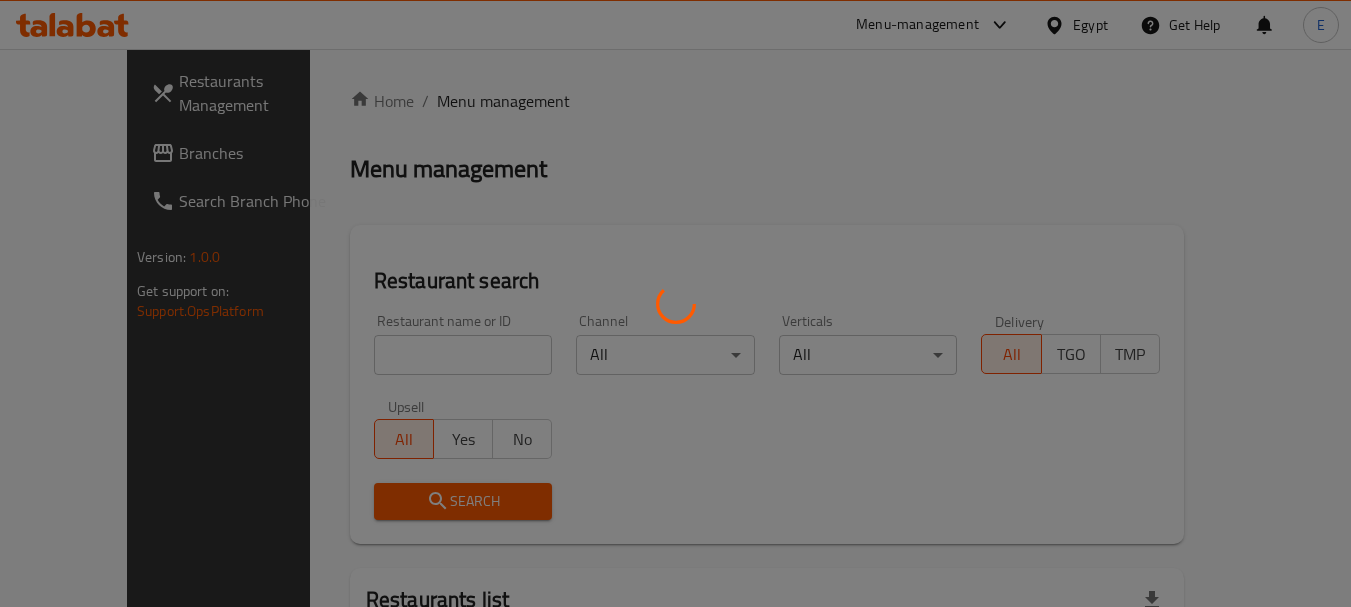 scroll, scrollTop: 0, scrollLeft: 0, axis: both 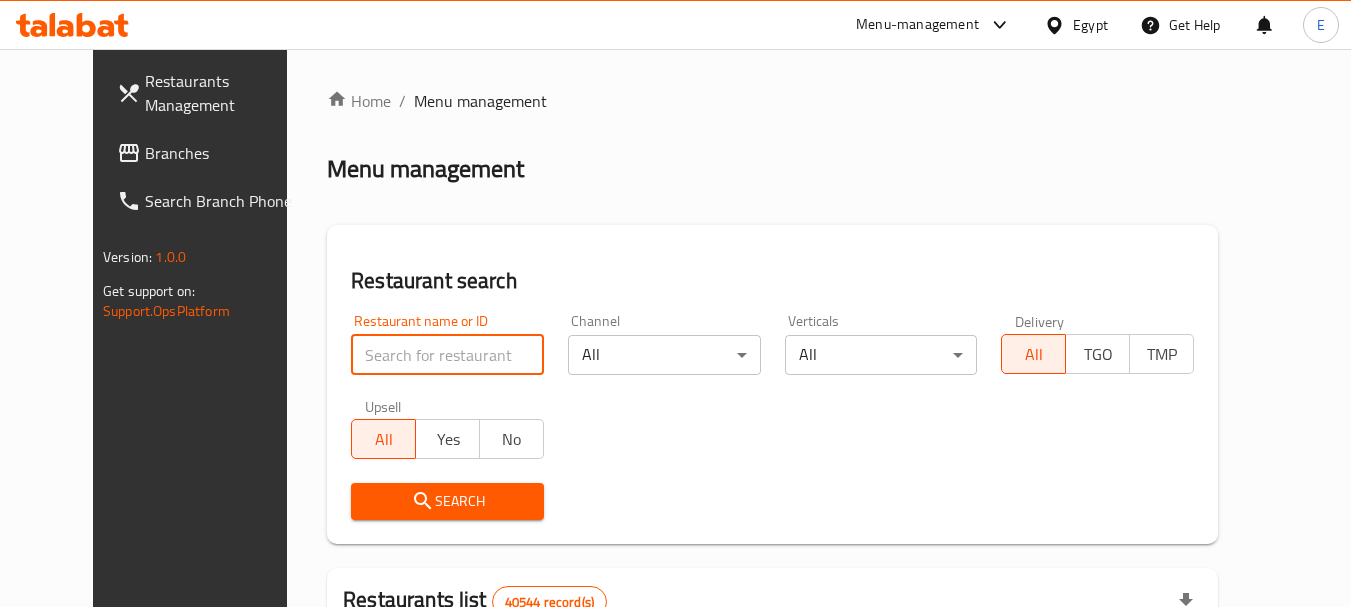 click at bounding box center [447, 355] 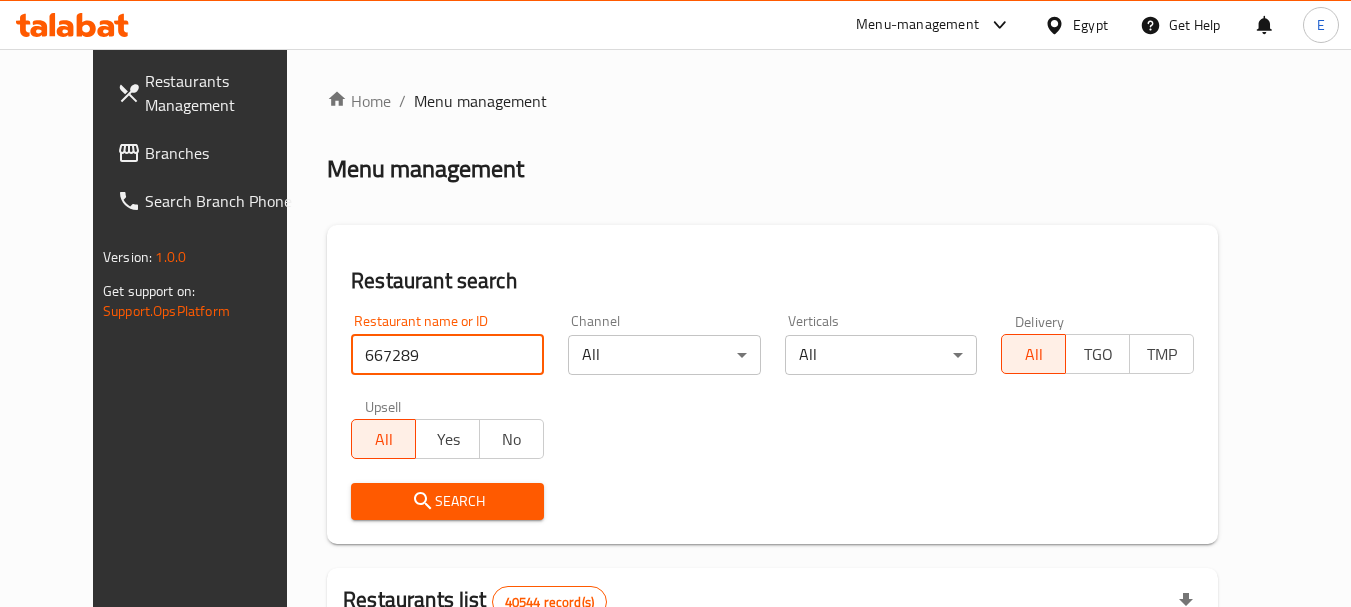 type on "667289" 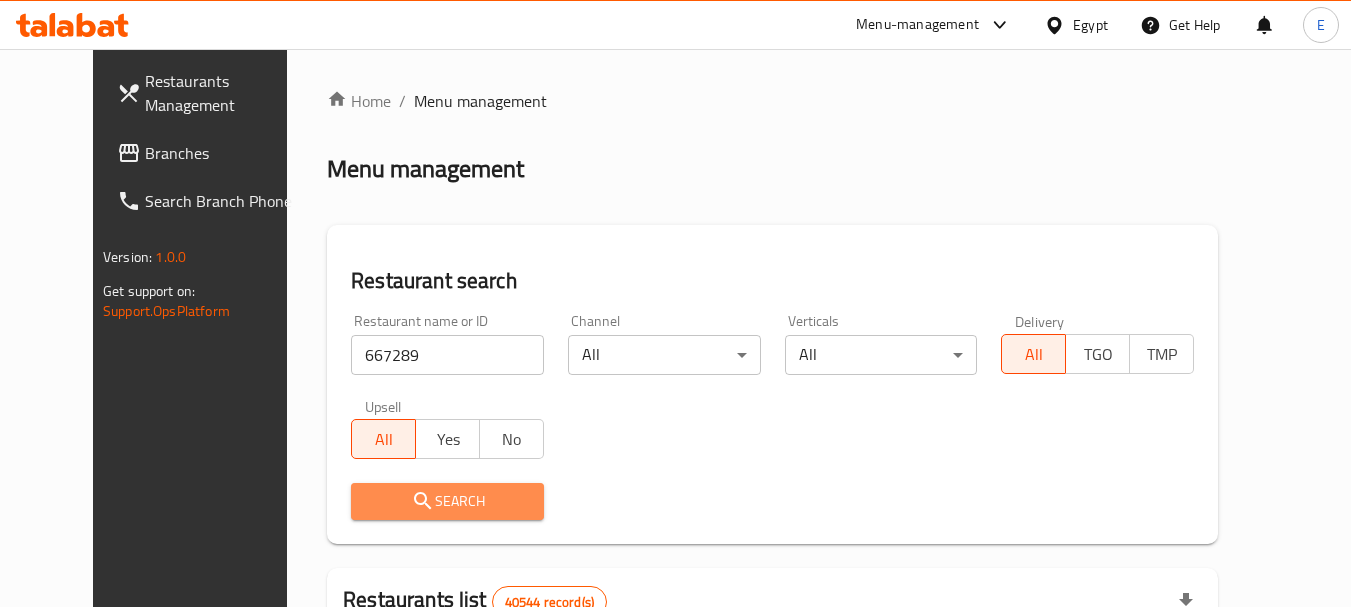 click on "Search" at bounding box center [447, 501] 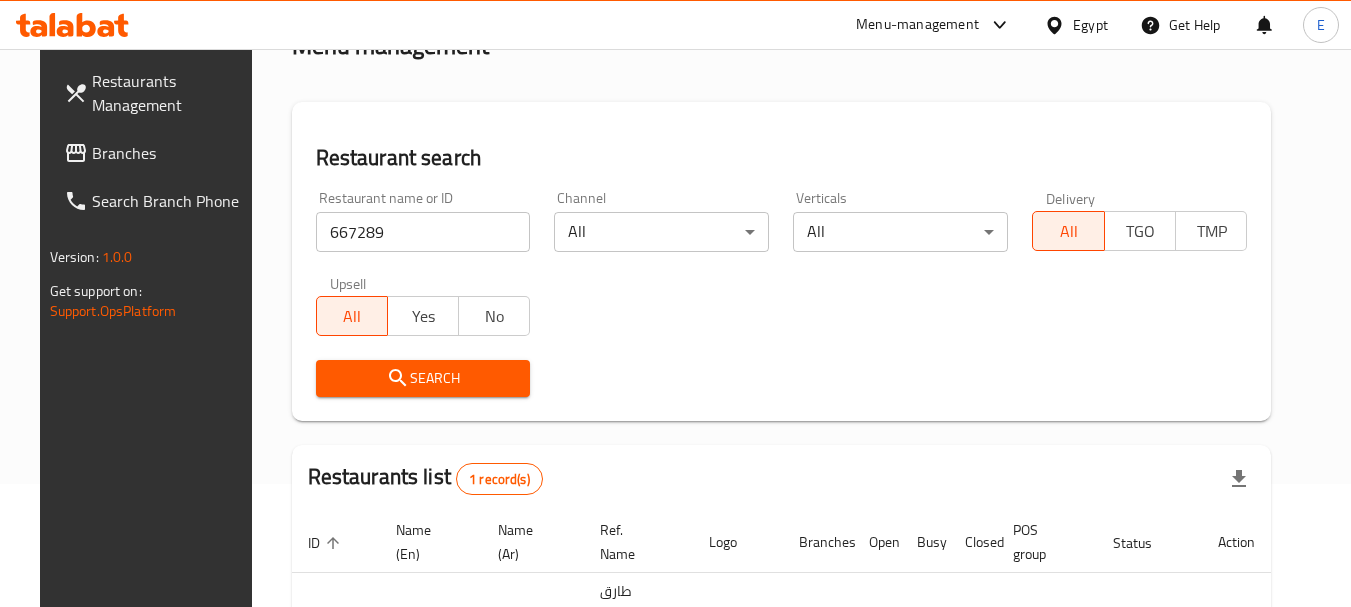 scroll, scrollTop: 260, scrollLeft: 0, axis: vertical 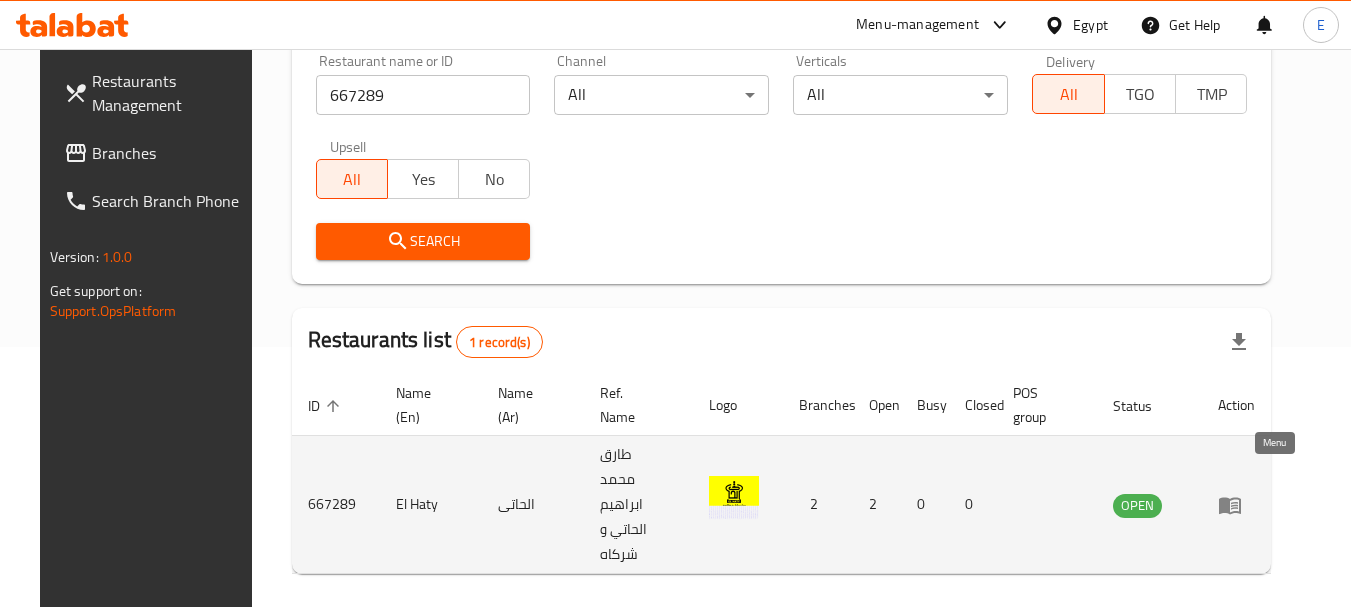 click 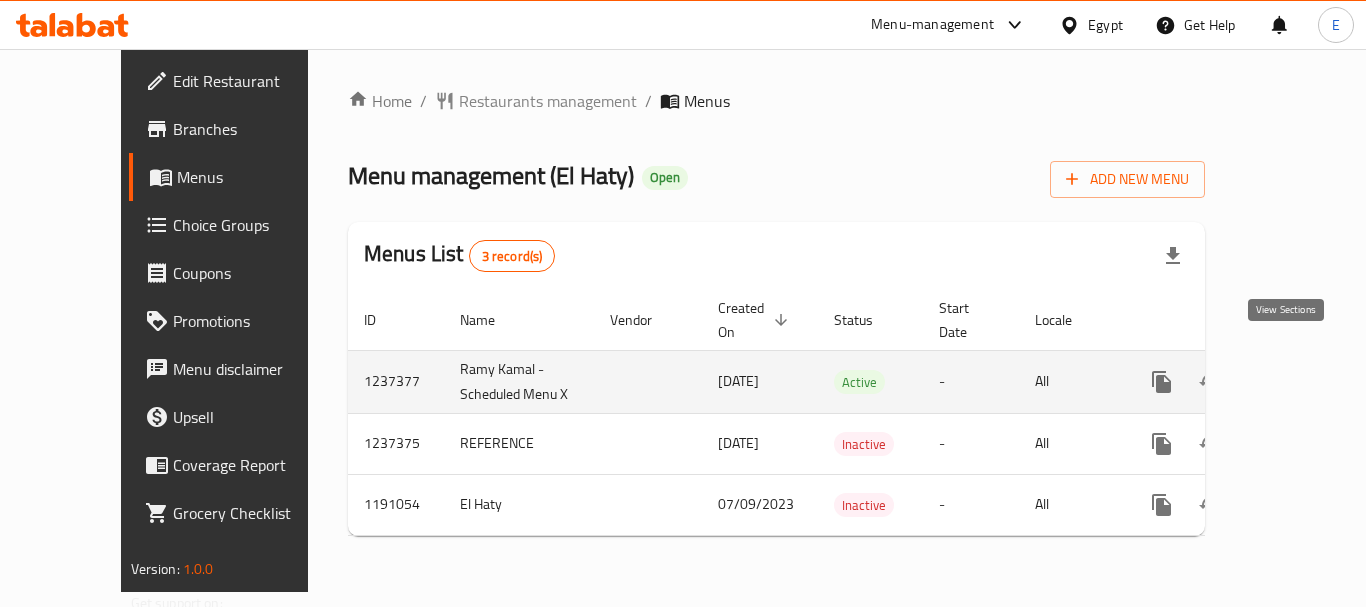 click 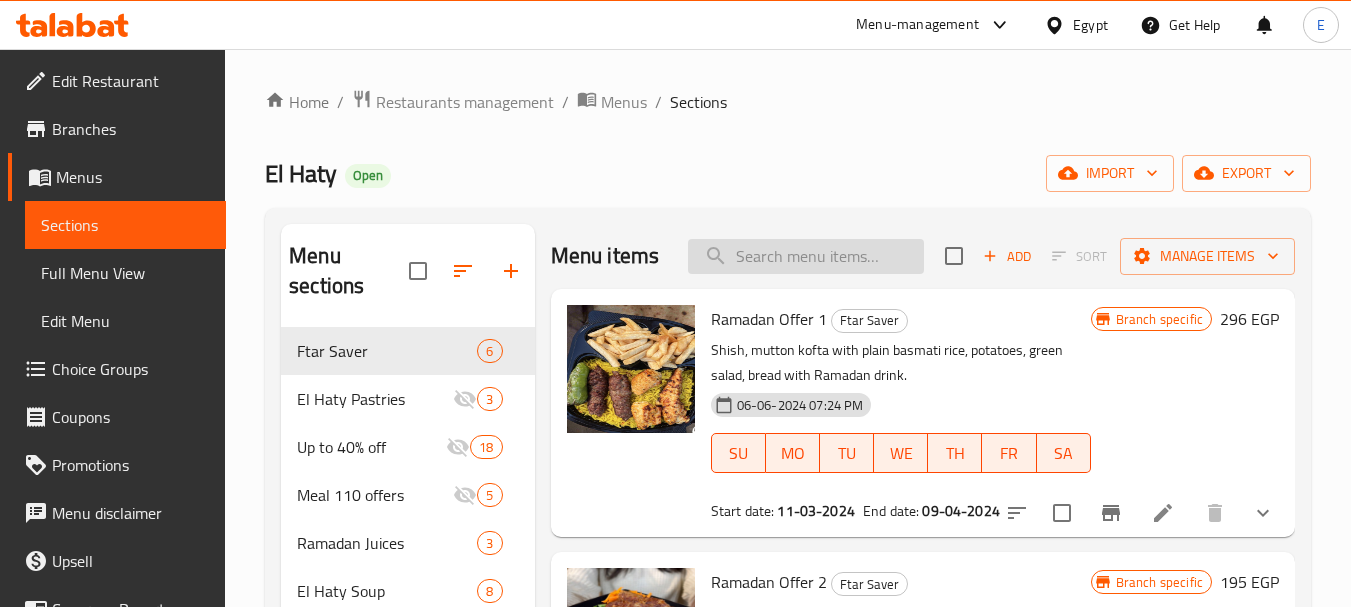 click at bounding box center [806, 256] 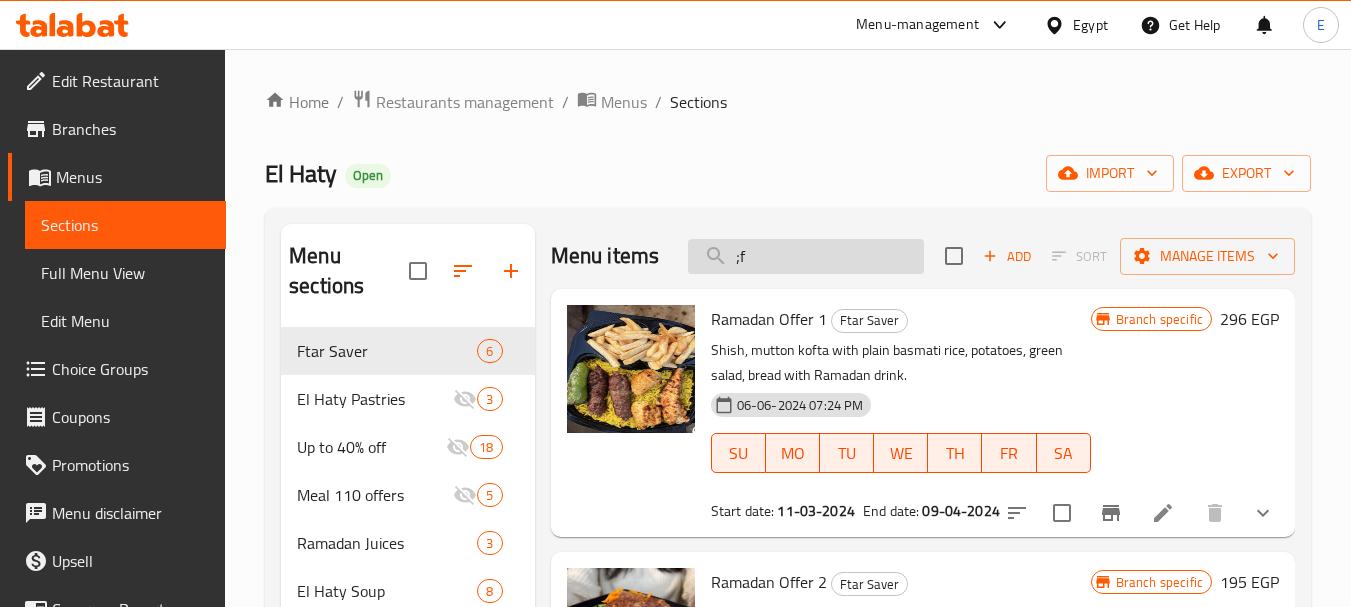 type on ";" 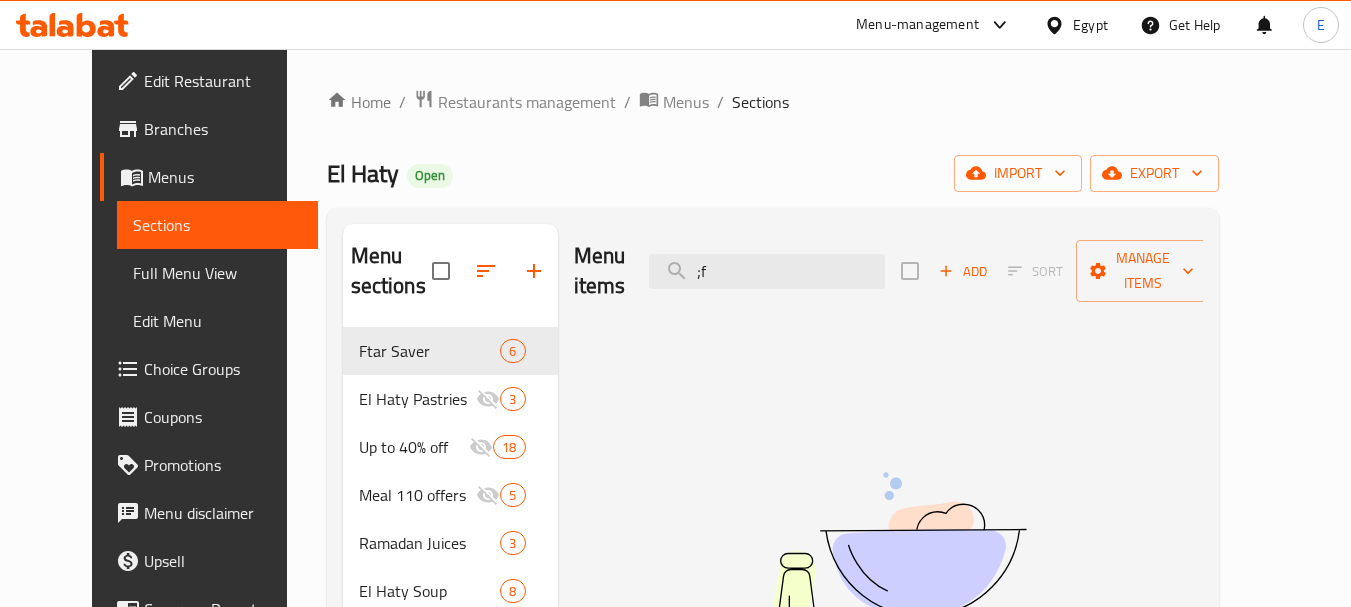 drag, startPoint x: 779, startPoint y: 255, endPoint x: 679, endPoint y: 248, distance: 100.2447 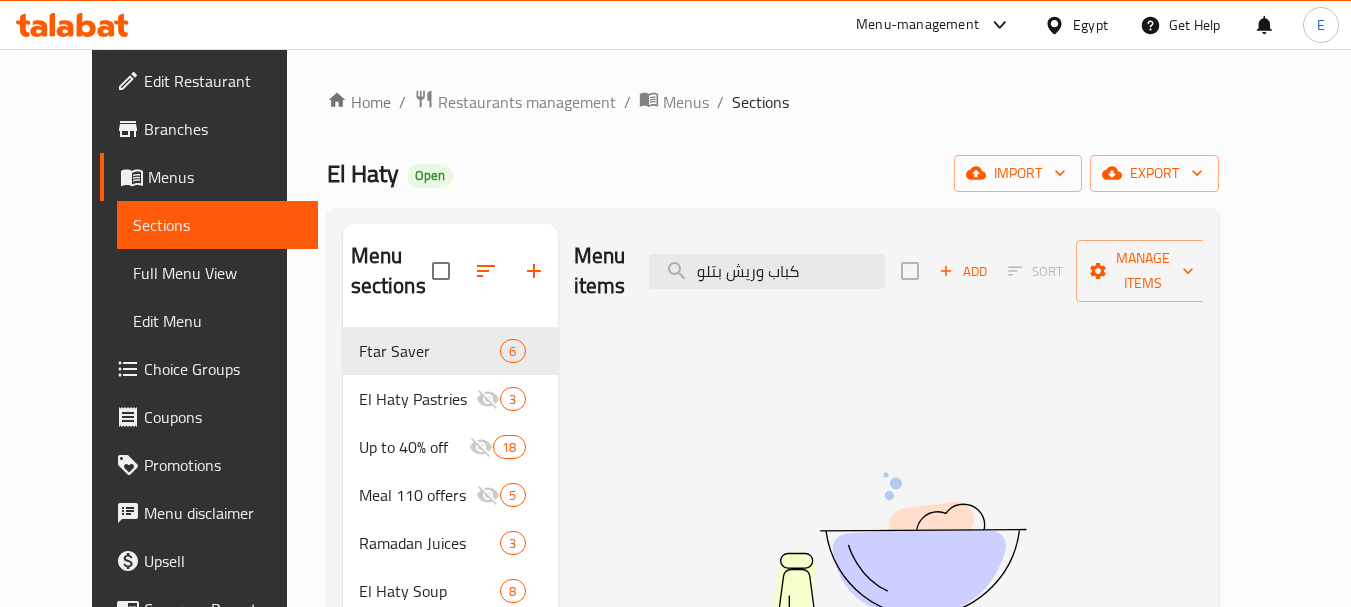 drag, startPoint x: 859, startPoint y: 267, endPoint x: 604, endPoint y: 240, distance: 256.4254 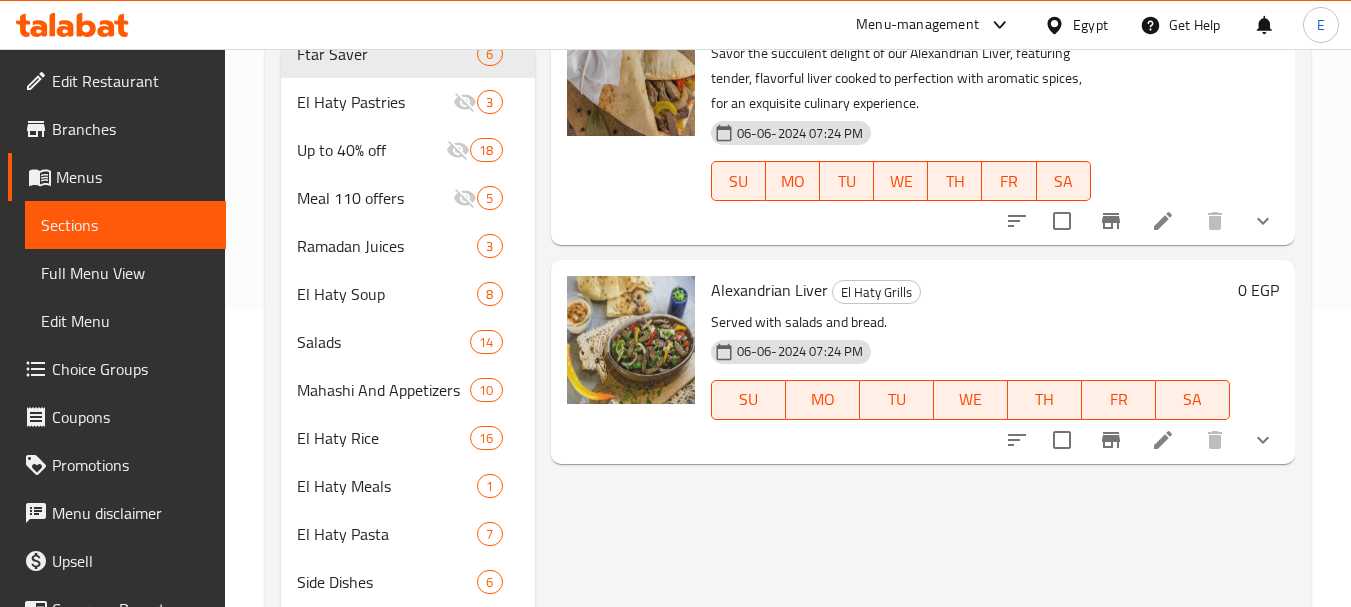 scroll, scrollTop: 300, scrollLeft: 0, axis: vertical 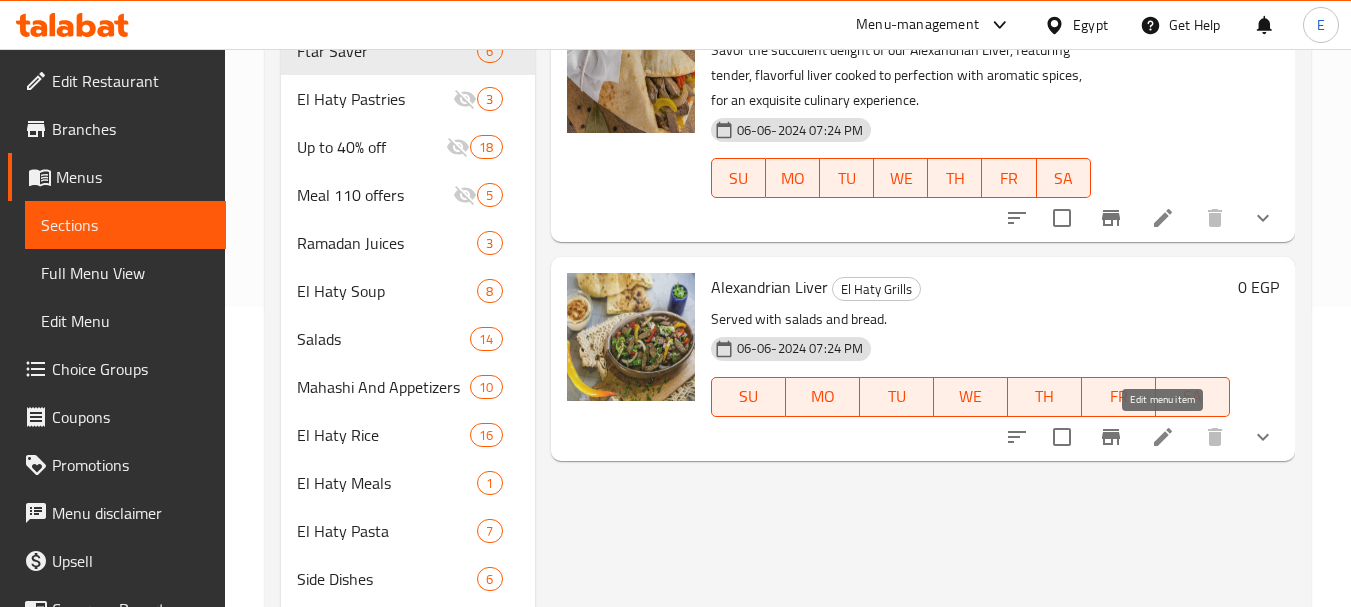 type on "كبدة اسك" 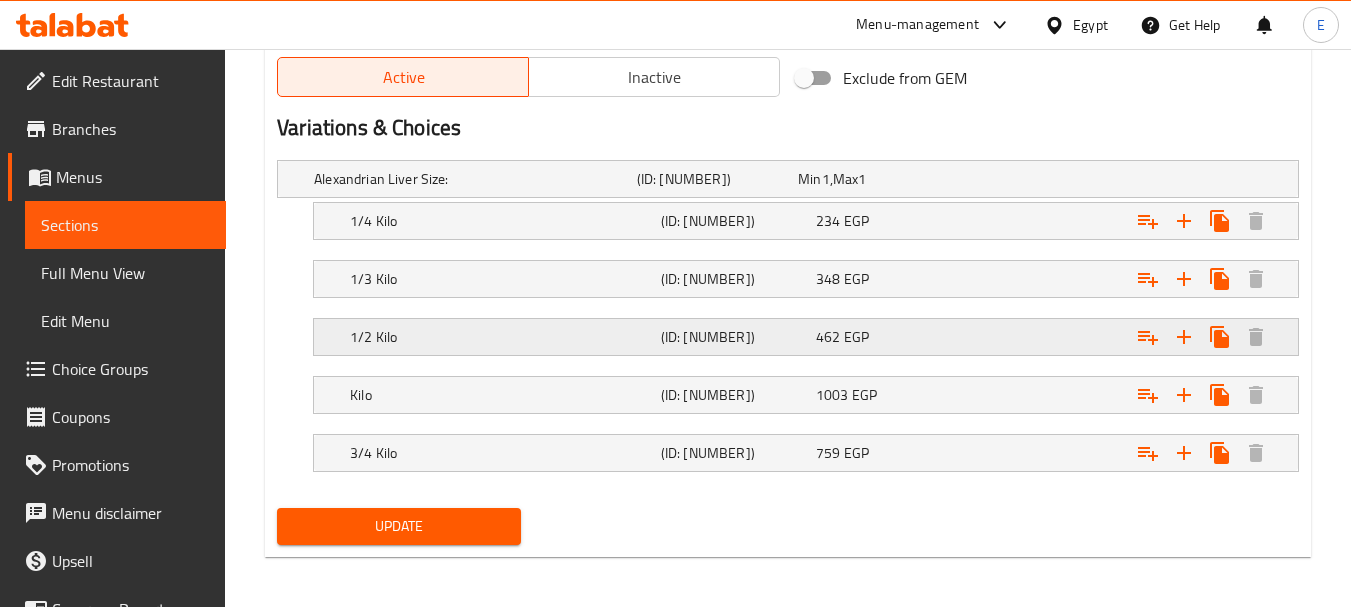 scroll, scrollTop: 1054, scrollLeft: 0, axis: vertical 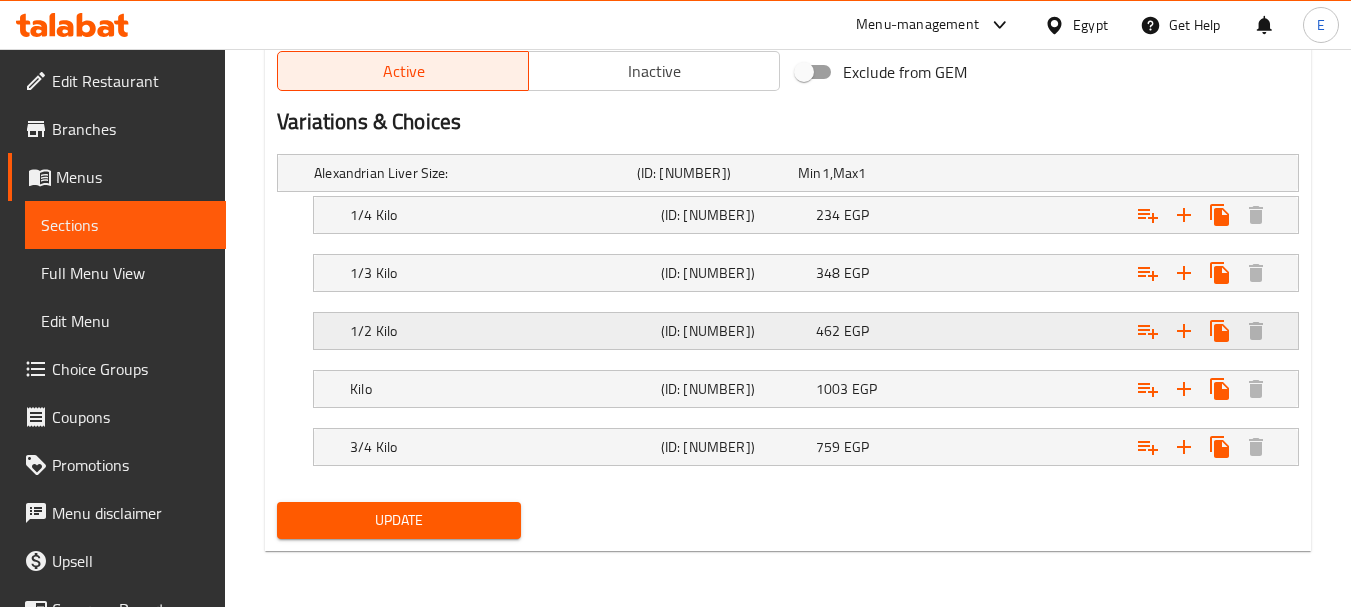 click on "1/2 Kilo" at bounding box center [471, 173] 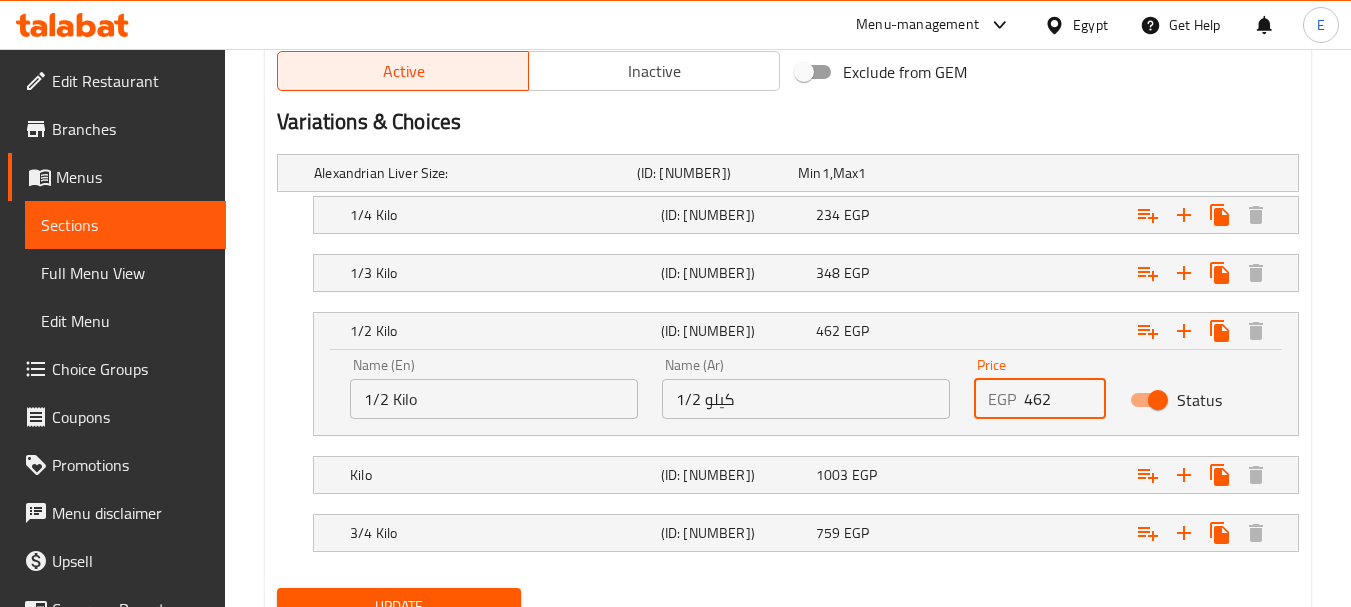 drag, startPoint x: 1070, startPoint y: 407, endPoint x: 931, endPoint y: 393, distance: 139.70326 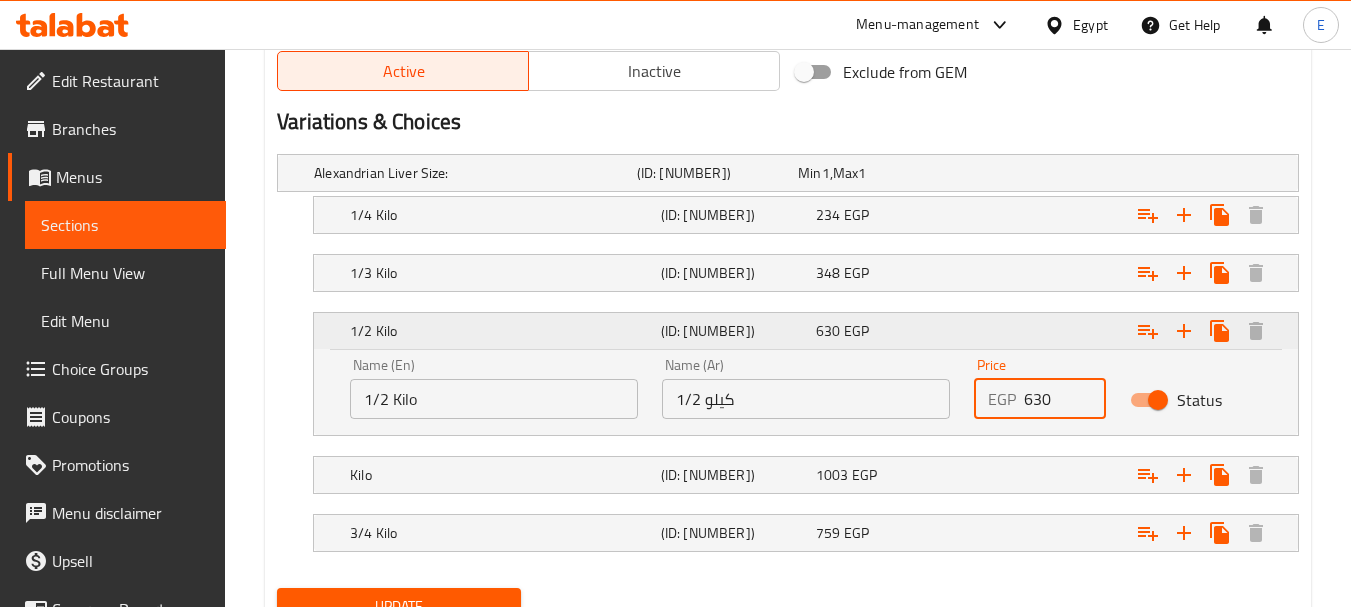 type on "630" 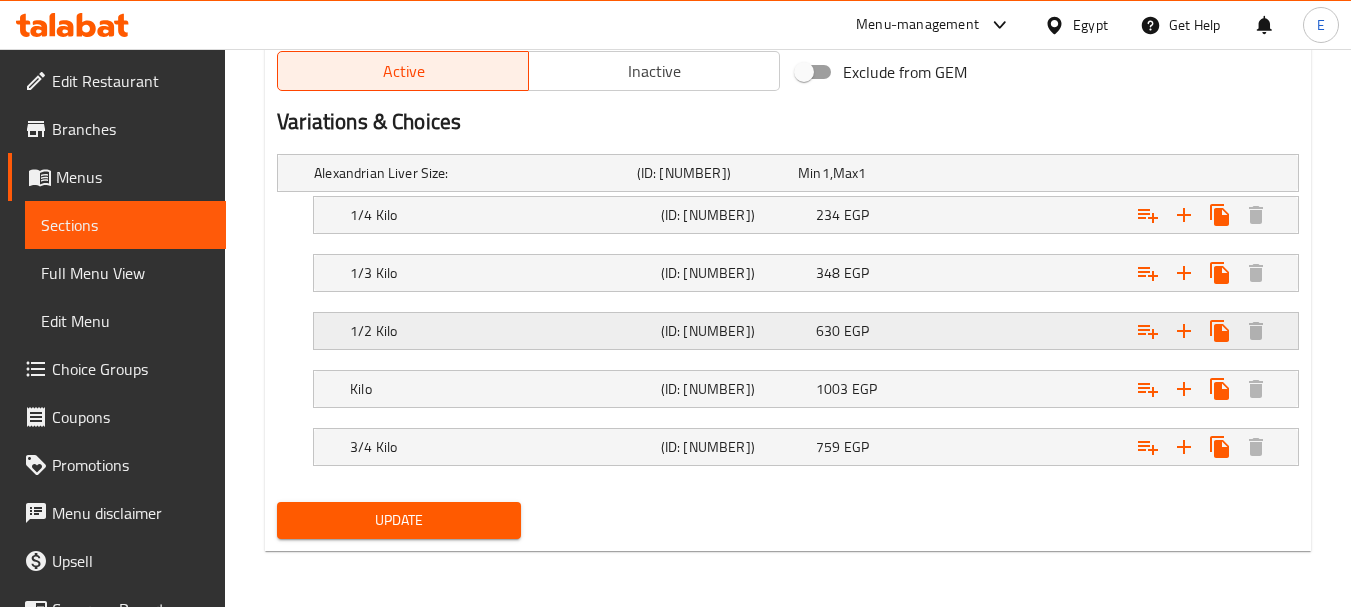click at bounding box center (1116, 173) 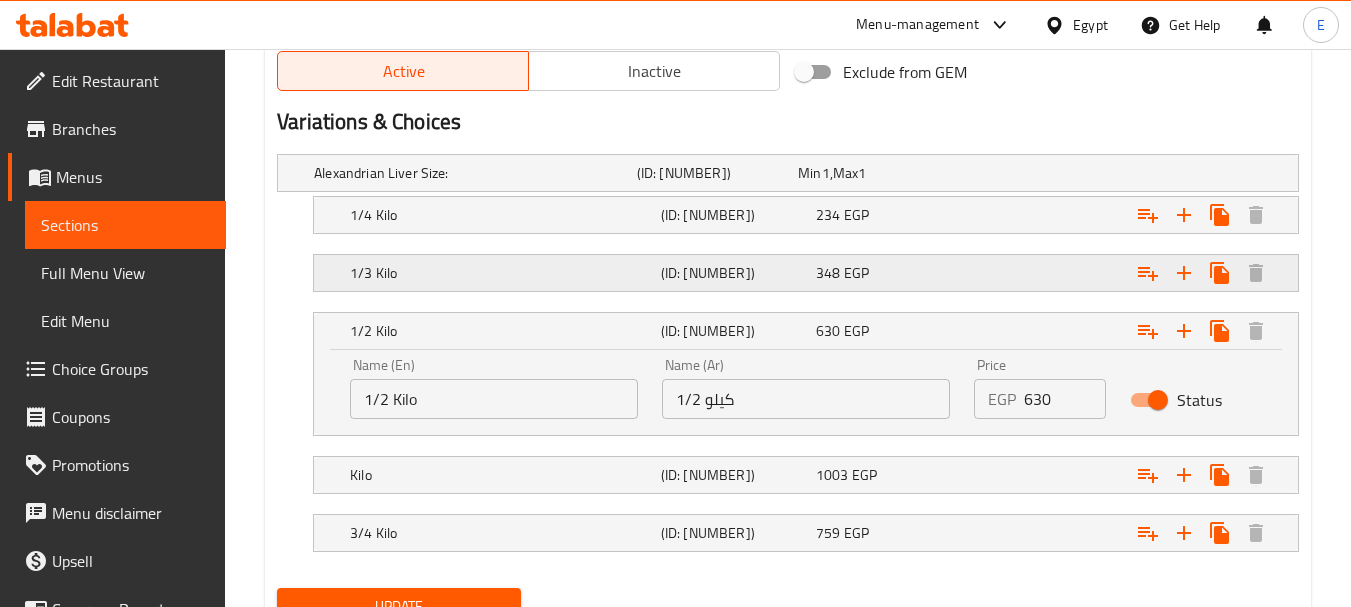 click at bounding box center [1116, 173] 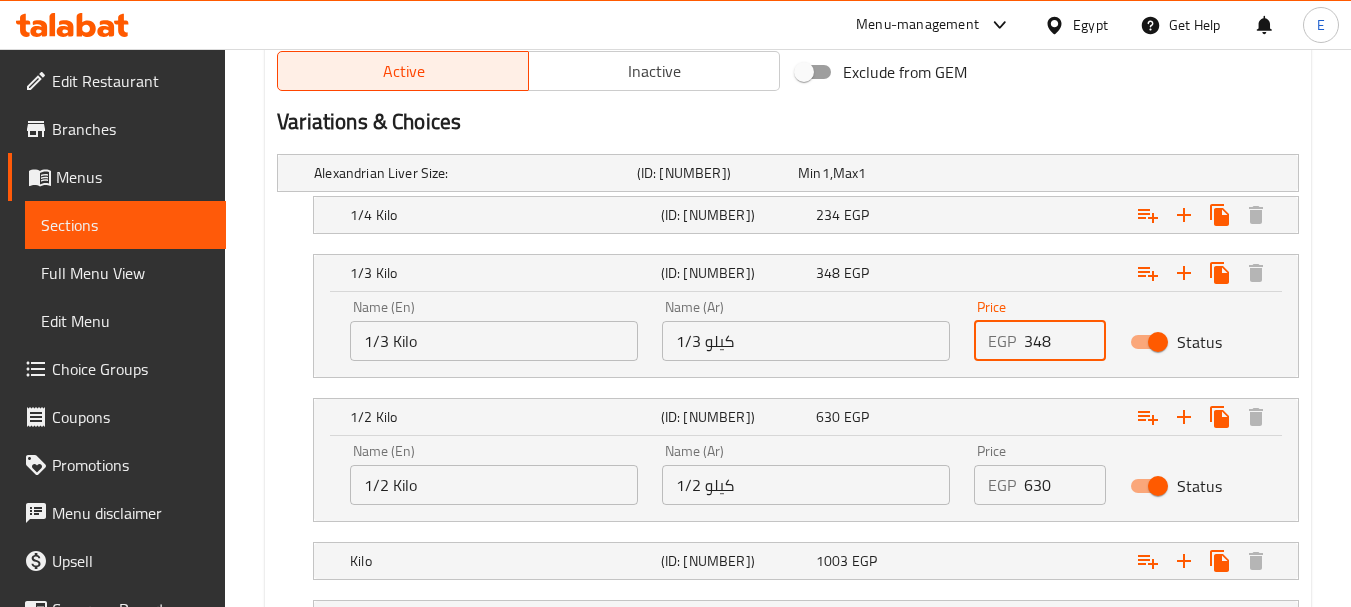 drag, startPoint x: 1053, startPoint y: 344, endPoint x: 906, endPoint y: 324, distance: 148.35431 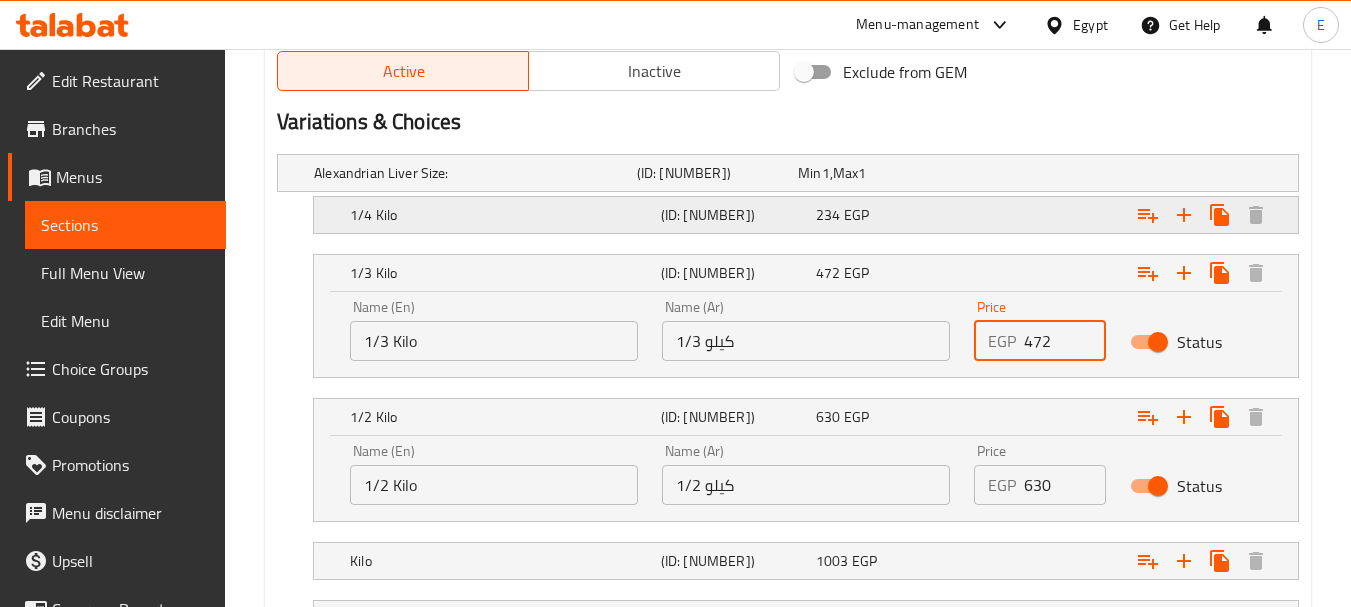 type on "472" 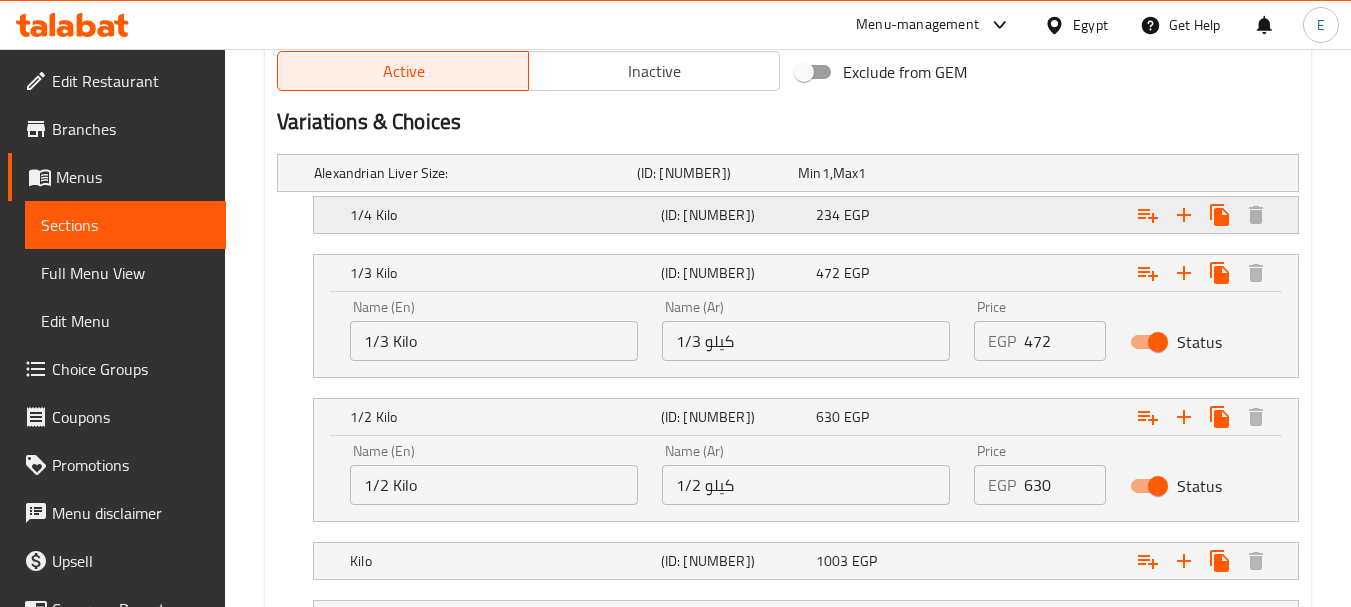 click on "234   EGP" at bounding box center [874, 173] 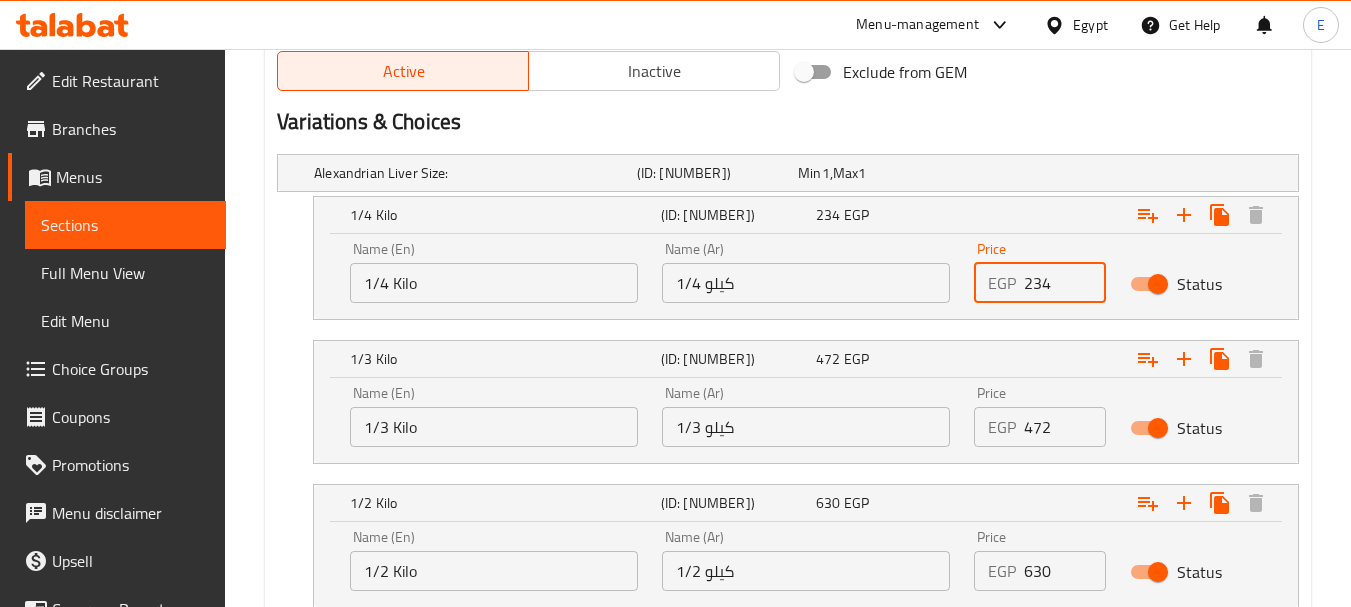 drag, startPoint x: 1058, startPoint y: 286, endPoint x: 990, endPoint y: 278, distance: 68.46897 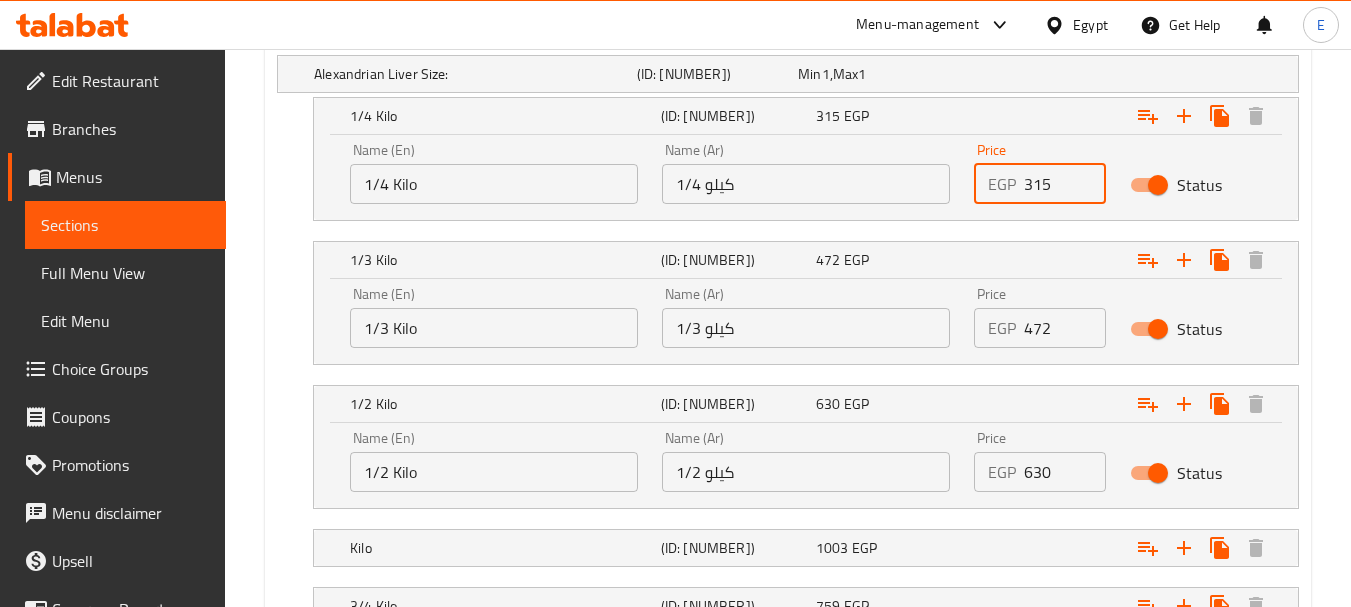 scroll, scrollTop: 1312, scrollLeft: 0, axis: vertical 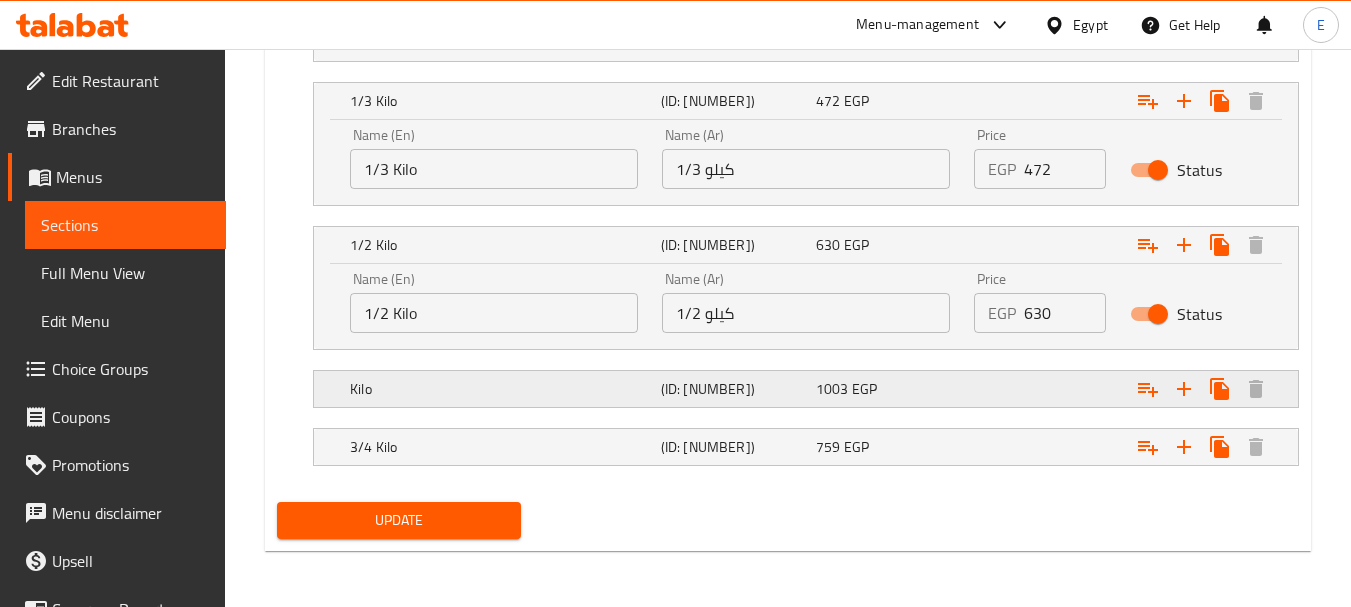 type on "315" 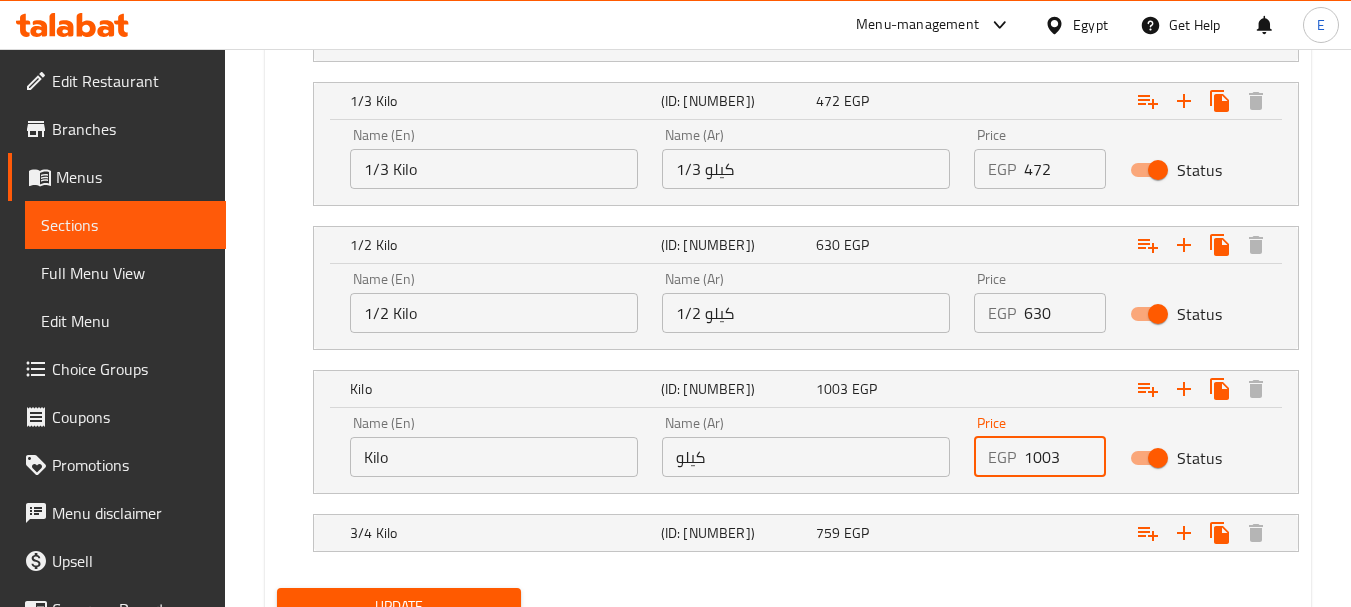drag, startPoint x: 1068, startPoint y: 458, endPoint x: 966, endPoint y: 447, distance: 102.59142 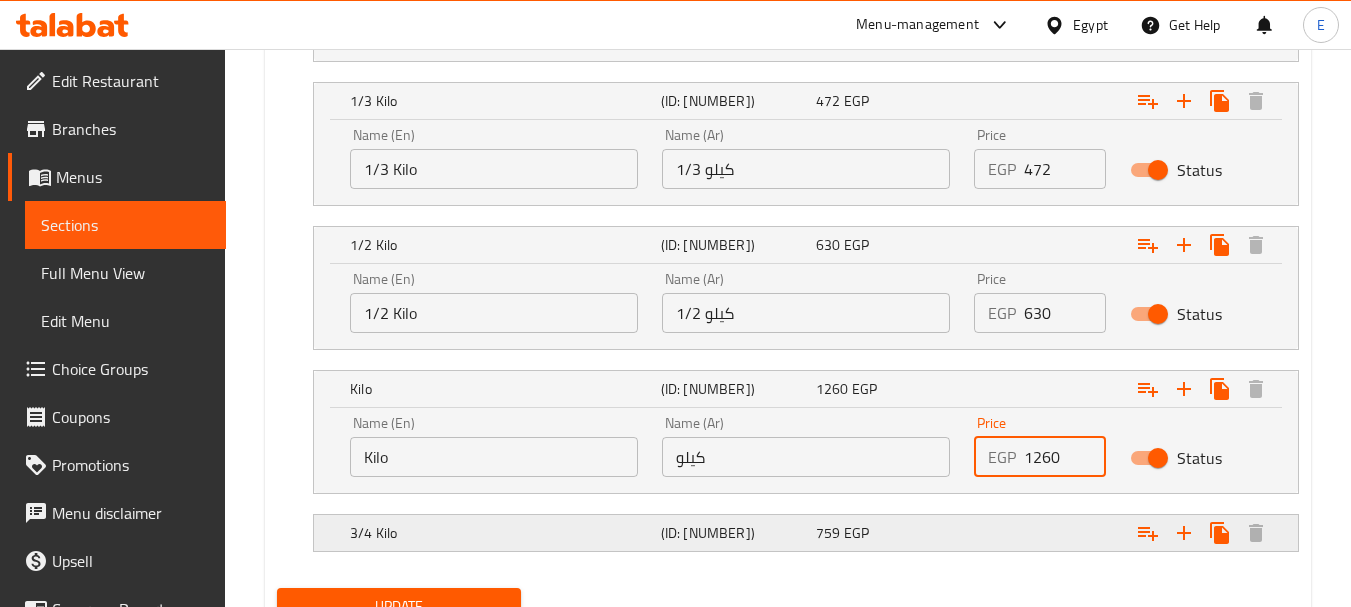 type on "1260" 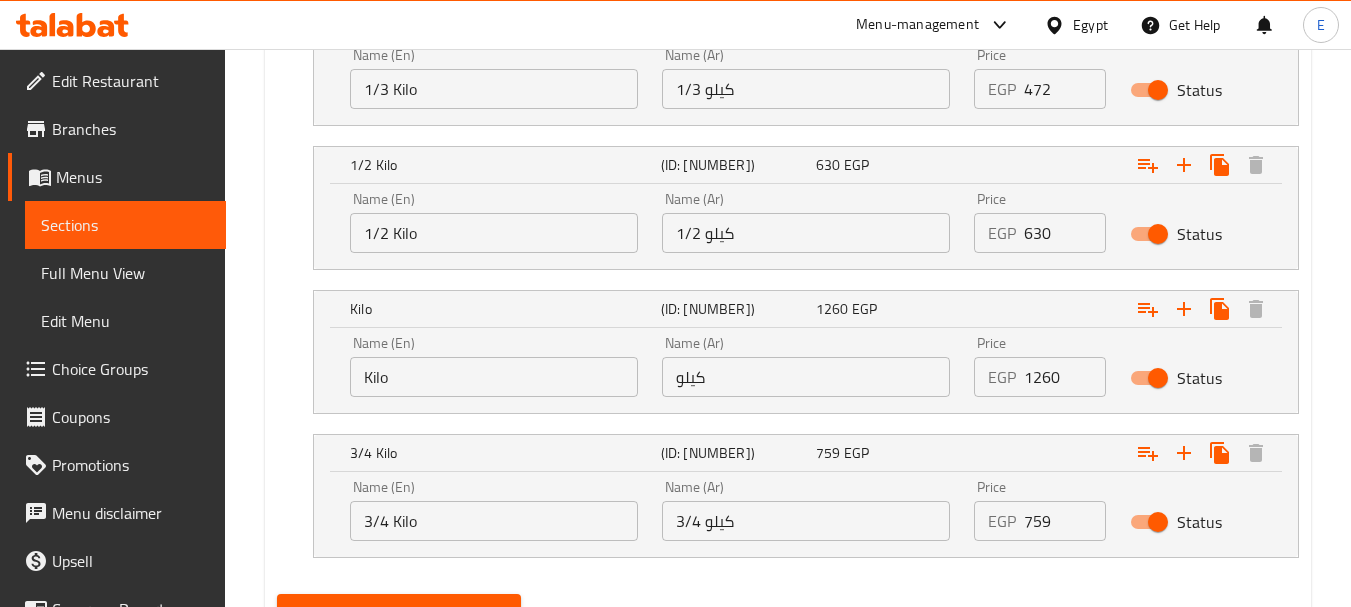 scroll, scrollTop: 1484, scrollLeft: 0, axis: vertical 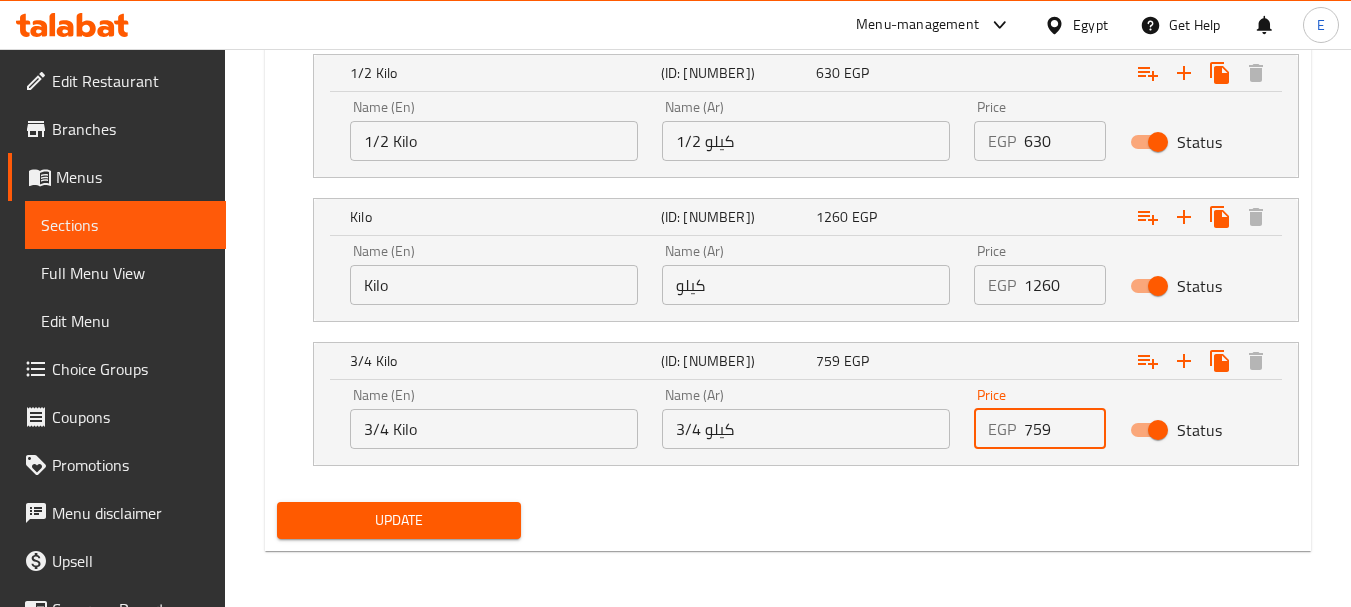 drag, startPoint x: 1058, startPoint y: 428, endPoint x: 950, endPoint y: 423, distance: 108.11568 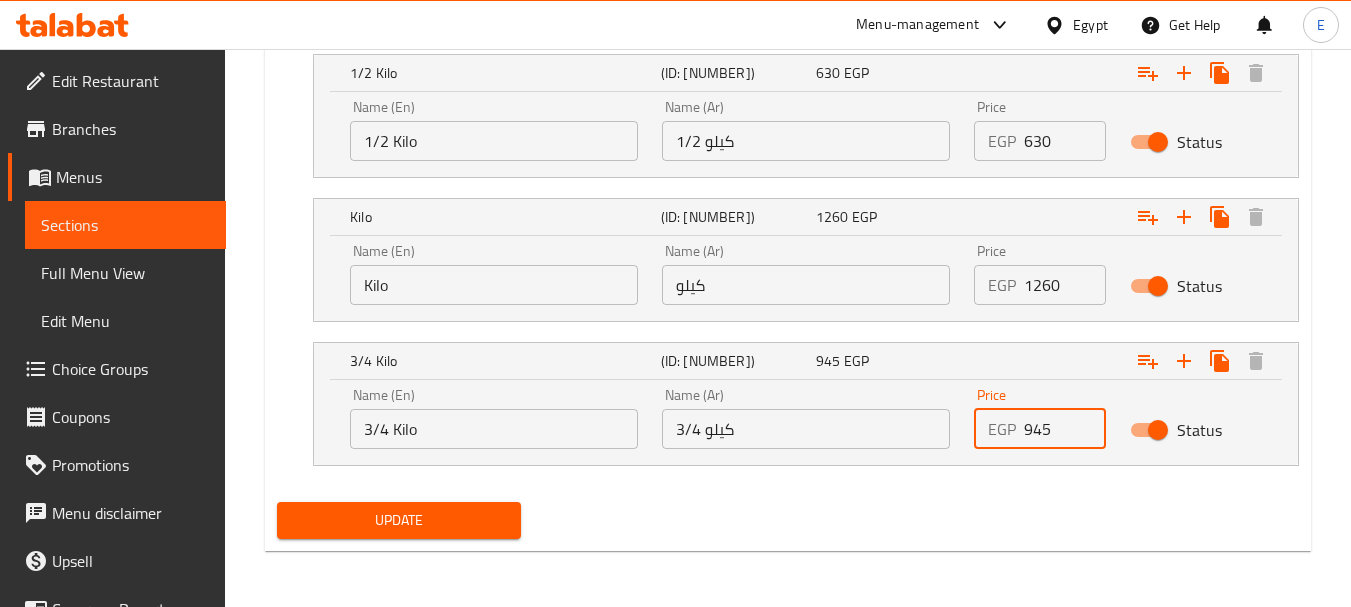 type on "945" 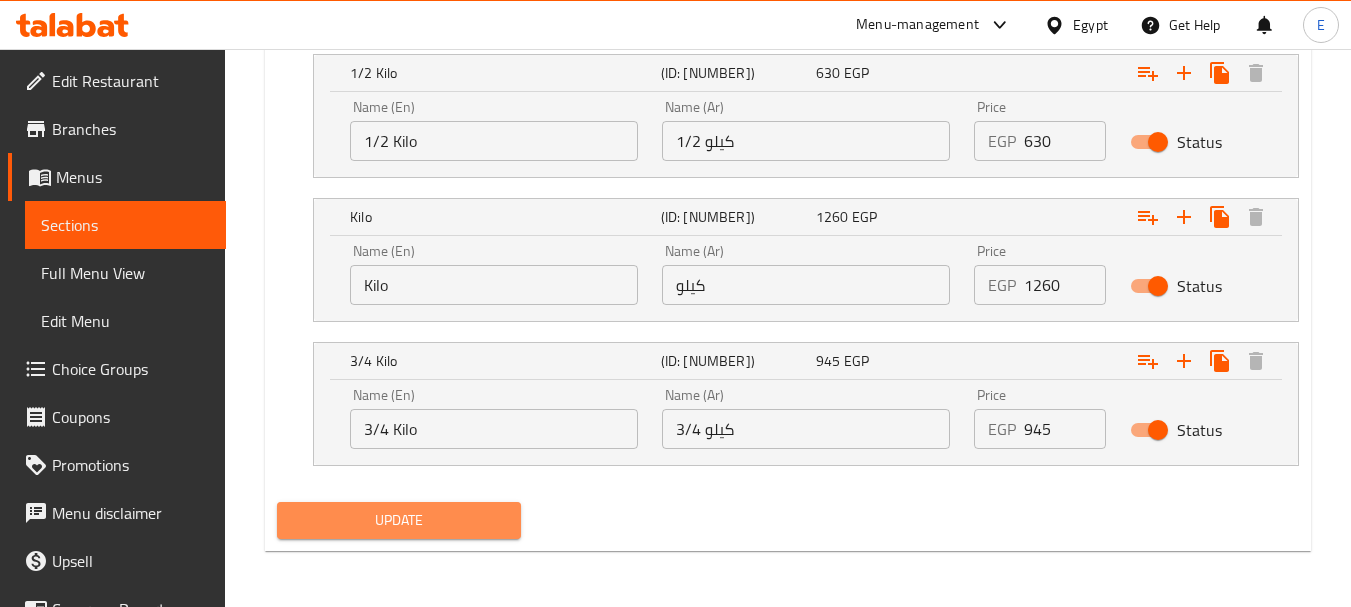 click on "Update" at bounding box center [398, 520] 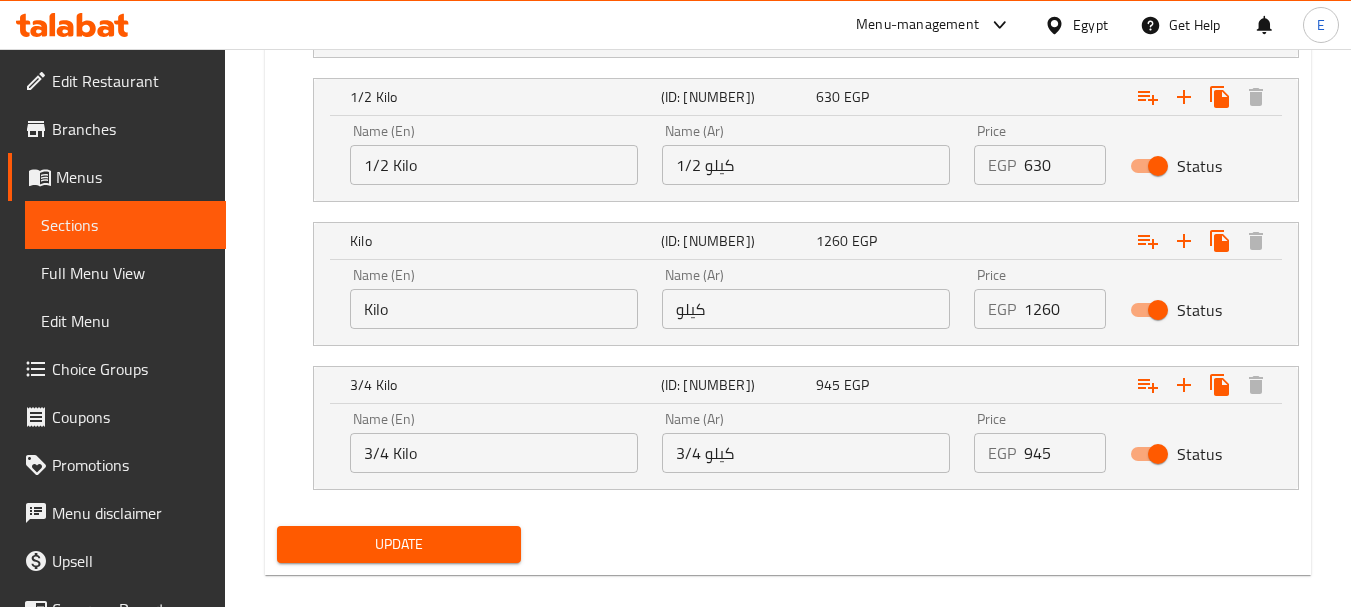 scroll, scrollTop: 1484, scrollLeft: 0, axis: vertical 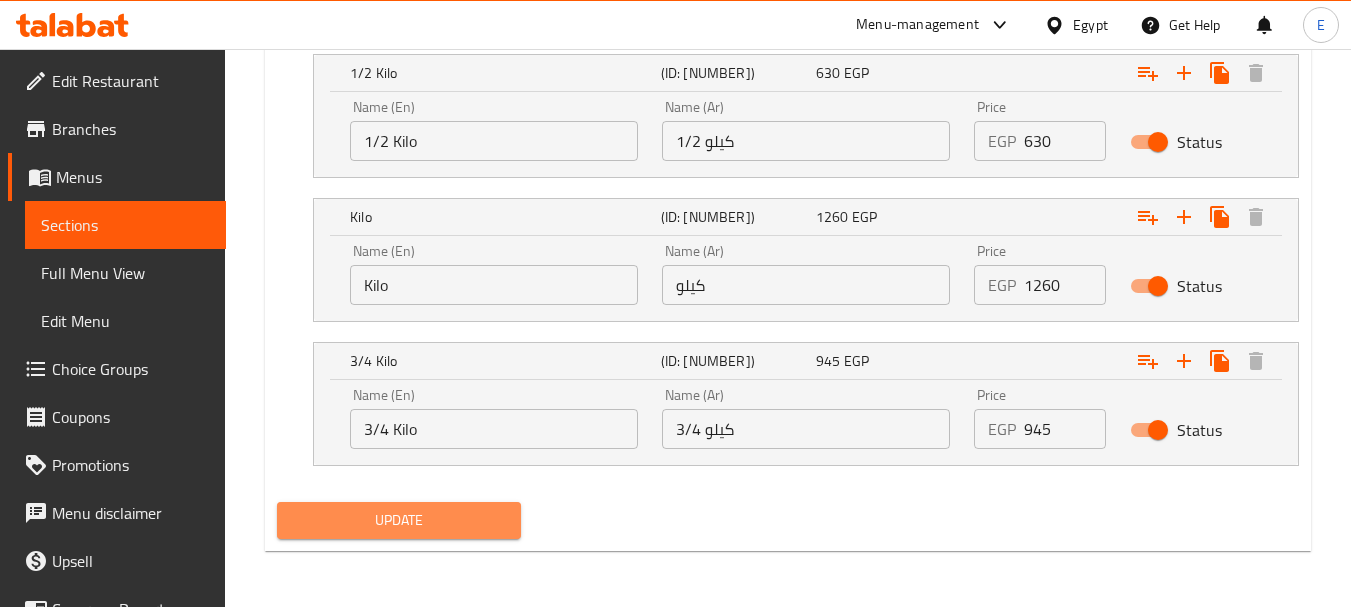 click on "Update" at bounding box center [398, 520] 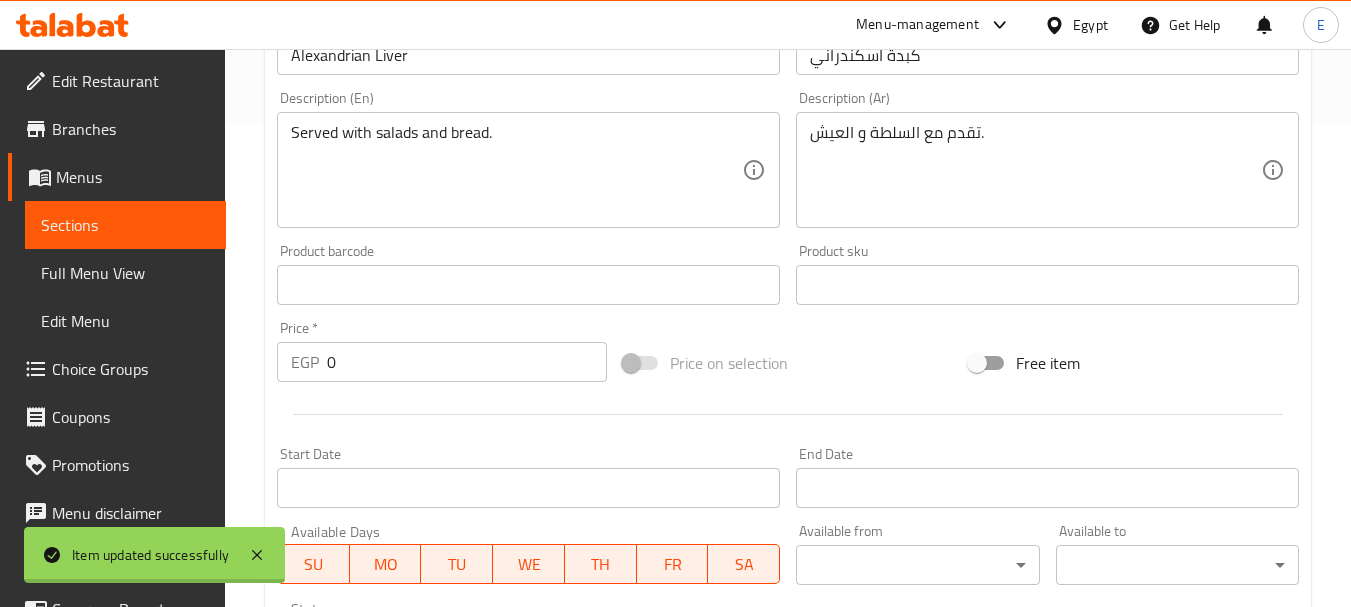 scroll, scrollTop: 0, scrollLeft: 0, axis: both 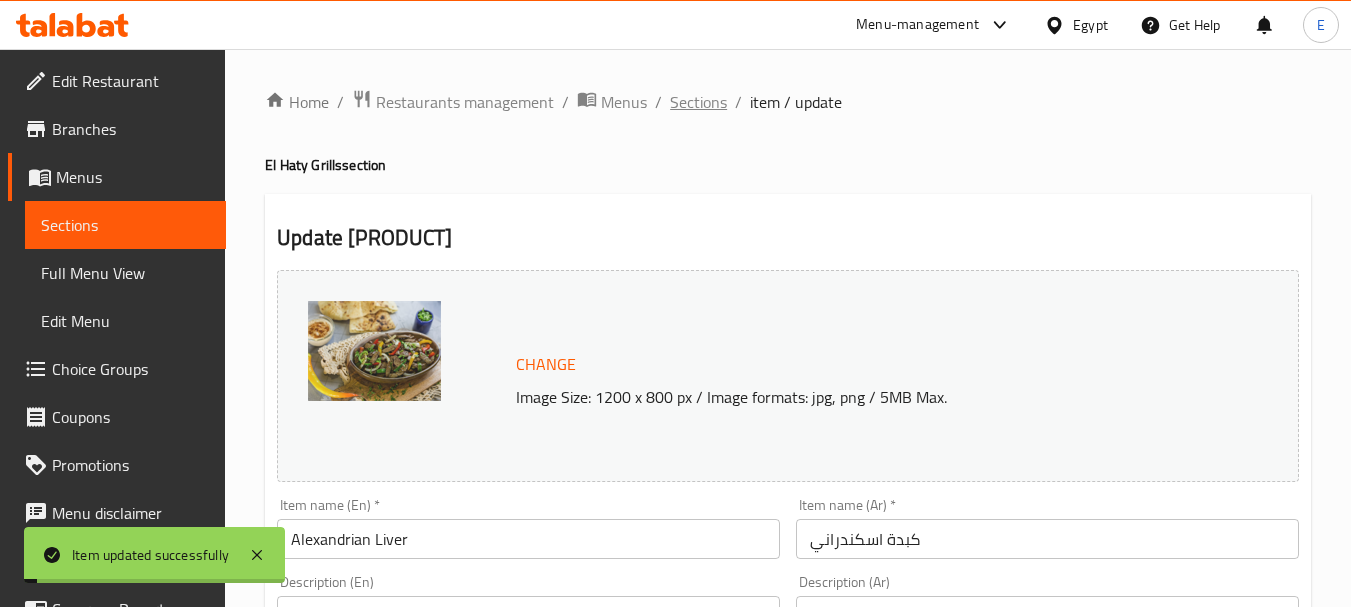 click on "Sections" at bounding box center [698, 102] 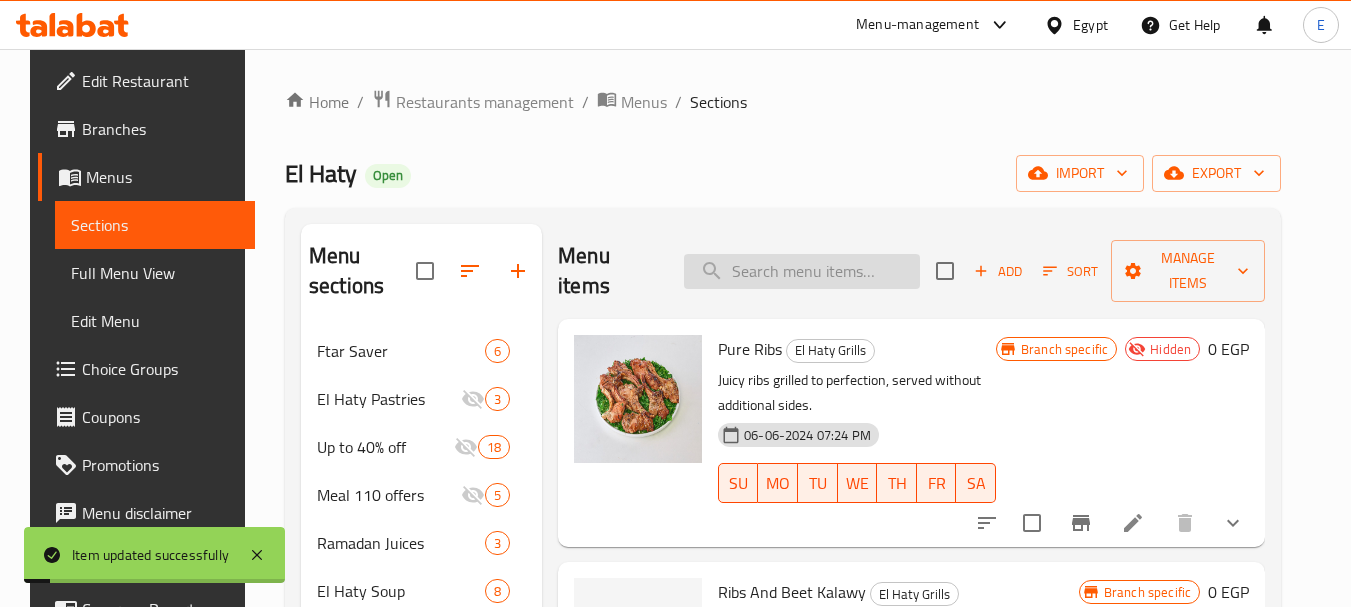 click at bounding box center [802, 271] 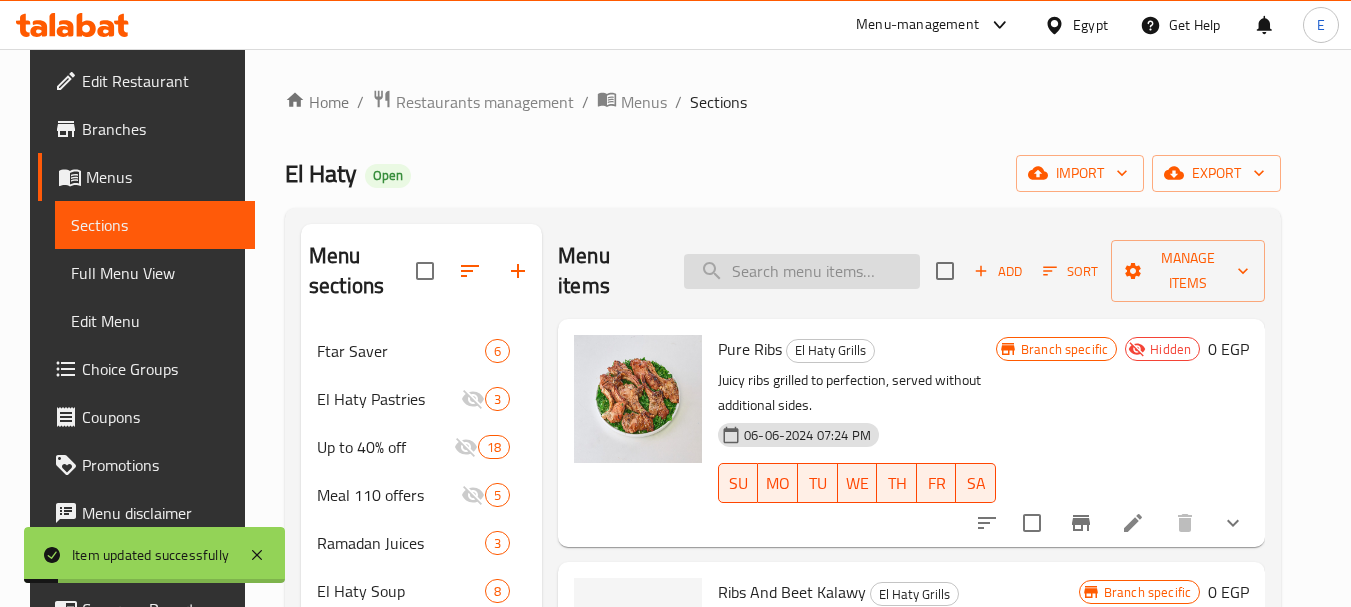click at bounding box center [802, 271] 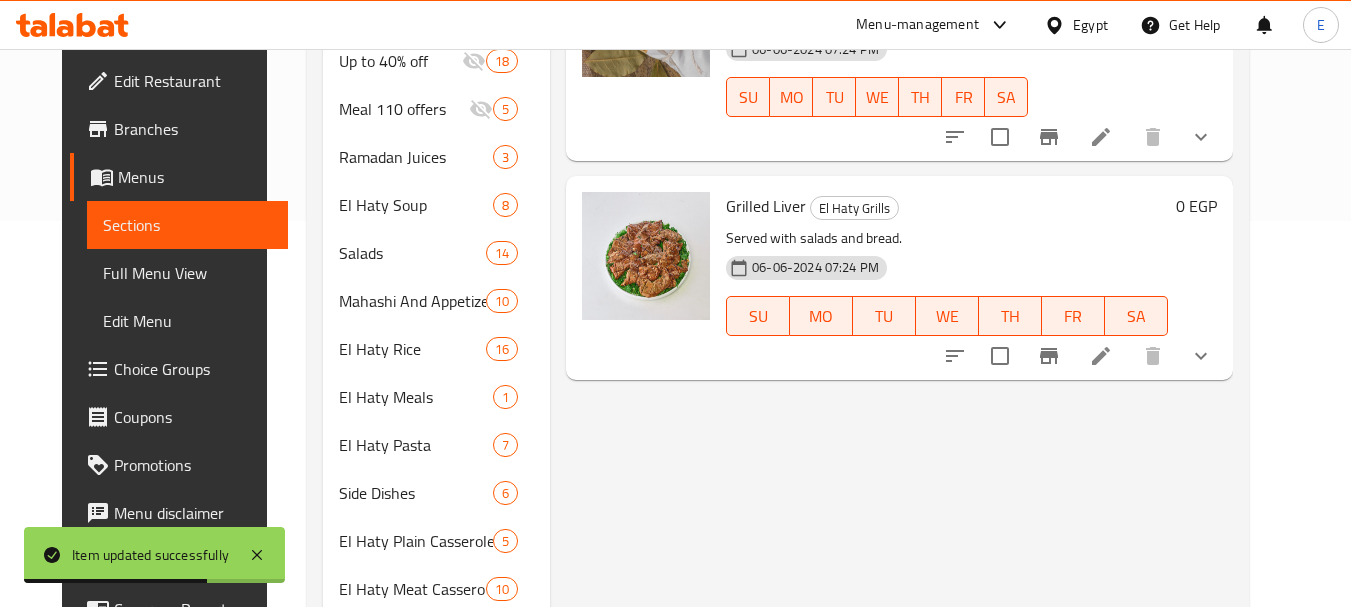 scroll, scrollTop: 400, scrollLeft: 0, axis: vertical 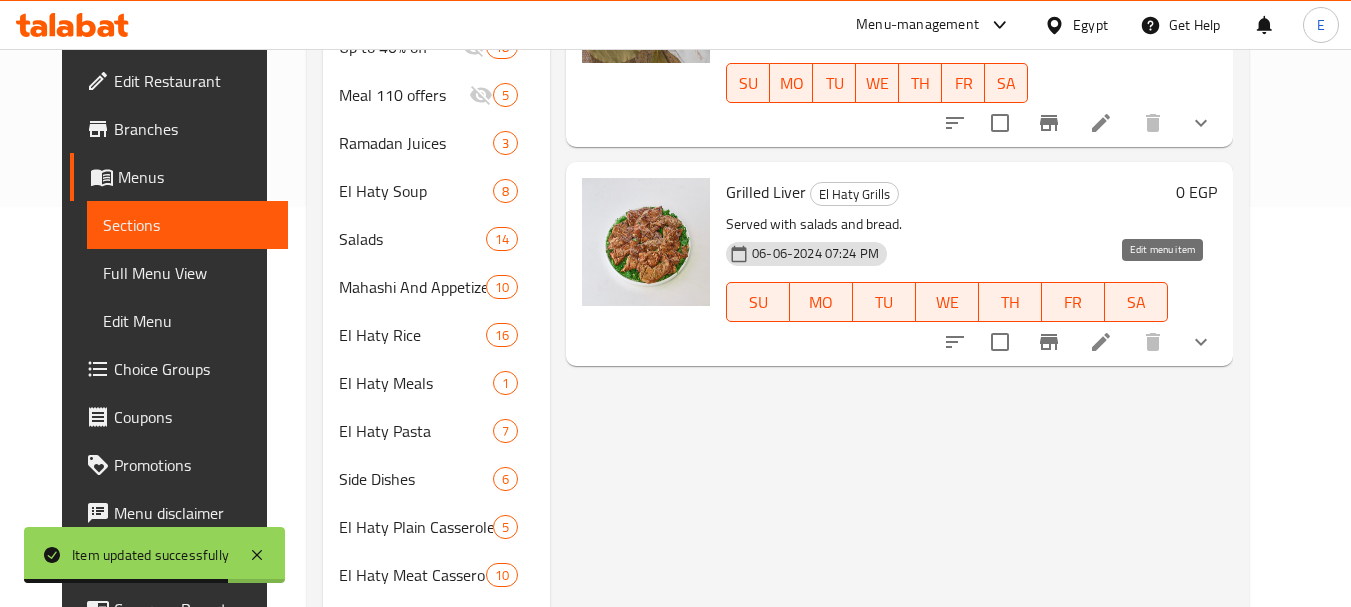 type on "كبدة مشوي" 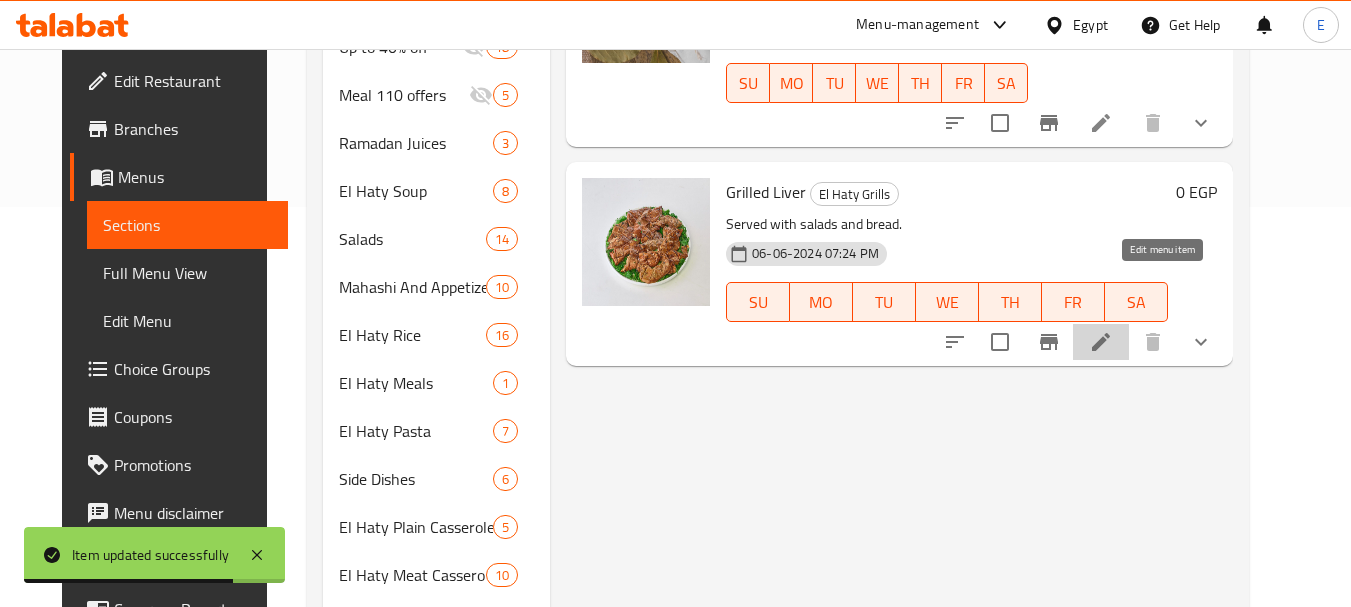 click 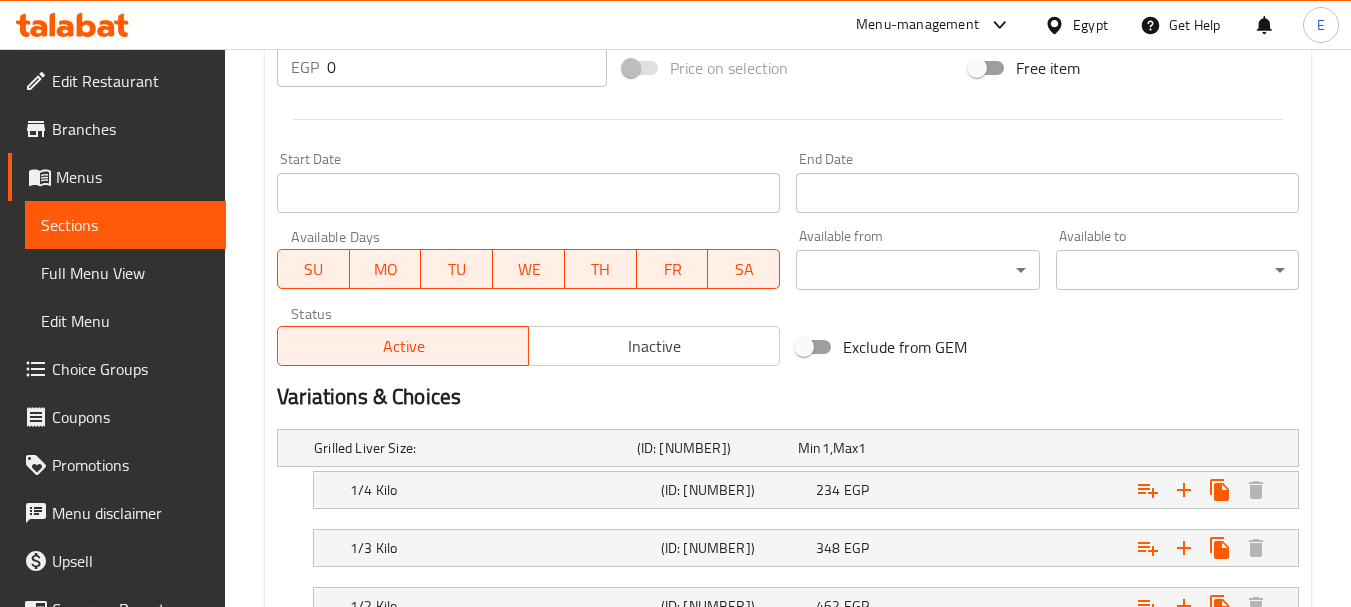 scroll, scrollTop: 1054, scrollLeft: 0, axis: vertical 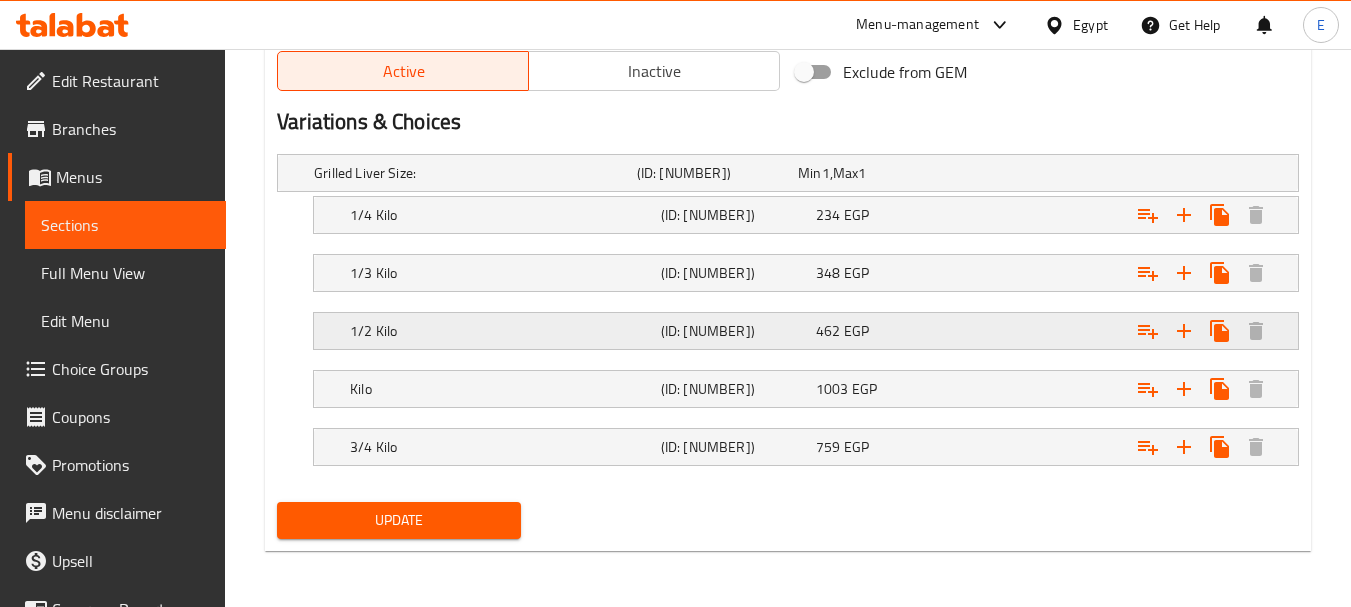 click on "[QUANTITY] (ID: [NUMBER]) [PRICE] EGP" at bounding box center (794, 173) 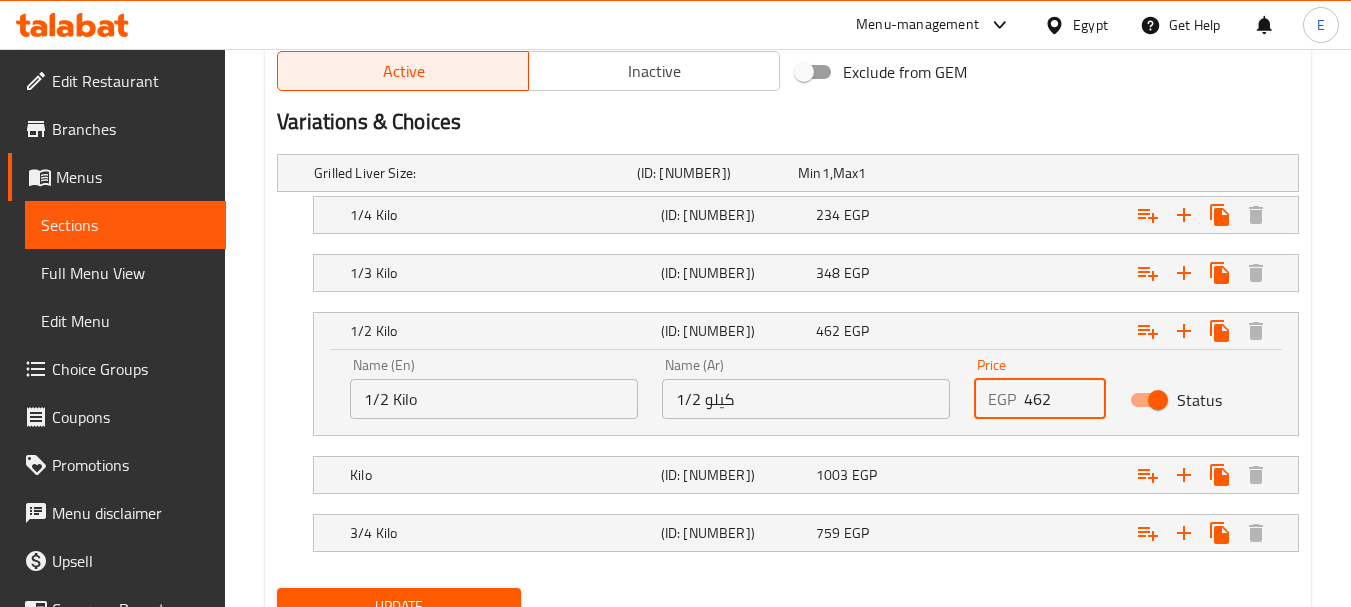 drag, startPoint x: 1063, startPoint y: 395, endPoint x: 654, endPoint y: 361, distance: 410.41077 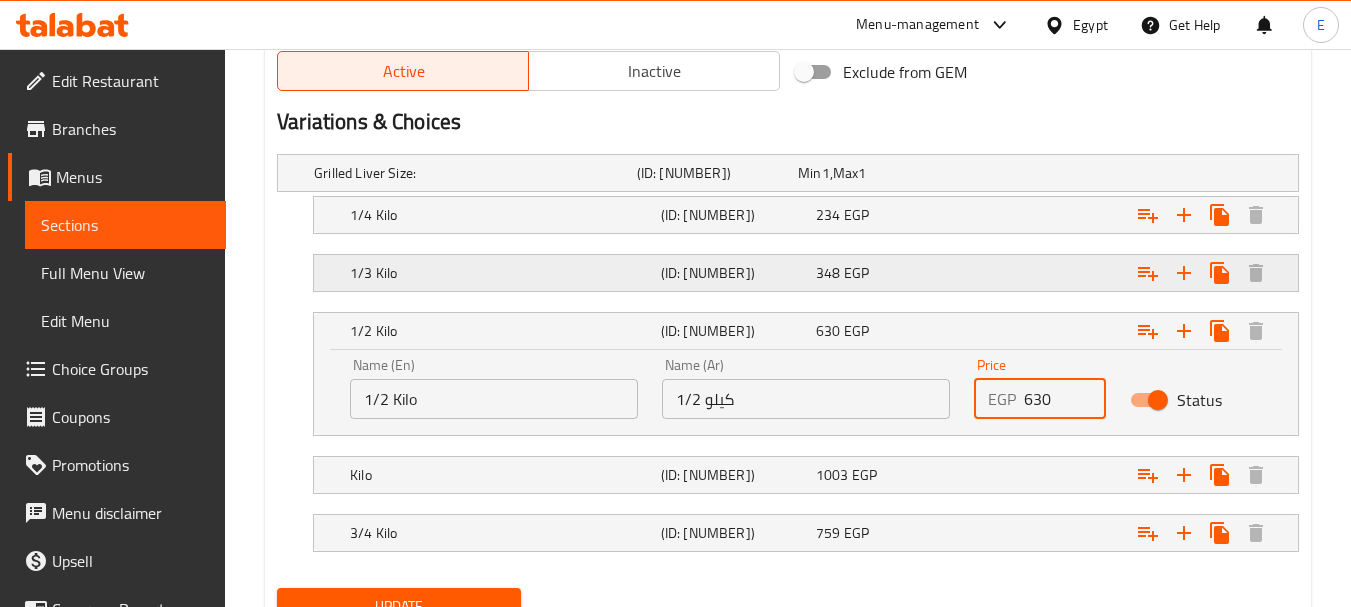 type on "630" 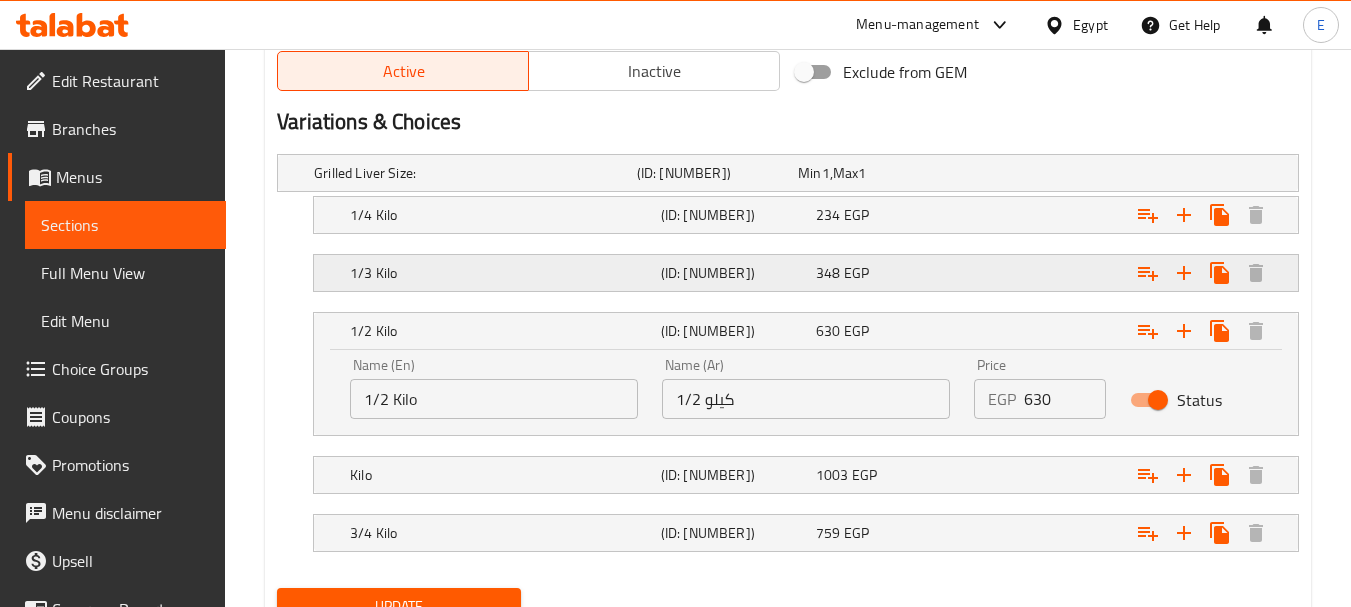 click on "[NUMBER] EGP" at bounding box center (874, 173) 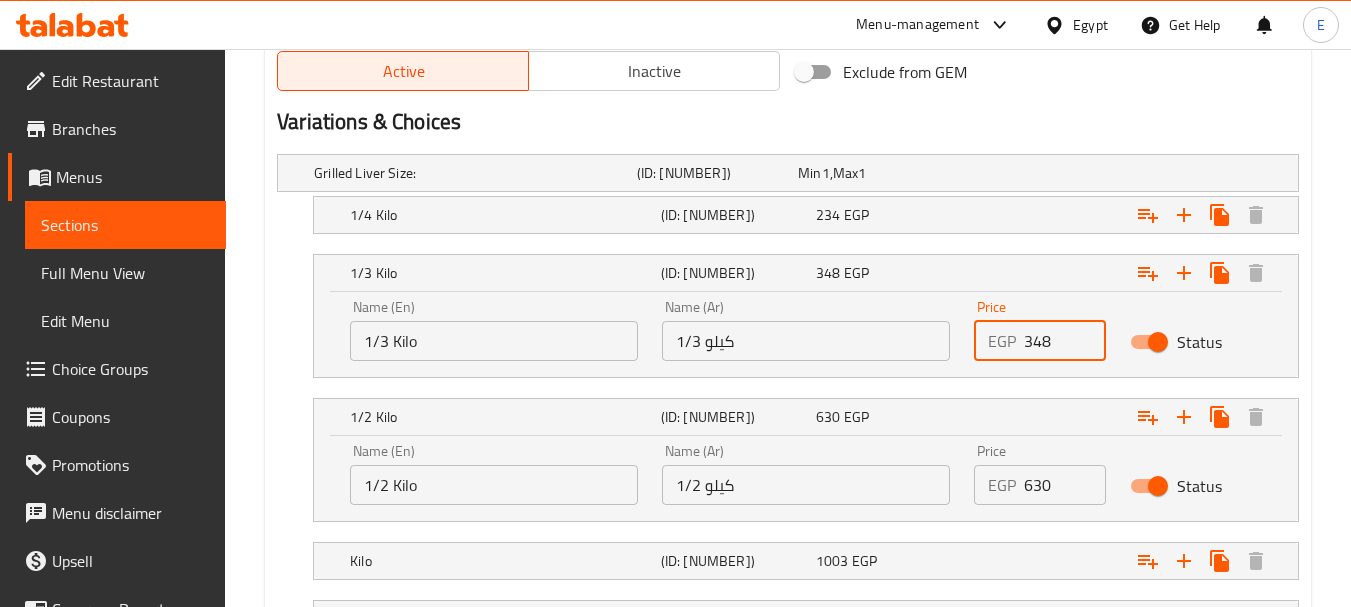 drag, startPoint x: 1061, startPoint y: 345, endPoint x: 957, endPoint y: 341, distance: 104.0769 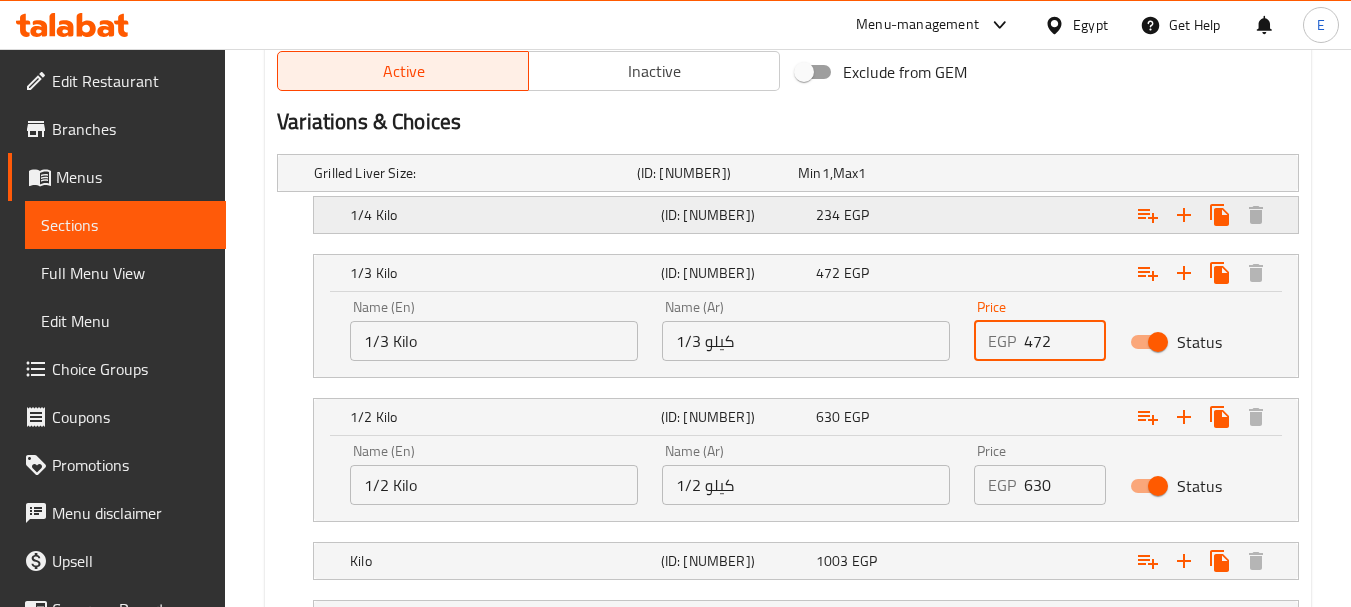 type on "472" 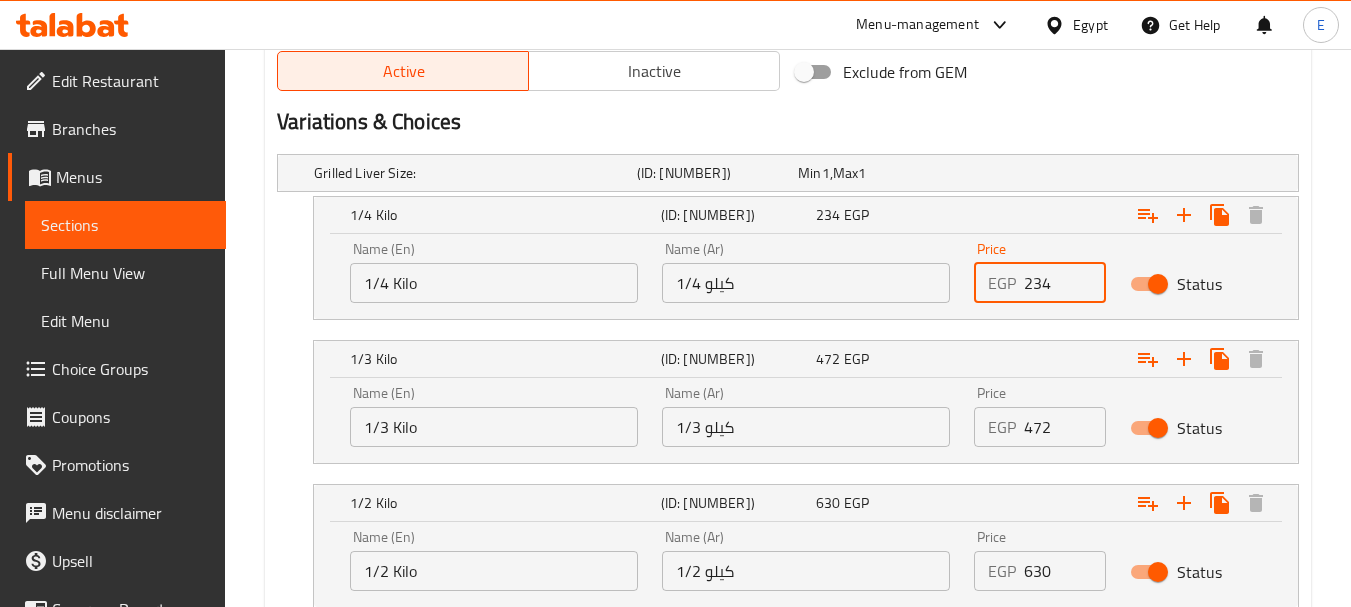 drag, startPoint x: 1057, startPoint y: 285, endPoint x: 988, endPoint y: 274, distance: 69.87131 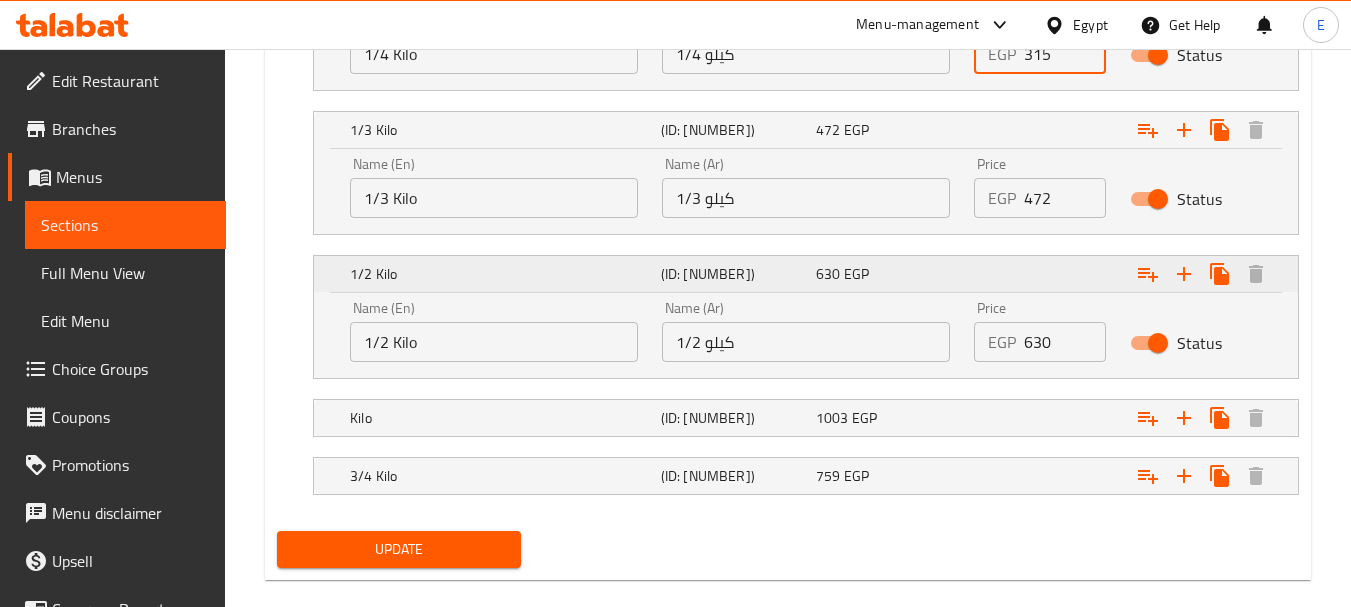 scroll, scrollTop: 1312, scrollLeft: 0, axis: vertical 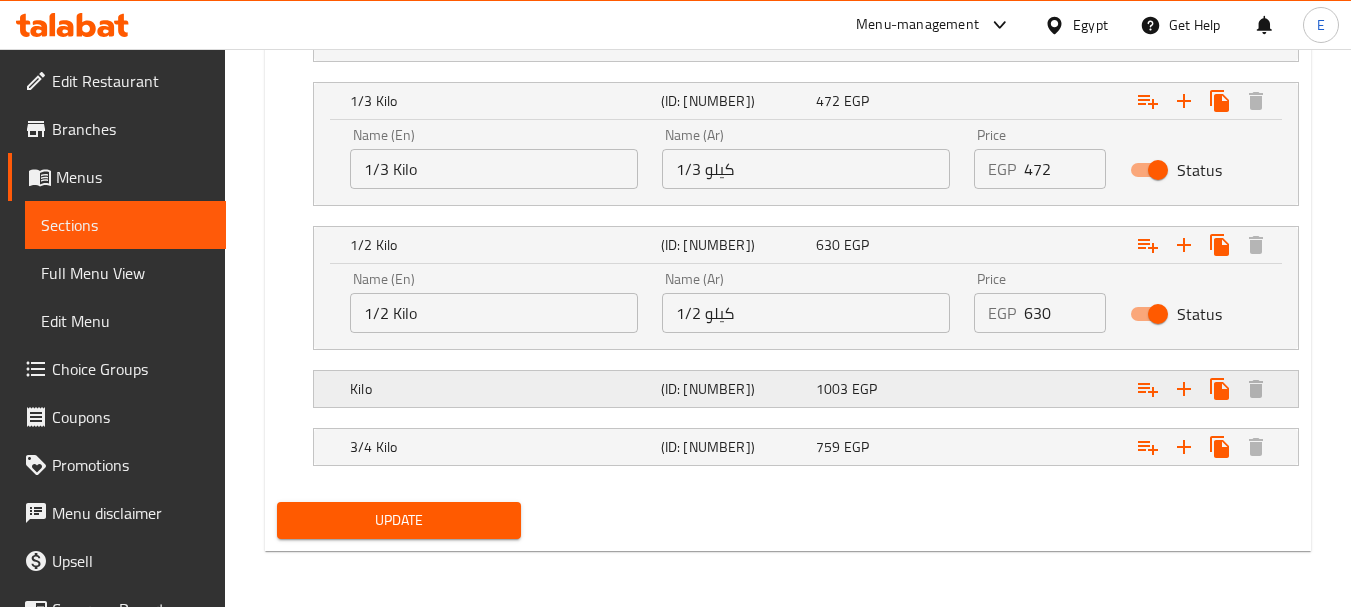 type on "315" 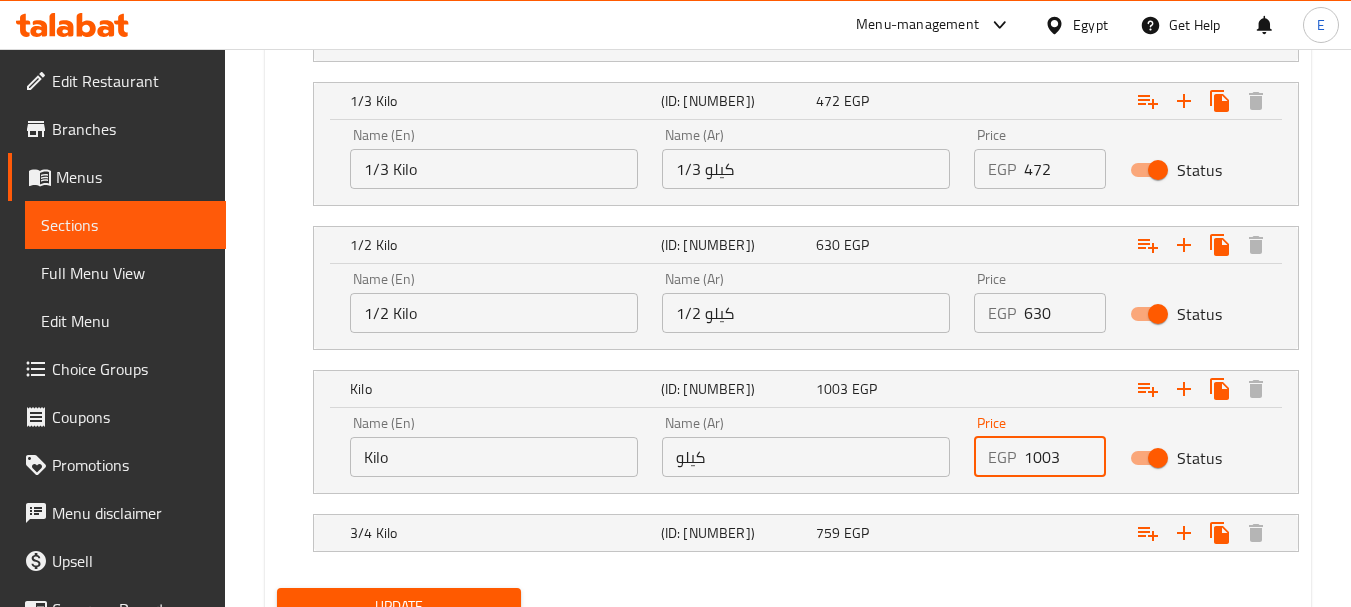 drag, startPoint x: 1068, startPoint y: 464, endPoint x: 961, endPoint y: 447, distance: 108.34205 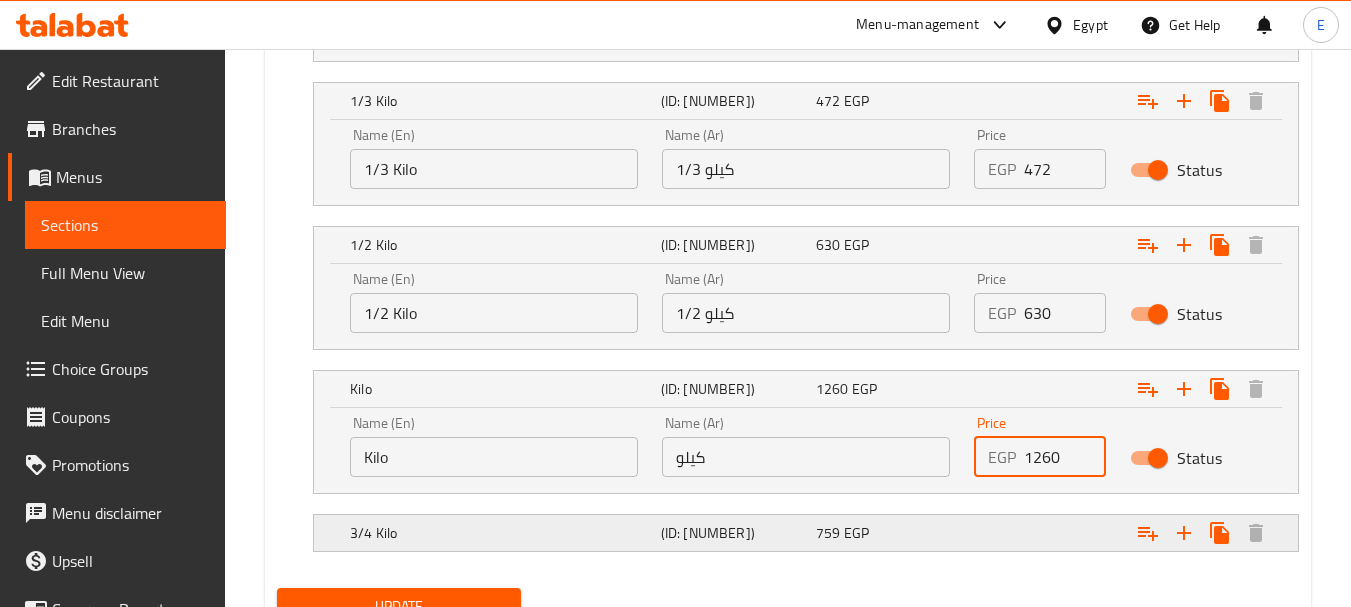 type on "1260" 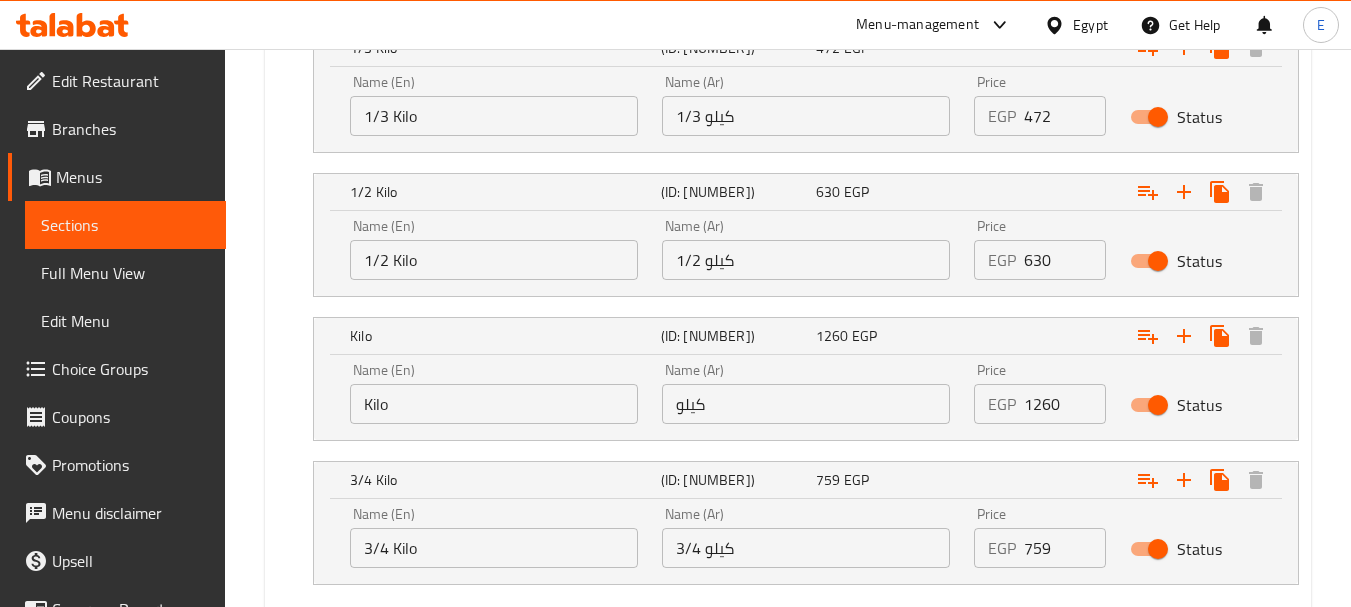 scroll, scrollTop: 1412, scrollLeft: 0, axis: vertical 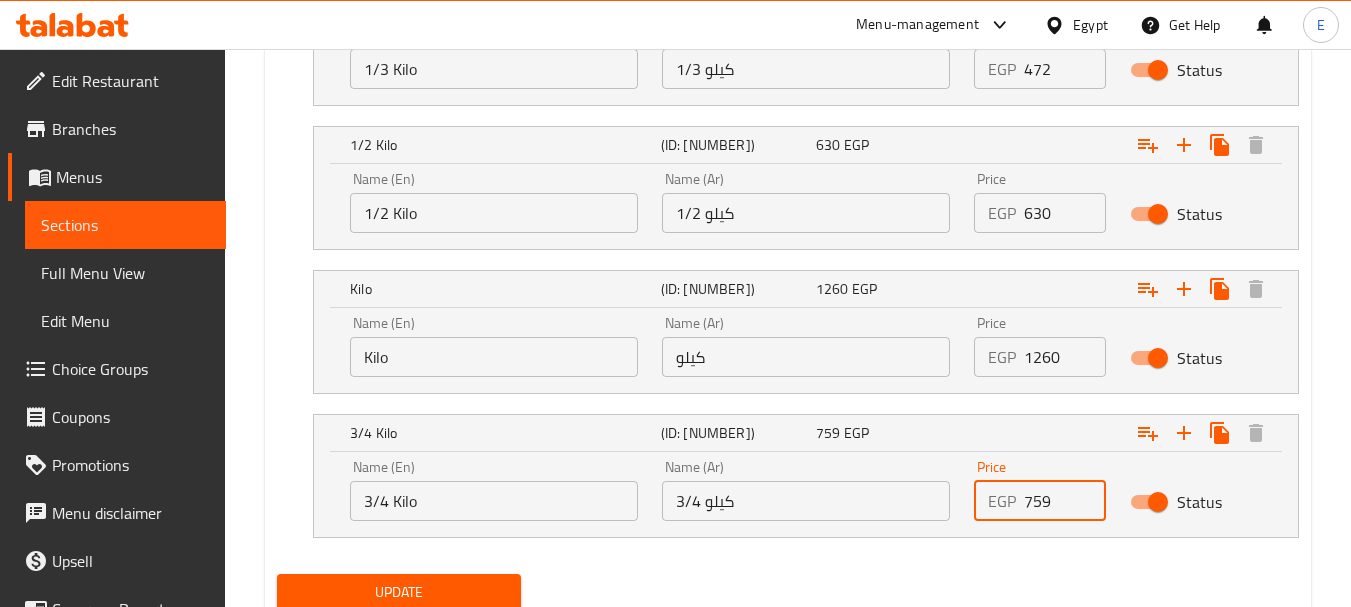 drag, startPoint x: 1053, startPoint y: 503, endPoint x: 911, endPoint y: 494, distance: 142.28493 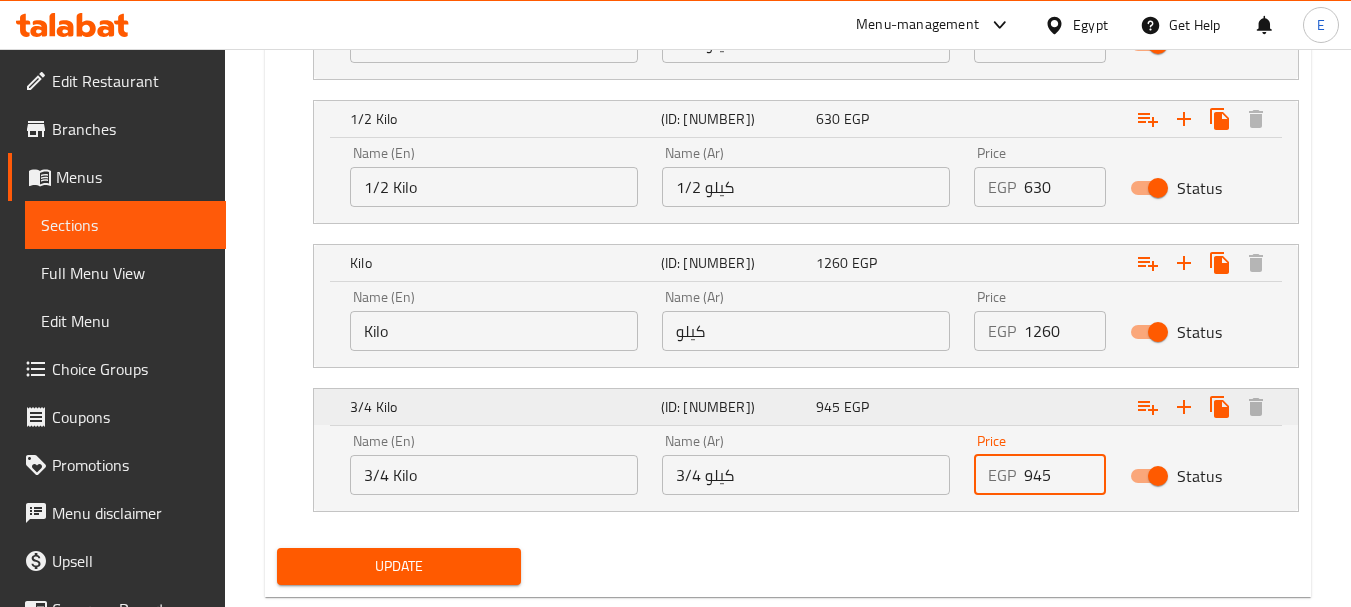scroll, scrollTop: 1484, scrollLeft: 0, axis: vertical 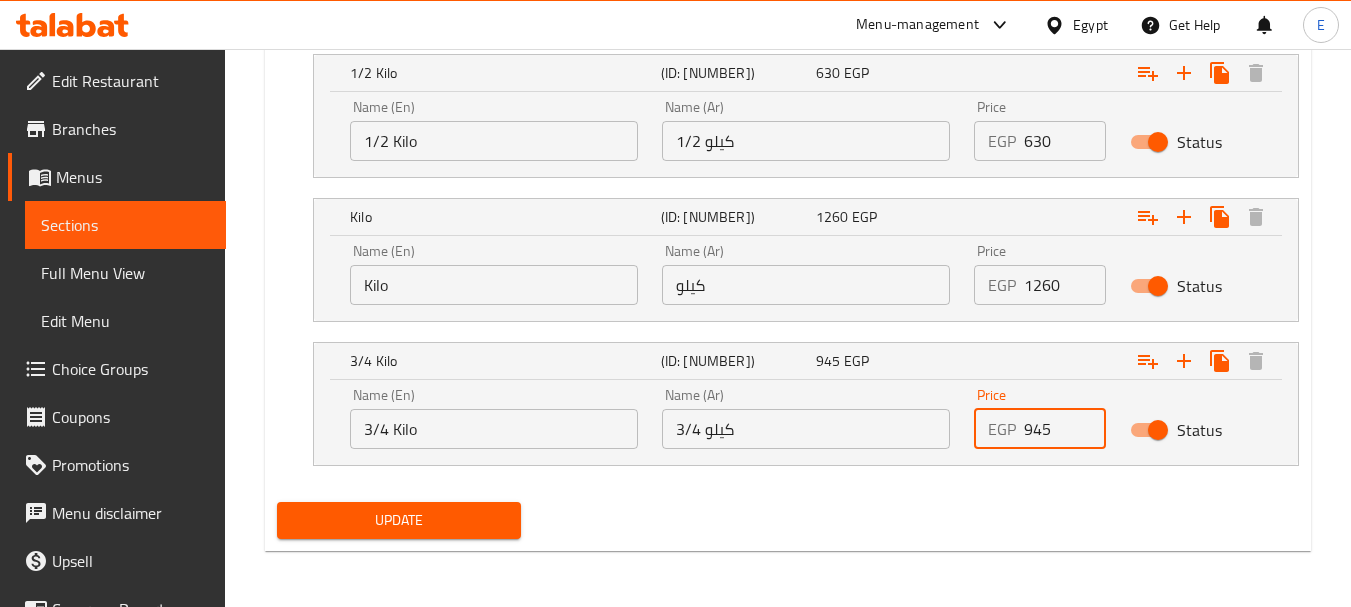 type on "945" 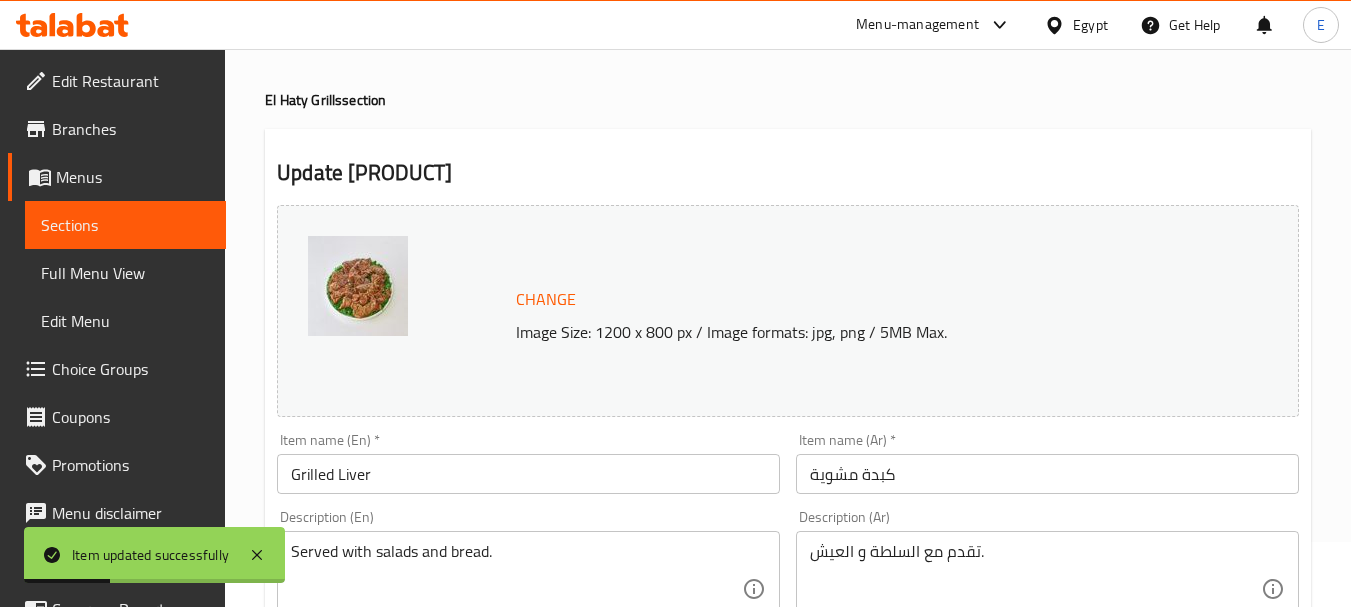 scroll, scrollTop: 0, scrollLeft: 0, axis: both 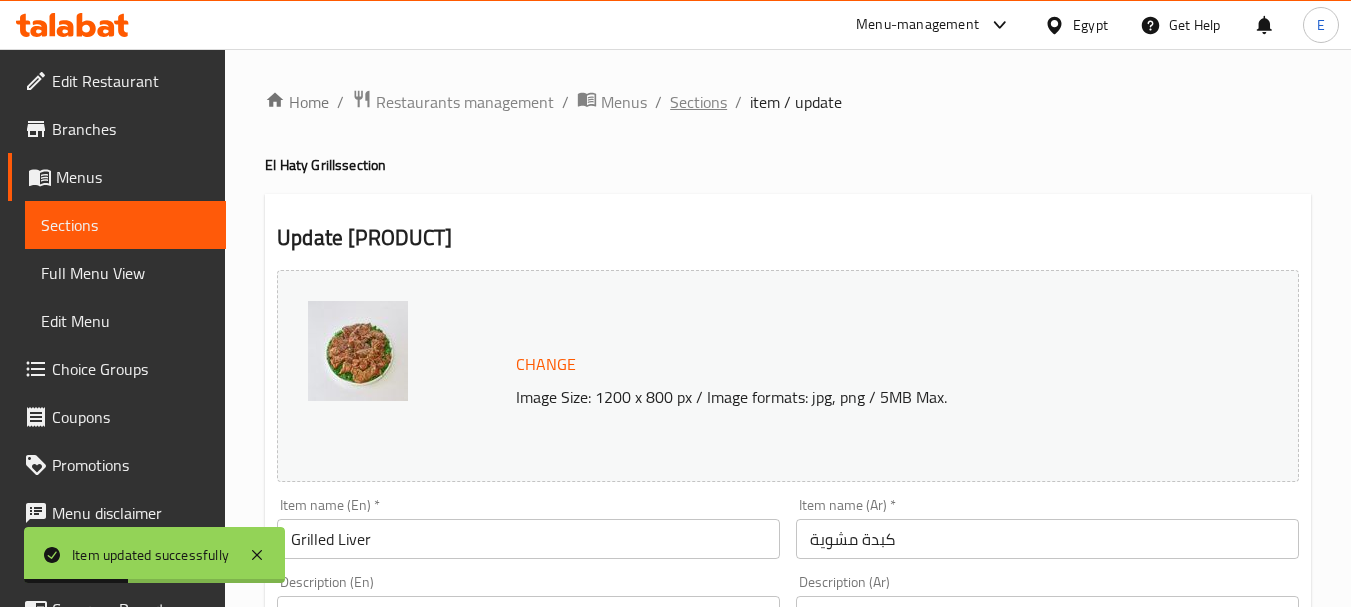 click on "Sections" at bounding box center [698, 102] 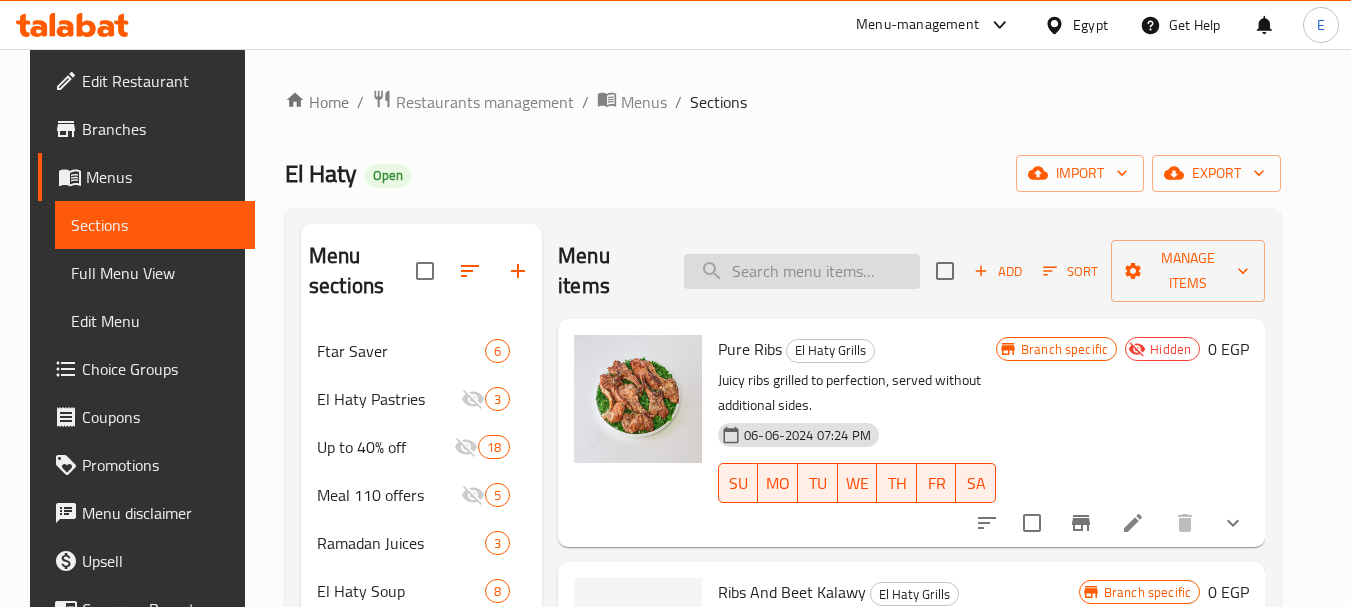 click at bounding box center [802, 271] 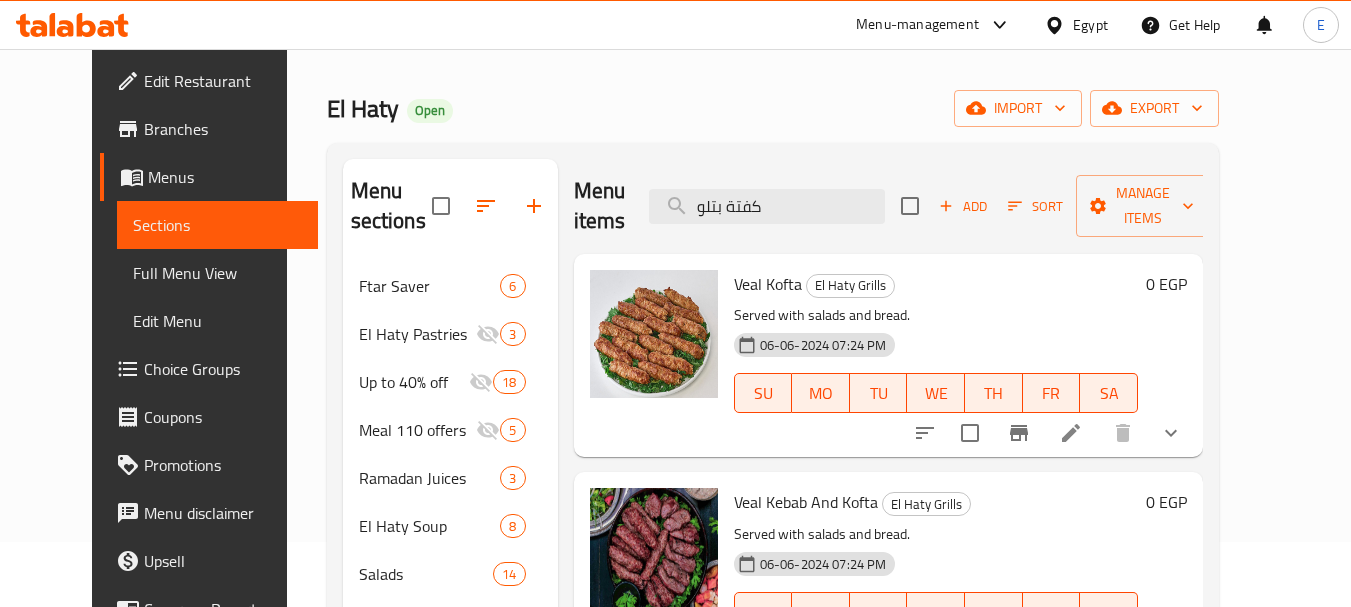 scroll, scrollTop: 100, scrollLeft: 0, axis: vertical 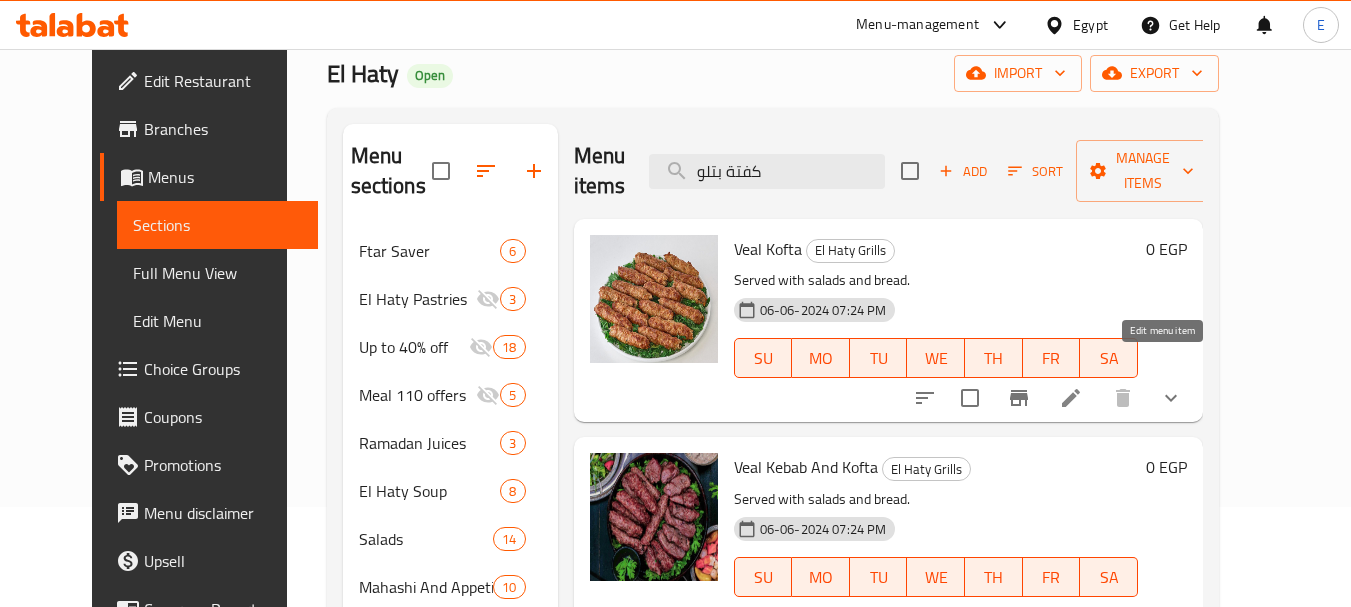 type on "كفتة بتلو" 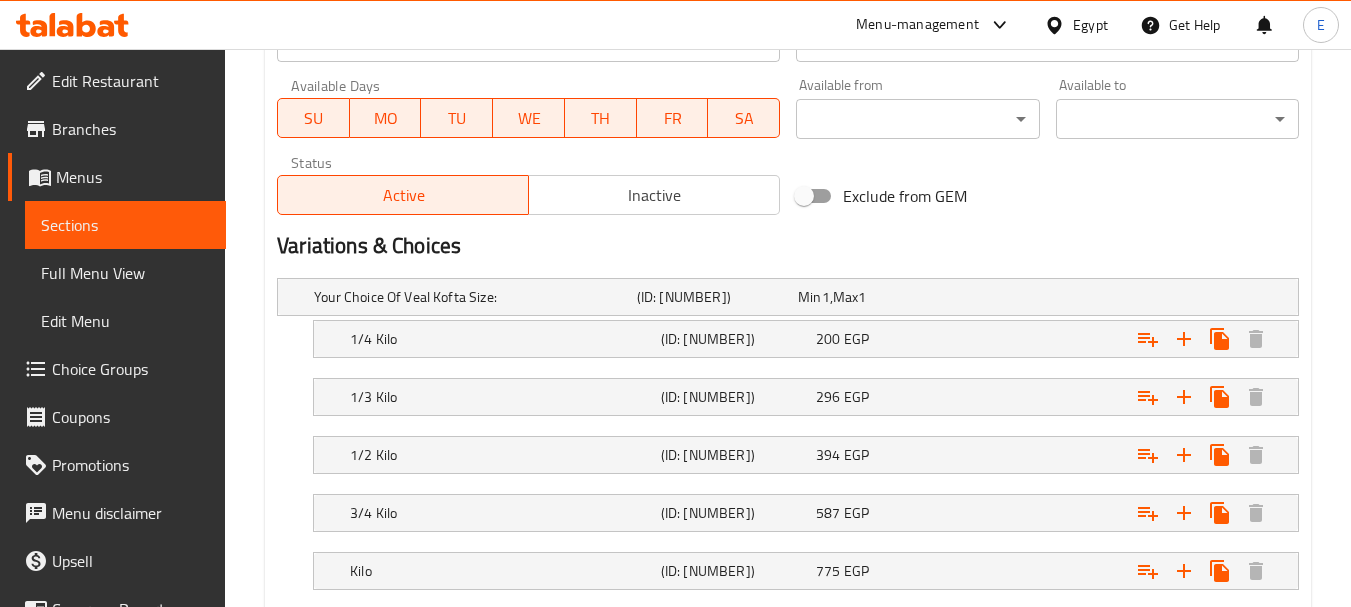 scroll, scrollTop: 1054, scrollLeft: 0, axis: vertical 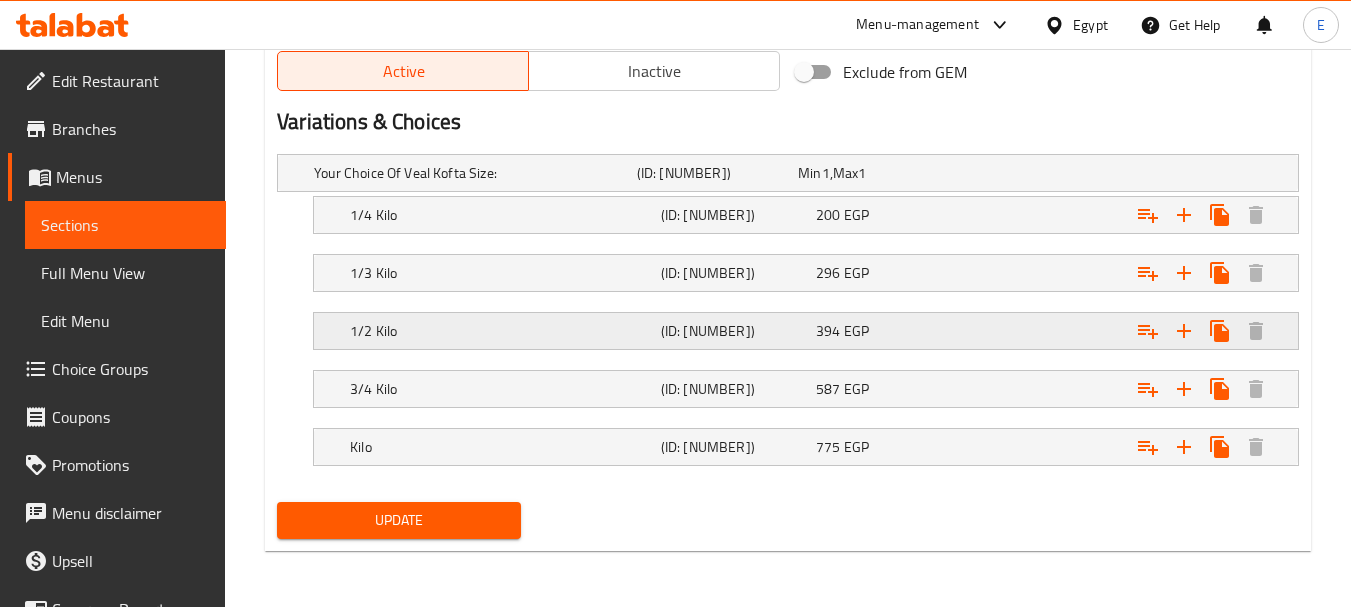click on "(ID: [NUMBER])" at bounding box center [713, 173] 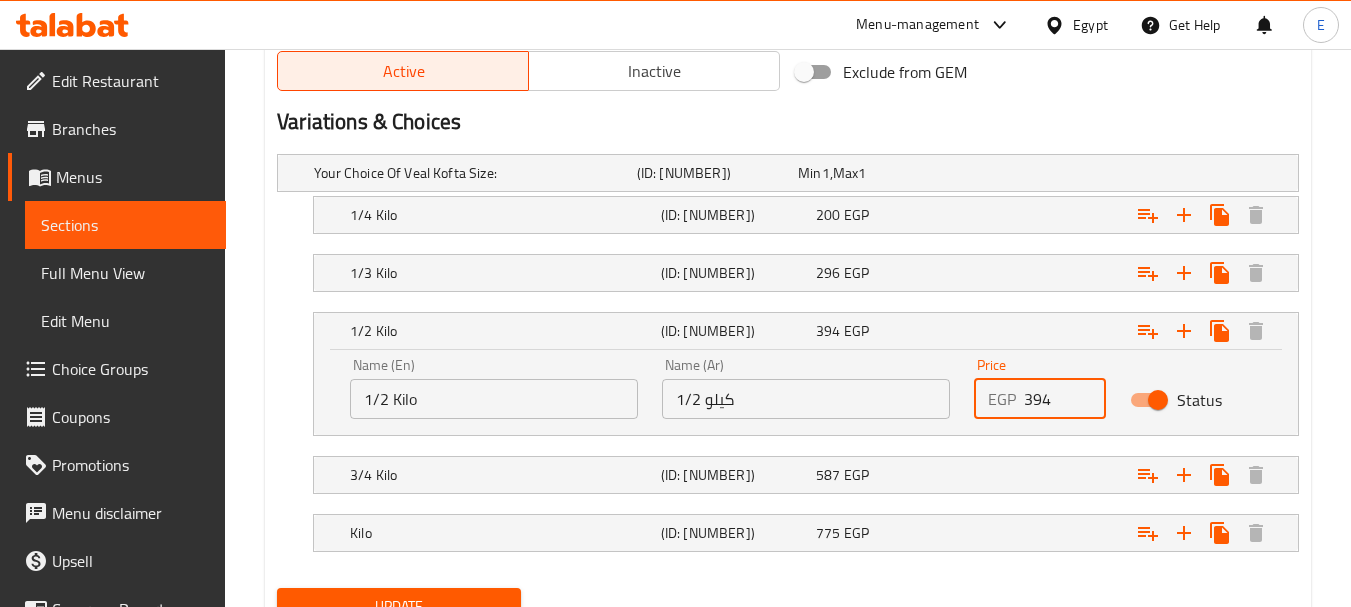 drag, startPoint x: 1052, startPoint y: 396, endPoint x: 893, endPoint y: 380, distance: 159.80301 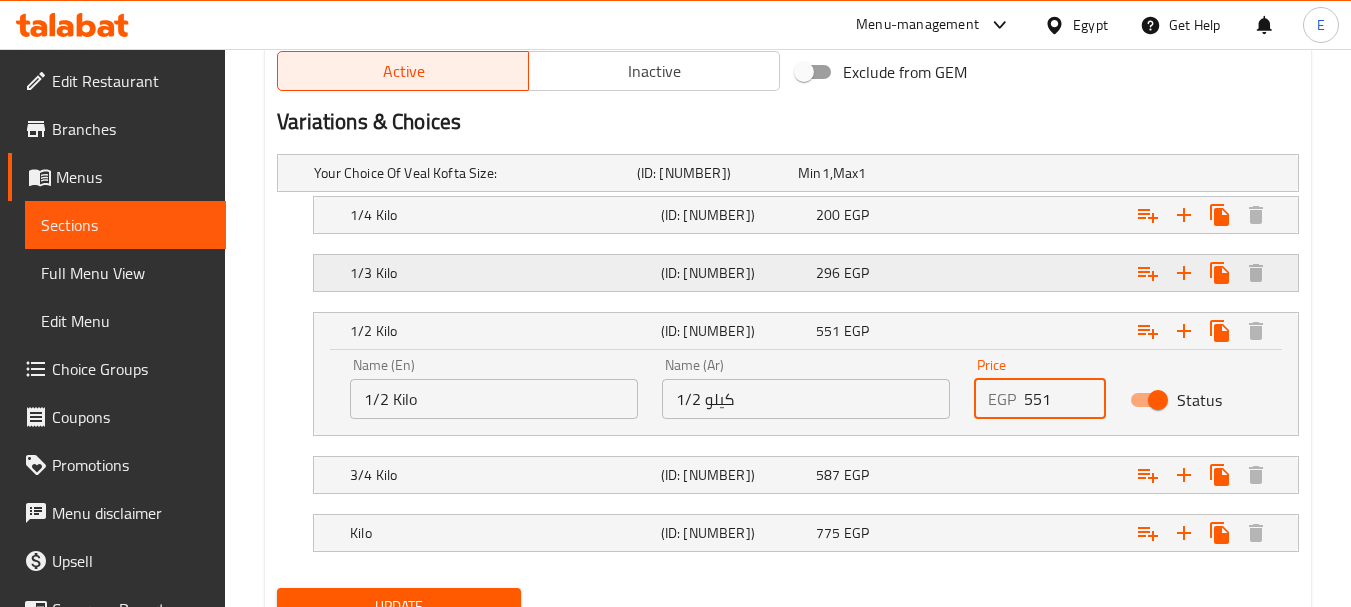 type on "551" 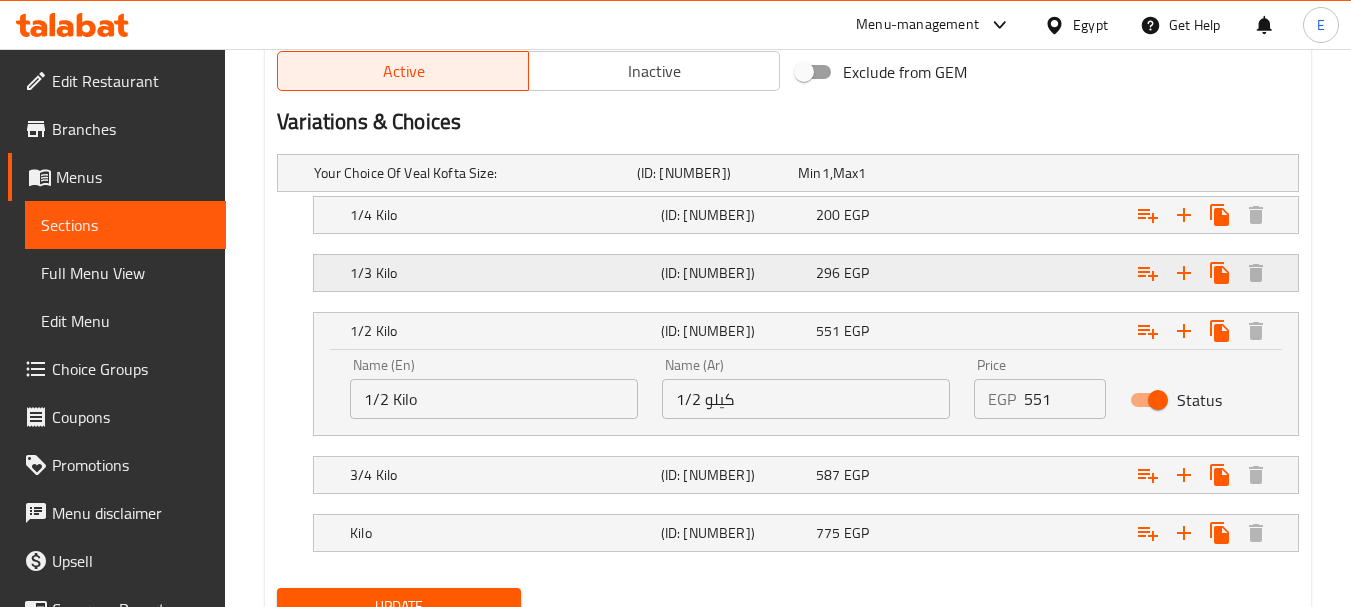 click on "[PRICE] EGP" at bounding box center (874, 173) 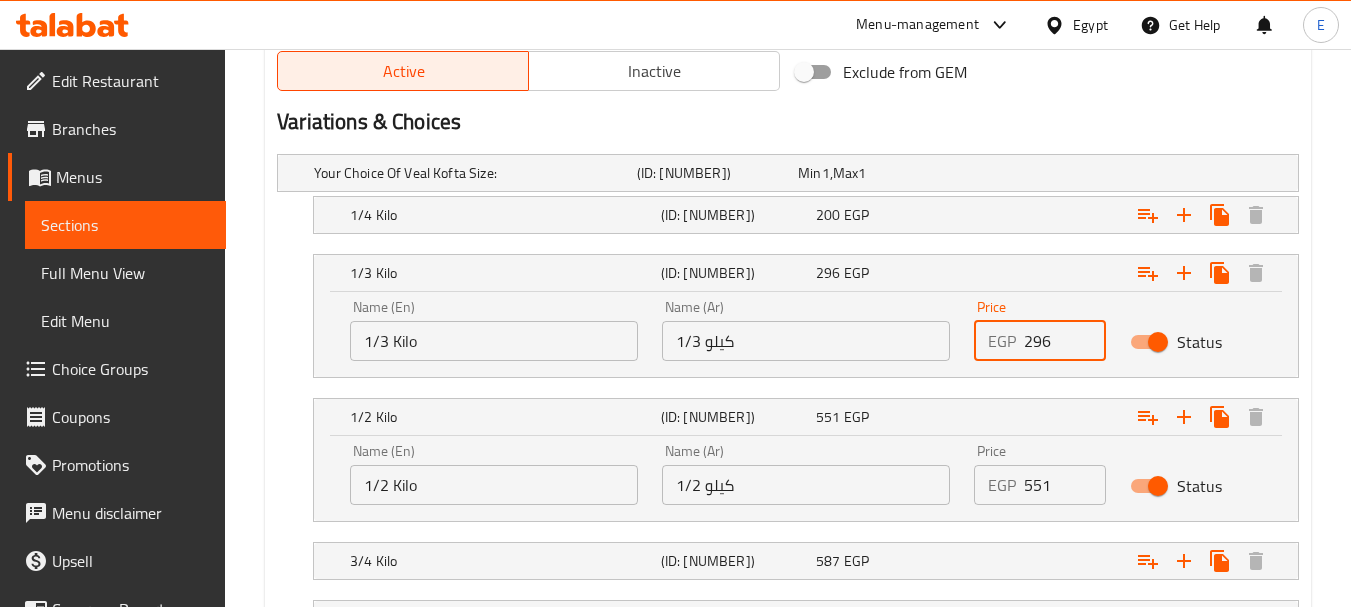 drag, startPoint x: 1057, startPoint y: 349, endPoint x: 1014, endPoint y: 337, distance: 44.64303 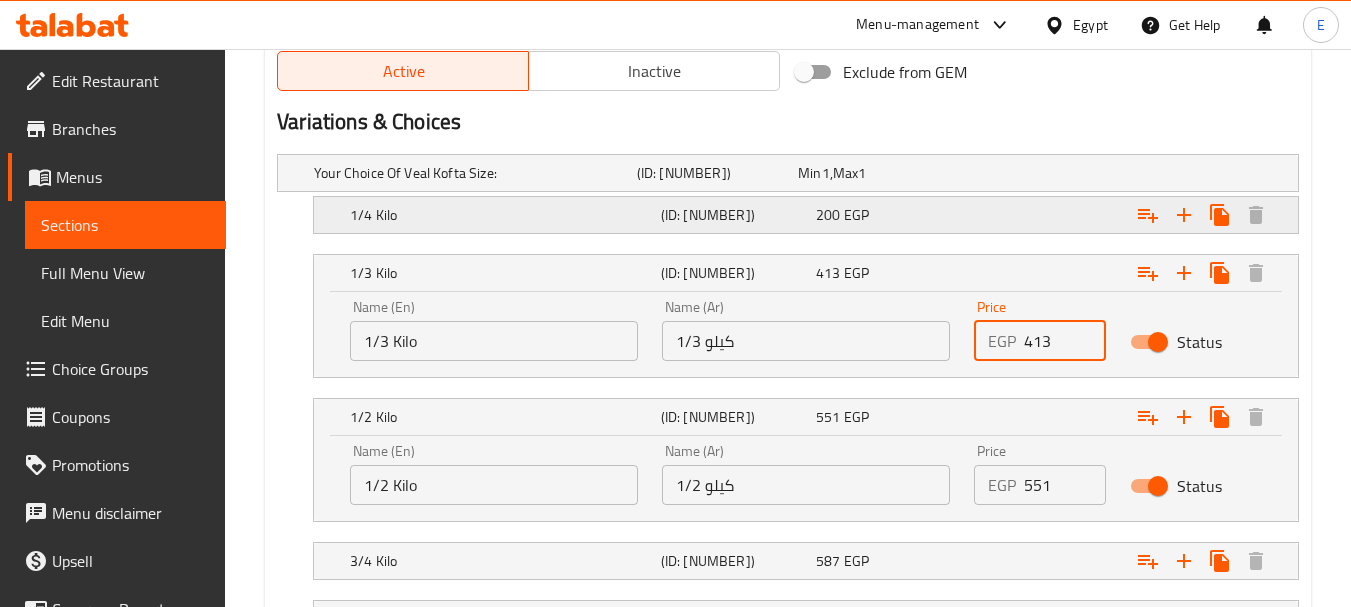 type on "413" 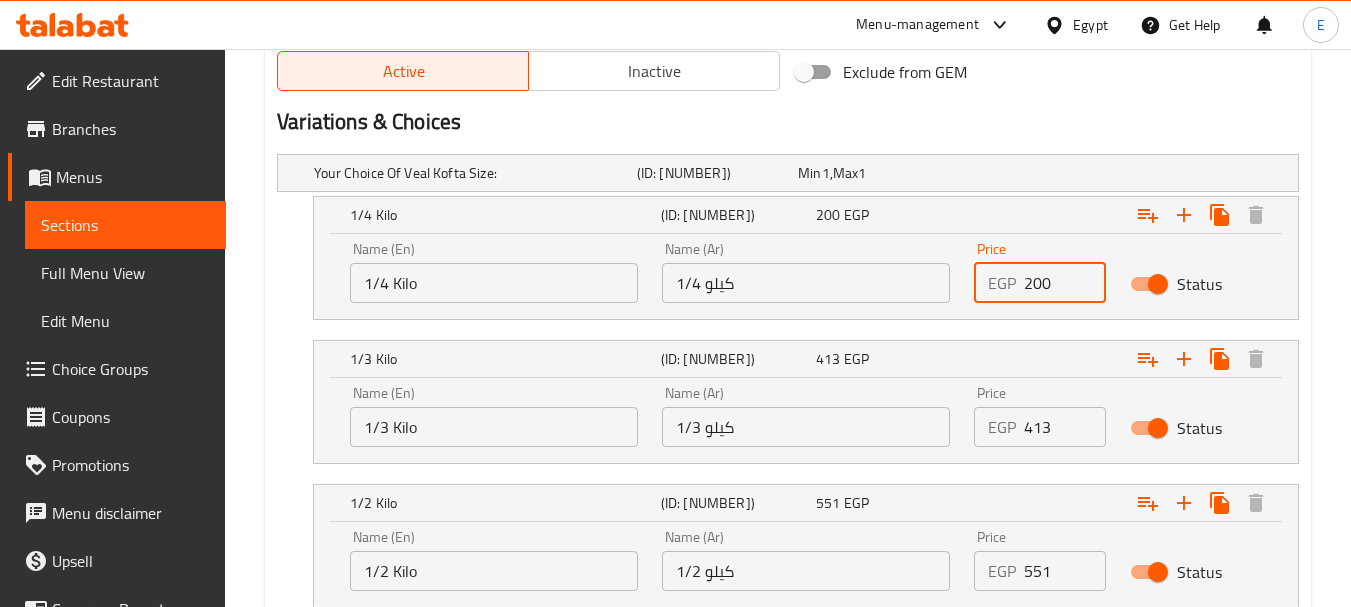 drag, startPoint x: 1060, startPoint y: 284, endPoint x: 900, endPoint y: 257, distance: 162.26213 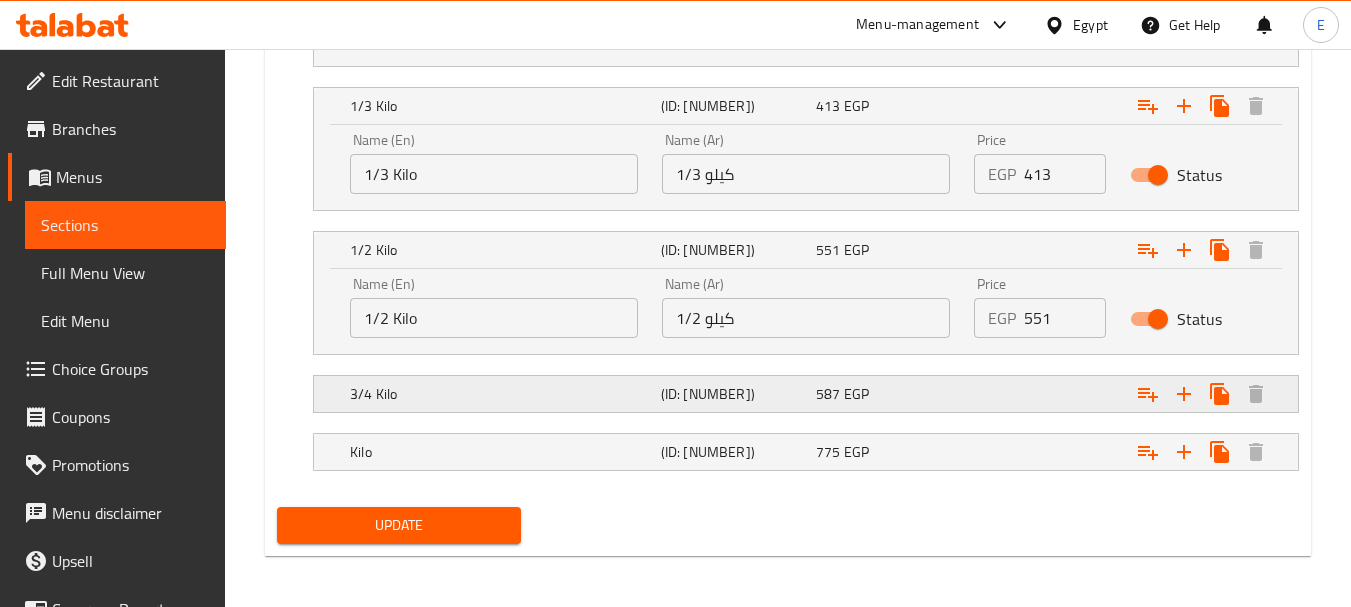 scroll, scrollTop: 1312, scrollLeft: 0, axis: vertical 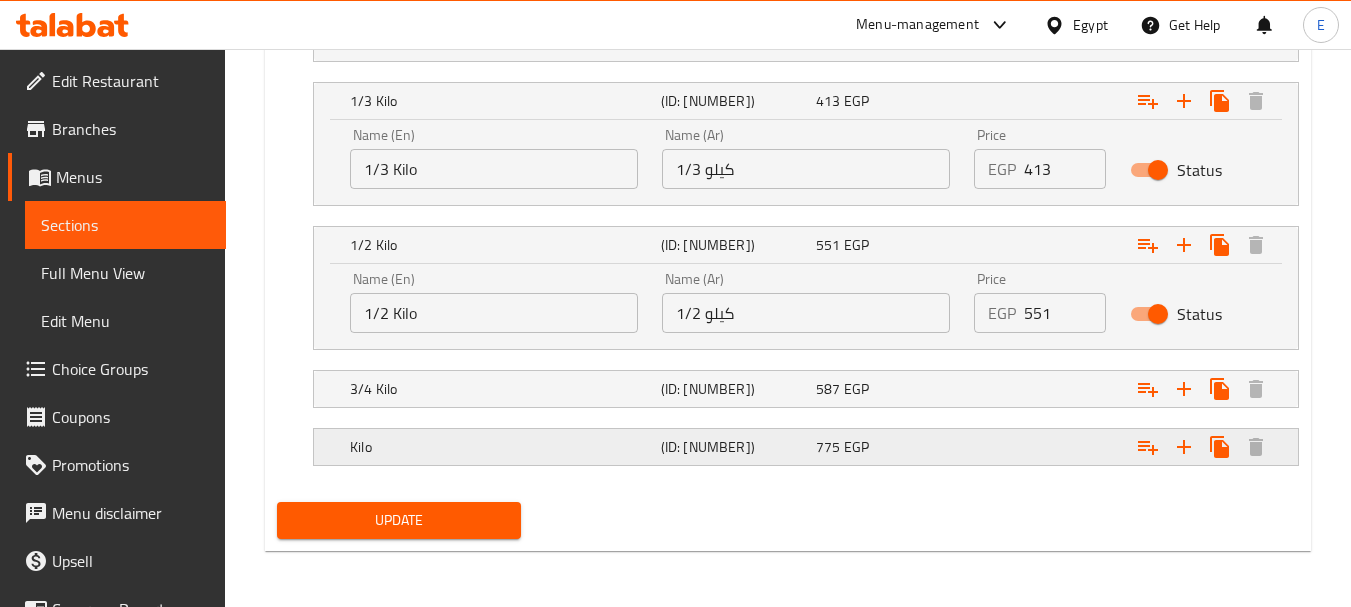 type on "276" 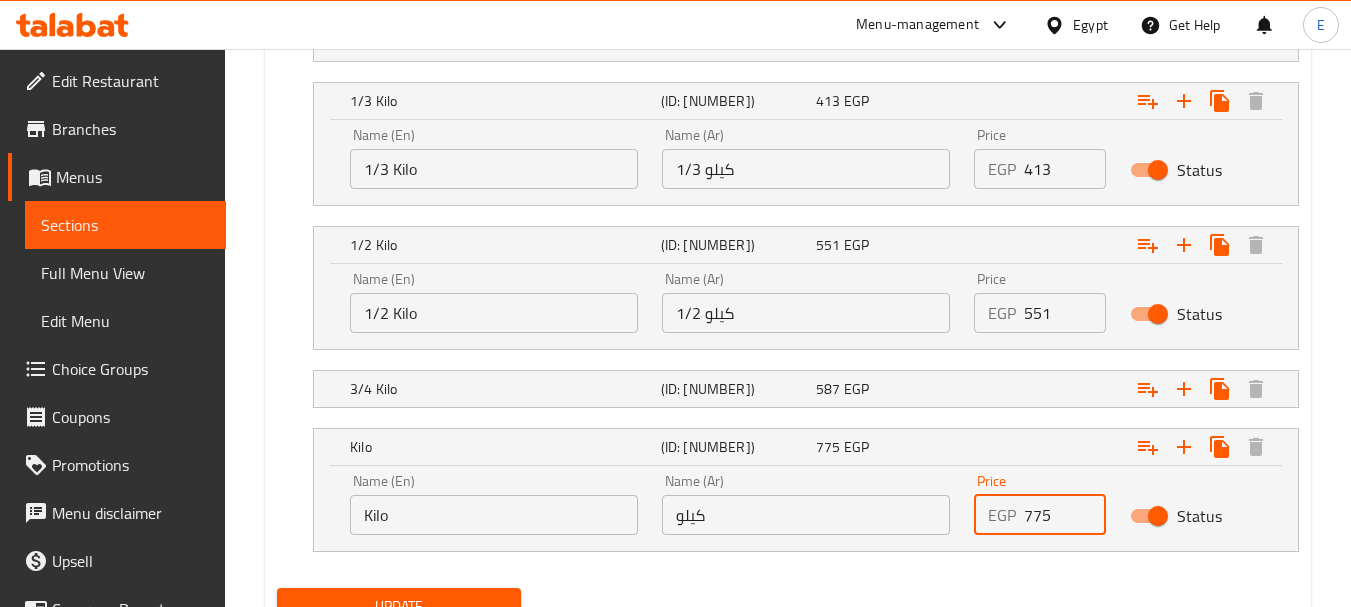 drag, startPoint x: 1053, startPoint y: 512, endPoint x: 960, endPoint y: 499, distance: 93.904205 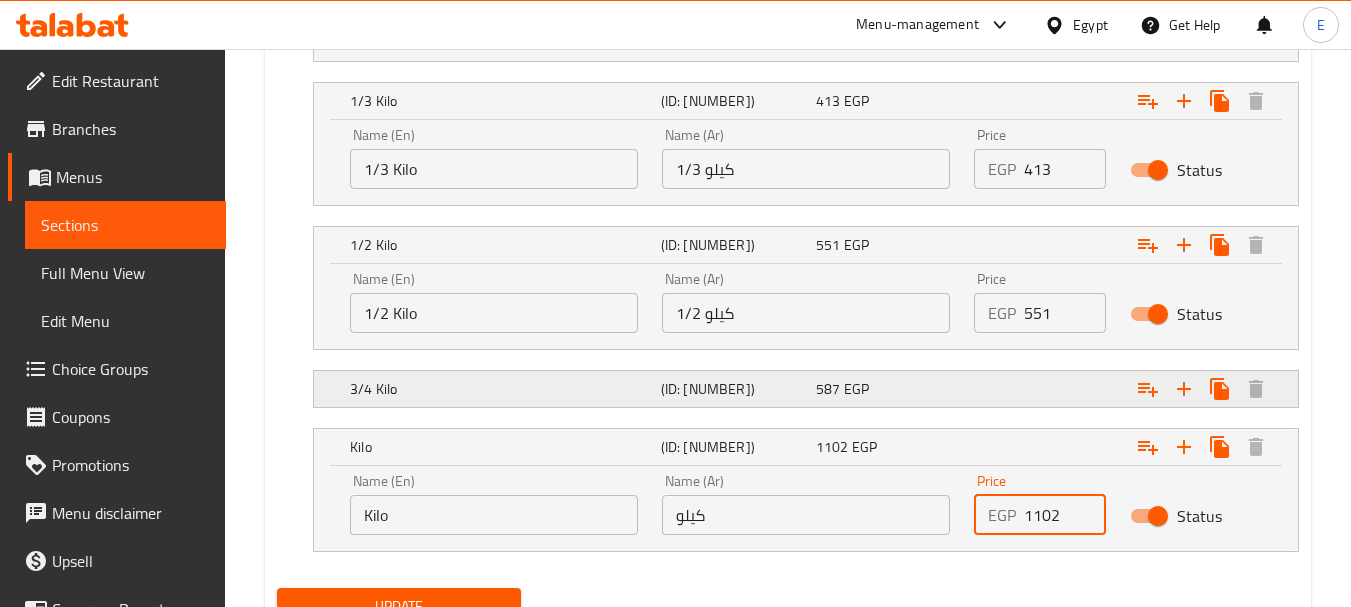 type on "1102" 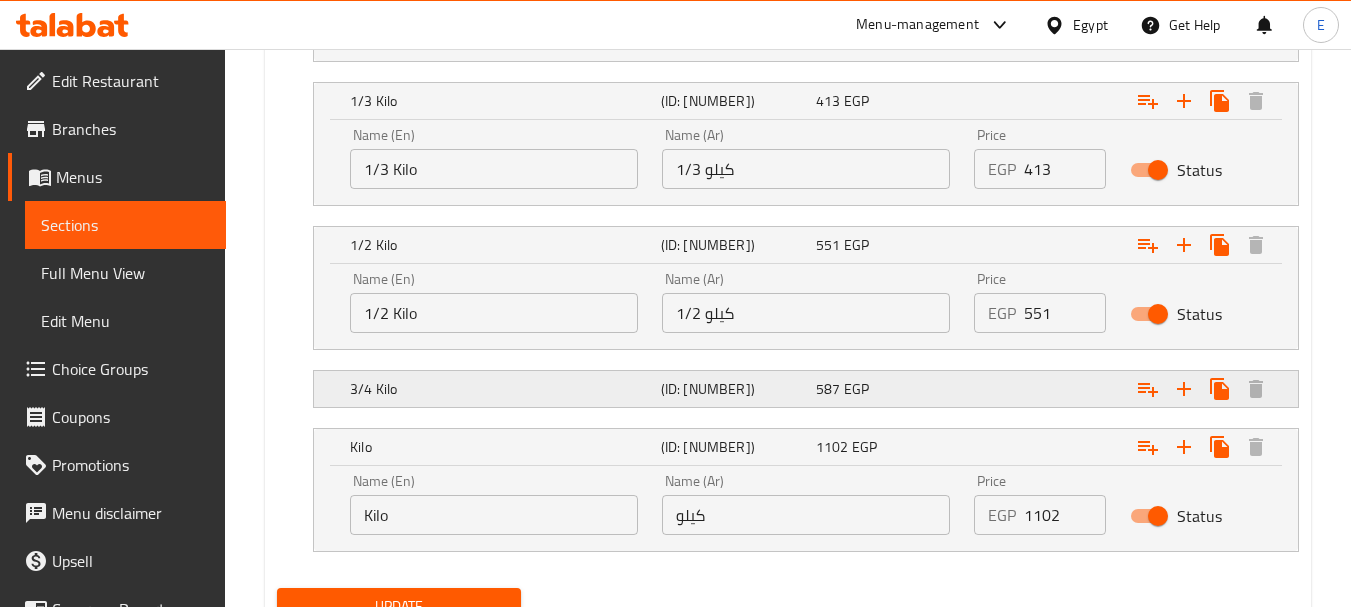 click at bounding box center (1116, -85) 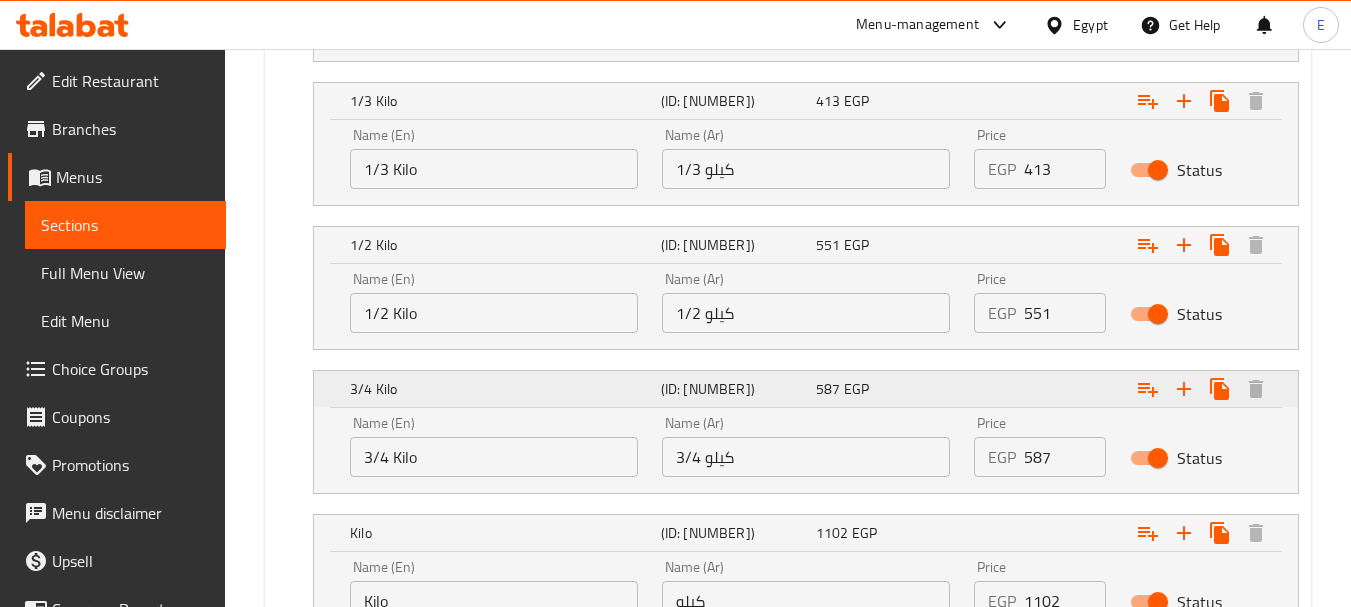 scroll, scrollTop: 1412, scrollLeft: 0, axis: vertical 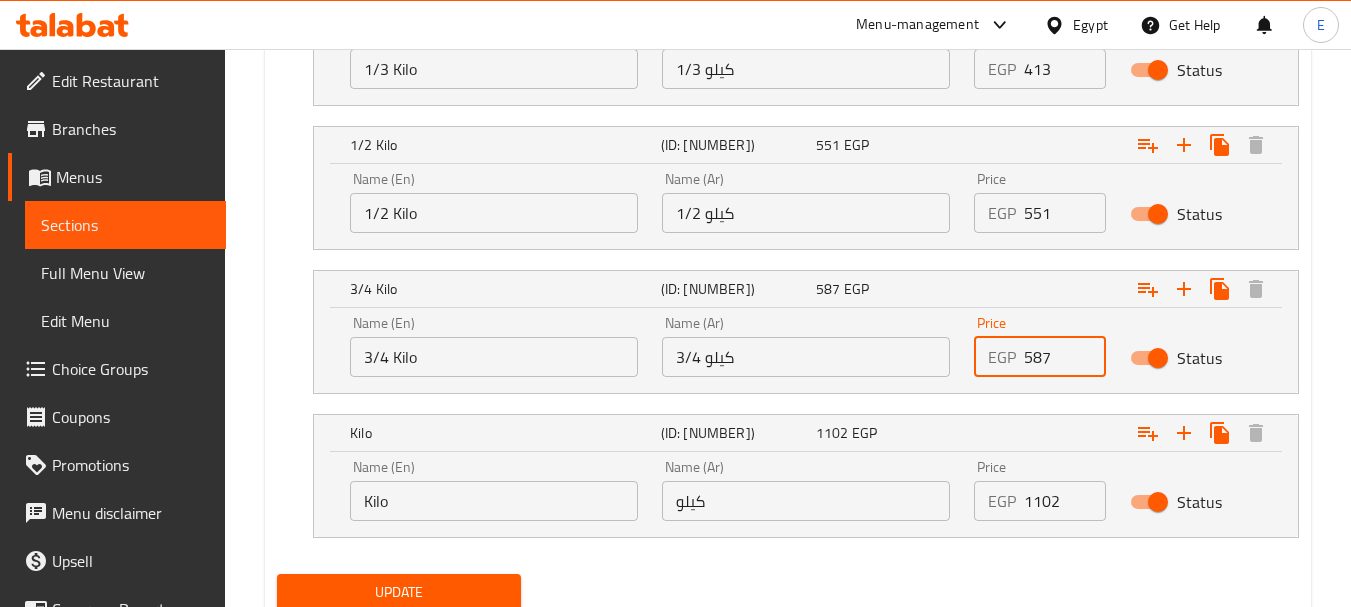 drag, startPoint x: 1051, startPoint y: 362, endPoint x: 921, endPoint y: 339, distance: 132.01894 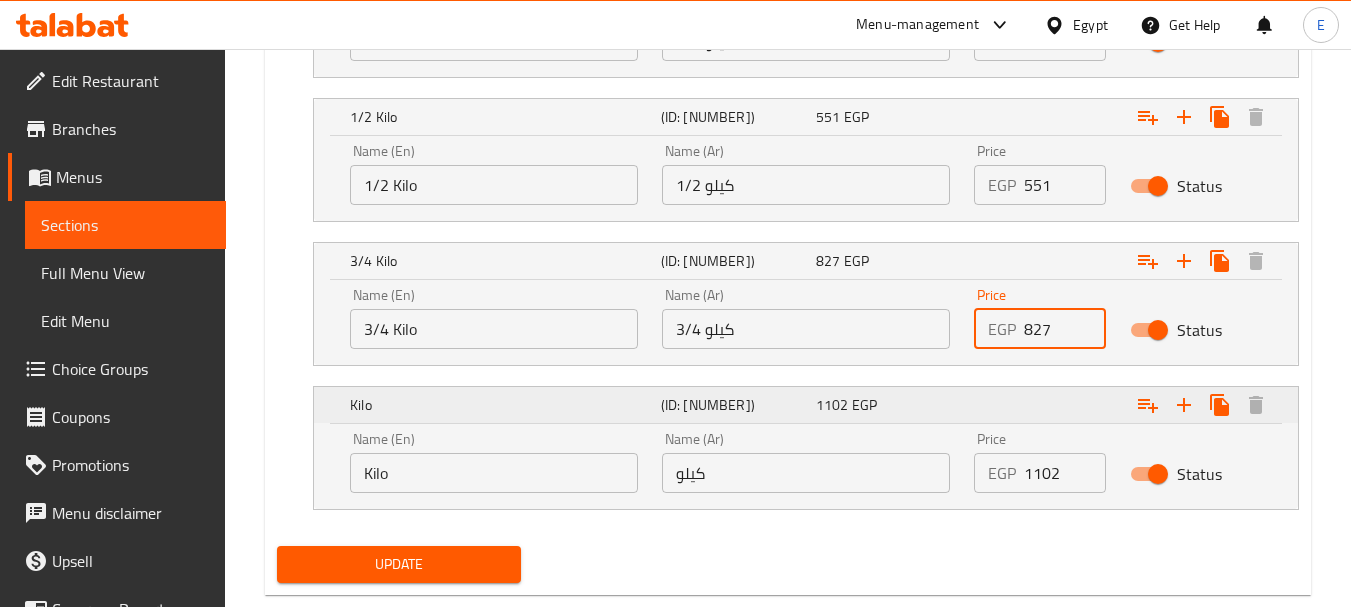 scroll, scrollTop: 1484, scrollLeft: 0, axis: vertical 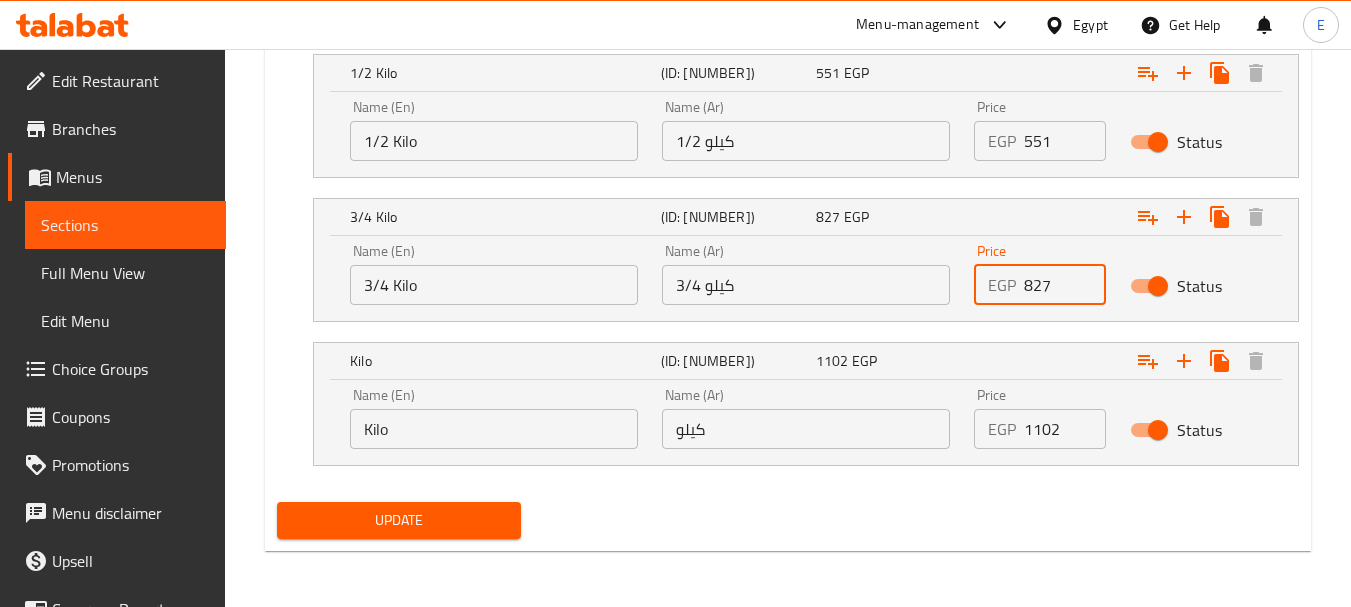 type on "827" 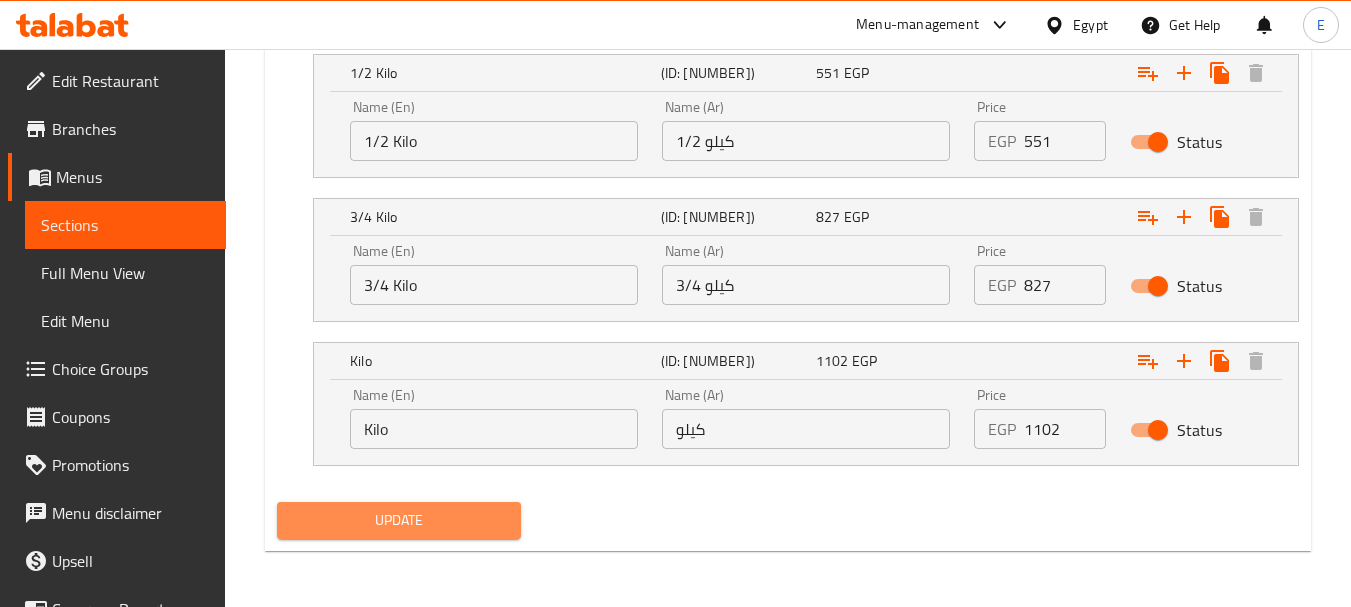click on "Update" at bounding box center [398, 520] 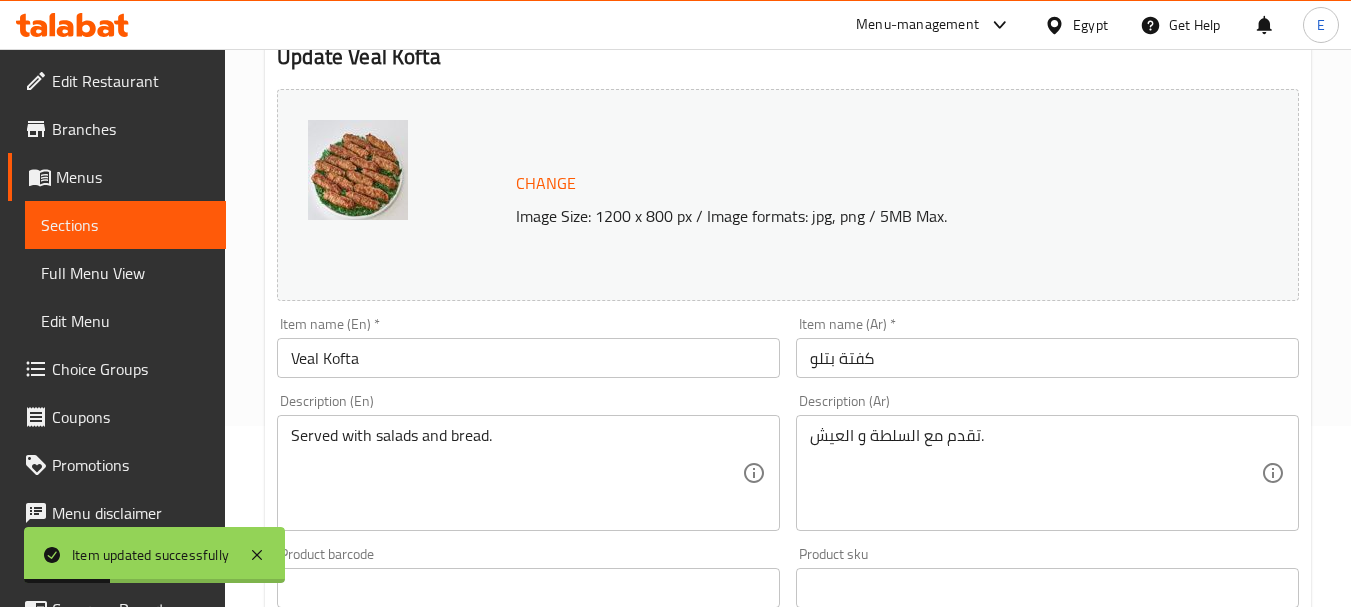 scroll, scrollTop: 0, scrollLeft: 0, axis: both 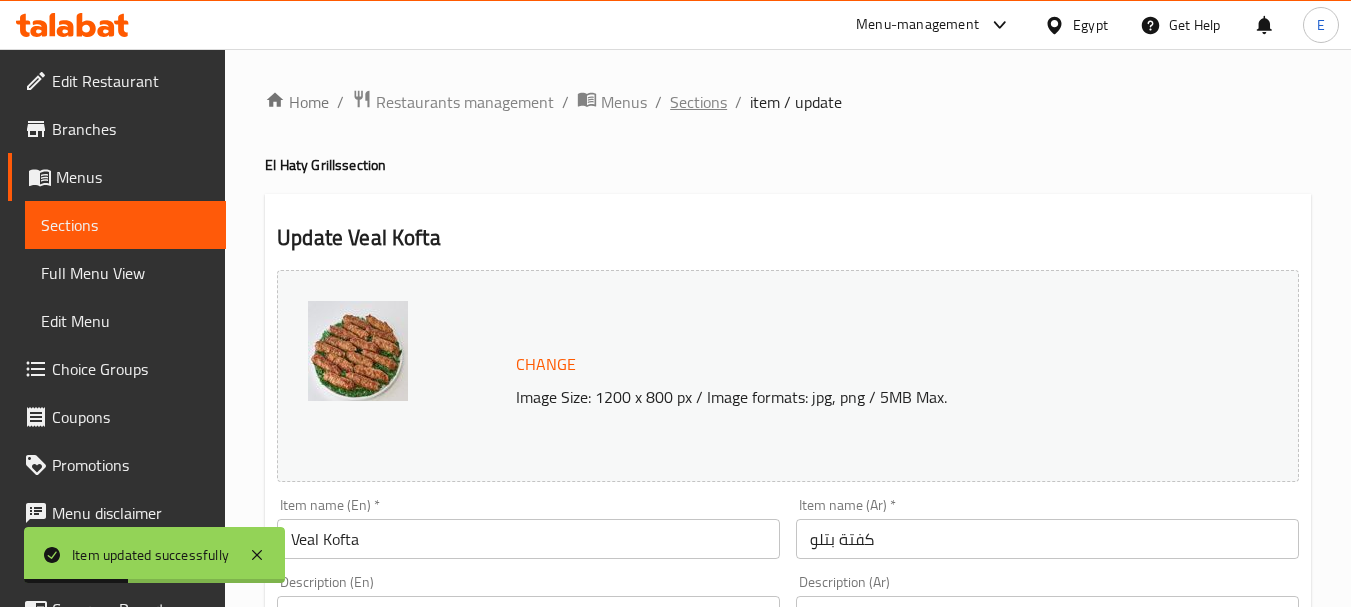 click on "Sections" at bounding box center [698, 102] 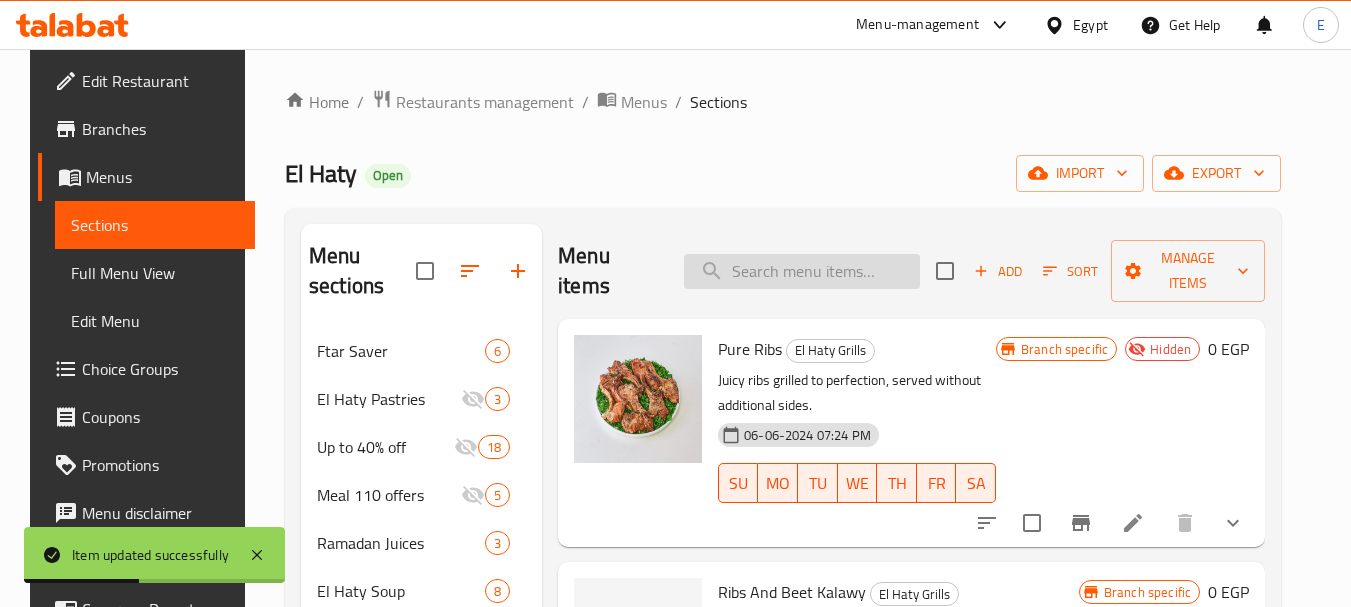 click at bounding box center [802, 271] 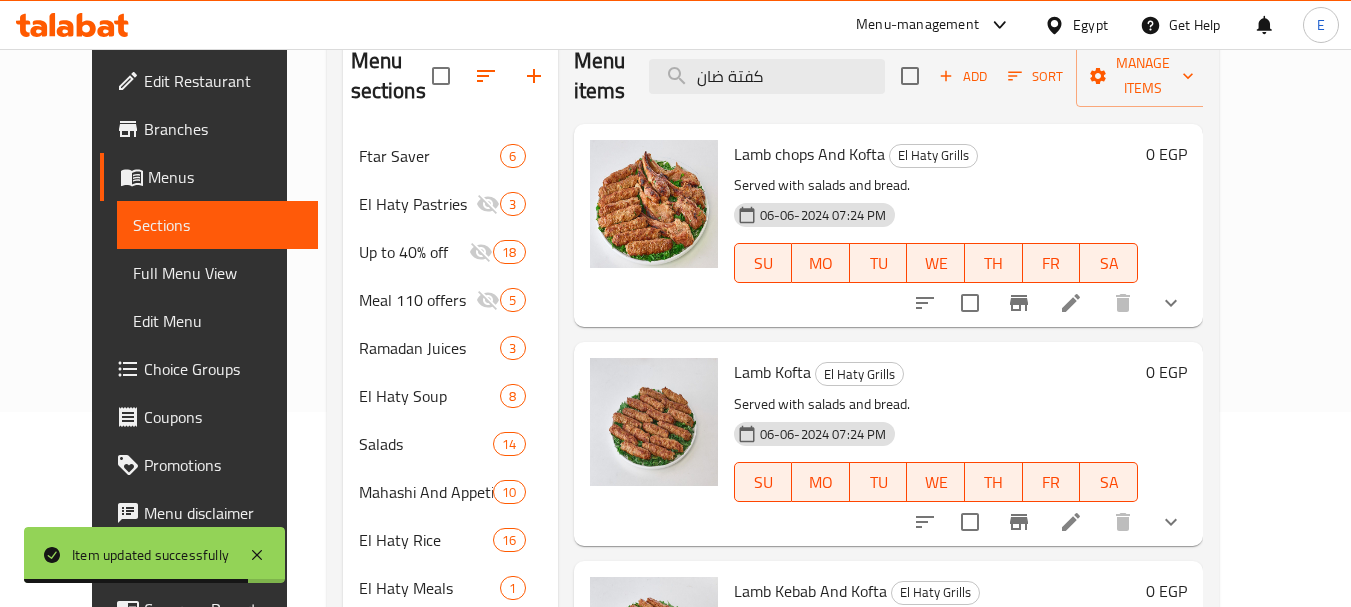 scroll, scrollTop: 200, scrollLeft: 0, axis: vertical 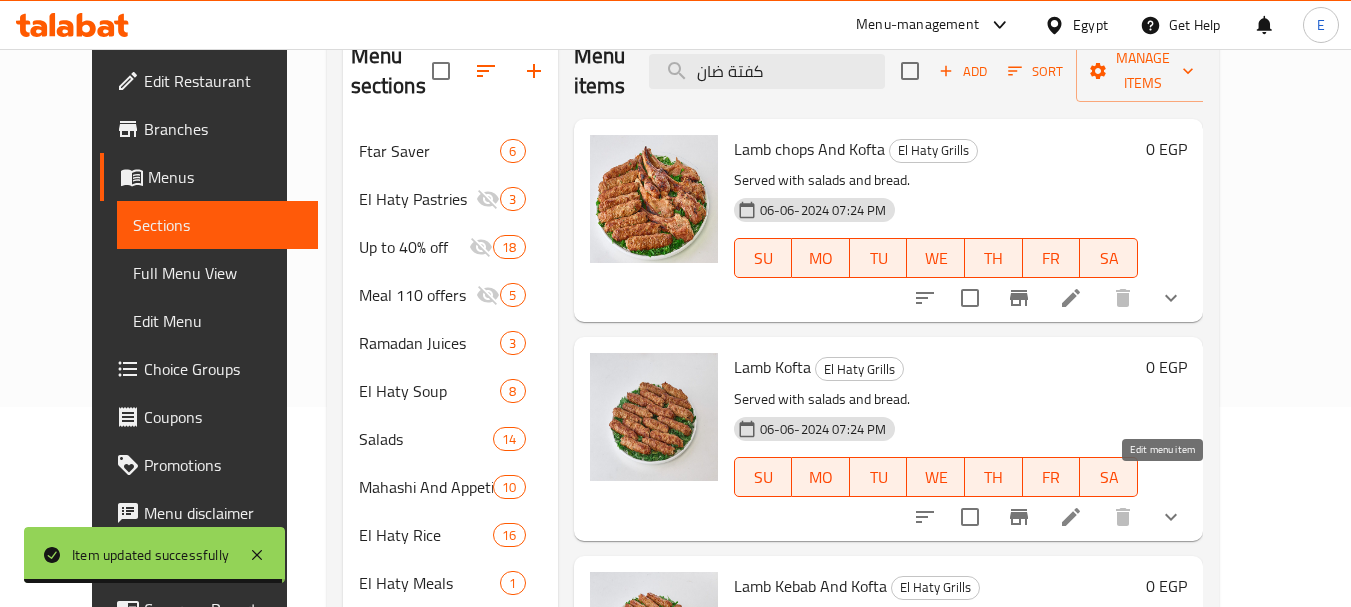 type on "كفتة ضان" 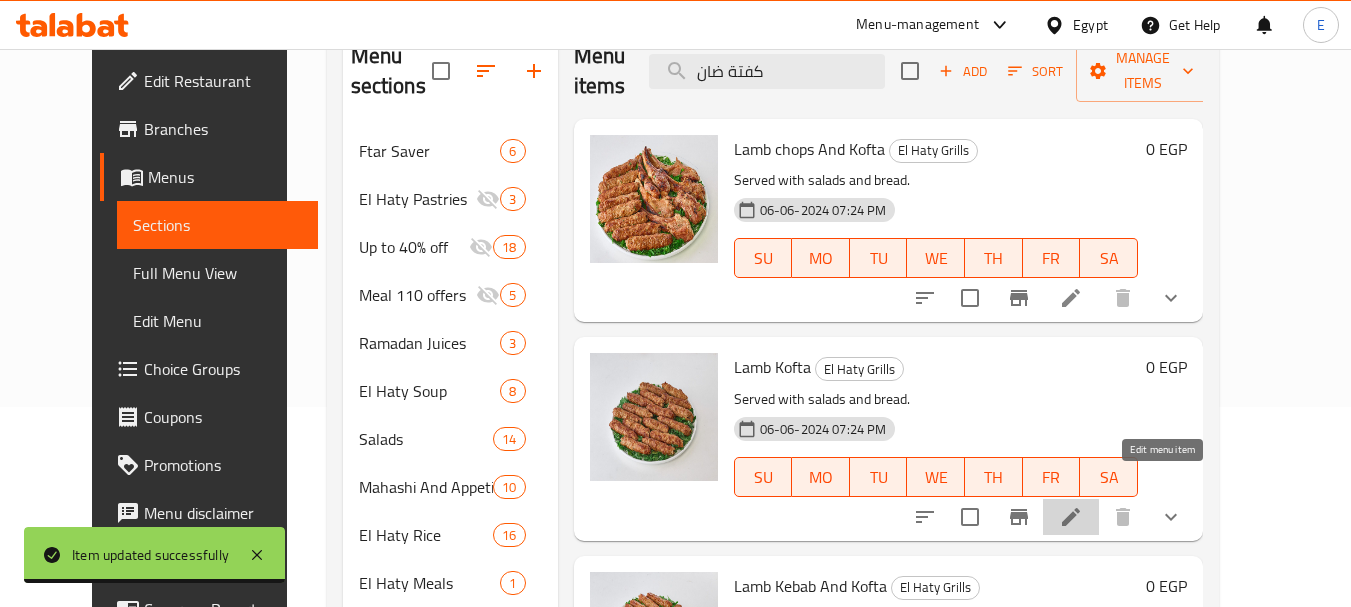 click 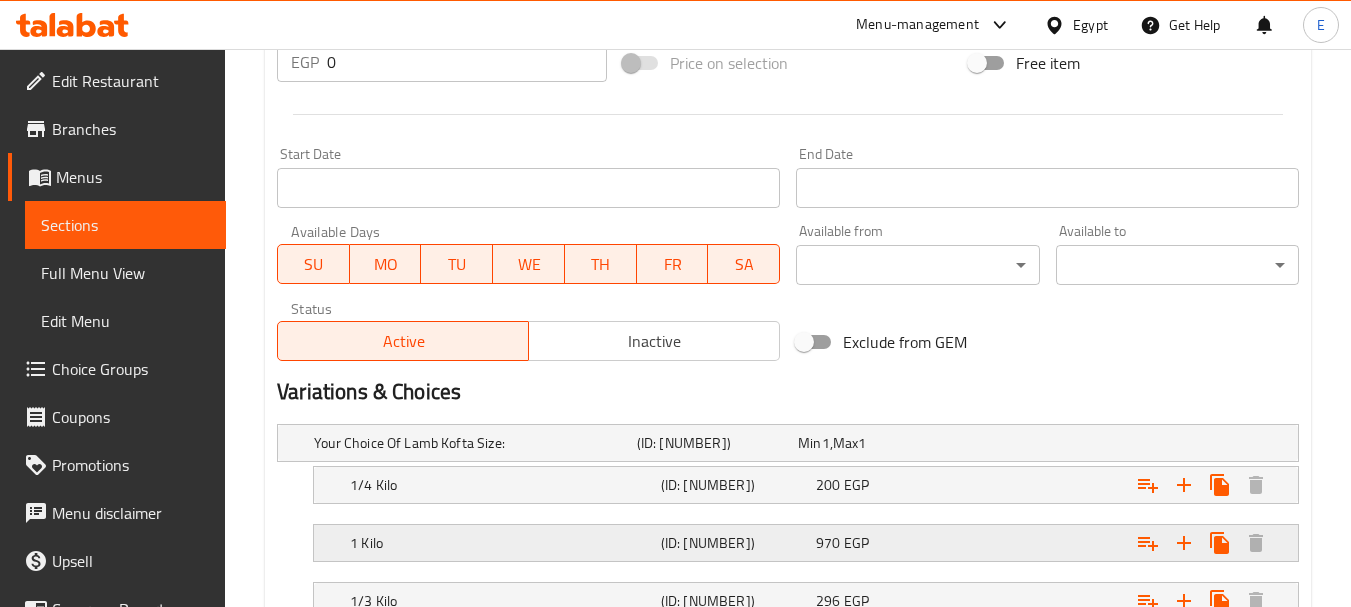 scroll, scrollTop: 996, scrollLeft: 0, axis: vertical 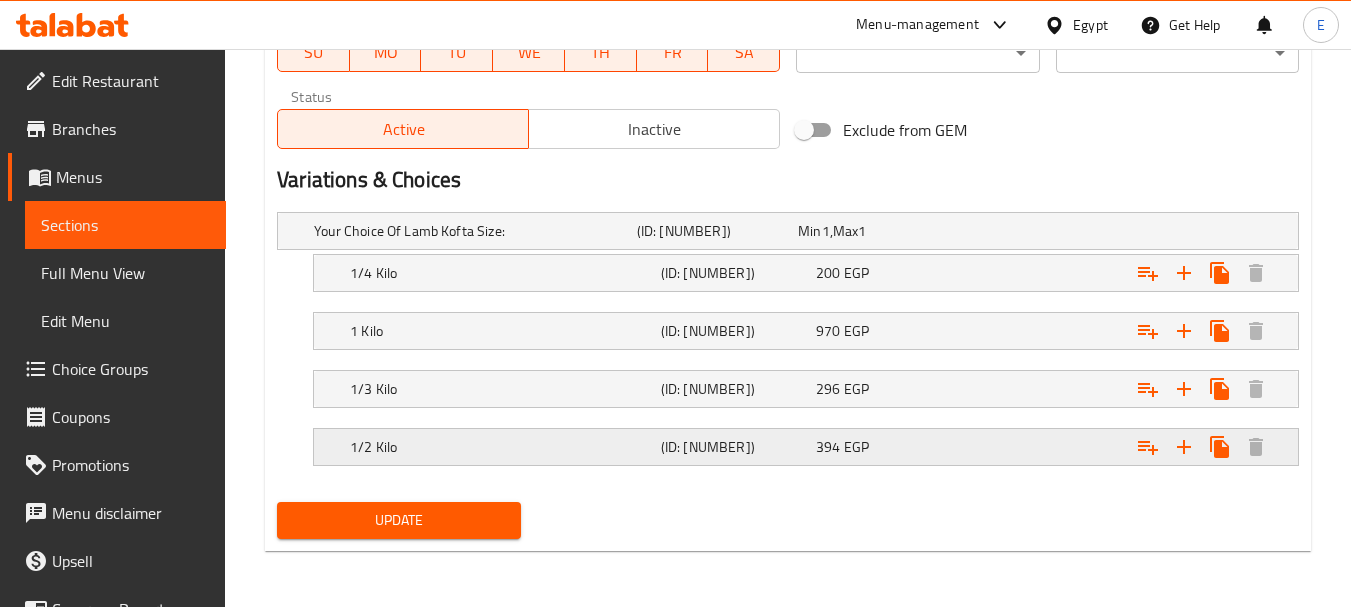 click on "394" at bounding box center (809, 231) 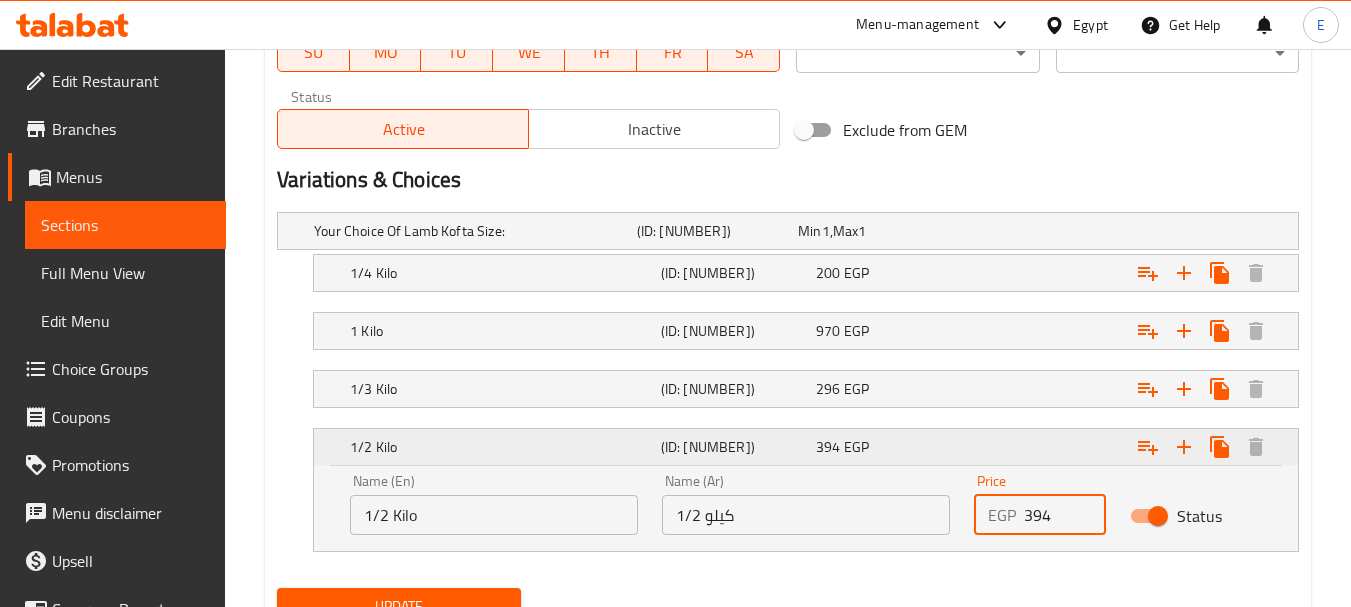 drag, startPoint x: 1049, startPoint y: 520, endPoint x: 838, endPoint y: 460, distance: 219.36499 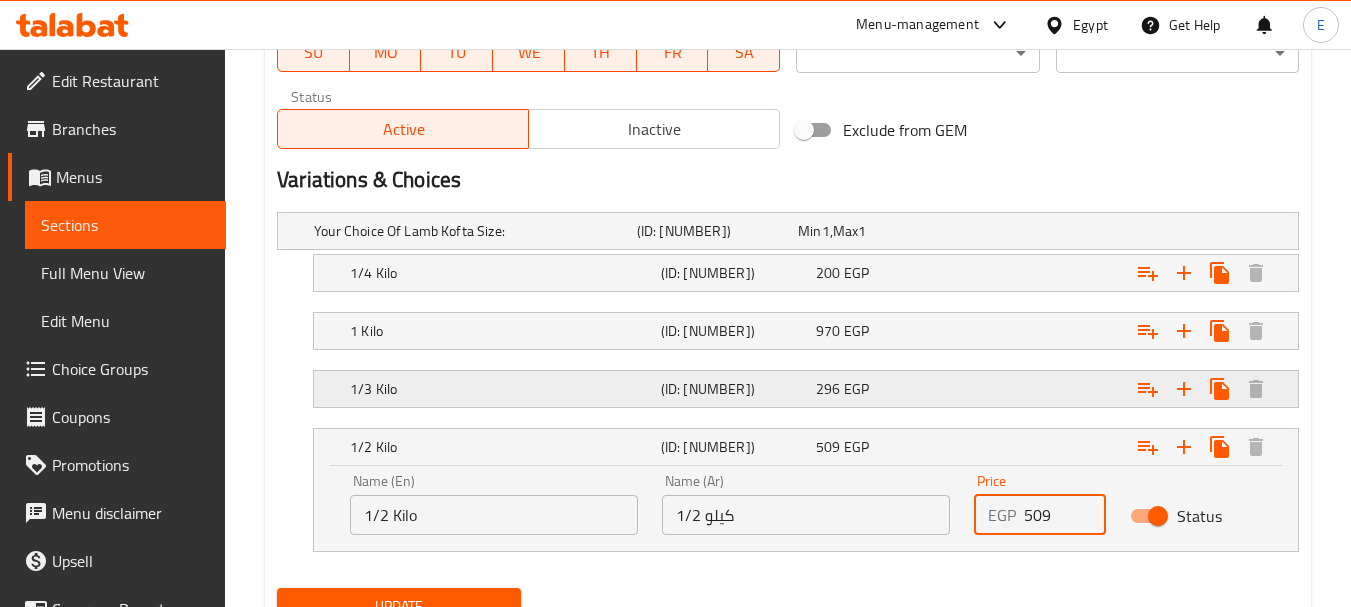 type on "509" 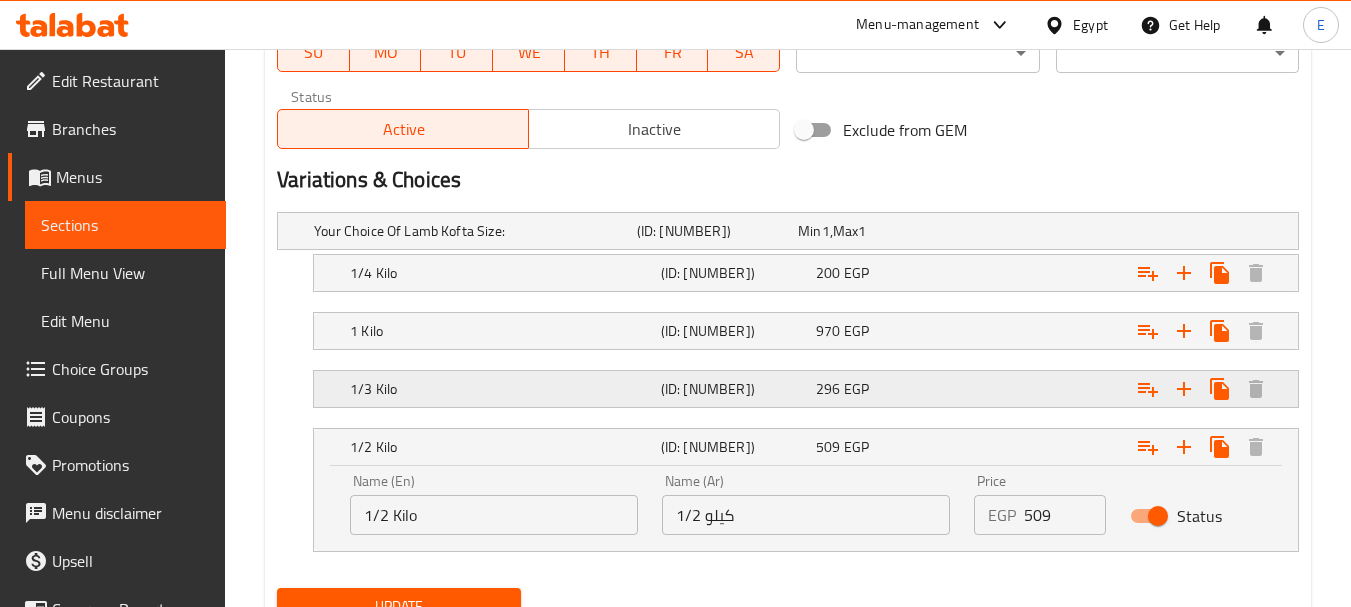 click on "[PRICE] EGP" at bounding box center [874, 231] 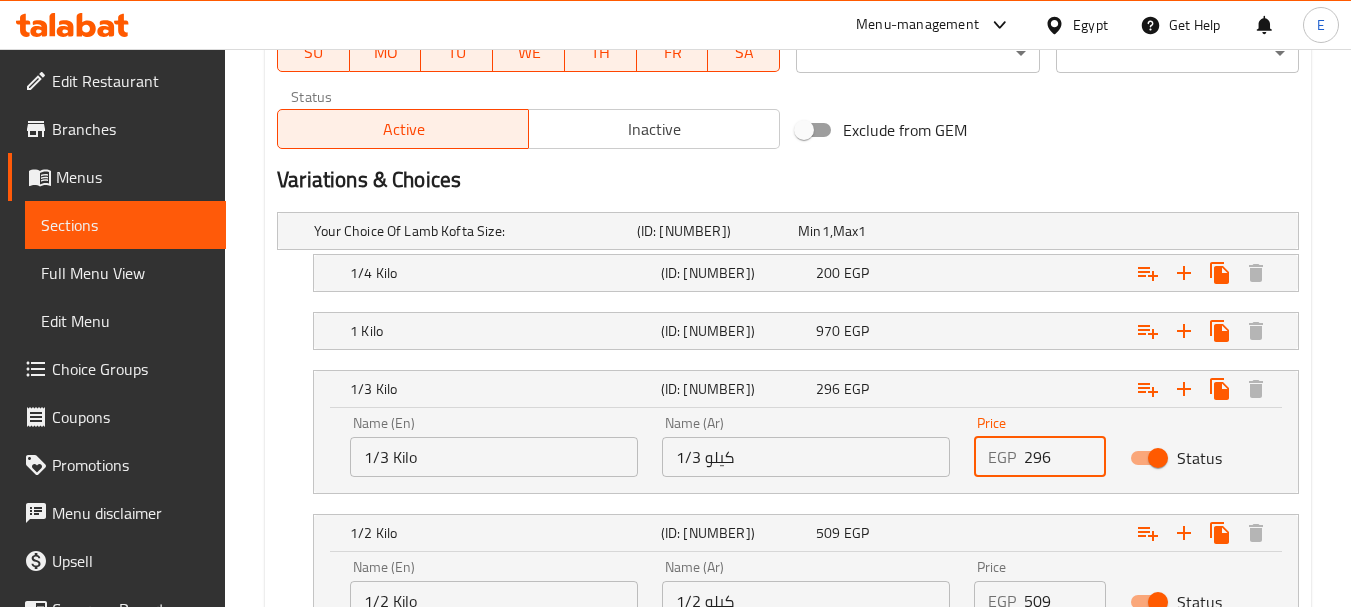 drag, startPoint x: 1061, startPoint y: 466, endPoint x: 856, endPoint y: 432, distance: 207.80038 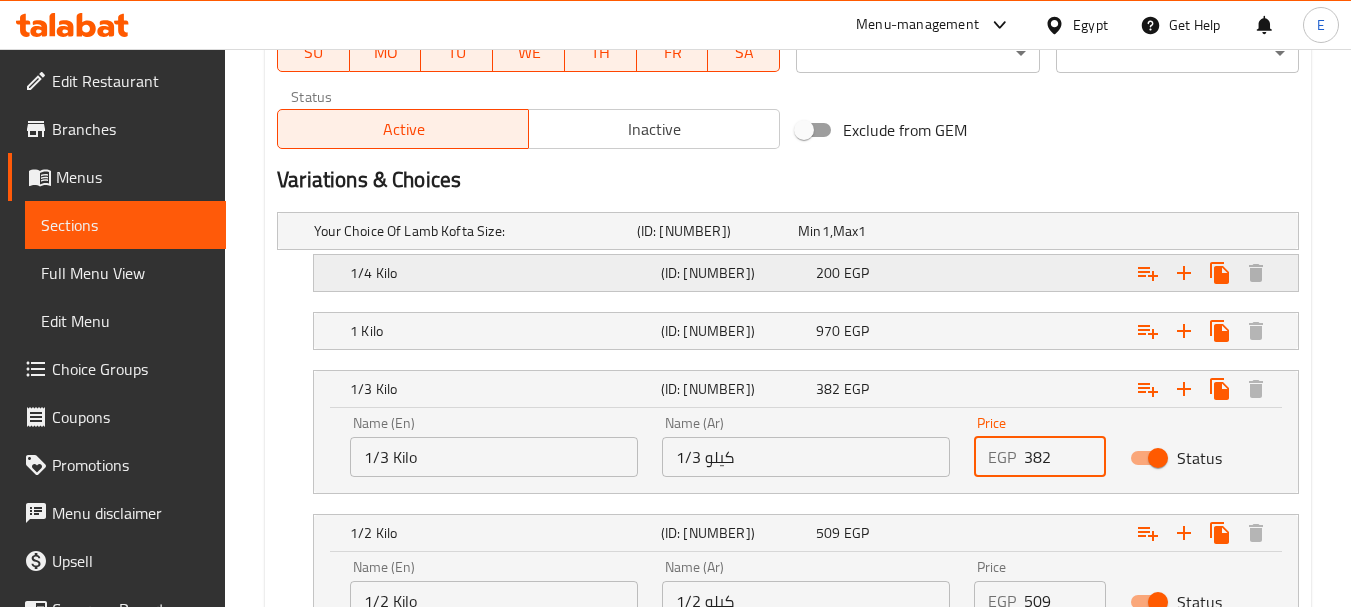 type on "382" 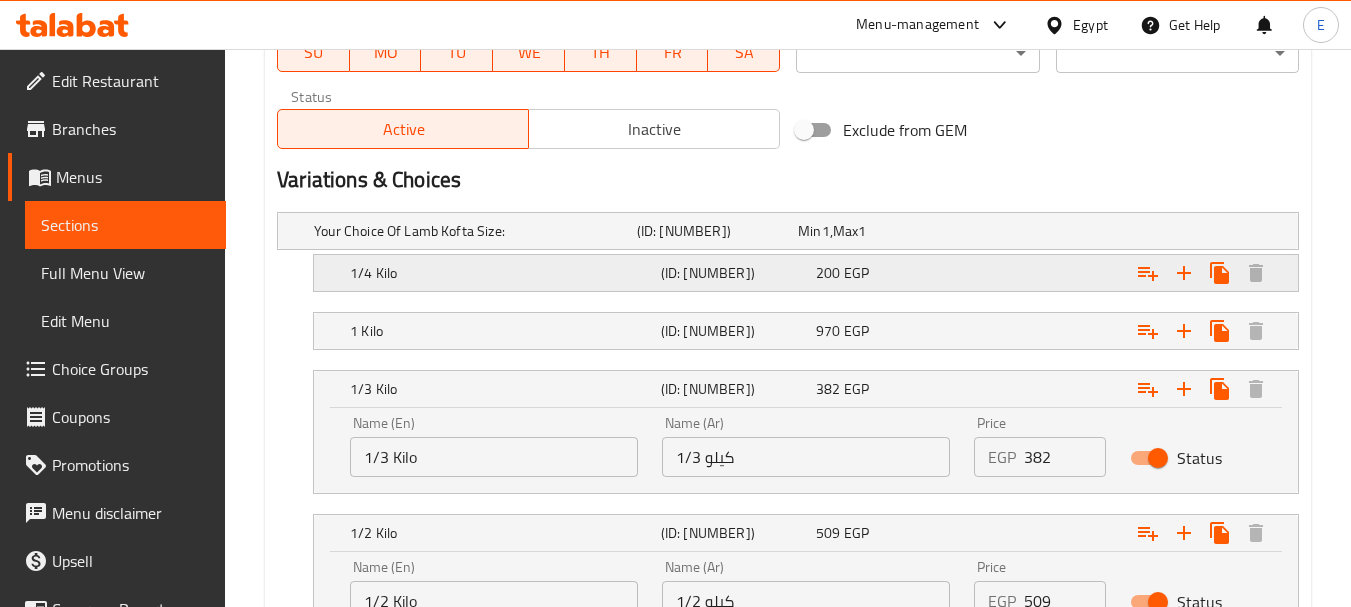 click on "200   EGP" at bounding box center (874, 231) 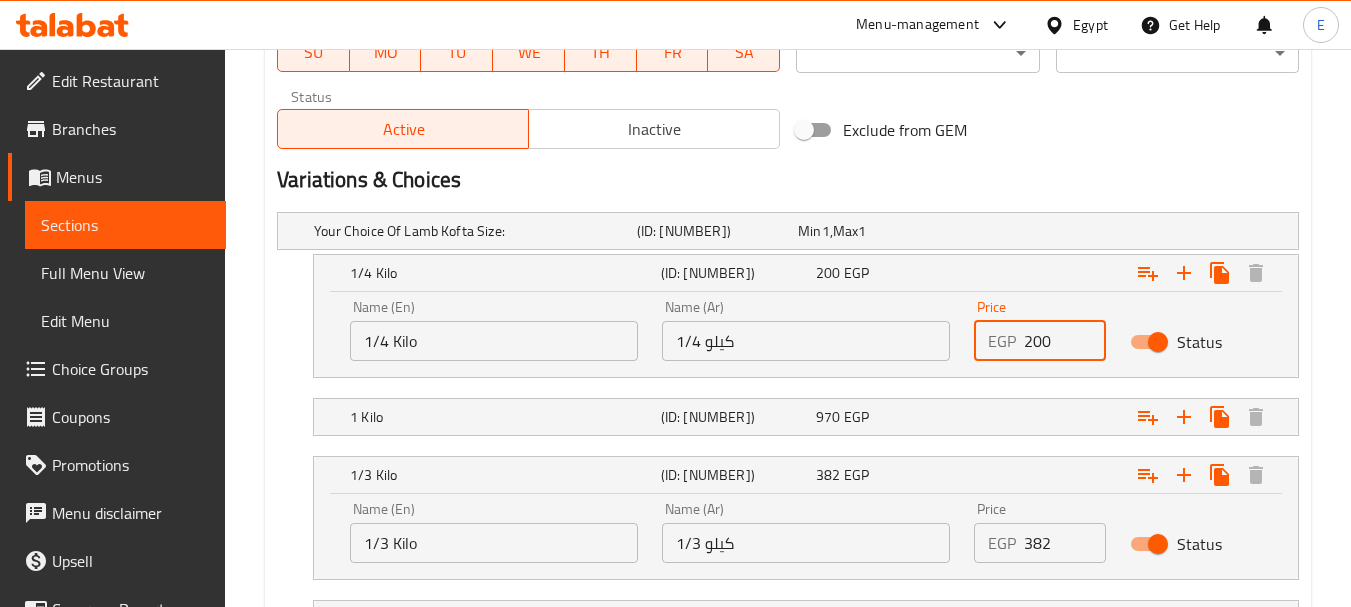 drag, startPoint x: 1054, startPoint y: 341, endPoint x: 950, endPoint y: 337, distance: 104.0769 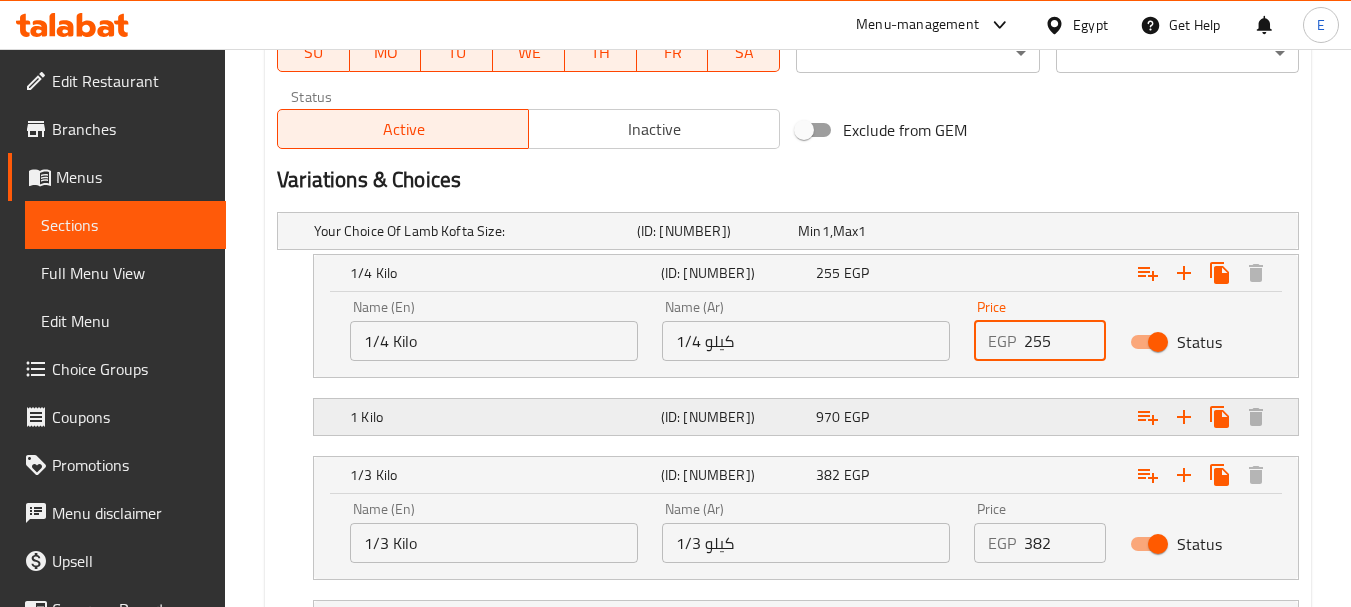 type on "255" 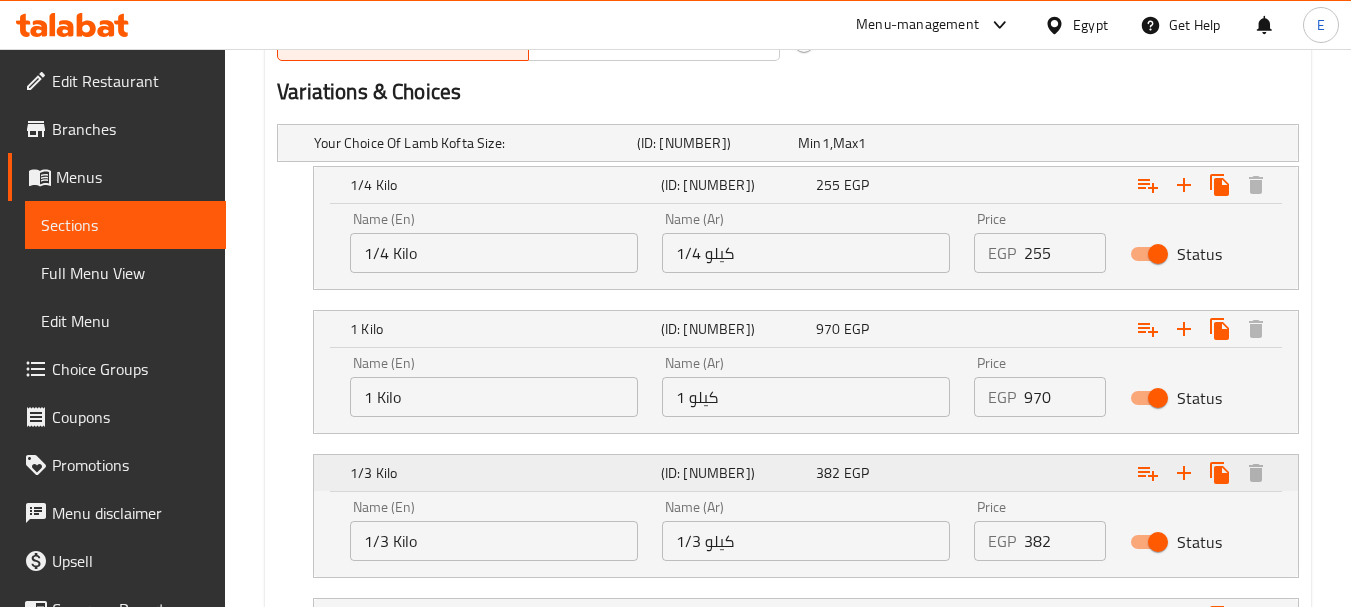 scroll, scrollTop: 1196, scrollLeft: 0, axis: vertical 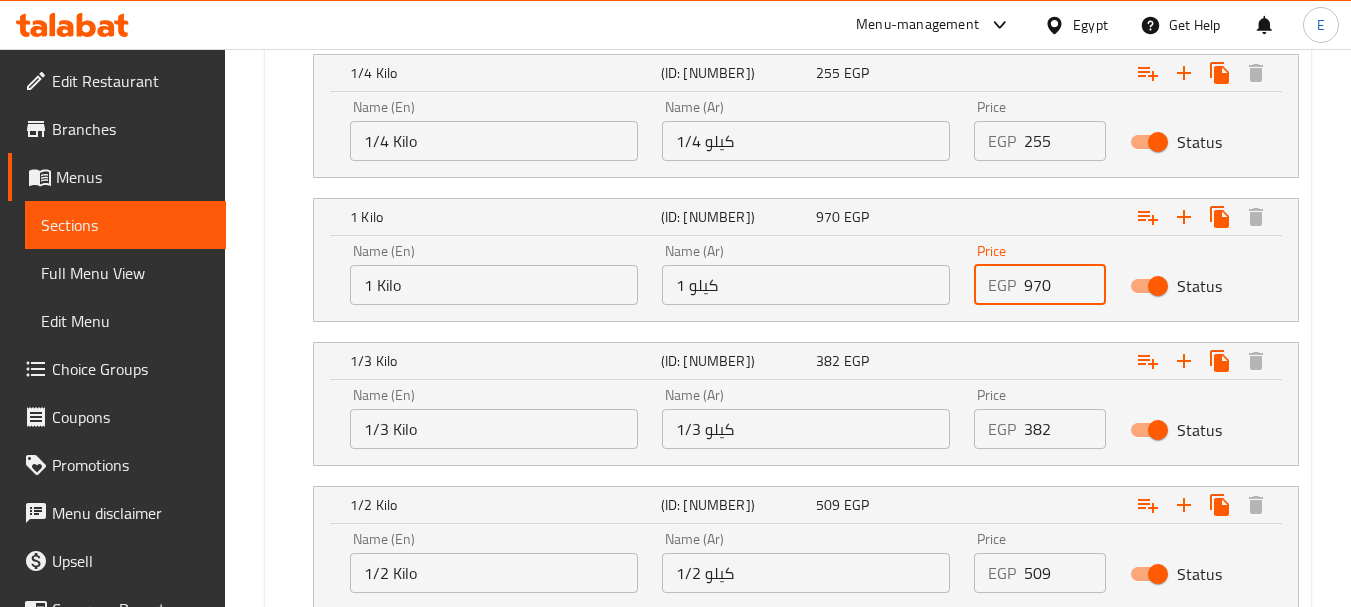 drag, startPoint x: 1059, startPoint y: 292, endPoint x: 992, endPoint y: 285, distance: 67.36468 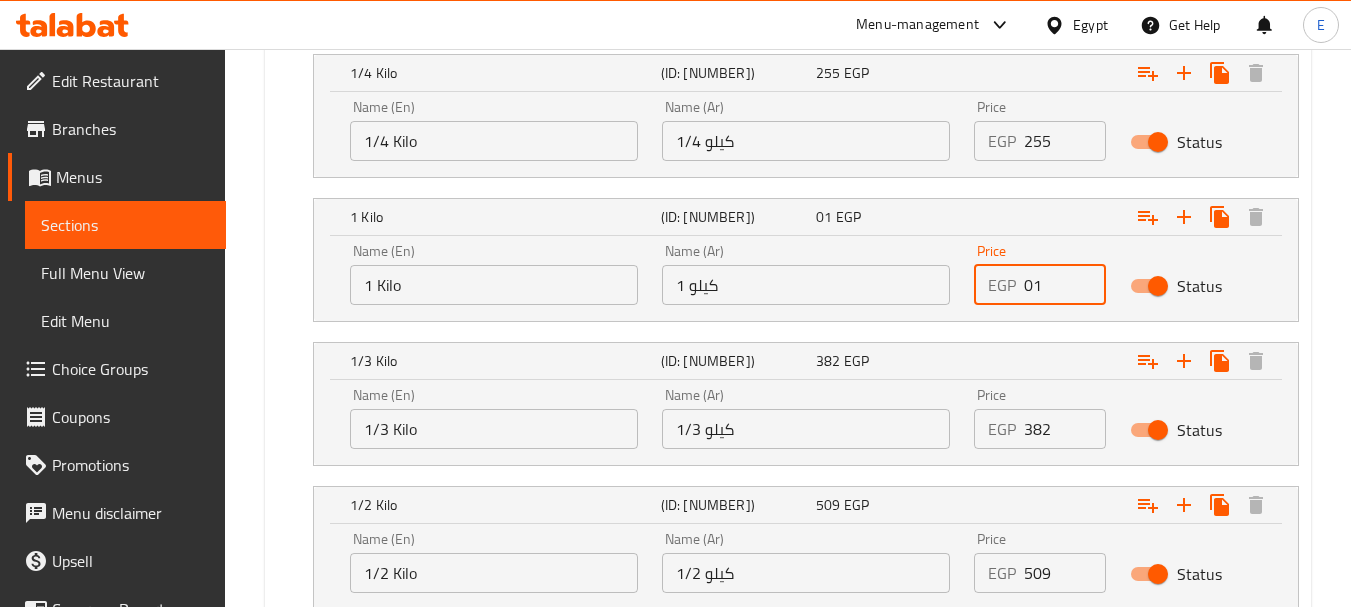 type on "0" 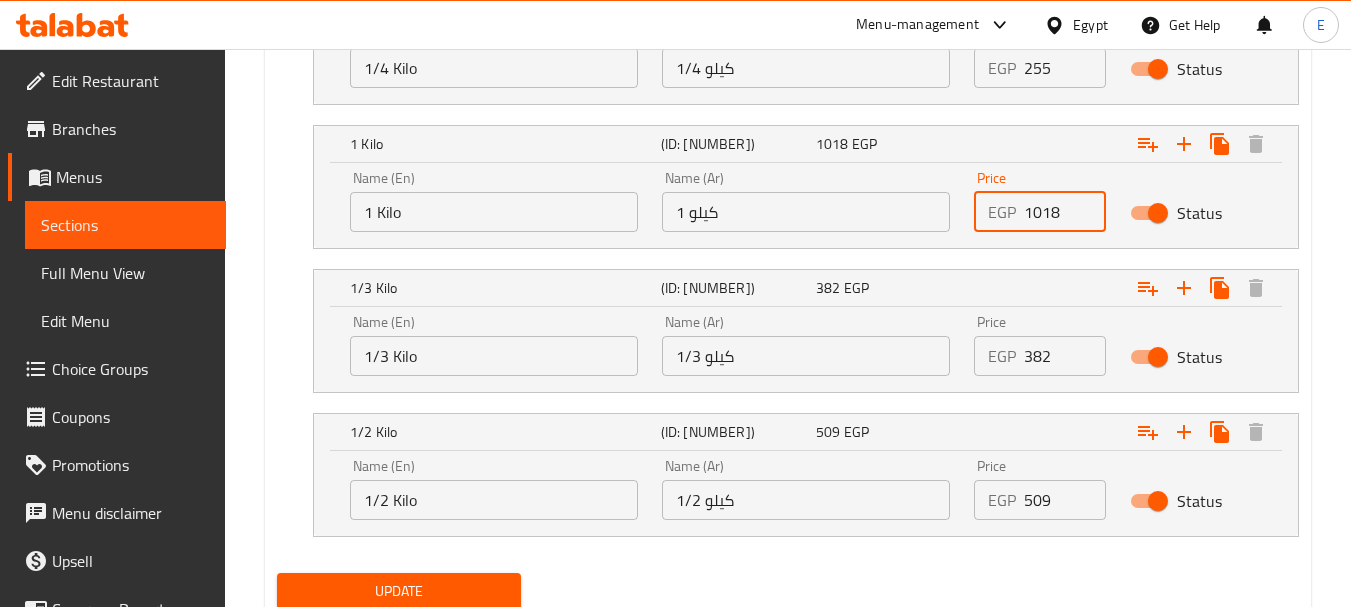 scroll, scrollTop: 1340, scrollLeft: 0, axis: vertical 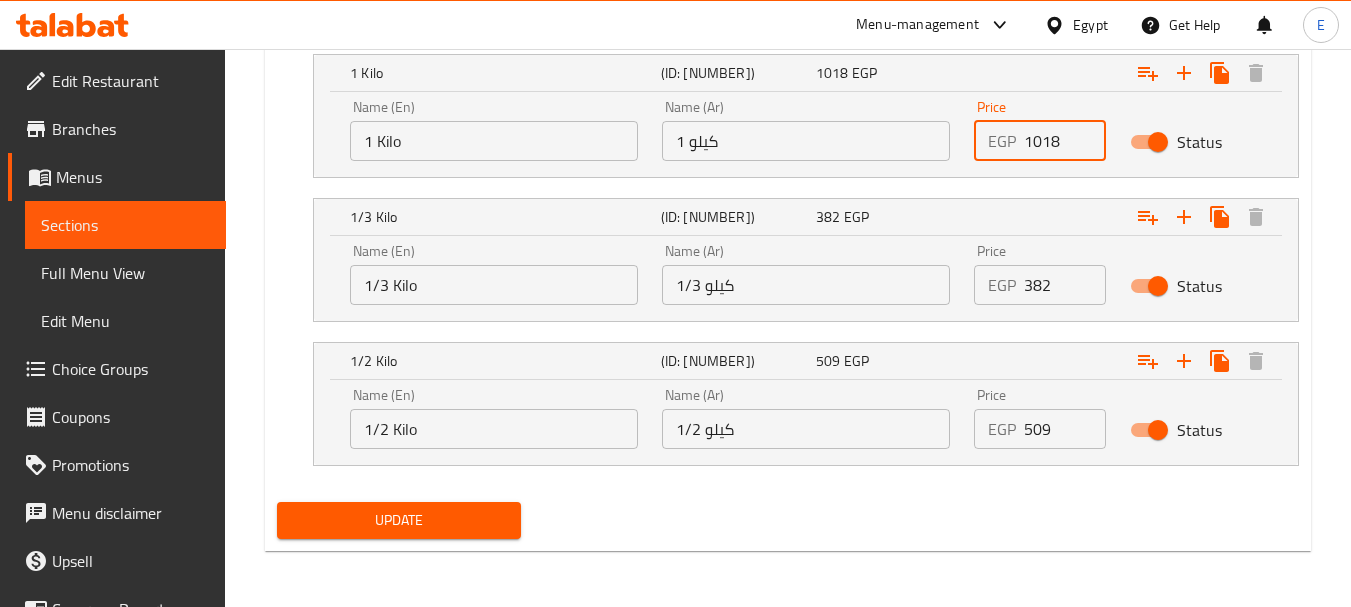 type on "1018" 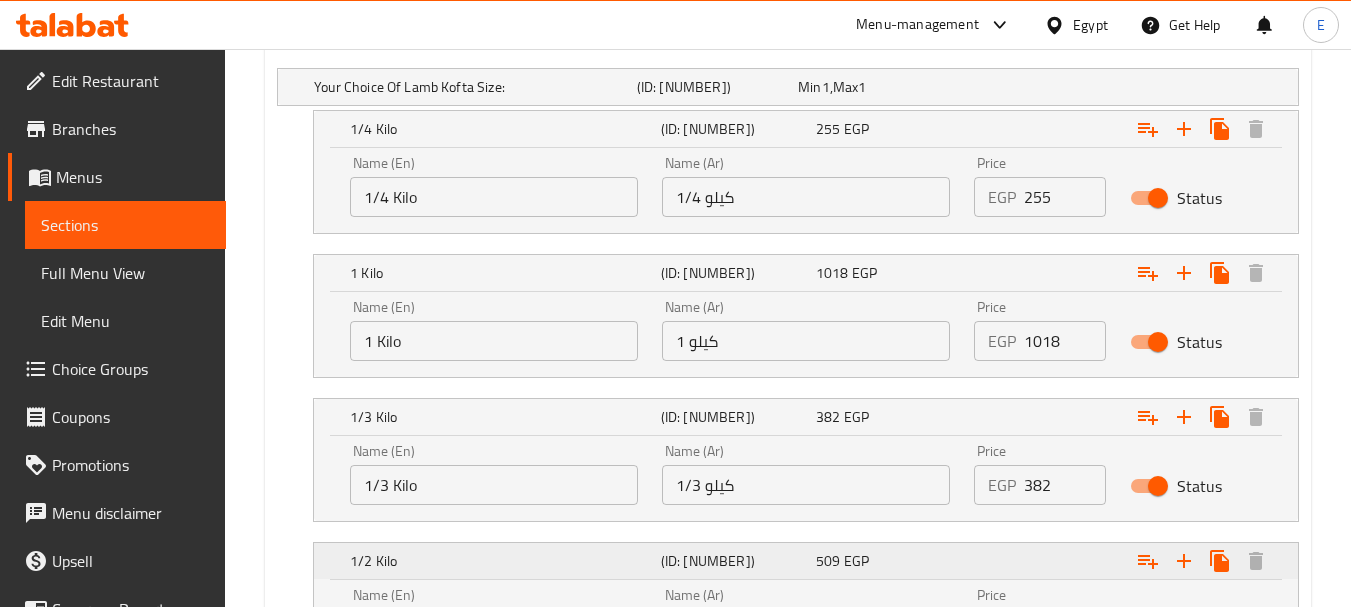 scroll, scrollTop: 1040, scrollLeft: 0, axis: vertical 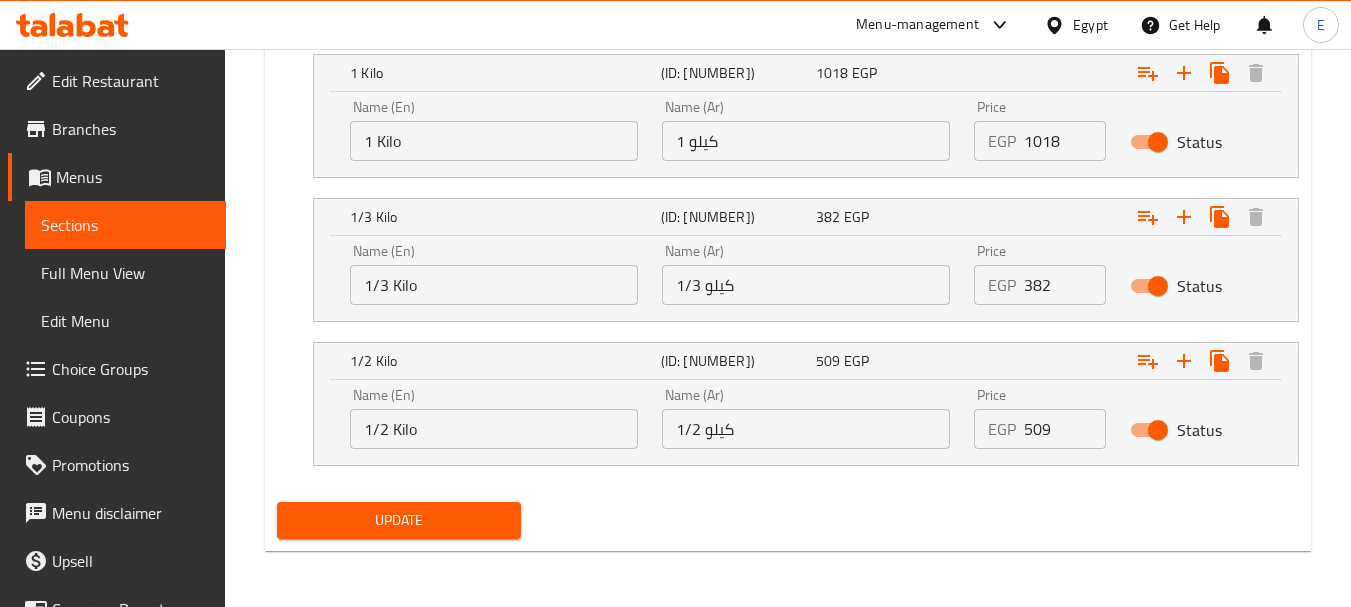 click on "Update" at bounding box center [398, 520] 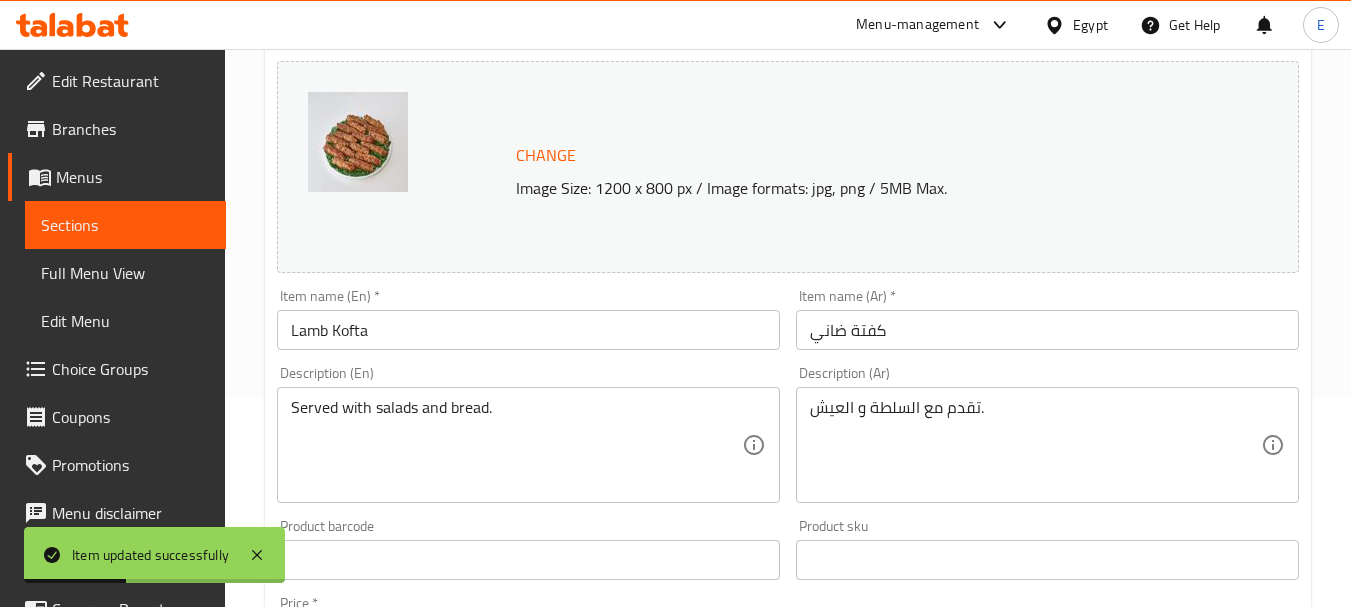 scroll, scrollTop: 0, scrollLeft: 0, axis: both 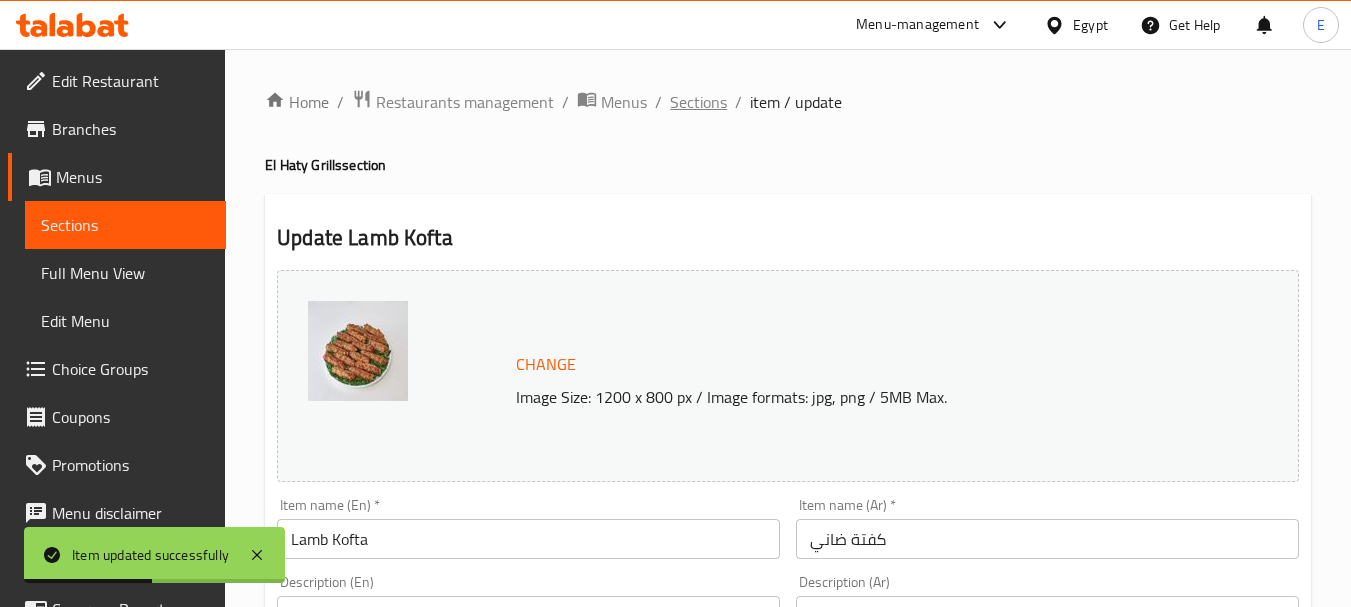 click on "Sections" at bounding box center (698, 102) 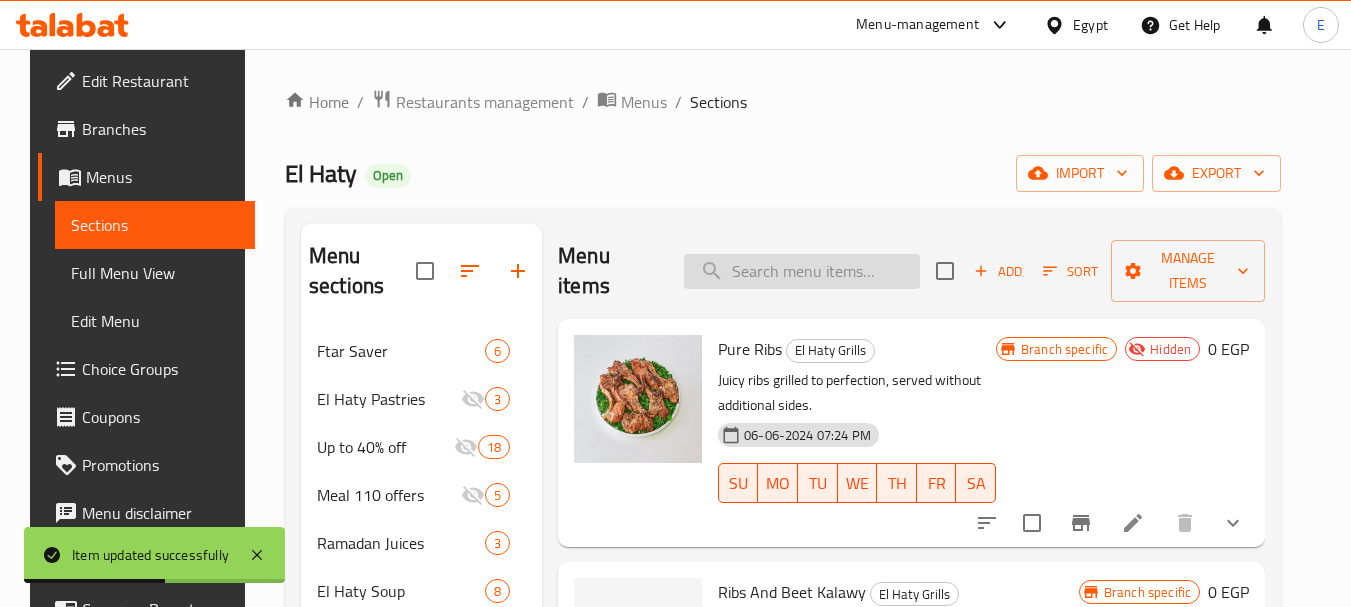 click at bounding box center (802, 271) 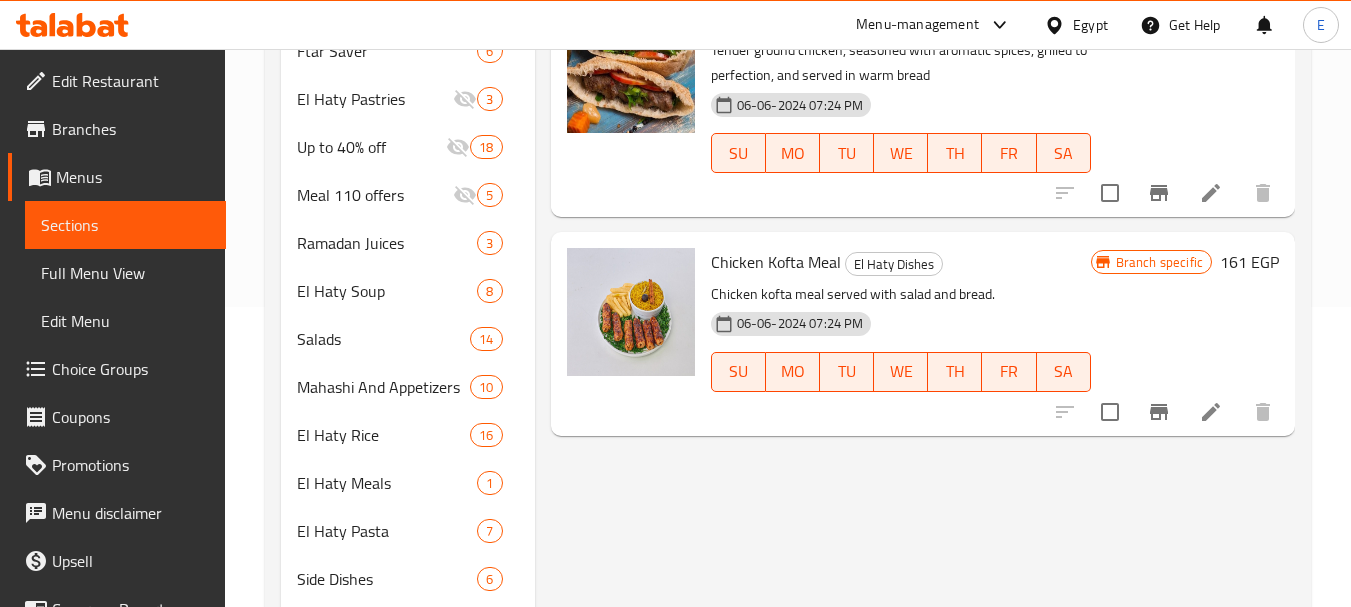 scroll, scrollTop: 100, scrollLeft: 0, axis: vertical 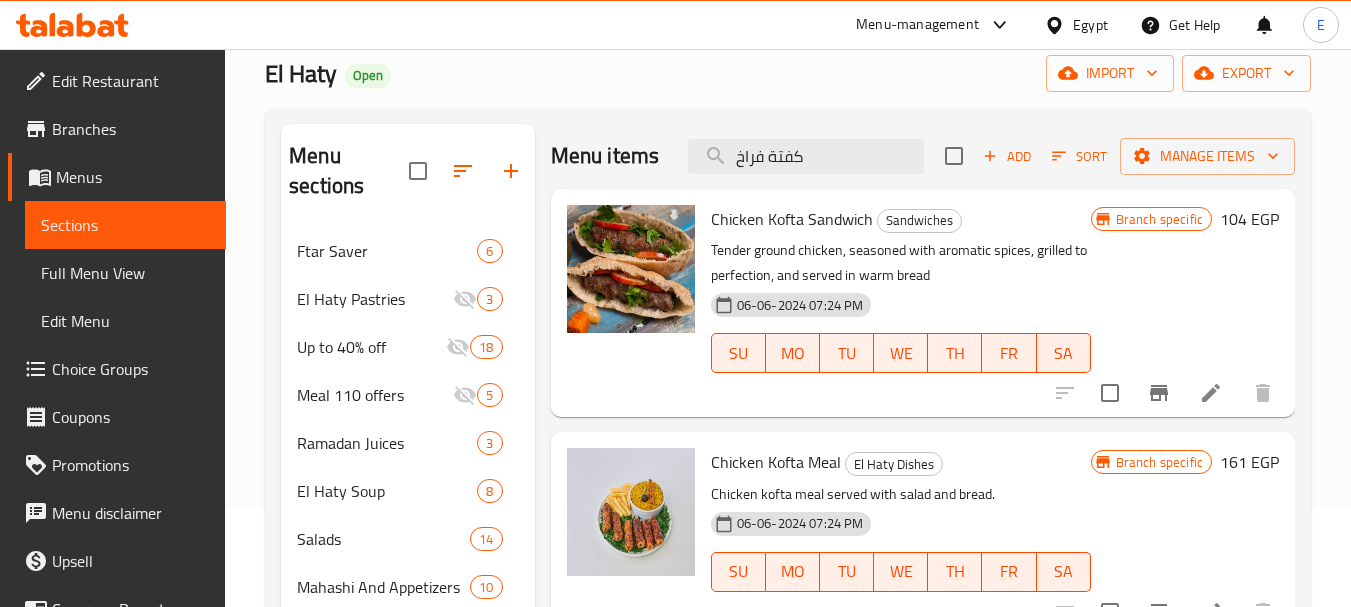 drag, startPoint x: 850, startPoint y: 167, endPoint x: 813, endPoint y: 179, distance: 38.8973 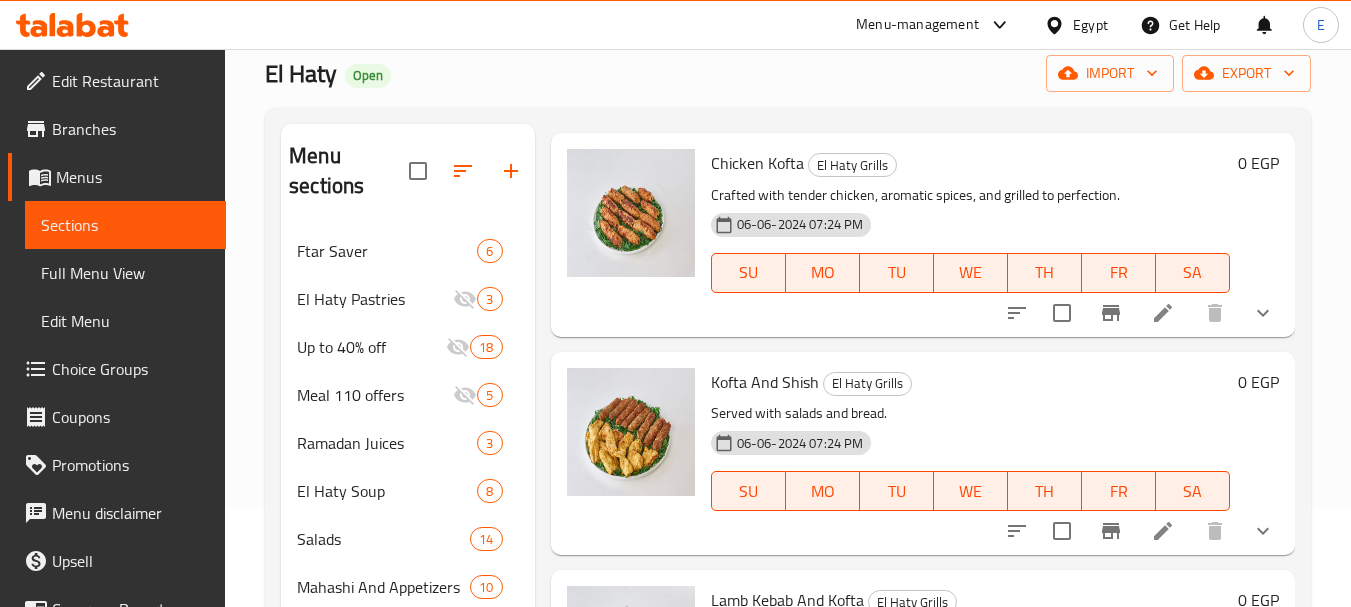 scroll, scrollTop: 4300, scrollLeft: 0, axis: vertical 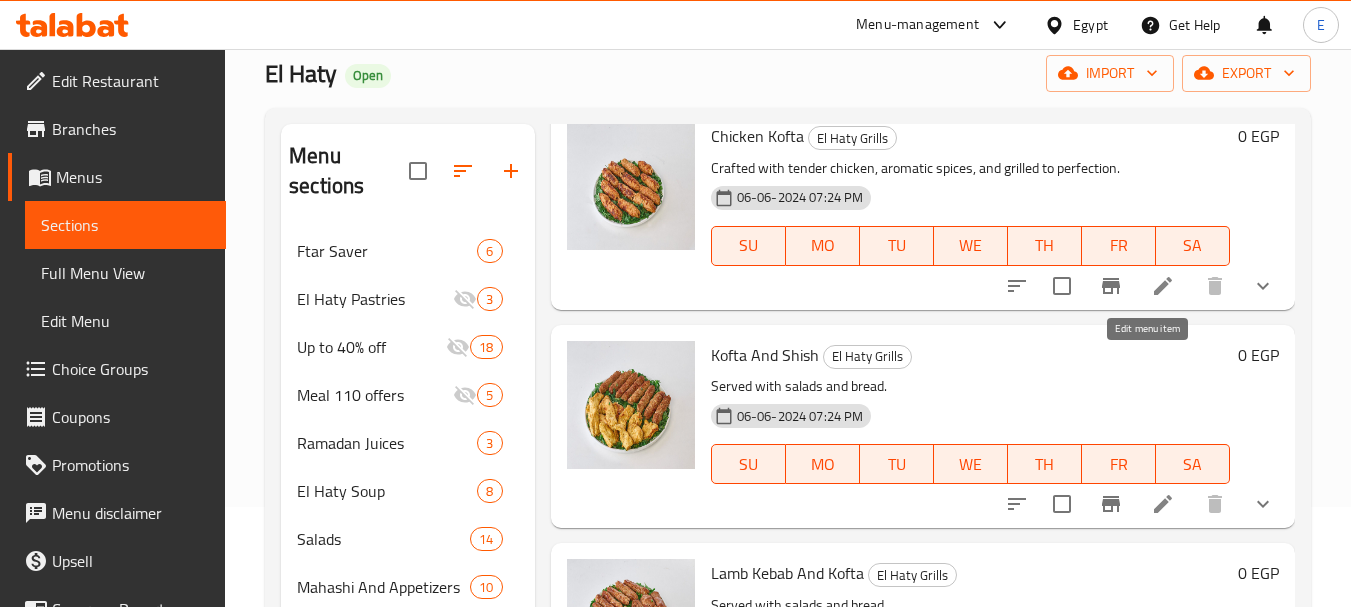 type on "كفتة" 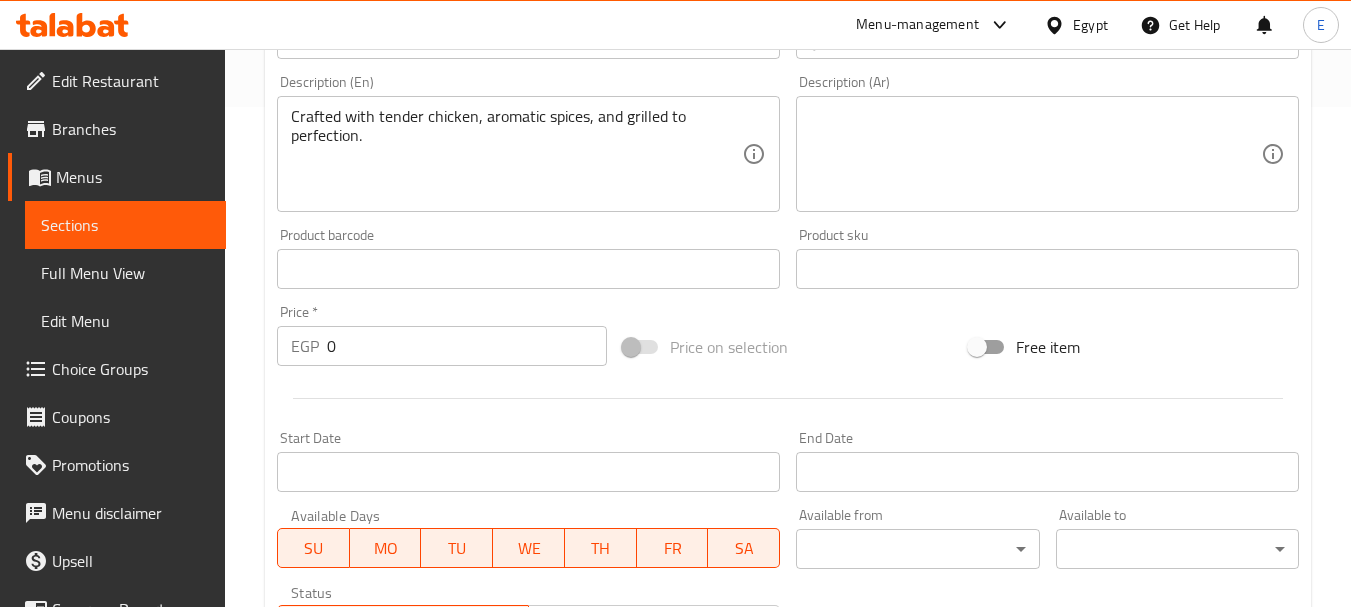 scroll, scrollTop: 1000, scrollLeft: 0, axis: vertical 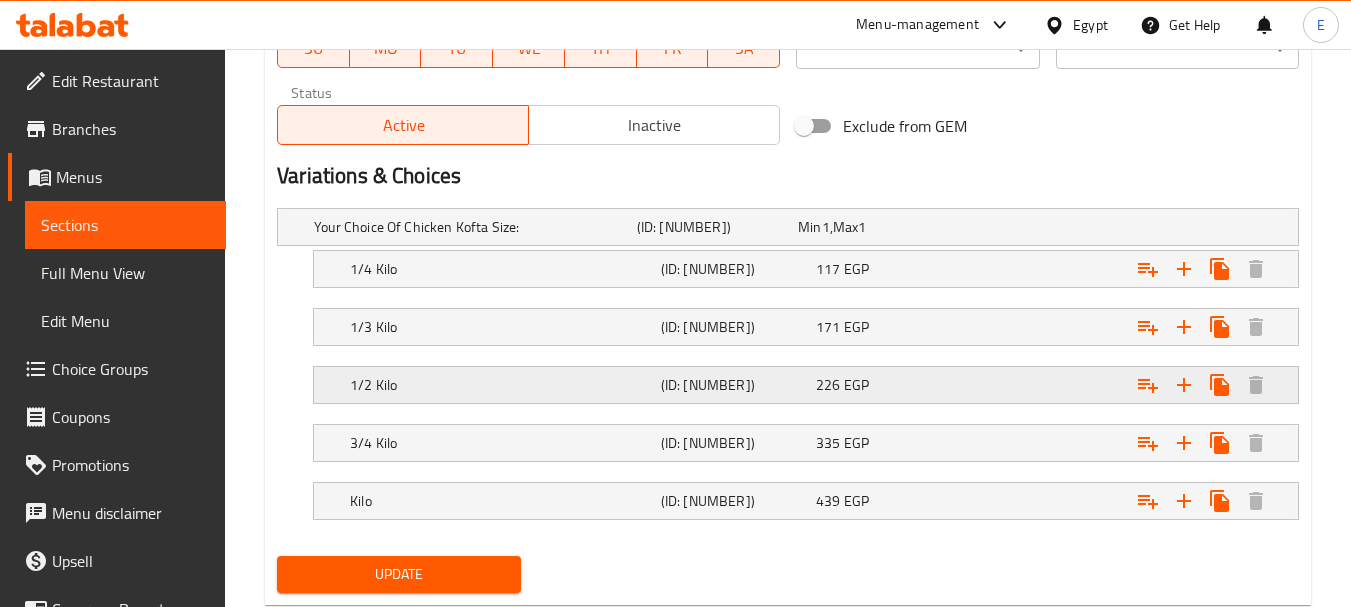 click on "1/2 Kilo" at bounding box center (471, 227) 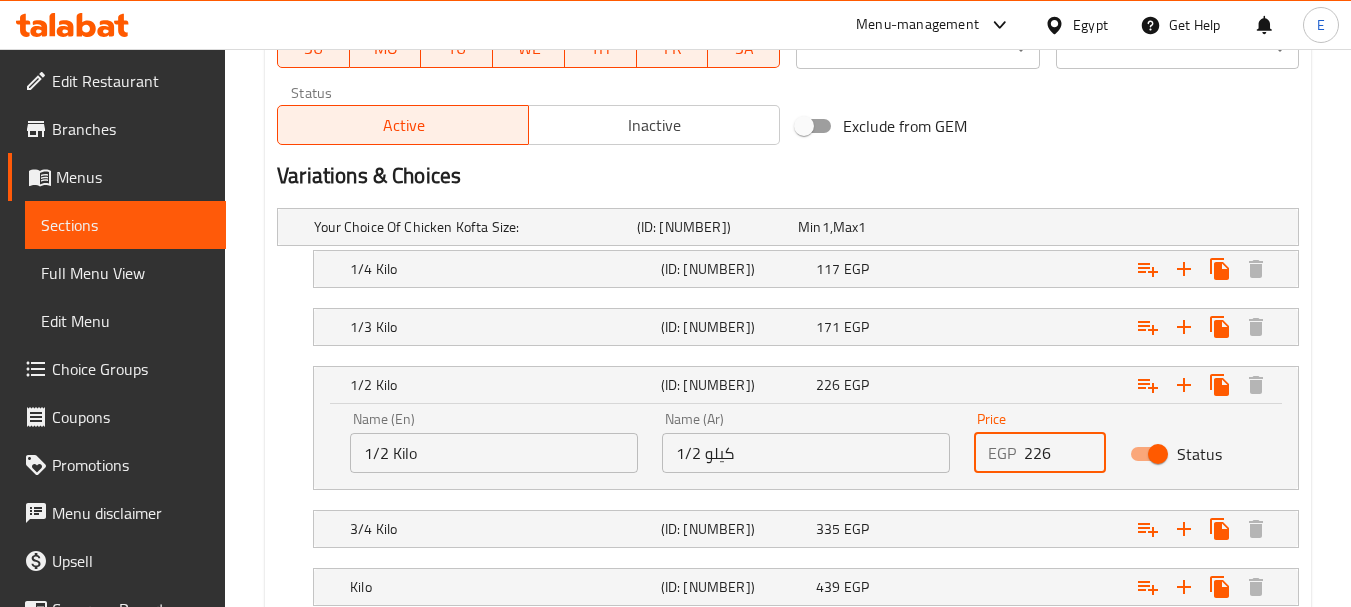 drag, startPoint x: 1056, startPoint y: 448, endPoint x: 952, endPoint y: 434, distance: 104.93808 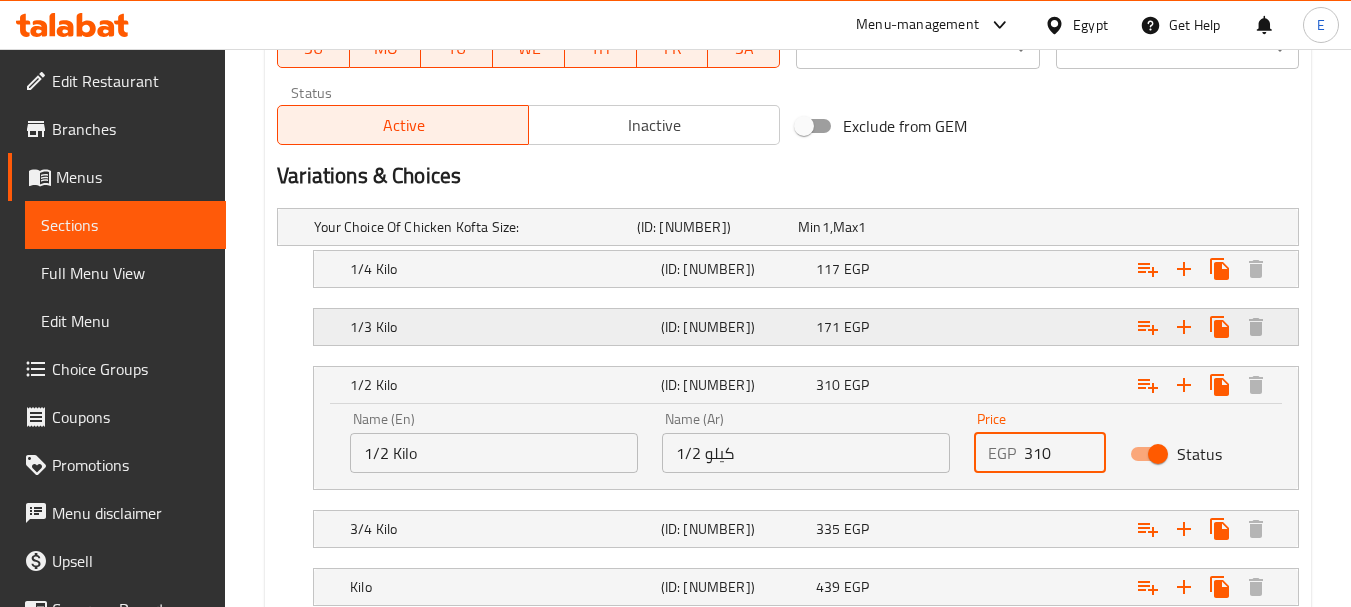 type on "310" 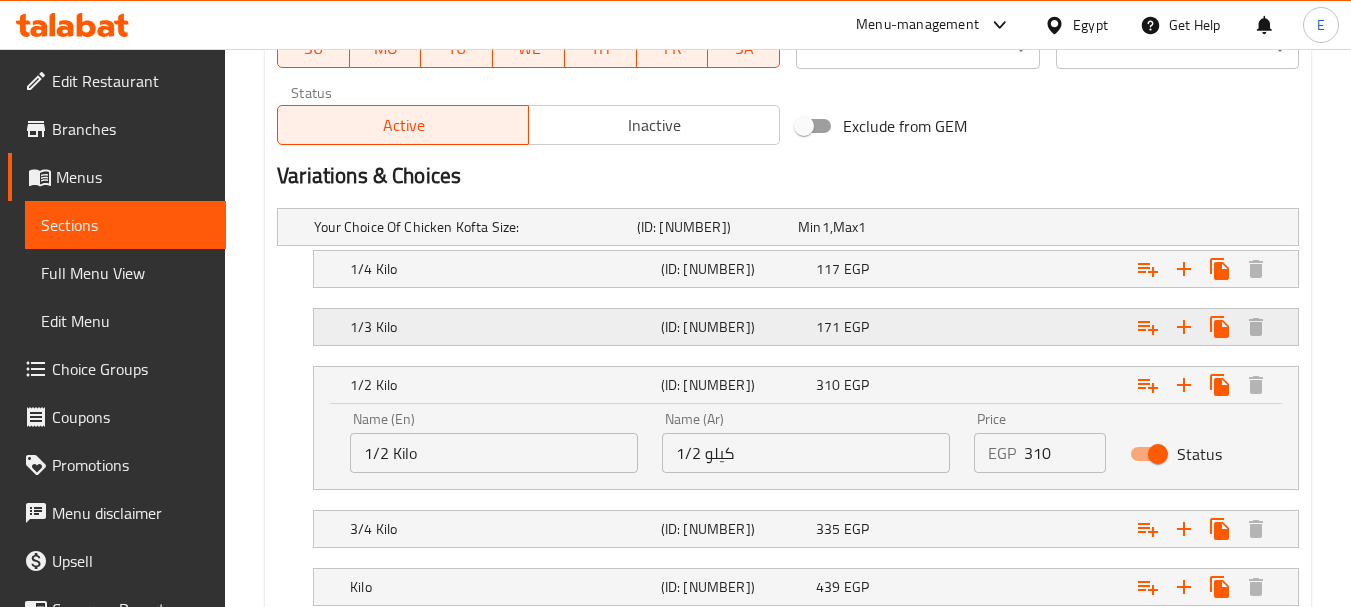 click on "171   EGP" at bounding box center (874, 227) 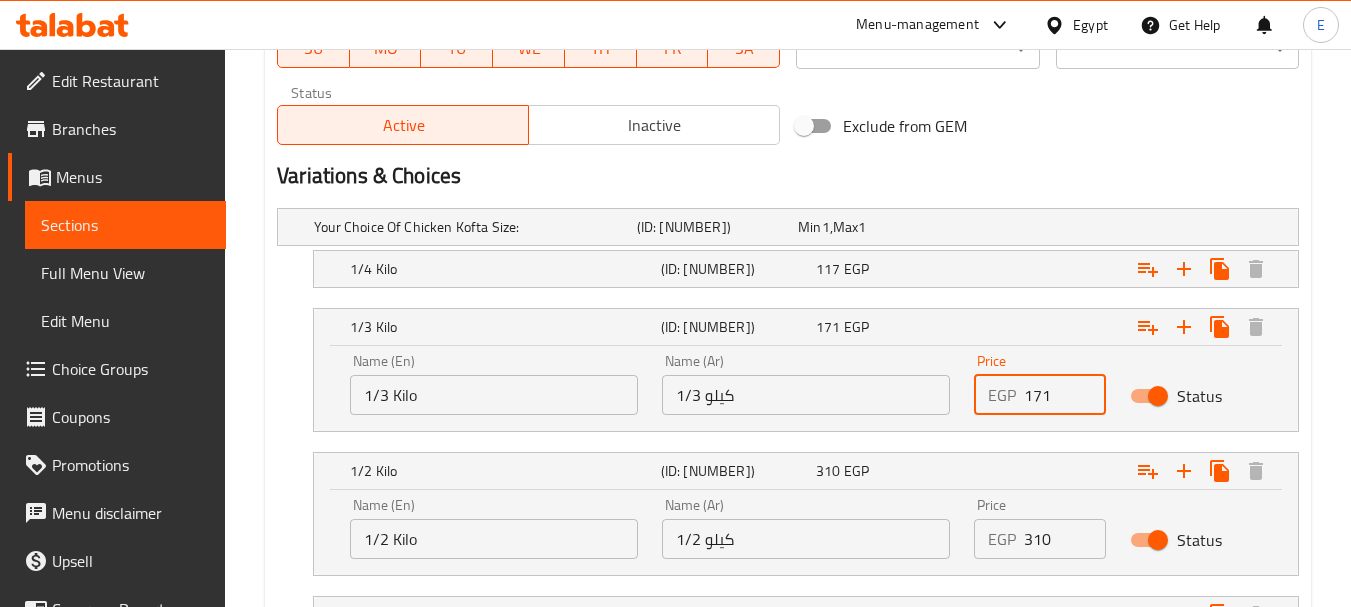 drag, startPoint x: 1052, startPoint y: 399, endPoint x: 973, endPoint y: 391, distance: 79.40403 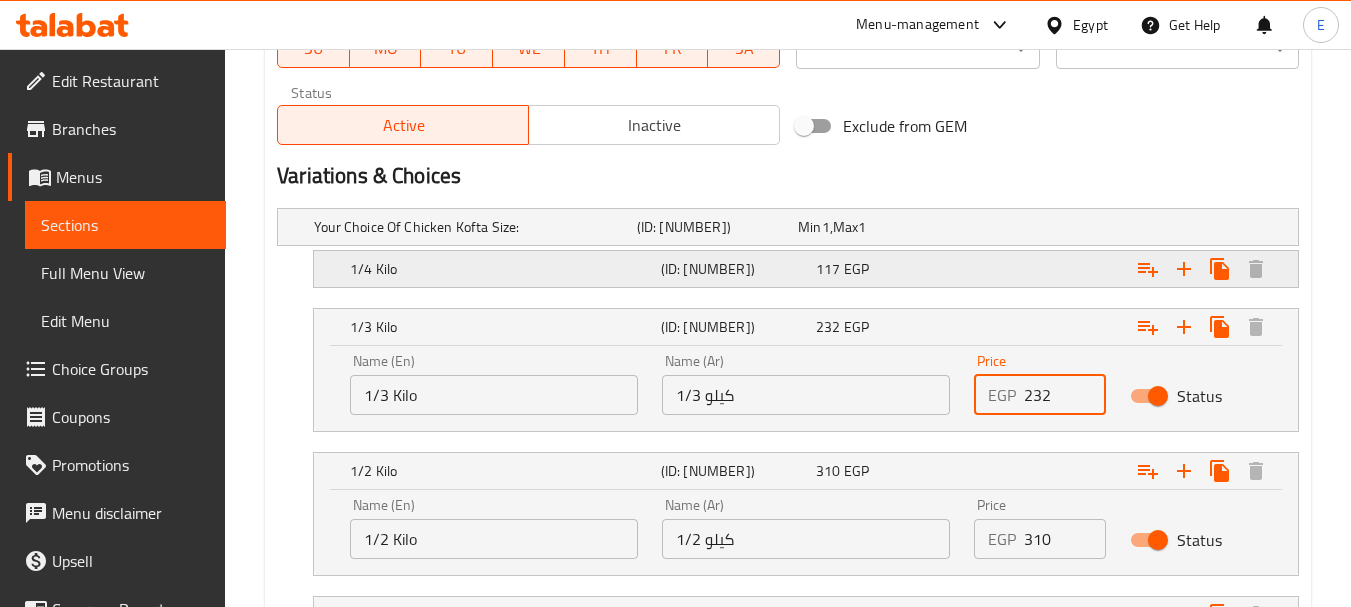 type on "232" 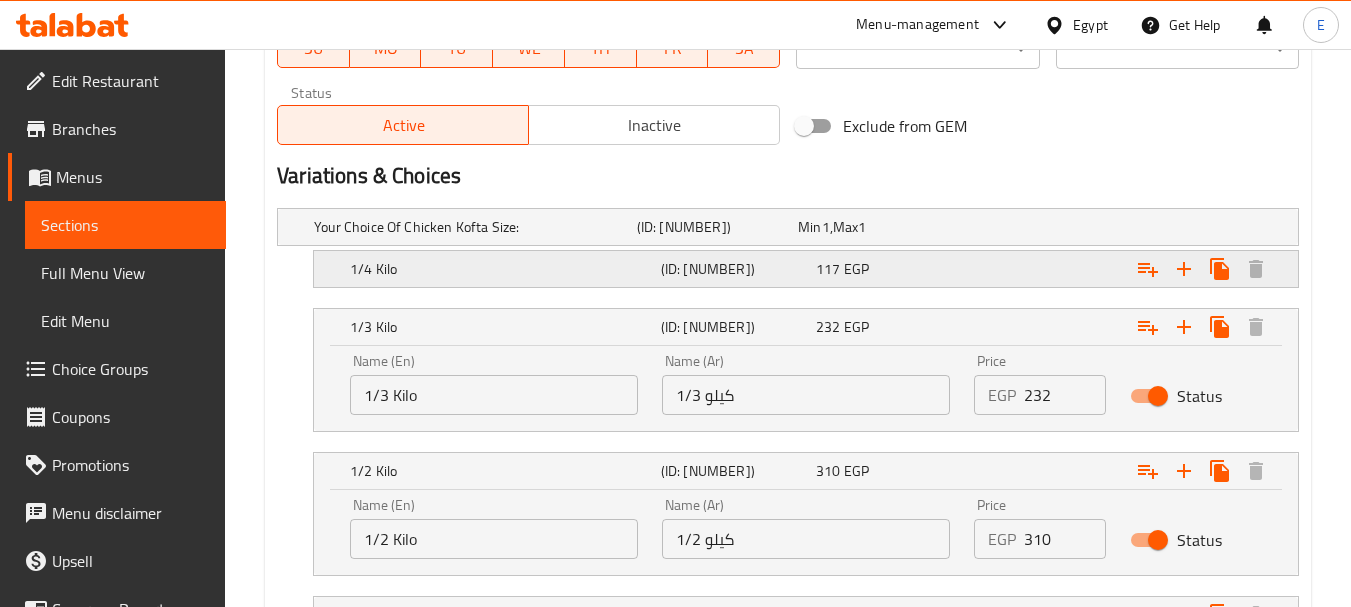 click on "[PRICE] EGP" at bounding box center (874, 227) 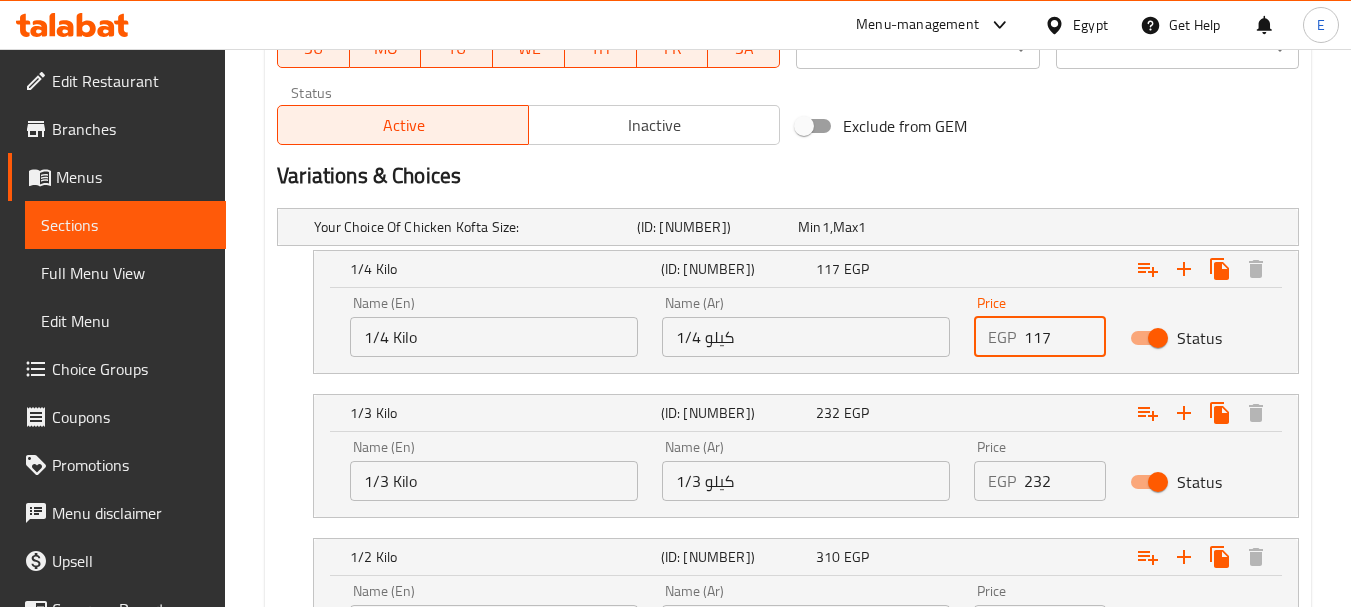 drag, startPoint x: 1061, startPoint y: 338, endPoint x: 988, endPoint y: 328, distance: 73.68175 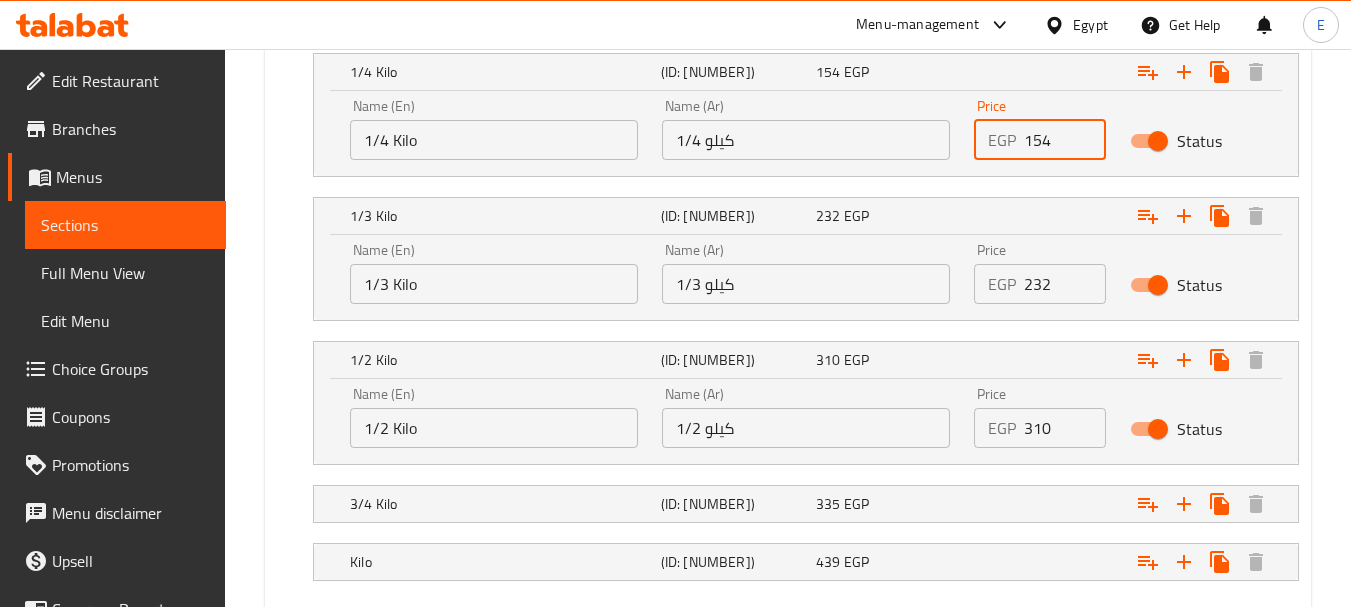 scroll, scrollTop: 1200, scrollLeft: 0, axis: vertical 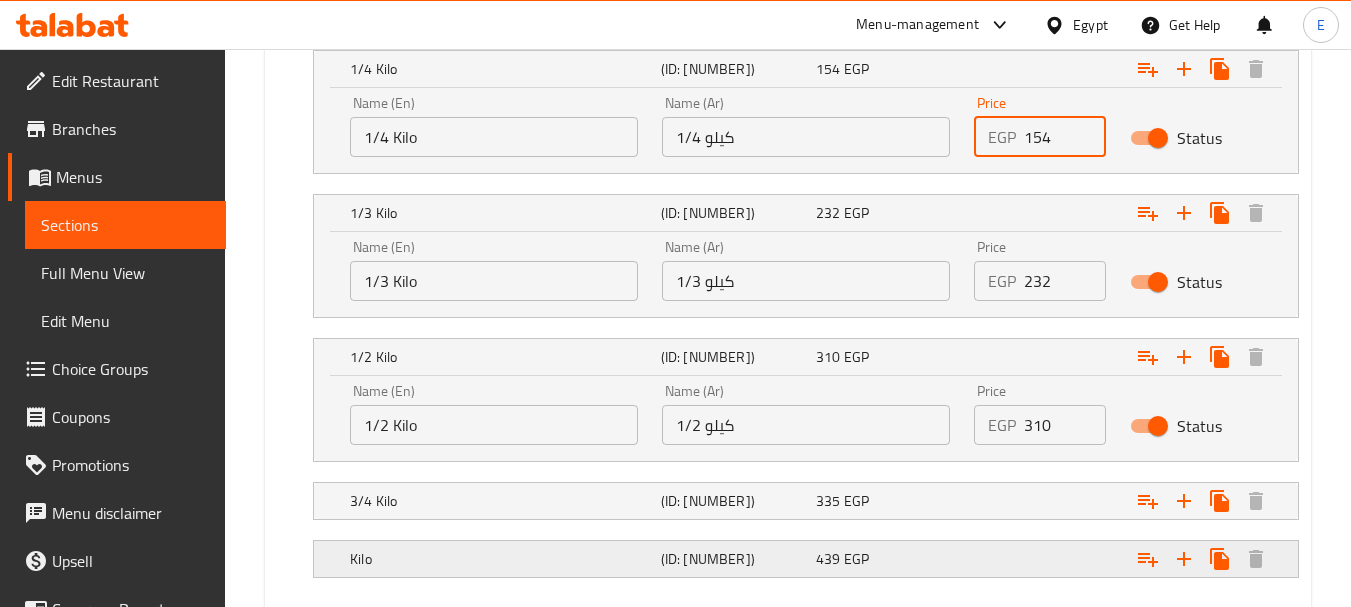 type on "154" 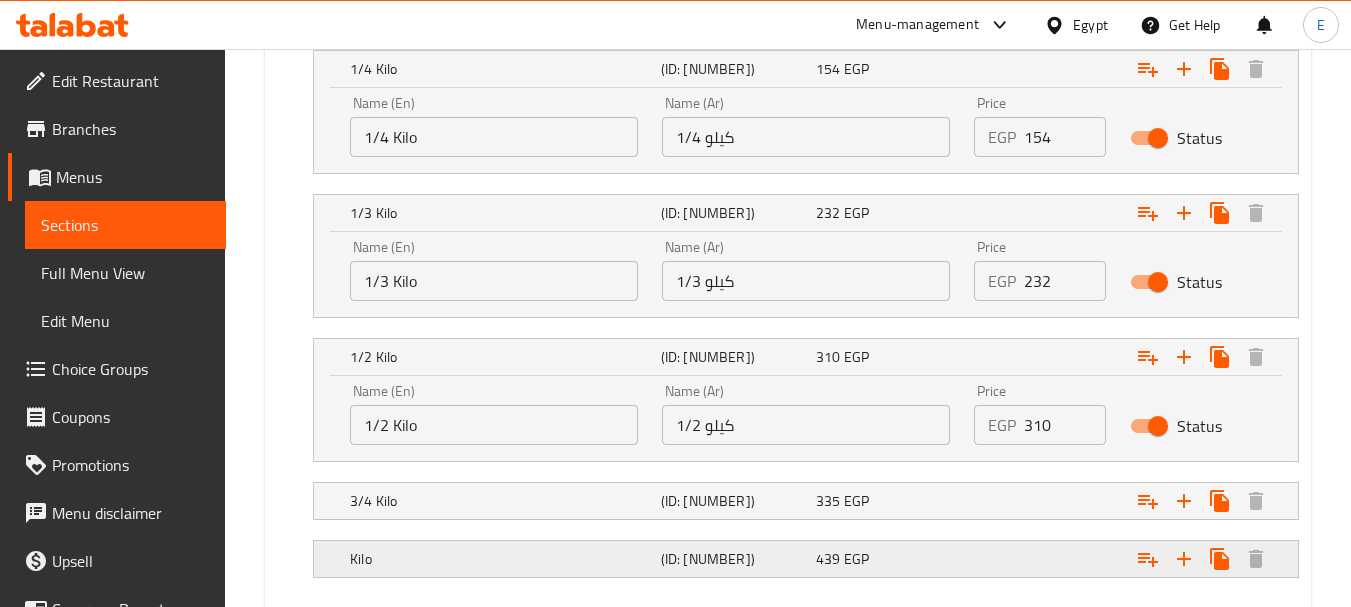 click on "[NUMBER] EGP" at bounding box center [874, 27] 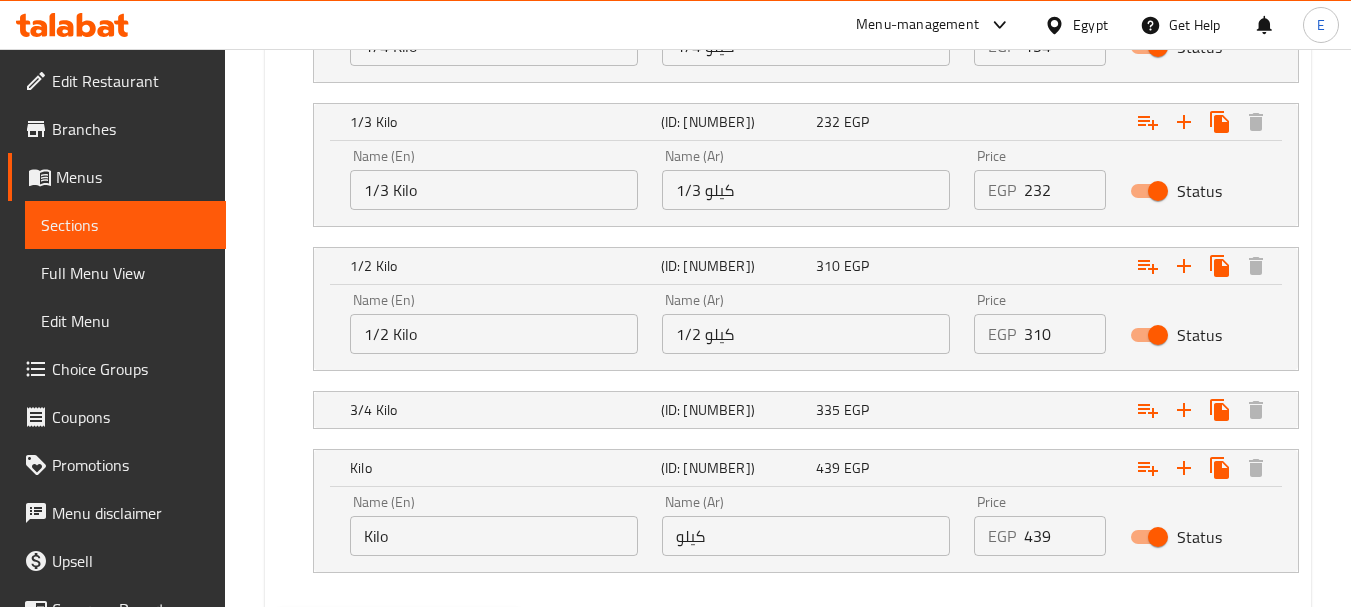scroll, scrollTop: 1398, scrollLeft: 0, axis: vertical 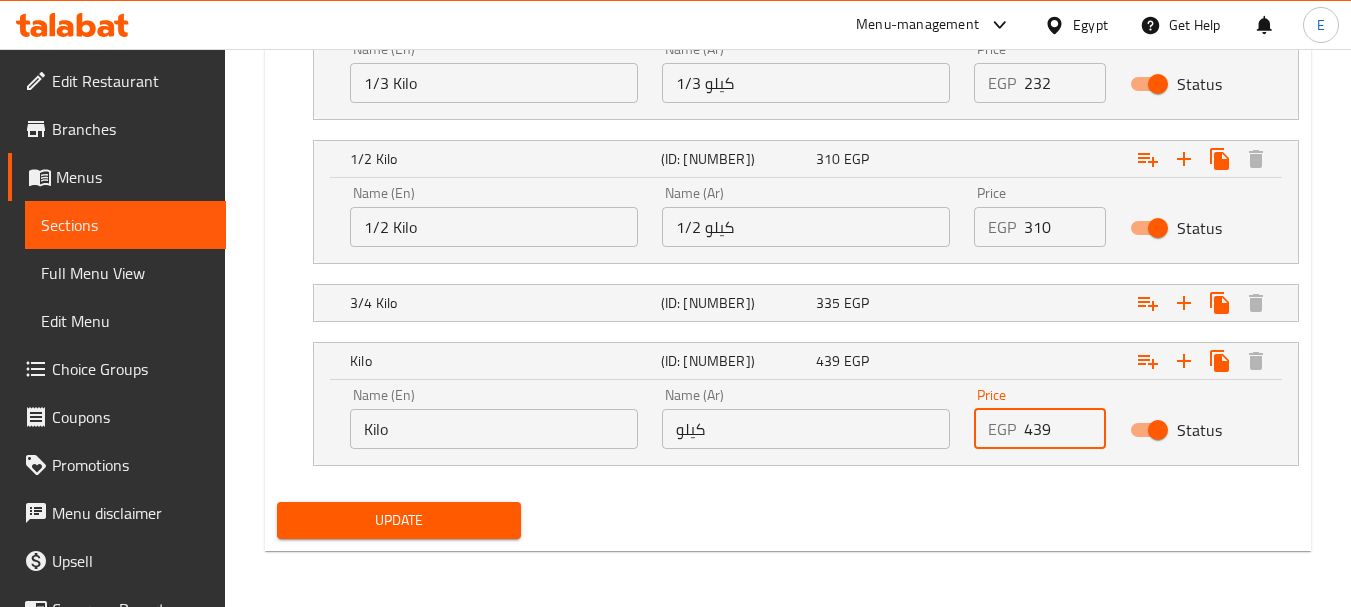 drag, startPoint x: 1051, startPoint y: 439, endPoint x: 958, endPoint y: 428, distance: 93.64828 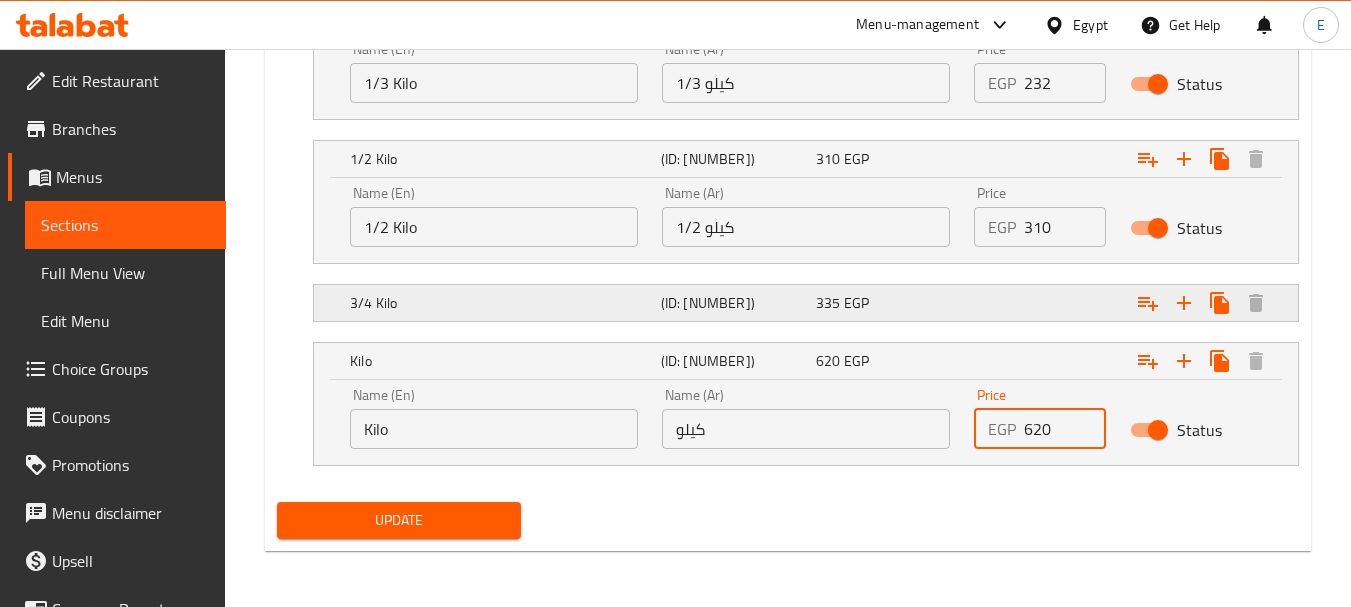 type on "620" 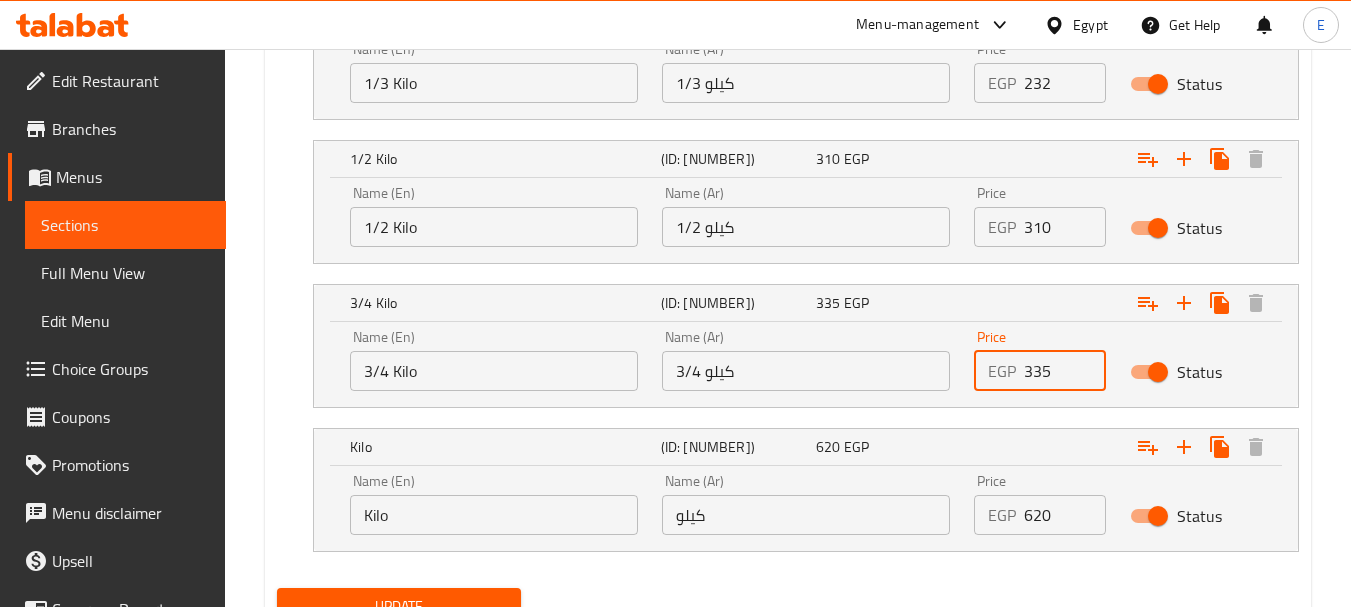 drag, startPoint x: 1007, startPoint y: 364, endPoint x: 929, endPoint y: 367, distance: 78.05767 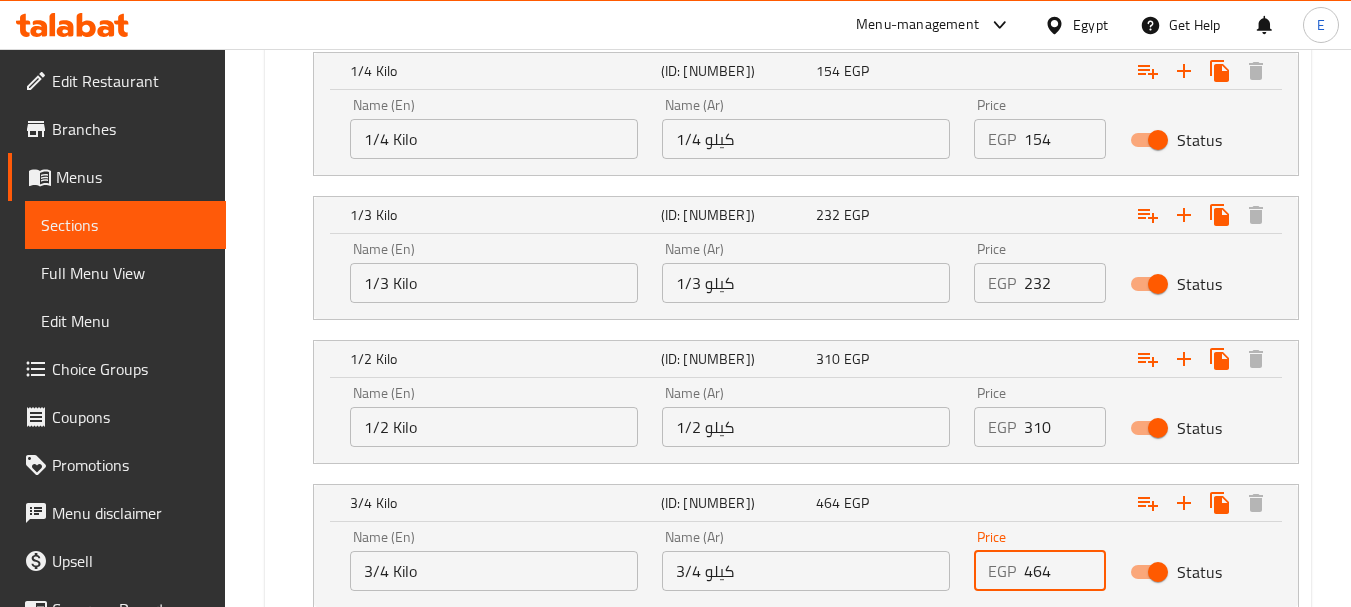 scroll, scrollTop: 1484, scrollLeft: 0, axis: vertical 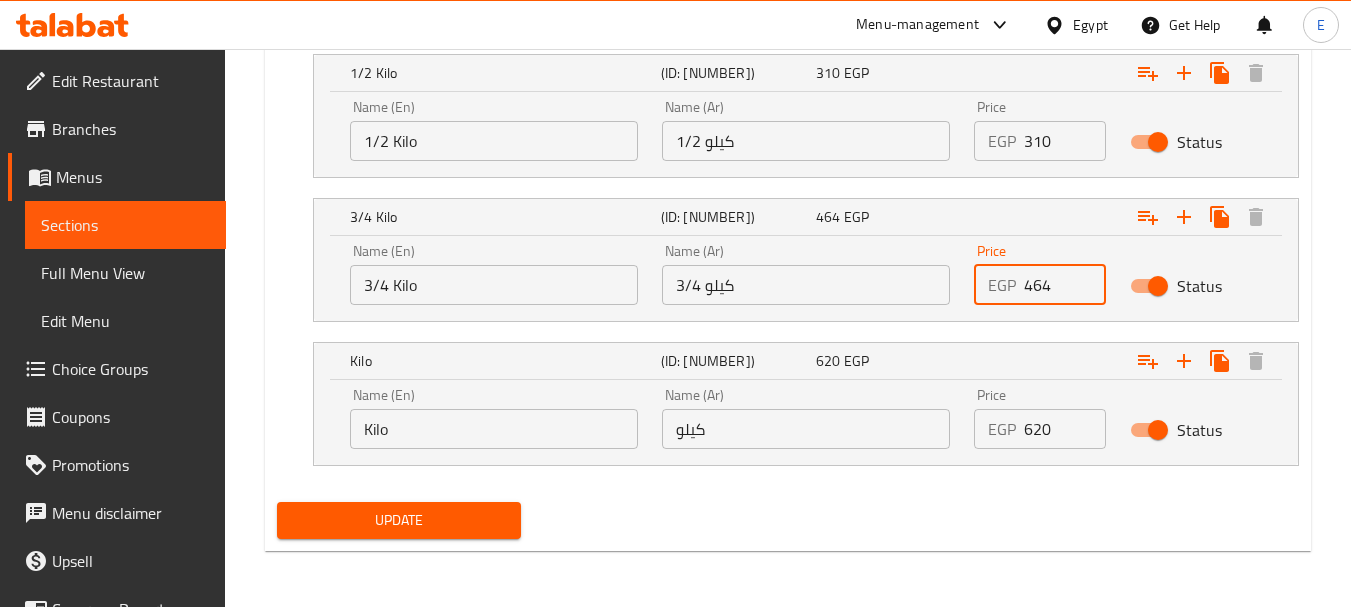 type on "464" 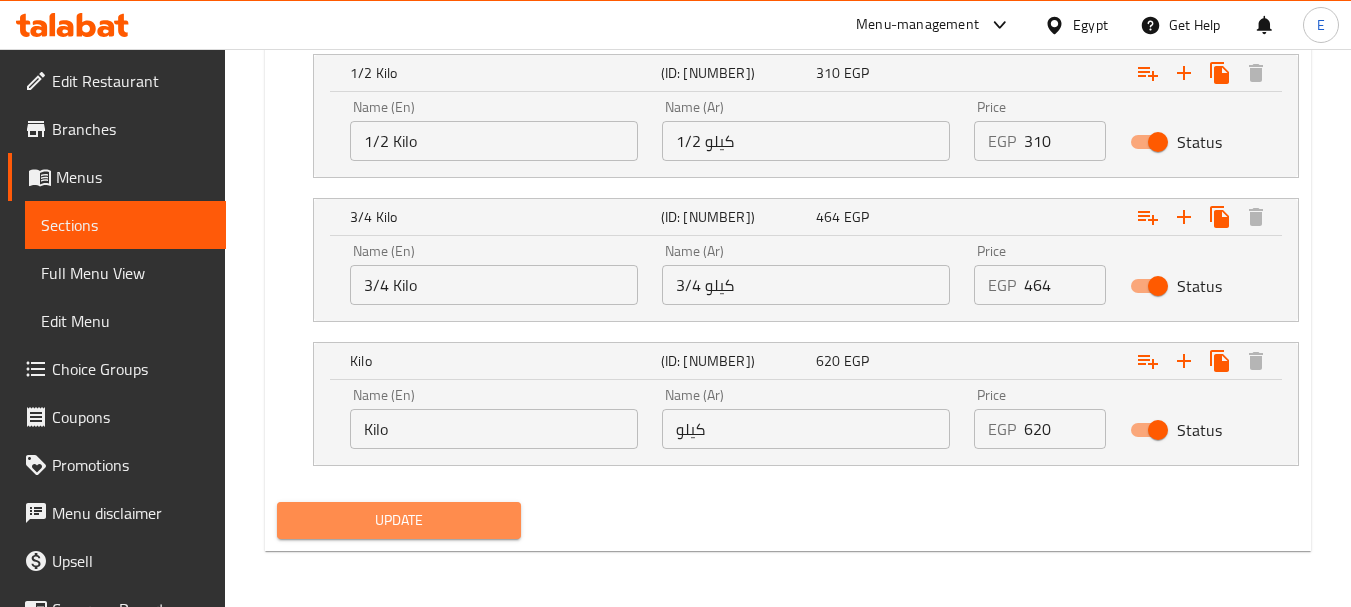 click on "Update" at bounding box center (398, 520) 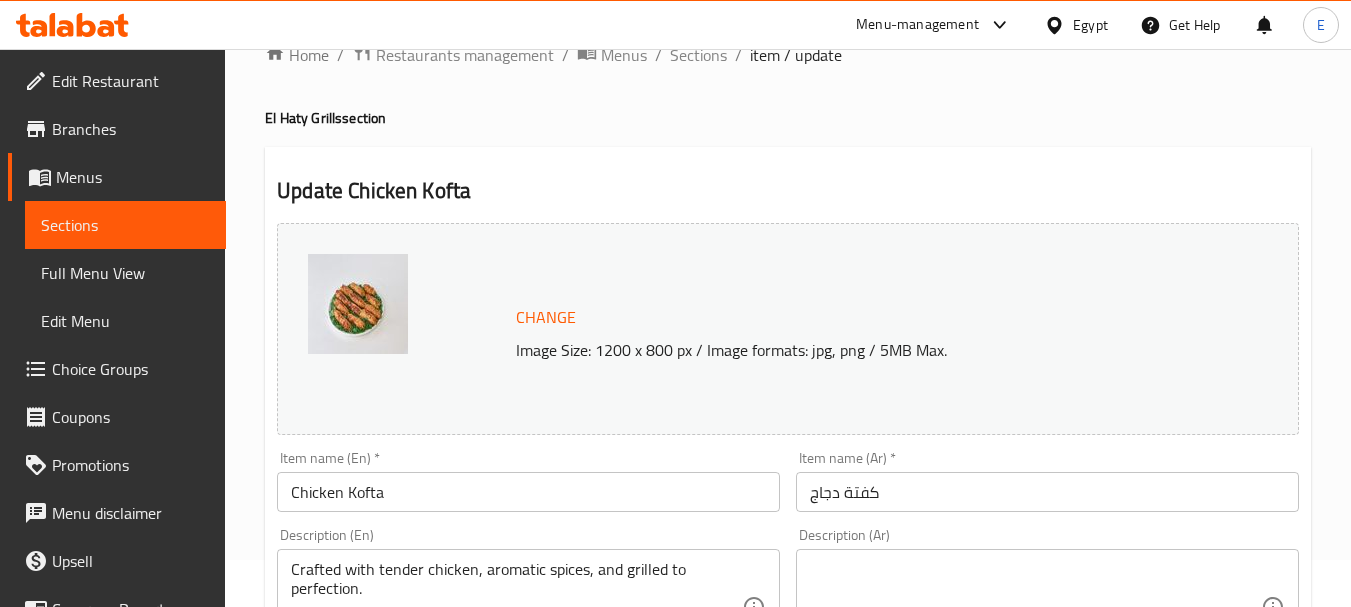 scroll, scrollTop: 0, scrollLeft: 0, axis: both 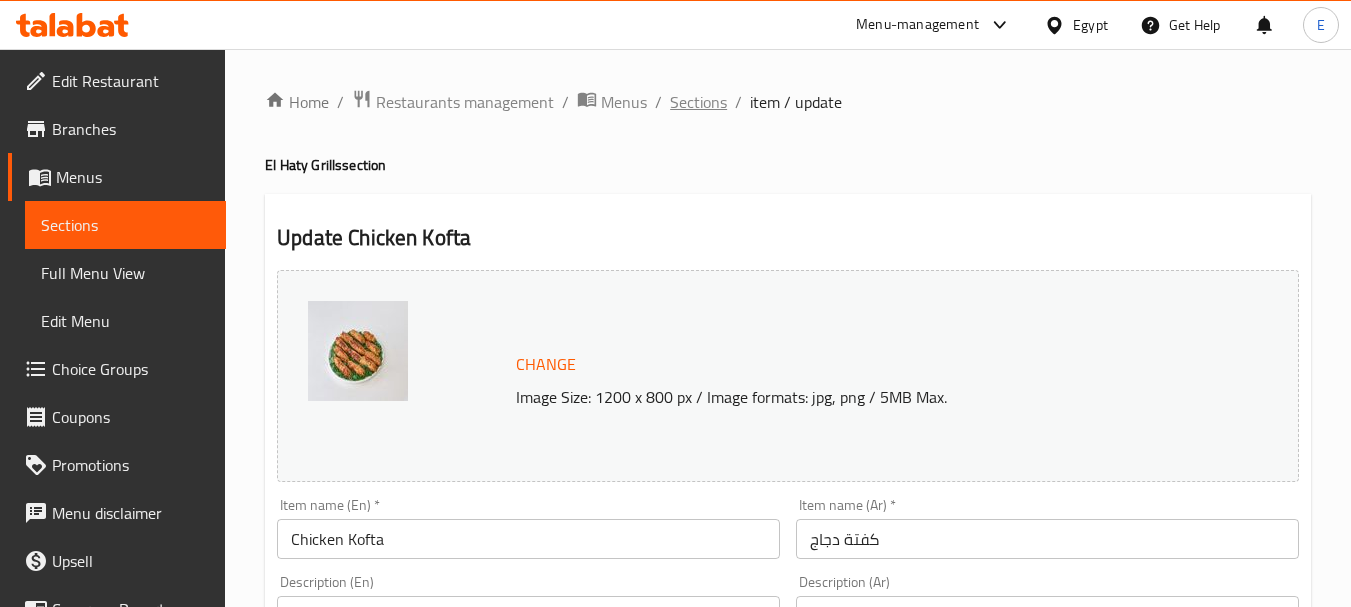 click on "Sections" at bounding box center (698, 102) 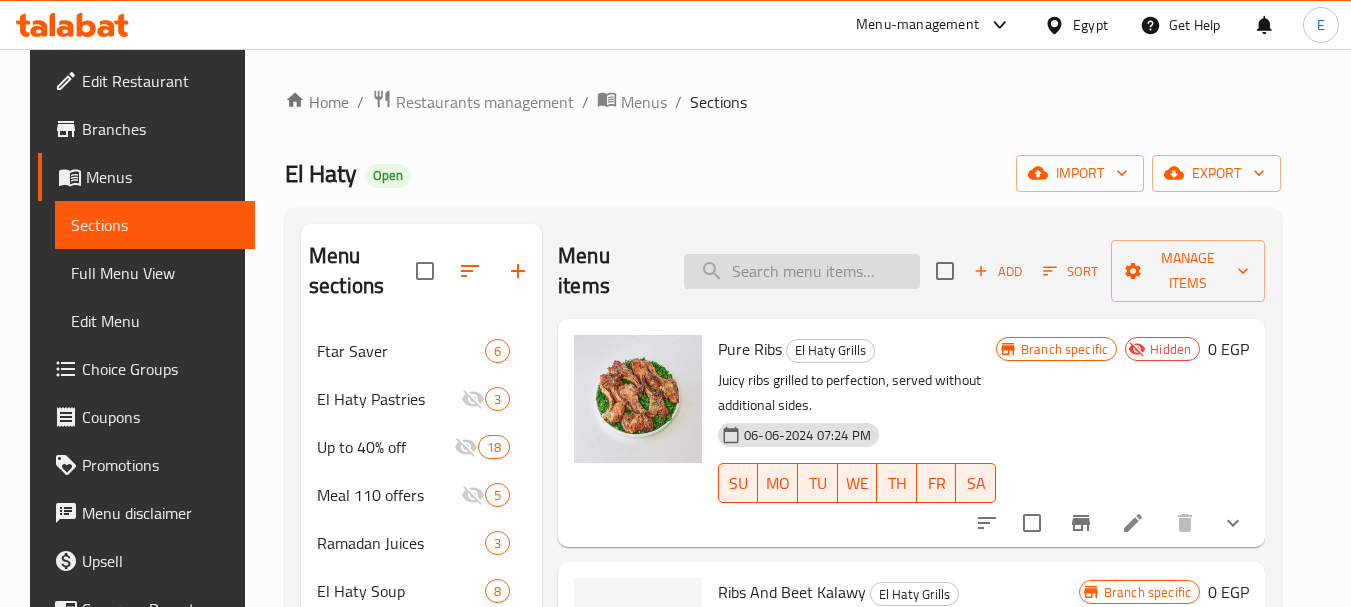 click at bounding box center [802, 271] 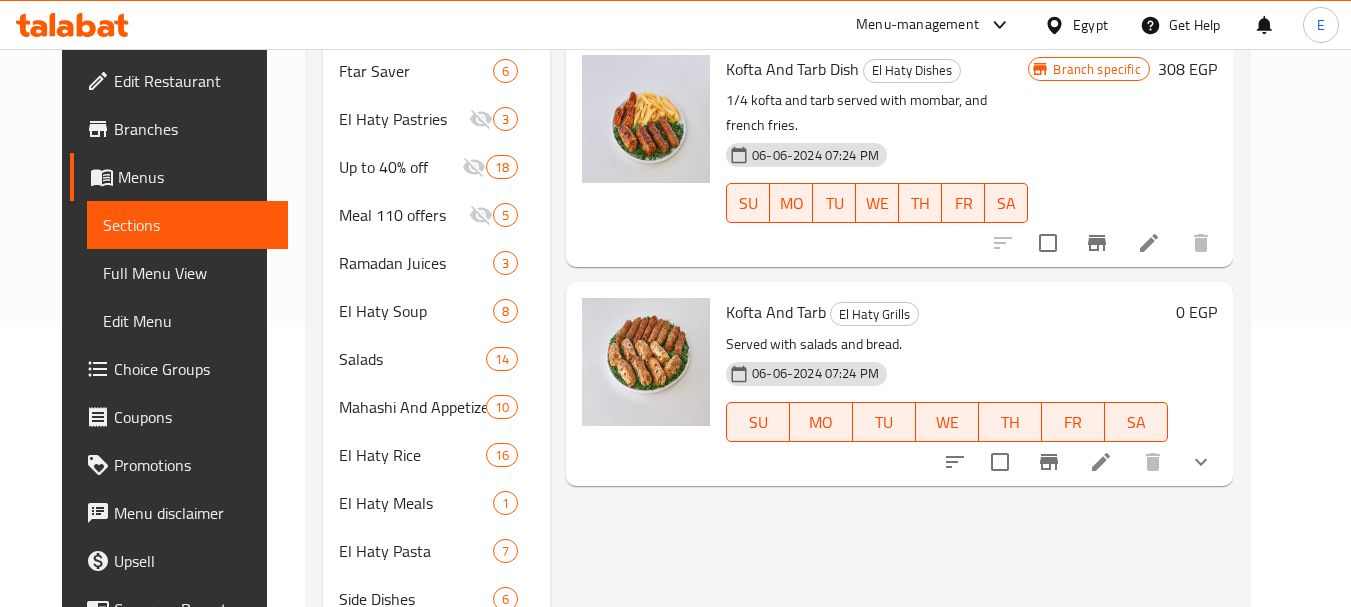 scroll, scrollTop: 400, scrollLeft: 0, axis: vertical 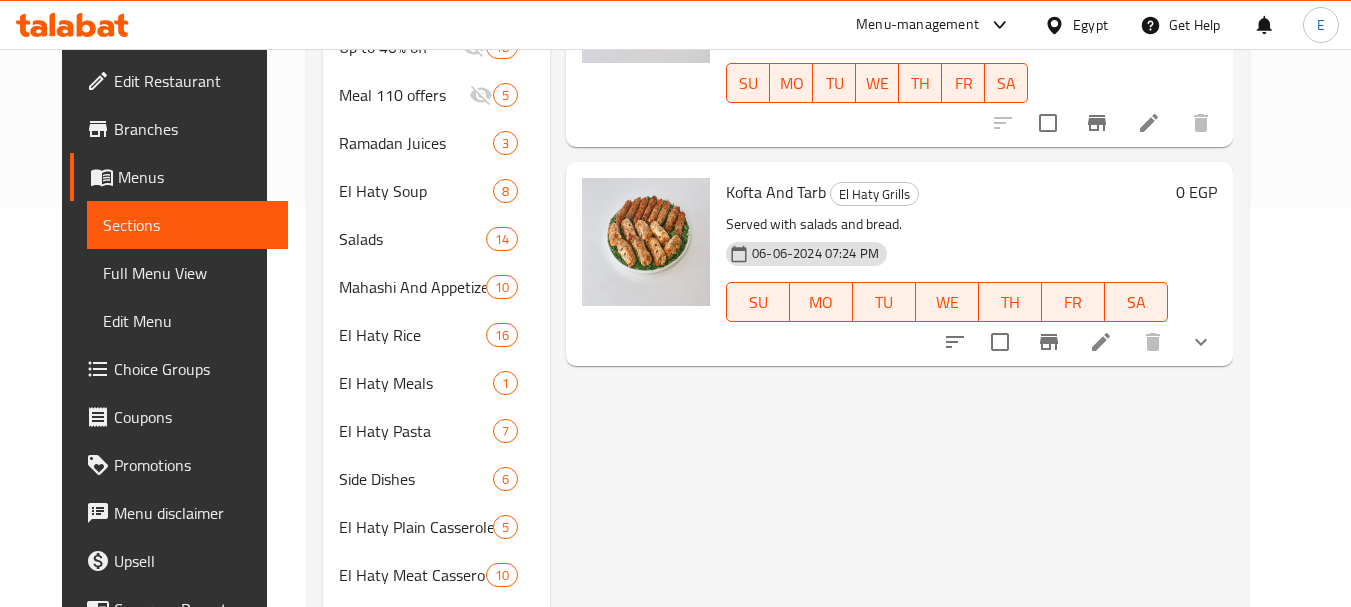 type on "كفتة وطرب" 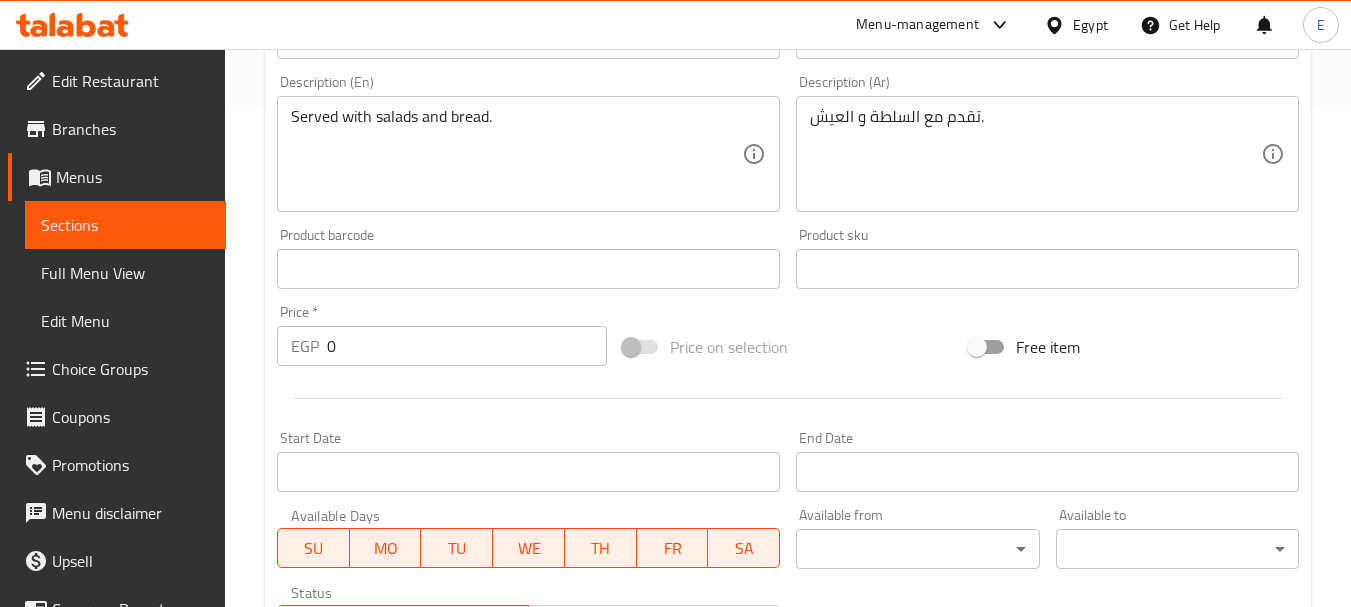 scroll, scrollTop: 1054, scrollLeft: 0, axis: vertical 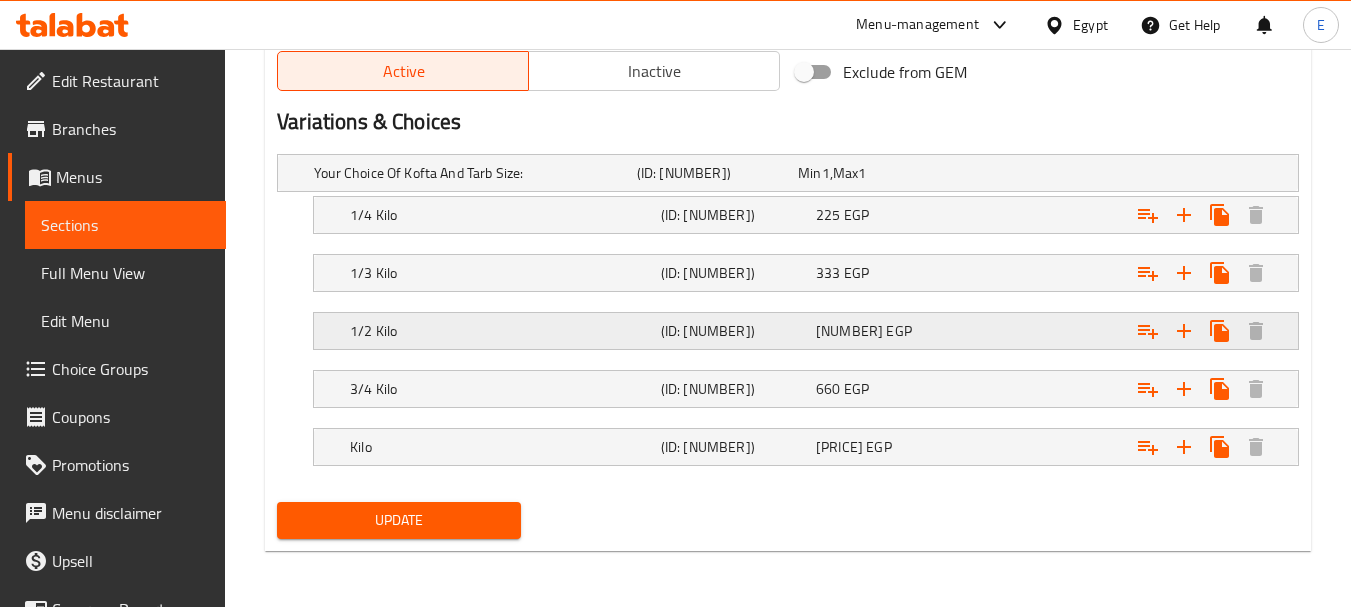 click on "1/2 Kilo" at bounding box center (471, 173) 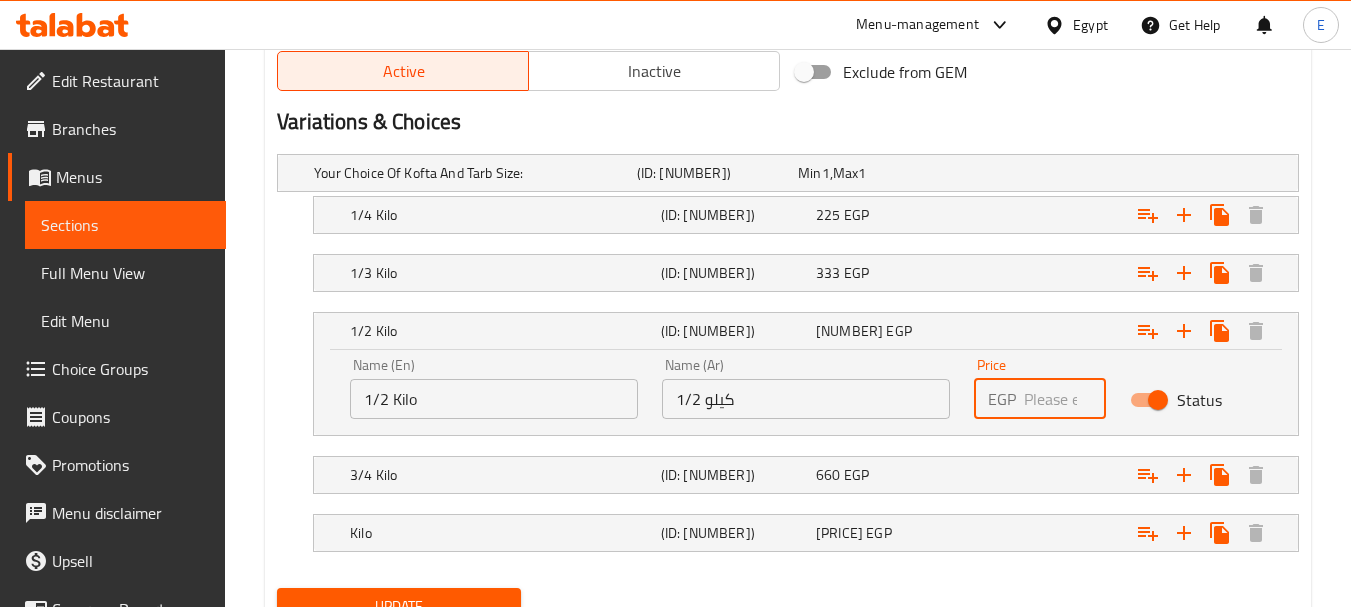 drag, startPoint x: 1051, startPoint y: 395, endPoint x: 911, endPoint y: 379, distance: 140.91132 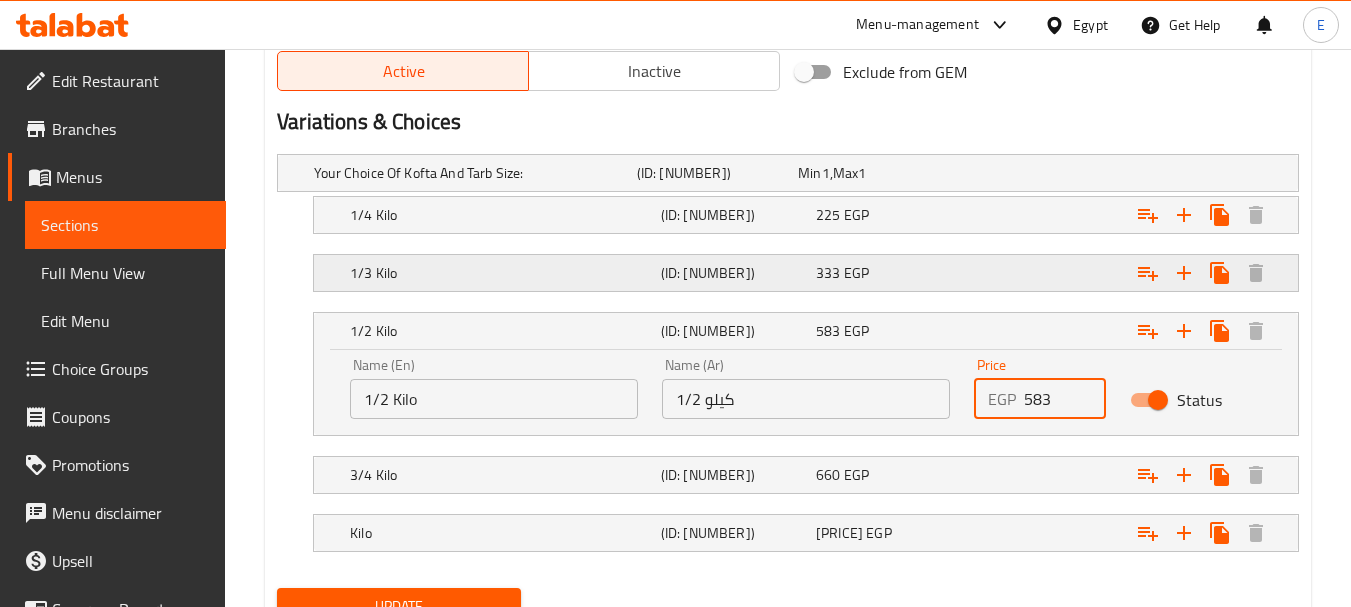 type on "583" 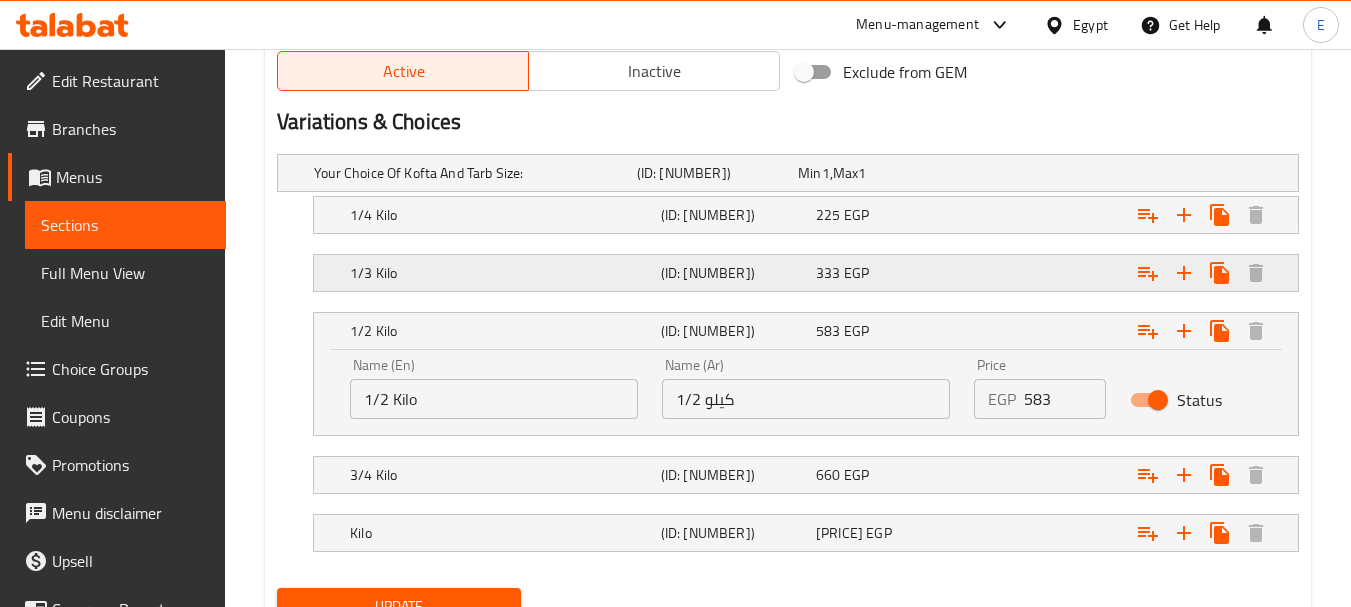 click at bounding box center [1116, 173] 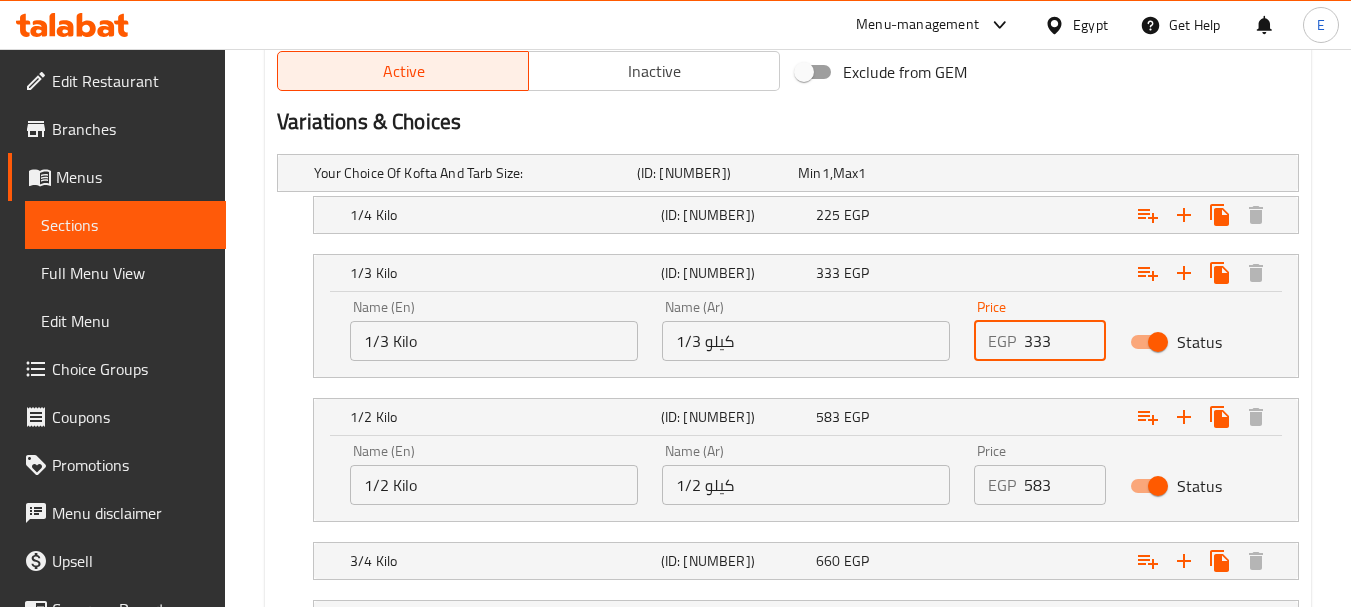 drag, startPoint x: 1059, startPoint y: 343, endPoint x: 923, endPoint y: 324, distance: 137.32079 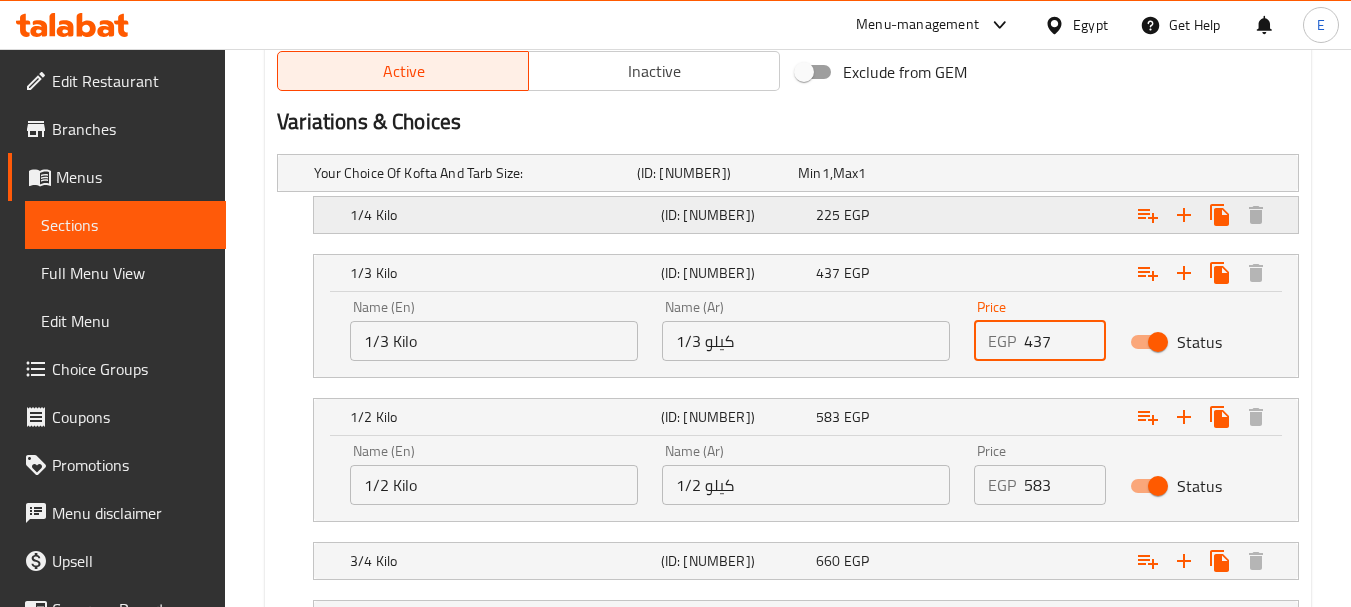 type on "437" 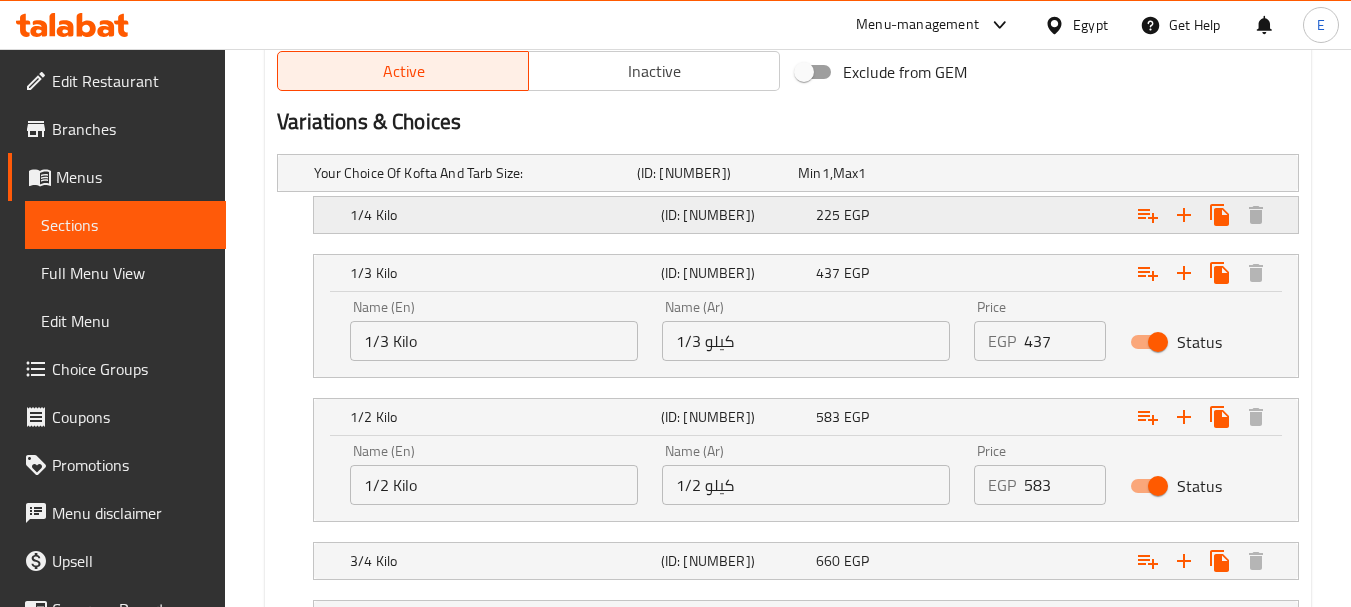 click at bounding box center [1116, 173] 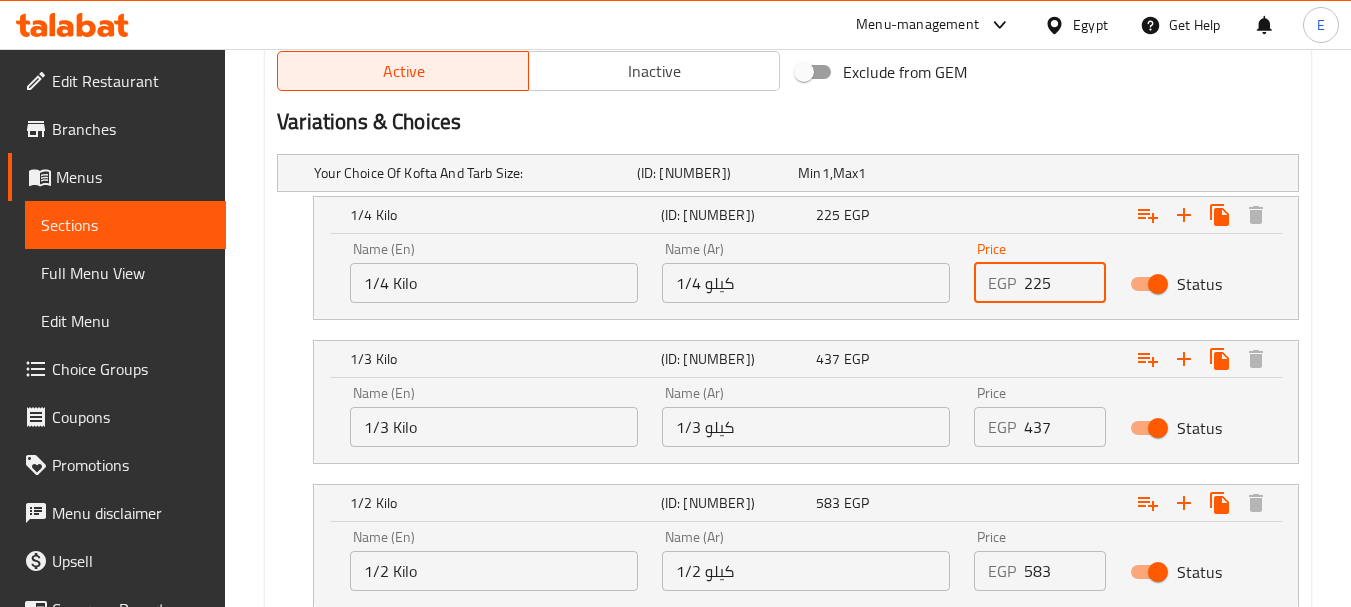 drag, startPoint x: 1062, startPoint y: 286, endPoint x: 946, endPoint y: 278, distance: 116.275536 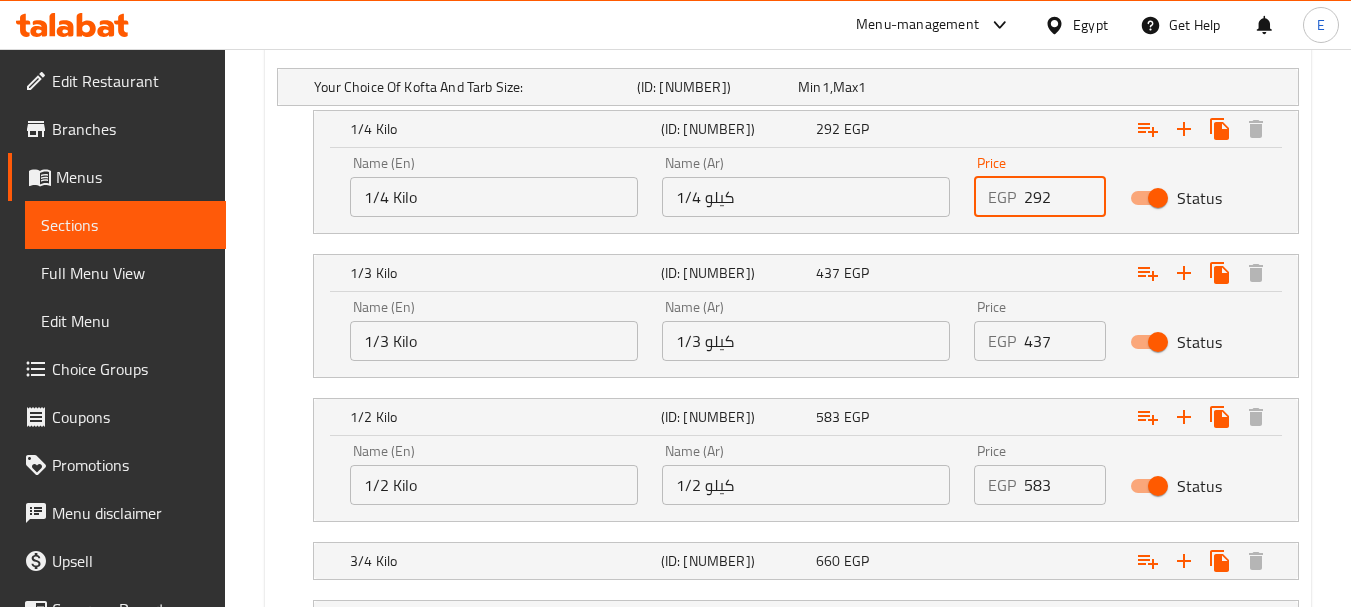 scroll, scrollTop: 1312, scrollLeft: 0, axis: vertical 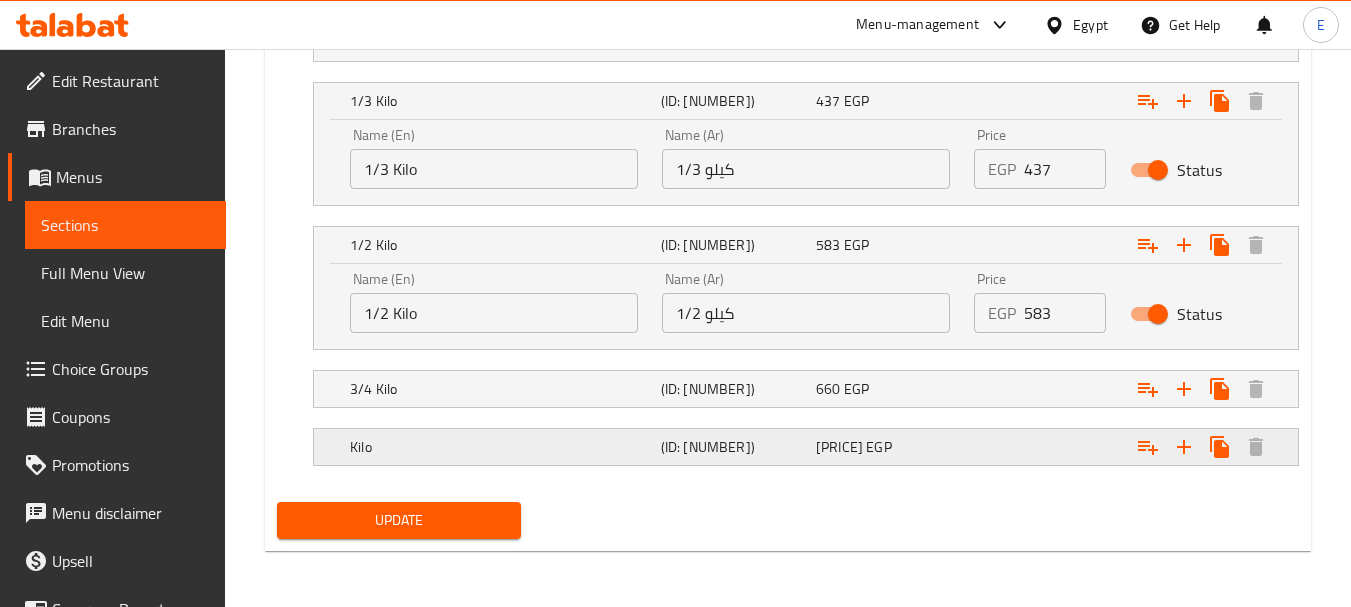 type on "292" 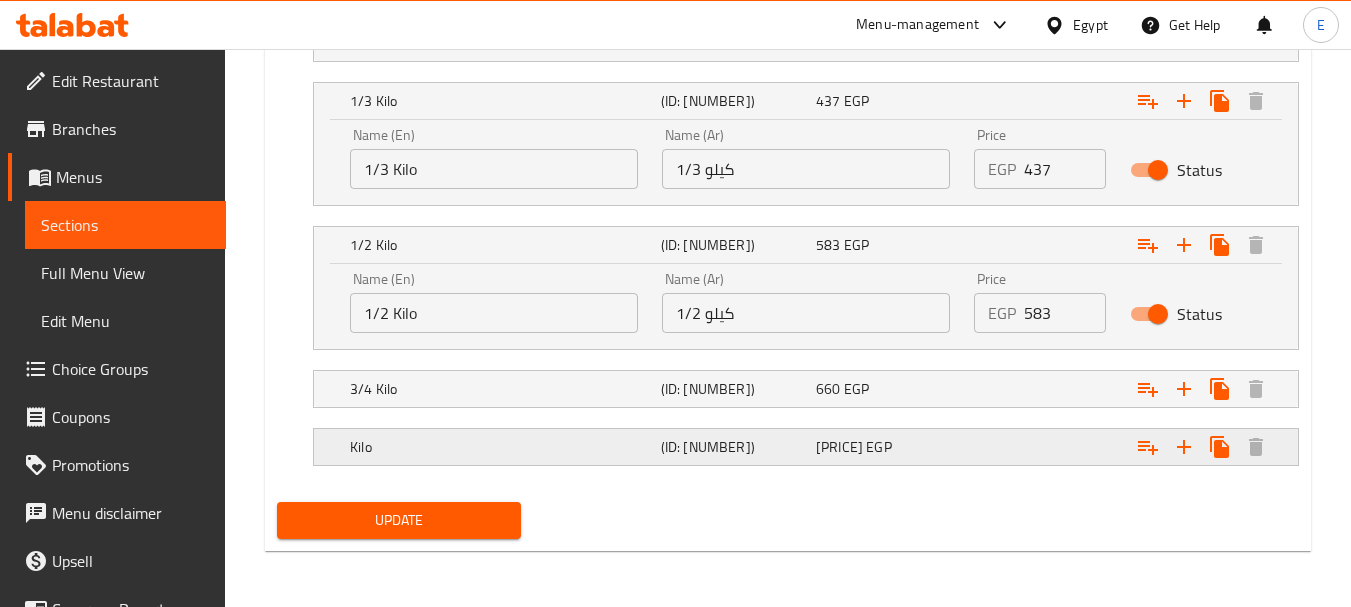 click at bounding box center (1116, -85) 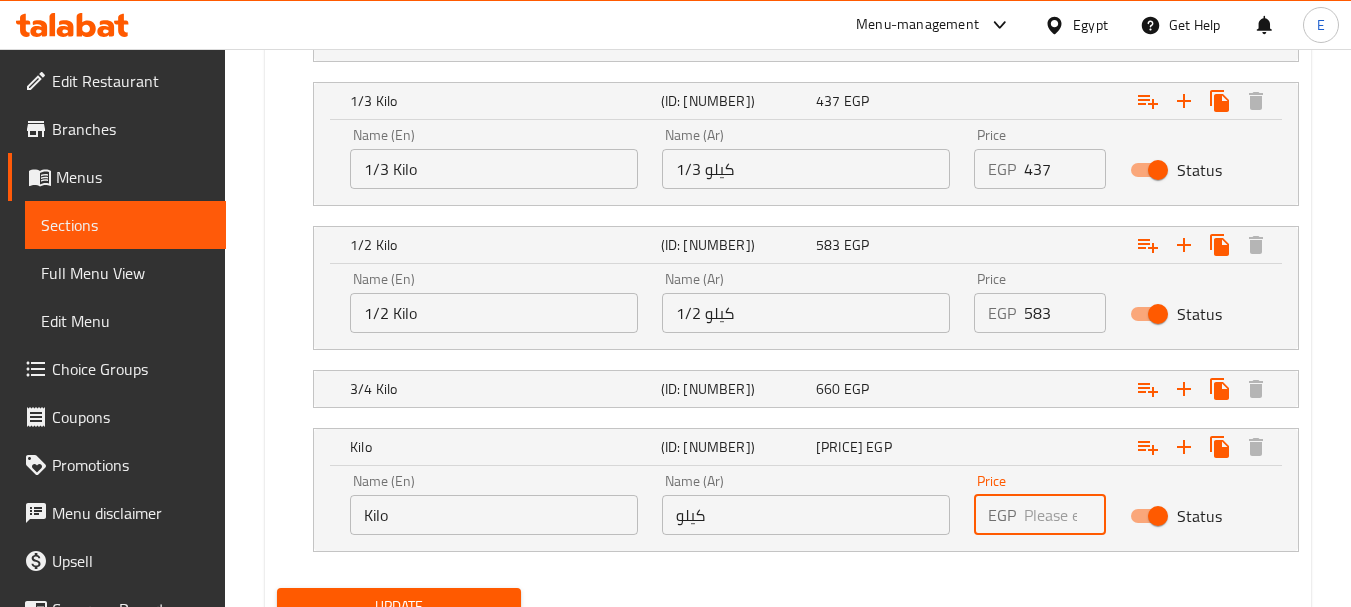 drag, startPoint x: 1055, startPoint y: 520, endPoint x: 988, endPoint y: 520, distance: 67 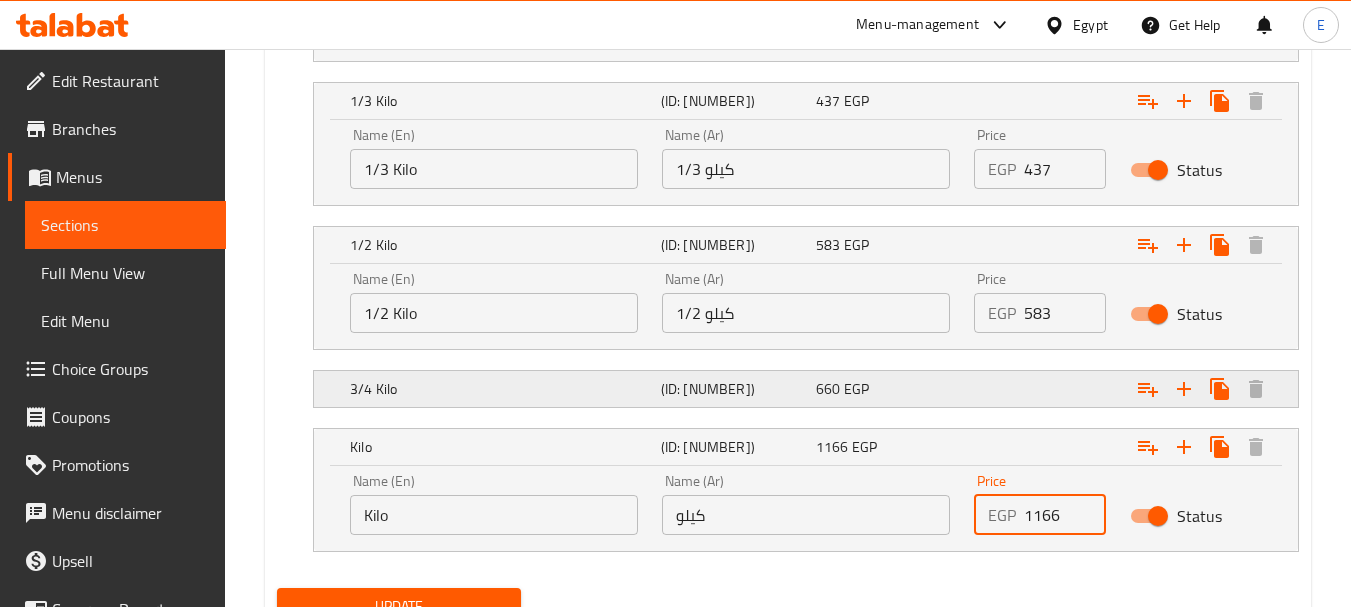 type on "1166" 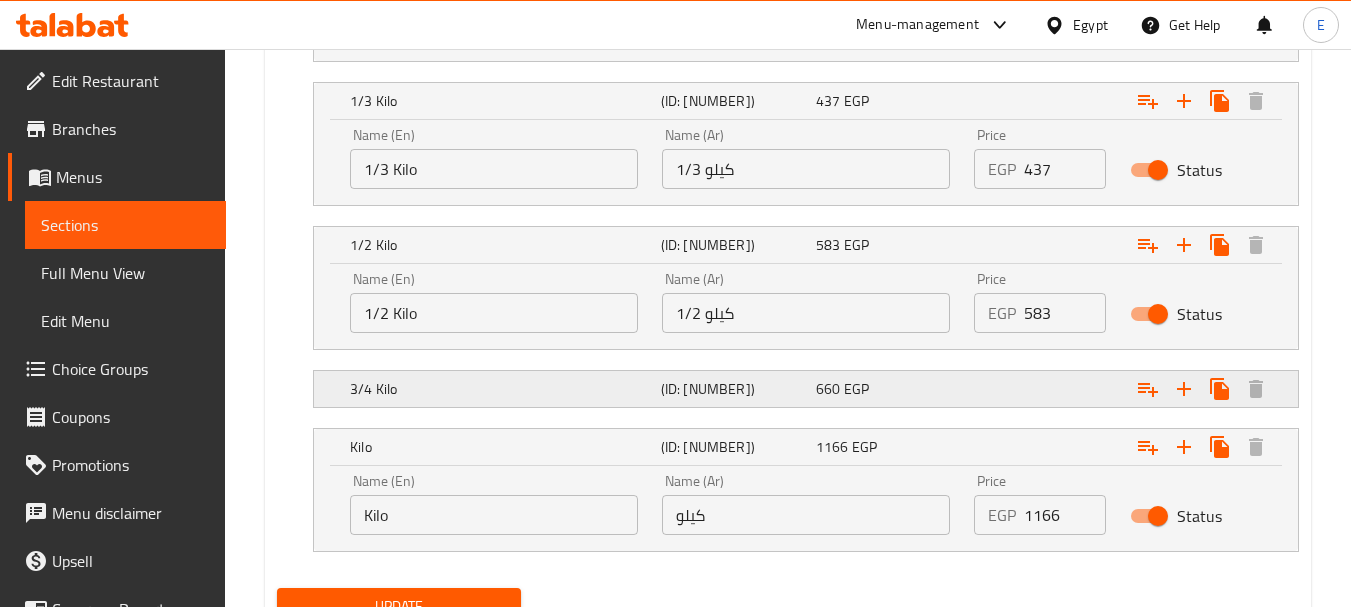 click at bounding box center (1116, -85) 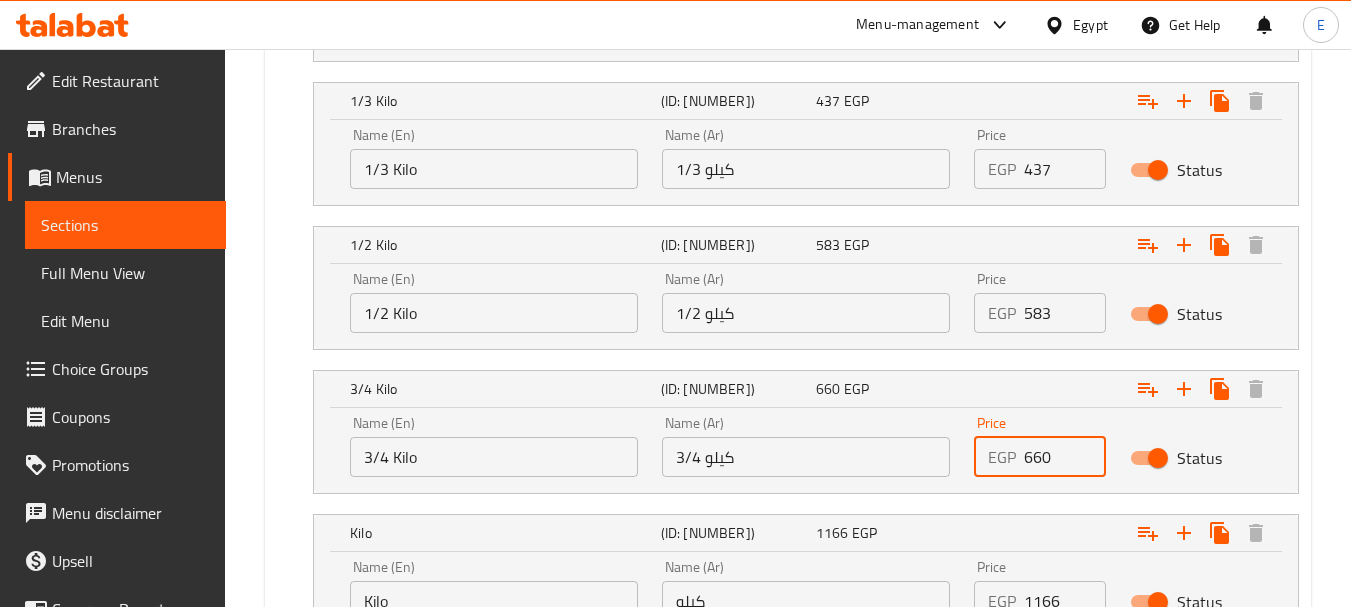 drag, startPoint x: 1057, startPoint y: 456, endPoint x: 987, endPoint y: 445, distance: 70.85902 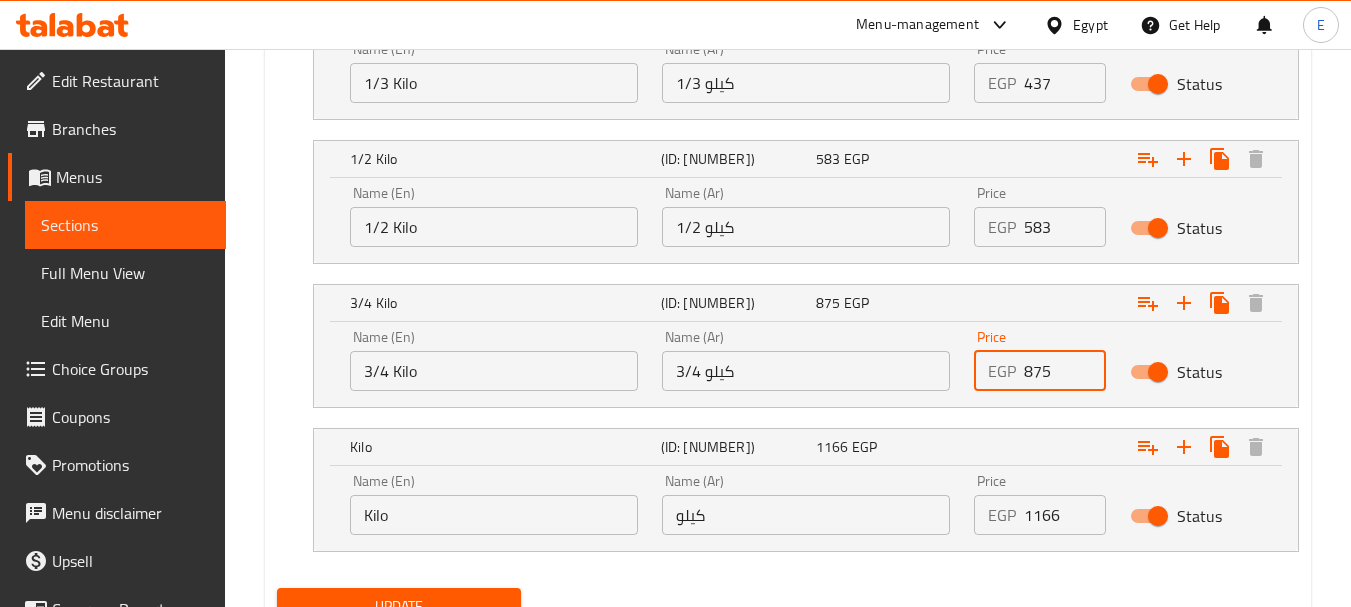 scroll, scrollTop: 1484, scrollLeft: 0, axis: vertical 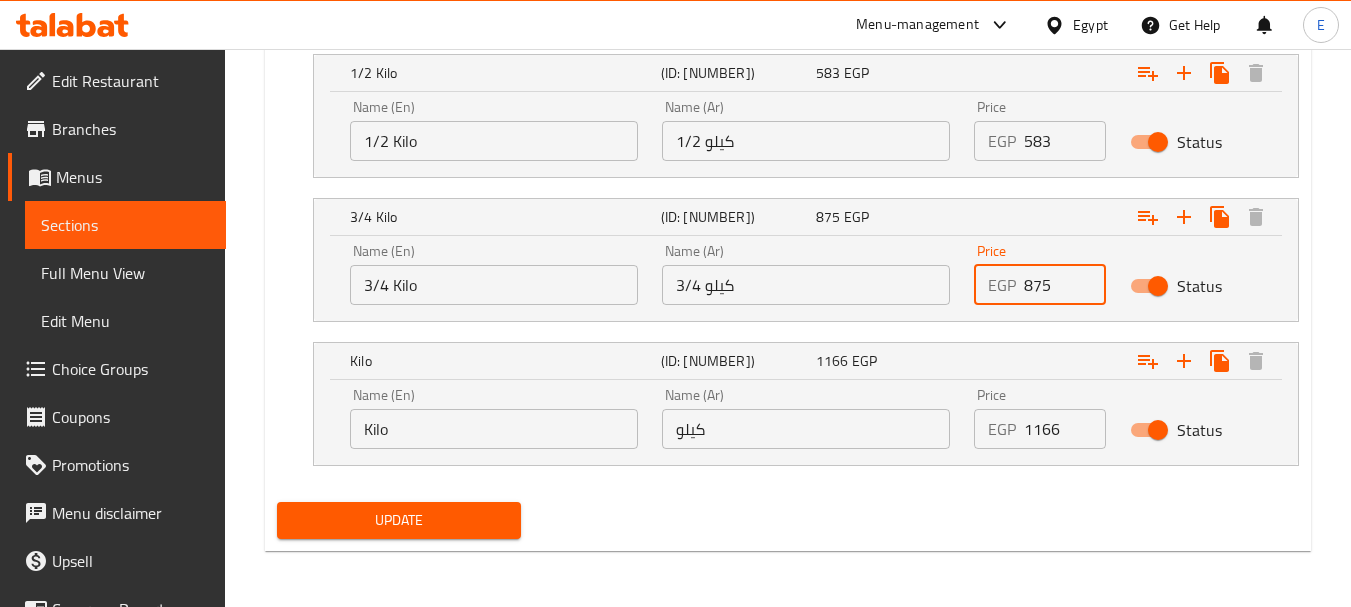 type on "875" 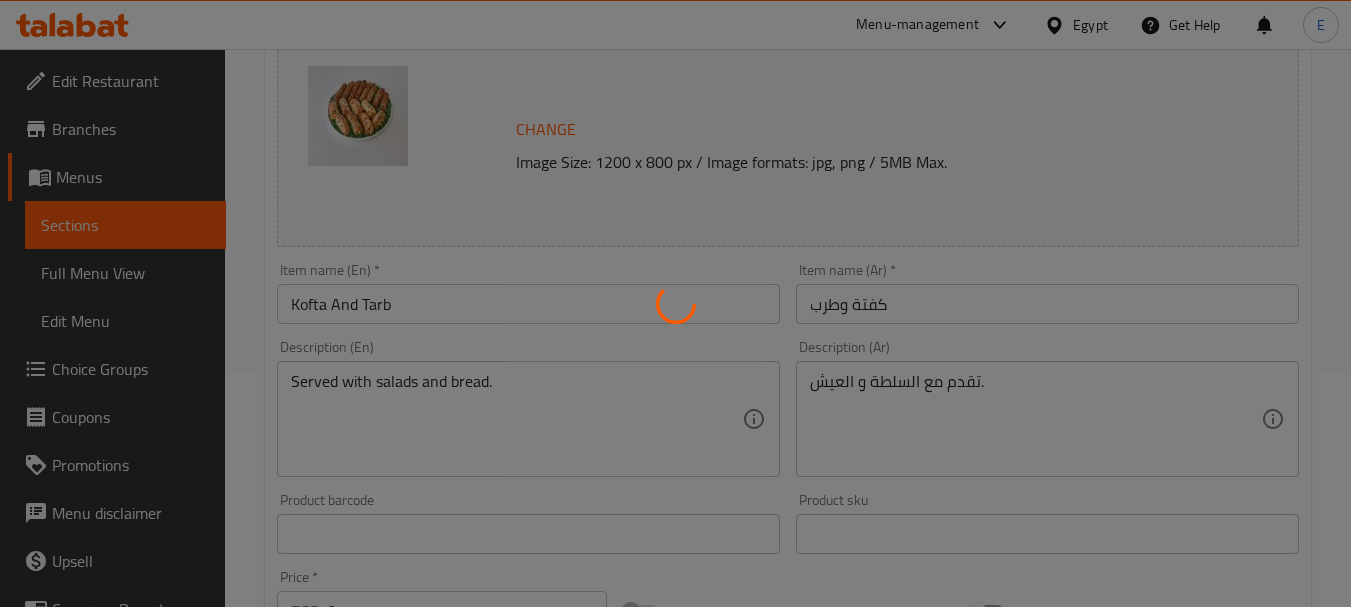 scroll, scrollTop: 0, scrollLeft: 0, axis: both 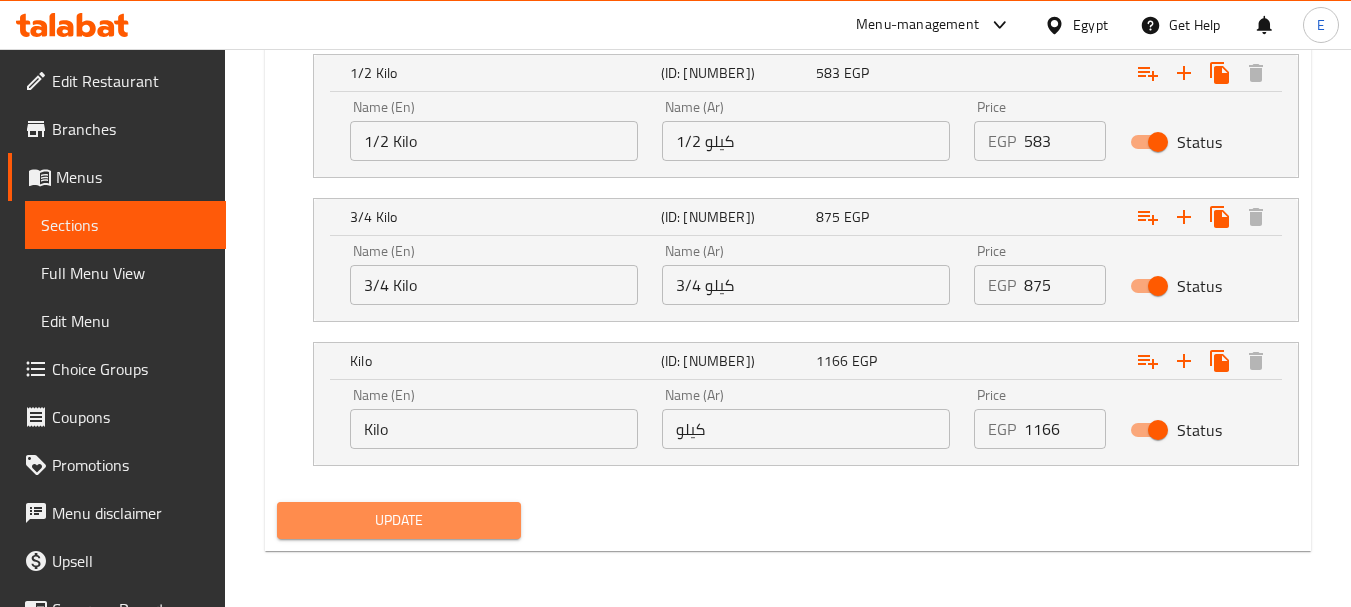 click on "Update" at bounding box center (398, 520) 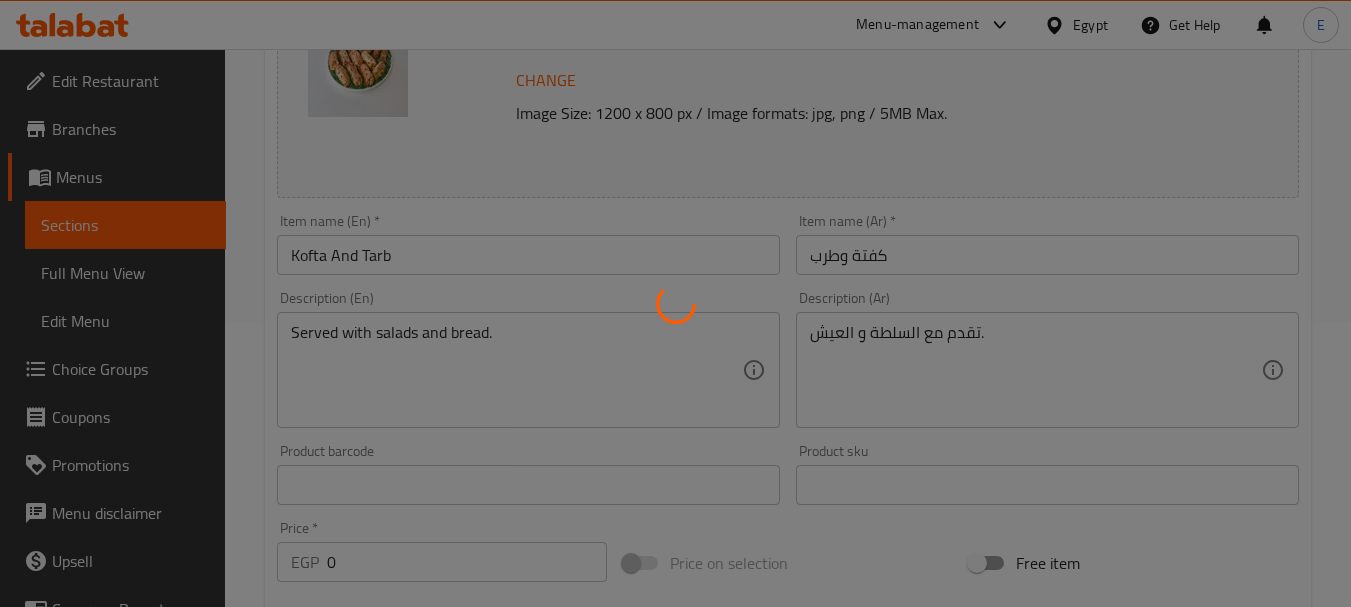 scroll, scrollTop: 0, scrollLeft: 0, axis: both 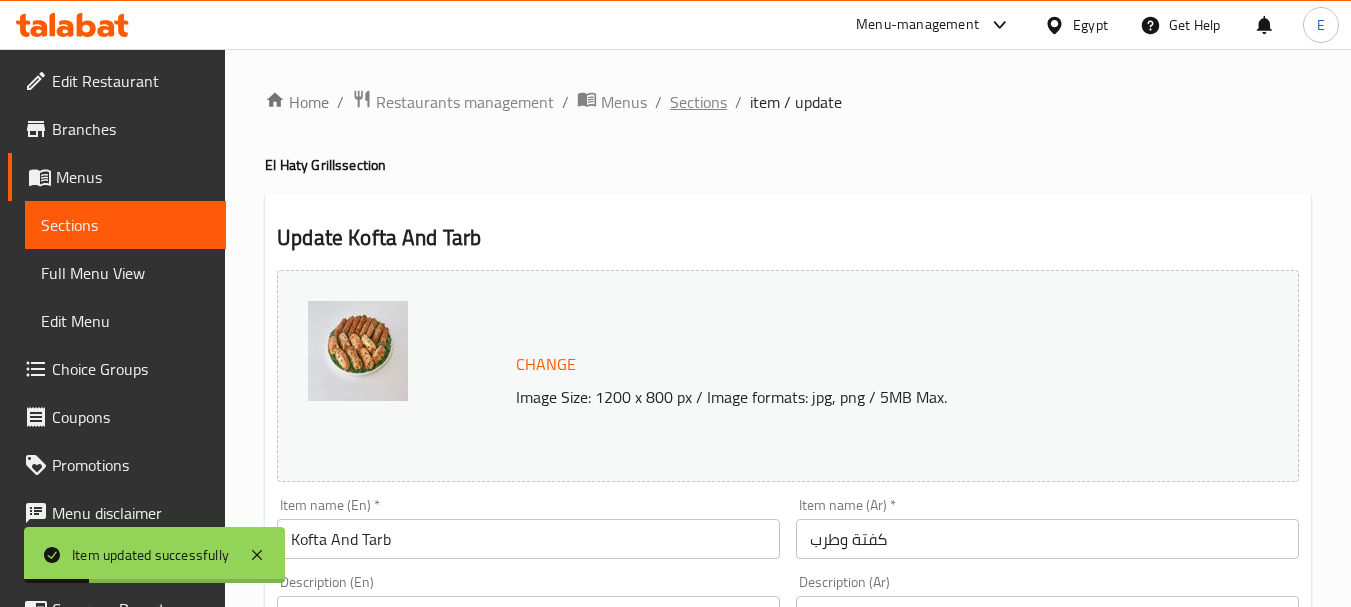 click on "Sections" at bounding box center (698, 102) 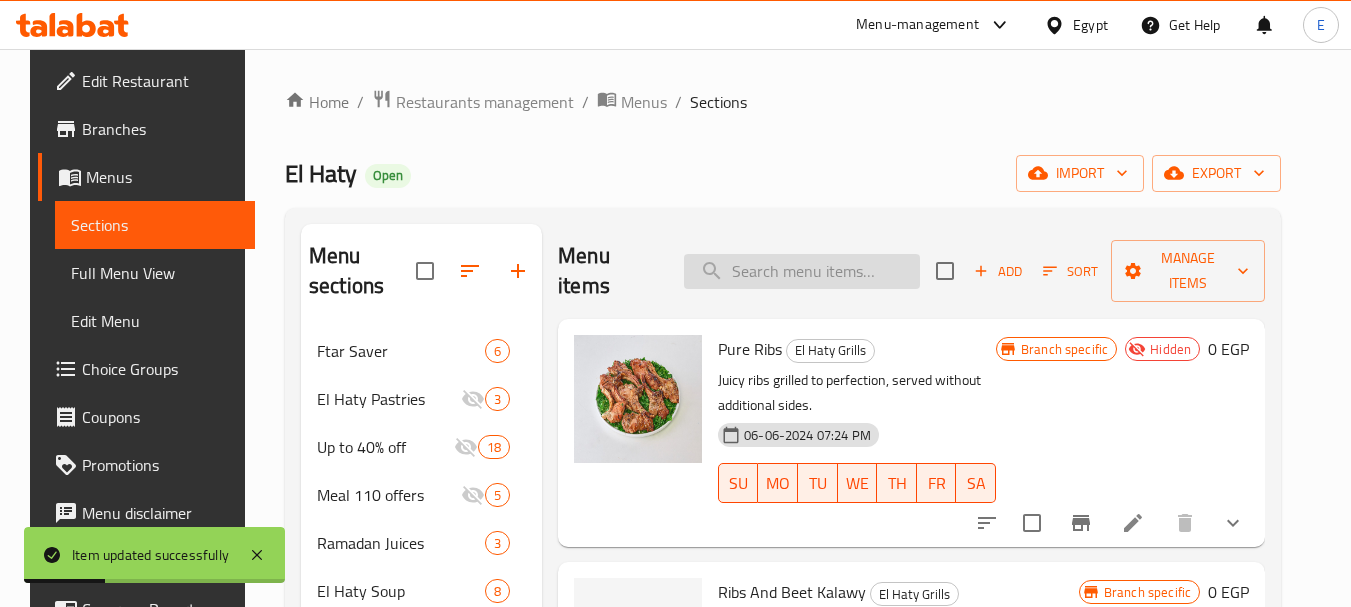 click at bounding box center (802, 271) 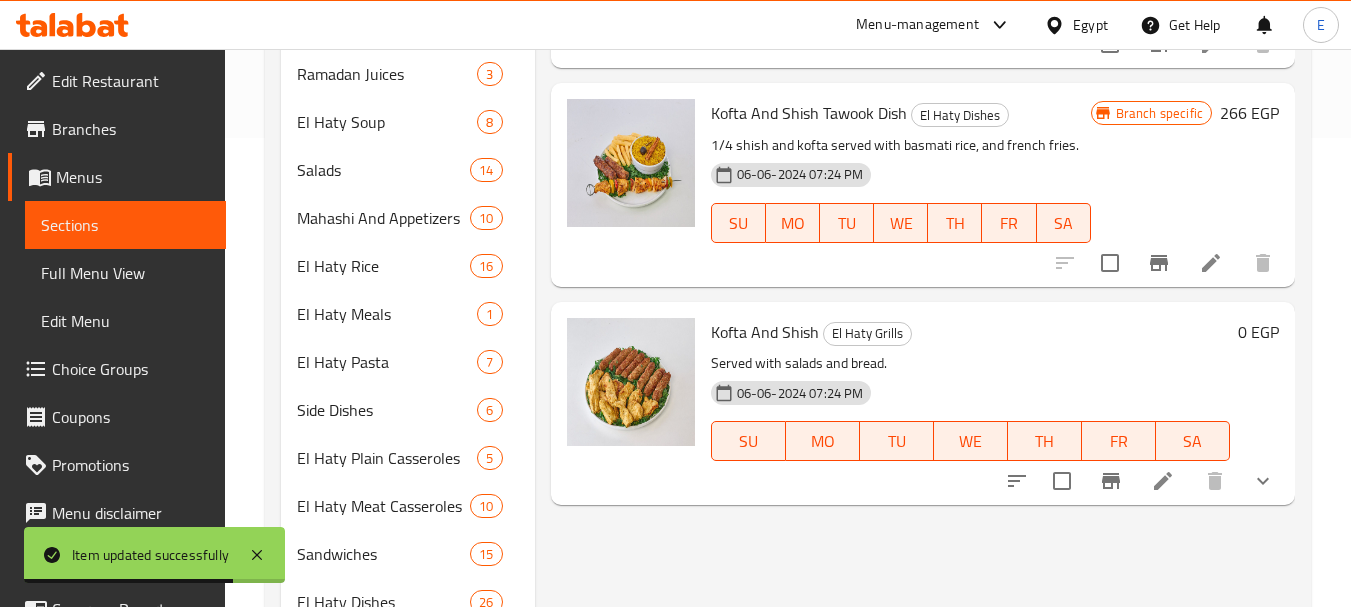 scroll, scrollTop: 500, scrollLeft: 0, axis: vertical 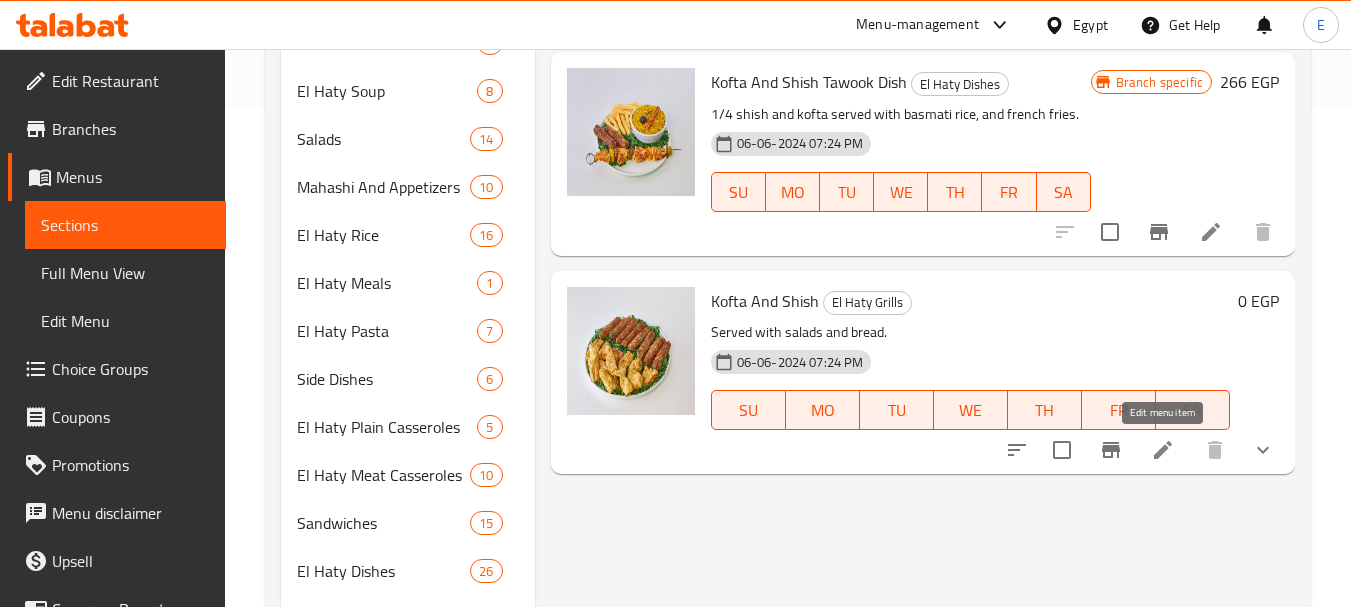 type on "كفتة وشيش" 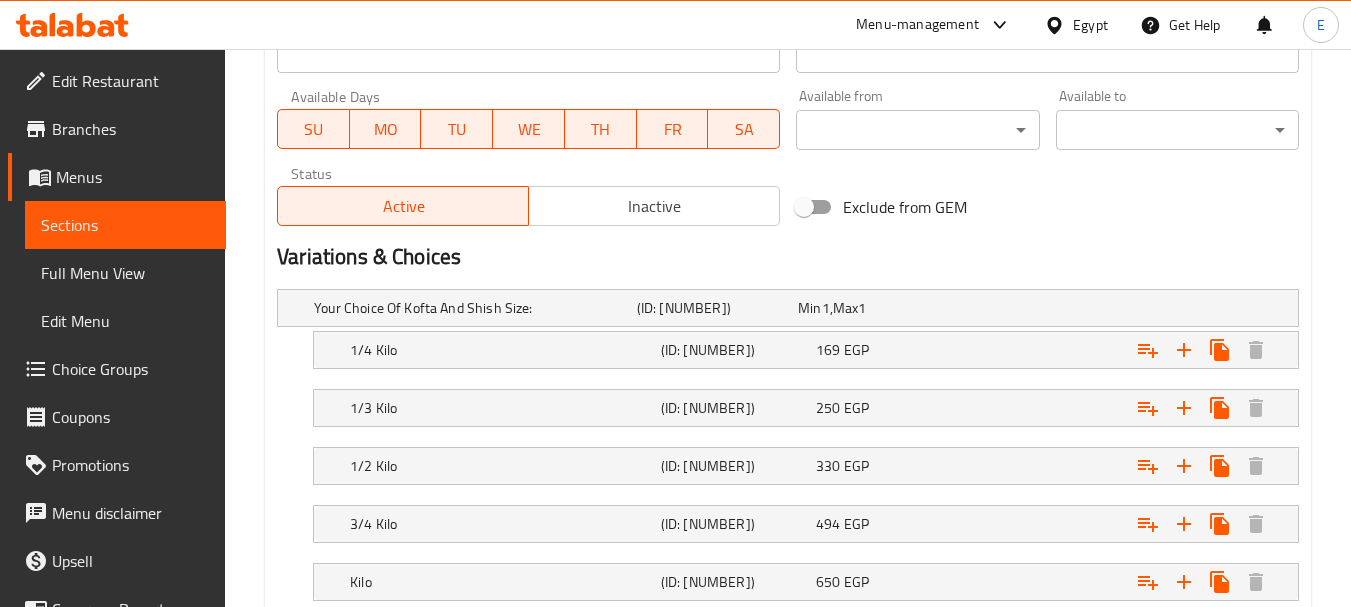 scroll, scrollTop: 1054, scrollLeft: 0, axis: vertical 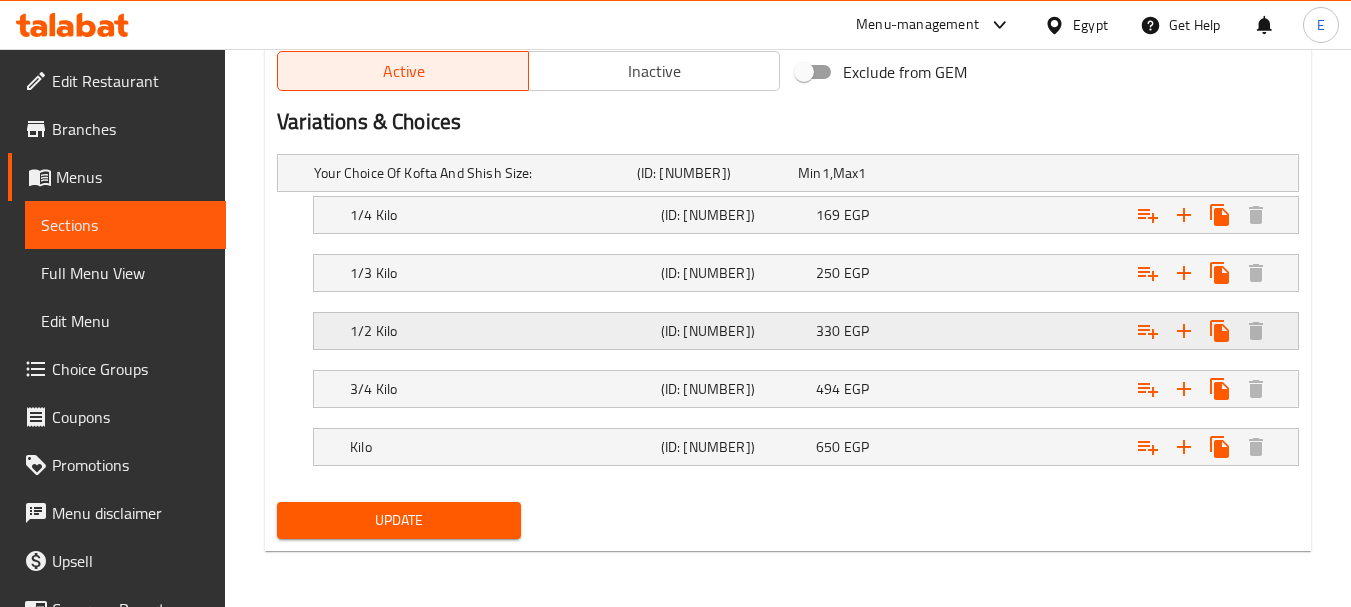 click on "[QUANTITY] (ID: [NUMBER]) [PRICE] EGP" at bounding box center [794, 173] 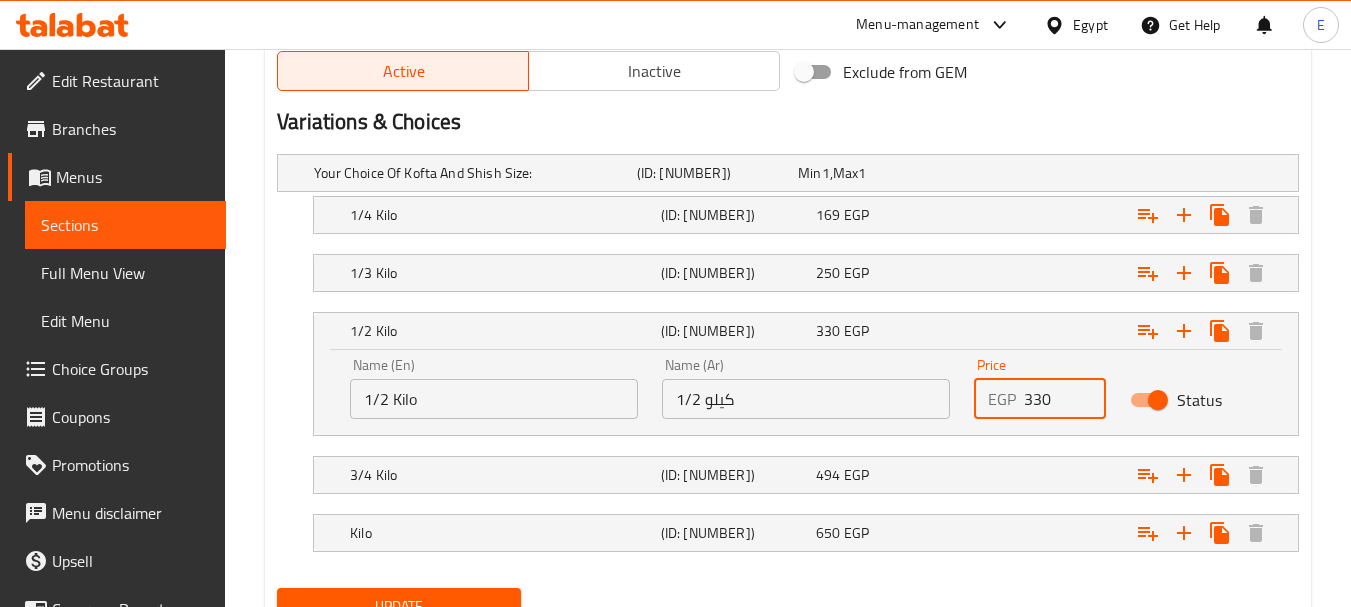drag, startPoint x: 1054, startPoint y: 397, endPoint x: 886, endPoint y: 390, distance: 168.14577 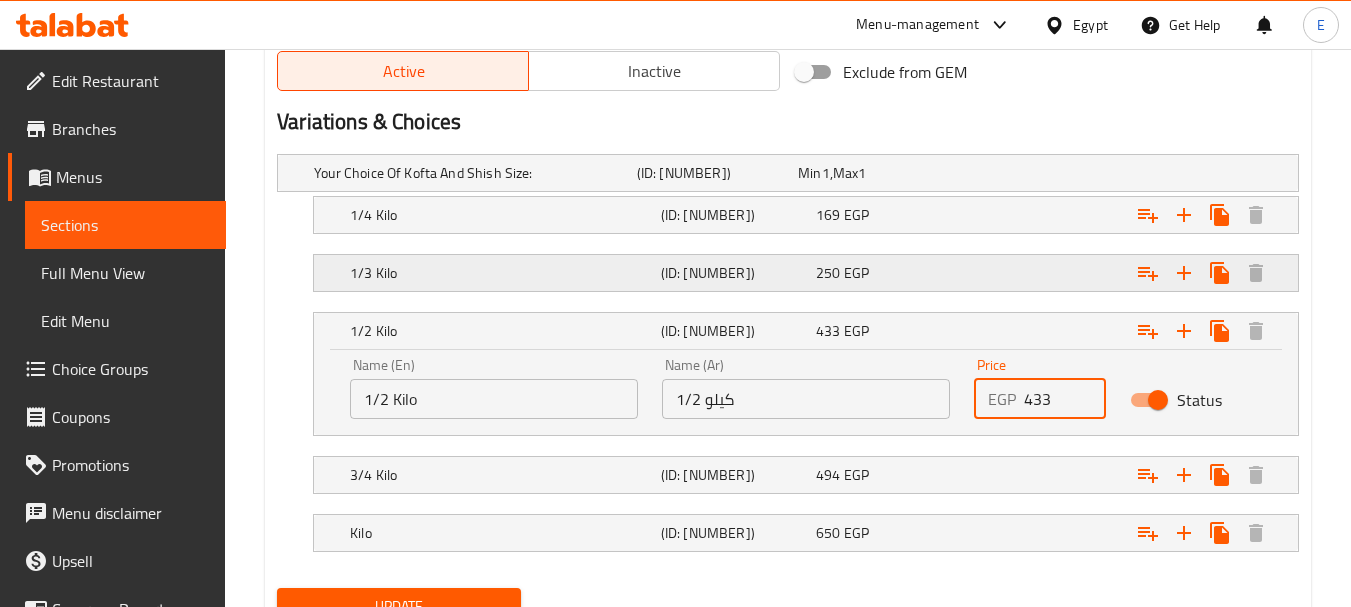 type on "433" 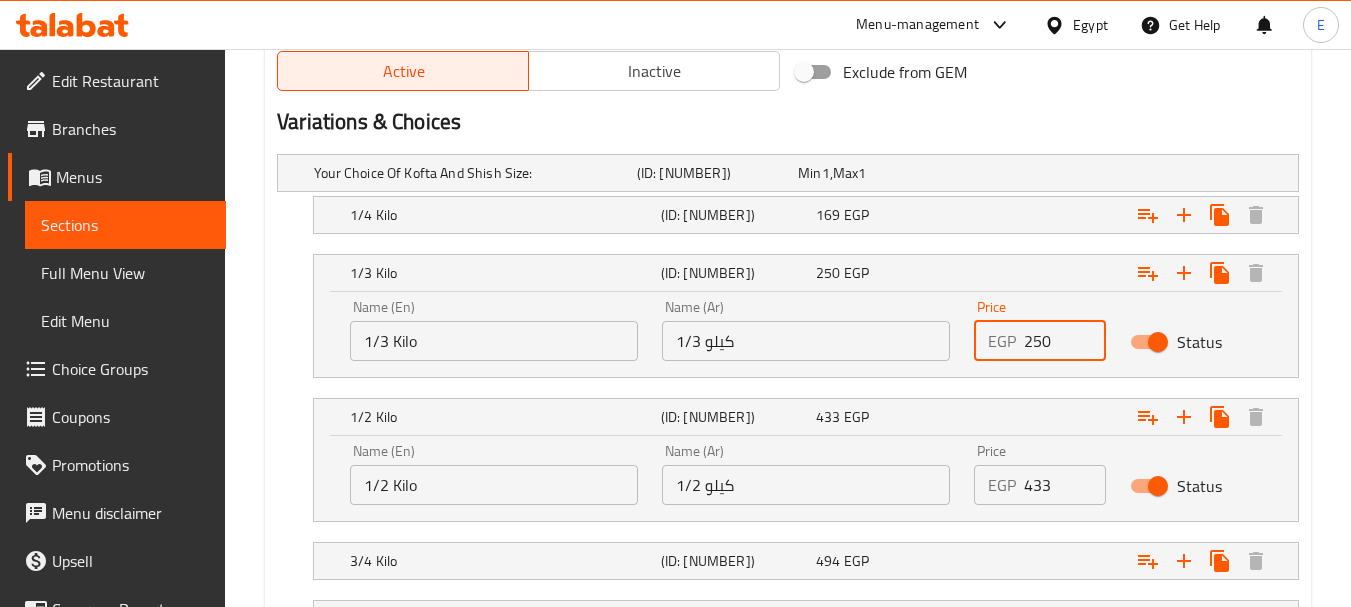 drag, startPoint x: 1065, startPoint y: 346, endPoint x: 940, endPoint y: 333, distance: 125.67418 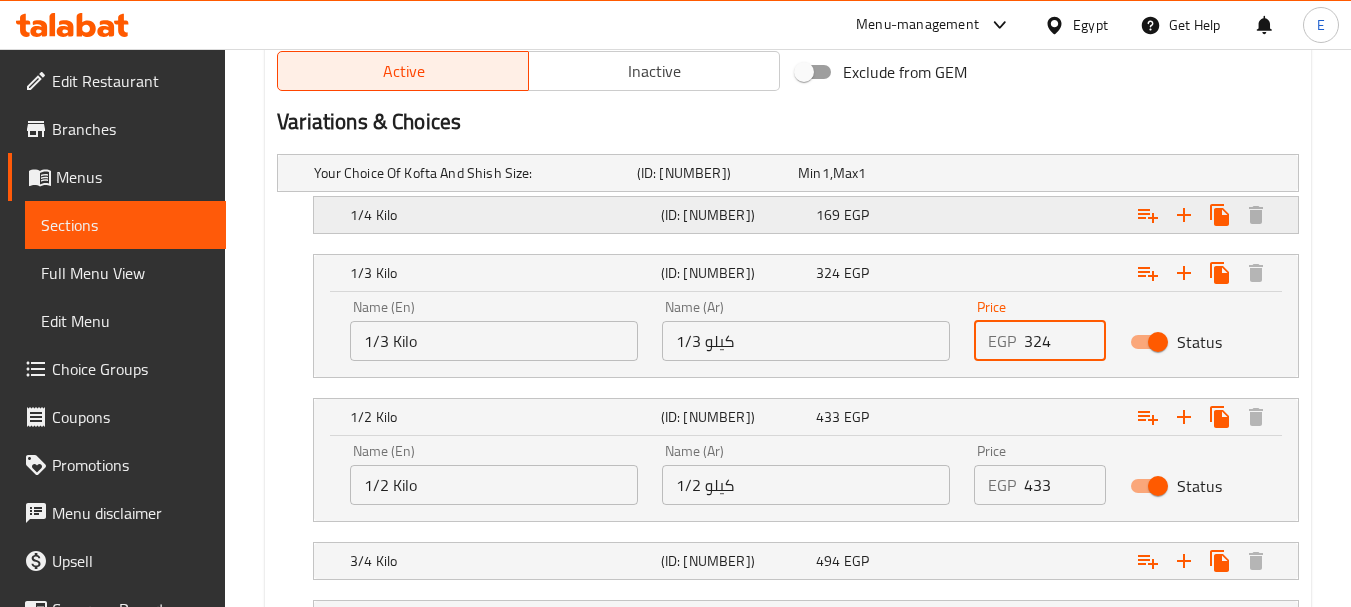 type on "324" 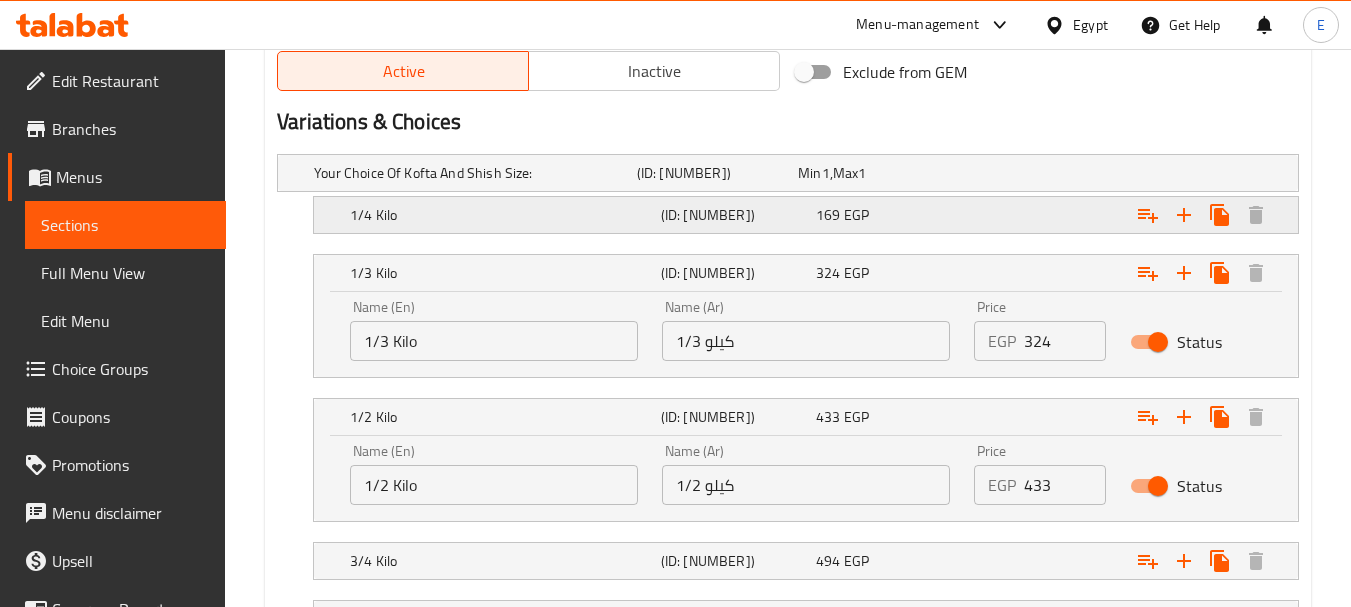 click at bounding box center [1116, 173] 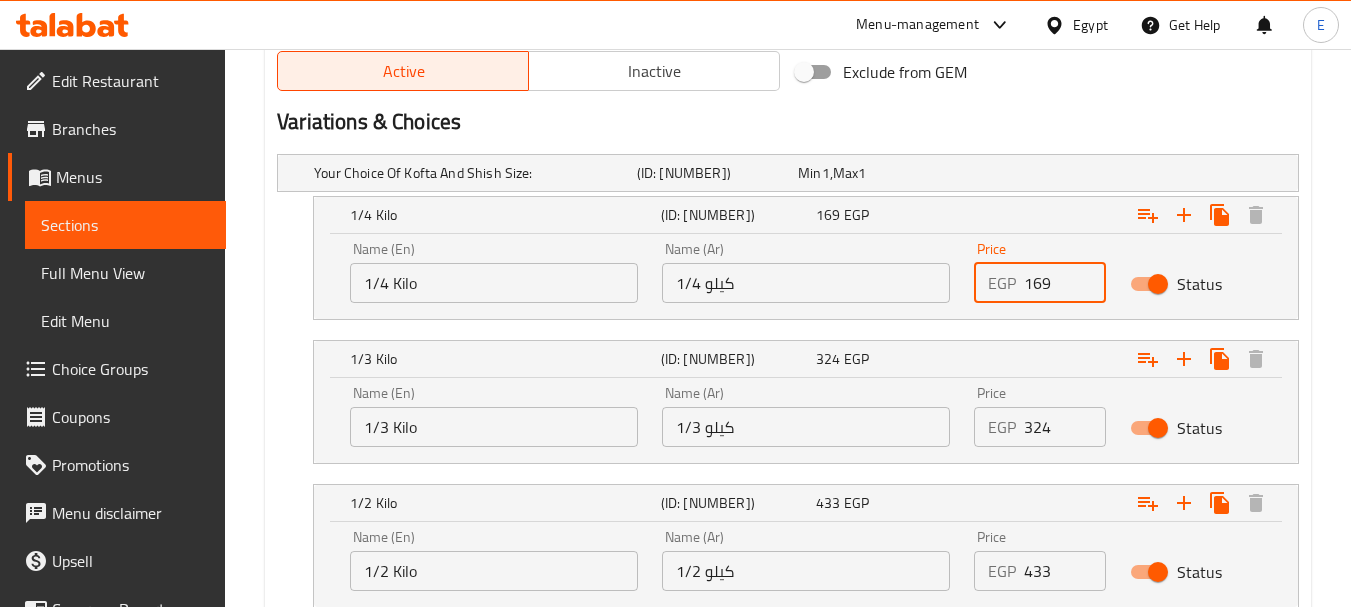 drag, startPoint x: 1055, startPoint y: 289, endPoint x: 952, endPoint y: 282, distance: 103.23759 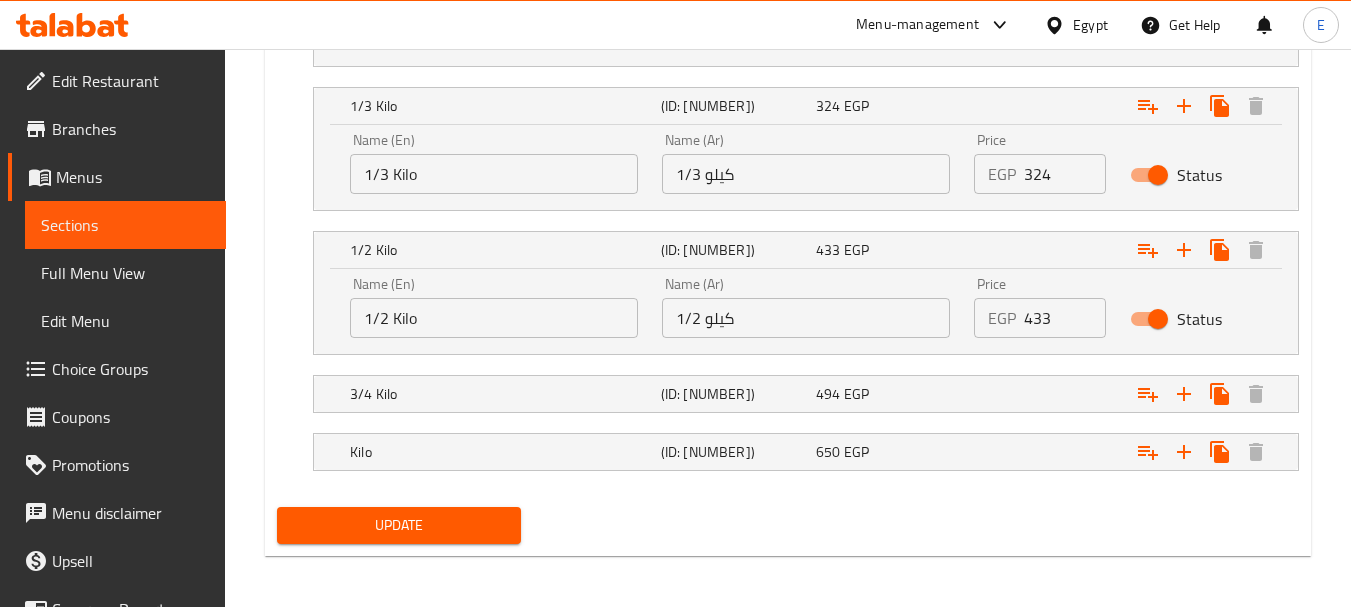 scroll, scrollTop: 1312, scrollLeft: 0, axis: vertical 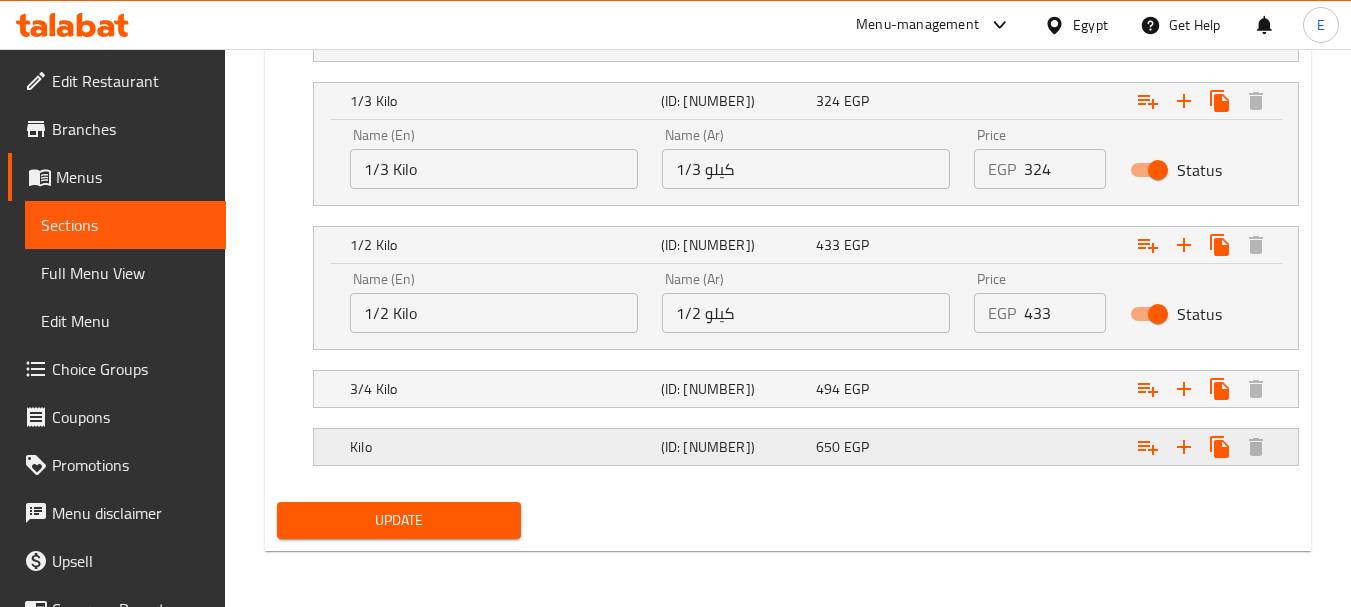 type on "217" 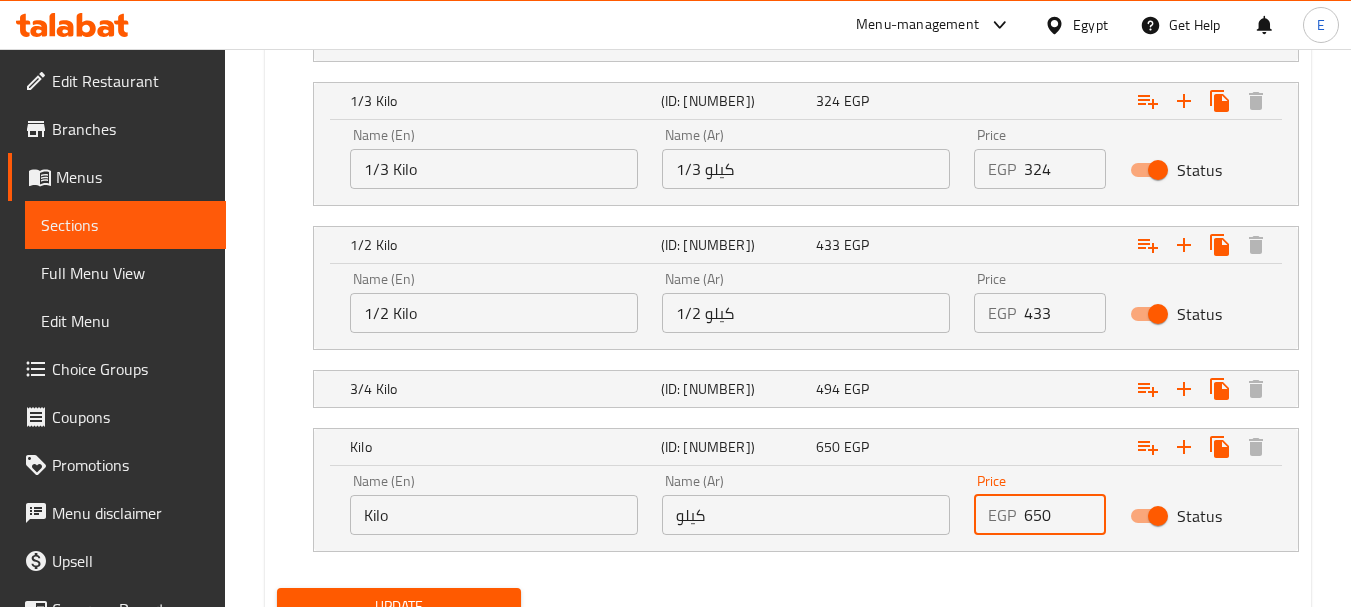 drag, startPoint x: 1053, startPoint y: 518, endPoint x: 950, endPoint y: 503, distance: 104.0865 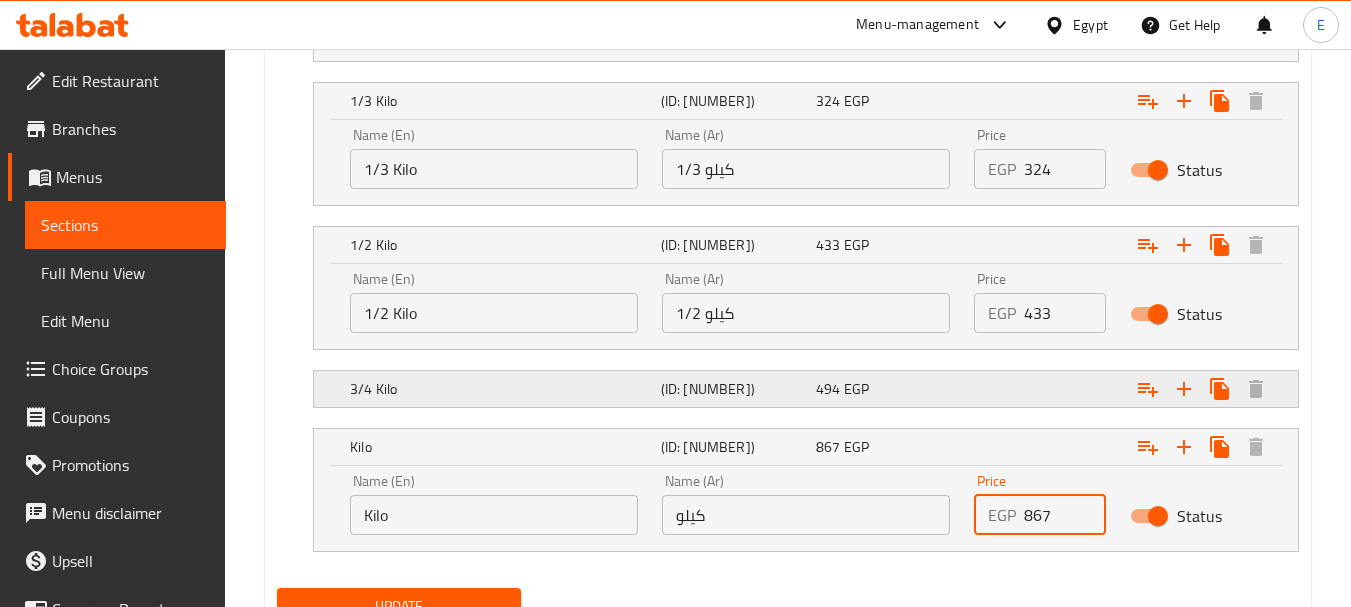 type on "867" 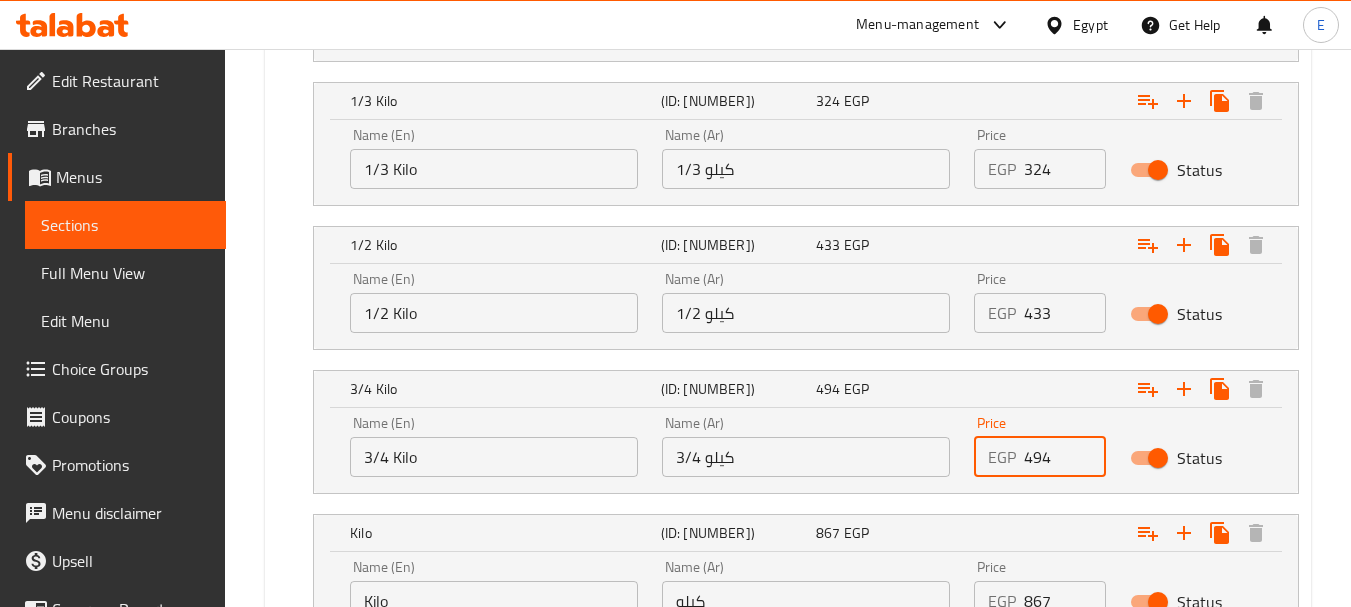 drag, startPoint x: 1056, startPoint y: 463, endPoint x: 946, endPoint y: 455, distance: 110.29053 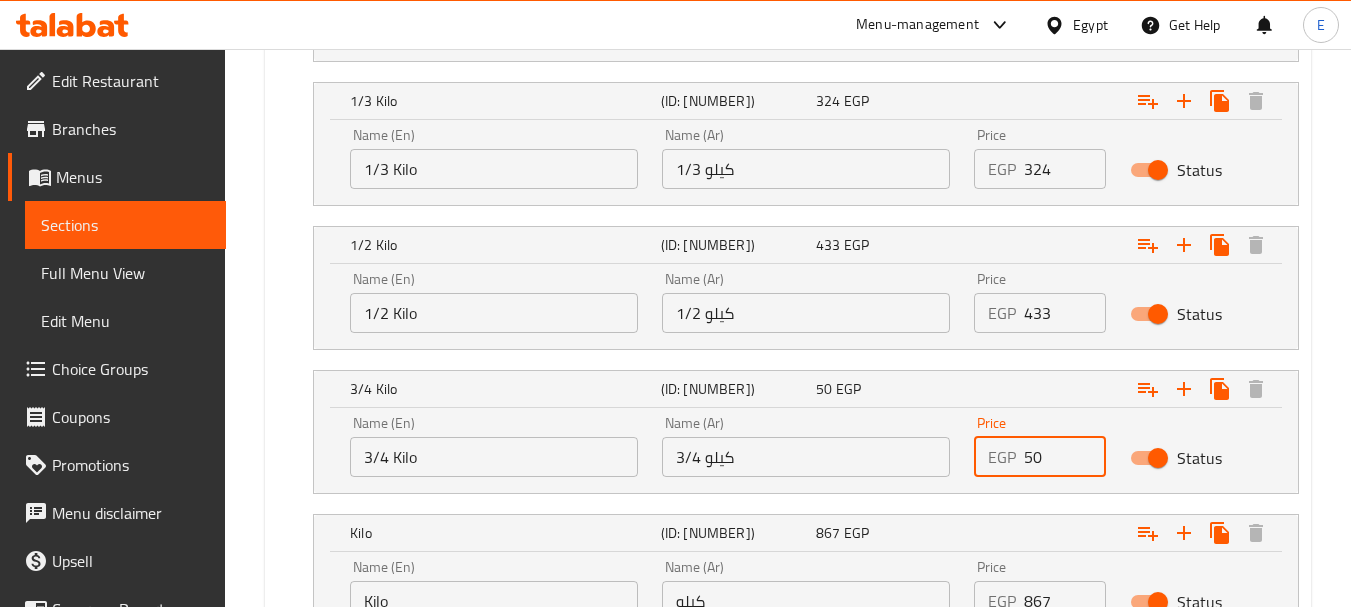 type on "5" 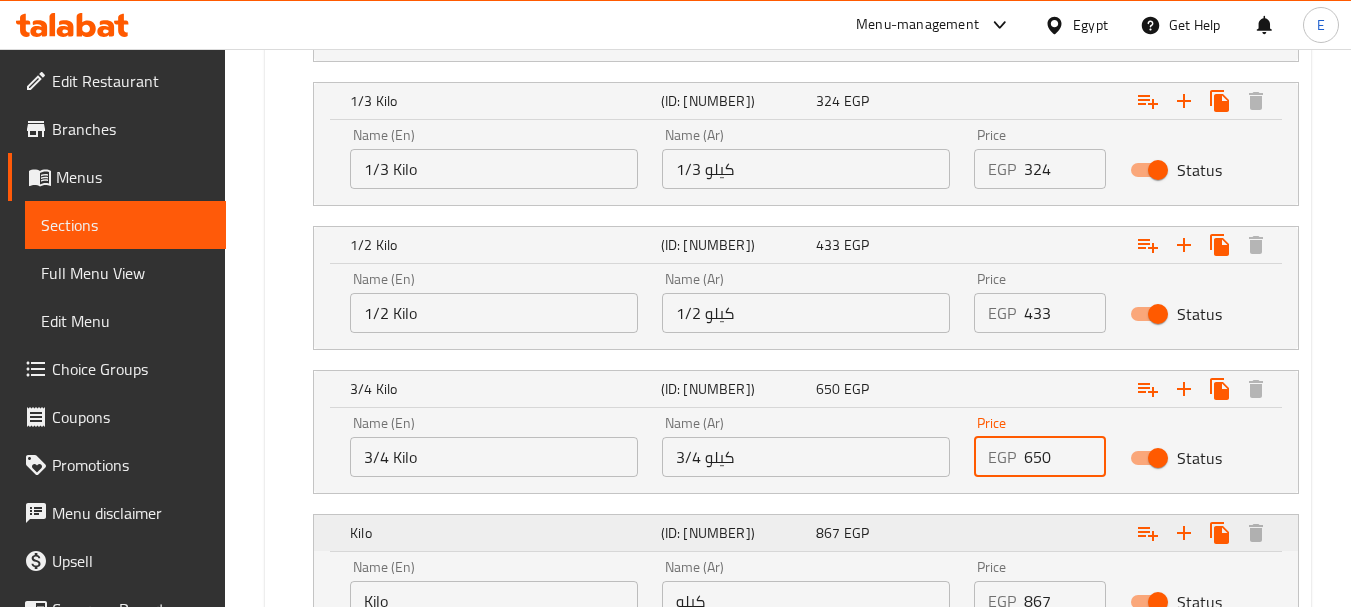 type on "650" 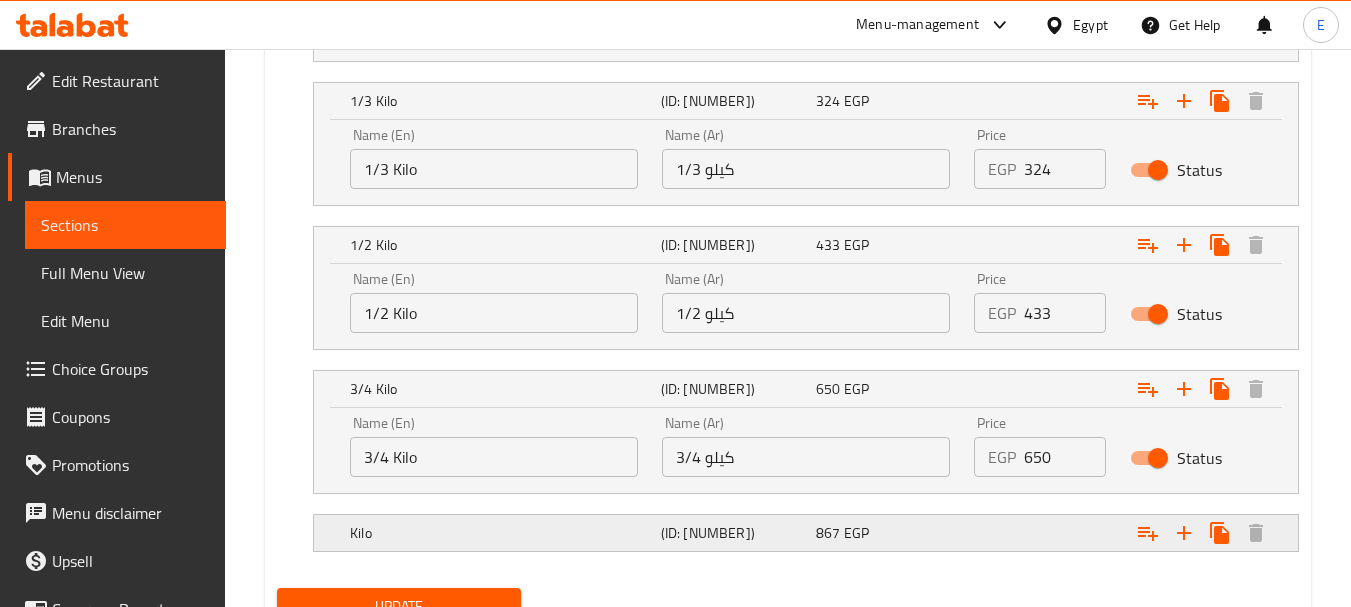 drag, startPoint x: 934, startPoint y: 522, endPoint x: 896, endPoint y: 518, distance: 38.209946 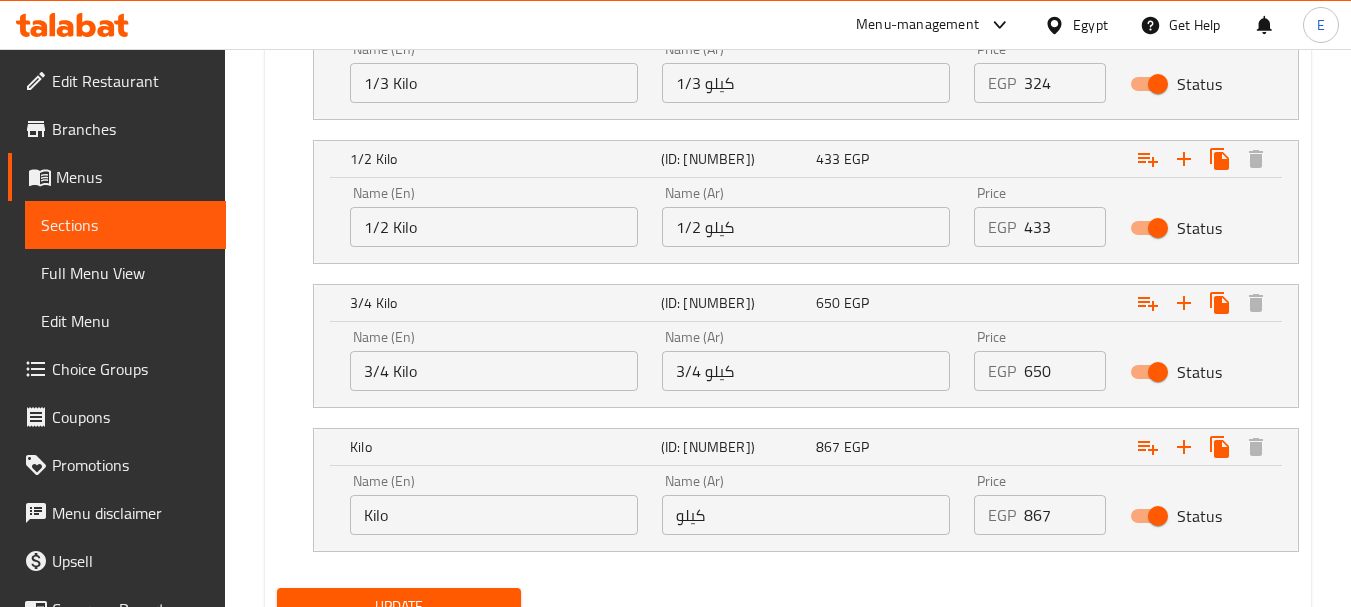 scroll, scrollTop: 1484, scrollLeft: 0, axis: vertical 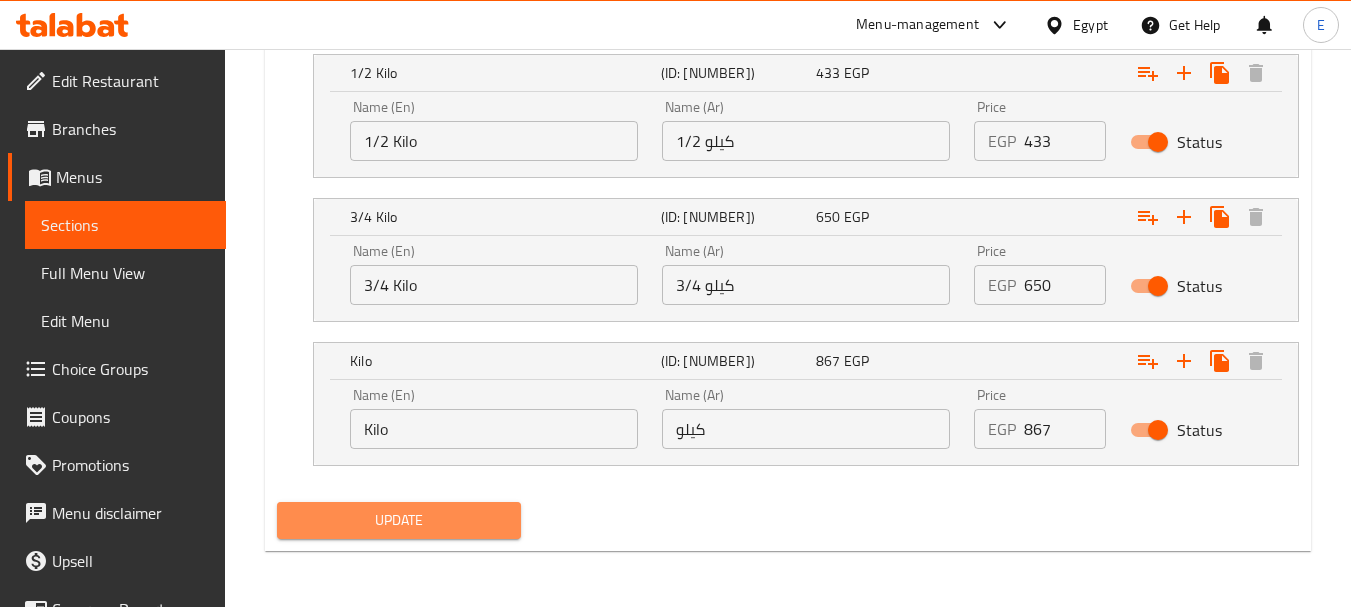 click on "Update" at bounding box center (398, 520) 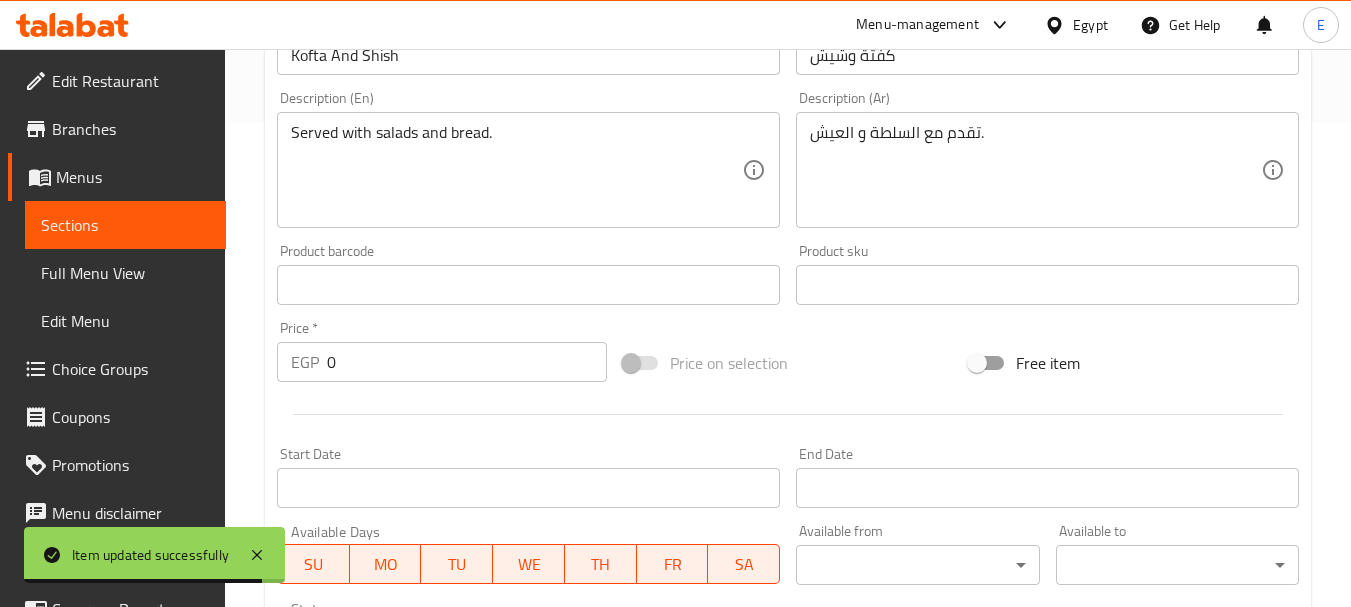 scroll, scrollTop: 0, scrollLeft: 0, axis: both 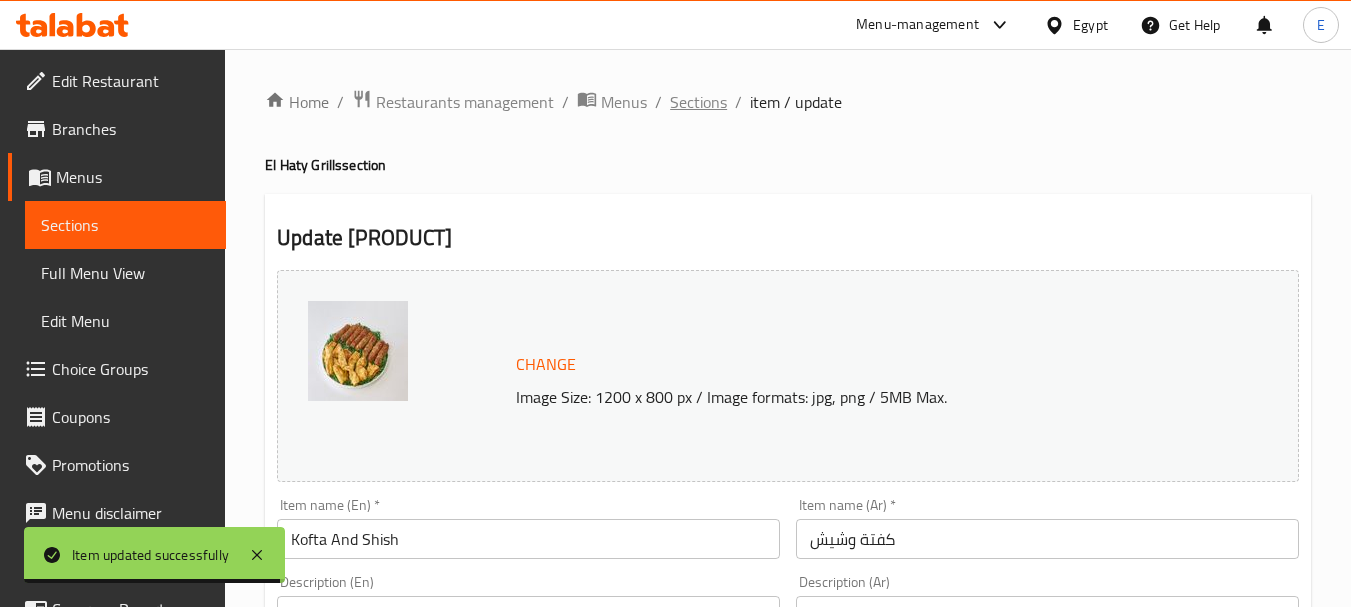 click on "Sections" at bounding box center (698, 102) 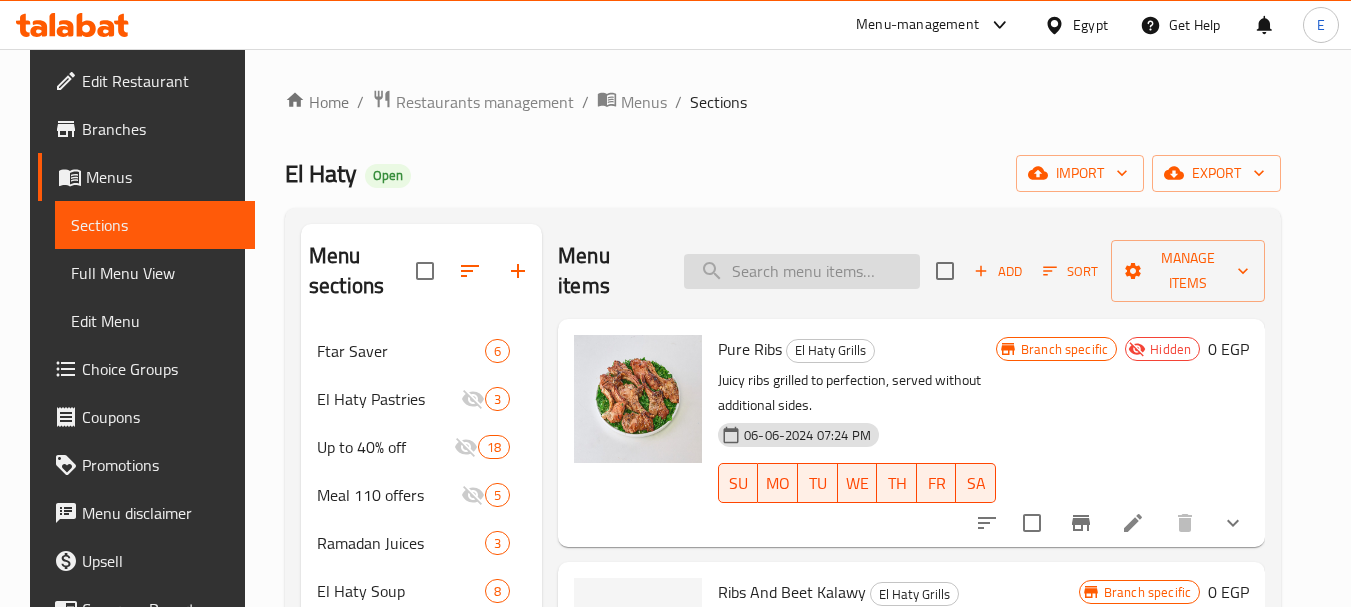click at bounding box center [802, 271] 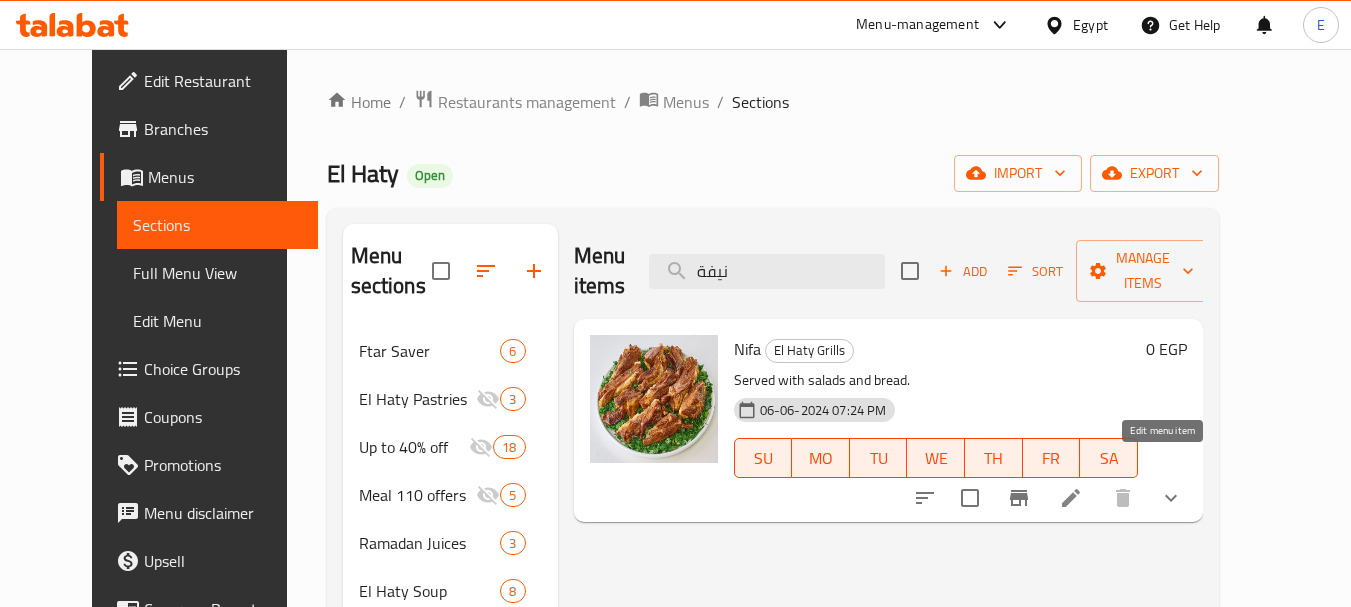 type on "نيفة" 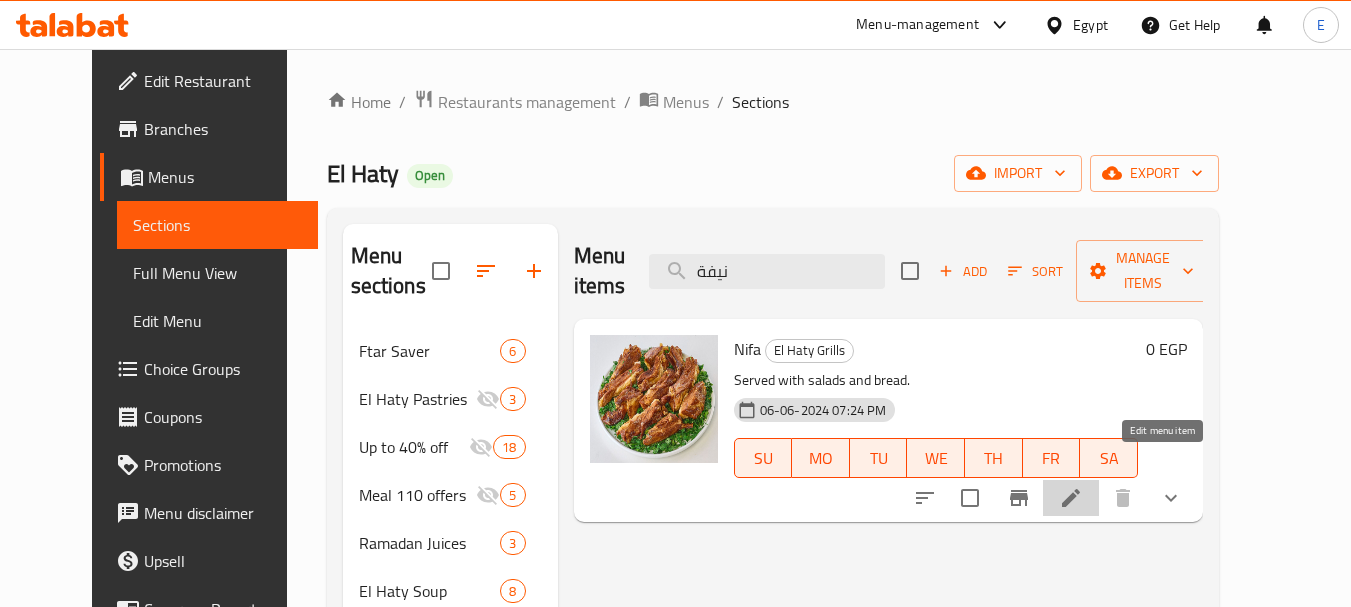 click 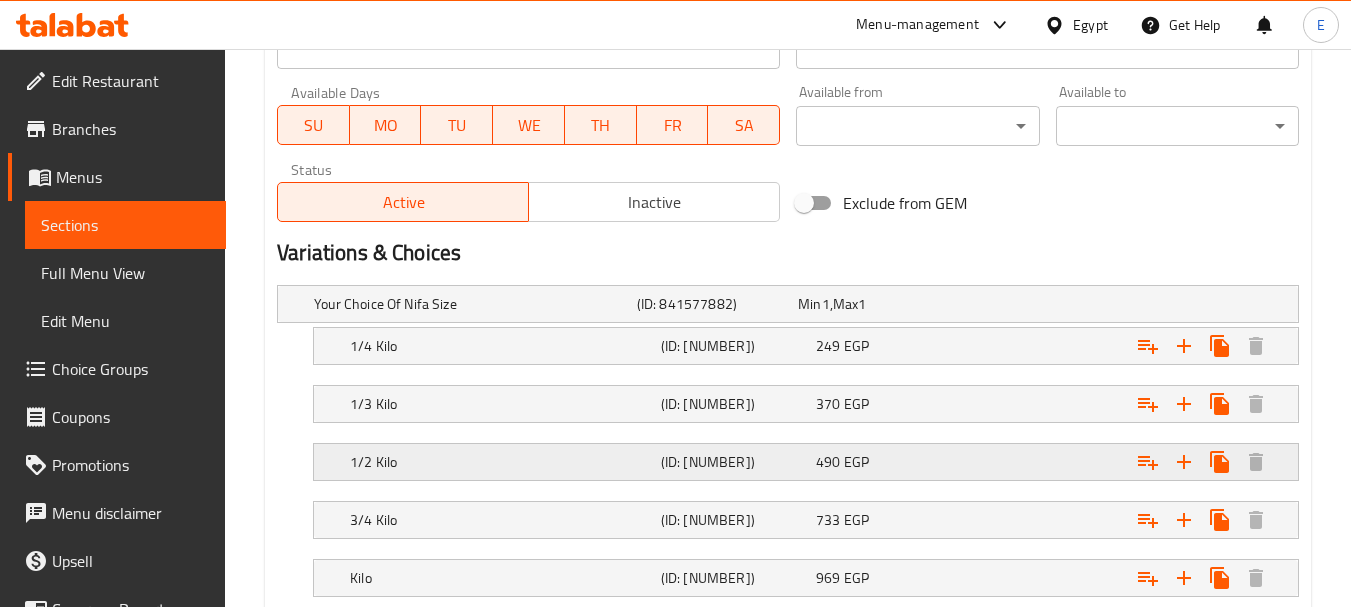 scroll, scrollTop: 1054, scrollLeft: 0, axis: vertical 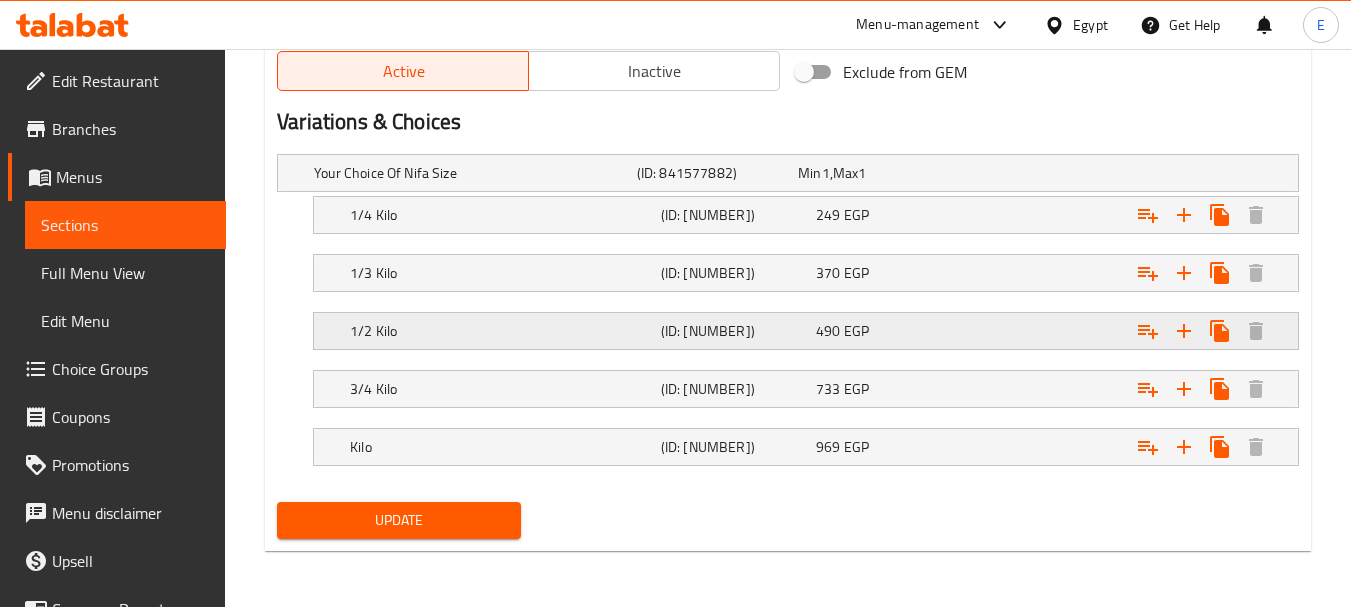 click on "1/2 Kilo" at bounding box center (471, 173) 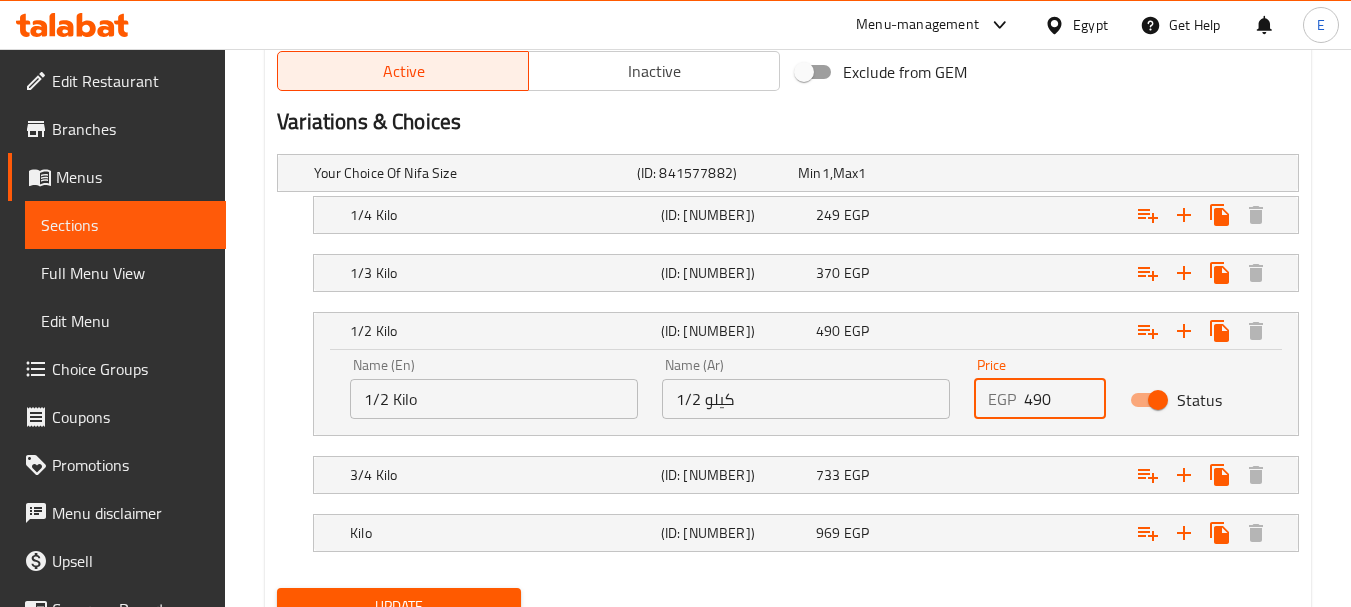 drag, startPoint x: 1057, startPoint y: 403, endPoint x: 859, endPoint y: 393, distance: 198.25237 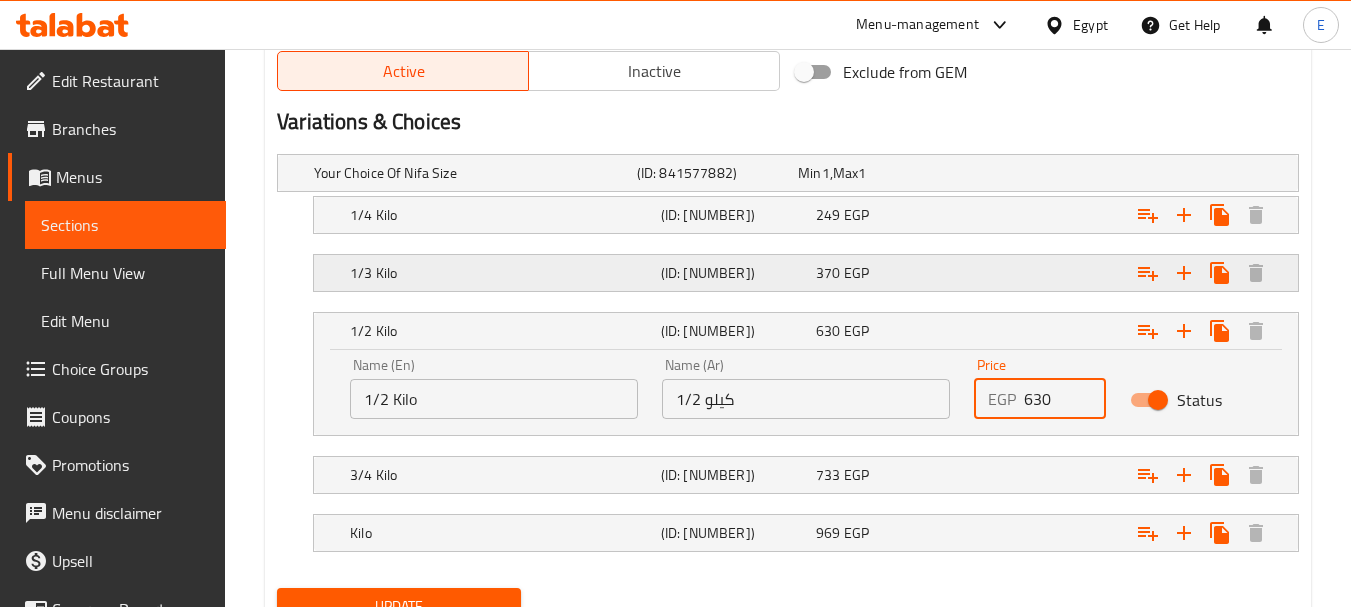 type on "630" 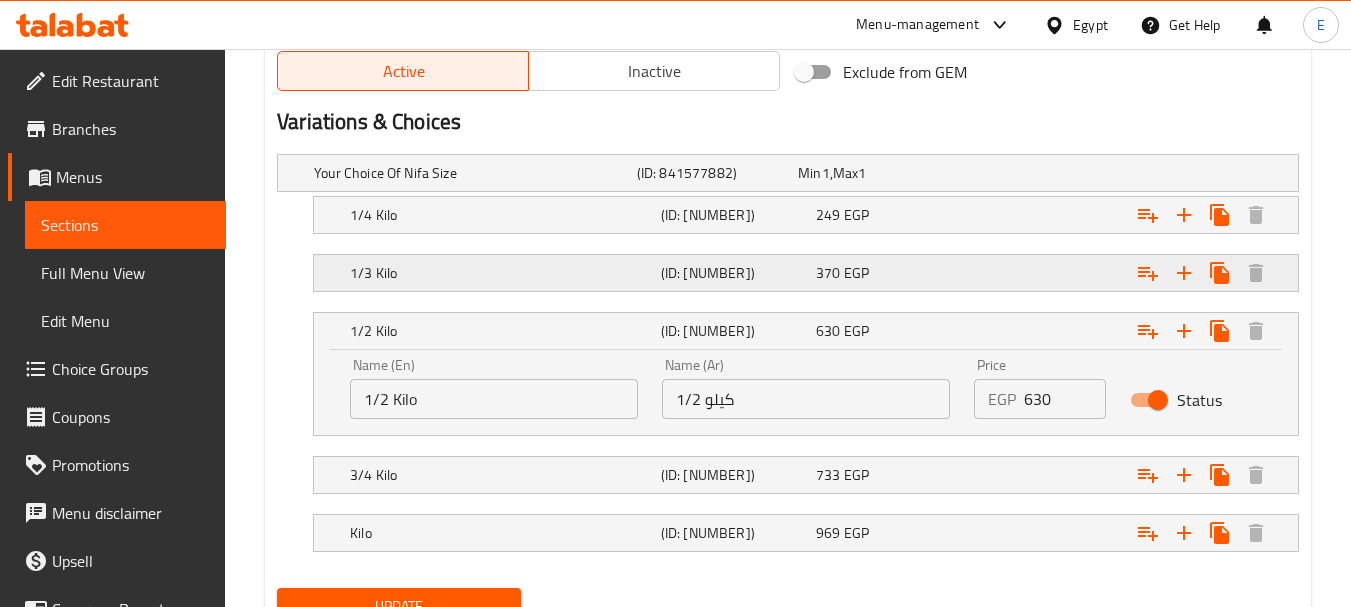 click on "[PRICE] EGP" at bounding box center (874, 173) 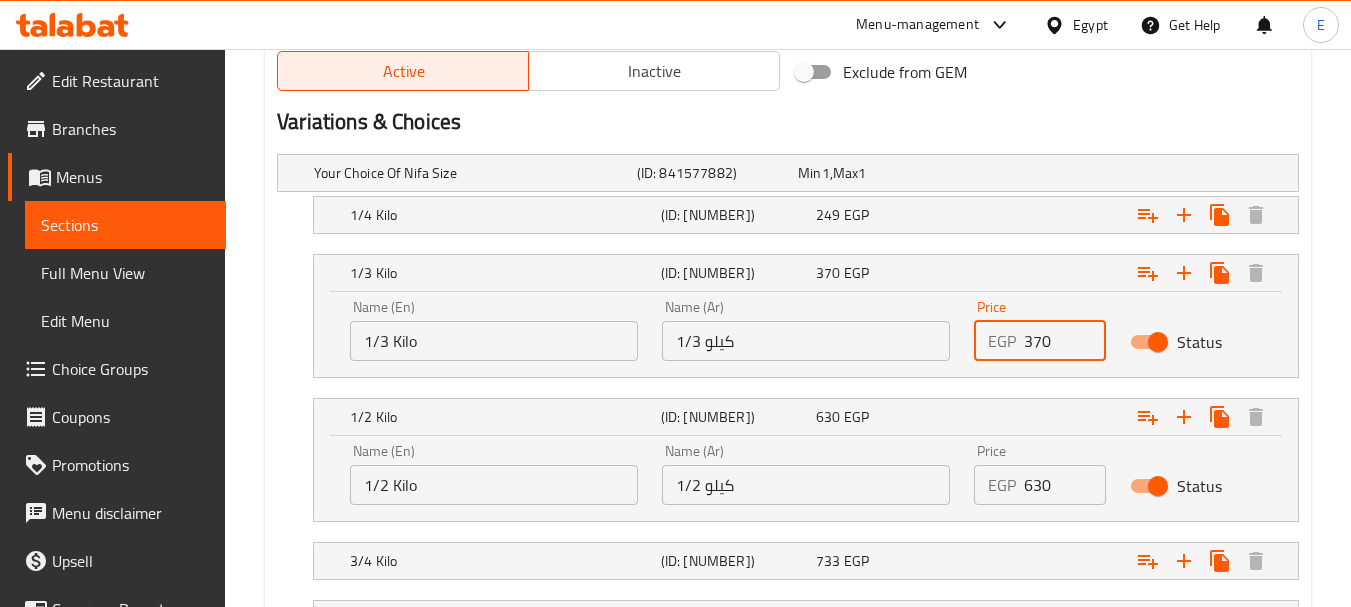 drag, startPoint x: 1052, startPoint y: 345, endPoint x: 949, endPoint y: 339, distance: 103.17461 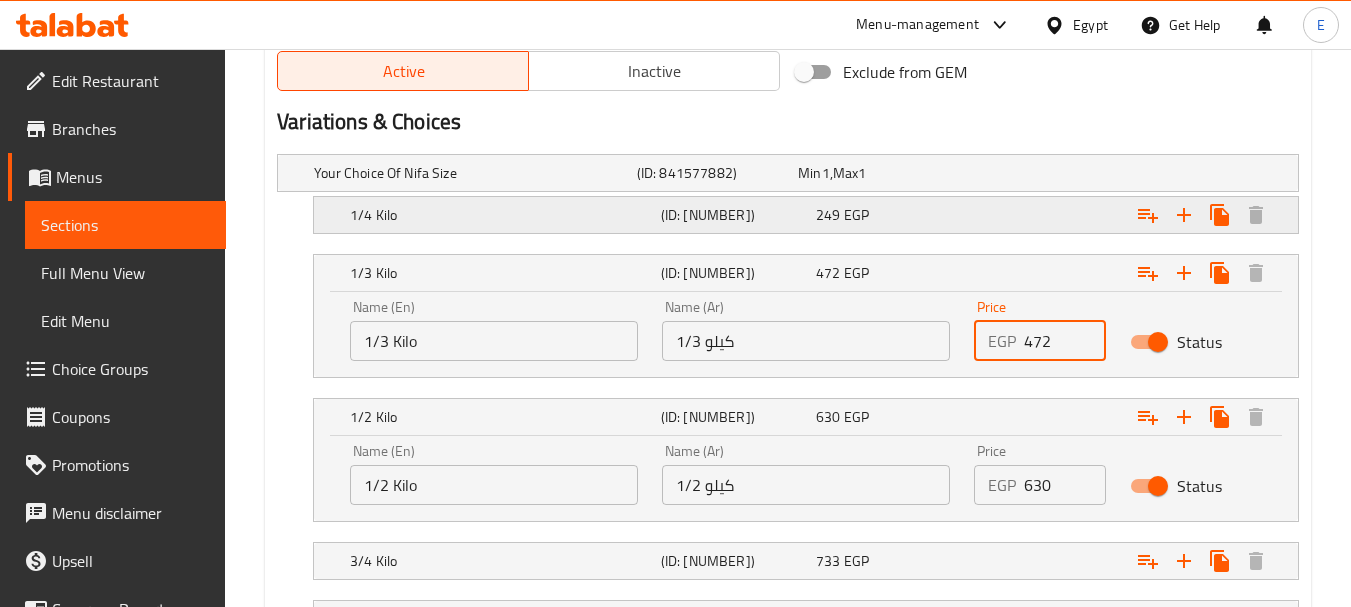 type on "472" 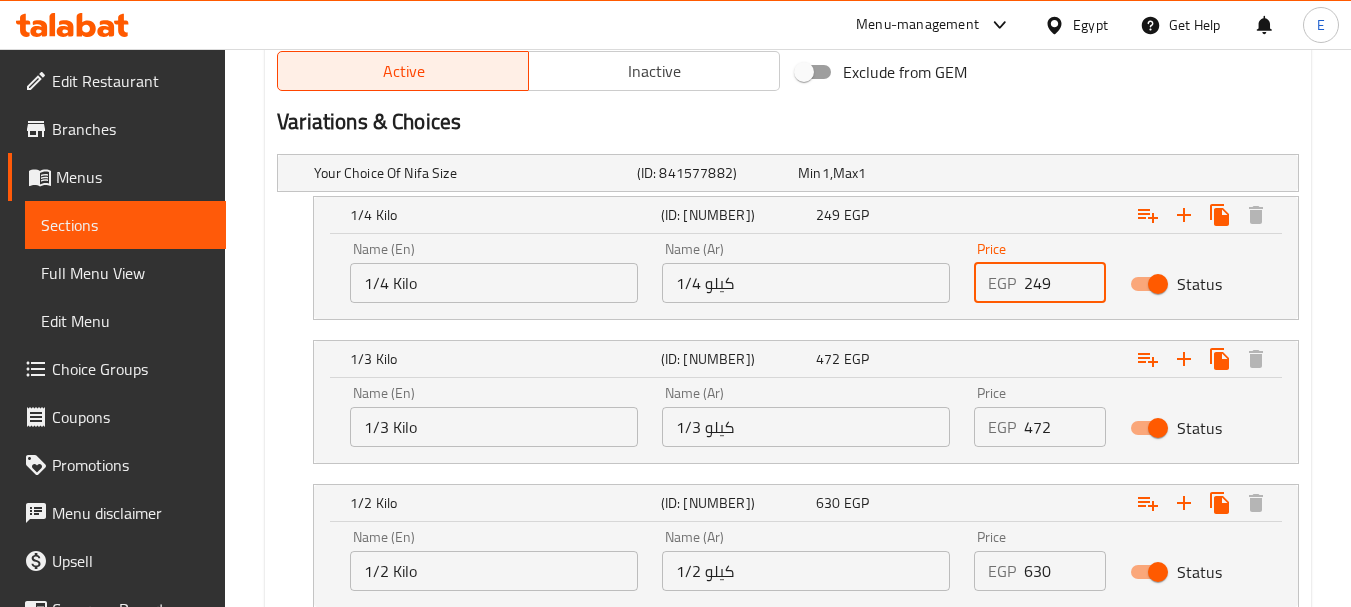 drag, startPoint x: 1049, startPoint y: 282, endPoint x: 901, endPoint y: 268, distance: 148.66069 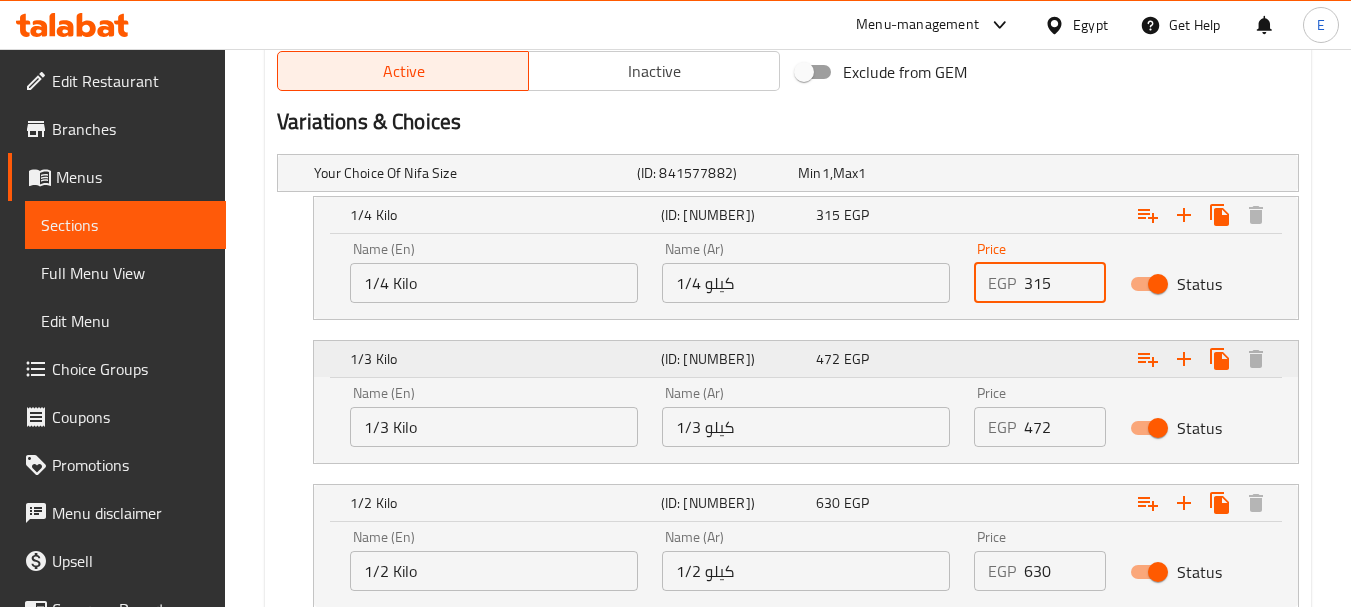 scroll, scrollTop: 1254, scrollLeft: 0, axis: vertical 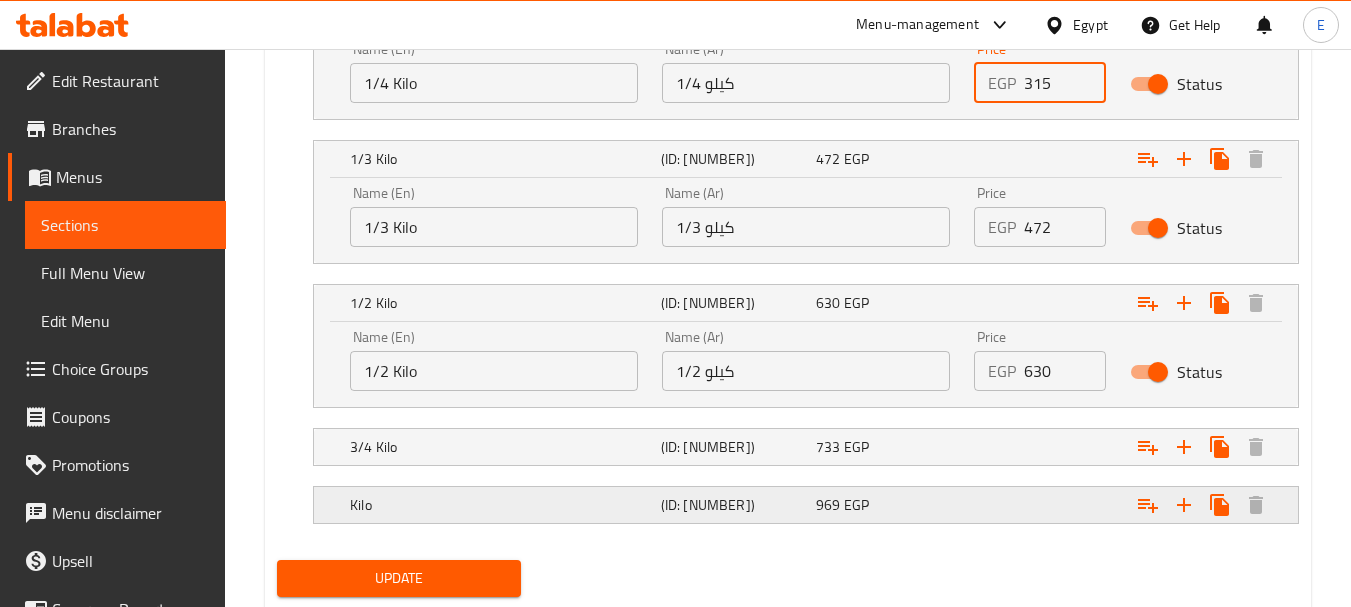 type on "315" 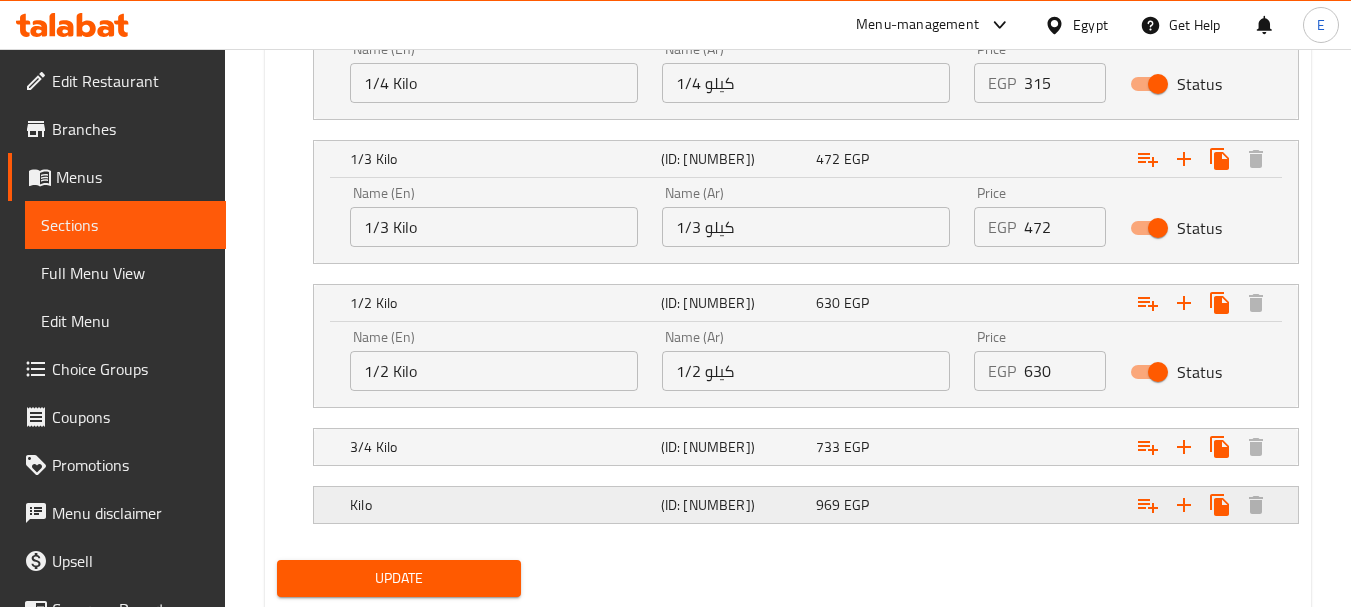 click at bounding box center (1116, -27) 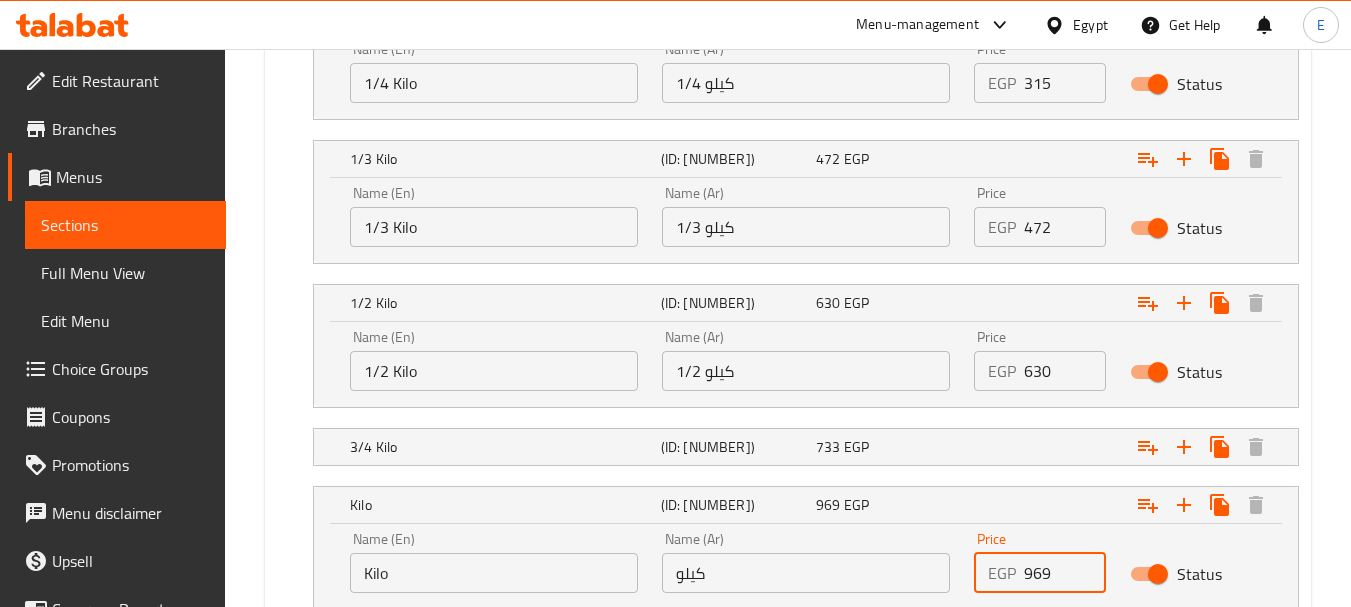 drag, startPoint x: 1054, startPoint y: 571, endPoint x: 954, endPoint y: 551, distance: 101.98039 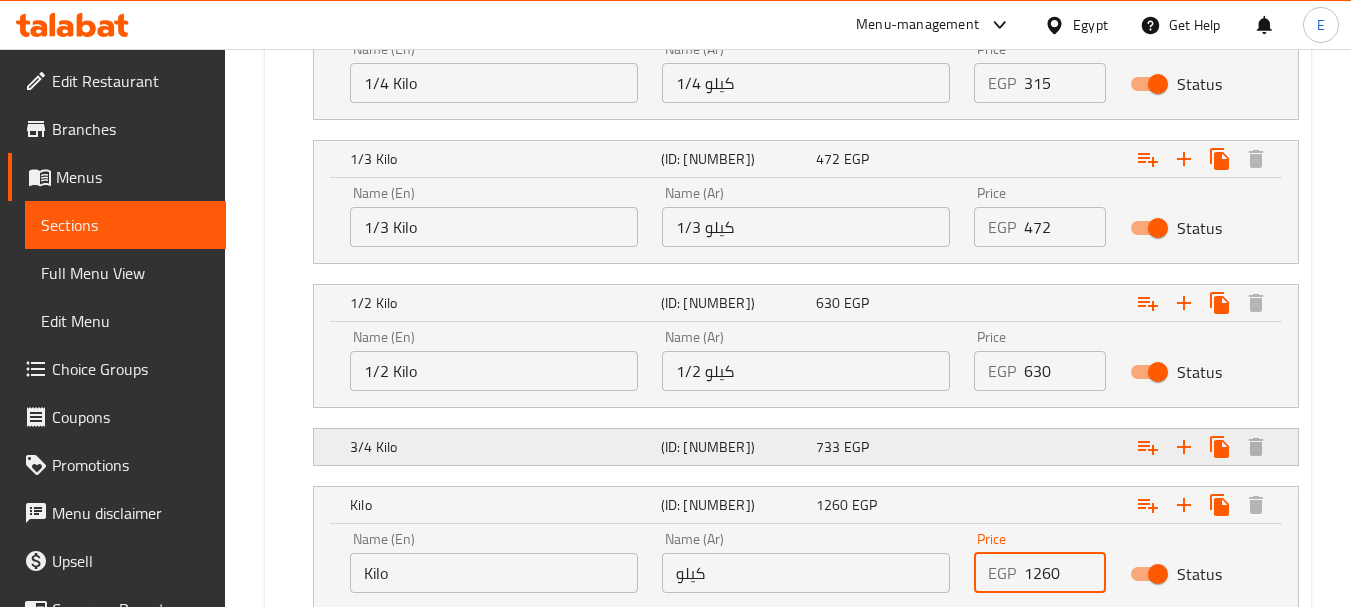 type on "1260" 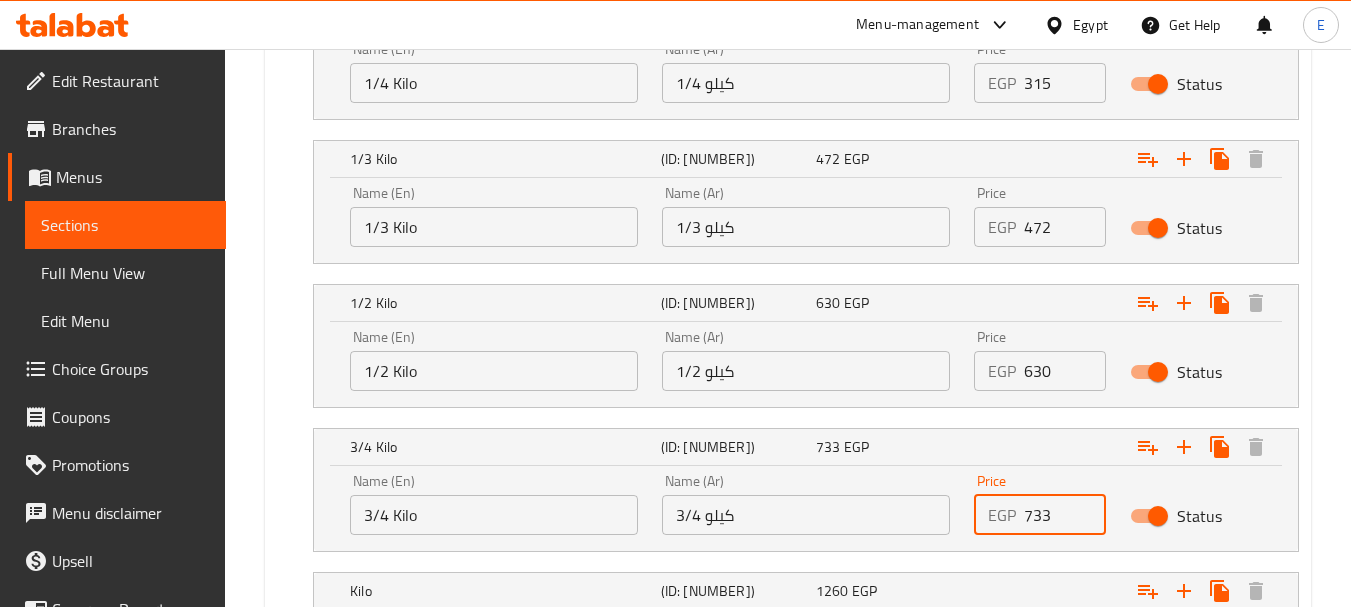 drag, startPoint x: 1067, startPoint y: 511, endPoint x: 959, endPoint y: 502, distance: 108.37435 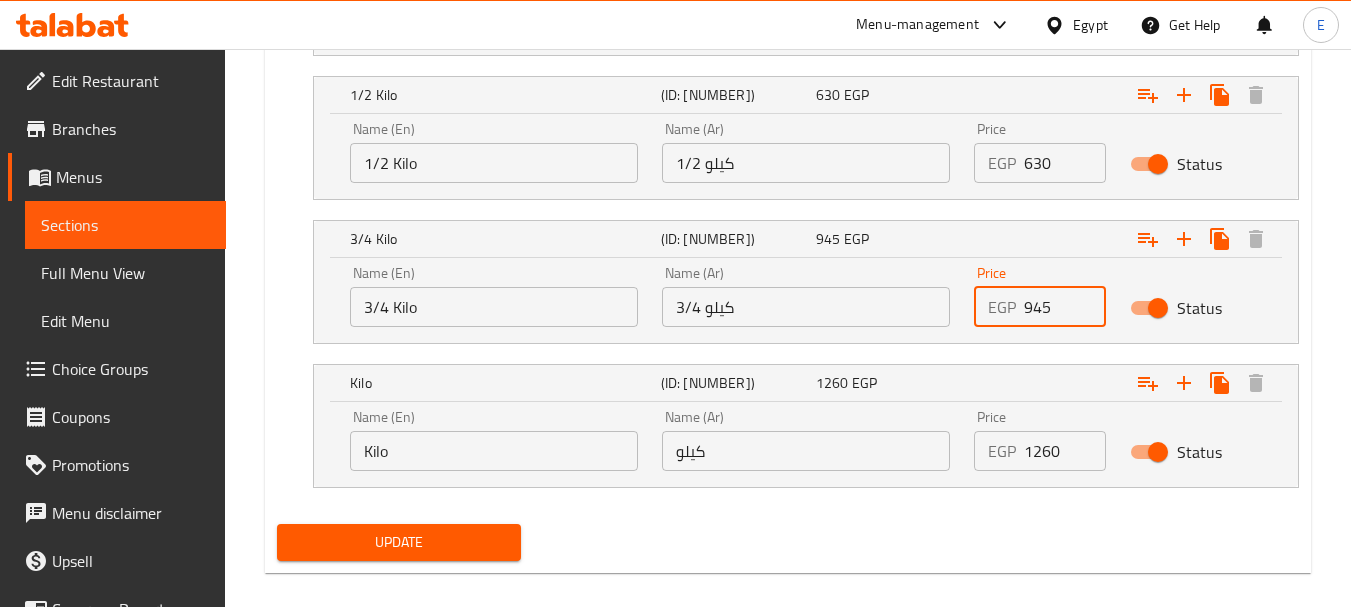 scroll, scrollTop: 1484, scrollLeft: 0, axis: vertical 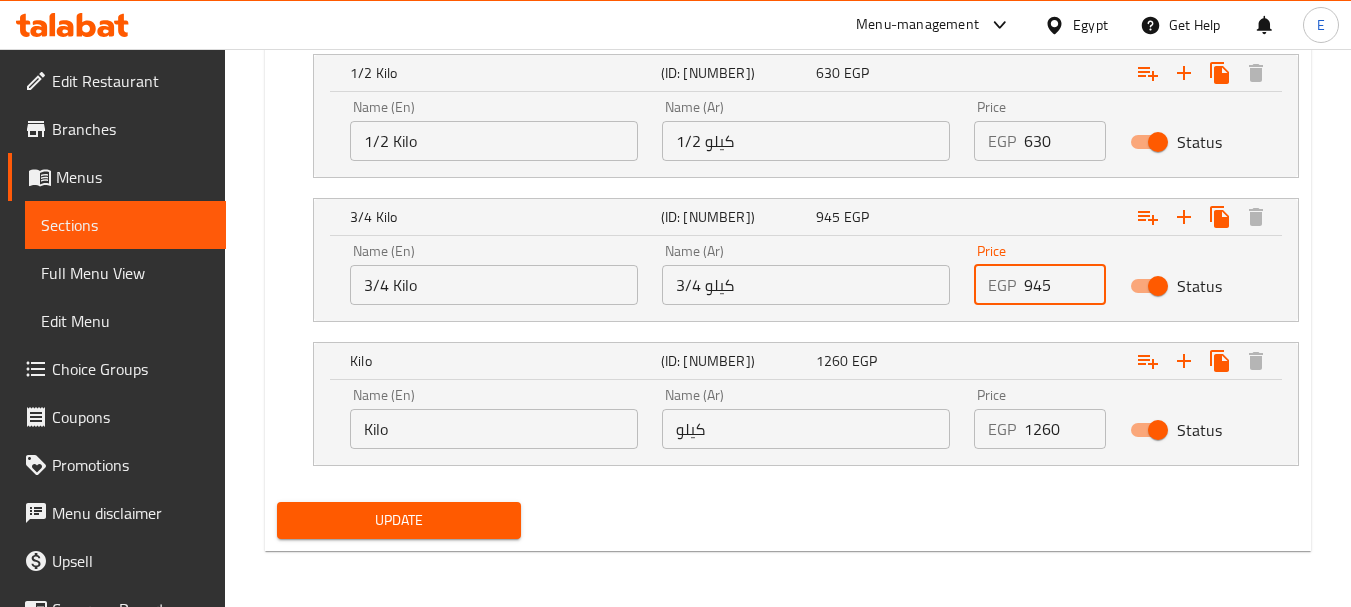 type on "945" 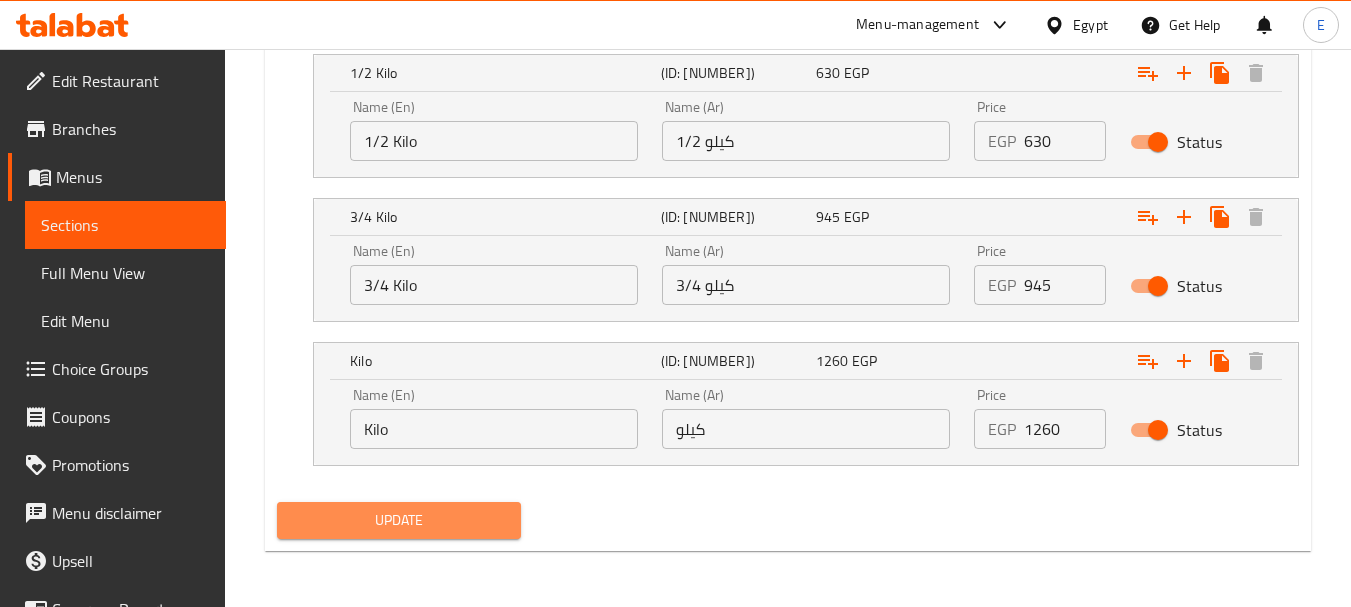click on "Update" at bounding box center (398, 520) 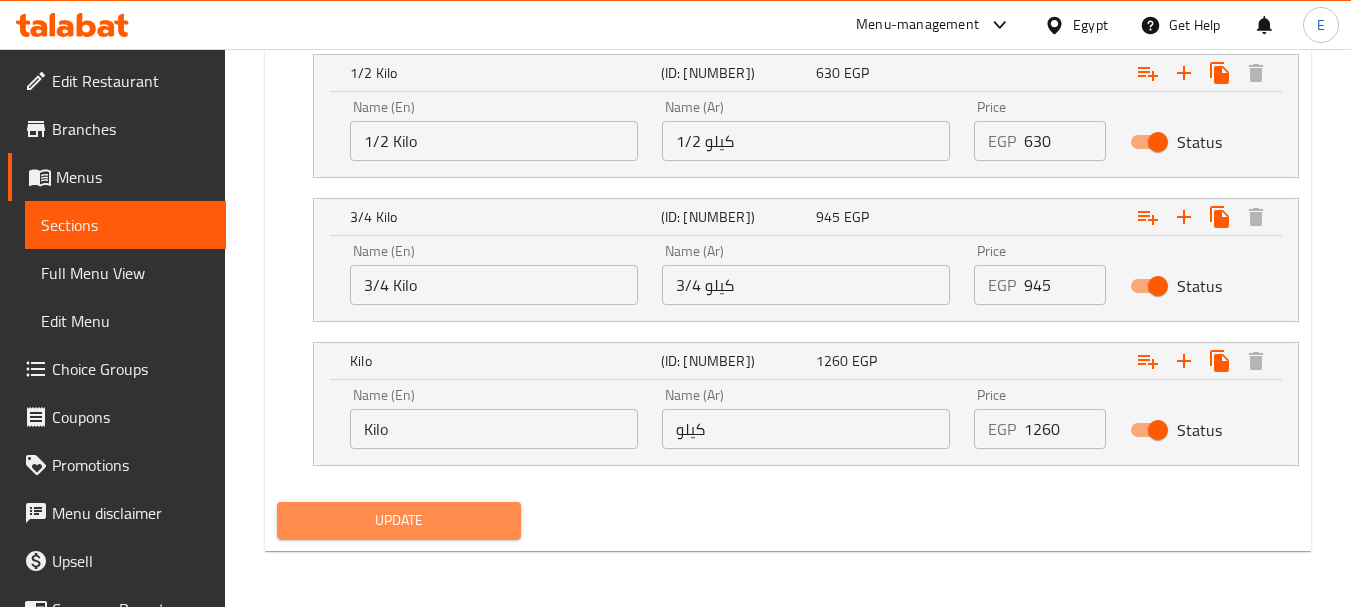 click on "Update" at bounding box center [398, 520] 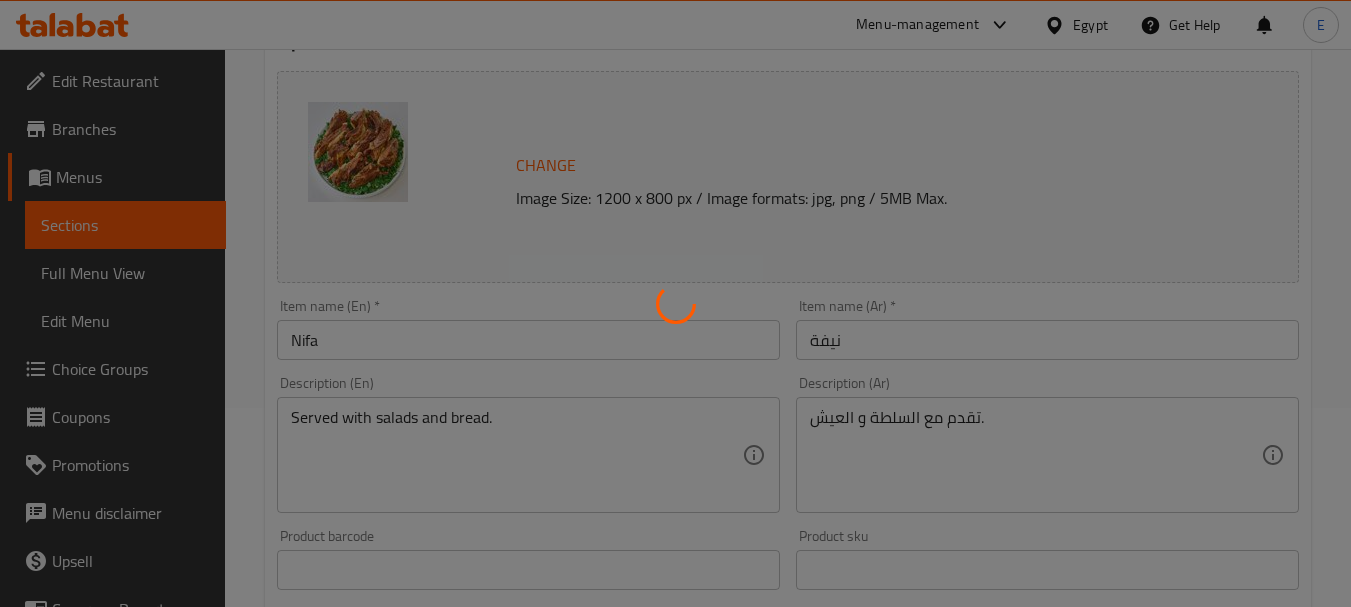 scroll, scrollTop: 0, scrollLeft: 0, axis: both 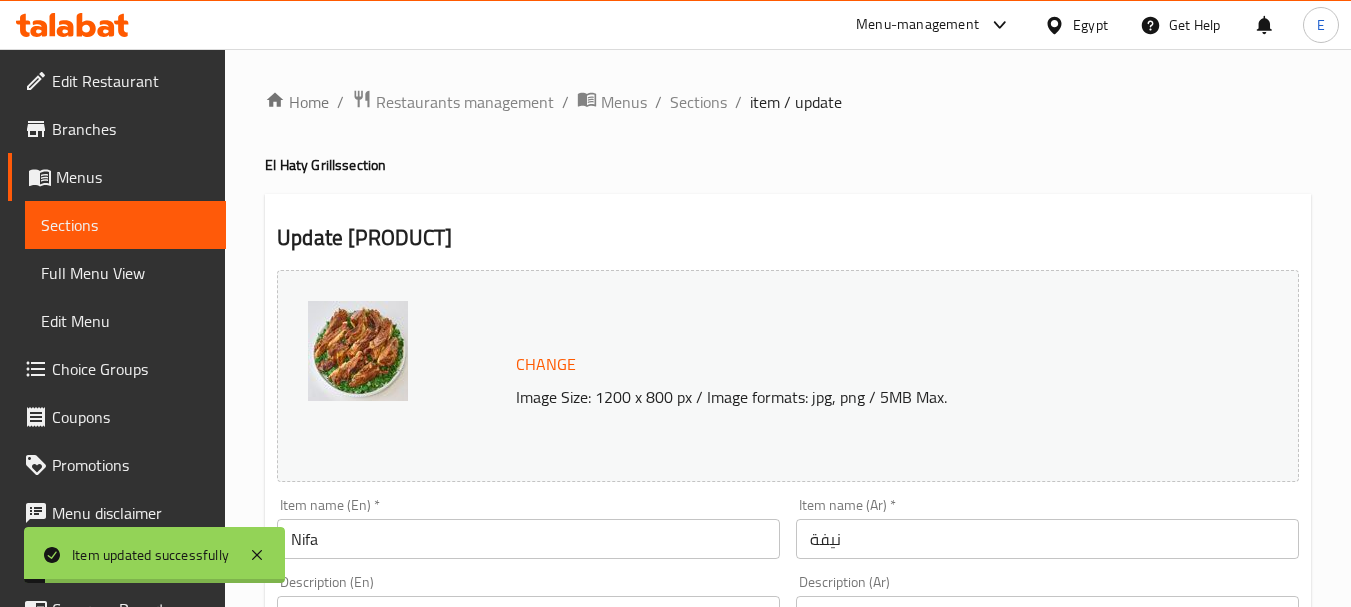 click on "Home / Restaurants management / Menus / Sections / item / update El Haty Grills section Update Nifa Change Image Size: [NUMBER] x [NUMBER] px / Image formats: jpg, png / [NUMBER]MB Max. Item name (En)   * Nifa Item name (En)  * Item name (Ar)   * نيفة Item name (Ar)  * Description (En) Served with salads and bread. Description (En) Description (Ar) تقدم مع السلطة و العيش. Description (Ar) Product barcode Product barcode Product sku Product sku Price   * EGP [NUMBER] Price  * Price on selection Free item Start Date Start Date End Date End Date Available Days SU MO TU WE TH FR SA Available from ​ ​ Available to ​ ​ Status Active Inactive Exclude from GEM Variations & Choices Your Choice Of Nifa Size (ID: [NUMBER]) Min [NUMBER] , Max [NUMBER] Name (En) Your Choice Of Nifa Size Name (En) Name (Ar) إختيارك من حجم النيفا Name (Ar) Min [NUMBER] Min Max [NUMBER] Max 1/4 Kilo (ID: [NUMBER]) [NUMBER] EGP Name (En) 1/4 Kilo Name (En) Name (Ar) 1/4 كيلو Name (Ar) Price EGP [NUMBER] Price Status 1/3 Kilo [NUMBER]" at bounding box center [788, 1070] 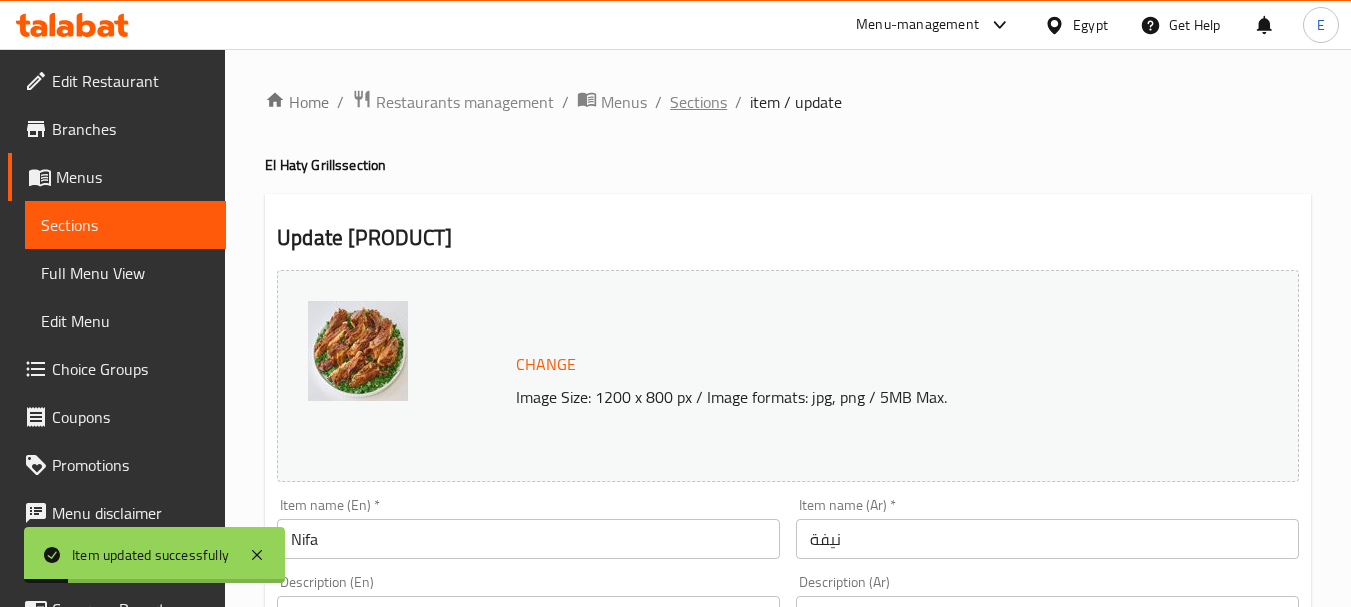 click on "Sections" at bounding box center [698, 102] 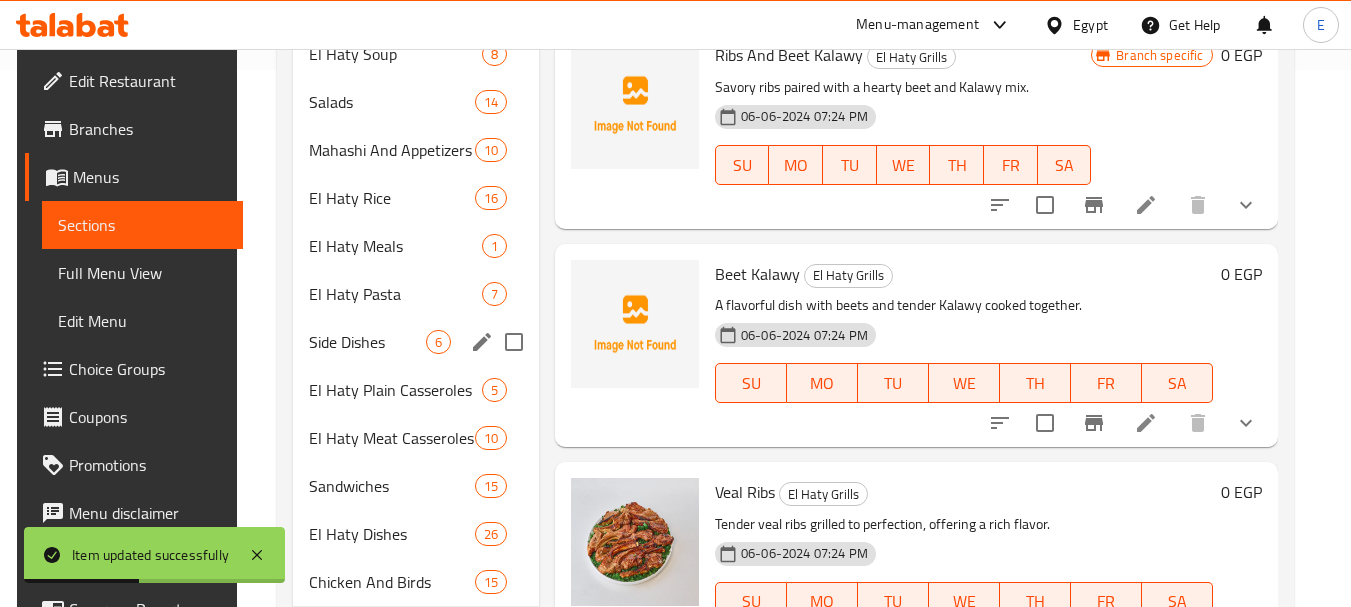 scroll, scrollTop: 600, scrollLeft: 0, axis: vertical 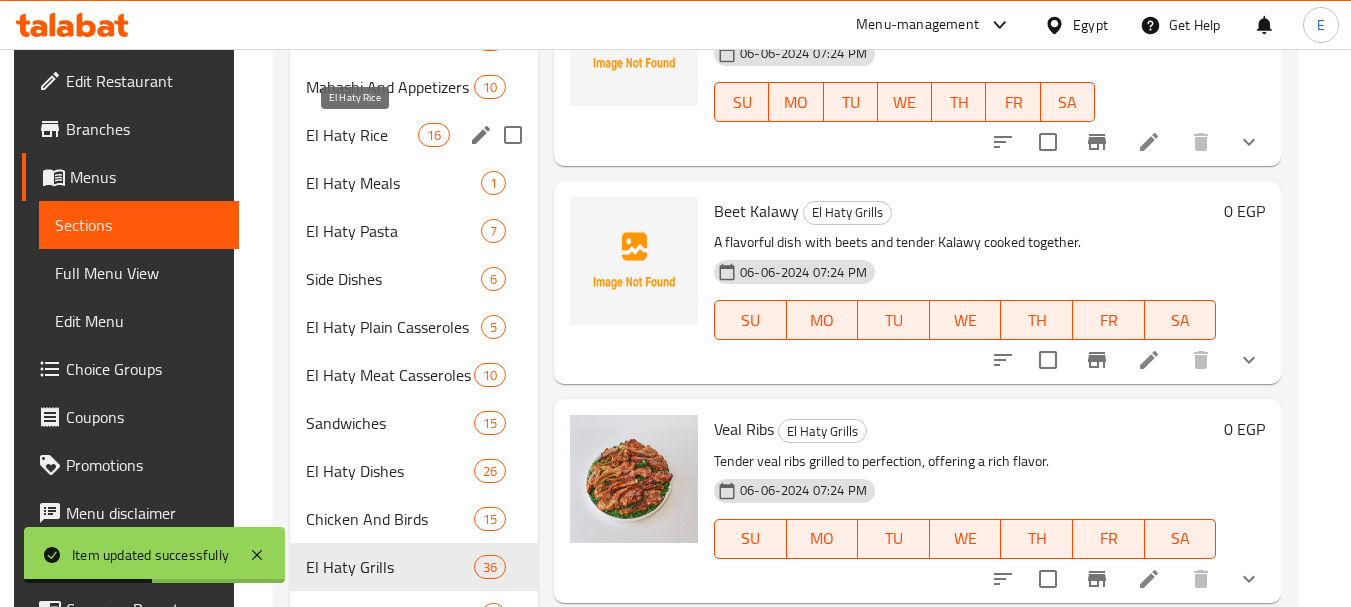 click on "El Haty Rice" at bounding box center (361, 135) 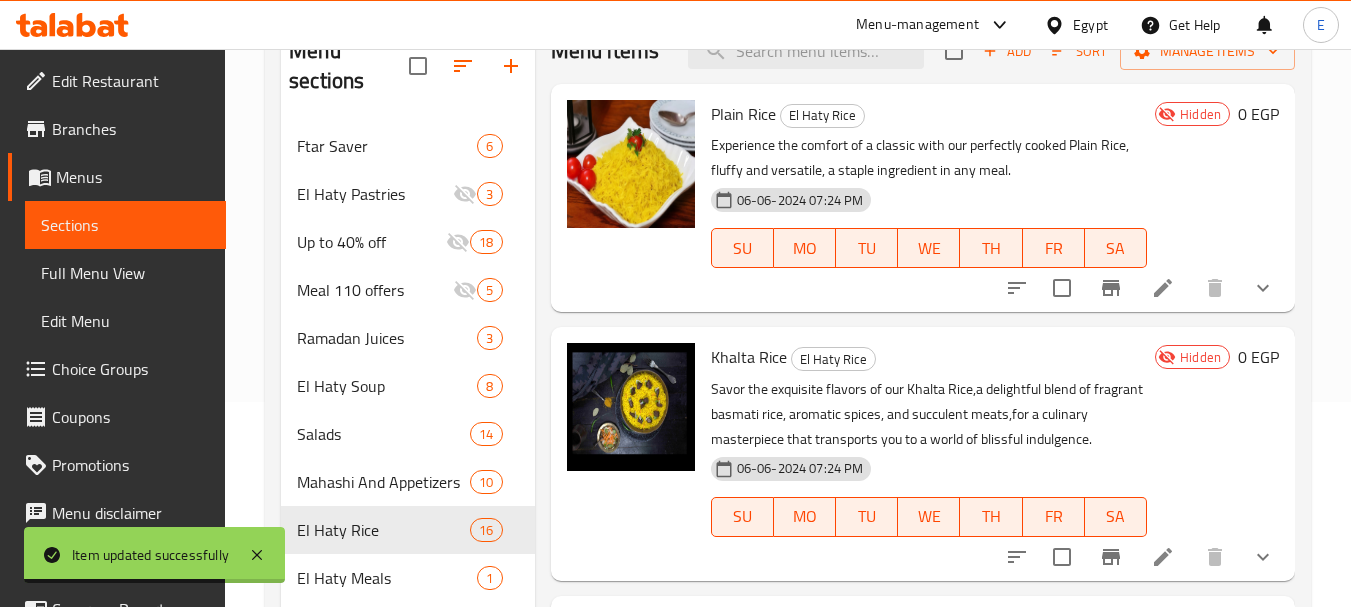 scroll, scrollTop: 100, scrollLeft: 0, axis: vertical 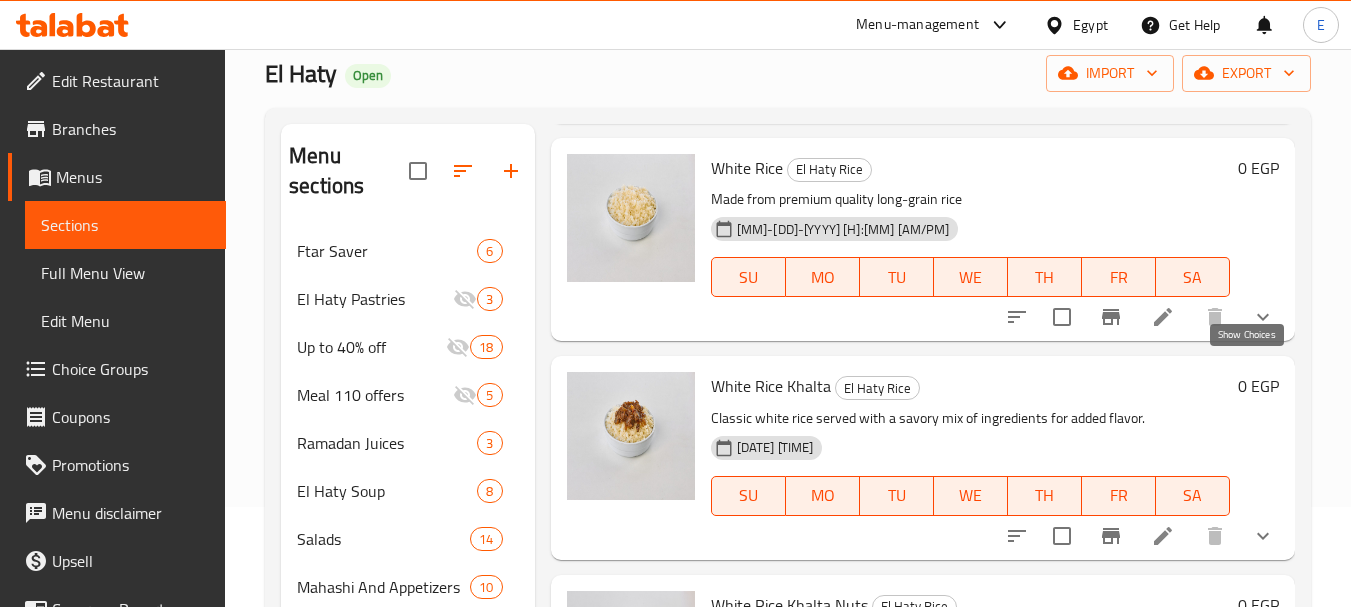 click 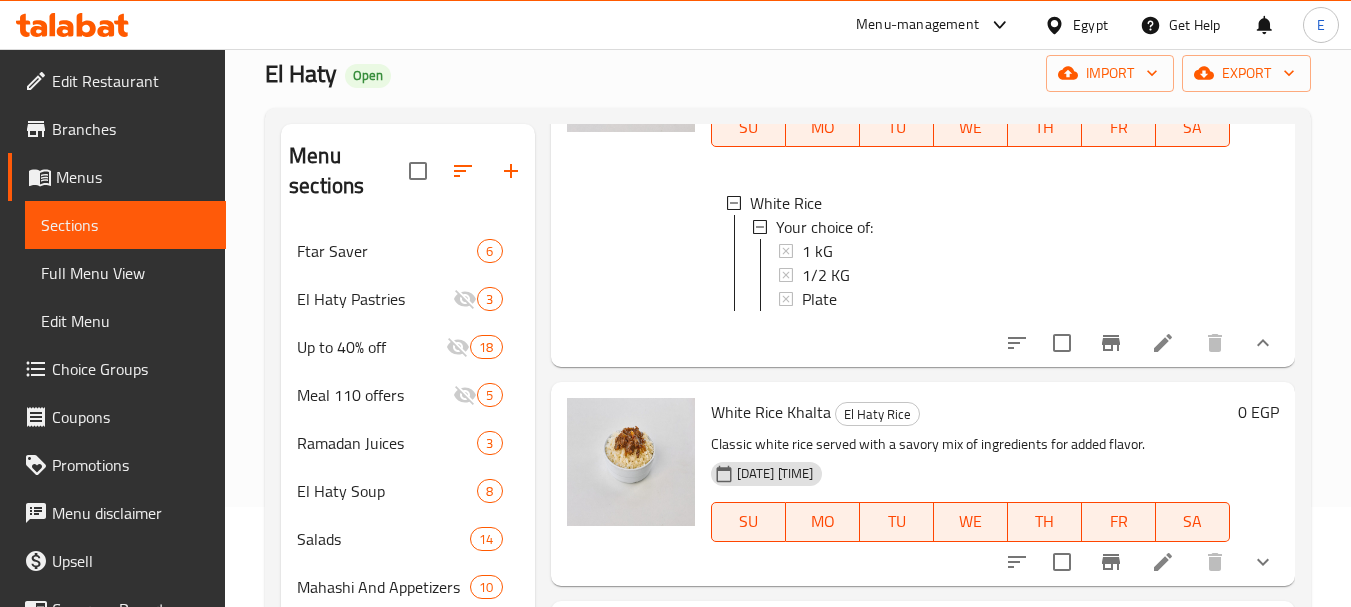 scroll, scrollTop: 1202, scrollLeft: 0, axis: vertical 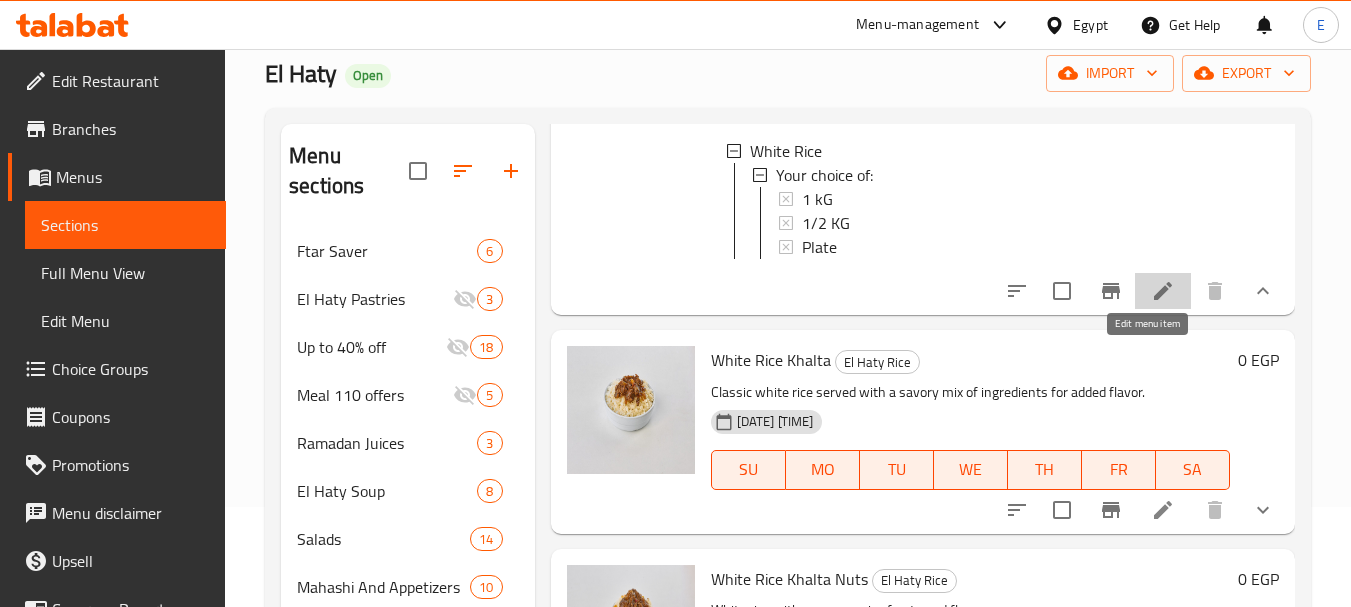 click 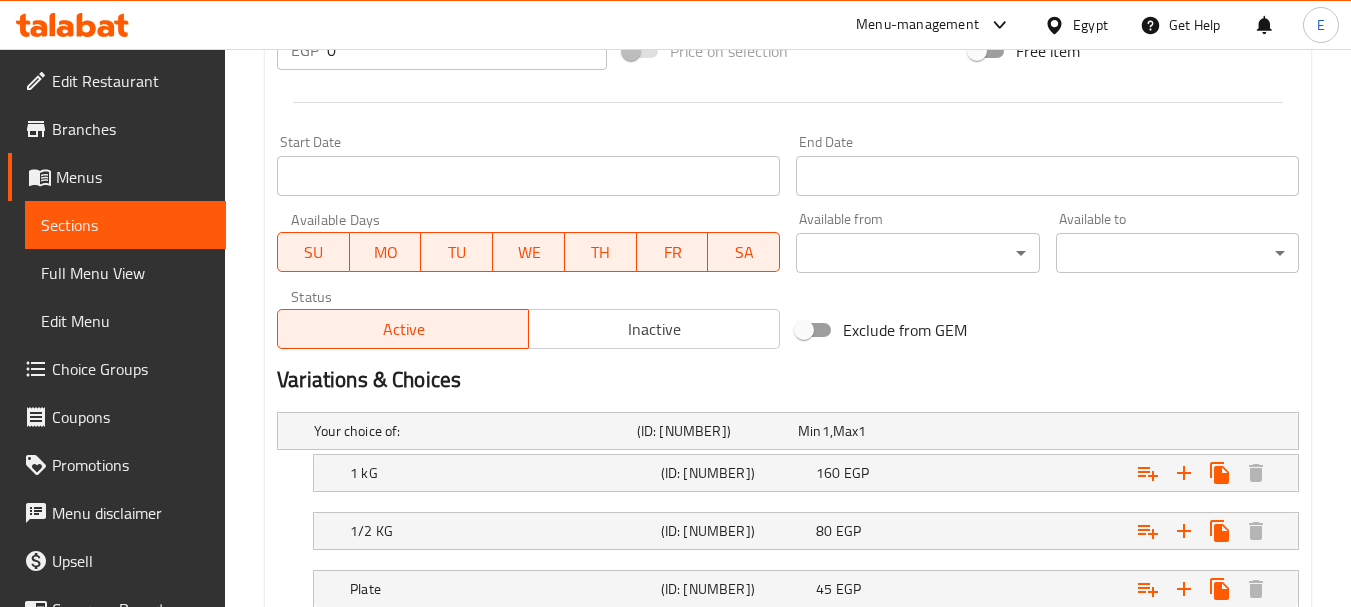 scroll, scrollTop: 938, scrollLeft: 0, axis: vertical 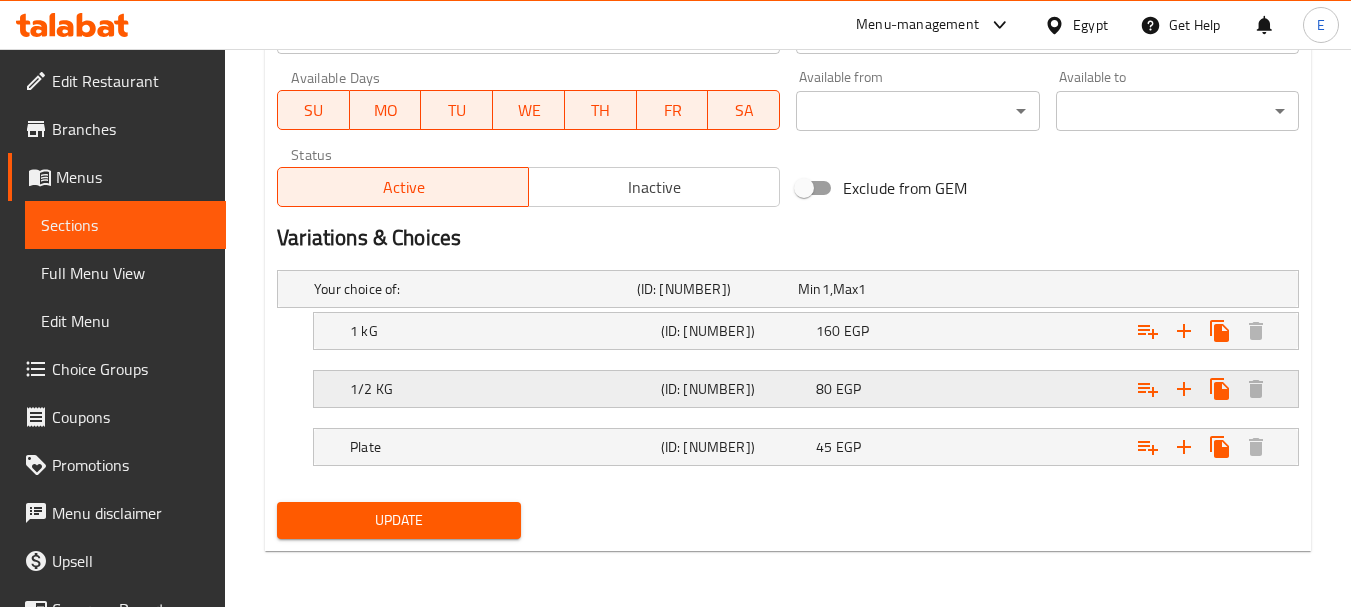 click on "80" at bounding box center (809, 289) 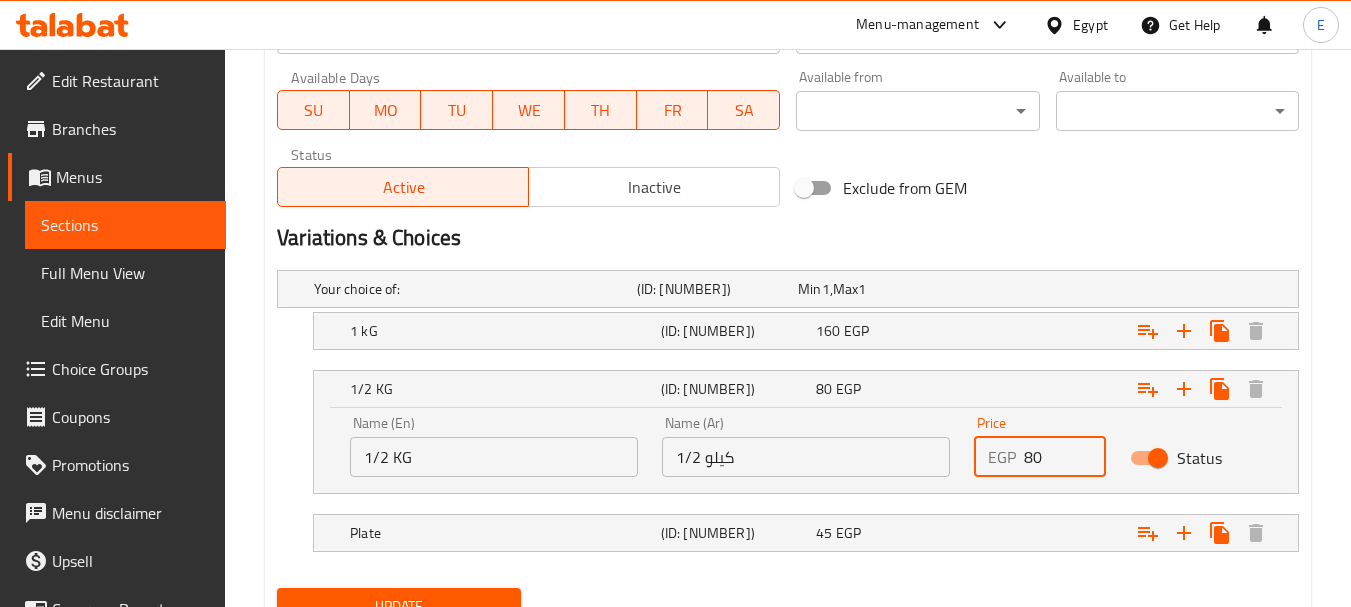 drag, startPoint x: 1049, startPoint y: 455, endPoint x: 941, endPoint y: 454, distance: 108.00463 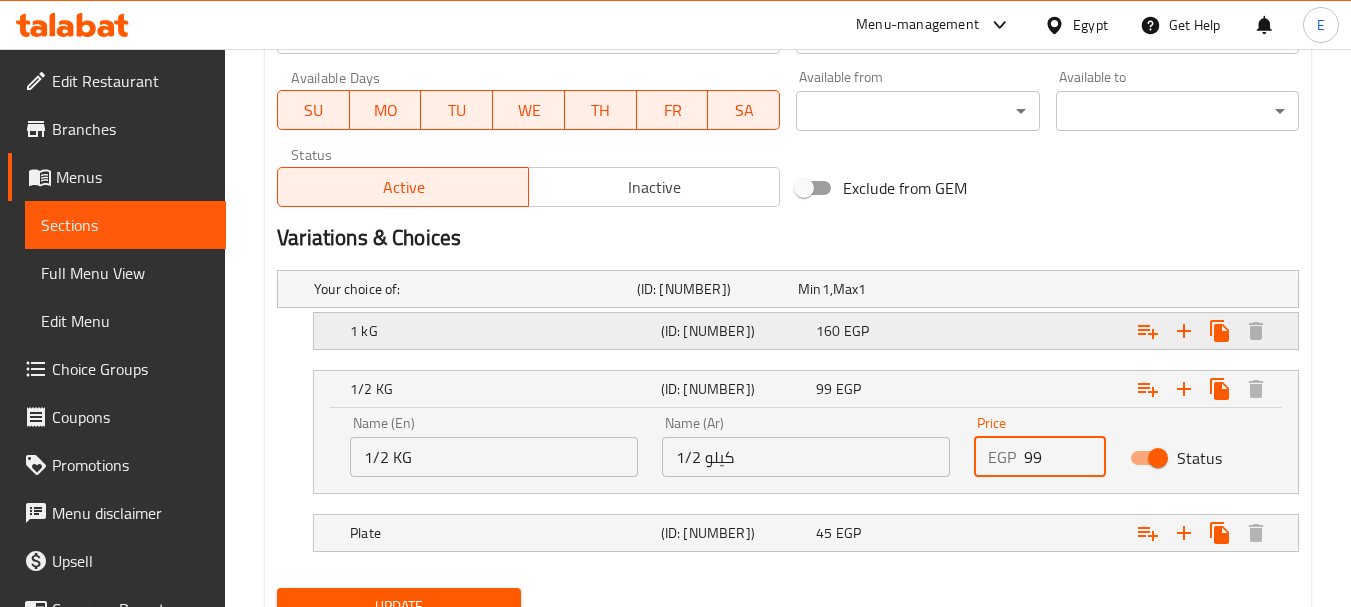 type on "99" 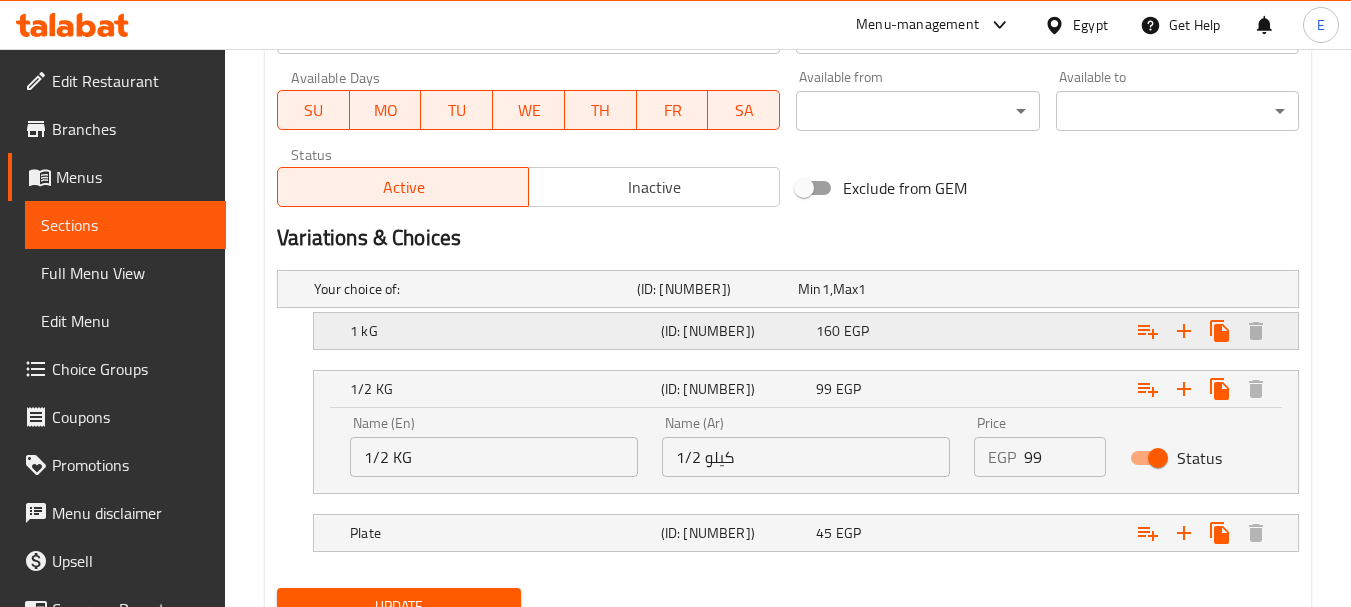 click on "160   EGP" at bounding box center [874, 289] 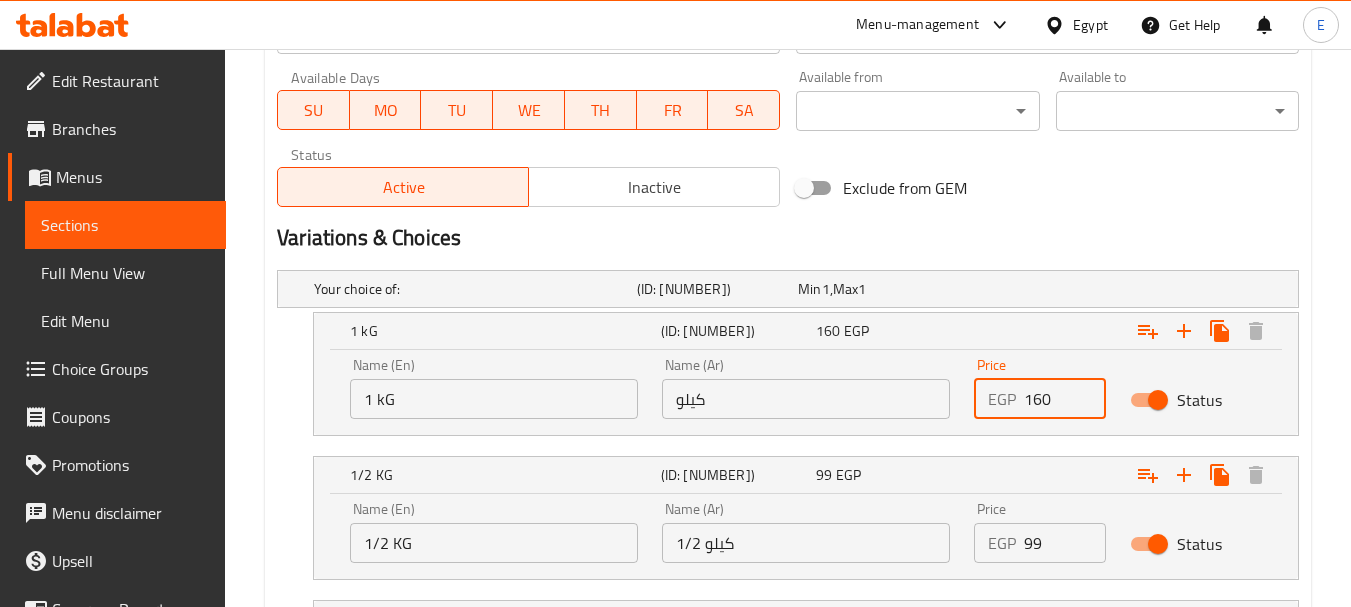 drag, startPoint x: 1060, startPoint y: 399, endPoint x: 920, endPoint y: 381, distance: 141.1524 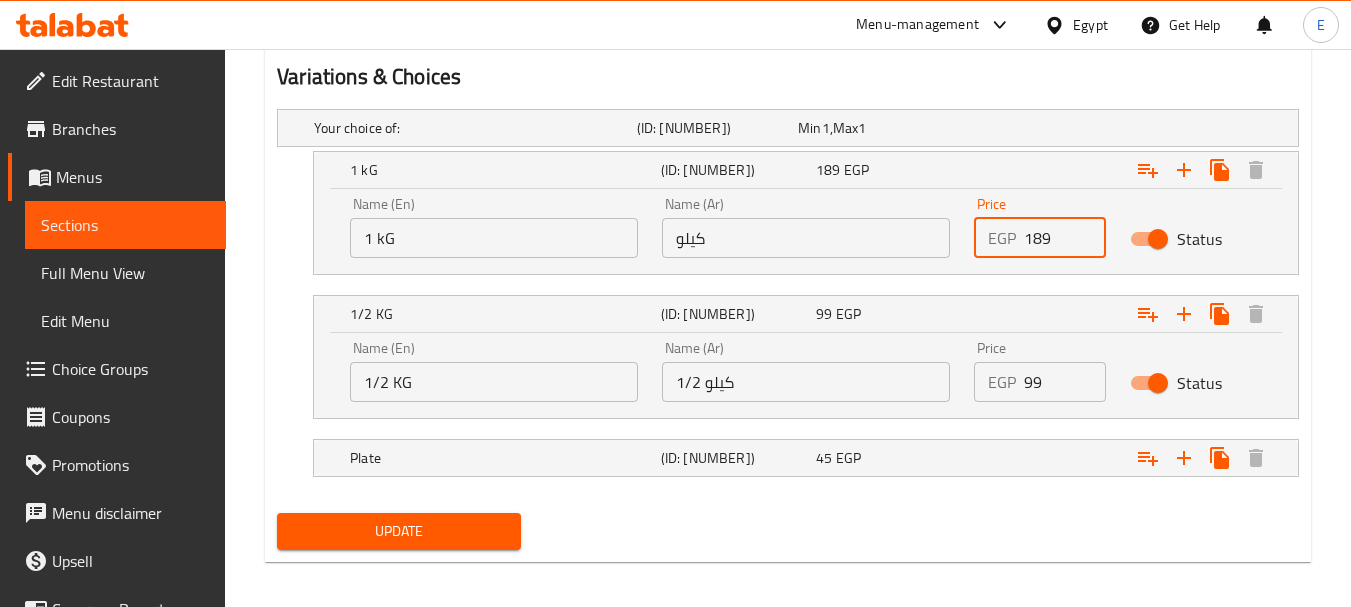 scroll, scrollTop: 1110, scrollLeft: 0, axis: vertical 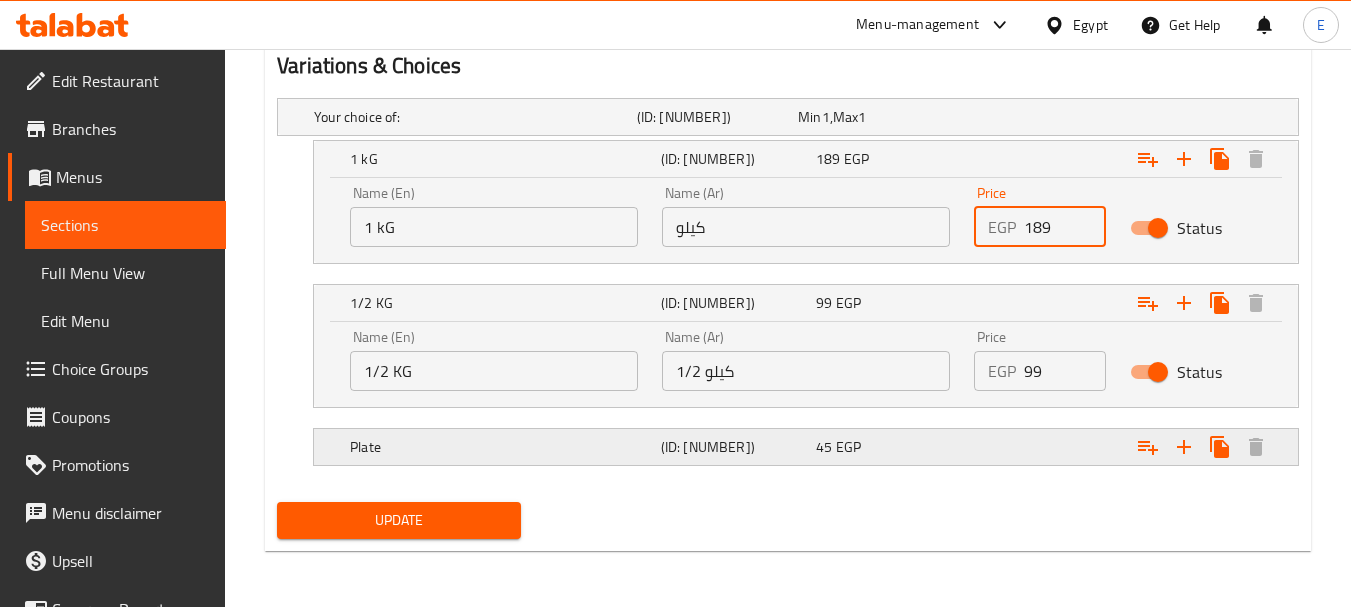 type on "189" 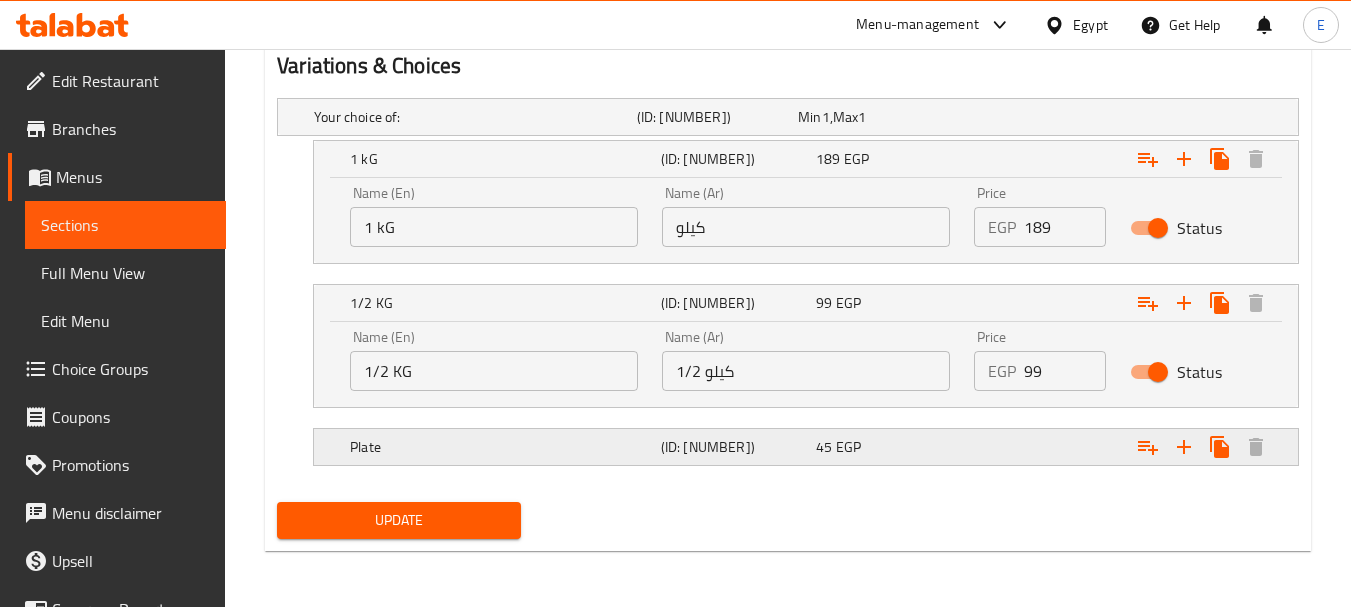 click on "EGP" at bounding box center (826, 117) 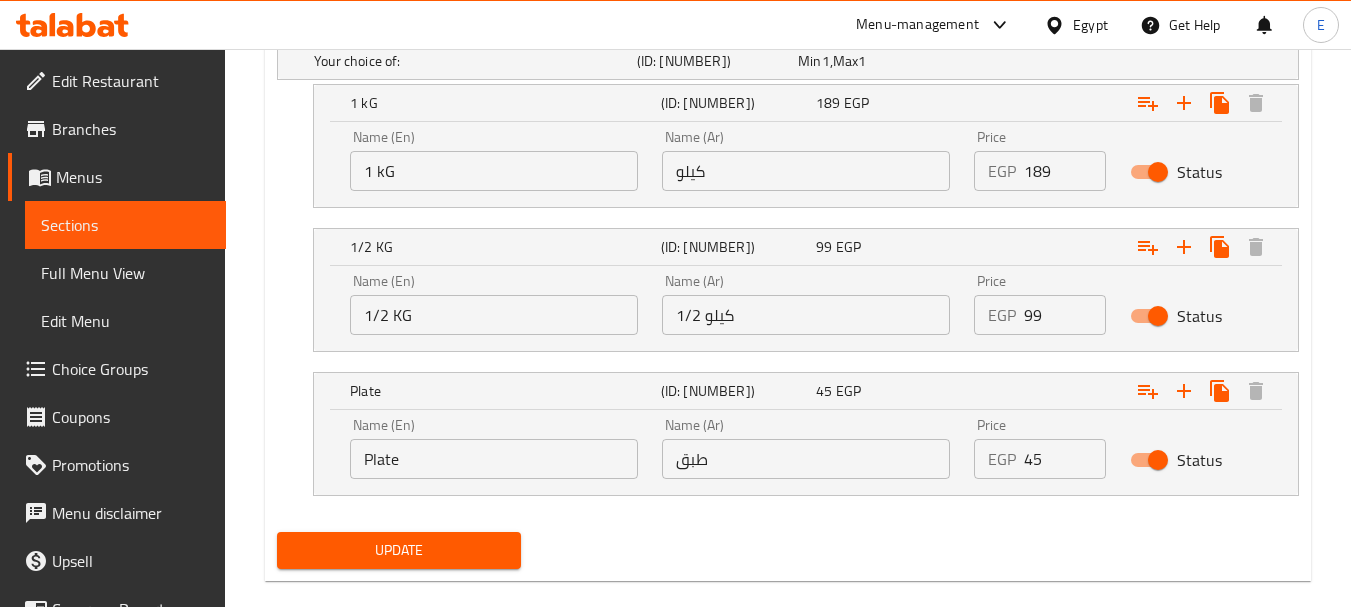 scroll, scrollTop: 1196, scrollLeft: 0, axis: vertical 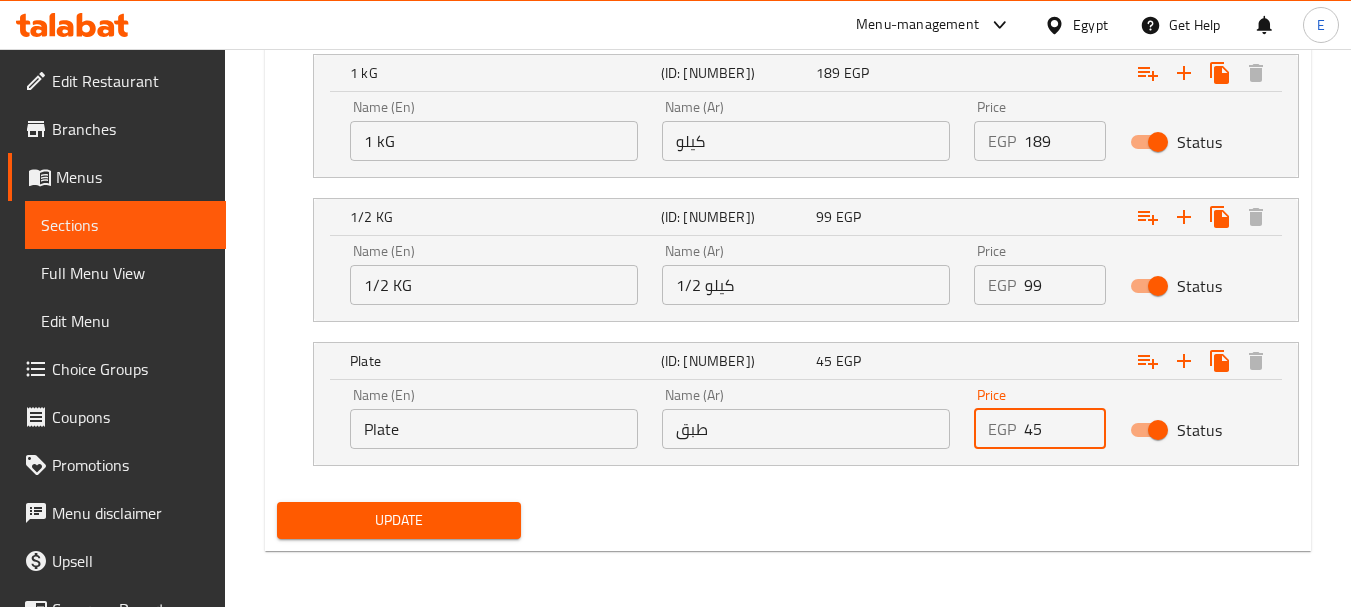 drag, startPoint x: 1048, startPoint y: 427, endPoint x: 944, endPoint y: 414, distance: 104.80935 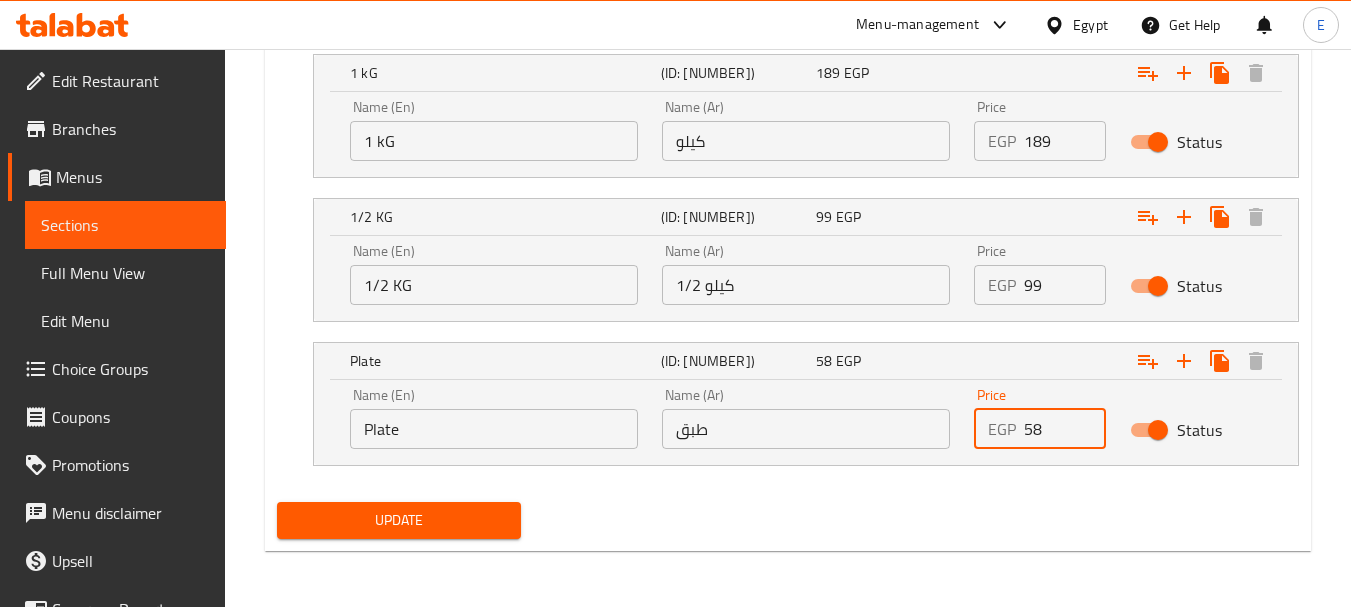 type on "58" 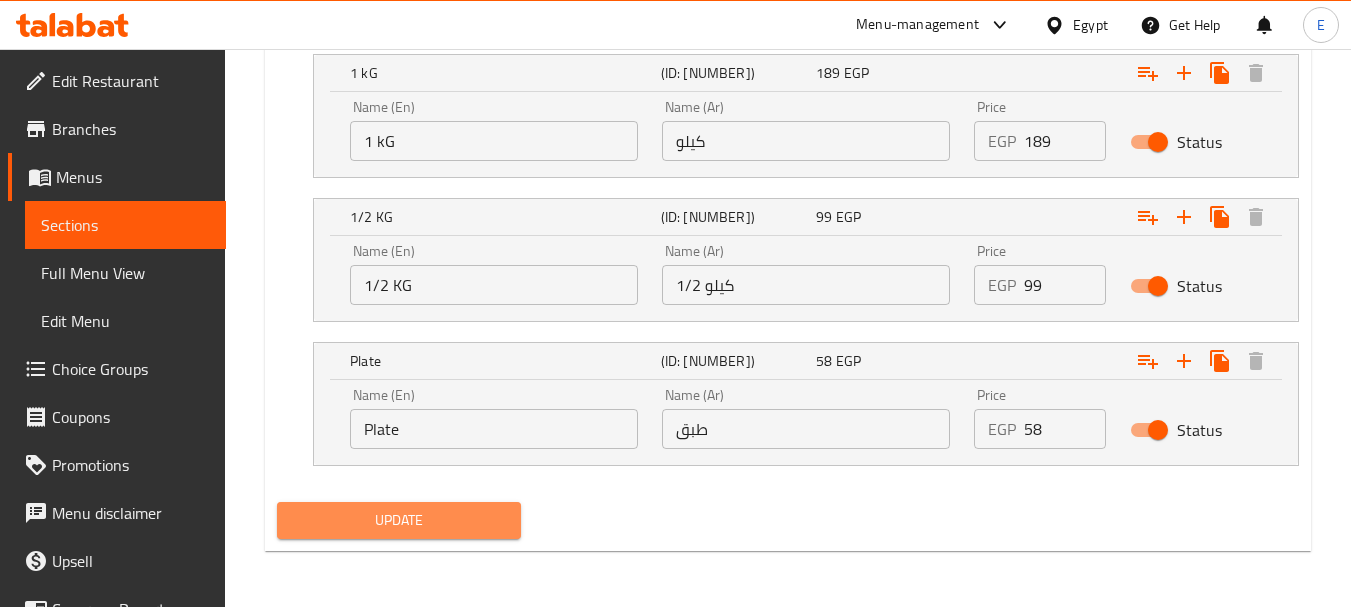 click on "Update" at bounding box center [398, 520] 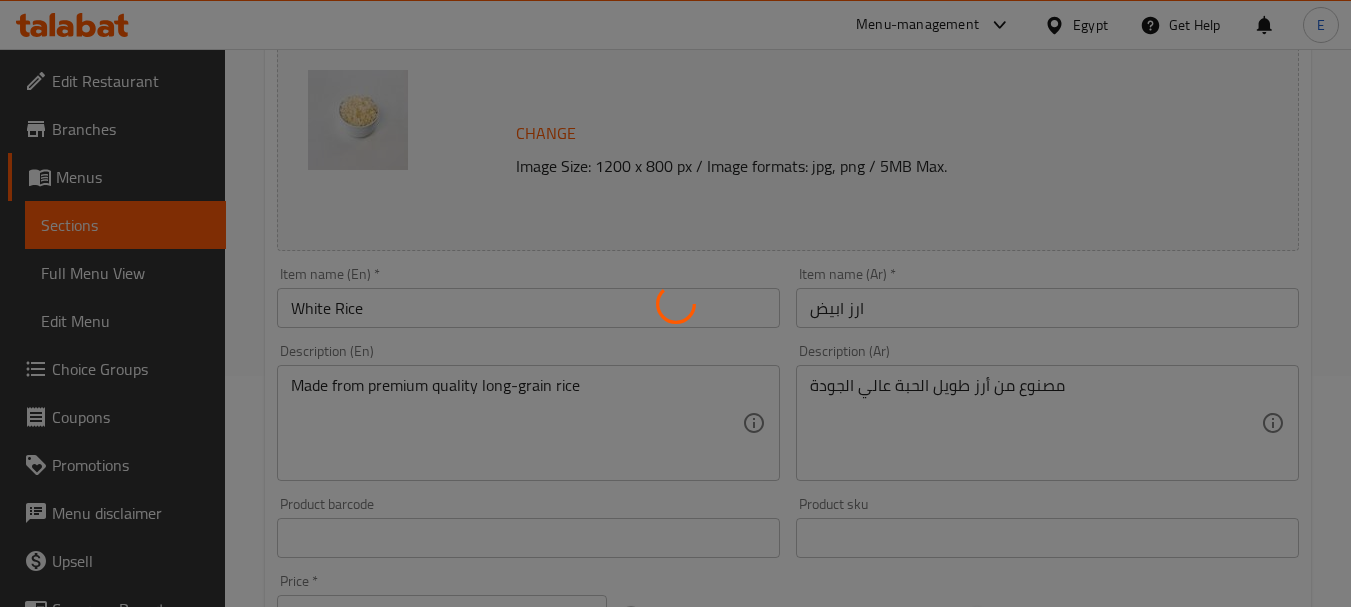 scroll, scrollTop: 0, scrollLeft: 0, axis: both 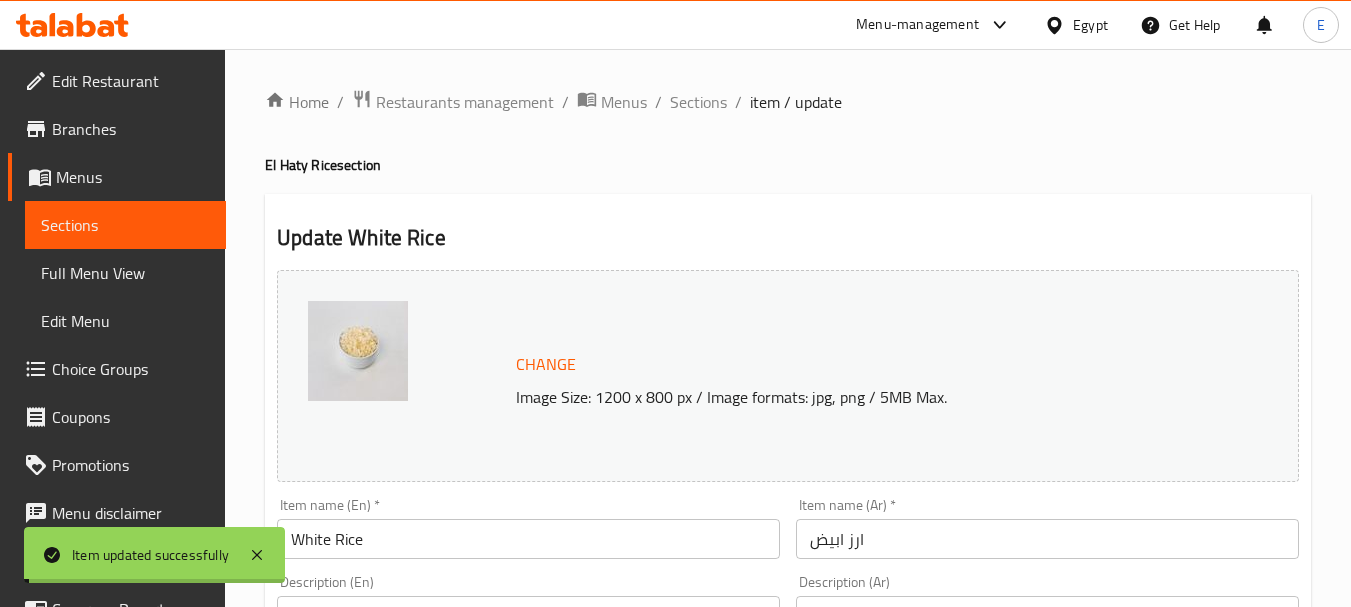 click on "Sections" at bounding box center [698, 102] 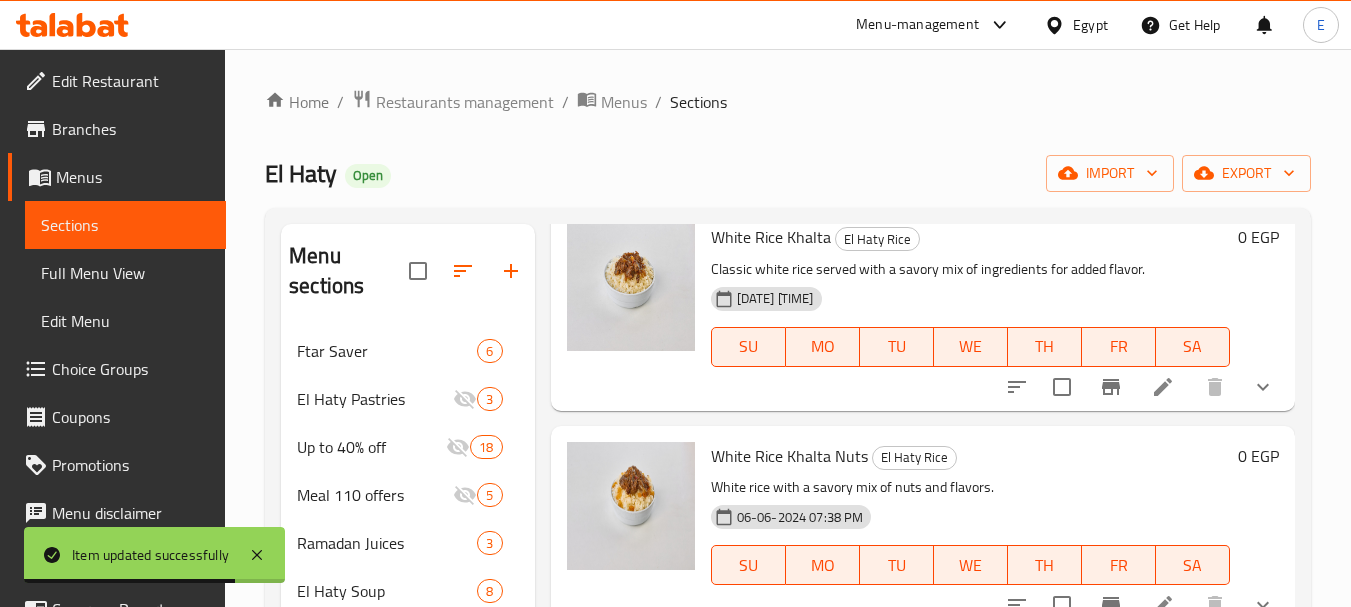 scroll, scrollTop: 1300, scrollLeft: 0, axis: vertical 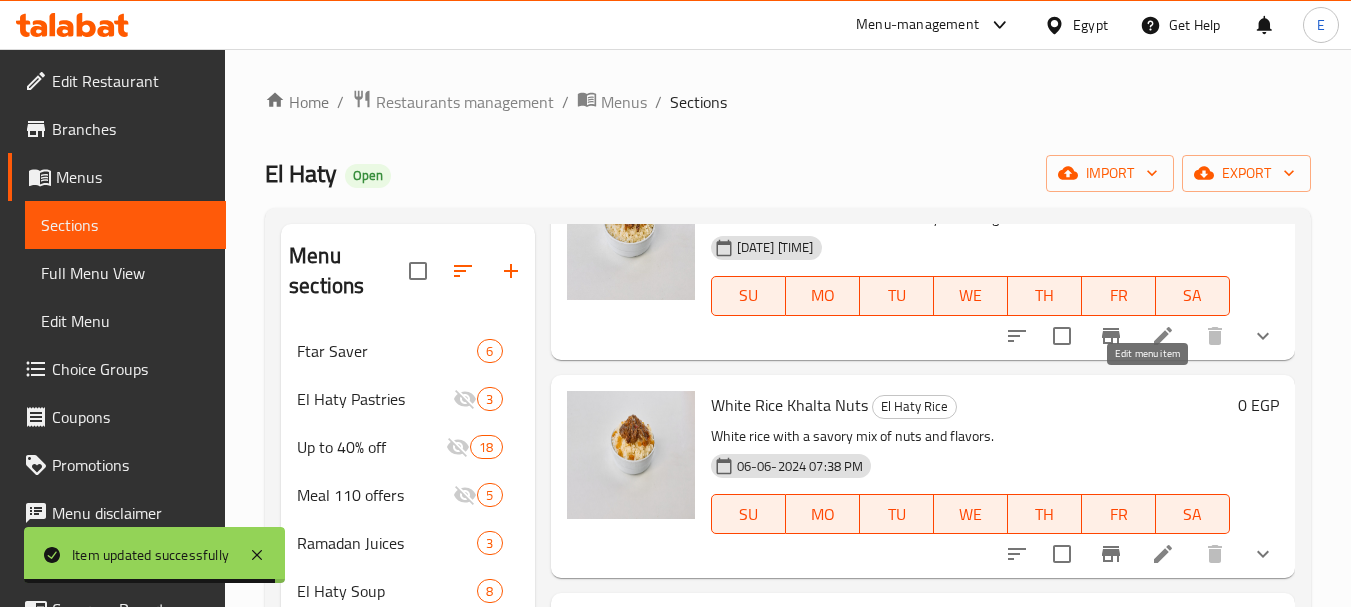click 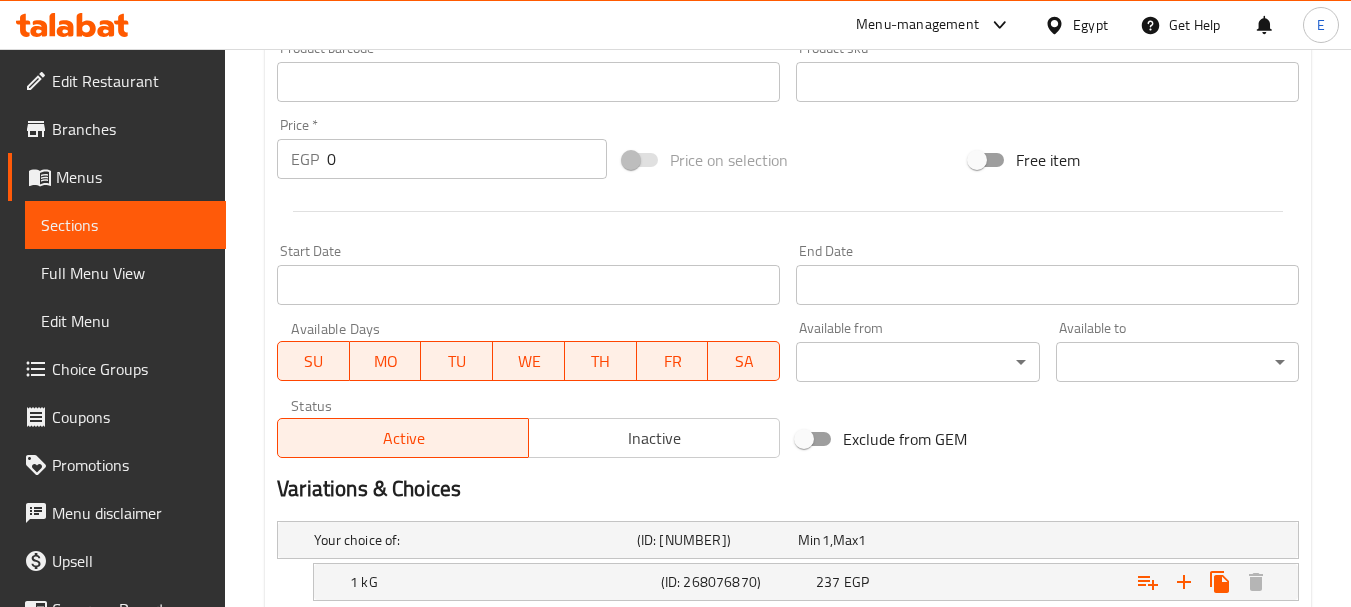 scroll, scrollTop: 938, scrollLeft: 0, axis: vertical 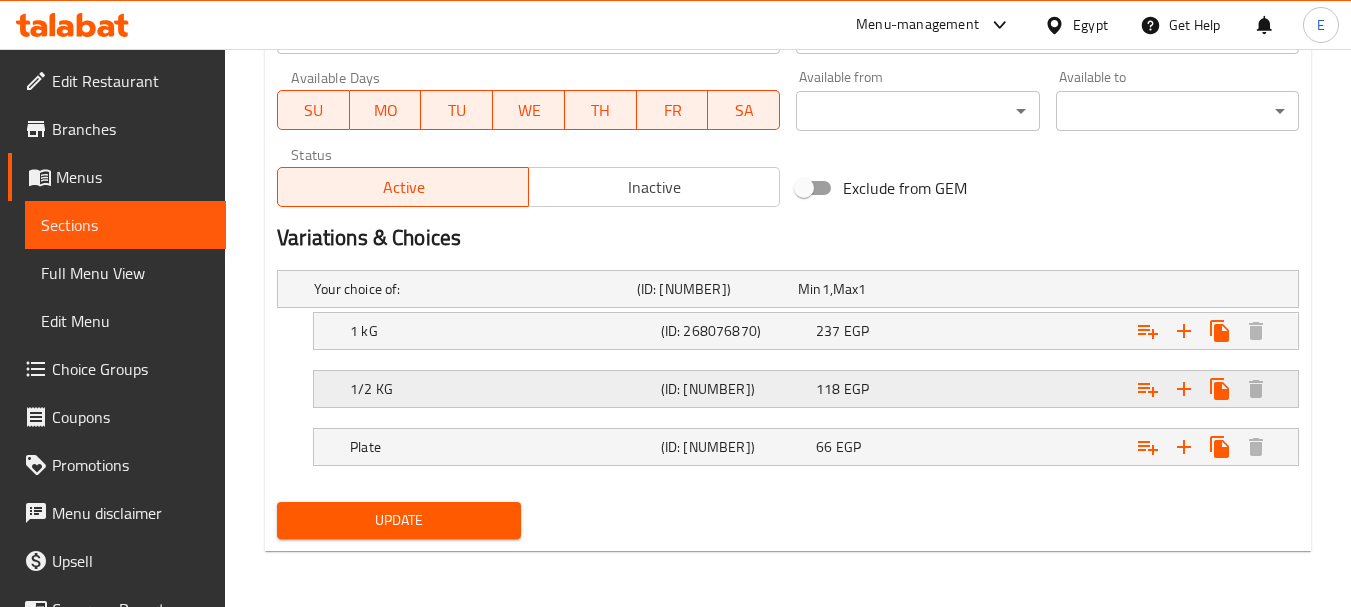 click on "[PRICE] EGP" at bounding box center (874, 289) 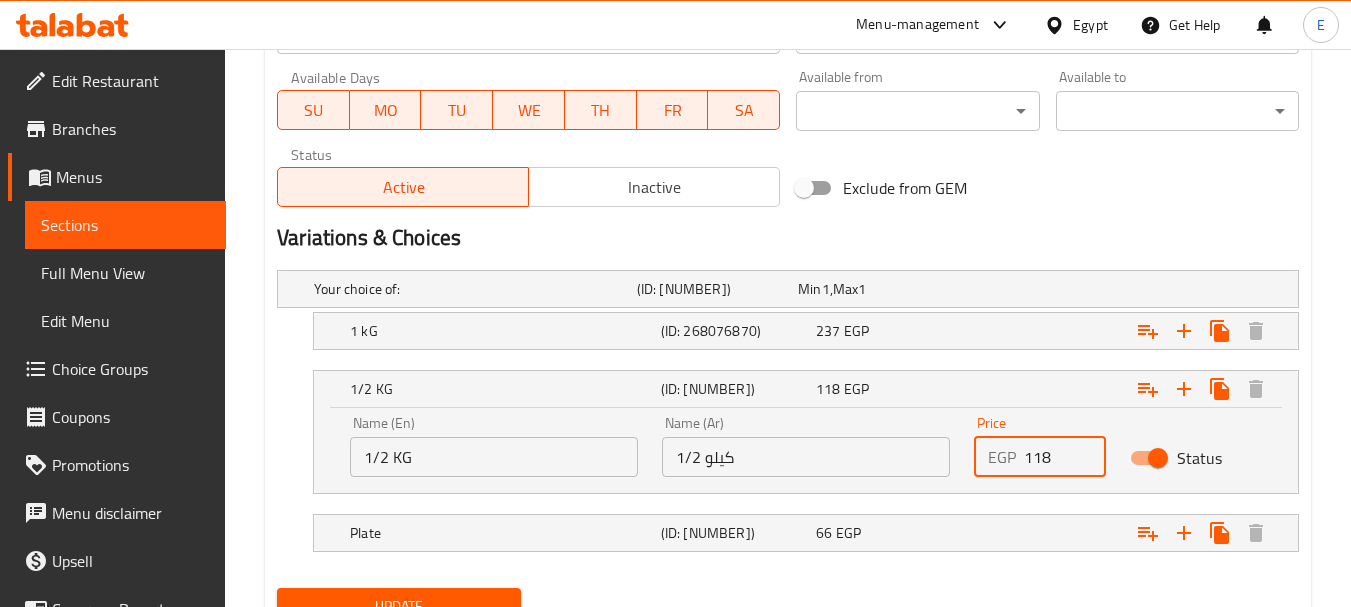 drag, startPoint x: 1060, startPoint y: 446, endPoint x: 942, endPoint y: 435, distance: 118.511604 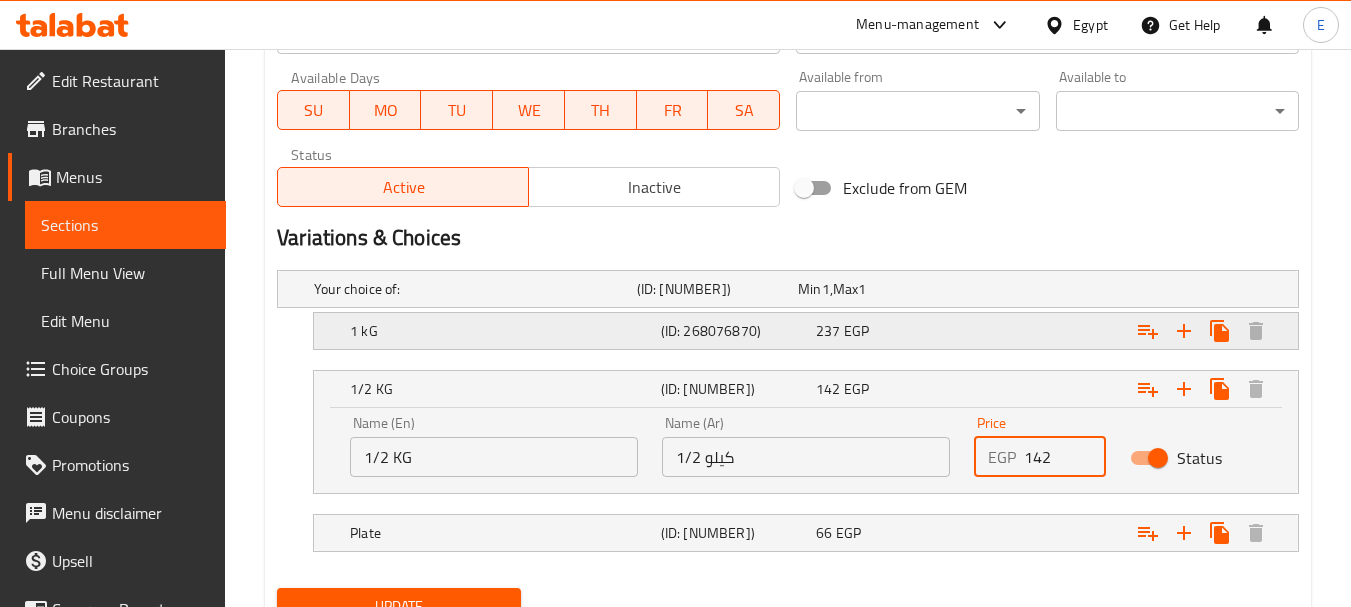 type on "142" 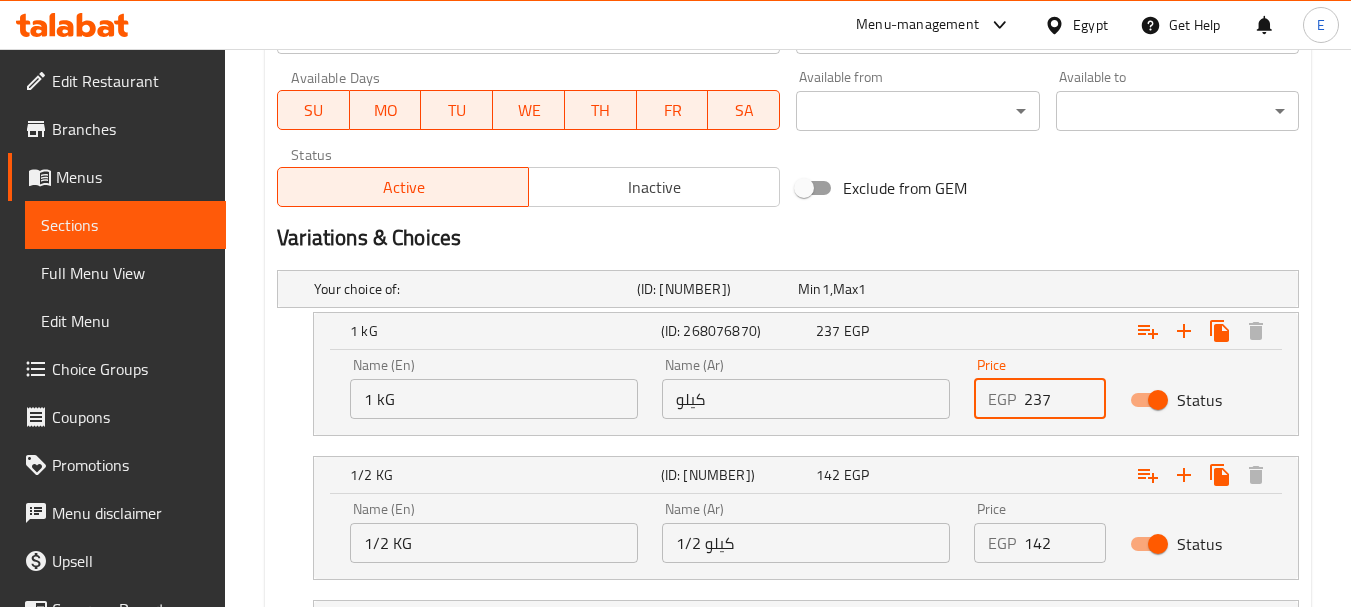 drag, startPoint x: 1061, startPoint y: 403, endPoint x: 926, endPoint y: 388, distance: 135.83078 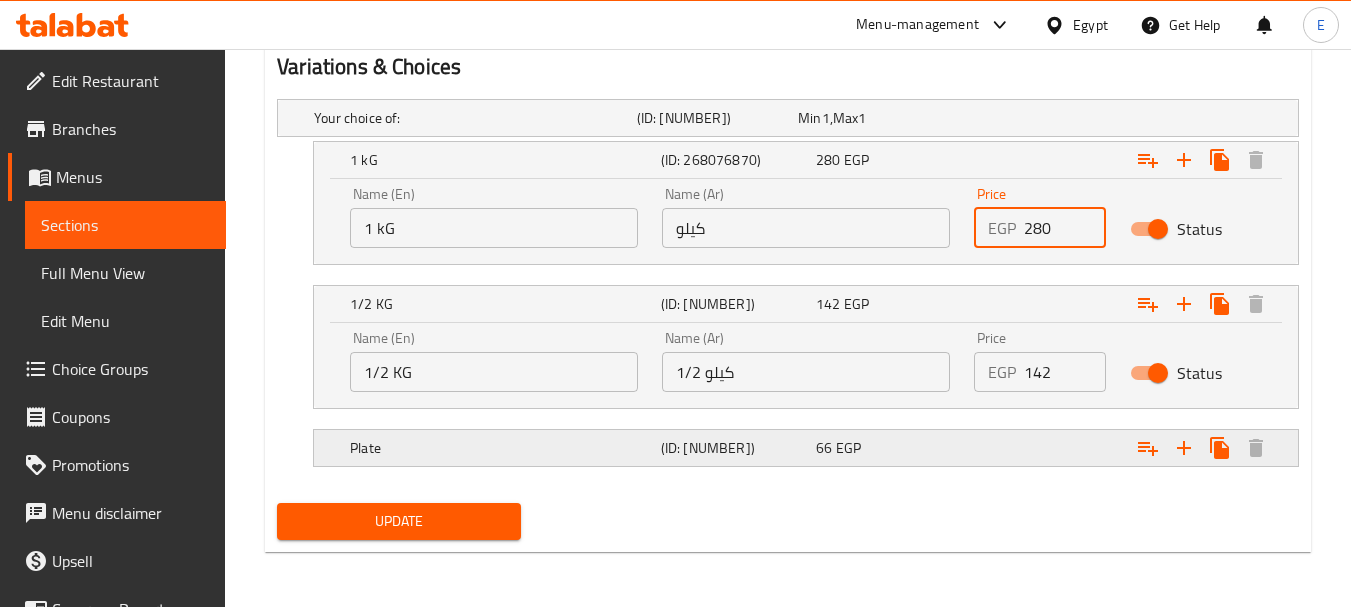 scroll, scrollTop: 1110, scrollLeft: 0, axis: vertical 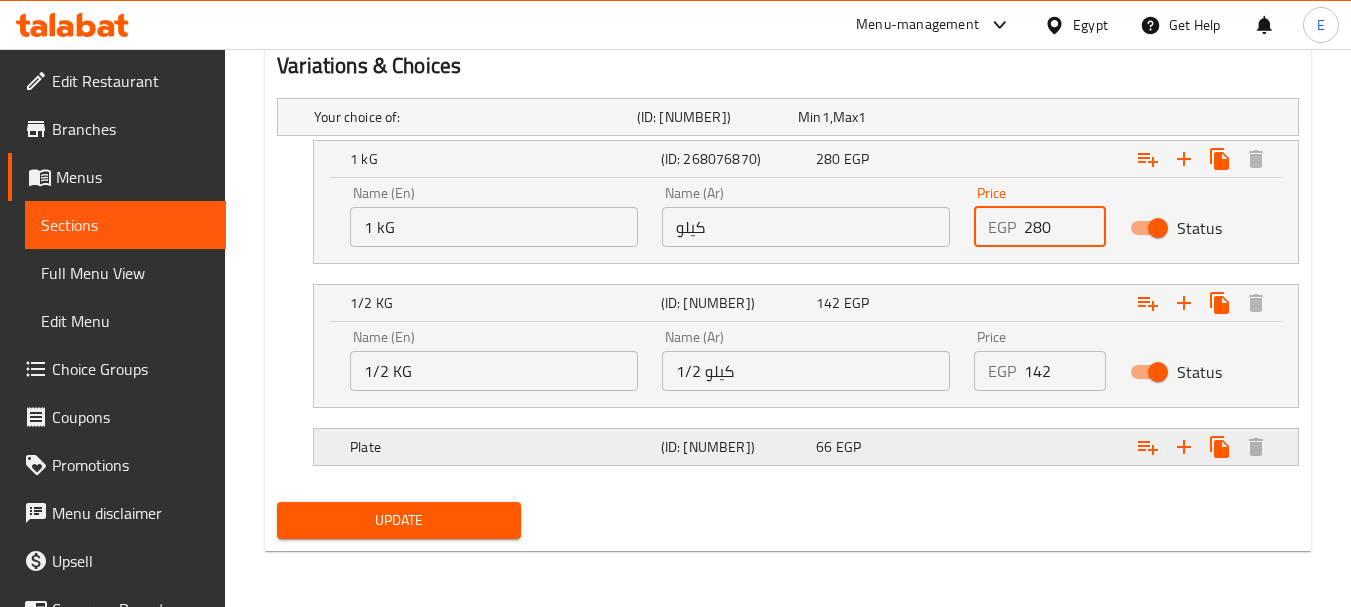 type on "280" 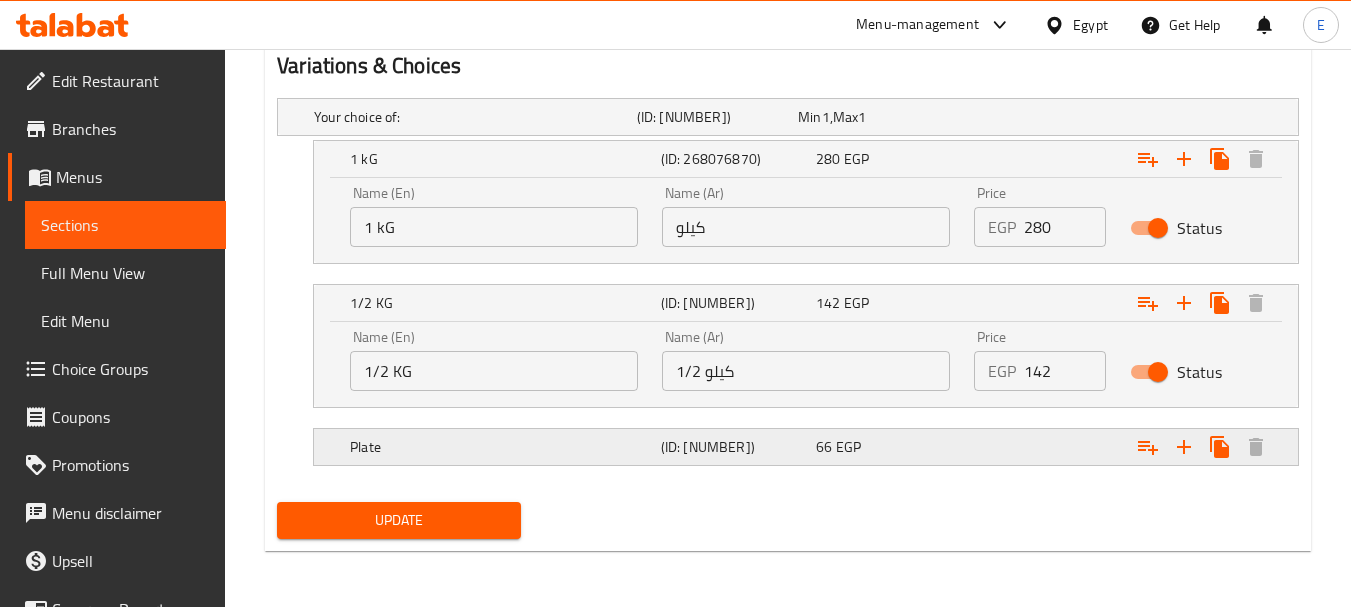 click on "[NUMBER] EGP" at bounding box center [874, 117] 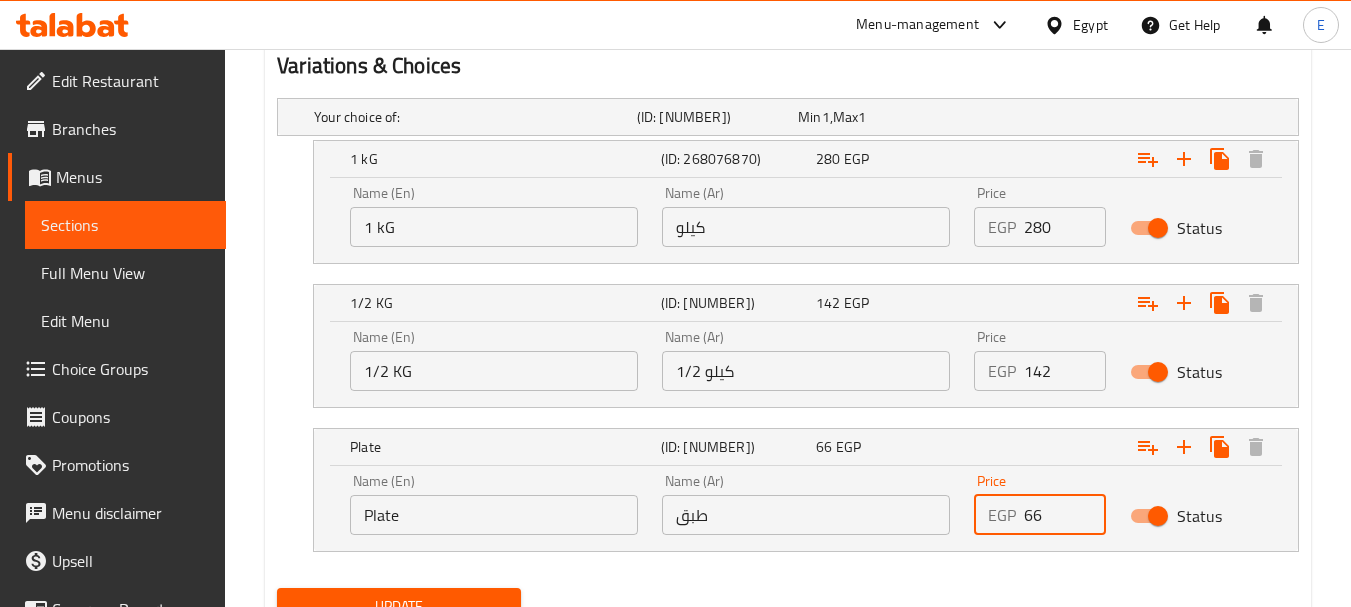 drag, startPoint x: 1048, startPoint y: 511, endPoint x: 994, endPoint y: 501, distance: 54.91812 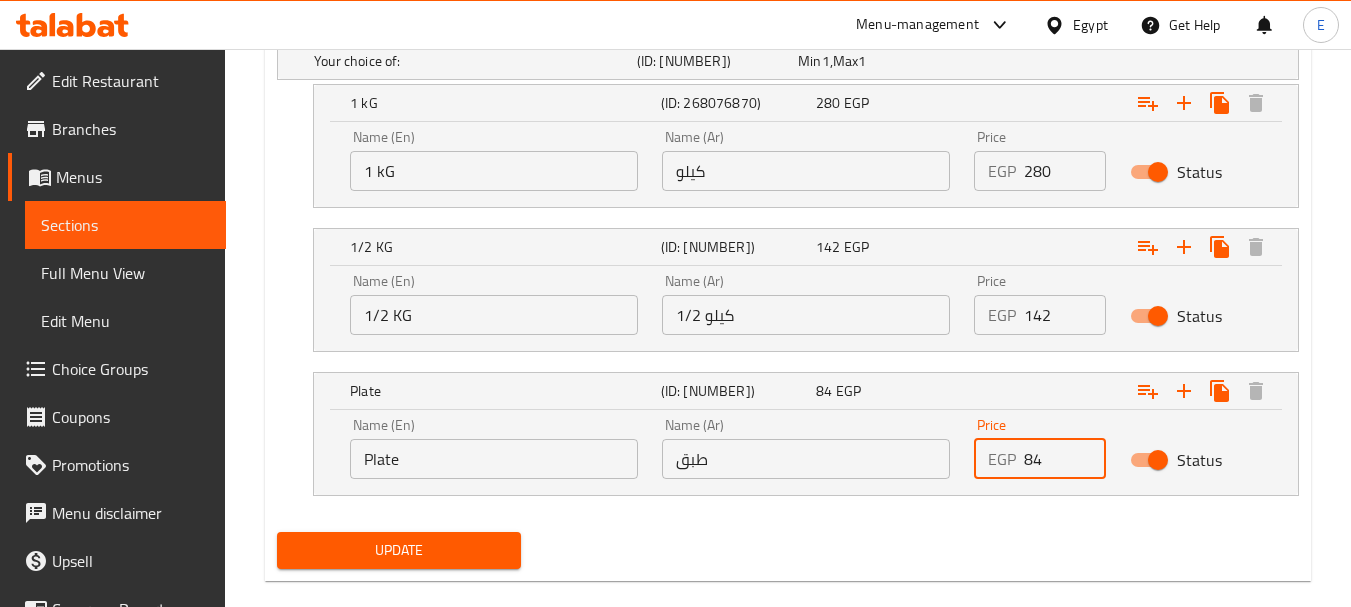 scroll, scrollTop: 1196, scrollLeft: 0, axis: vertical 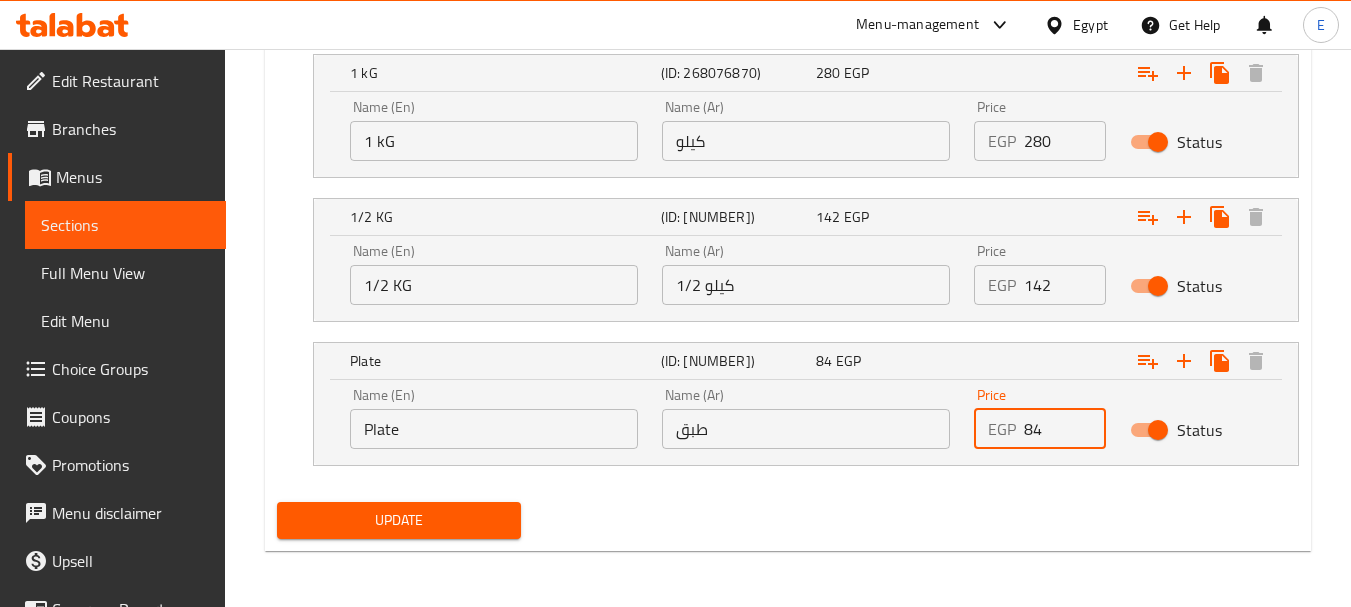 type on "84" 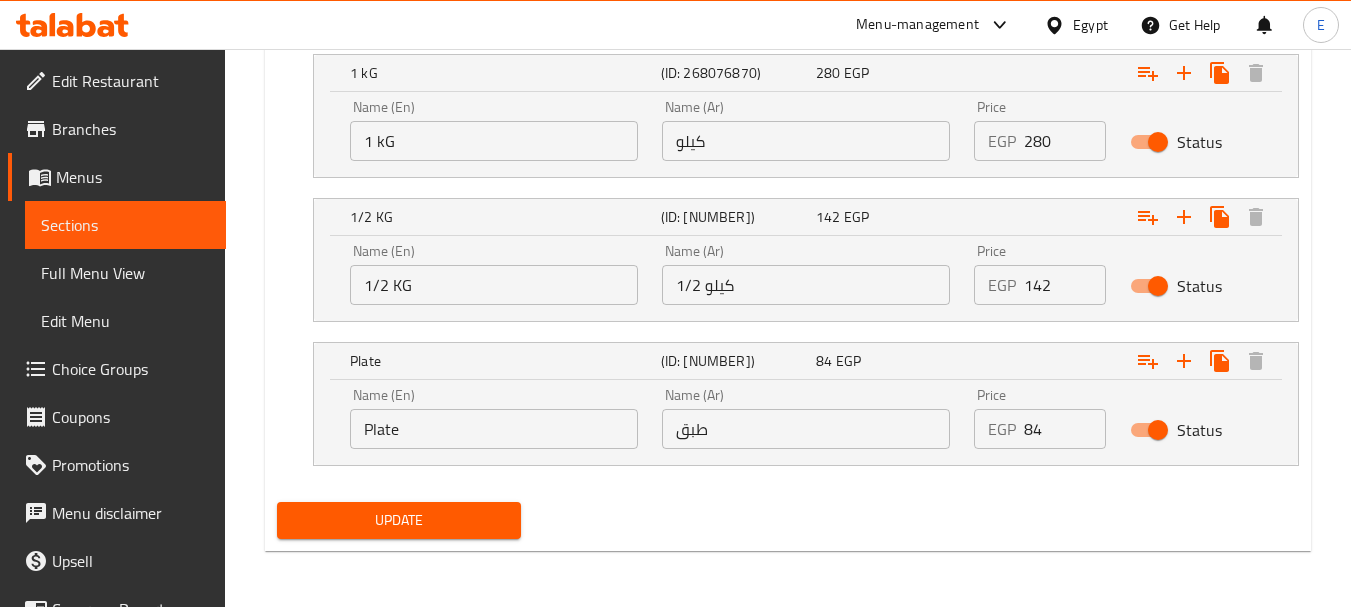 click on "Your choice of: (ID: [NUMBER]) Min [NUMBER] , Max [NUMBER] Name (En) Your choice of: Name (En) Name (Ar) اختيارك من: Name (Ar) Min [NUMBER] Min Max [NUMBER] Max [NUMBER] kG (ID: [NUMBER]) [NUMBER] EGP Name (En) 1 kG Name (En) Name (Ar) كيلو Name (Ar) Price EGP [NUMBER] Price Status 1/2 KG (ID: [NUMBER]) [NUMBER] EGP Name (En) 1/2 KG Name (En) Name (Ar) 1/2 كيلو Name (Ar) Price EGP [NUMBER] Price Status Plate (ID: [NUMBER]) [NUMBER] EGP Name (En) Plate Name (En) Name (Ar) طبق Name (Ar) Price EGP [NUMBER] Price Status" at bounding box center [788, 249] 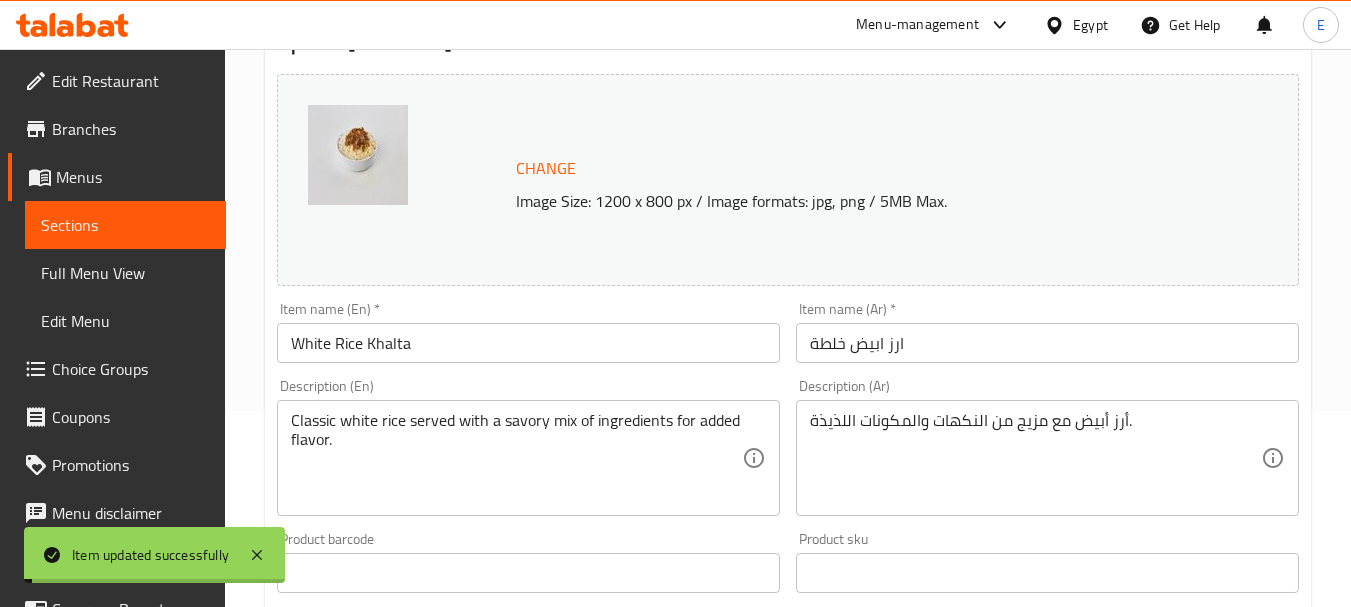 scroll, scrollTop: 0, scrollLeft: 0, axis: both 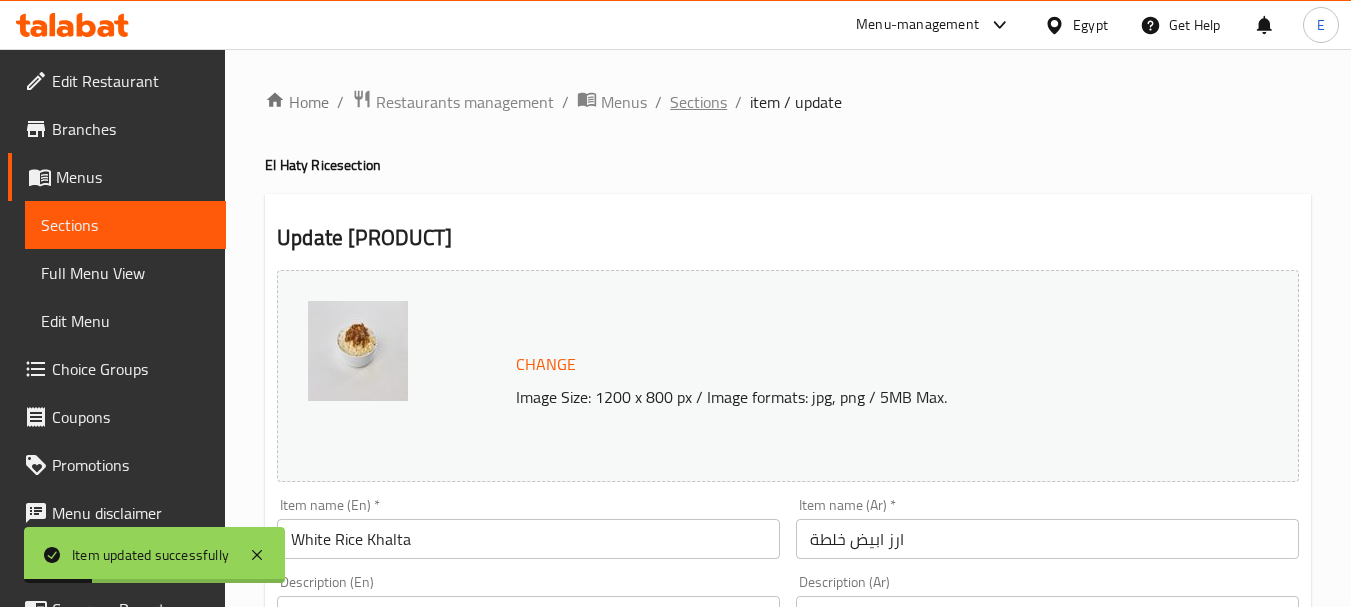 click on "Sections" at bounding box center (698, 102) 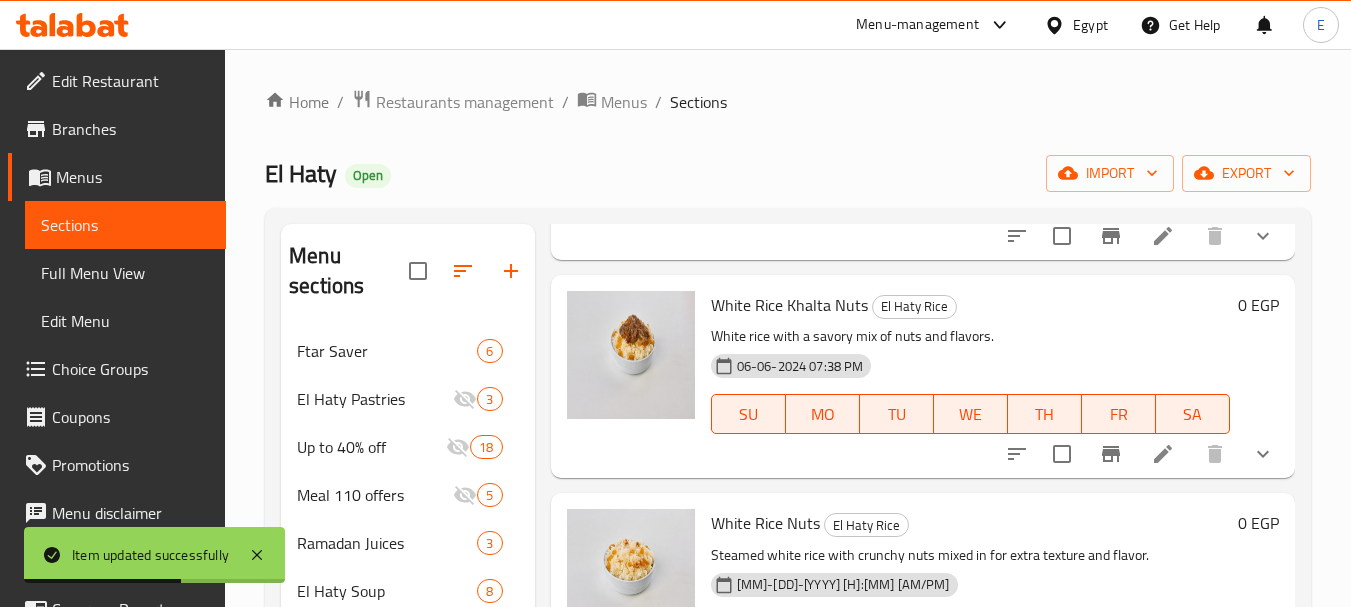 scroll, scrollTop: 1500, scrollLeft: 0, axis: vertical 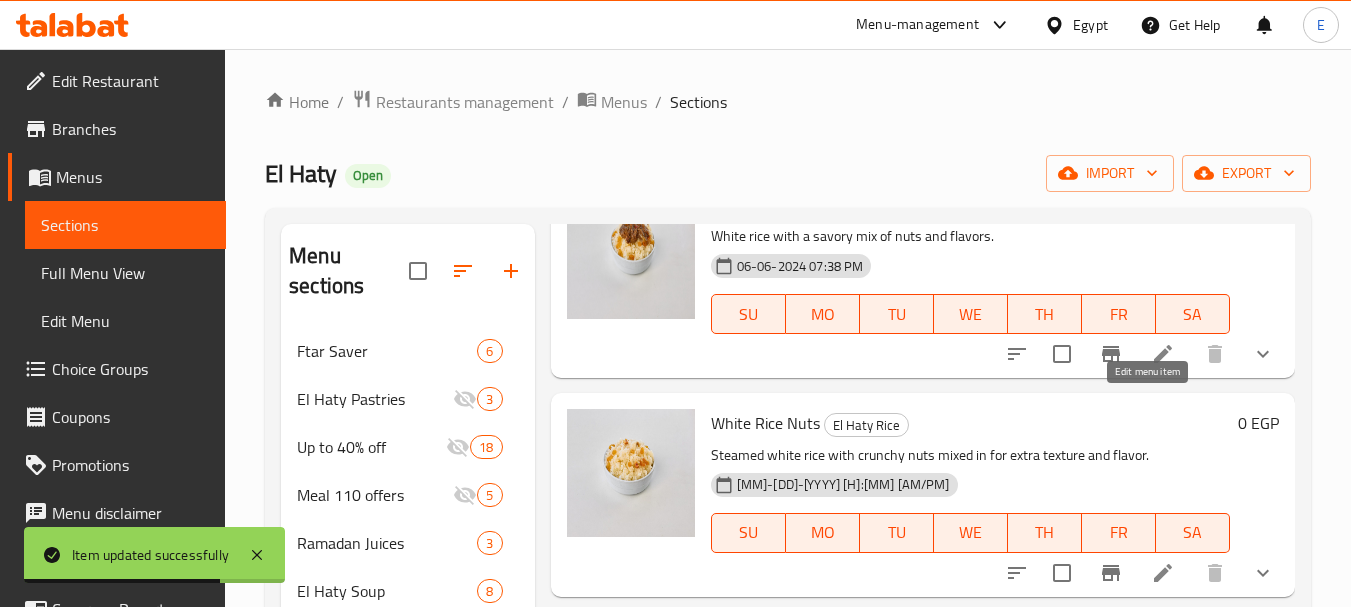 click 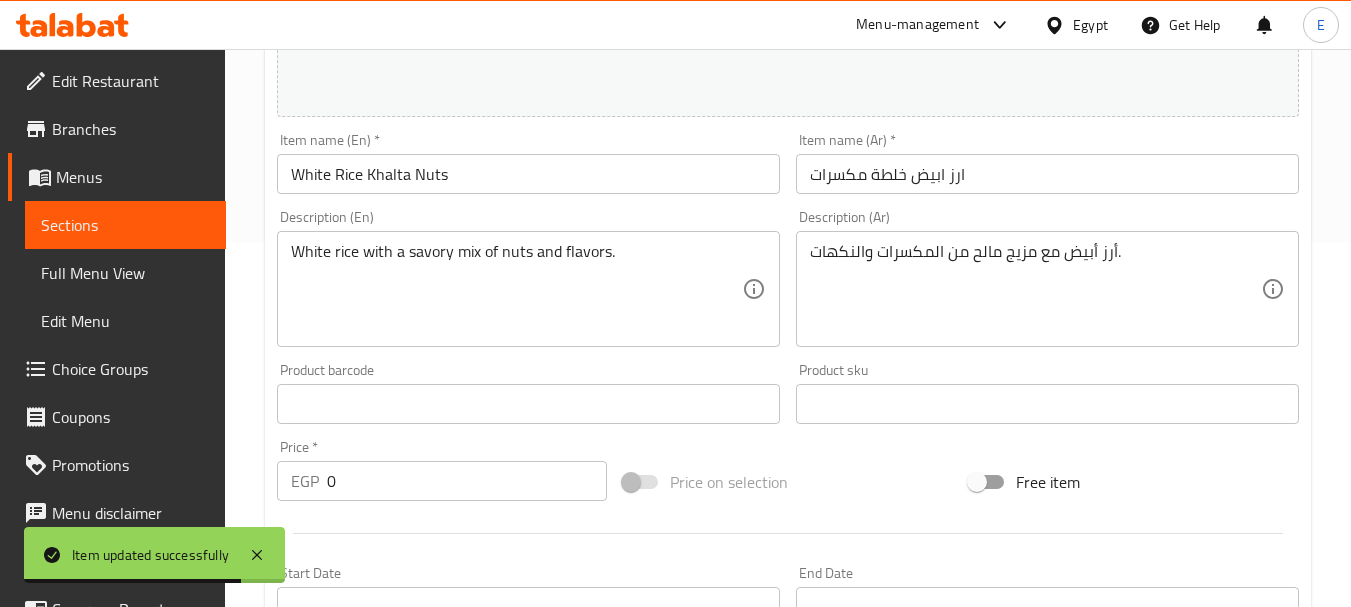 scroll, scrollTop: 800, scrollLeft: 0, axis: vertical 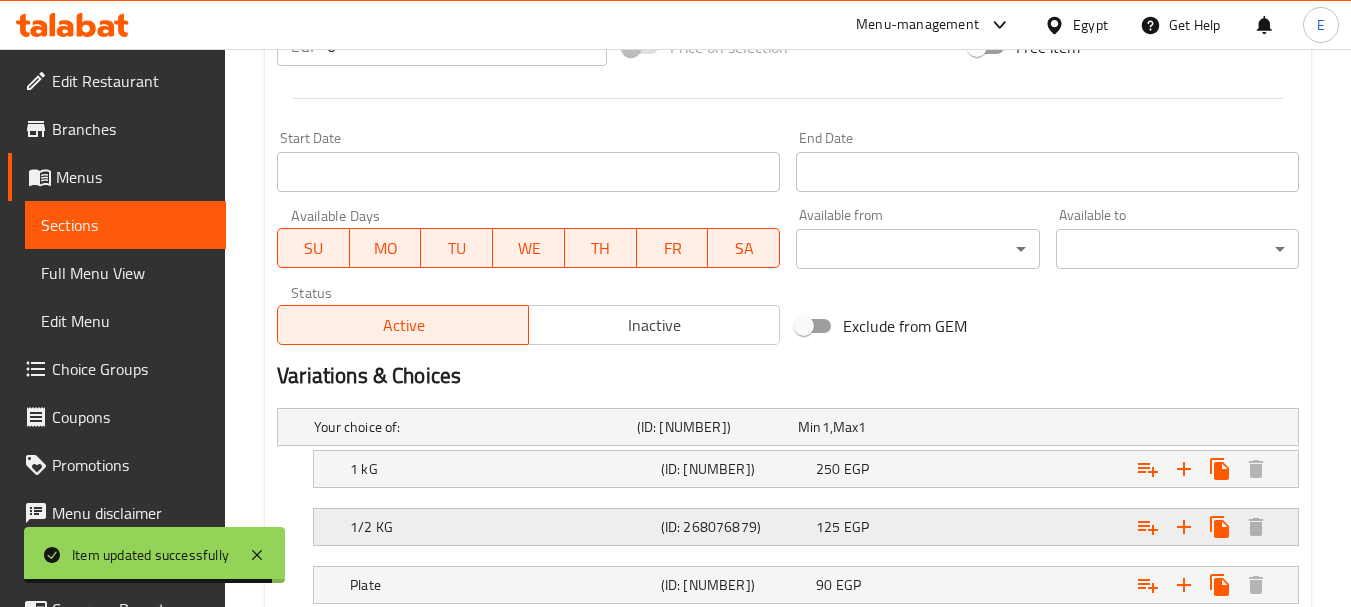 click on "EGP" at bounding box center [826, 427] 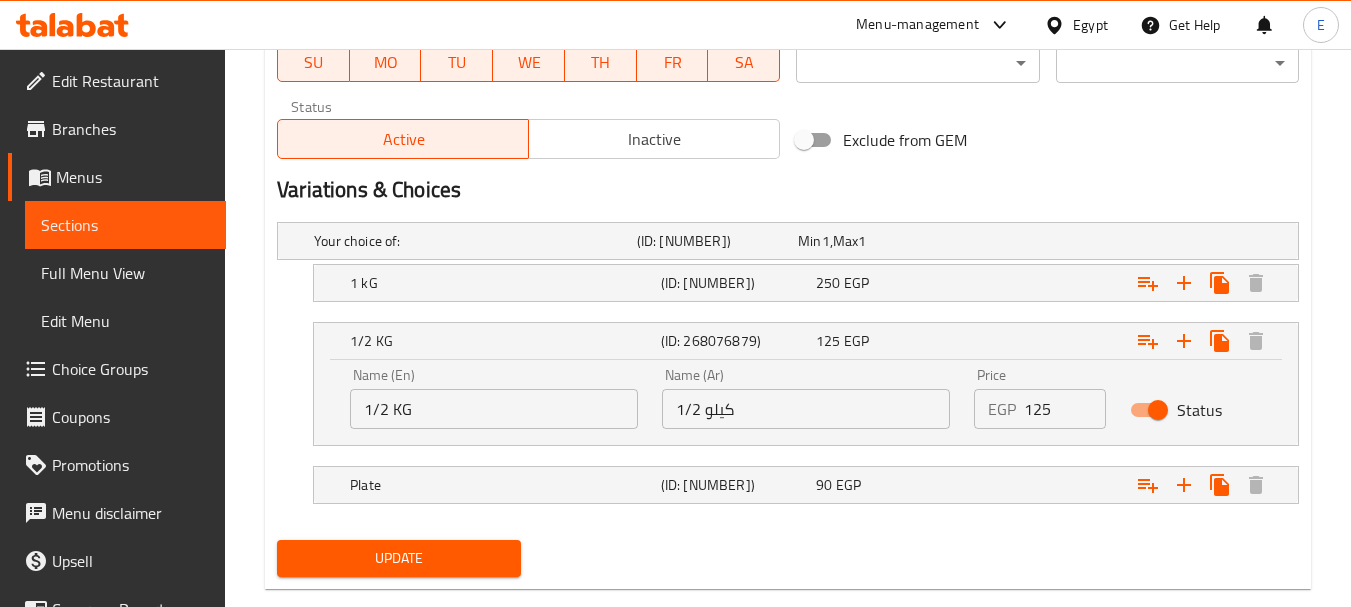 scroll, scrollTop: 1000, scrollLeft: 0, axis: vertical 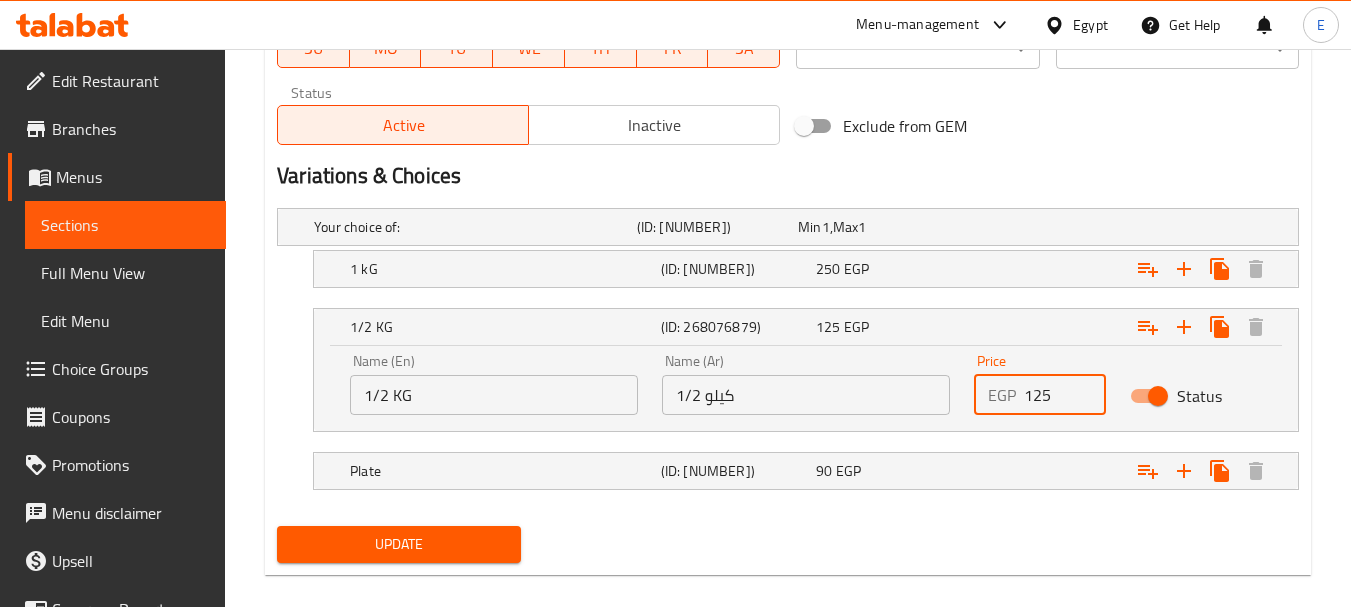 drag, startPoint x: 1060, startPoint y: 403, endPoint x: 952, endPoint y: 378, distance: 110.85576 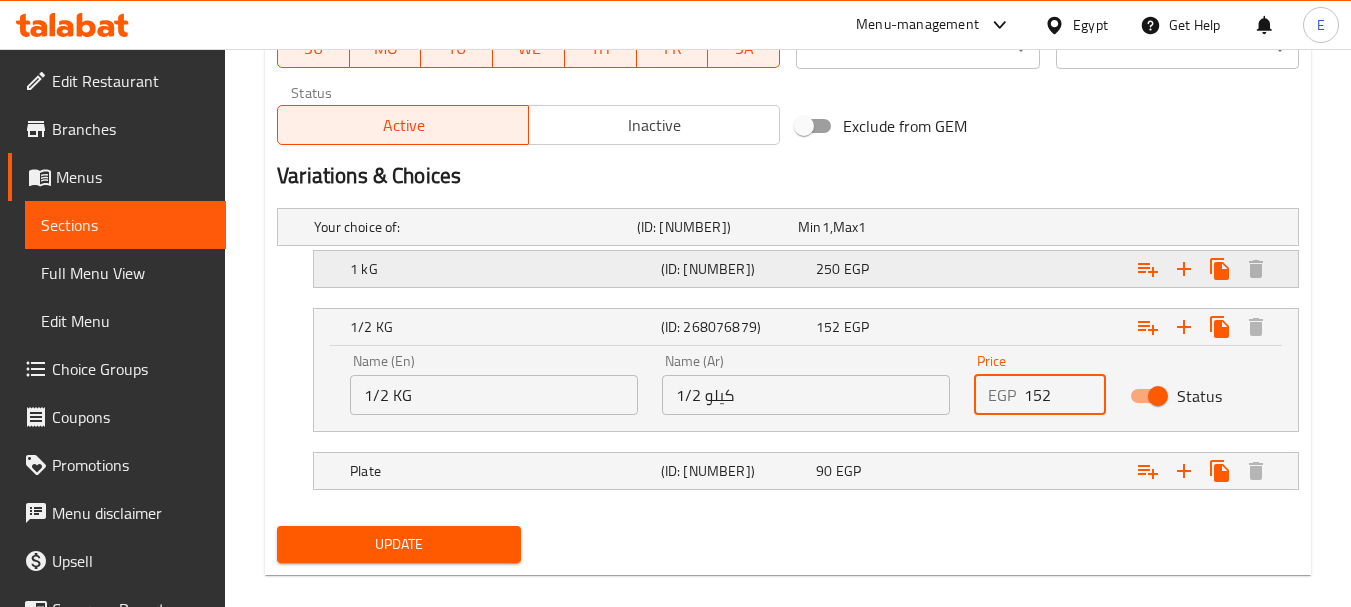 type on "152" 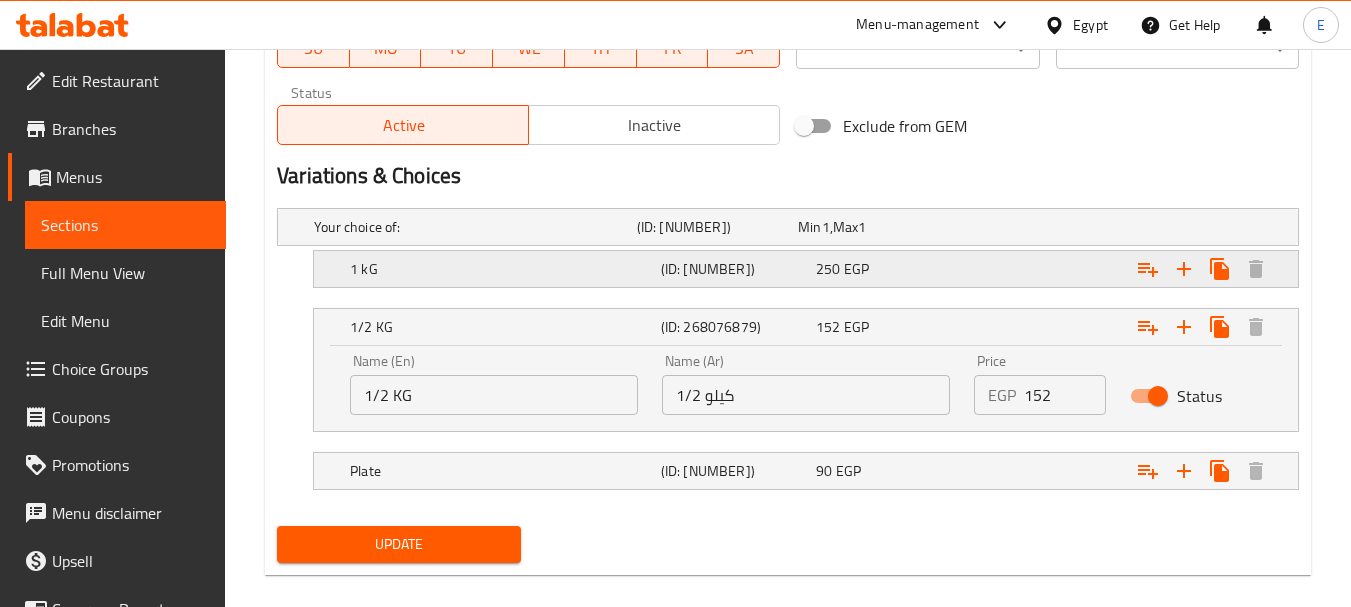 click on "[PRICE] EGP" at bounding box center [874, 227] 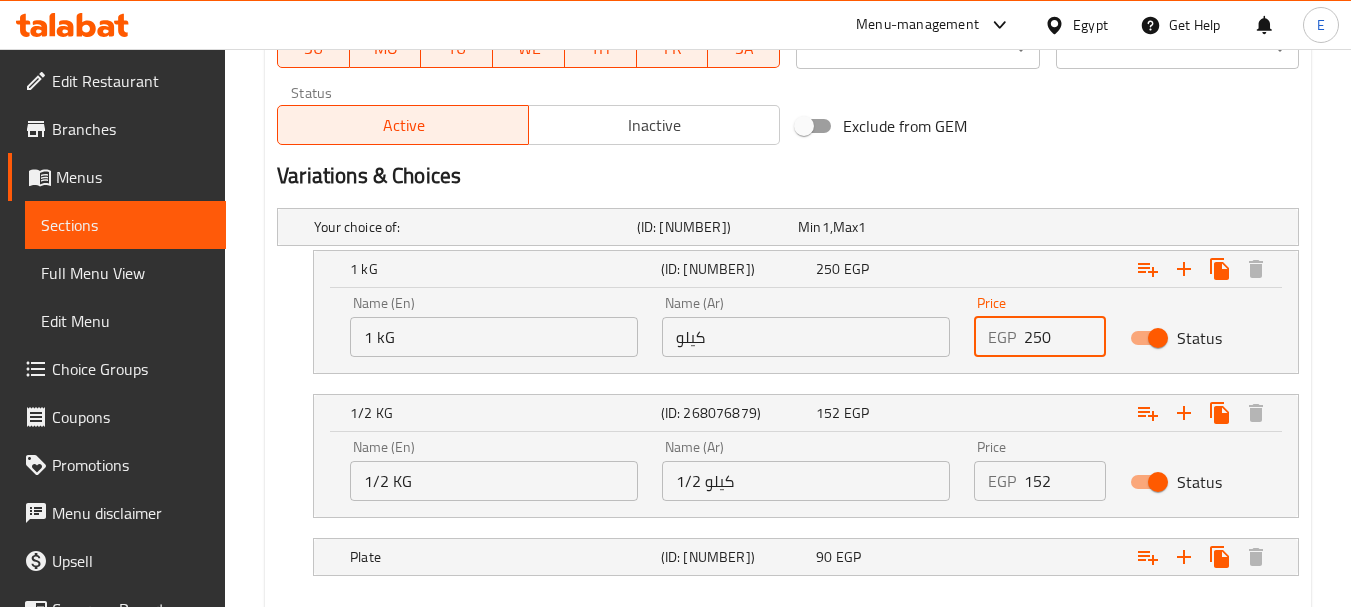 drag, startPoint x: 1063, startPoint y: 339, endPoint x: 883, endPoint y: 323, distance: 180.70972 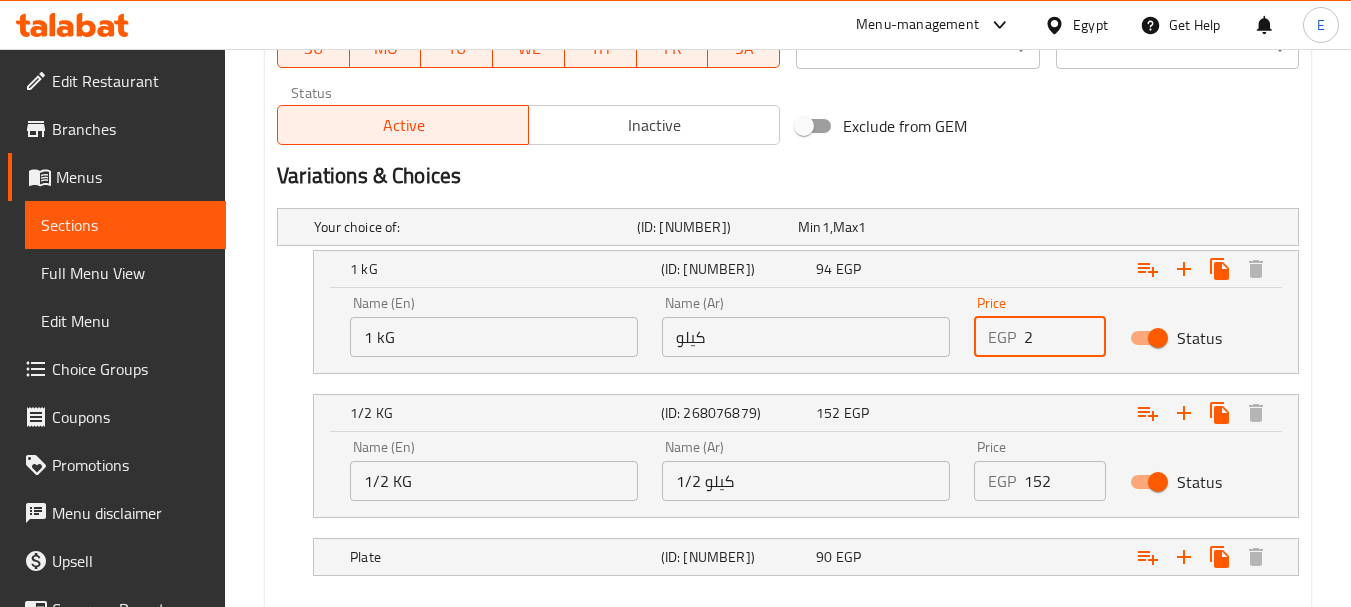 drag, startPoint x: 1043, startPoint y: 337, endPoint x: 923, endPoint y: 327, distance: 120.41595 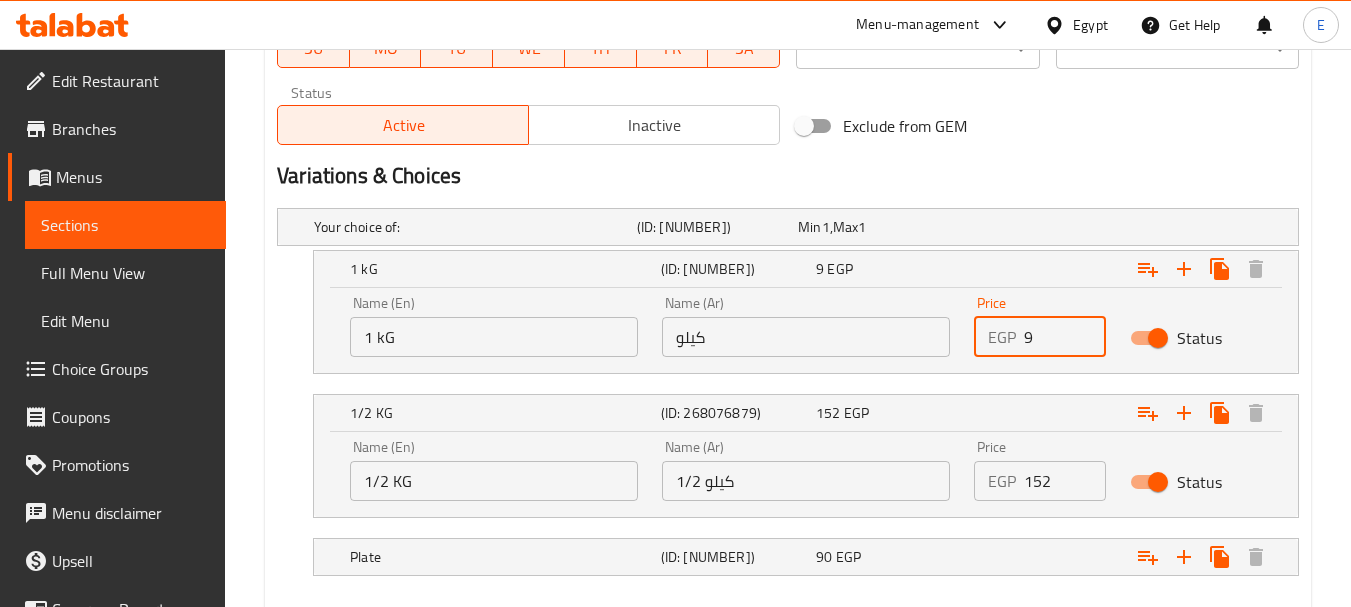 drag, startPoint x: 1035, startPoint y: 335, endPoint x: 872, endPoint y: 309, distance: 165.0606 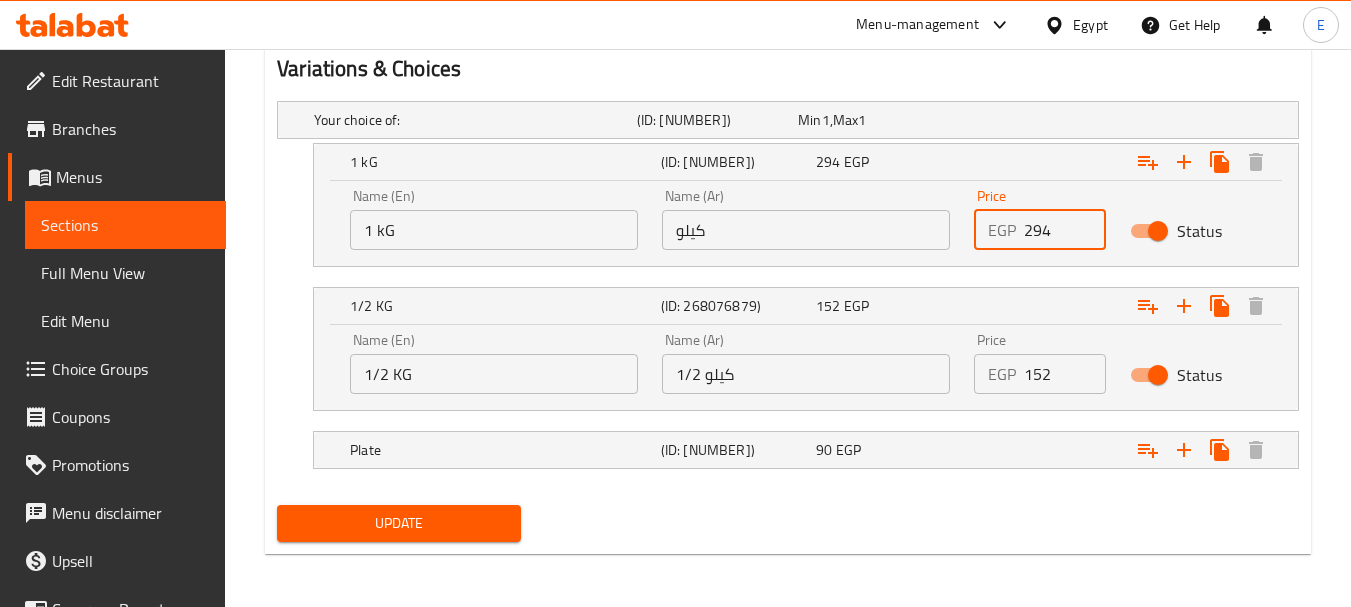 scroll, scrollTop: 1110, scrollLeft: 0, axis: vertical 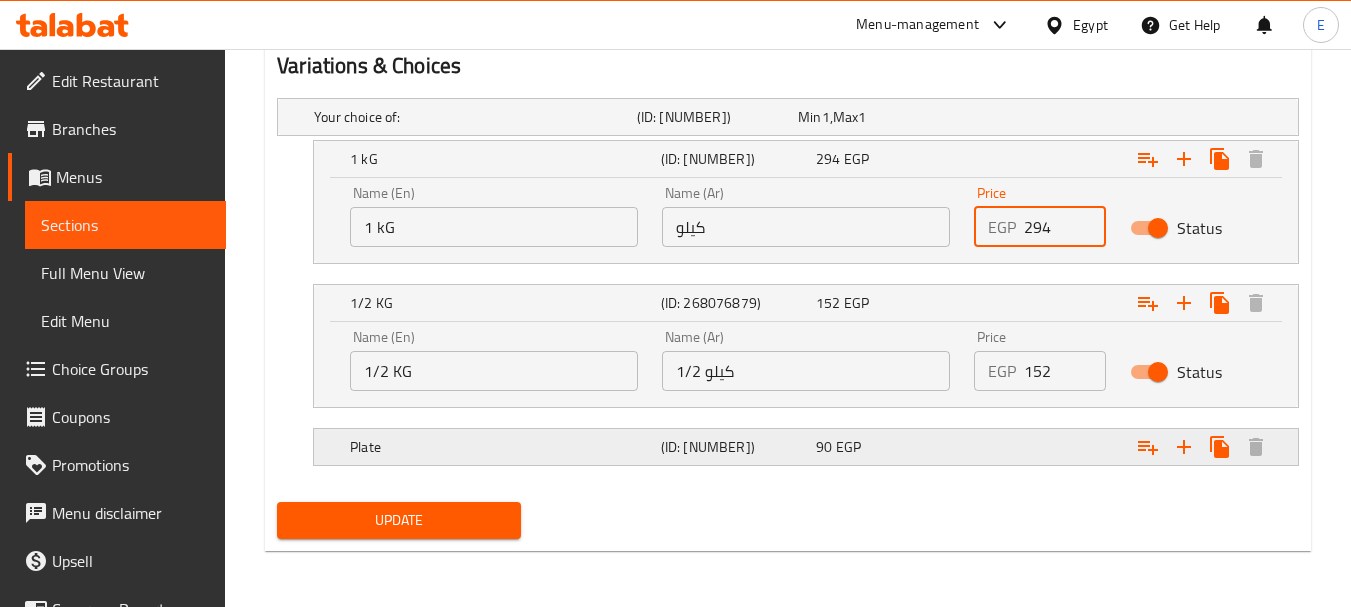 type on "294" 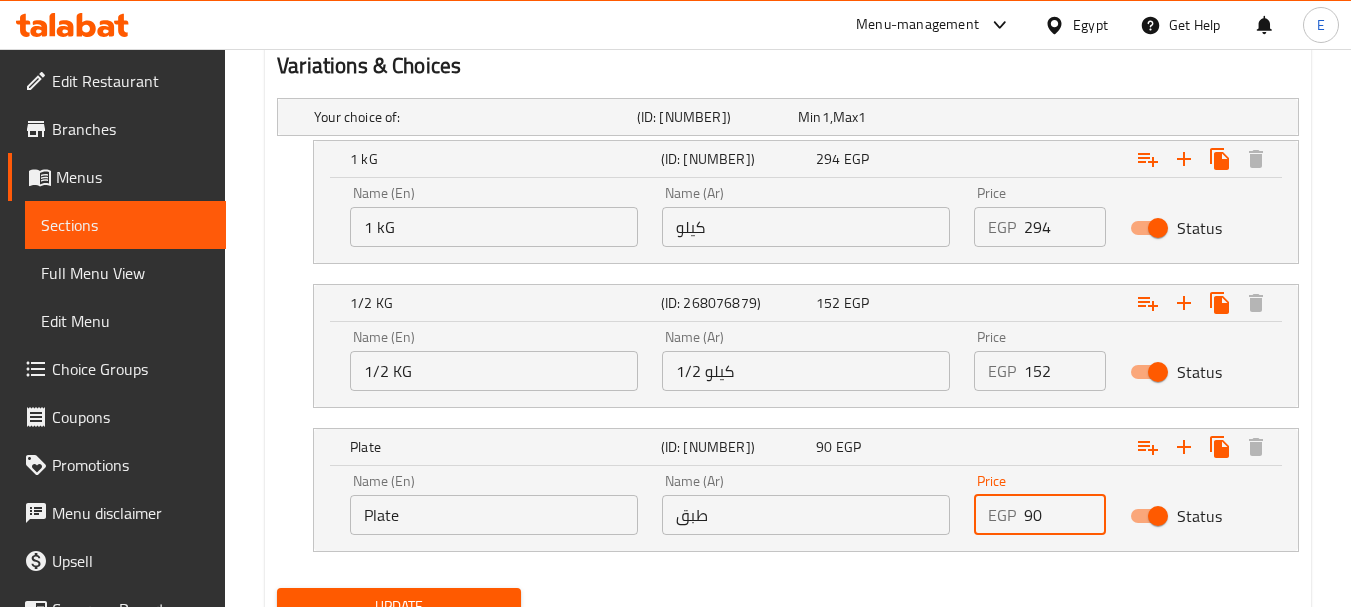 drag, startPoint x: 1046, startPoint y: 515, endPoint x: 870, endPoint y: 496, distance: 177.0226 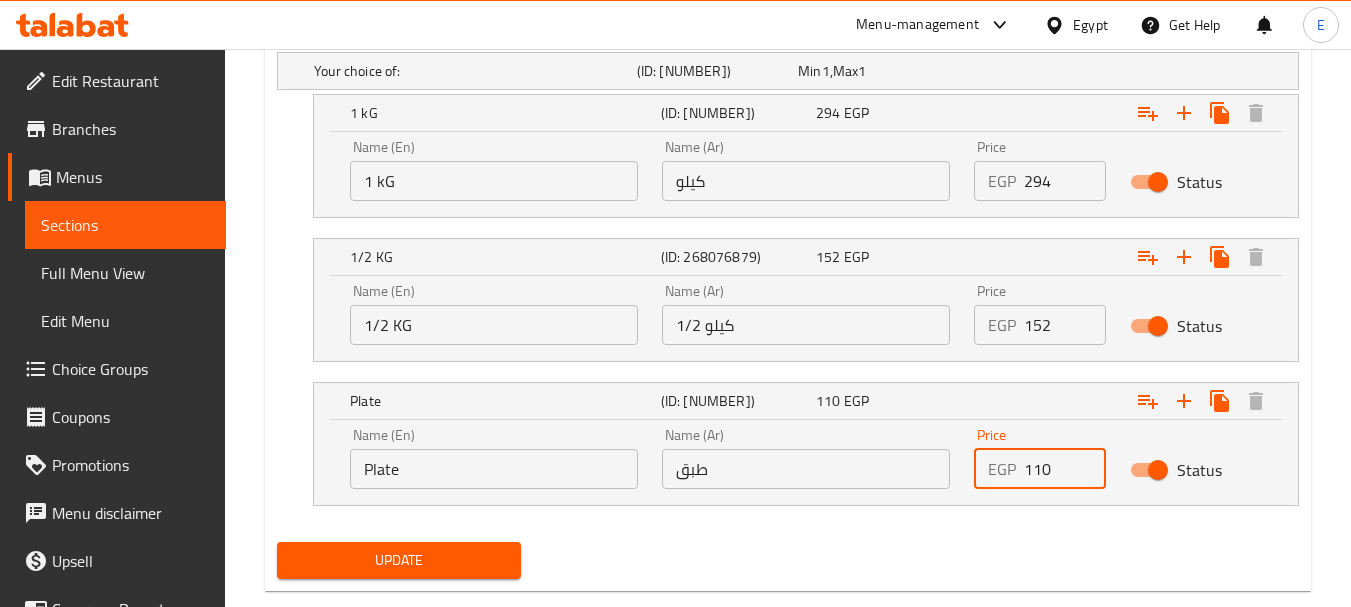 scroll, scrollTop: 1196, scrollLeft: 0, axis: vertical 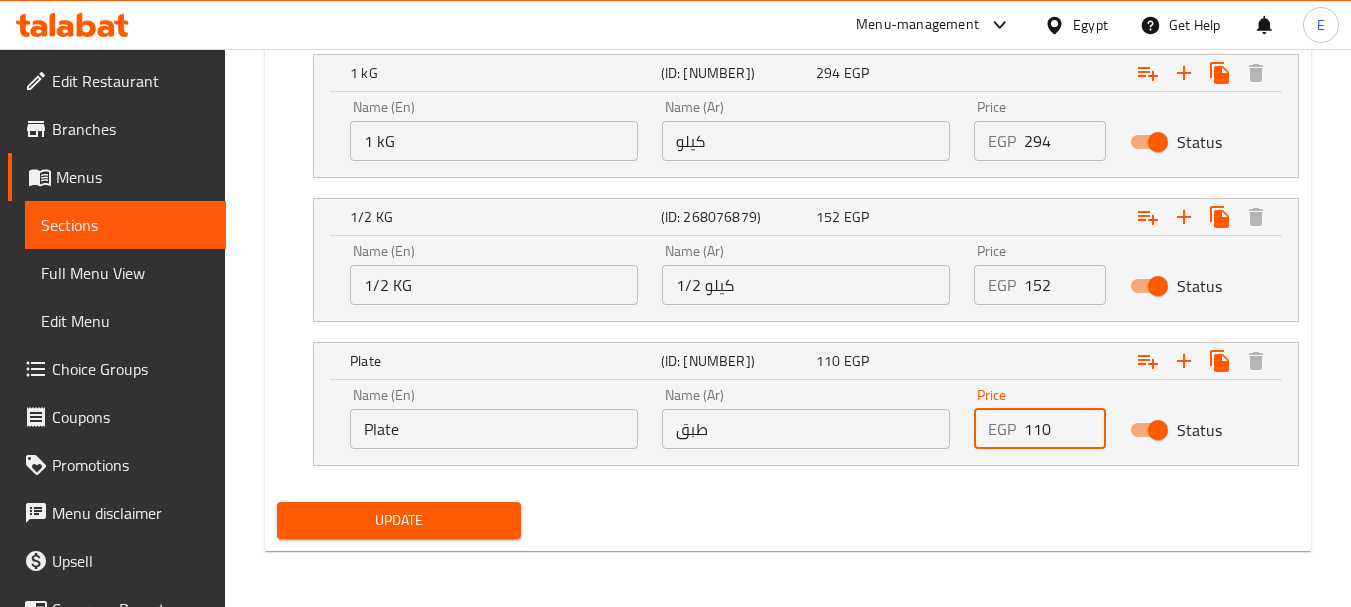 type on "110" 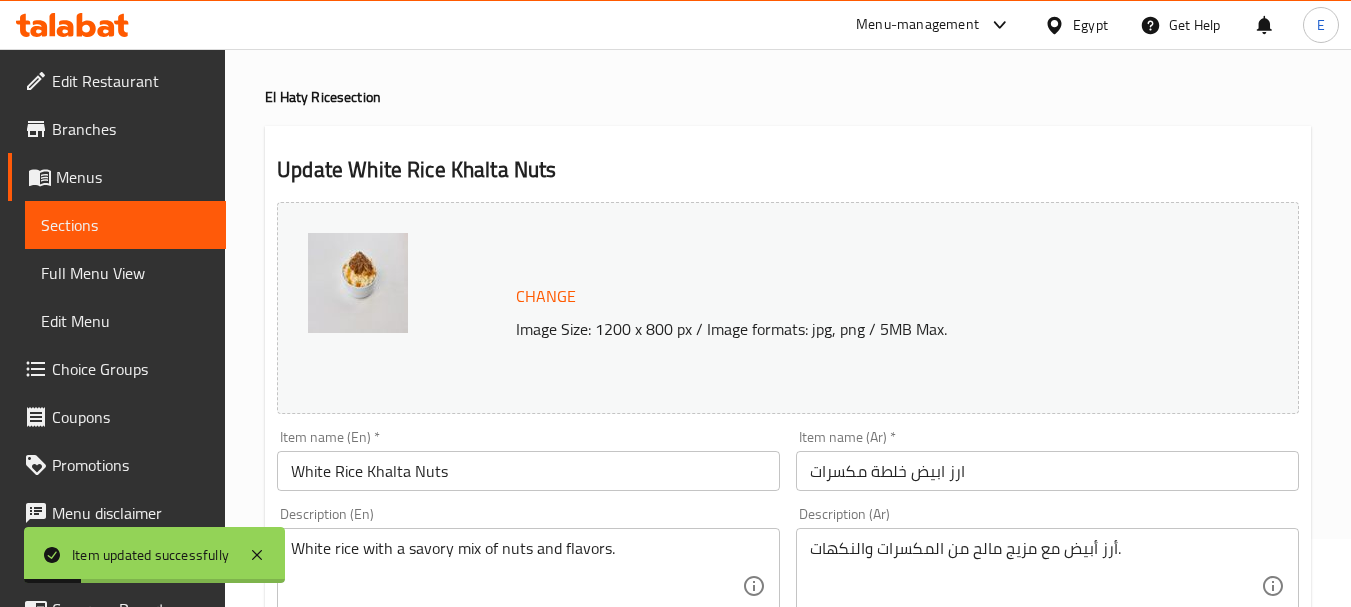 scroll, scrollTop: 0, scrollLeft: 0, axis: both 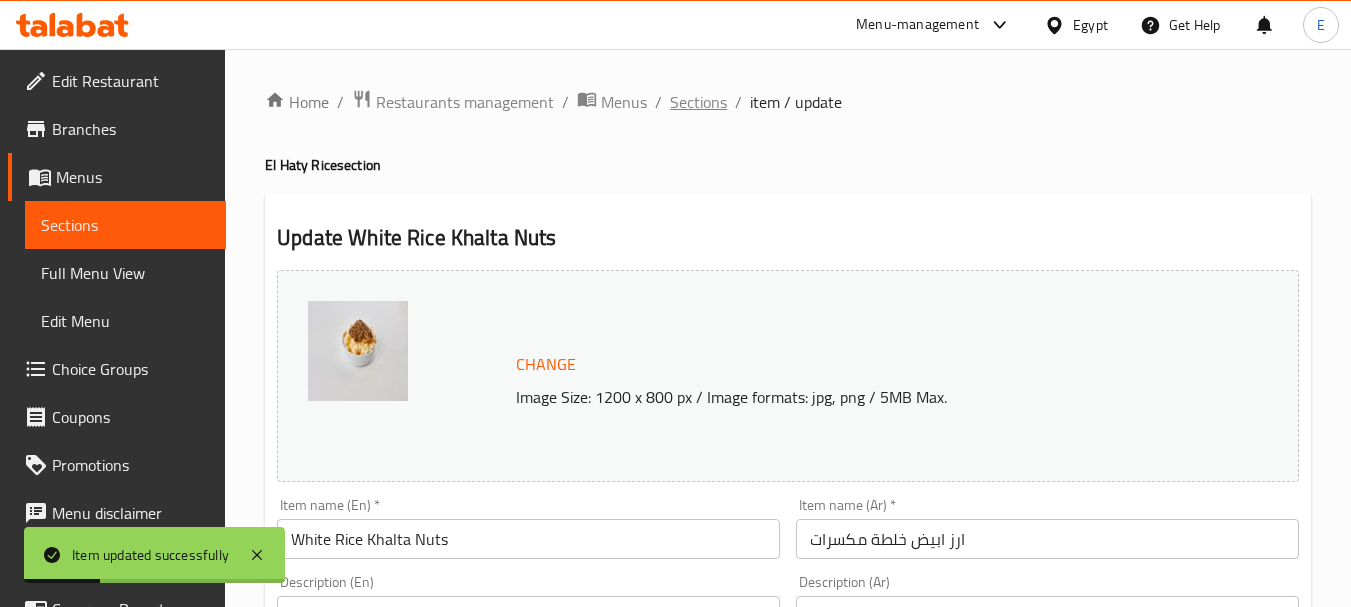 click on "Sections" at bounding box center (698, 102) 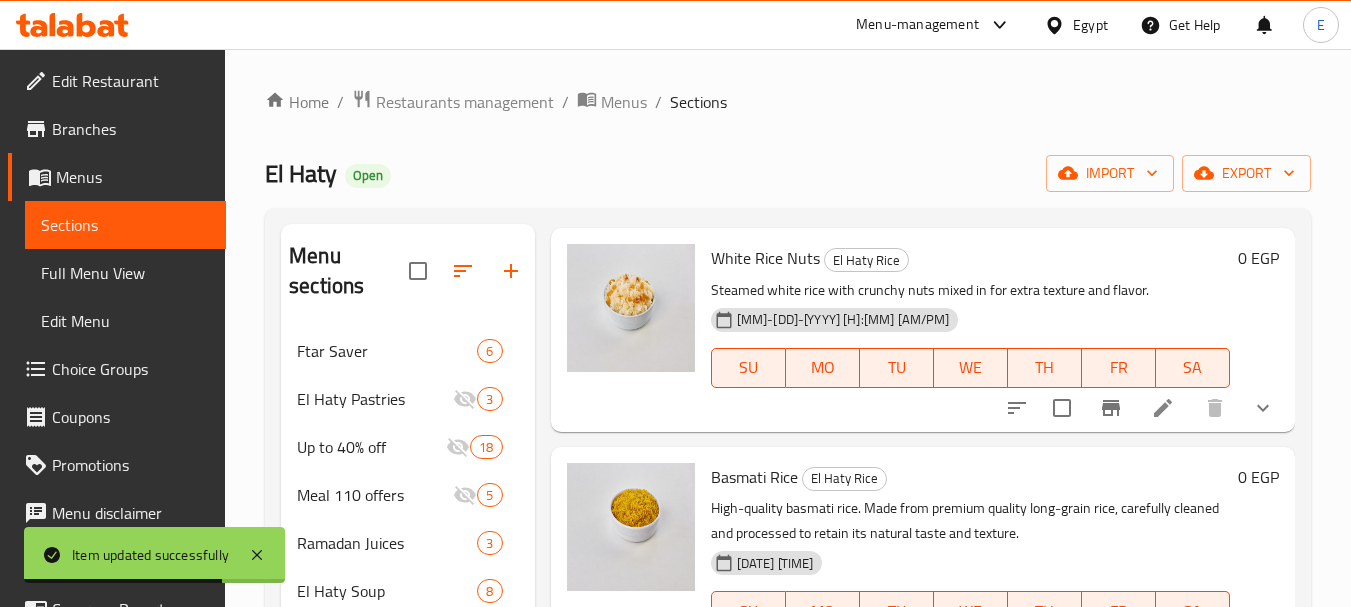 scroll, scrollTop: 1700, scrollLeft: 0, axis: vertical 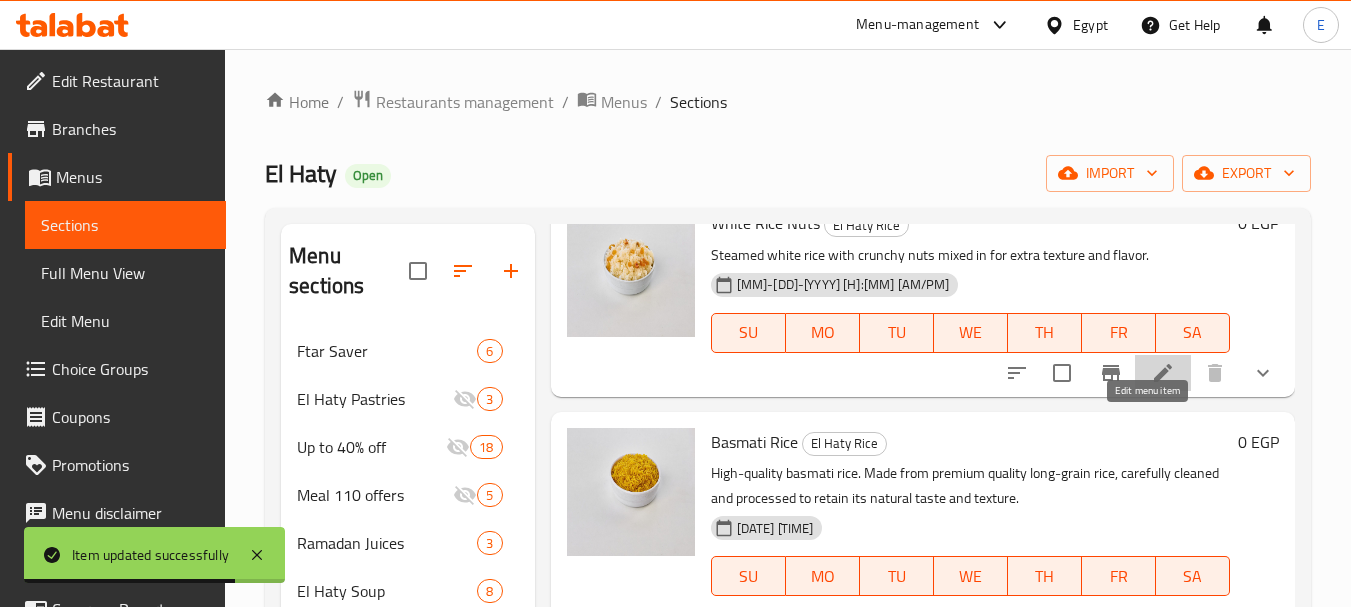 click 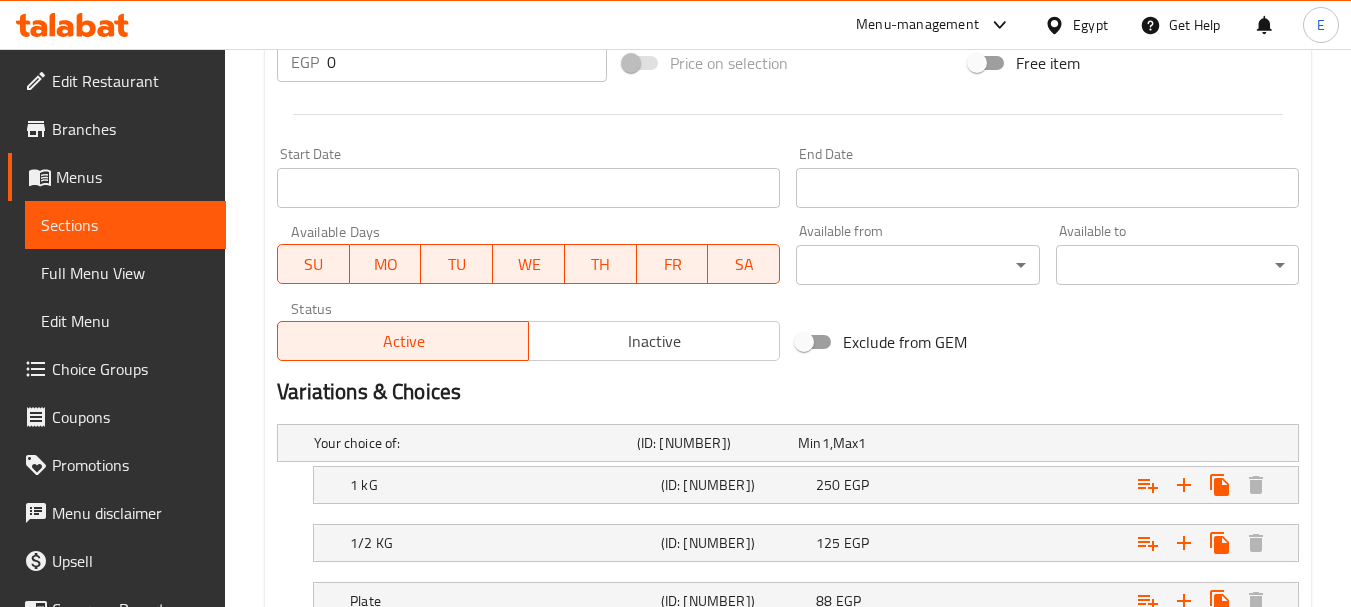 scroll, scrollTop: 938, scrollLeft: 0, axis: vertical 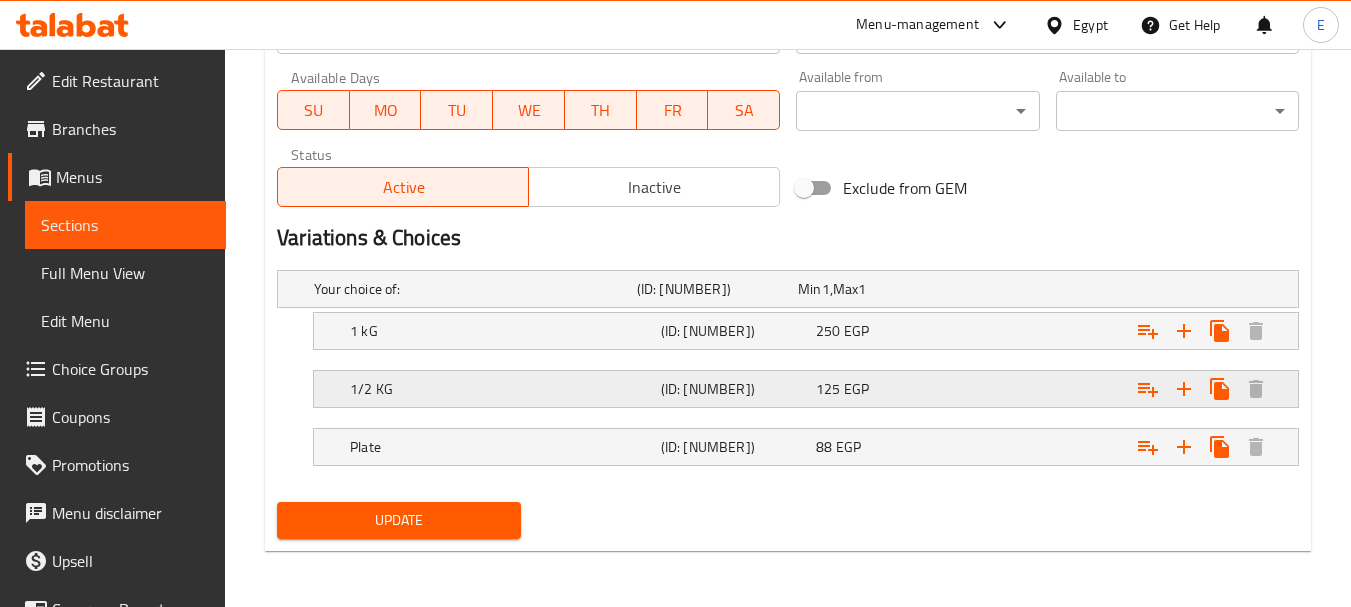 click on "125" at bounding box center [809, 289] 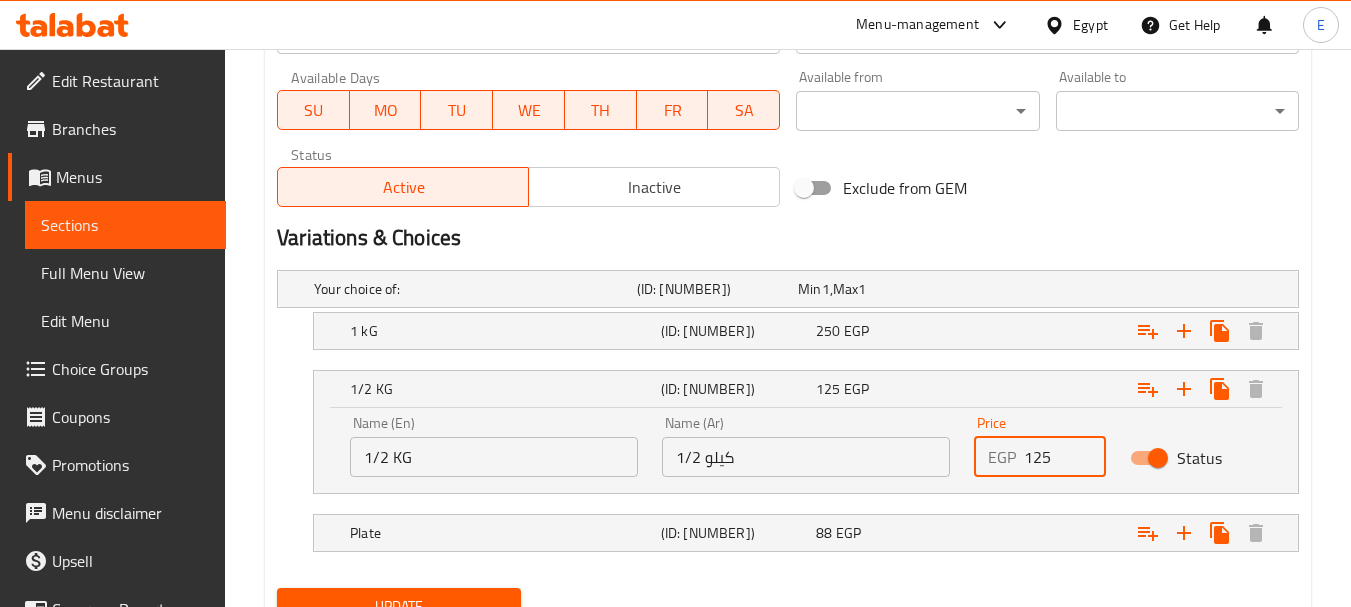 drag, startPoint x: 1025, startPoint y: 444, endPoint x: 965, endPoint y: 432, distance: 61.188232 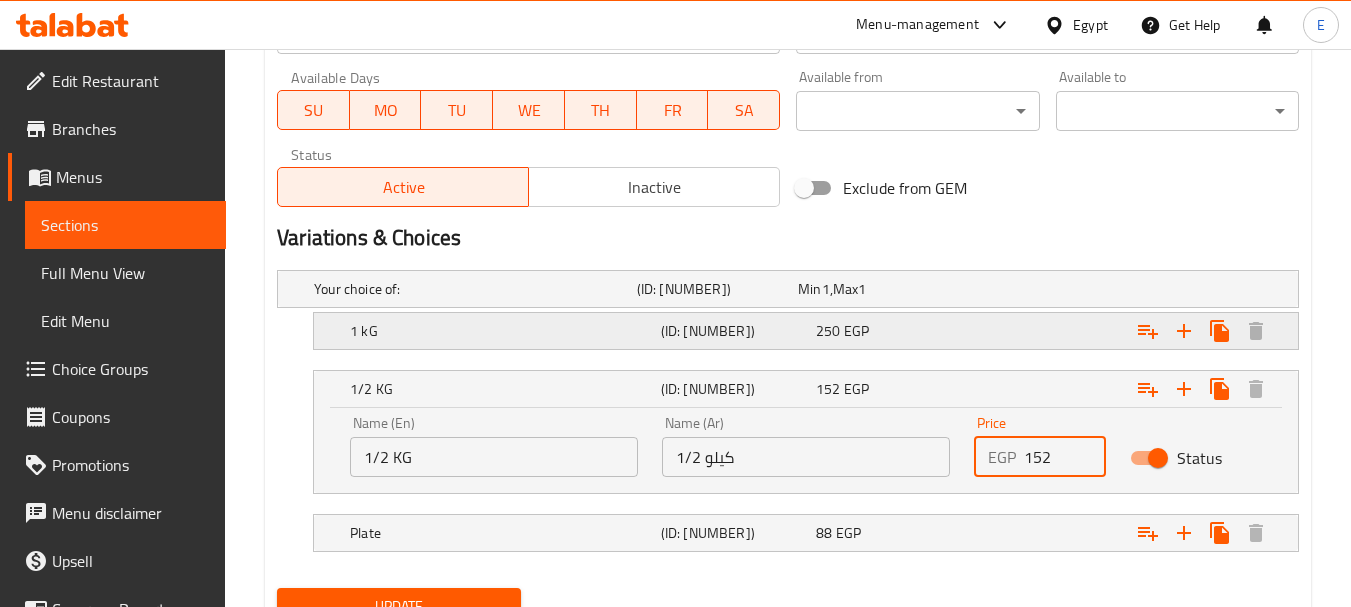 type on "152" 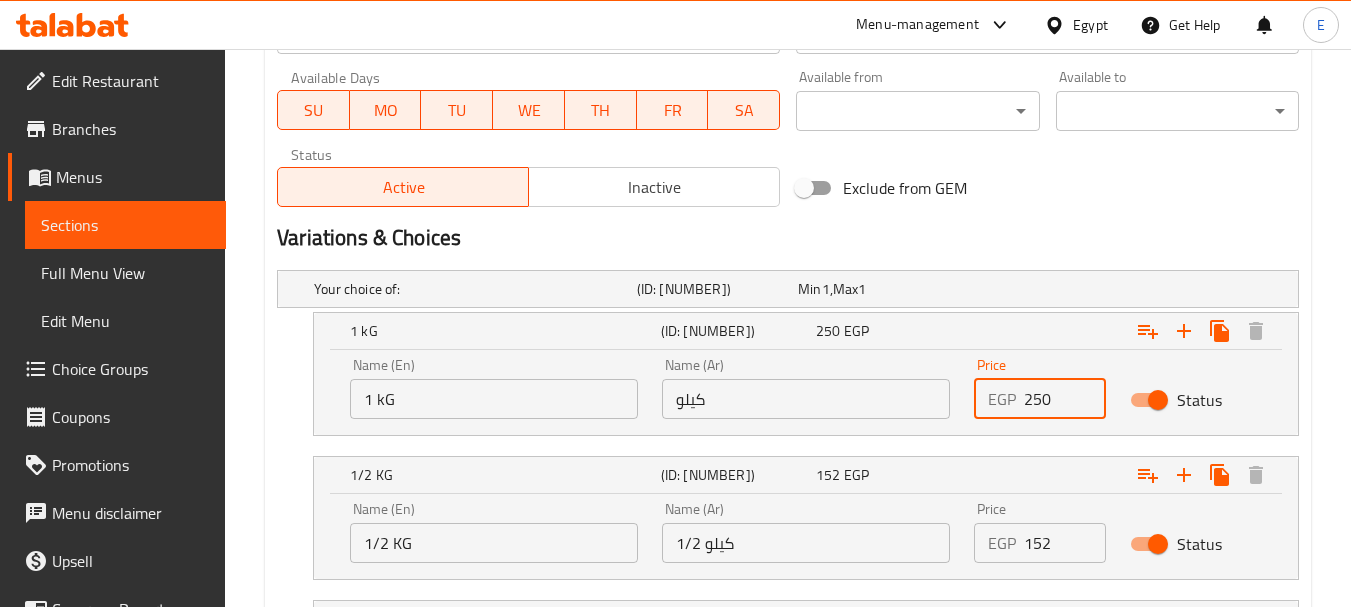 drag, startPoint x: 1046, startPoint y: 392, endPoint x: 896, endPoint y: 371, distance: 151.46286 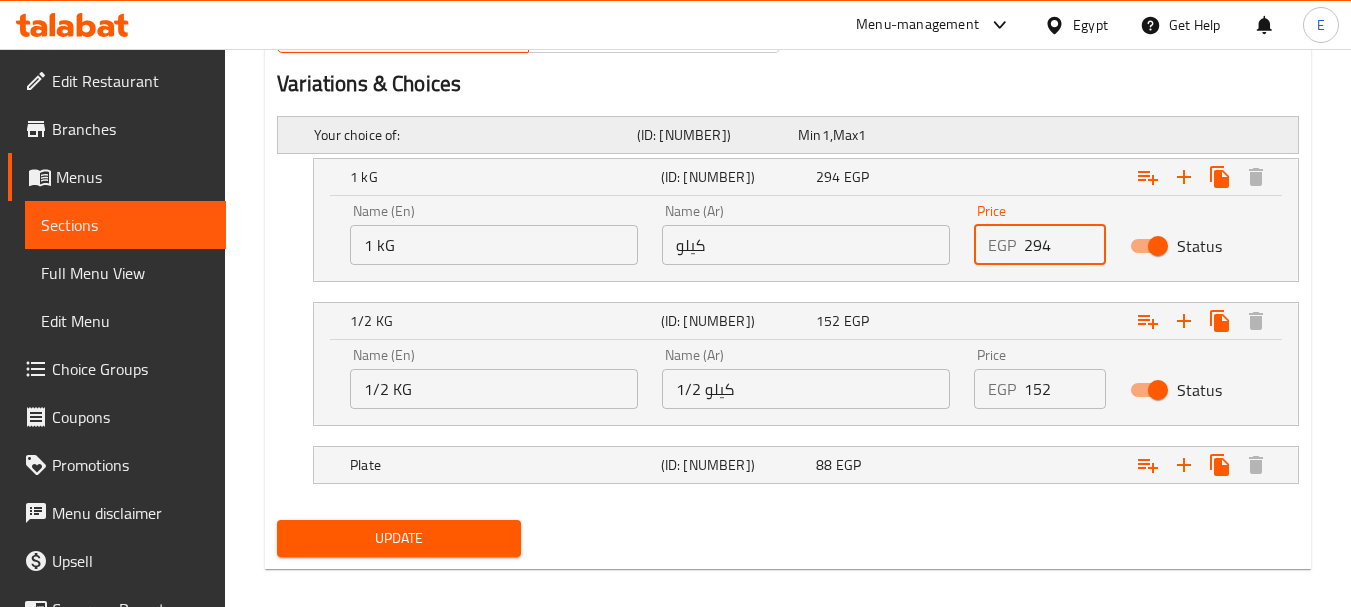 scroll, scrollTop: 1110, scrollLeft: 0, axis: vertical 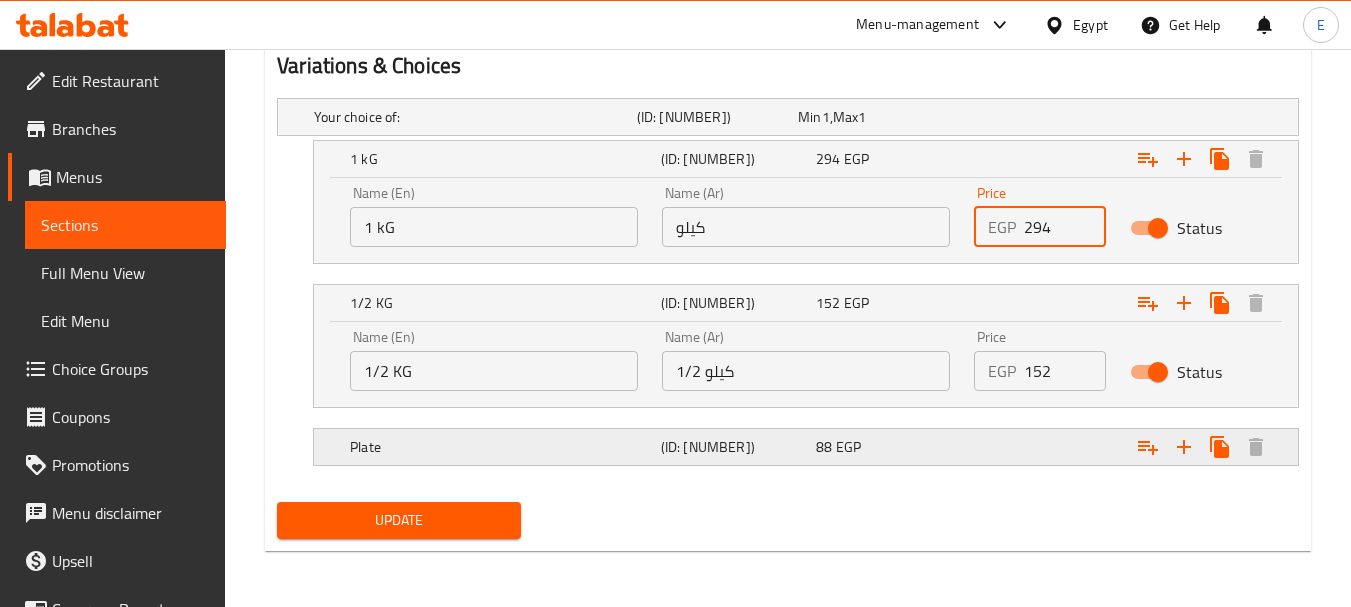 type on "294" 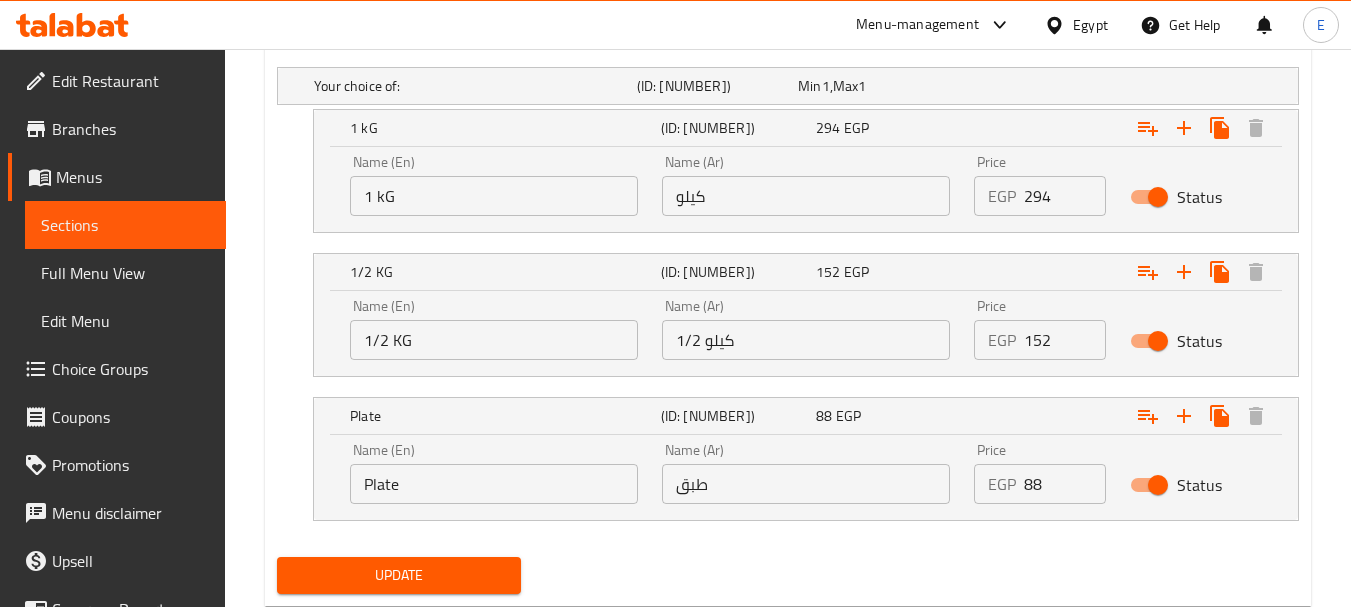 scroll, scrollTop: 1196, scrollLeft: 0, axis: vertical 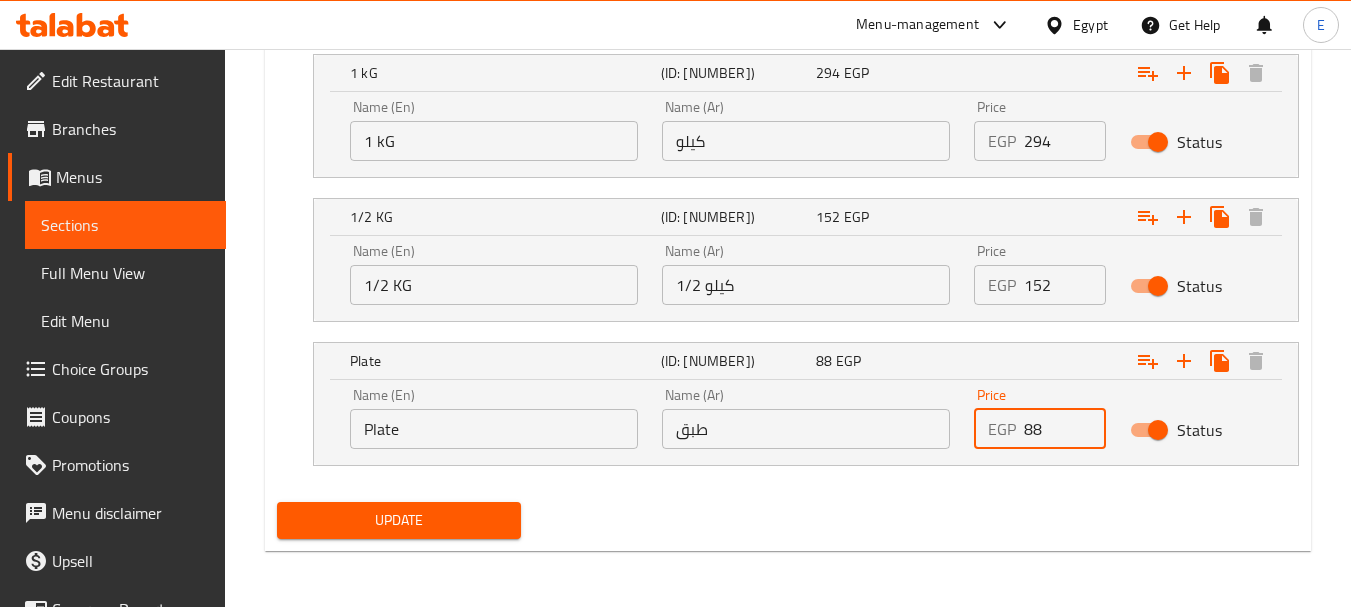 drag, startPoint x: 1056, startPoint y: 432, endPoint x: 953, endPoint y: 421, distance: 103.58572 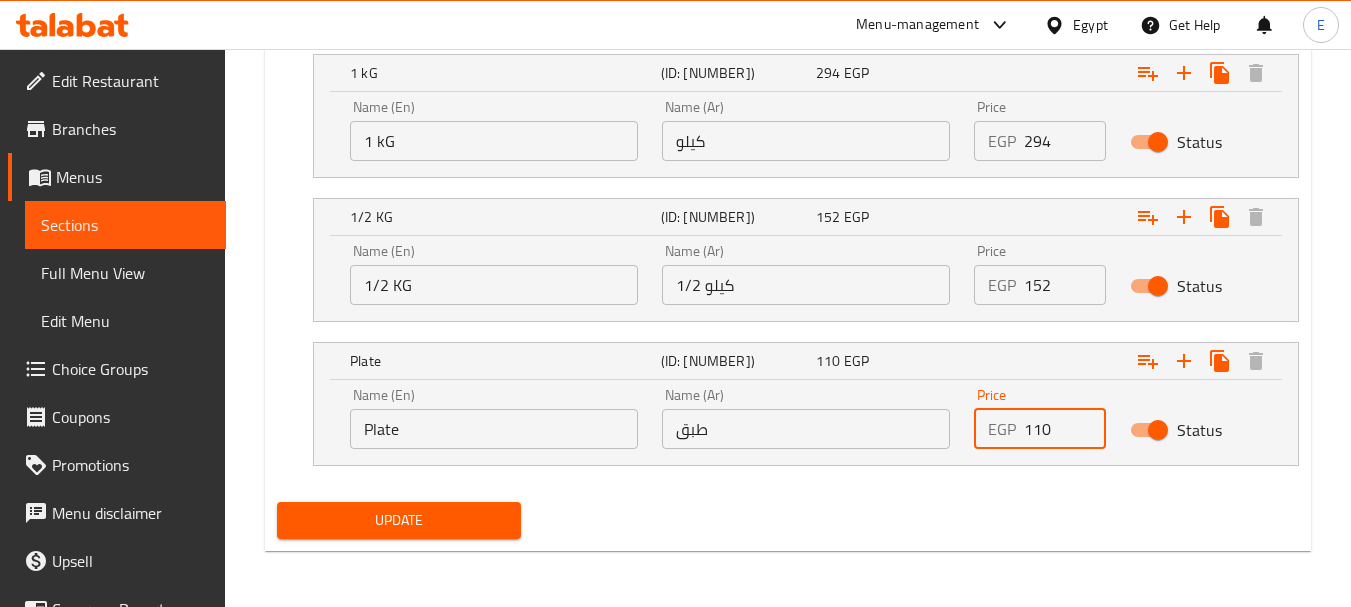 type on "110" 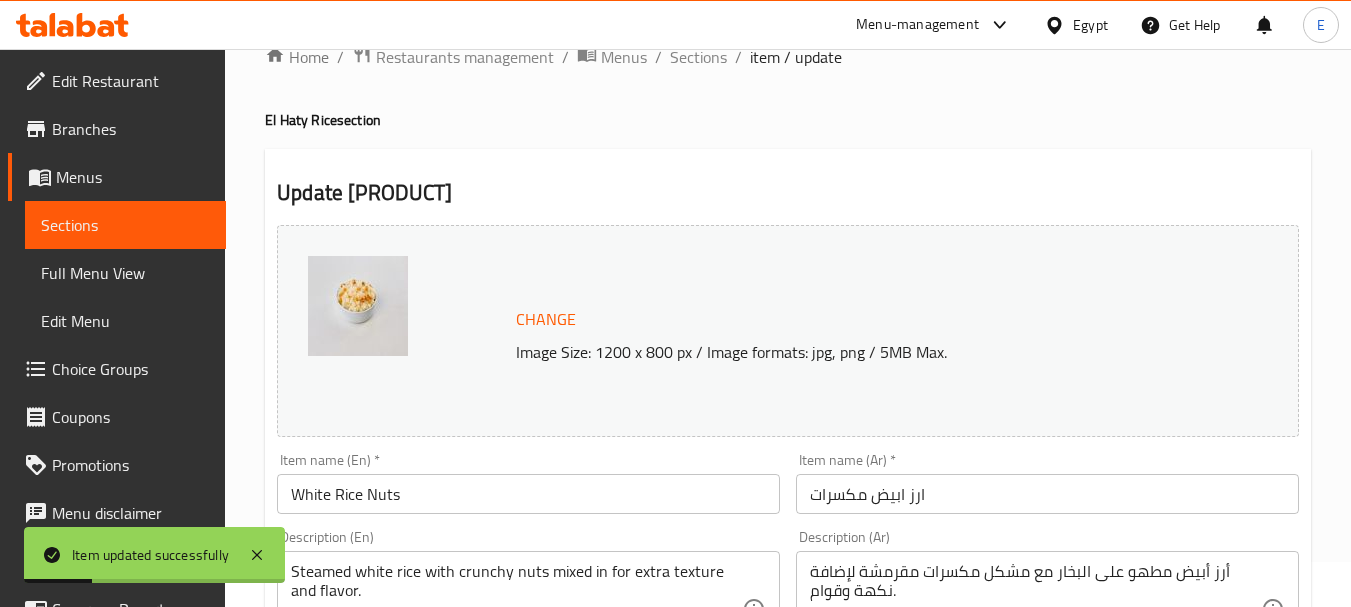 scroll, scrollTop: 0, scrollLeft: 0, axis: both 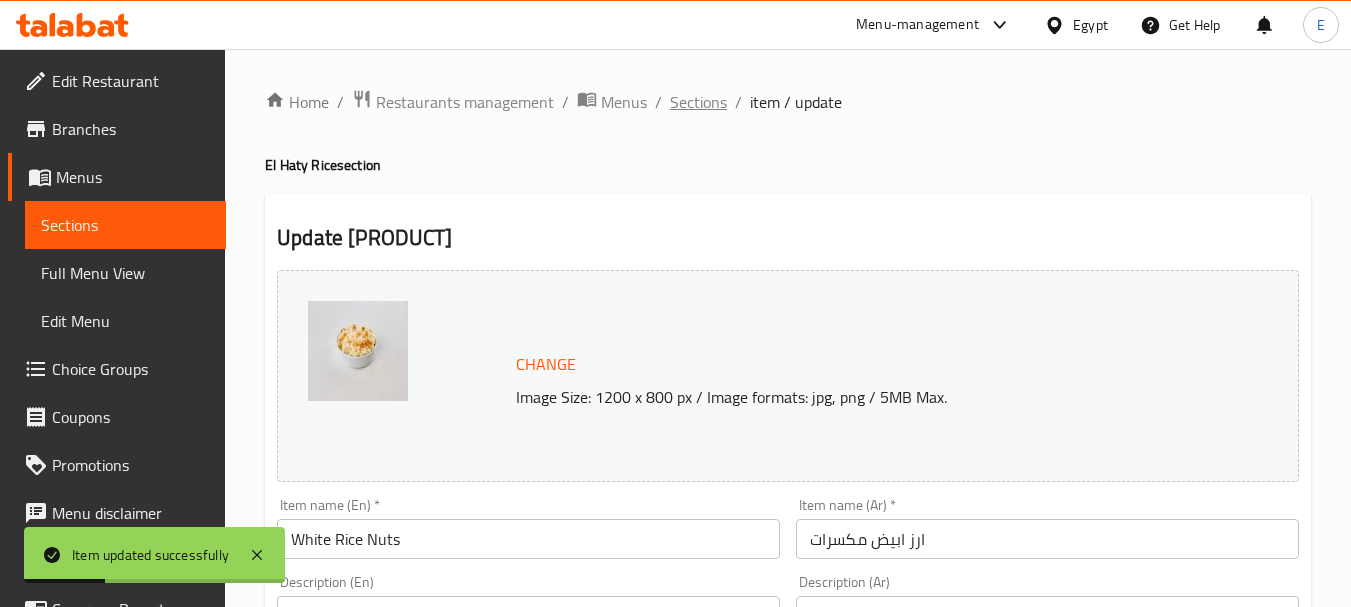 click on "Sections" at bounding box center [698, 102] 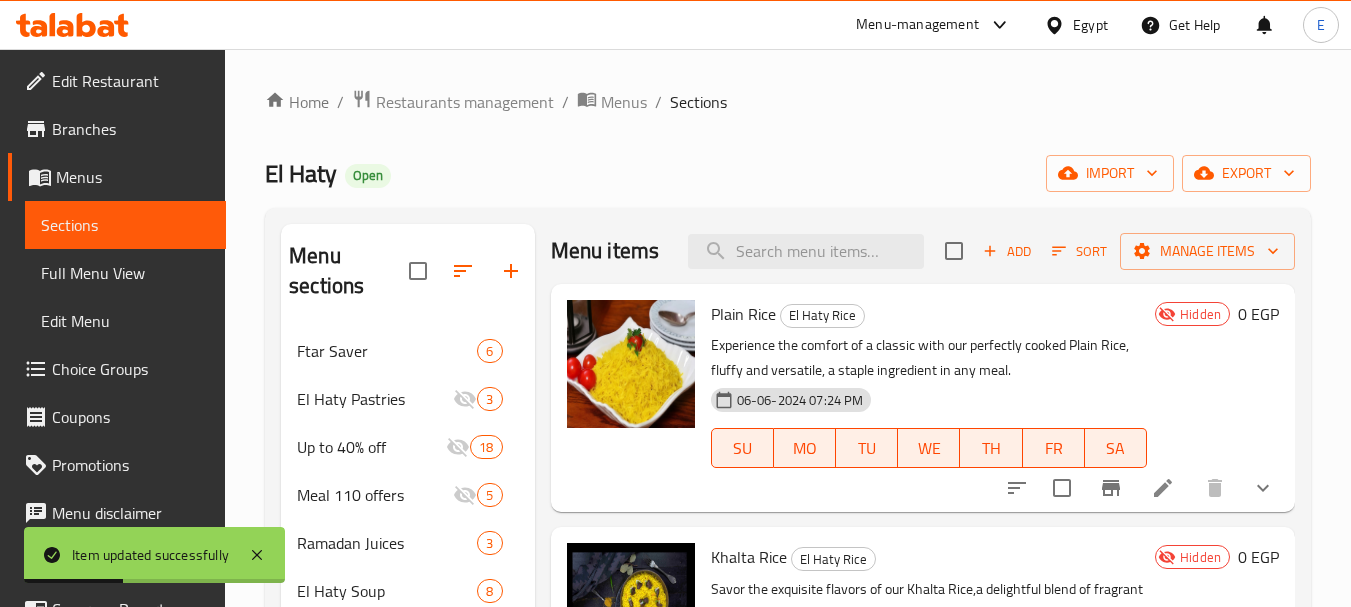 scroll, scrollTop: 0, scrollLeft: 0, axis: both 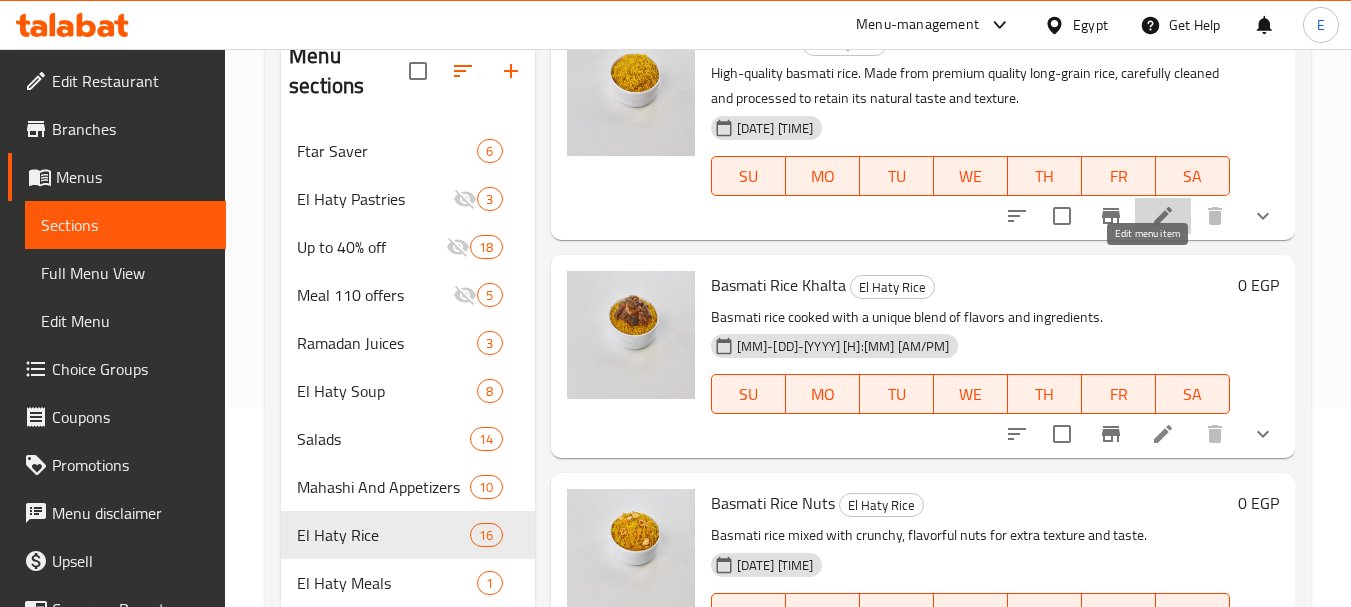 click 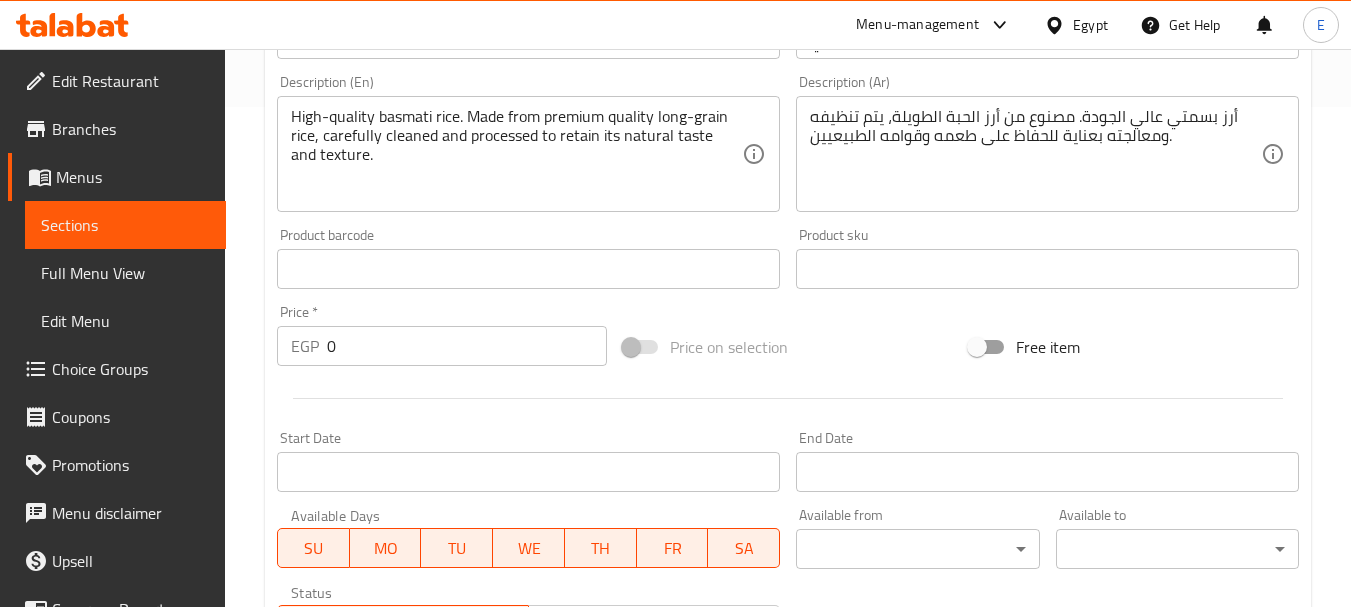 scroll, scrollTop: 938, scrollLeft: 0, axis: vertical 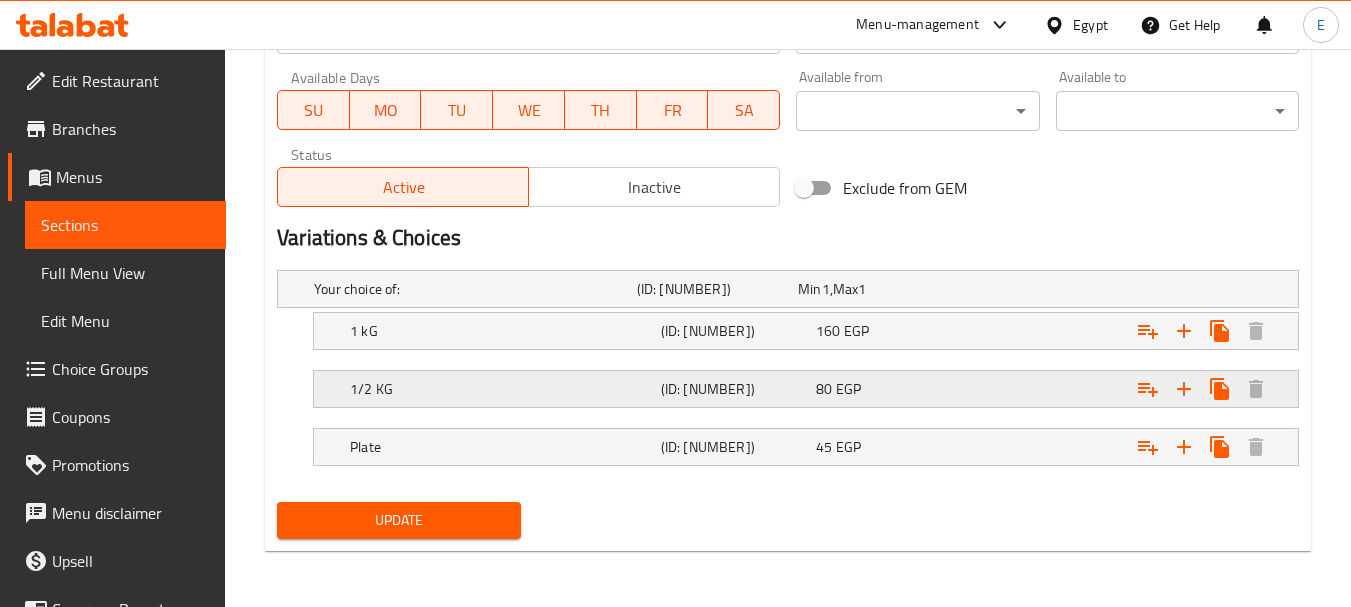 click on "80   EGP" at bounding box center [874, 289] 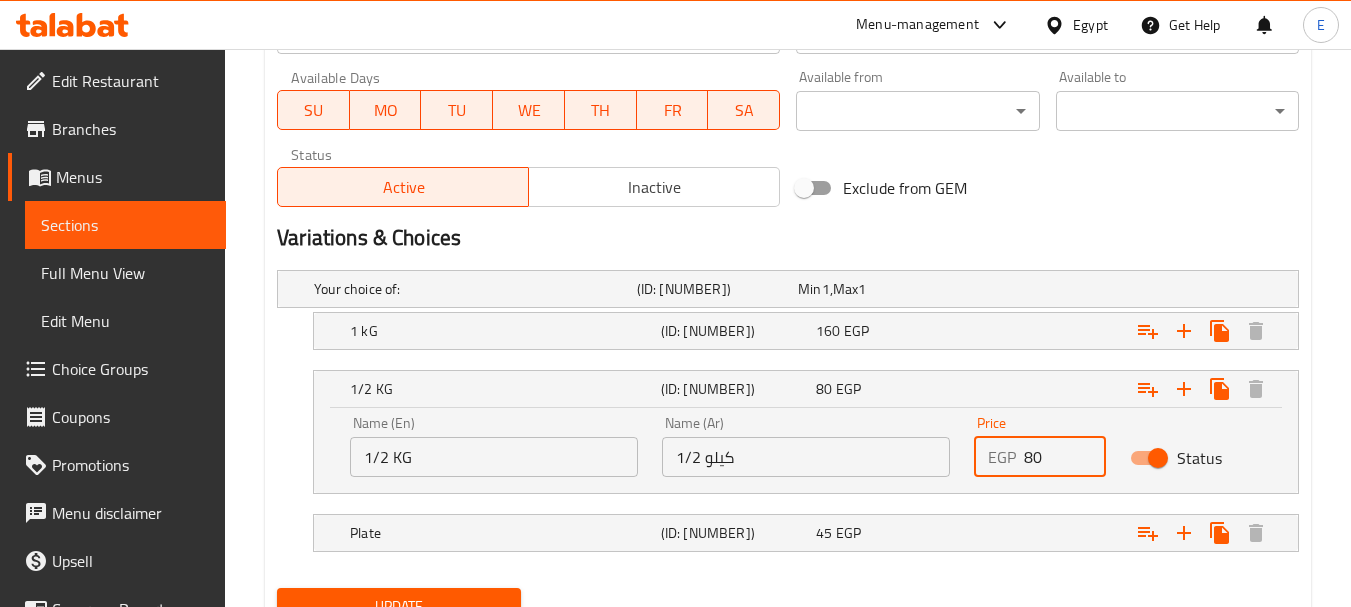 drag, startPoint x: 1050, startPoint y: 454, endPoint x: 929, endPoint y: 451, distance: 121.037186 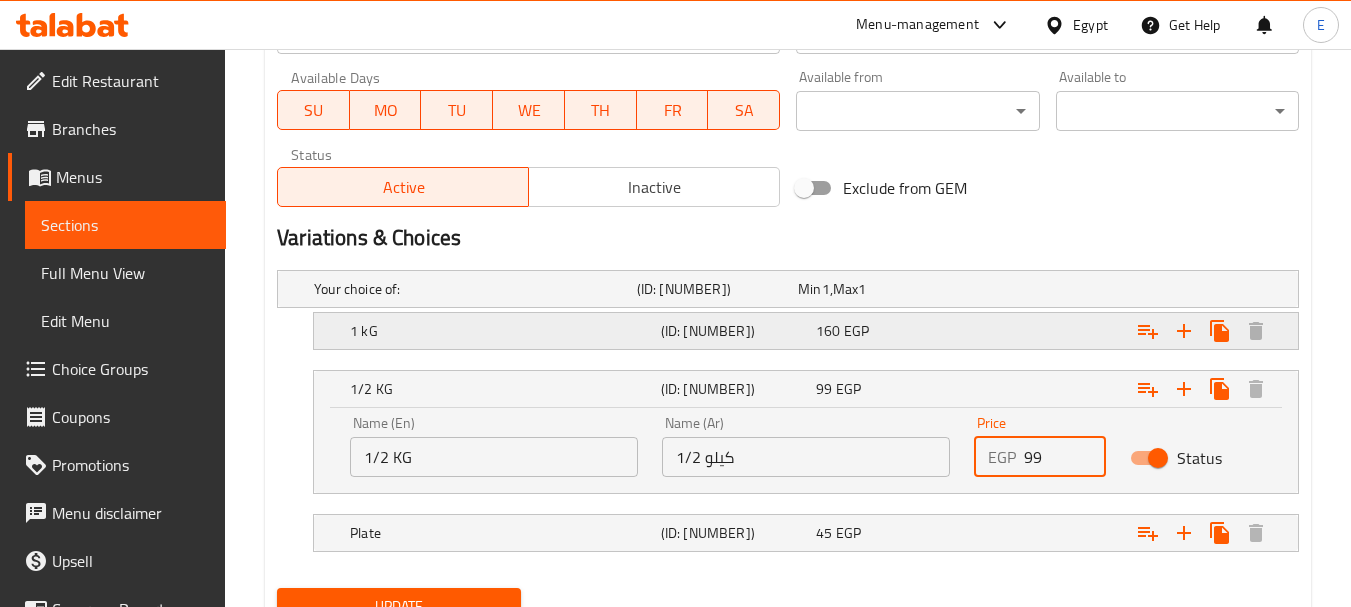 type on "99" 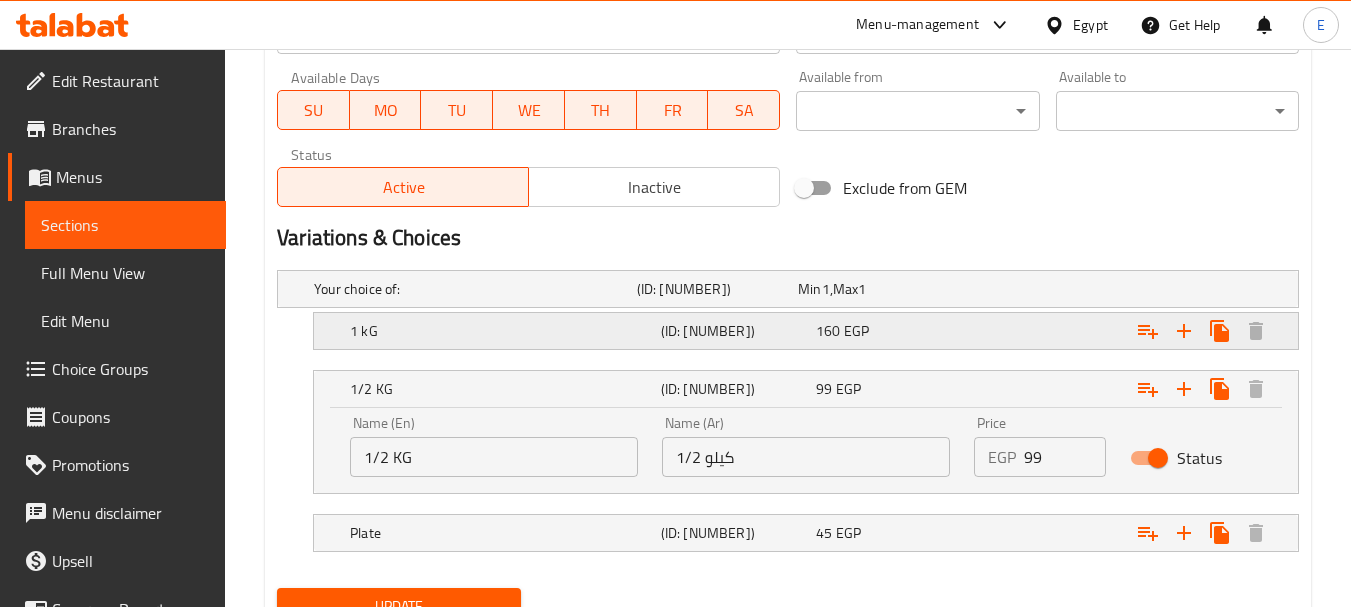 click on "160   EGP" at bounding box center (874, 289) 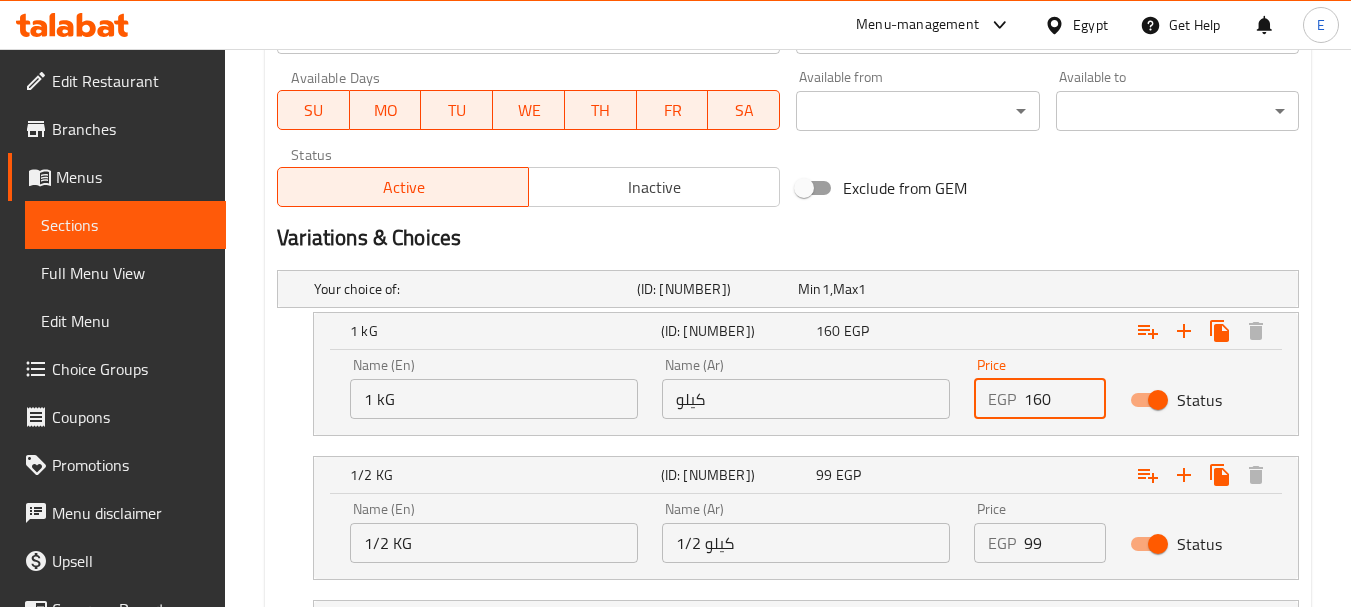 drag, startPoint x: 1050, startPoint y: 403, endPoint x: 947, endPoint y: 391, distance: 103.69667 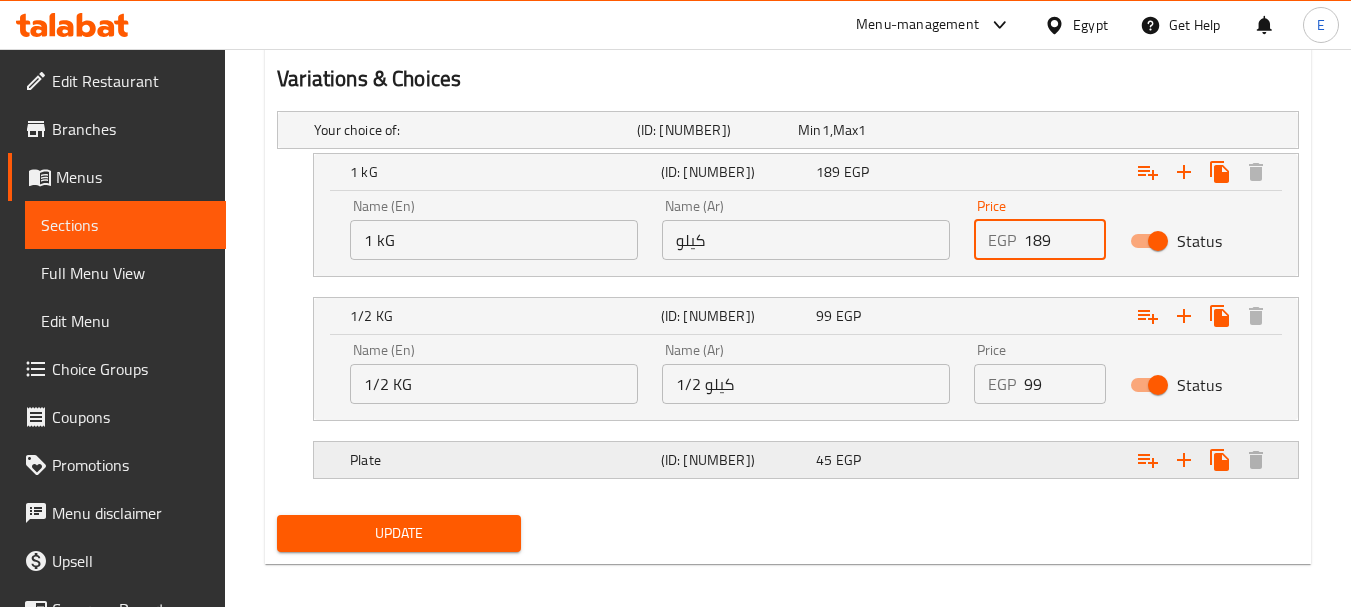 scroll, scrollTop: 1110, scrollLeft: 0, axis: vertical 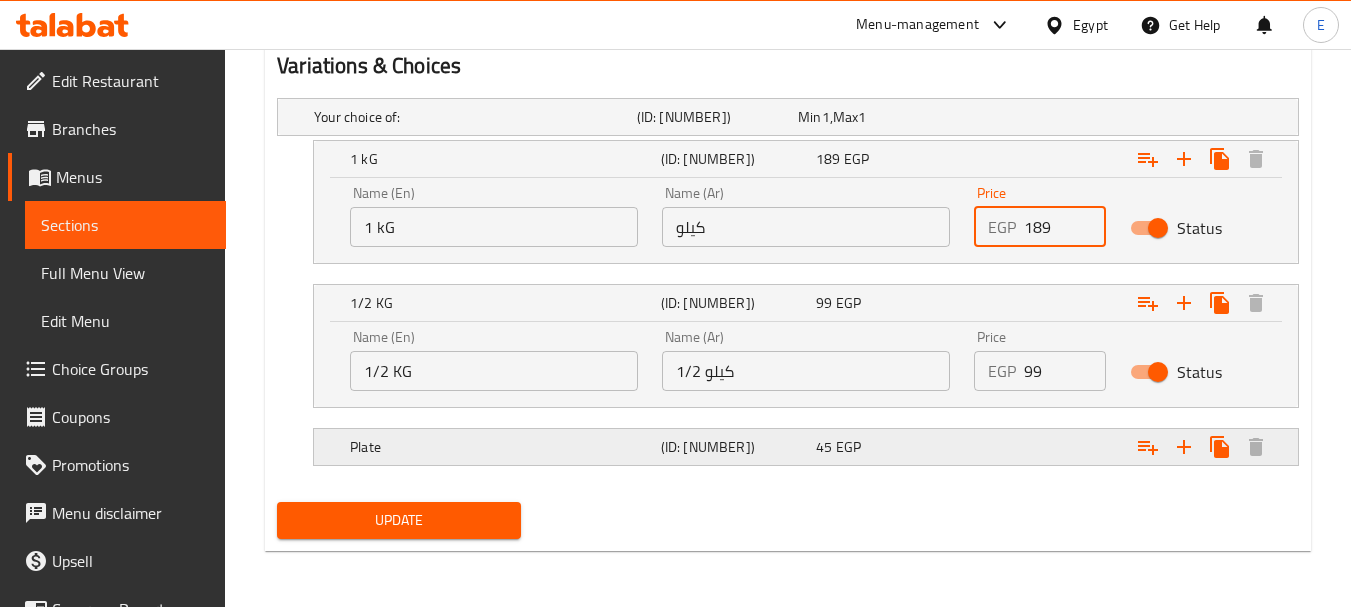 type on "189" 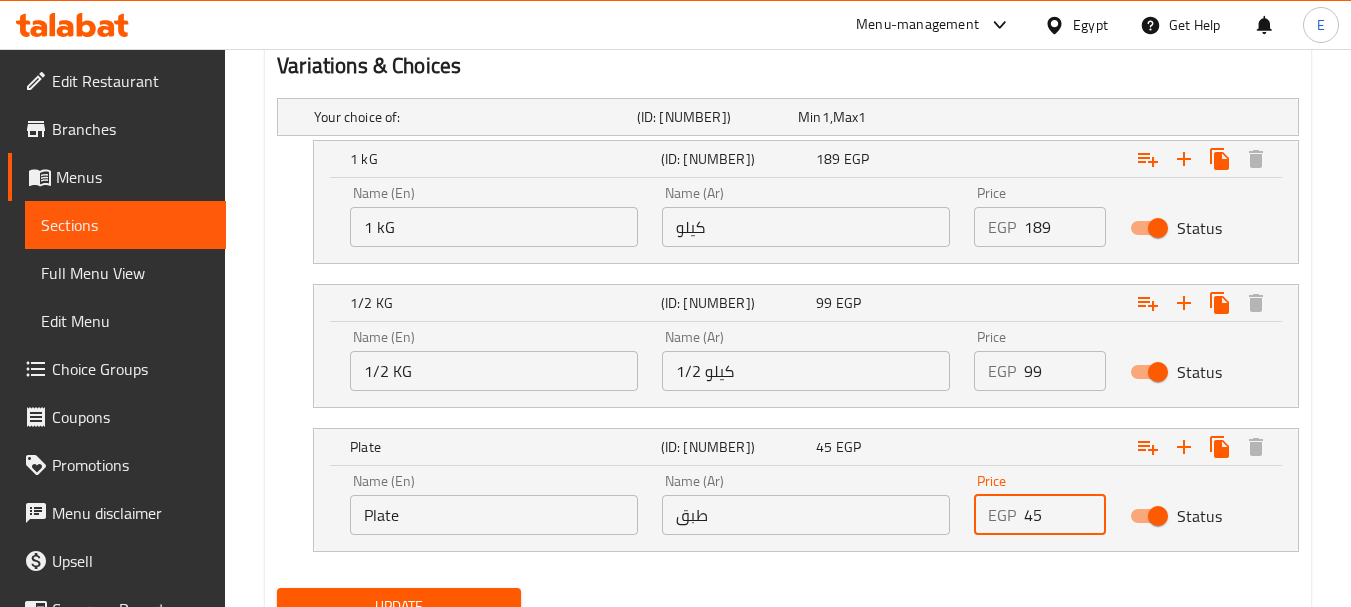 drag, startPoint x: 1046, startPoint y: 514, endPoint x: 910, endPoint y: 496, distance: 137.186 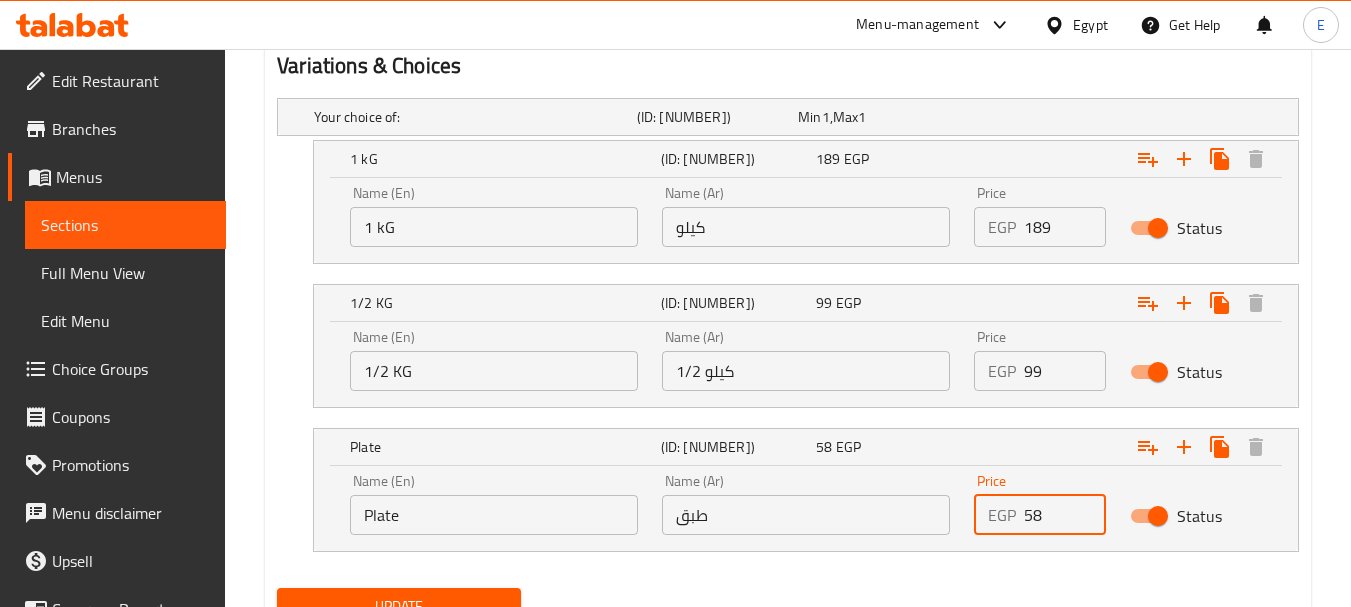 type on "58" 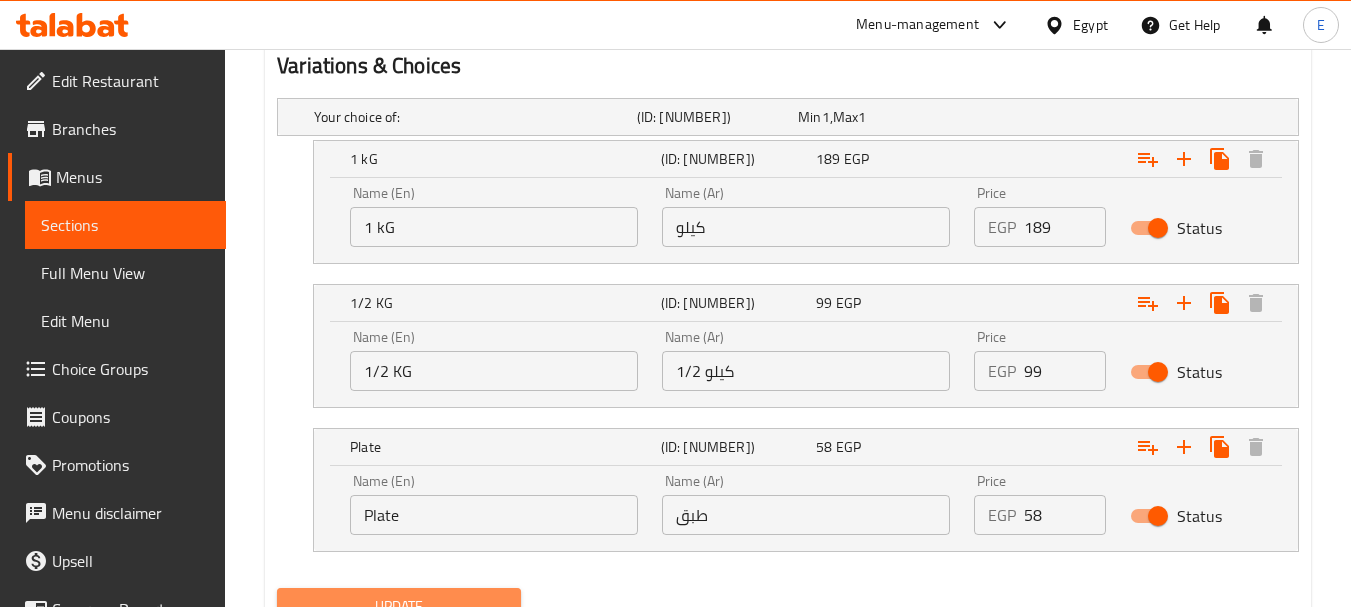 click on "Update" at bounding box center [398, 606] 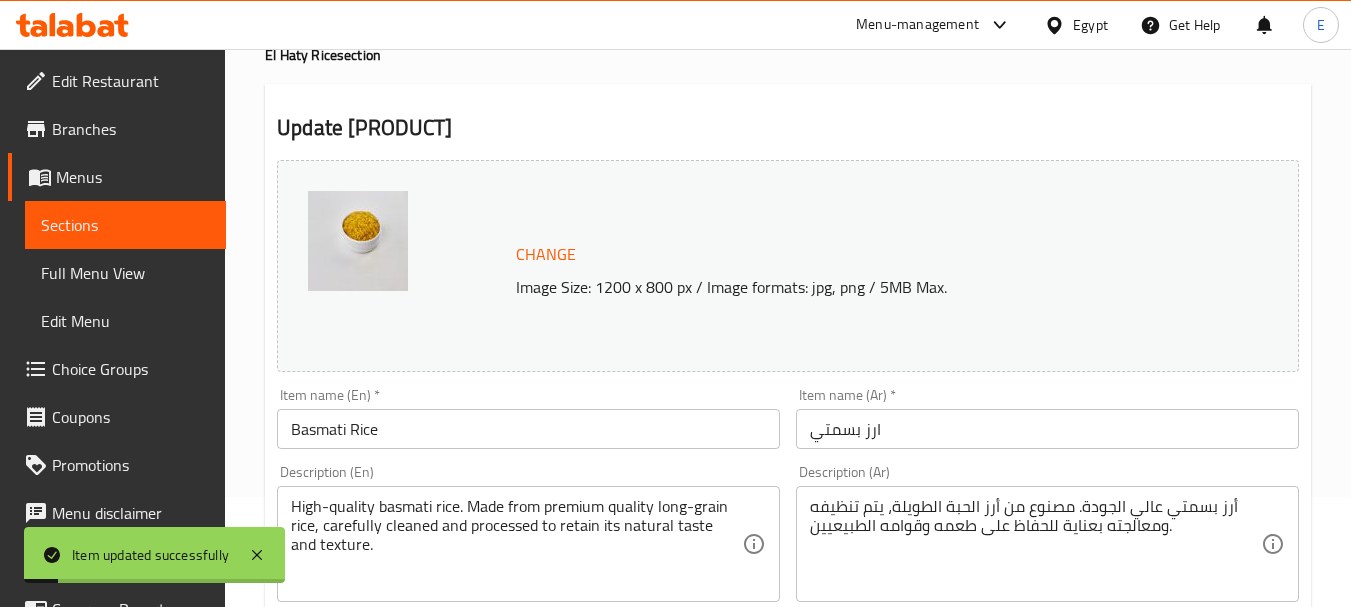 scroll, scrollTop: 0, scrollLeft: 0, axis: both 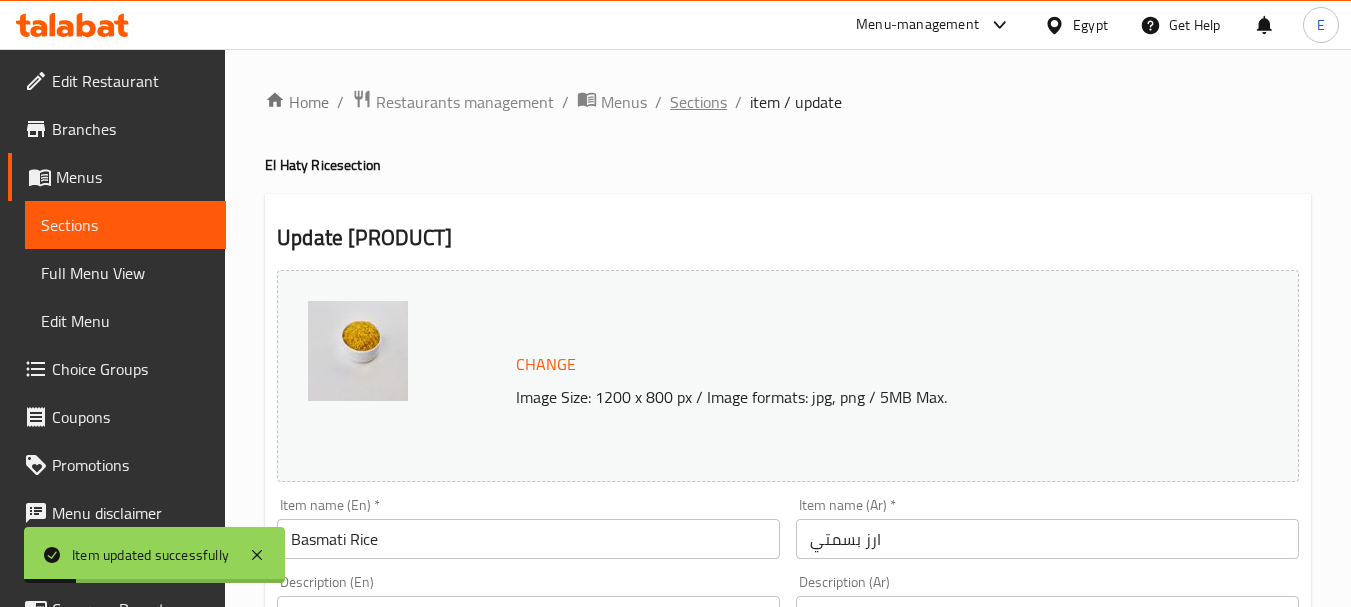 click on "Sections" at bounding box center (698, 102) 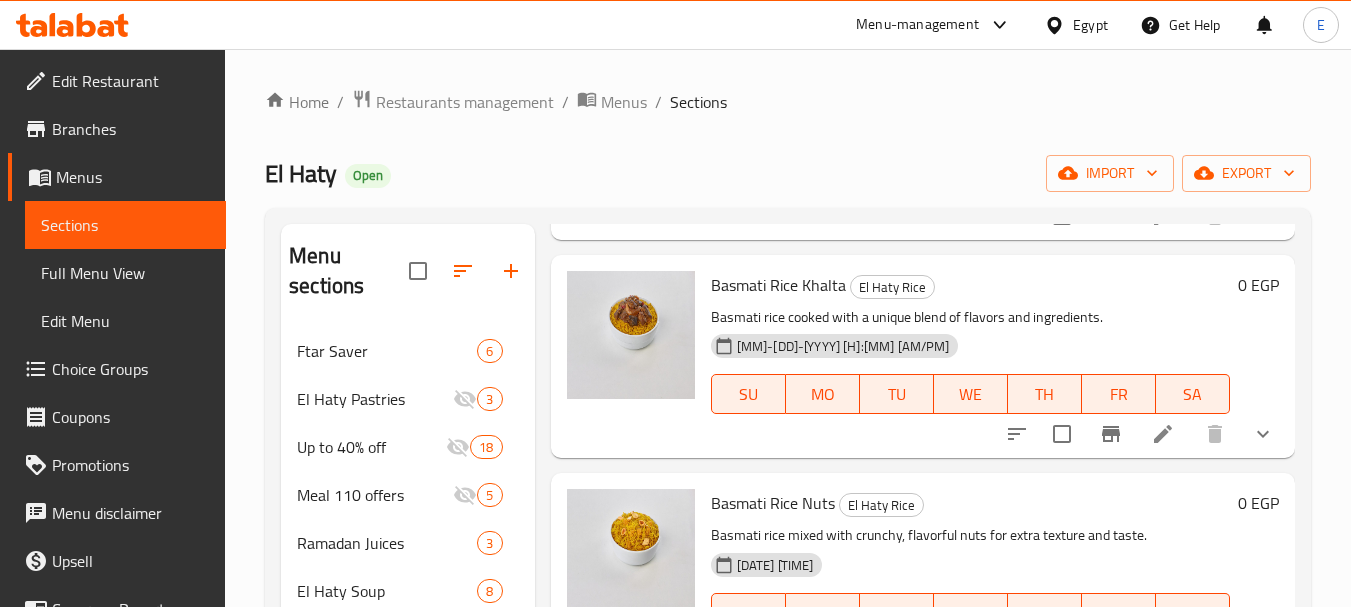 scroll, scrollTop: 2200, scrollLeft: 0, axis: vertical 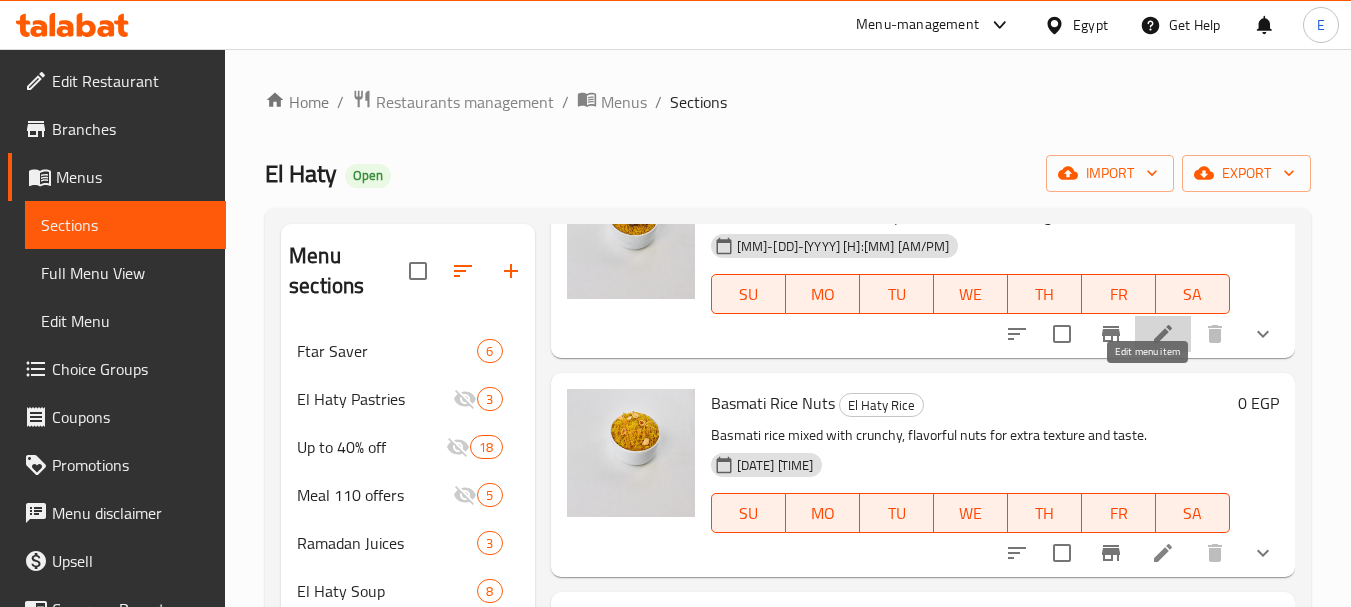 click 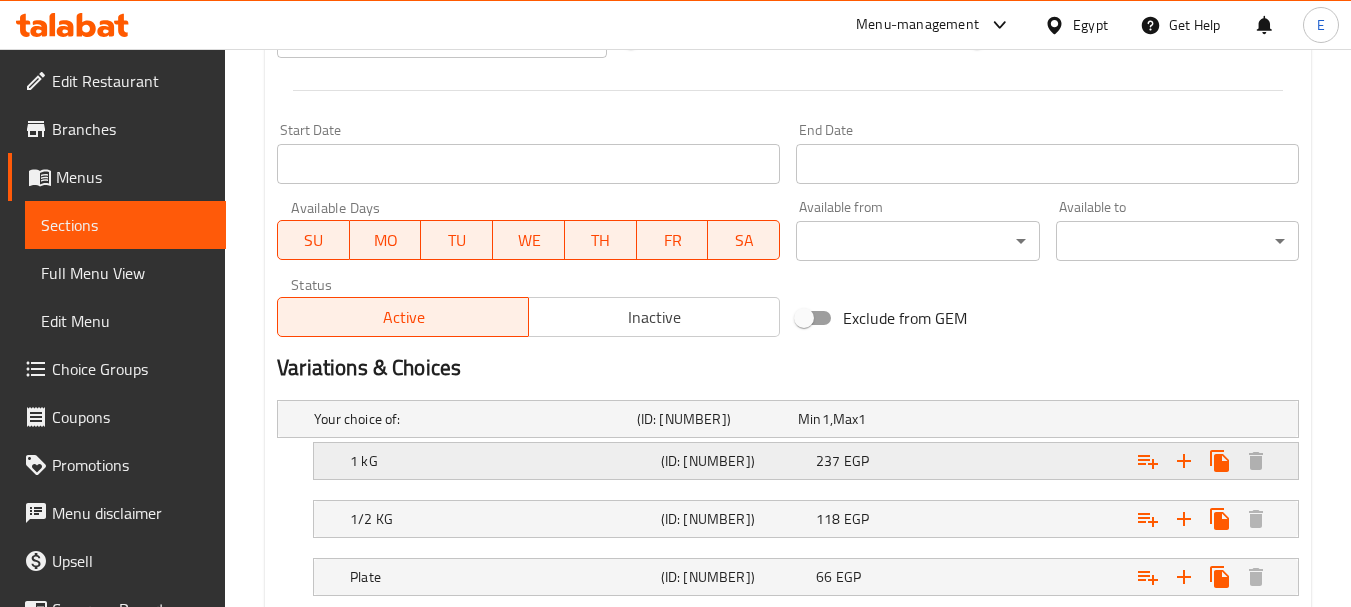 scroll, scrollTop: 938, scrollLeft: 0, axis: vertical 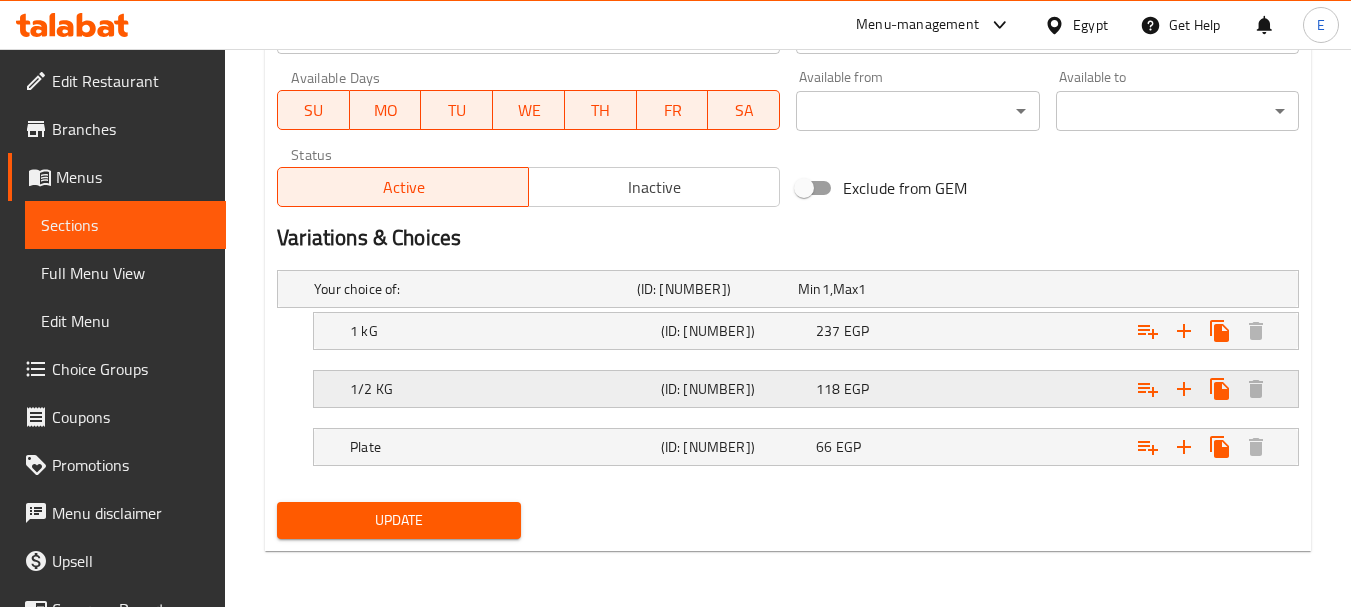 click on "(ID: [NUMBER])" at bounding box center (713, 289) 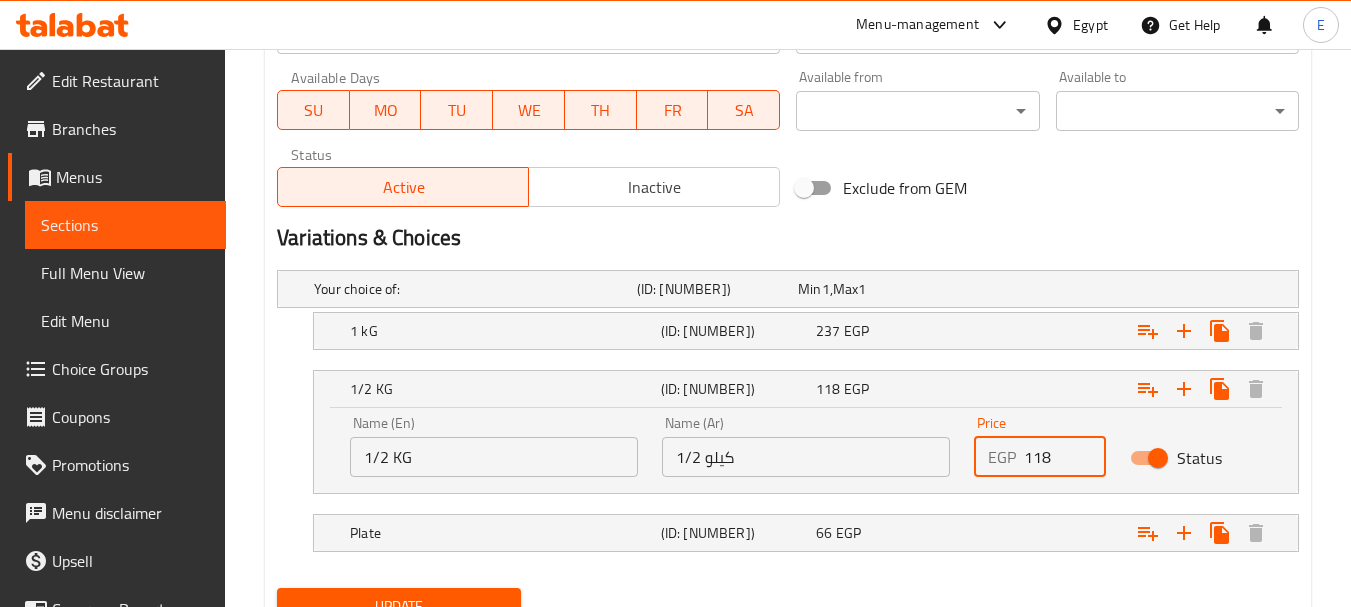 drag, startPoint x: 1060, startPoint y: 462, endPoint x: 932, endPoint y: 456, distance: 128.14055 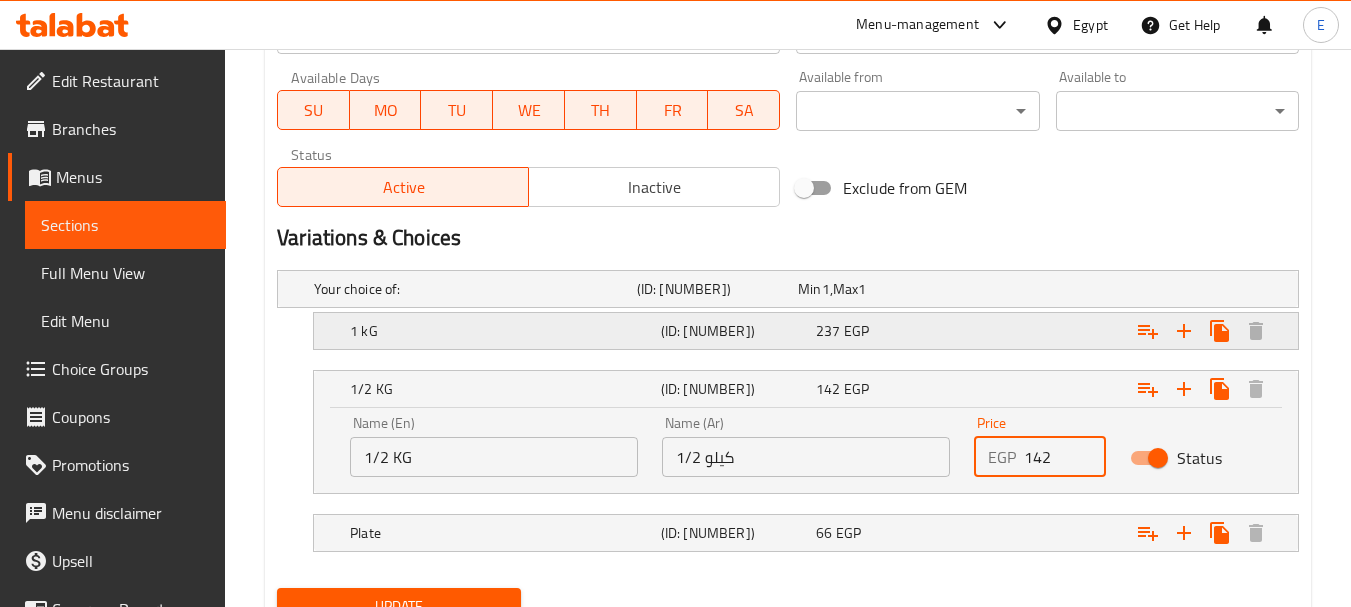 type on "142" 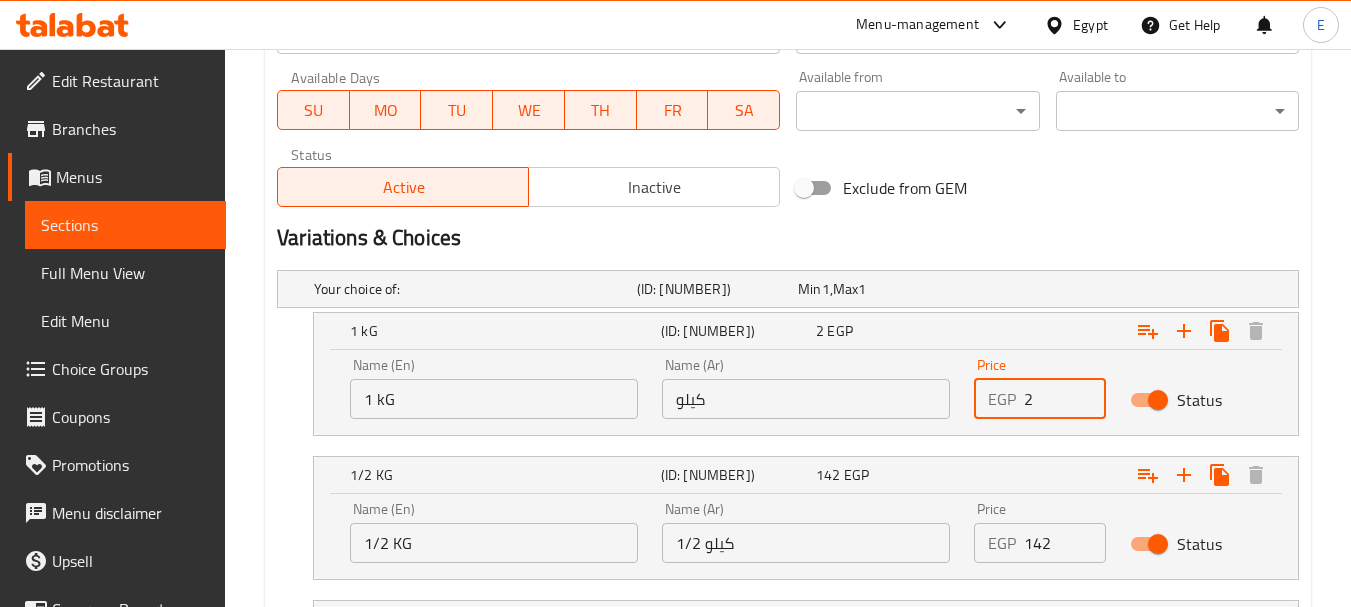 drag, startPoint x: 1055, startPoint y: 404, endPoint x: 814, endPoint y: 384, distance: 241.82845 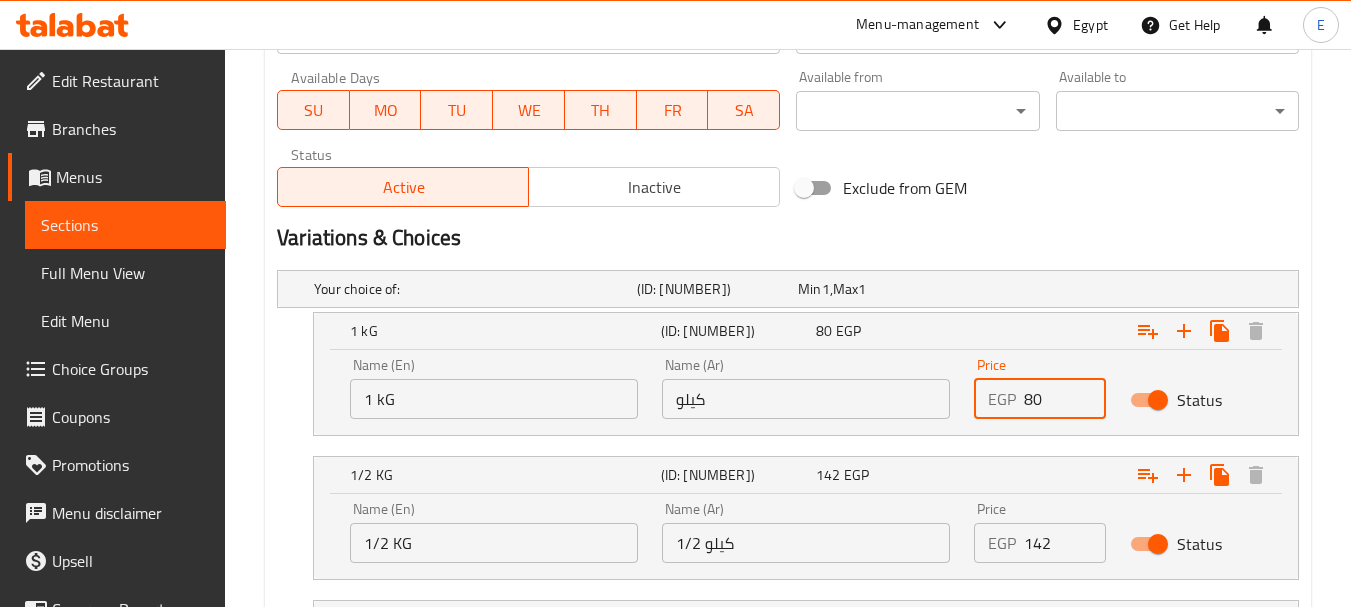 drag, startPoint x: 1047, startPoint y: 404, endPoint x: 961, endPoint y: 402, distance: 86.023254 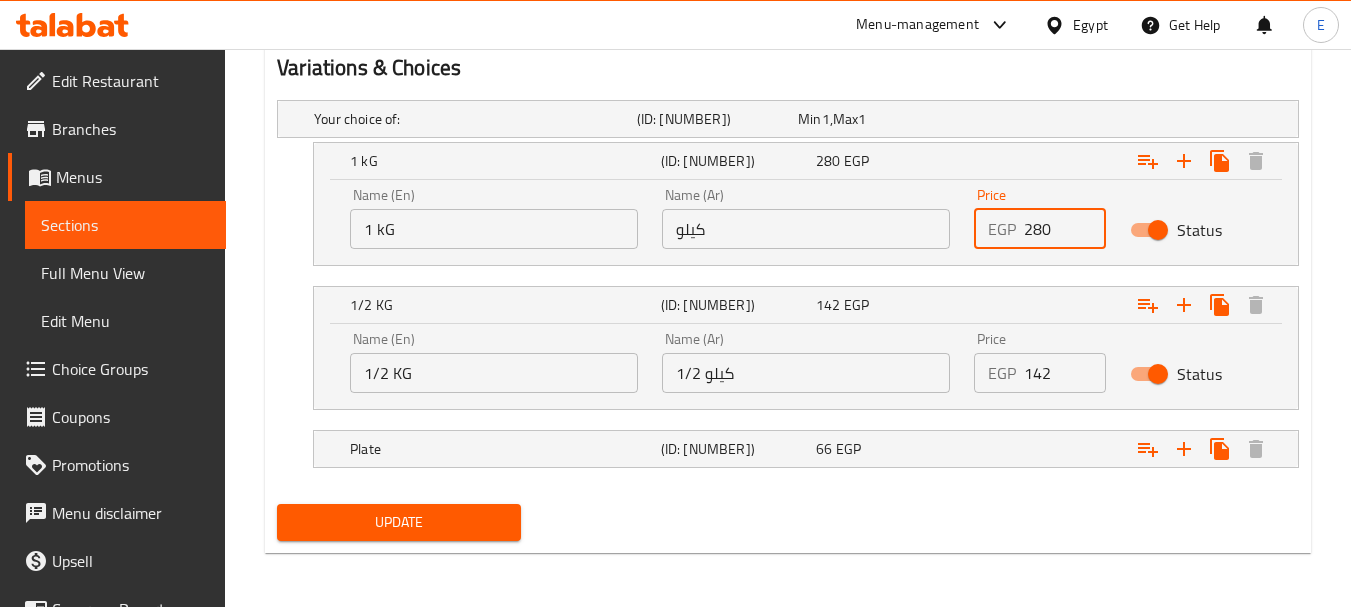 scroll, scrollTop: 1110, scrollLeft: 0, axis: vertical 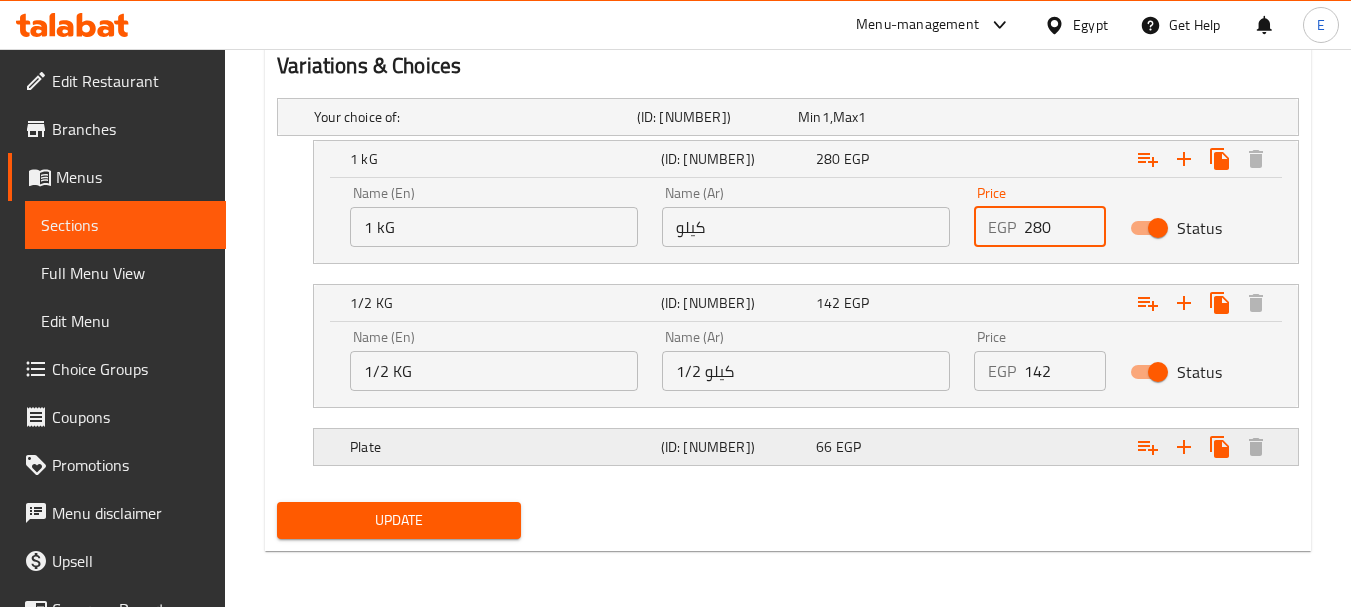 type on "280" 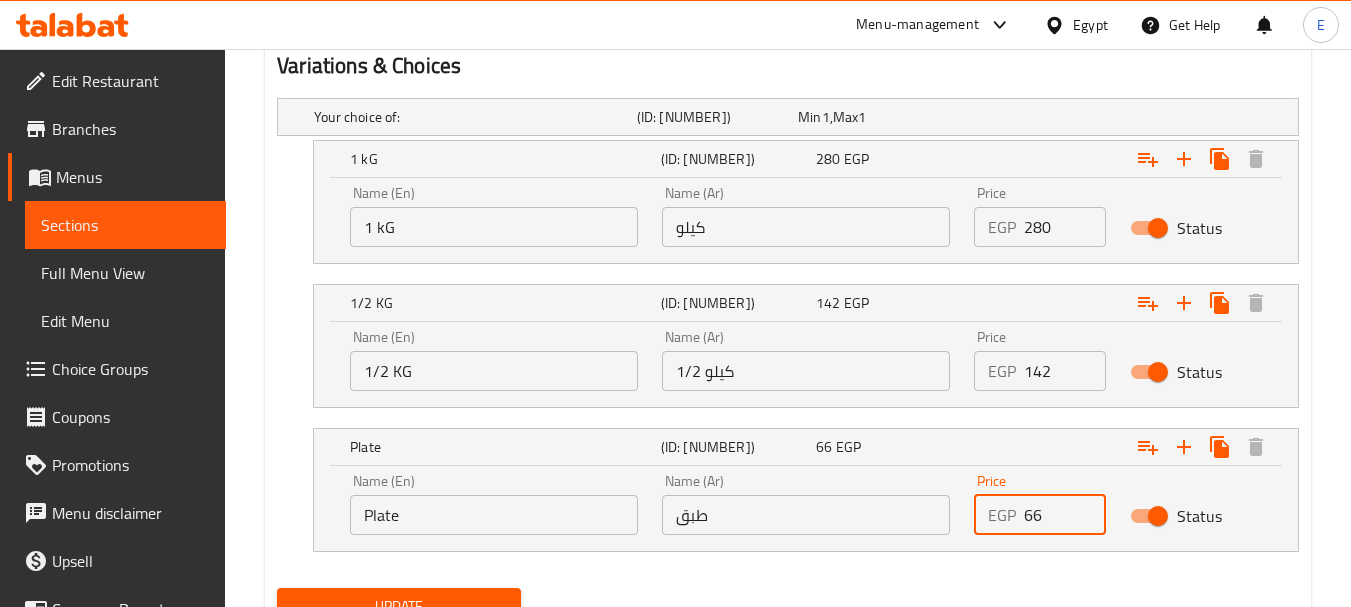 drag, startPoint x: 1072, startPoint y: 519, endPoint x: 928, endPoint y: 517, distance: 144.01389 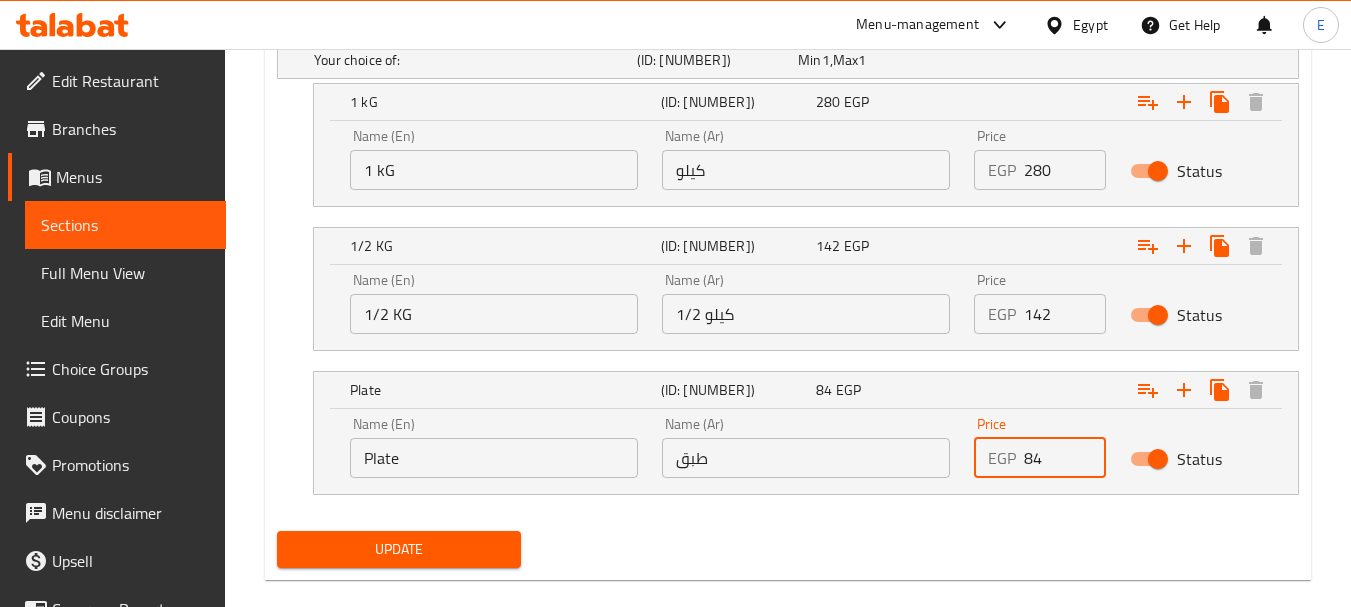 scroll, scrollTop: 1196, scrollLeft: 0, axis: vertical 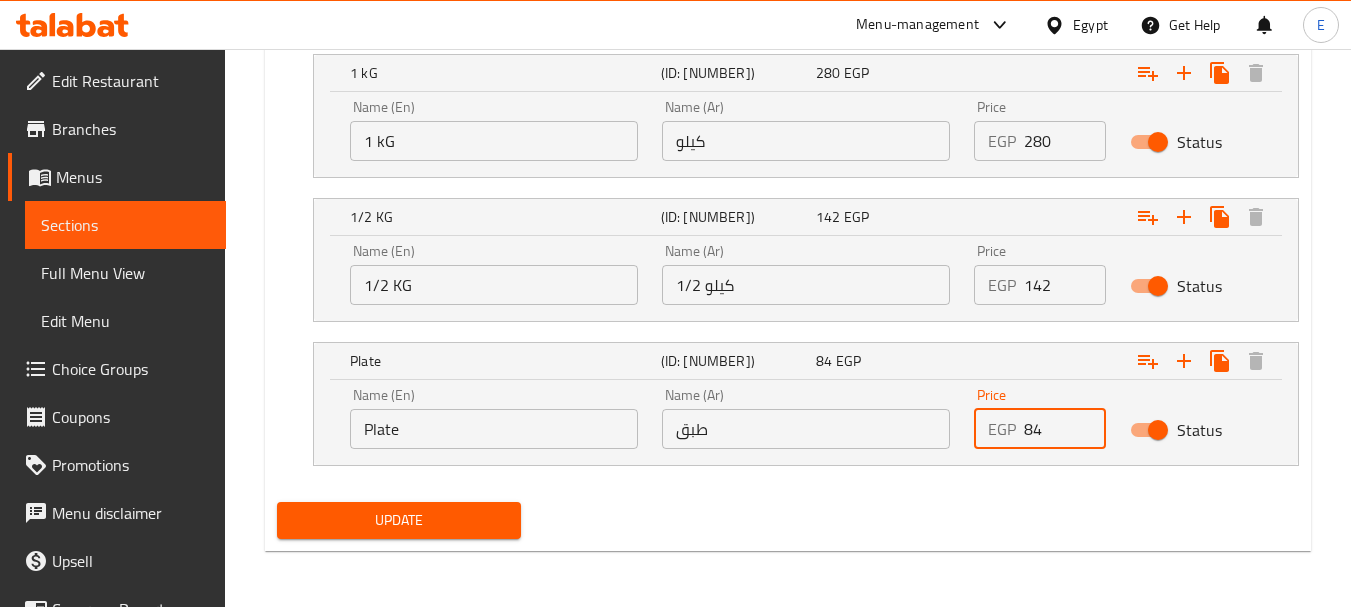 type on "84" 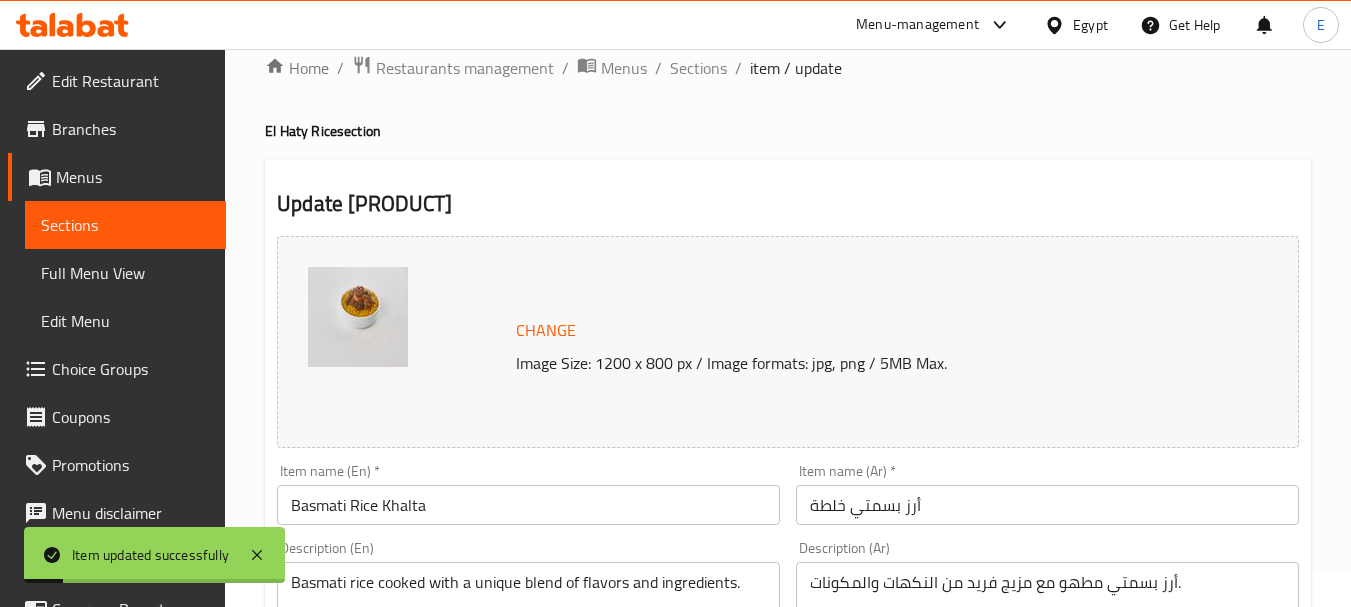 scroll, scrollTop: 0, scrollLeft: 0, axis: both 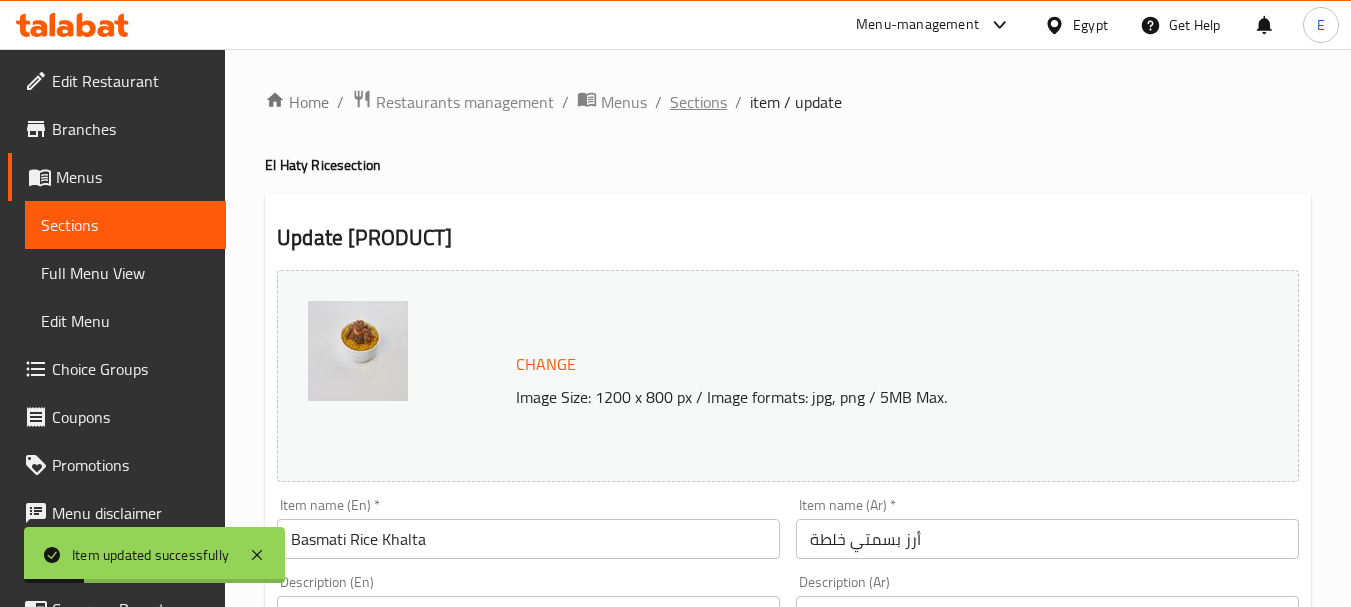click on "Sections" at bounding box center (698, 102) 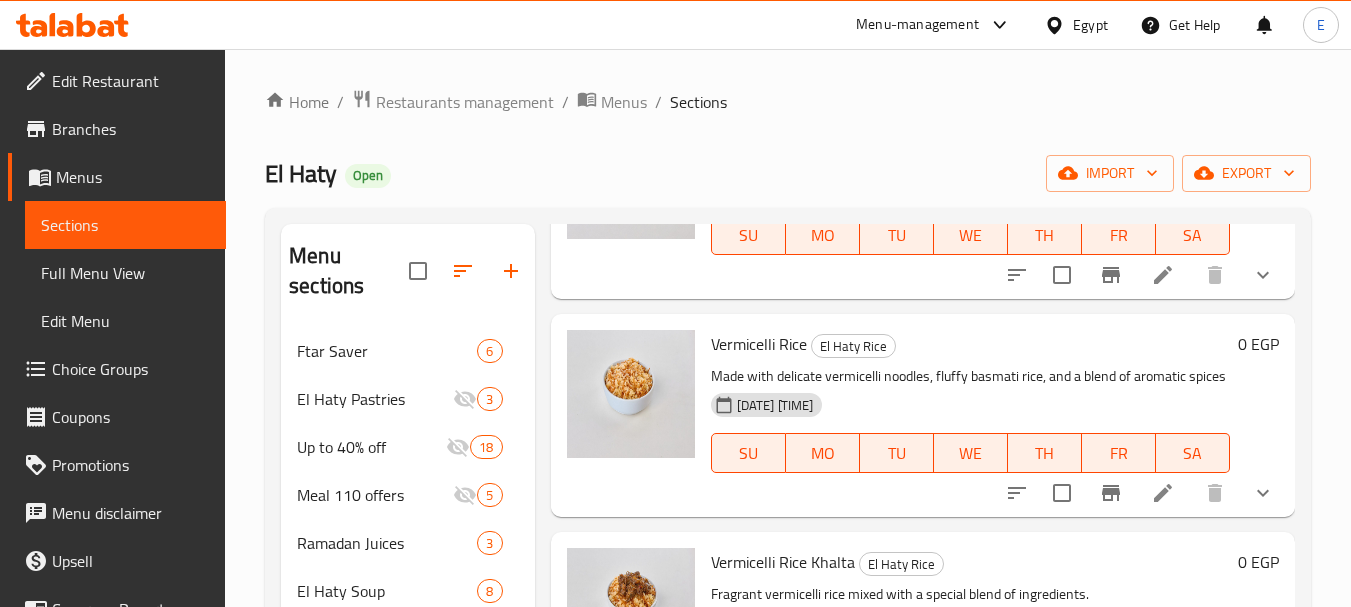scroll, scrollTop: 2558, scrollLeft: 0, axis: vertical 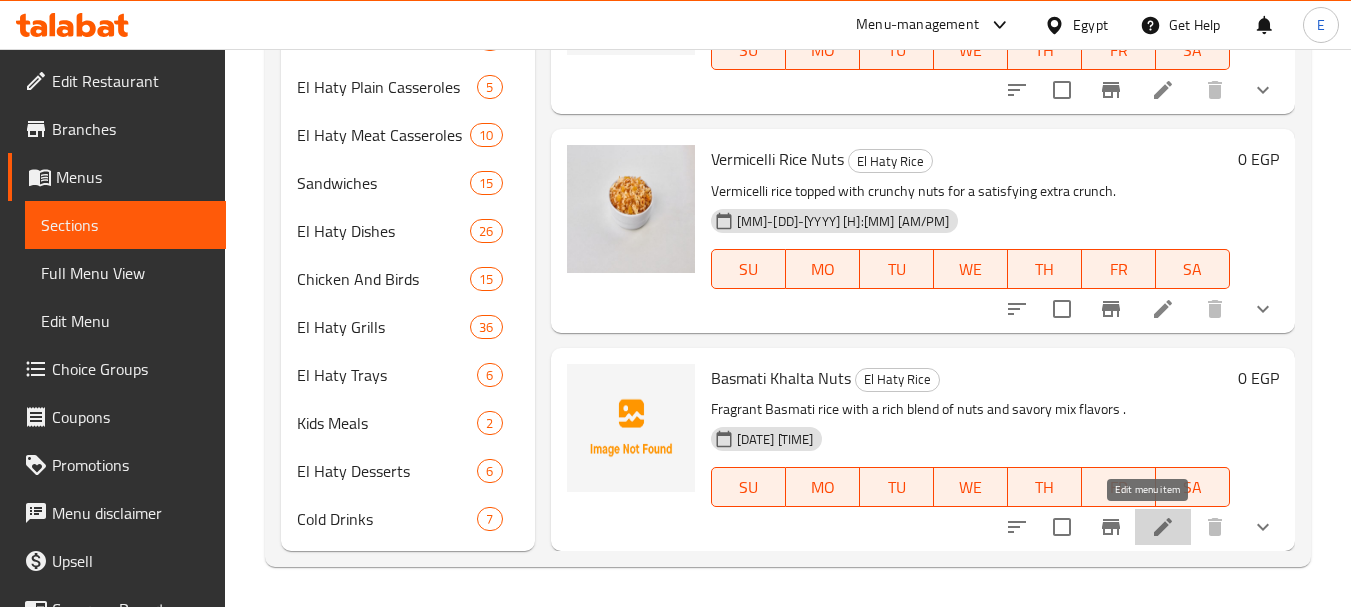 click 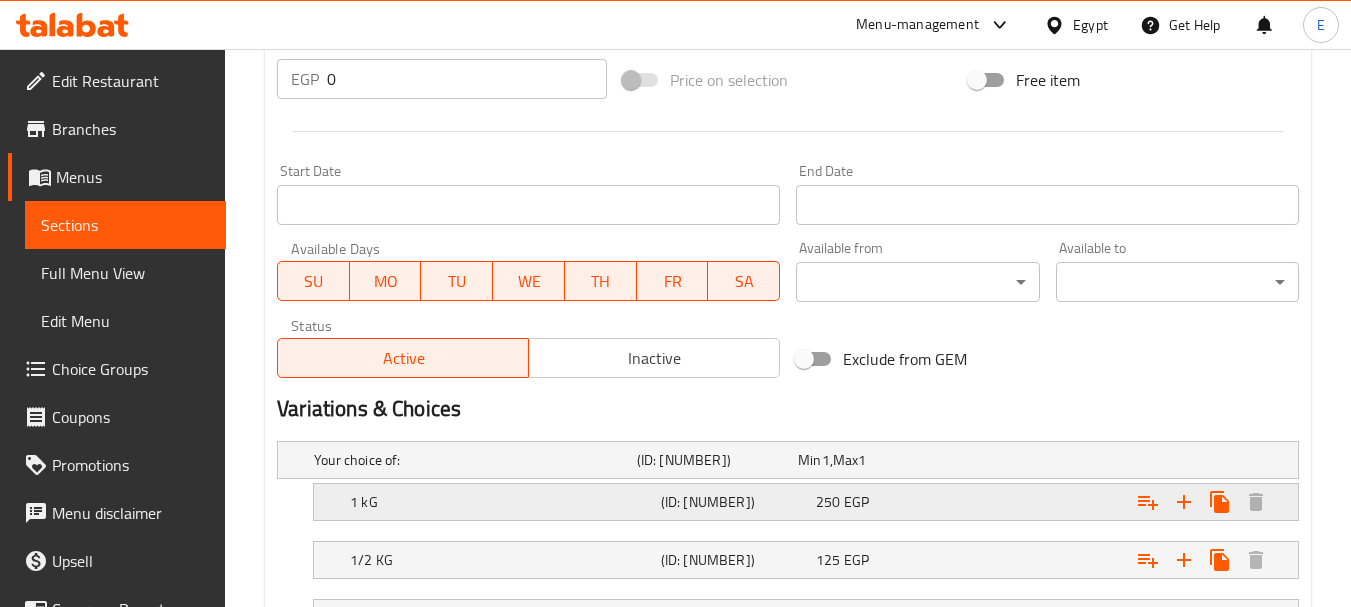 scroll, scrollTop: 909, scrollLeft: 0, axis: vertical 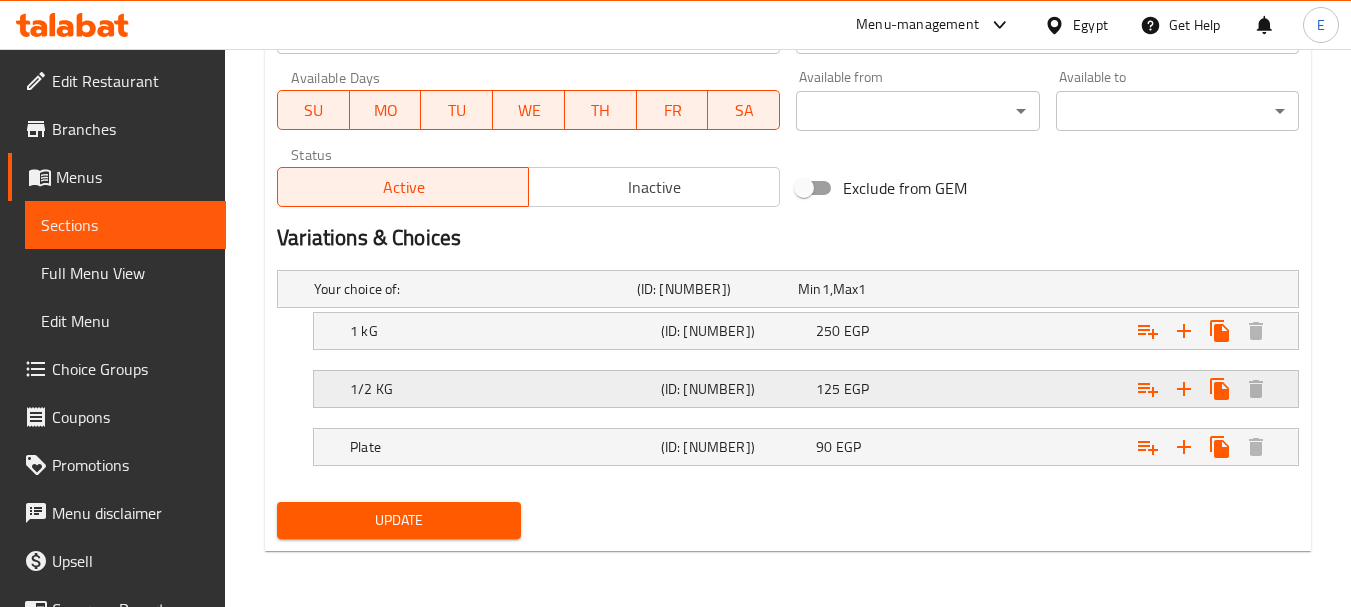click on "[NUMBER] EGP" at bounding box center (874, 289) 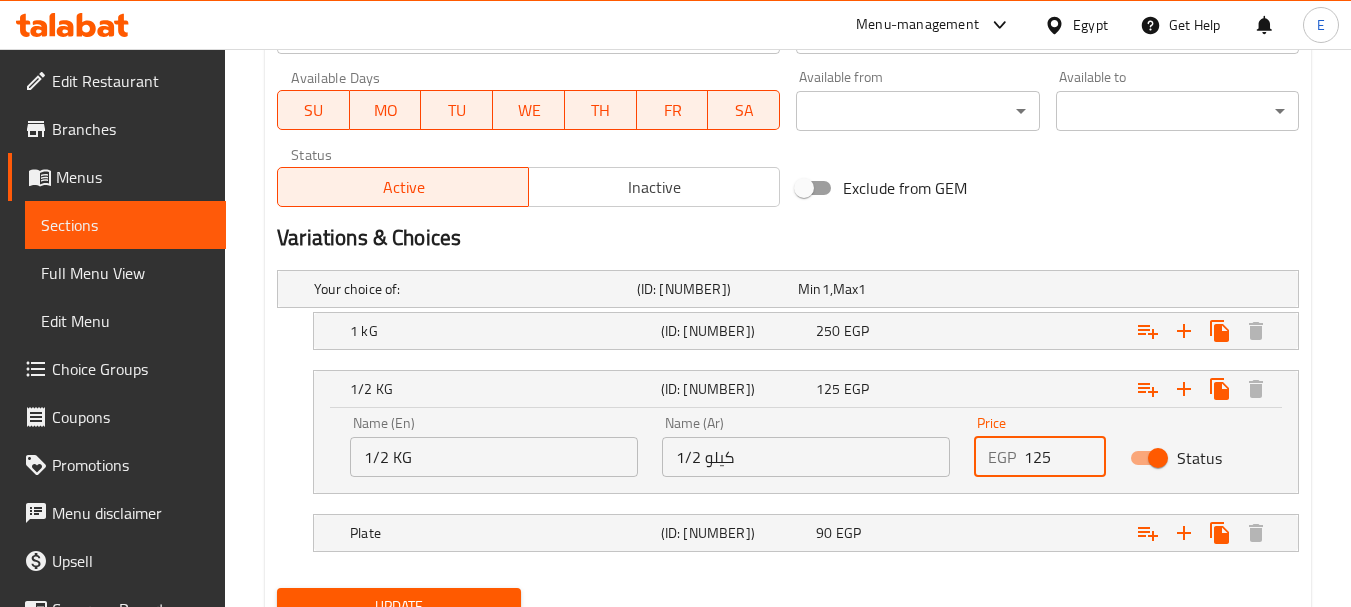 drag, startPoint x: 1061, startPoint y: 457, endPoint x: 931, endPoint y: 454, distance: 130.0346 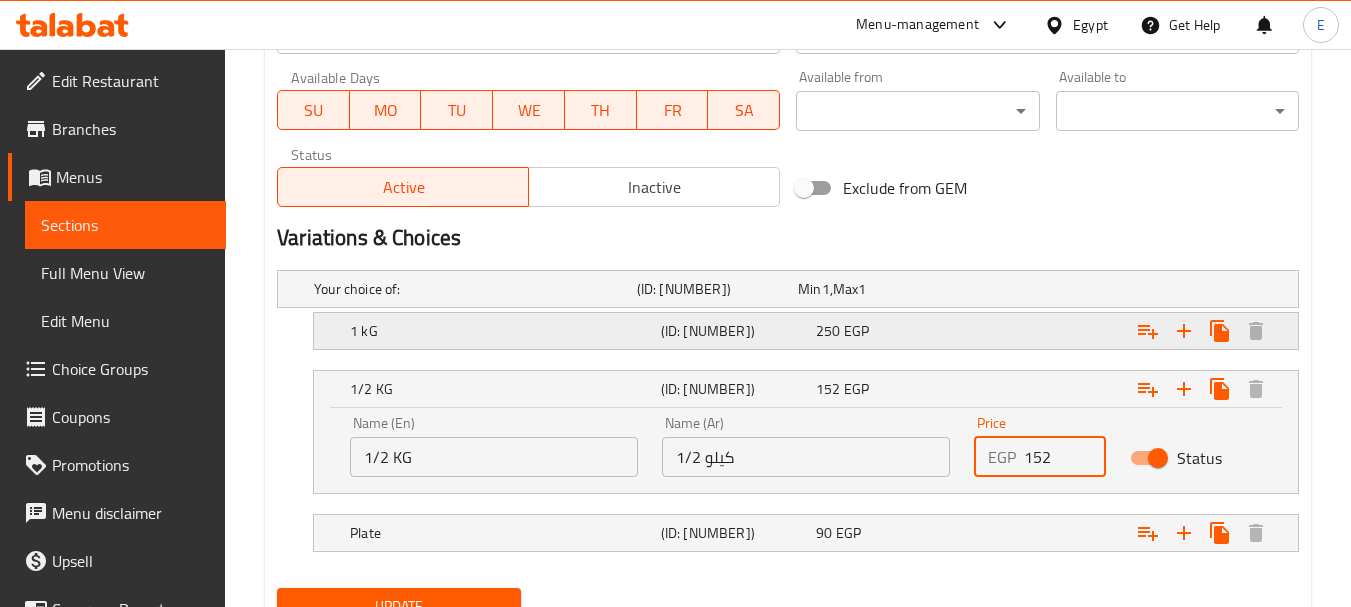 type on "152" 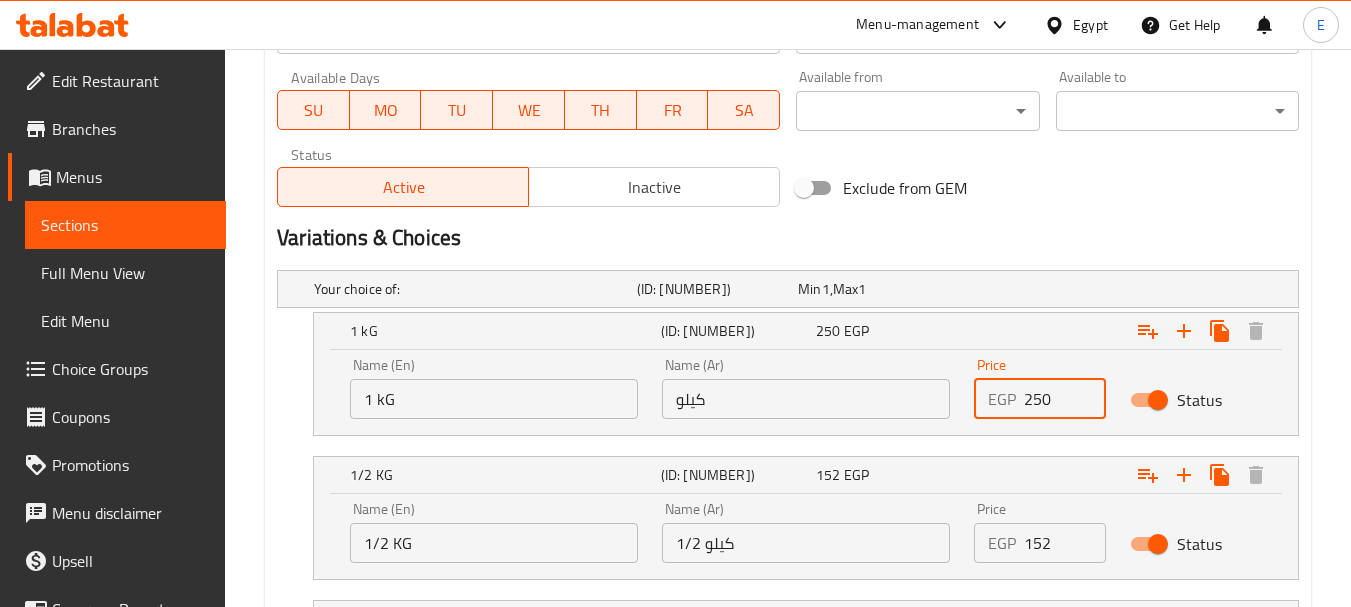 drag, startPoint x: 1059, startPoint y: 406, endPoint x: 886, endPoint y: 392, distance: 173.56555 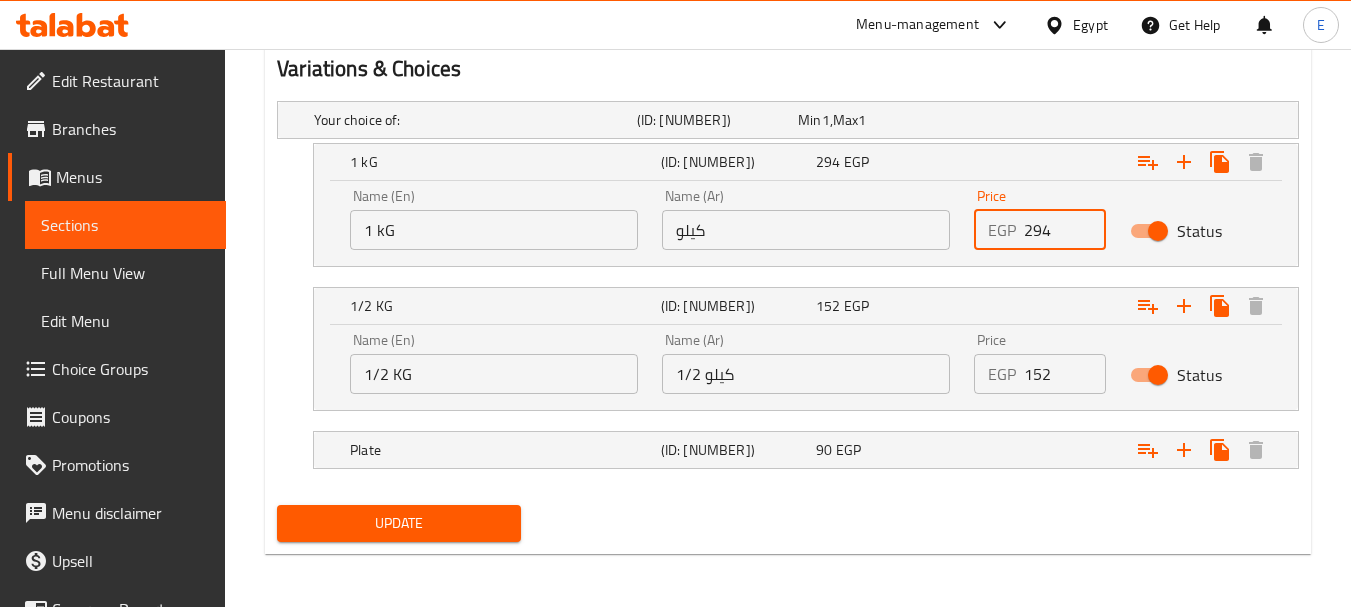 scroll, scrollTop: 1081, scrollLeft: 0, axis: vertical 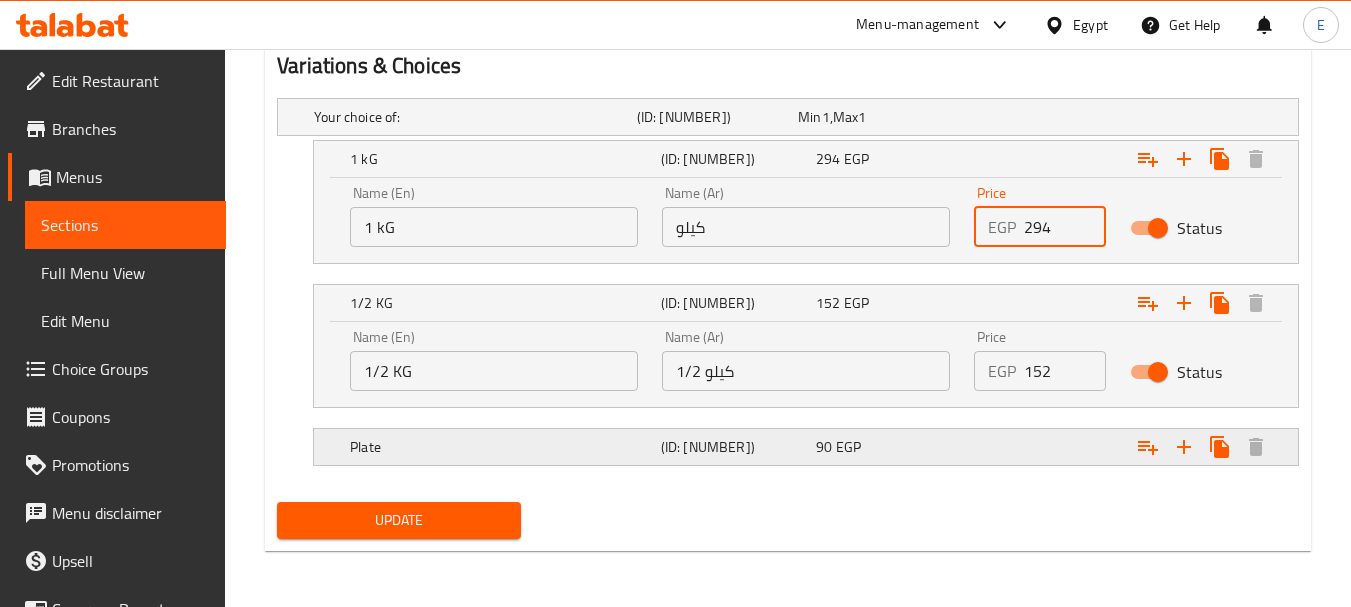 type on "294" 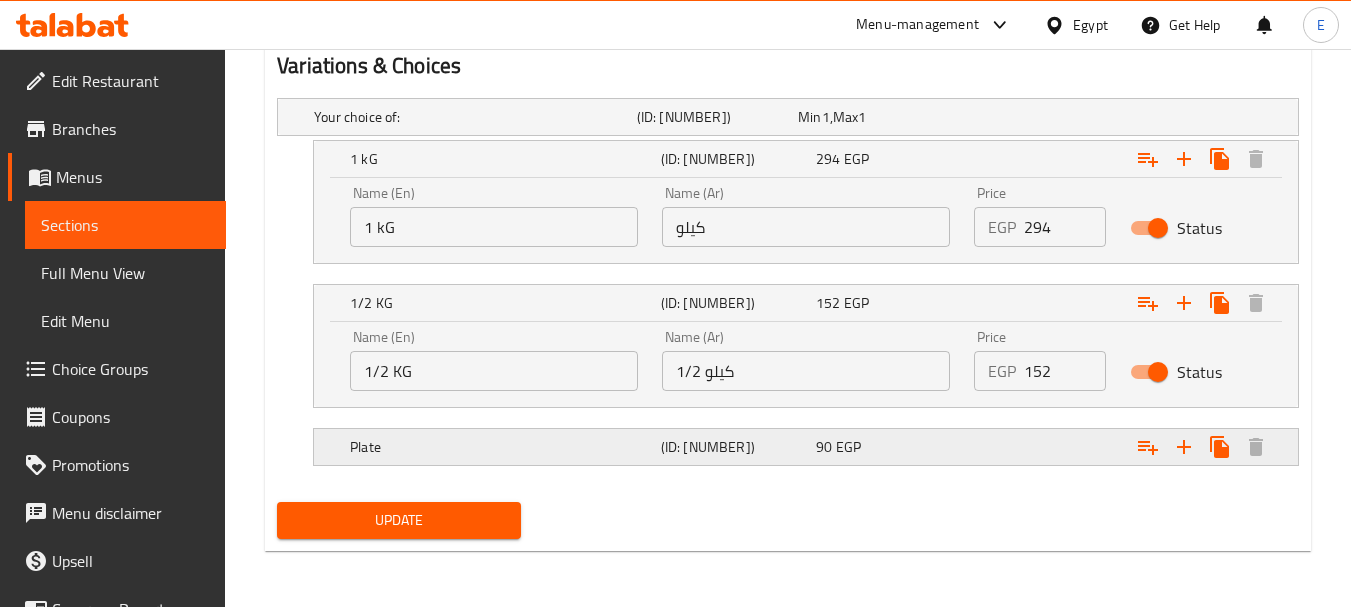 click on "90   EGP" at bounding box center (874, 117) 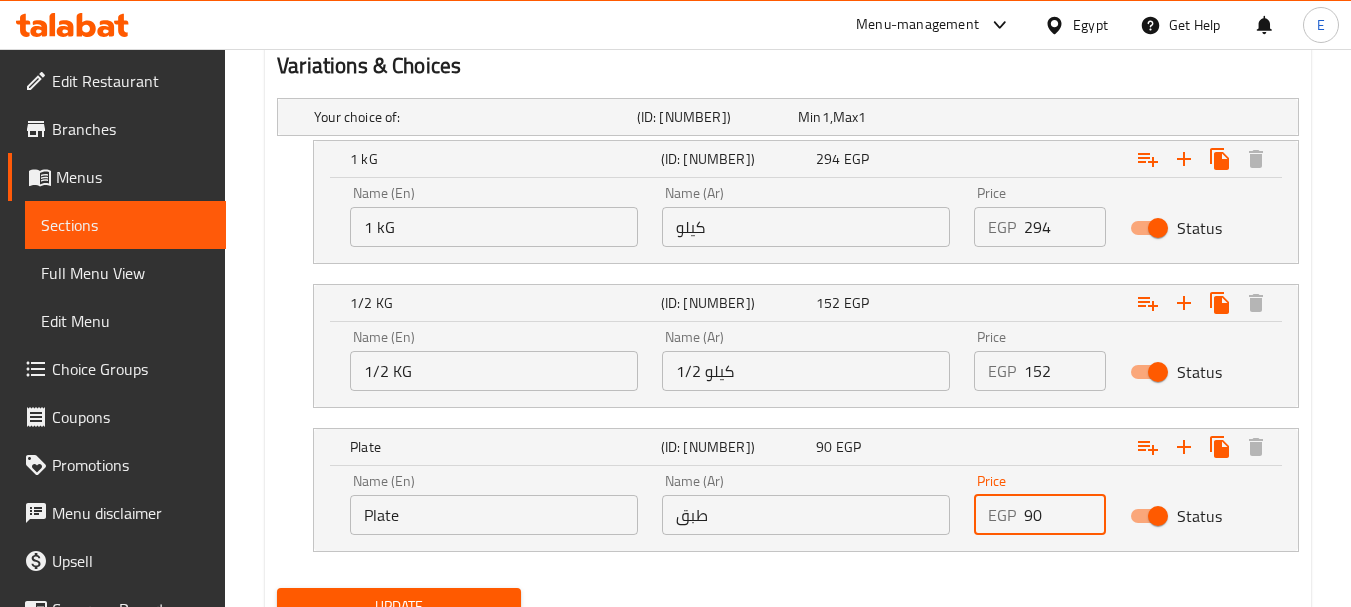 drag, startPoint x: 1056, startPoint y: 518, endPoint x: 924, endPoint y: 502, distance: 132.96616 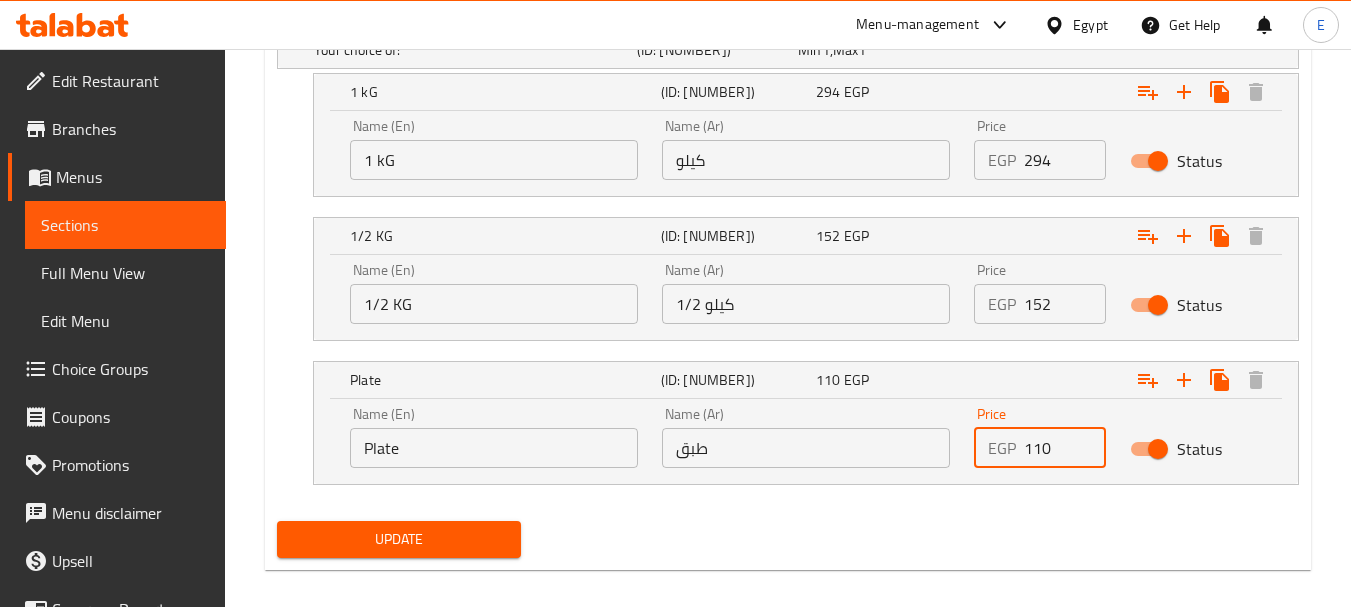 scroll, scrollTop: 1167, scrollLeft: 0, axis: vertical 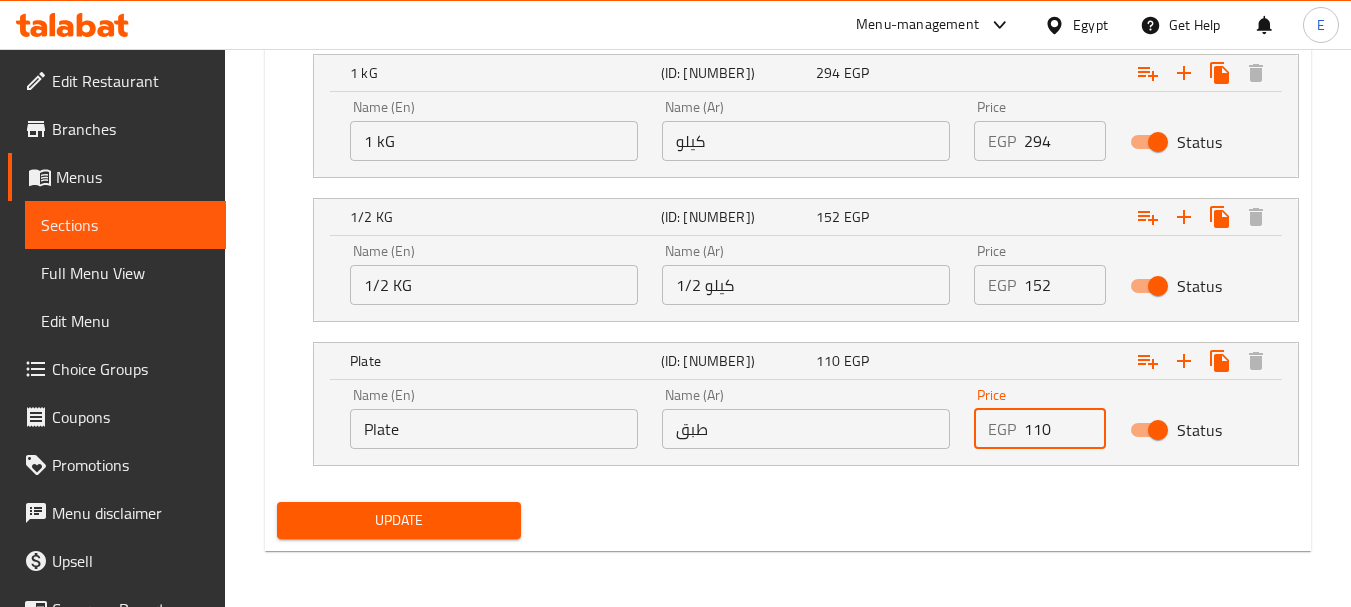 type on "110" 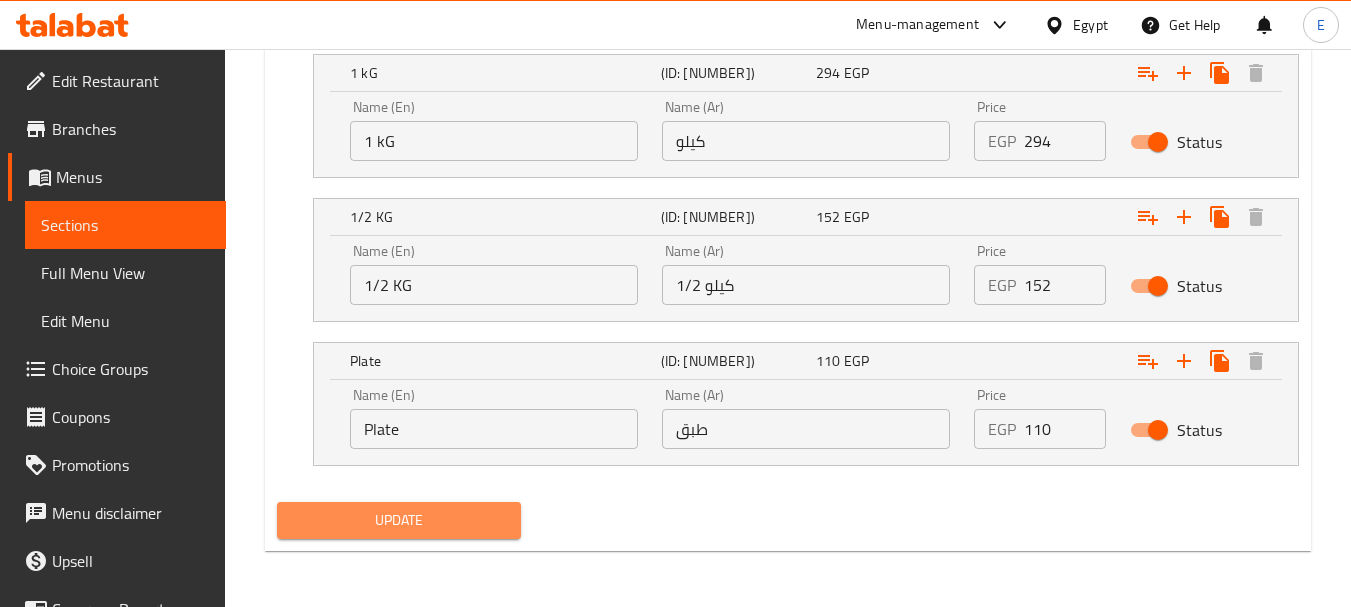 click on "Update" at bounding box center [398, 520] 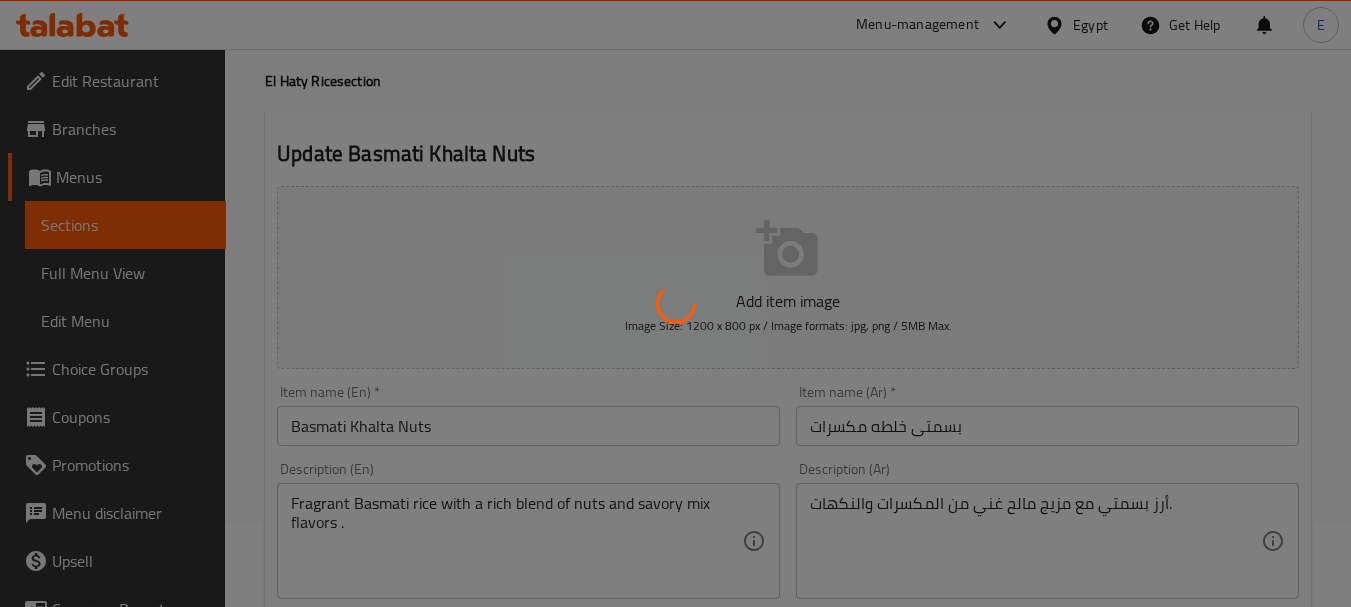 scroll, scrollTop: 0, scrollLeft: 0, axis: both 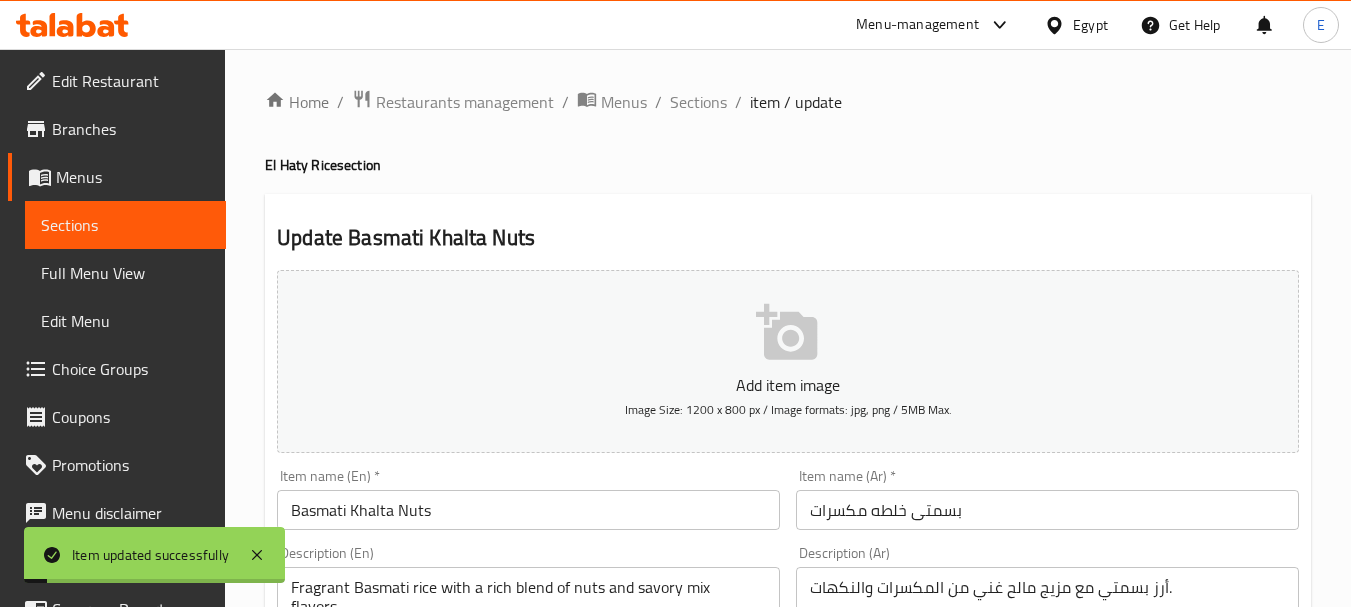 click on "Sections" at bounding box center (698, 102) 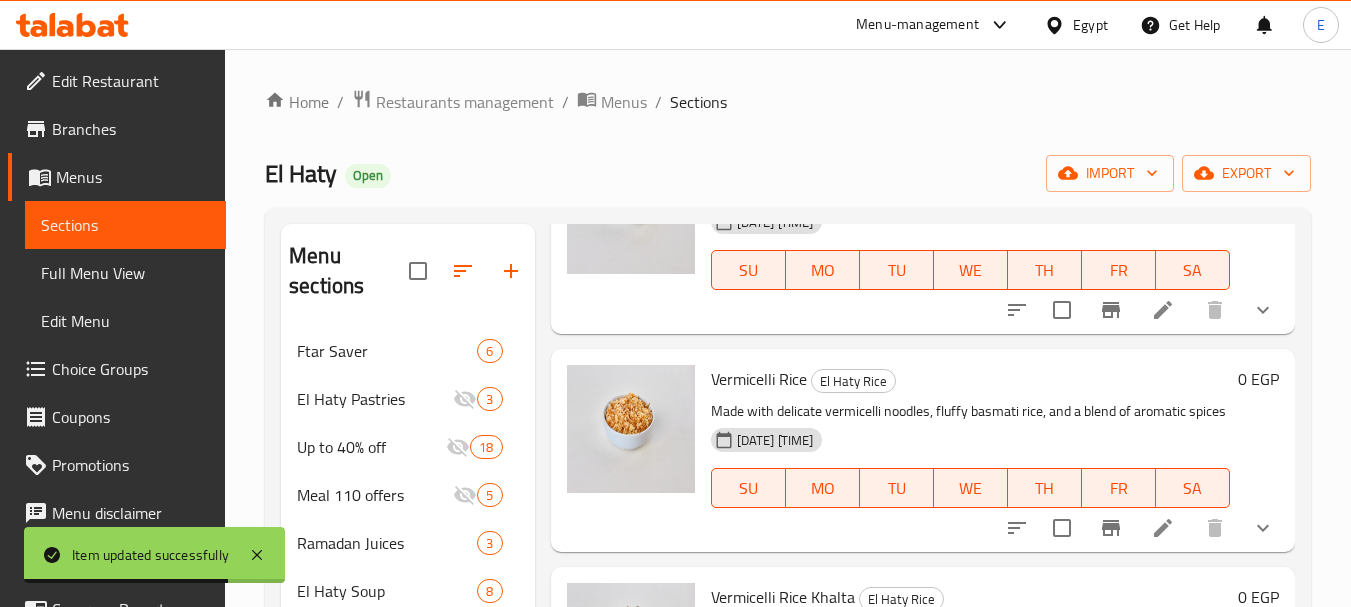scroll, scrollTop: 2400, scrollLeft: 0, axis: vertical 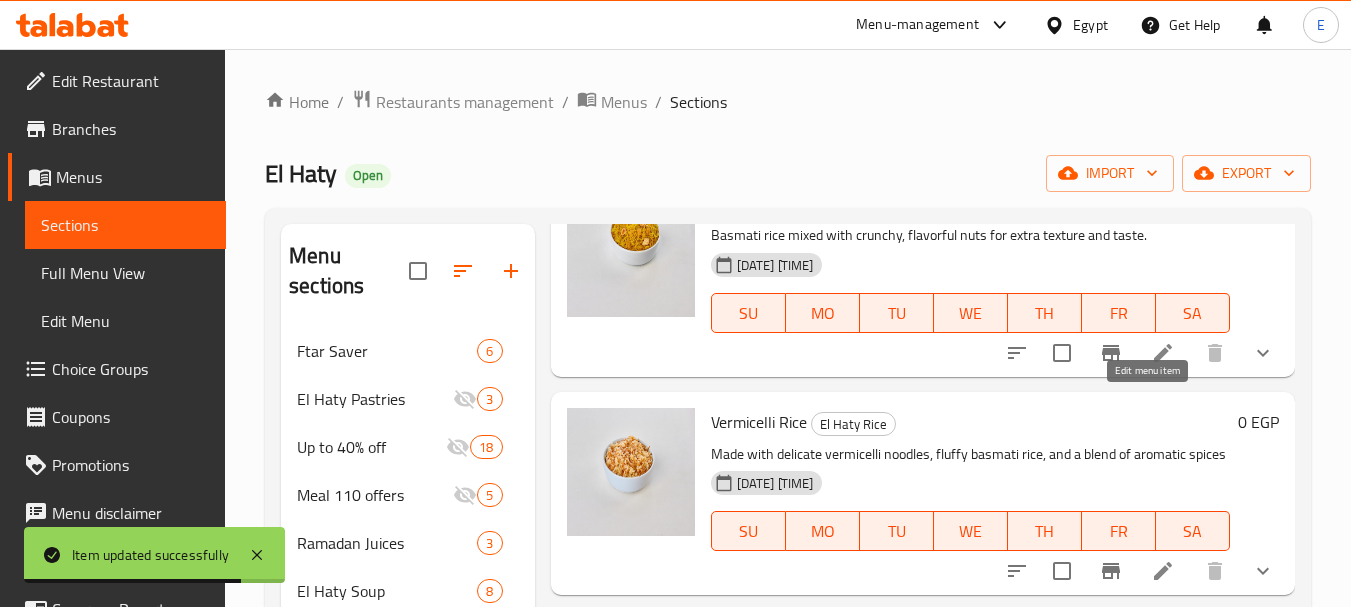 click 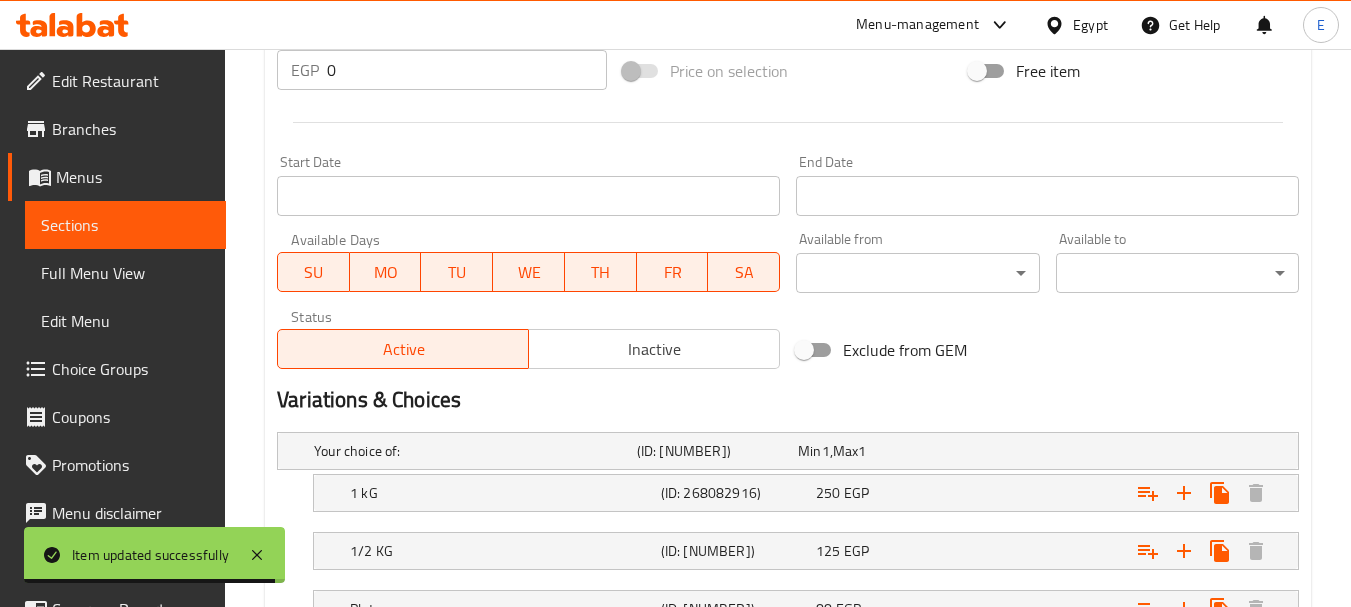 scroll, scrollTop: 938, scrollLeft: 0, axis: vertical 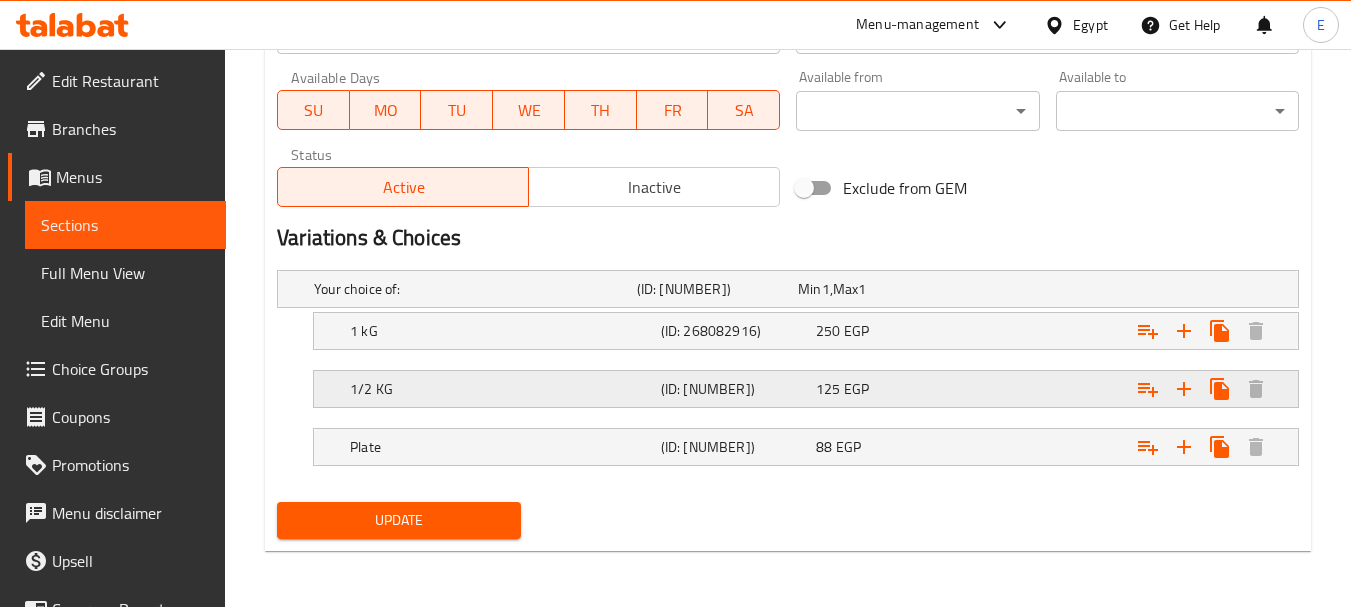 click on "[NUMBER] EGP" at bounding box center (874, 289) 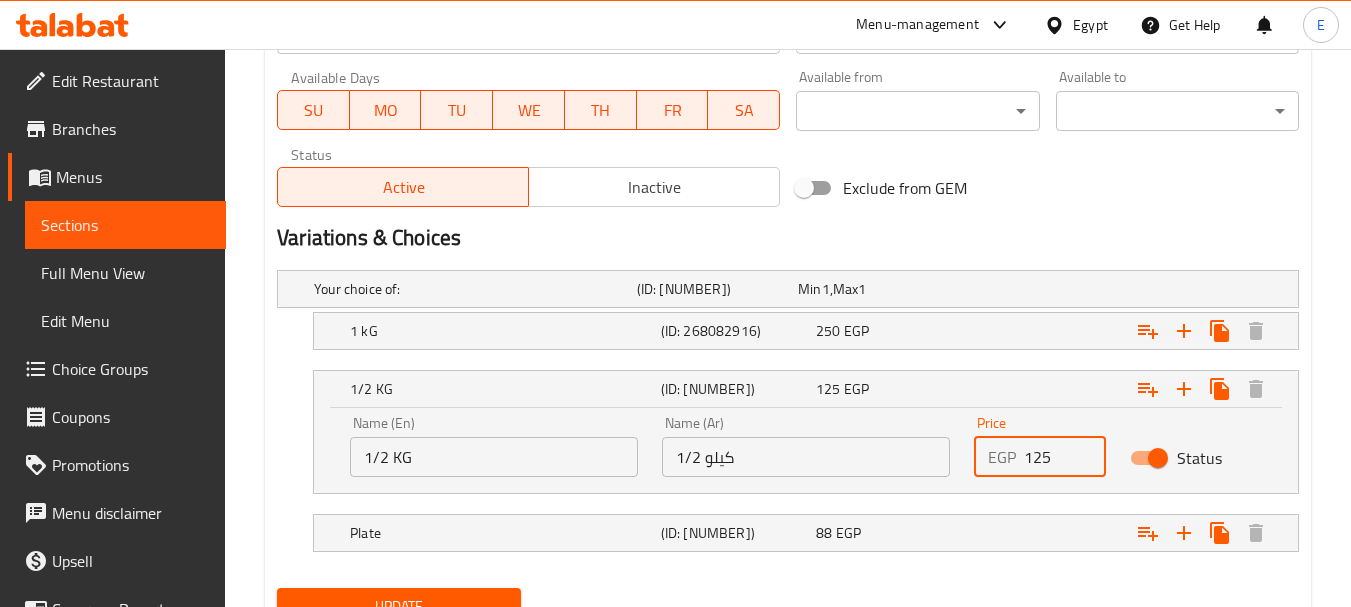 drag, startPoint x: 1055, startPoint y: 448, endPoint x: 944, endPoint y: 445, distance: 111.040535 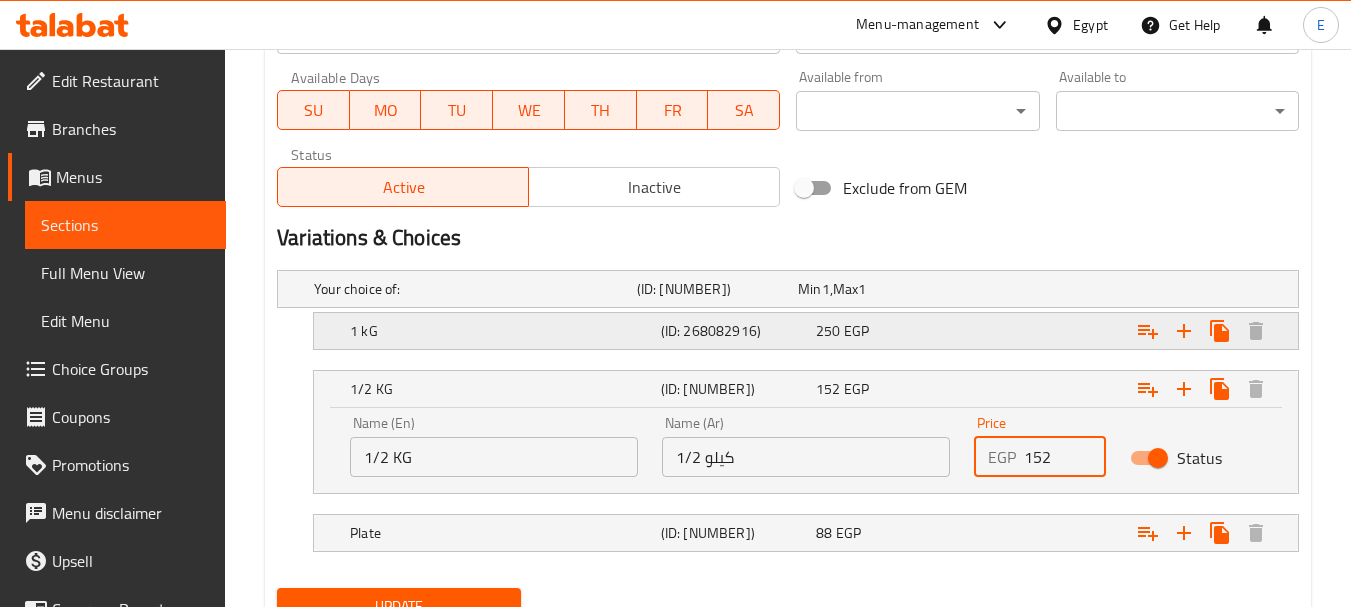 type on "152" 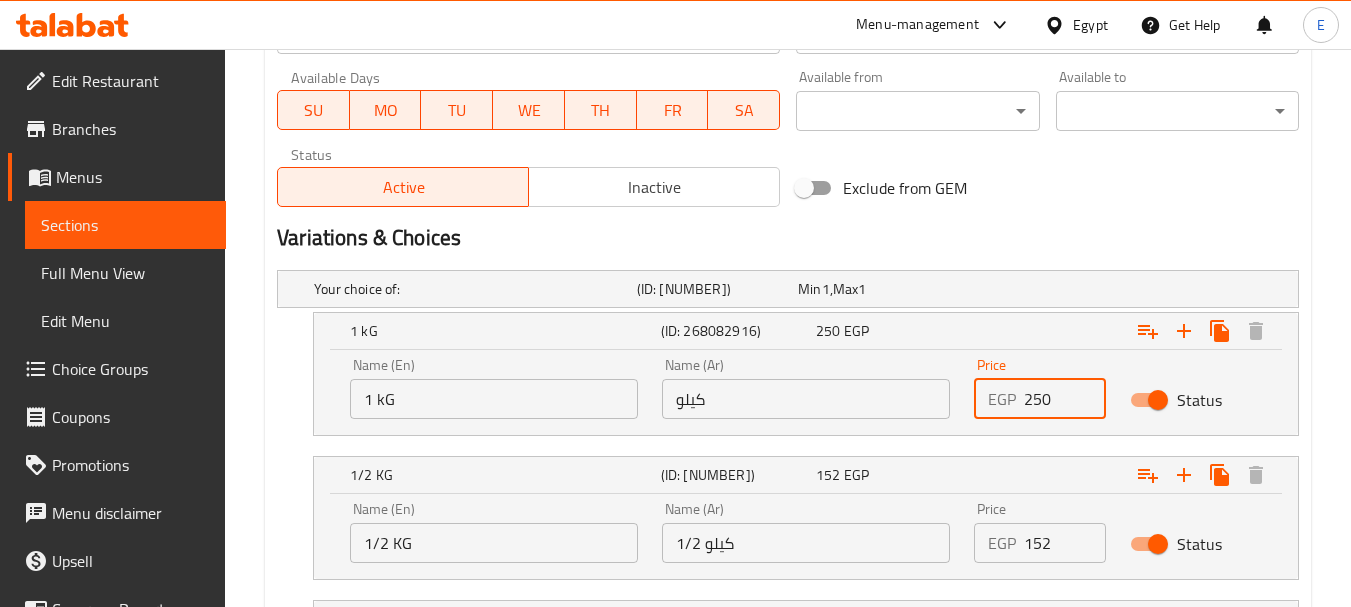 drag, startPoint x: 1063, startPoint y: 398, endPoint x: 893, endPoint y: 397, distance: 170.00294 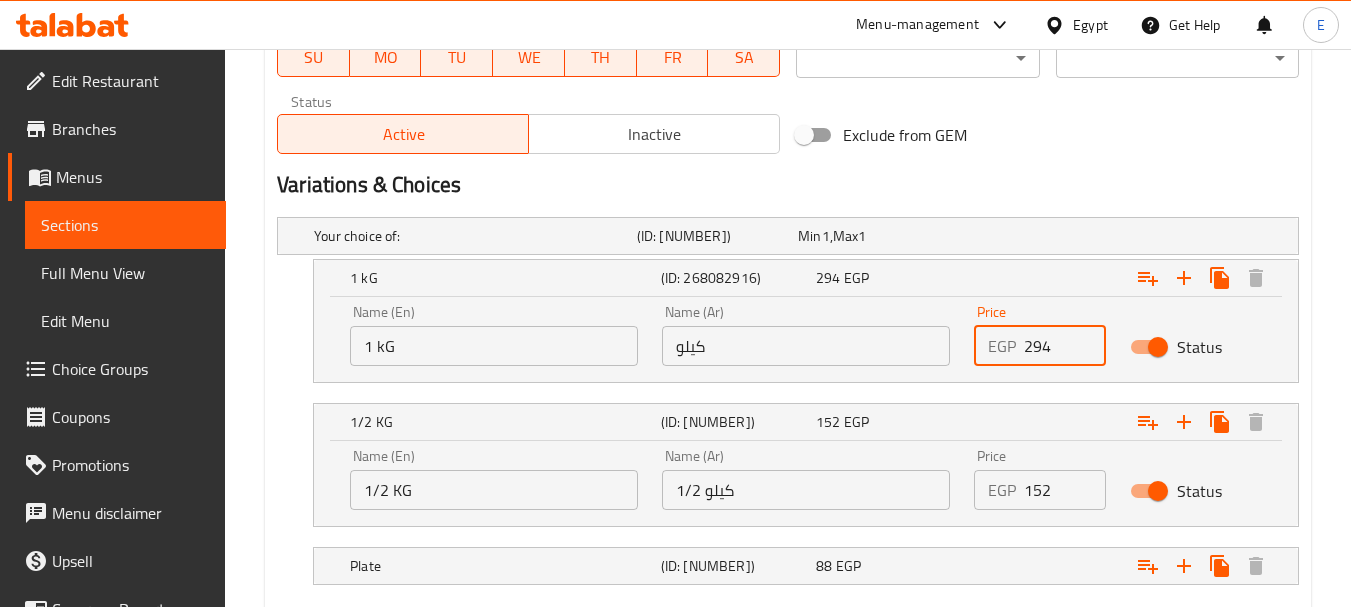 scroll, scrollTop: 1110, scrollLeft: 0, axis: vertical 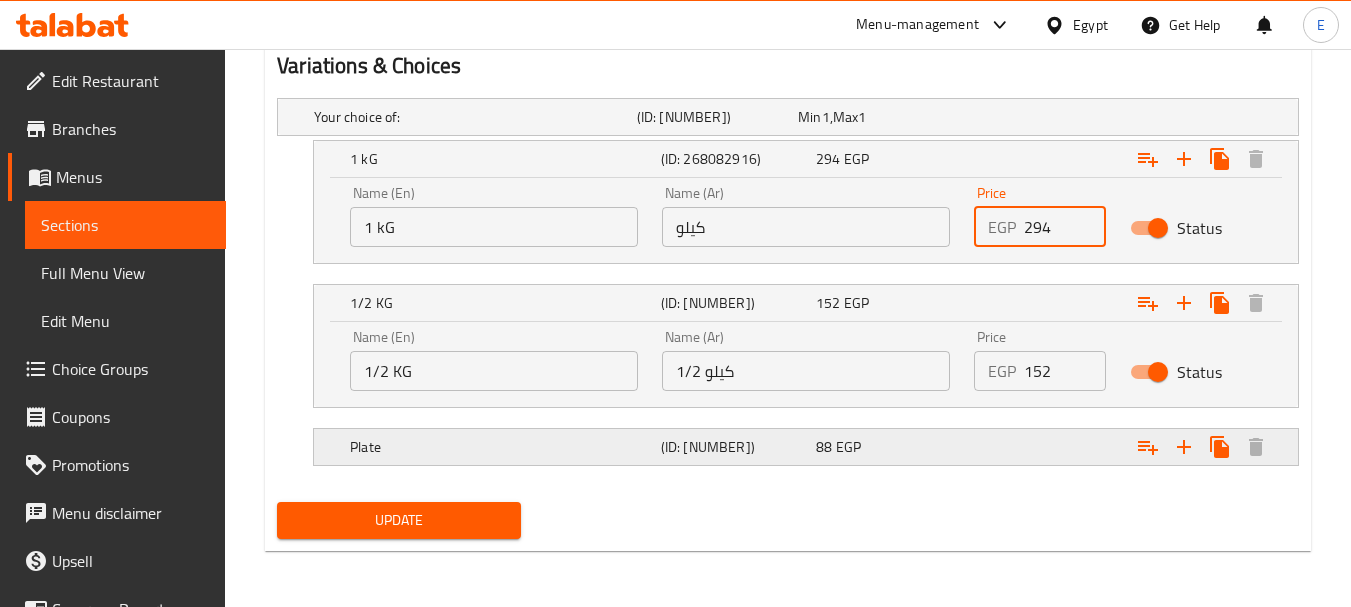 type on "294" 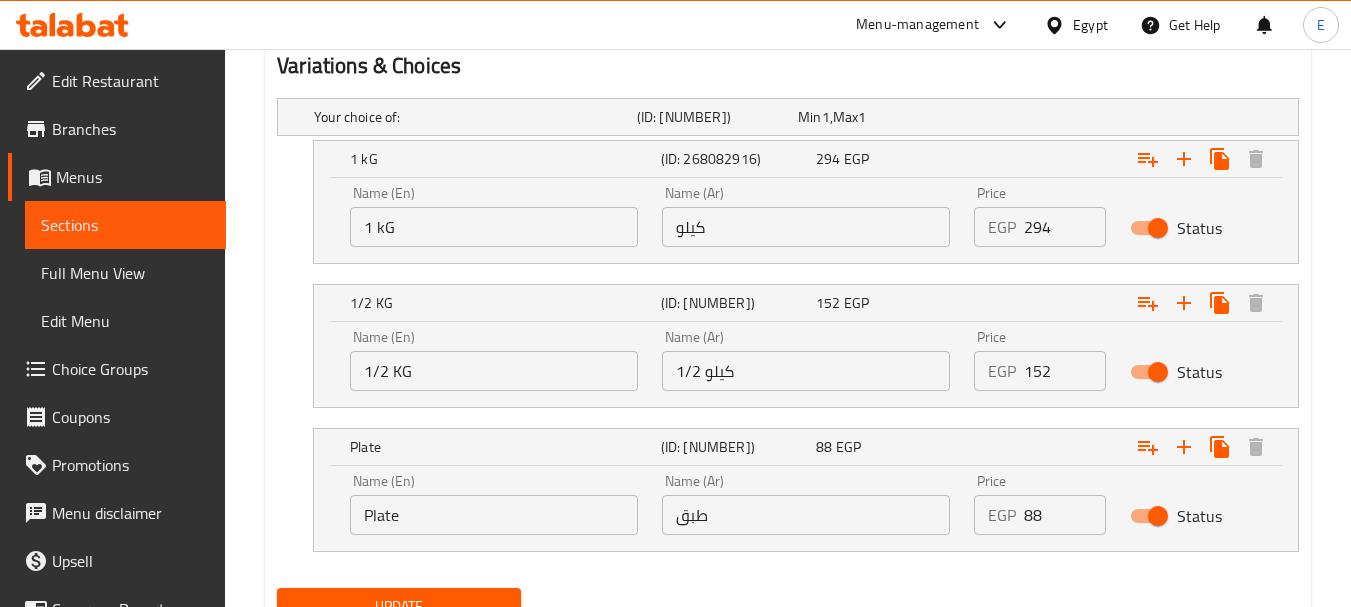 scroll, scrollTop: 1196, scrollLeft: 0, axis: vertical 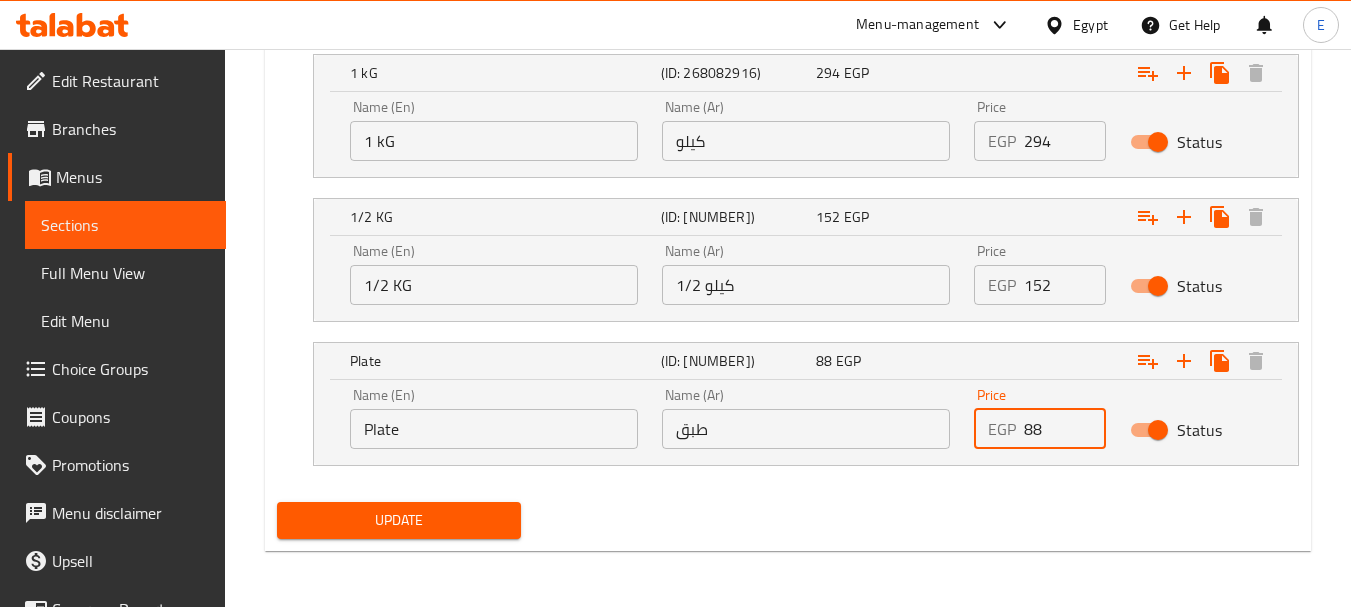 drag, startPoint x: 1046, startPoint y: 430, endPoint x: 910, endPoint y: 411, distance: 137.32079 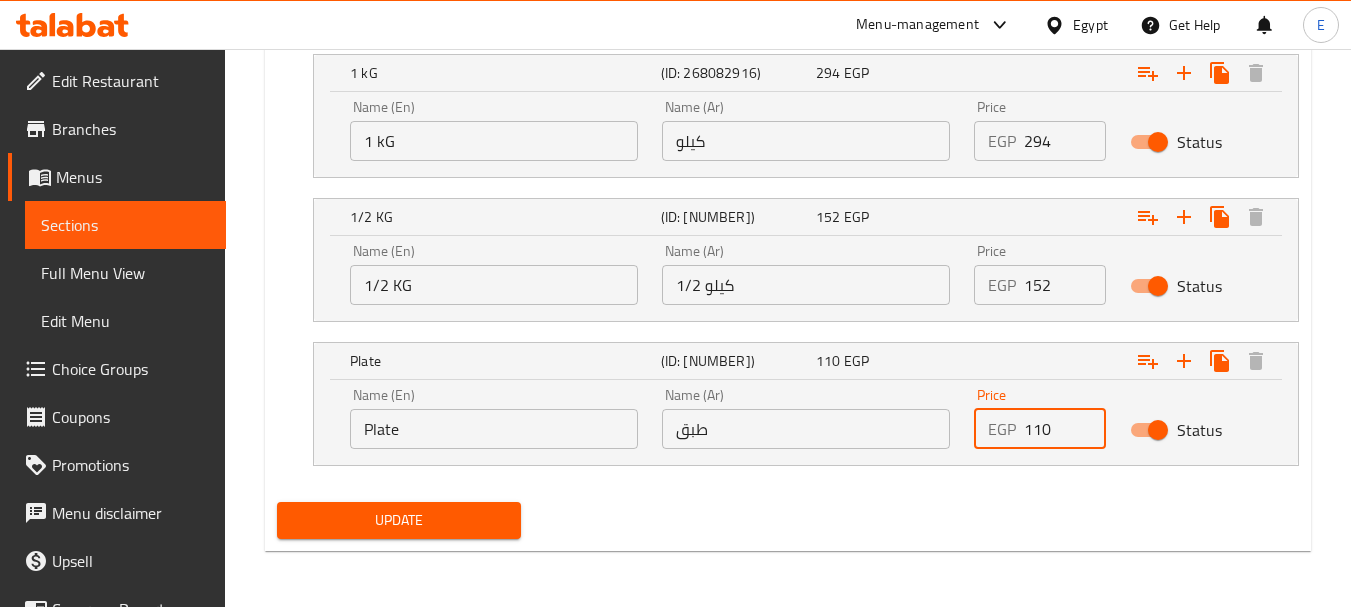 type on "110" 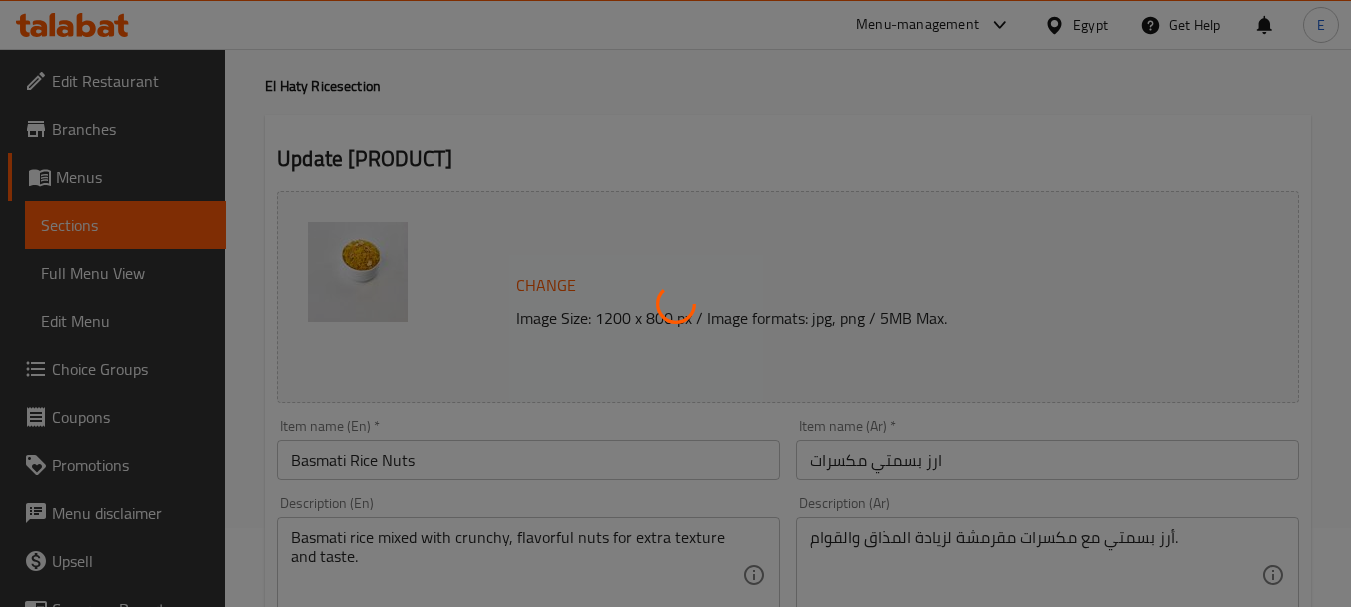 scroll, scrollTop: 0, scrollLeft: 0, axis: both 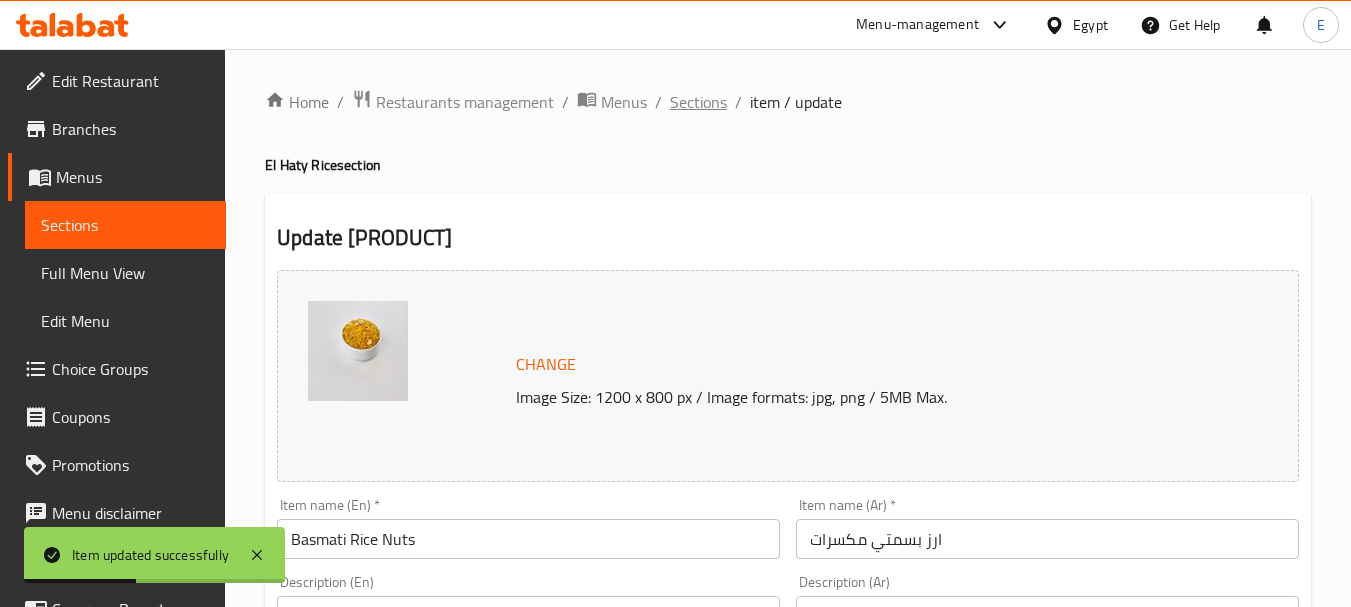 click on "Sections" at bounding box center [698, 102] 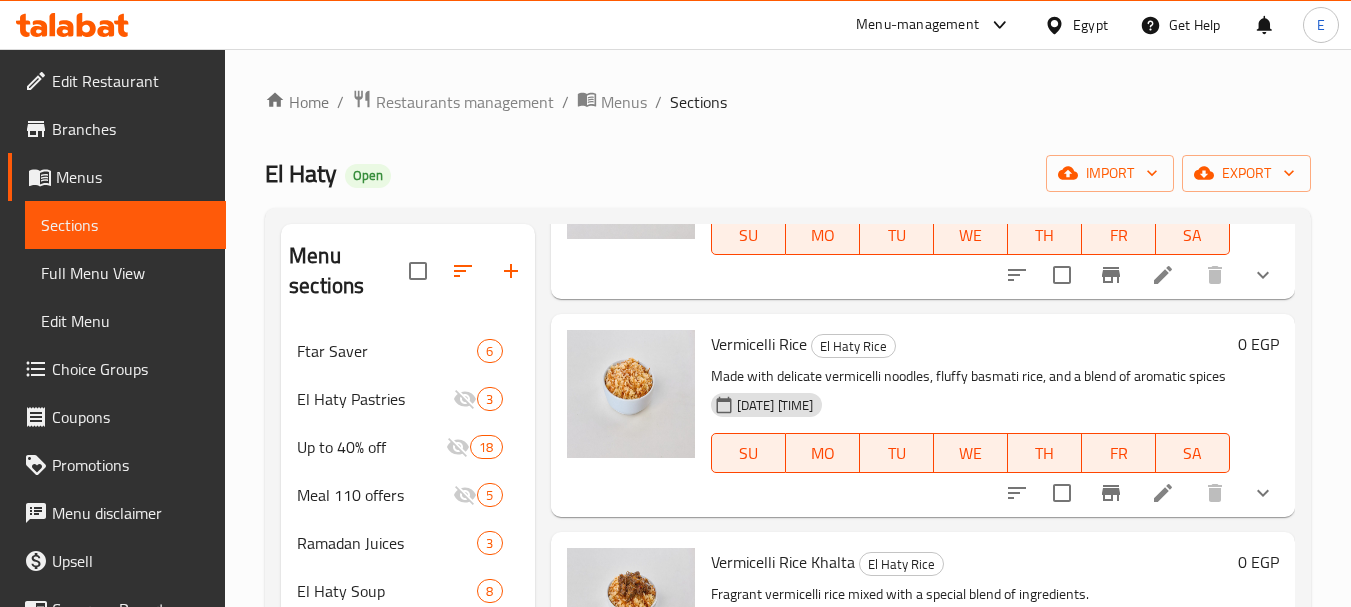 scroll, scrollTop: 2558, scrollLeft: 0, axis: vertical 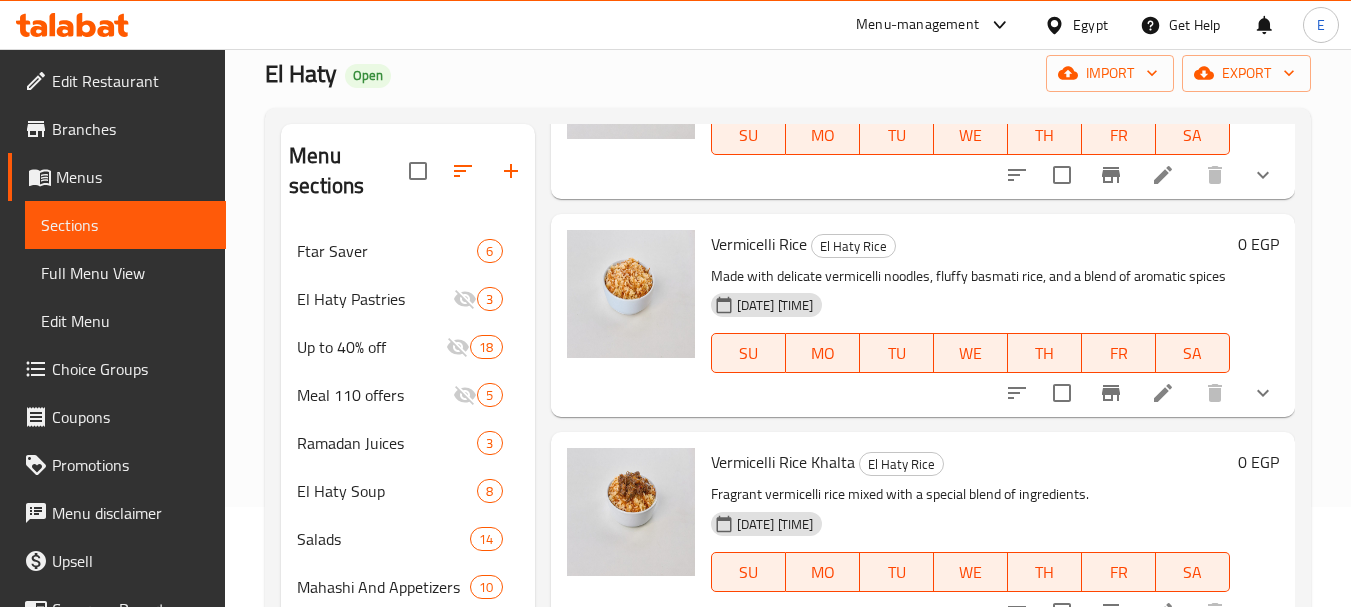 click 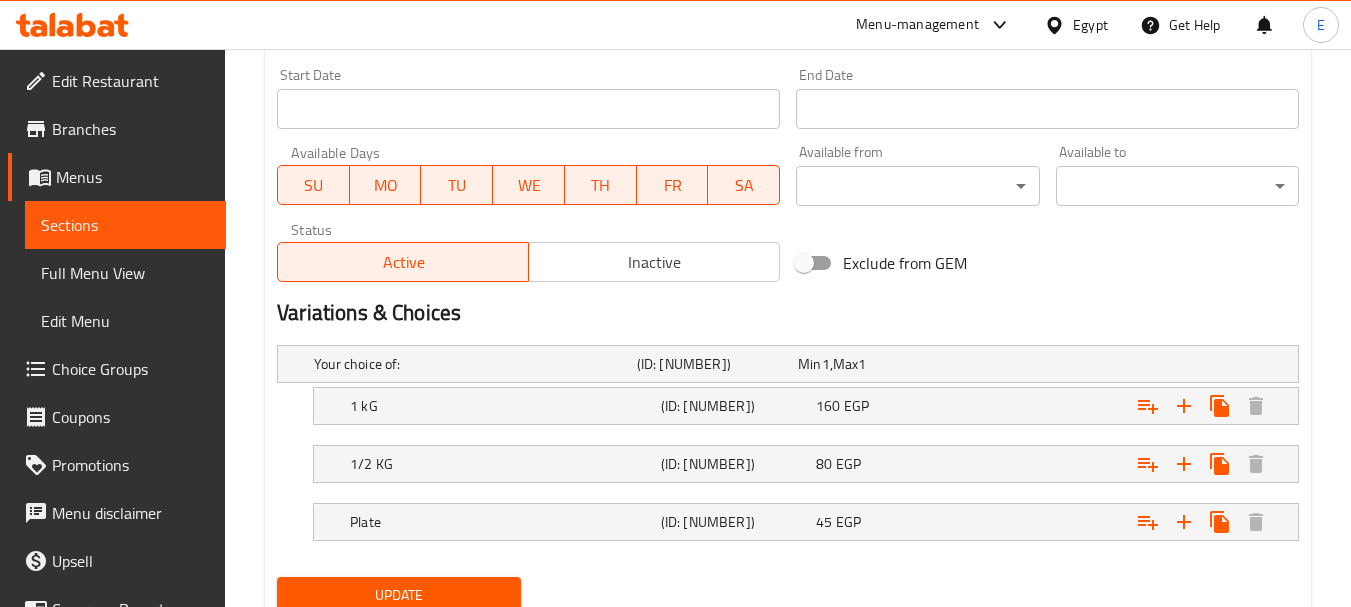 scroll, scrollTop: 938, scrollLeft: 0, axis: vertical 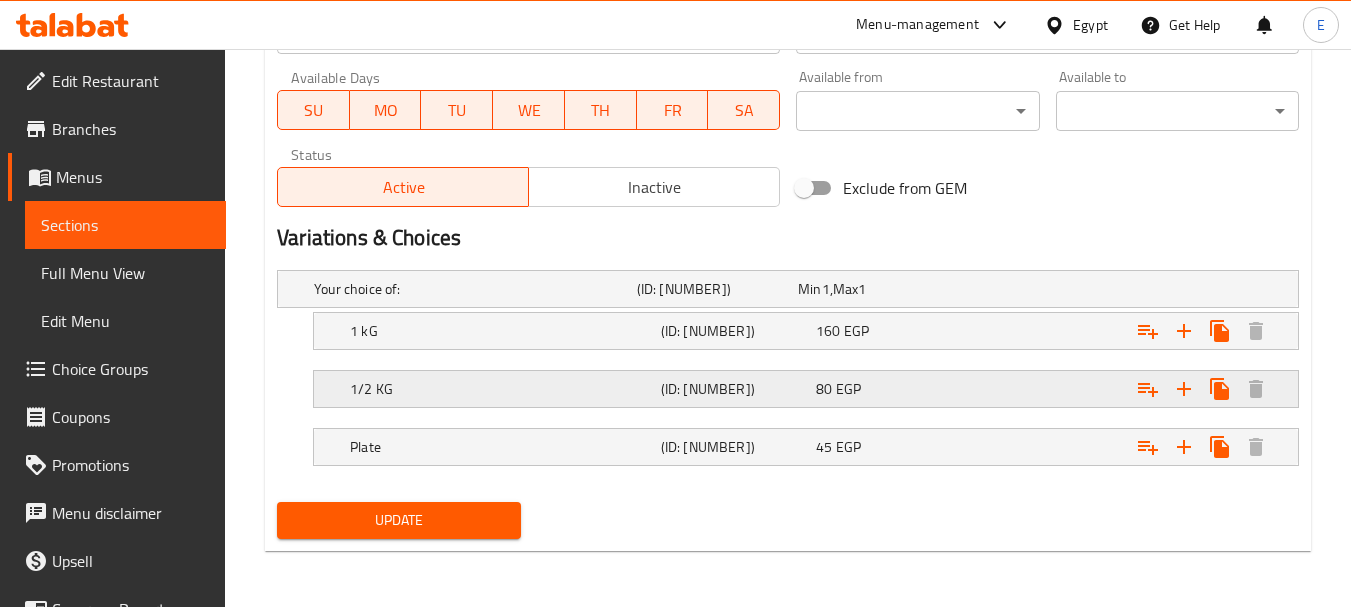 click on "(ID: [NUMBER])" at bounding box center [713, 289] 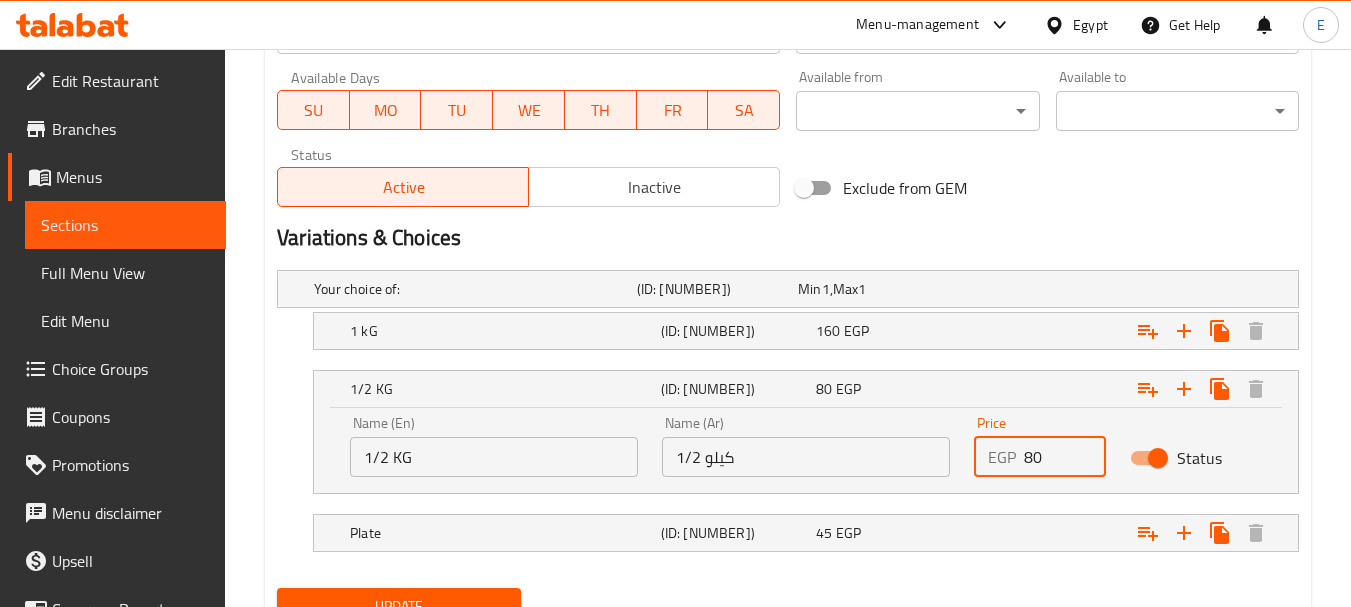 drag, startPoint x: 1061, startPoint y: 461, endPoint x: 814, endPoint y: 429, distance: 249.06425 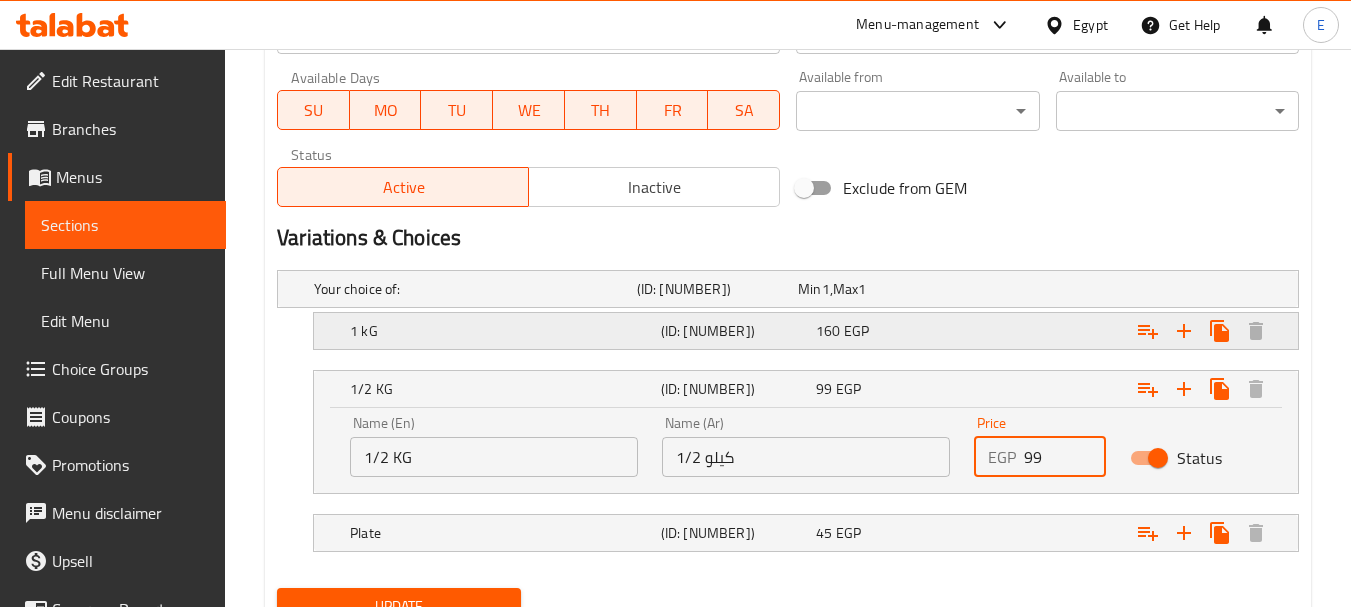 type on "99" 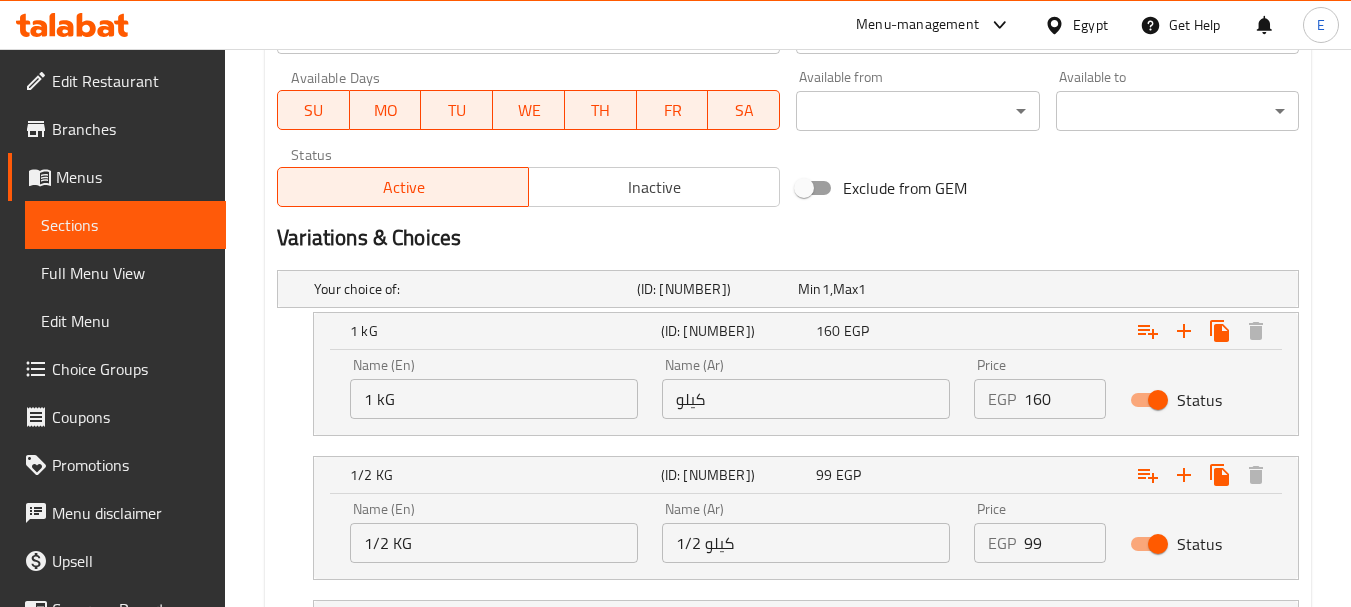 drag, startPoint x: 1059, startPoint y: 404, endPoint x: 811, endPoint y: 368, distance: 250.59929 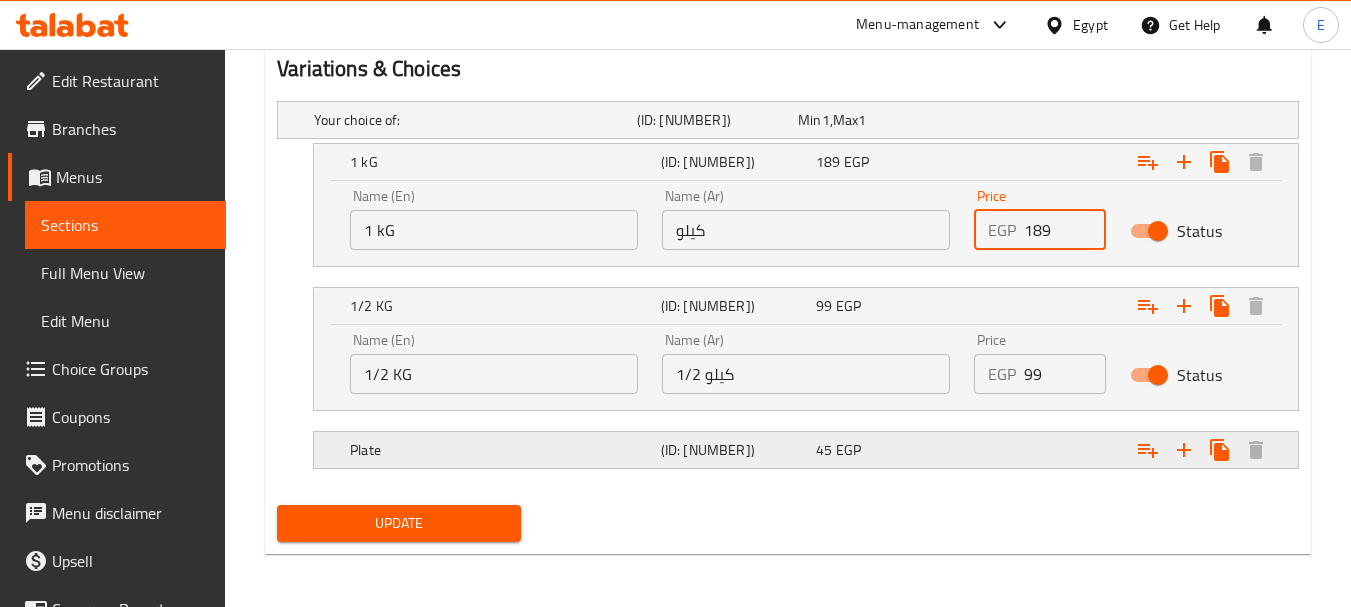 scroll, scrollTop: 1110, scrollLeft: 0, axis: vertical 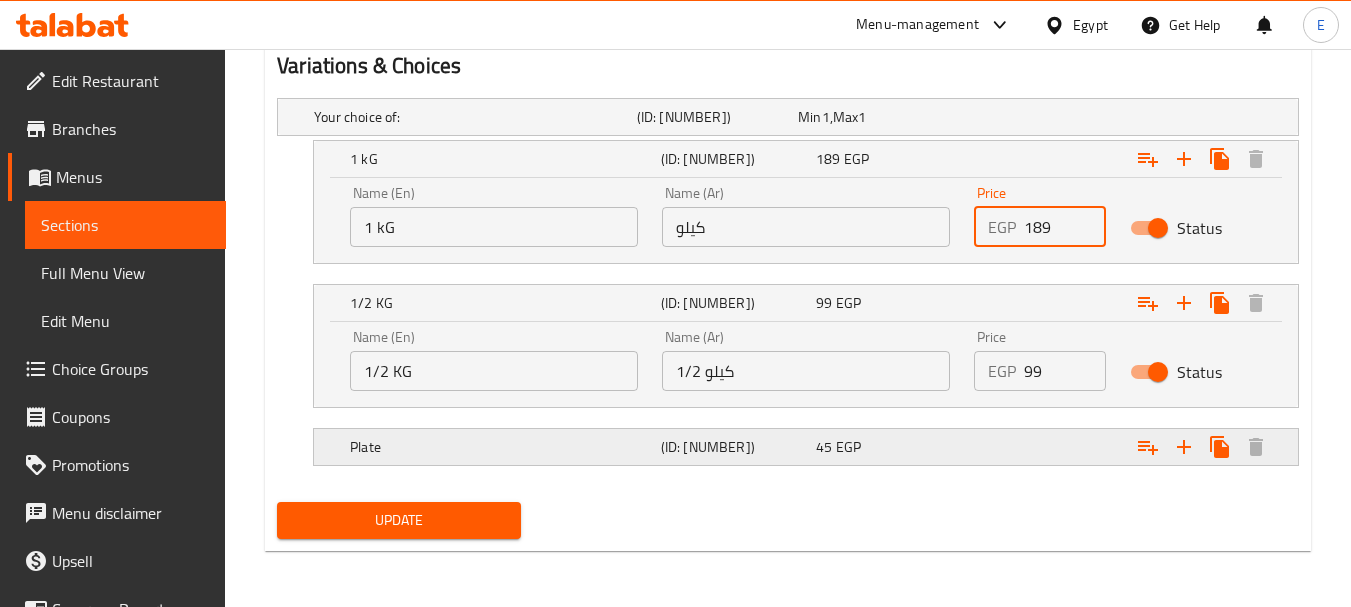 type on "189" 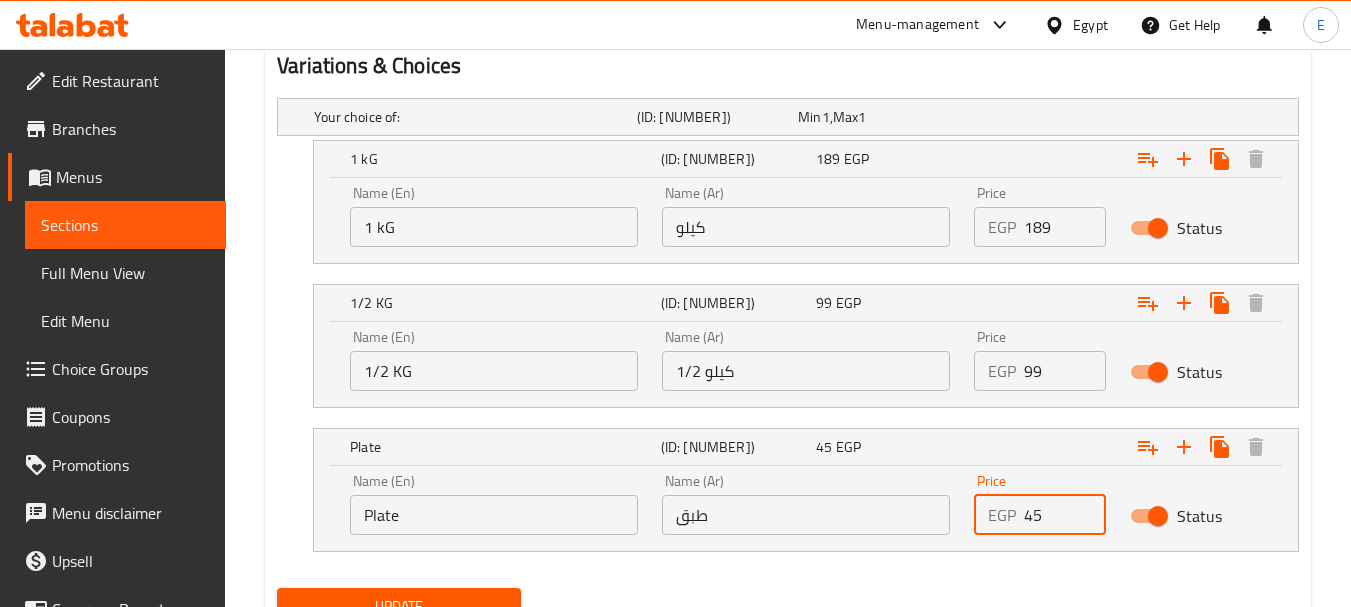 drag, startPoint x: 1053, startPoint y: 517, endPoint x: 938, endPoint y: 514, distance: 115.03912 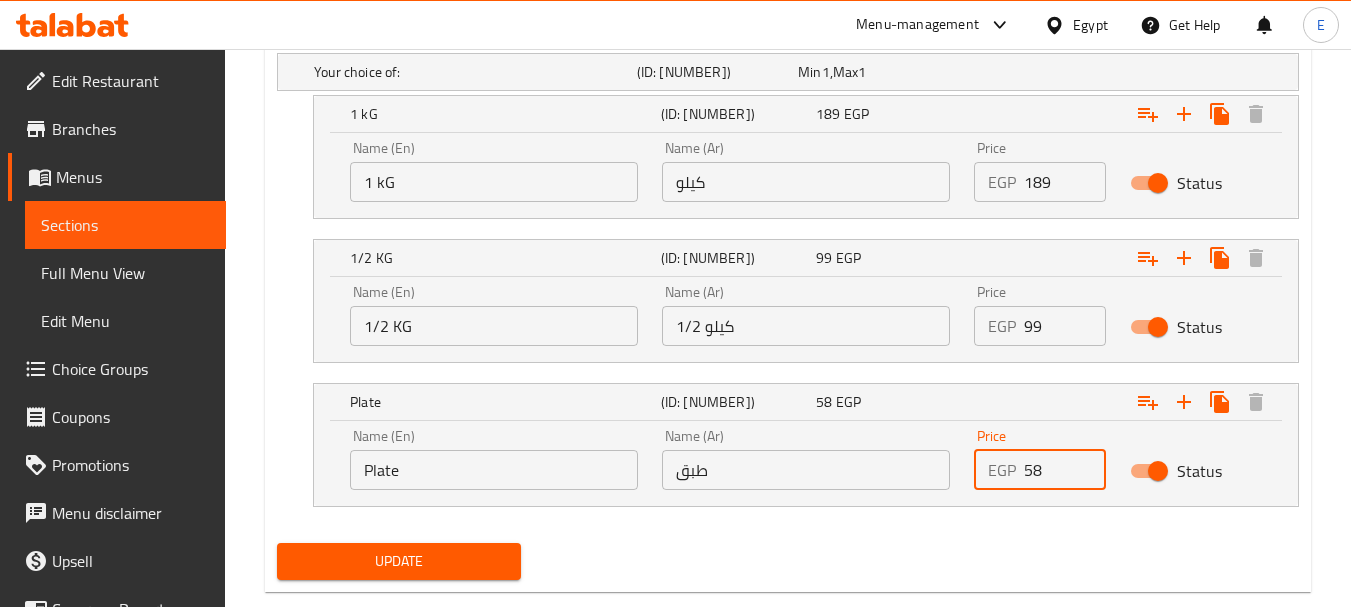 scroll, scrollTop: 1196, scrollLeft: 0, axis: vertical 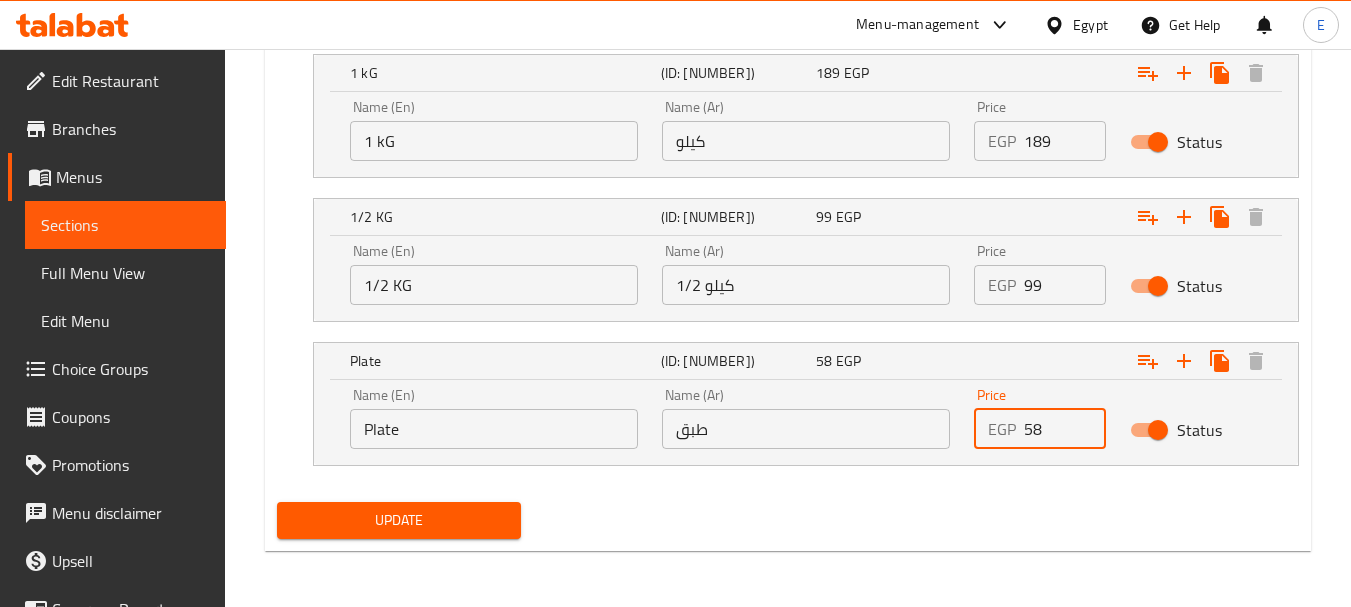 type on "58" 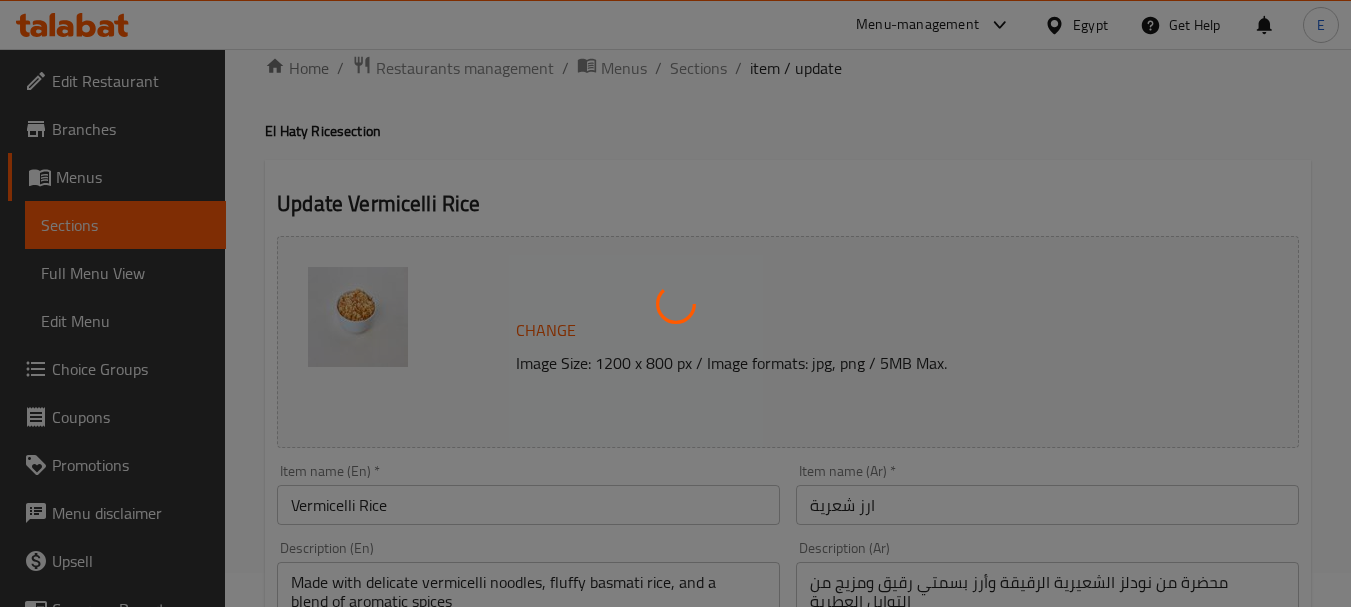 scroll, scrollTop: 0, scrollLeft: 0, axis: both 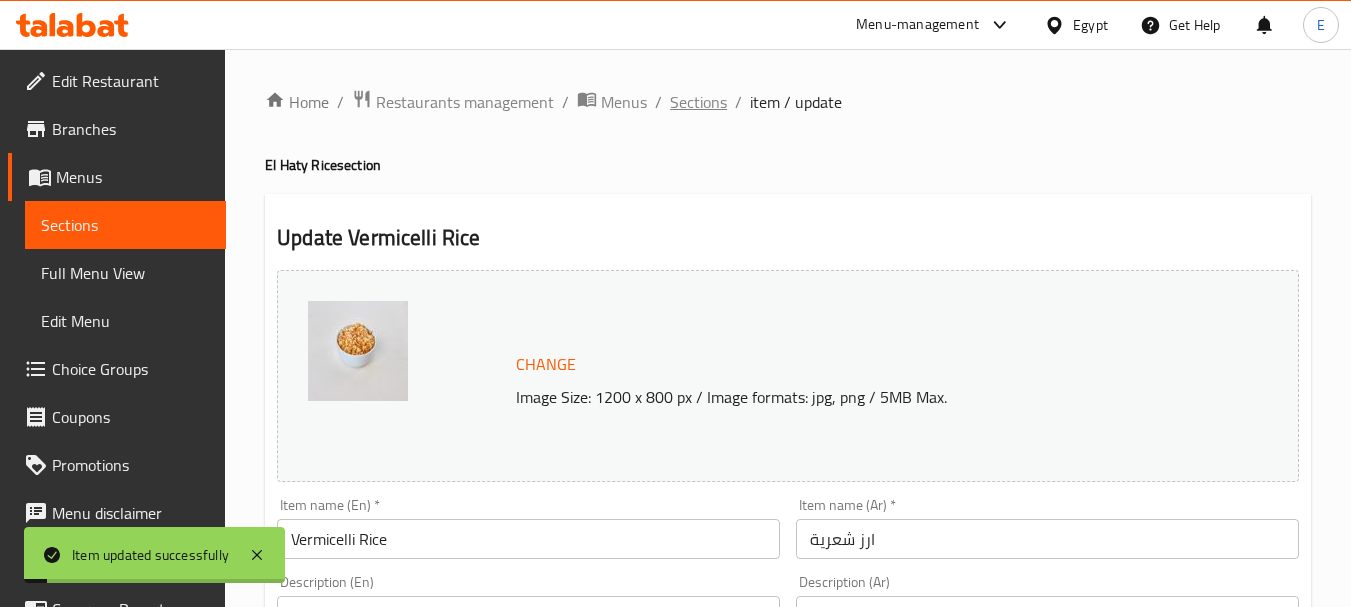 click on "Sections" at bounding box center [698, 102] 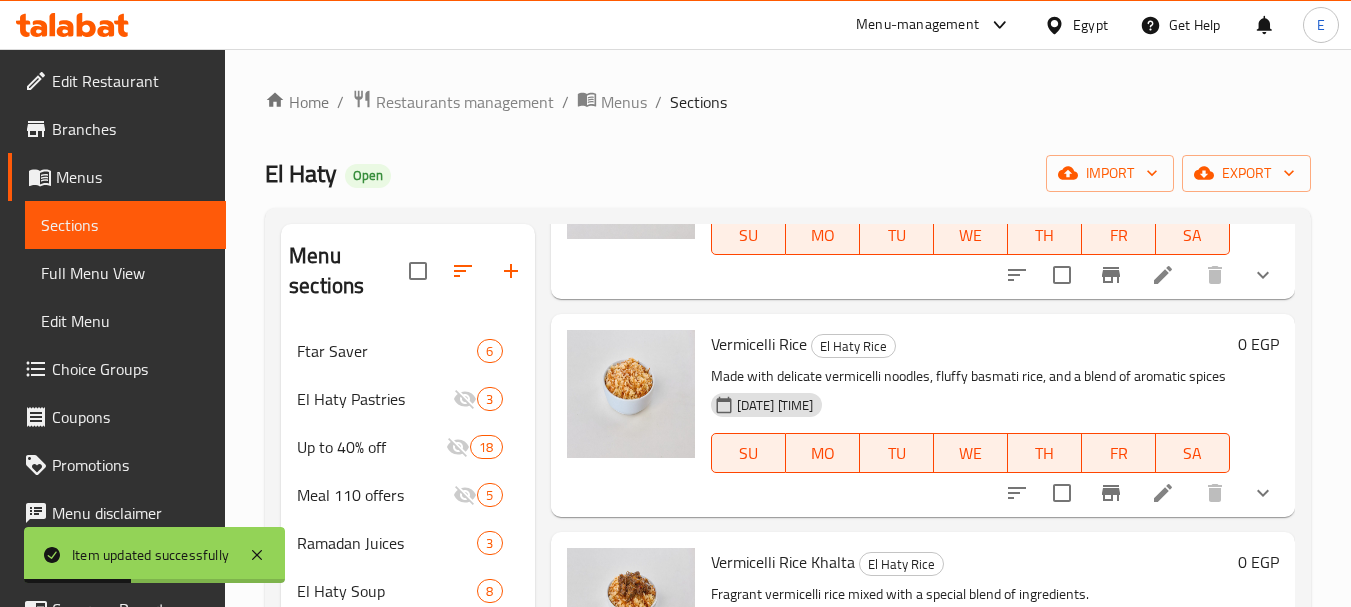 scroll, scrollTop: 2558, scrollLeft: 0, axis: vertical 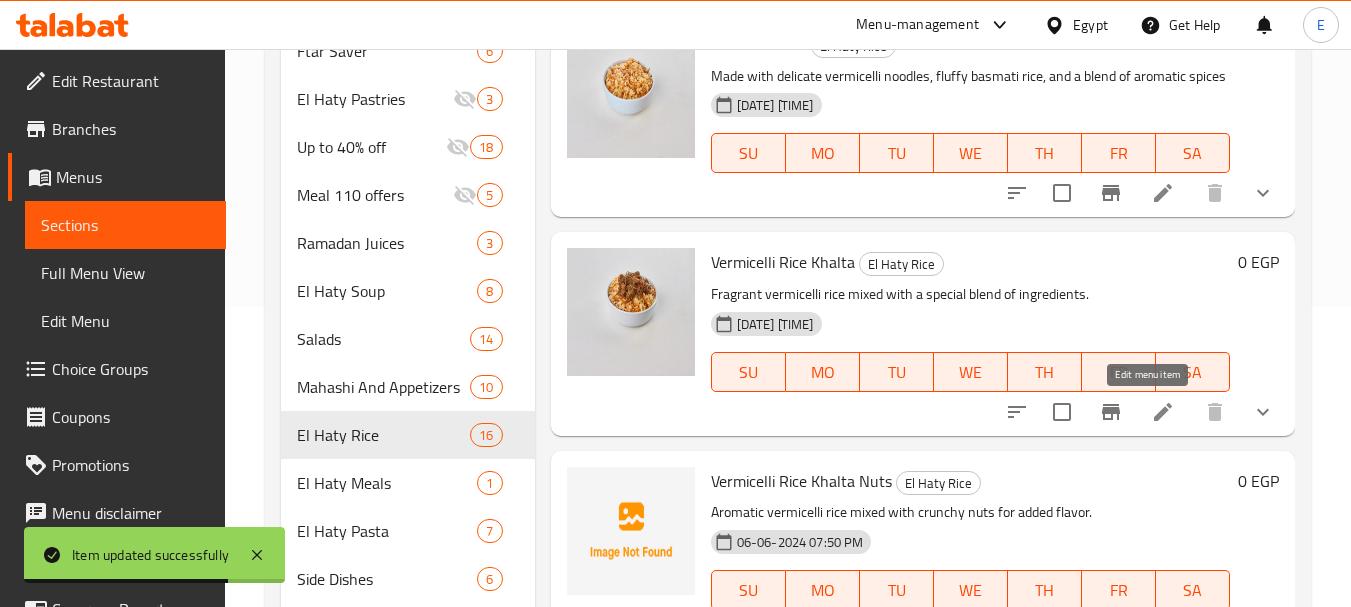 click 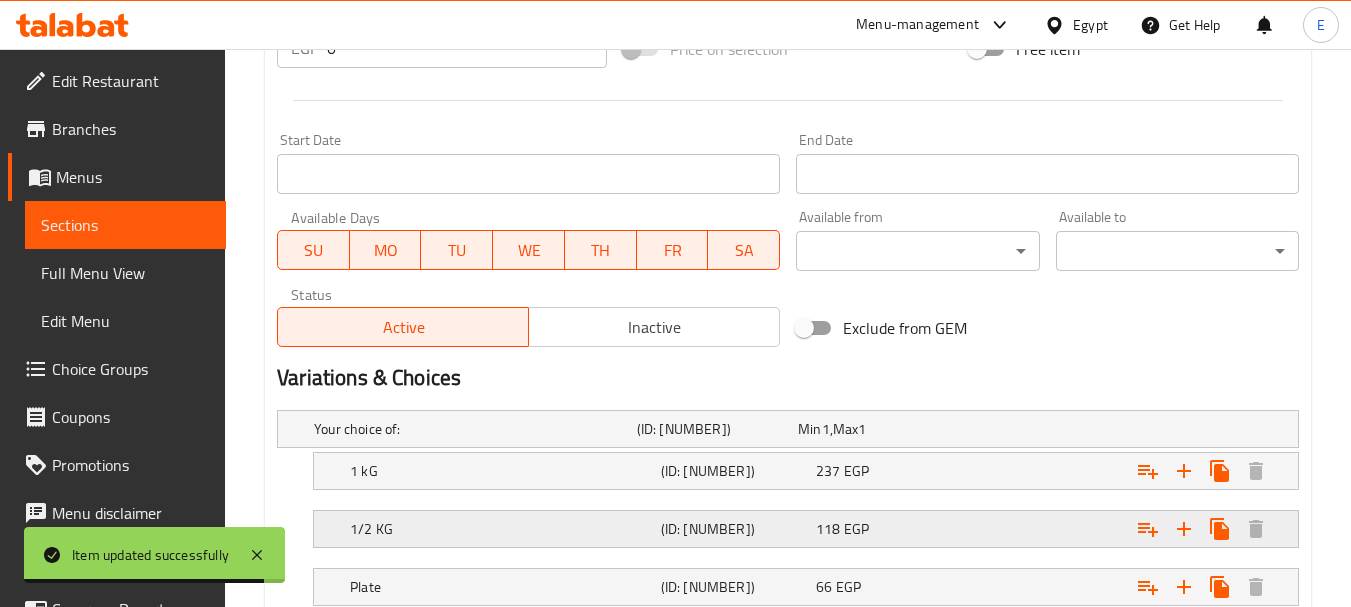scroll, scrollTop: 938, scrollLeft: 0, axis: vertical 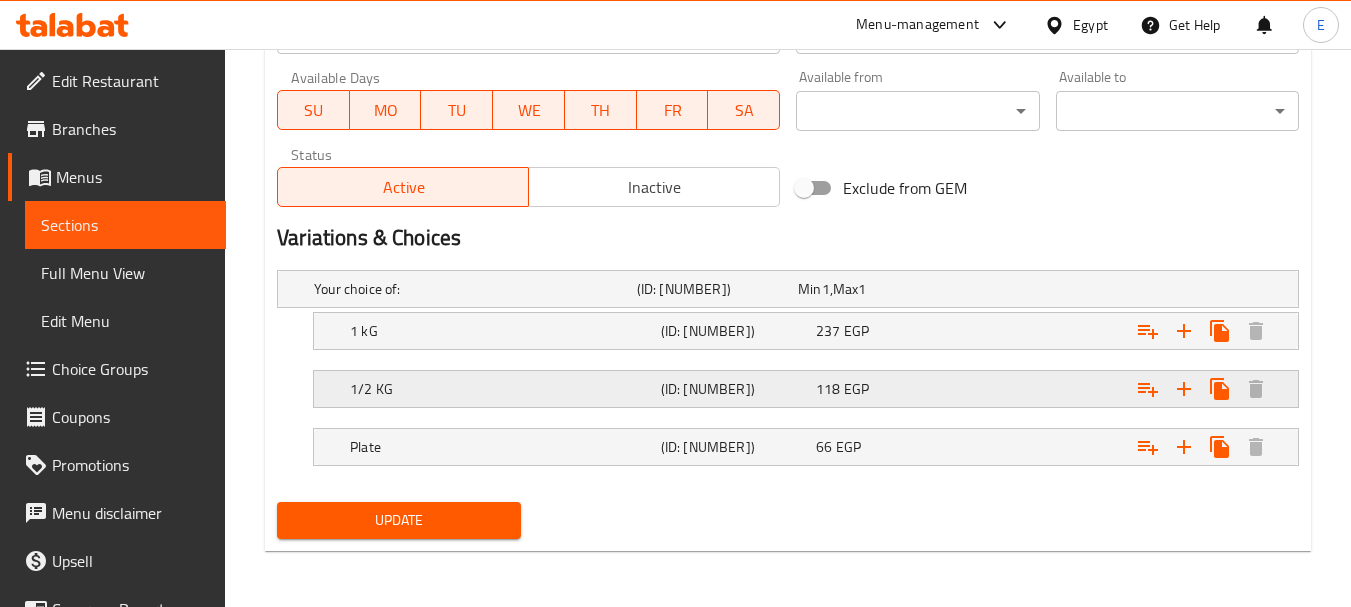 click on "1/2 KG (ID: [NUMBER]) [NUMBER] EGP" at bounding box center [794, 289] 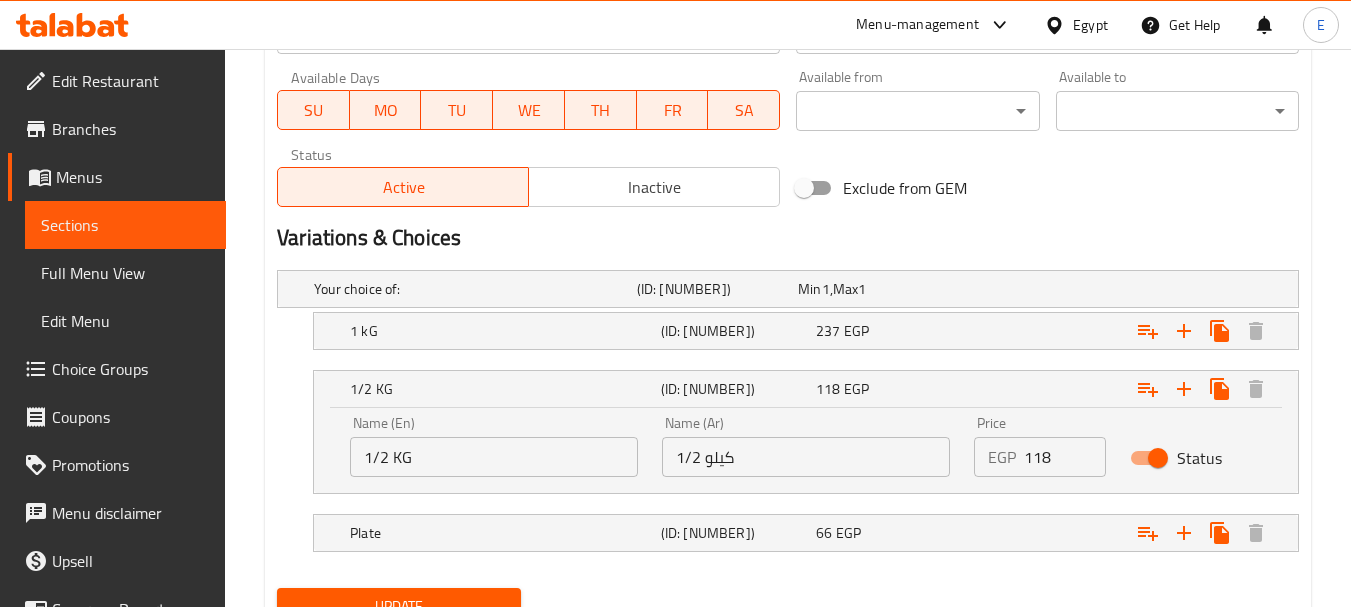 scroll, scrollTop: 1024, scrollLeft: 0, axis: vertical 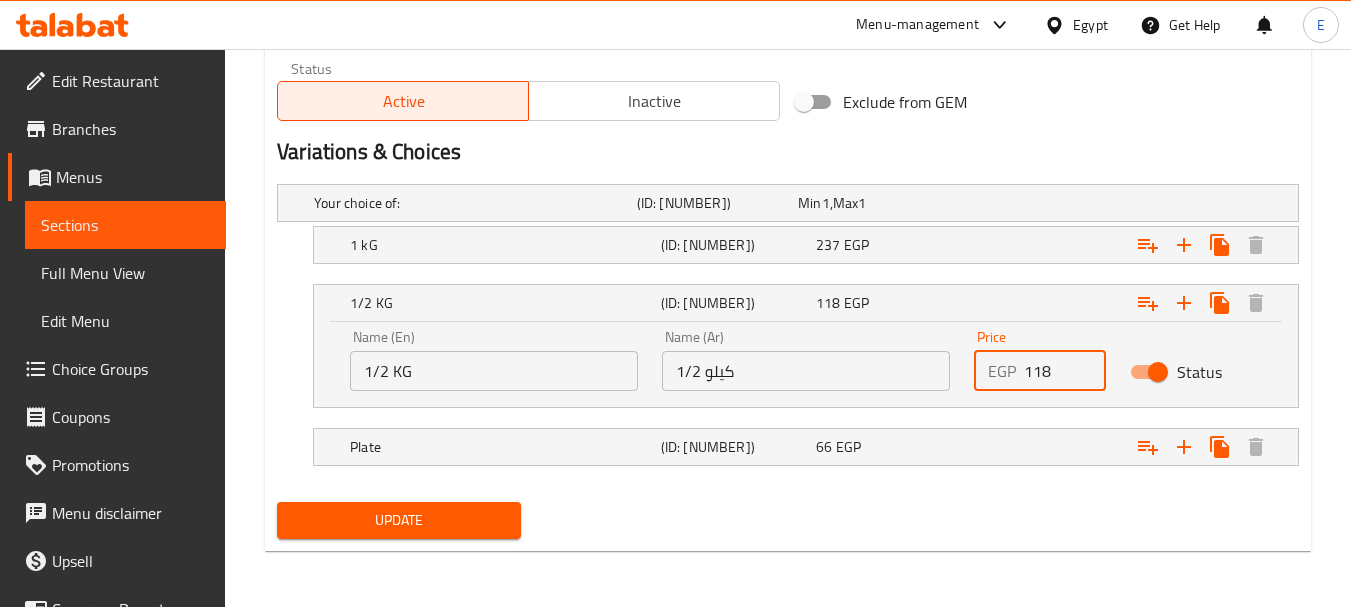 drag, startPoint x: 1053, startPoint y: 370, endPoint x: 829, endPoint y: 326, distance: 228.28053 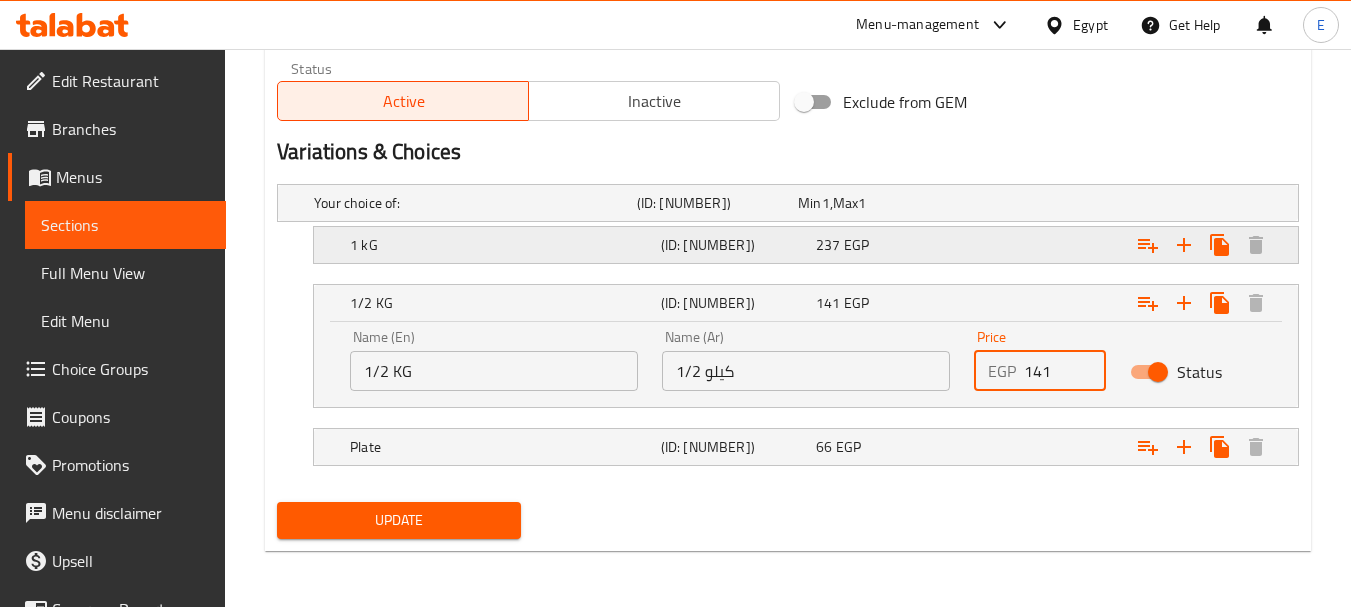 type on "141" 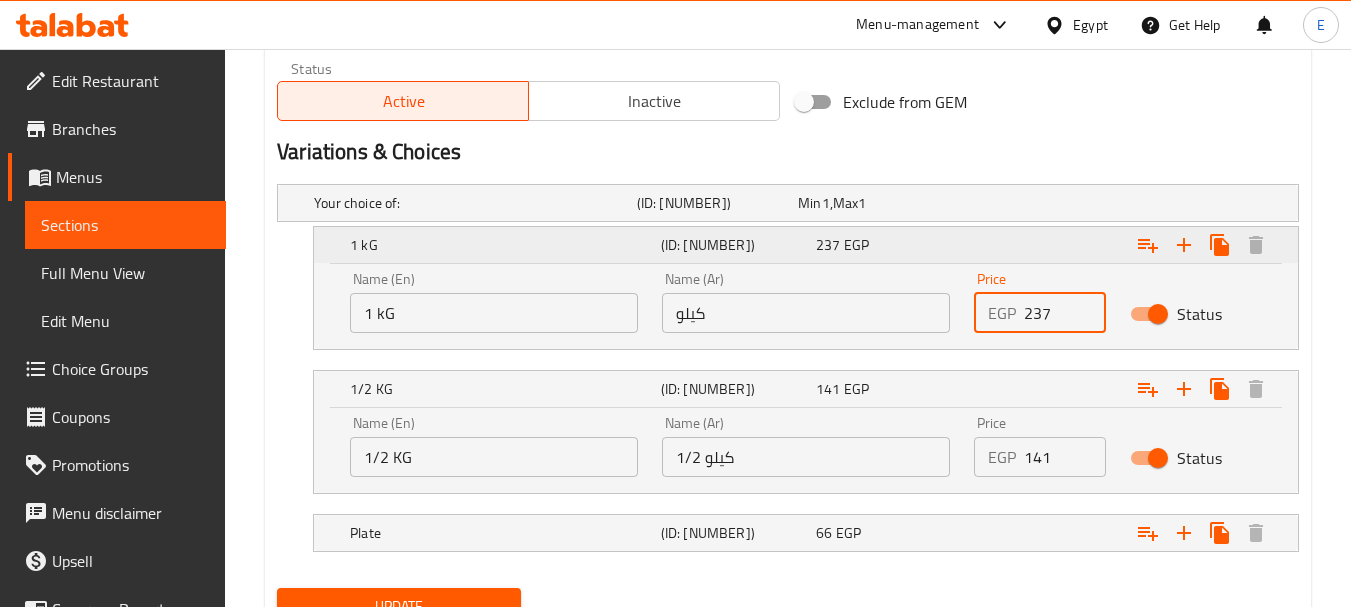 drag, startPoint x: 1044, startPoint y: 314, endPoint x: 780, endPoint y: 264, distance: 268.69315 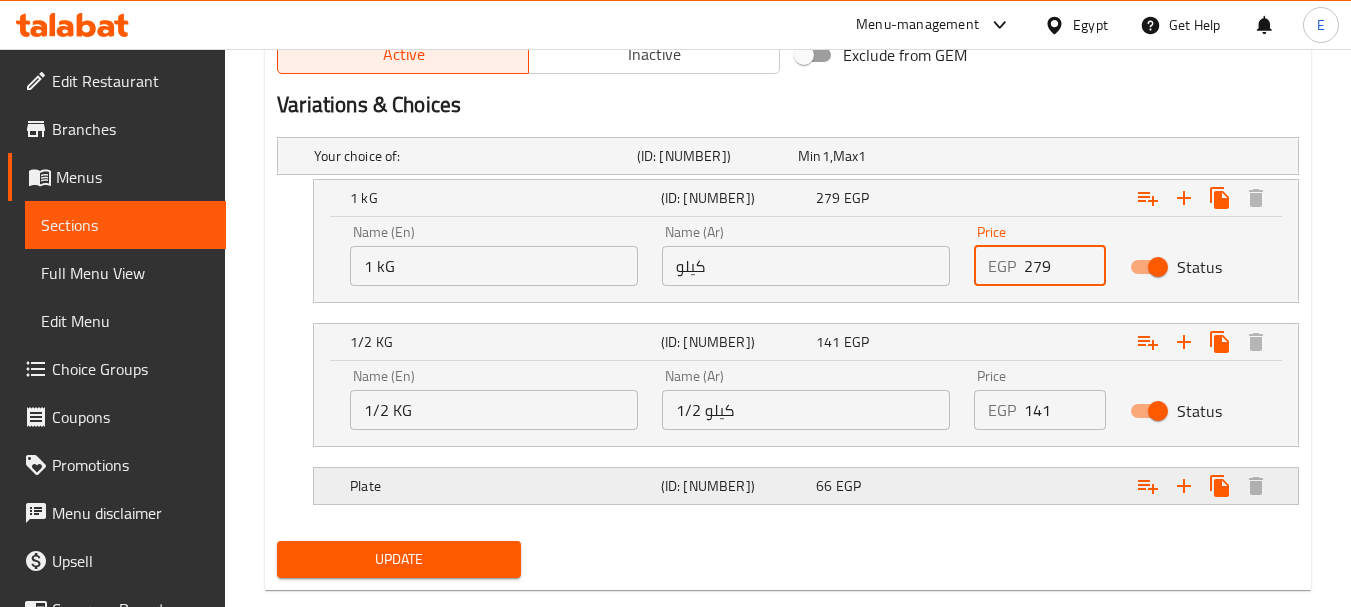 scroll, scrollTop: 1110, scrollLeft: 0, axis: vertical 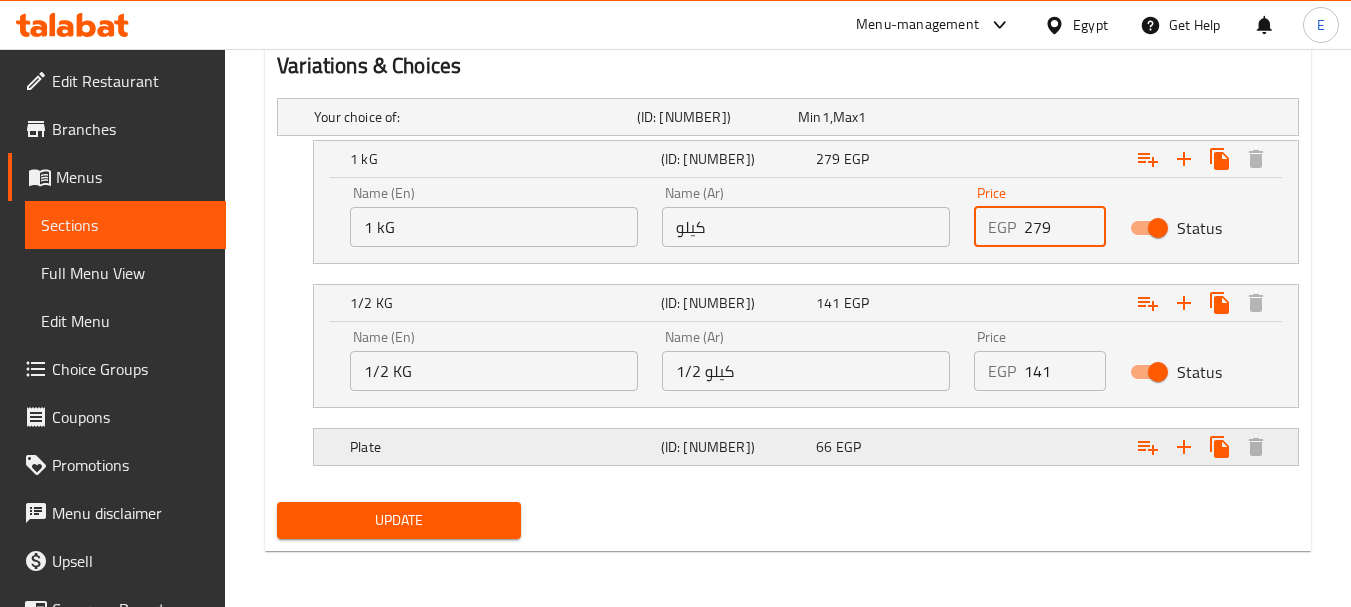 type on "279" 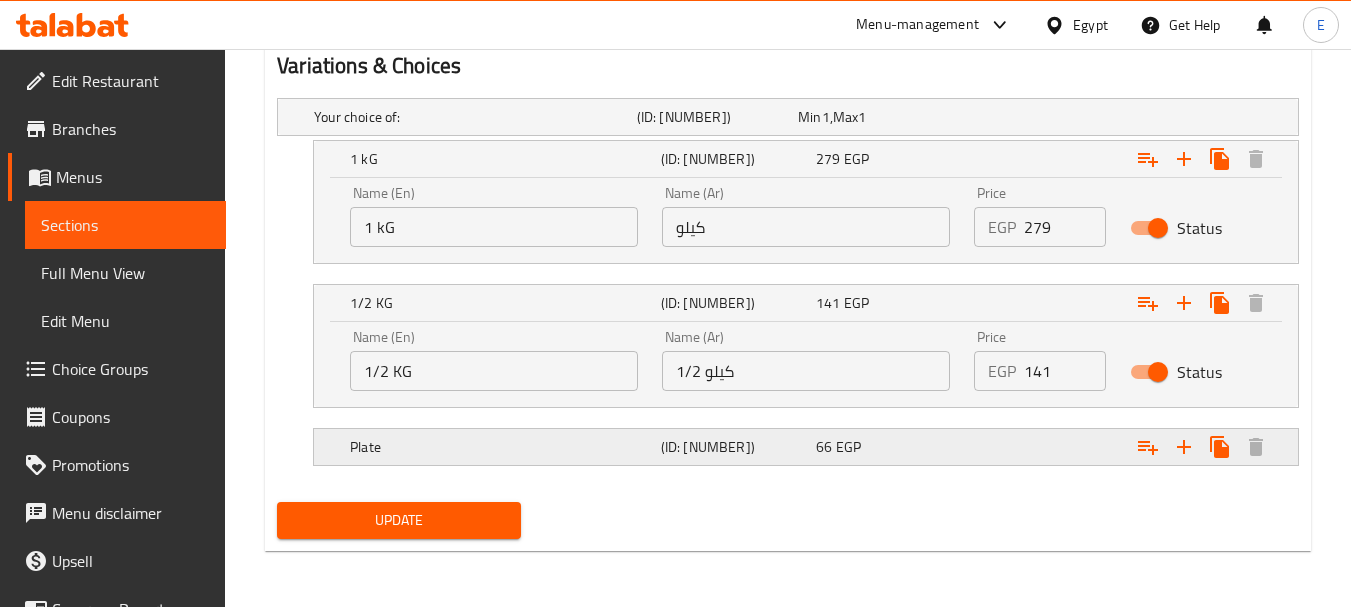 click on "Plate (ID: [NUMBER]) [NUMBER] EGP" at bounding box center (794, 117) 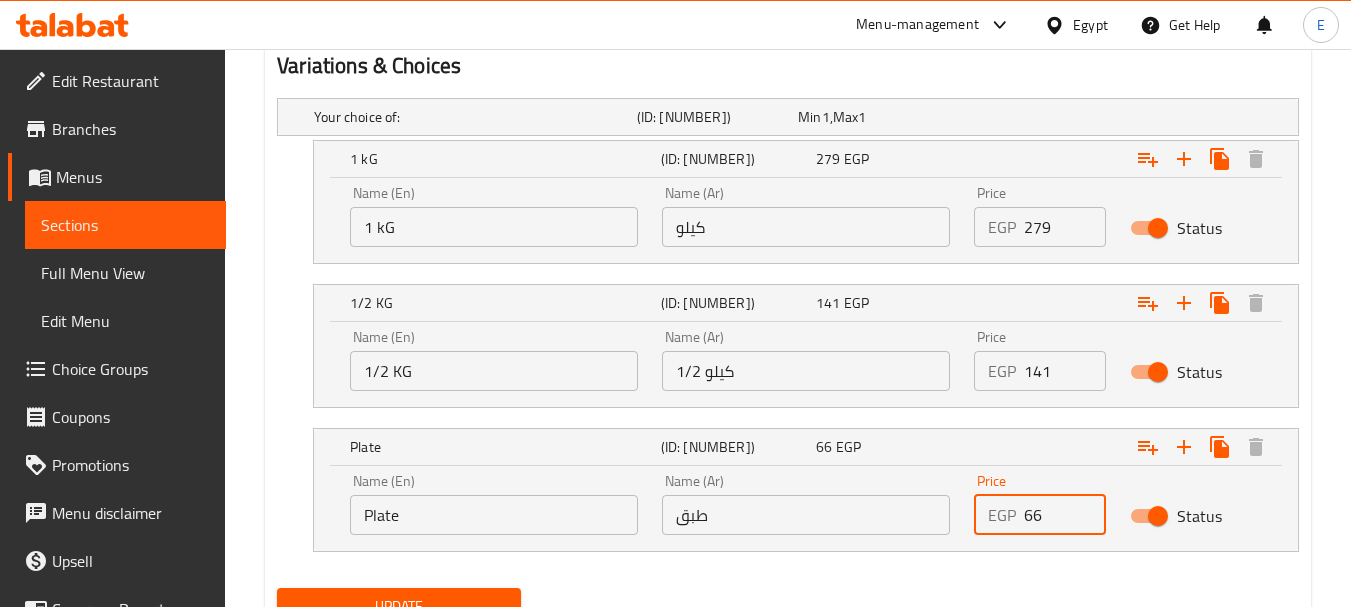 drag, startPoint x: 985, startPoint y: 503, endPoint x: 907, endPoint y: 493, distance: 78.63841 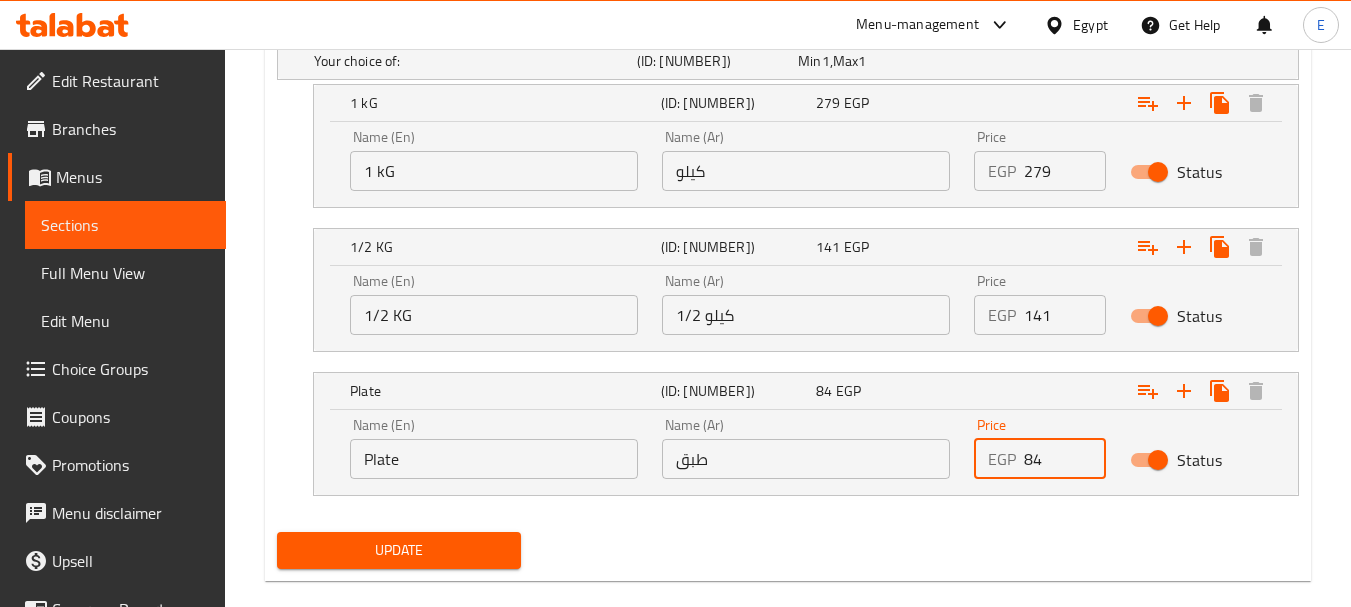 scroll, scrollTop: 1196, scrollLeft: 0, axis: vertical 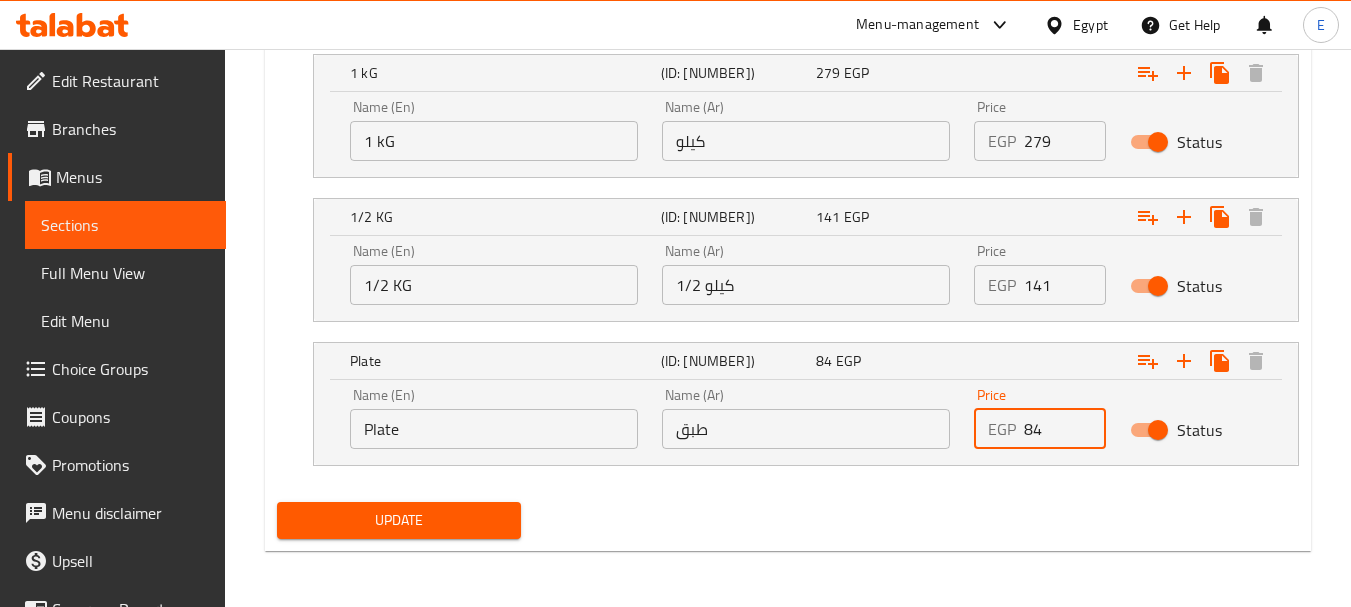 type on "84" 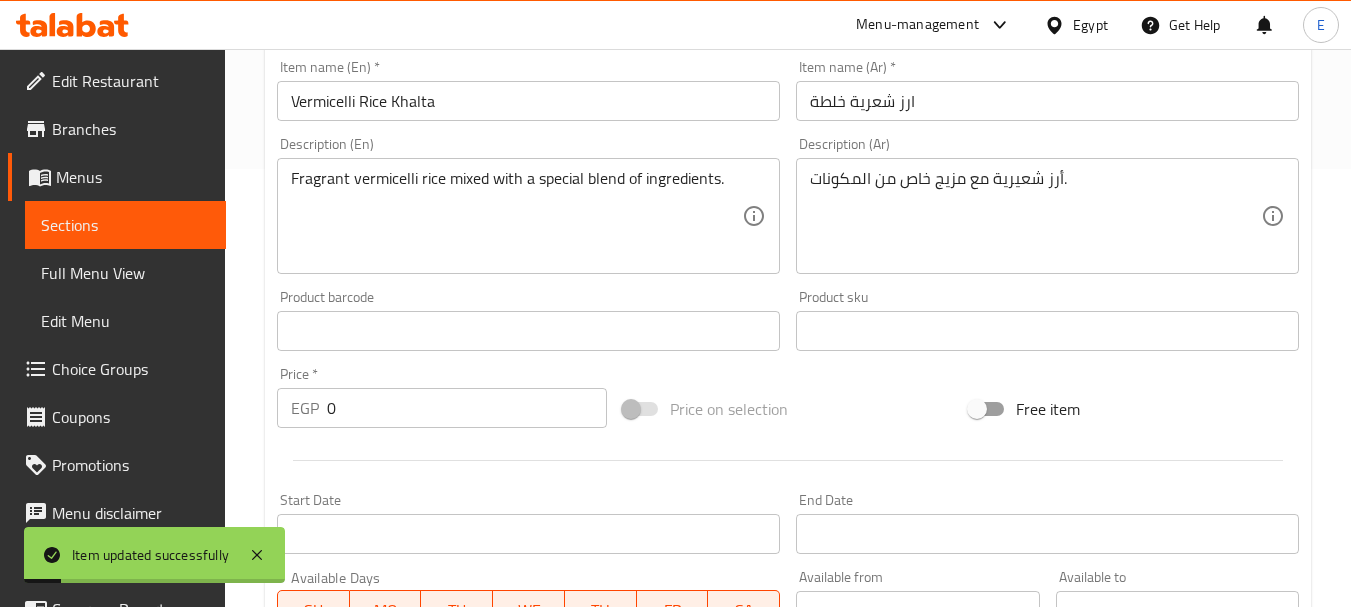 scroll, scrollTop: 0, scrollLeft: 0, axis: both 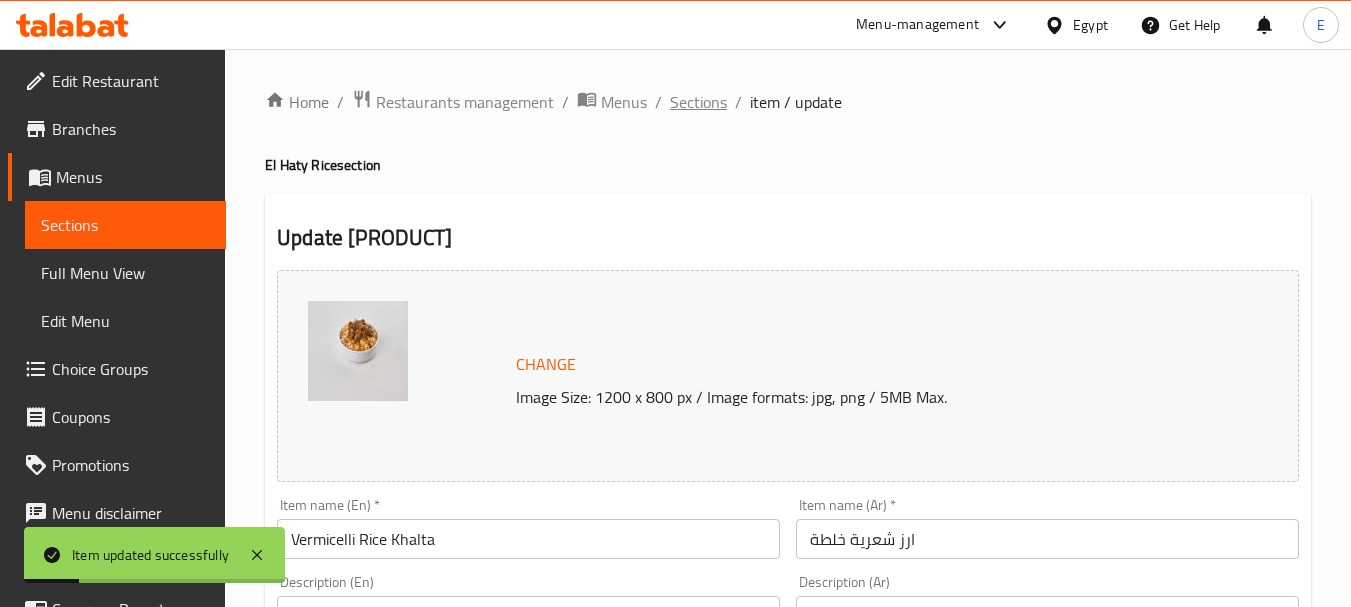 click on "Sections" at bounding box center [698, 102] 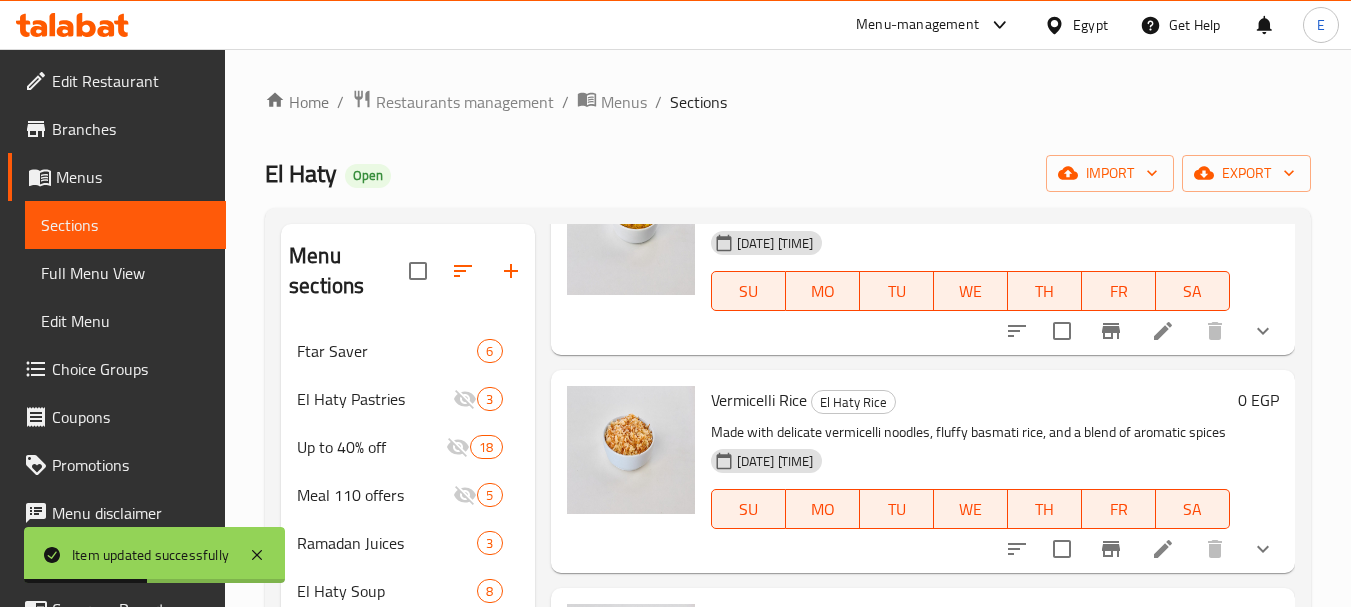scroll, scrollTop: 2558, scrollLeft: 0, axis: vertical 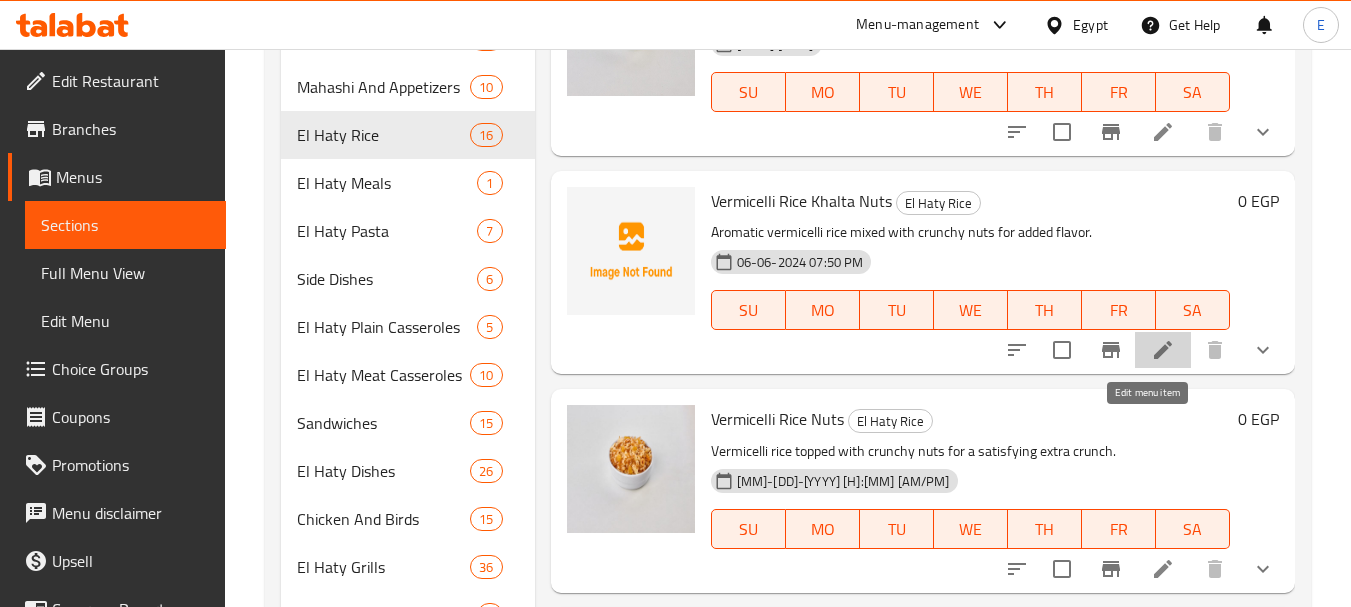 click 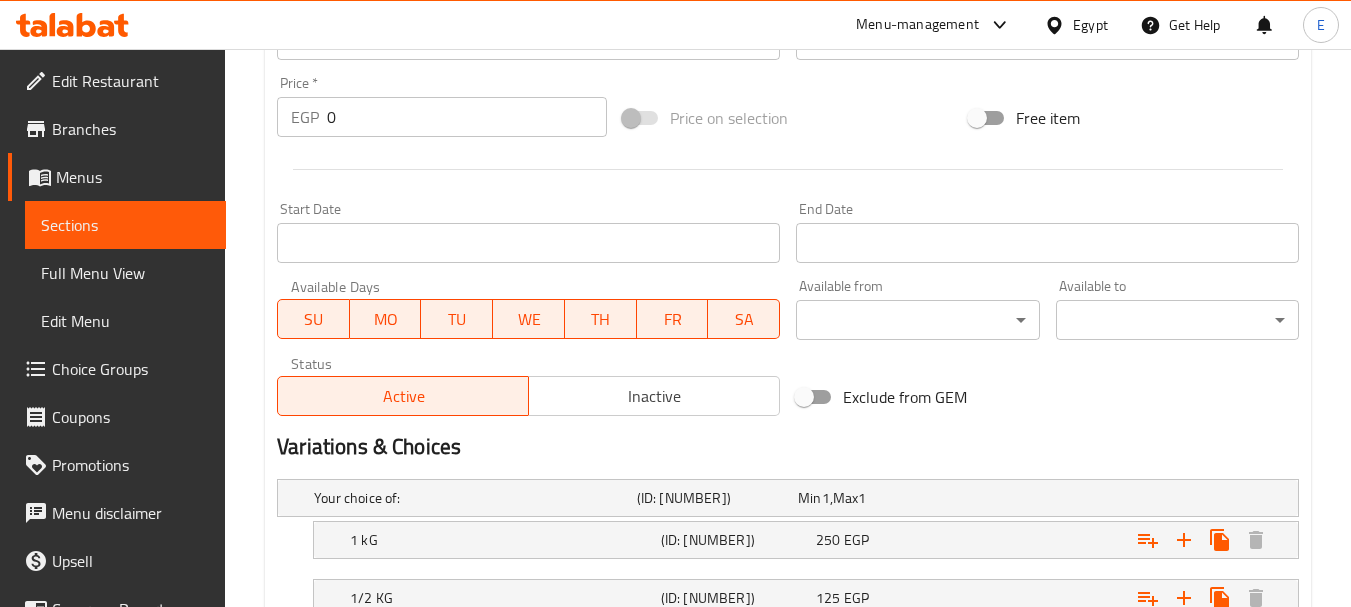 scroll, scrollTop: 909, scrollLeft: 0, axis: vertical 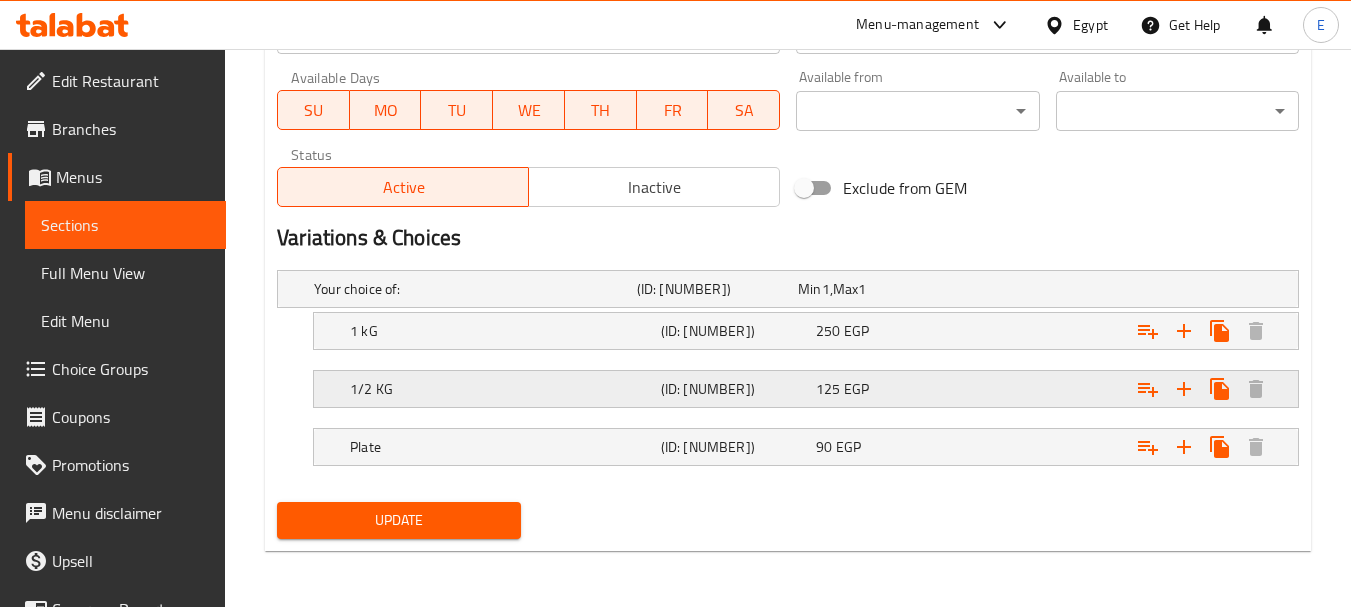 click on "[NUMBER] EGP" at bounding box center (874, 289) 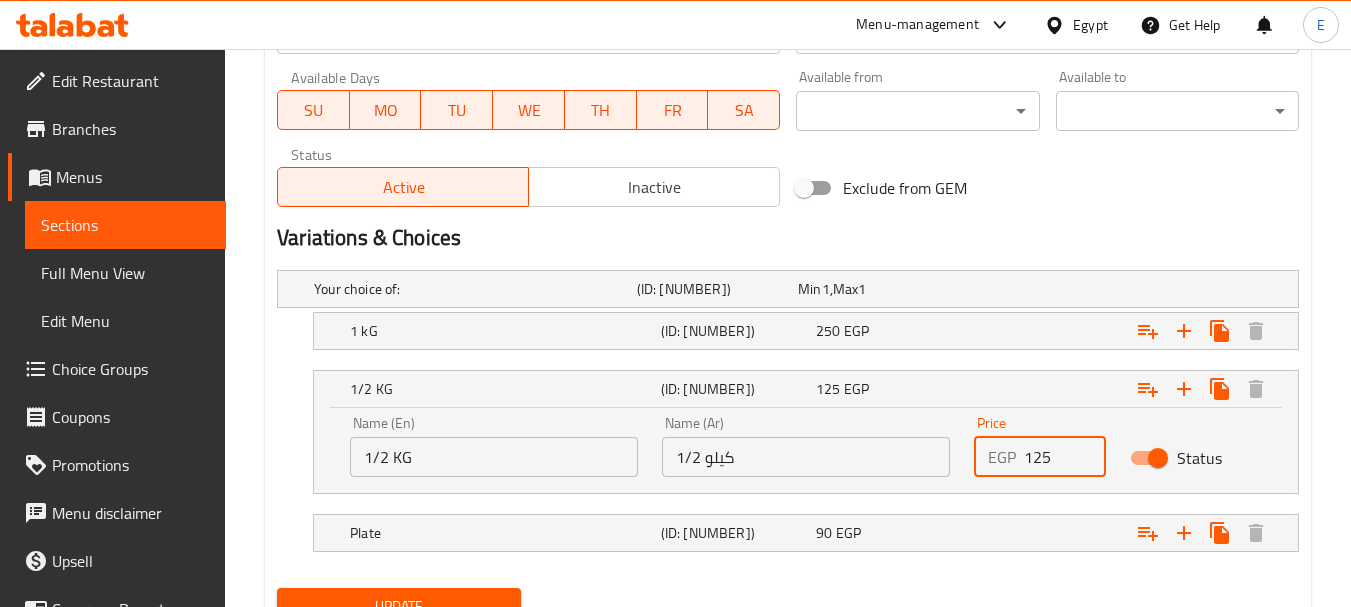 drag, startPoint x: 1056, startPoint y: 456, endPoint x: 939, endPoint y: 456, distance: 117 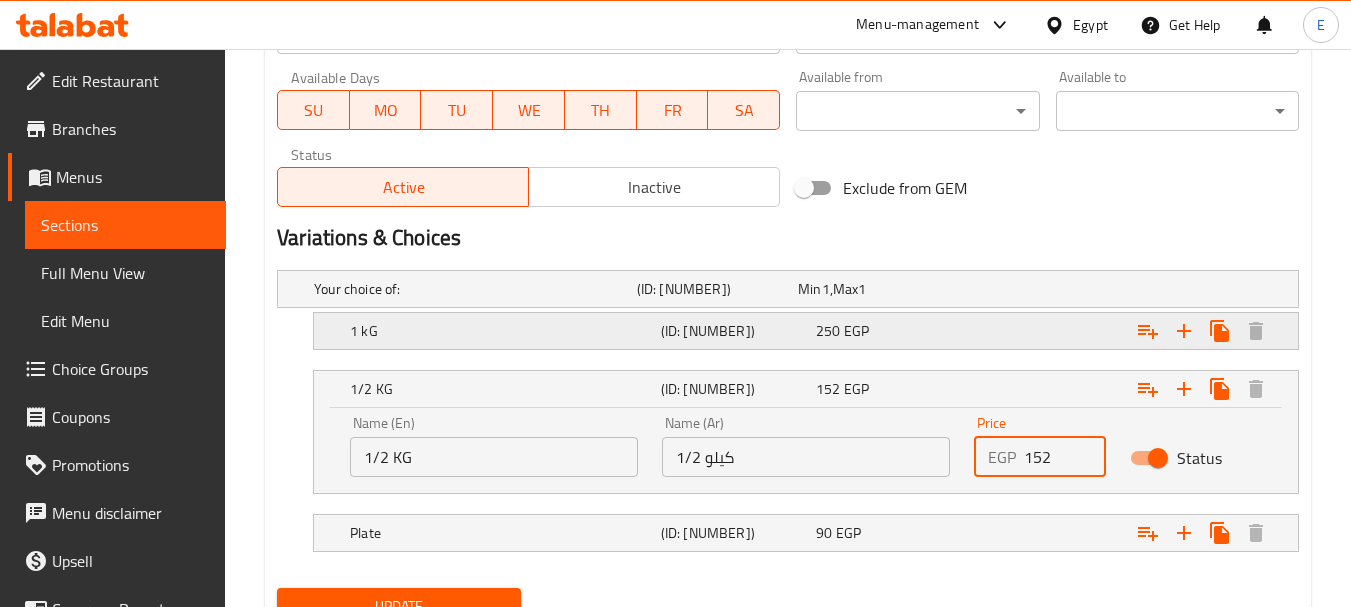 type on "152" 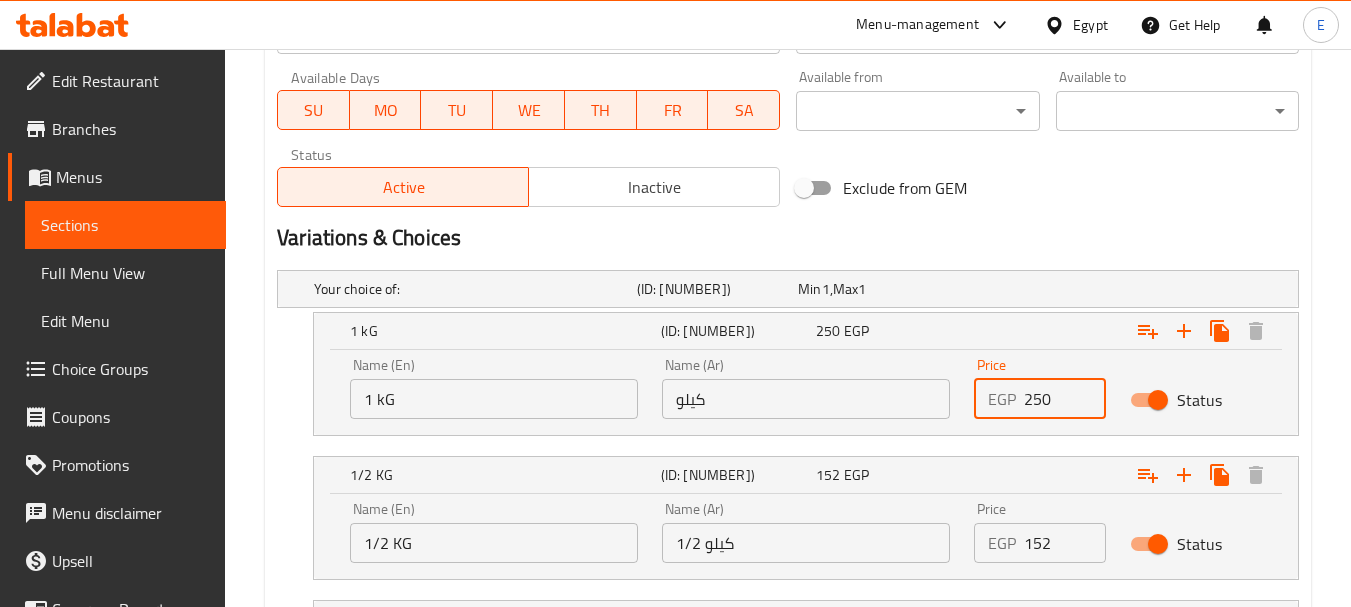 drag, startPoint x: 1064, startPoint y: 405, endPoint x: 914, endPoint y: 365, distance: 155.24174 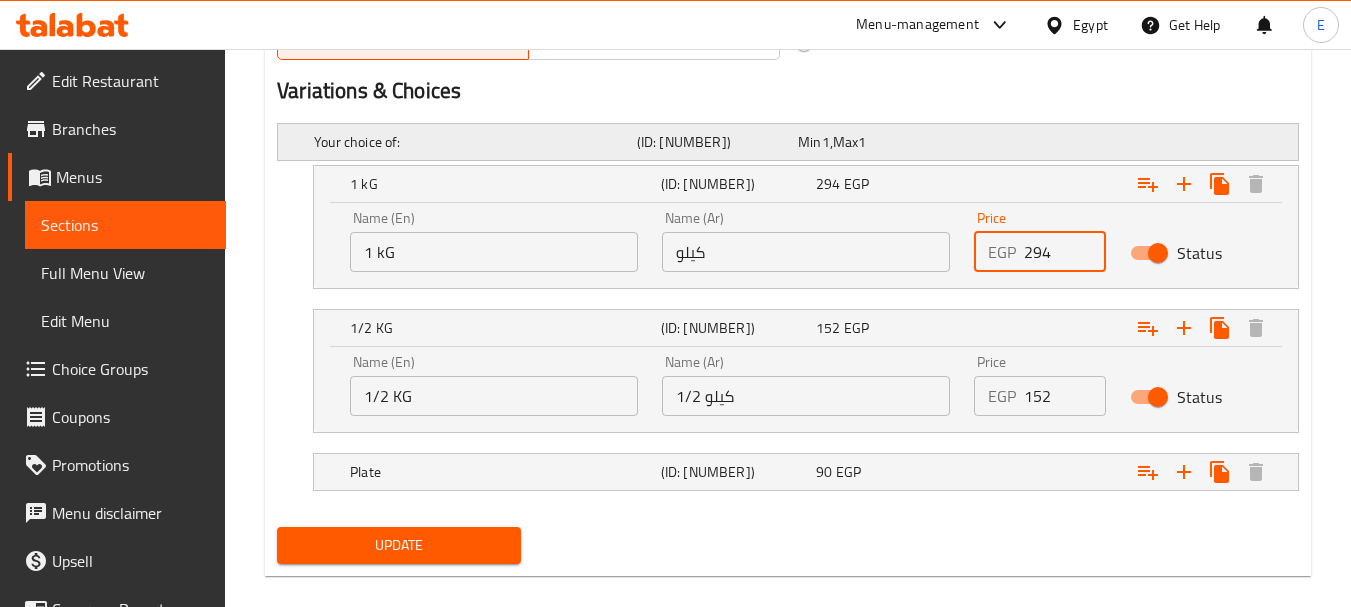 scroll, scrollTop: 1081, scrollLeft: 0, axis: vertical 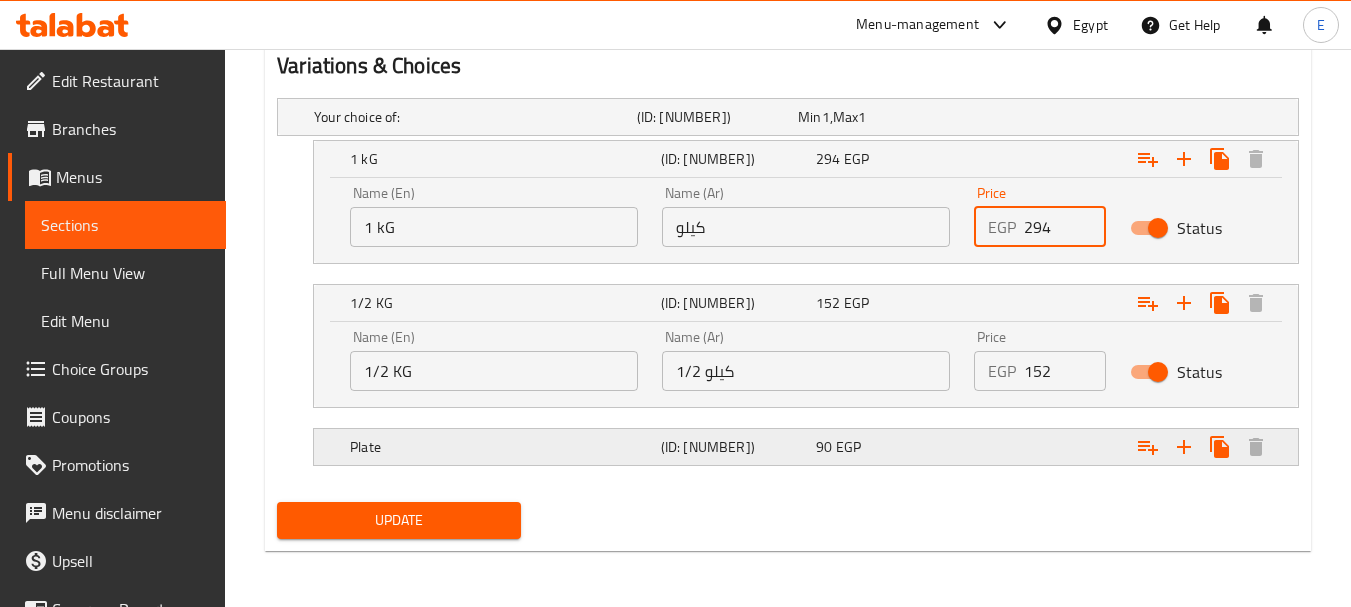 type on "294" 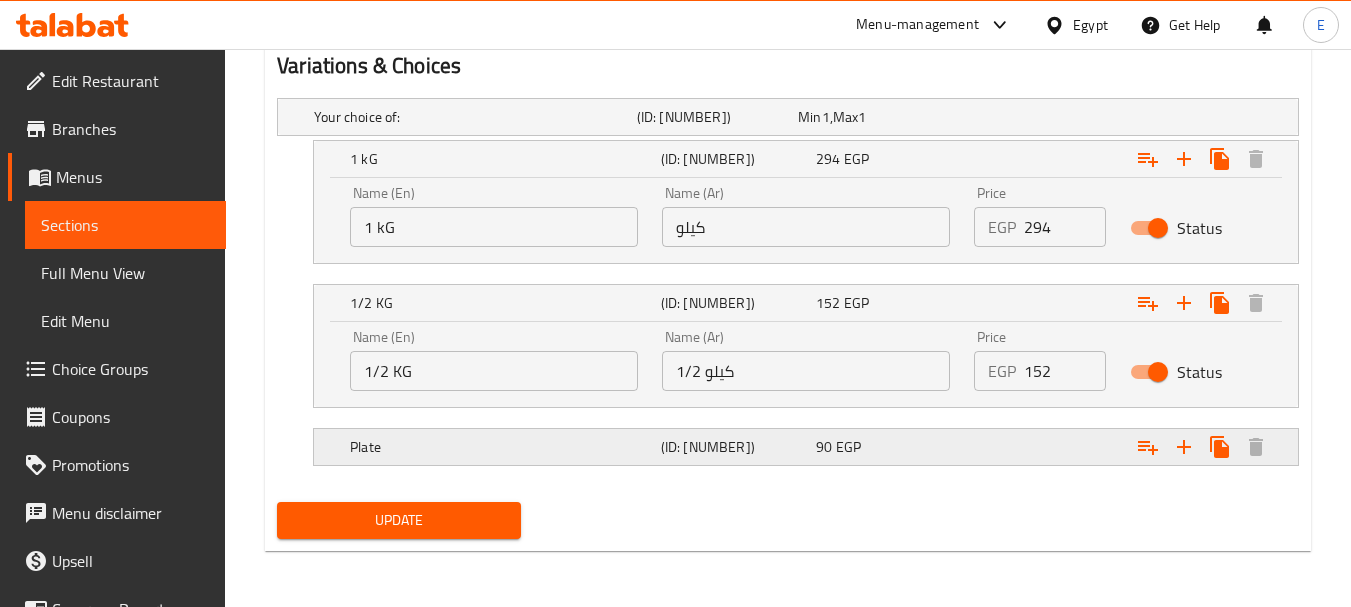 click on "Plate (ID: [NUMBER]) [PRICE] EGP" at bounding box center [794, 117] 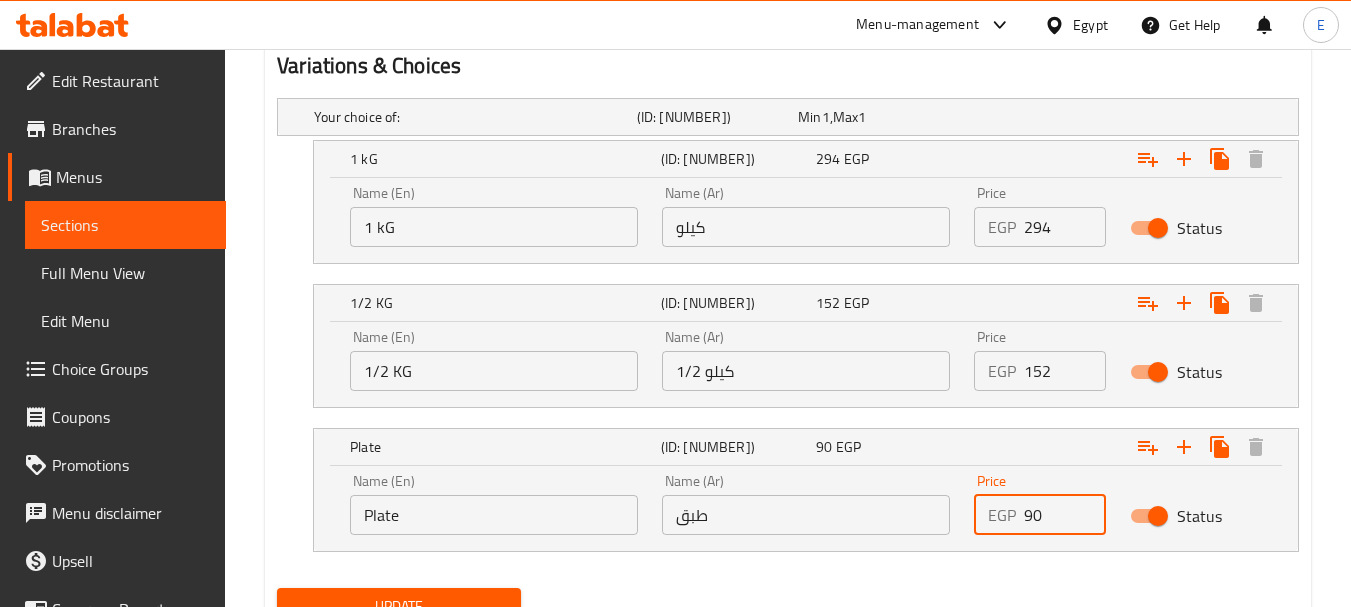 drag, startPoint x: 1044, startPoint y: 529, endPoint x: 989, endPoint y: 522, distance: 55.443665 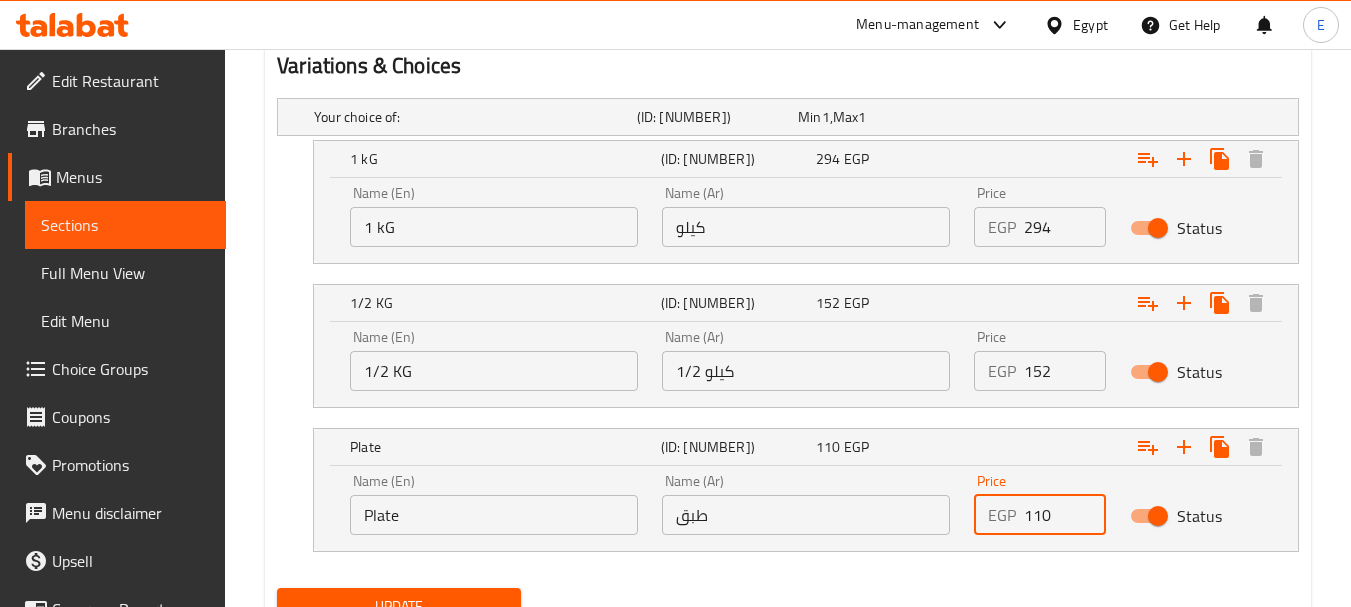 type on "110" 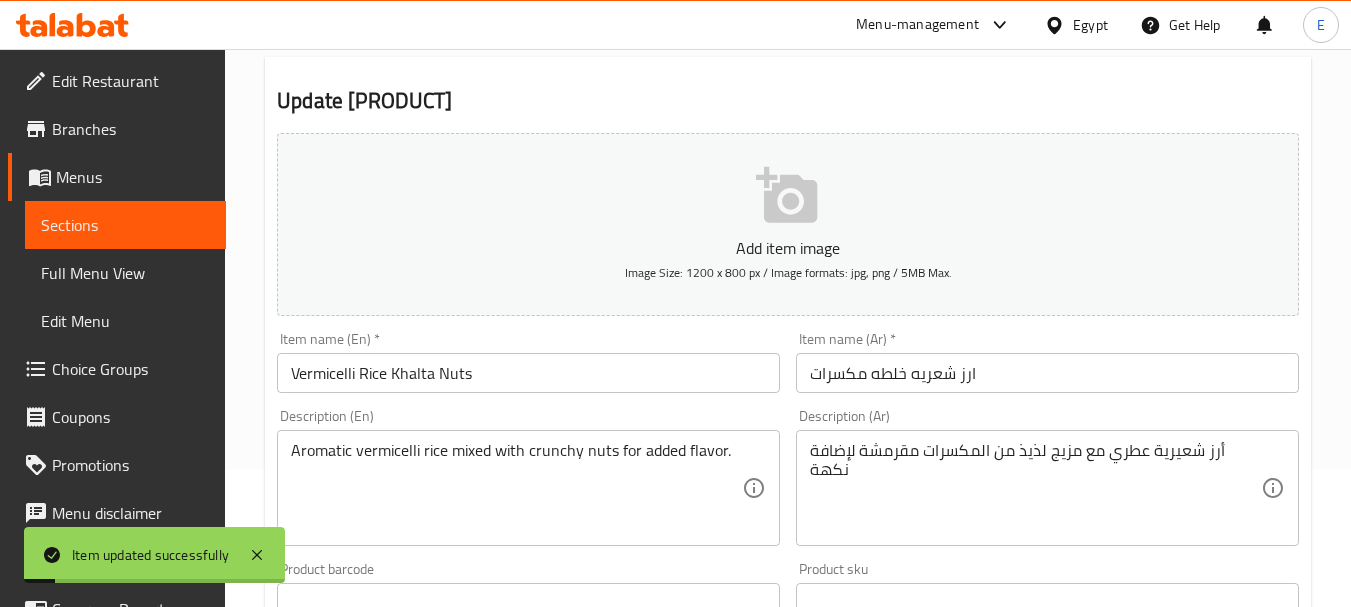 scroll, scrollTop: 0, scrollLeft: 0, axis: both 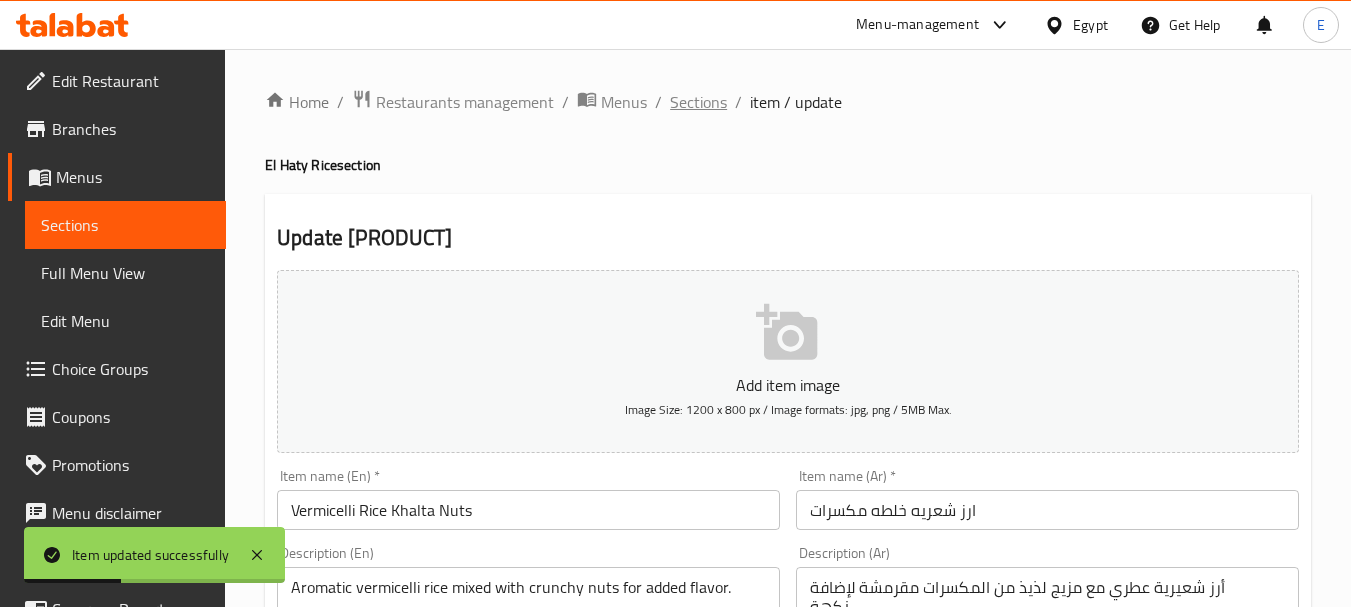 click on "Sections" at bounding box center [698, 102] 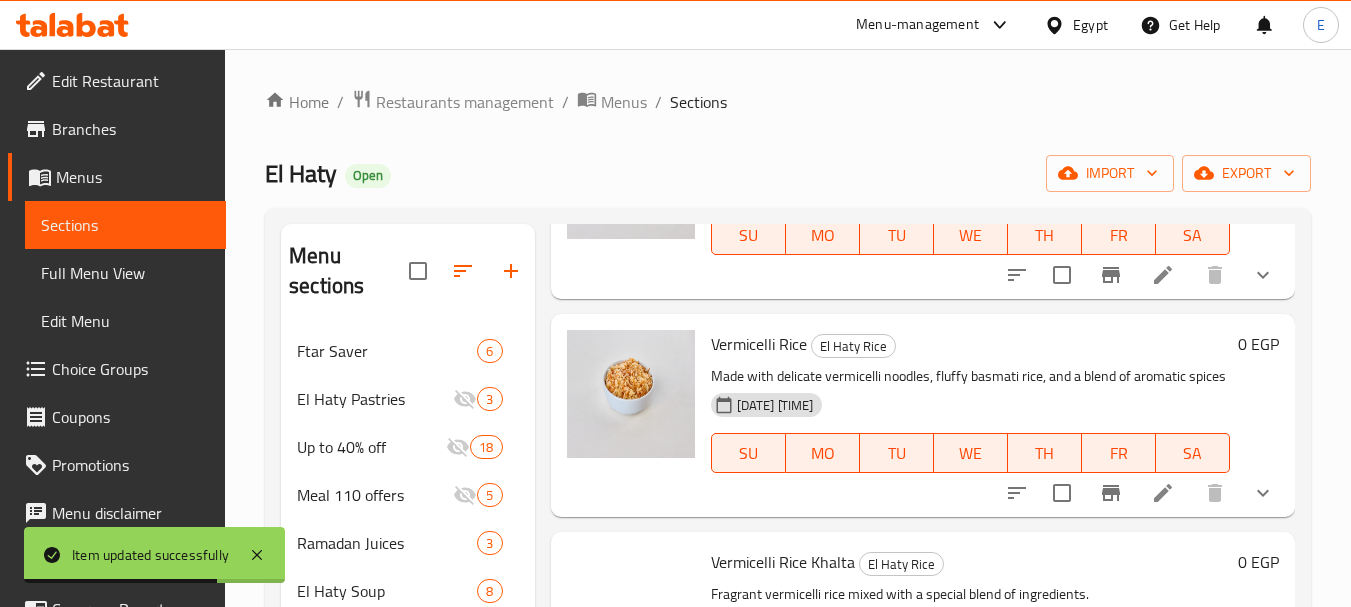 scroll, scrollTop: 2558, scrollLeft: 0, axis: vertical 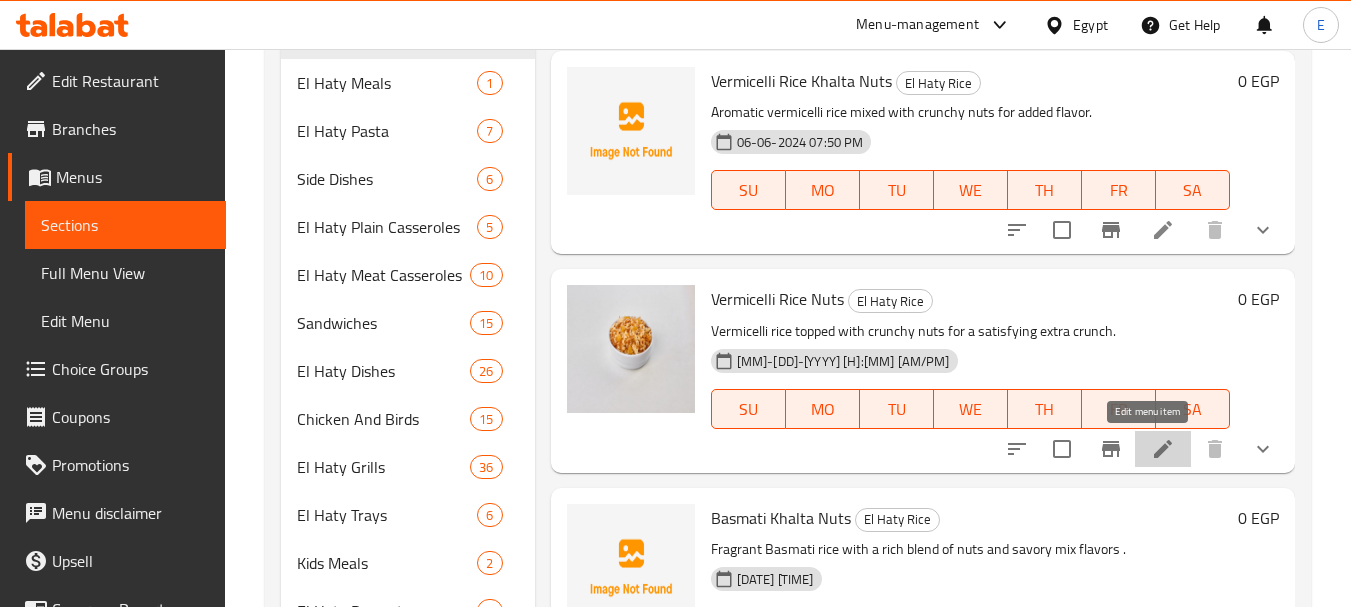 click 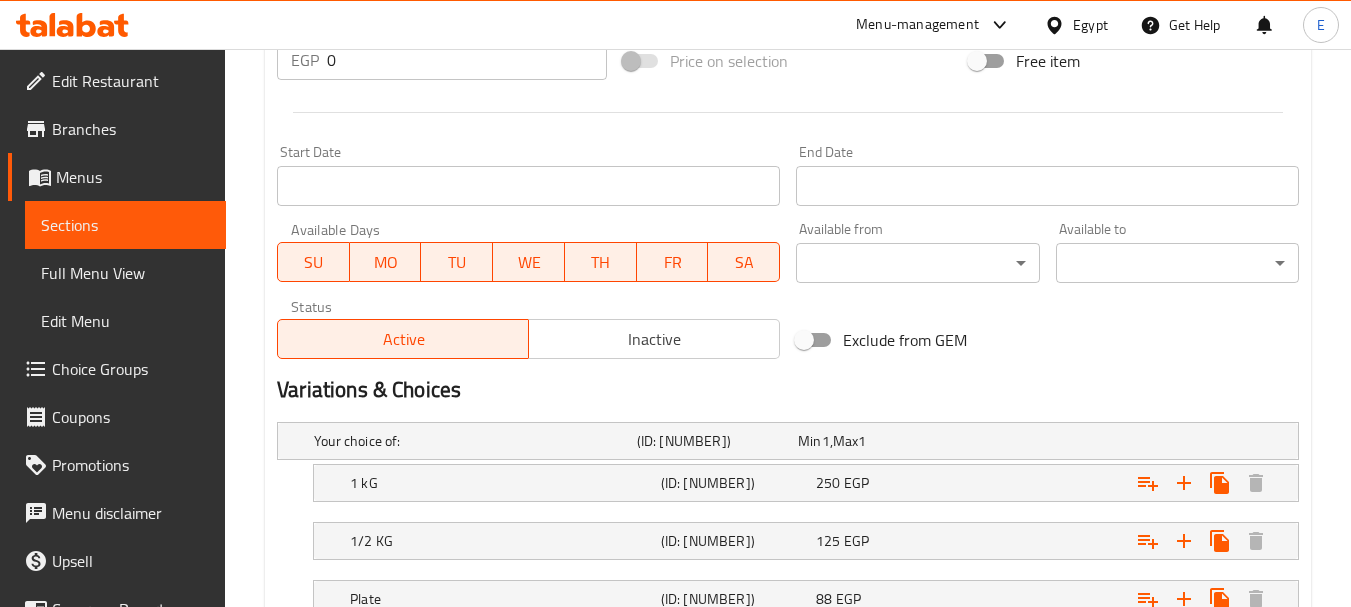 scroll, scrollTop: 938, scrollLeft: 0, axis: vertical 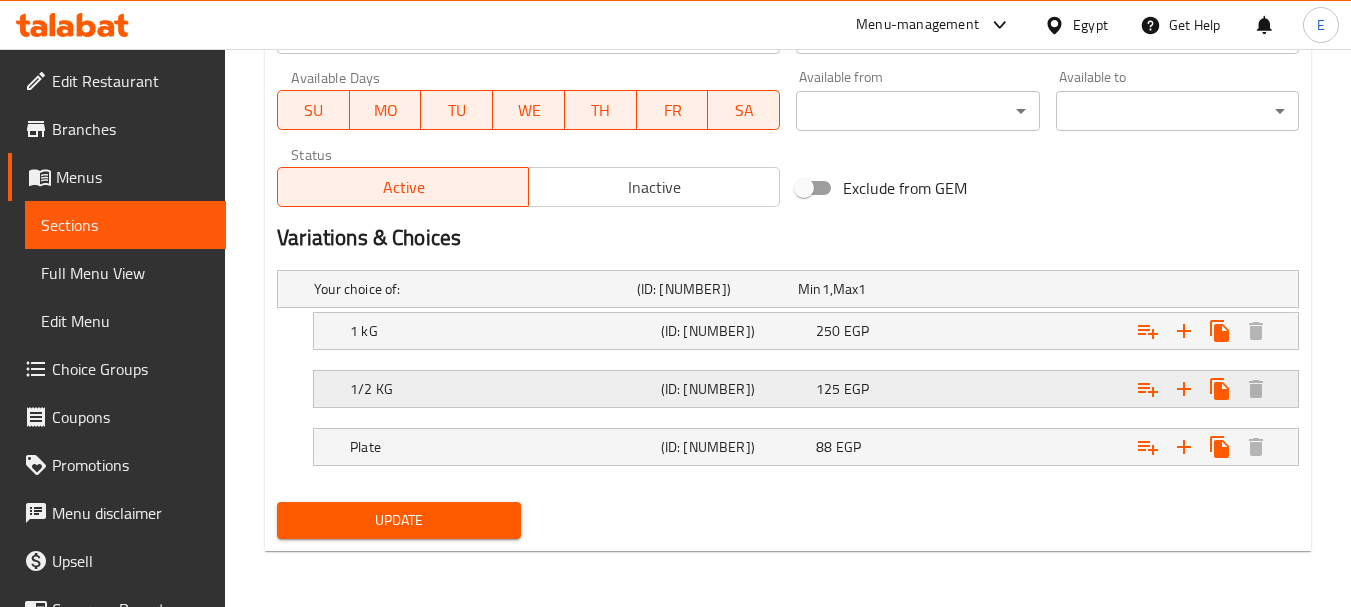 click on "[NUMBER] EGP" at bounding box center (874, 289) 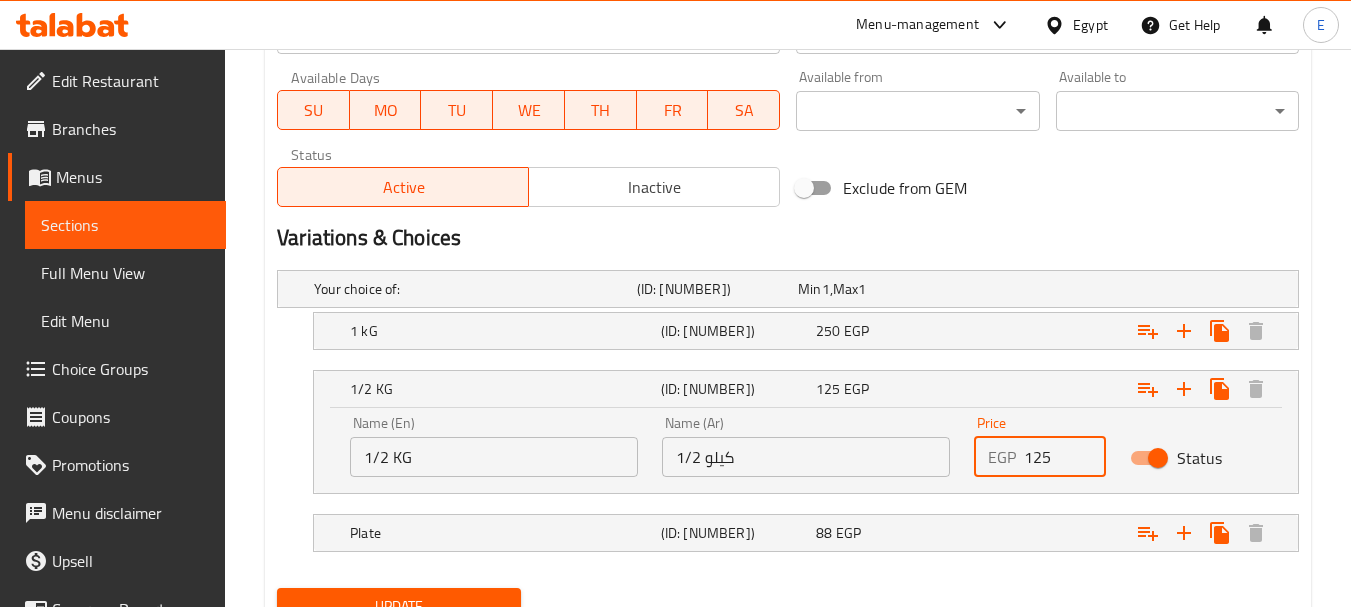 drag, startPoint x: 1059, startPoint y: 463, endPoint x: 957, endPoint y: 451, distance: 102.70345 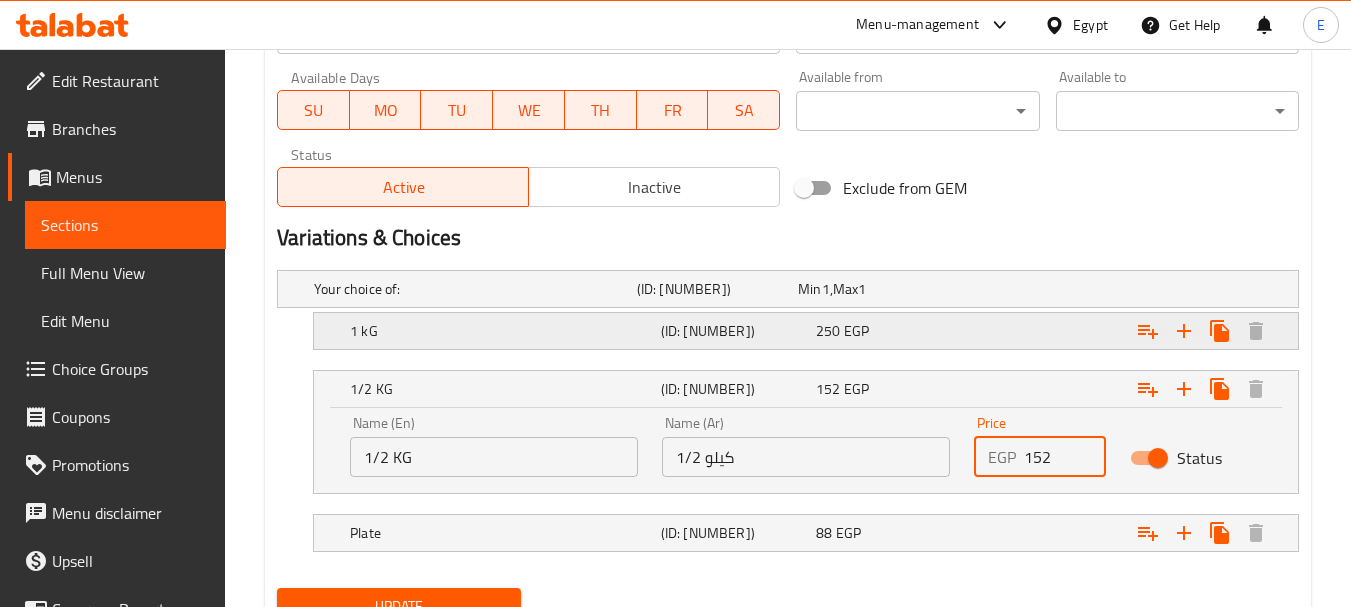 type on "152" 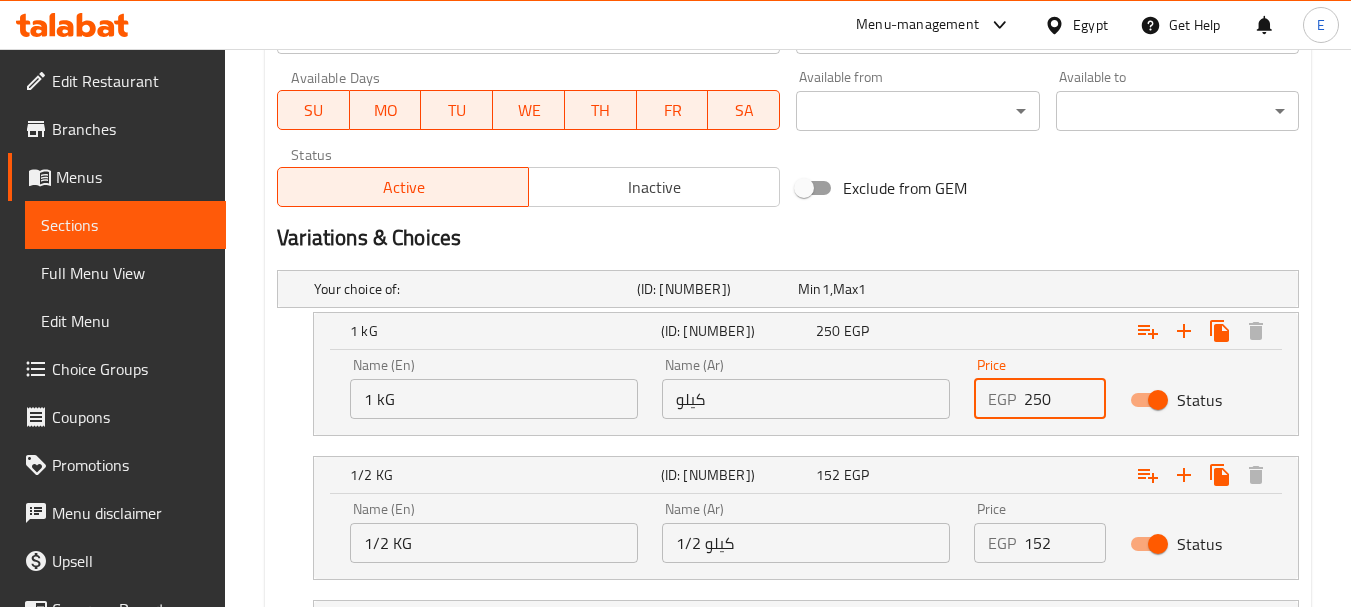 drag, startPoint x: 1052, startPoint y: 401, endPoint x: 918, endPoint y: 401, distance: 134 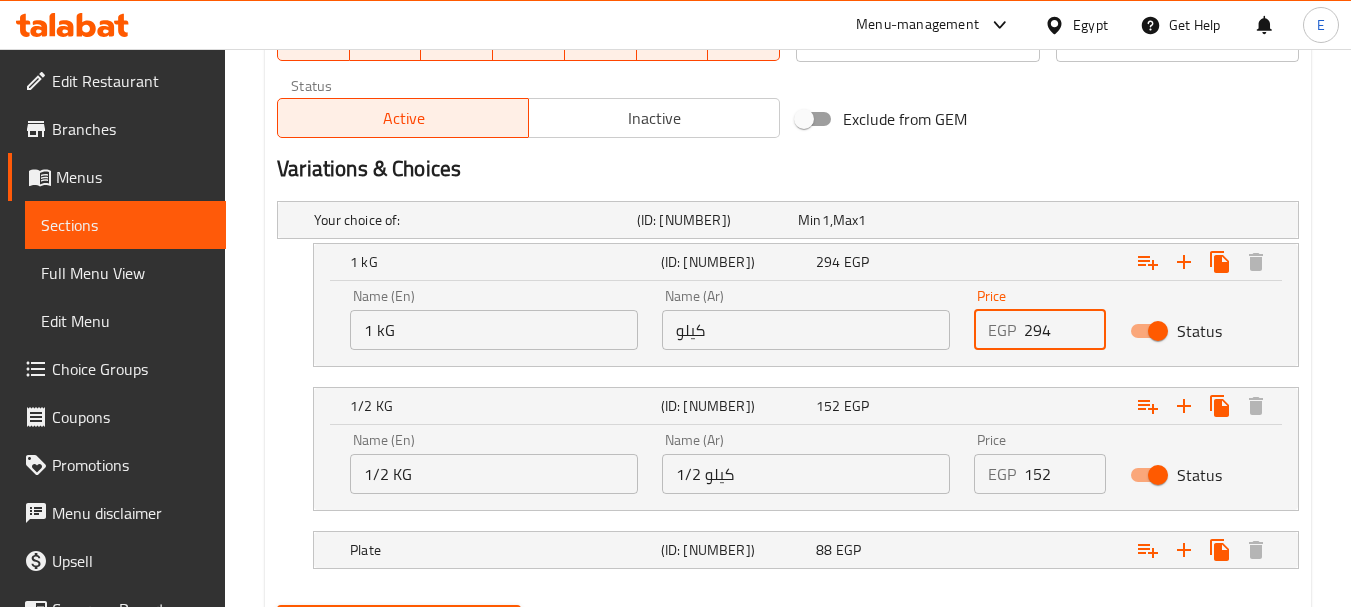 scroll, scrollTop: 1110, scrollLeft: 0, axis: vertical 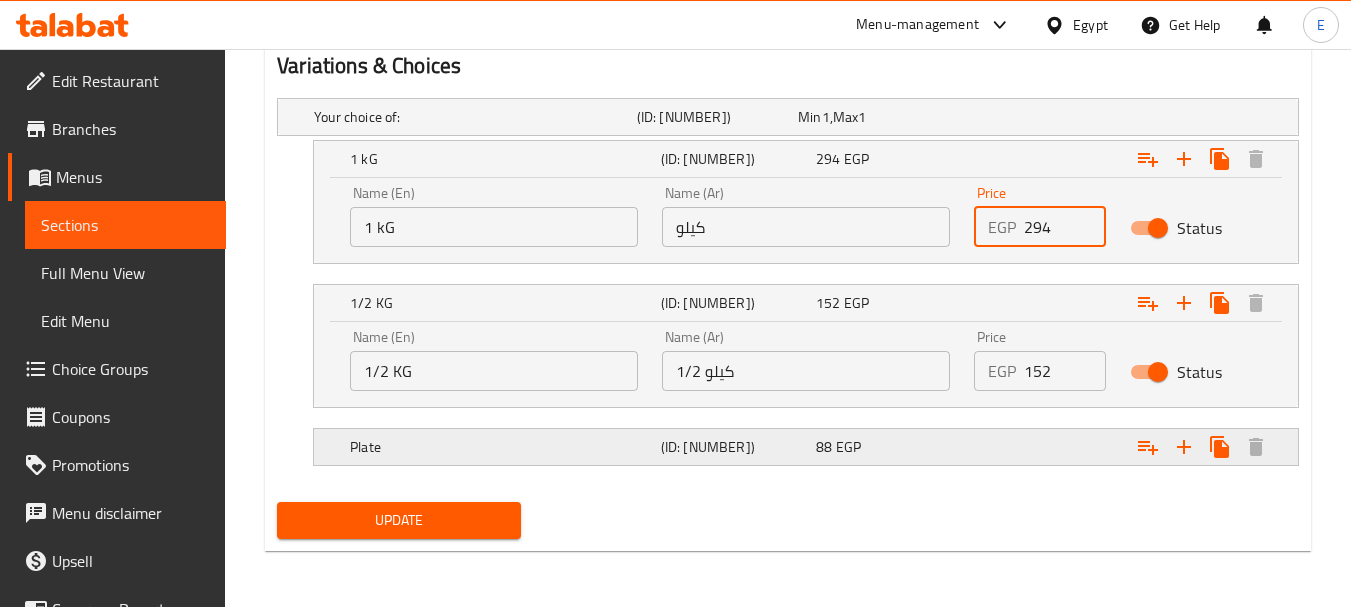 type on "294" 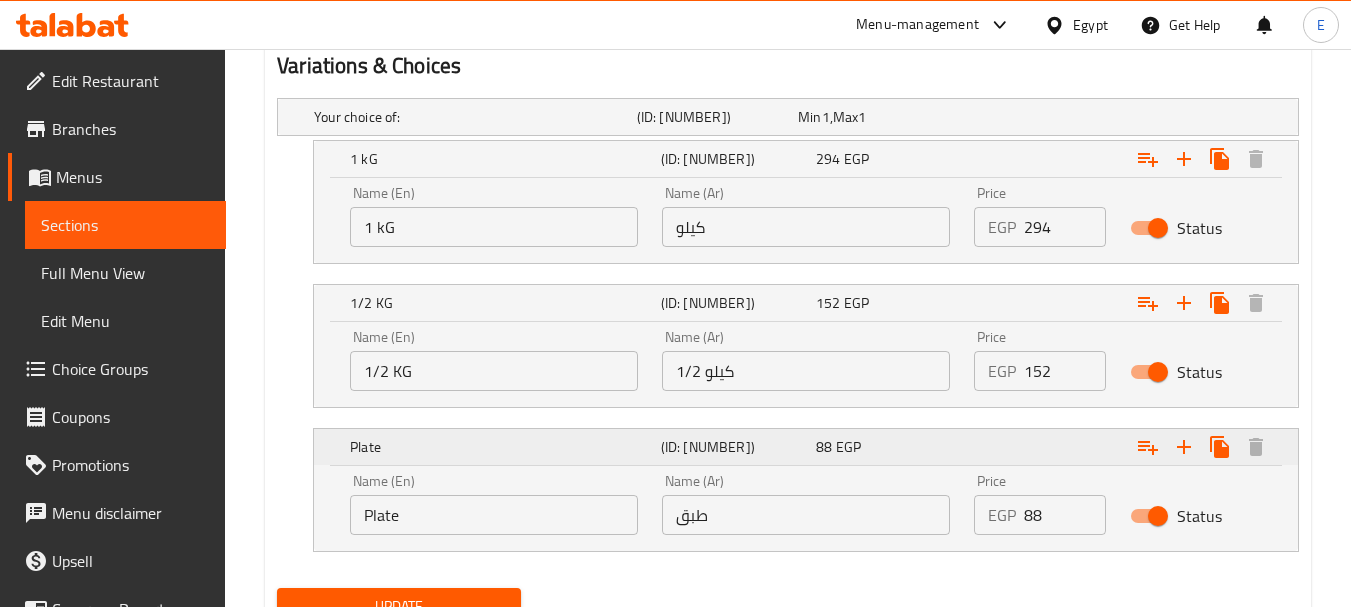 scroll, scrollTop: 1196, scrollLeft: 0, axis: vertical 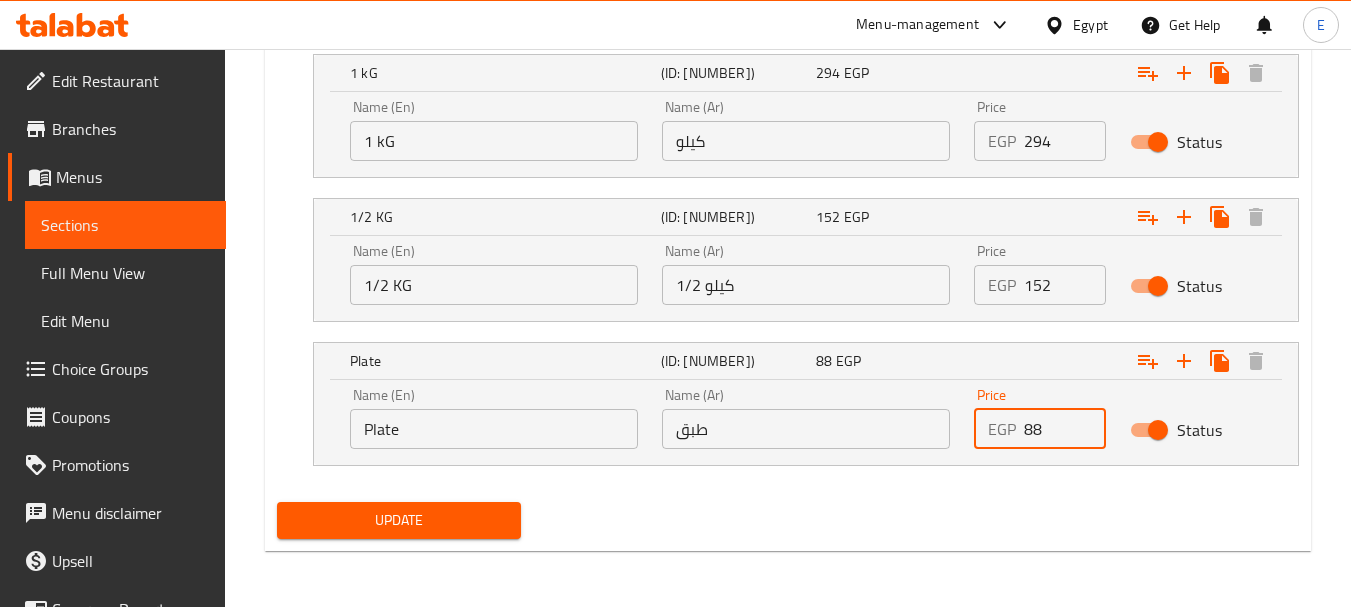 drag, startPoint x: 1057, startPoint y: 429, endPoint x: 950, endPoint y: 421, distance: 107.298645 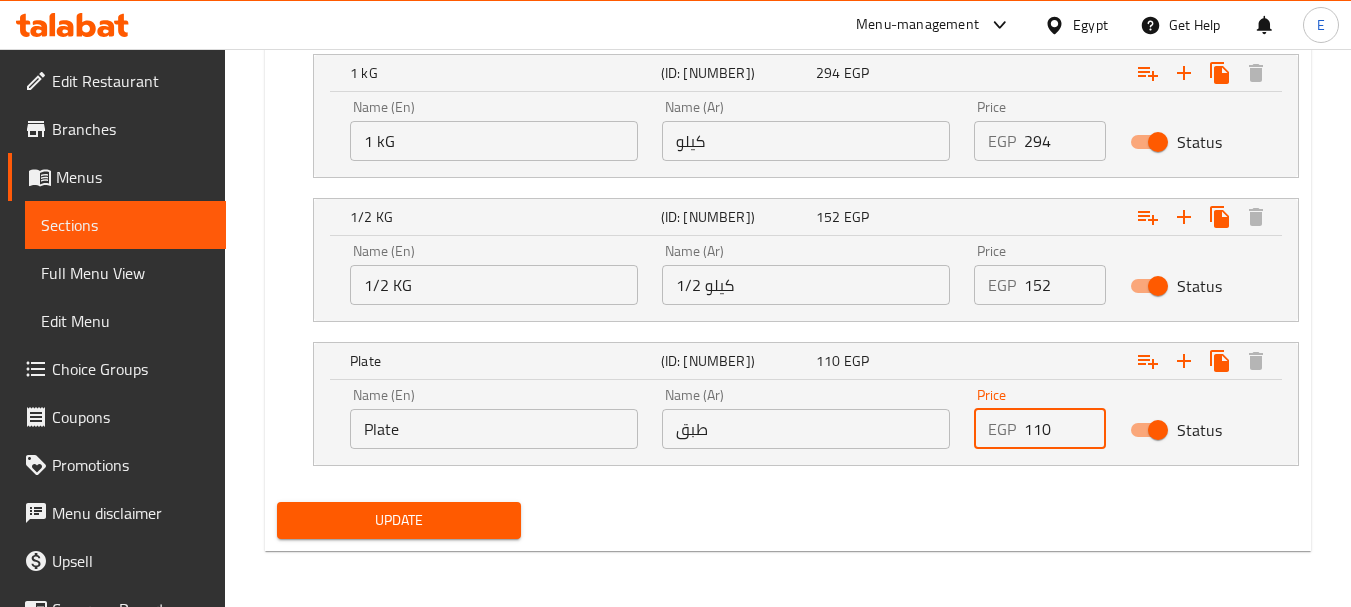 type on "110" 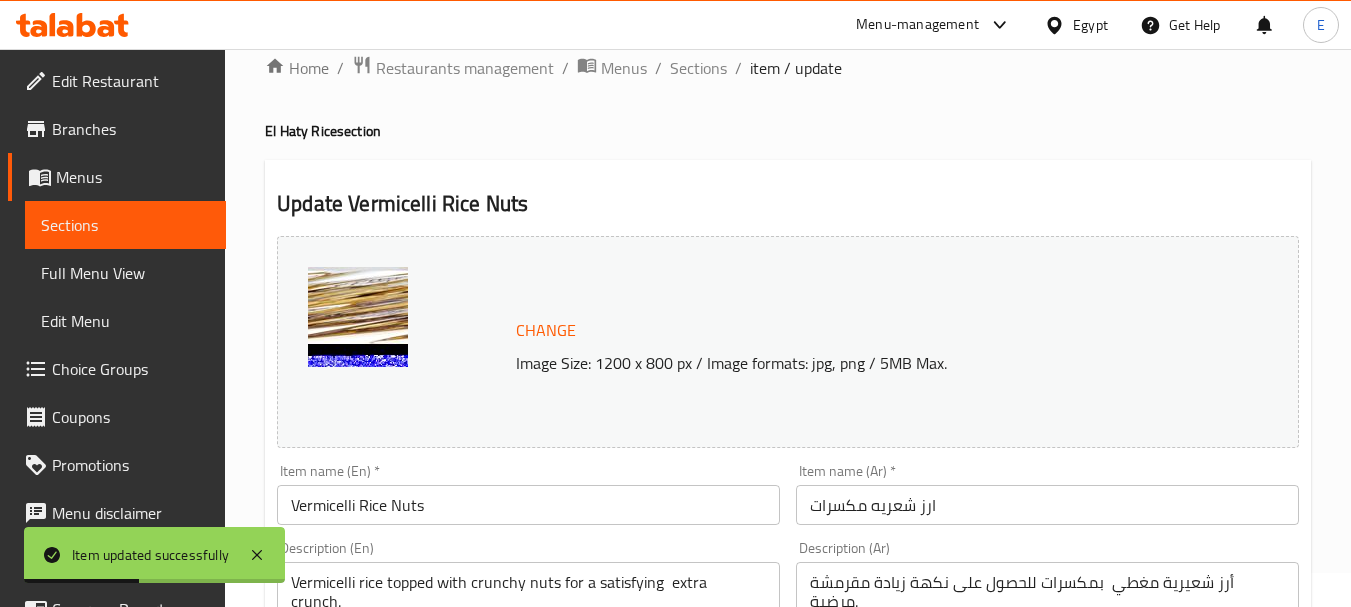 scroll, scrollTop: 0, scrollLeft: 0, axis: both 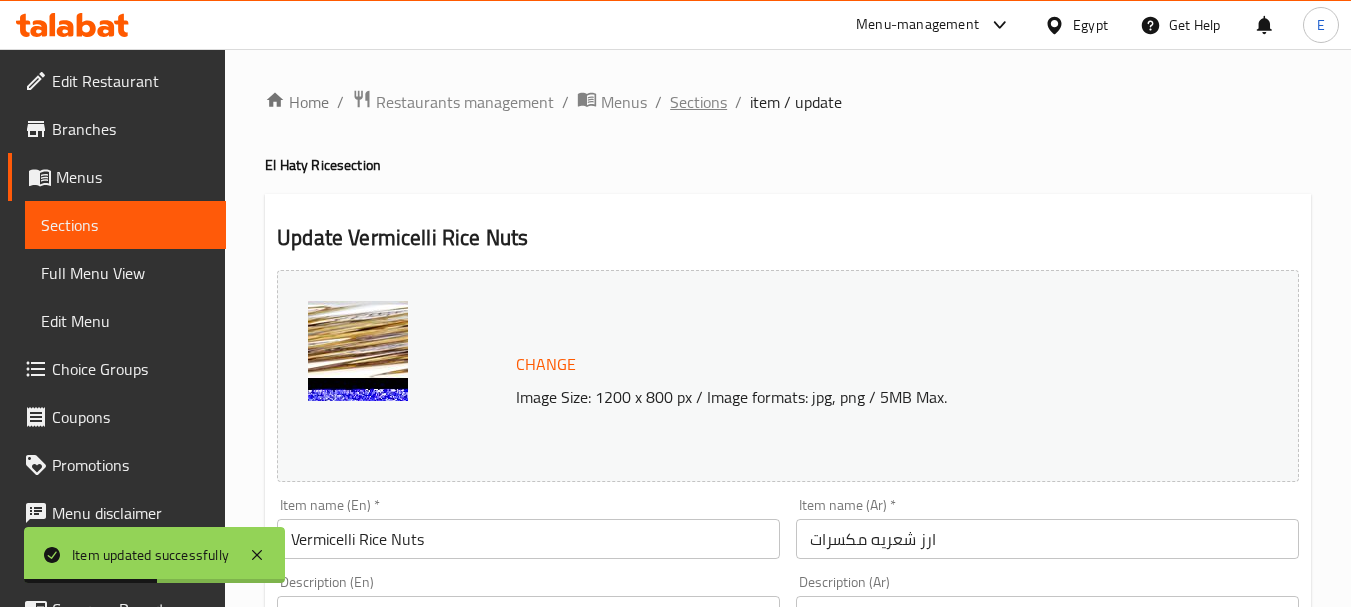 click on "Sections" at bounding box center [698, 102] 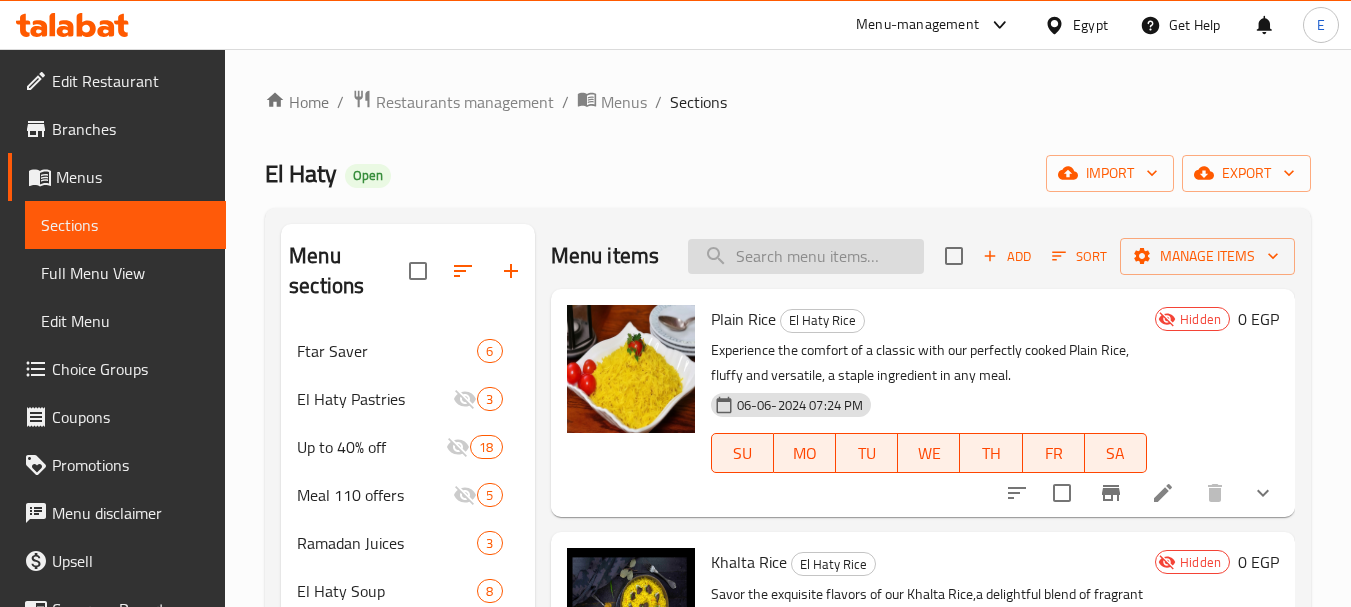 click at bounding box center (806, 256) 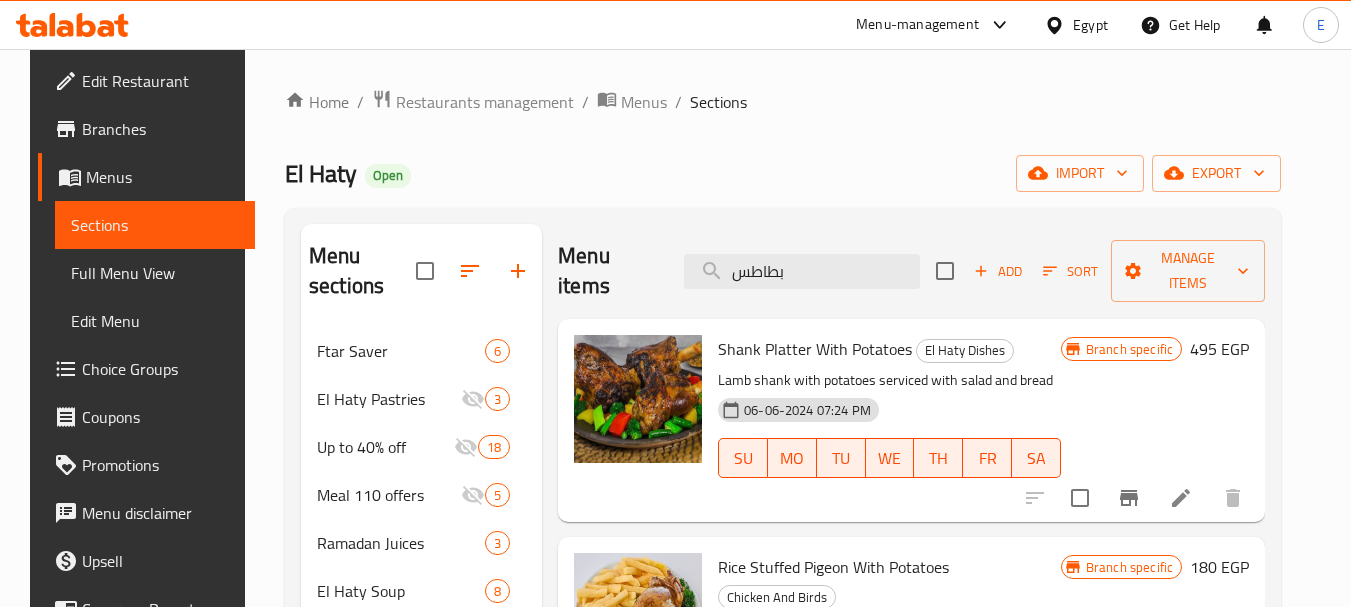 scroll, scrollTop: 33, scrollLeft: 0, axis: vertical 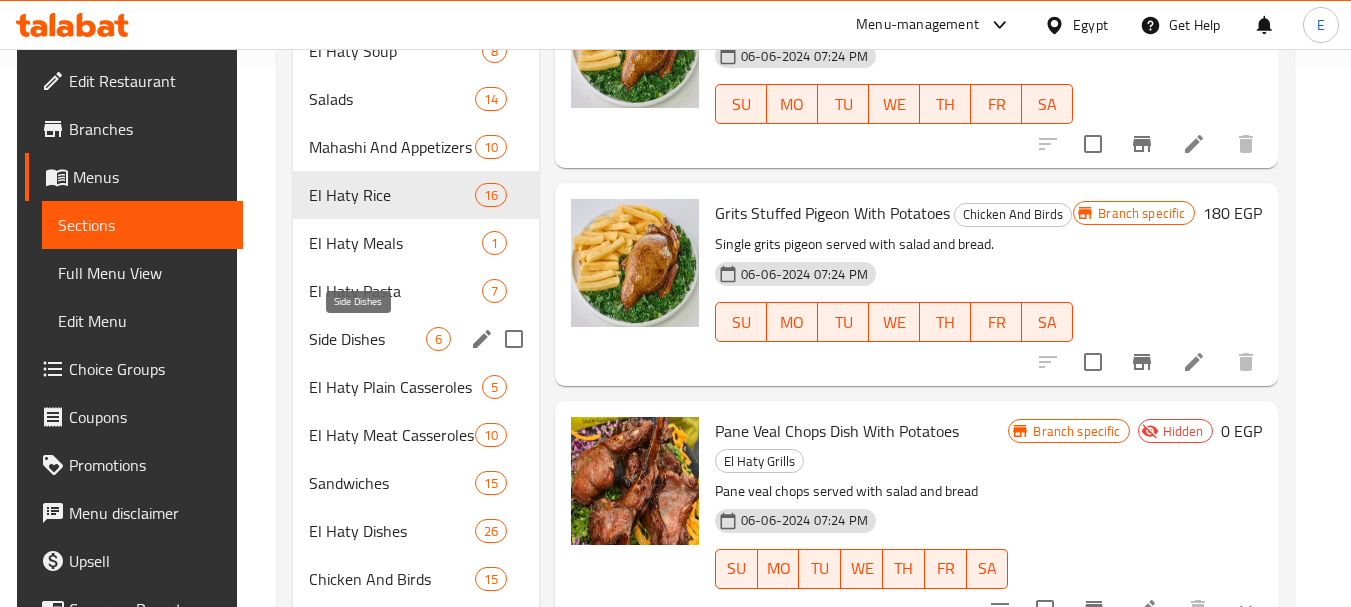 type on "بطاطس" 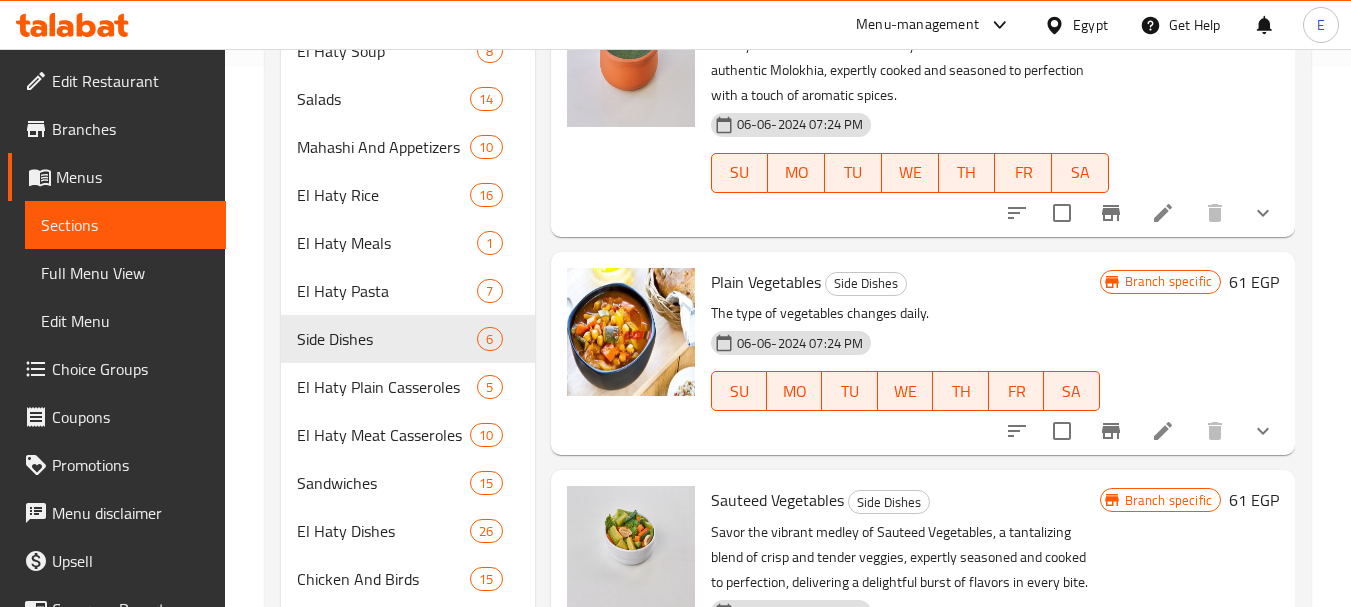scroll, scrollTop: 0, scrollLeft: 0, axis: both 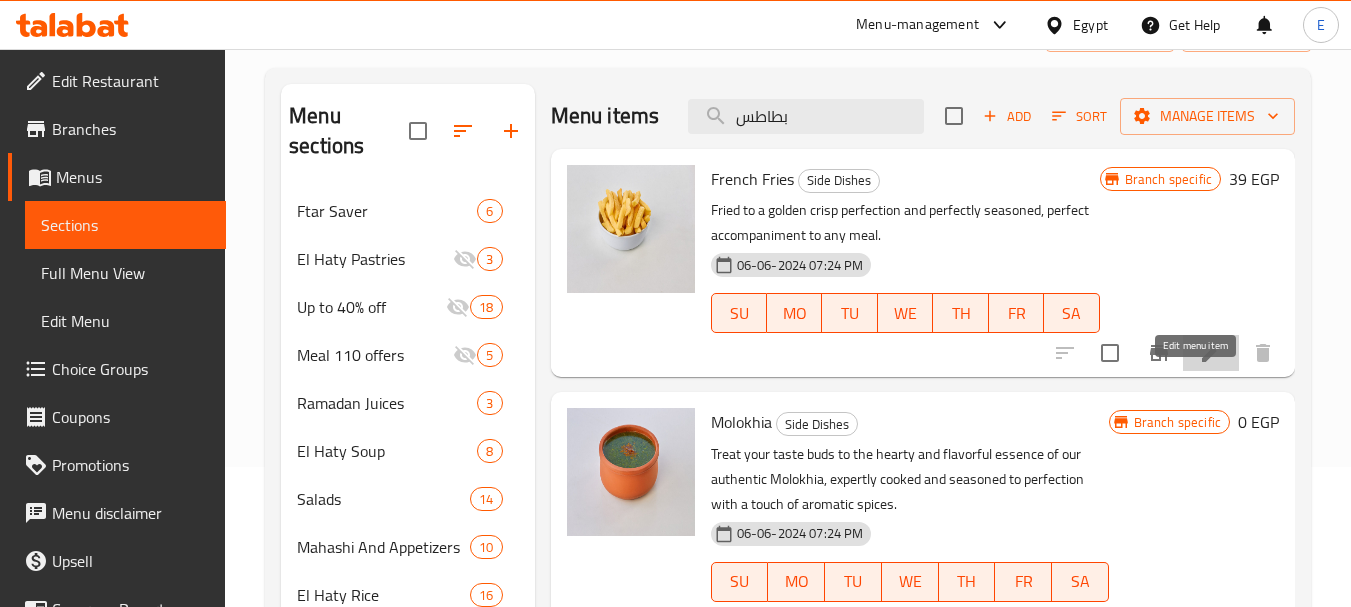 click 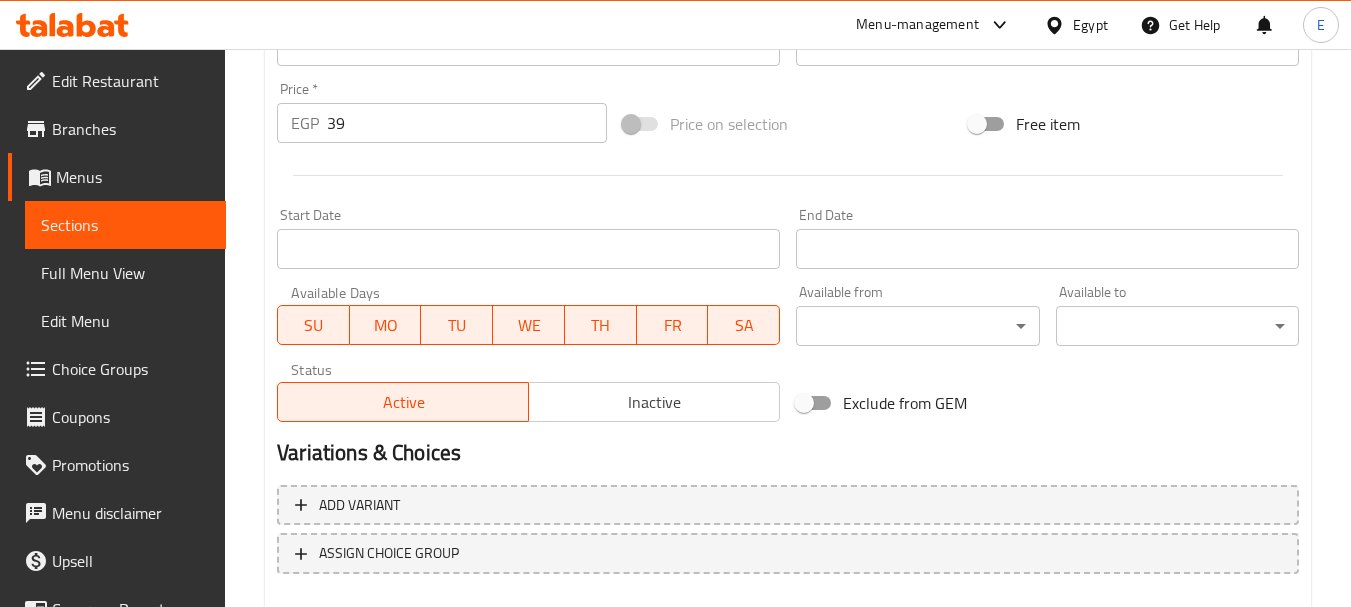 scroll, scrollTop: 600, scrollLeft: 0, axis: vertical 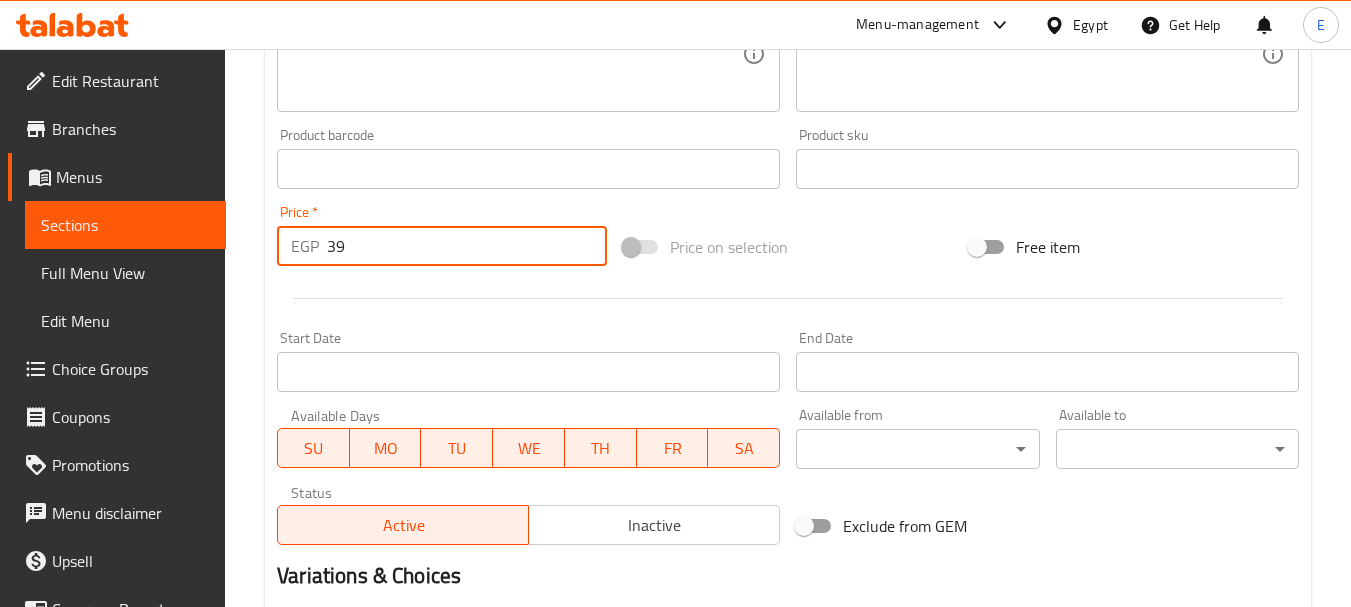 drag, startPoint x: 355, startPoint y: 252, endPoint x: 295, endPoint y: 244, distance: 60.530983 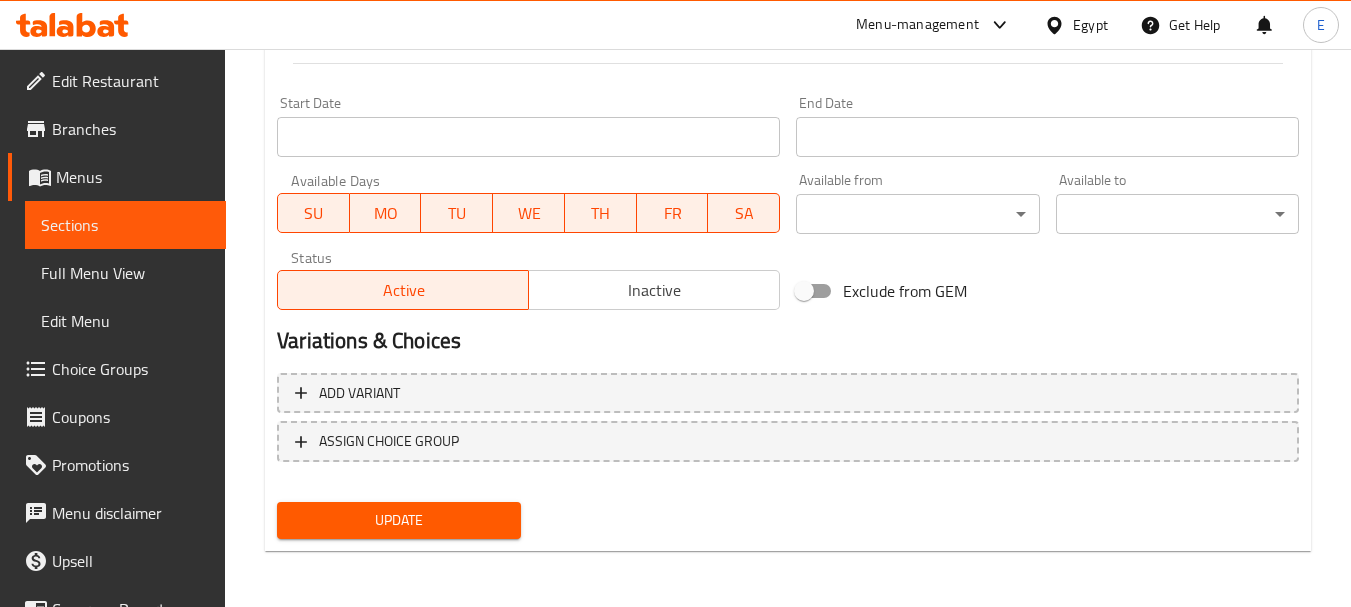 type on "53" 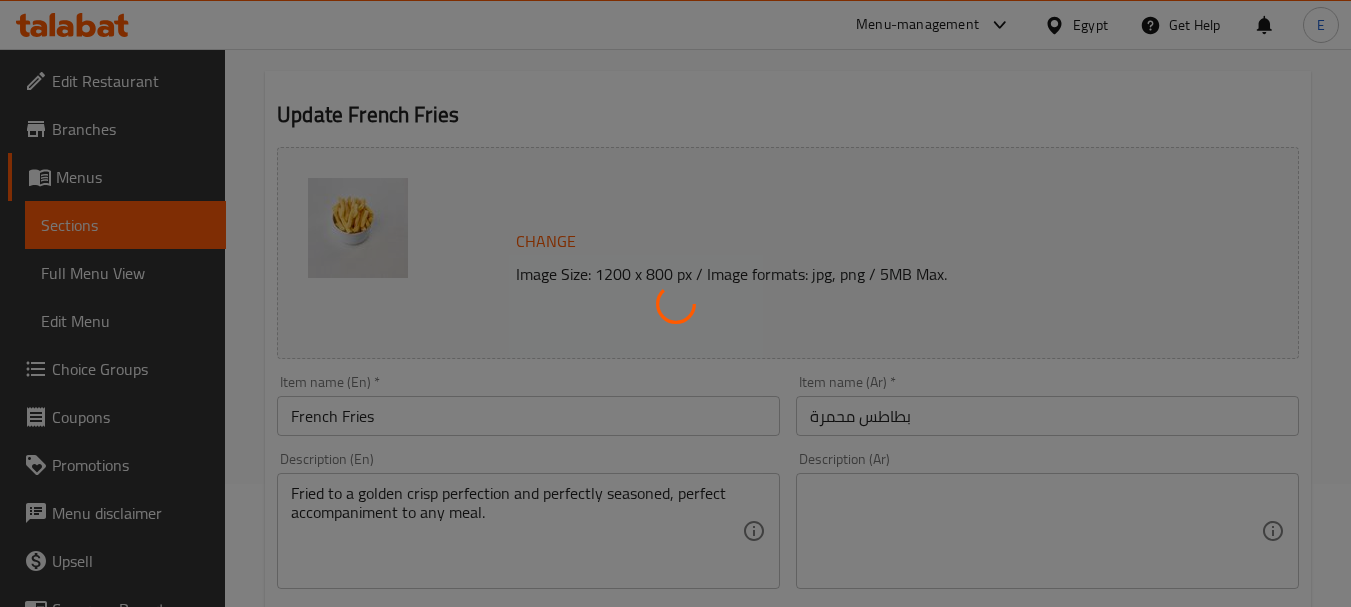 scroll, scrollTop: 0, scrollLeft: 0, axis: both 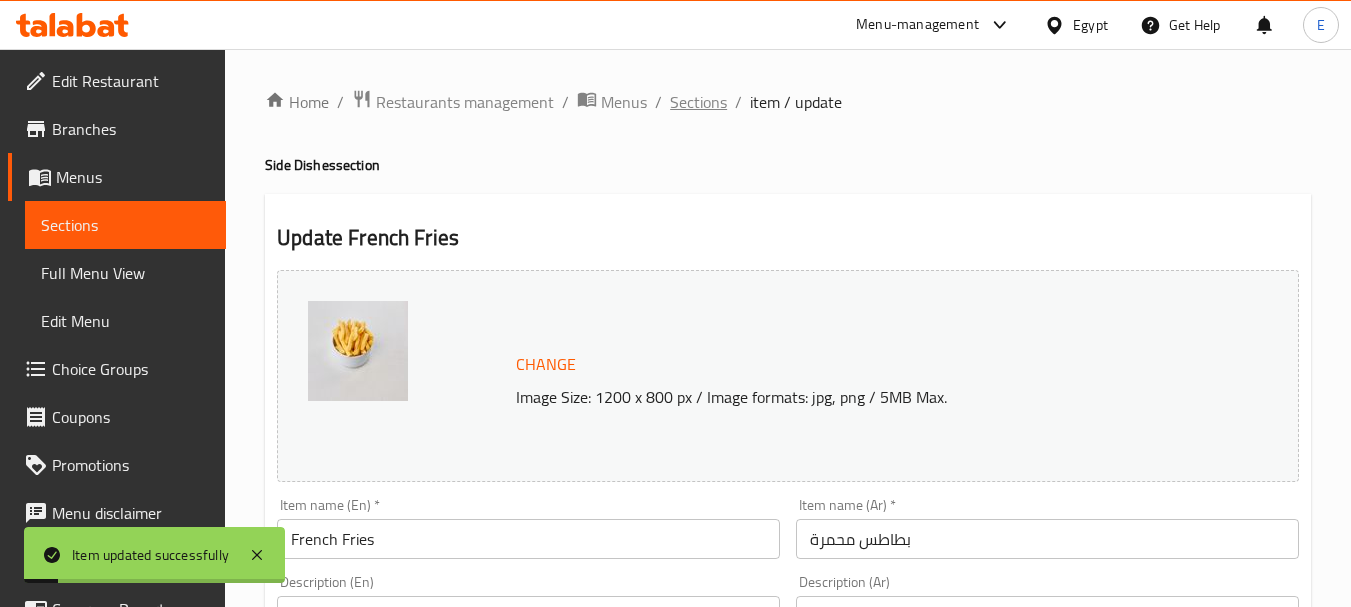 click on "Sections" at bounding box center [698, 102] 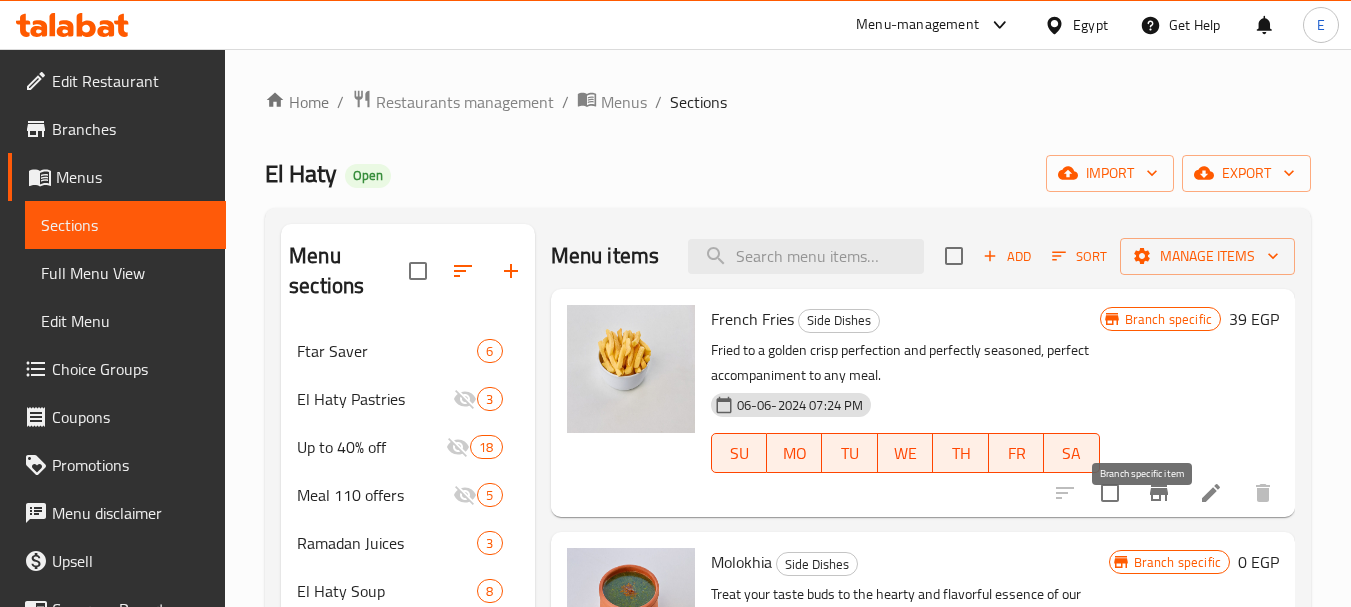 click 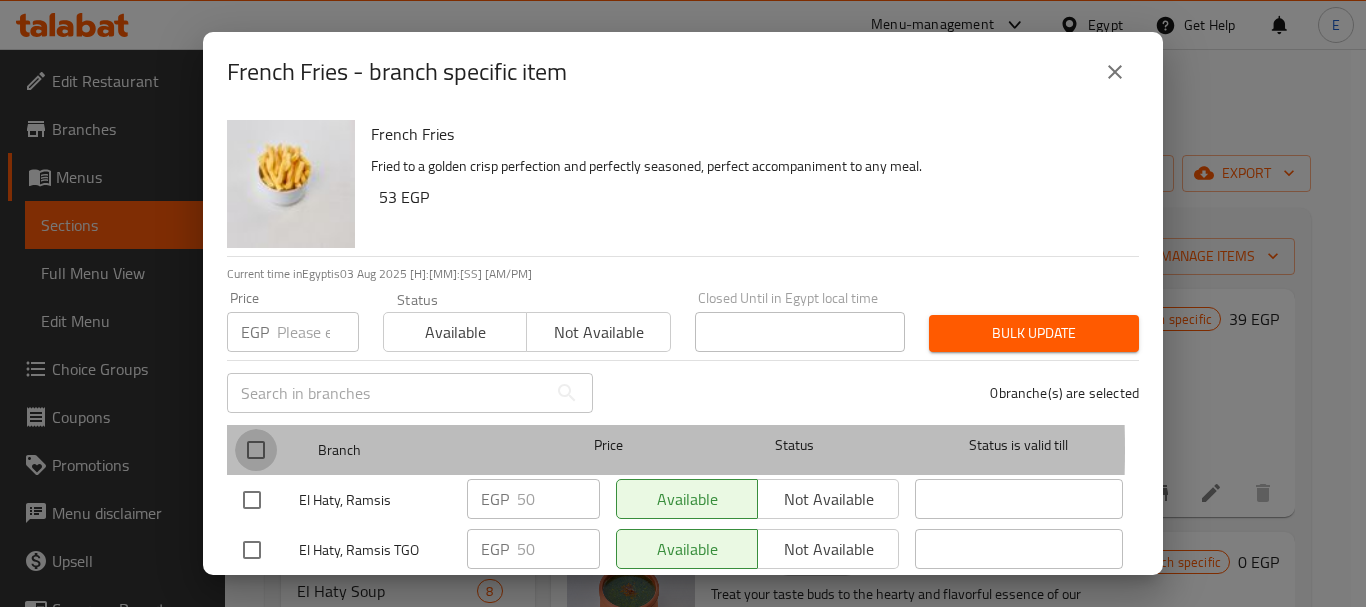 click at bounding box center (256, 450) 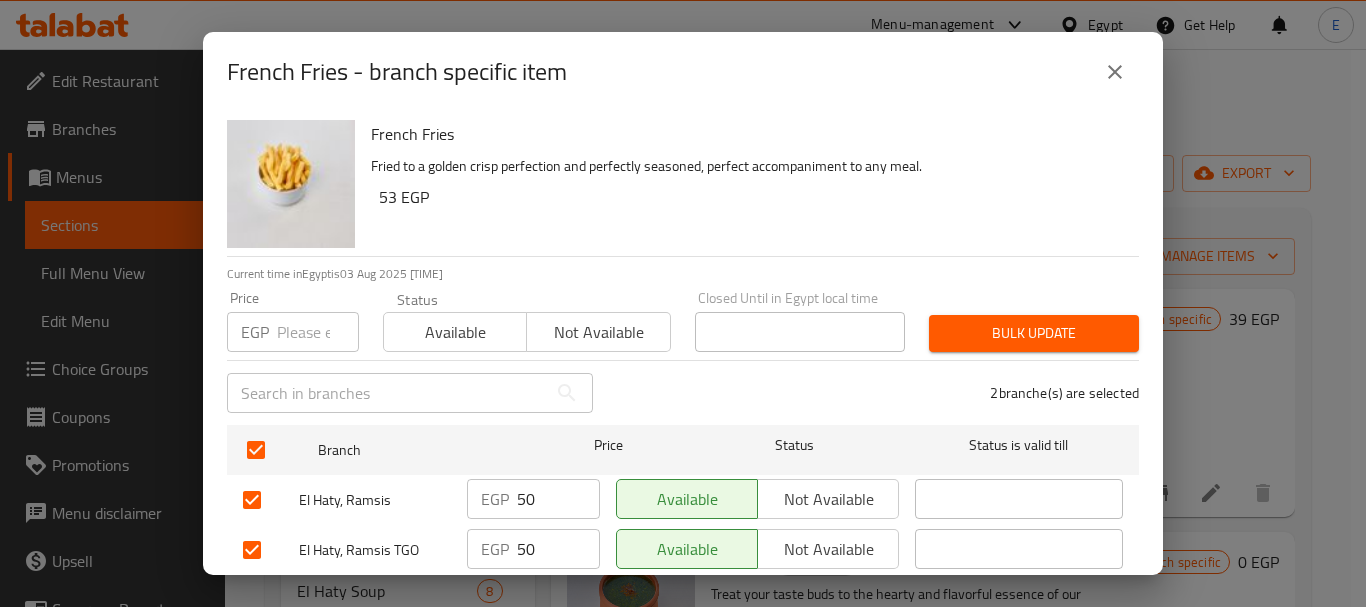 click at bounding box center [318, 332] 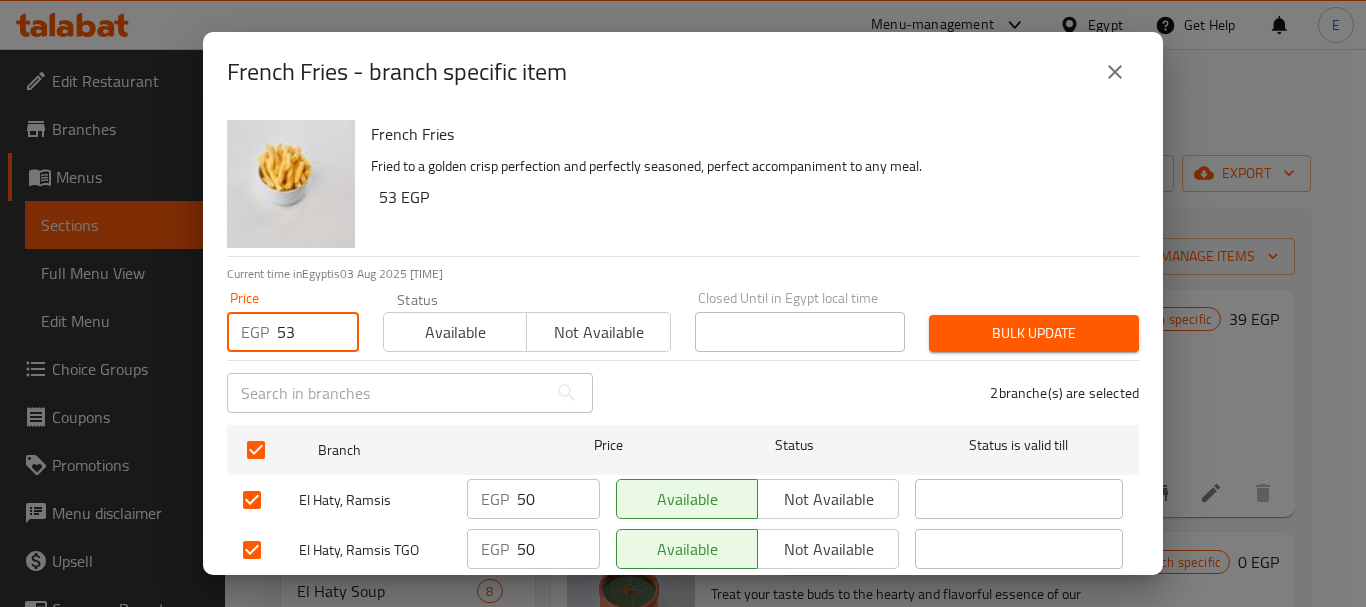 type on "53" 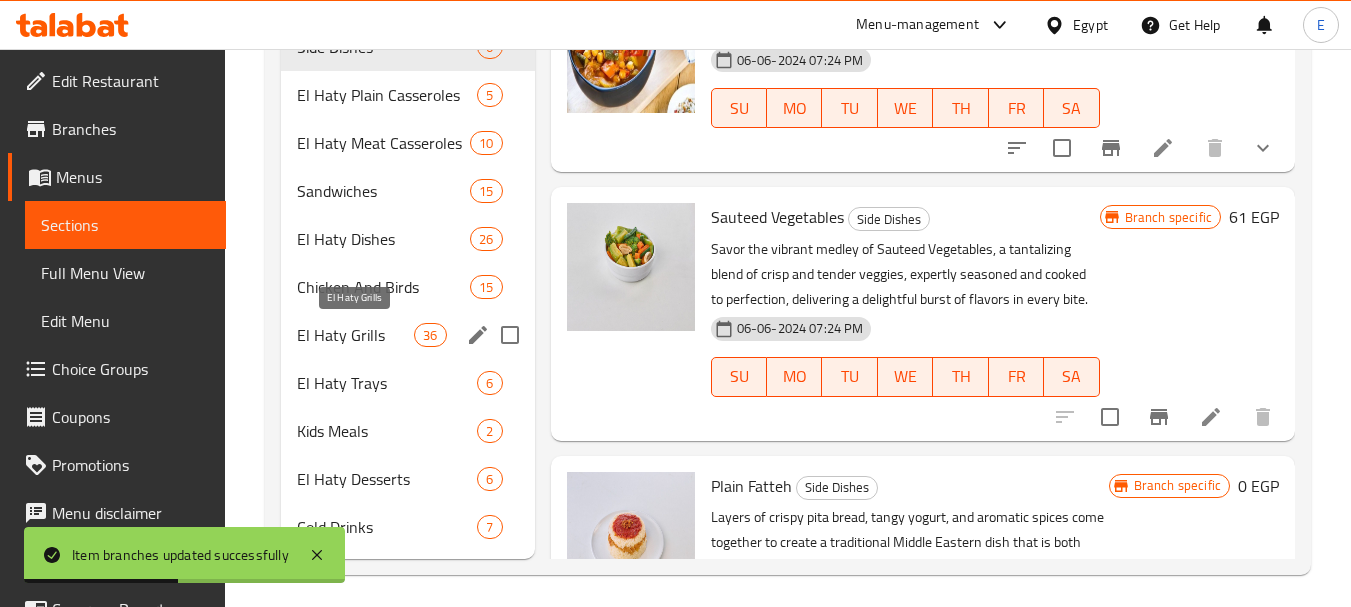 scroll, scrollTop: 840, scrollLeft: 0, axis: vertical 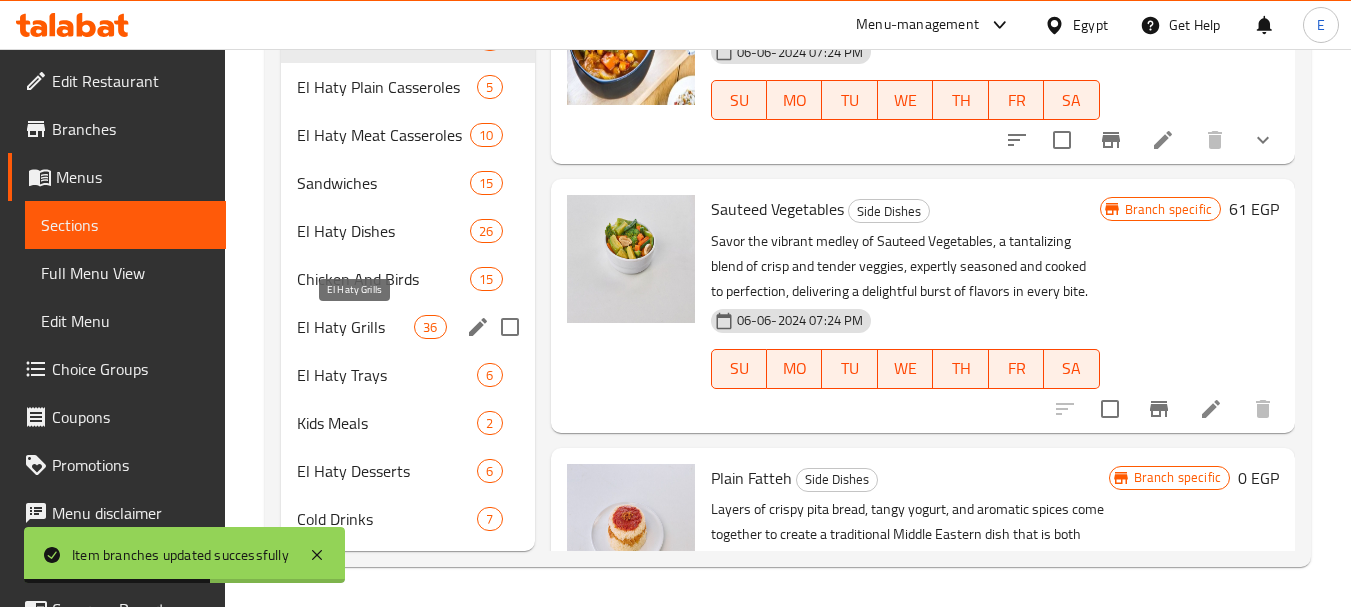 click on "El Haty Grills" at bounding box center [355, 327] 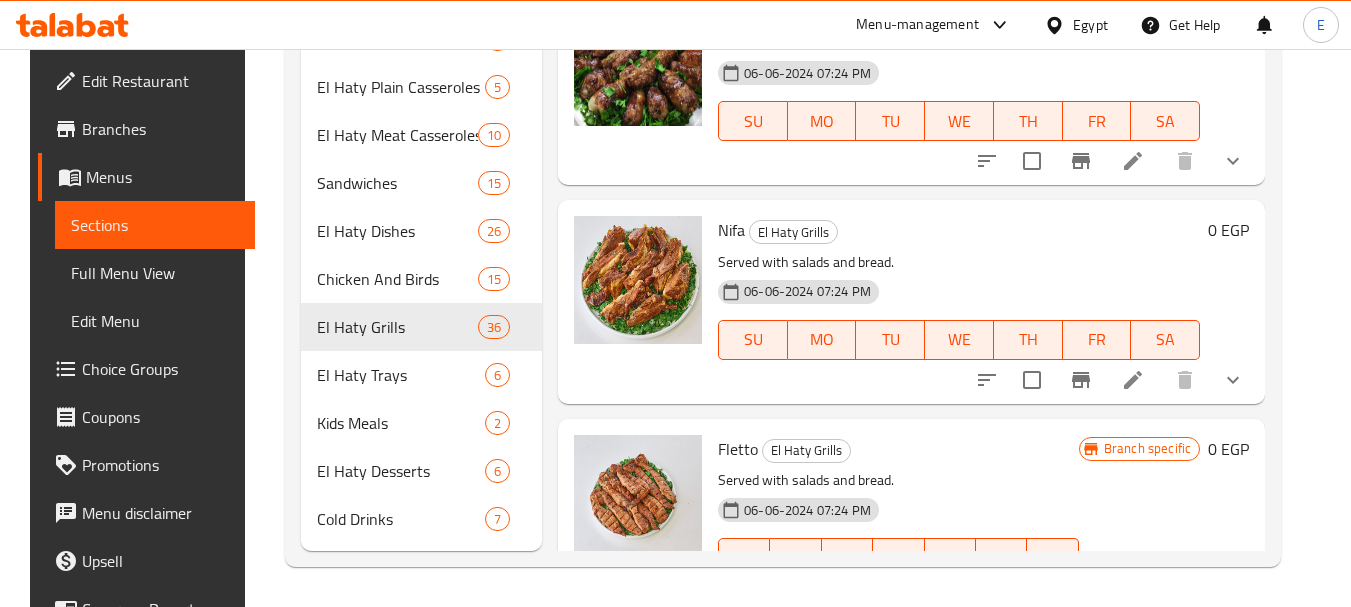 scroll, scrollTop: 6771, scrollLeft: 0, axis: vertical 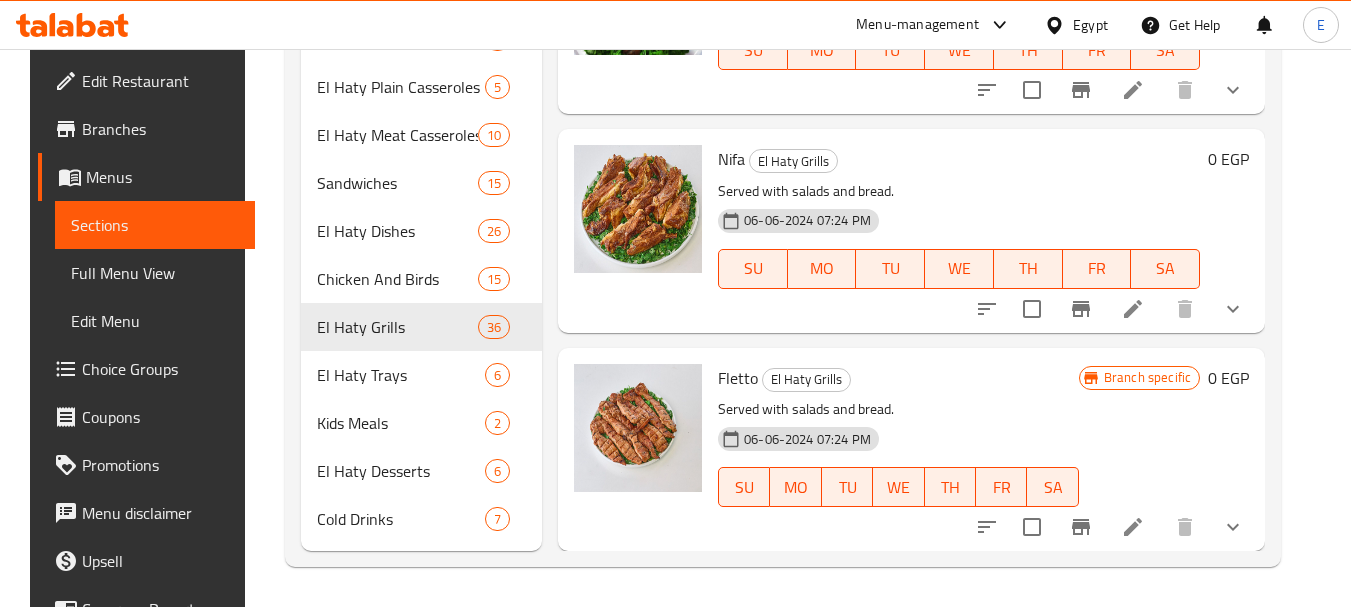 click 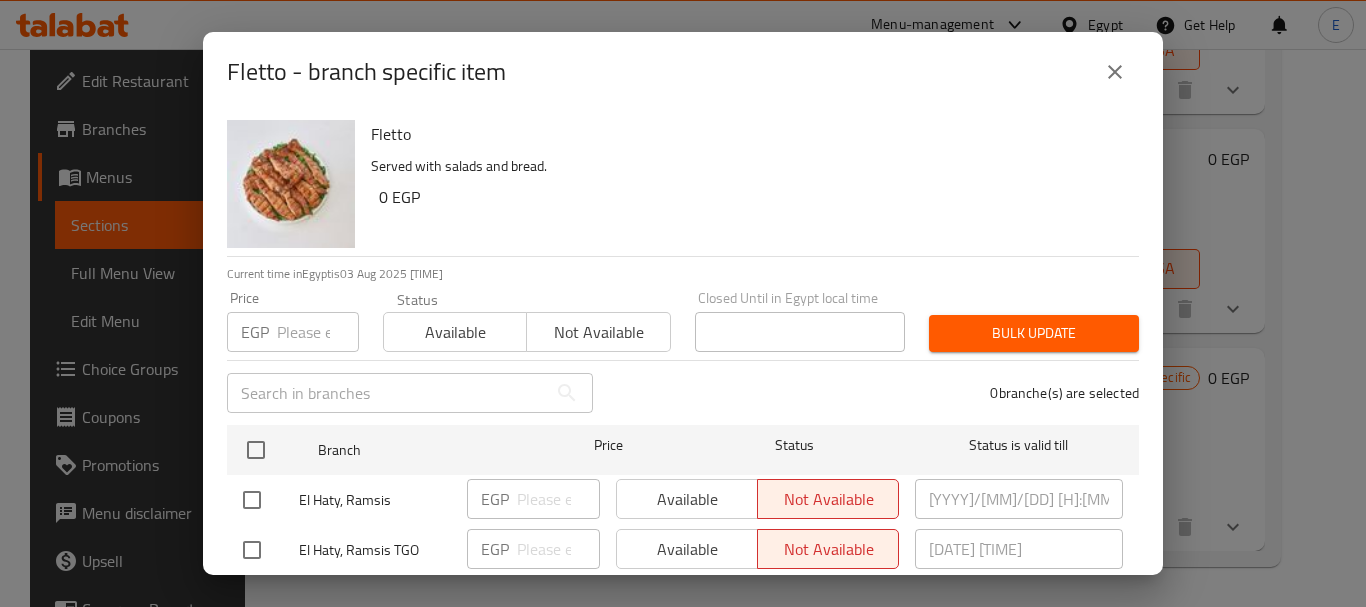click at bounding box center (1115, 72) 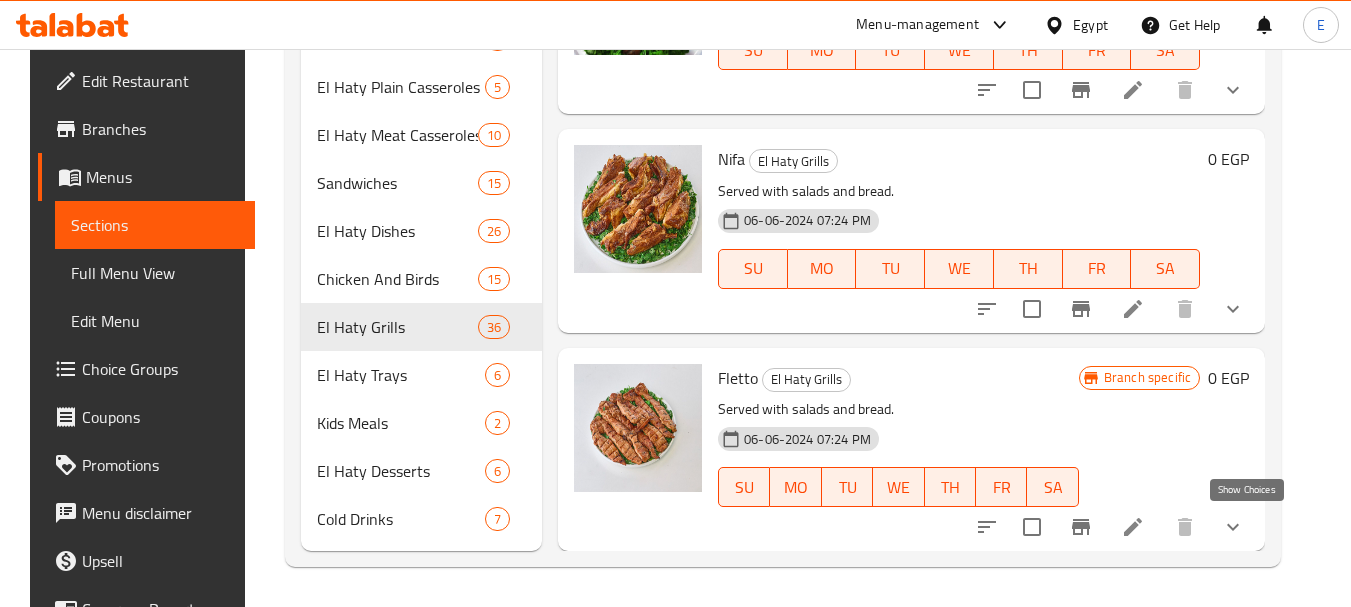 click 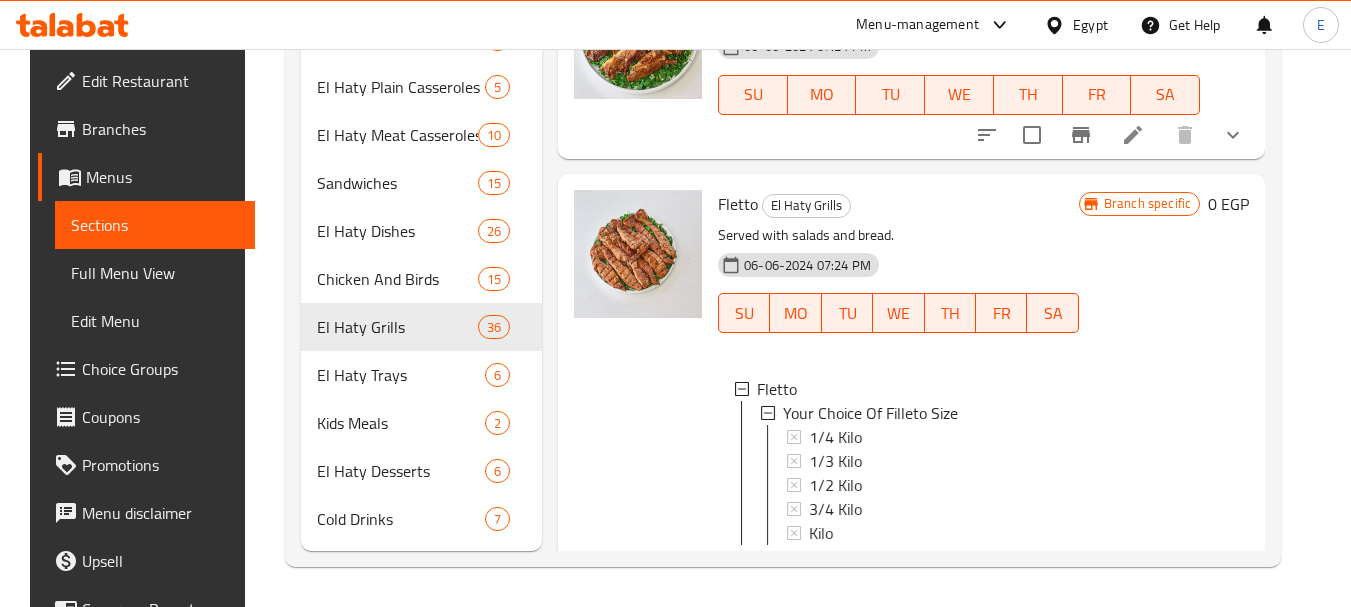 scroll, scrollTop: 7010, scrollLeft: 0, axis: vertical 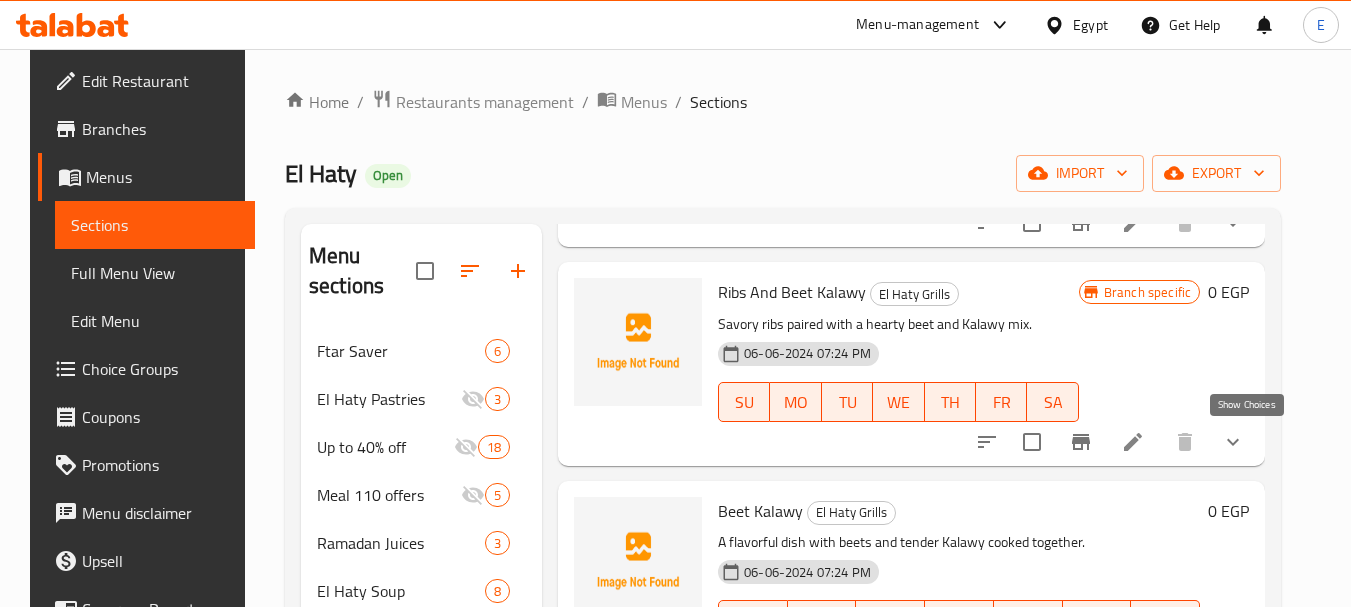 click 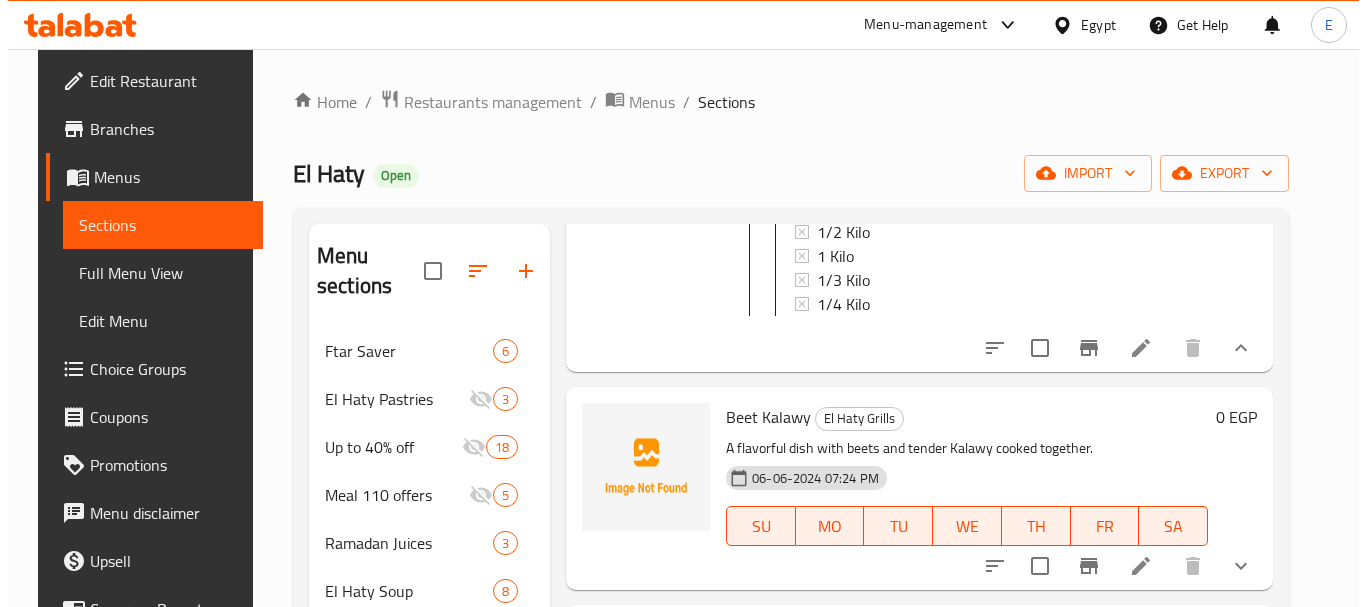 scroll, scrollTop: 500, scrollLeft: 0, axis: vertical 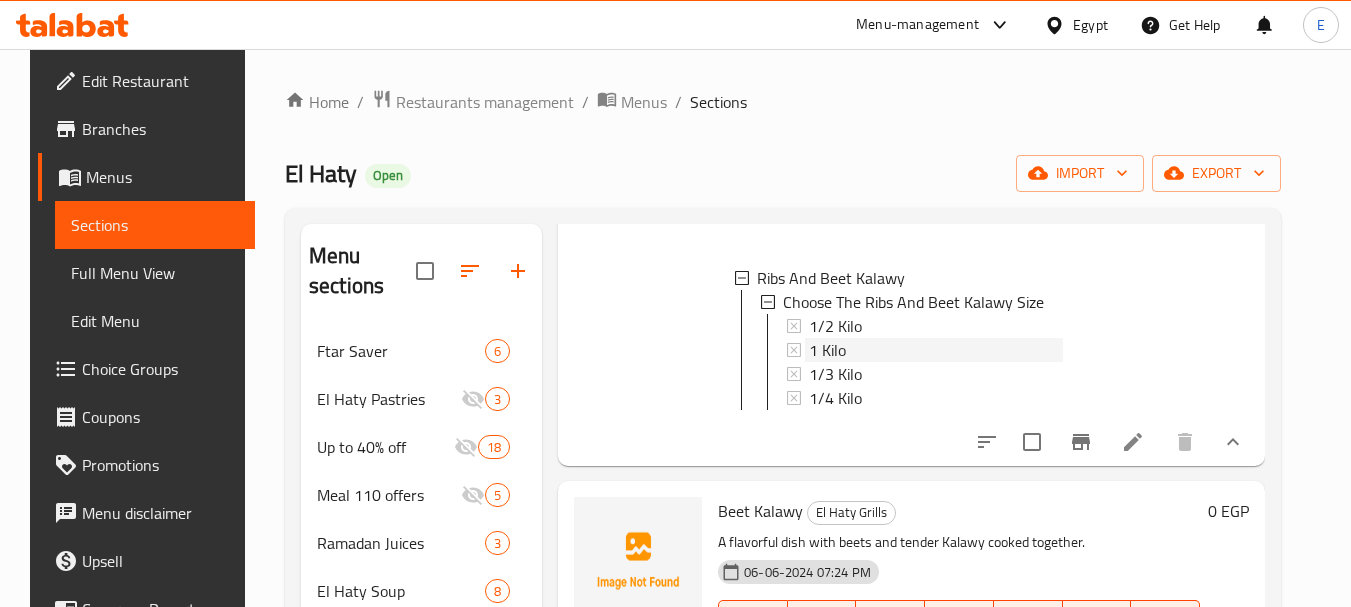 click on "1 Kilo" at bounding box center (827, 350) 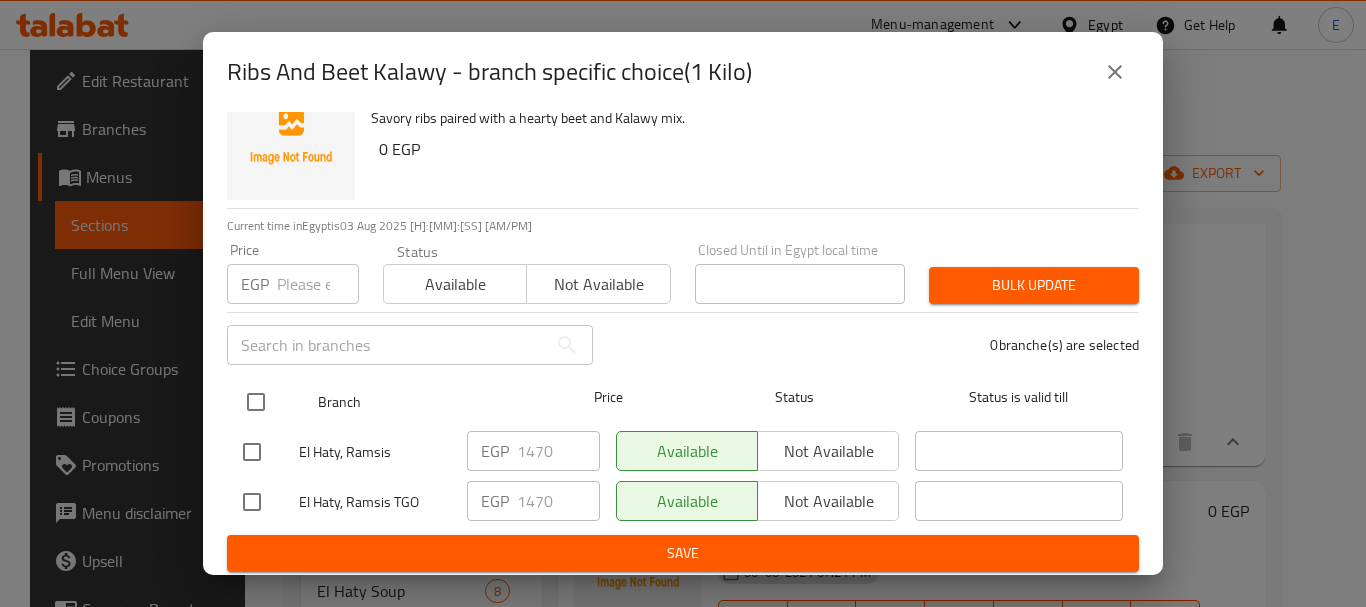 scroll, scrollTop: 53, scrollLeft: 0, axis: vertical 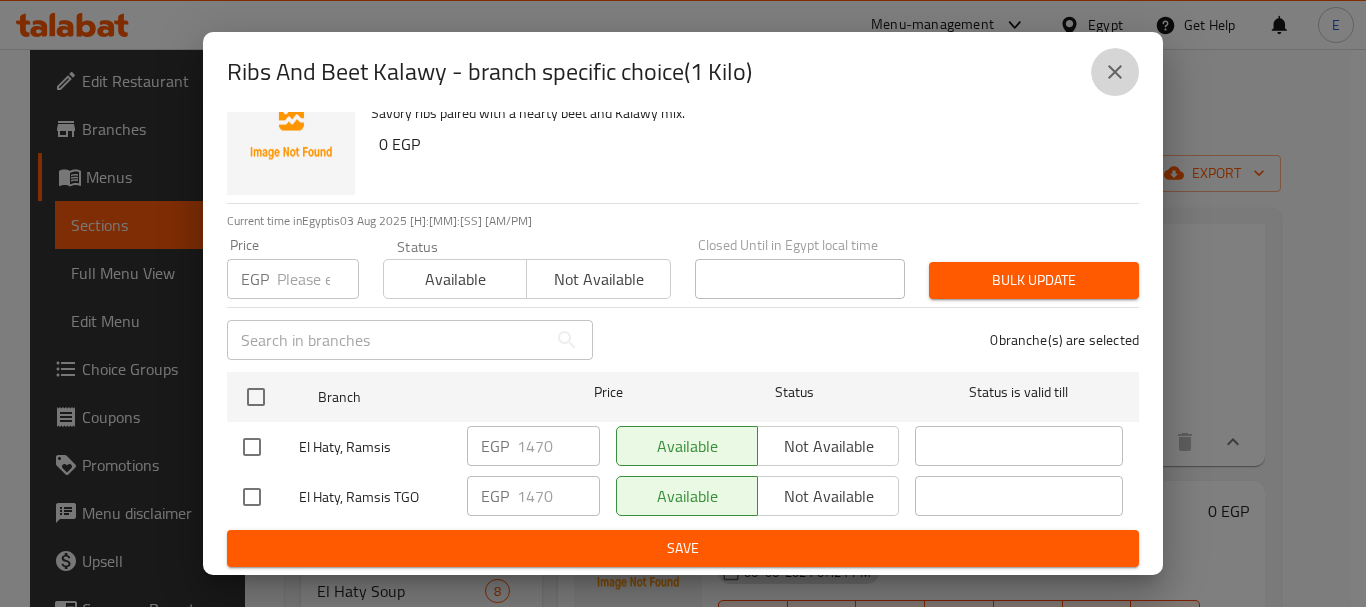 click 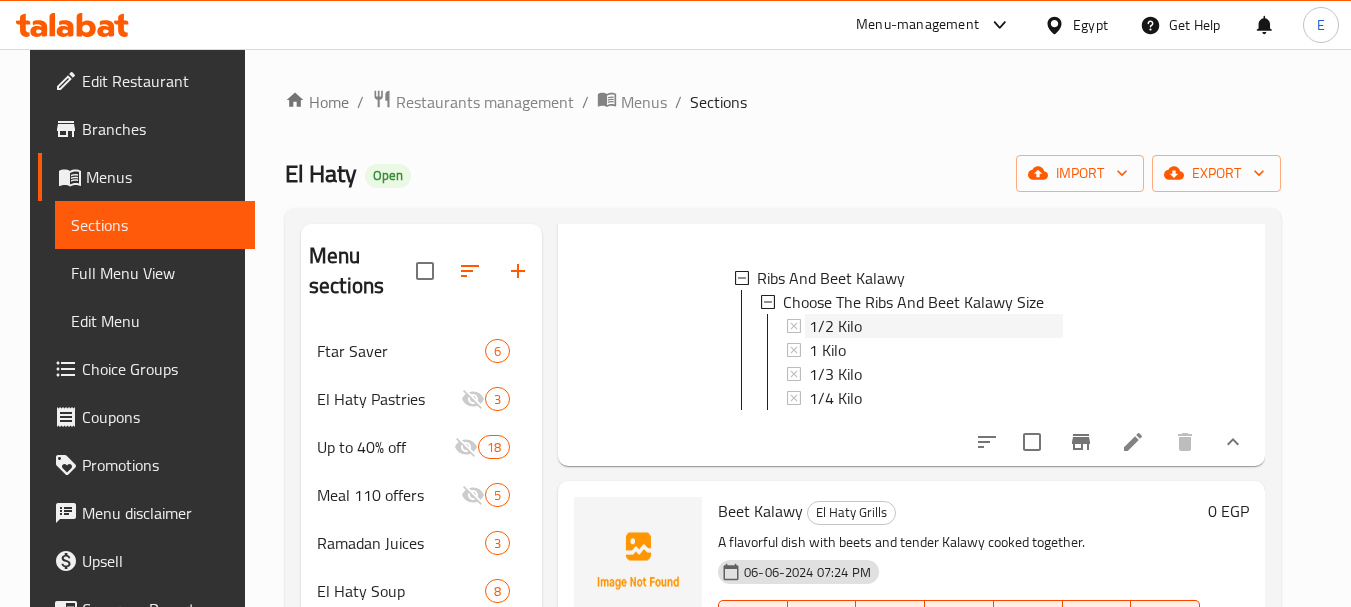 click on "1/2 Kilo" at bounding box center [835, 326] 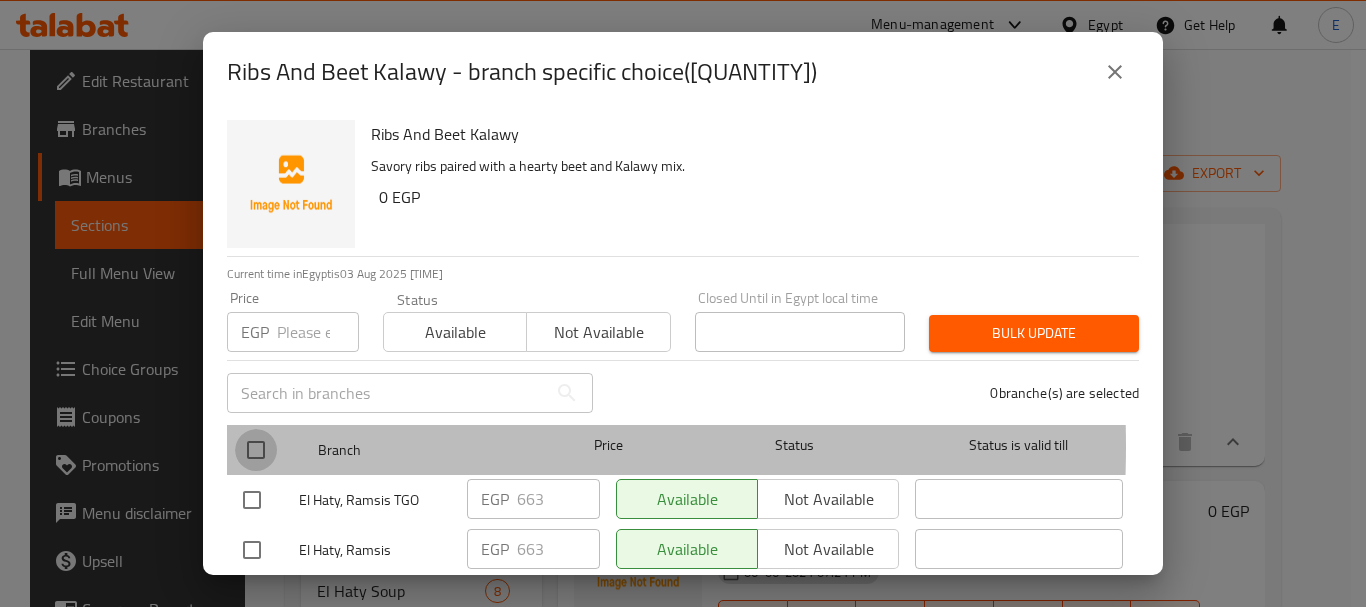 click at bounding box center [256, 450] 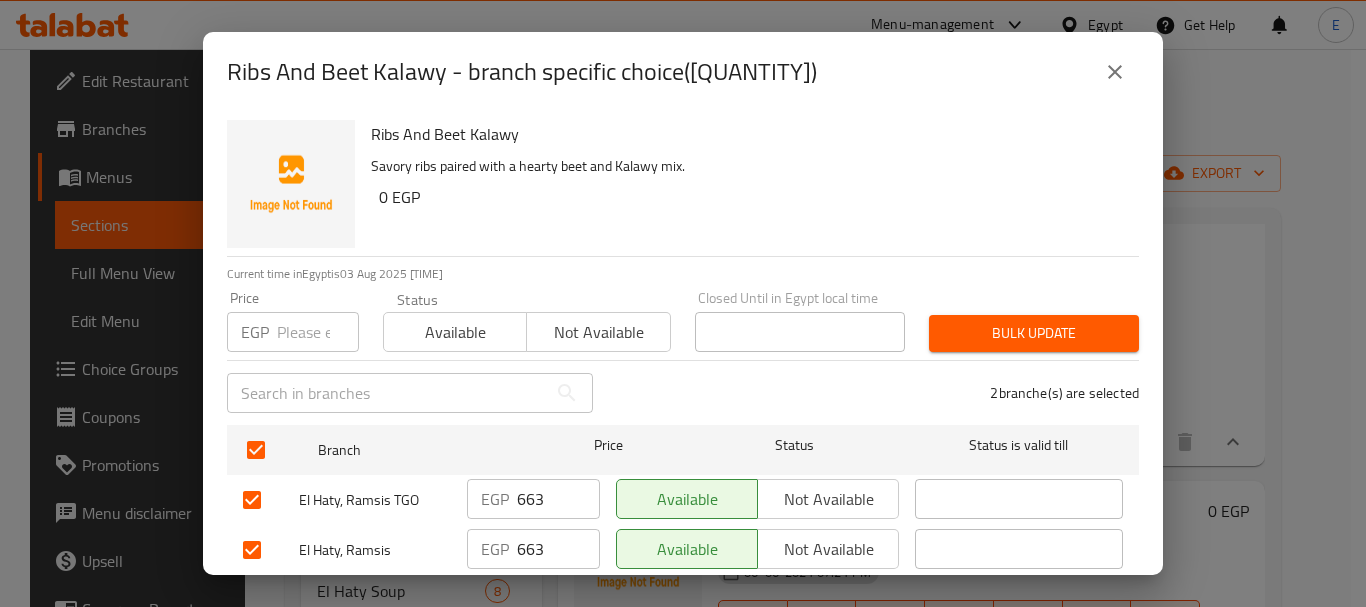 click on "Price EGP Price" at bounding box center [293, 321] 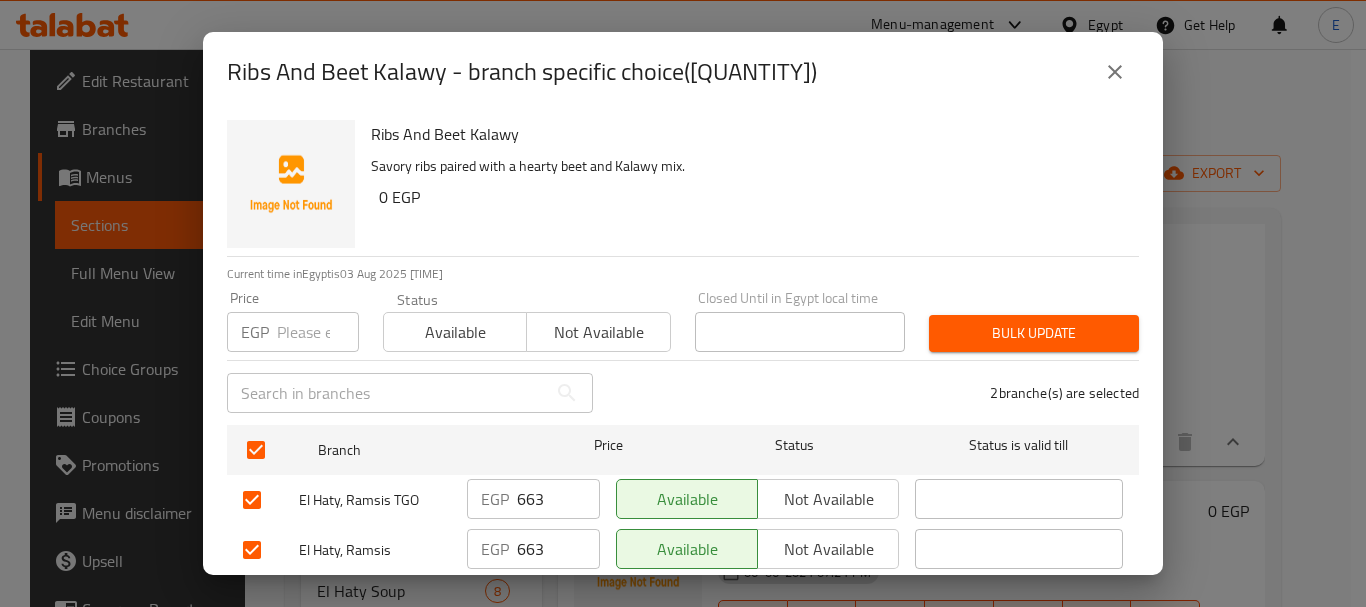 click at bounding box center (318, 332) 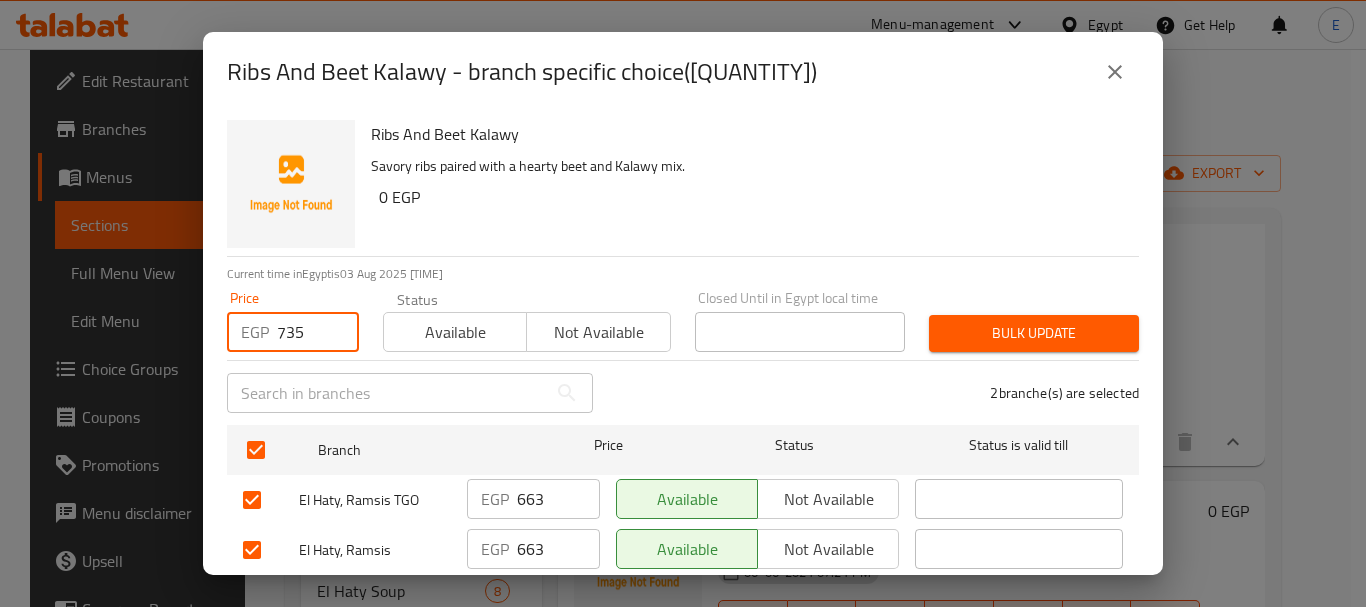 type on "735" 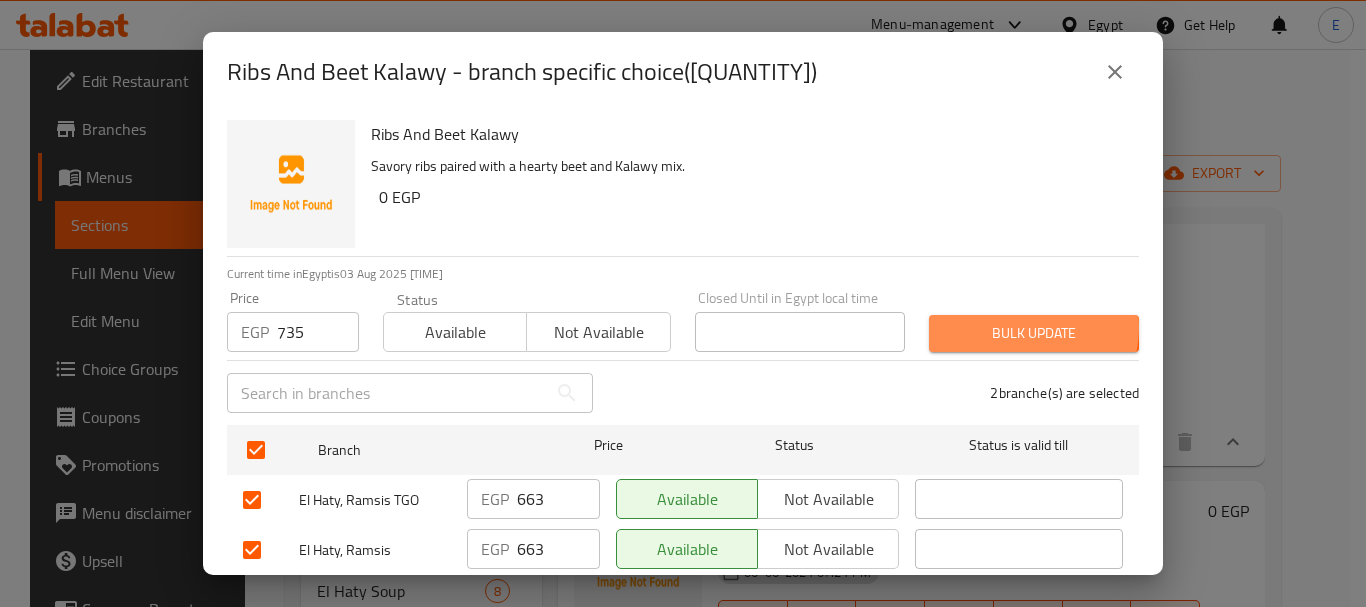 click on "Bulk update" at bounding box center (1034, 333) 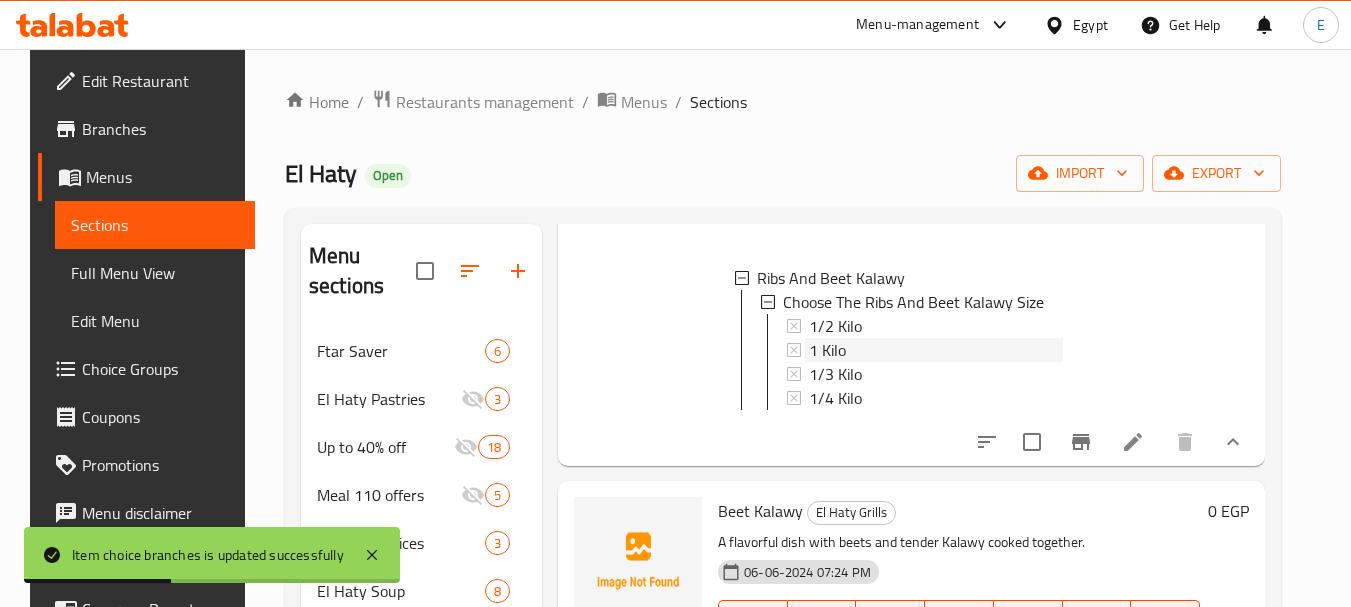 click on "1 Kilo" at bounding box center (827, 350) 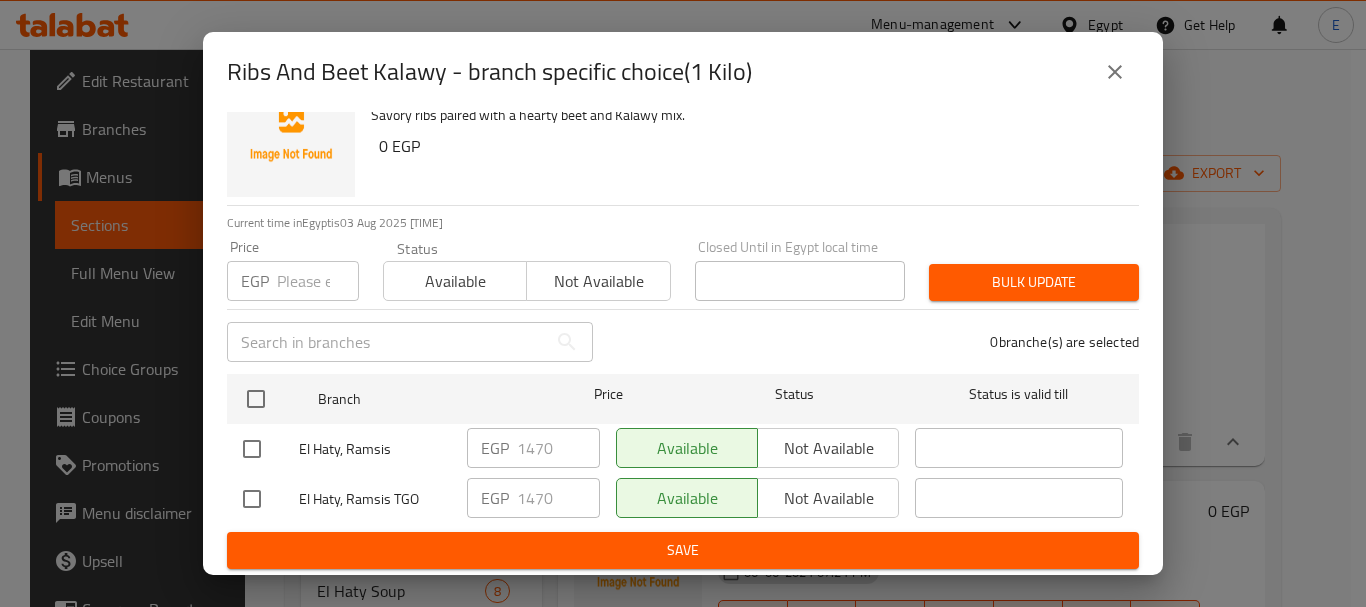 scroll, scrollTop: 53, scrollLeft: 0, axis: vertical 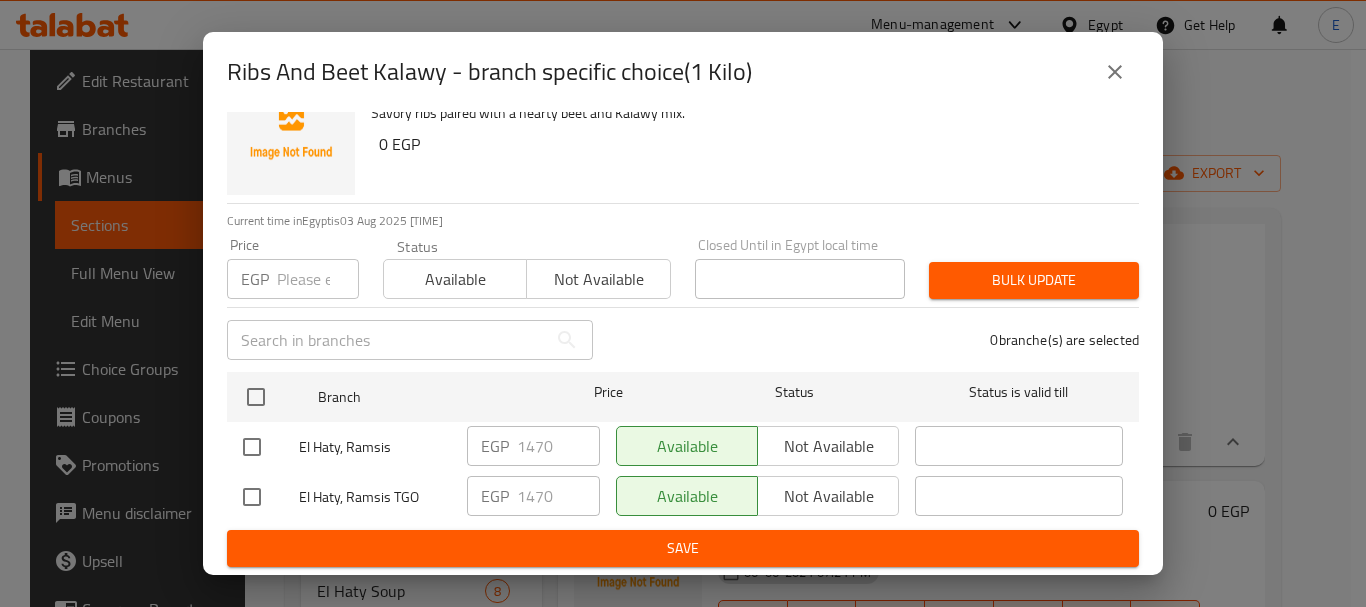 click 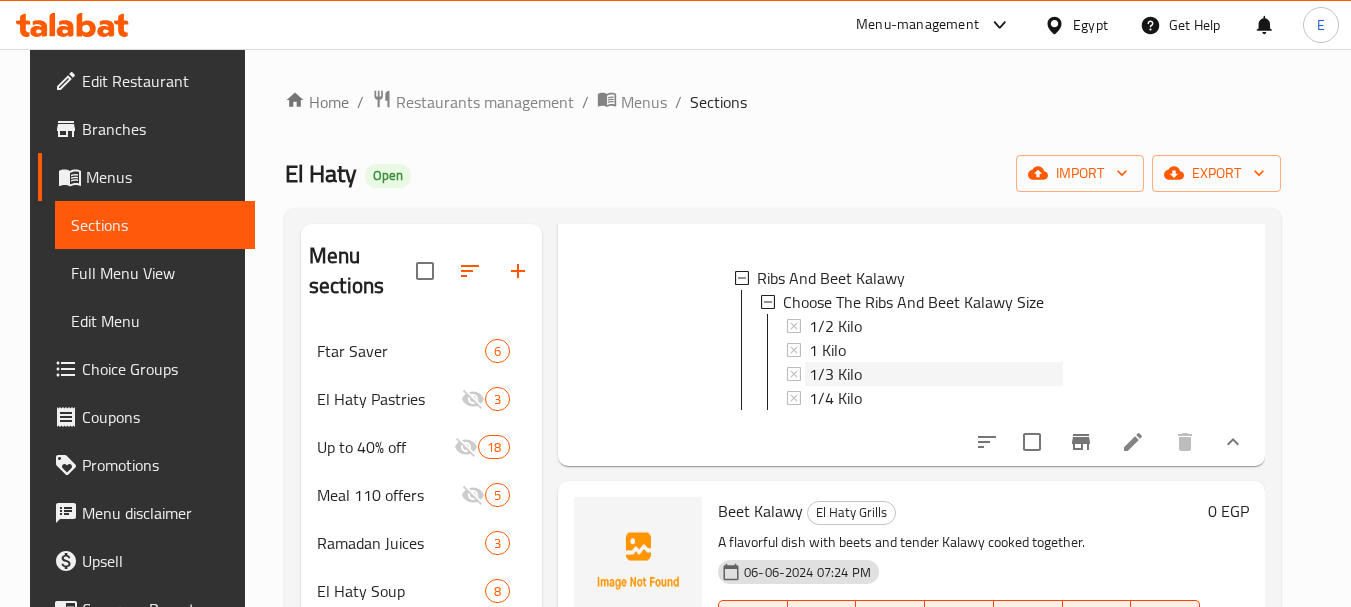 click on "1/3 Kilo" at bounding box center (835, 374) 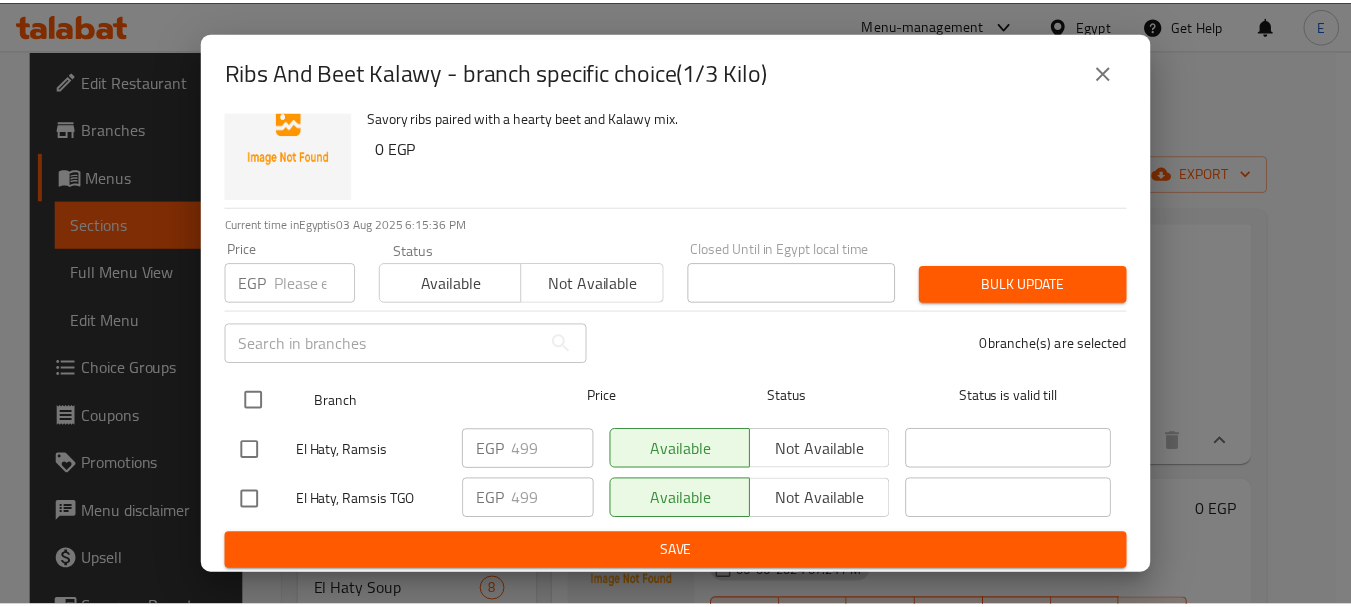 scroll, scrollTop: 53, scrollLeft: 0, axis: vertical 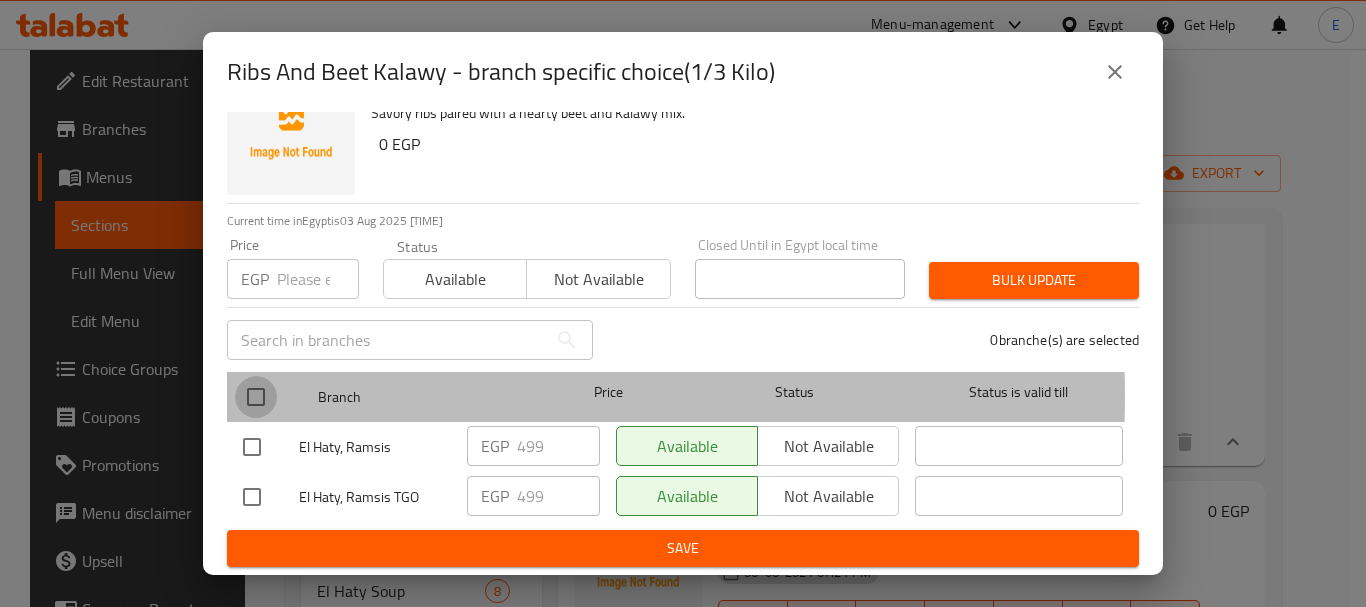 click at bounding box center [256, 397] 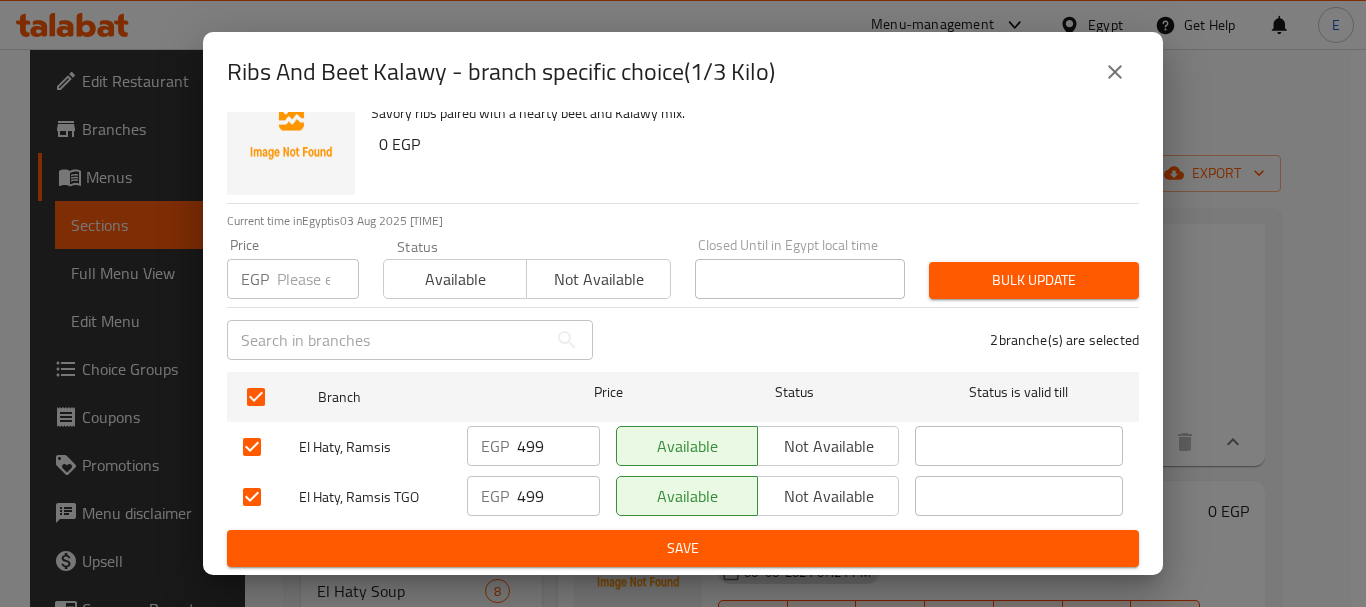 click at bounding box center (318, 279) 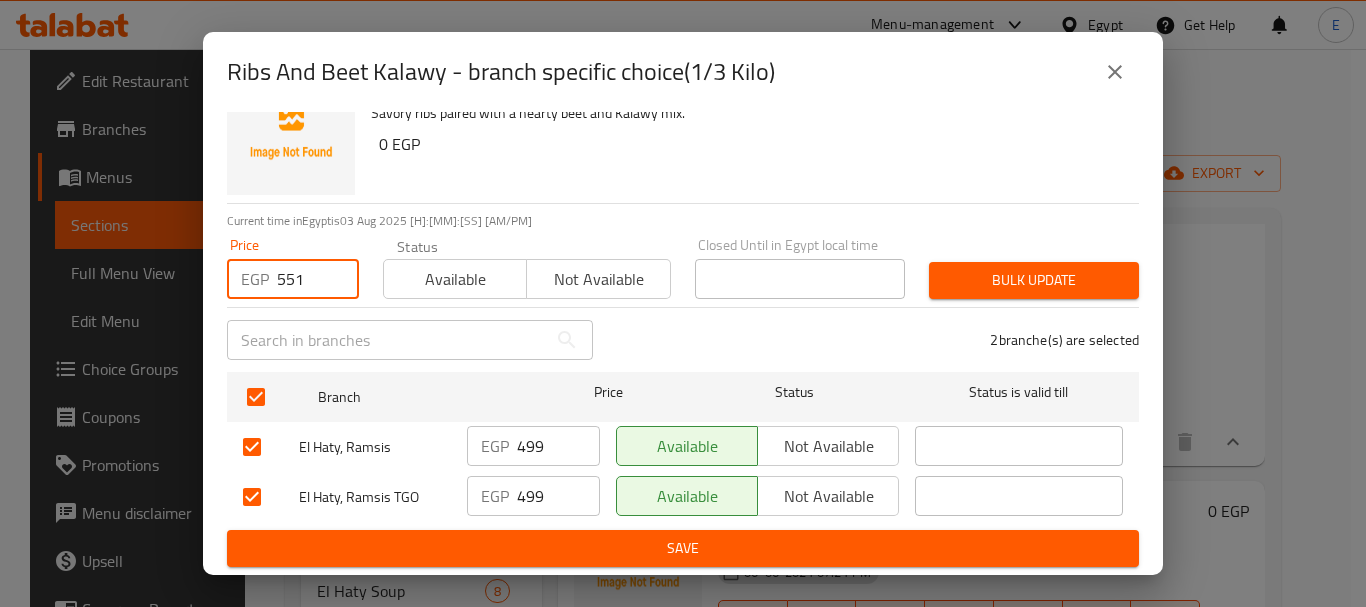 type on "551" 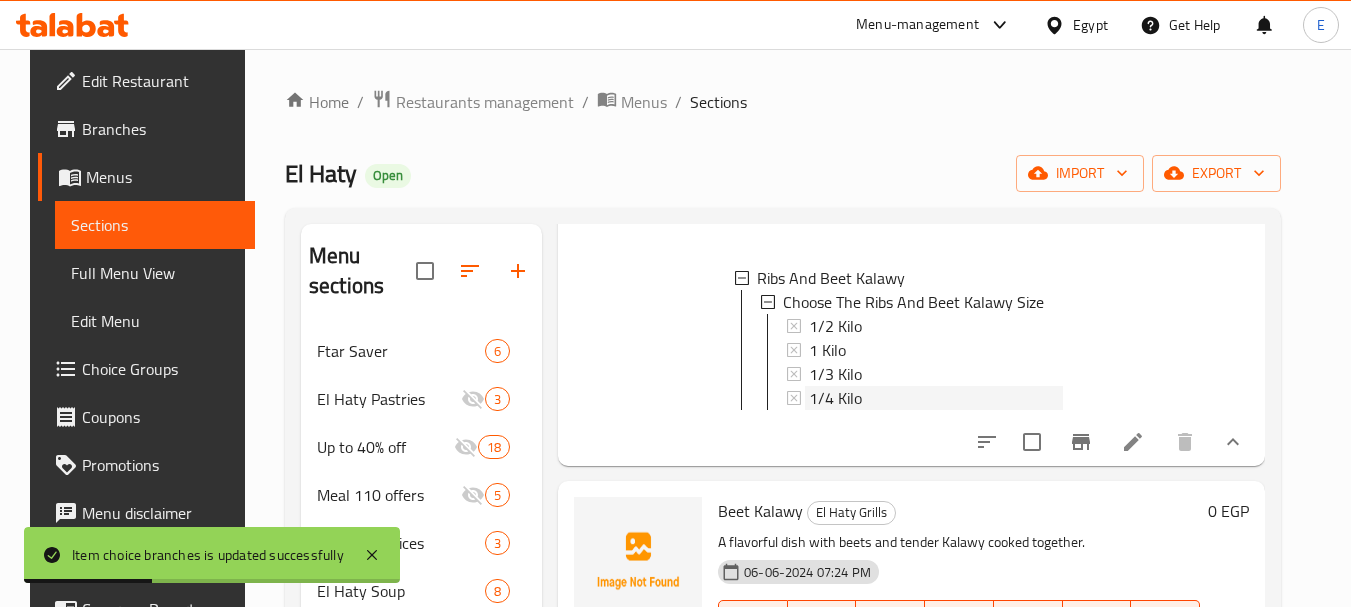 click on "1/4 Kilo" at bounding box center (835, 398) 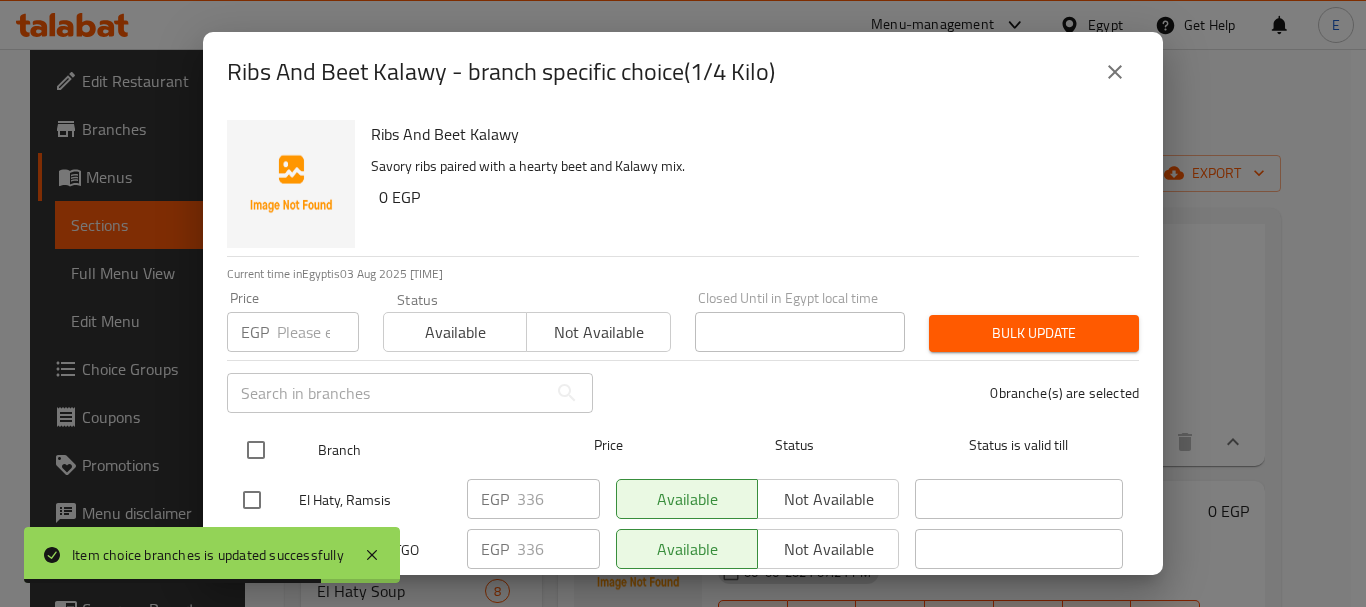 click at bounding box center (256, 450) 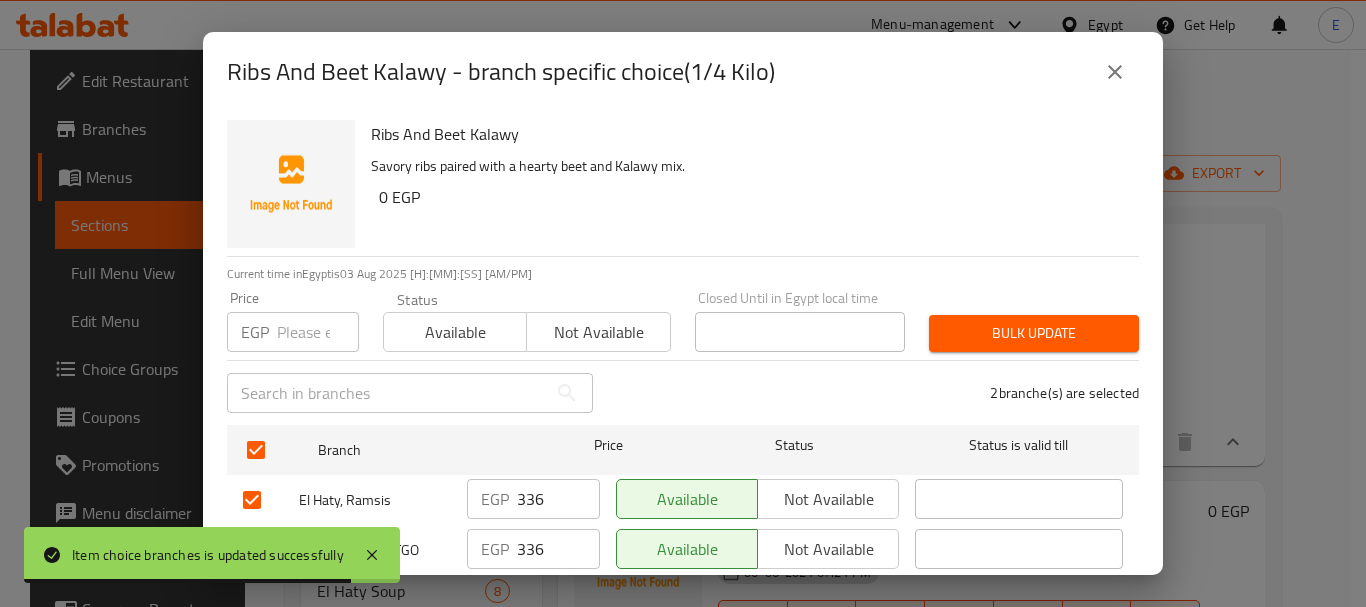 click at bounding box center [318, 332] 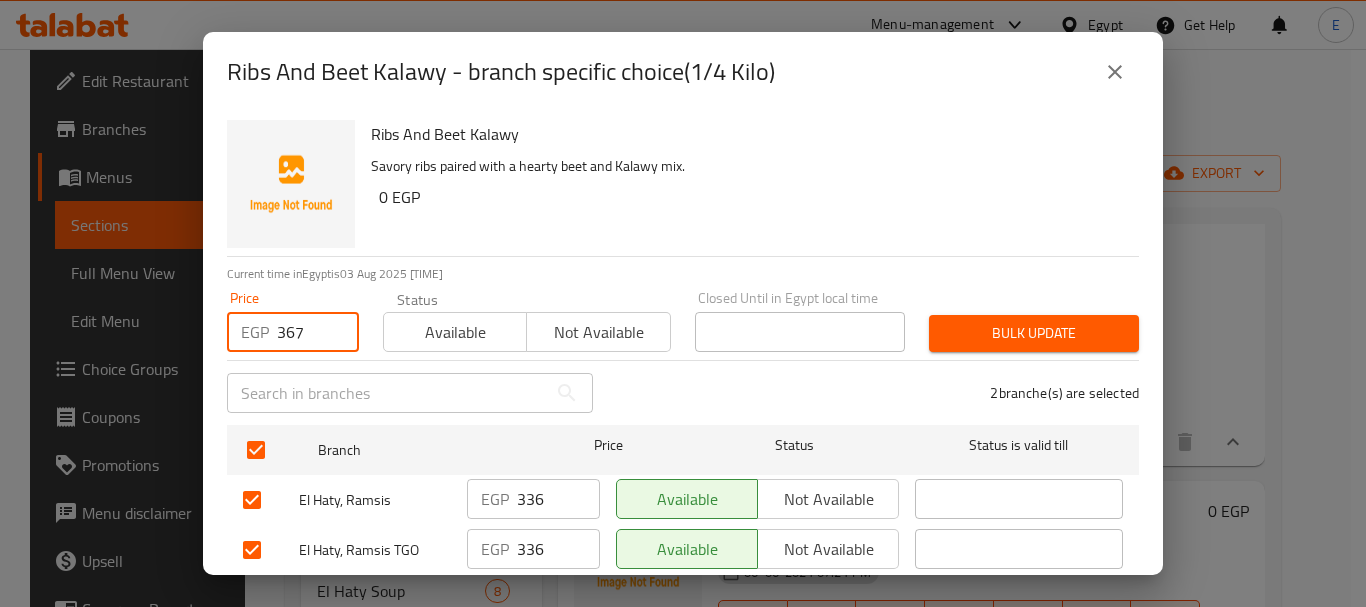 type on "367" 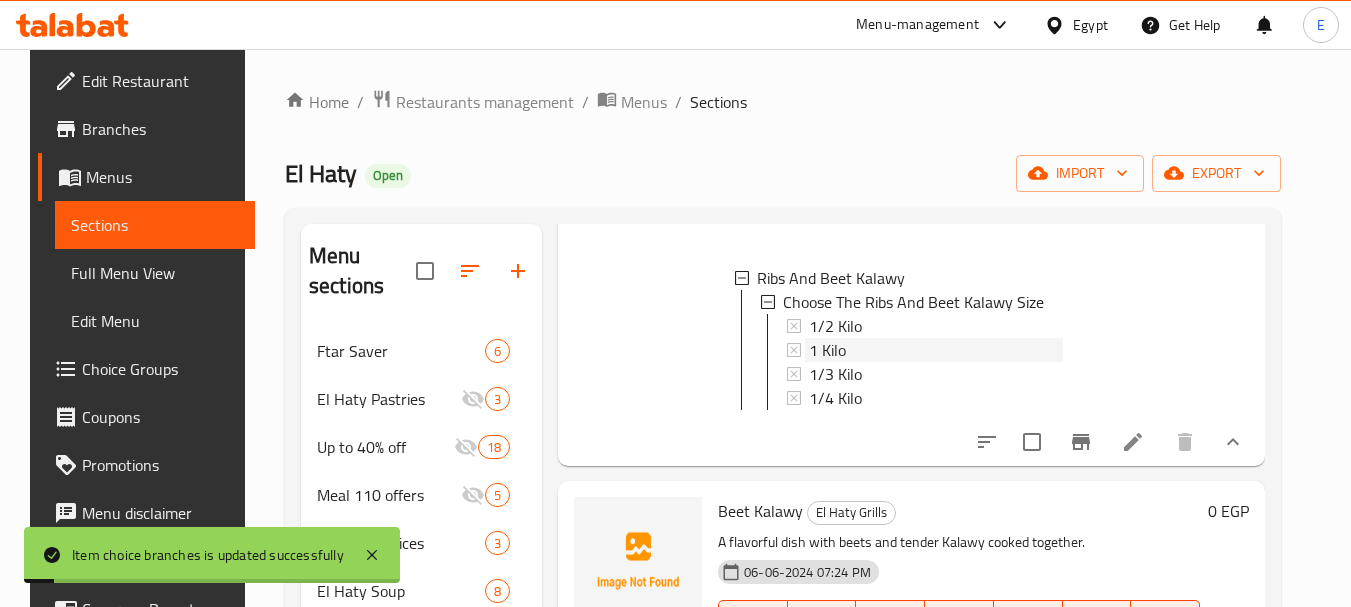 click on "1 Kilo" at bounding box center (827, 350) 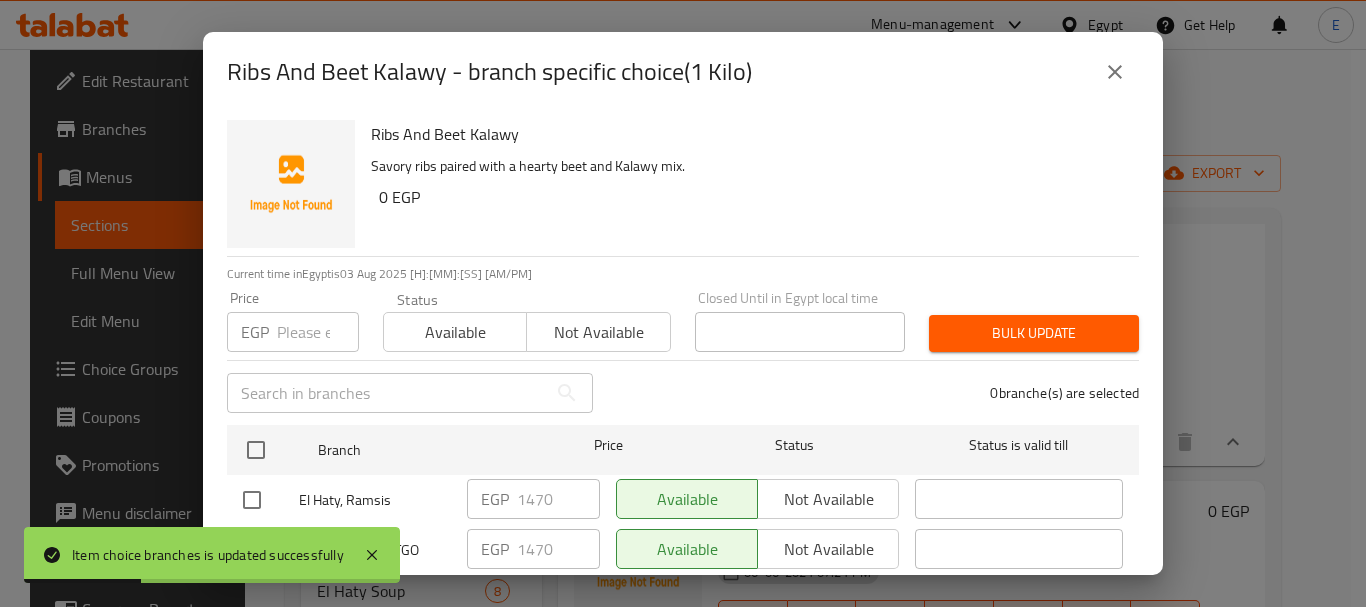 click 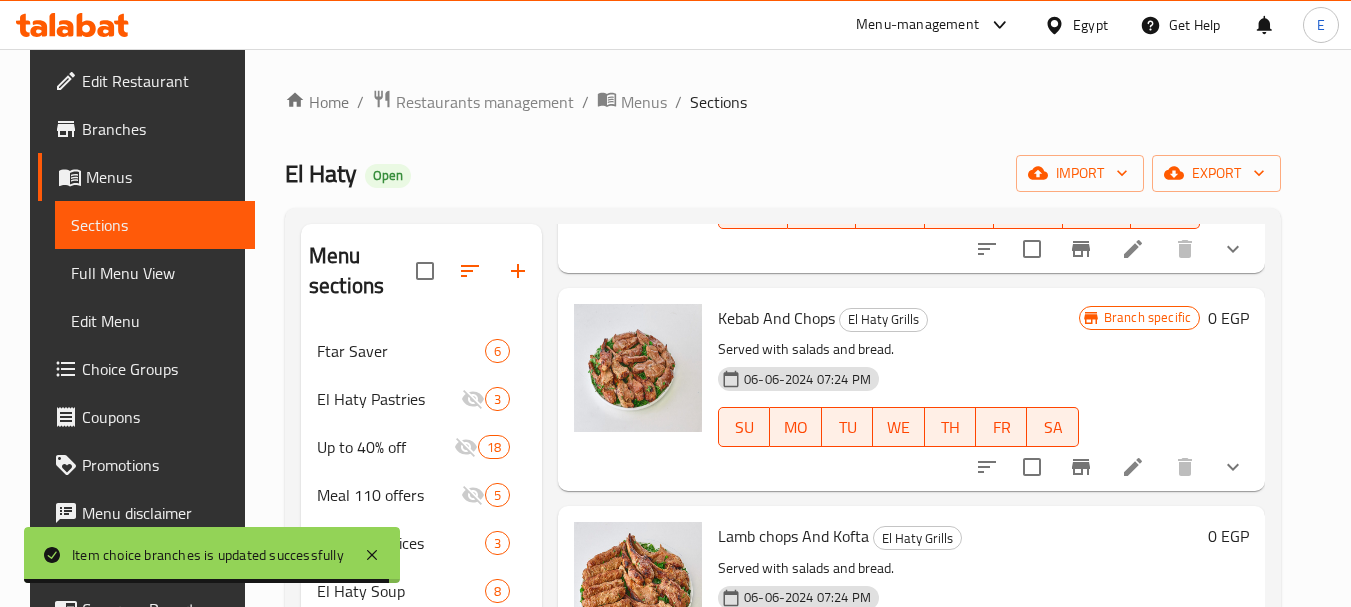 scroll, scrollTop: 2400, scrollLeft: 0, axis: vertical 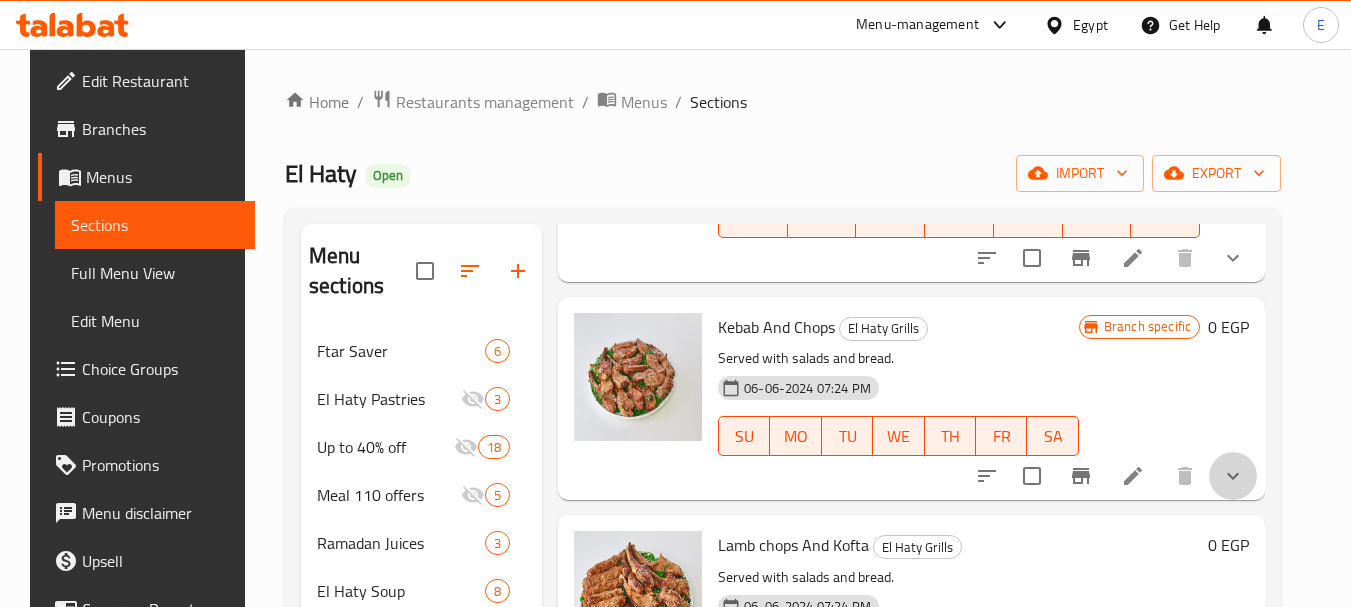 click at bounding box center (1233, 476) 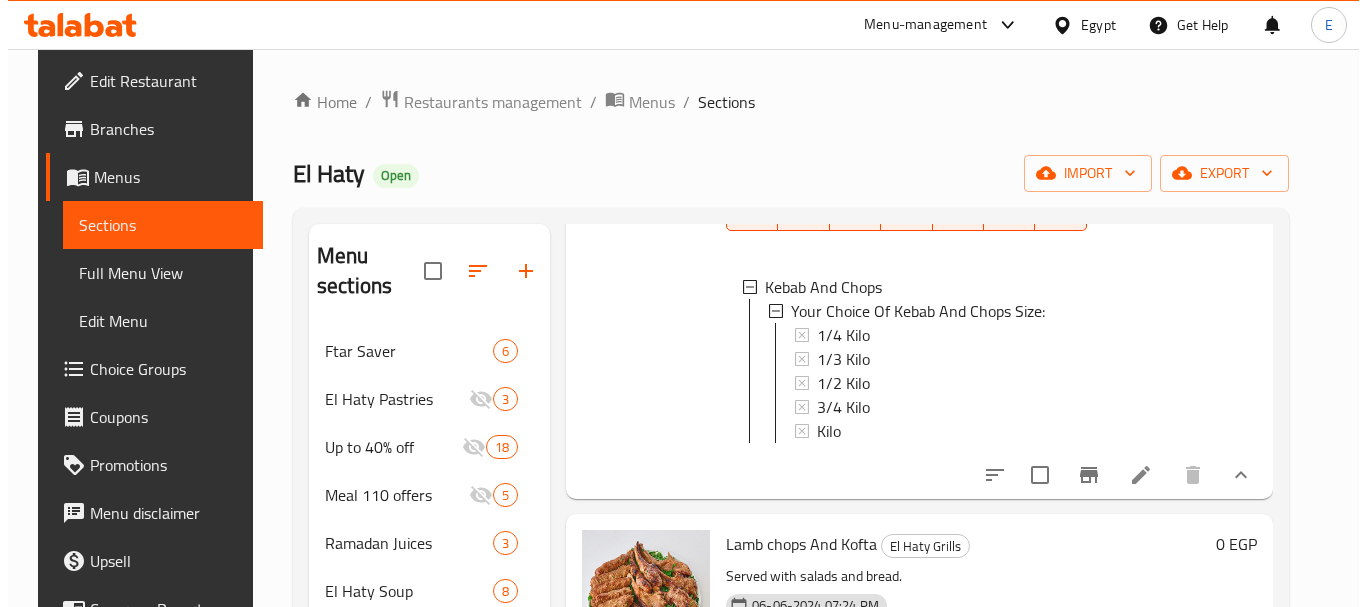scroll, scrollTop: 2700, scrollLeft: 0, axis: vertical 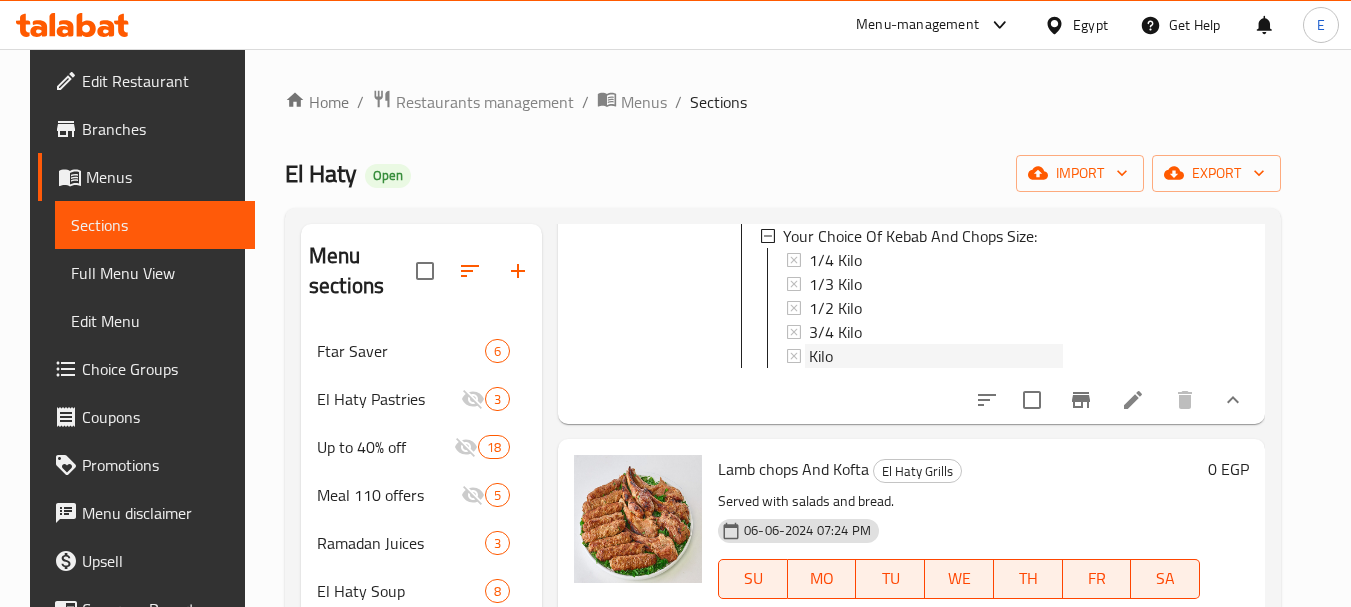 click on "Kilo" at bounding box center [821, 356] 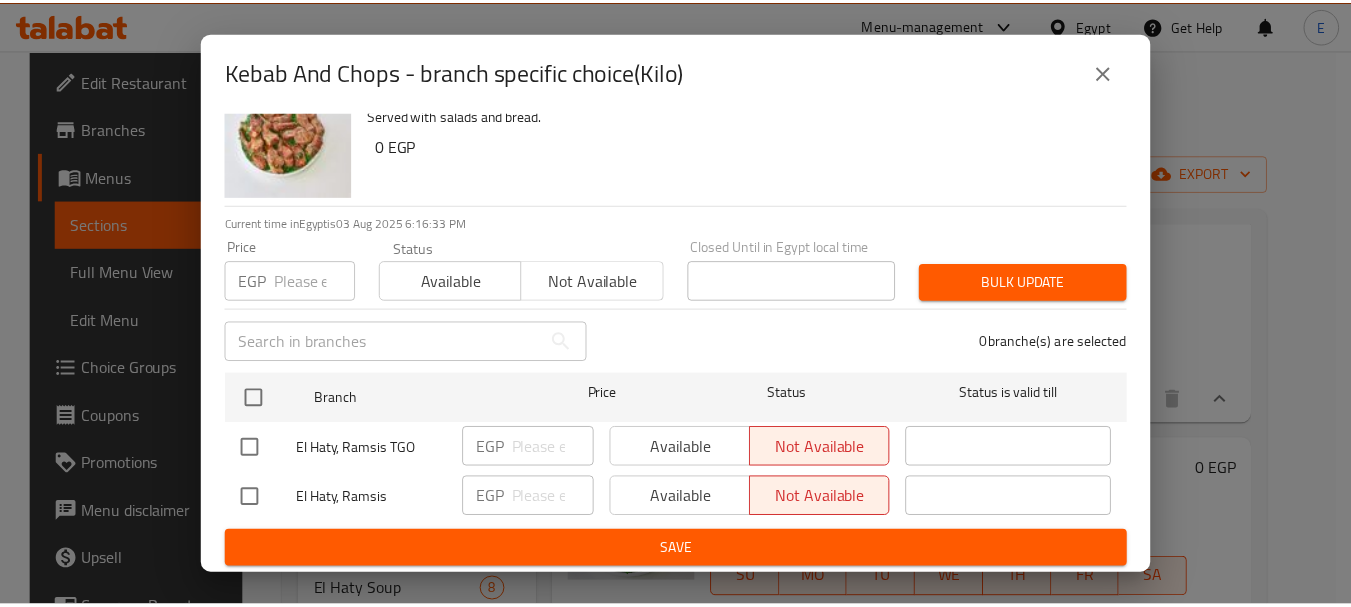 scroll, scrollTop: 53, scrollLeft: 0, axis: vertical 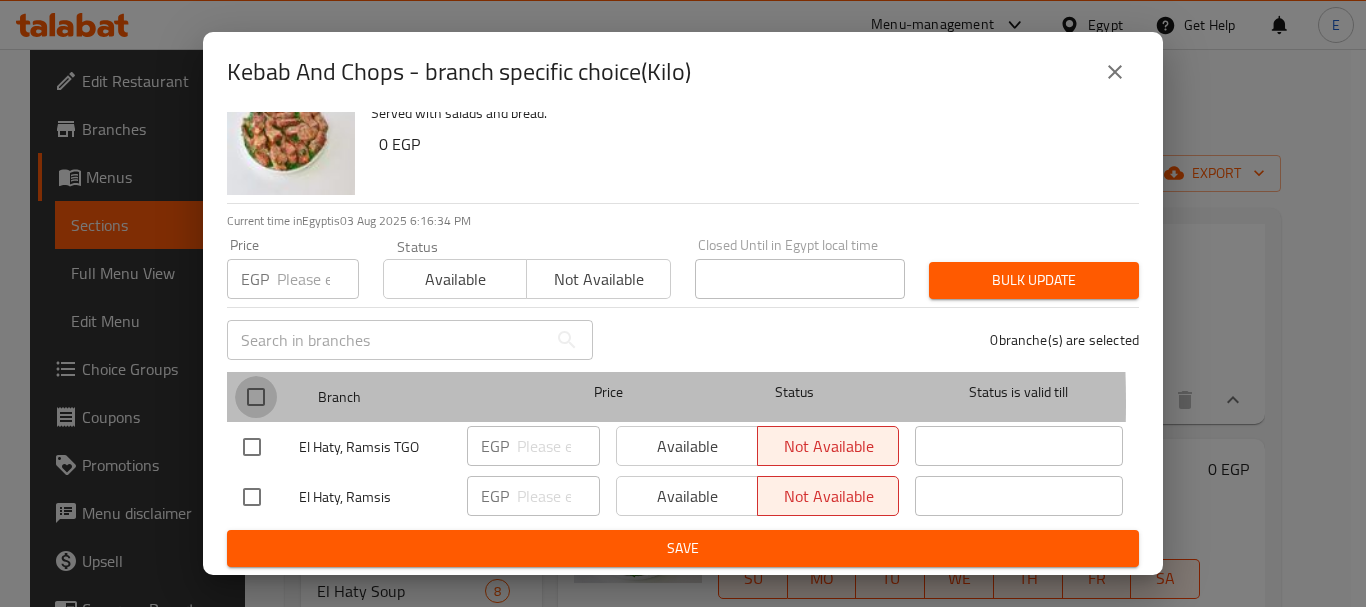click at bounding box center [256, 397] 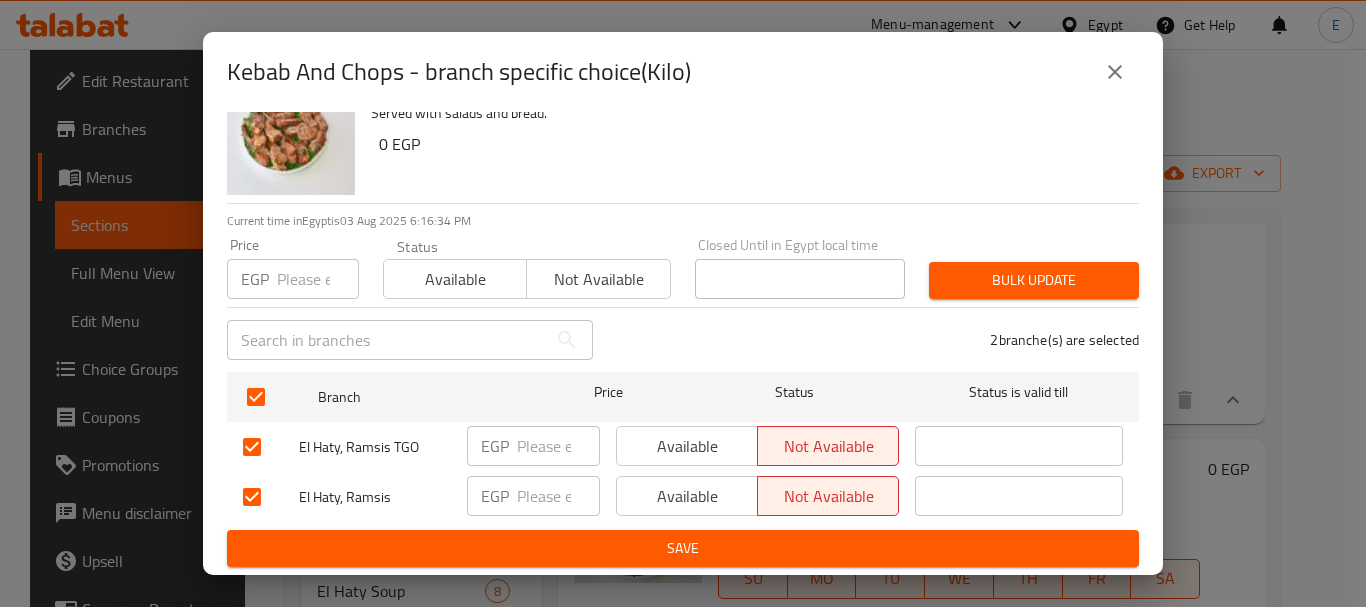 click at bounding box center (318, 279) 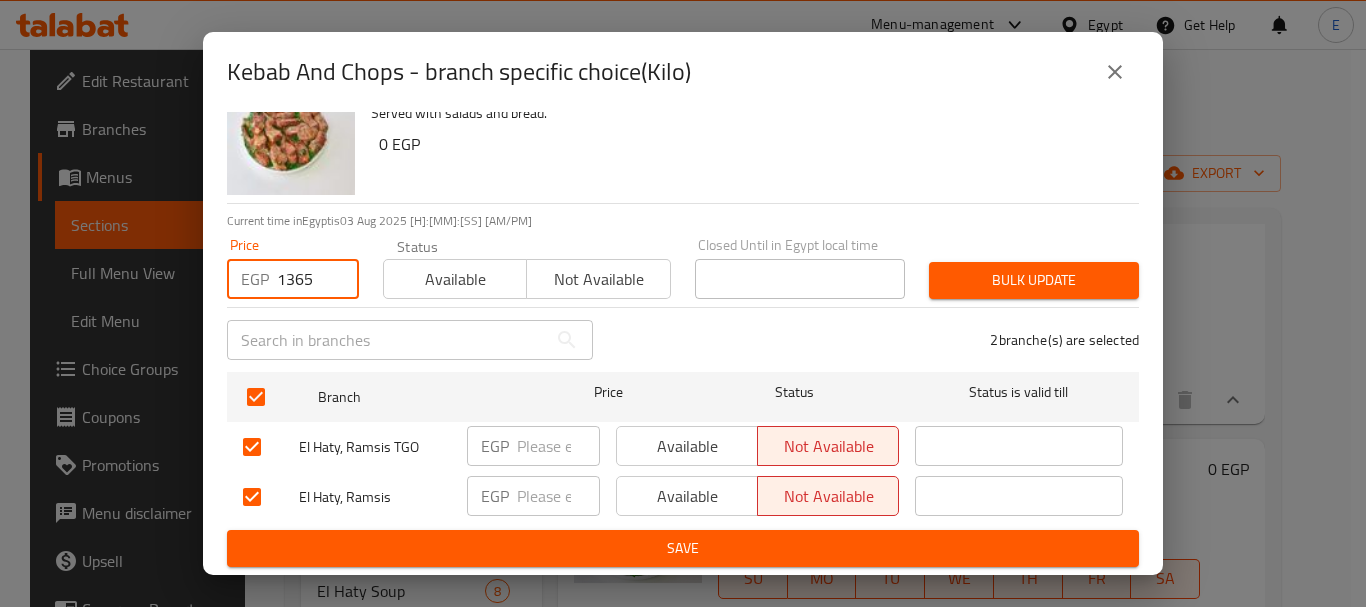 type on "1365" 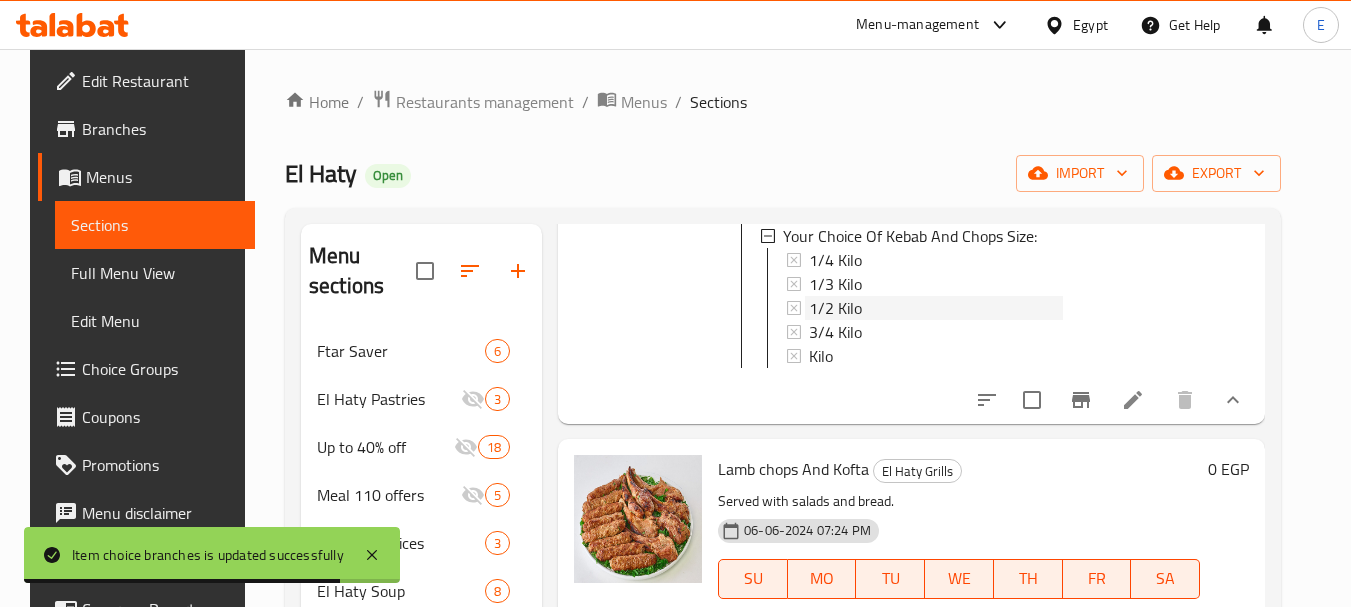 click on "1/2 Kilo" at bounding box center (835, 308) 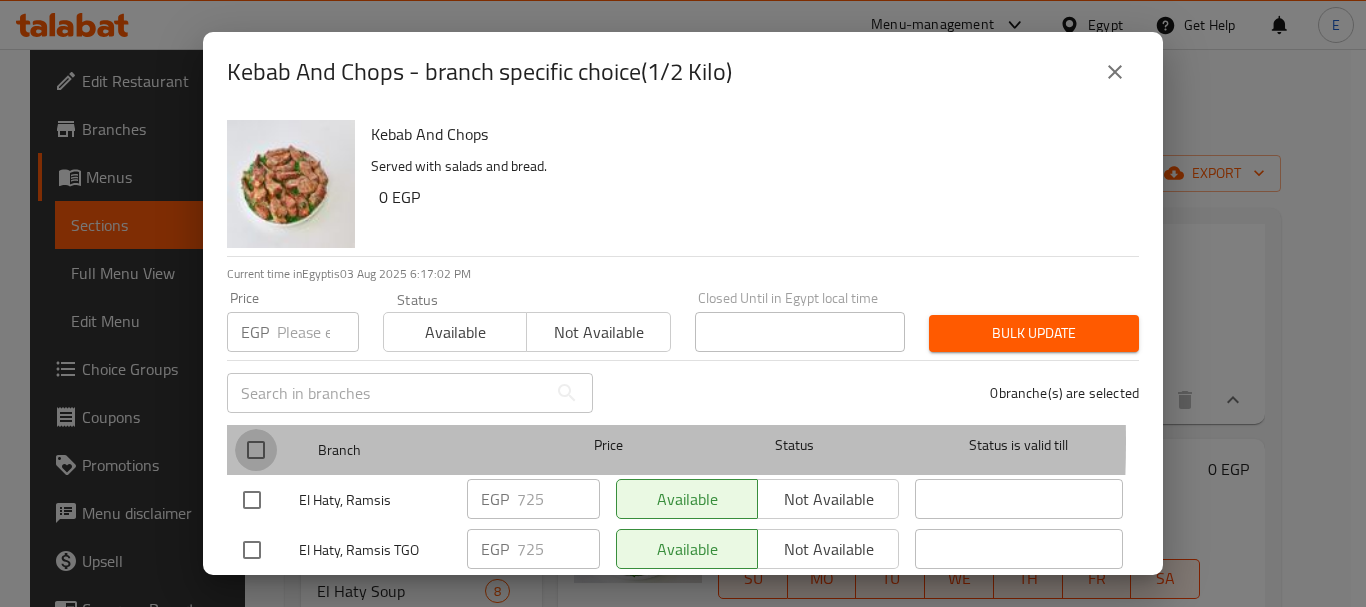 click at bounding box center [256, 450] 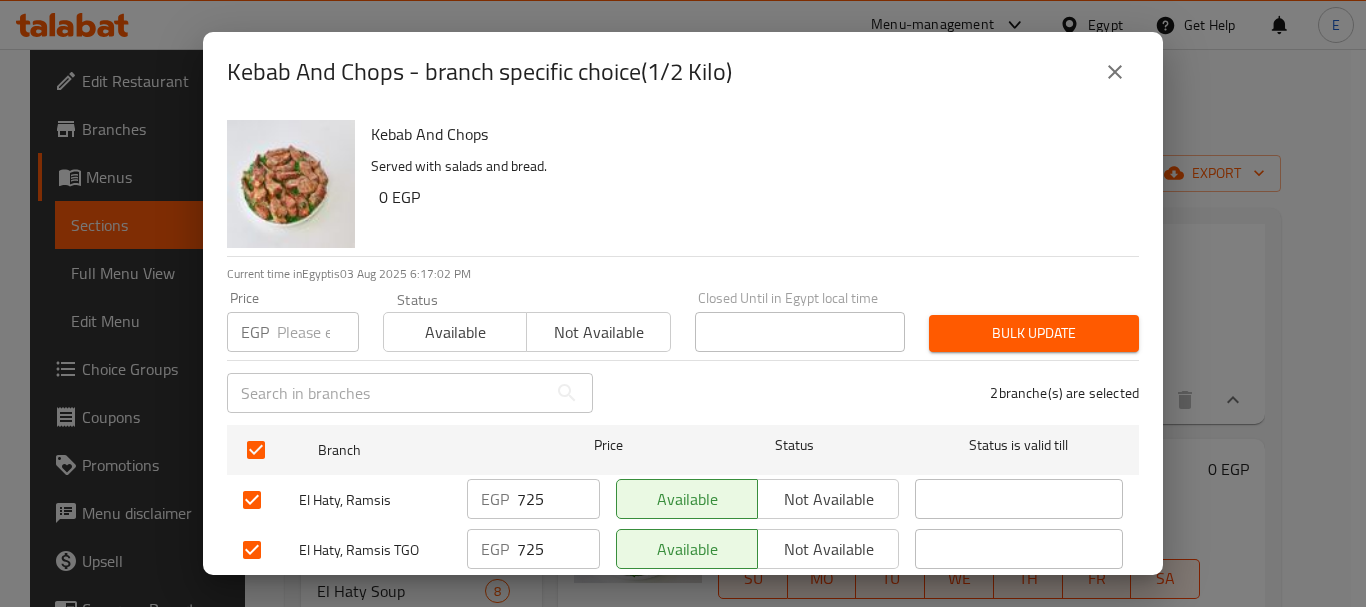 click at bounding box center (318, 332) 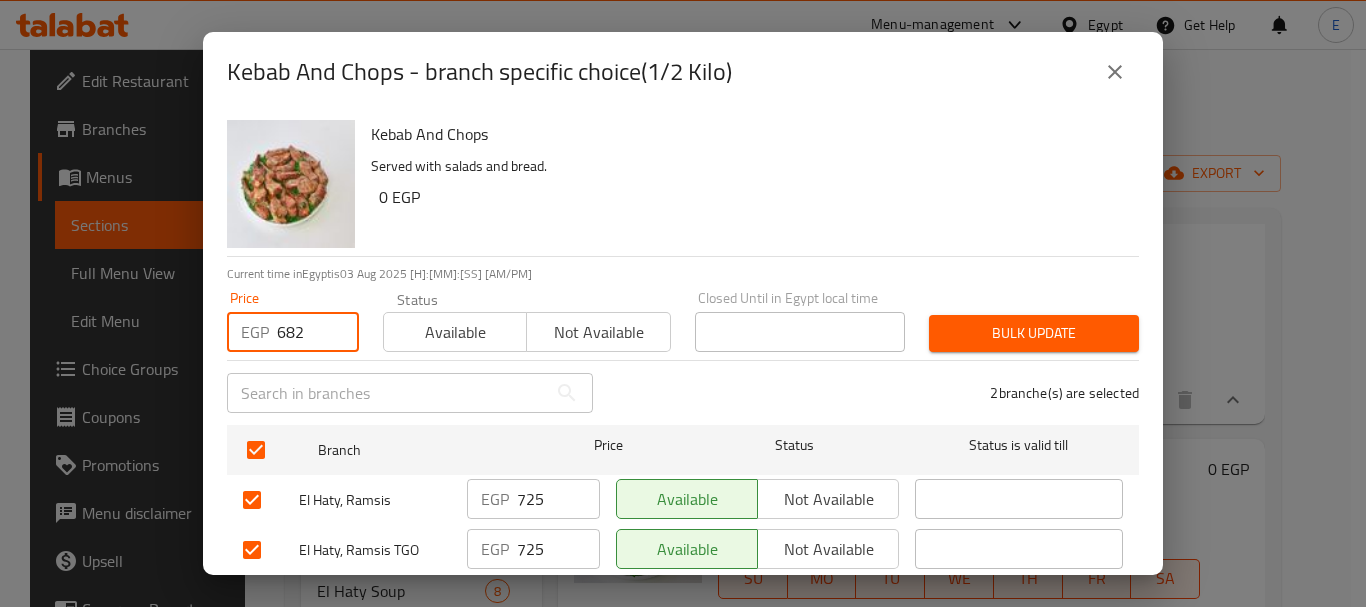 type on "682" 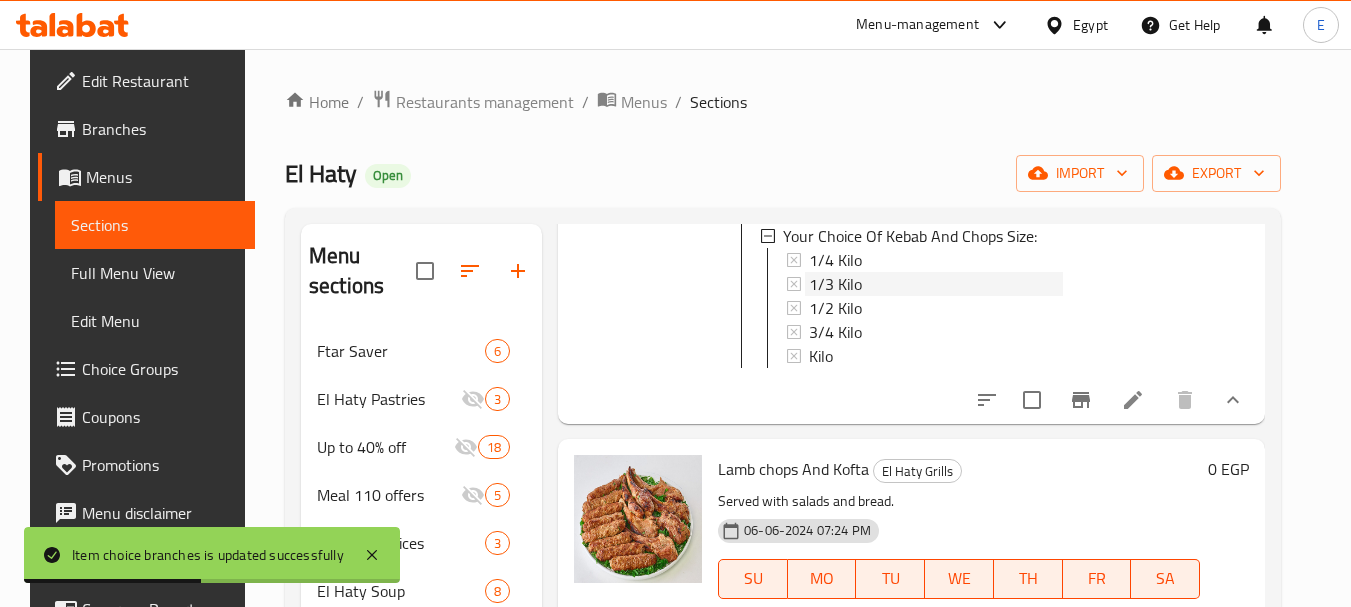 click on "1/3 Kilo" at bounding box center [835, 284] 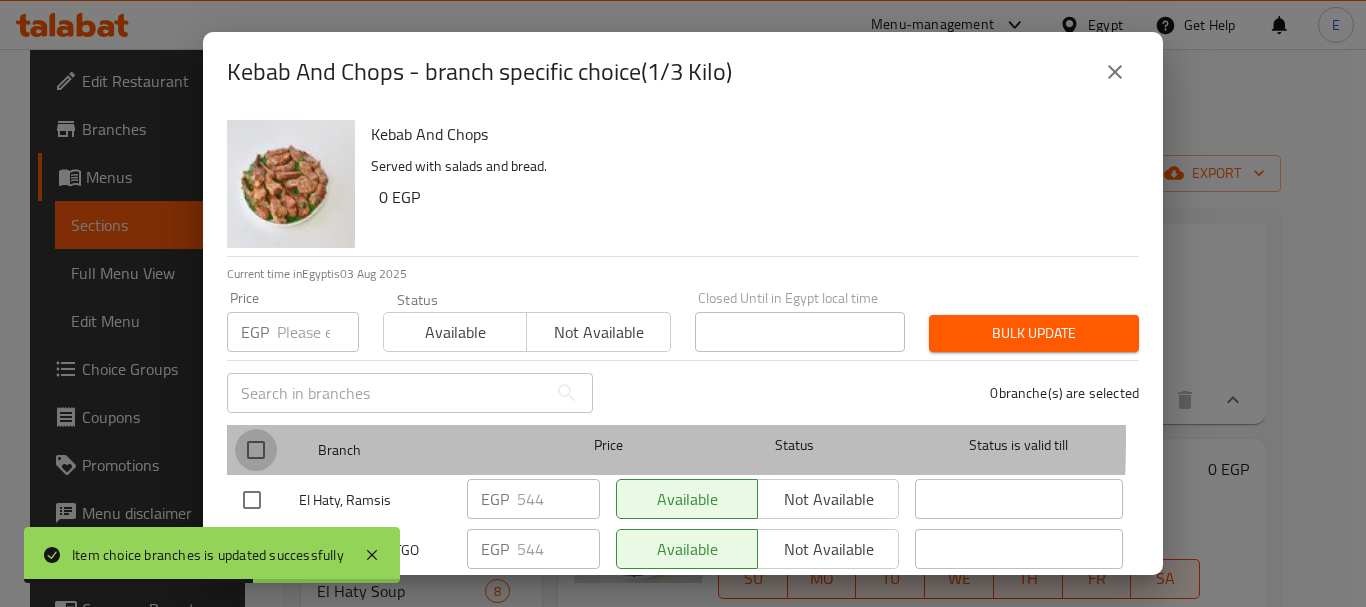 click at bounding box center [256, 450] 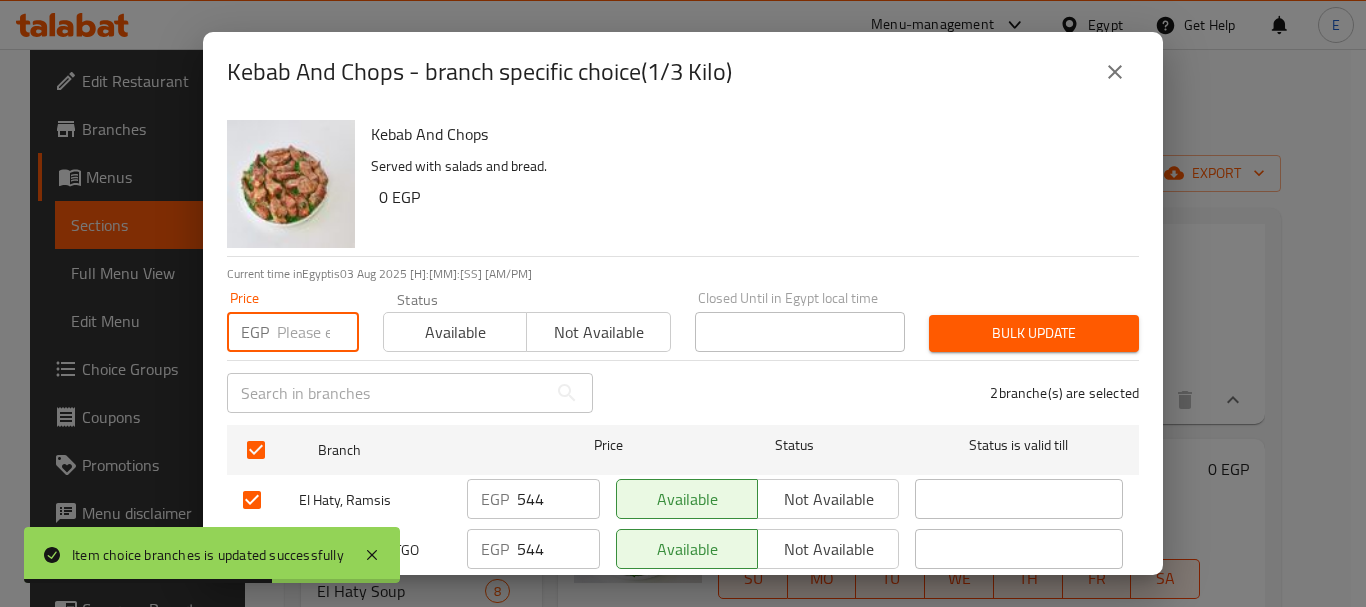 click at bounding box center (318, 332) 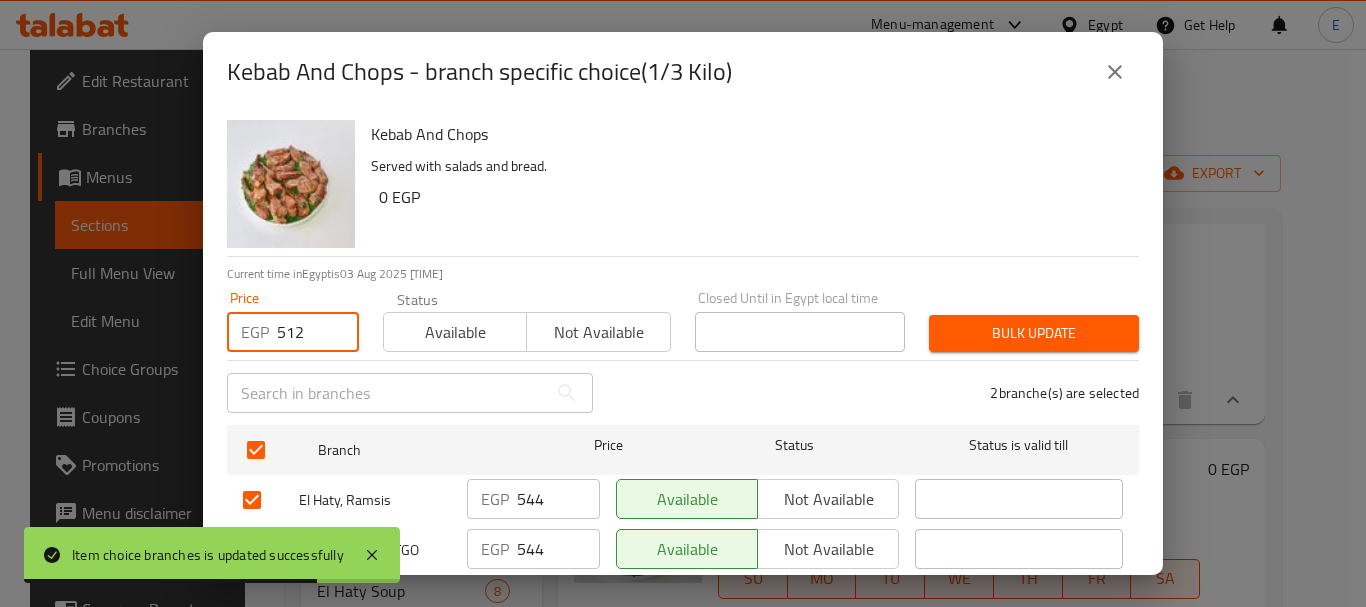type on "512" 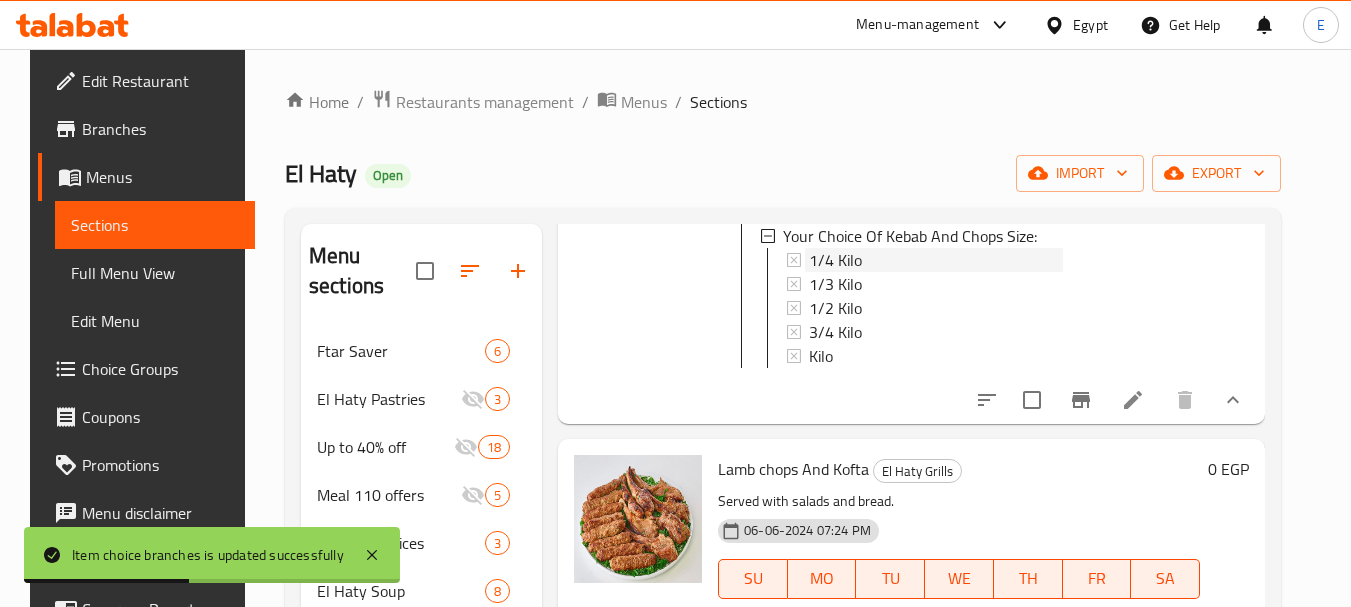 click on "1/4 Kilo" at bounding box center [835, 260] 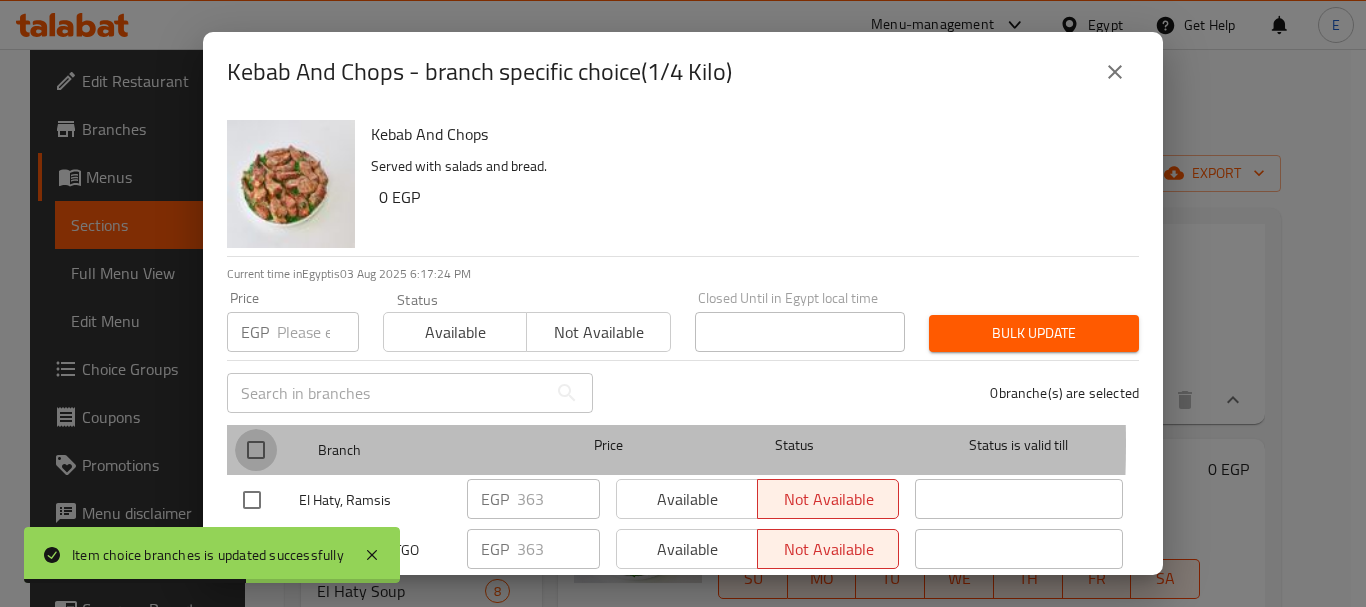 click at bounding box center (256, 450) 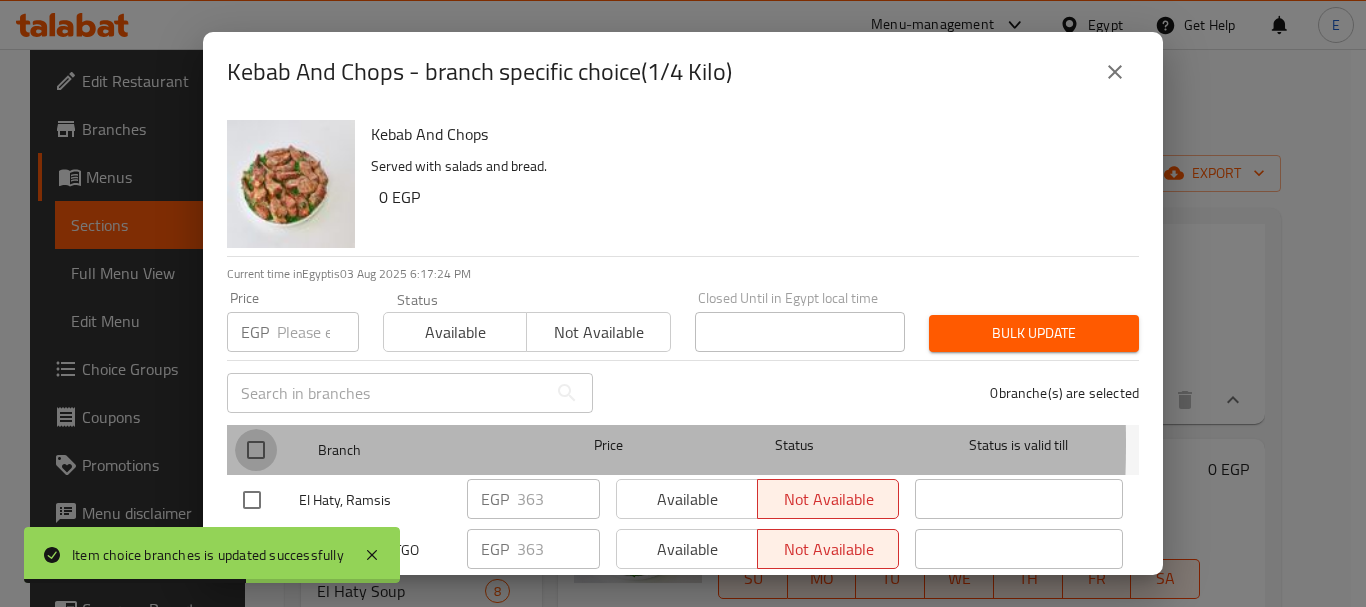 checkbox on "true" 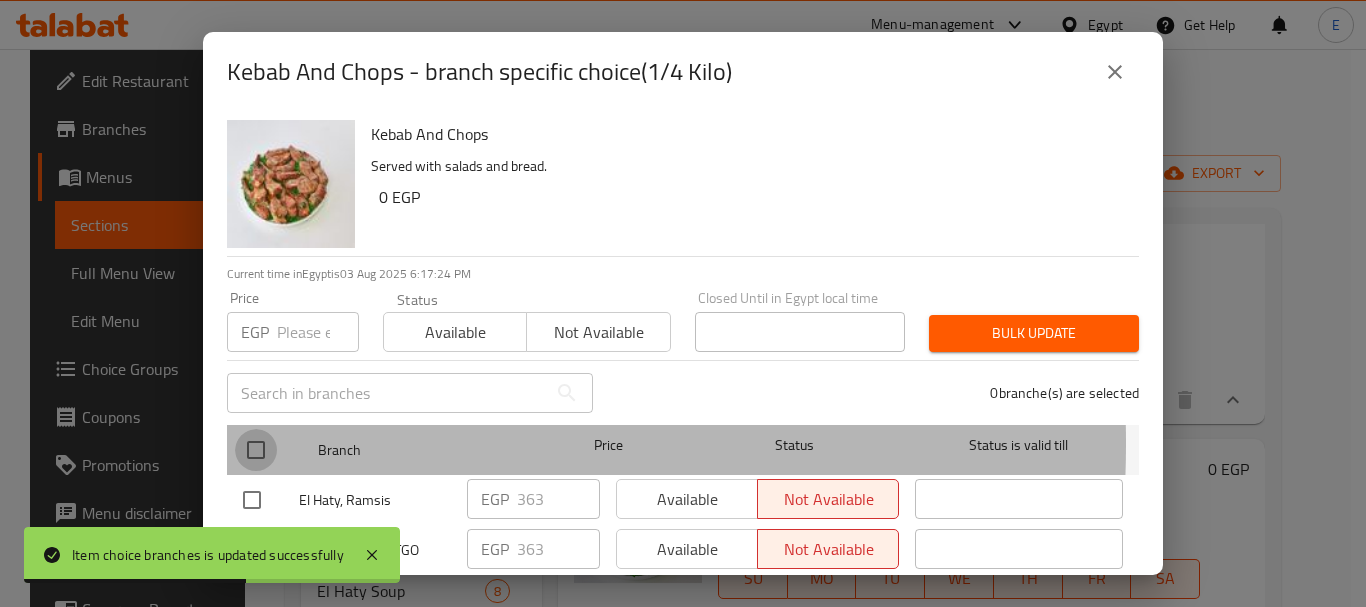 checkbox on "true" 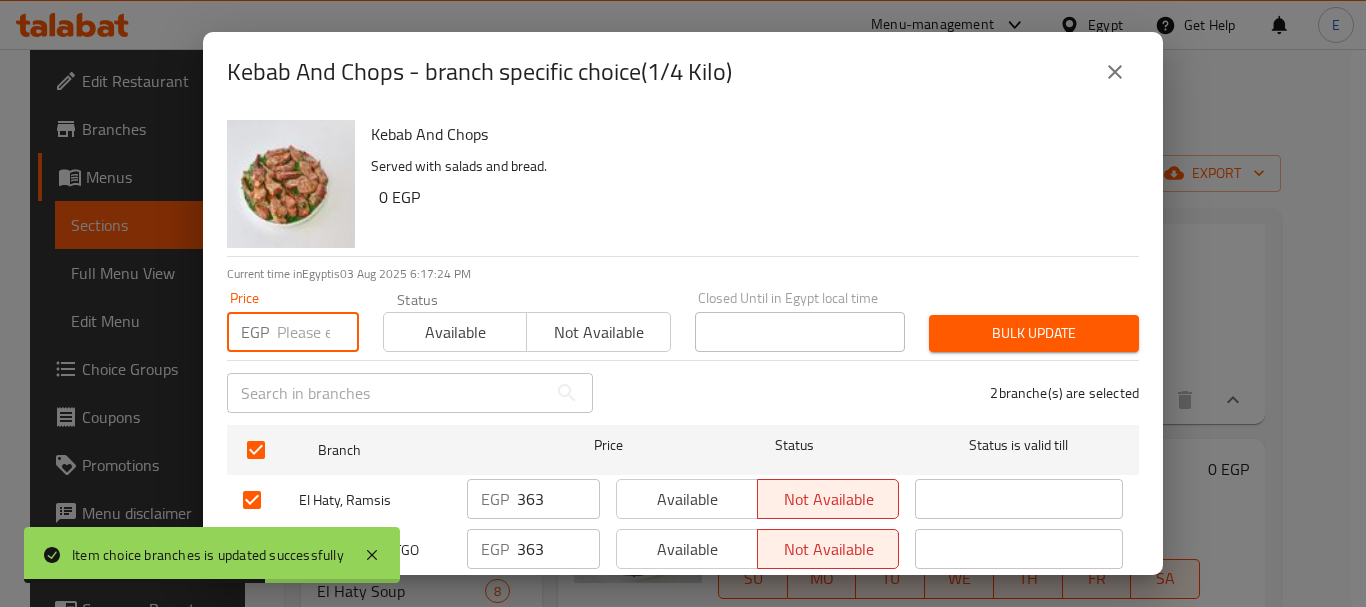 click at bounding box center (318, 332) 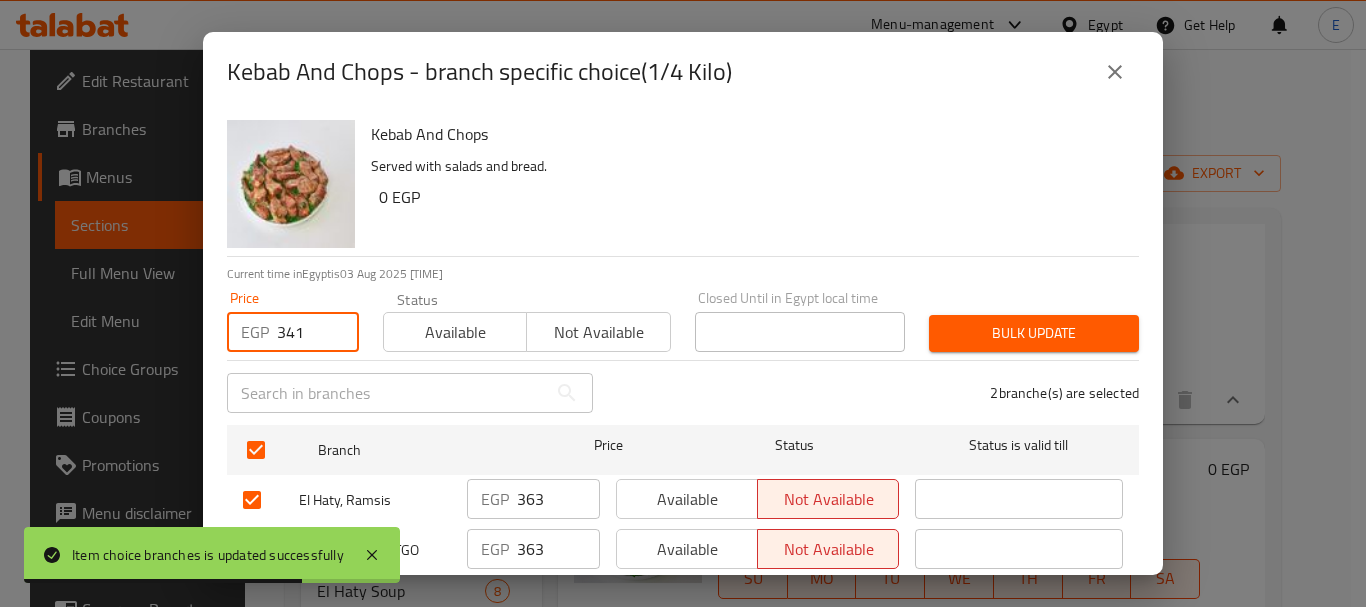 type on "341" 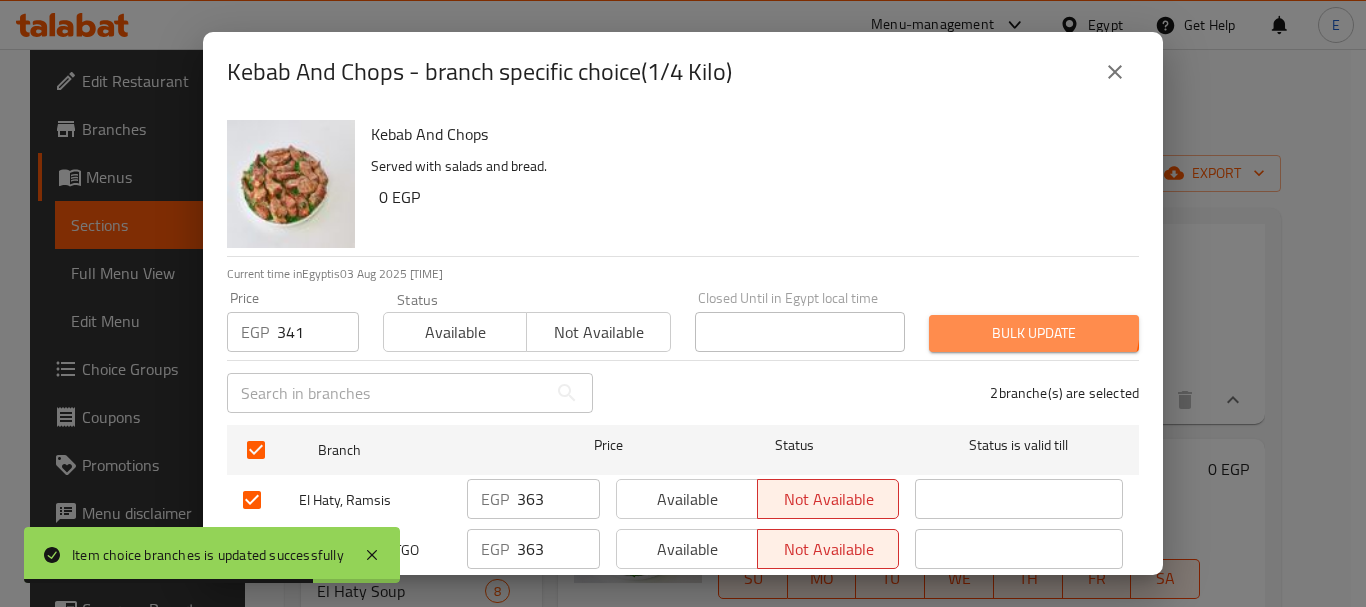 click on "Bulk update" at bounding box center [1034, 333] 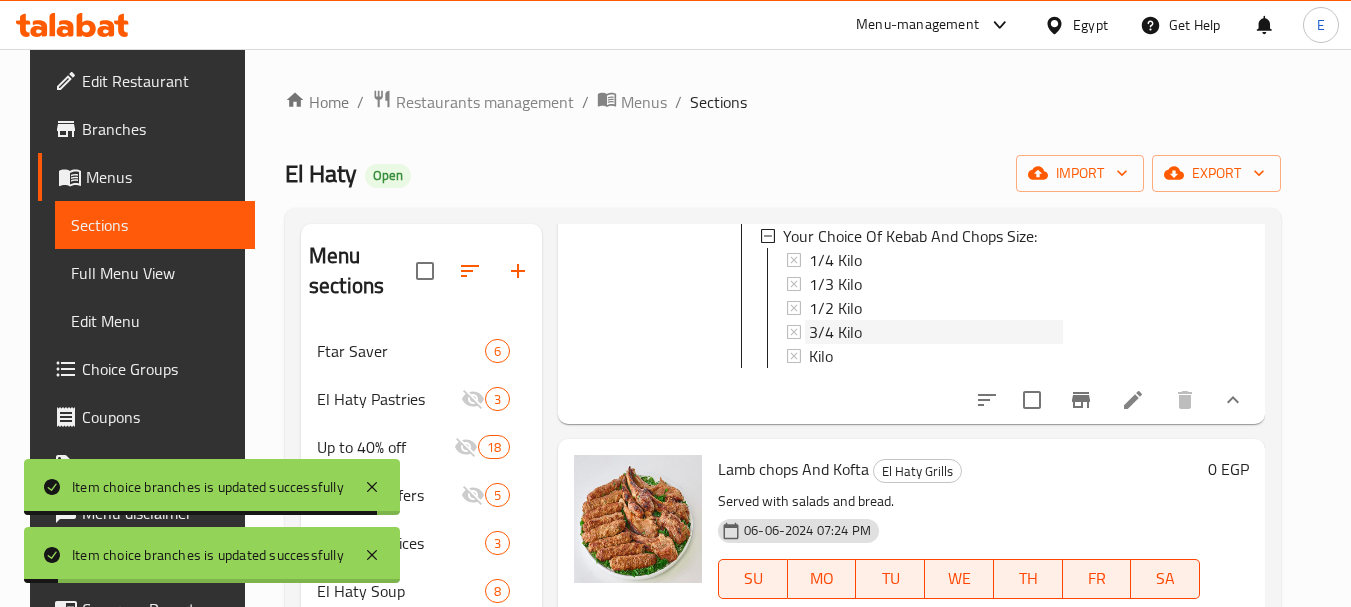 click on "3/4 Kilo" at bounding box center (835, 332) 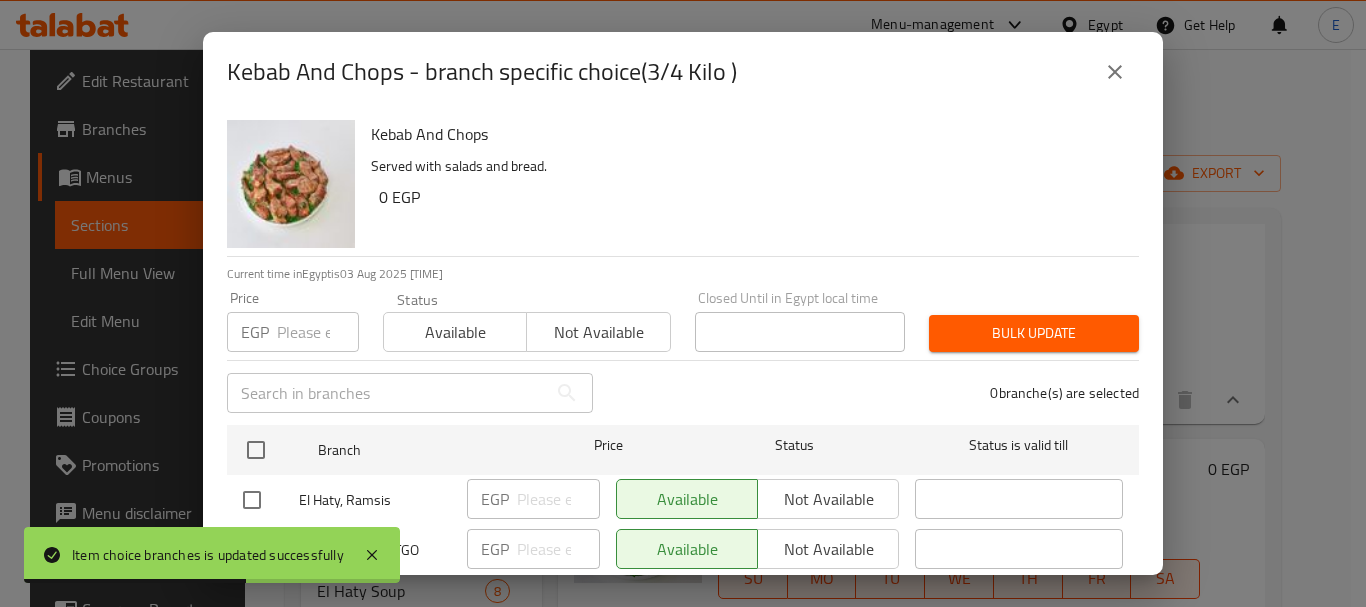click at bounding box center [256, 450] 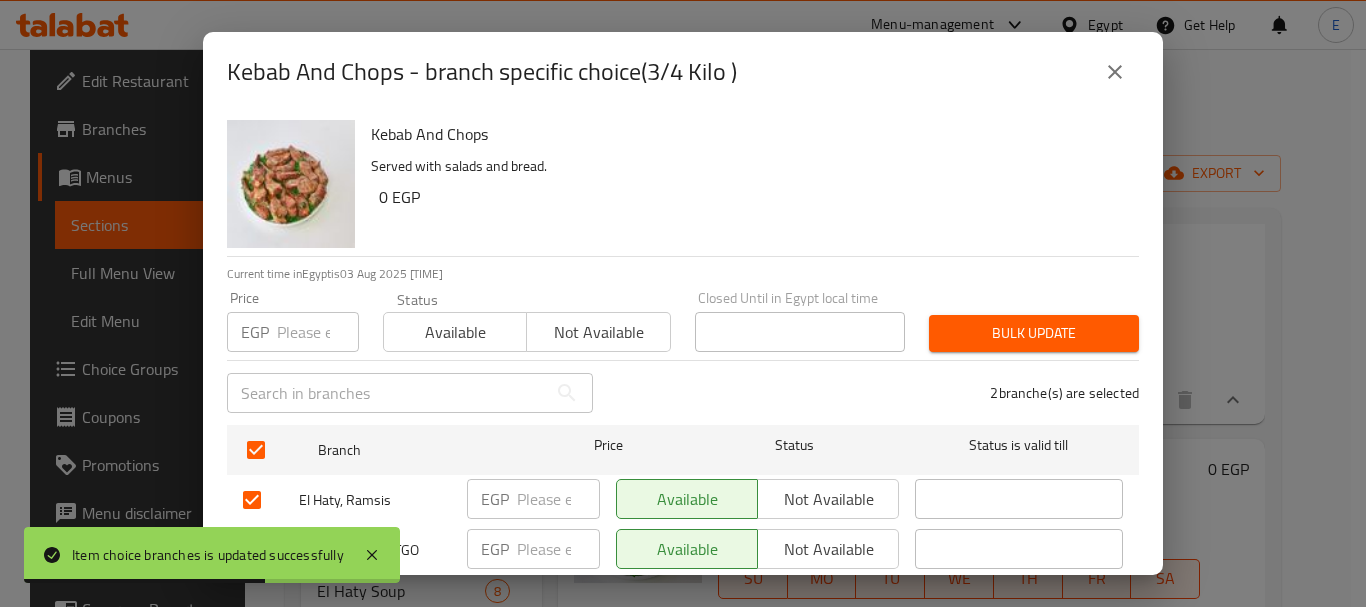 click at bounding box center [318, 332] 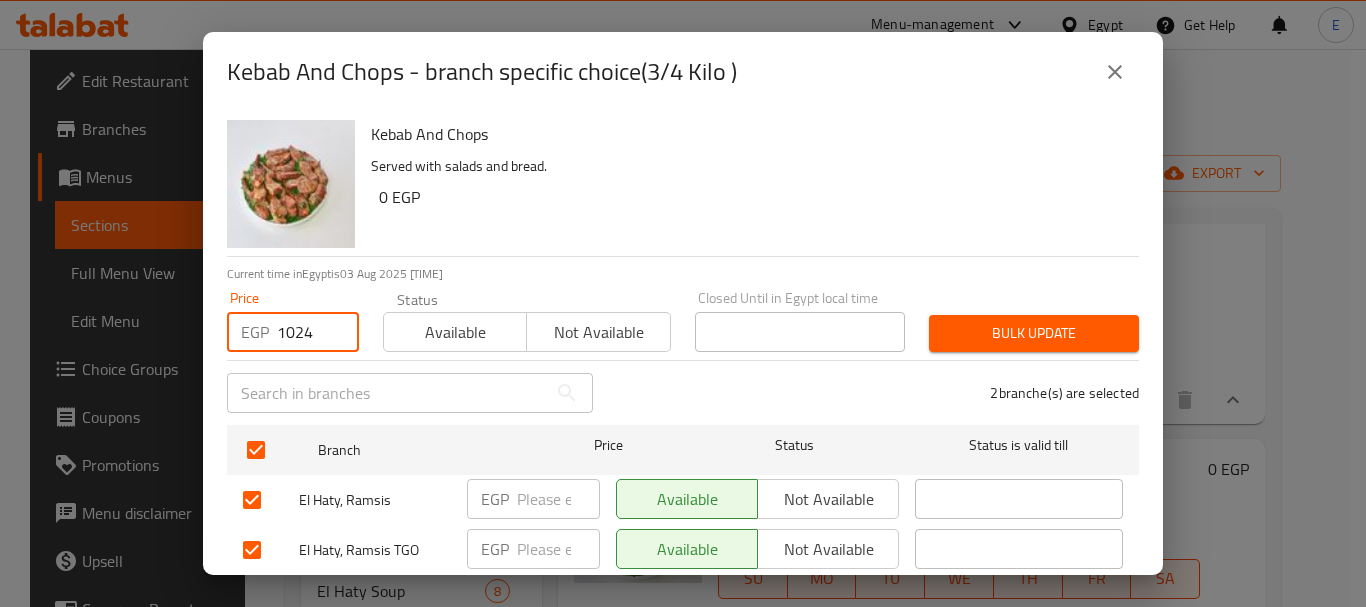 type on "1024" 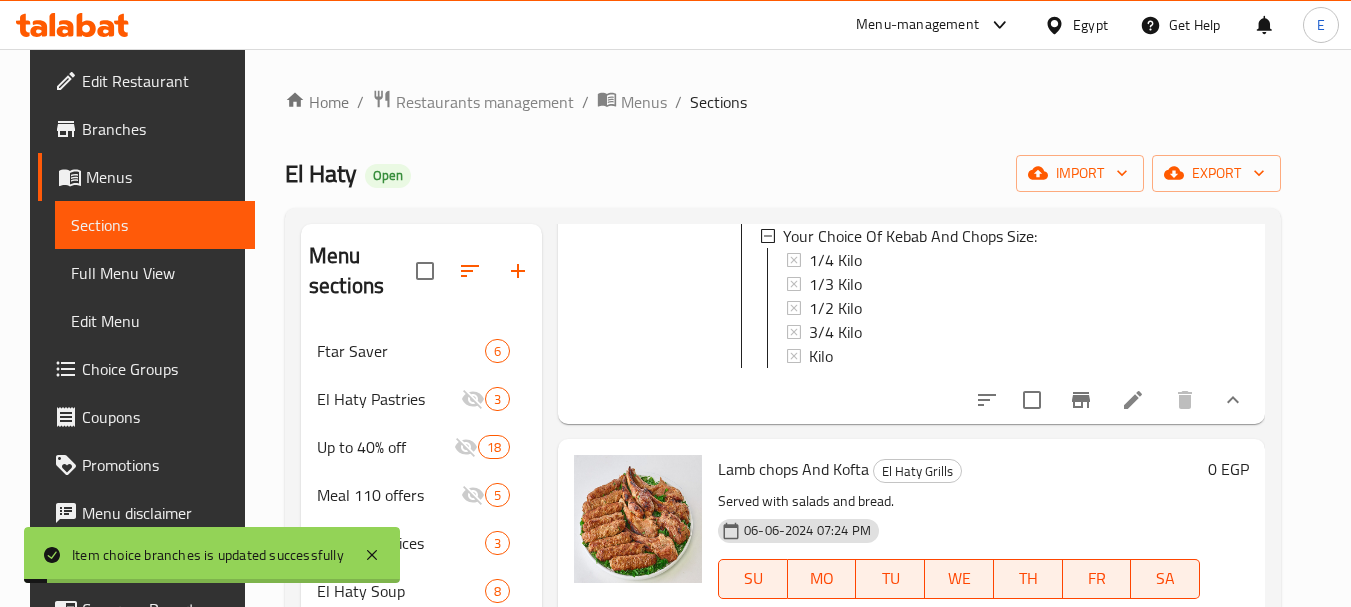 click 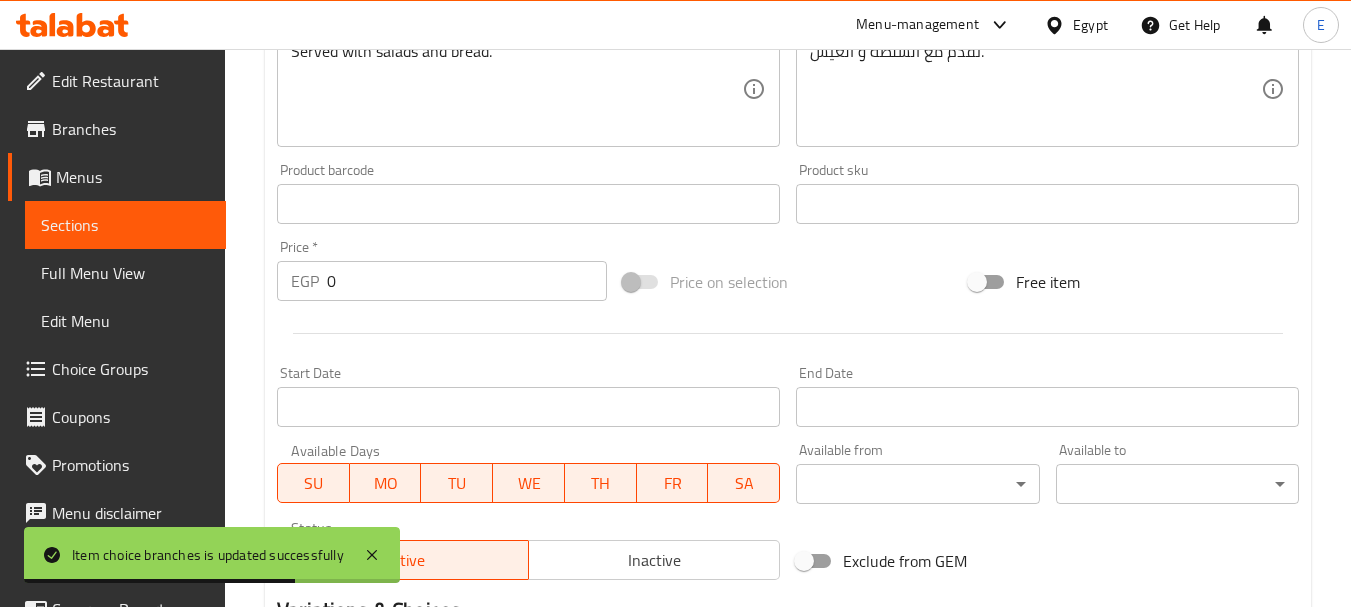 scroll, scrollTop: 0, scrollLeft: 0, axis: both 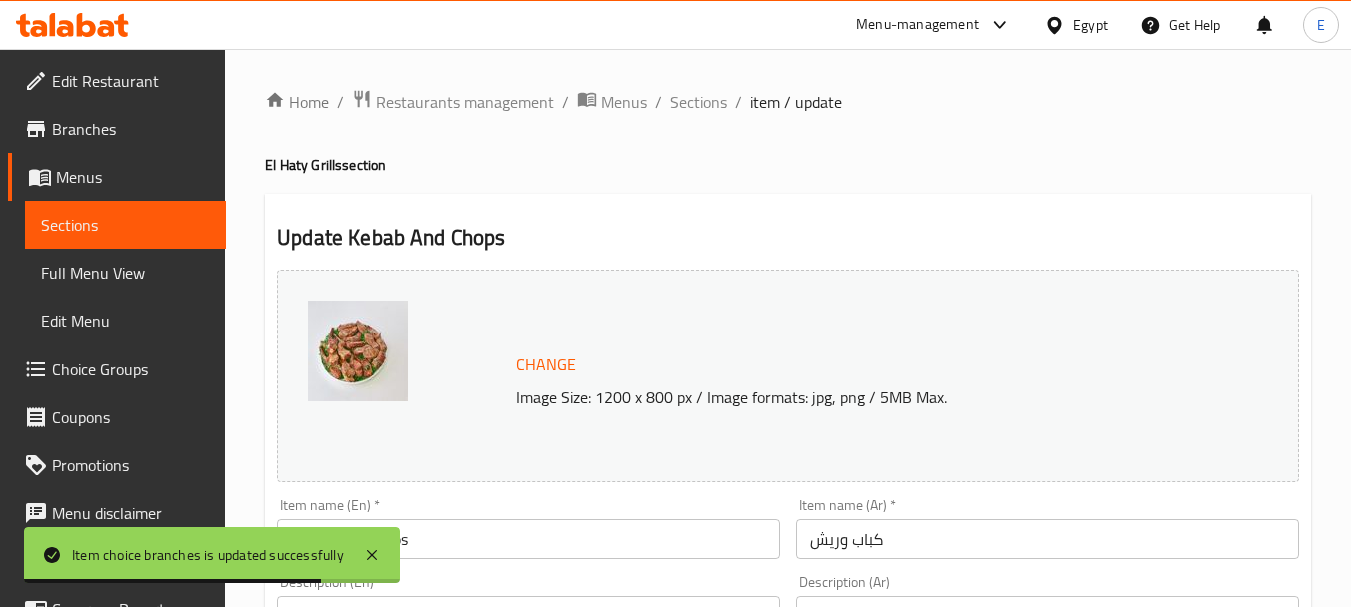 click on "Sections" at bounding box center [698, 102] 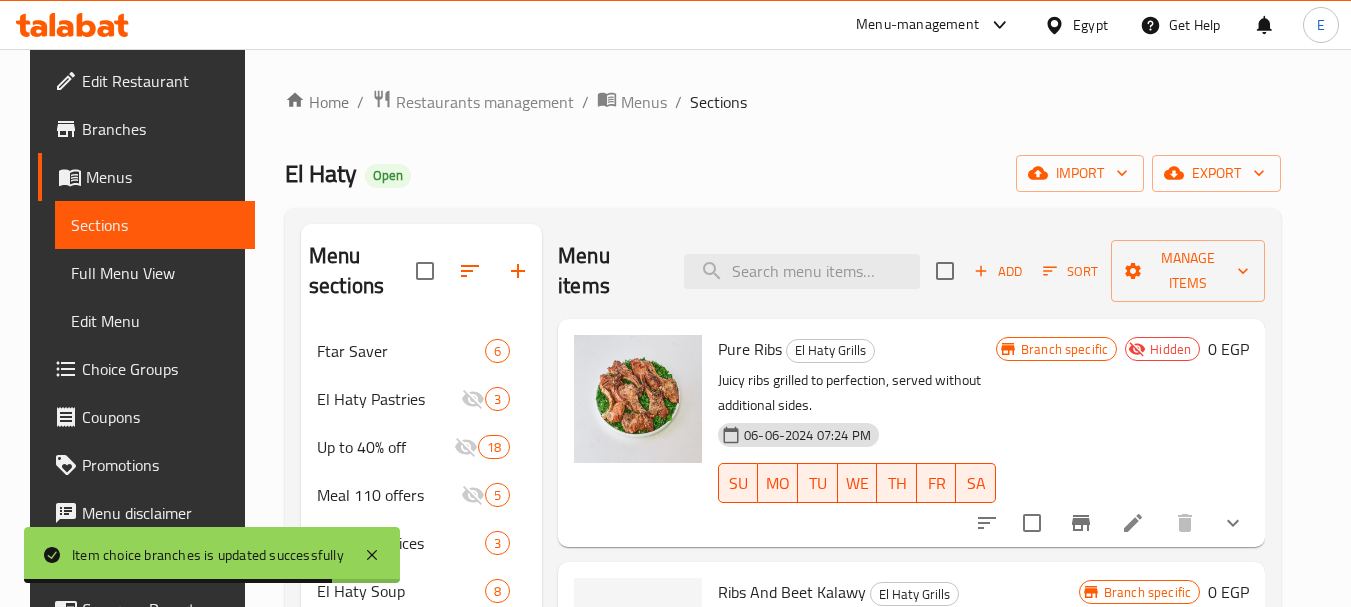 click on "Sections" at bounding box center (718, 102) 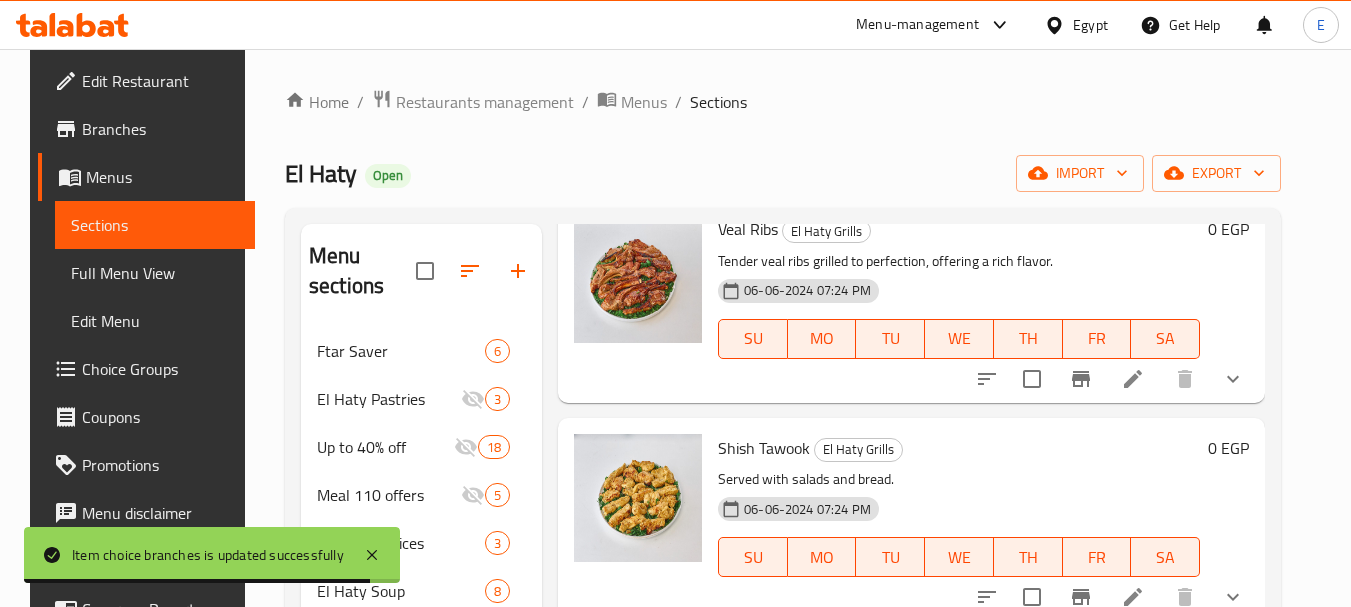 scroll, scrollTop: 600, scrollLeft: 0, axis: vertical 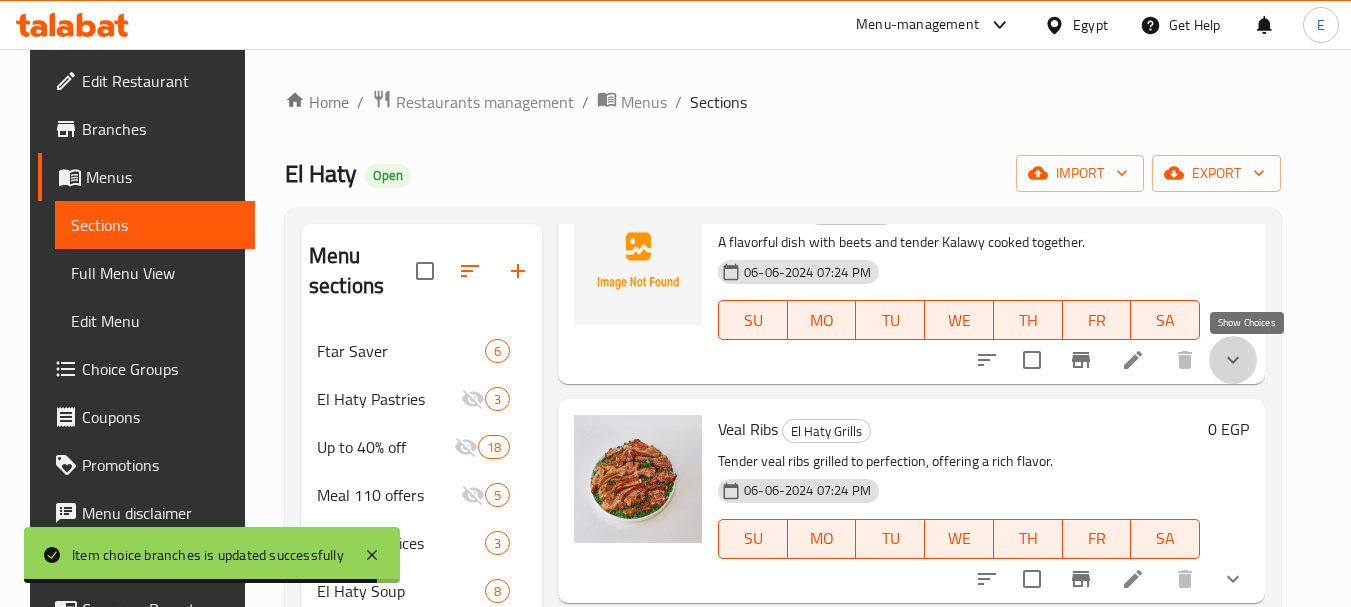 click 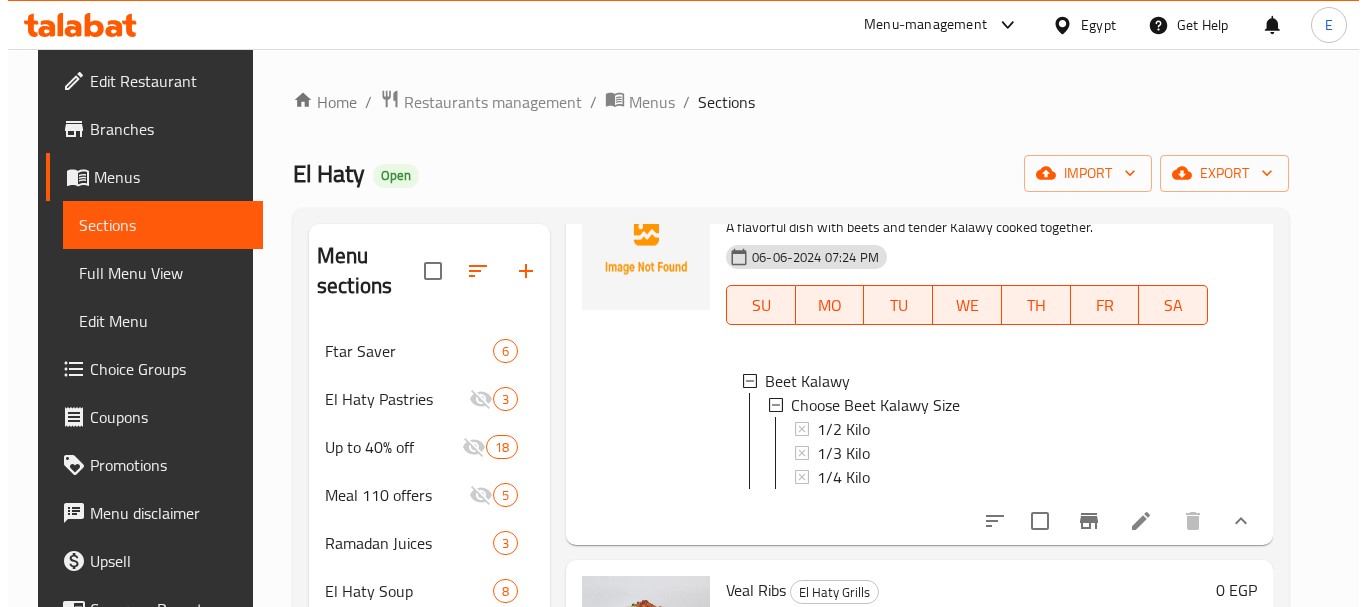 scroll, scrollTop: 700, scrollLeft: 0, axis: vertical 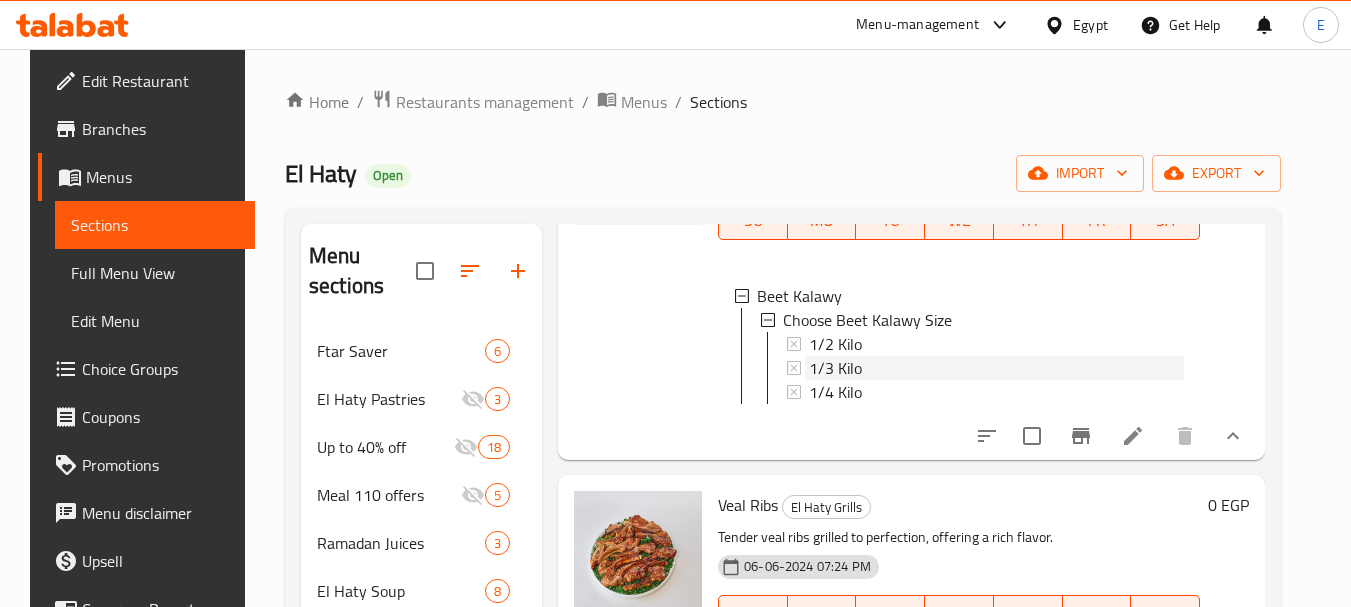click on "1/3 Kilo" at bounding box center (835, 368) 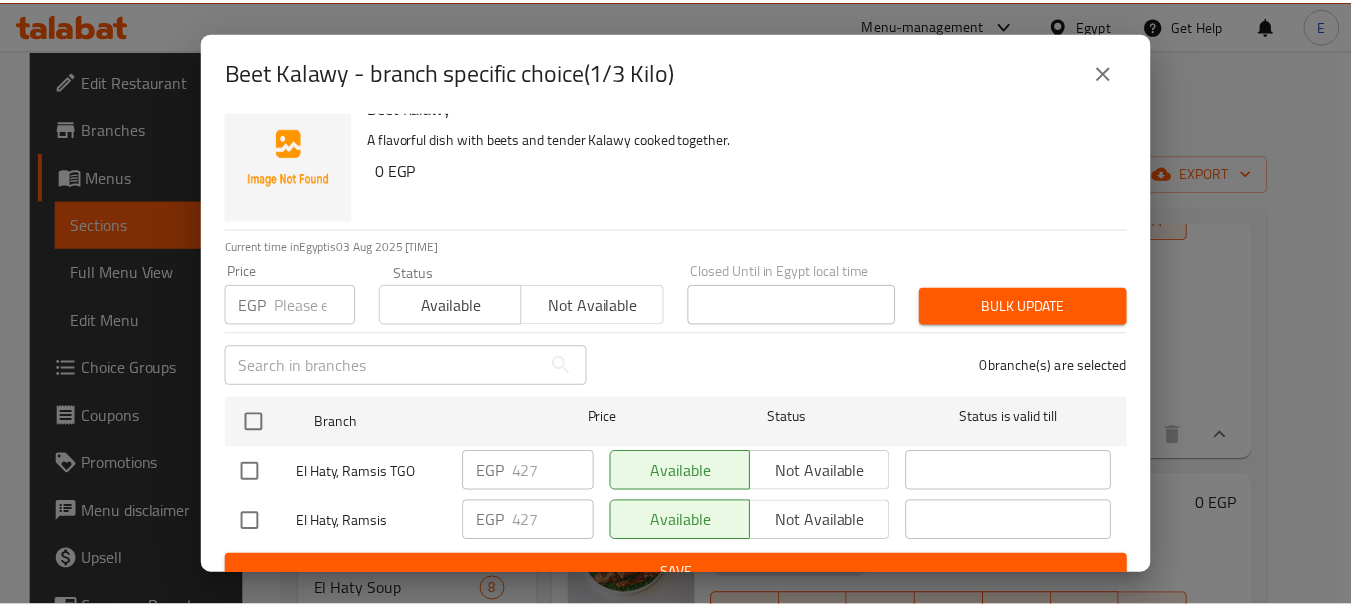 scroll, scrollTop: 53, scrollLeft: 0, axis: vertical 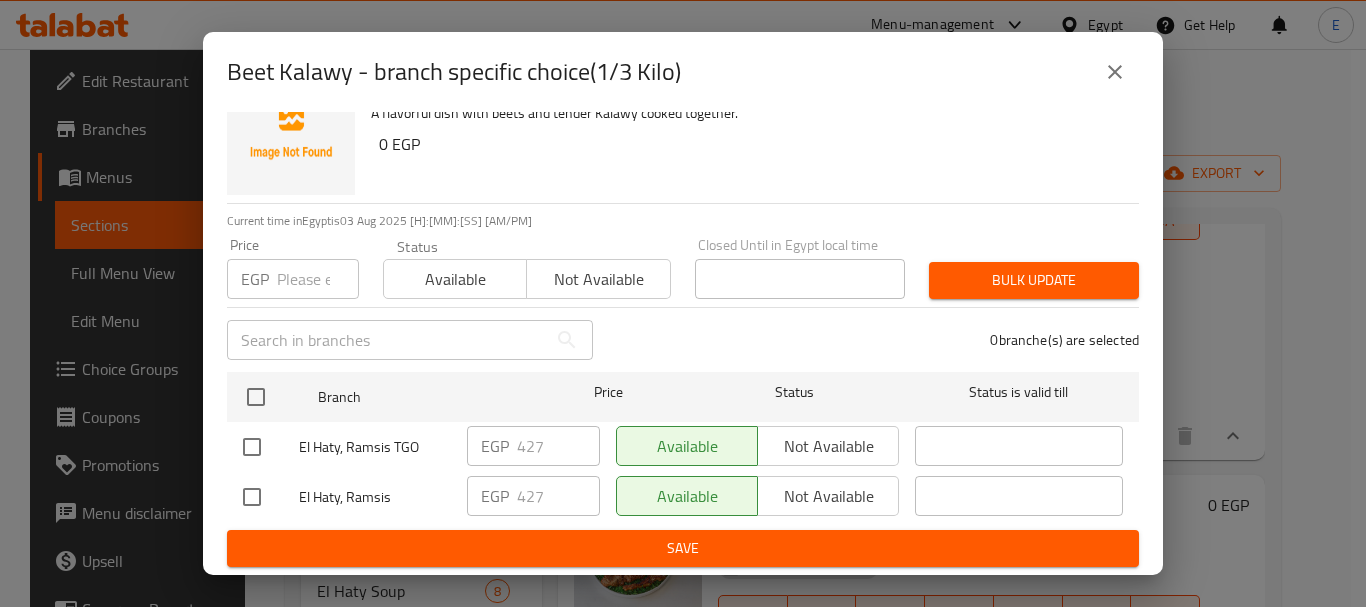 click 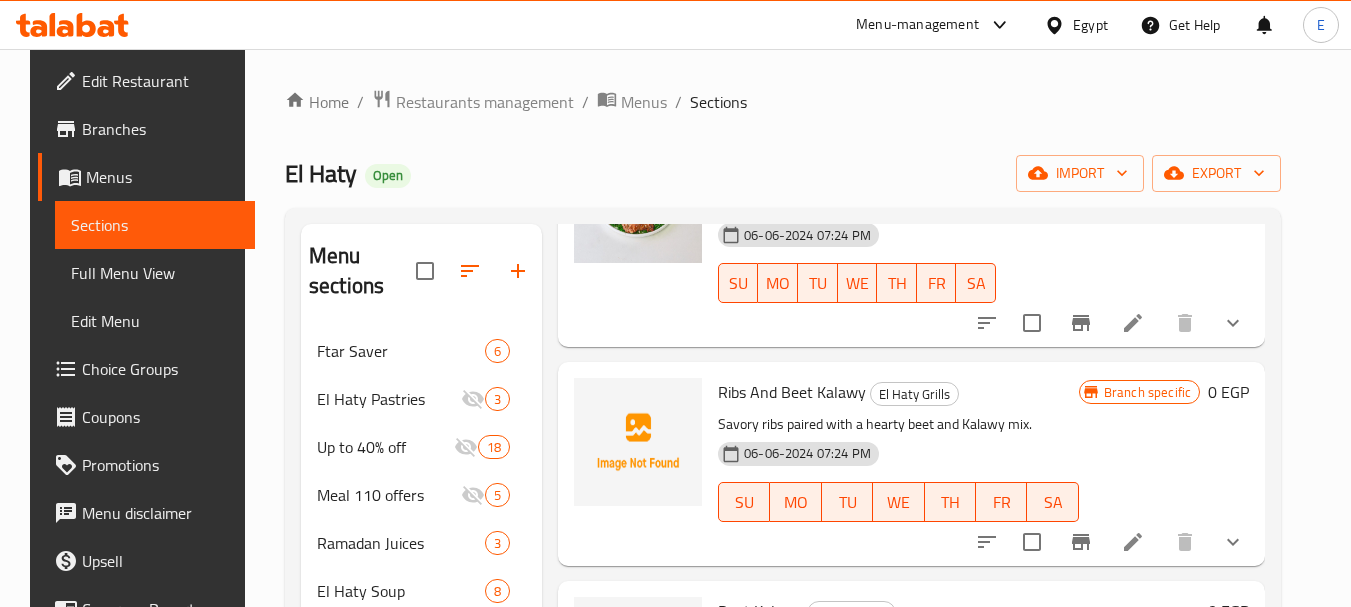 scroll, scrollTop: 0, scrollLeft: 0, axis: both 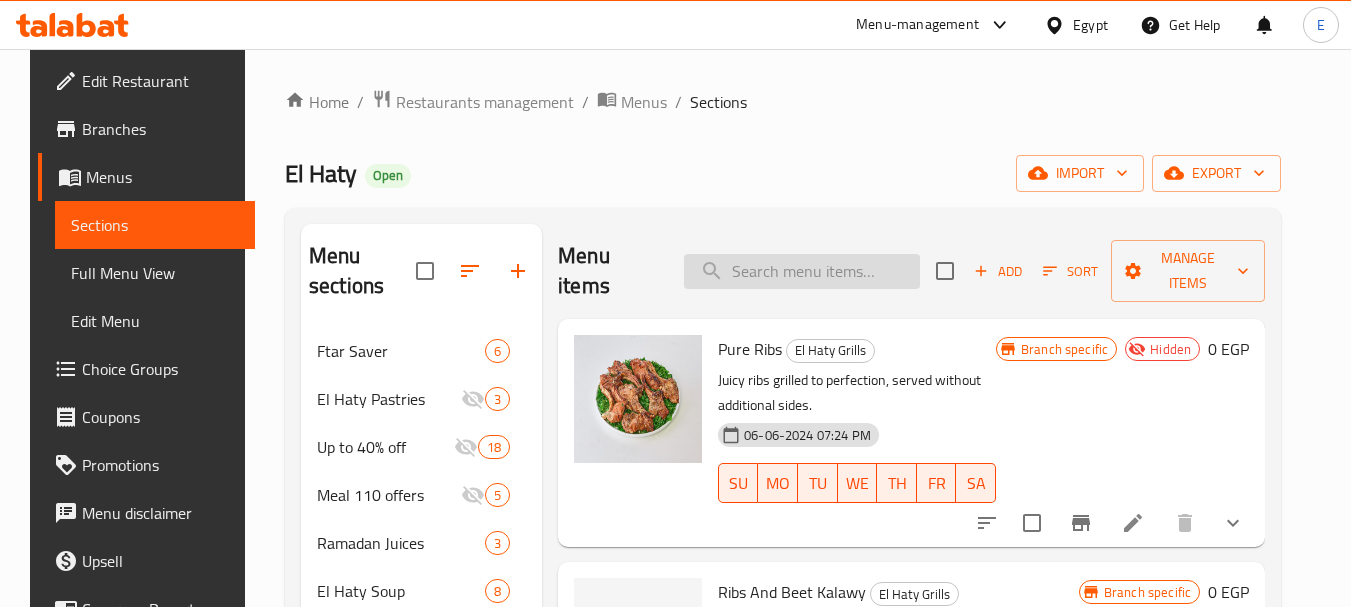 click at bounding box center [802, 271] 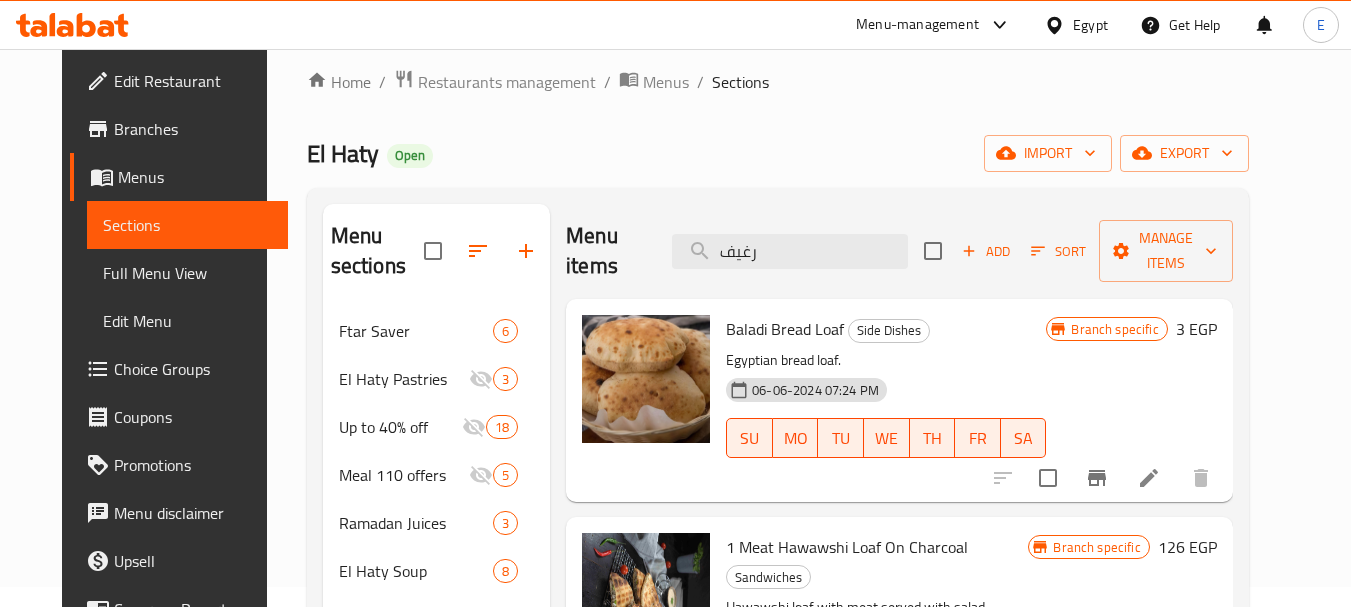 scroll, scrollTop: 0, scrollLeft: 0, axis: both 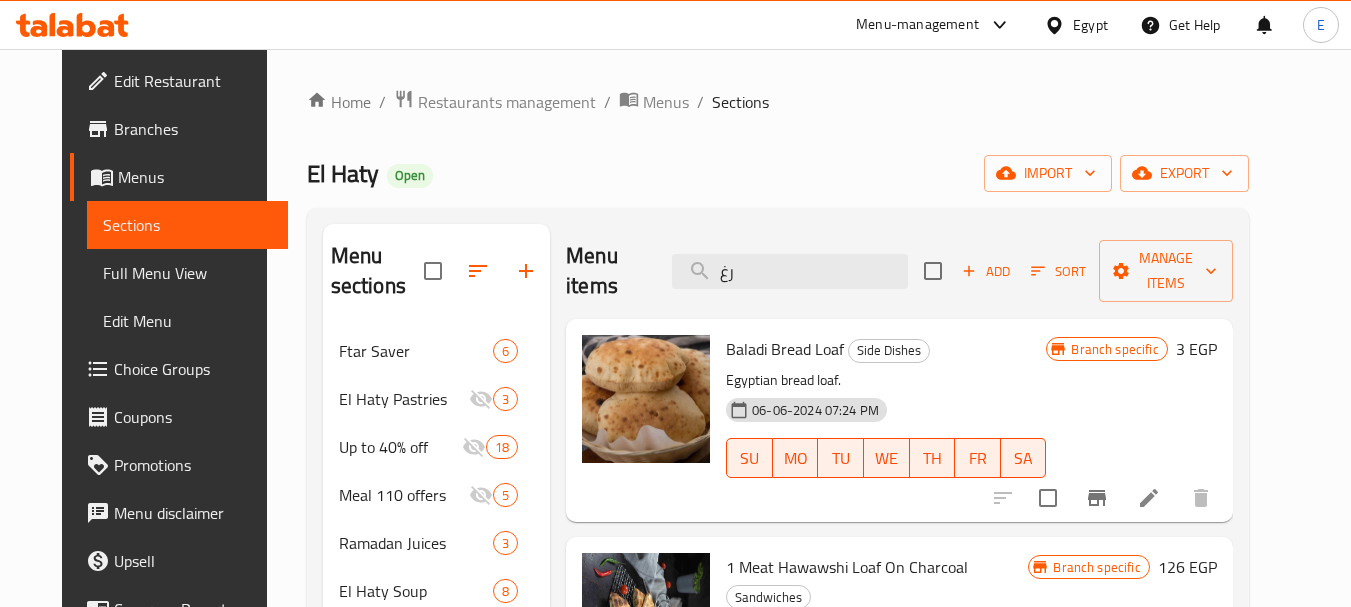 type on "ر" 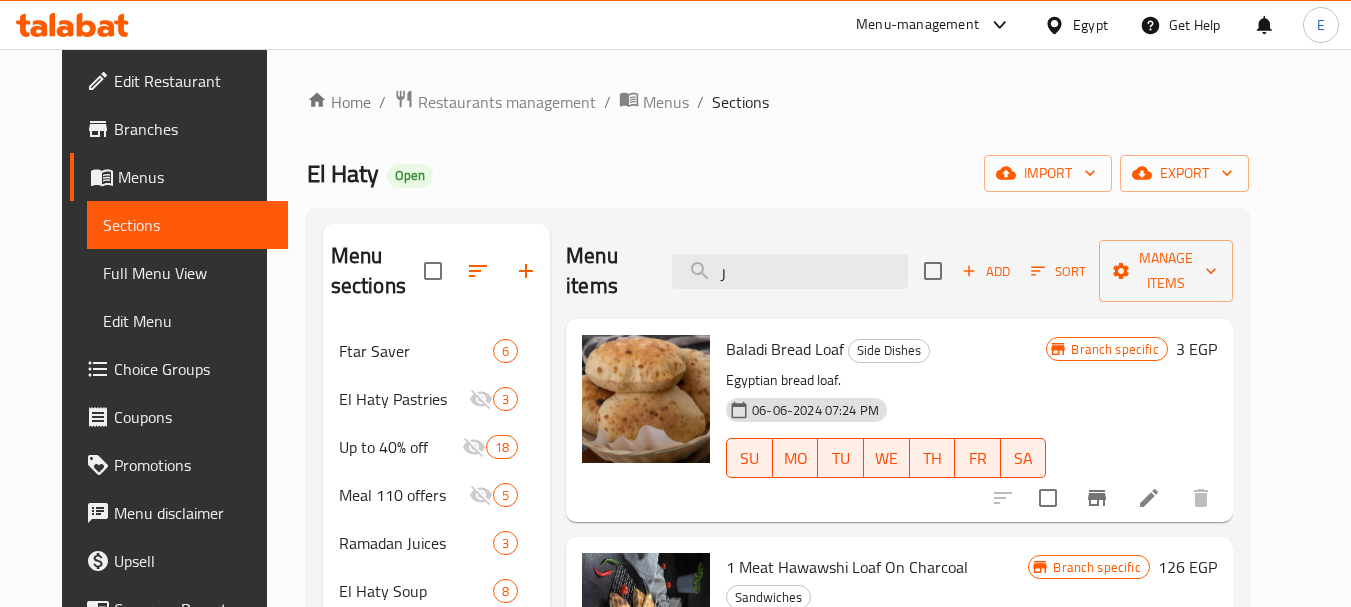 type 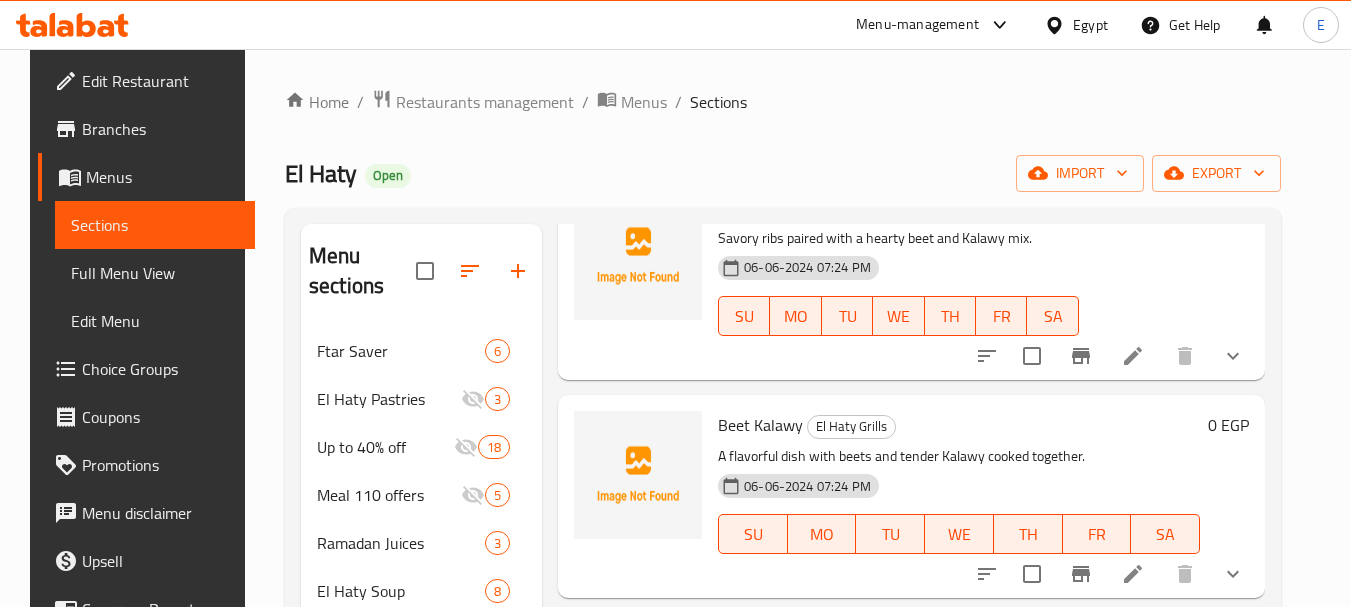 scroll, scrollTop: 400, scrollLeft: 0, axis: vertical 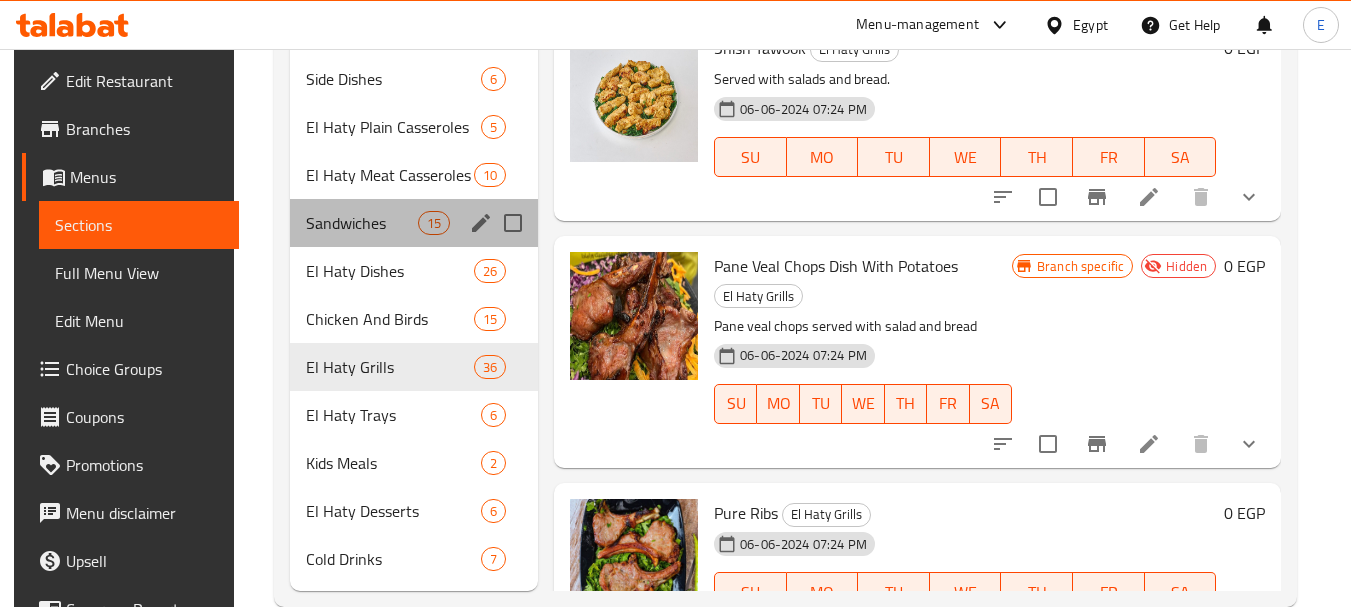 click on "Sandwiches 15" at bounding box center (414, 223) 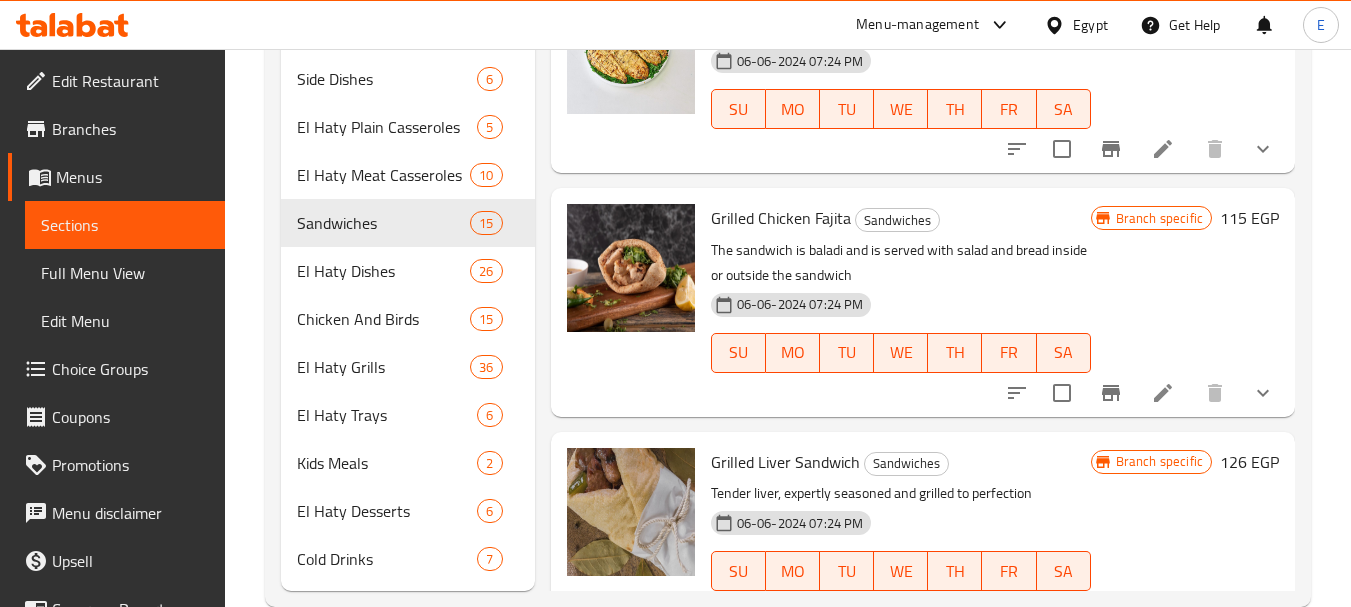 scroll, scrollTop: 0, scrollLeft: 0, axis: both 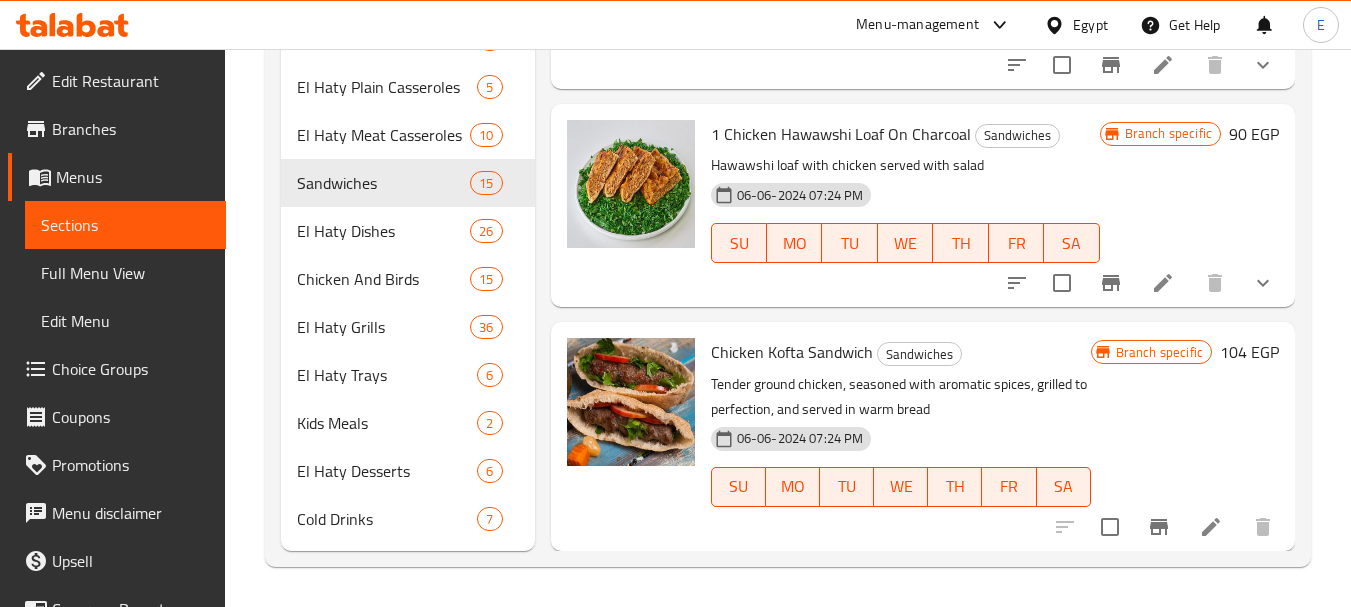 click 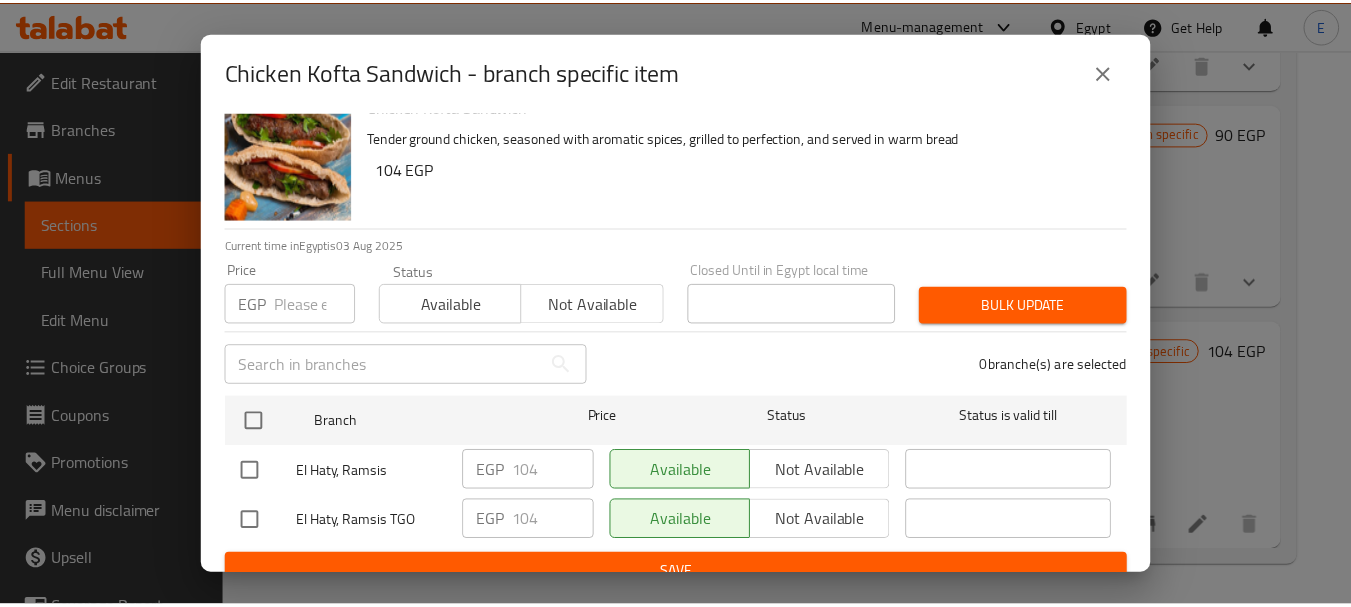 scroll, scrollTop: 53, scrollLeft: 0, axis: vertical 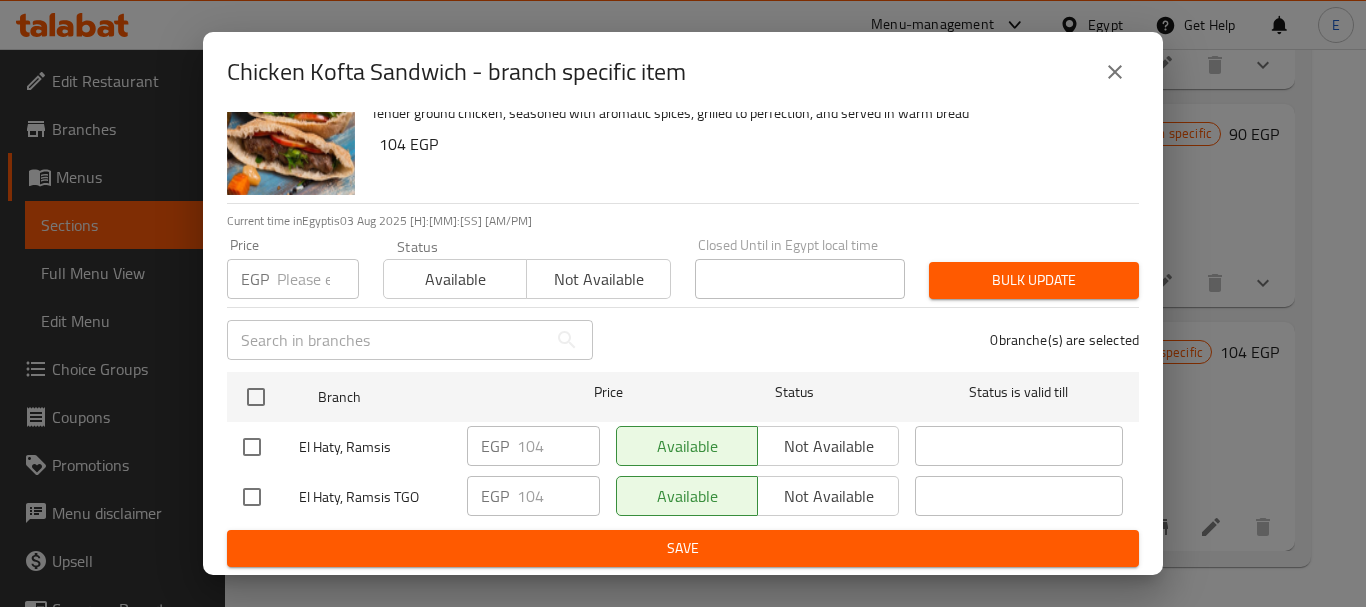 click 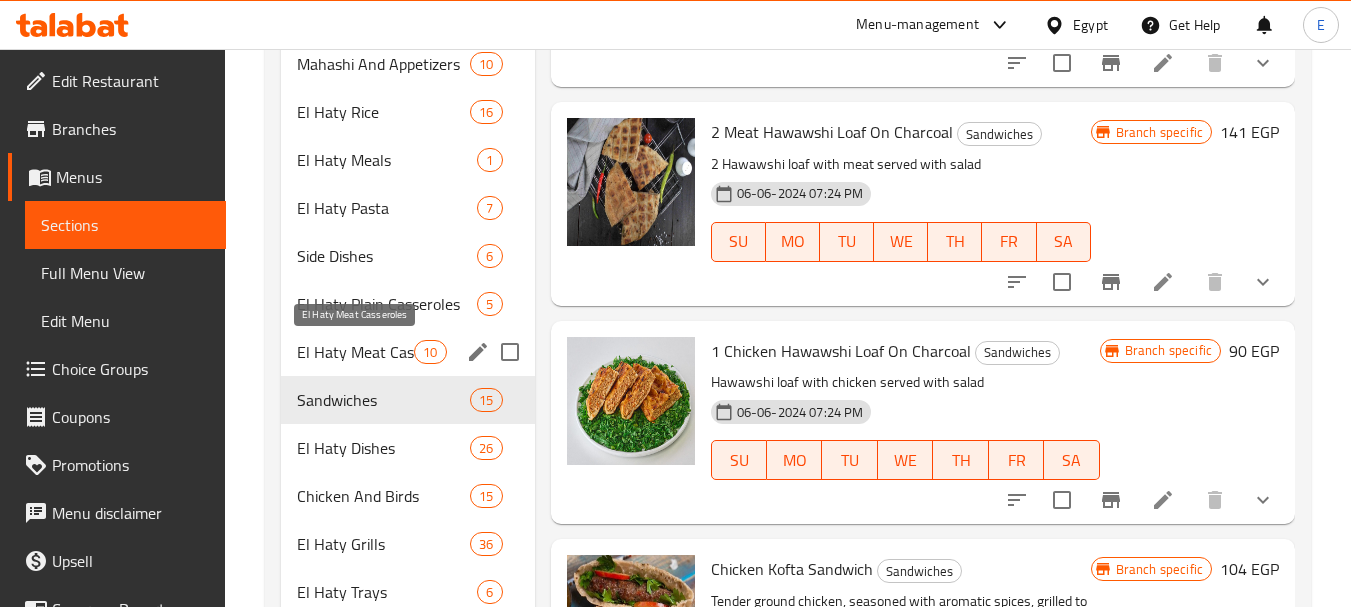 scroll, scrollTop: 740, scrollLeft: 0, axis: vertical 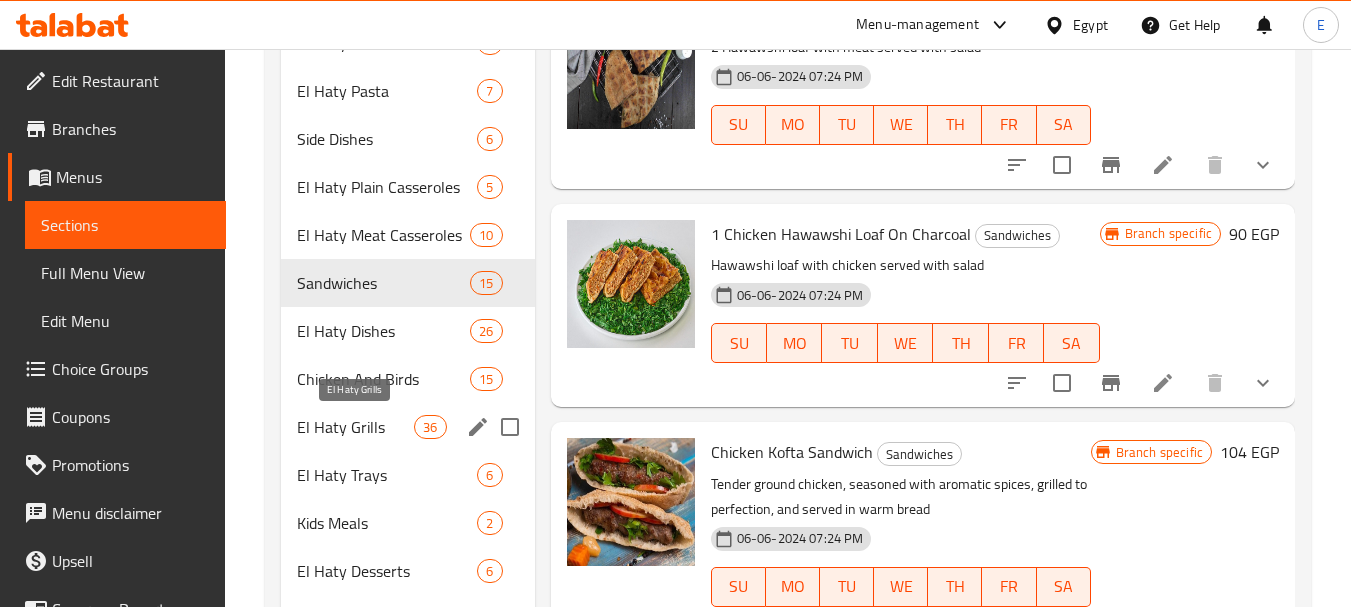 click on "El Haty Grills" at bounding box center (355, 427) 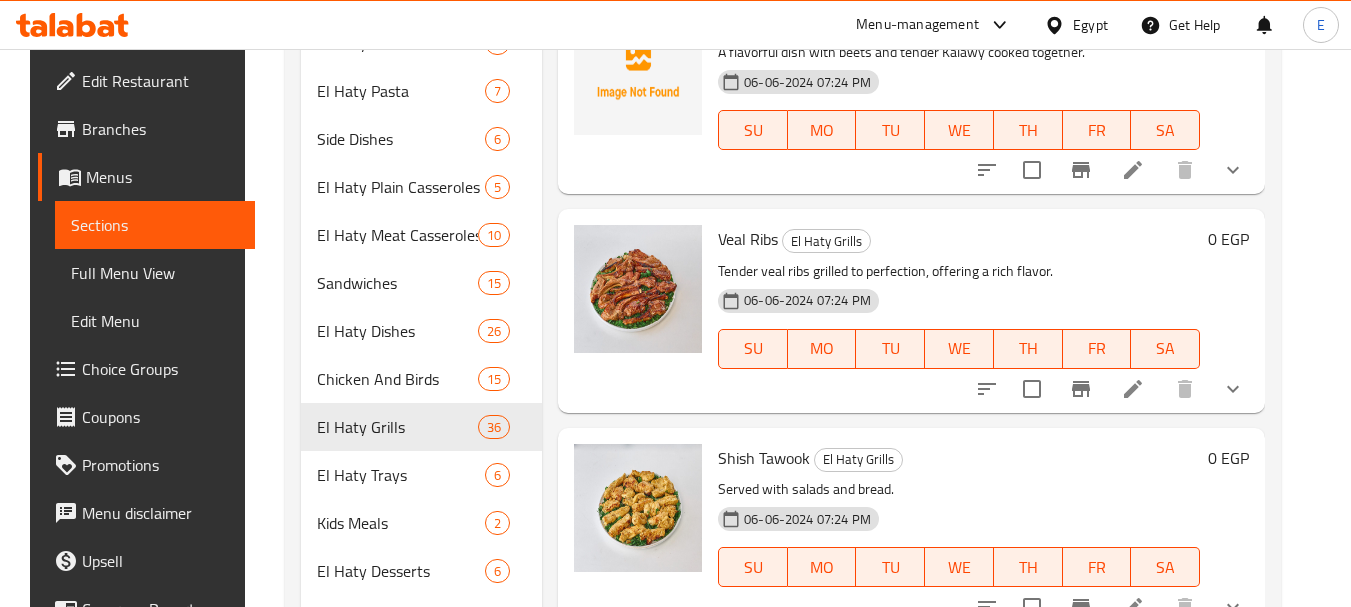 scroll, scrollTop: 0, scrollLeft: 0, axis: both 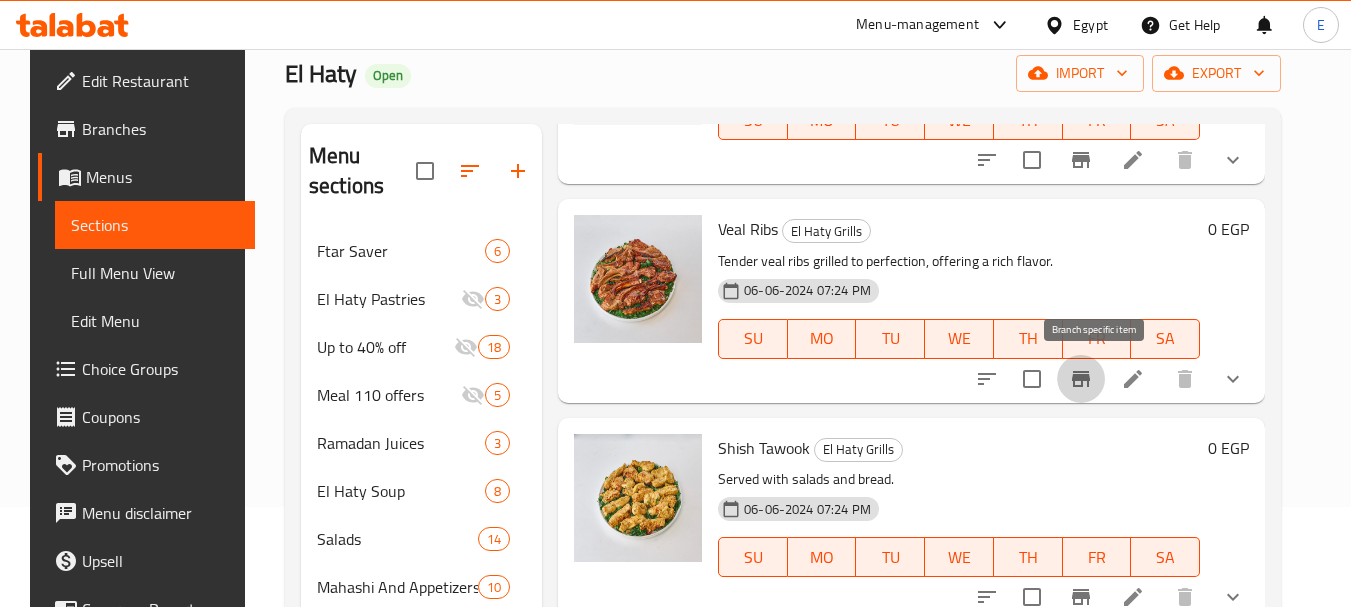 click 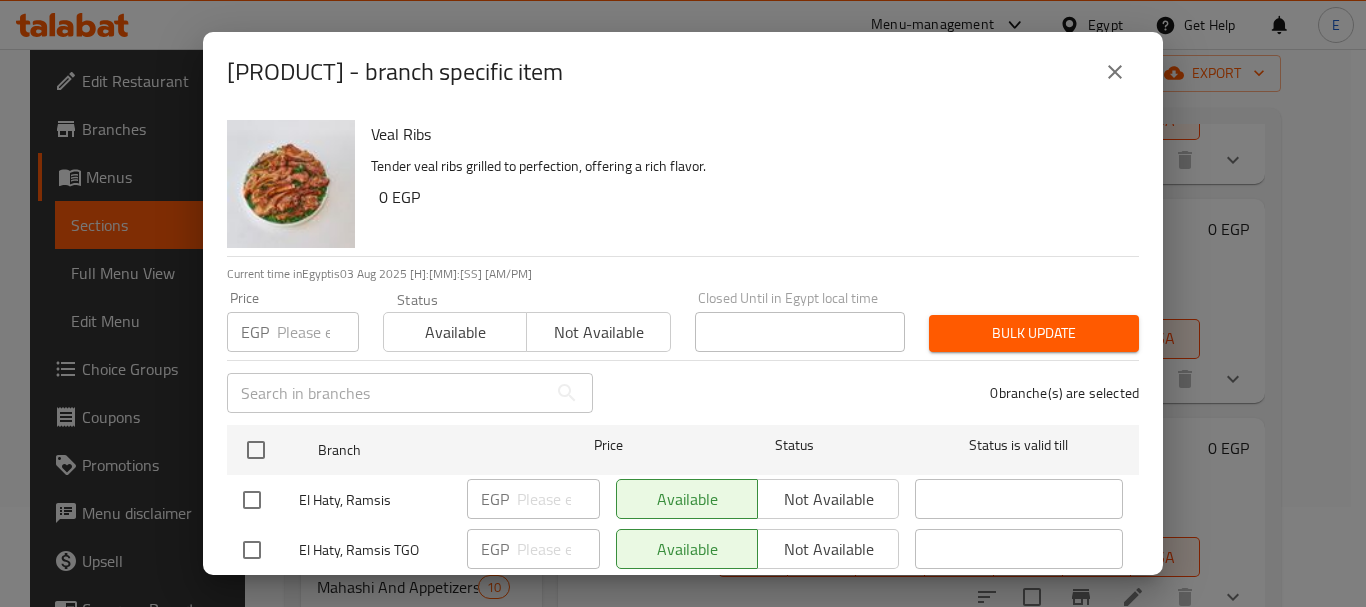 click 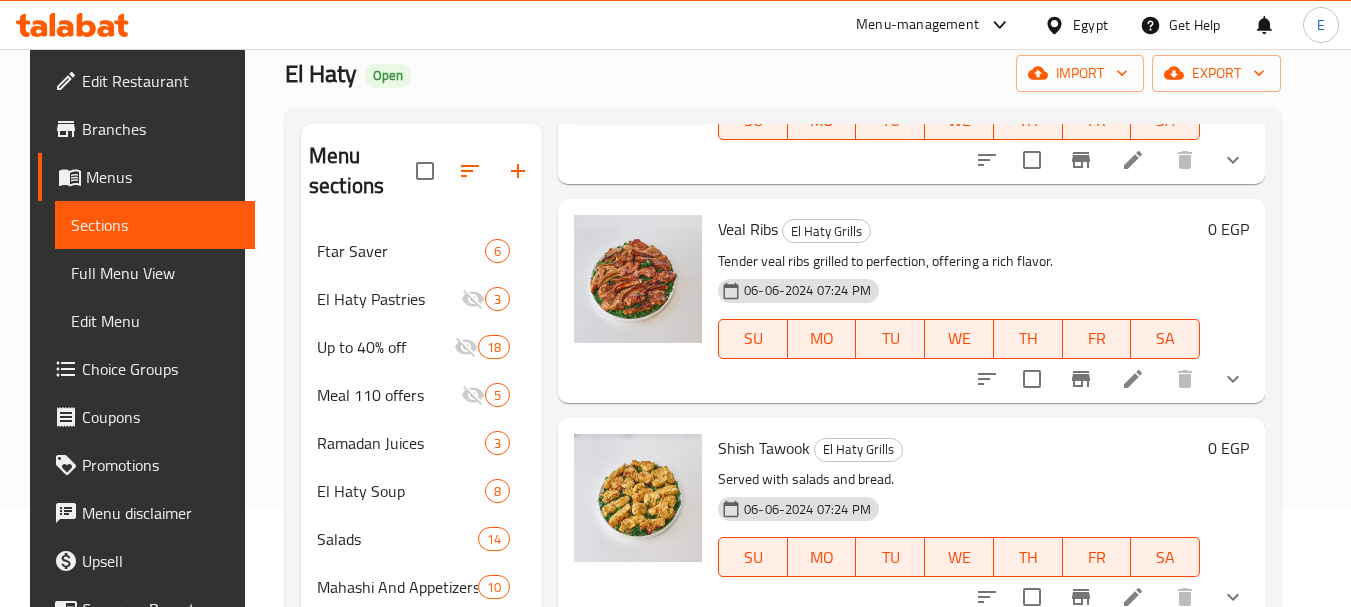 click 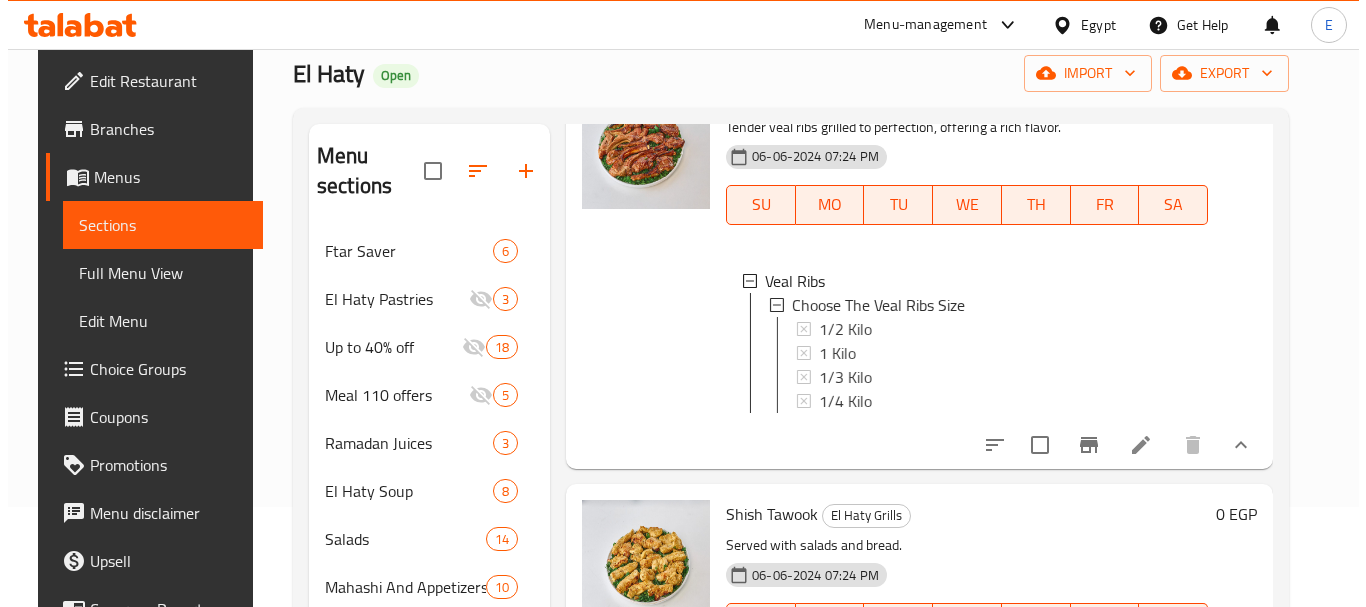 scroll, scrollTop: 900, scrollLeft: 0, axis: vertical 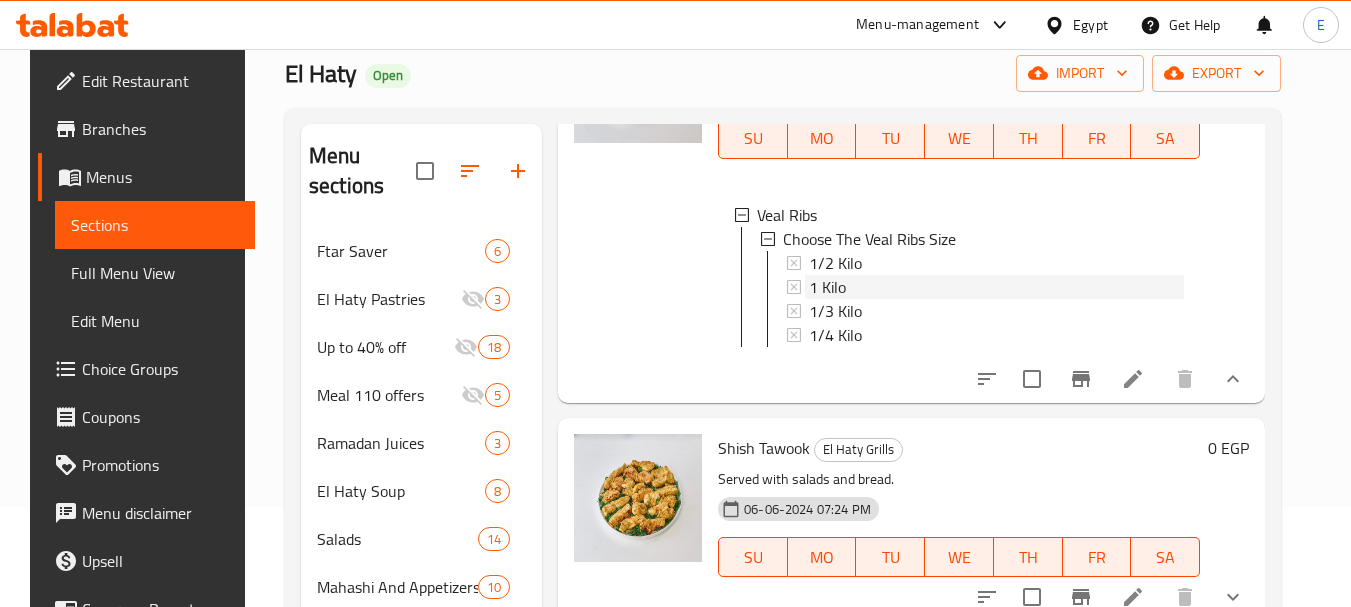 click on "1 Kilo" at bounding box center (827, 287) 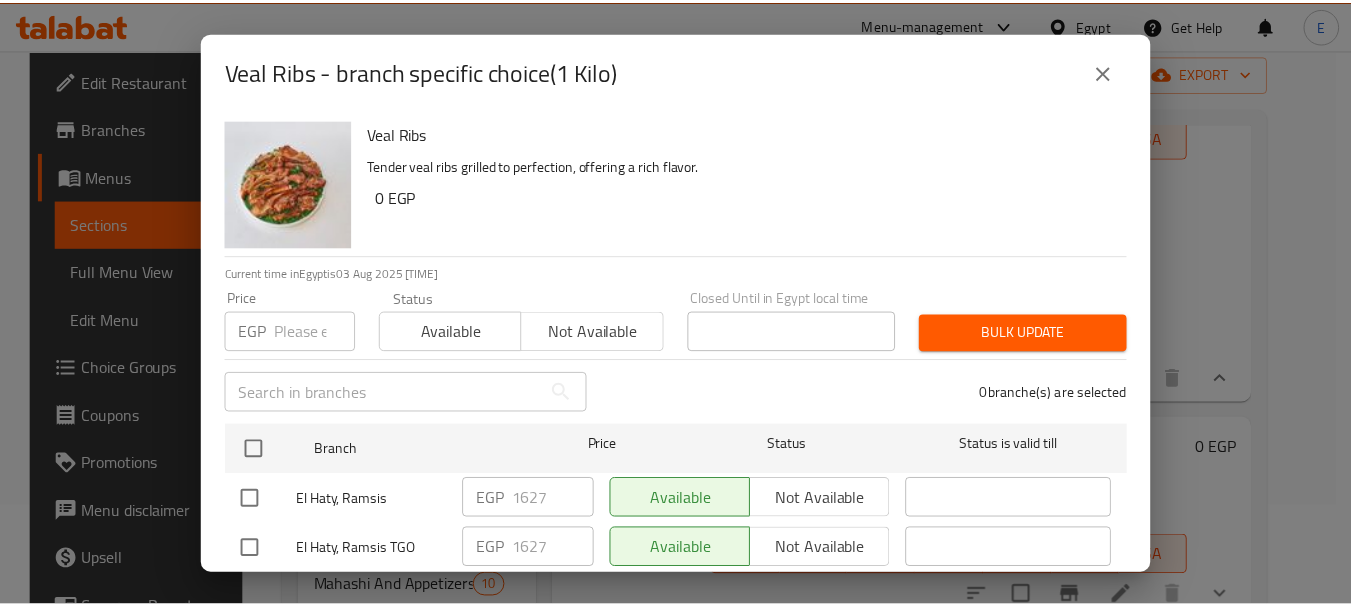 scroll, scrollTop: 53, scrollLeft: 0, axis: vertical 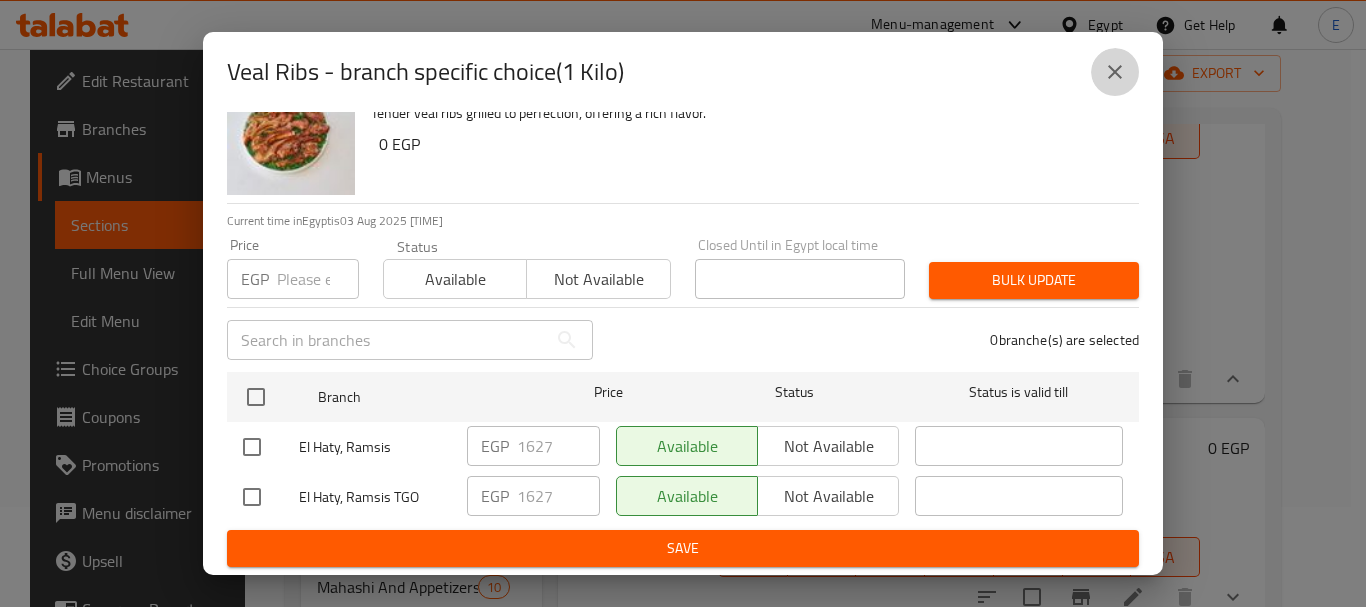 click 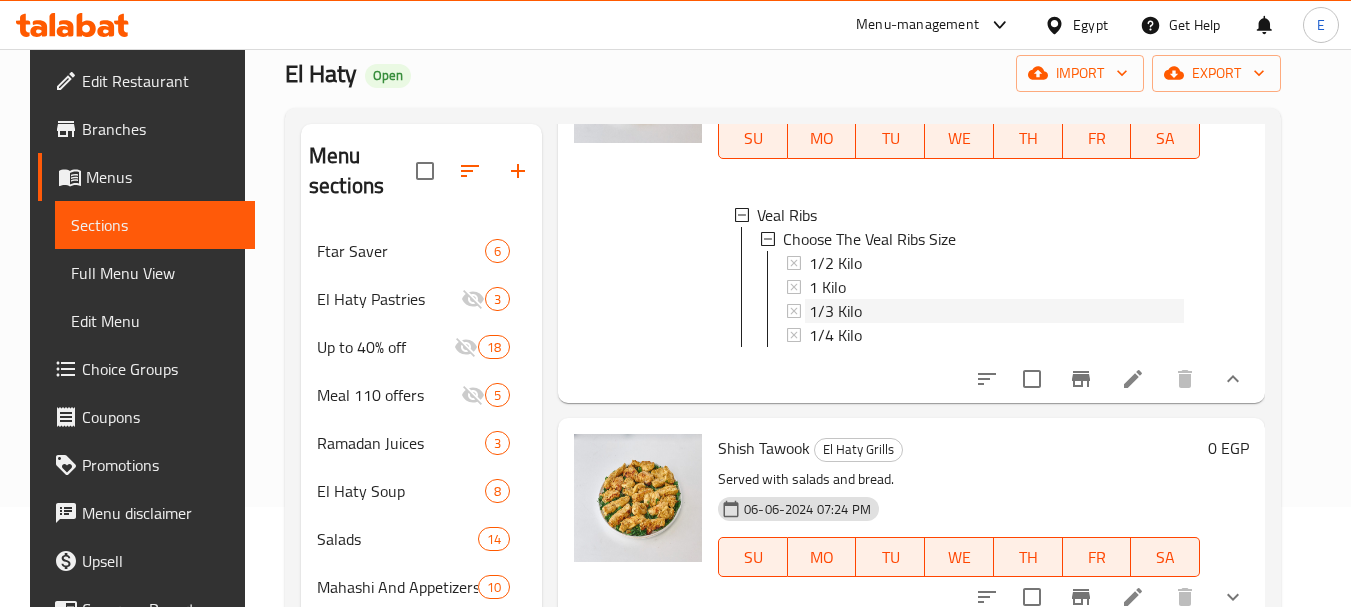 click on "1/3 Kilo" at bounding box center (835, 311) 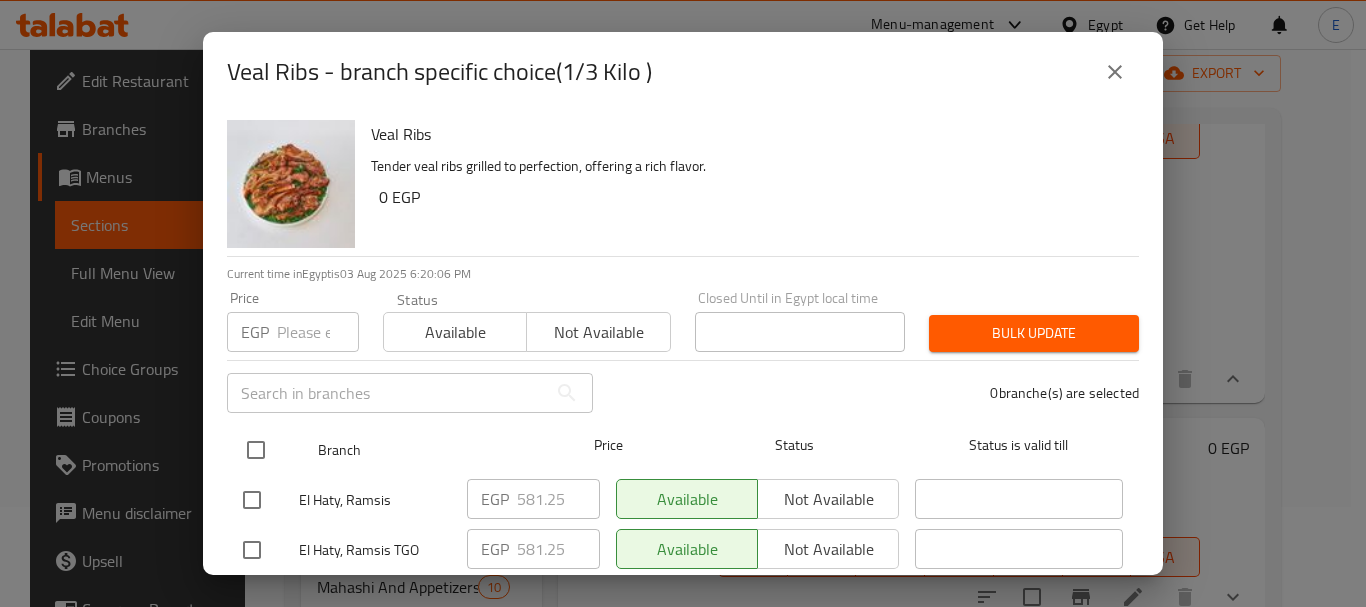 click at bounding box center (256, 450) 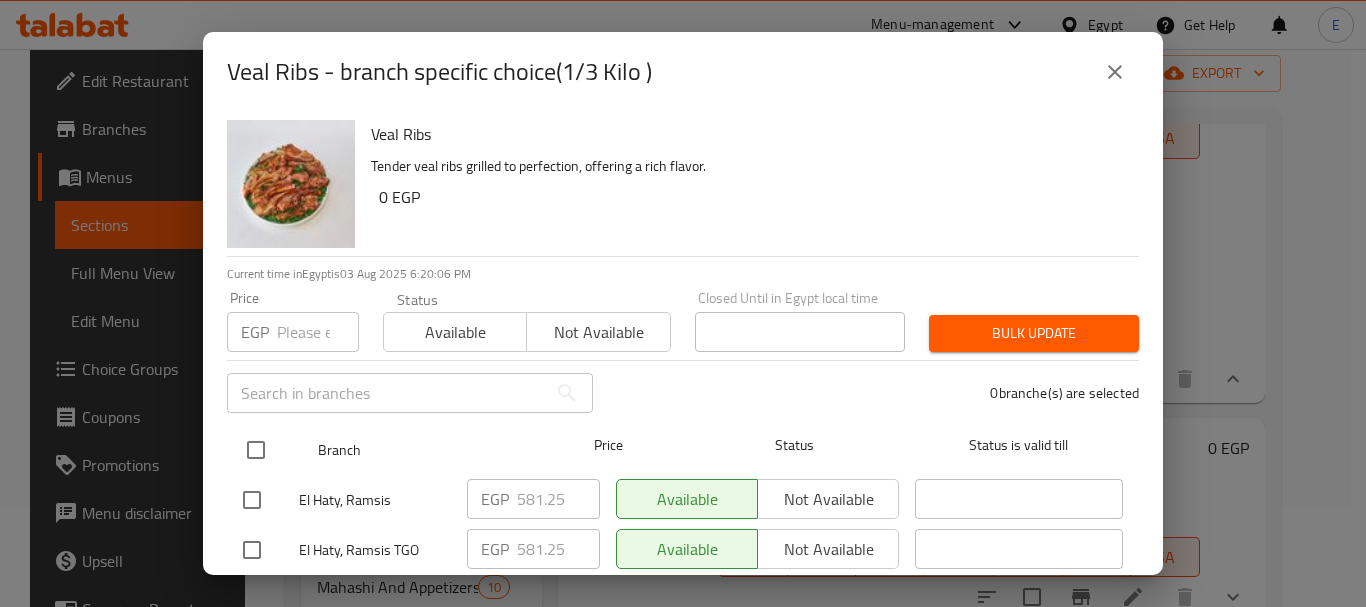 checkbox on "true" 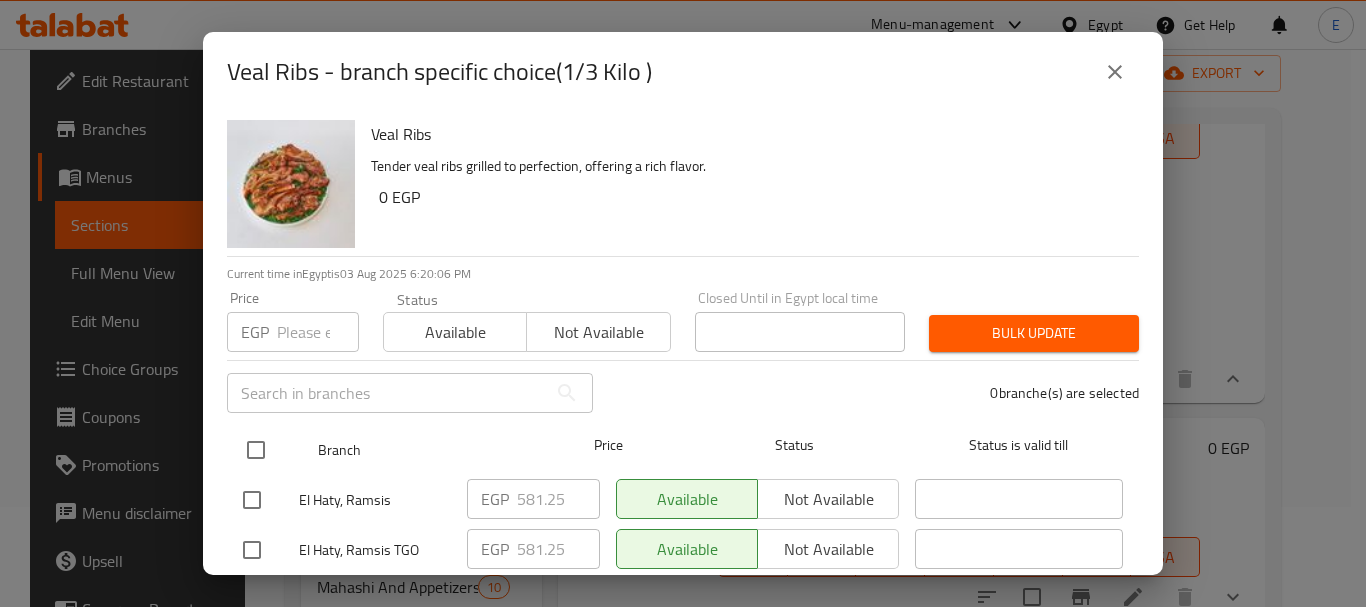checkbox on "true" 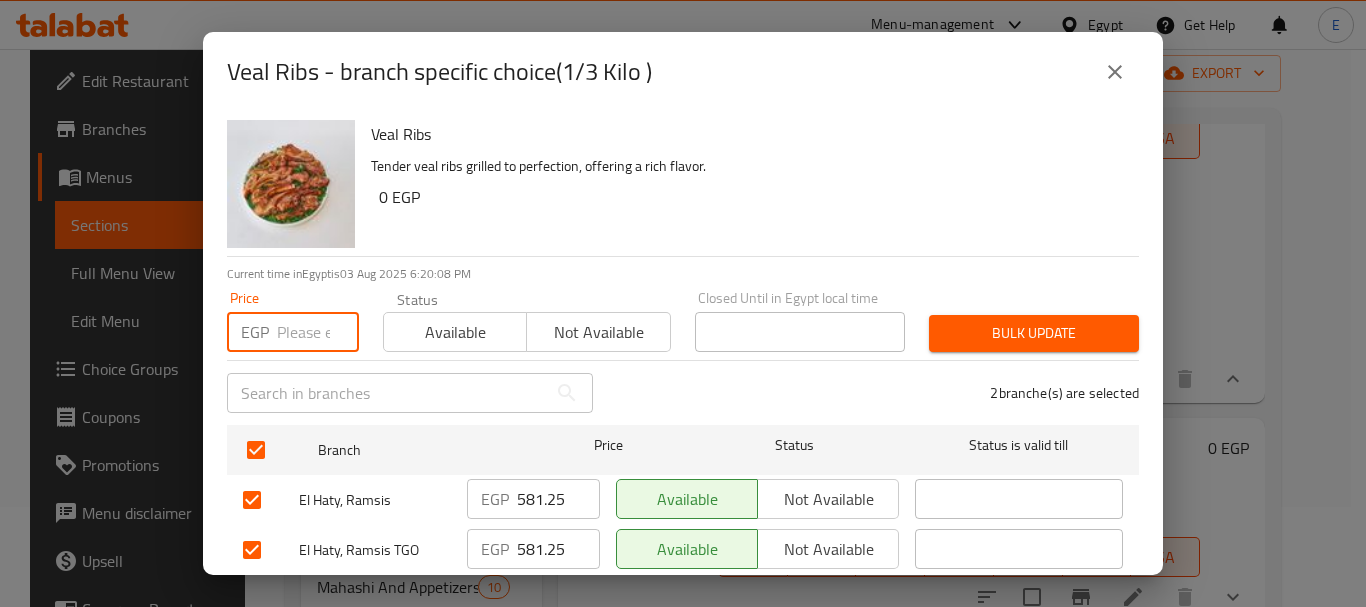 click at bounding box center [318, 332] 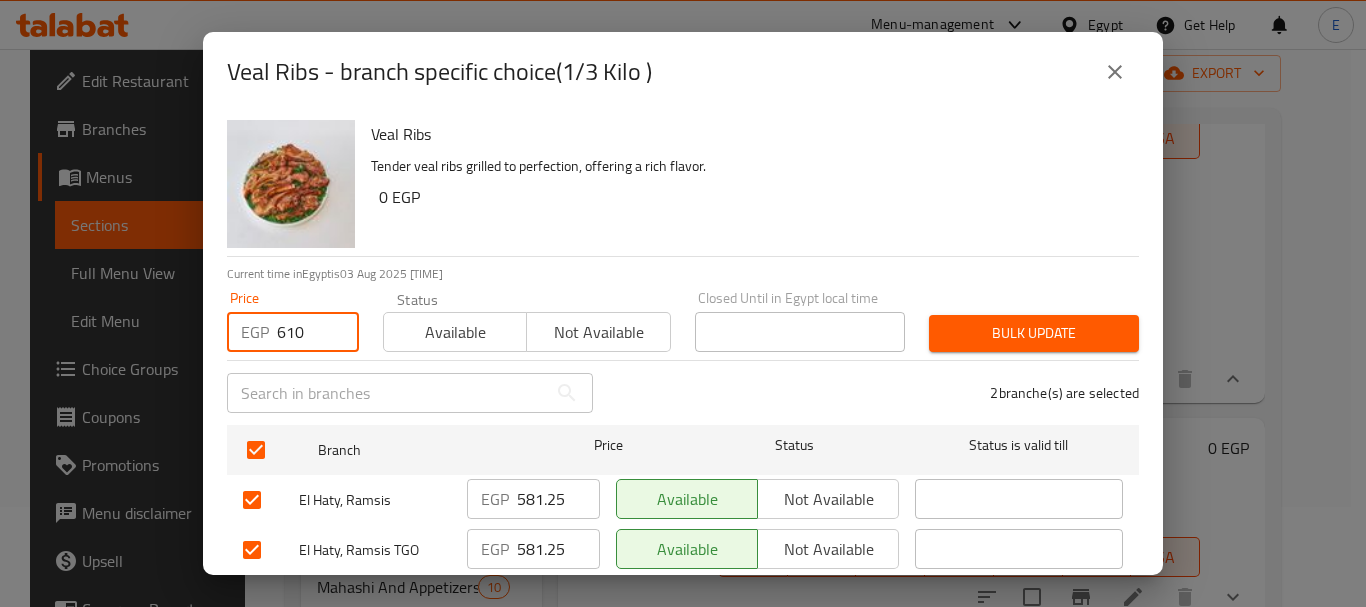 type on "610" 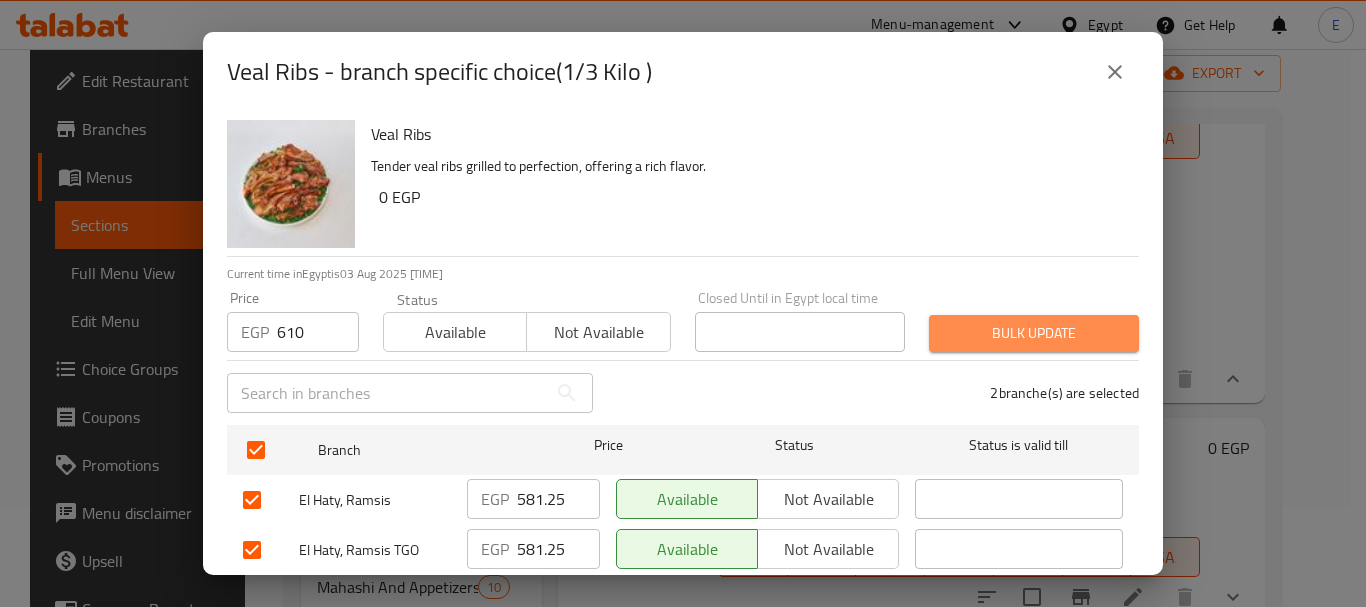 click on "Bulk update" at bounding box center (1034, 333) 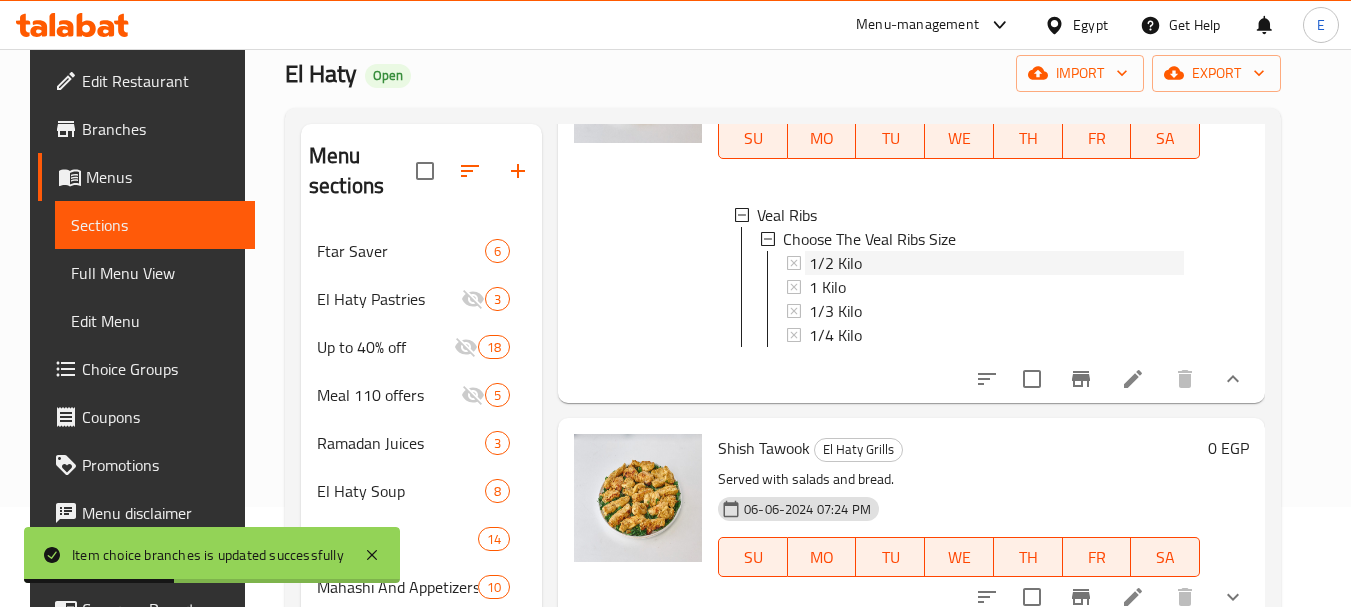 click on "1/2 Kilo" at bounding box center [835, 263] 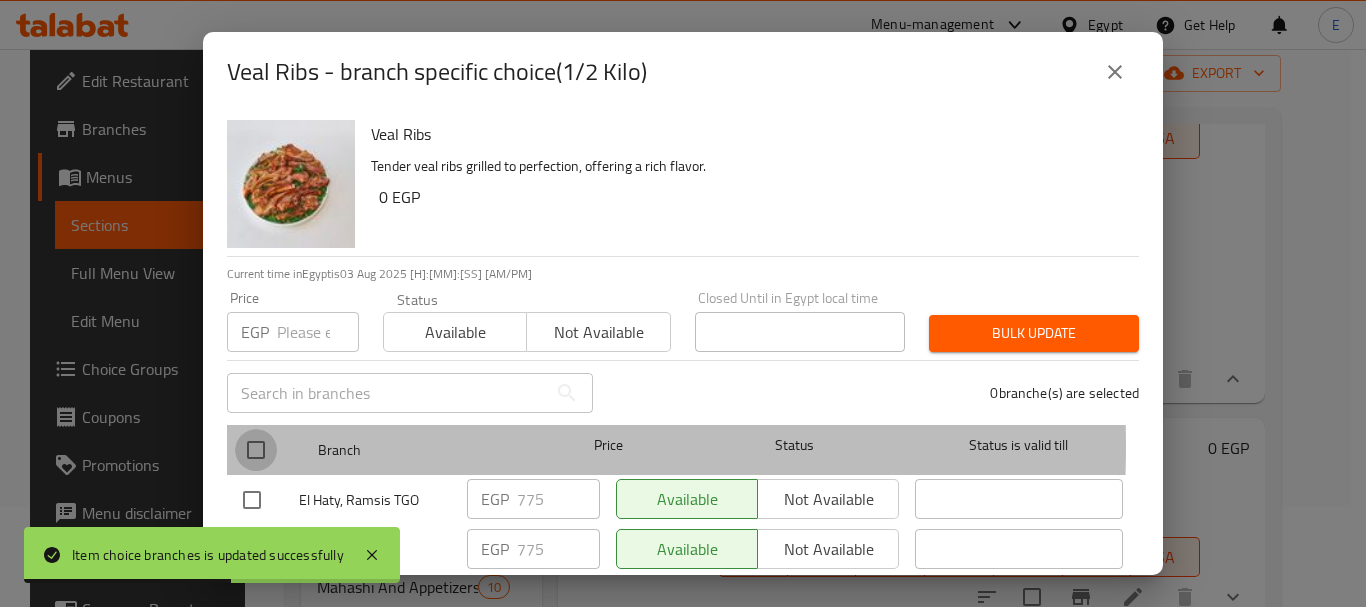 click at bounding box center (256, 450) 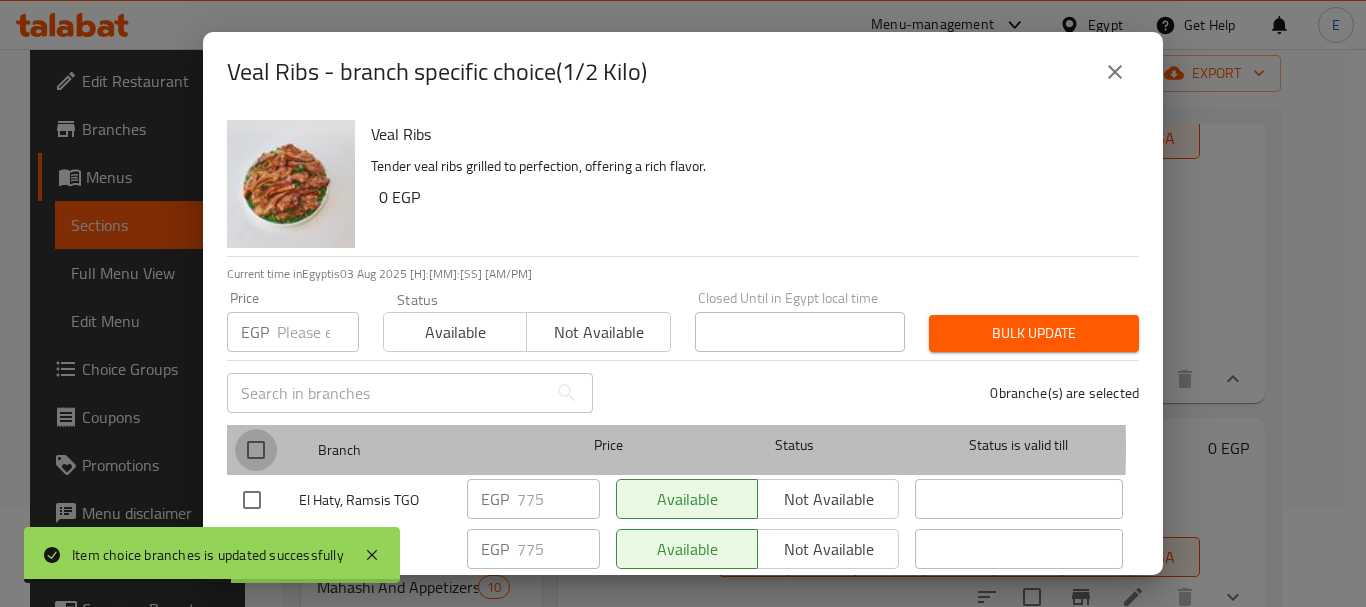 checkbox on "true" 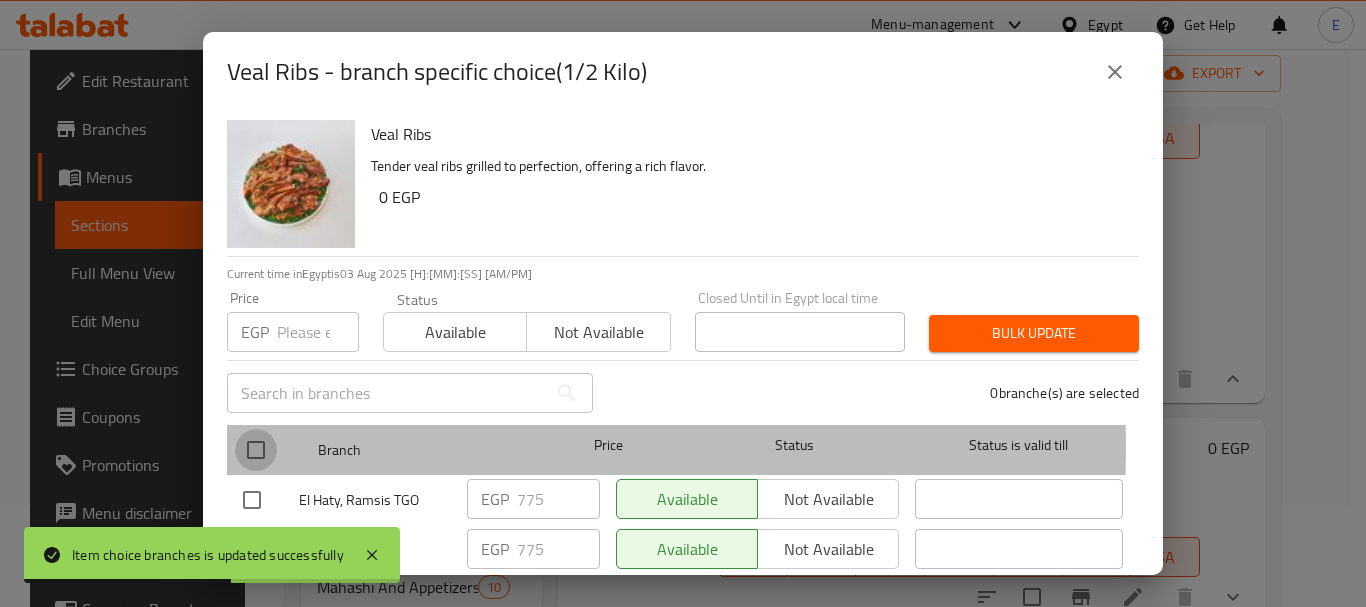 checkbox on "true" 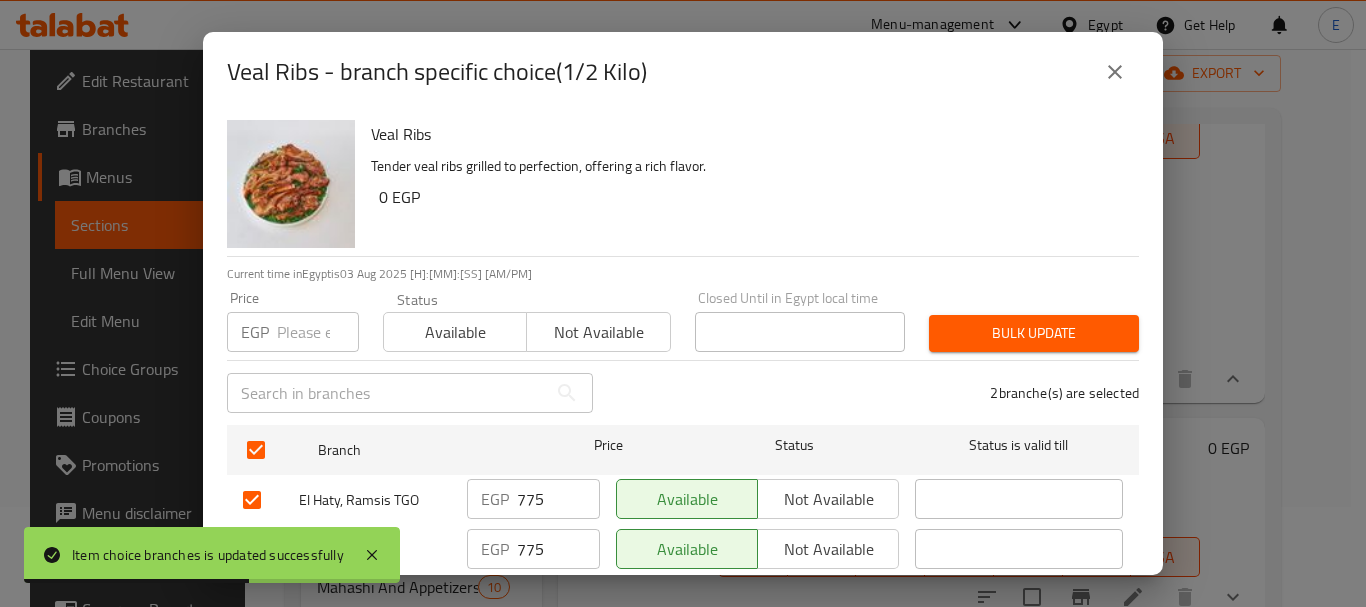 click at bounding box center (318, 332) 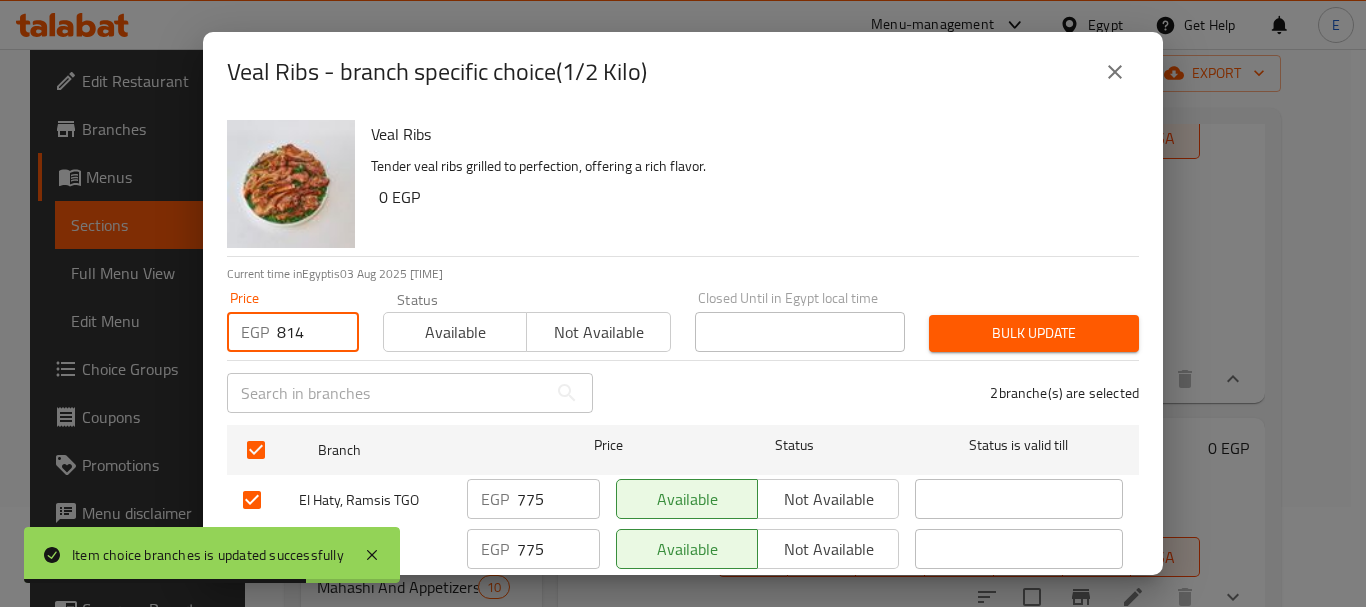 type on "814" 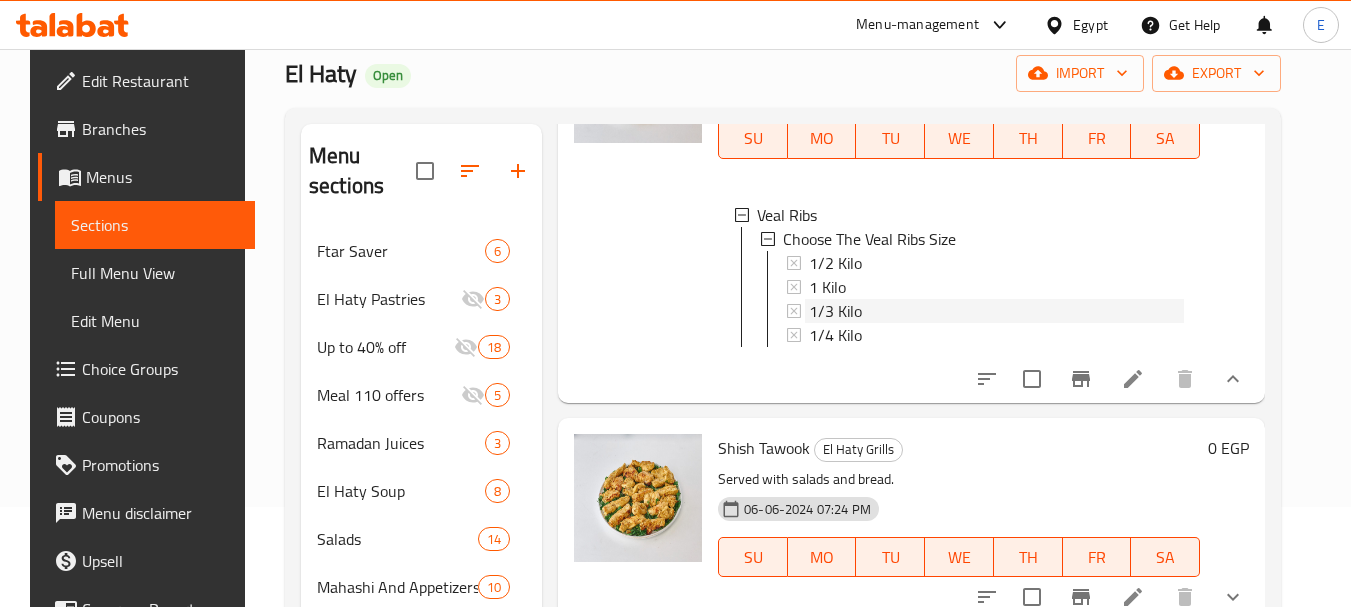 click on "1/3 Kilo" at bounding box center (835, 311) 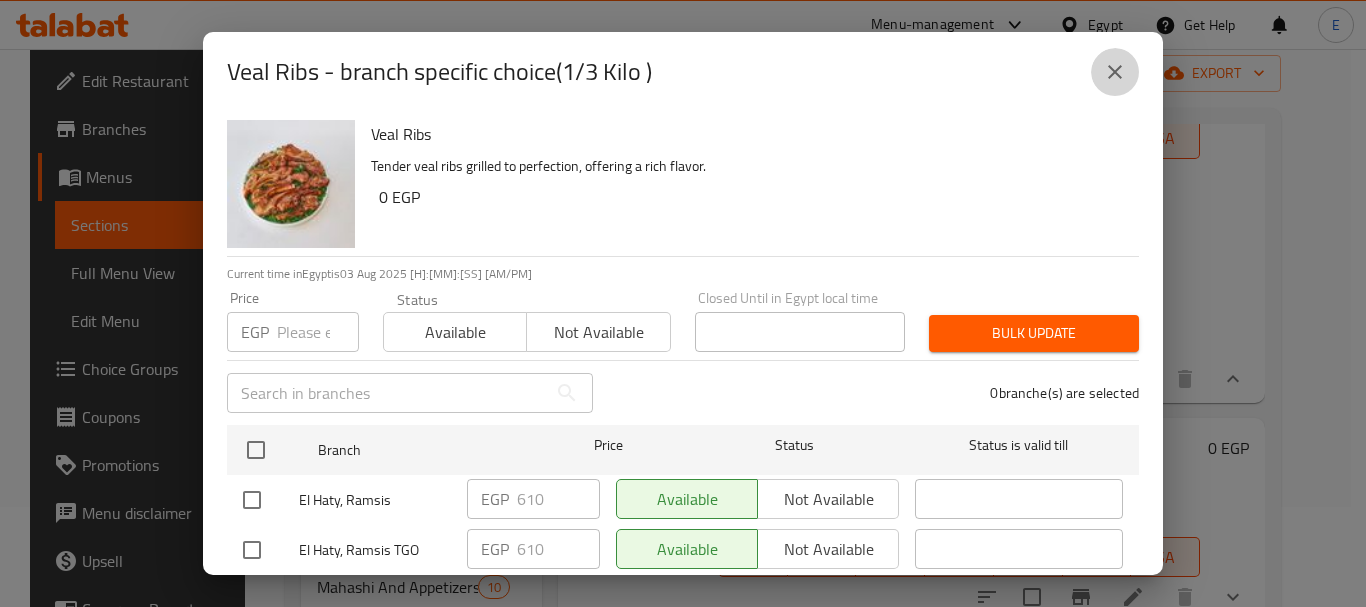 click 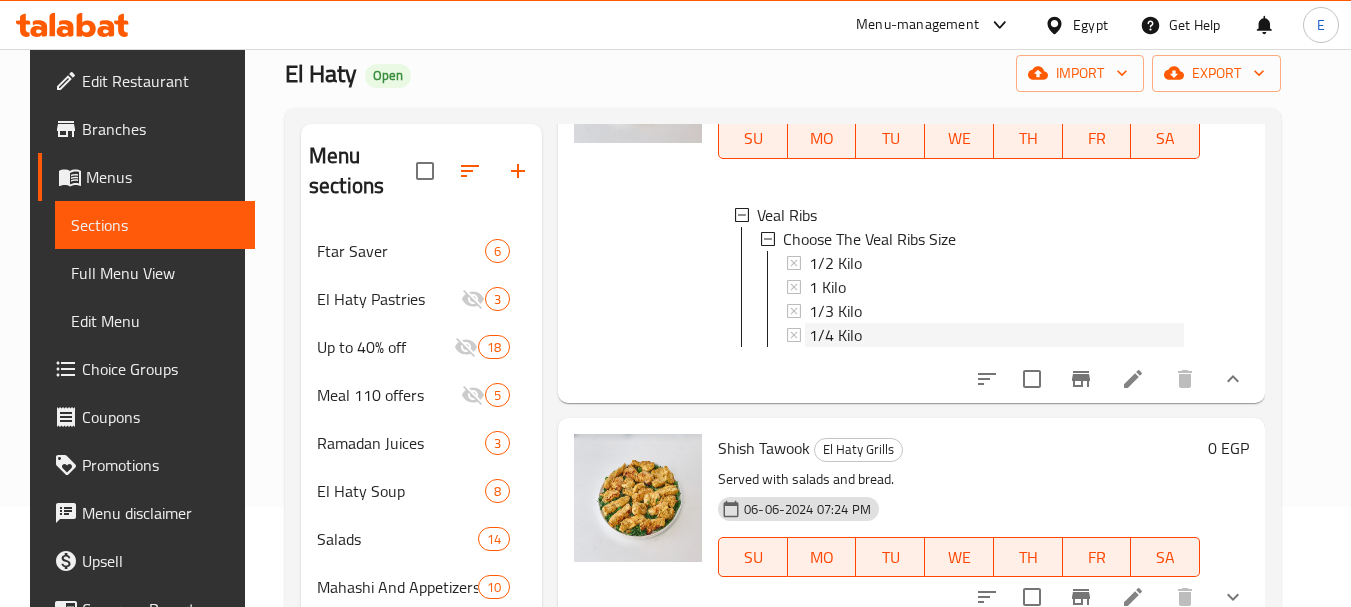 click on "1/4 Kilo" at bounding box center [835, 335] 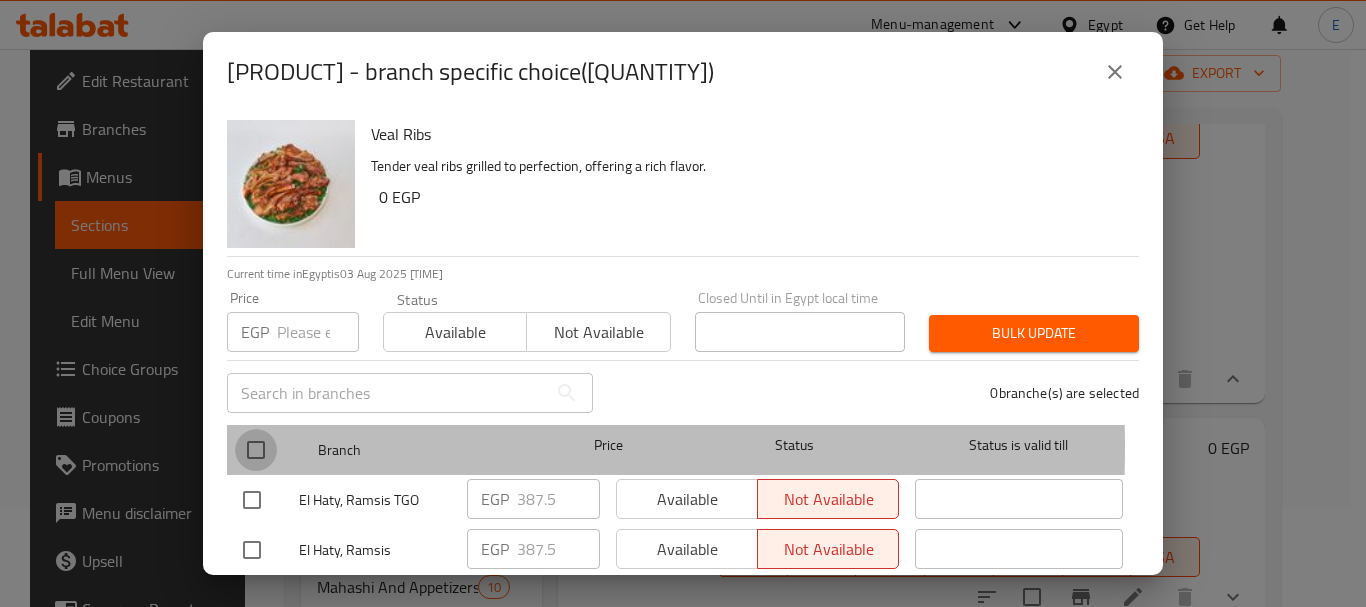 click at bounding box center [256, 450] 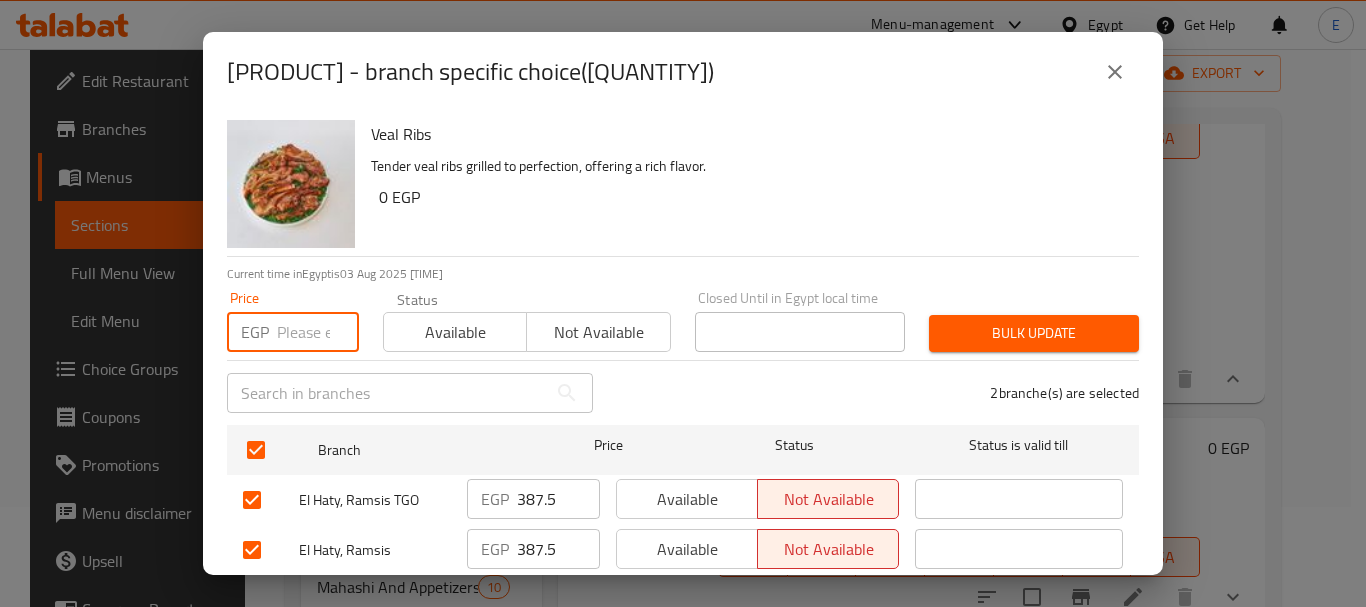 click at bounding box center (318, 332) 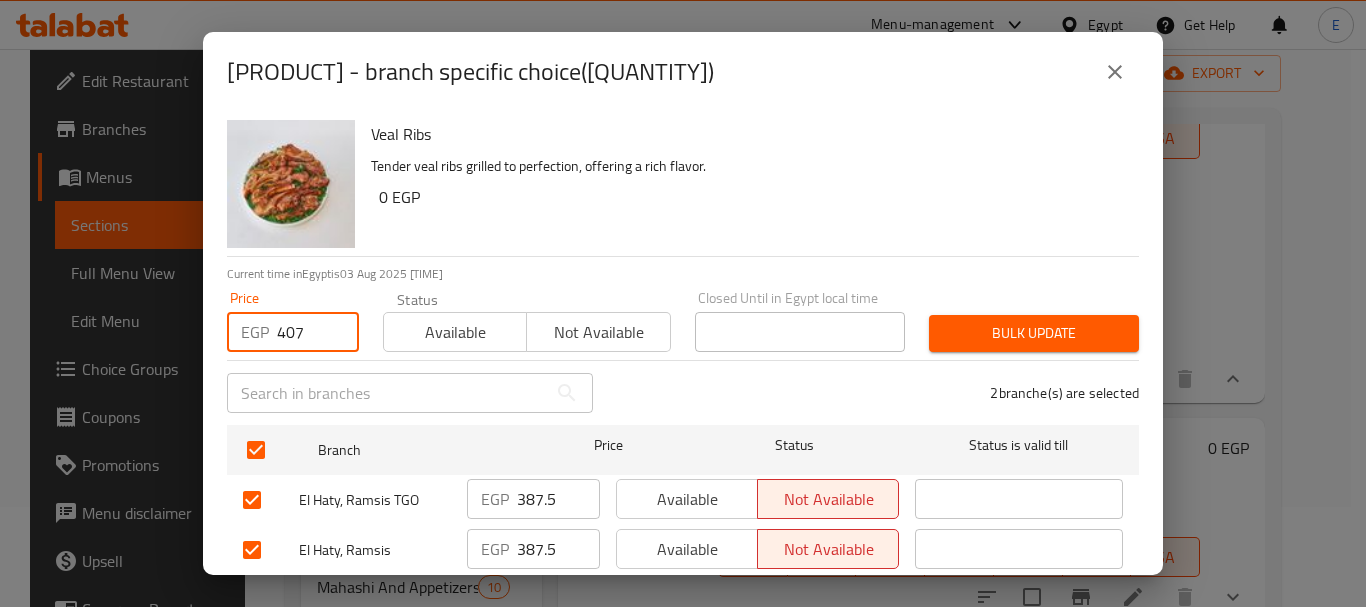 type on "407" 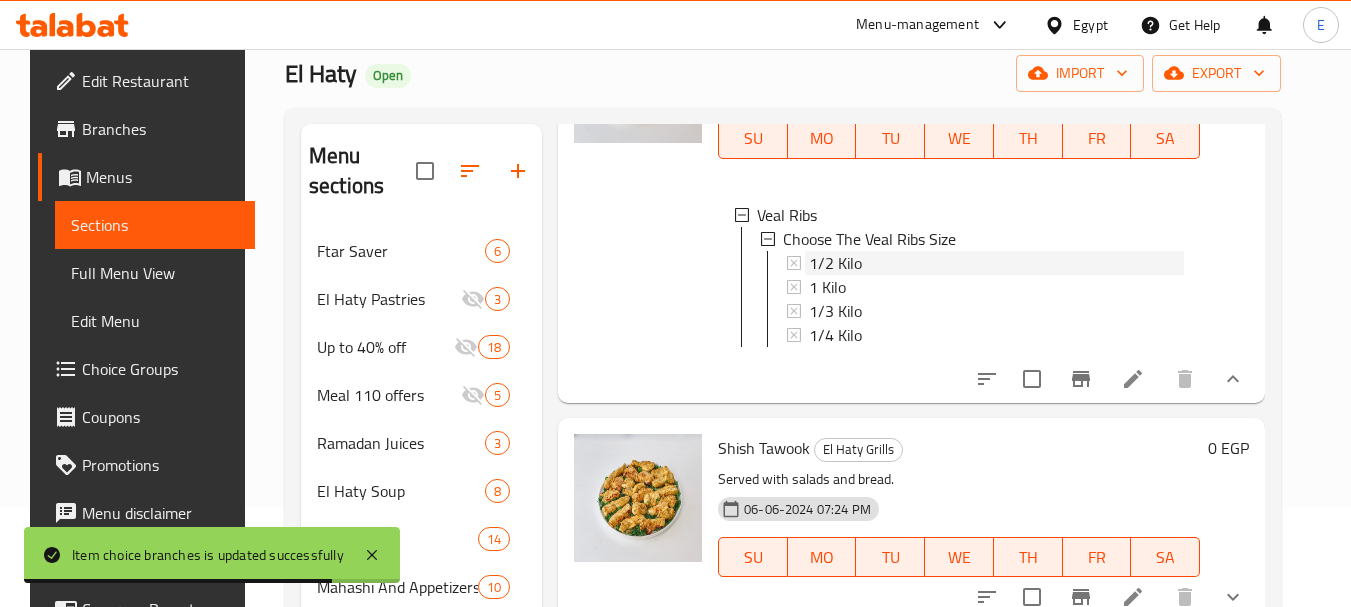 click on "1/2 Kilo" at bounding box center (835, 263) 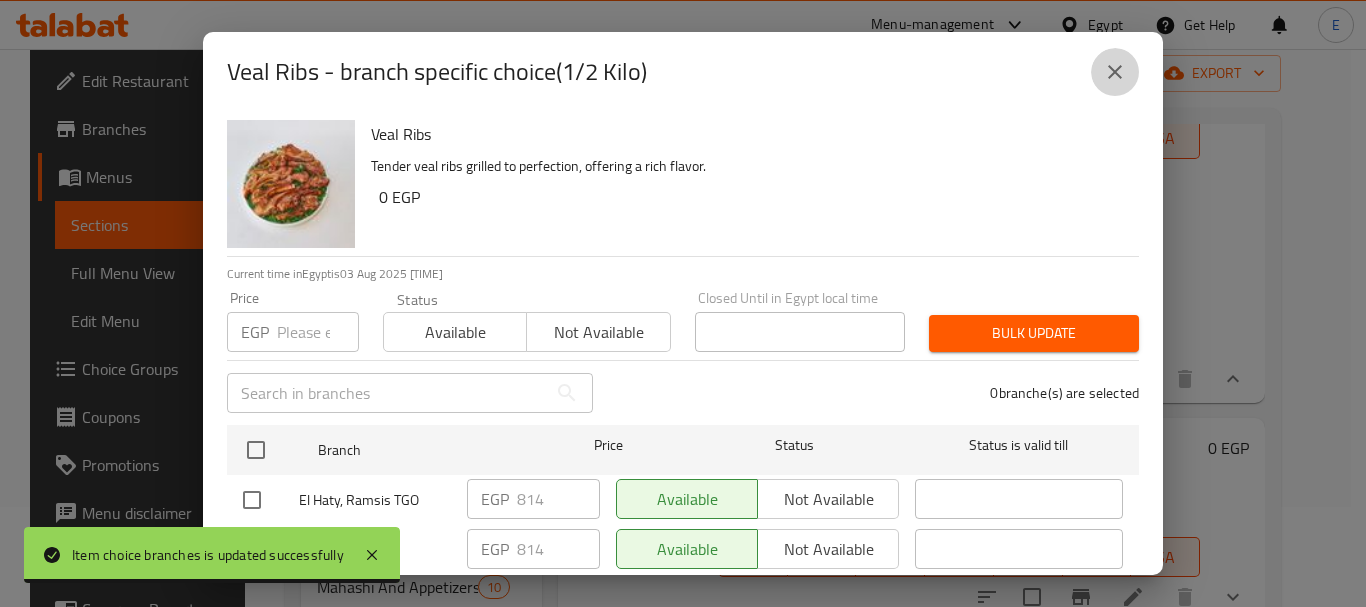 click 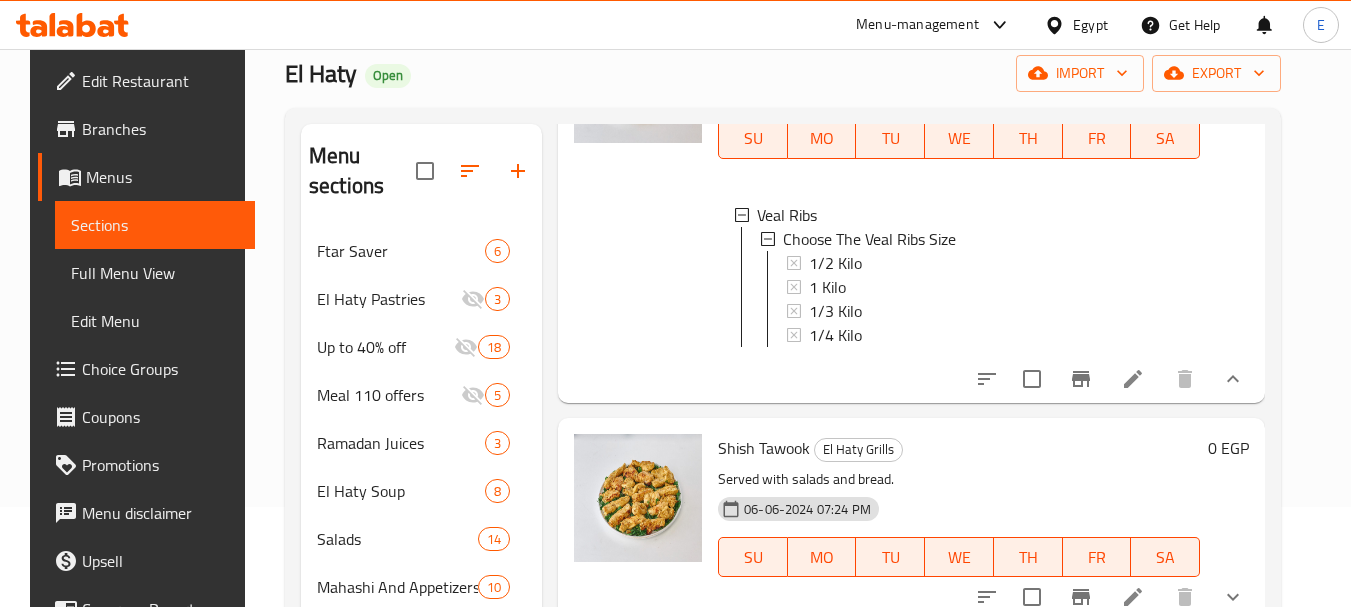 scroll, scrollTop: 3, scrollLeft: 0, axis: vertical 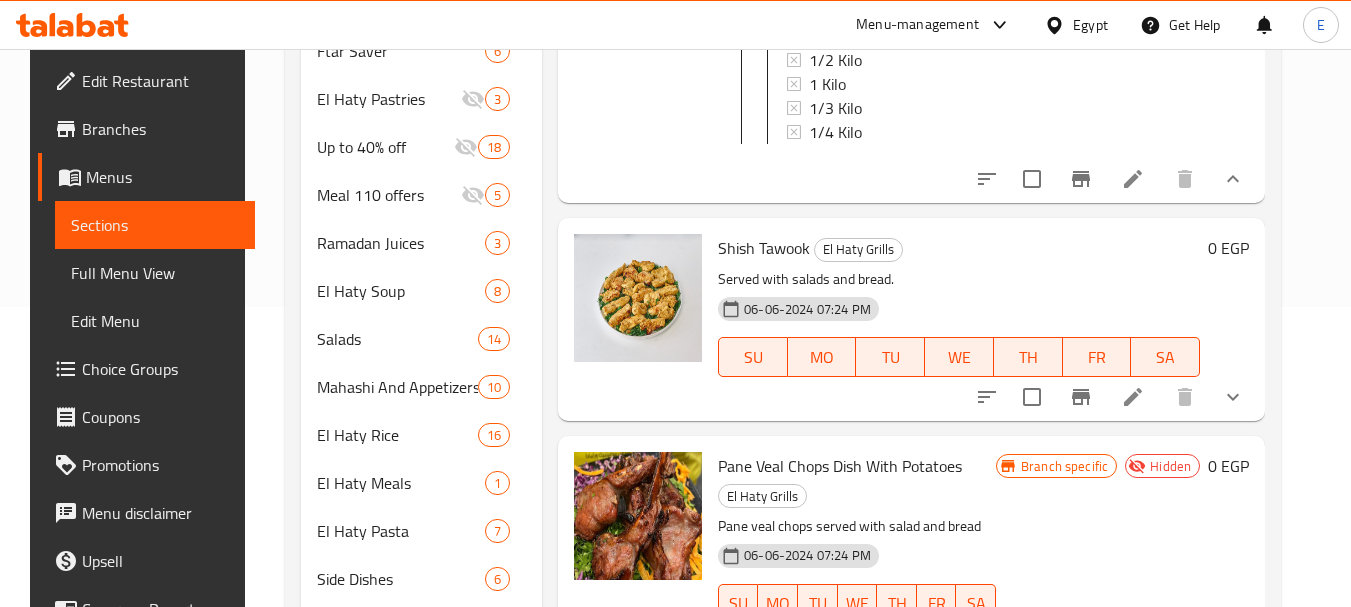 click at bounding box center (1233, 397) 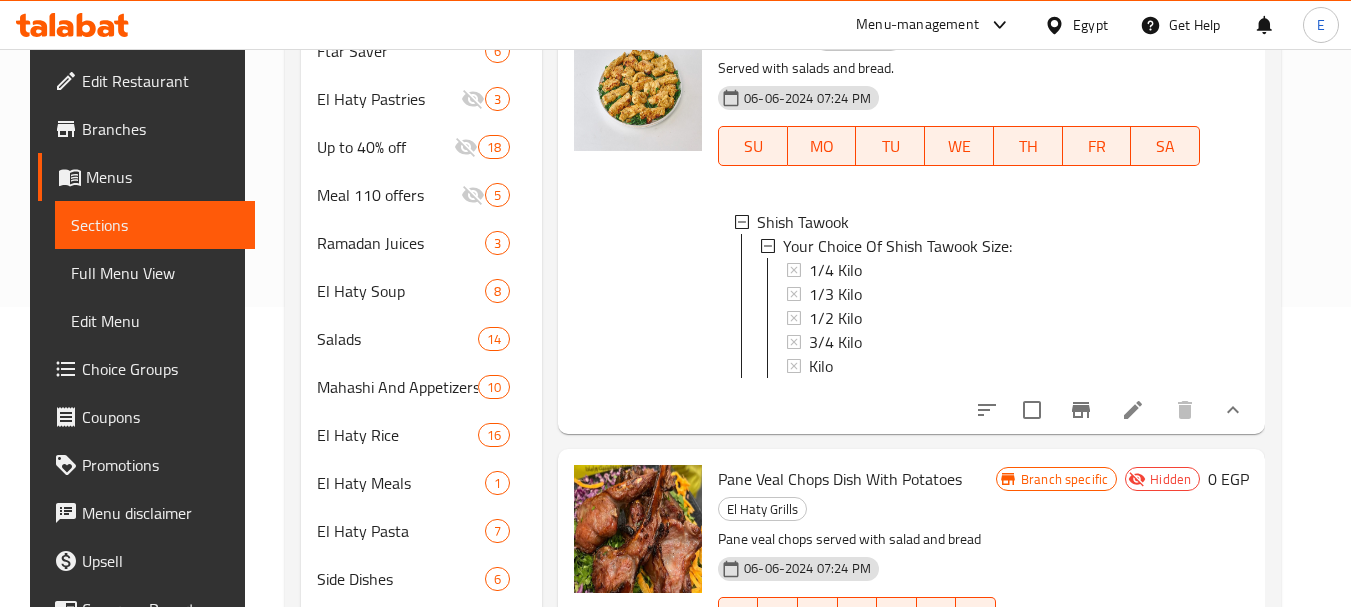 scroll, scrollTop: 1100, scrollLeft: 0, axis: vertical 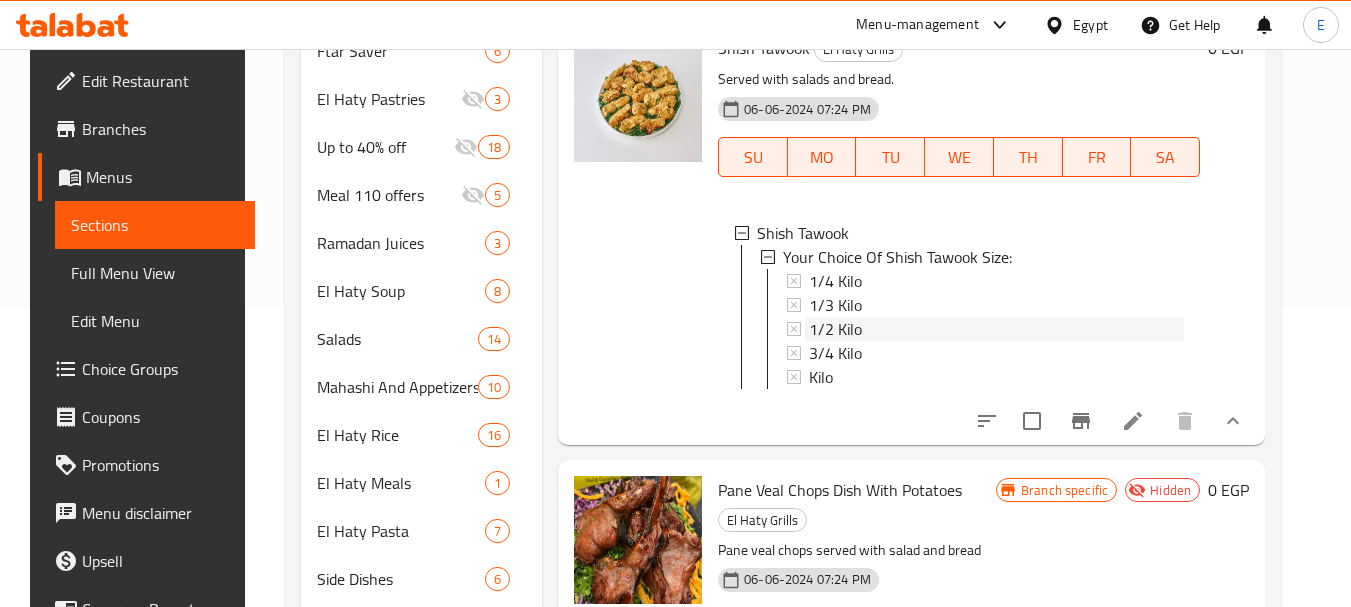 click on "1/2 Kilo" at bounding box center [835, 329] 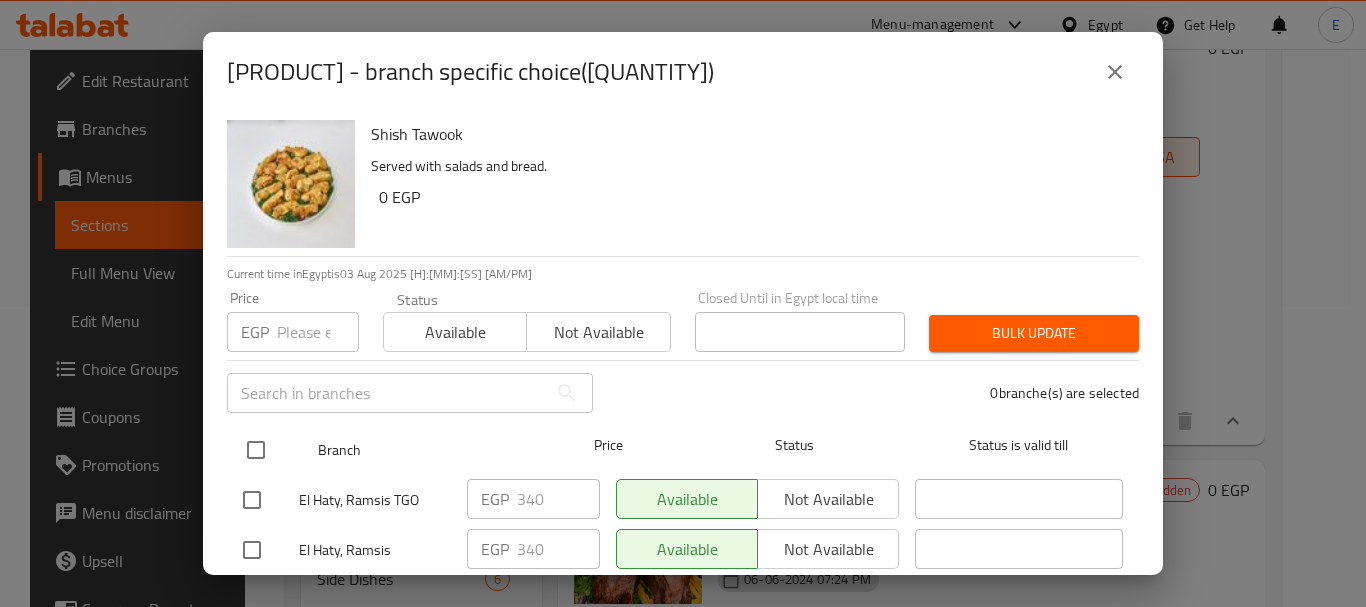 click at bounding box center [256, 450] 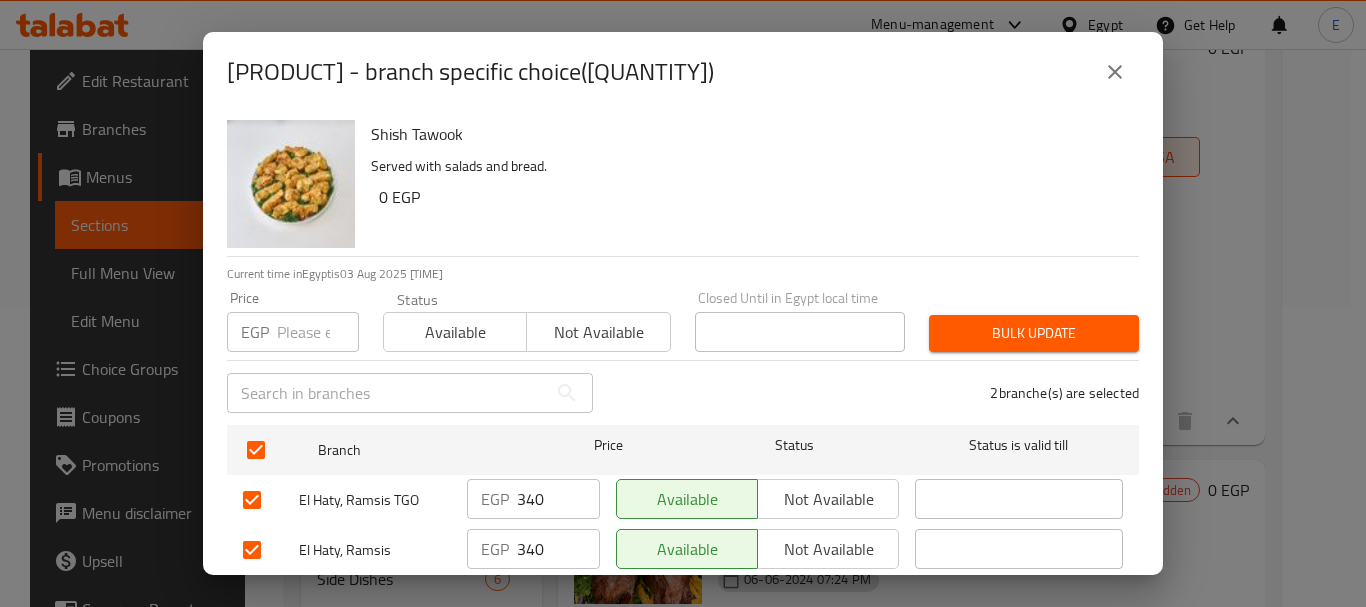 click at bounding box center [318, 332] 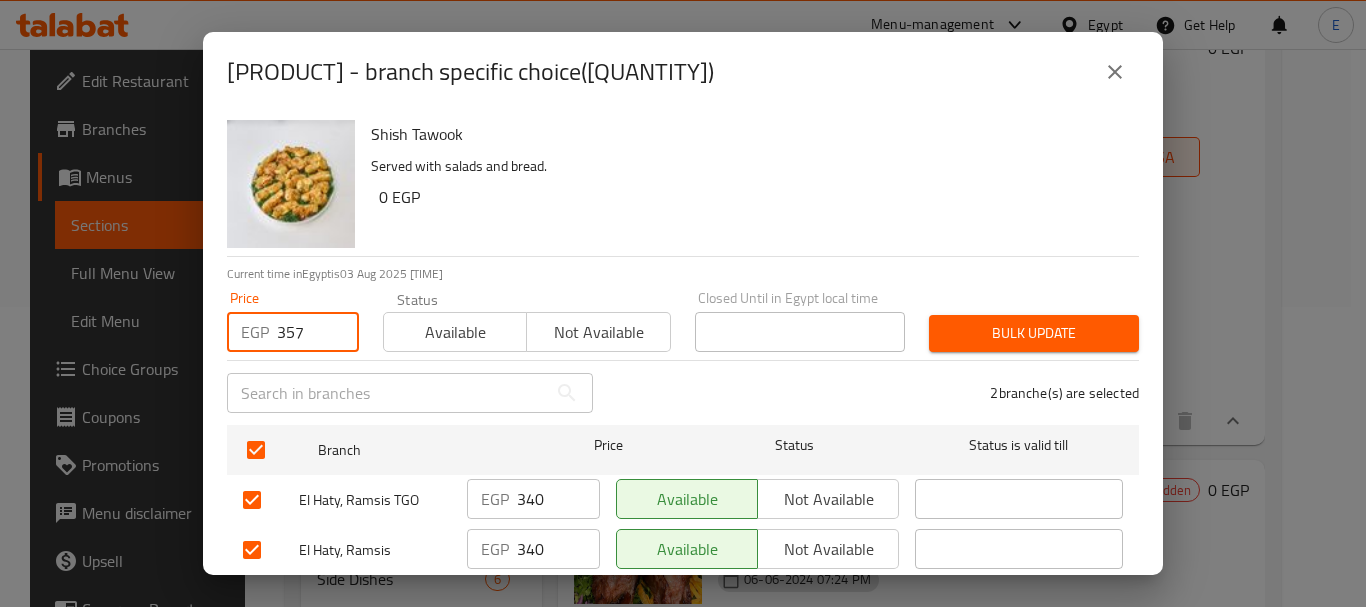 type on "357" 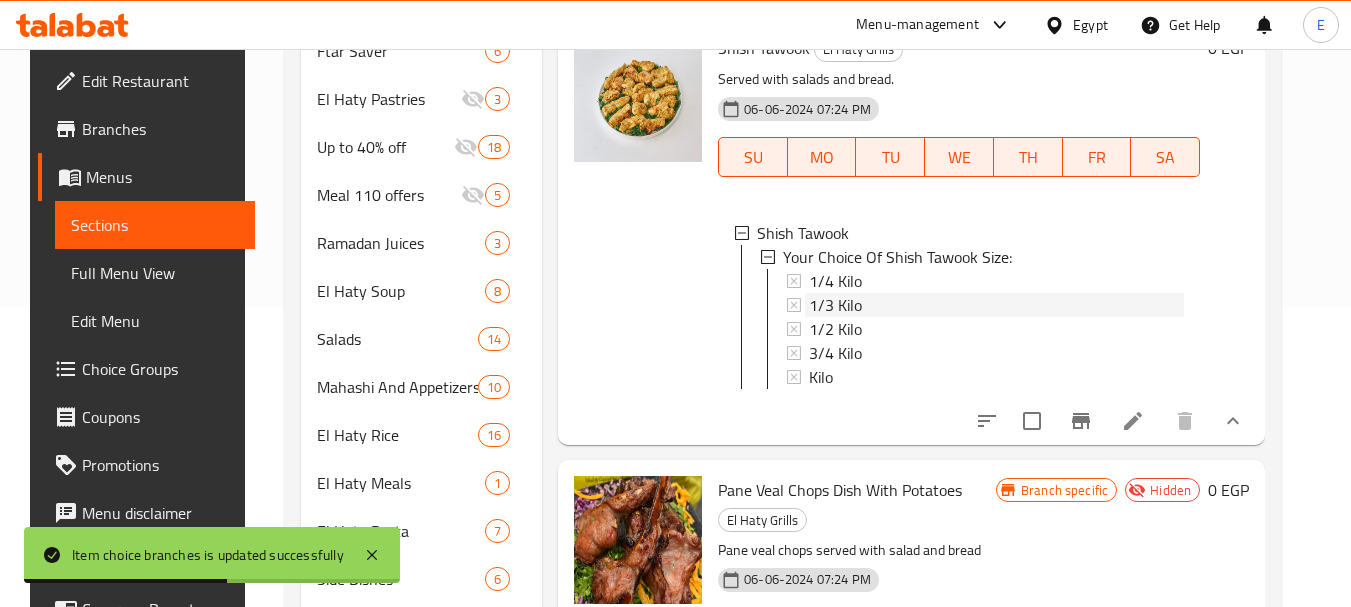 click on "1/3 Kilo" at bounding box center (835, 305) 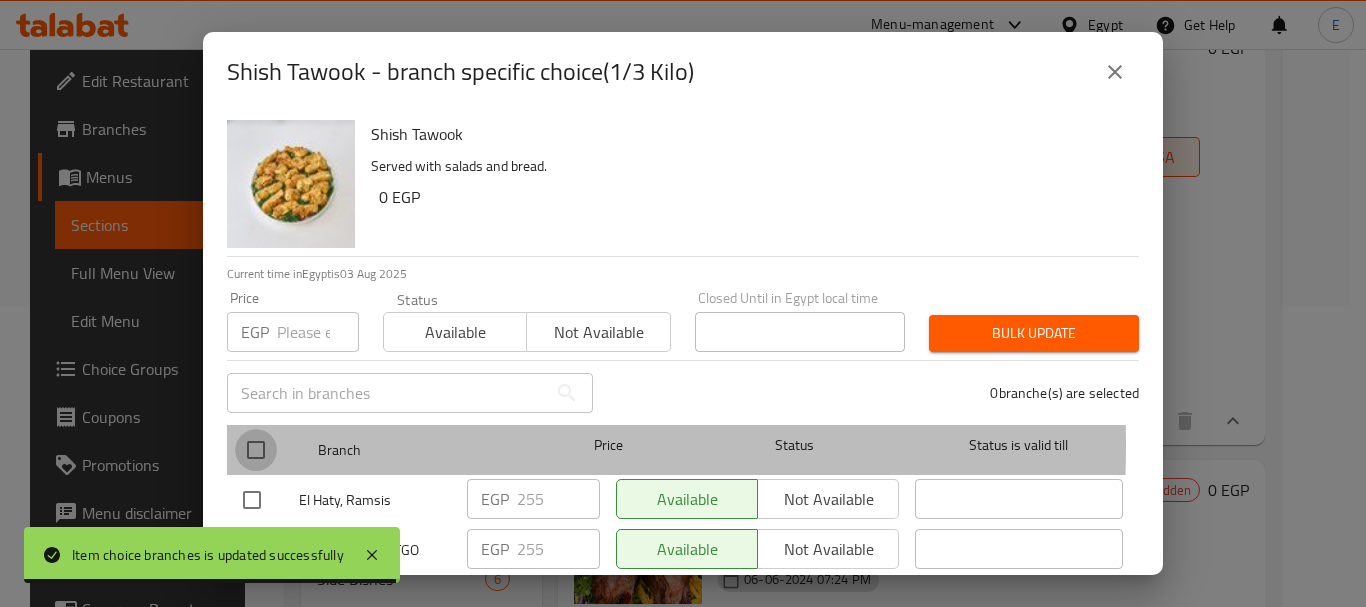 click at bounding box center (256, 450) 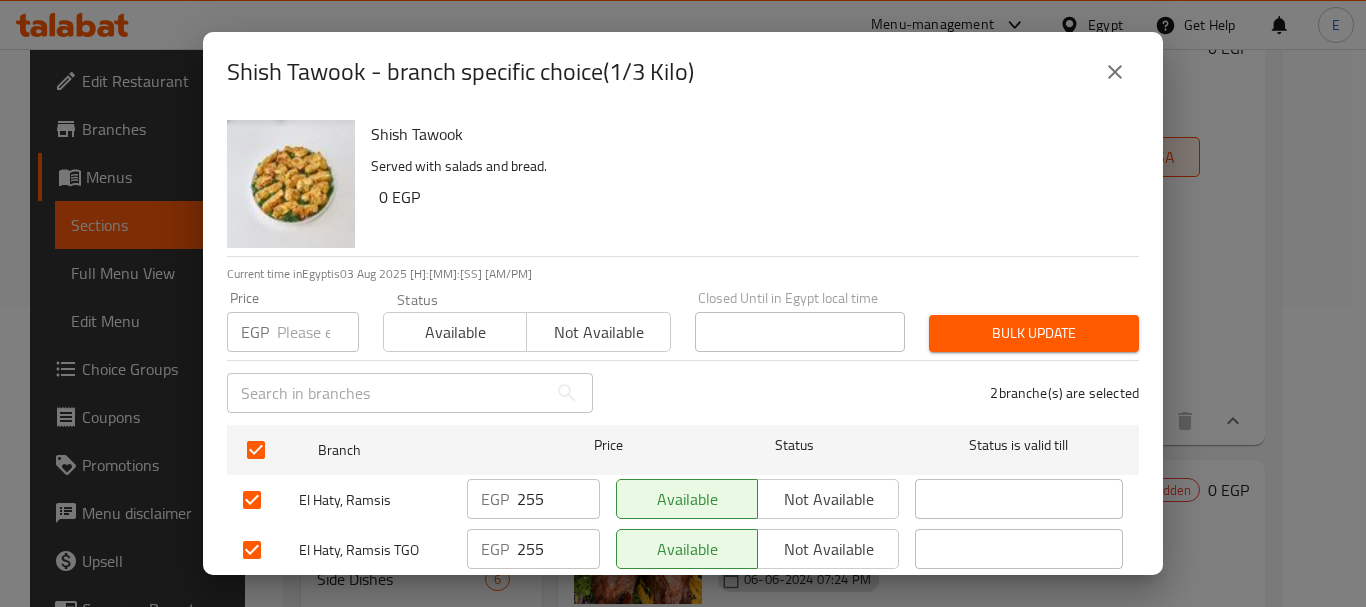 click at bounding box center (318, 332) 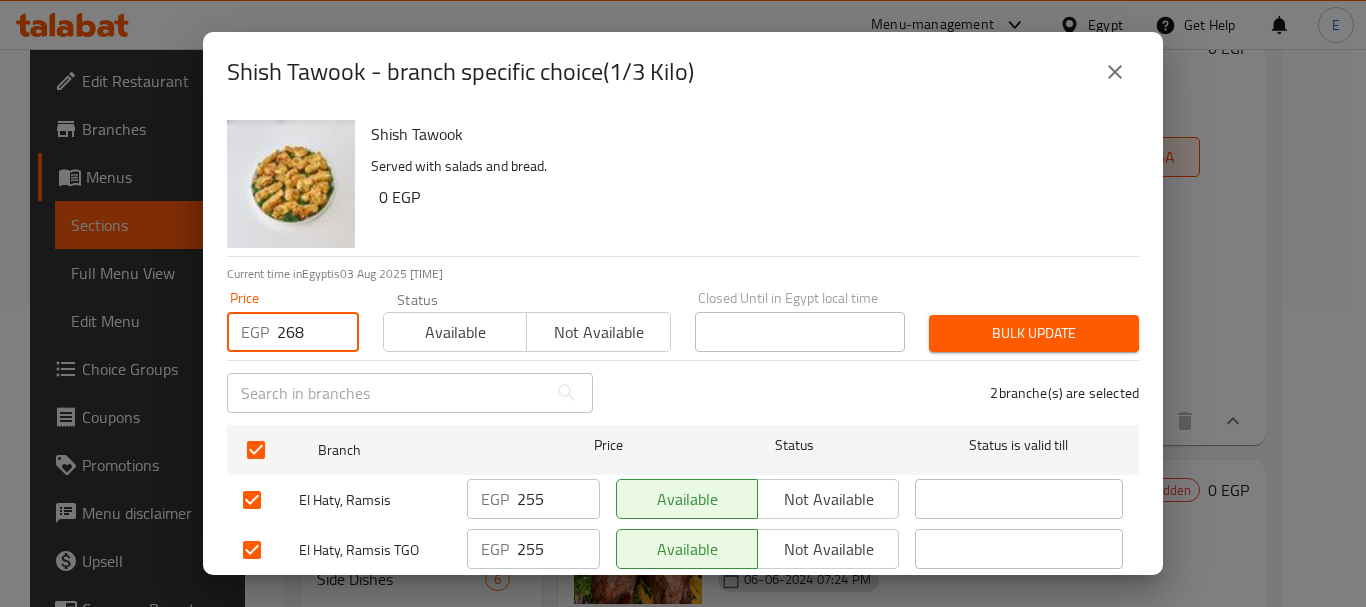 type on "268" 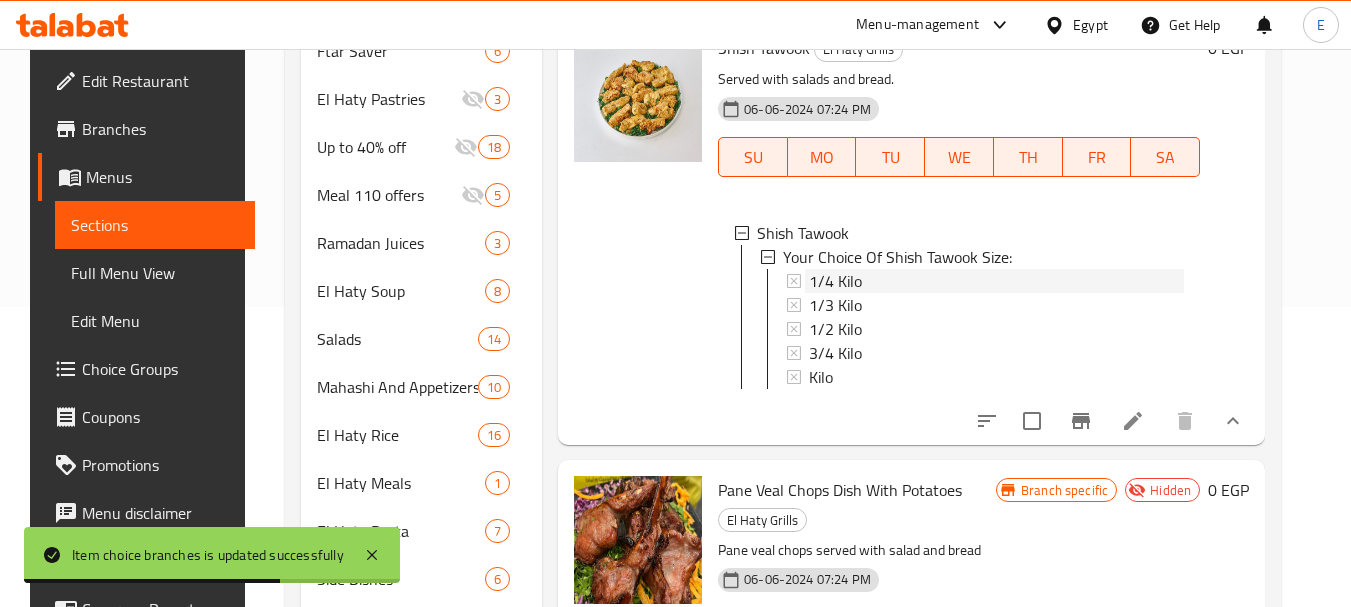 click on "1/4 Kilo" at bounding box center (835, 281) 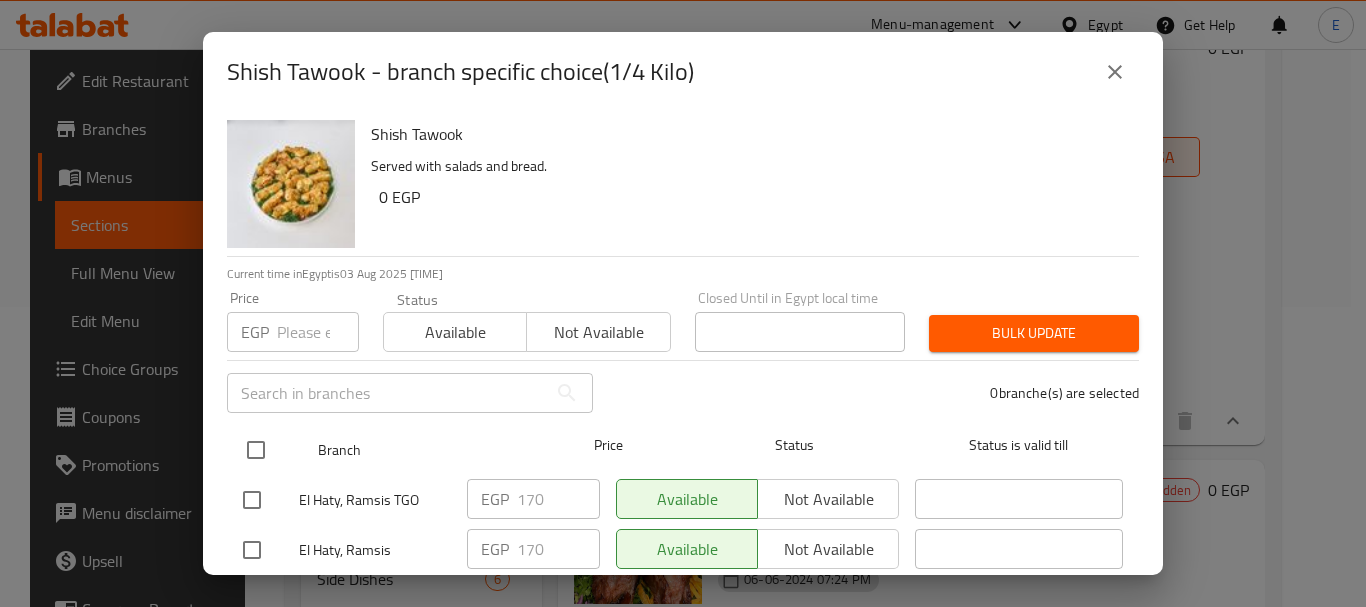 click at bounding box center [256, 450] 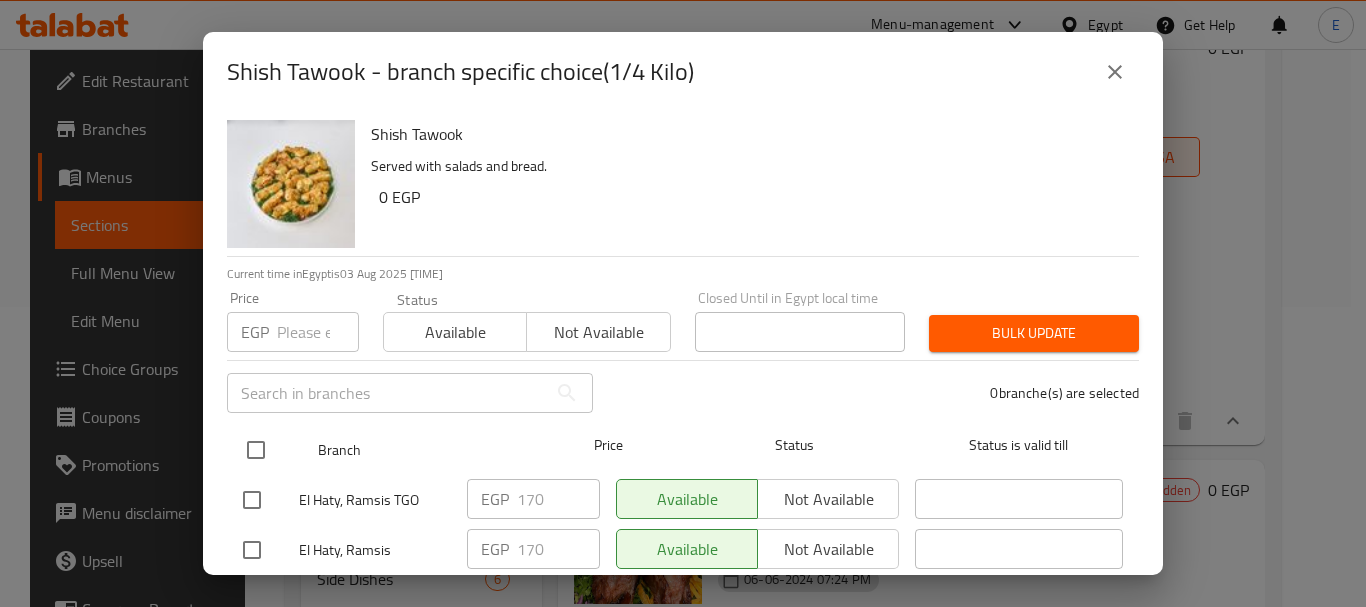 checkbox on "true" 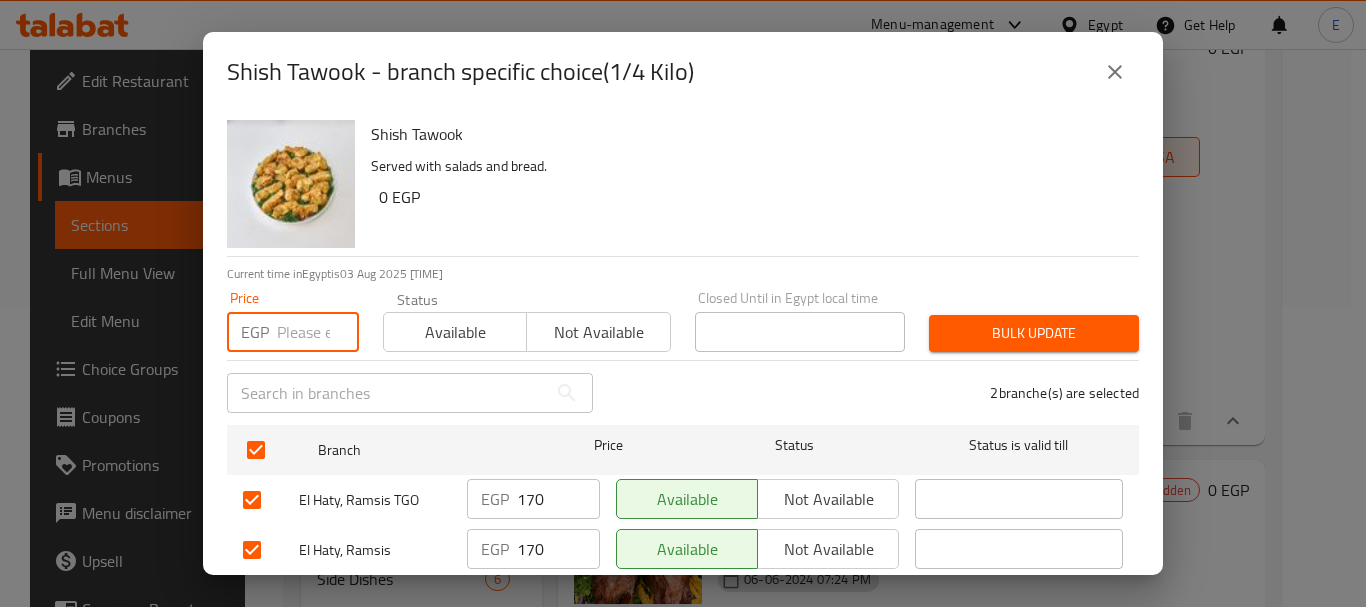 click at bounding box center (318, 332) 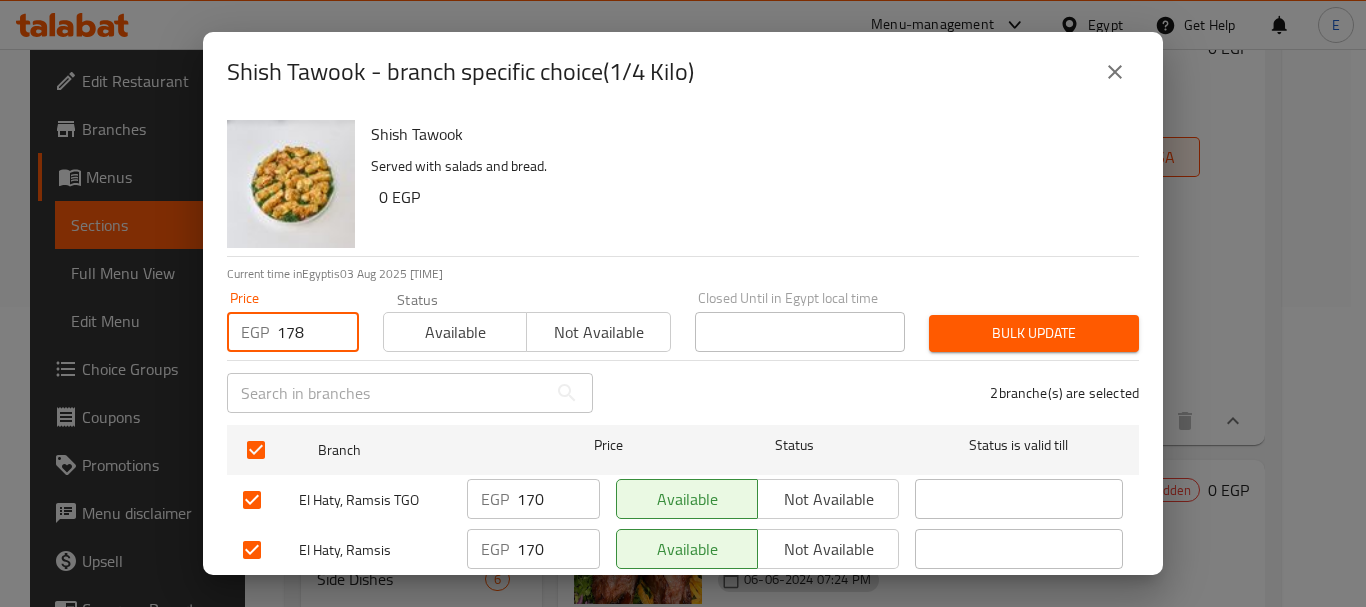 type on "178" 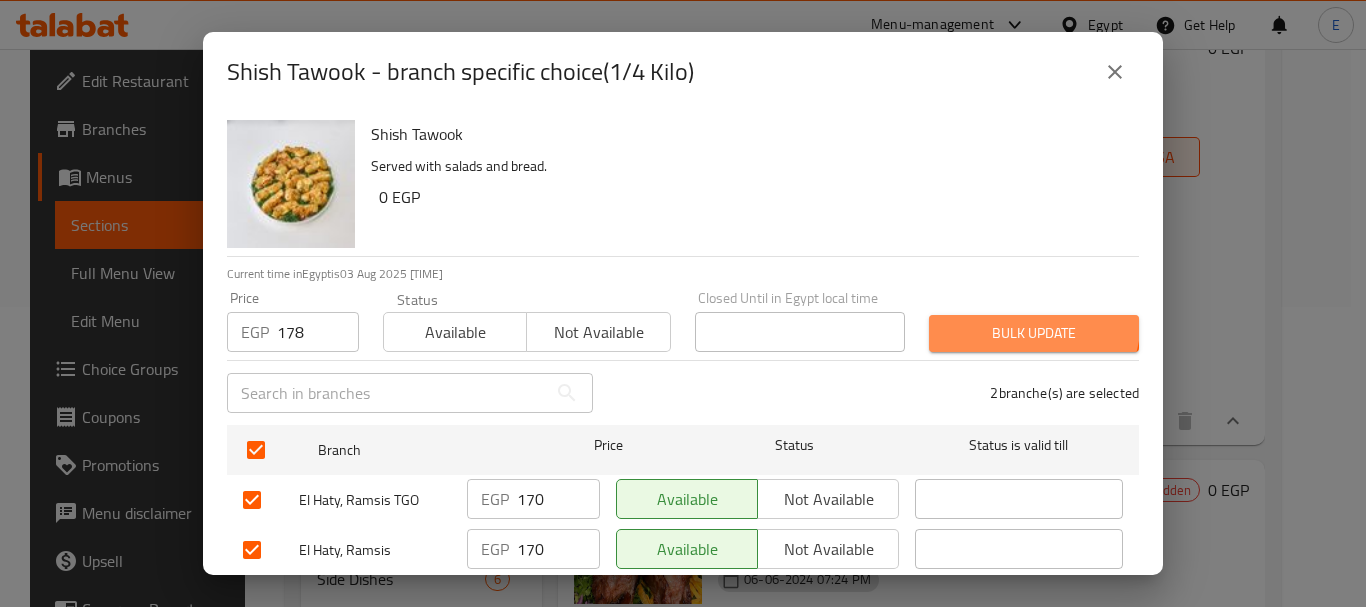 click on "Bulk update" at bounding box center [1034, 333] 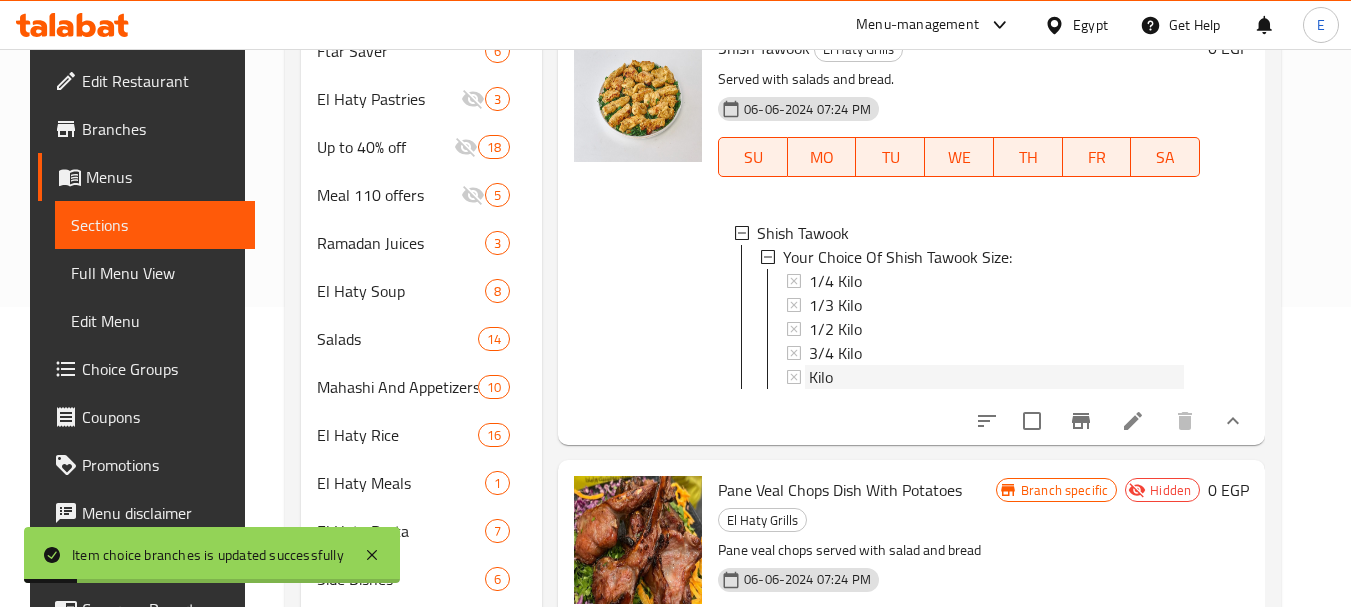 click on "Kilo" at bounding box center [821, 377] 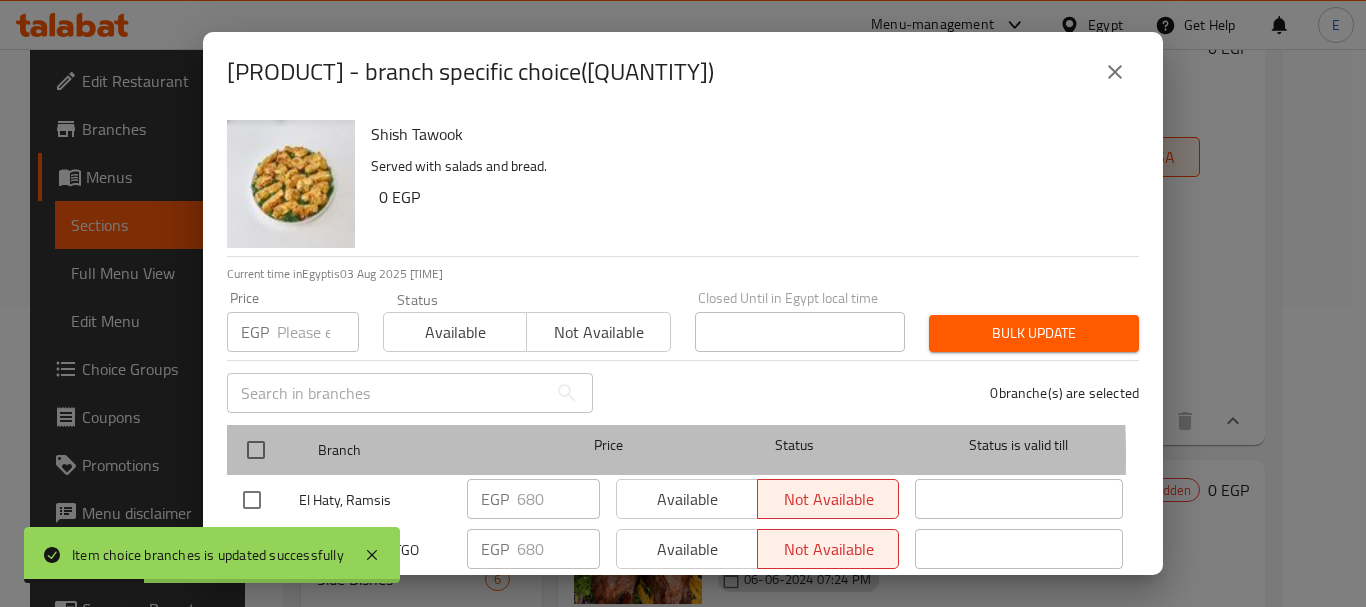 click at bounding box center [272, 450] 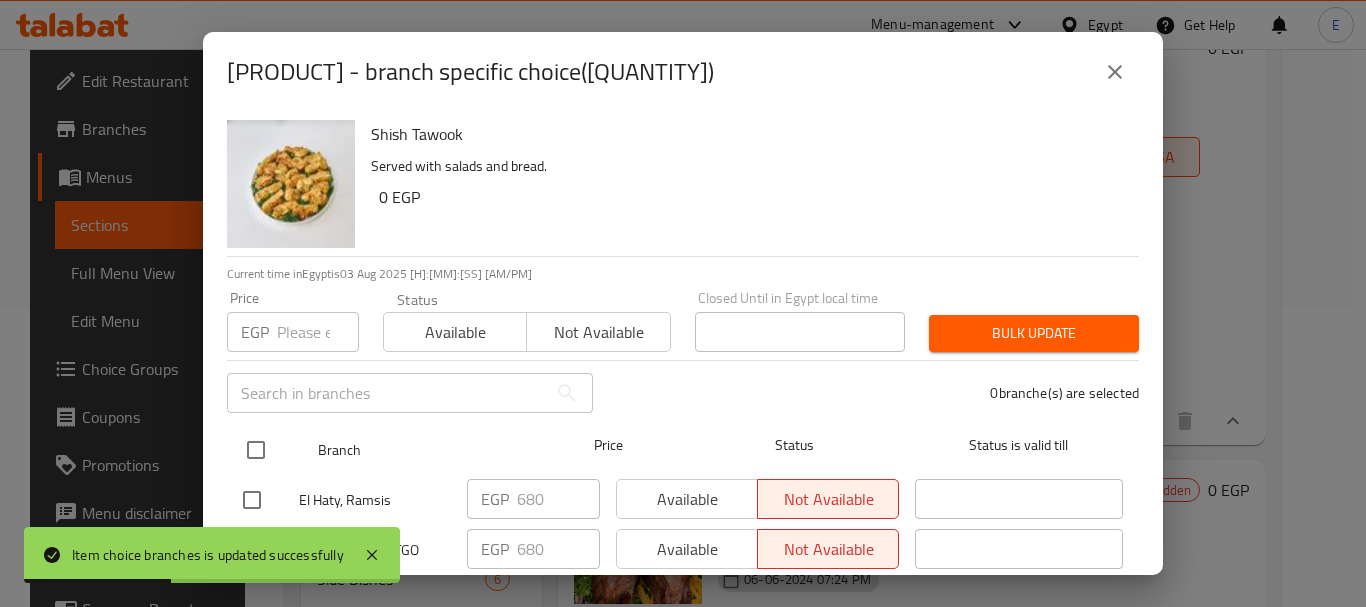 click at bounding box center (256, 450) 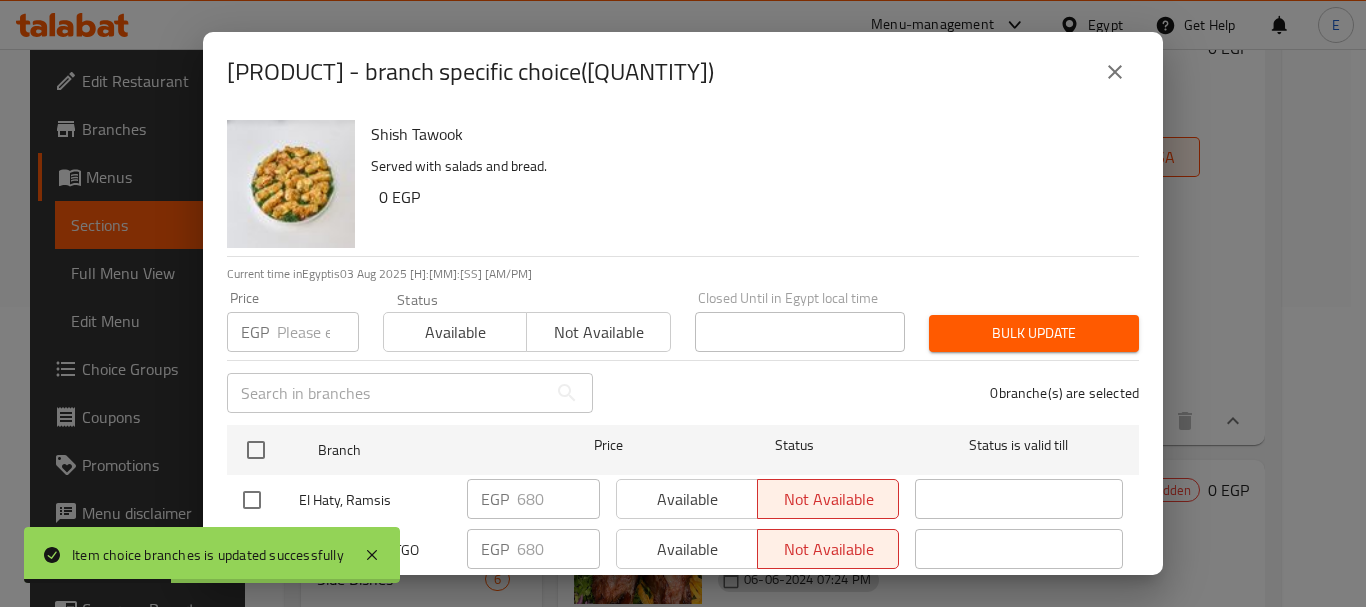 checkbox on "true" 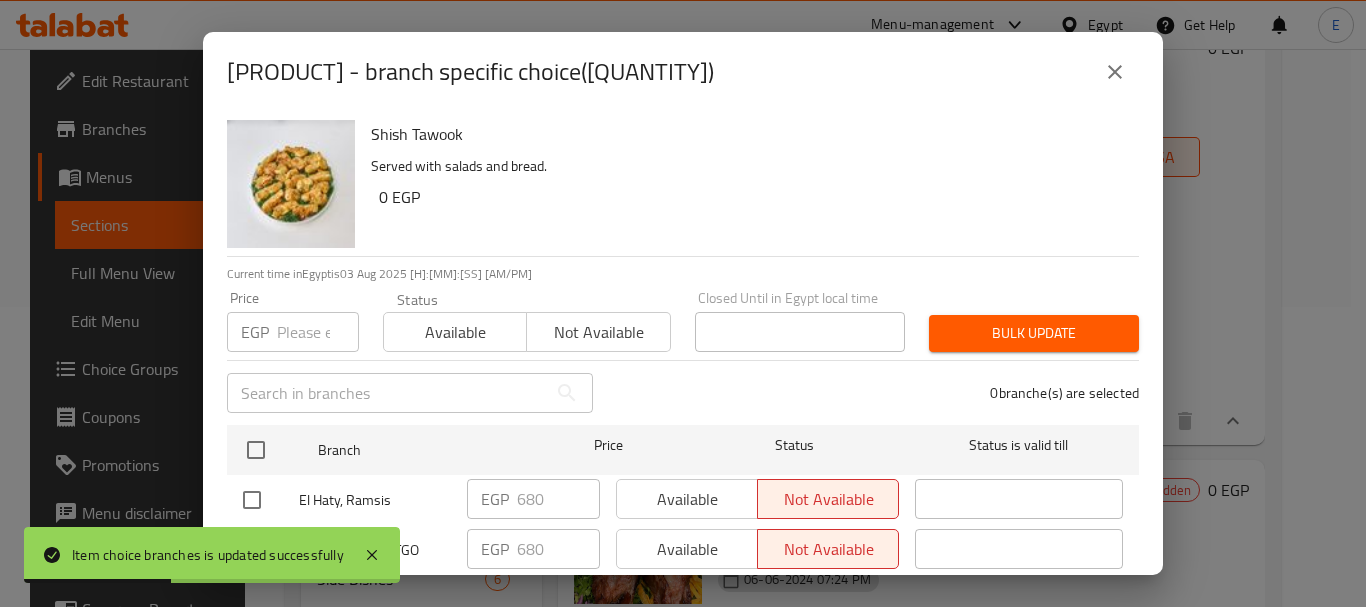 checkbox on "true" 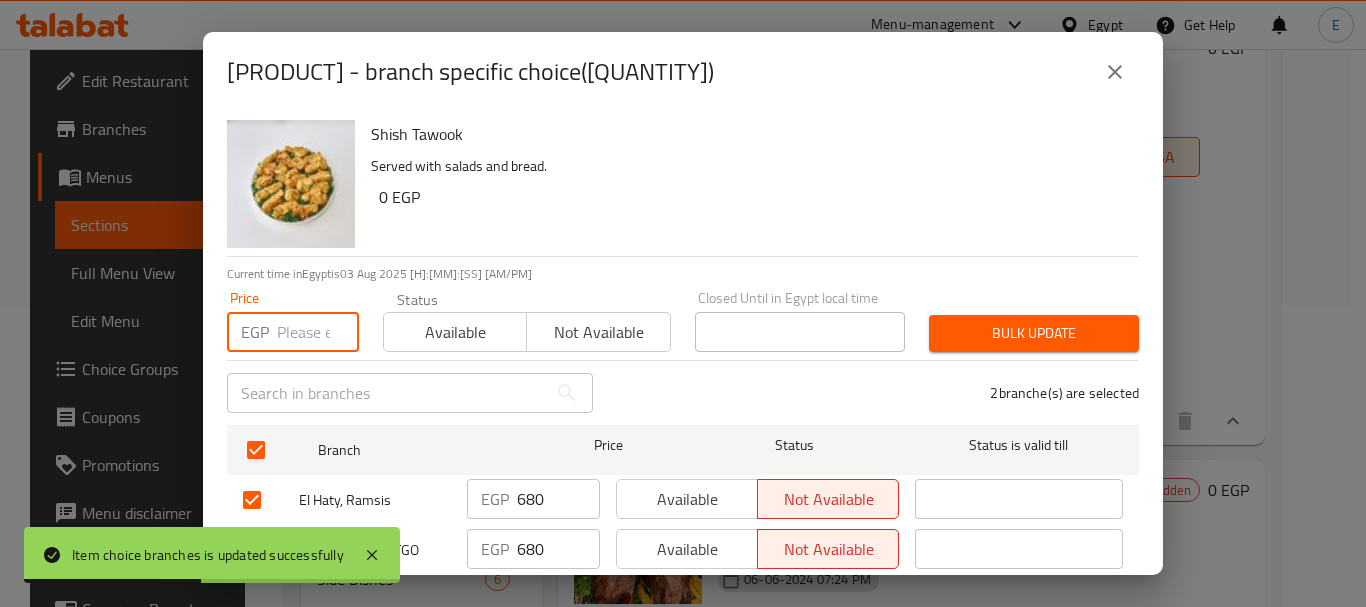 click at bounding box center [318, 332] 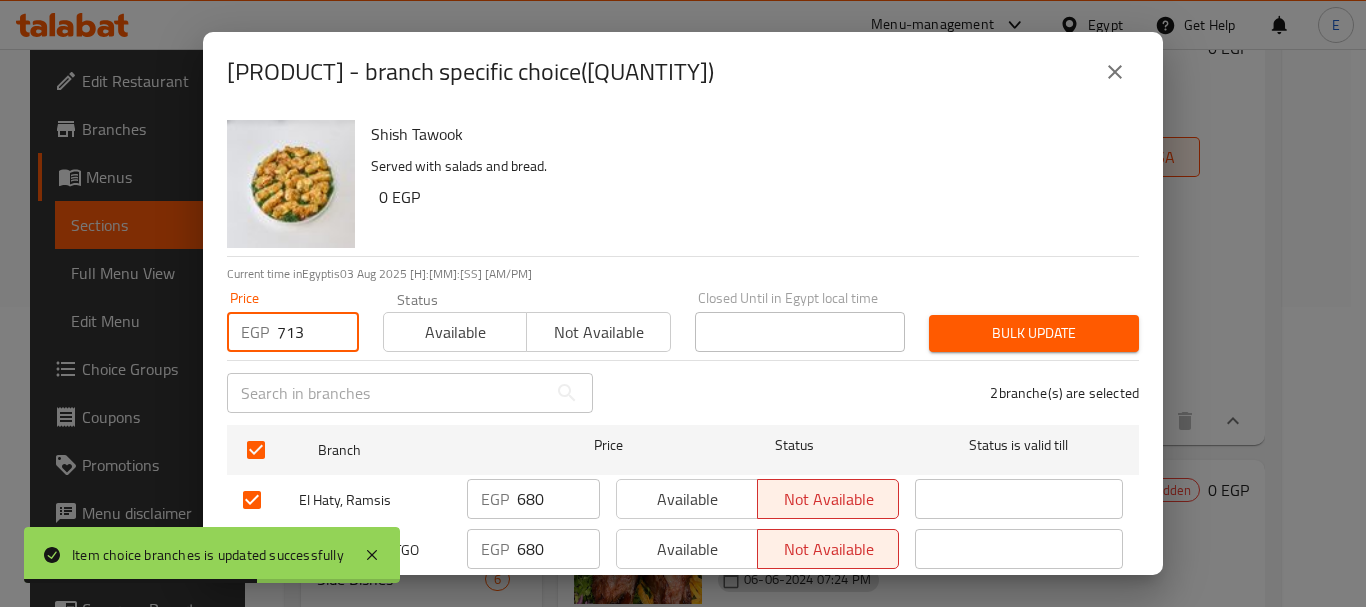 type on "713" 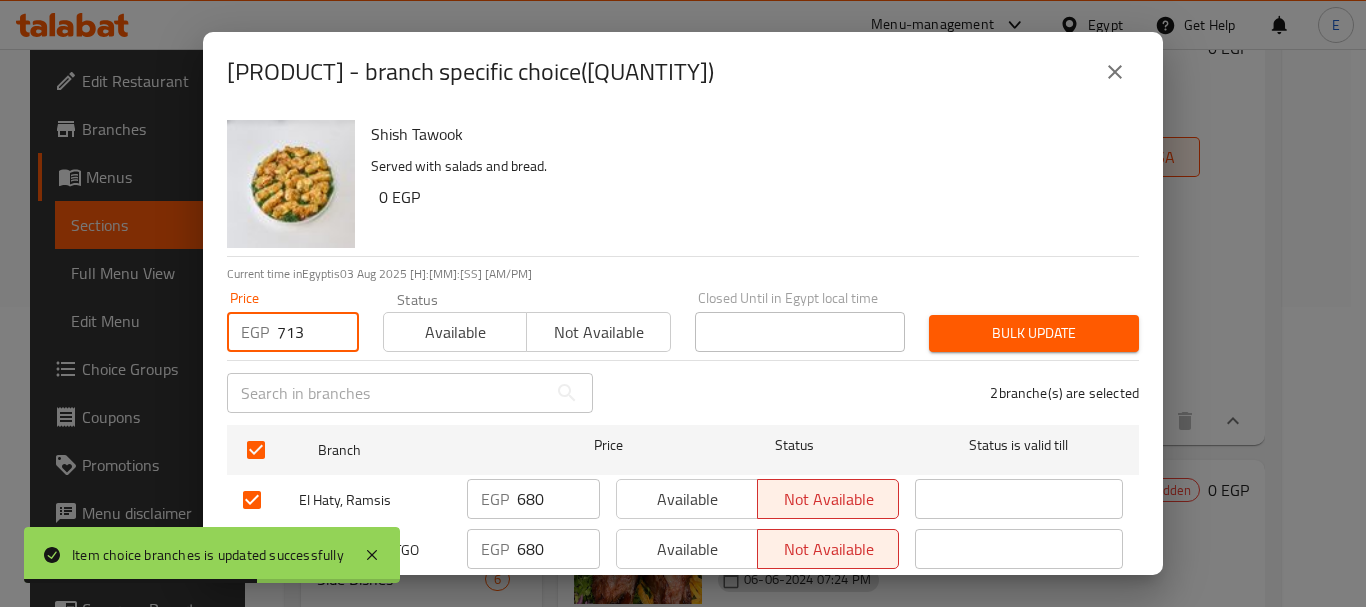 click on "Bulk update" at bounding box center (1034, 333) 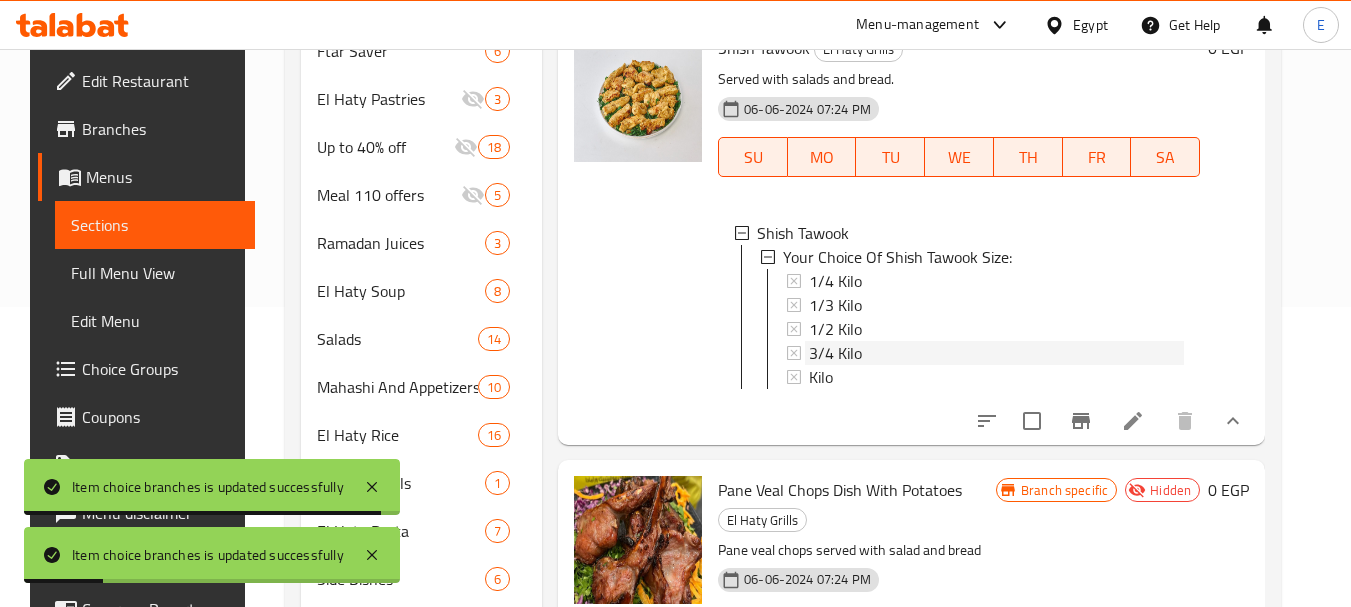 click on "3/4 Kilo" at bounding box center [835, 353] 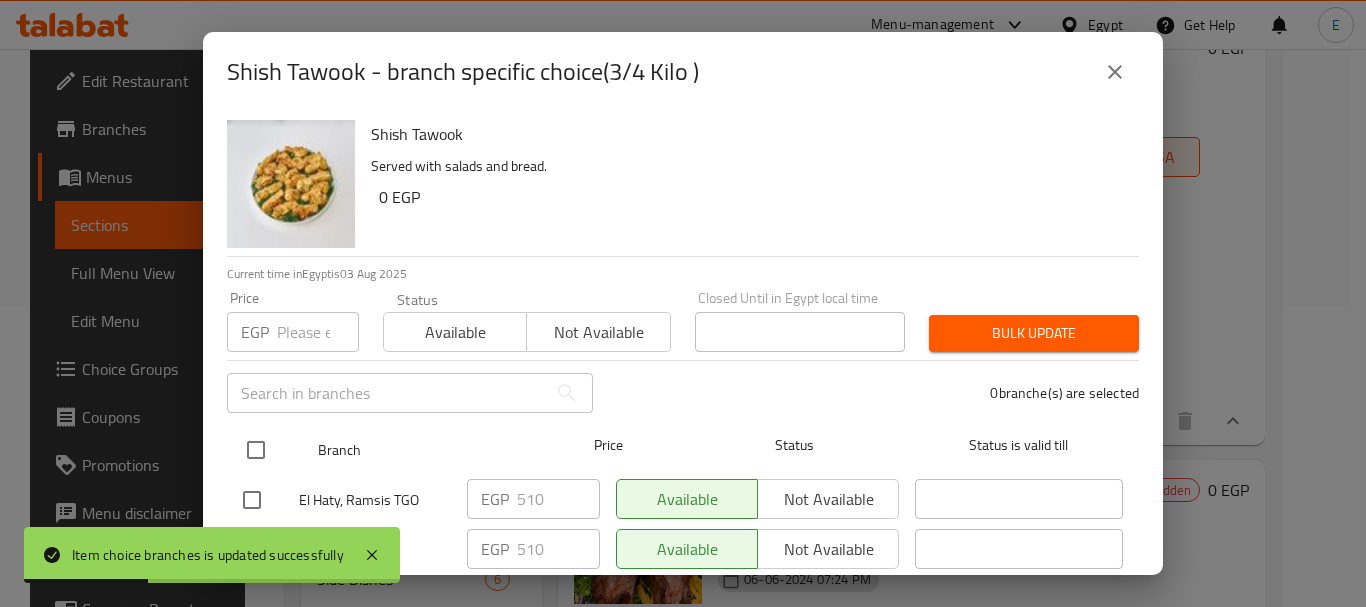 click at bounding box center [256, 450] 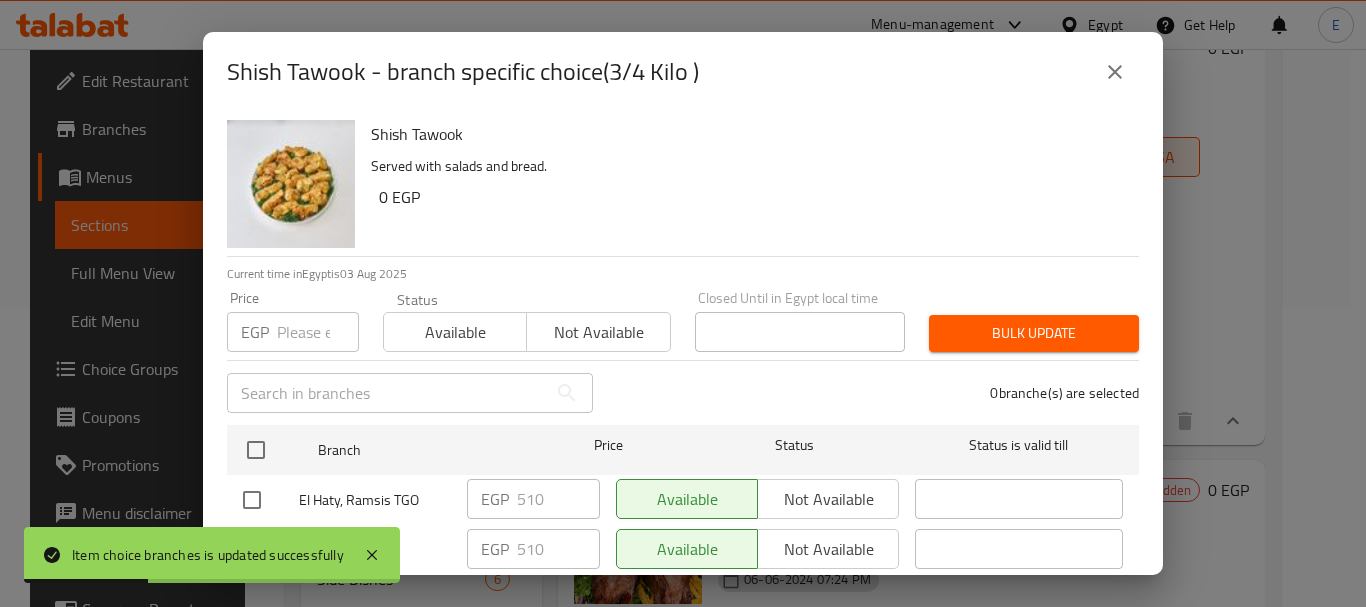 checkbox on "true" 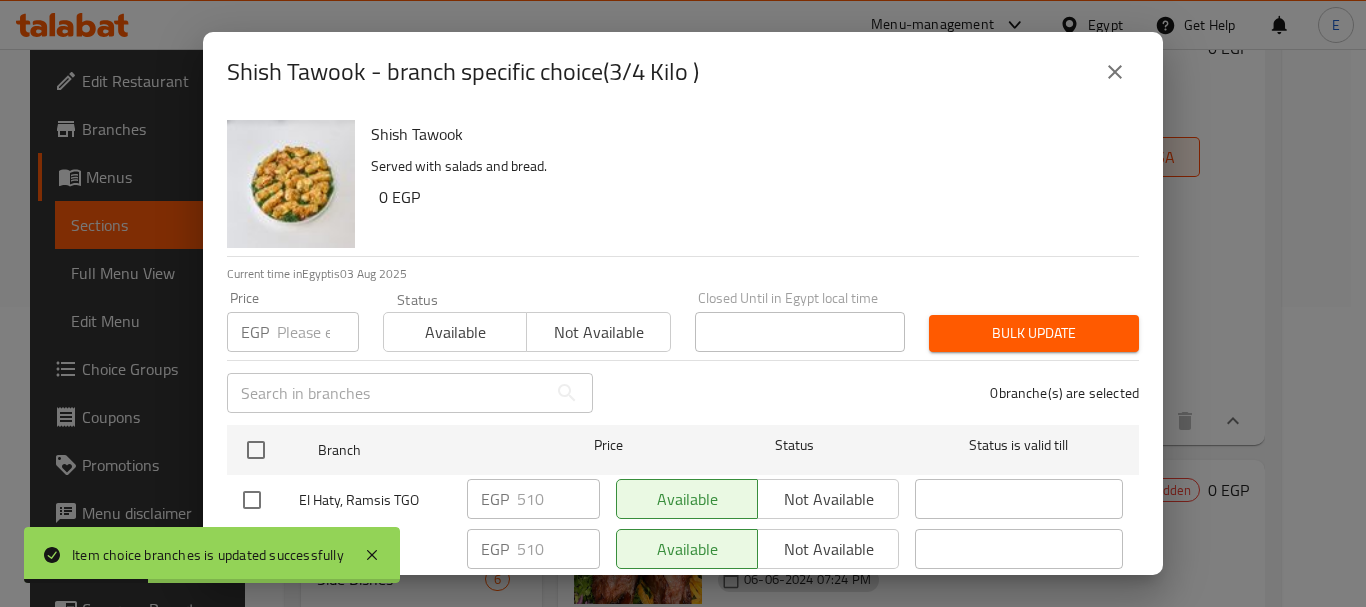 checkbox on "true" 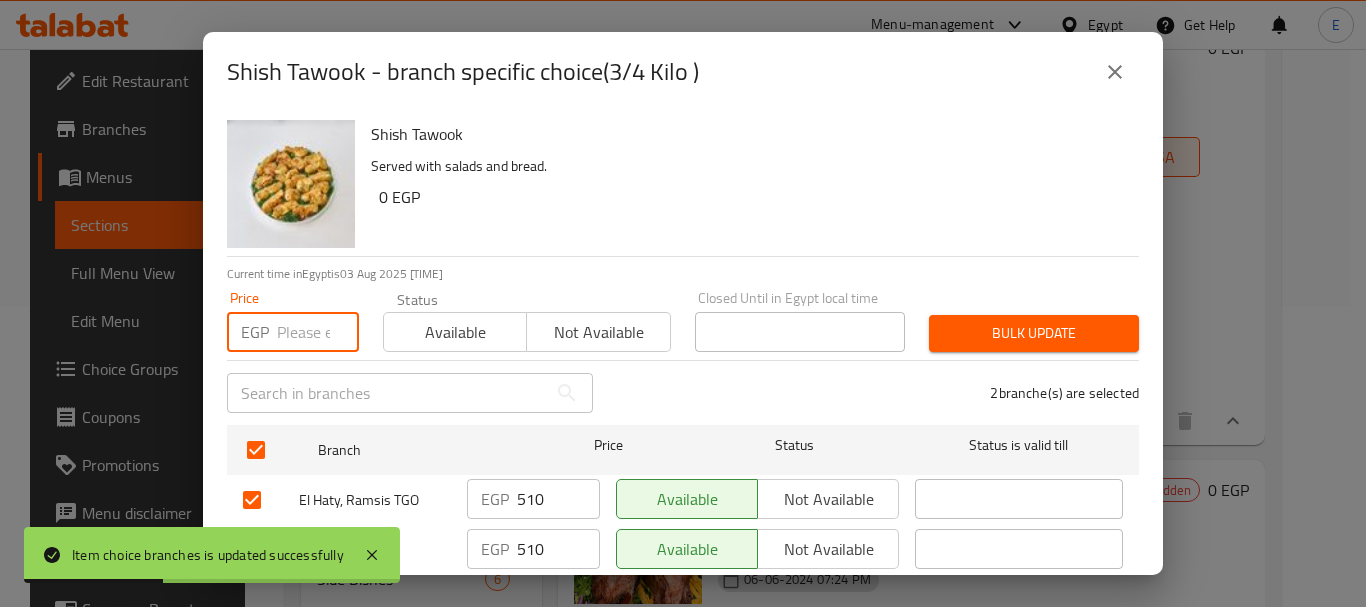 click at bounding box center (318, 332) 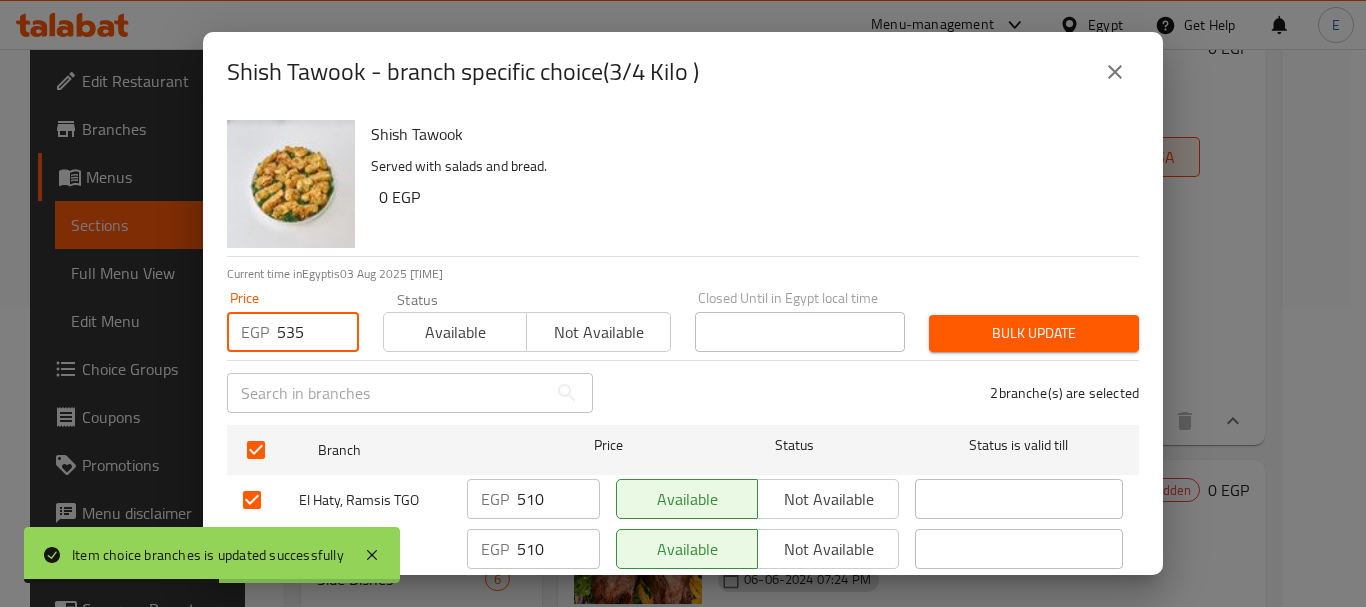 type on "535" 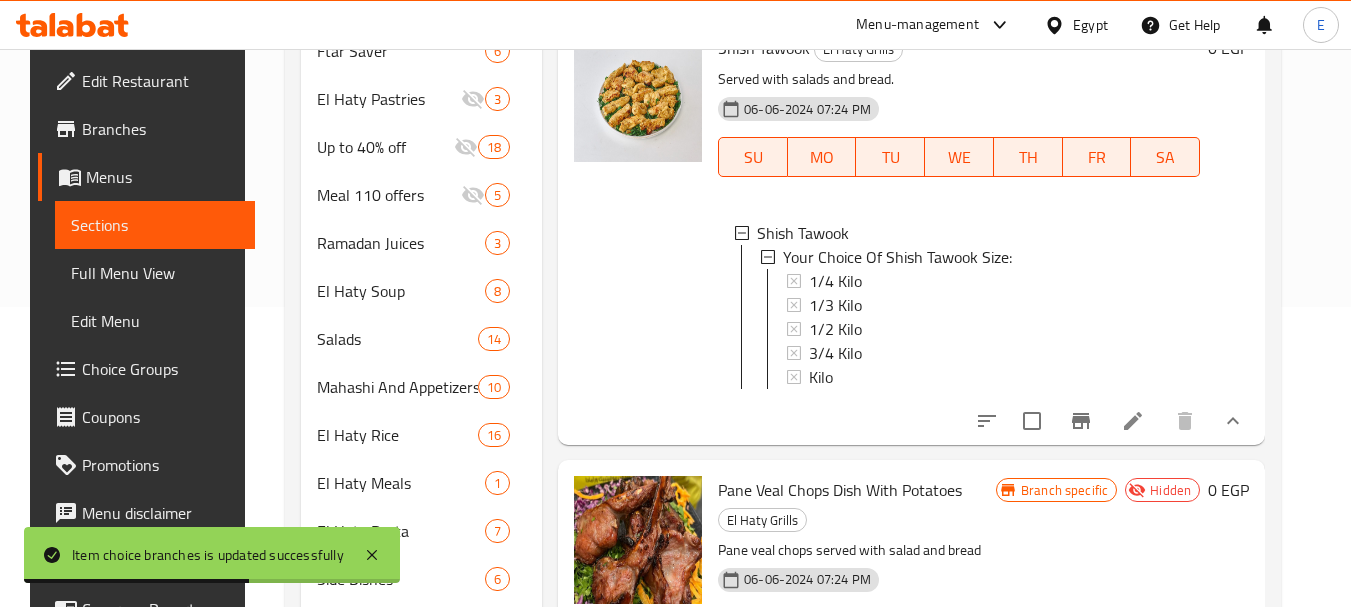 scroll, scrollTop: 3, scrollLeft: 0, axis: vertical 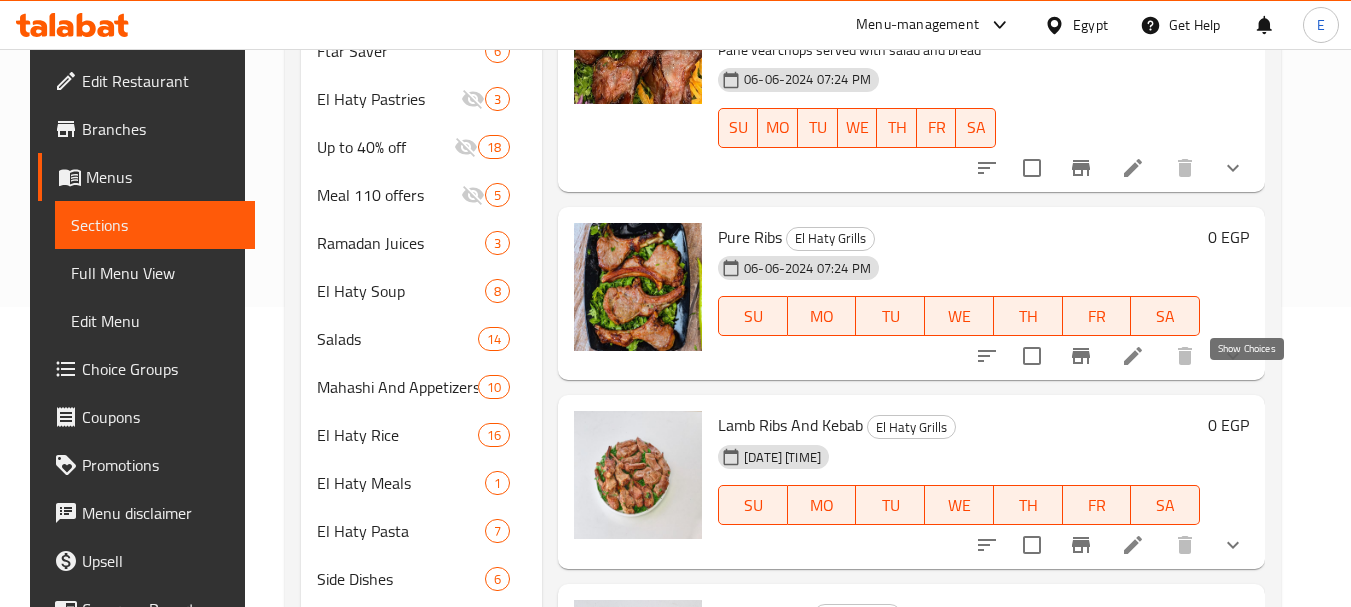 click 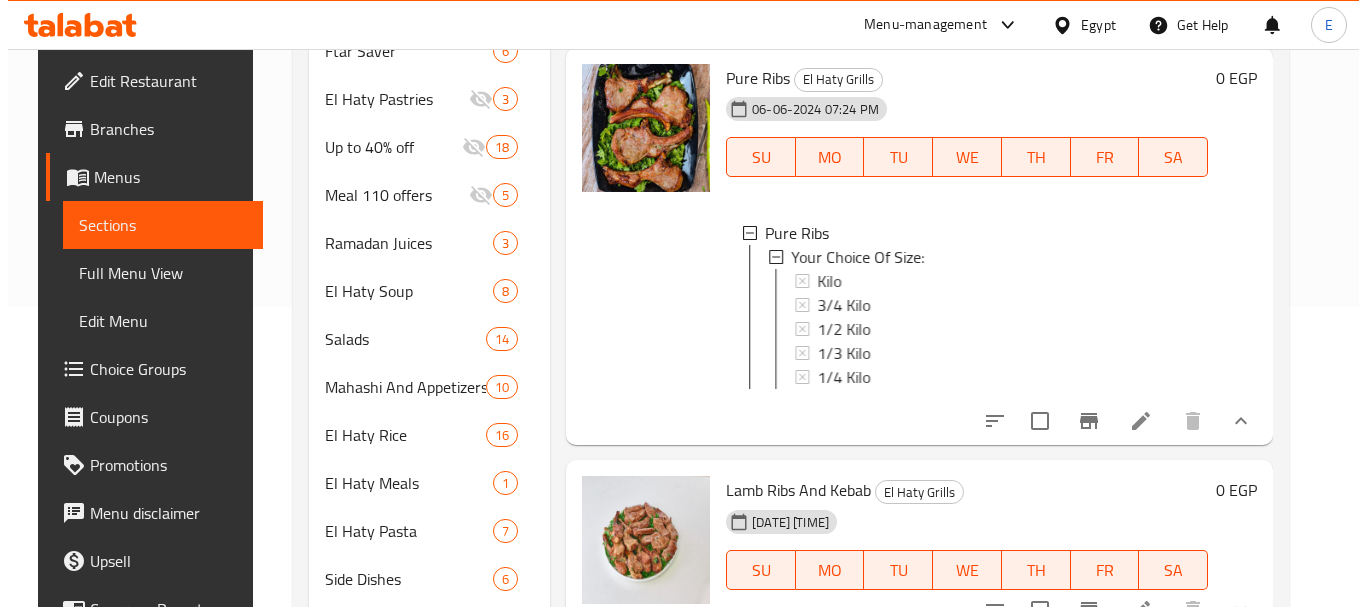 scroll, scrollTop: 1800, scrollLeft: 0, axis: vertical 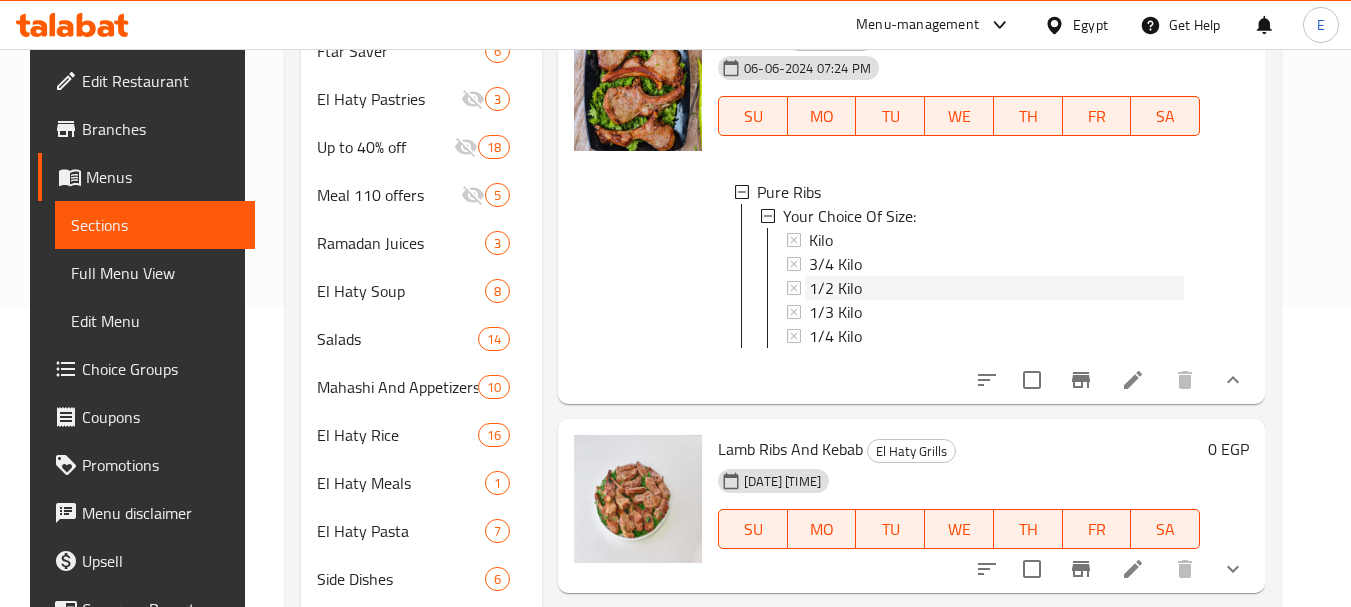 click on "1/2 Kilo" at bounding box center [835, 288] 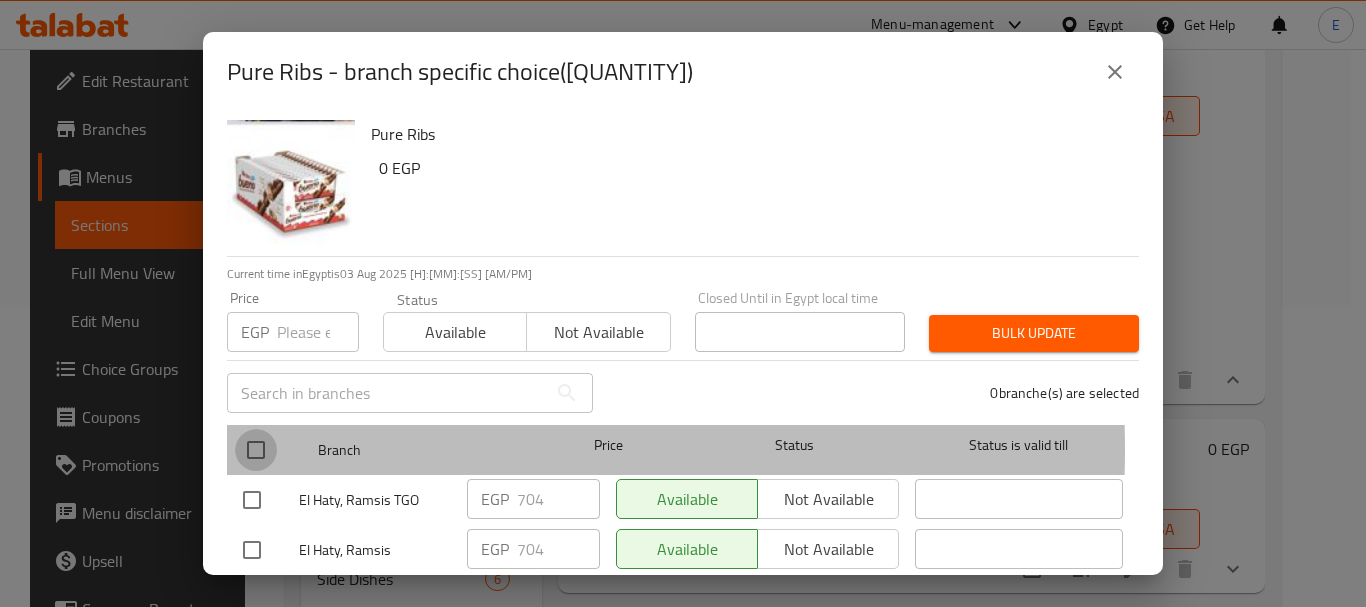 click at bounding box center (256, 450) 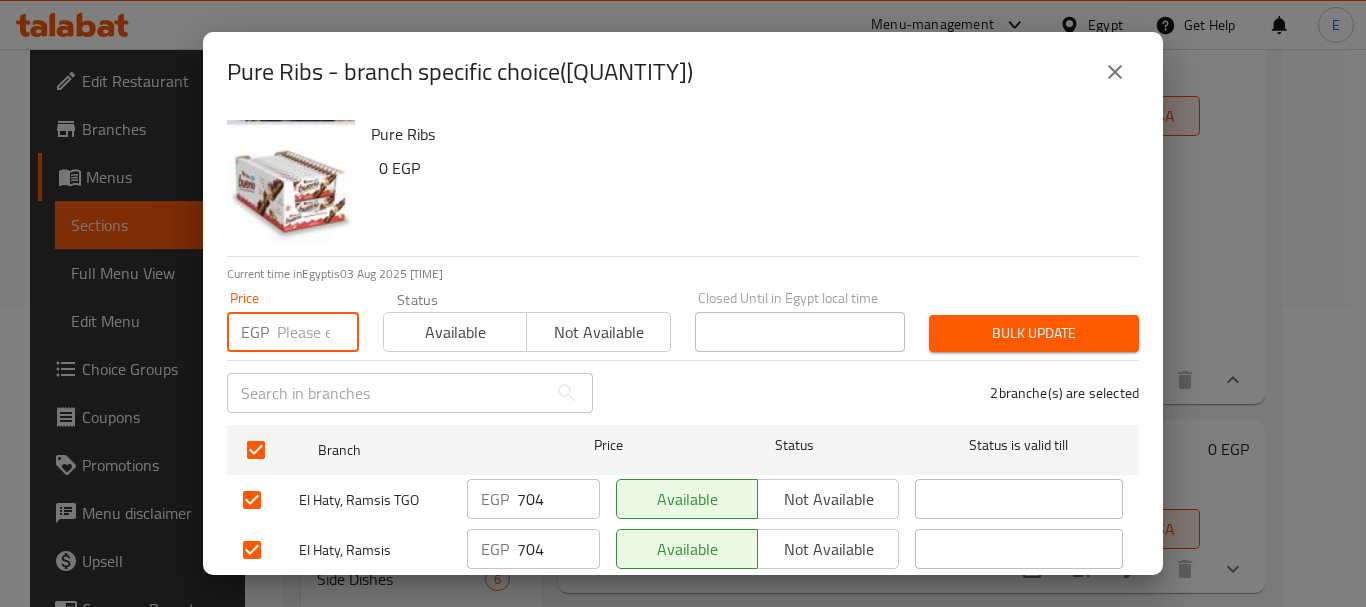 click at bounding box center [318, 332] 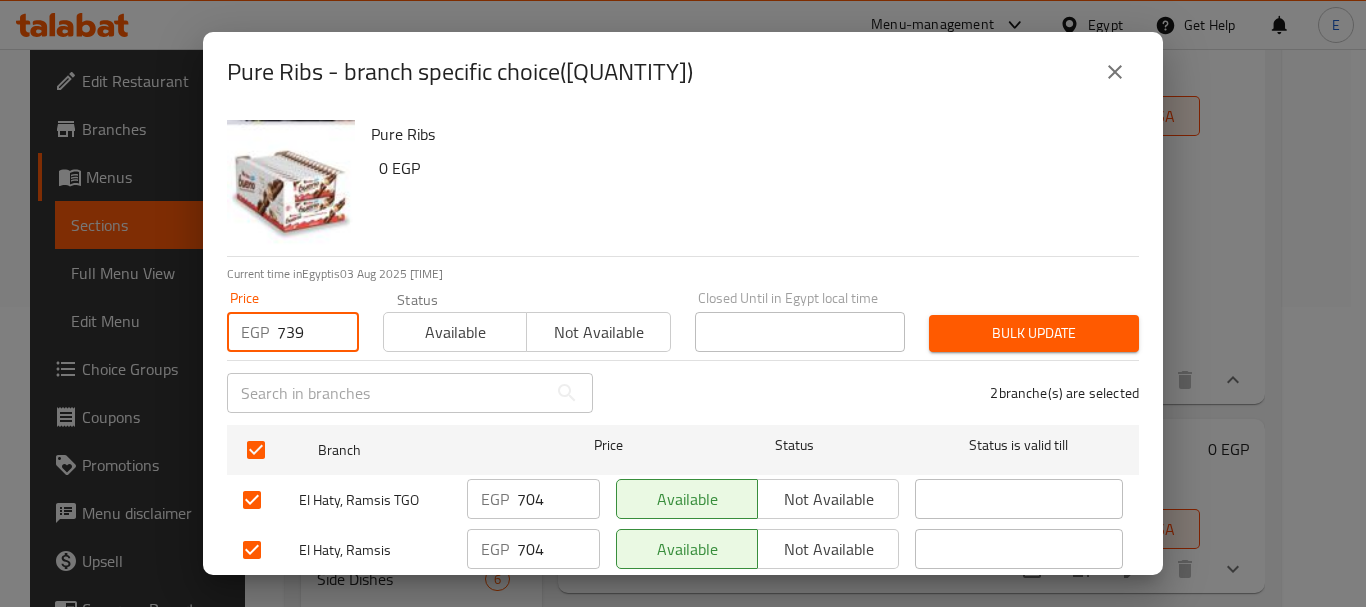 type on "739" 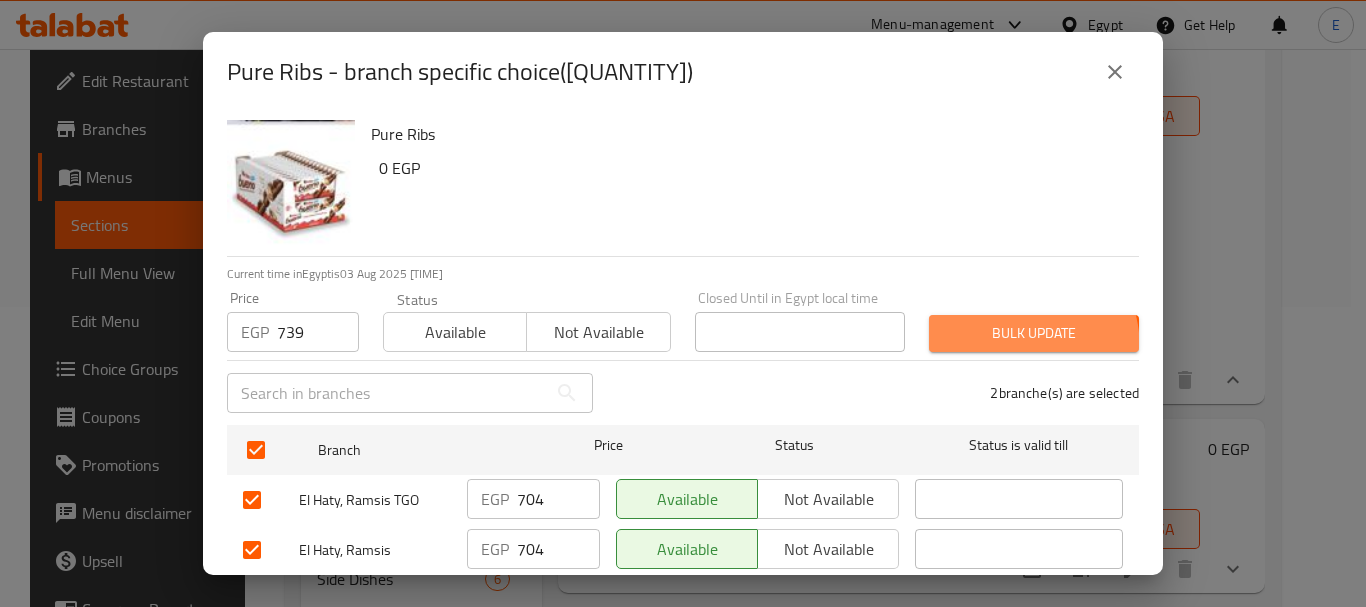 click on "Bulk update" at bounding box center [1034, 333] 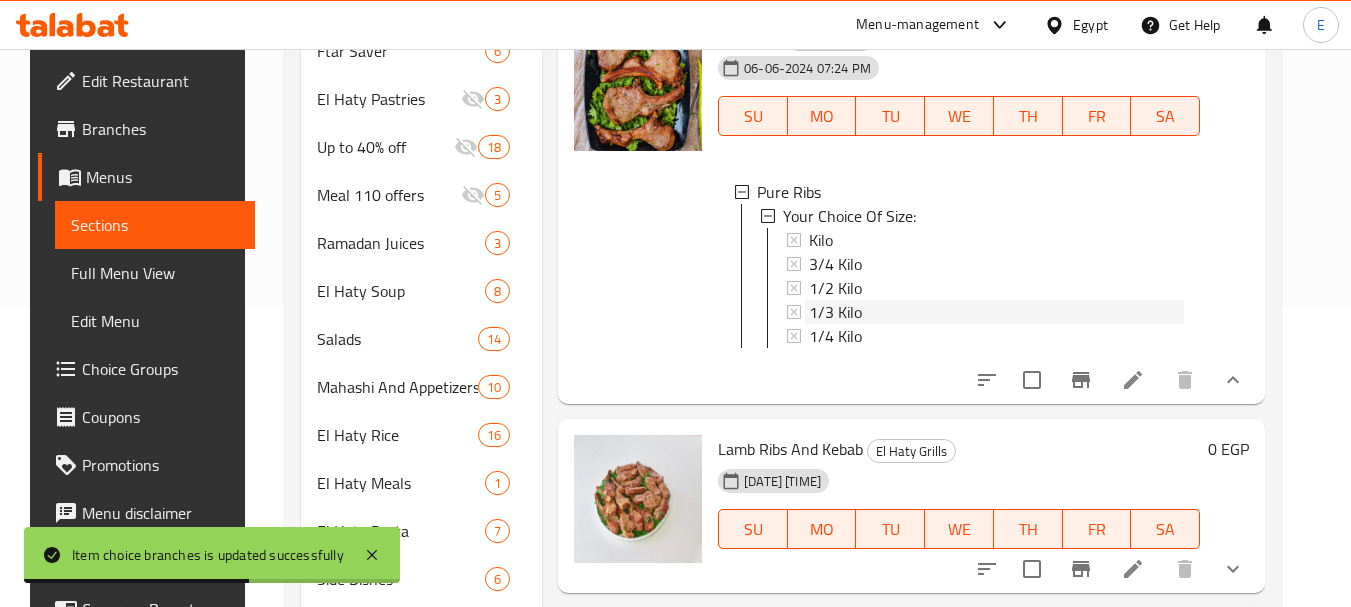 click on "1/3 Kilo" at bounding box center (835, 312) 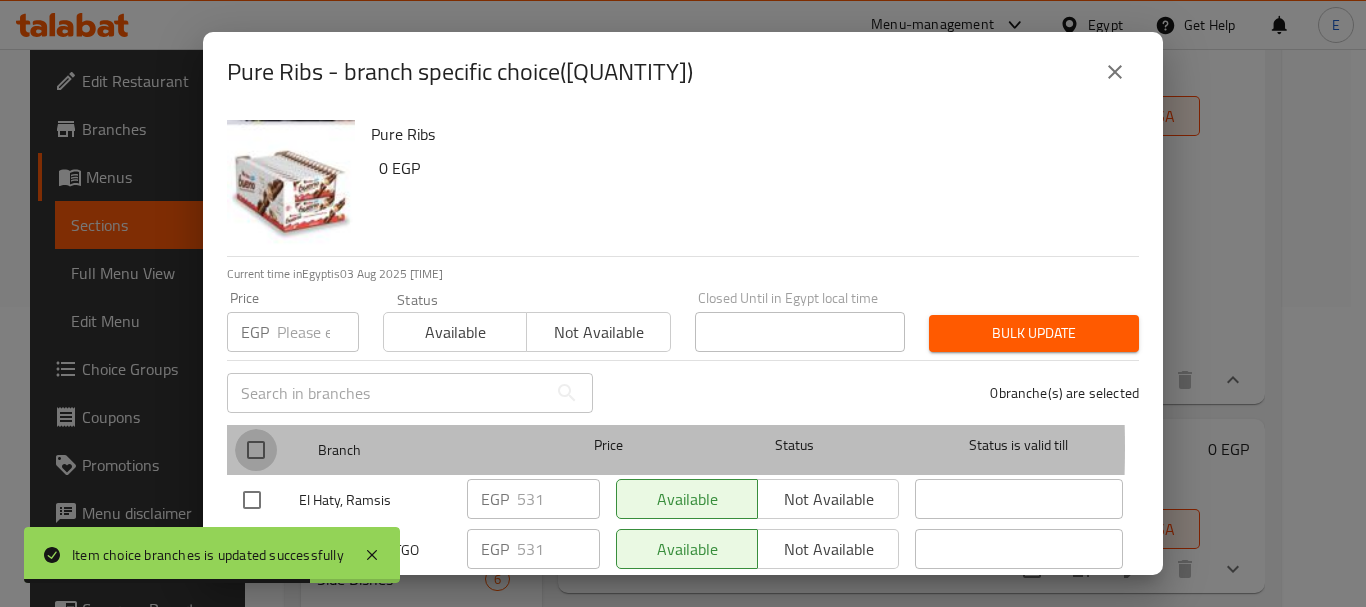 click at bounding box center [256, 450] 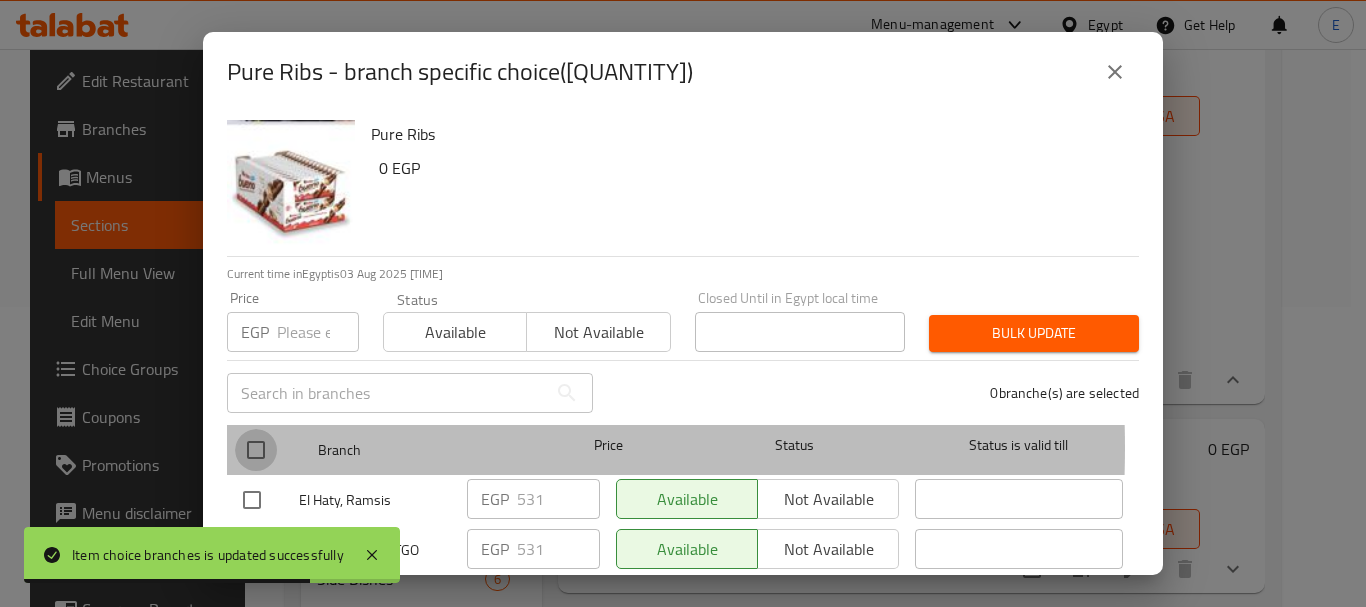 checkbox on "true" 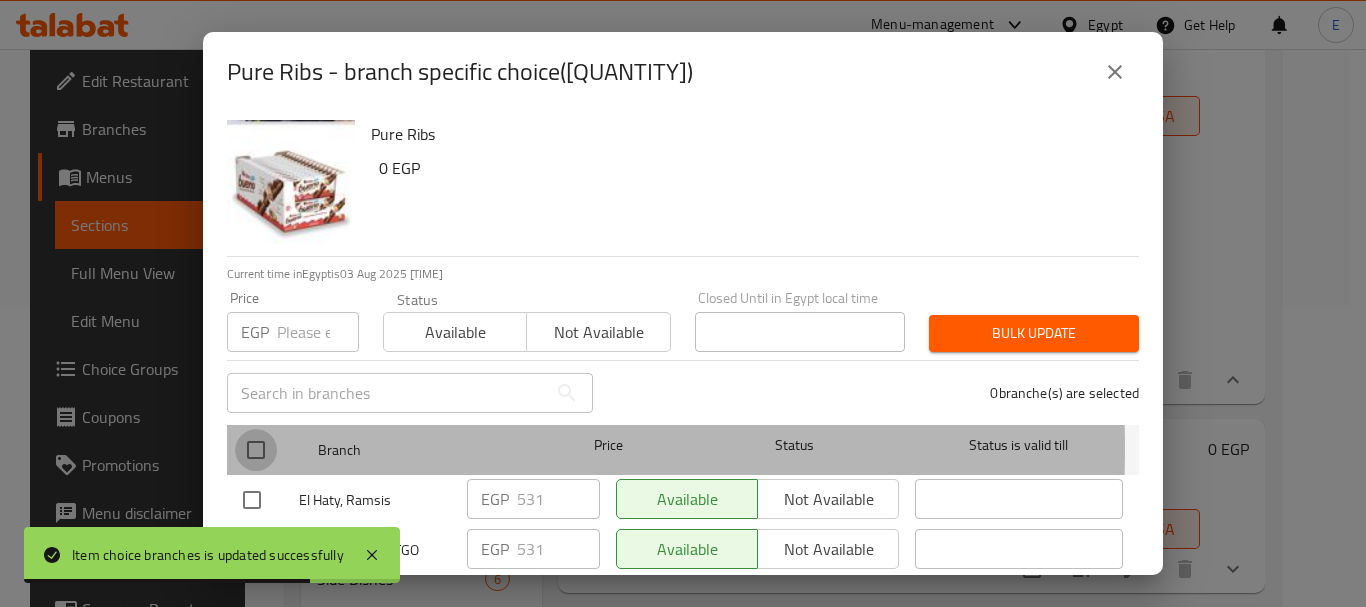 checkbox on "true" 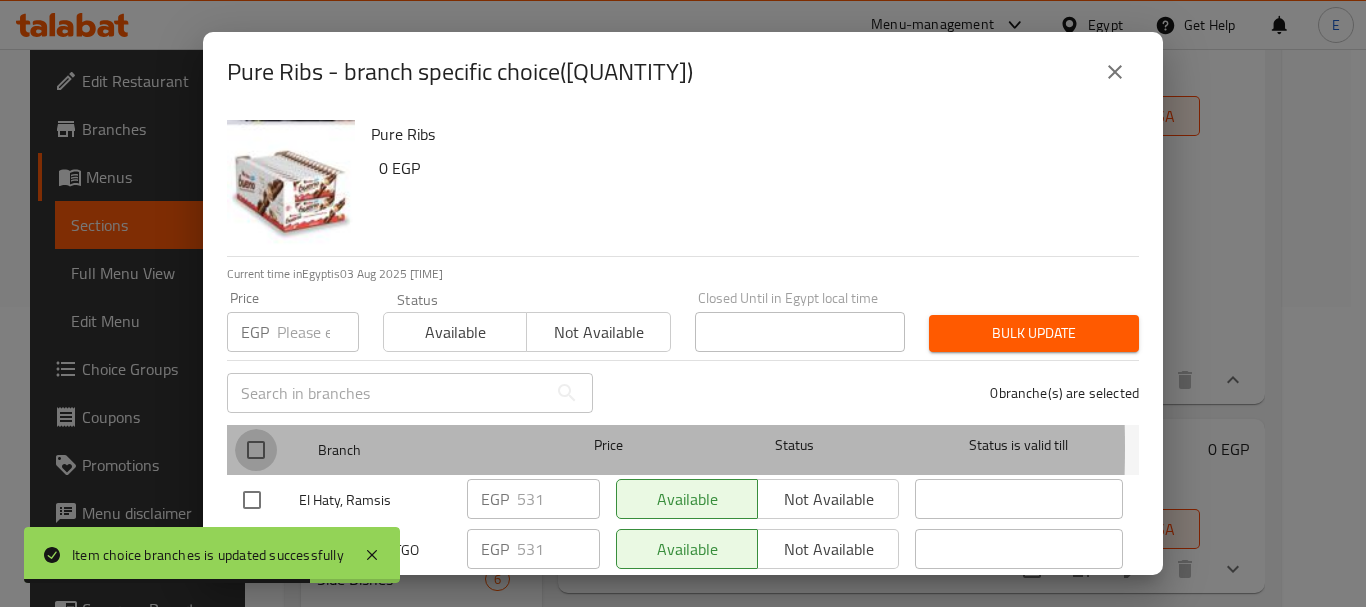 checkbox on "true" 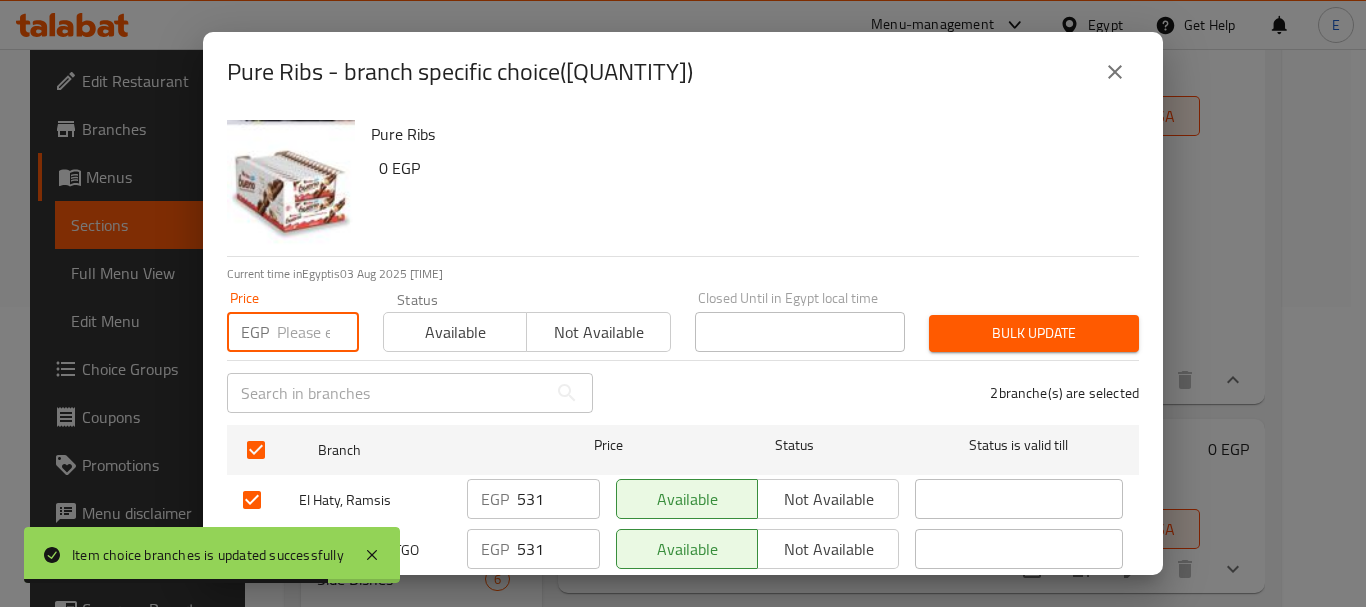 click at bounding box center [318, 332] 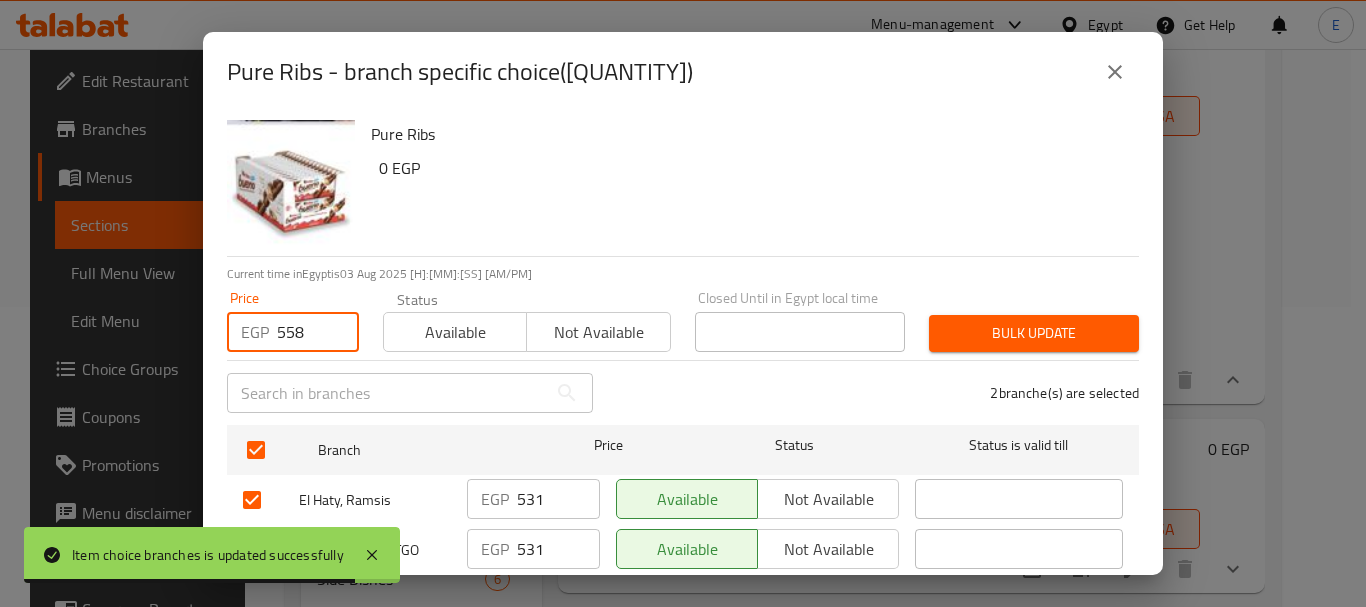 type on "558" 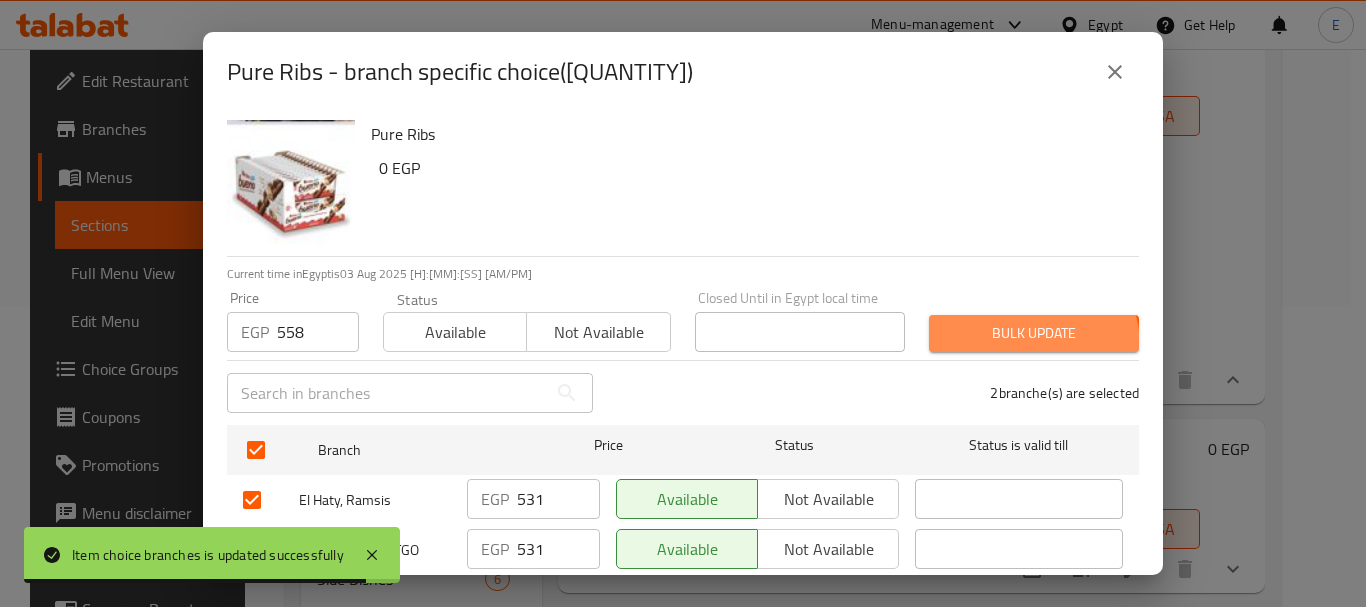 click on "Bulk update" at bounding box center [1034, 333] 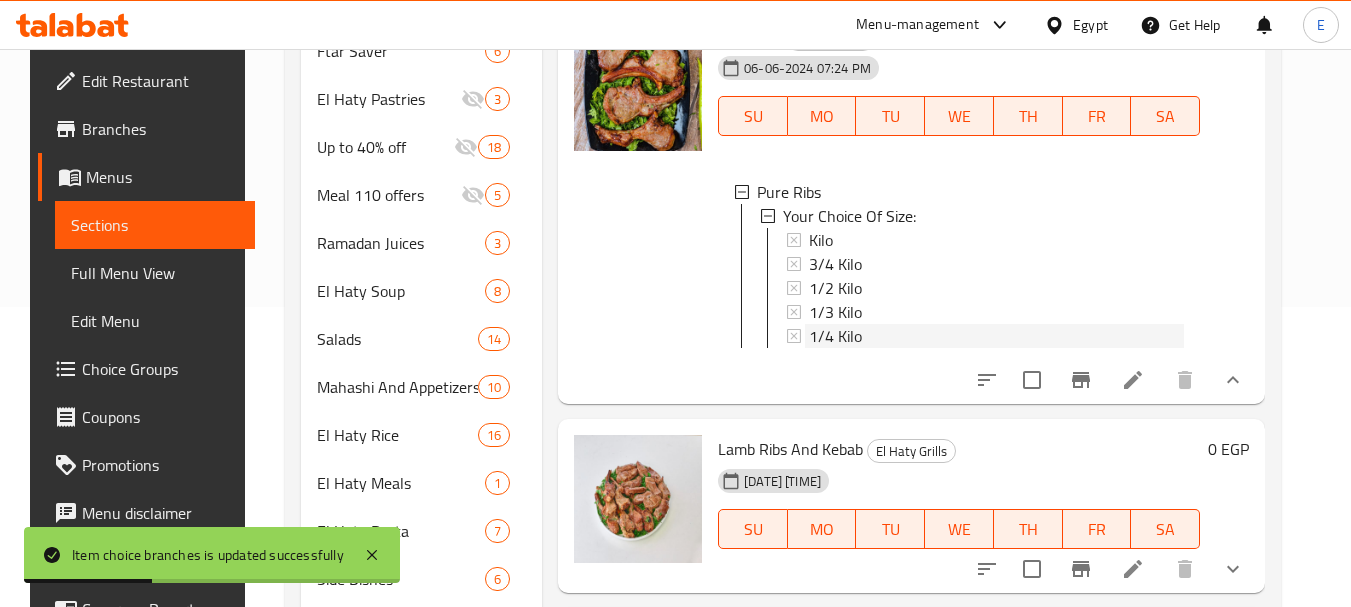 click on "1/4 Kilo" at bounding box center [835, 336] 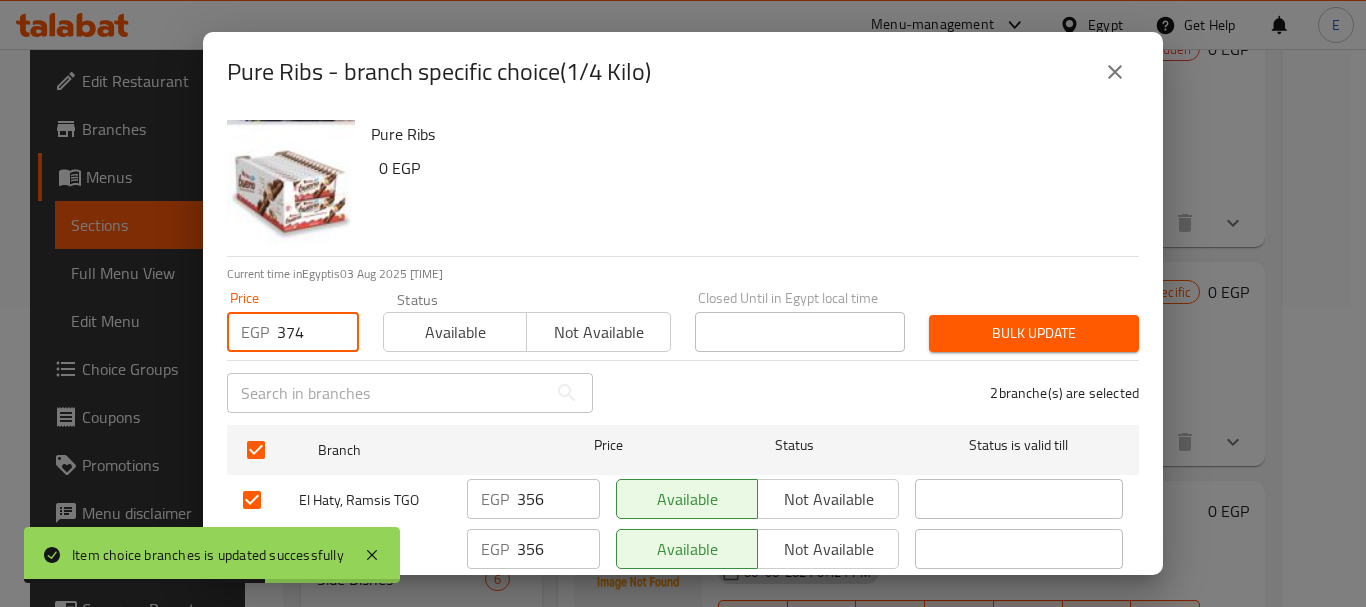 type on "374" 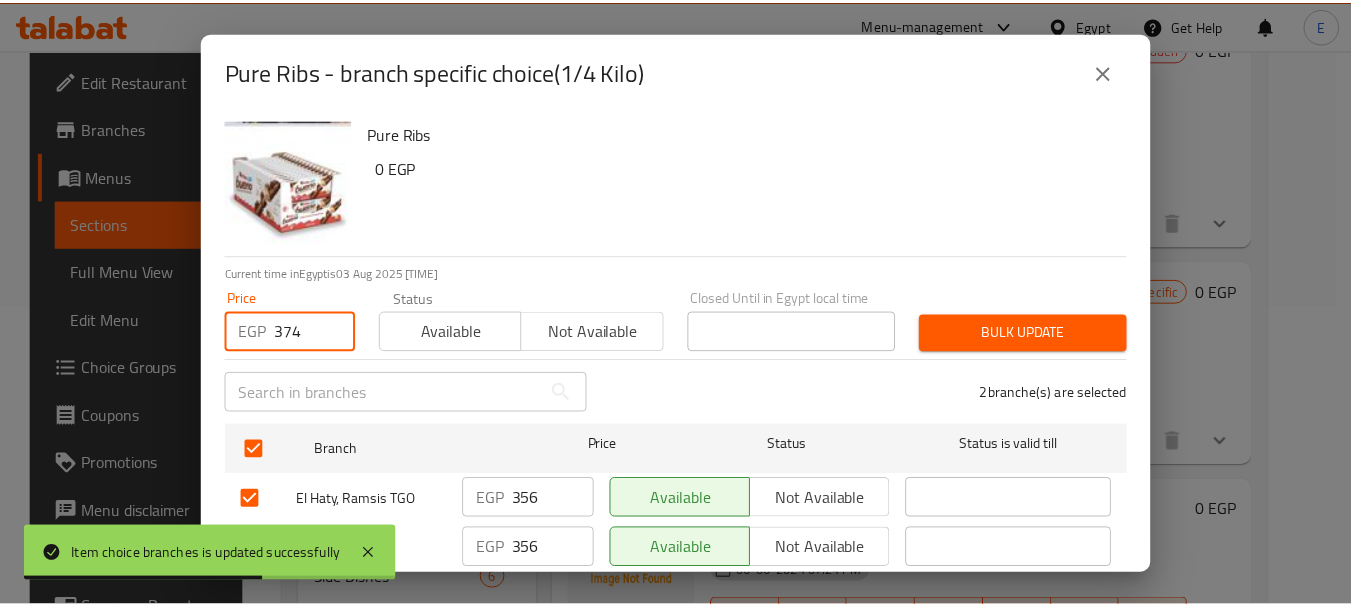 scroll, scrollTop: 3, scrollLeft: 0, axis: vertical 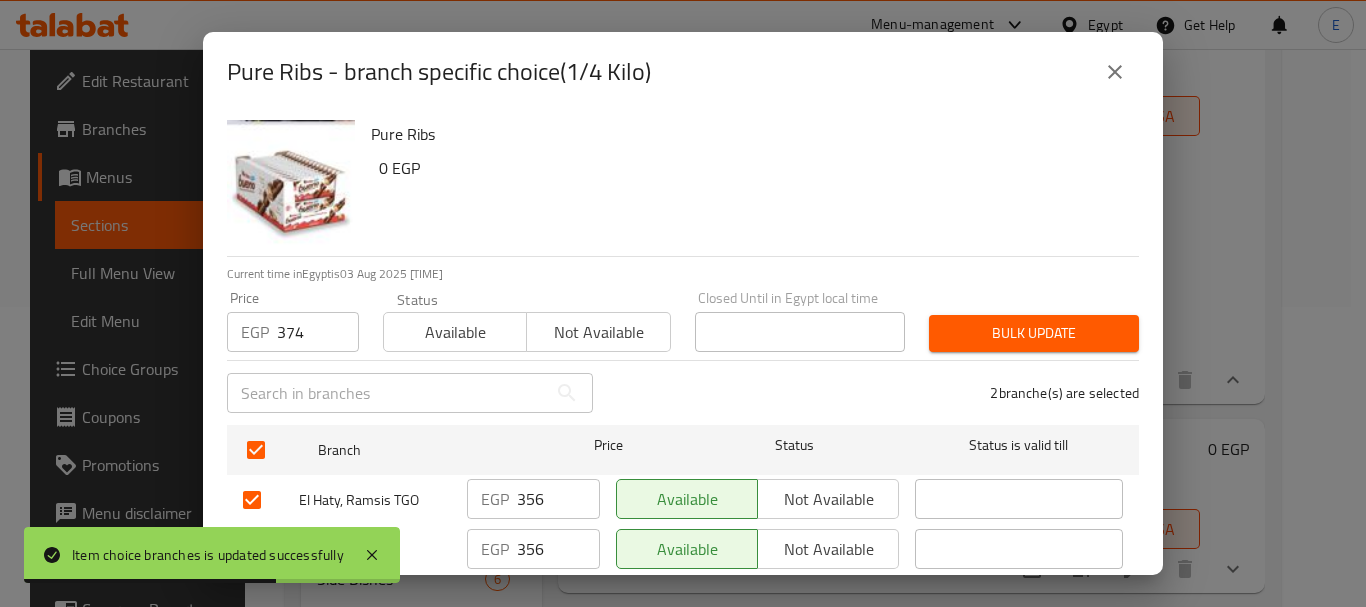 click on "Bulk update" at bounding box center [1034, 333] 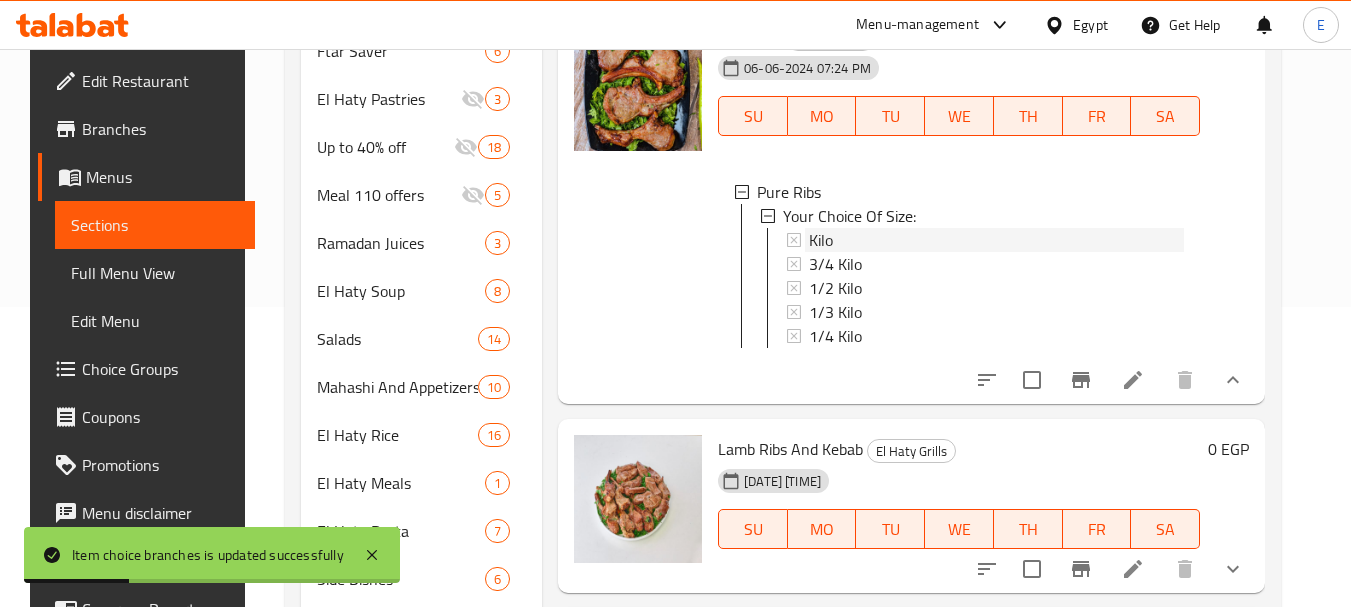 click on "Kilo" at bounding box center (821, 240) 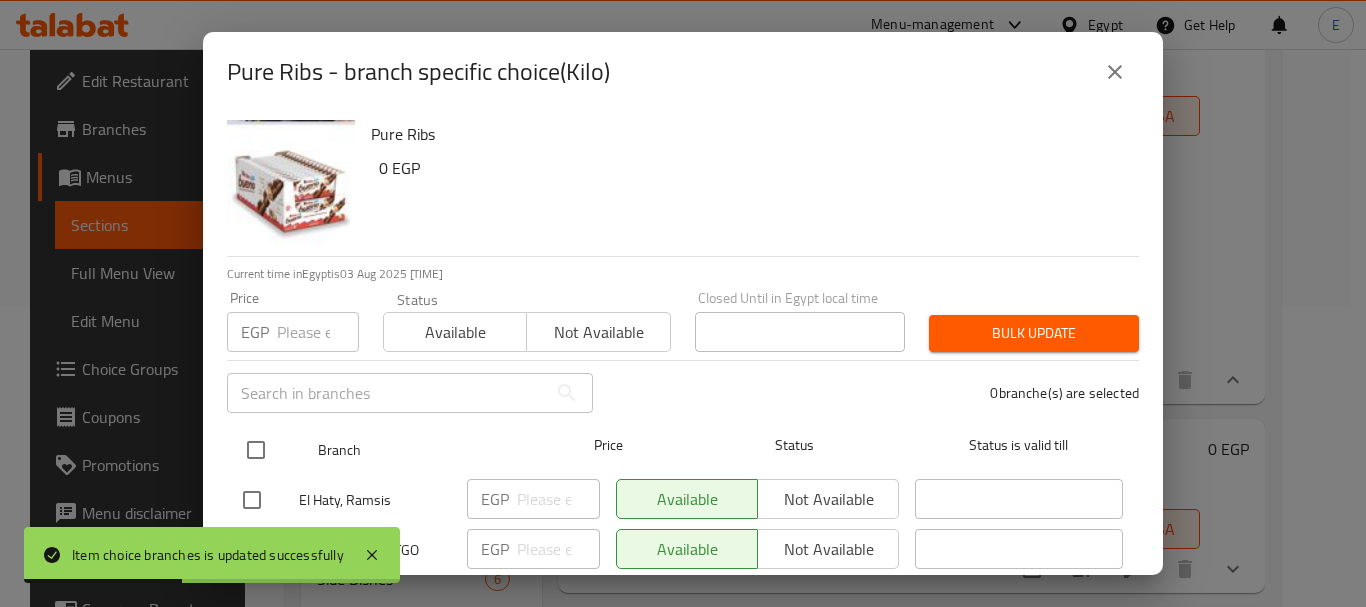 click on "Branch Price Status Status is valid till" at bounding box center [683, 450] 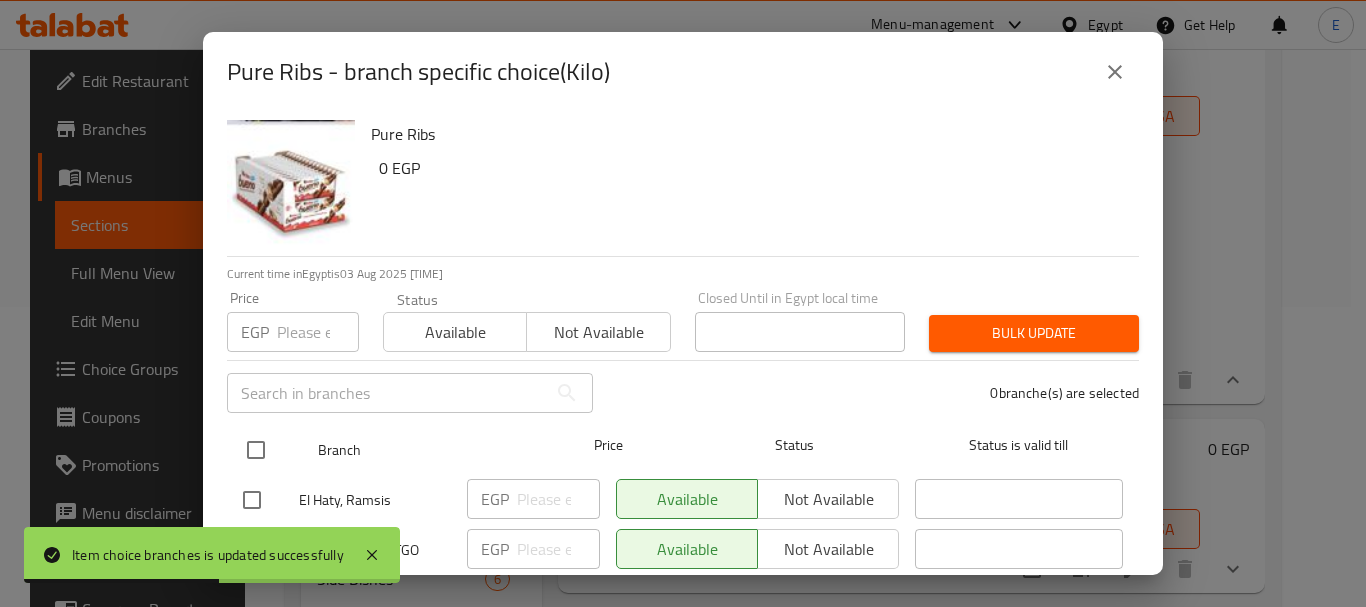 click at bounding box center (256, 450) 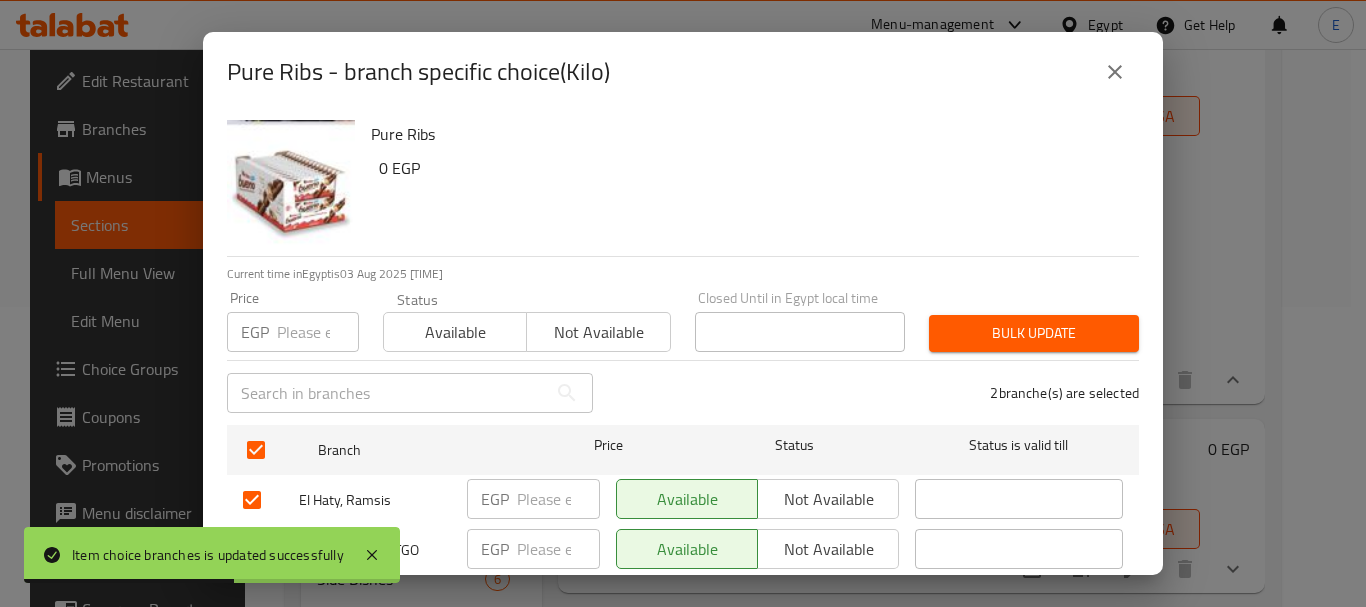 click at bounding box center [318, 332] 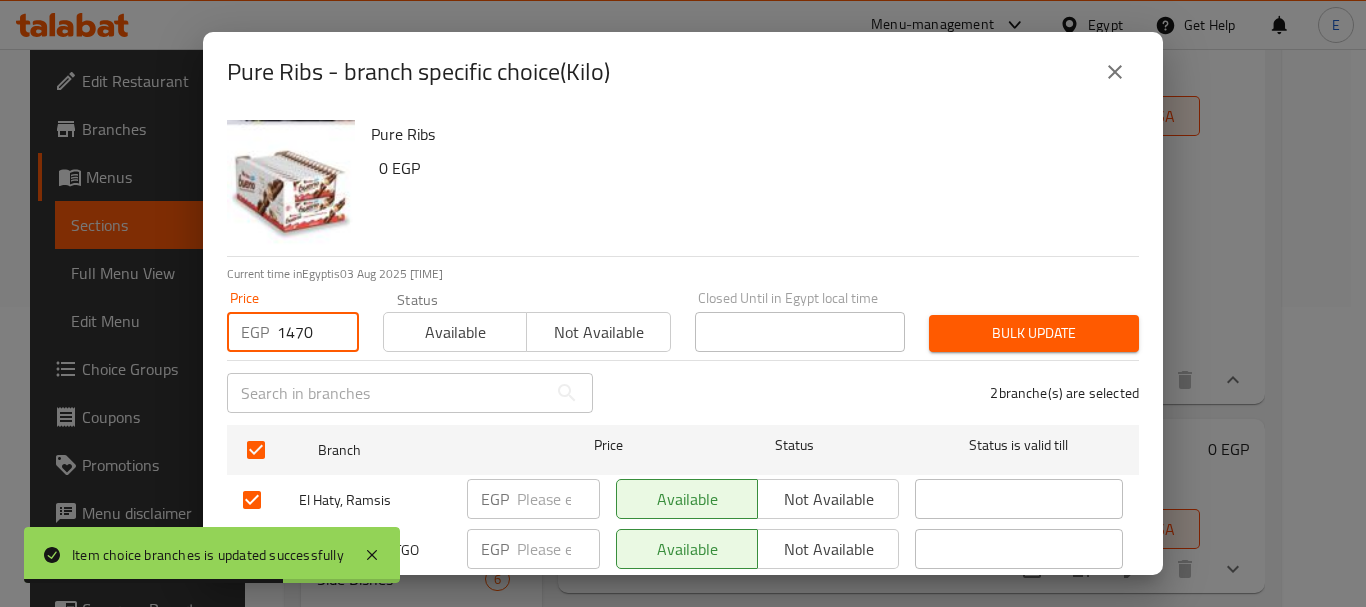 type on "1470" 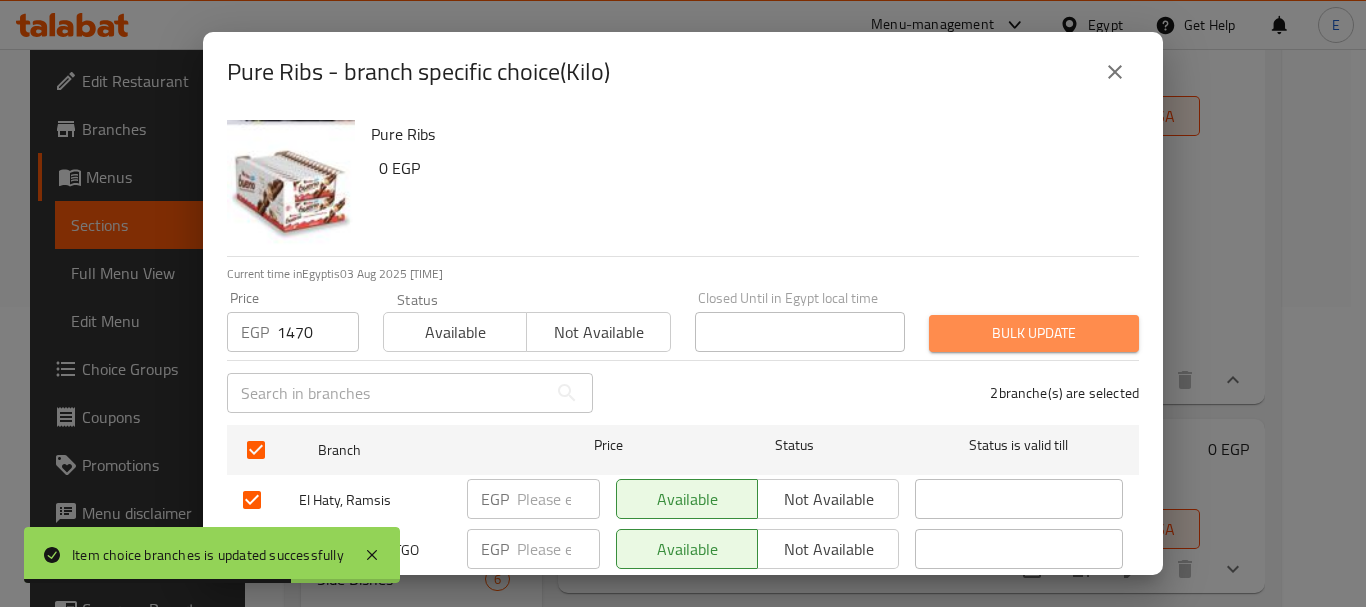 click on "Bulk update" at bounding box center [1034, 333] 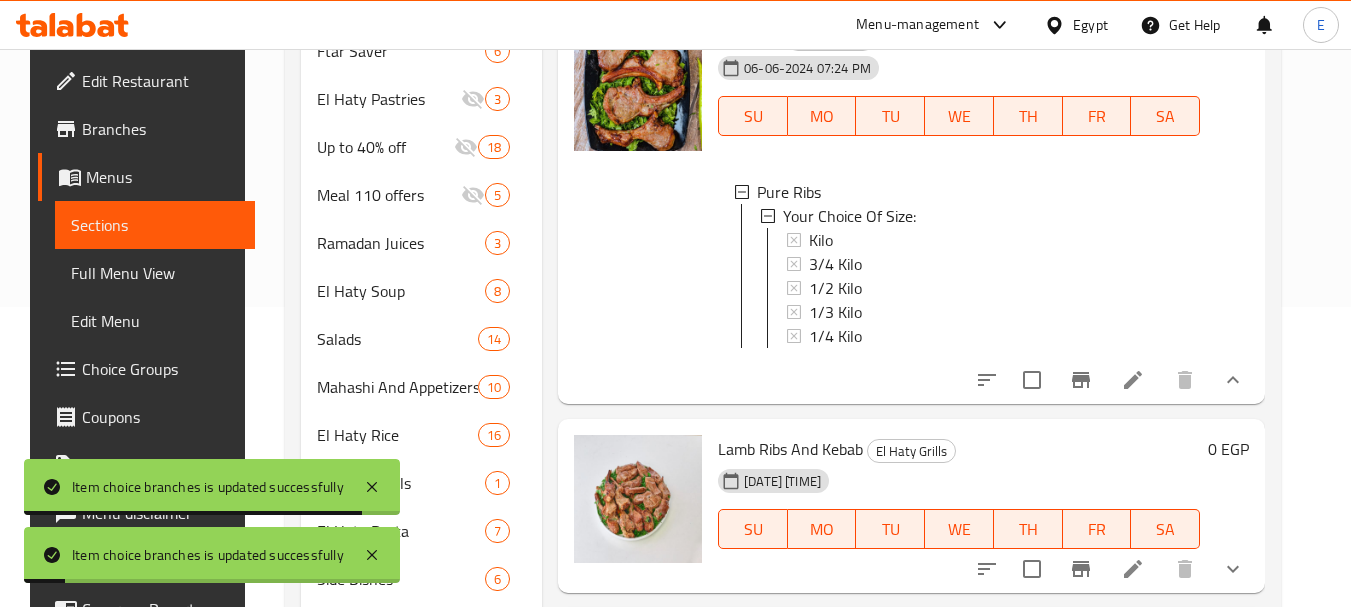 scroll, scrollTop: 1800, scrollLeft: 0, axis: vertical 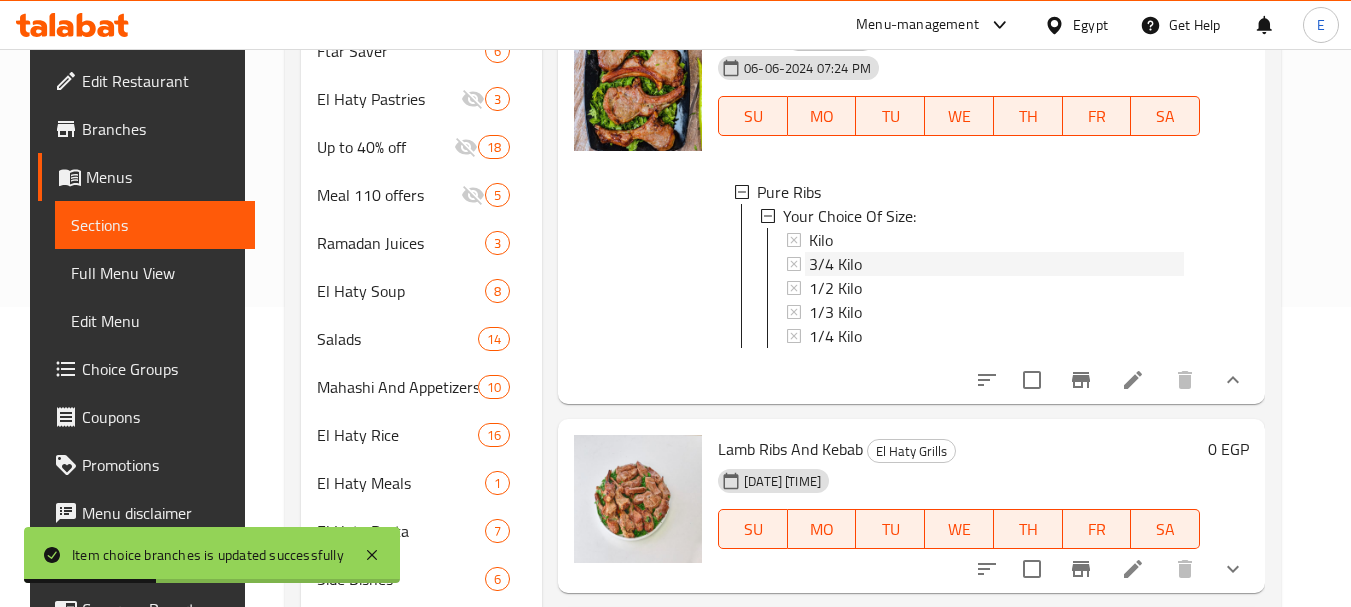 click on "3/4 Kilo" at bounding box center (835, 264) 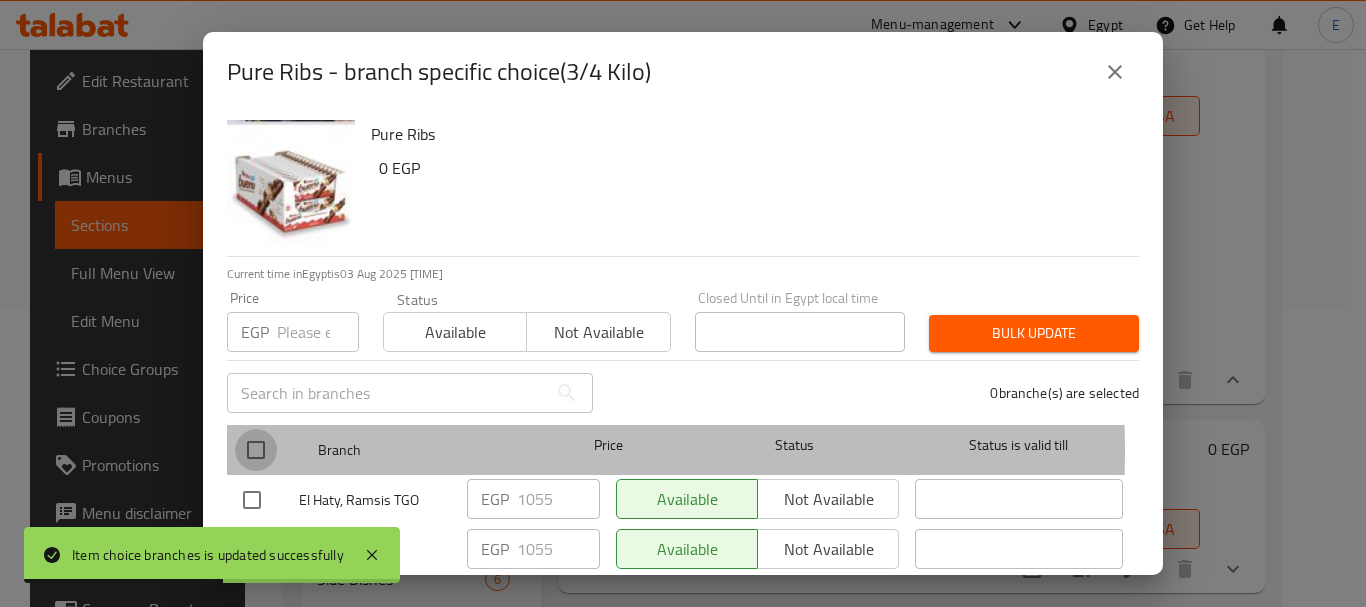 click at bounding box center (256, 450) 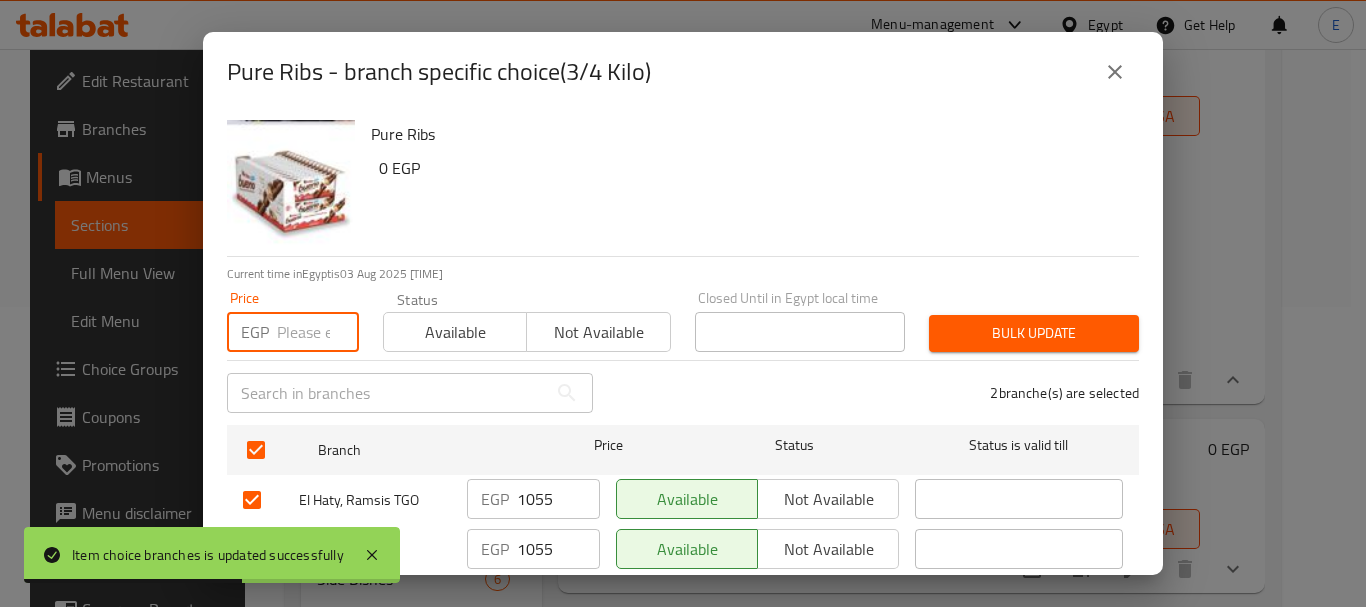 click at bounding box center (318, 332) 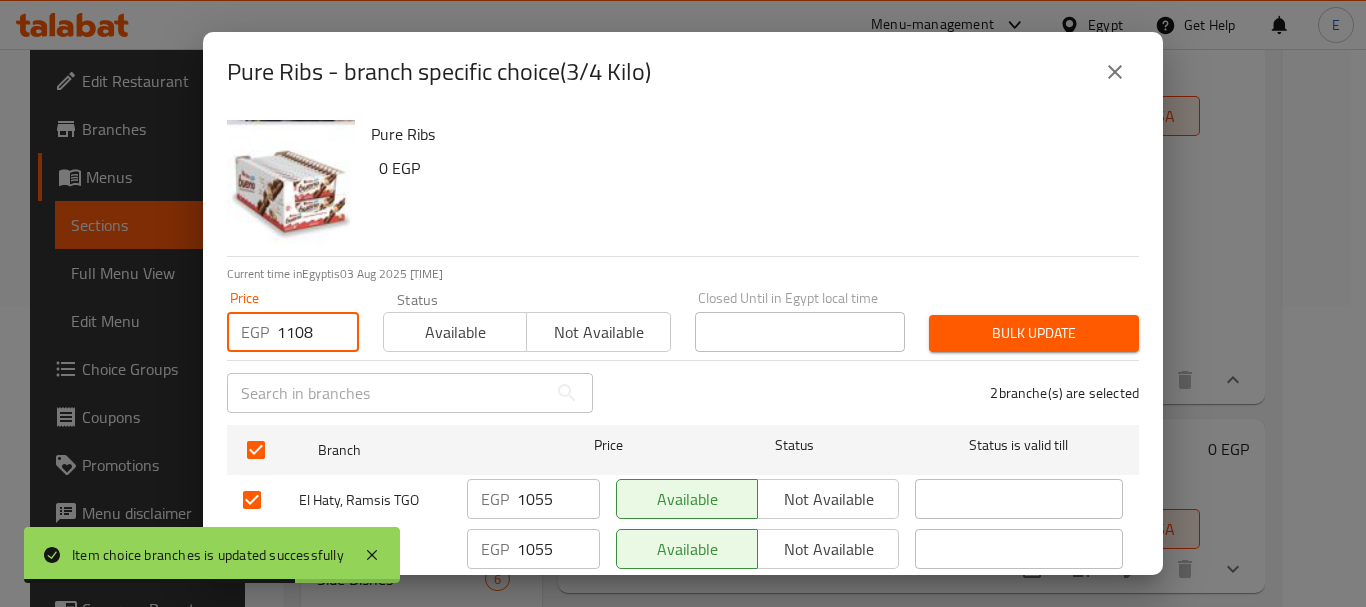 type on "1108" 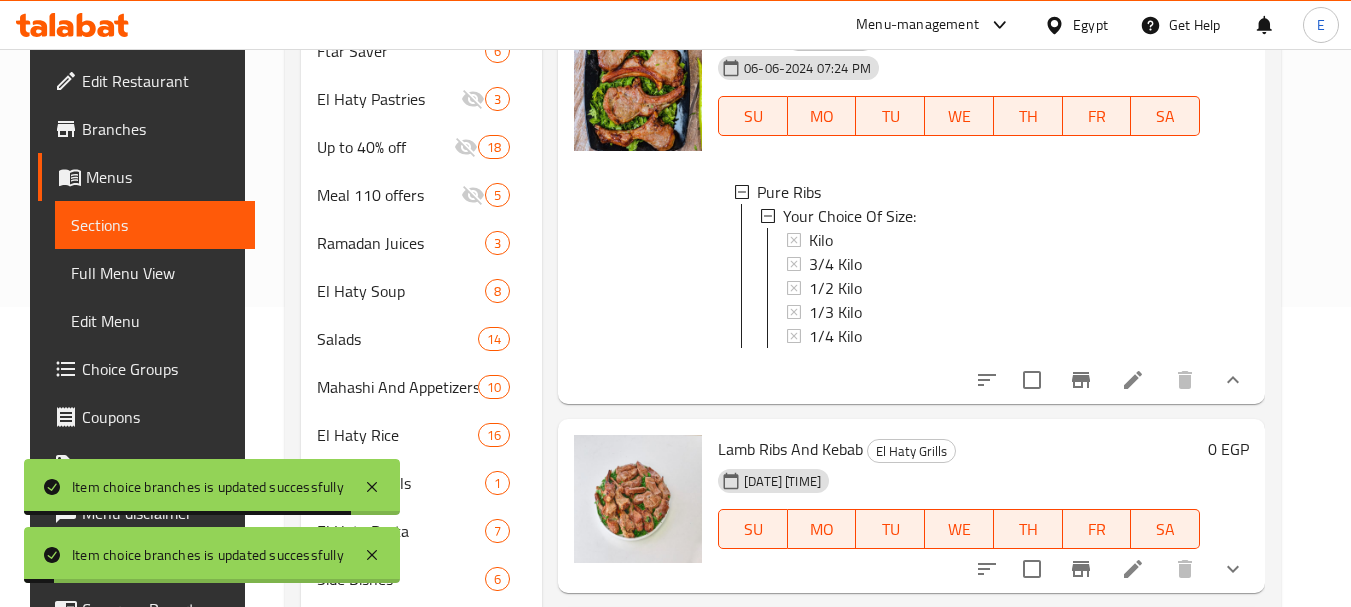scroll, scrollTop: 3, scrollLeft: 0, axis: vertical 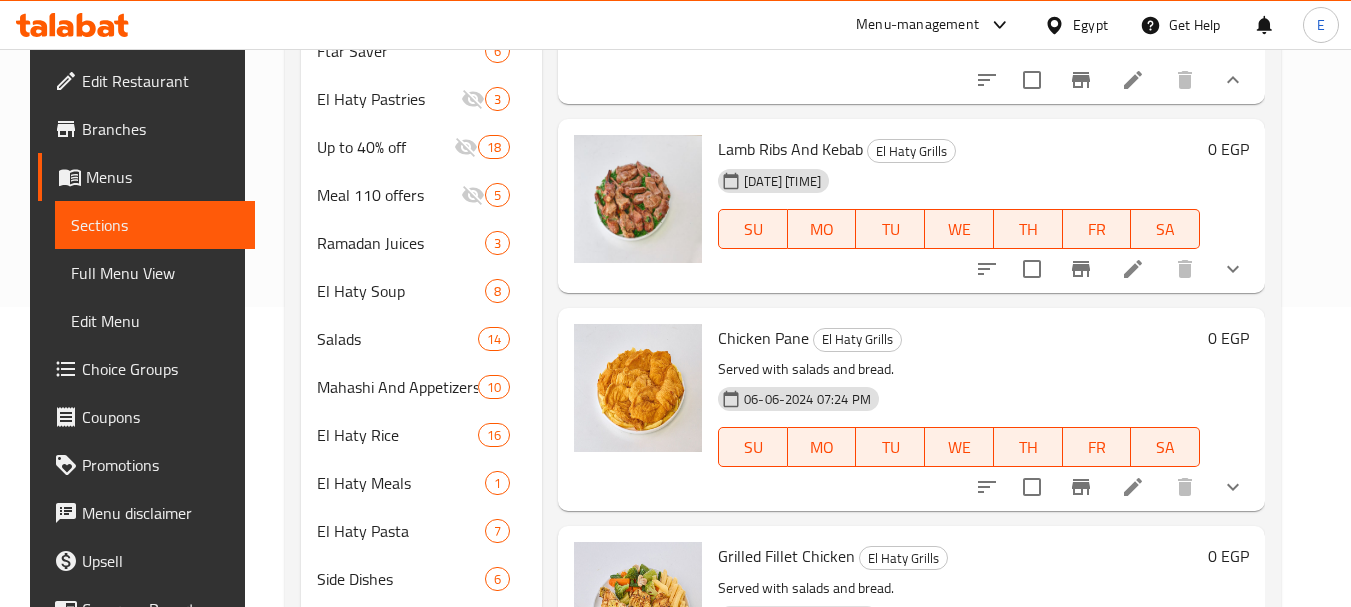 click at bounding box center [1133, 269] 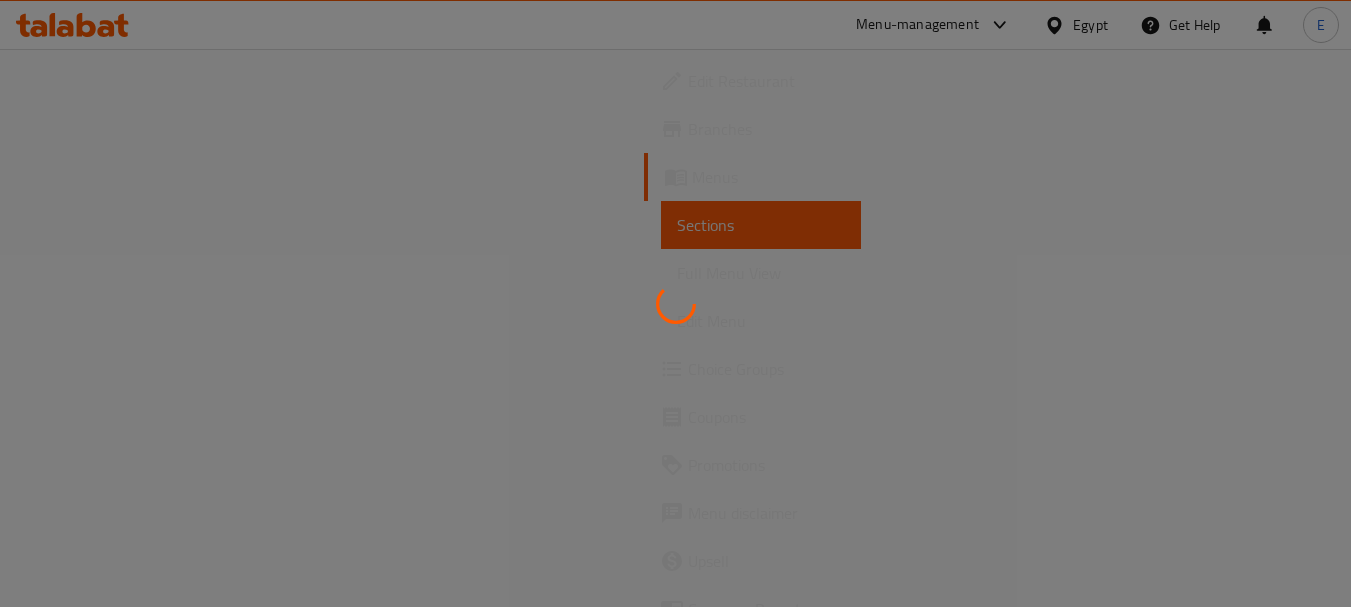 scroll, scrollTop: 0, scrollLeft: 0, axis: both 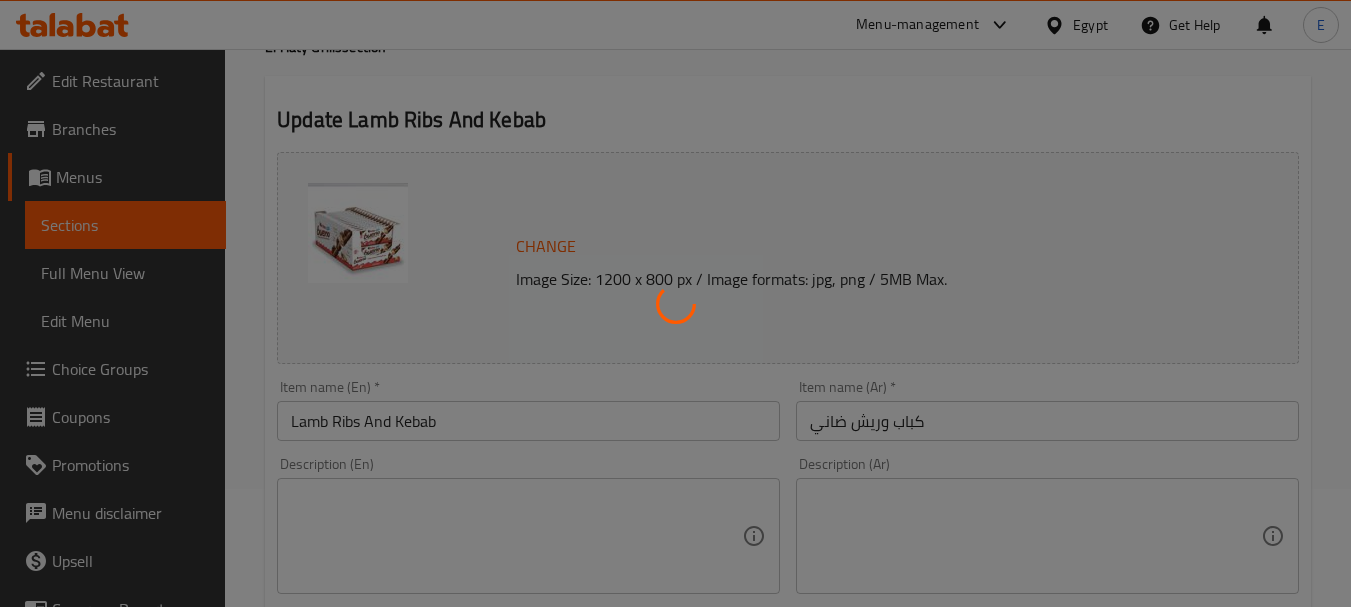 type on "إختيارك من الوزن:" 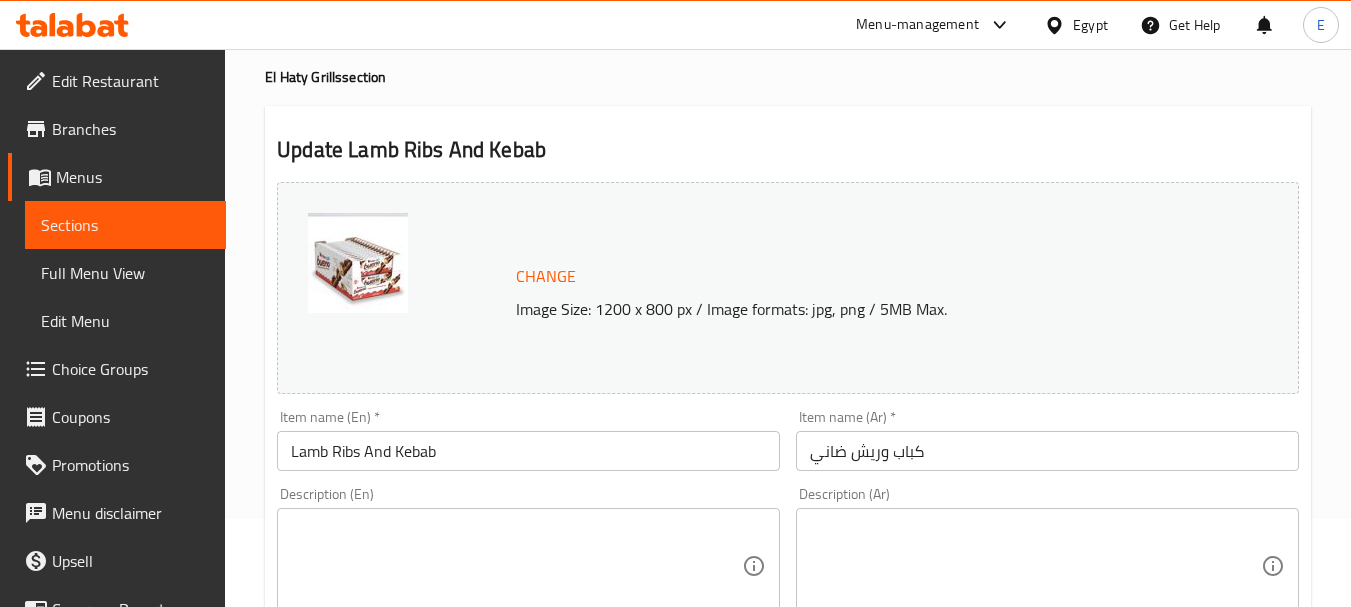 scroll, scrollTop: 0, scrollLeft: 0, axis: both 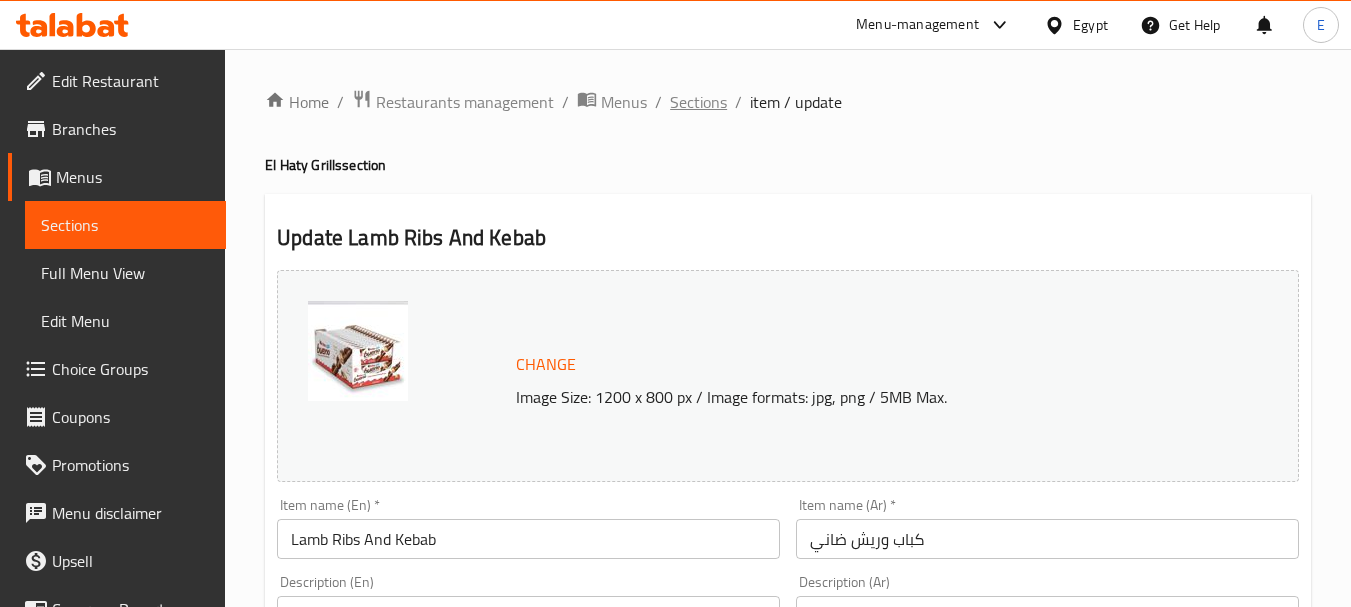 click on "Sections" at bounding box center (698, 102) 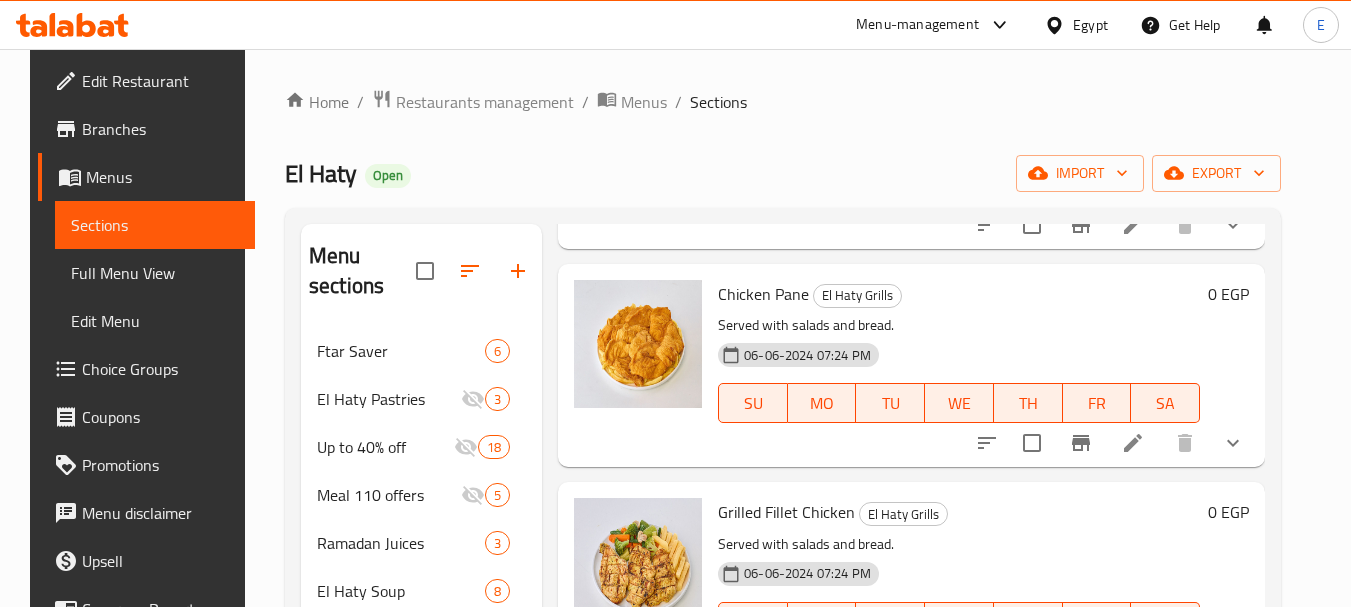 scroll, scrollTop: 1800, scrollLeft: 0, axis: vertical 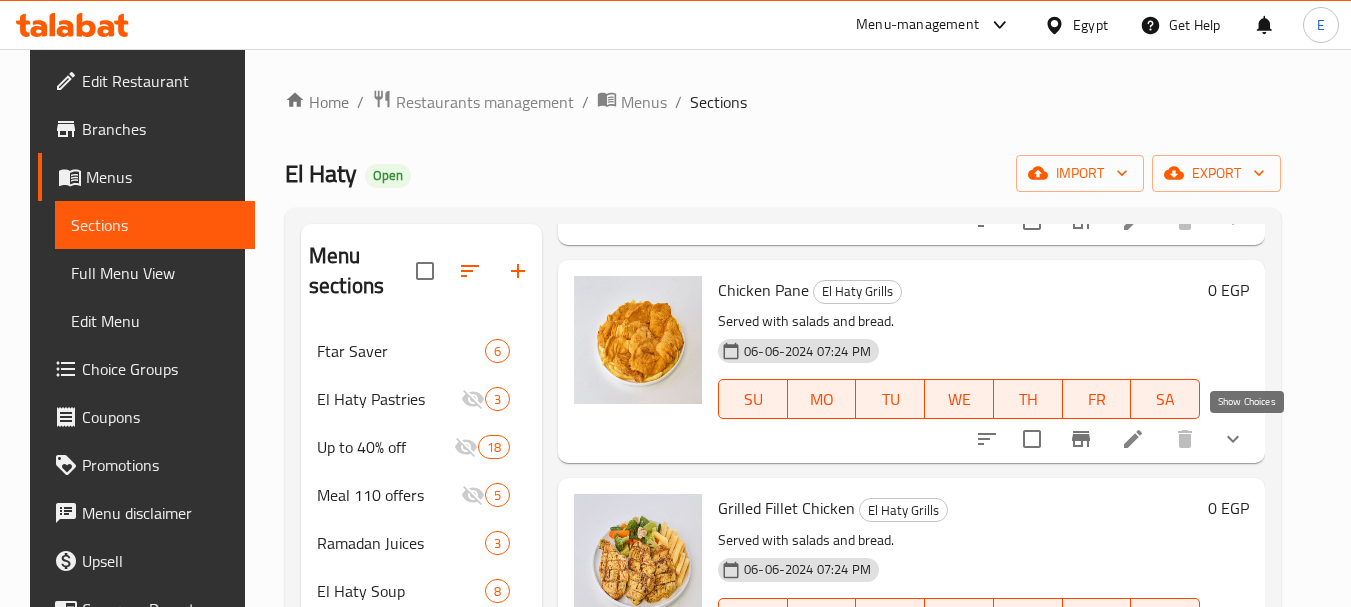 click 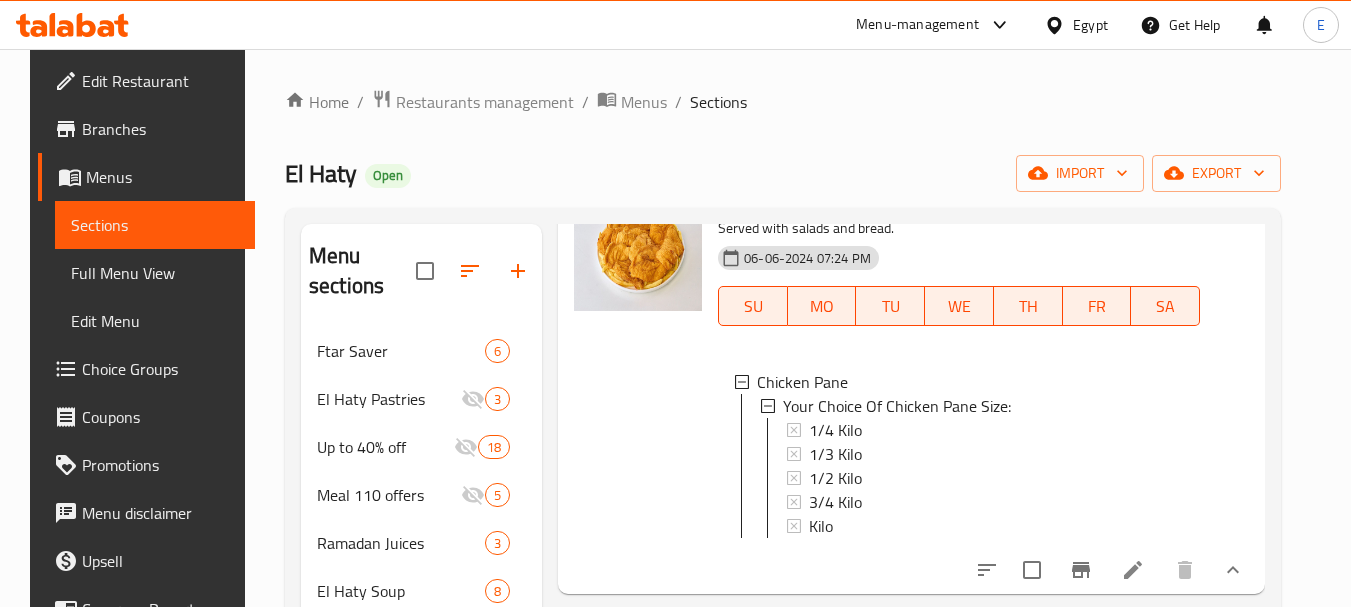 scroll, scrollTop: 1900, scrollLeft: 0, axis: vertical 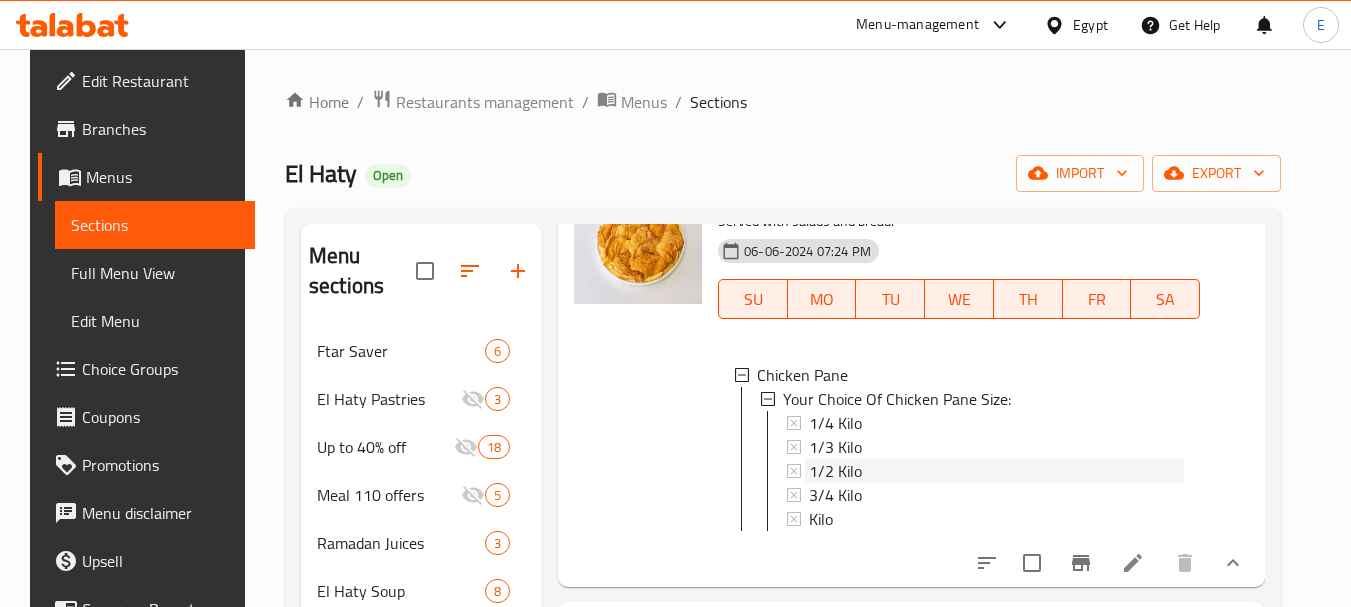 click on "1/2 Kilo" at bounding box center (835, 471) 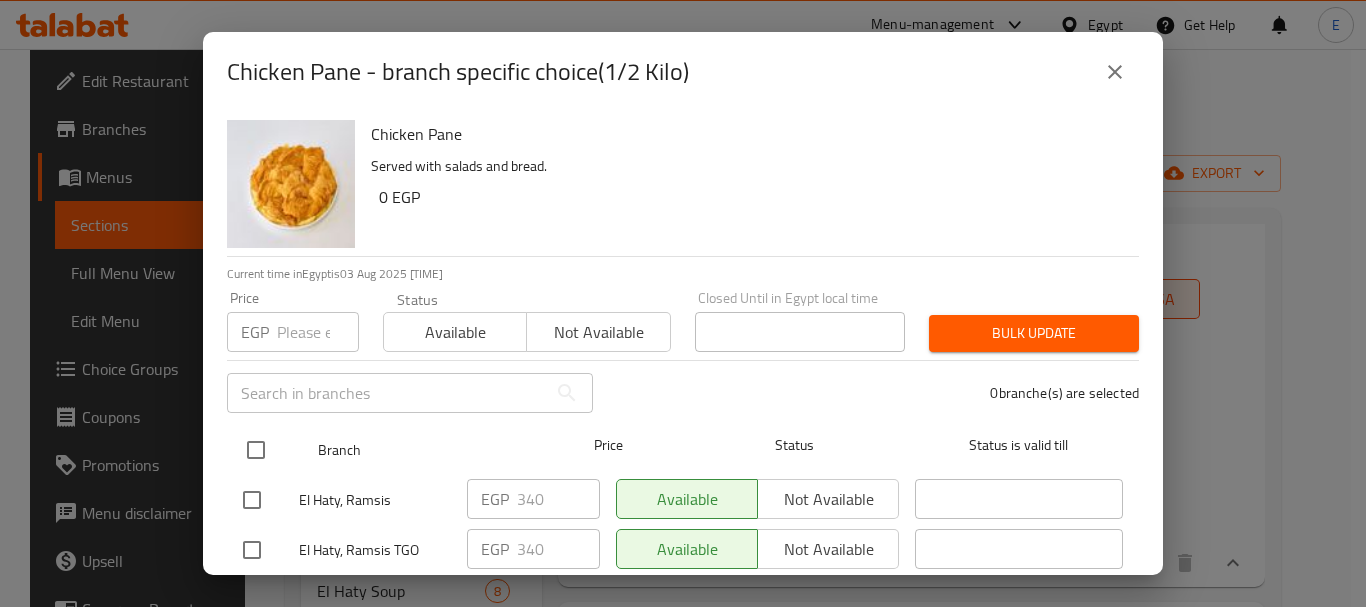 click at bounding box center (256, 450) 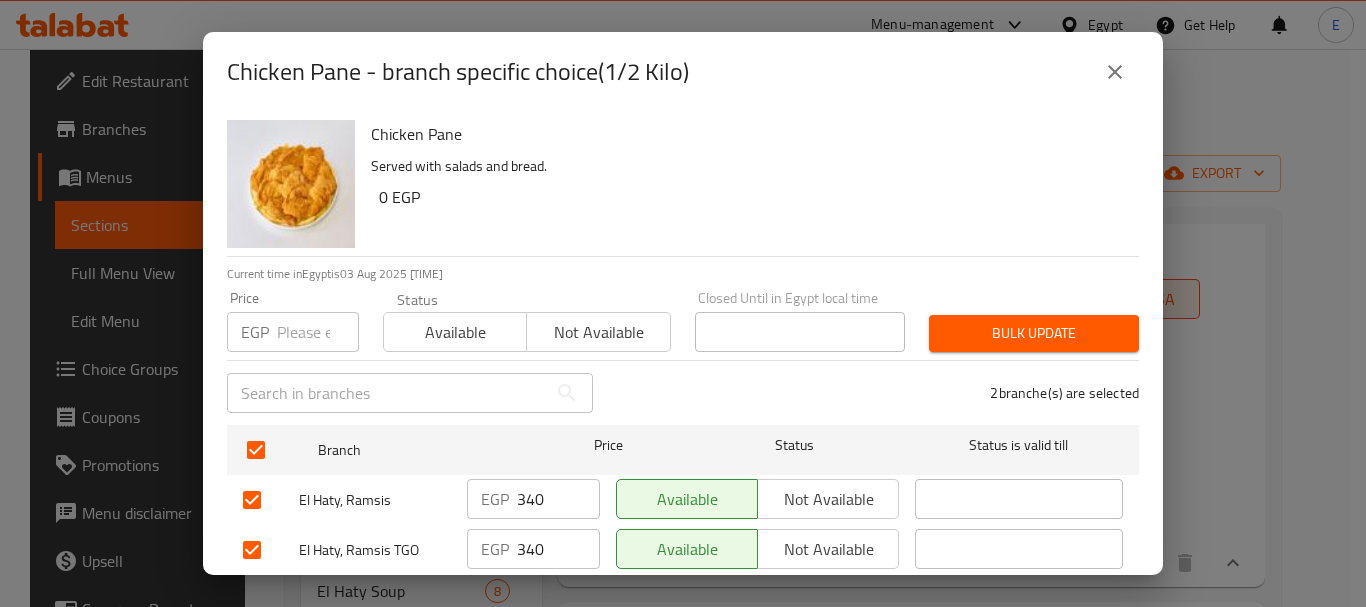 click at bounding box center [318, 332] 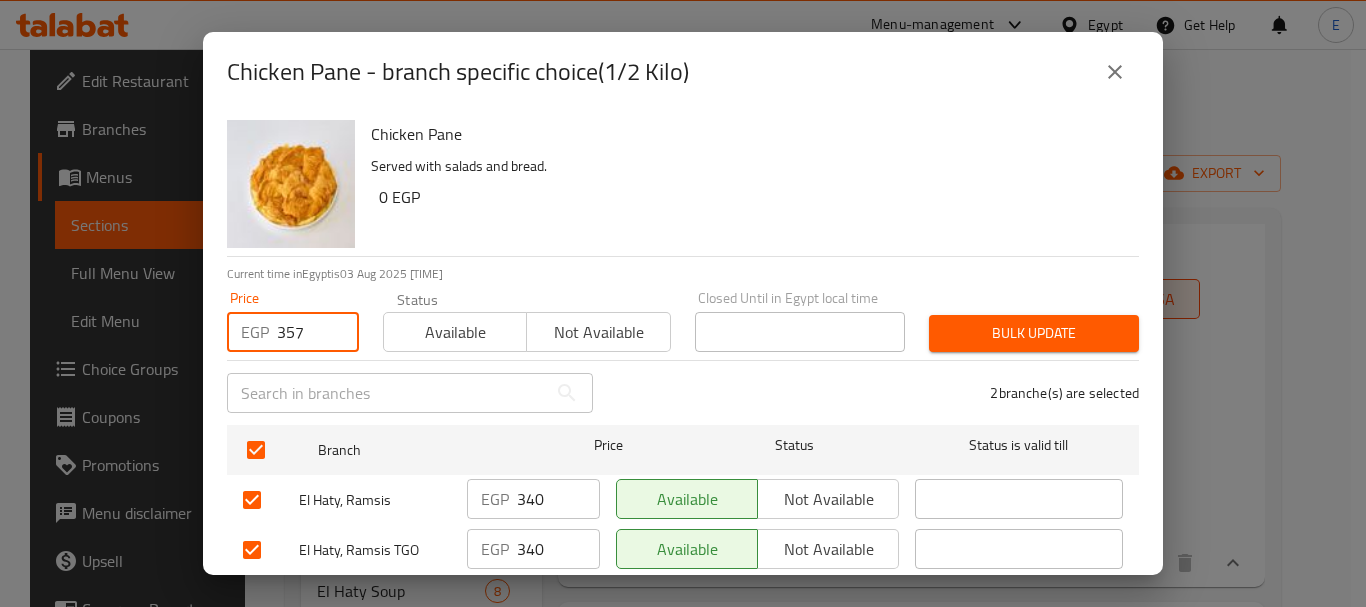 type on "357" 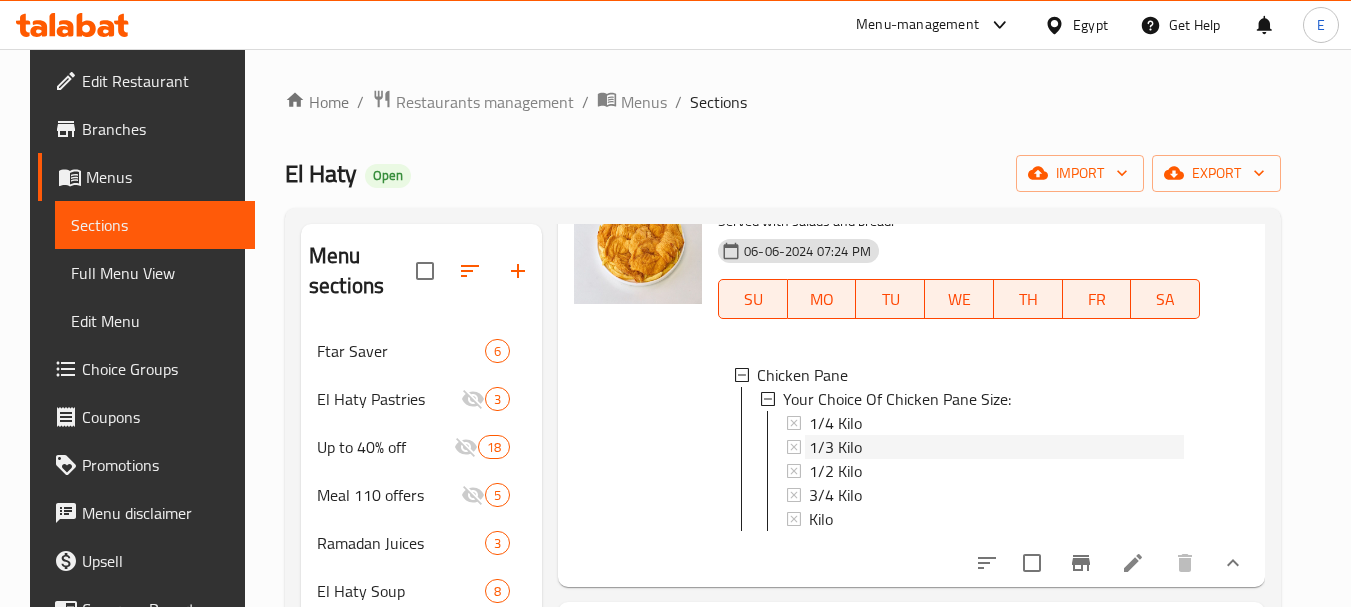 click on "1/3 Kilo" at bounding box center [835, 447] 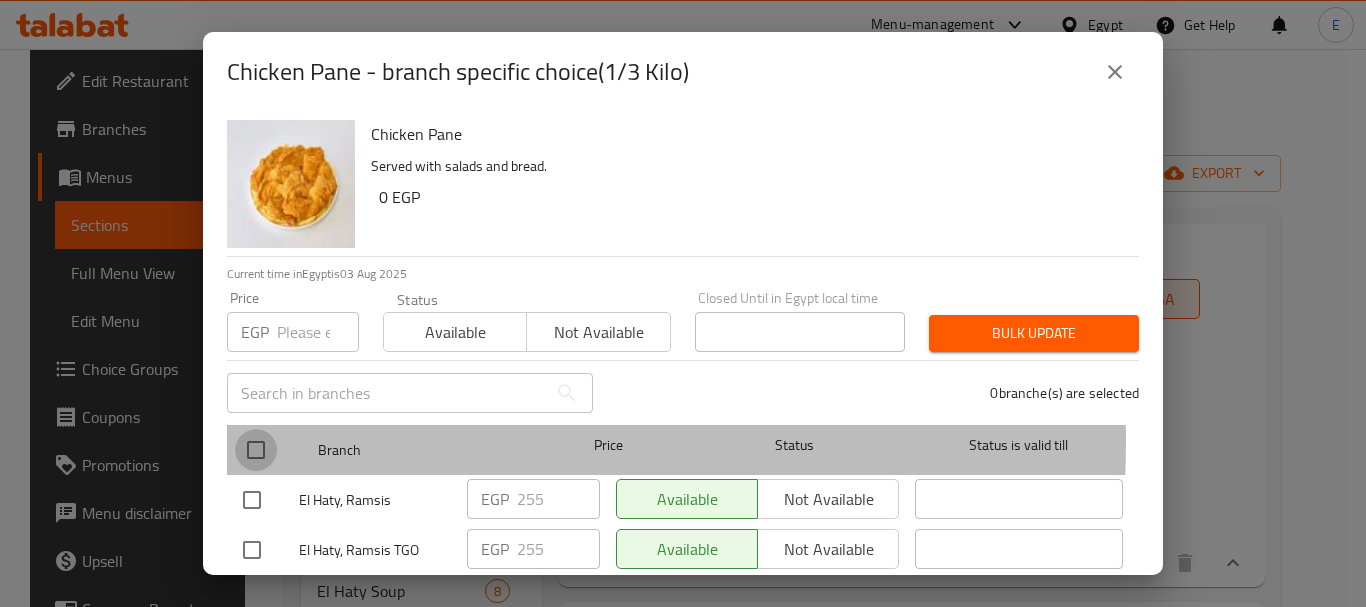 click at bounding box center [256, 450] 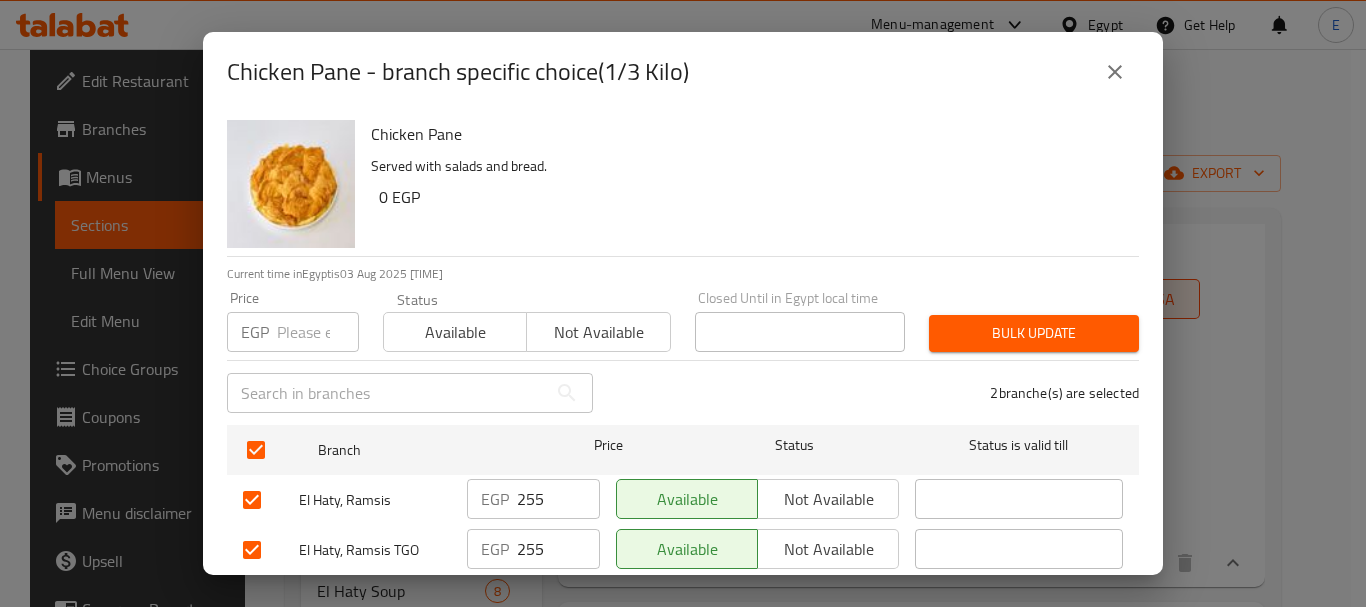 click at bounding box center [318, 332] 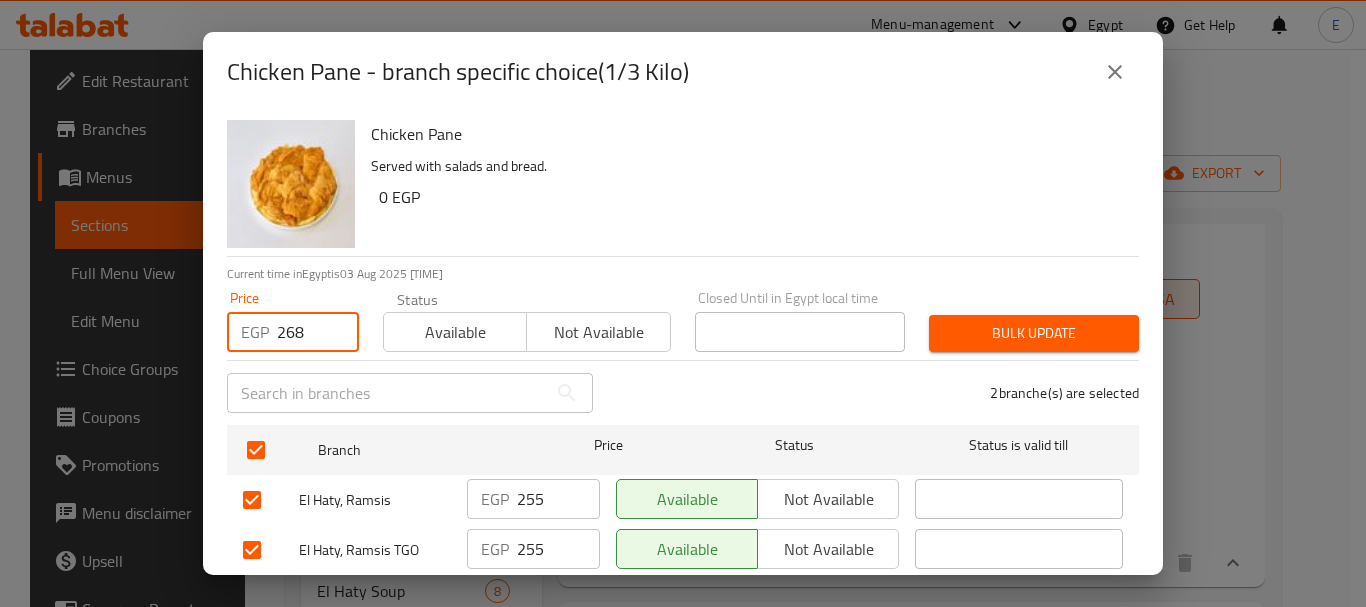 type on "268" 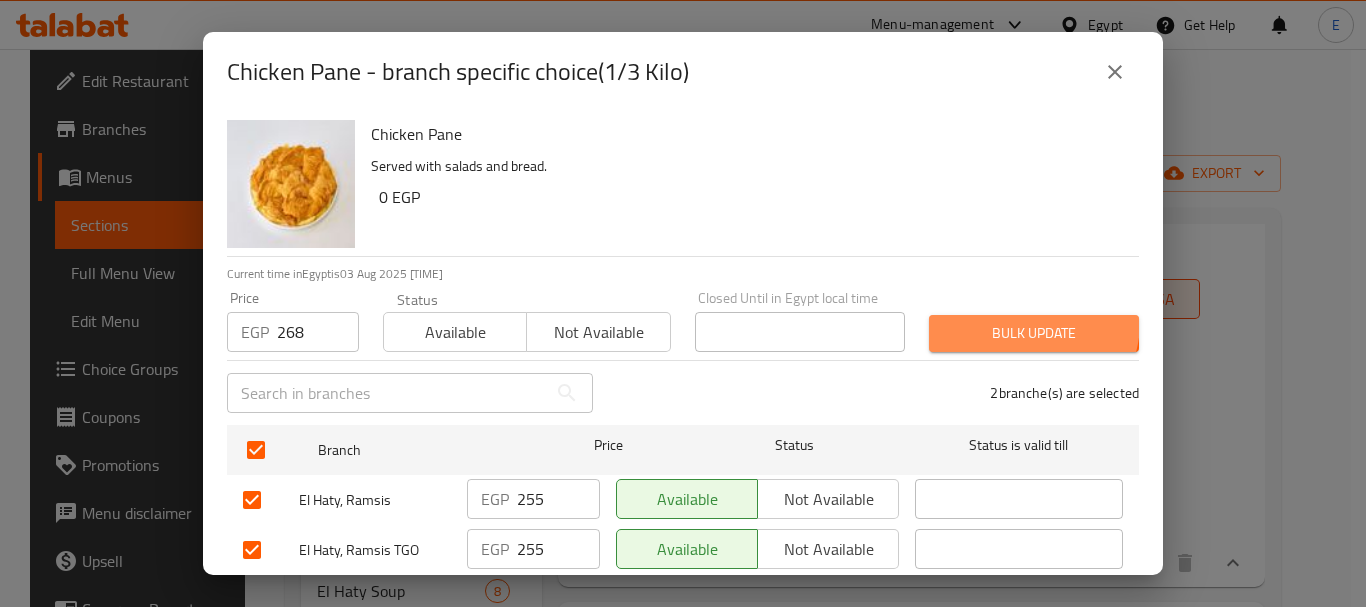 click on "Bulk update" at bounding box center [1034, 333] 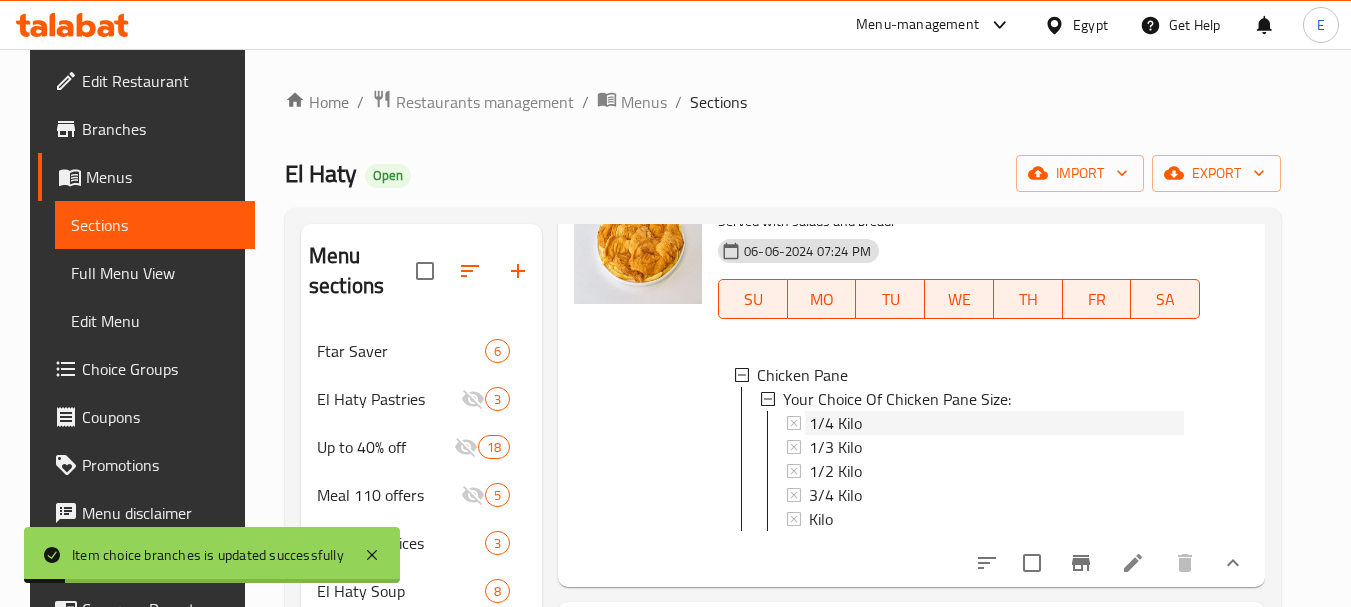click on "1/4 Kilo" at bounding box center (835, 423) 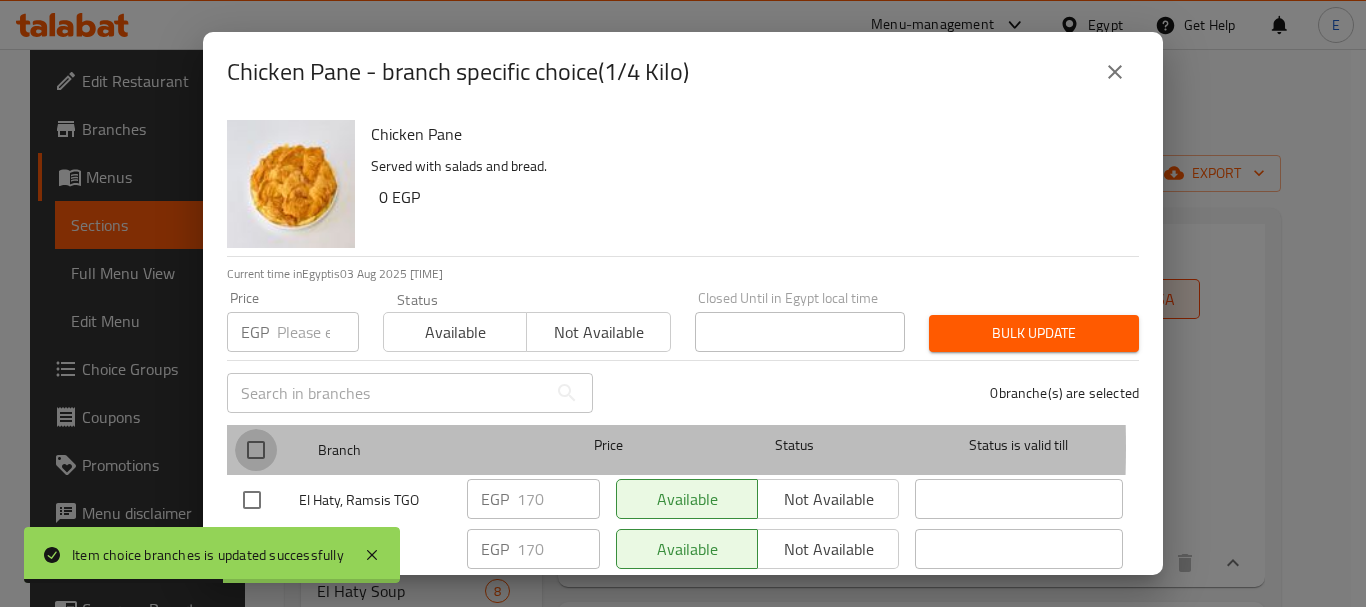 click at bounding box center [256, 450] 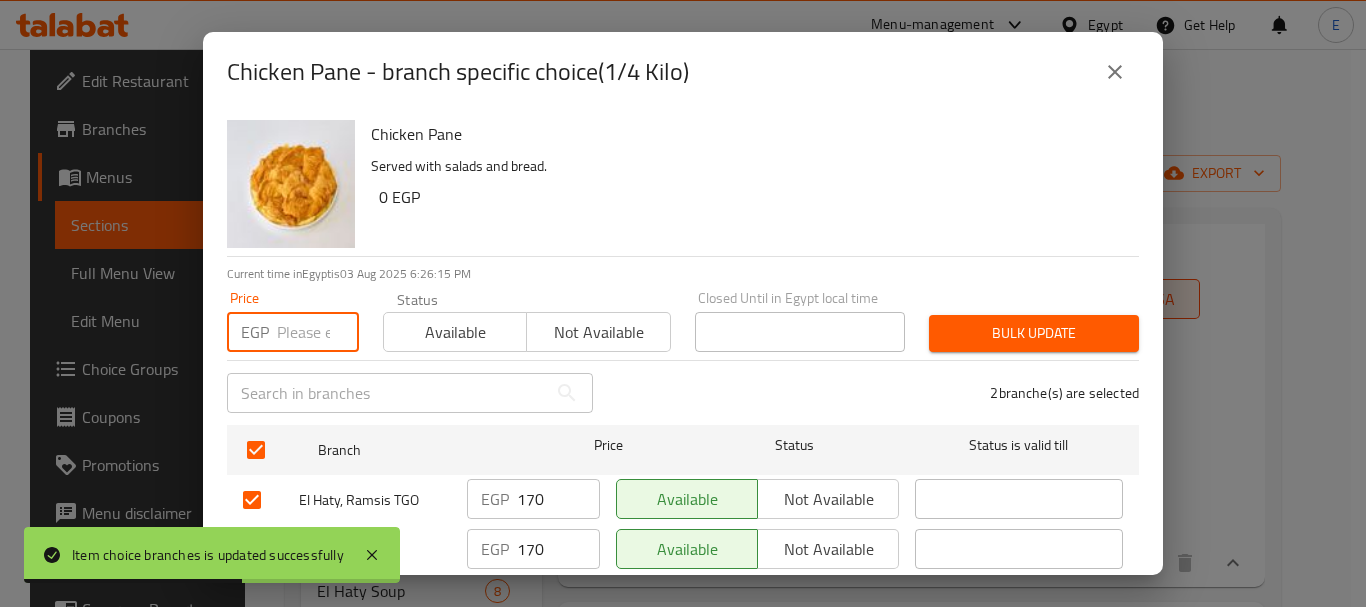 click at bounding box center [318, 332] 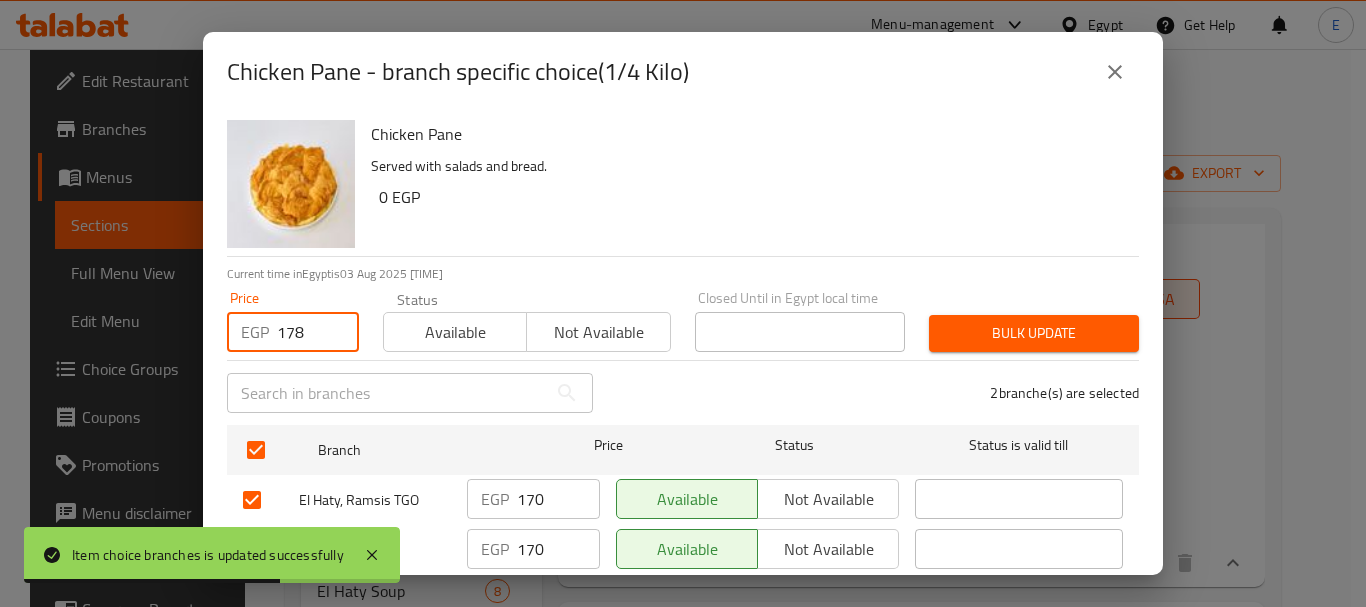 type on "178" 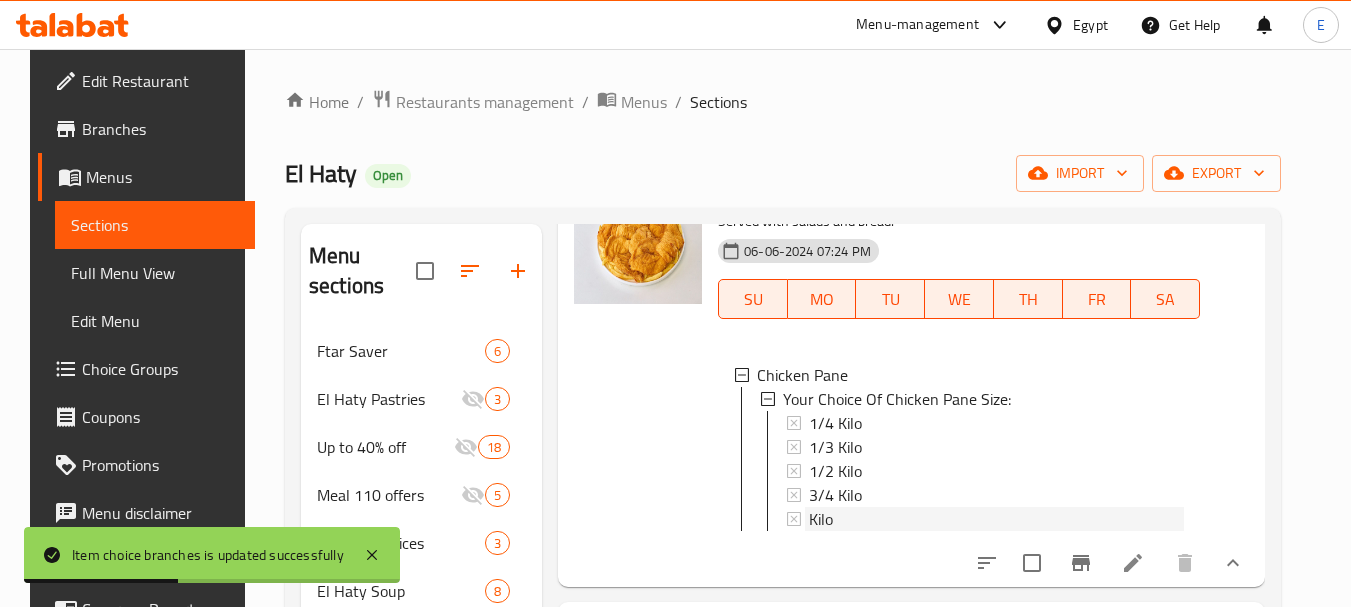 click on "Kilo" at bounding box center [821, 519] 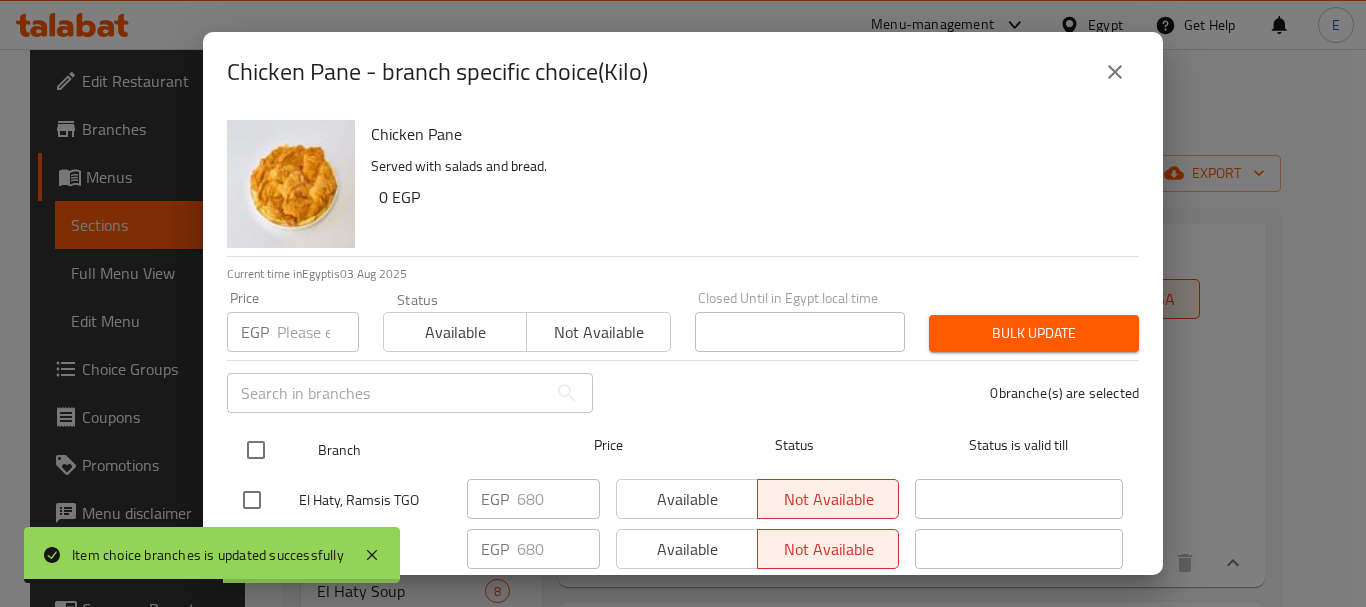 click at bounding box center (256, 450) 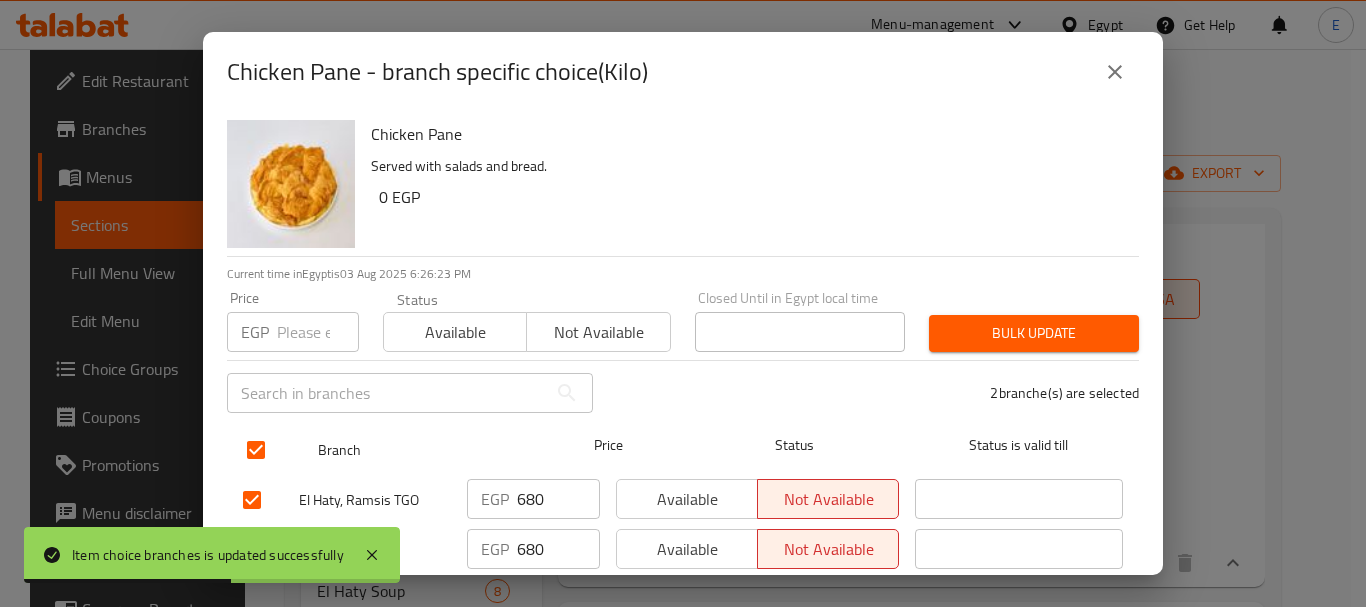 checkbox on "true" 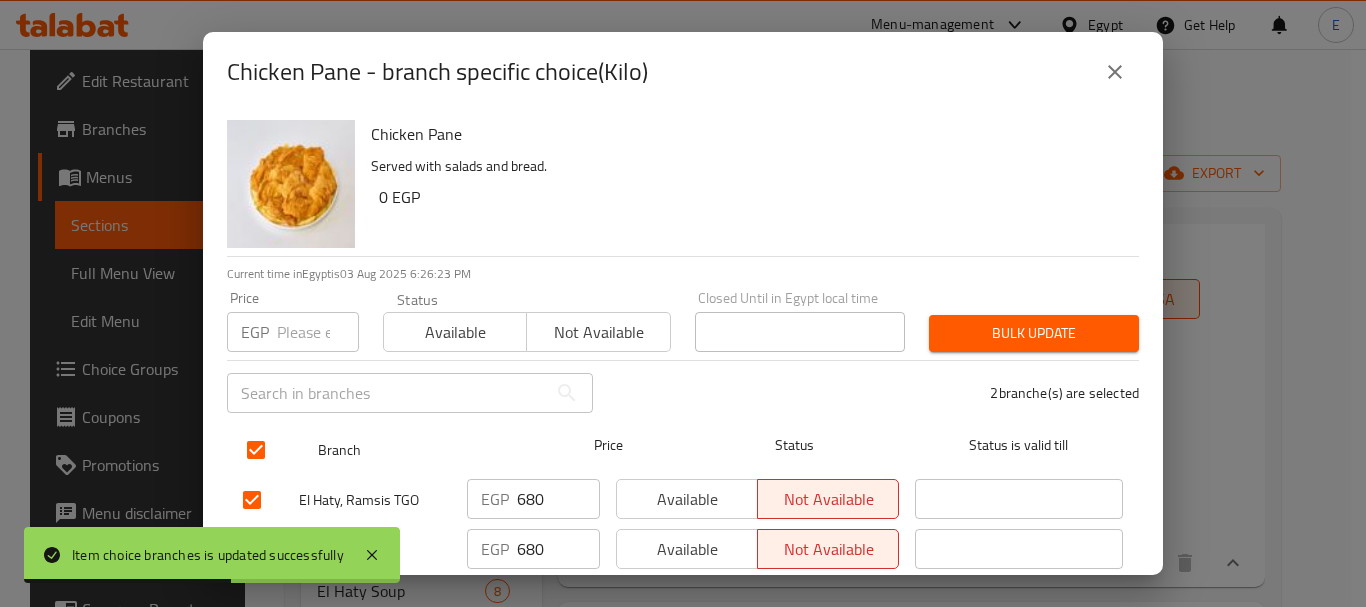 checkbox on "true" 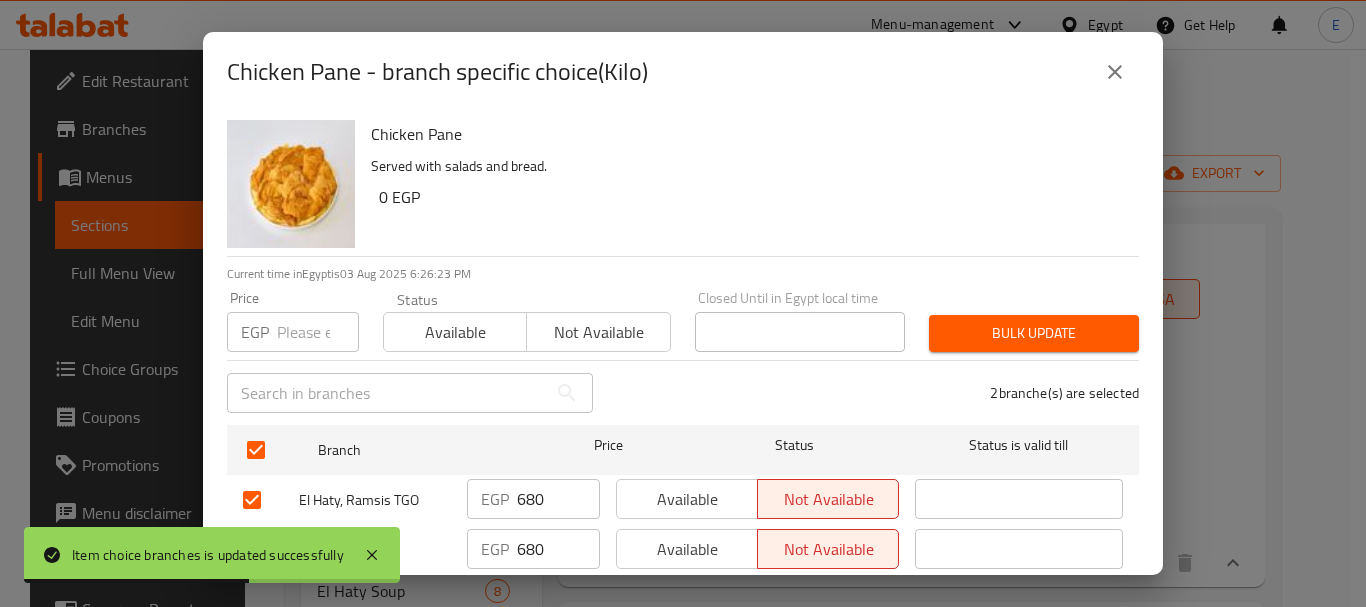click at bounding box center (318, 332) 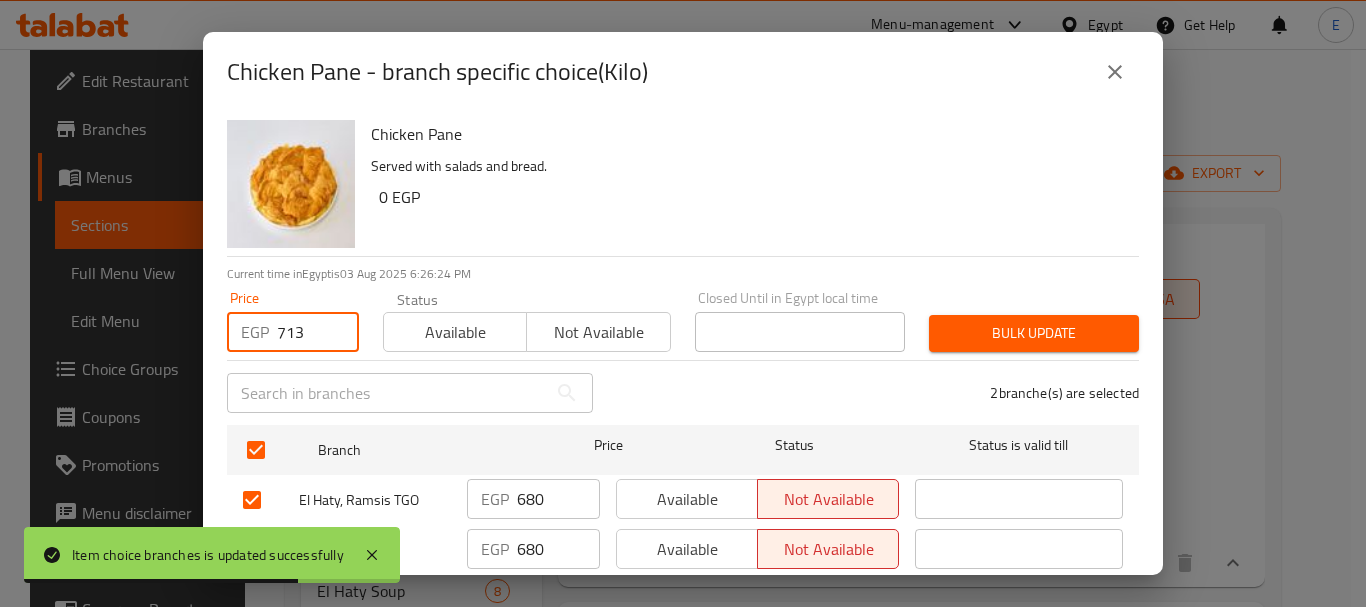 type on "713" 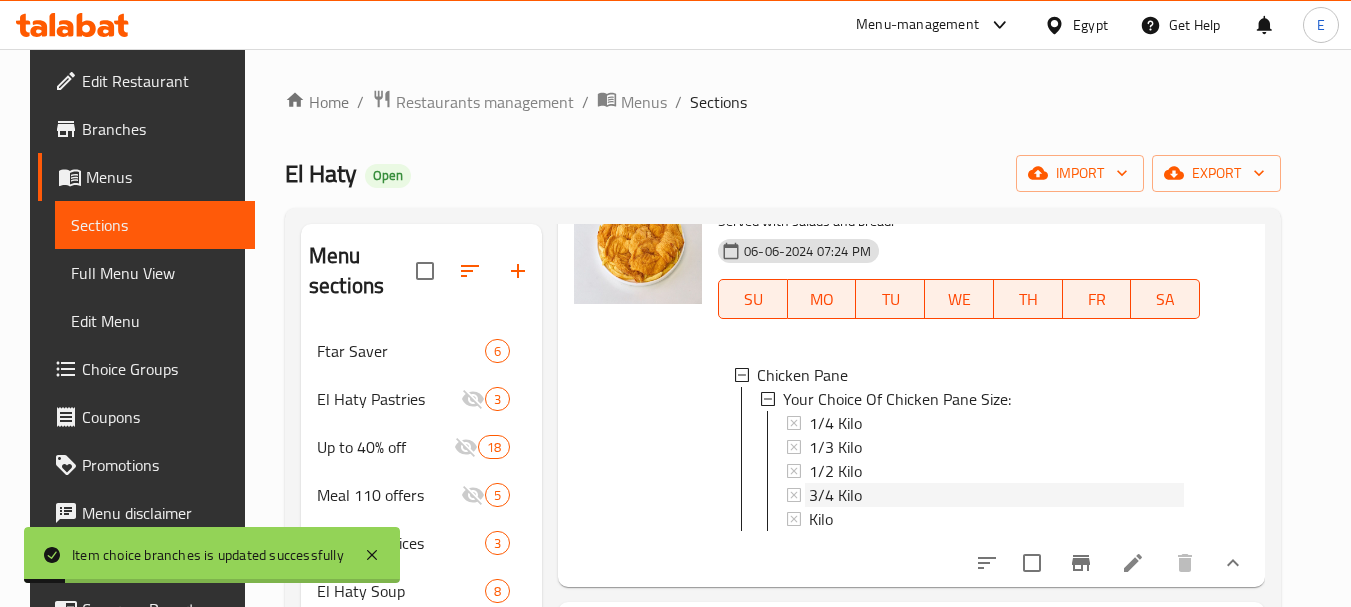 click on "3/4 Kilo" at bounding box center [835, 495] 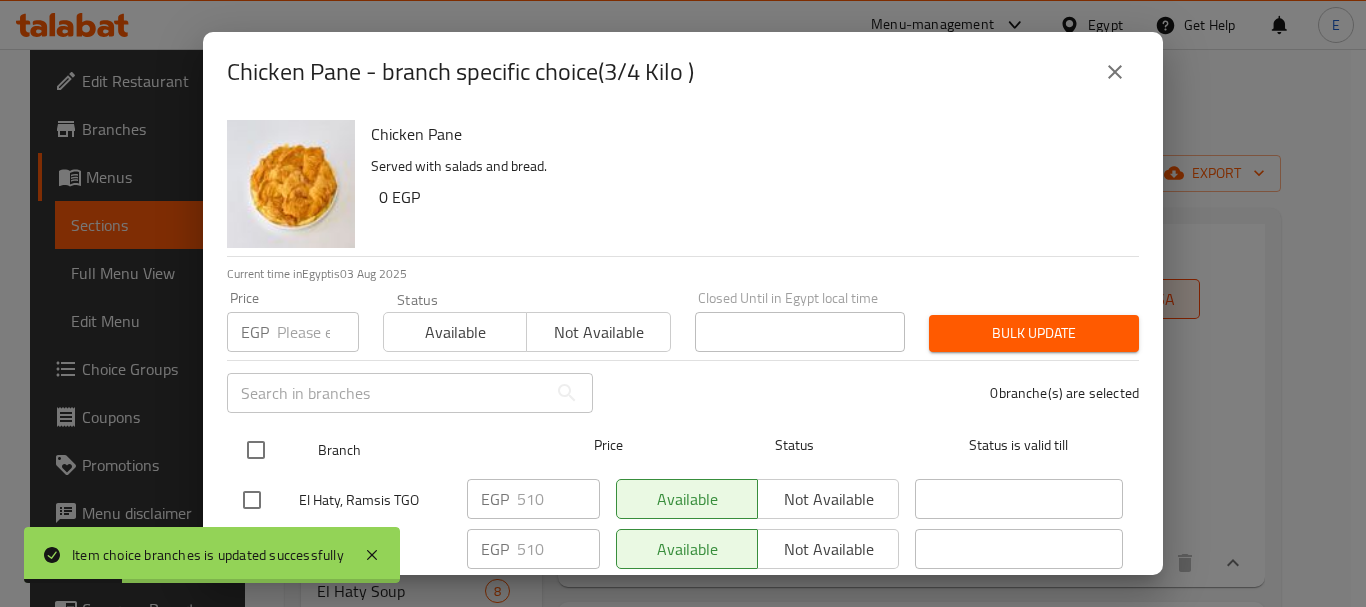 click at bounding box center [256, 450] 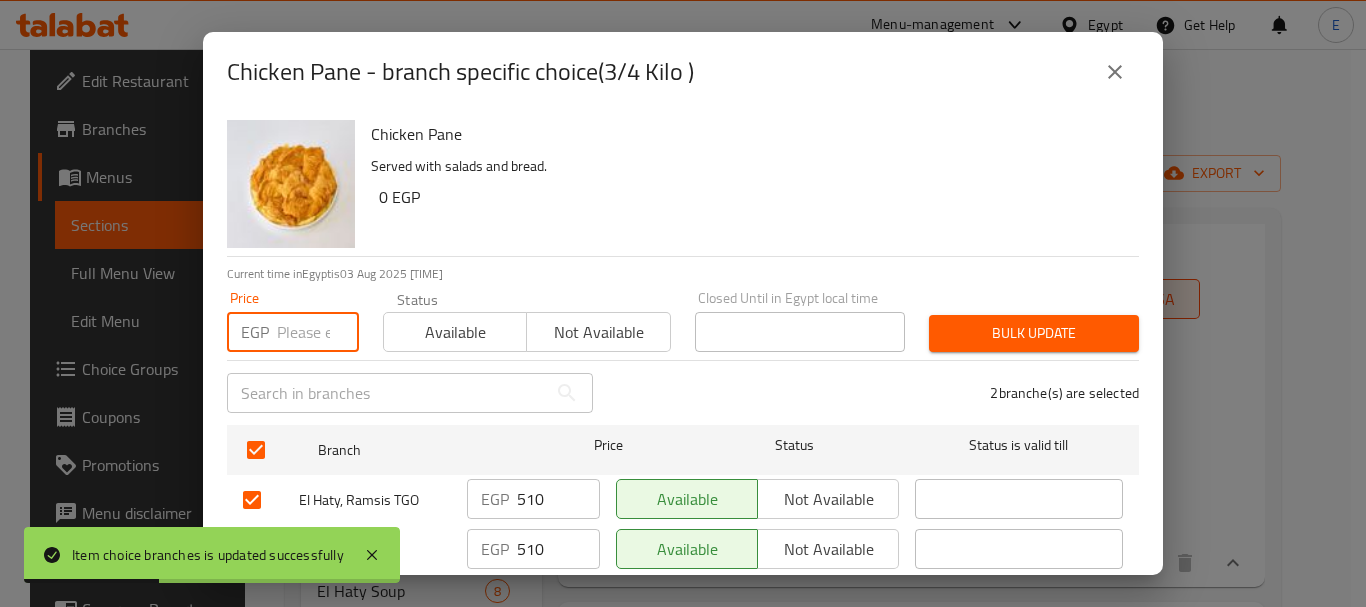 click at bounding box center [318, 332] 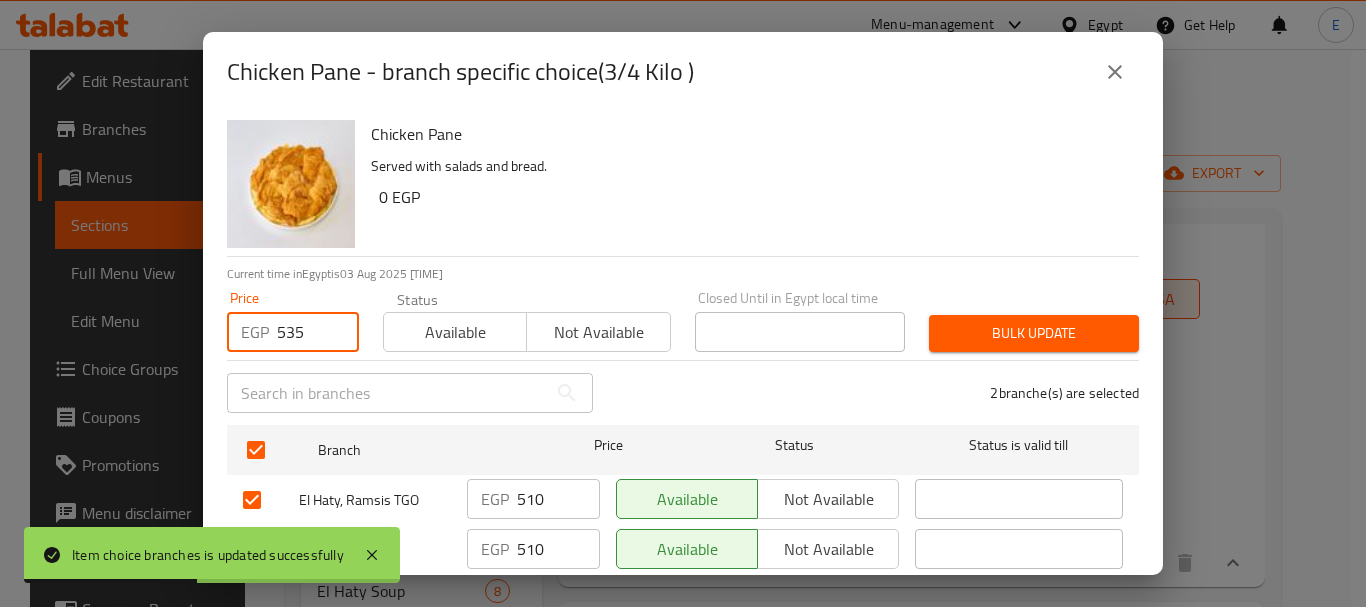 type on "535" 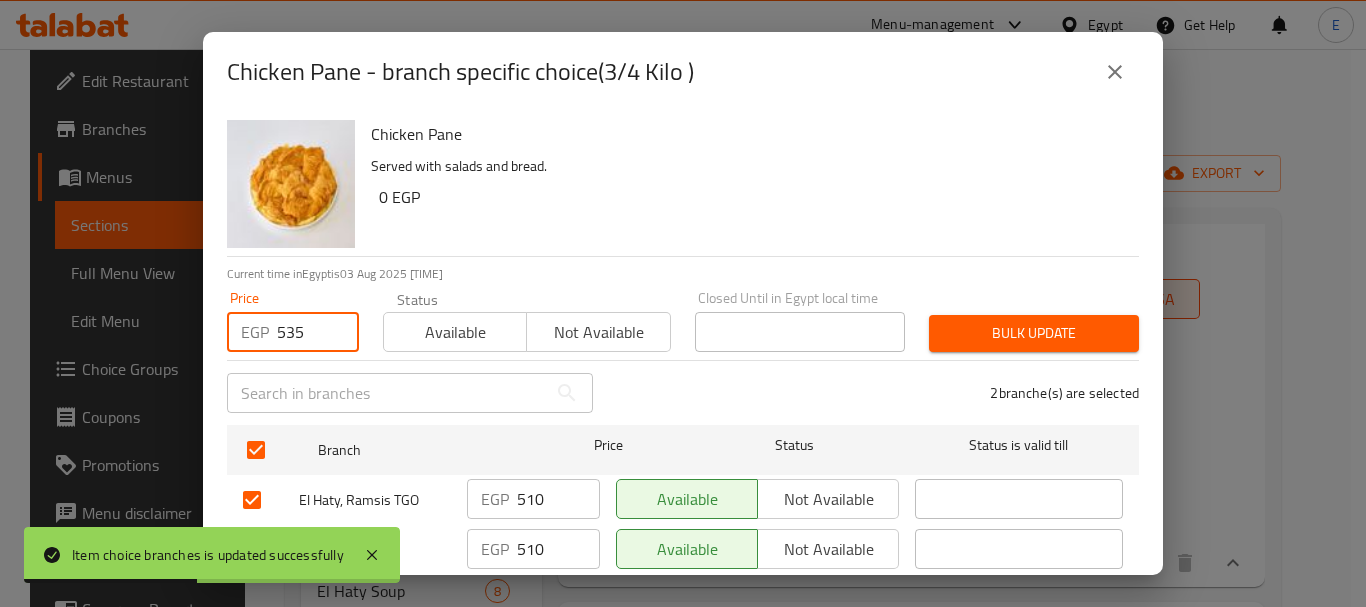click on "Bulk update" at bounding box center [1034, 333] 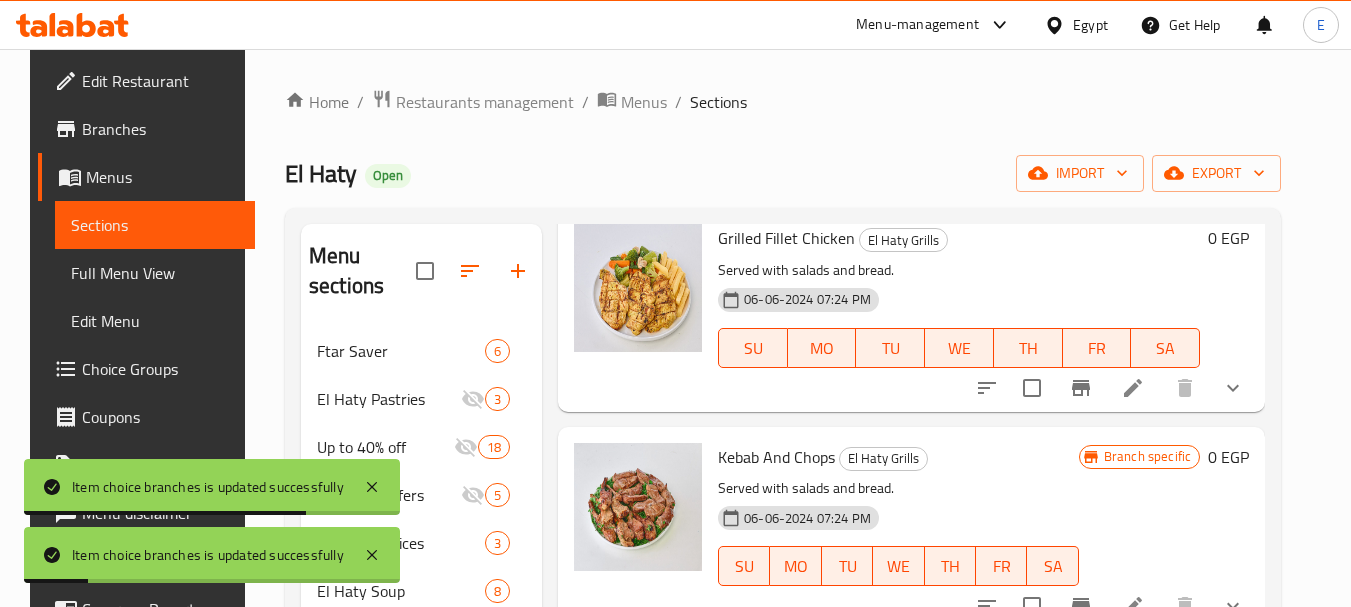 scroll, scrollTop: 2300, scrollLeft: 0, axis: vertical 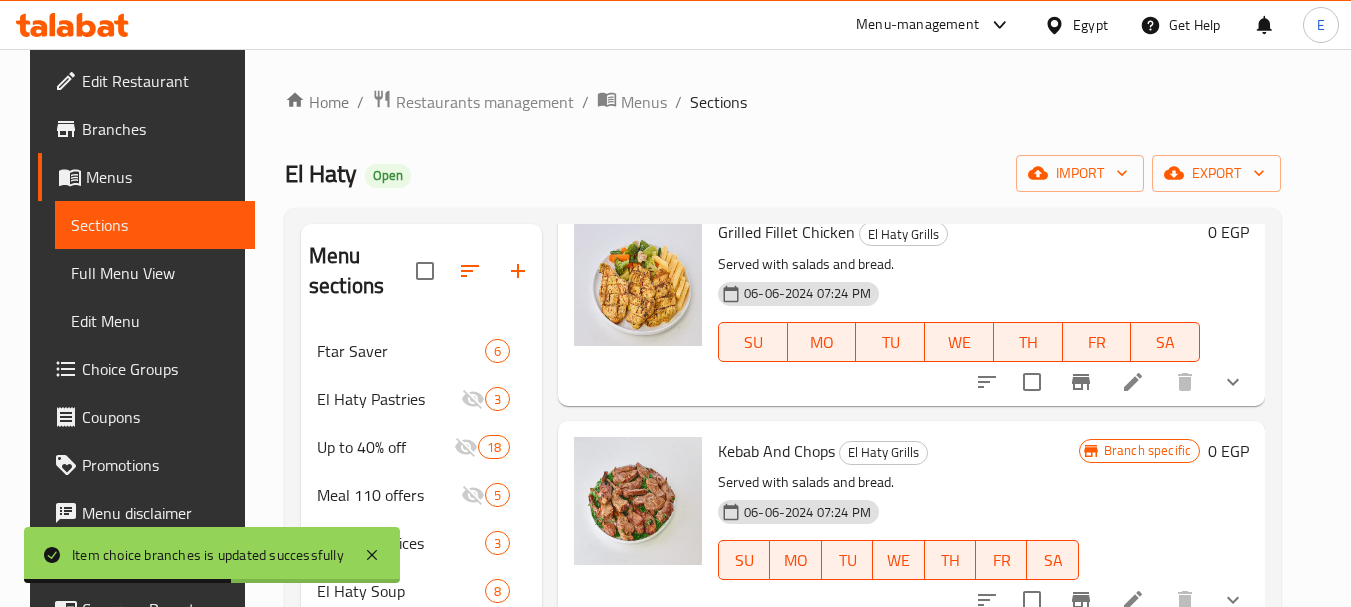 click 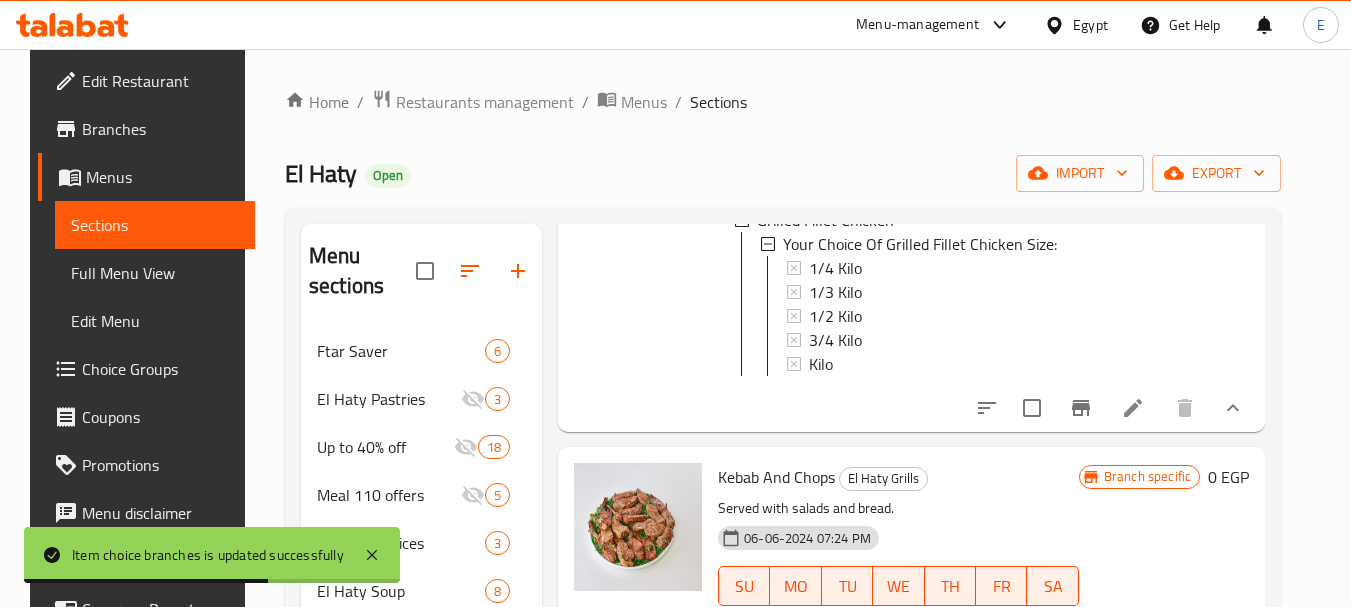 scroll, scrollTop: 2500, scrollLeft: 0, axis: vertical 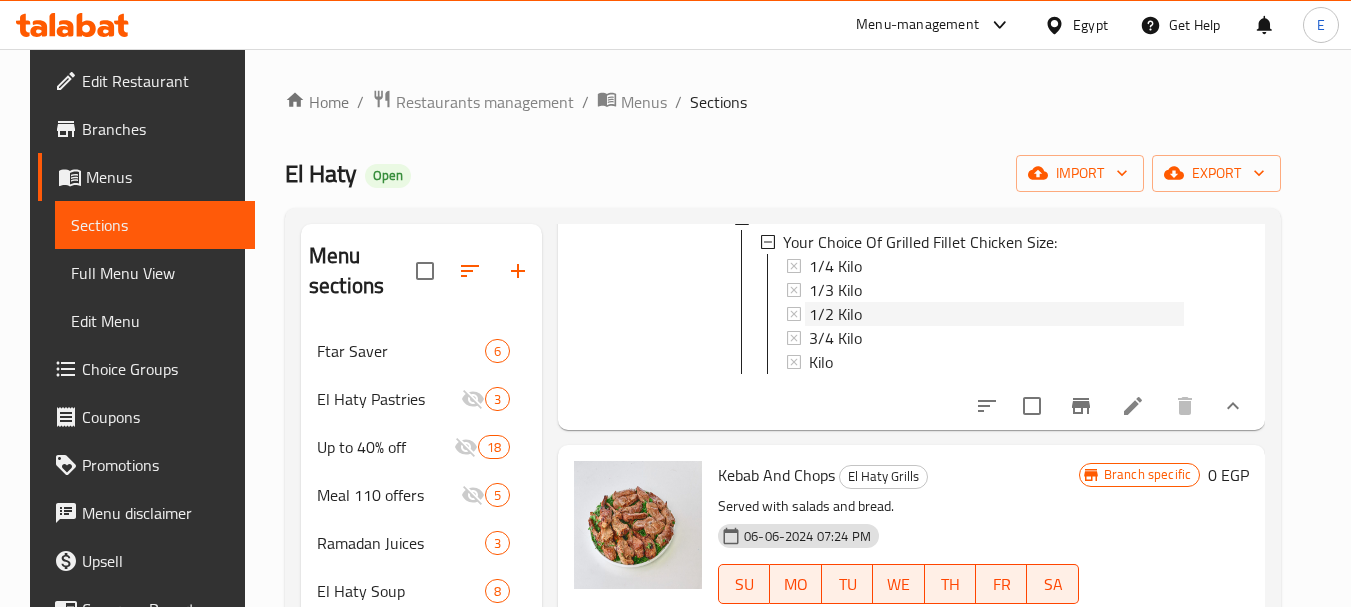 click on "1/2 Kilo" at bounding box center [835, 314] 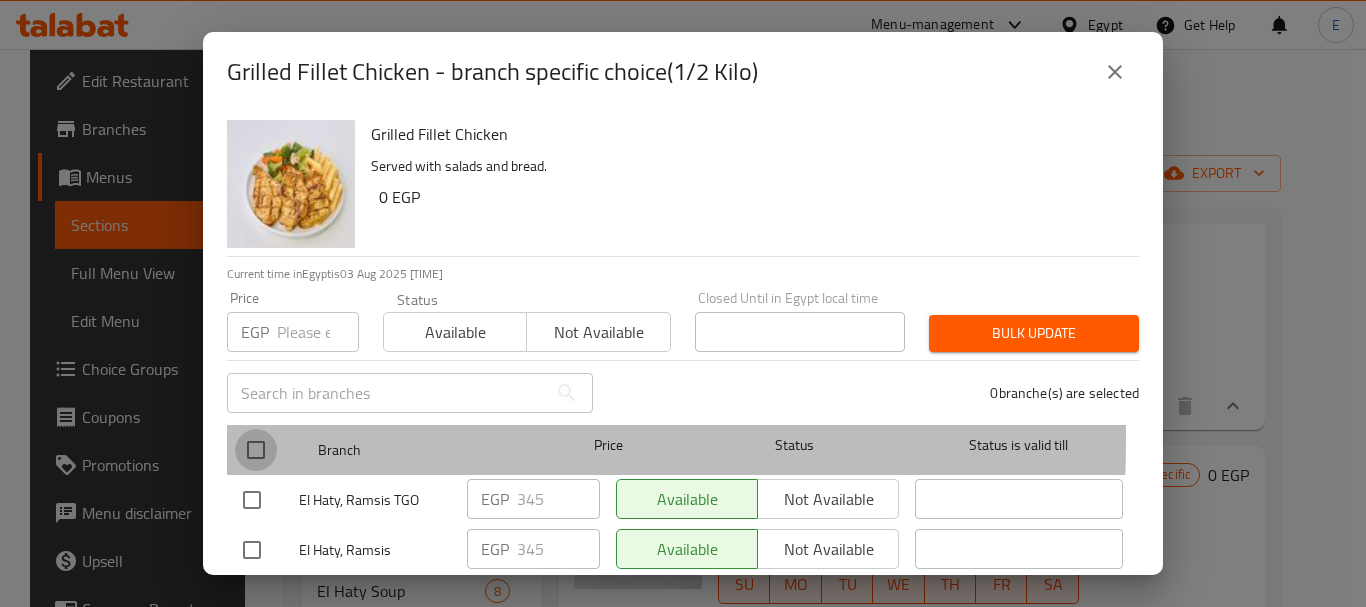 click at bounding box center (256, 450) 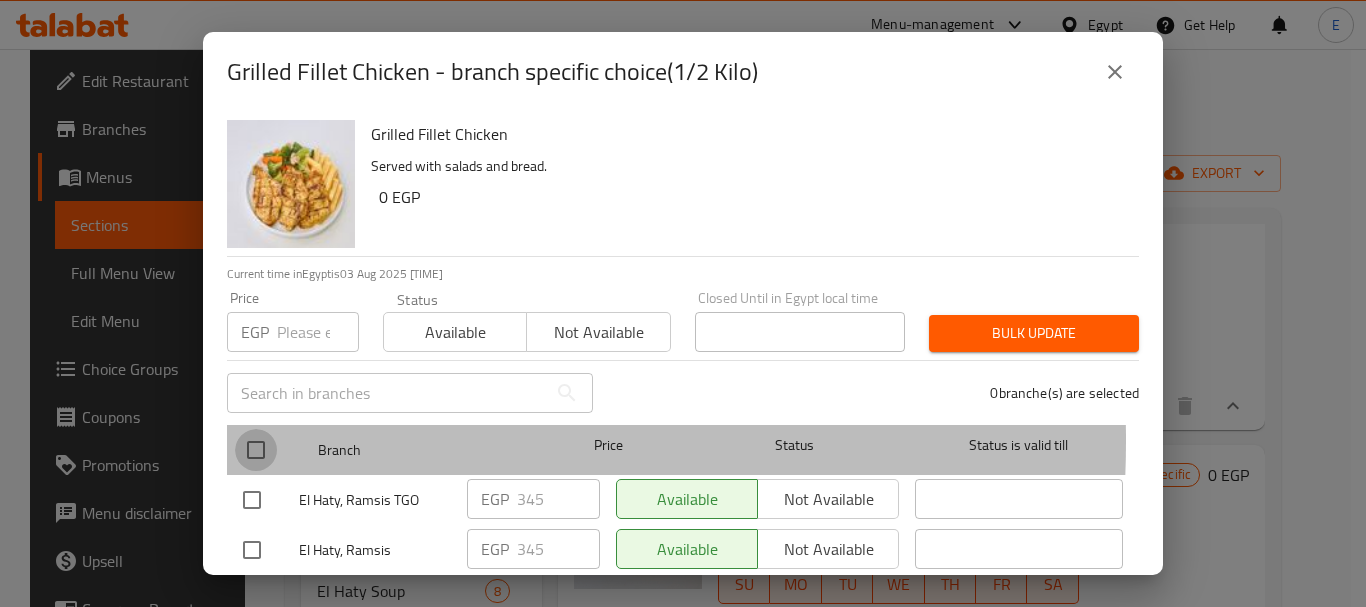 checkbox on "true" 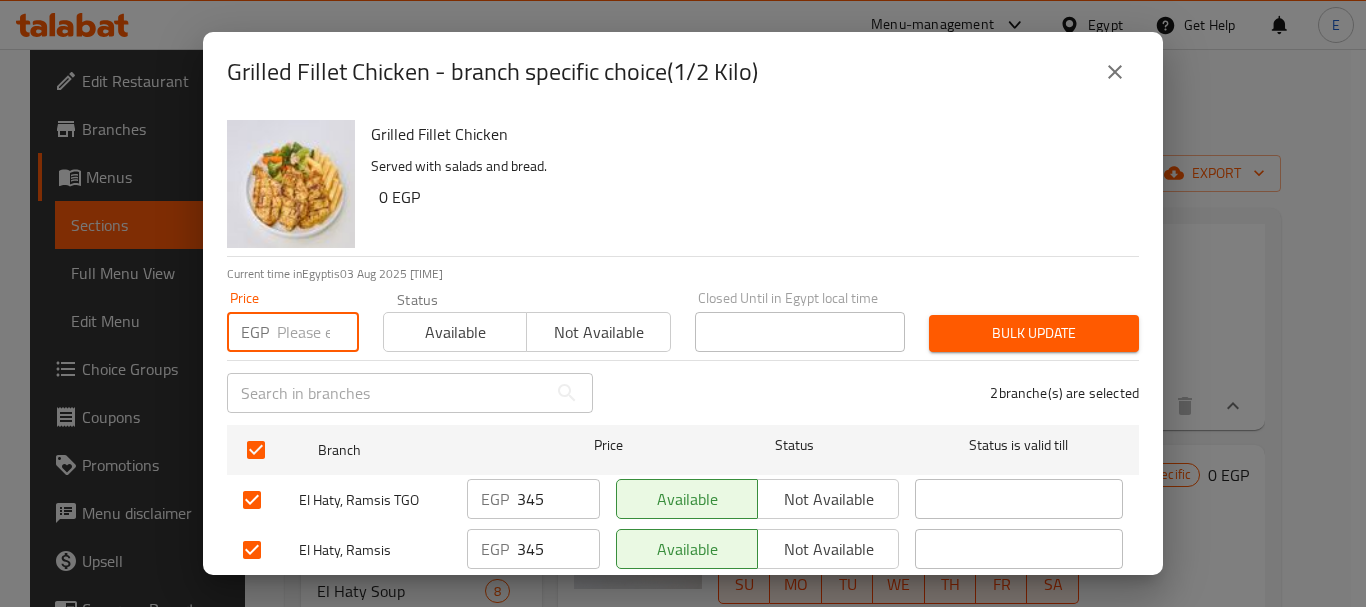 click at bounding box center (318, 332) 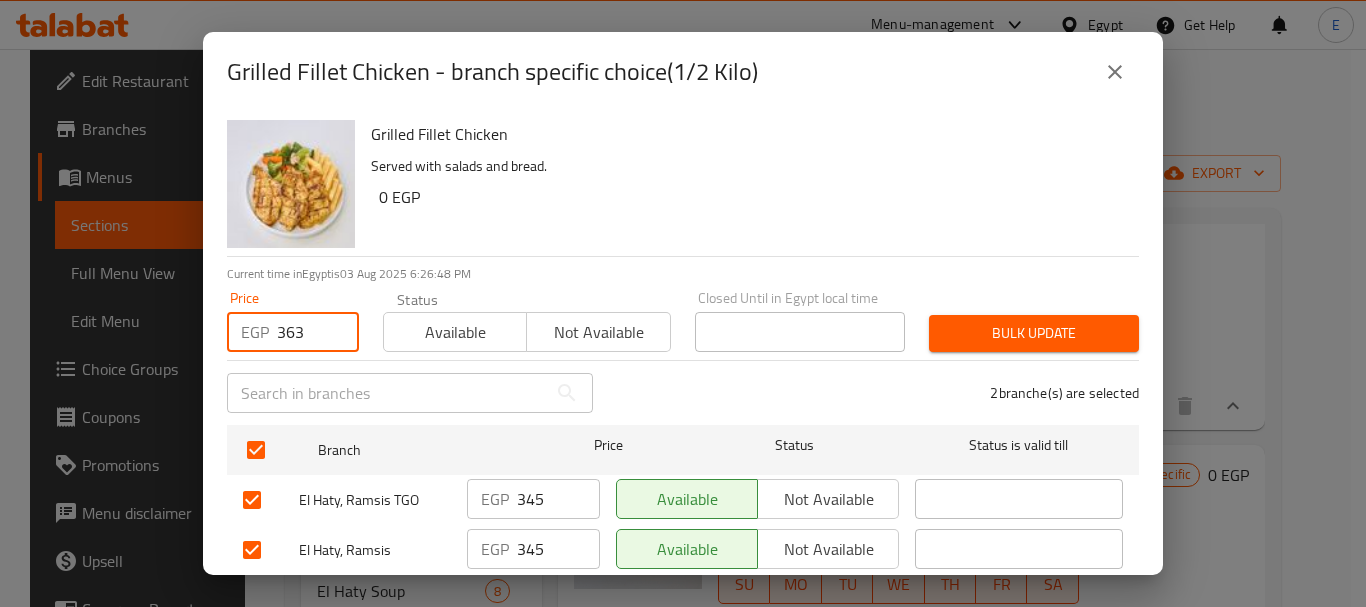 type on "363" 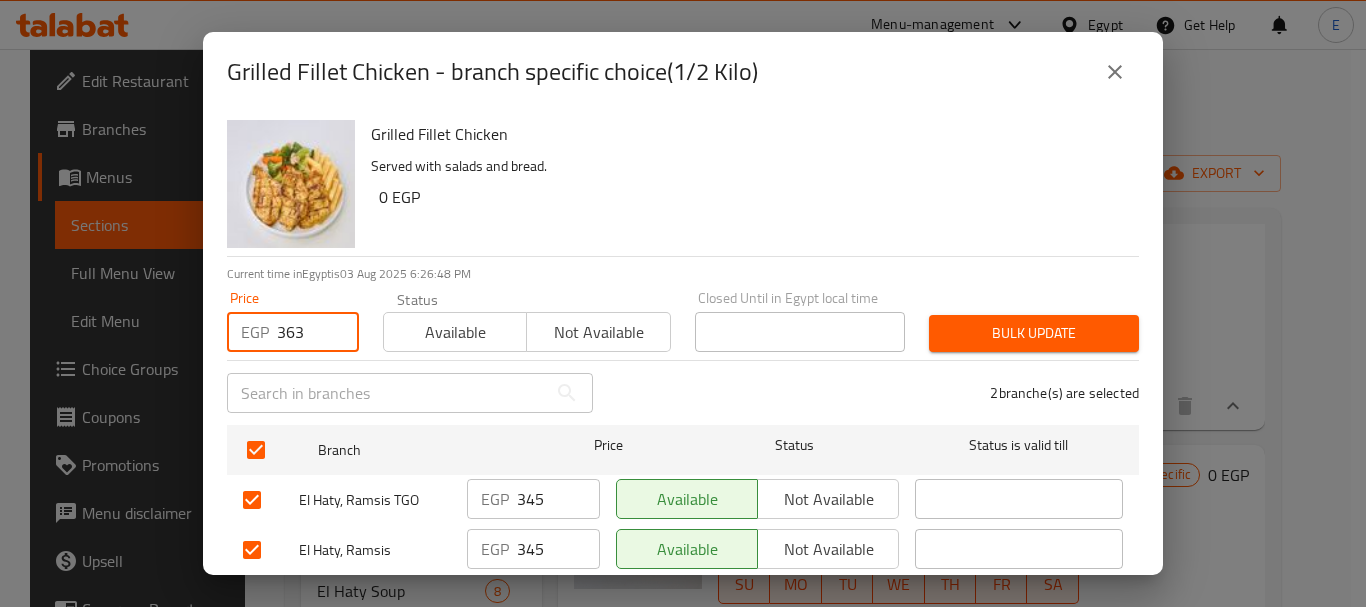 click on "Bulk update" at bounding box center (1034, 333) 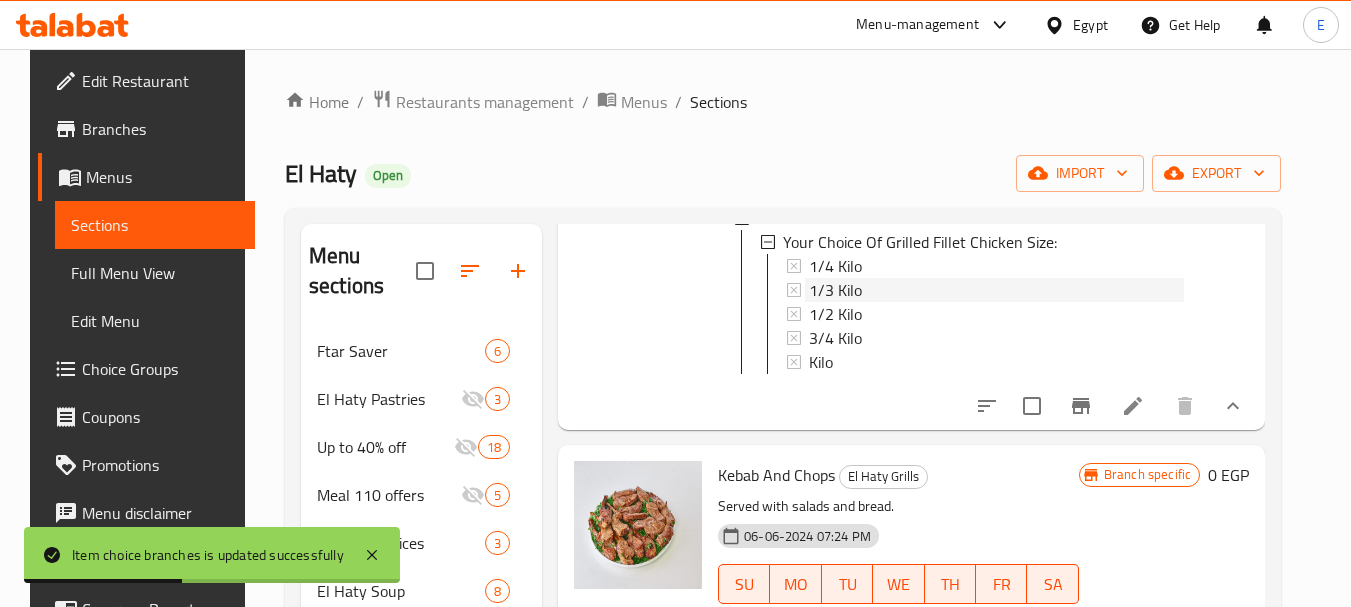 click on "1/3 Kilo" at bounding box center (835, 290) 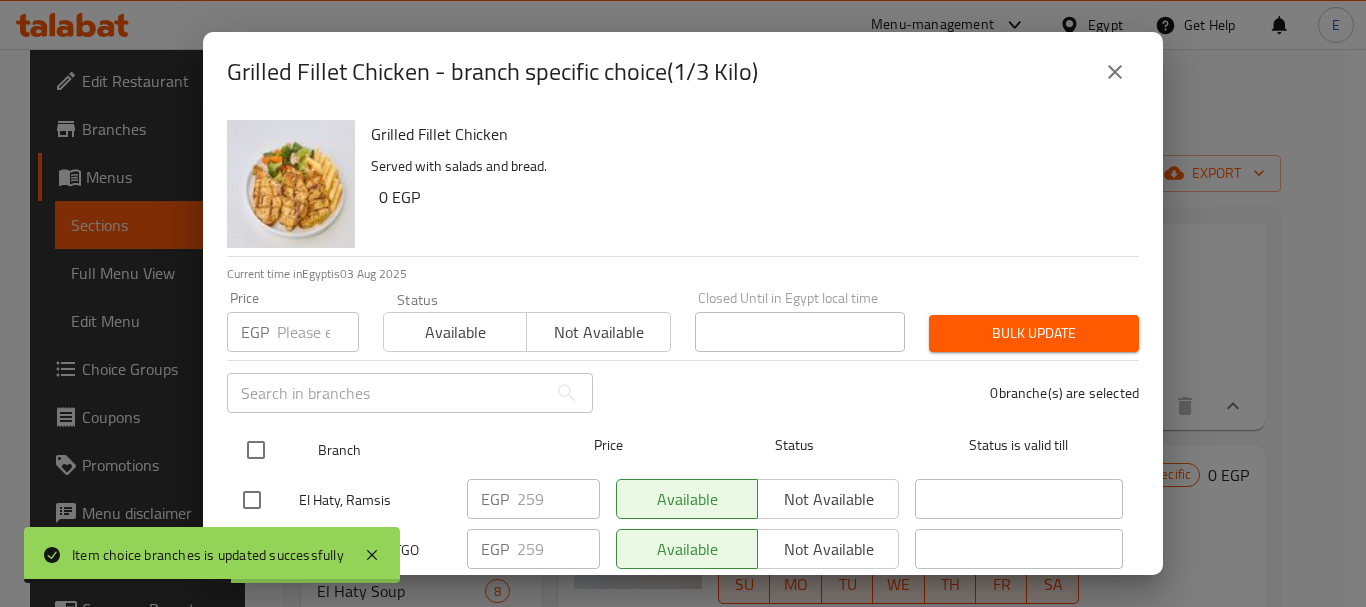 click at bounding box center (256, 450) 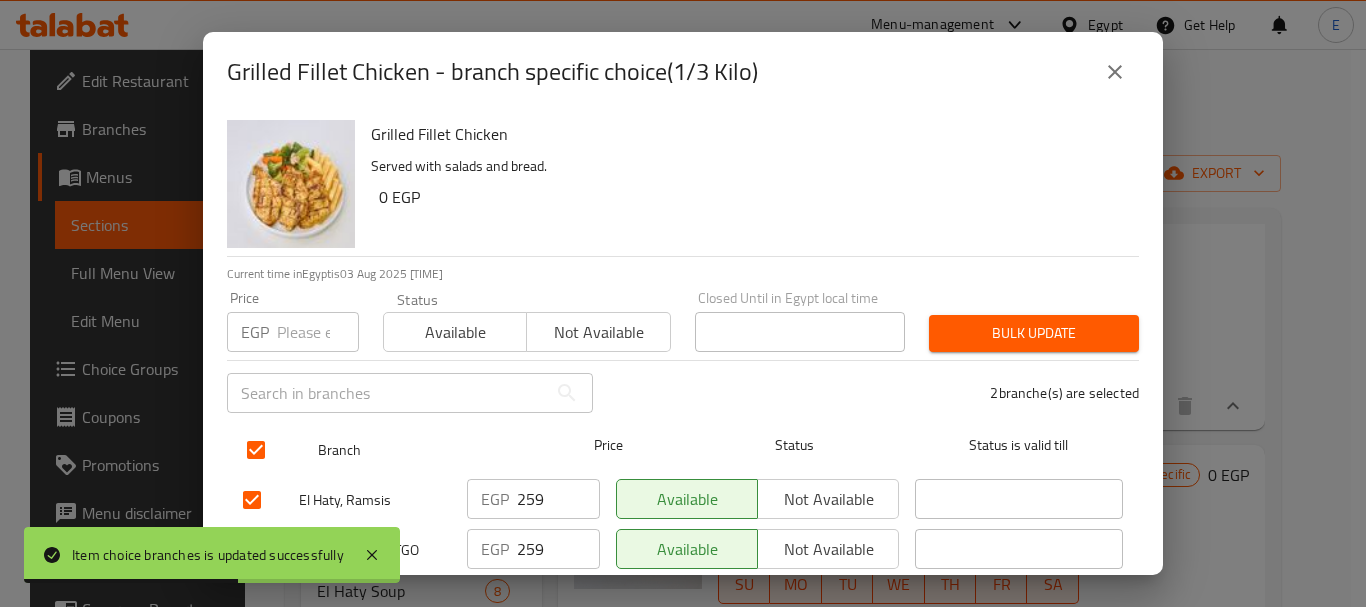checkbox on "true" 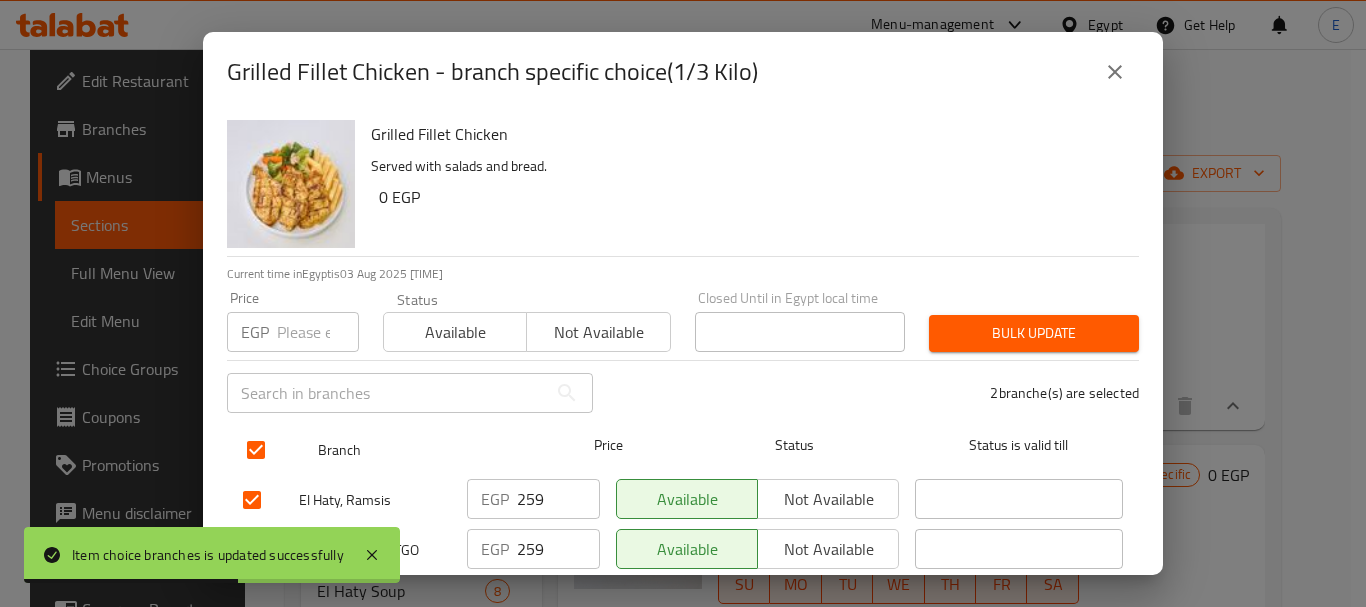 checkbox on "true" 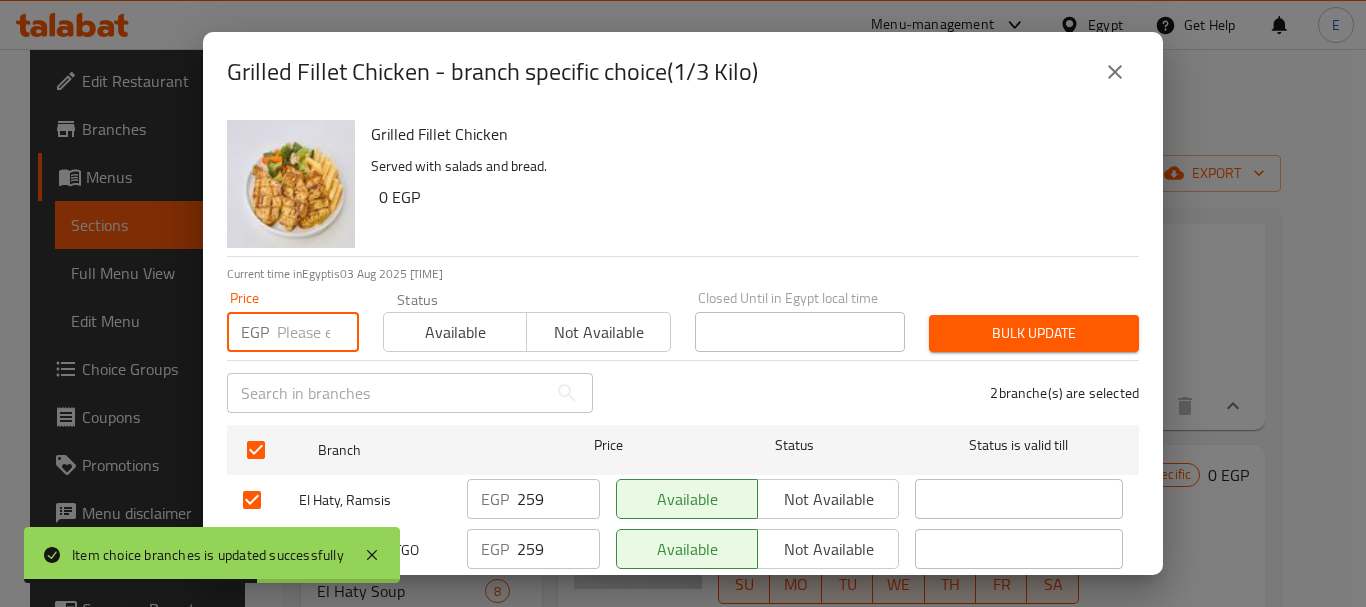 click at bounding box center [318, 332] 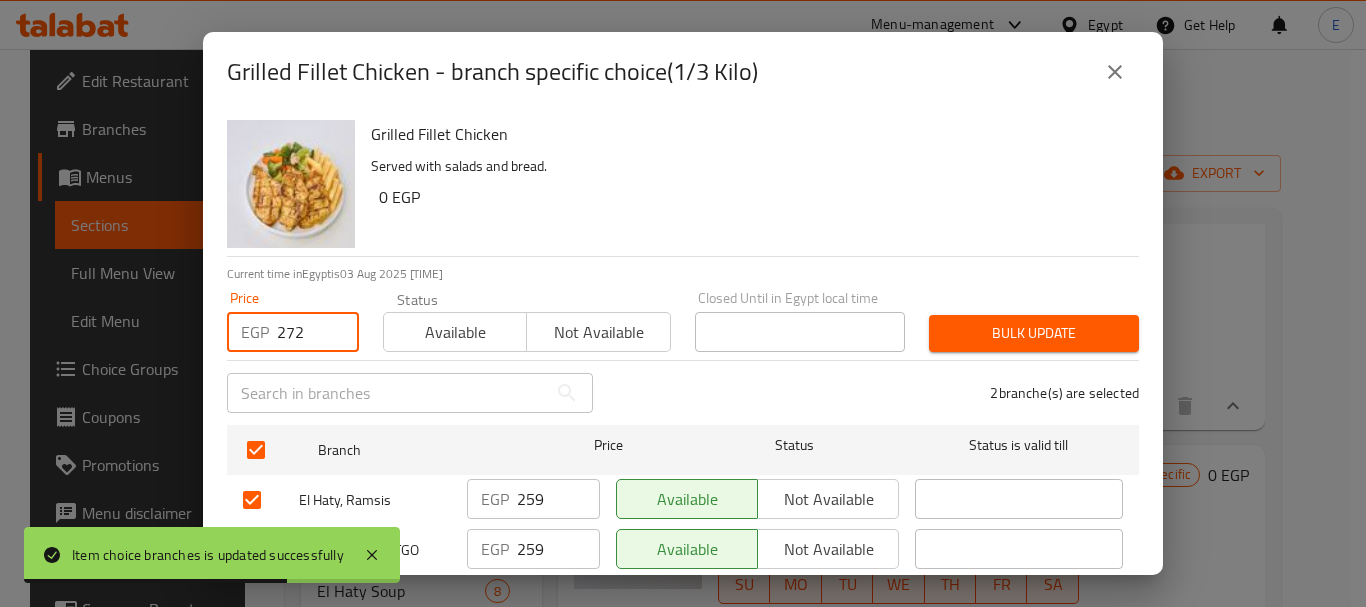 type on "272" 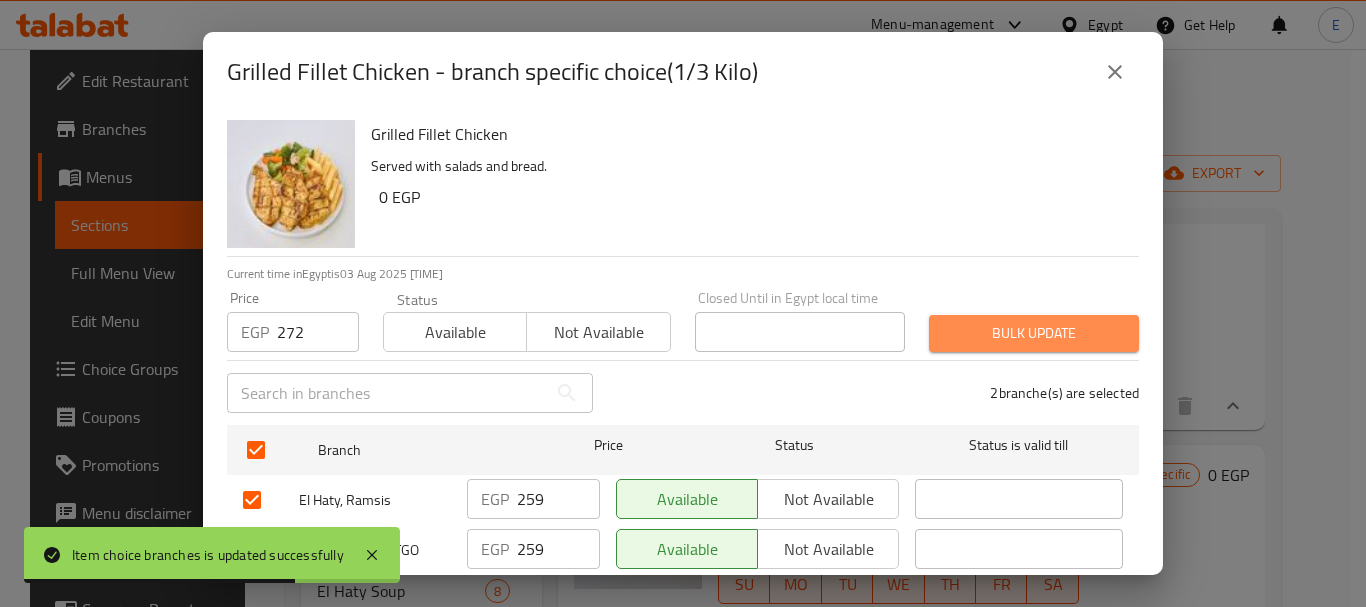 click on "Bulk update" at bounding box center [1034, 333] 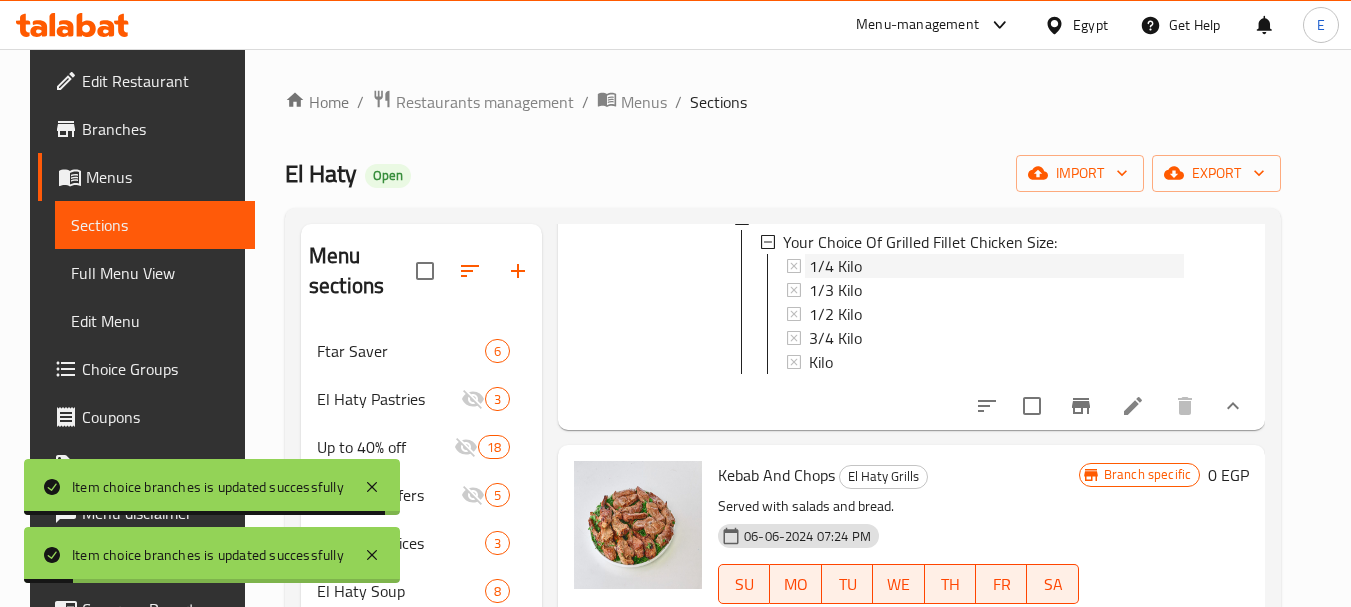 click on "1/4 Kilo" at bounding box center [835, 266] 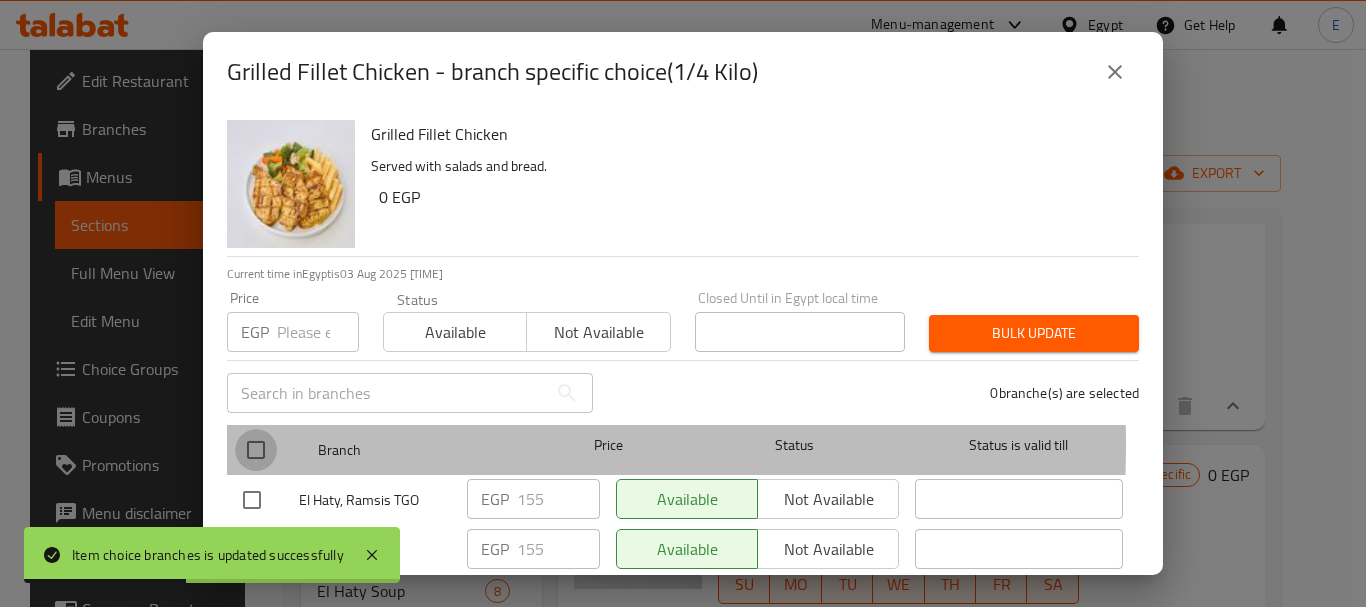 click at bounding box center [256, 450] 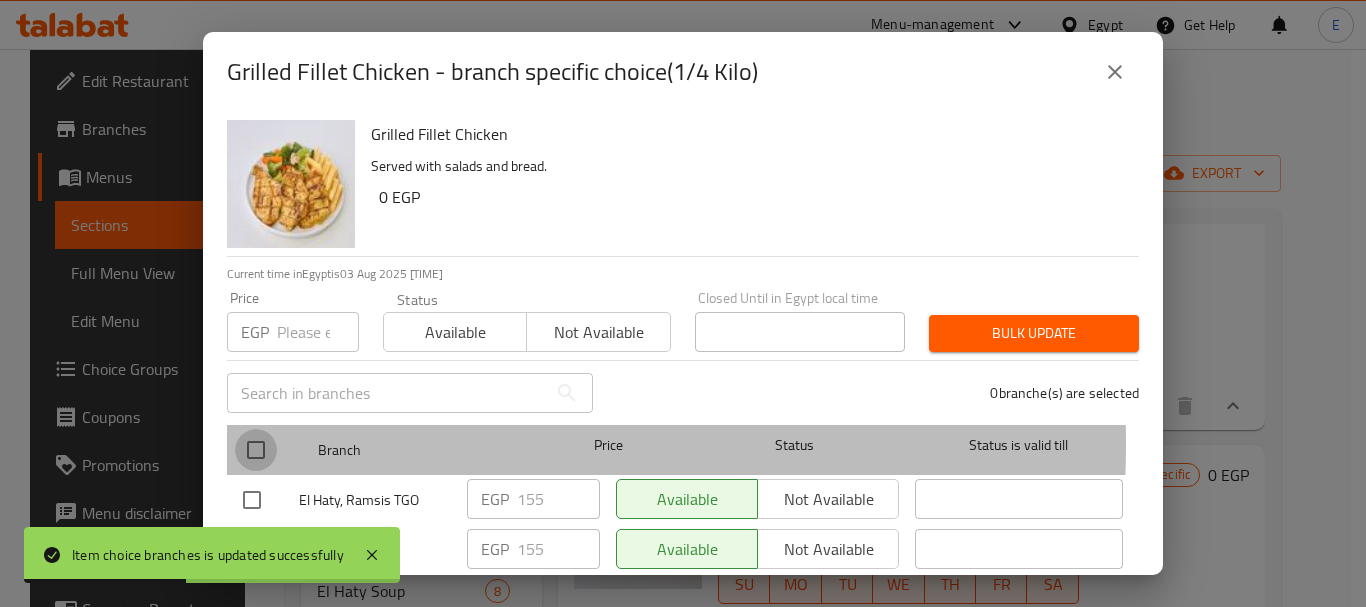 checkbox on "true" 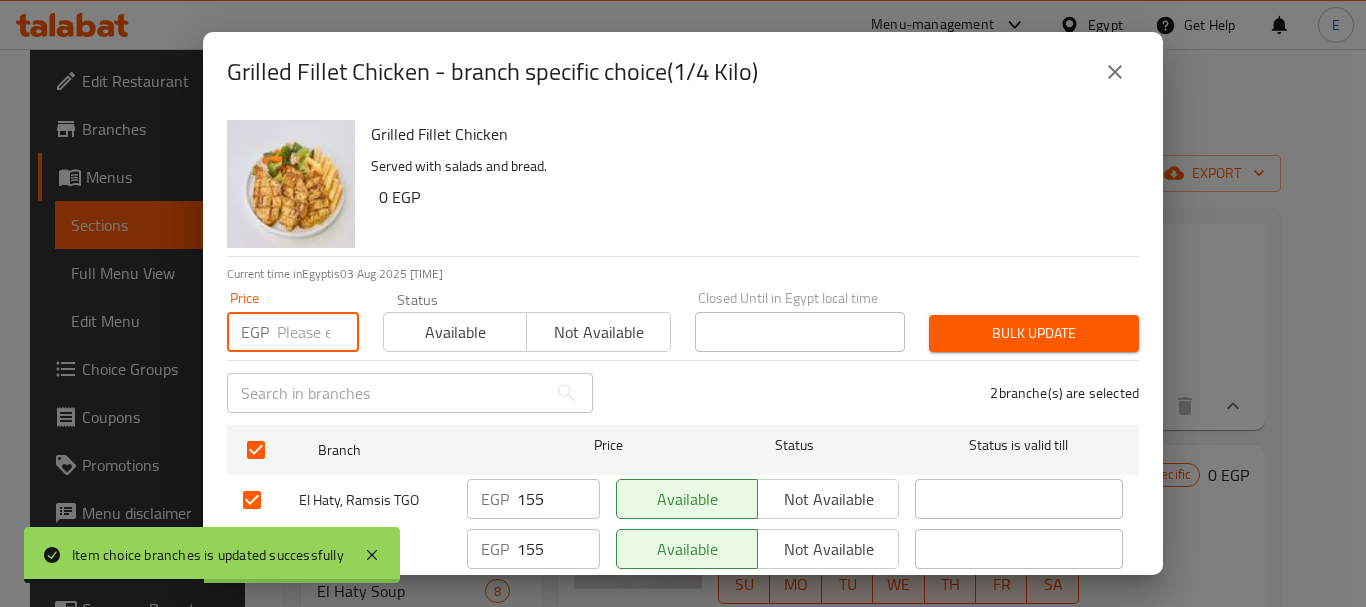 click at bounding box center [318, 332] 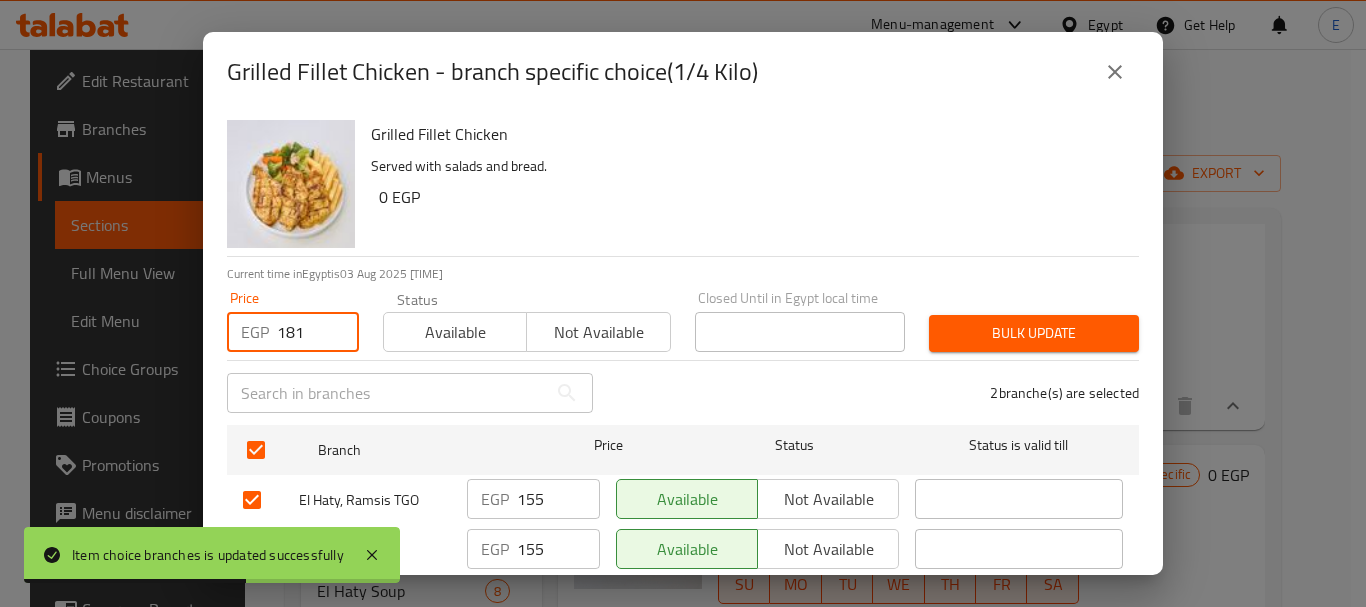 type on "181" 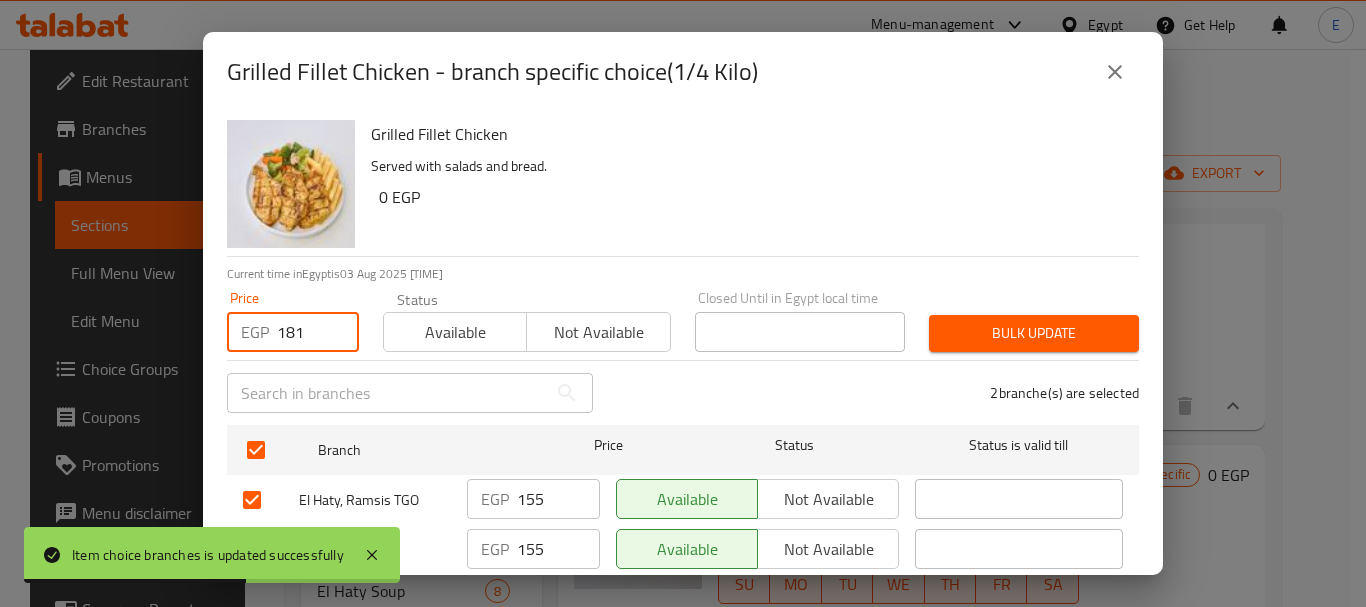 click on "Bulk update" at bounding box center (1034, 333) 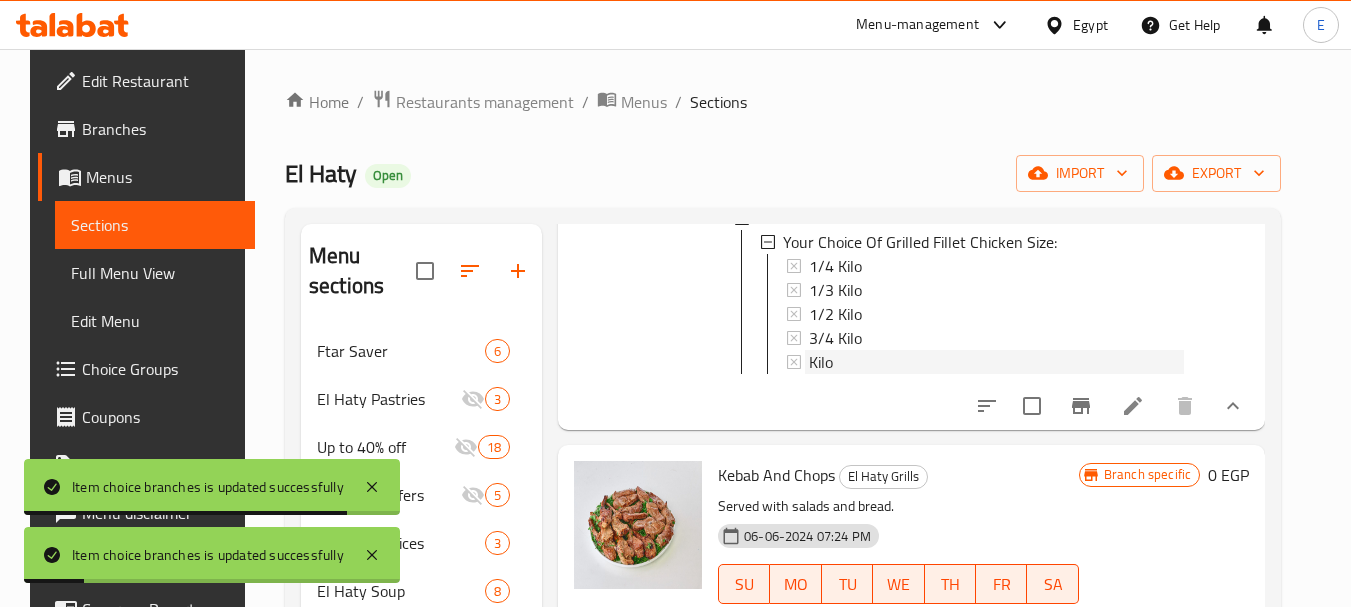 click on "Kilo" at bounding box center [821, 362] 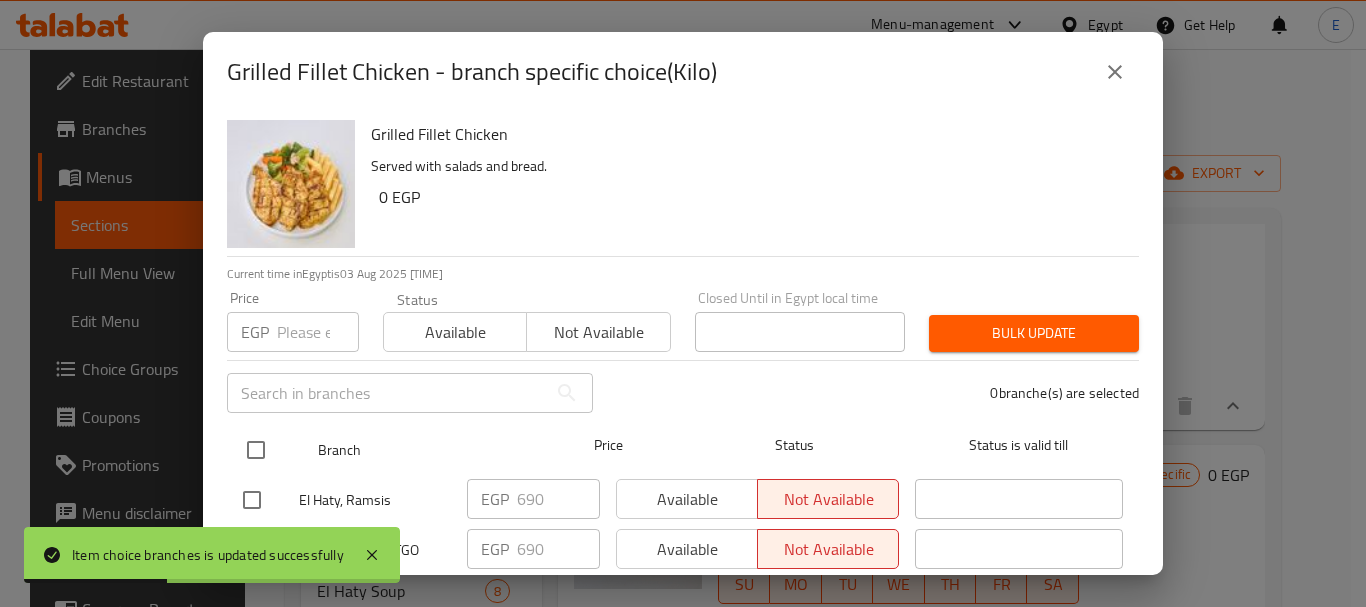 click at bounding box center [256, 450] 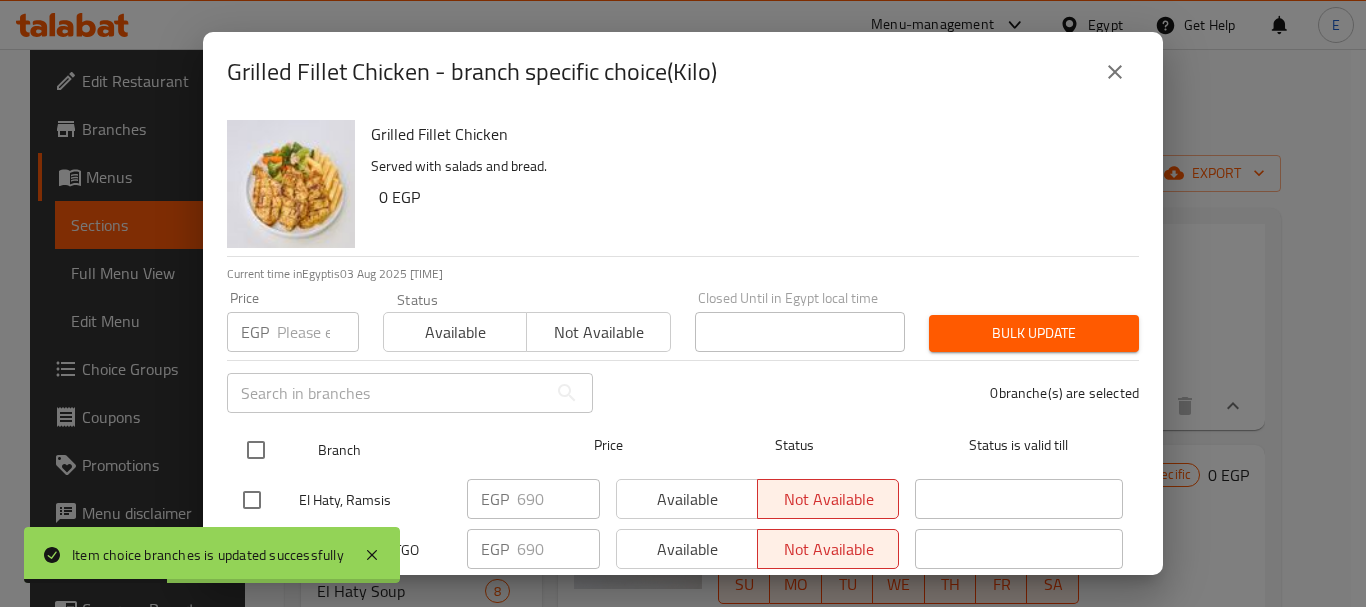 checkbox on "true" 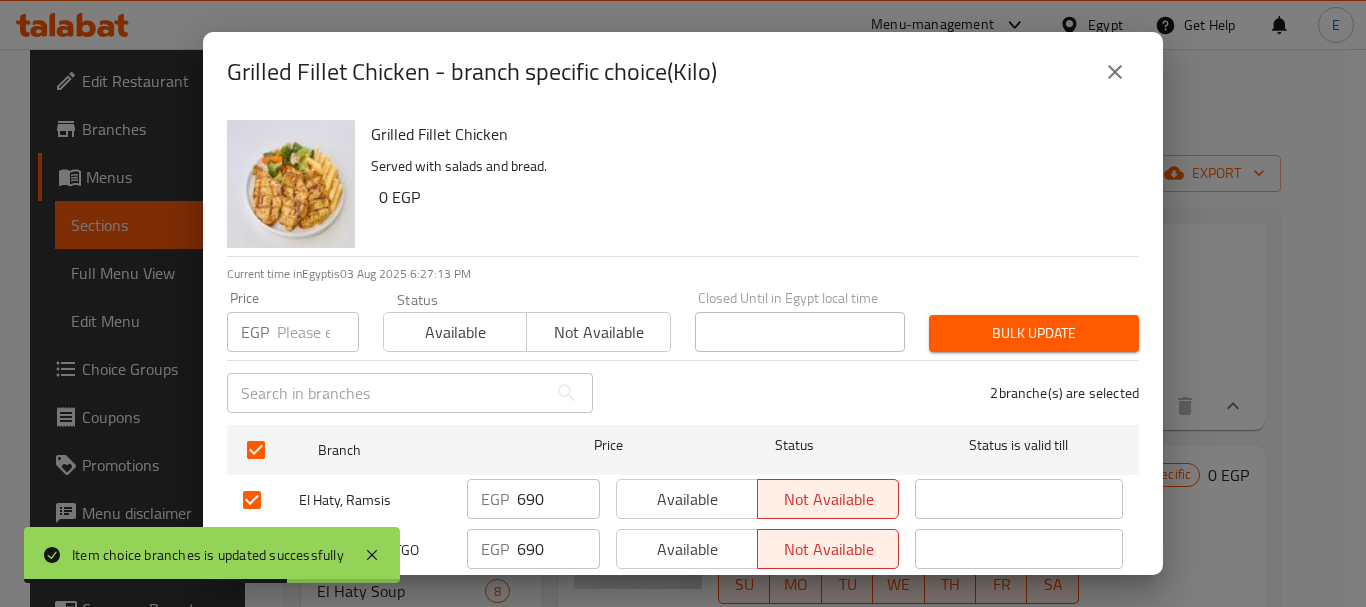 click at bounding box center [318, 332] 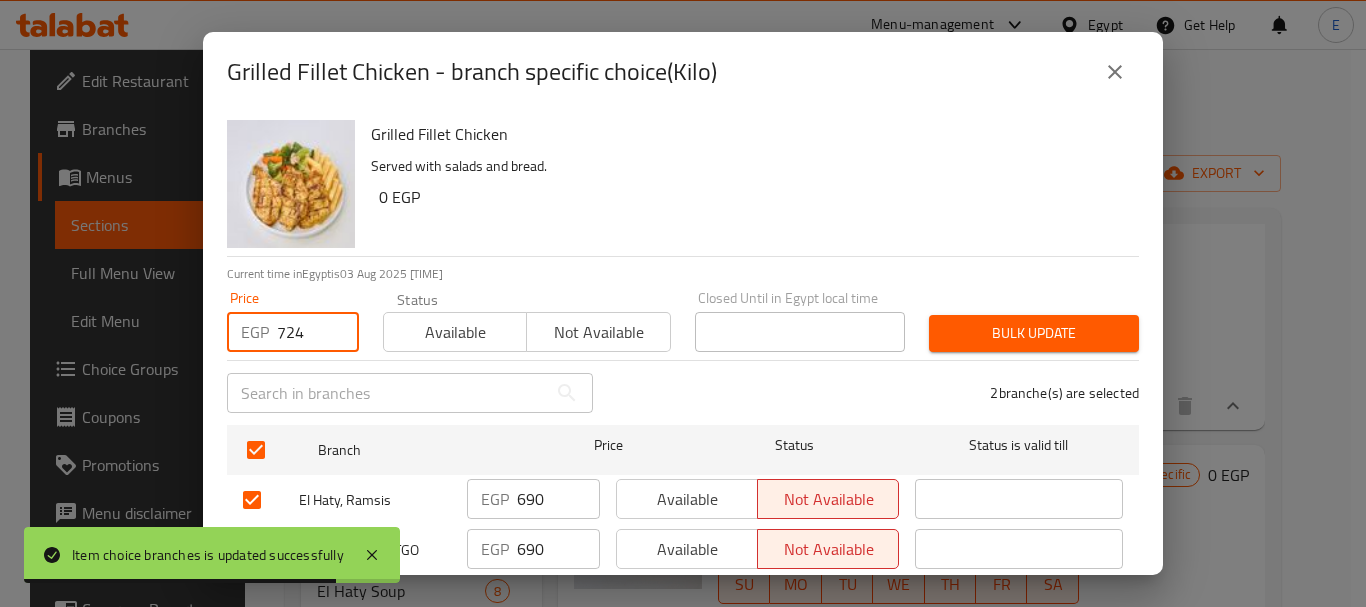 type on "724" 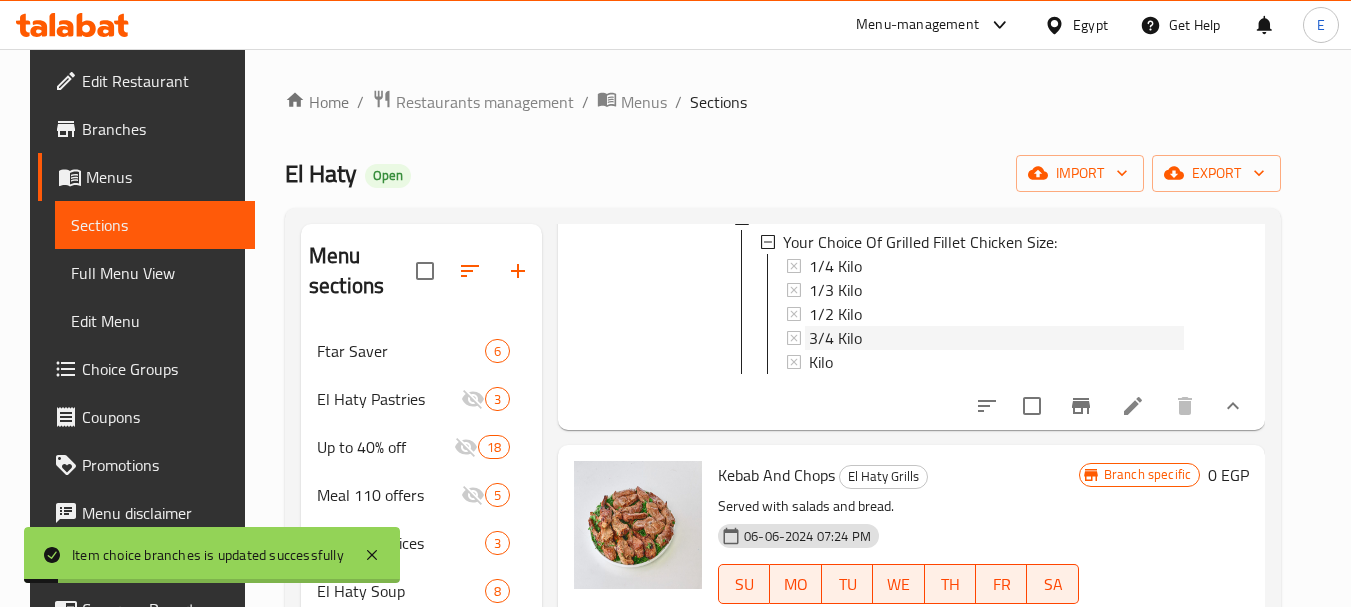 click on "3/4 Kilo" at bounding box center [835, 338] 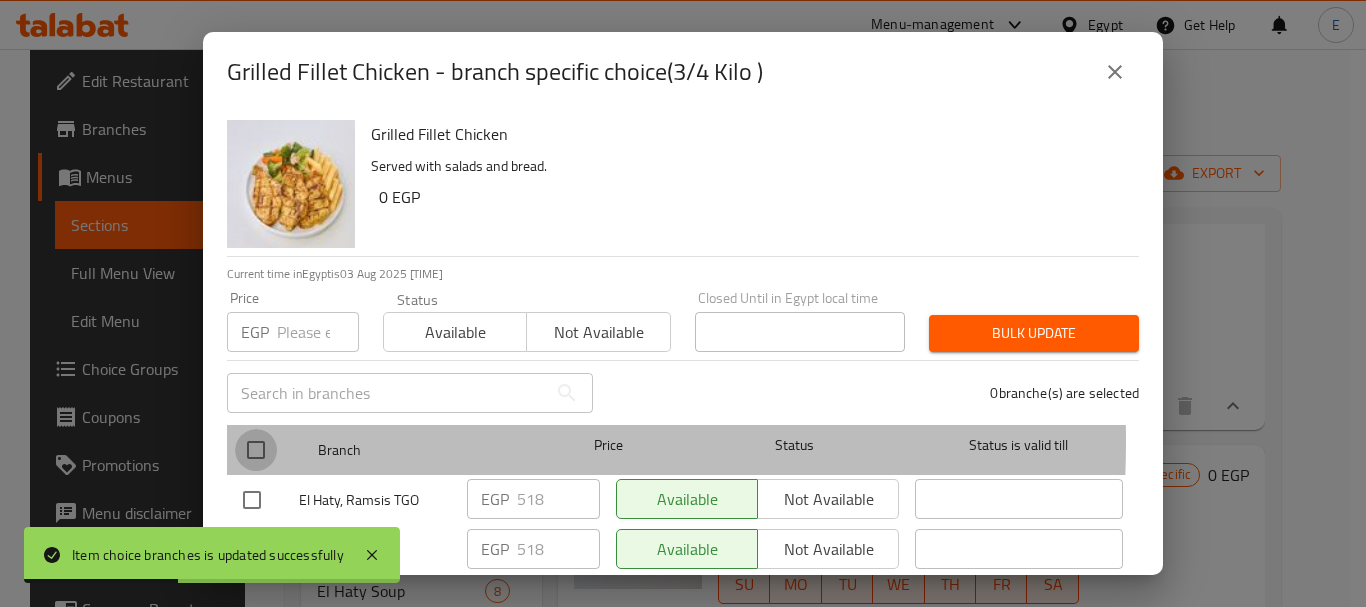 click at bounding box center (256, 450) 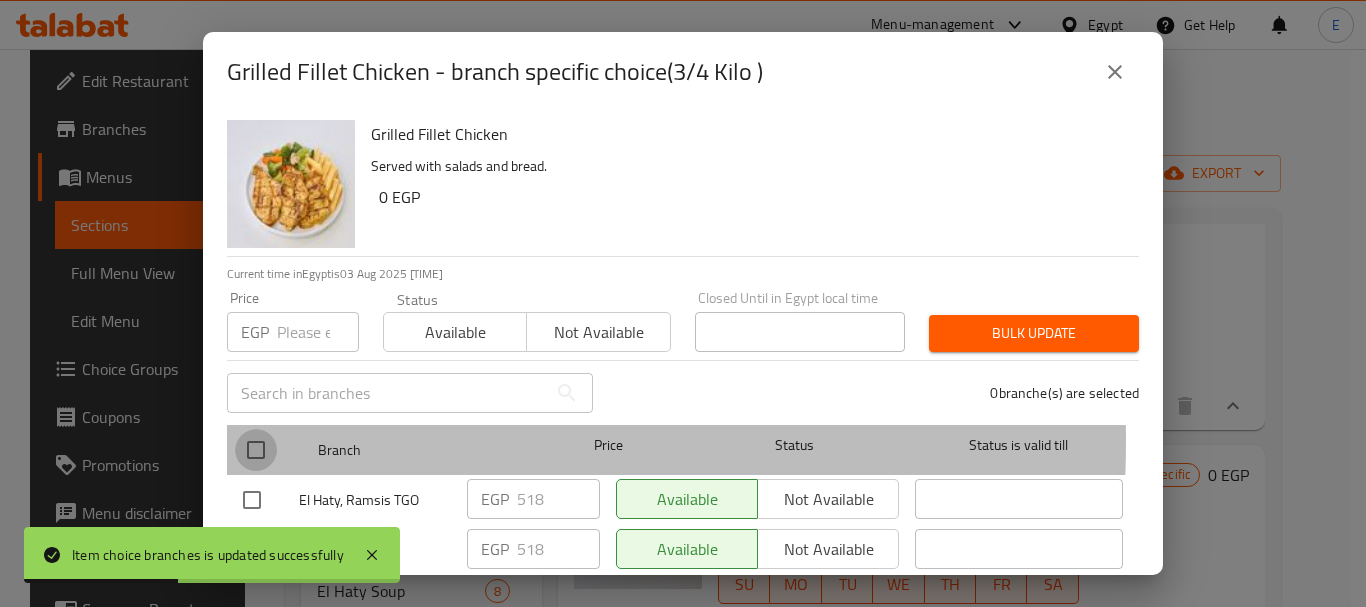 checkbox on "true" 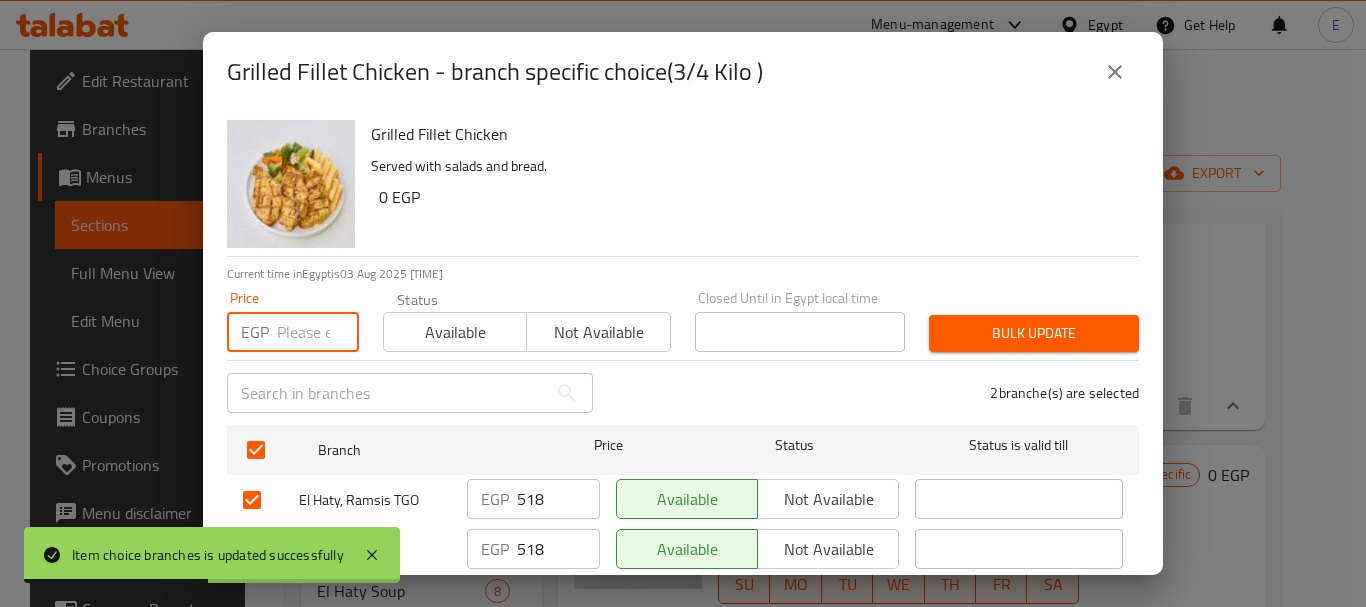 click at bounding box center (318, 332) 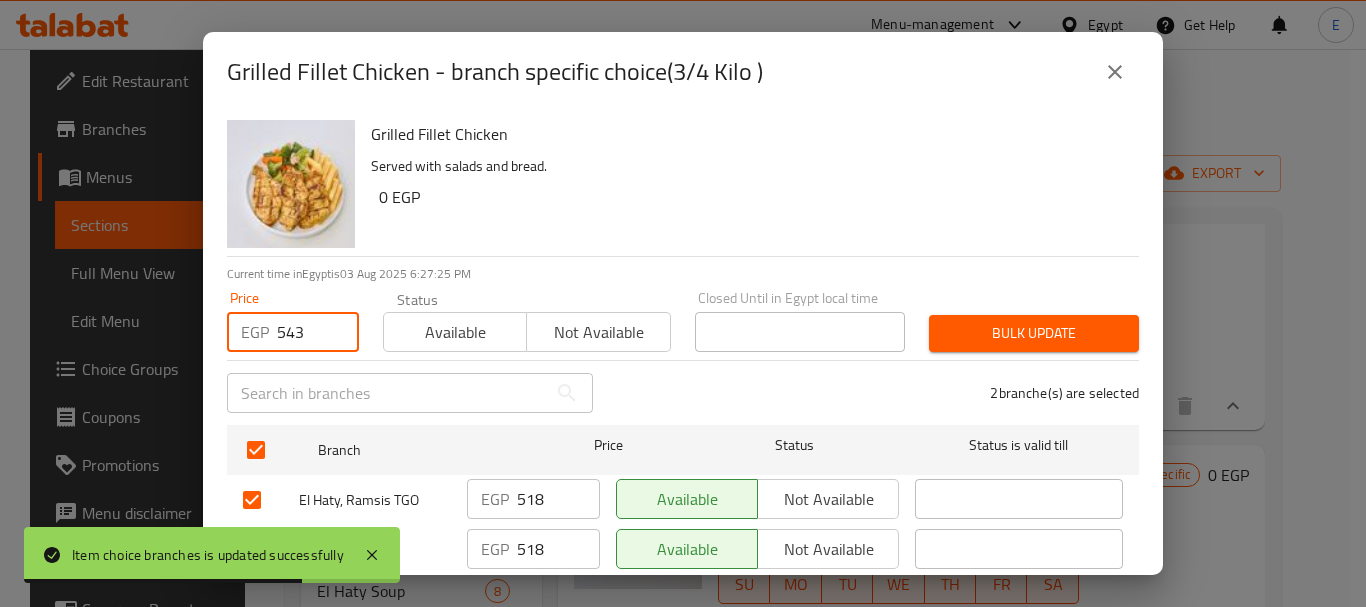 type on "543" 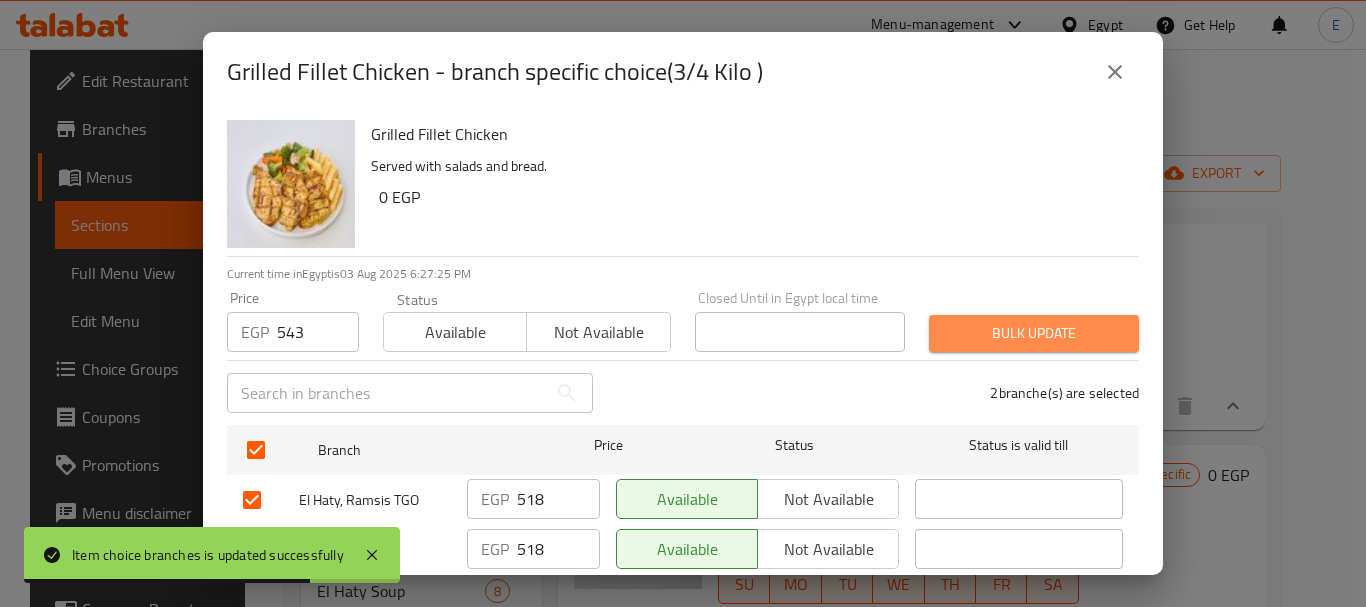 click on "Bulk update" at bounding box center (1034, 333) 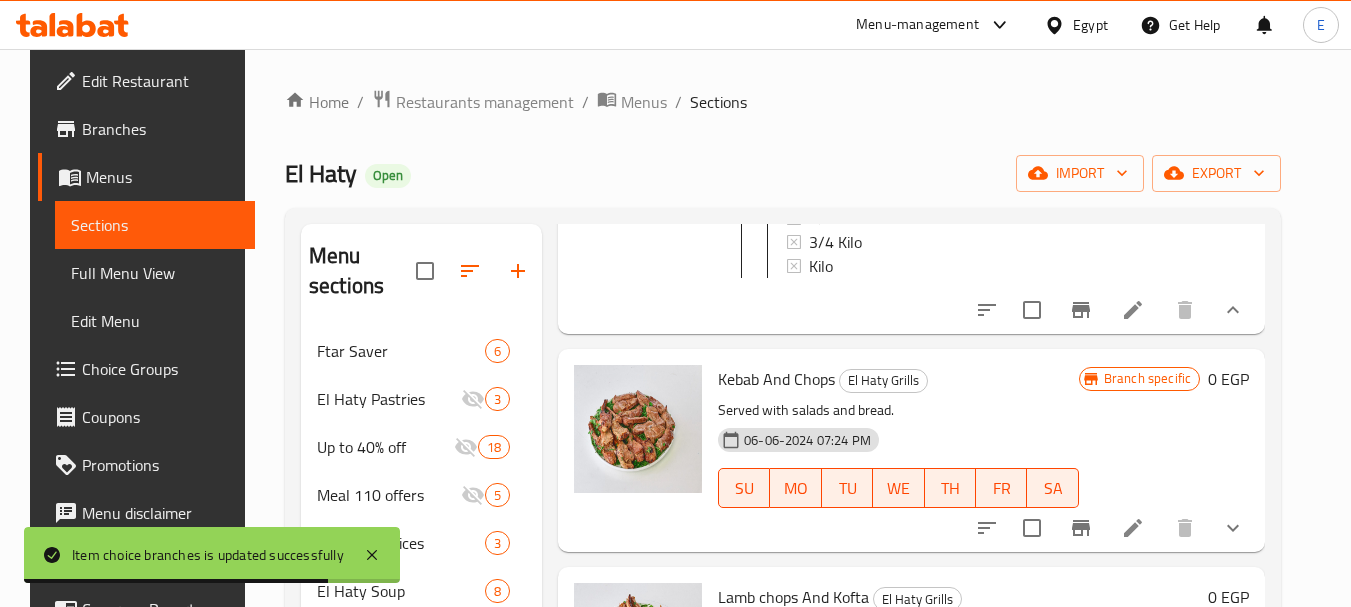 scroll, scrollTop: 2700, scrollLeft: 0, axis: vertical 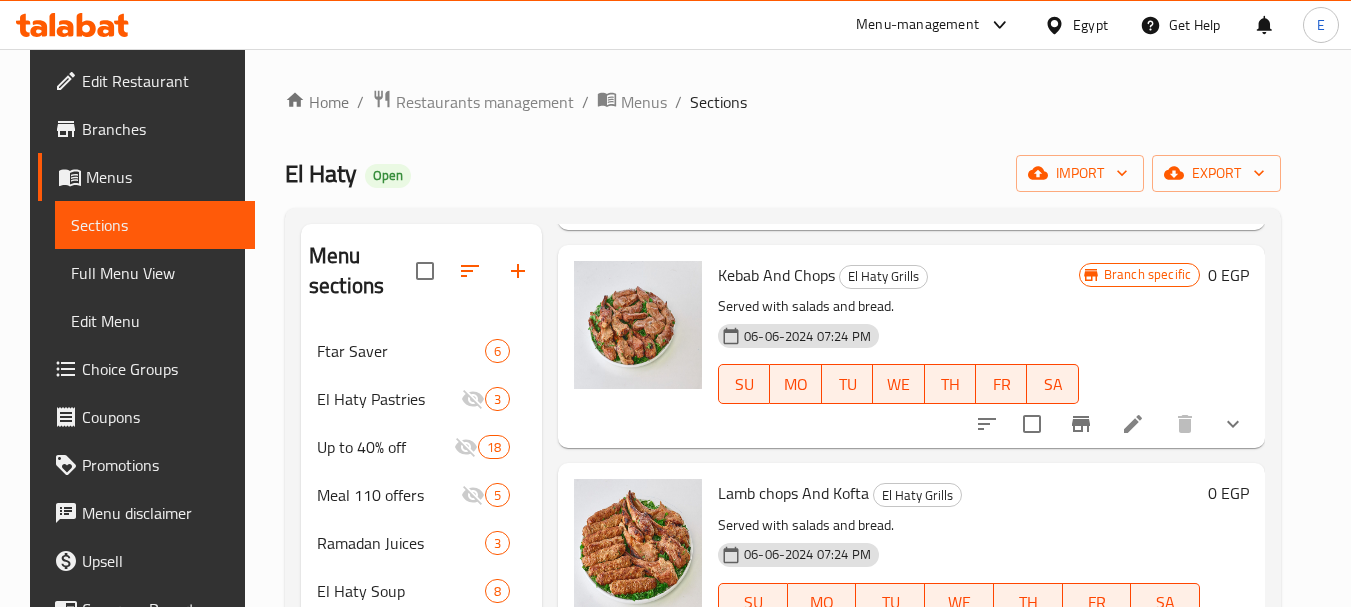 click at bounding box center [1233, 424] 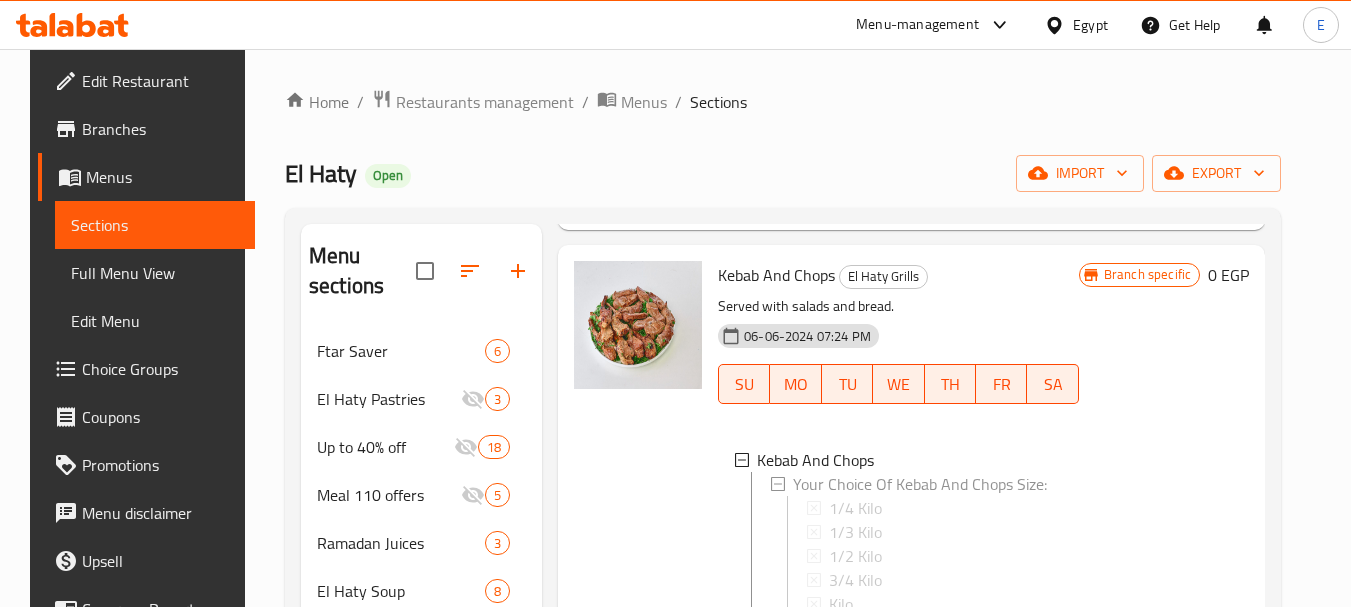 scroll, scrollTop: 2900, scrollLeft: 0, axis: vertical 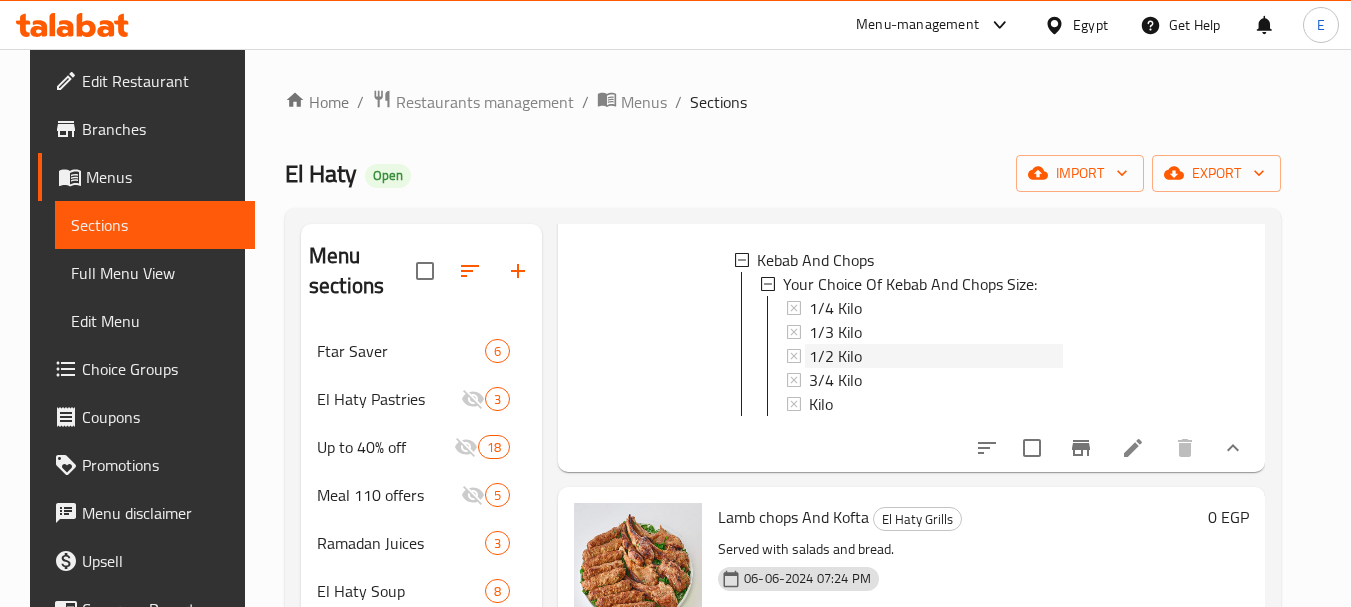 click on "1/2 Kilo" at bounding box center (835, 356) 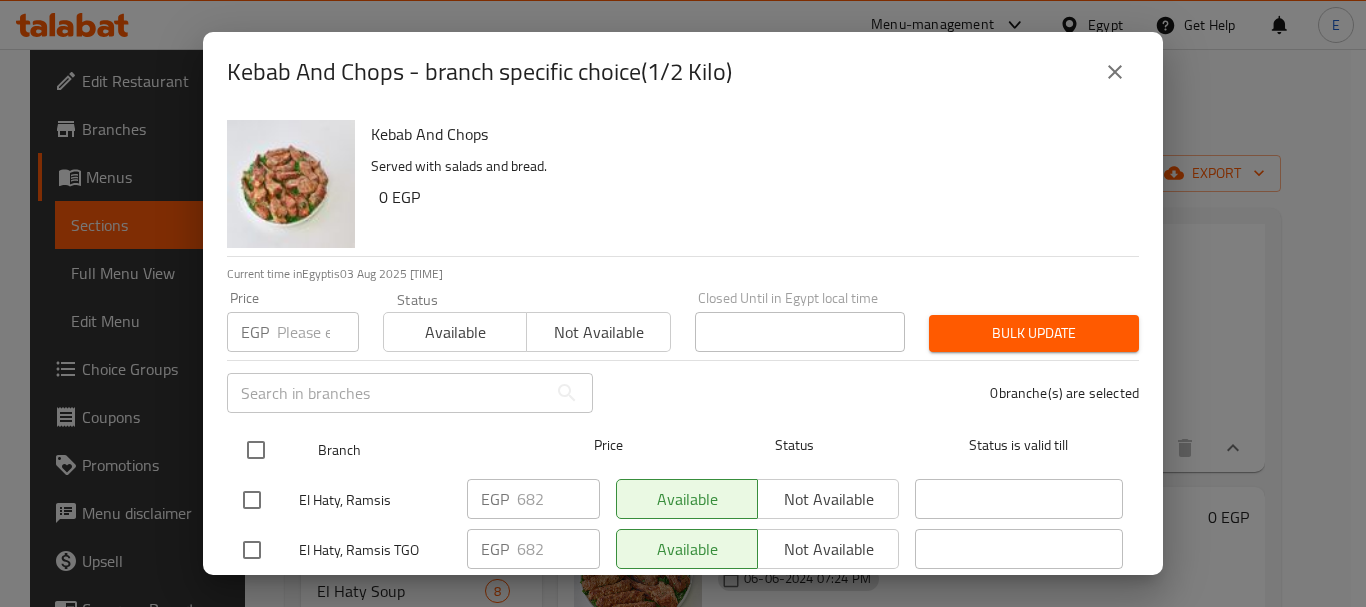 click at bounding box center [256, 450] 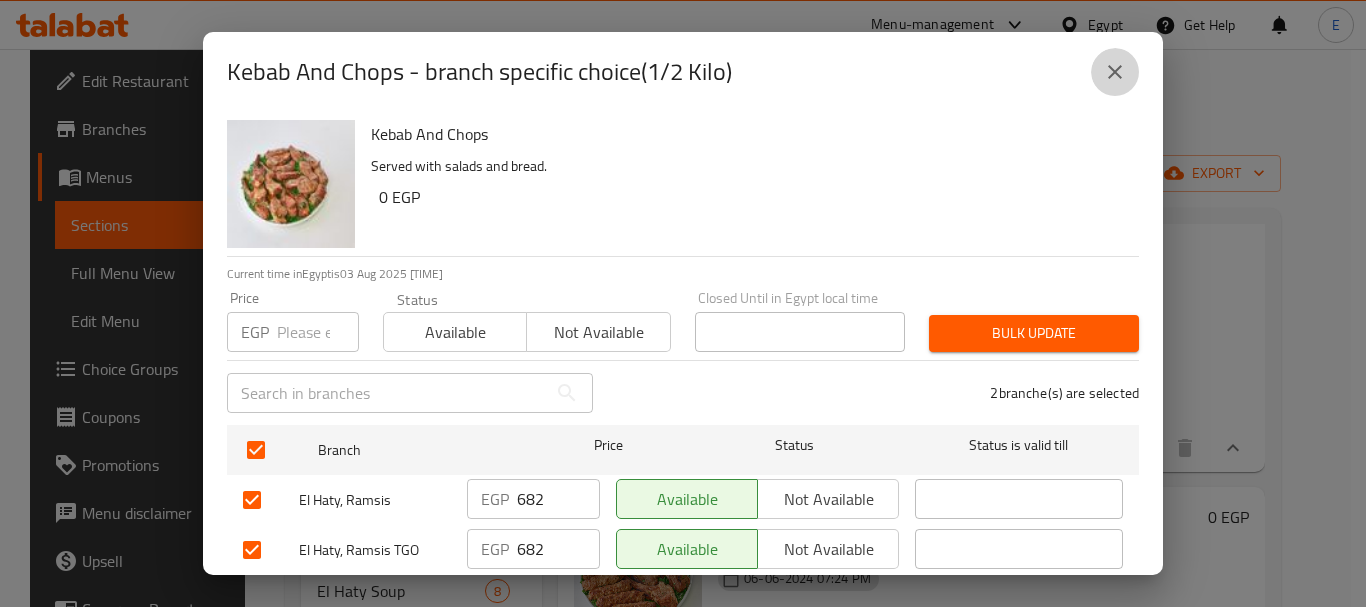 click at bounding box center (1115, 72) 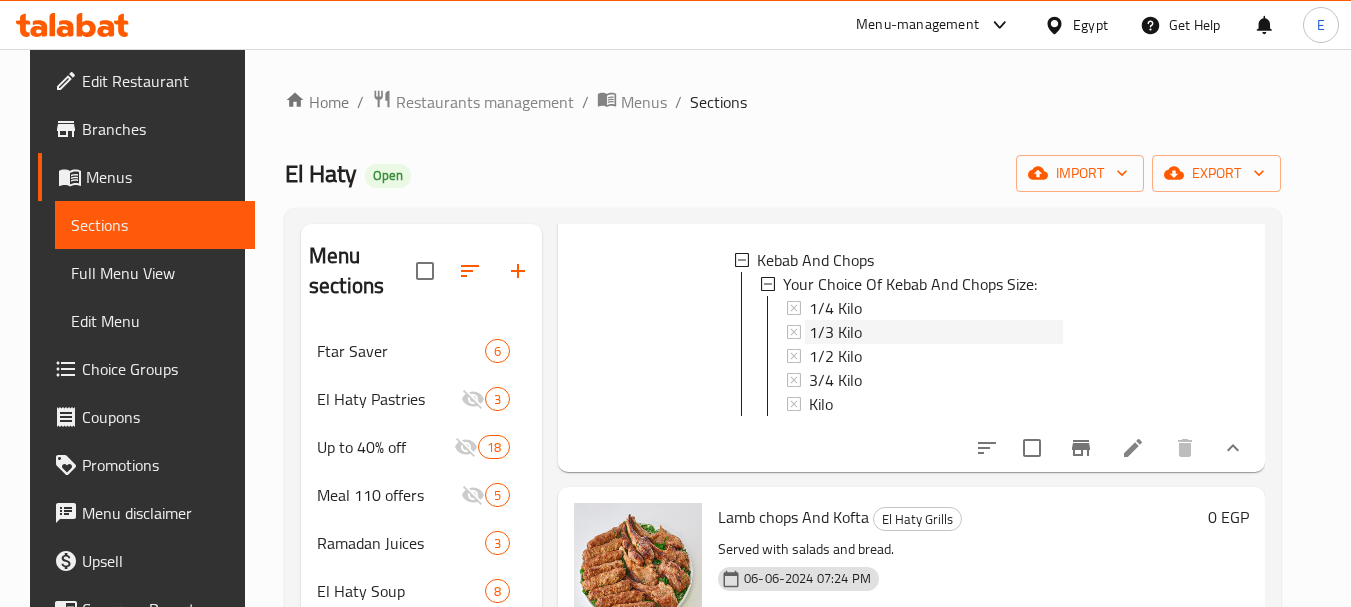 click on "1/3 Kilo" at bounding box center (835, 332) 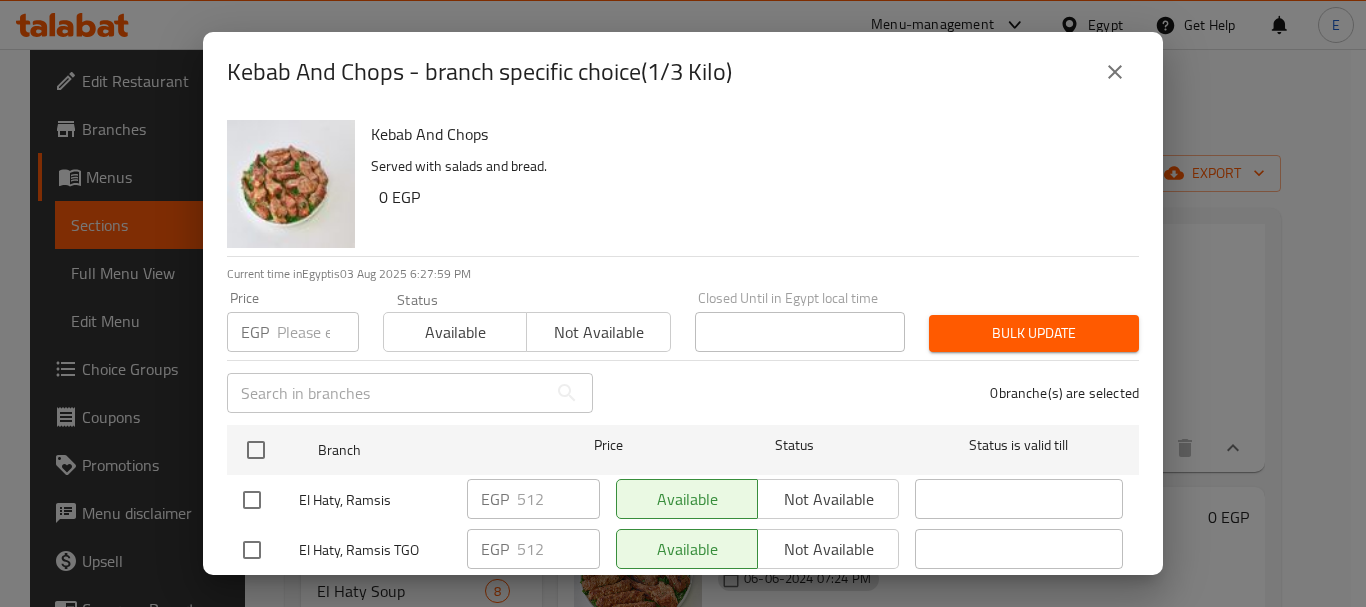 click 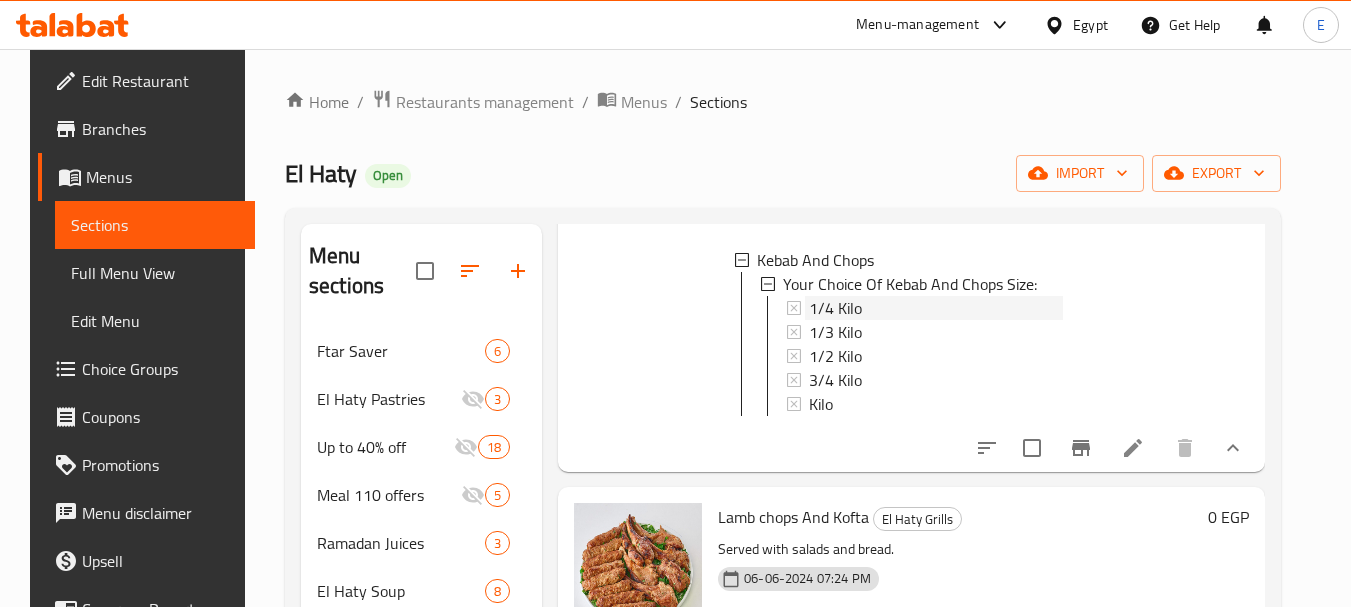 click on "1/4 Kilo" at bounding box center [835, 308] 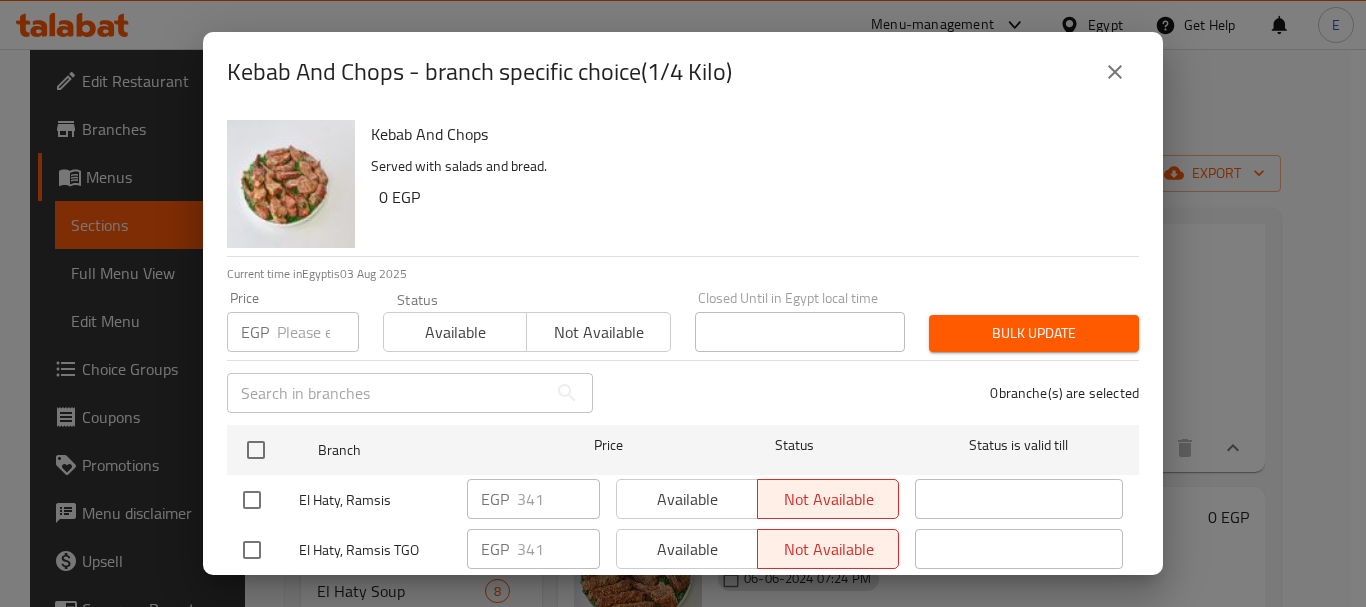 click at bounding box center (1115, 72) 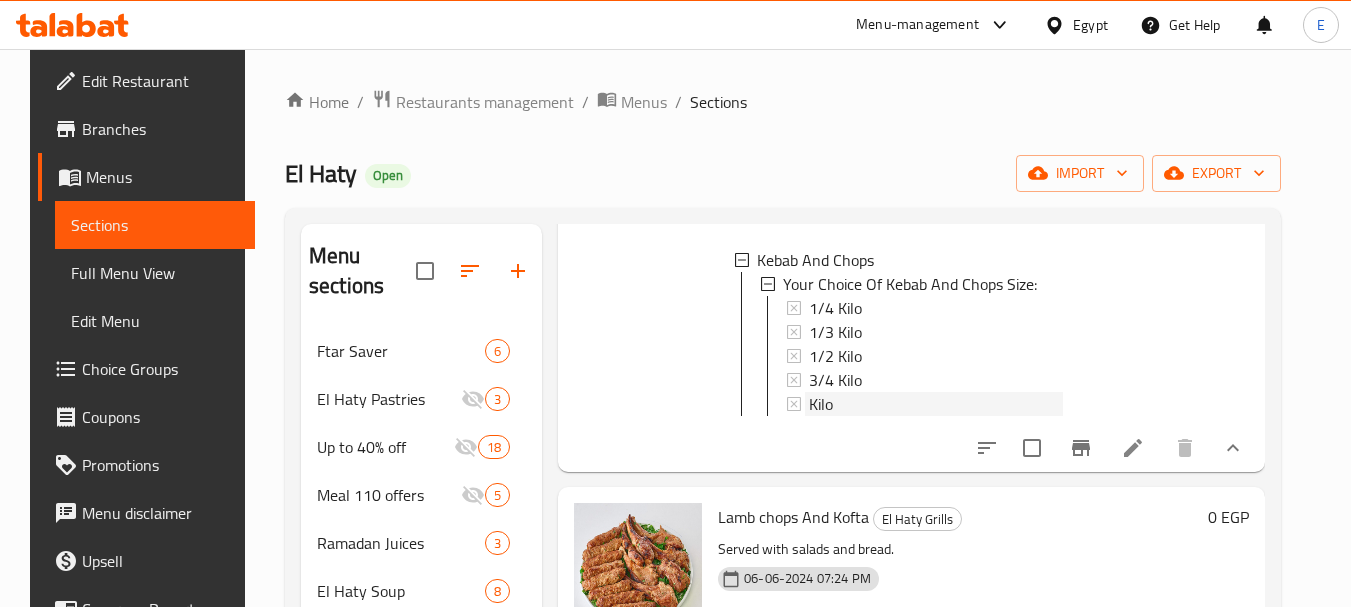 click on "Kilo" at bounding box center [821, 404] 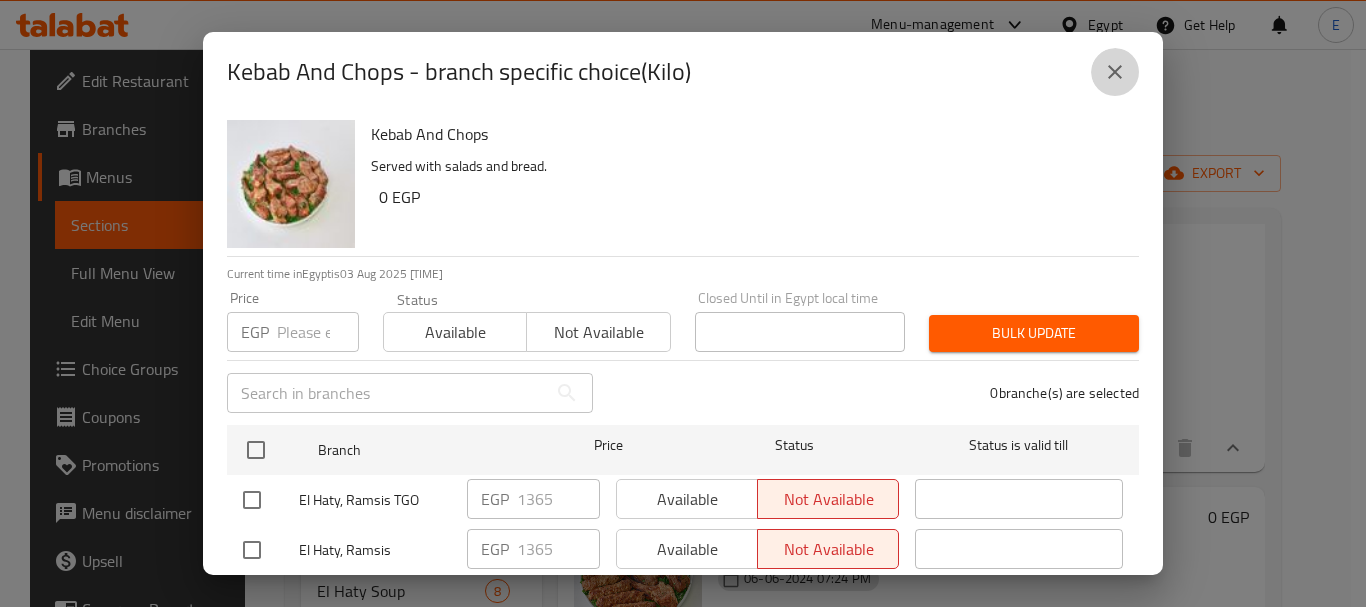 click at bounding box center [1115, 72] 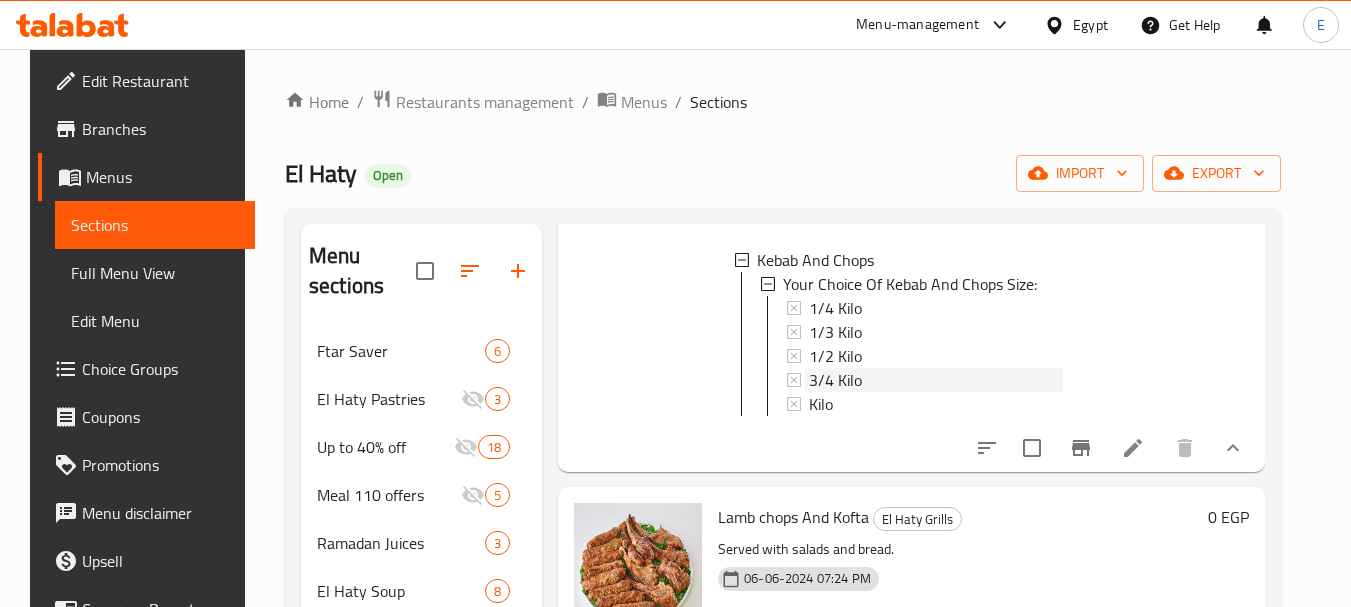 click on "3/4 Kilo" at bounding box center [835, 380] 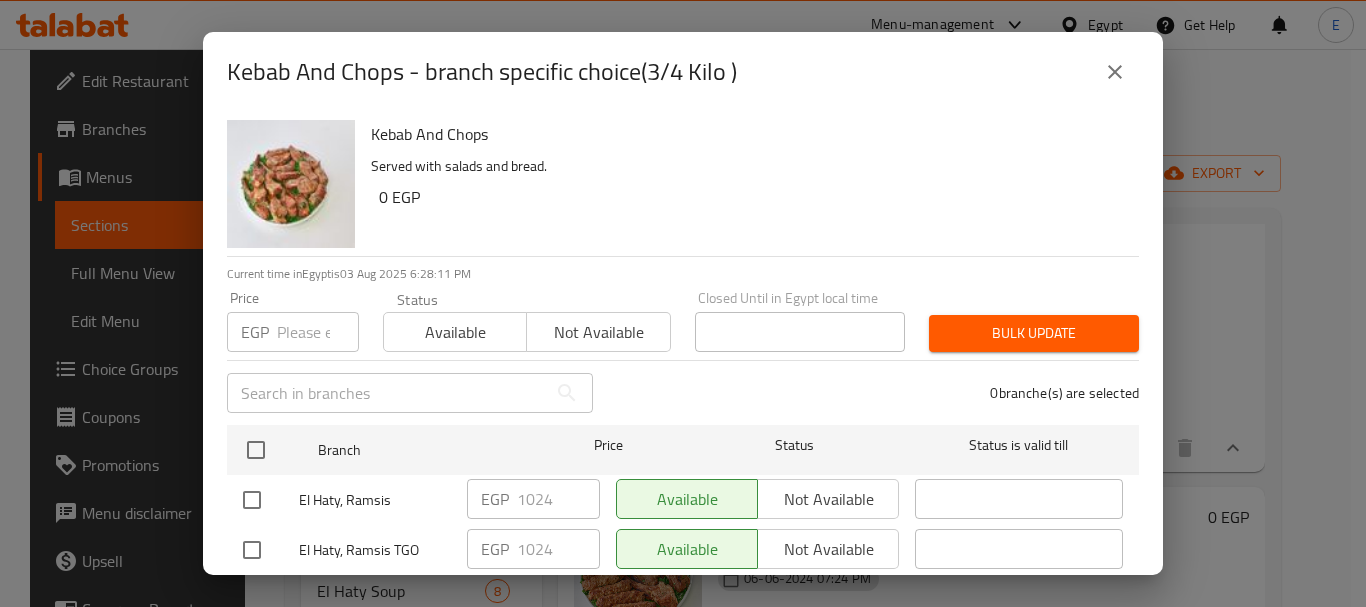 click 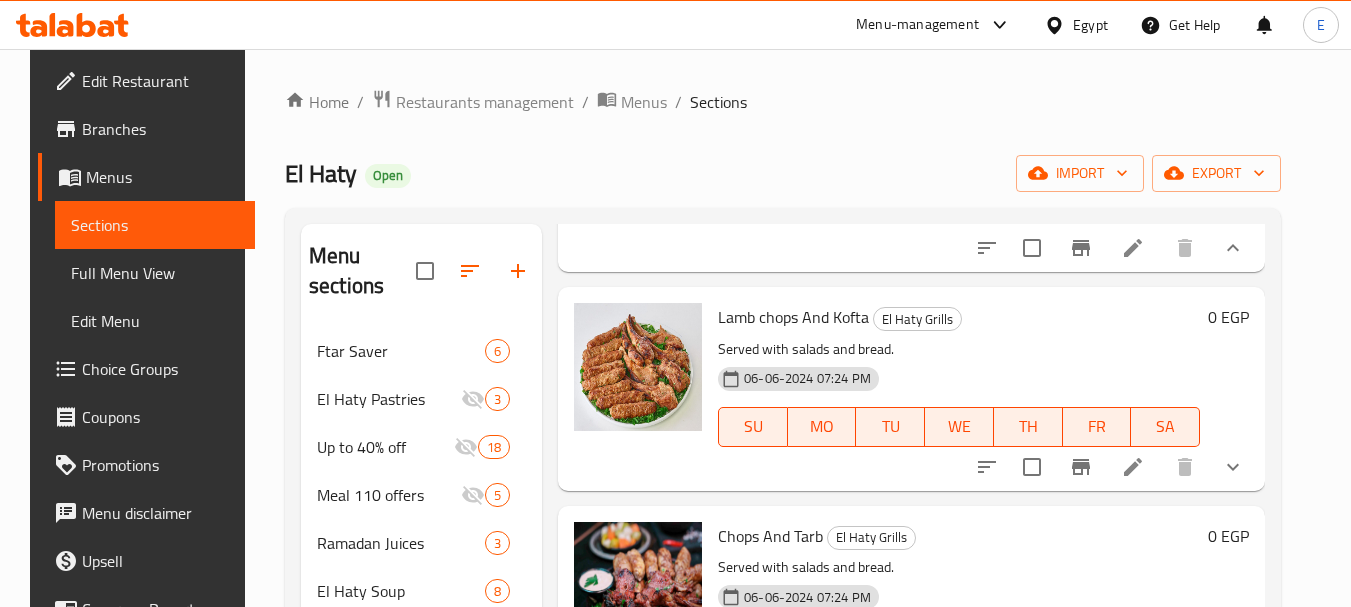 scroll, scrollTop: 3200, scrollLeft: 0, axis: vertical 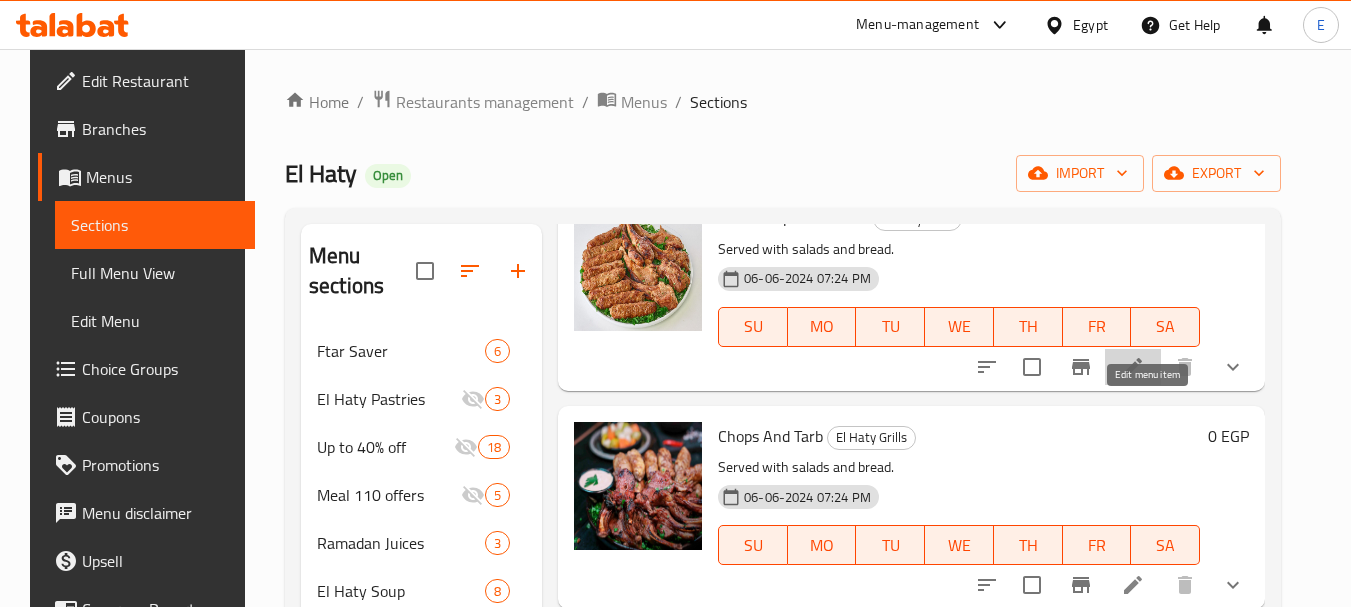 click 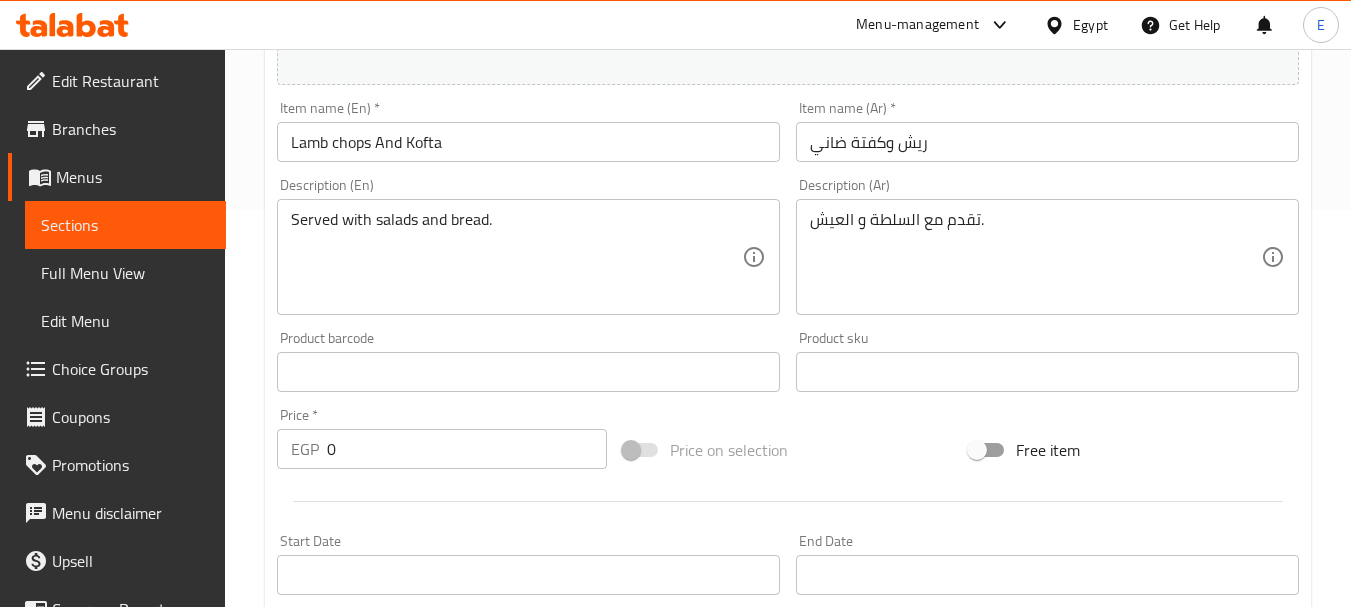scroll, scrollTop: 0, scrollLeft: 0, axis: both 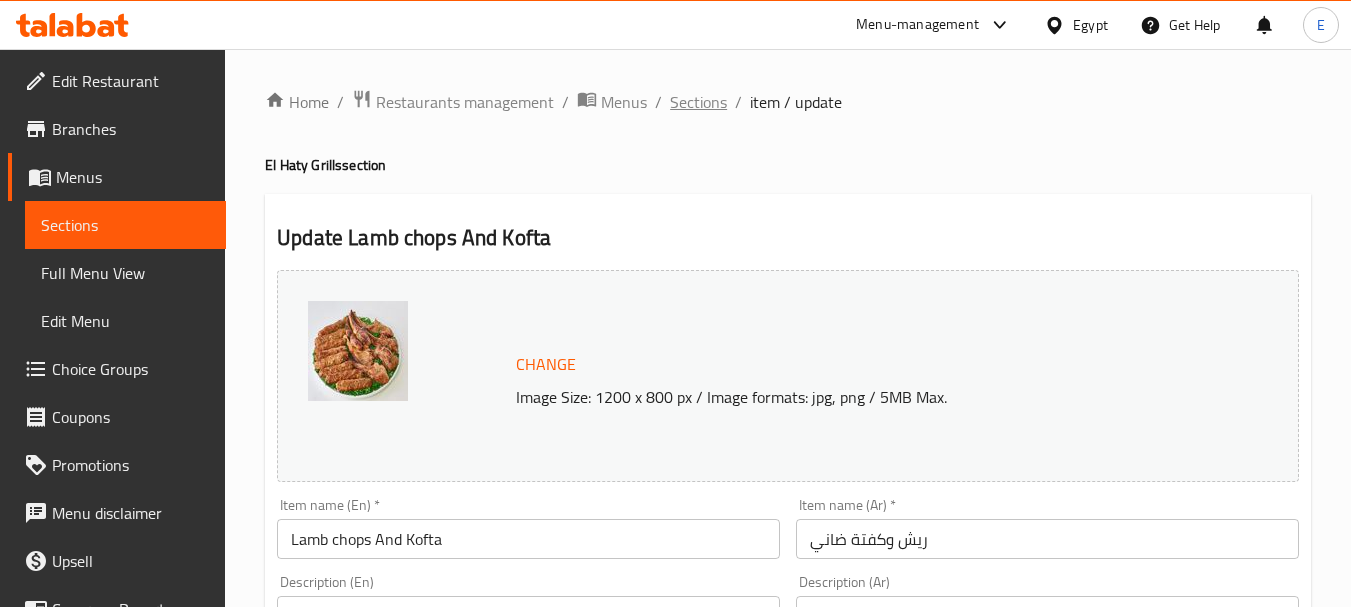 click on "Sections" at bounding box center [698, 102] 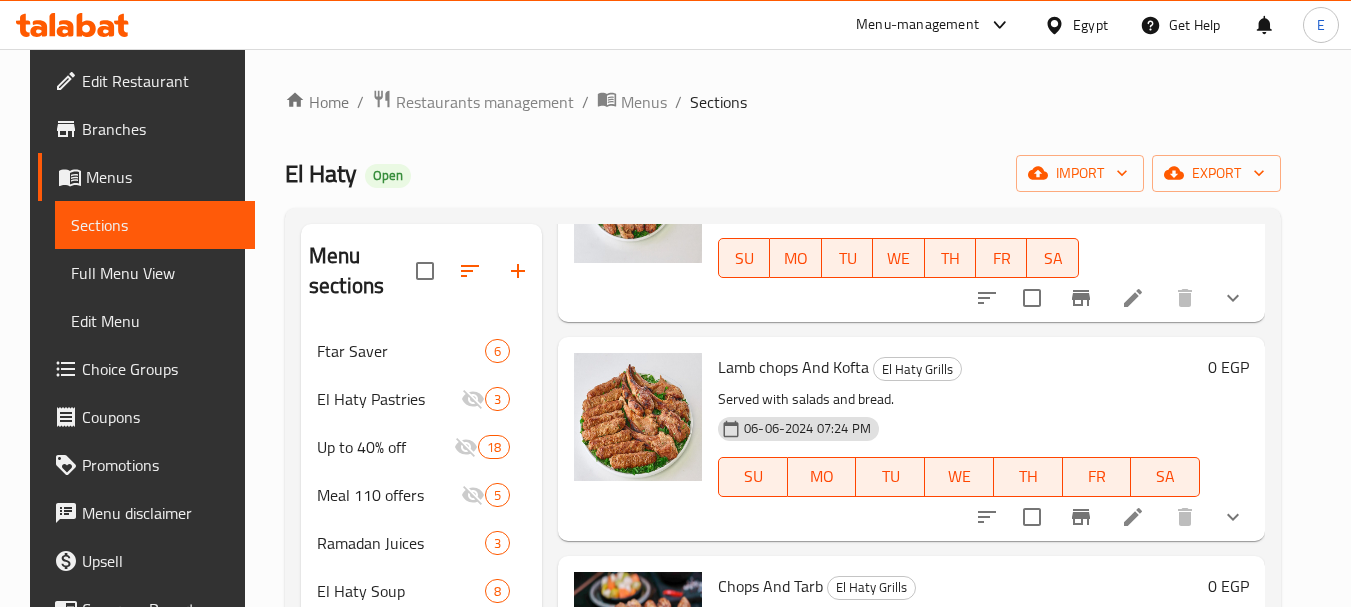 scroll, scrollTop: 2400, scrollLeft: 0, axis: vertical 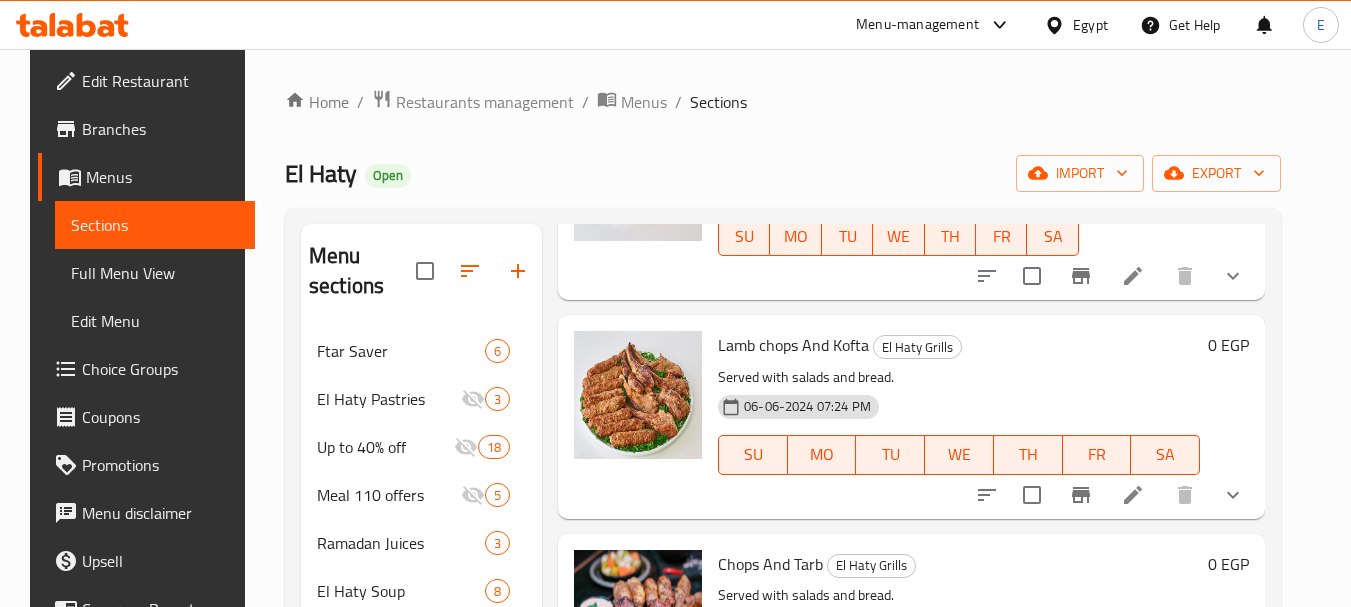 click at bounding box center [1233, 495] 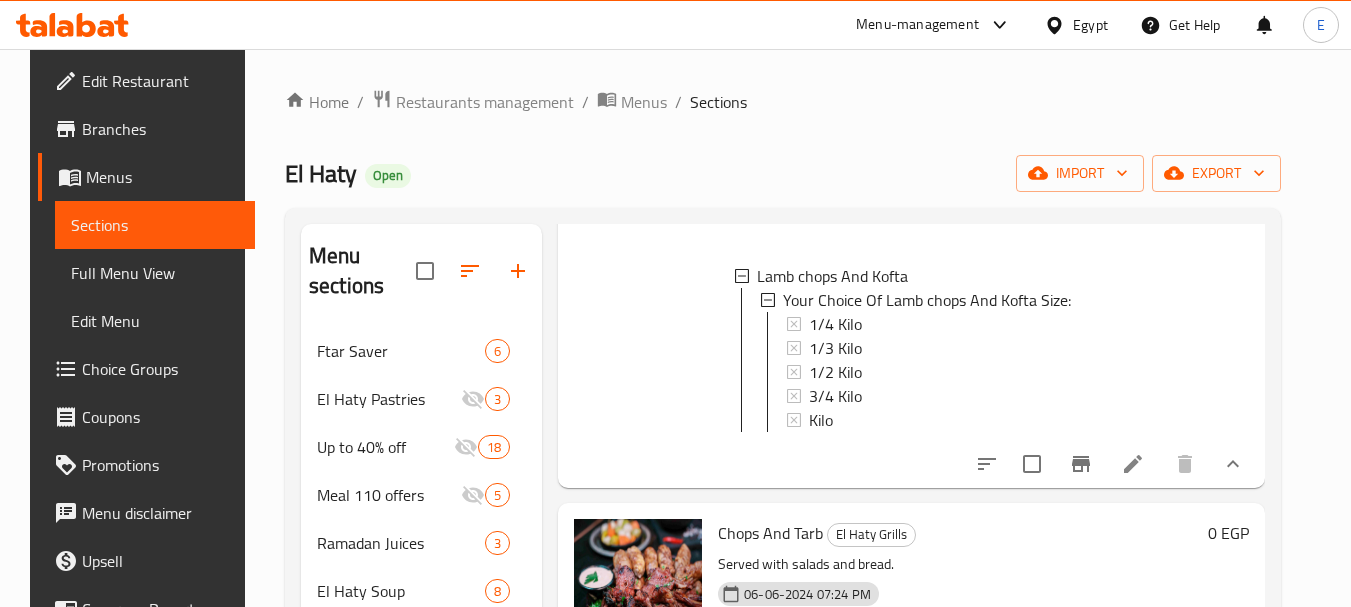 scroll, scrollTop: 2700, scrollLeft: 0, axis: vertical 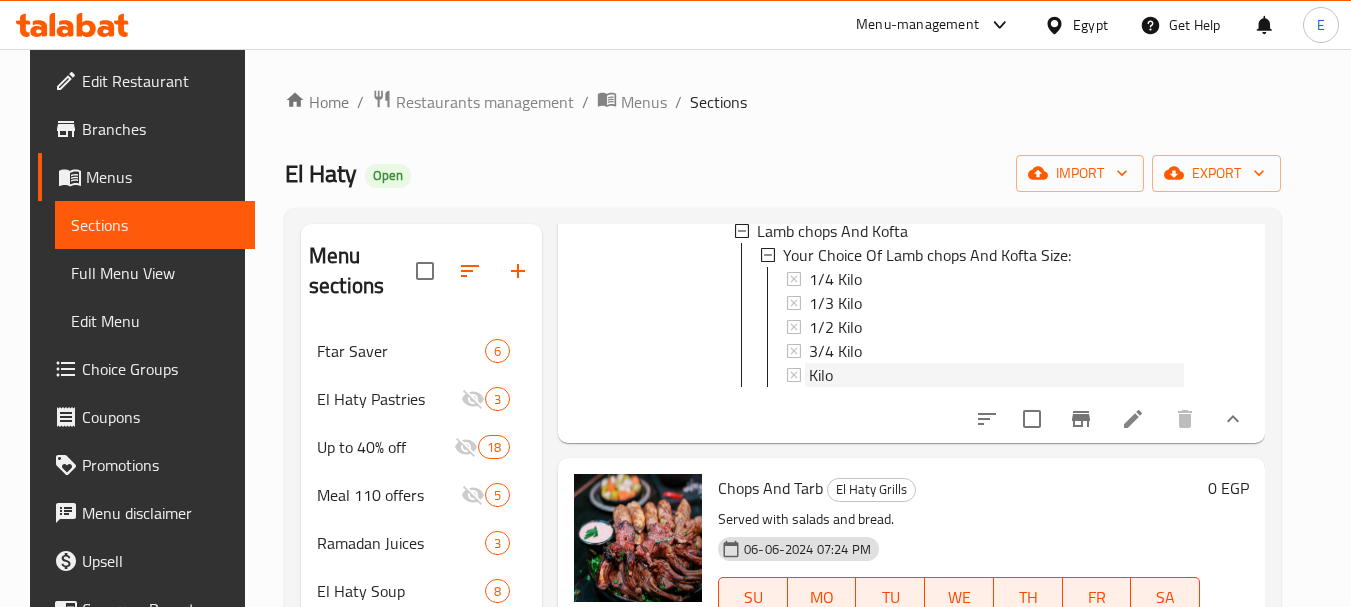 click on "Kilo" at bounding box center [821, 375] 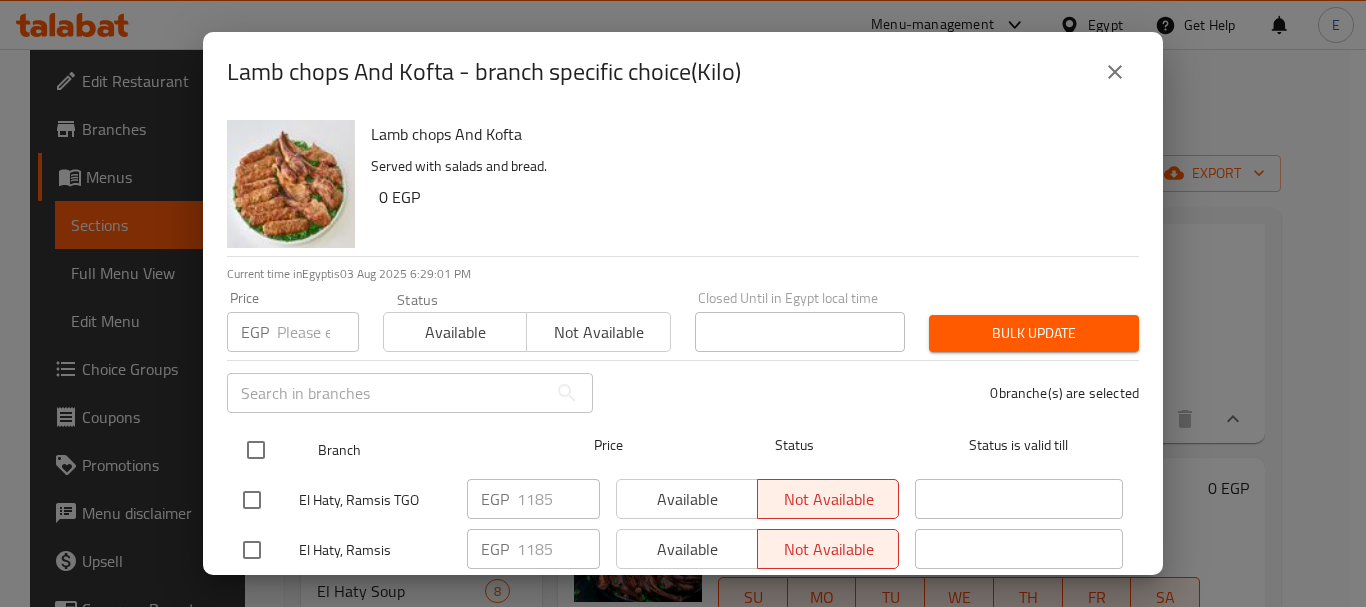 click at bounding box center (256, 450) 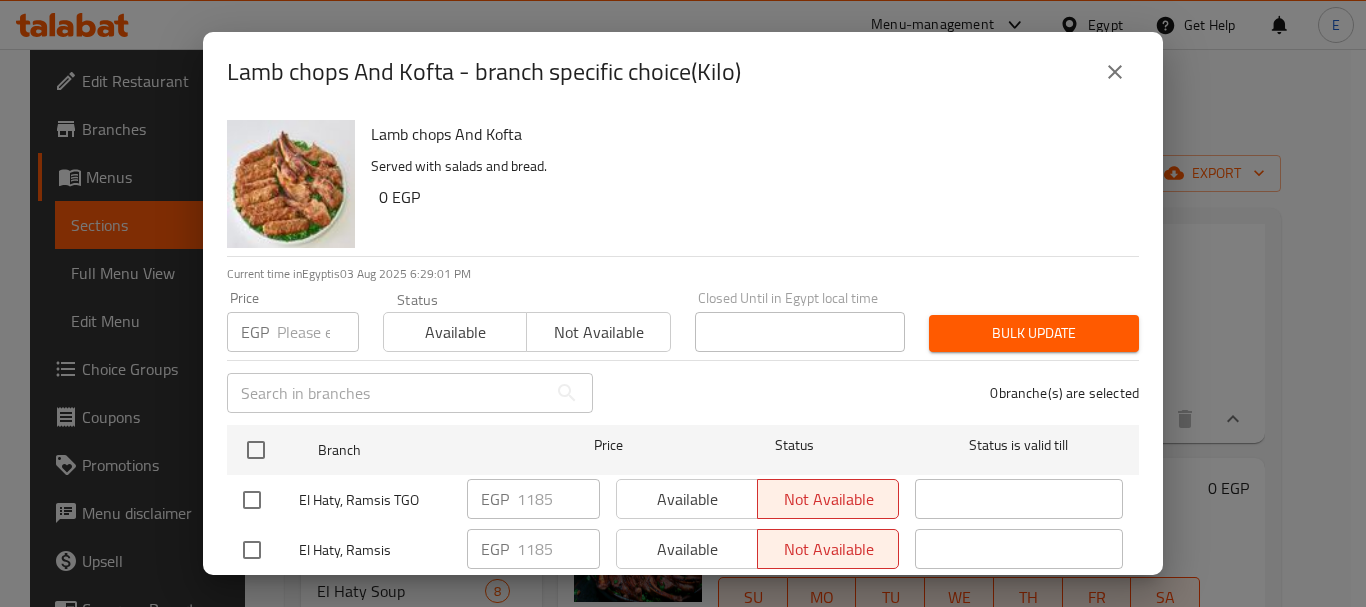 checkbox on "true" 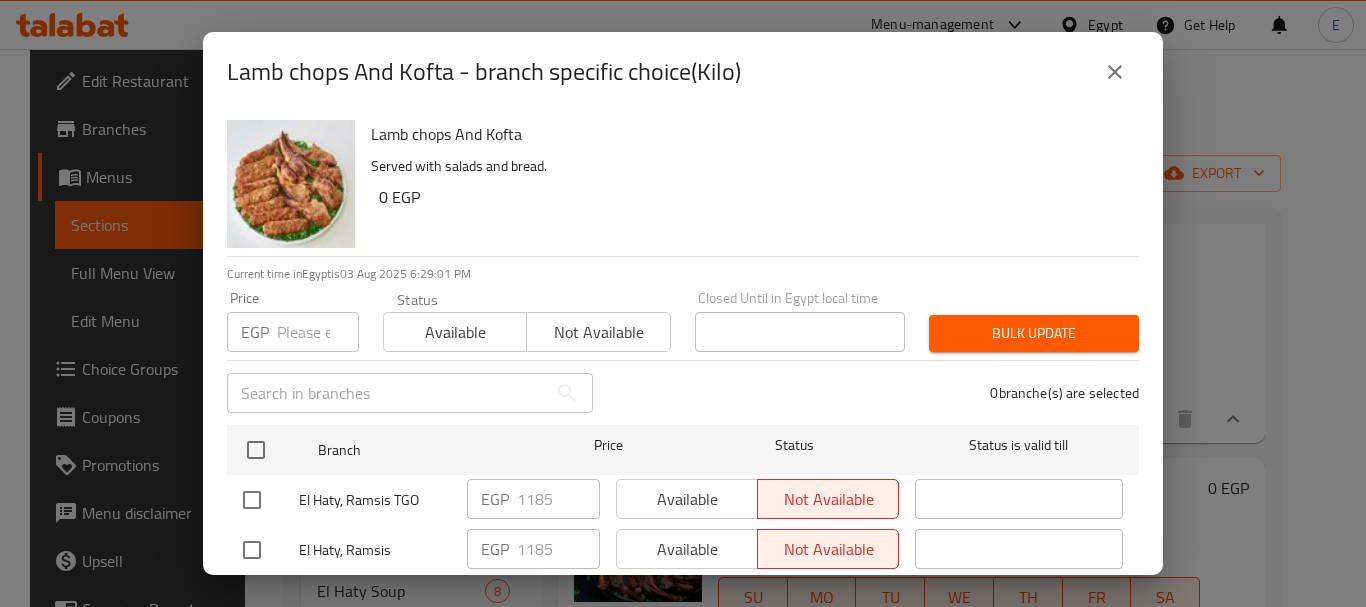 checkbox on "true" 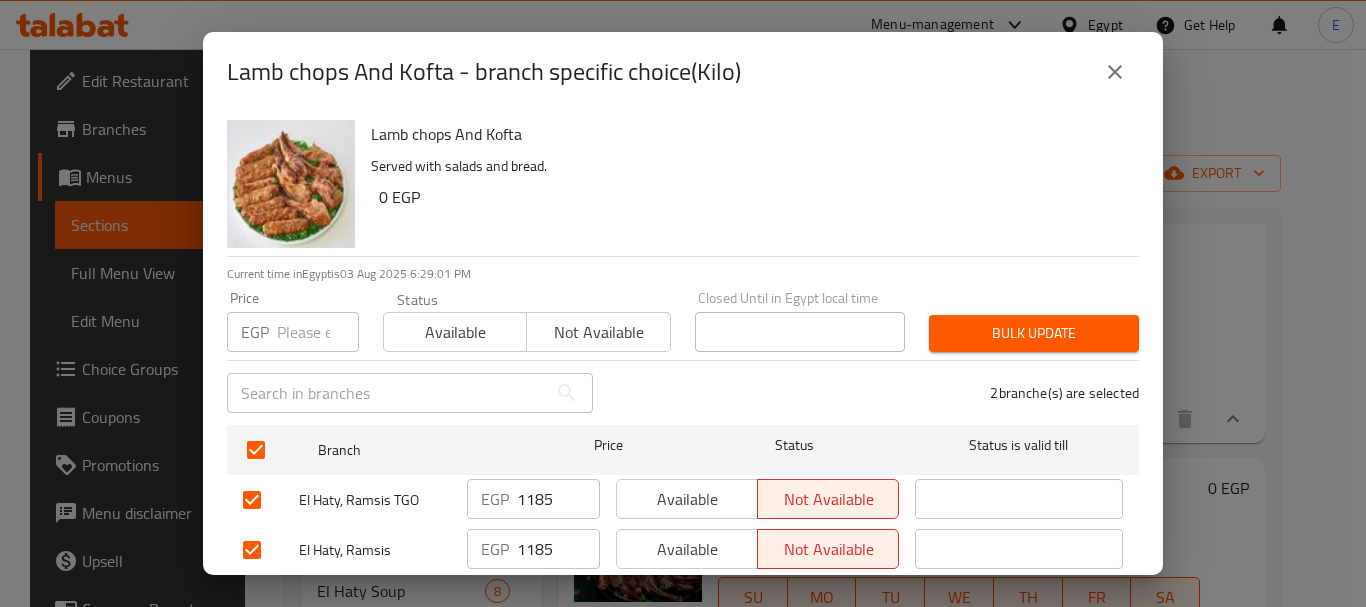click at bounding box center (318, 332) 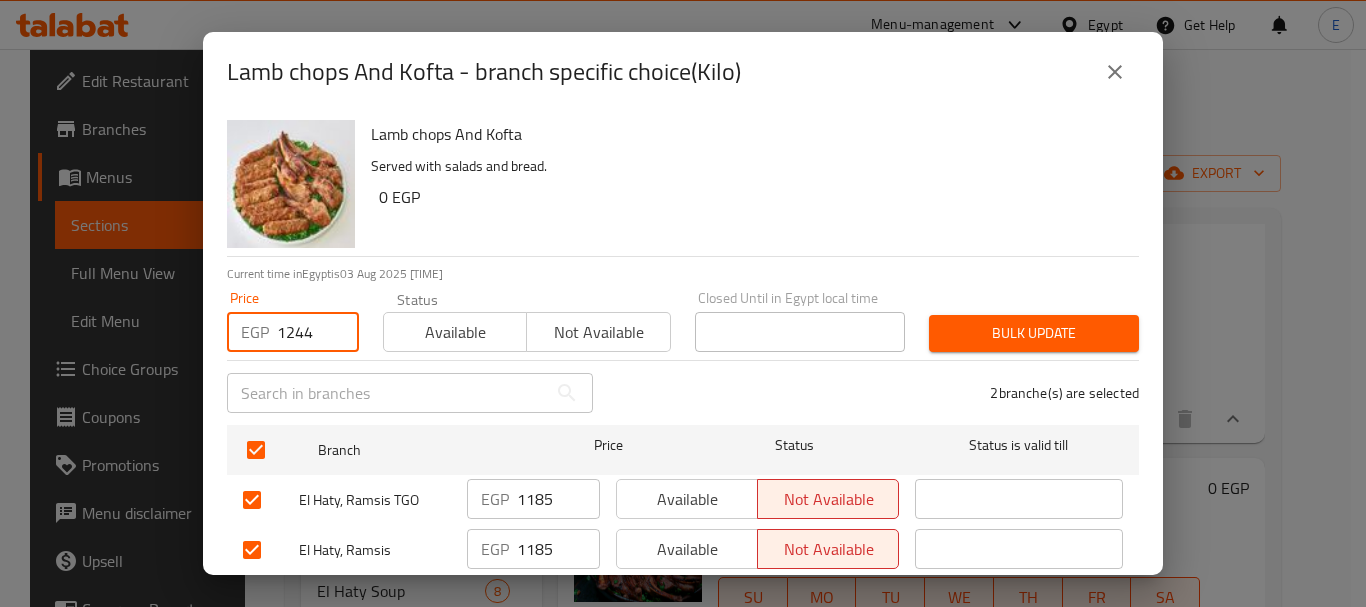 type on "1244" 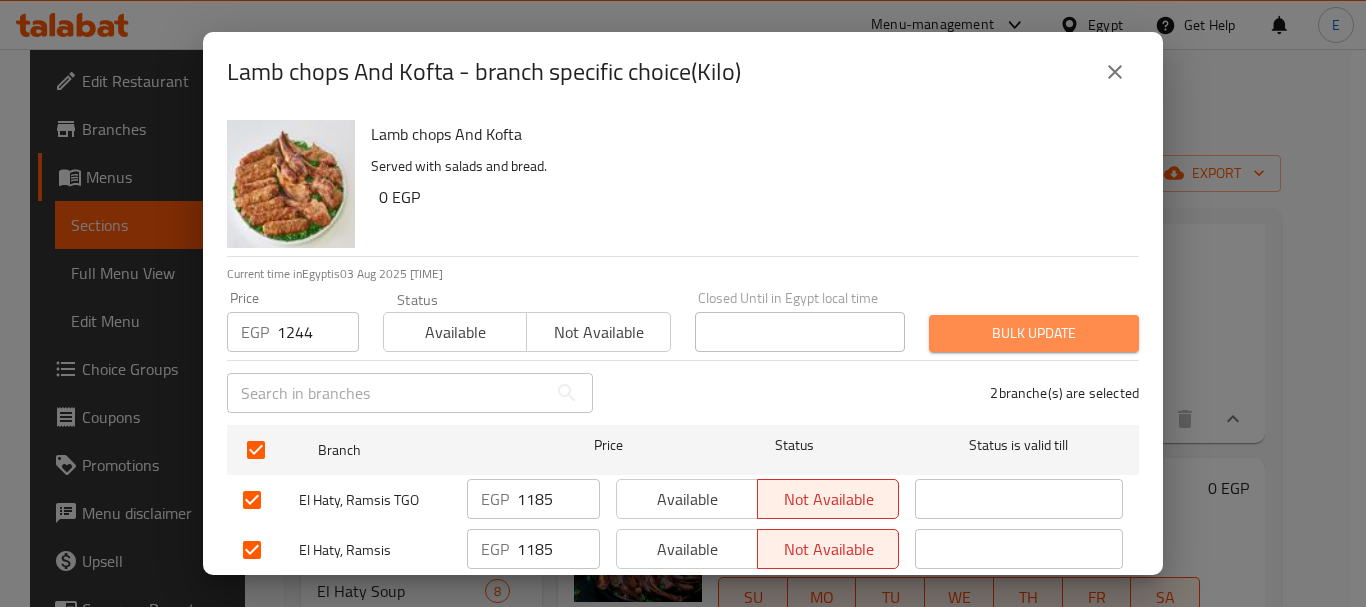 click on "Bulk update" at bounding box center (1034, 333) 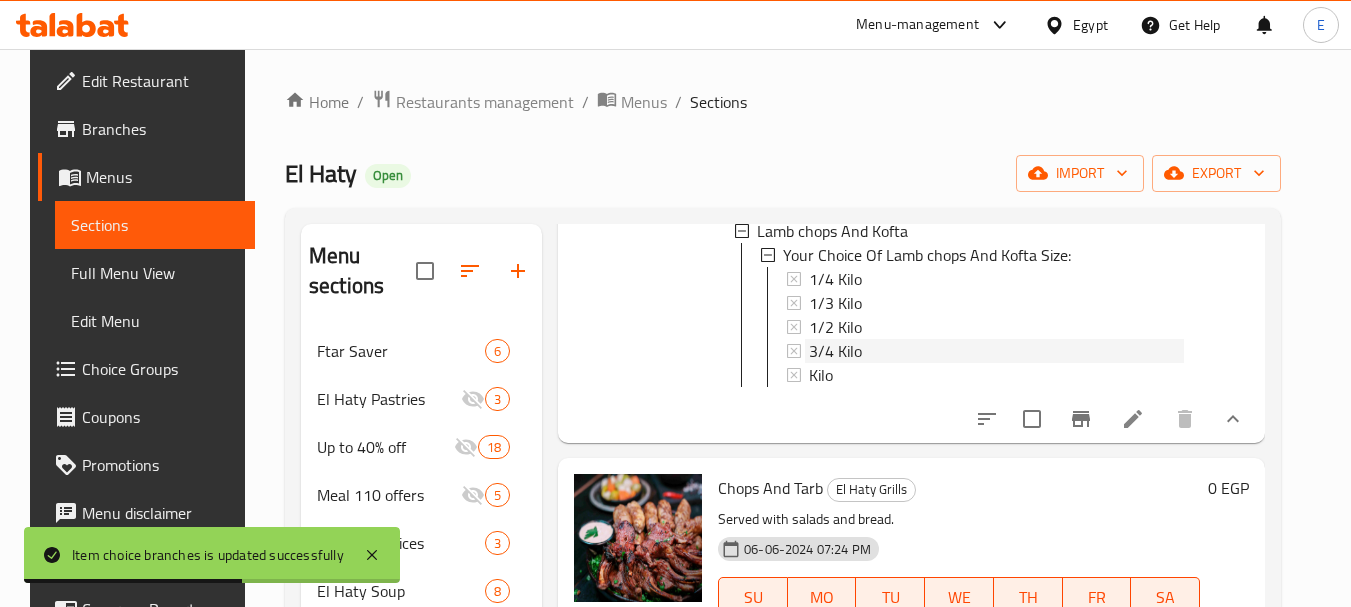 click on "3/4 Kilo" at bounding box center (835, 351) 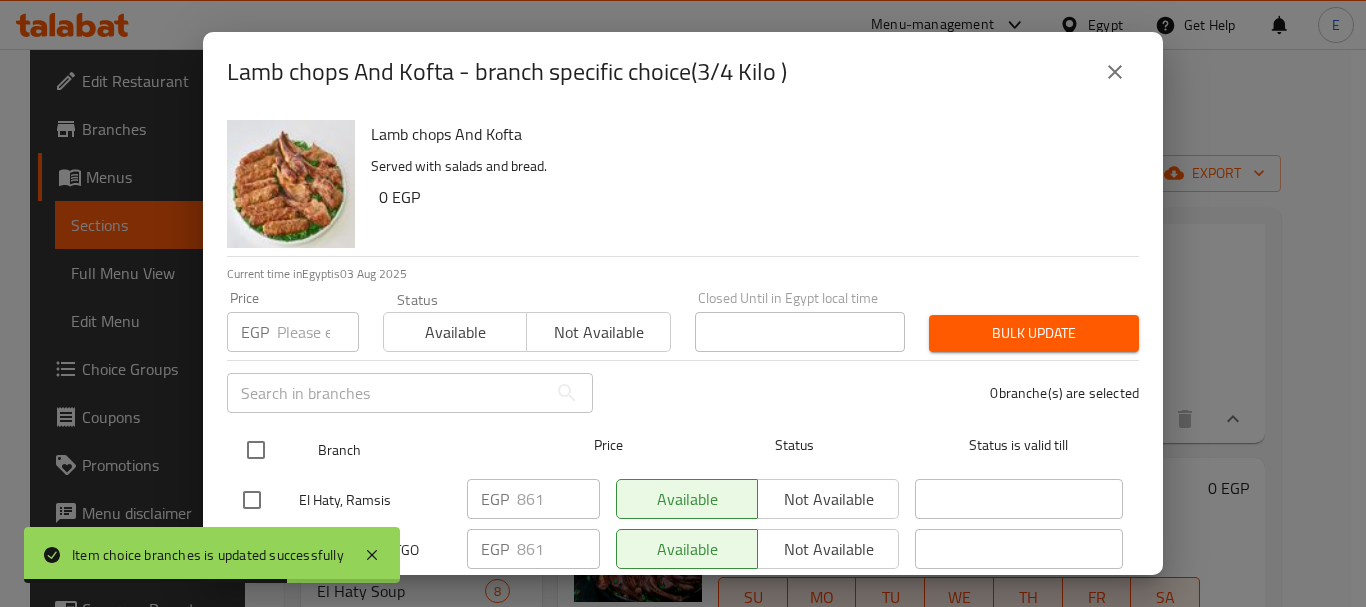 click at bounding box center (256, 450) 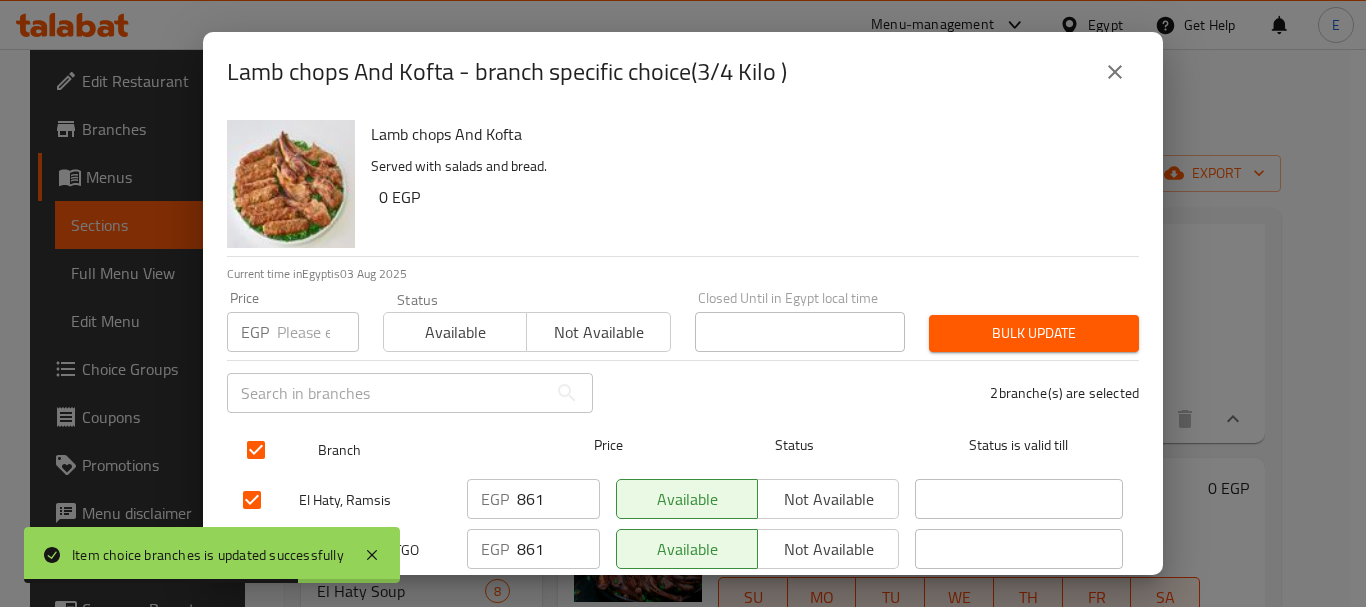 checkbox on "true" 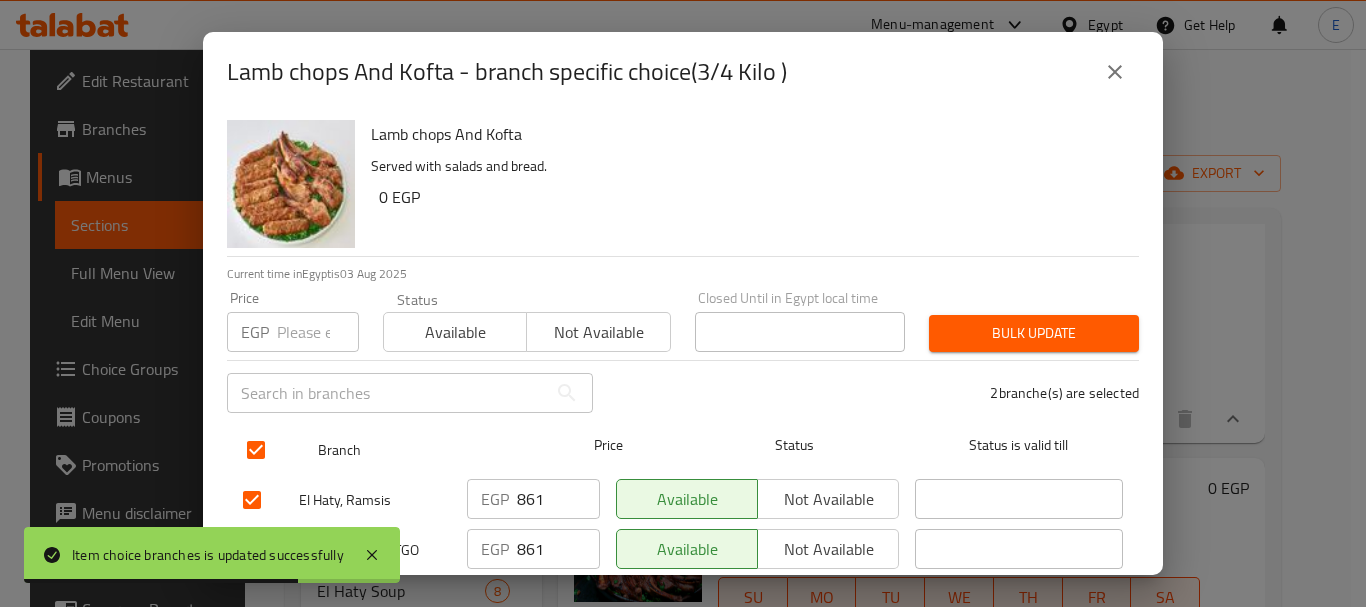 checkbox on "true" 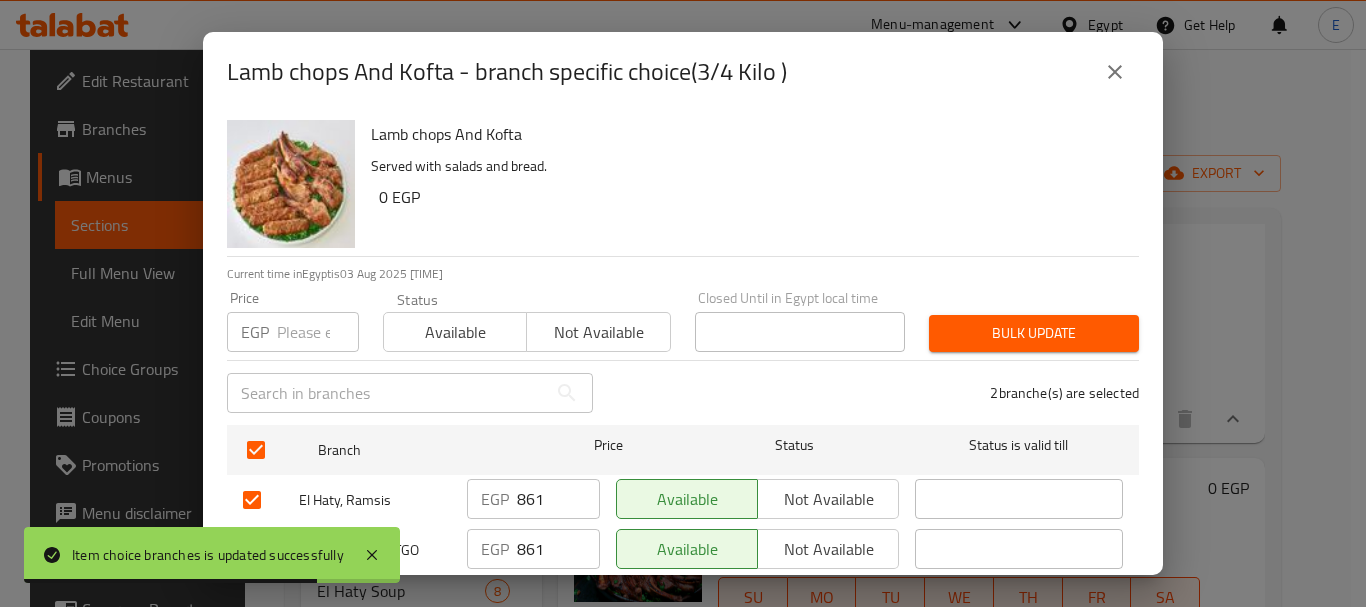 click at bounding box center (318, 332) 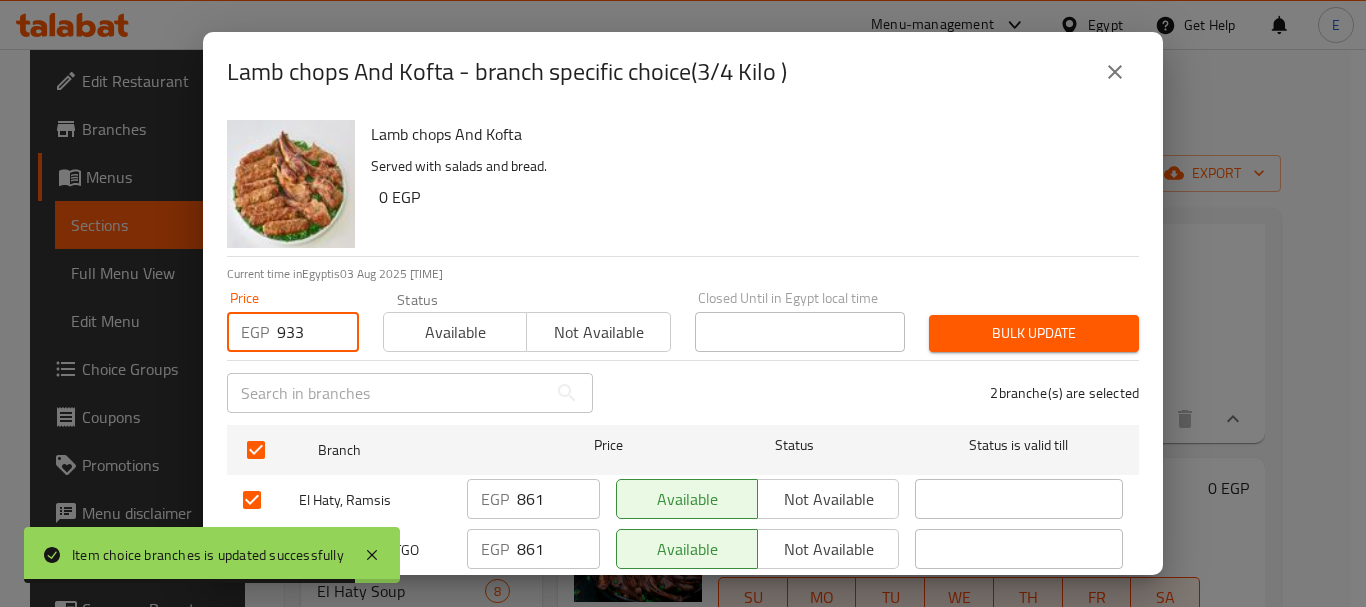 type on "933" 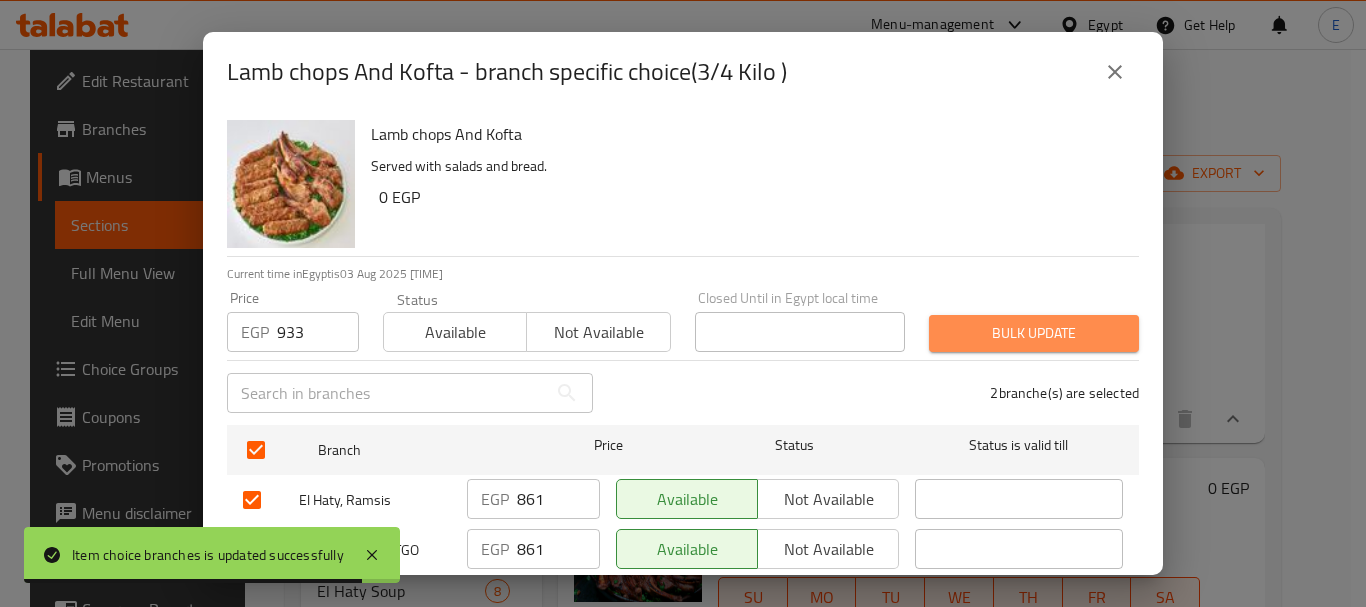 click on "Bulk update" at bounding box center [1034, 333] 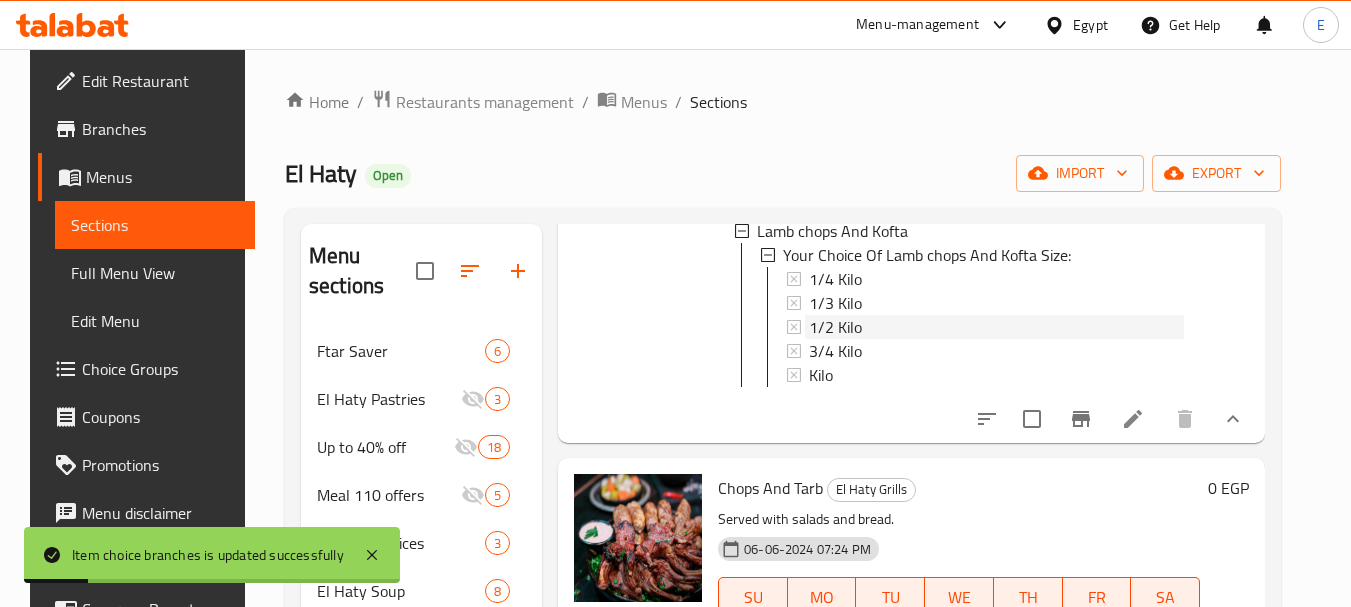click on "1/2 Kilo" at bounding box center (835, 327) 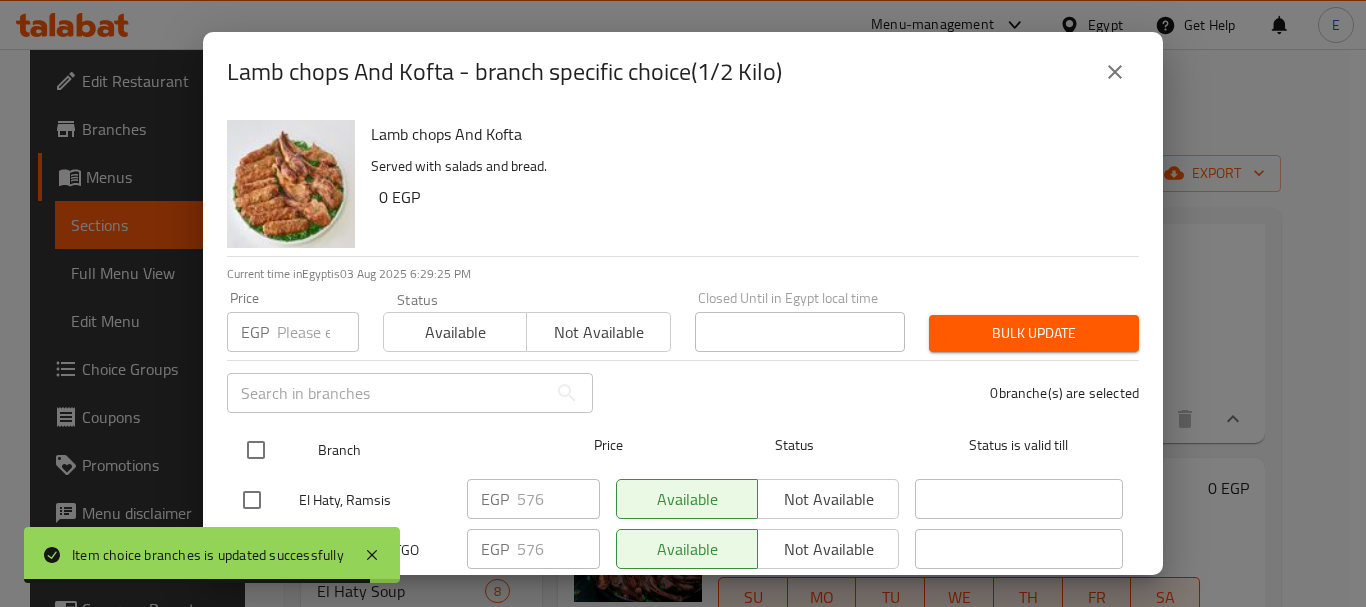click at bounding box center (256, 450) 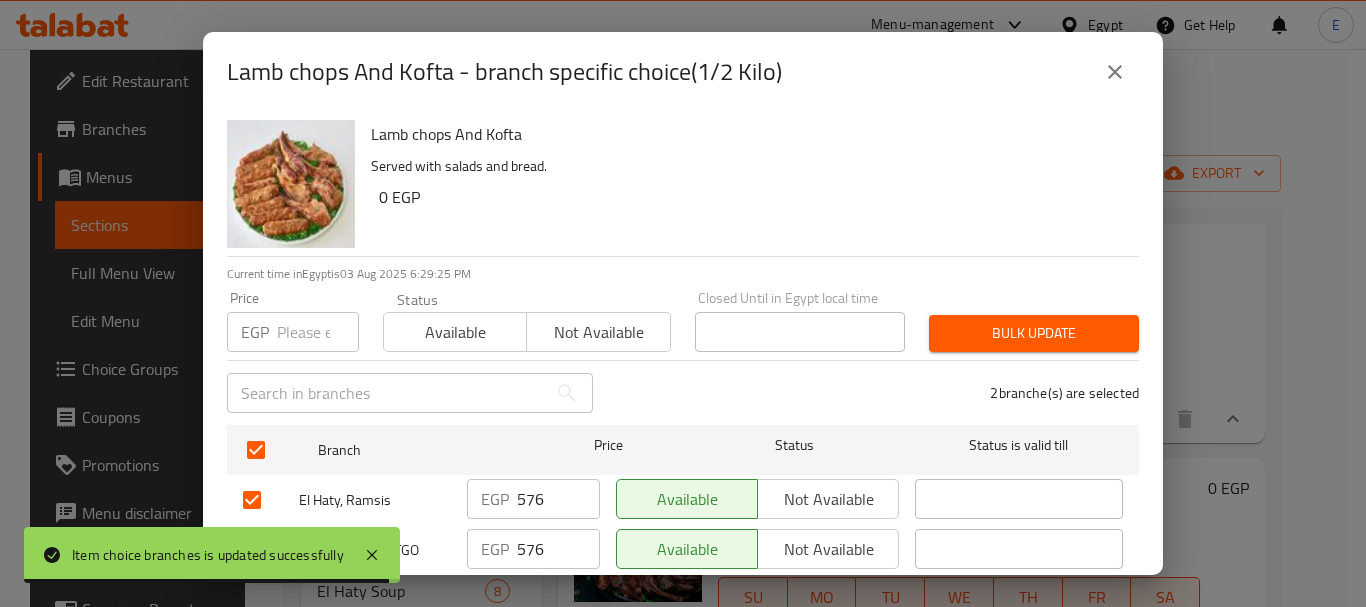 click at bounding box center (318, 332) 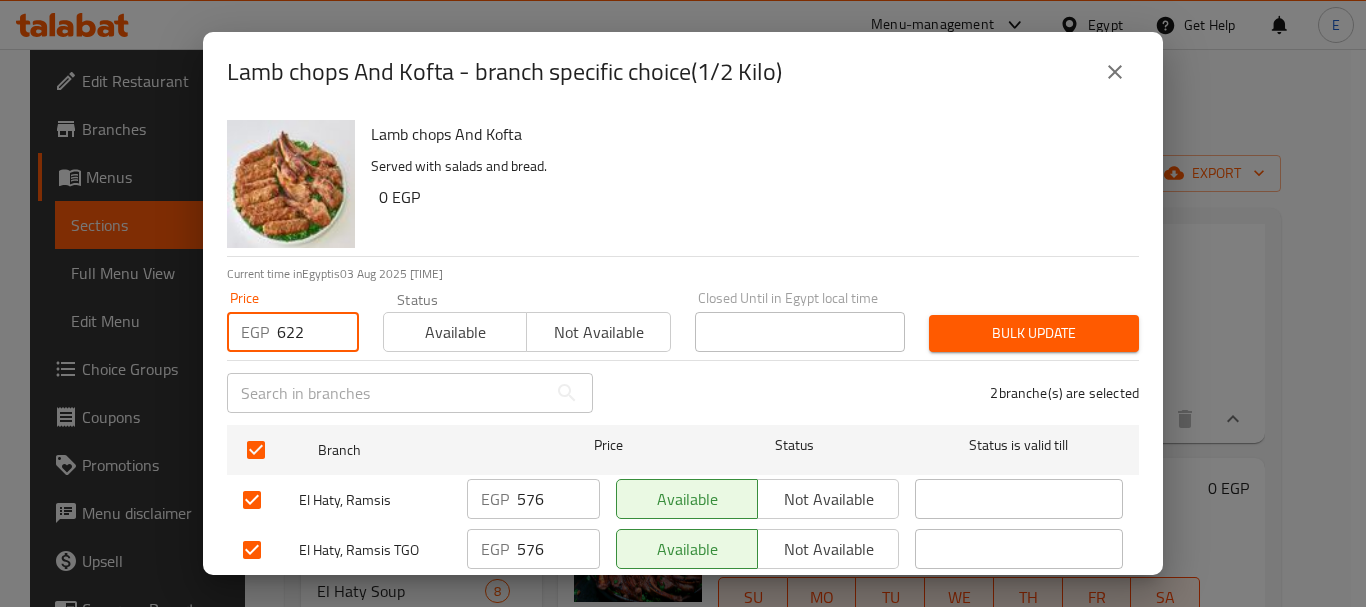 type on "622" 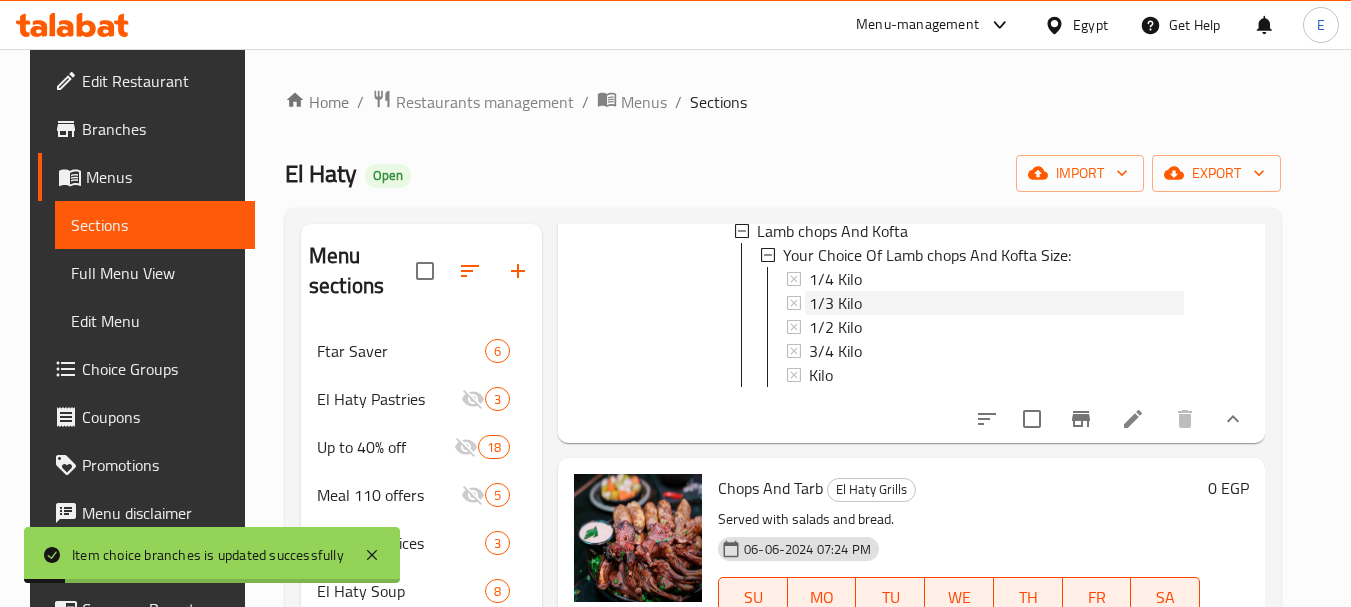 click on "1/3 Kilo" at bounding box center (835, 303) 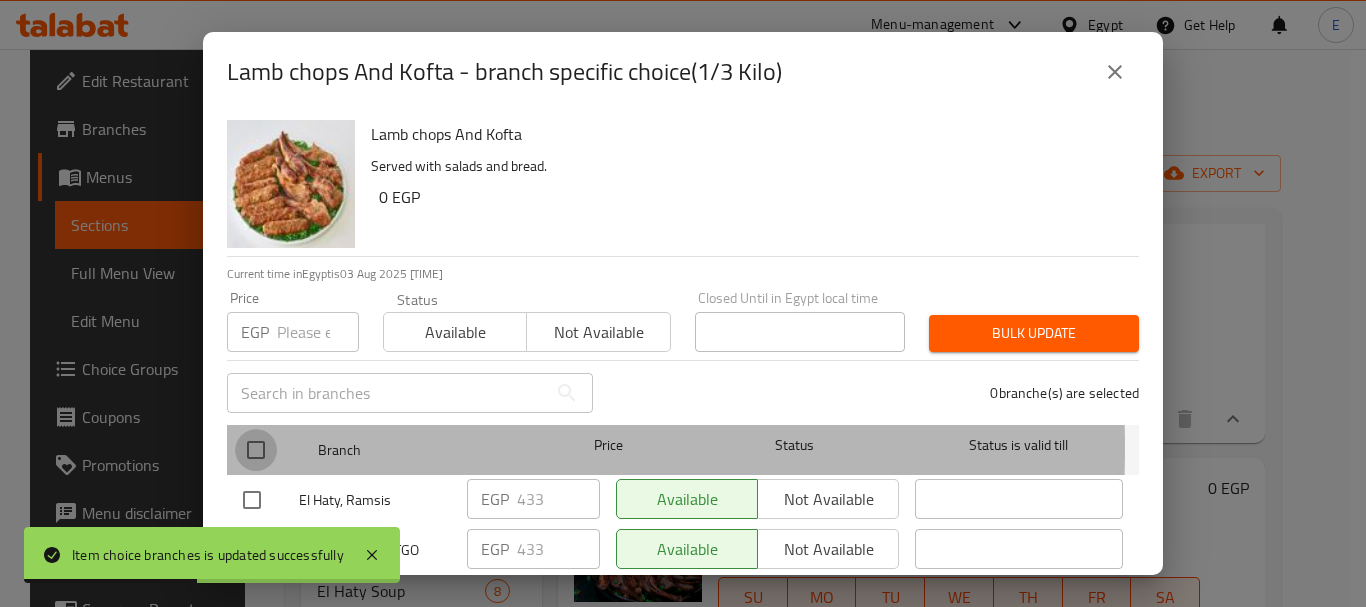 drag, startPoint x: 258, startPoint y: 448, endPoint x: 273, endPoint y: 385, distance: 64.7611 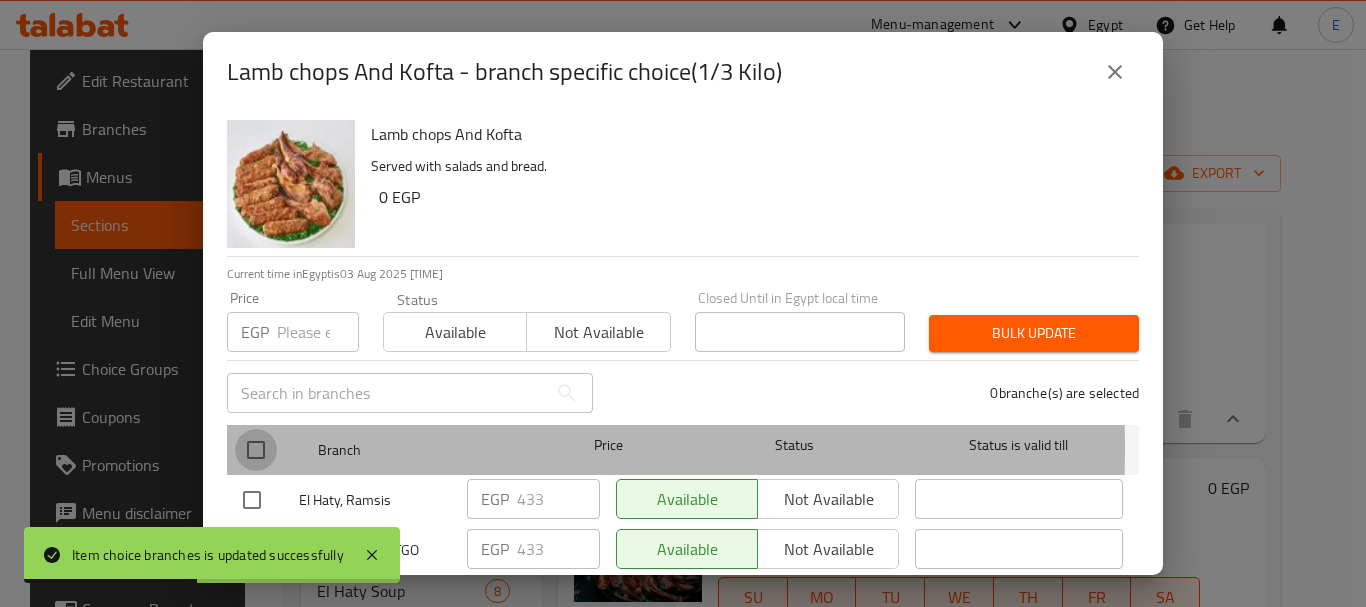 click at bounding box center [256, 450] 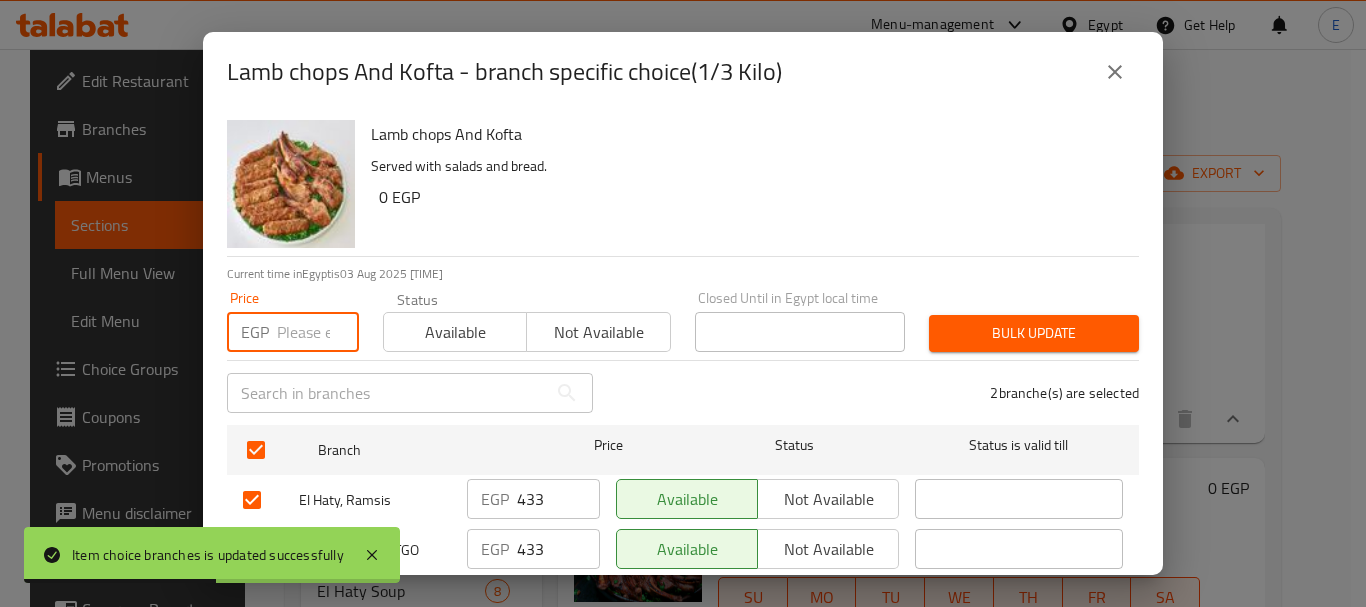 click at bounding box center [318, 332] 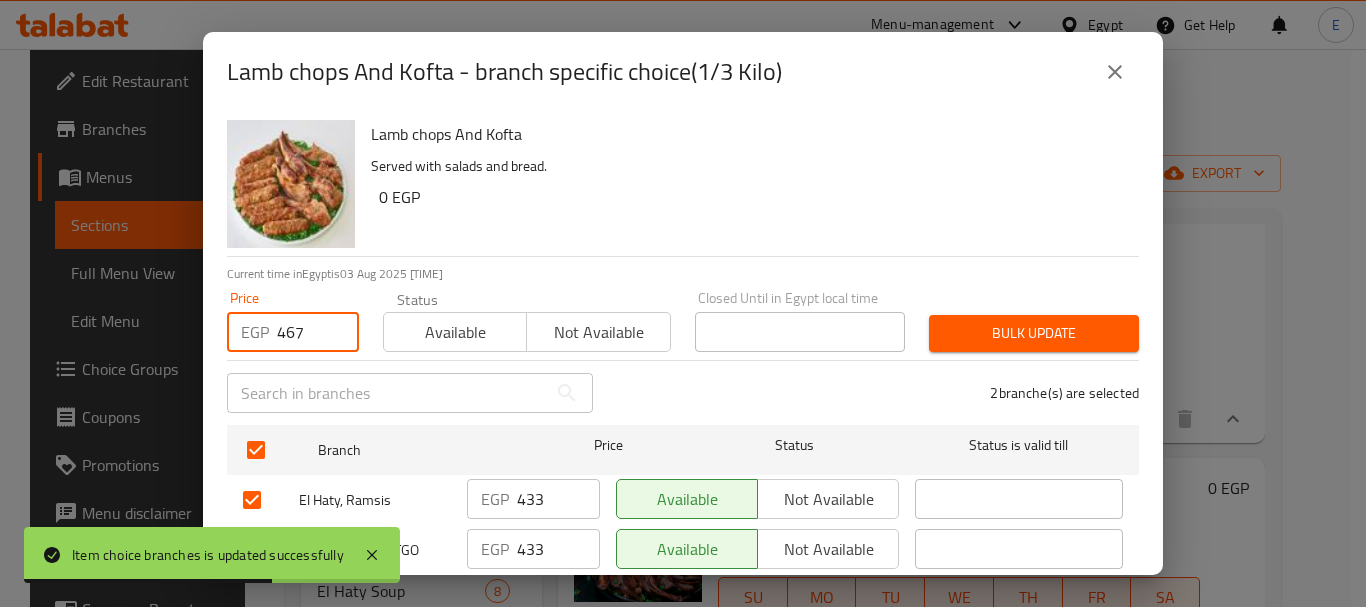 type on "467" 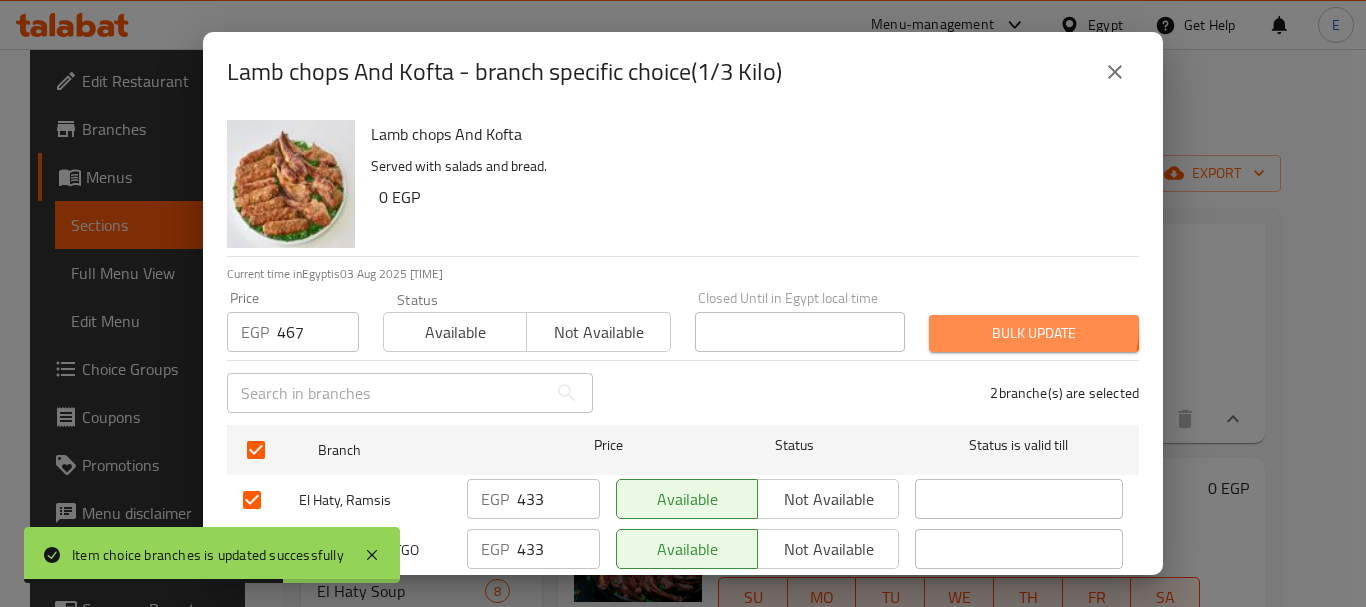 click on "Bulk update" at bounding box center (1034, 333) 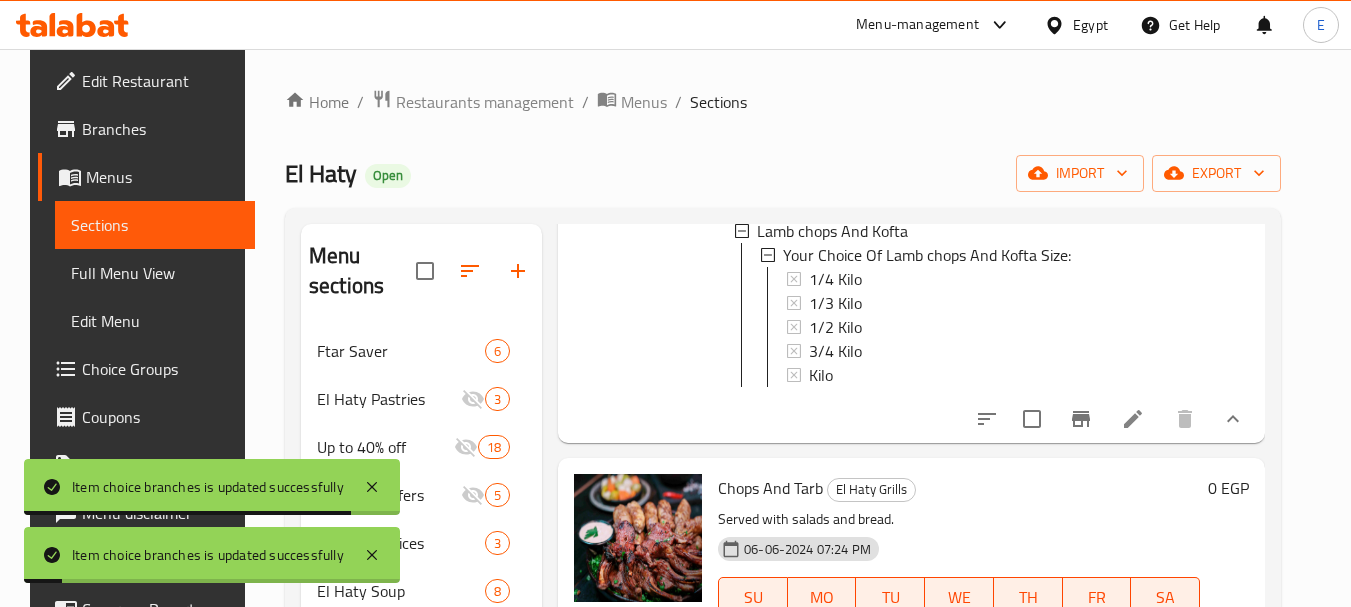 click on "1/3 Kilo" at bounding box center (835, 303) 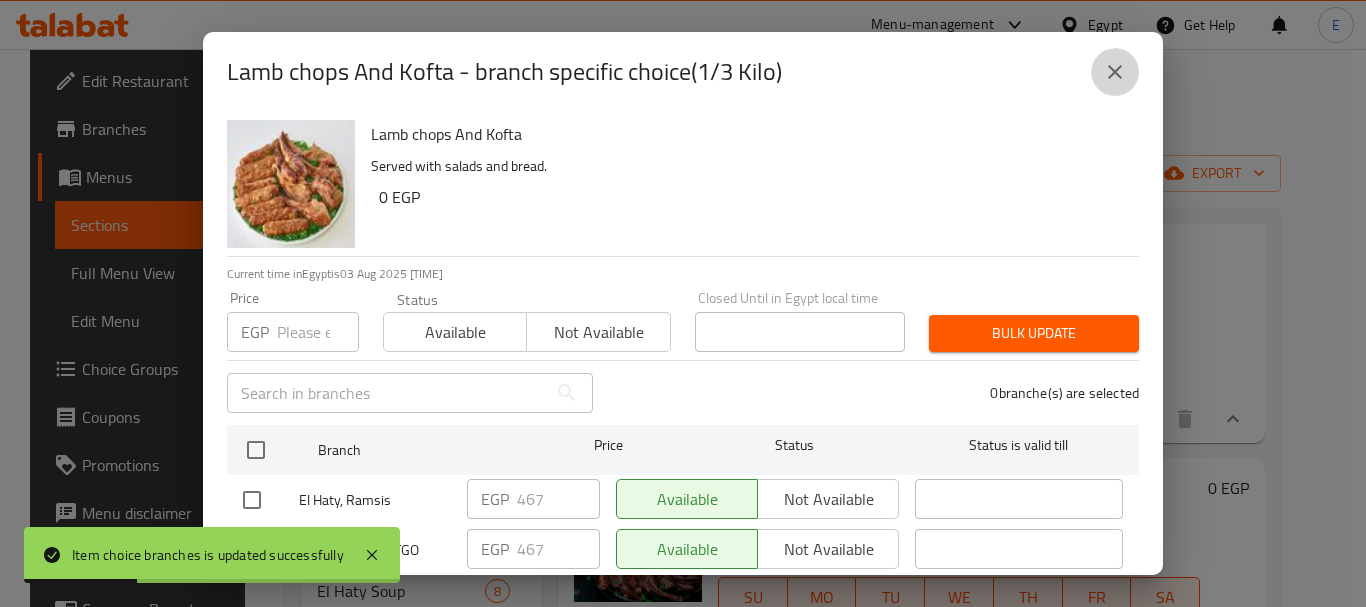click 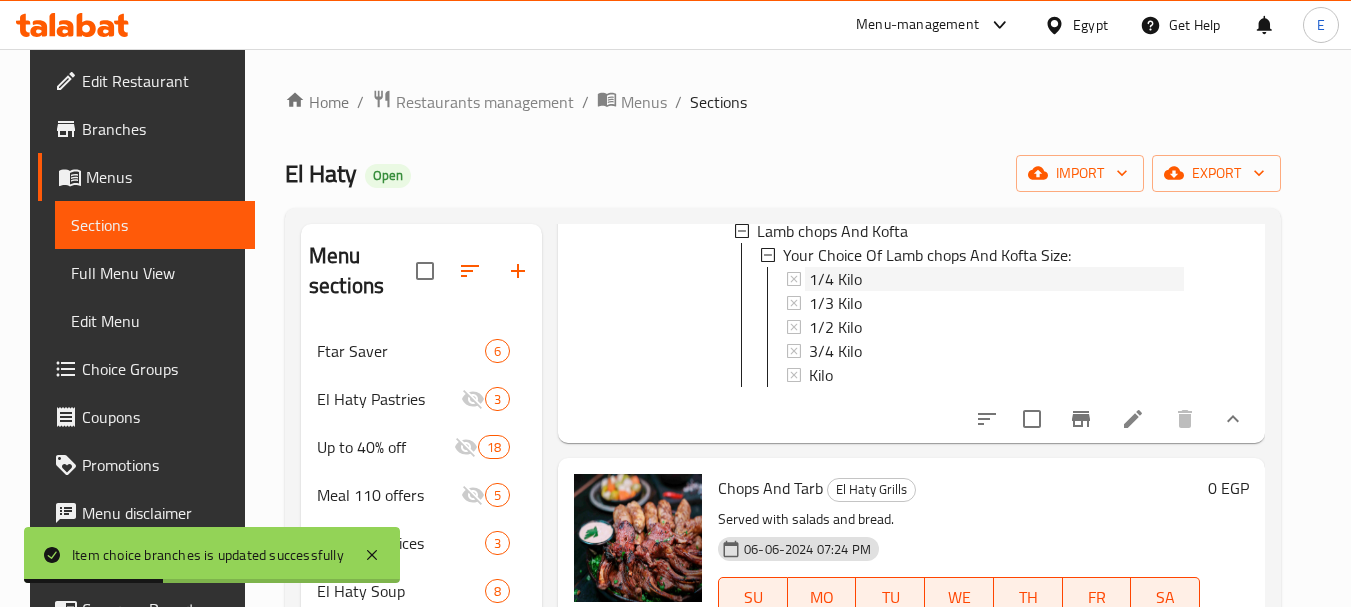 click on "1/4 Kilo" at bounding box center [835, 279] 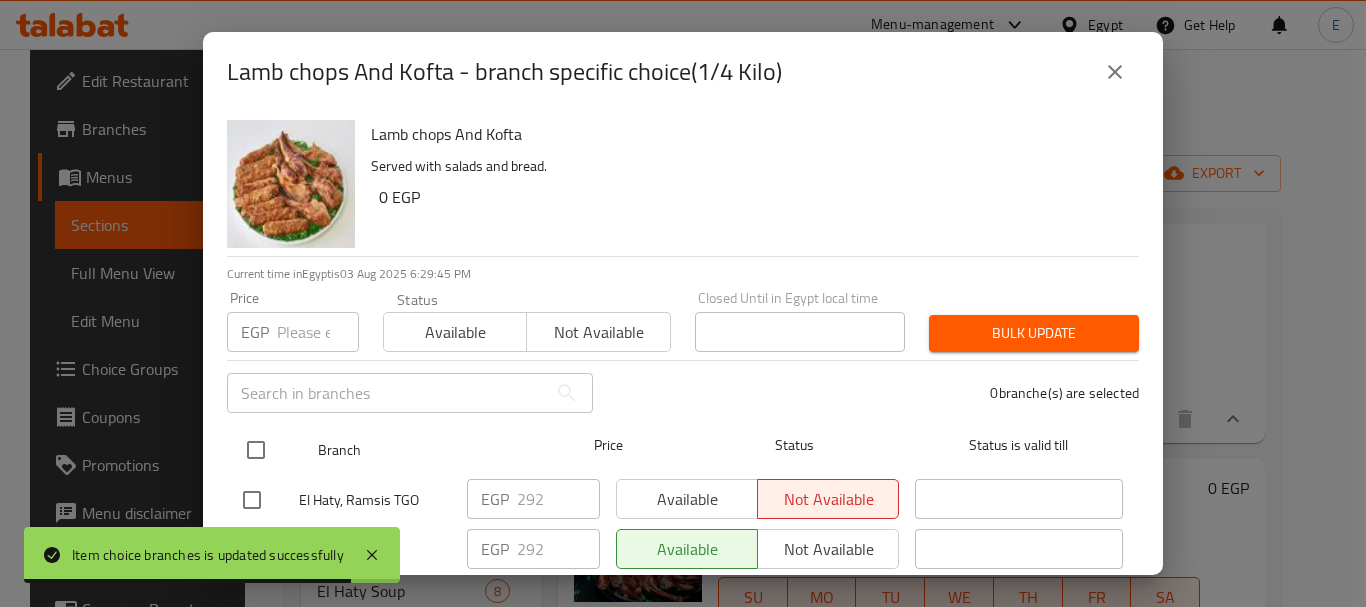 click at bounding box center [256, 450] 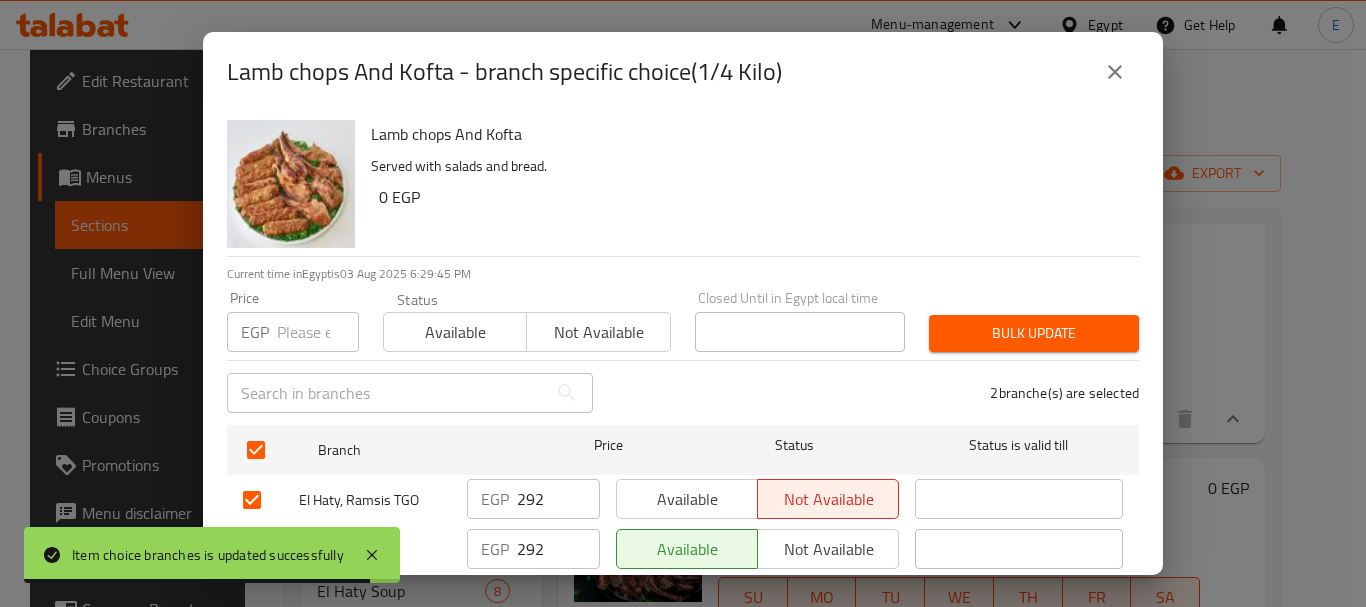 click at bounding box center [318, 332] 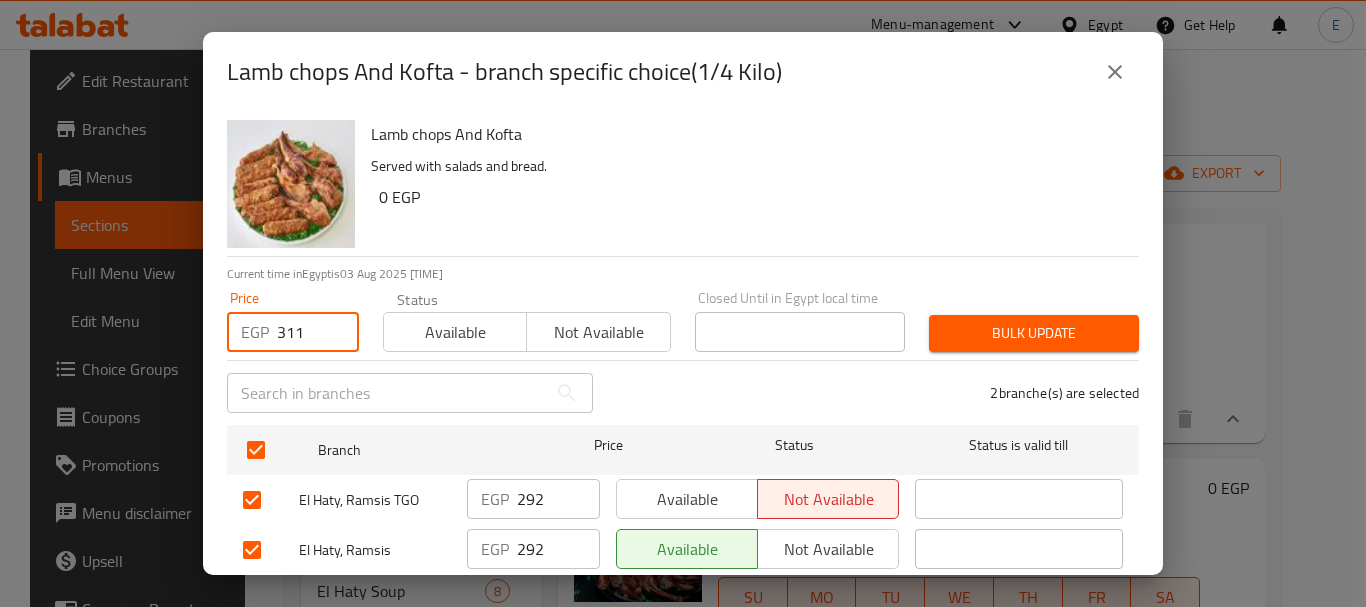 type on "311" 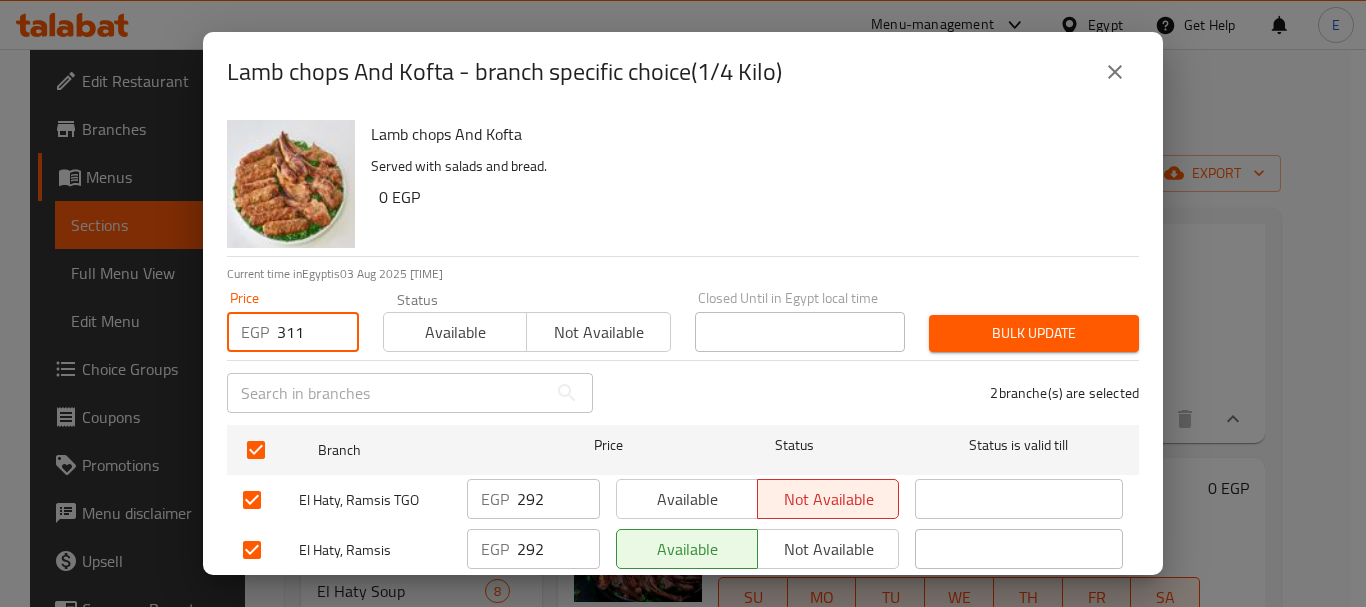 click on "Bulk update" at bounding box center (1034, 333) 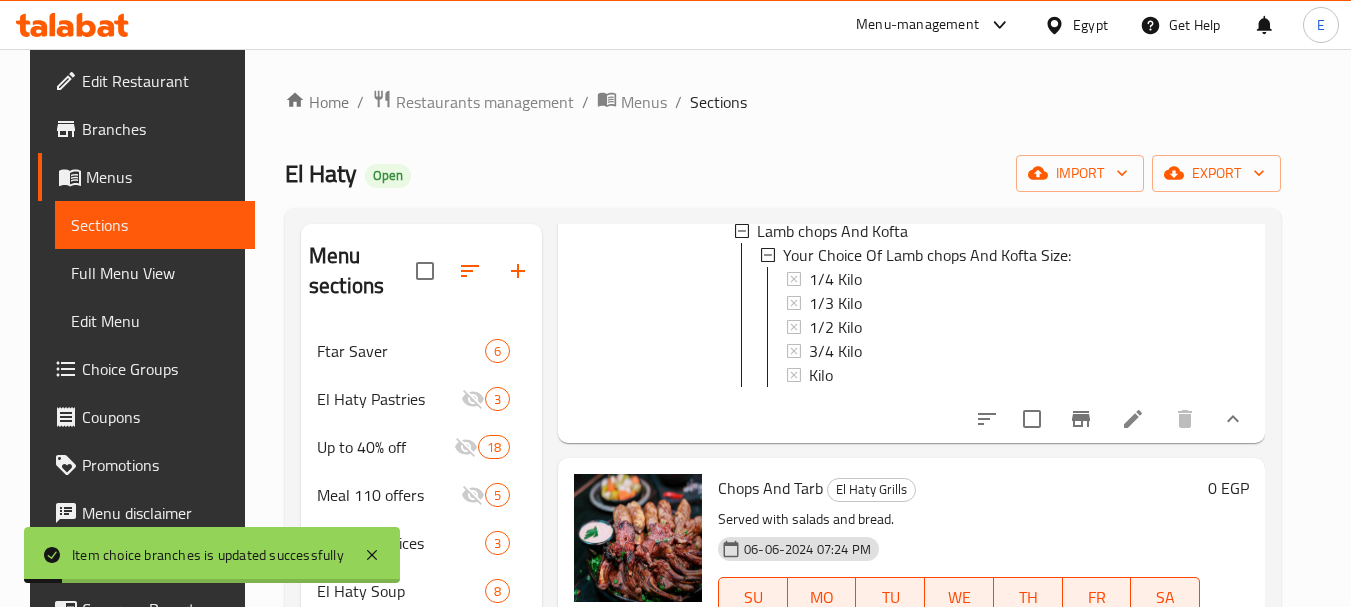 scroll, scrollTop: 3, scrollLeft: 0, axis: vertical 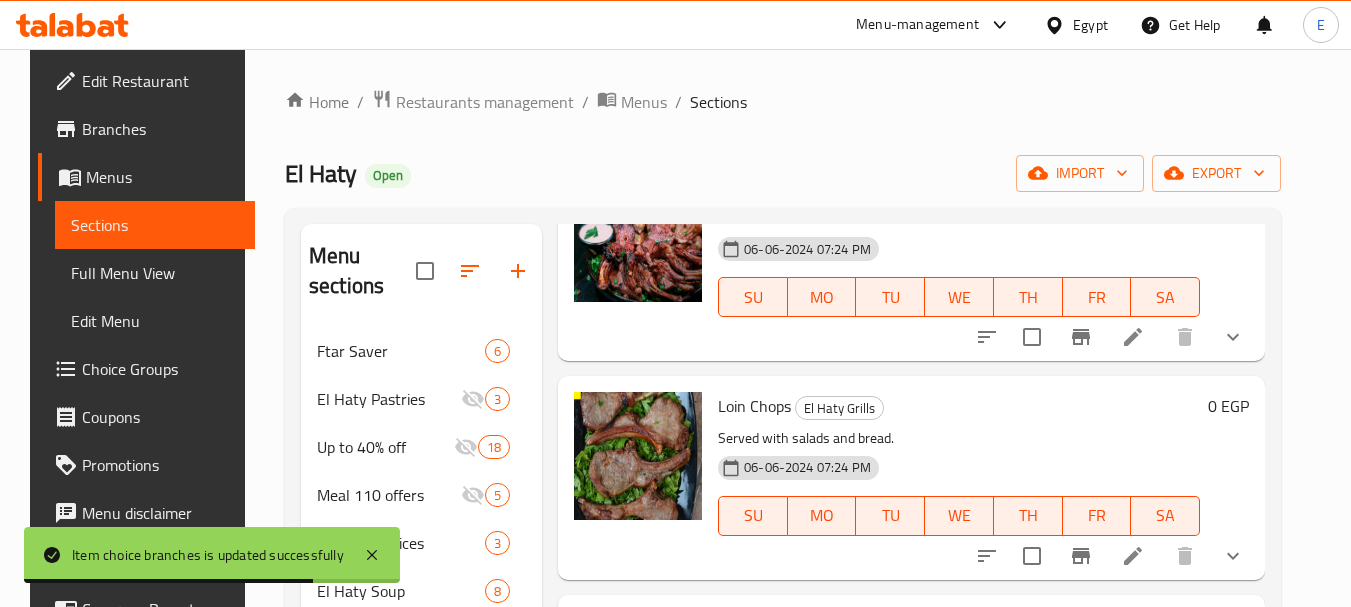 click 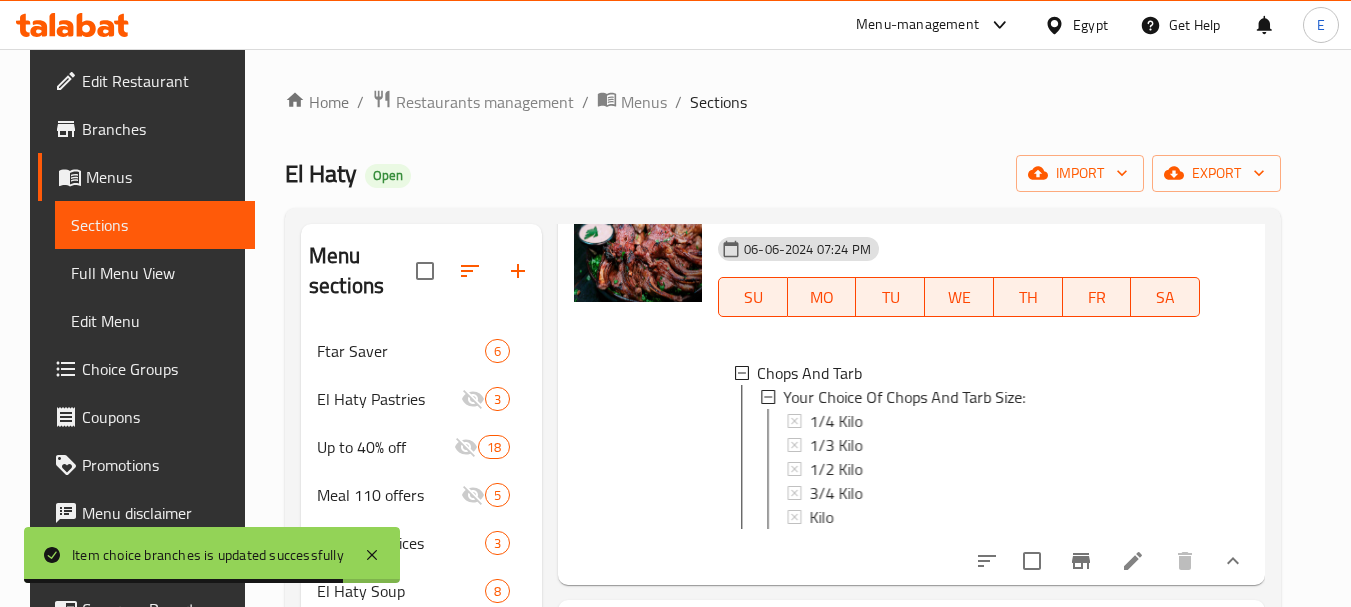 scroll, scrollTop: 3100, scrollLeft: 0, axis: vertical 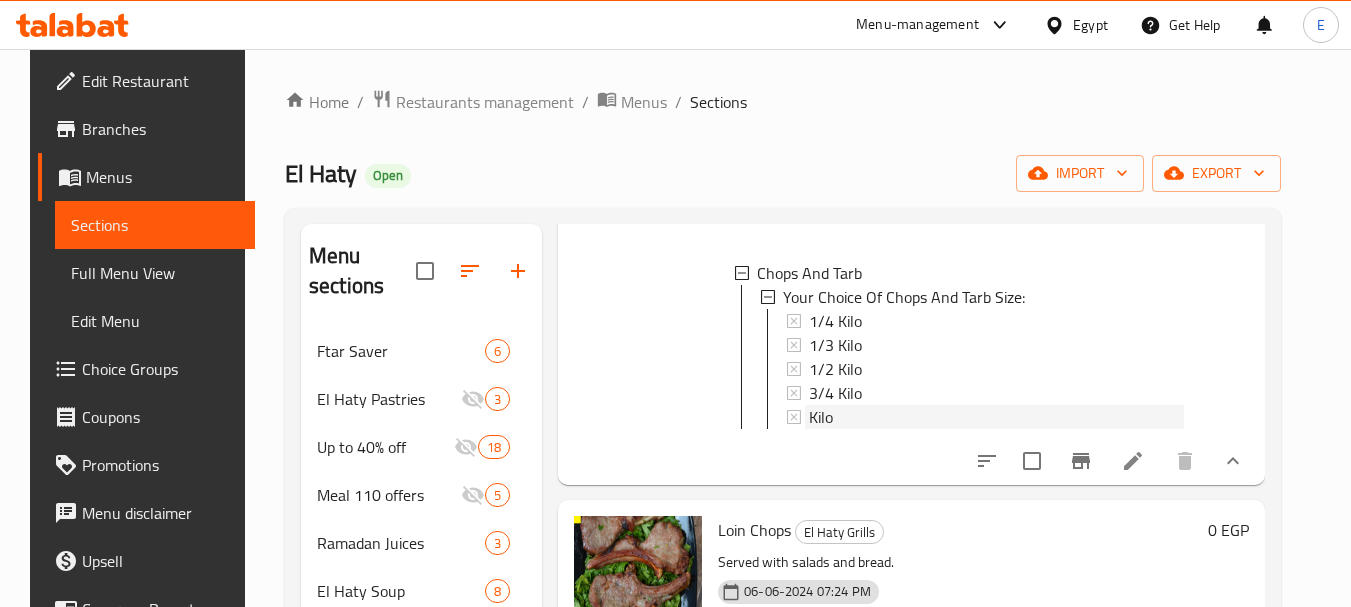 click on "Kilo" at bounding box center (821, 417) 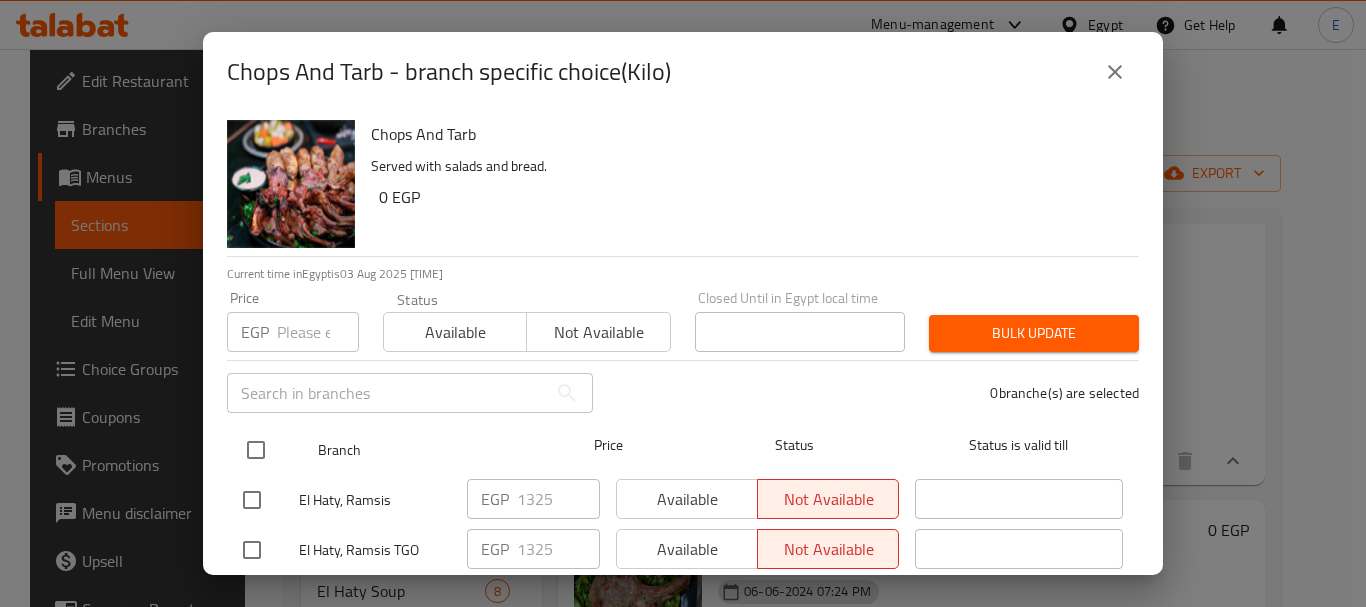 click at bounding box center [256, 450] 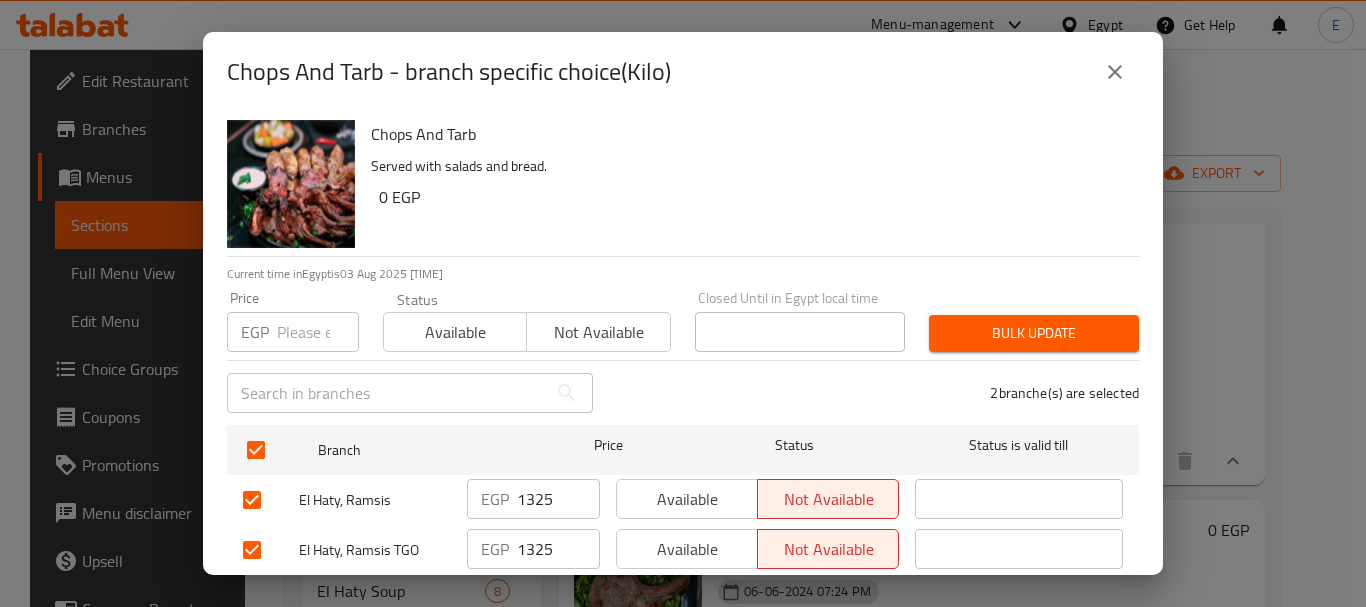 click at bounding box center (318, 332) 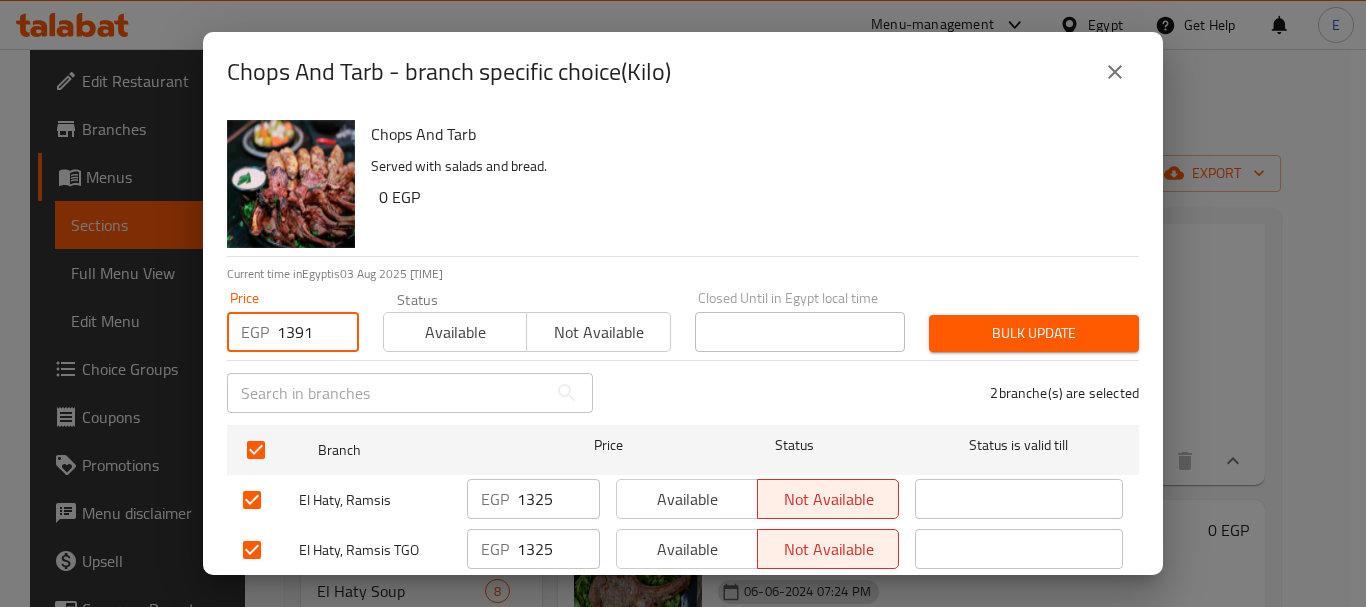 type on "1391" 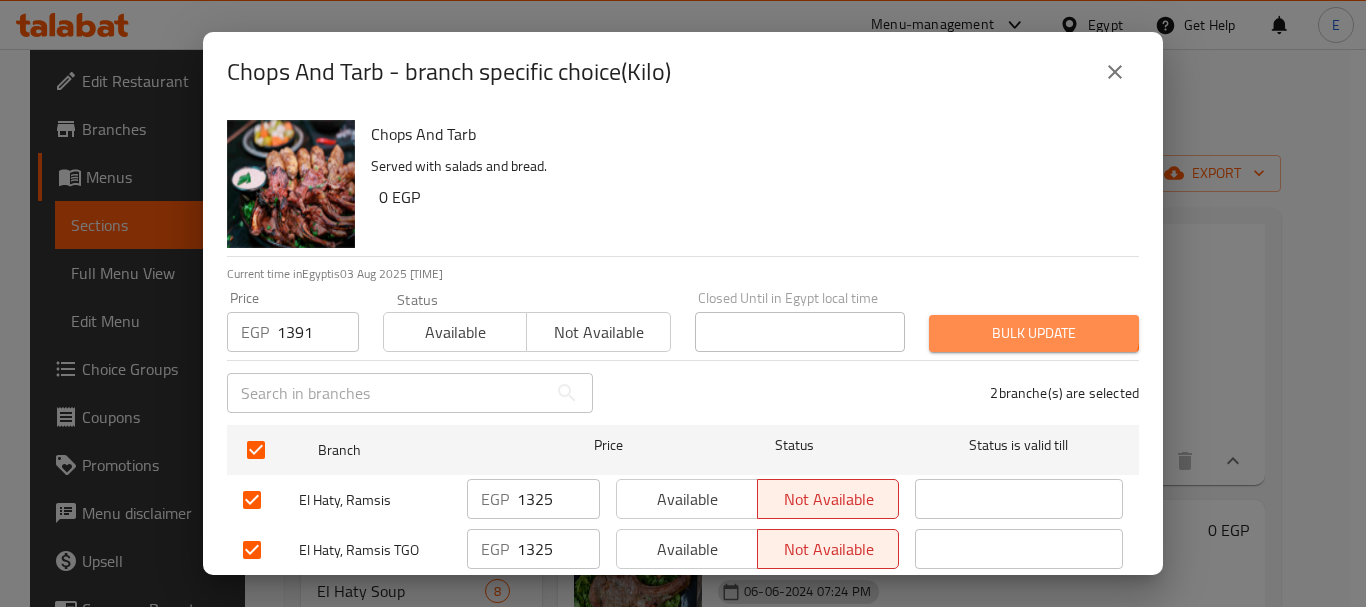 click on "Bulk update" at bounding box center [1034, 333] 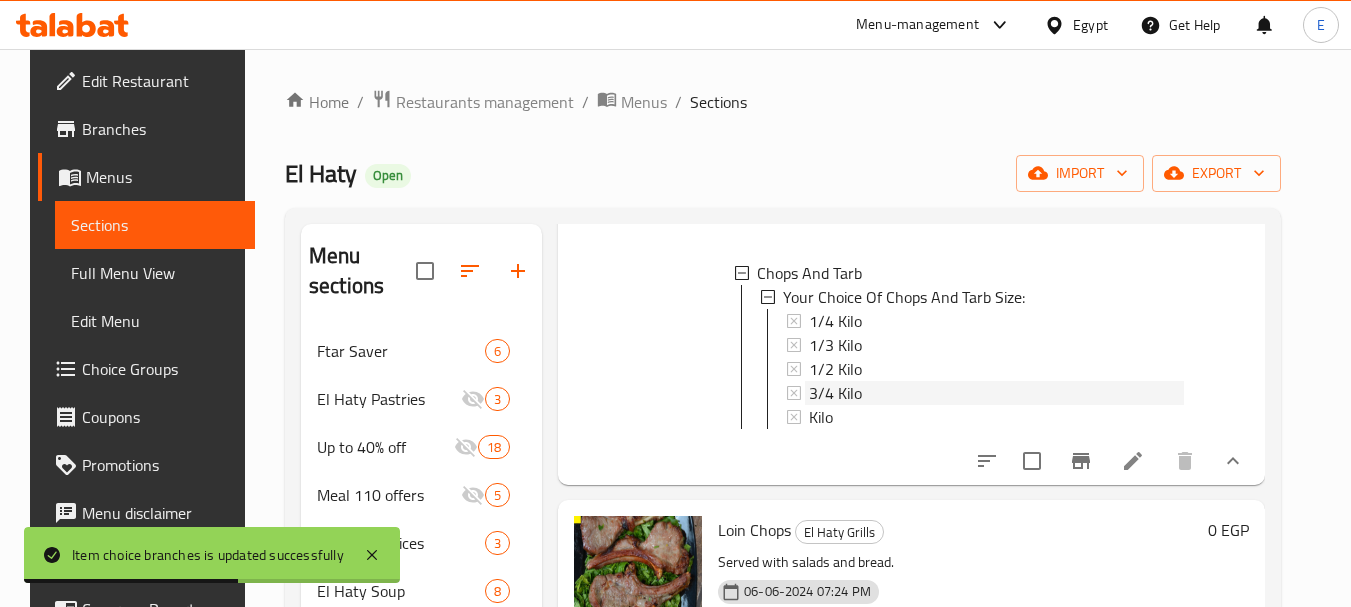 click on "3/4 Kilo" at bounding box center [835, 393] 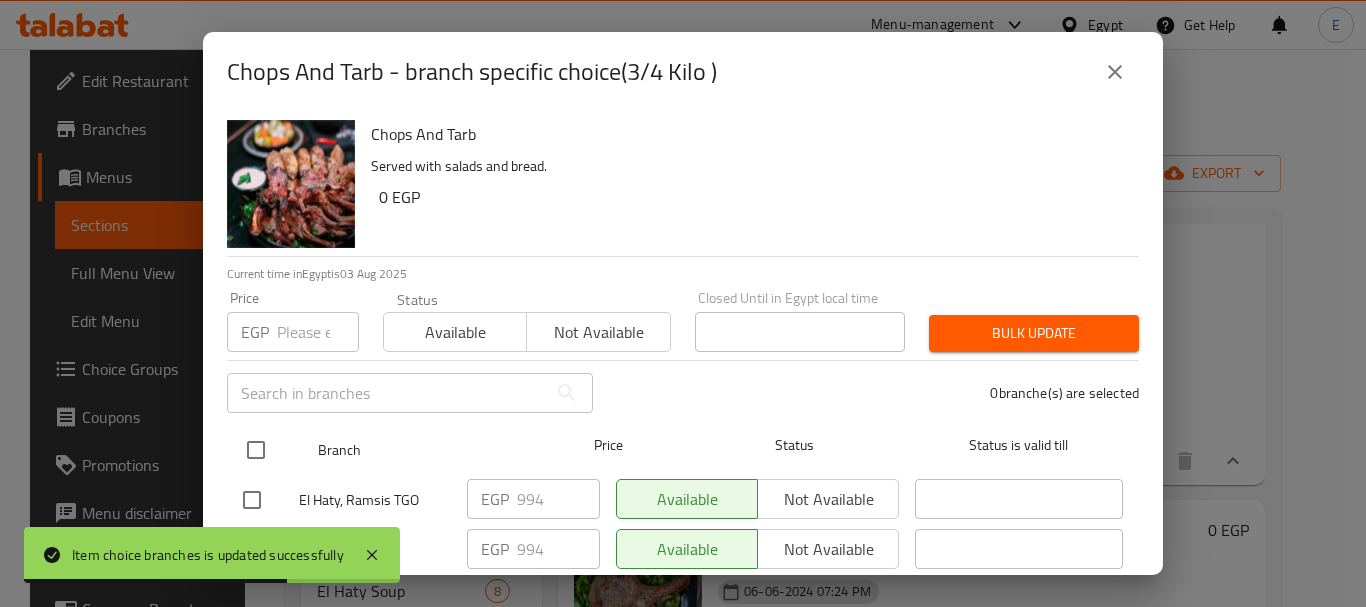 click at bounding box center [256, 450] 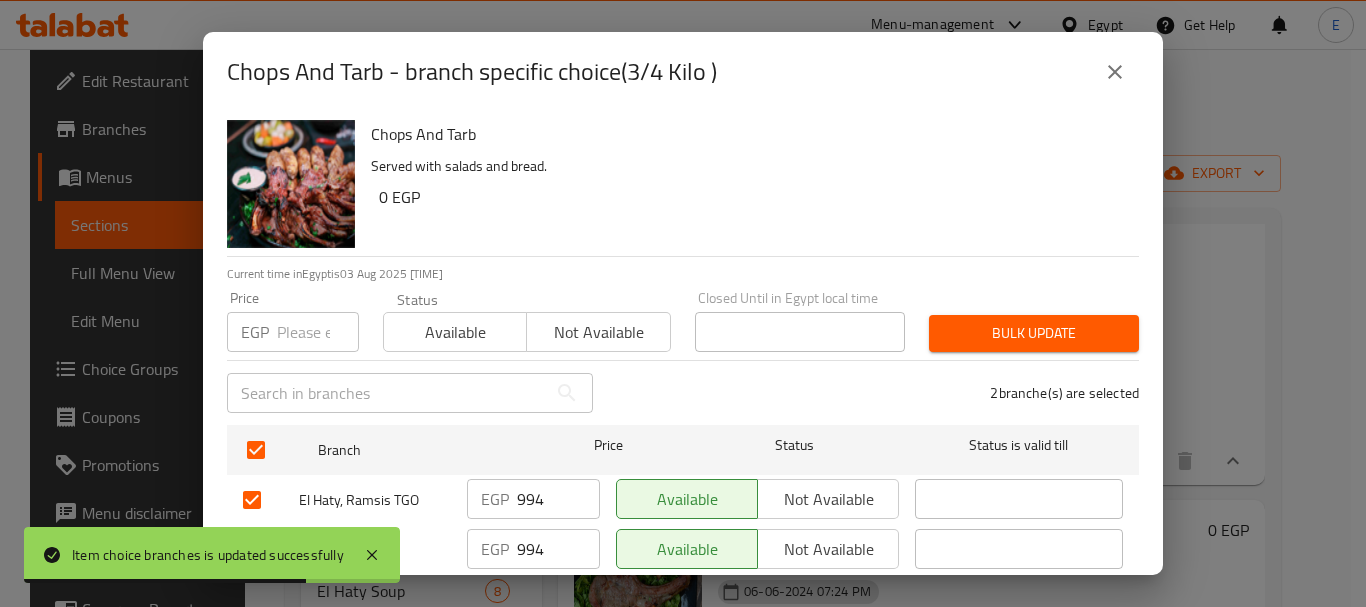 click at bounding box center (318, 332) 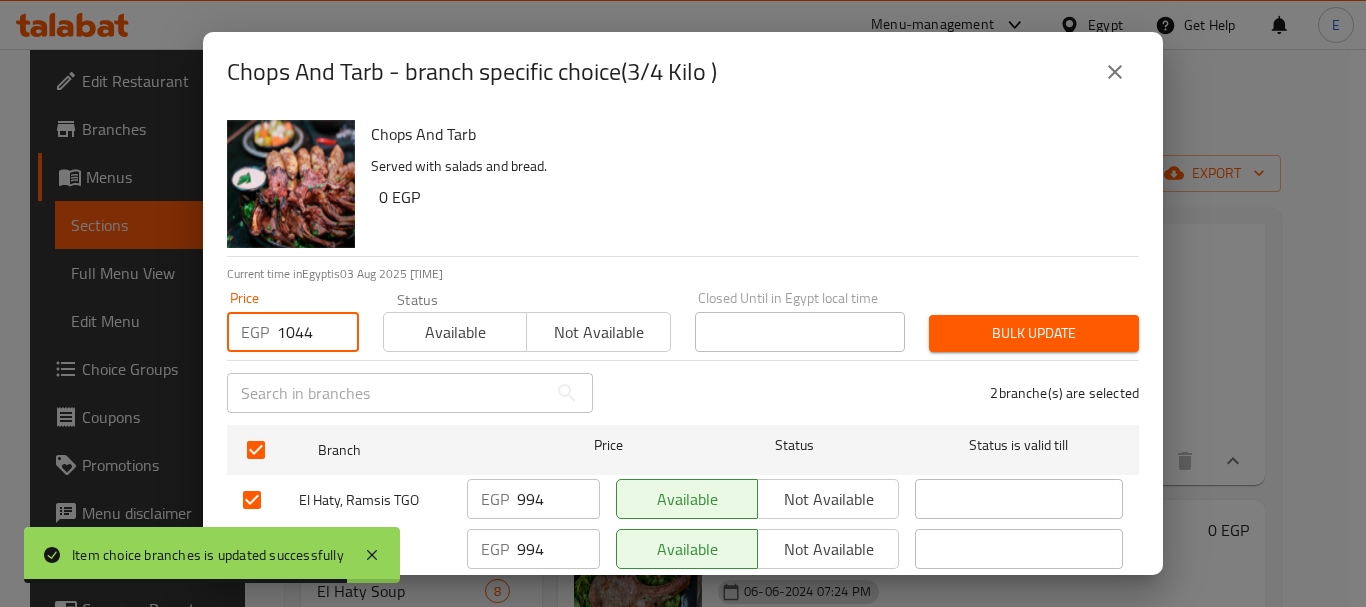 type on "1044" 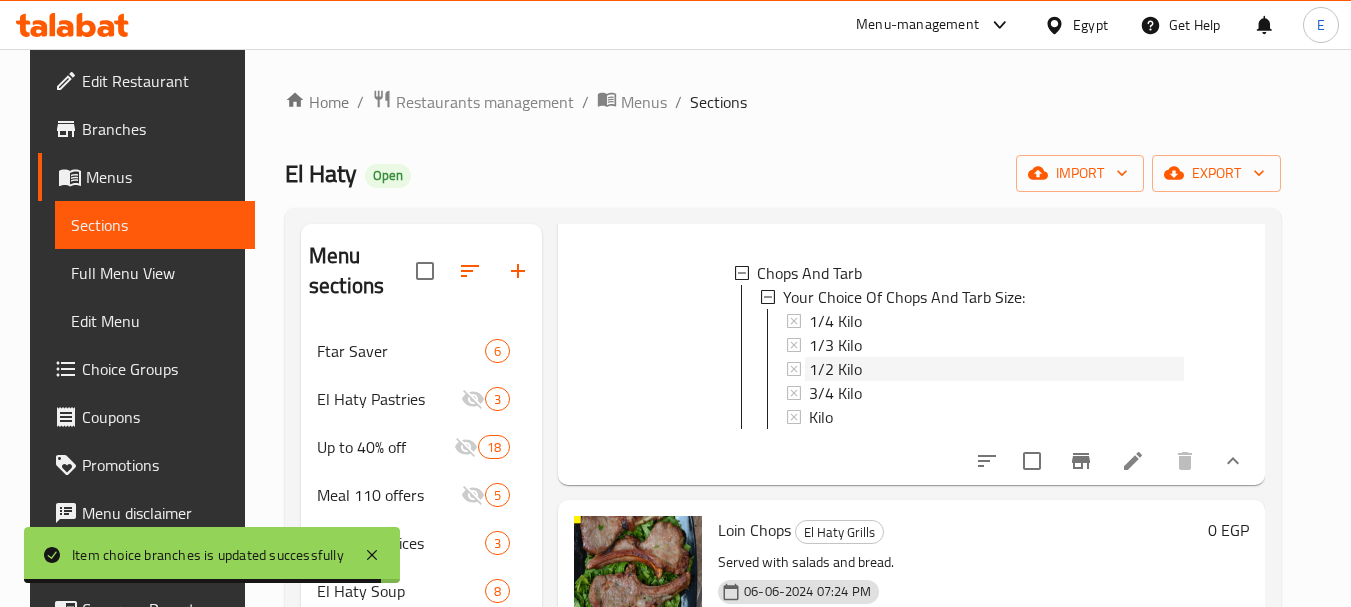 click on "1/2 Kilo" at bounding box center (835, 369) 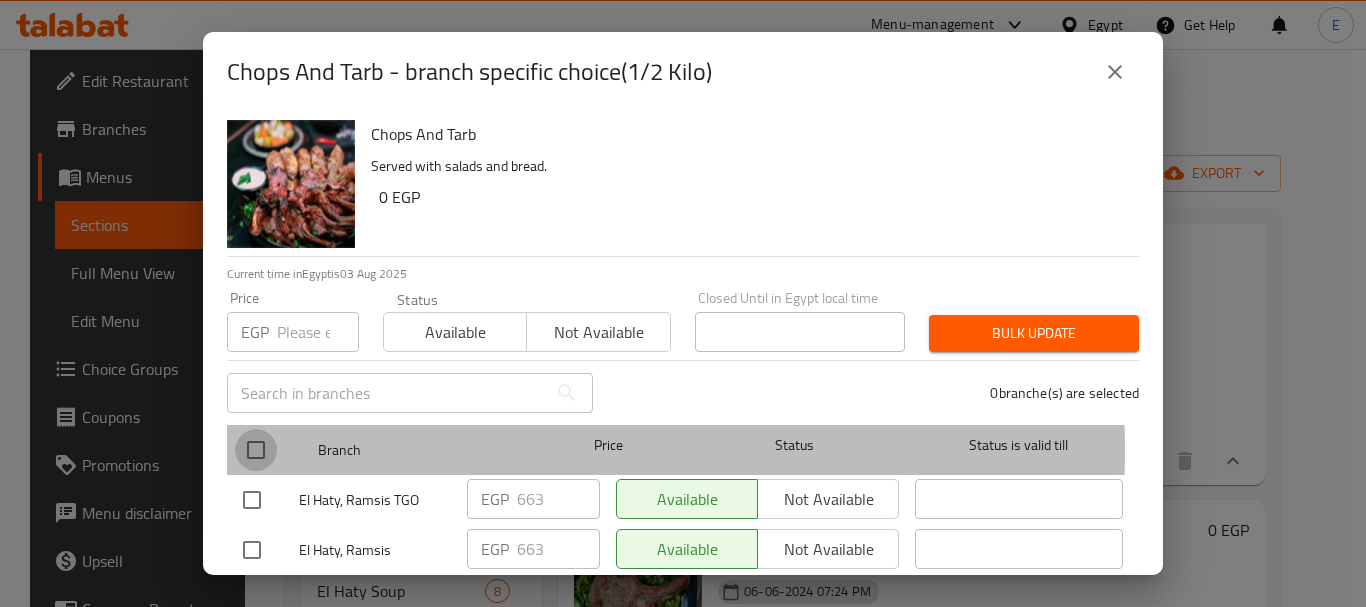click at bounding box center [256, 450] 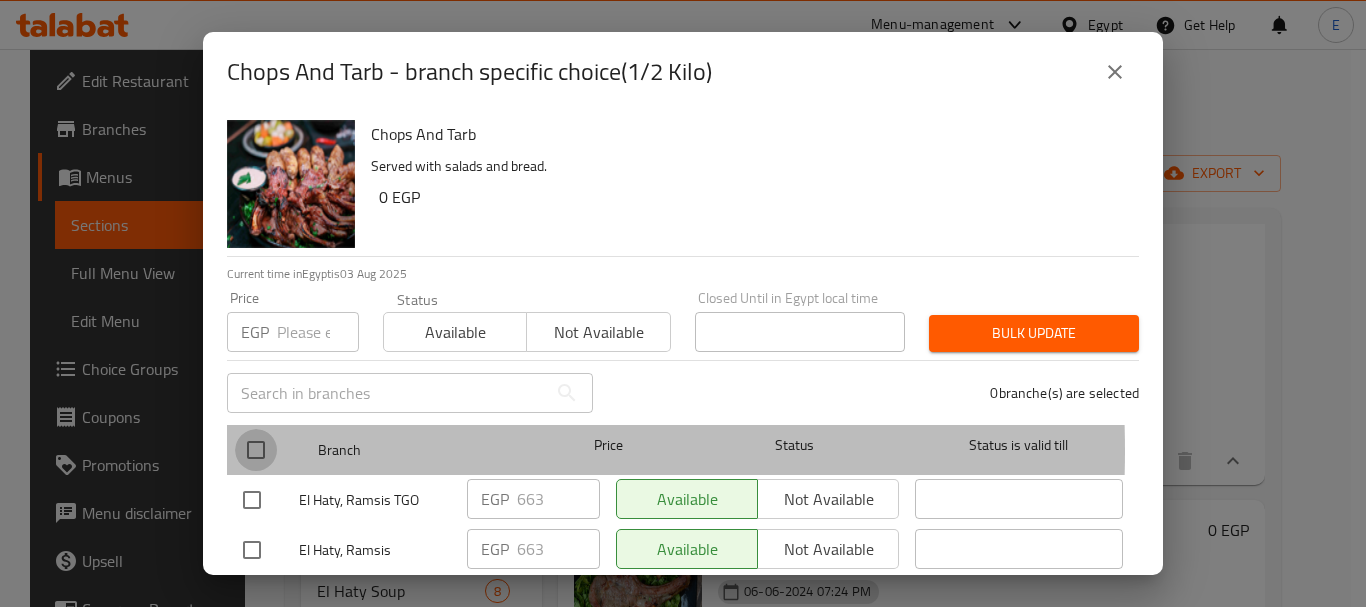 checkbox on "true" 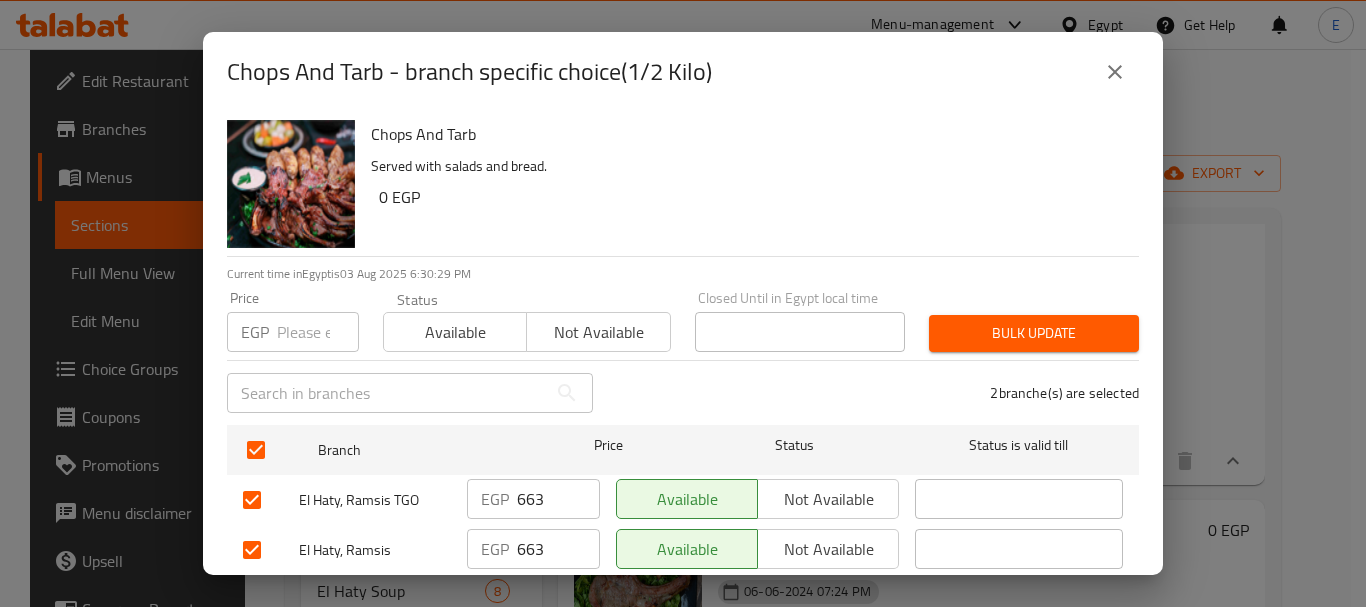 click at bounding box center (318, 332) 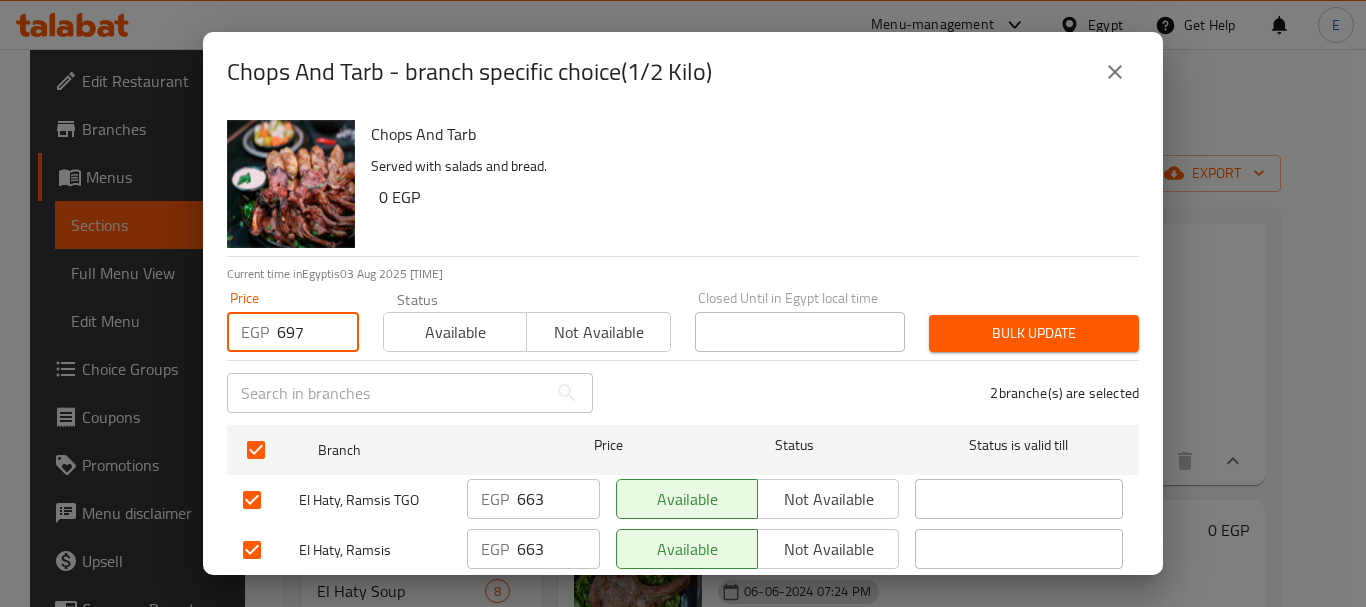 type on "697" 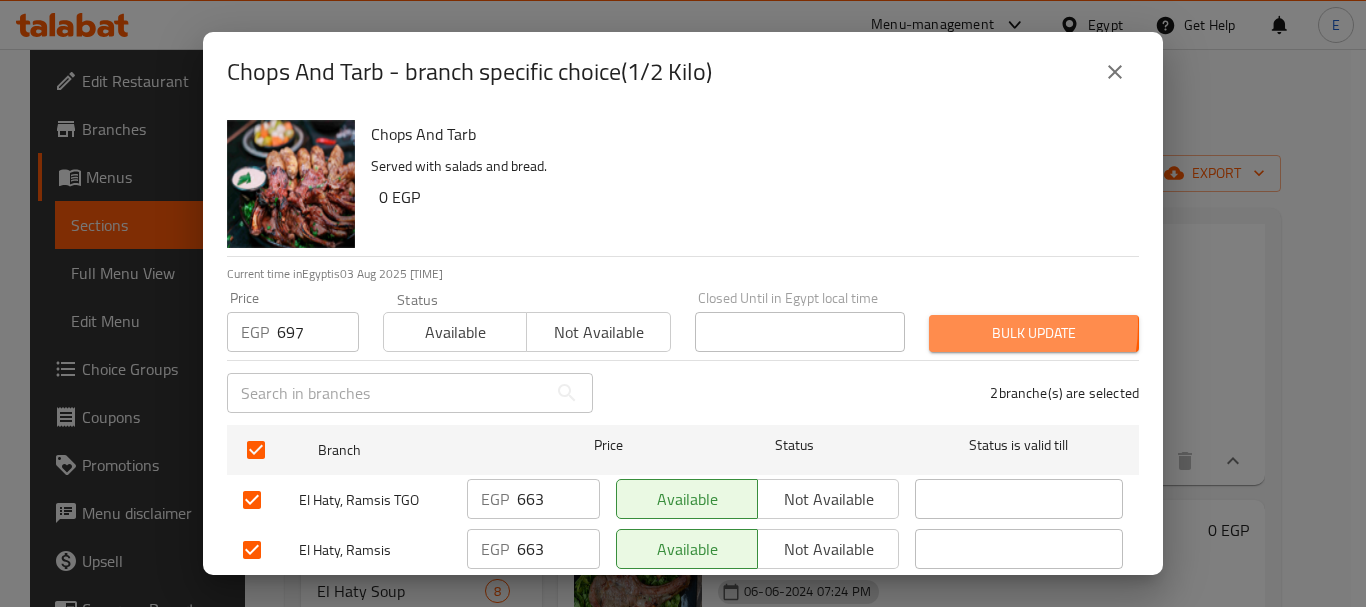 click on "Bulk update" at bounding box center [1034, 333] 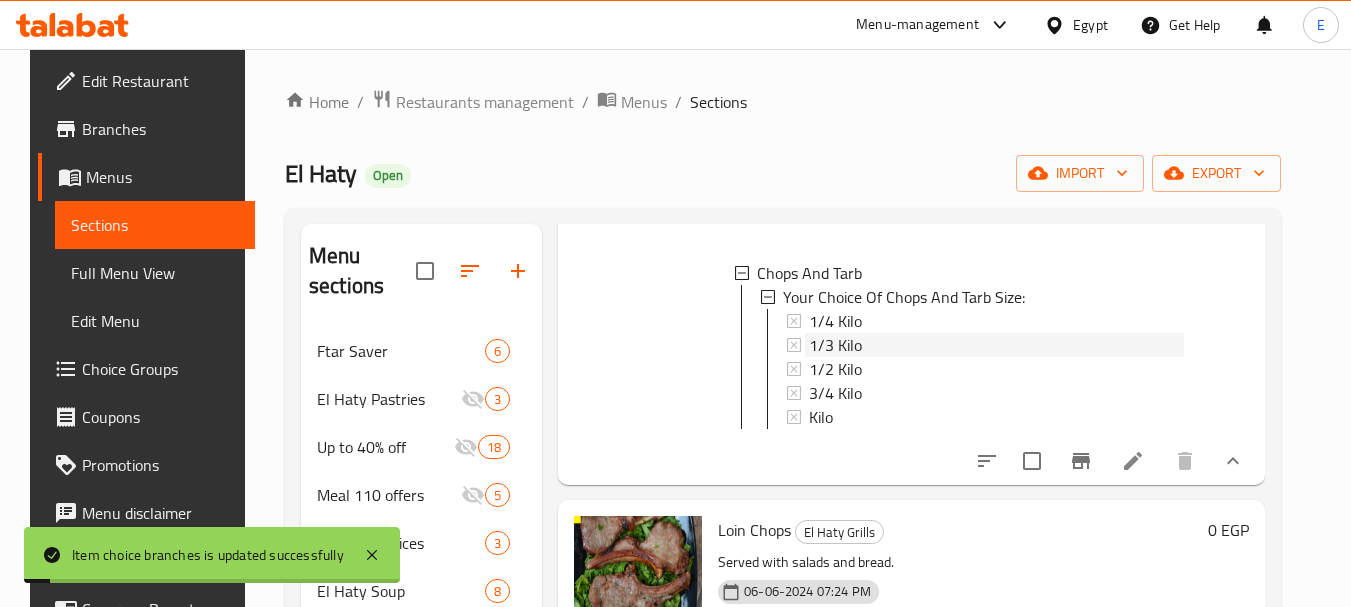 click on "1/3 Kilo" at bounding box center [835, 345] 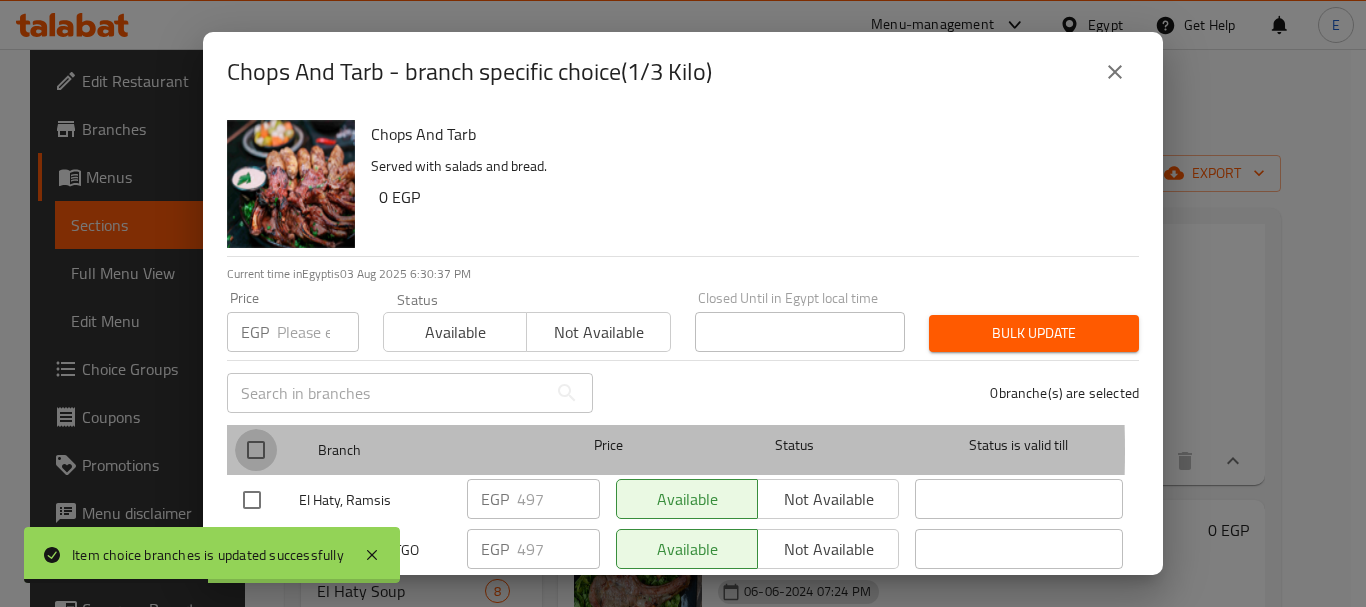 click at bounding box center [256, 450] 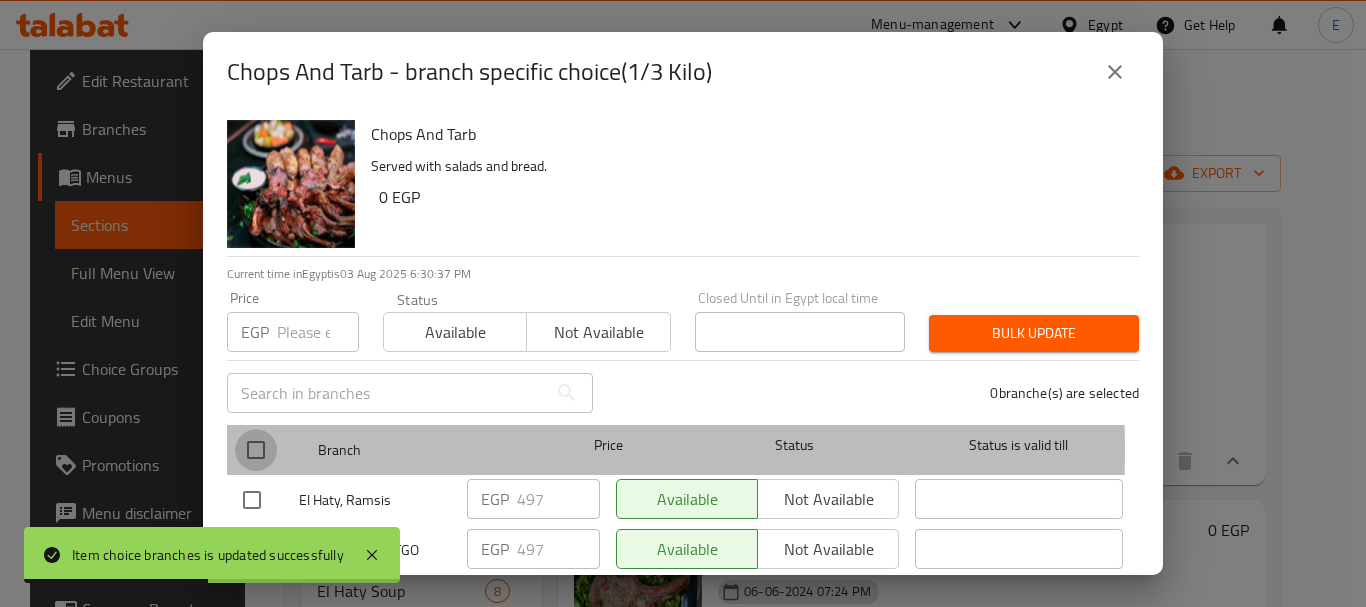 checkbox on "true" 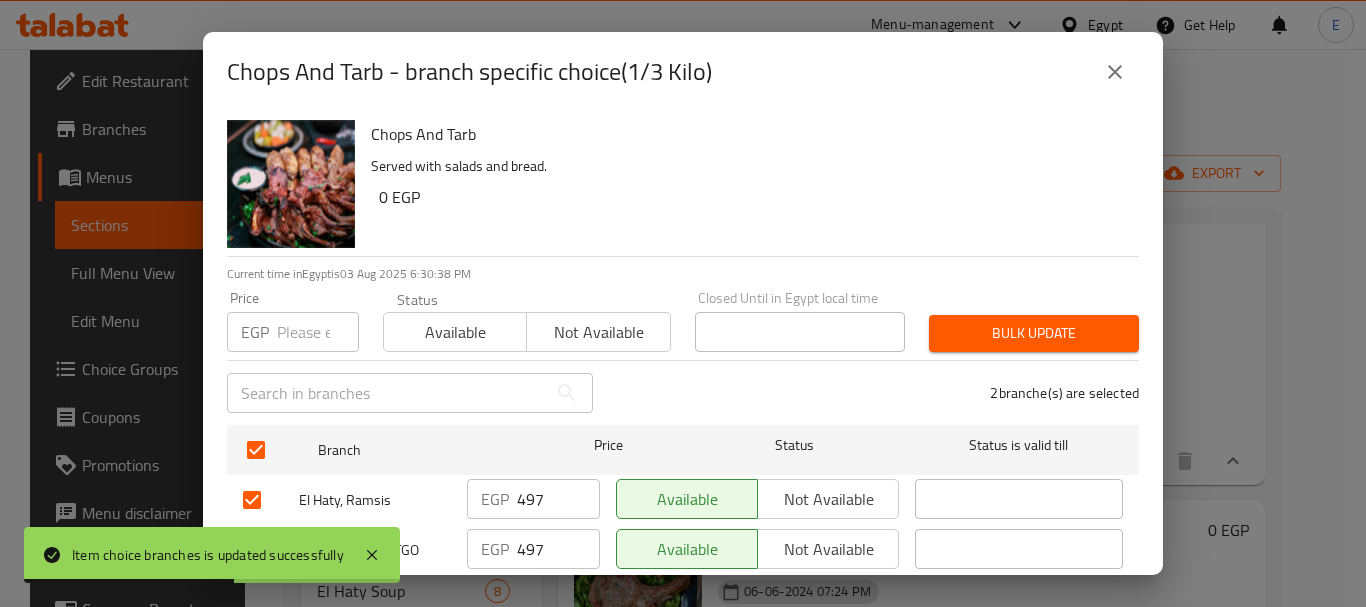 click at bounding box center [318, 332] 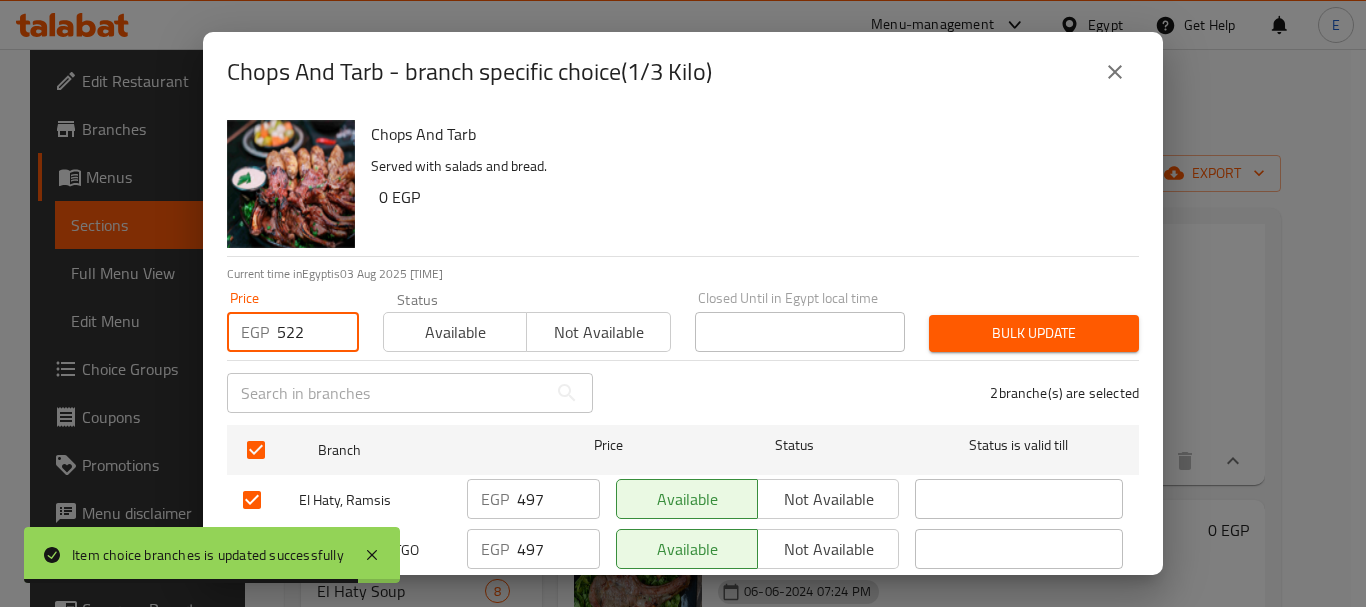 type on "522" 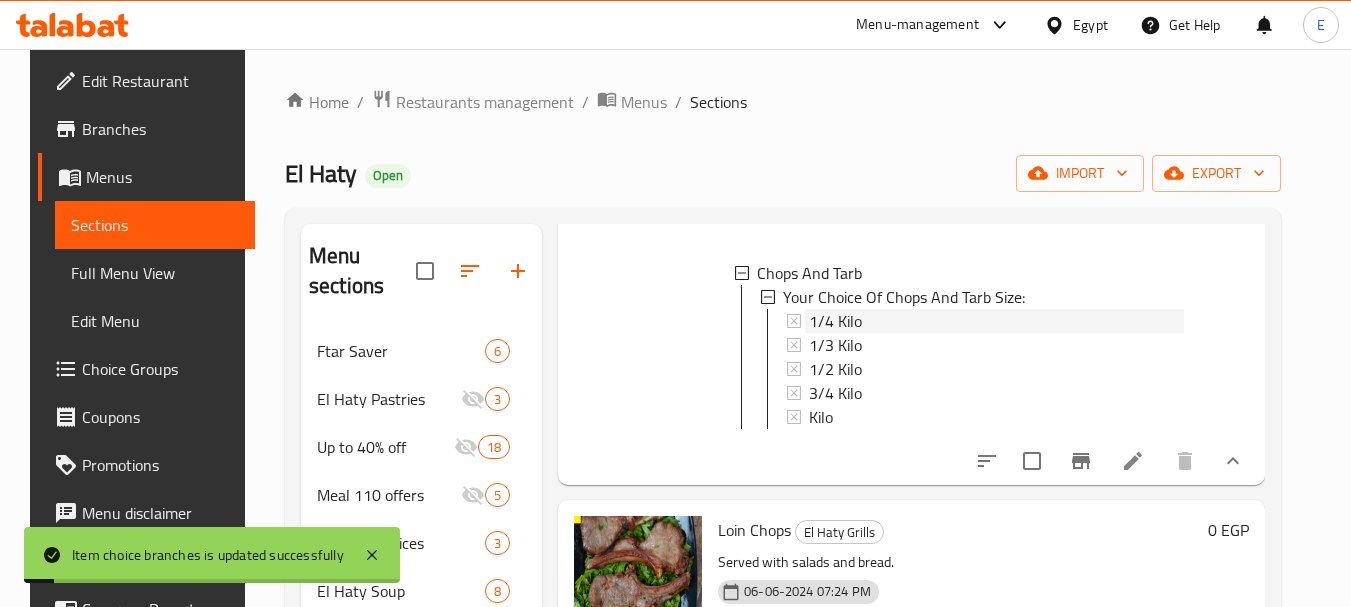 click on "1/4 Kilo" at bounding box center (835, 321) 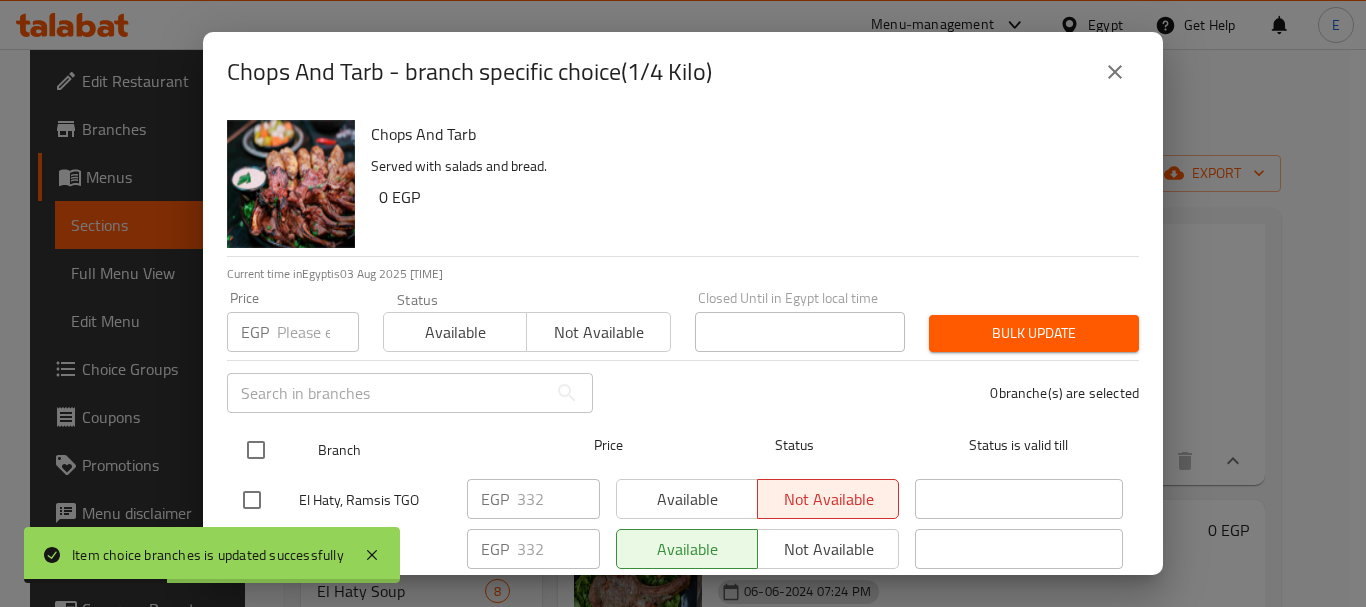 click at bounding box center [256, 450] 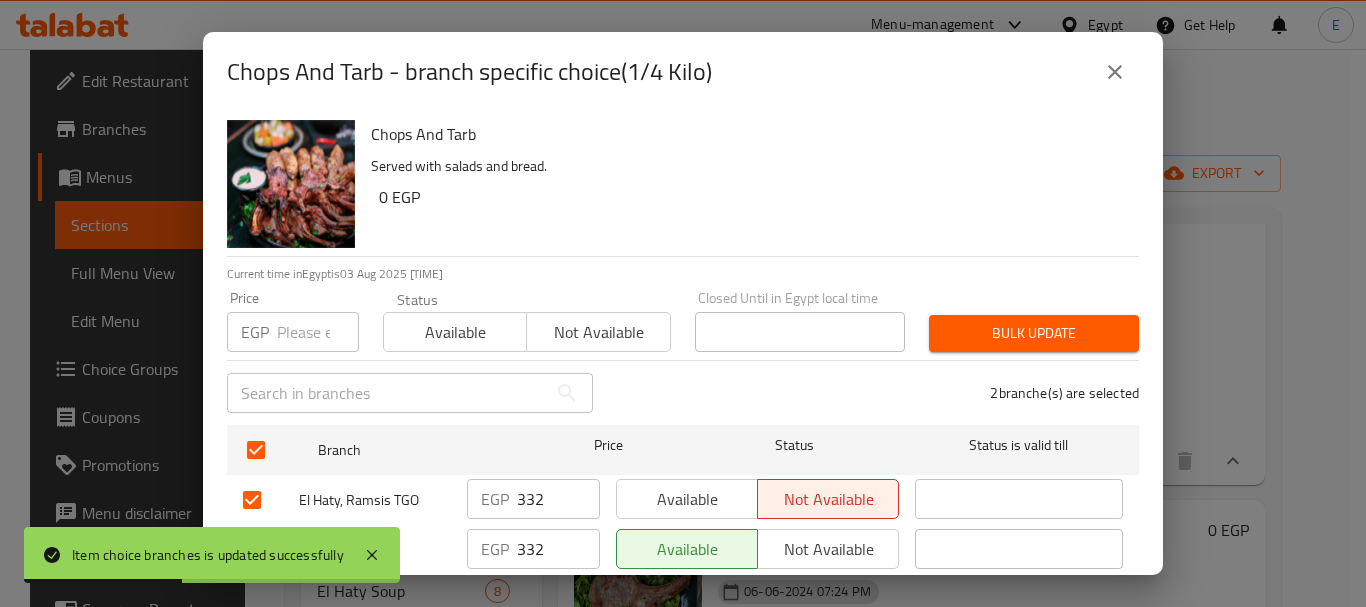 click at bounding box center (318, 332) 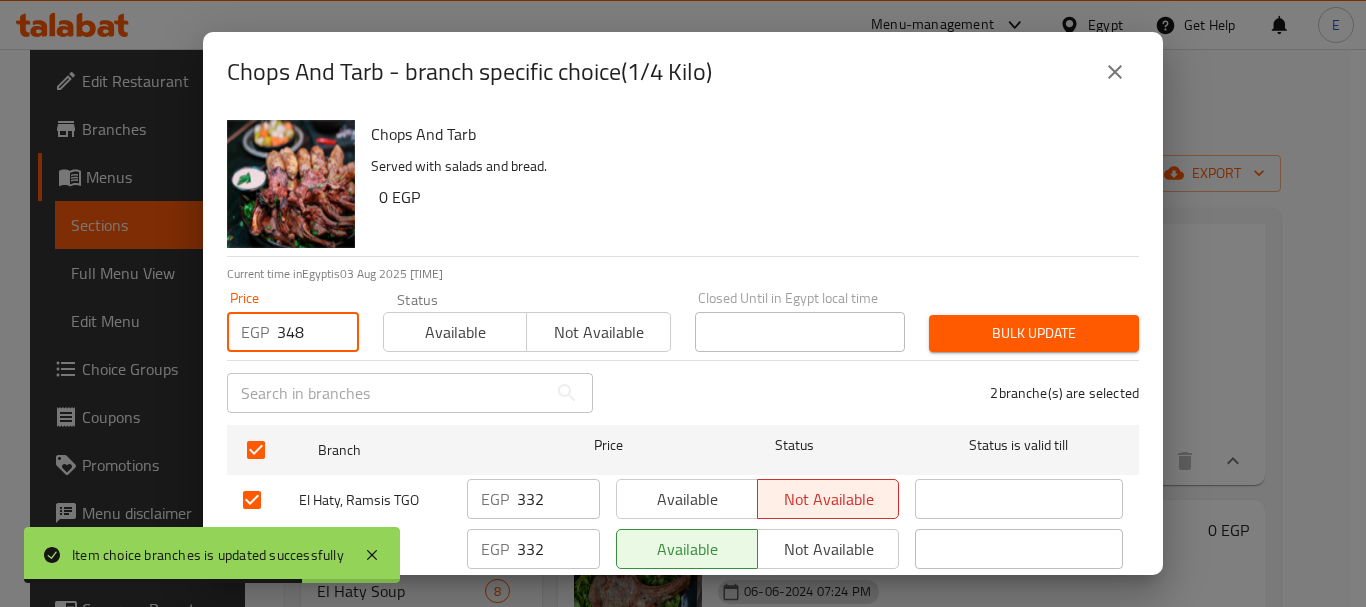 type on "348" 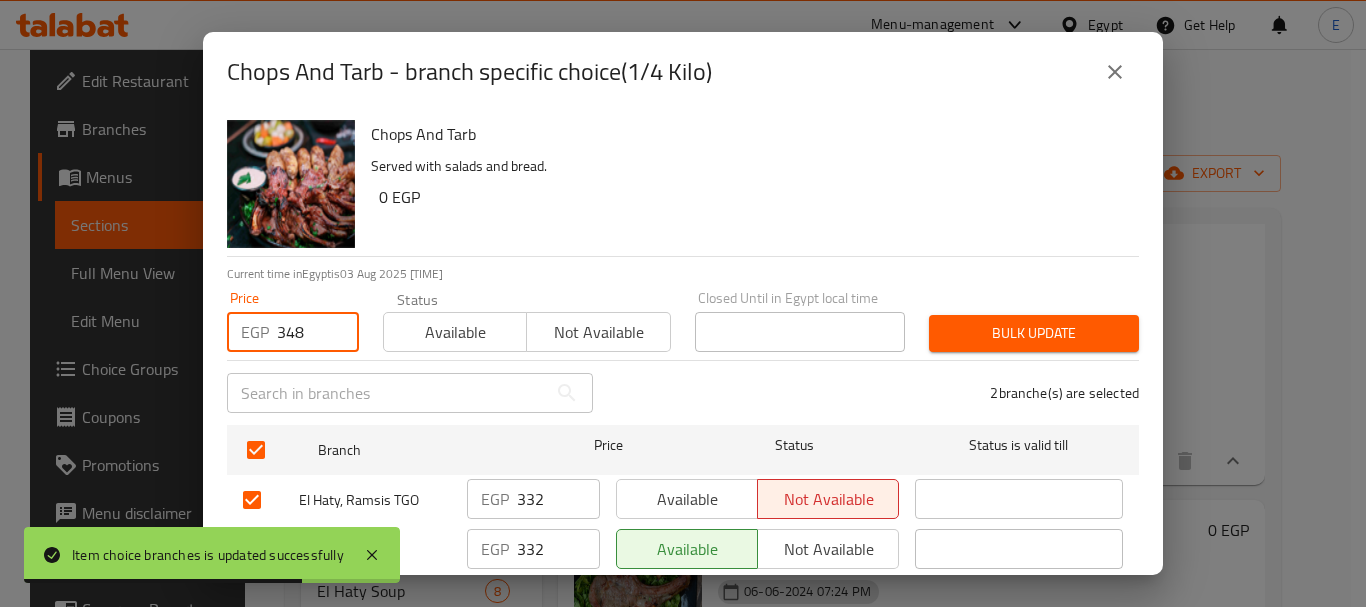 click on "Bulk update" at bounding box center (1034, 333) 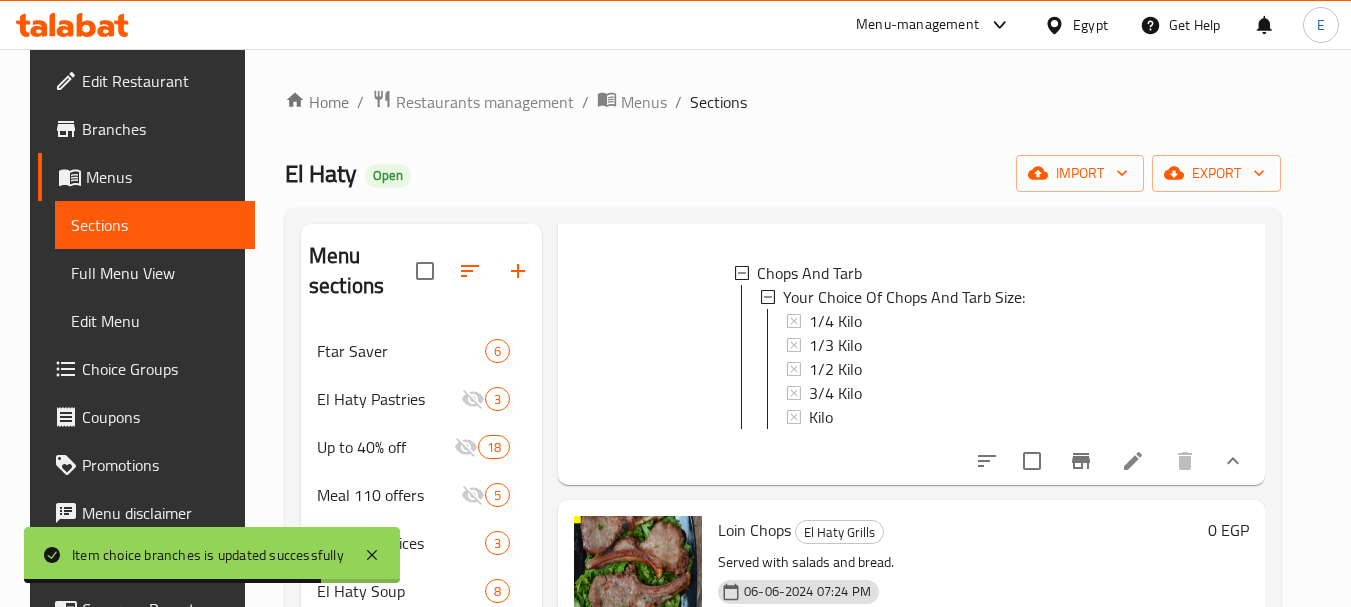 scroll, scrollTop: 3, scrollLeft: 0, axis: vertical 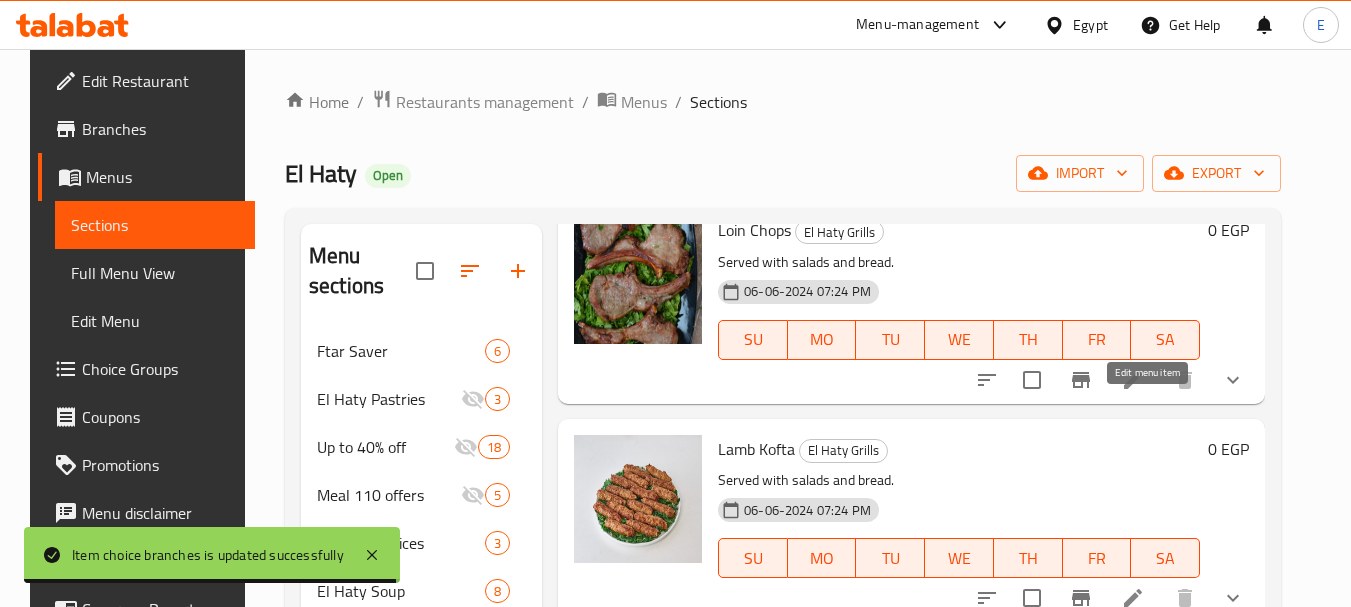 click 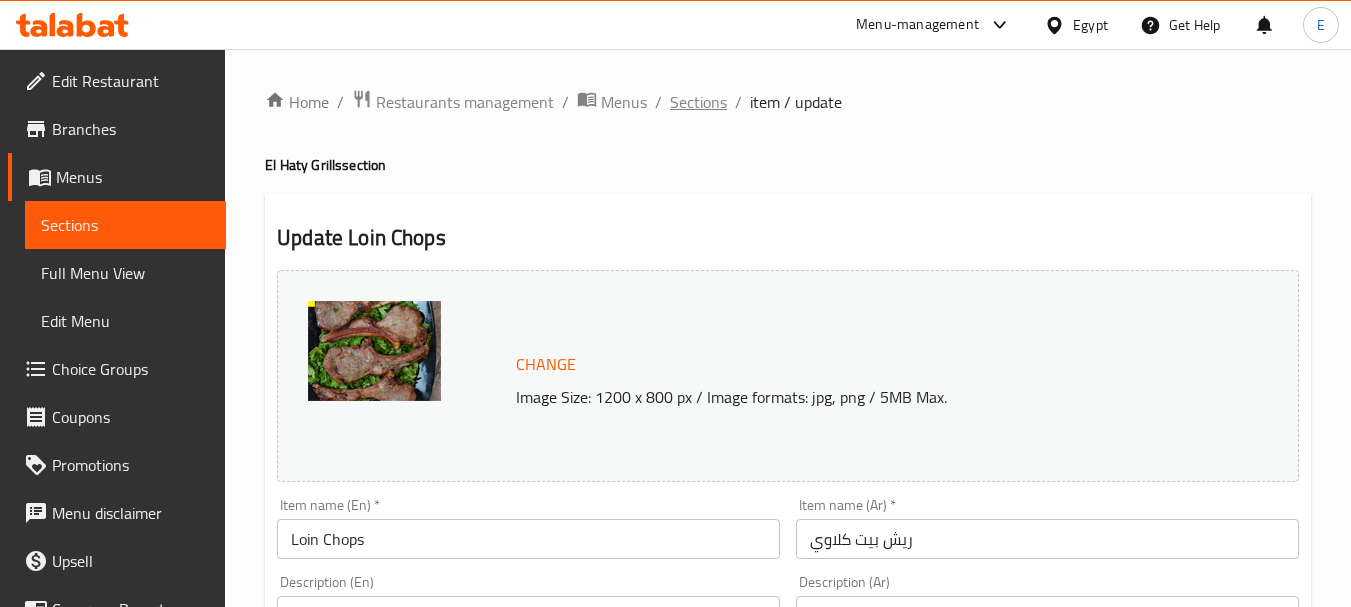 click on "Sections" at bounding box center [698, 102] 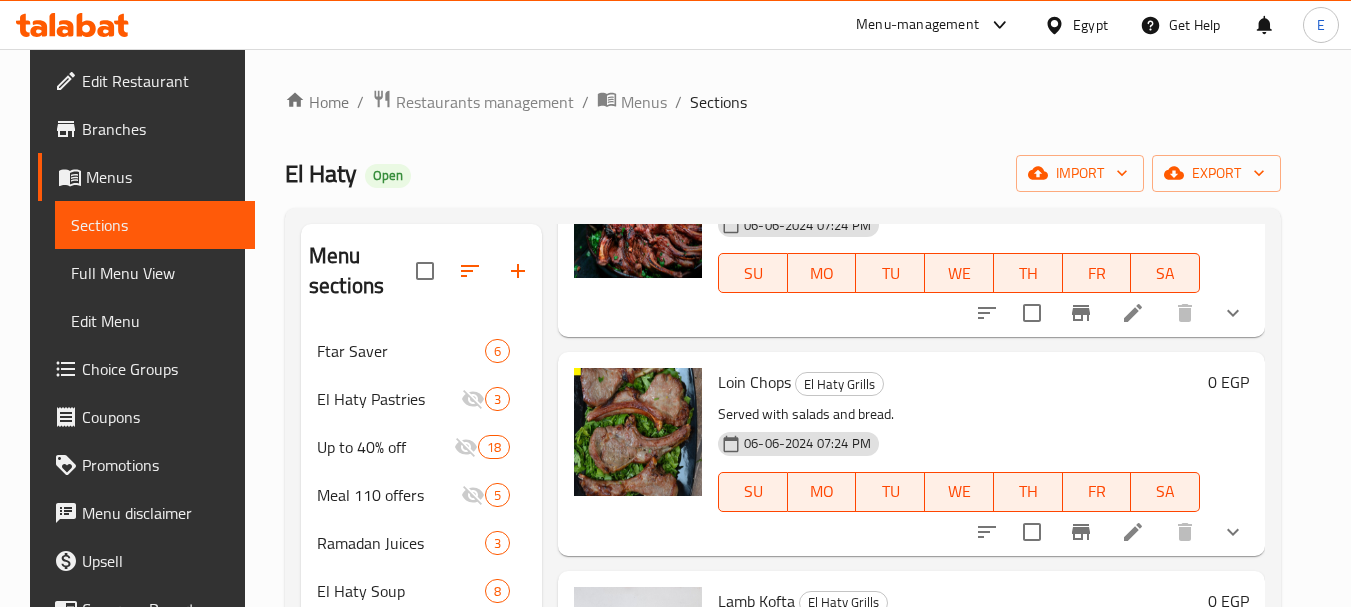 scroll, scrollTop: 2900, scrollLeft: 0, axis: vertical 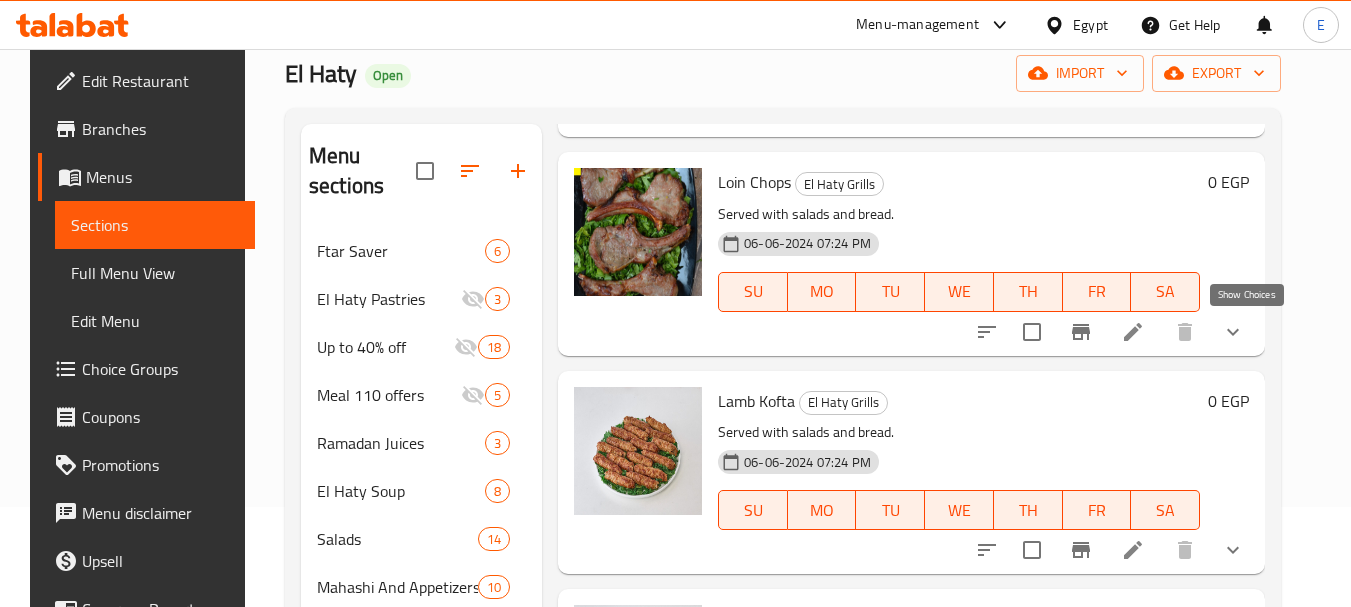 click 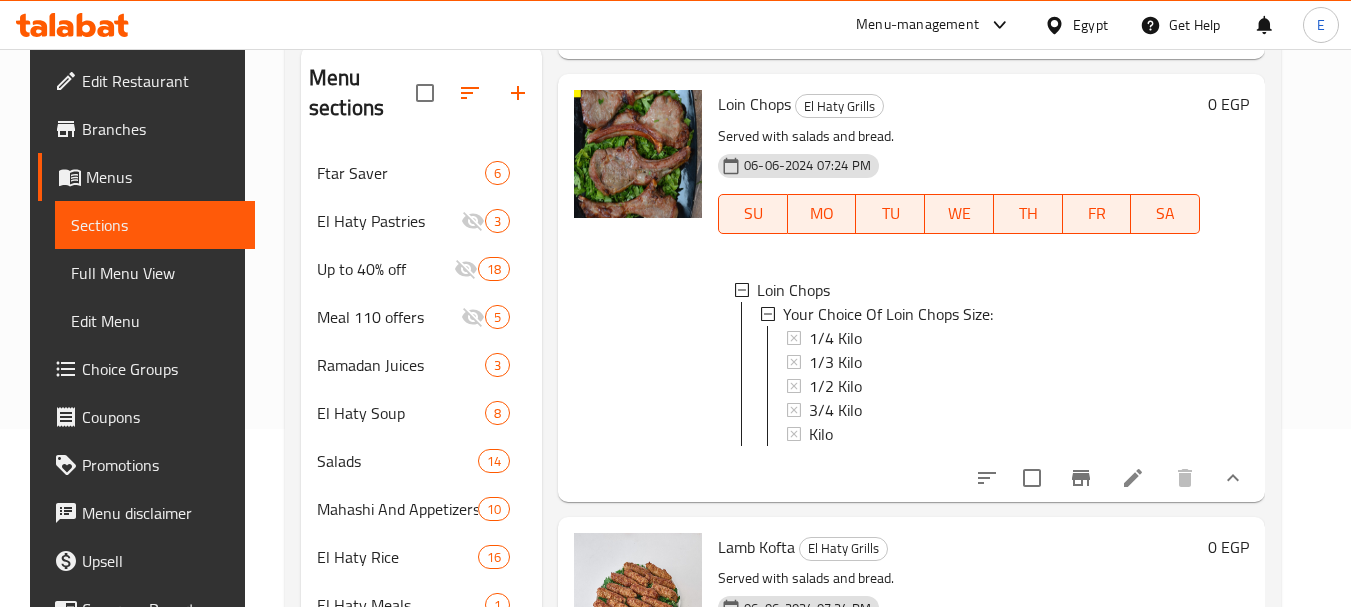 scroll, scrollTop: 200, scrollLeft: 0, axis: vertical 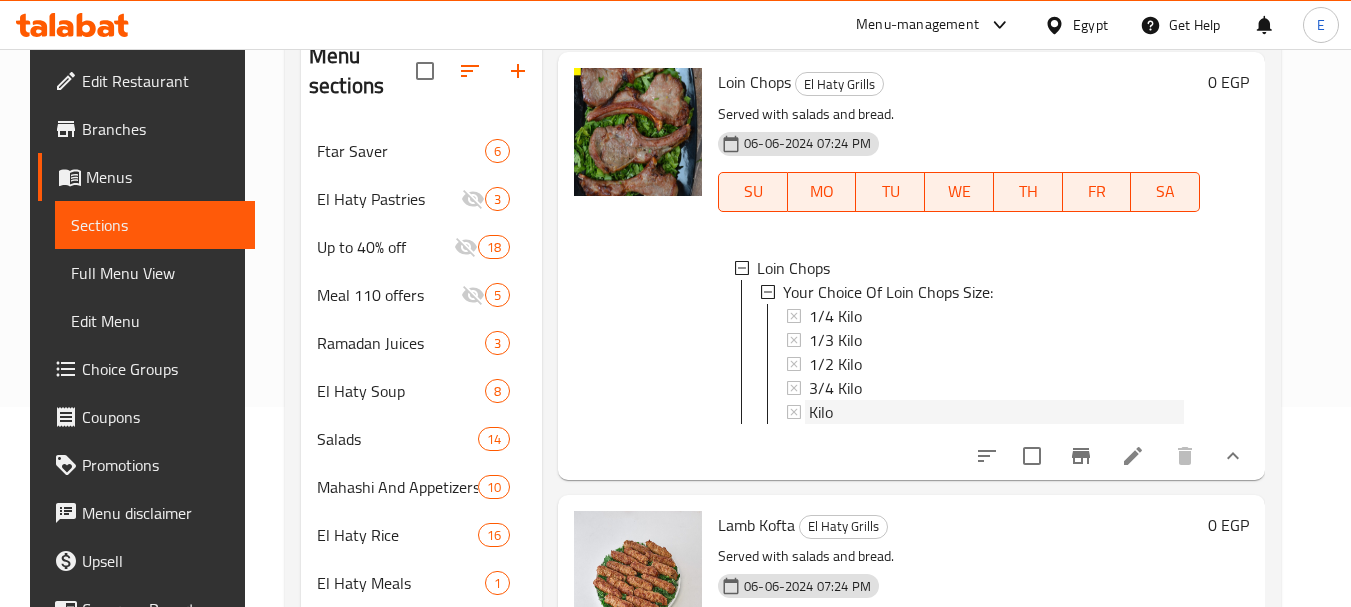 click on "Kilo" at bounding box center (821, 412) 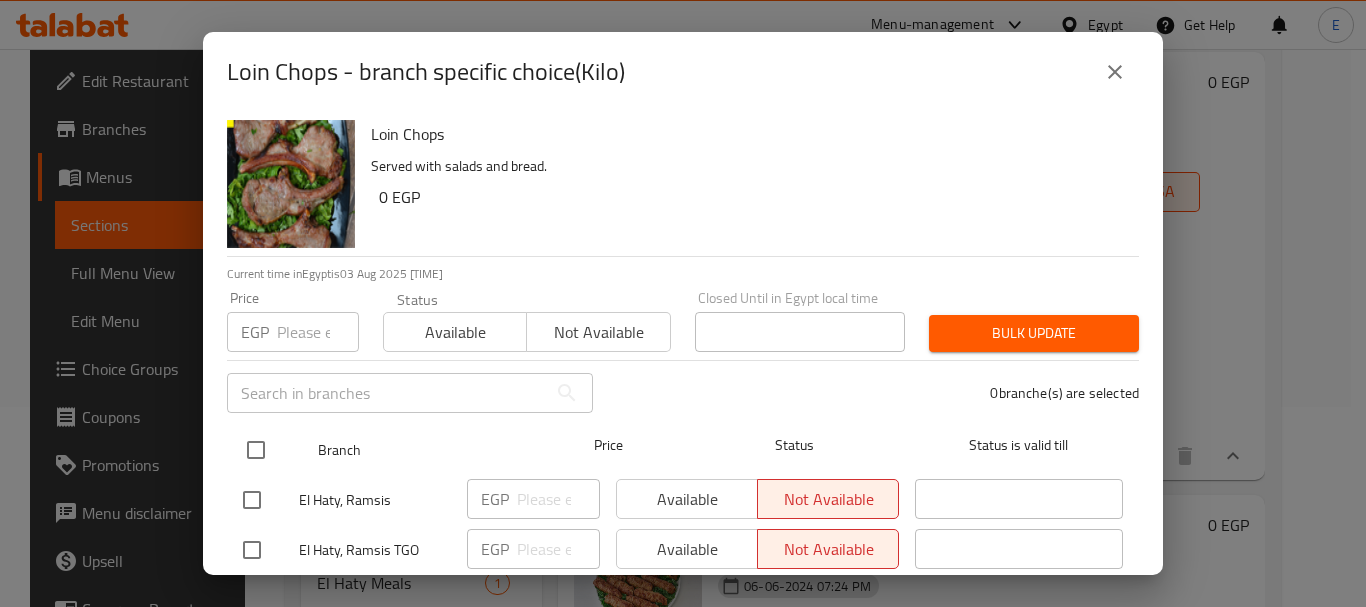 click at bounding box center (256, 450) 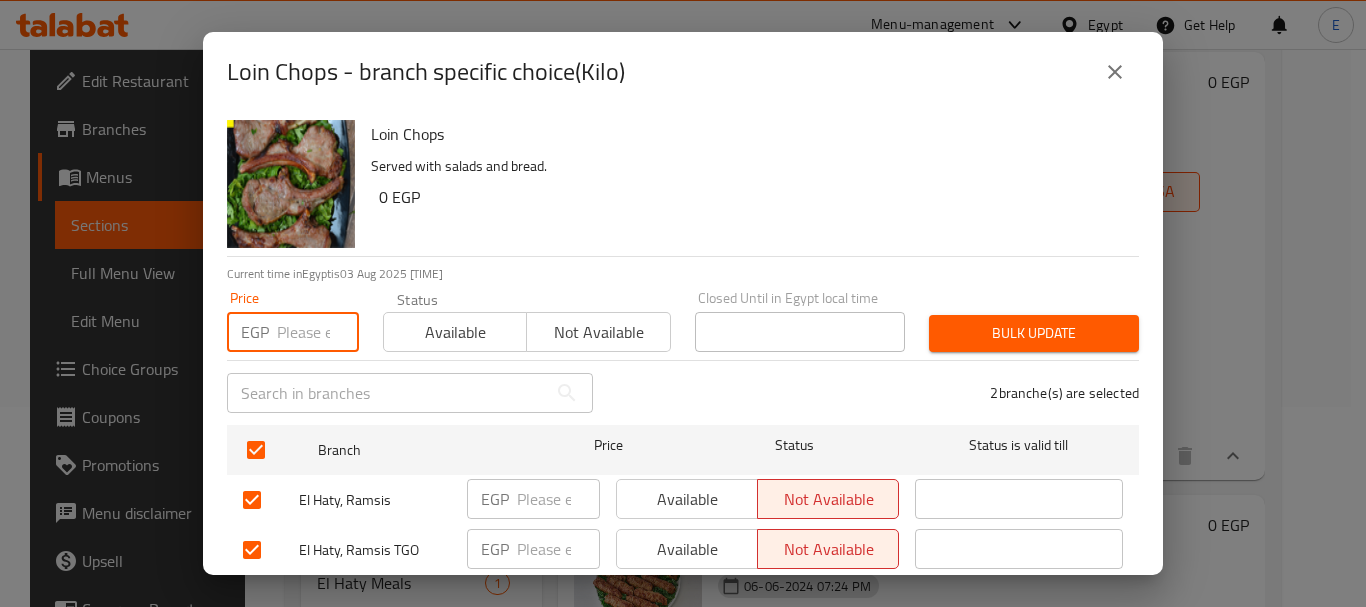 click at bounding box center [318, 332] 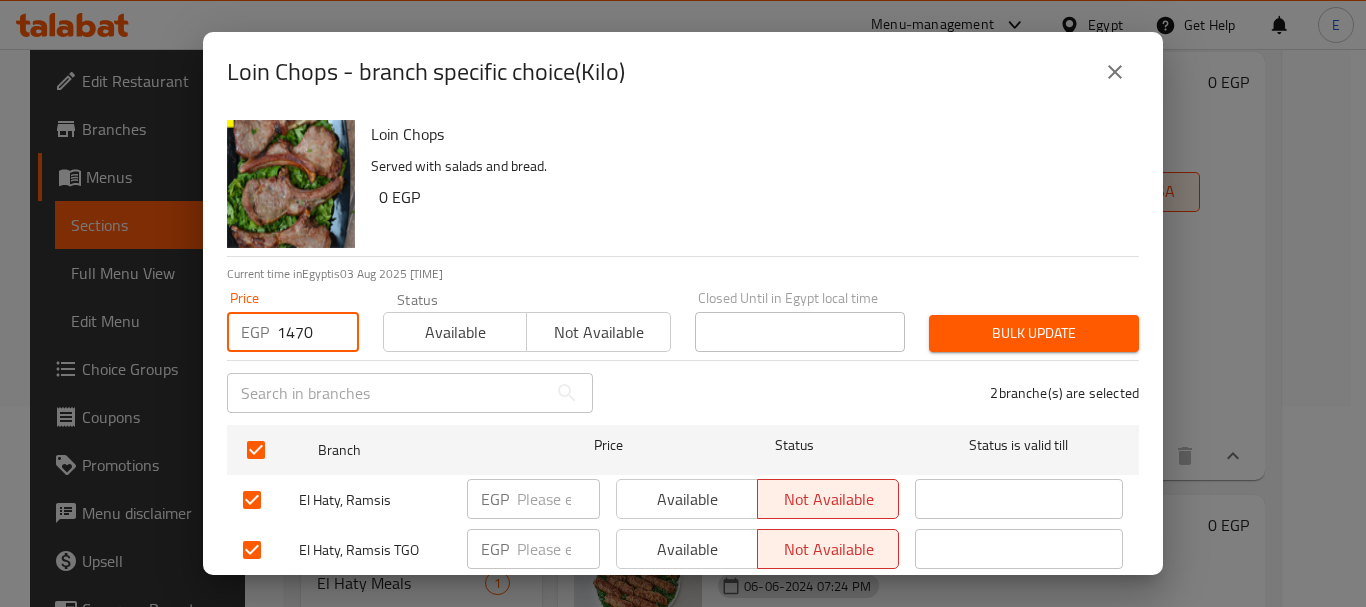 type on "1470" 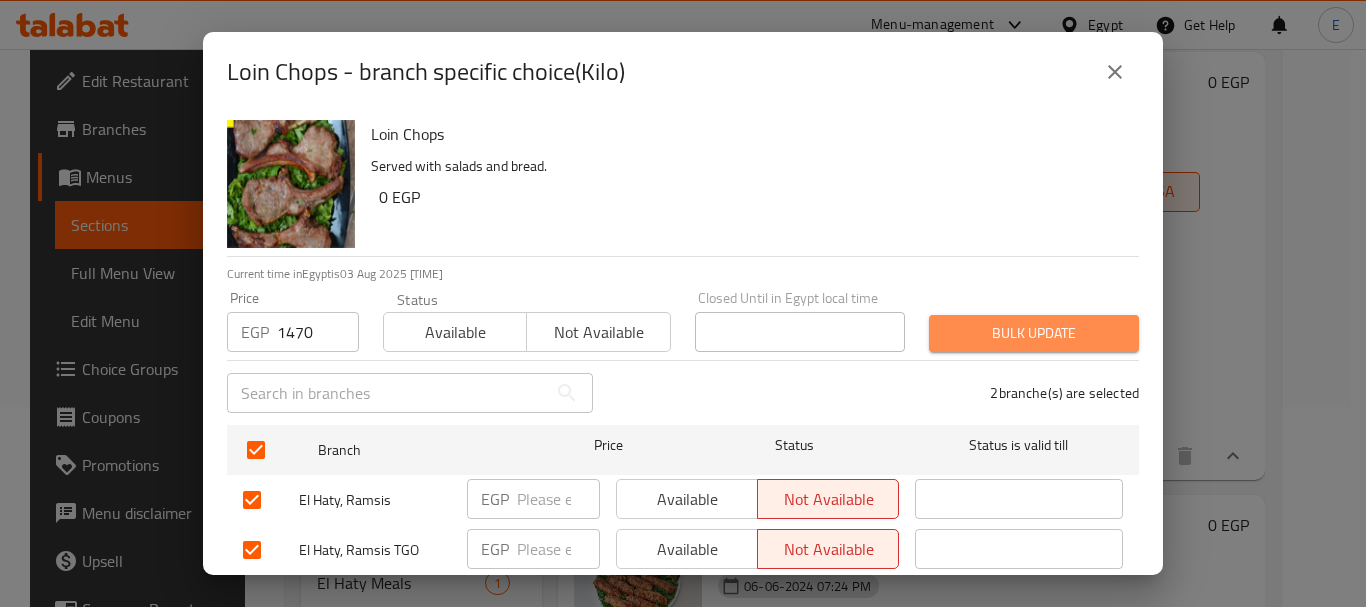 click on "Bulk update" at bounding box center (1034, 333) 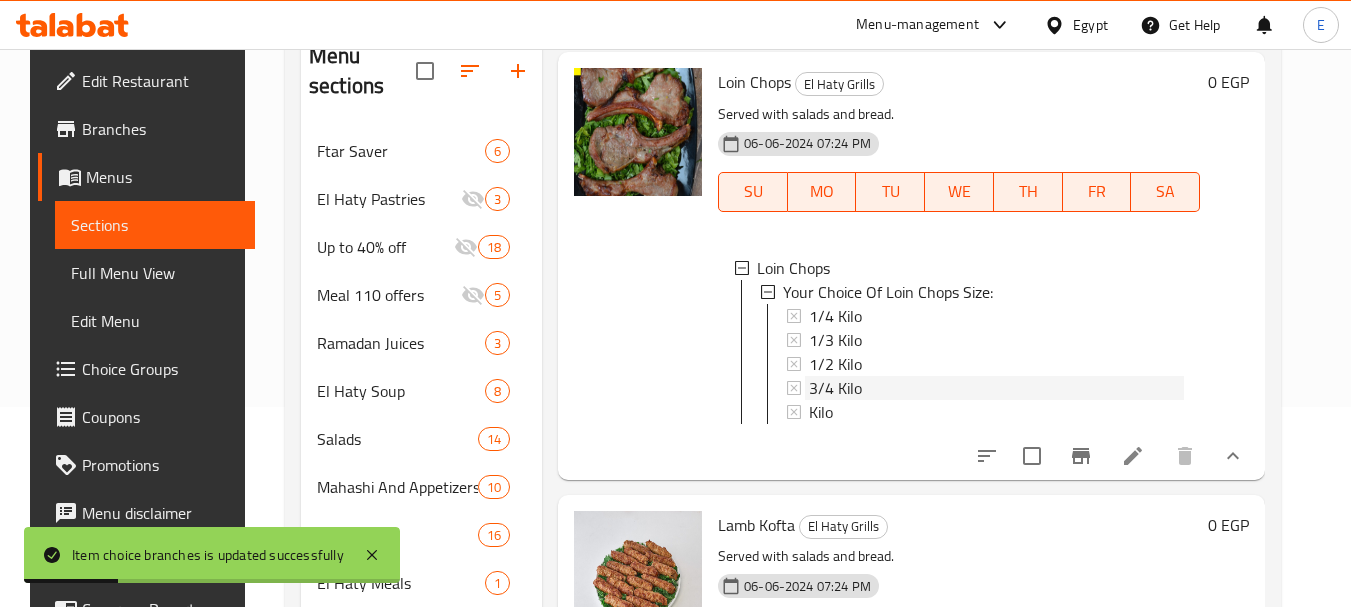 click on "3/4 Kilo" at bounding box center (835, 388) 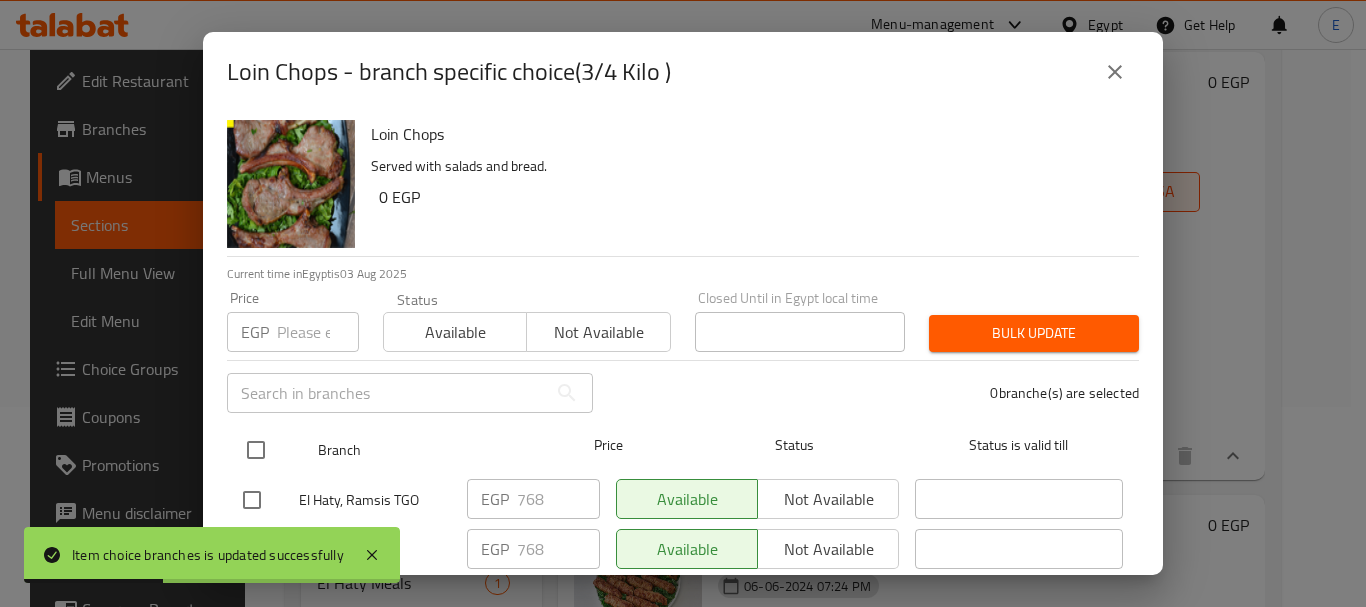 click at bounding box center (256, 450) 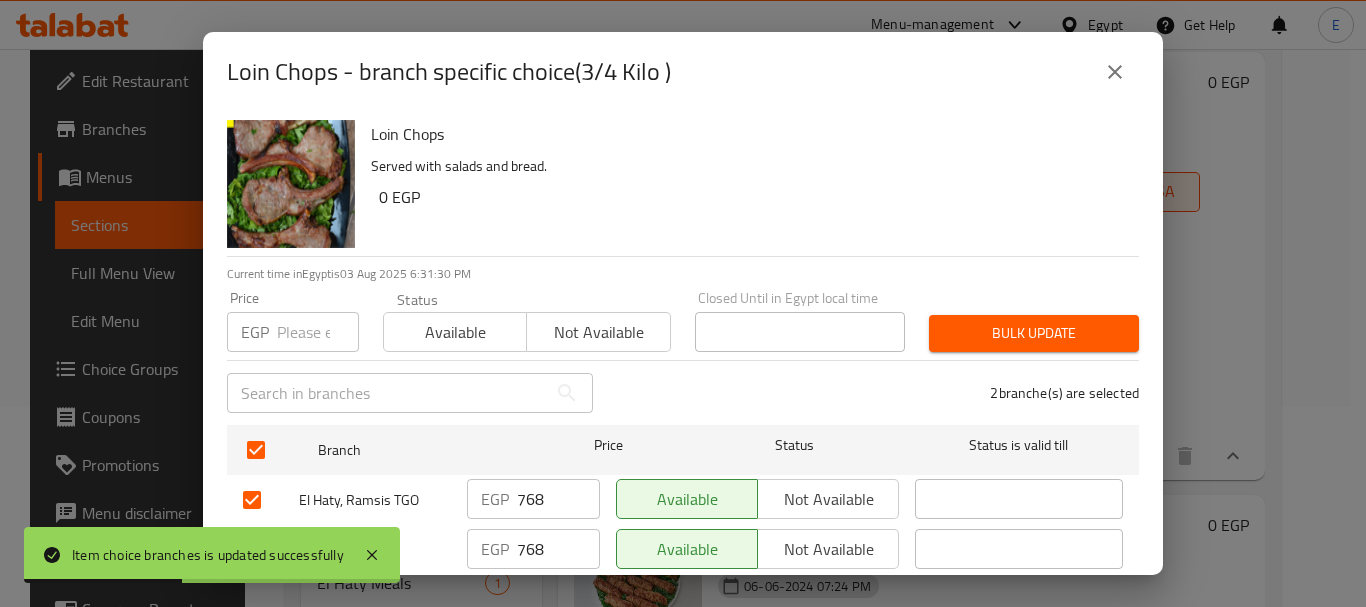 click at bounding box center (318, 332) 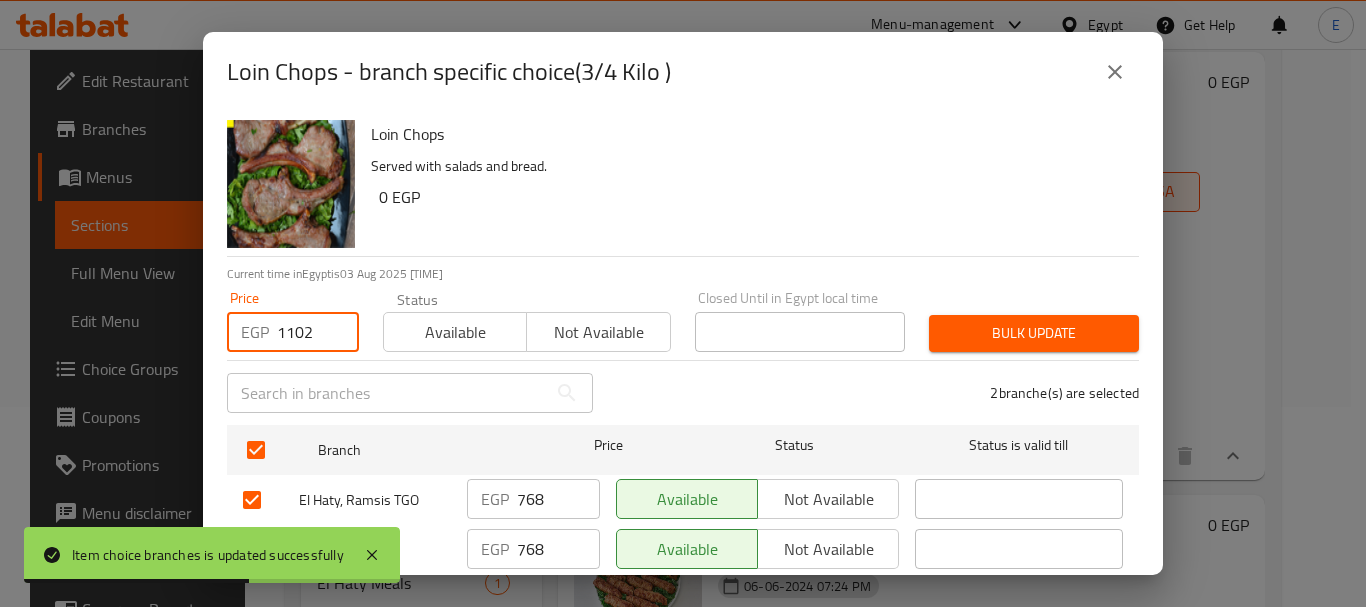 type on "1102" 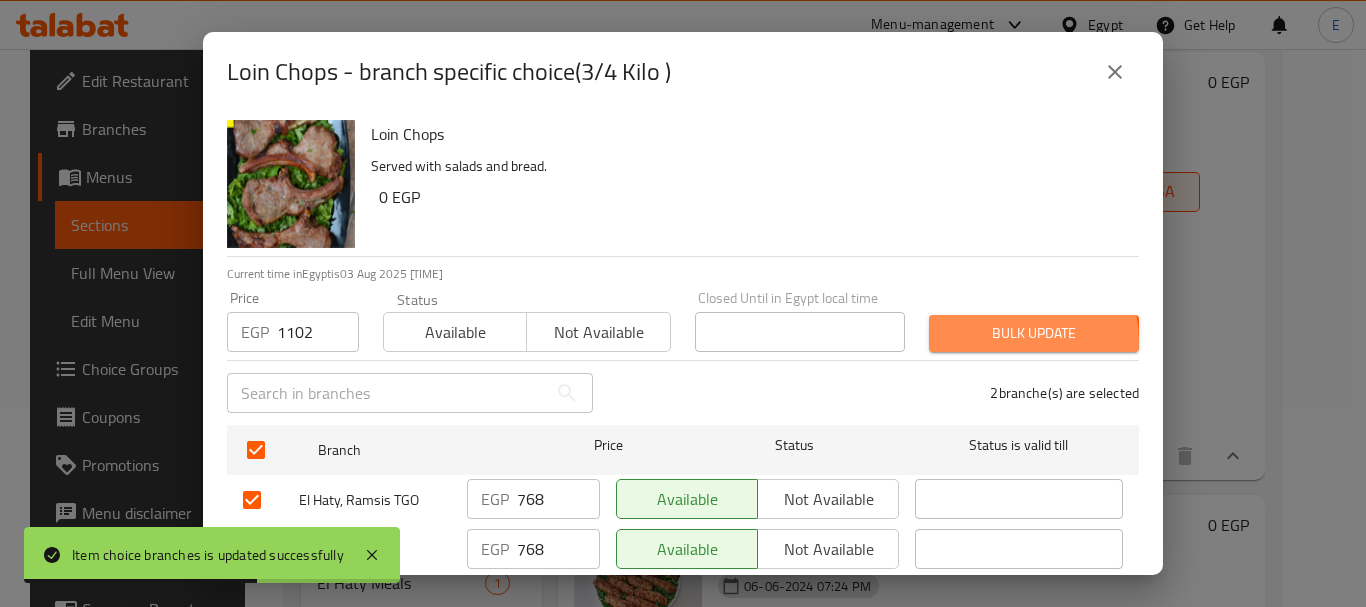 click on "Bulk update" at bounding box center [1034, 333] 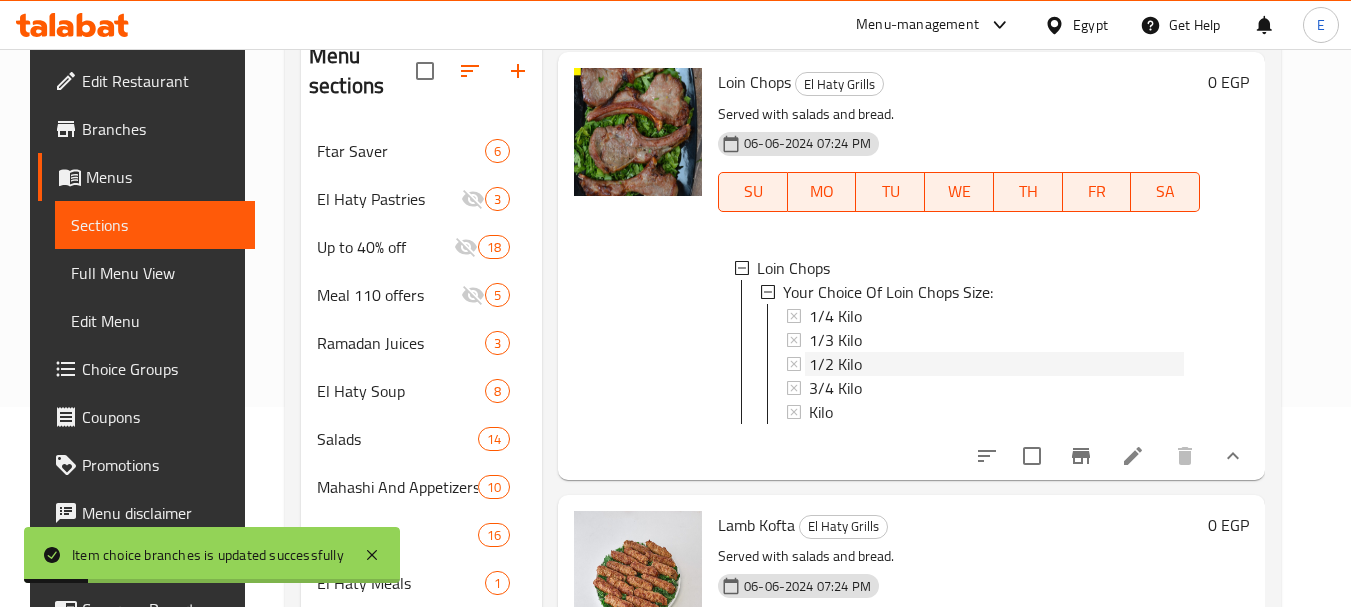 click on "1/2 Kilo" at bounding box center [835, 364] 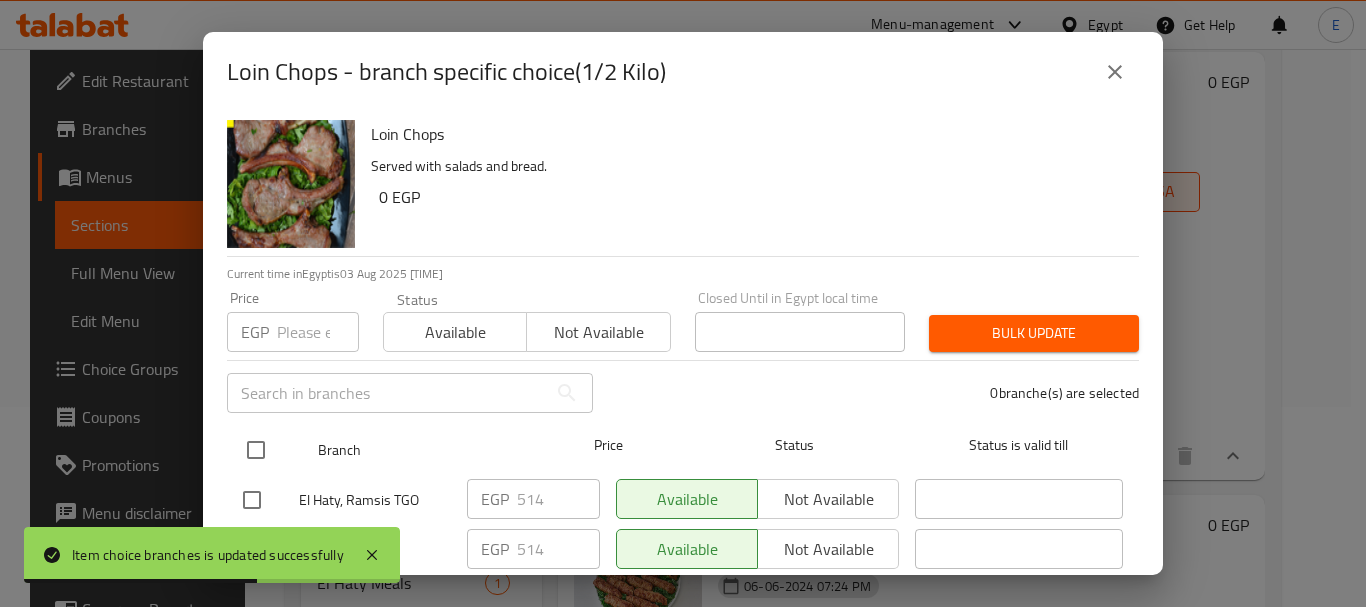 click at bounding box center [256, 450] 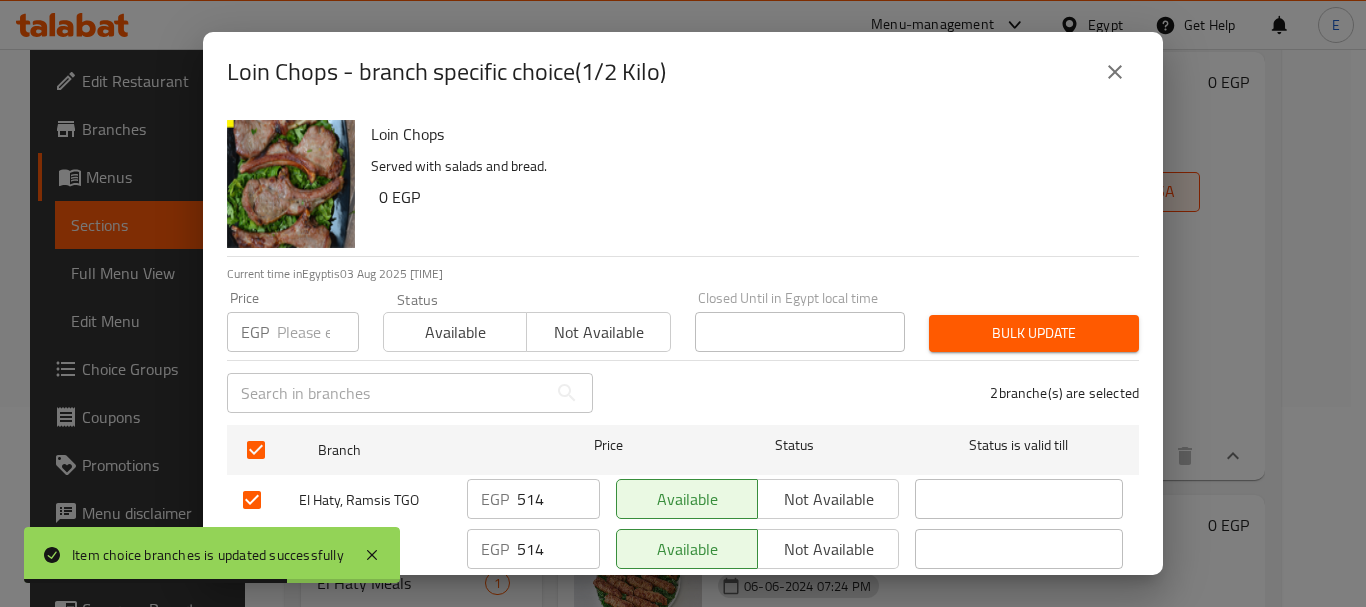 click at bounding box center [318, 332] 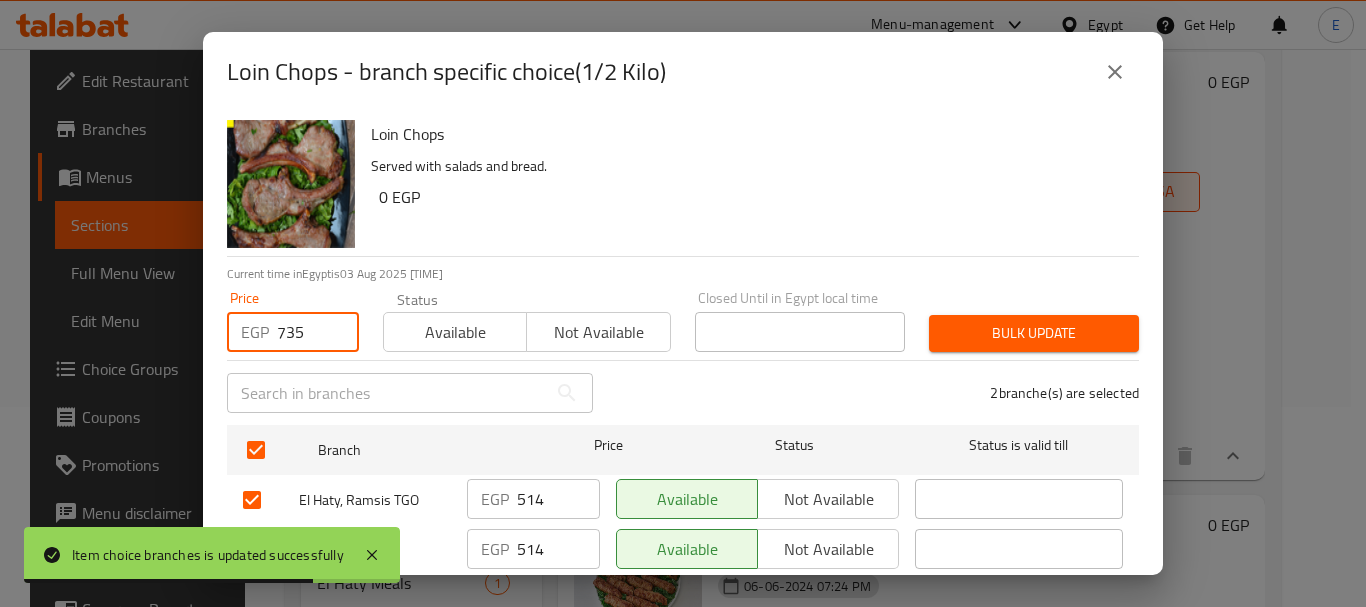 type on "735" 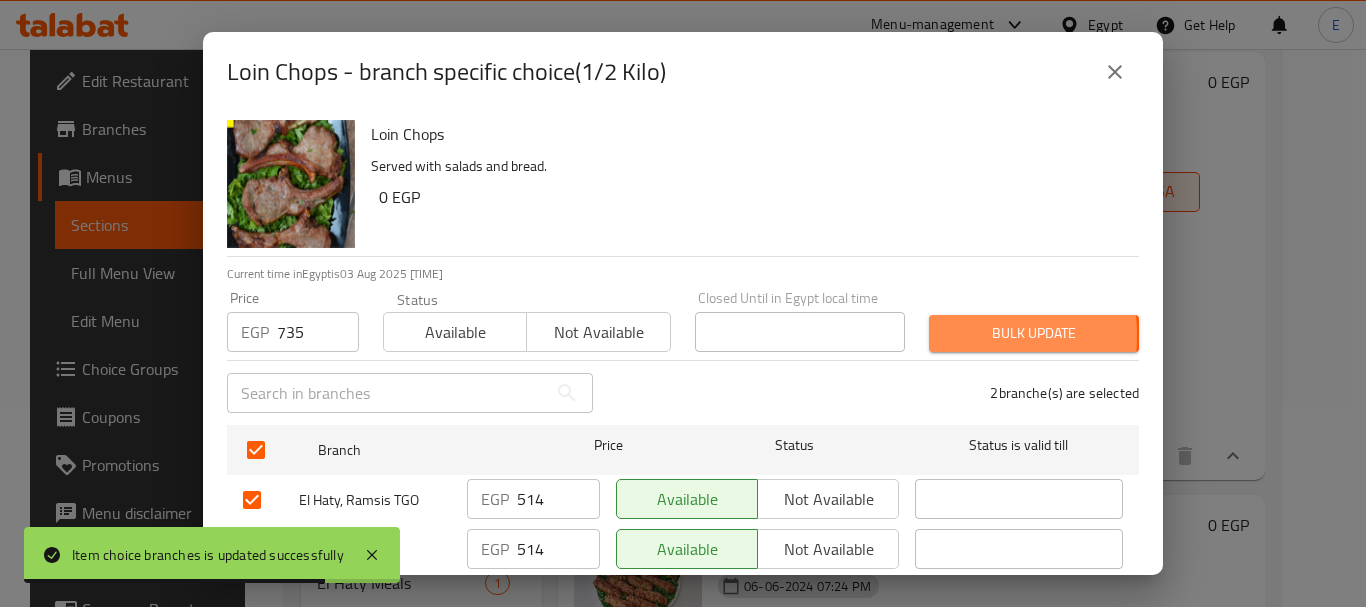 click on "Bulk update" at bounding box center (1034, 333) 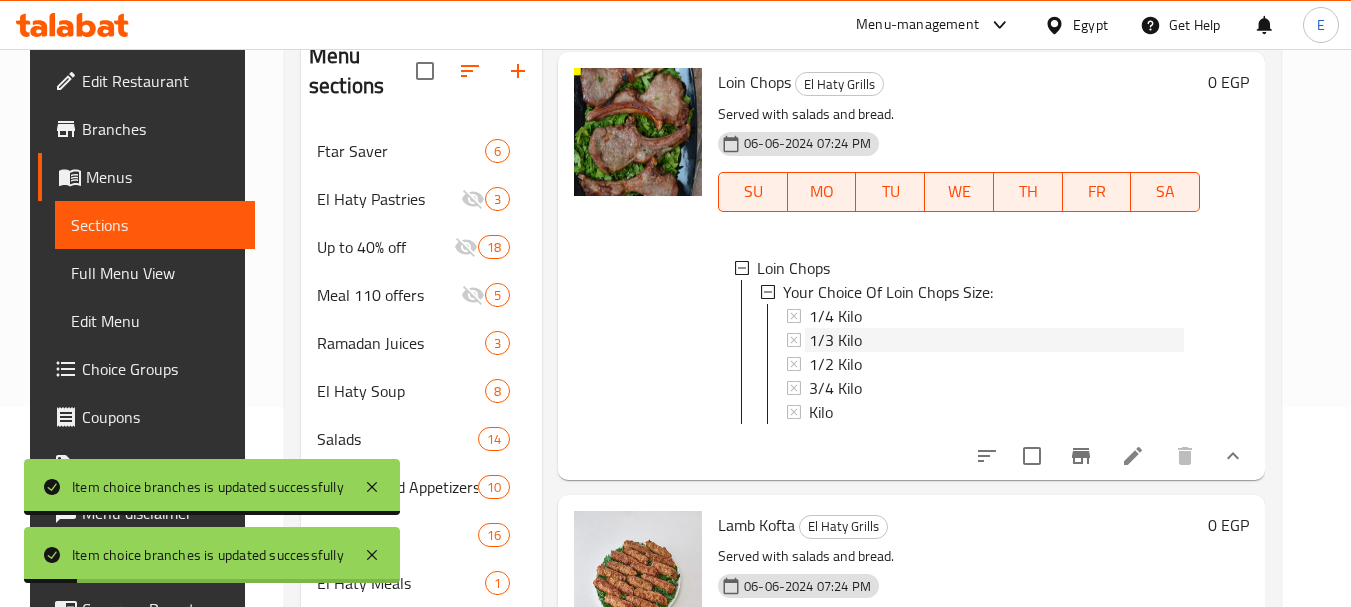 click on "1/3 Kilo" at bounding box center (835, 340) 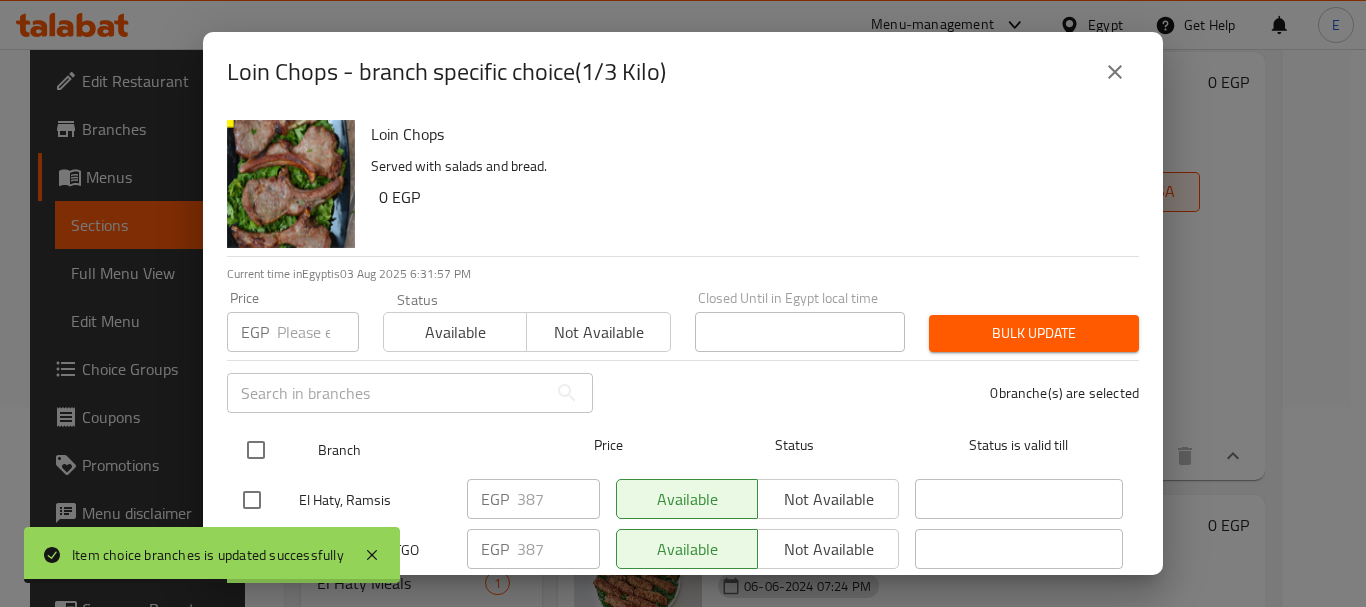 click at bounding box center (256, 450) 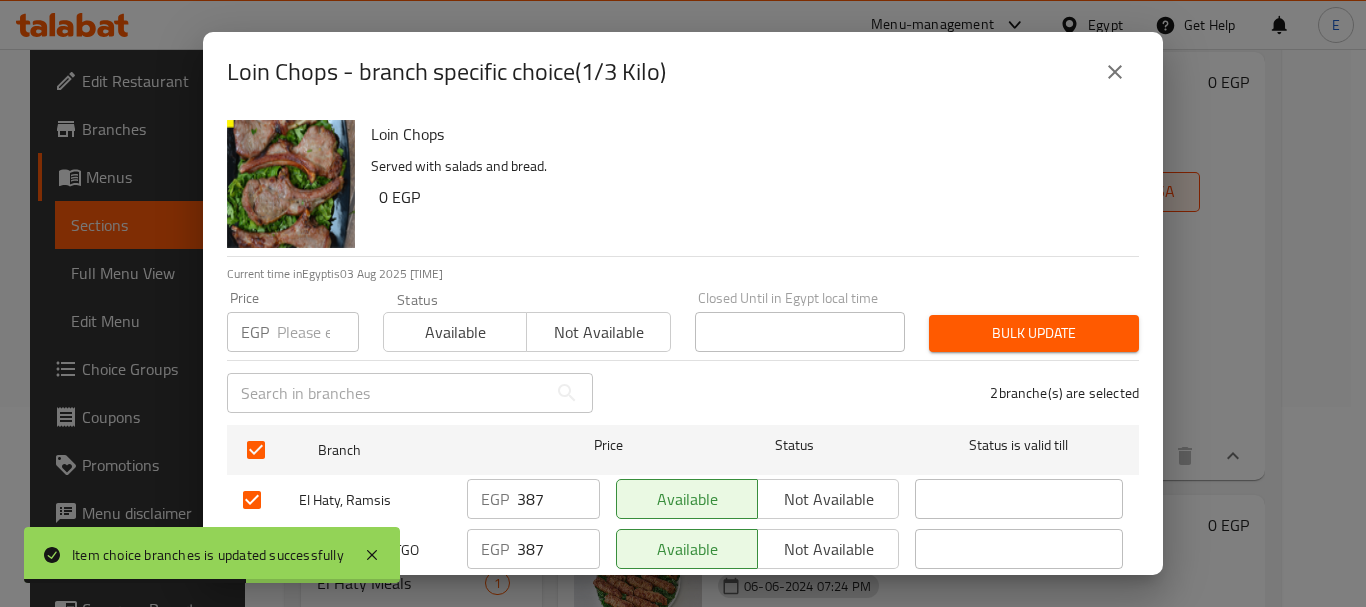 click at bounding box center [318, 332] 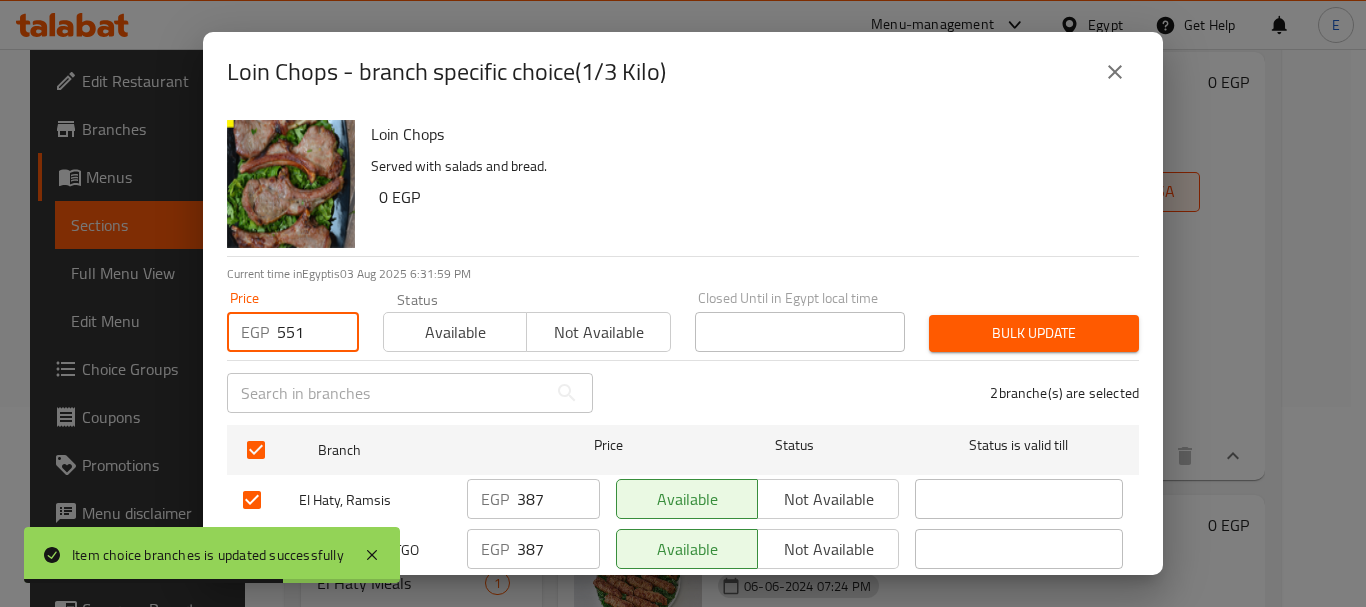 type on "551" 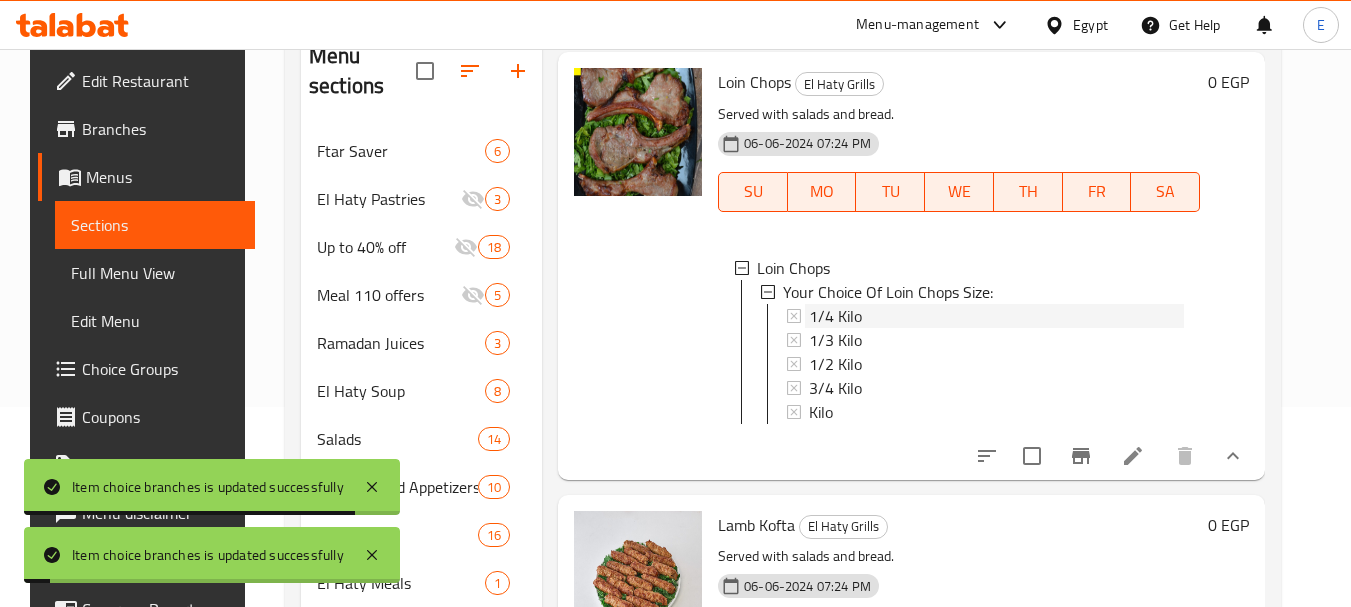 click on "1/4 Kilo" at bounding box center (835, 316) 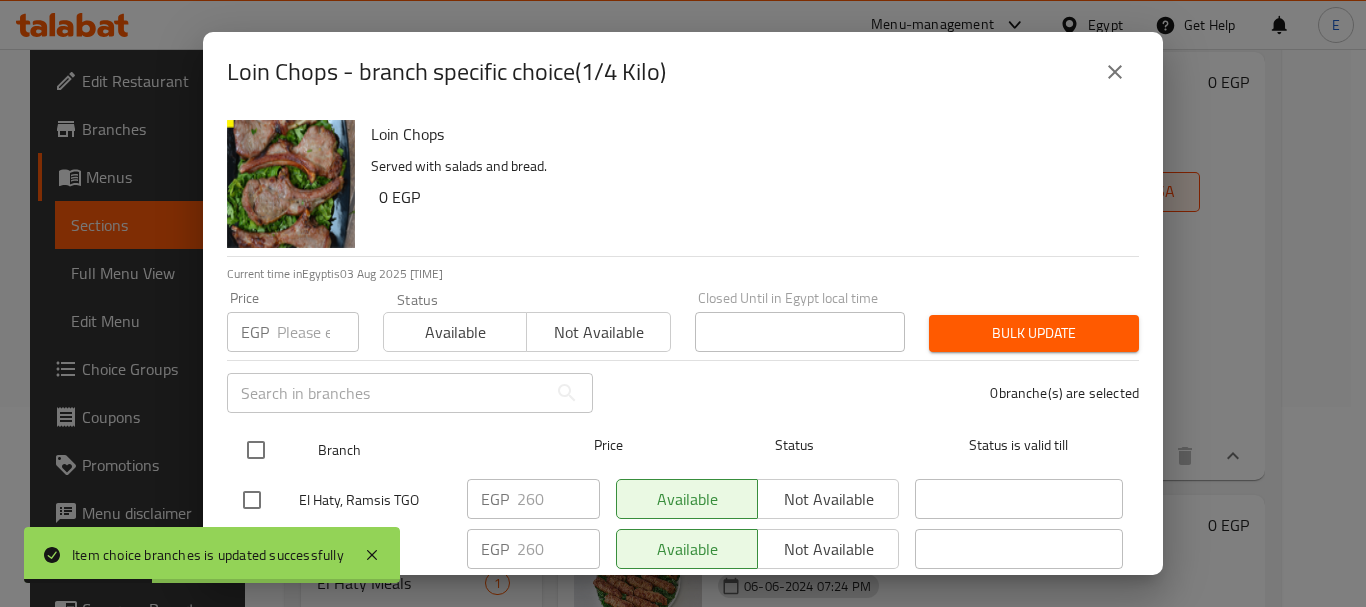 click at bounding box center [256, 450] 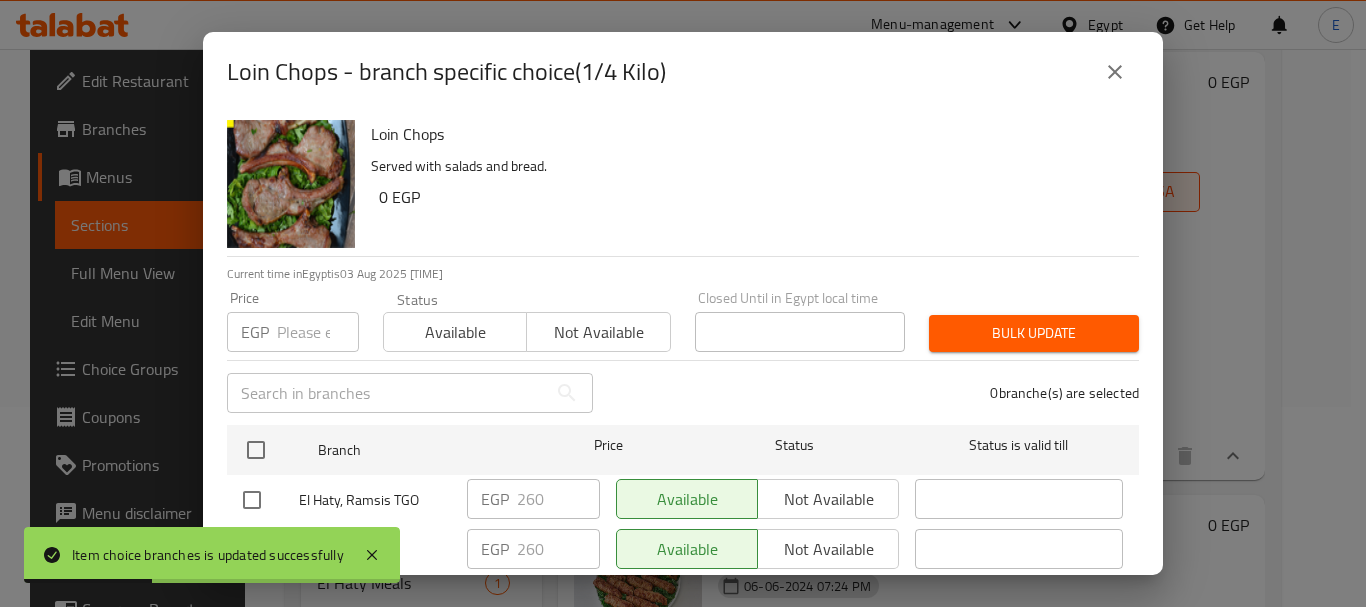 checkbox on "true" 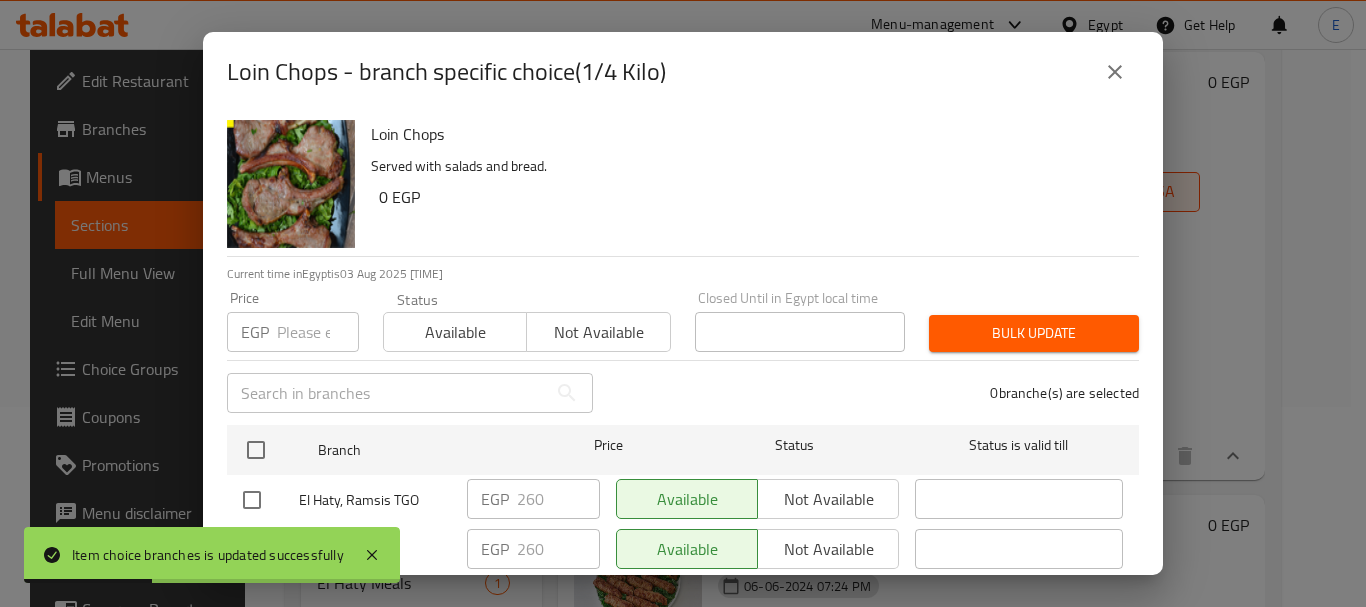 checkbox on "true" 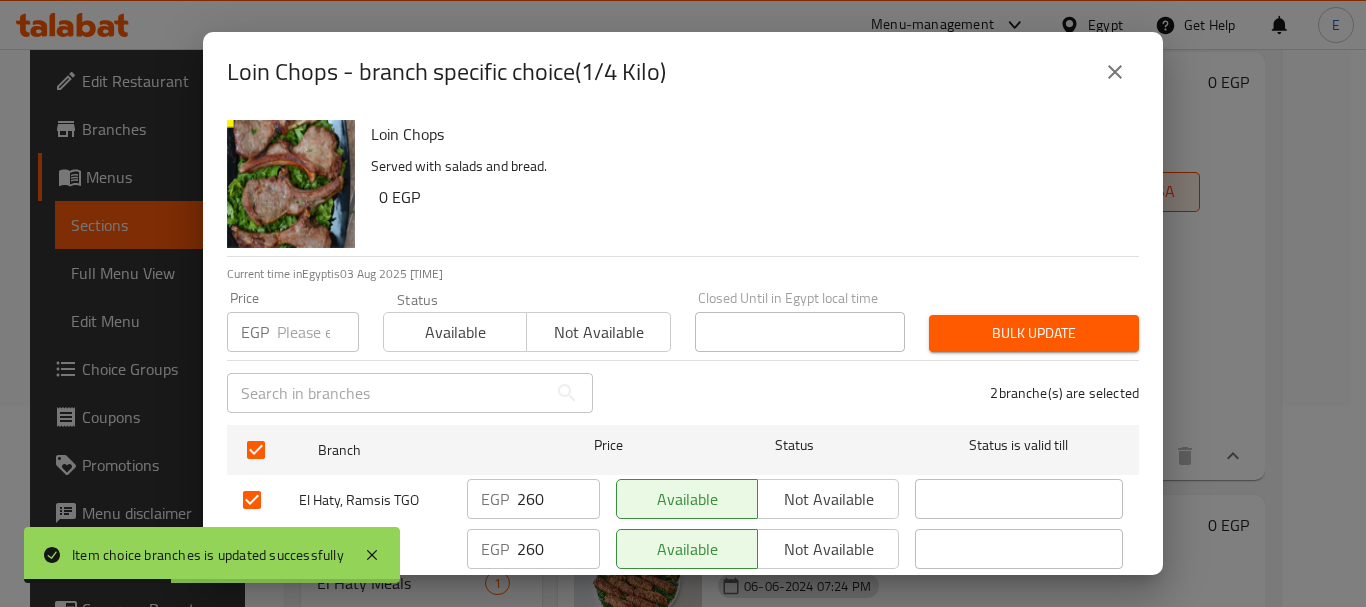 click at bounding box center (318, 332) 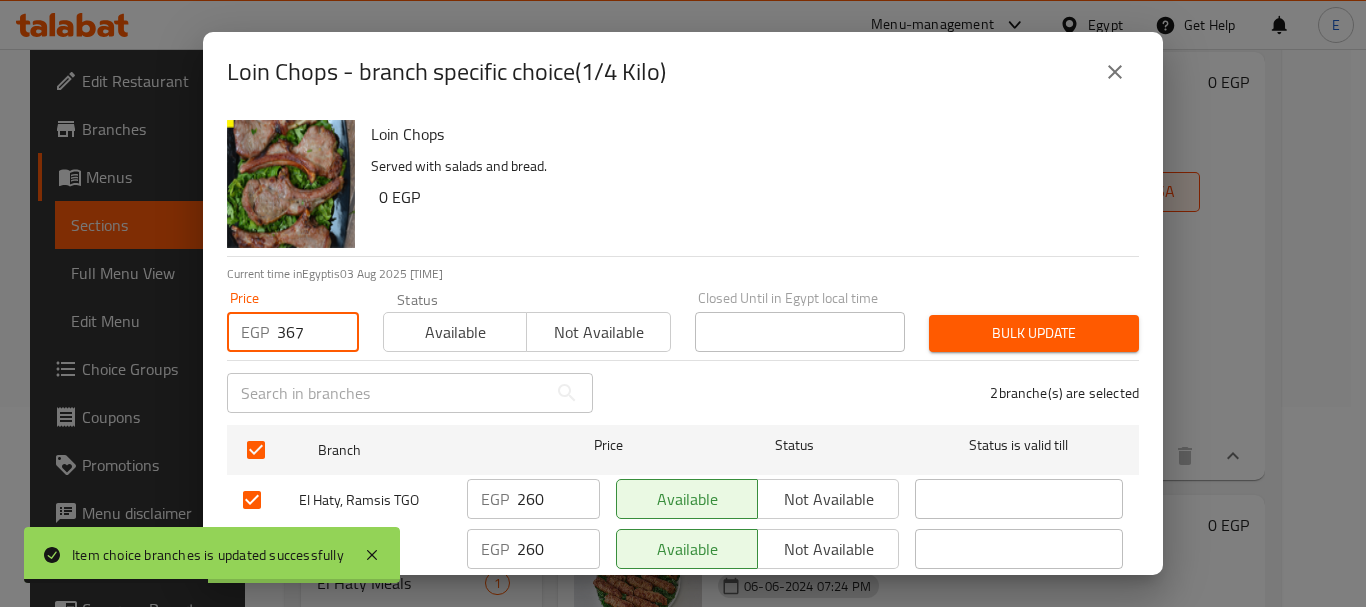 type on "367" 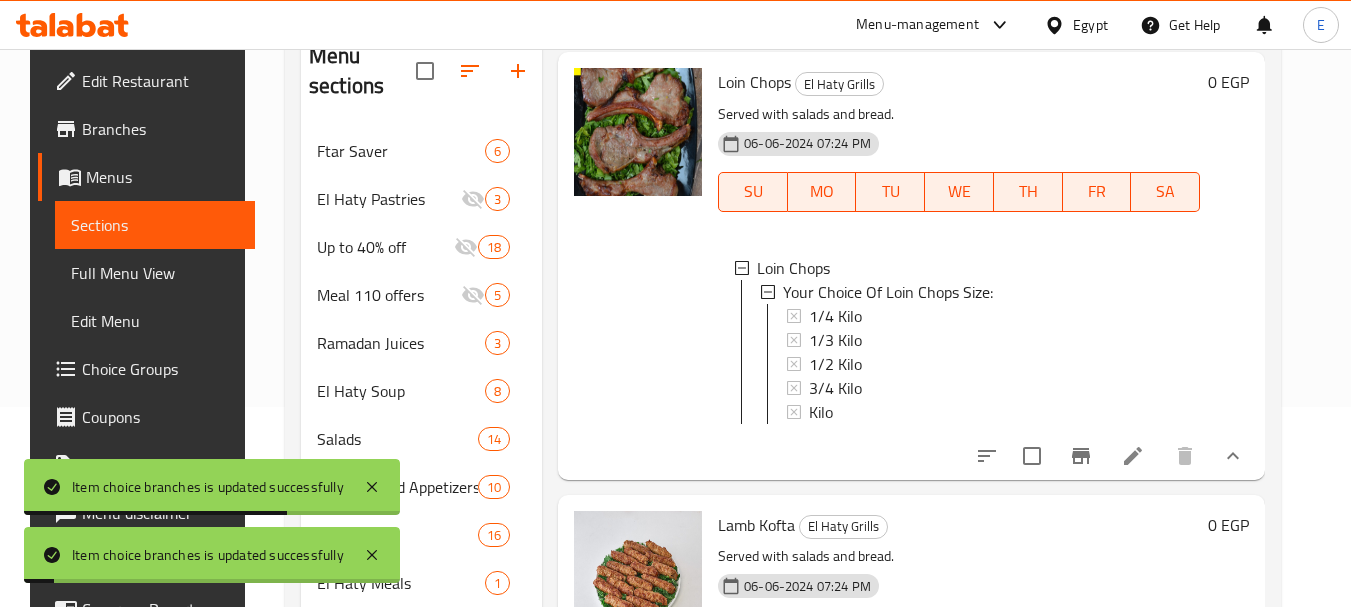 scroll, scrollTop: 3, scrollLeft: 0, axis: vertical 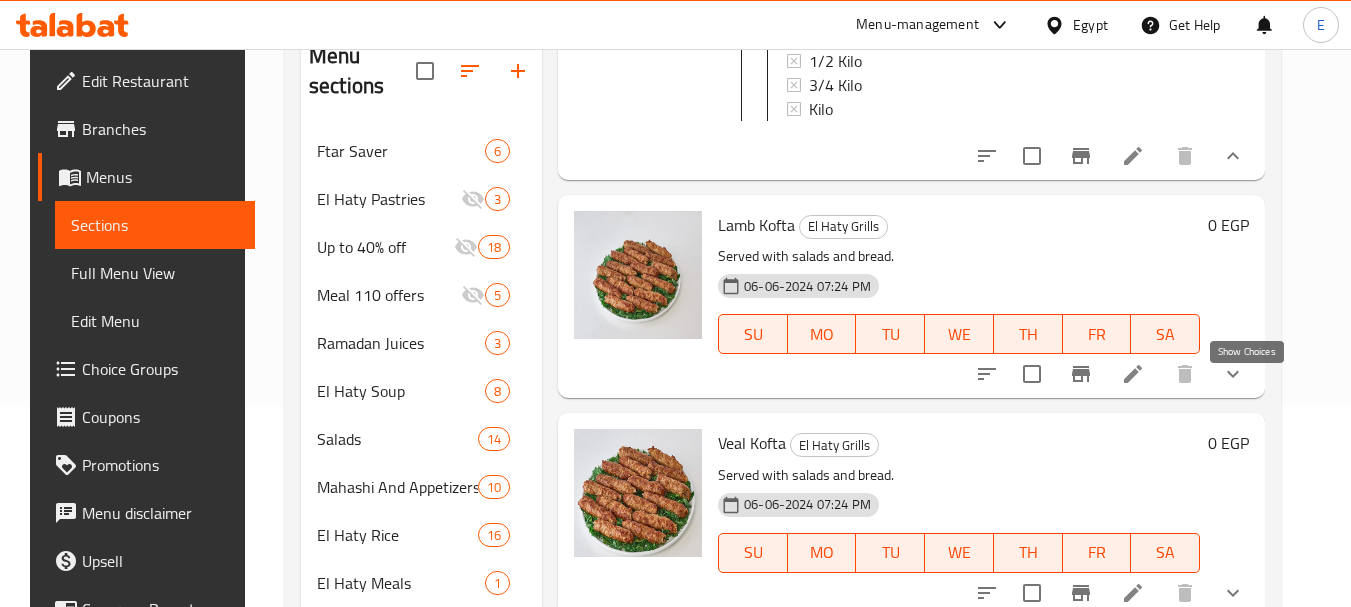 click 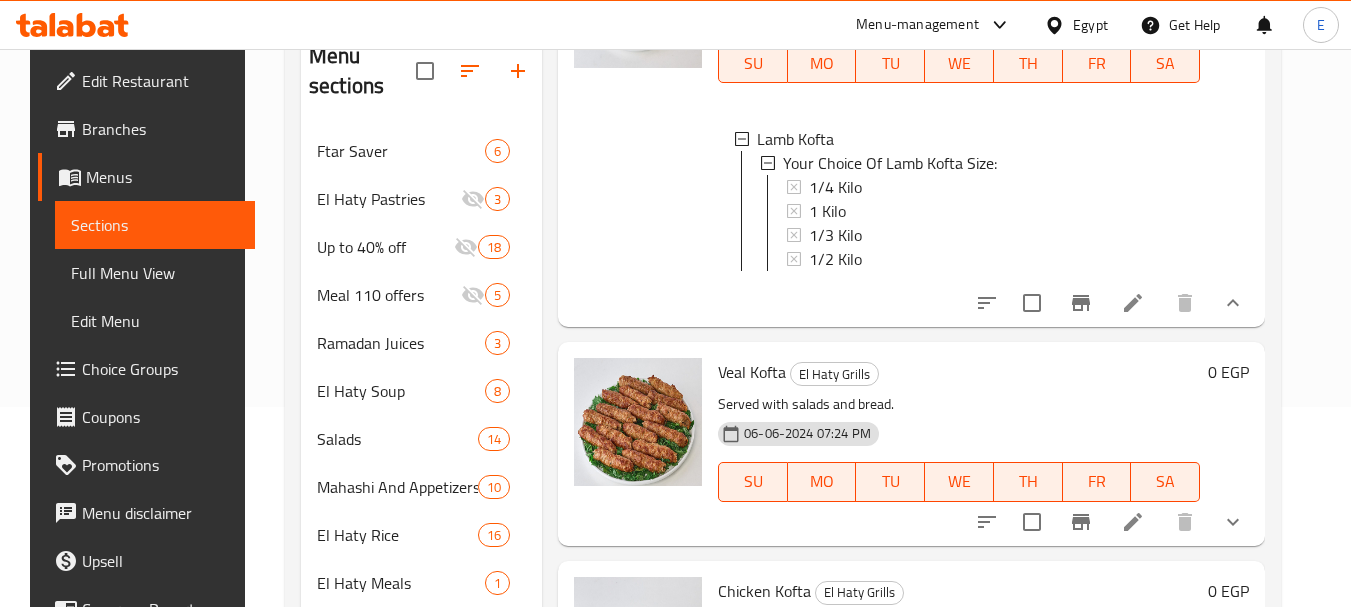 scroll, scrollTop: 3500, scrollLeft: 0, axis: vertical 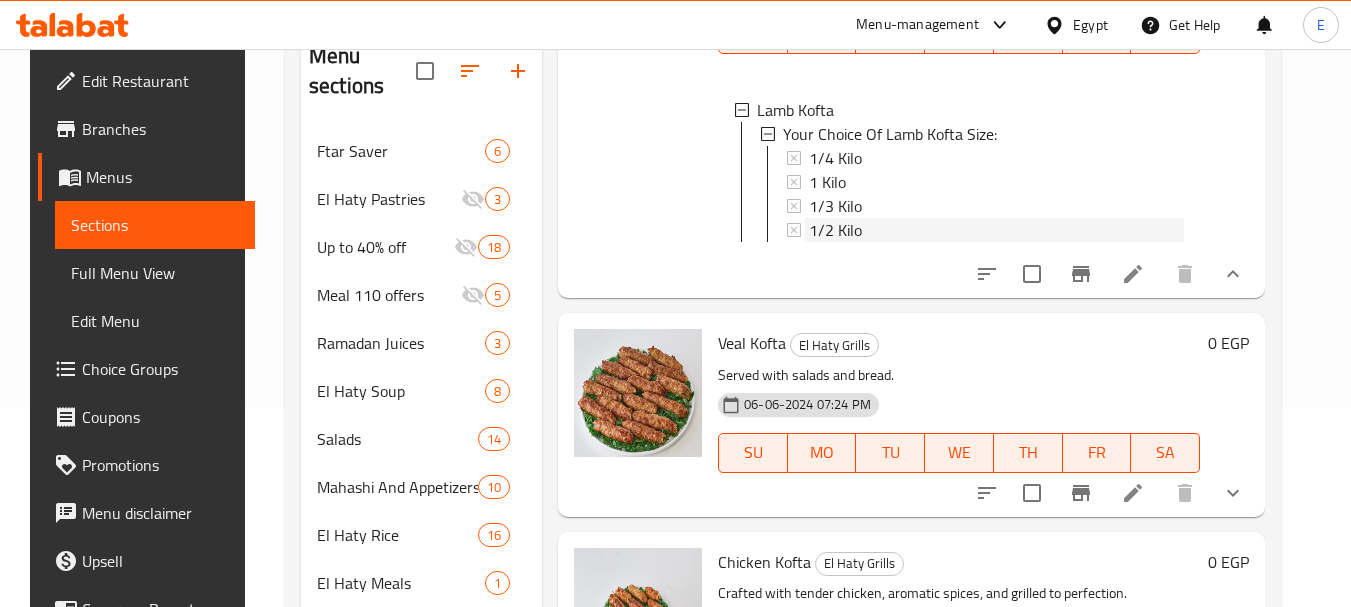 click on "1/2 Kilo" at bounding box center (835, 230) 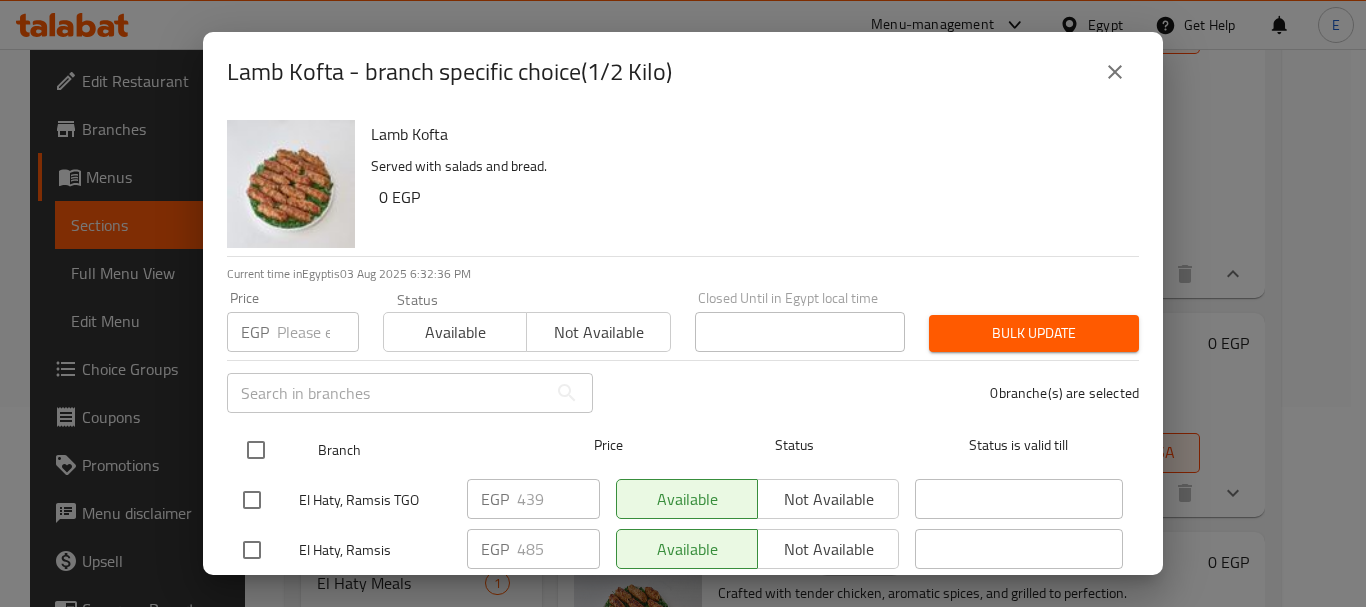 click at bounding box center [256, 450] 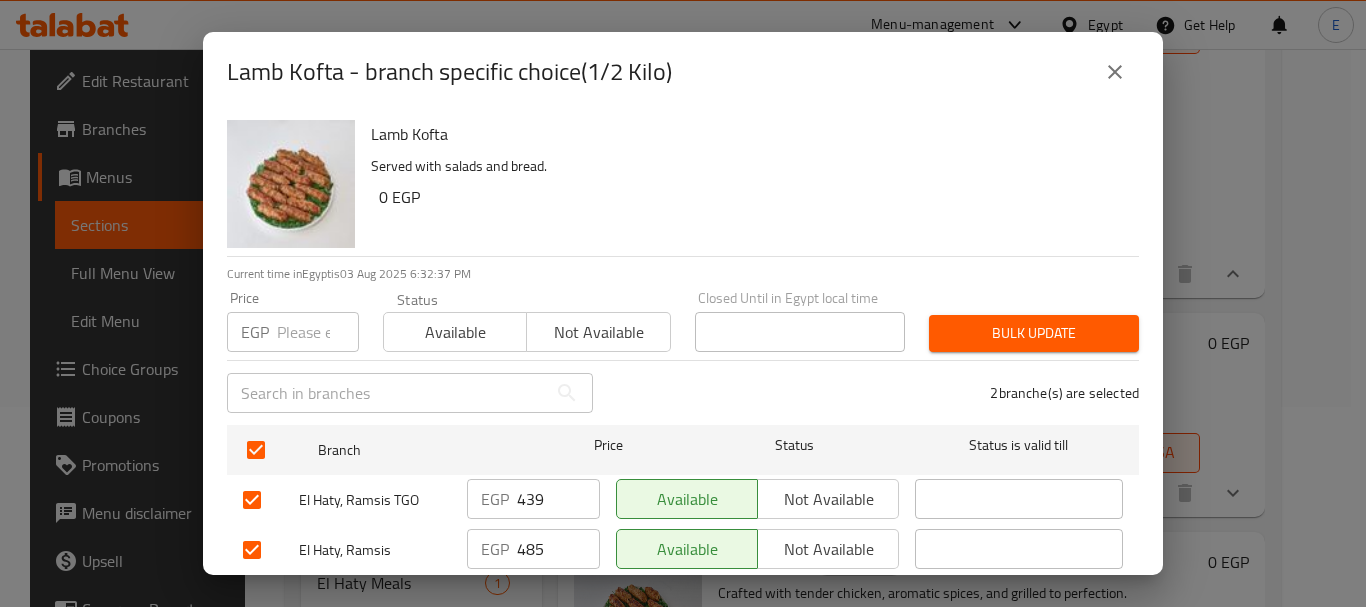 click at bounding box center (318, 332) 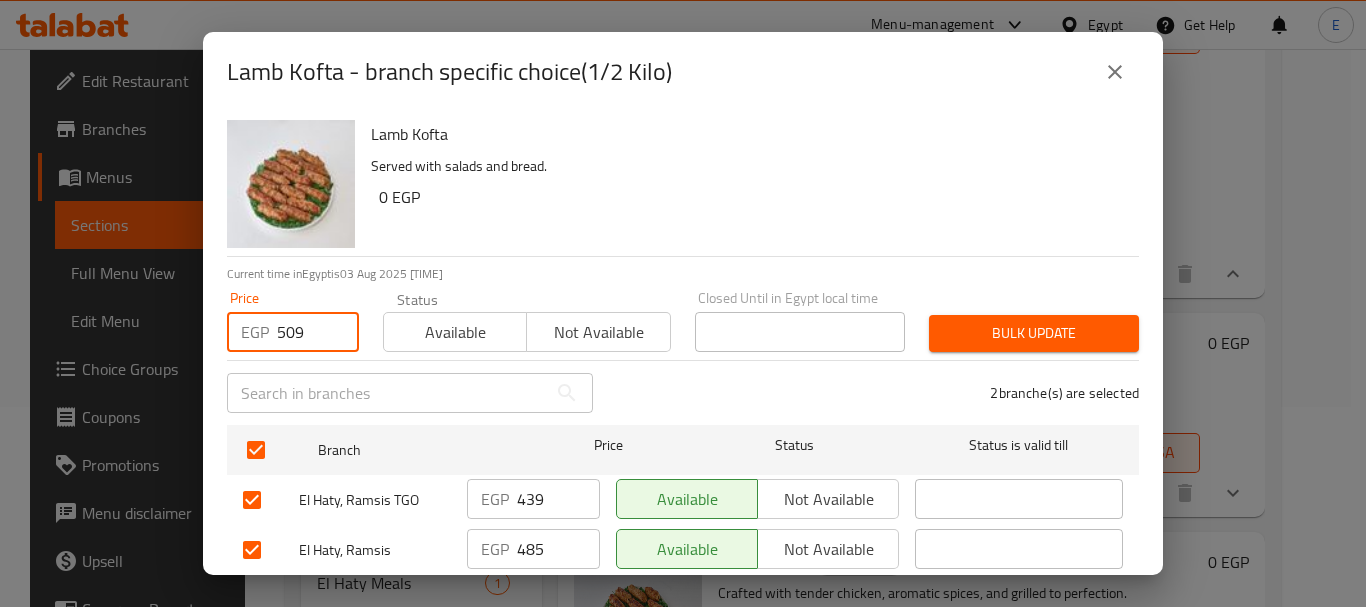 type on "509" 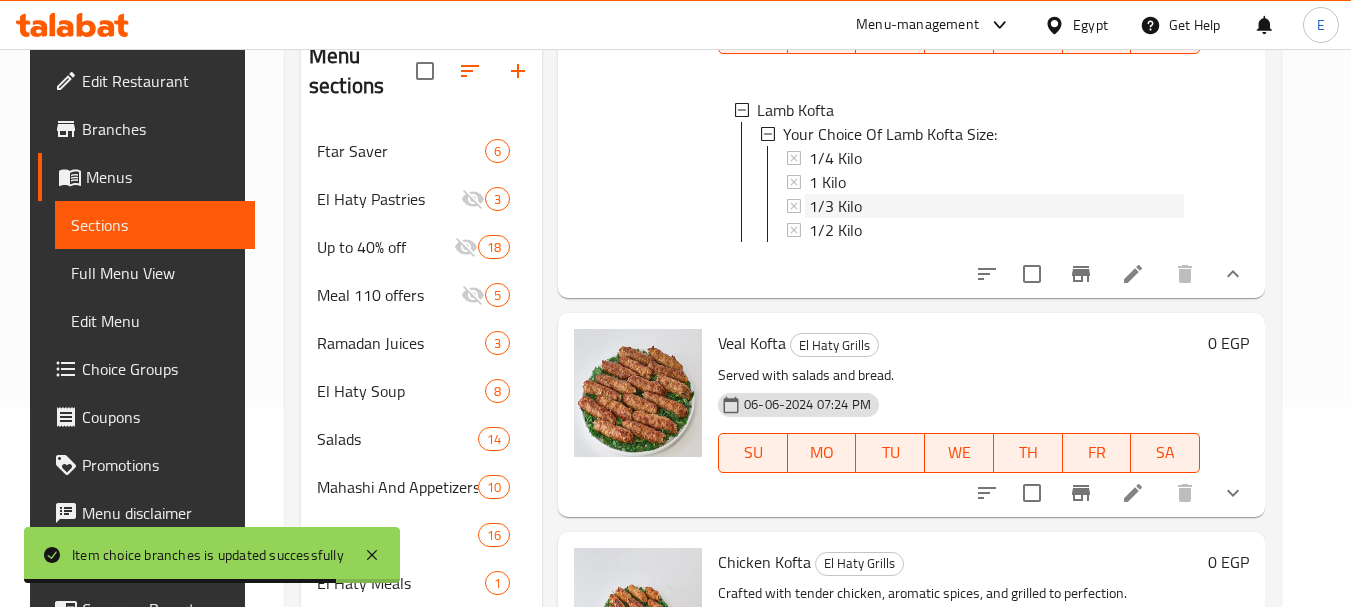 click on "1/3 Kilo" at bounding box center (835, 206) 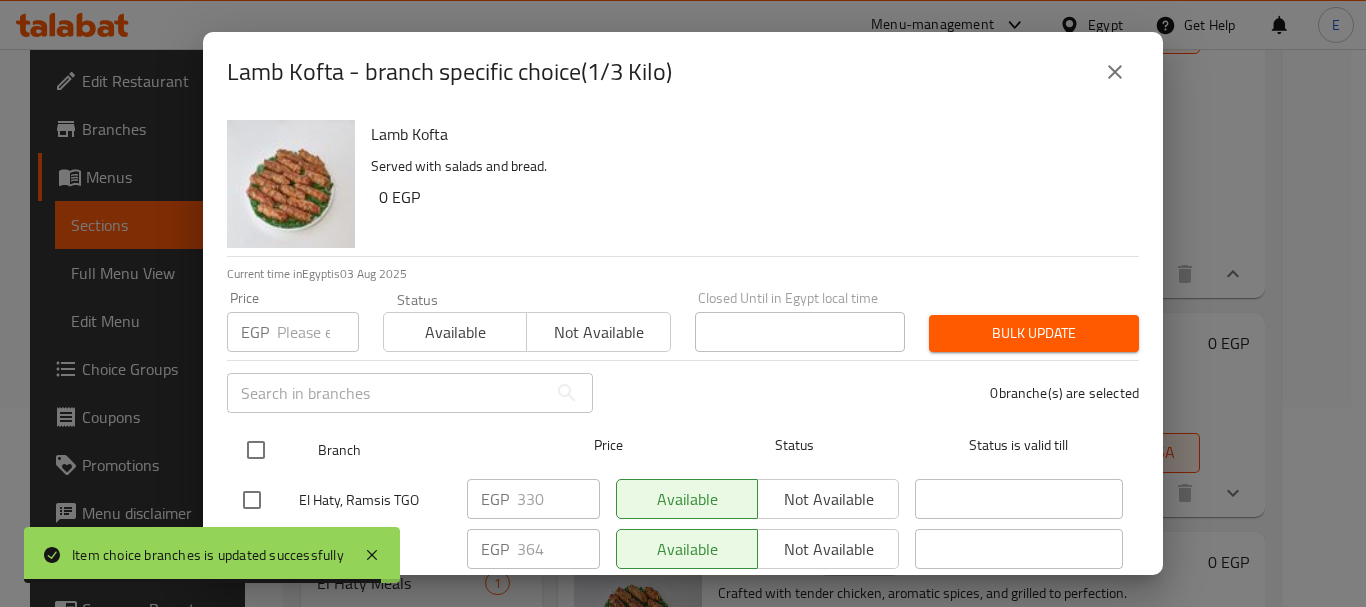 click at bounding box center [256, 450] 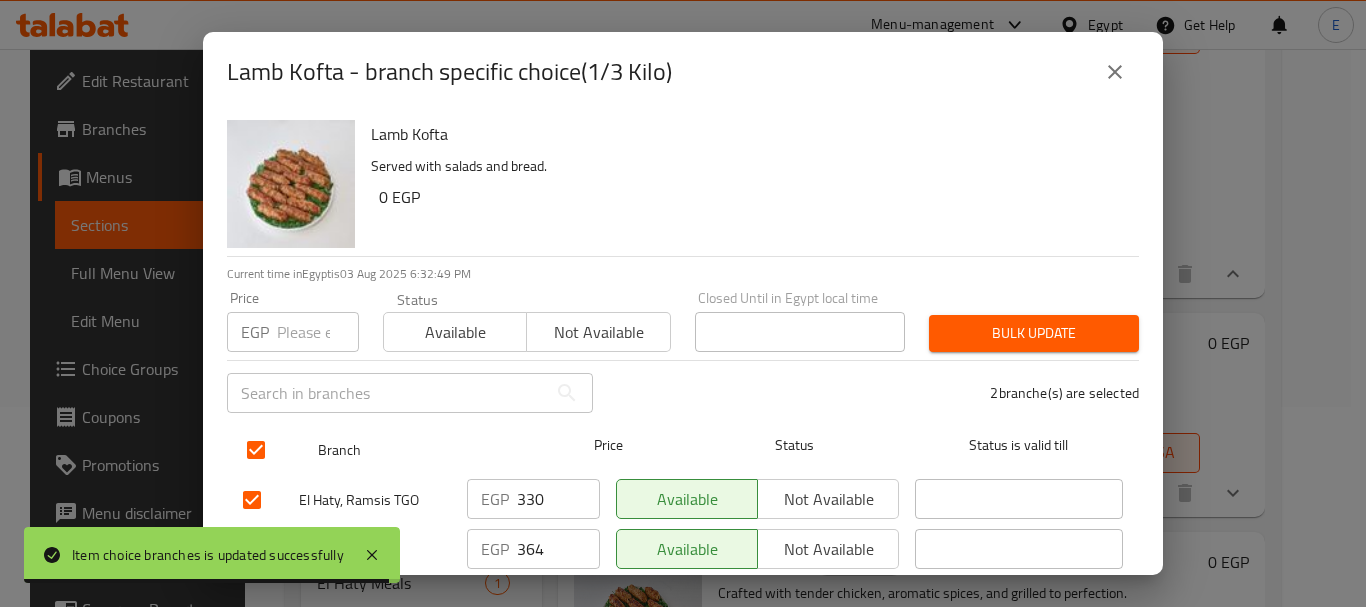 checkbox on "true" 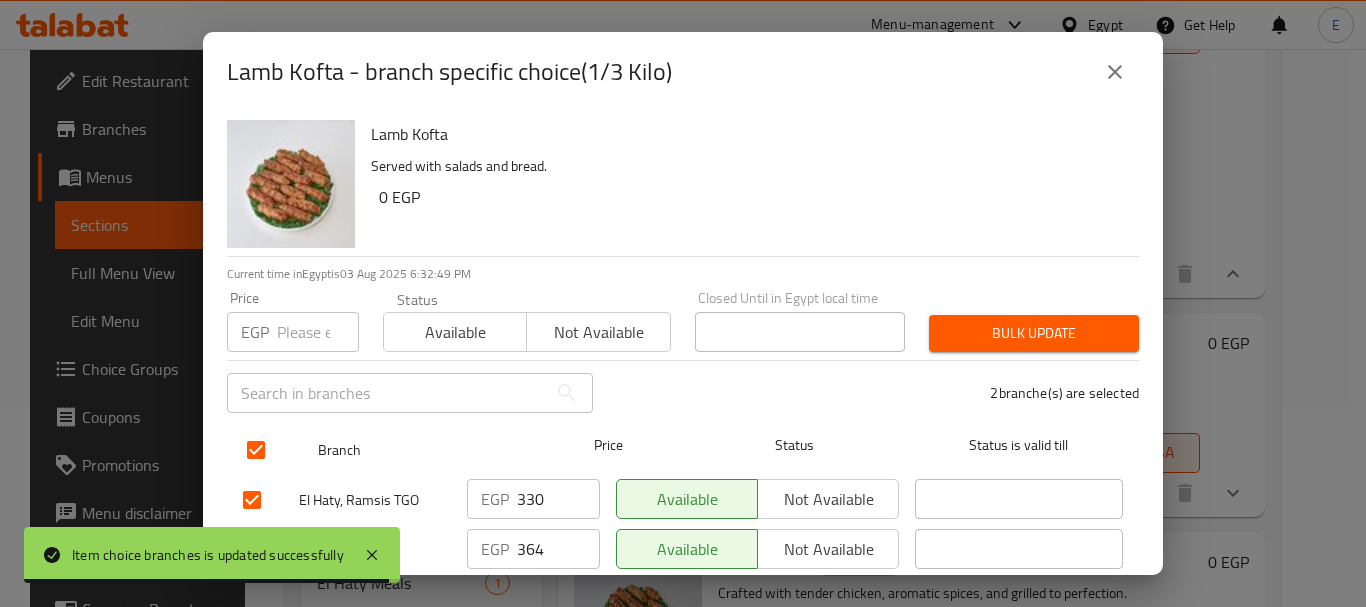 checkbox on "true" 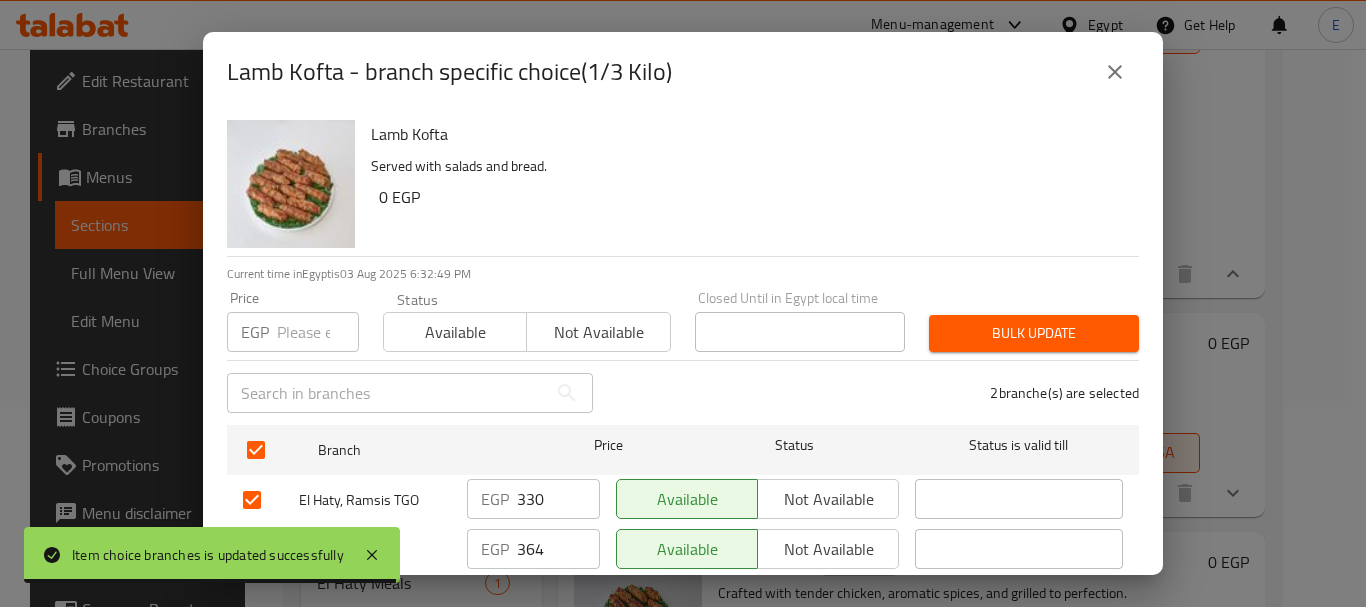 click on "EGP Price" at bounding box center [293, 332] 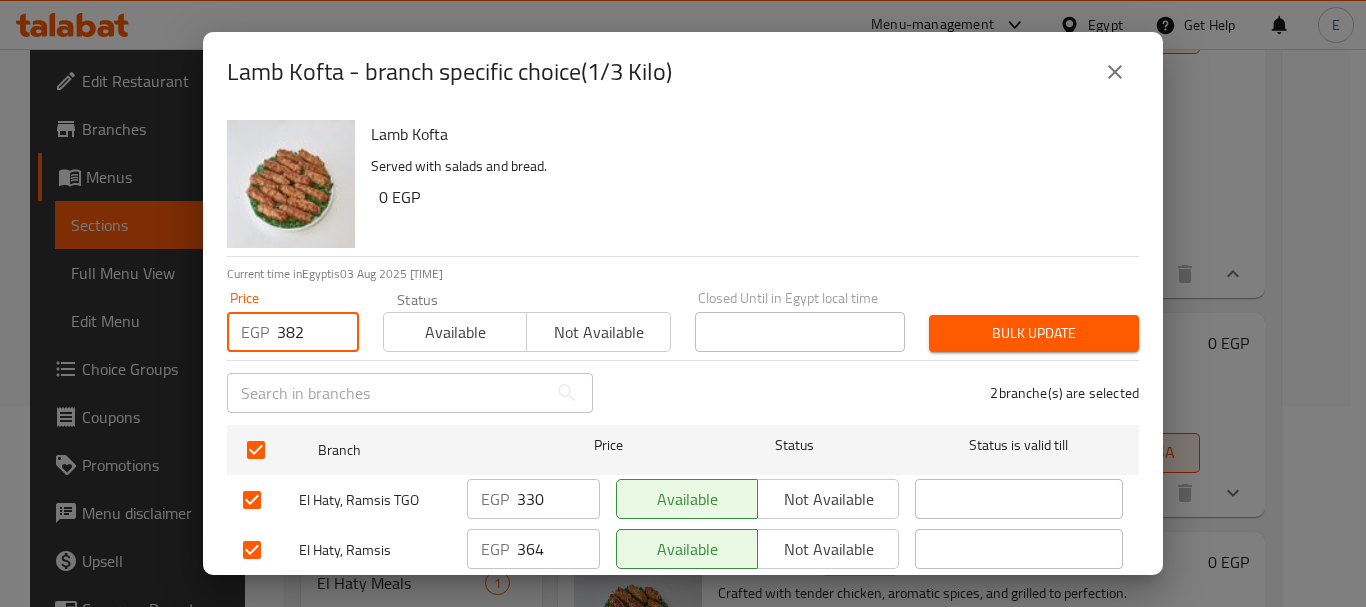 type on "382" 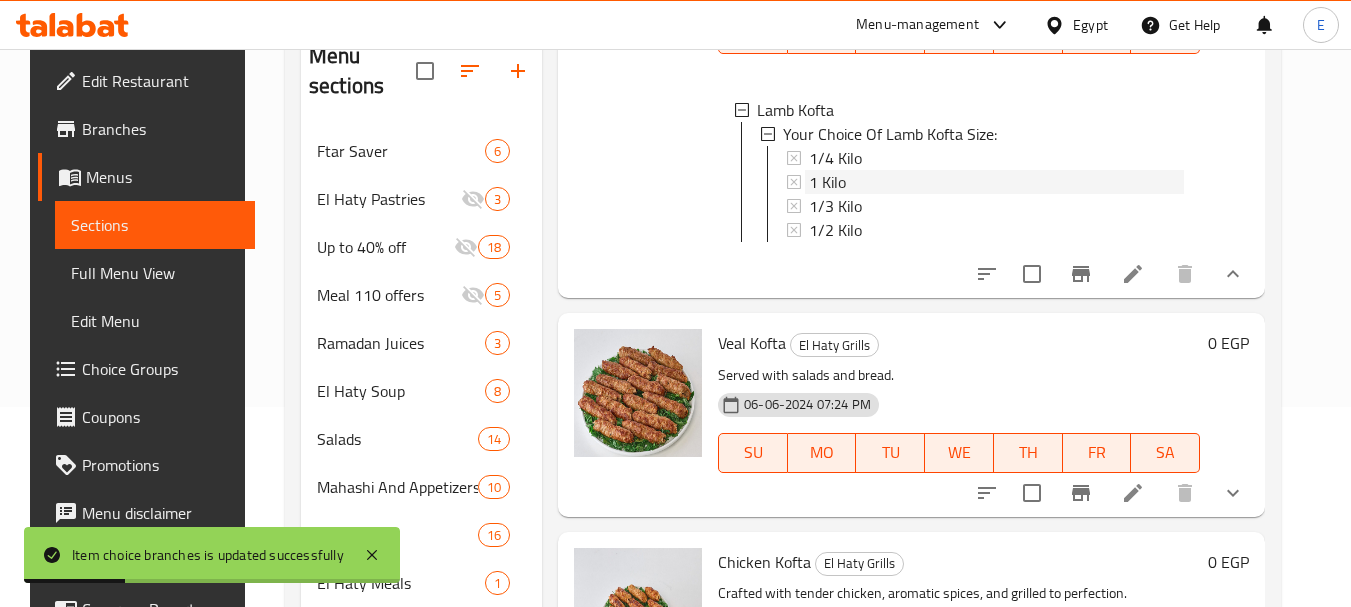click on "1 Kilo" at bounding box center (827, 182) 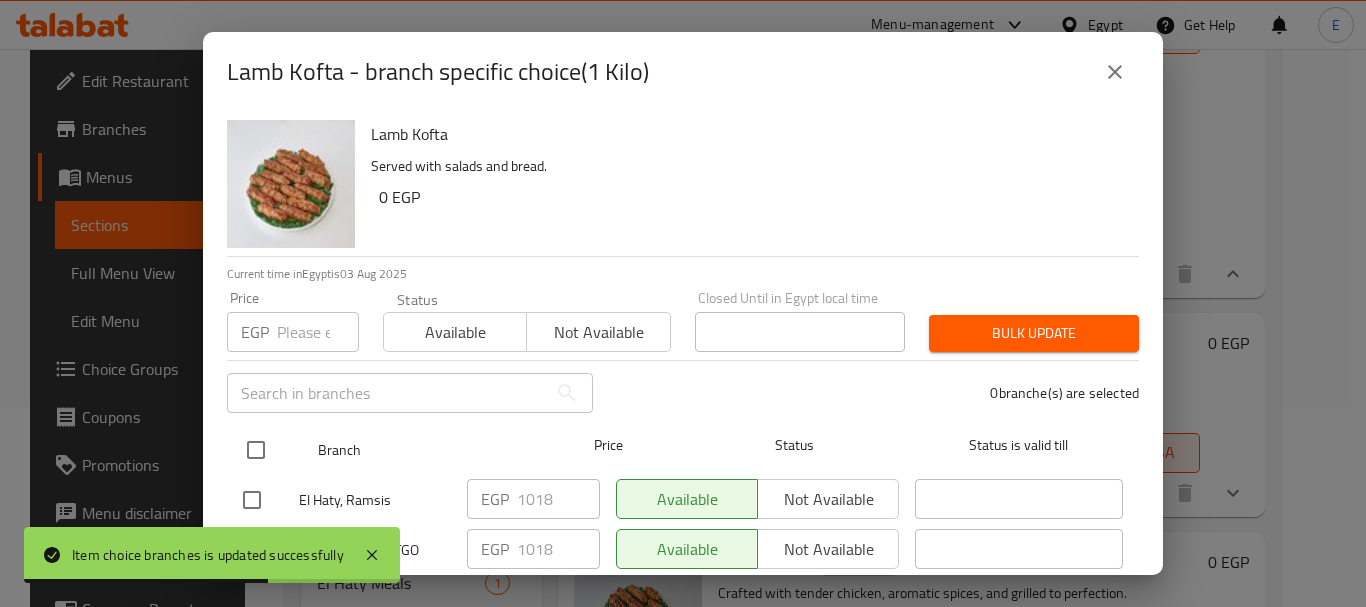 click at bounding box center [256, 450] 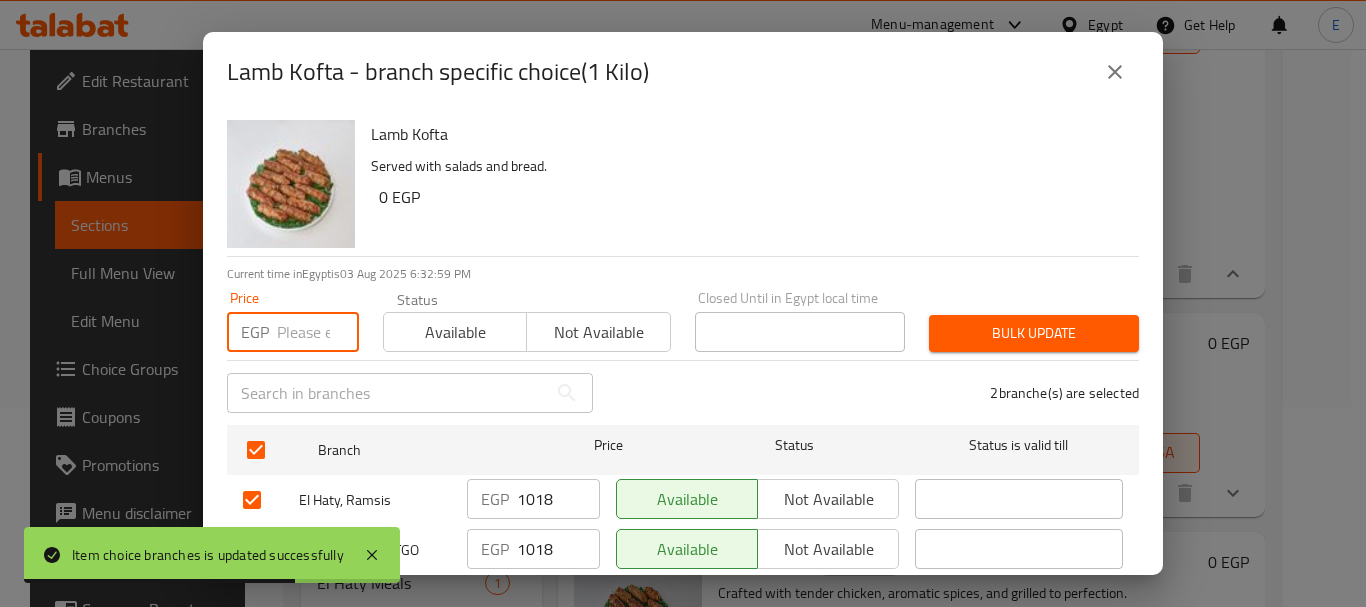 click at bounding box center [318, 332] 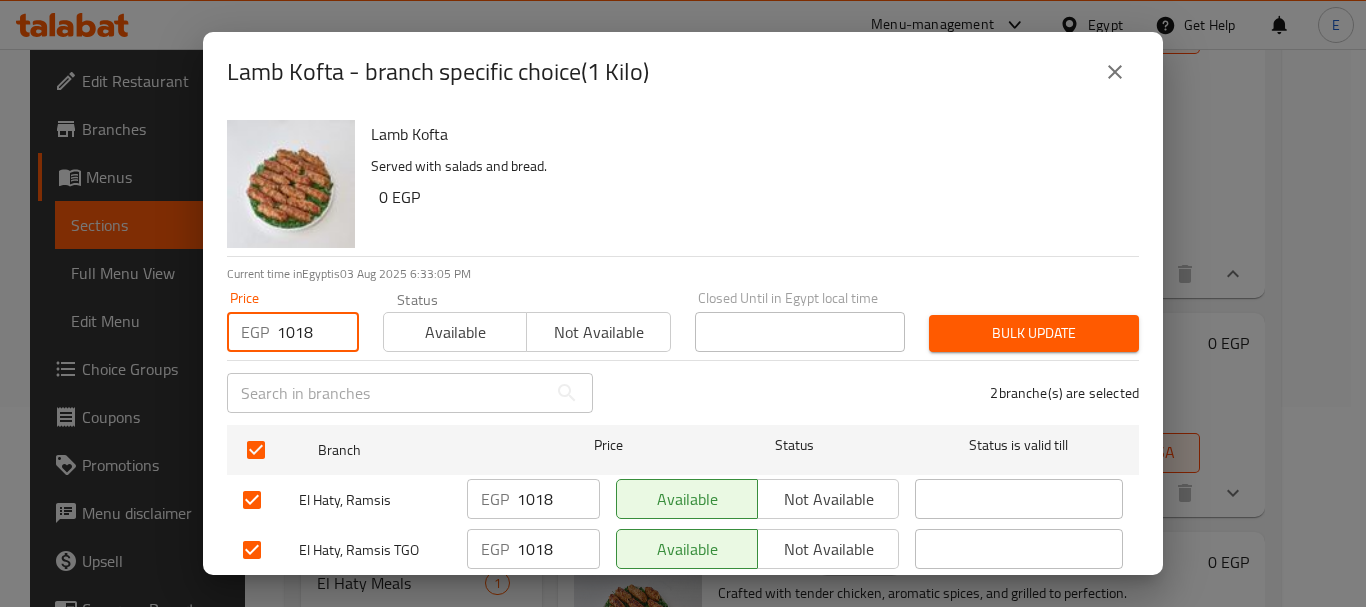 type on "1018" 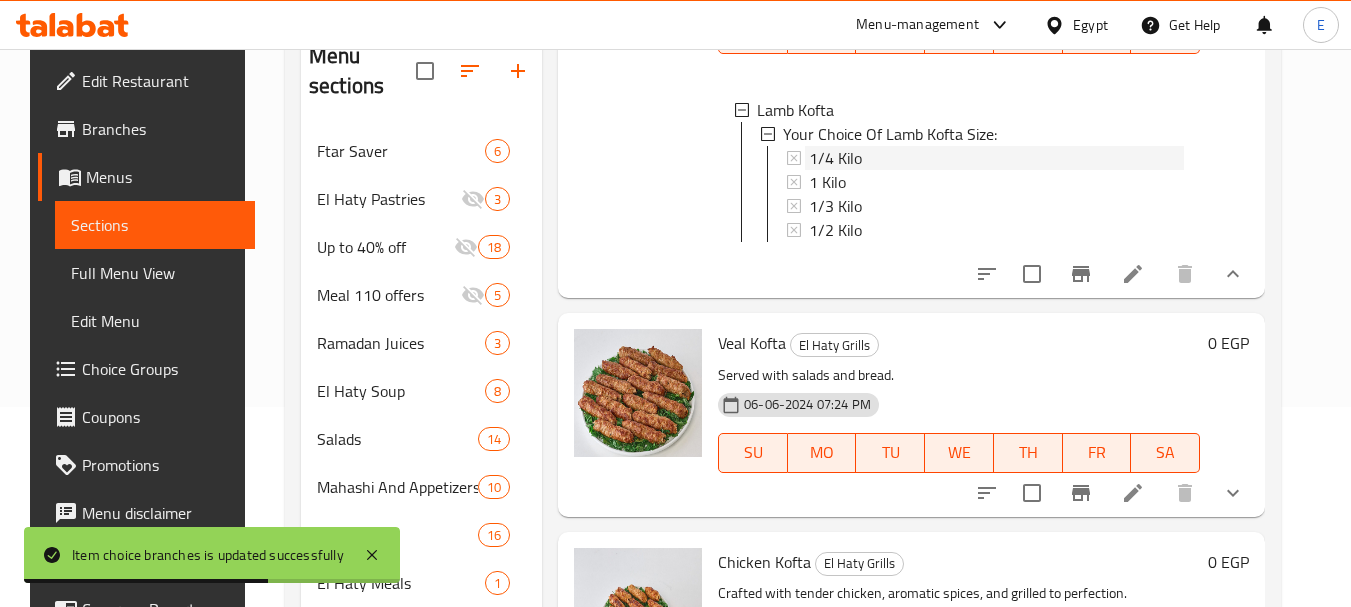 click on "1/4 Kilo" at bounding box center (835, 158) 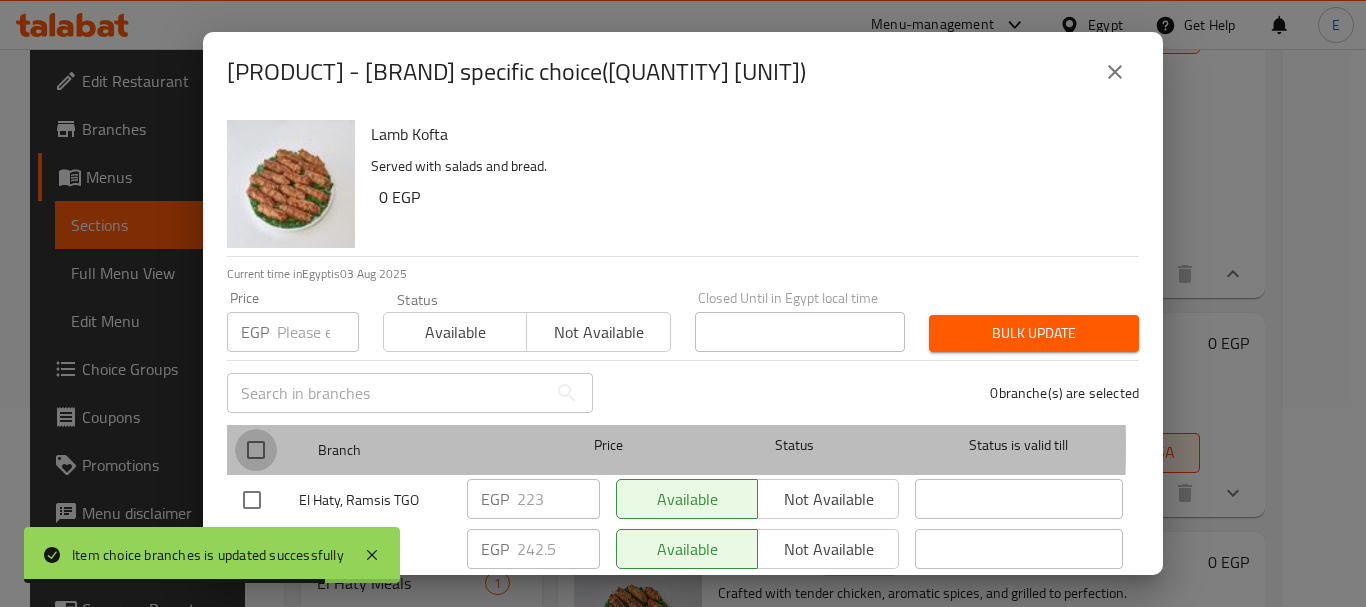 click at bounding box center [256, 450] 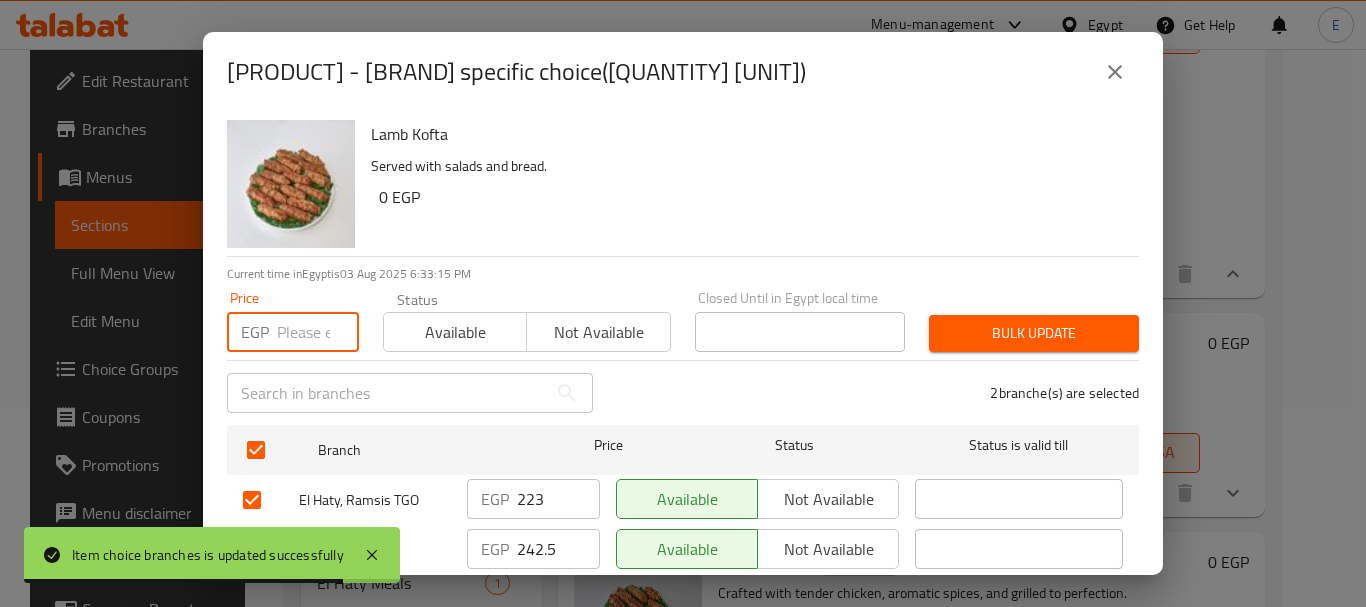 click at bounding box center (318, 332) 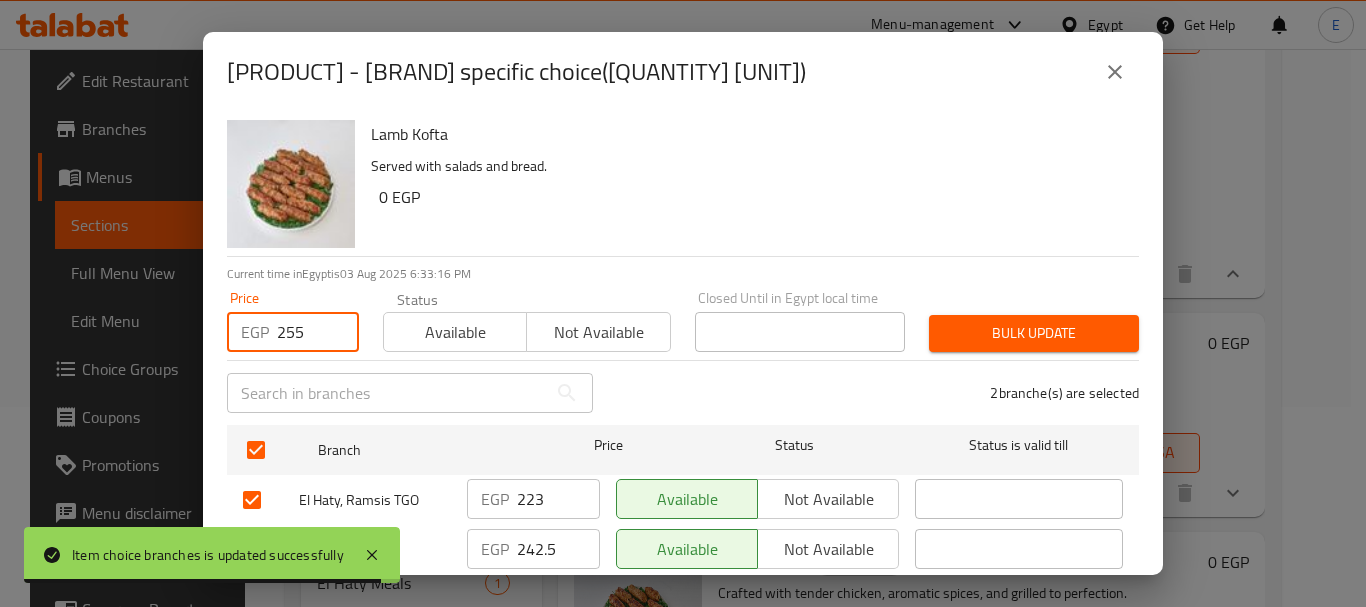 type on "255" 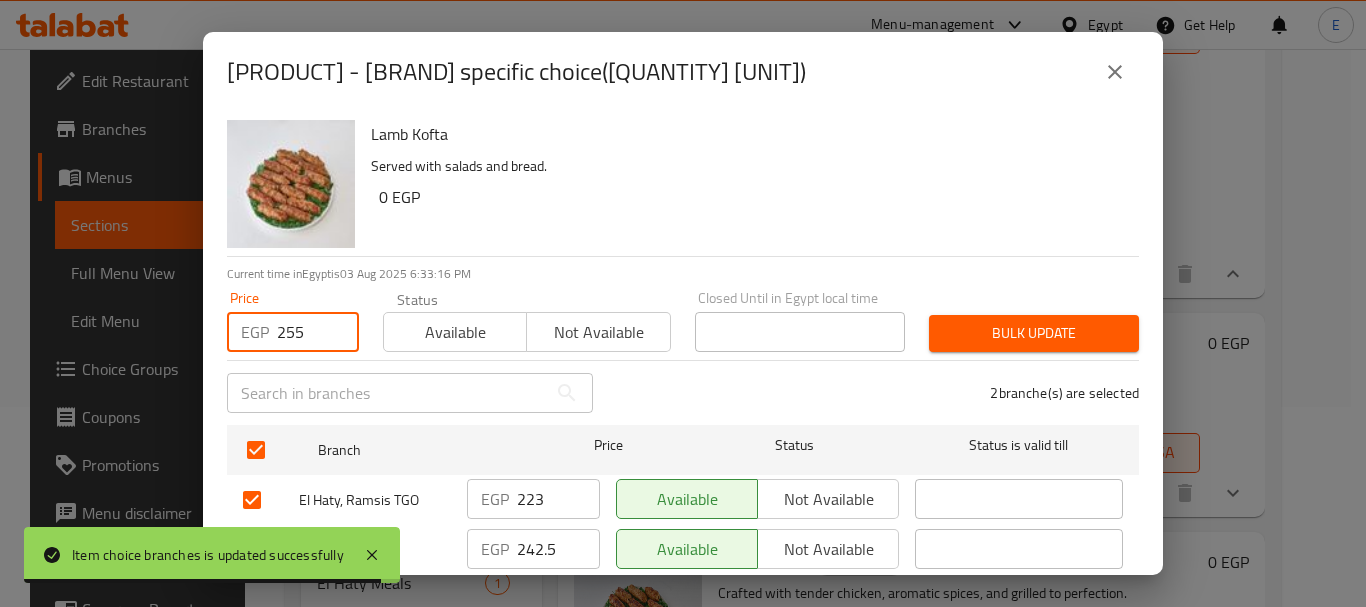 click on "Bulk update" at bounding box center (1034, 333) 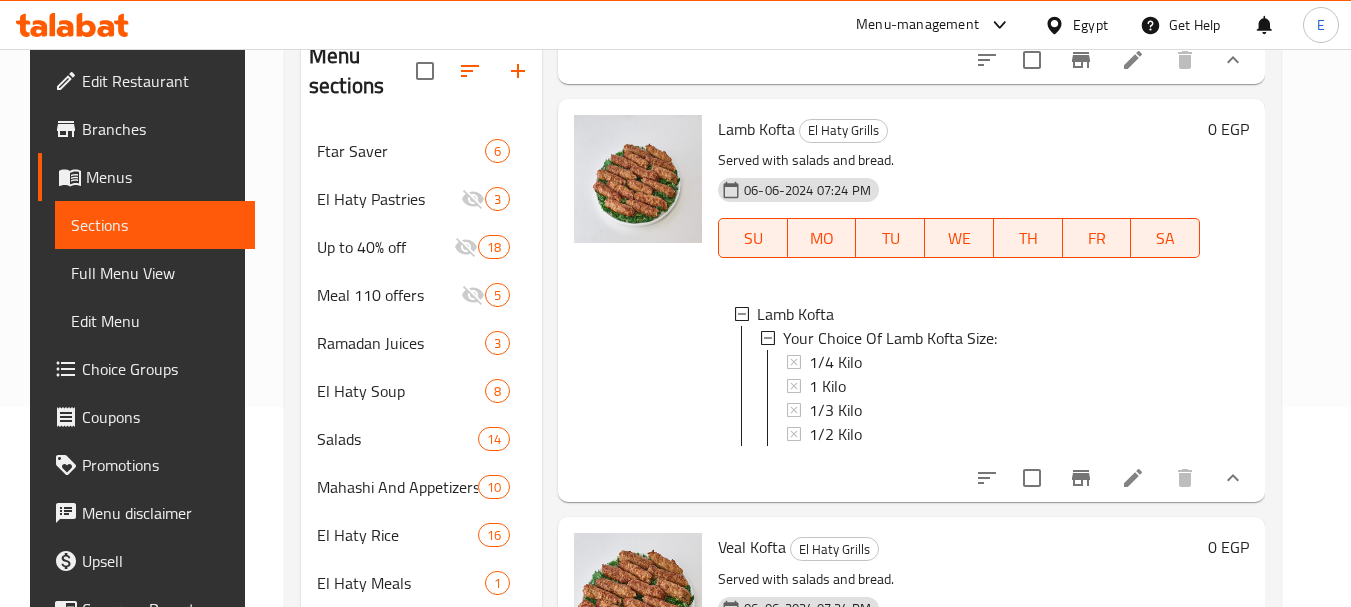 scroll, scrollTop: 3300, scrollLeft: 0, axis: vertical 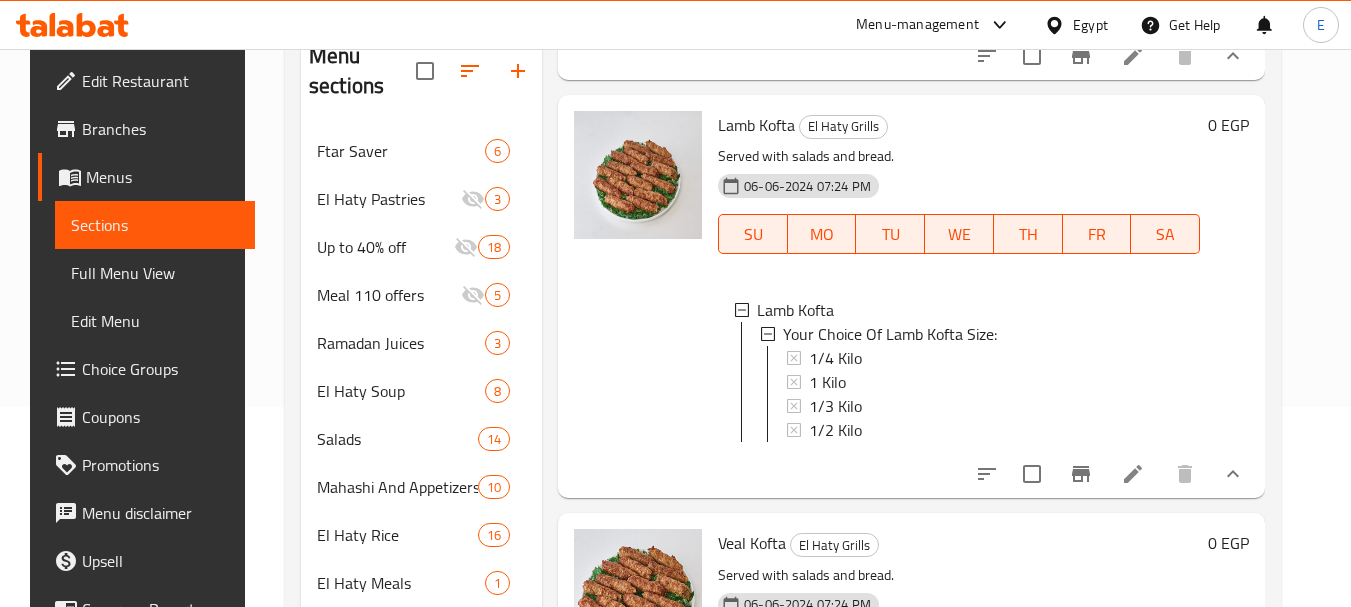 click on "1/4 Kilo" at bounding box center [835, 358] 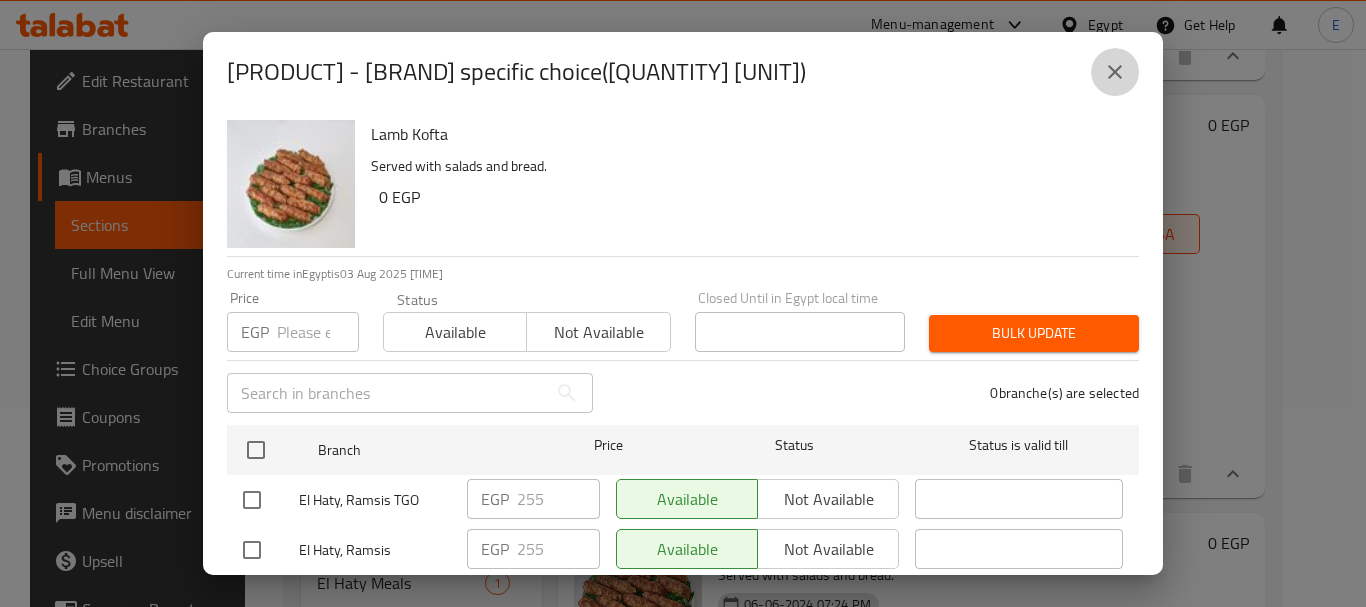 click 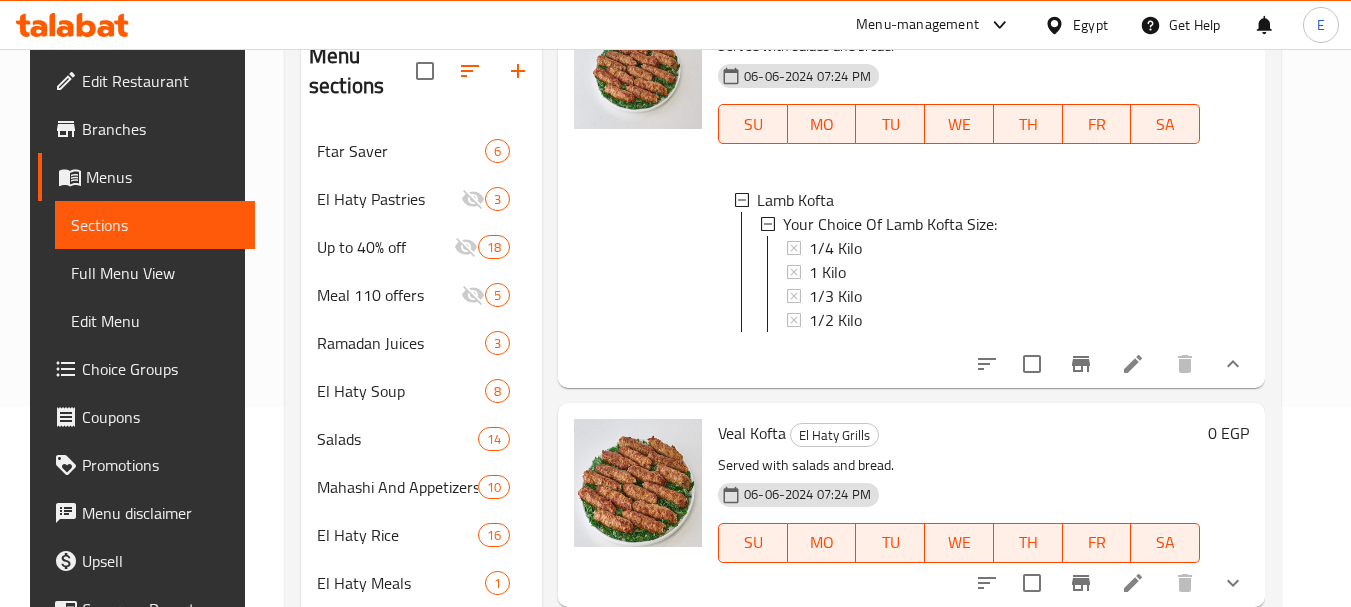 scroll, scrollTop: 3500, scrollLeft: 0, axis: vertical 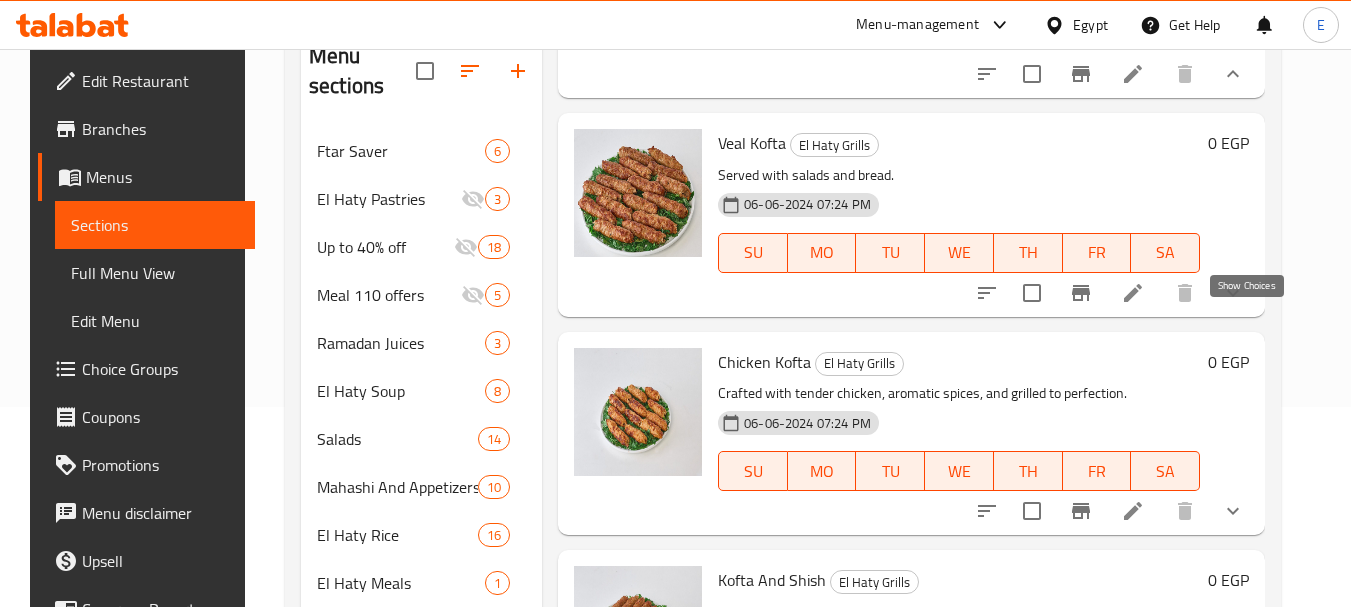 click 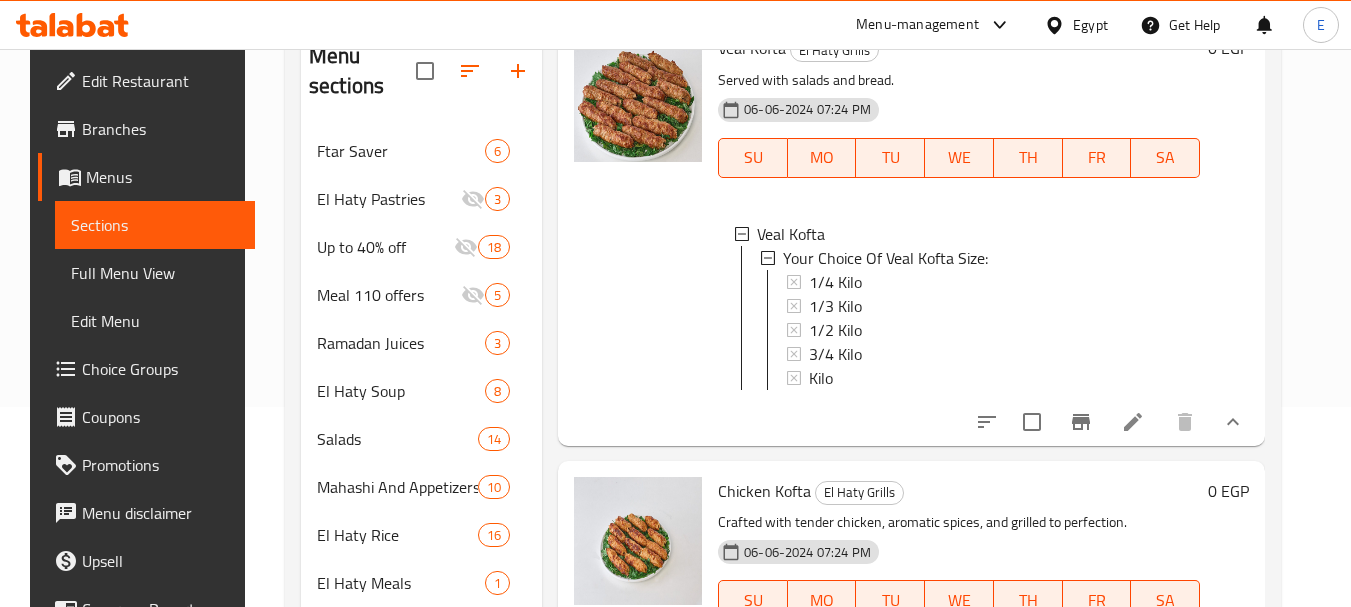 scroll, scrollTop: 3700, scrollLeft: 0, axis: vertical 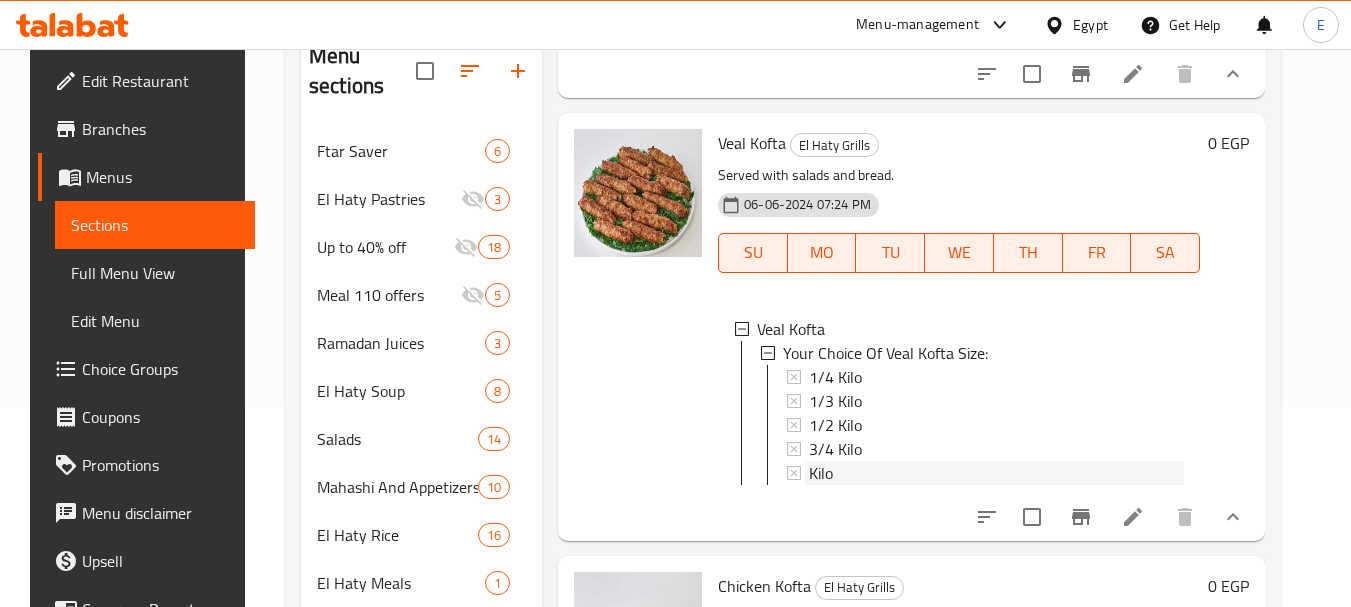 click on "Kilo" at bounding box center (821, 473) 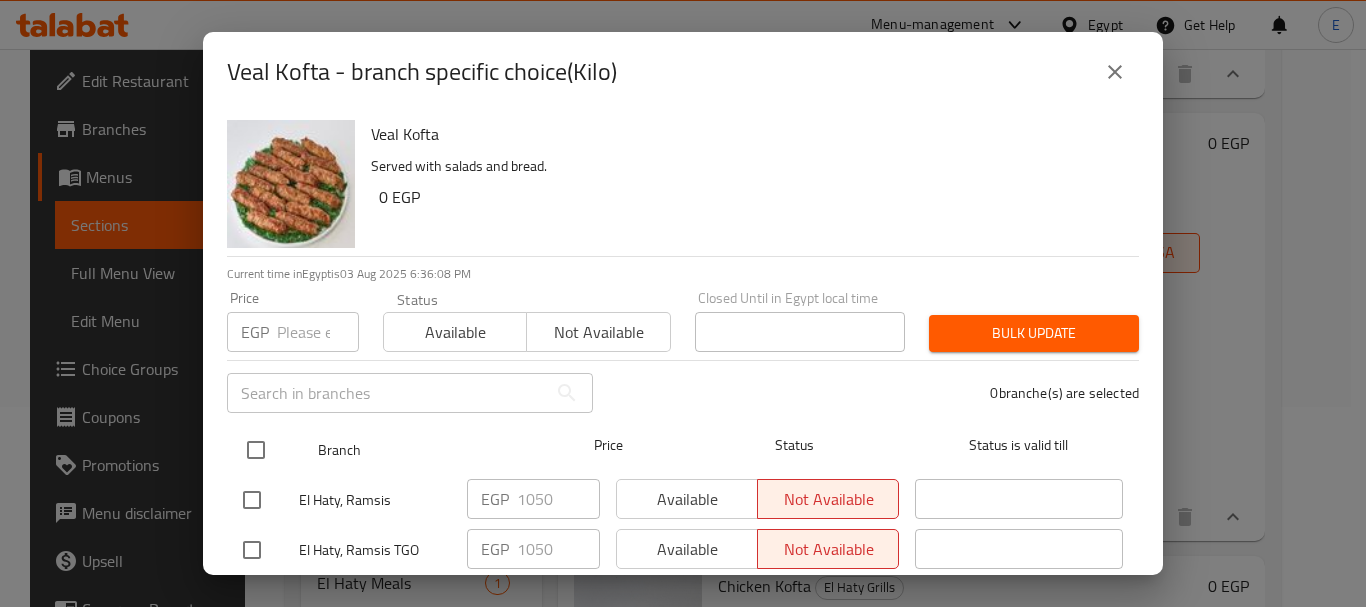 click at bounding box center (256, 450) 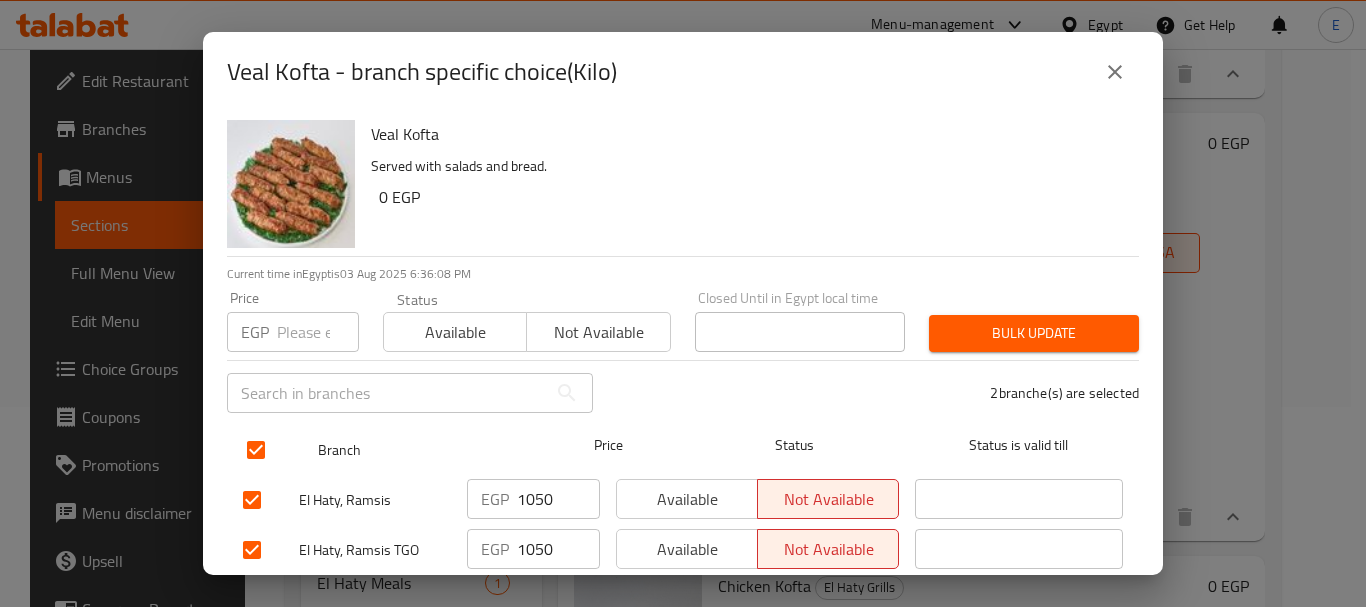 checkbox on "true" 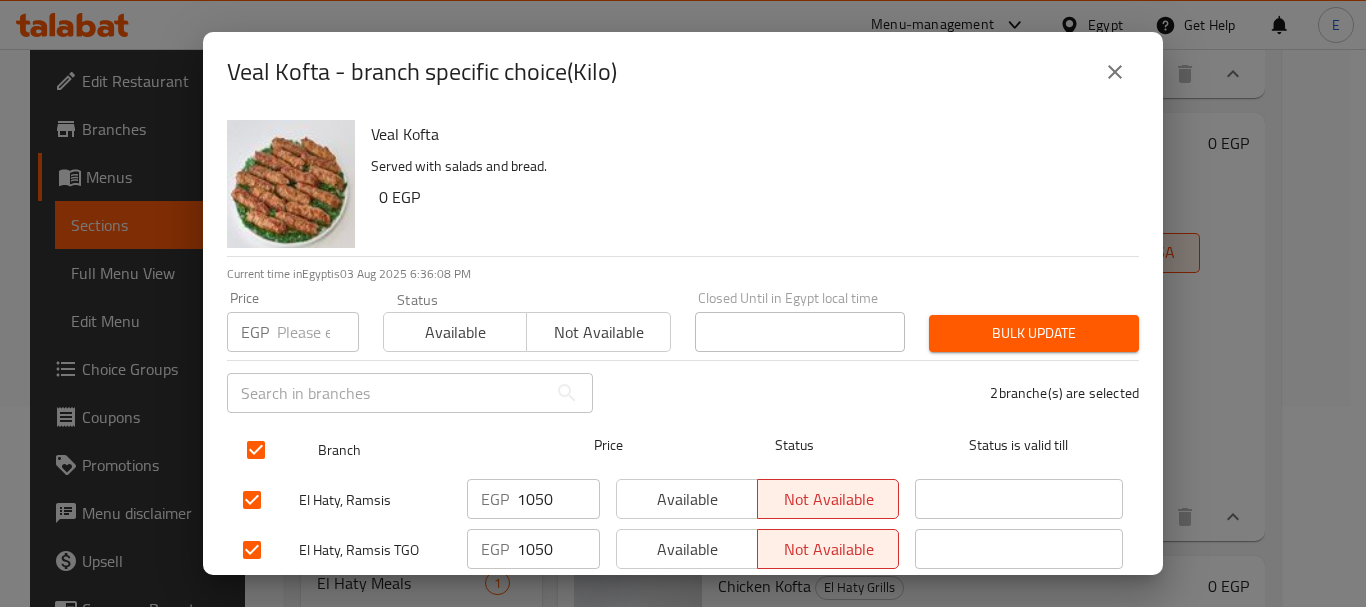 checkbox on "true" 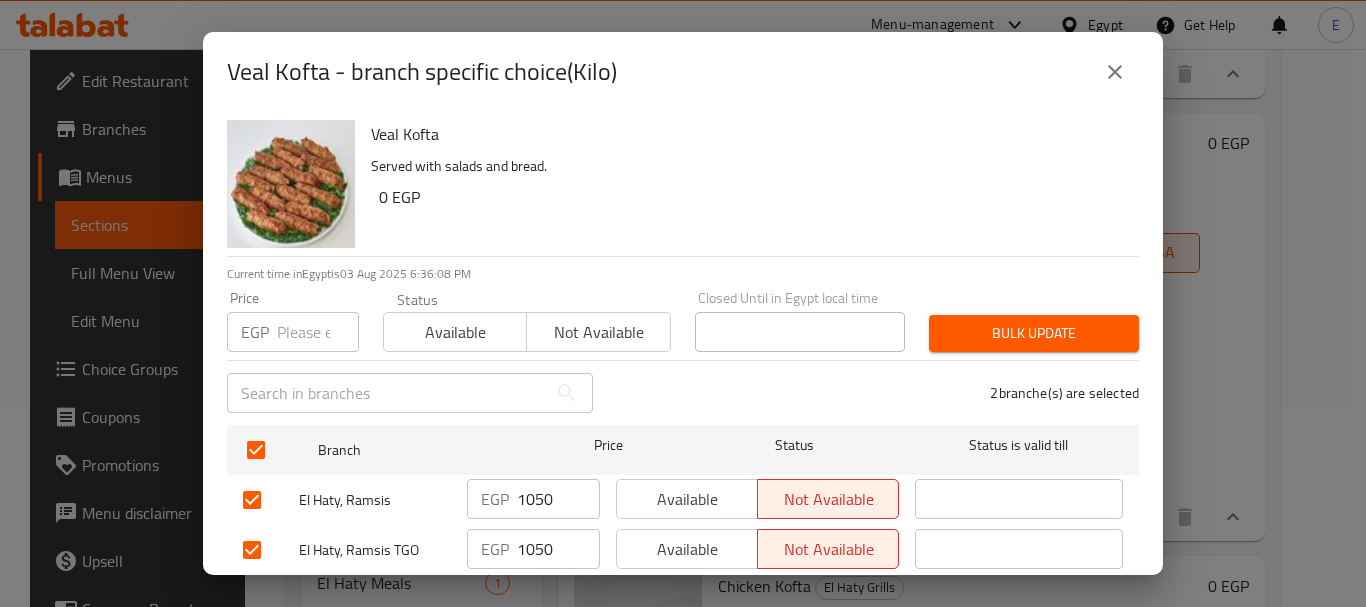 click at bounding box center [318, 332] 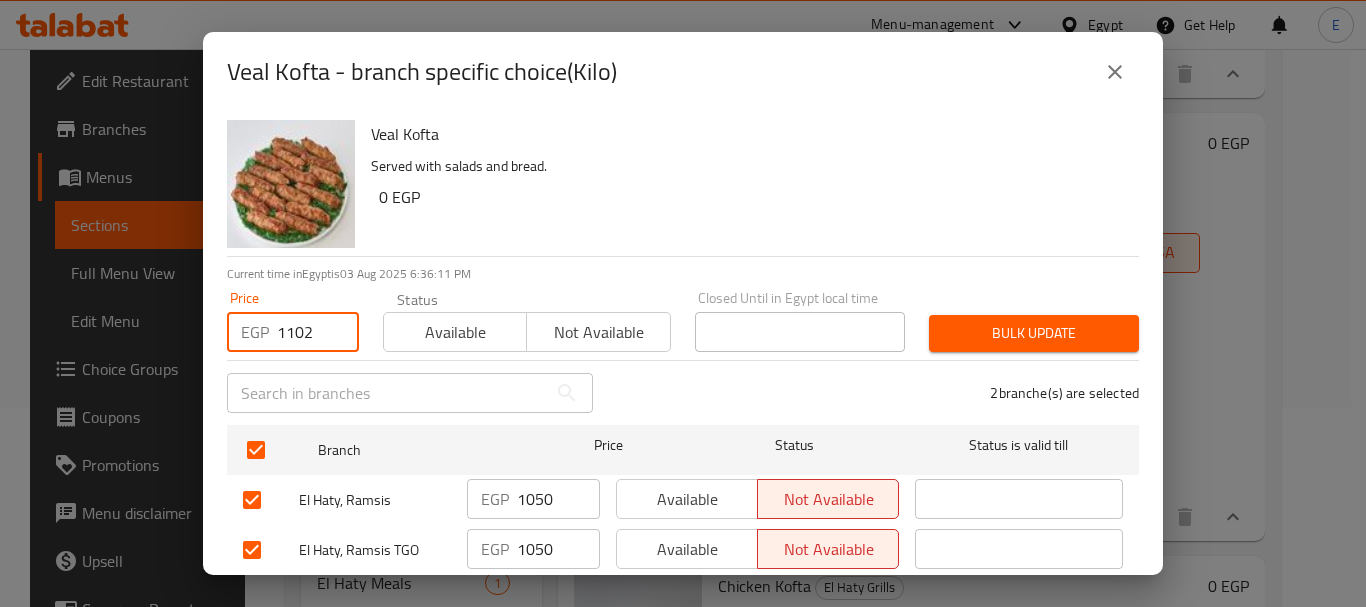 type on "1102" 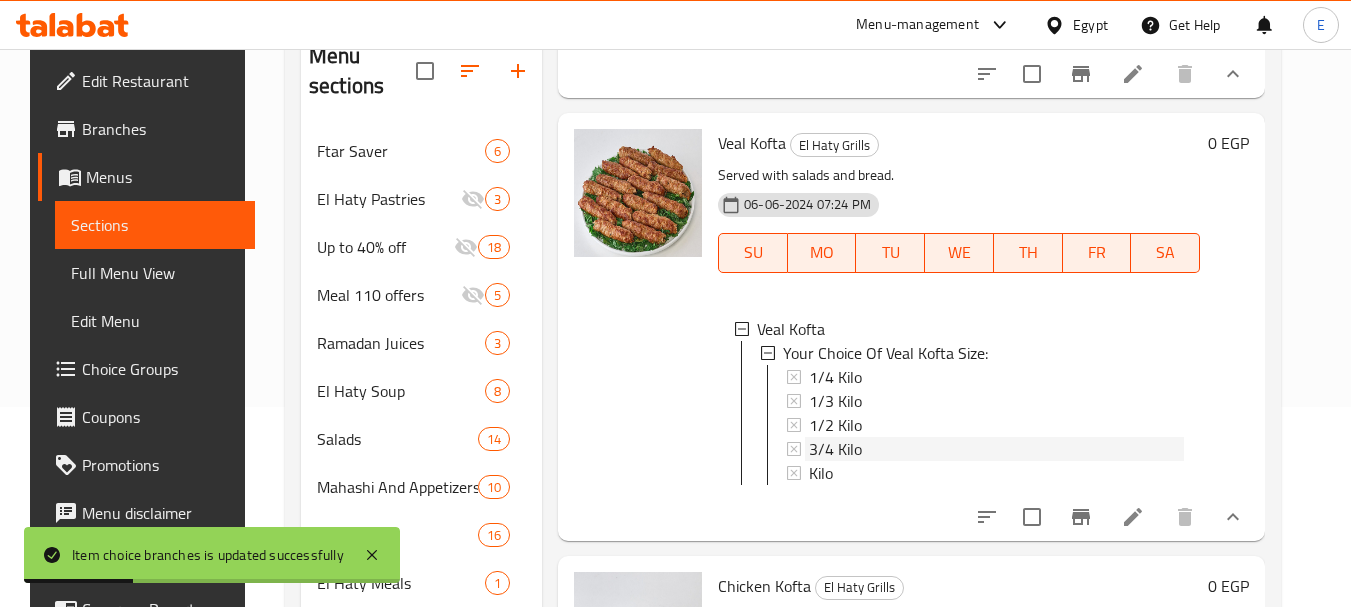 click on "3/4 Kilo" at bounding box center [835, 449] 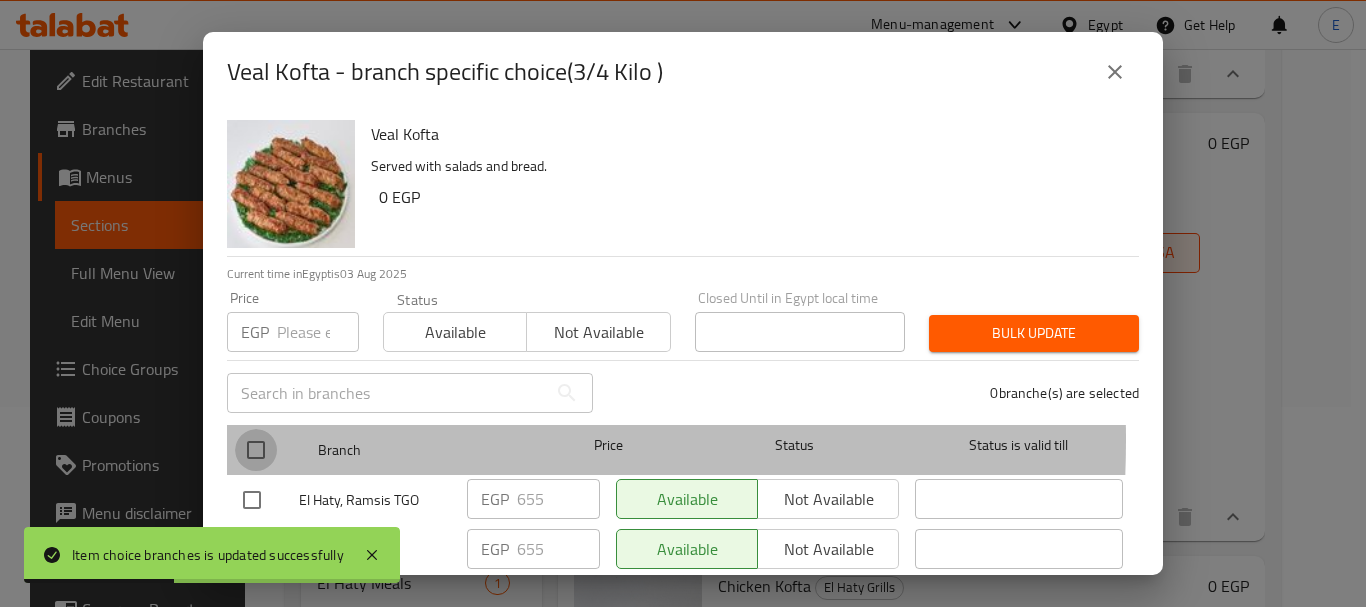 click at bounding box center [256, 450] 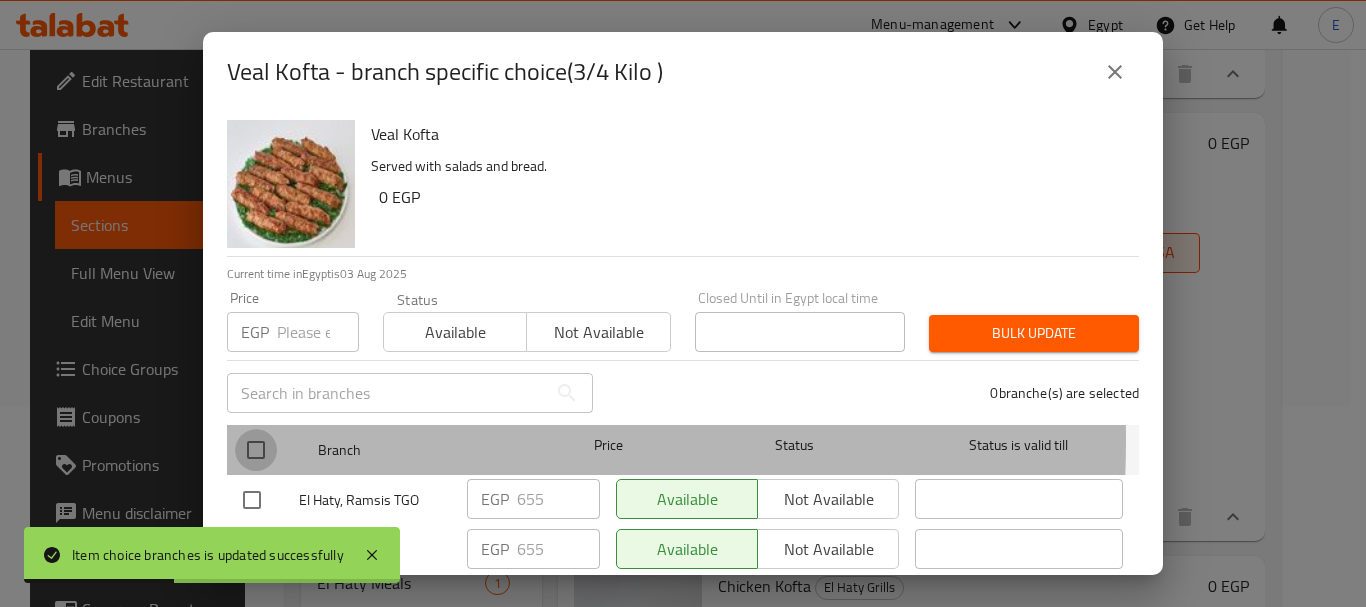 checkbox on "true" 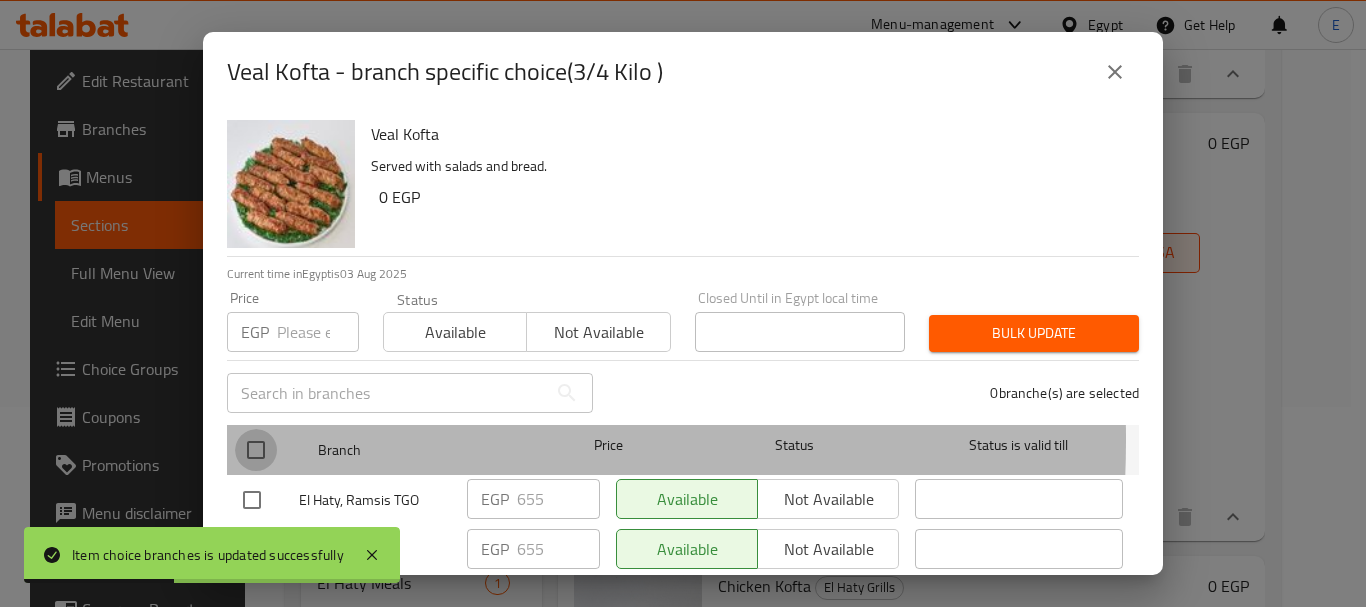 checkbox on "true" 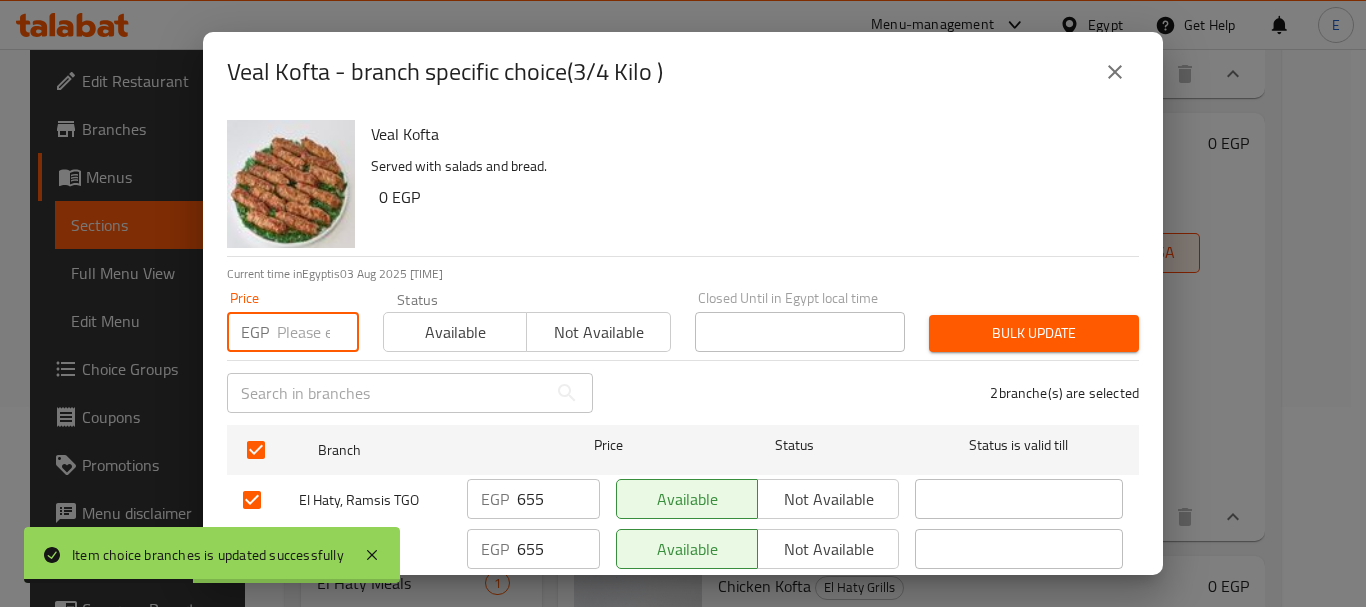 click at bounding box center (318, 332) 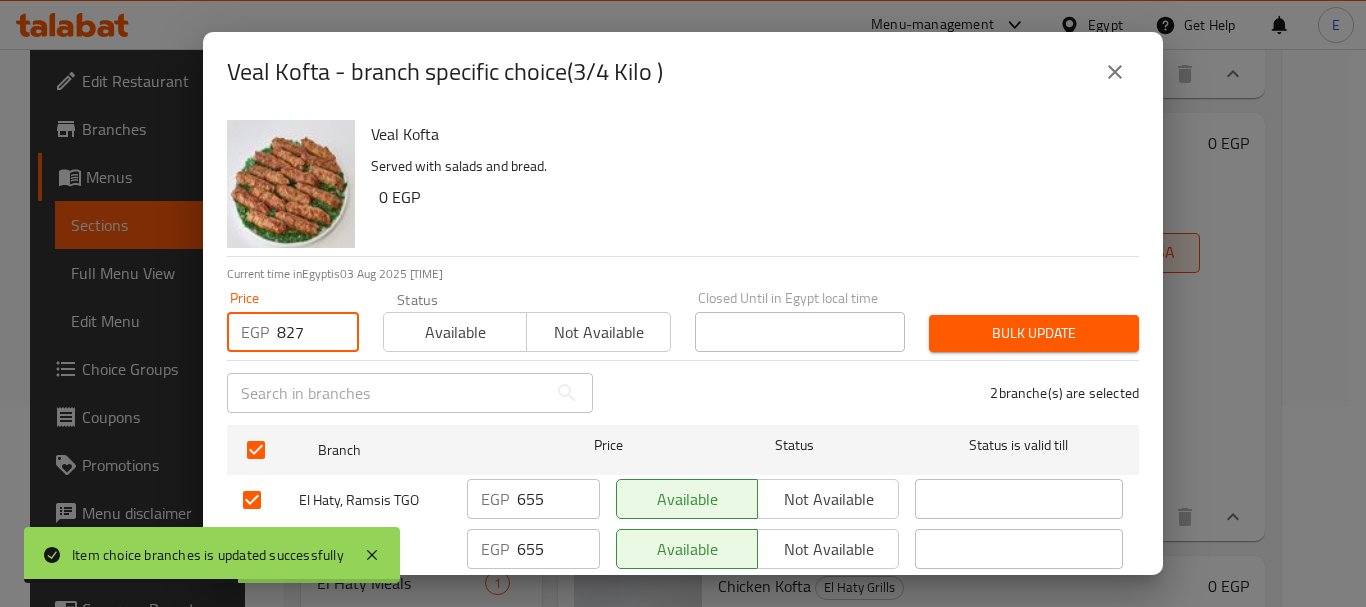 type on "827" 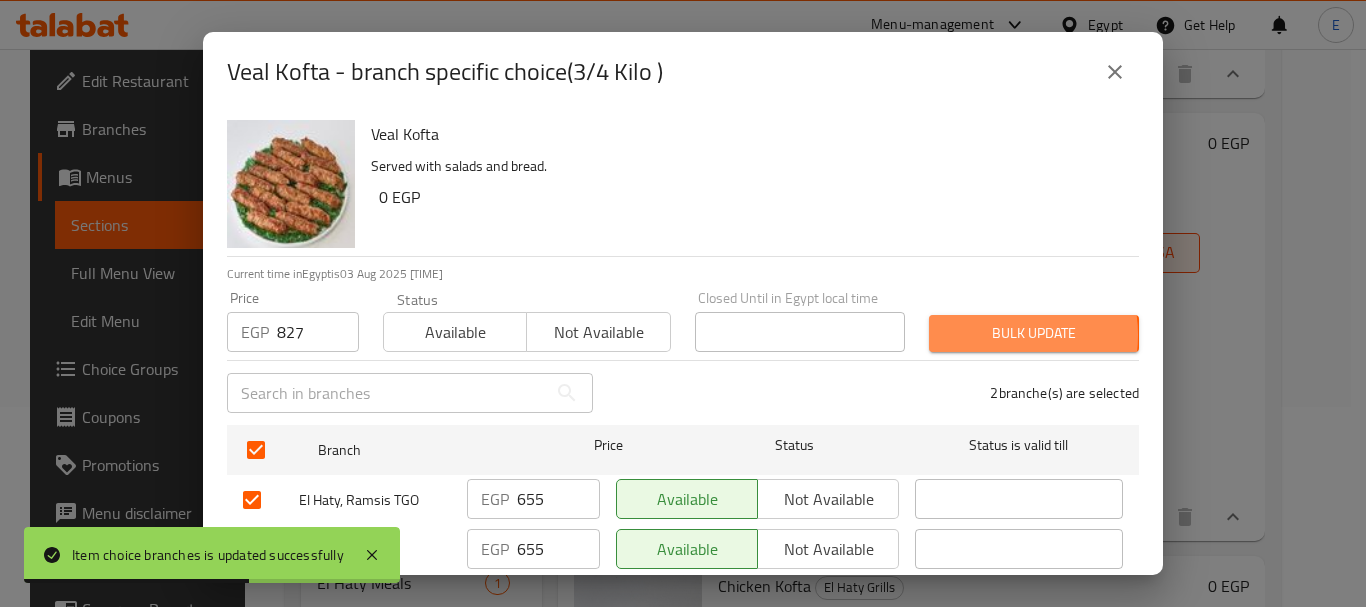 click on "Bulk update" at bounding box center (1034, 333) 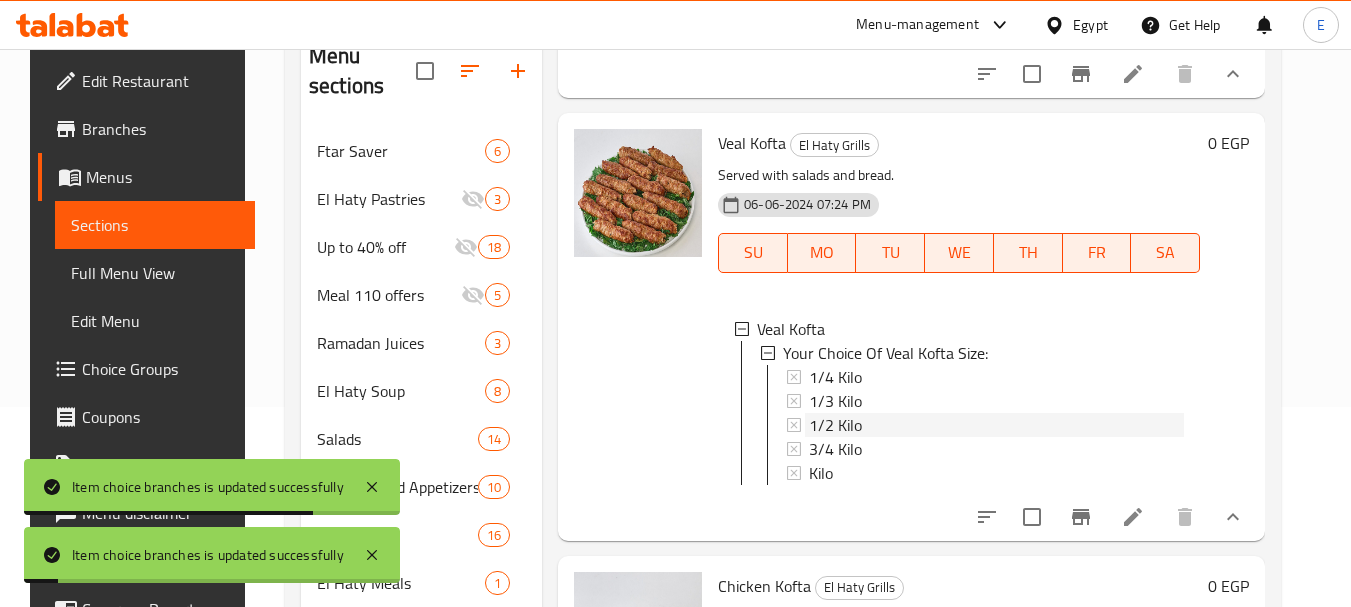 click on "1/2 Kilo" at bounding box center (835, 425) 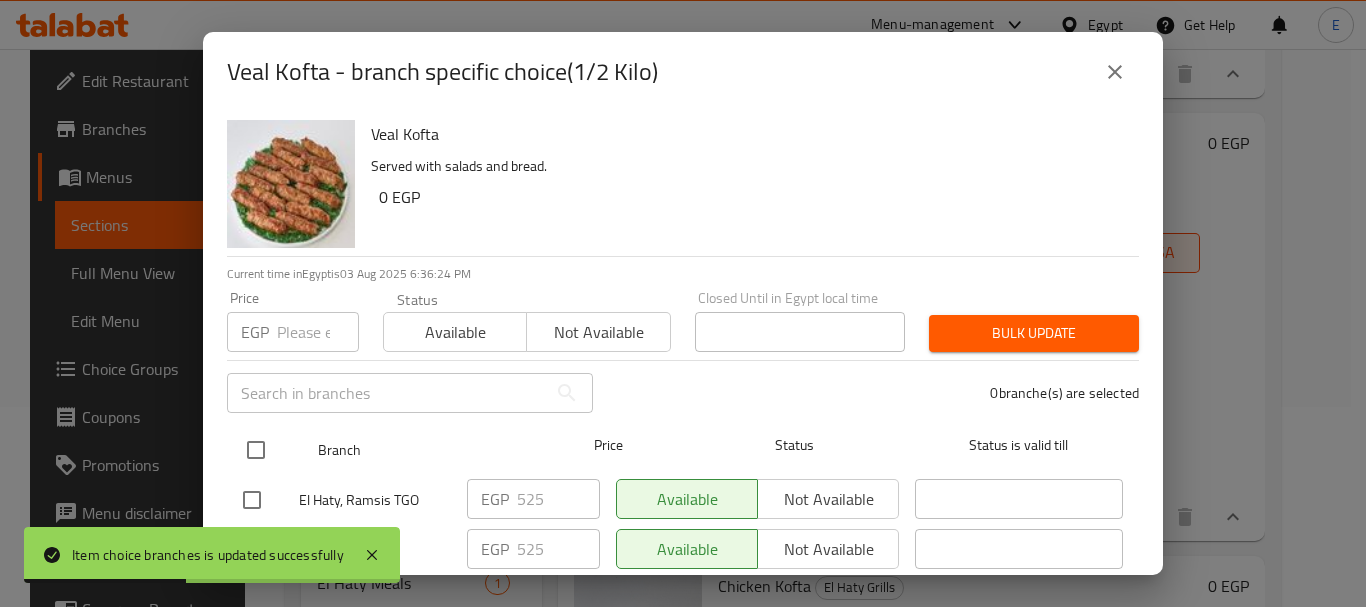click at bounding box center [256, 450] 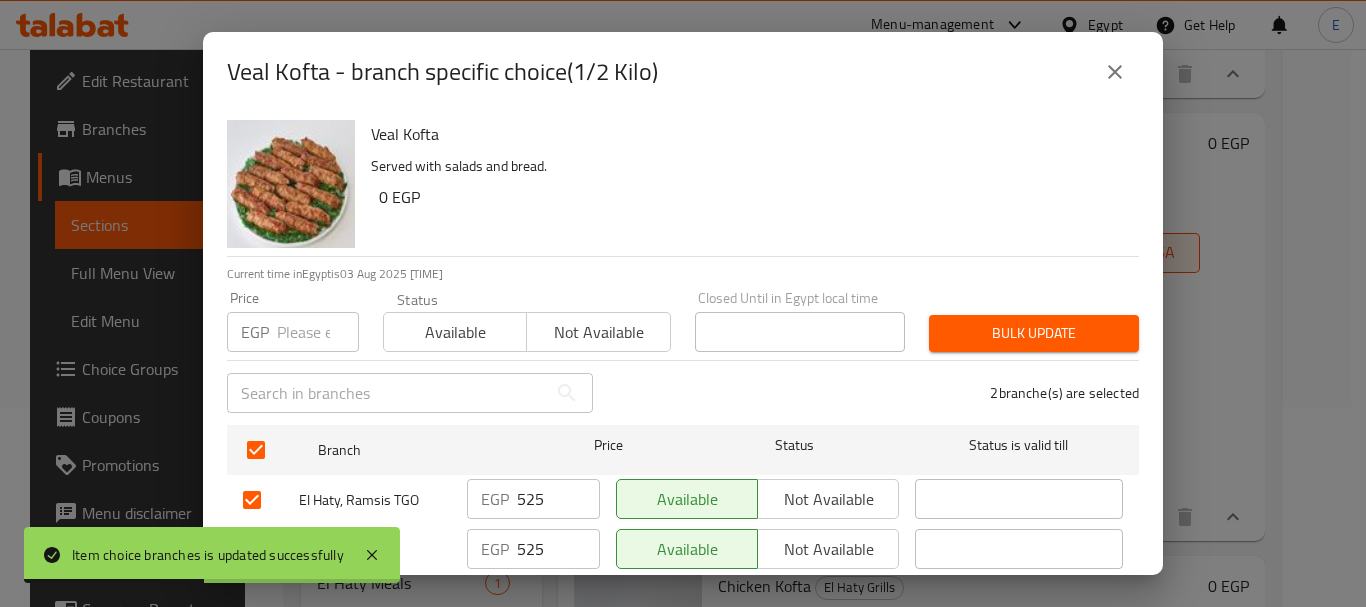 click at bounding box center (318, 332) 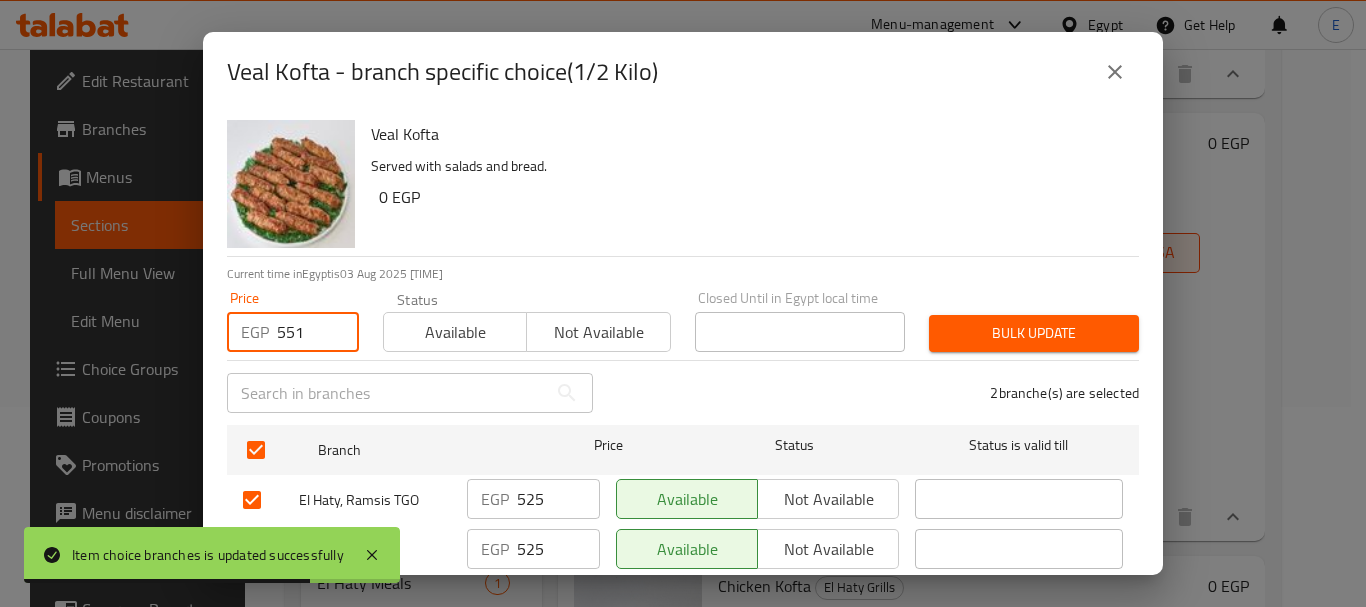 type on "551" 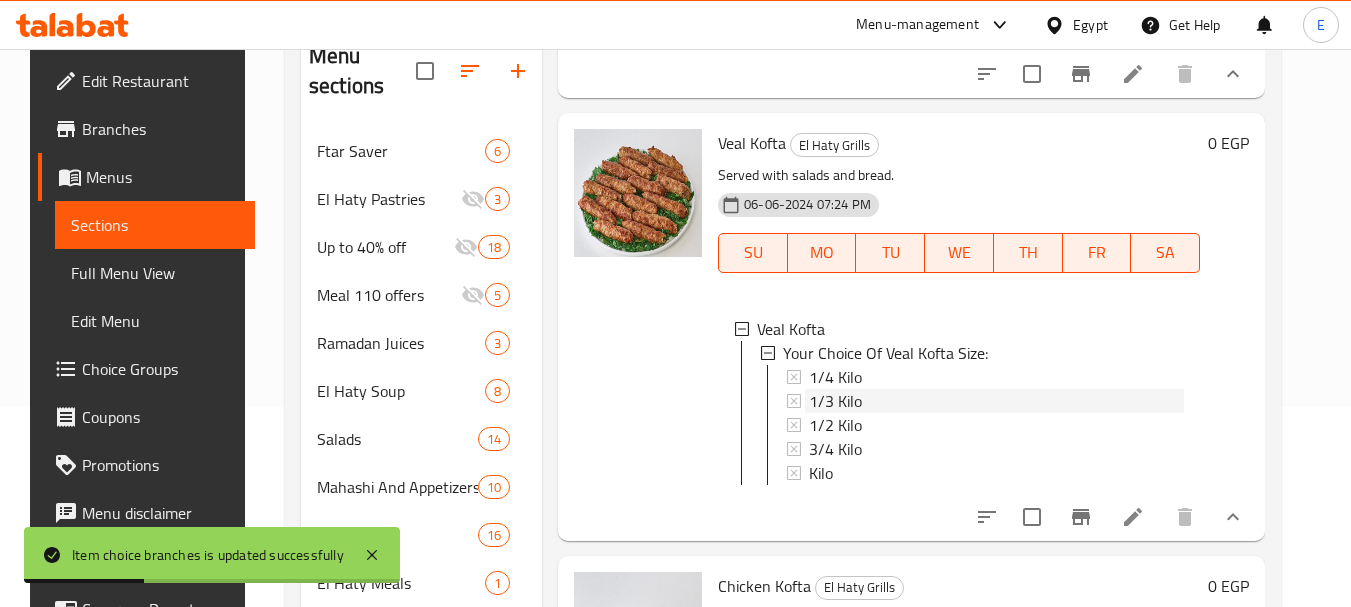 click on "1/3 Kilo" at bounding box center [835, 401] 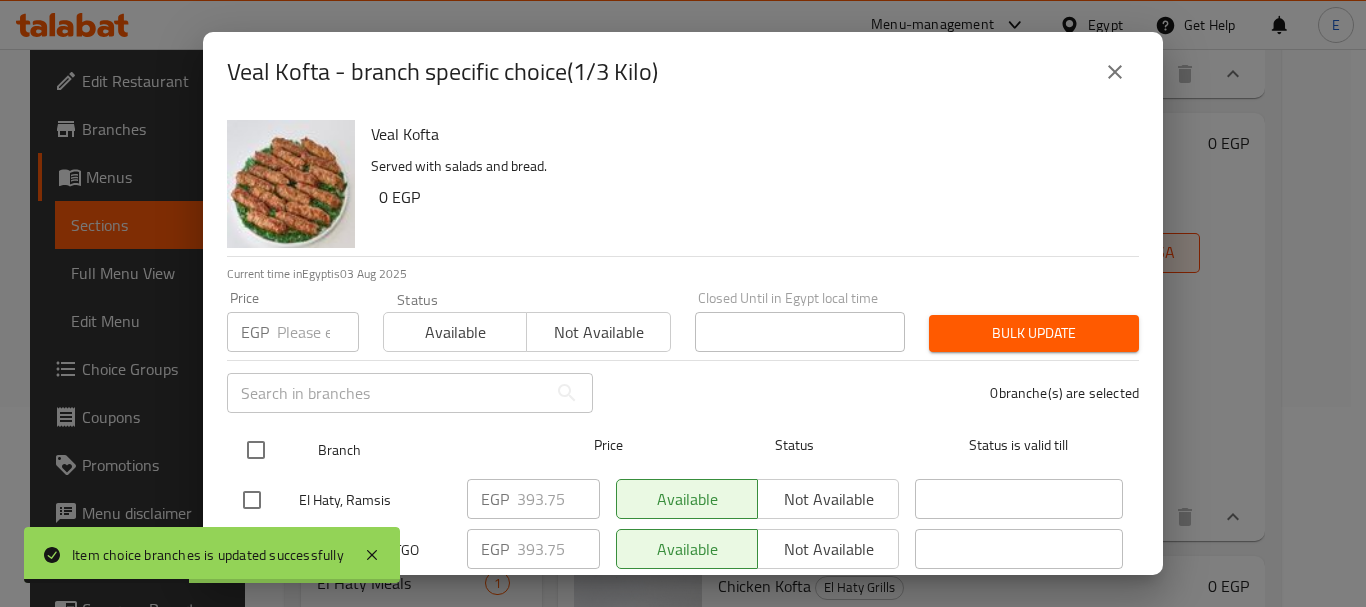 click at bounding box center (256, 450) 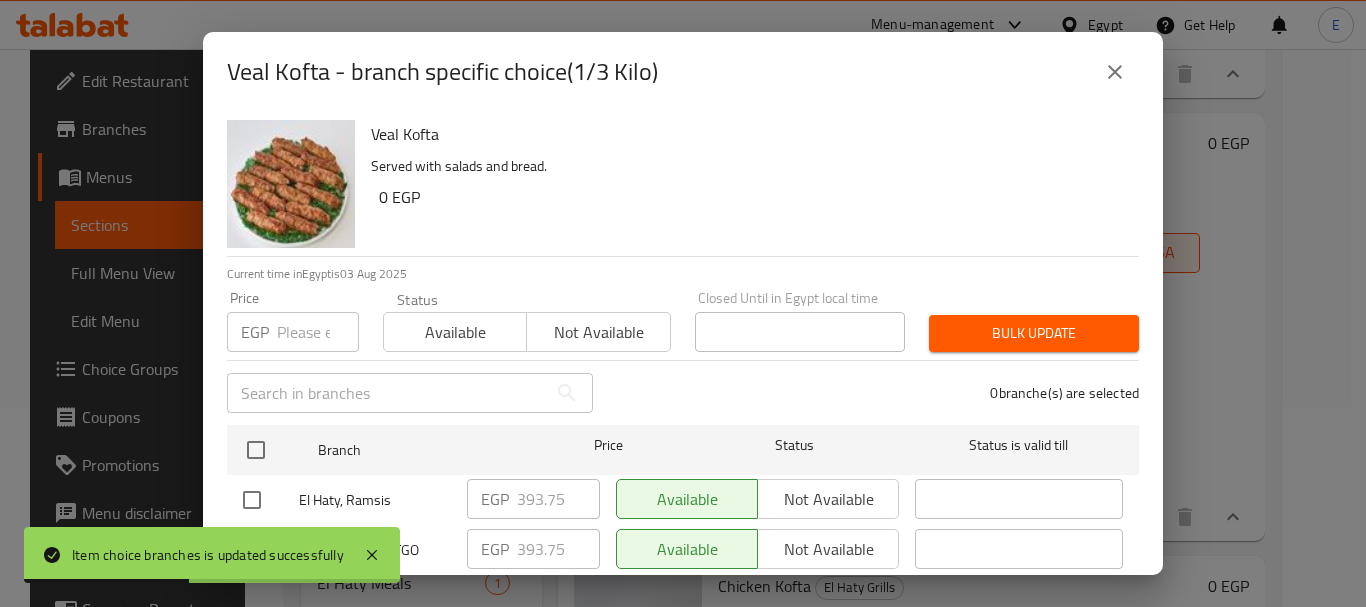checkbox on "true" 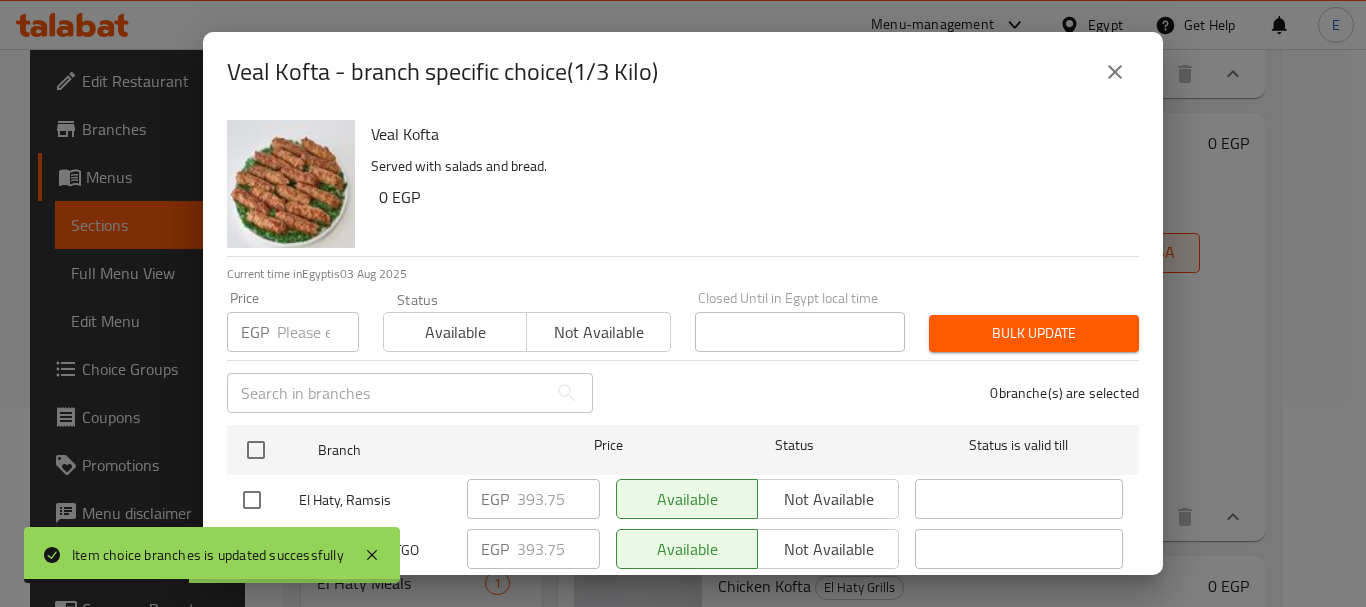 checkbox on "true" 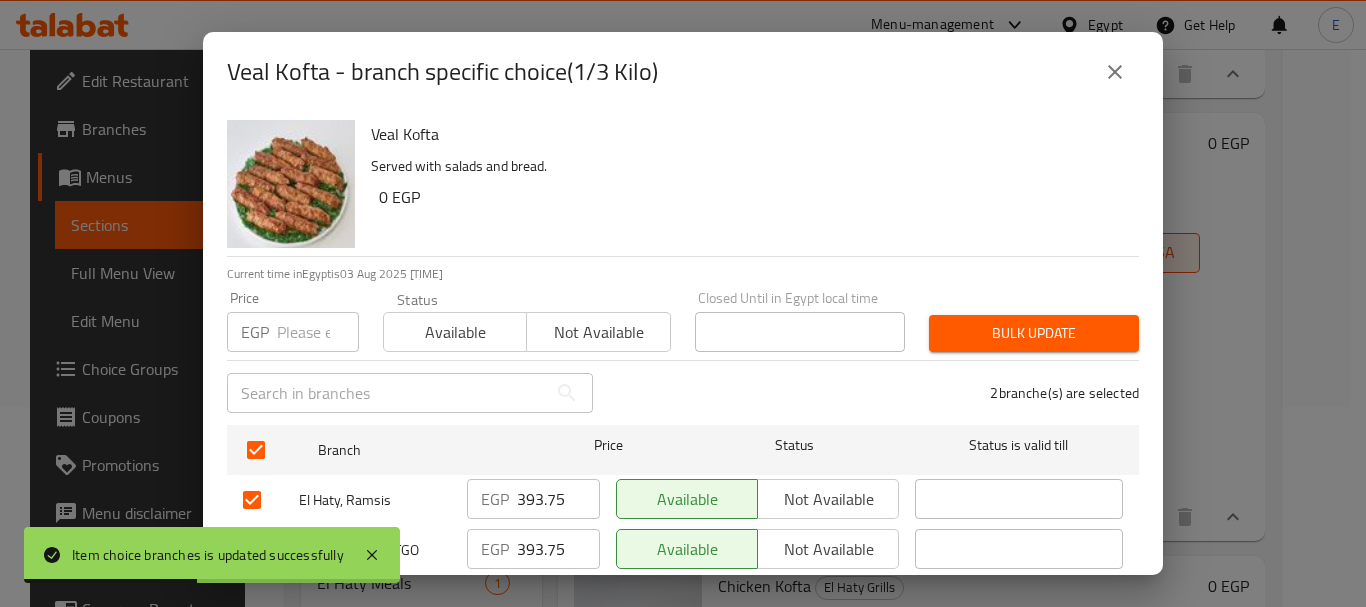 click at bounding box center (318, 332) 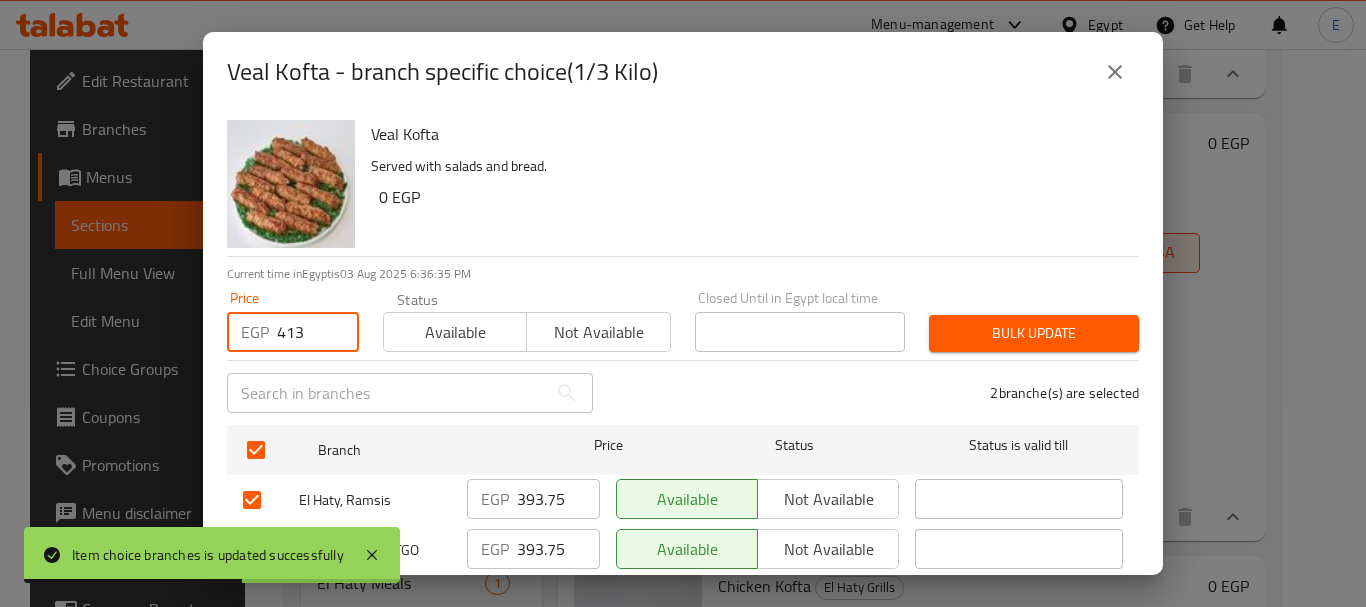 type on "413" 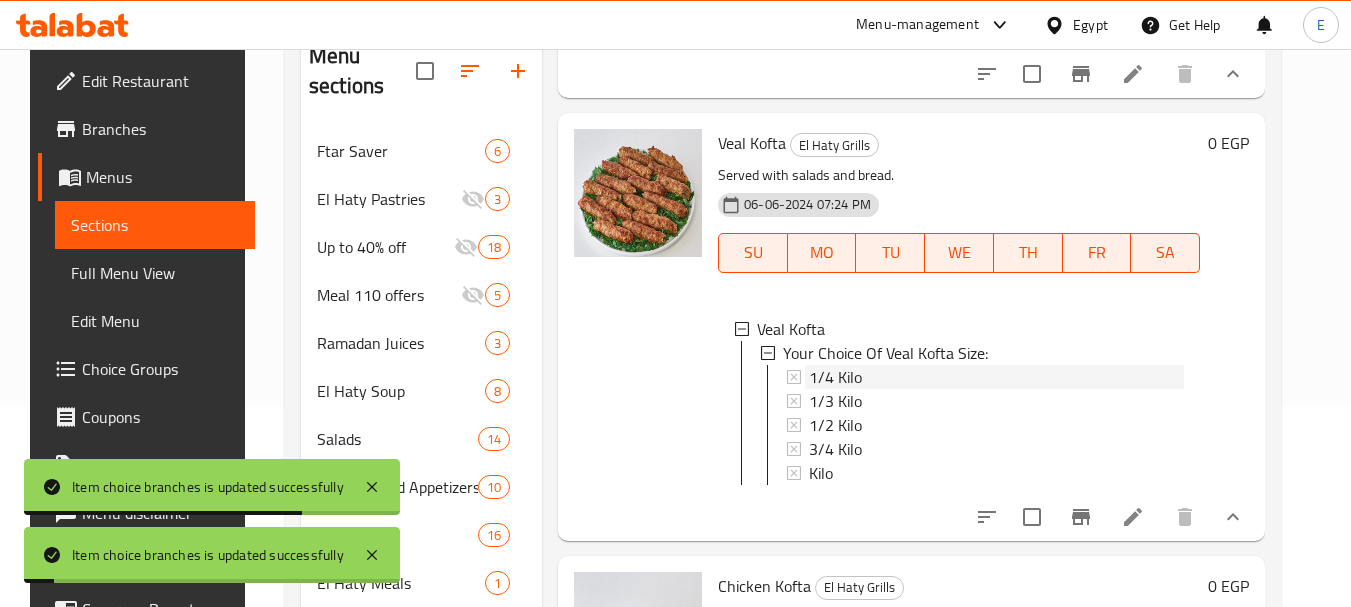 click on "1/4 Kilo" at bounding box center (835, 377) 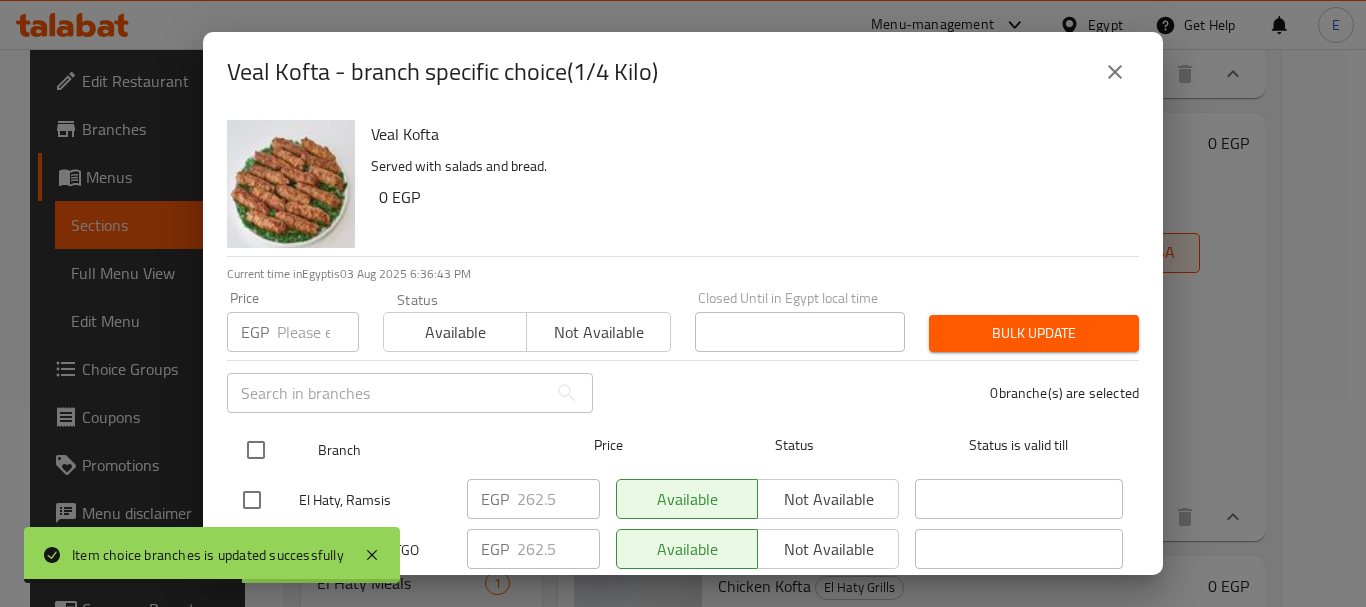 click at bounding box center (256, 450) 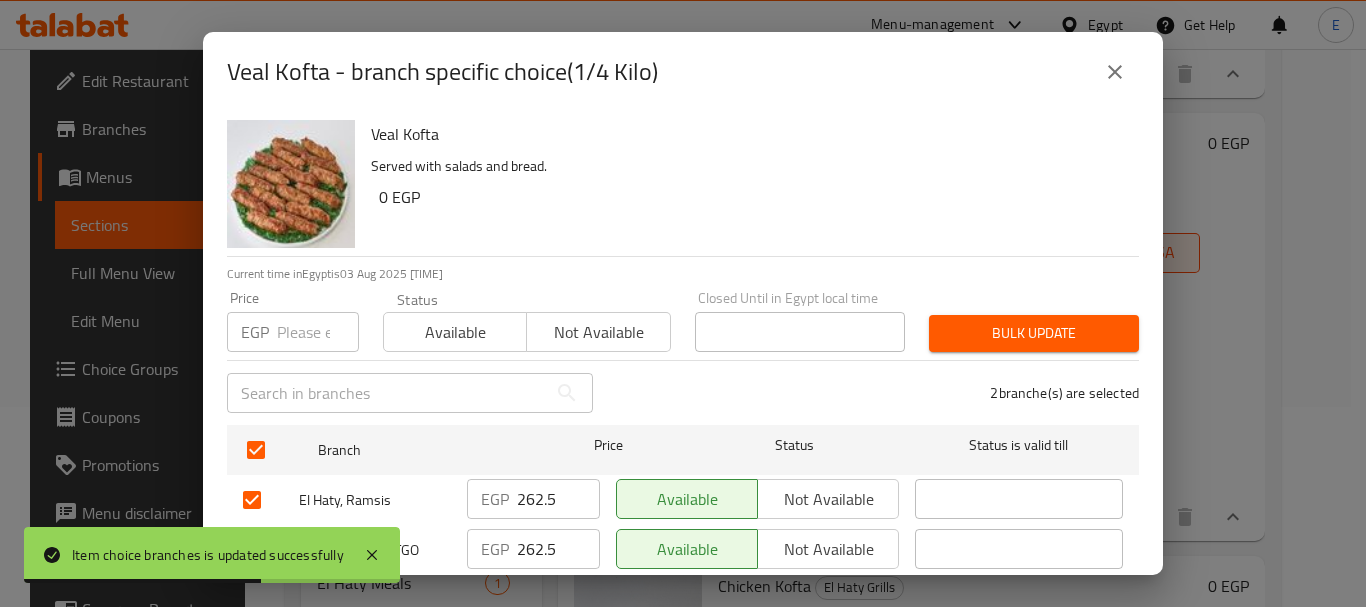 click at bounding box center (318, 332) 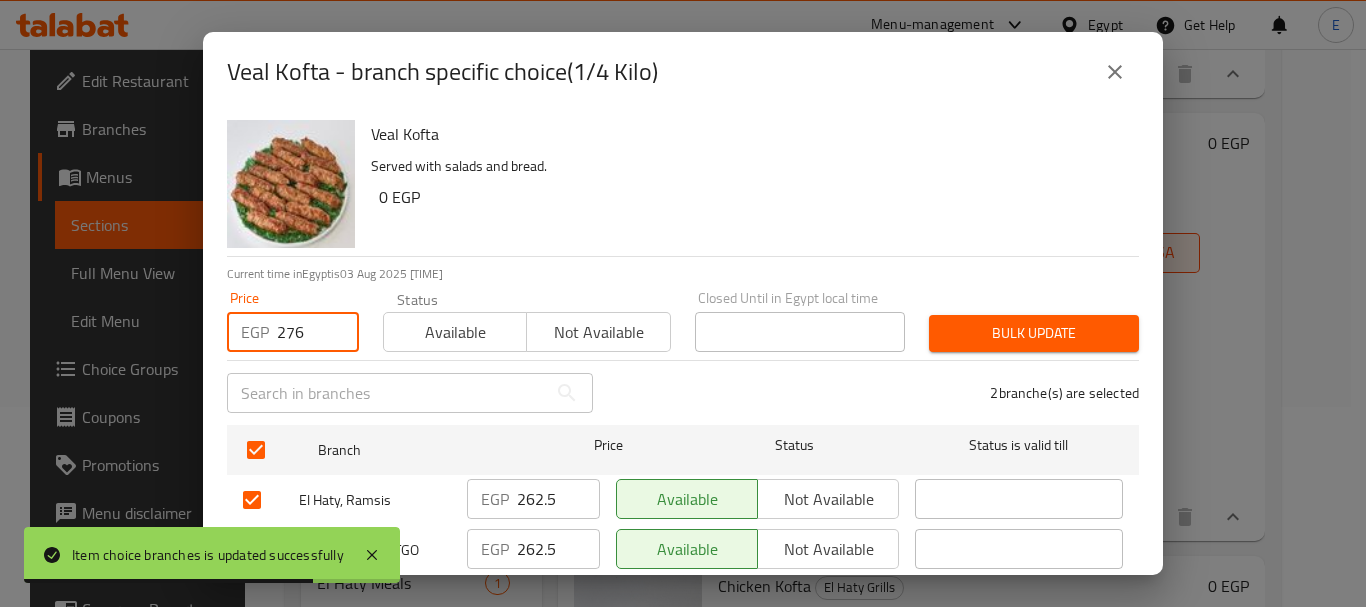 type on "276" 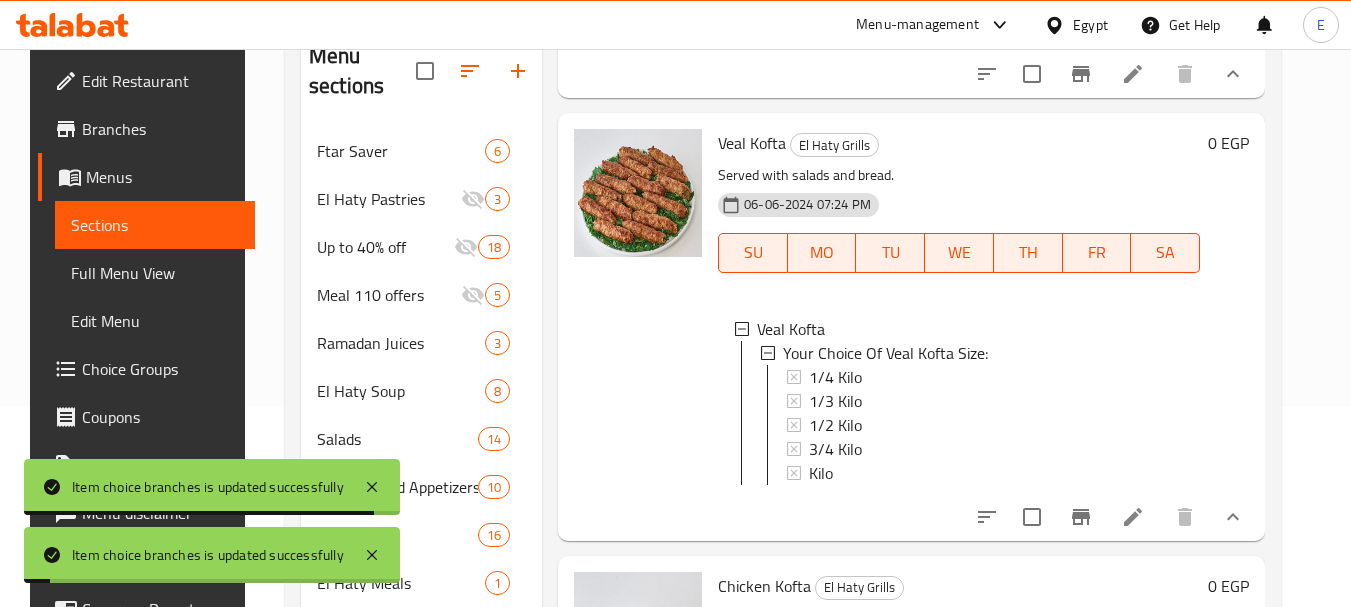 scroll, scrollTop: 3, scrollLeft: 0, axis: vertical 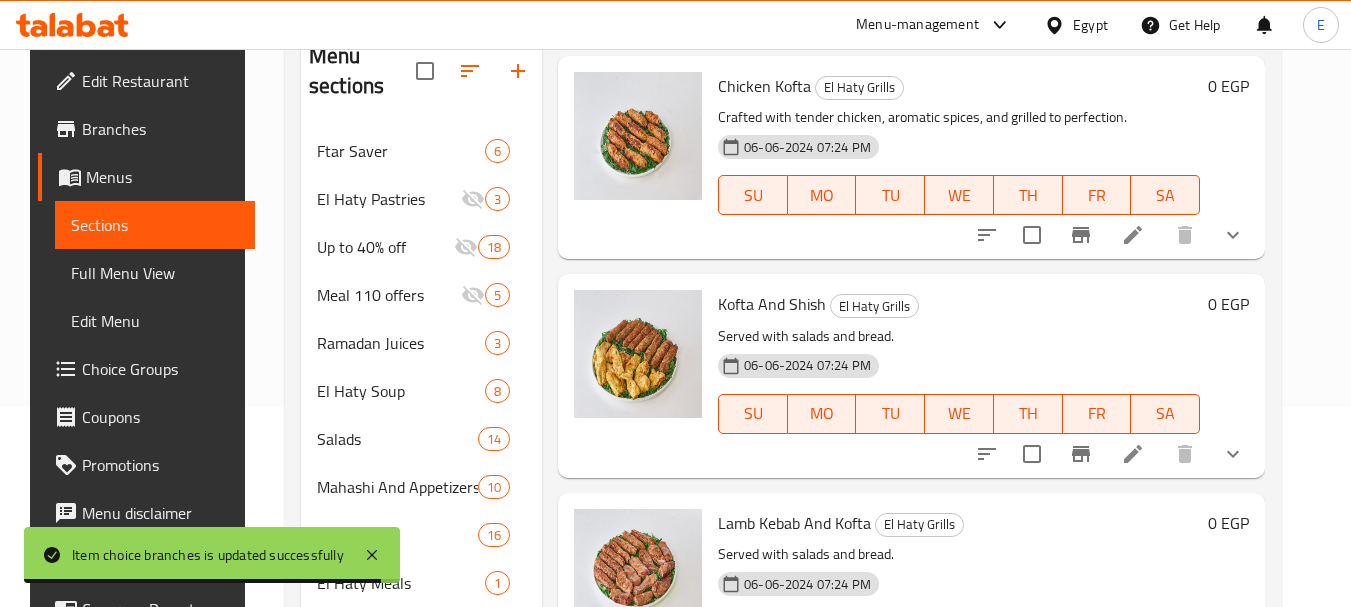 click 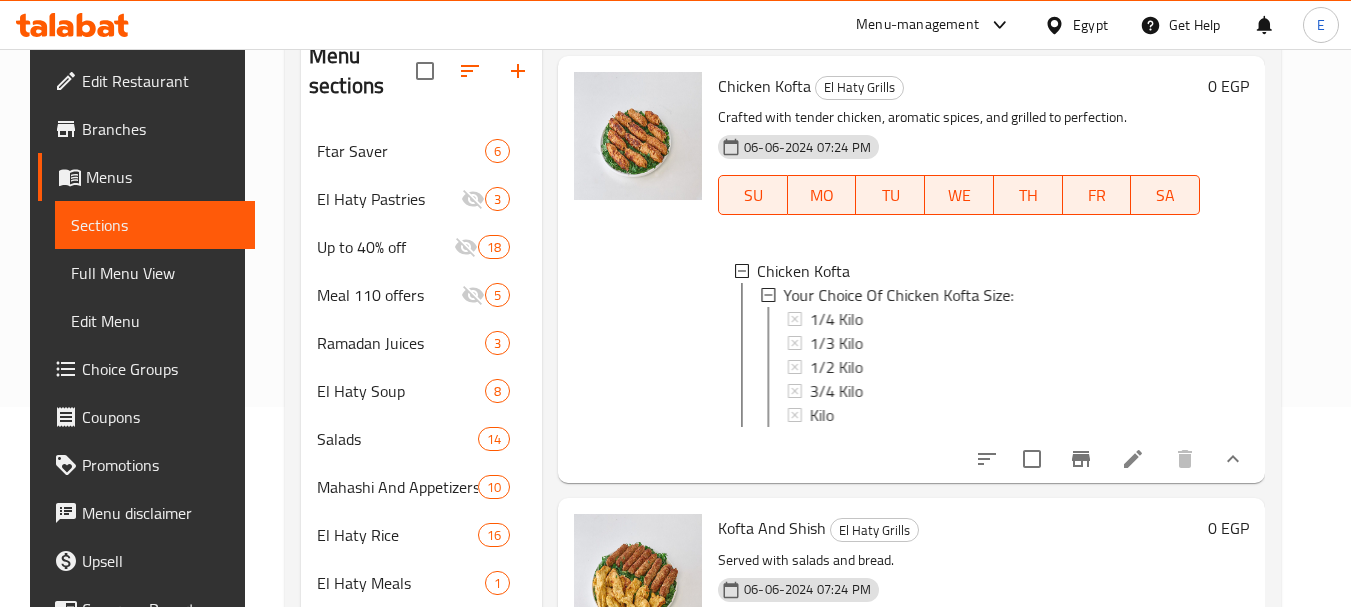 scroll, scrollTop: 4300, scrollLeft: 0, axis: vertical 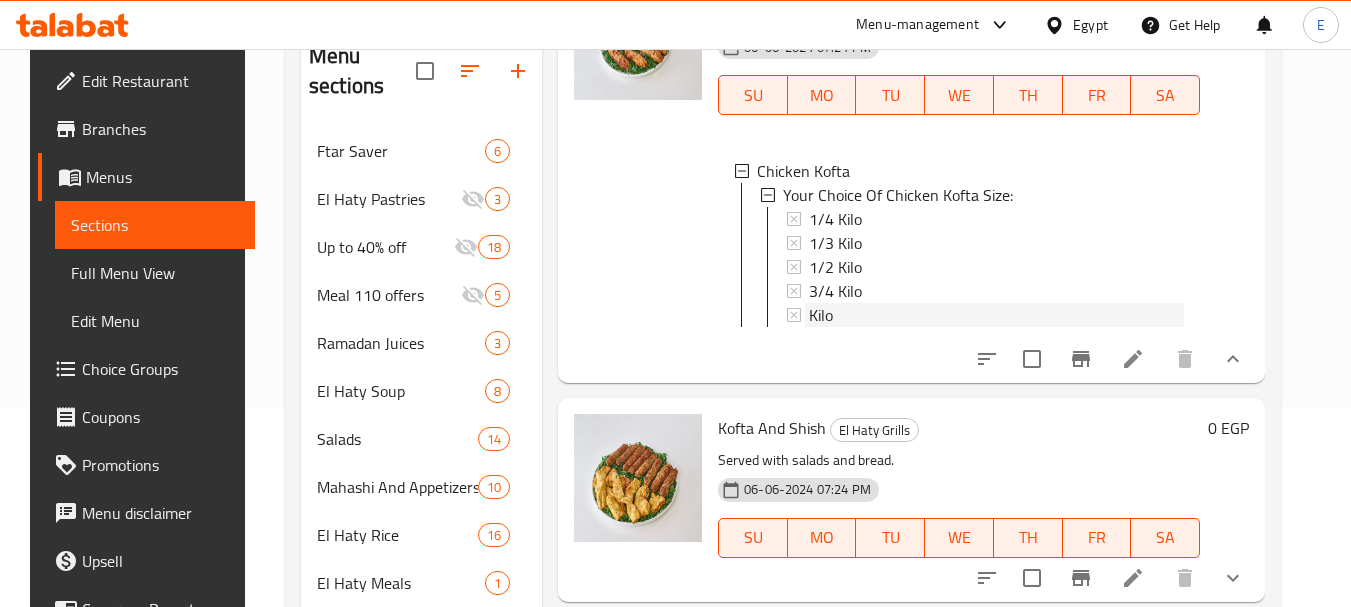 click on "Kilo" at bounding box center (821, 315) 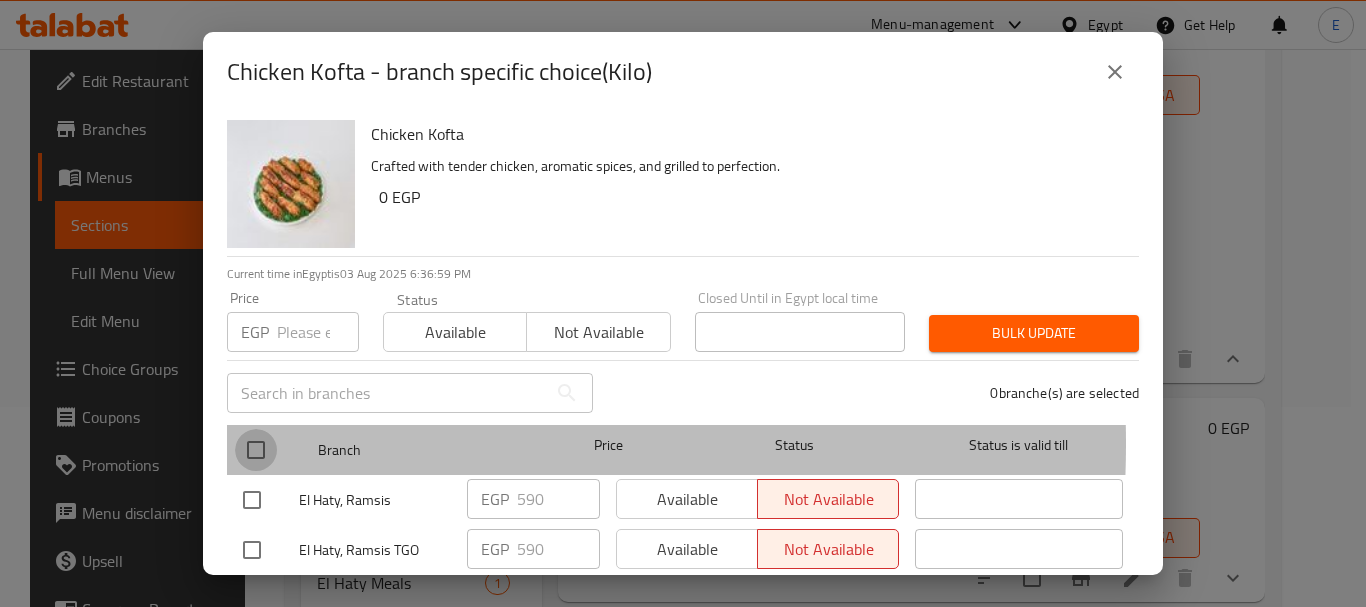 click at bounding box center (256, 450) 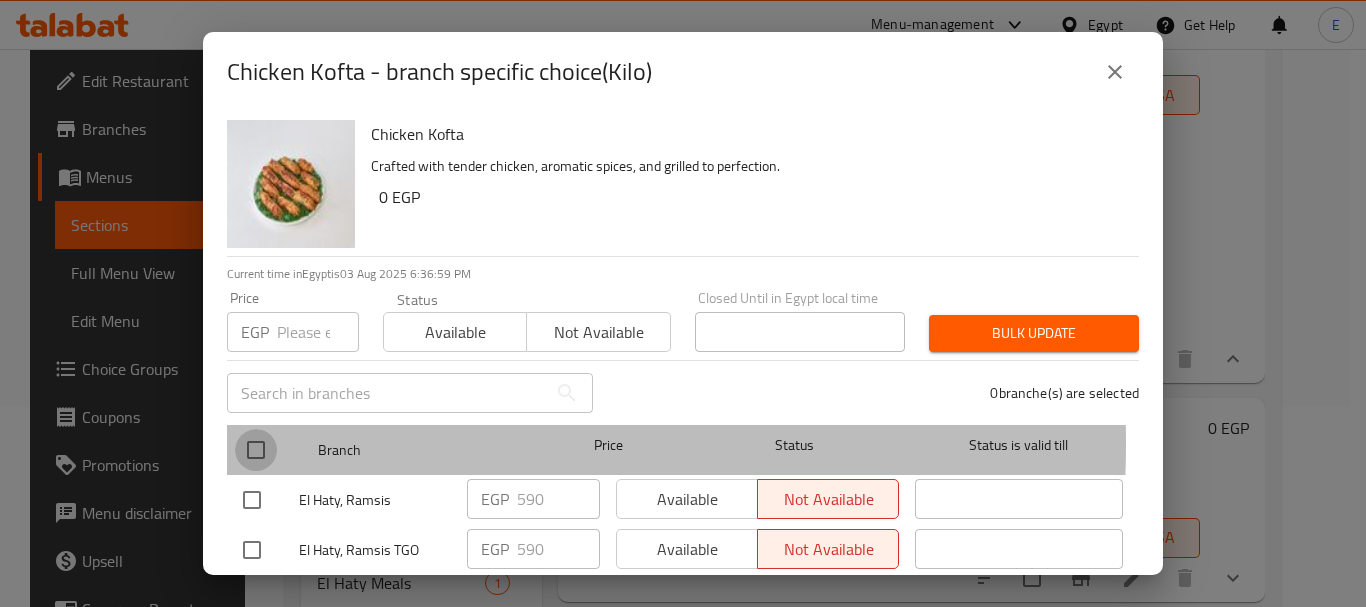 checkbox on "true" 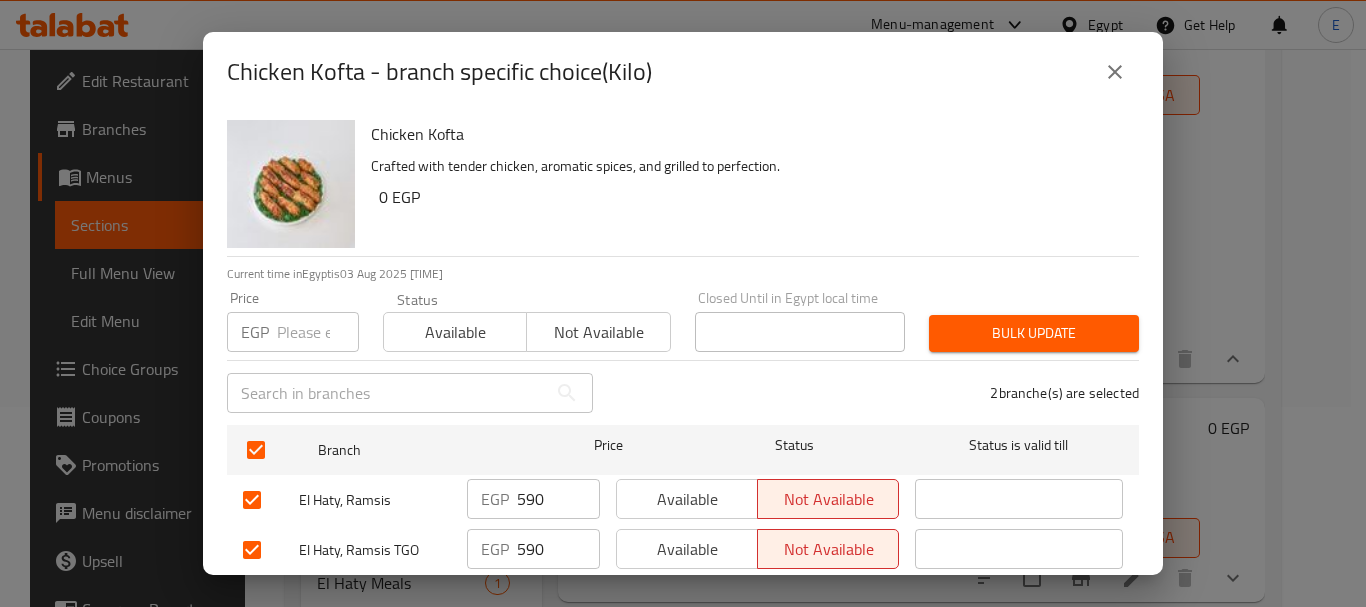 click at bounding box center (318, 332) 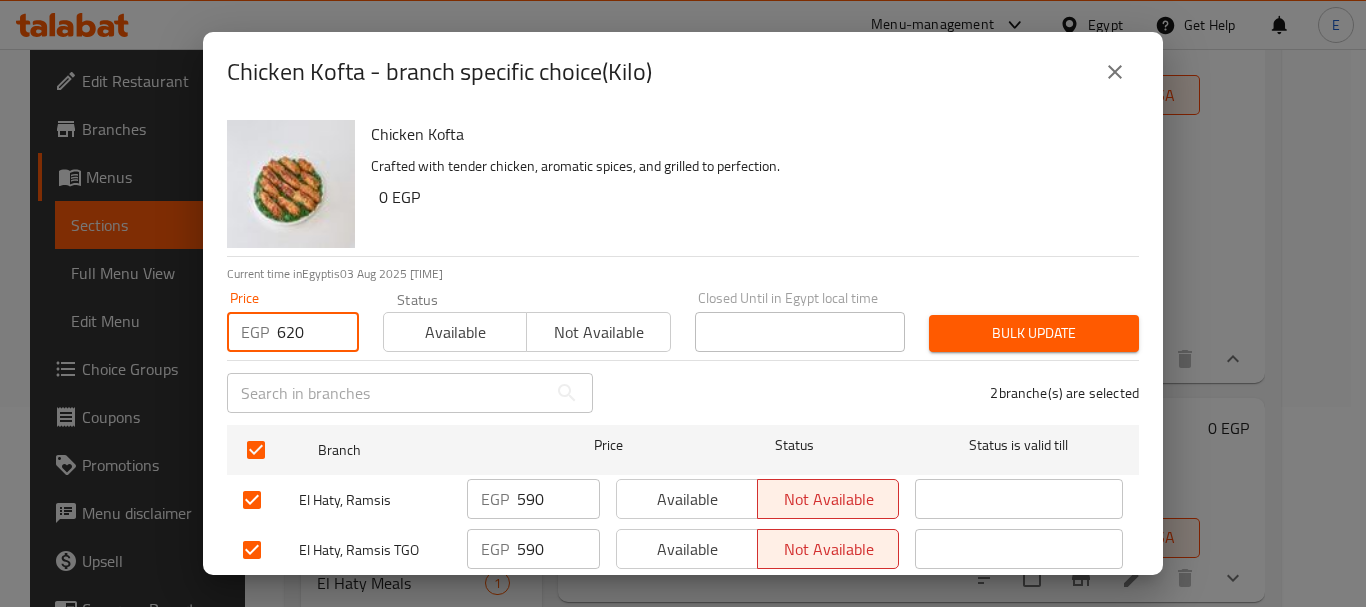 type on "620" 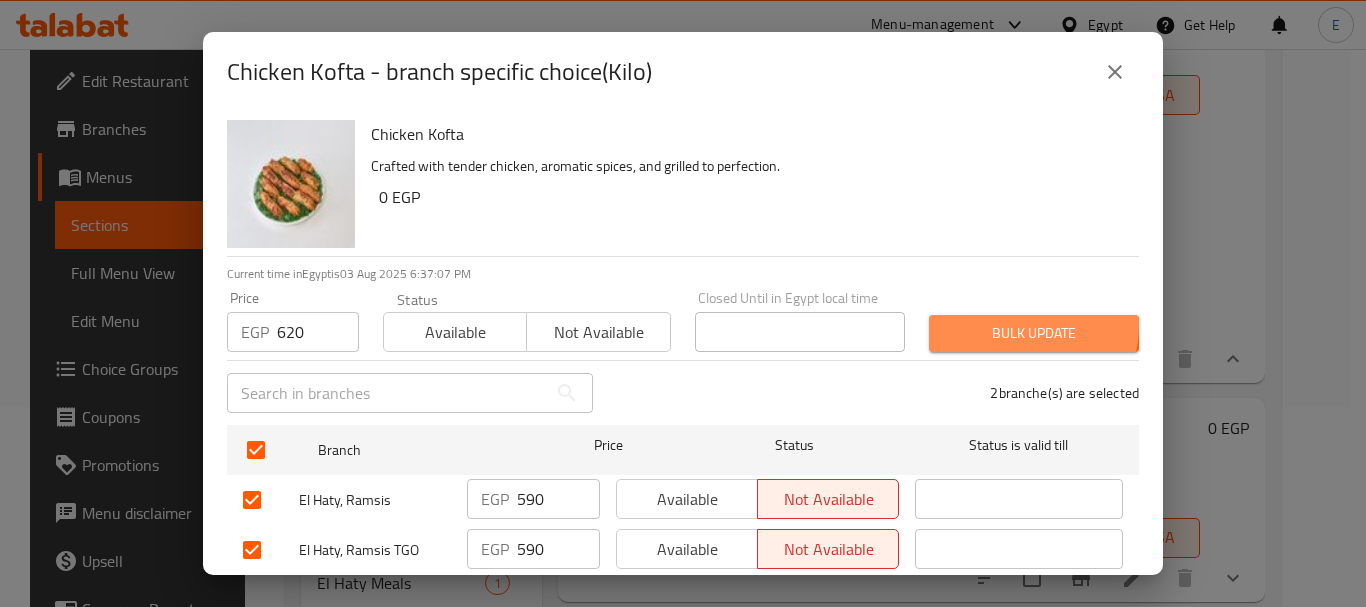 click on "Bulk update" at bounding box center [1034, 333] 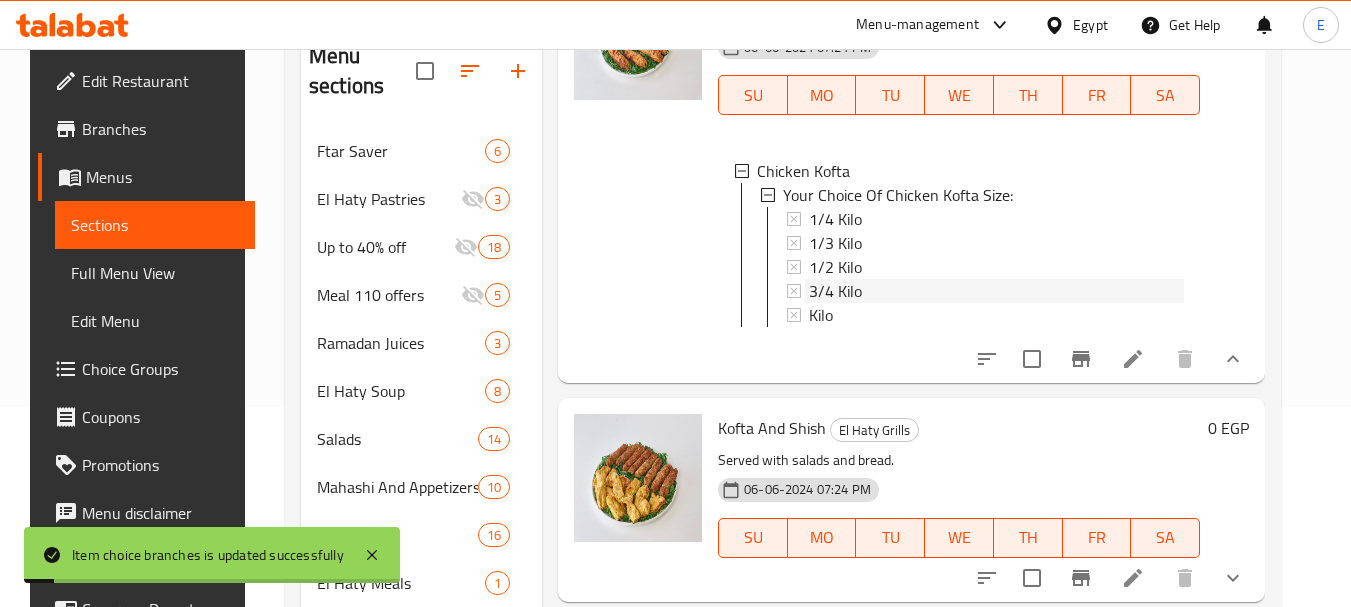 click on "3/4 Kilo" at bounding box center [835, 291] 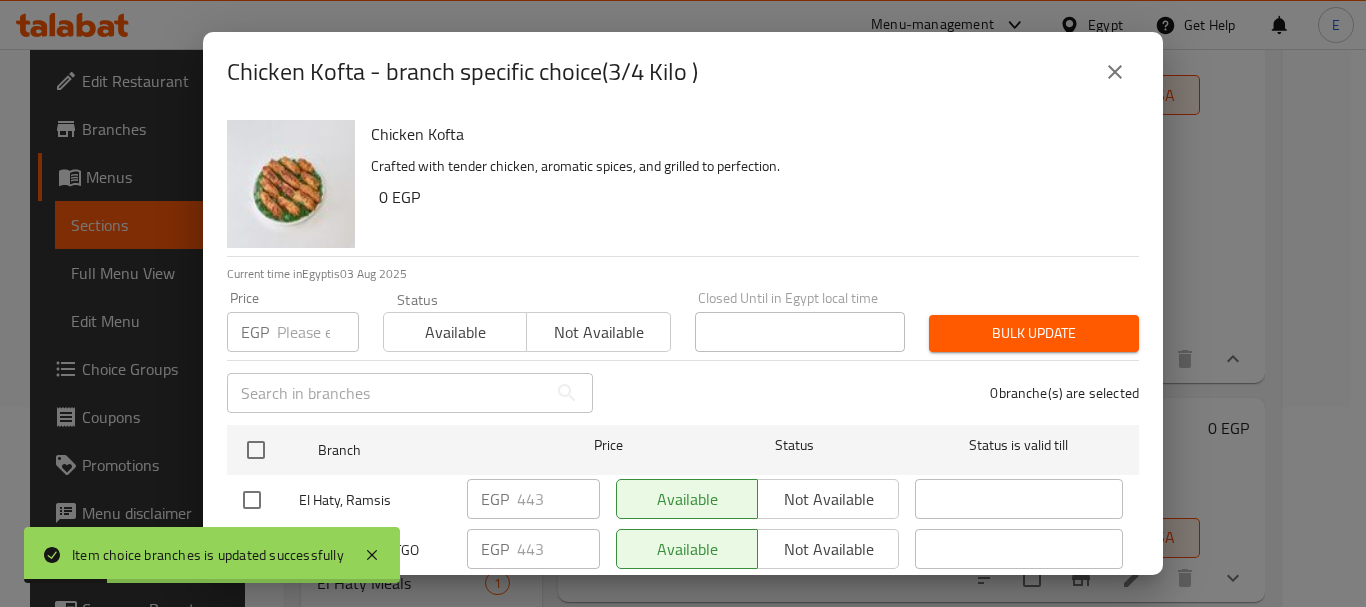 click 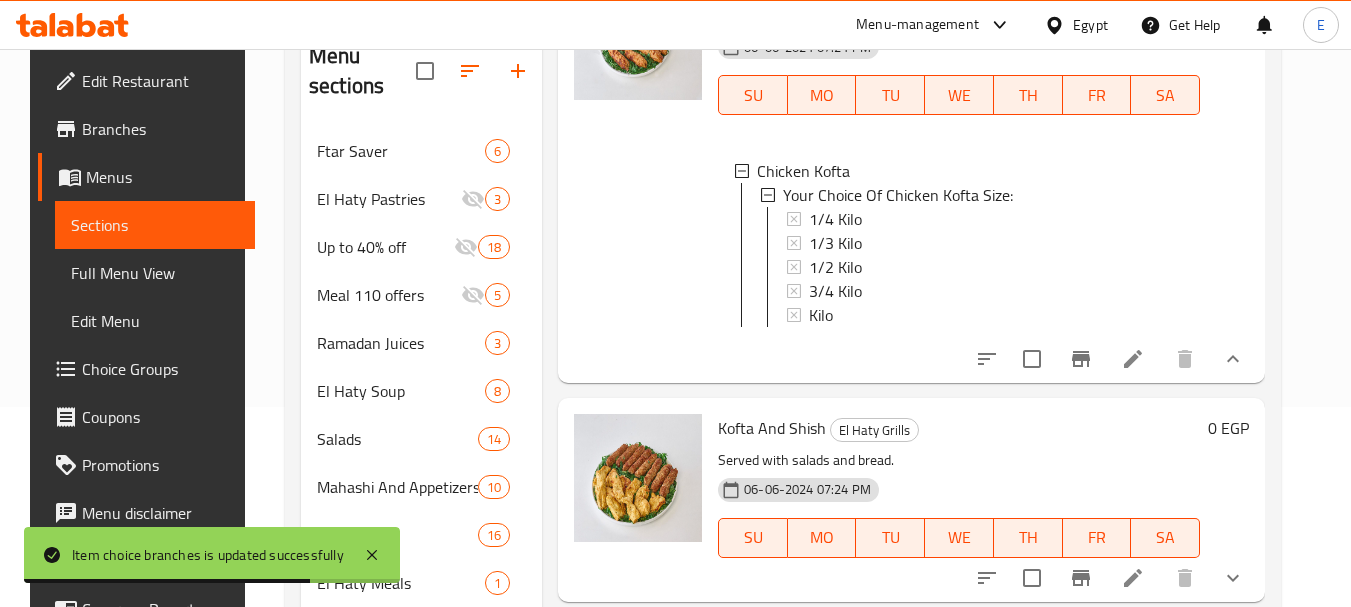 click on "3/4 Kilo" at bounding box center [835, 291] 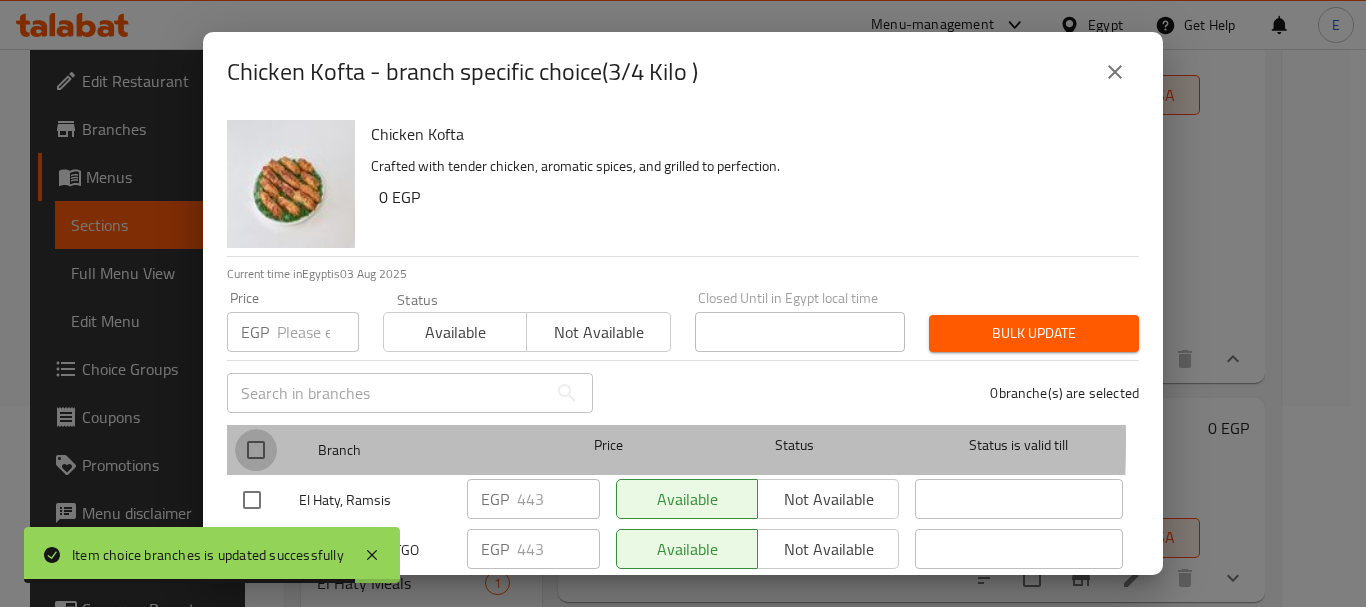 click at bounding box center [256, 450] 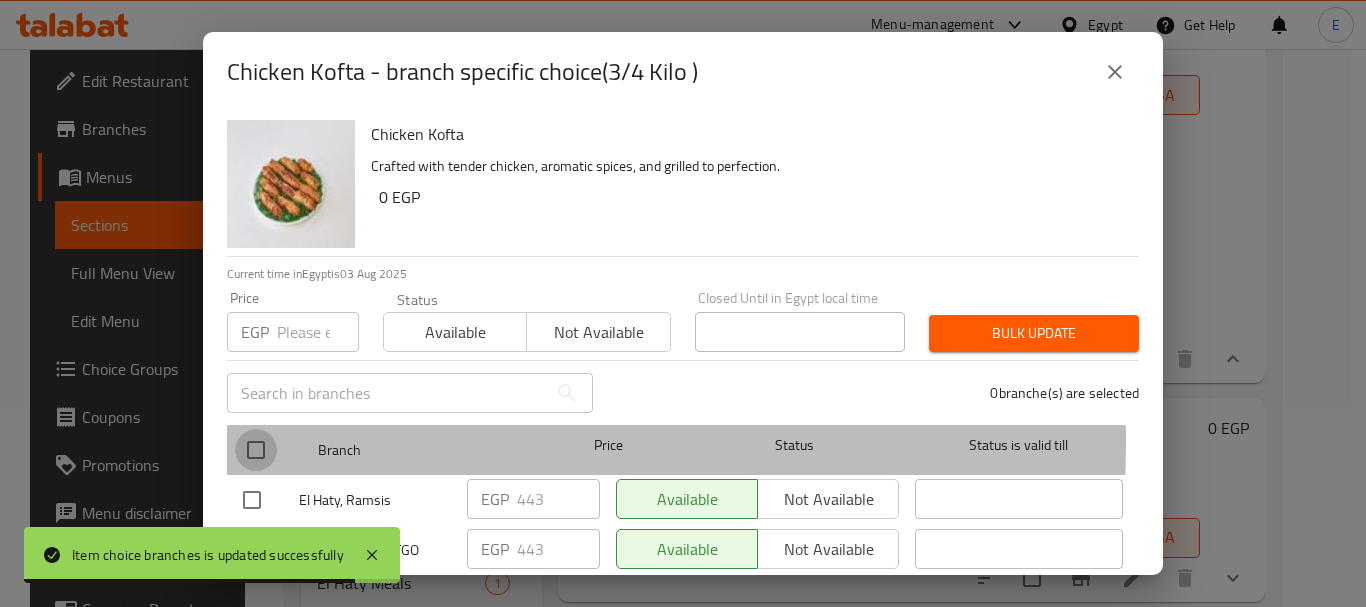 checkbox on "true" 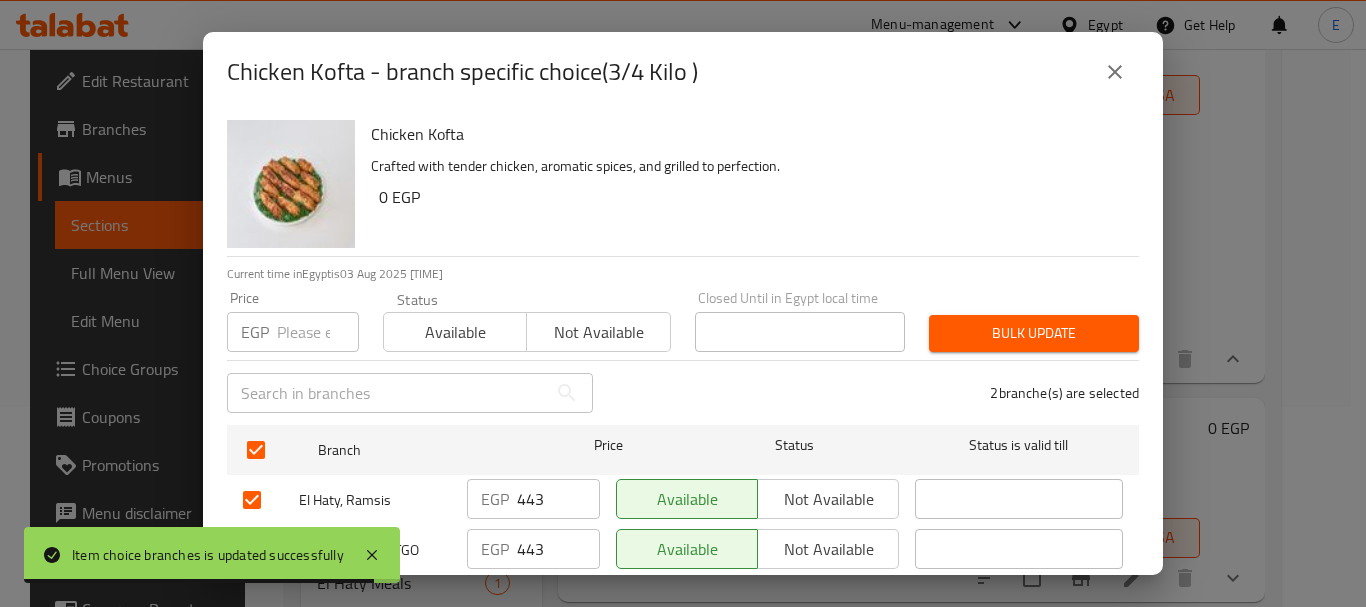 click at bounding box center (318, 332) 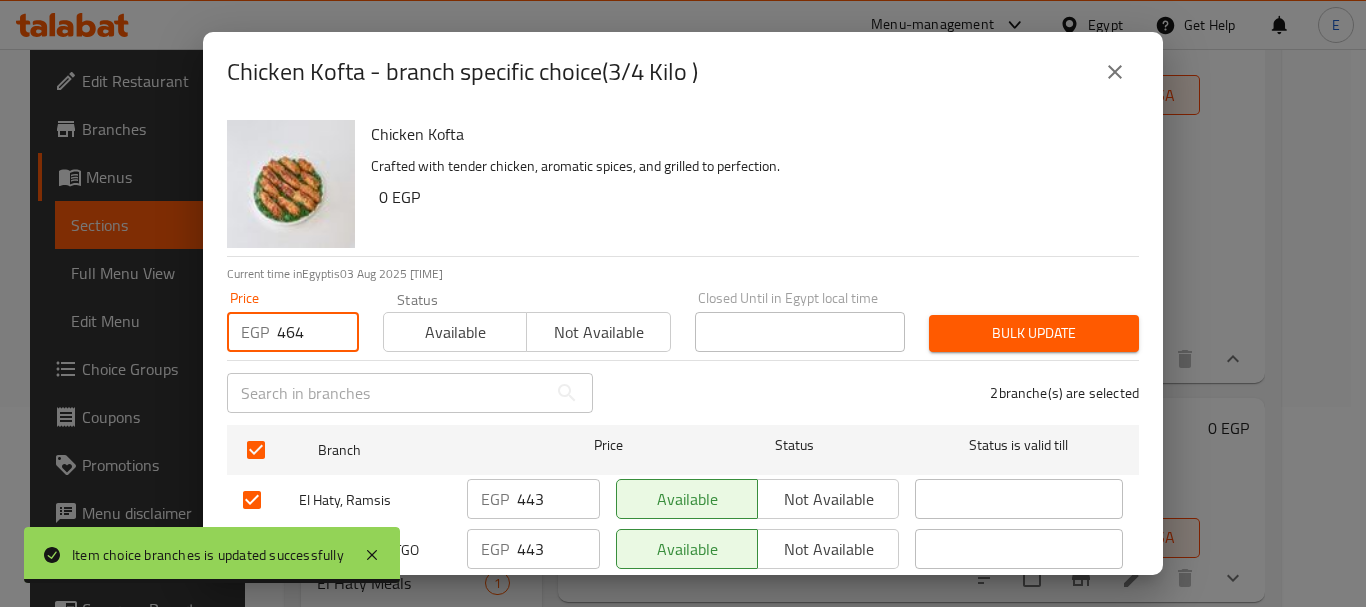 type on "464" 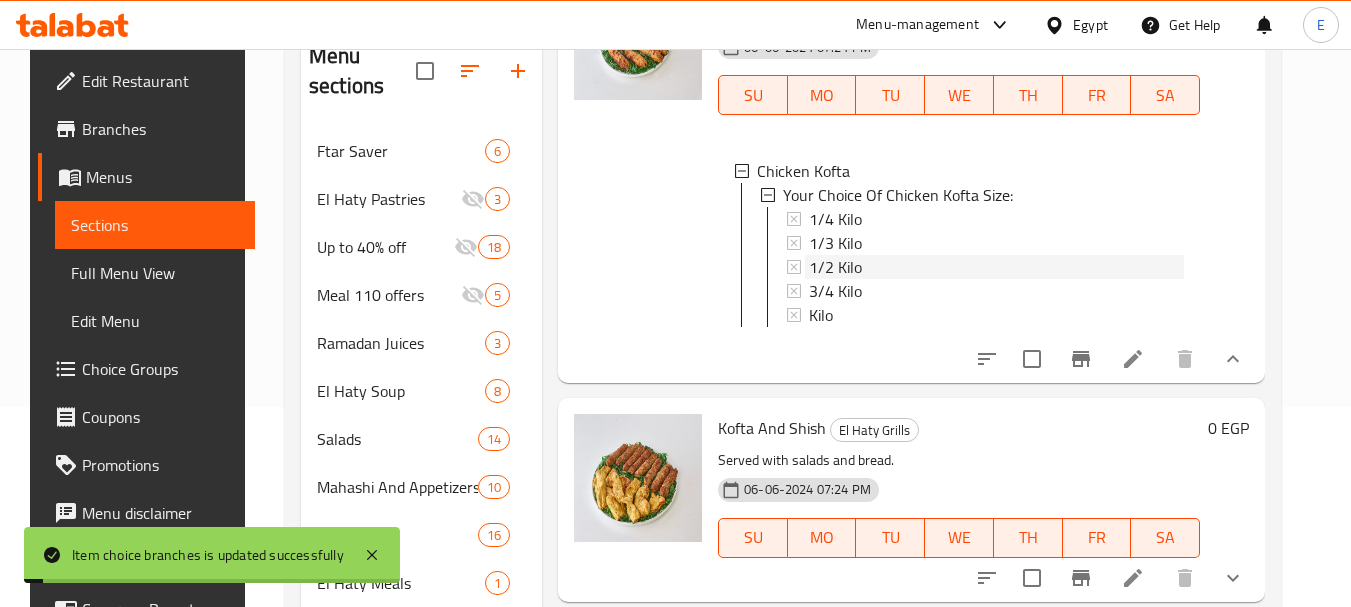 click on "1/2 Kilo" at bounding box center [835, 267] 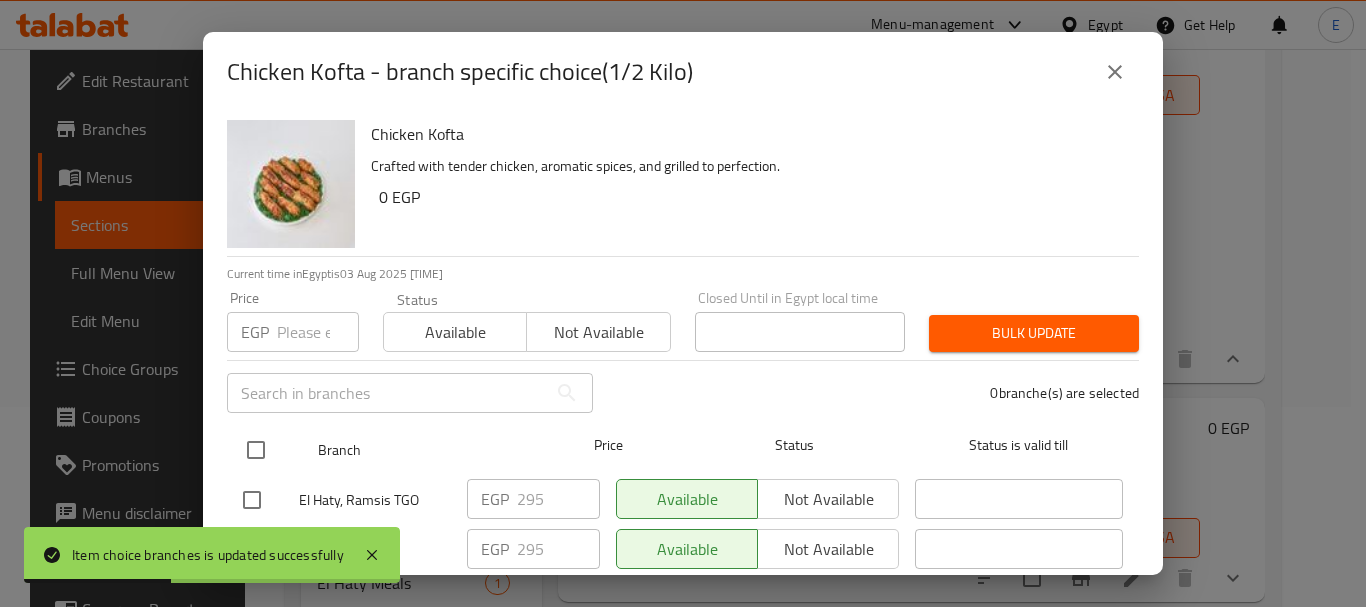 click at bounding box center [256, 450] 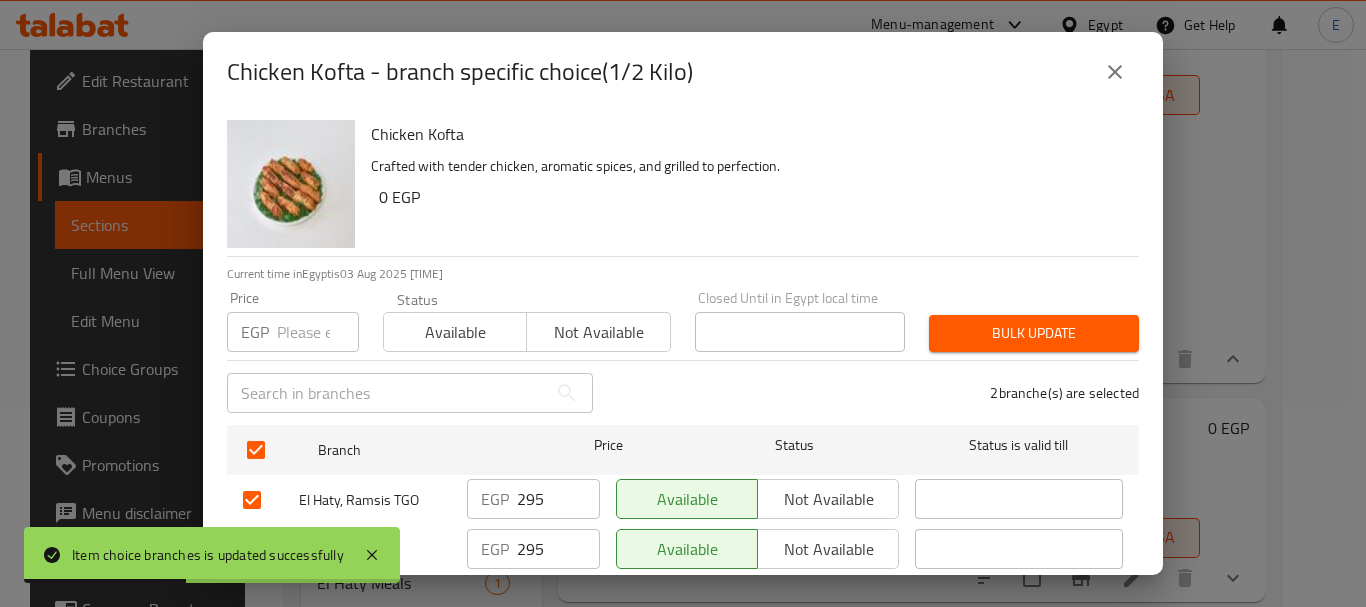 click at bounding box center [318, 332] 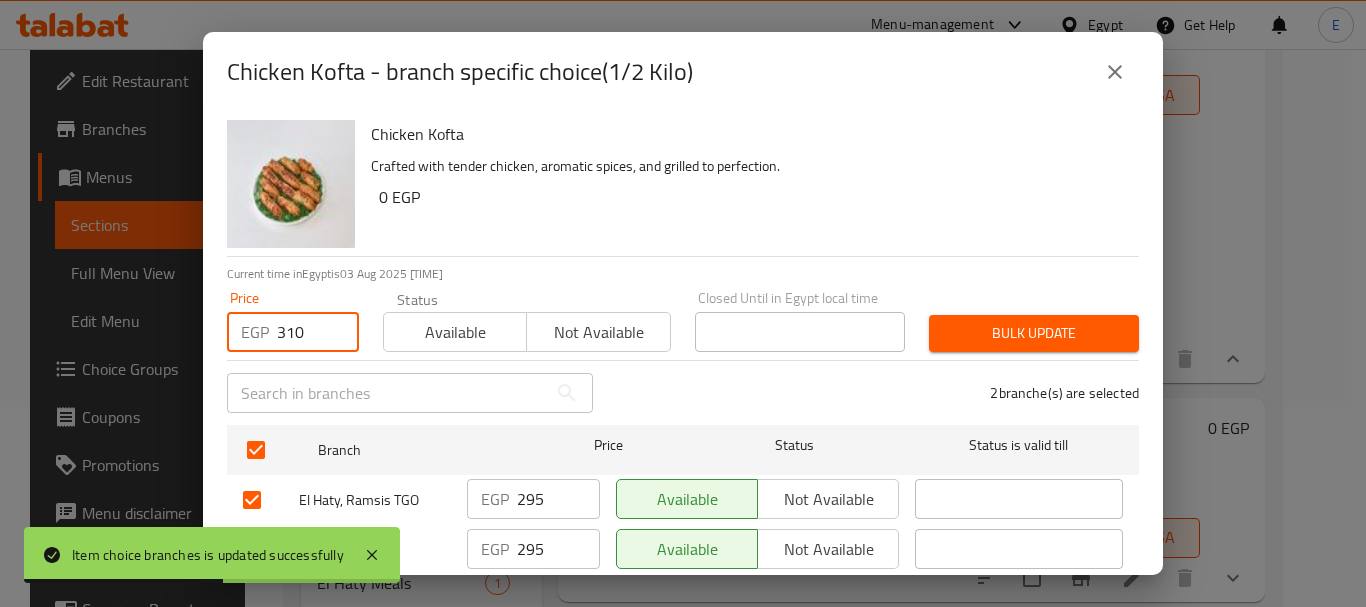 type on "310" 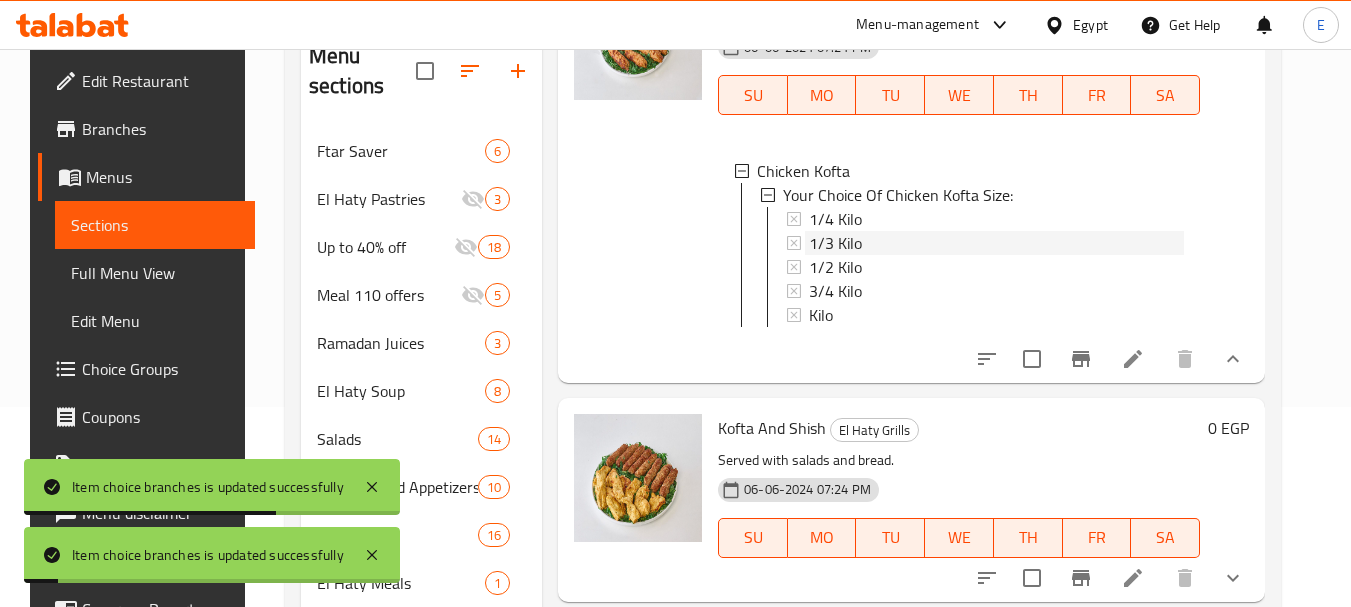 click on "1/3 Kilo" at bounding box center [835, 243] 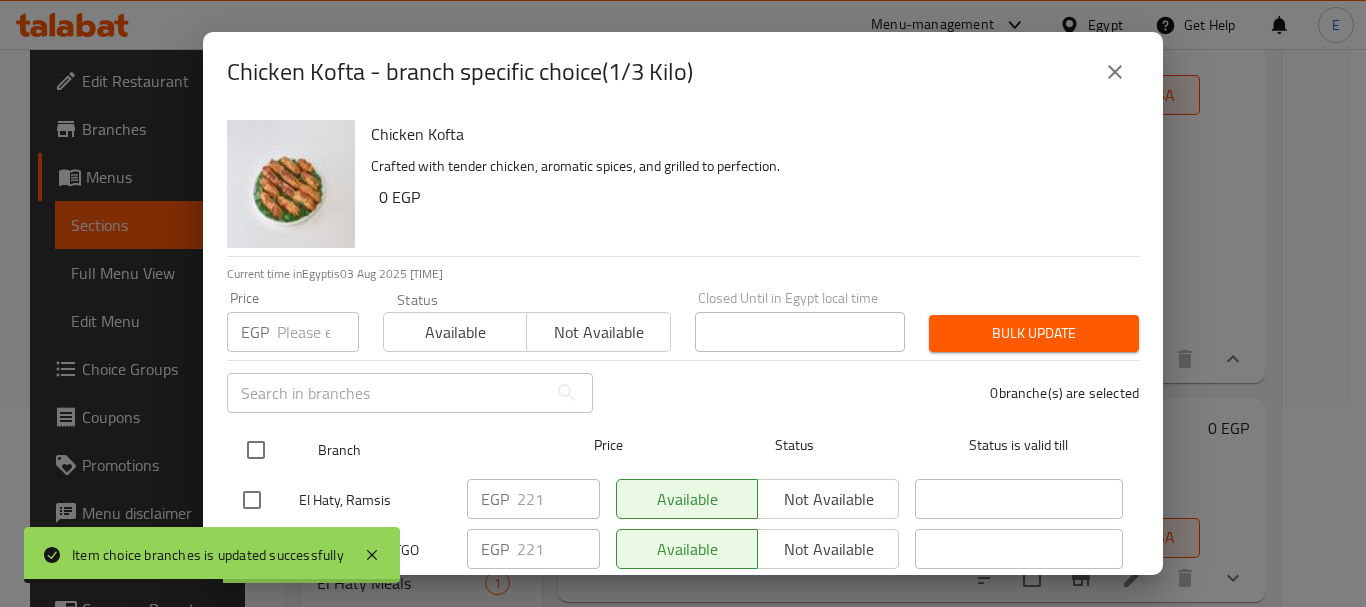 click at bounding box center [256, 450] 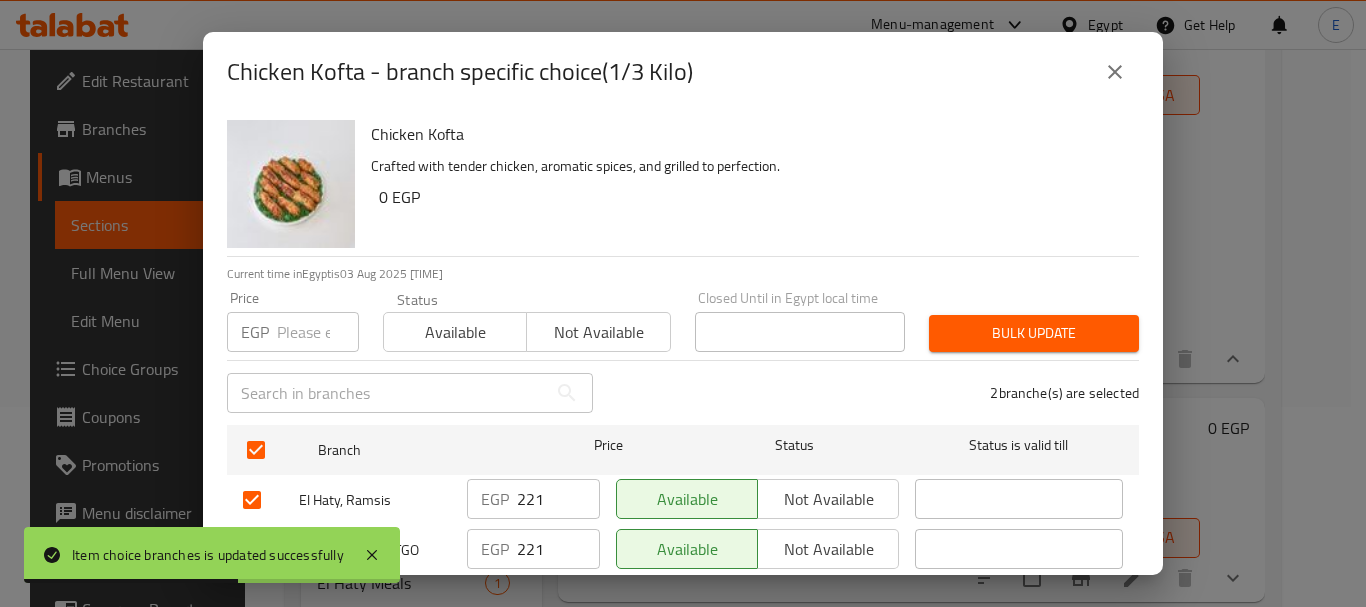 click at bounding box center [318, 332] 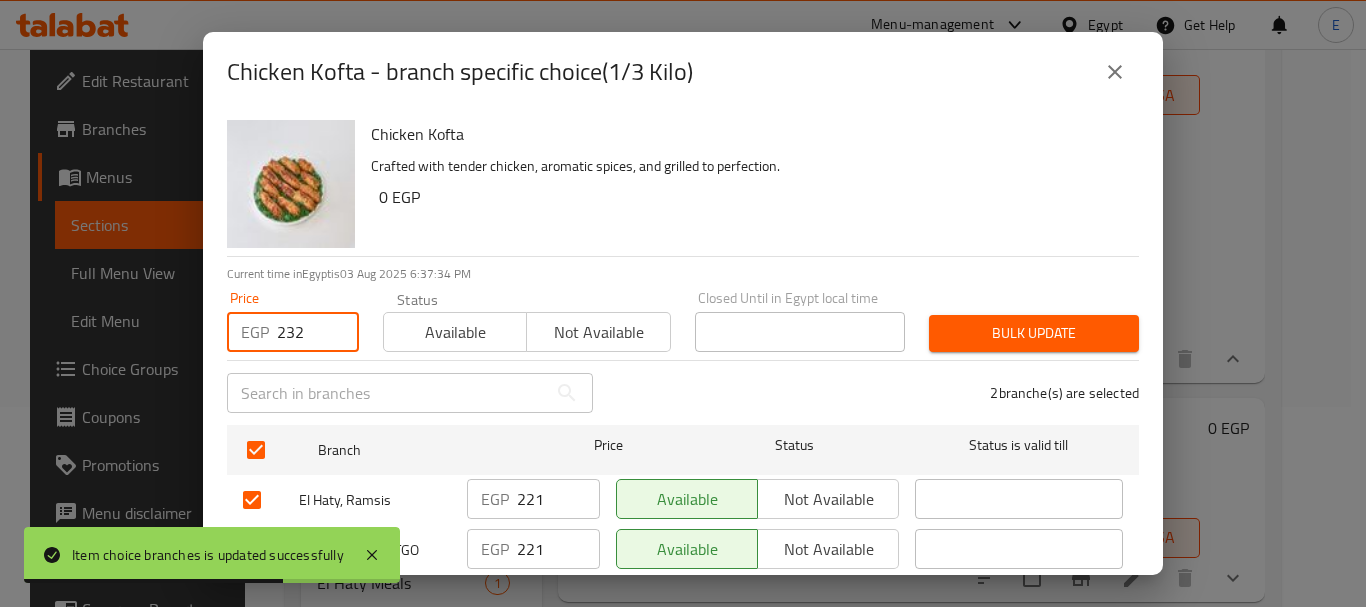 type on "232" 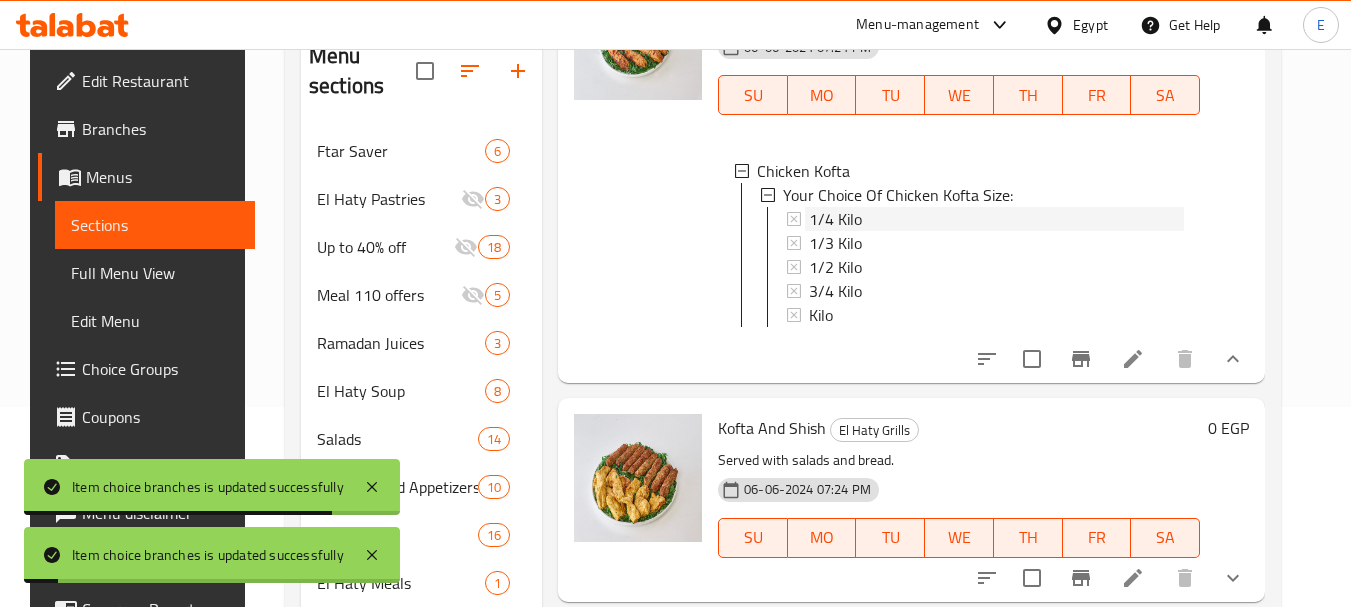 click on "1/4 Kilo" at bounding box center [835, 219] 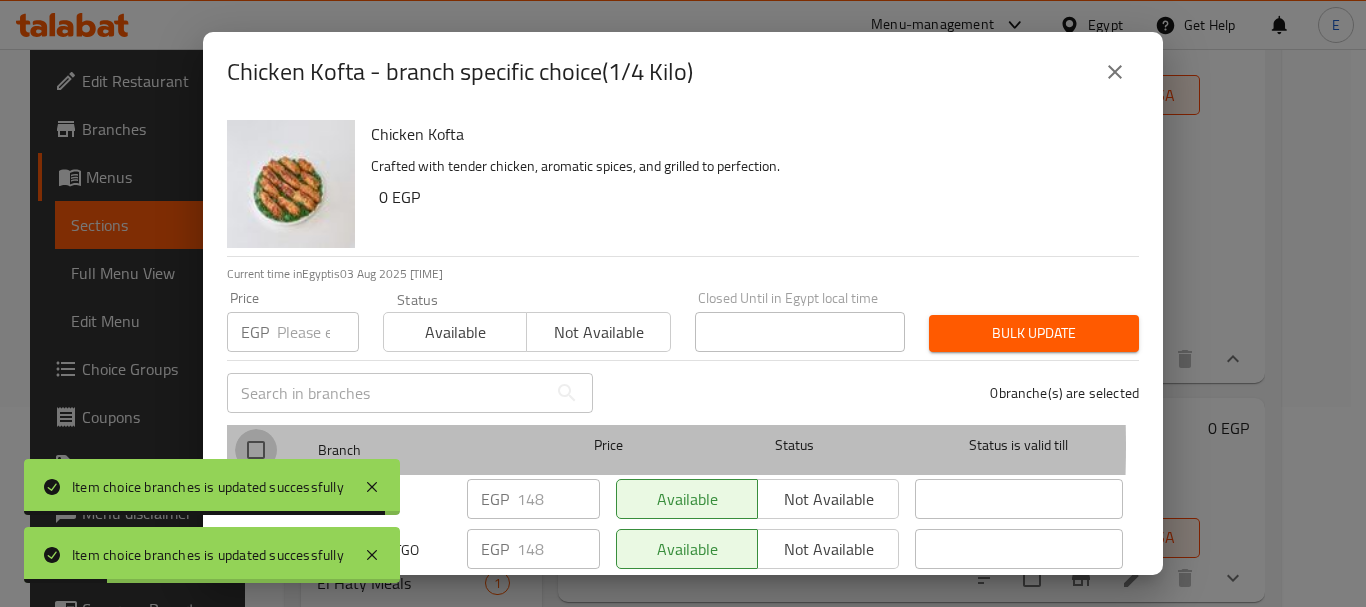 click at bounding box center [256, 450] 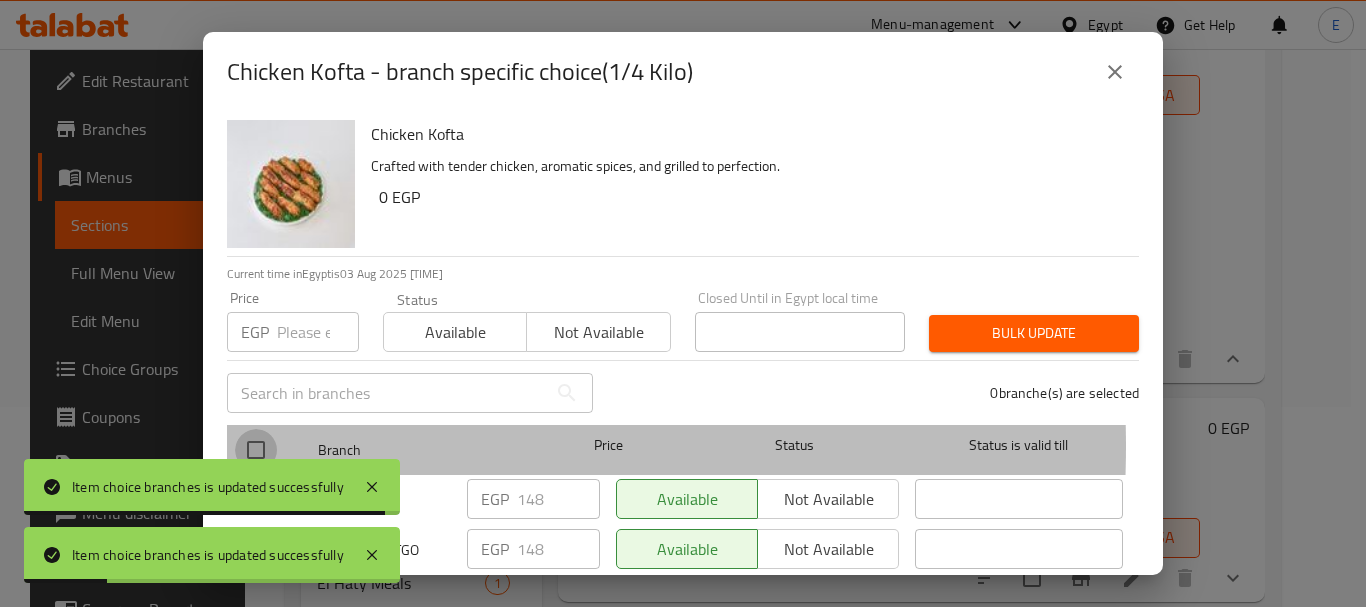 checkbox on "true" 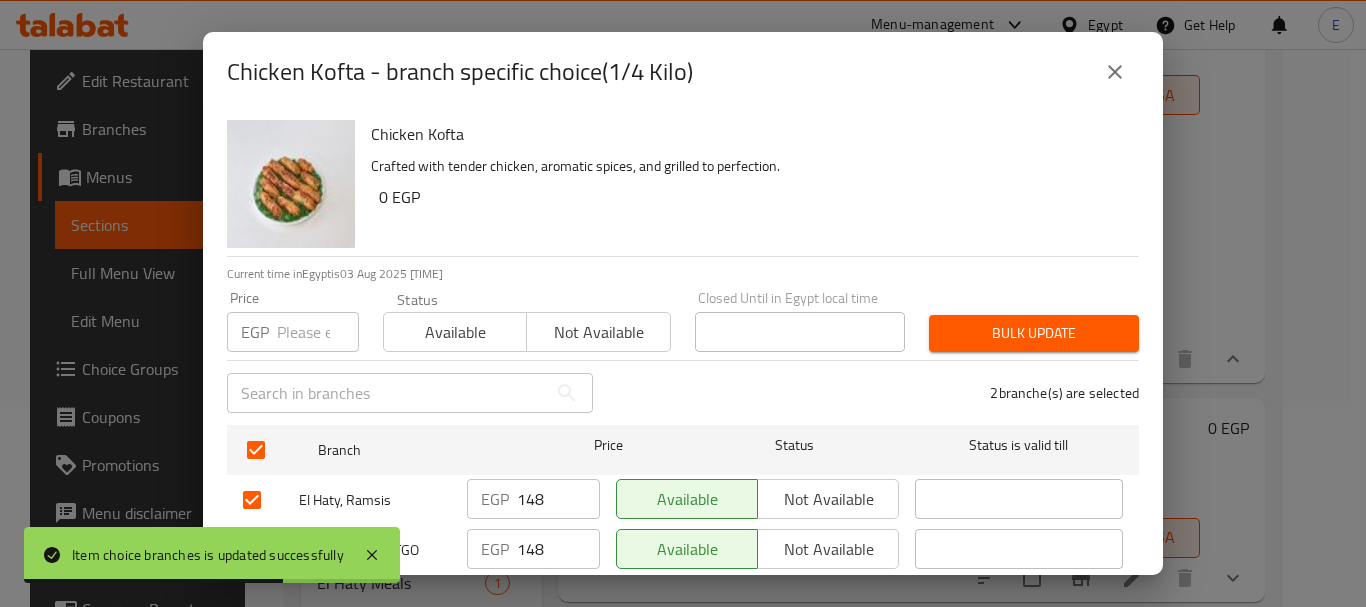click at bounding box center (318, 332) 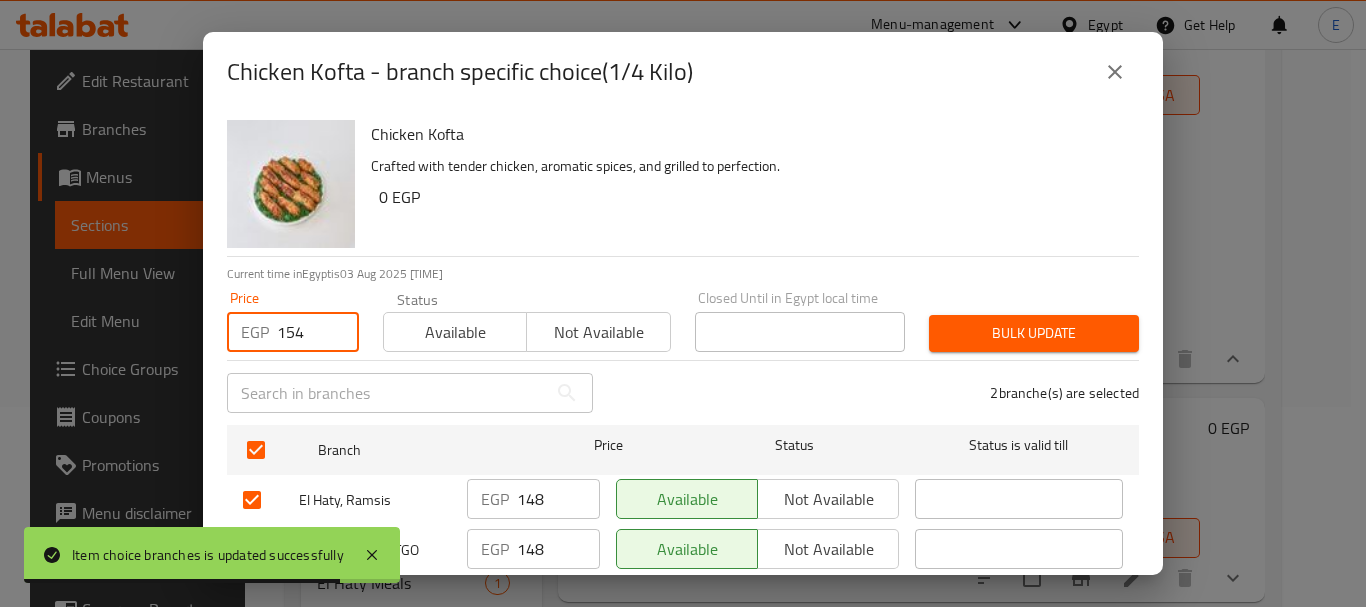 type on "154" 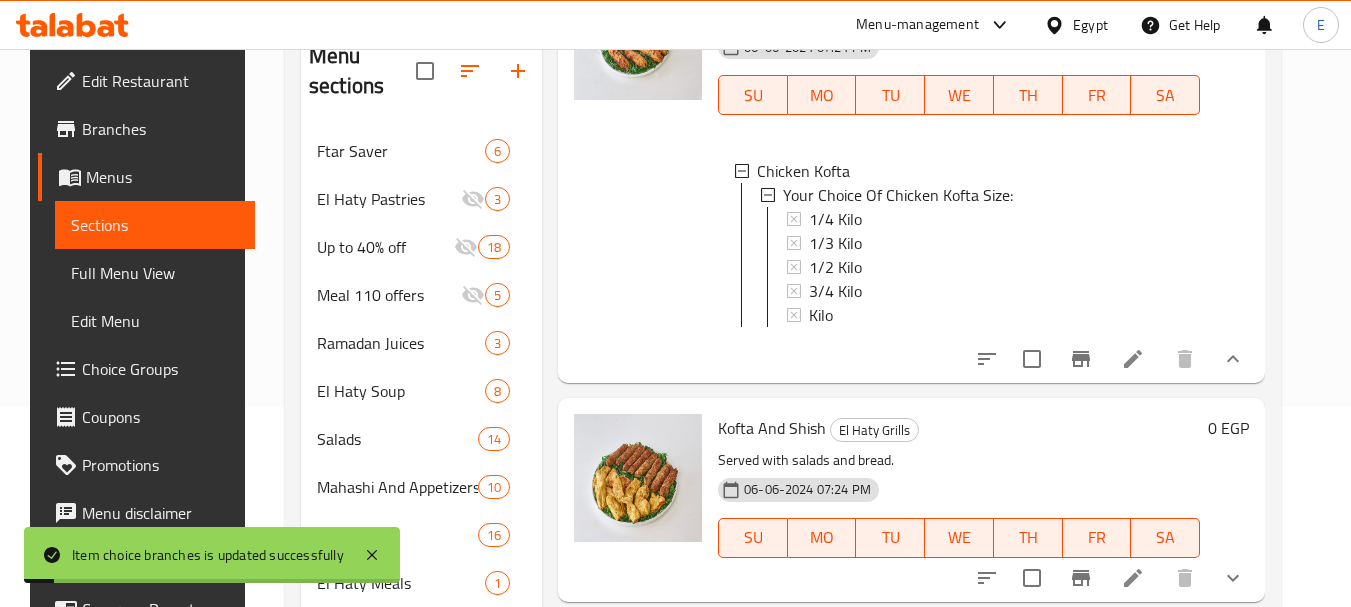 scroll, scrollTop: 3, scrollLeft: 0, axis: vertical 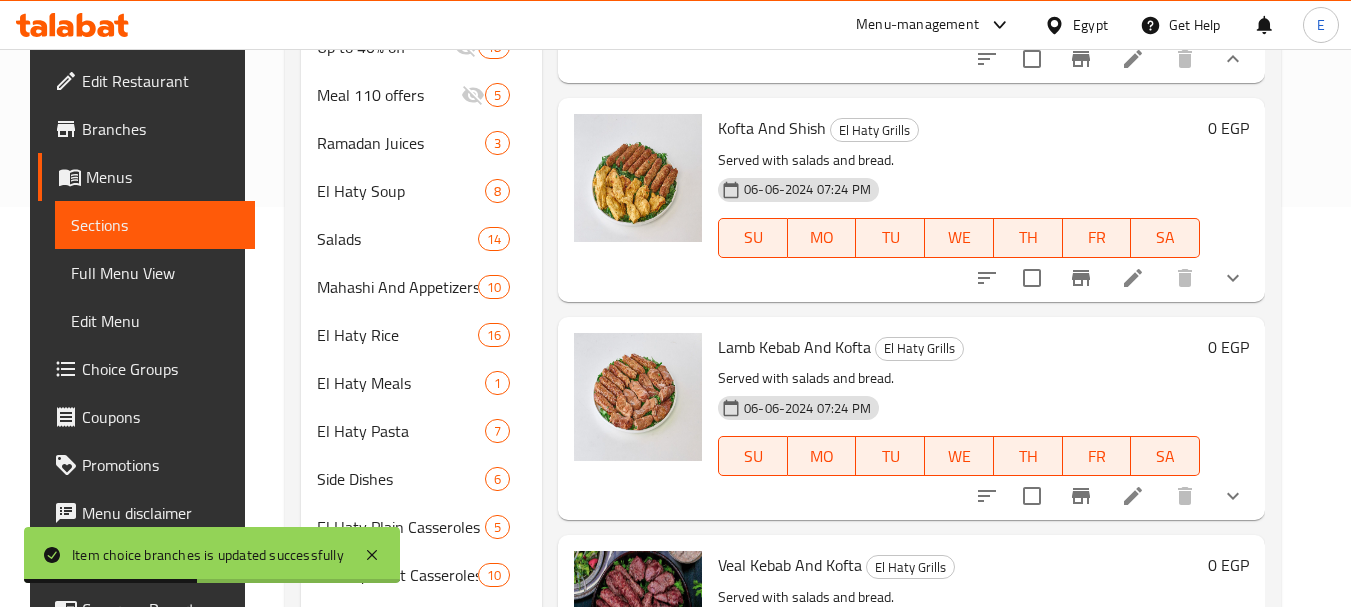 click 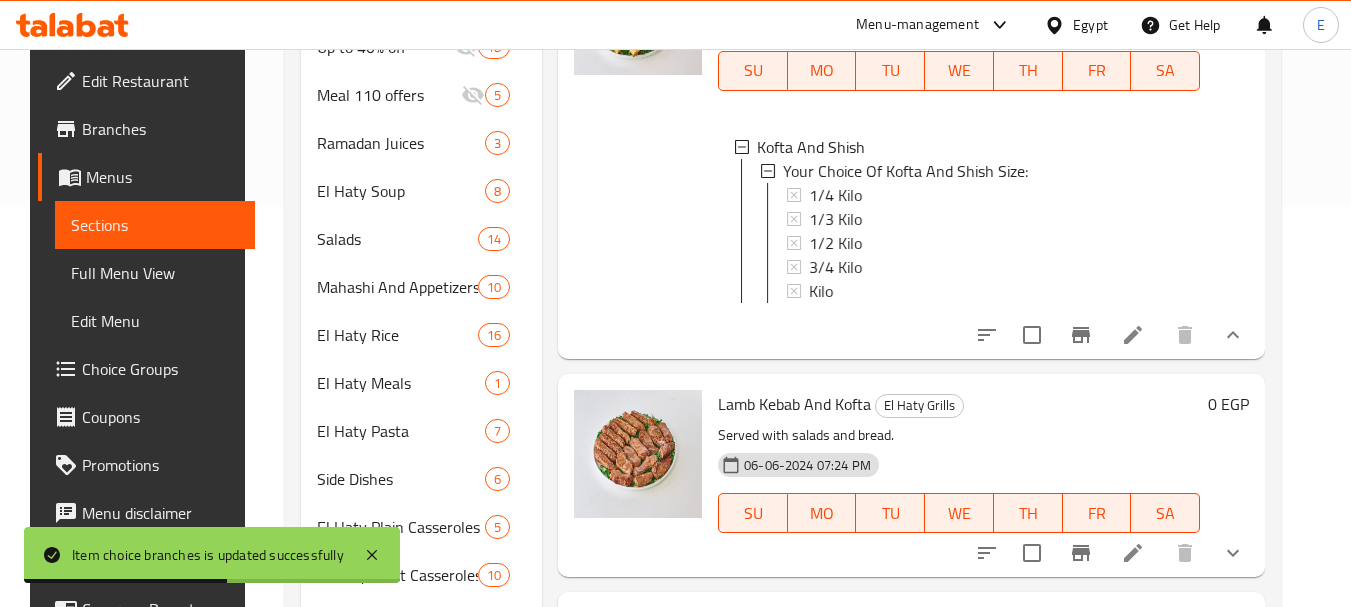 scroll, scrollTop: 4600, scrollLeft: 0, axis: vertical 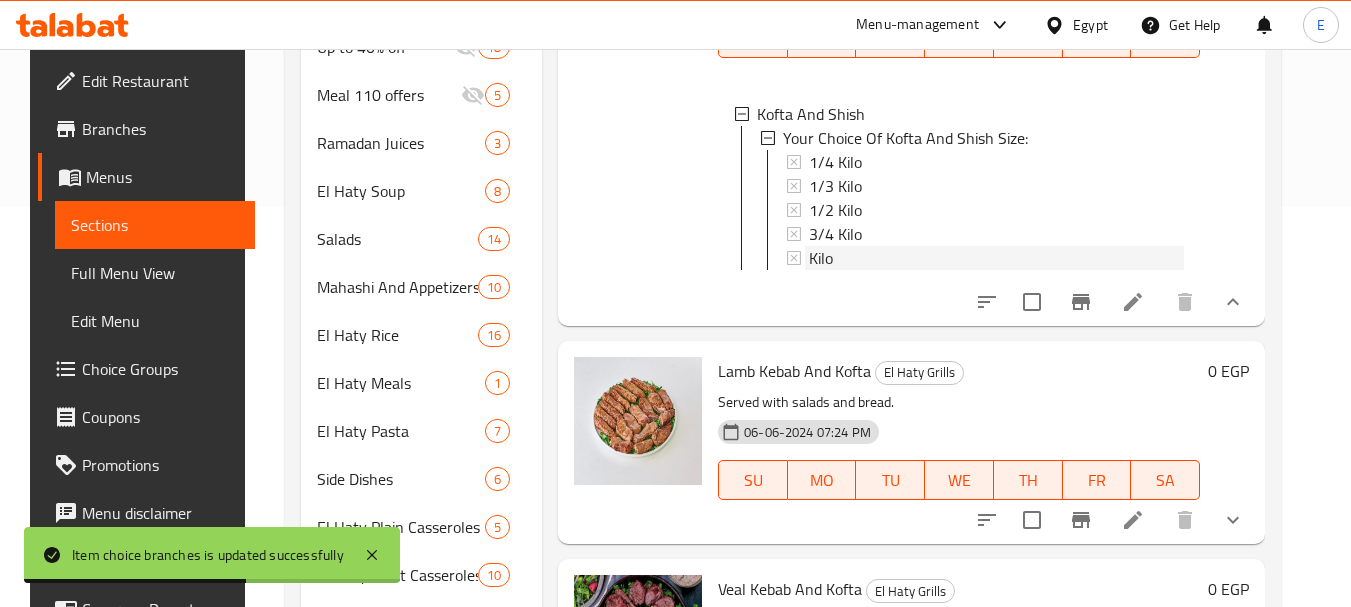 click on "Kilo" at bounding box center [821, 258] 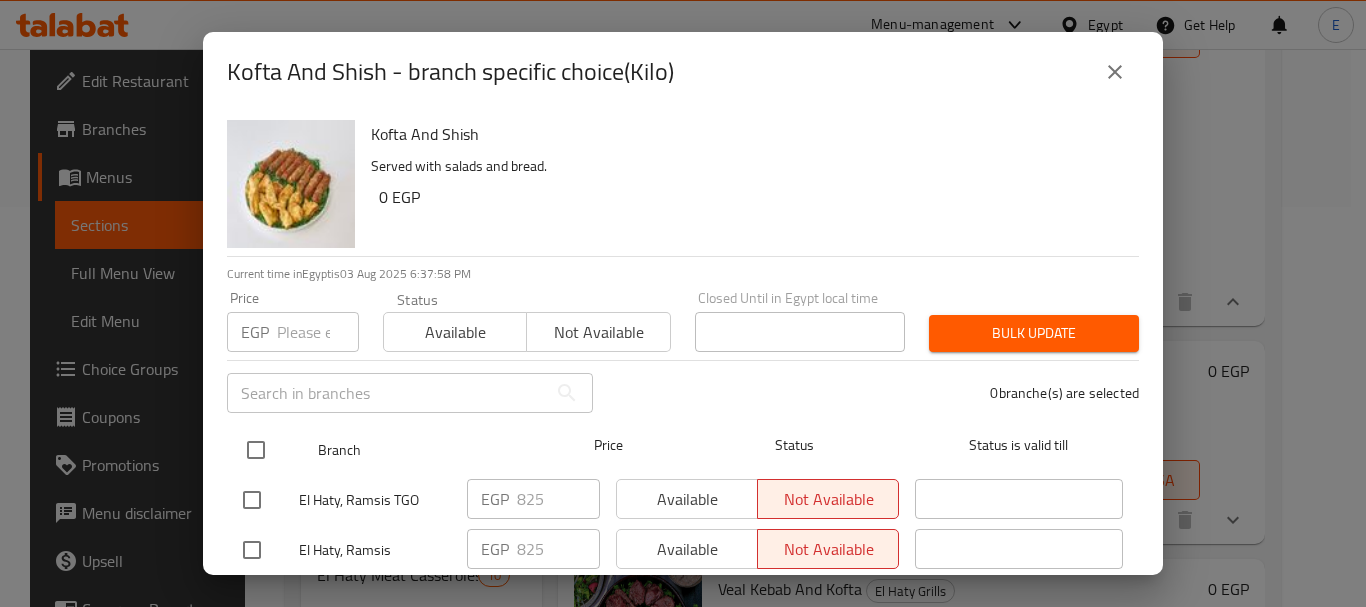 click at bounding box center [256, 450] 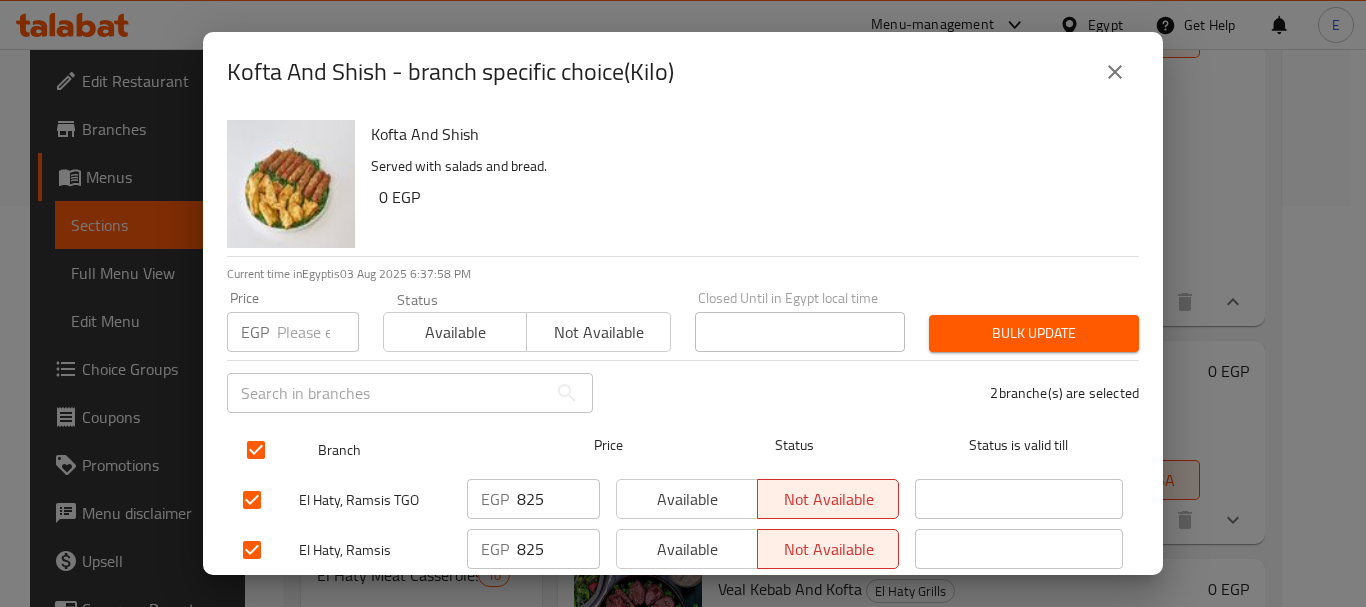 checkbox on "true" 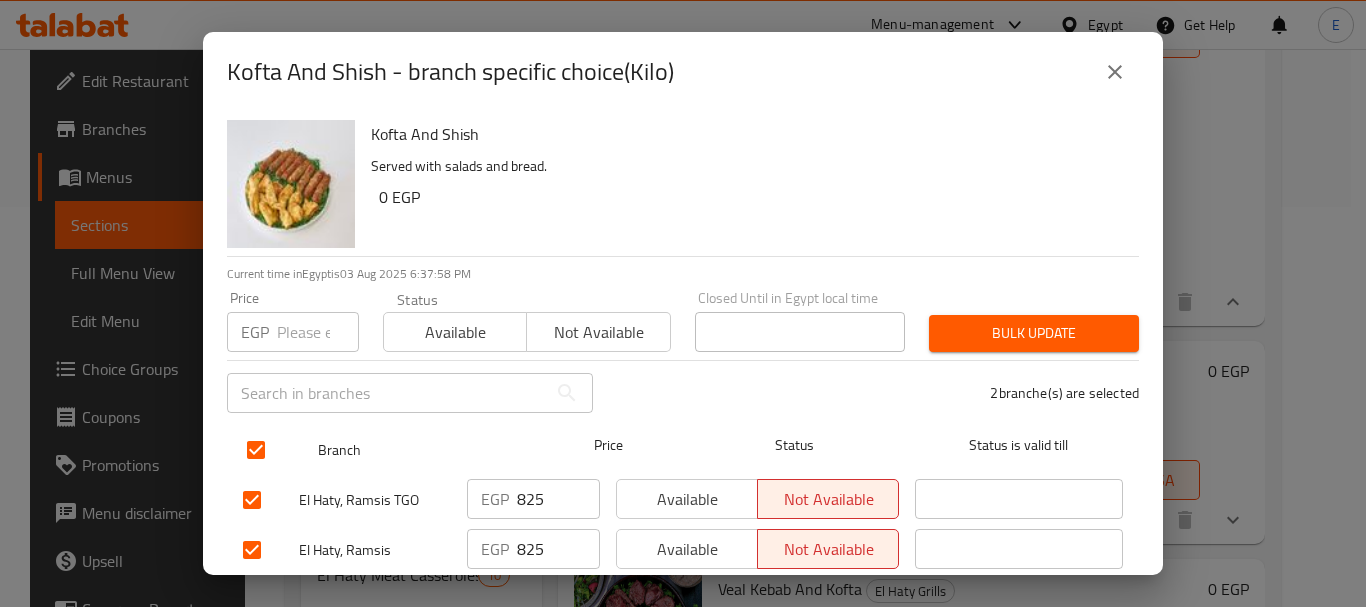 checkbox on "true" 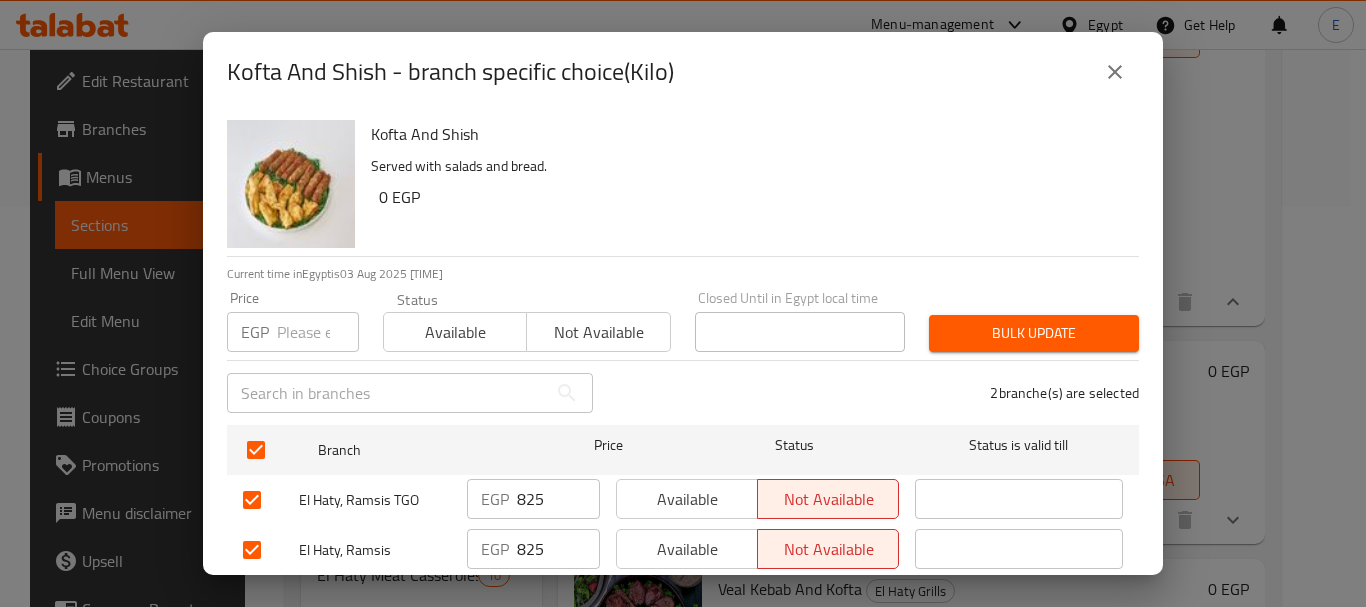 click at bounding box center [318, 332] 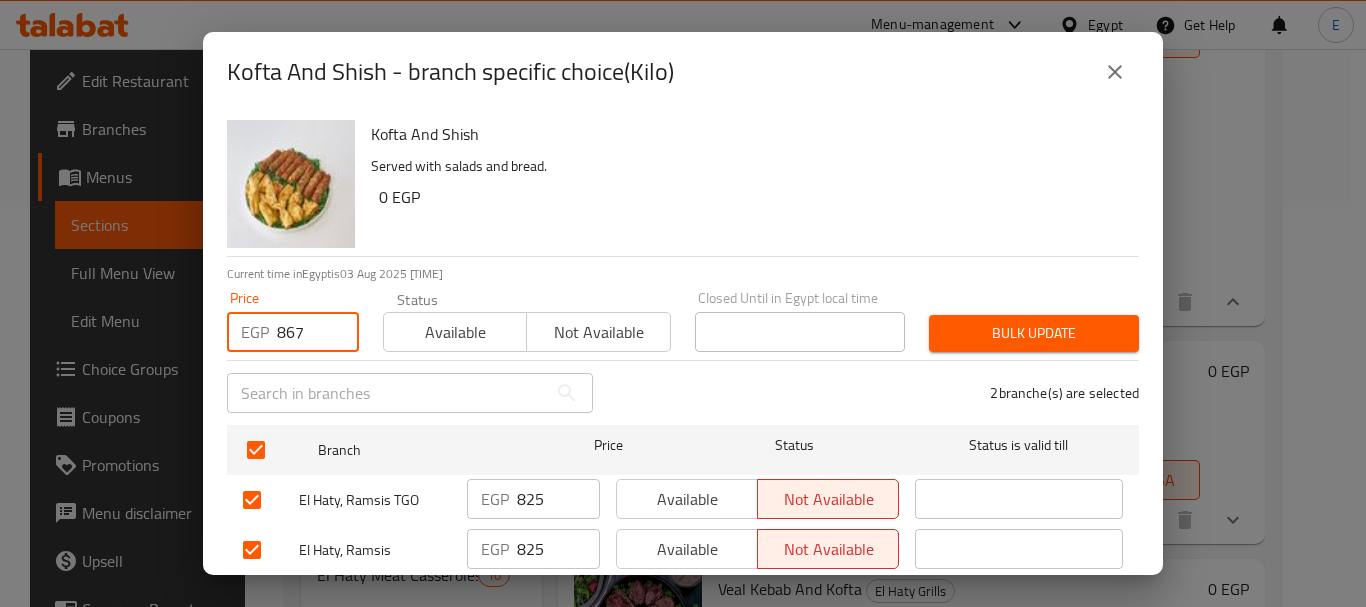 type on "867" 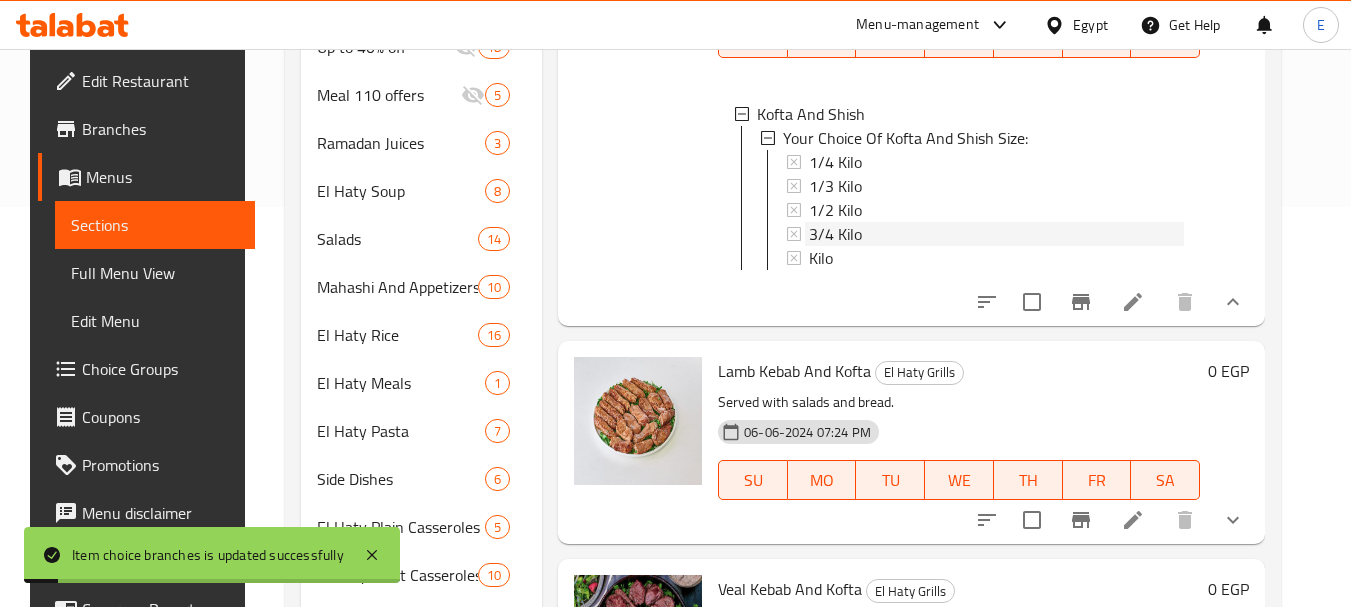 click on "3/4 Kilo" at bounding box center (835, 234) 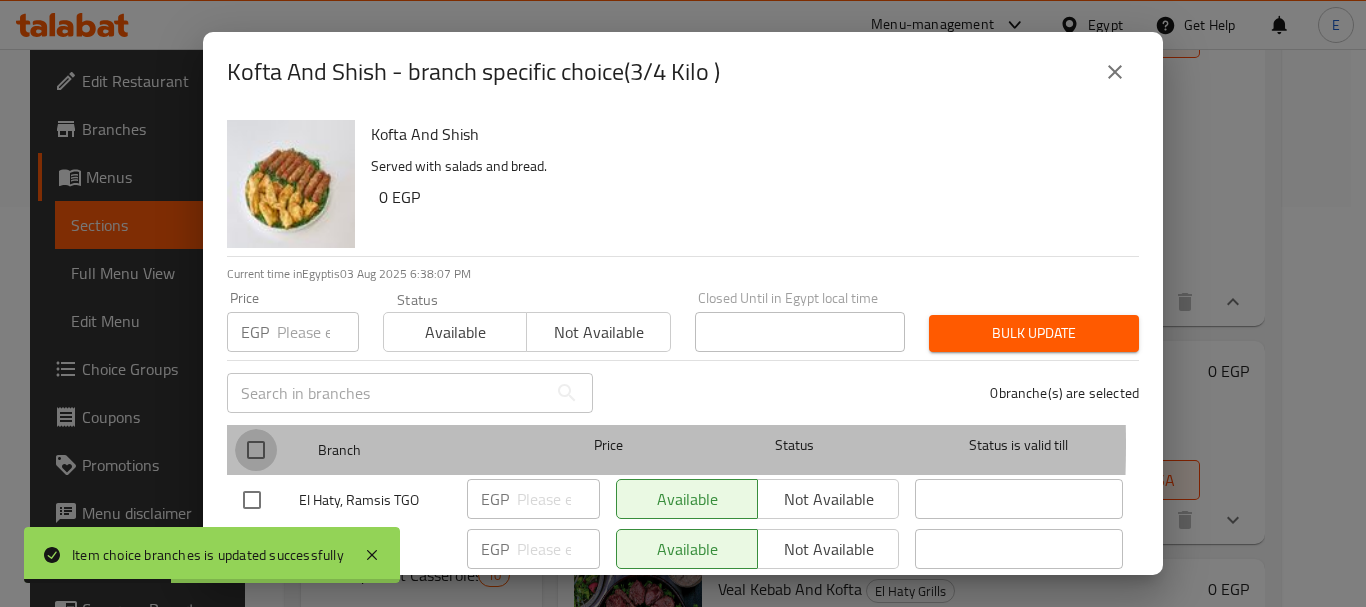 click at bounding box center [256, 450] 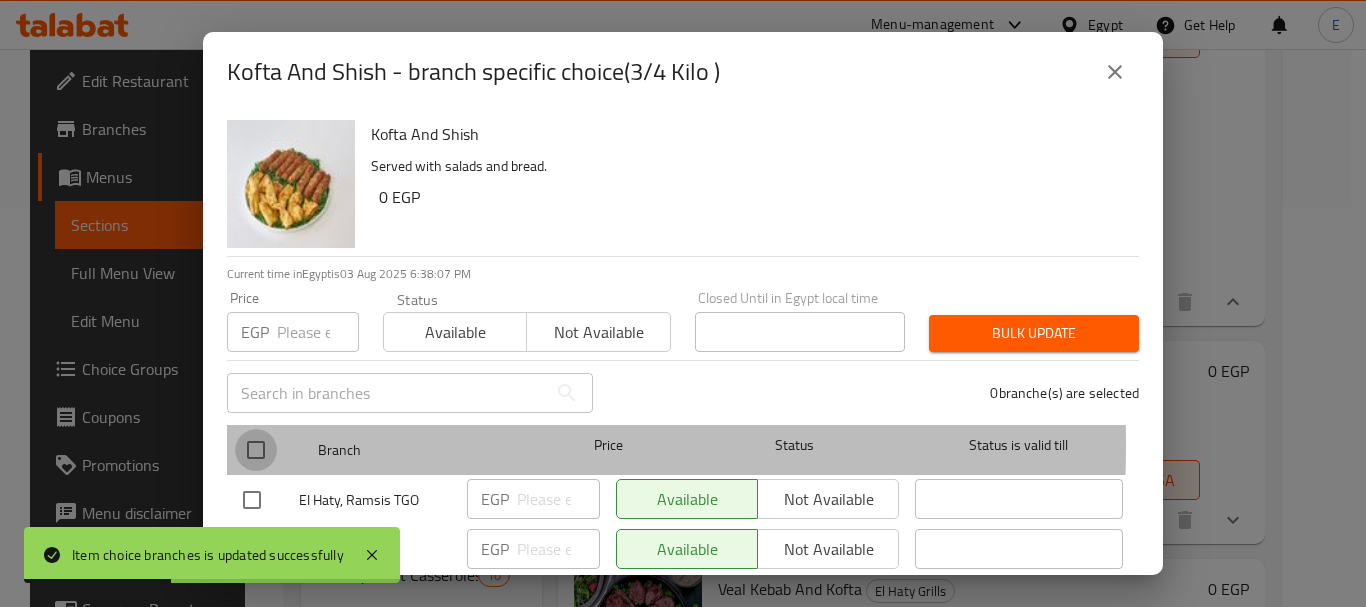 checkbox on "true" 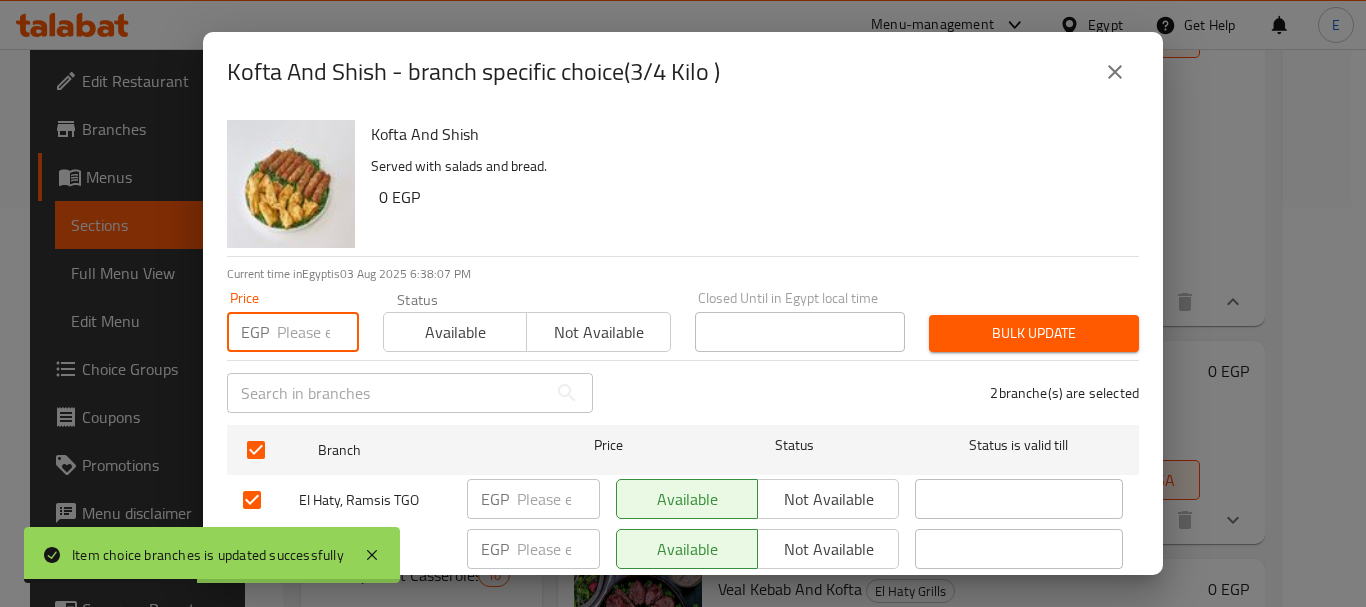 drag, startPoint x: 287, startPoint y: 340, endPoint x: 571, endPoint y: 334, distance: 284.0634 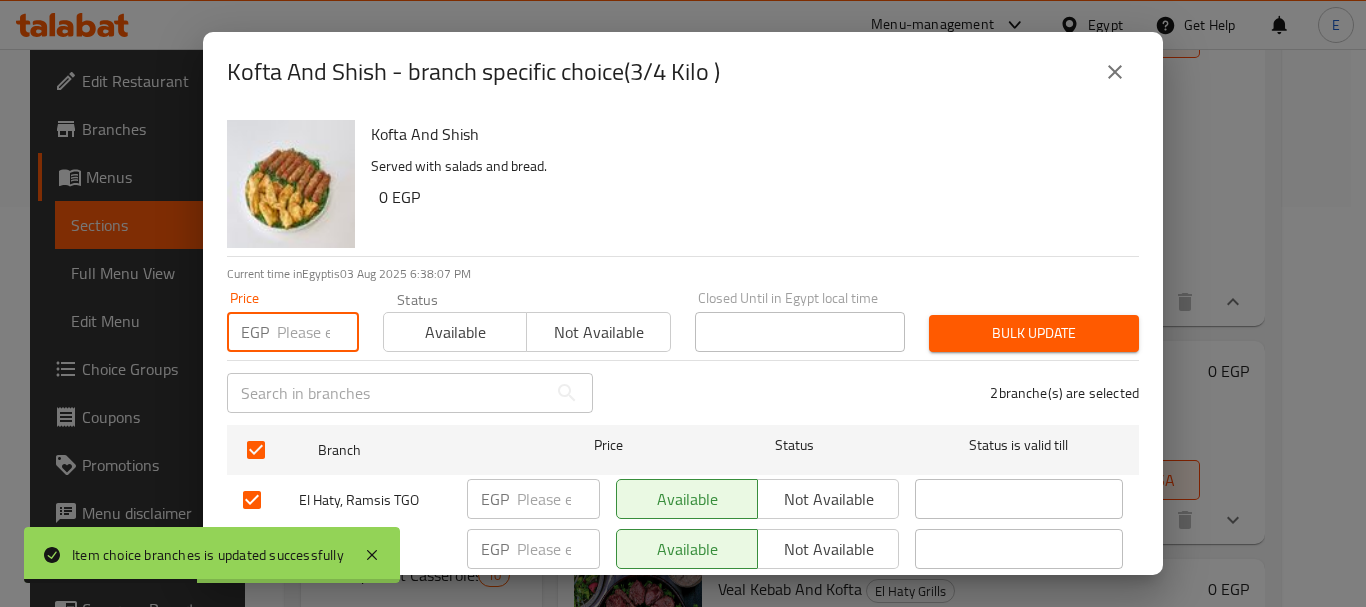click at bounding box center [318, 332] 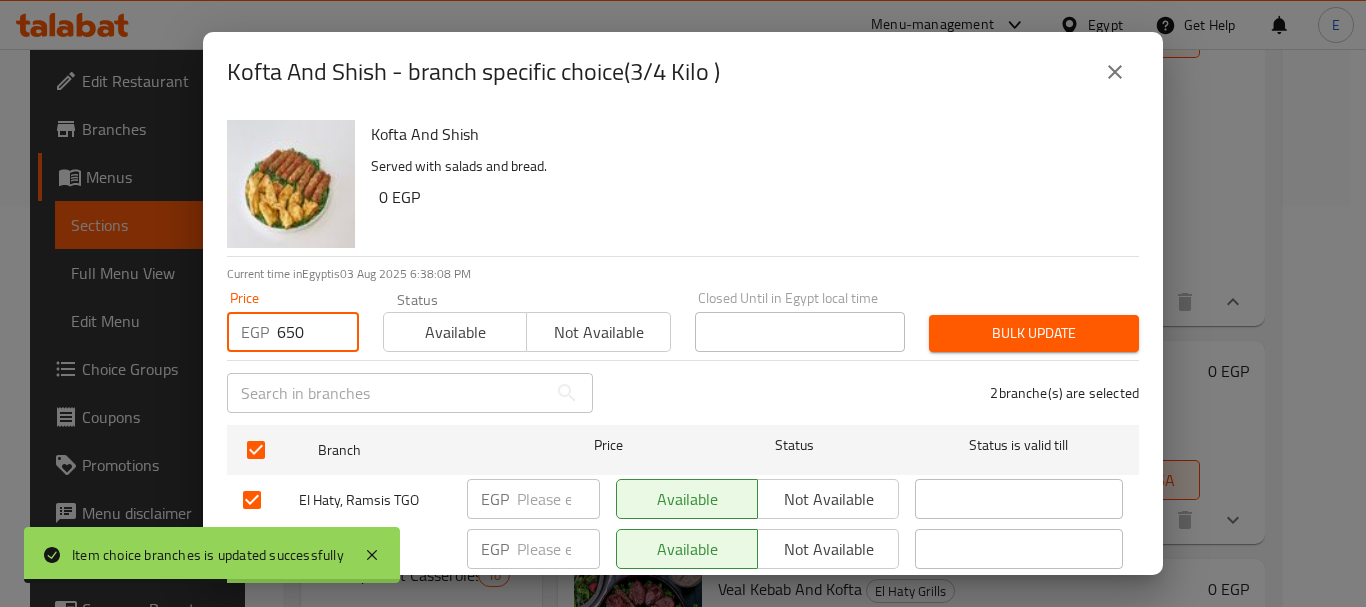 type on "650" 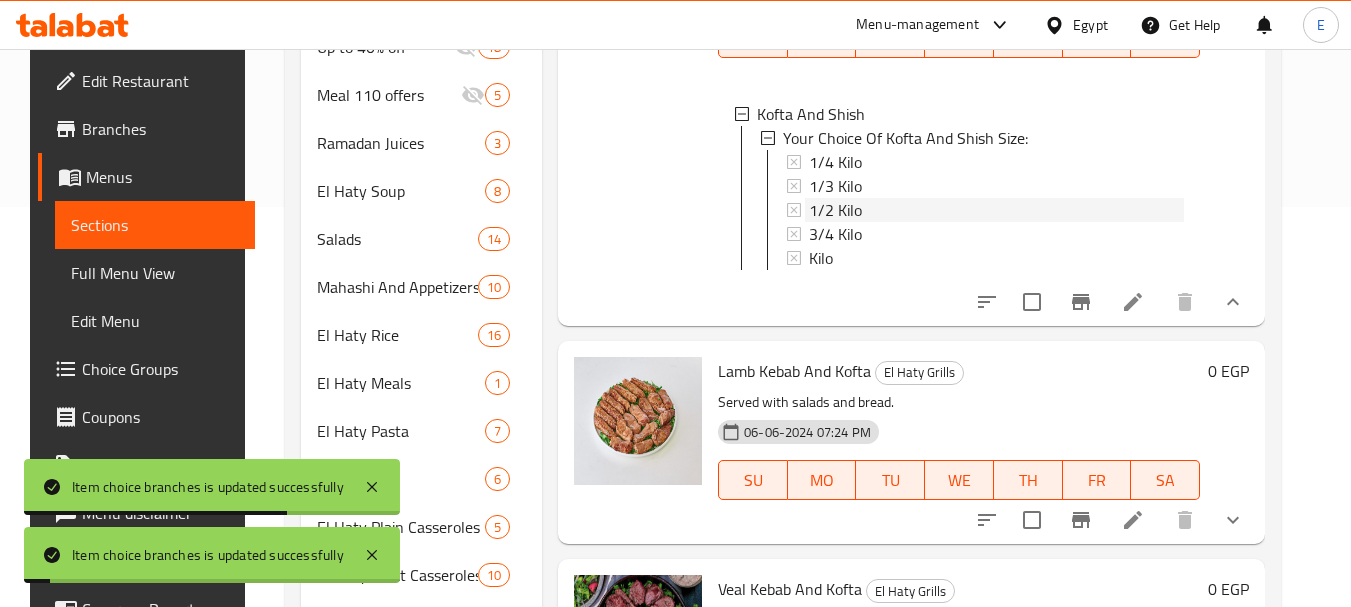 click on "1/2 Kilo" at bounding box center [835, 210] 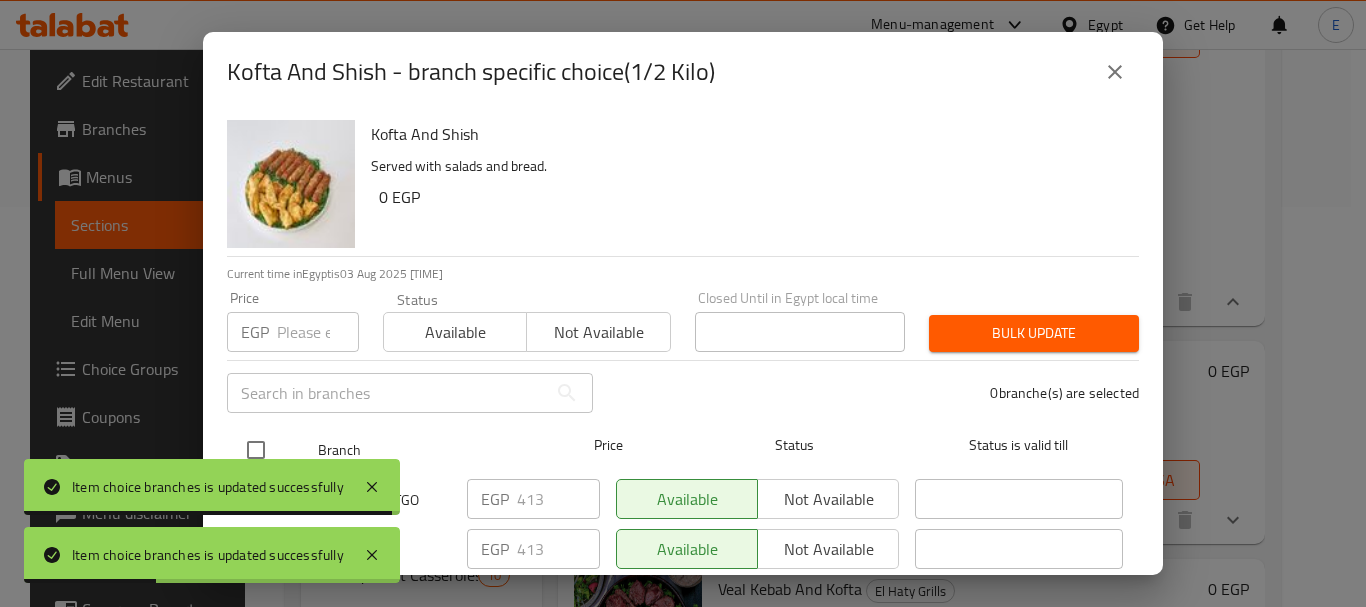 click at bounding box center (256, 450) 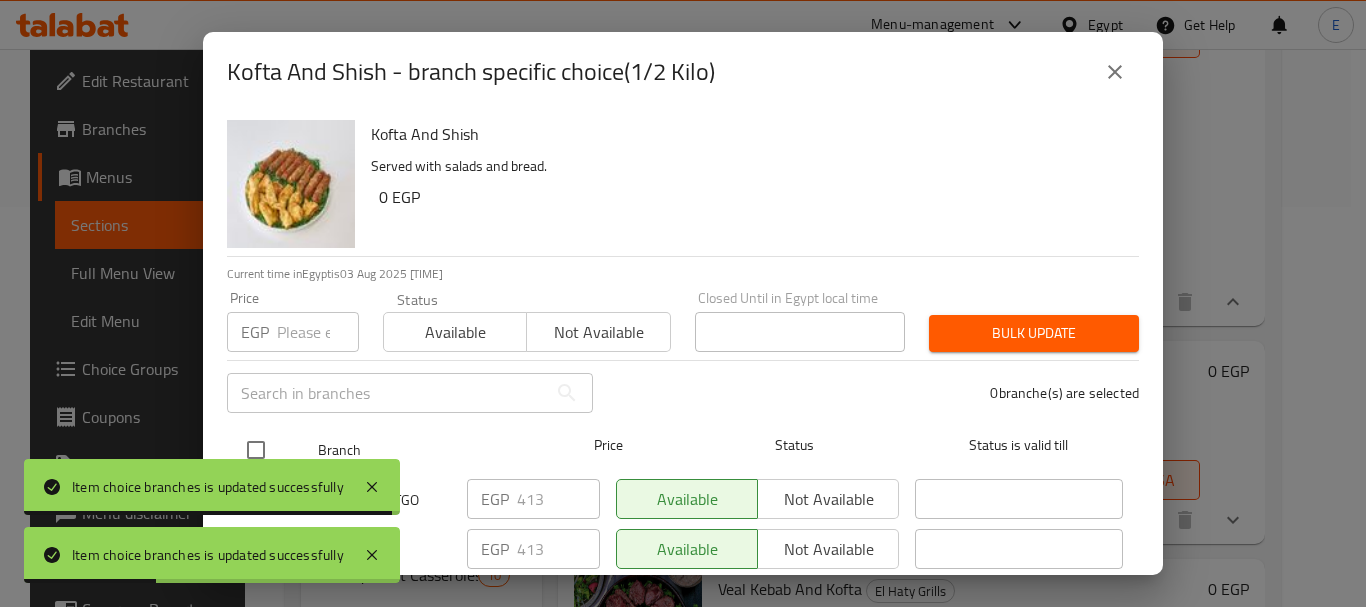 checkbox on "true" 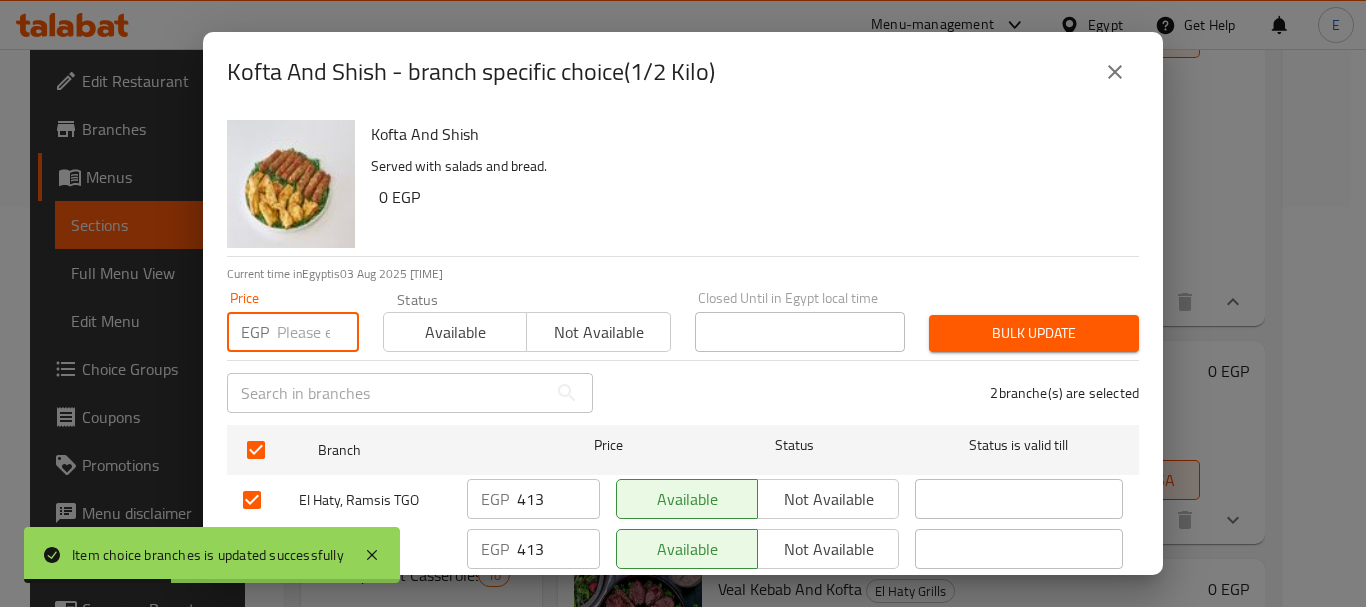 click at bounding box center (318, 332) 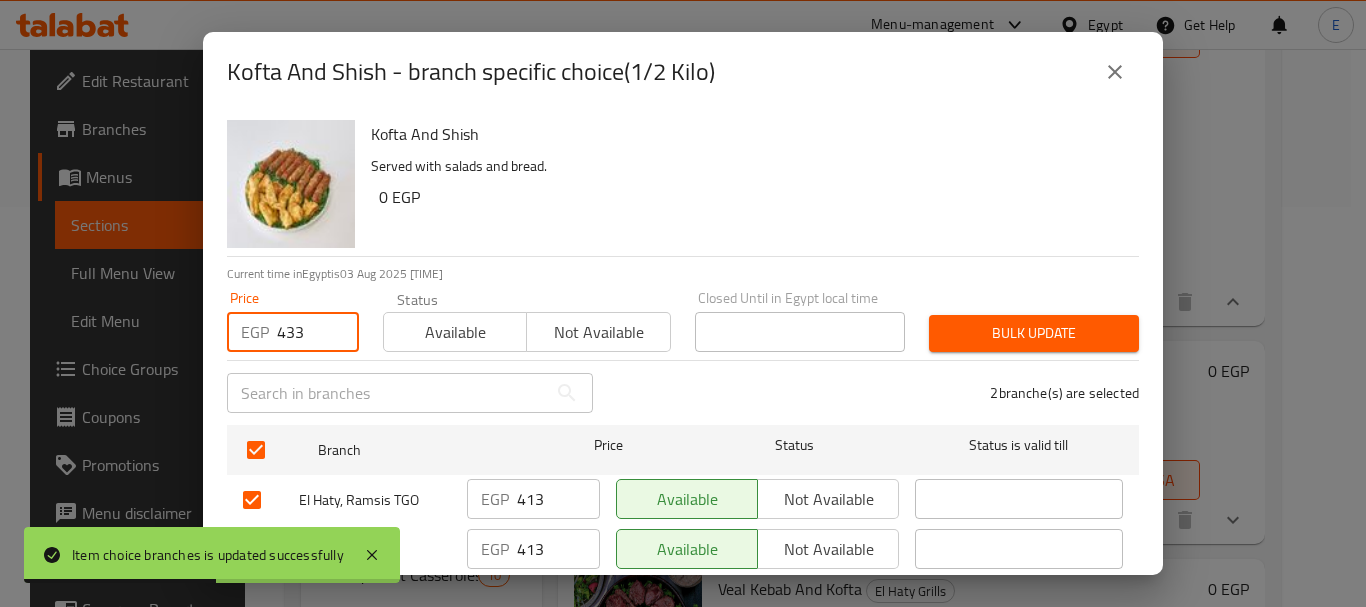 type on "433" 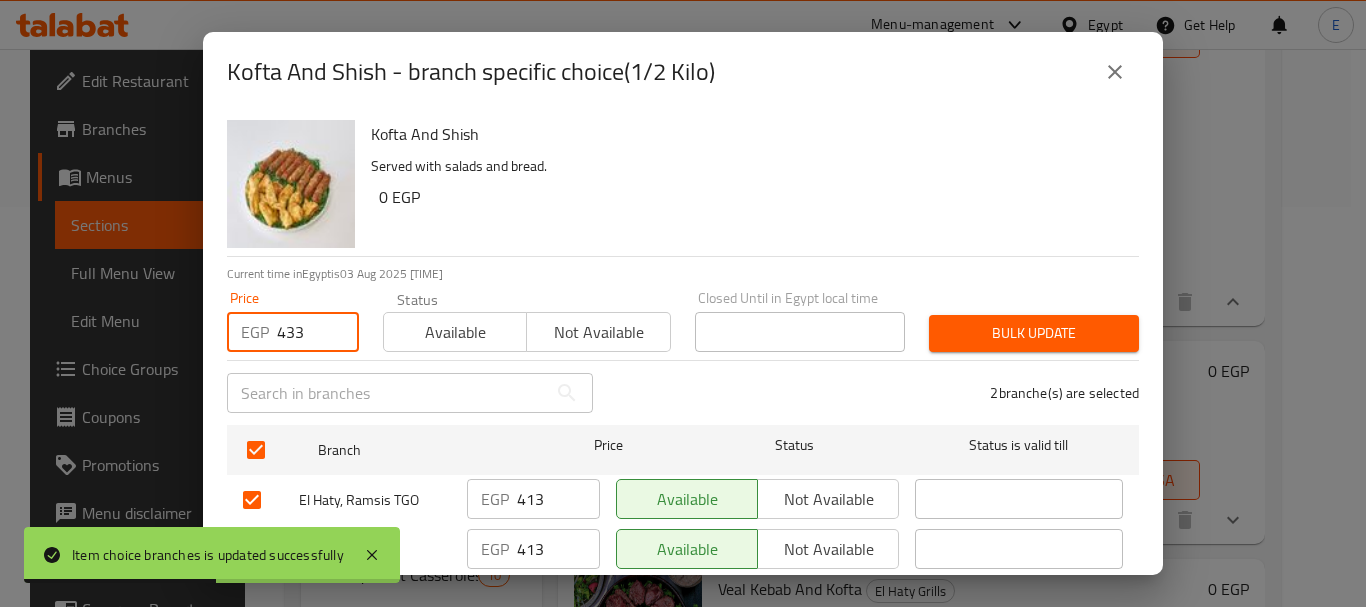click on "Bulk update" at bounding box center (1034, 333) 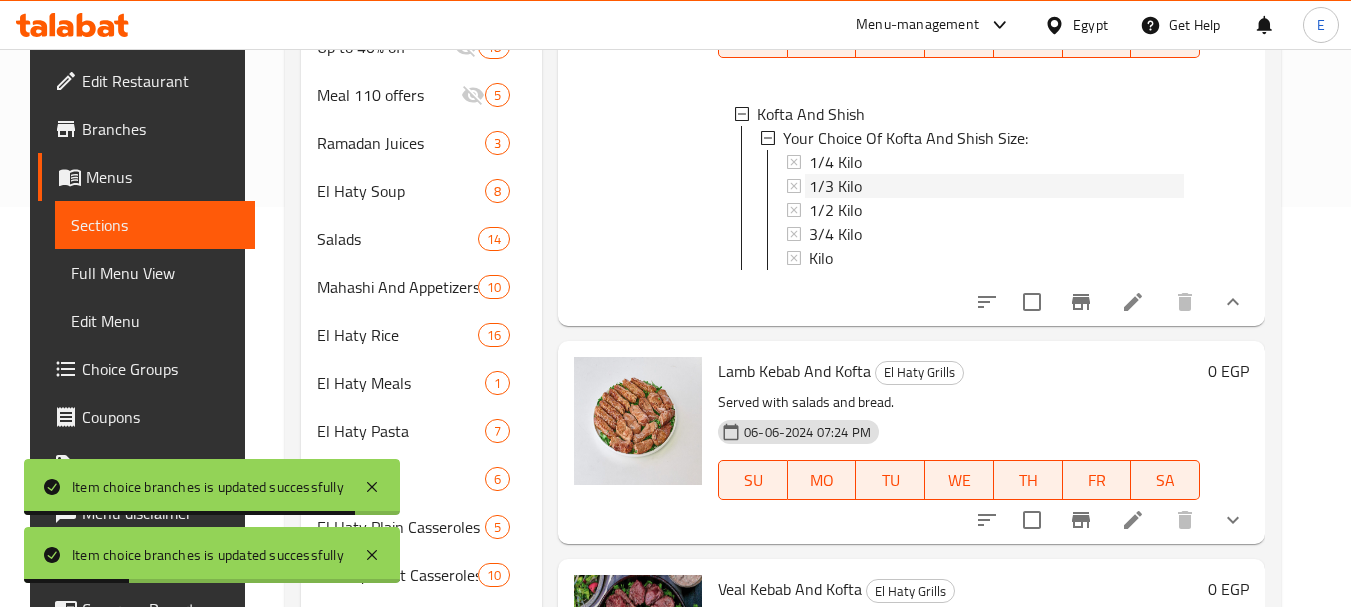 click on "1/3 Kilo" at bounding box center (835, 186) 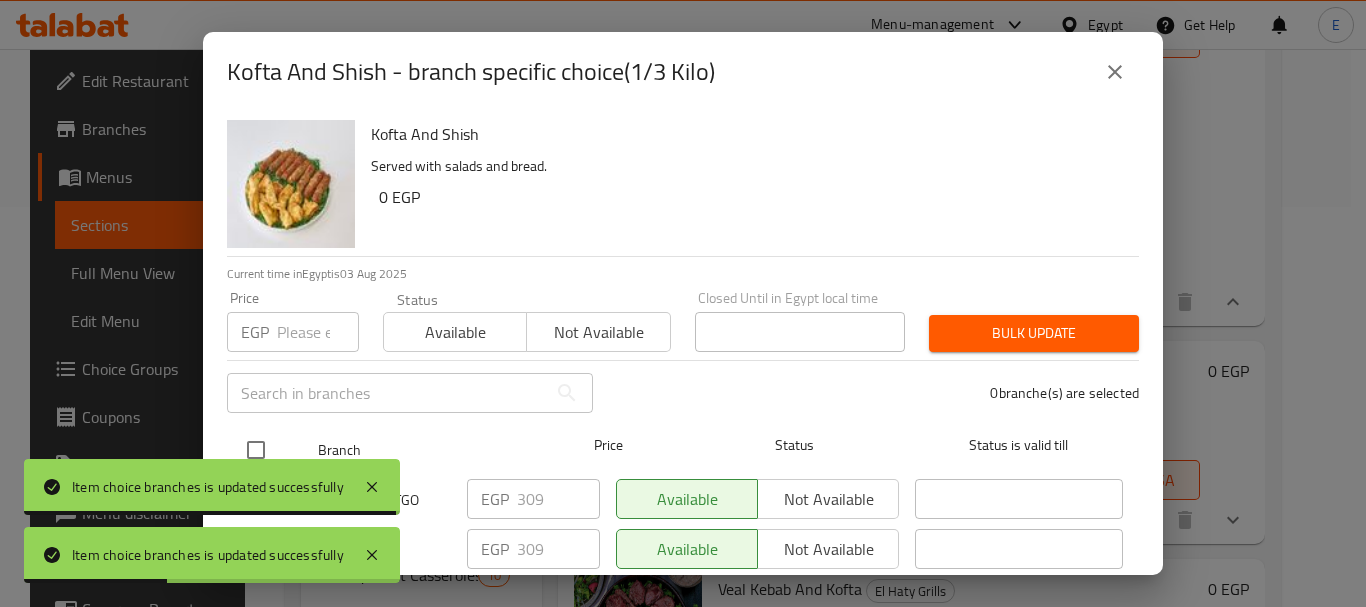 click at bounding box center (256, 450) 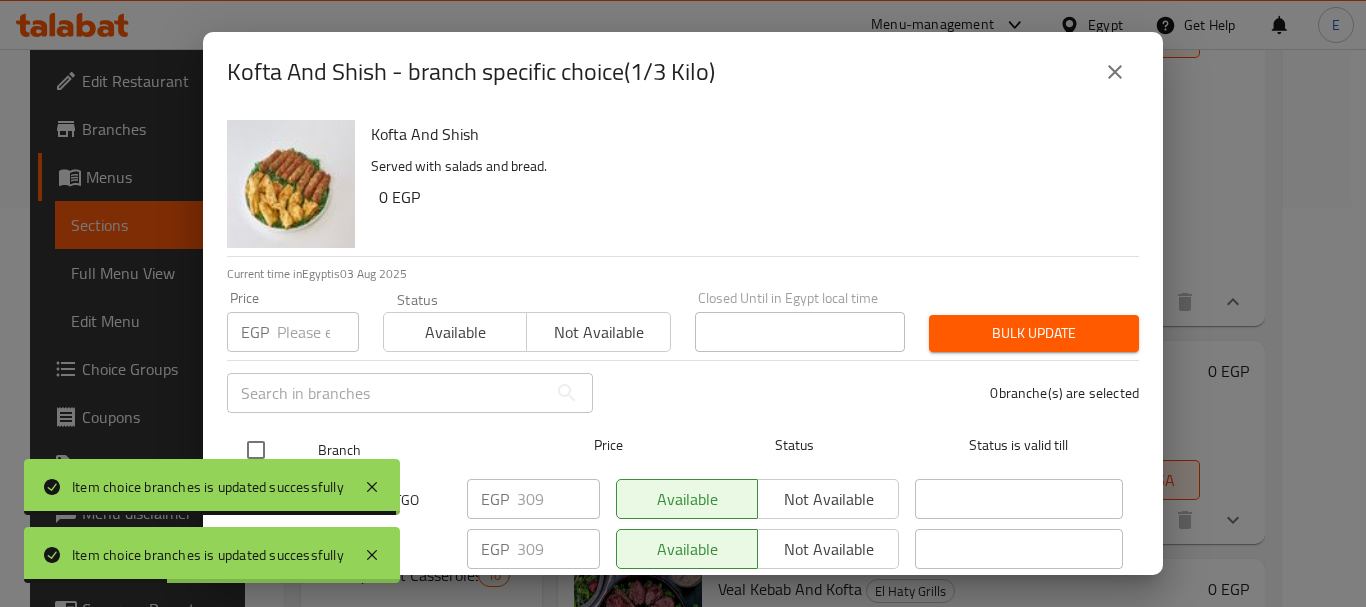 checkbox on "true" 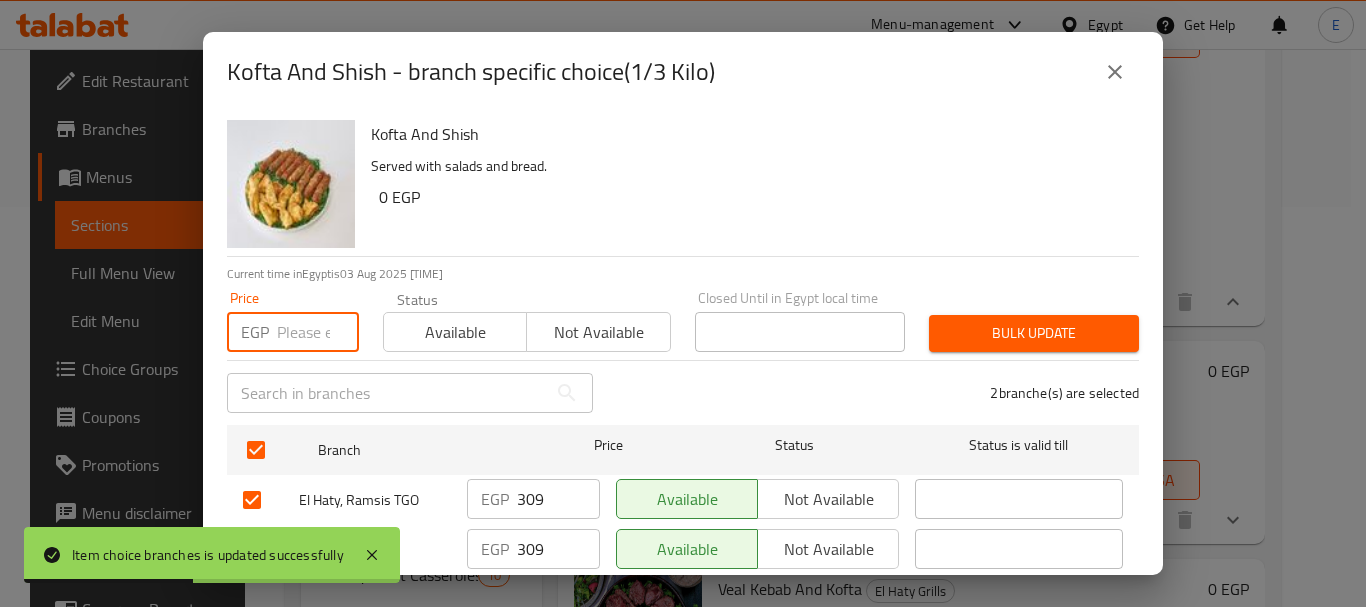 click at bounding box center [318, 332] 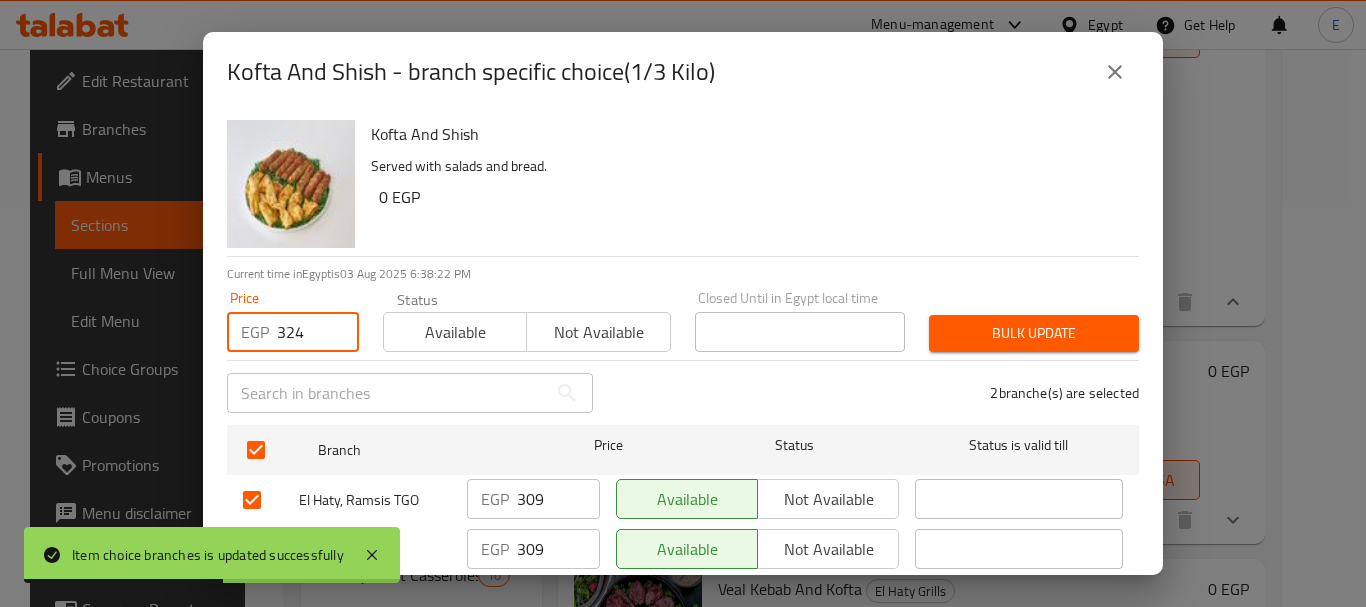 type on "324" 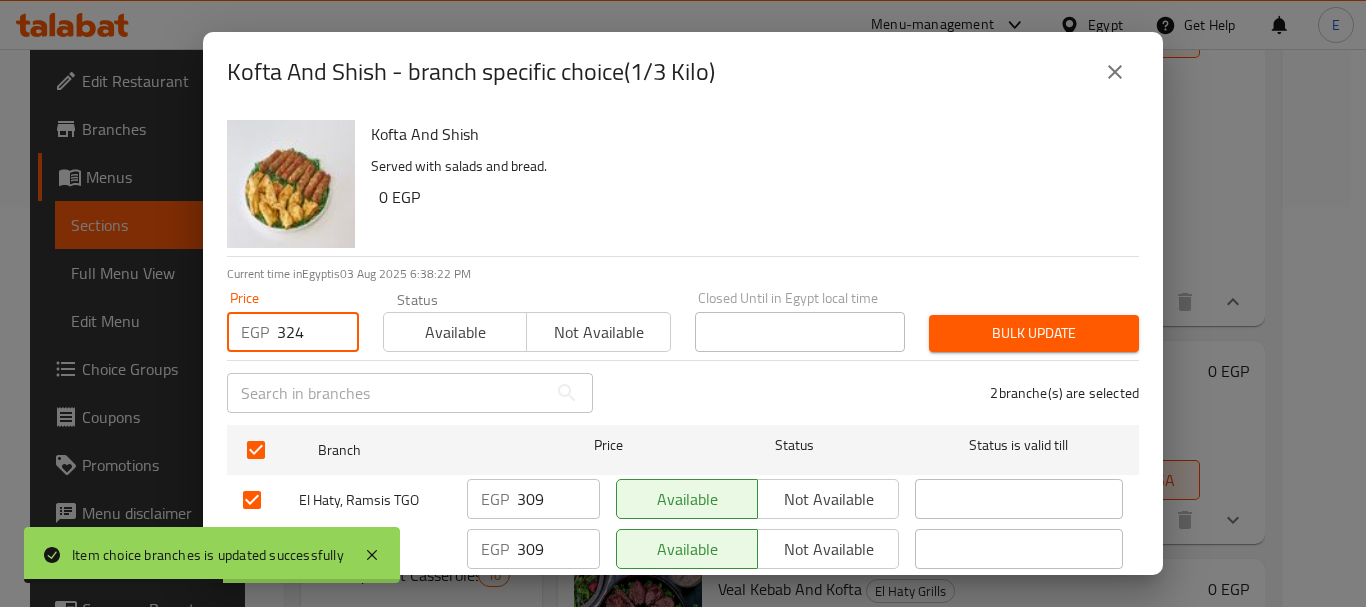 click on "Bulk update" at bounding box center (1034, 333) 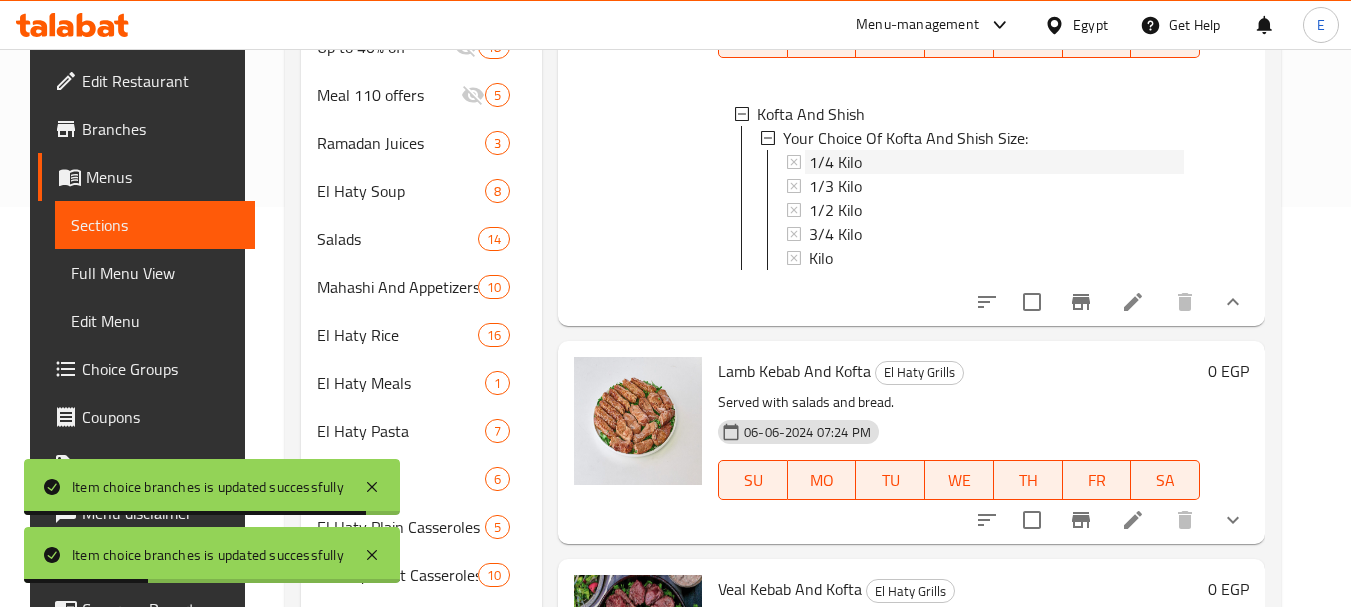 click on "1/4 Kilo" at bounding box center (835, 162) 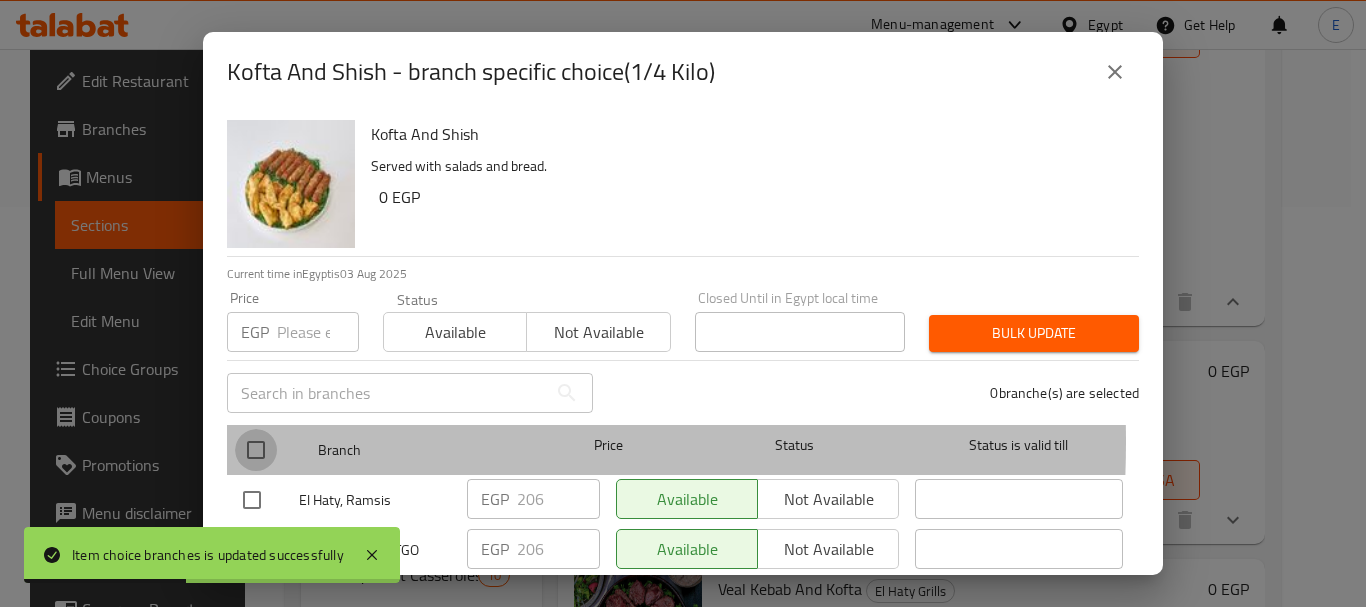 click at bounding box center [256, 450] 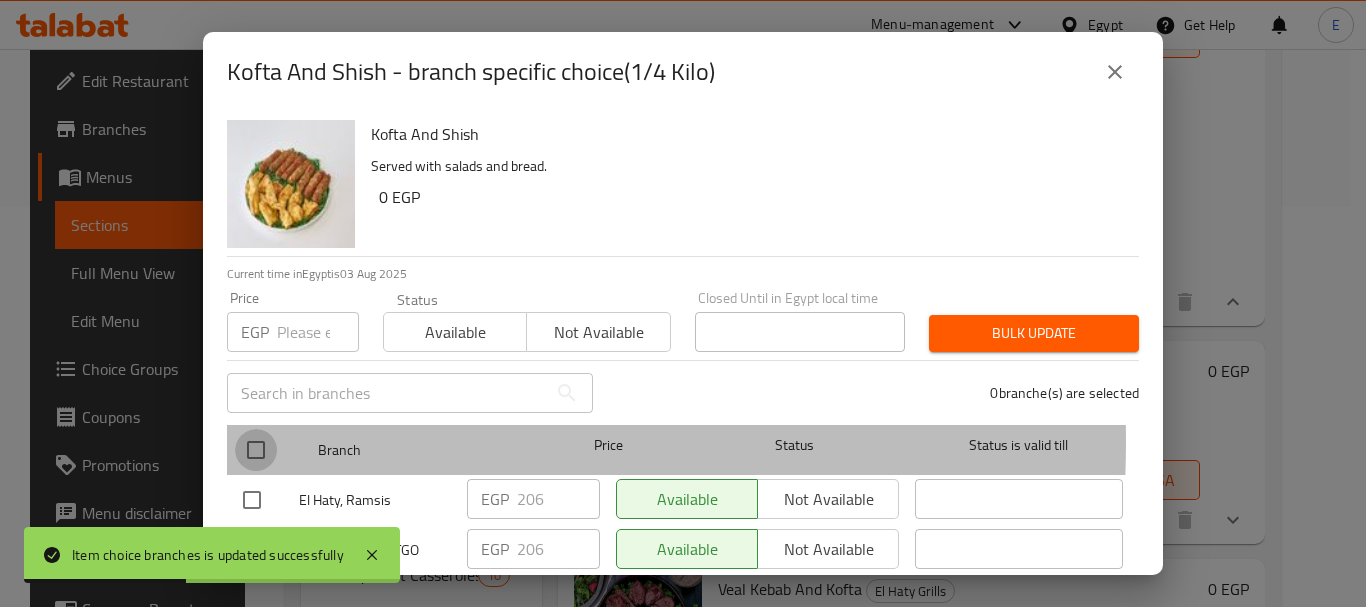 checkbox on "true" 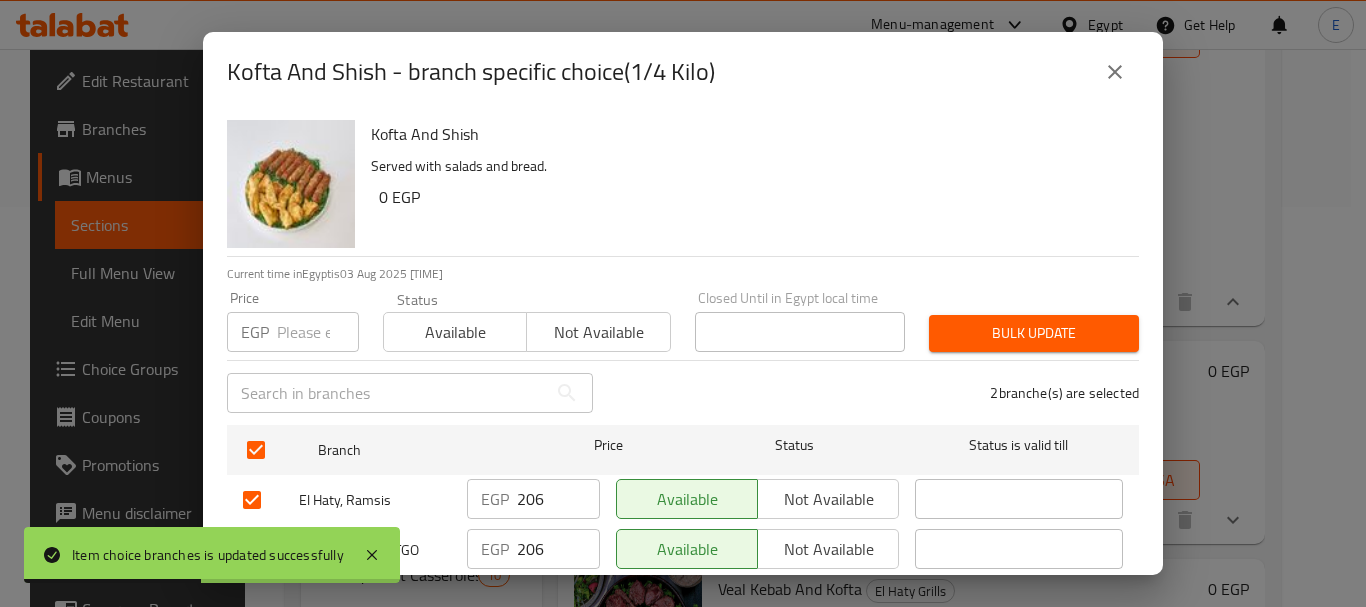 click at bounding box center [318, 332] 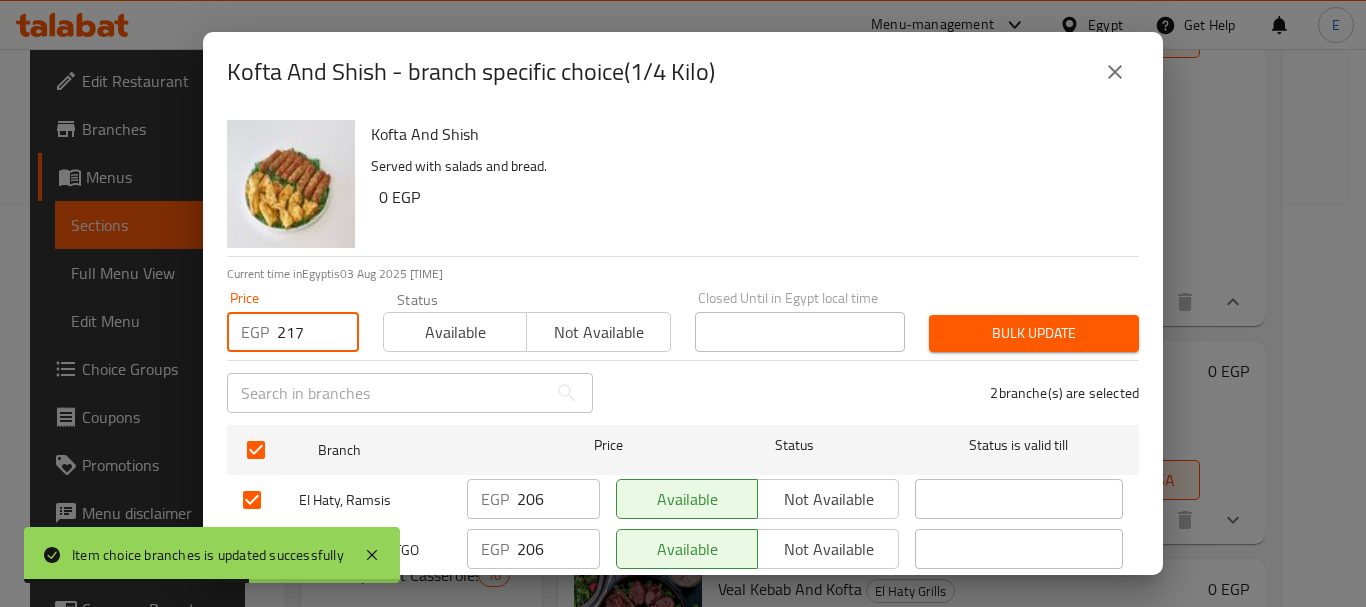 type on "217" 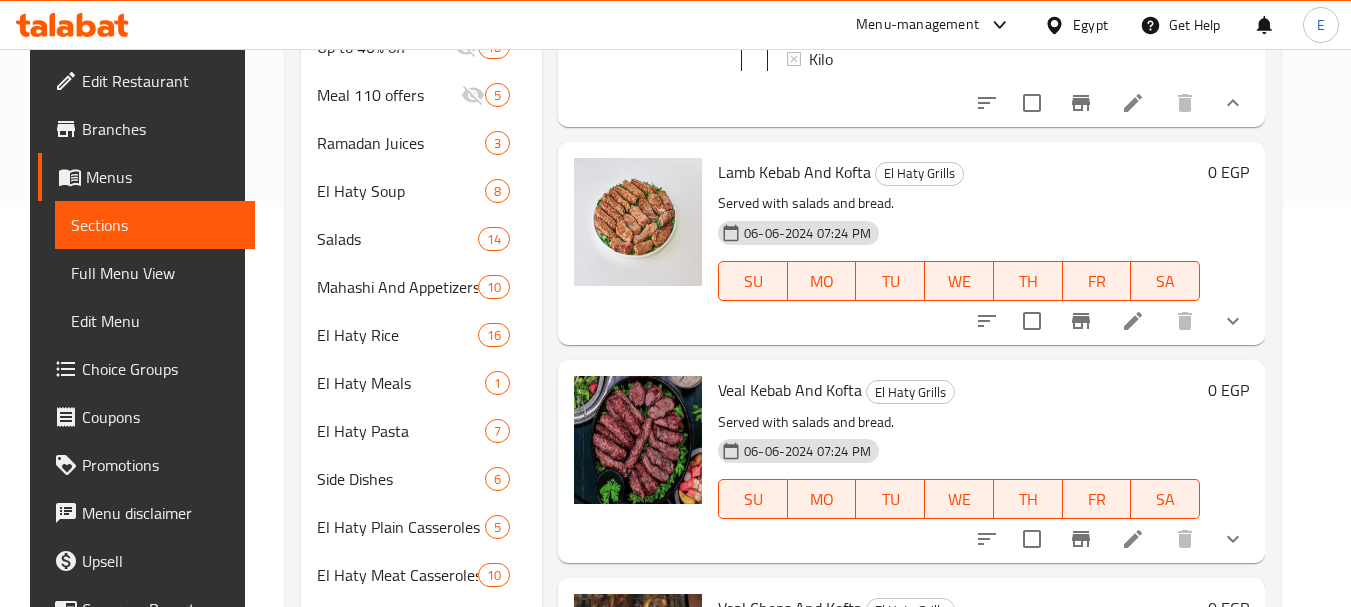 scroll, scrollTop: 4800, scrollLeft: 0, axis: vertical 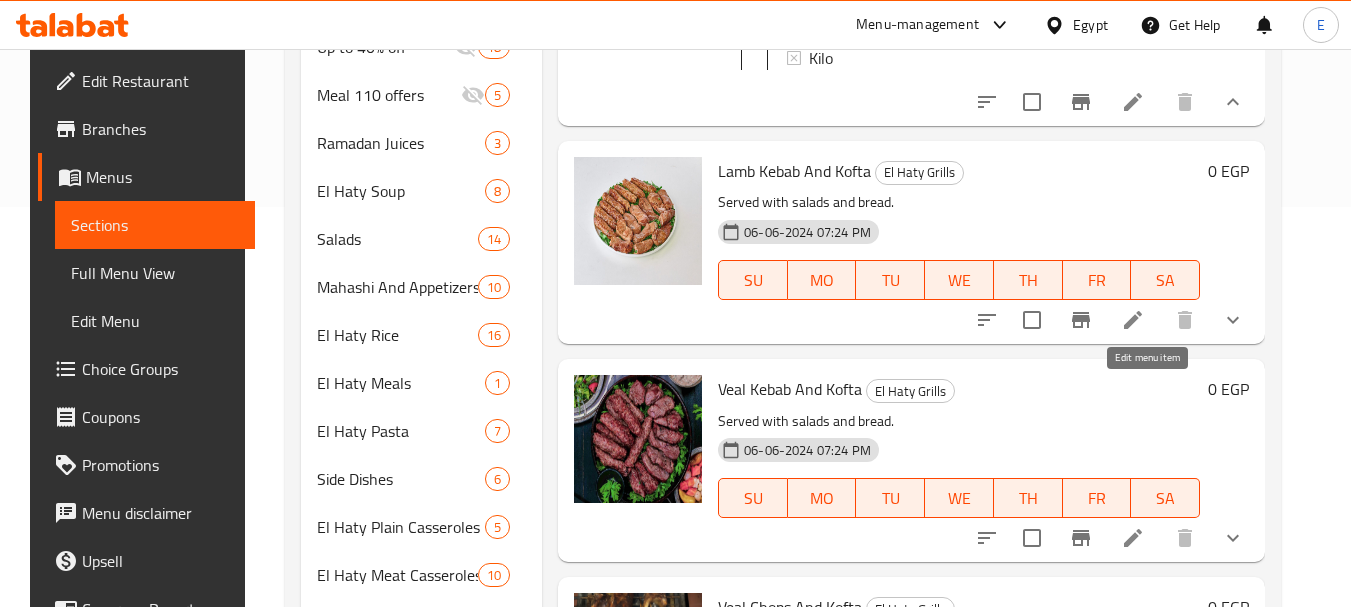 click 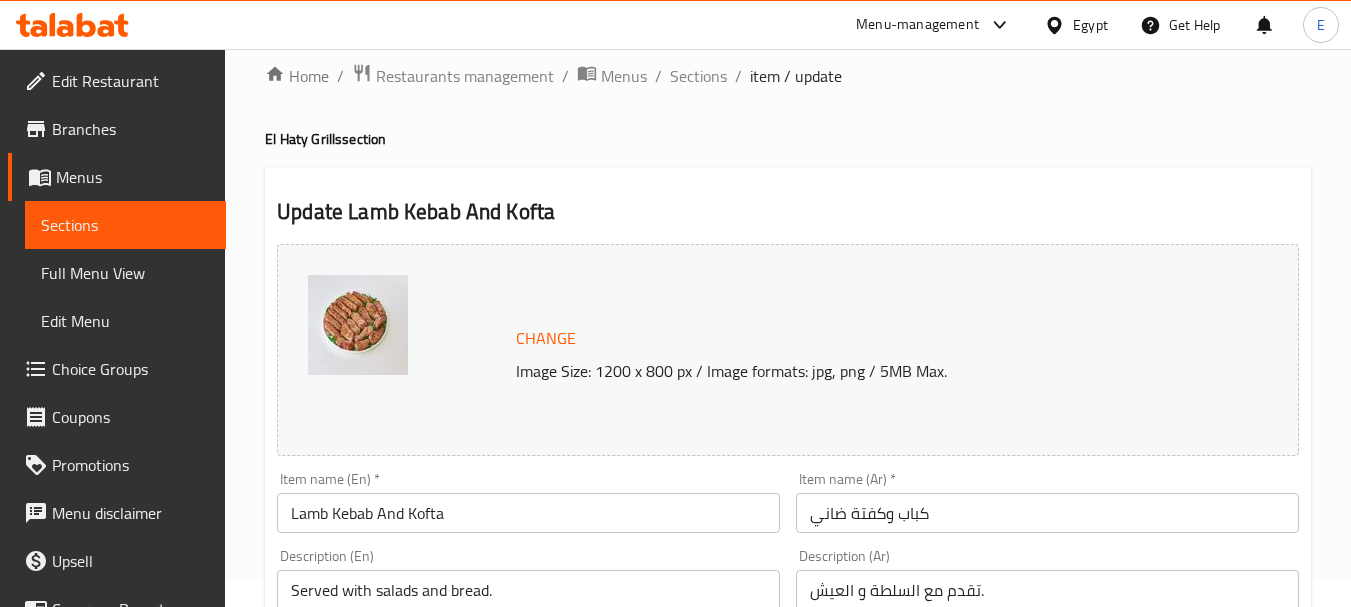 scroll, scrollTop: 0, scrollLeft: 0, axis: both 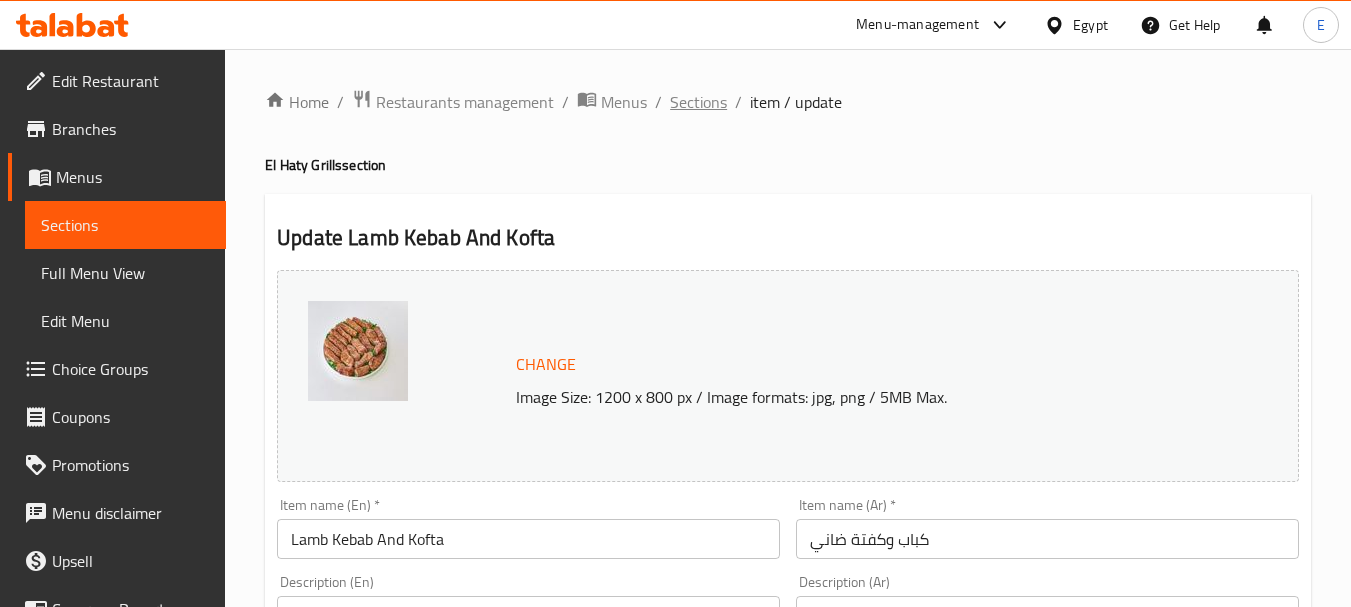 click on "Sections" at bounding box center [698, 102] 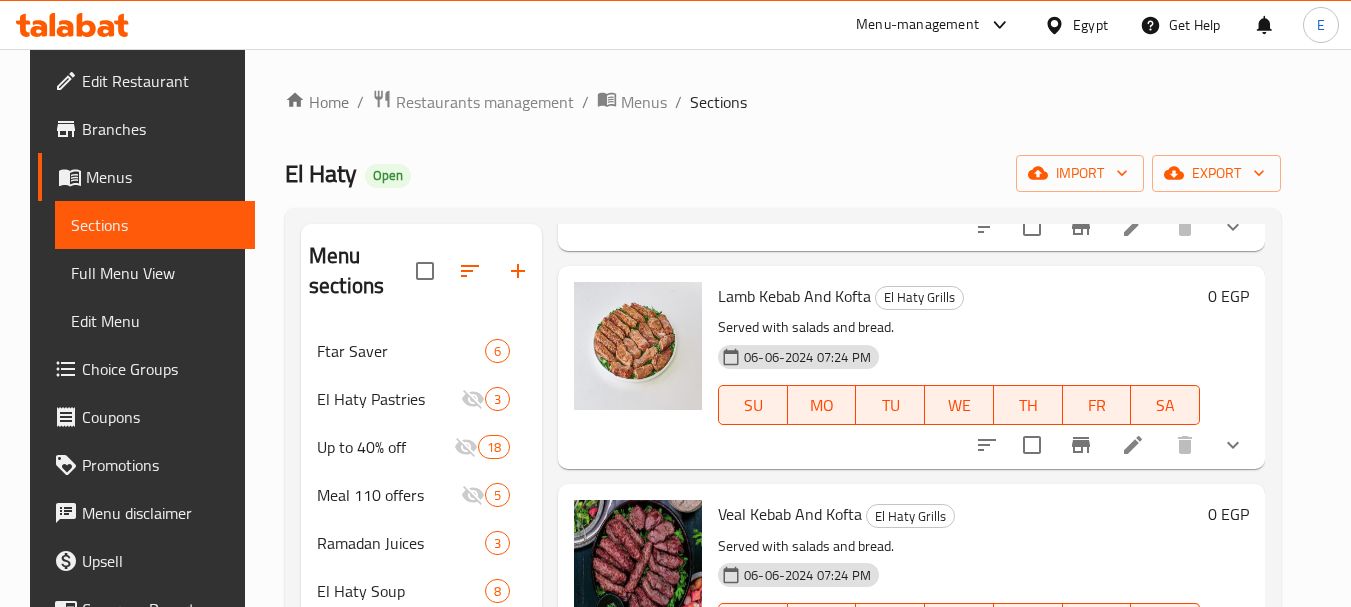 scroll, scrollTop: 4000, scrollLeft: 0, axis: vertical 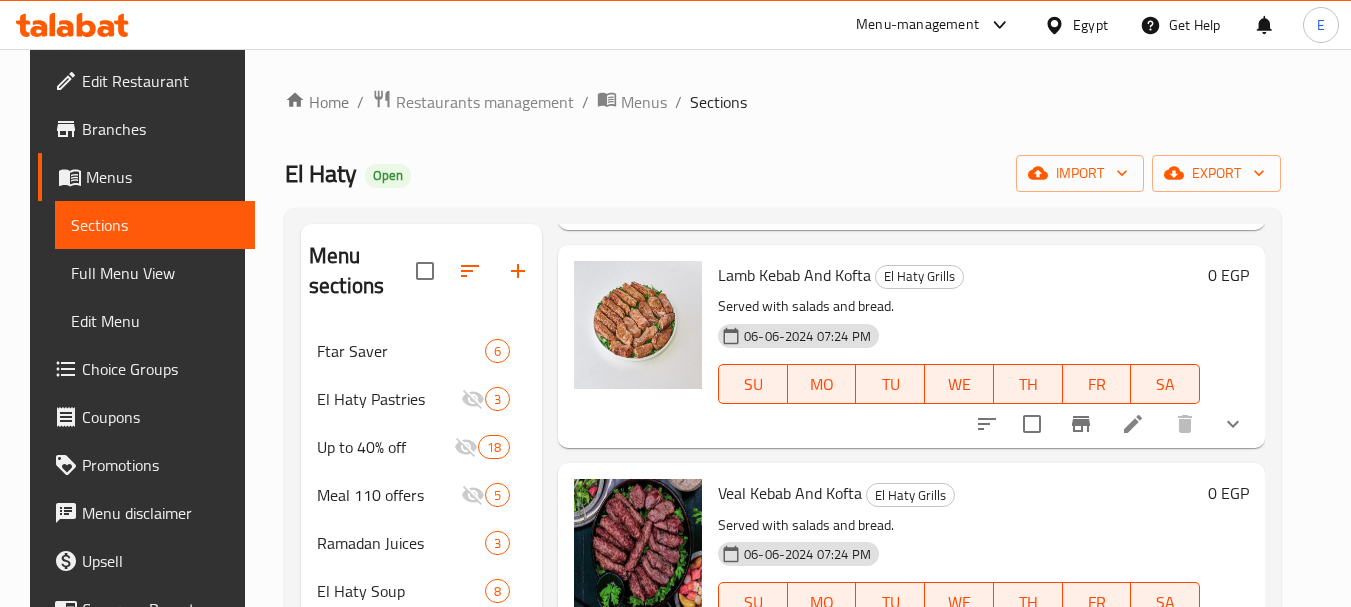 click 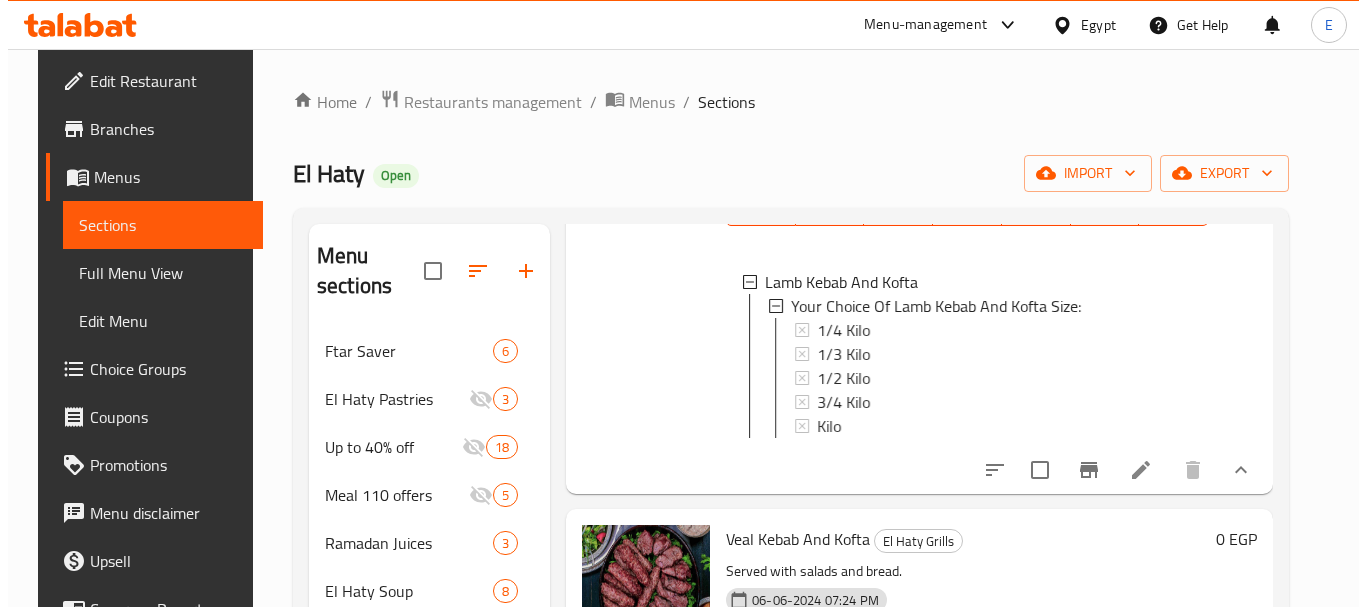 scroll, scrollTop: 4200, scrollLeft: 0, axis: vertical 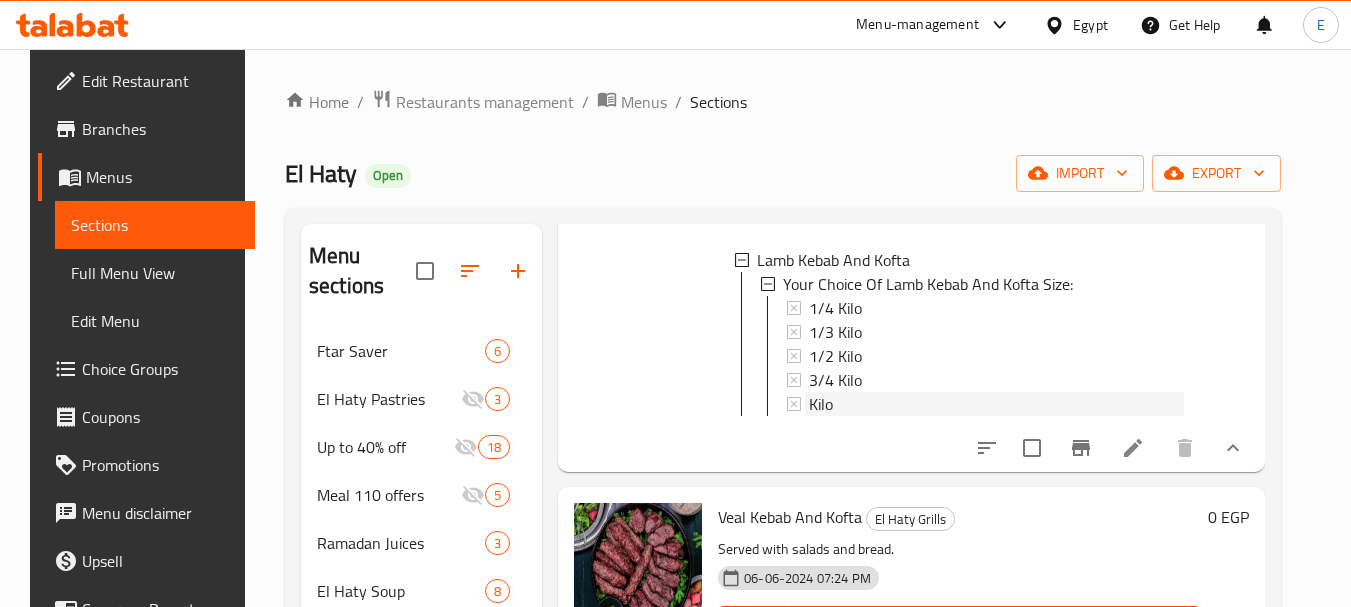 click on "Kilo" at bounding box center [821, 404] 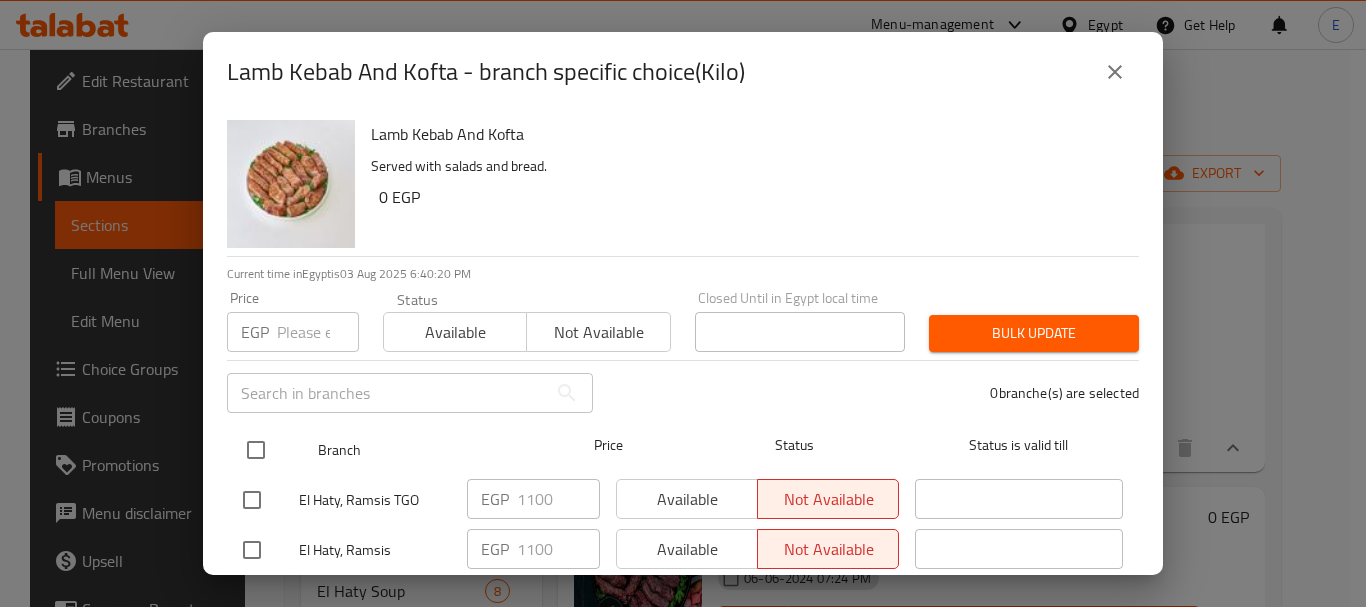 drag, startPoint x: 248, startPoint y: 446, endPoint x: 266, endPoint y: 423, distance: 29.206163 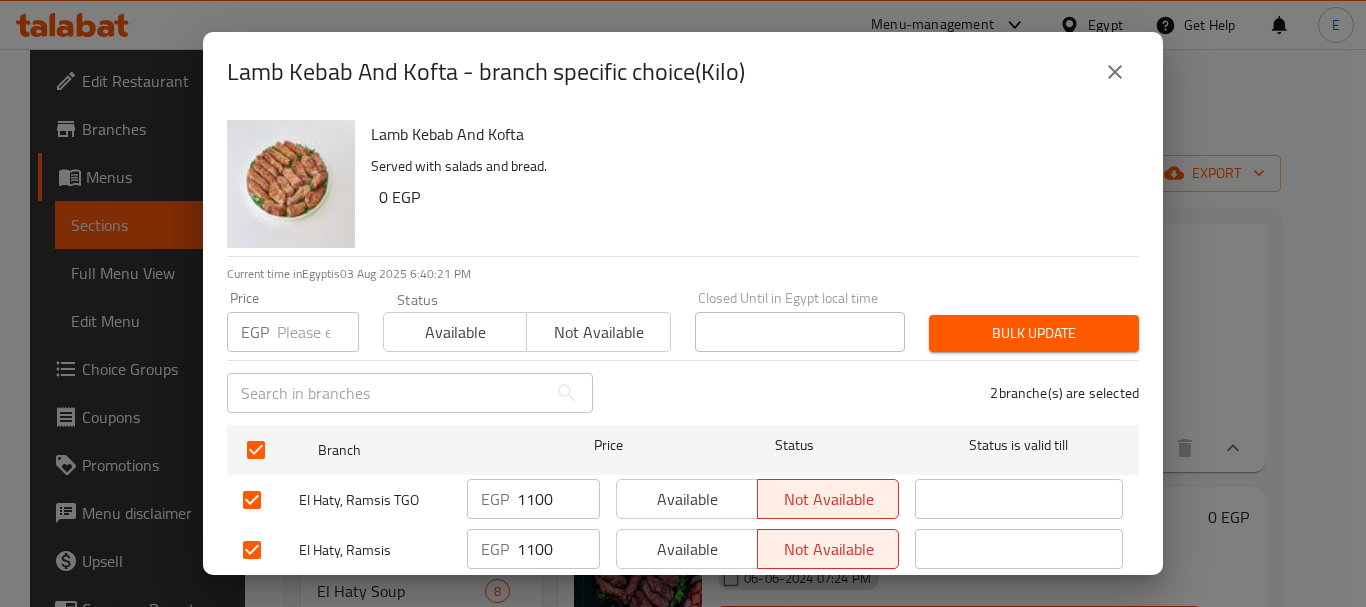 click at bounding box center [318, 332] 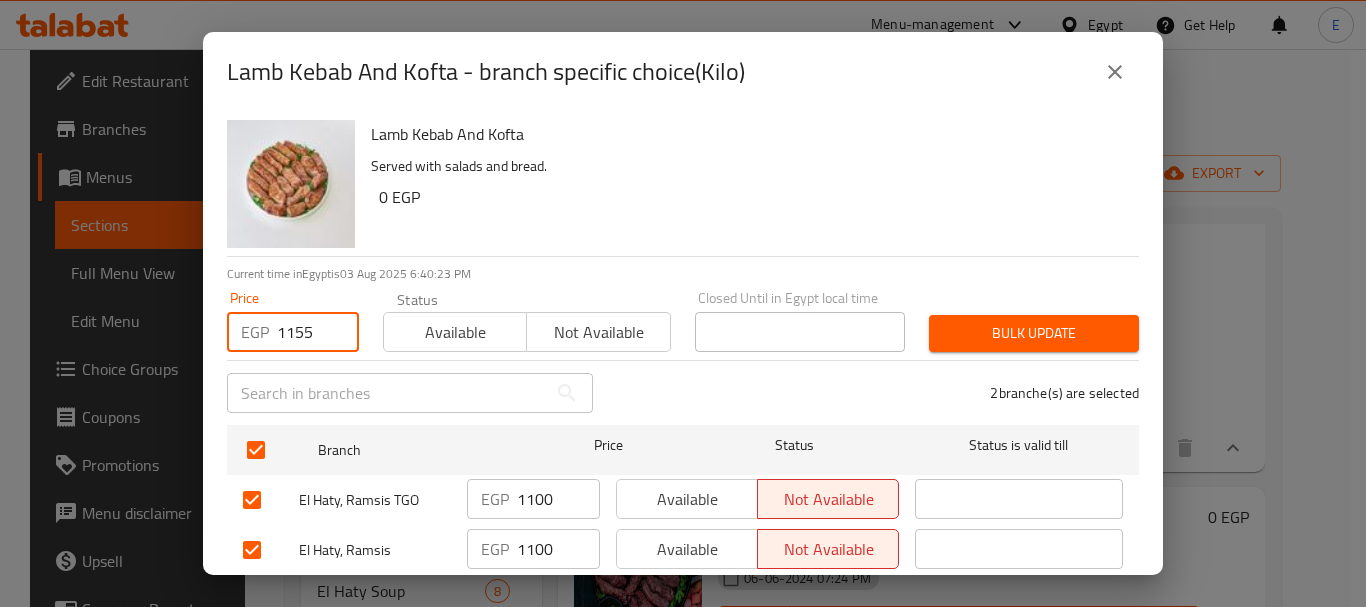type on "1155" 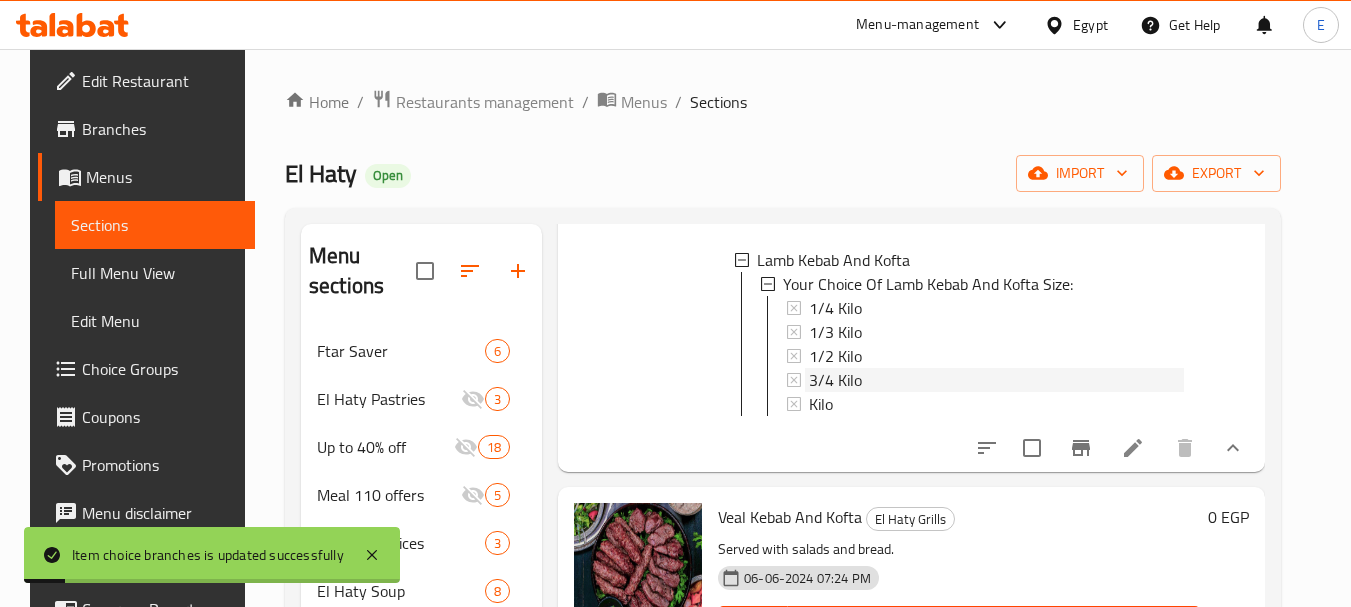 click on "3/4 Kilo" at bounding box center (835, 380) 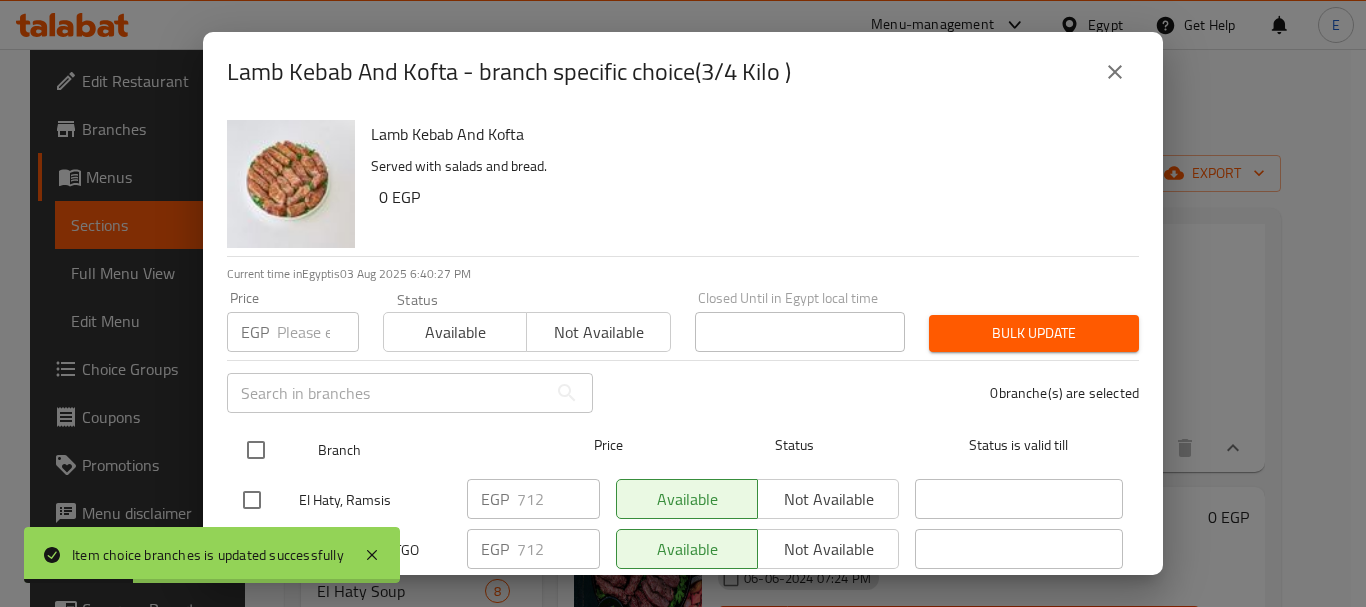 drag, startPoint x: 401, startPoint y: 435, endPoint x: 285, endPoint y: 422, distance: 116.72617 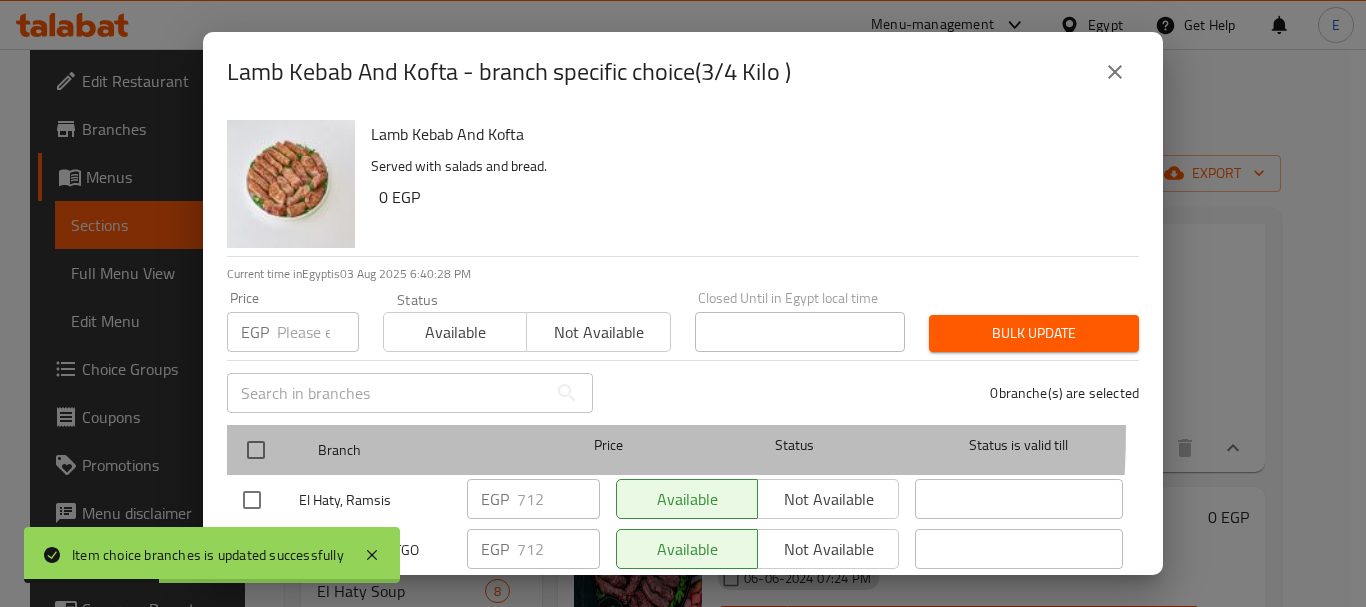 click at bounding box center [272, 450] 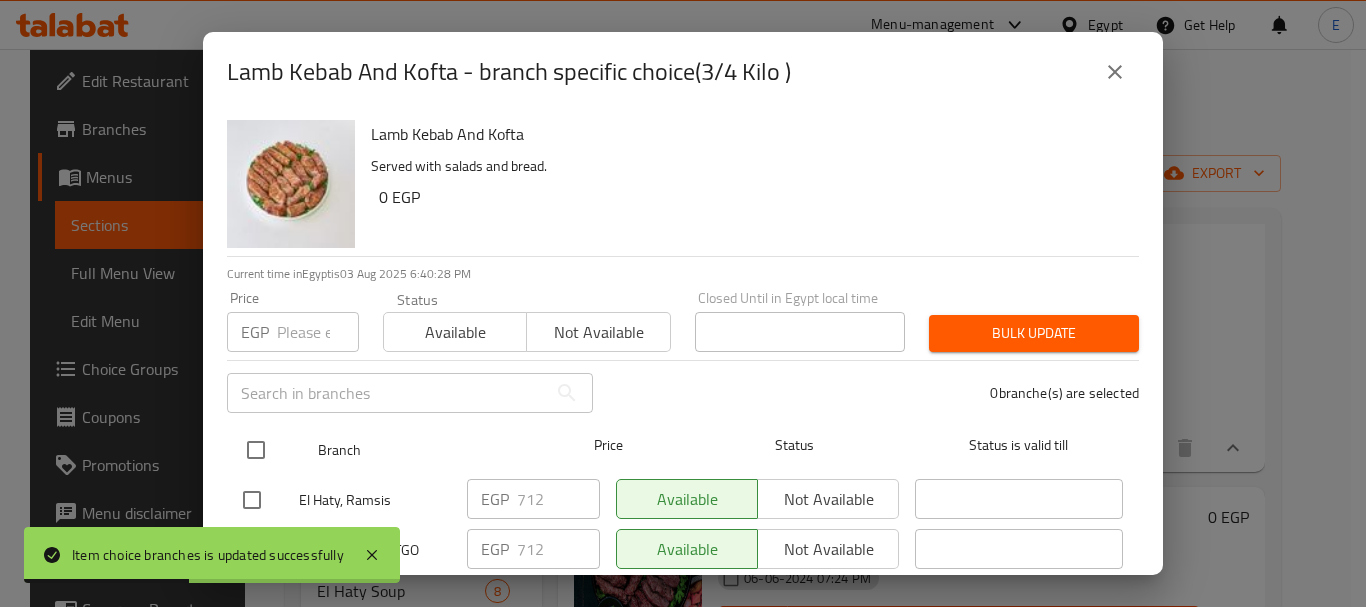 click at bounding box center (256, 450) 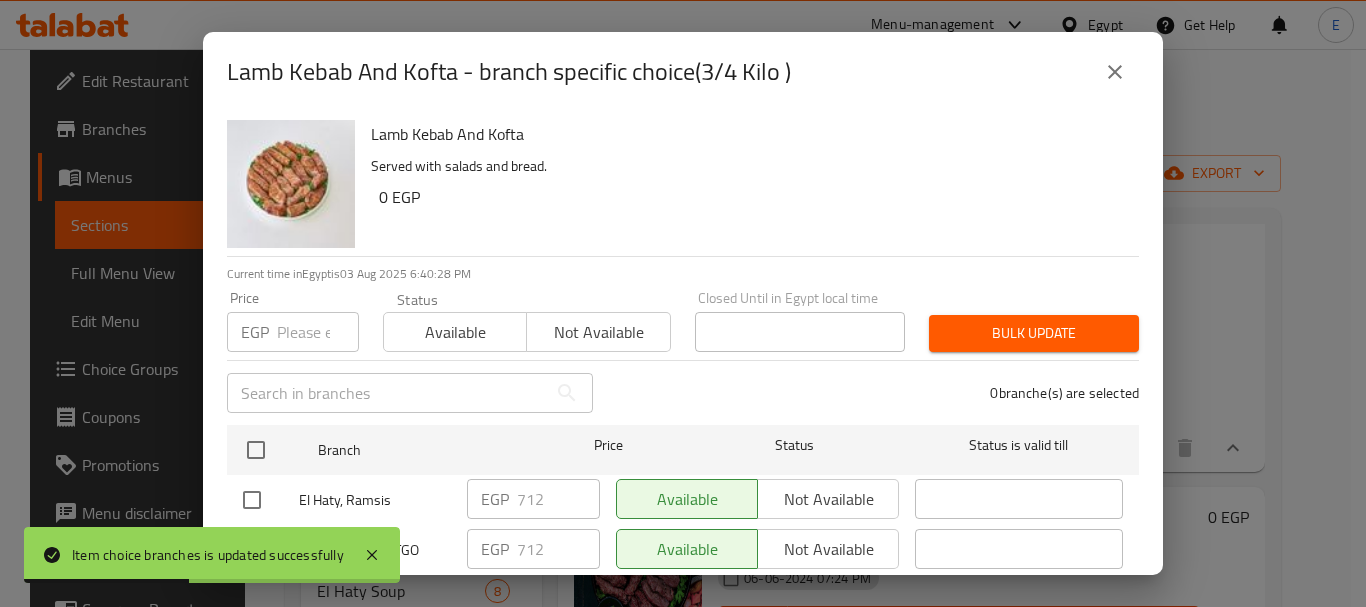 checkbox on "true" 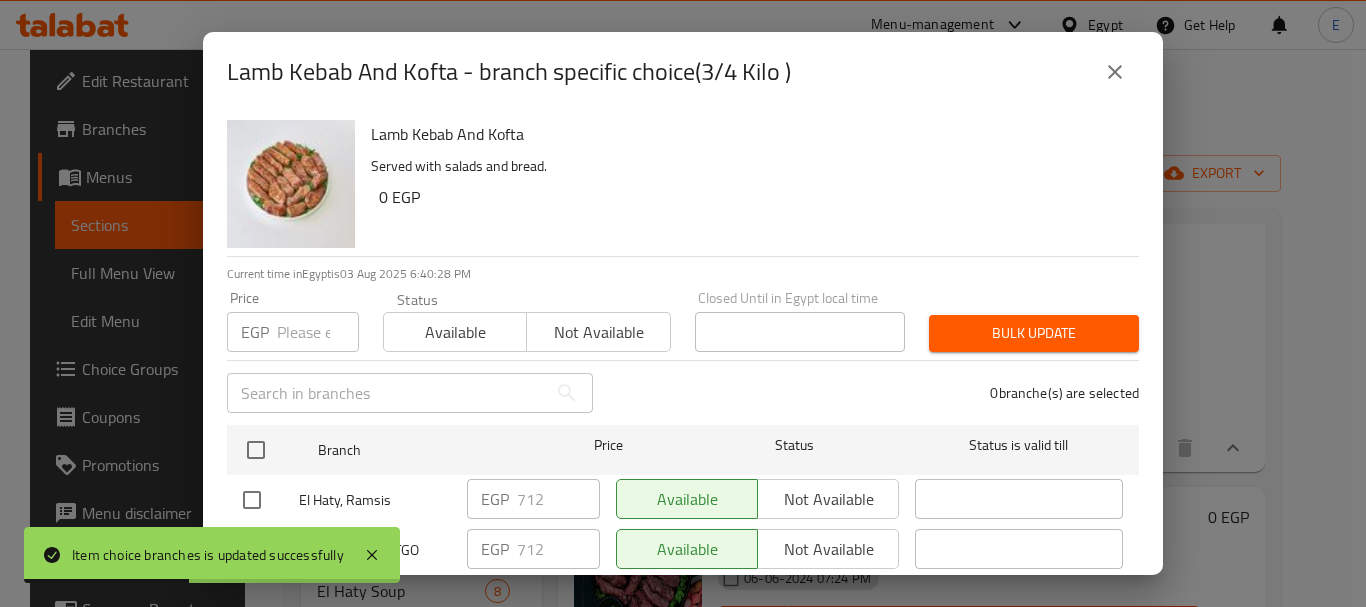 checkbox on "true" 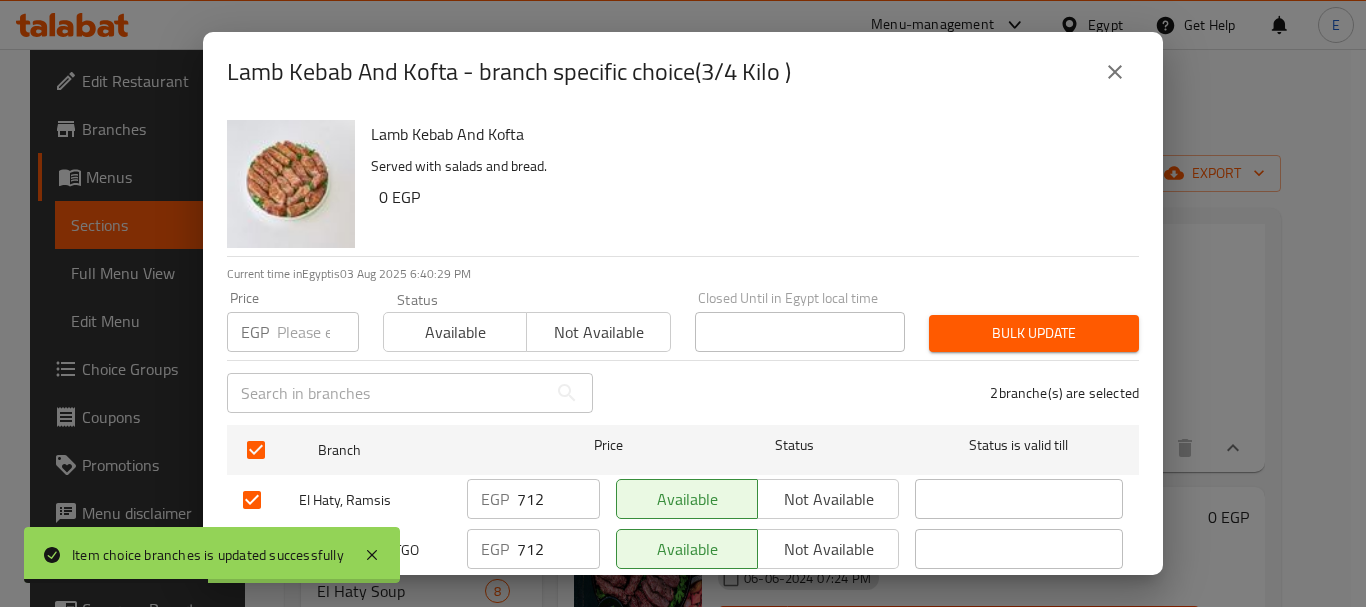 click at bounding box center (318, 332) 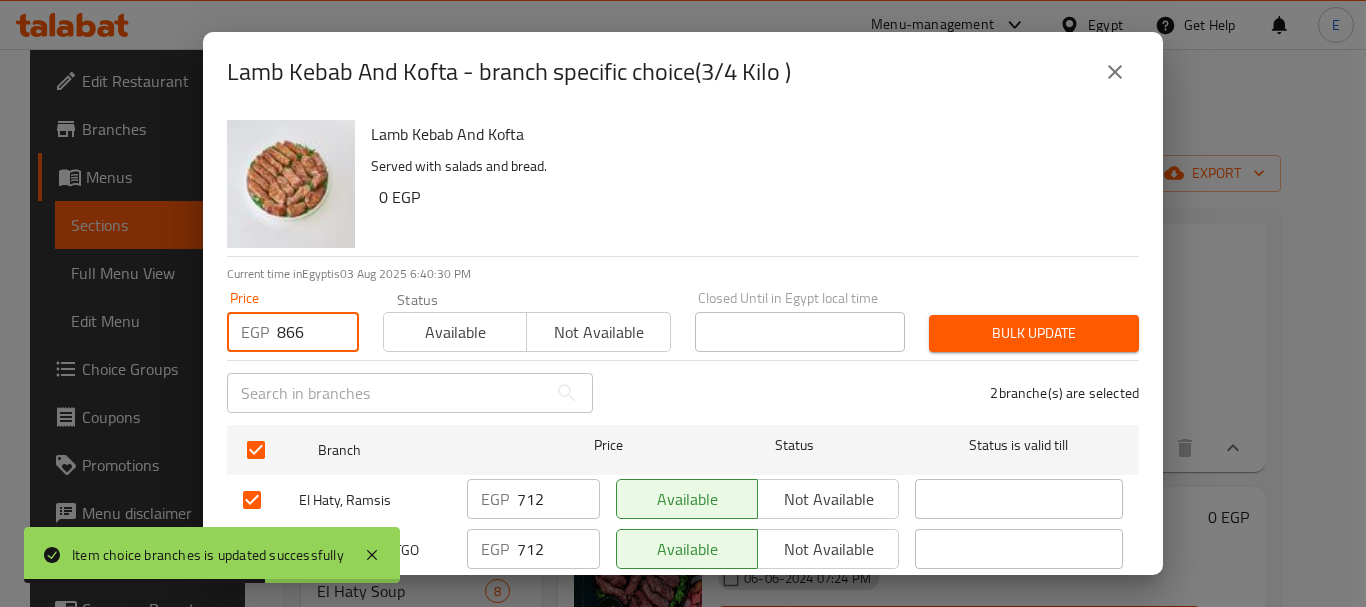 type on "866" 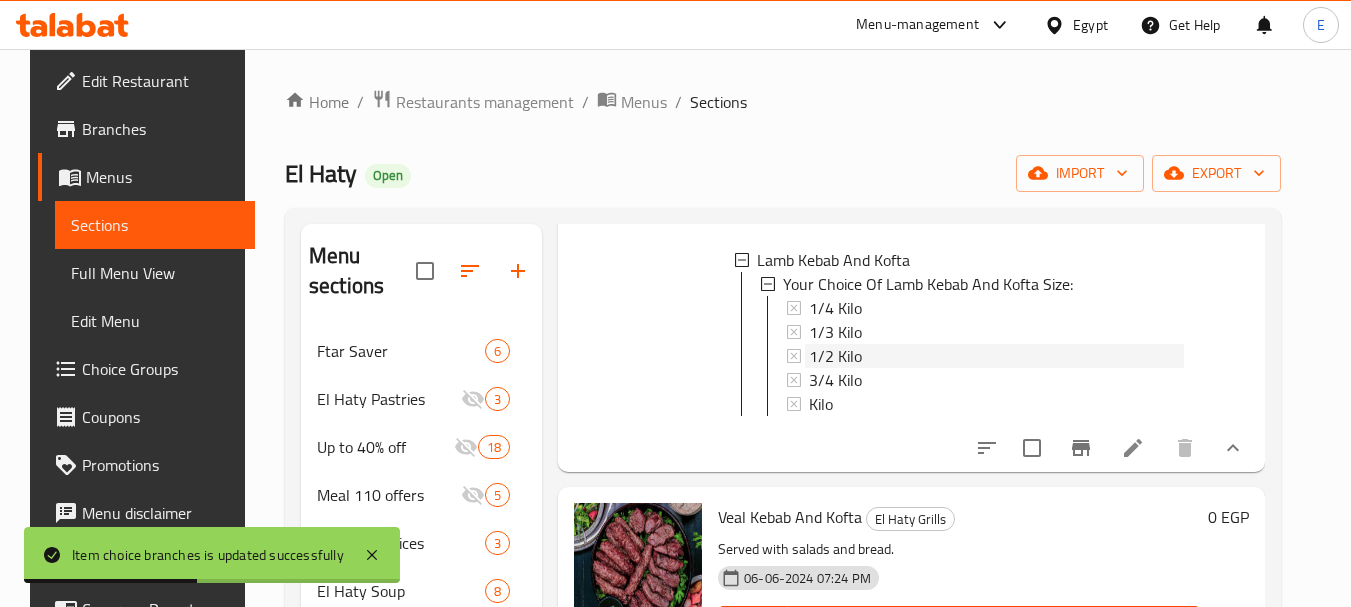 click on "1/2 Kilo" at bounding box center [835, 356] 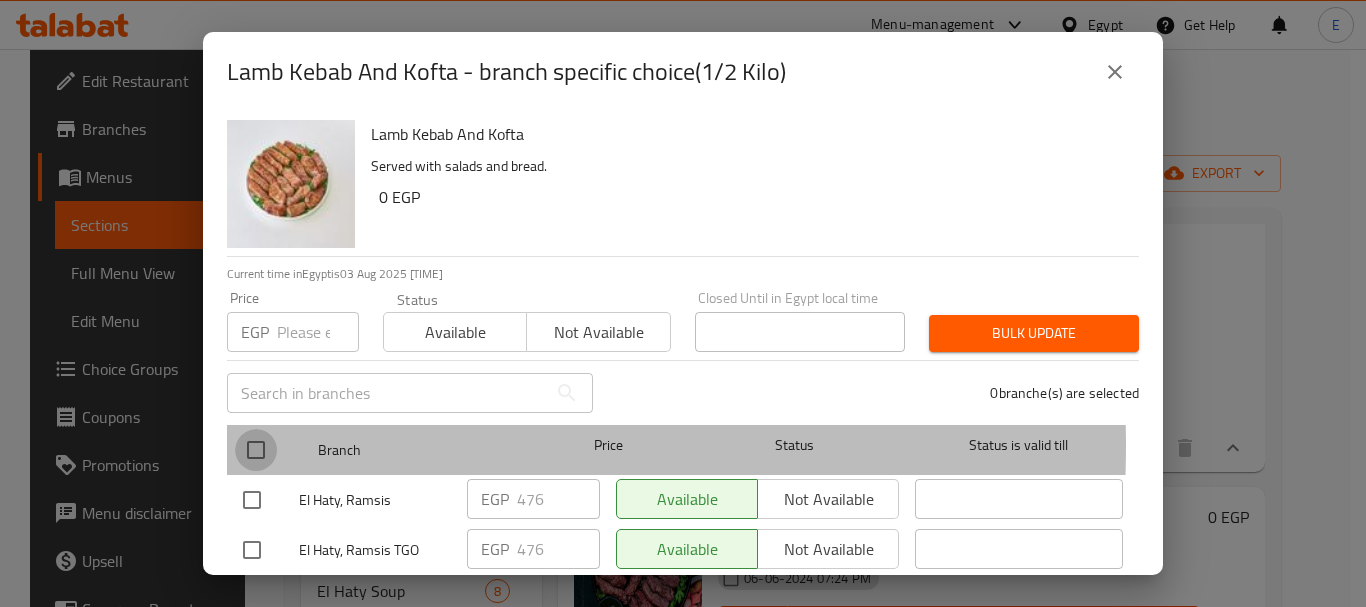 click at bounding box center (256, 450) 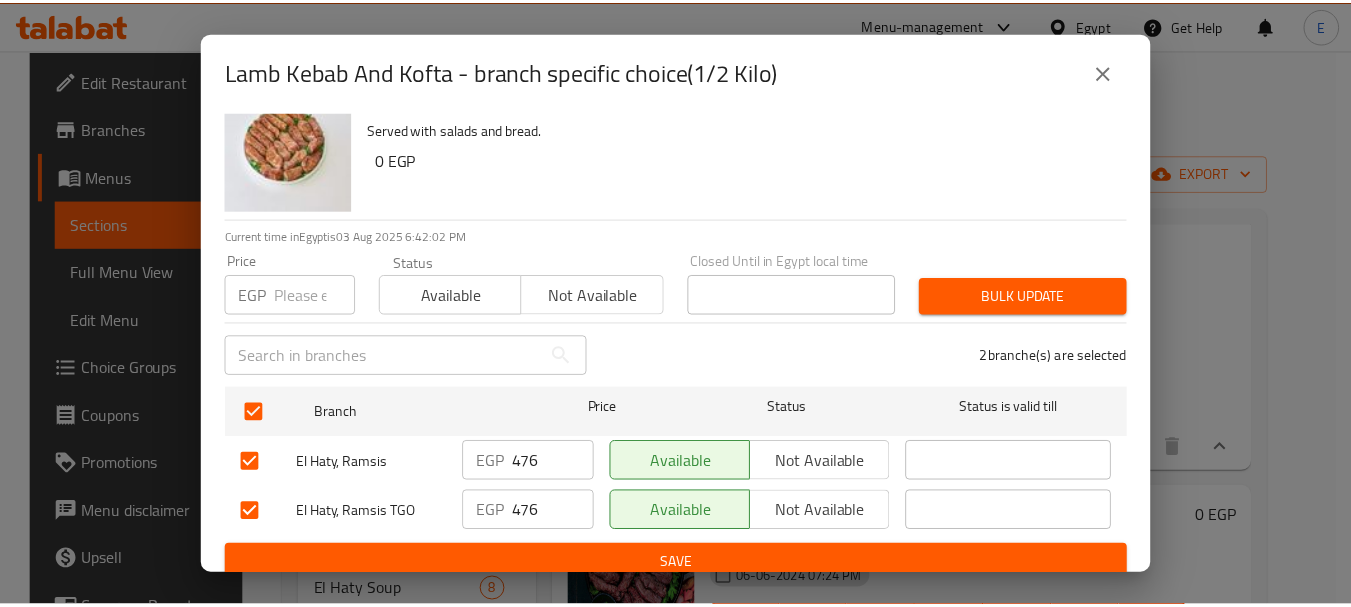 scroll, scrollTop: 53, scrollLeft: 0, axis: vertical 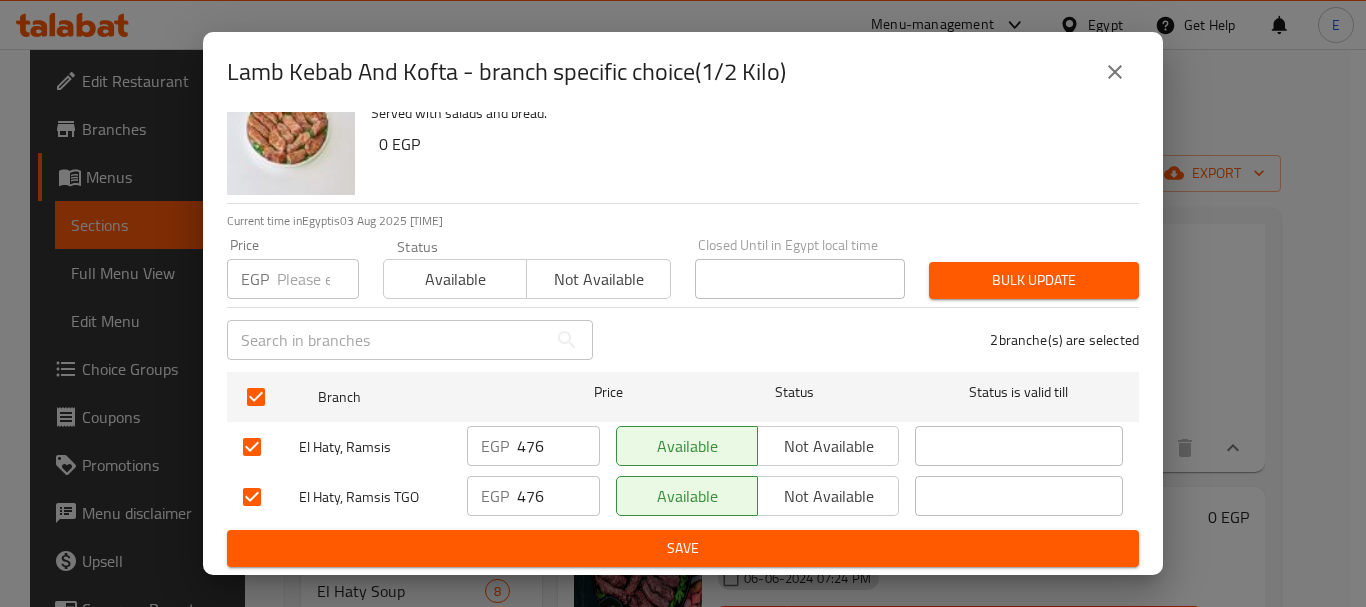 click at bounding box center [318, 279] 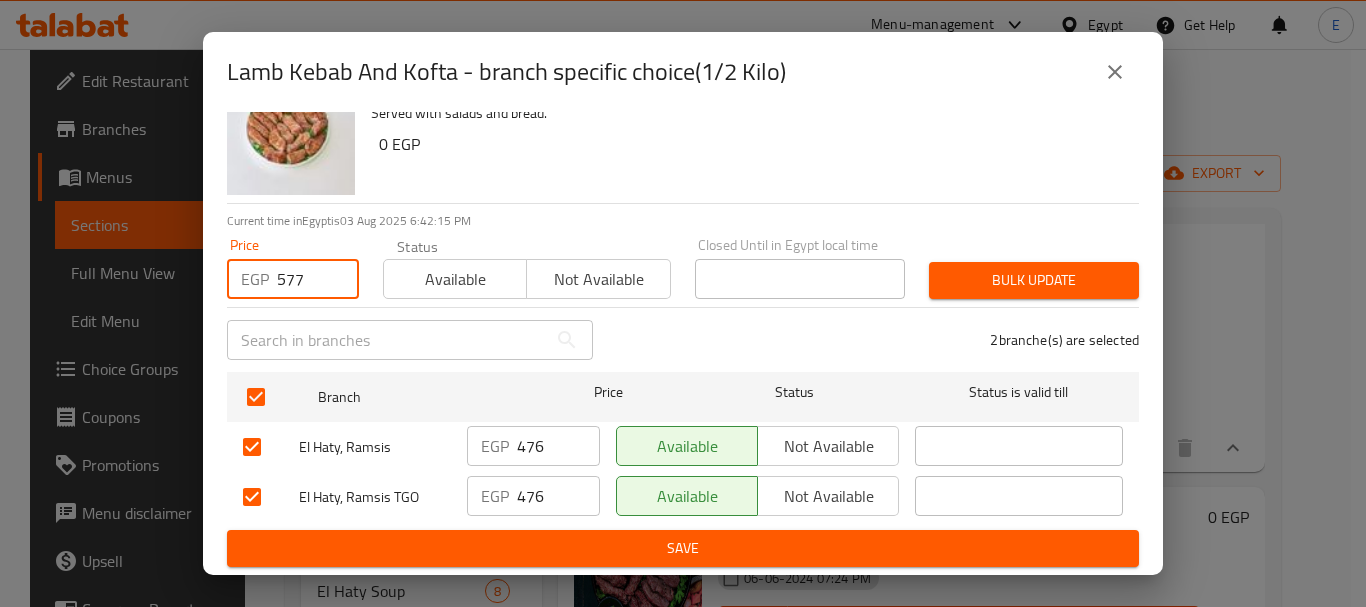 click on "Save" at bounding box center [683, 548] 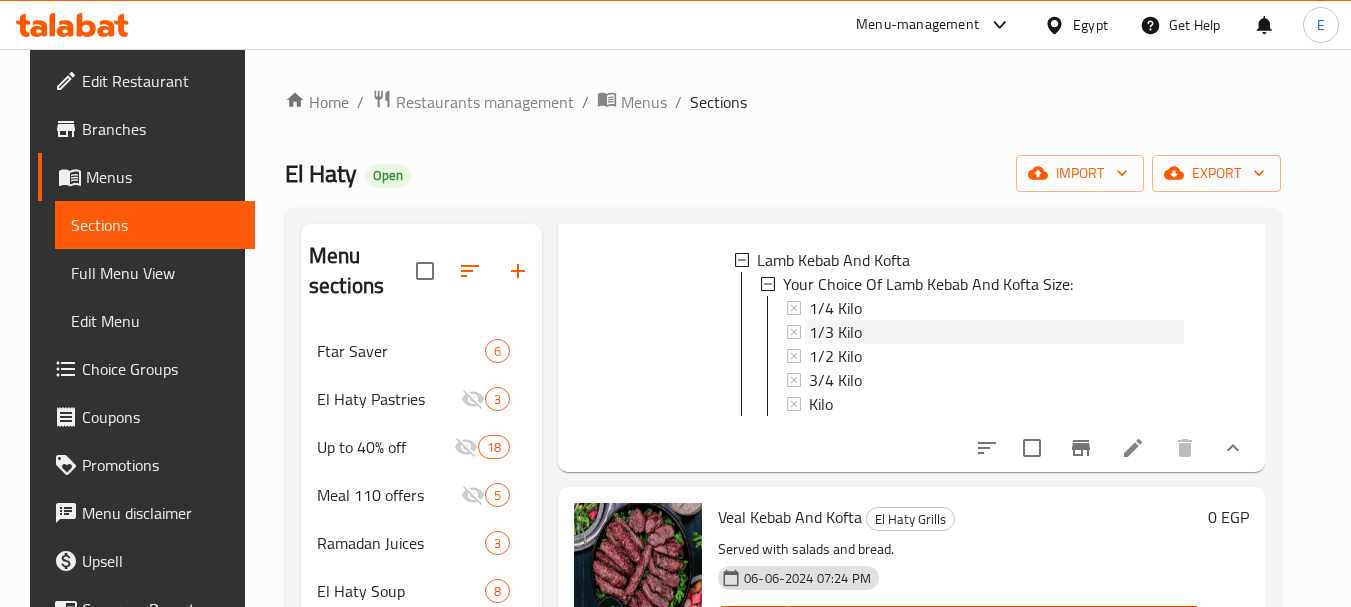 click on "1/3 Kilo" at bounding box center [835, 332] 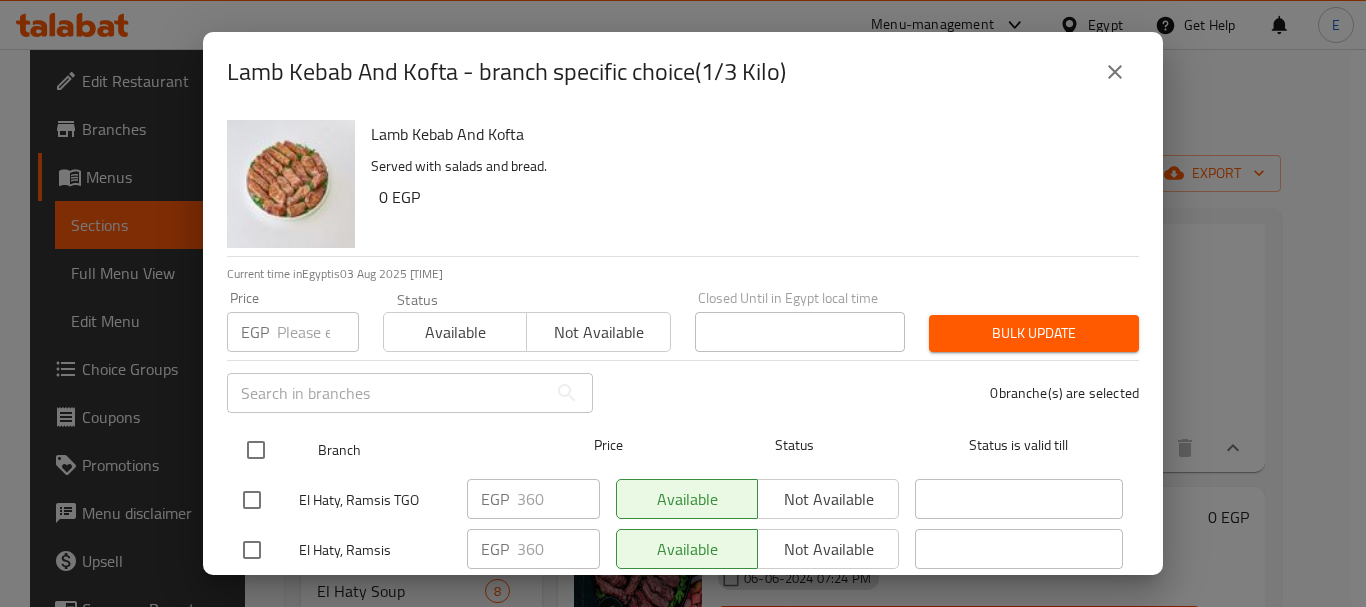 click at bounding box center [256, 450] 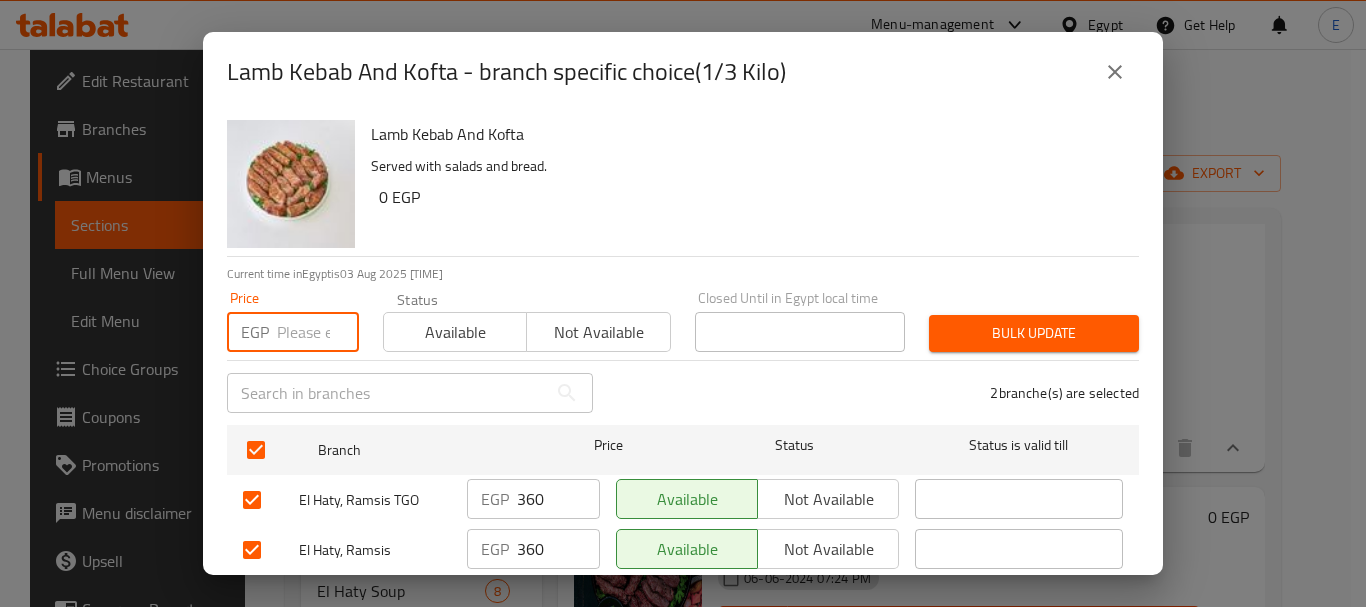 click at bounding box center (318, 332) 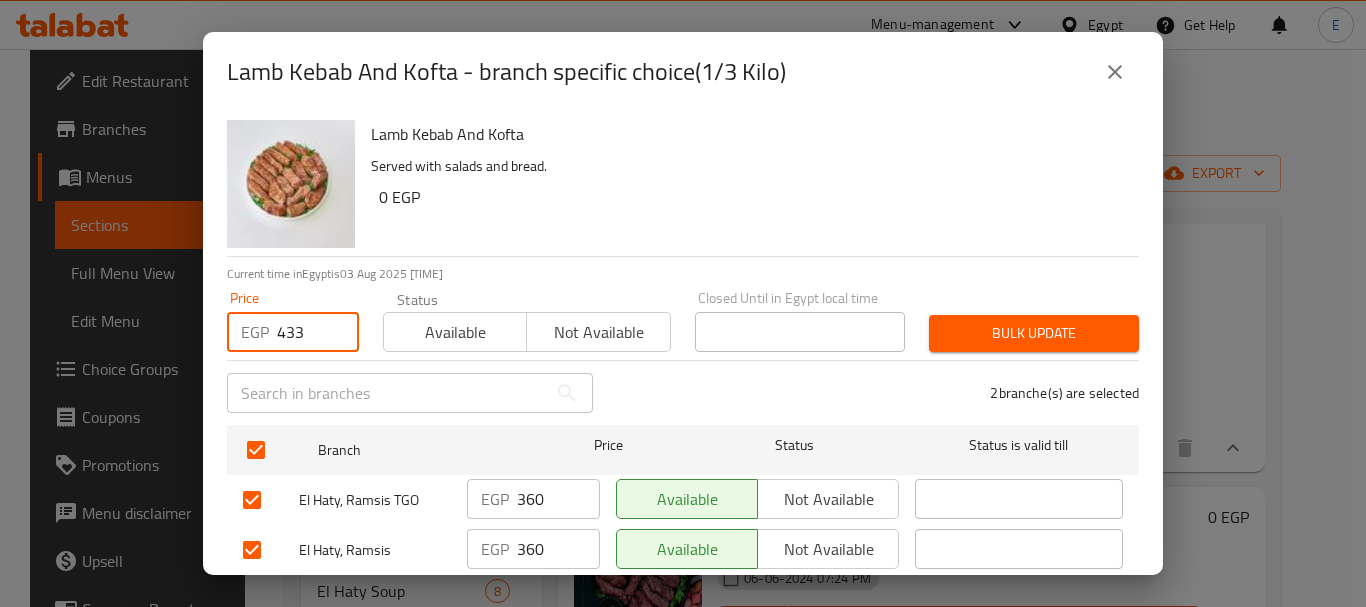 click on "Bulk update" at bounding box center [1034, 333] 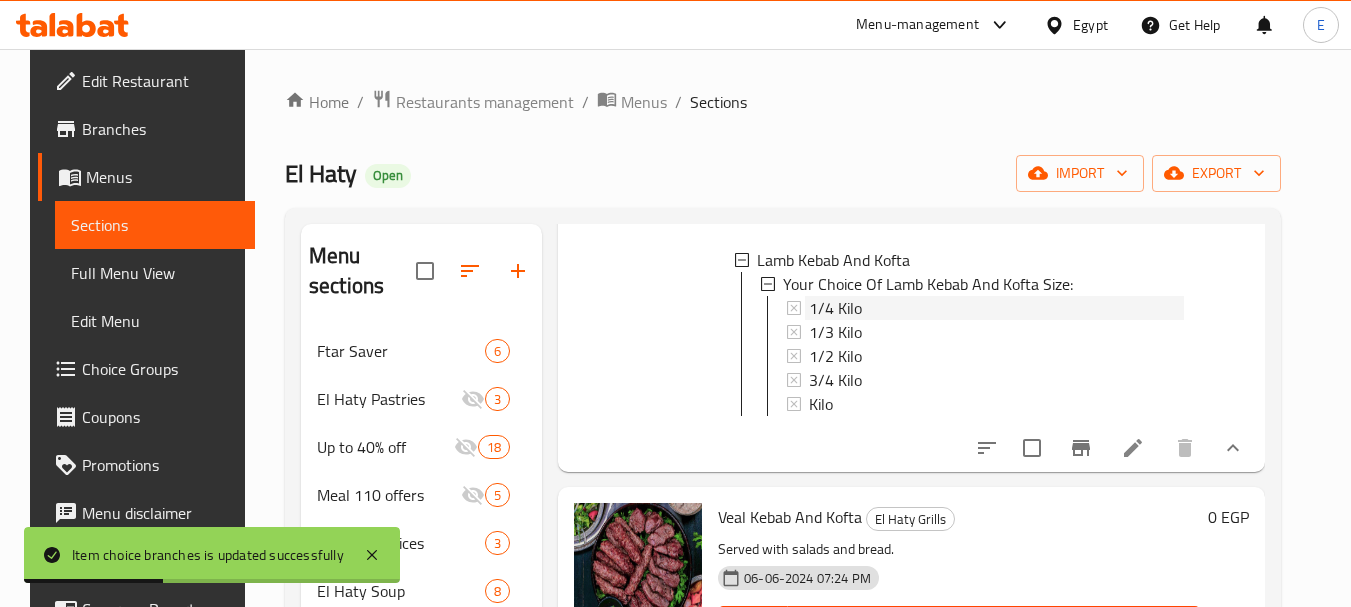 click on "1/4 Kilo" at bounding box center (835, 308) 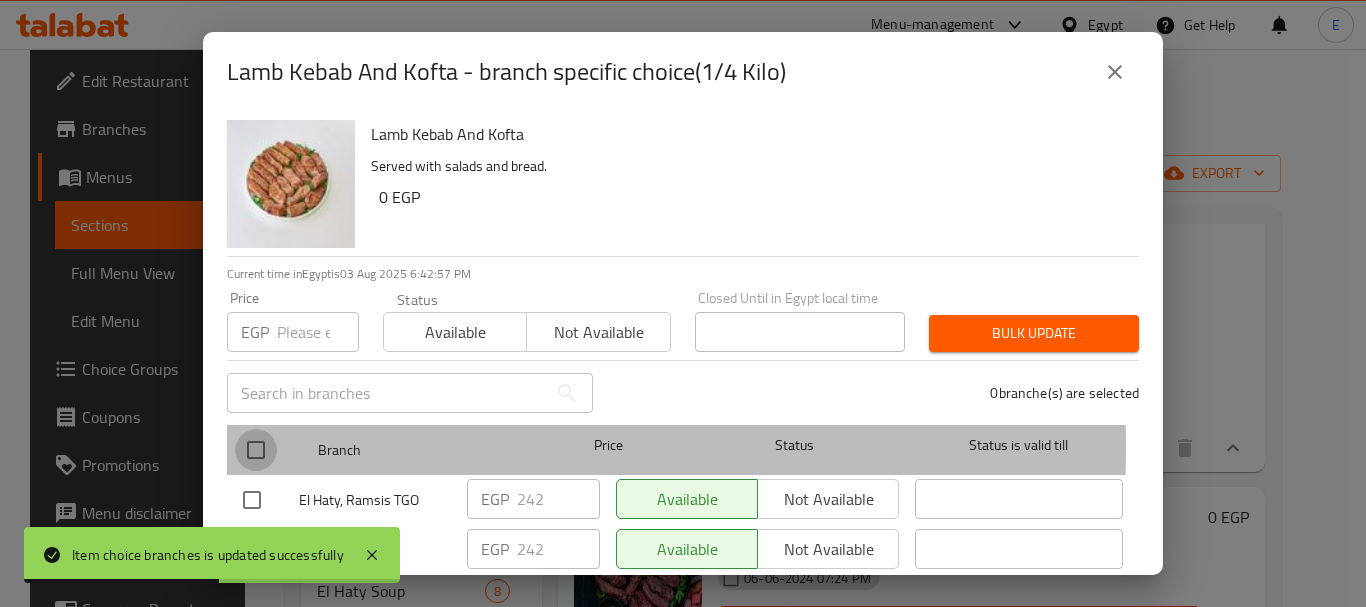 click at bounding box center [256, 450] 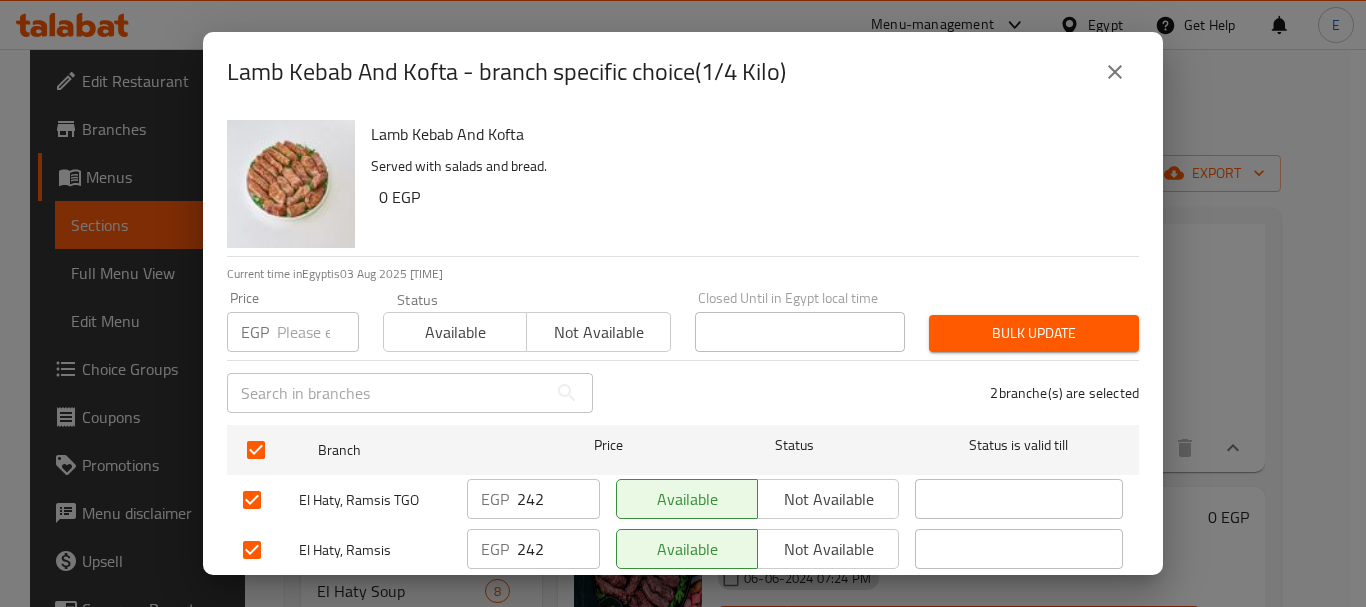 click at bounding box center [318, 332] 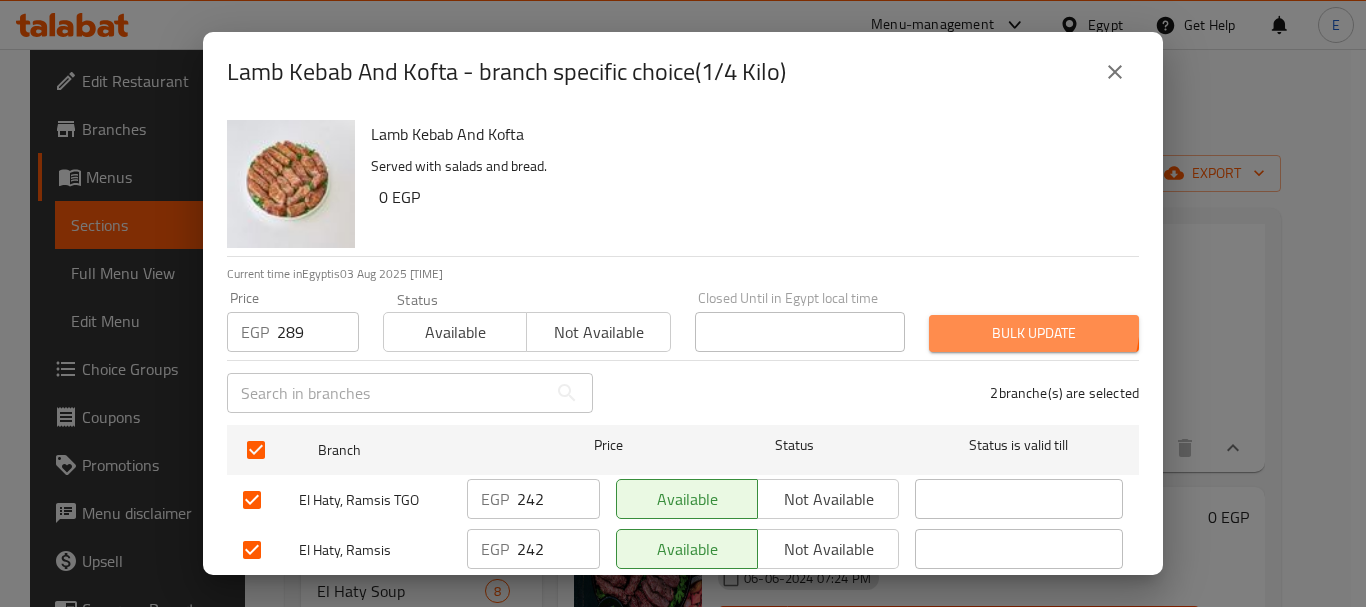 click on "Bulk update" at bounding box center [1034, 333] 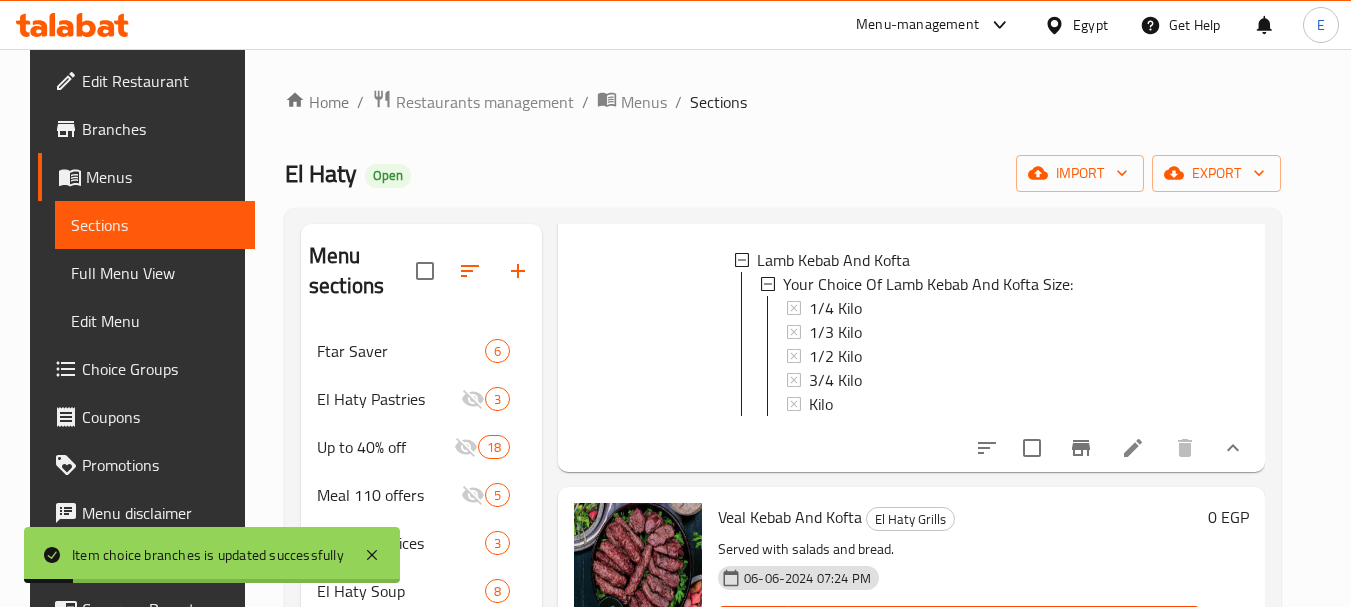 scroll, scrollTop: 3, scrollLeft: 0, axis: vertical 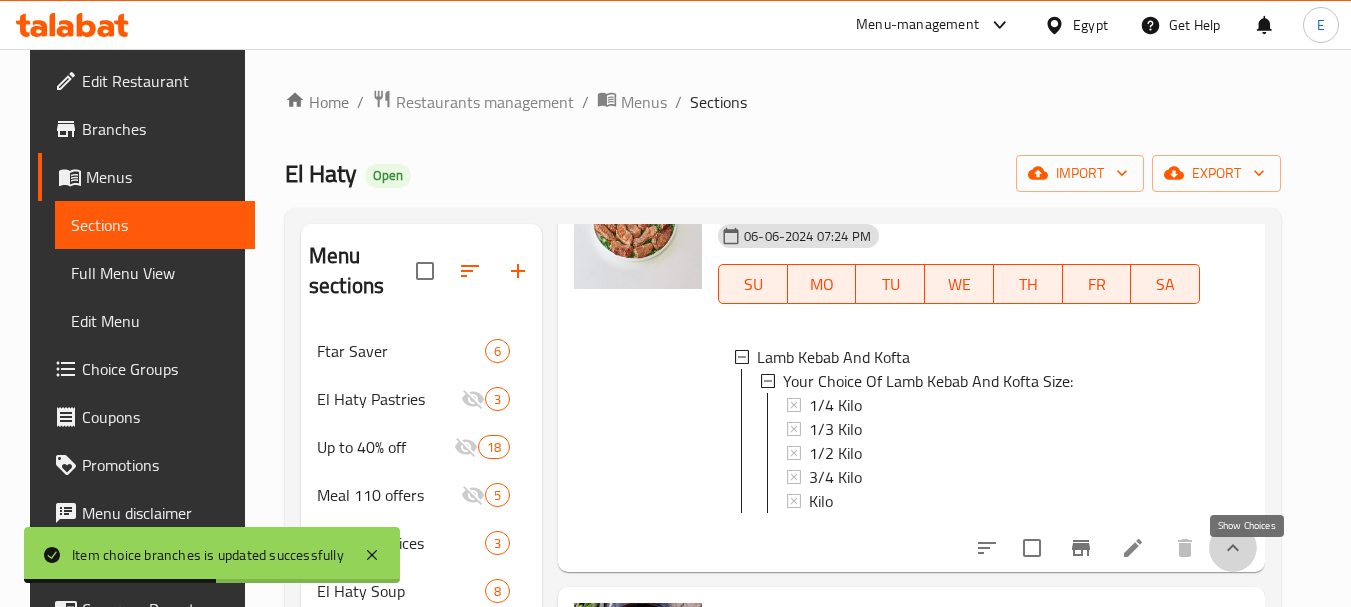 click 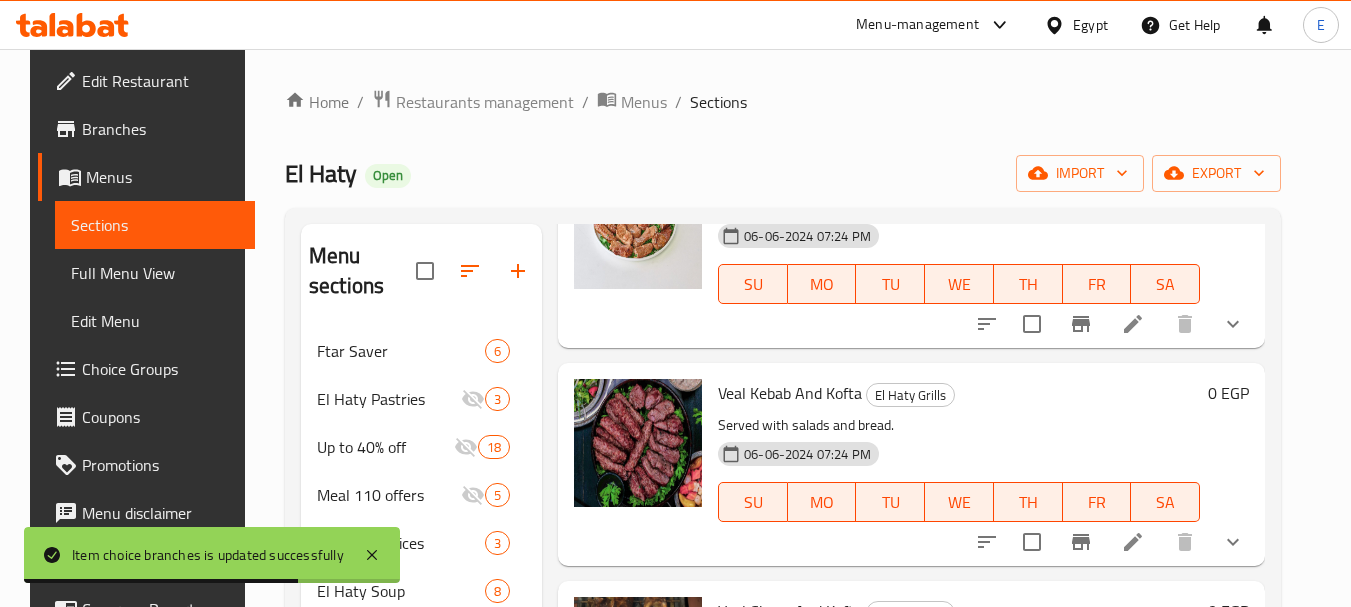 scroll, scrollTop: 4200, scrollLeft: 0, axis: vertical 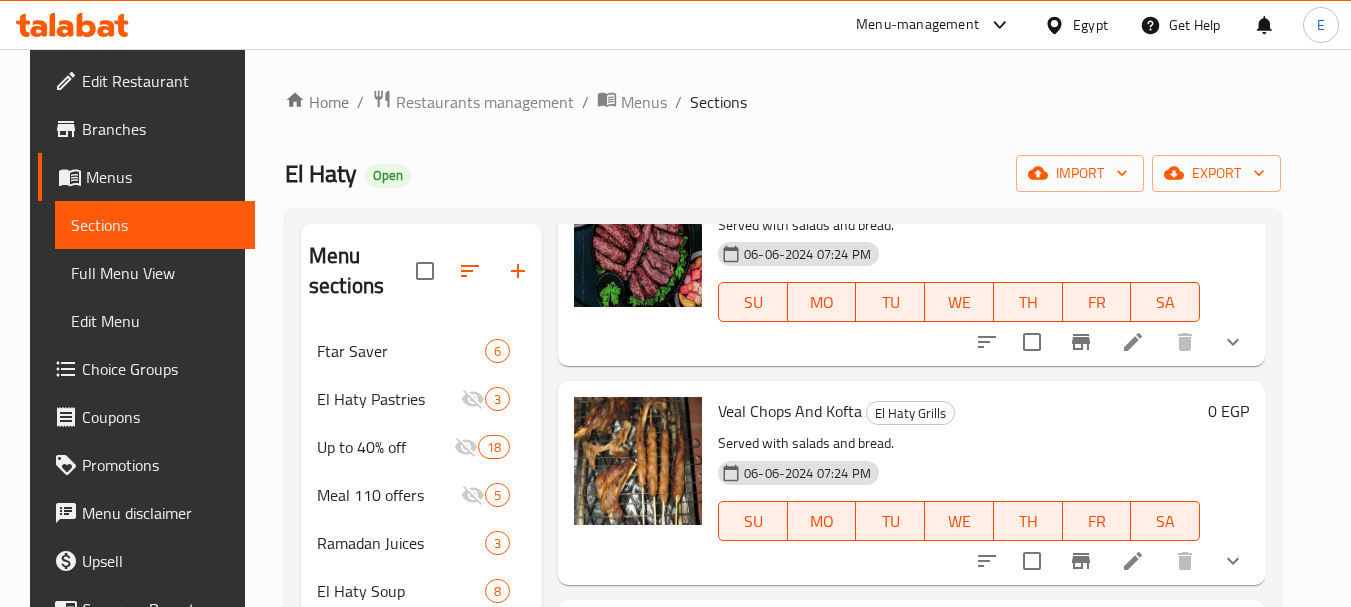 click 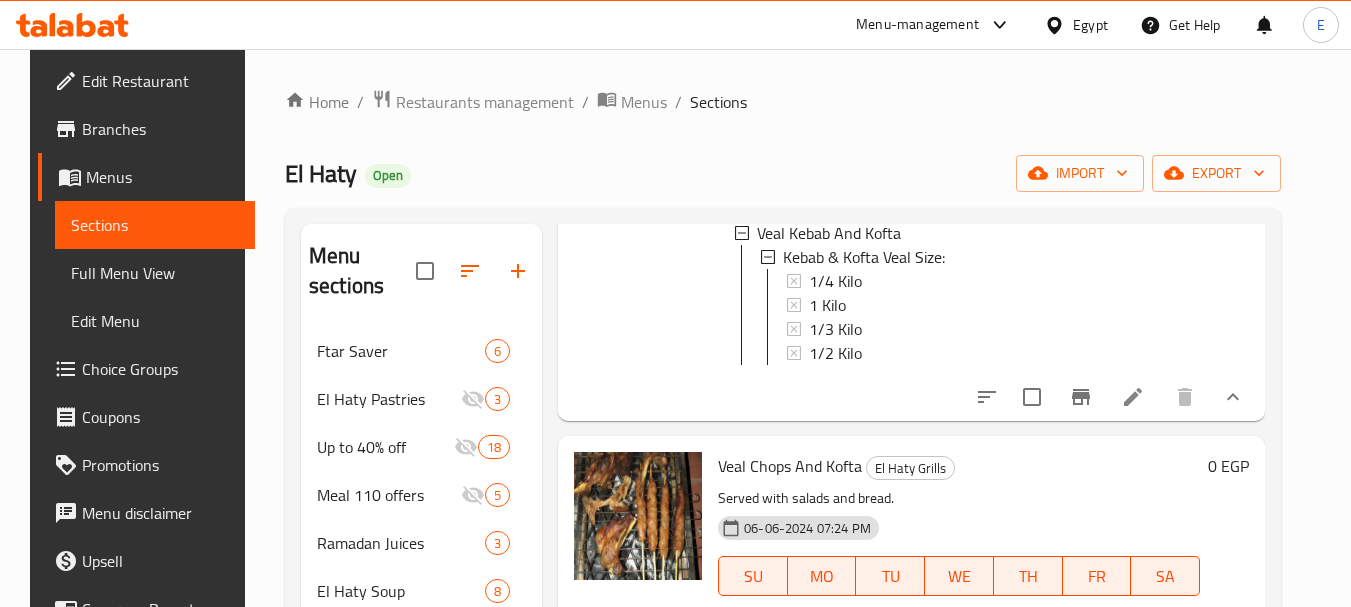 scroll, scrollTop: 4400, scrollLeft: 0, axis: vertical 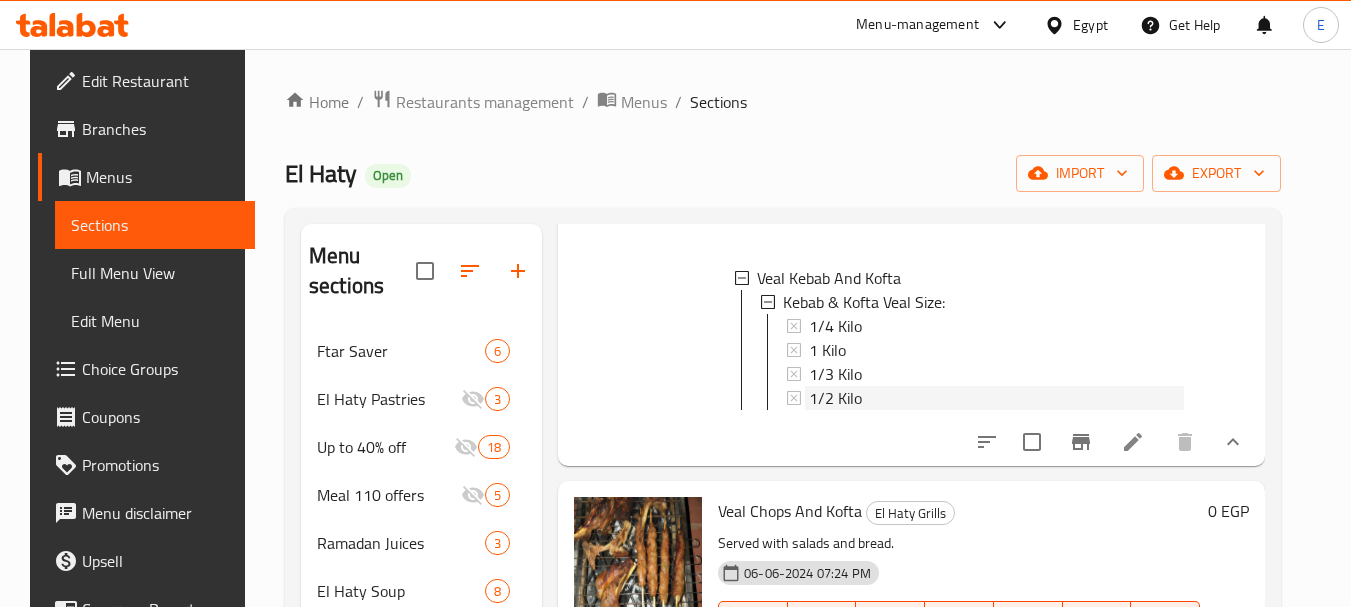 click on "1/2 Kilo" at bounding box center (835, 398) 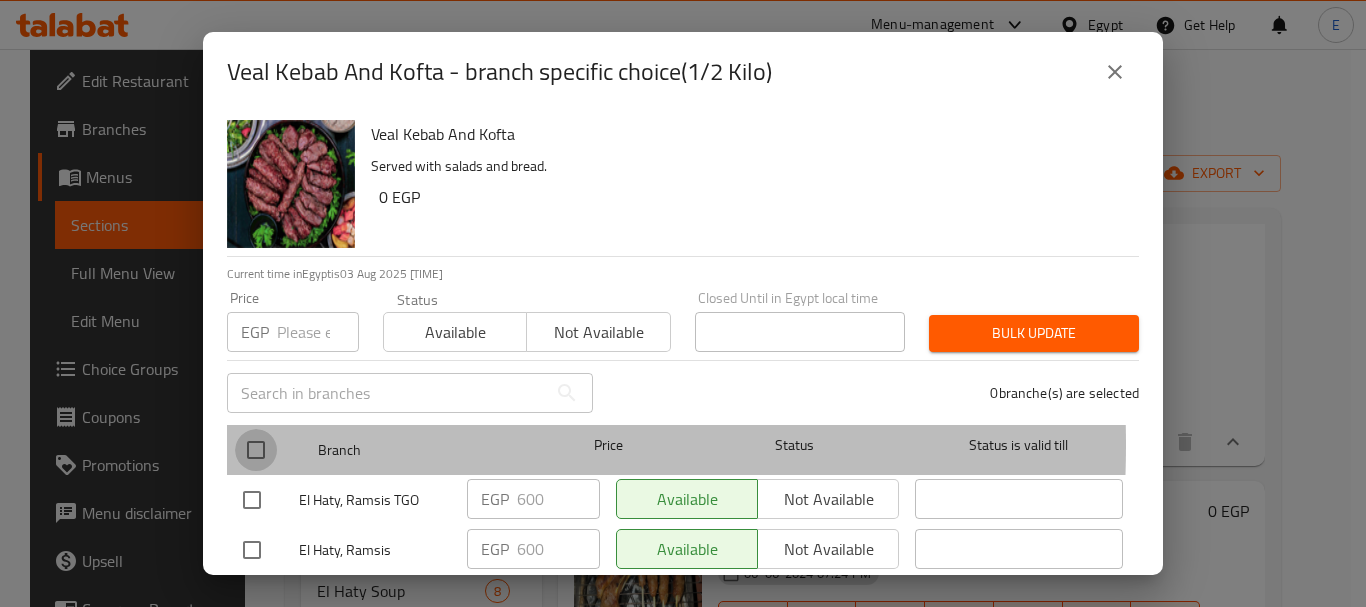 click at bounding box center (256, 450) 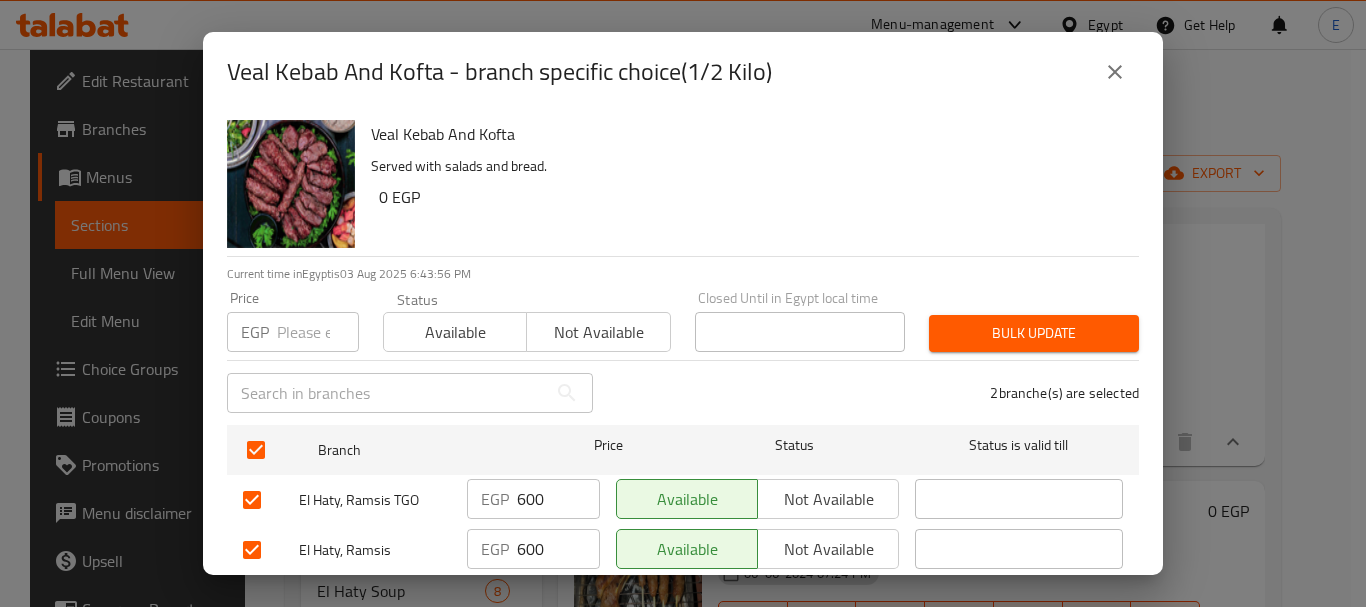 click at bounding box center [318, 332] 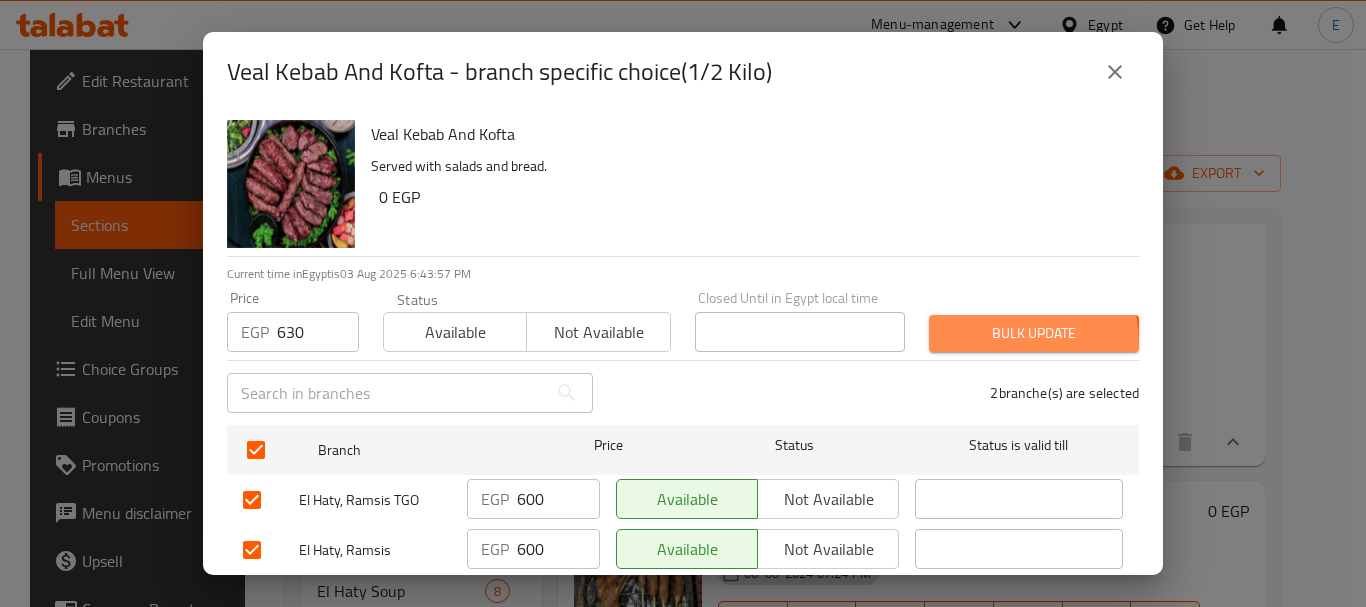 click on "Bulk update" at bounding box center (1034, 333) 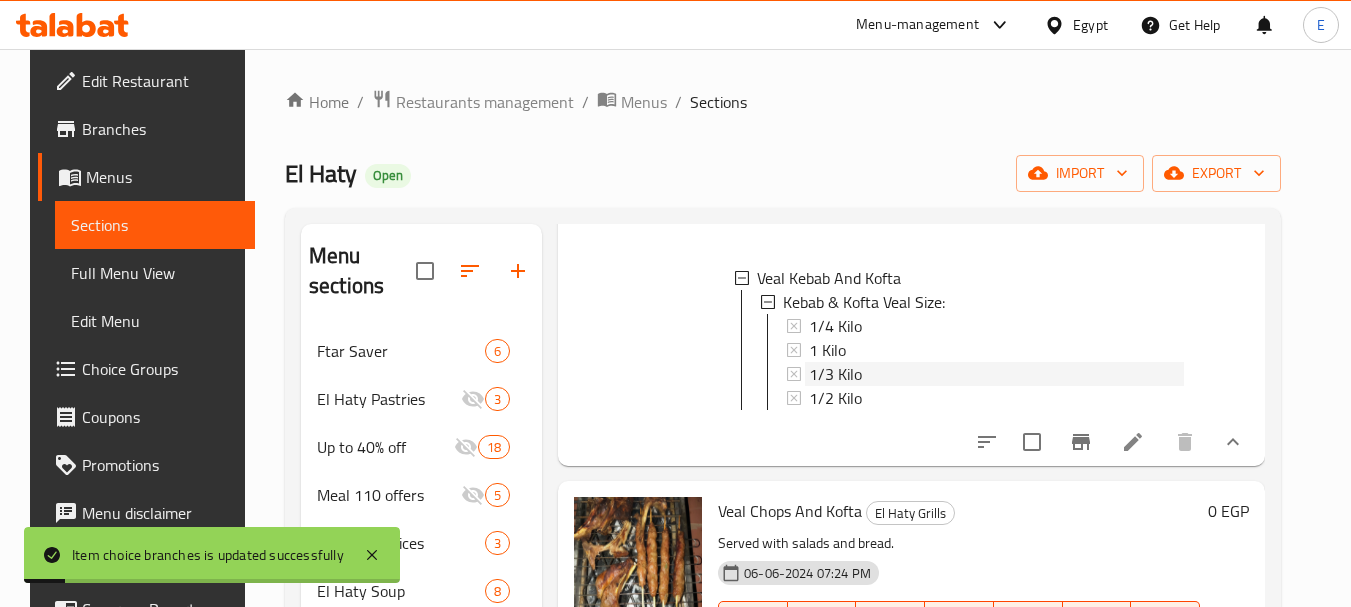 click on "1/3 Kilo" at bounding box center (835, 374) 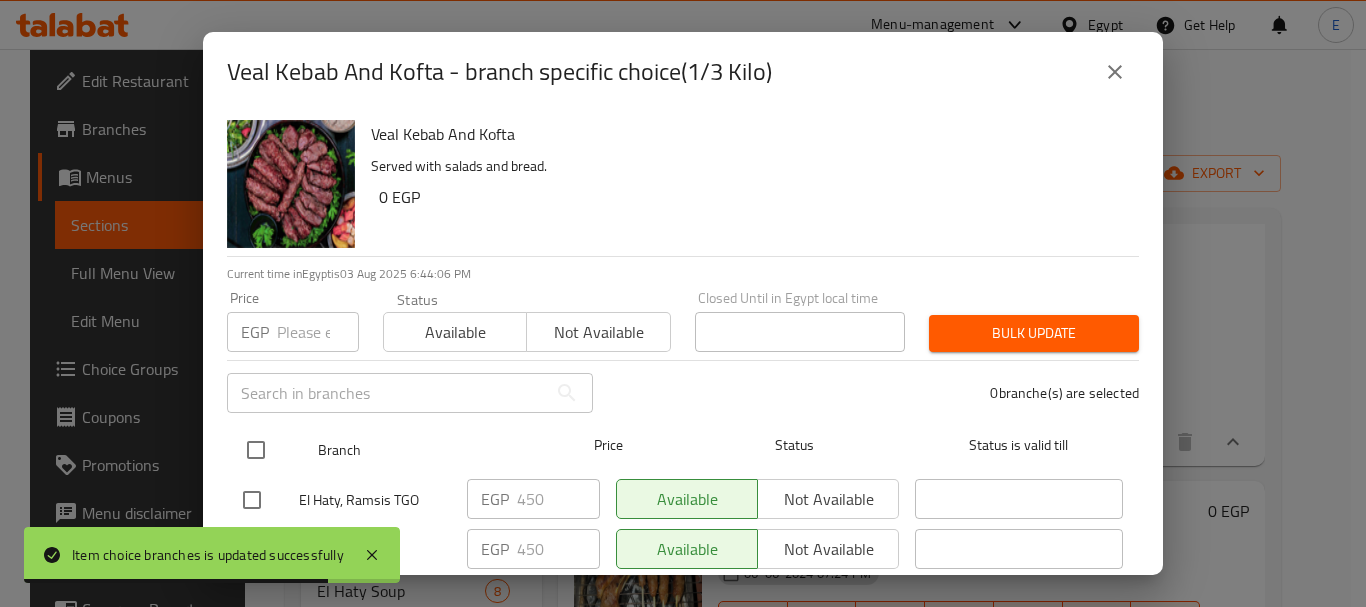 click at bounding box center [256, 450] 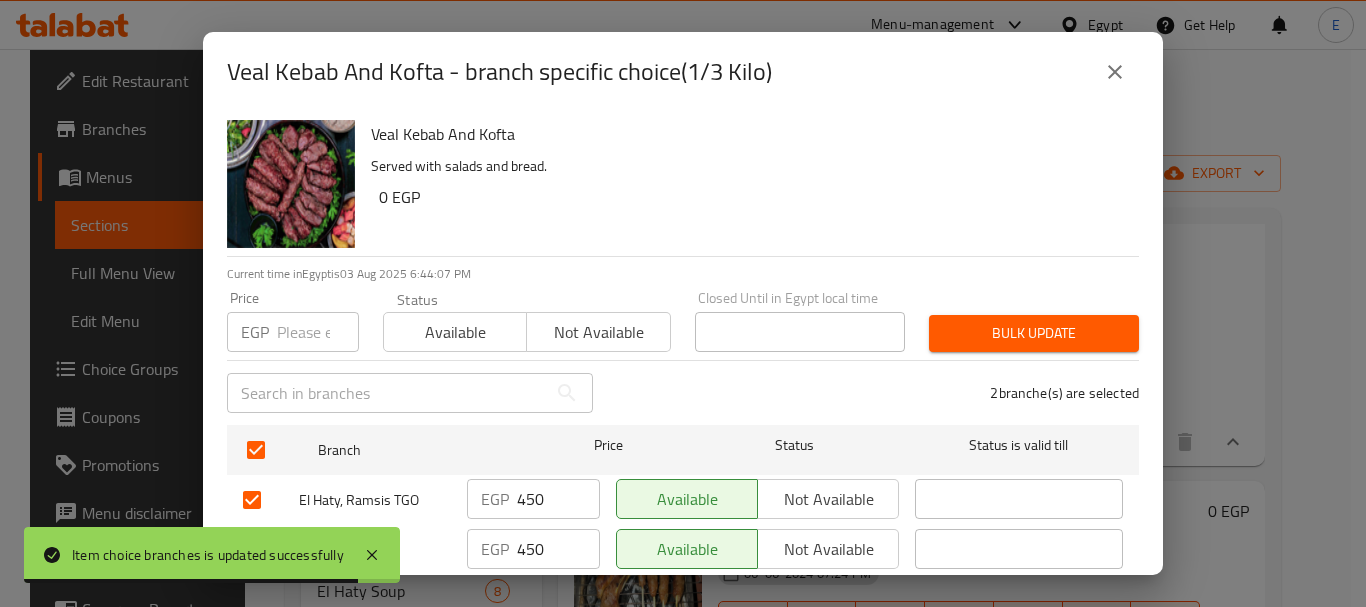 click at bounding box center [318, 332] 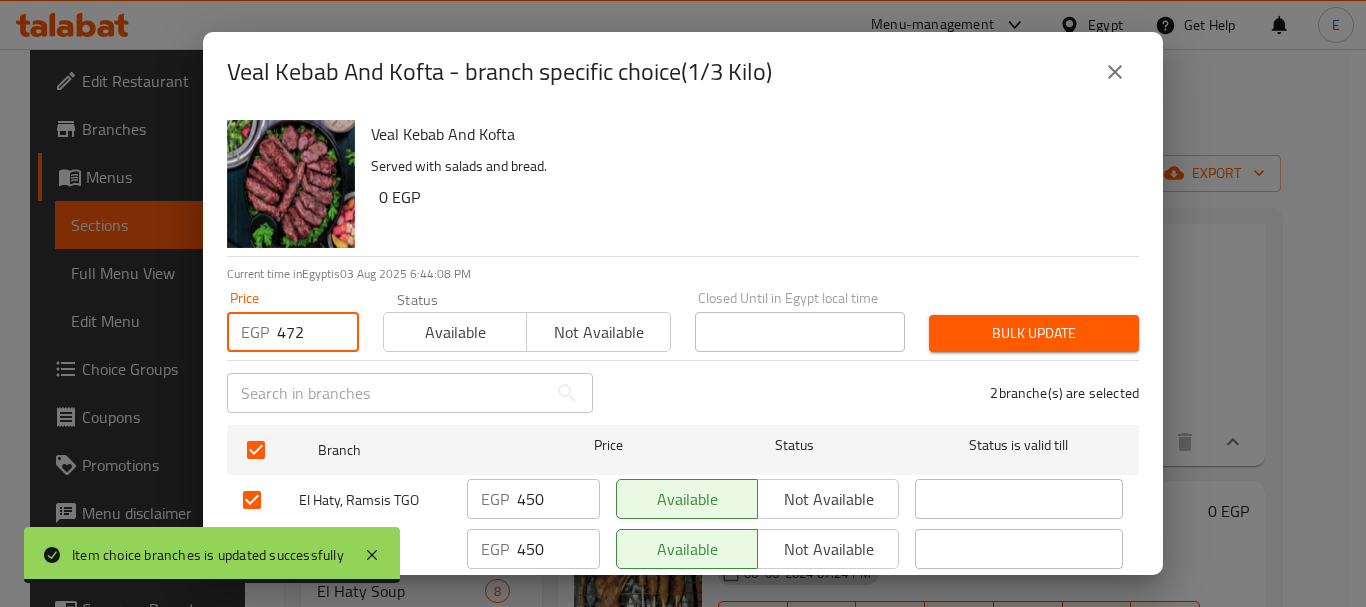 click on "Bulk update" at bounding box center (1034, 333) 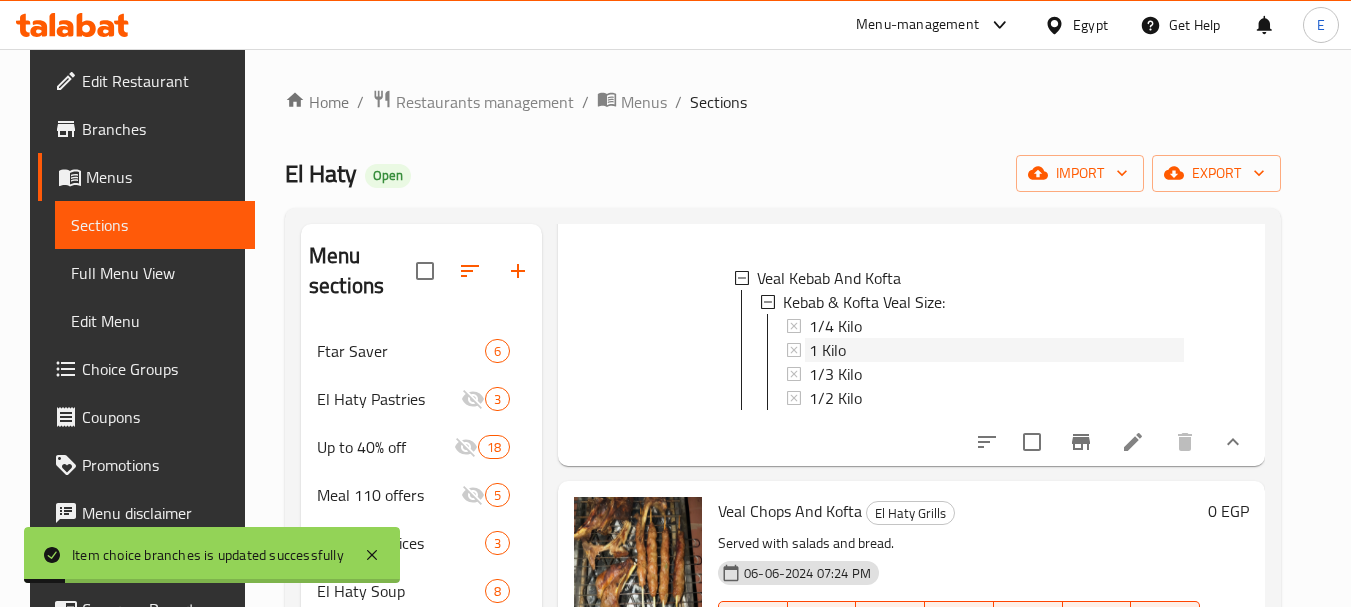 click on "1 Kilo" at bounding box center (827, 350) 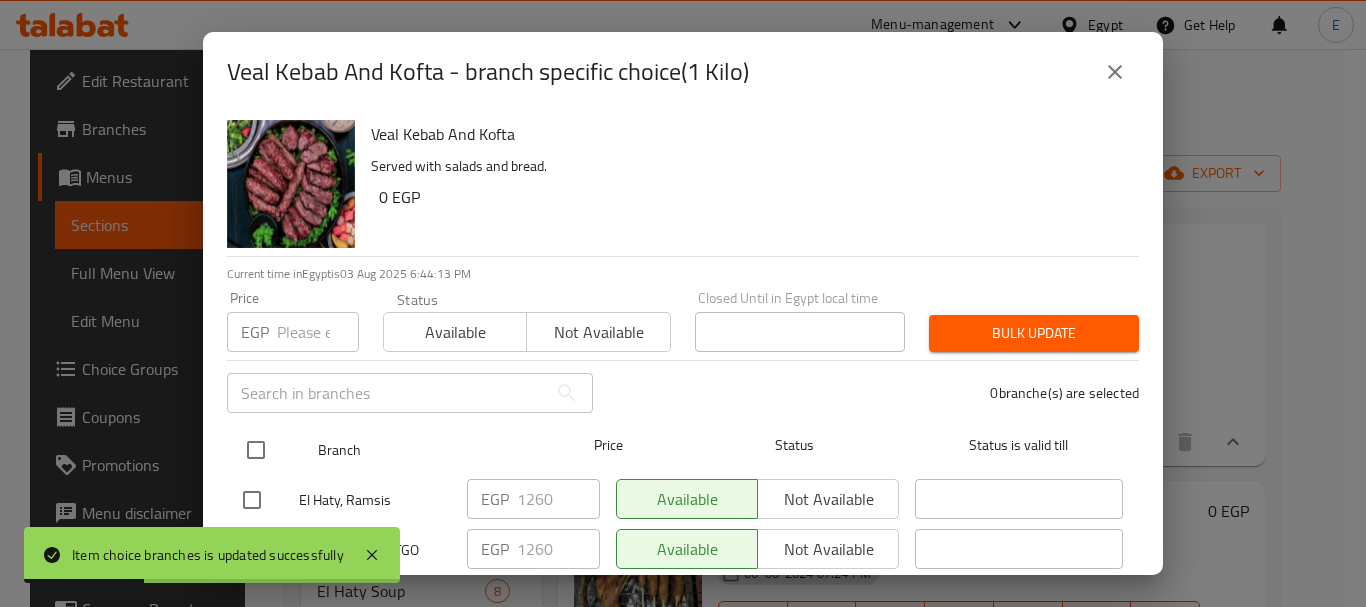 click at bounding box center (256, 450) 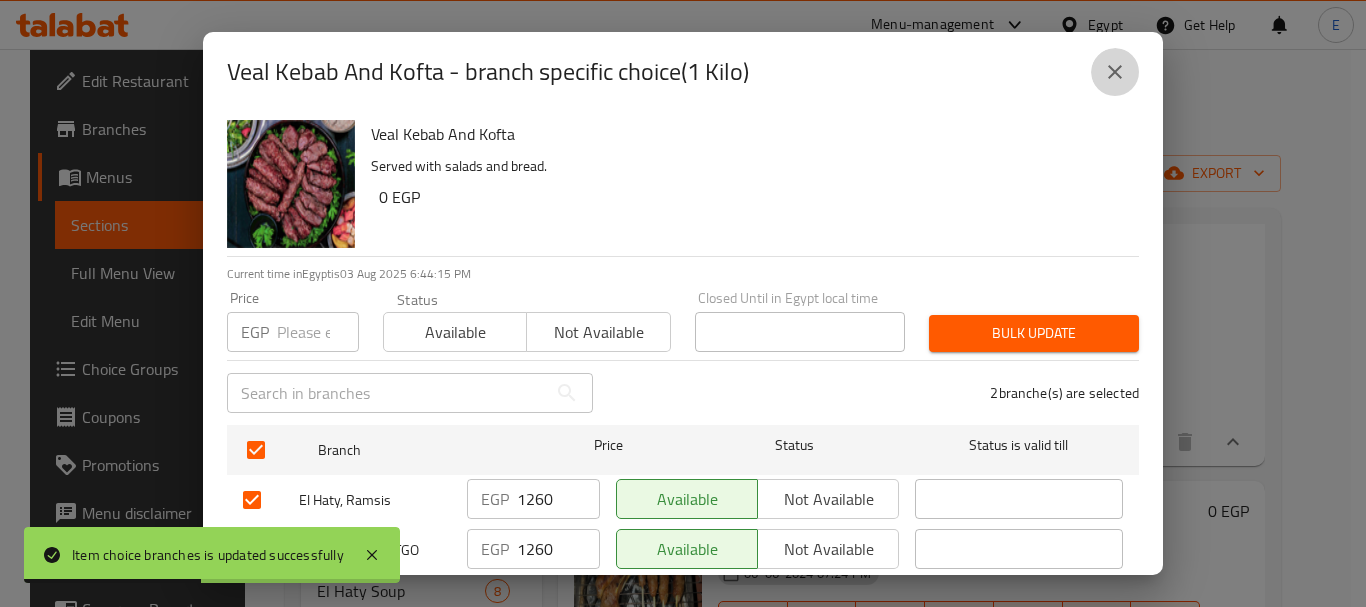 click at bounding box center (1115, 72) 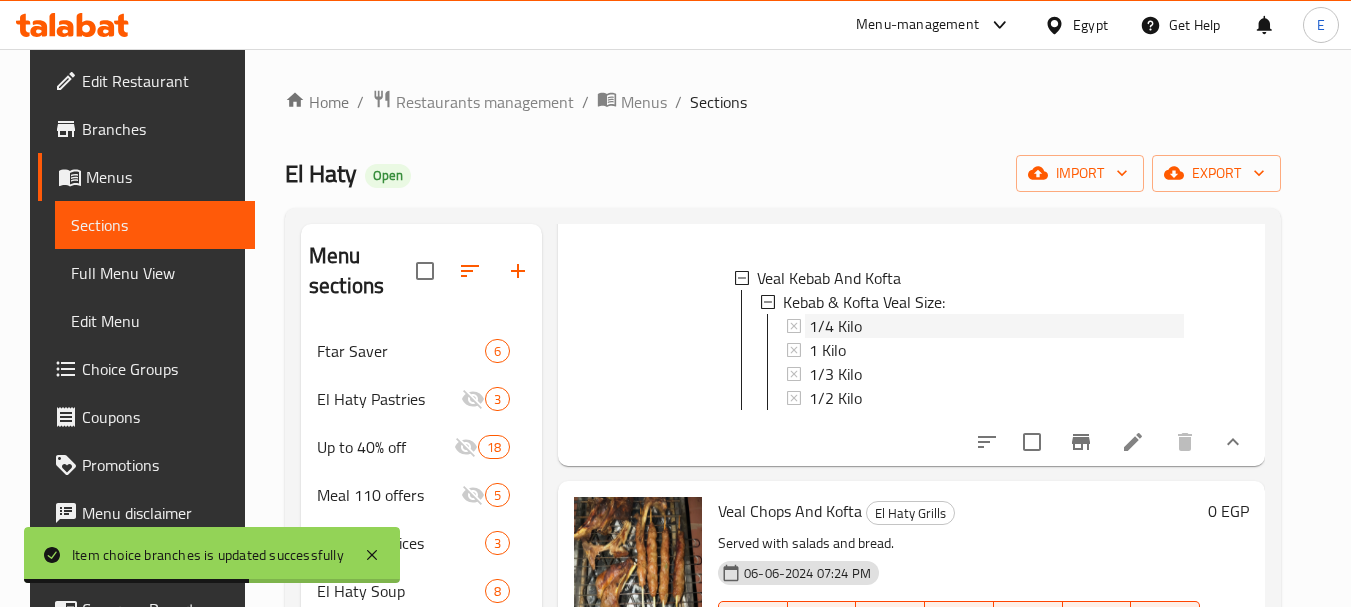 click on "1/4 Kilo" at bounding box center [835, 326] 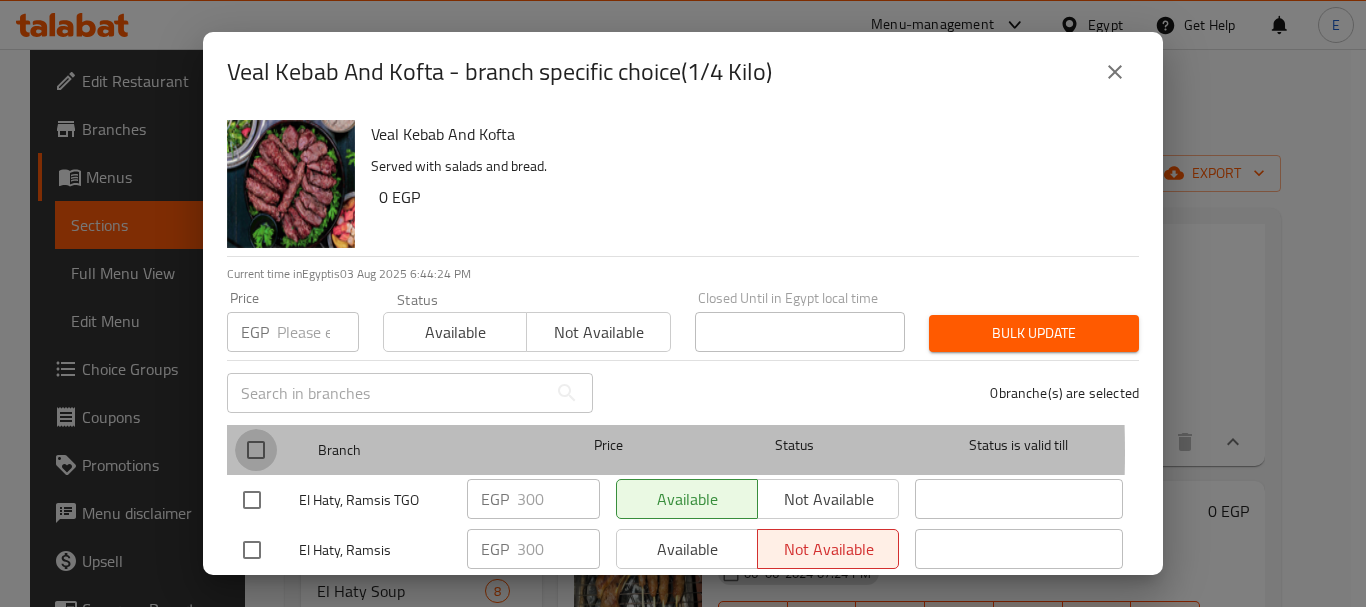 click at bounding box center [256, 450] 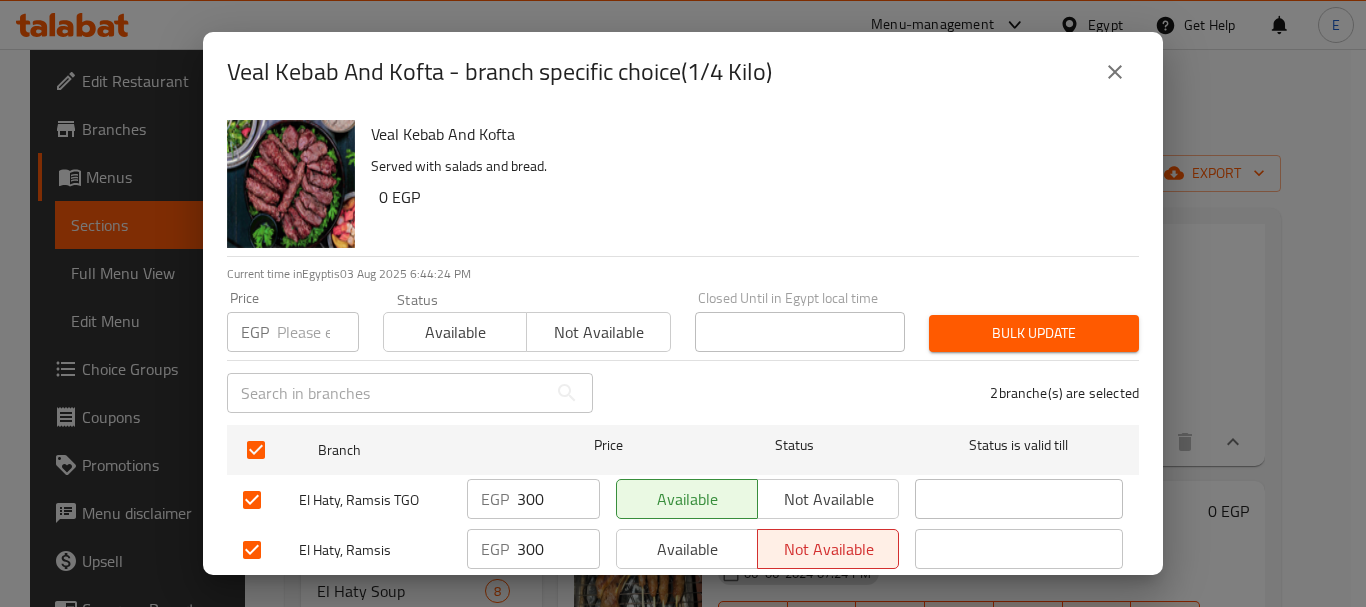 click at bounding box center [318, 332] 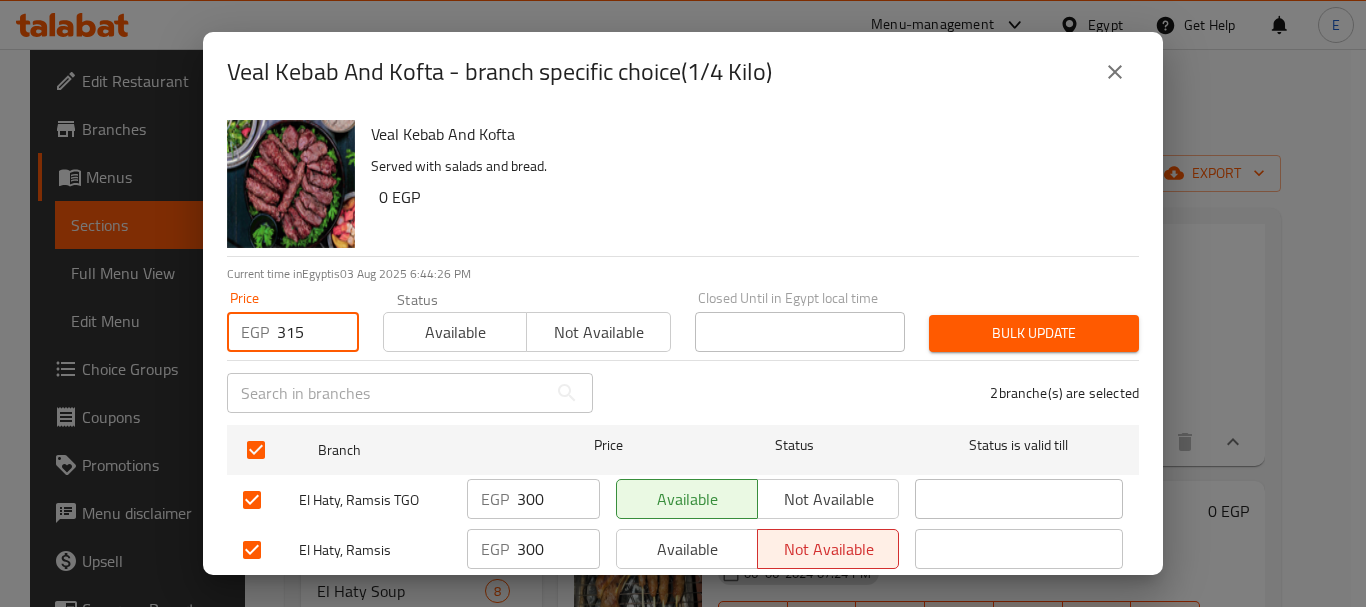 click on "Bulk update" at bounding box center [1034, 333] 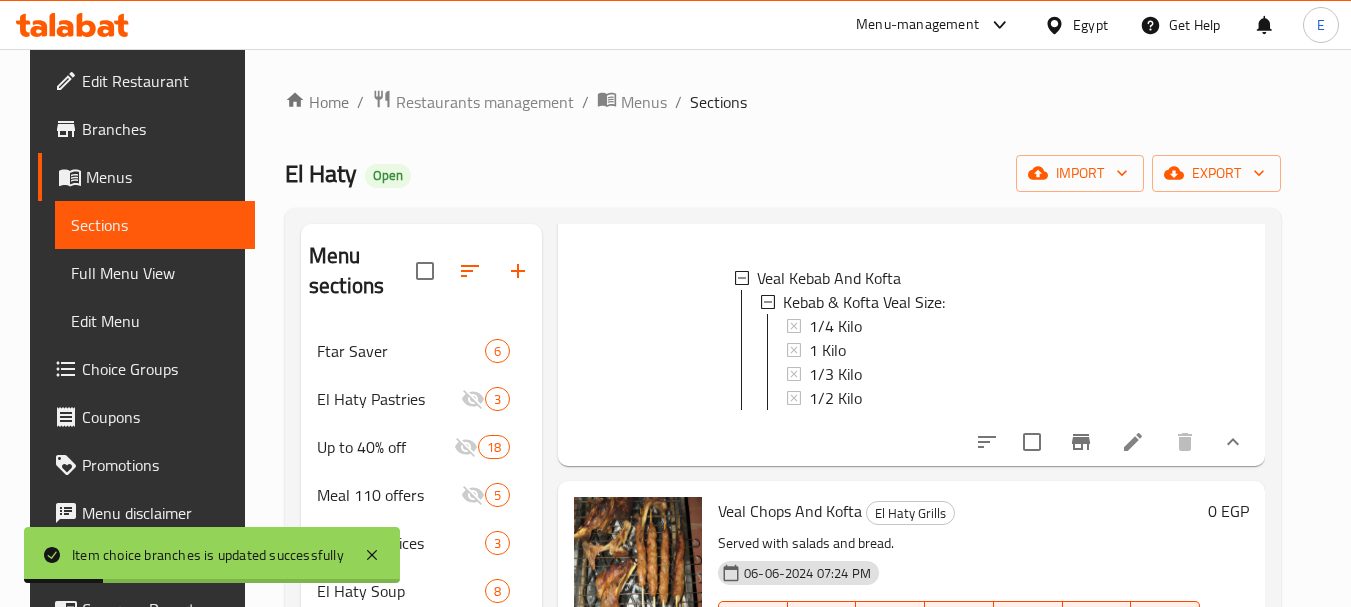 scroll, scrollTop: 3, scrollLeft: 0, axis: vertical 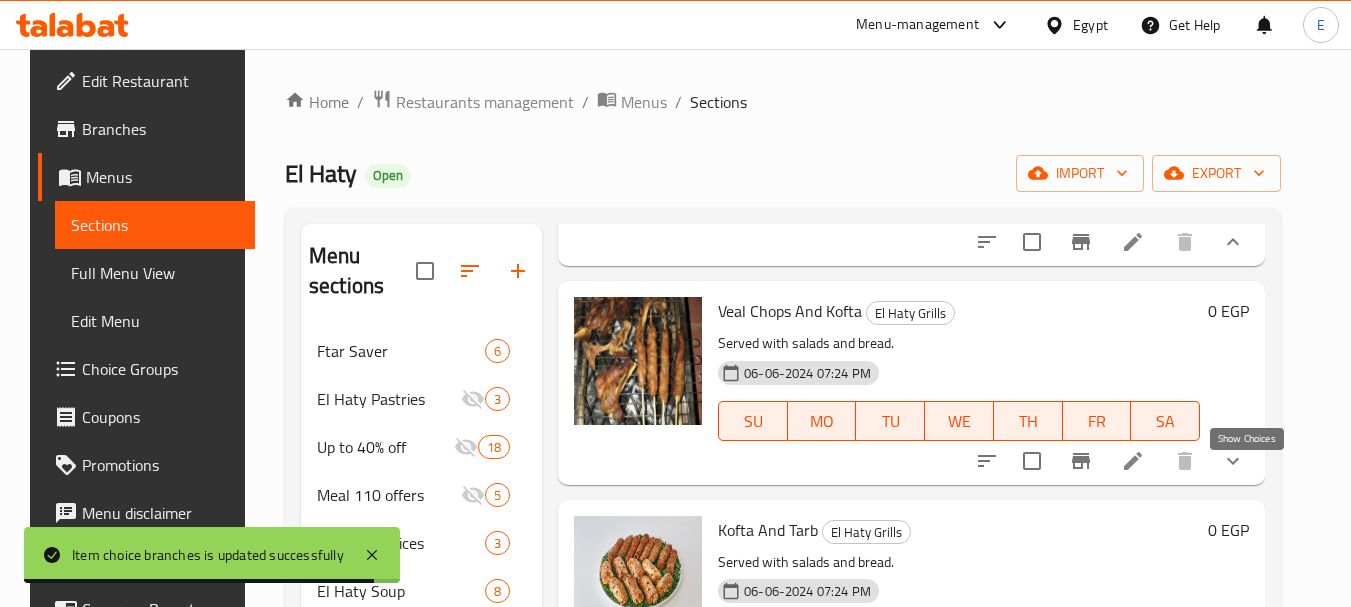 click 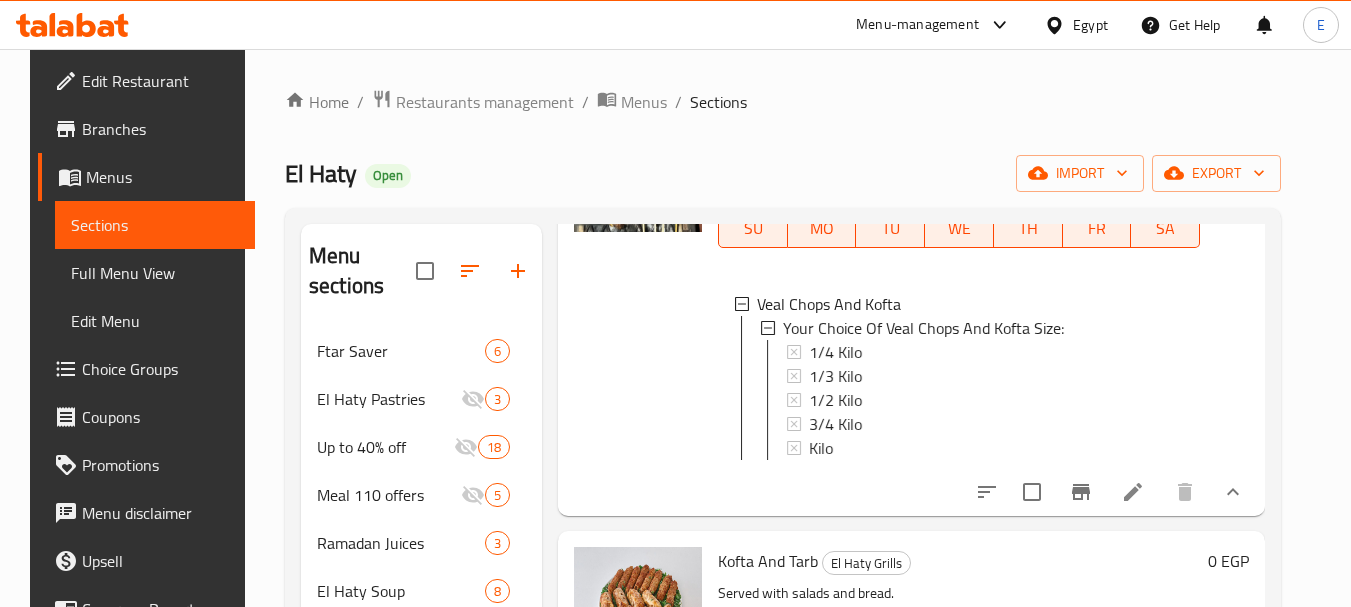 scroll, scrollTop: 4800, scrollLeft: 0, axis: vertical 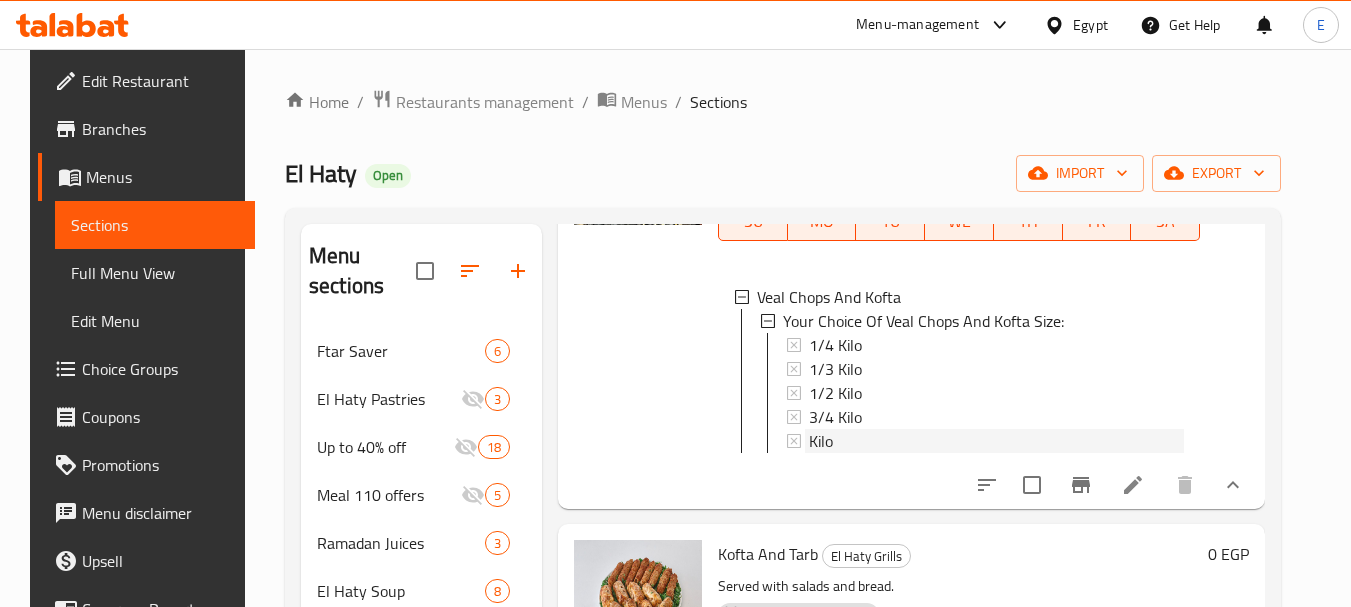 click on "Kilo" at bounding box center (821, 441) 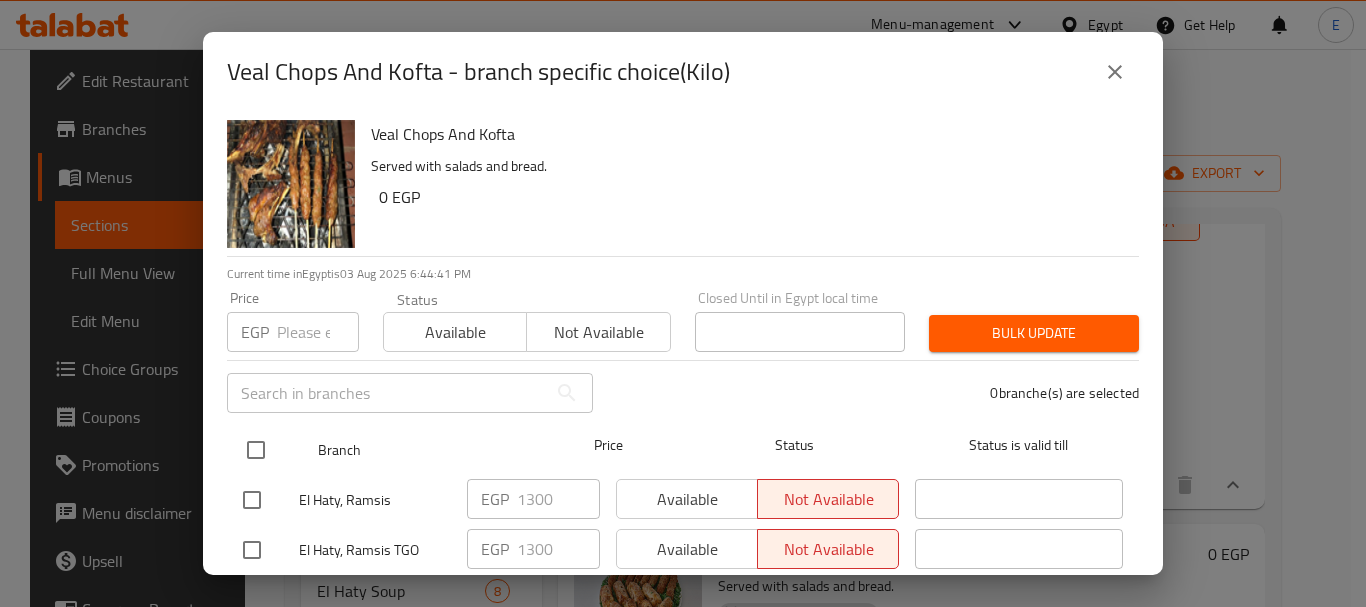 click at bounding box center (256, 450) 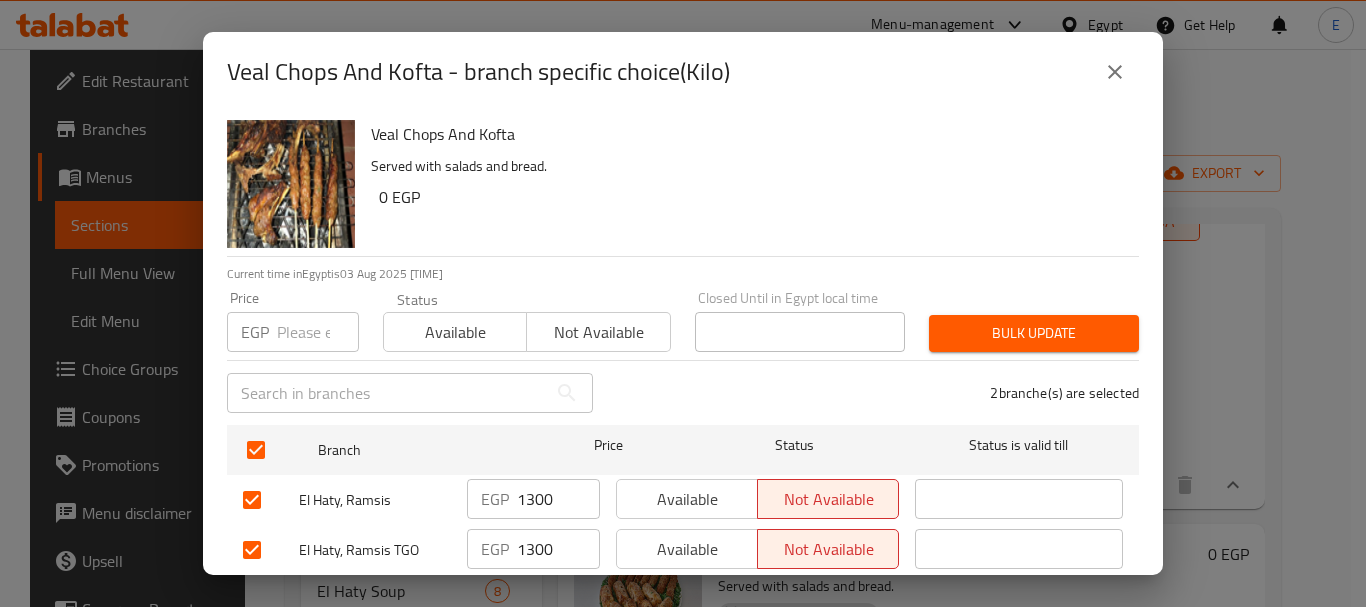 click at bounding box center [318, 332] 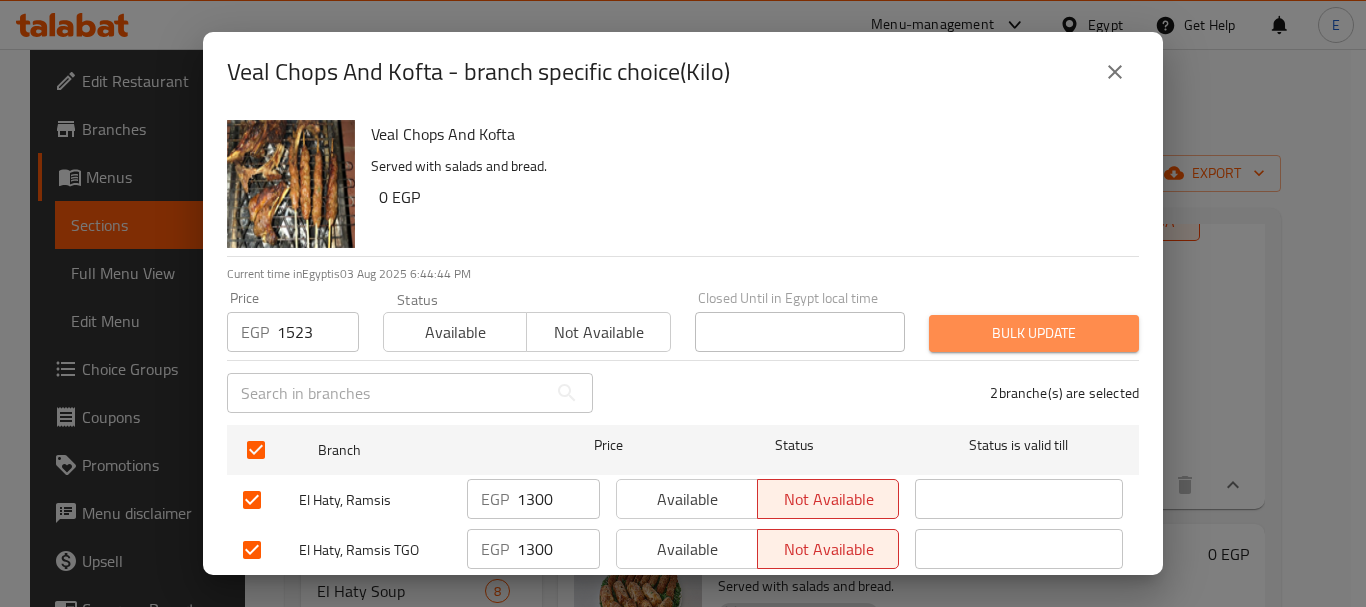 click on "Bulk update" at bounding box center (1034, 333) 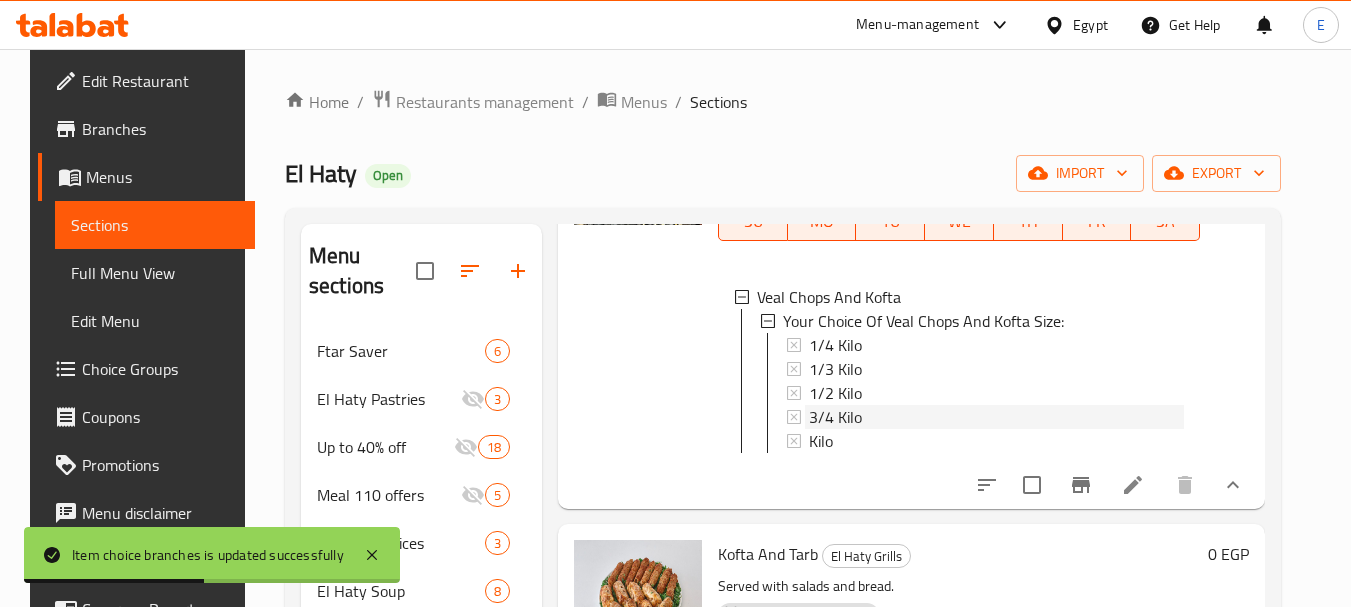 click on "3/4 Kilo" at bounding box center [835, 417] 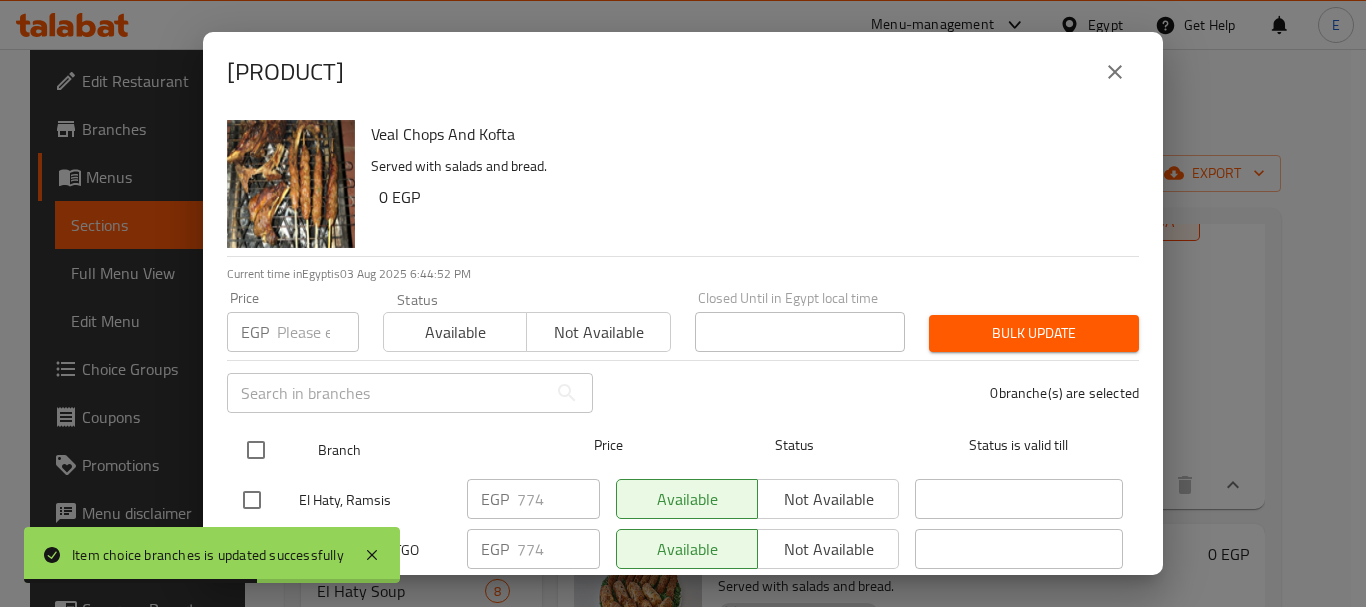click at bounding box center (256, 450) 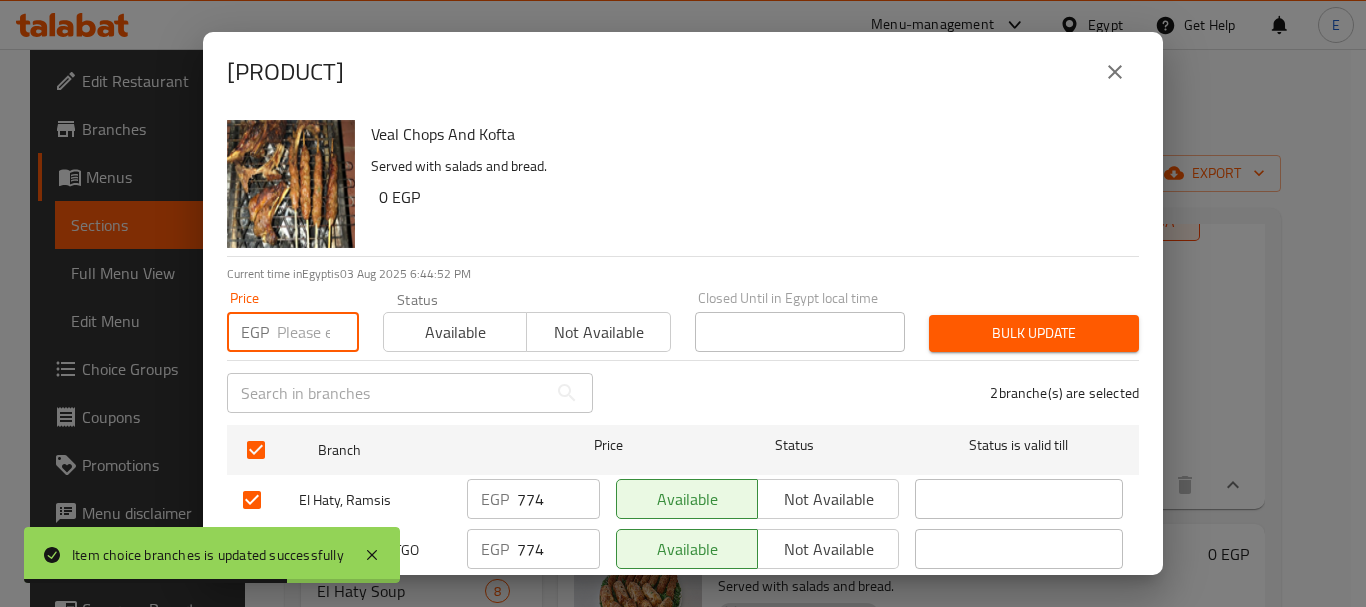 click at bounding box center [318, 332] 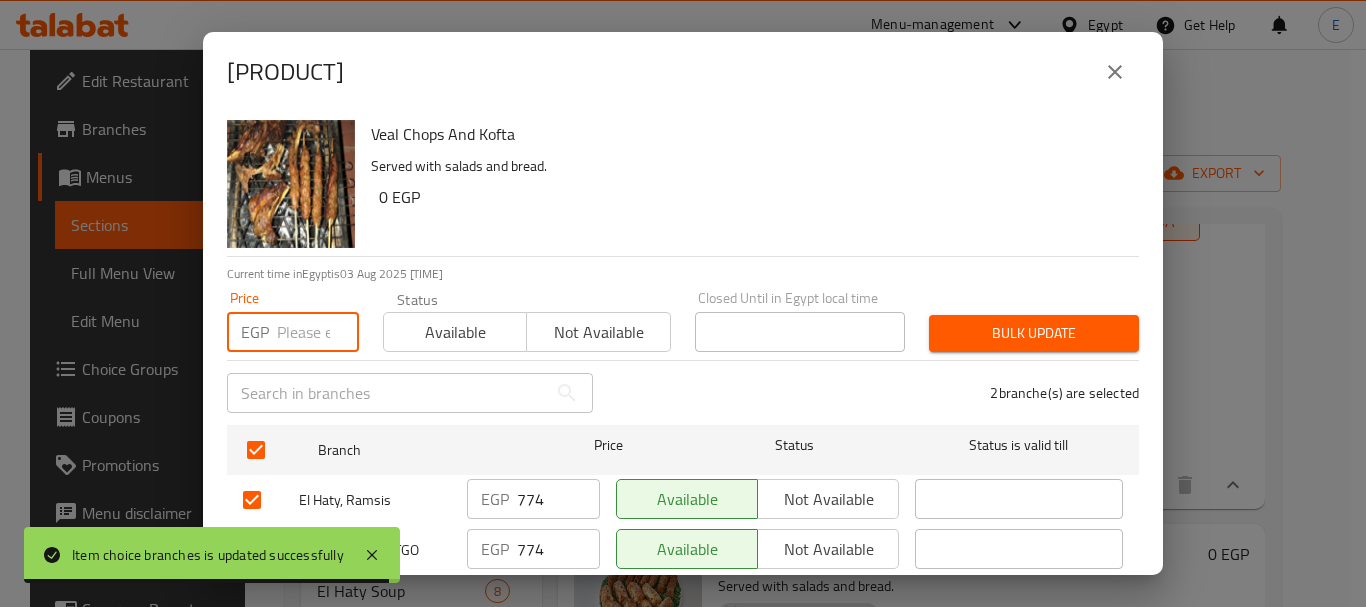 click on "Bulk update" at bounding box center [1034, 333] 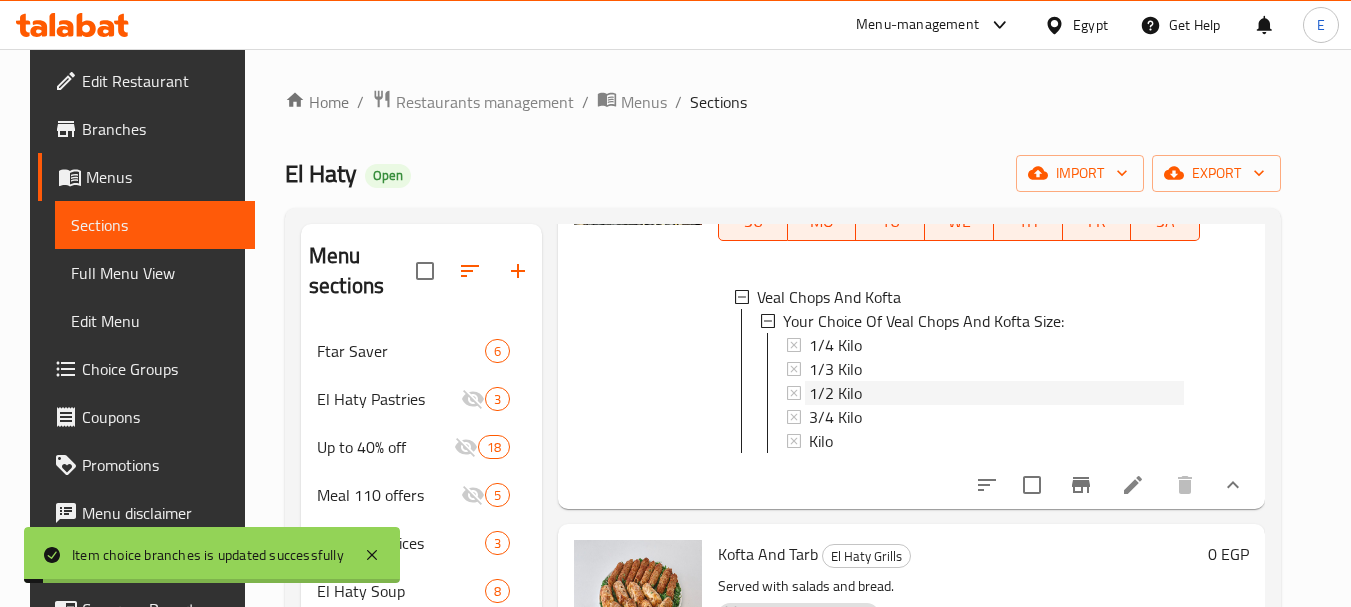 click on "1/2 Kilo" at bounding box center (835, 393) 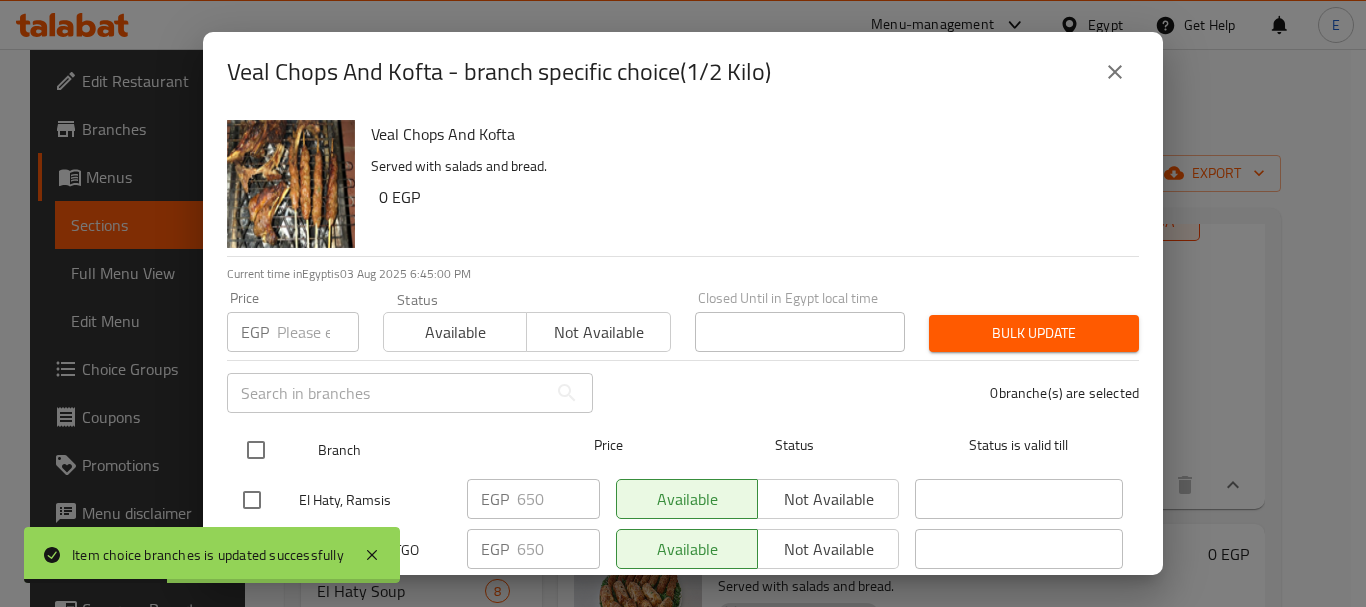click at bounding box center [256, 450] 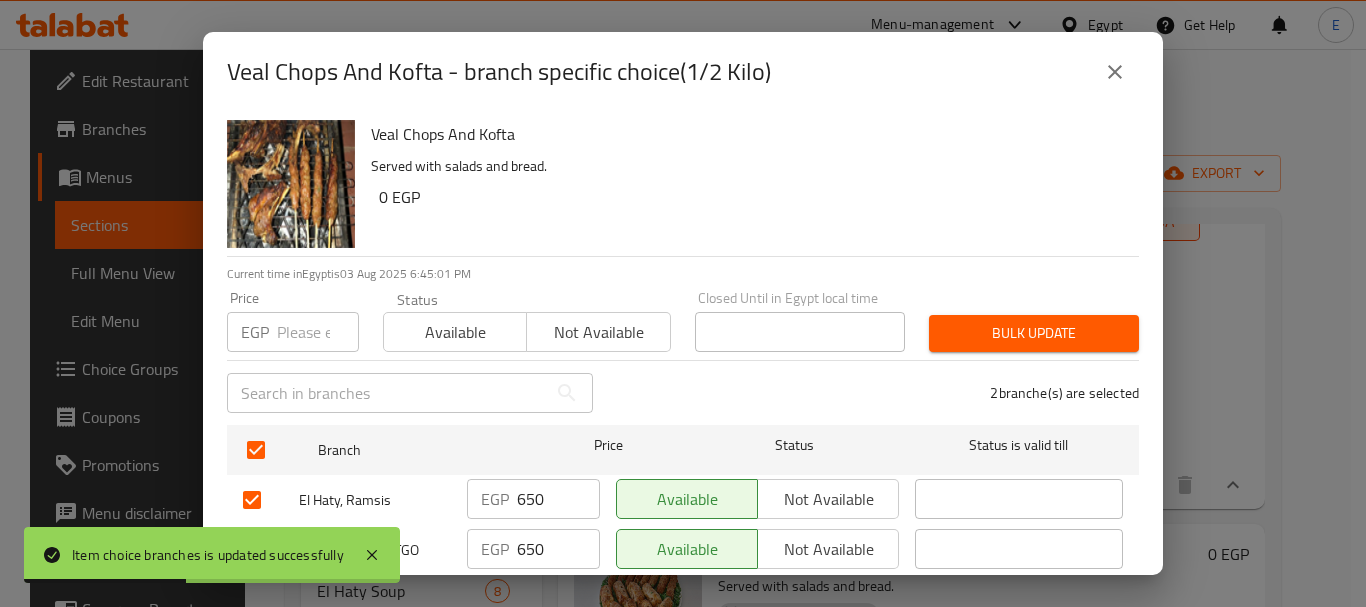 click at bounding box center (318, 332) 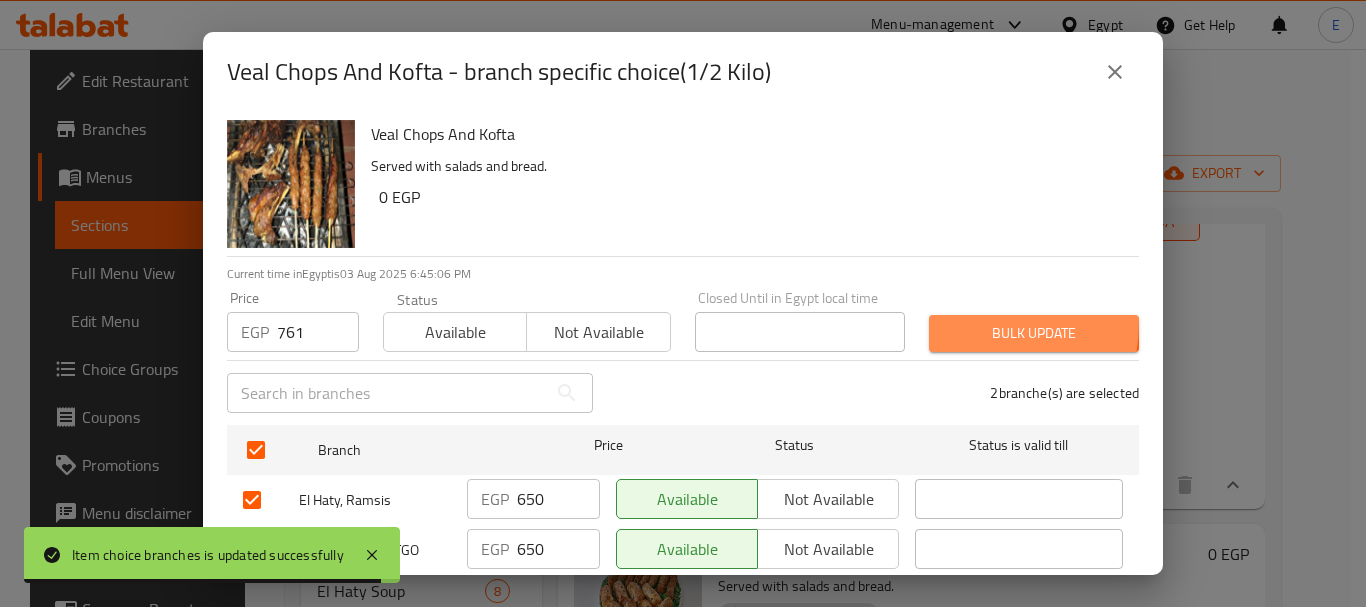 click on "Bulk update" at bounding box center [1034, 333] 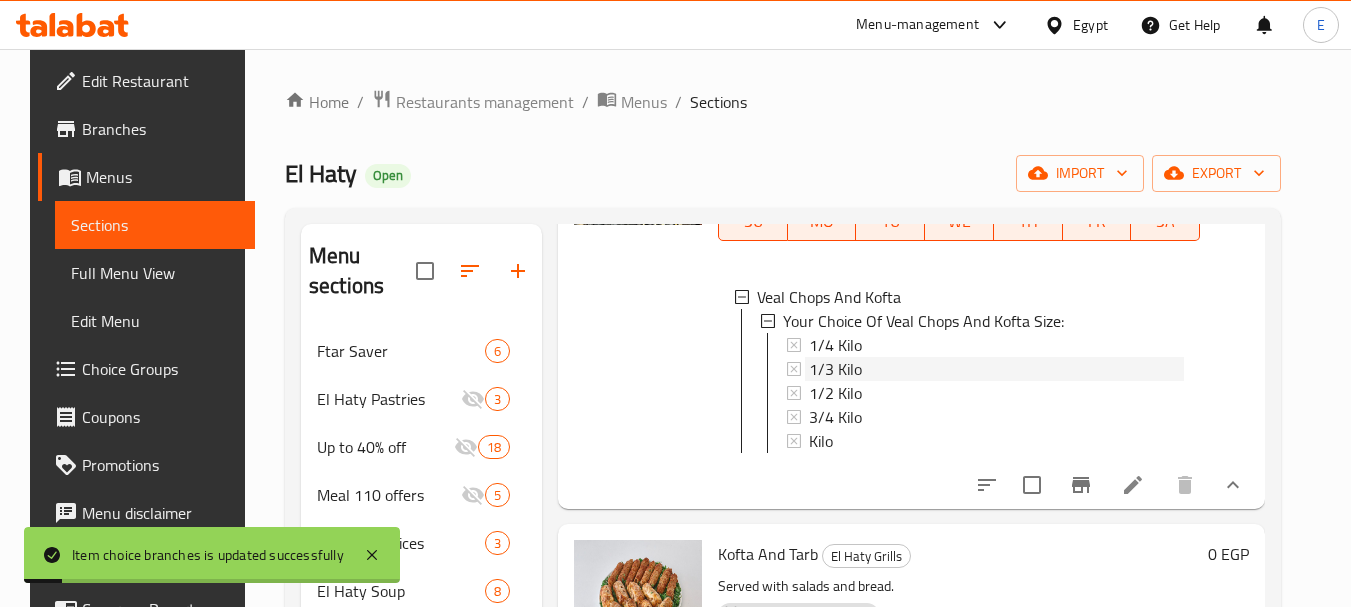 click on "1/3 Kilo" at bounding box center (835, 369) 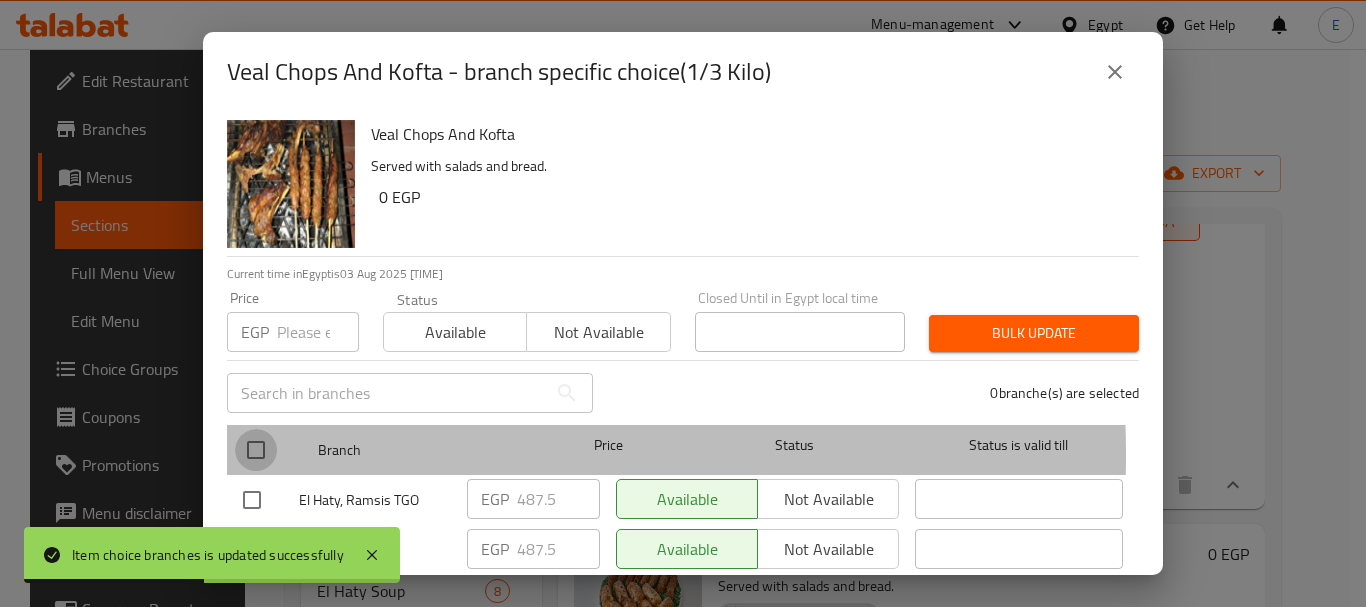 click at bounding box center [256, 450] 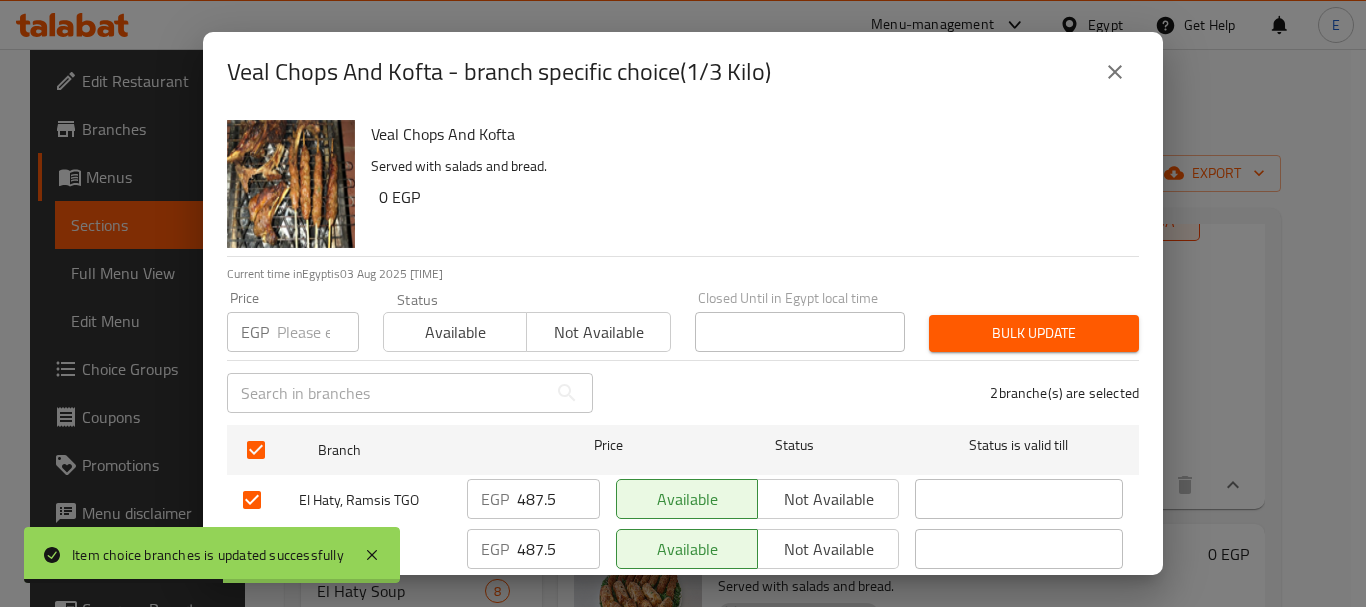click at bounding box center (318, 332) 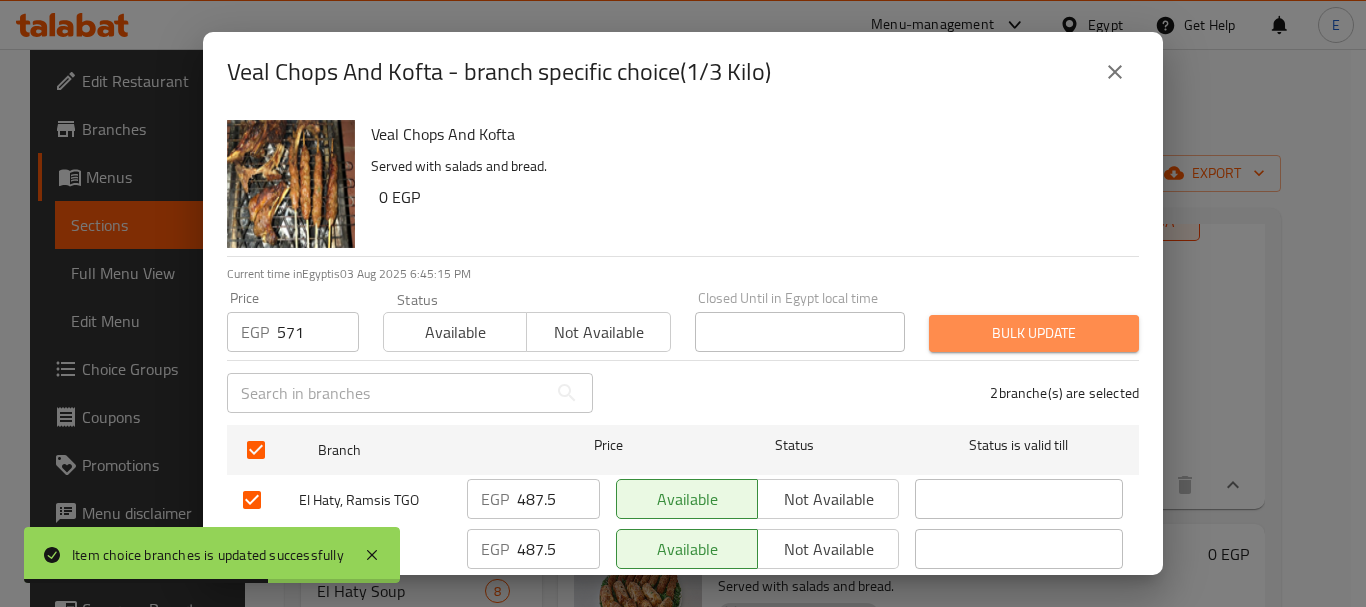 click on "Bulk update" at bounding box center (1034, 333) 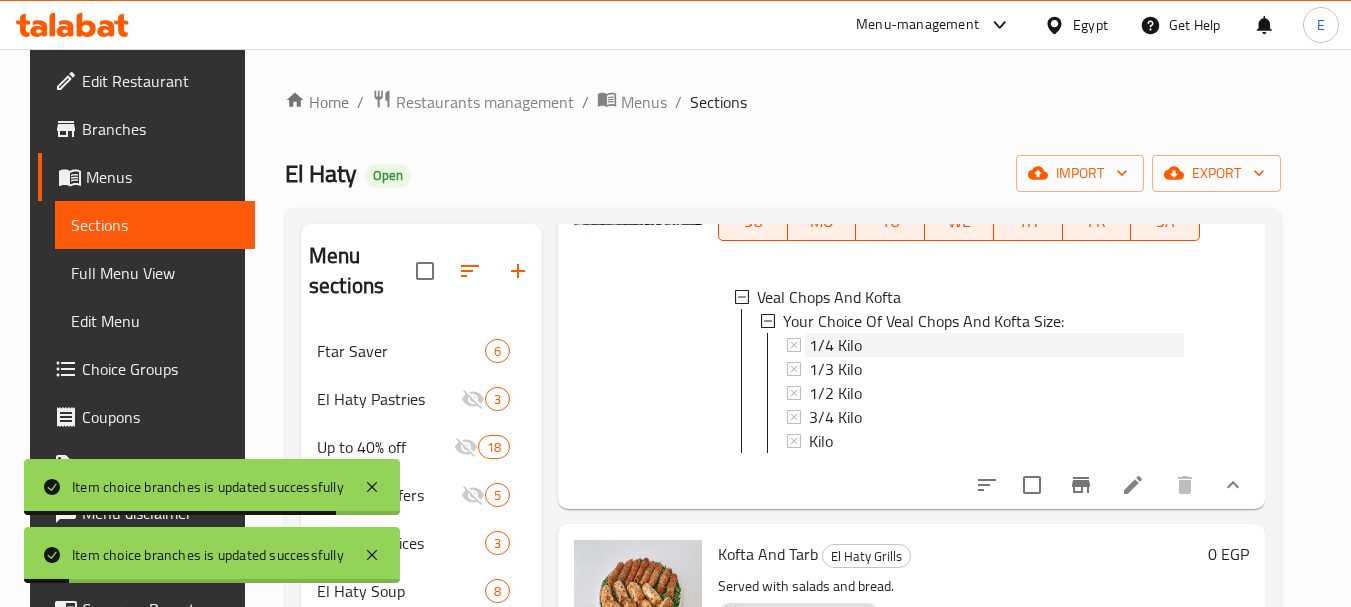 click on "1/4 Kilo" at bounding box center [835, 345] 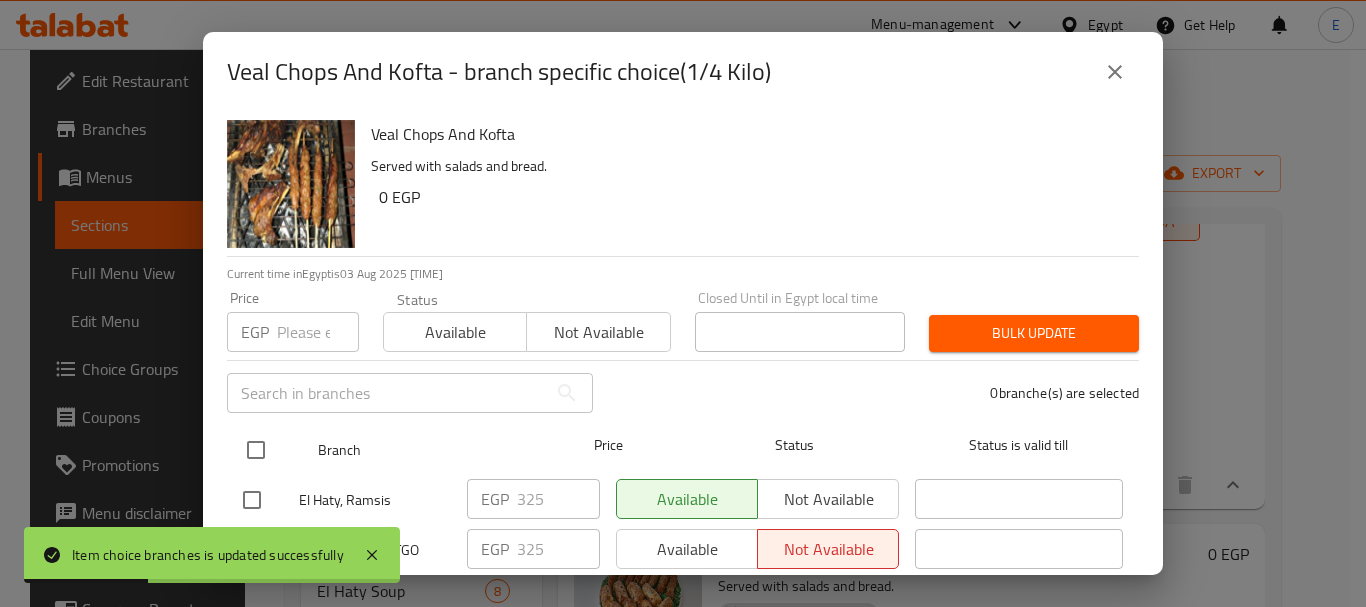click at bounding box center [256, 450] 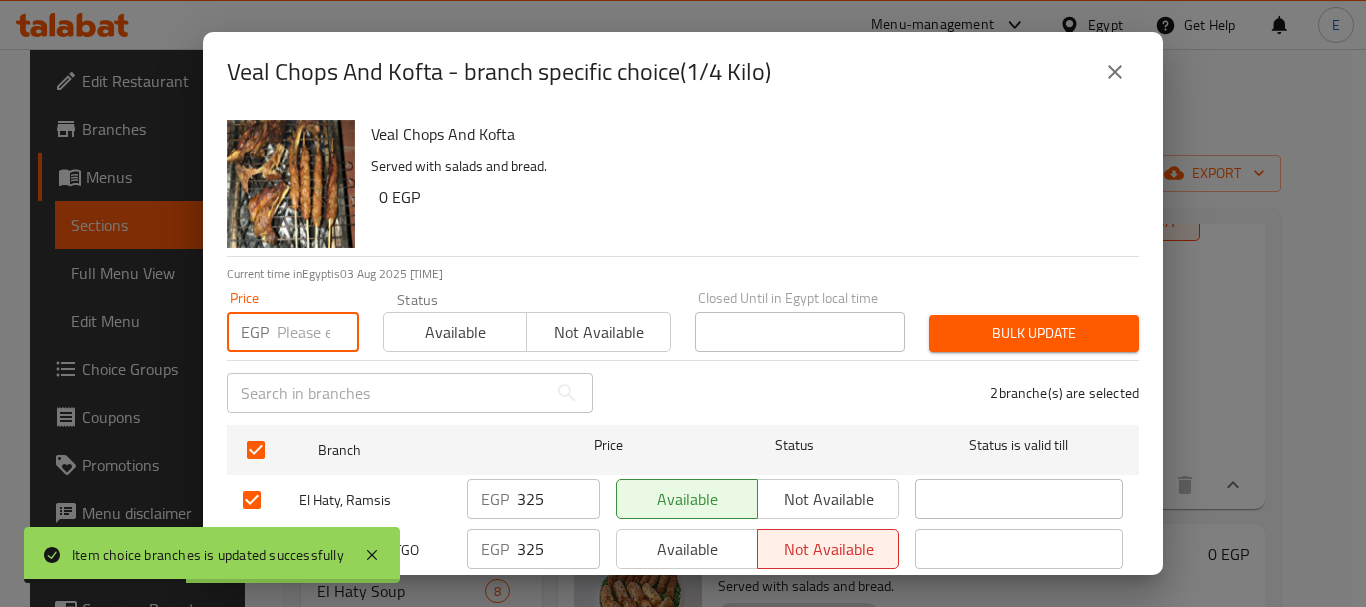 click at bounding box center [318, 332] 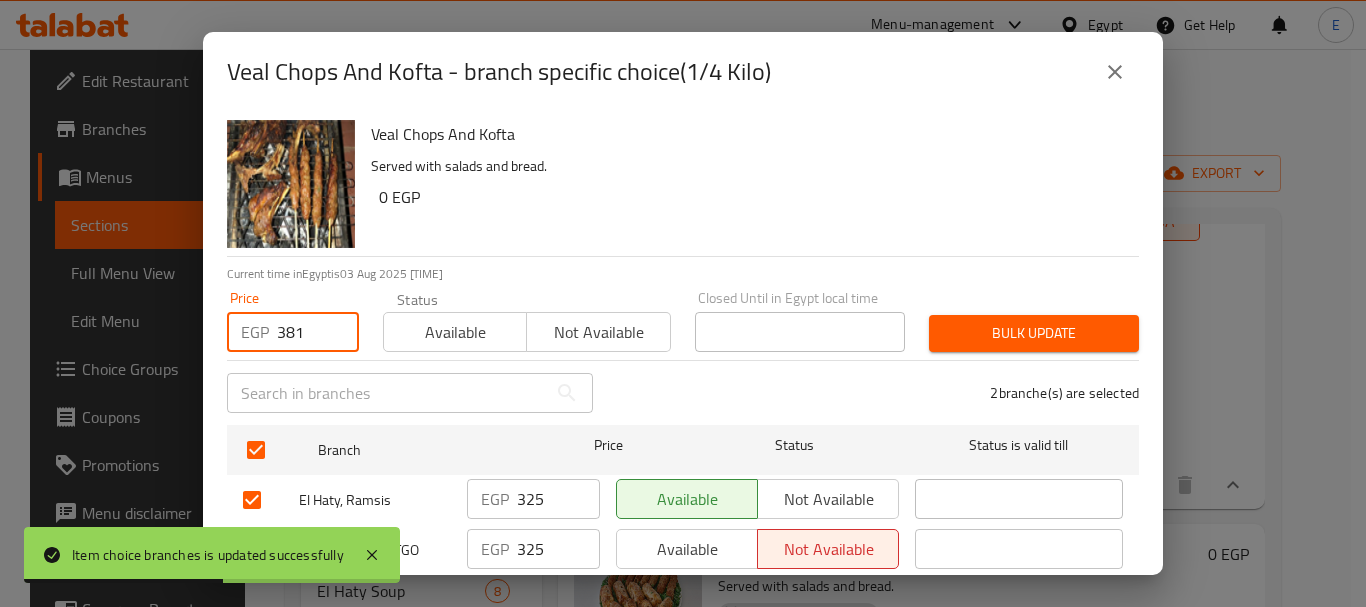 click on "Bulk update" at bounding box center [1034, 333] 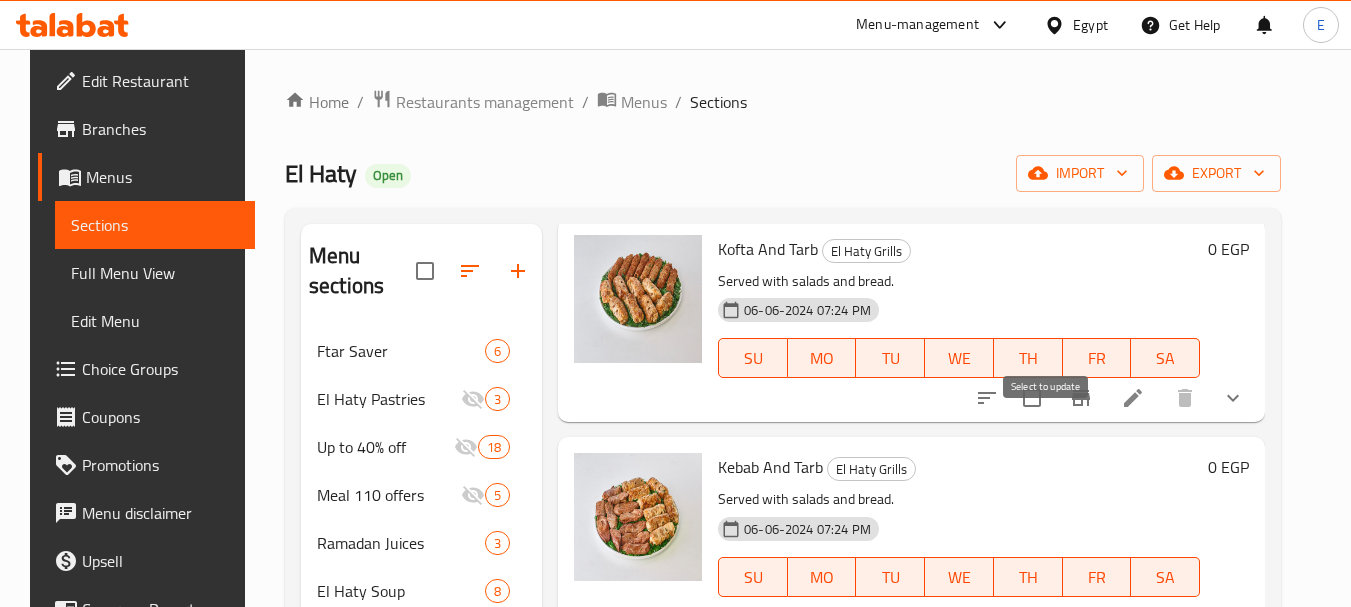 scroll, scrollTop: 5100, scrollLeft: 0, axis: vertical 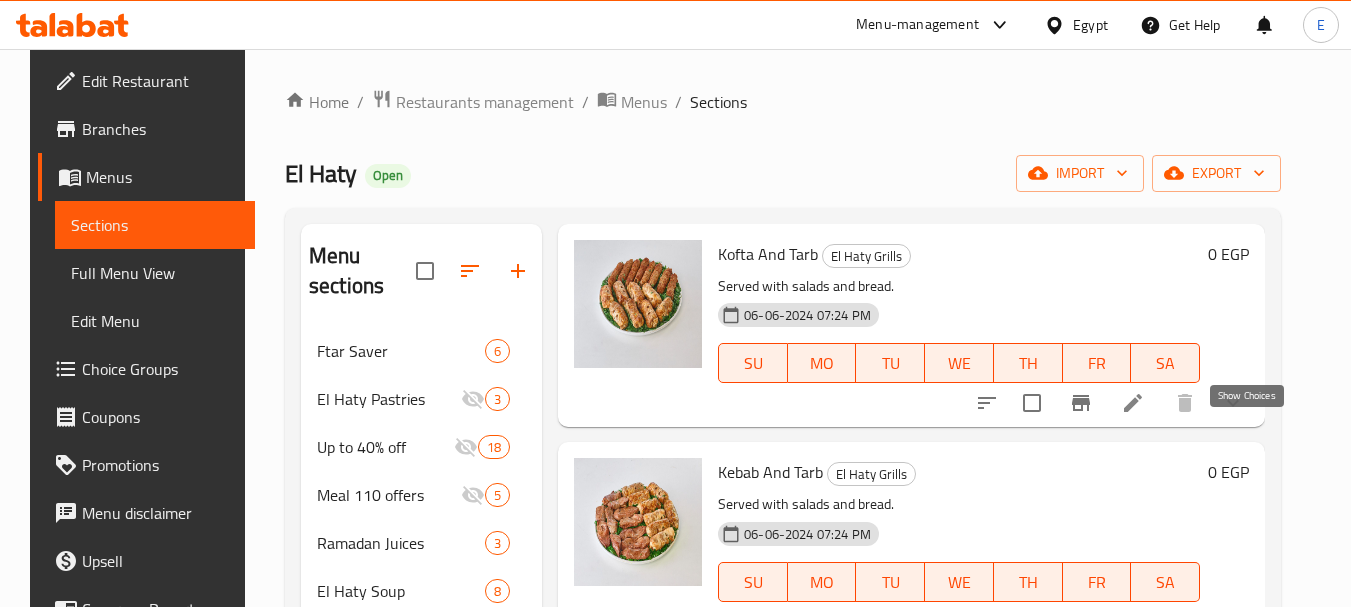 click 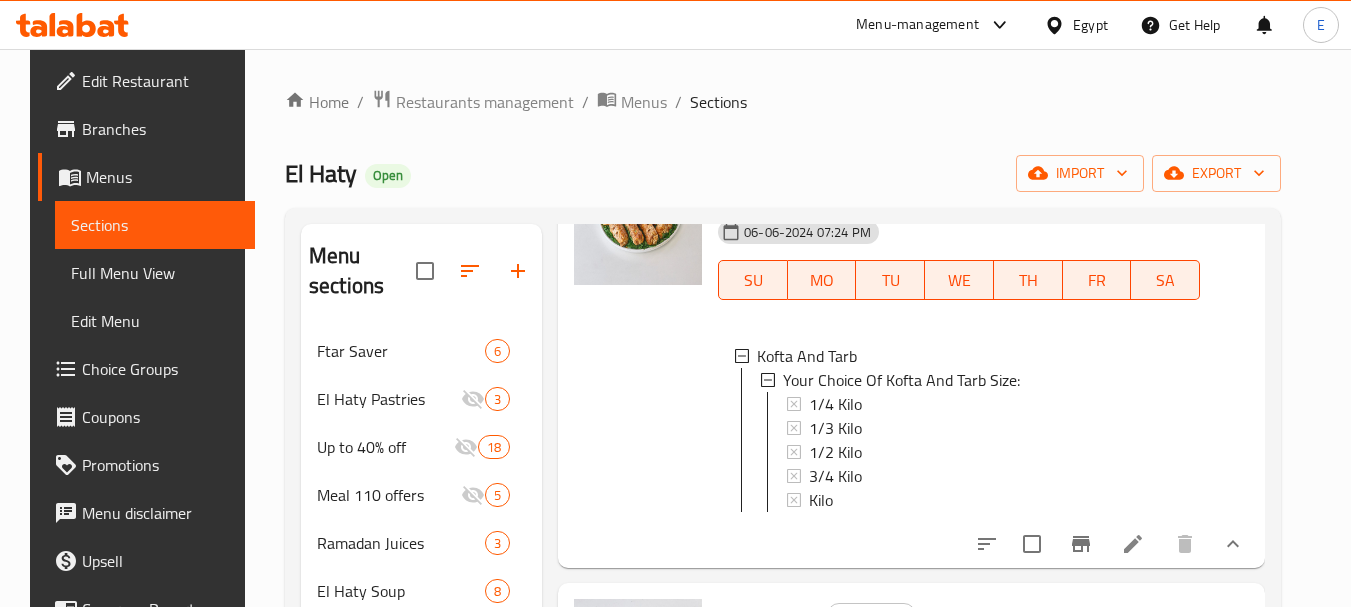 scroll, scrollTop: 5300, scrollLeft: 0, axis: vertical 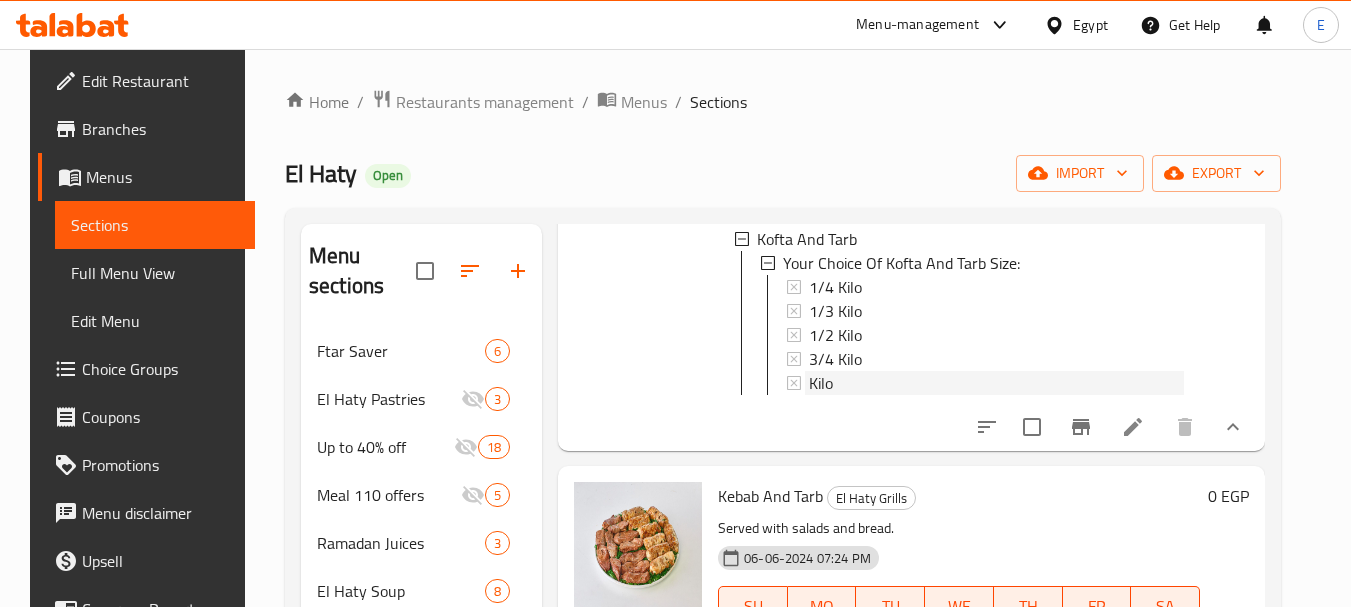 click on "Kilo" at bounding box center (821, 383) 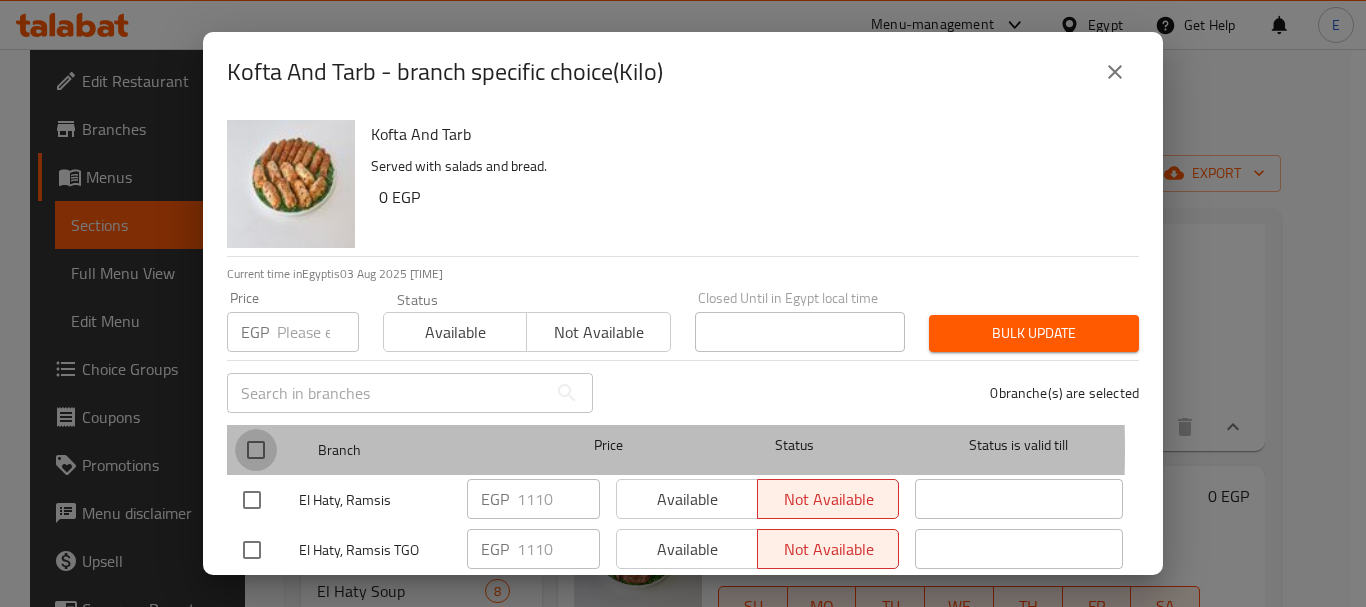 click at bounding box center (256, 450) 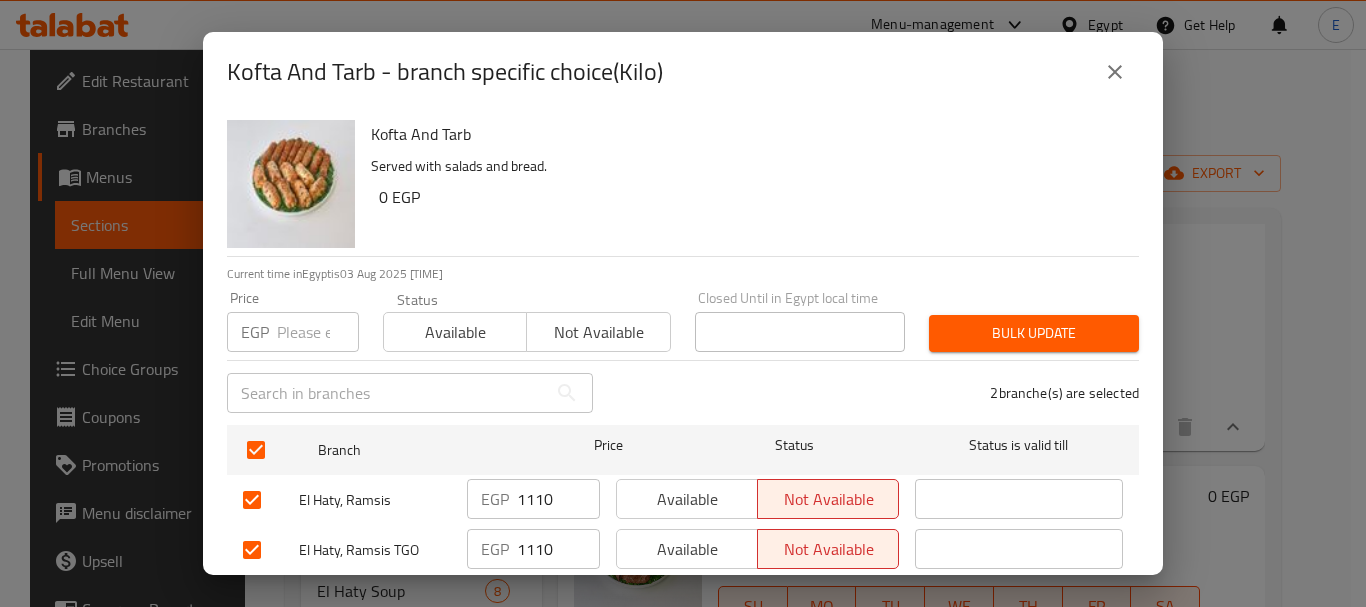 click on "EGP Price" at bounding box center [293, 332] 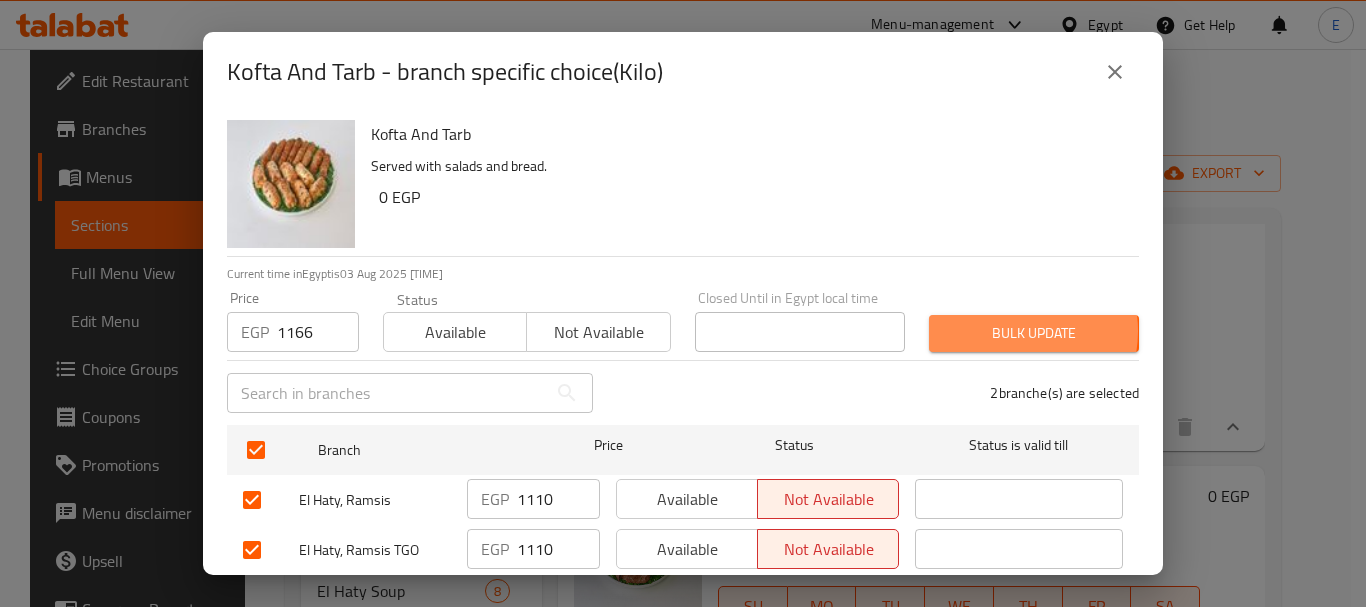 click on "Bulk update" at bounding box center (1034, 333) 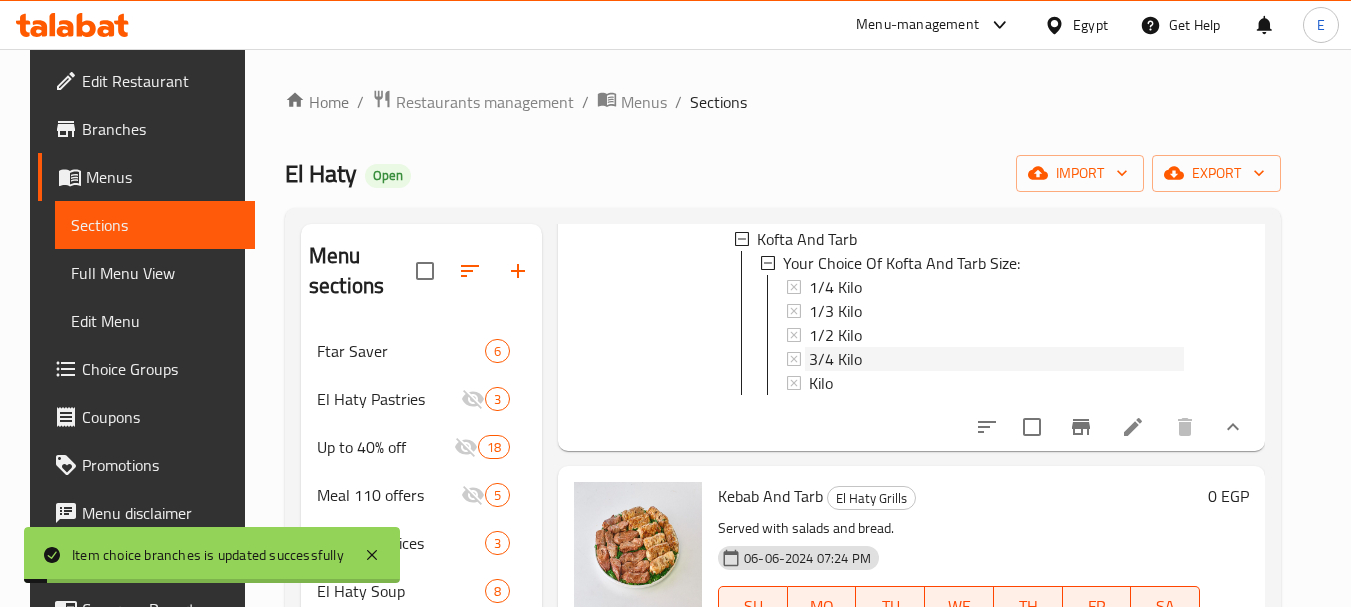 click on "3/4 Kilo" at bounding box center (835, 359) 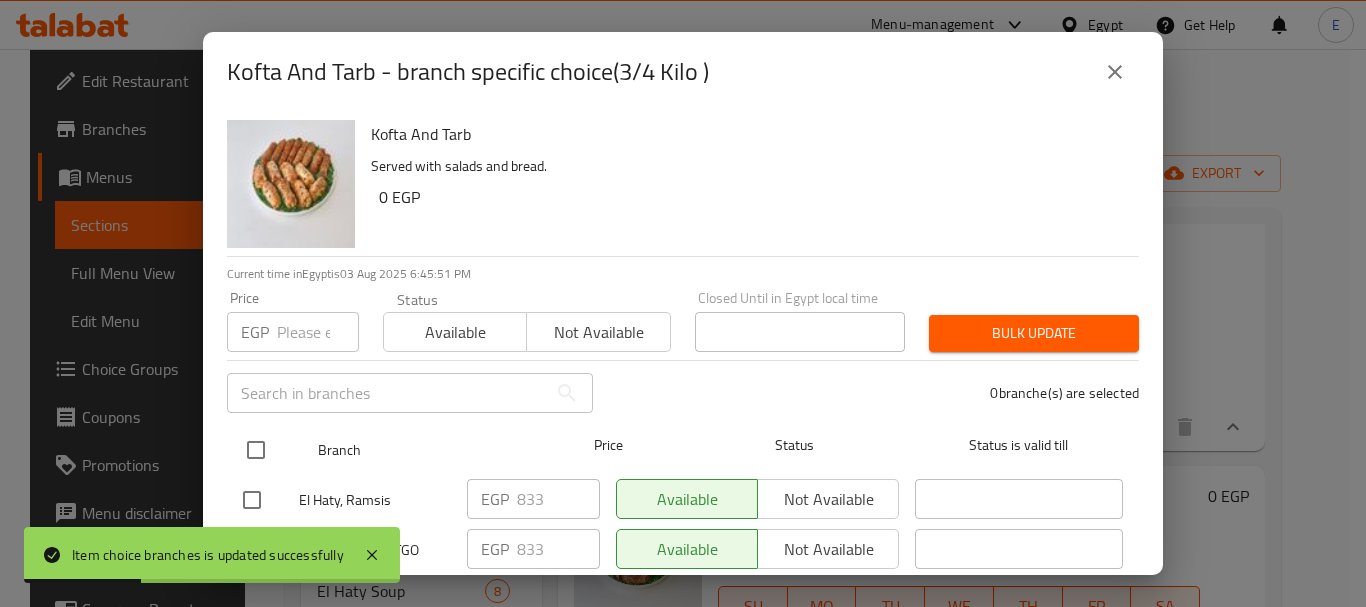 click at bounding box center (256, 450) 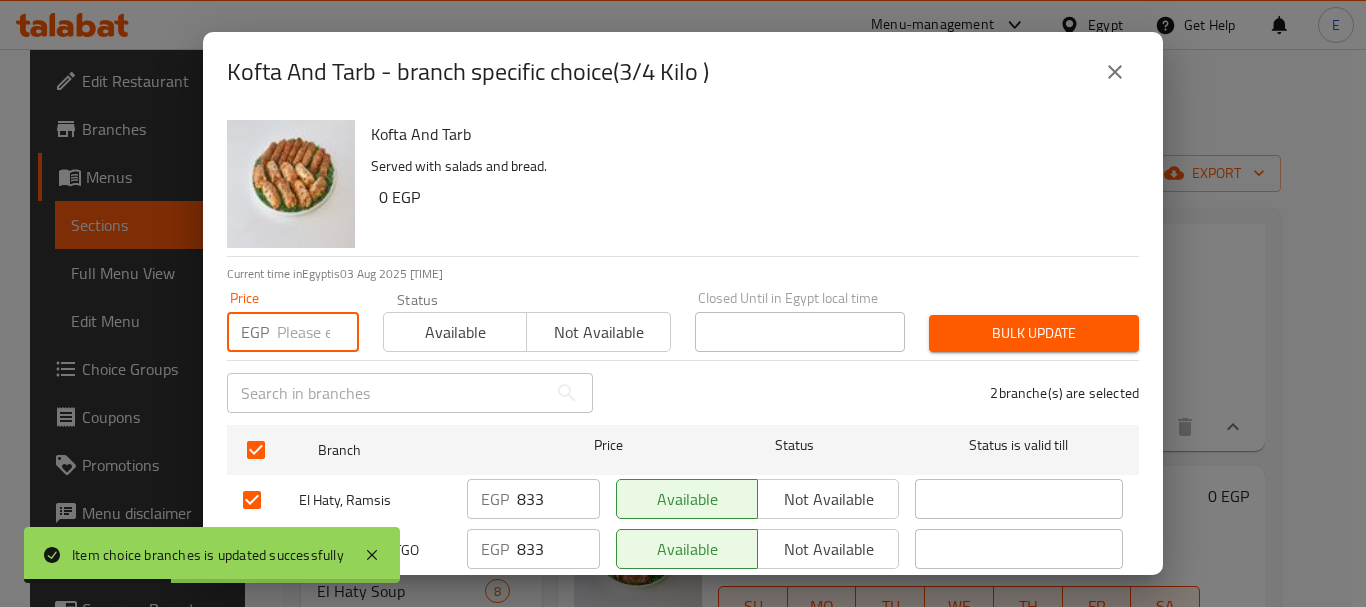 click at bounding box center (318, 332) 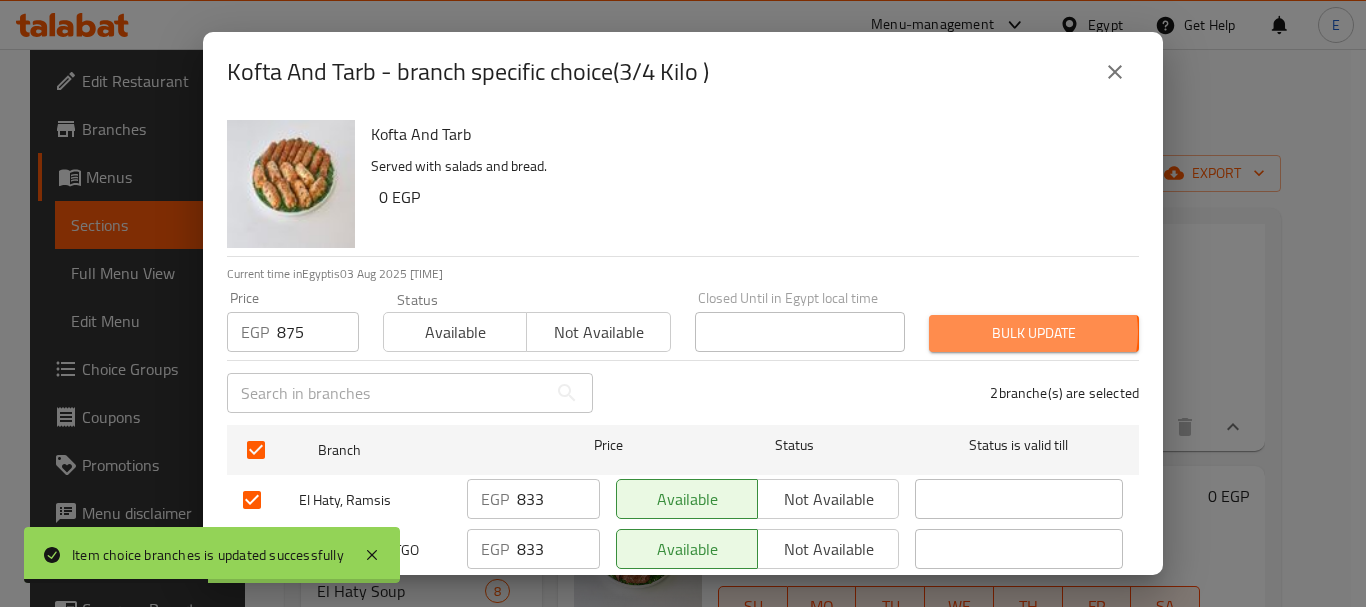 click on "Bulk update" at bounding box center (1034, 333) 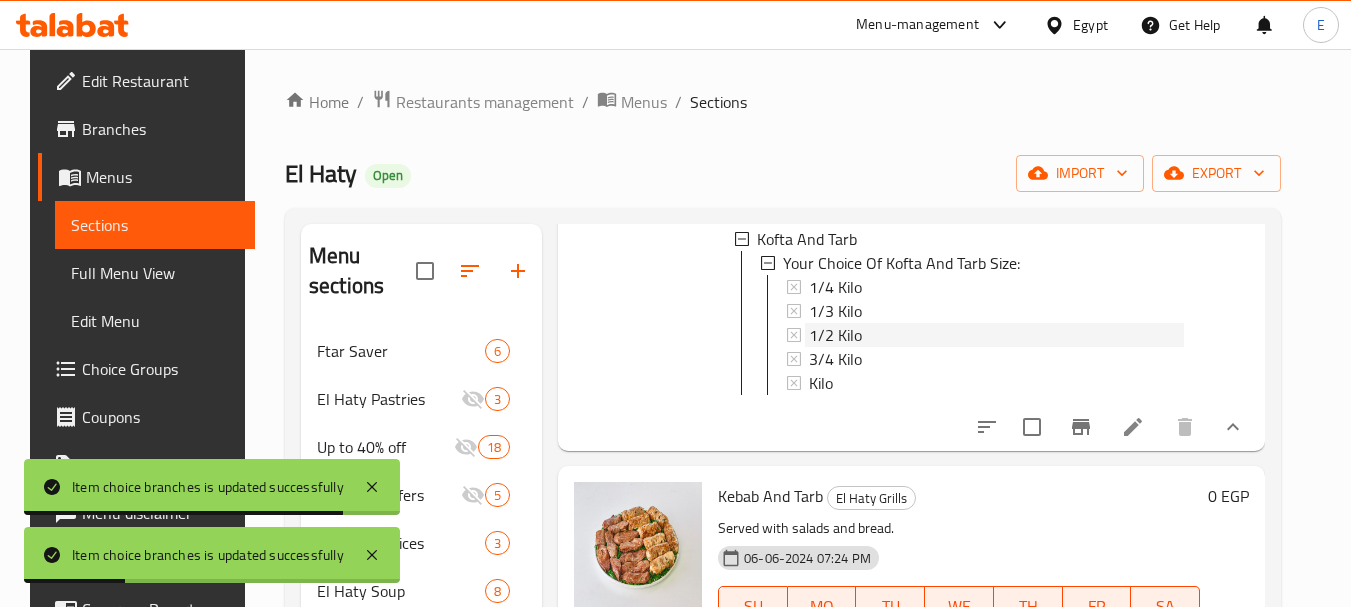 click on "1/2 Kilo" at bounding box center (835, 335) 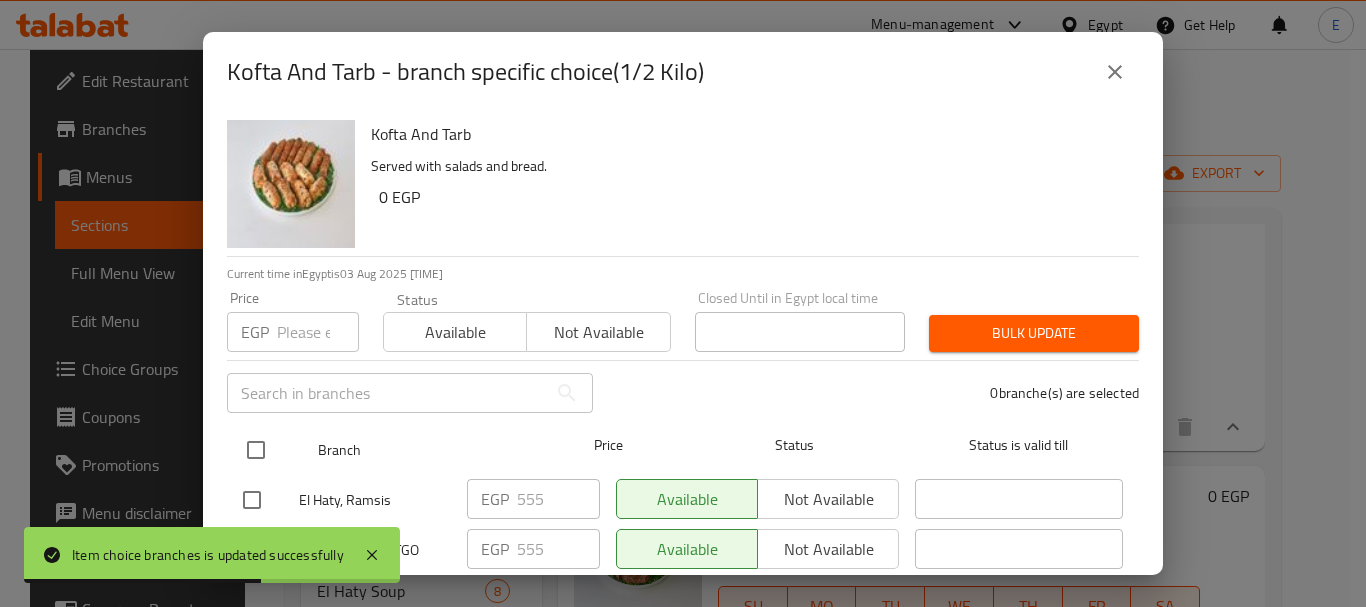 click at bounding box center [256, 450] 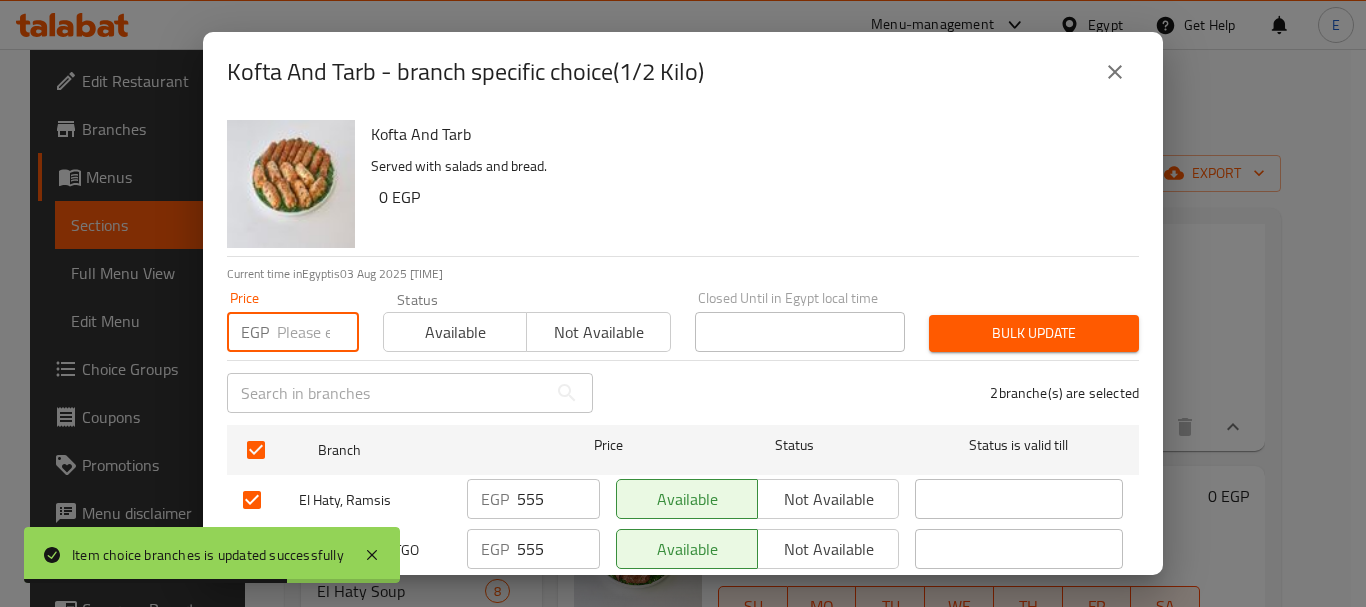 click at bounding box center (318, 332) 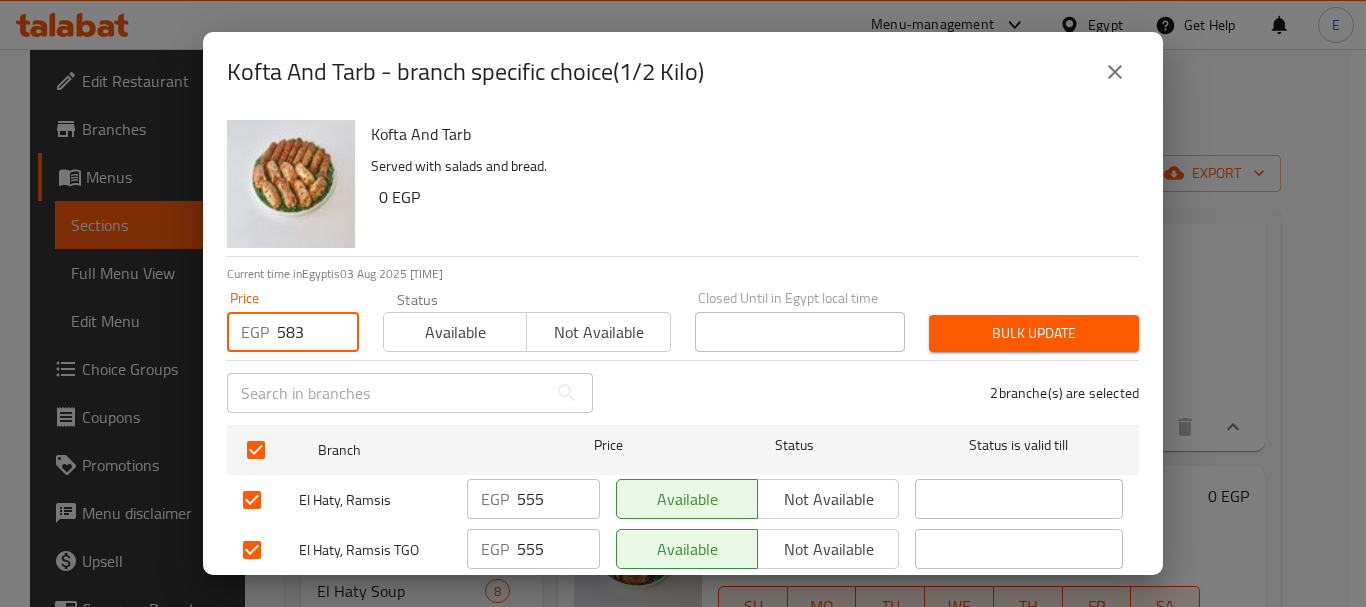 click on "Bulk update" at bounding box center [1034, 333] 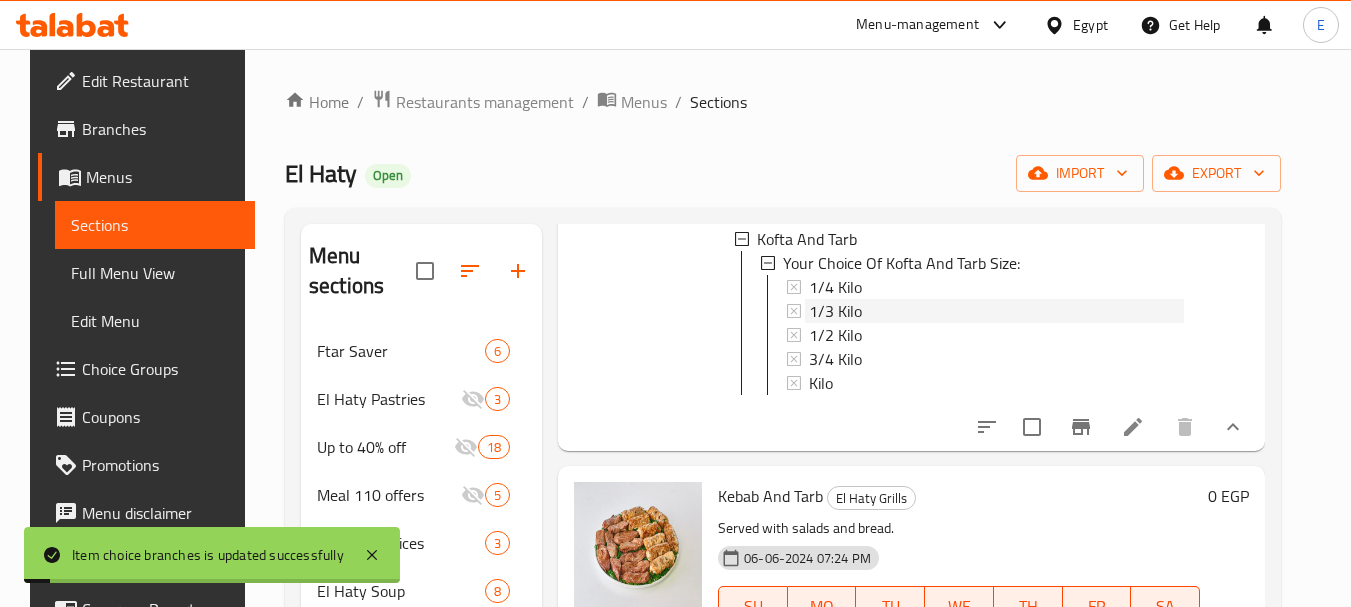 click on "1/3 Kilo" at bounding box center (835, 311) 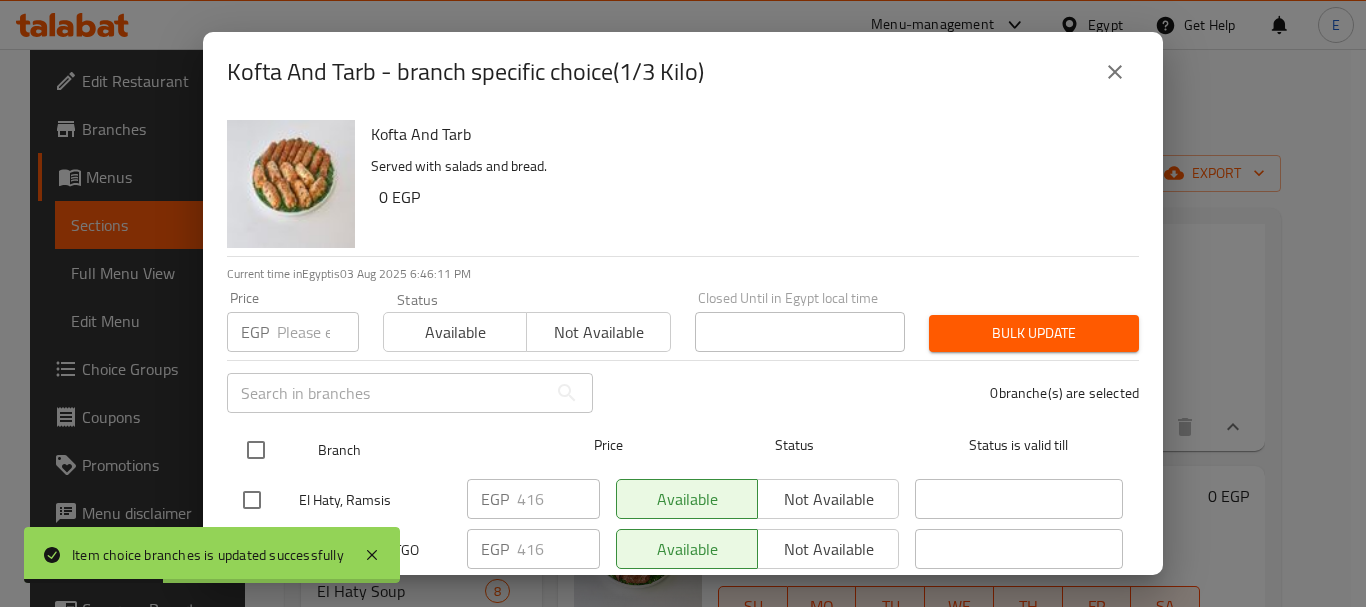 click at bounding box center [256, 450] 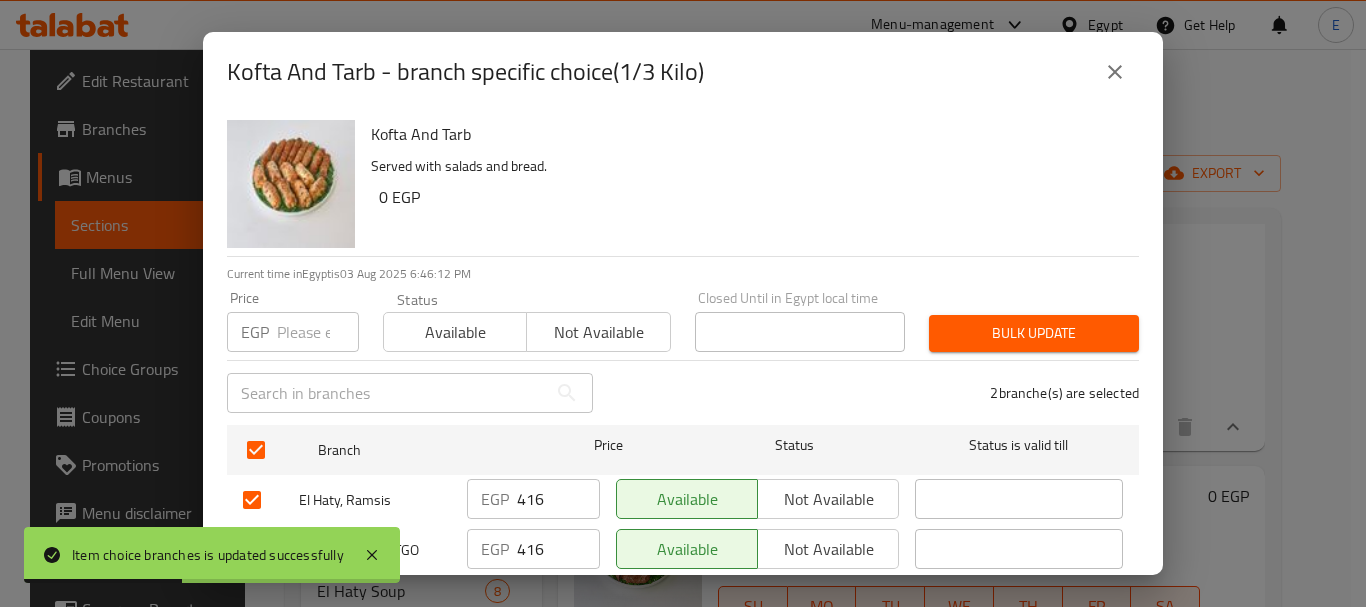 click at bounding box center [318, 332] 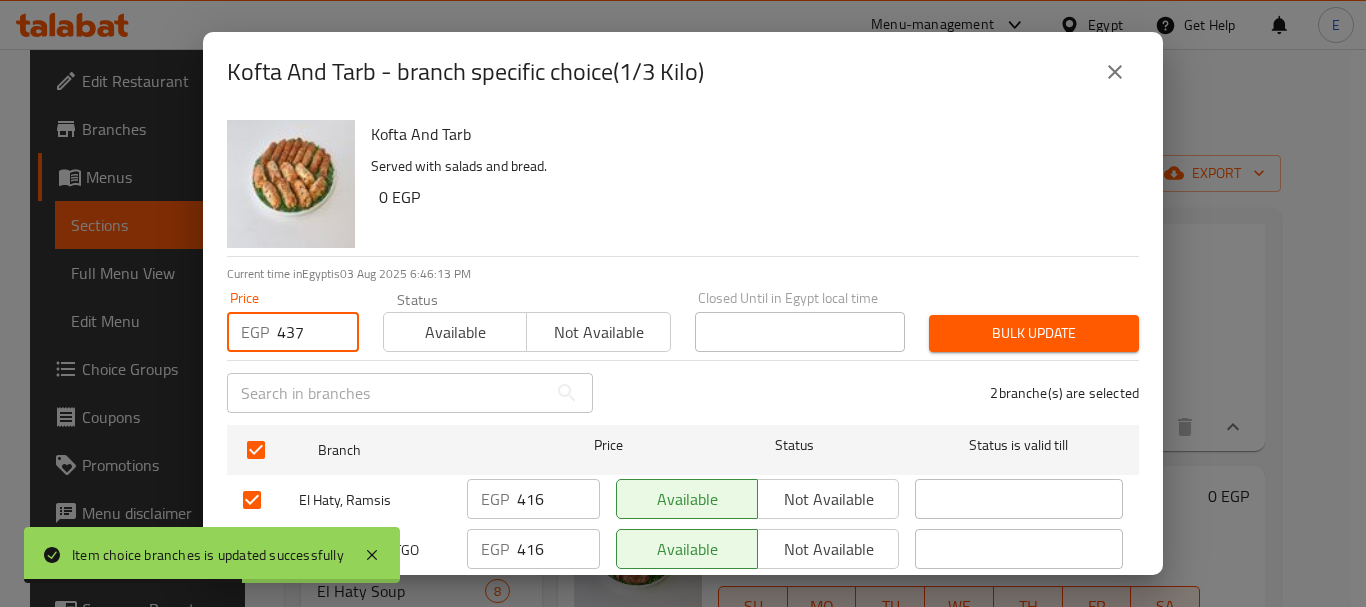 click on "Bulk update" at bounding box center [1034, 333] 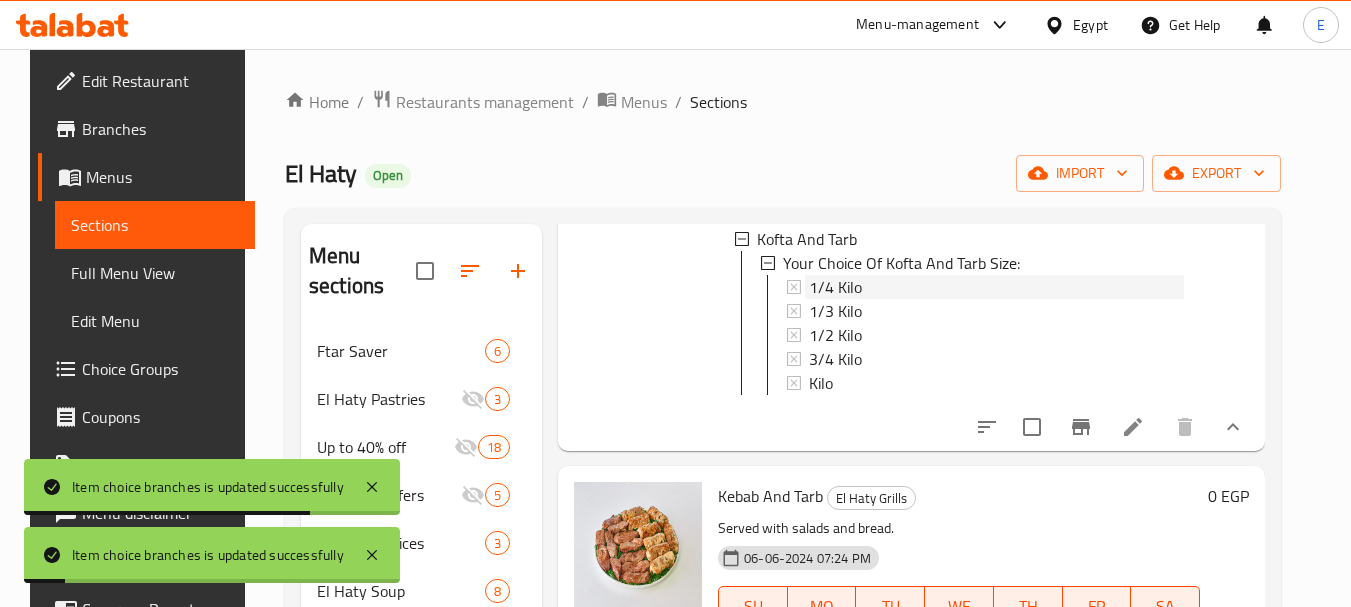 click on "1/4 Kilo" at bounding box center (835, 287) 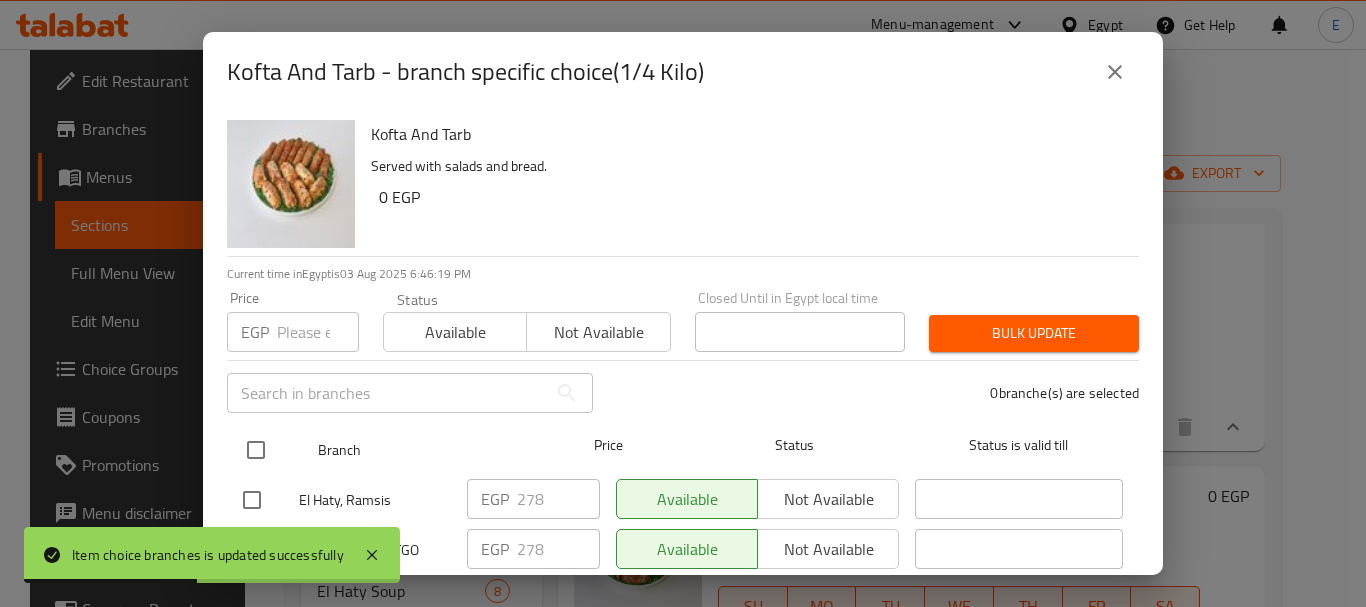 click at bounding box center [256, 450] 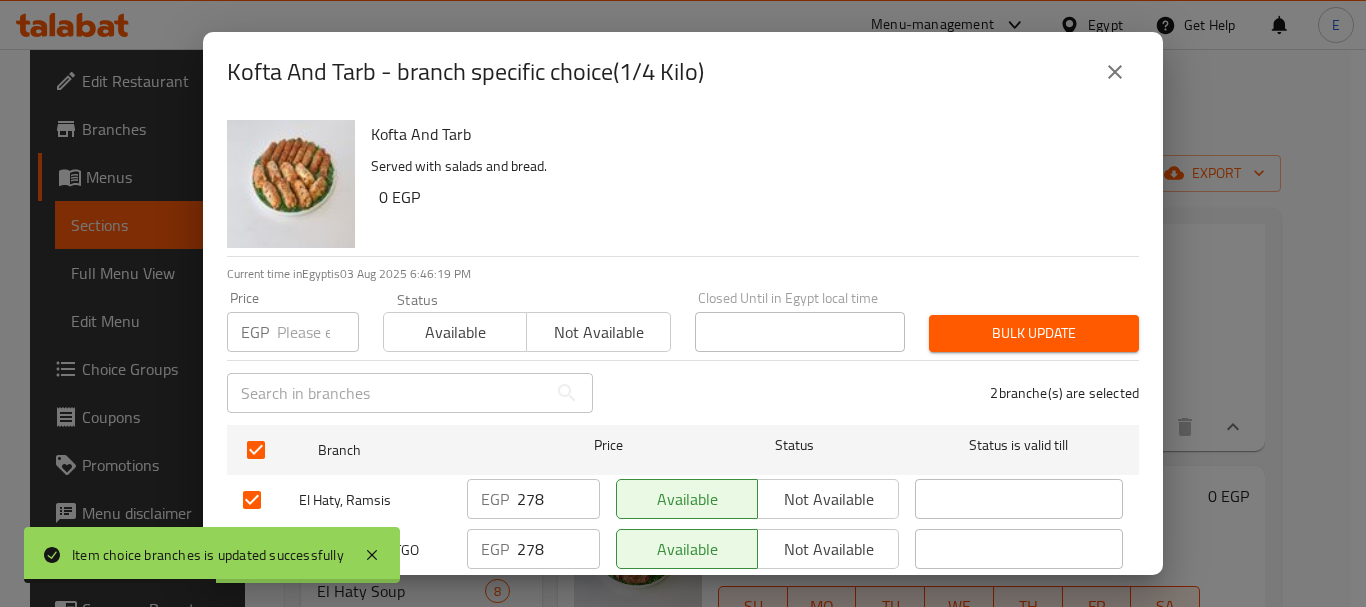 click at bounding box center (318, 332) 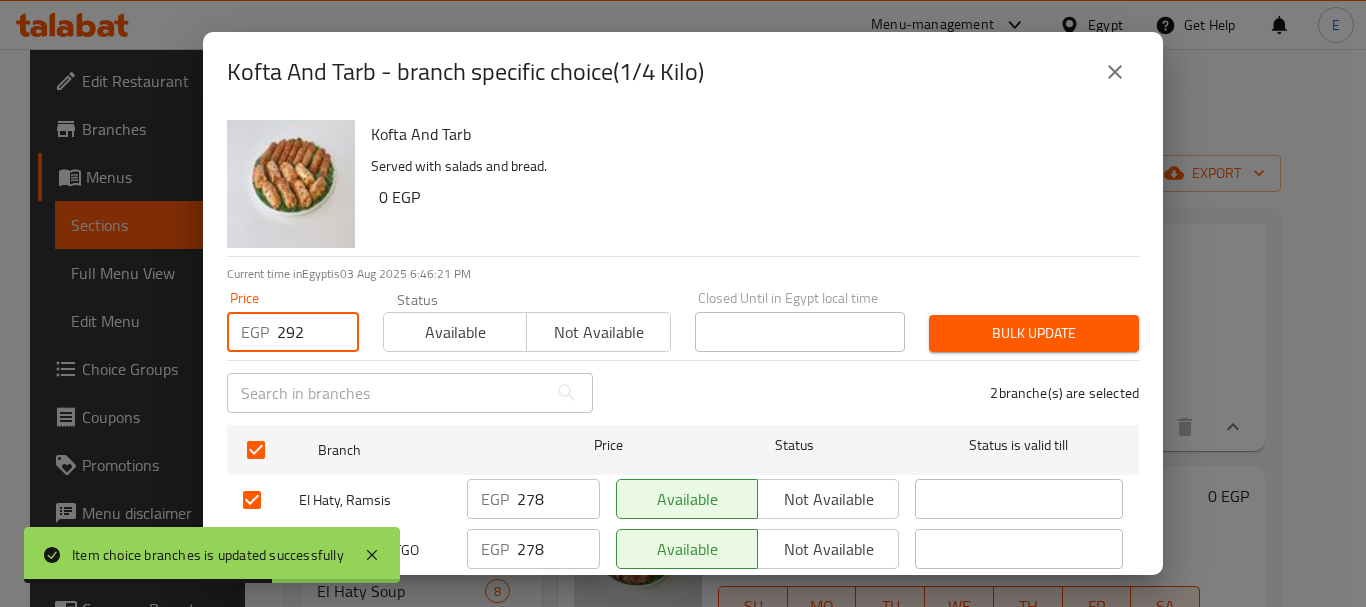 click on "Bulk update" at bounding box center (1034, 333) 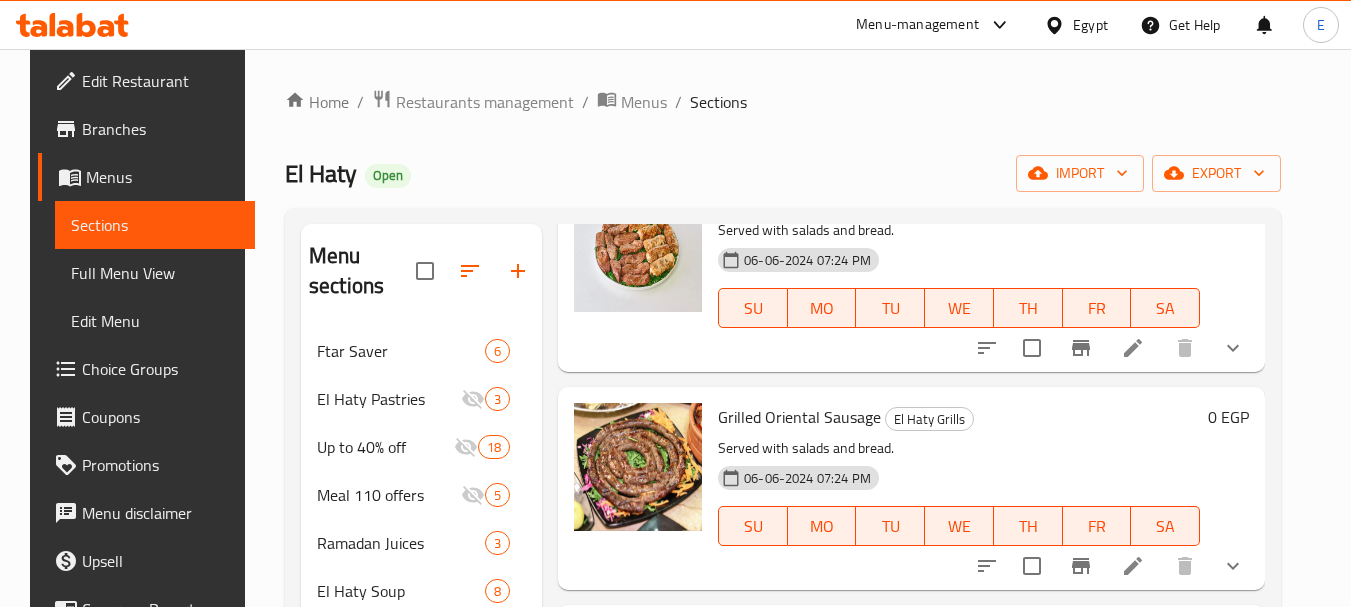 scroll, scrollTop: 5600, scrollLeft: 0, axis: vertical 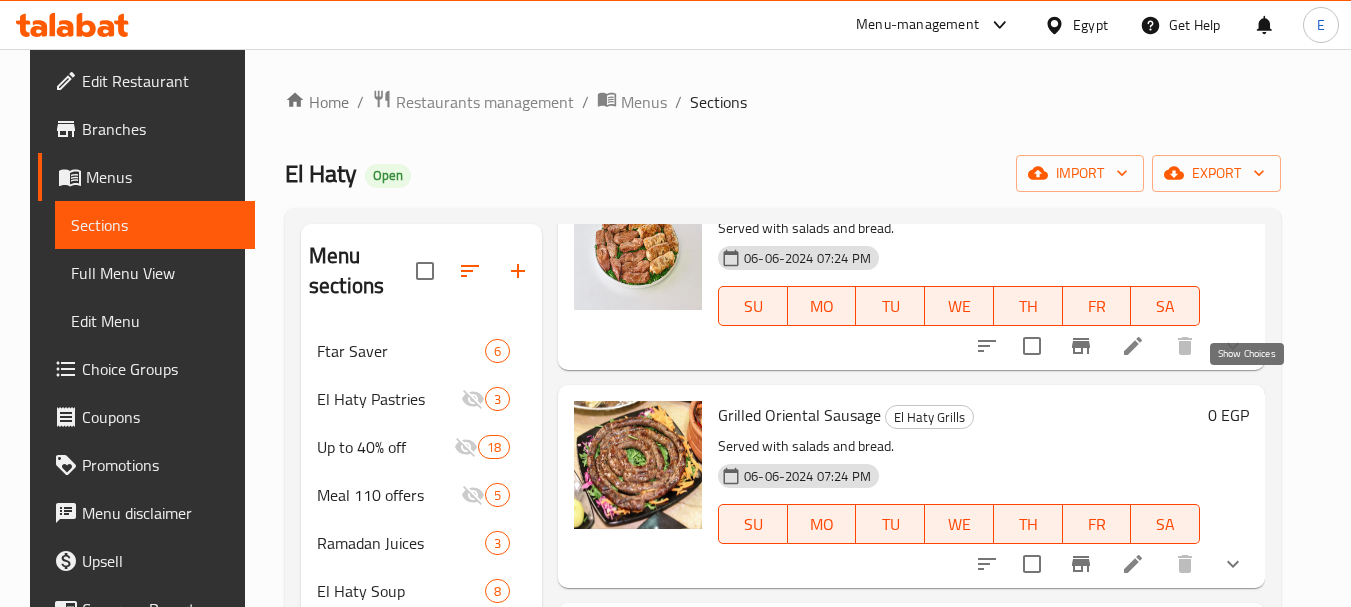 click 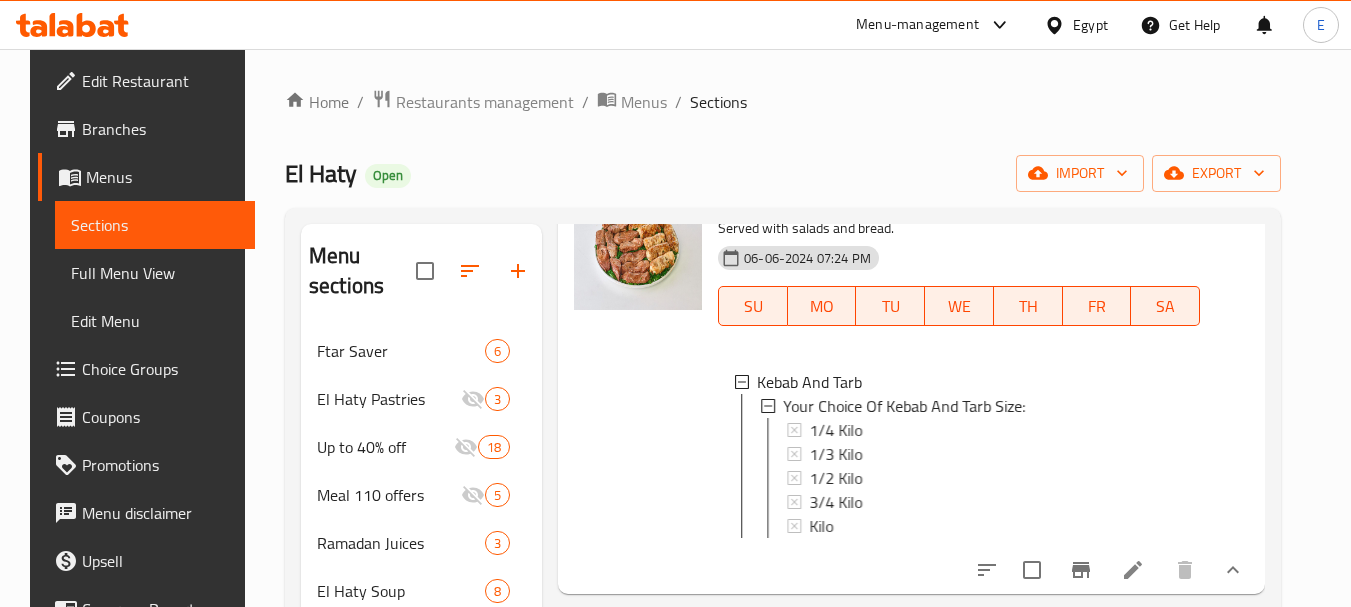 scroll, scrollTop: 5700, scrollLeft: 0, axis: vertical 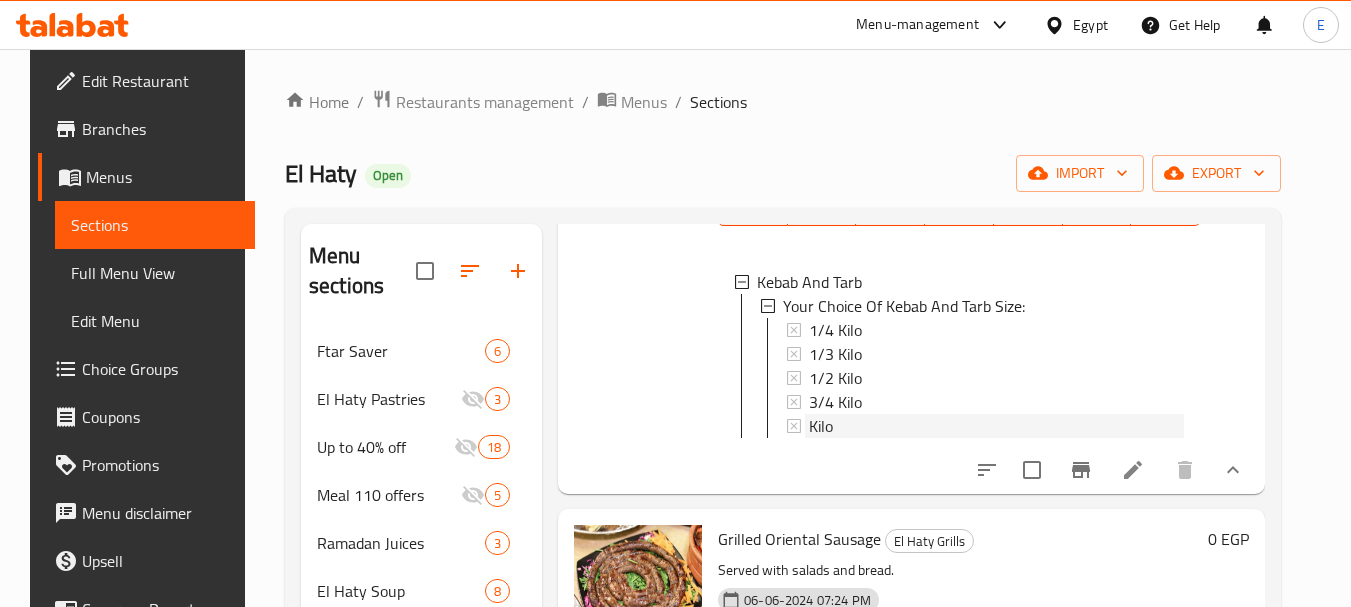 click on "Kilo" at bounding box center [821, 426] 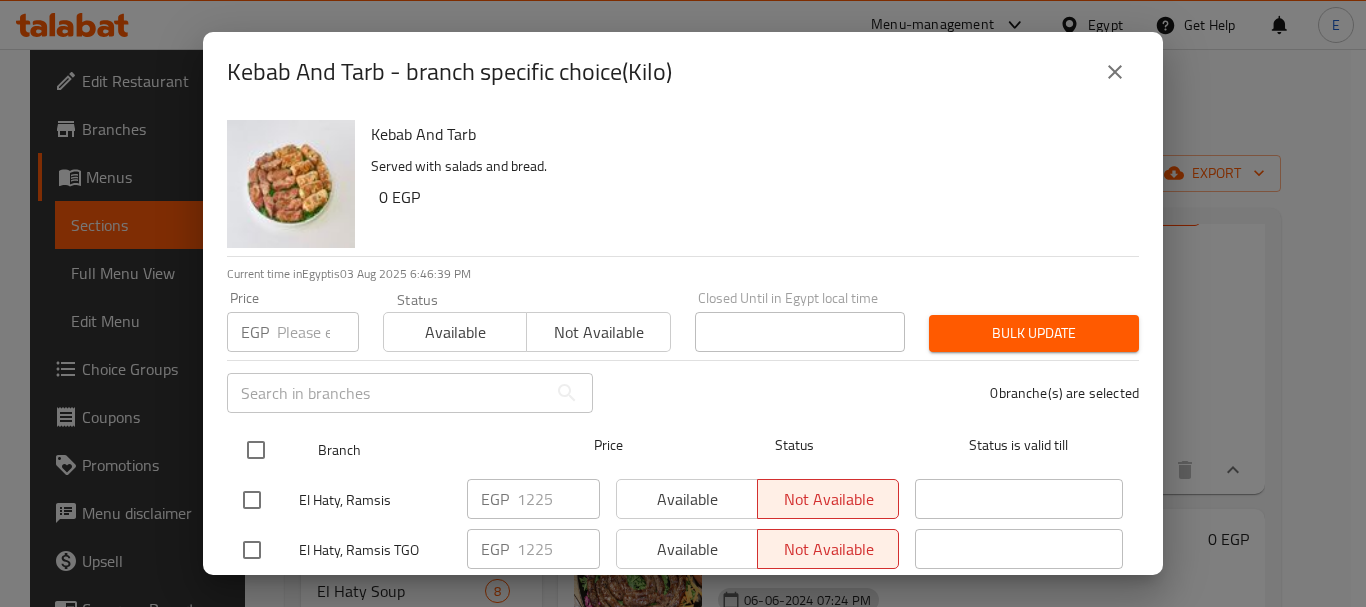 click at bounding box center [256, 450] 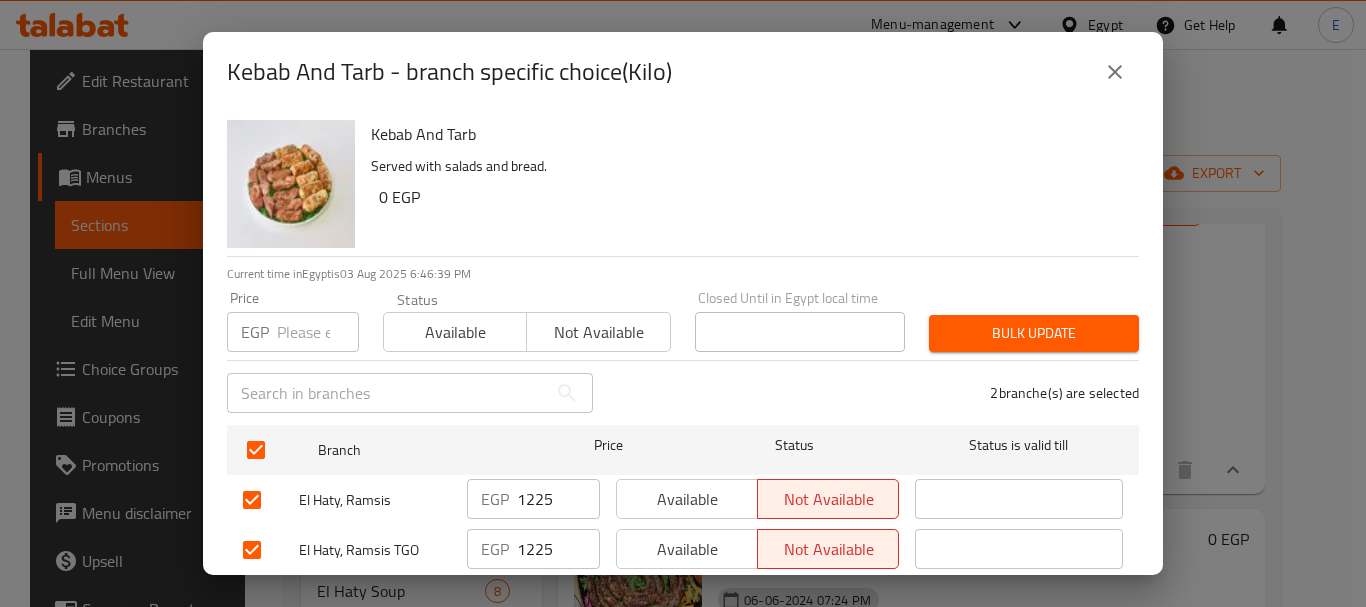 click on "EGP Price" at bounding box center [293, 332] 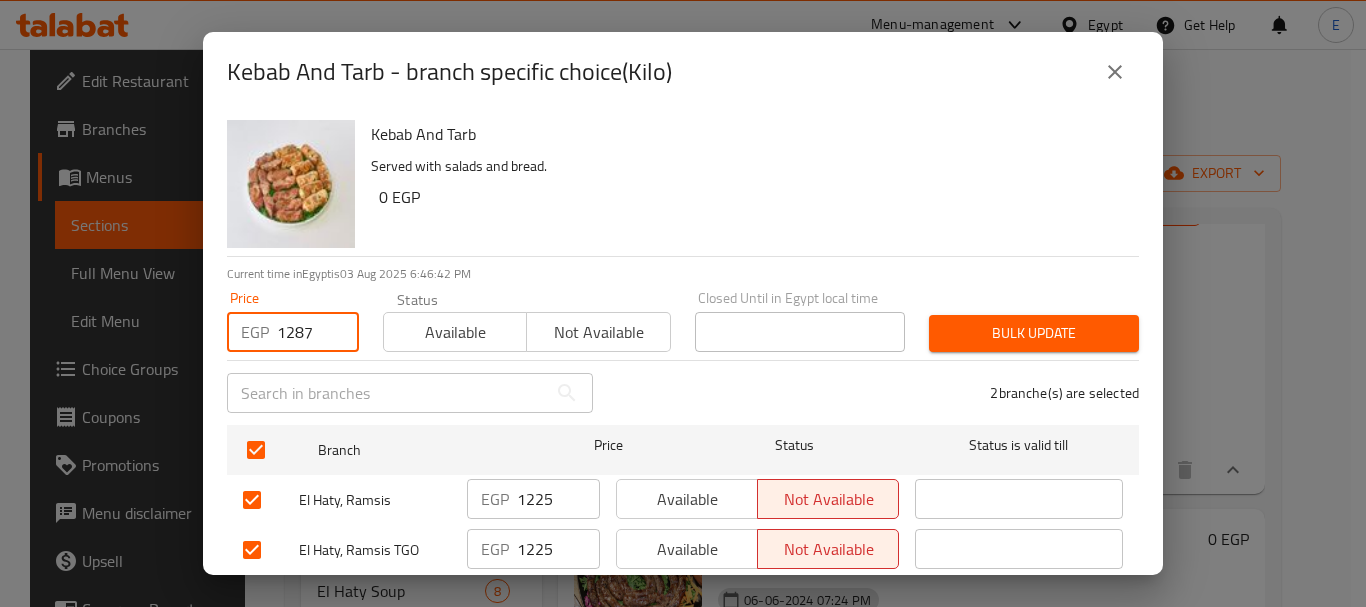 click on "Bulk update" at bounding box center [1034, 333] 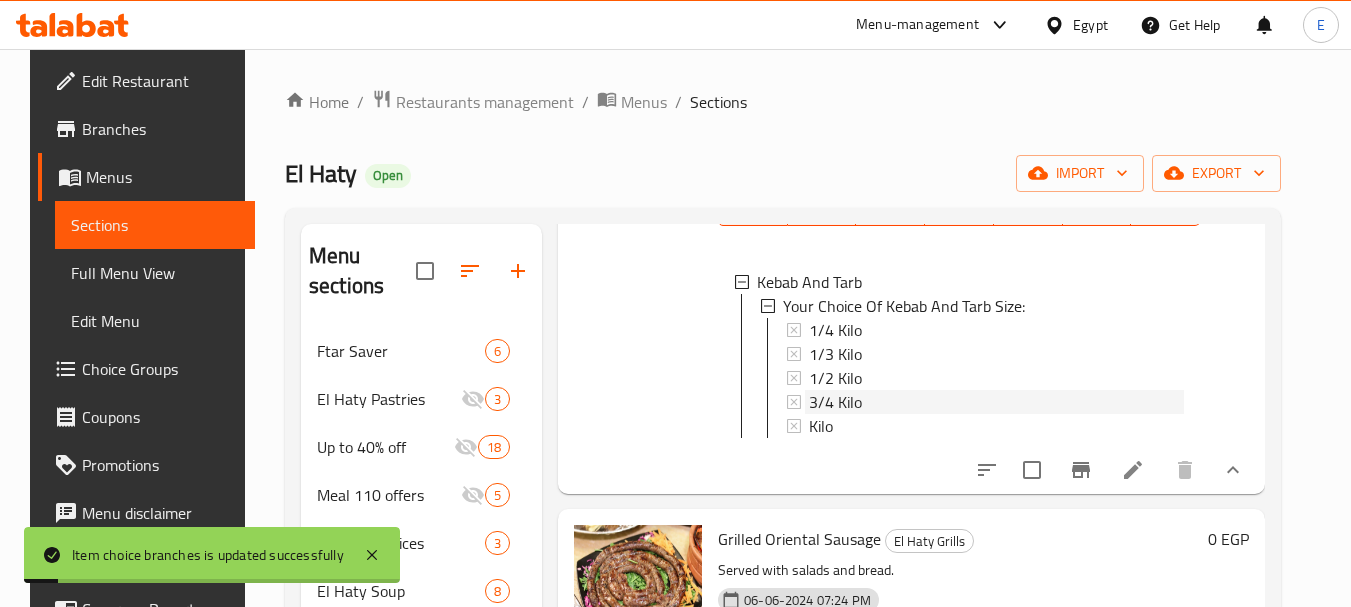 click on "3/4 Kilo" at bounding box center [835, 402] 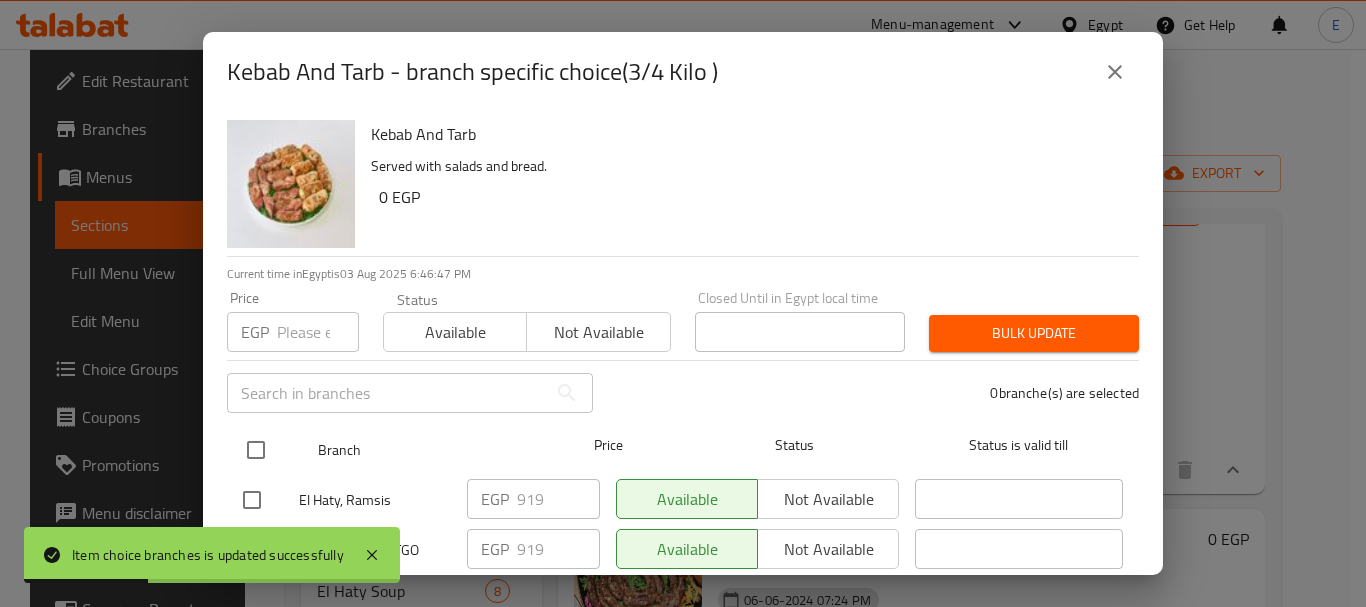 click at bounding box center (256, 450) 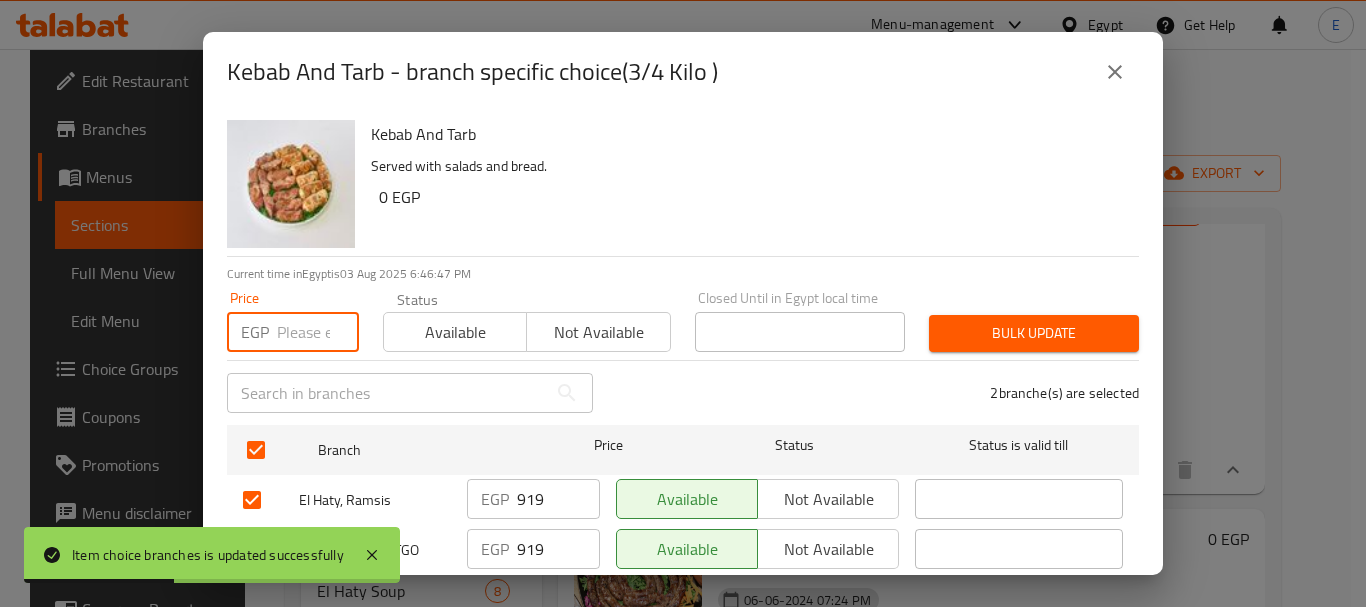 click at bounding box center [318, 332] 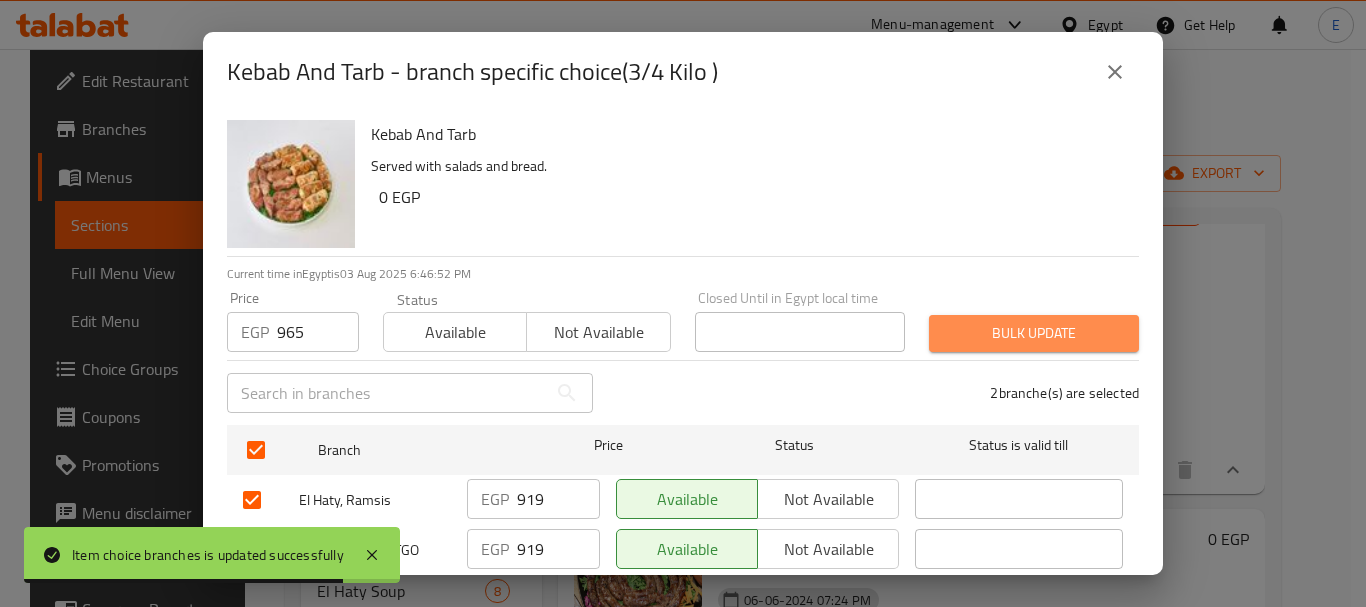 click on "Bulk update" at bounding box center (1034, 333) 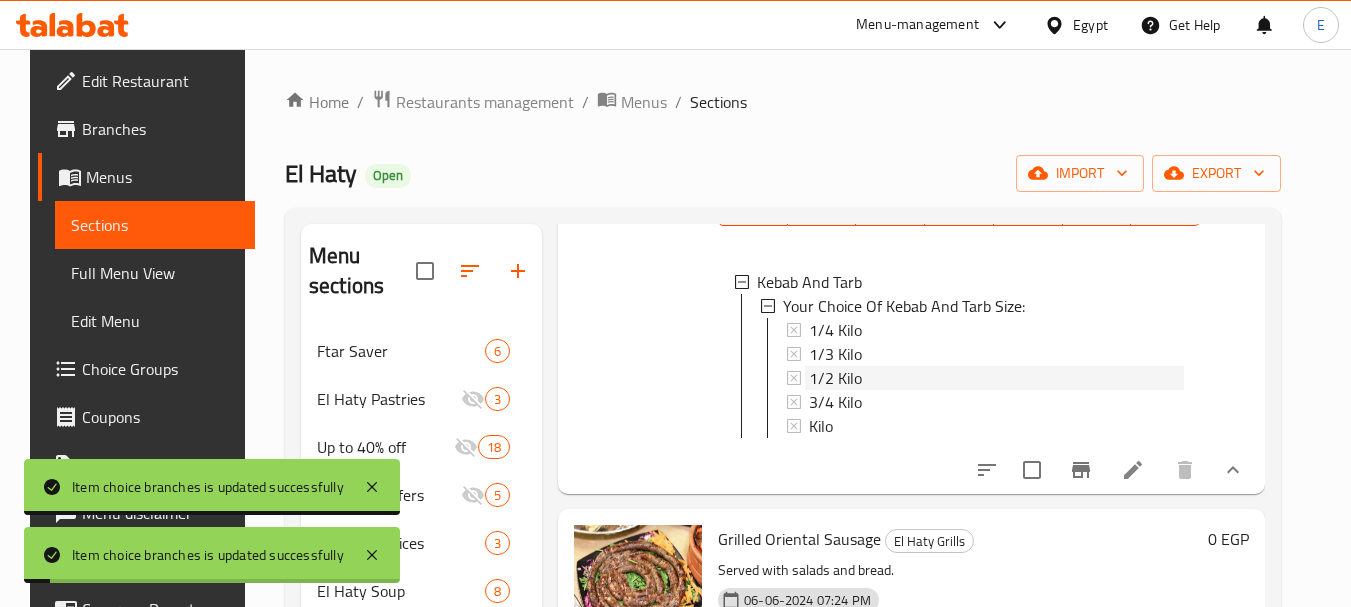 click on "1/2 Kilo" at bounding box center [835, 378] 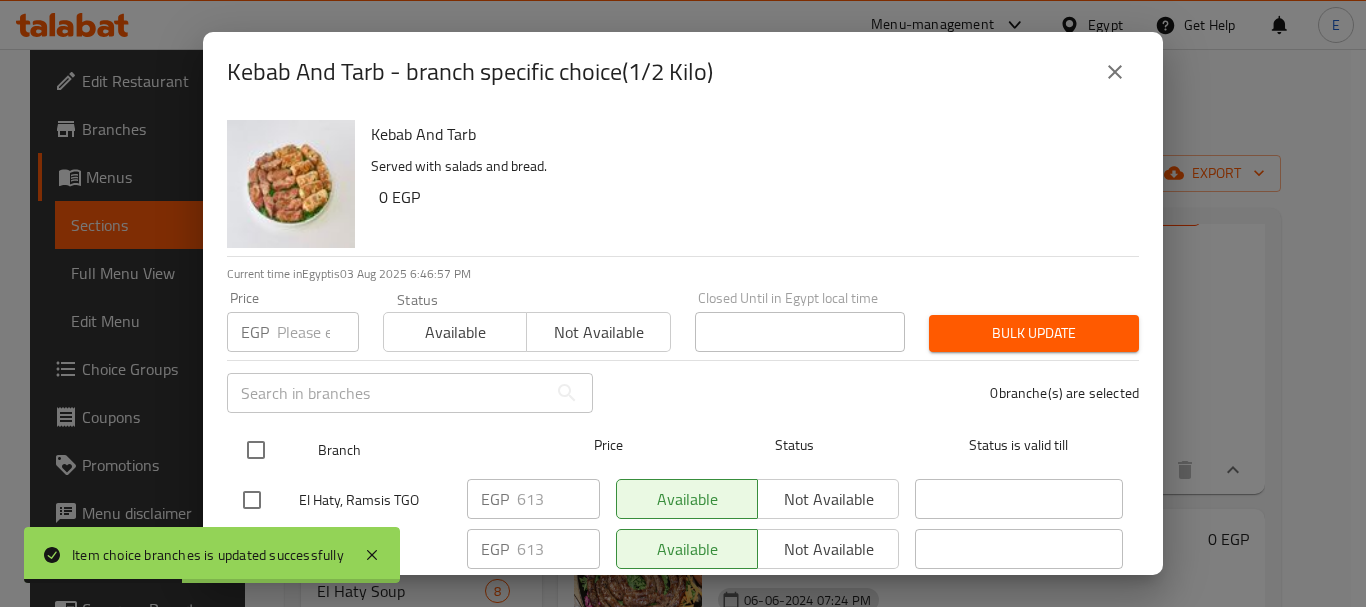 click at bounding box center [256, 450] 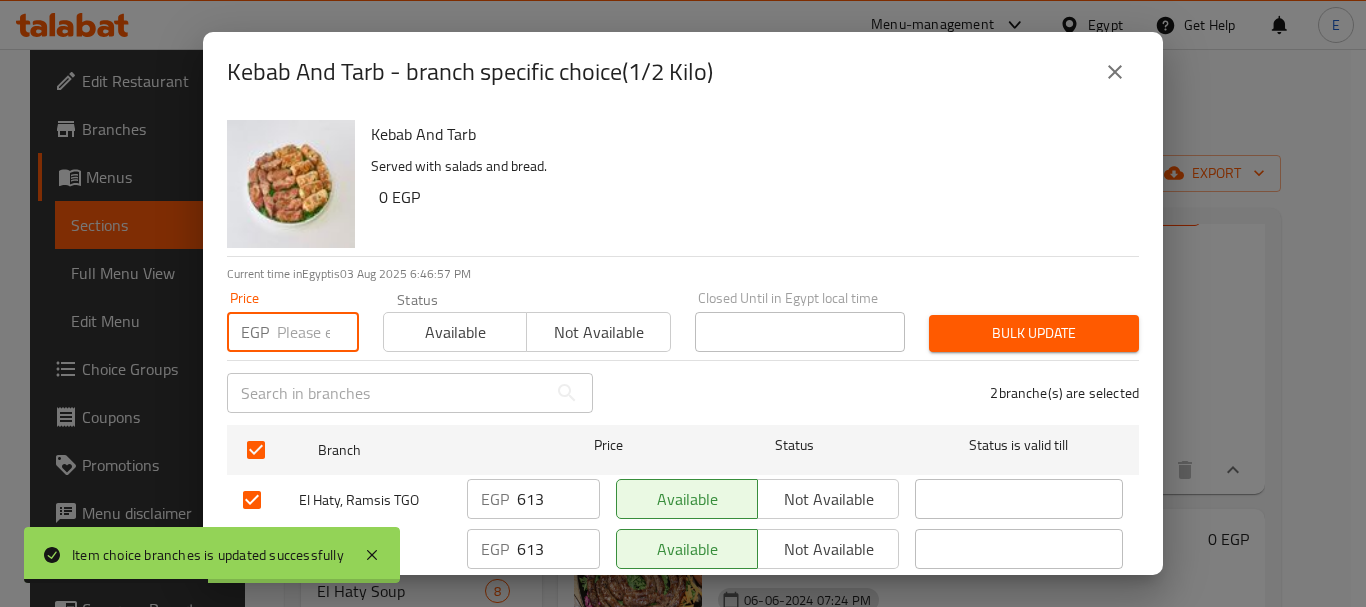 click at bounding box center (318, 332) 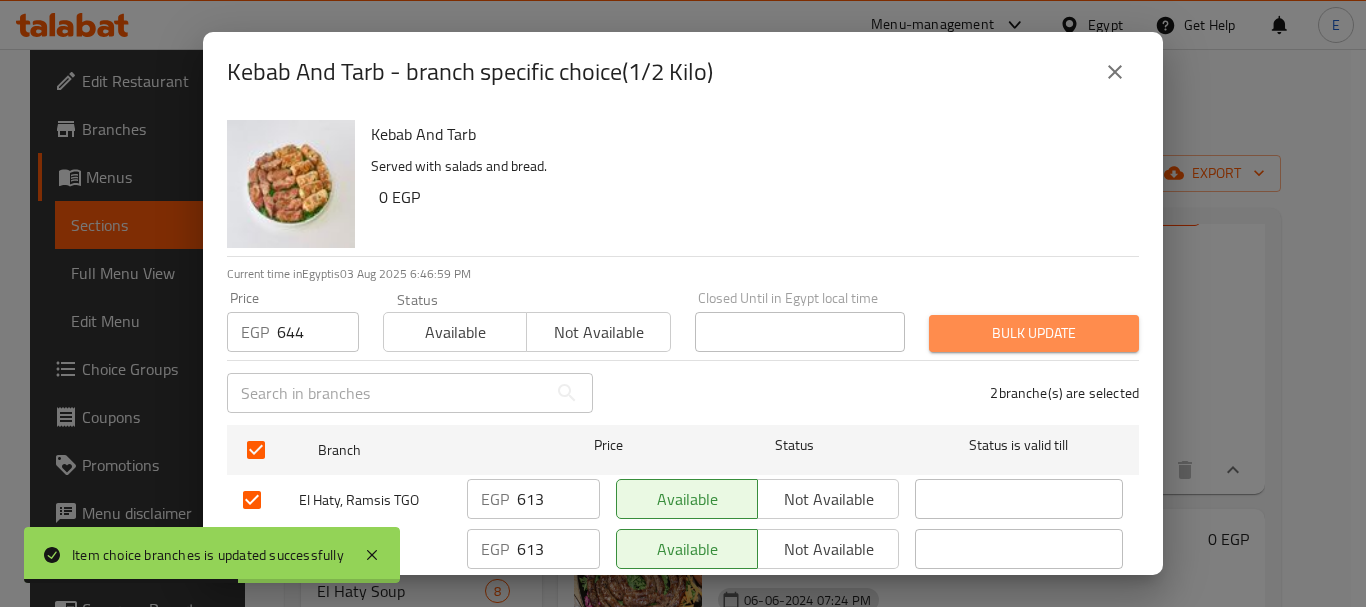 click on "Bulk update" at bounding box center (1034, 333) 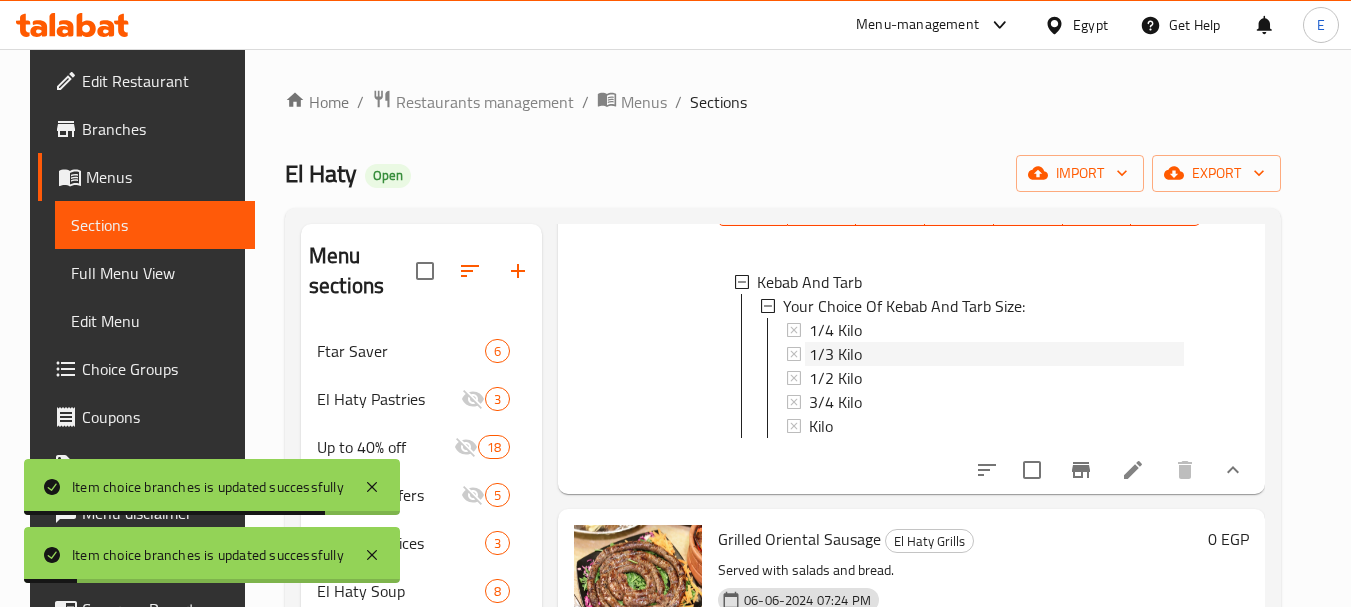 click on "1/3 Kilo" at bounding box center [835, 354] 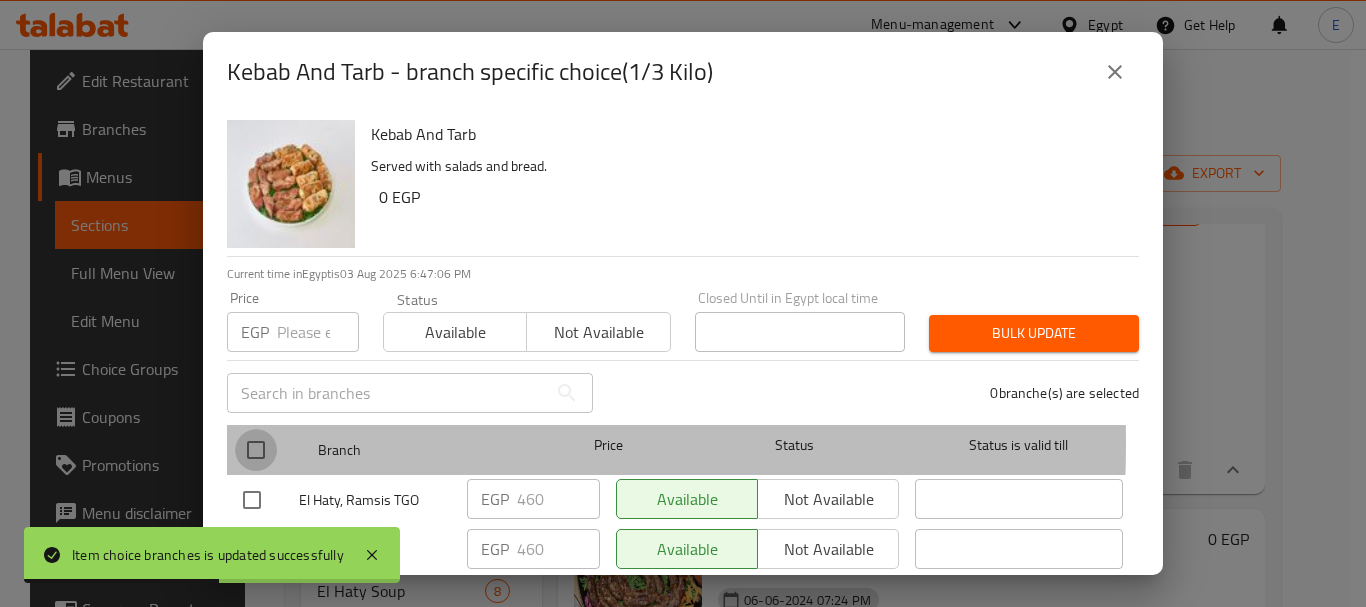 drag, startPoint x: 243, startPoint y: 443, endPoint x: 244, endPoint y: 426, distance: 17.029387 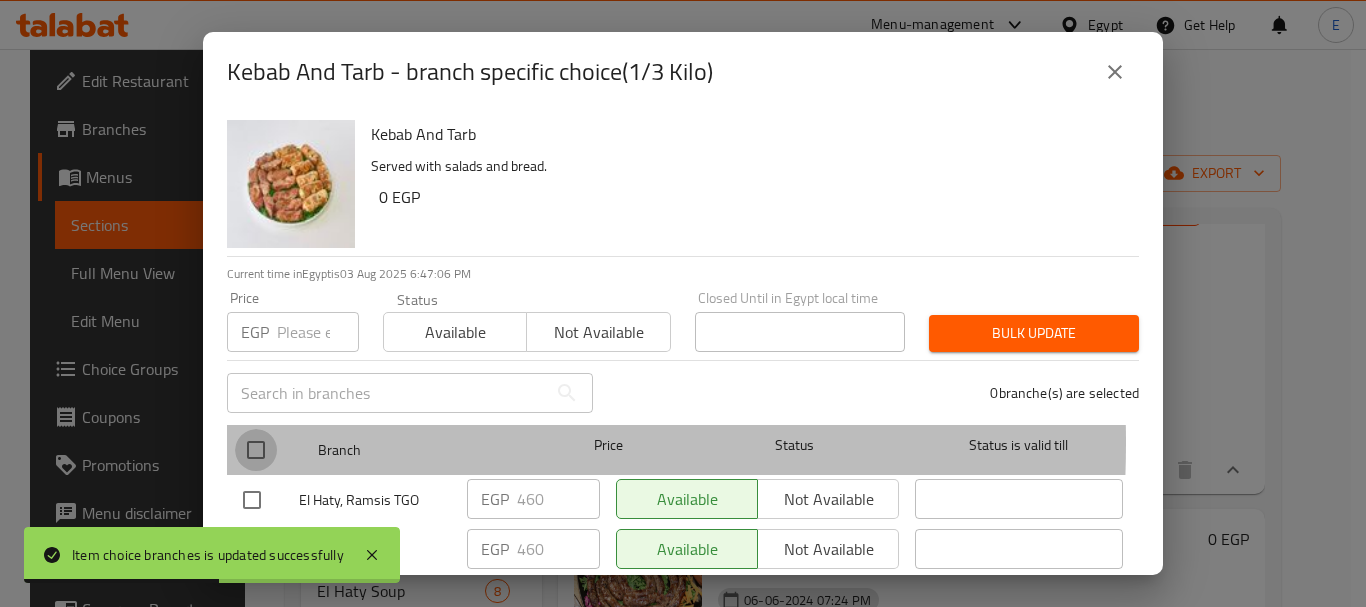 click at bounding box center (256, 450) 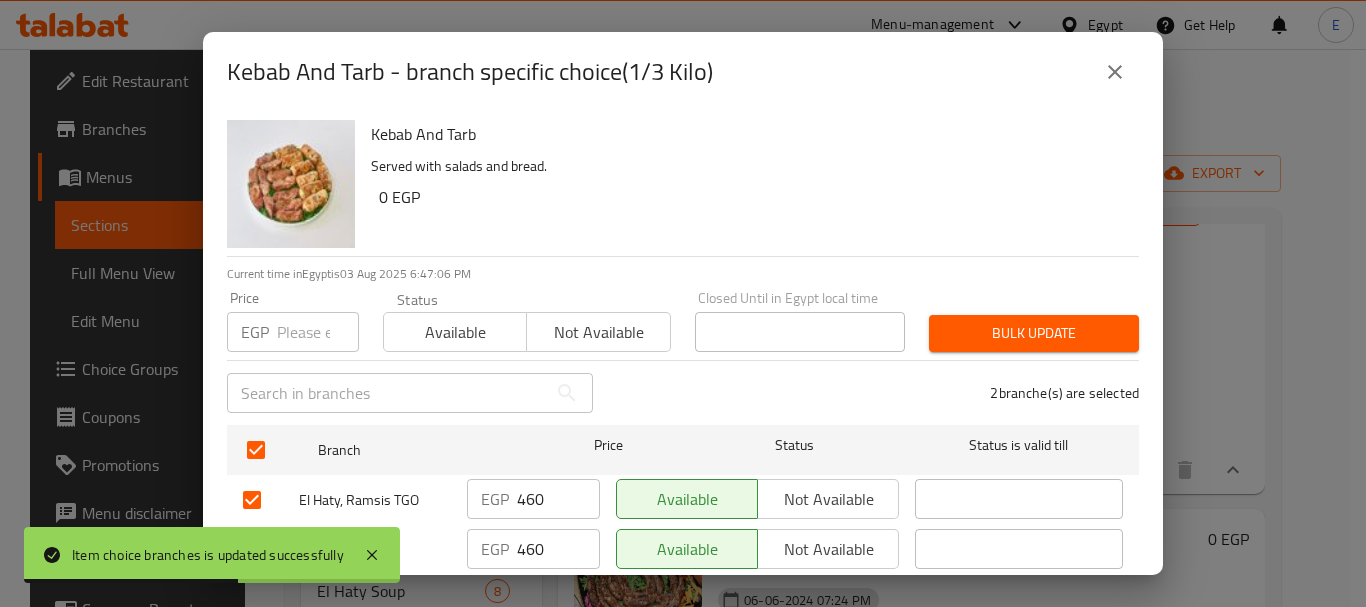 click at bounding box center [318, 332] 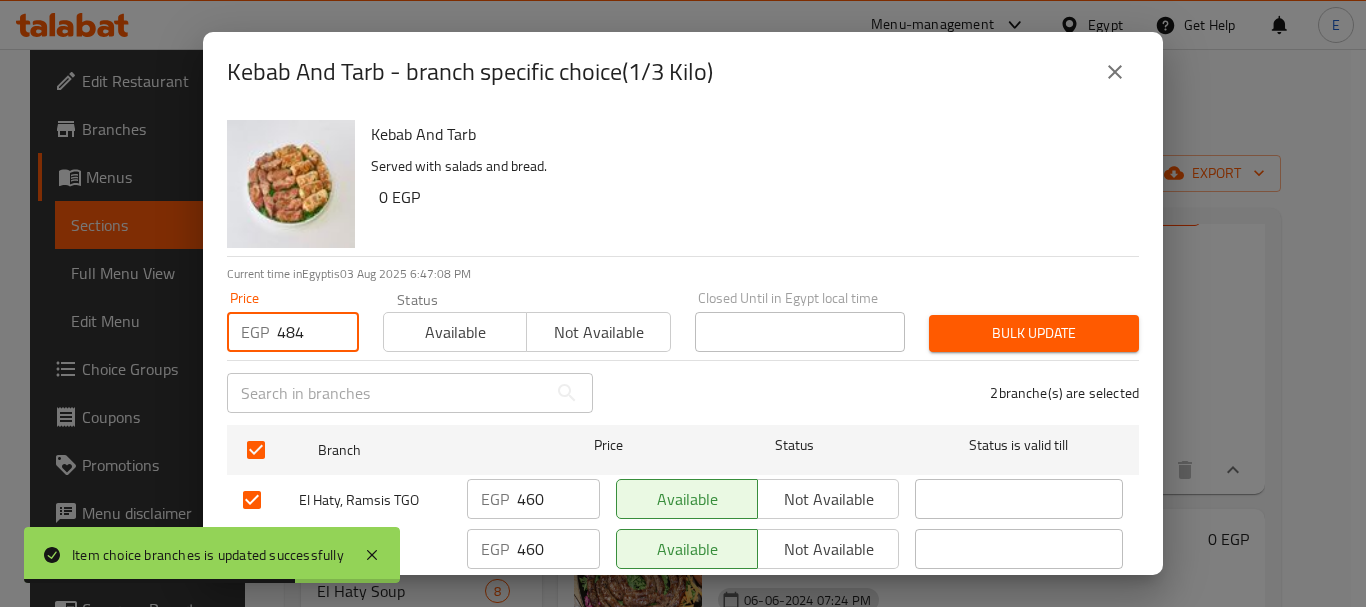 click on "Bulk update" at bounding box center (1034, 333) 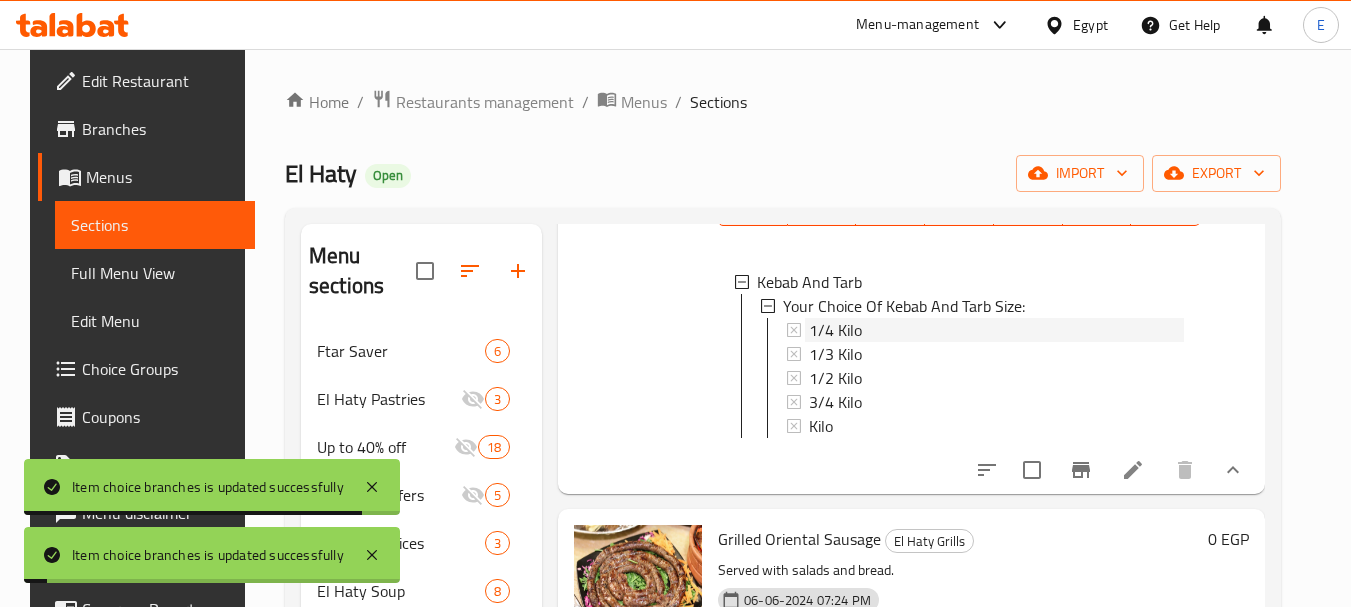 click on "1/4 Kilo" at bounding box center (835, 330) 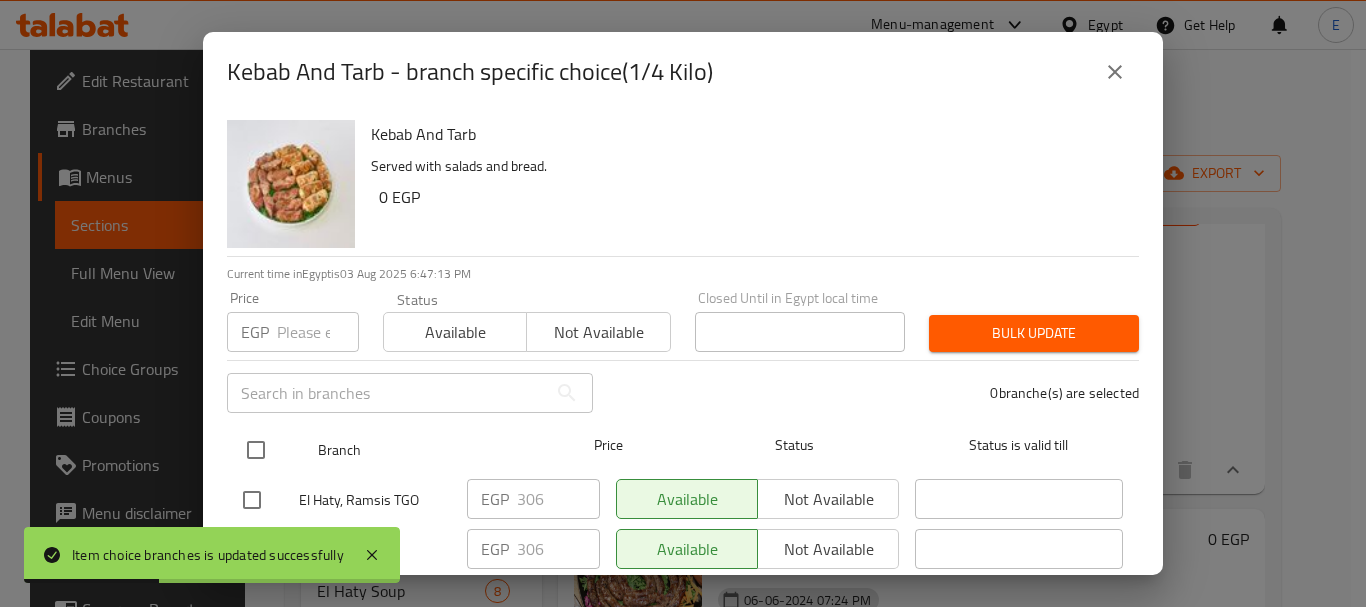 click at bounding box center (256, 450) 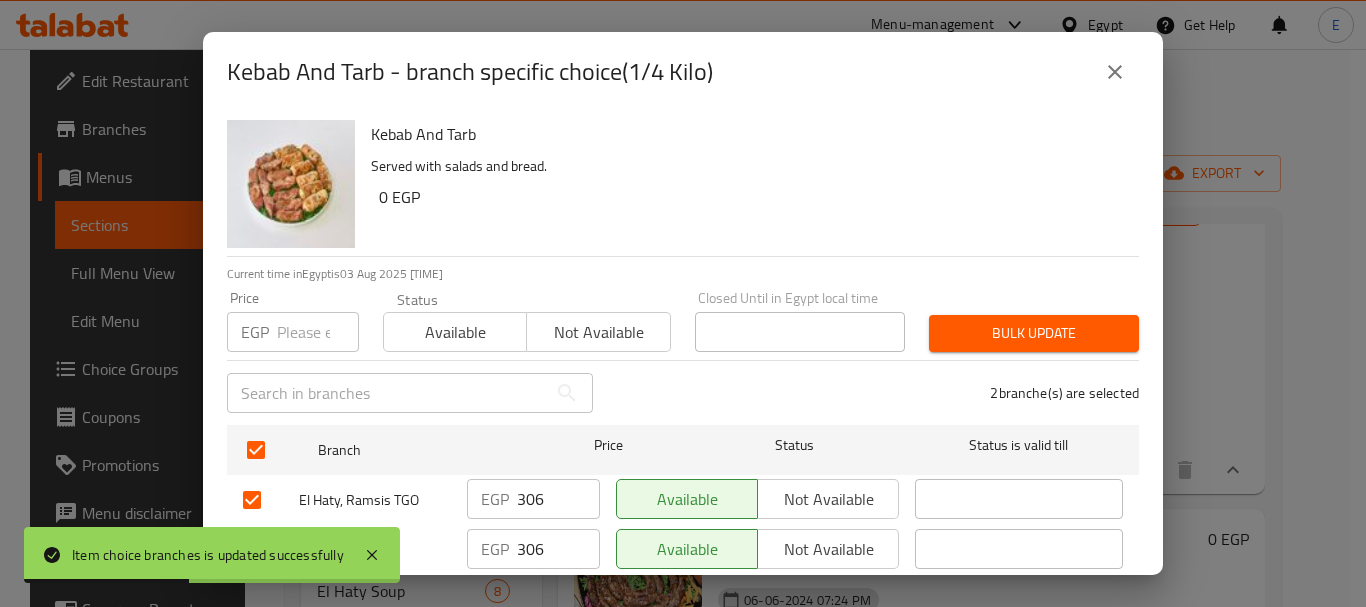 click at bounding box center (318, 332) 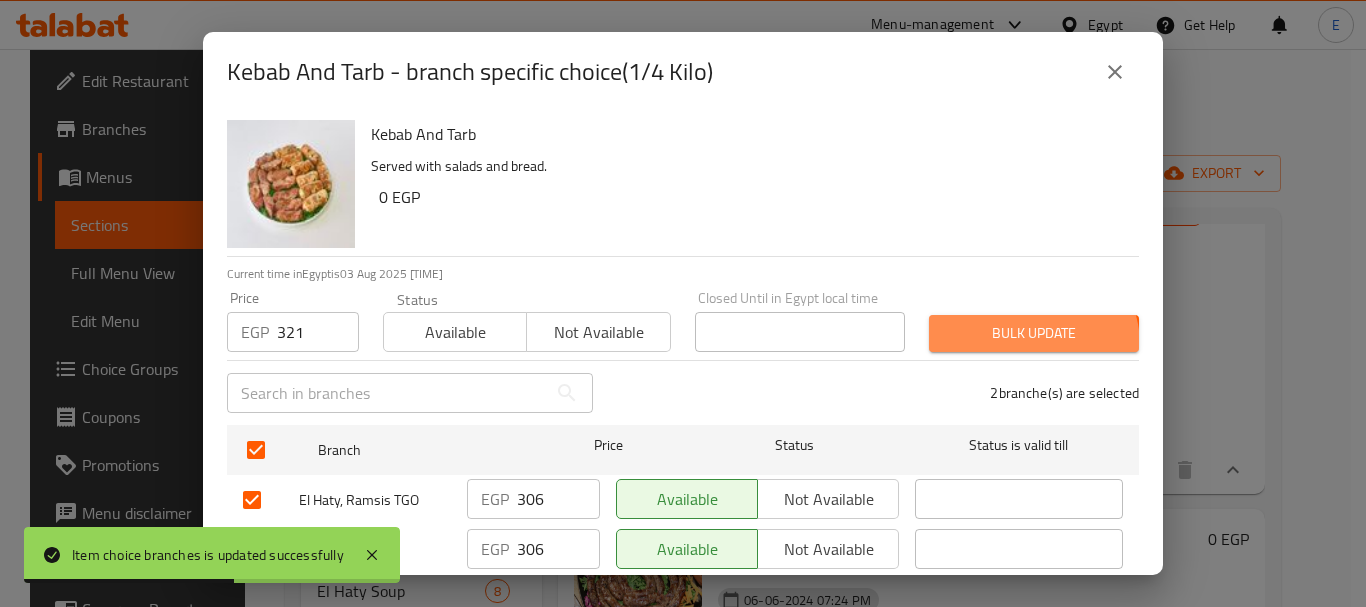 click on "Bulk update" at bounding box center (1034, 333) 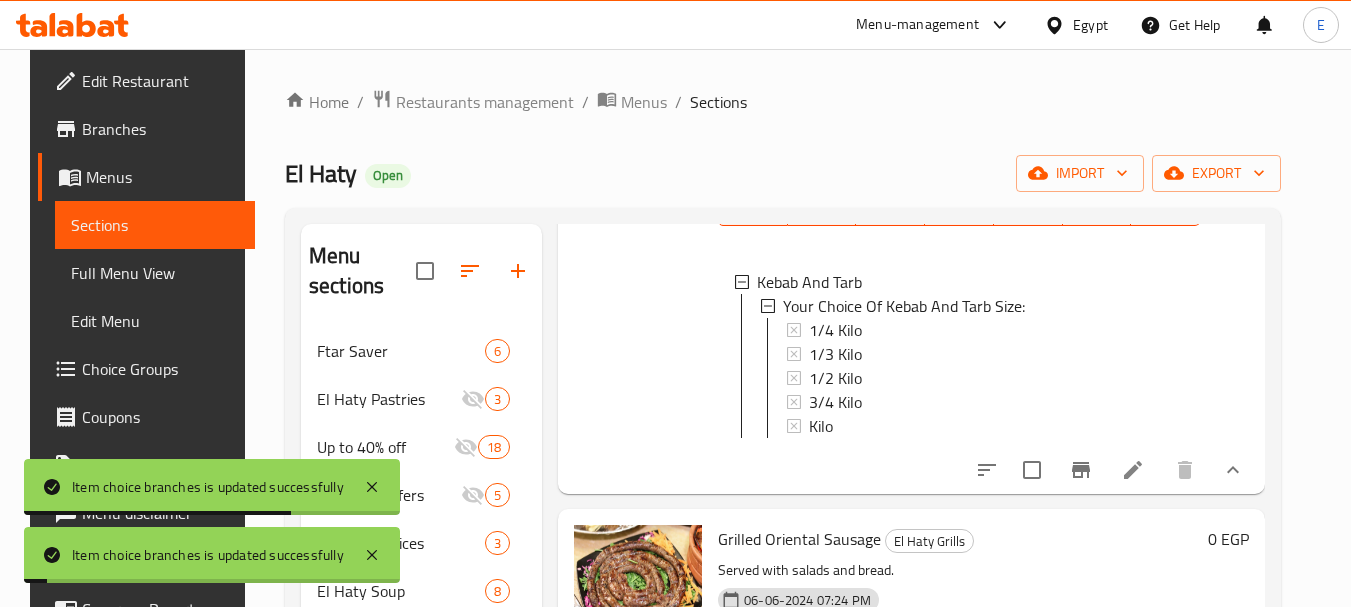 scroll, scrollTop: 3, scrollLeft: 0, axis: vertical 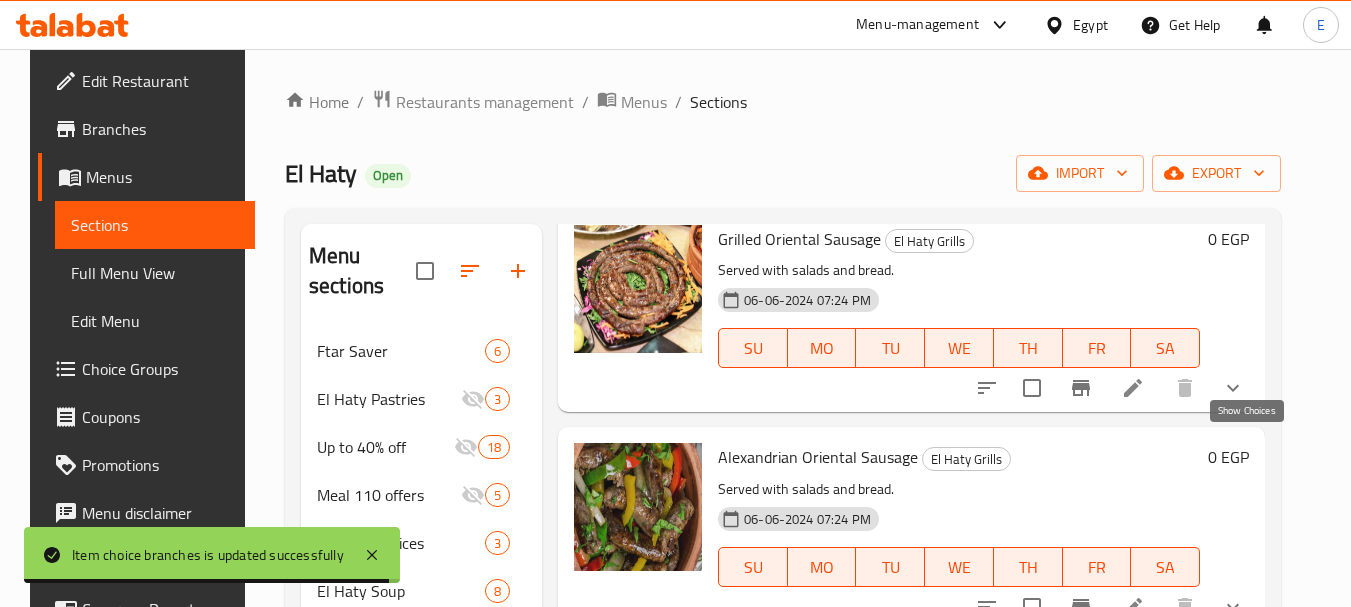 click 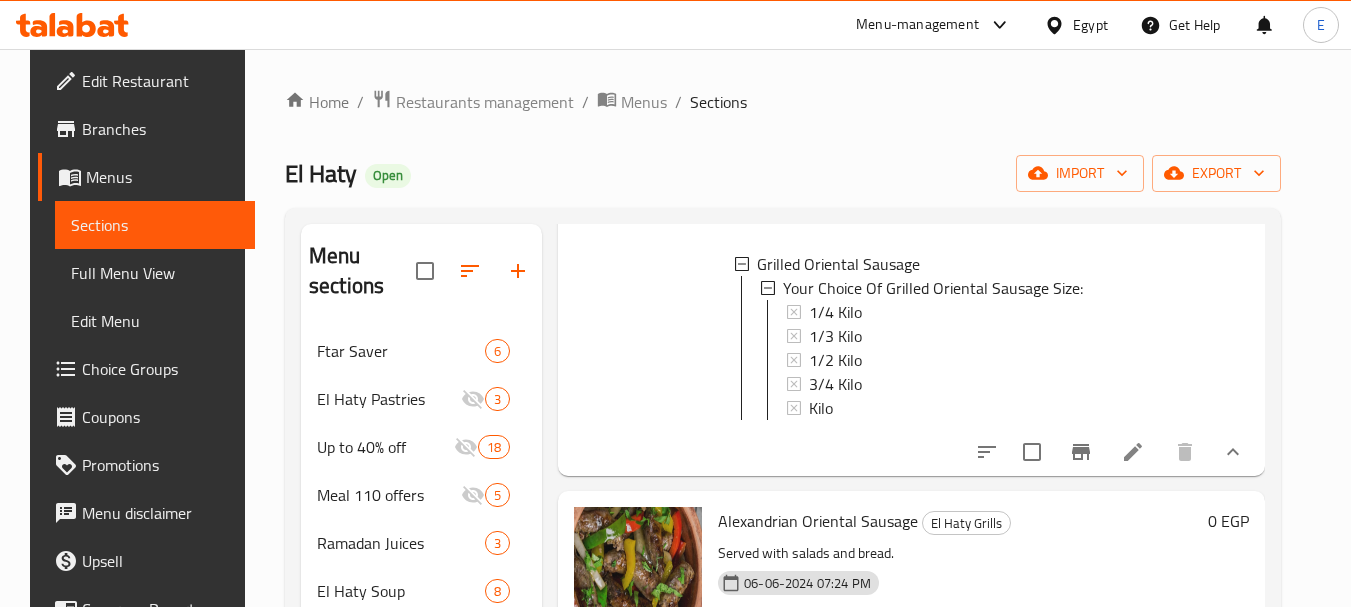 scroll, scrollTop: 6200, scrollLeft: 0, axis: vertical 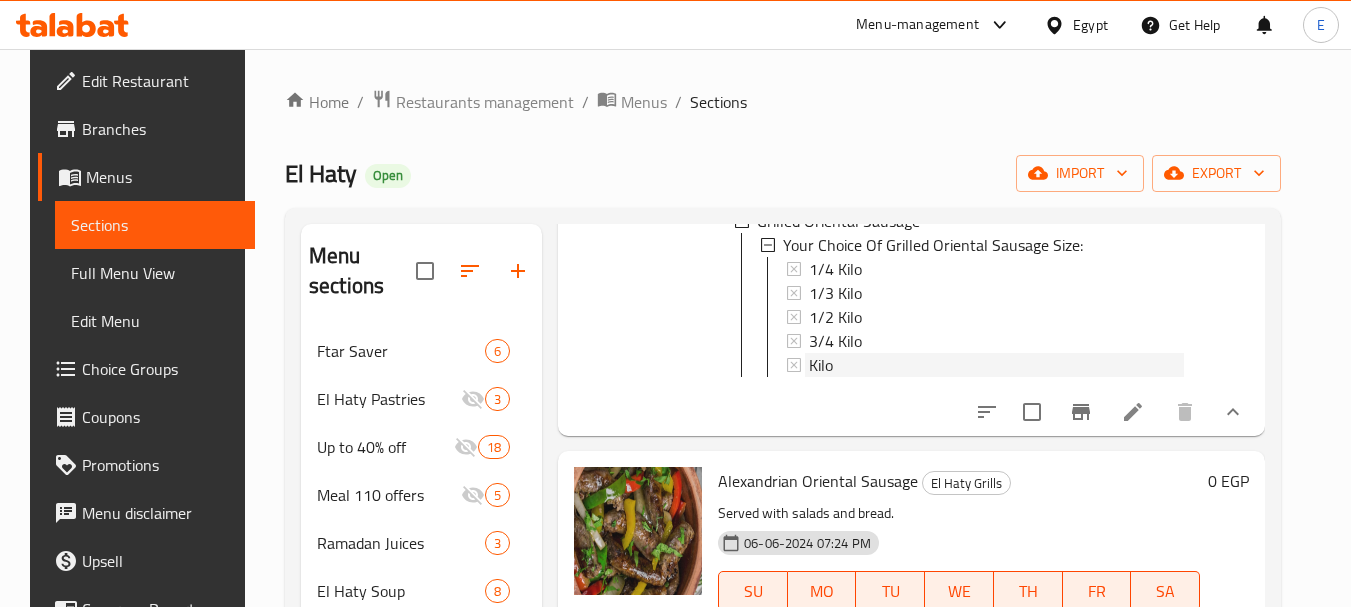 click on "Kilo" at bounding box center (821, 365) 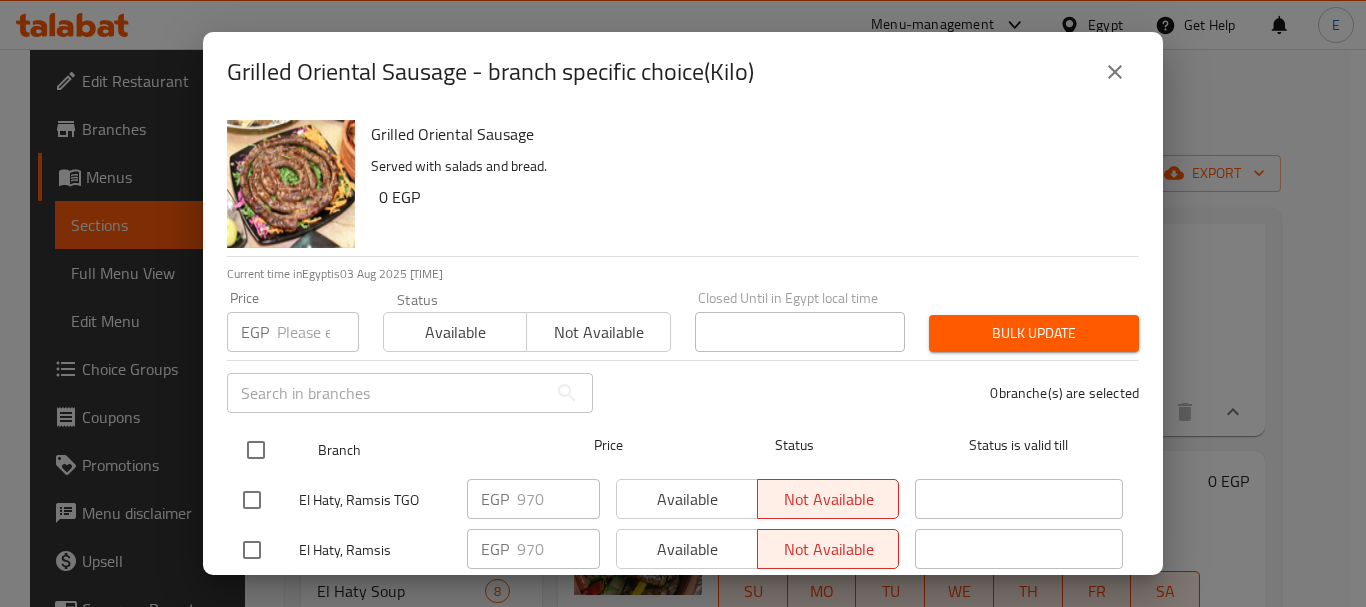 click at bounding box center (256, 450) 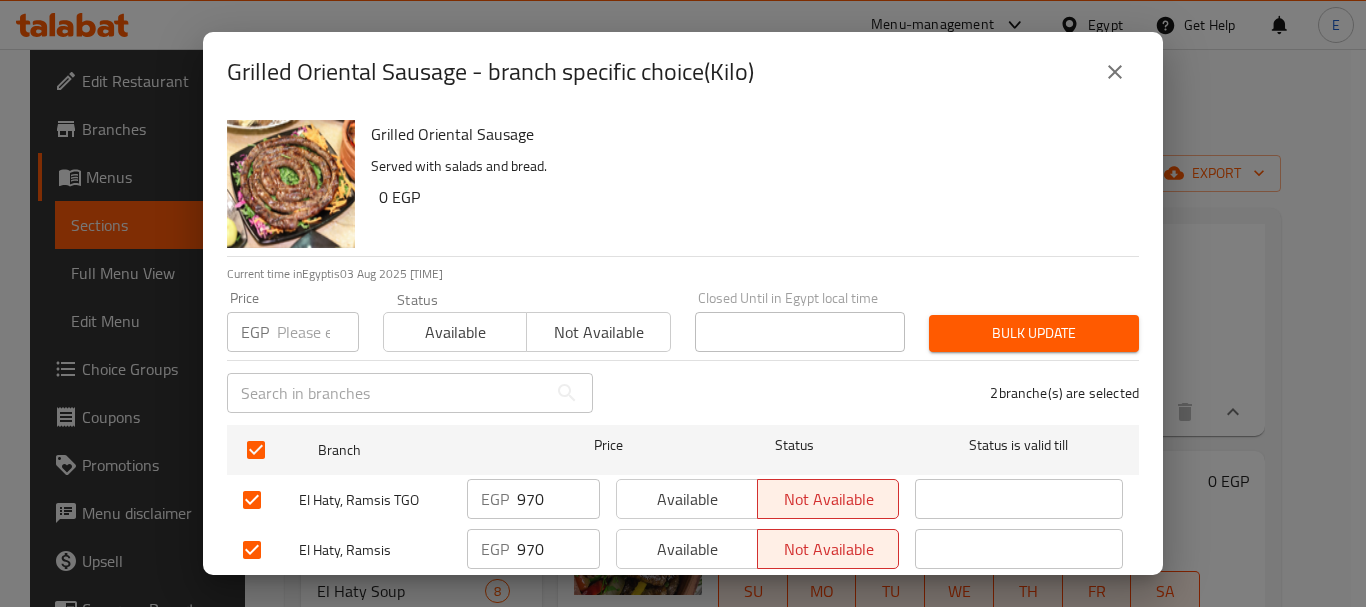 click on "EGP Price" at bounding box center (293, 332) 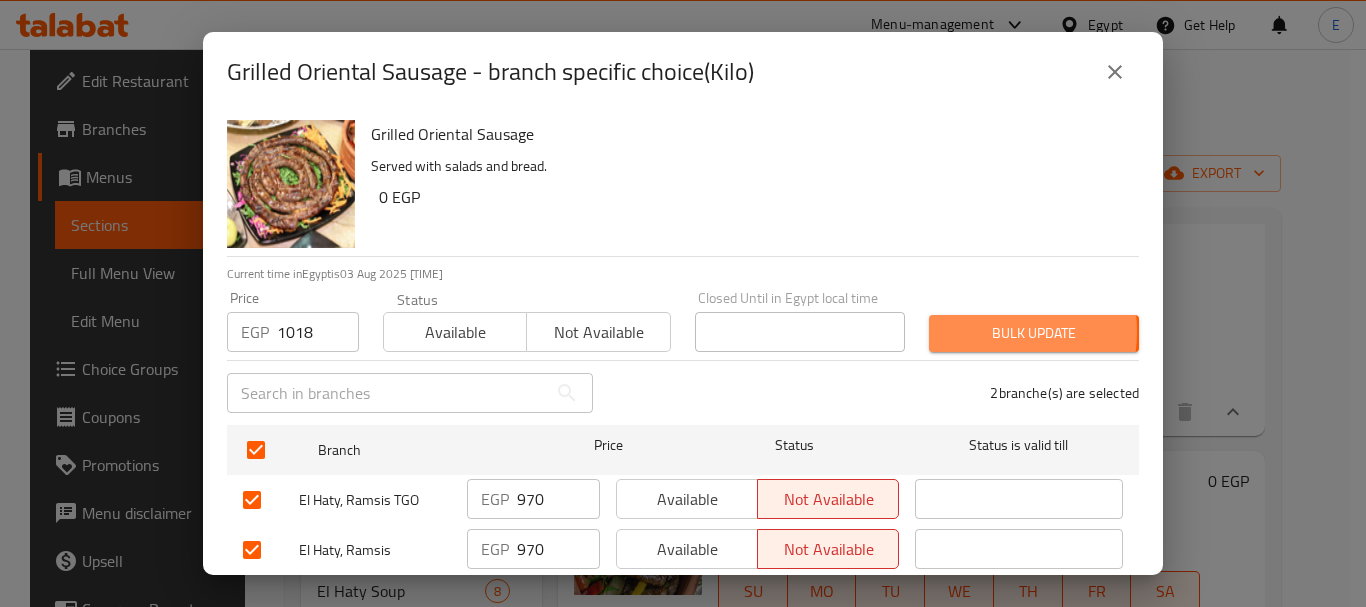 click on "Bulk update" at bounding box center [1034, 333] 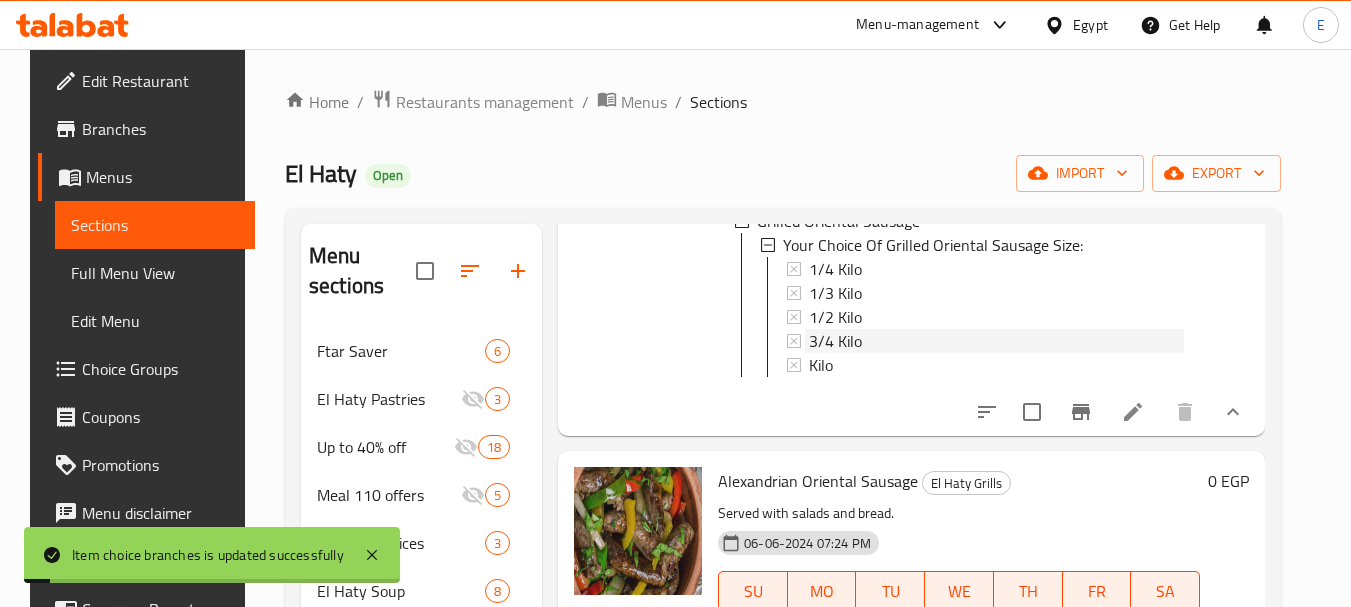 click on "3/4 Kilo" at bounding box center [835, 341] 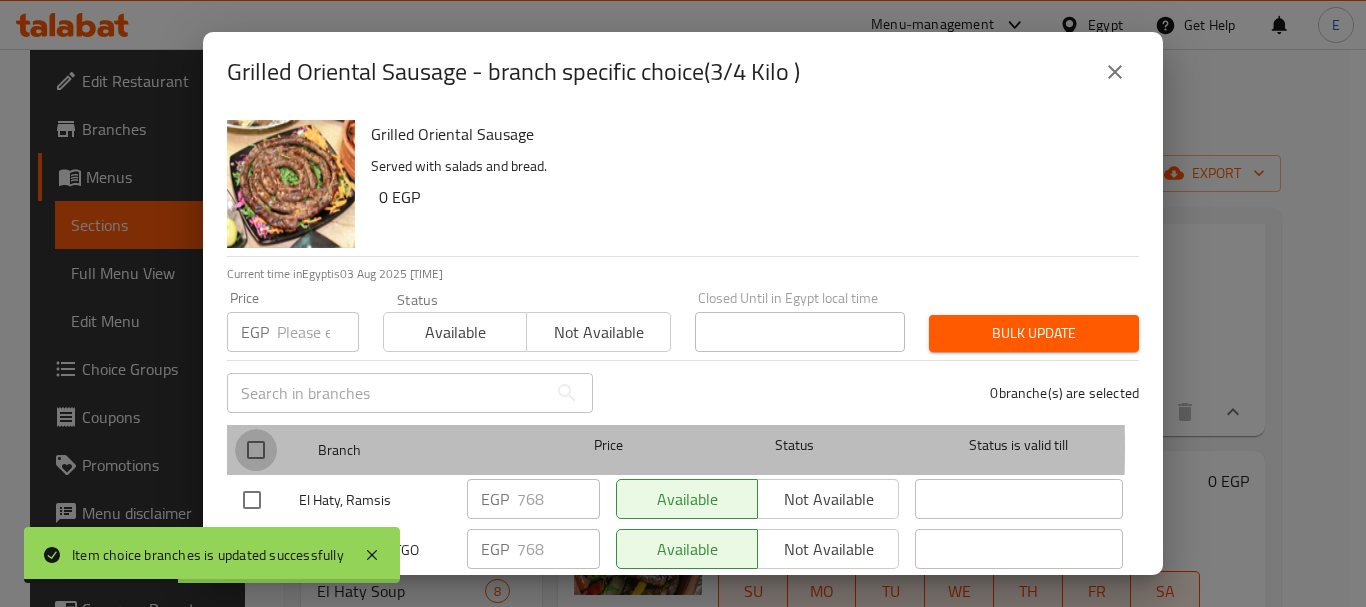 click at bounding box center [256, 450] 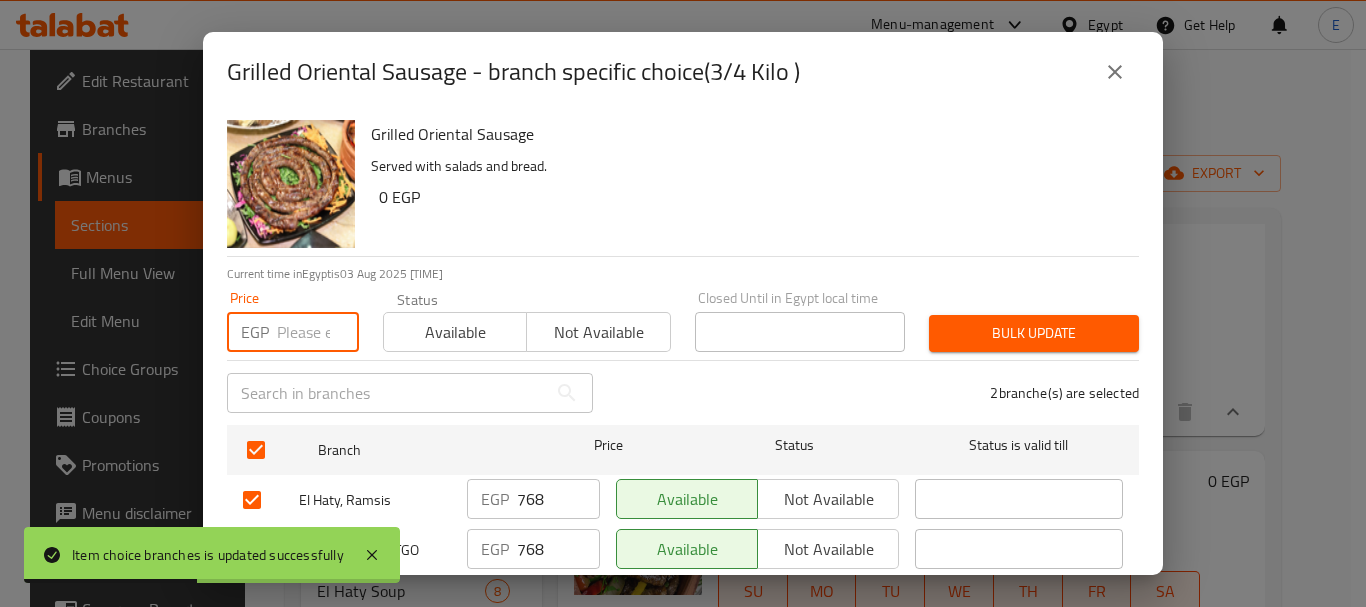 click at bounding box center (318, 332) 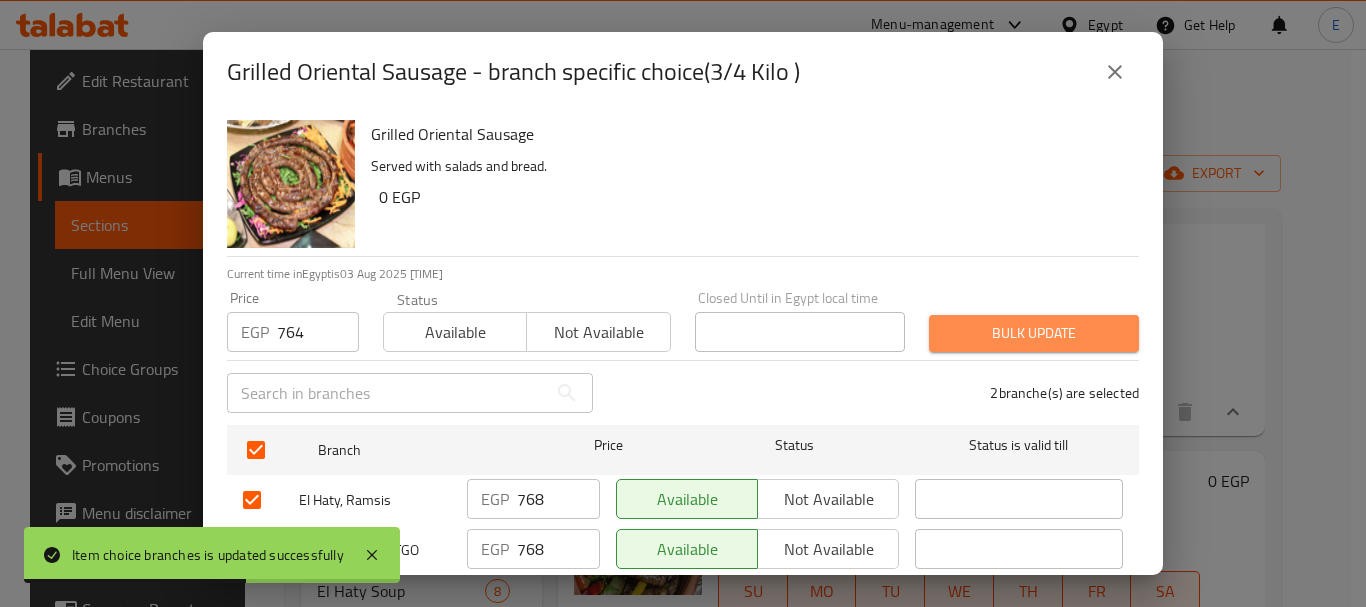 click on "Bulk update" at bounding box center [1034, 333] 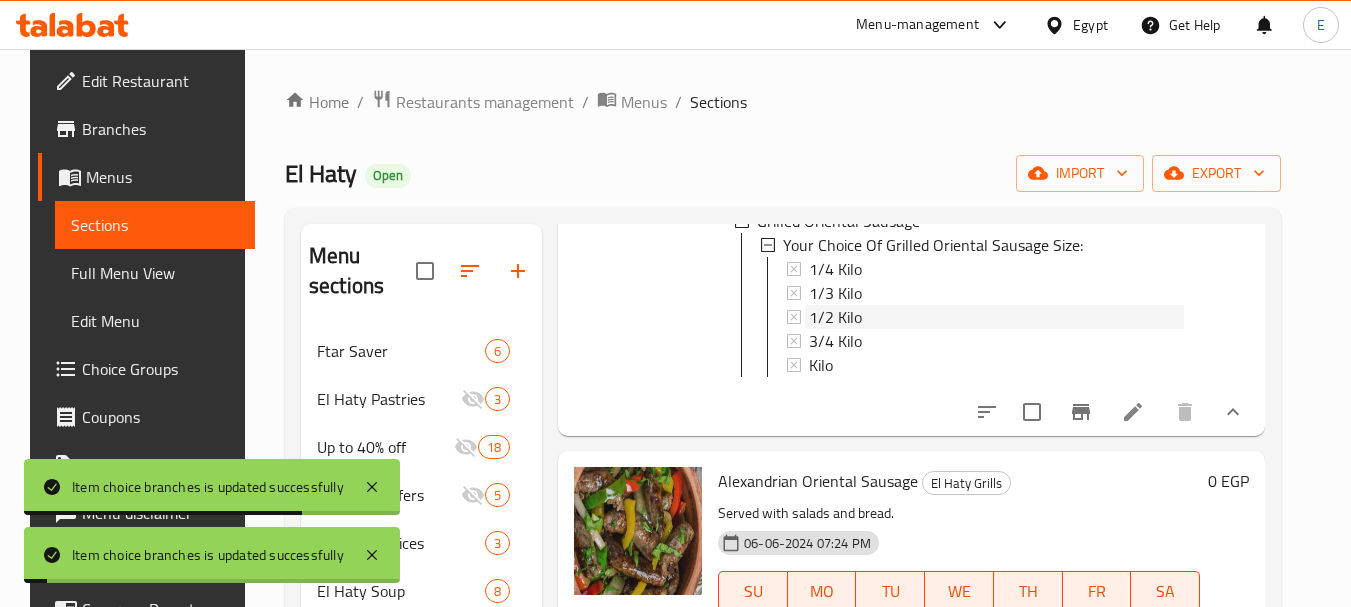 click on "1/2 Kilo" at bounding box center [835, 317] 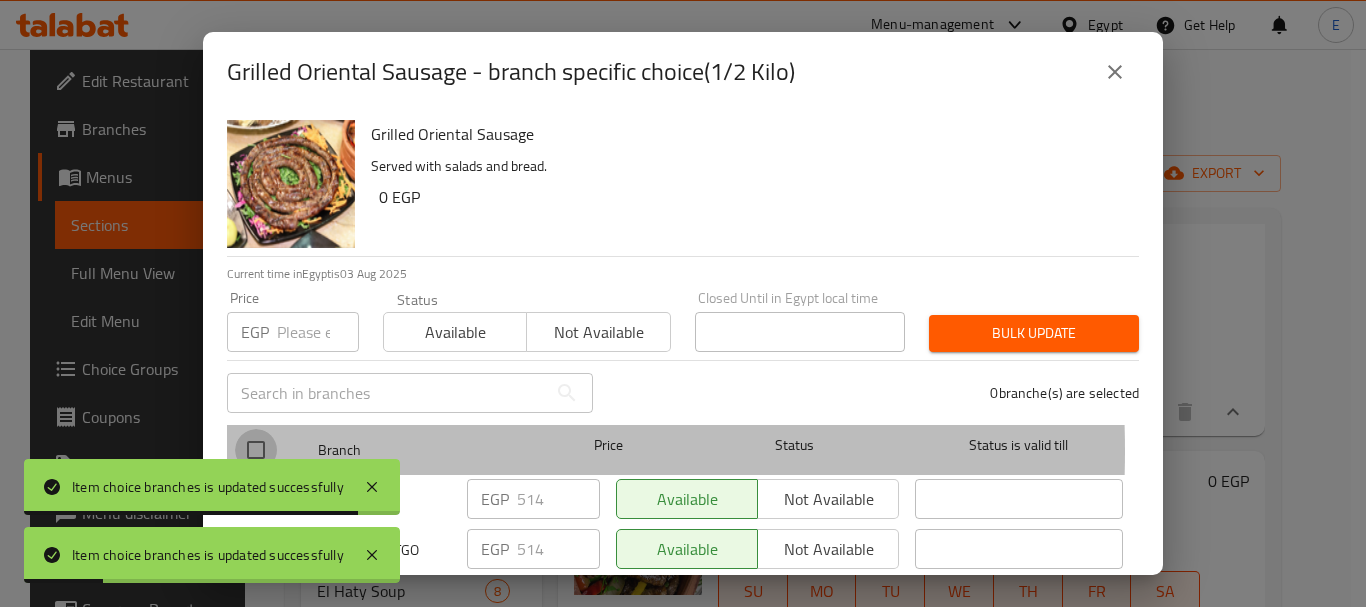 click at bounding box center (256, 450) 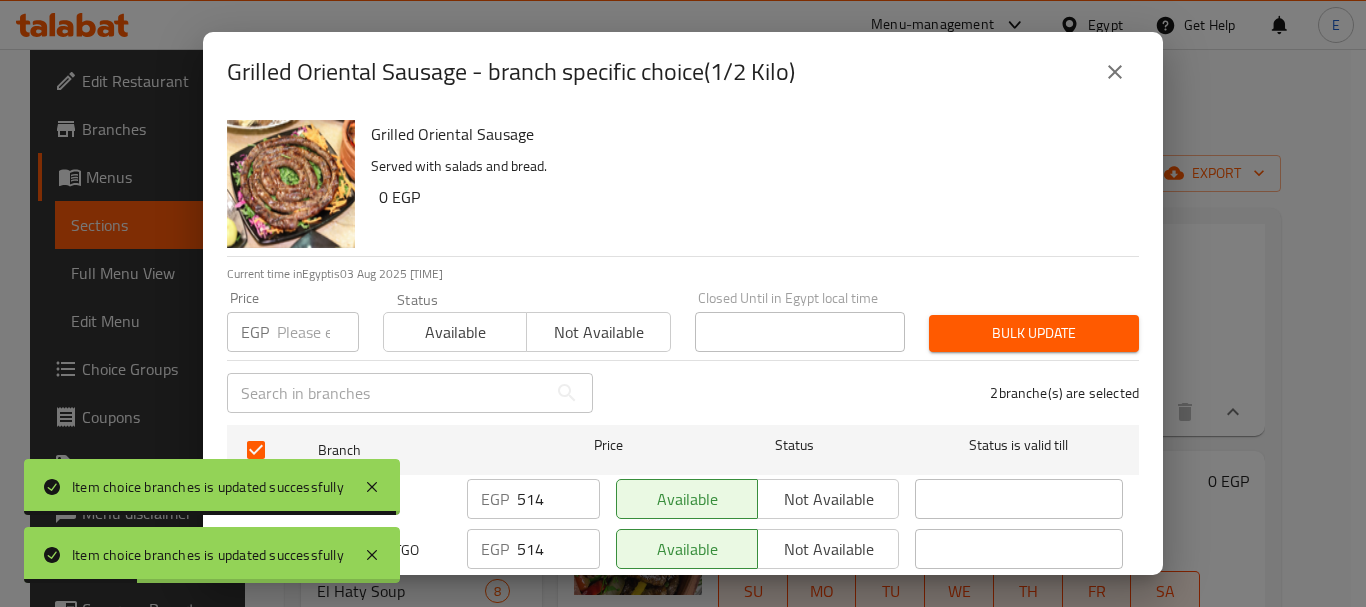click at bounding box center [318, 332] 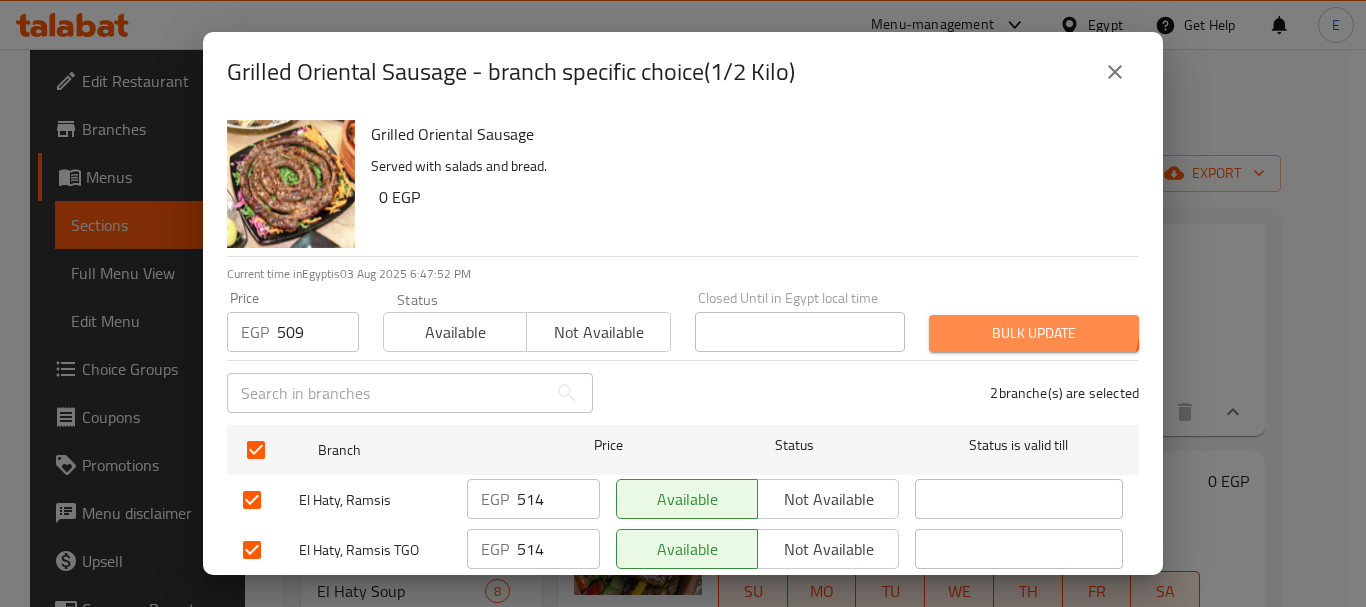 click on "Bulk update" at bounding box center [1034, 333] 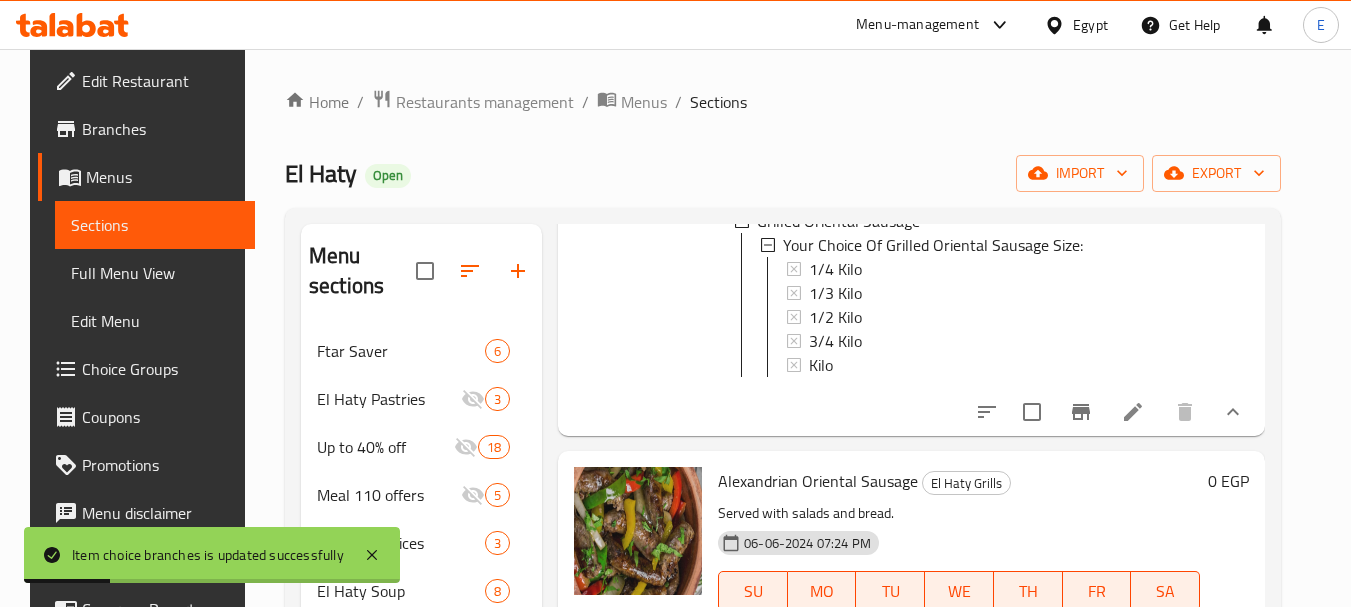 scroll, scrollTop: 0, scrollLeft: 0, axis: both 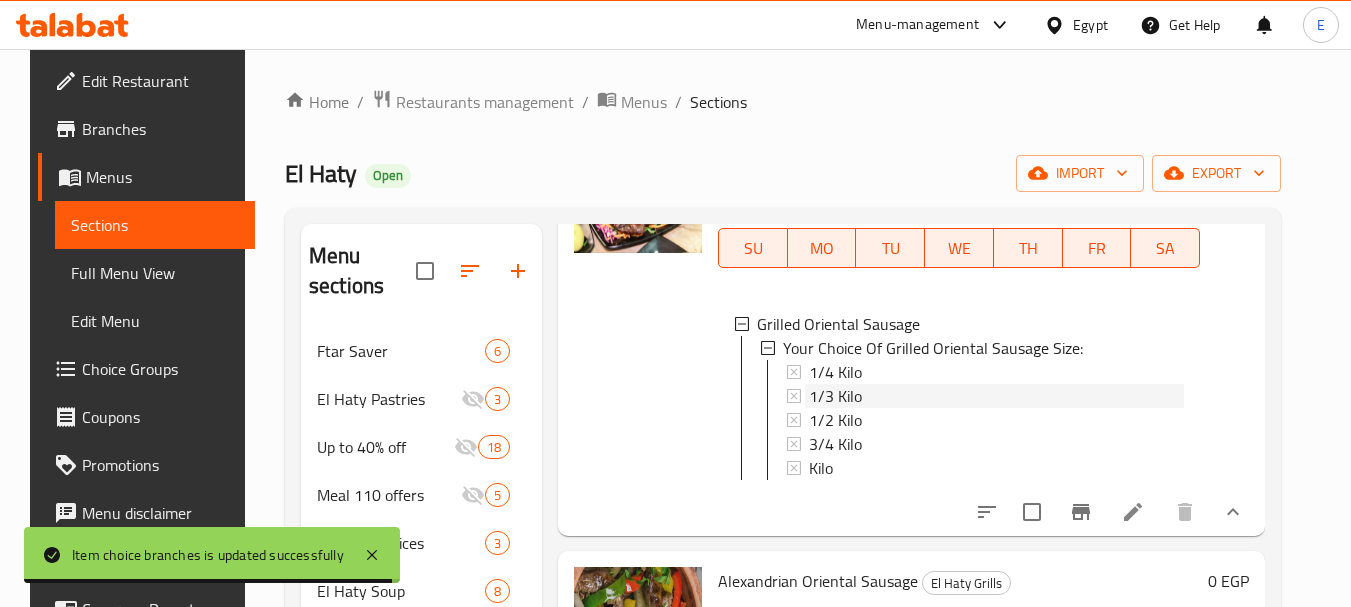 click on "1/3 Kilo" at bounding box center [835, 396] 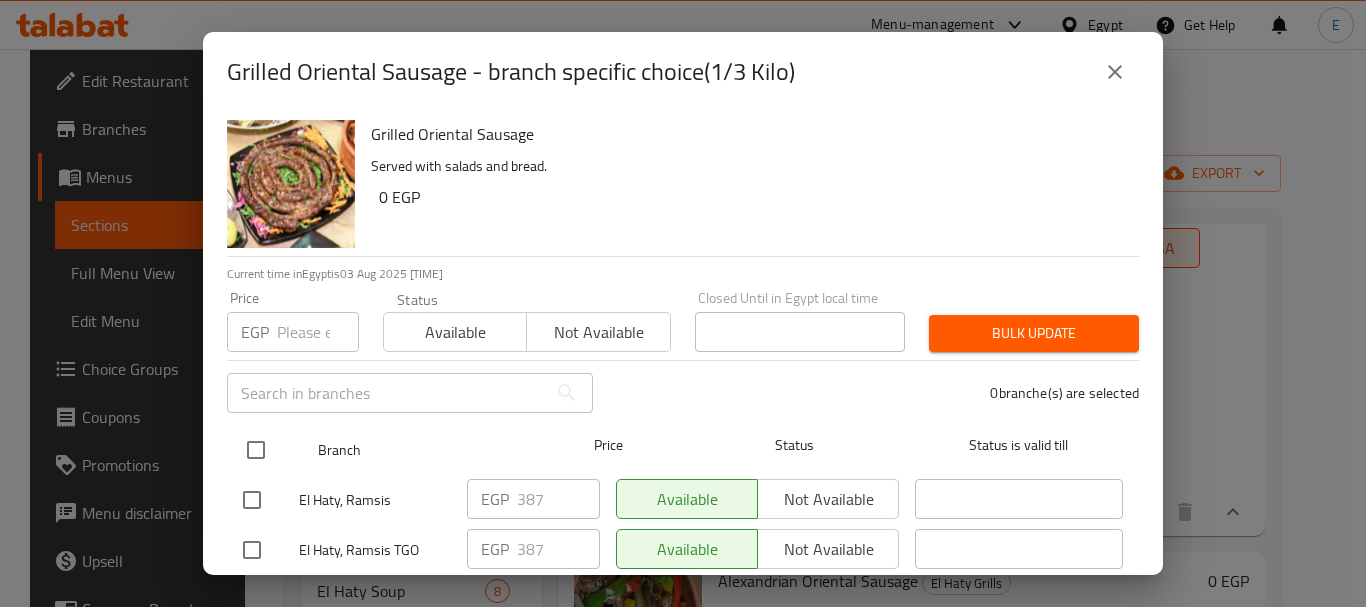 click at bounding box center (256, 450) 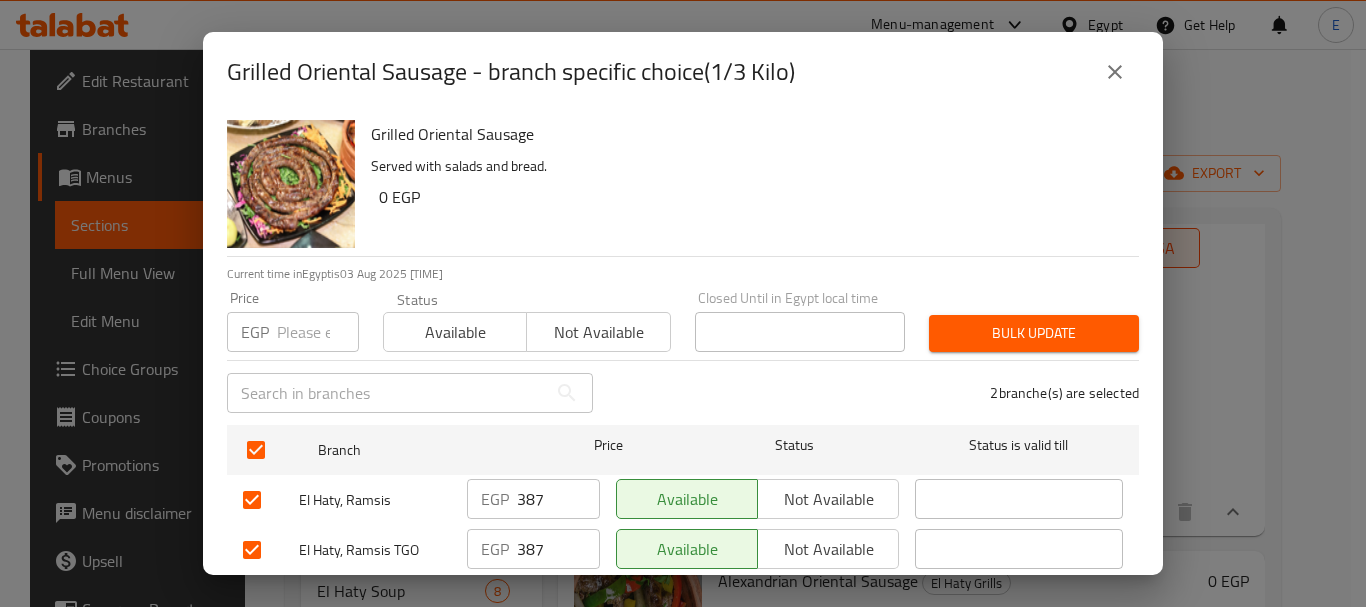 click at bounding box center [318, 332] 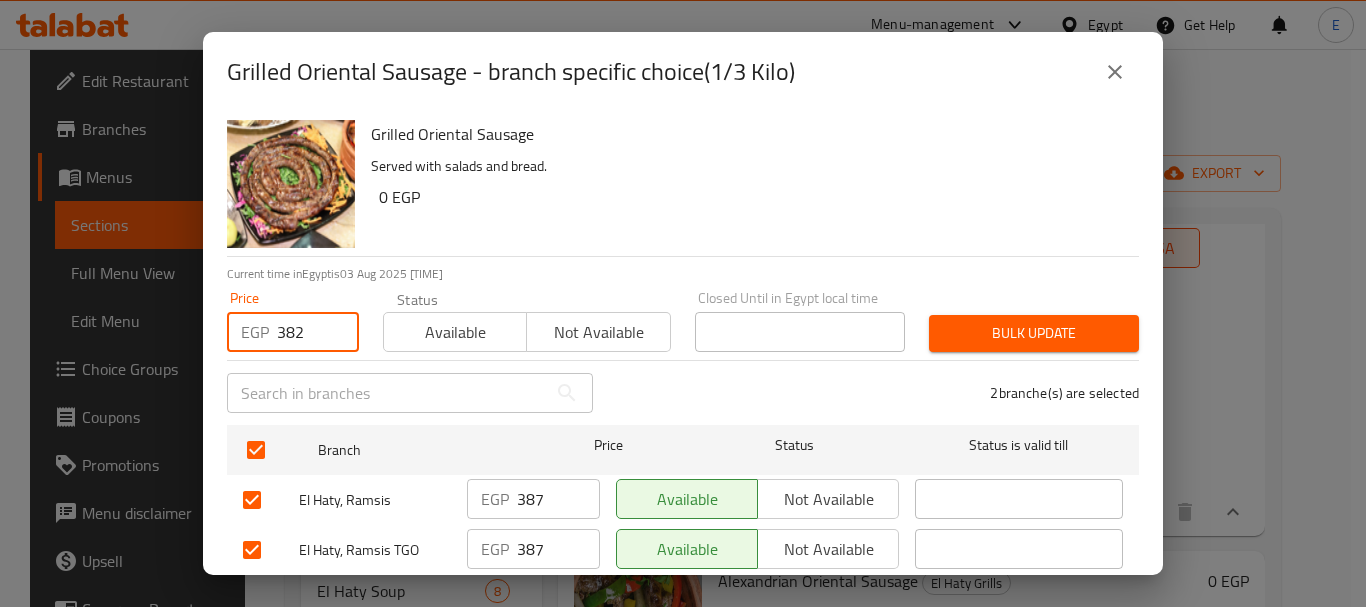click on "Bulk update" at bounding box center (1034, 333) 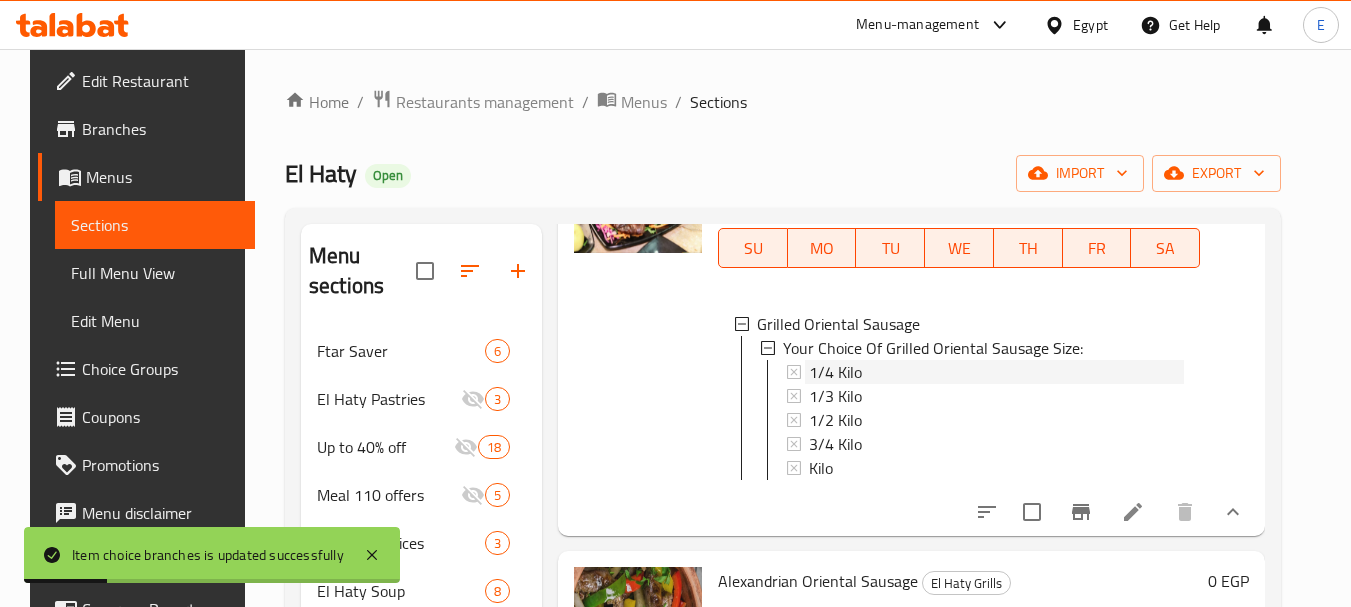 click on "1/4 Kilo" at bounding box center [835, 372] 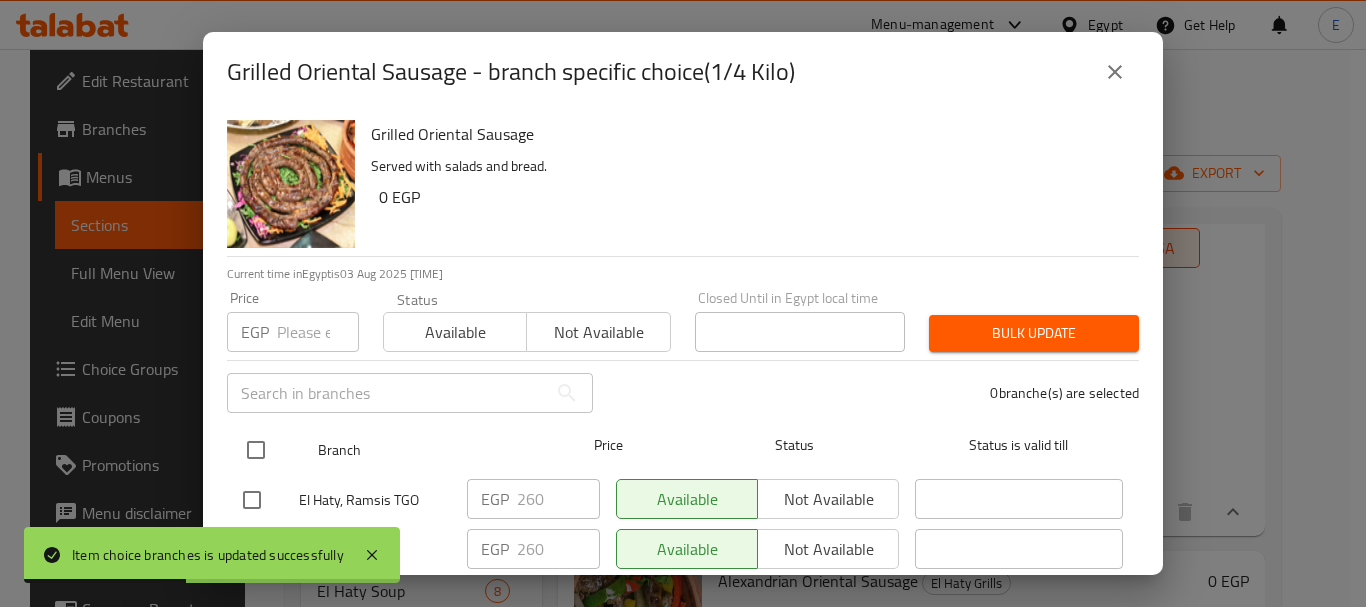 click at bounding box center [256, 450] 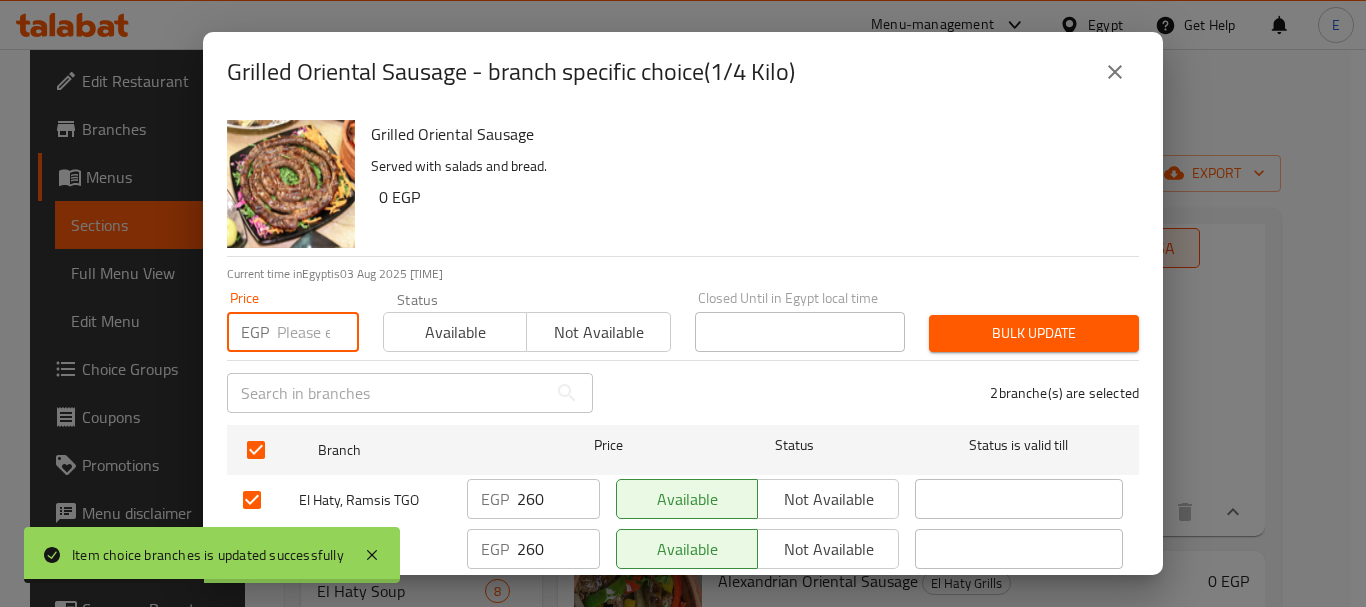 click at bounding box center (318, 332) 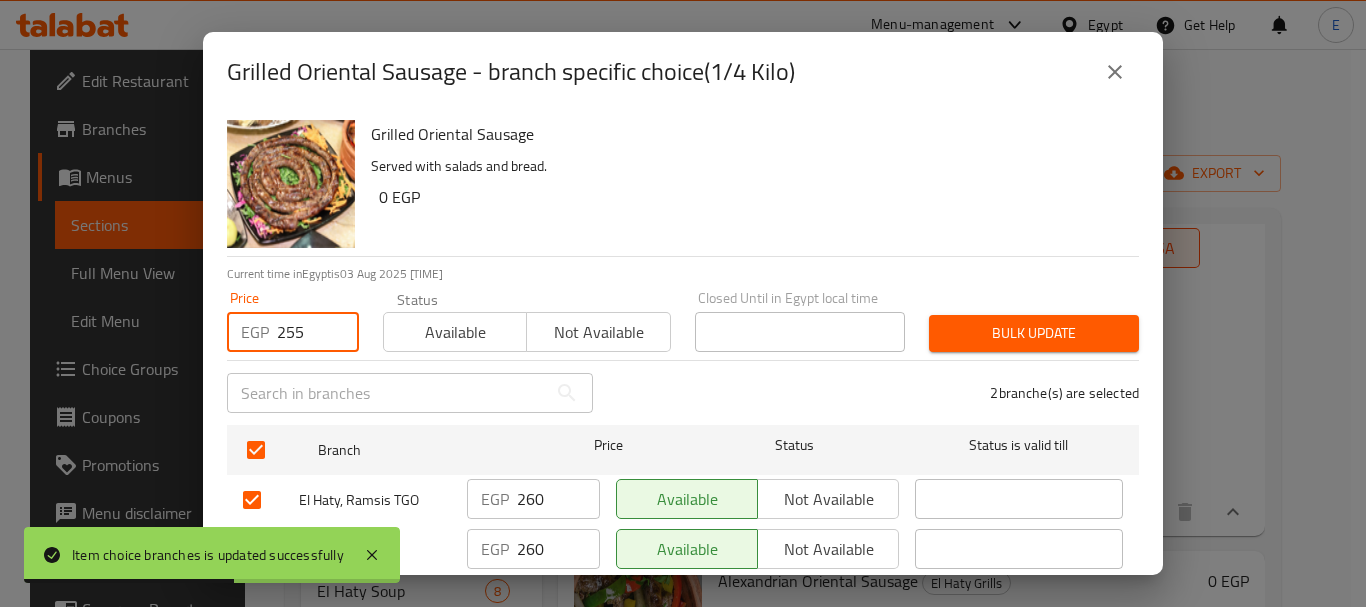 click on "Bulk update" at bounding box center [1034, 333] 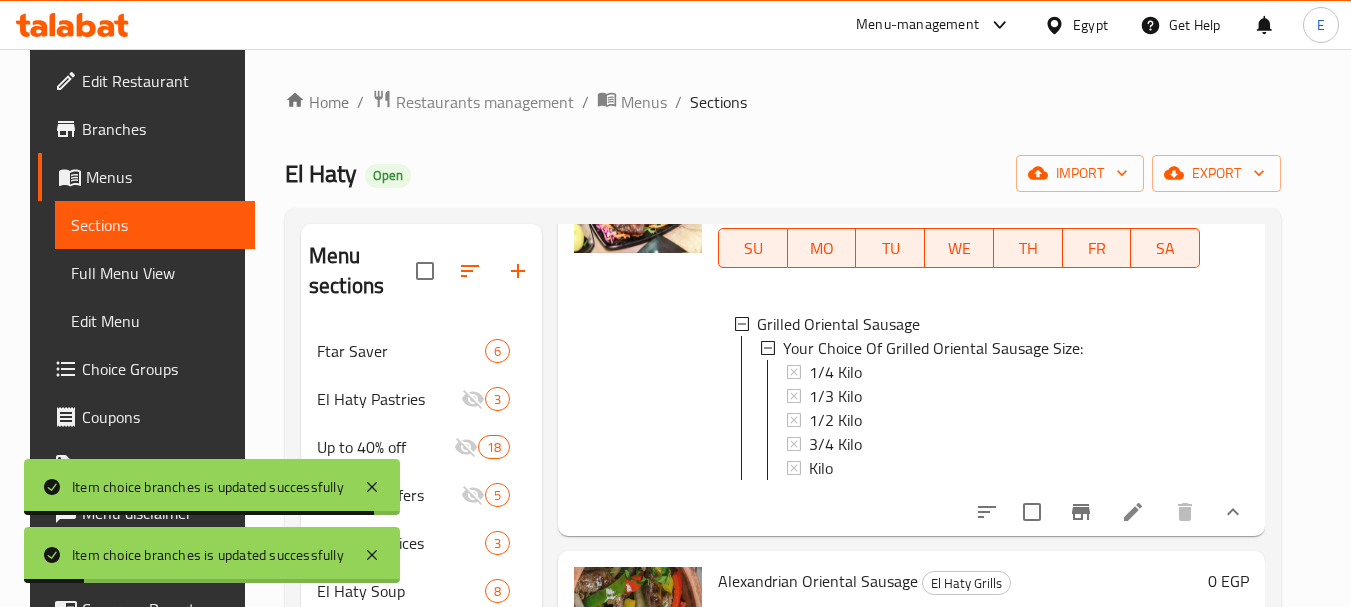 scroll, scrollTop: 6000, scrollLeft: 0, axis: vertical 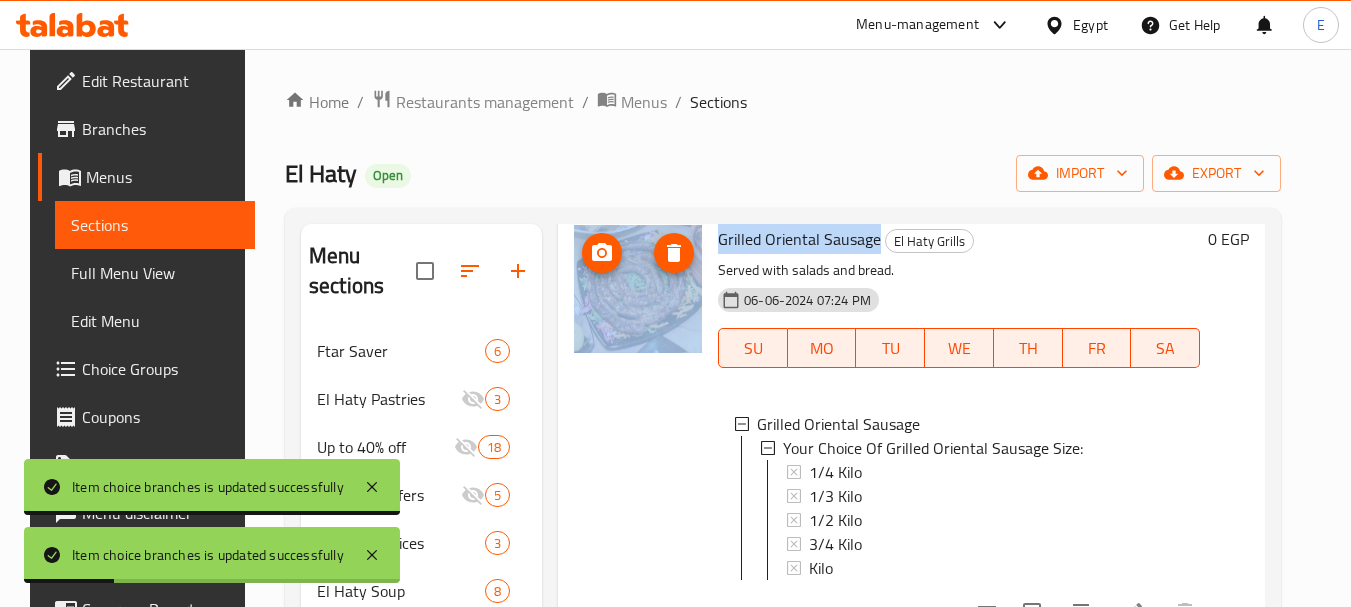 drag, startPoint x: 868, startPoint y: 296, endPoint x: 679, endPoint y: 303, distance: 189.12958 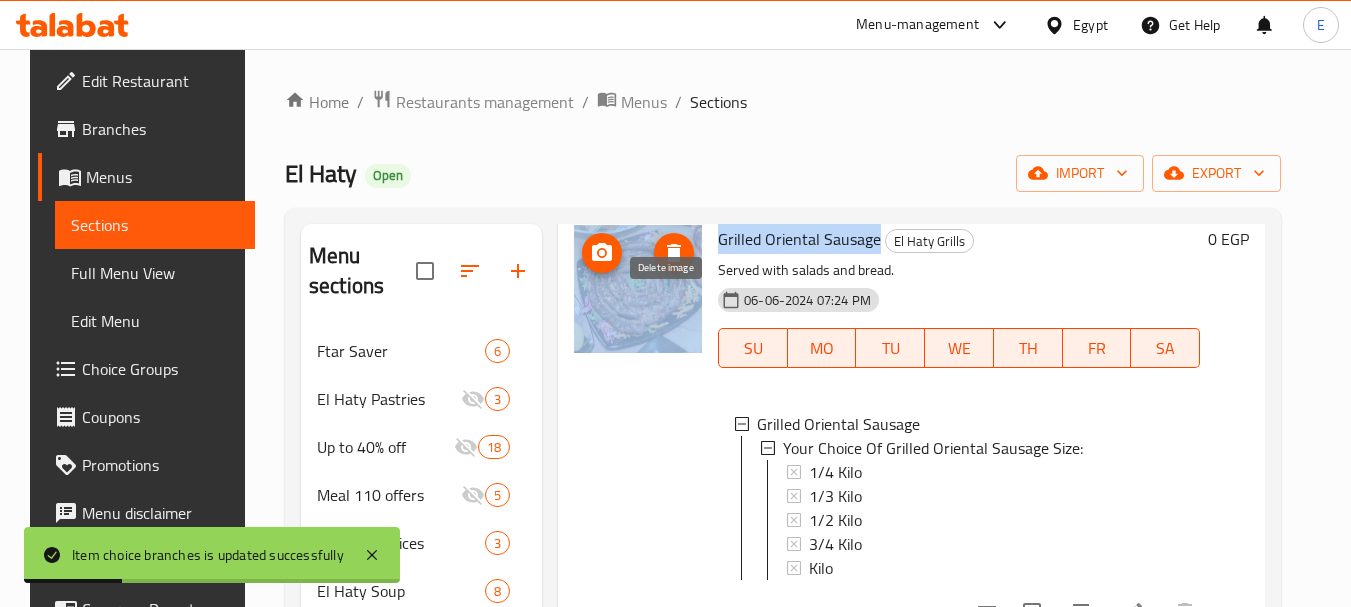 copy on "Grilled Oriental Sausage" 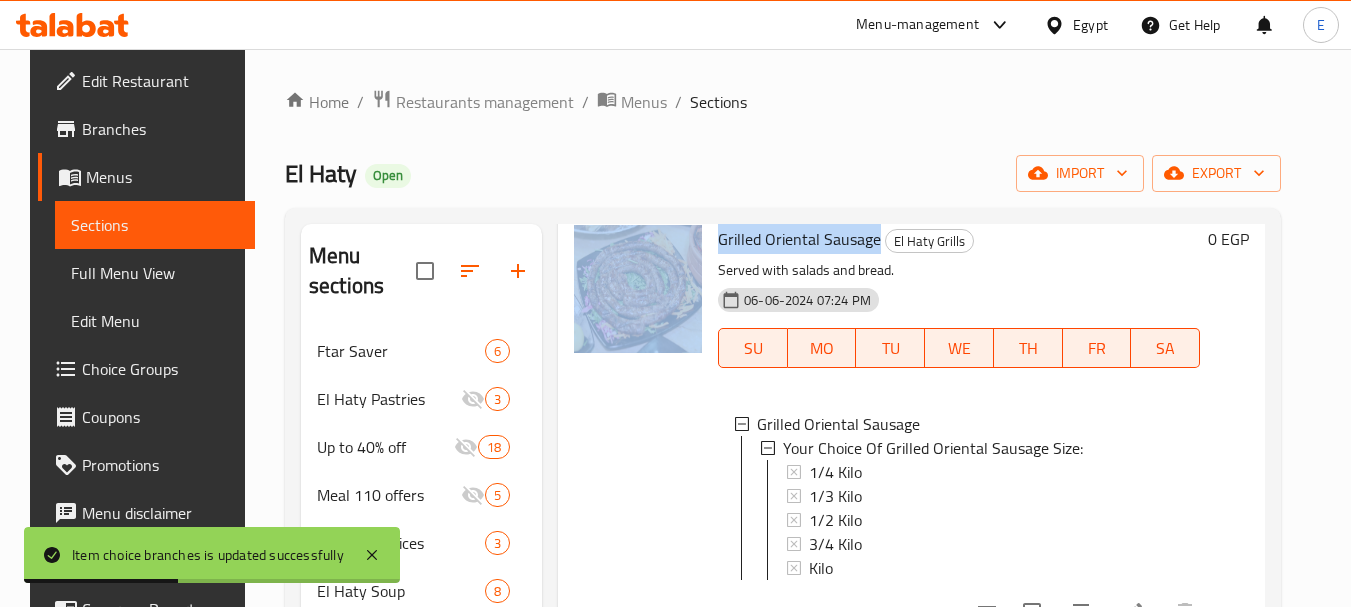 click on "Grilled Oriental Sausage" at bounding box center (799, 239) 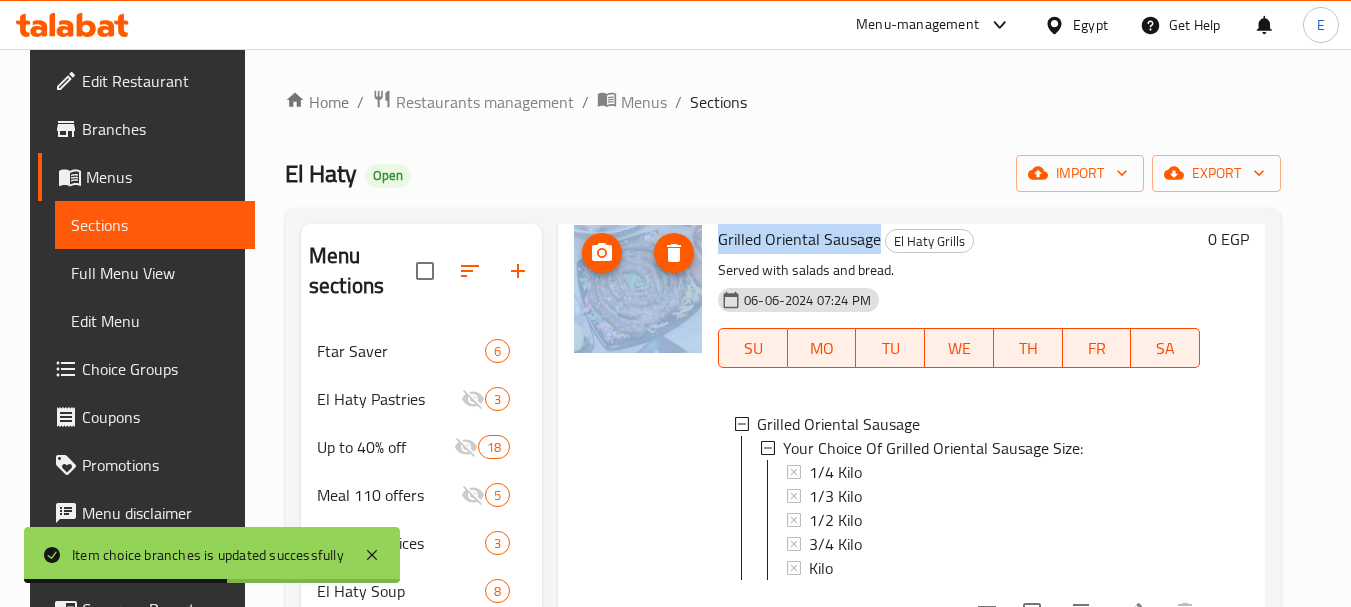 drag, startPoint x: 870, startPoint y: 297, endPoint x: 689, endPoint y: 298, distance: 181.00276 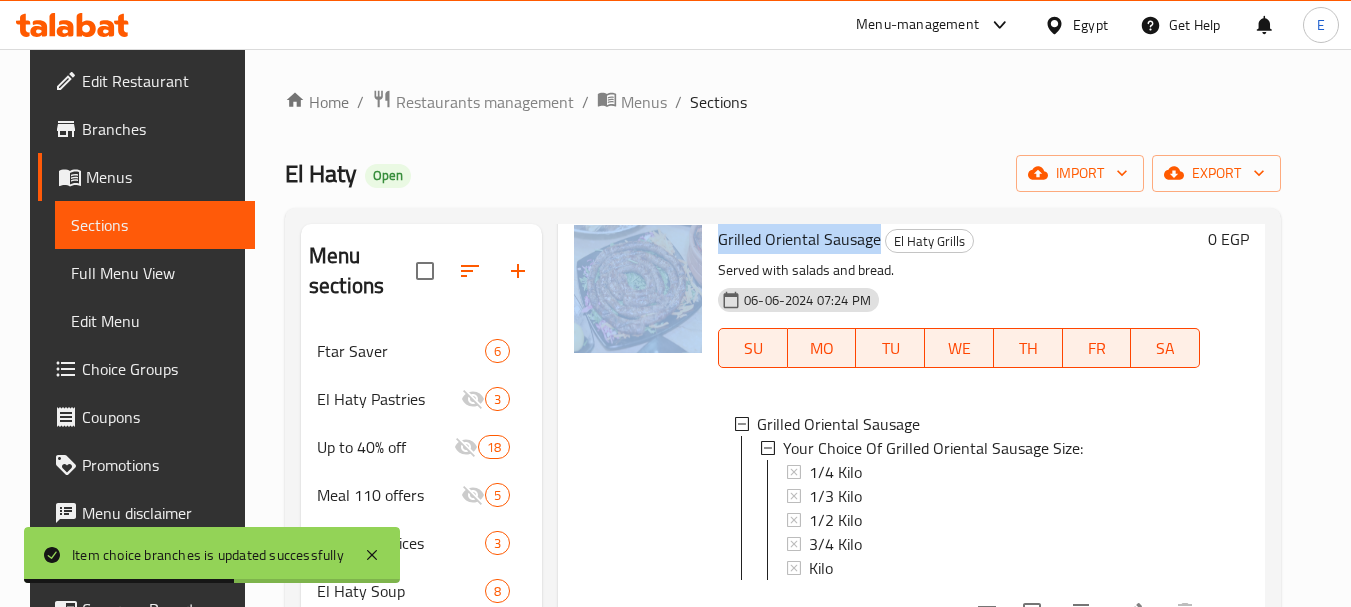 copy on "Grilled Oriental Sausage" 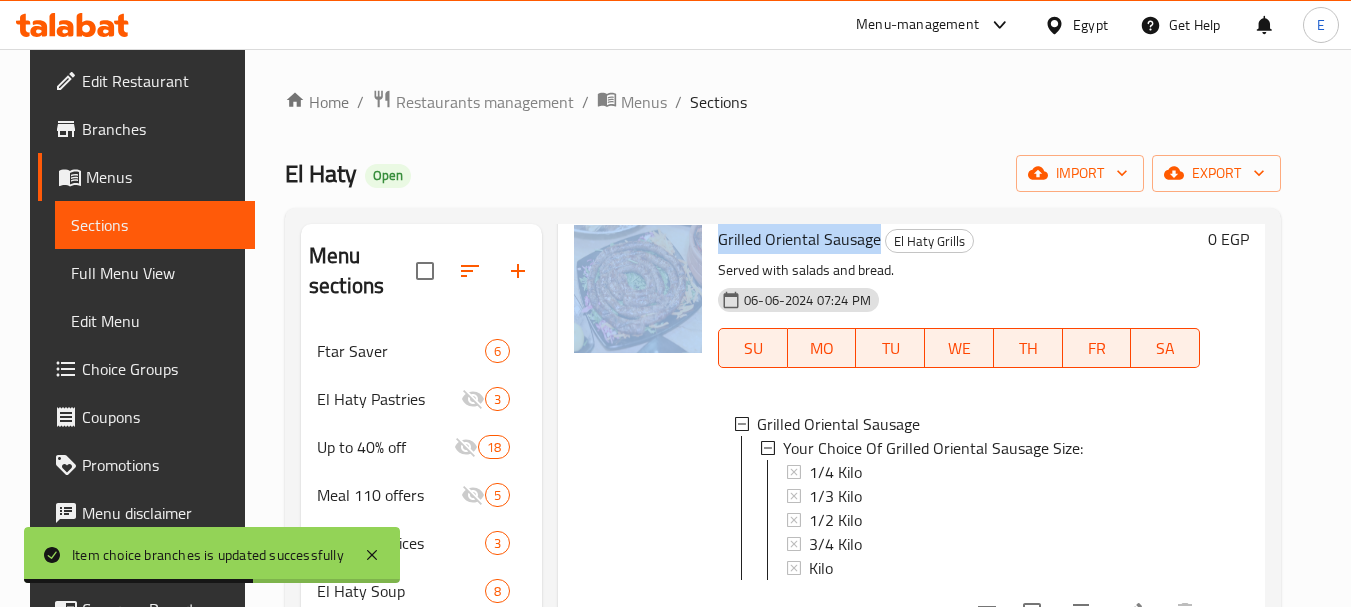 scroll, scrollTop: 6300, scrollLeft: 0, axis: vertical 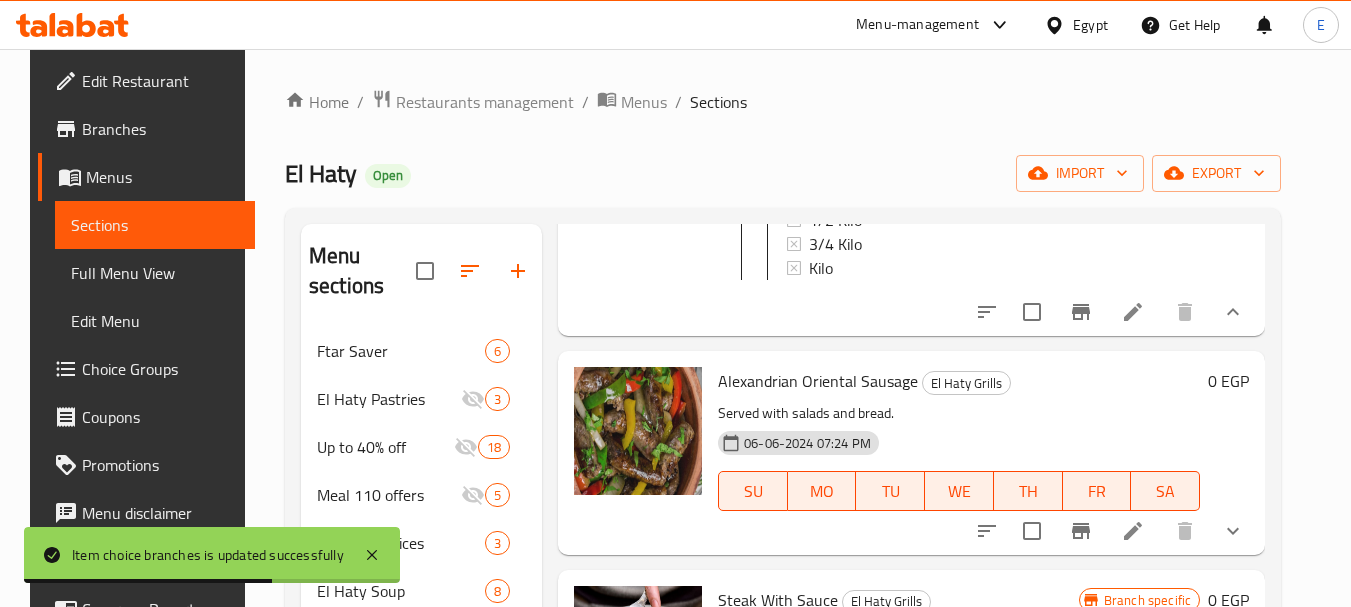 click 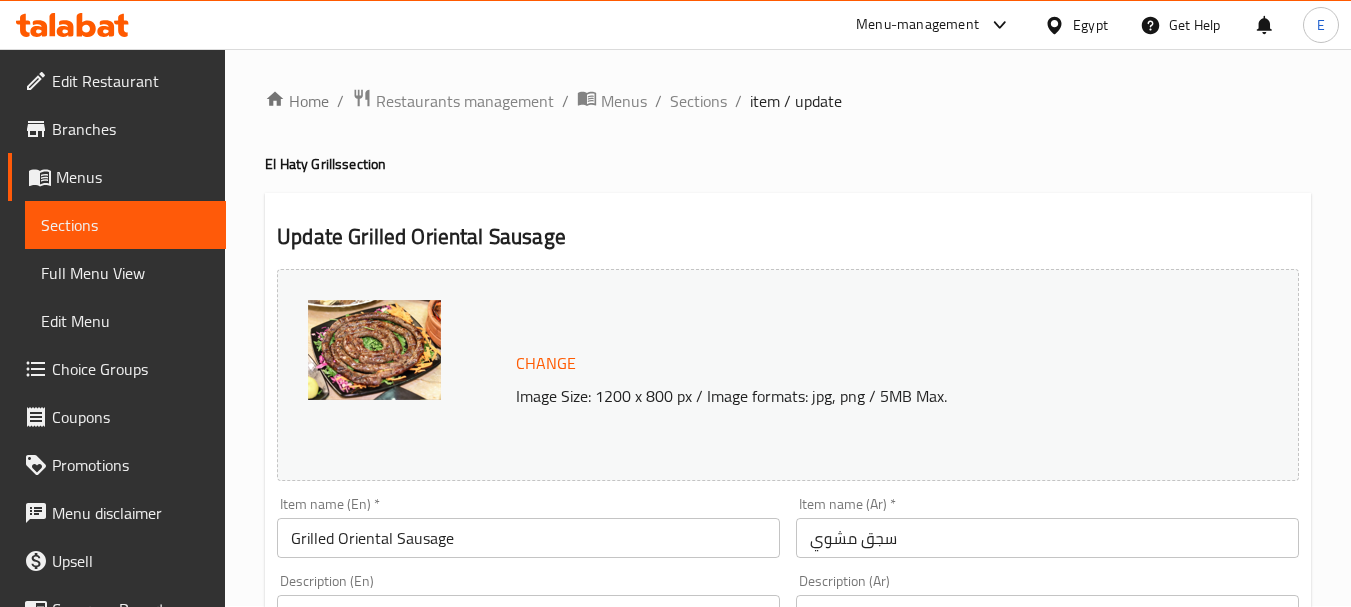 scroll, scrollTop: 0, scrollLeft: 0, axis: both 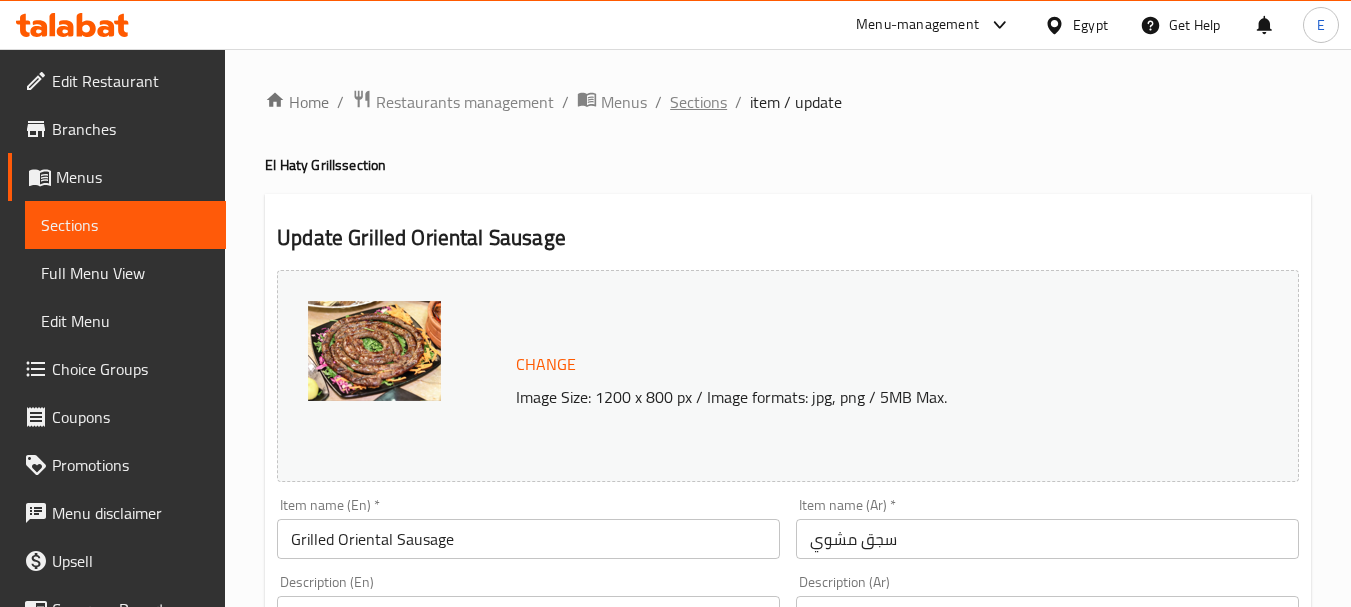 click on "Sections" at bounding box center [698, 102] 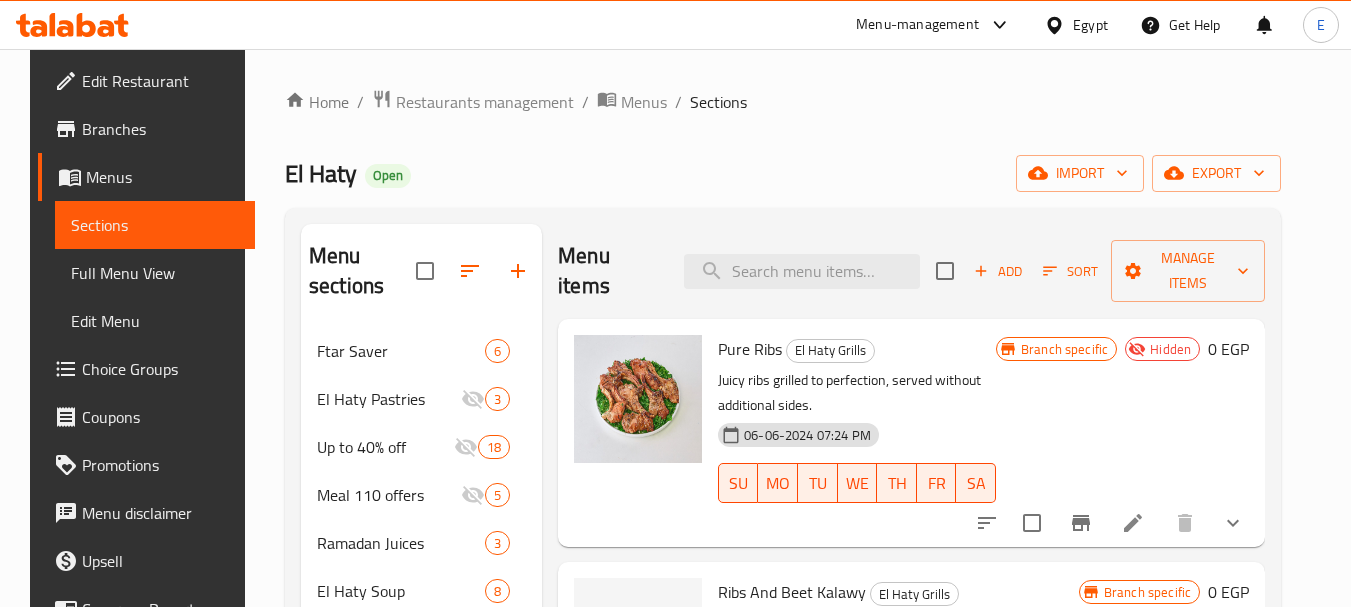scroll, scrollTop: 504, scrollLeft: 0, axis: vertical 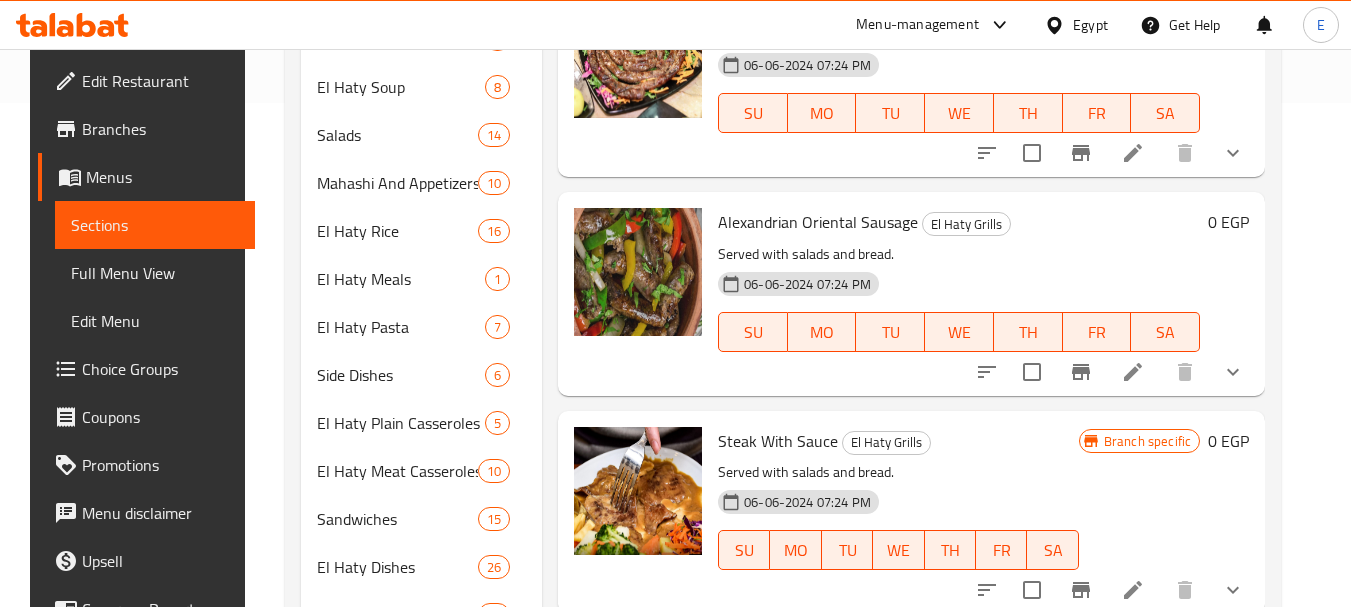 click 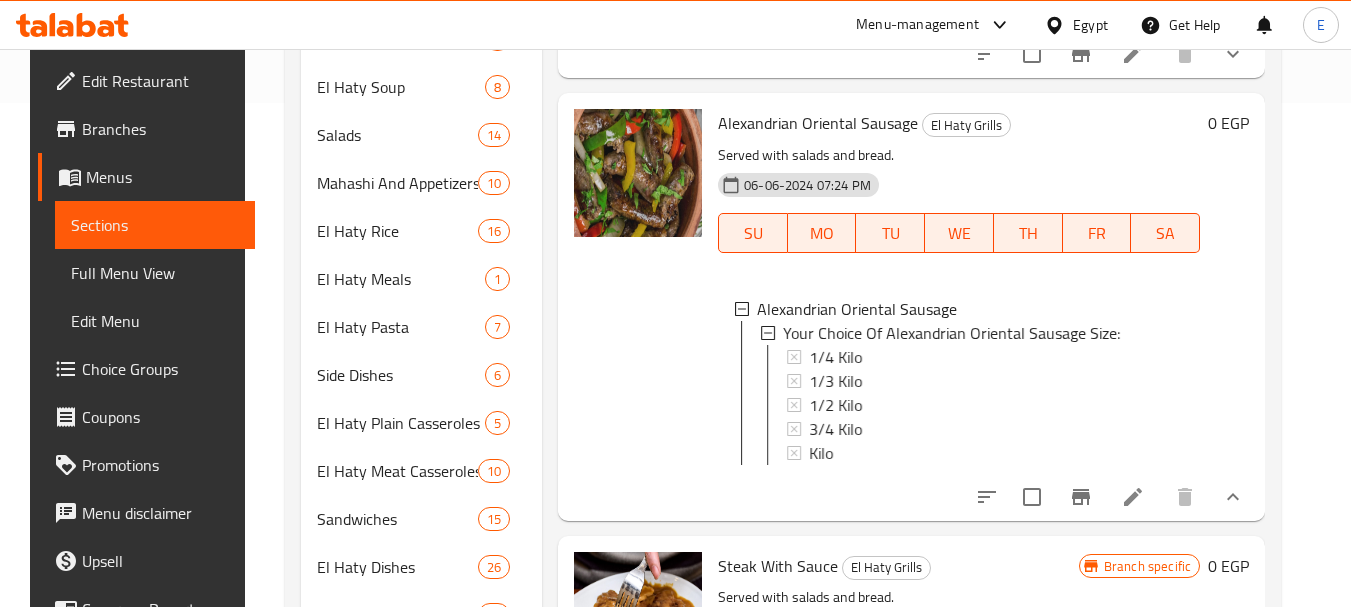 scroll, scrollTop: 4959, scrollLeft: 0, axis: vertical 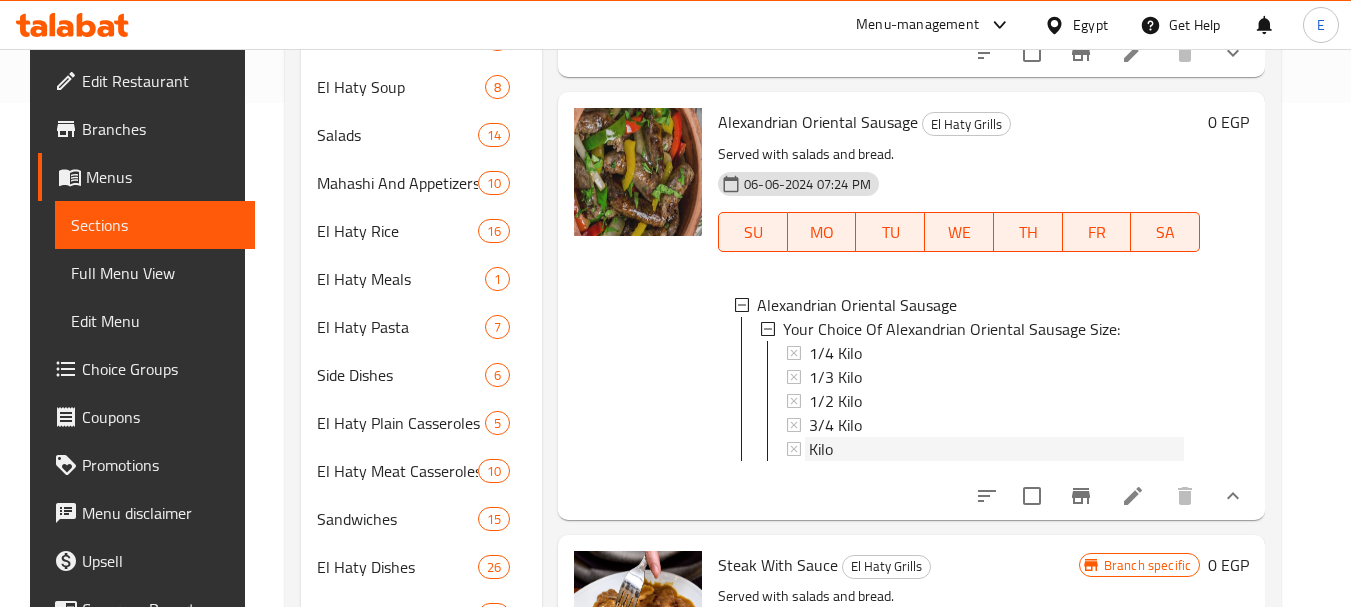 click on "Kilo" at bounding box center (996, 449) 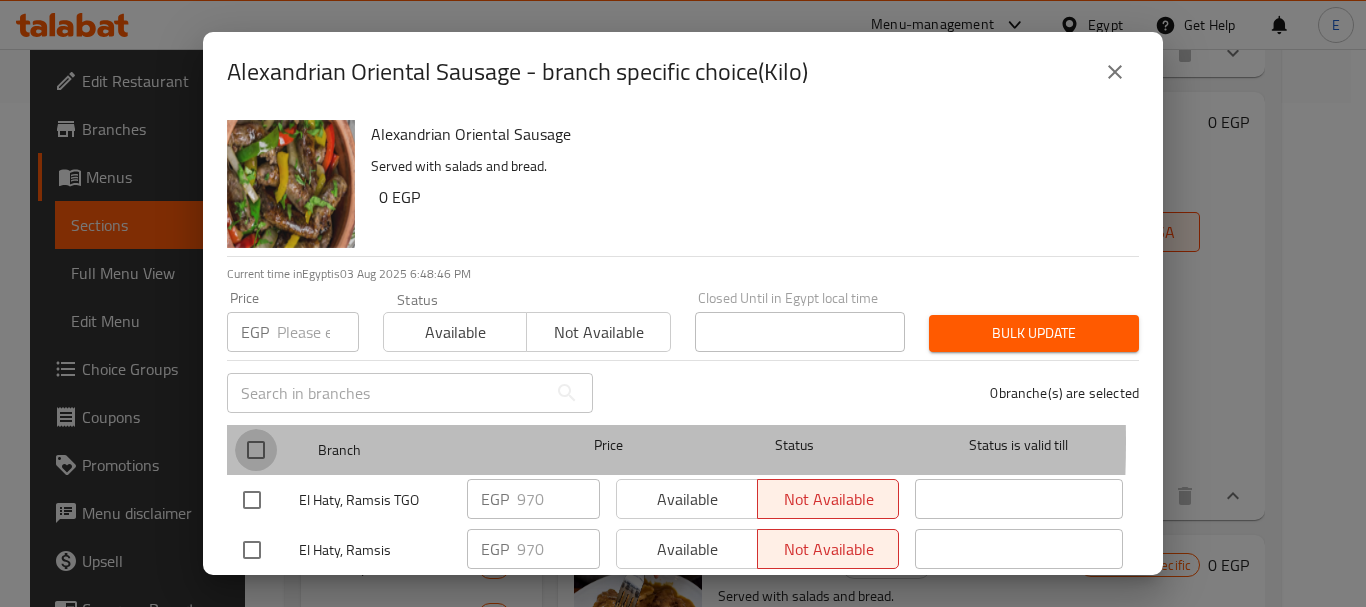 click at bounding box center [256, 450] 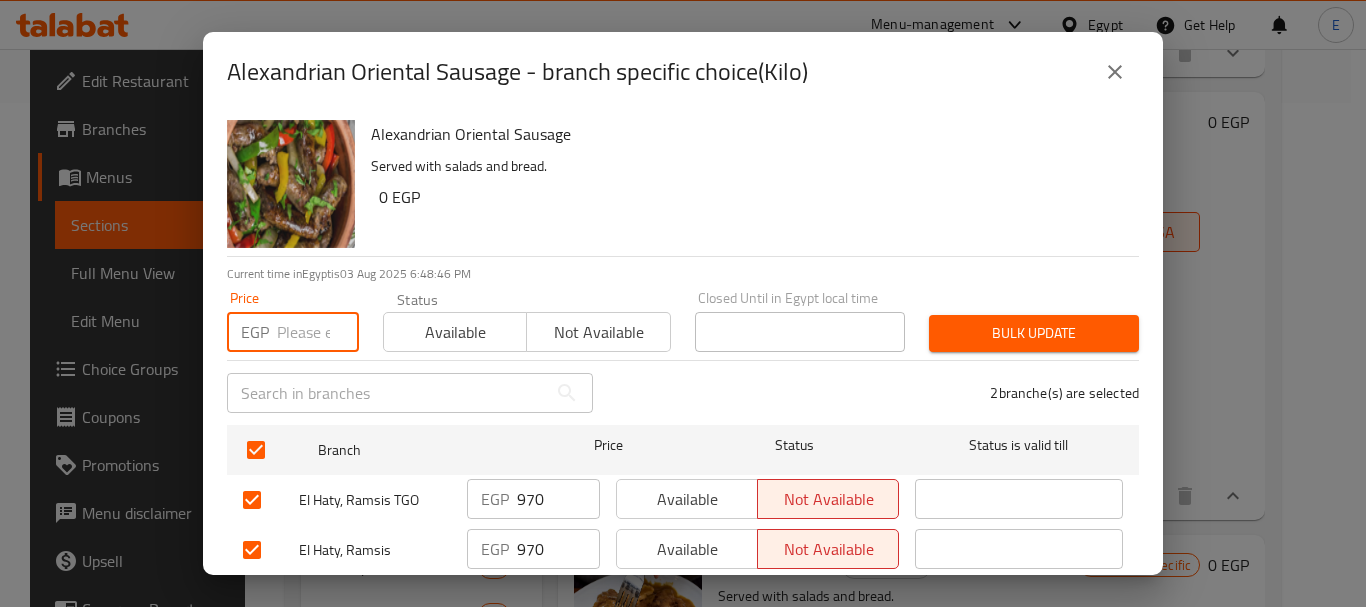 click at bounding box center (318, 332) 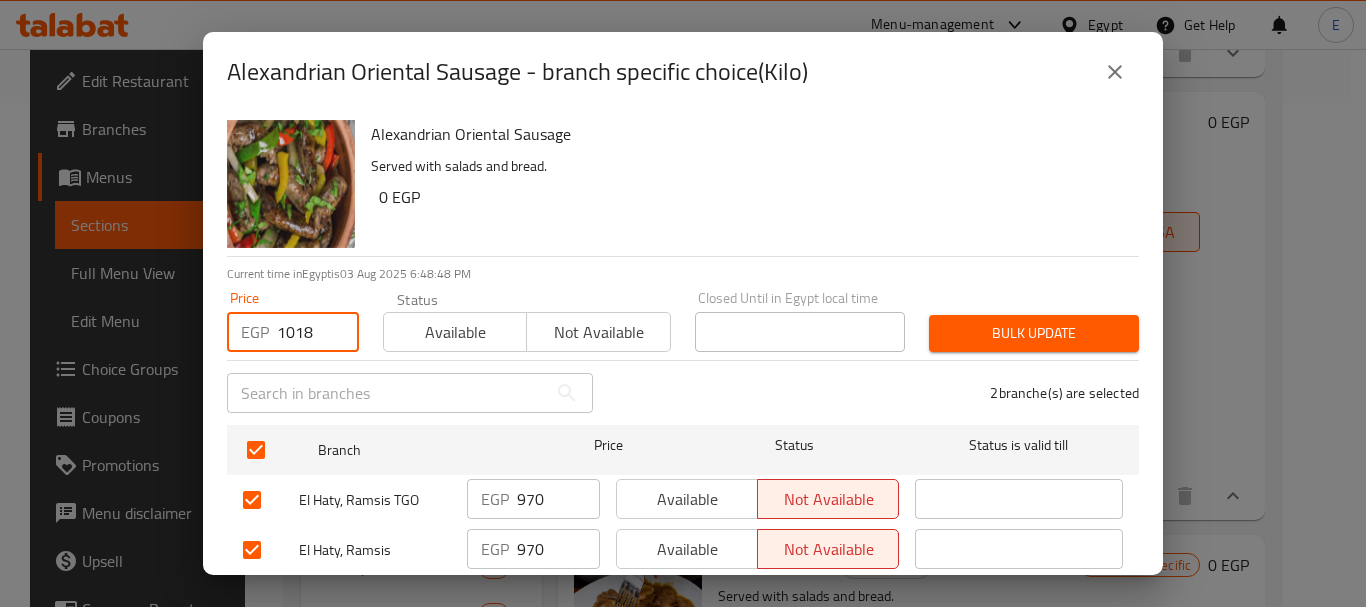 click on "Bulk update" at bounding box center [1034, 333] 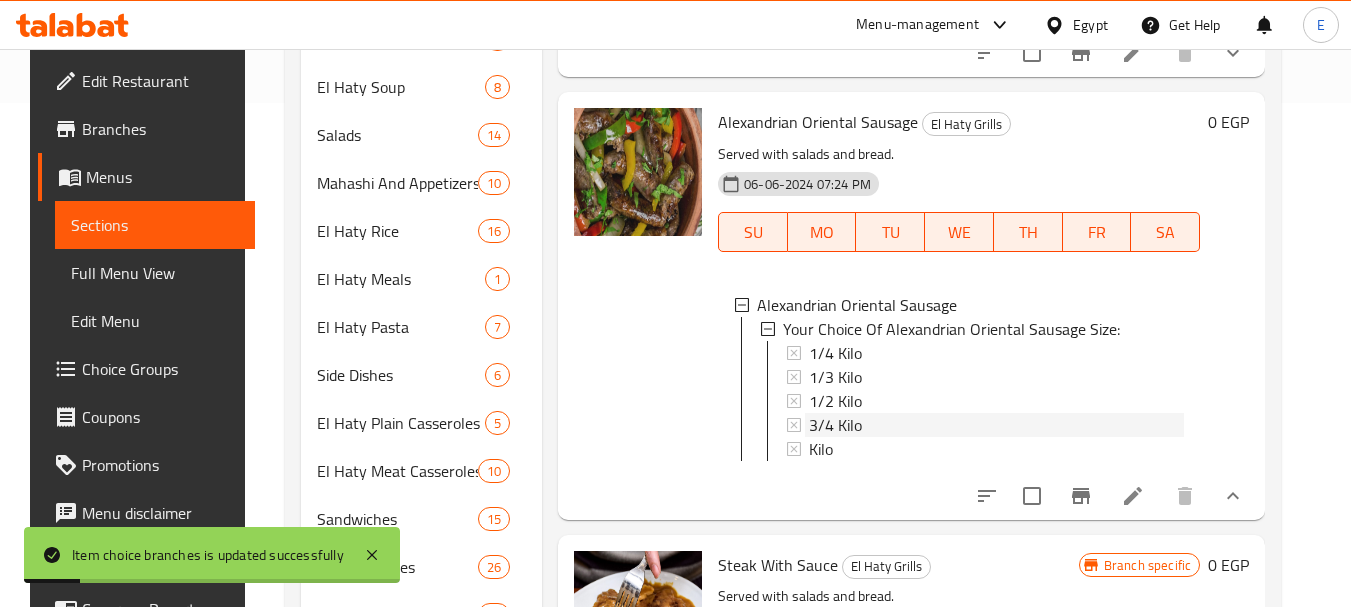 click on "3/4 Kilo" at bounding box center (835, 425) 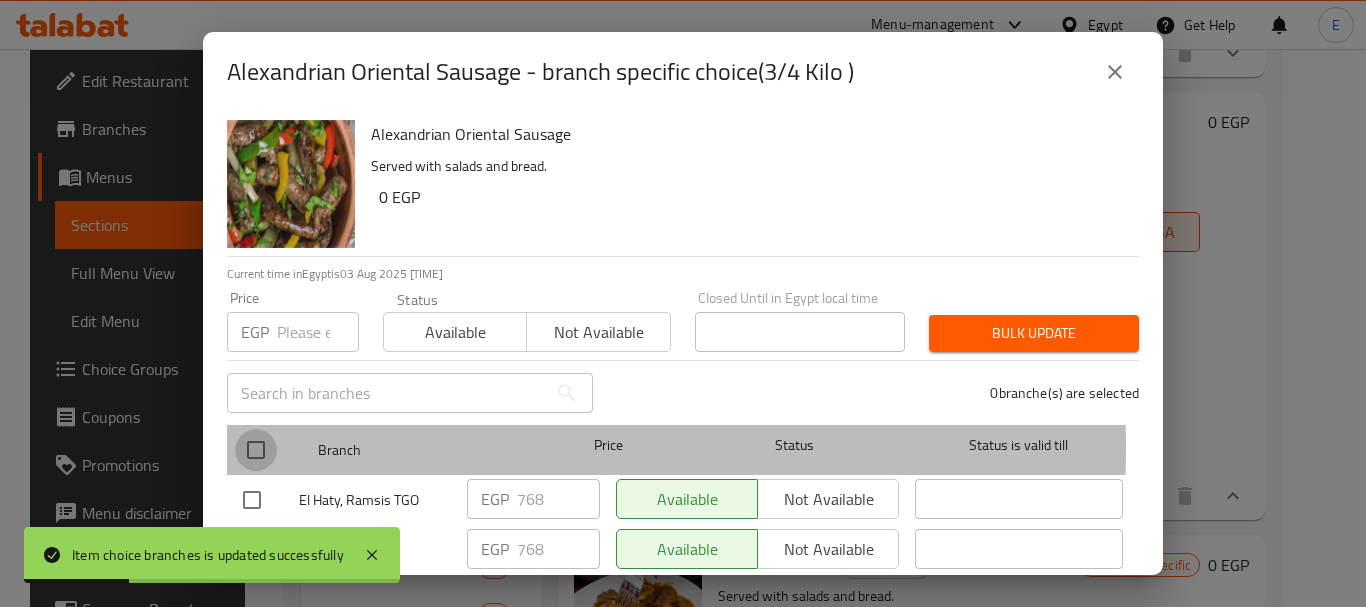 click at bounding box center (256, 450) 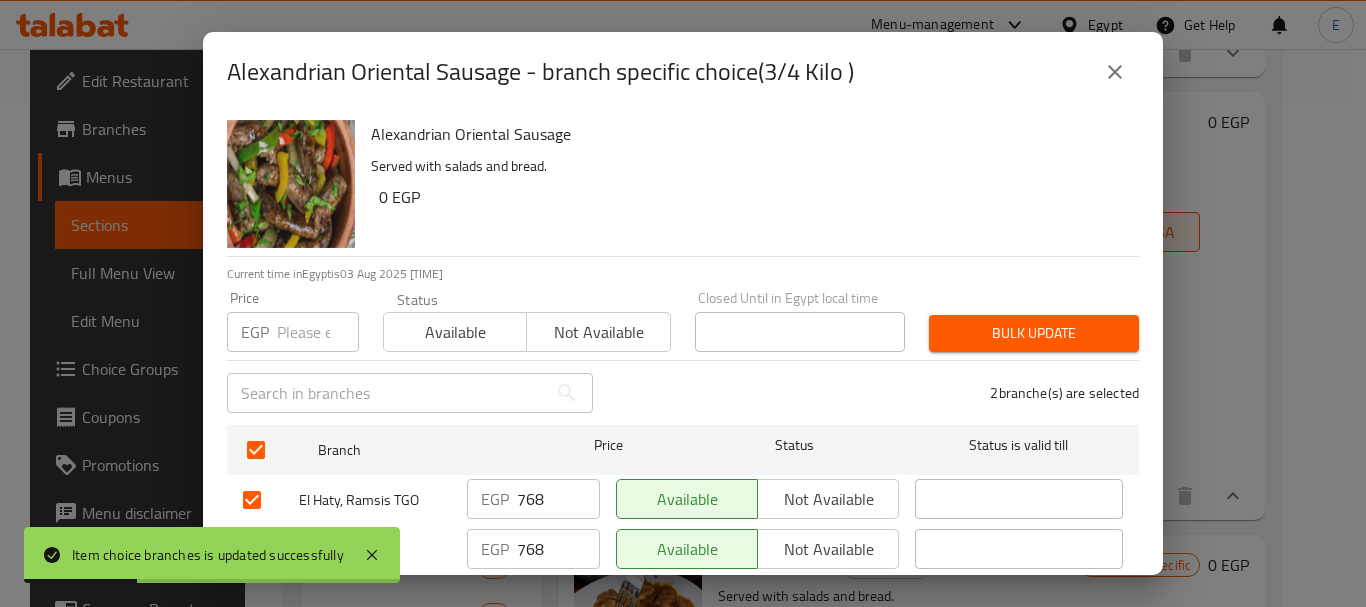 click at bounding box center [318, 332] 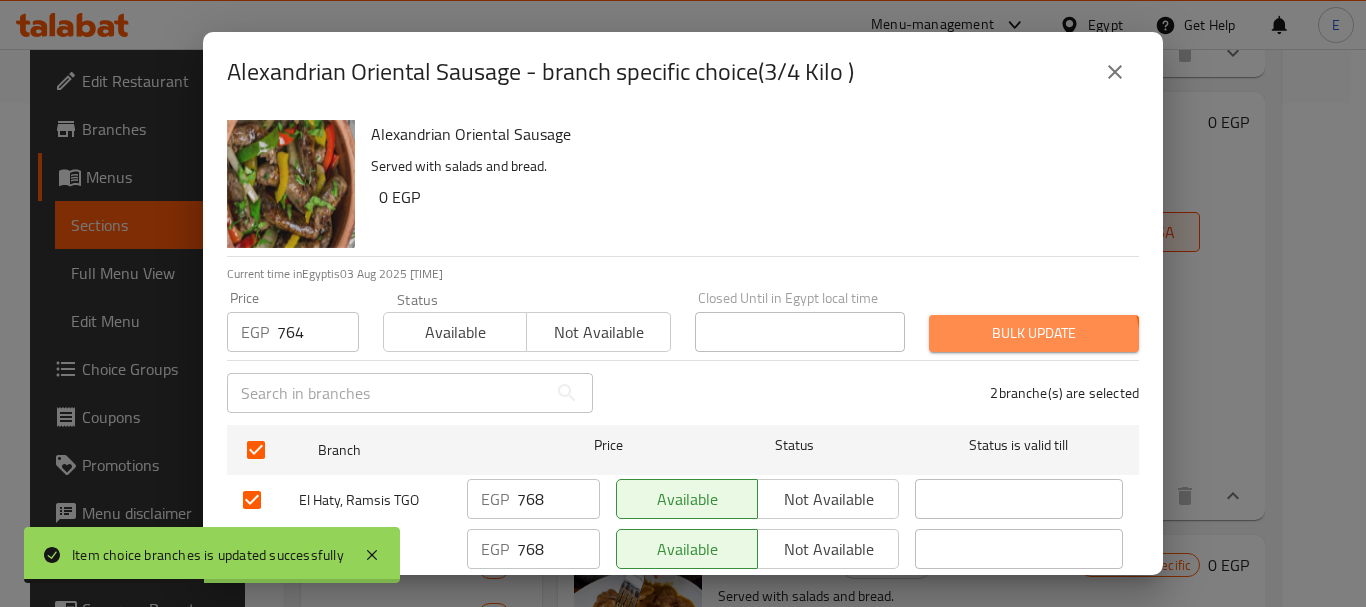 click on "Bulk update" at bounding box center [1034, 333] 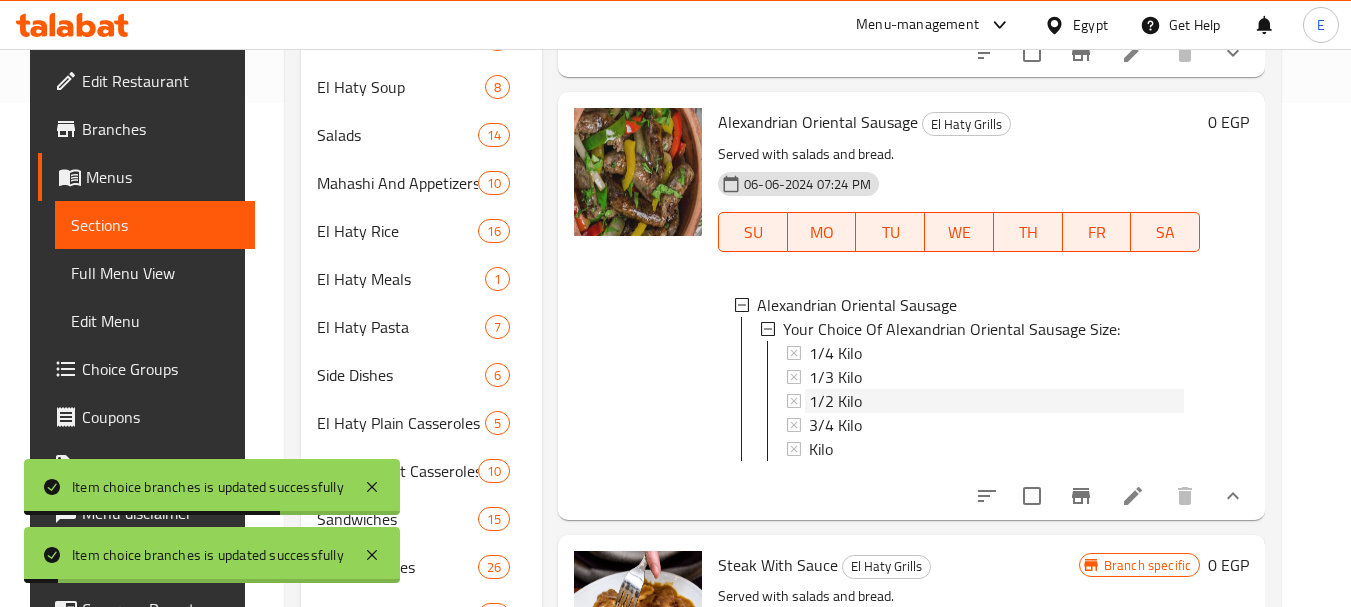 click on "1/2 Kilo" at bounding box center (835, 401) 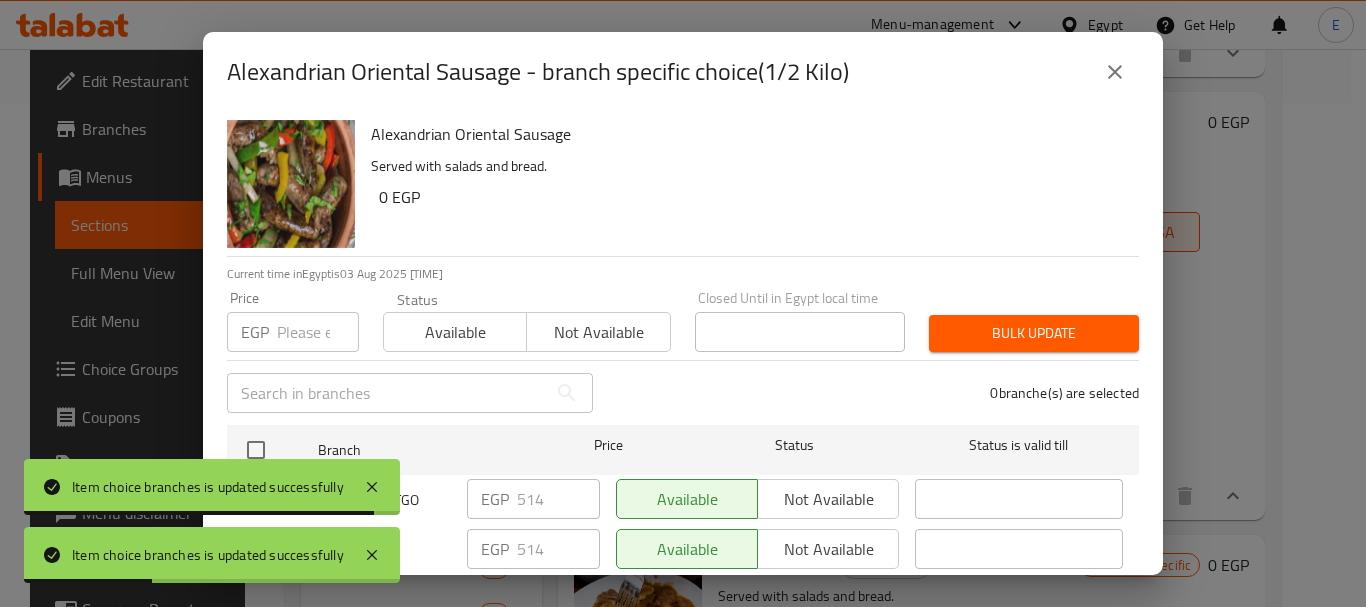 click at bounding box center [256, 450] 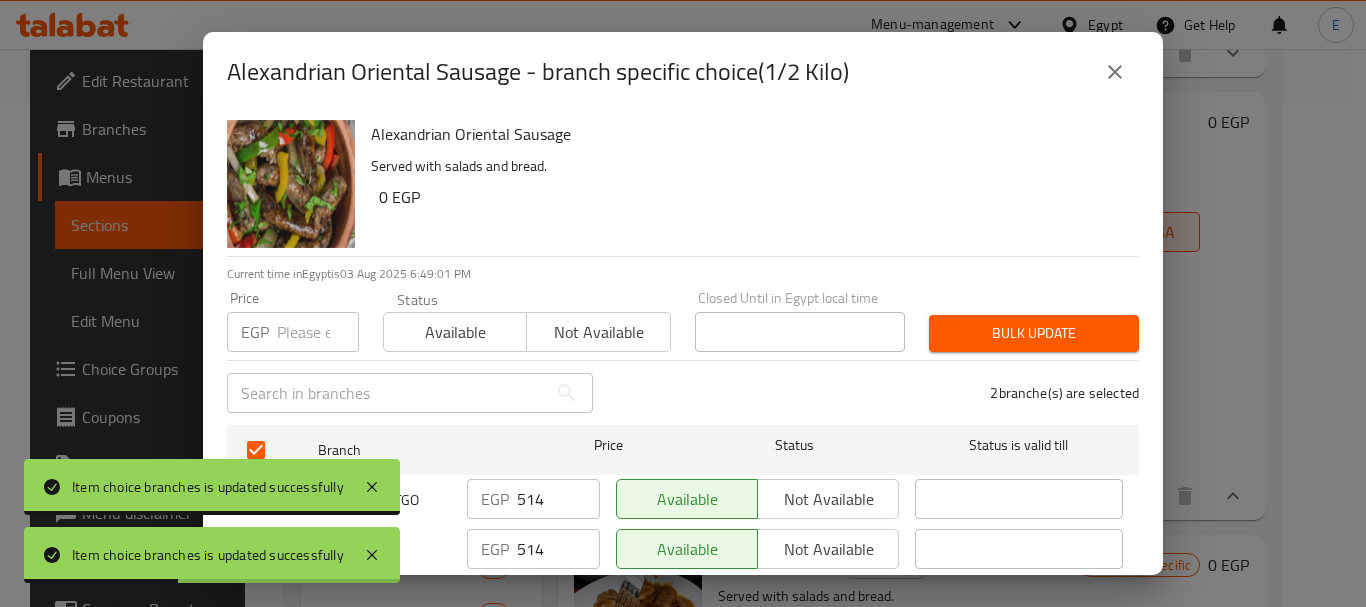 click at bounding box center [318, 332] 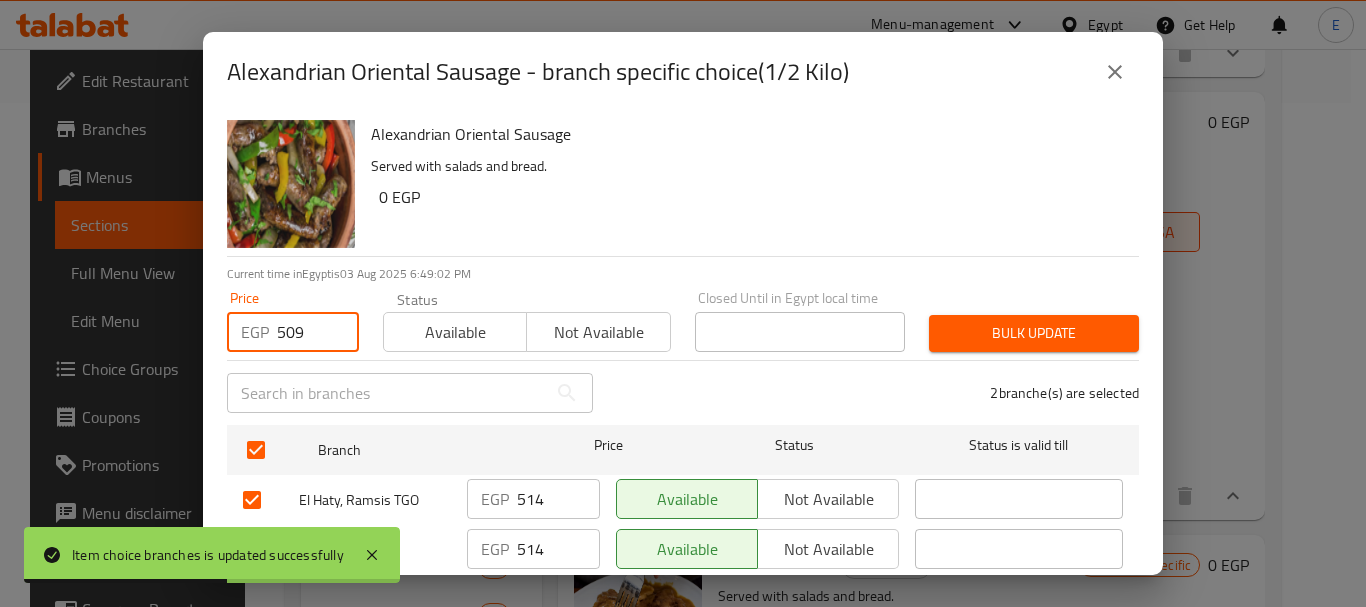 click on "Bulk update" at bounding box center (1034, 333) 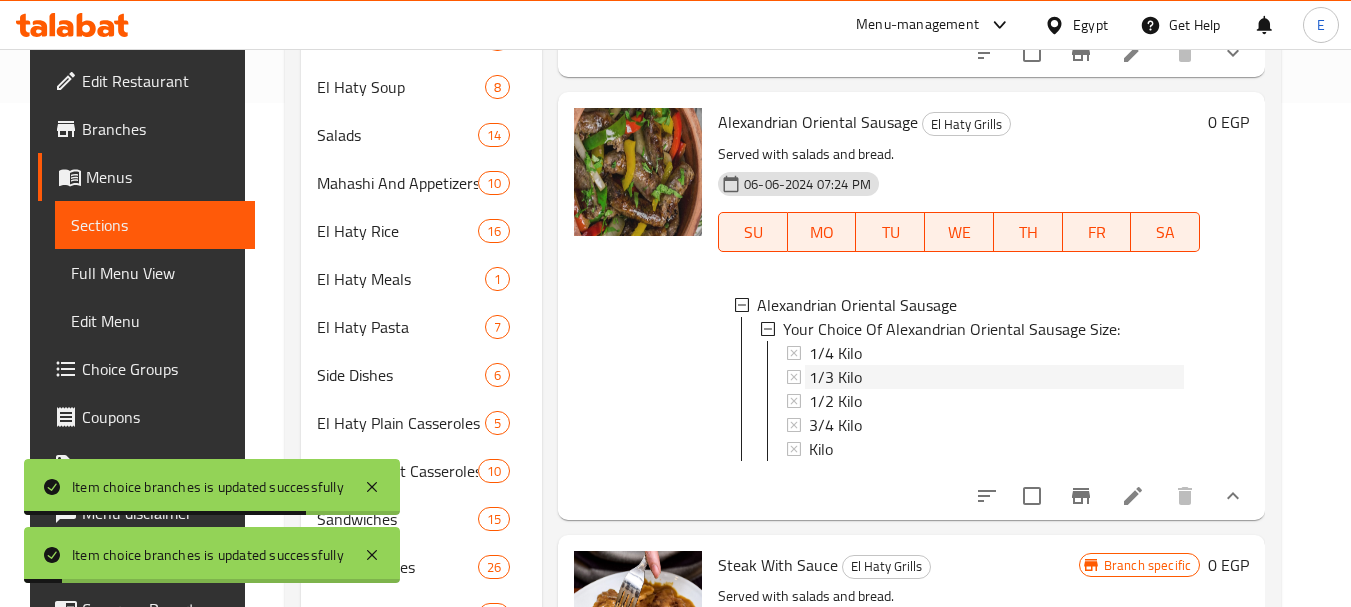 click on "1/3 Kilo" at bounding box center [835, 377] 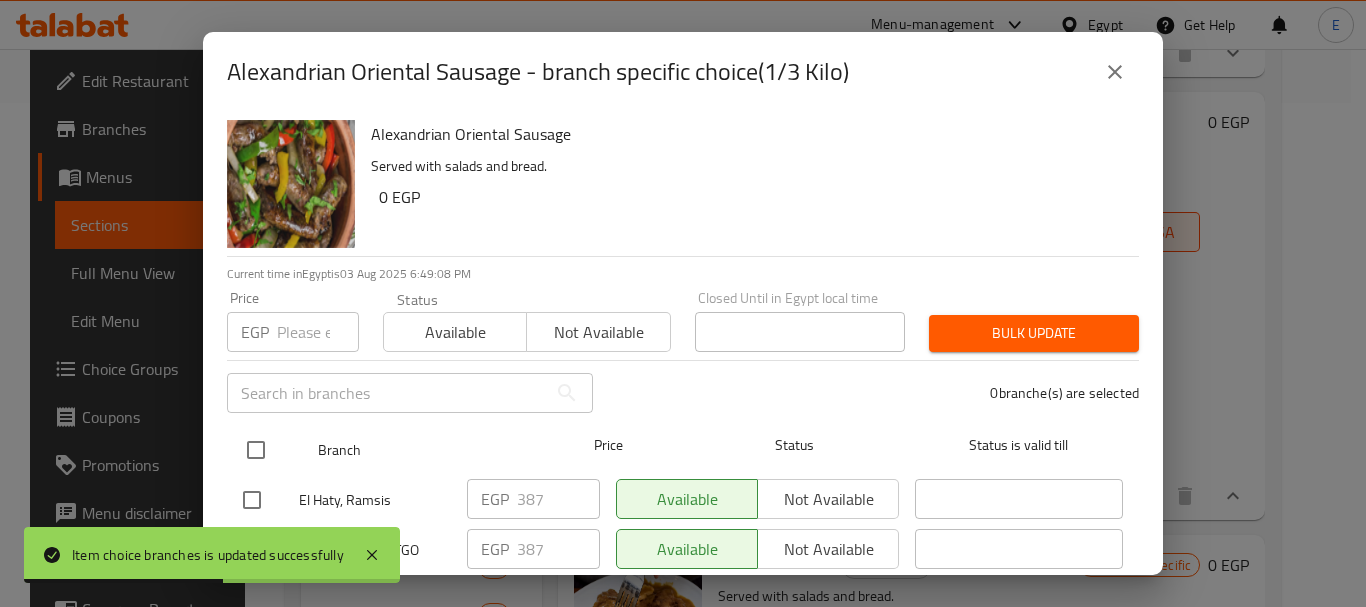 click at bounding box center (256, 450) 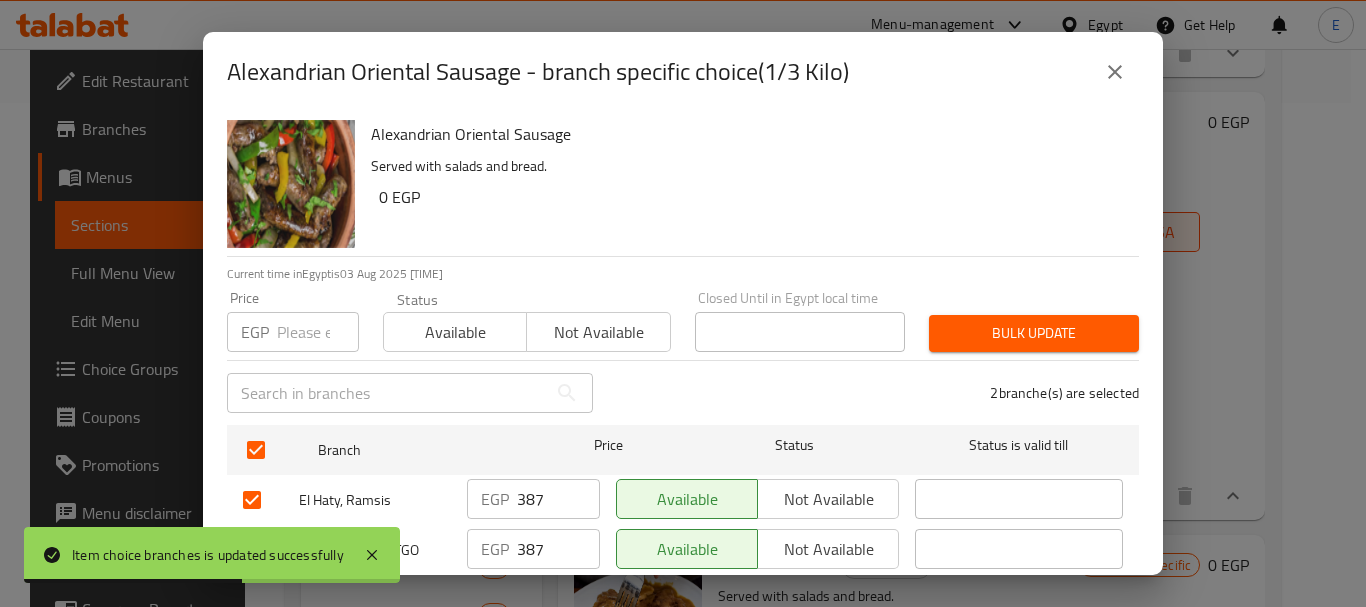click at bounding box center (318, 332) 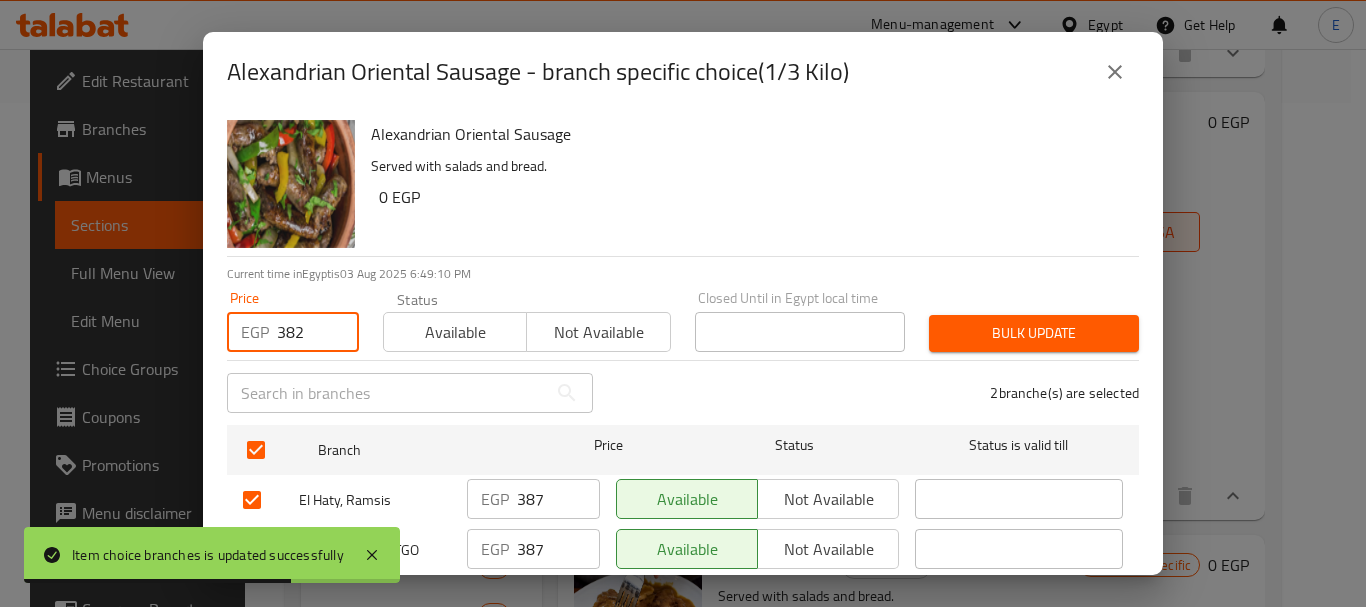 click on "Bulk update" at bounding box center [1034, 333] 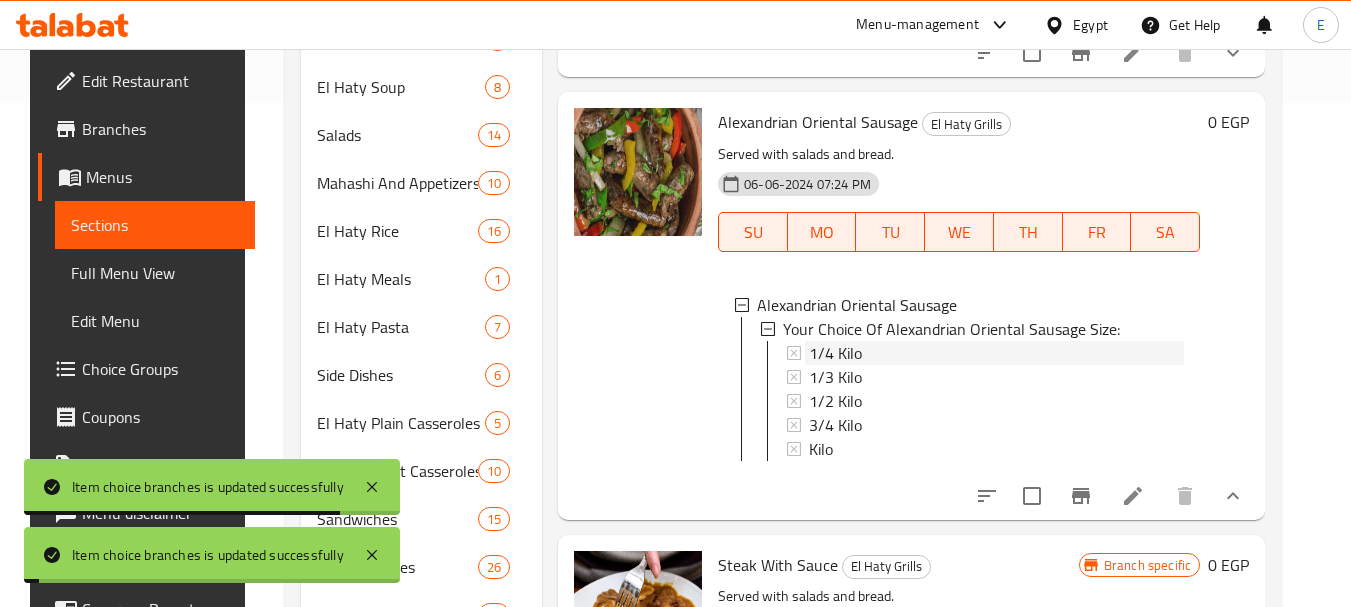 click on "1/4 Kilo" at bounding box center (835, 353) 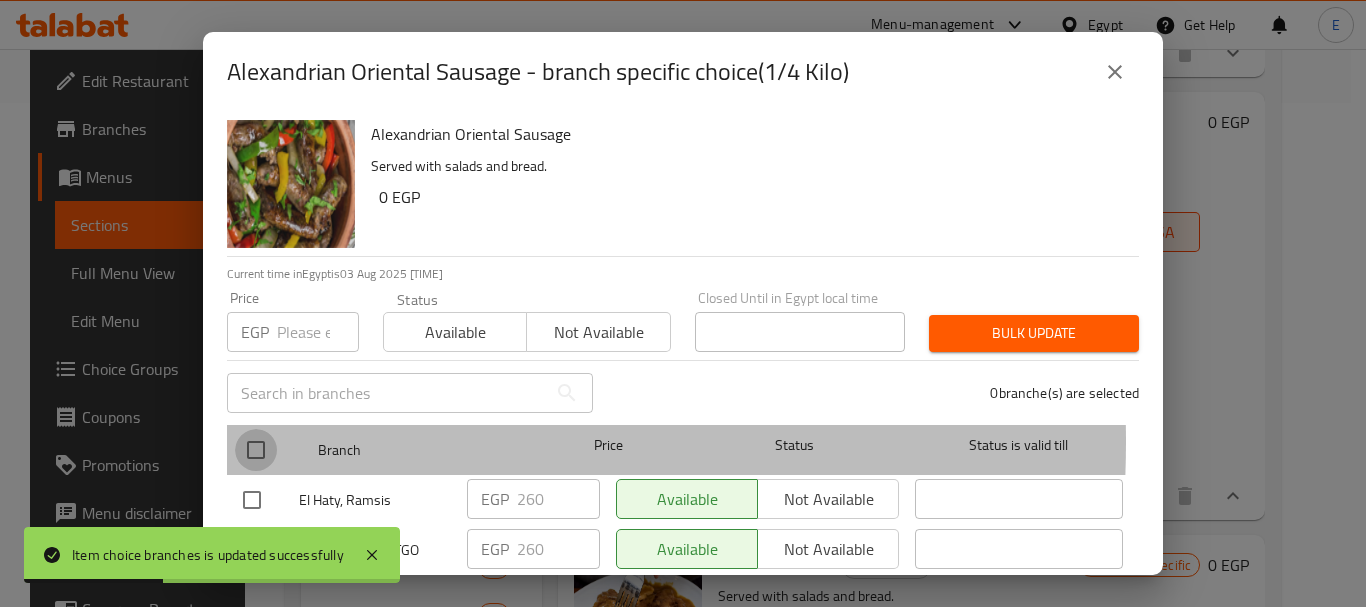 click at bounding box center (256, 450) 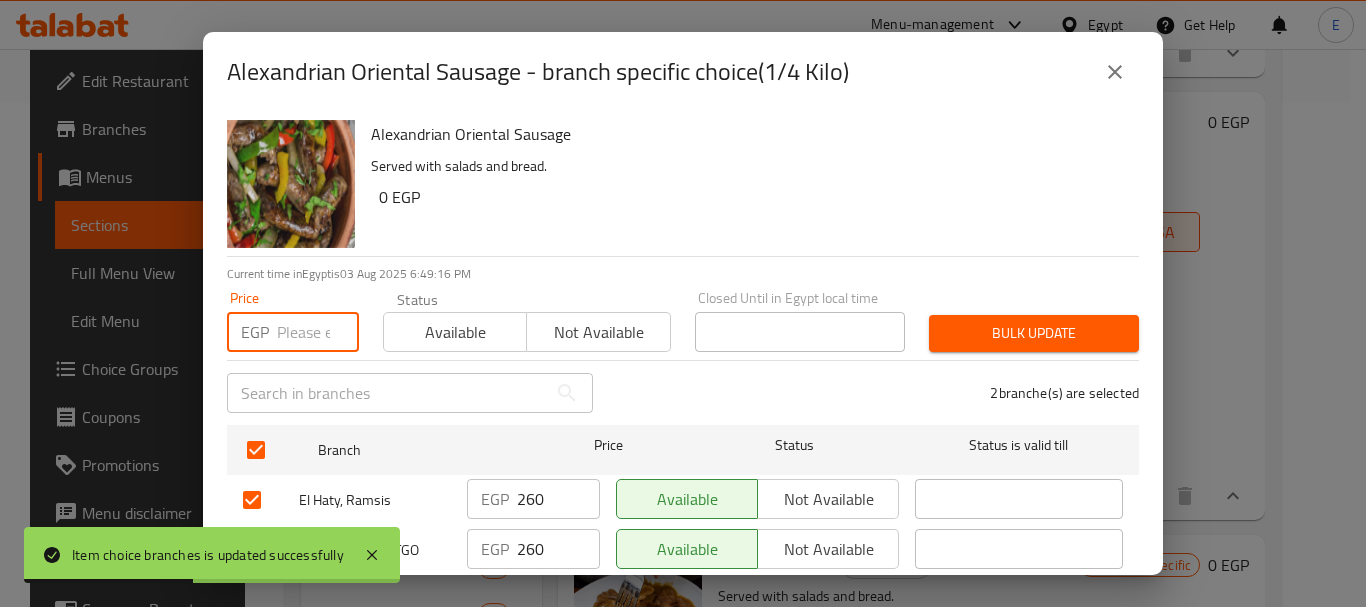 click at bounding box center (318, 332) 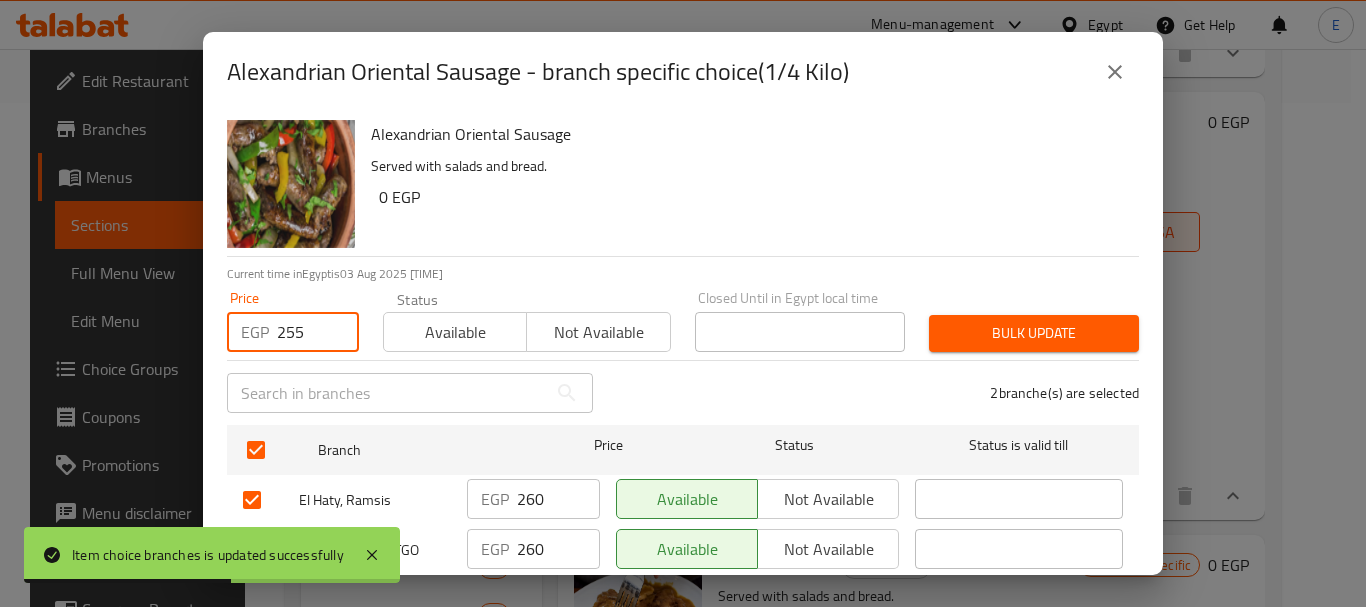 click on "Bulk update" at bounding box center (1034, 333) 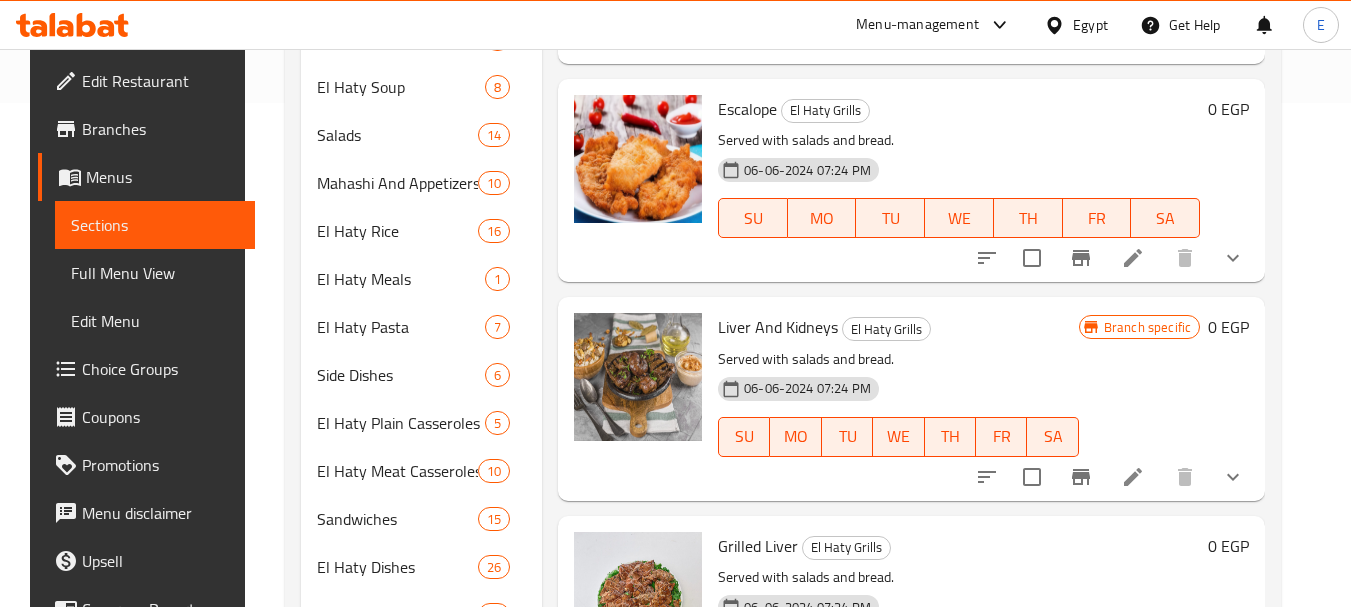 scroll, scrollTop: 5859, scrollLeft: 0, axis: vertical 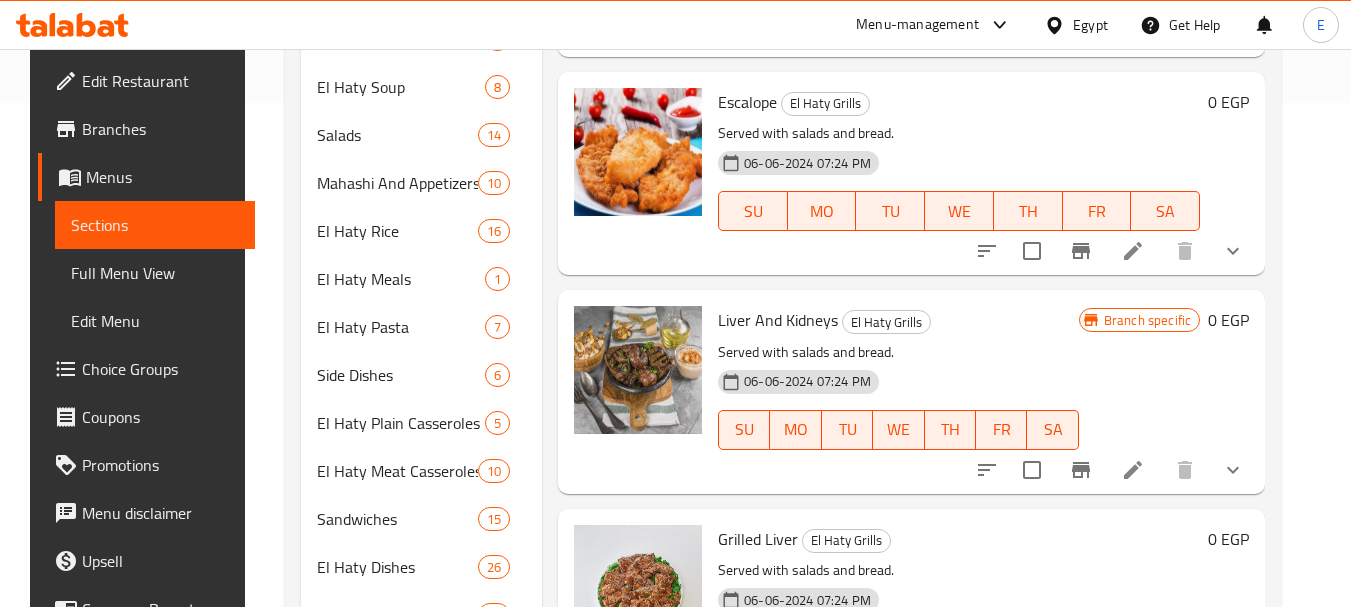 click 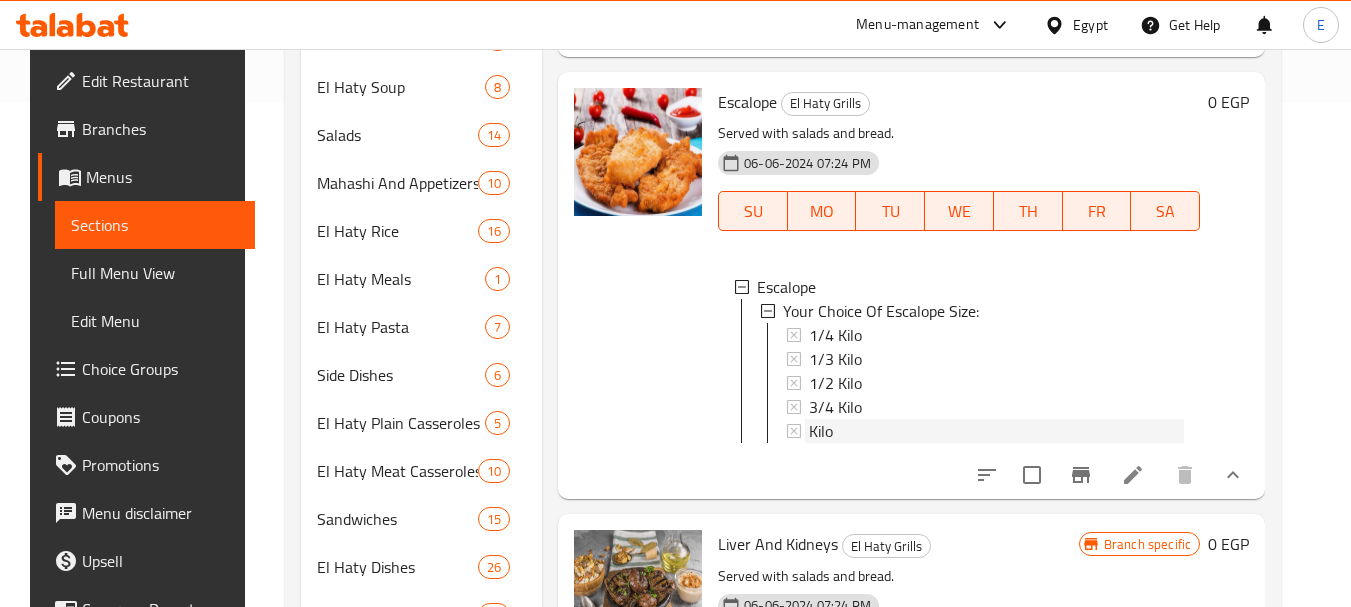click on "Kilo" at bounding box center (821, 431) 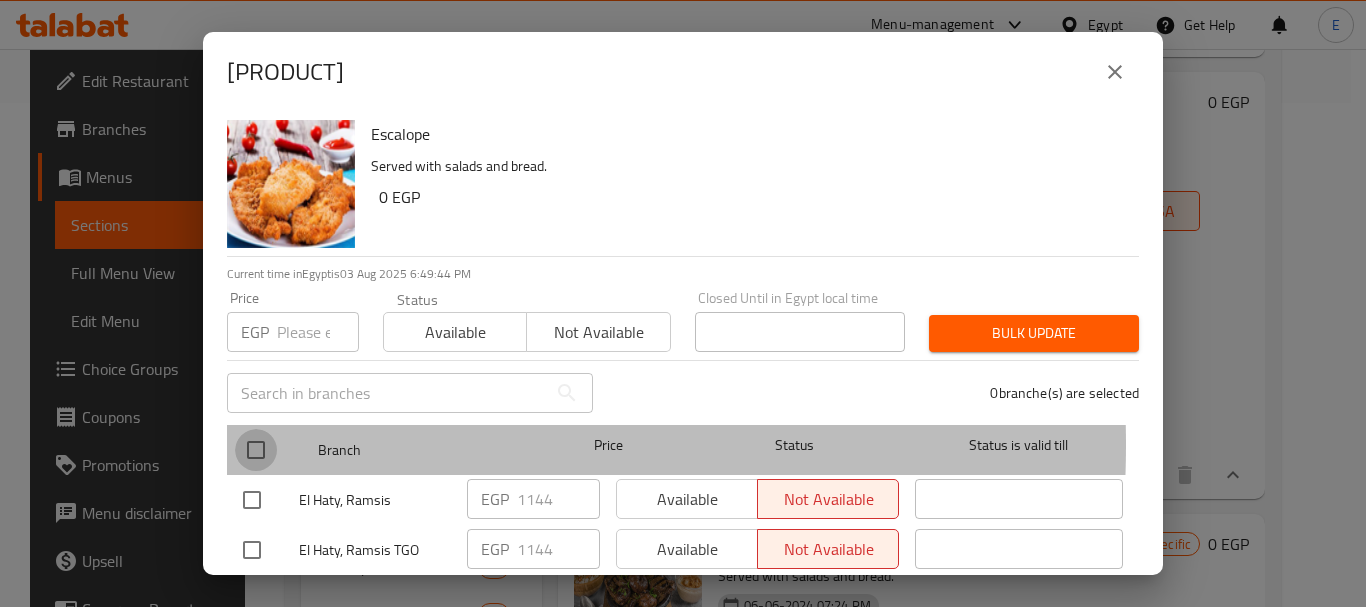 click at bounding box center [256, 450] 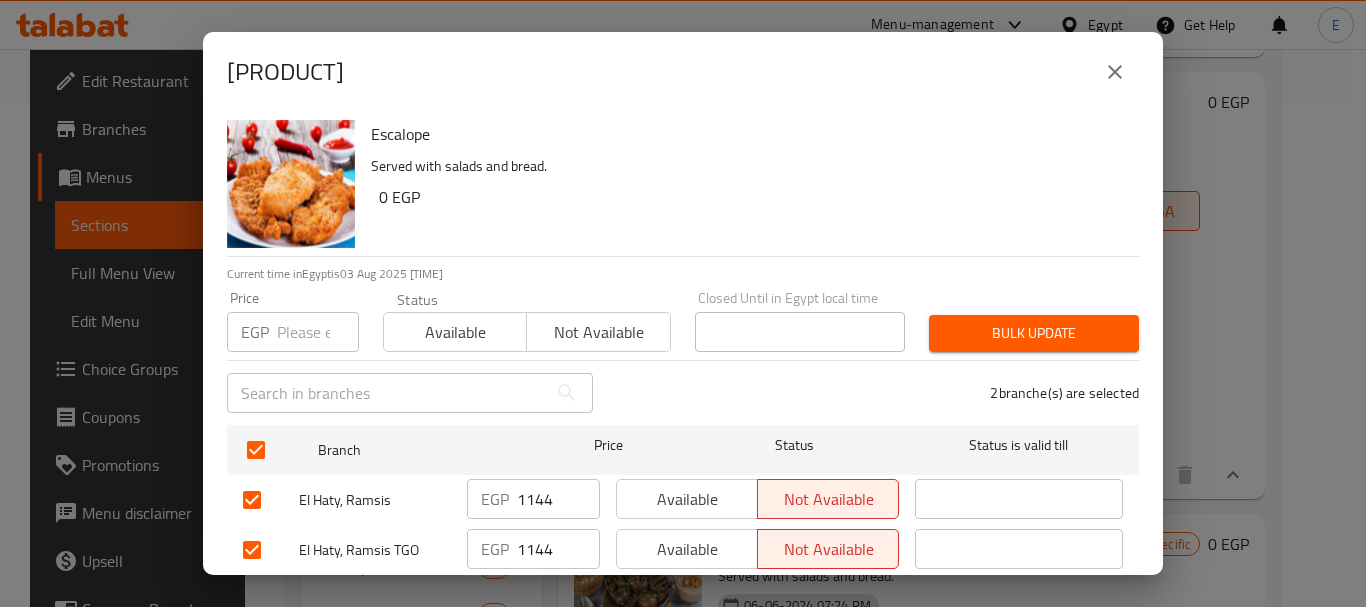 click at bounding box center [318, 332] 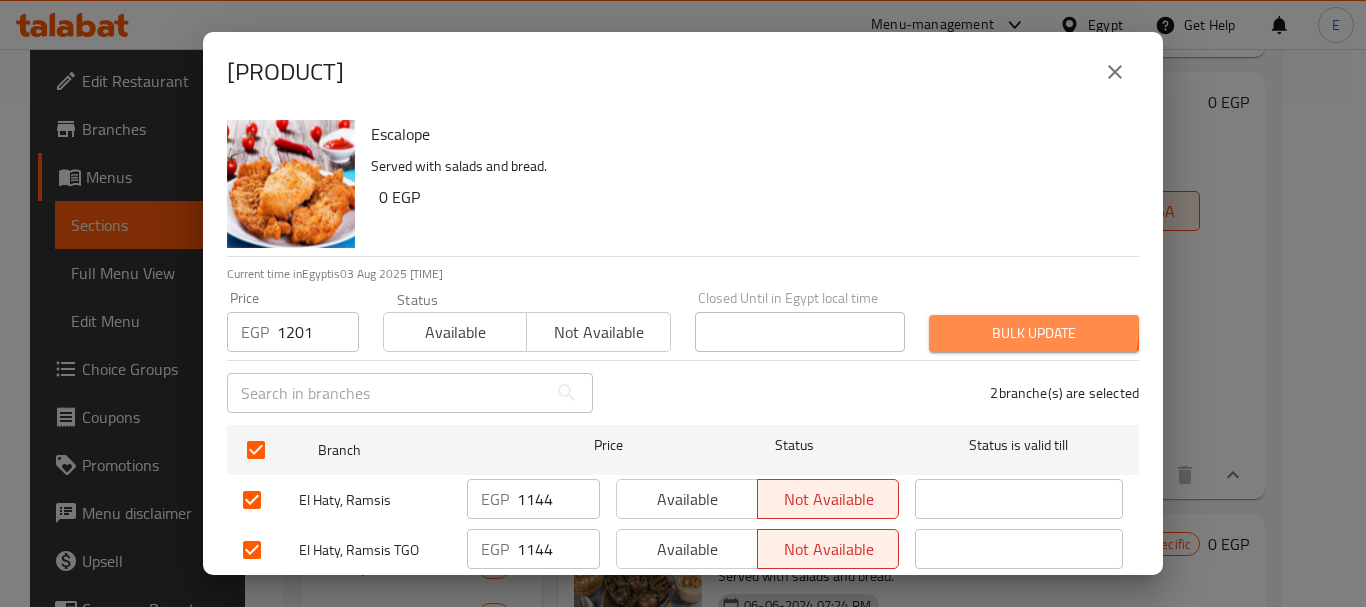 click on "Bulk update" at bounding box center [1034, 333] 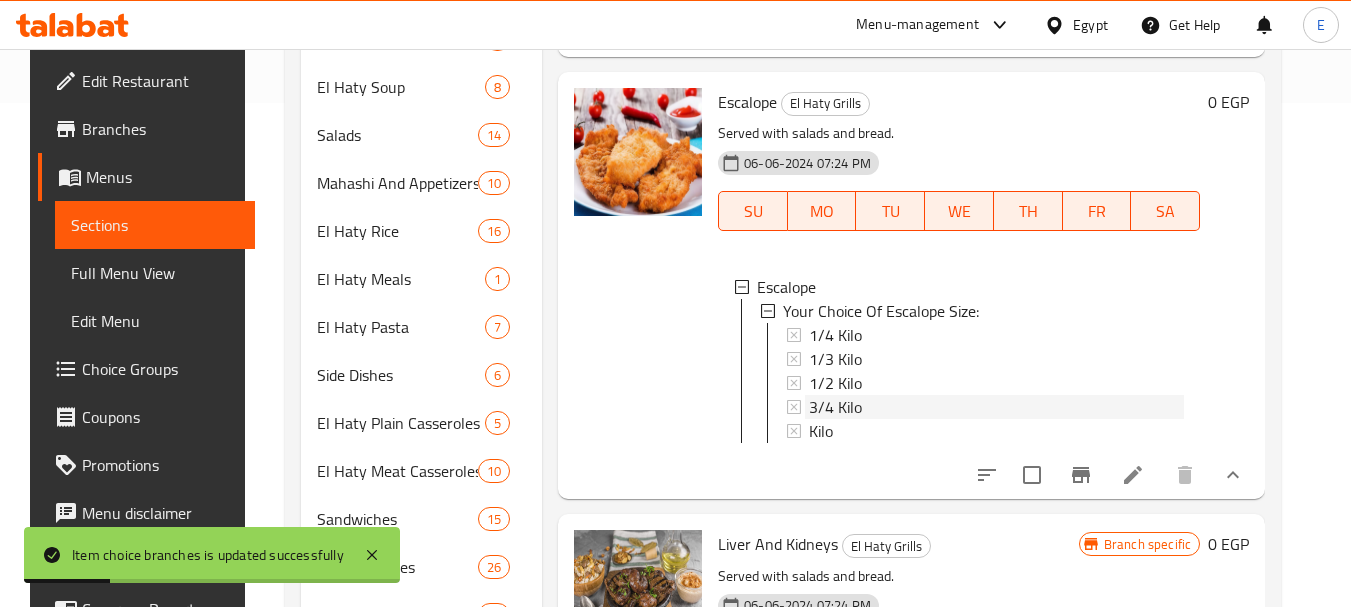 click on "3/4 Kilo" at bounding box center (835, 407) 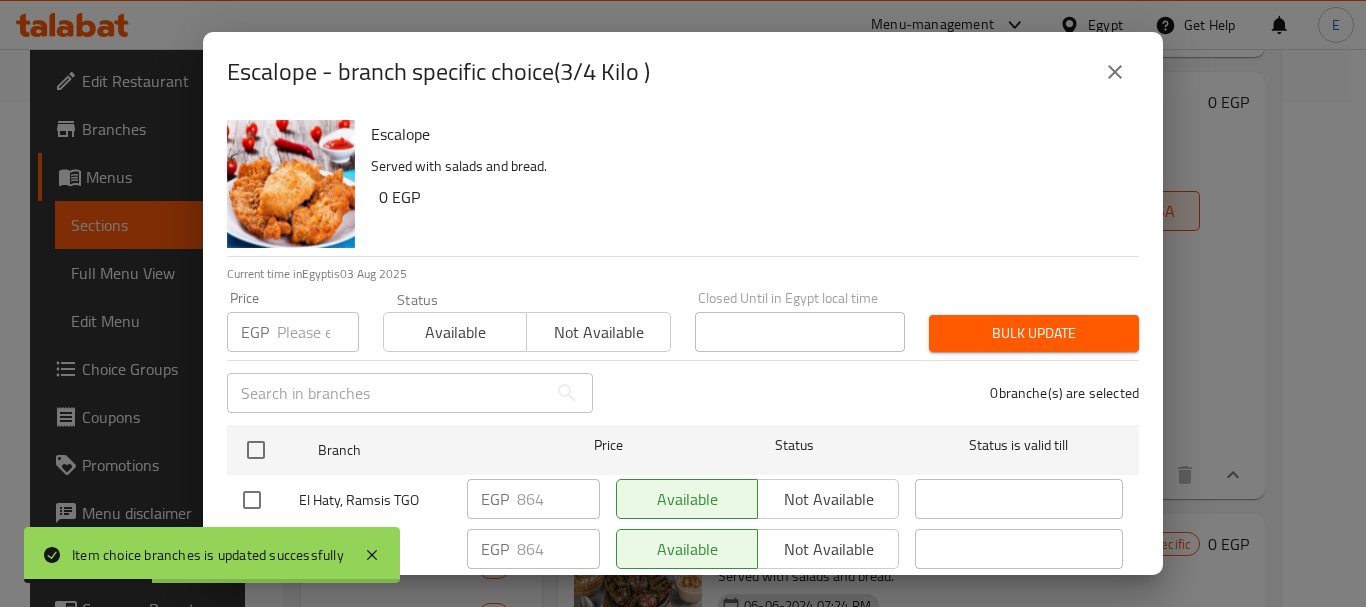 click at bounding box center [256, 450] 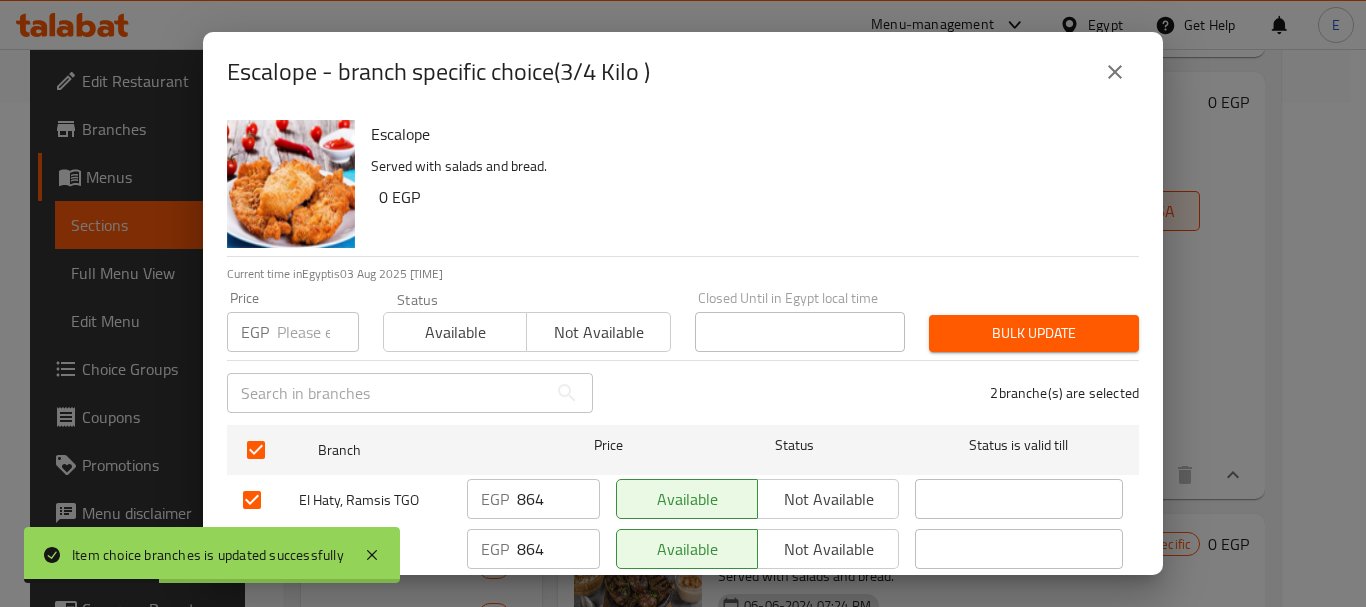 click at bounding box center (318, 332) 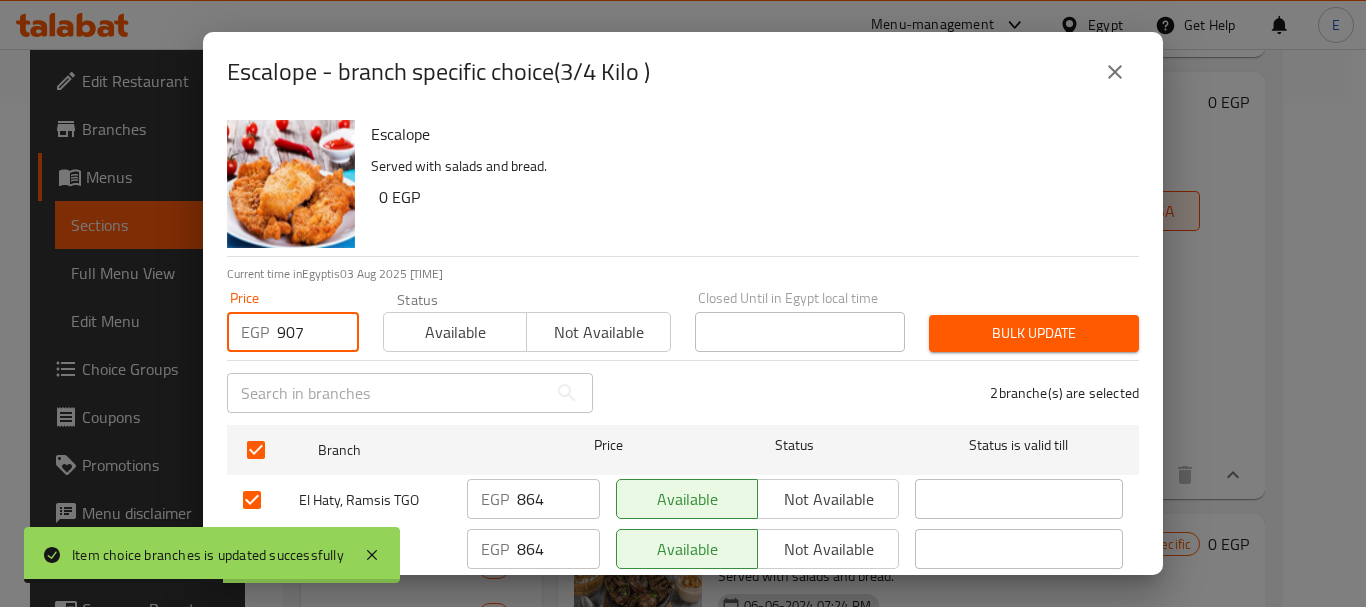 click on "Bulk update" at bounding box center (1034, 333) 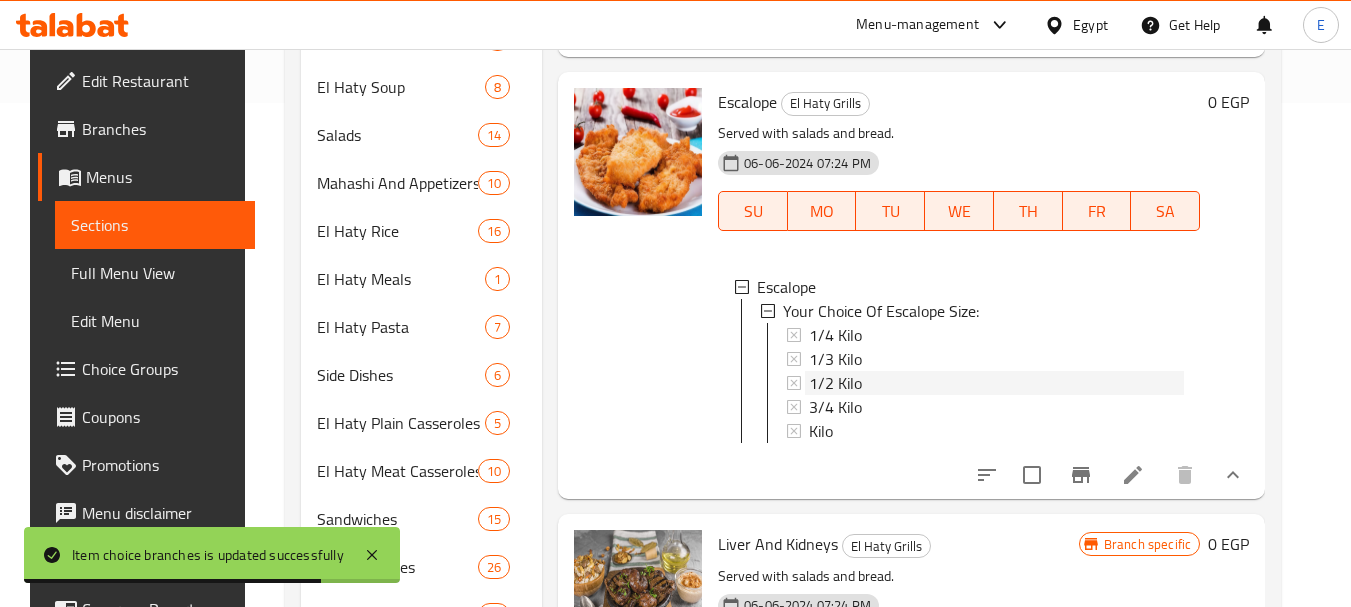 click on "1/2 Kilo" at bounding box center [835, 383] 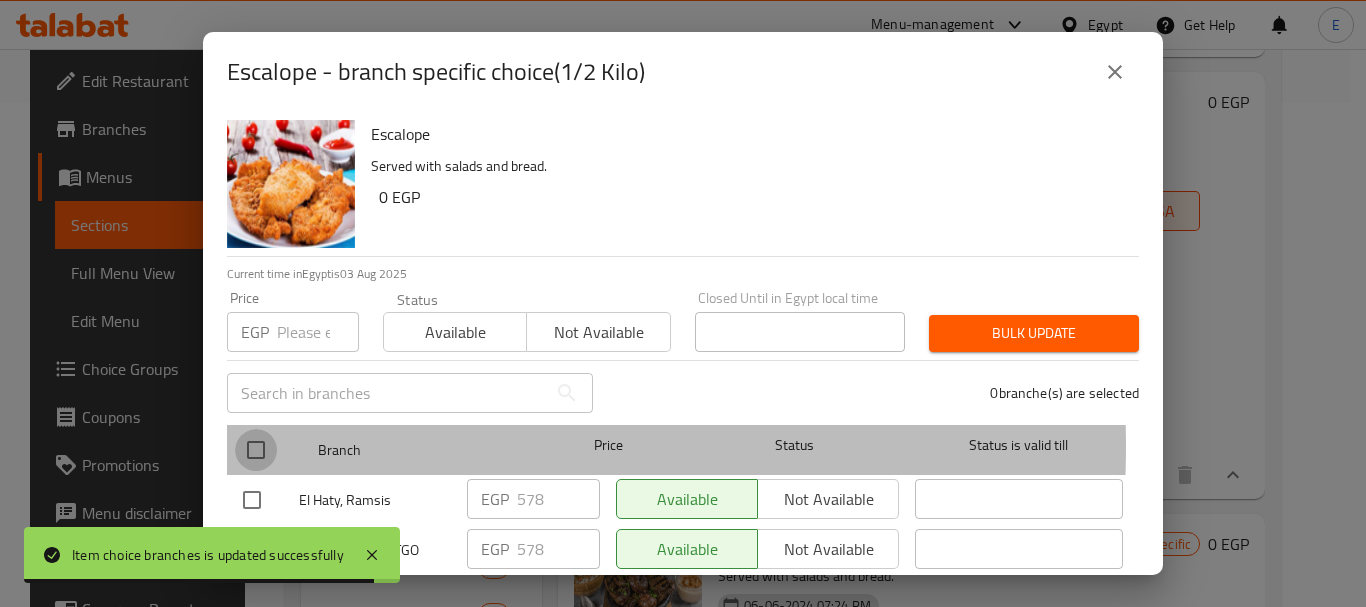 click at bounding box center (256, 450) 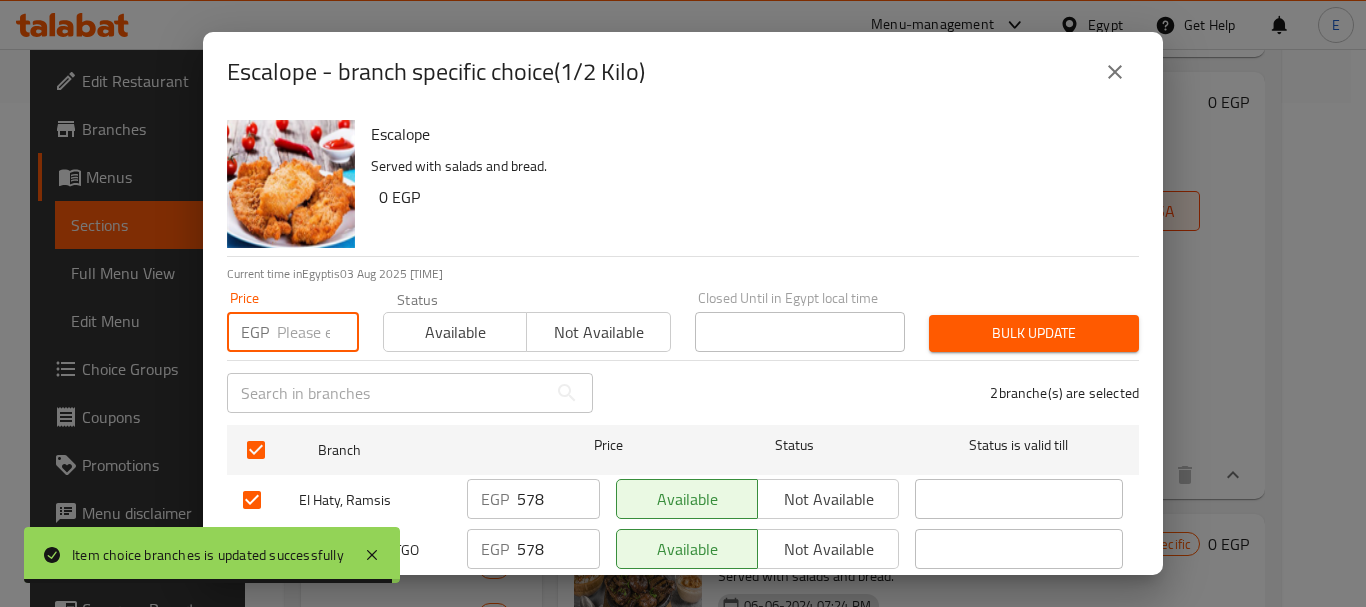 click at bounding box center [318, 332] 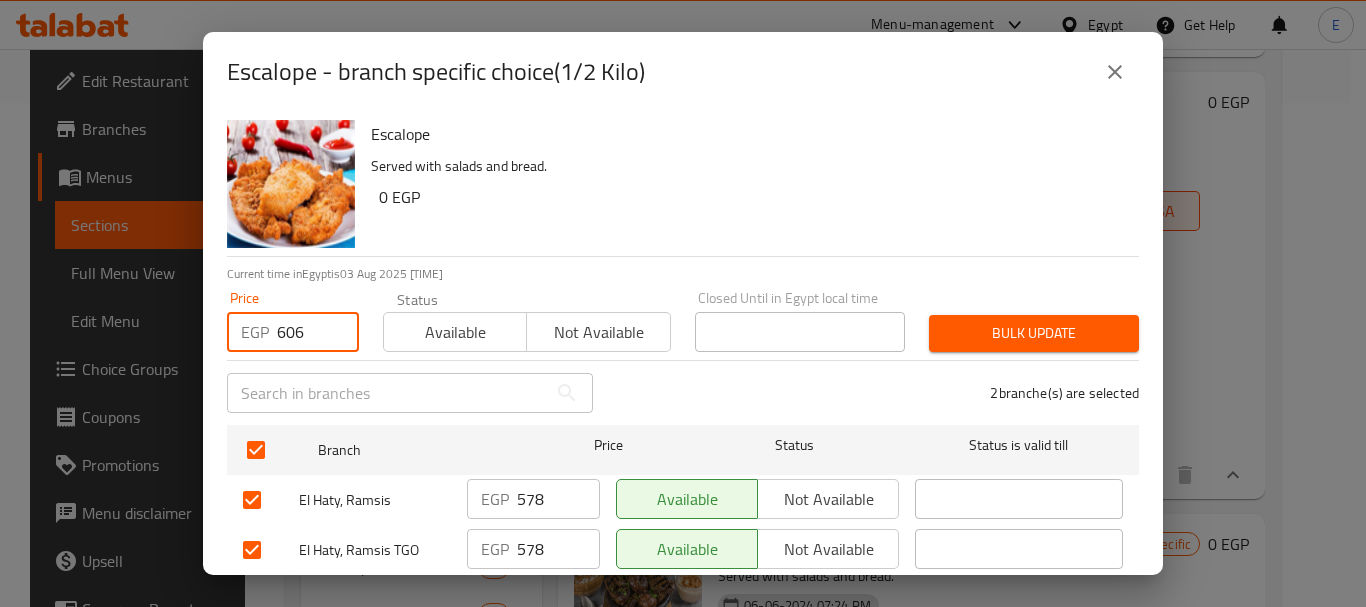 click on "Bulk update" at bounding box center [1034, 333] 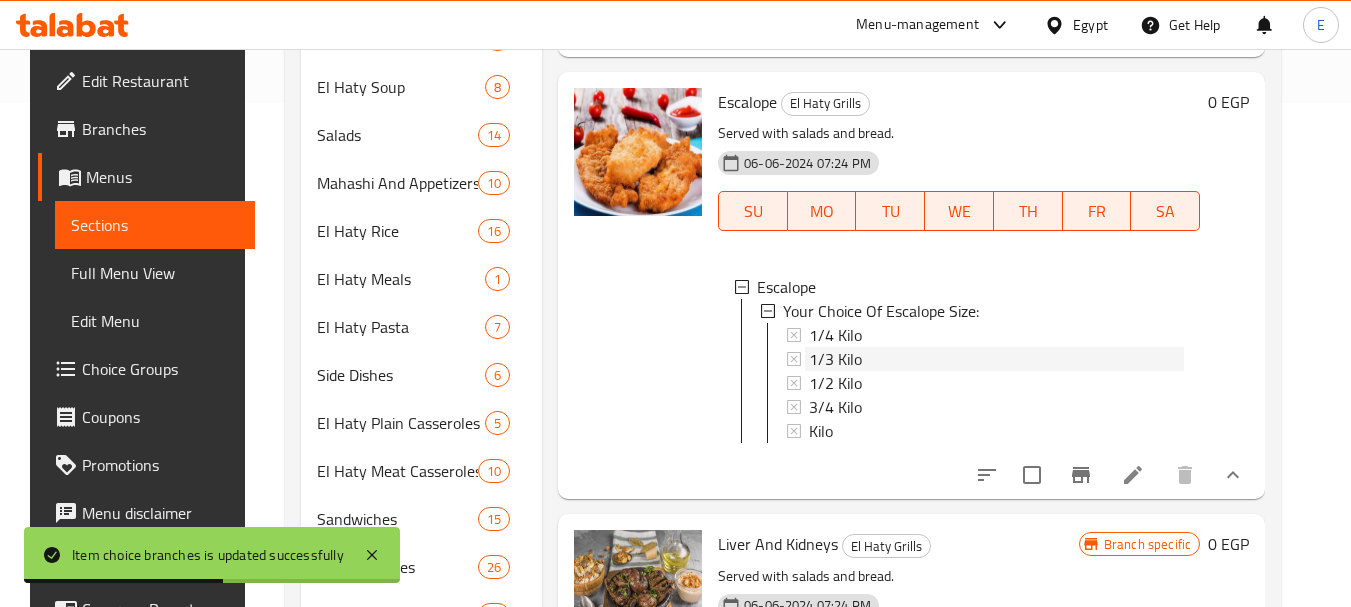 click on "1/3 Kilo" at bounding box center (835, 359) 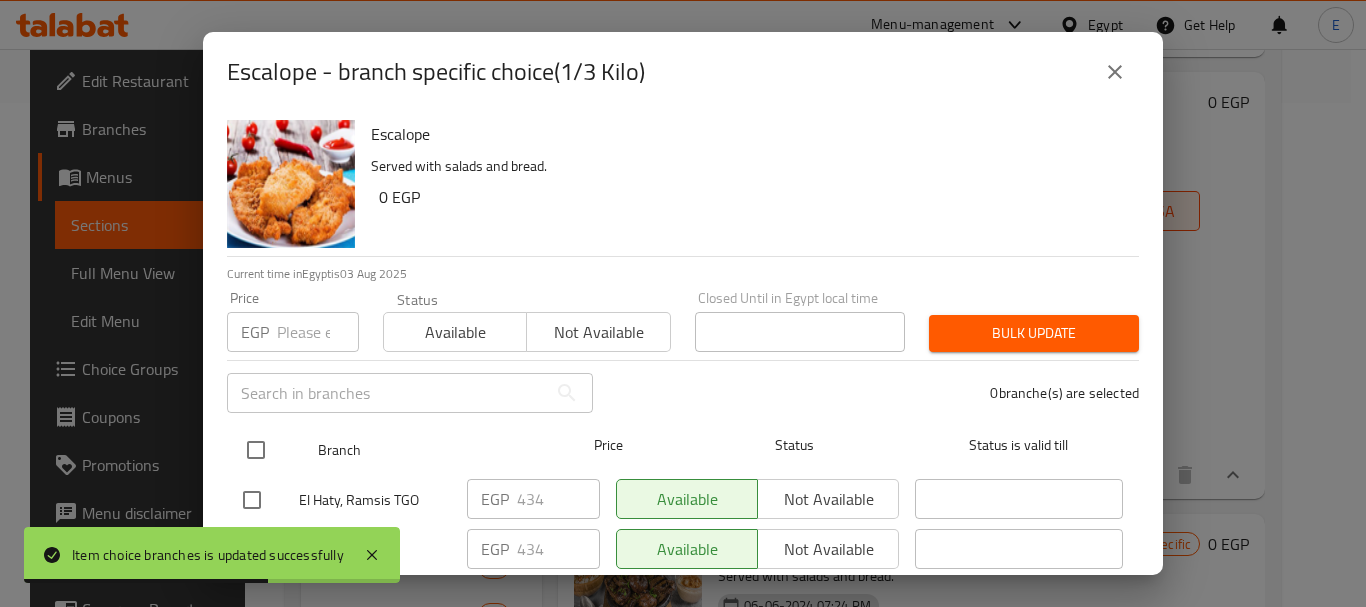 click at bounding box center [256, 450] 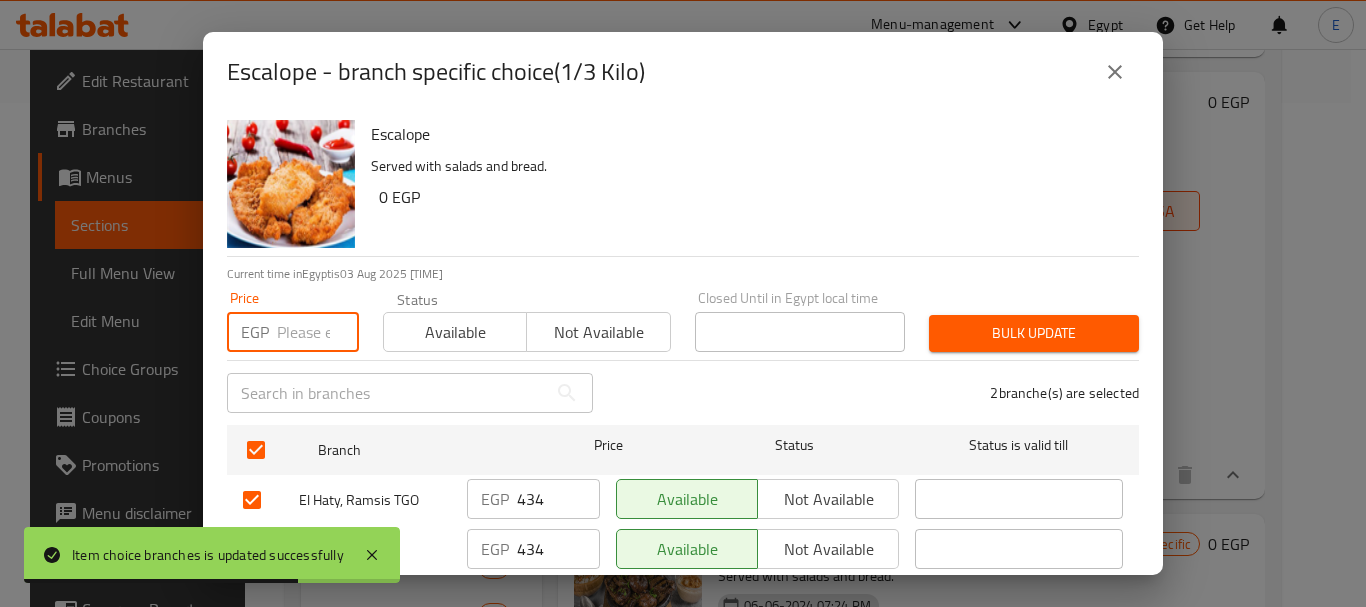 click at bounding box center [318, 332] 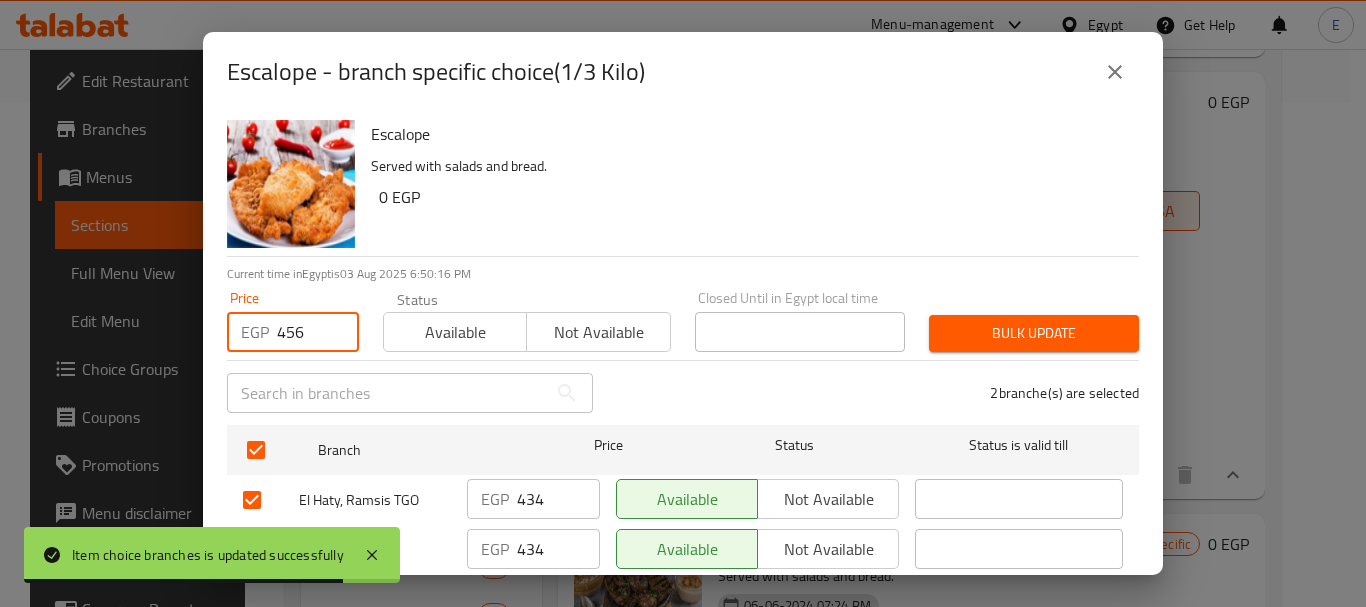click on "Bulk update" at bounding box center (1034, 333) 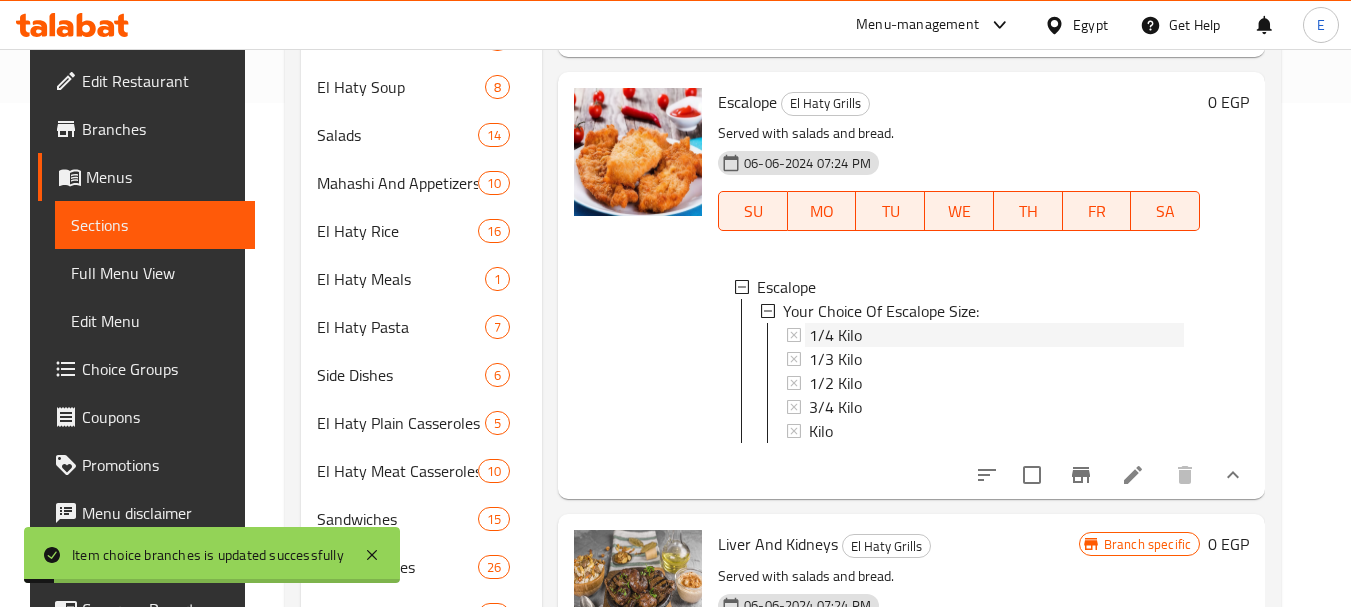 click on "1/4 Kilo" at bounding box center [835, 335] 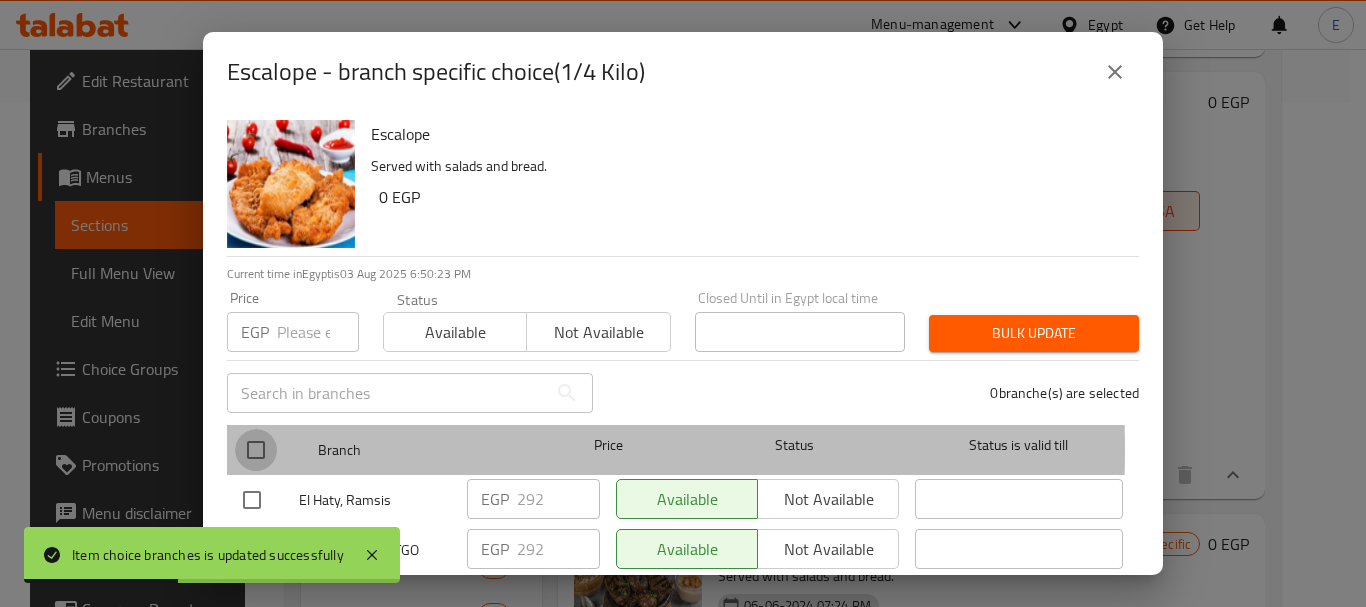 click at bounding box center (256, 450) 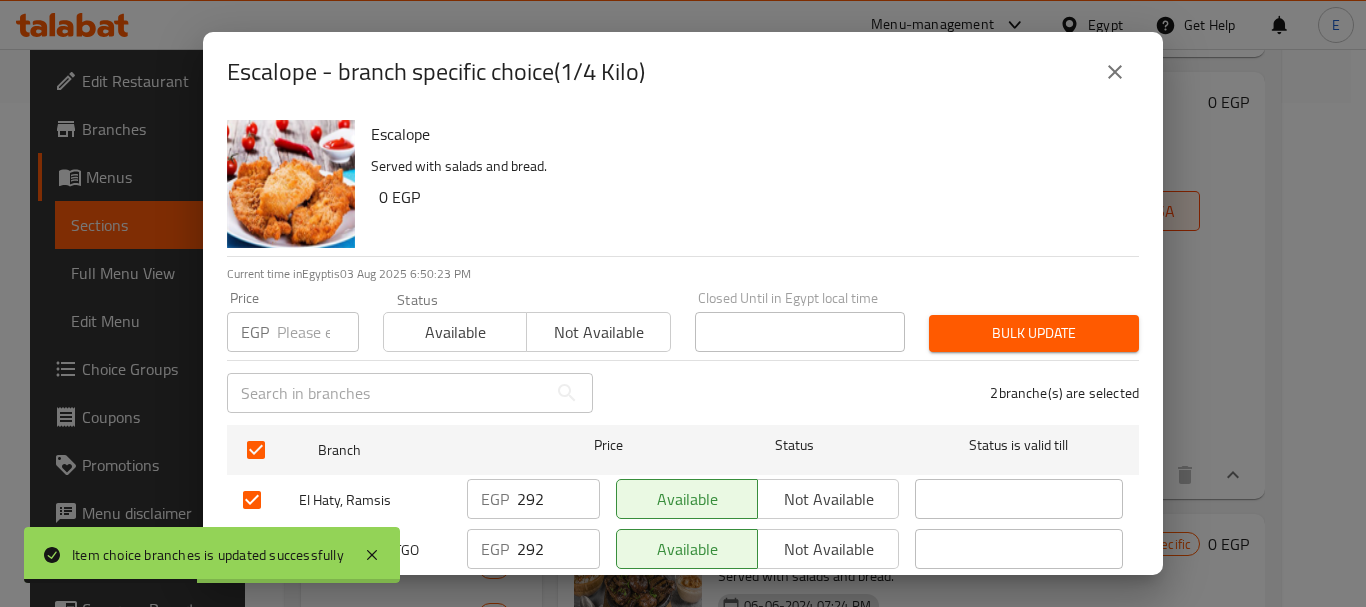 click at bounding box center [318, 332] 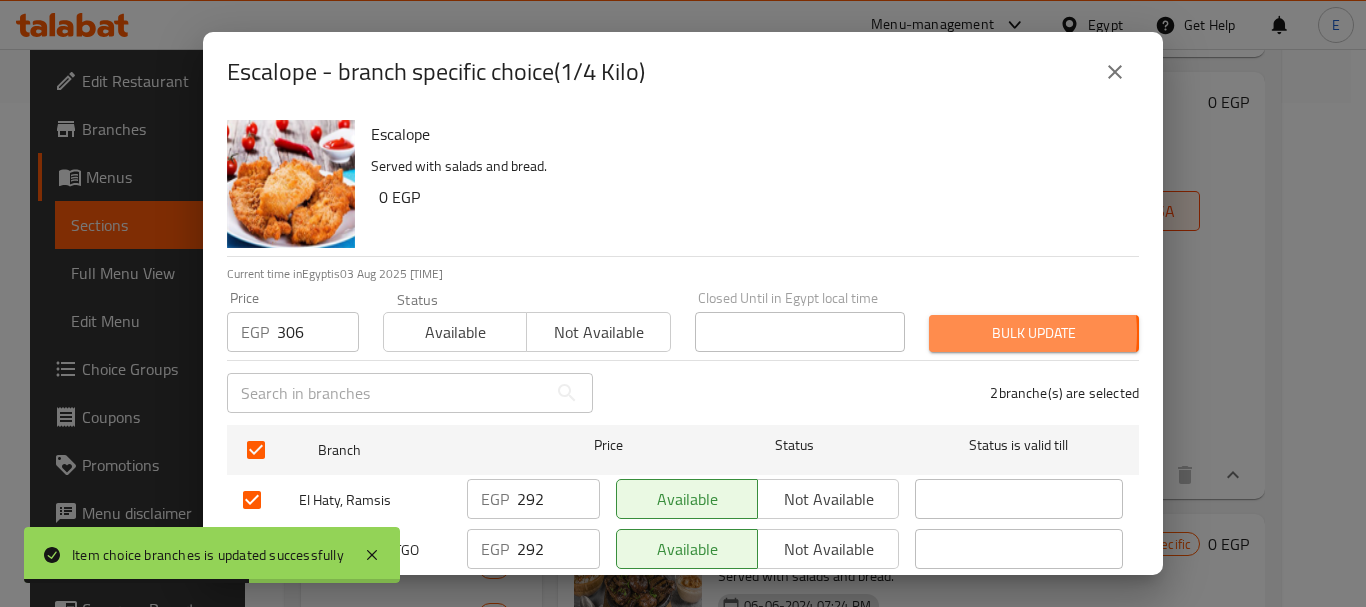 click on "Bulk update" at bounding box center [1034, 333] 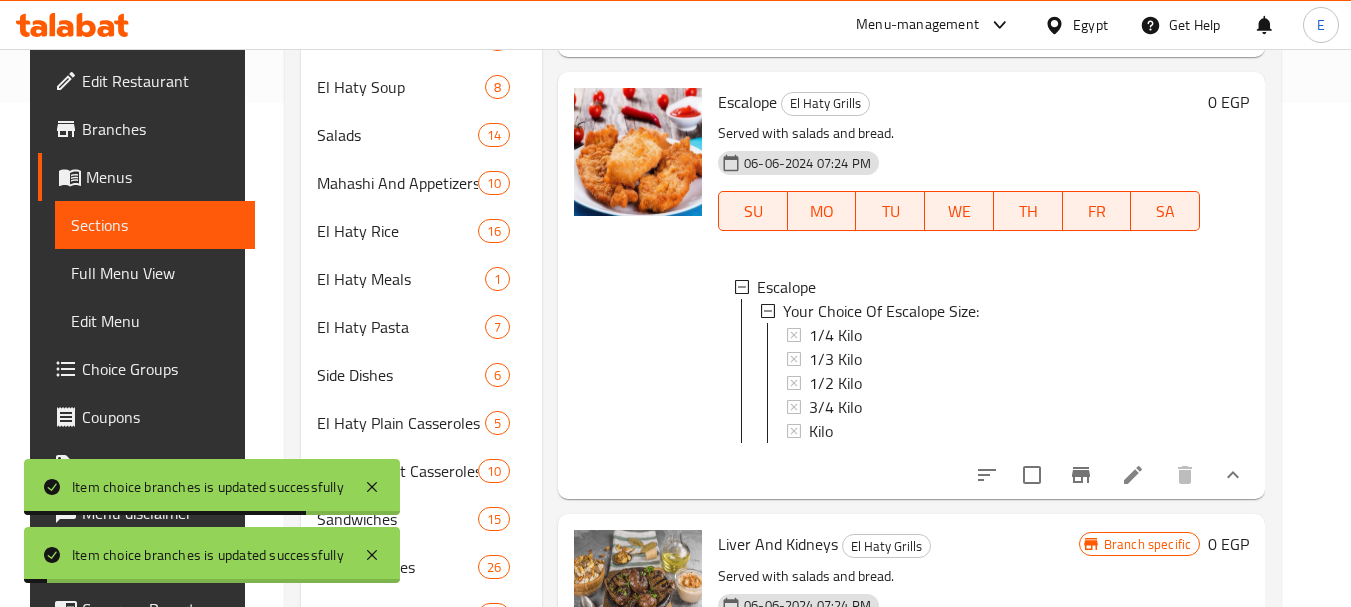 scroll, scrollTop: 5959, scrollLeft: 0, axis: vertical 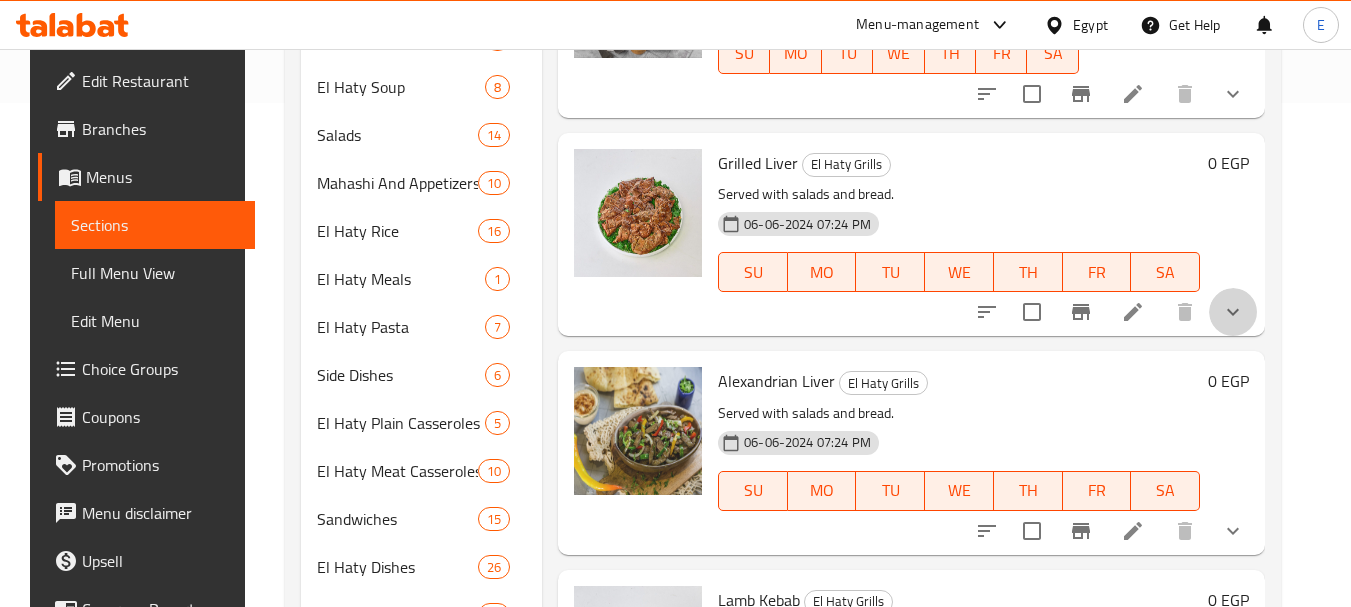 click 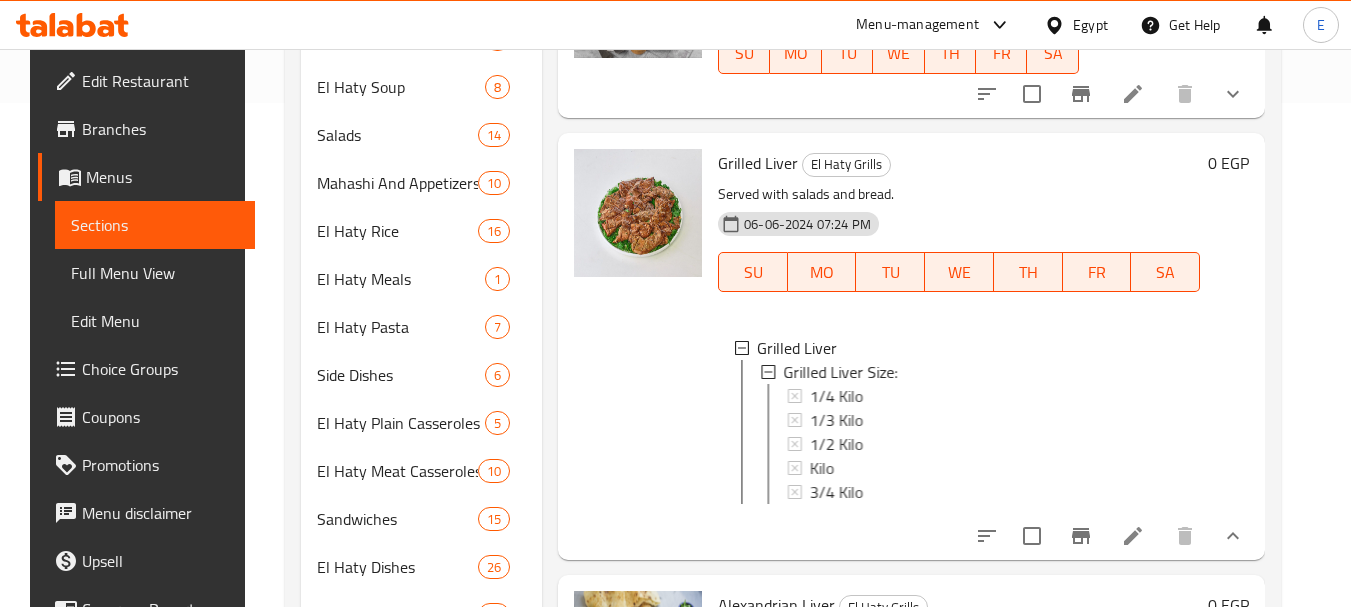 scroll, scrollTop: 6659, scrollLeft: 0, axis: vertical 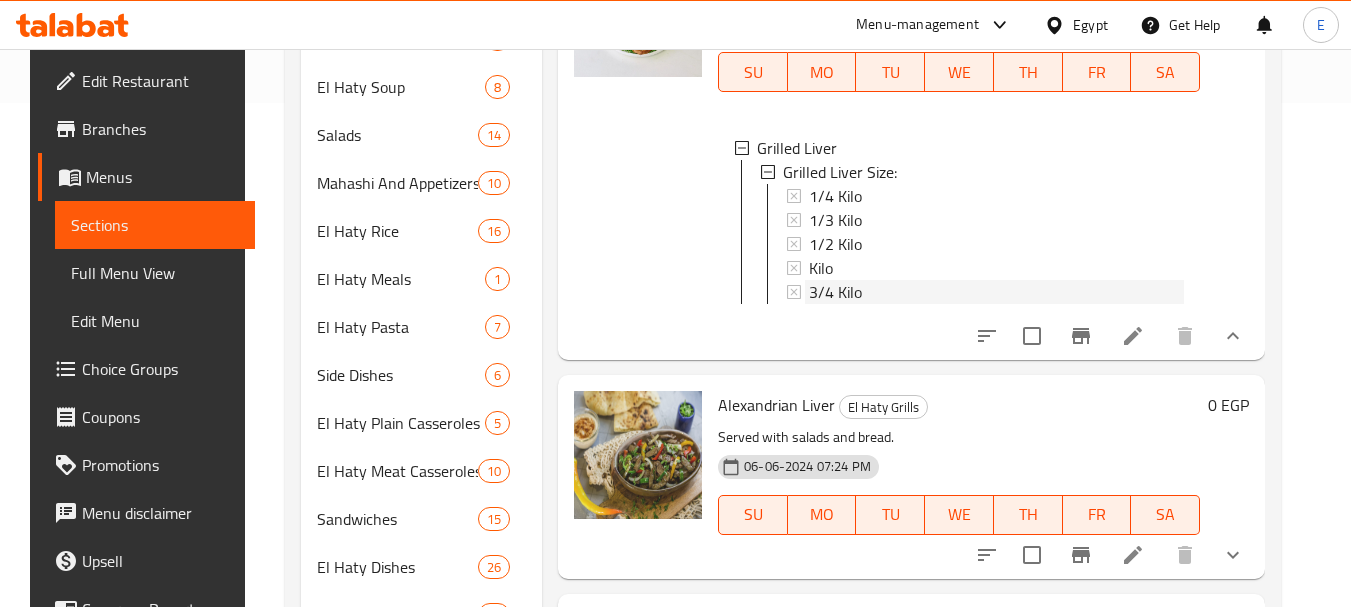 click on "3/4 Kilo" at bounding box center [835, 292] 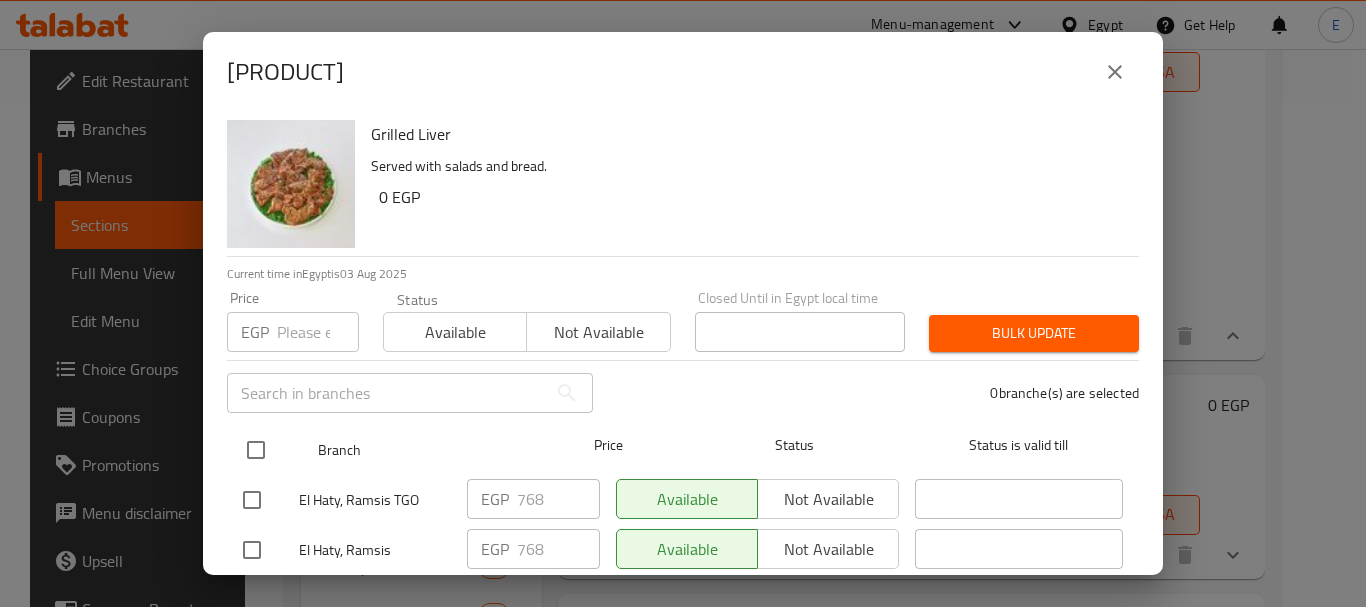 click at bounding box center [256, 450] 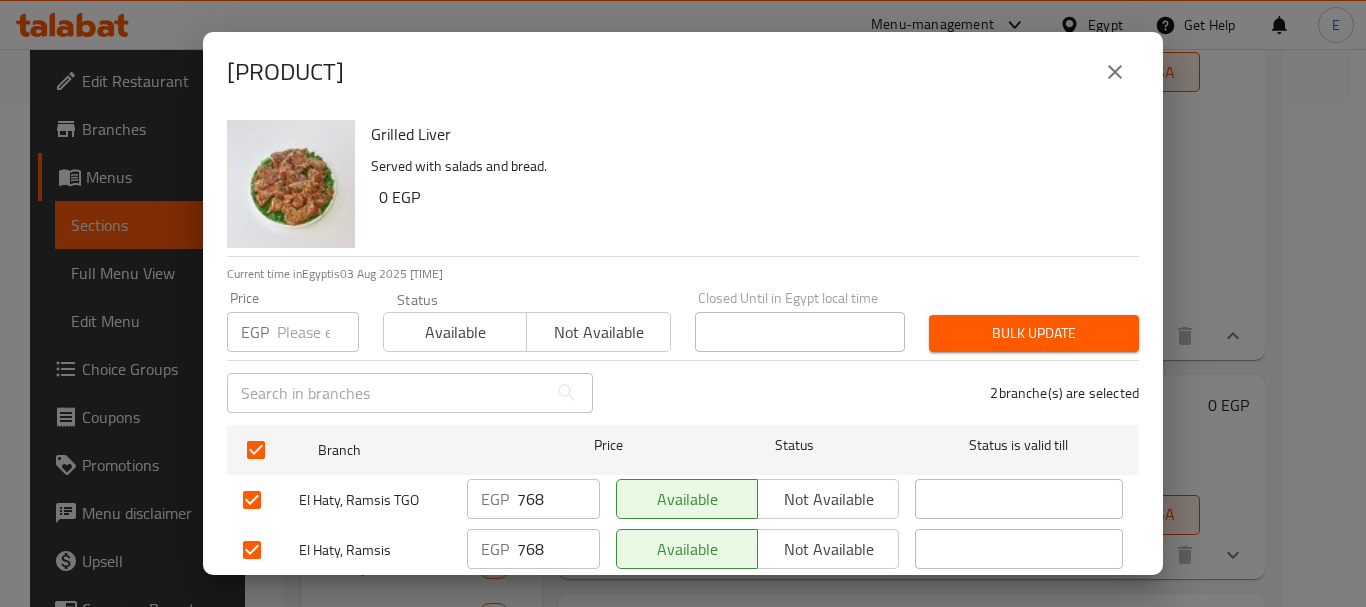 click at bounding box center [318, 332] 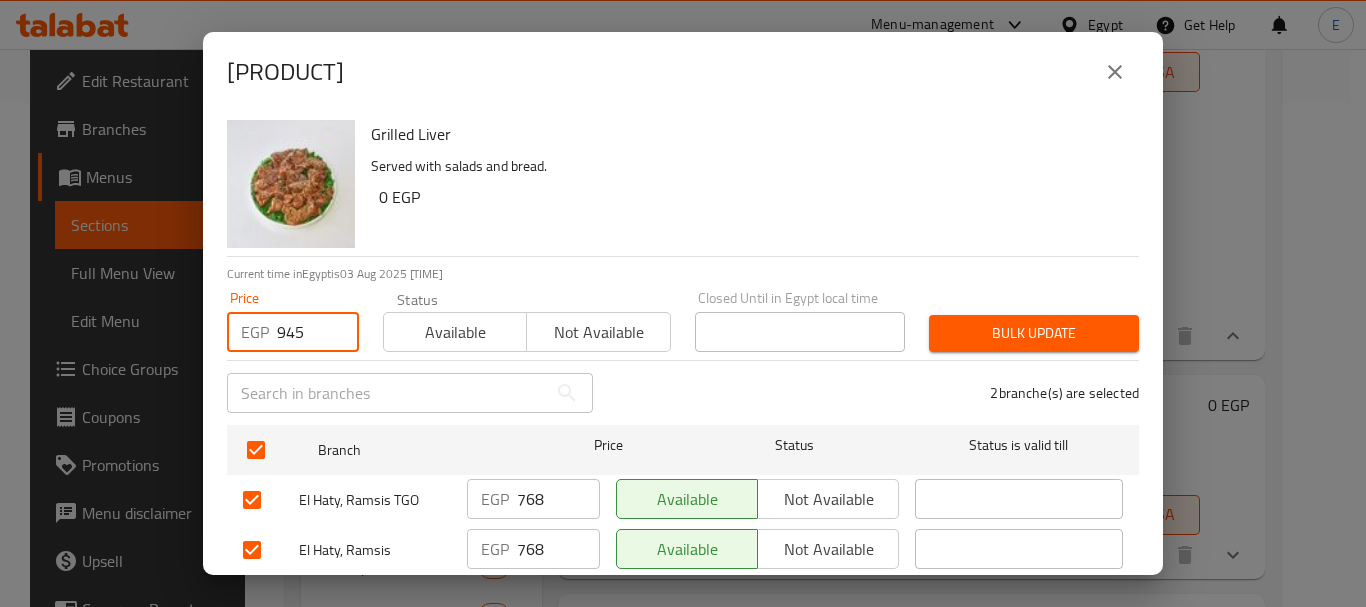 click on "2  branche(s) are selected" at bounding box center [878, 393] 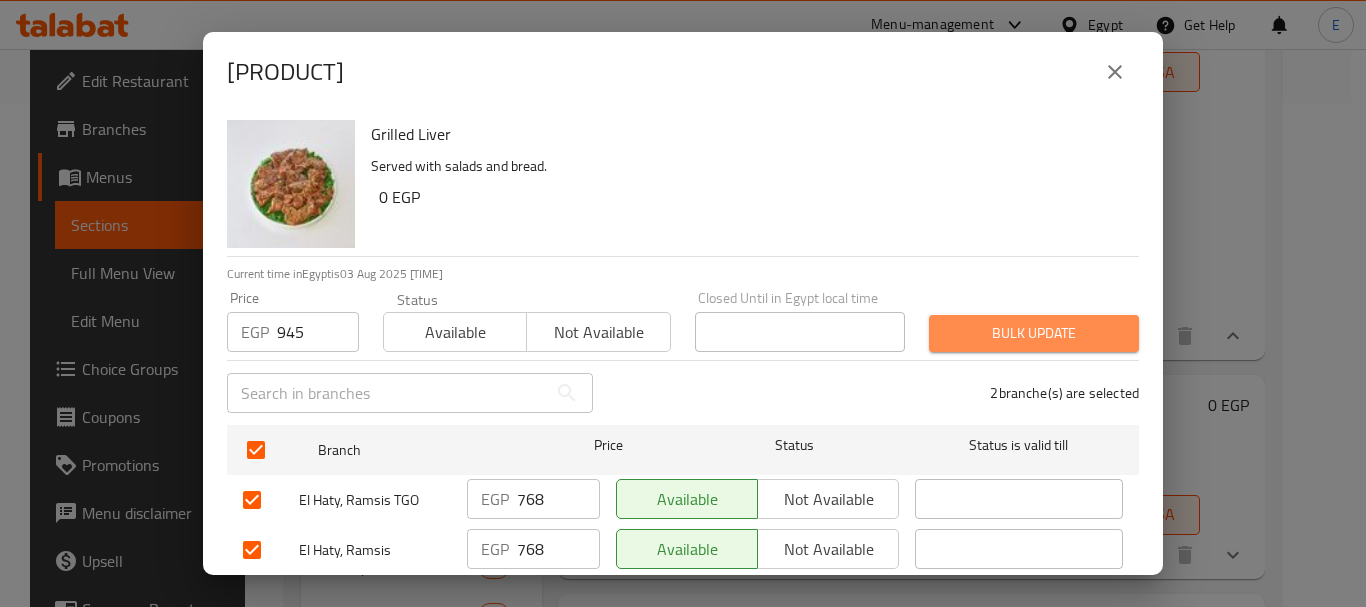 click on "Bulk update" at bounding box center [1034, 333] 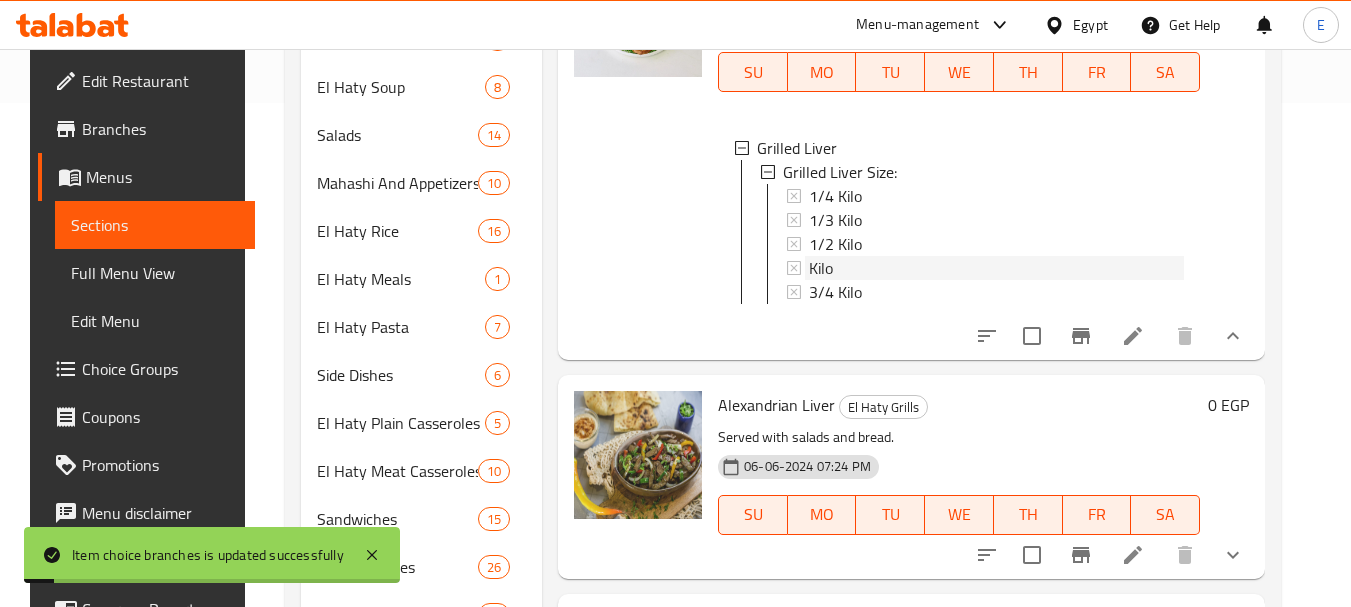 click on "Kilo" at bounding box center [821, 268] 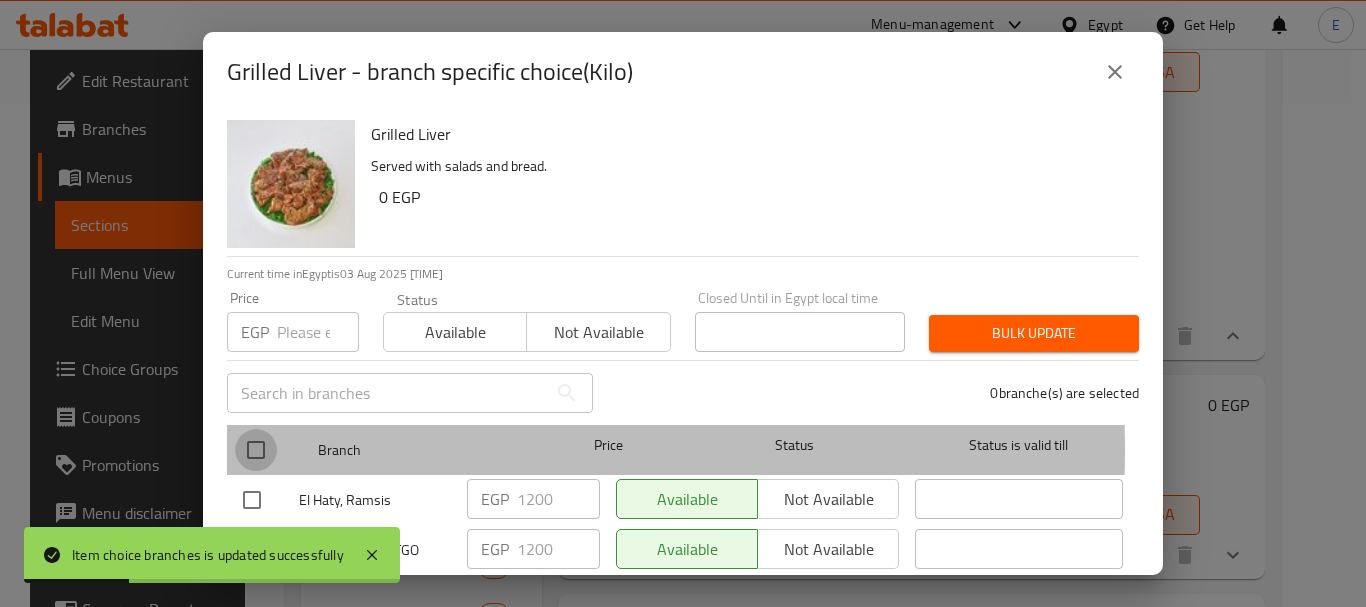 click at bounding box center [256, 450] 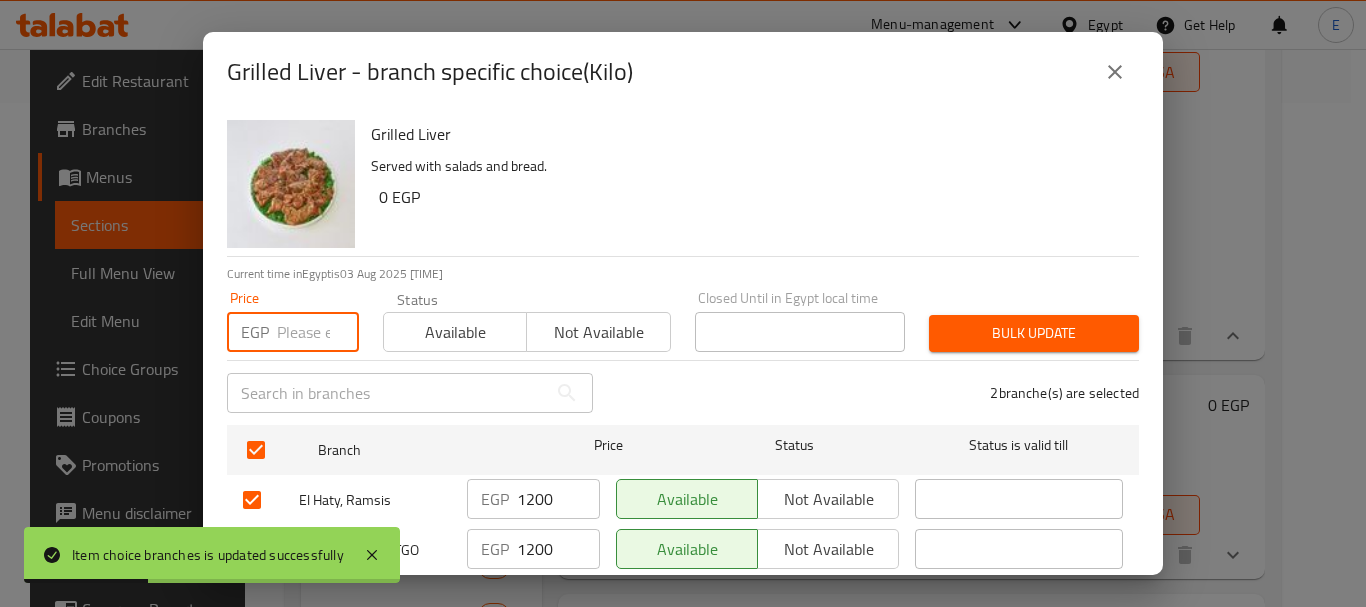 click at bounding box center [318, 332] 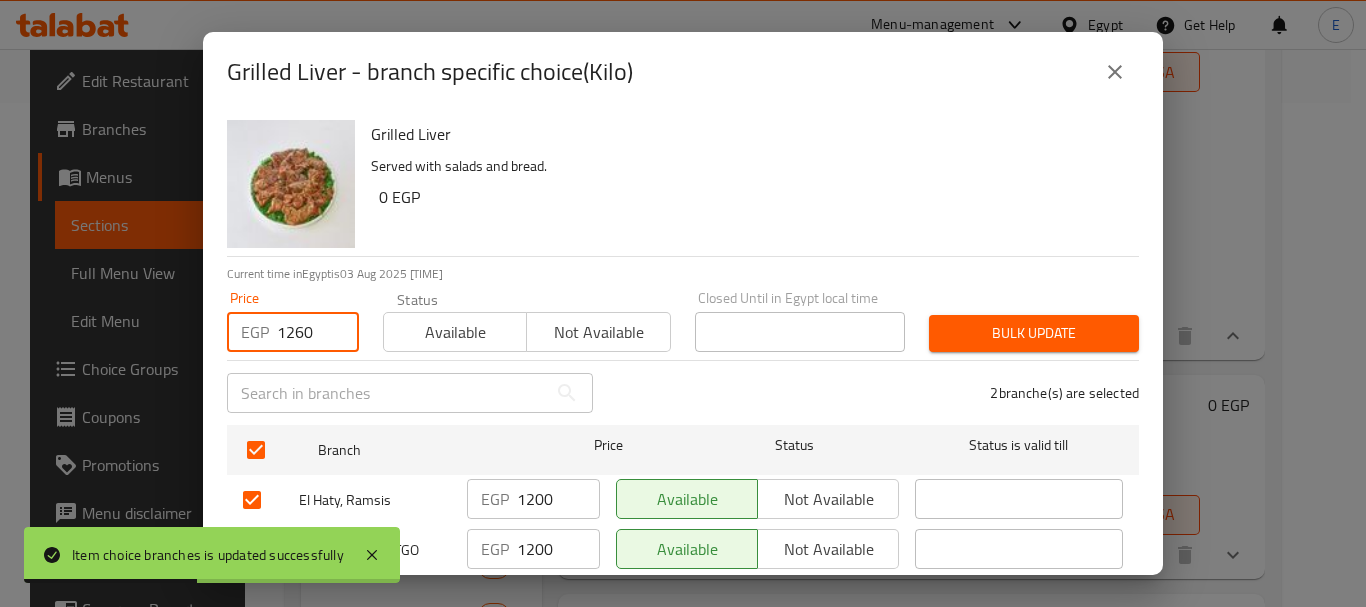 click on "Bulk update" at bounding box center [1034, 333] 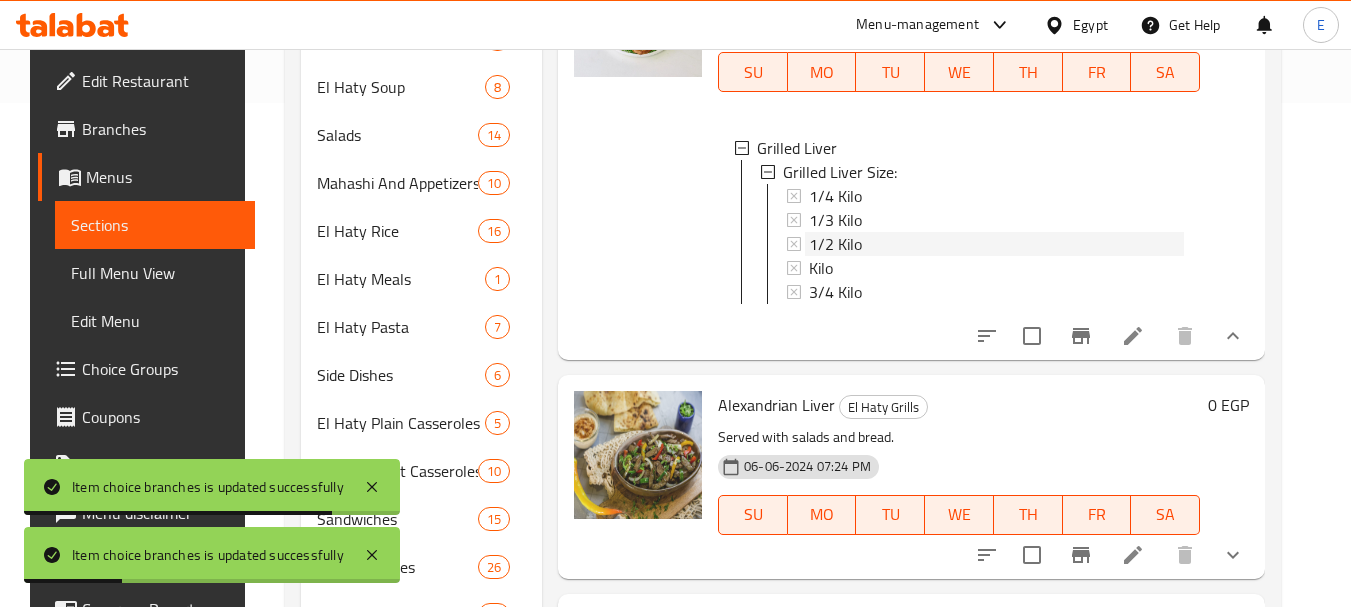 click on "1/2 Kilo" at bounding box center [835, 244] 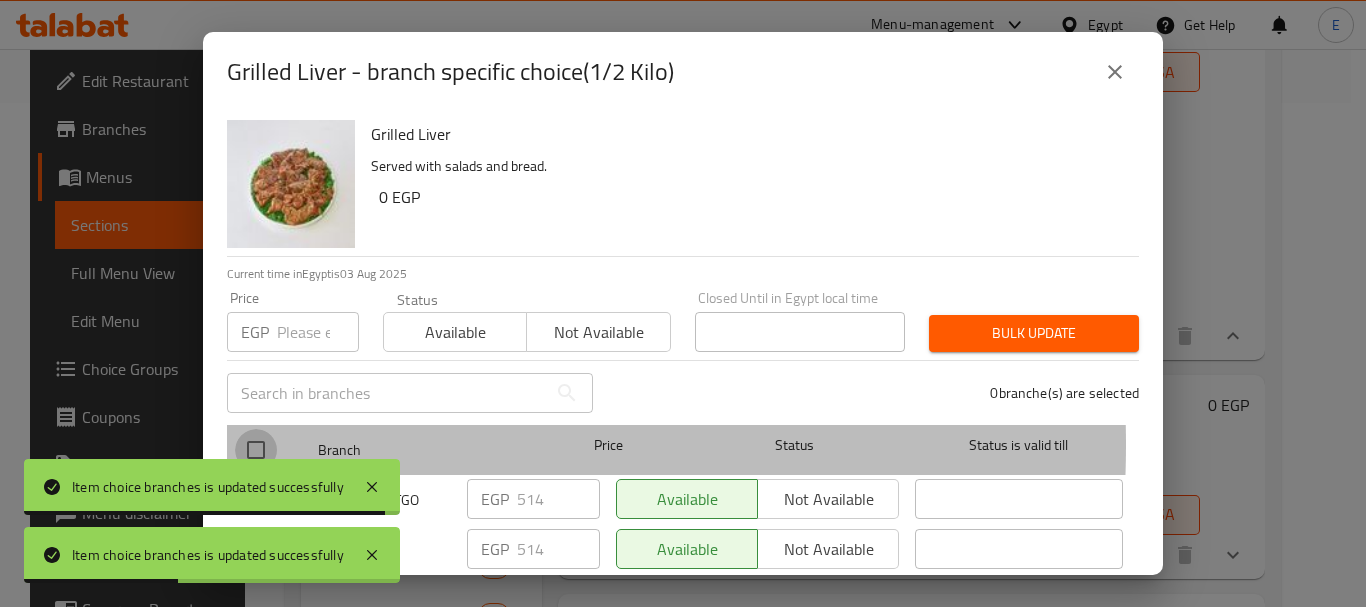 click at bounding box center [256, 450] 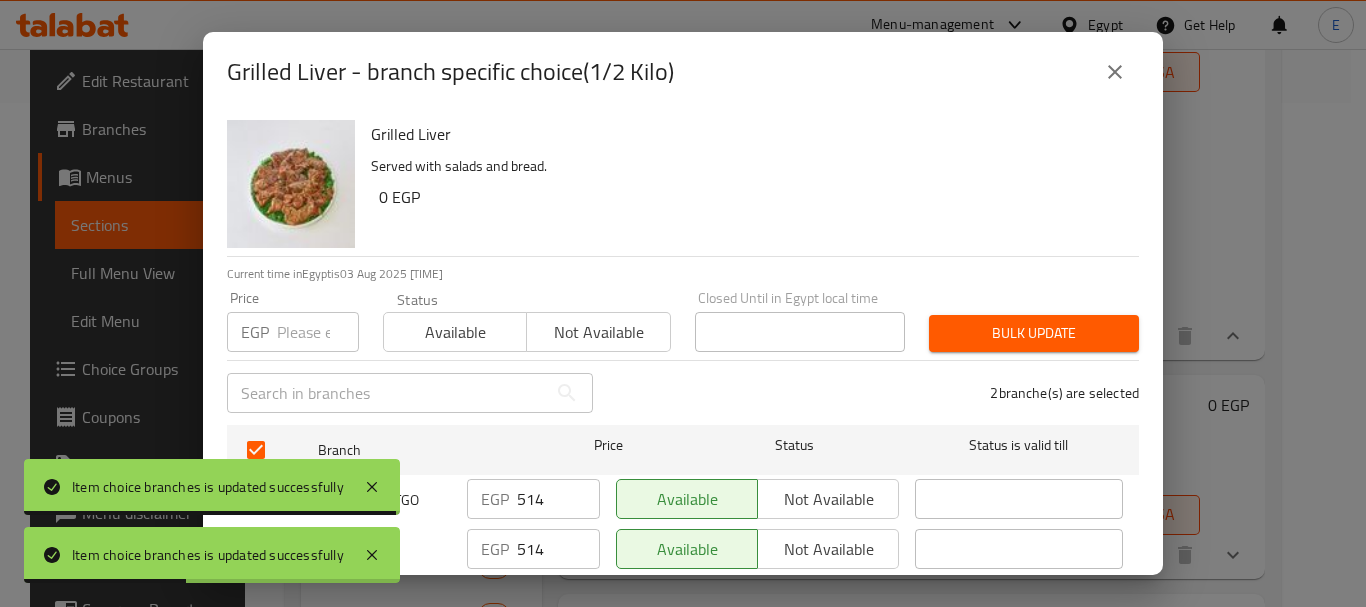 click at bounding box center (318, 332) 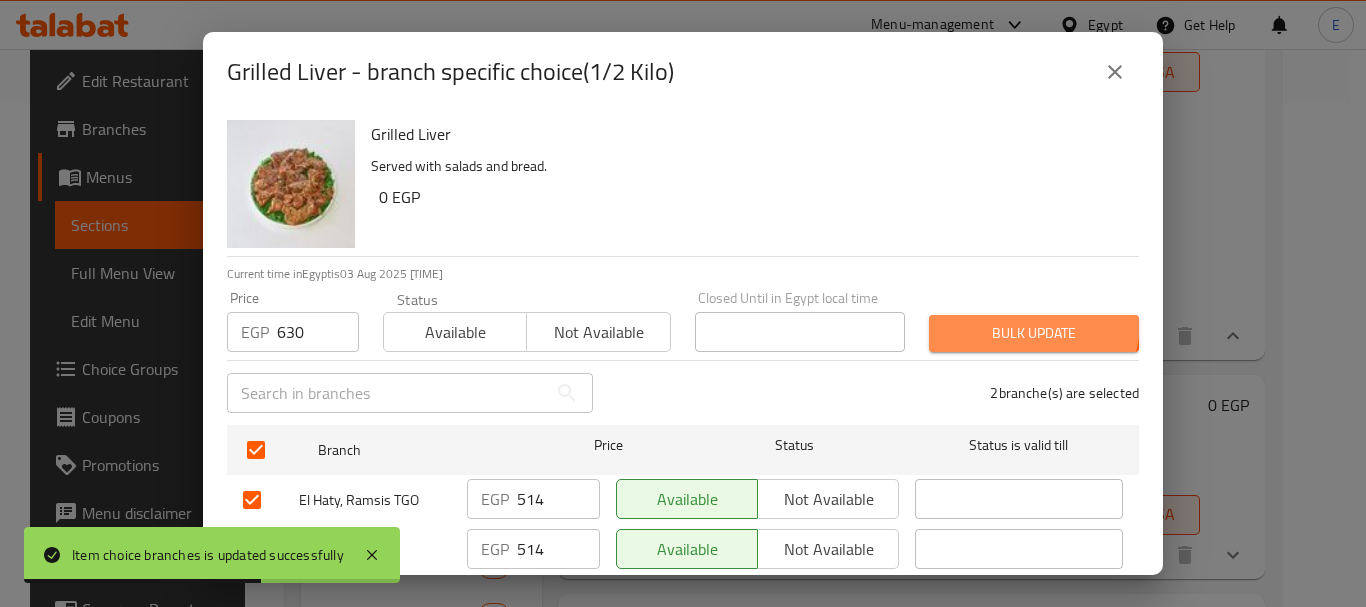 click on "Bulk update" at bounding box center (1034, 333) 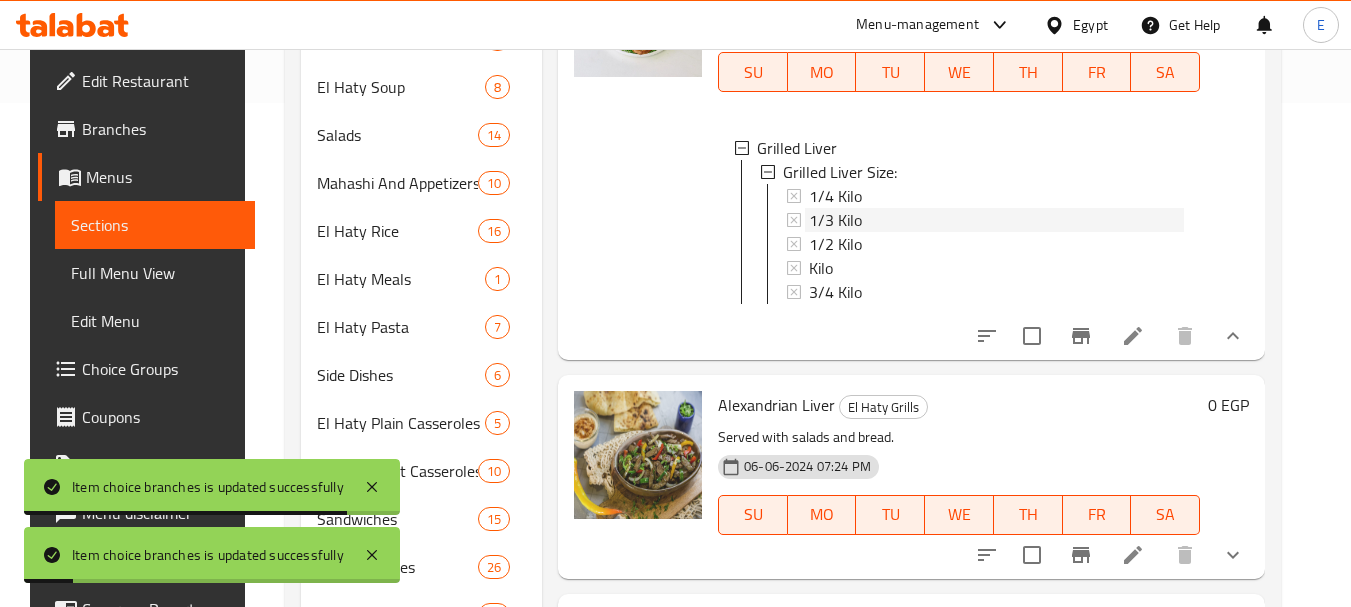 click on "1/3 Kilo" at bounding box center (835, 220) 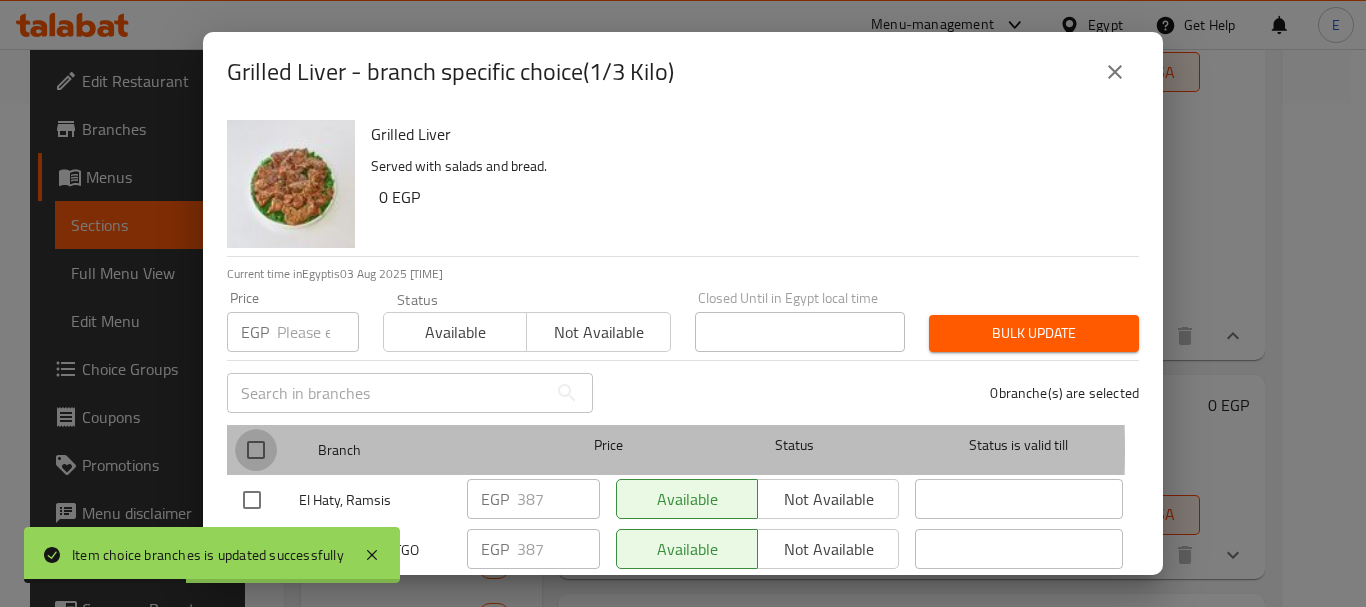 click at bounding box center [256, 450] 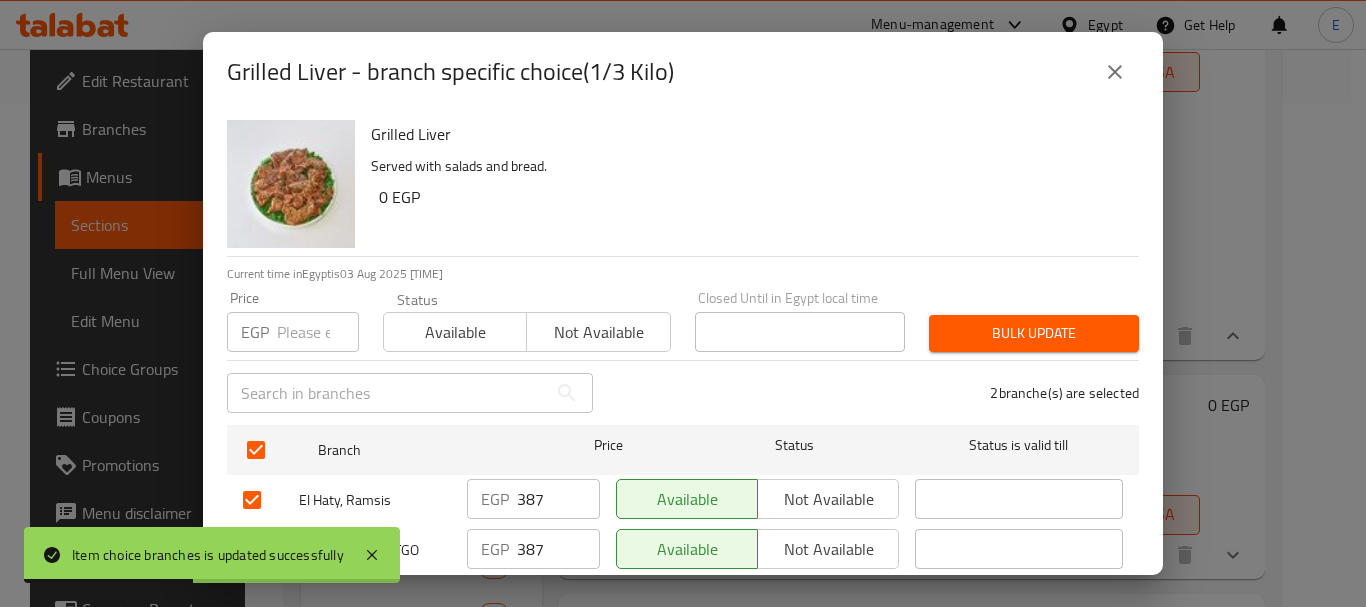 click at bounding box center (318, 332) 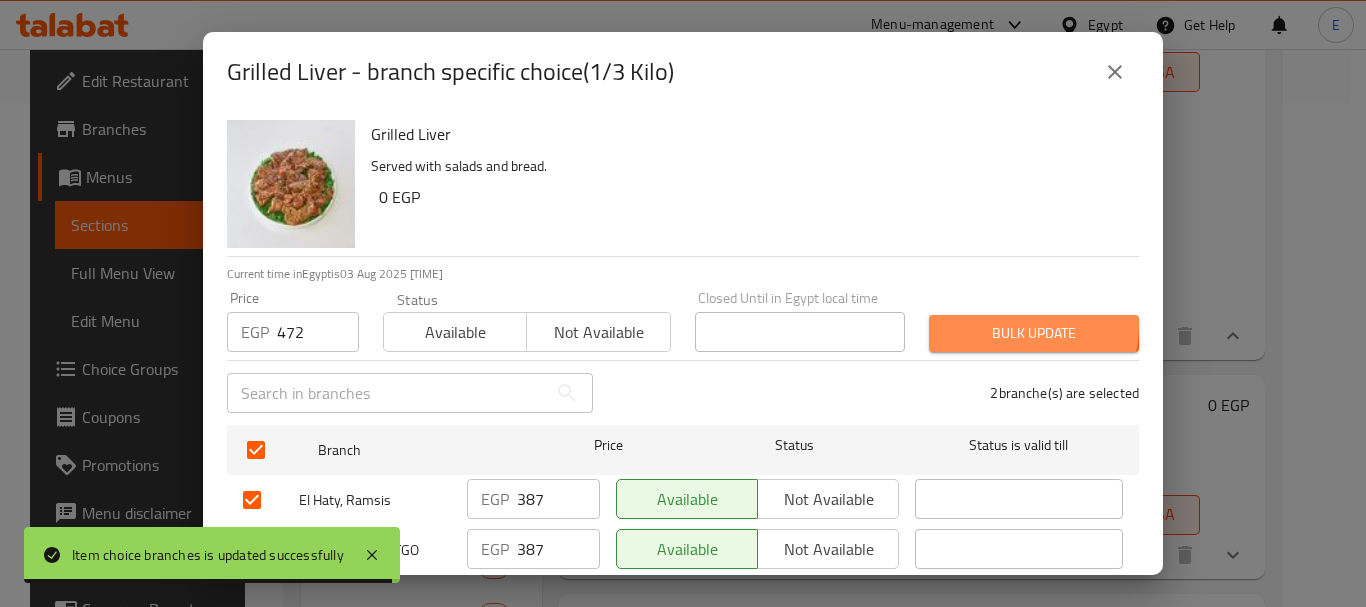 click on "Bulk update" at bounding box center (1034, 333) 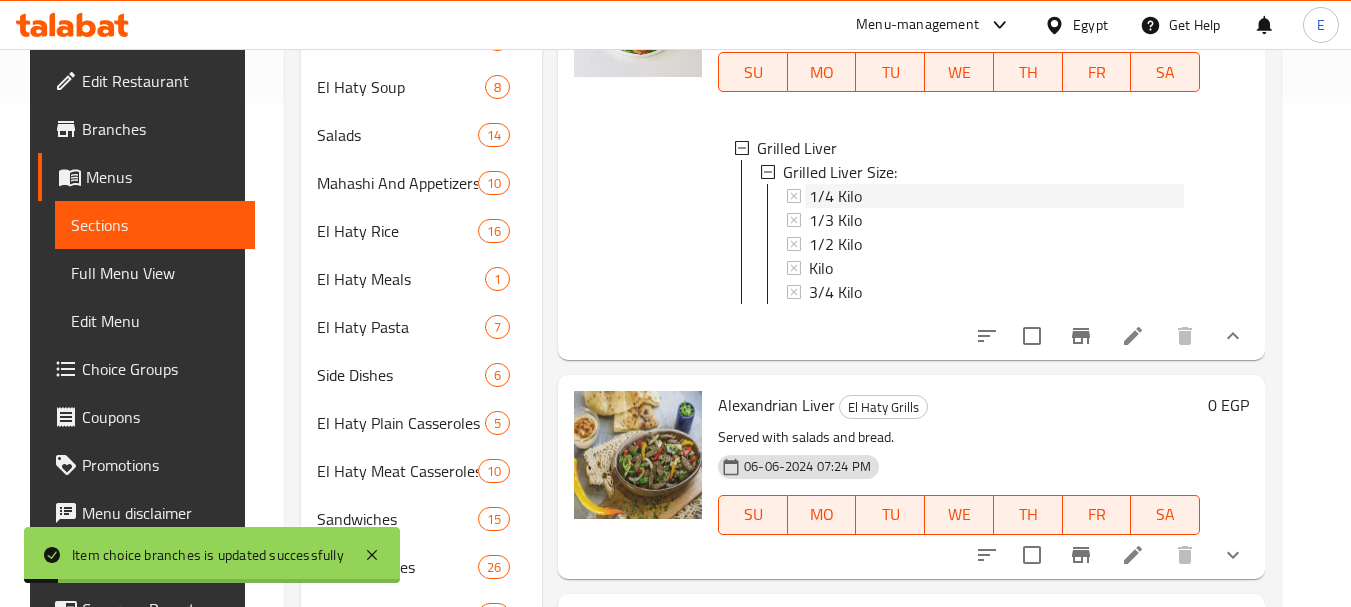 click on "1/4 Kilo" at bounding box center [835, 196] 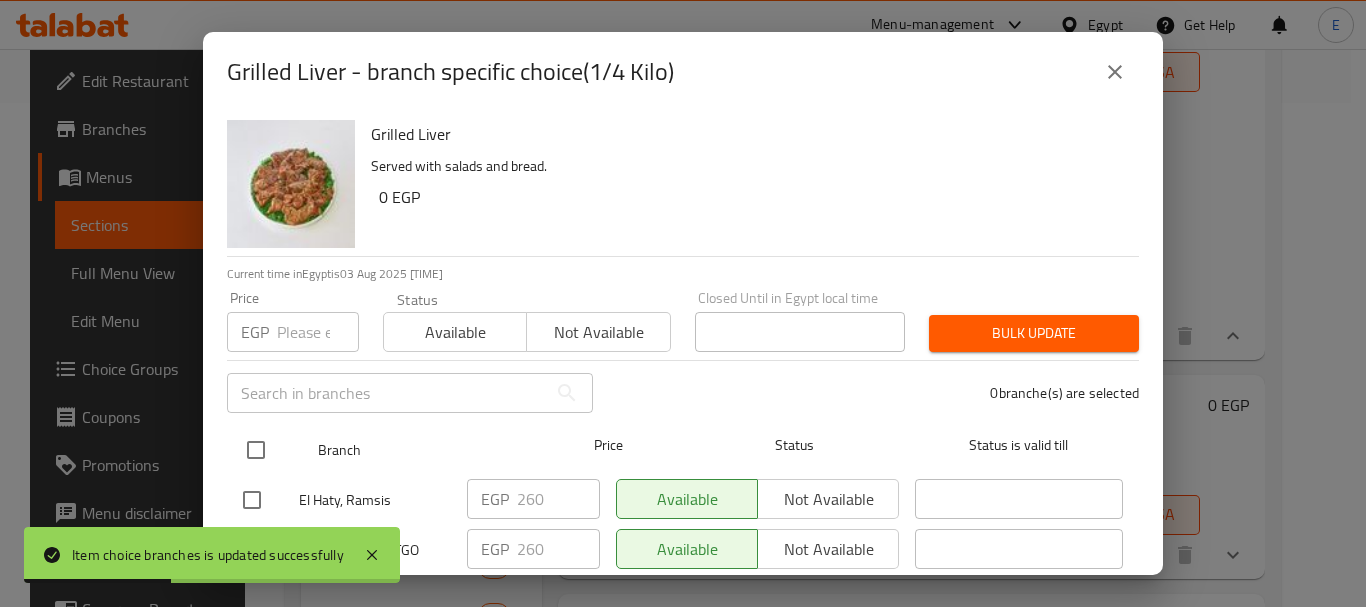 click at bounding box center (256, 450) 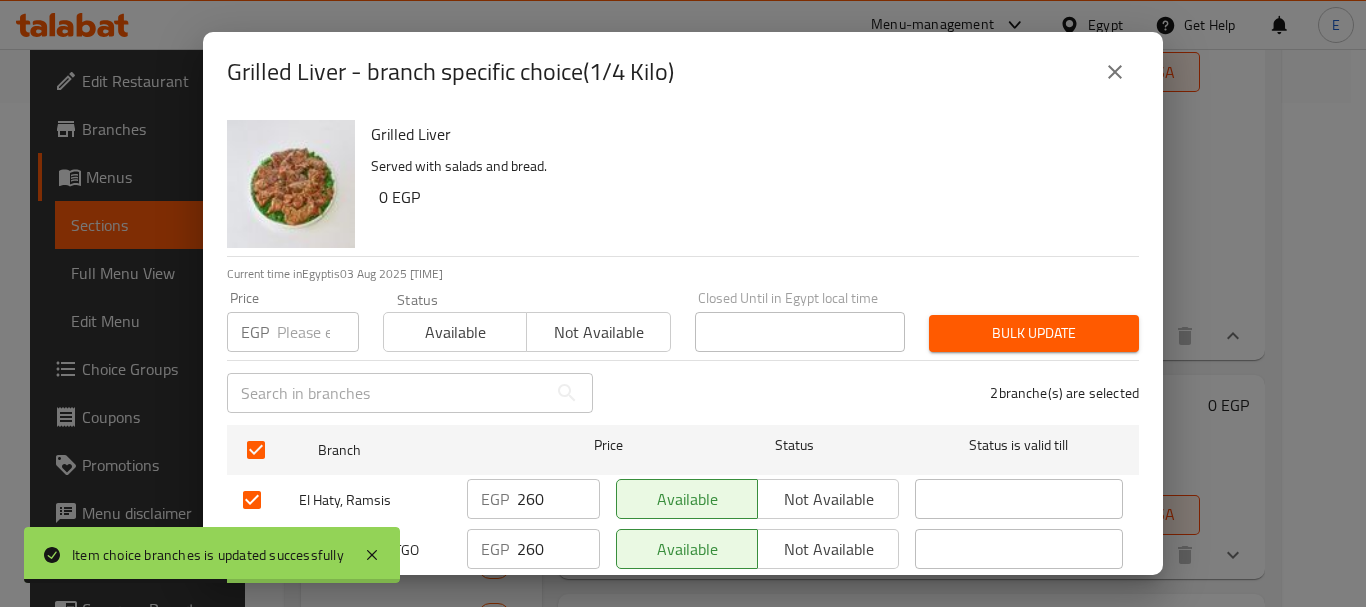 click at bounding box center (318, 332) 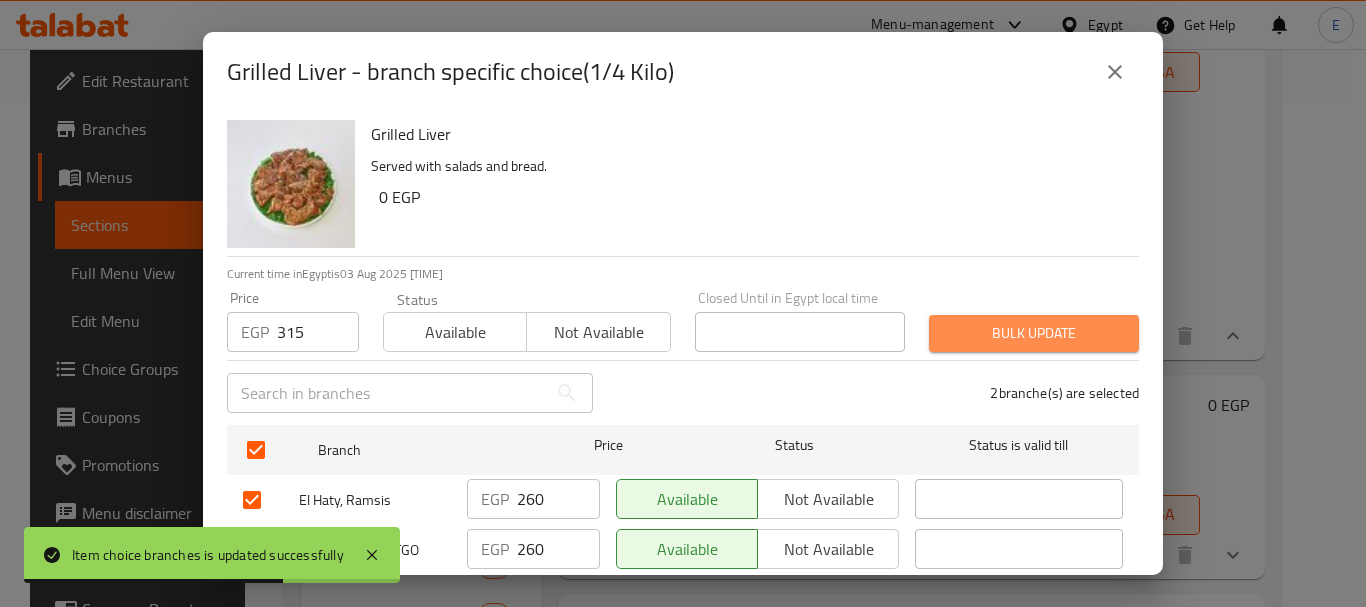 click on "Bulk update" at bounding box center (1034, 333) 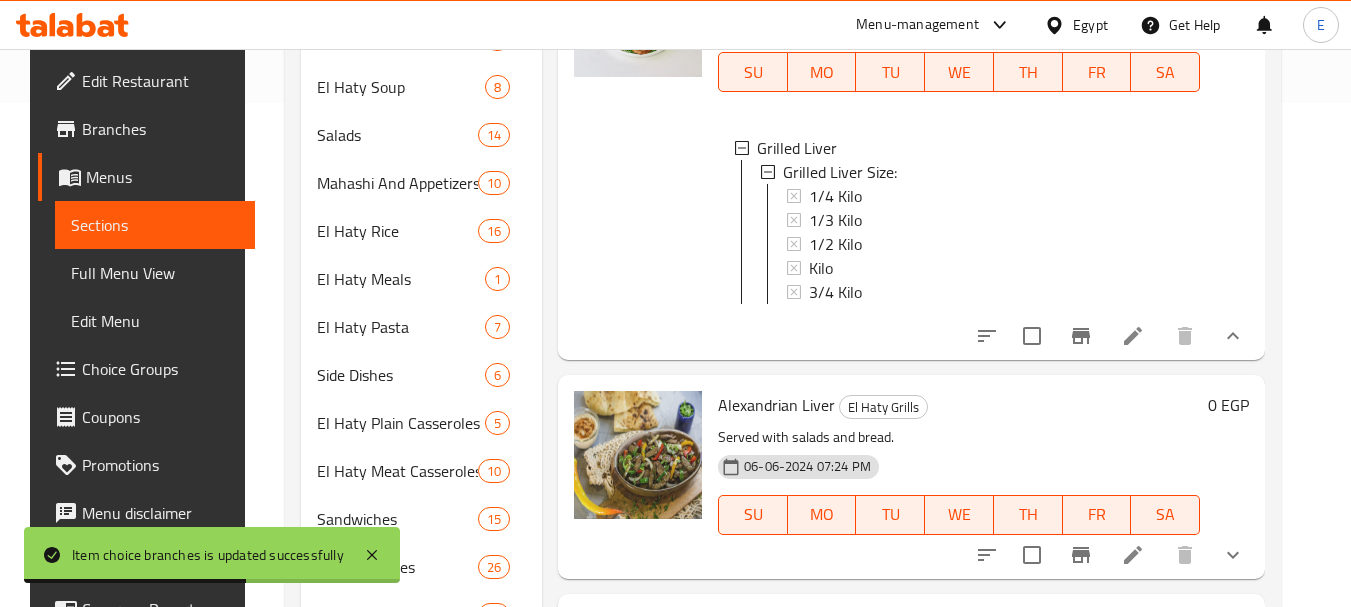 scroll, scrollTop: 3, scrollLeft: 0, axis: vertical 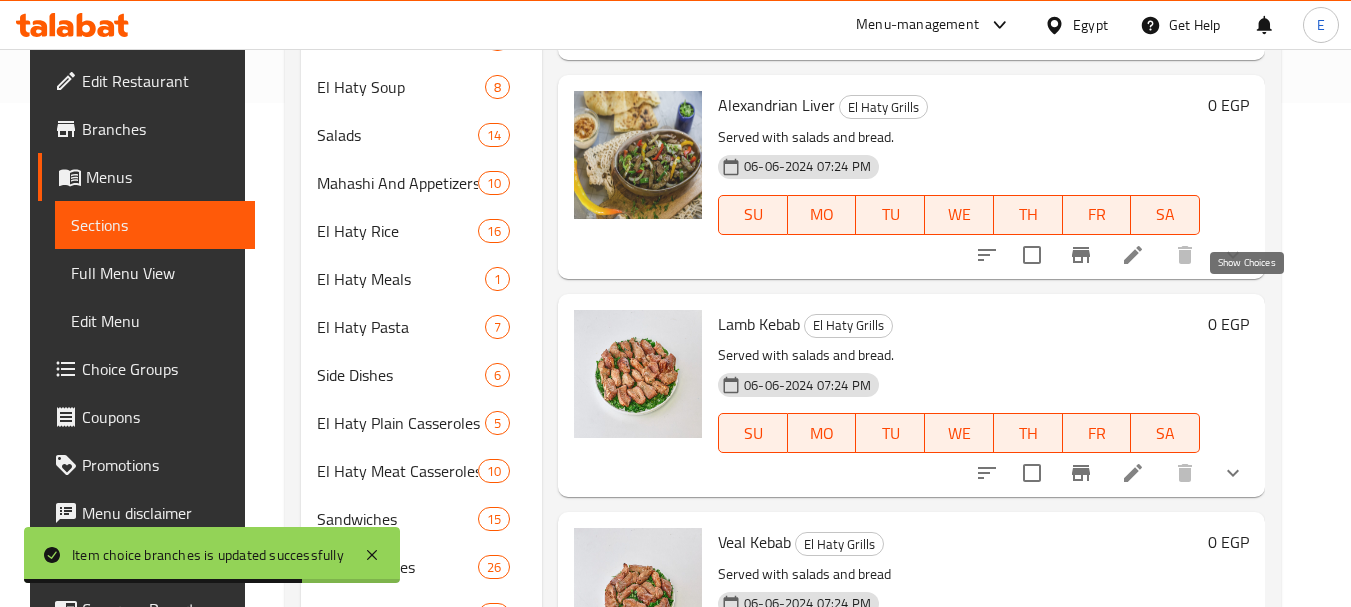click 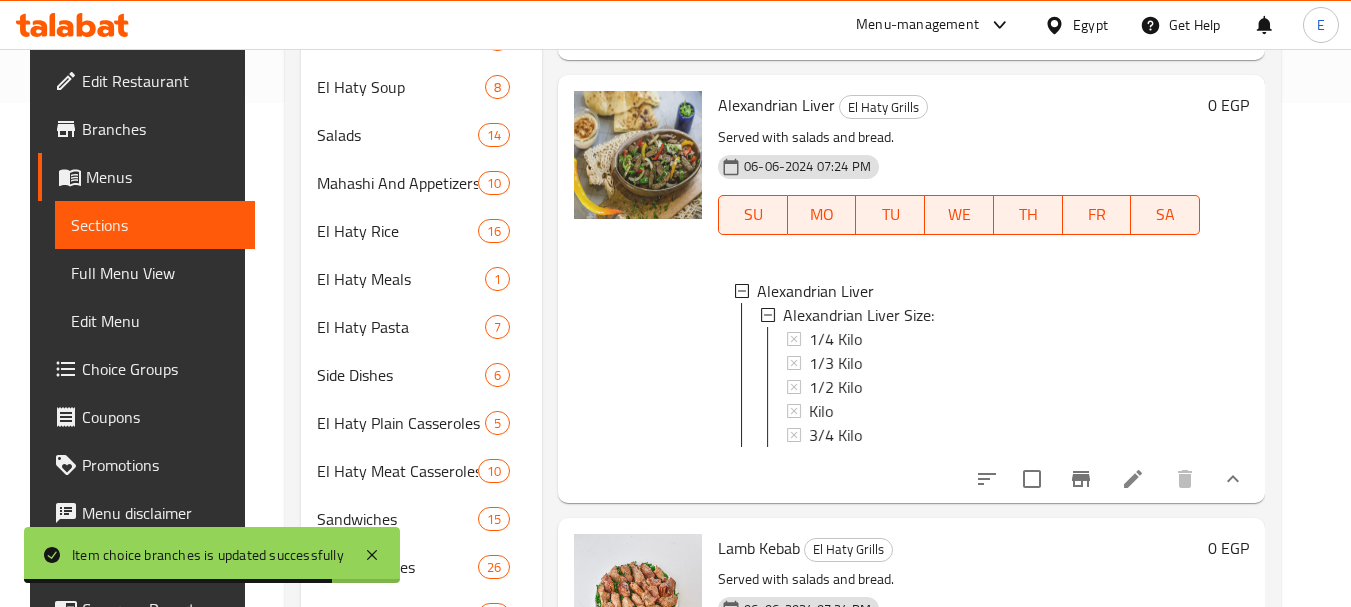 scroll, scrollTop: 7059, scrollLeft: 0, axis: vertical 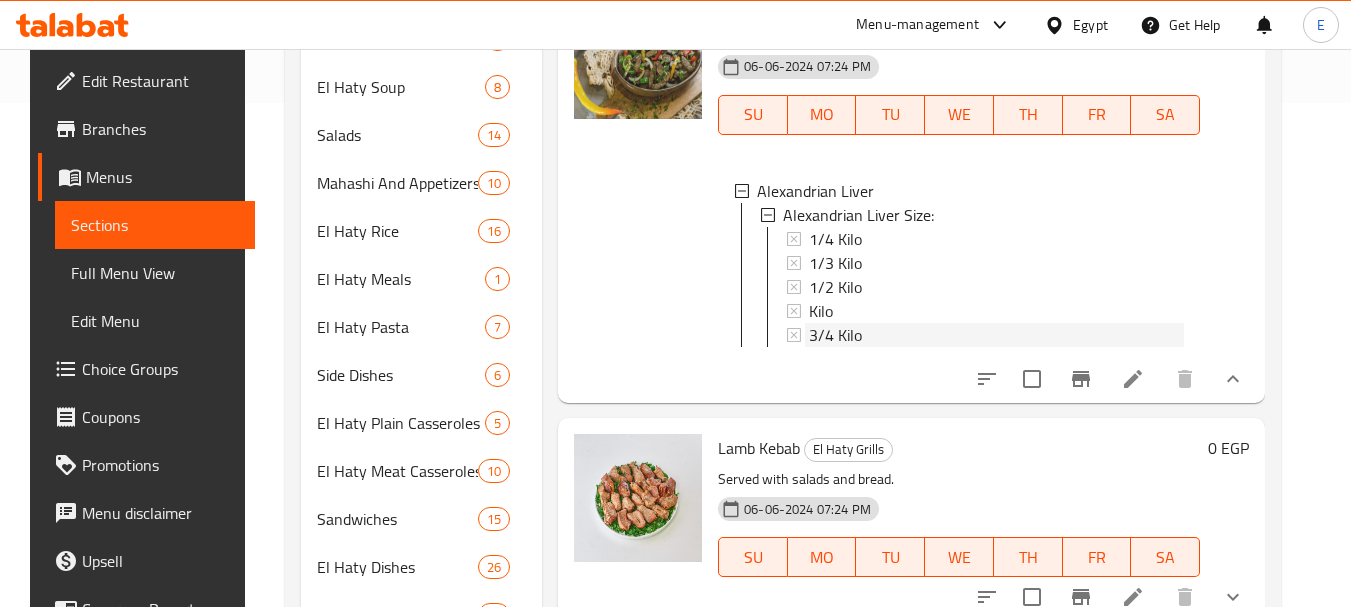click on "3/4 Kilo" at bounding box center (835, 335) 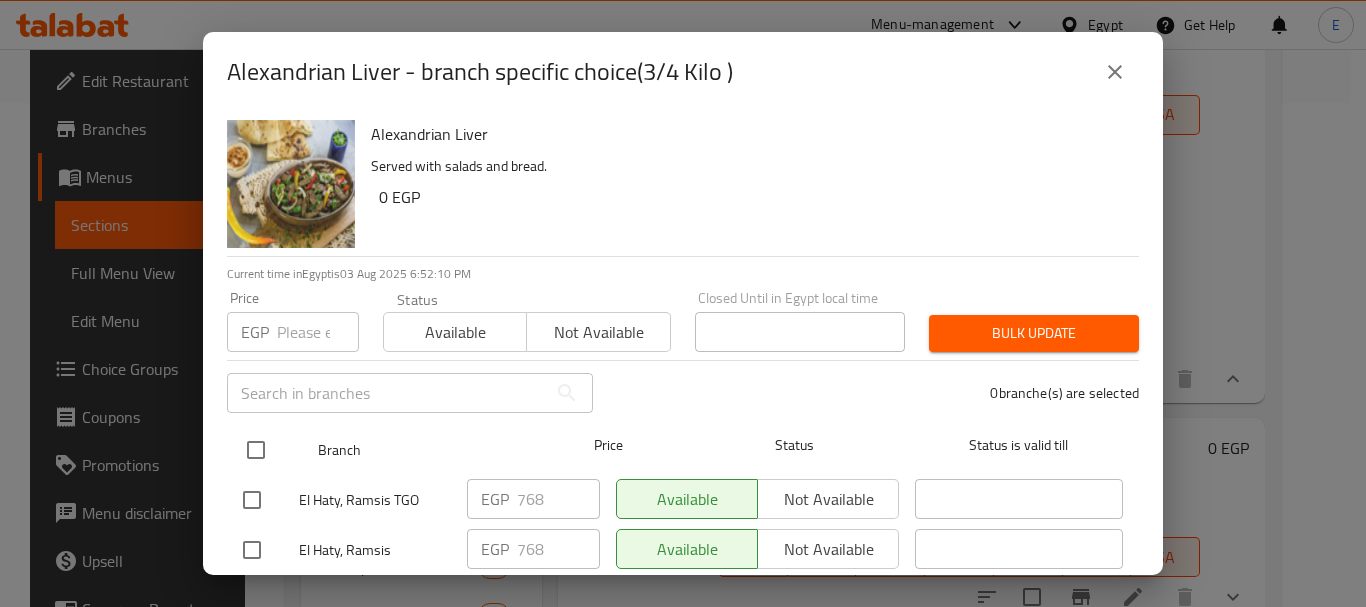 click at bounding box center [256, 450] 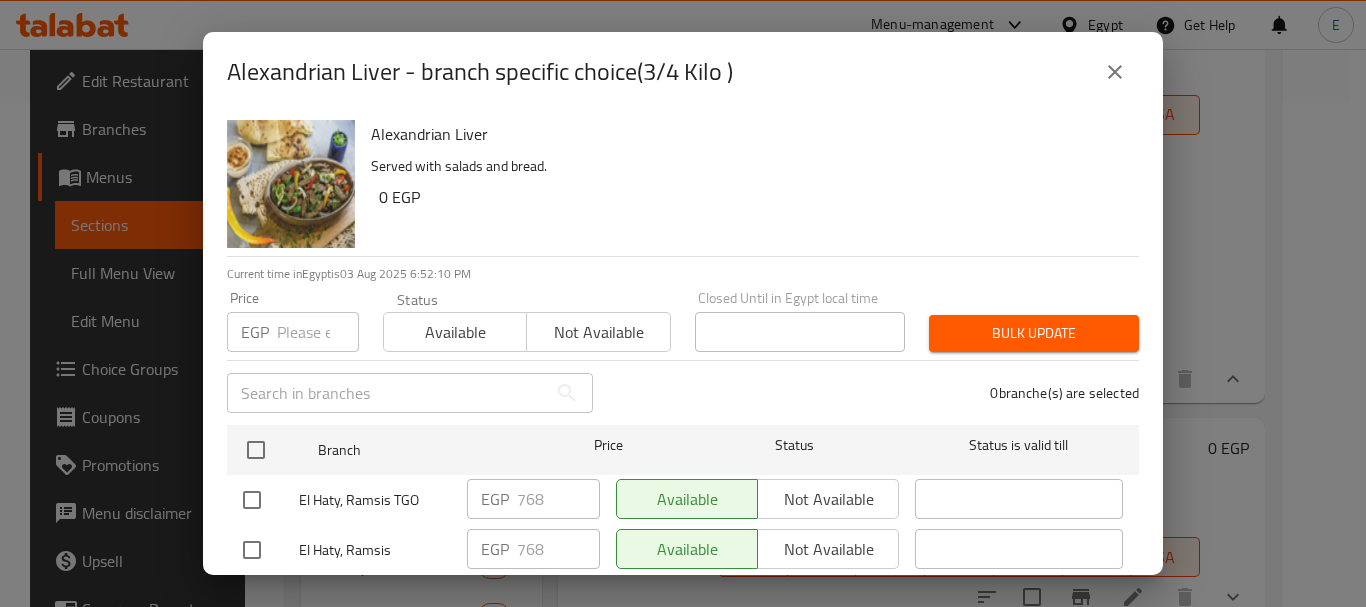 checkbox on "true" 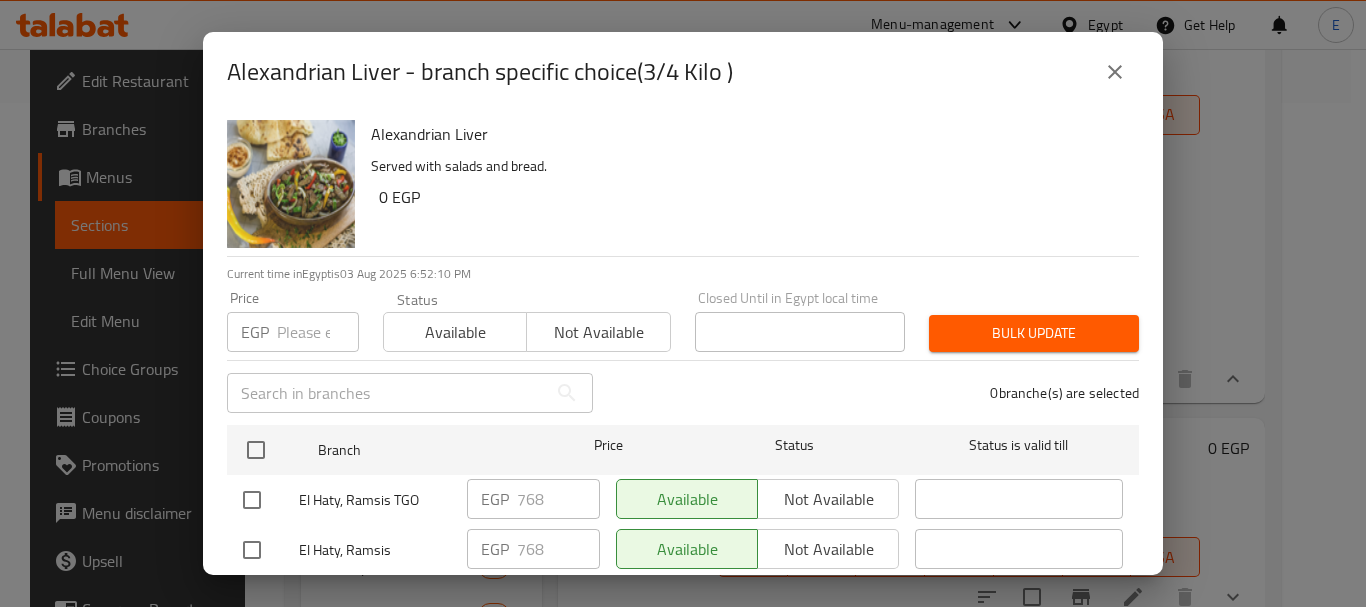 checkbox on "true" 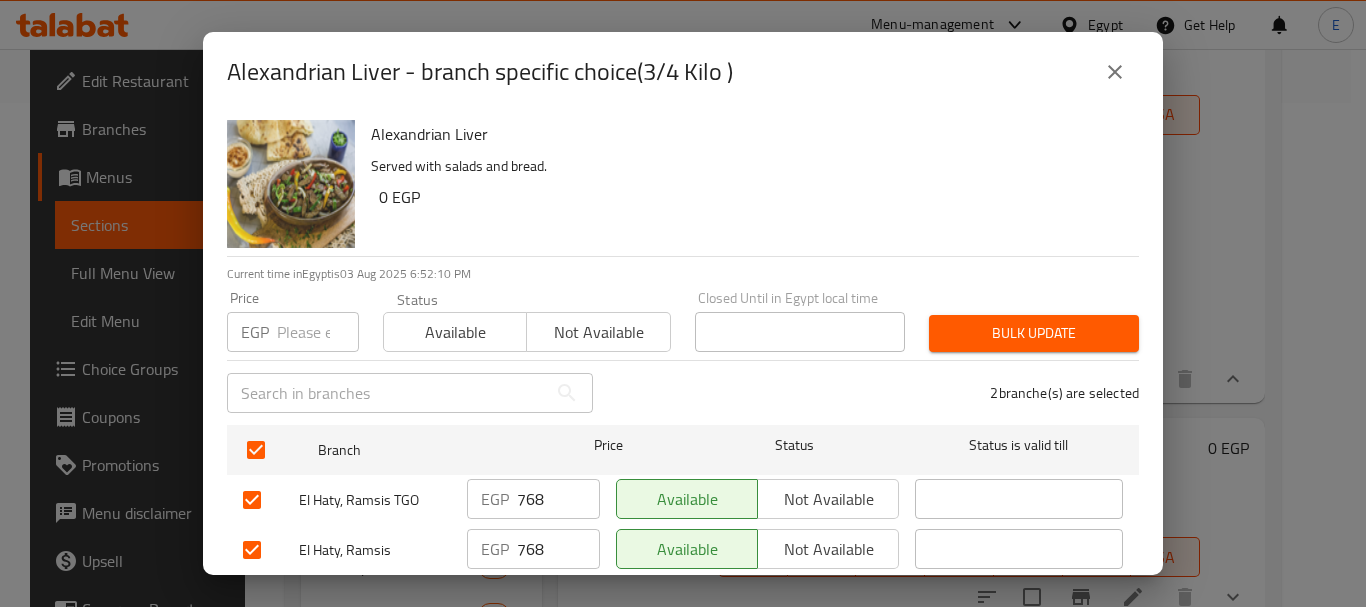 click at bounding box center [318, 332] 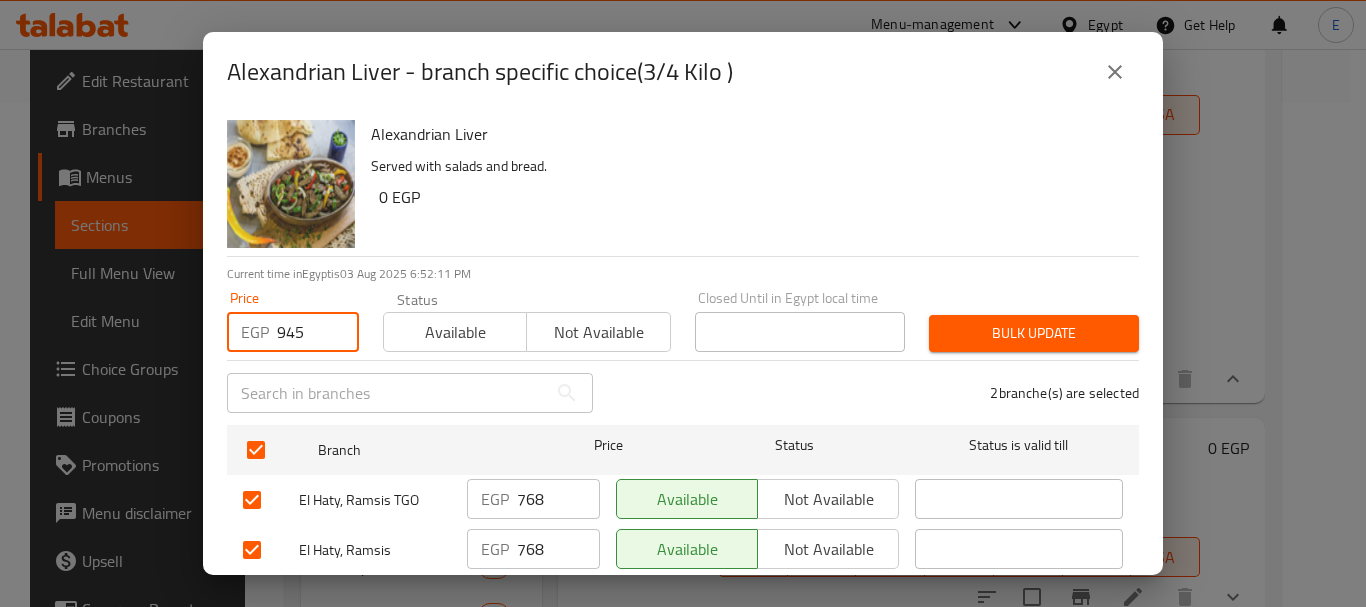 type on "945" 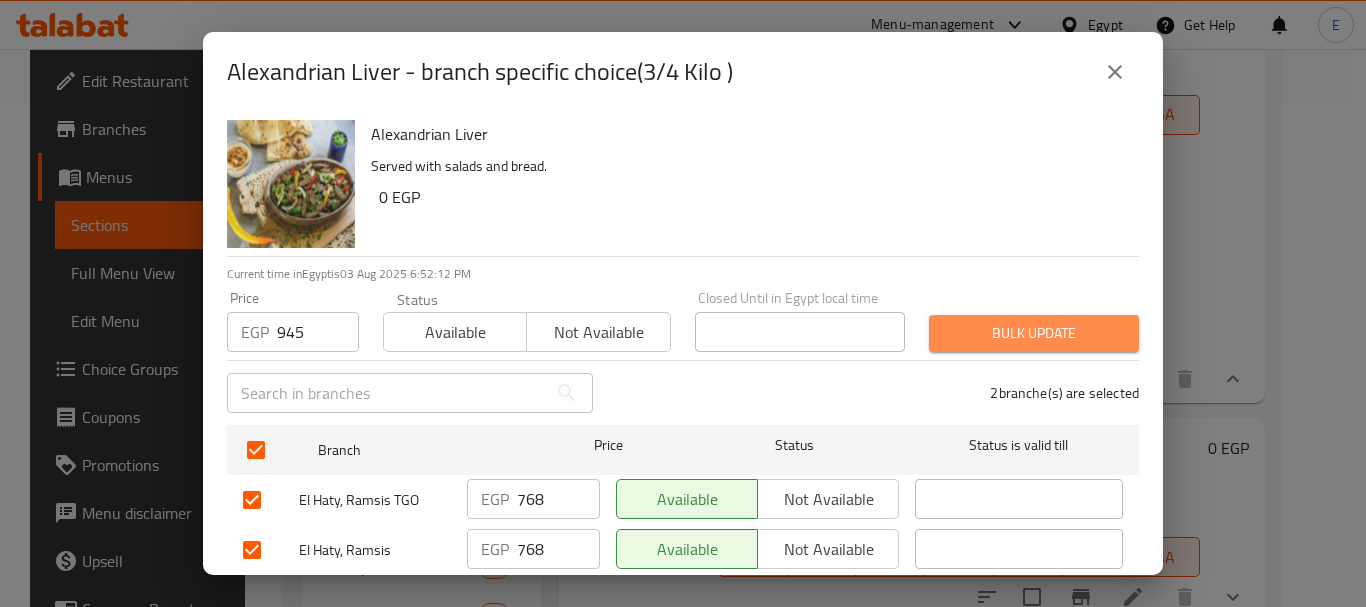 click on "Bulk update" at bounding box center [1034, 333] 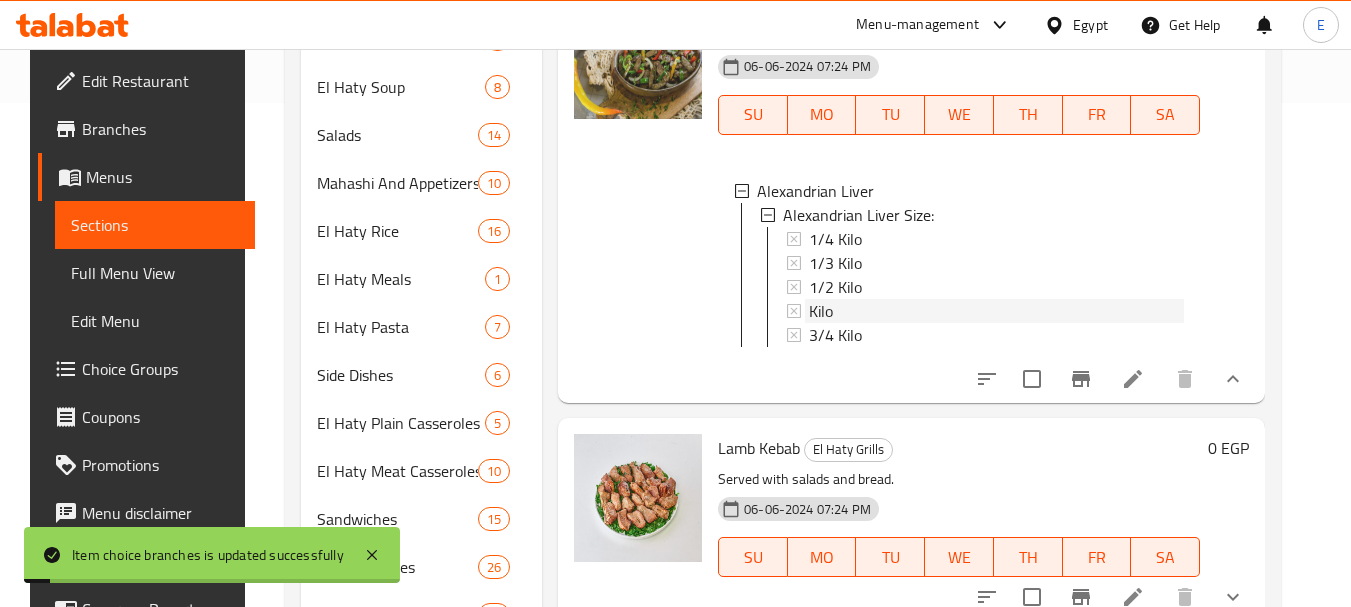 click on "Kilo" at bounding box center (821, 311) 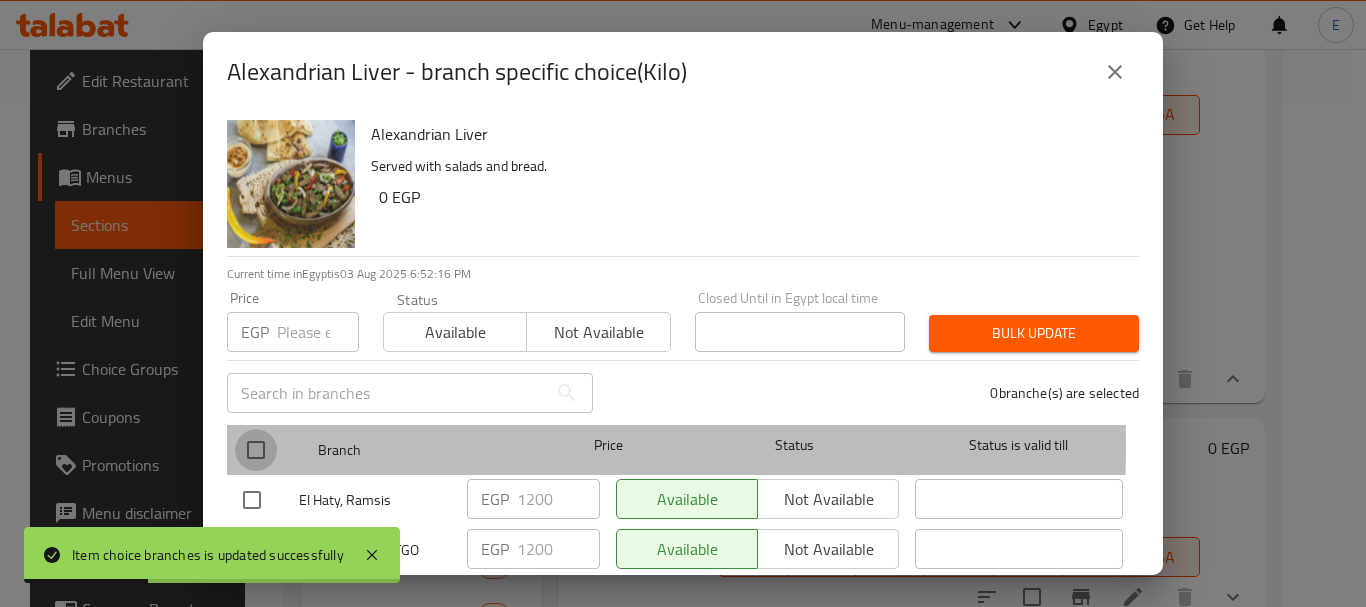 click at bounding box center [256, 450] 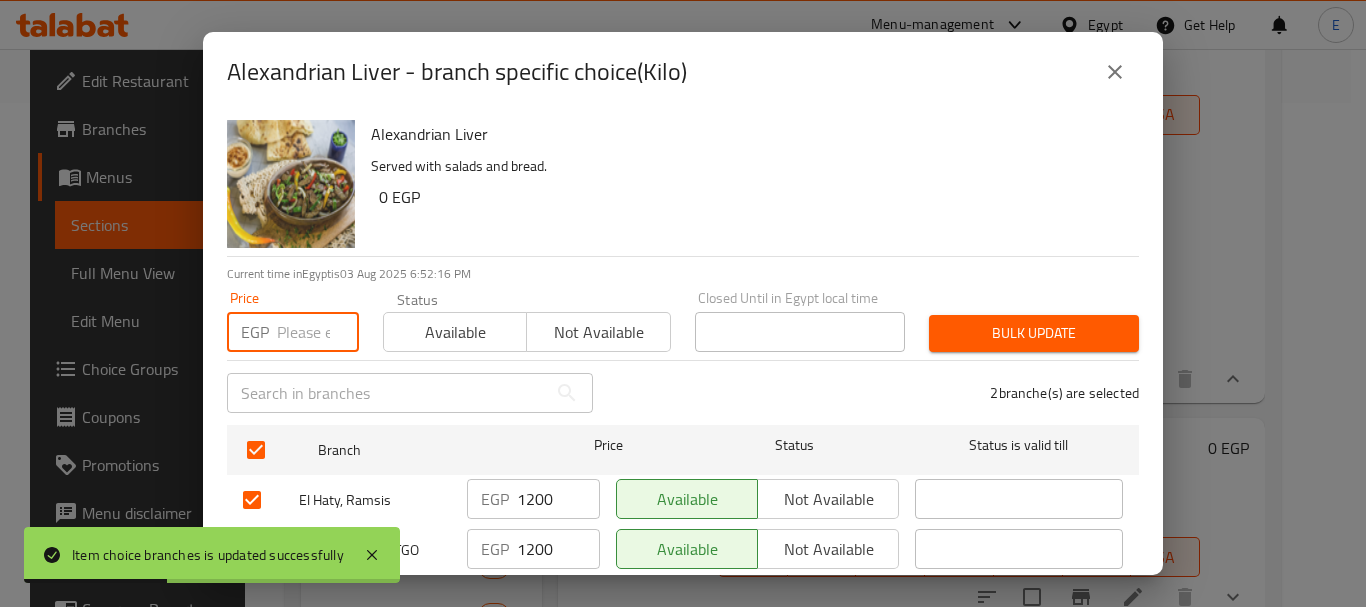 click at bounding box center (318, 332) 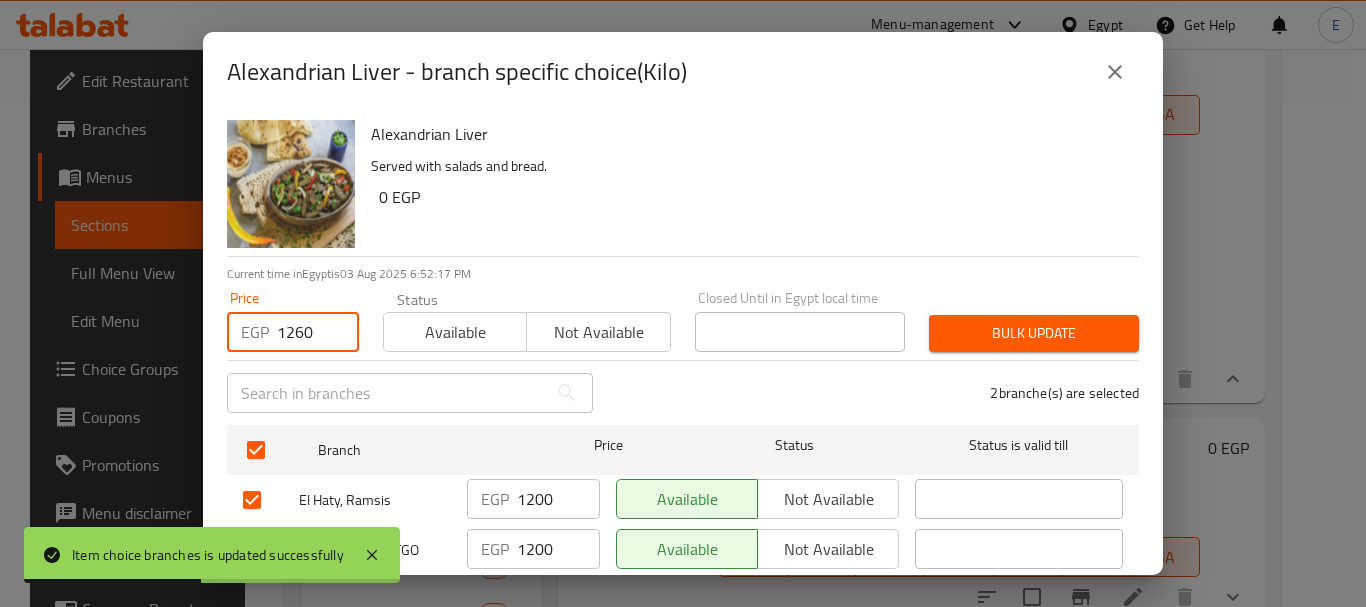 type on "1260" 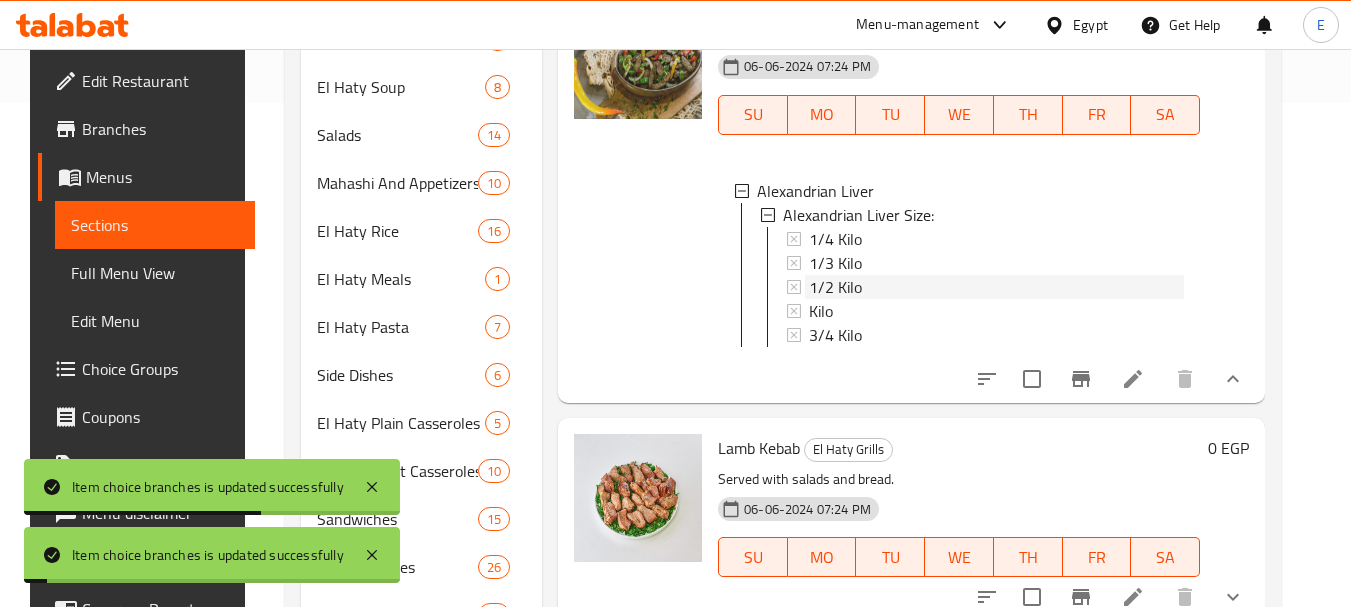 click on "1/2 Kilo" at bounding box center (835, 287) 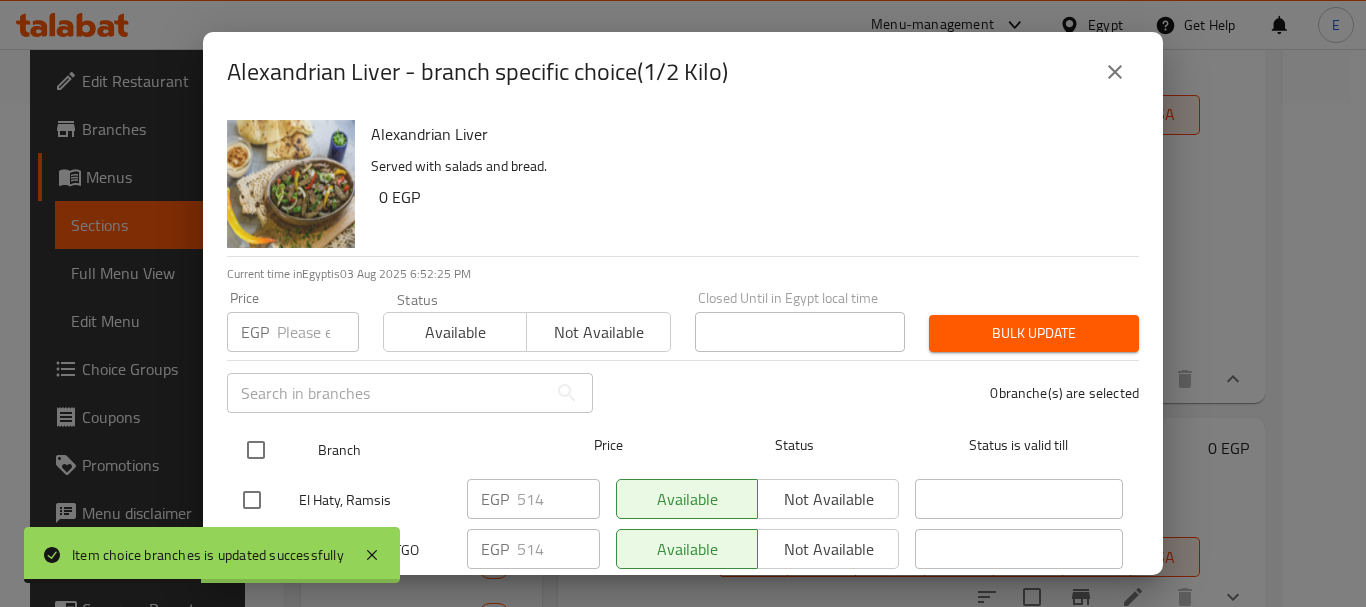 click at bounding box center [256, 450] 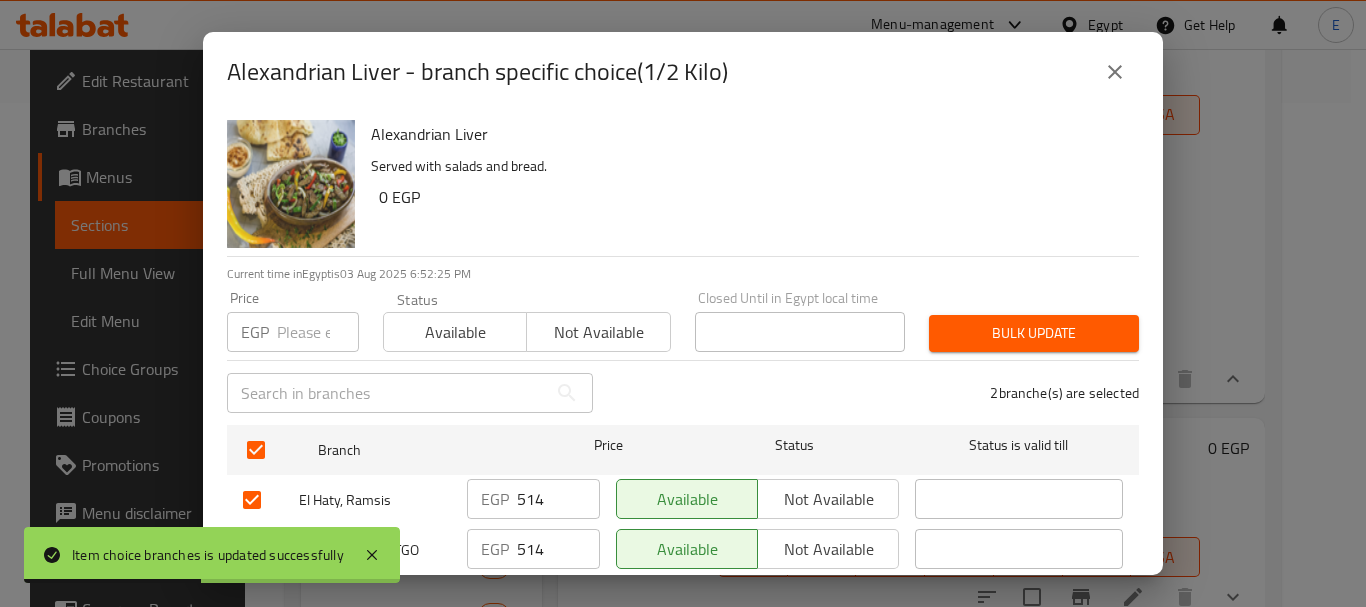 click at bounding box center [318, 332] 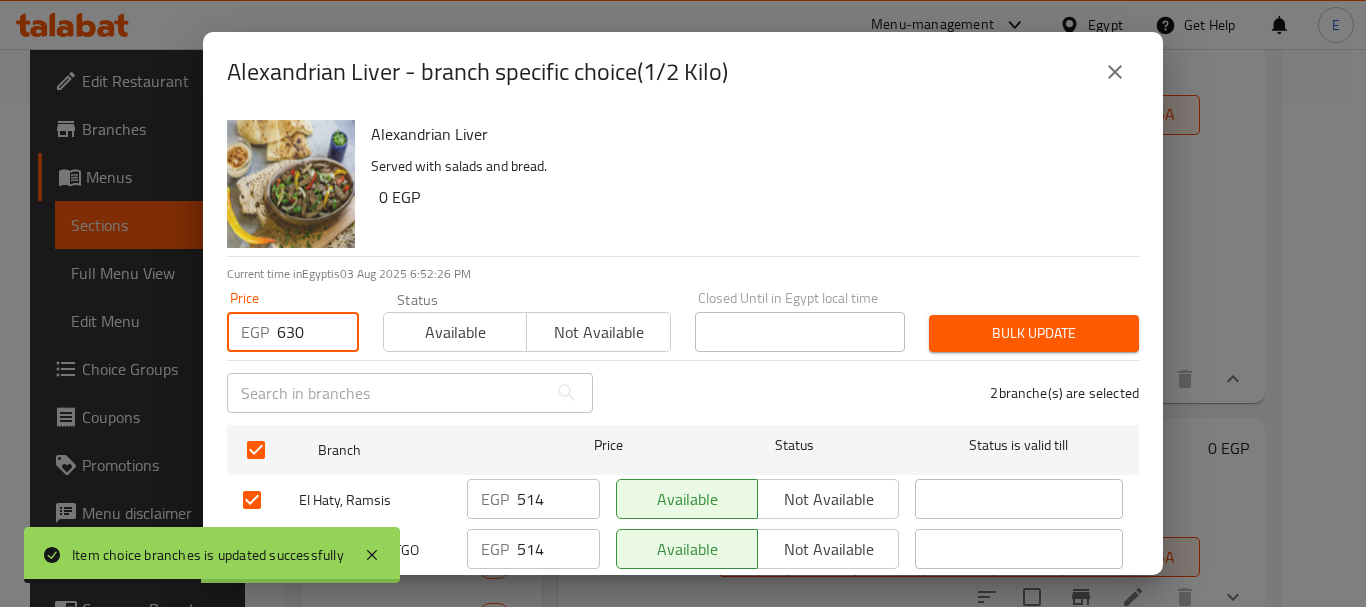 type on "630" 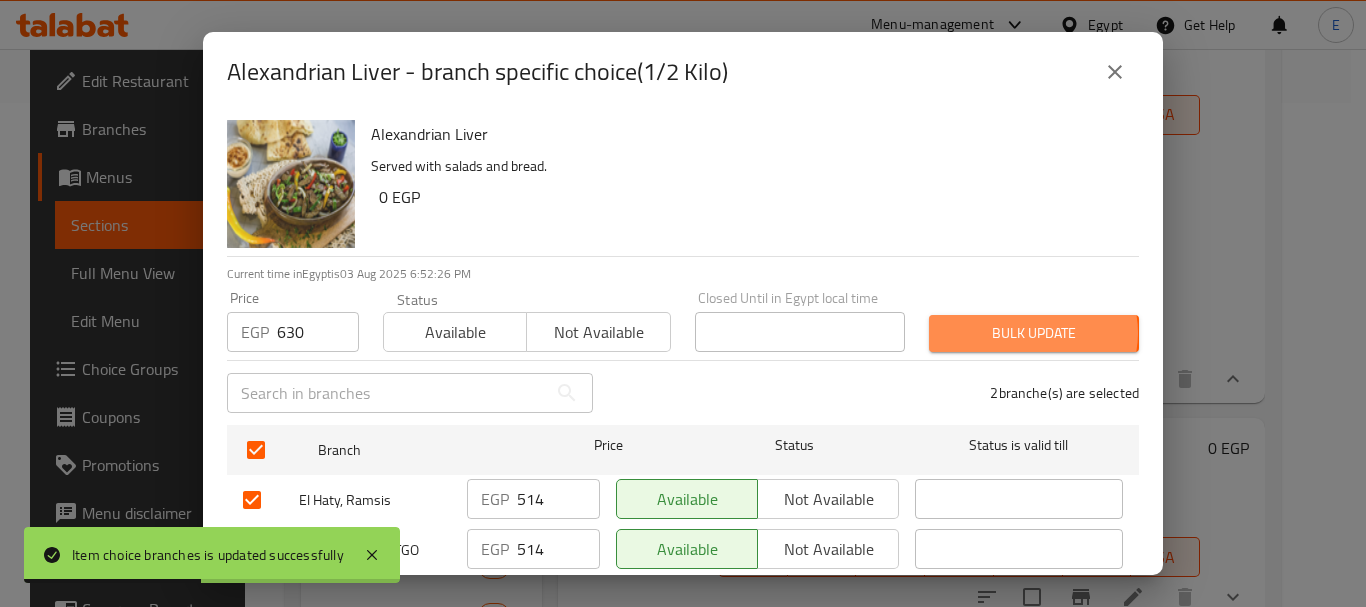 click on "Bulk update" at bounding box center (1034, 333) 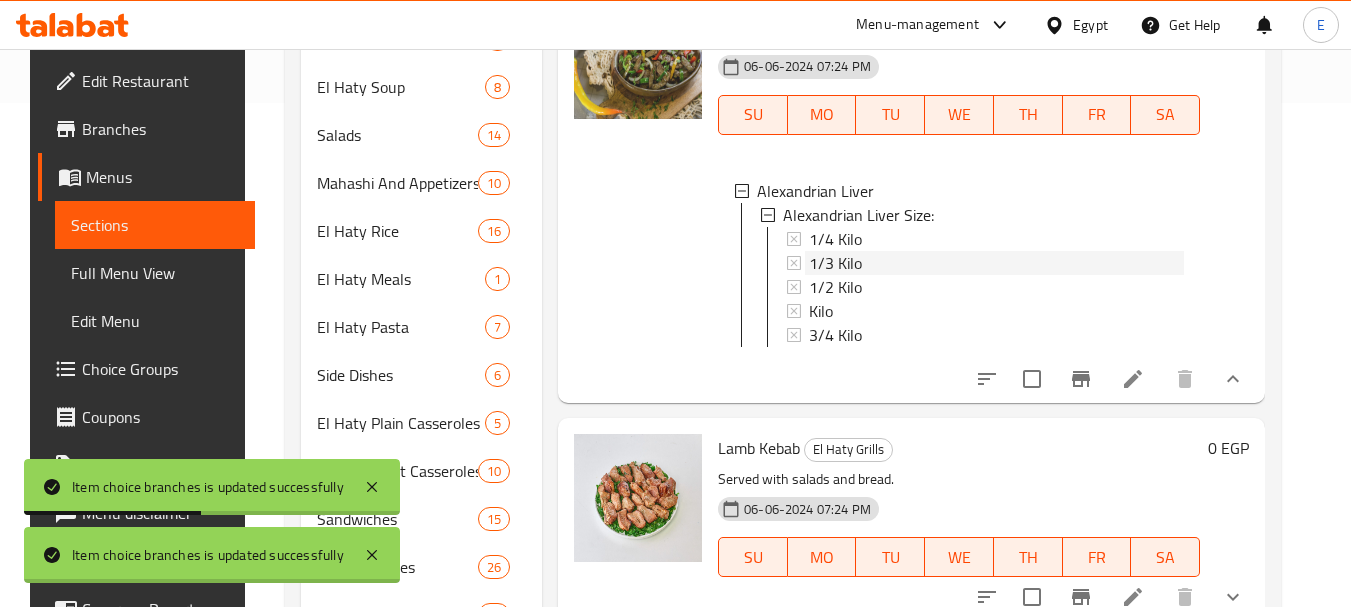 click on "1/3 Kilo" at bounding box center [835, 263] 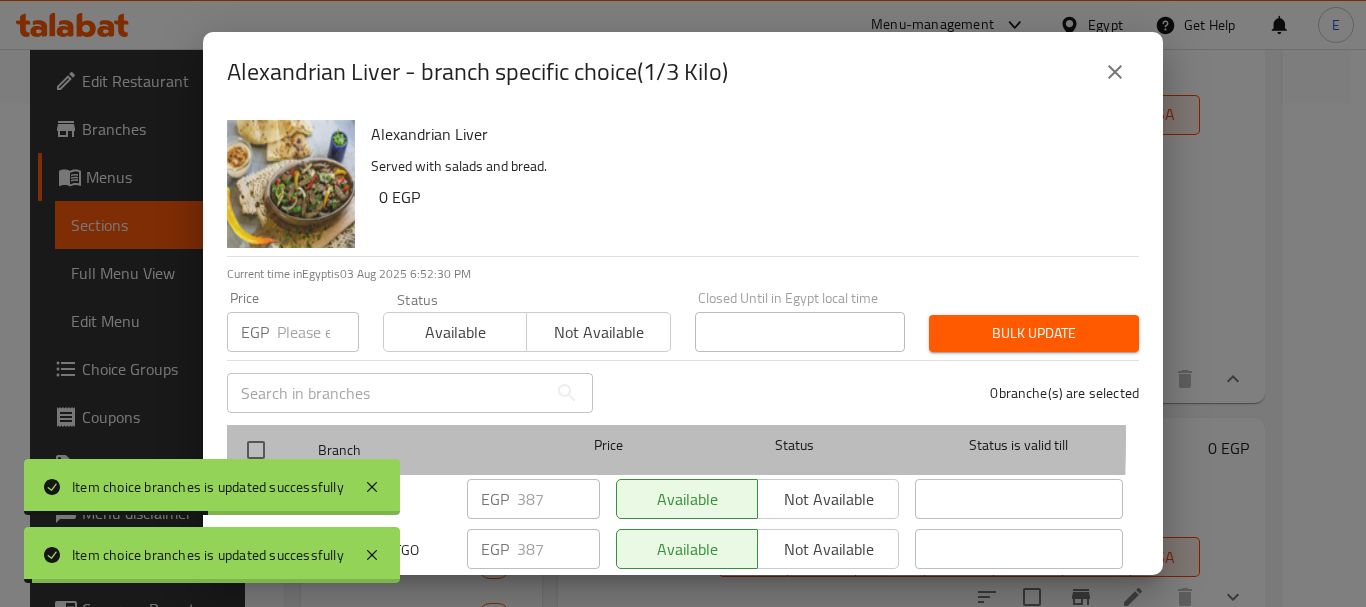click on "Branch Price Status Status is valid till" at bounding box center [683, 450] 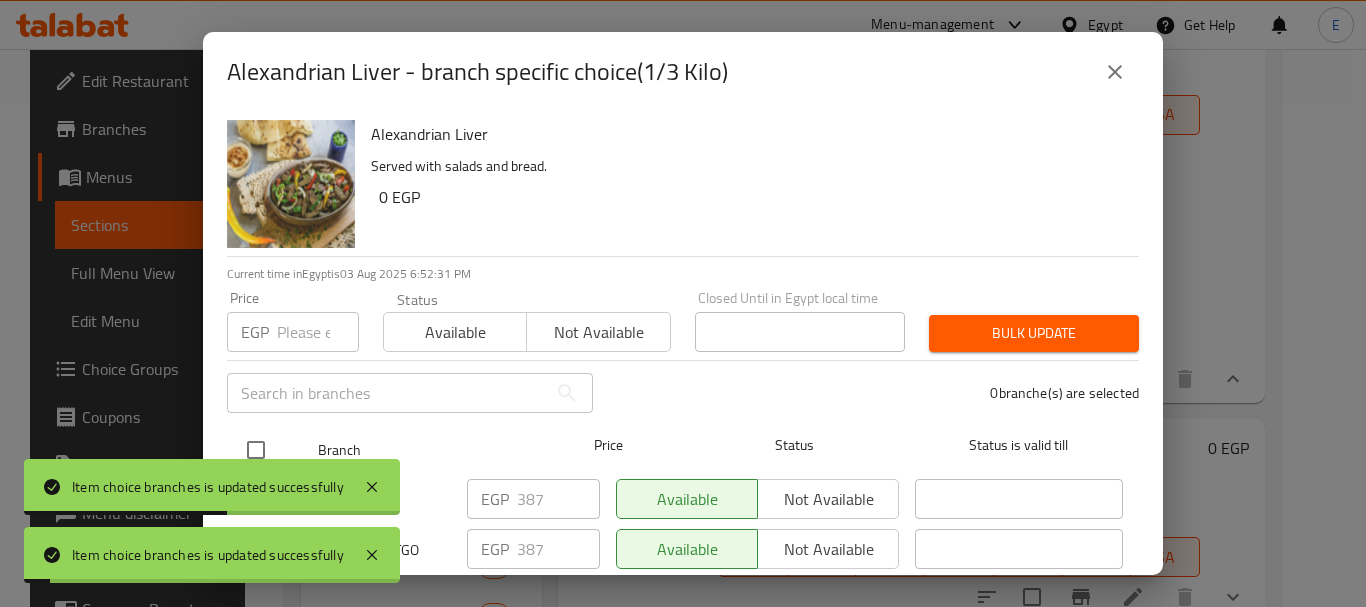 click at bounding box center (256, 450) 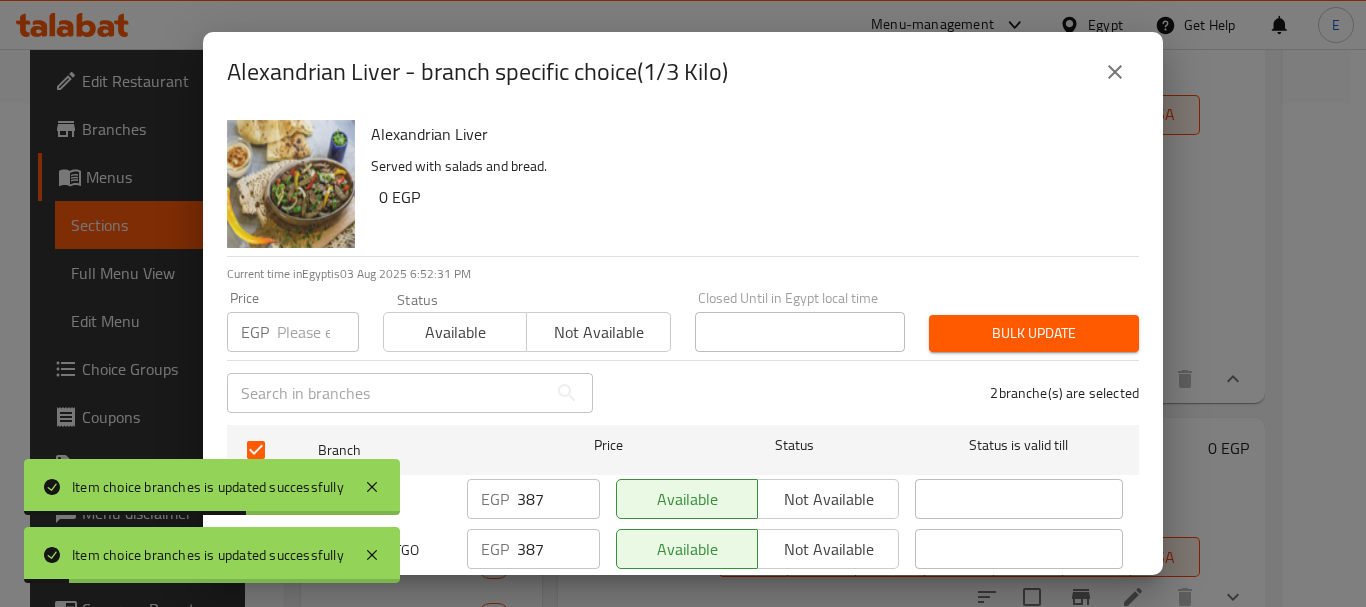 click at bounding box center (318, 332) 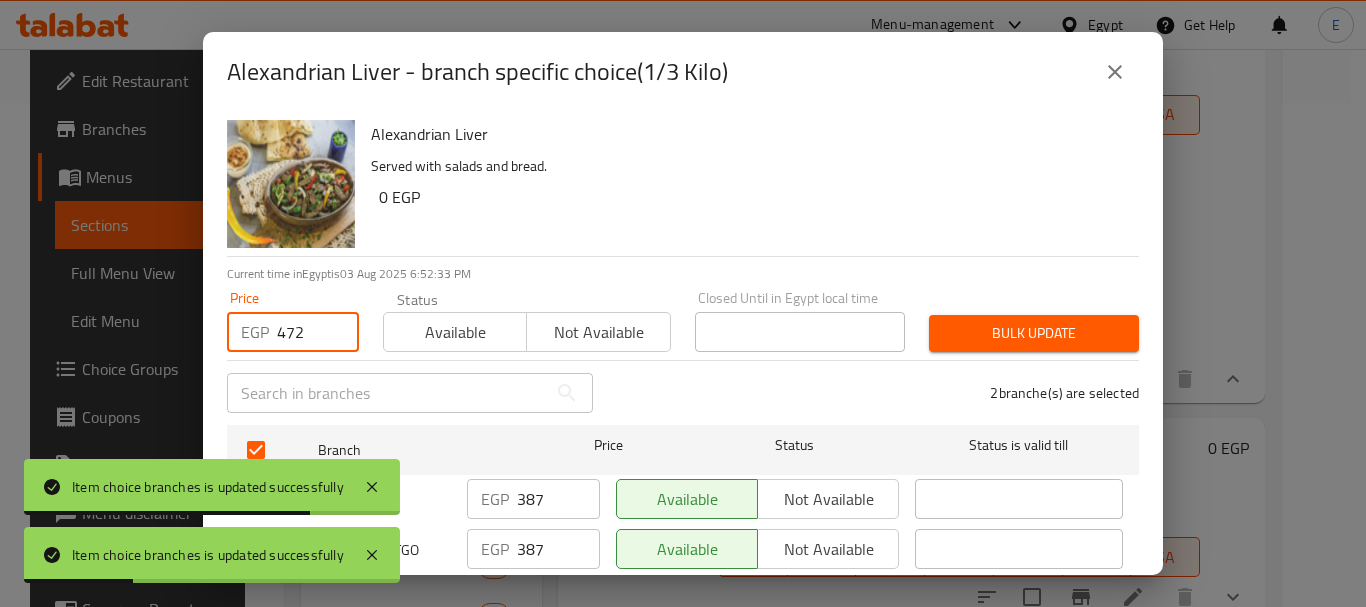type on "472" 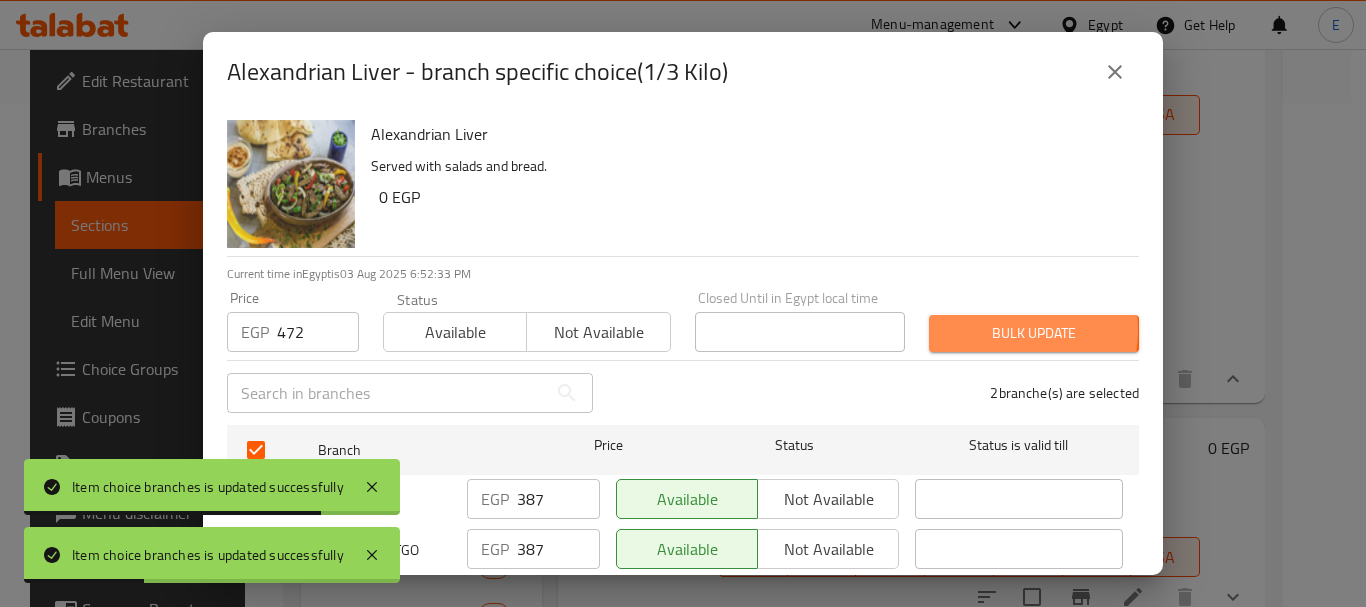 click on "Bulk update" at bounding box center [1034, 333] 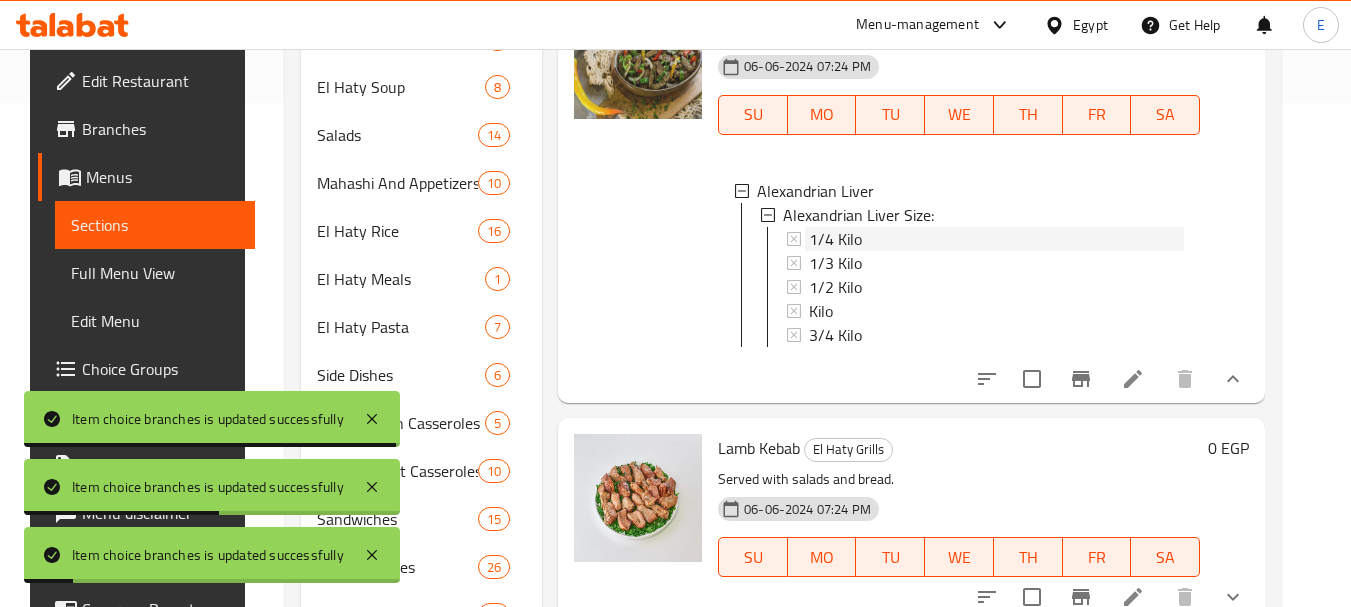 click on "1/4 Kilo" at bounding box center [835, 239] 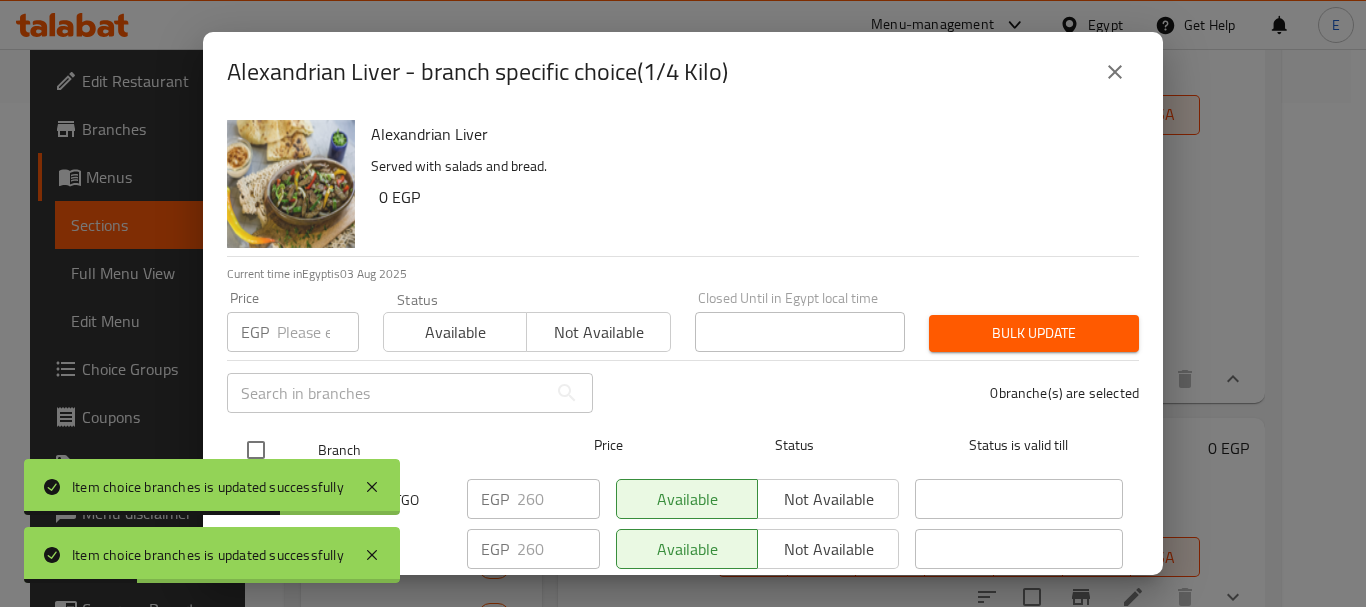 click at bounding box center [256, 450] 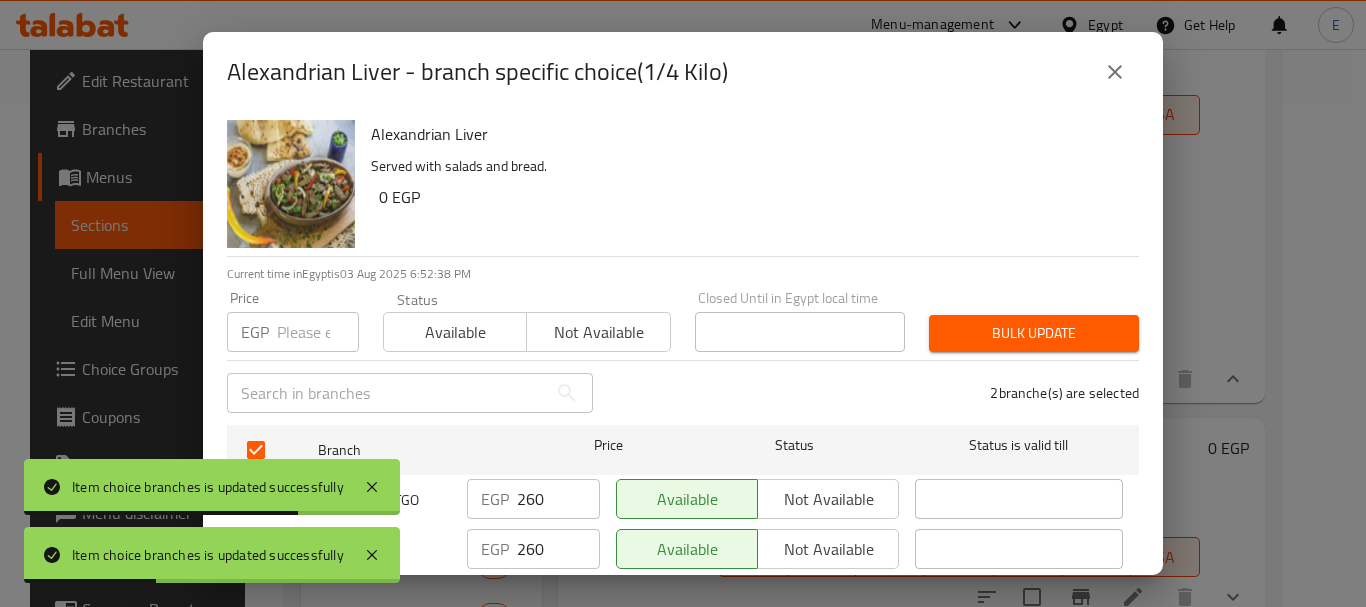 click at bounding box center [318, 332] 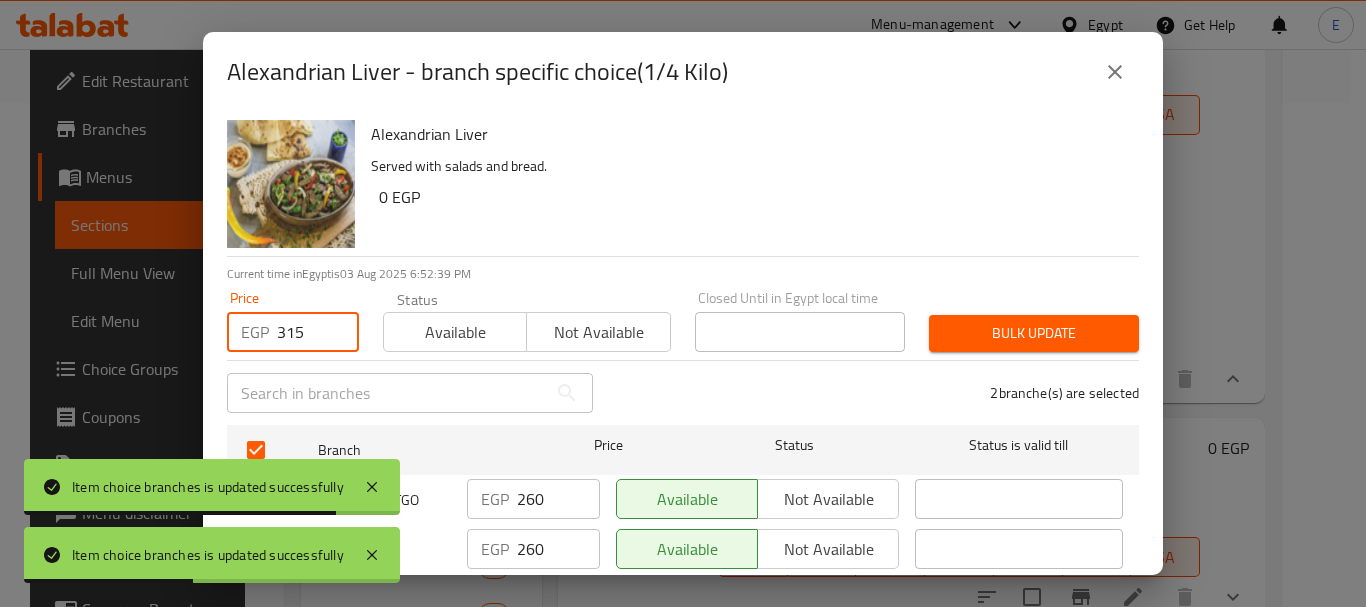 type on "315" 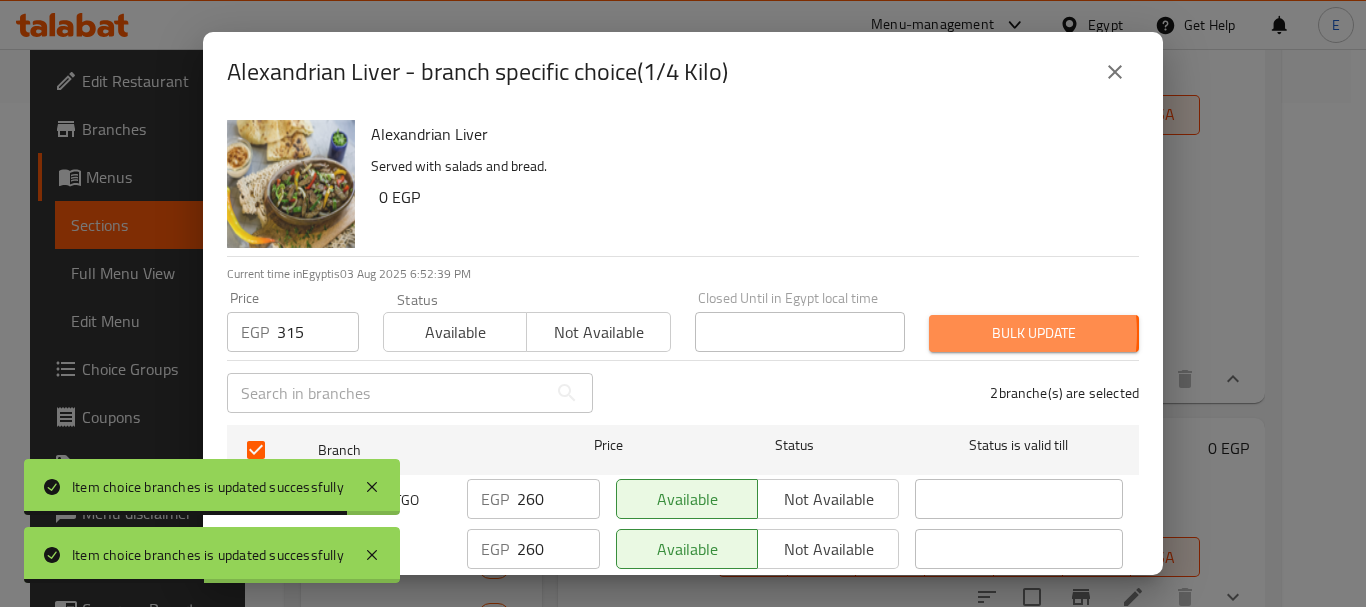 click on "Bulk update" at bounding box center (1034, 333) 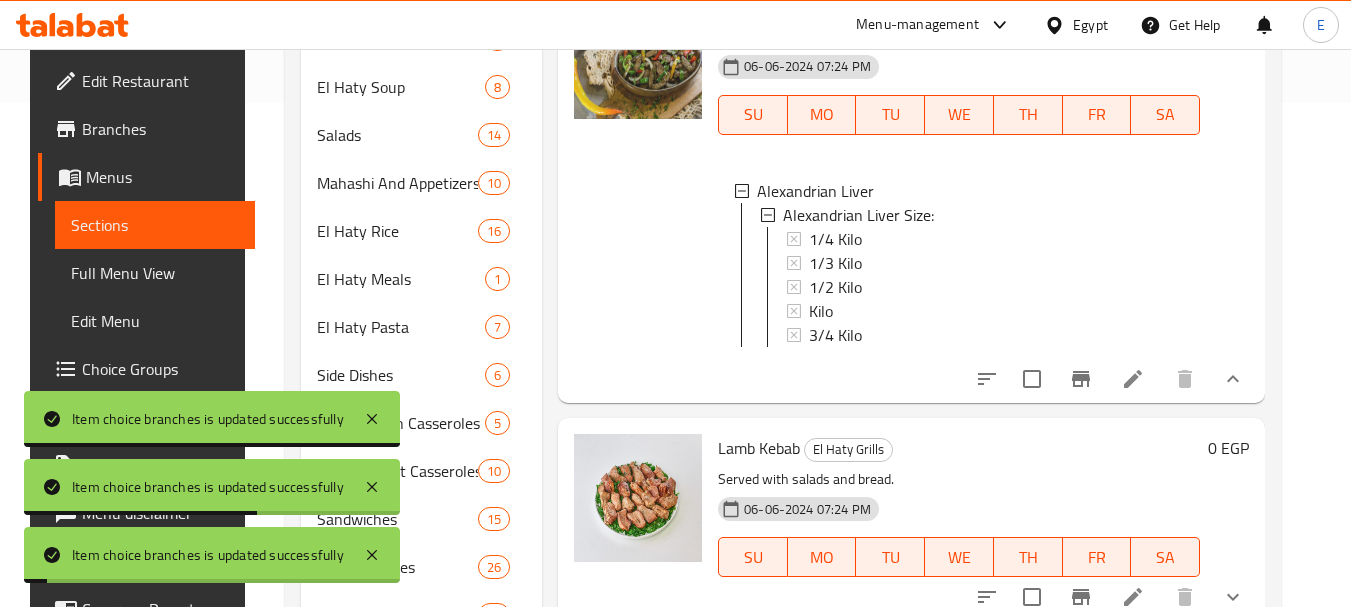 scroll, scrollTop: 3, scrollLeft: 0, axis: vertical 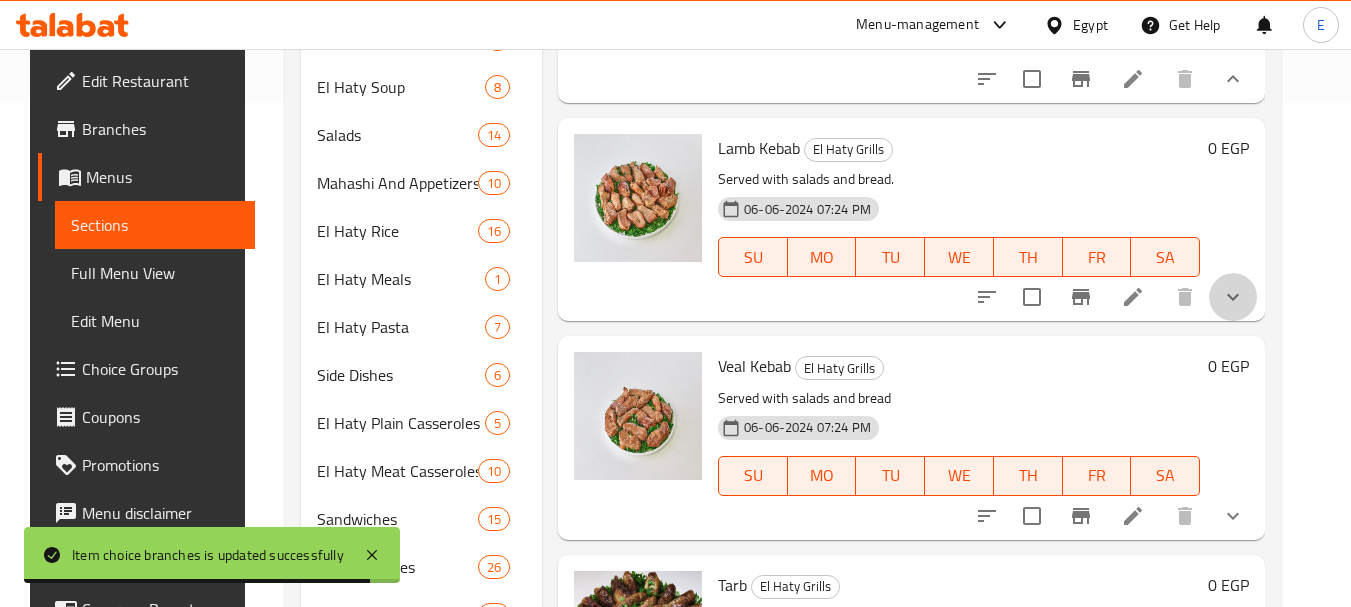 click at bounding box center (1233, 297) 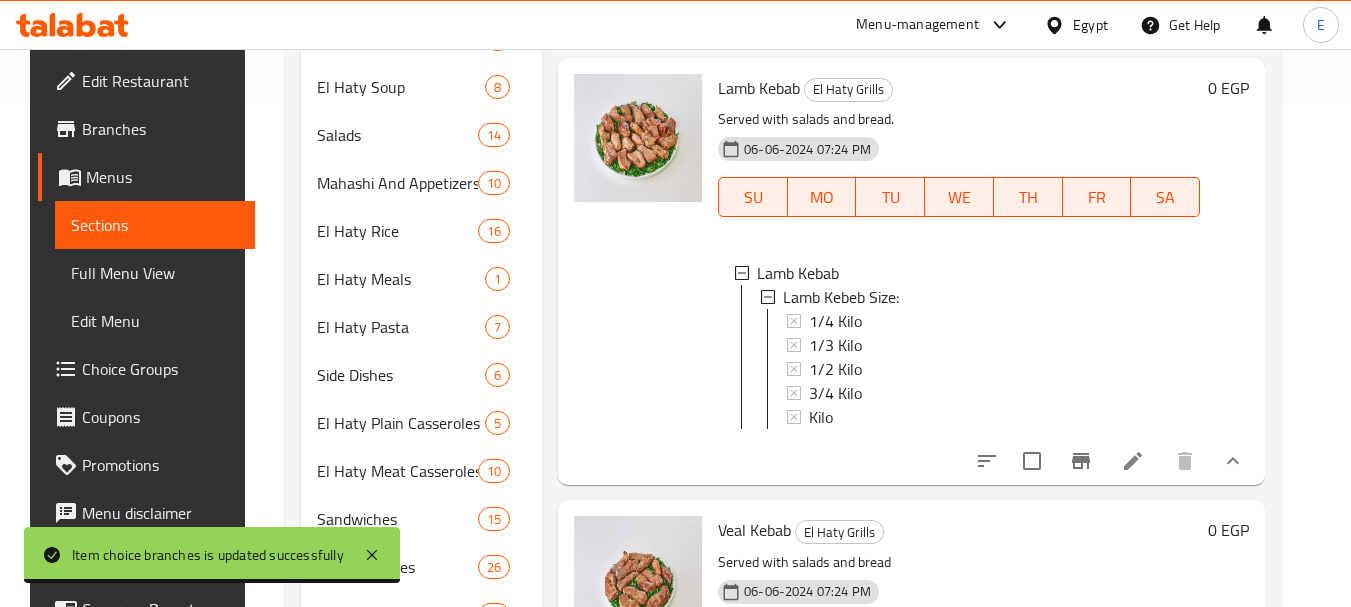 scroll, scrollTop: 7659, scrollLeft: 0, axis: vertical 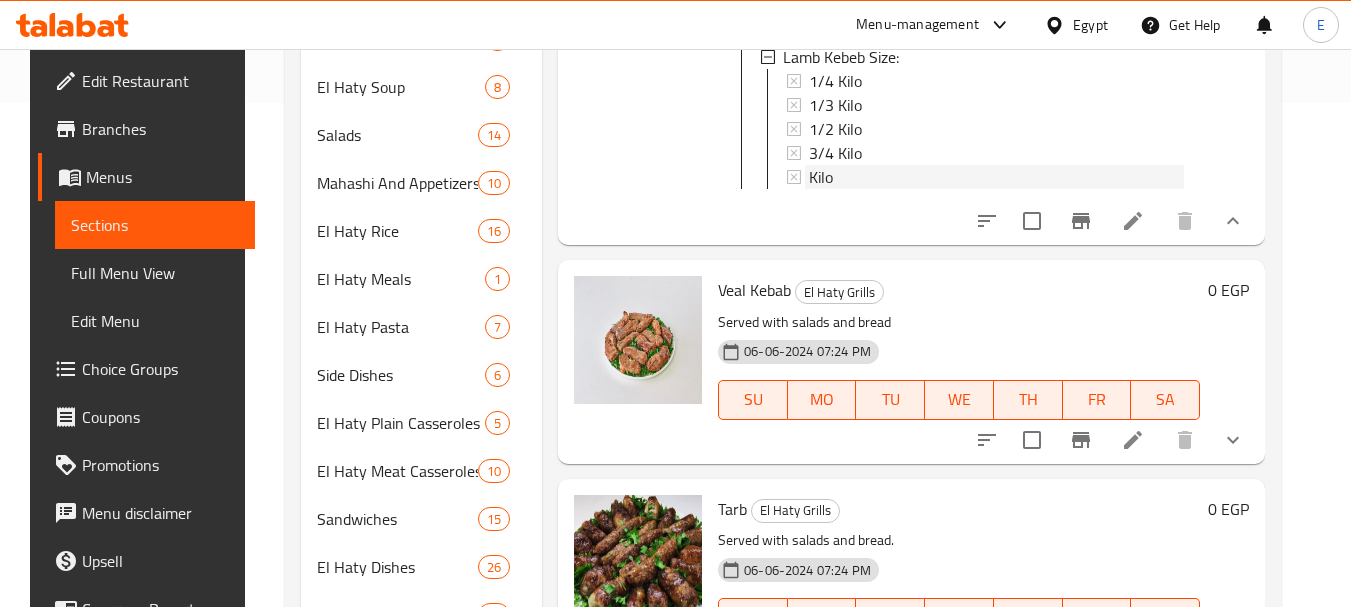click on "Kilo" at bounding box center [996, 177] 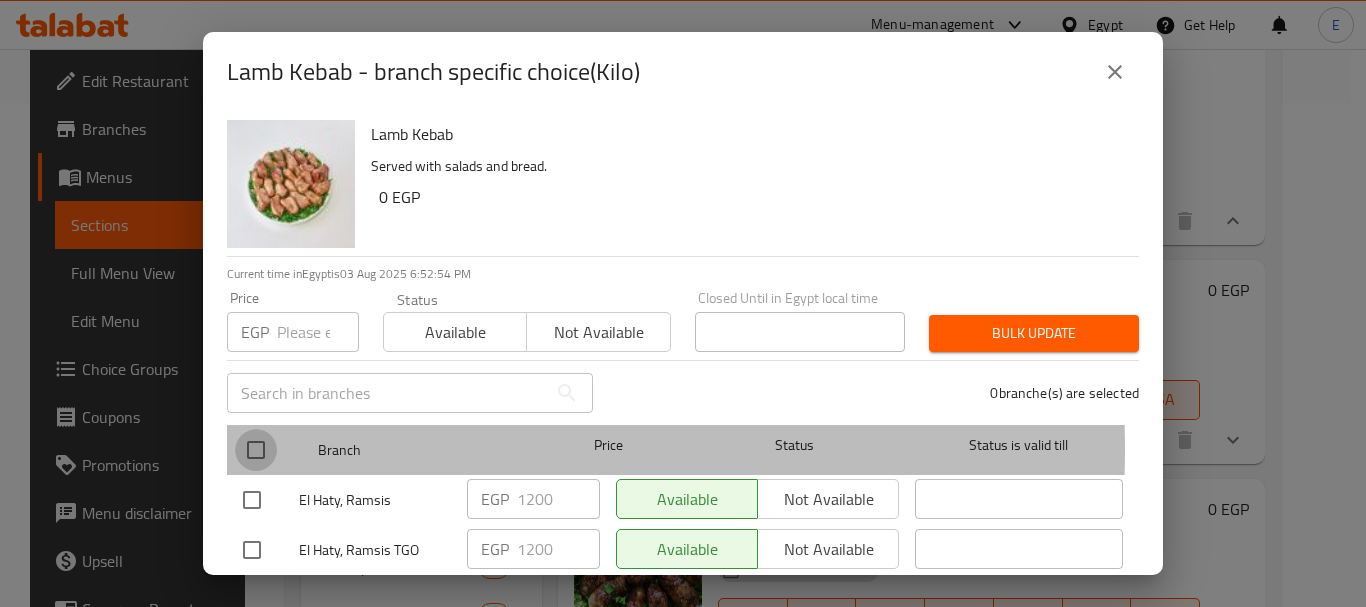 click at bounding box center (256, 450) 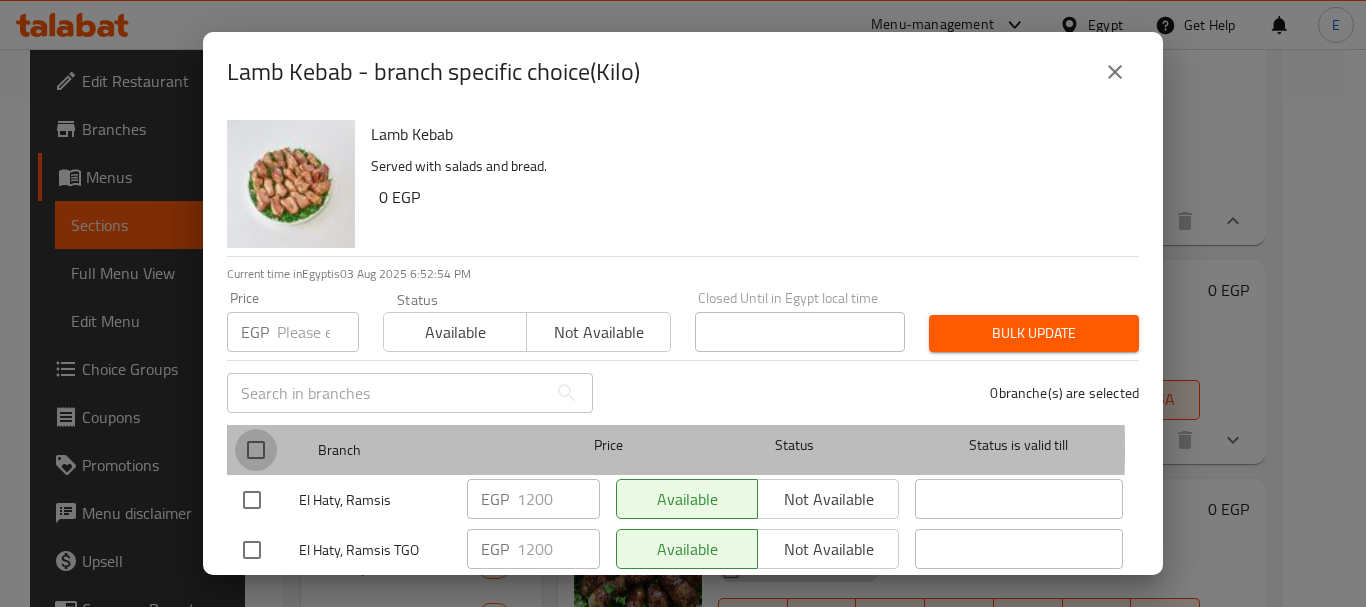 checkbox on "true" 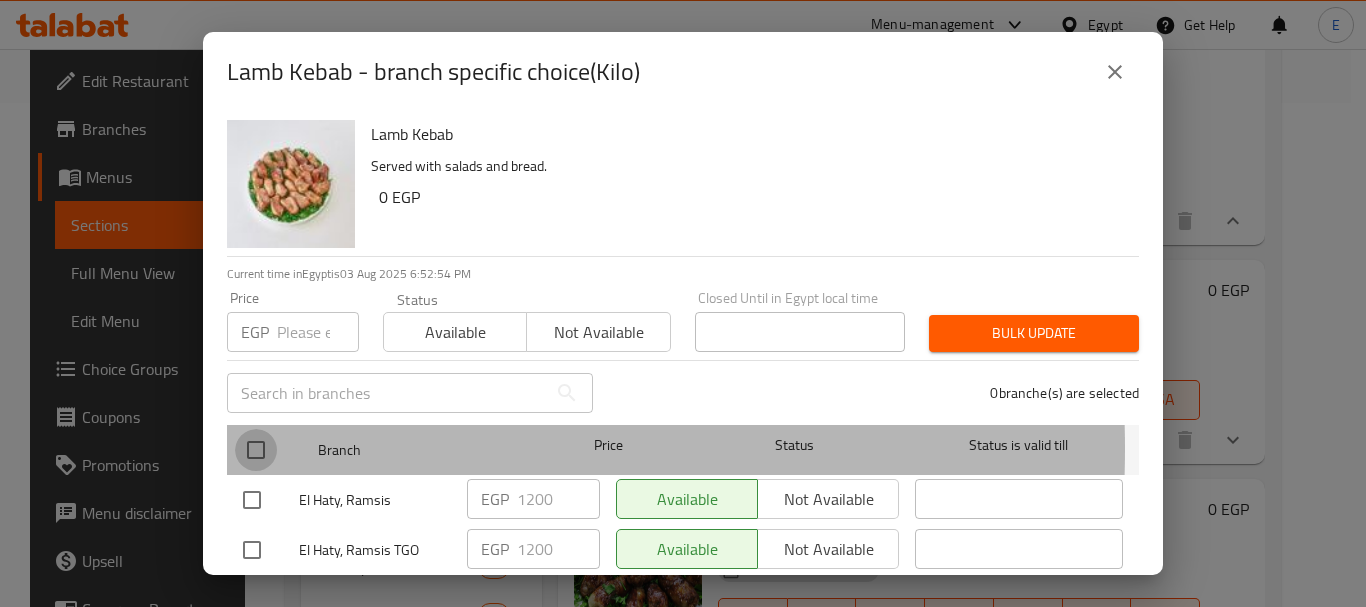 checkbox on "true" 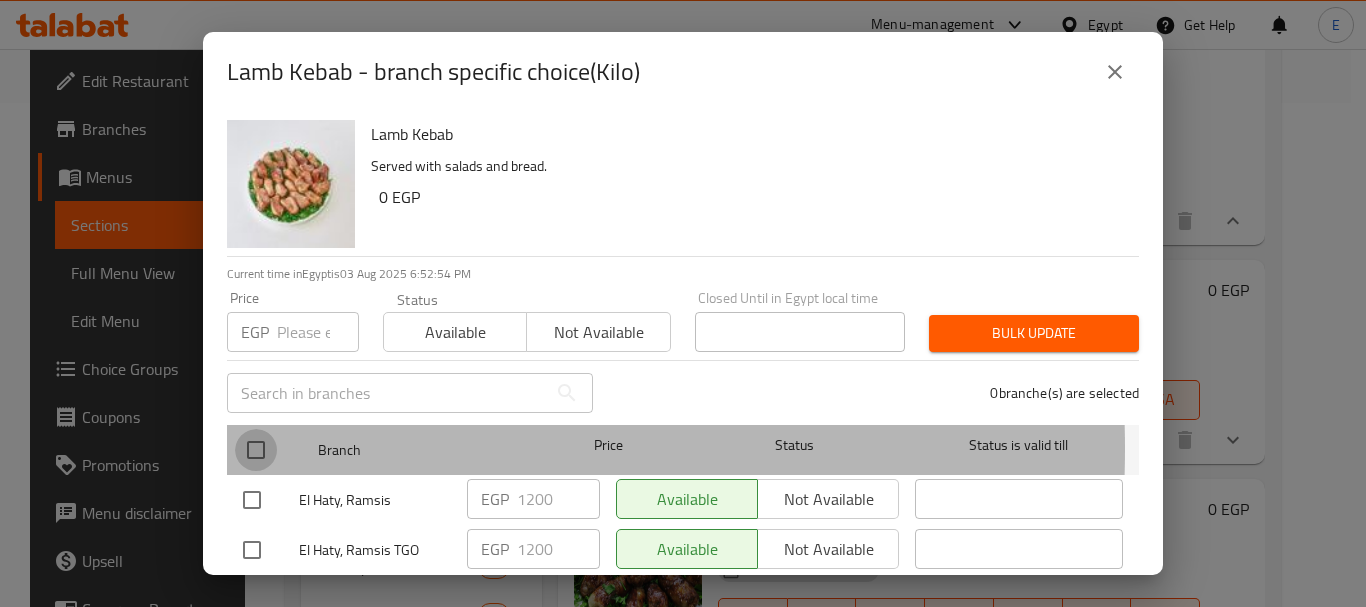 checkbox on "true" 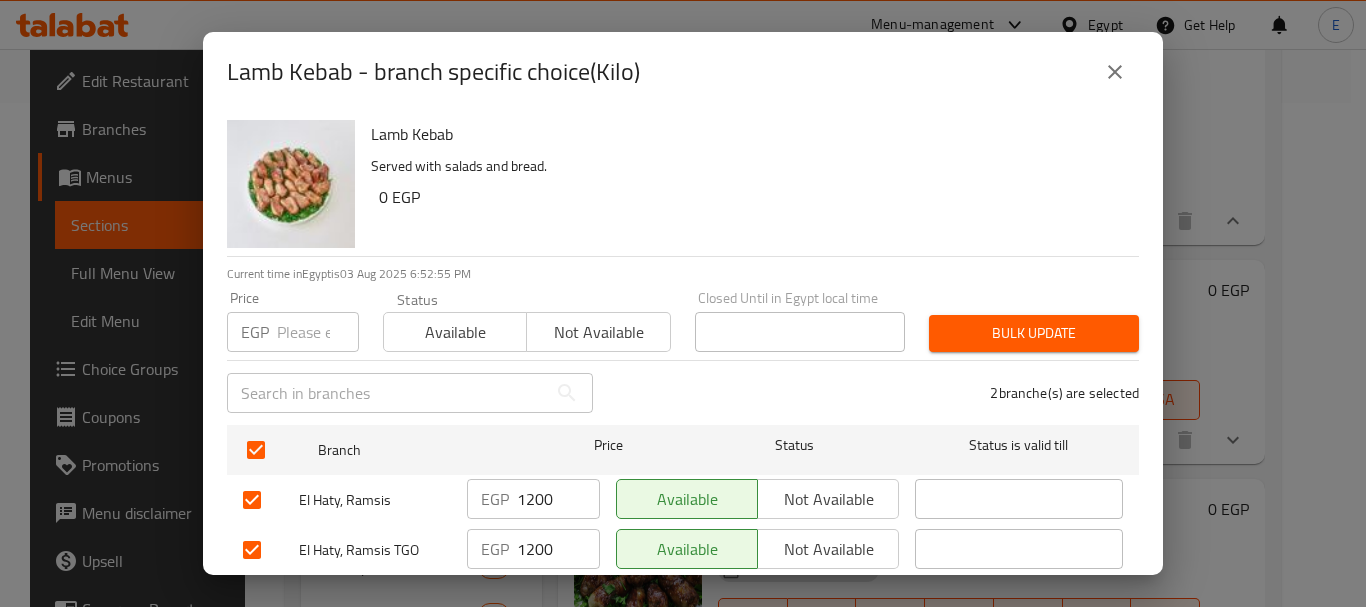 click on "EGP Price" at bounding box center (293, 332) 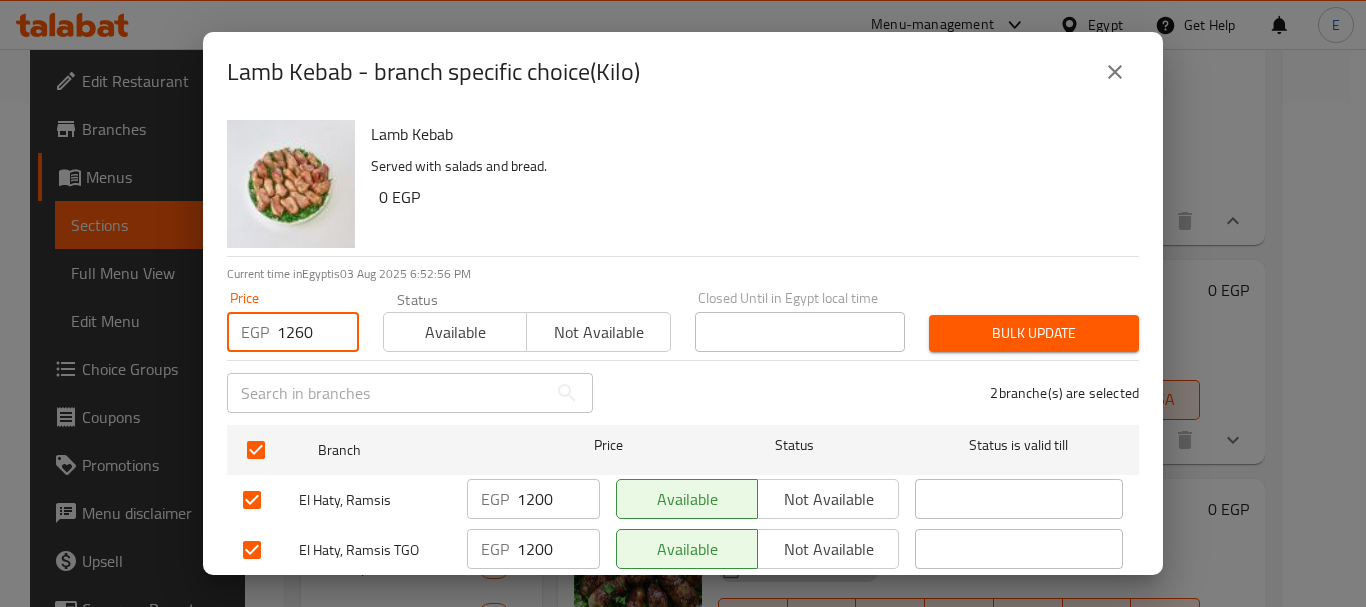 type on "1260" 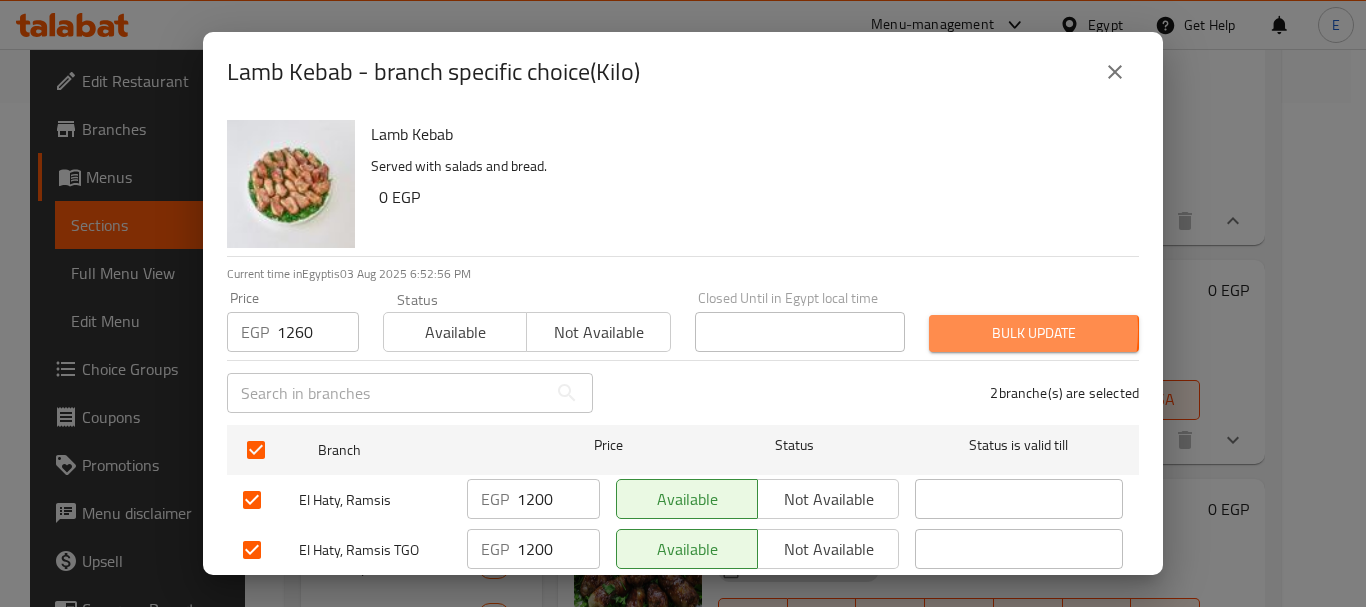click on "Bulk update" at bounding box center (1034, 333) 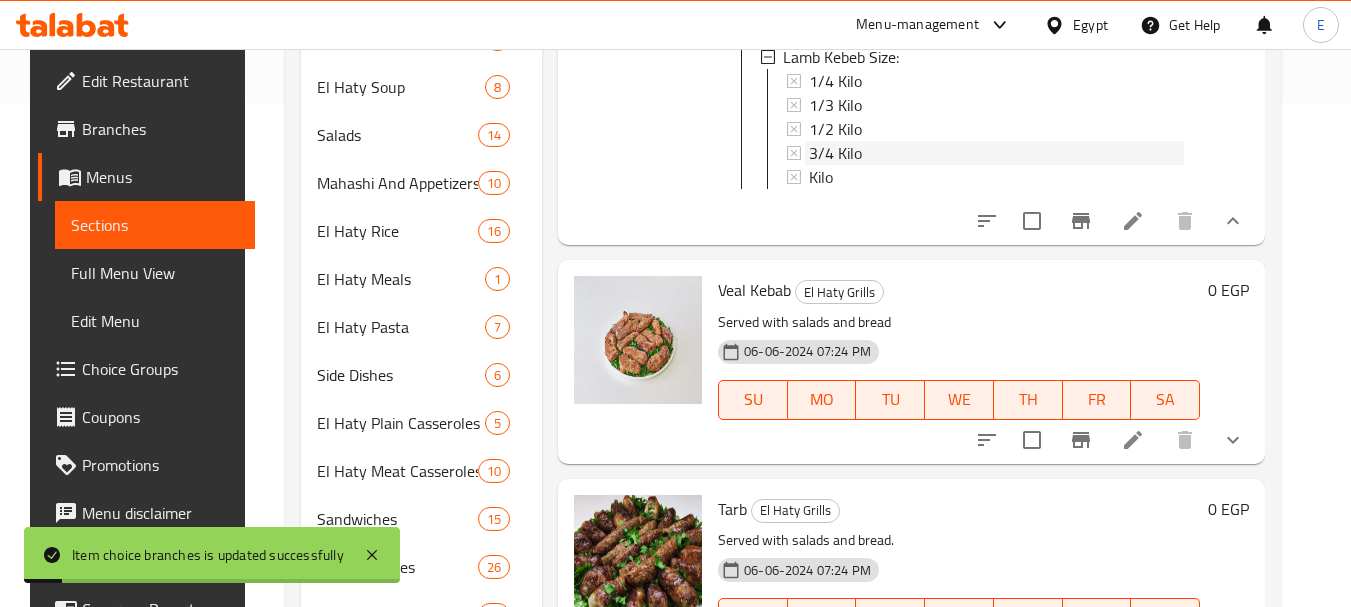 click on "3/4 Kilo" at bounding box center [835, 153] 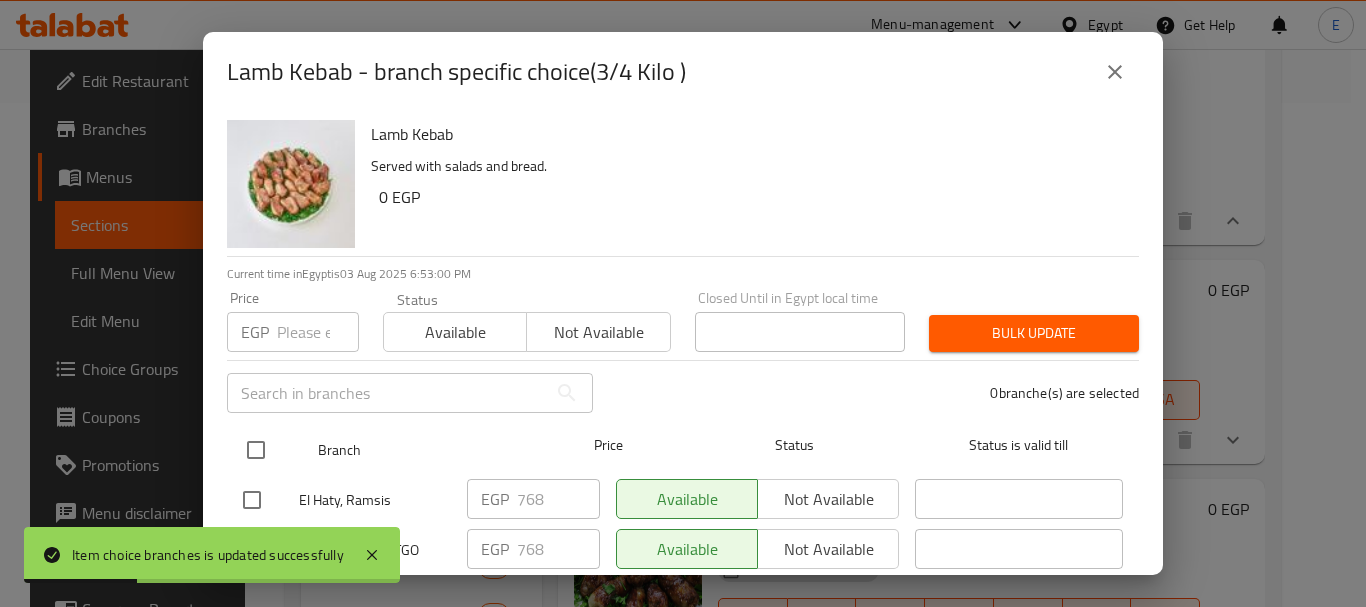 click at bounding box center (256, 450) 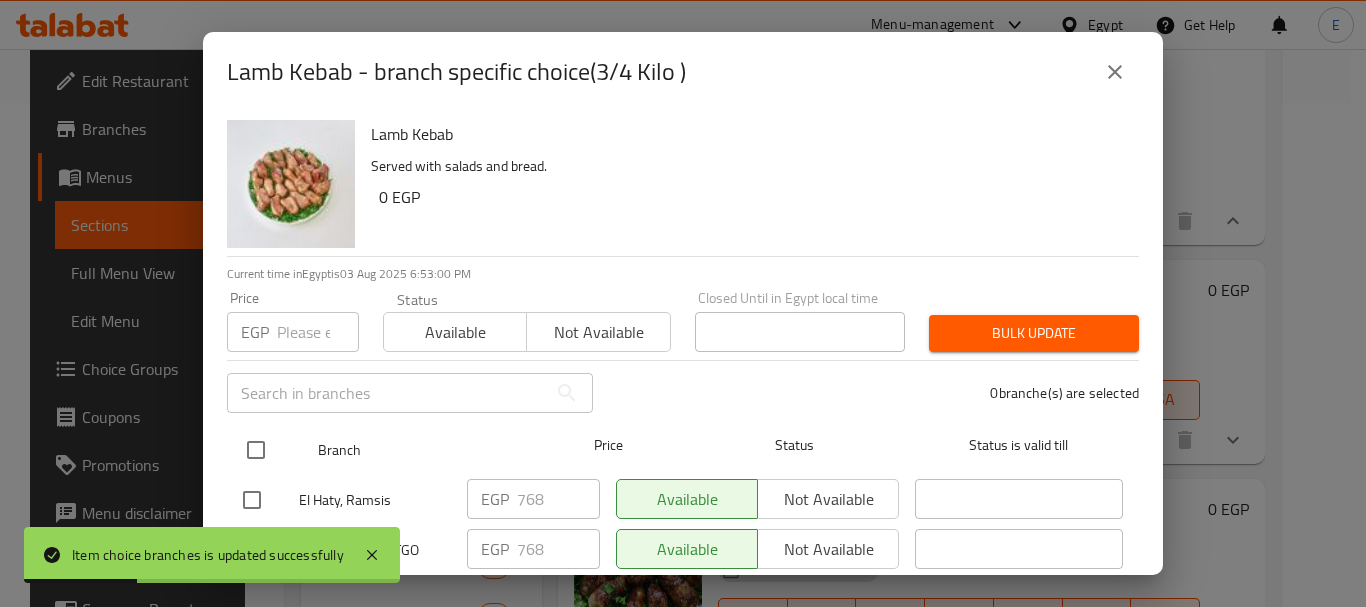 checkbox on "true" 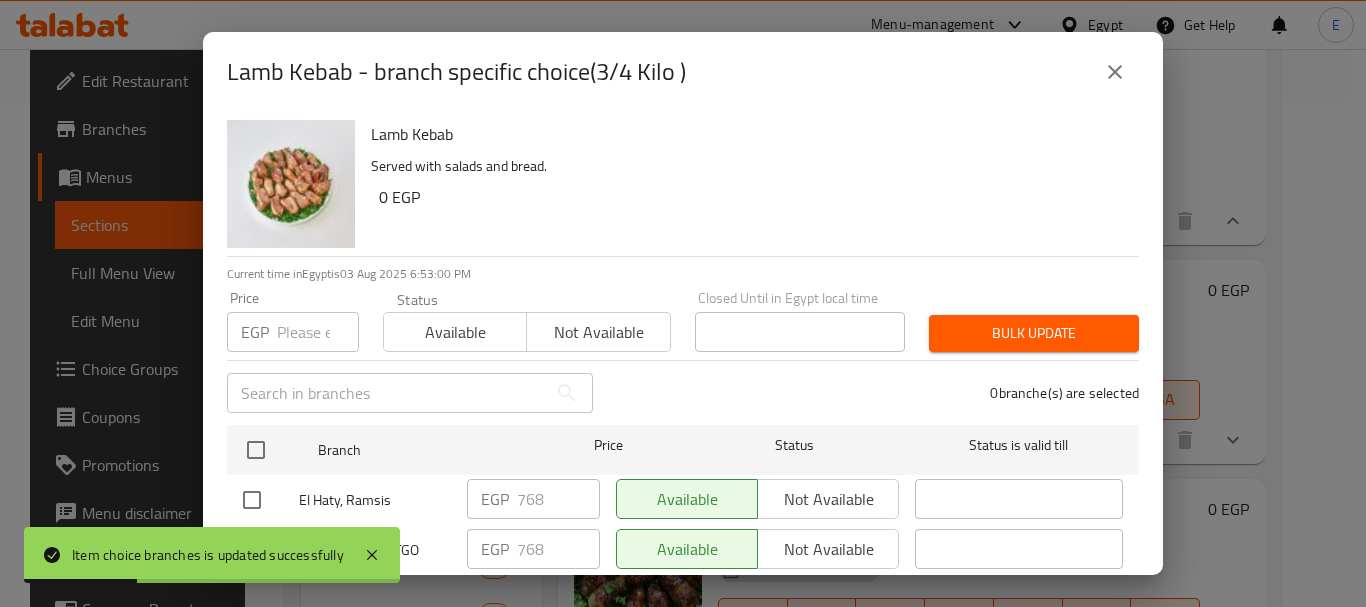 checkbox on "true" 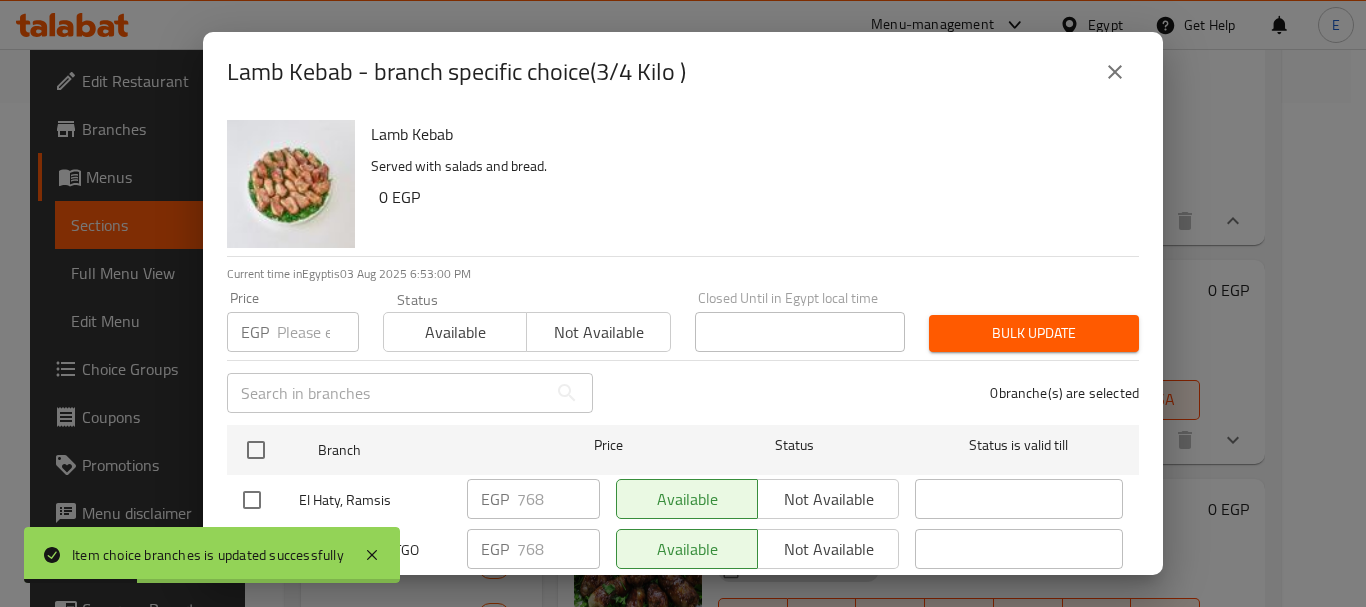 checkbox on "true" 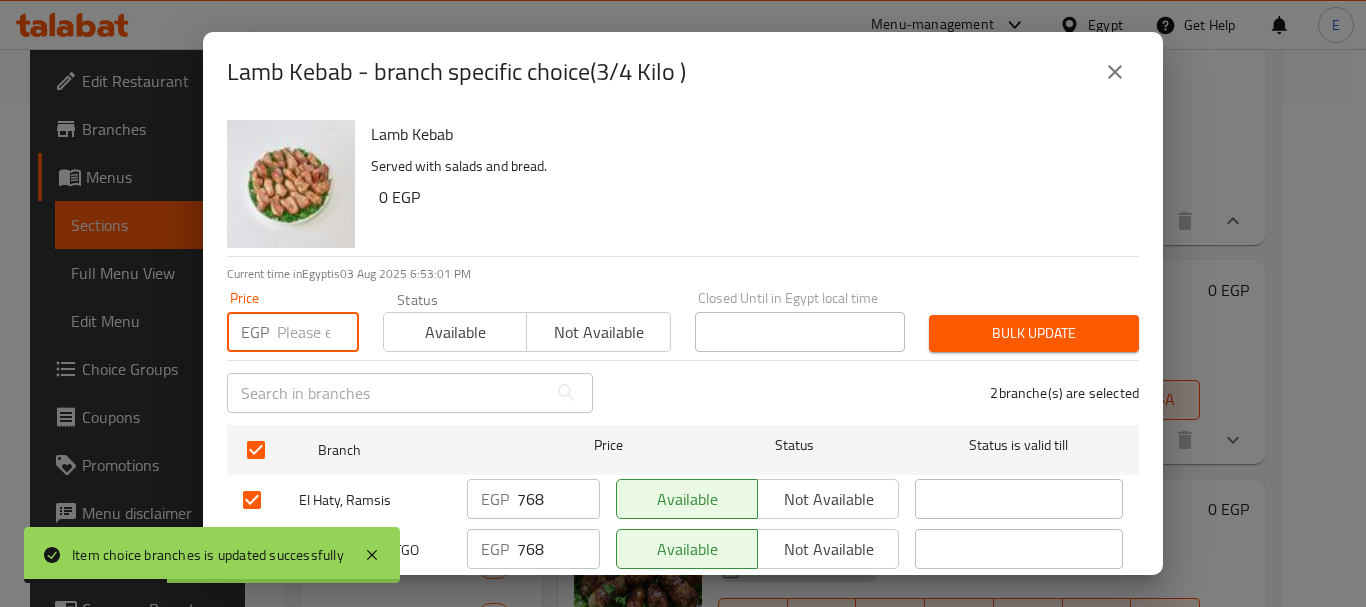 click at bounding box center [318, 332] 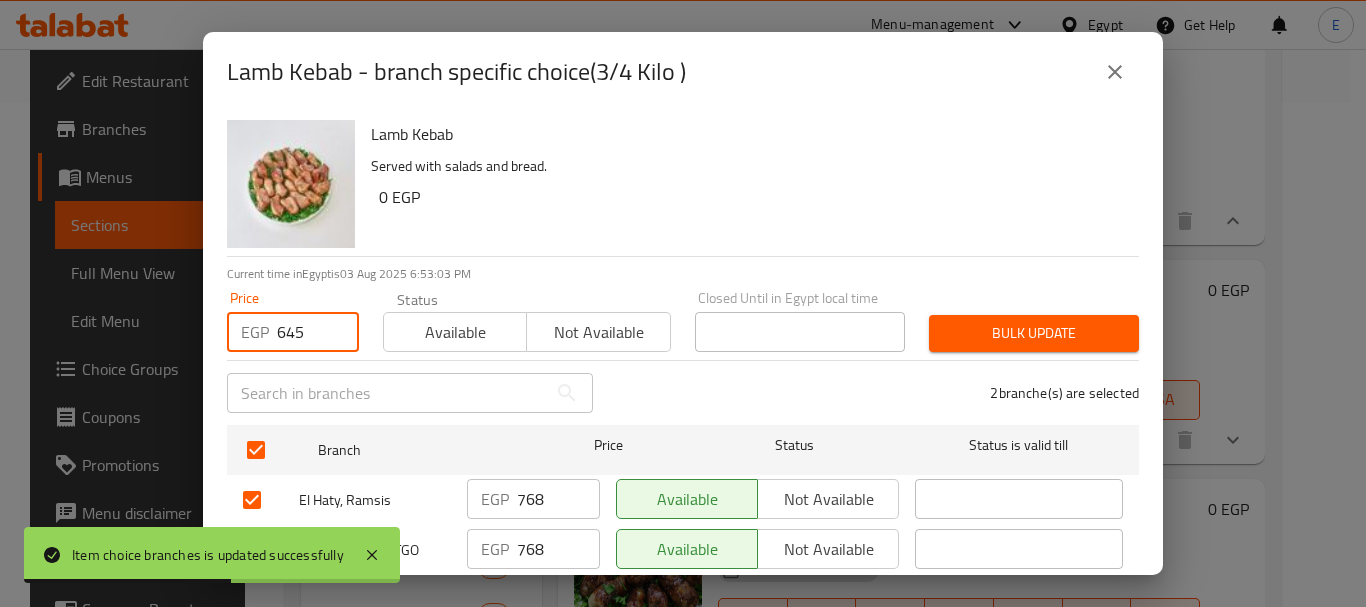 drag, startPoint x: 311, startPoint y: 331, endPoint x: 191, endPoint y: 332, distance: 120.004166 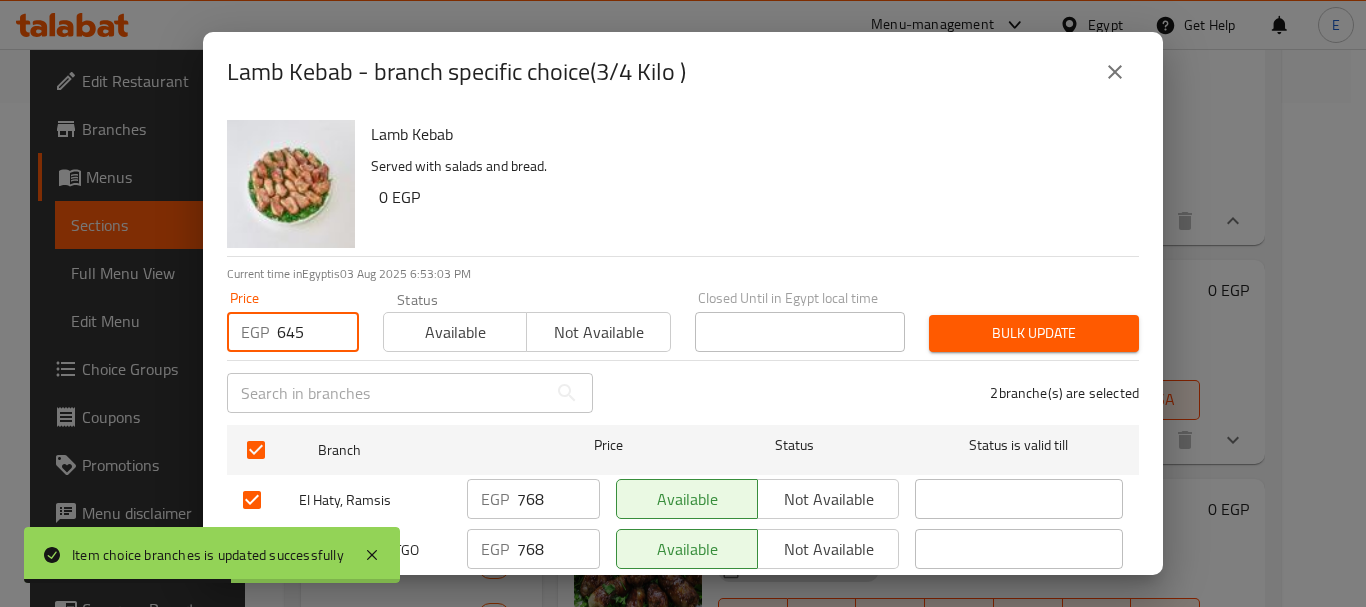 click on "Lamb Kebab - branch specific choice(3/4 Kilo	) Lamb Kebab Served with salads and bread. 0   EGP Current time in  Egypt  is  03 Aug 2025   6:53:03 PM Price EGP 645 Price Status Available Not available Closed Until in Egypt local time Closed Until in Egypt local time Bulk update ​ 2  branche(s) are selected Branch Price Status Status is valid till El Haty, Ramsis EGP 768 ​ Available Not available ​ El Haty, Ramsis TGO EGP 768 ​ Available Not available ​ Save" at bounding box center [683, 303] 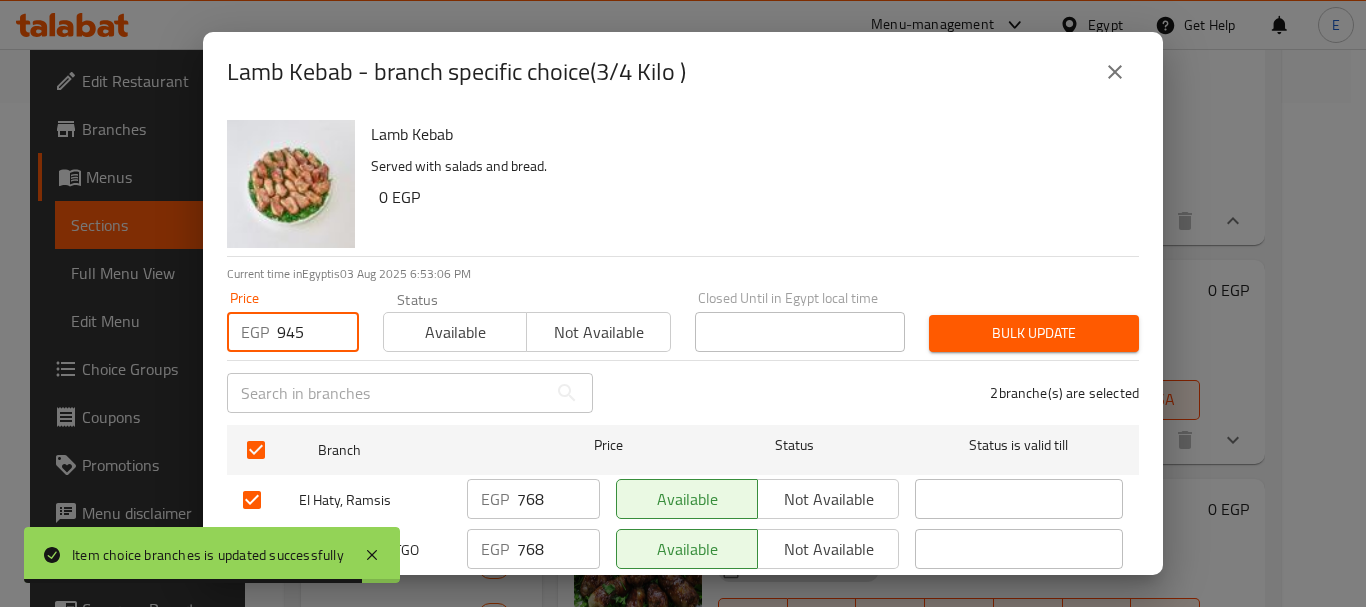 type on "945" 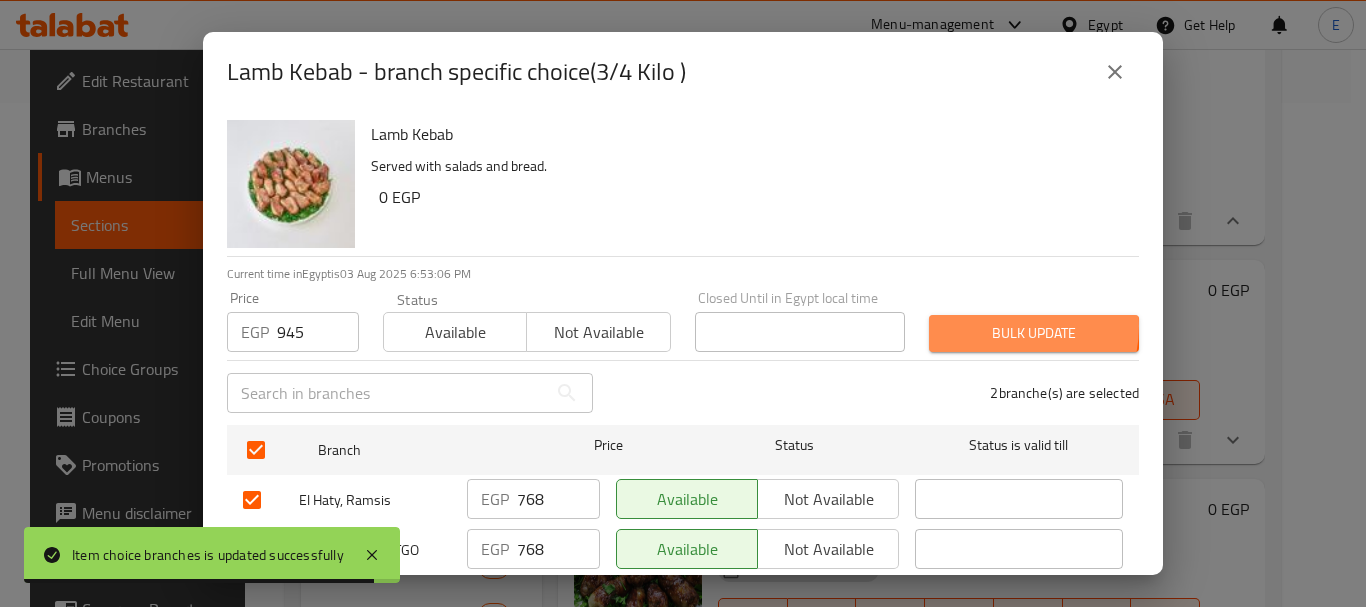 click on "Bulk update" at bounding box center [1034, 333] 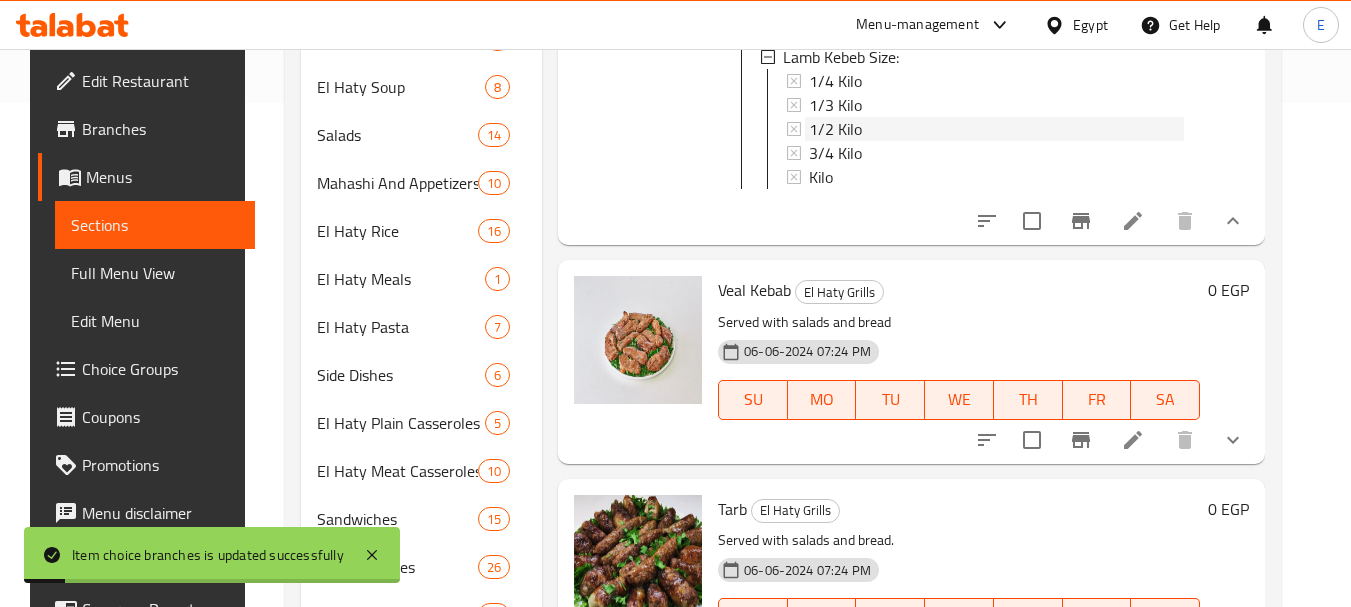 click on "1/2 Kilo" at bounding box center [835, 129] 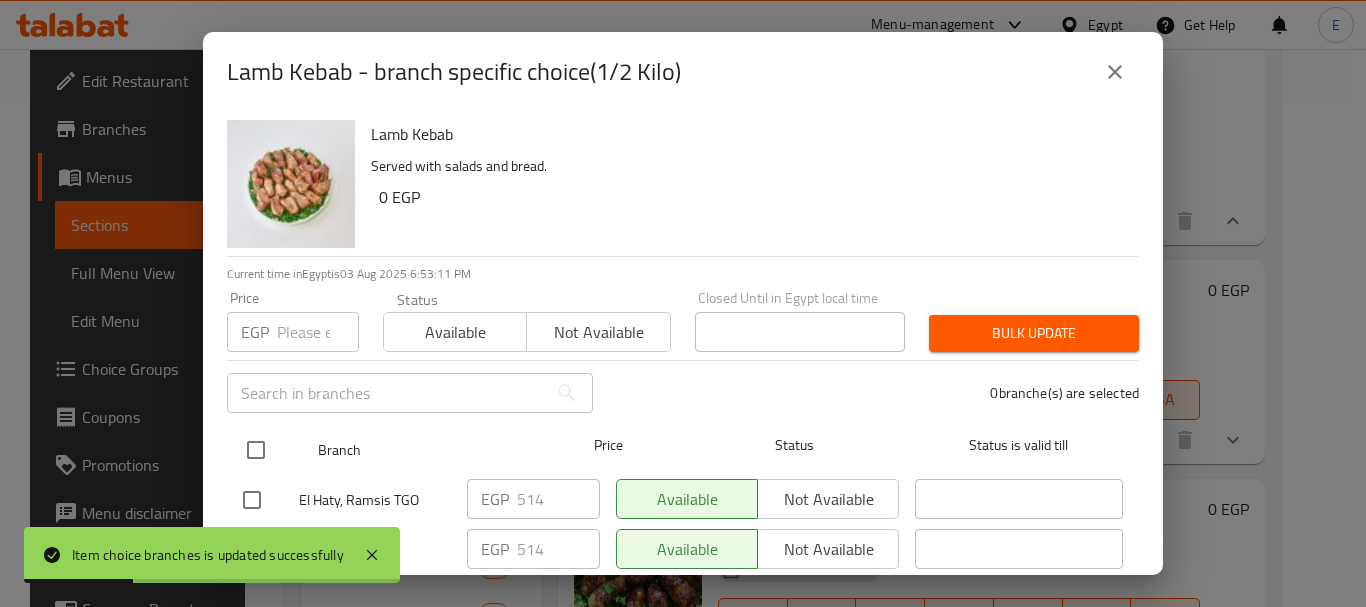 click at bounding box center (256, 450) 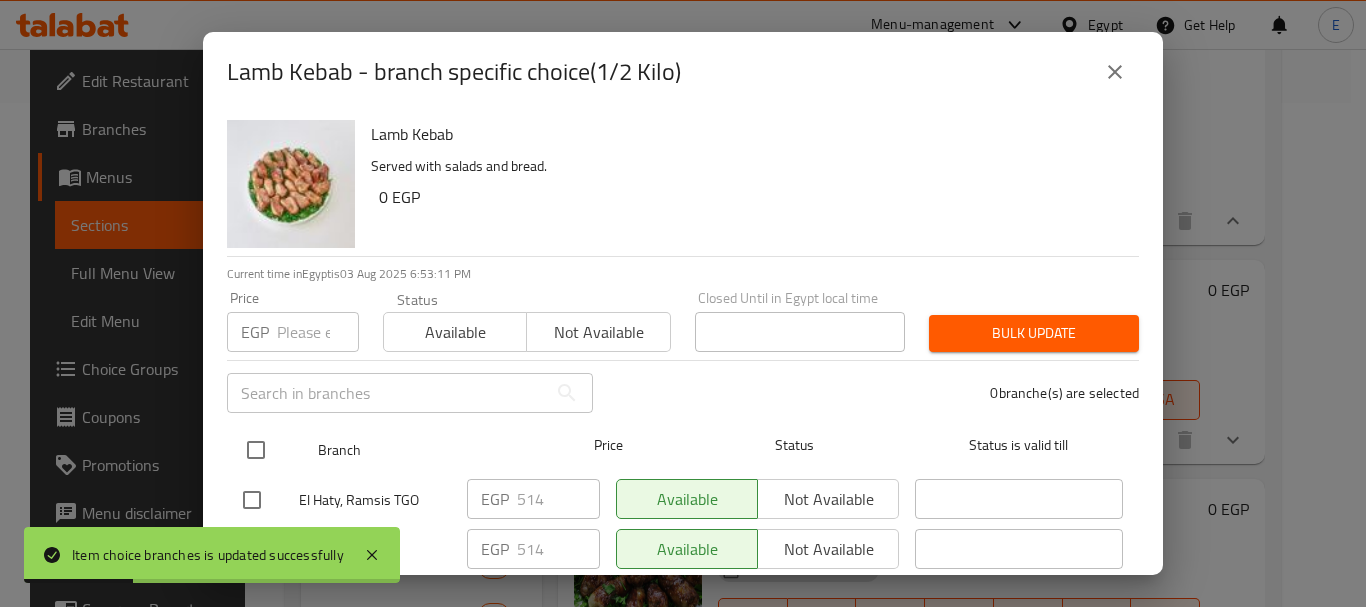 checkbox on "true" 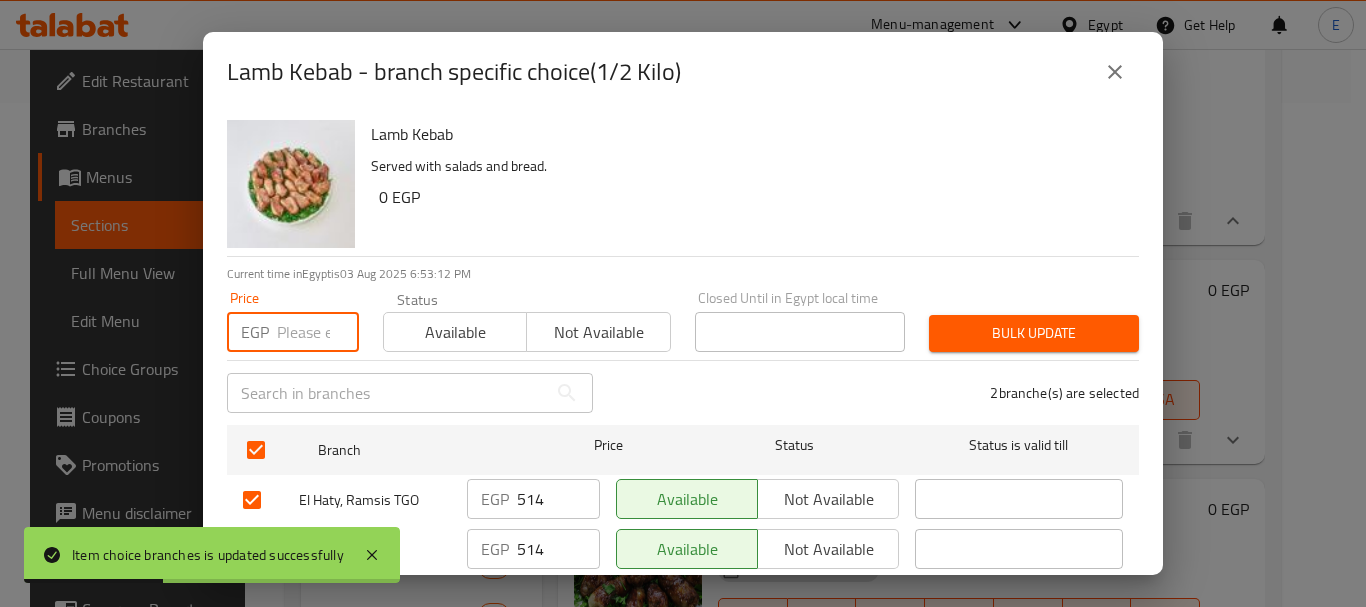 click at bounding box center (318, 332) 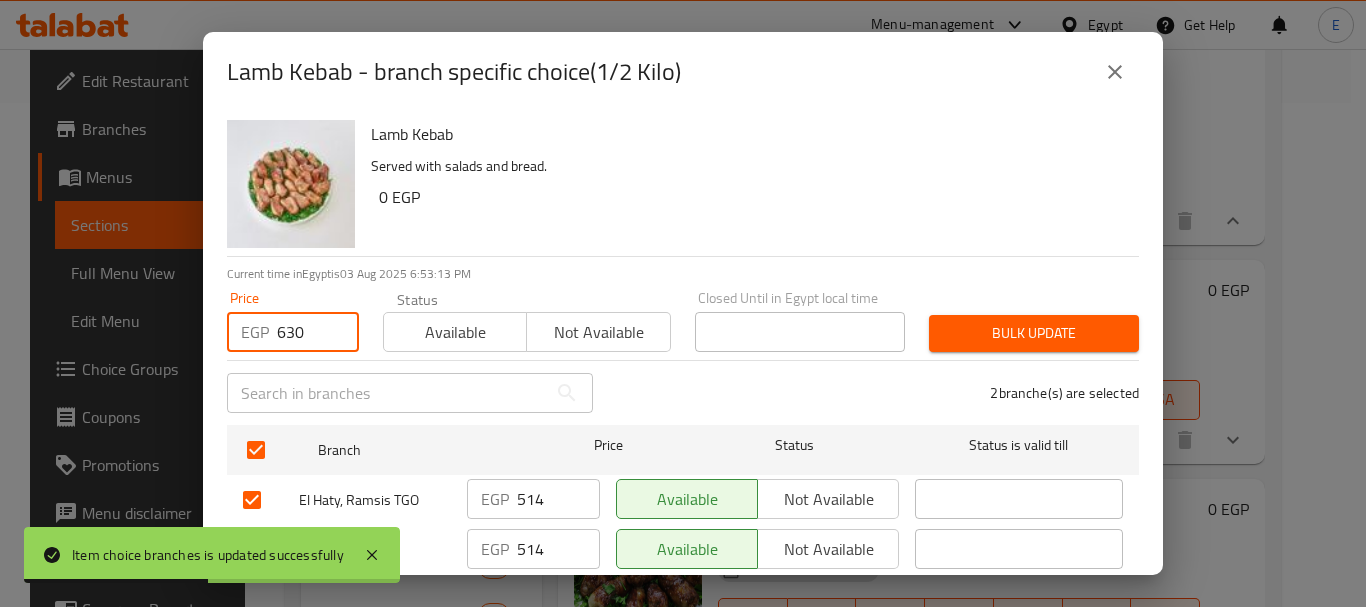 type on "630" 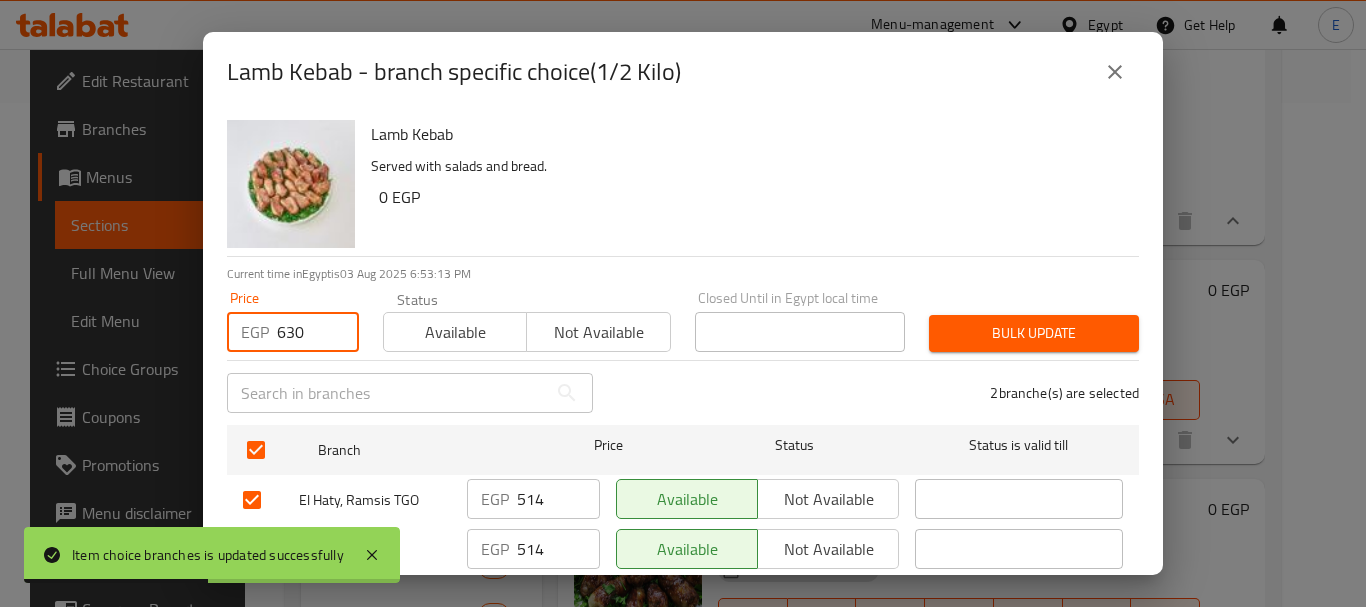 click on "Bulk update" at bounding box center (1034, 333) 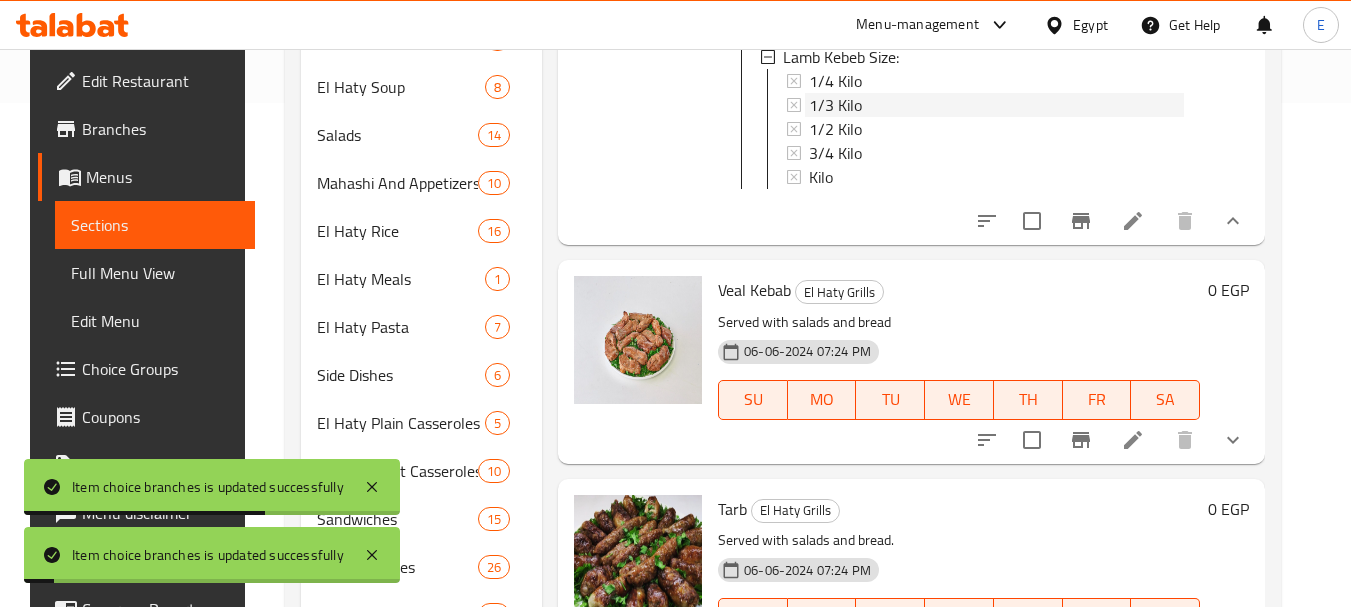 click on "1/3 Kilo" at bounding box center (835, 105) 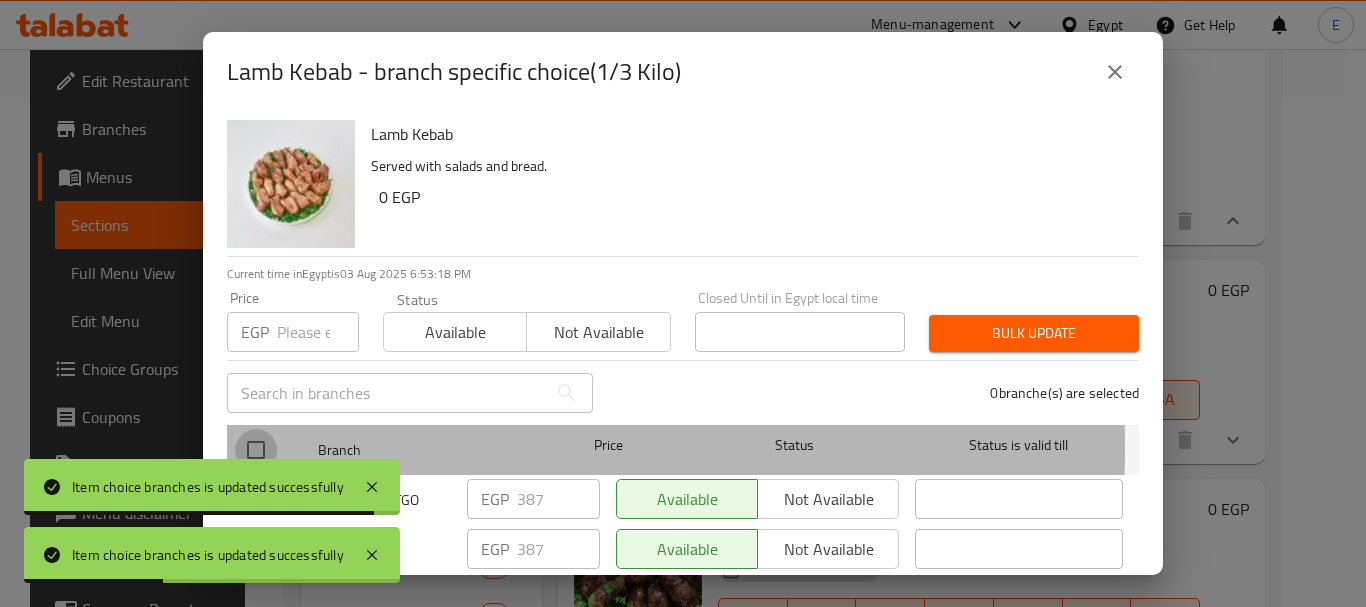 drag, startPoint x: 267, startPoint y: 447, endPoint x: 266, endPoint y: 362, distance: 85.00588 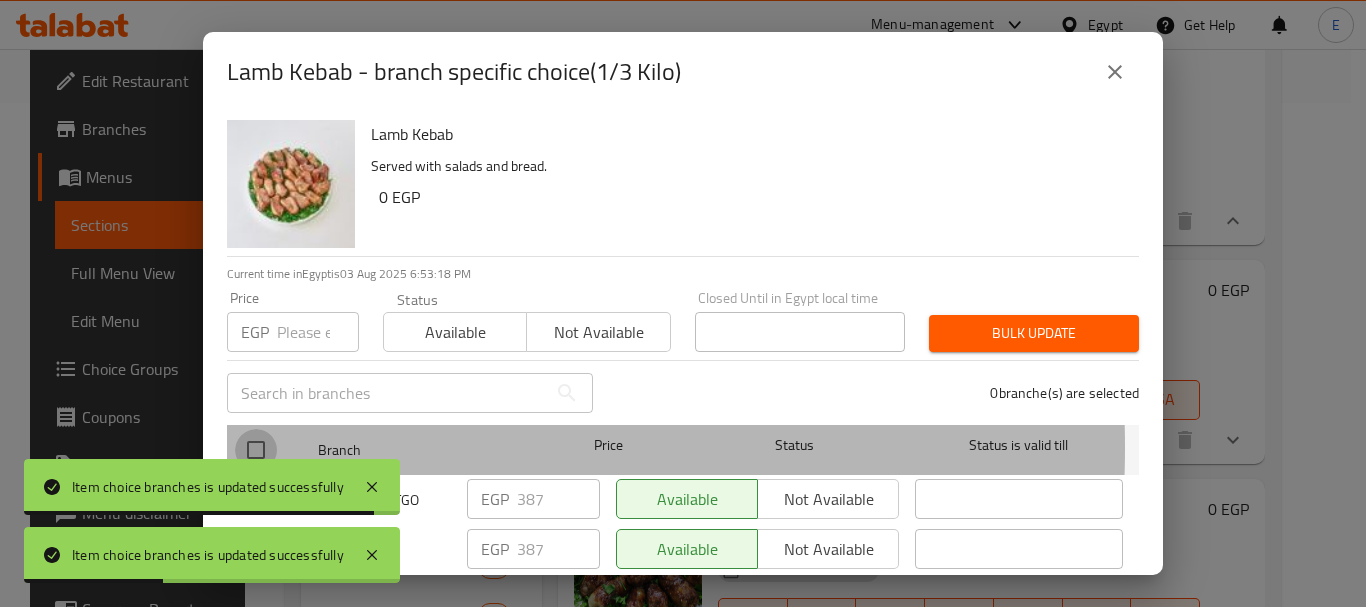click at bounding box center (256, 450) 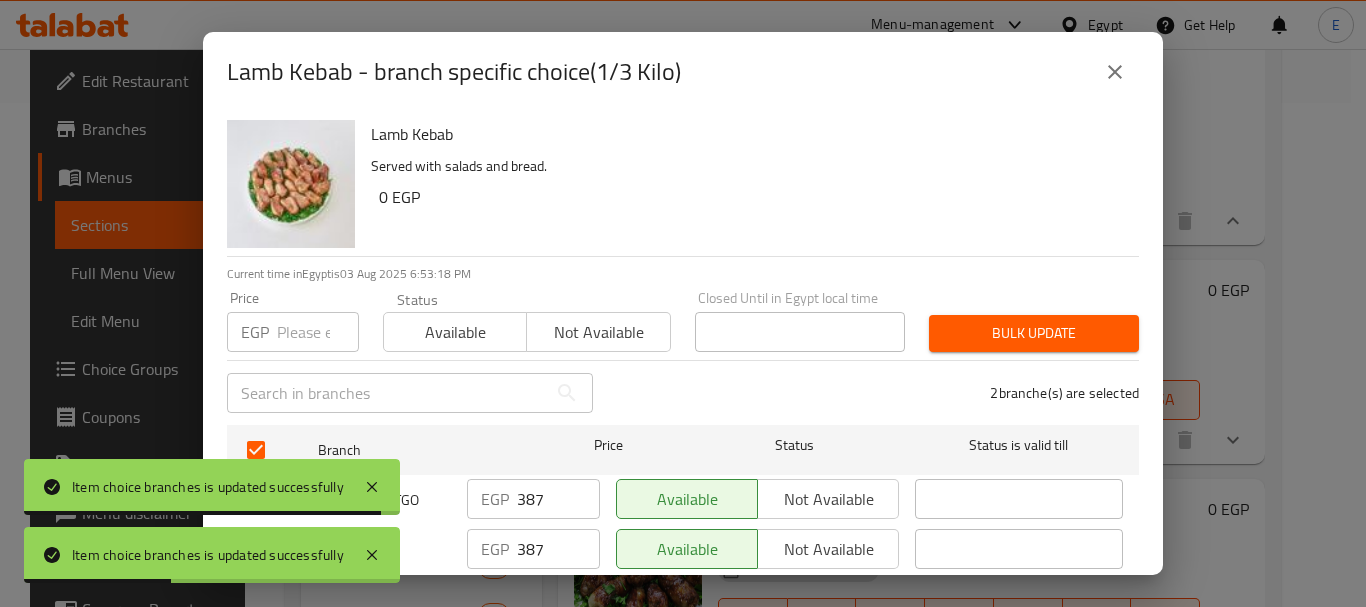 click at bounding box center (318, 332) 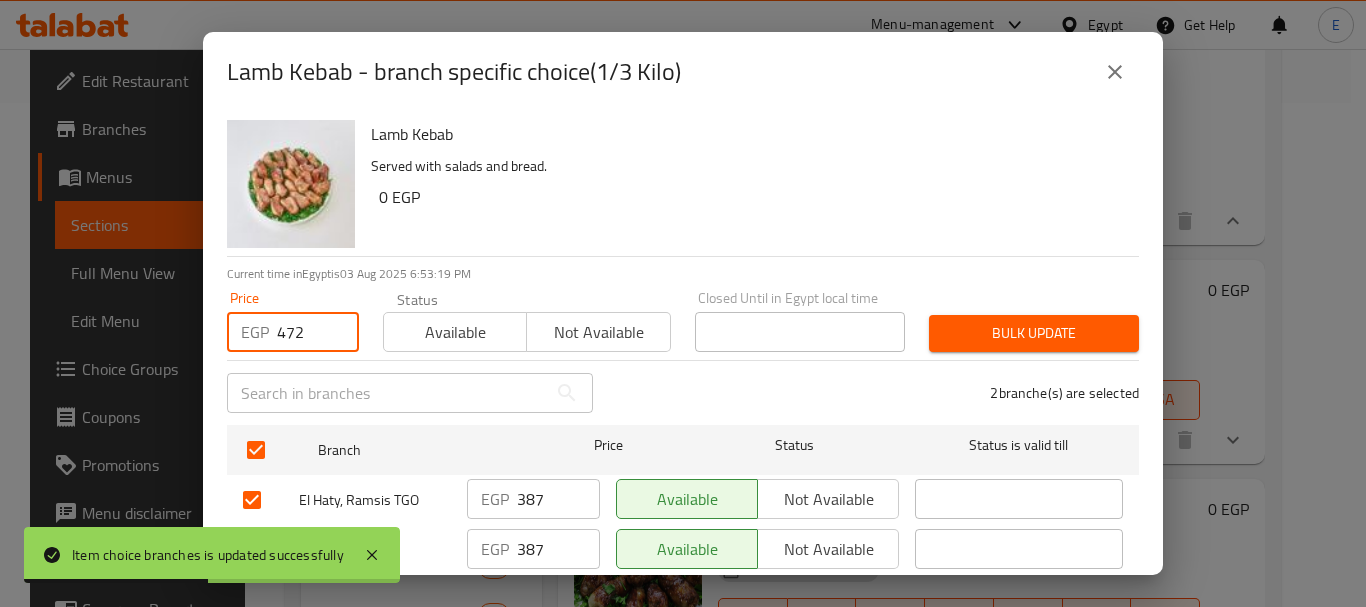 type on "472" 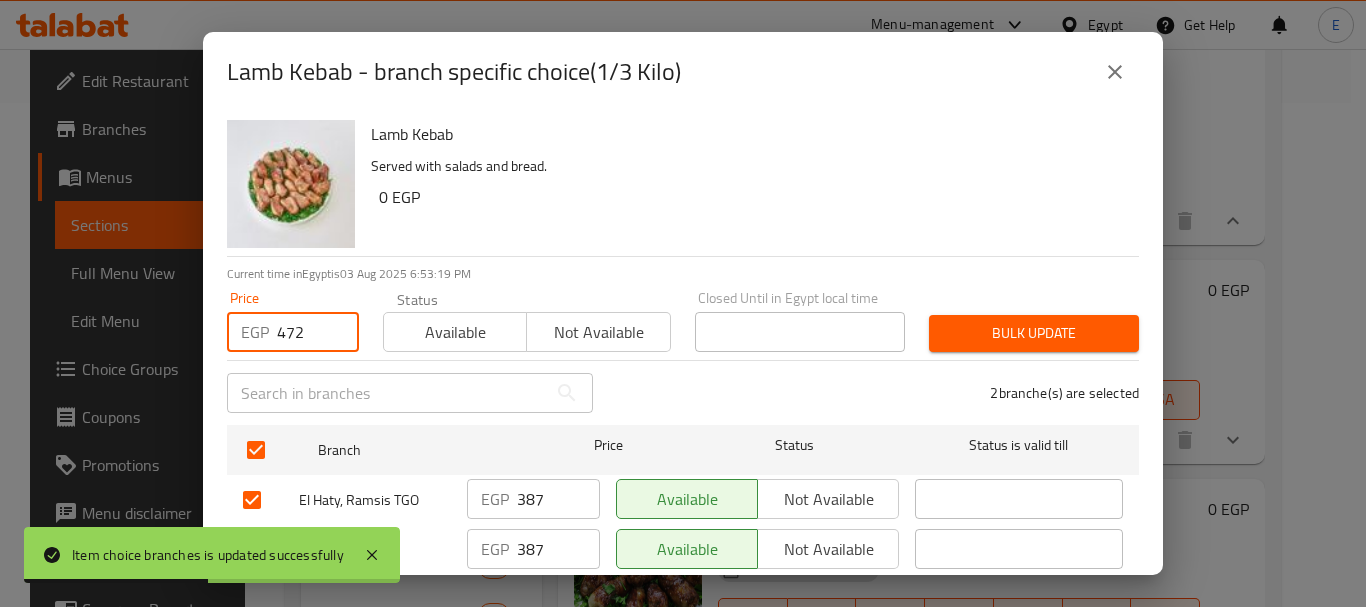 click on "Bulk update" at bounding box center (1034, 333) 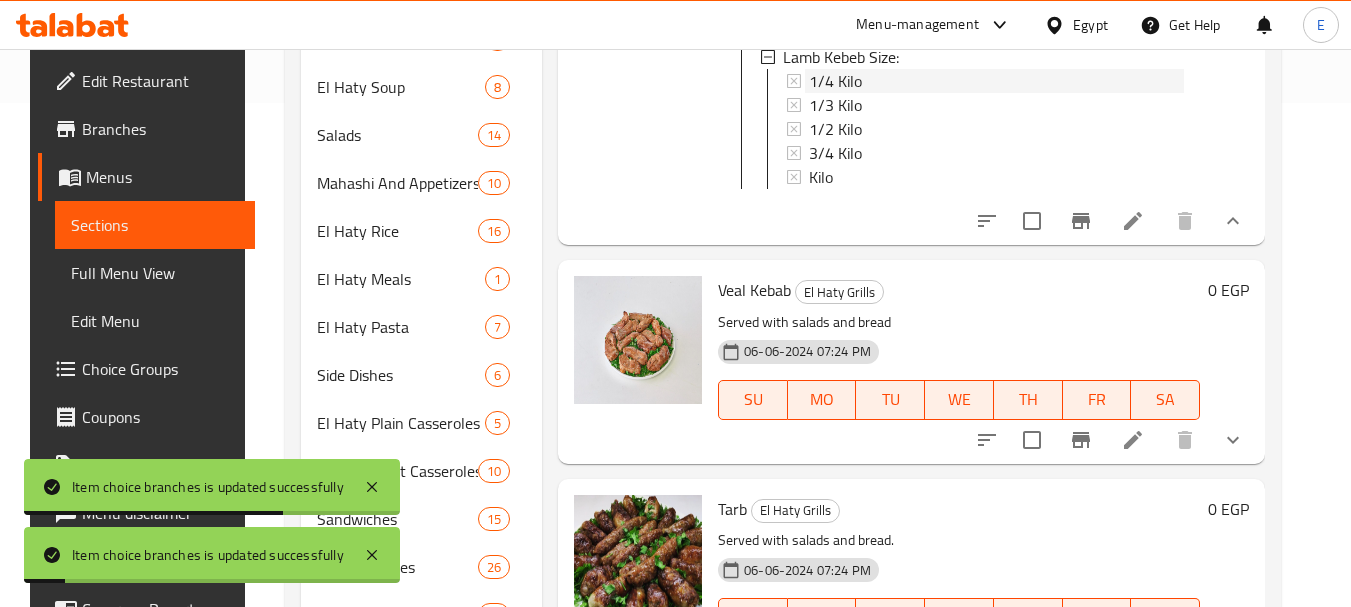 click on "1/4 Kilo" at bounding box center [835, 81] 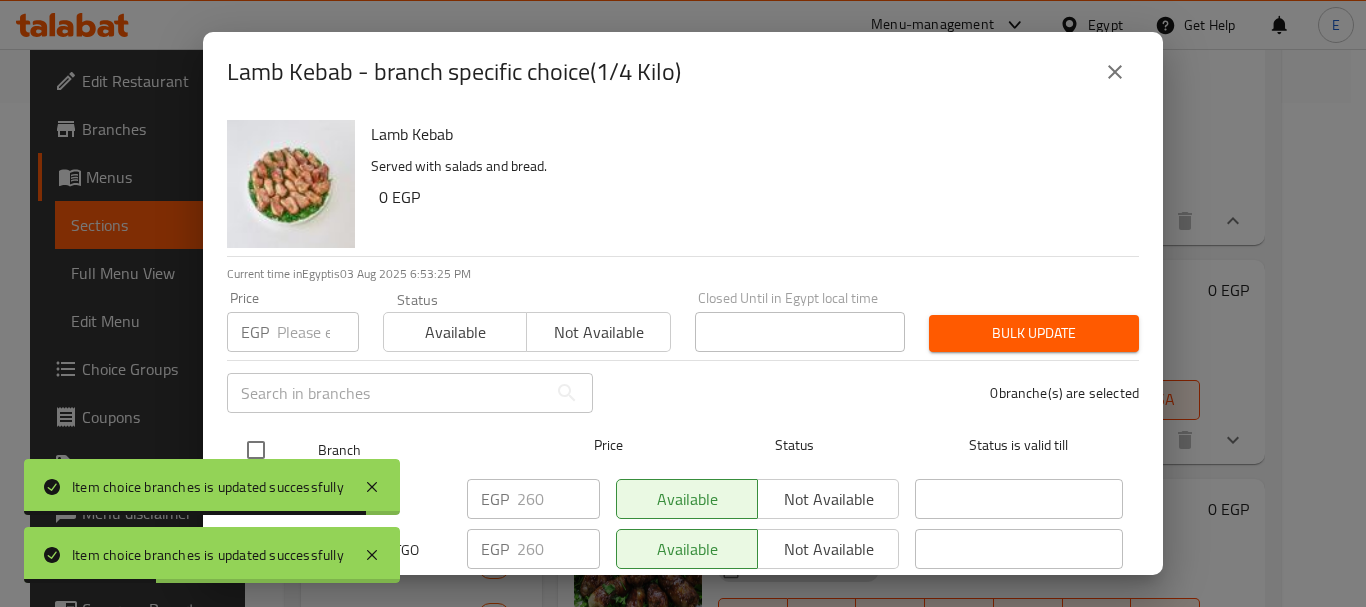 click at bounding box center [256, 450] 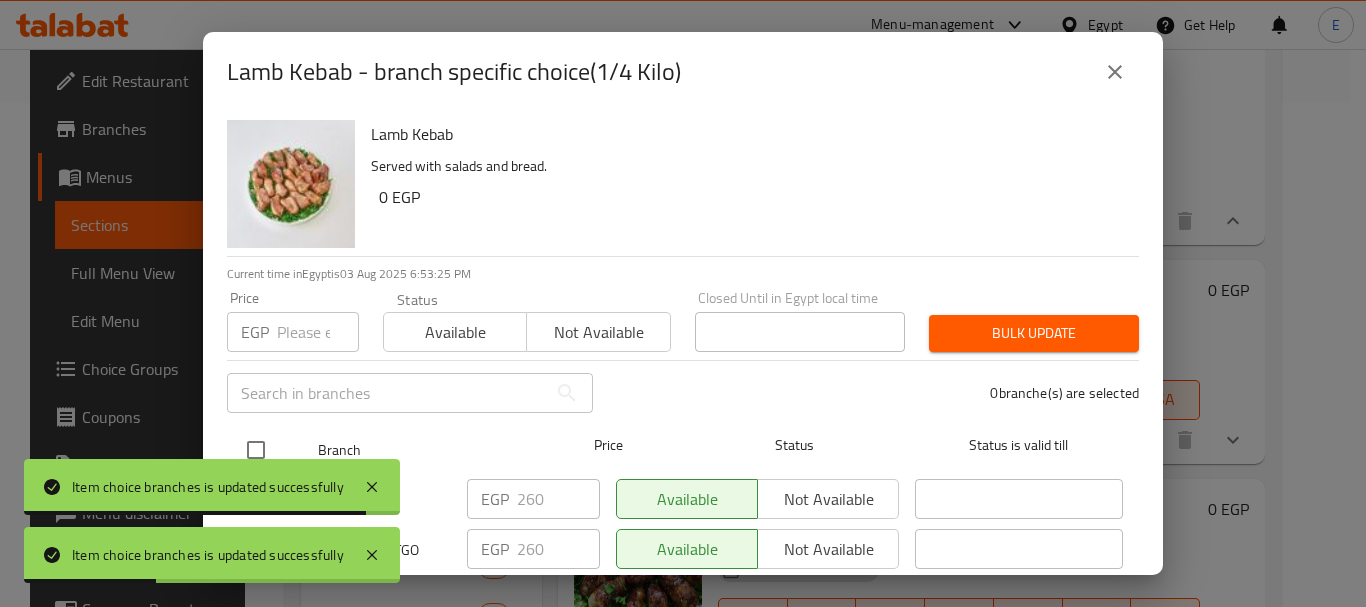 checkbox on "true" 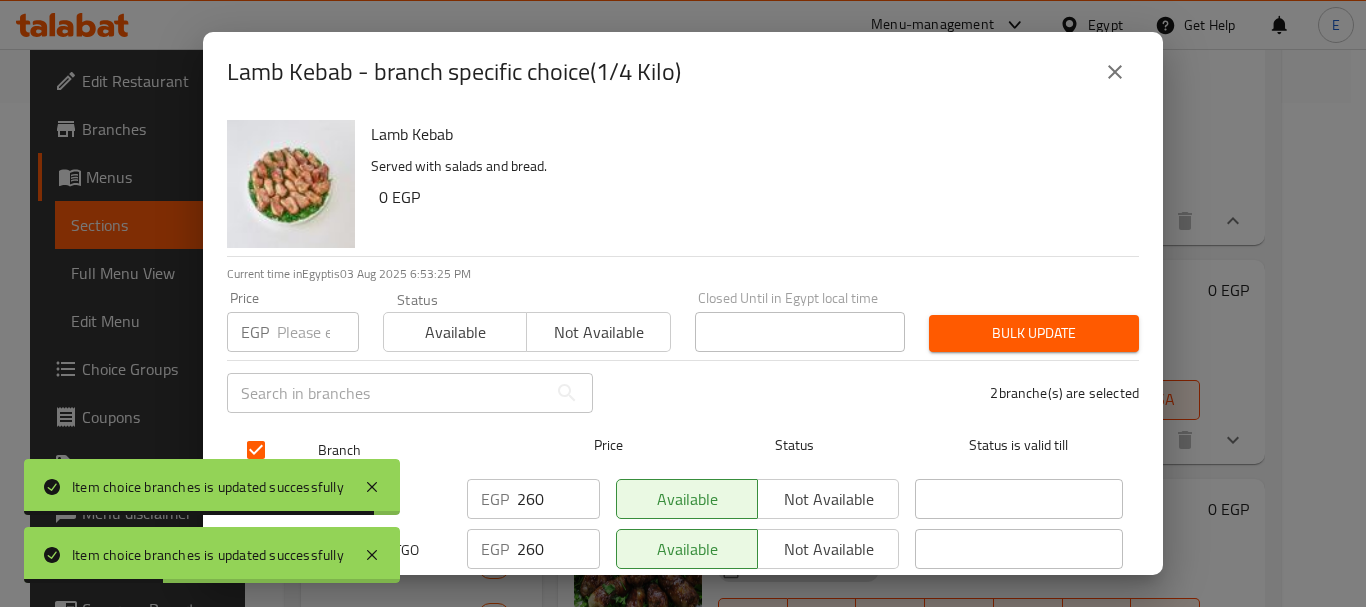 checkbox on "true" 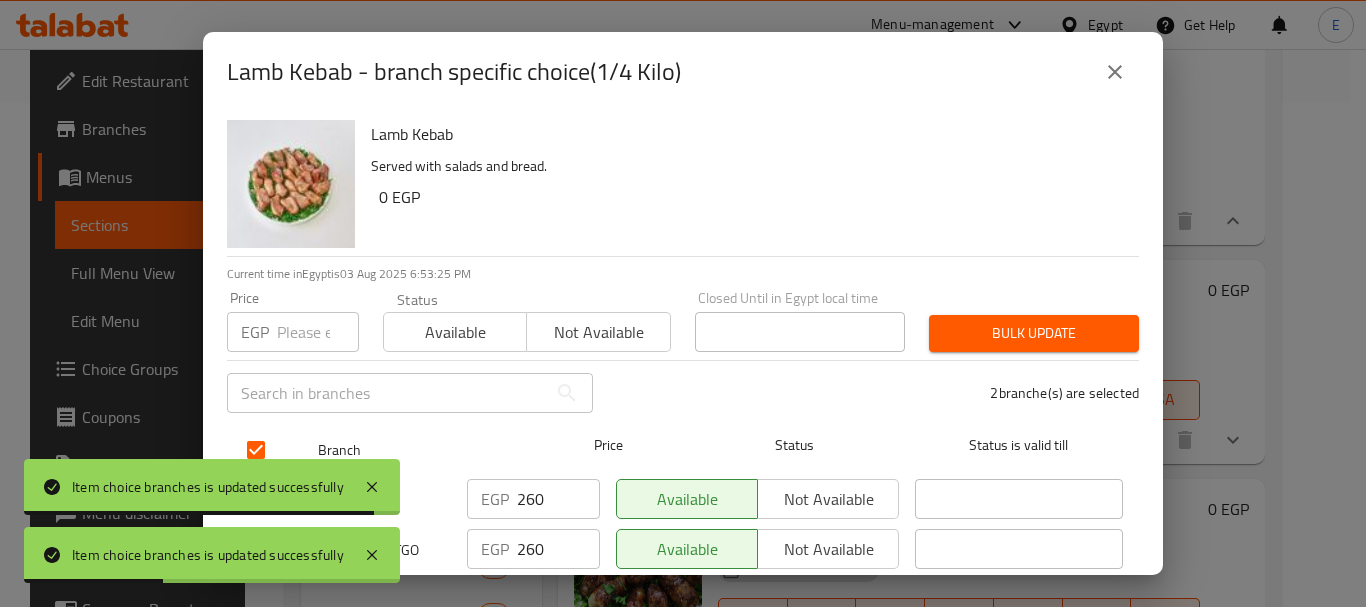 checkbox on "true" 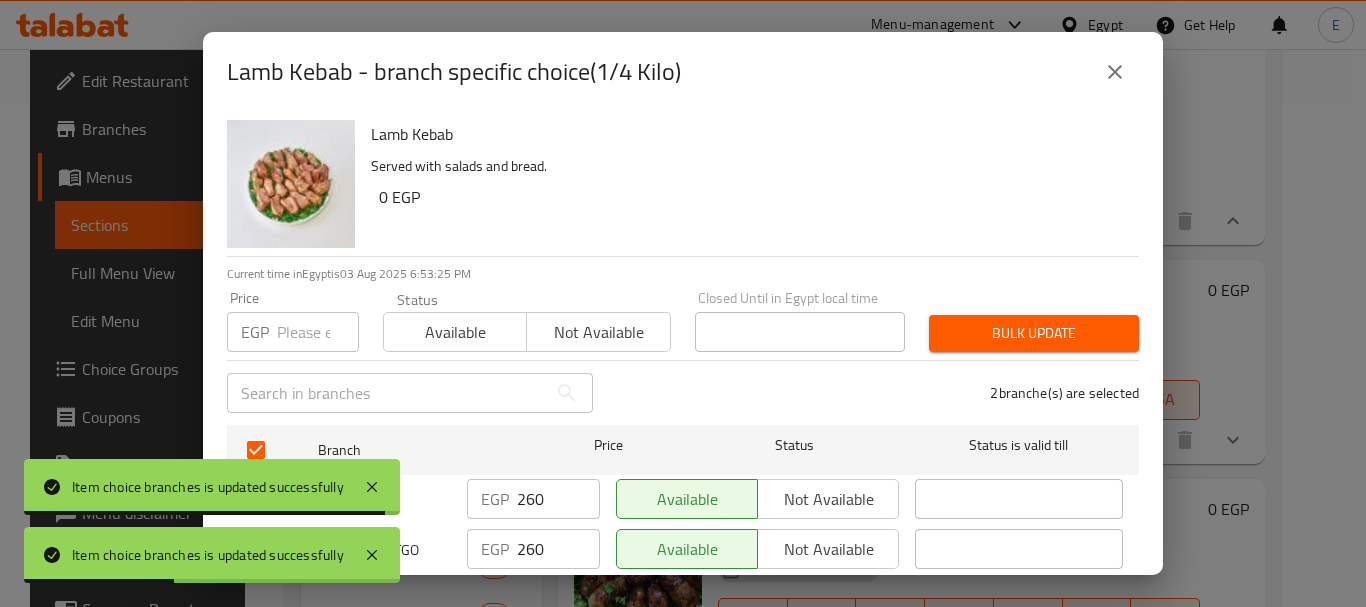 click at bounding box center [318, 332] 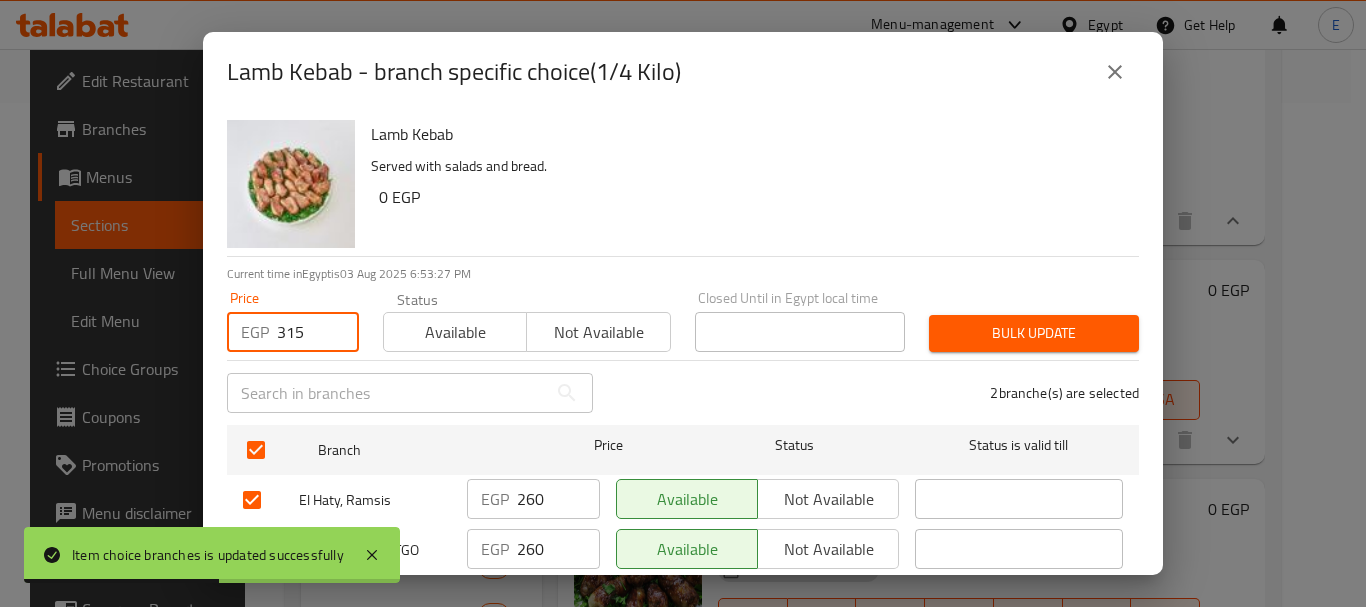 type on "315" 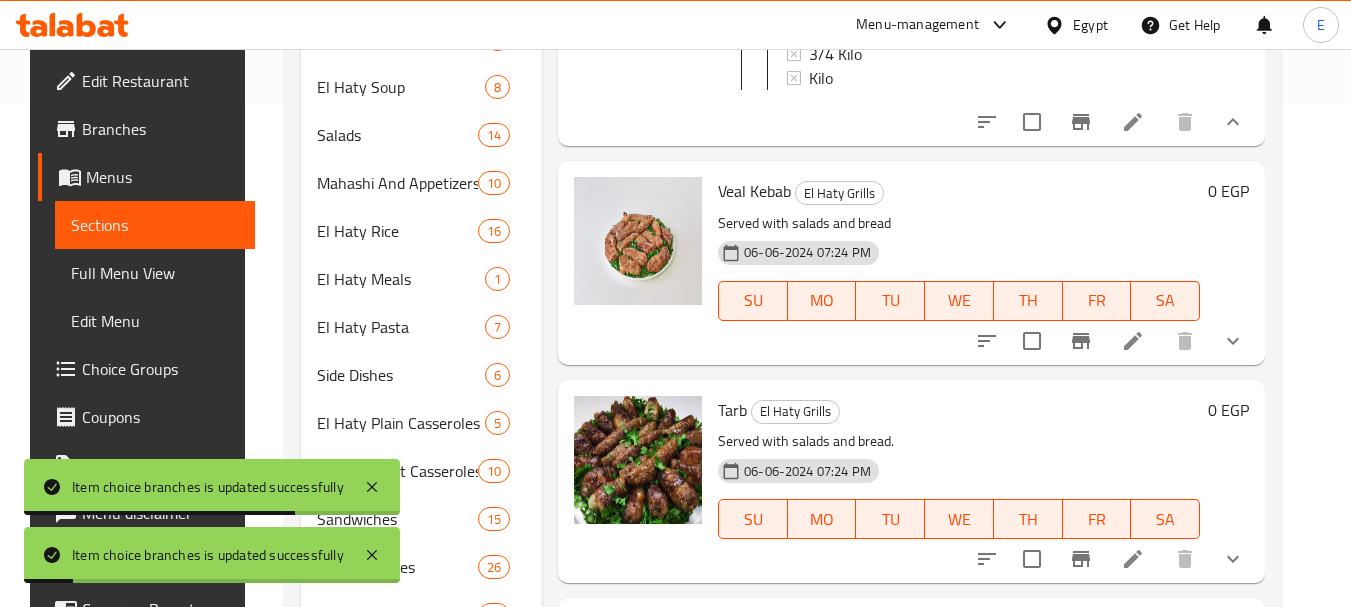 scroll, scrollTop: 7759, scrollLeft: 0, axis: vertical 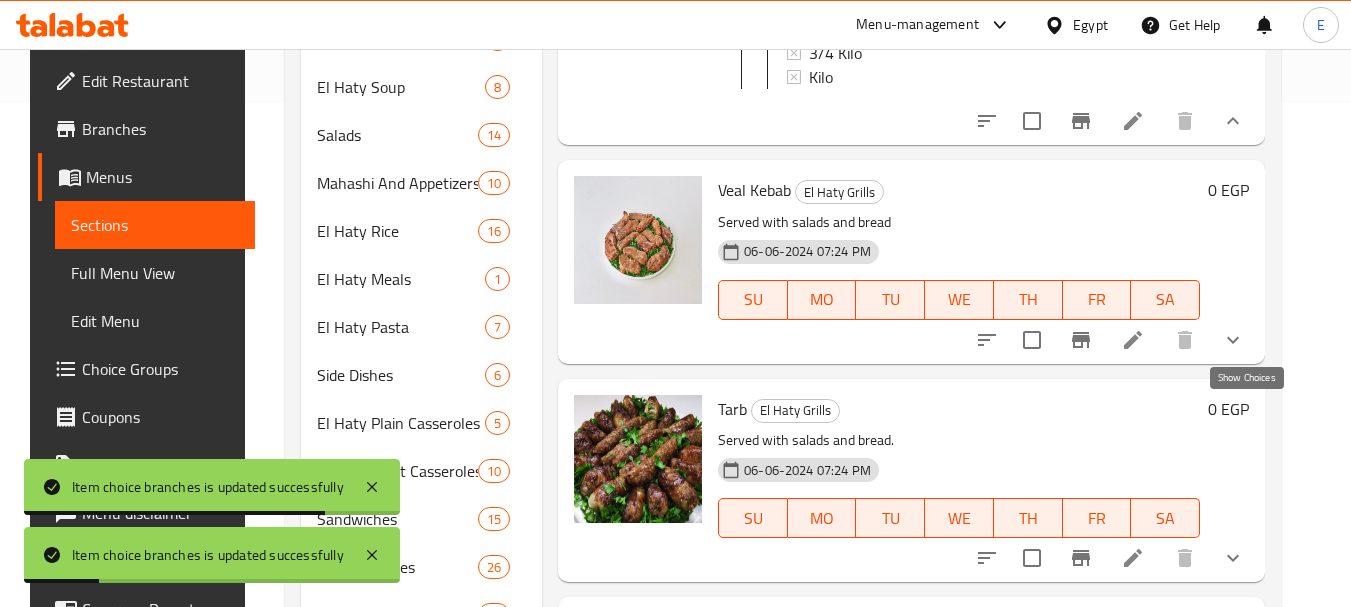 click 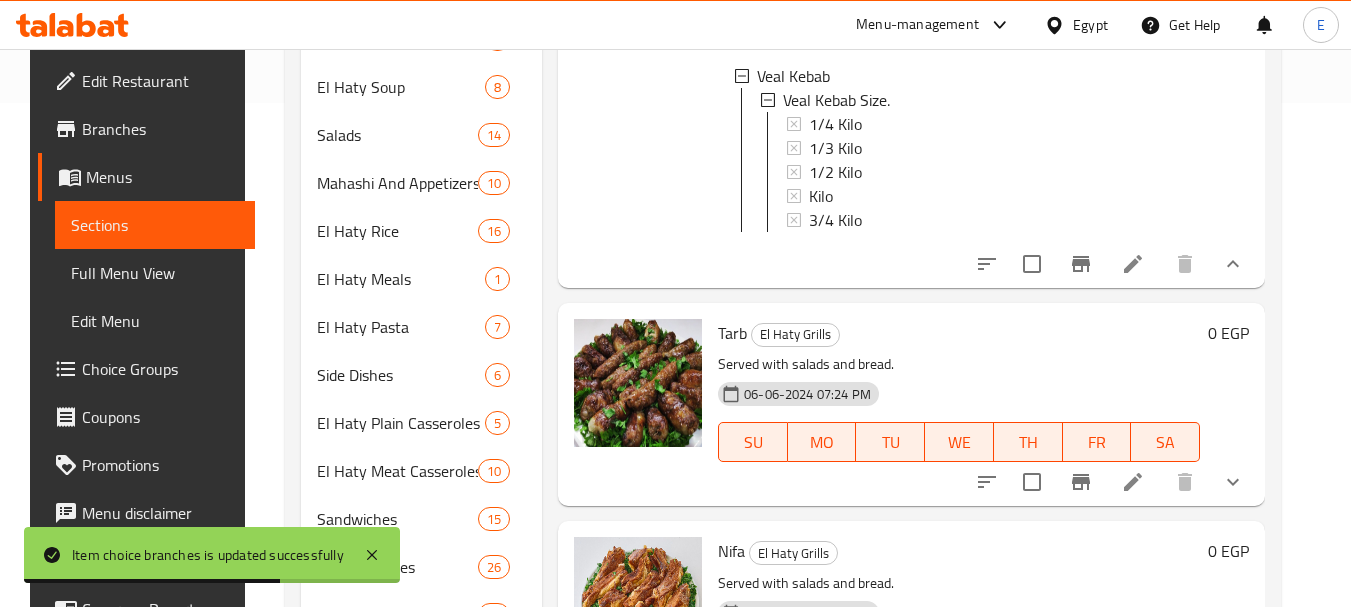scroll, scrollTop: 8159, scrollLeft: 0, axis: vertical 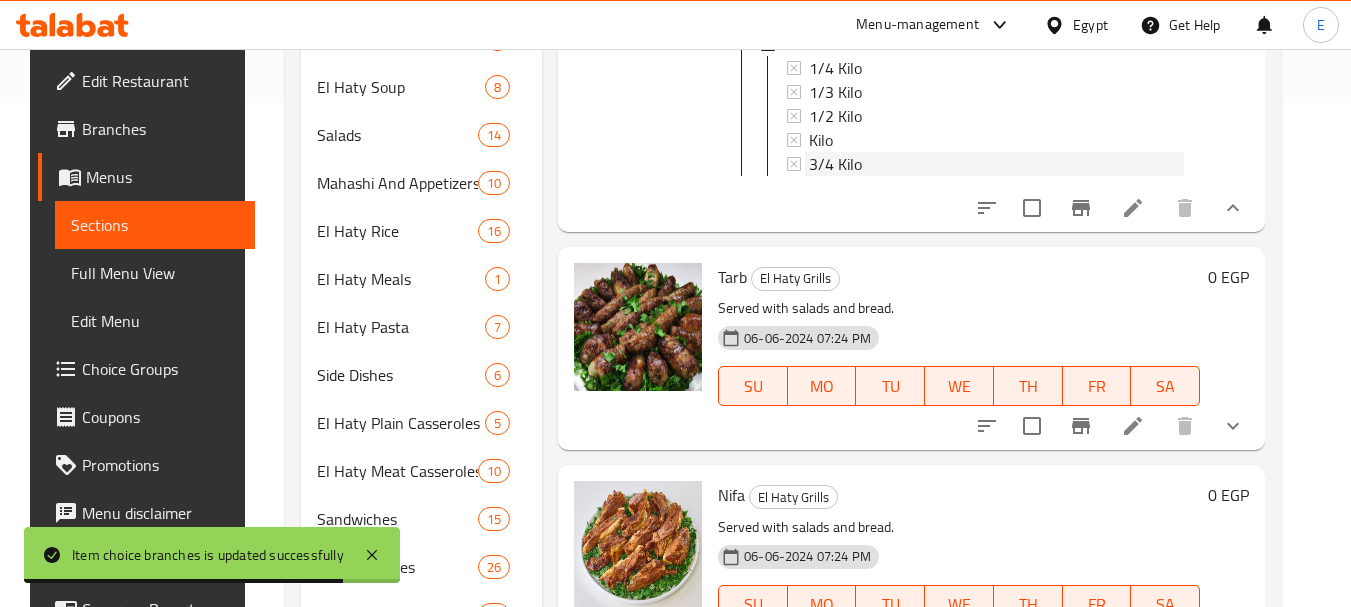 click on "3/4 Kilo" at bounding box center [835, 164] 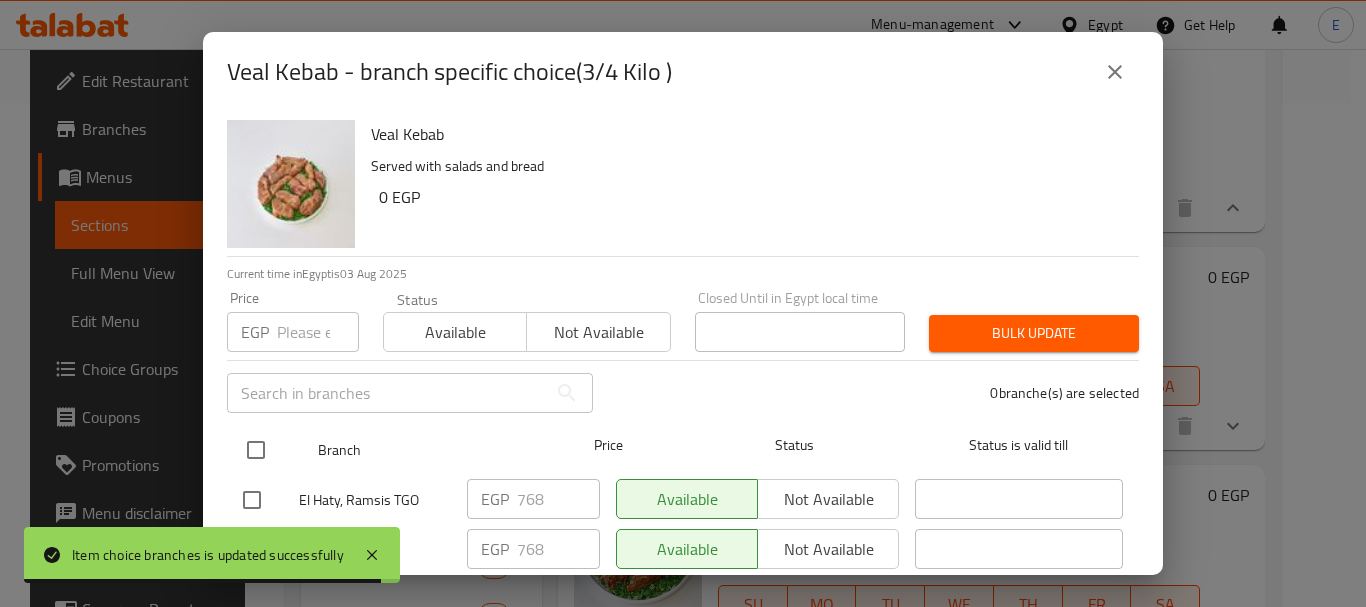 click at bounding box center (256, 450) 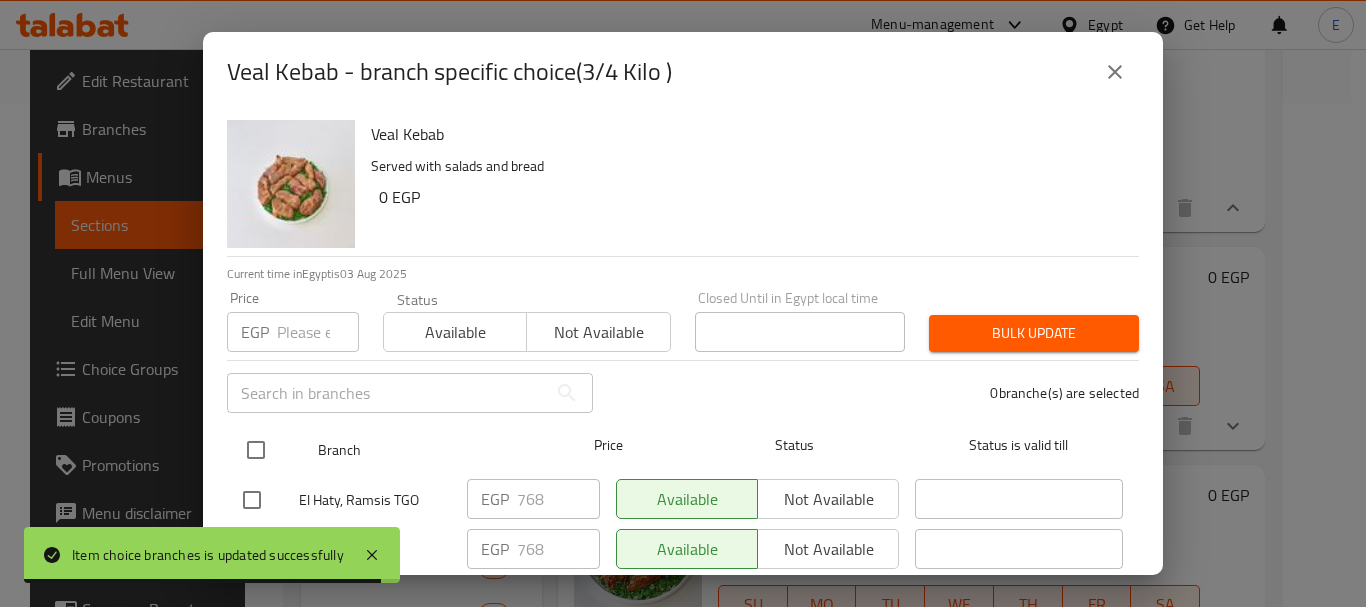 checkbox on "true" 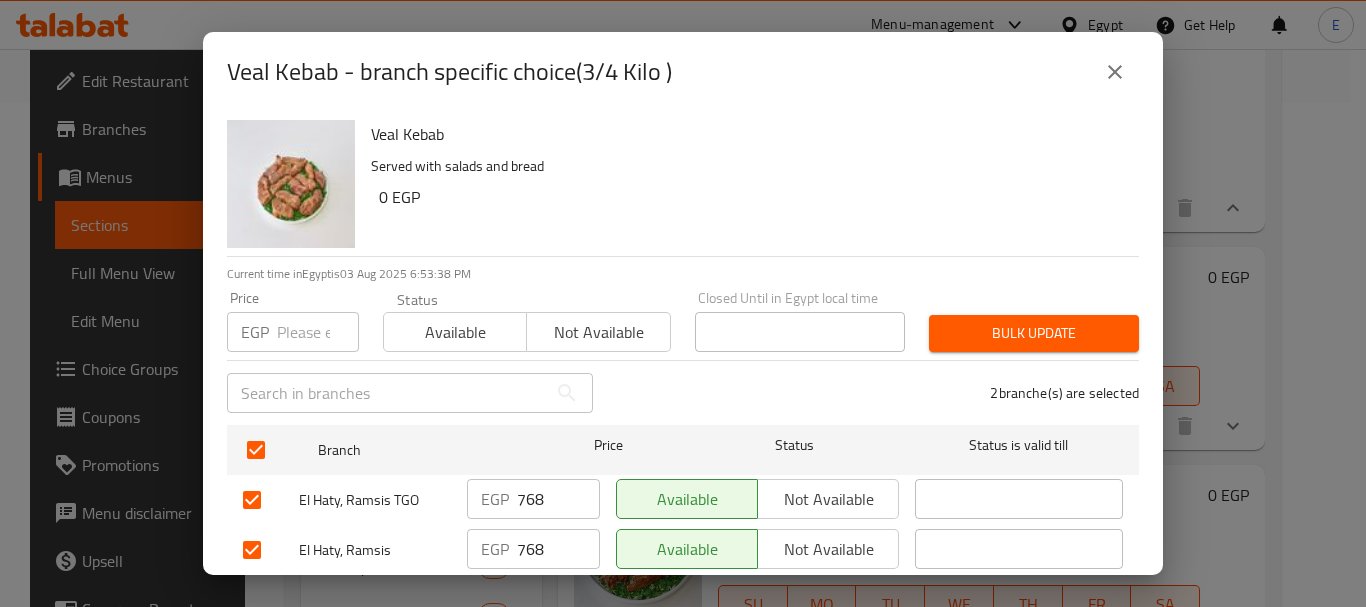 click at bounding box center [318, 332] 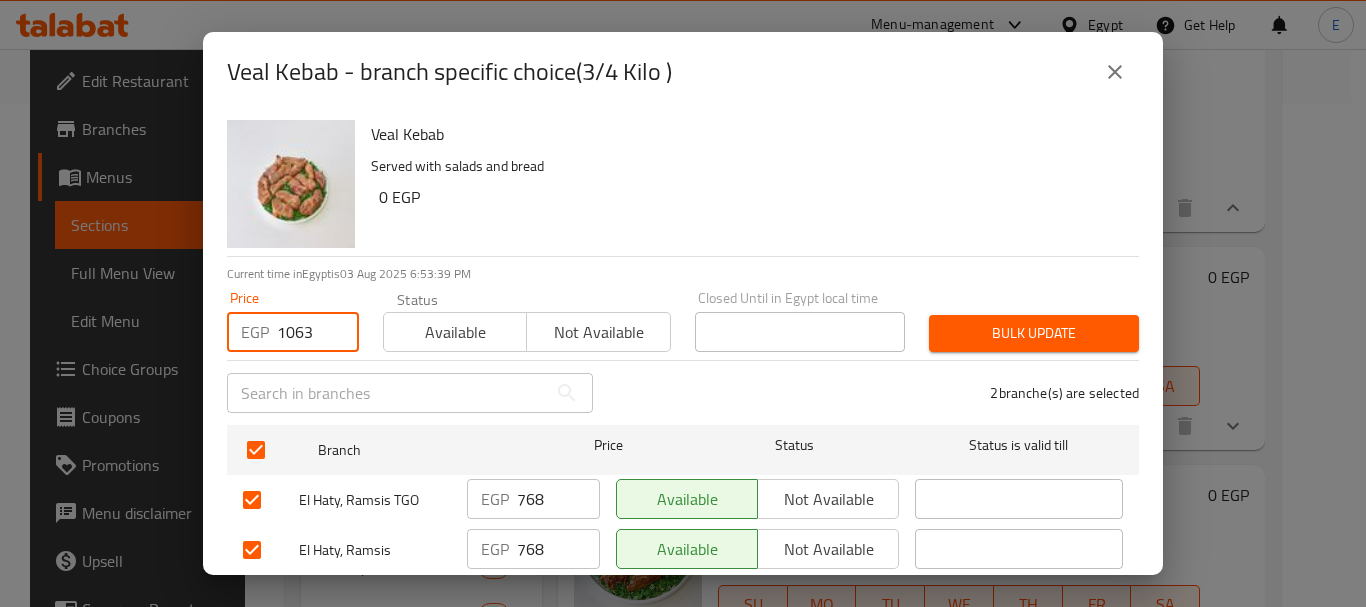 type on "1063" 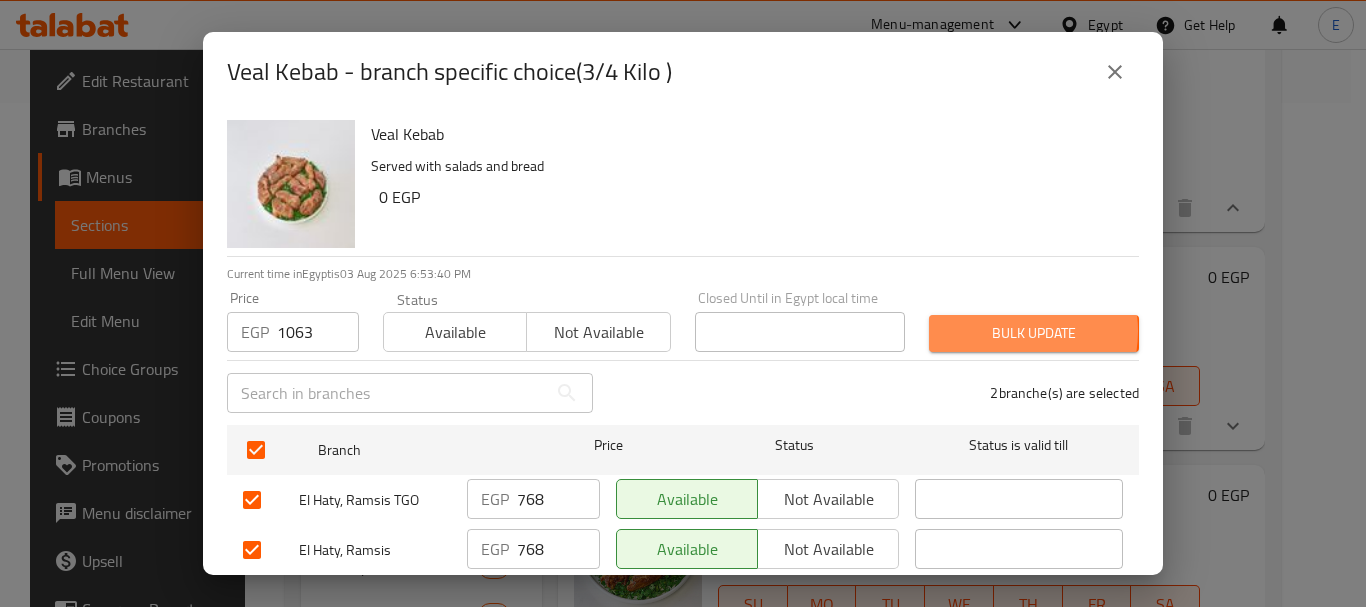 click on "Bulk update" at bounding box center (1034, 333) 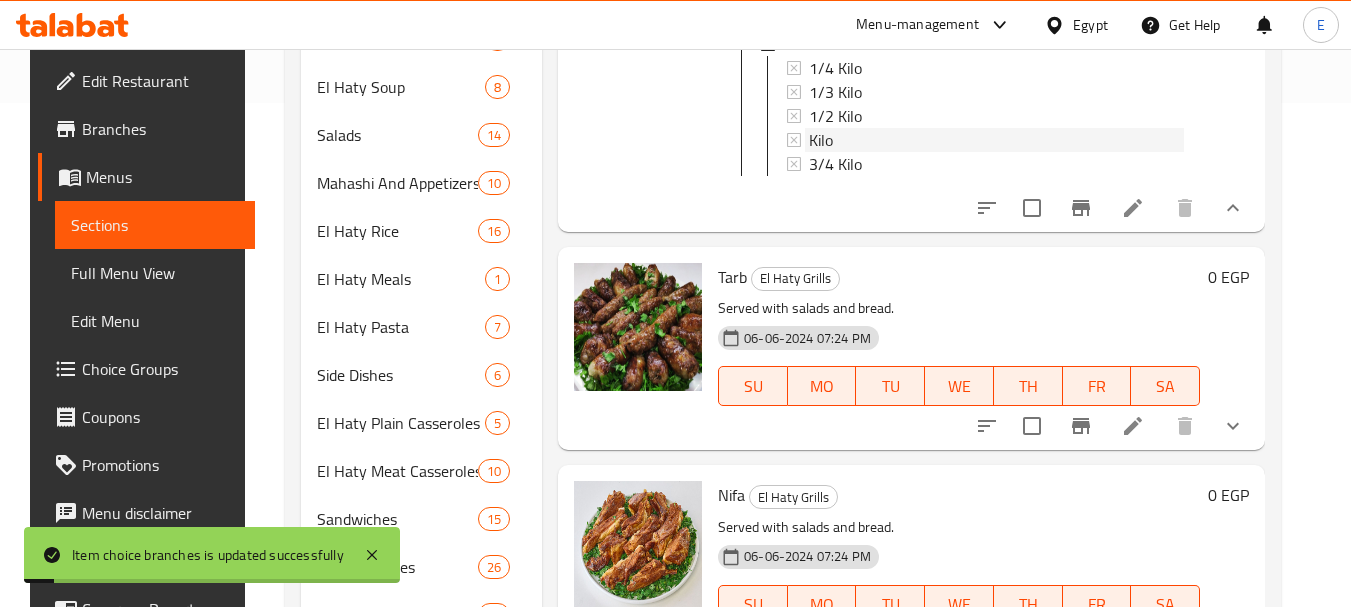 click on "Kilo" at bounding box center [821, 140] 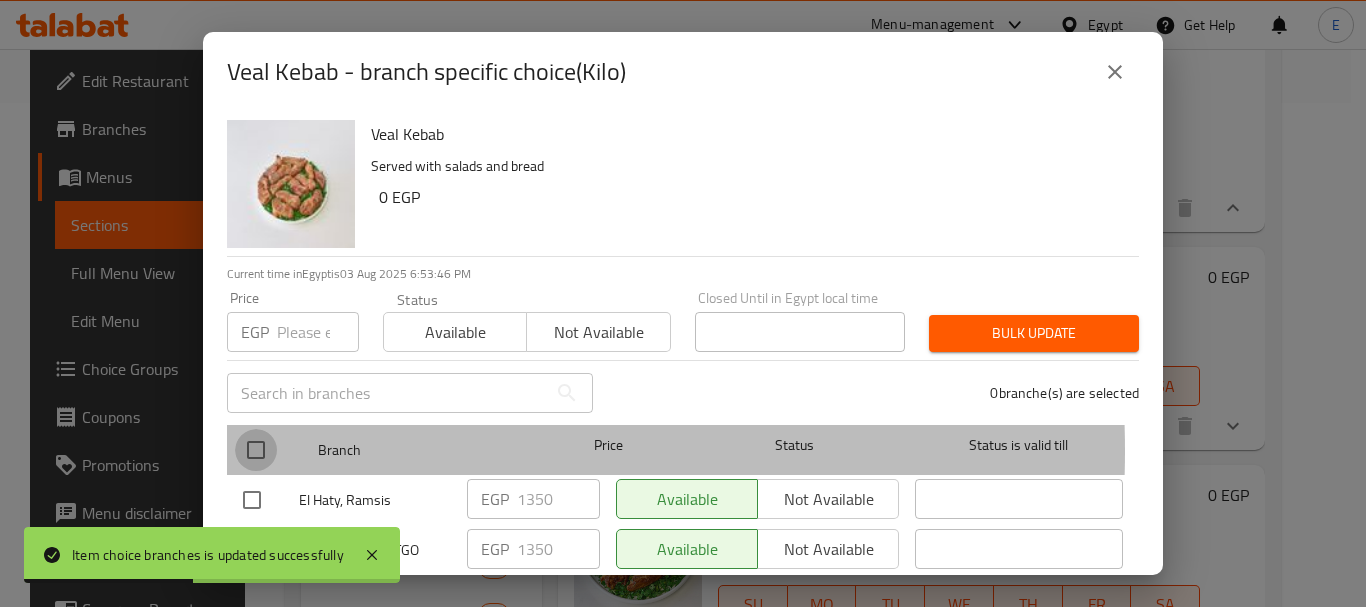 click at bounding box center (256, 450) 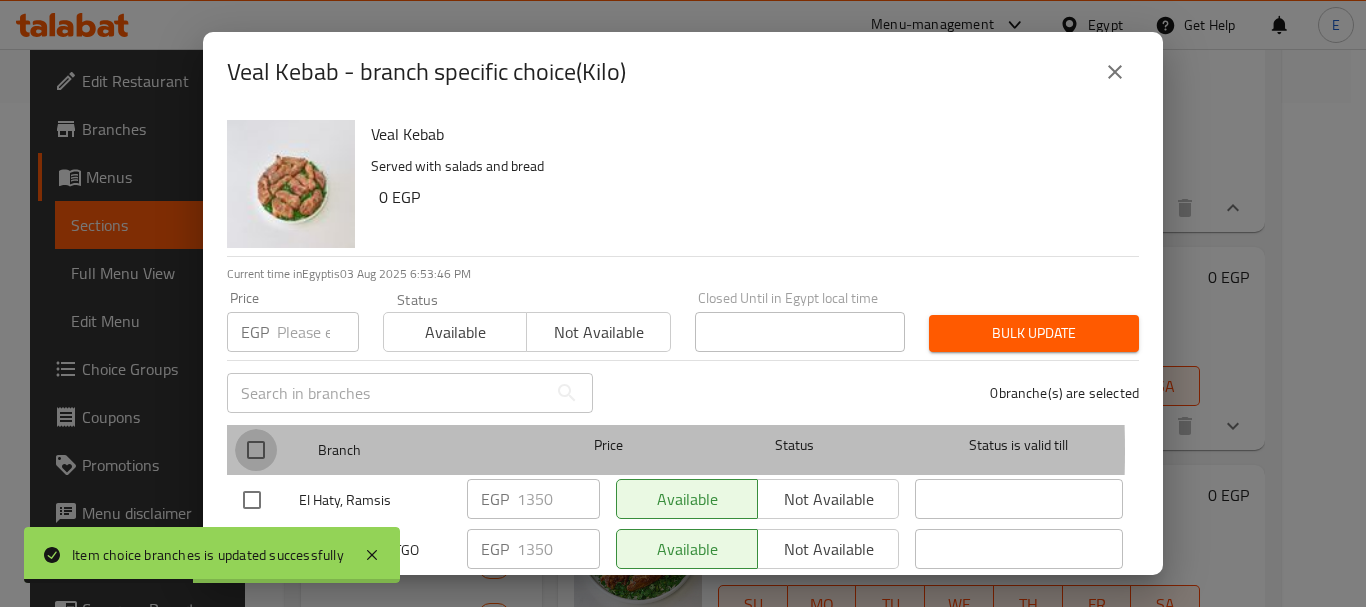 checkbox on "true" 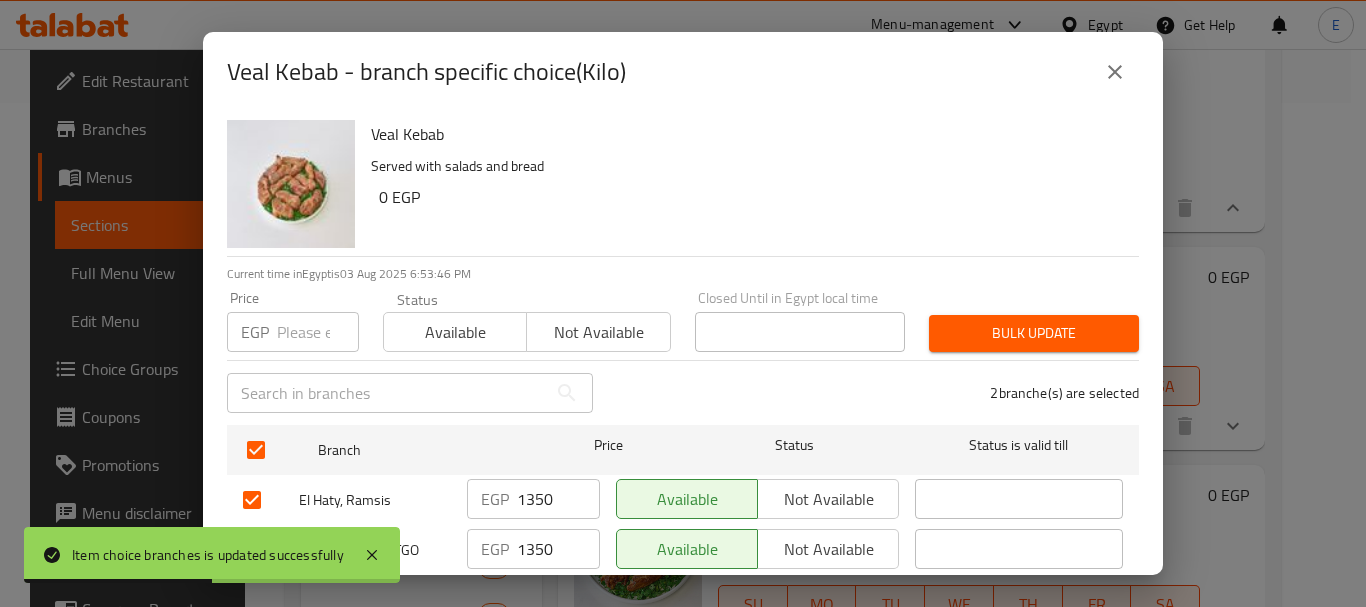 click on "EGP" at bounding box center (255, 332) 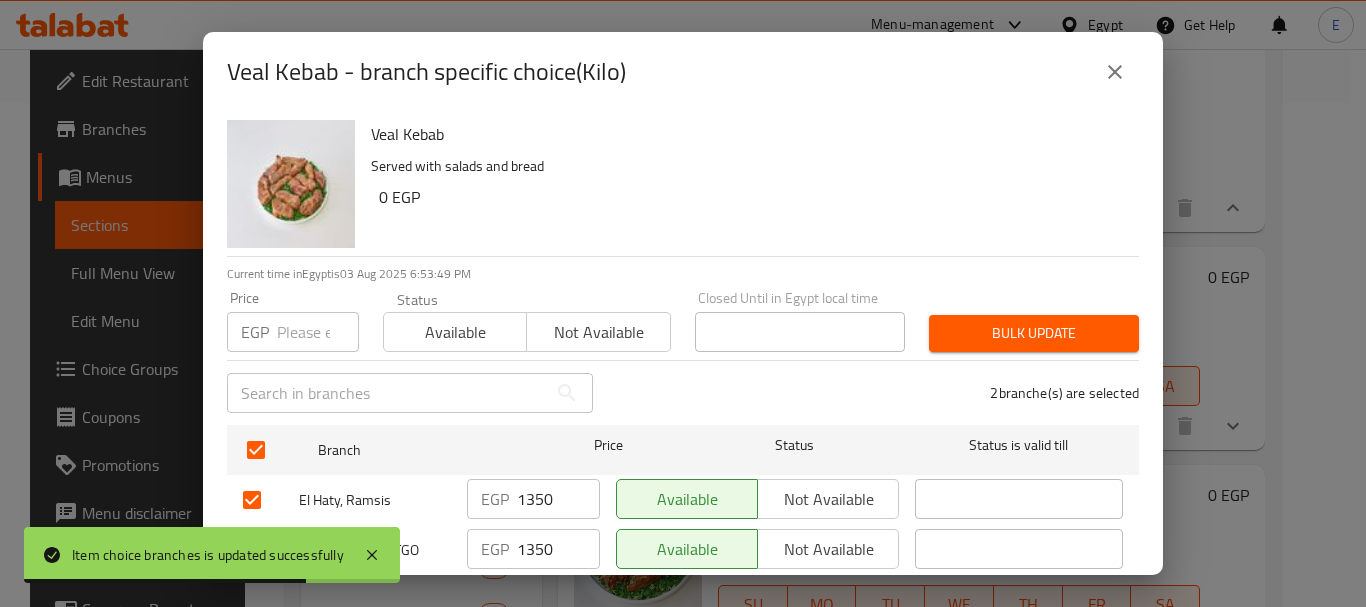 click at bounding box center [318, 332] 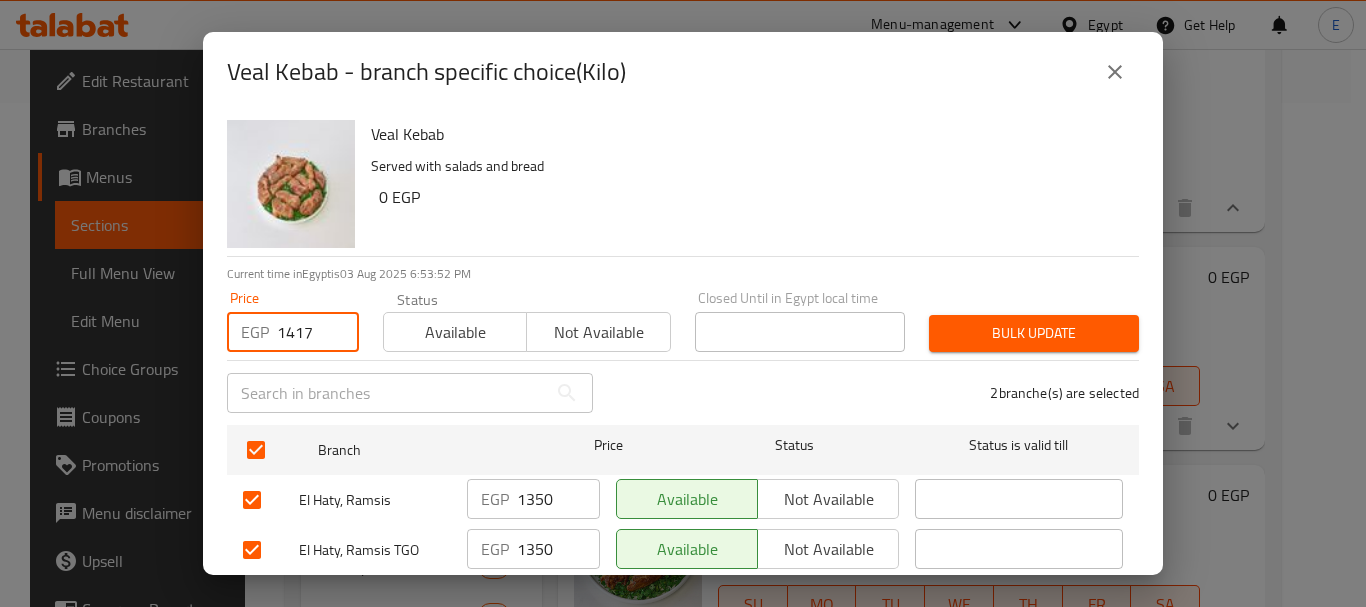 type on "1417" 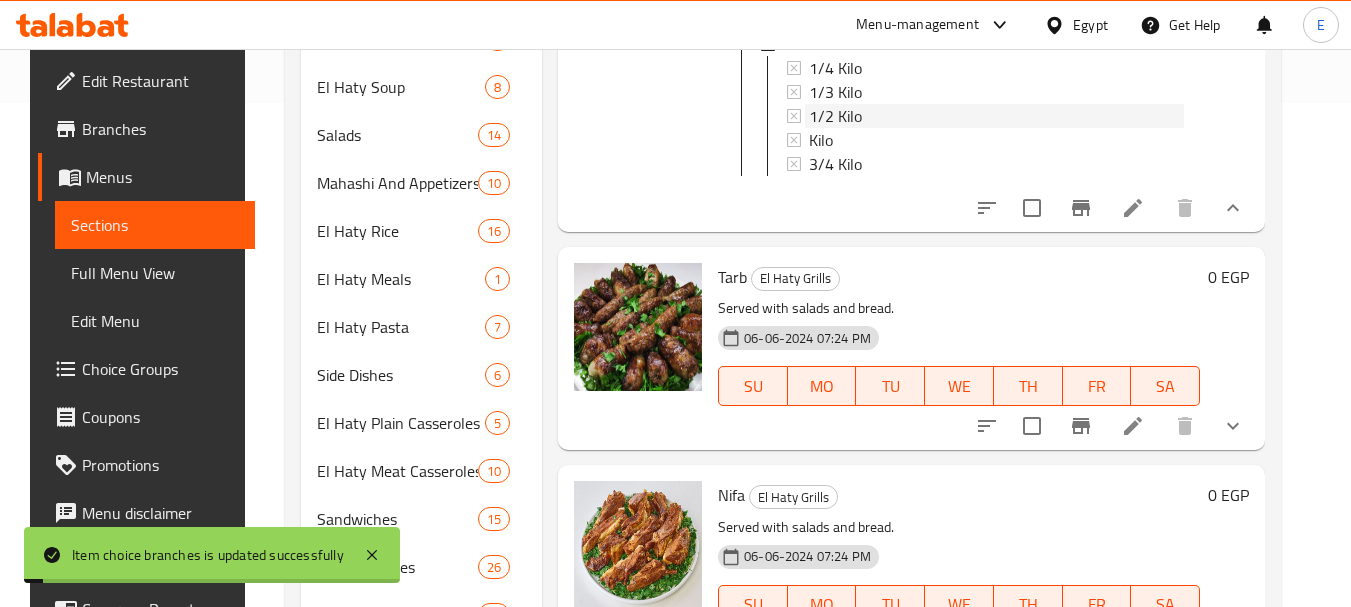 click on "1/2 Kilo" at bounding box center (835, 116) 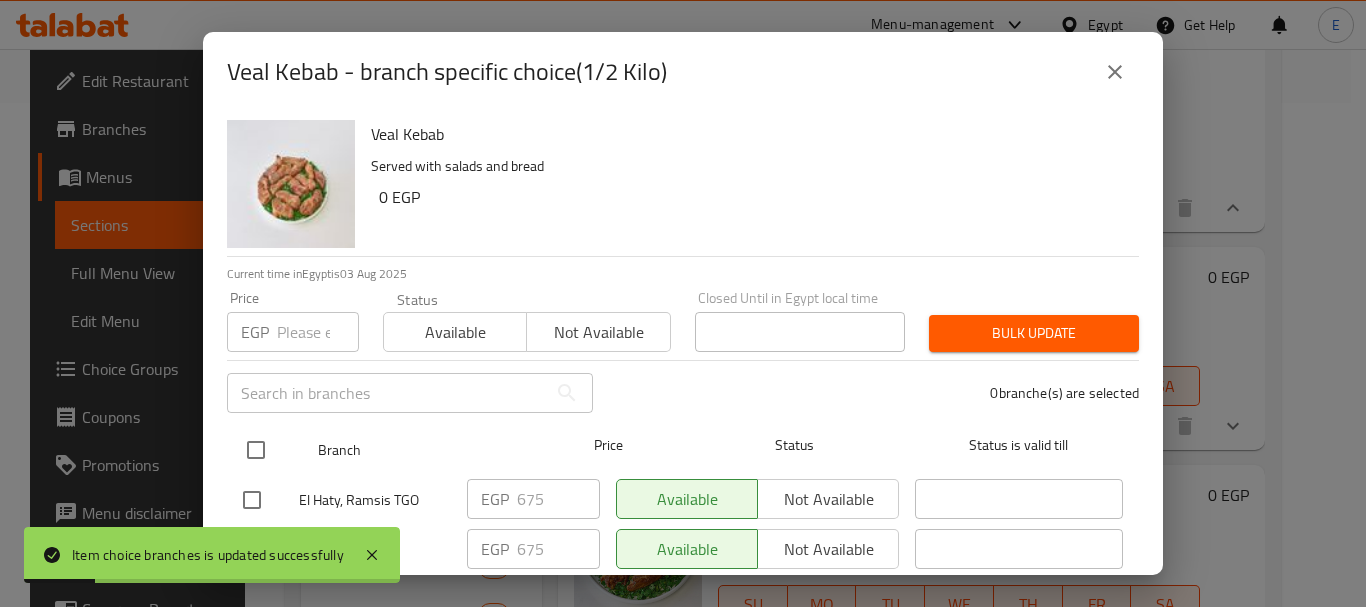 click at bounding box center [256, 450] 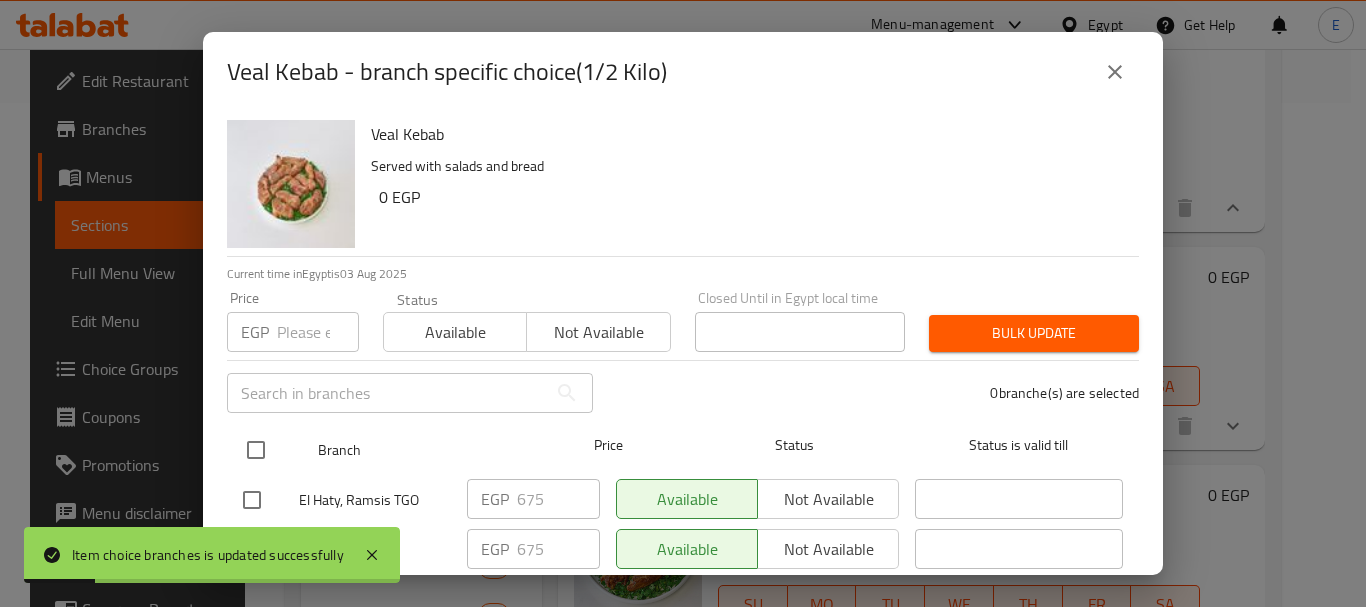 checkbox on "true" 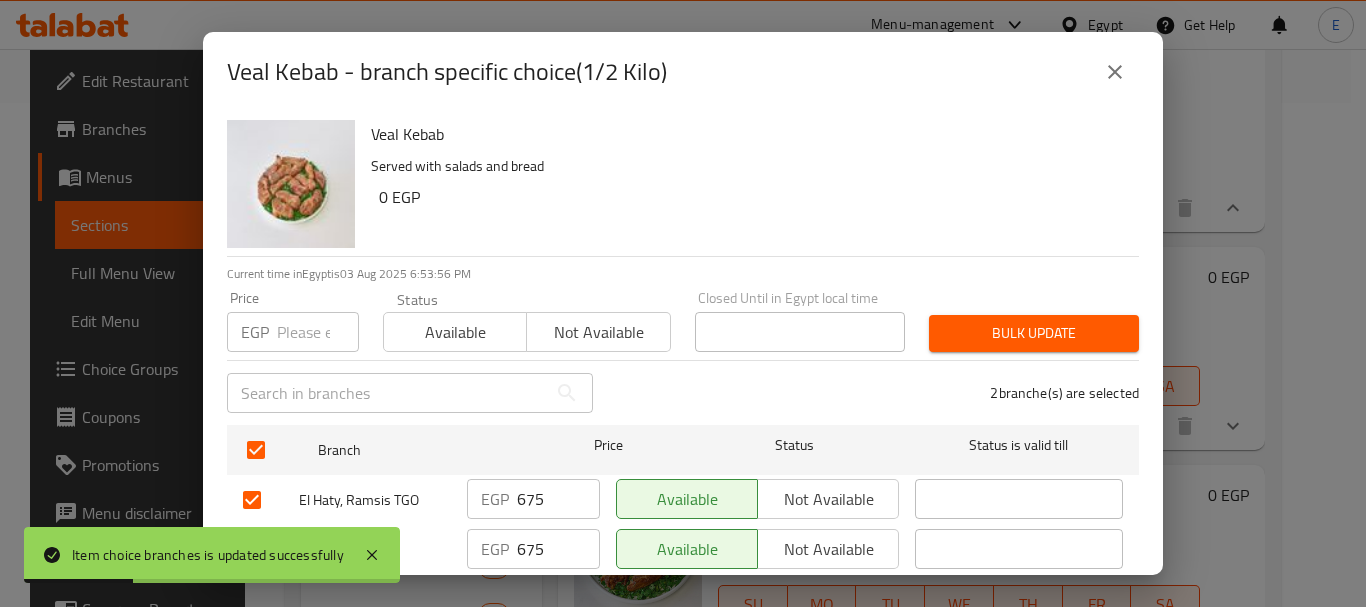 click at bounding box center [318, 332] 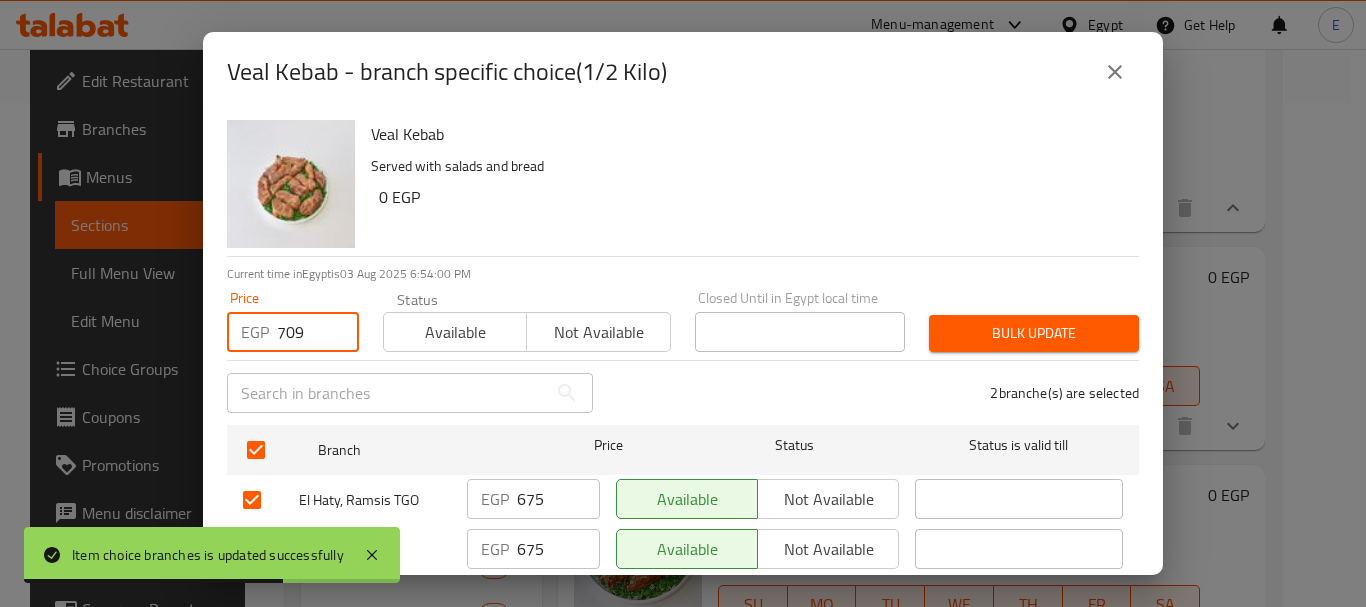type on "709" 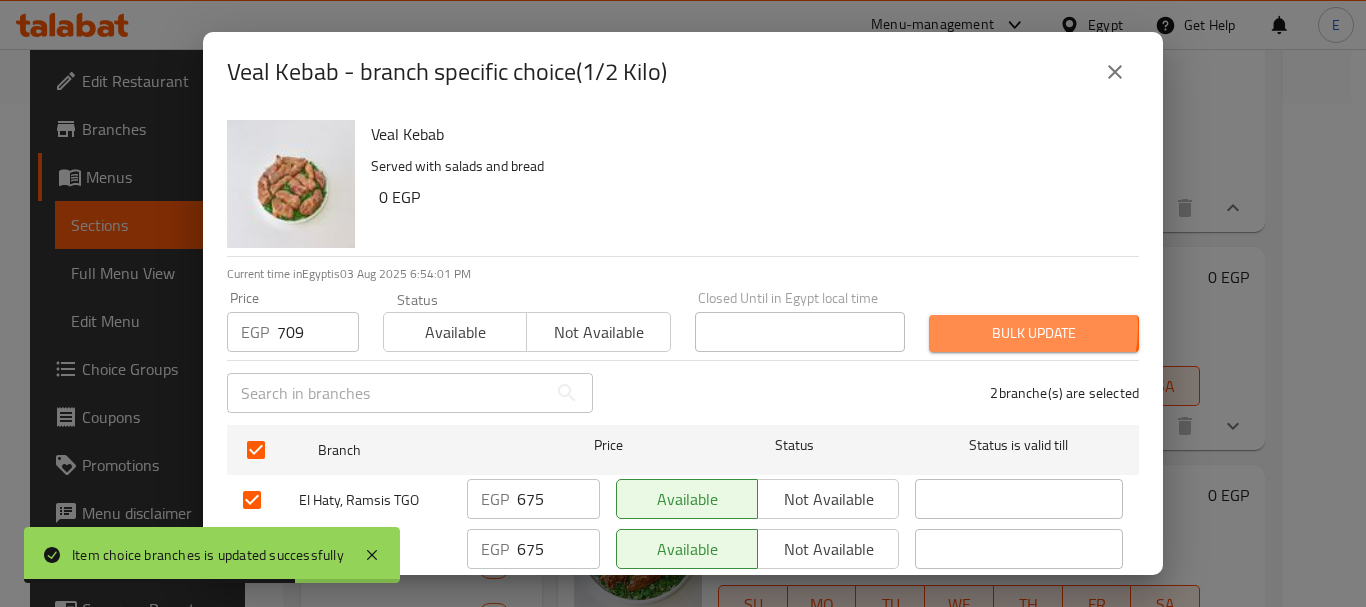 click on "Bulk update" at bounding box center [1034, 333] 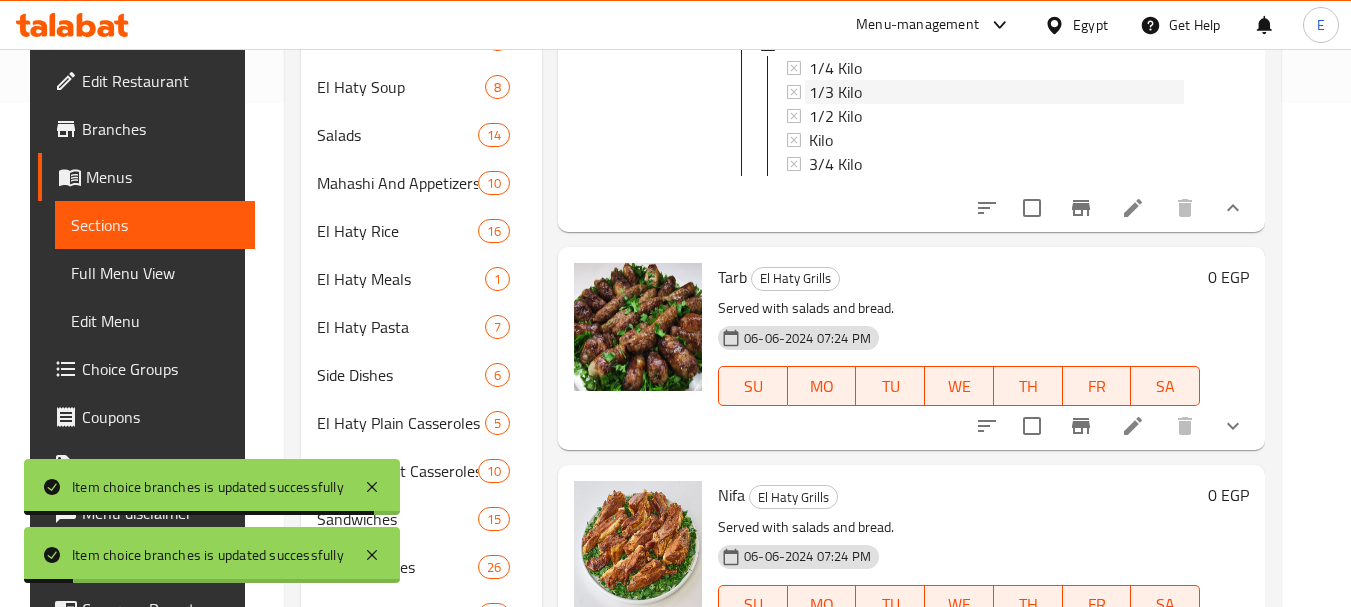 click on "1/3 Kilo" at bounding box center (835, 92) 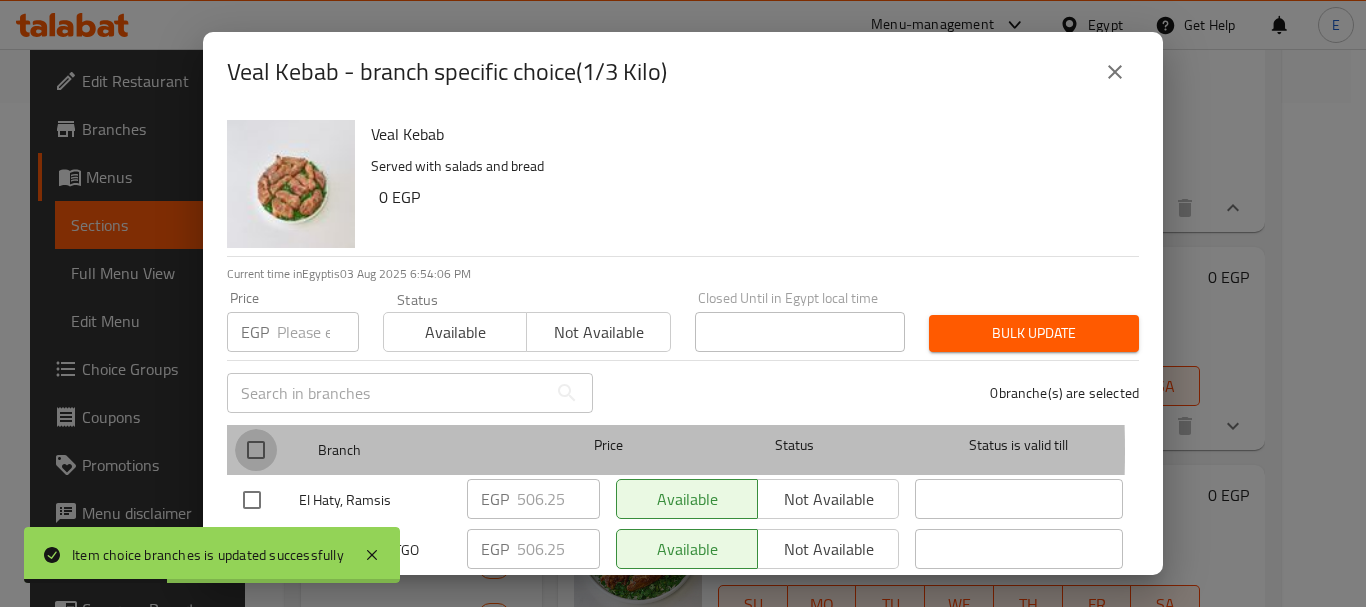 click at bounding box center [256, 450] 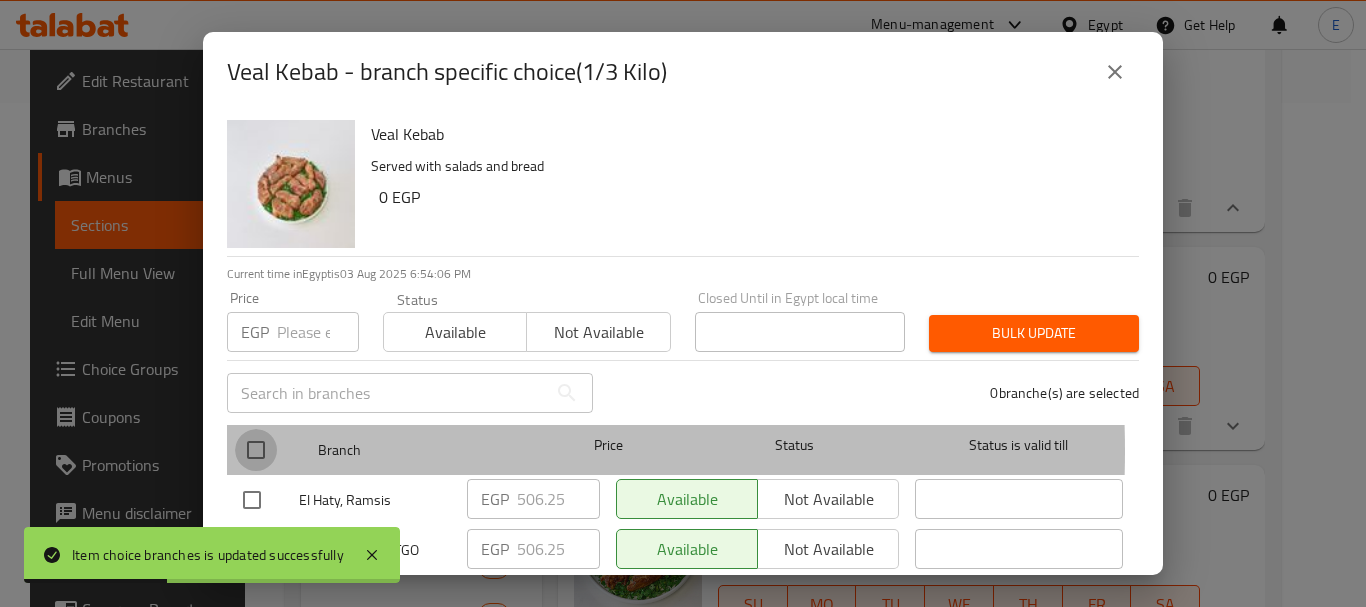 checkbox on "true" 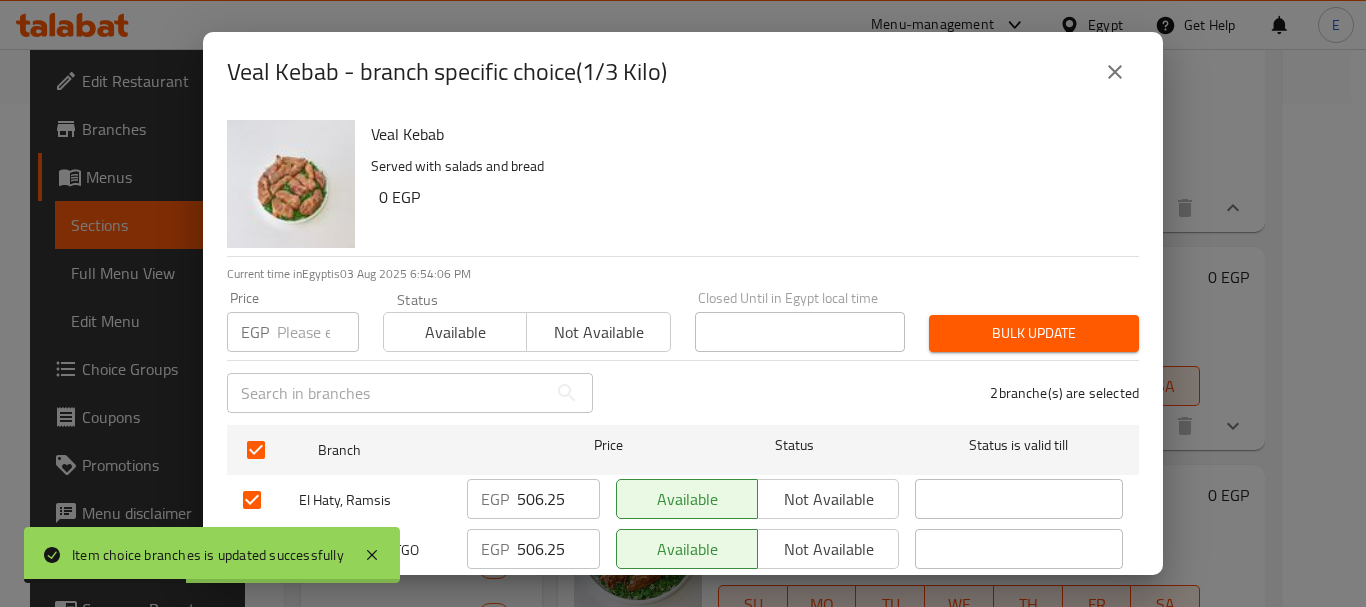 click at bounding box center [318, 332] 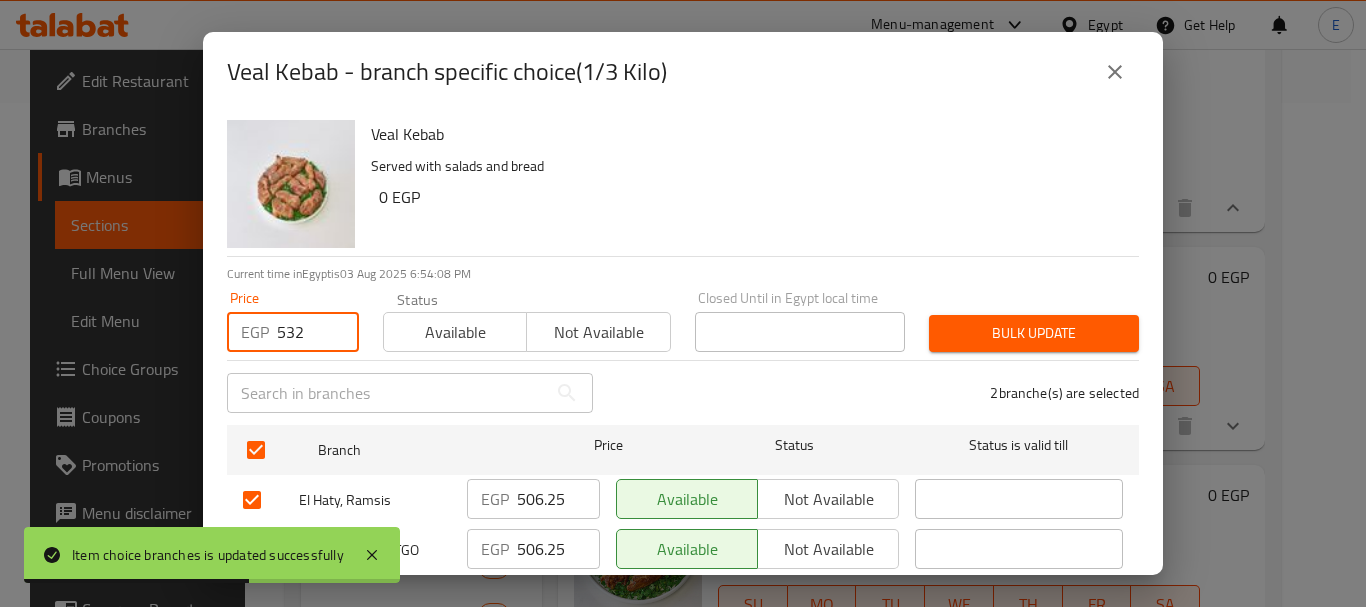 type on "532" 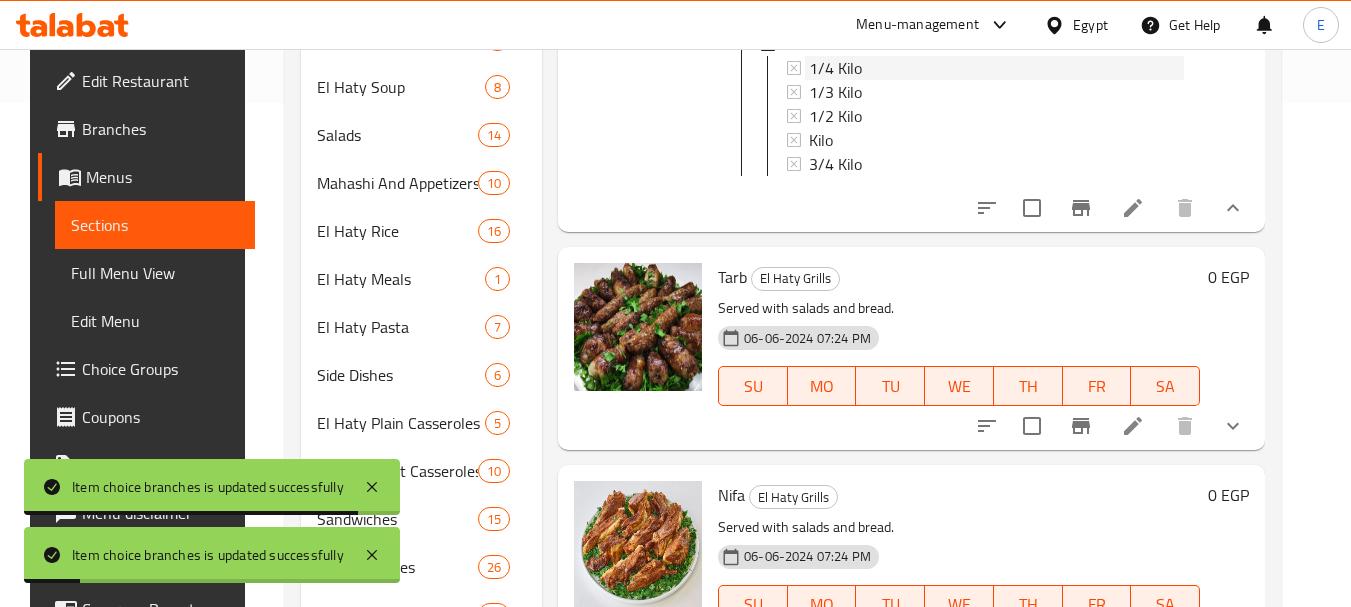 click on "1/4 Kilo" at bounding box center (835, 68) 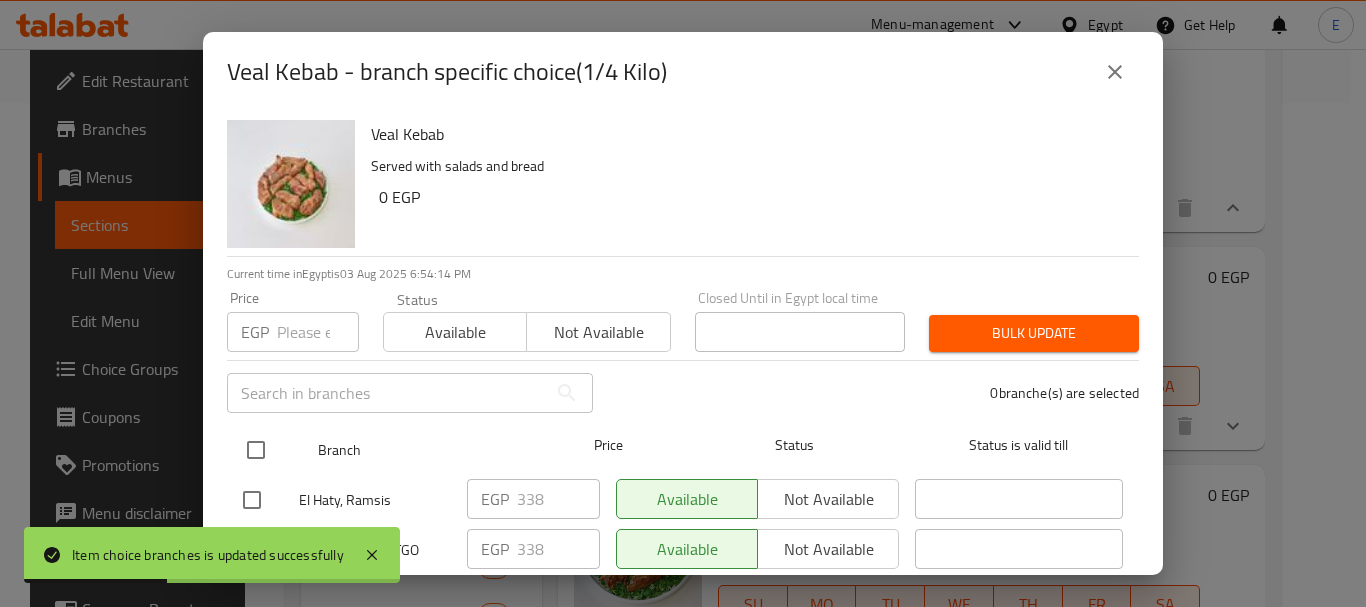 click at bounding box center [256, 450] 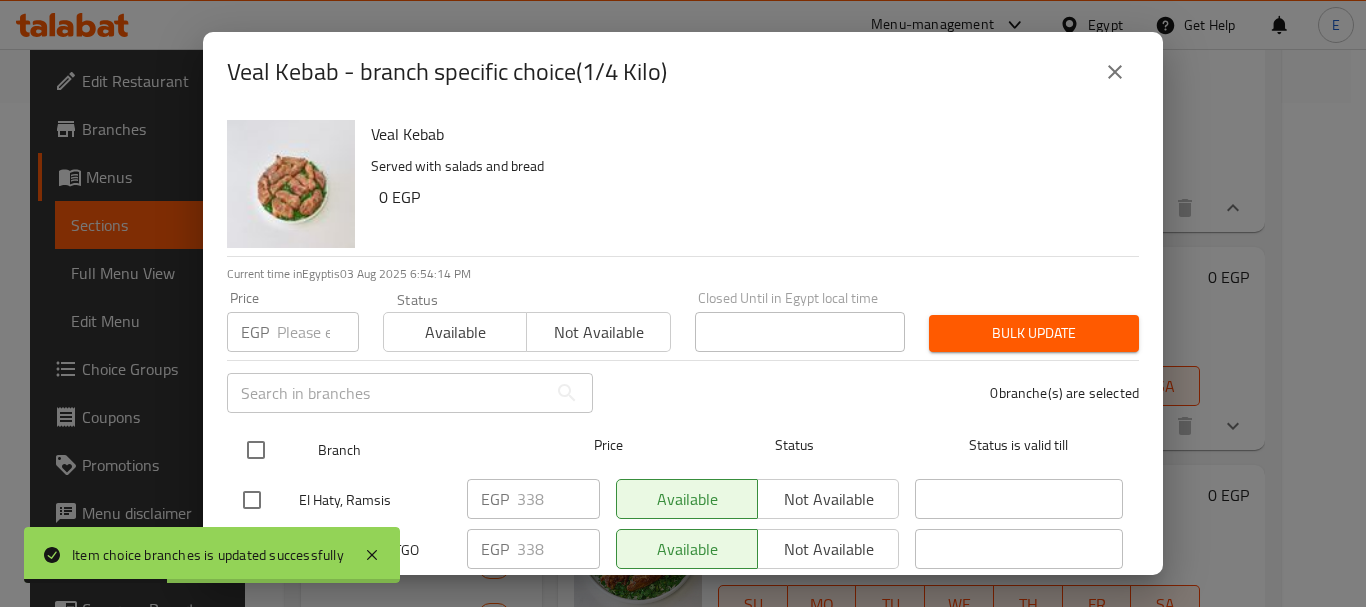 checkbox on "true" 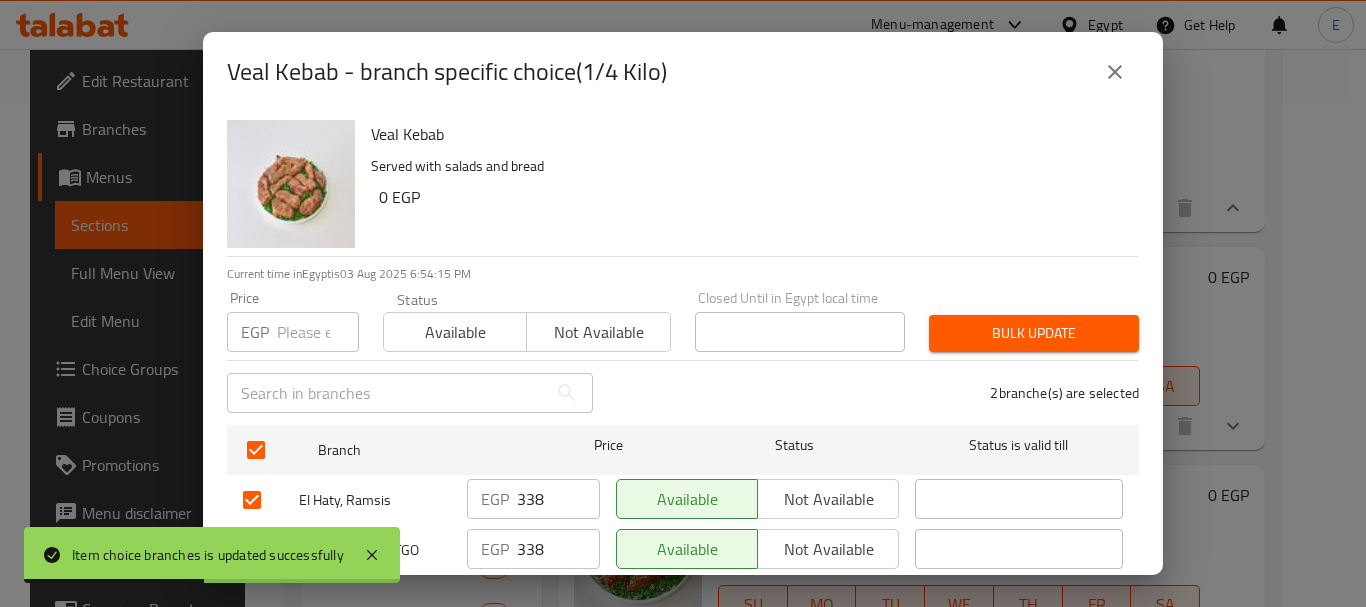 click at bounding box center [318, 332] 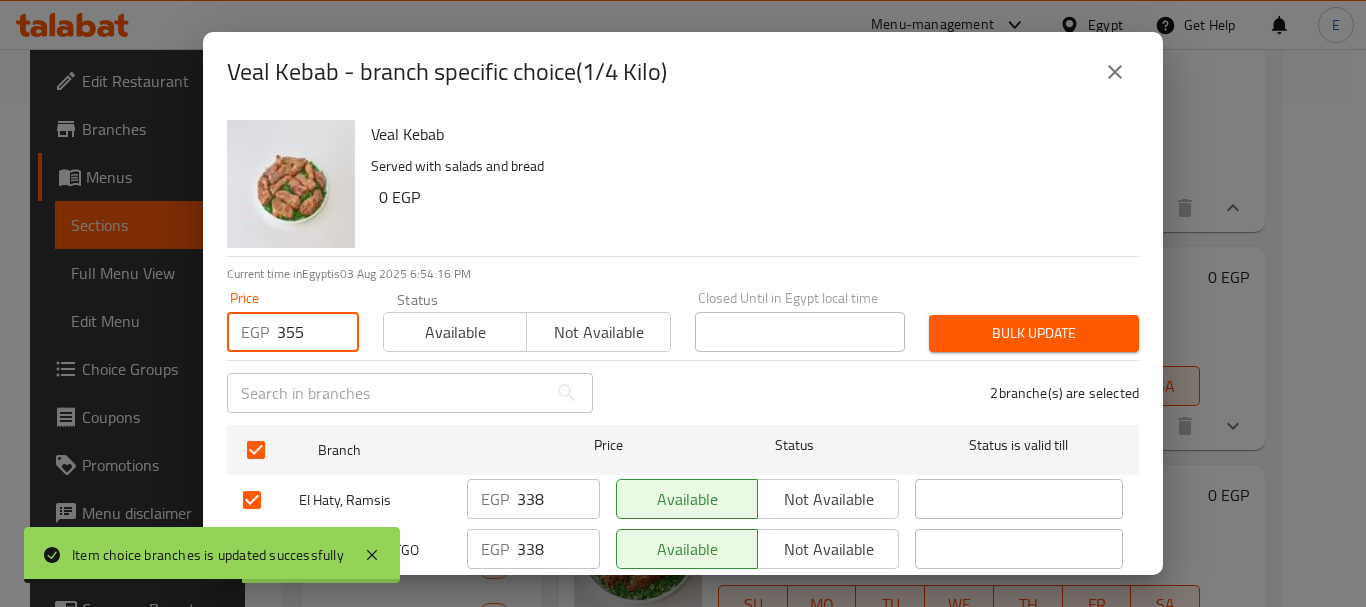 type on "355" 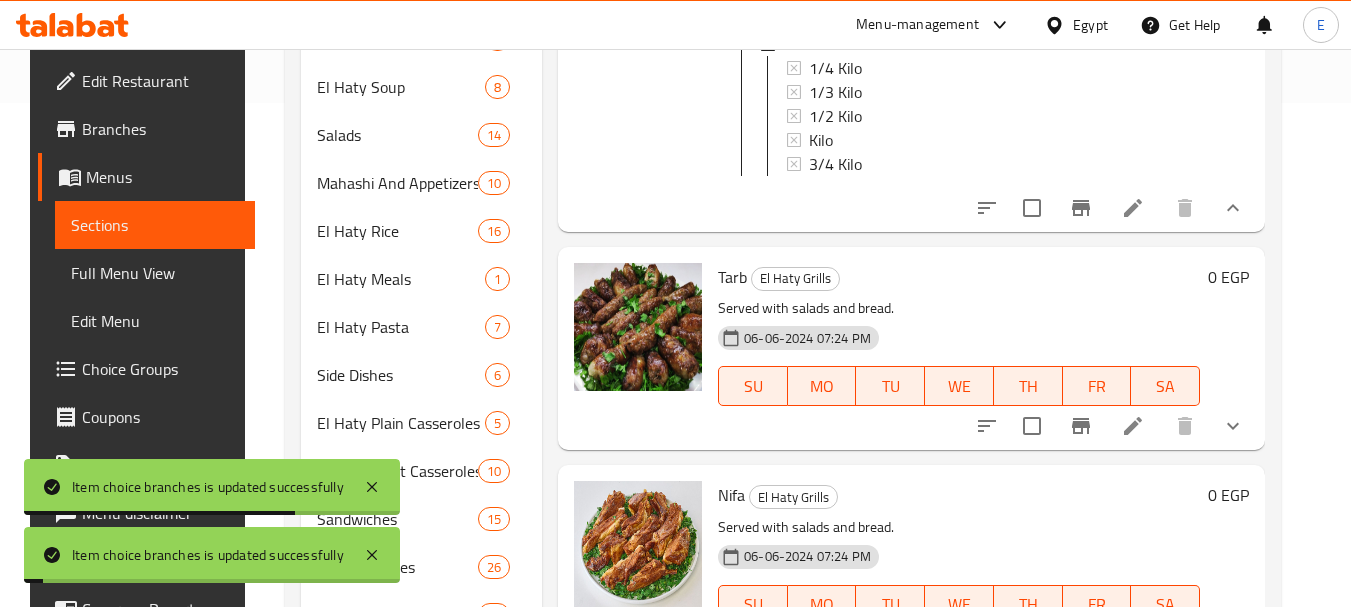 scroll, scrollTop: 8205, scrollLeft: 0, axis: vertical 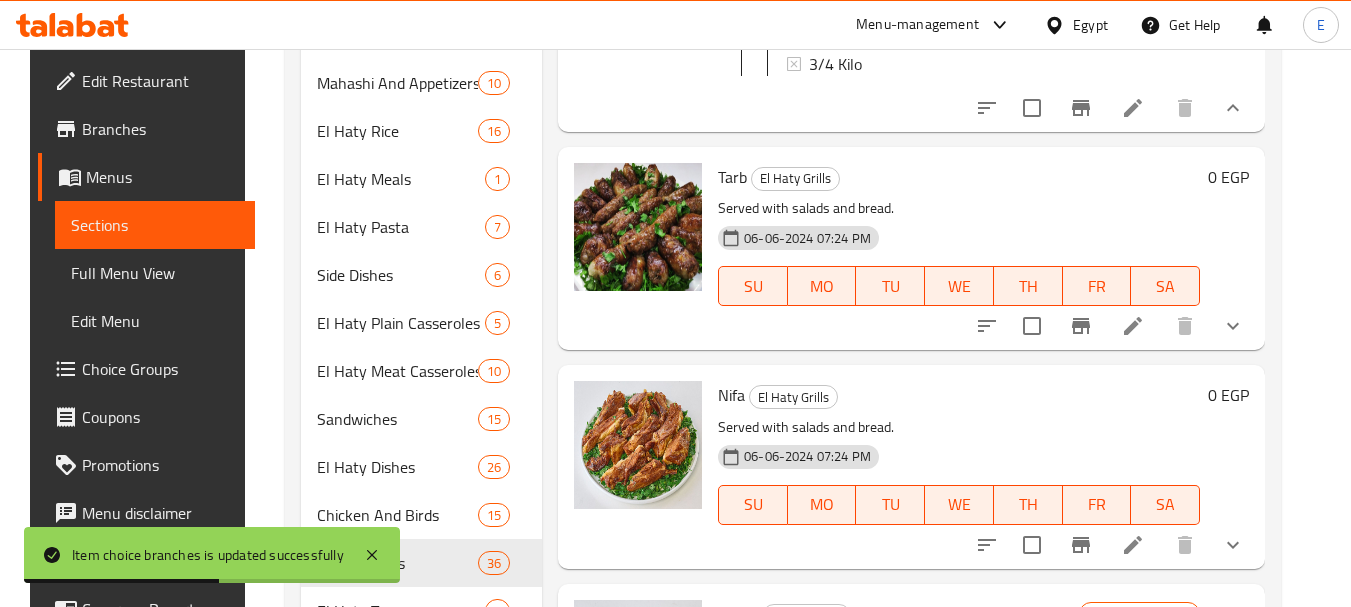 click 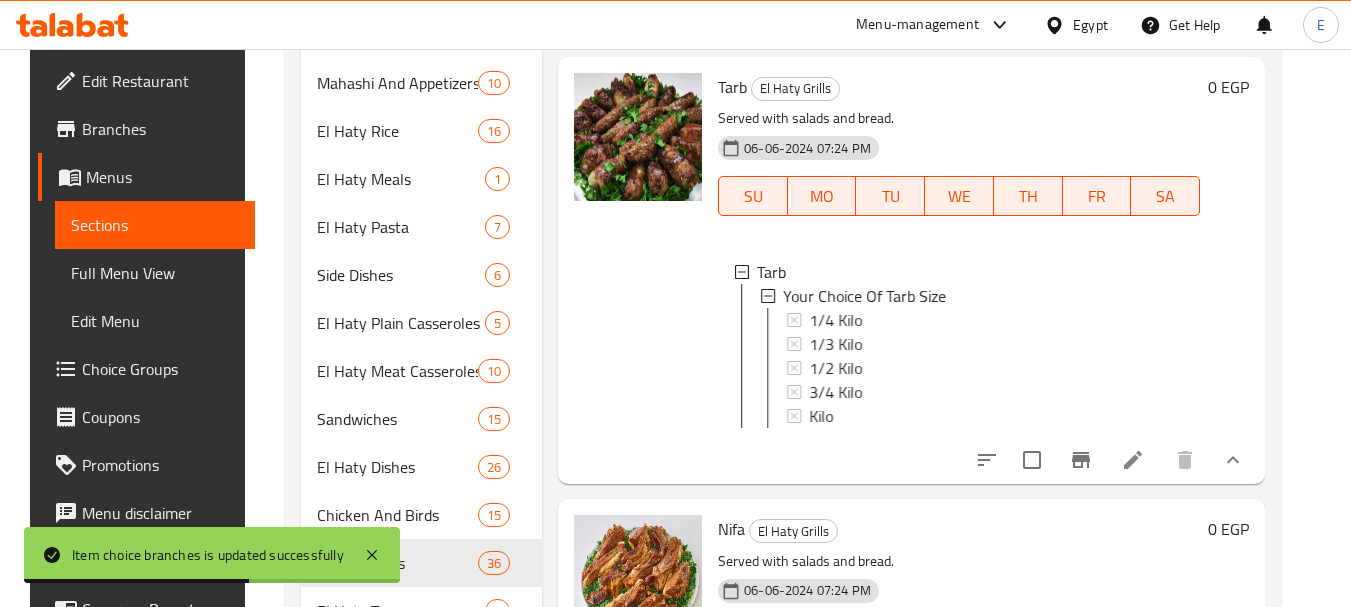 scroll, scrollTop: 8305, scrollLeft: 0, axis: vertical 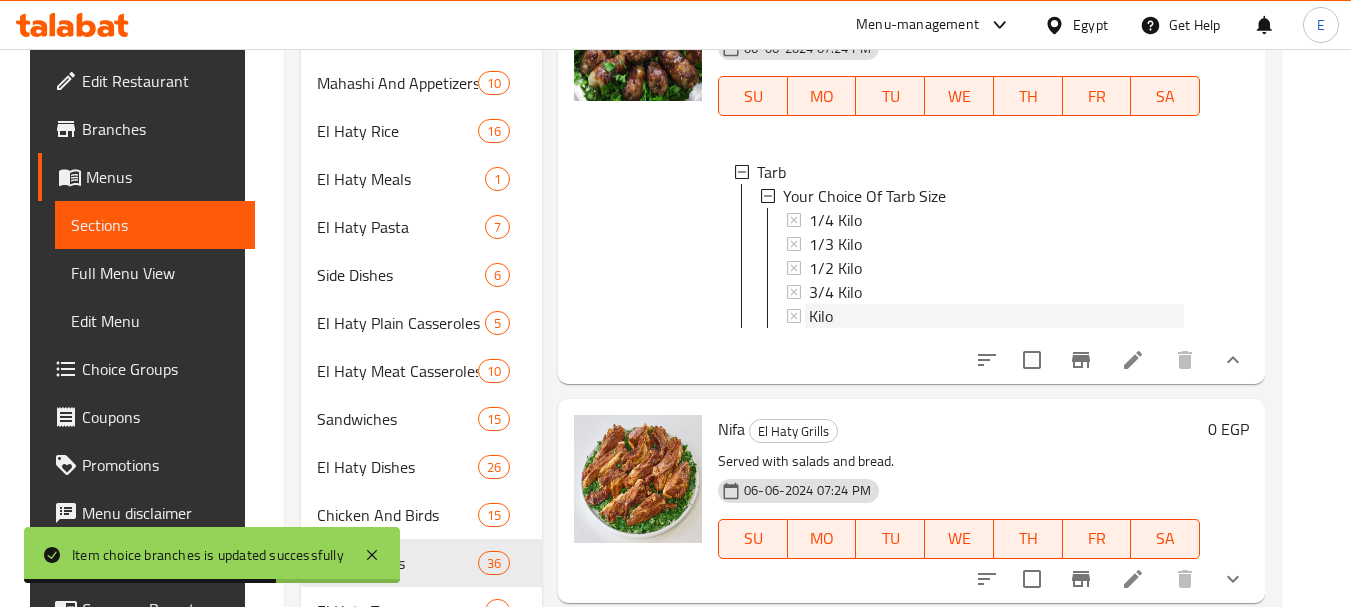 click on "Kilo" at bounding box center [821, 316] 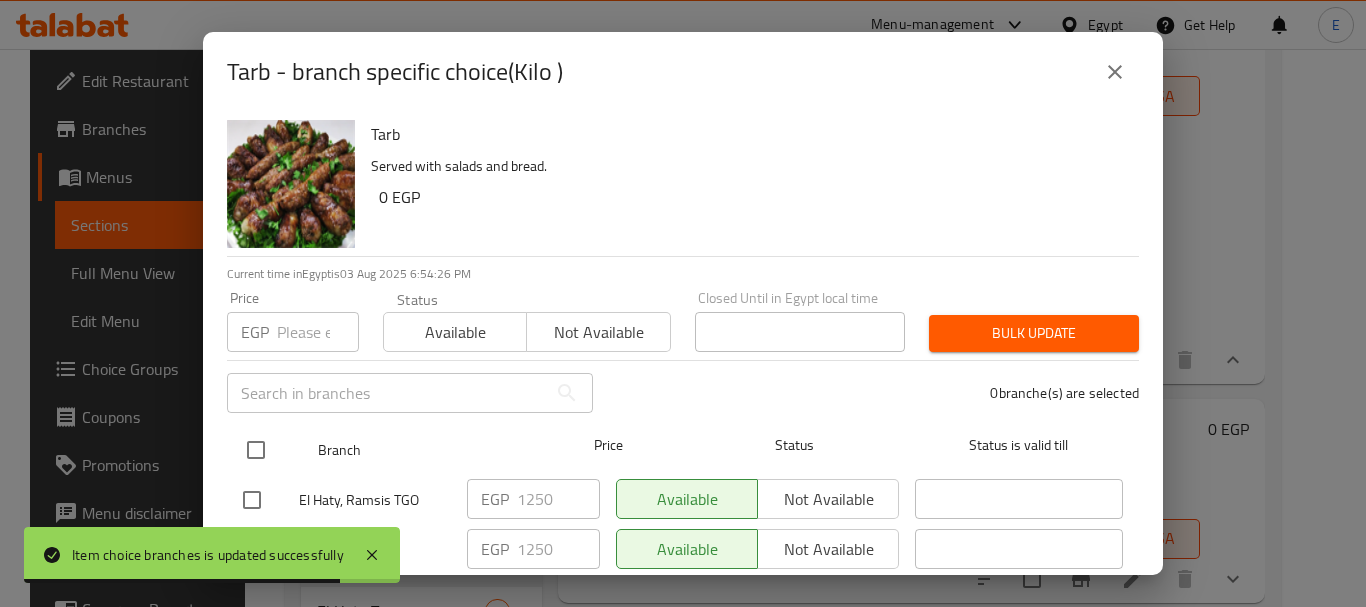 click at bounding box center [256, 450] 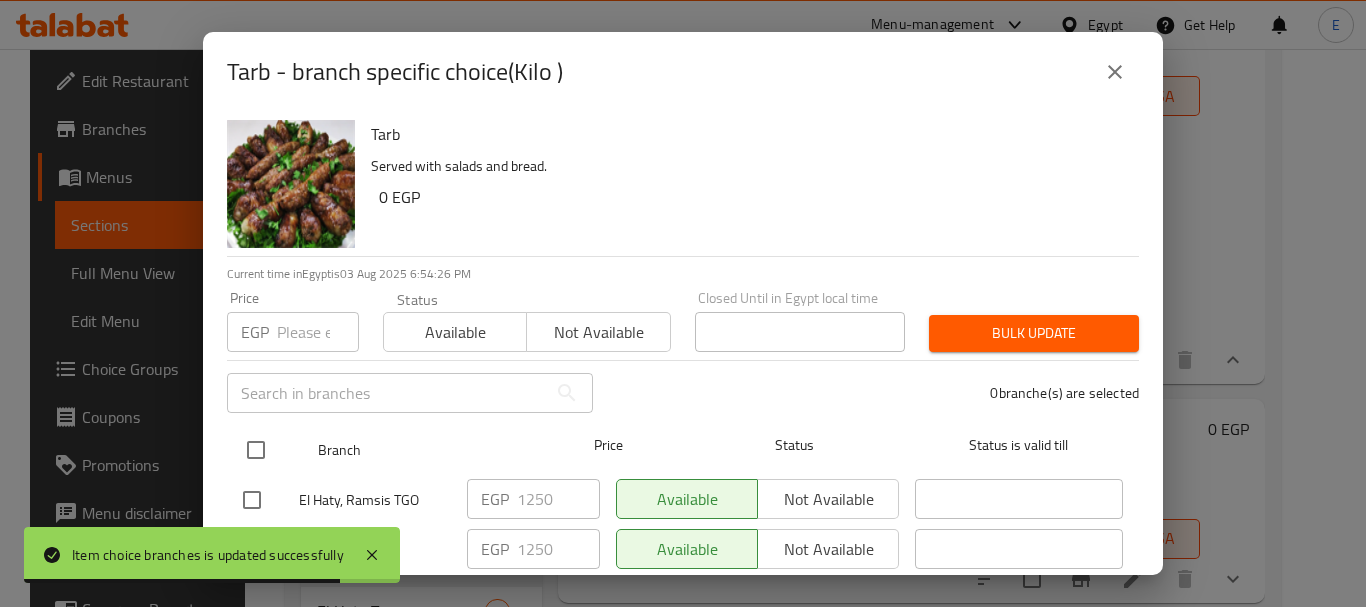 checkbox on "true" 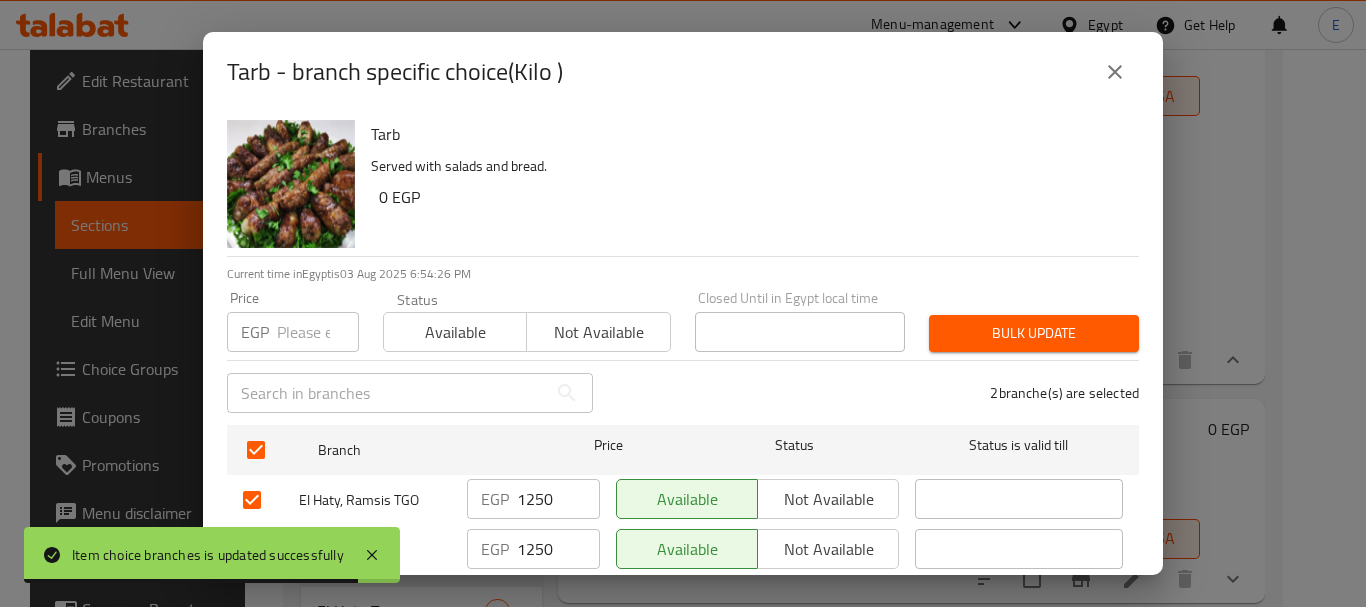 click at bounding box center (318, 332) 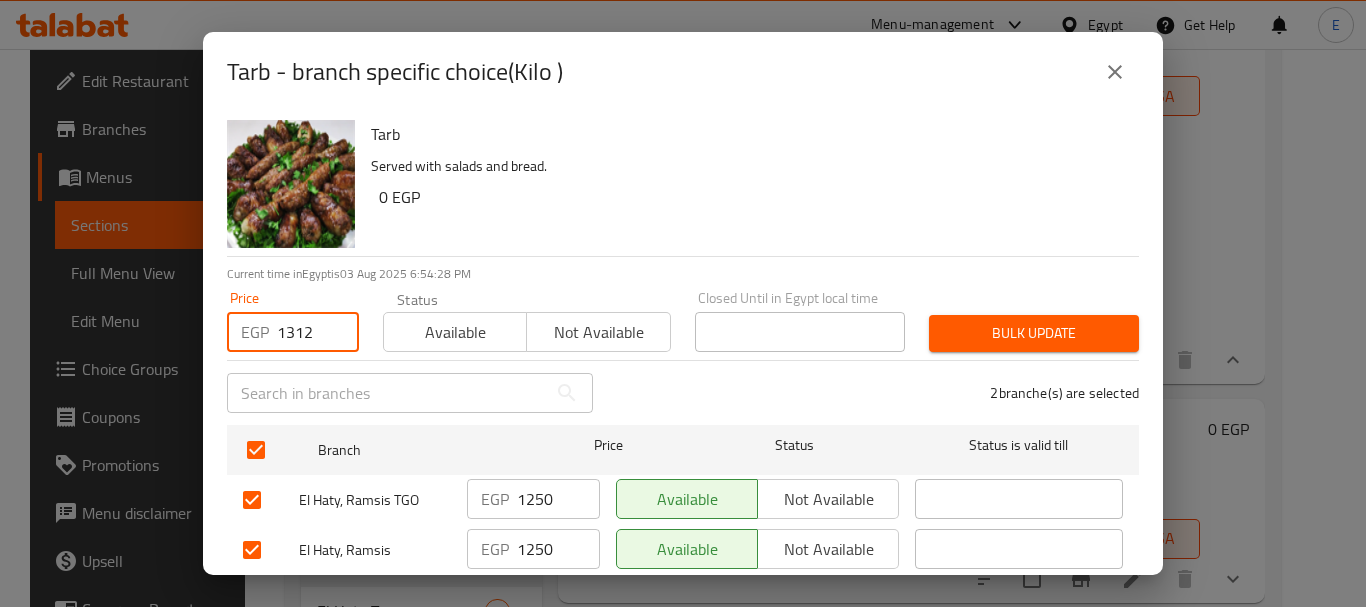 type on "1312" 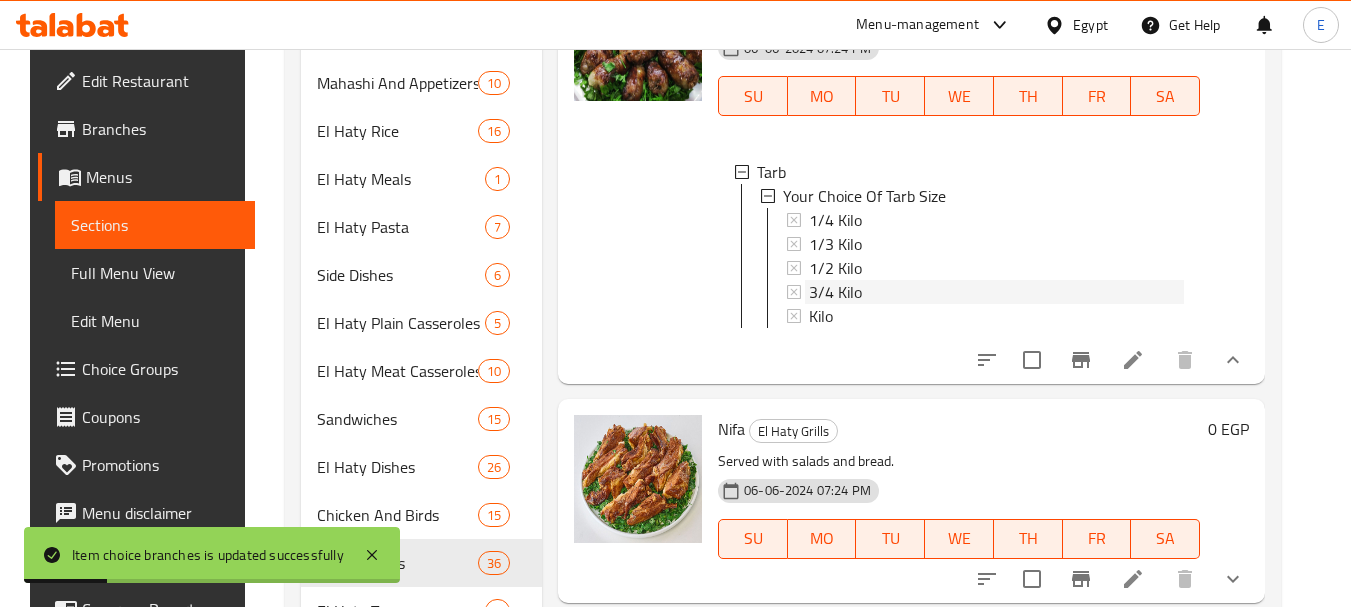 click on "3/4 Kilo" at bounding box center [835, 292] 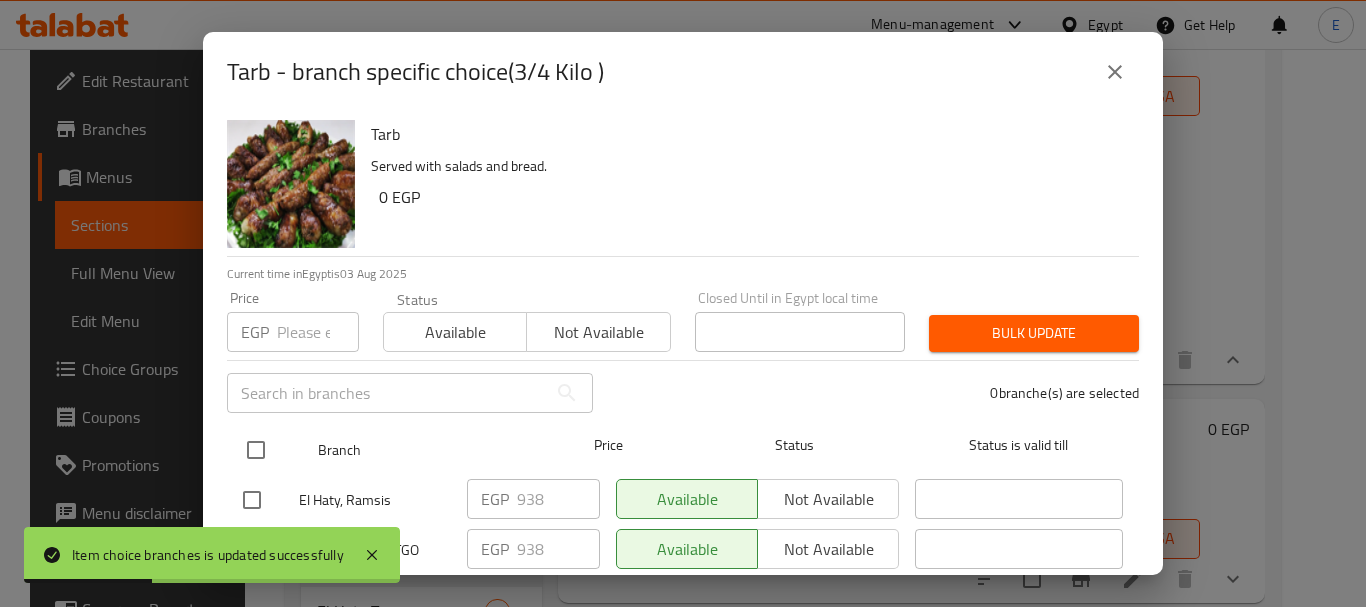 click at bounding box center [256, 450] 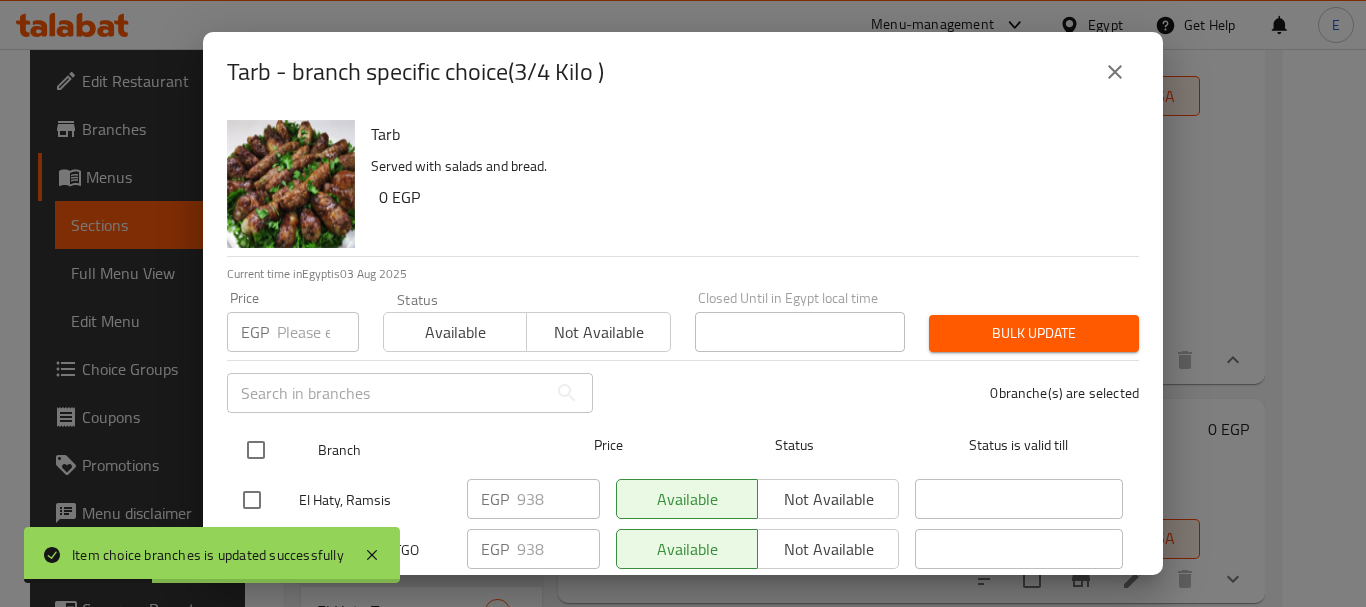 checkbox on "true" 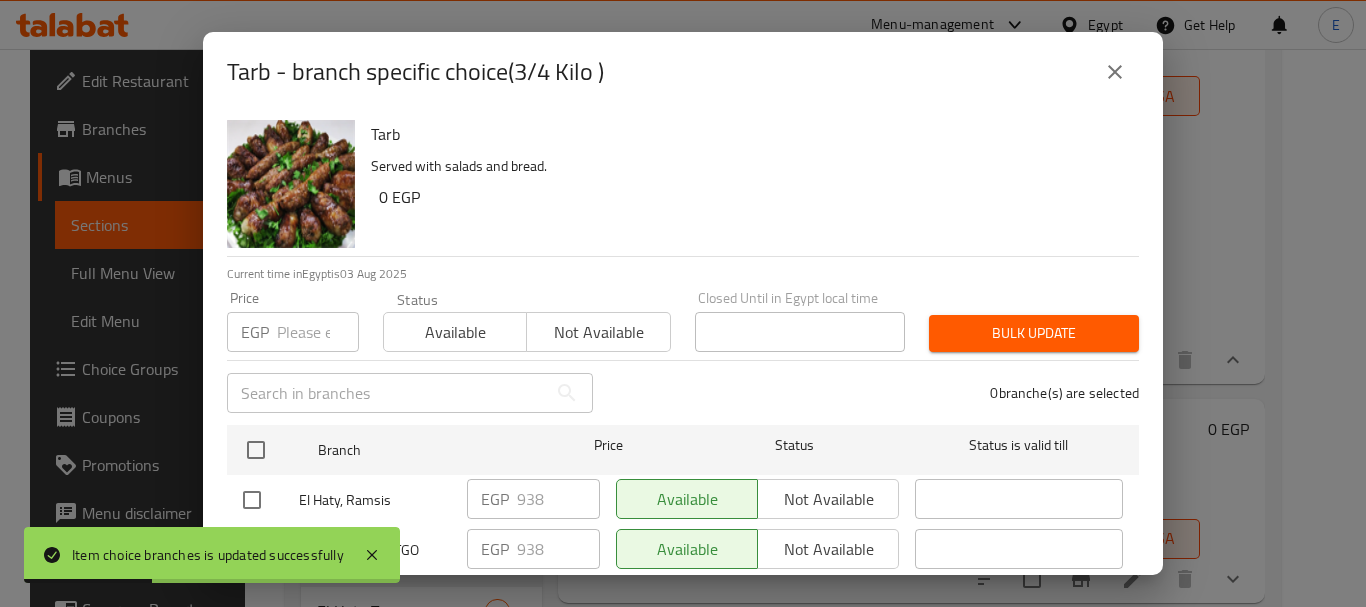 checkbox on "true" 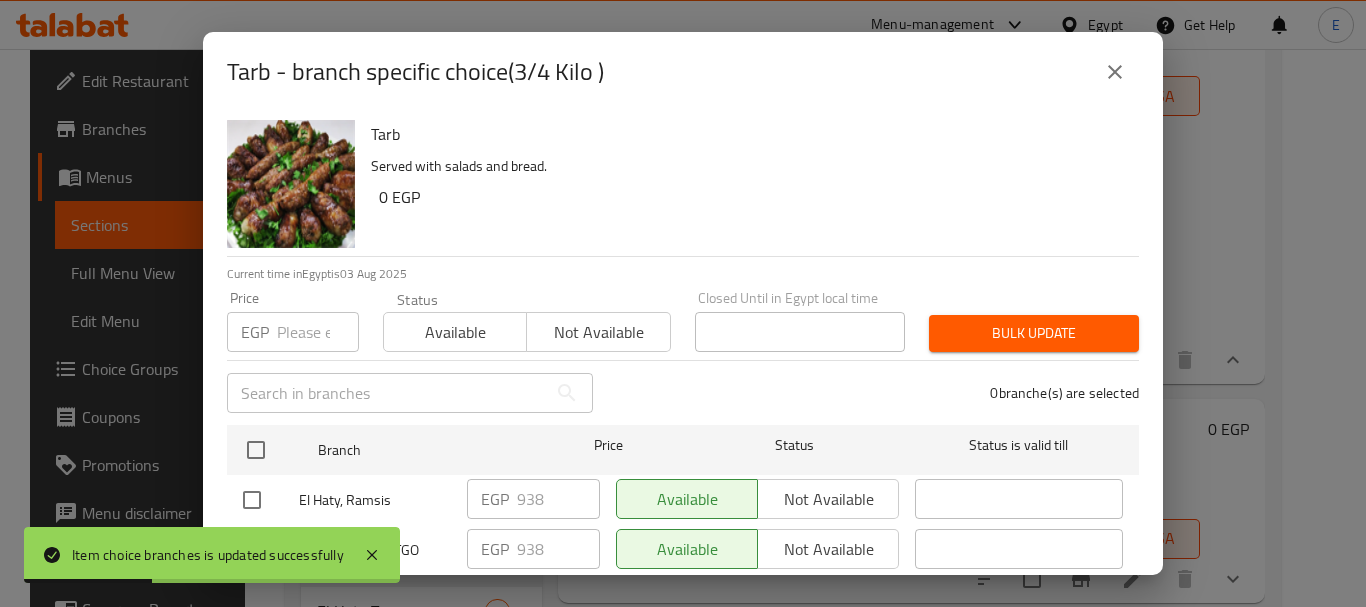 checkbox on "true" 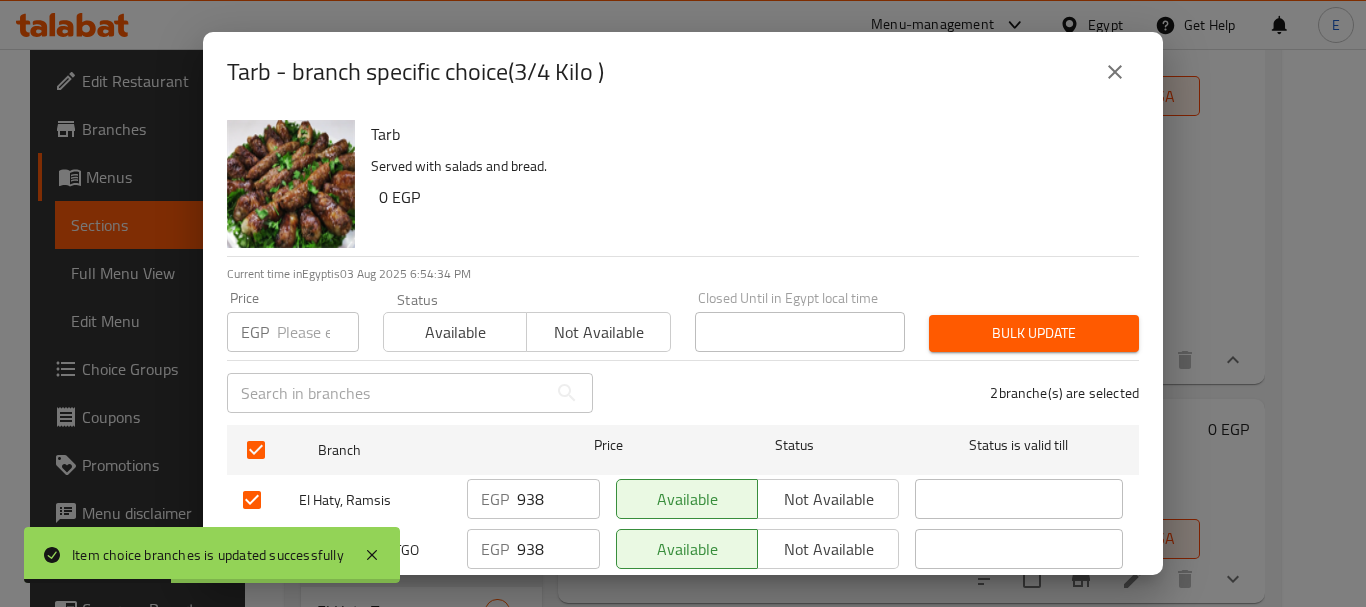click at bounding box center (318, 332) 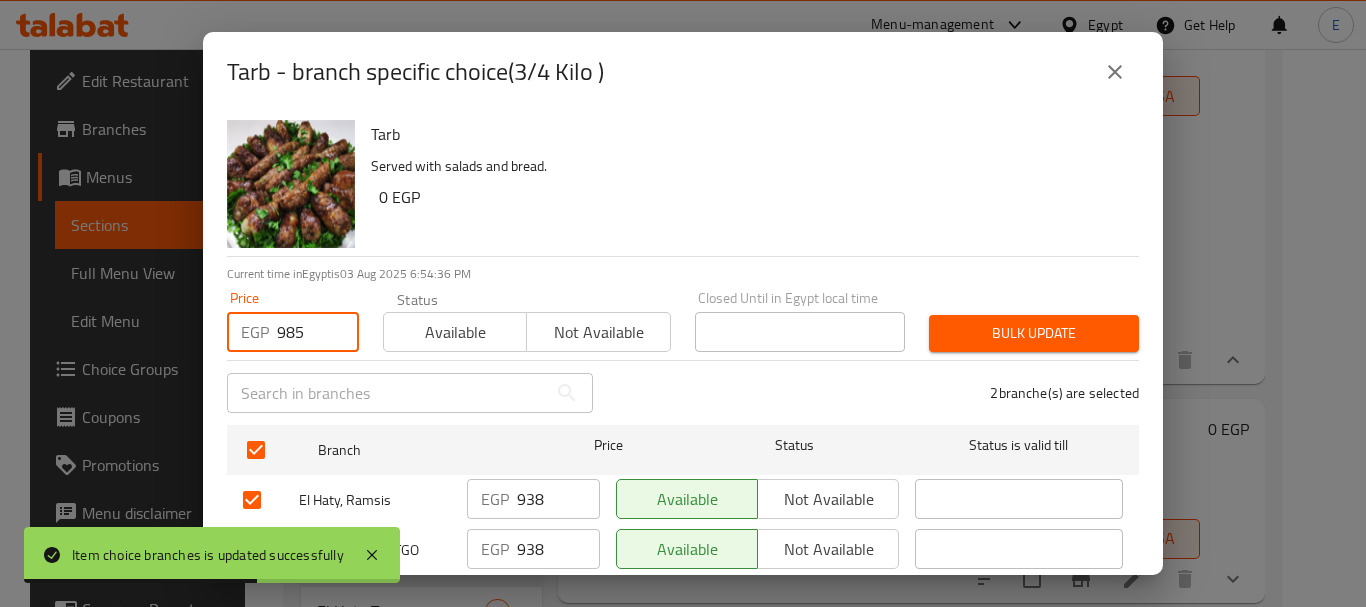 type on "985" 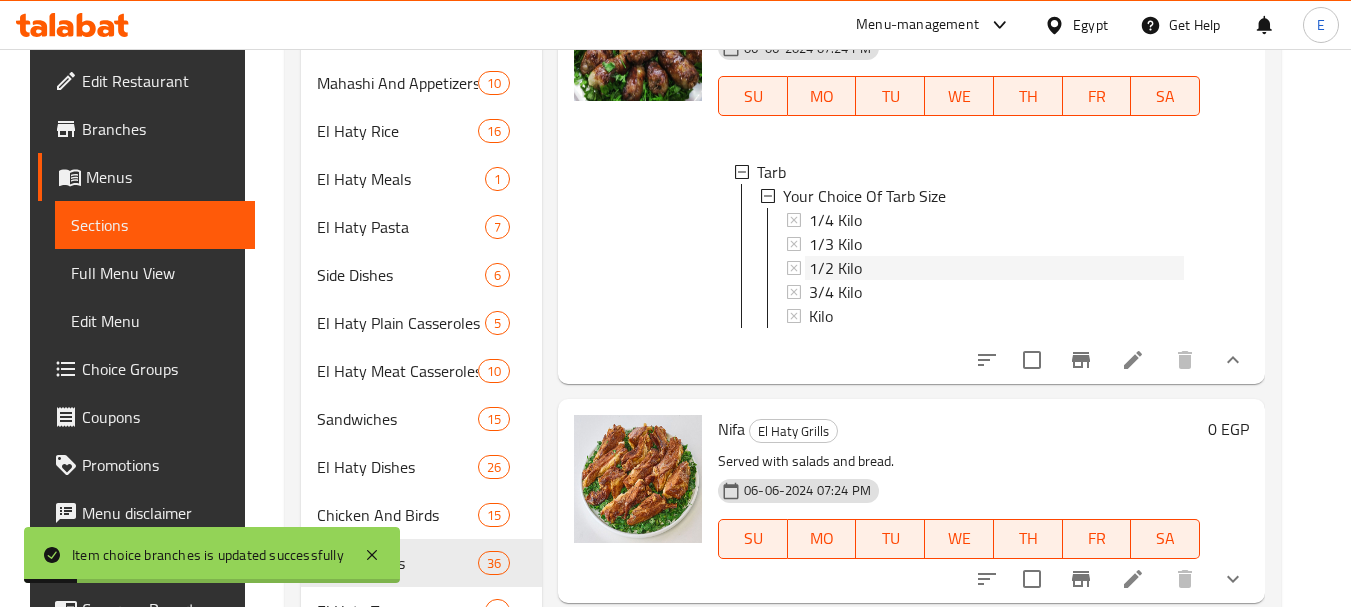 click on "1/2 Kilo" at bounding box center [835, 268] 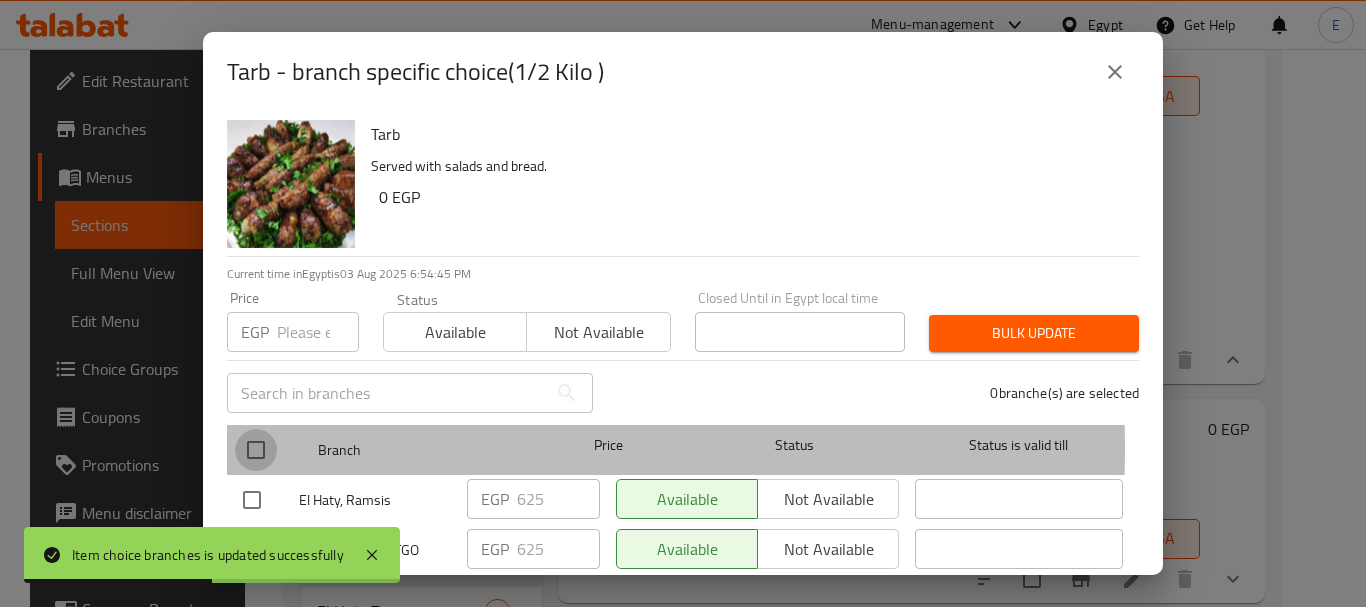 click at bounding box center [256, 450] 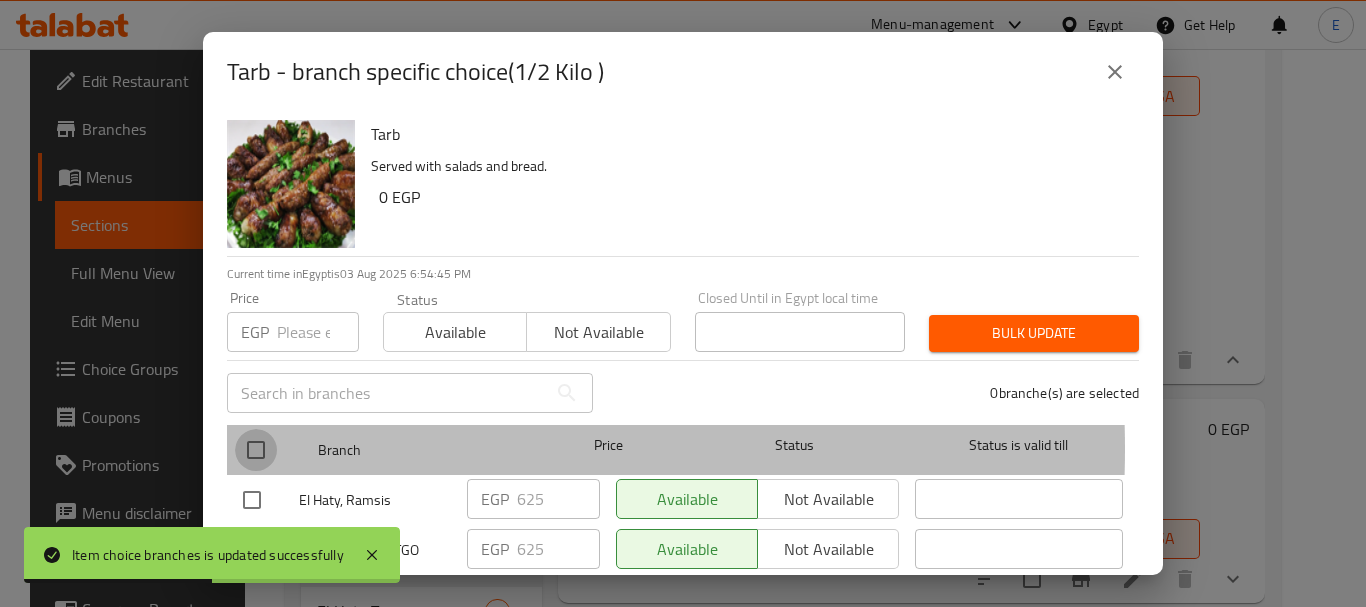checkbox on "true" 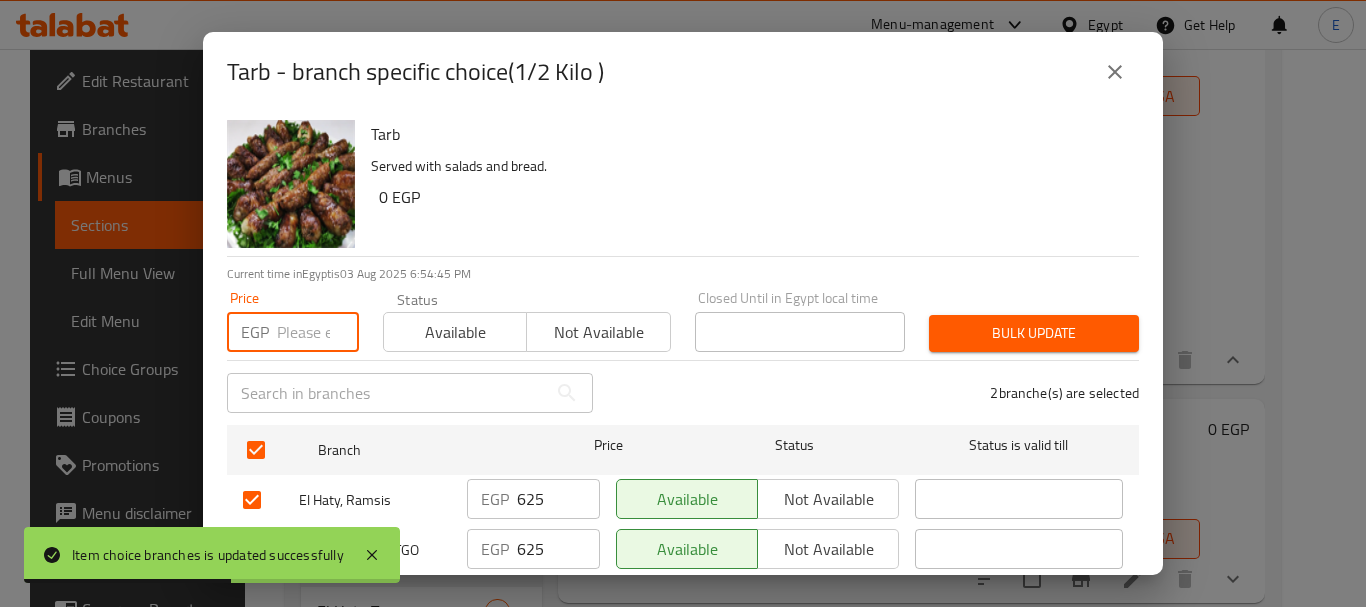 click at bounding box center (318, 332) 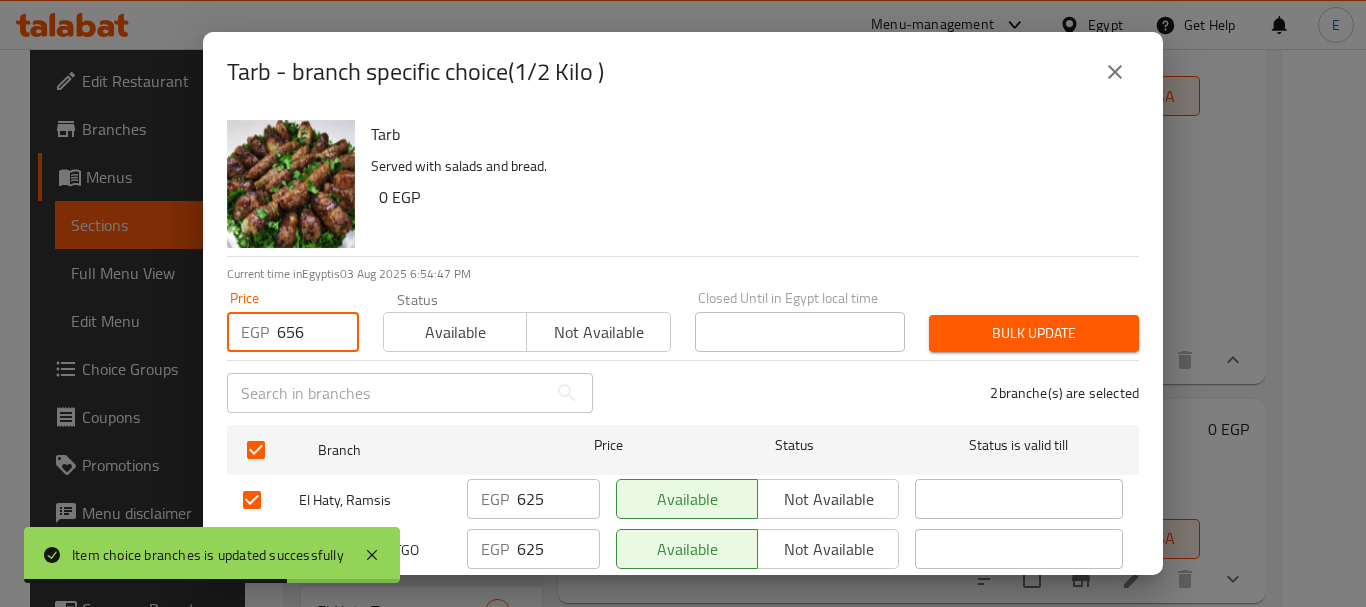type on "656" 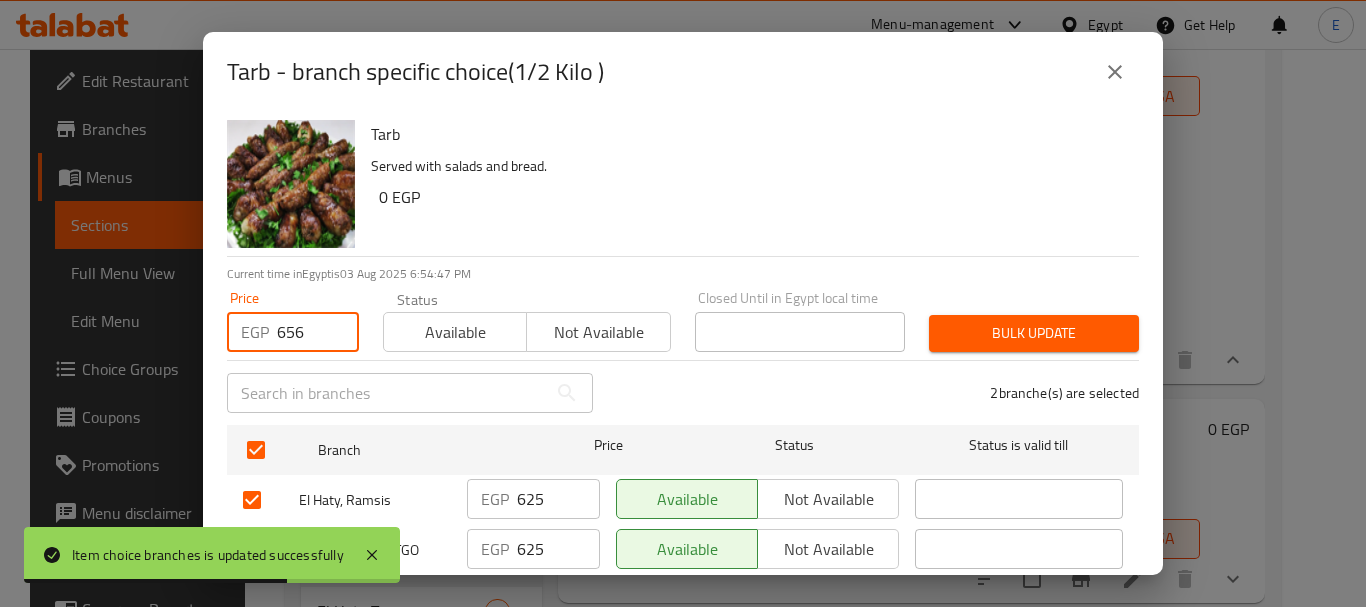 click on "2  branche(s) are selected" at bounding box center (878, 393) 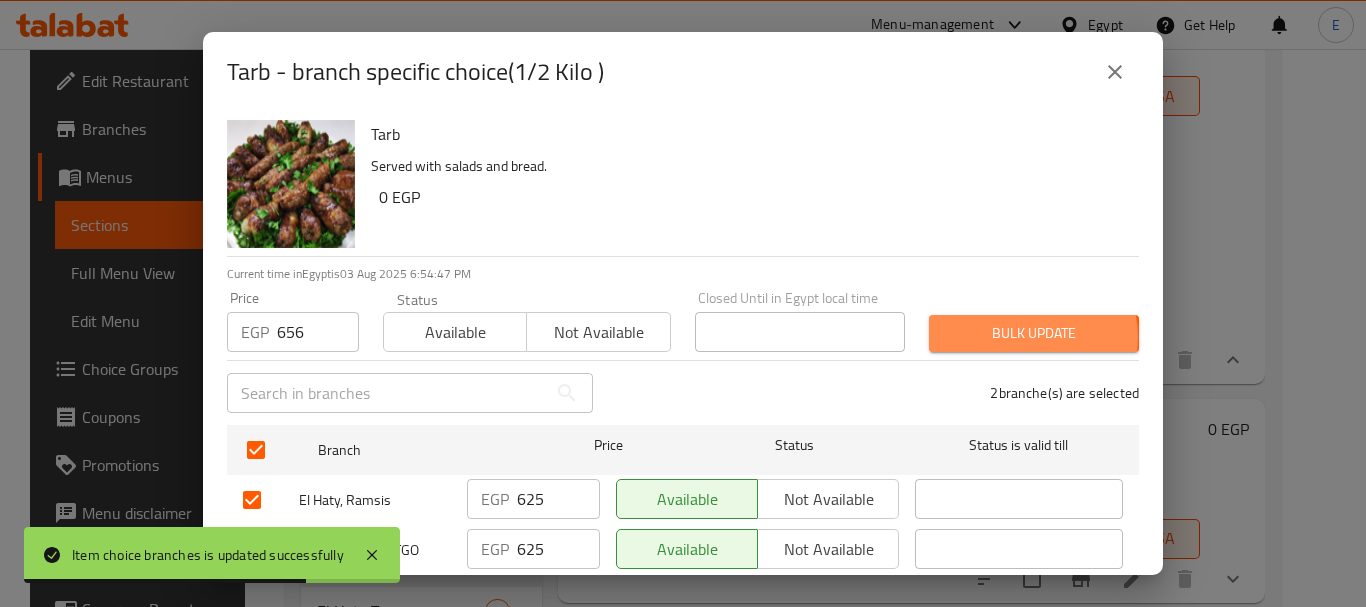 click on "Bulk update" at bounding box center (1034, 333) 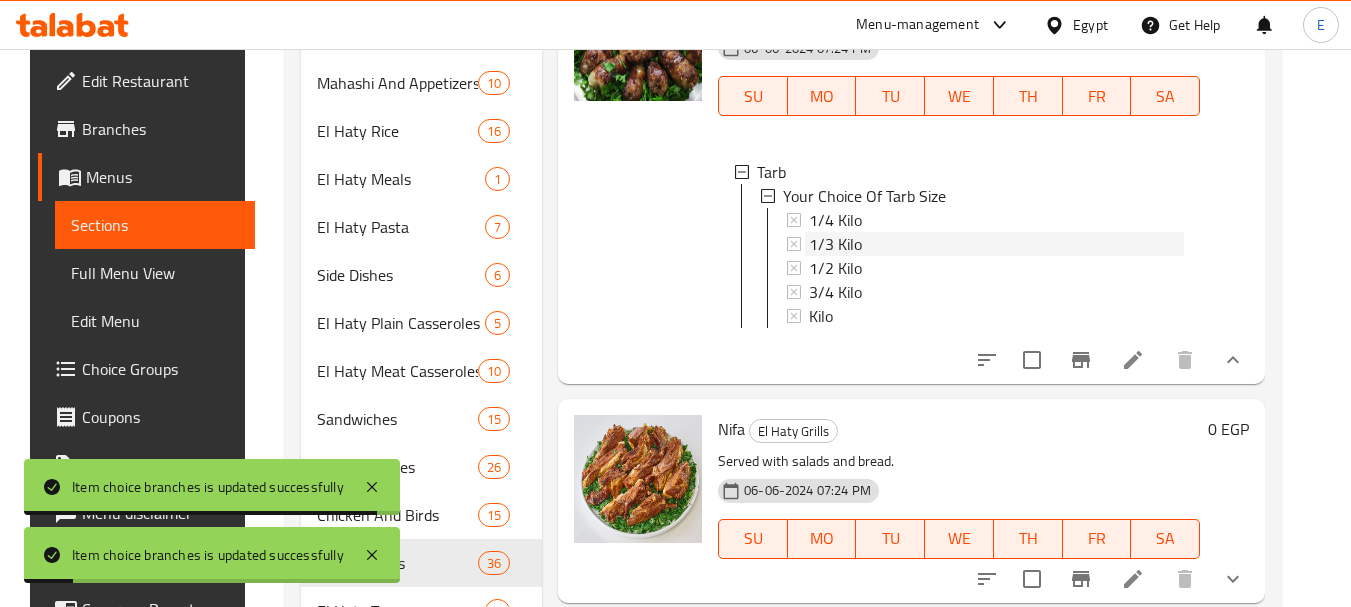 click on "1/3 Kilo" at bounding box center (835, 244) 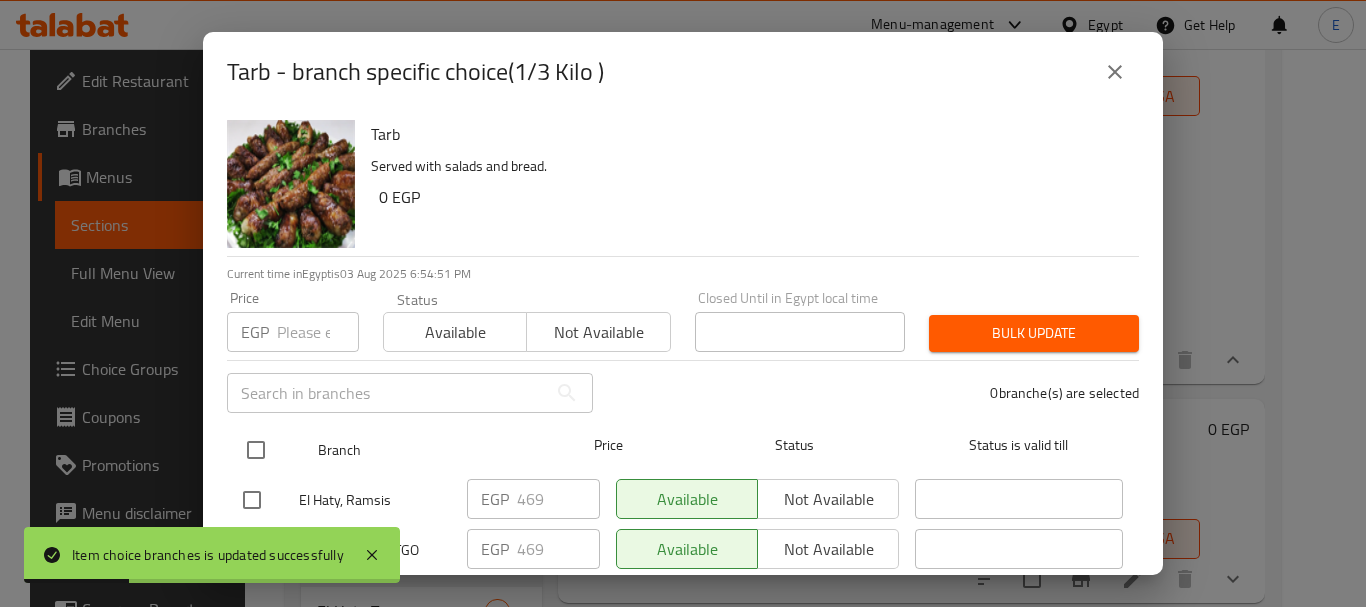 click at bounding box center [256, 450] 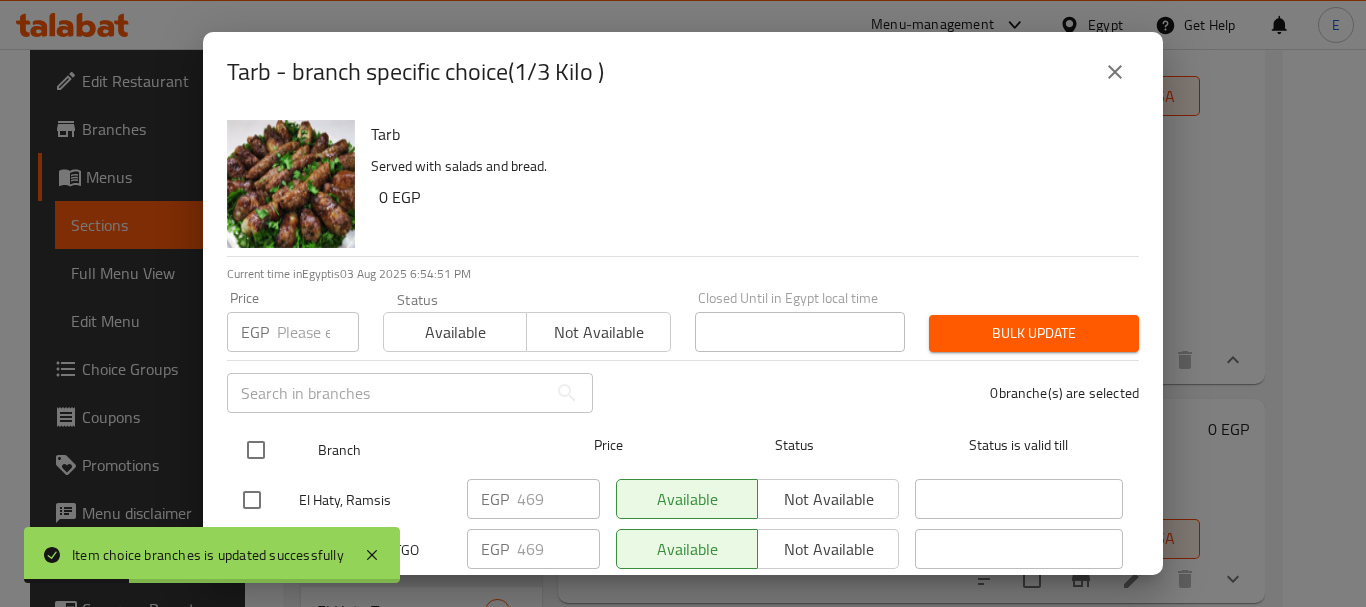 checkbox on "true" 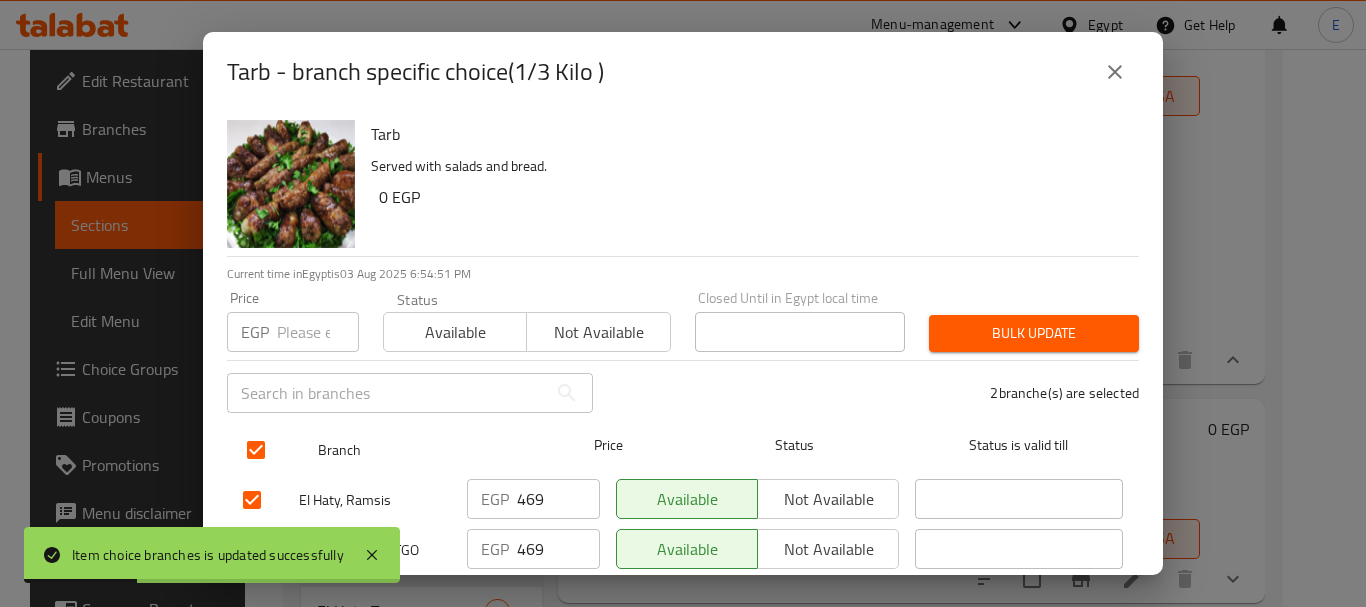checkbox on "true" 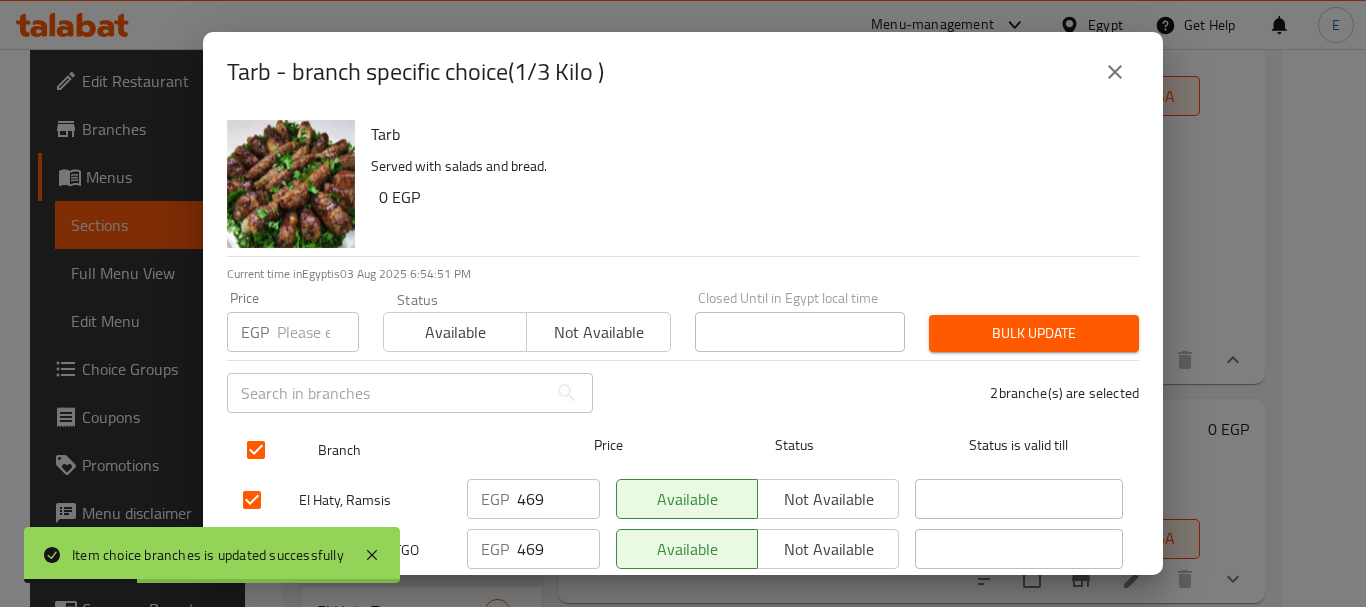 checkbox on "true" 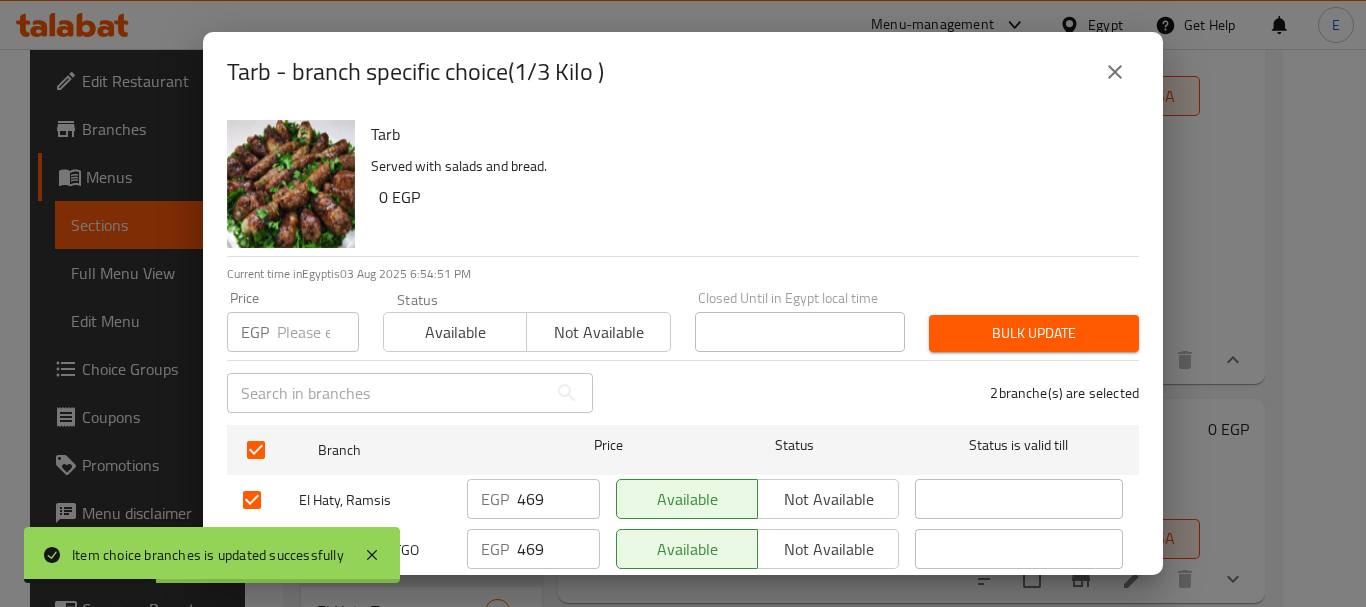 click at bounding box center [318, 332] 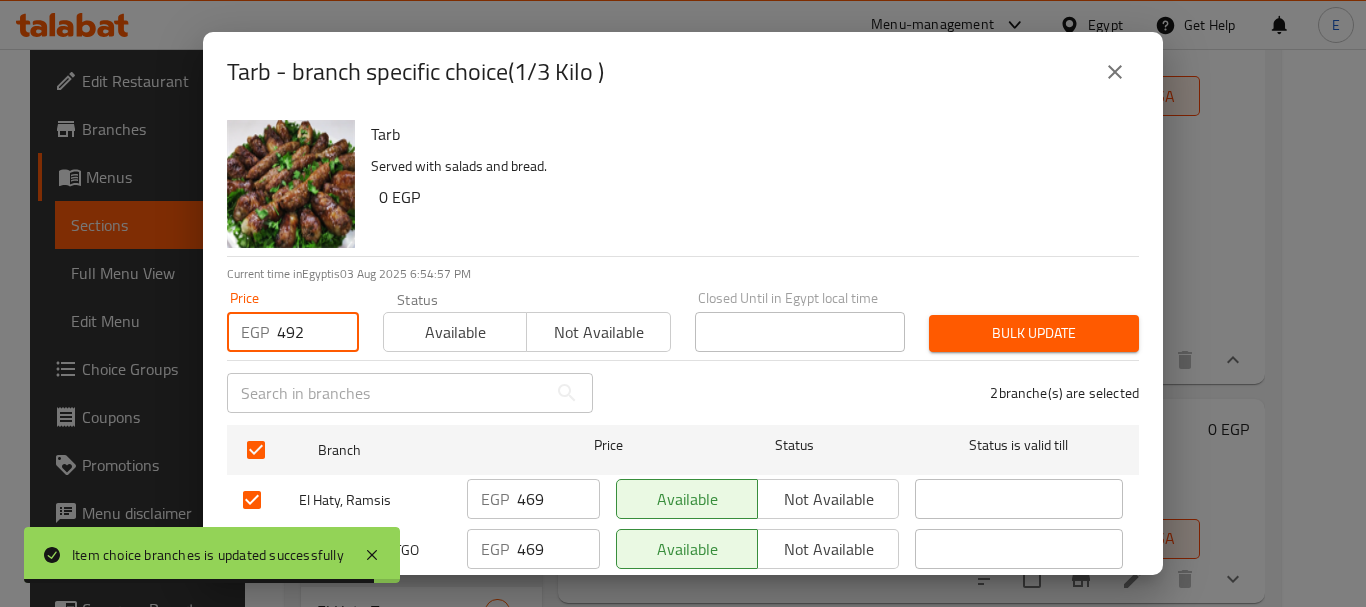 type on "492" 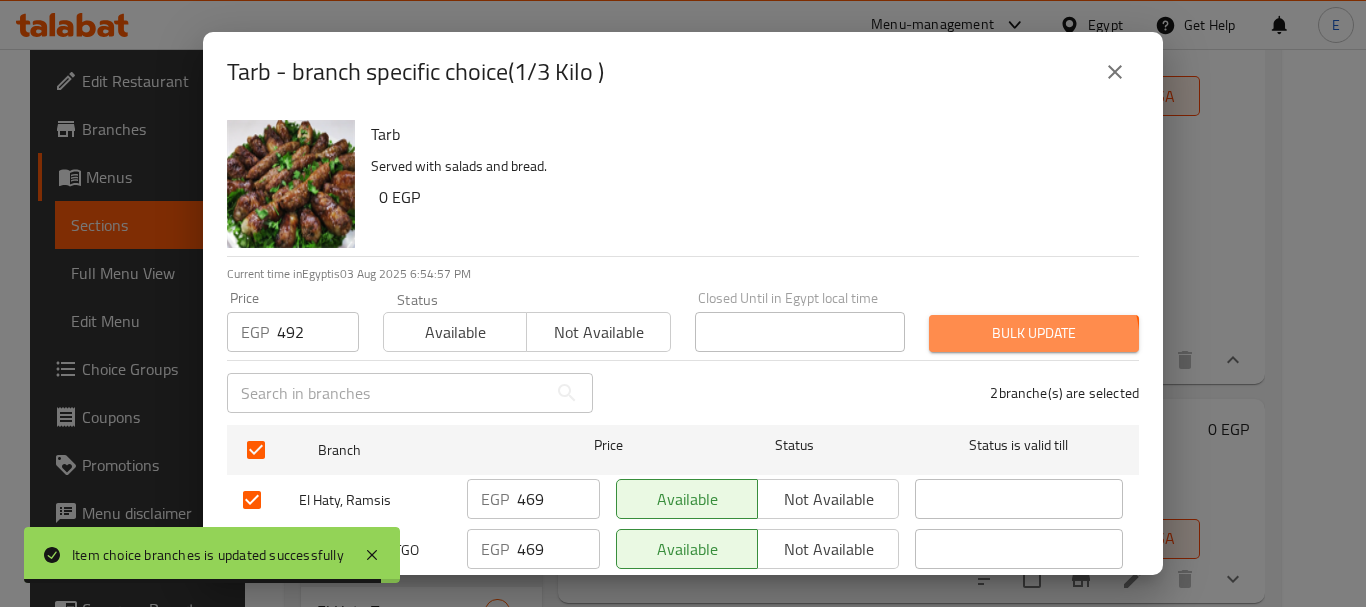 click on "Bulk update" at bounding box center (1034, 333) 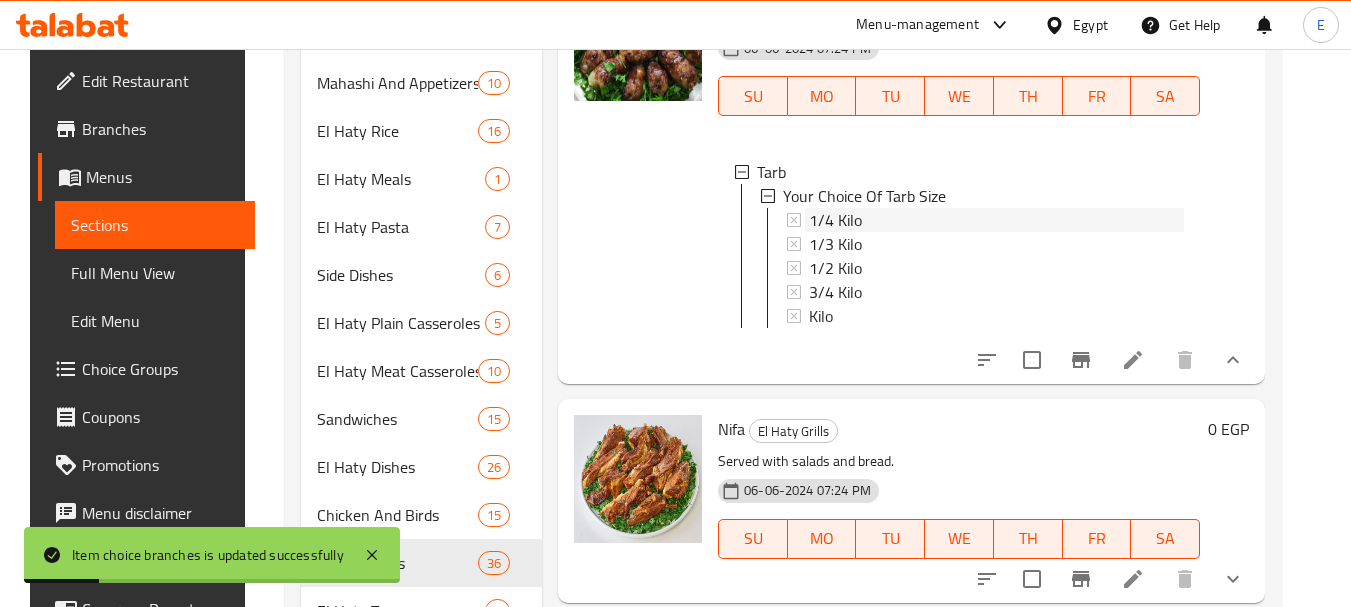 click on "1/4 Kilo" at bounding box center (835, 220) 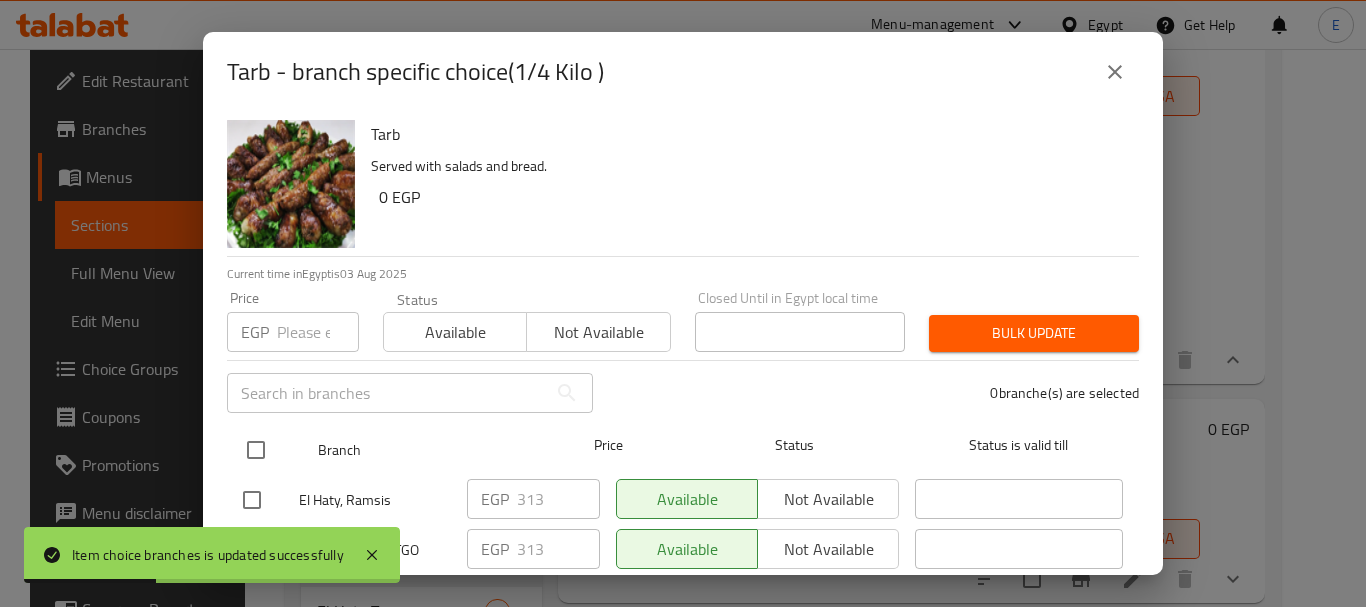 click at bounding box center [256, 450] 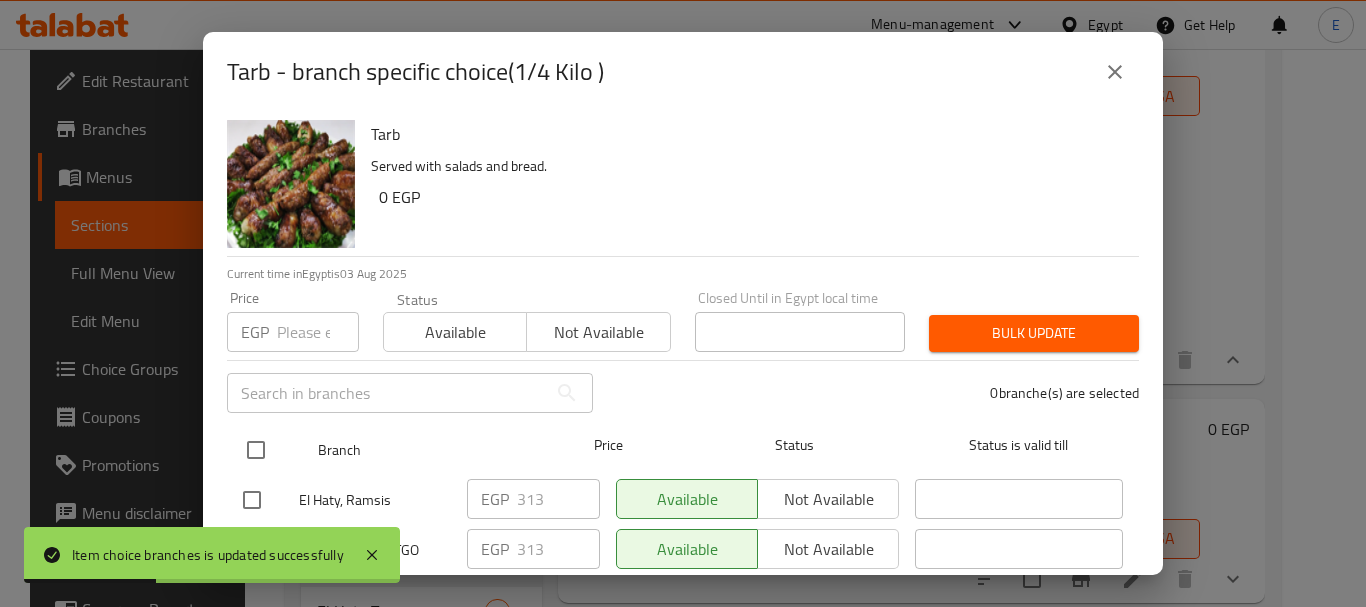 checkbox on "true" 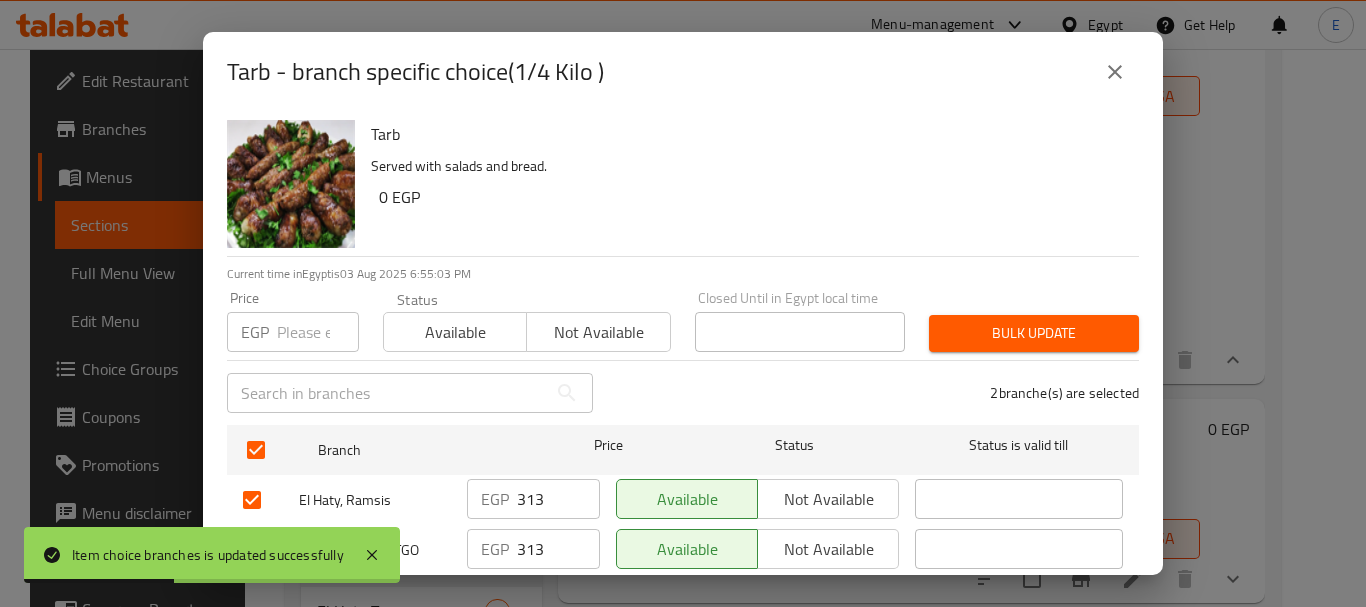 click at bounding box center [318, 332] 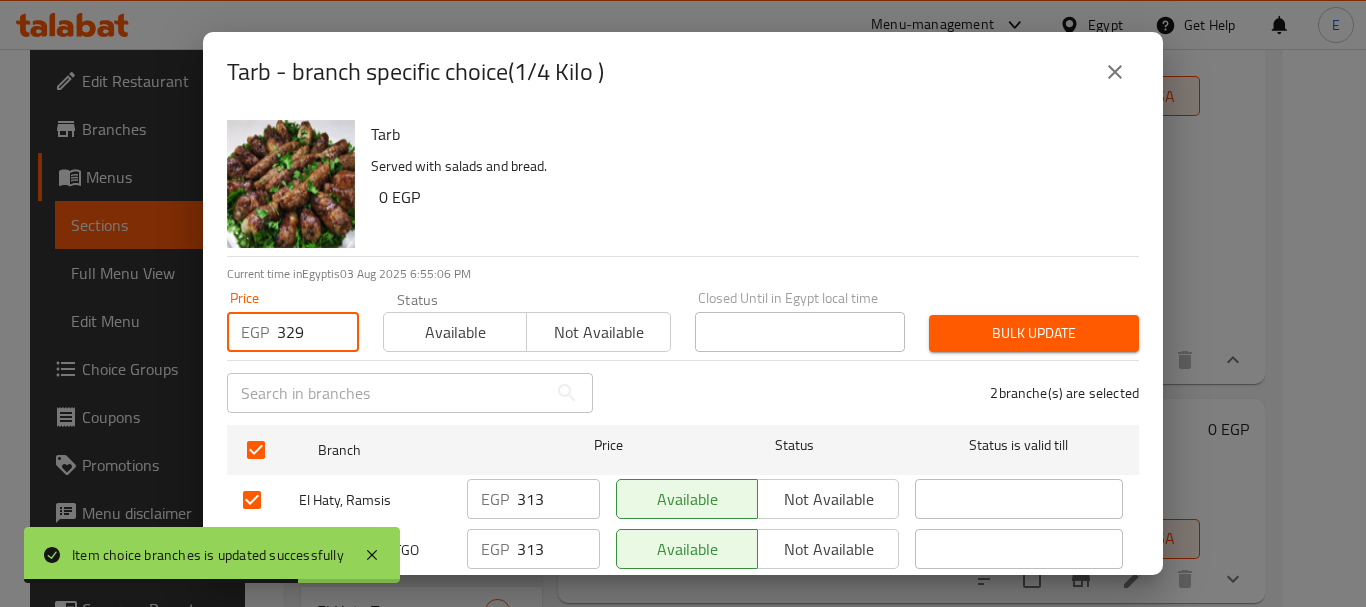type on "329" 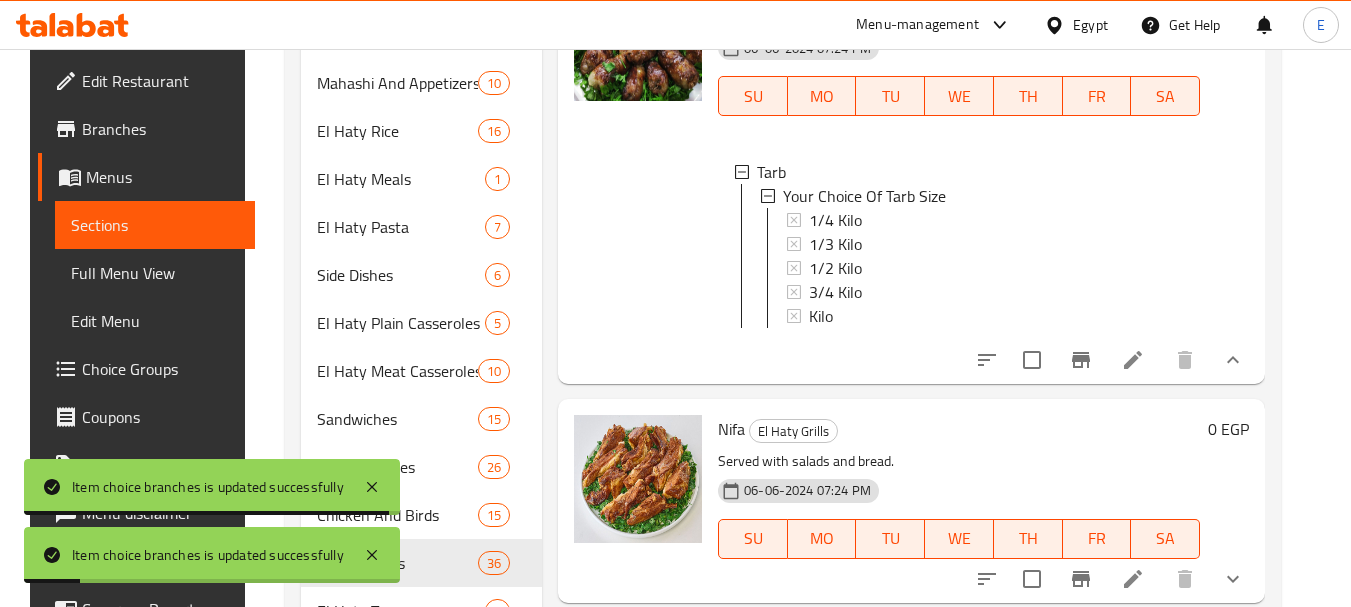 scroll, scrollTop: 3, scrollLeft: 0, axis: vertical 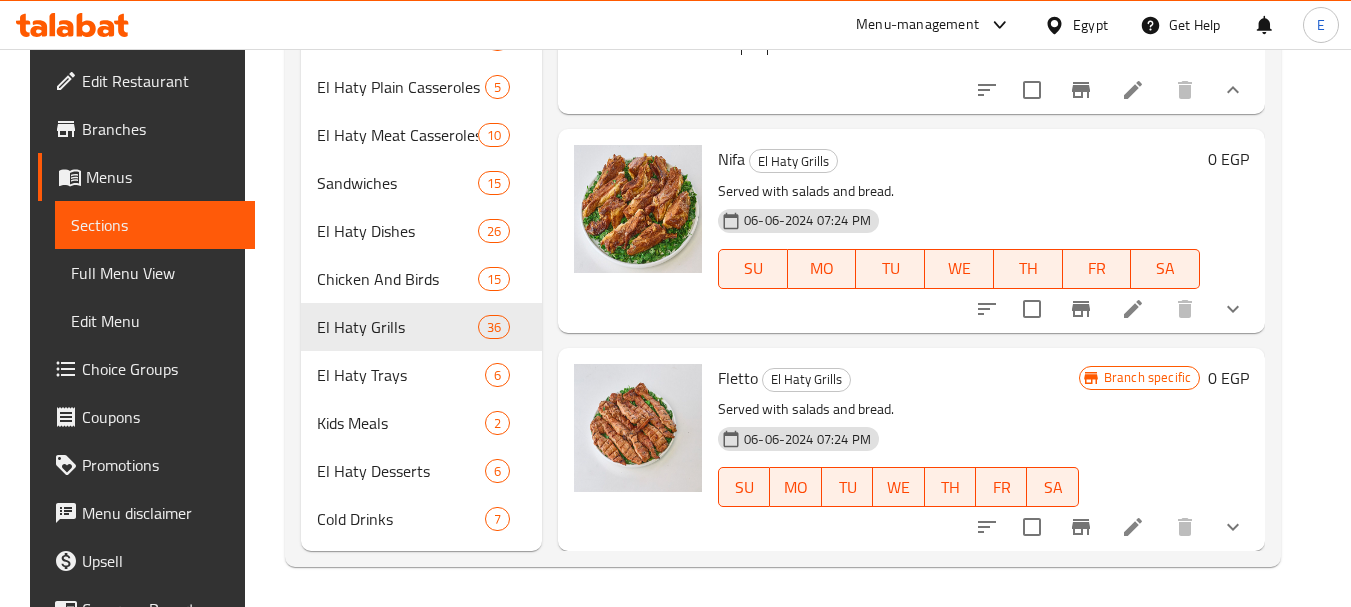 click 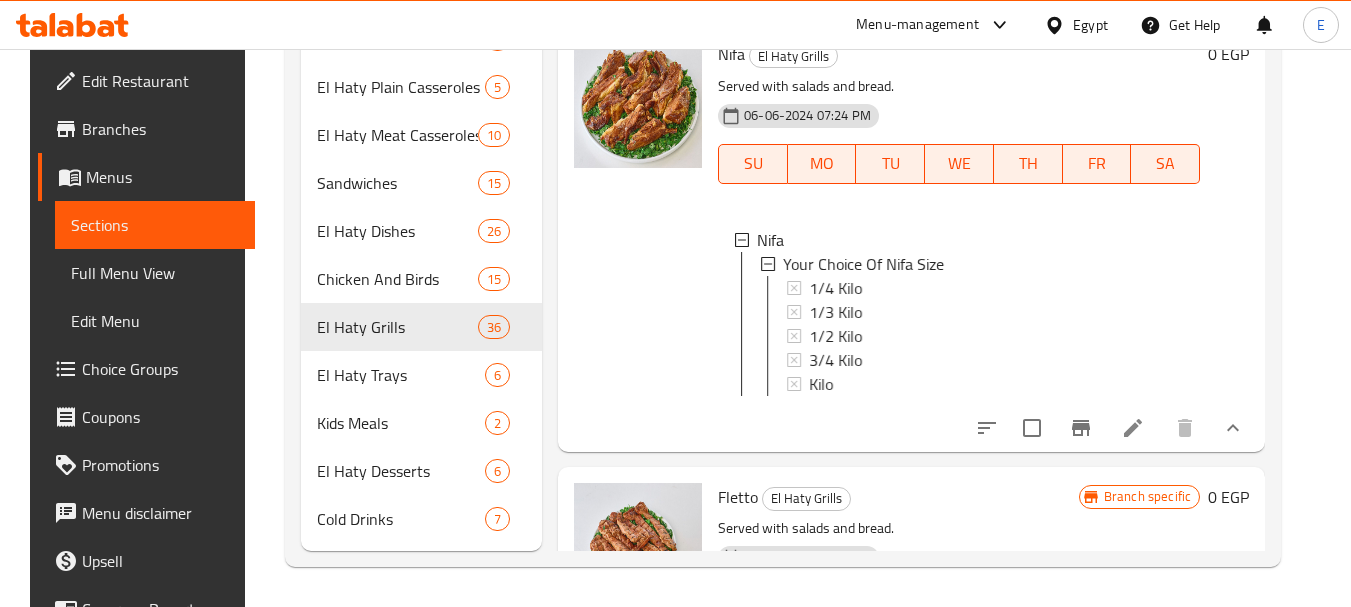 scroll, scrollTop: 3, scrollLeft: 0, axis: vertical 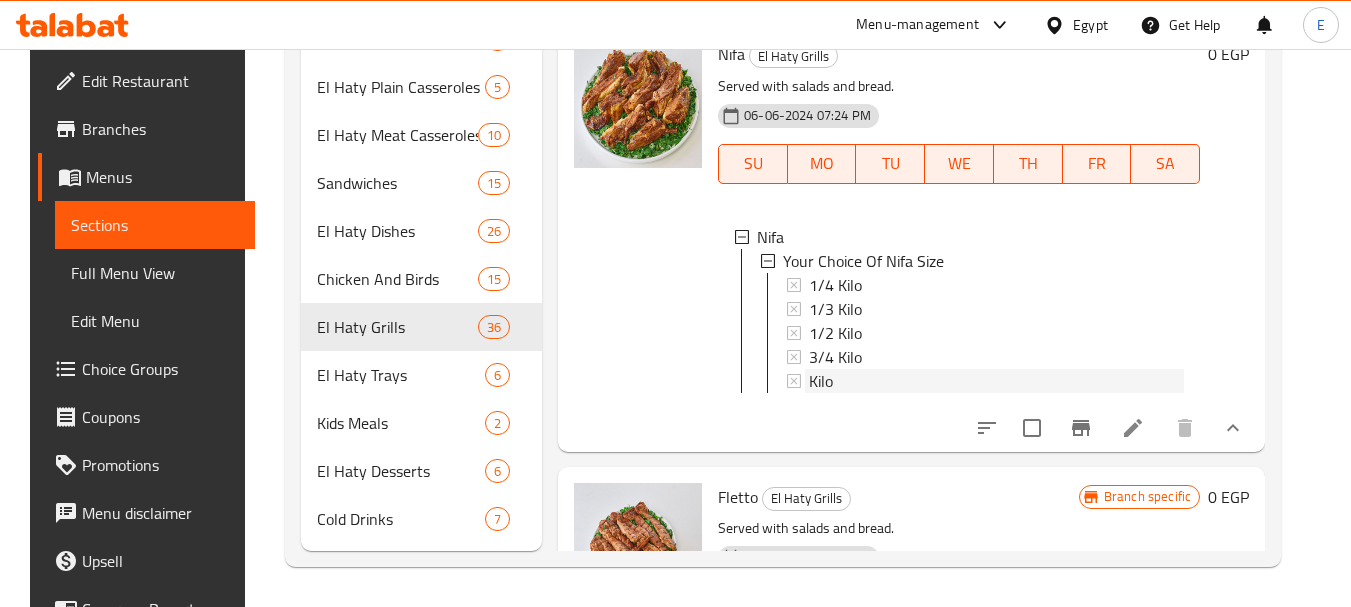 click on "Kilo" at bounding box center (821, 381) 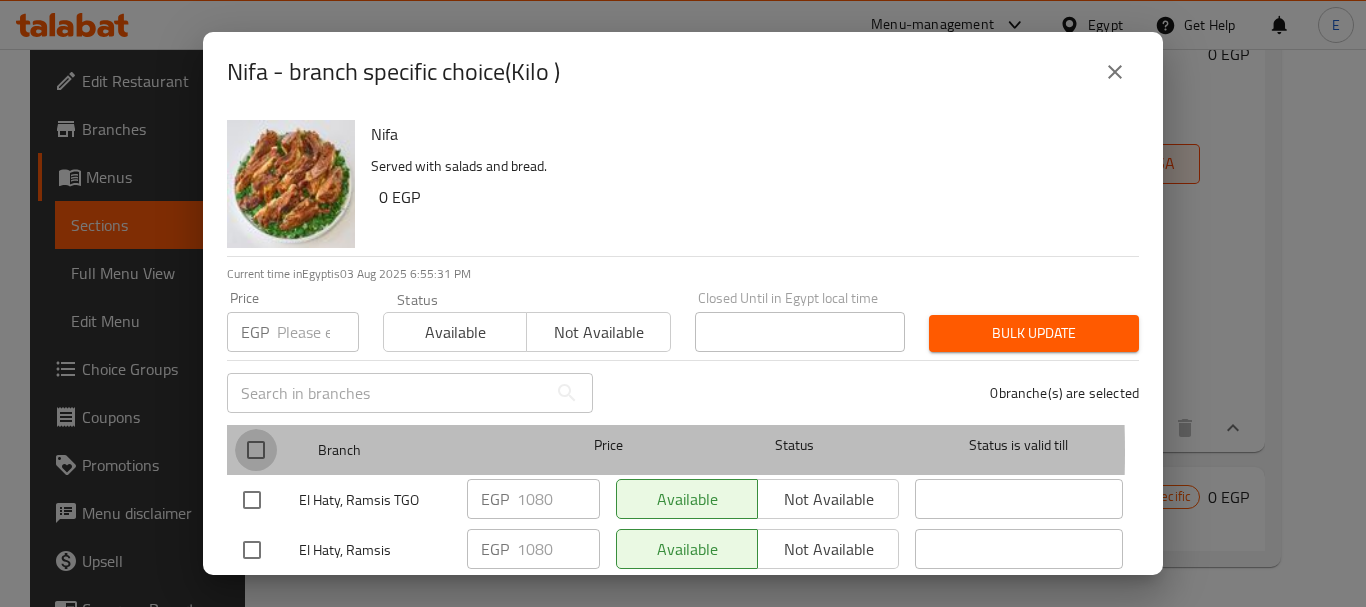 click at bounding box center (256, 450) 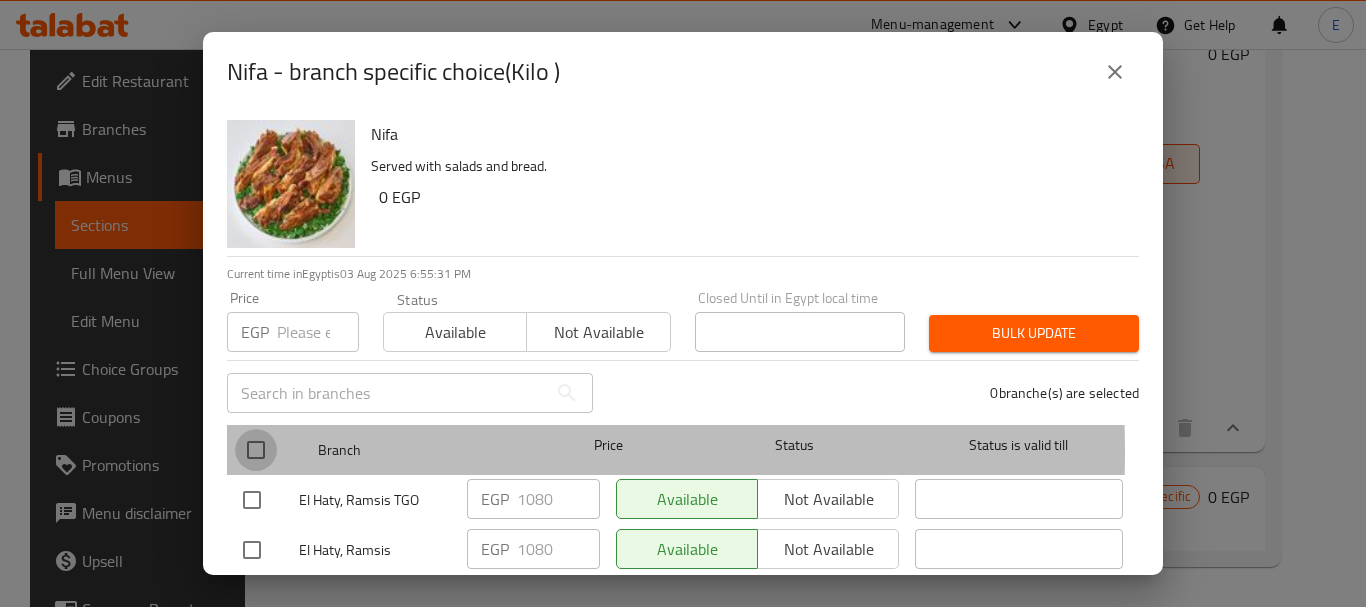 checkbox on "true" 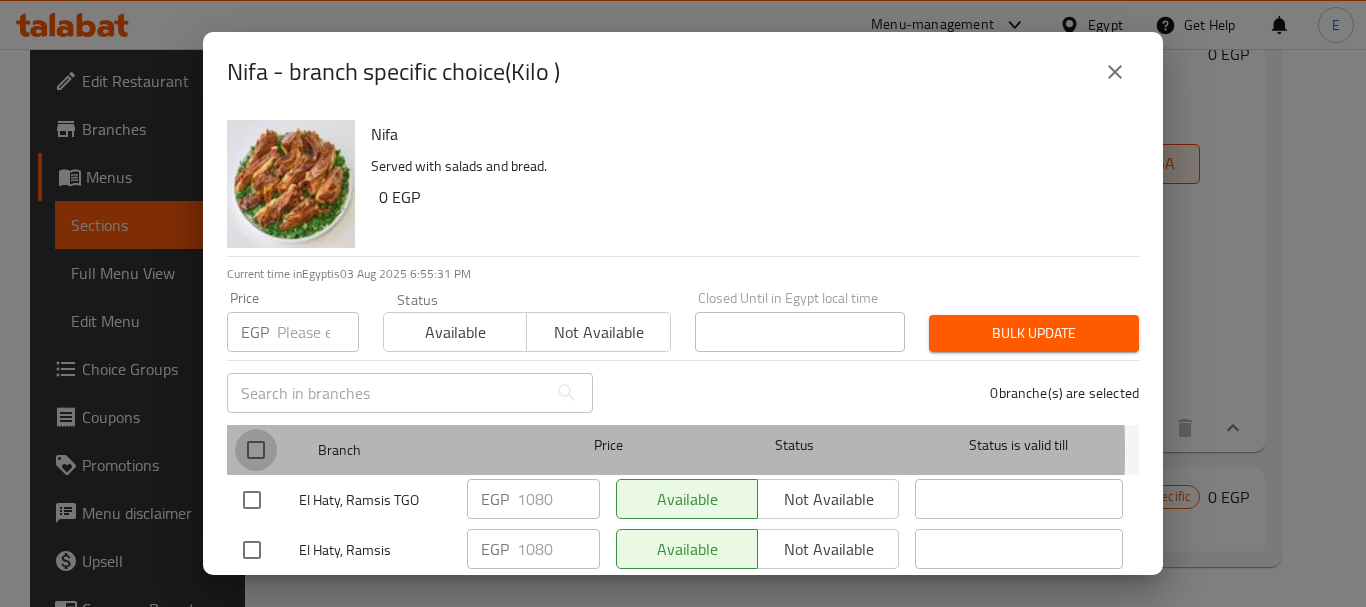 checkbox on "true" 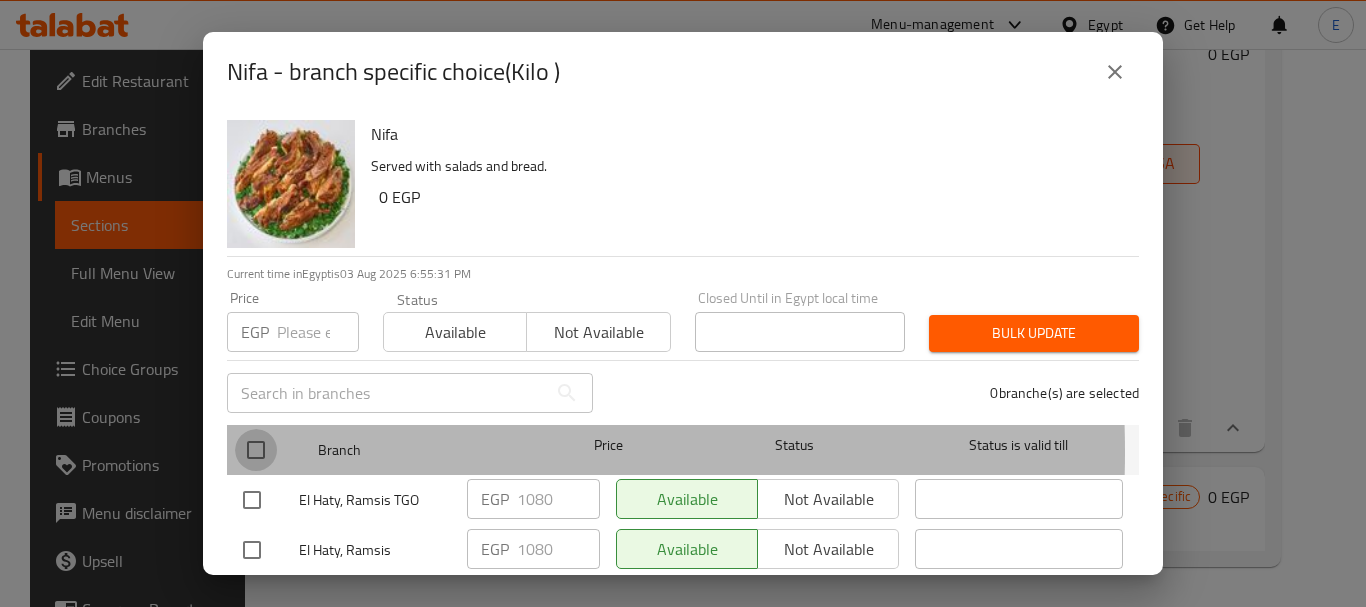checkbox on "true" 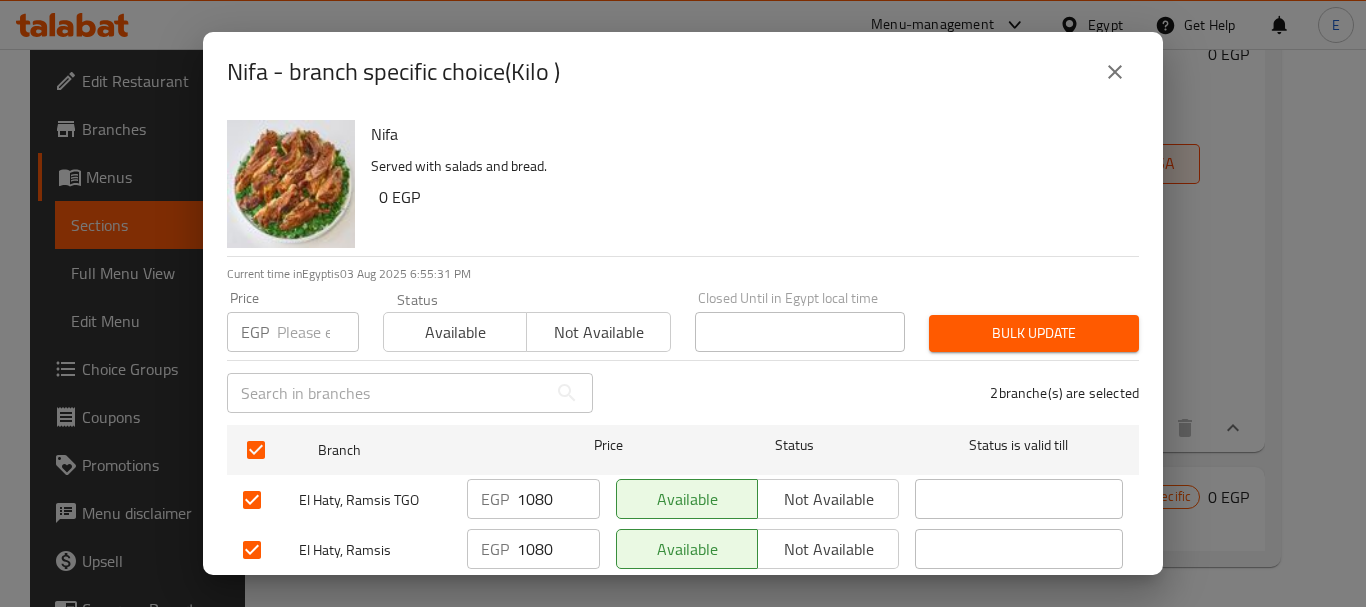 click at bounding box center (318, 332) 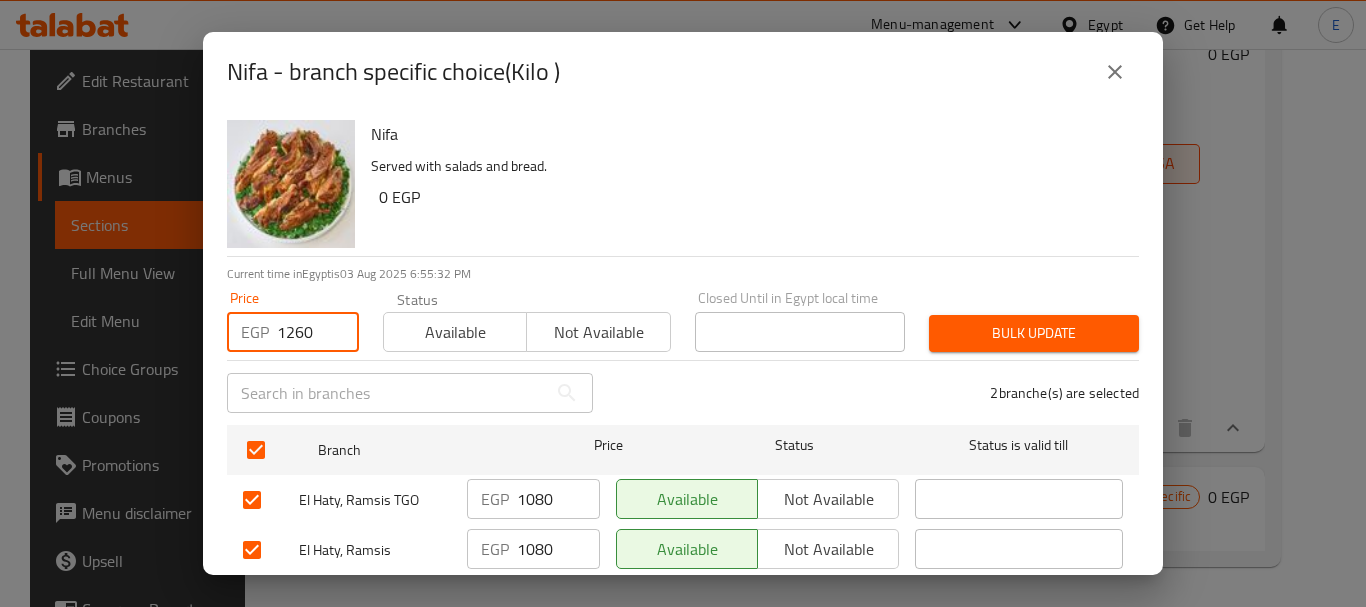 type on "1260" 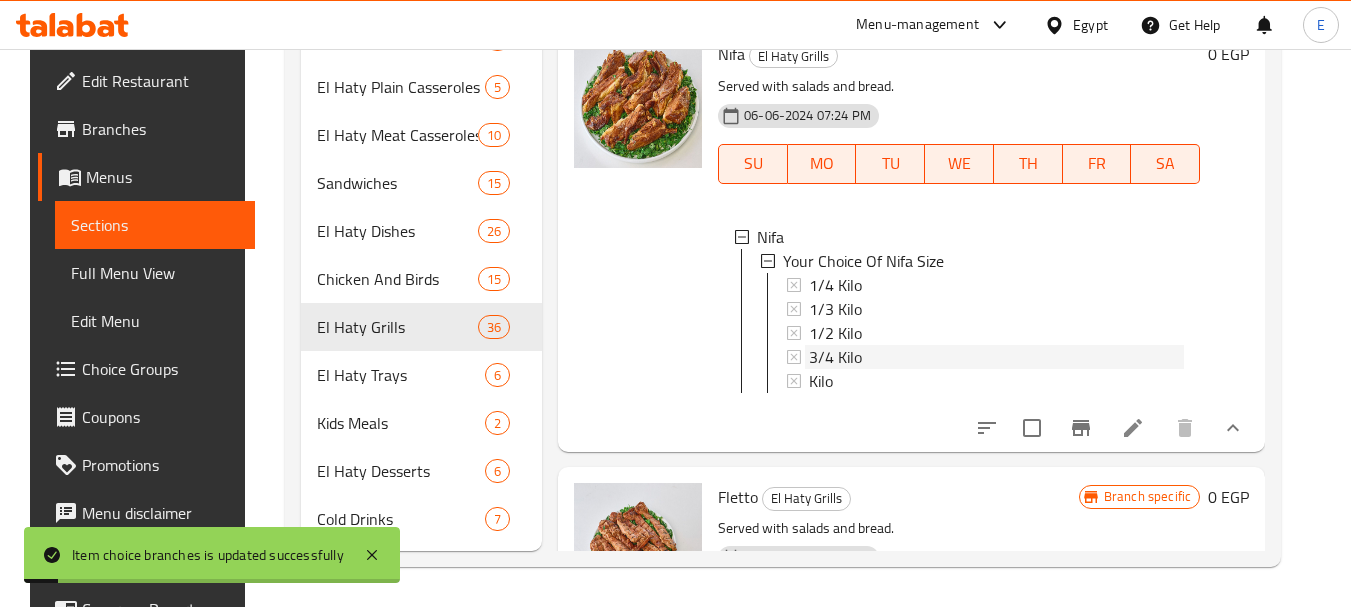 click on "3/4 Kilo" at bounding box center [835, 357] 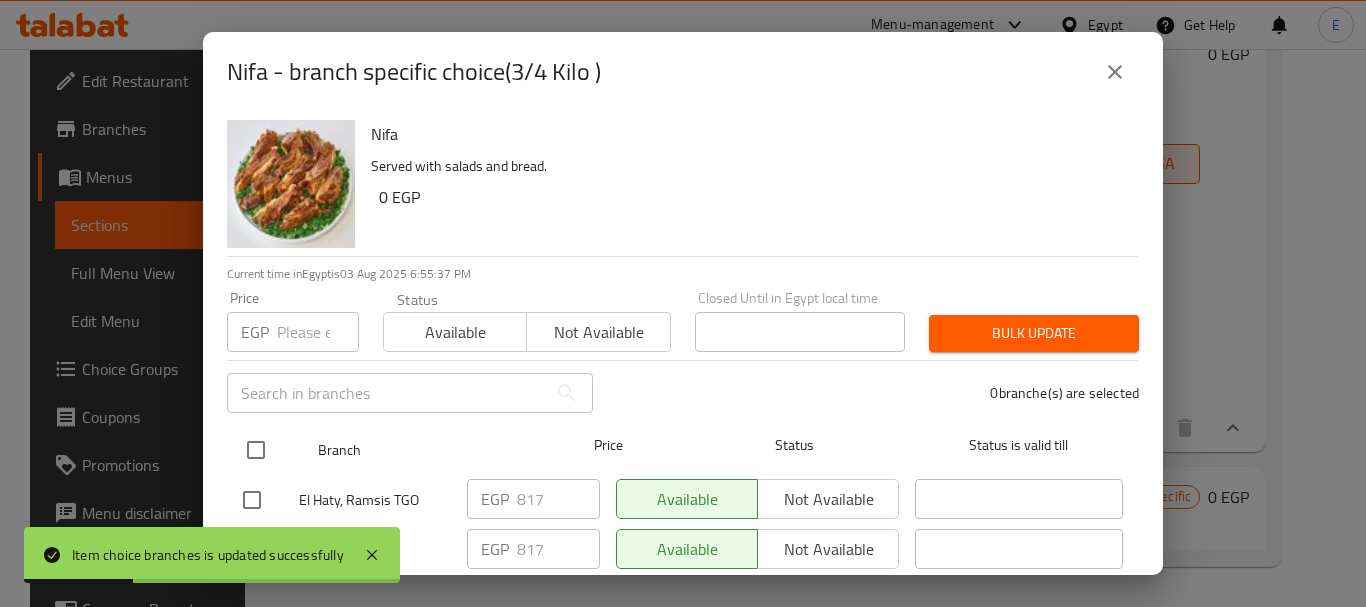 drag, startPoint x: 253, startPoint y: 450, endPoint x: 269, endPoint y: 429, distance: 26.400757 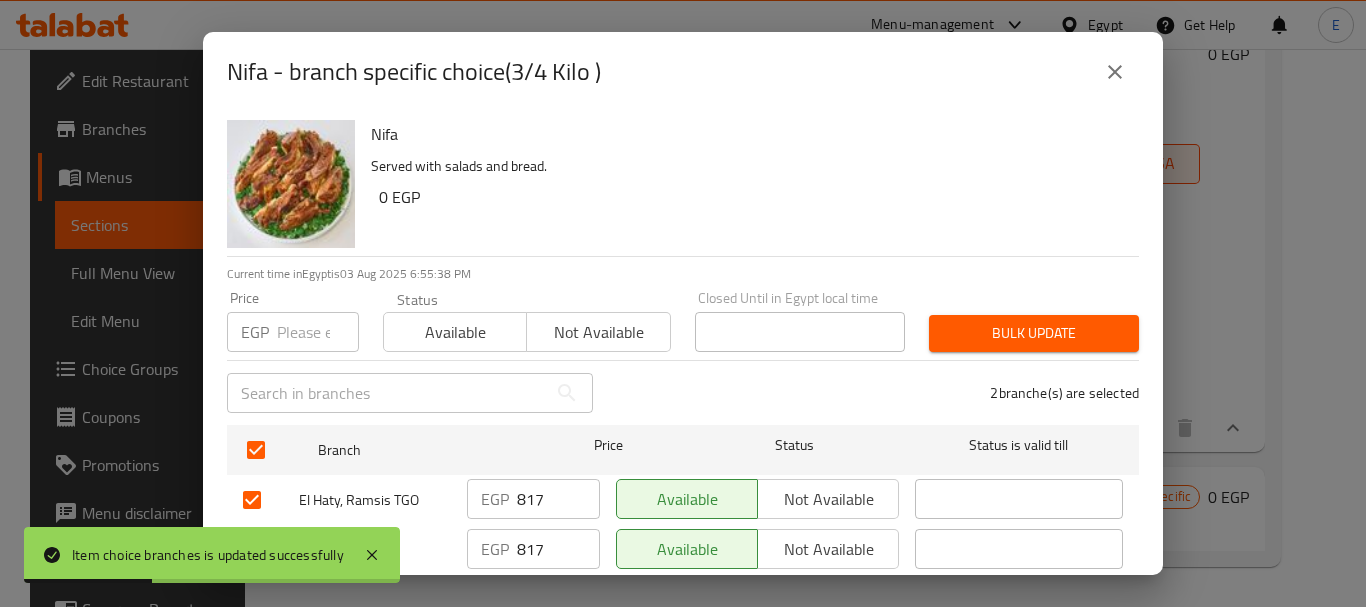 click at bounding box center [318, 332] 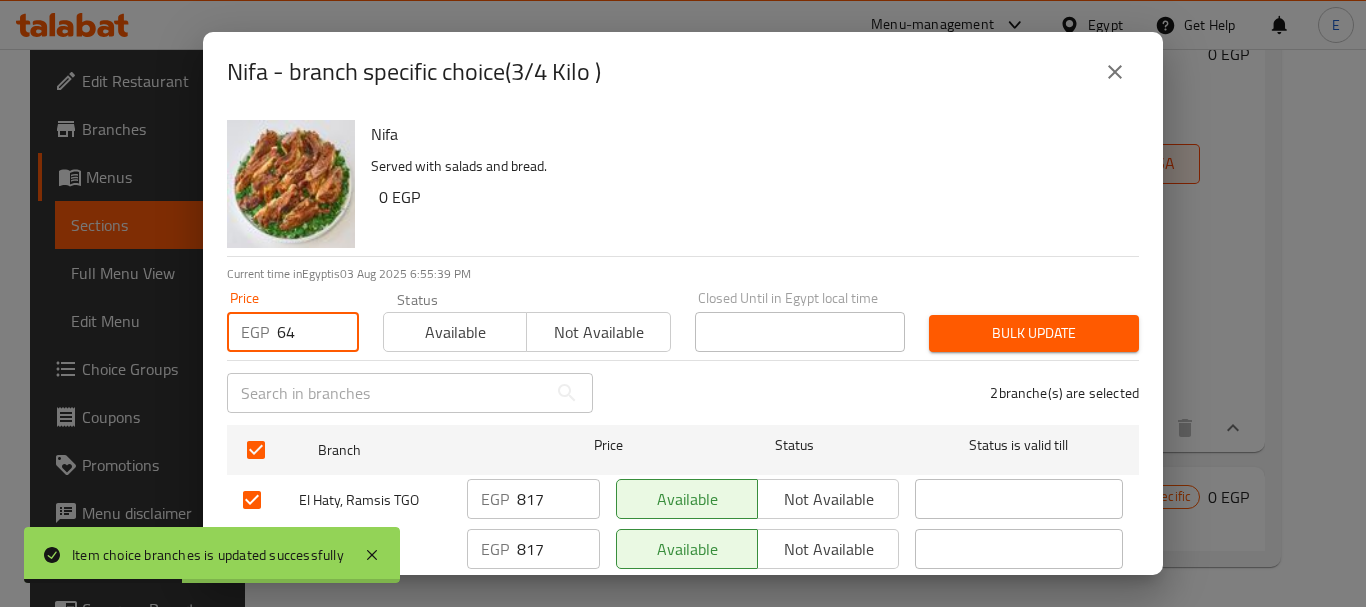 type on "6" 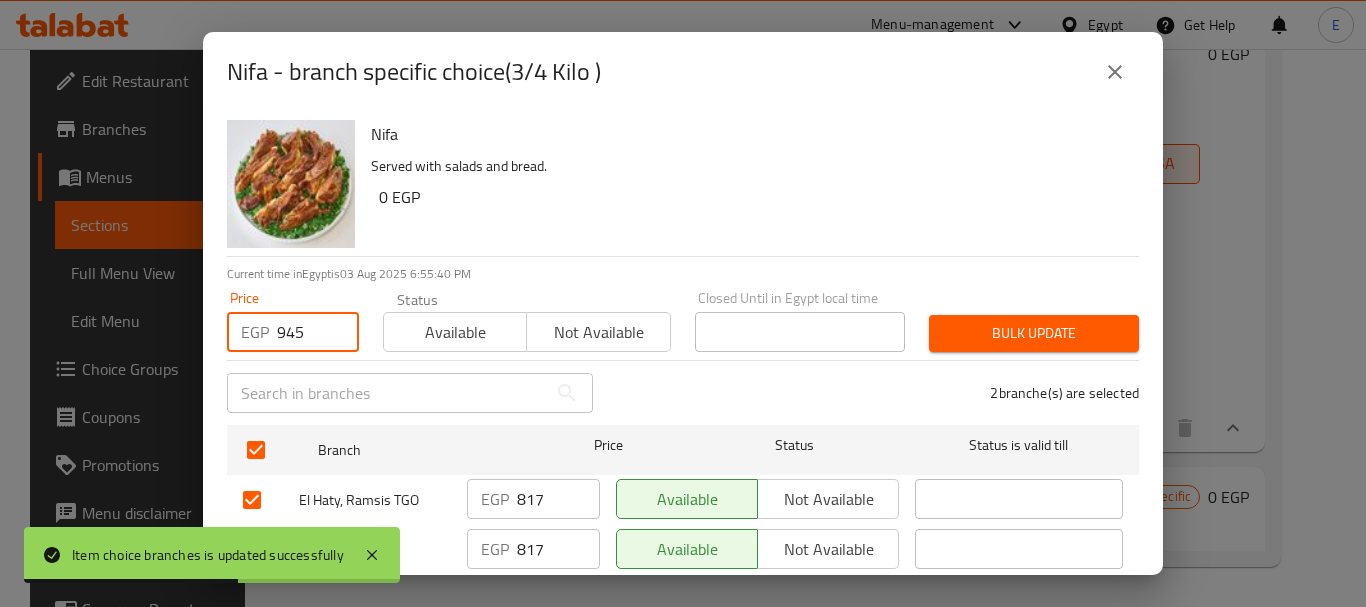 type on "945" 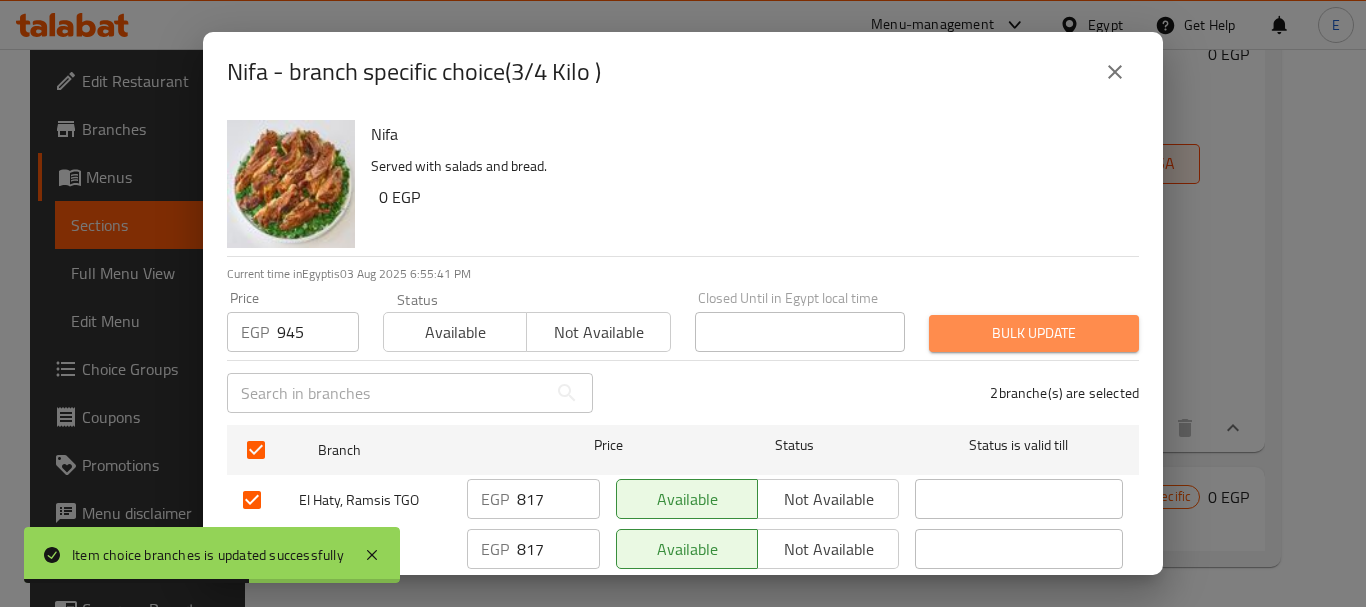 click on "Bulk update" at bounding box center [1034, 333] 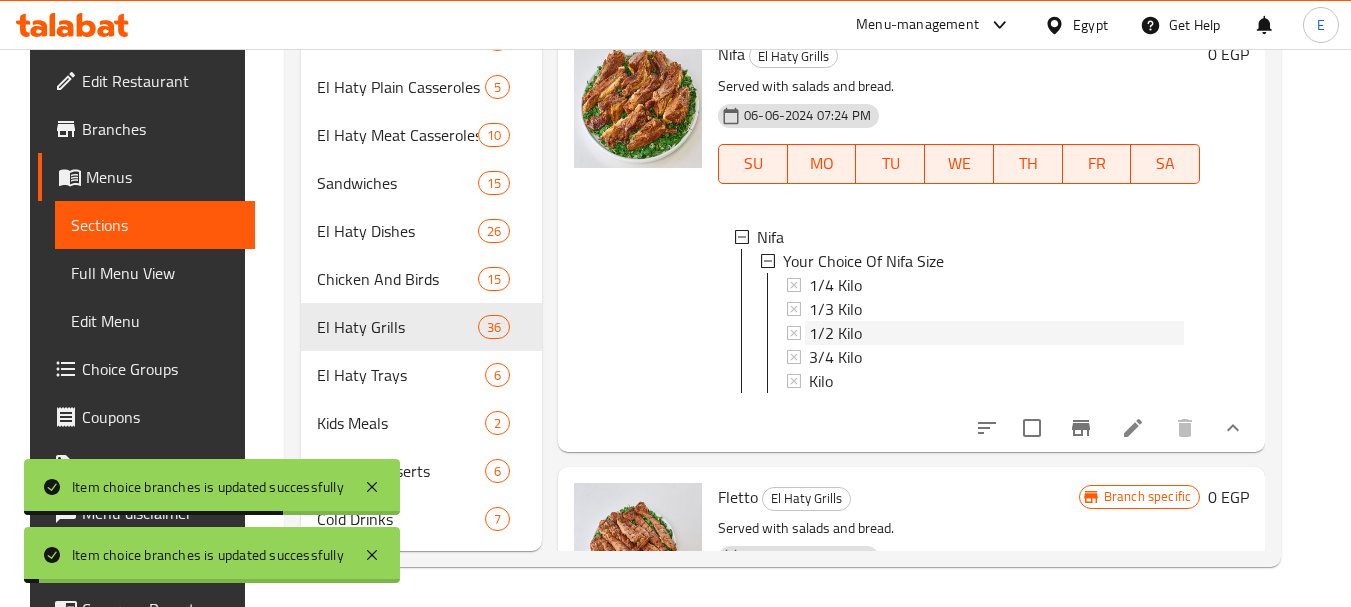 click on "1/2 Kilo" at bounding box center (835, 333) 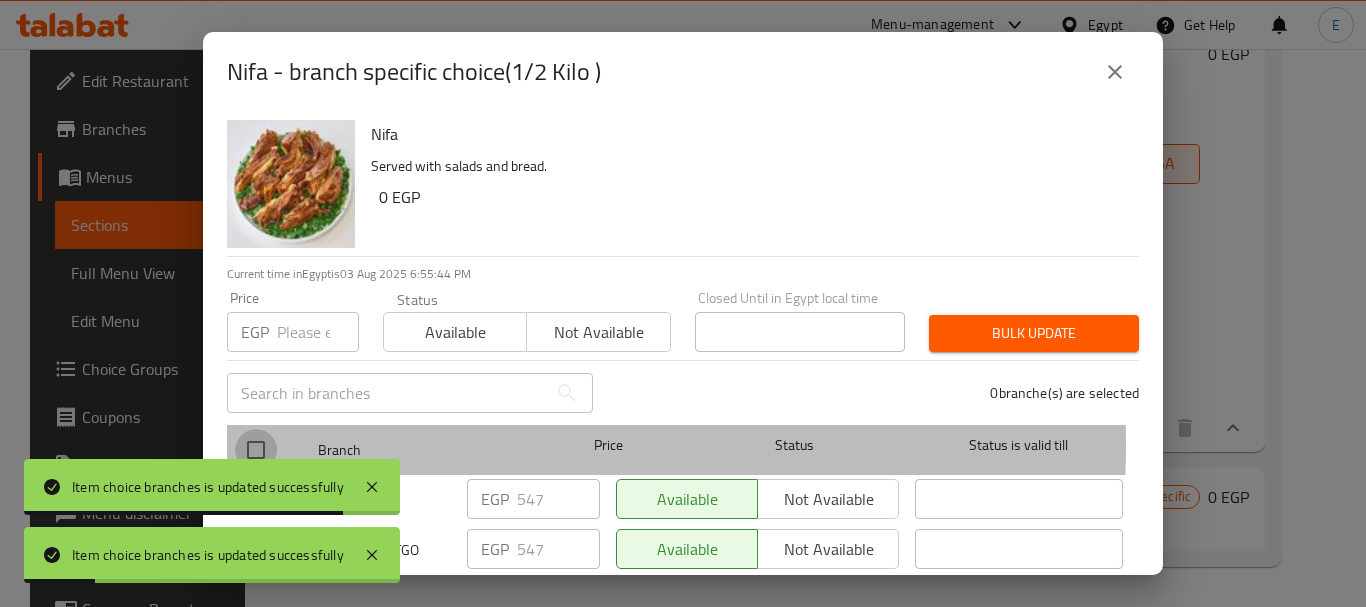 click at bounding box center [256, 450] 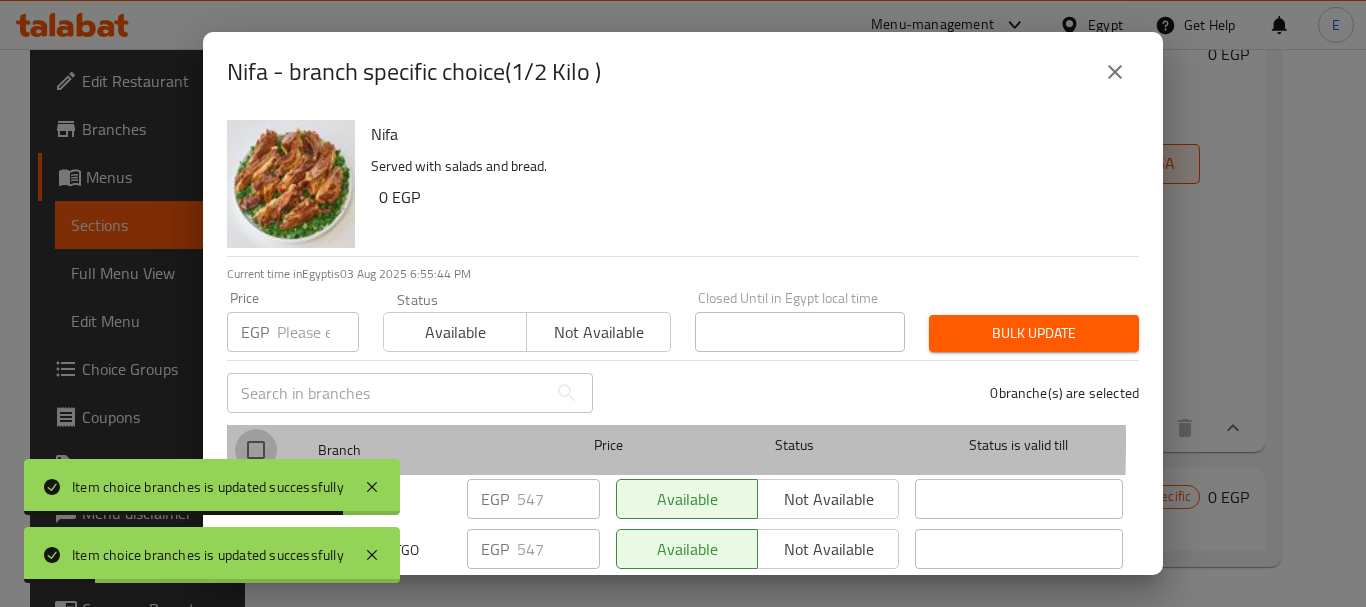 checkbox on "true" 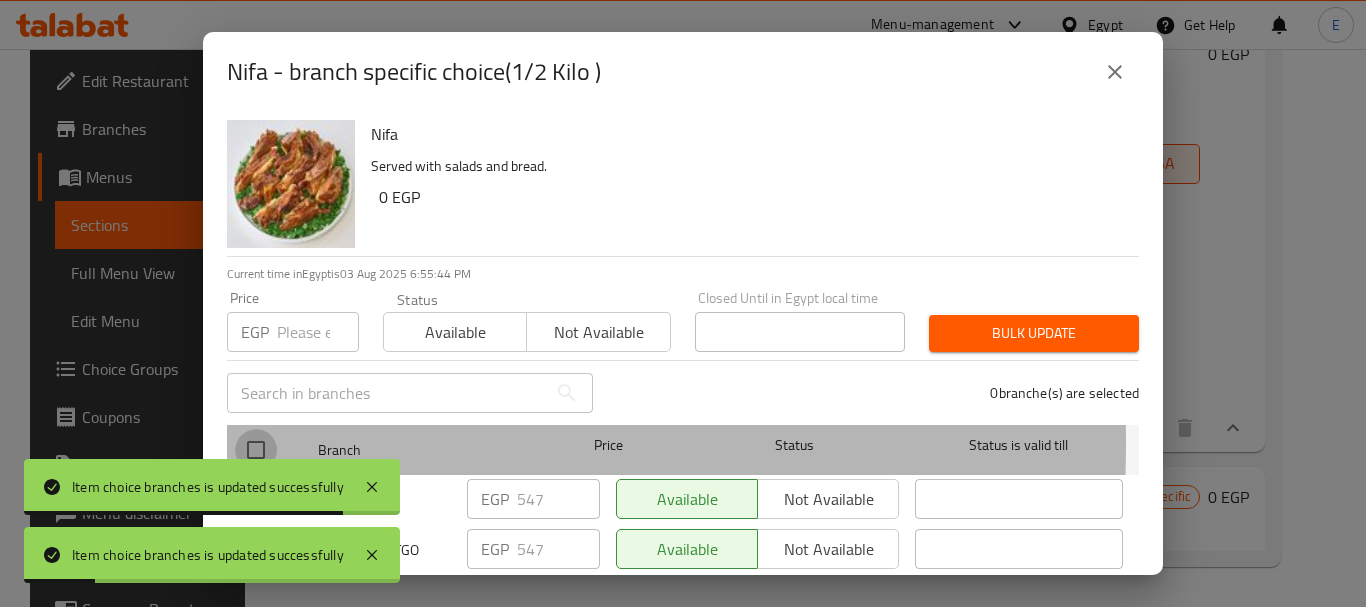 checkbox on "true" 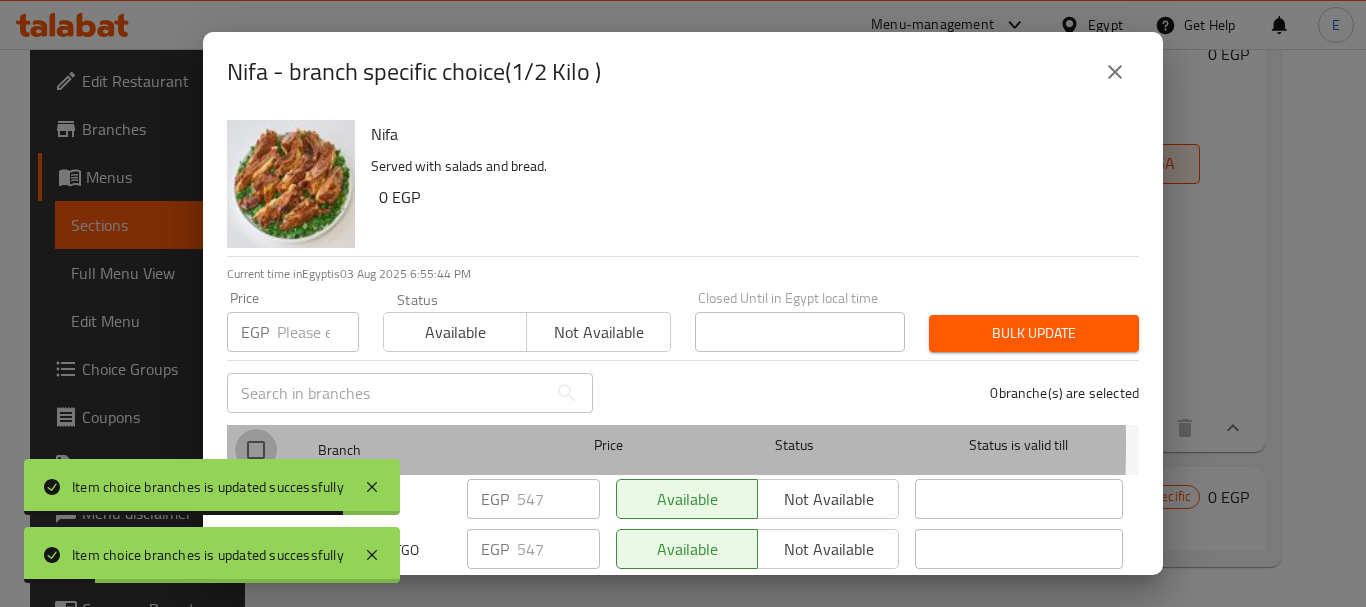 checkbox on "true" 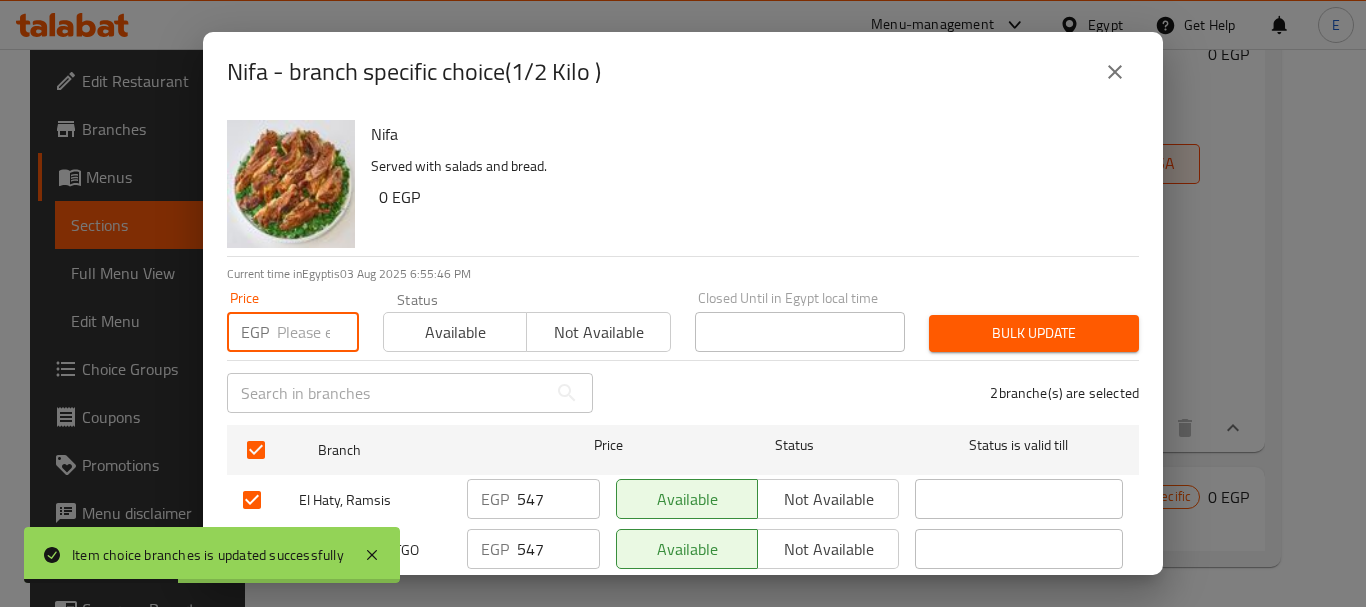 click at bounding box center [318, 332] 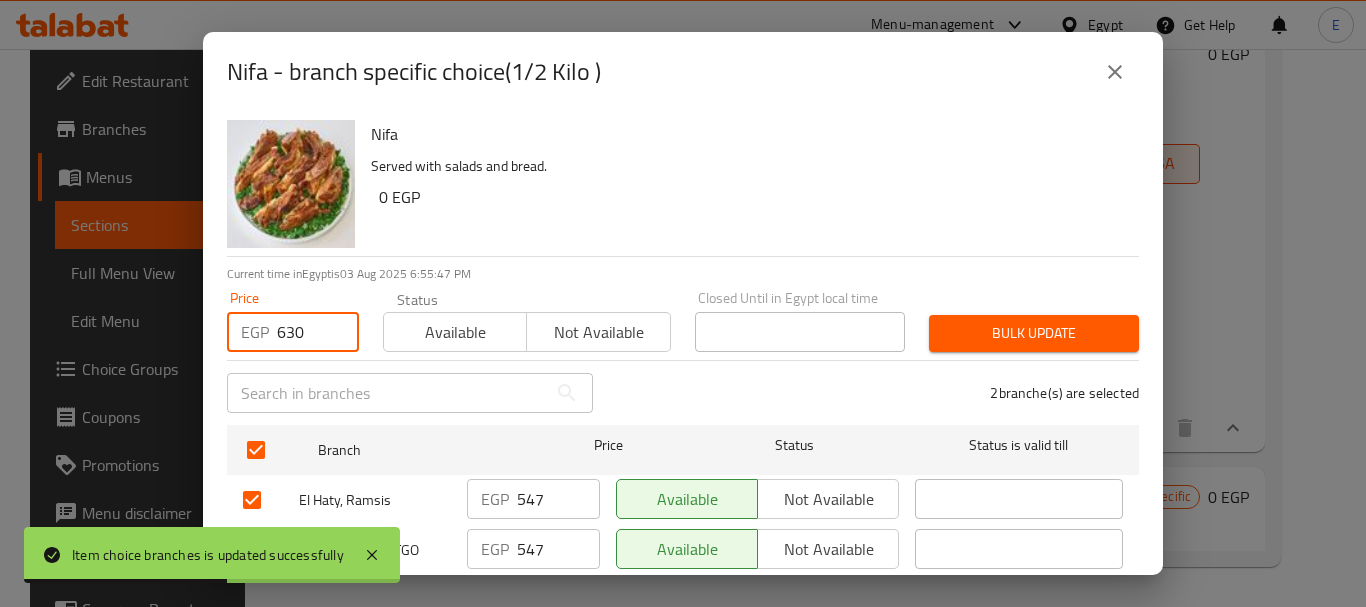 type on "630" 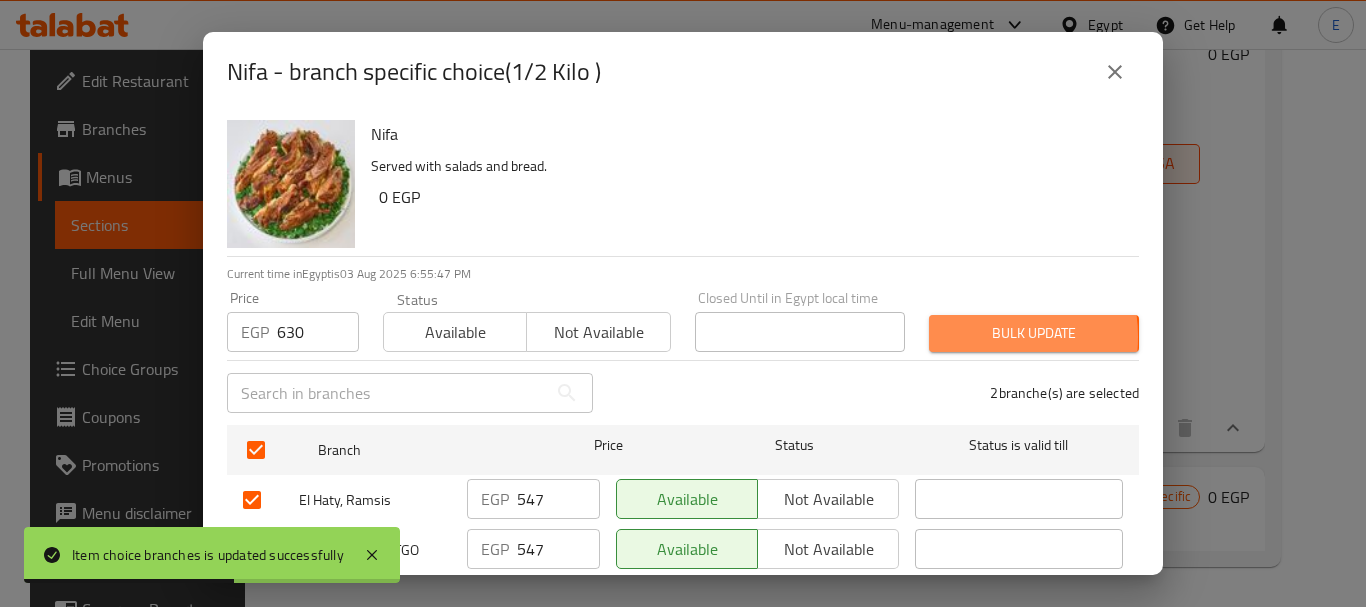 click on "Bulk update" at bounding box center (1034, 333) 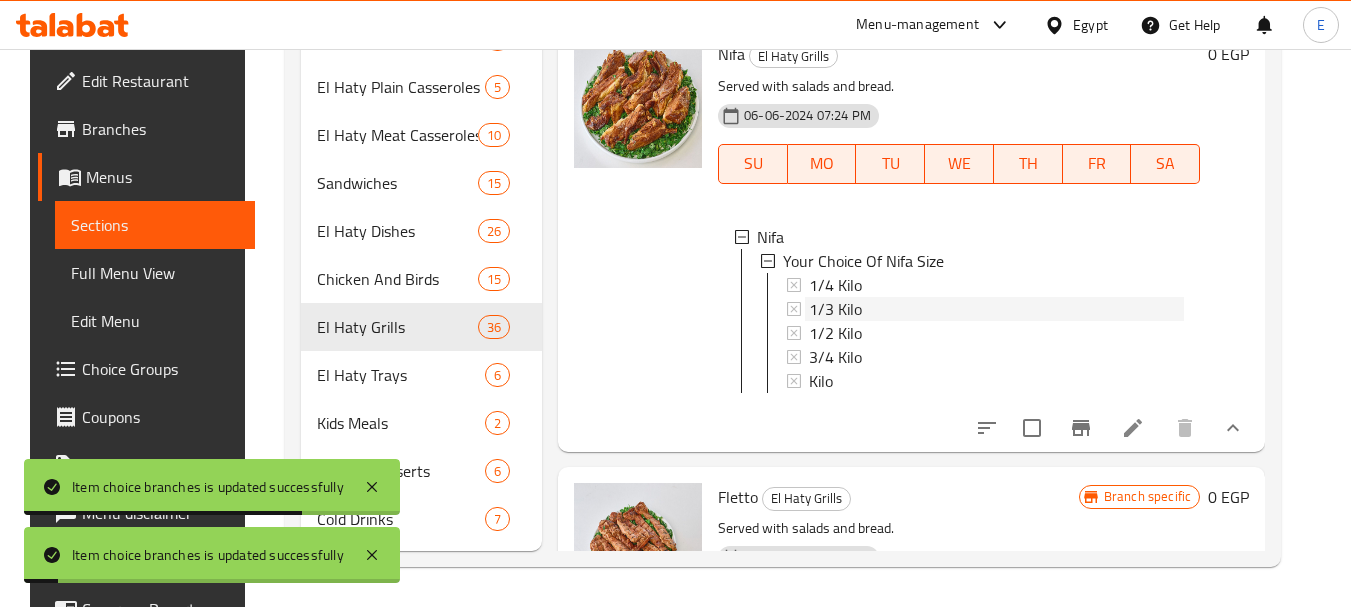 click on "1/3 Kilo" at bounding box center (835, 309) 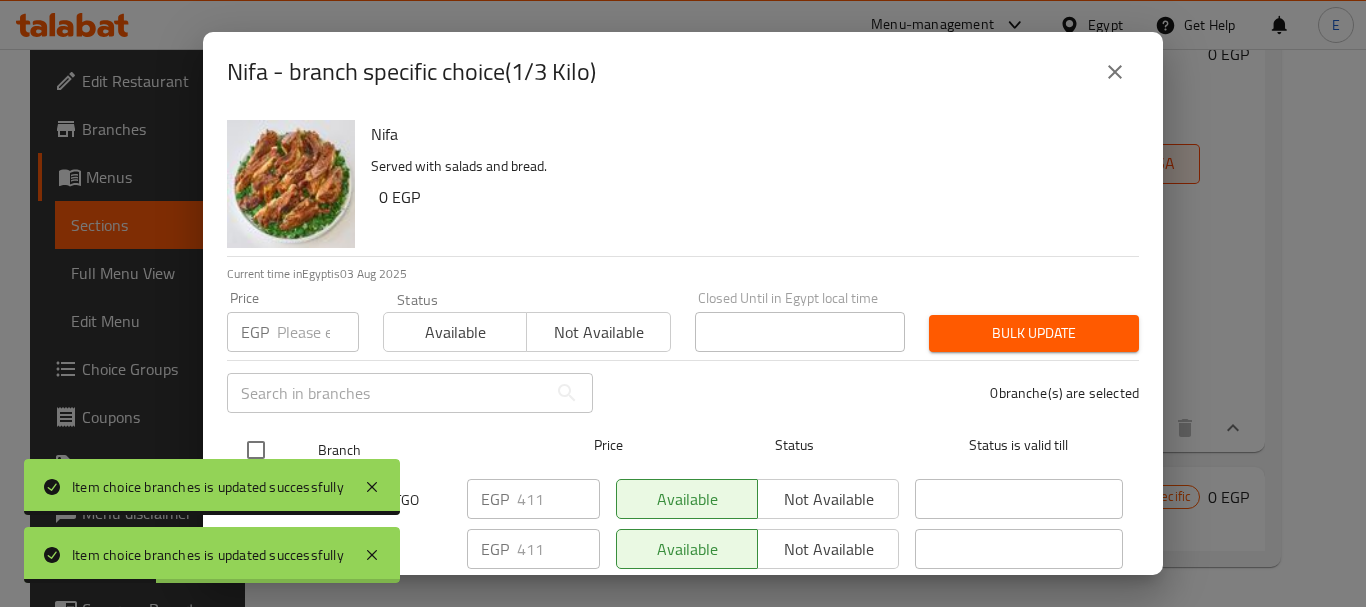 click at bounding box center (256, 450) 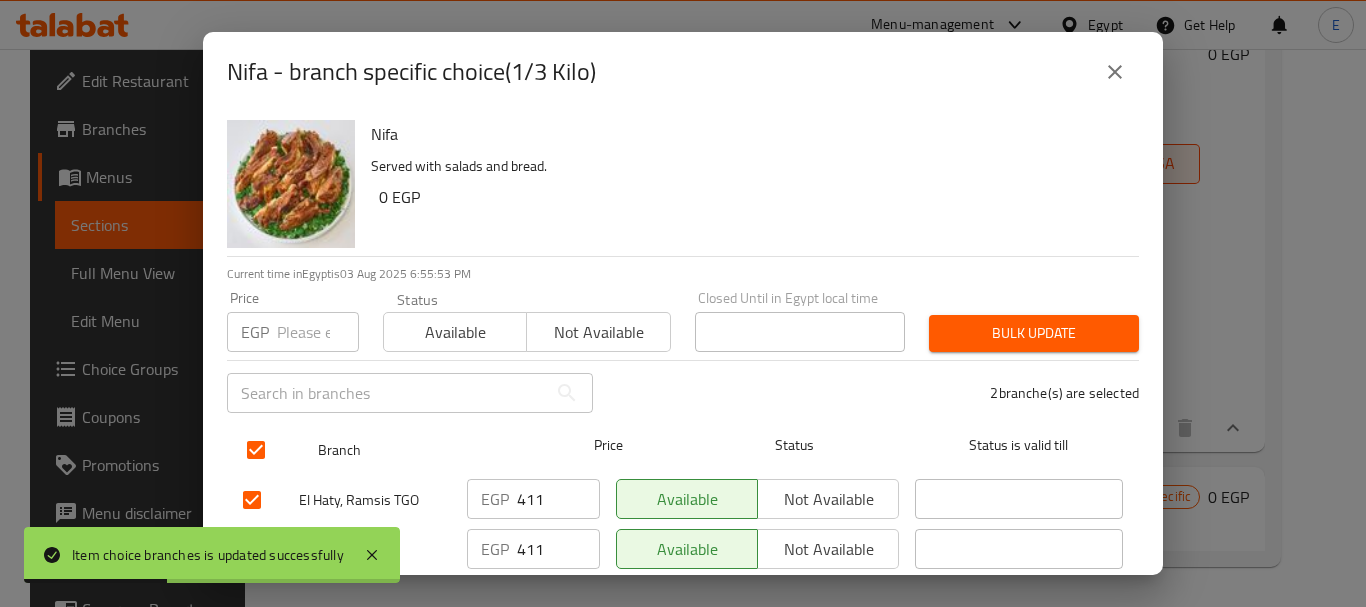 checkbox on "true" 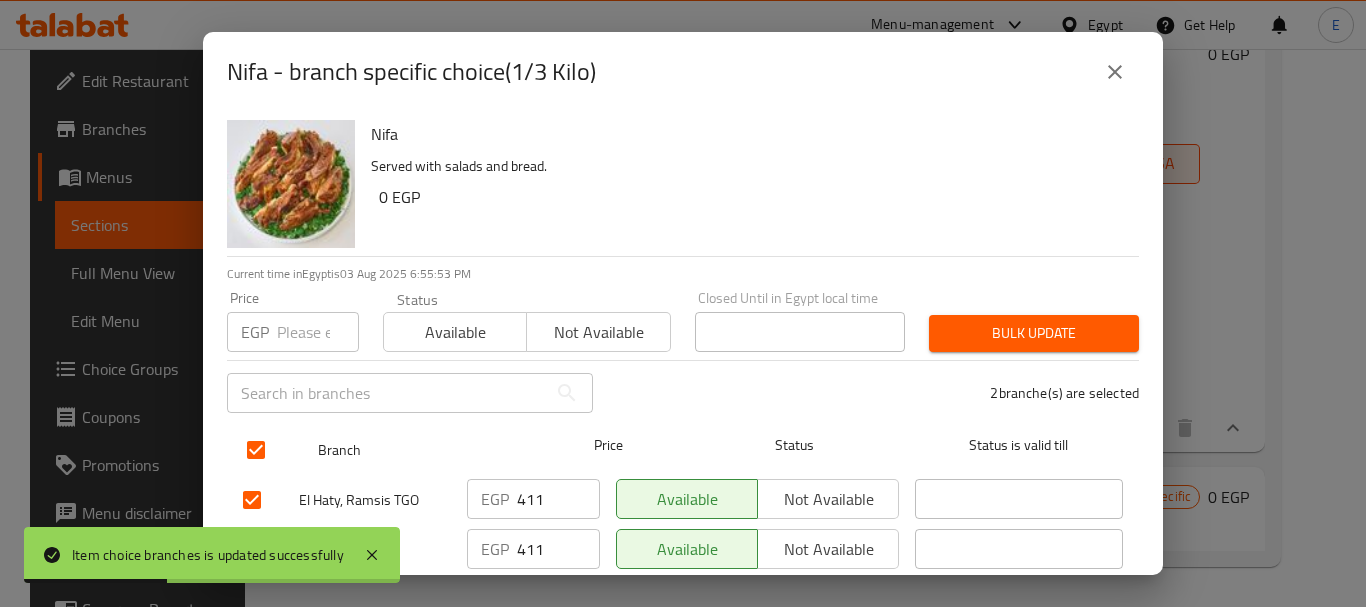 checkbox on "true" 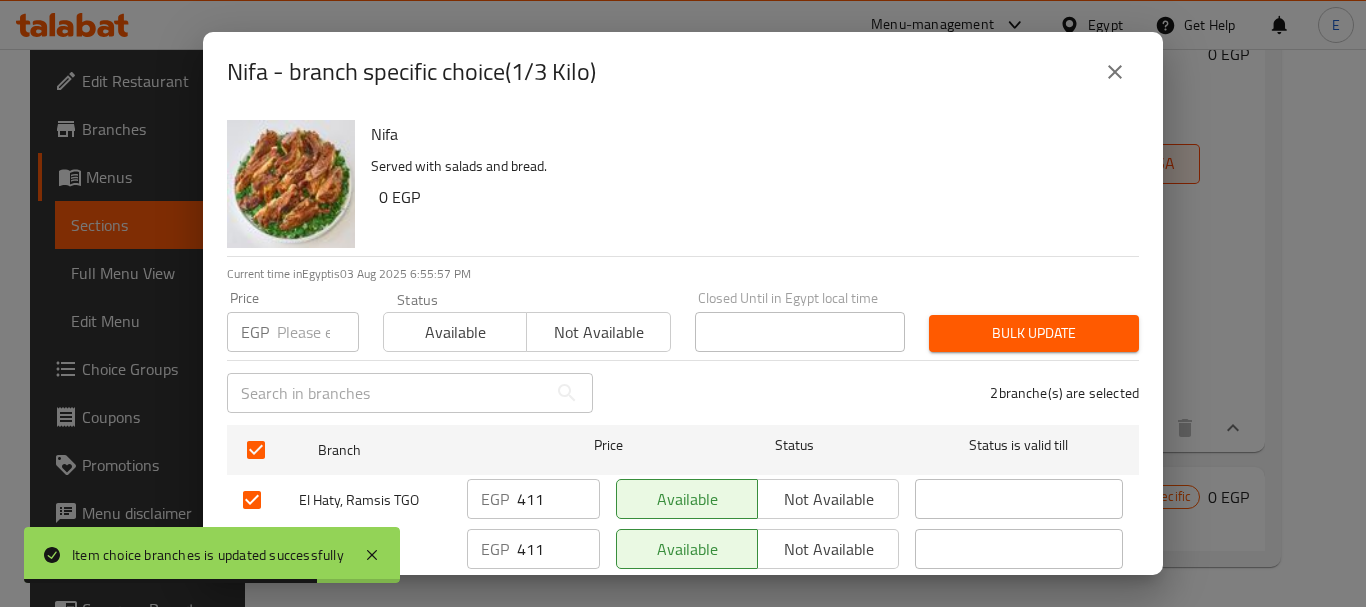 click at bounding box center (318, 332) 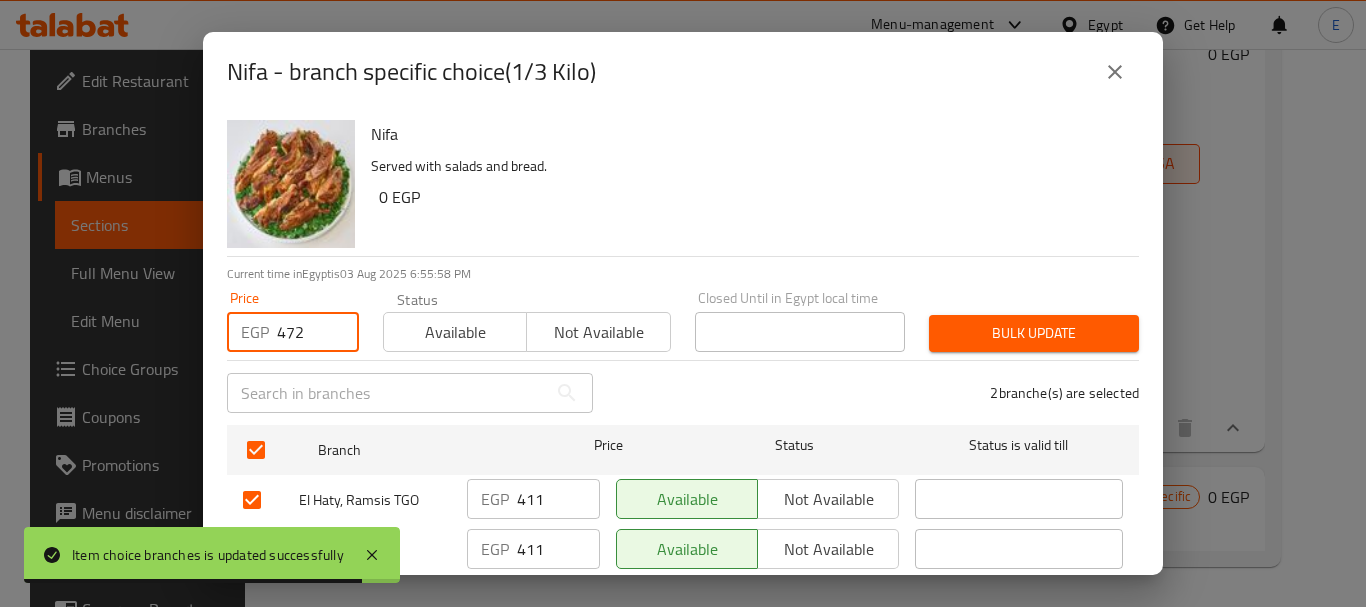 type on "472" 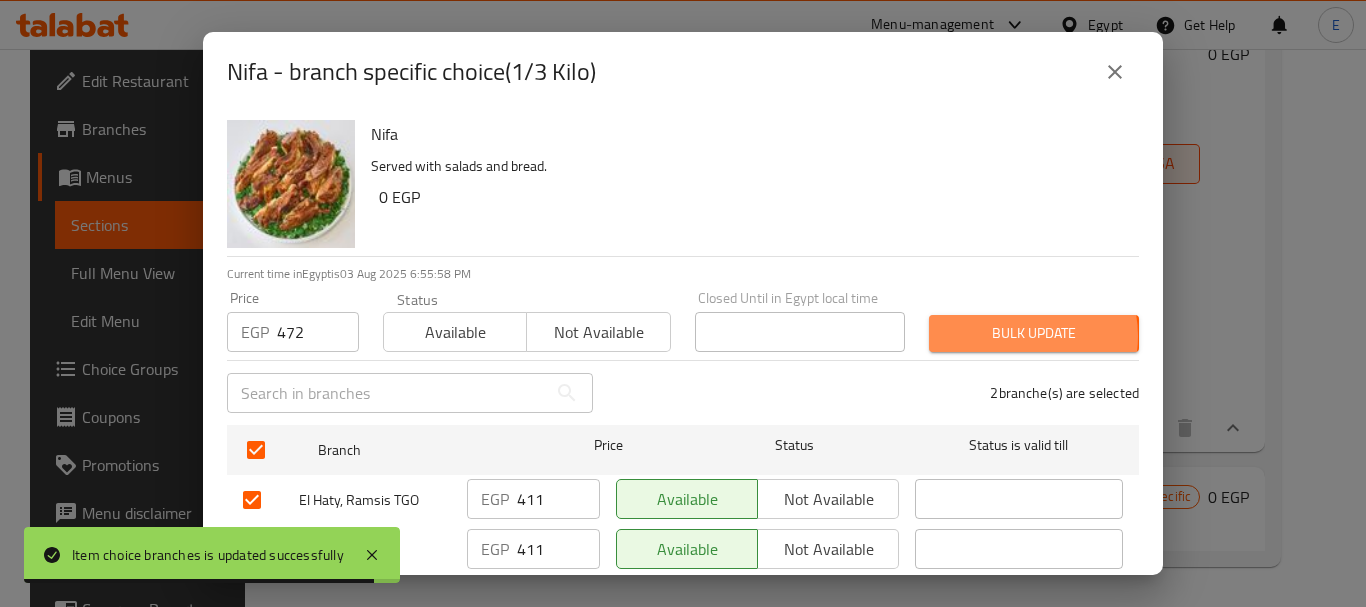 click on "Bulk update" at bounding box center (1034, 333) 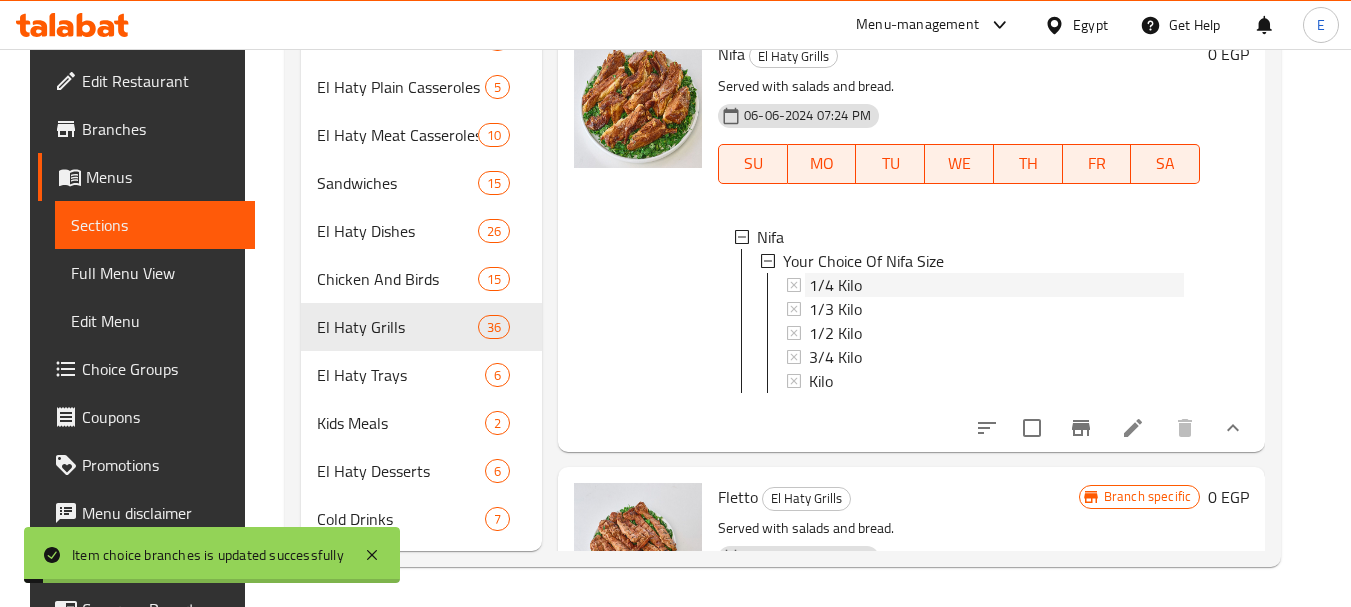 click on "1/4 Kilo" at bounding box center [835, 285] 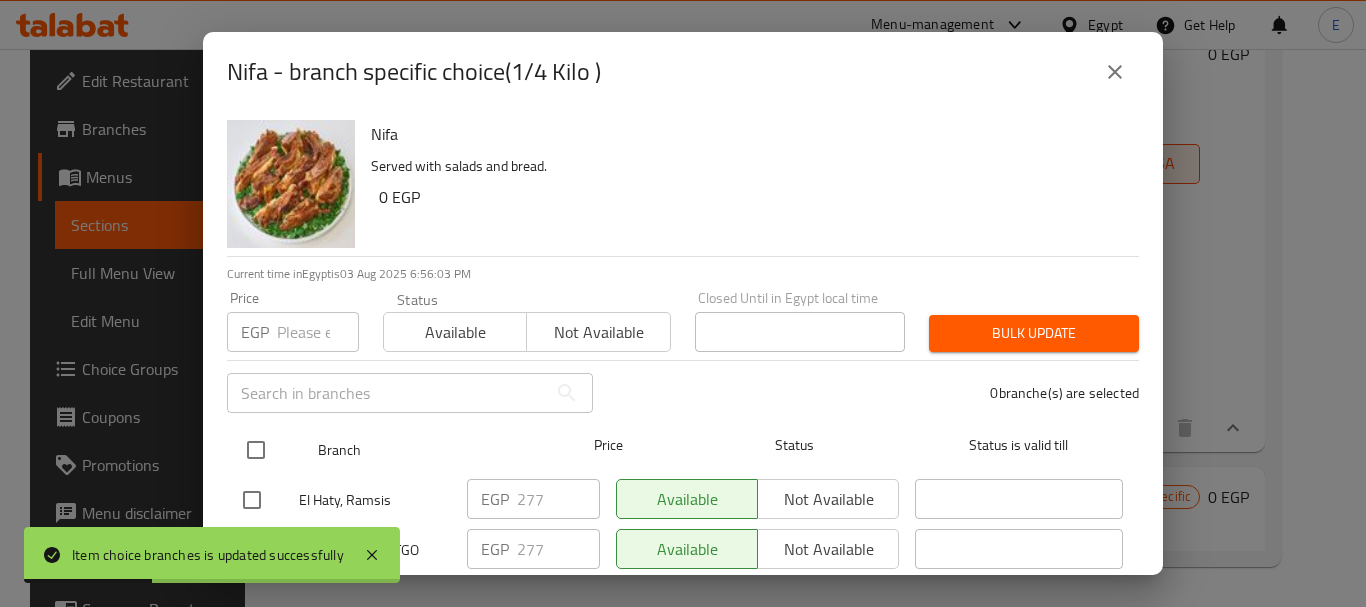 click at bounding box center (256, 450) 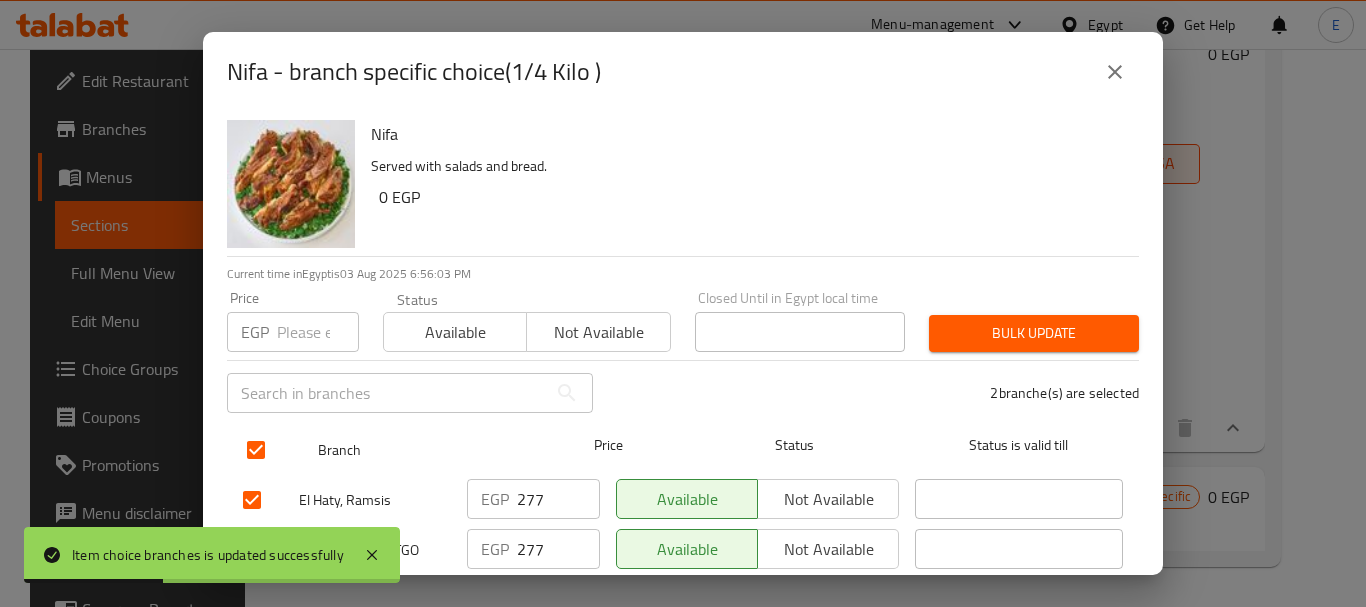 checkbox on "true" 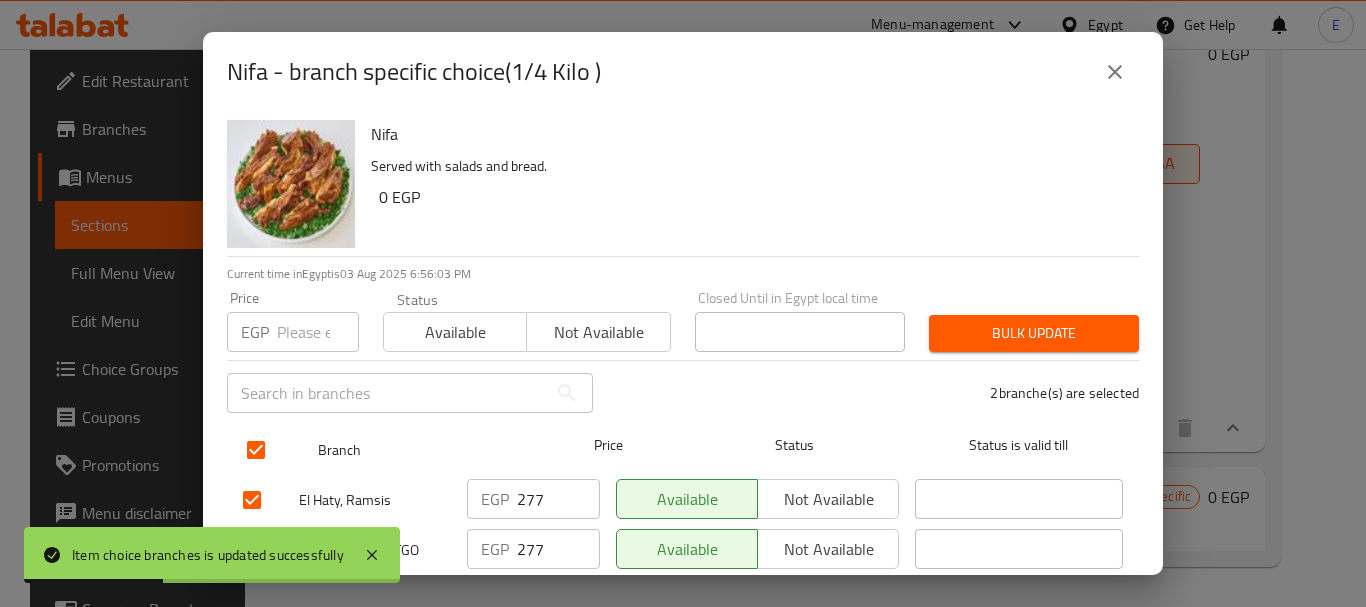 checkbox on "true" 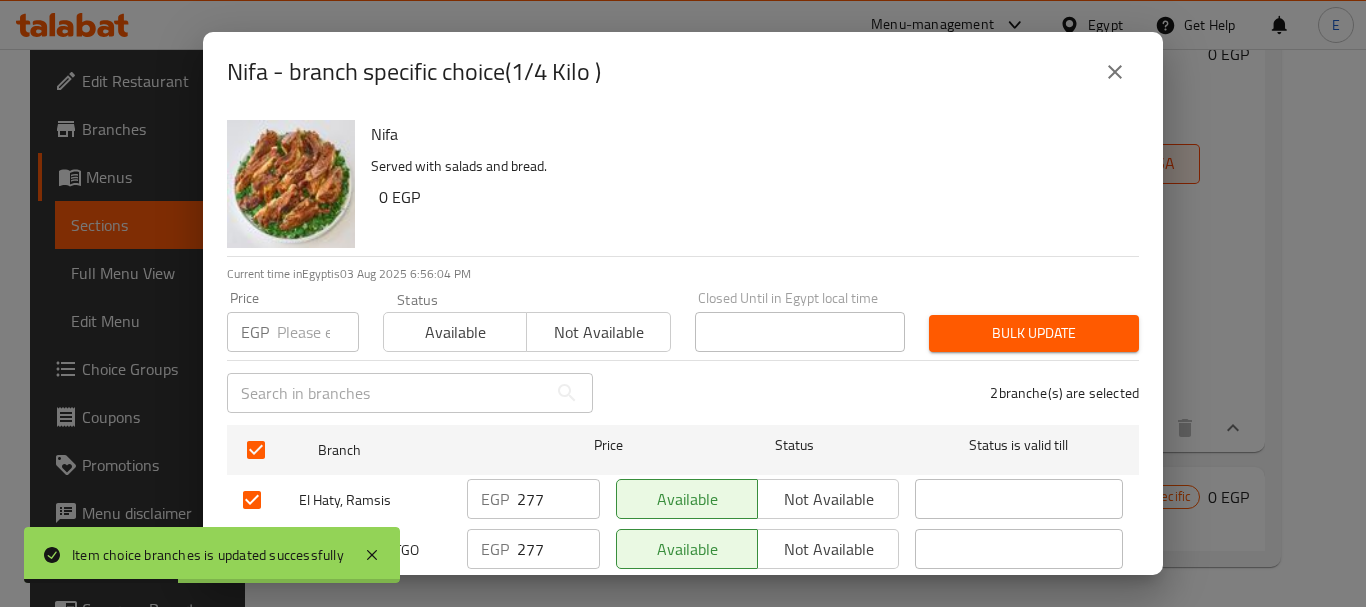 click on "EGP Price" at bounding box center (293, 332) 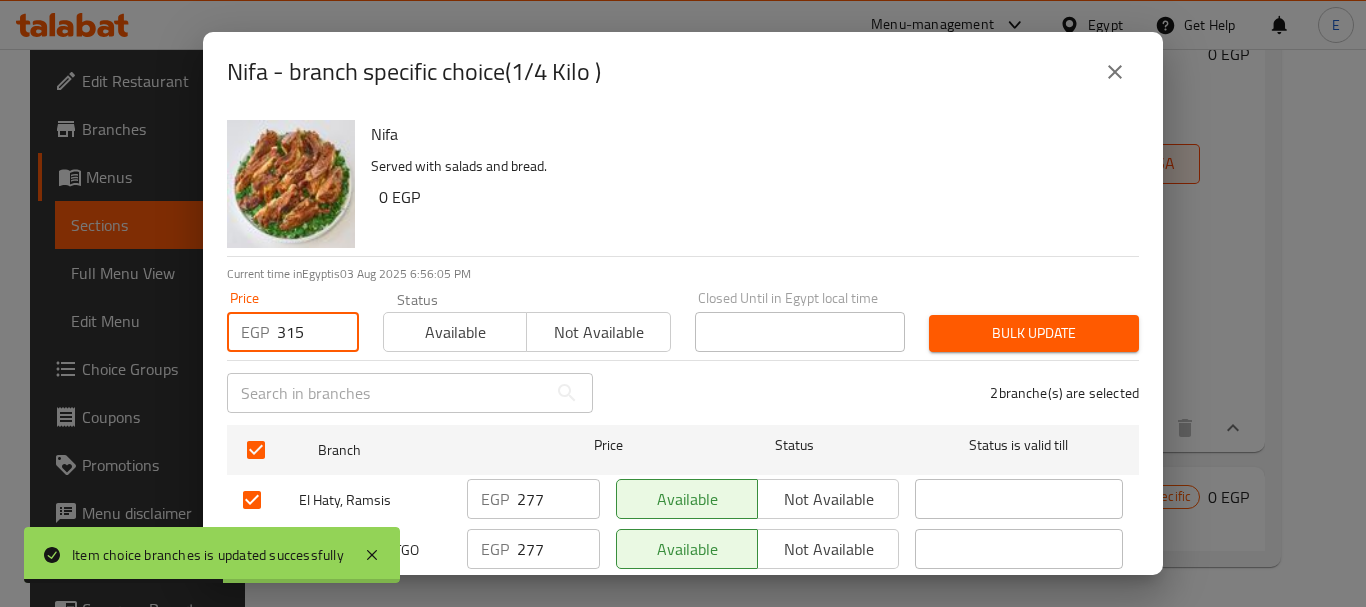 type on "315" 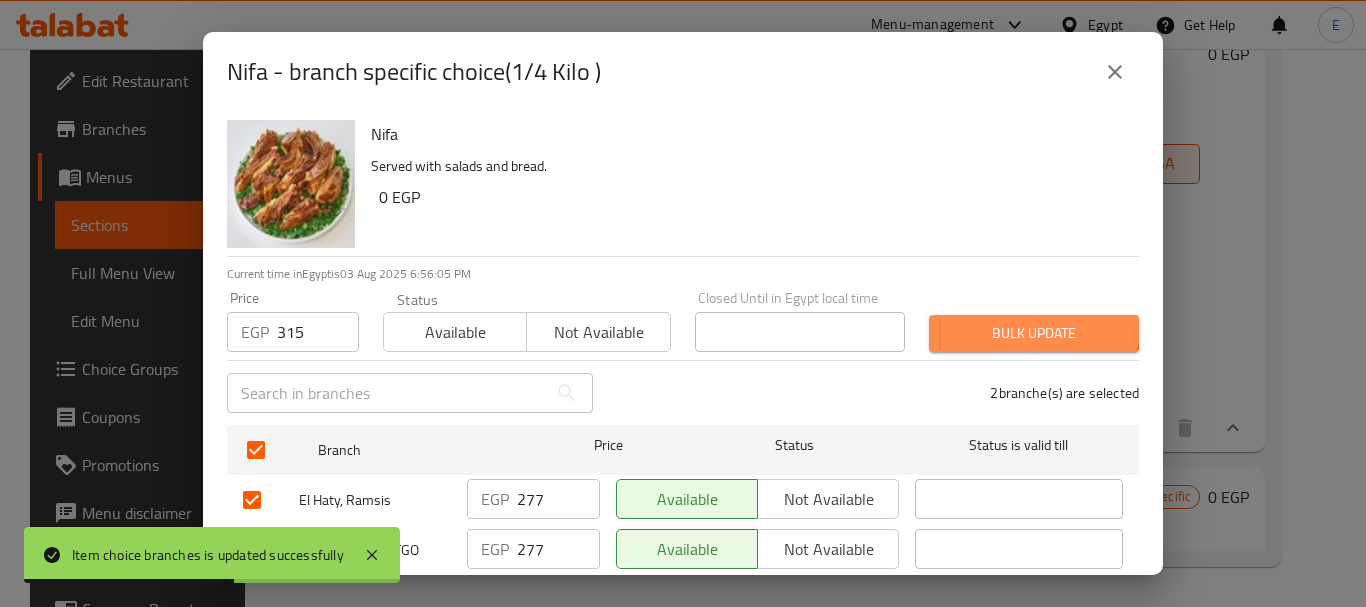 click on "Bulk update" at bounding box center (1034, 333) 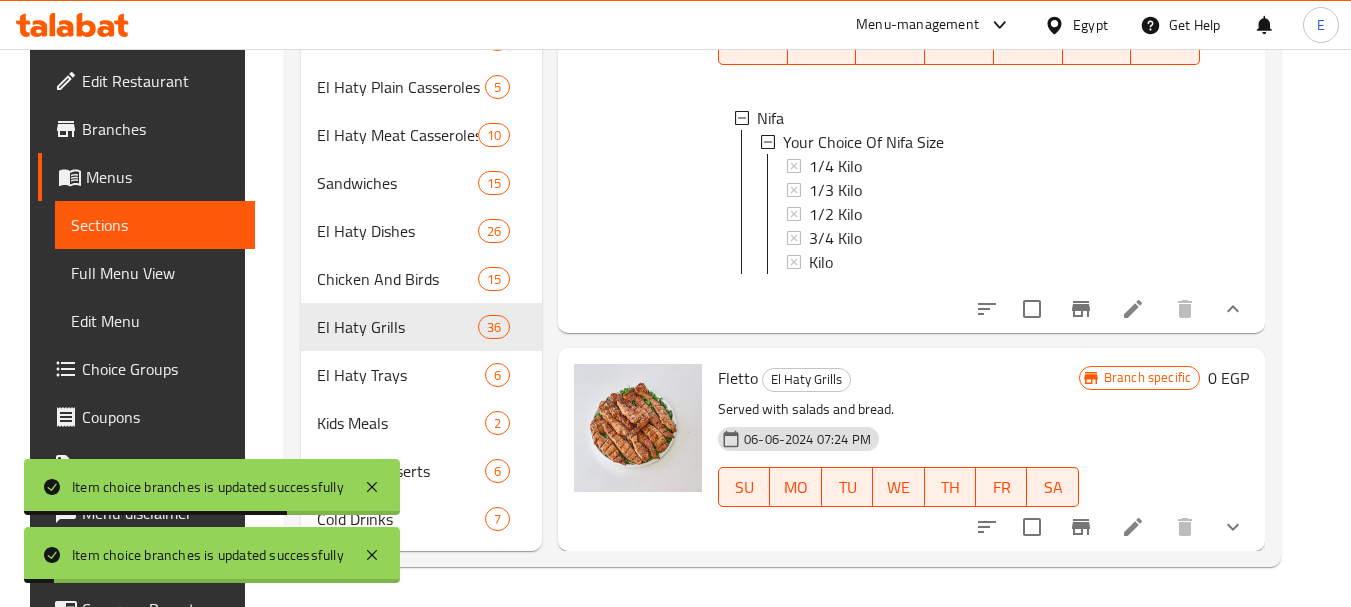 scroll, scrollTop: 8683, scrollLeft: 0, axis: vertical 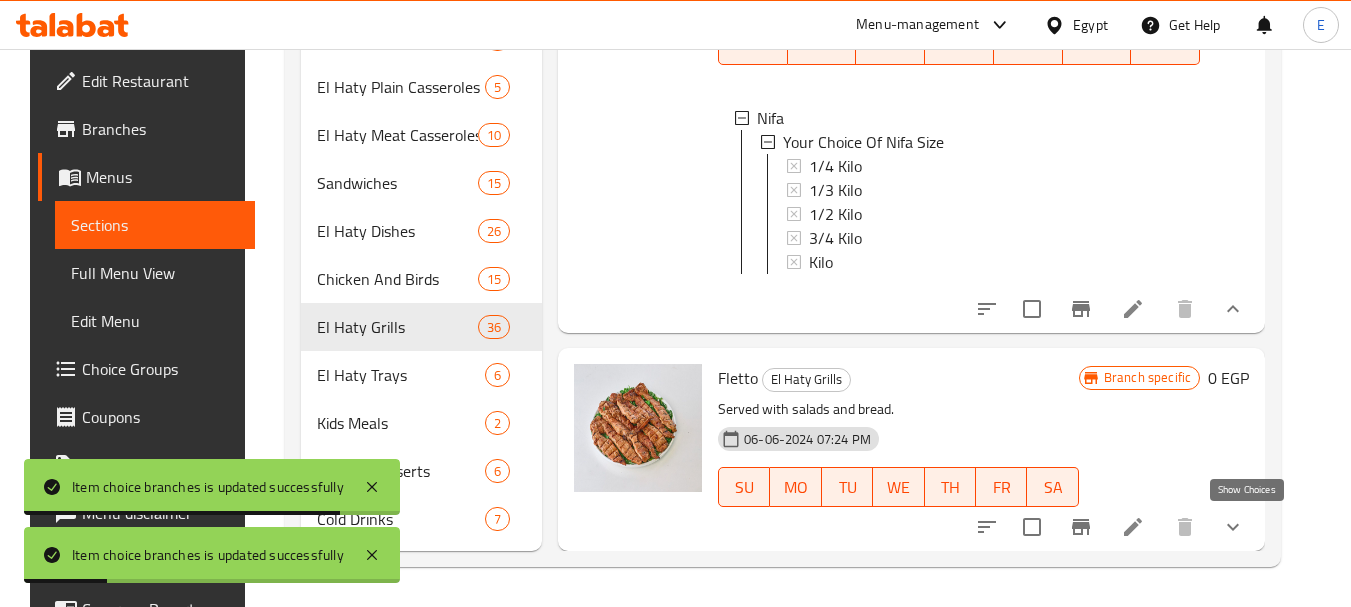 click 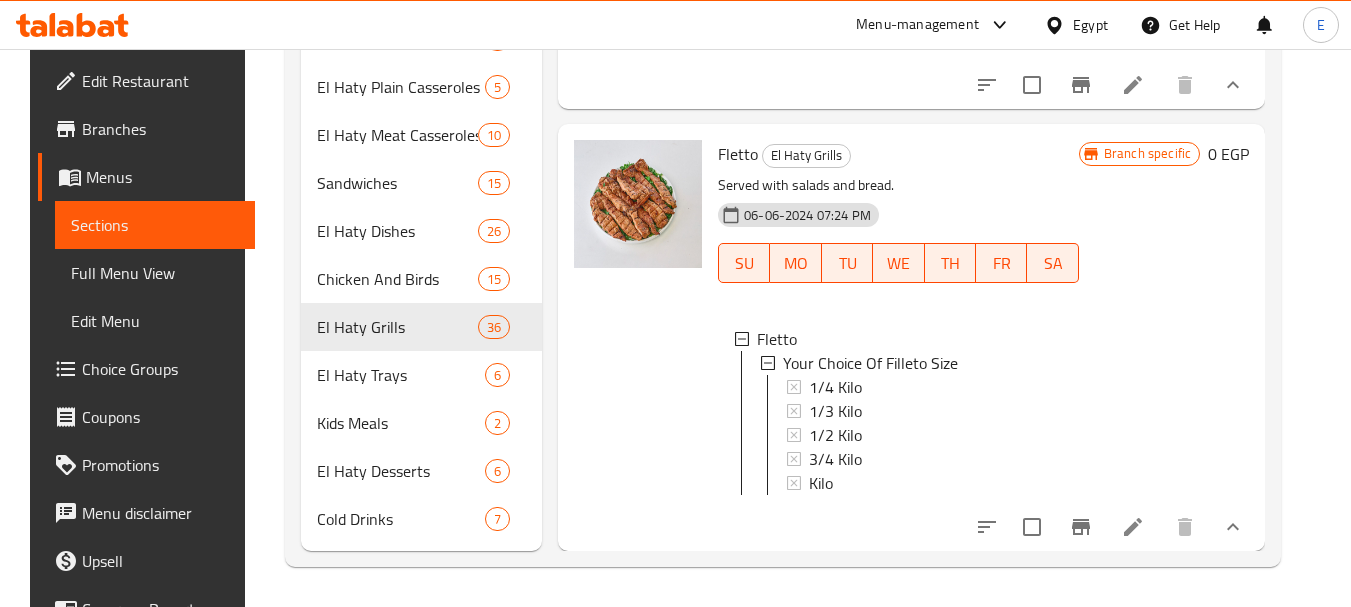 scroll, scrollTop: 8922, scrollLeft: 0, axis: vertical 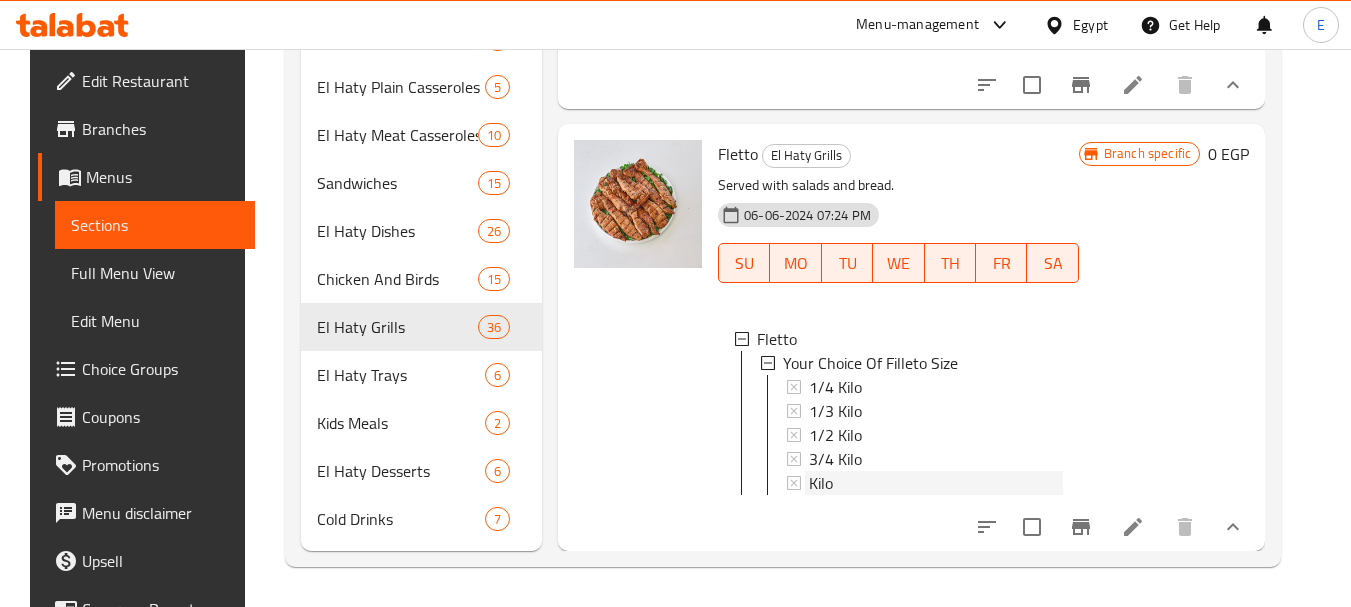 click on "Kilo" at bounding box center (821, 483) 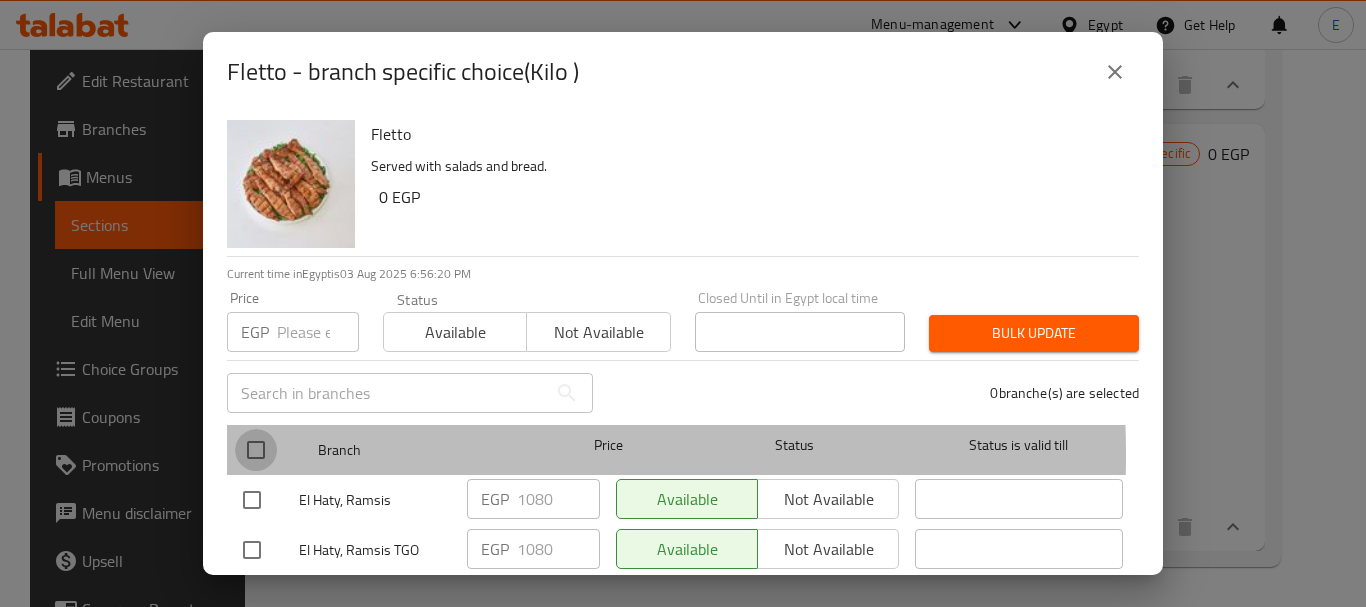click at bounding box center (256, 450) 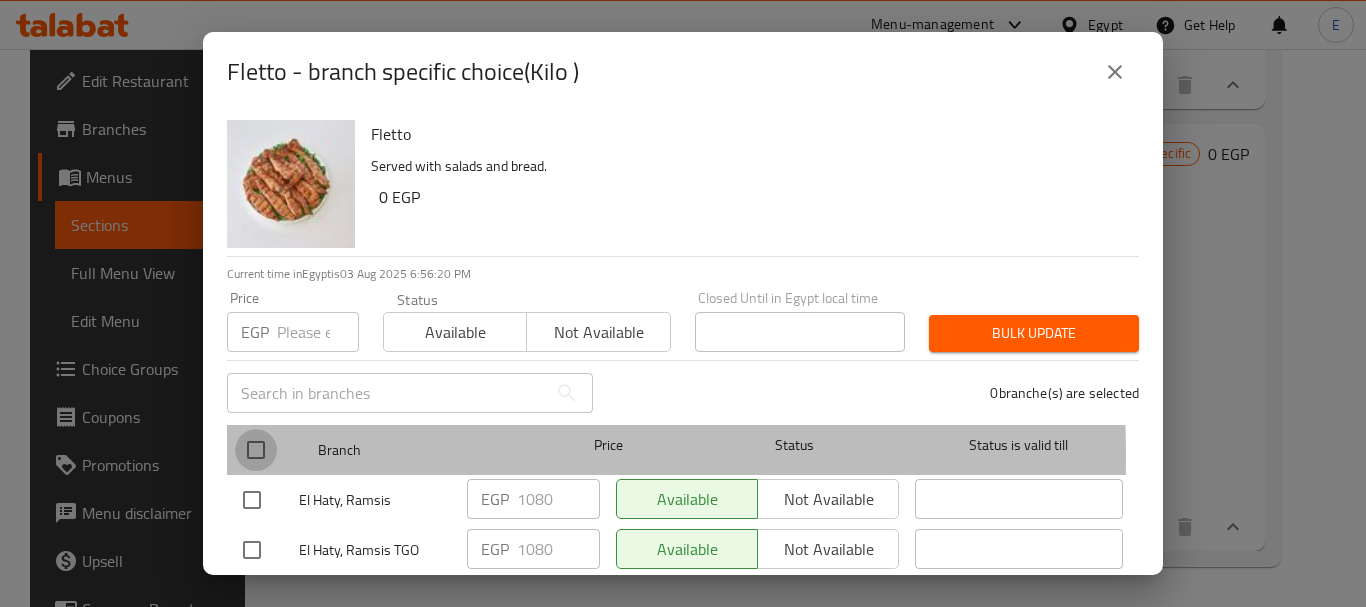 checkbox on "true" 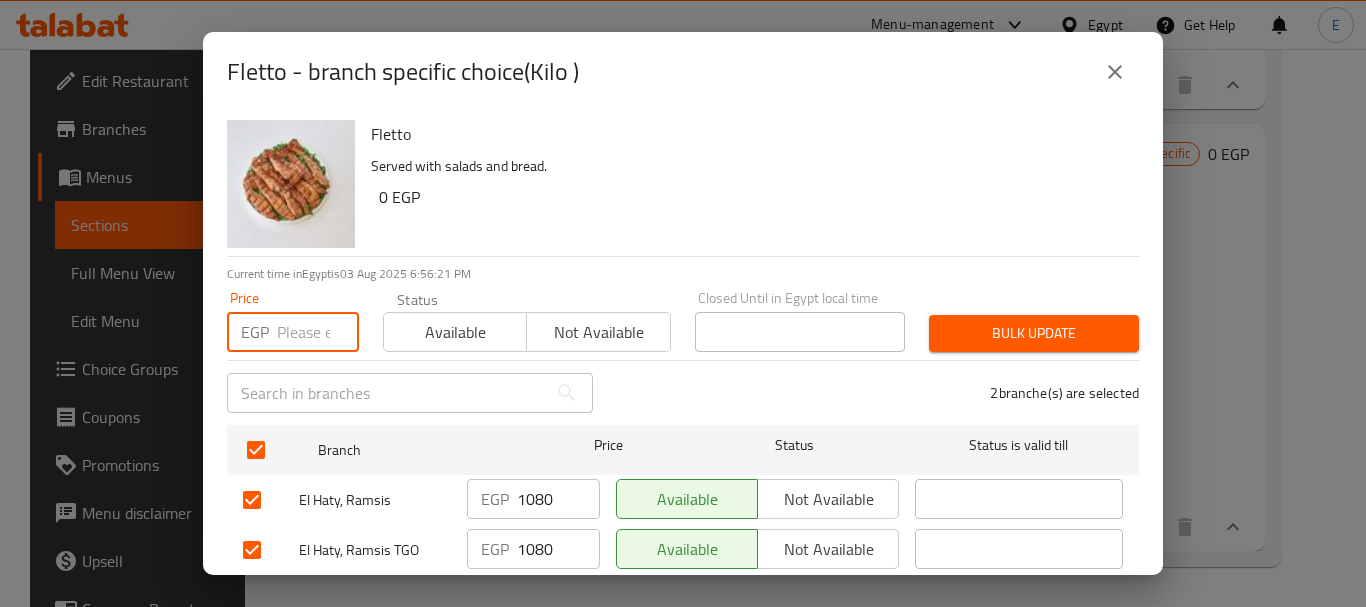 click at bounding box center (318, 332) 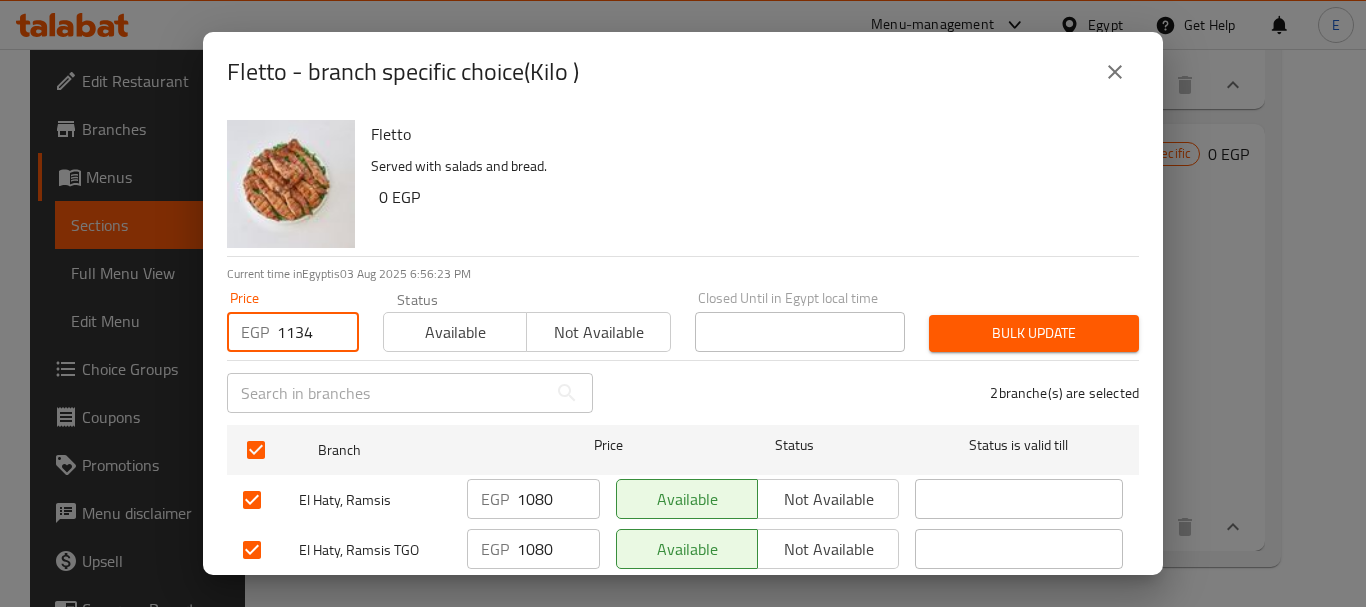 type on "1134" 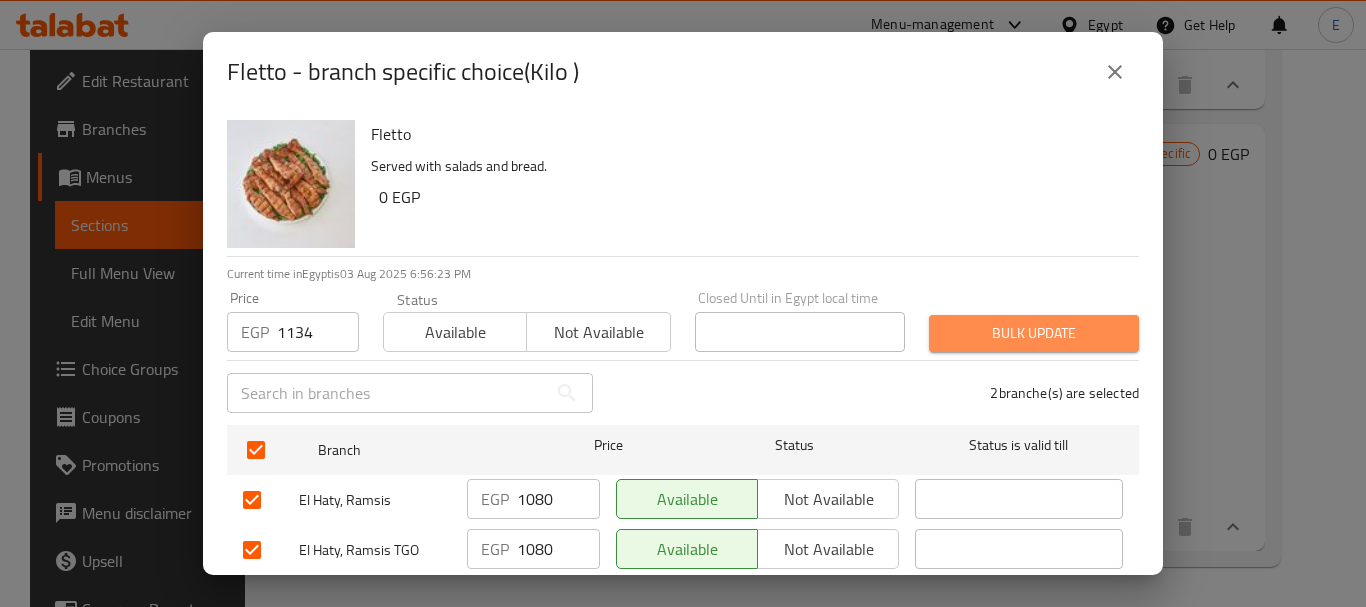 click on "Bulk update" at bounding box center (1034, 333) 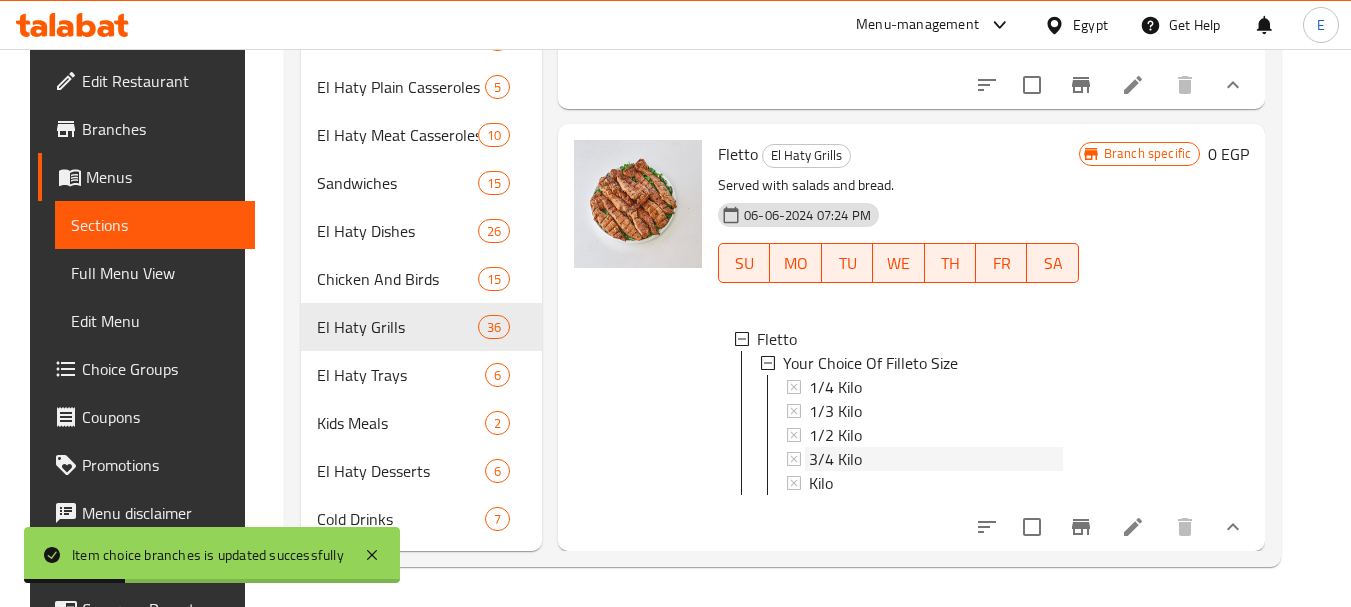 click on "3/4 Kilo" at bounding box center (835, 459) 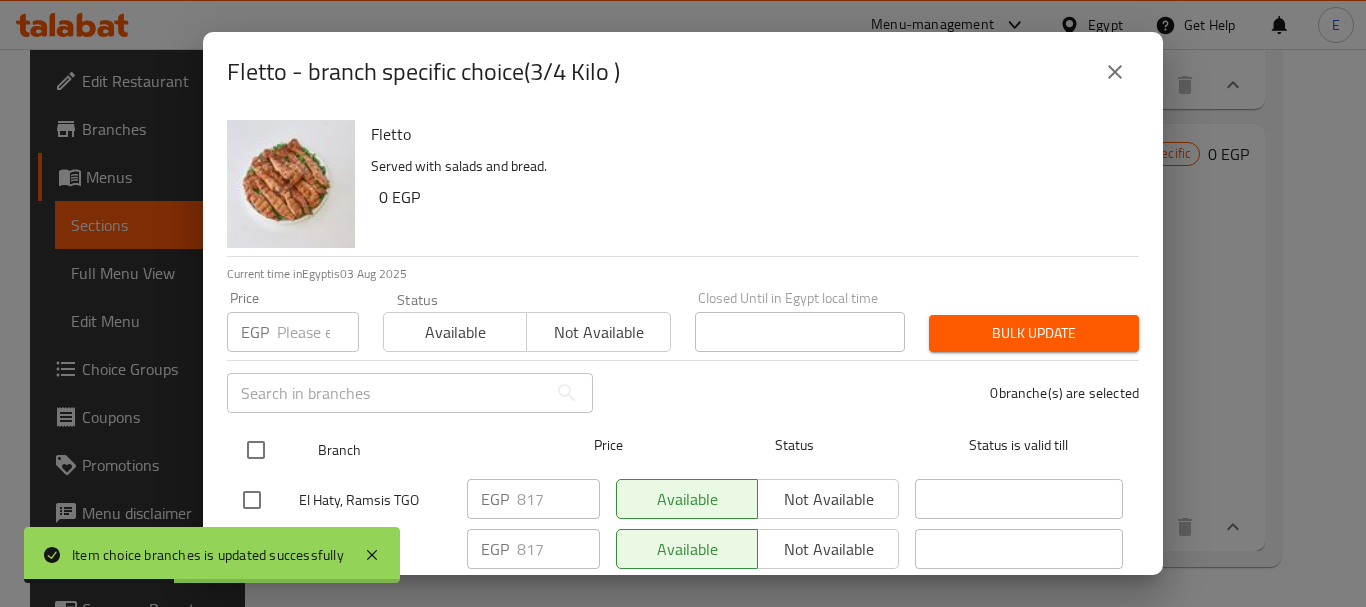 click at bounding box center (256, 450) 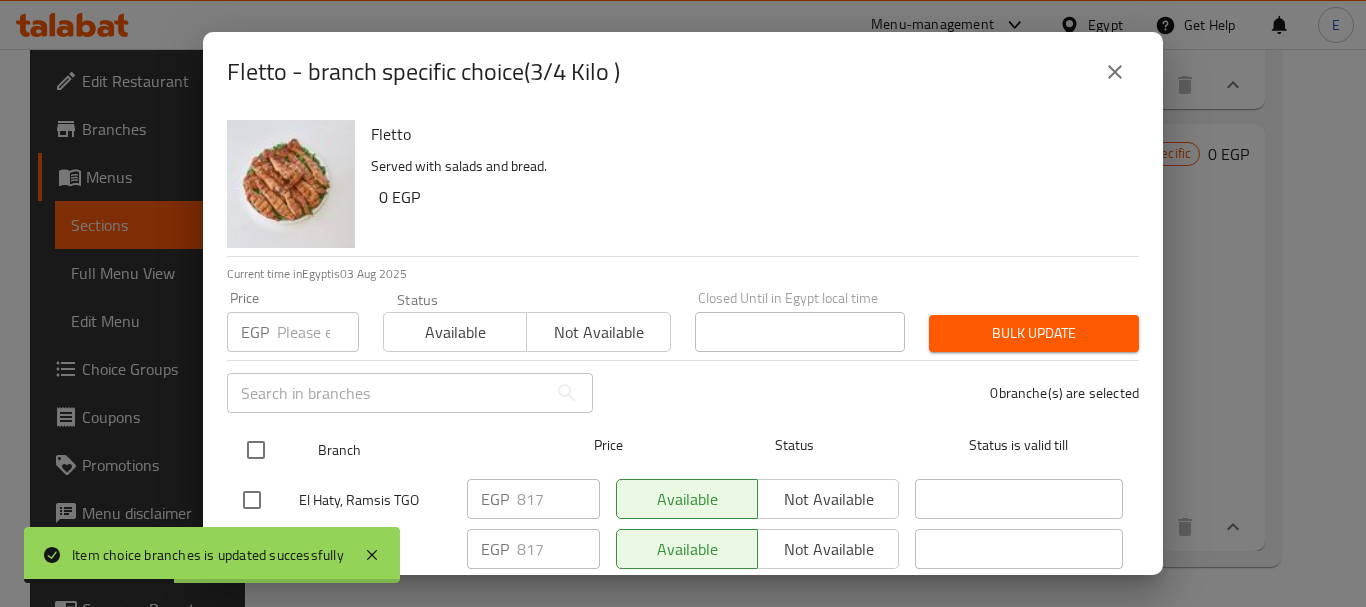 checkbox on "true" 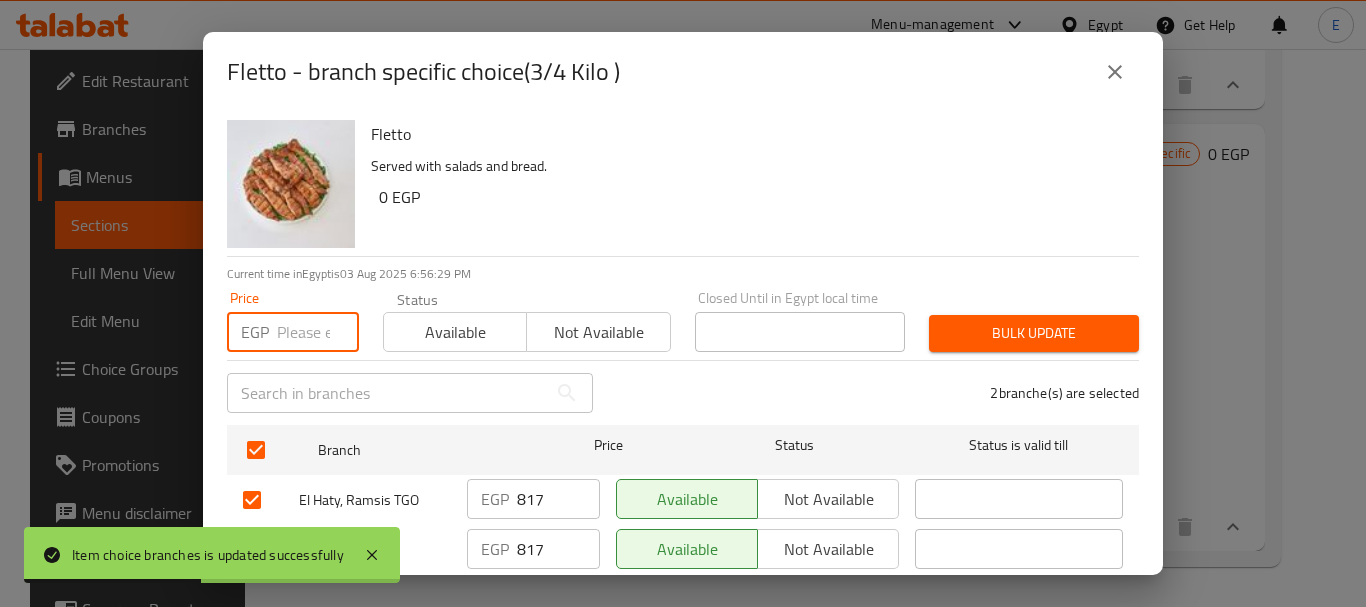 click at bounding box center (318, 332) 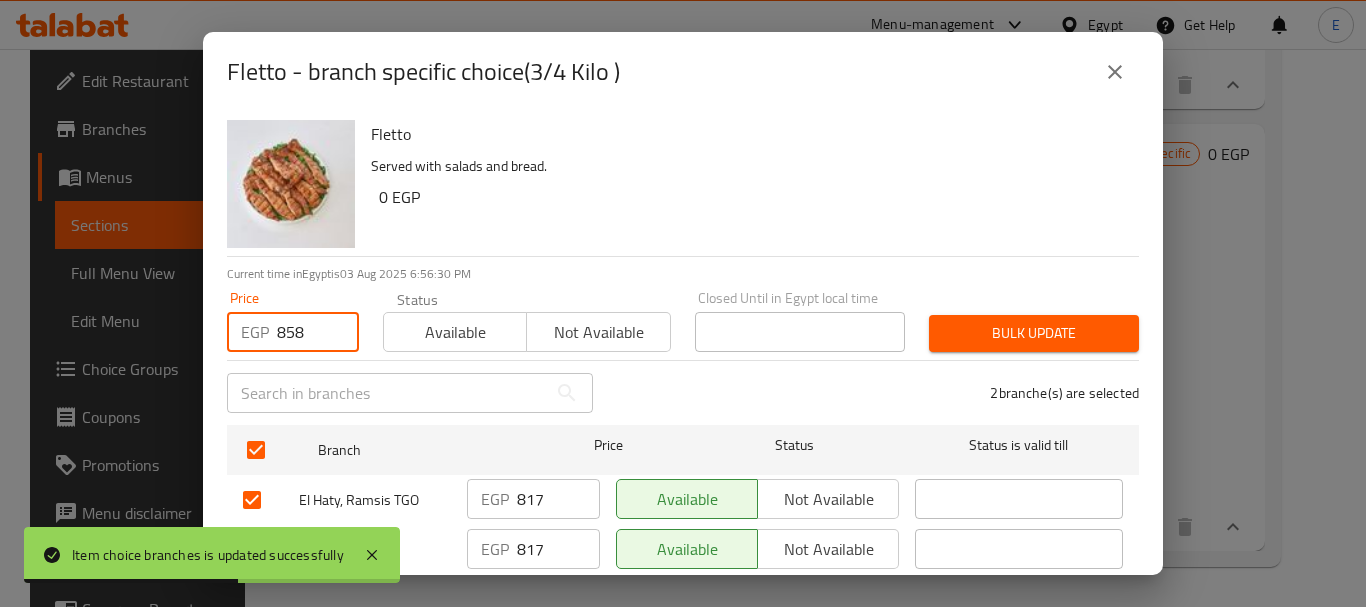 type on "858" 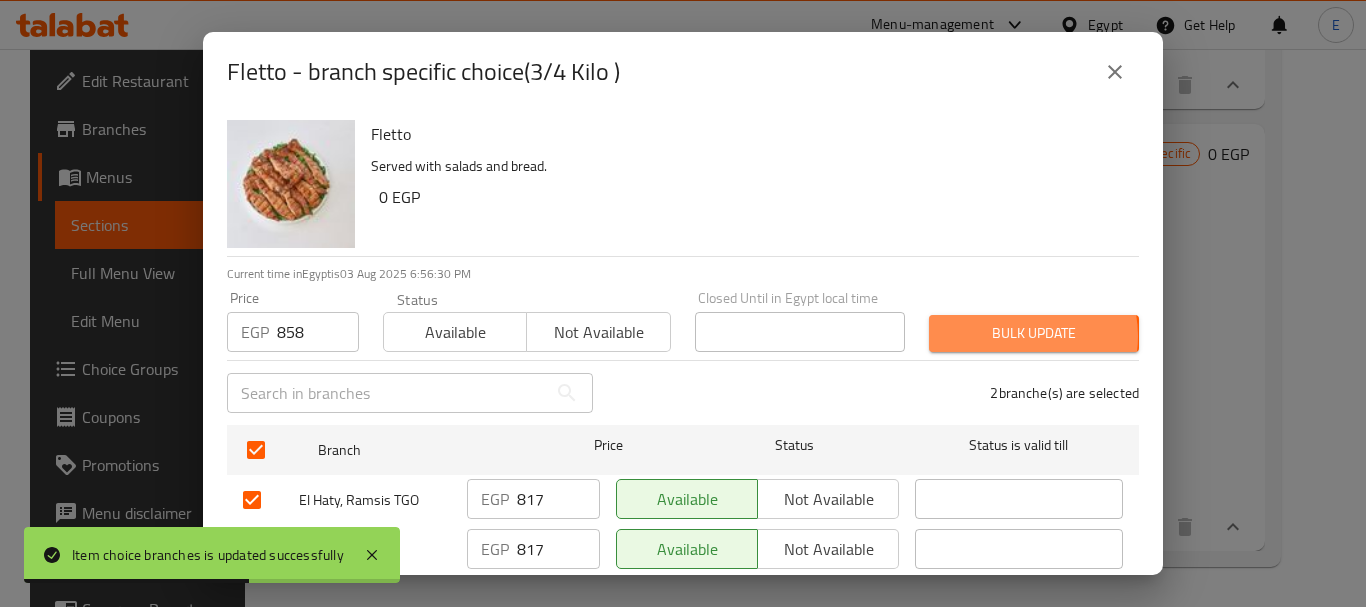 click on "Bulk update" at bounding box center [1034, 333] 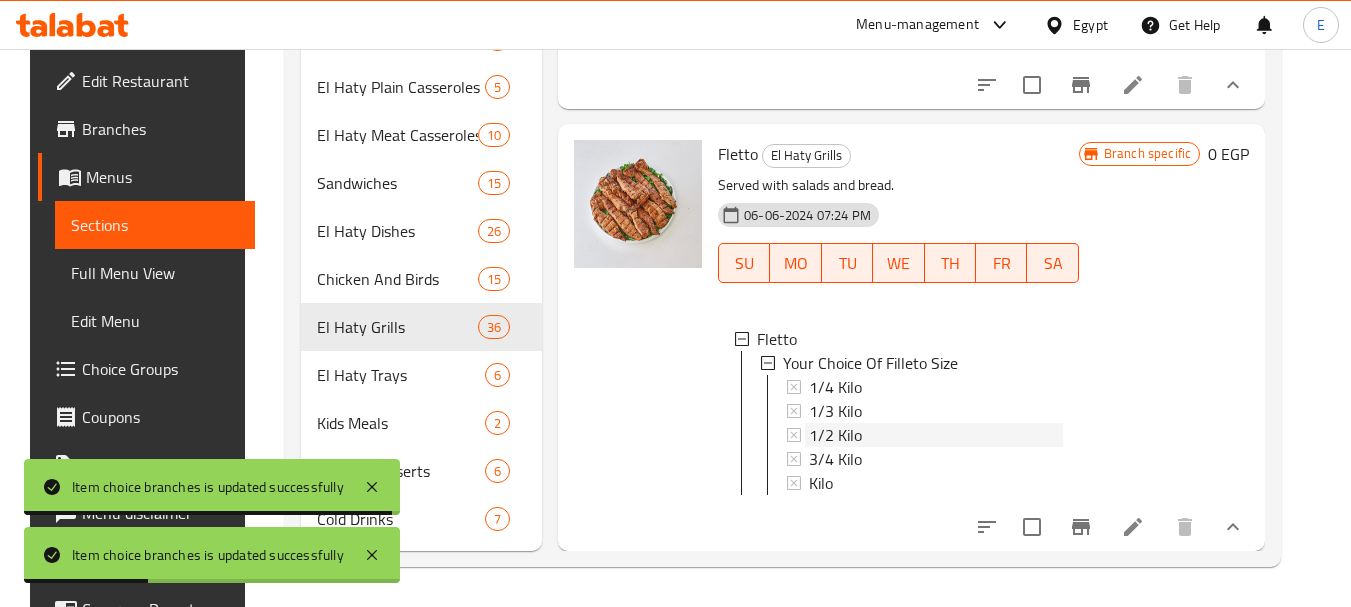 click on "1/2 Kilo" at bounding box center (835, 435) 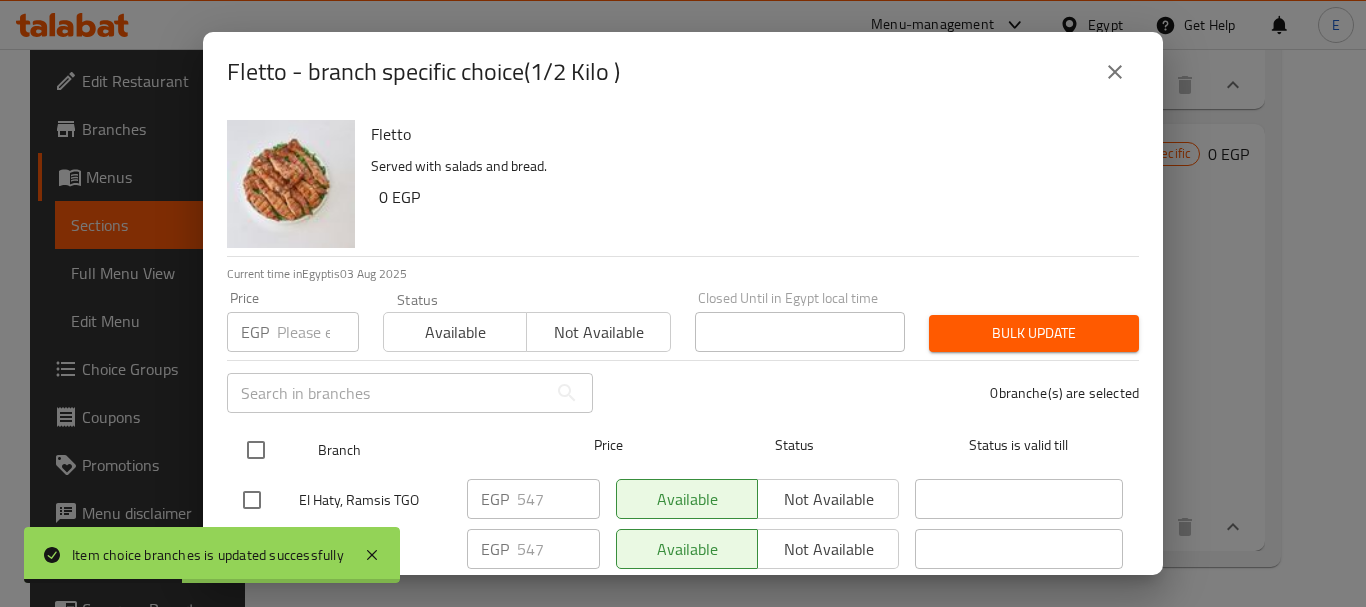 click at bounding box center [256, 450] 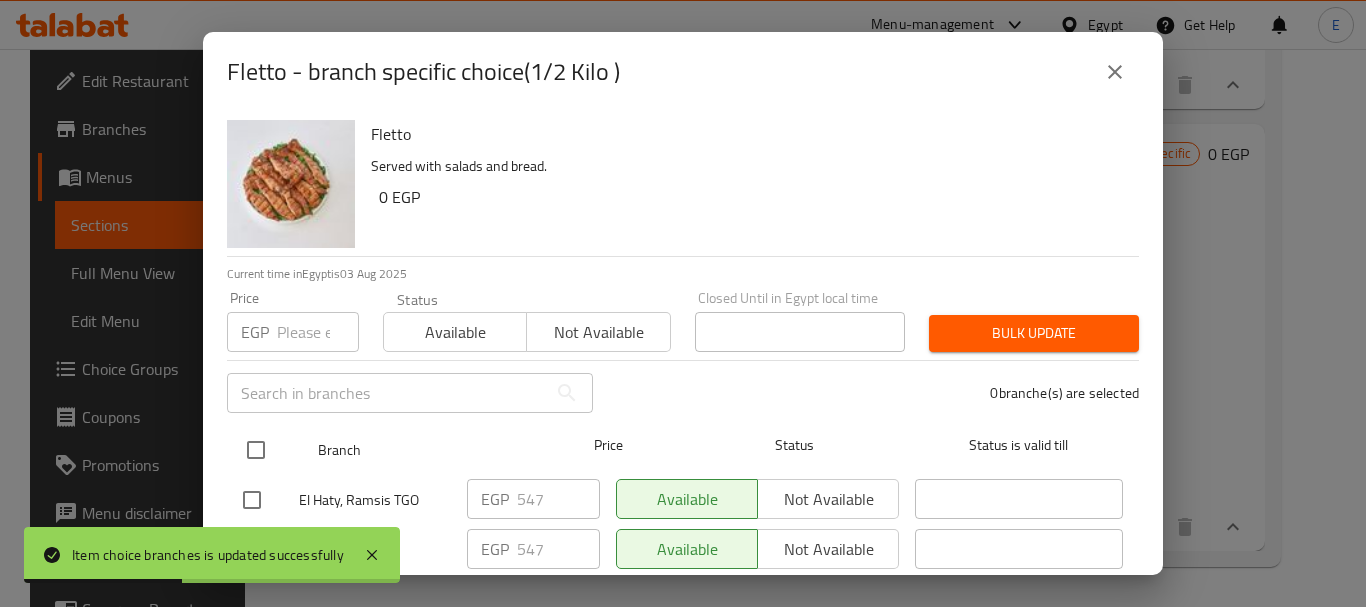checkbox on "true" 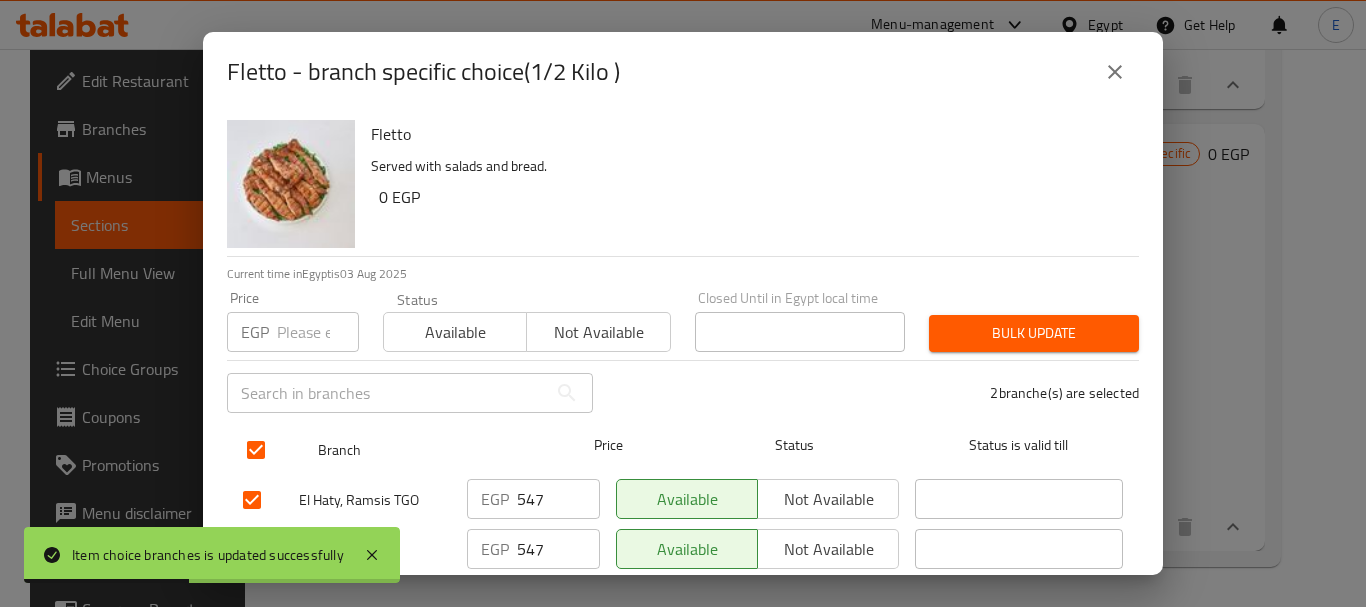 checkbox on "true" 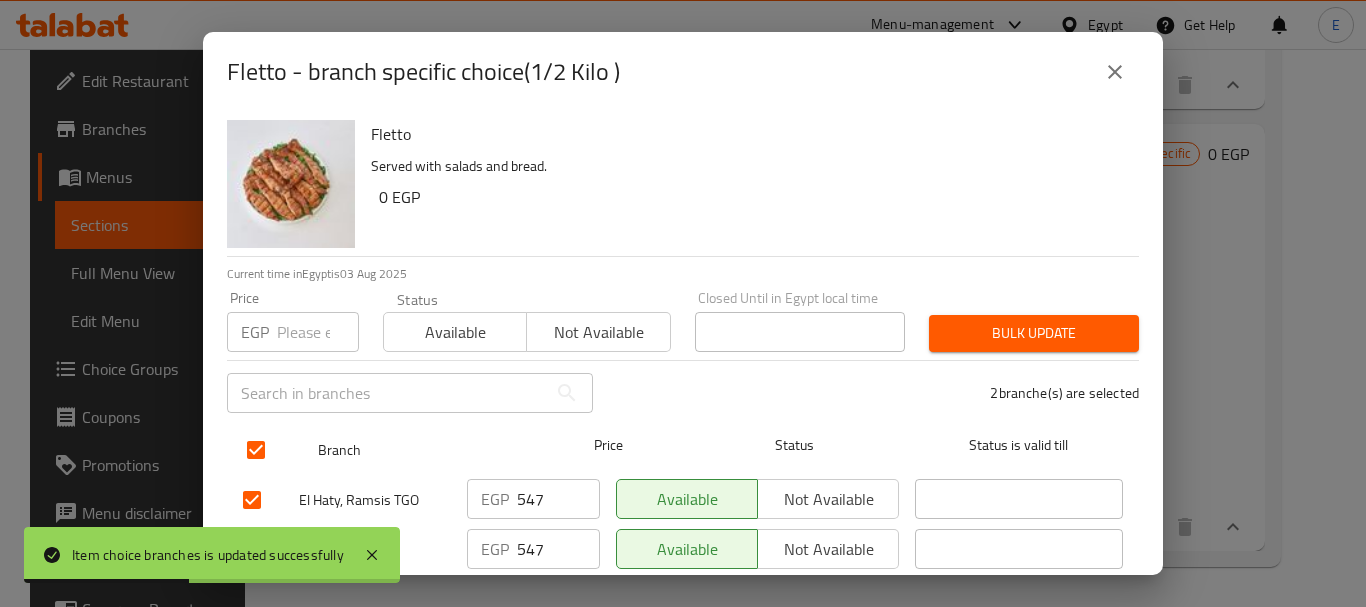 checkbox on "true" 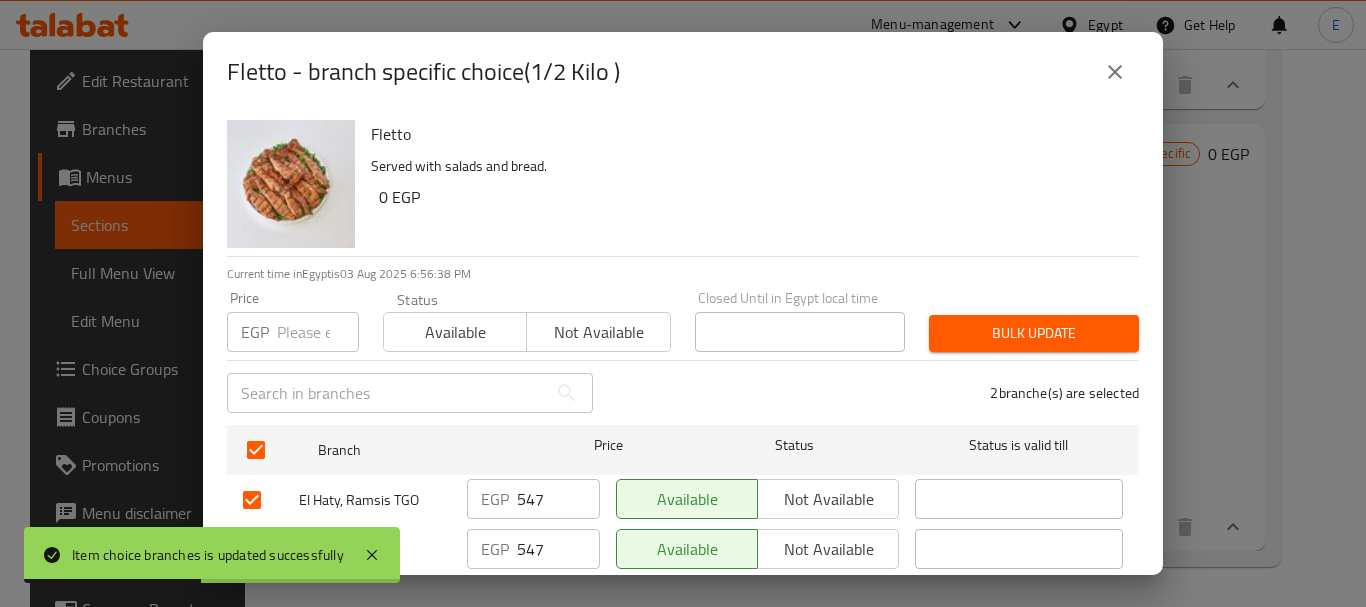 click at bounding box center [318, 332] 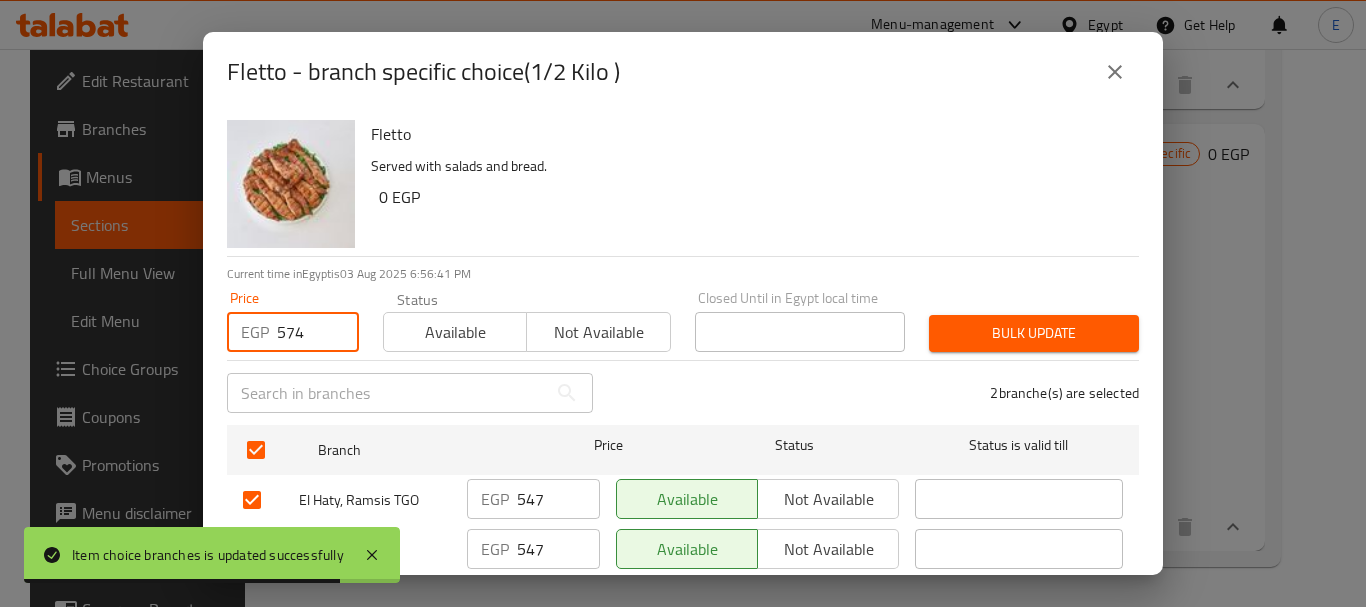 type on "574" 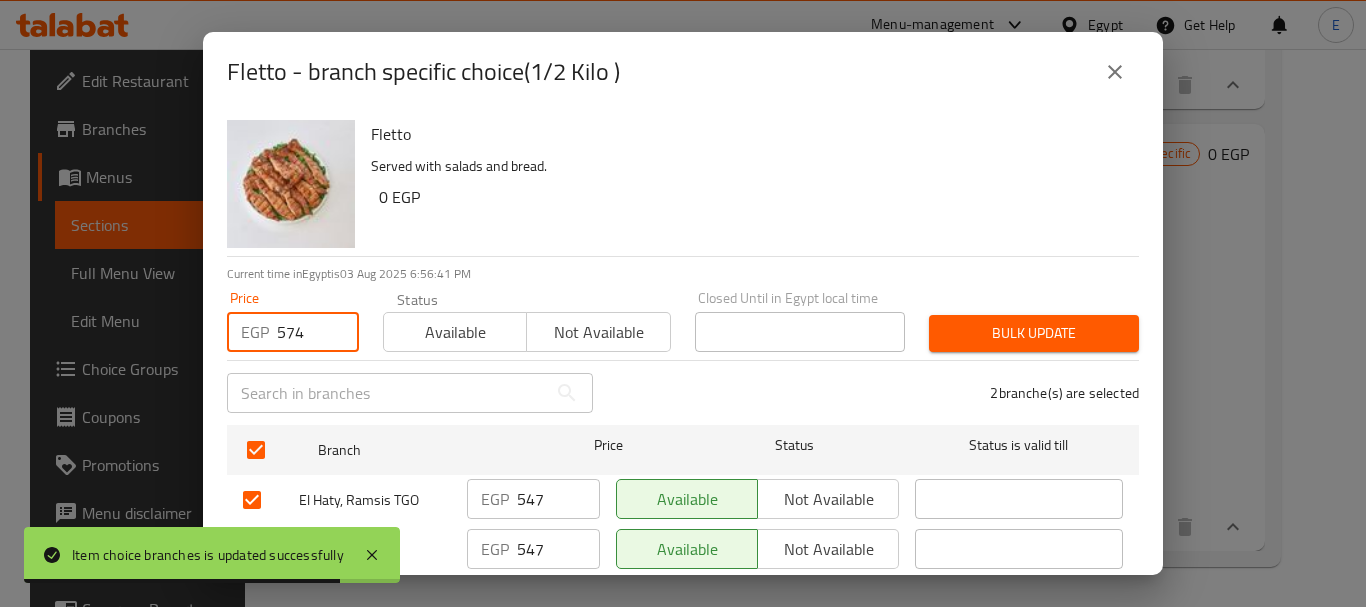 click on "Bulk update" at bounding box center (1034, 333) 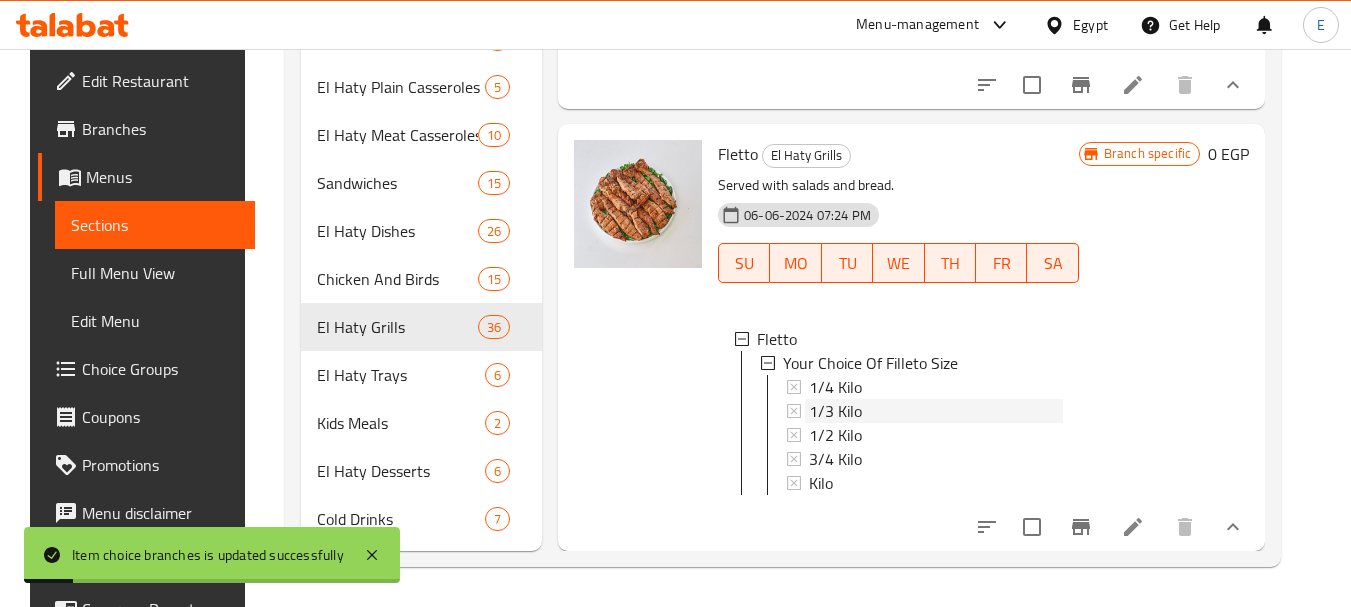 click on "1/3 Kilo" at bounding box center (835, 411) 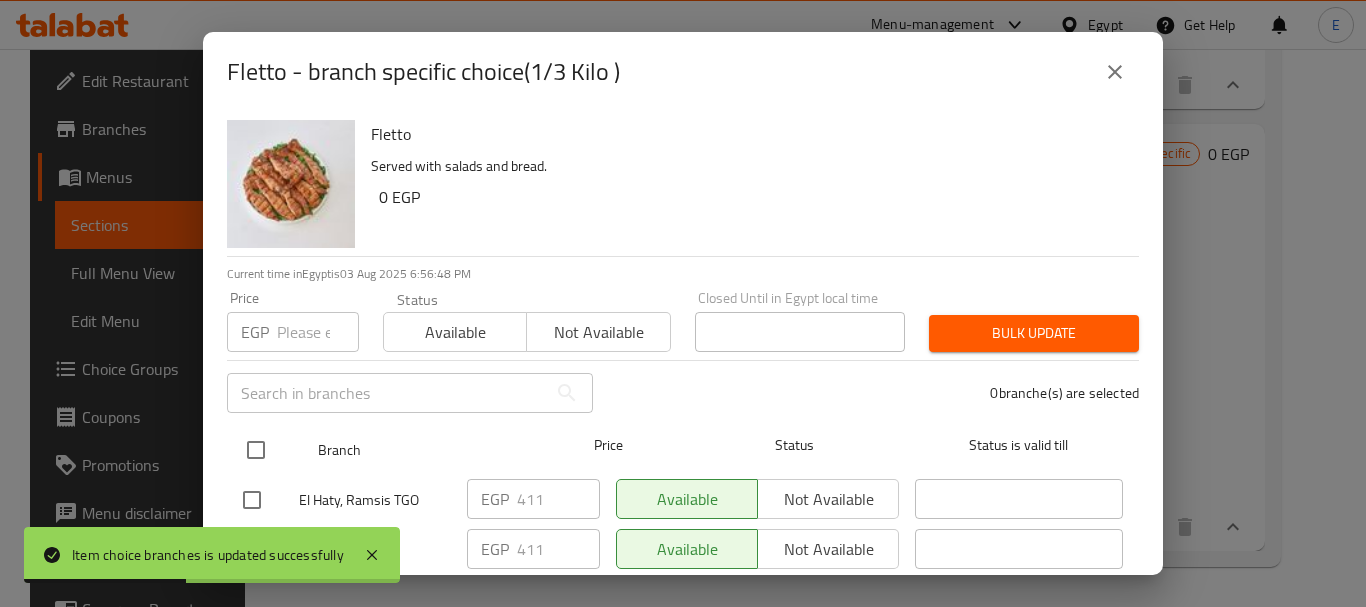 click at bounding box center [256, 450] 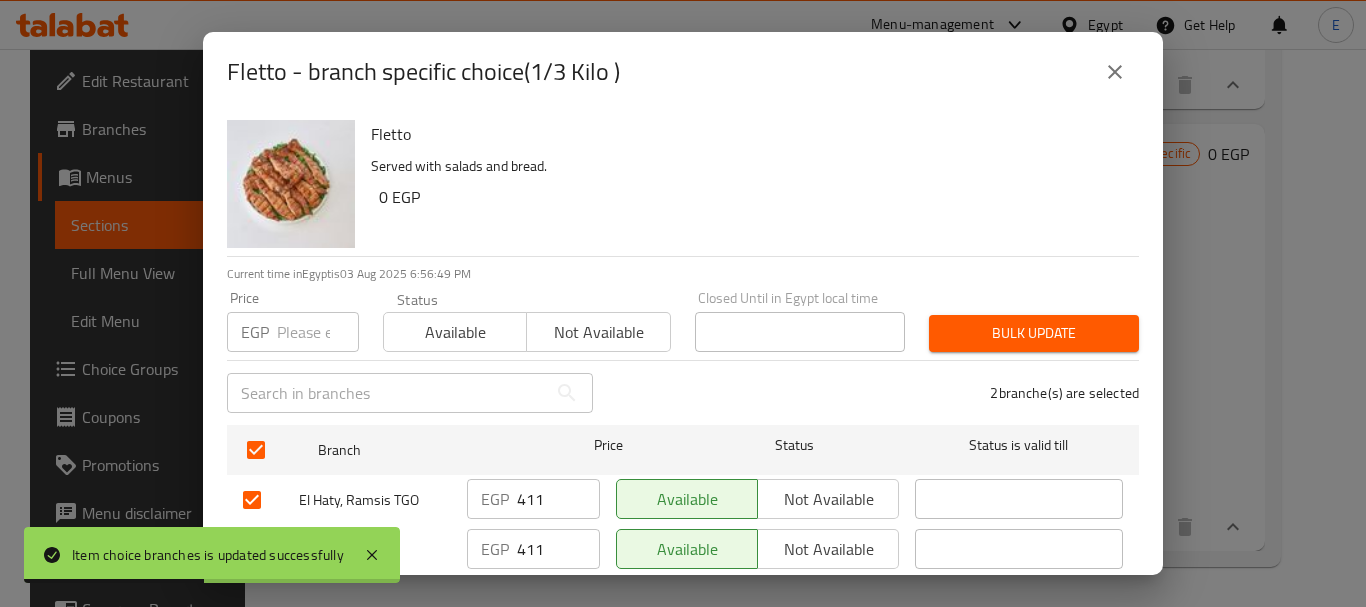 click on "EGP Price" at bounding box center [293, 332] 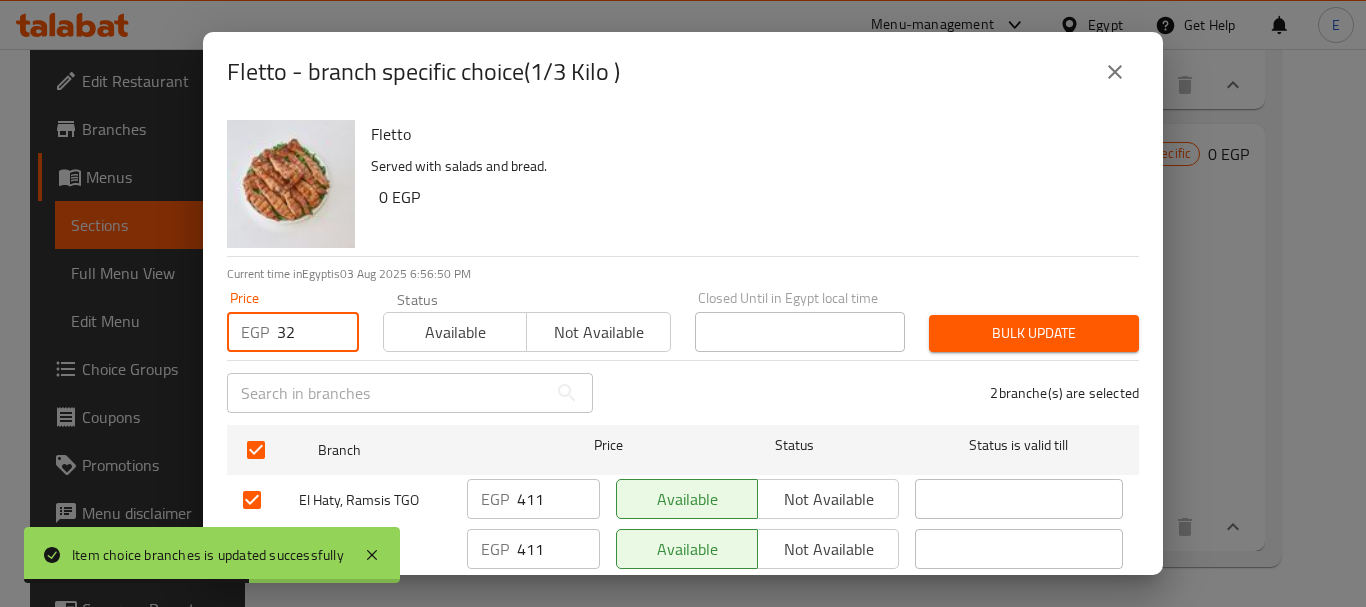 type on "3" 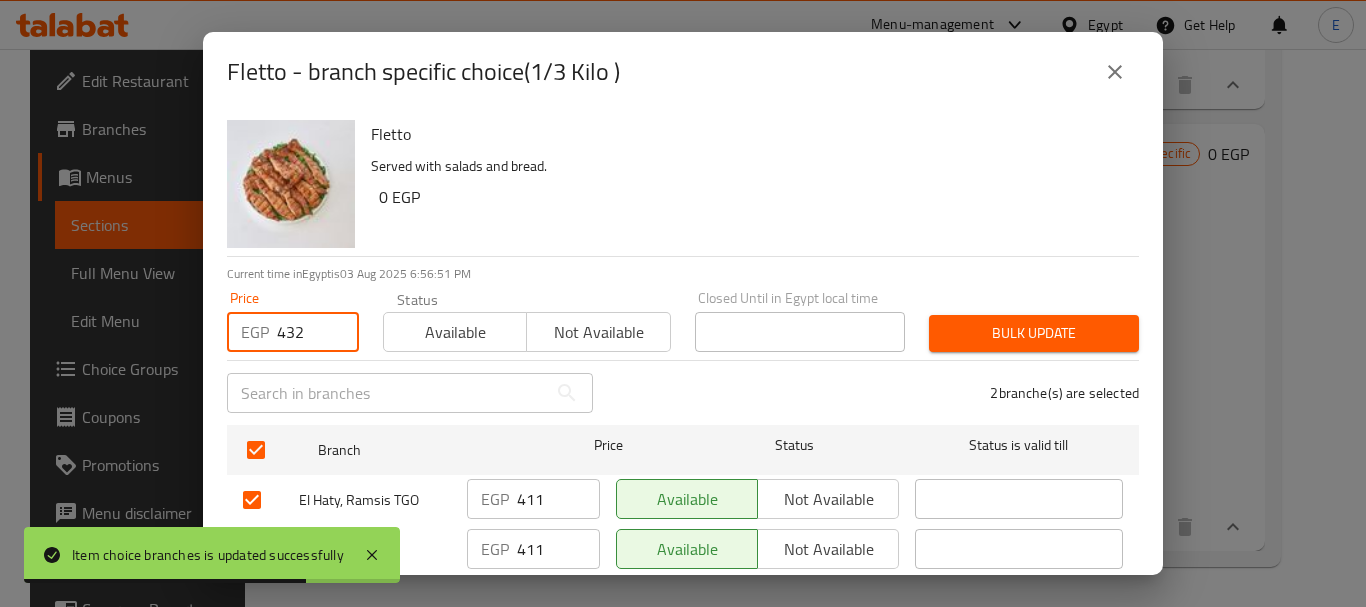 type on "432" 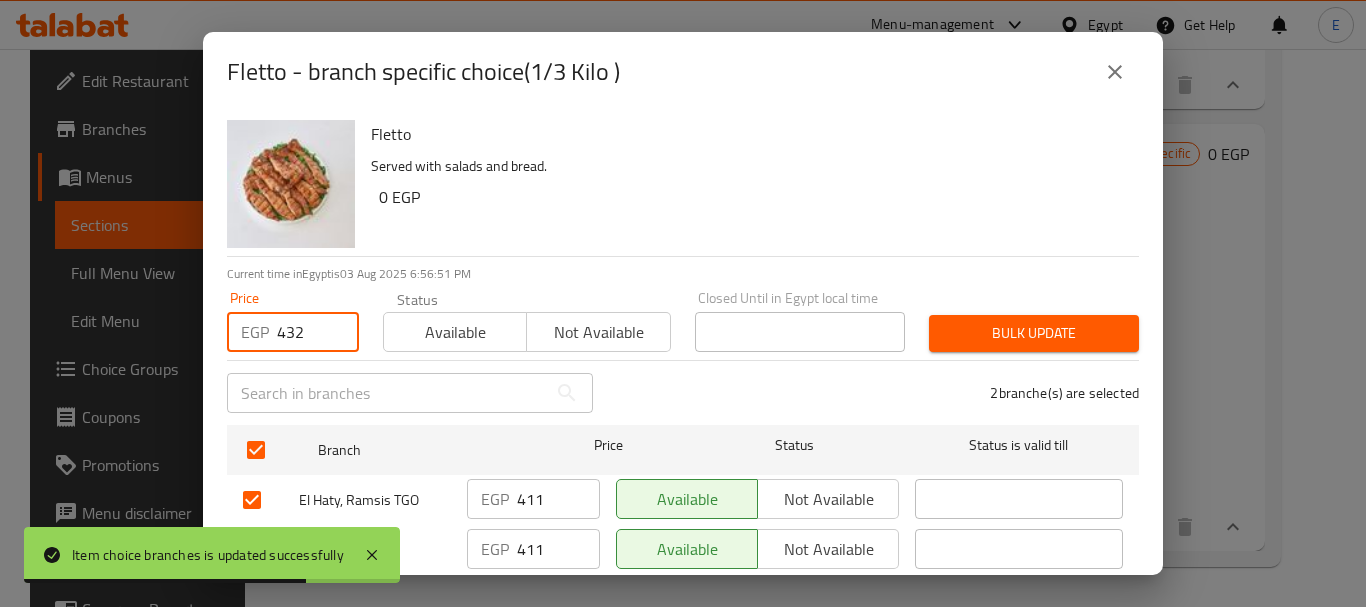 click on "Price EGP 432 Price Status Available Not available Closed Until in Egypt local time Closed Until in Egypt local time Bulk update" at bounding box center [683, 321] 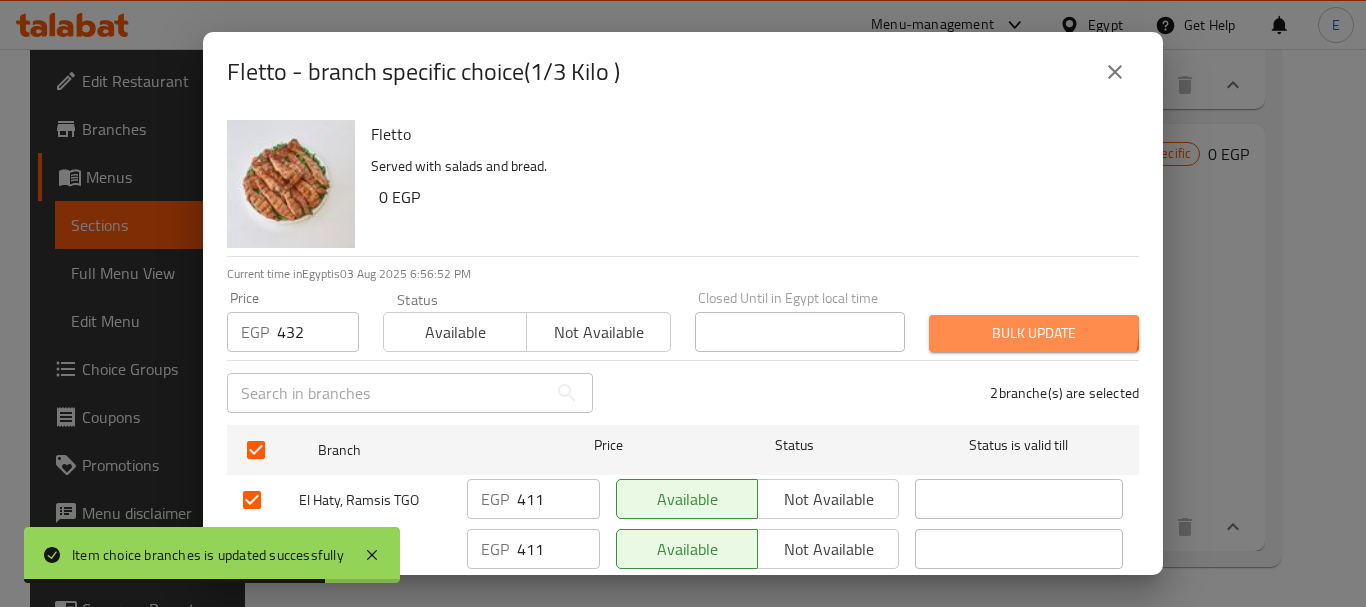 click on "Bulk update" at bounding box center (1034, 333) 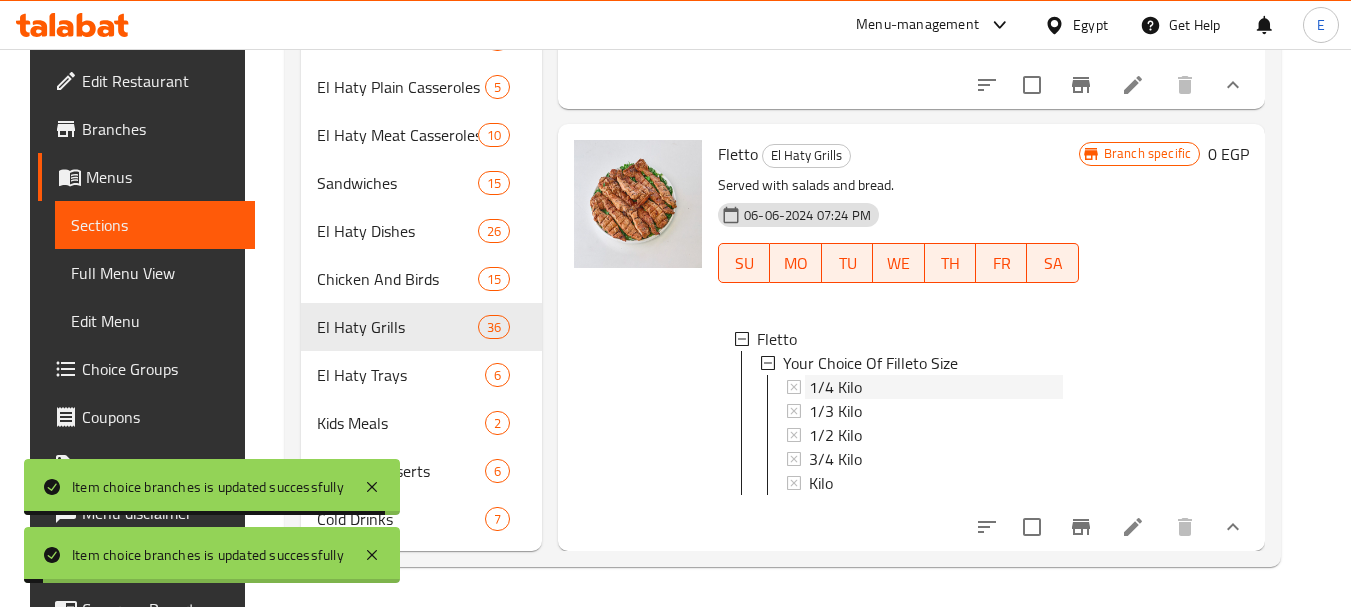 click on "1/4 Kilo" at bounding box center [835, 387] 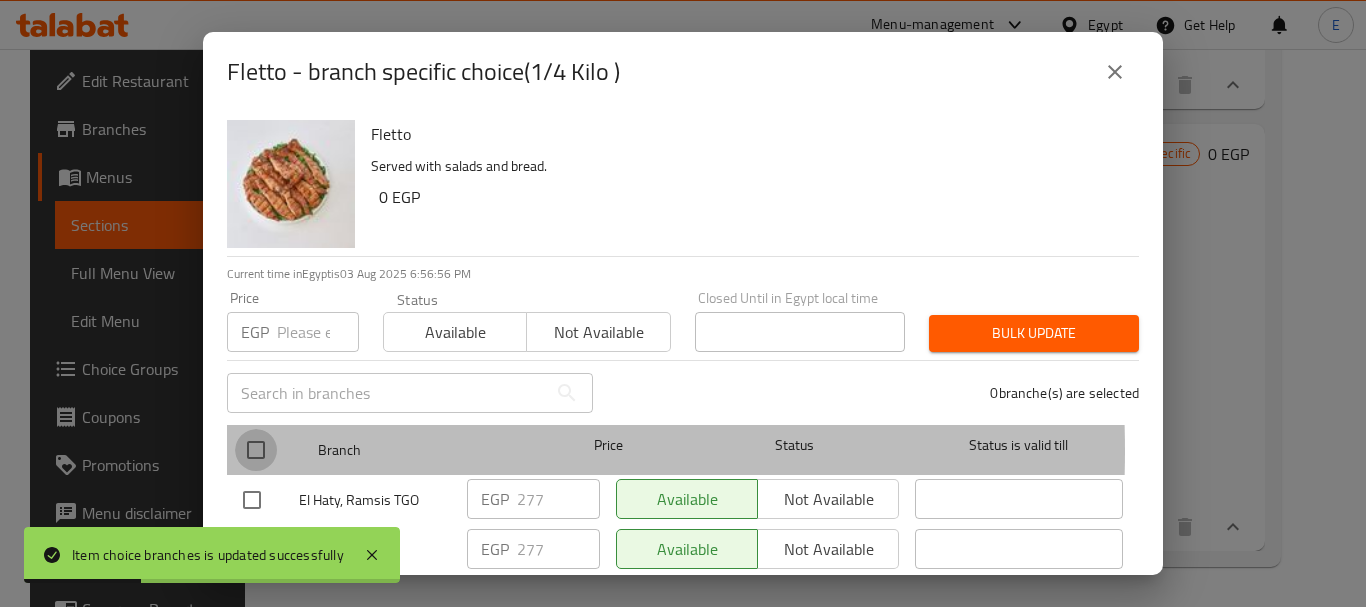 click at bounding box center (256, 450) 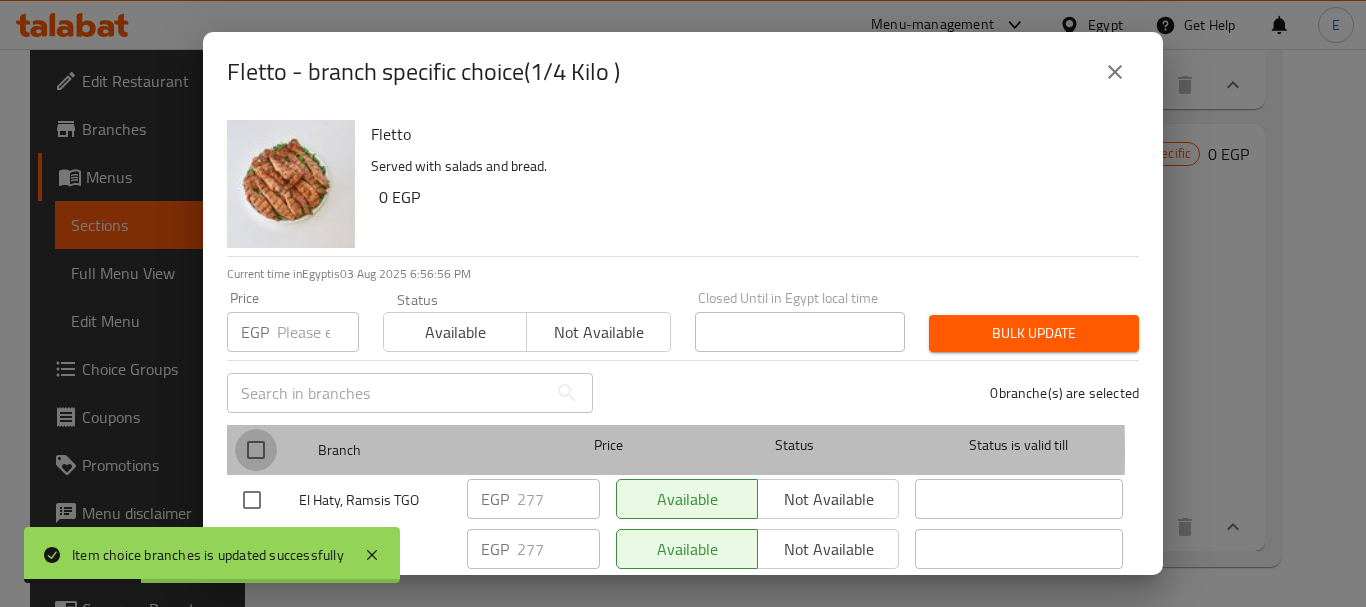 checkbox on "true" 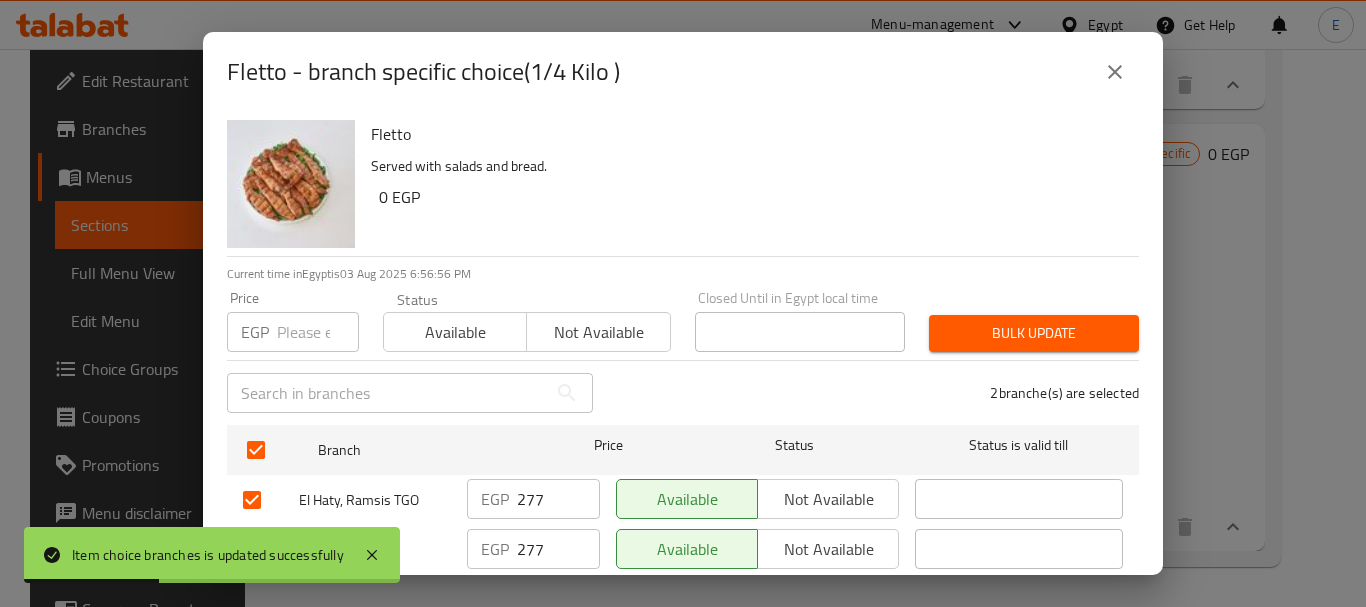 click at bounding box center (318, 332) 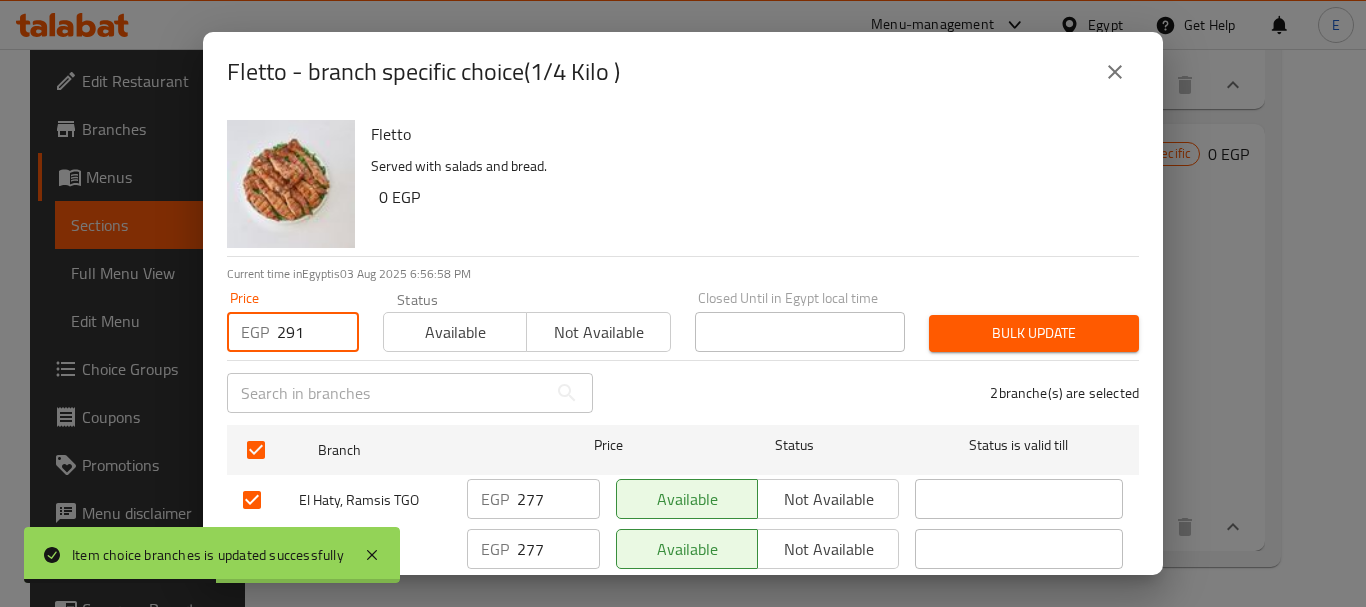 type on "291" 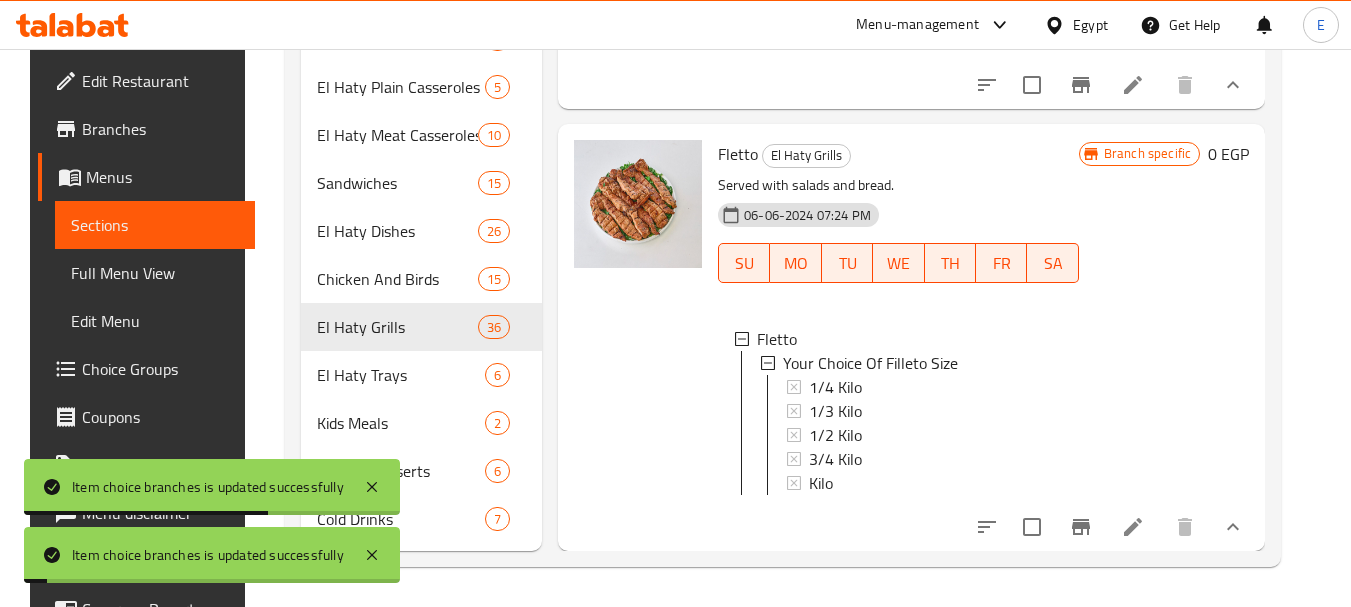 scroll, scrollTop: 3, scrollLeft: 0, axis: vertical 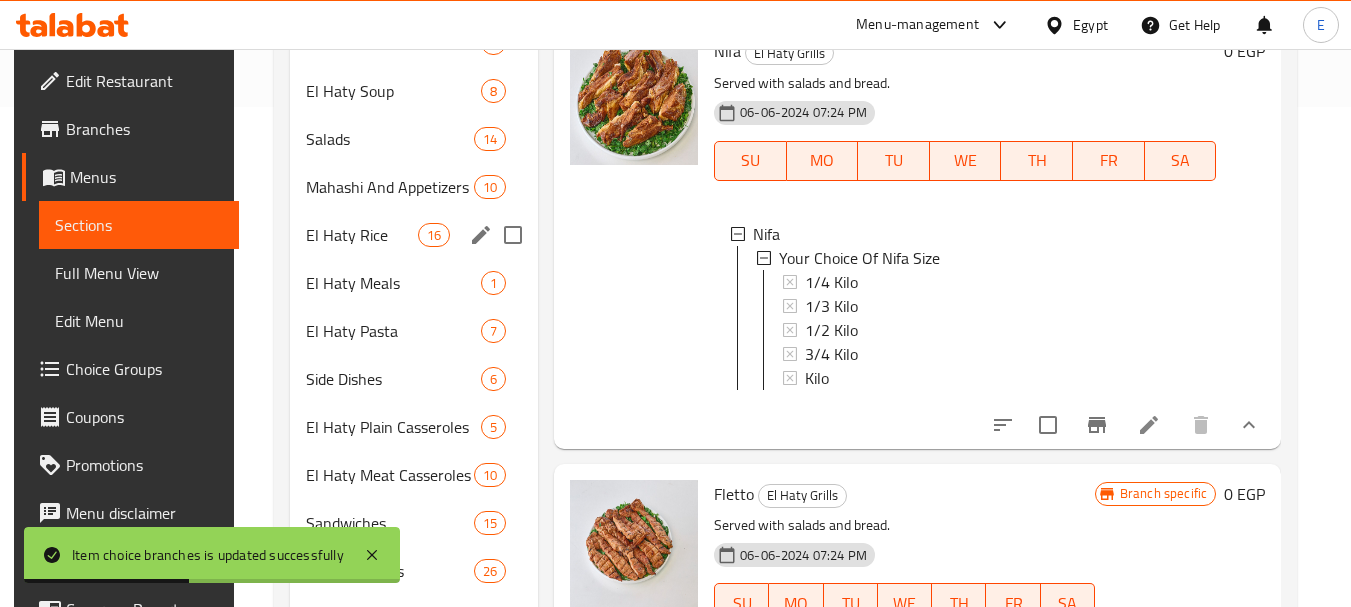 click on "El Haty Rice" at bounding box center (361, 235) 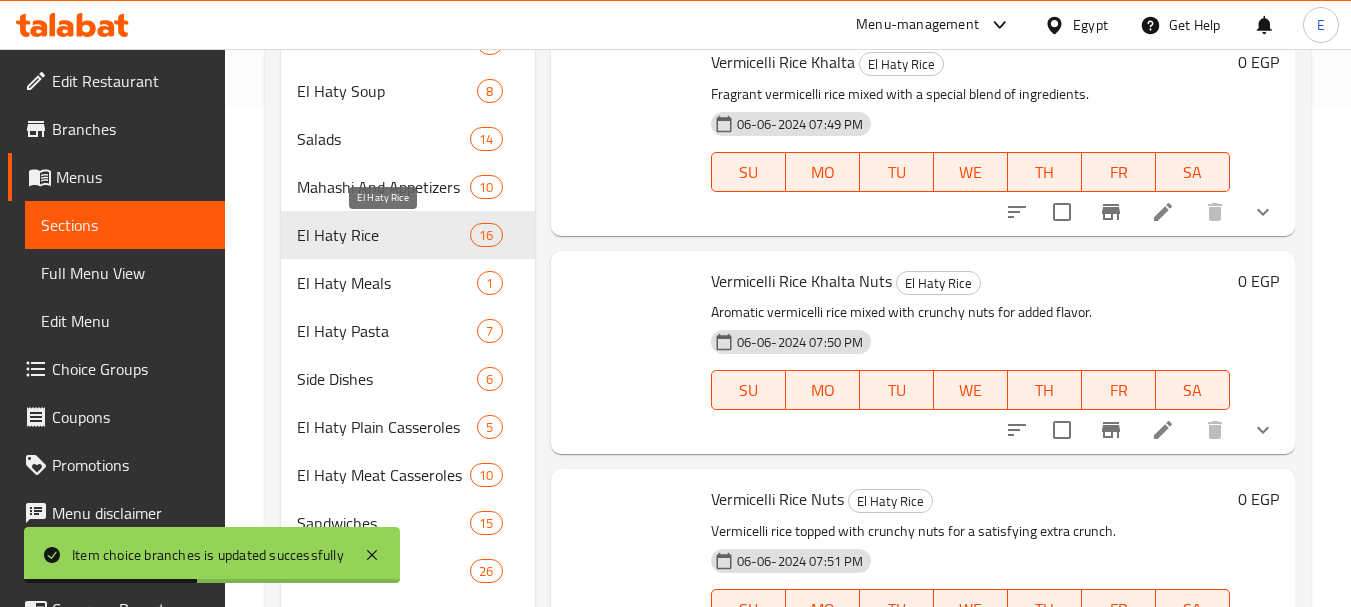 scroll, scrollTop: 2558, scrollLeft: 0, axis: vertical 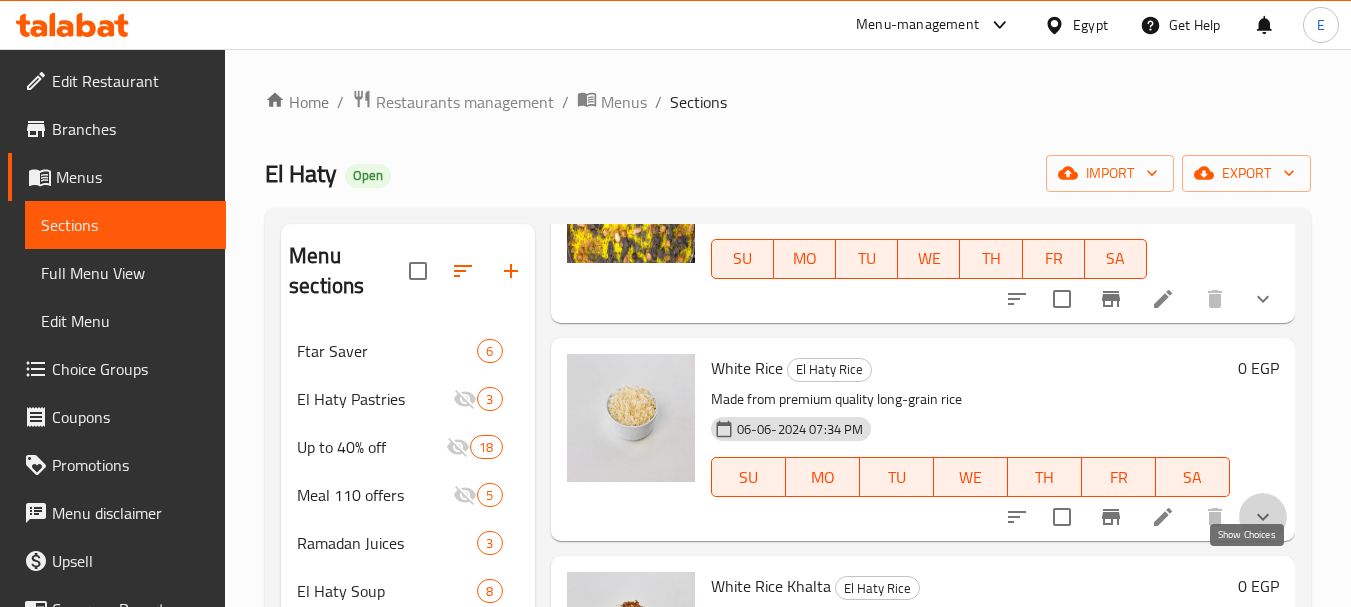 click 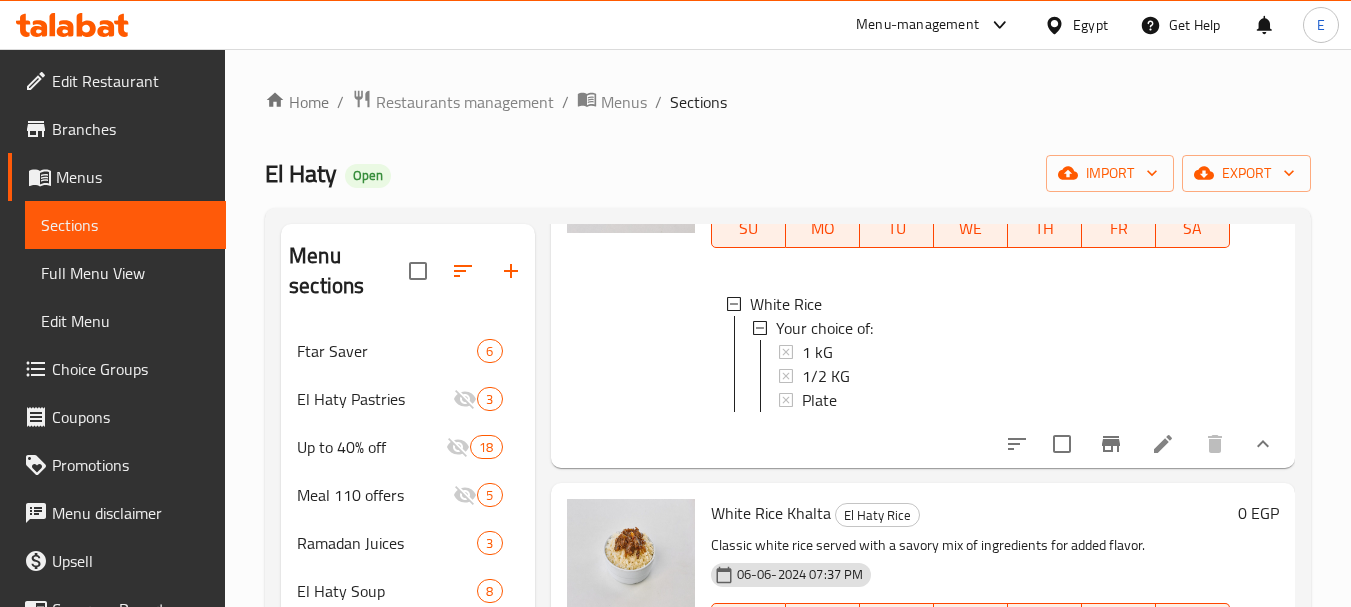 scroll, scrollTop: 1200, scrollLeft: 0, axis: vertical 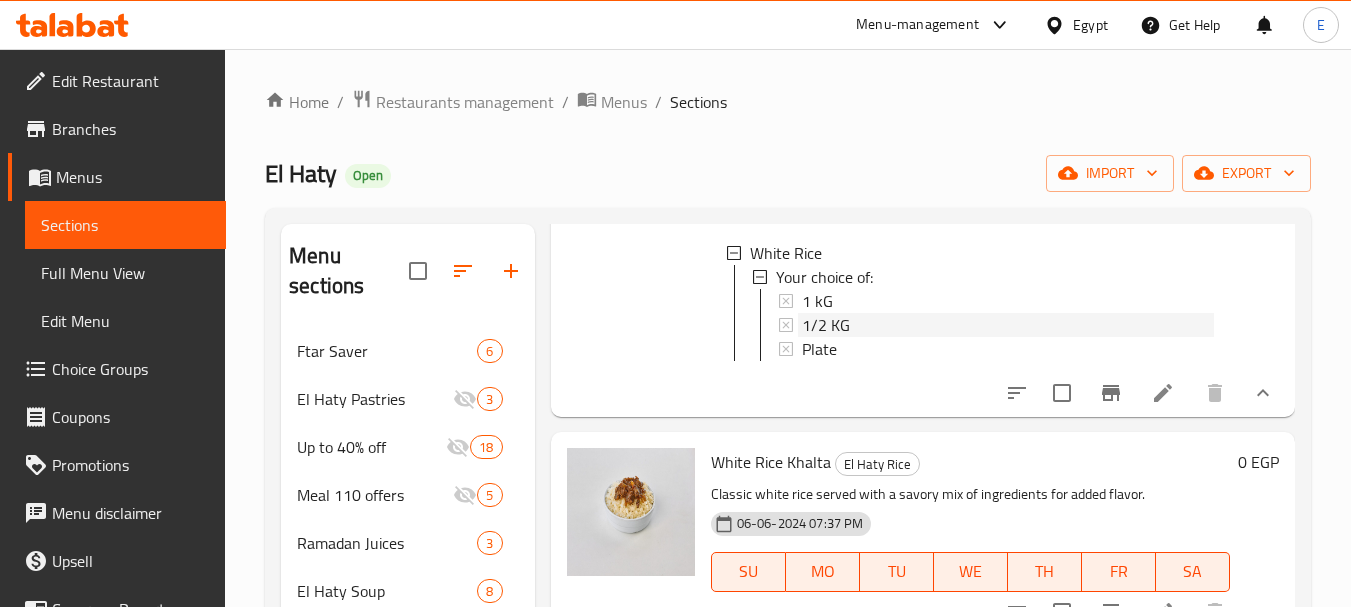 click on "1/2 KG" at bounding box center [826, 325] 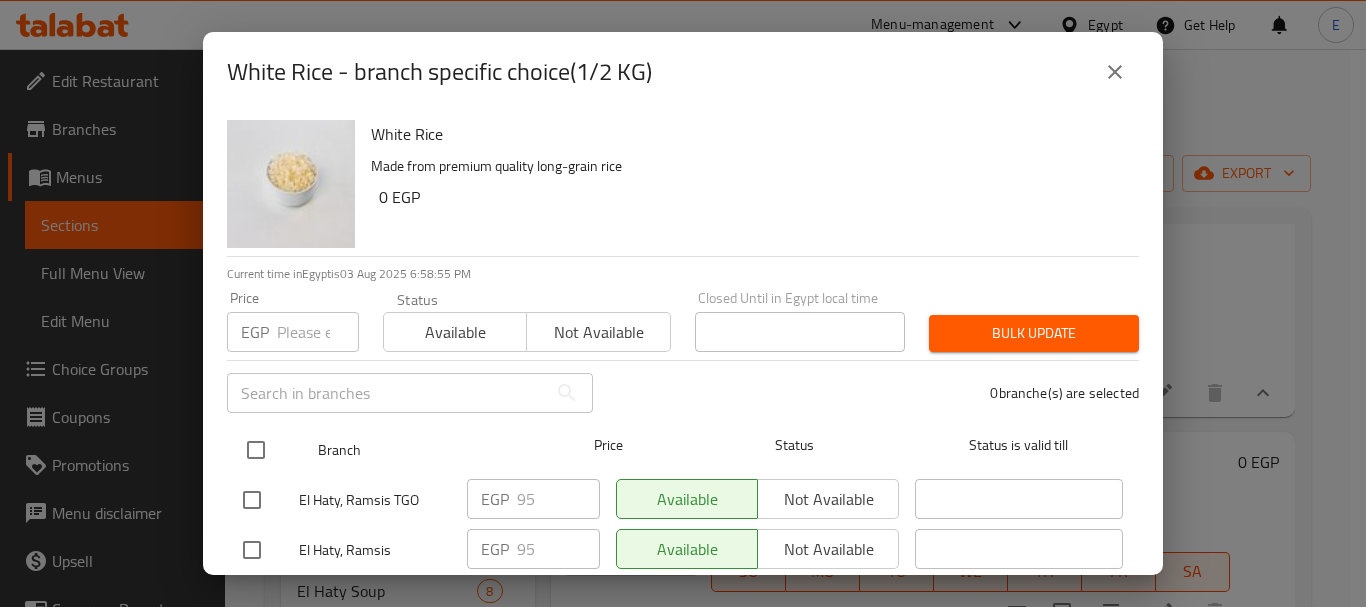 click at bounding box center (256, 450) 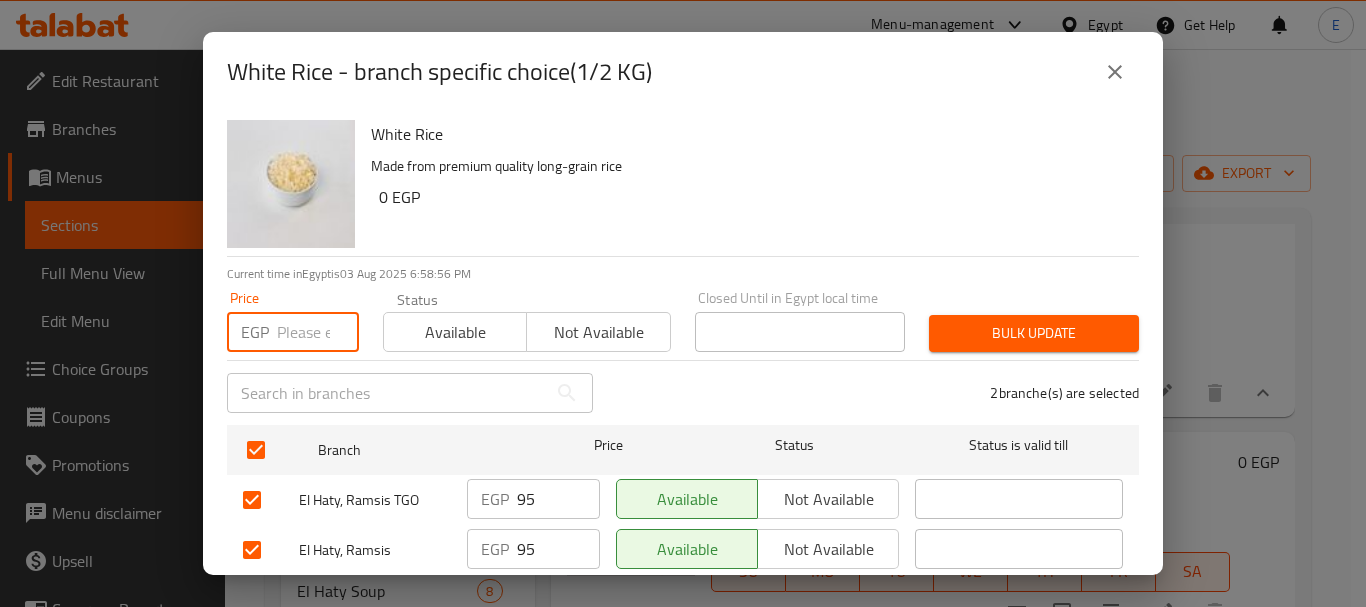 click at bounding box center [318, 332] 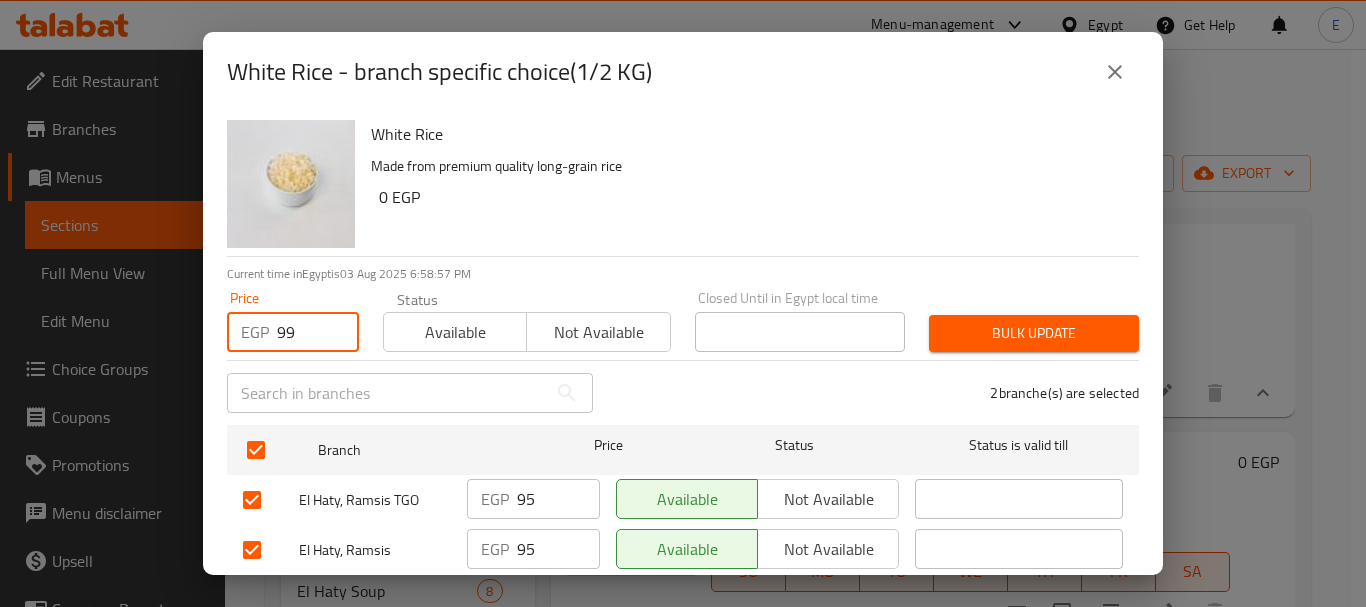 type on "99" 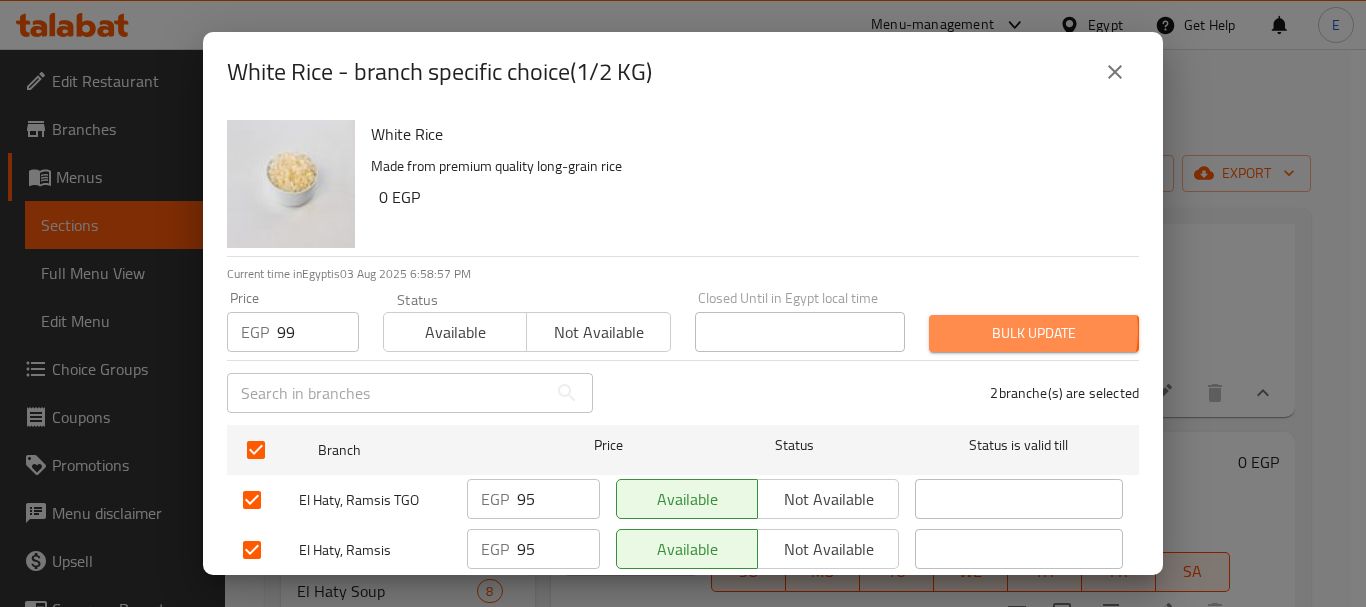 click on "Bulk update" at bounding box center (1034, 333) 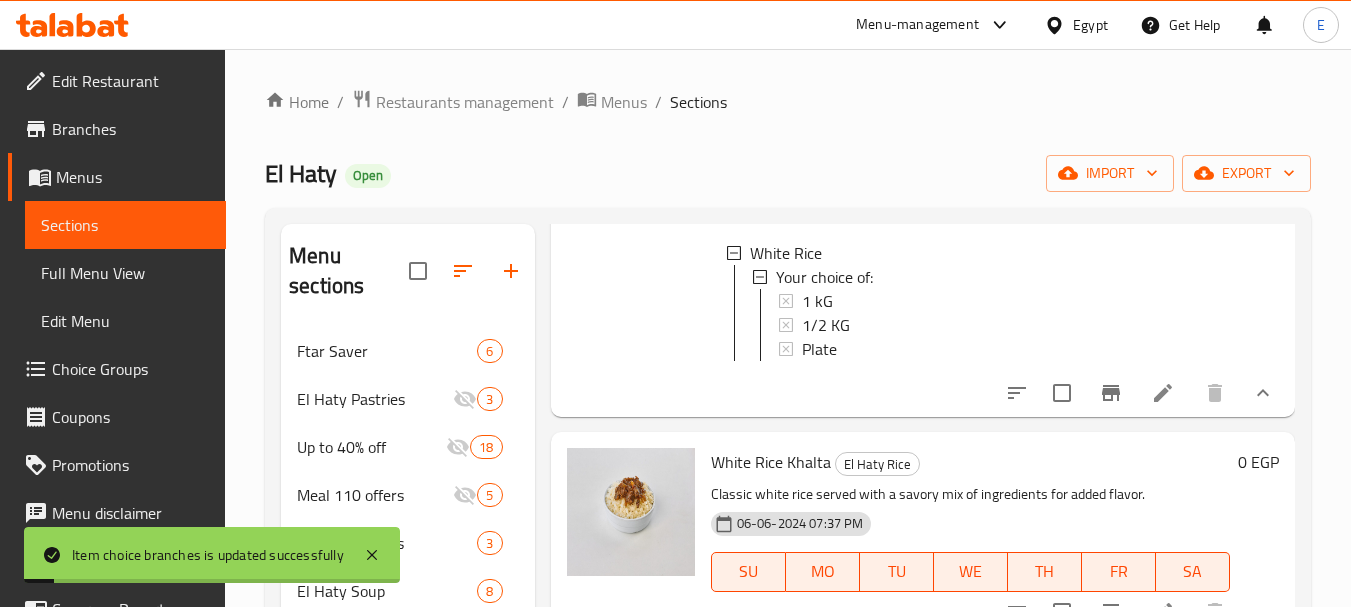 click on "1/2 KG" at bounding box center [826, 325] 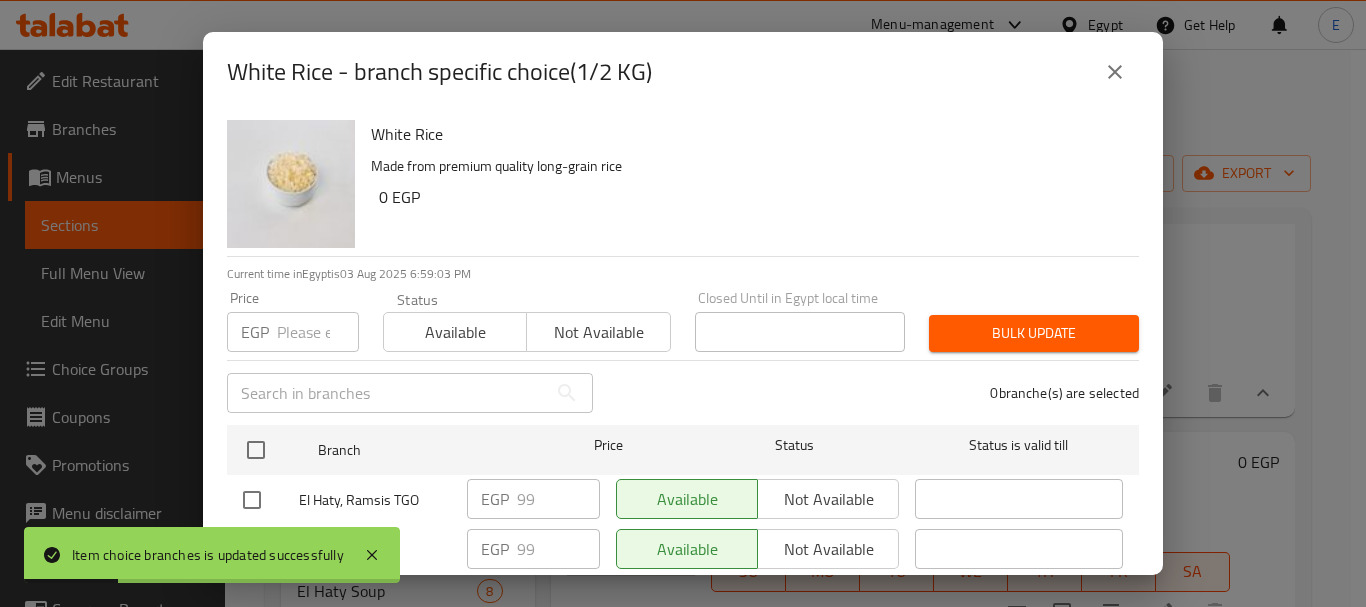 click 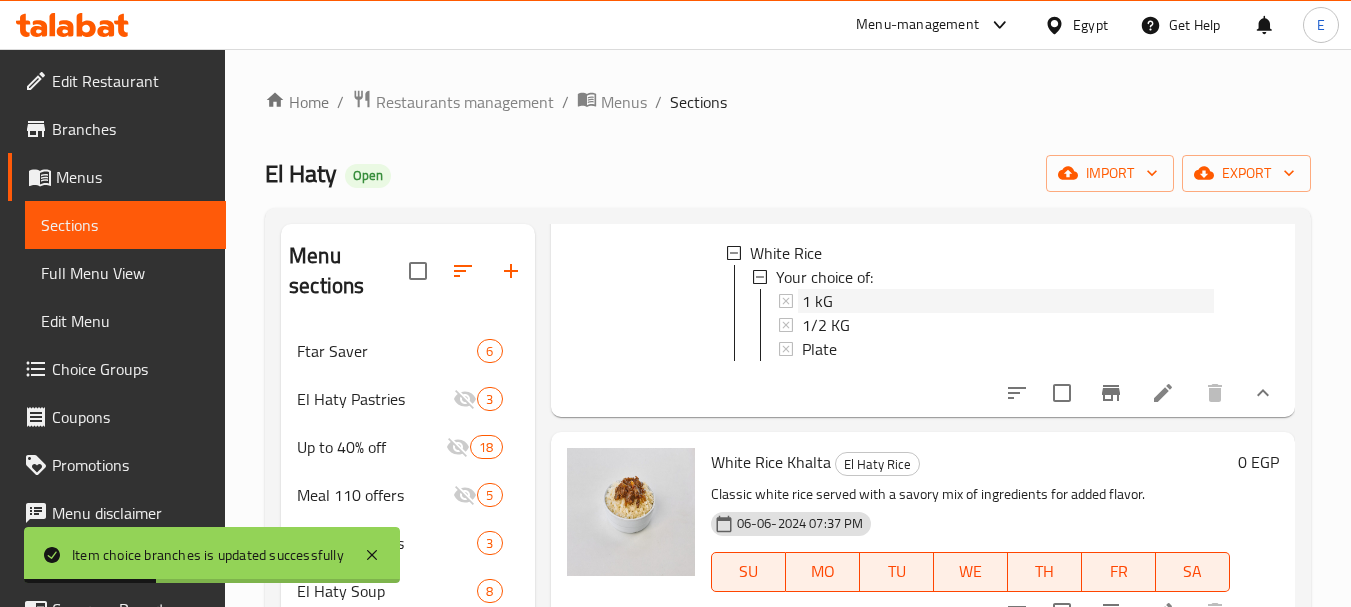 click on "1 kG" at bounding box center [817, 301] 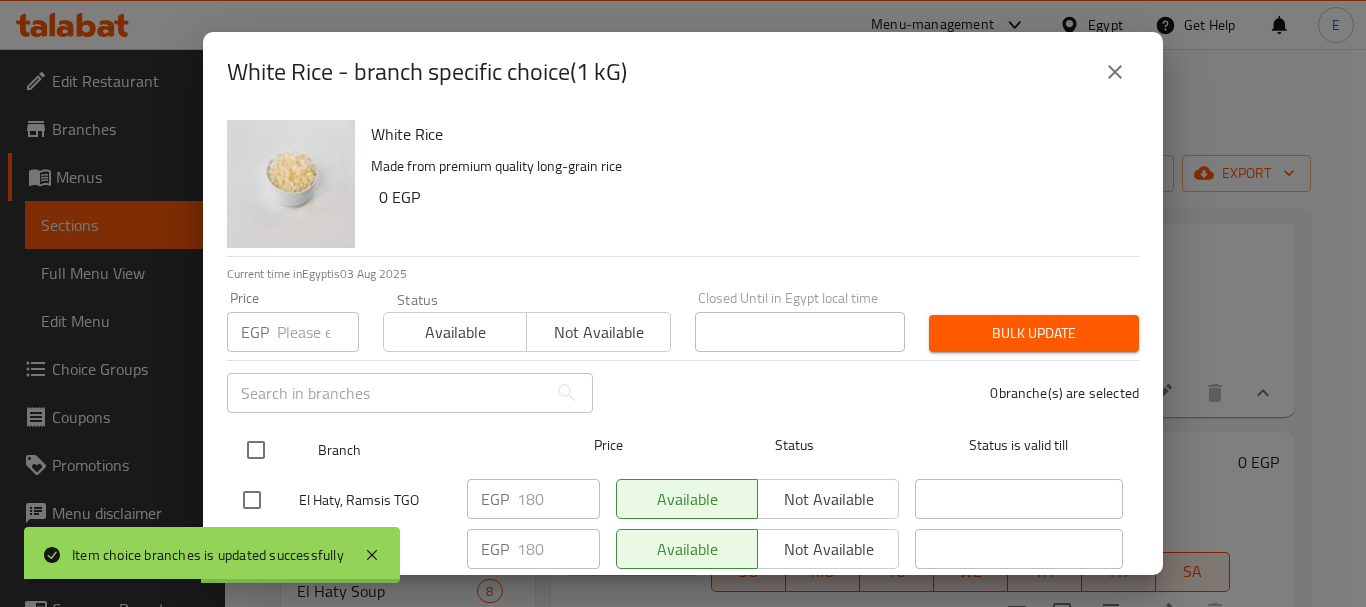click at bounding box center (256, 450) 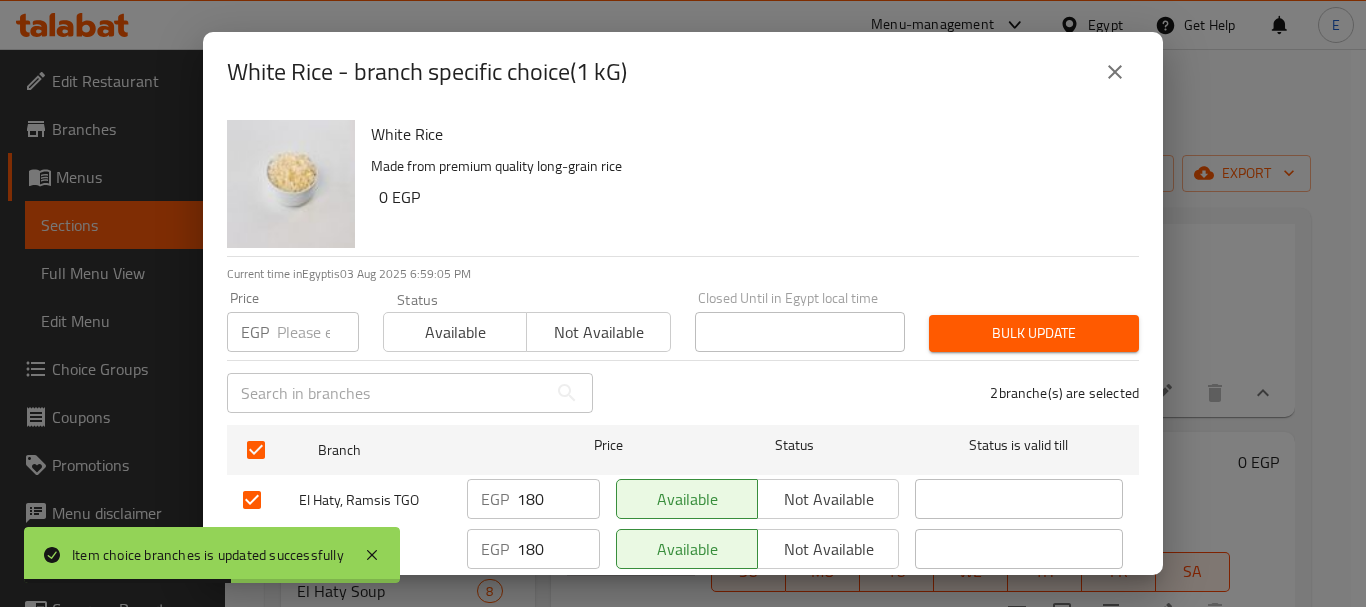 click at bounding box center [318, 332] 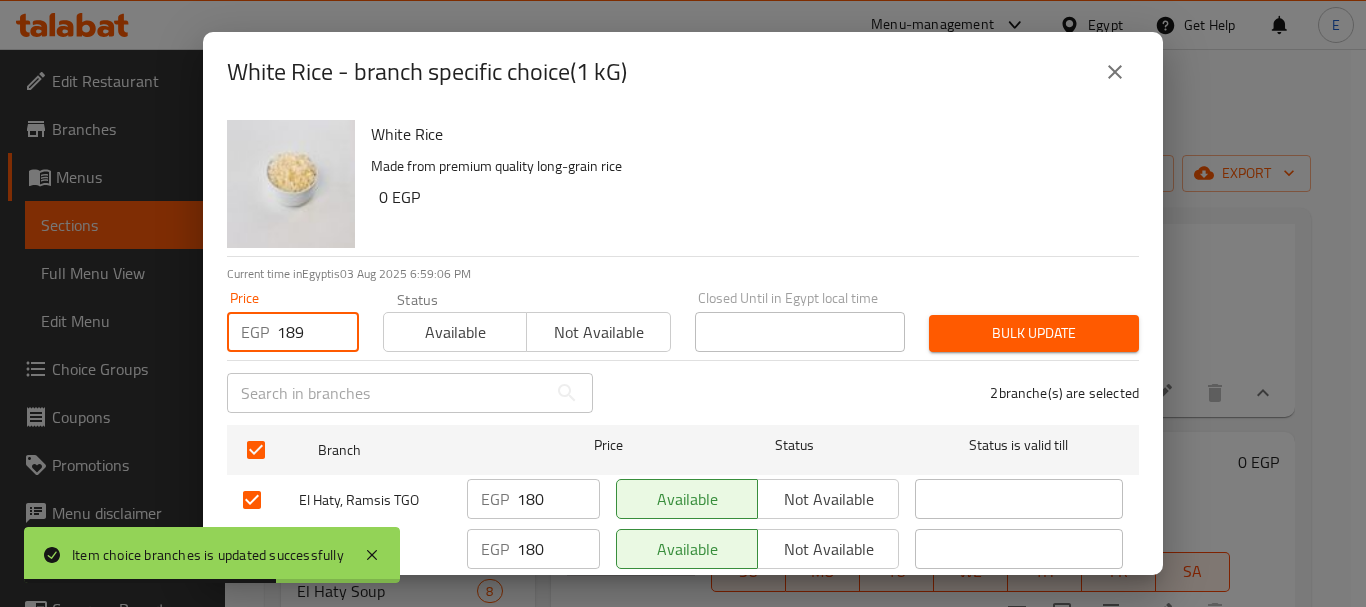 type on "189" 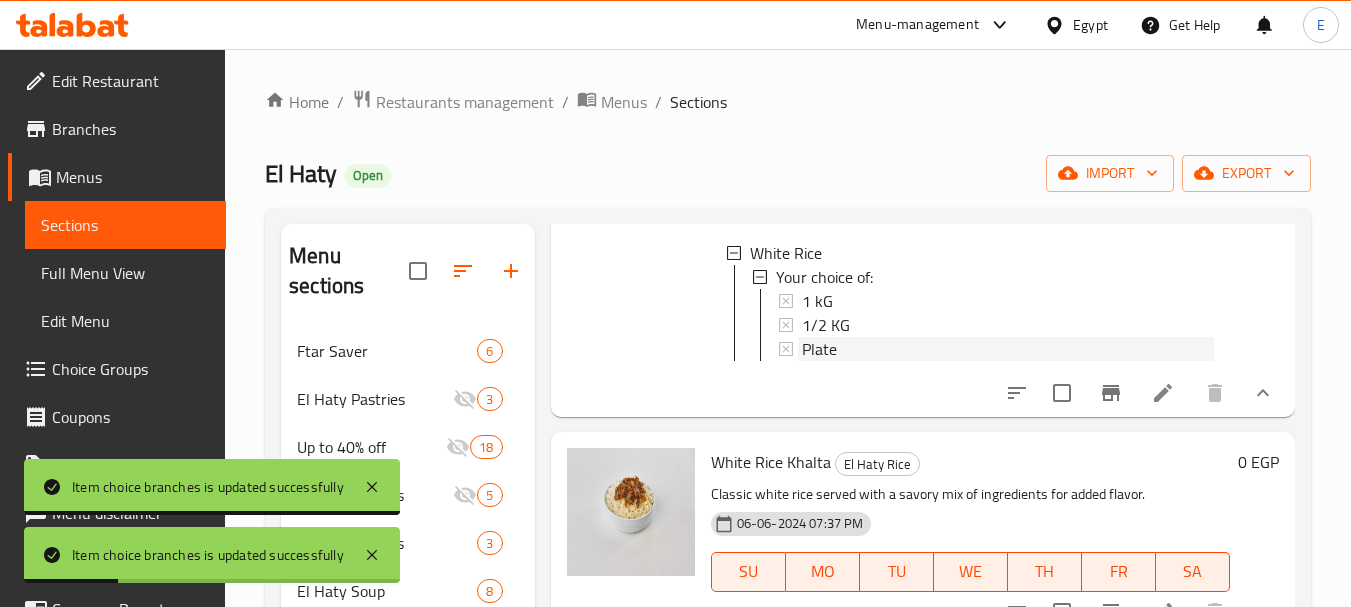 click on "Plate" at bounding box center [819, 349] 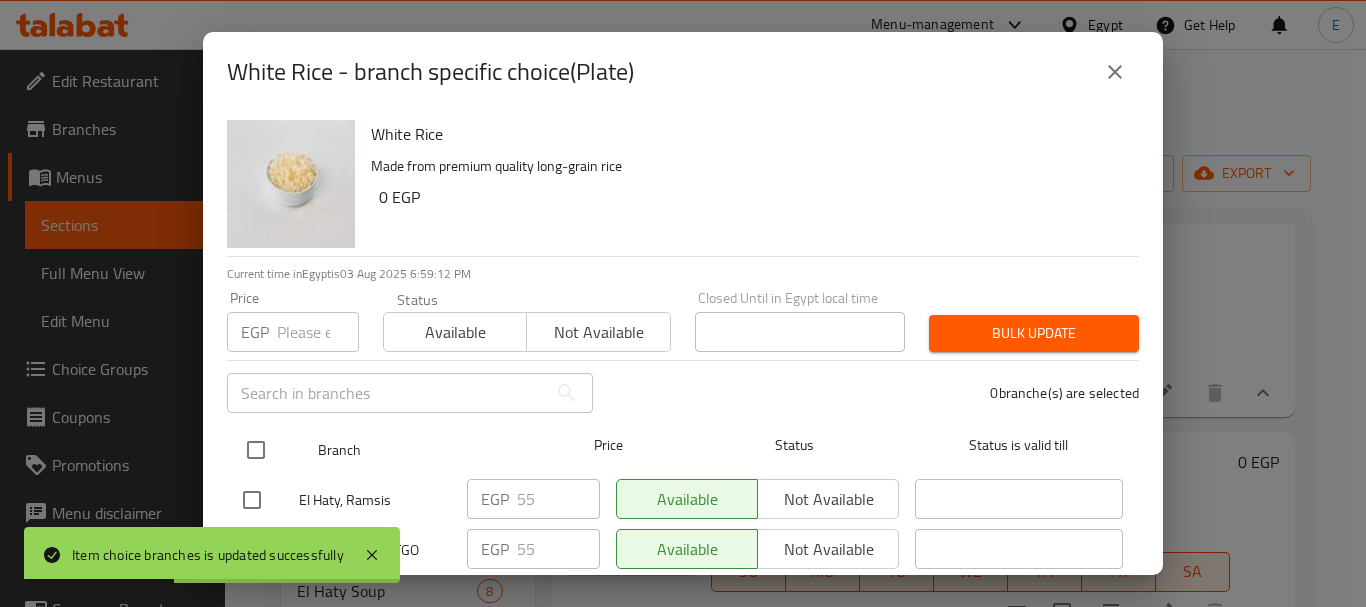 drag, startPoint x: 266, startPoint y: 457, endPoint x: 269, endPoint y: 438, distance: 19.235384 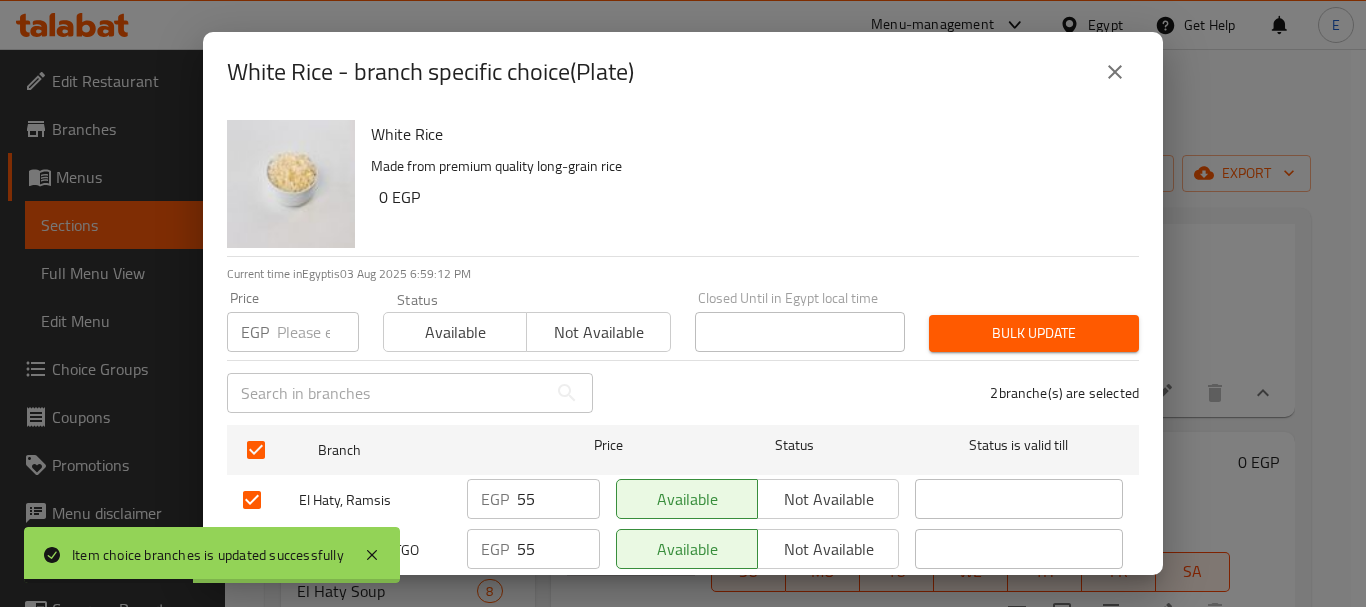 click at bounding box center (318, 332) 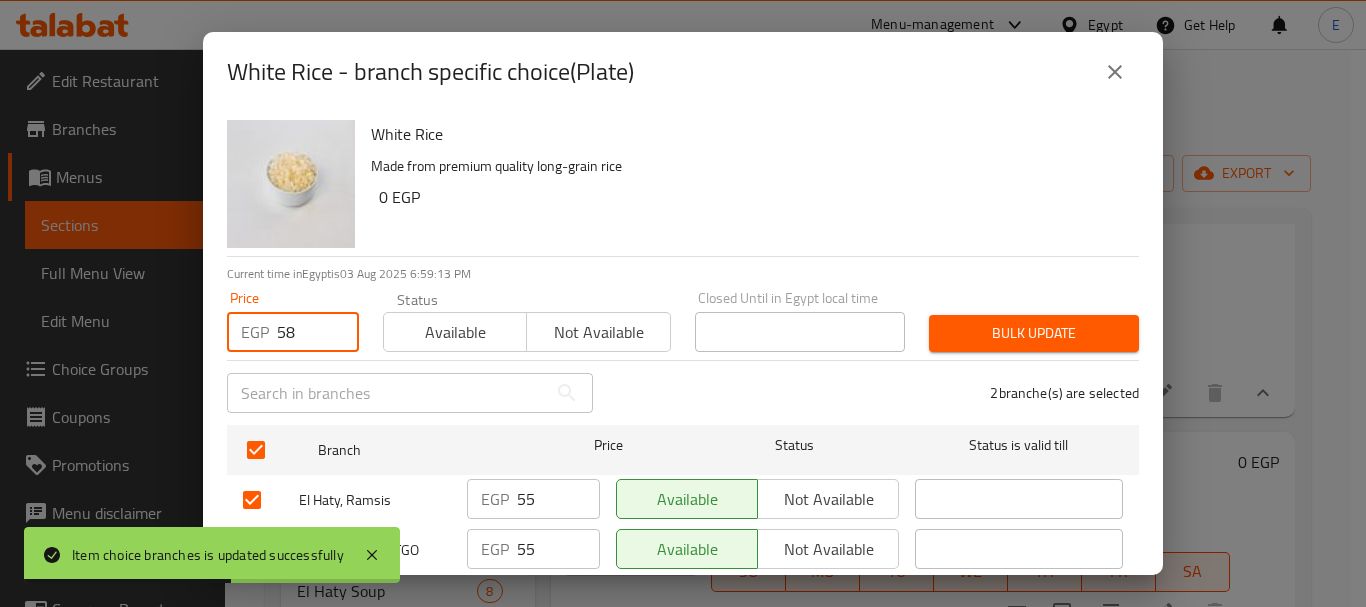 type on "58" 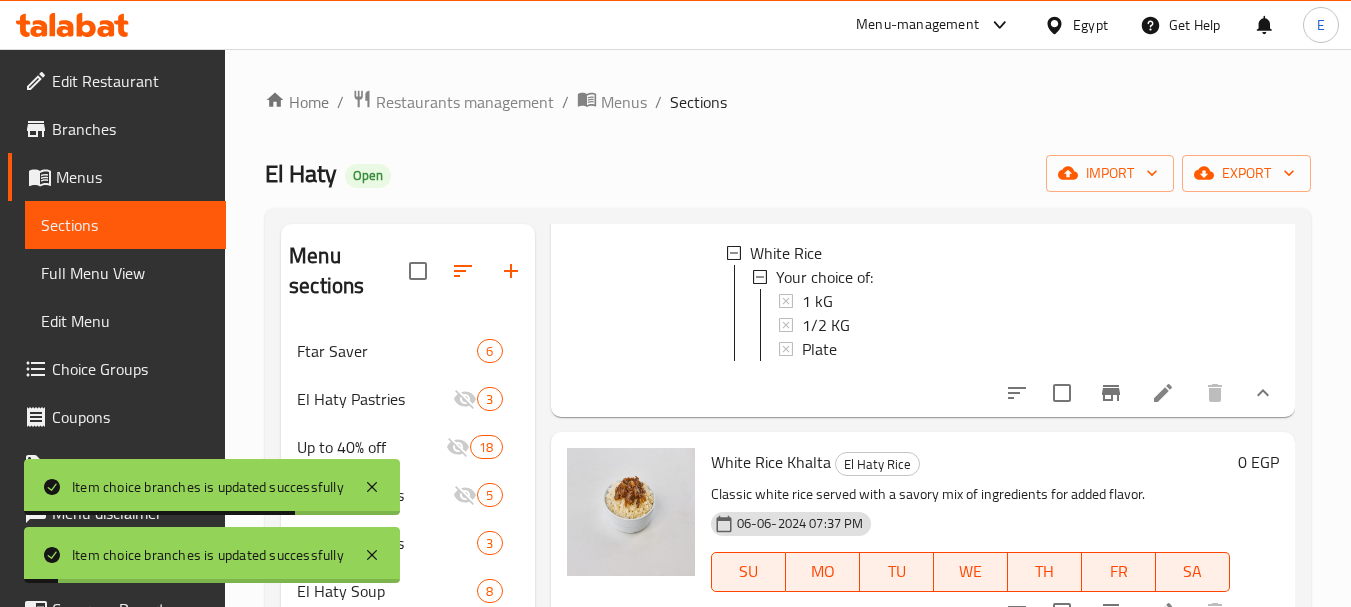scroll, scrollTop: 3, scrollLeft: 0, axis: vertical 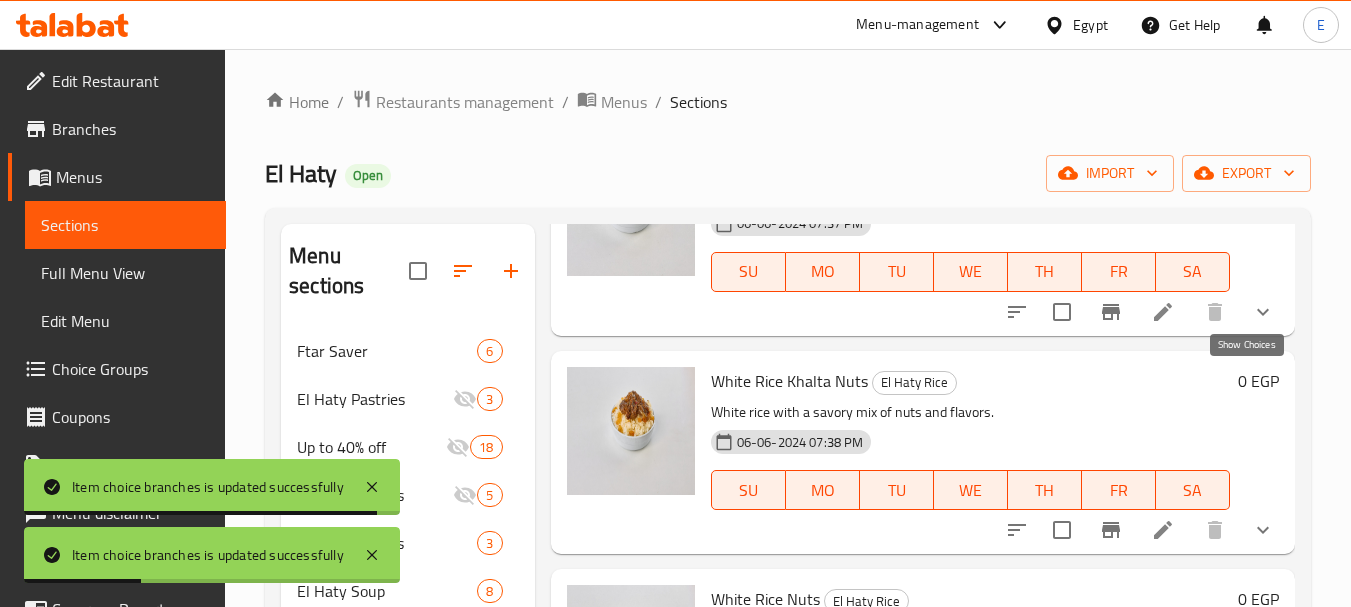 click 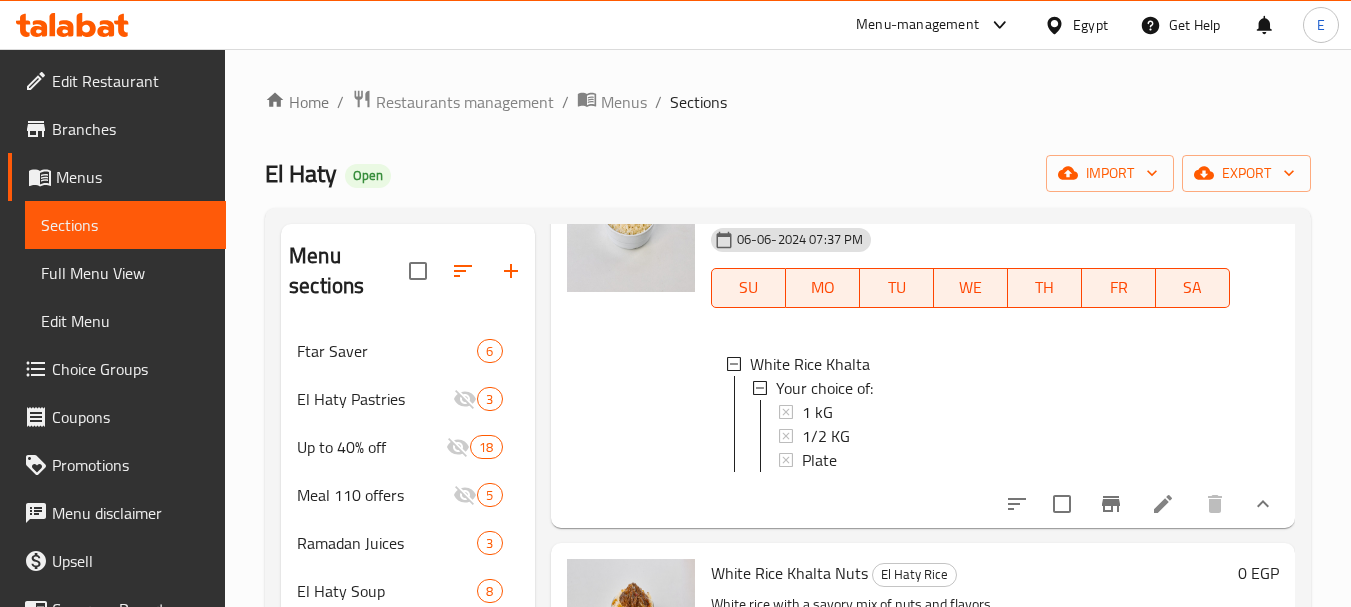 scroll, scrollTop: 1500, scrollLeft: 0, axis: vertical 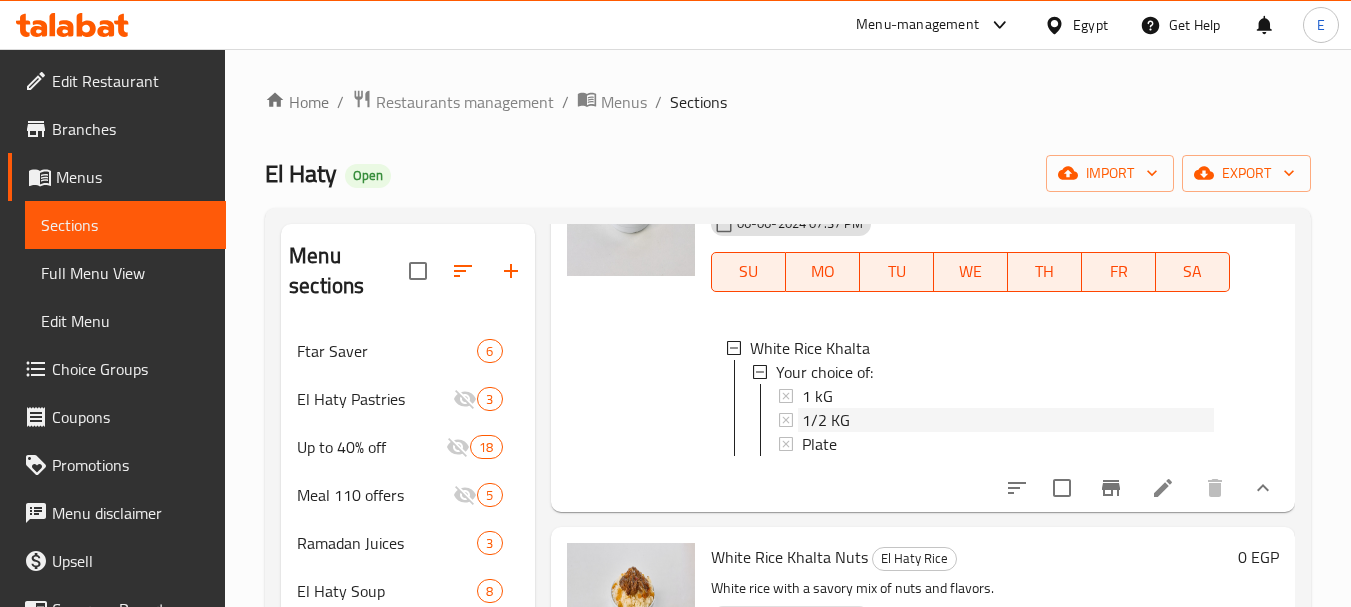 click on "1/2 KG" at bounding box center [826, 420] 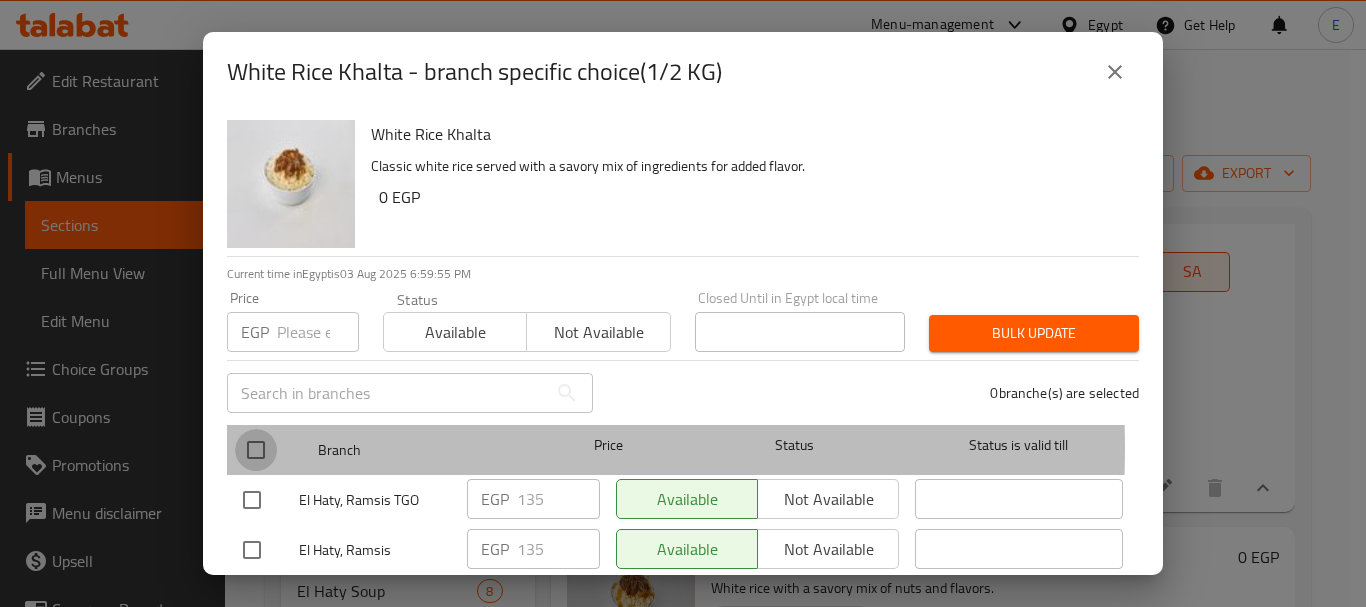 click at bounding box center (256, 450) 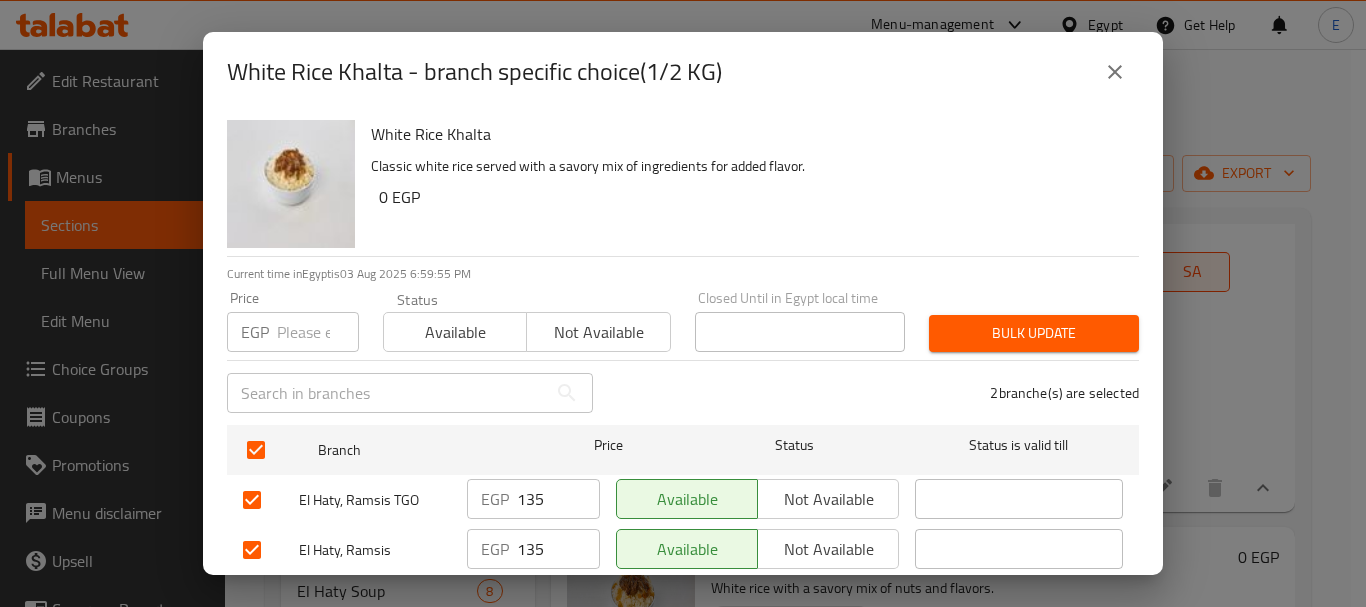 click on "EGP Price" at bounding box center [293, 332] 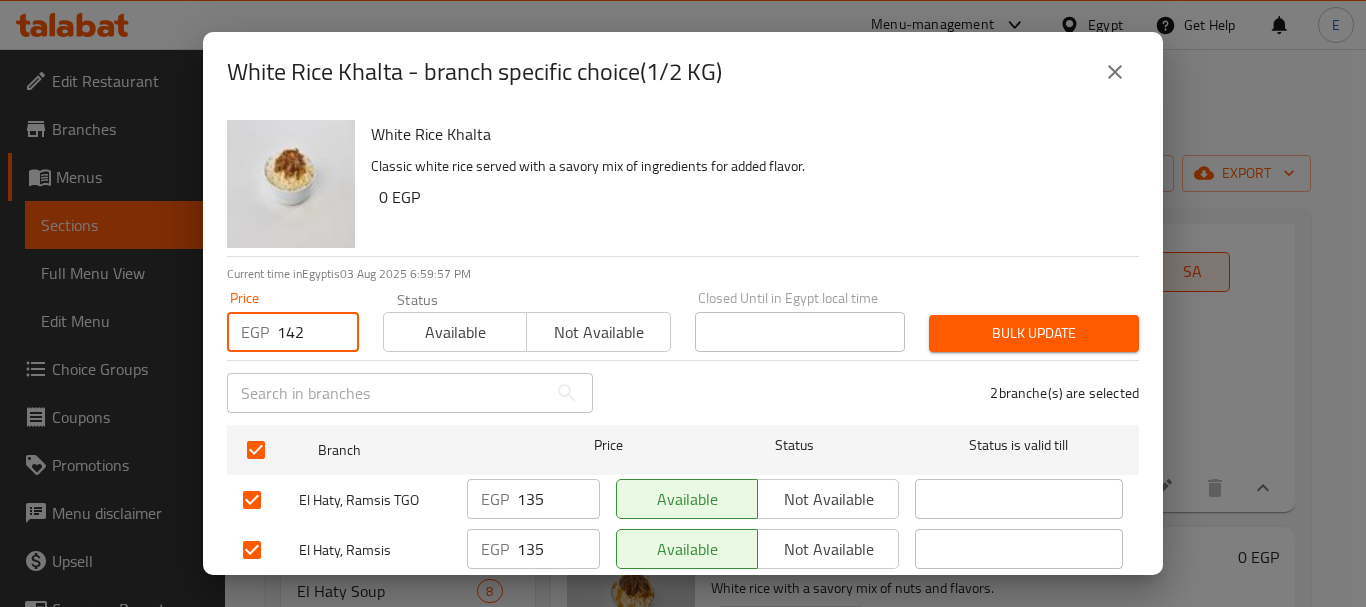 type on "142" 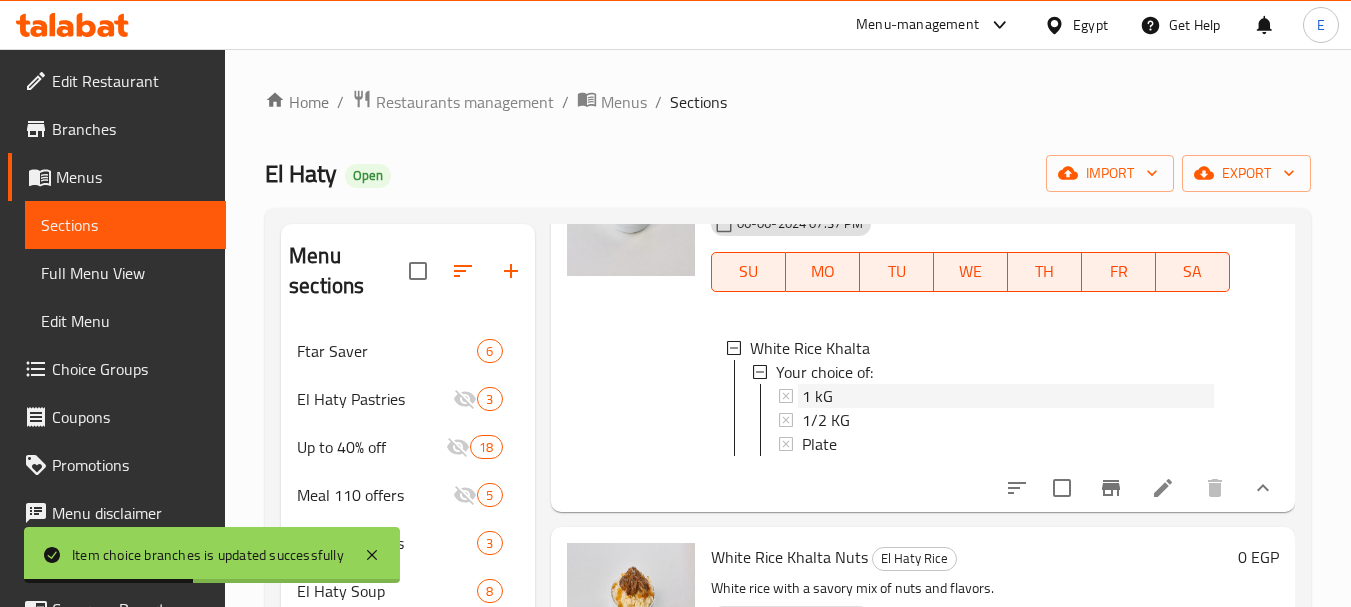 click on "1 kG" at bounding box center (817, 396) 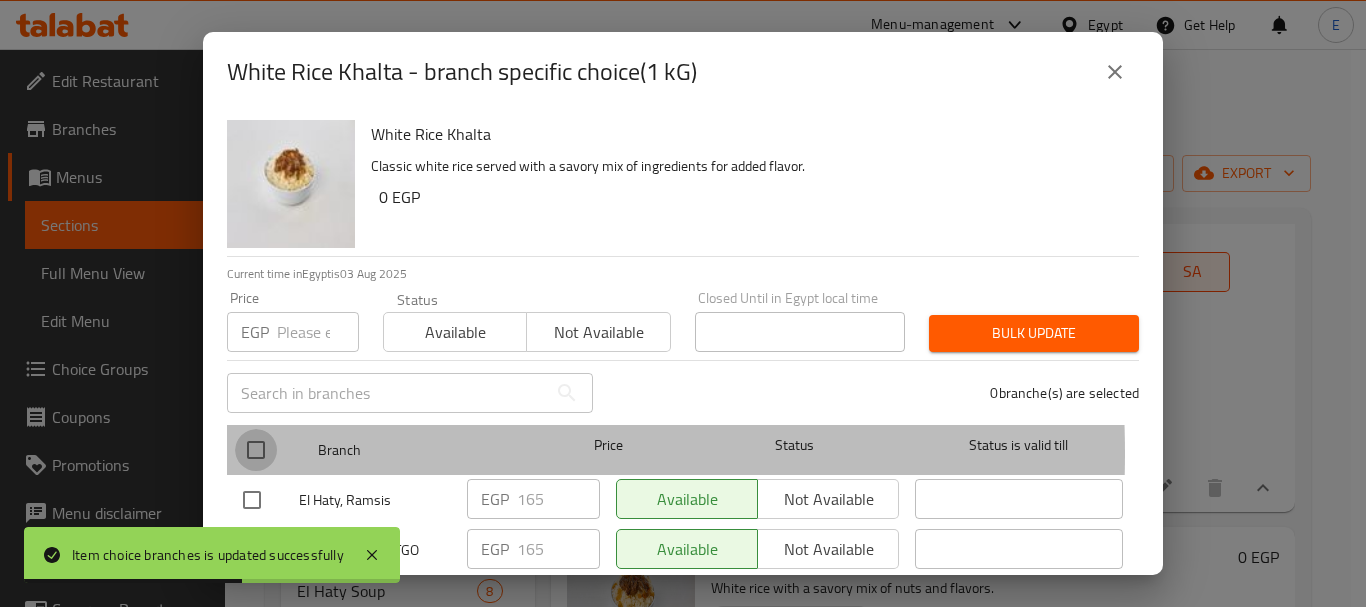 click at bounding box center (256, 450) 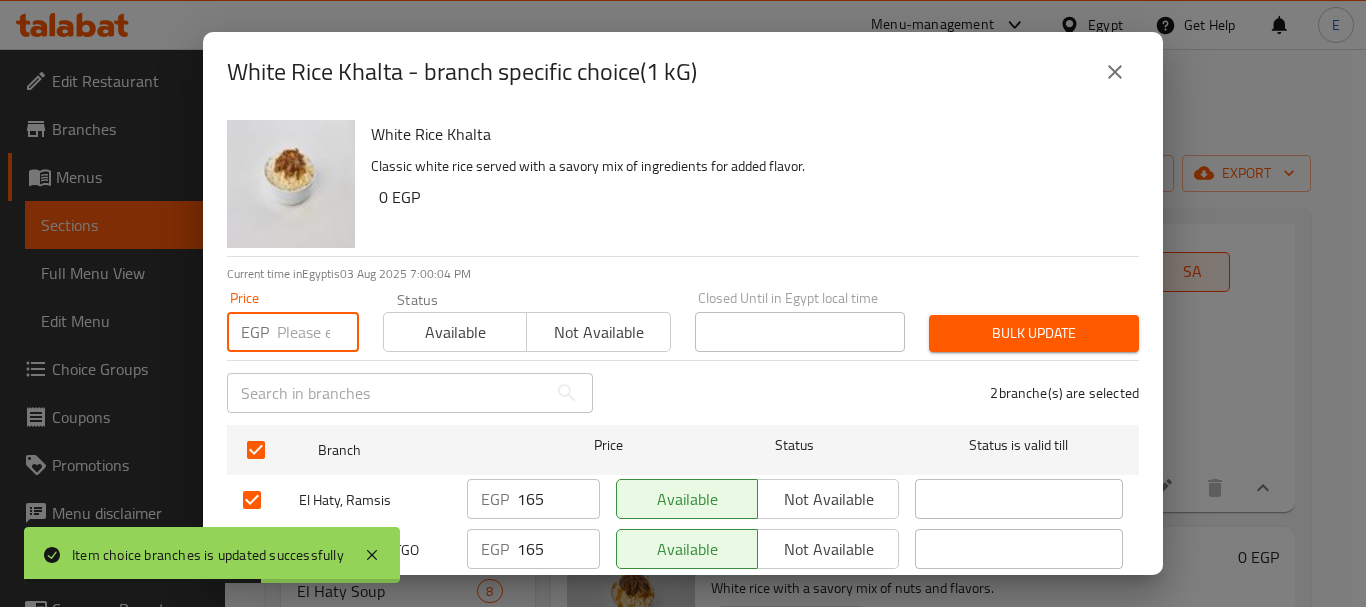 click at bounding box center [318, 332] 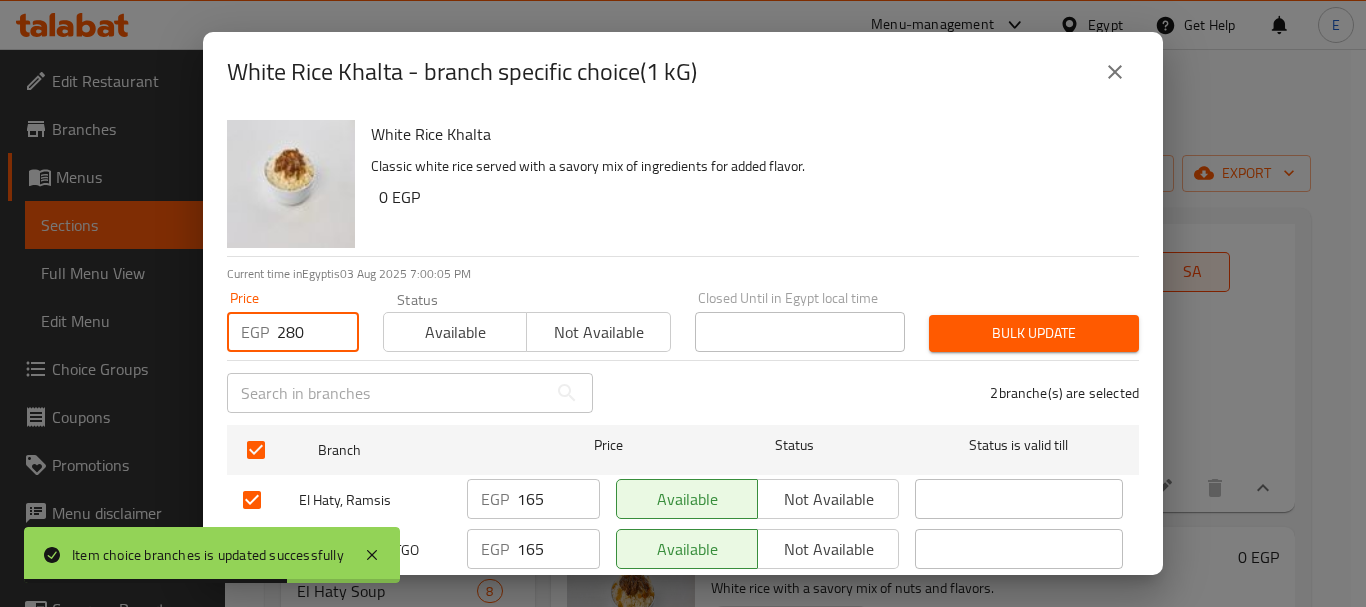 type on "280" 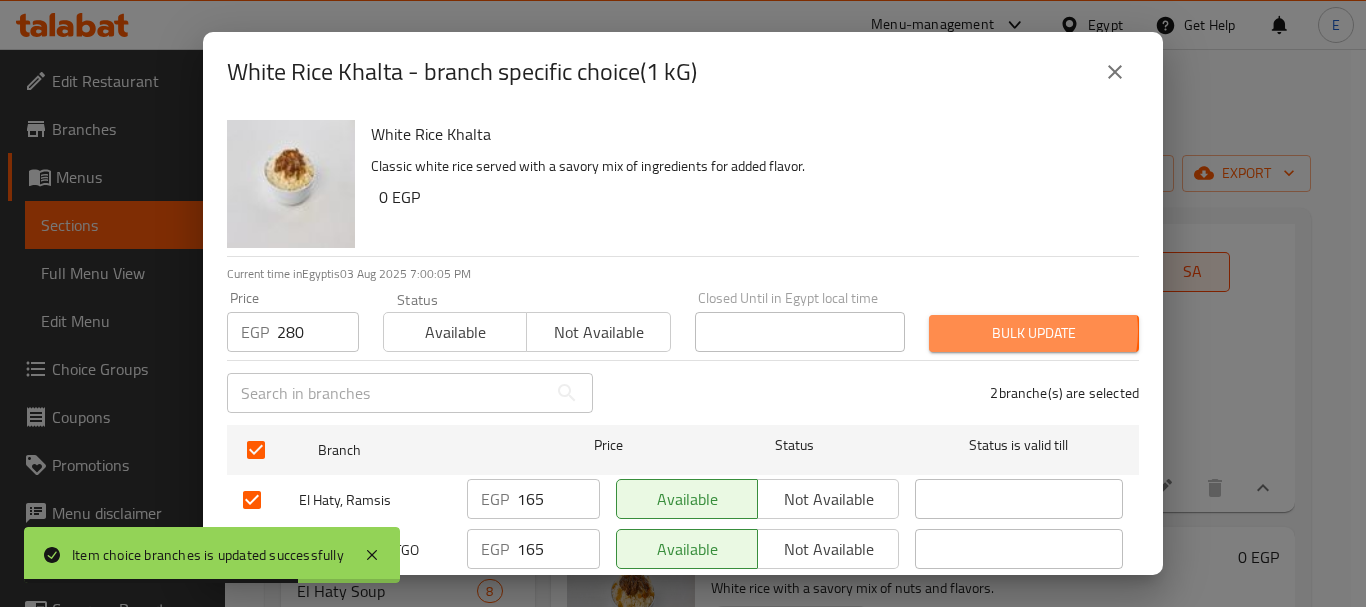 click on "Bulk update" at bounding box center [1034, 333] 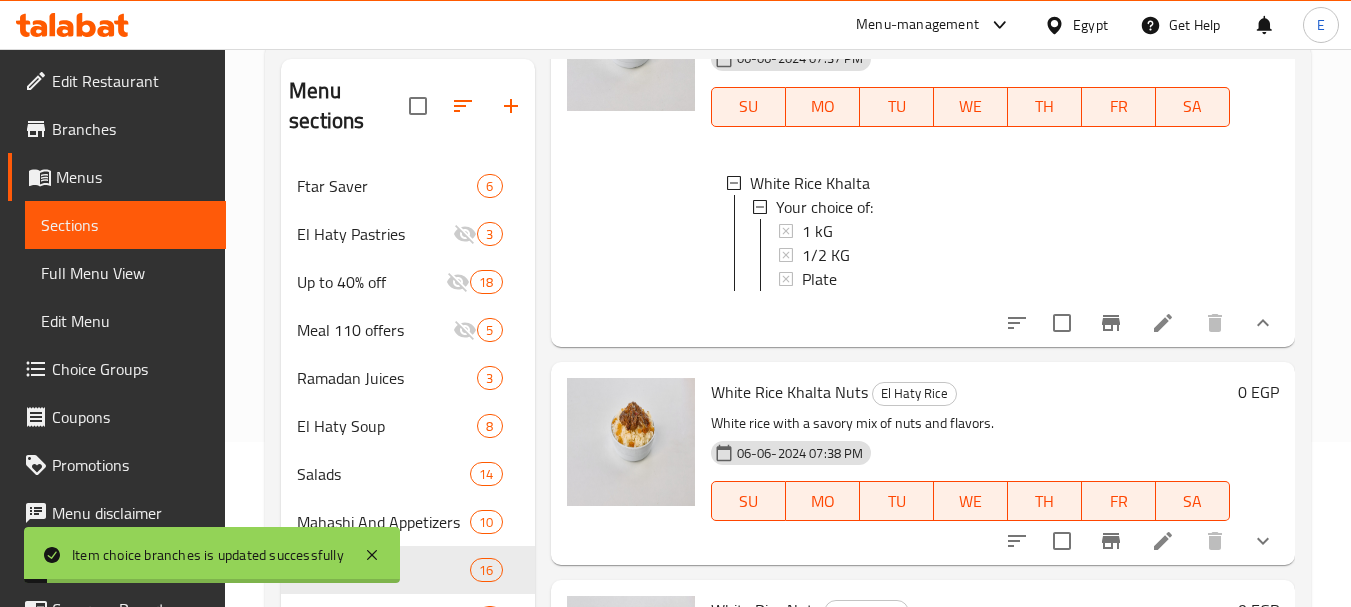scroll, scrollTop: 200, scrollLeft: 0, axis: vertical 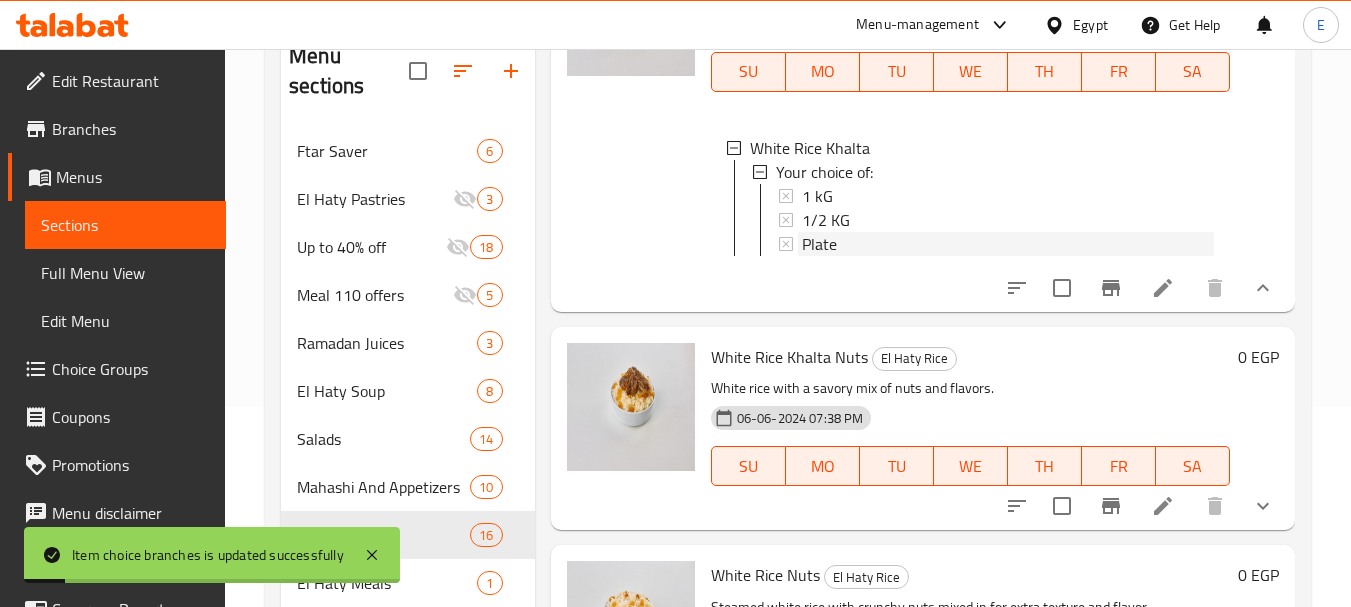 click on "Plate" at bounding box center [819, 244] 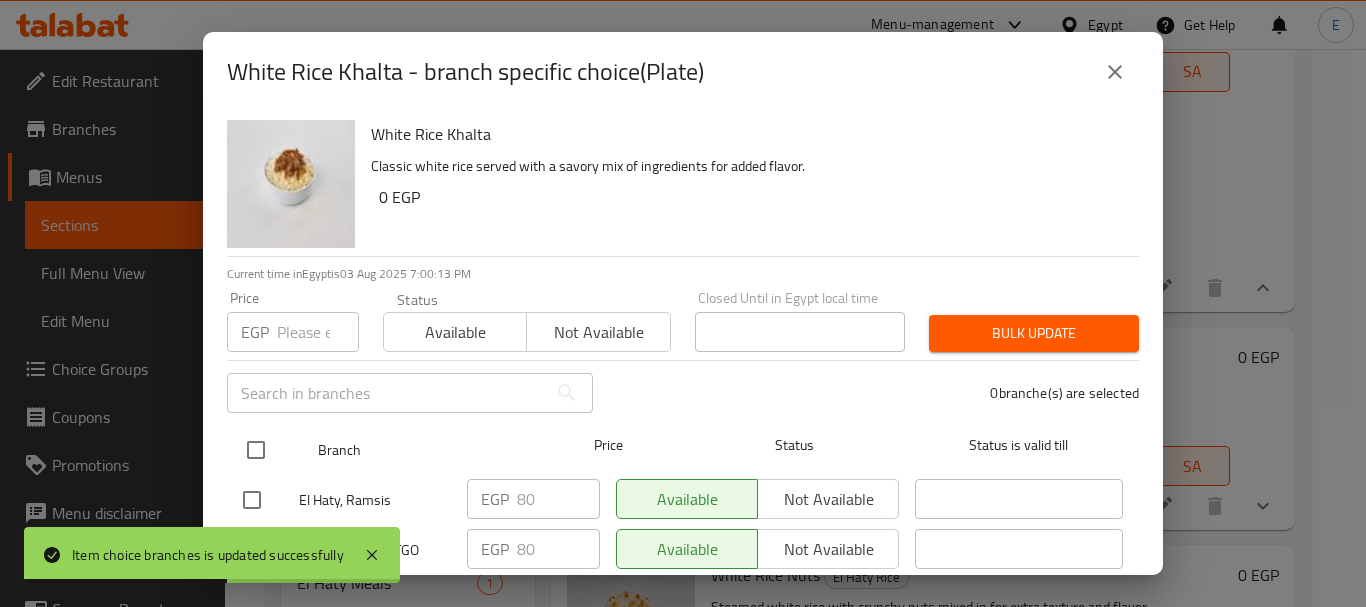 click at bounding box center [256, 450] 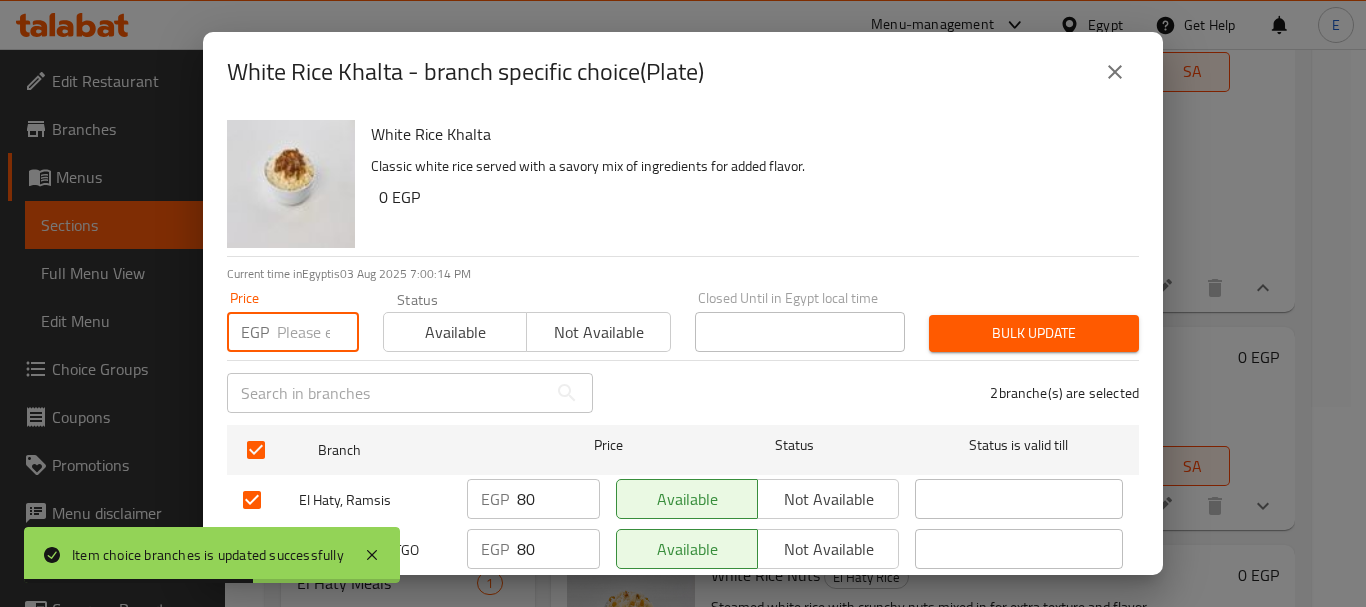 click at bounding box center [318, 332] 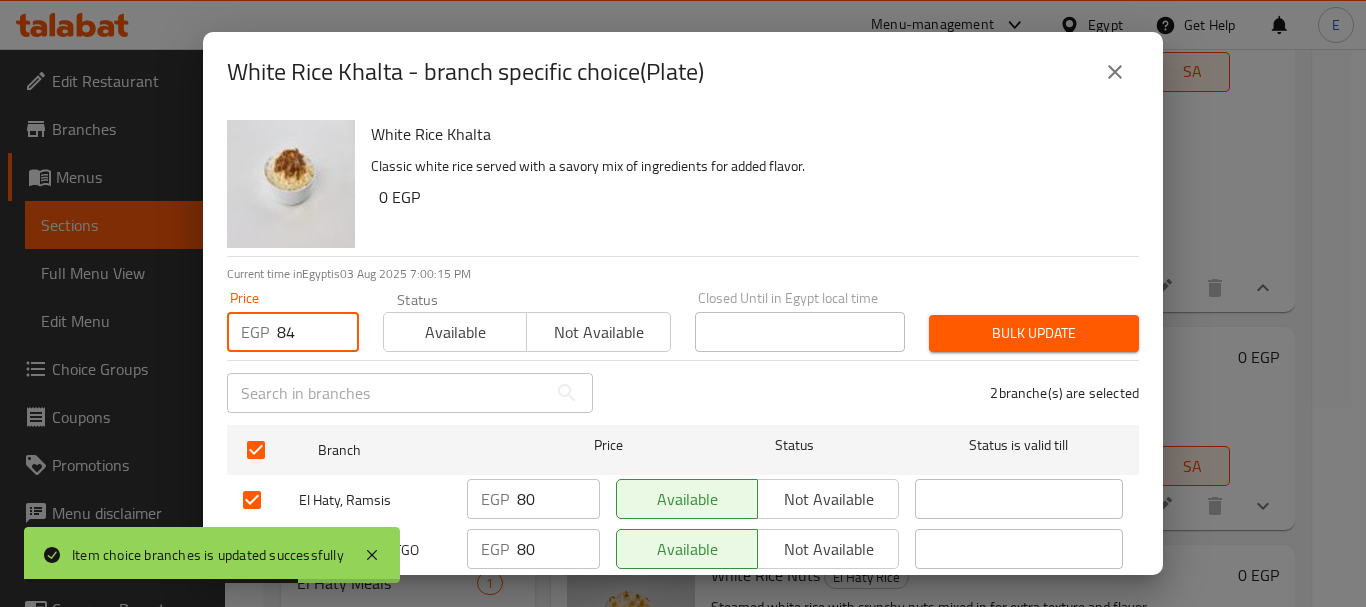 type on "84" 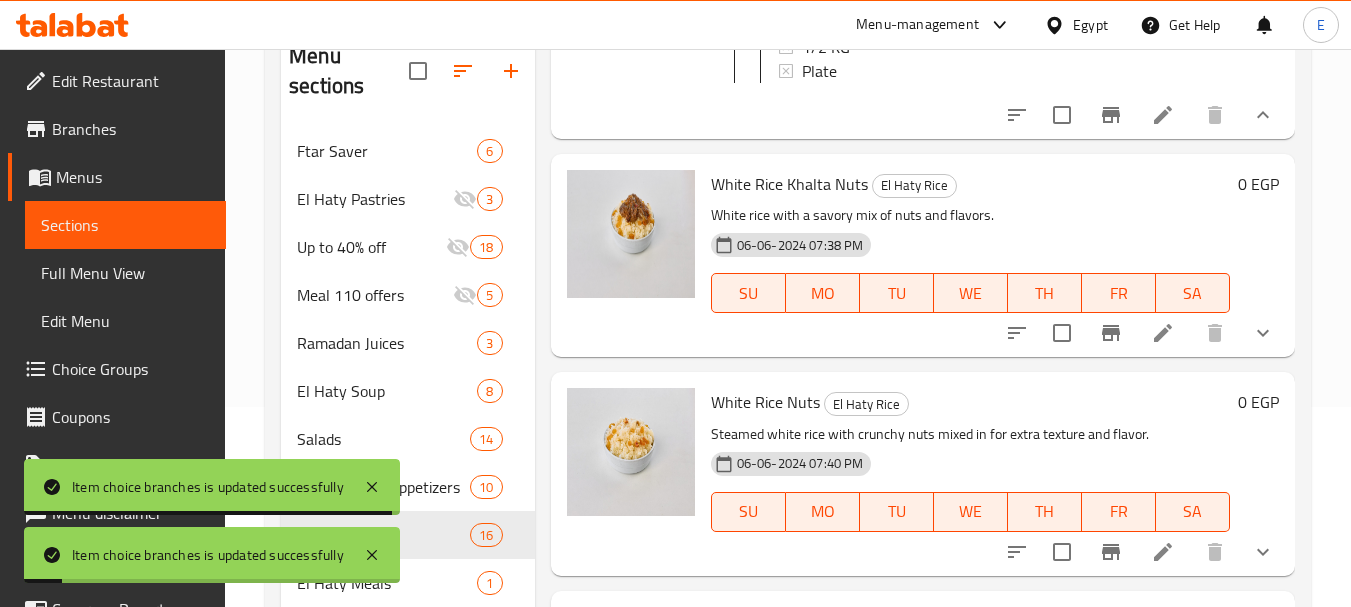 scroll, scrollTop: 1800, scrollLeft: 0, axis: vertical 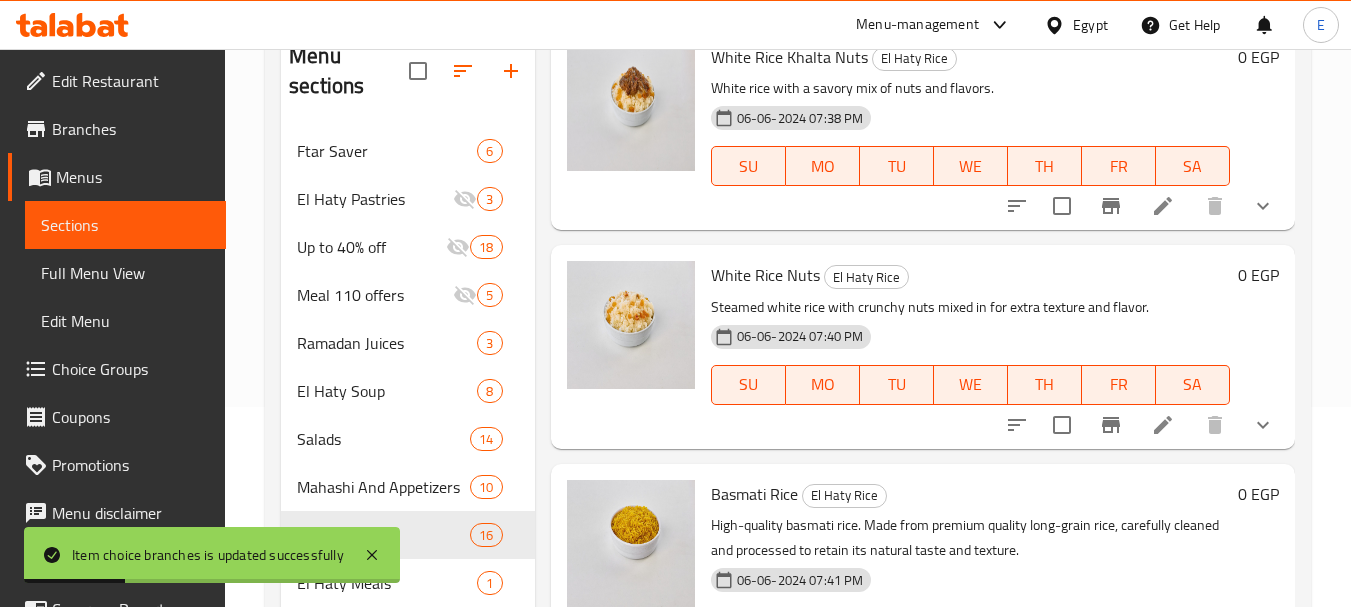 click 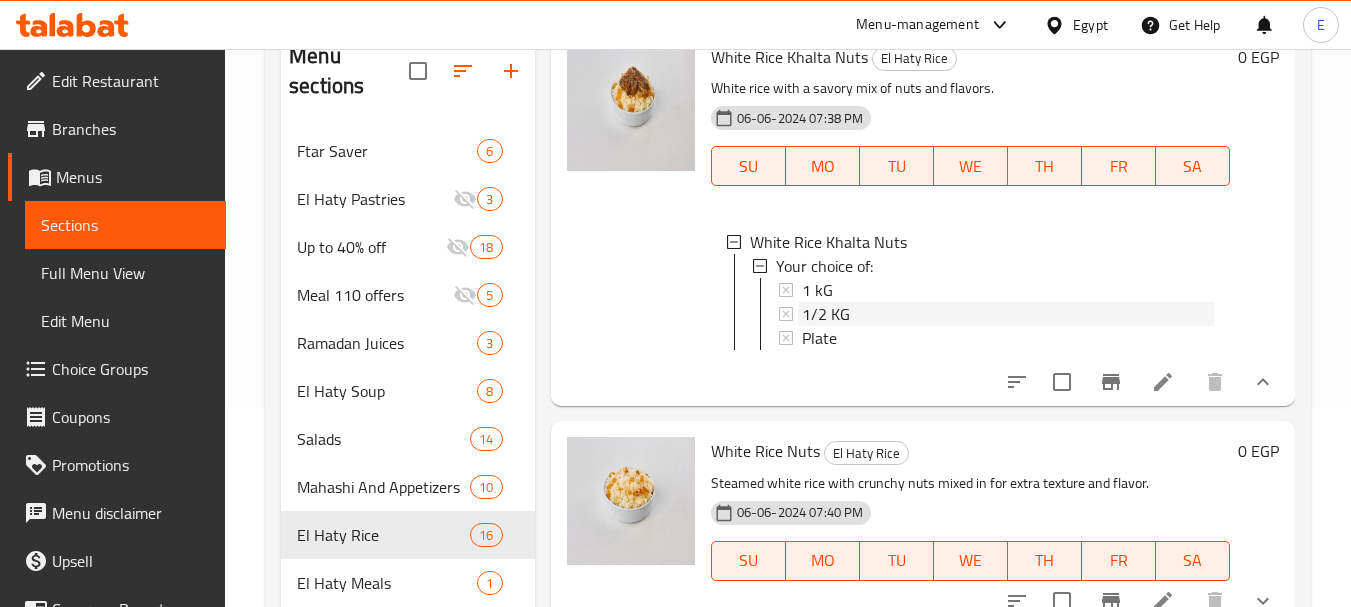 click on "1/2 KG" at bounding box center [826, 314] 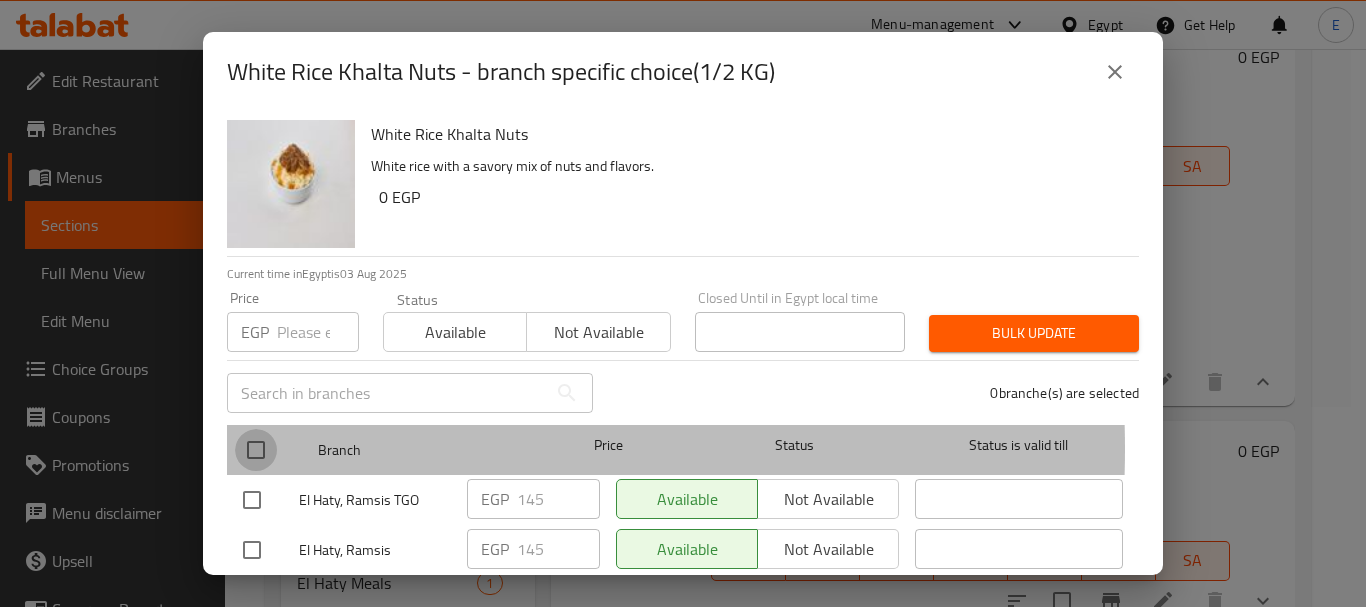 click at bounding box center (256, 450) 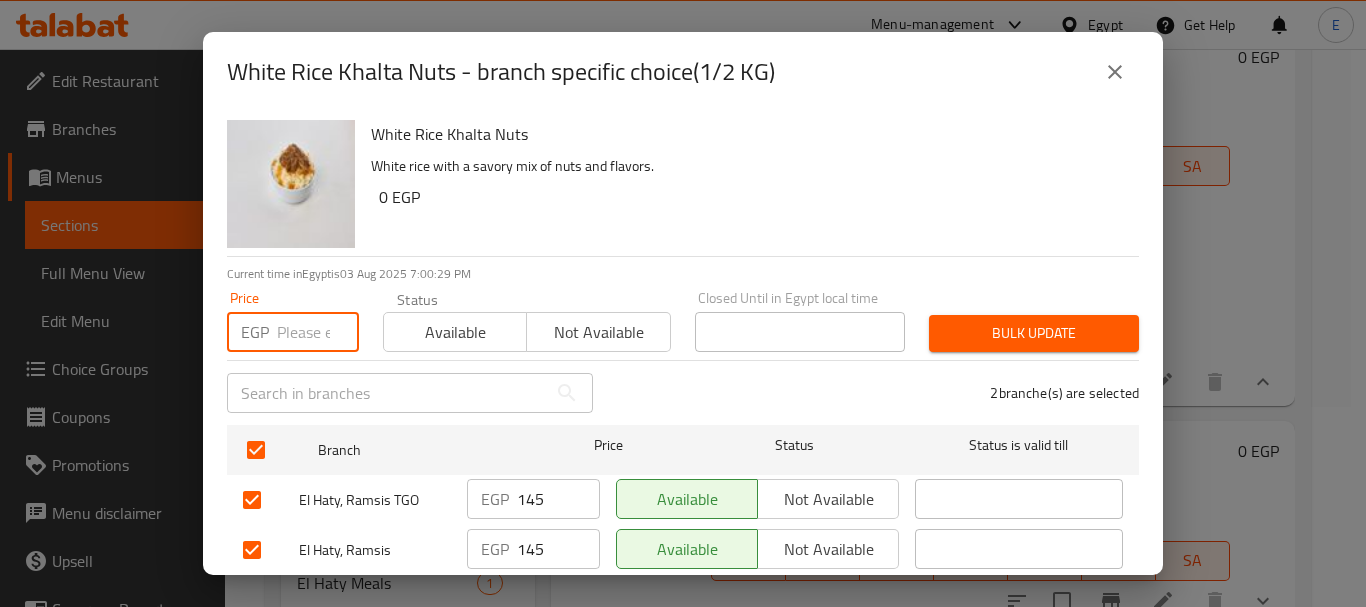 click at bounding box center (318, 332) 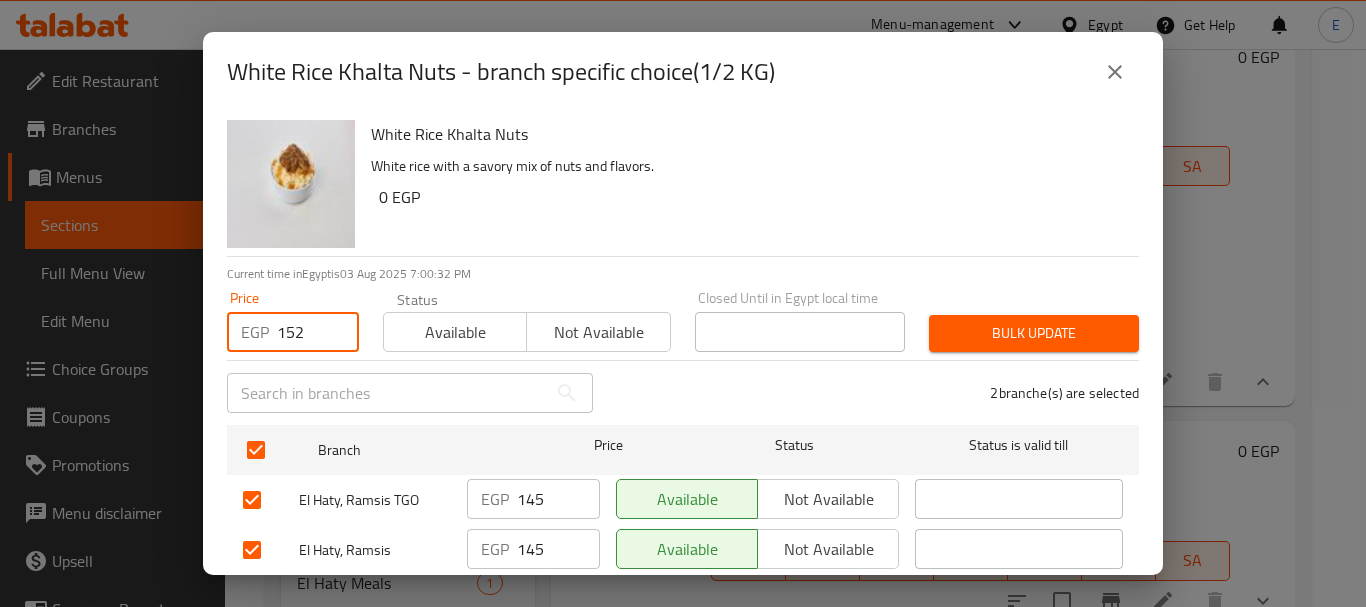type on "152" 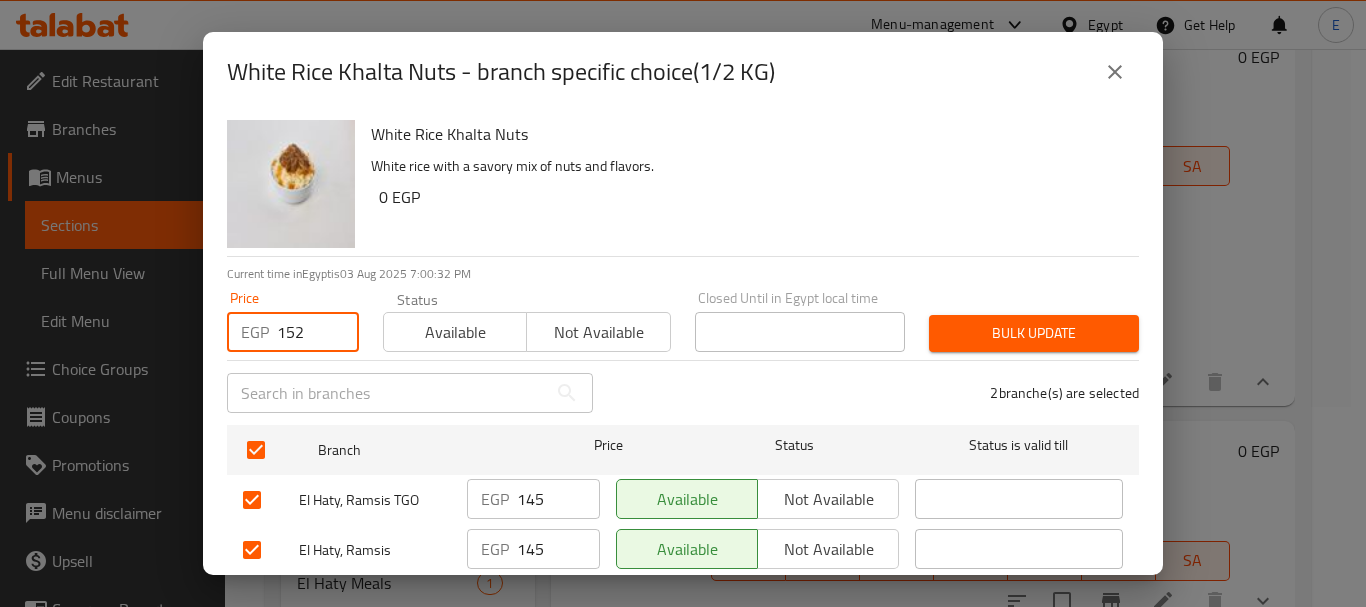 click on "Bulk update" at bounding box center (1034, 333) 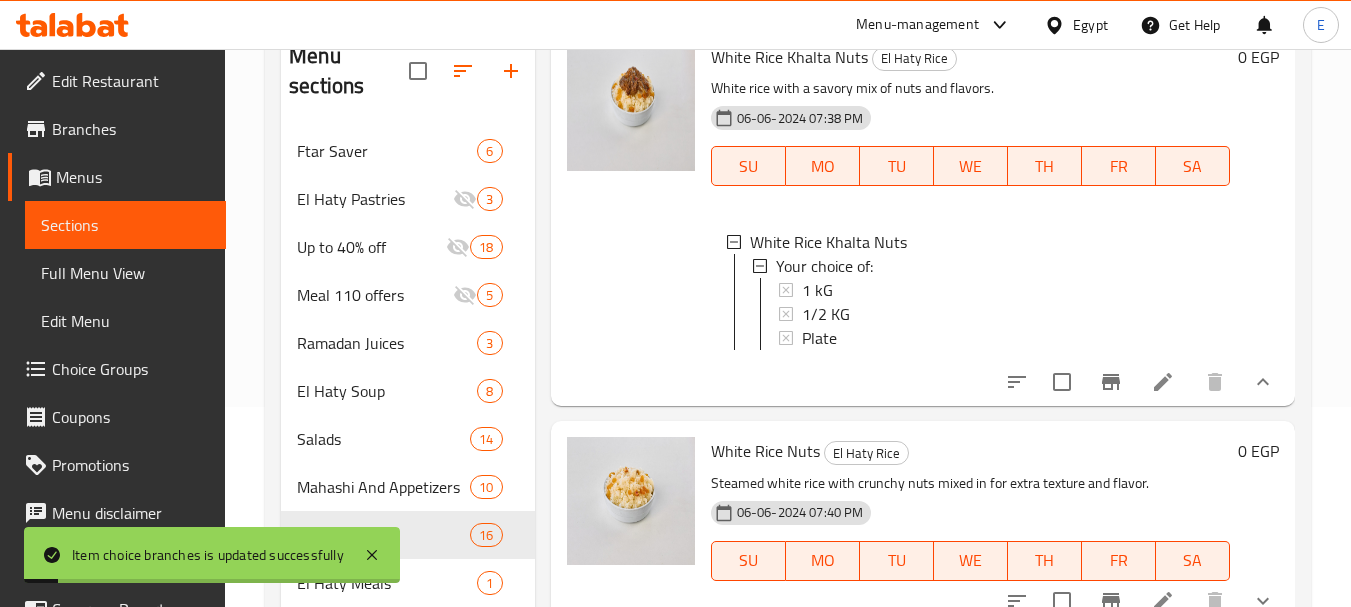 click on "1/2 KG" at bounding box center [826, 314] 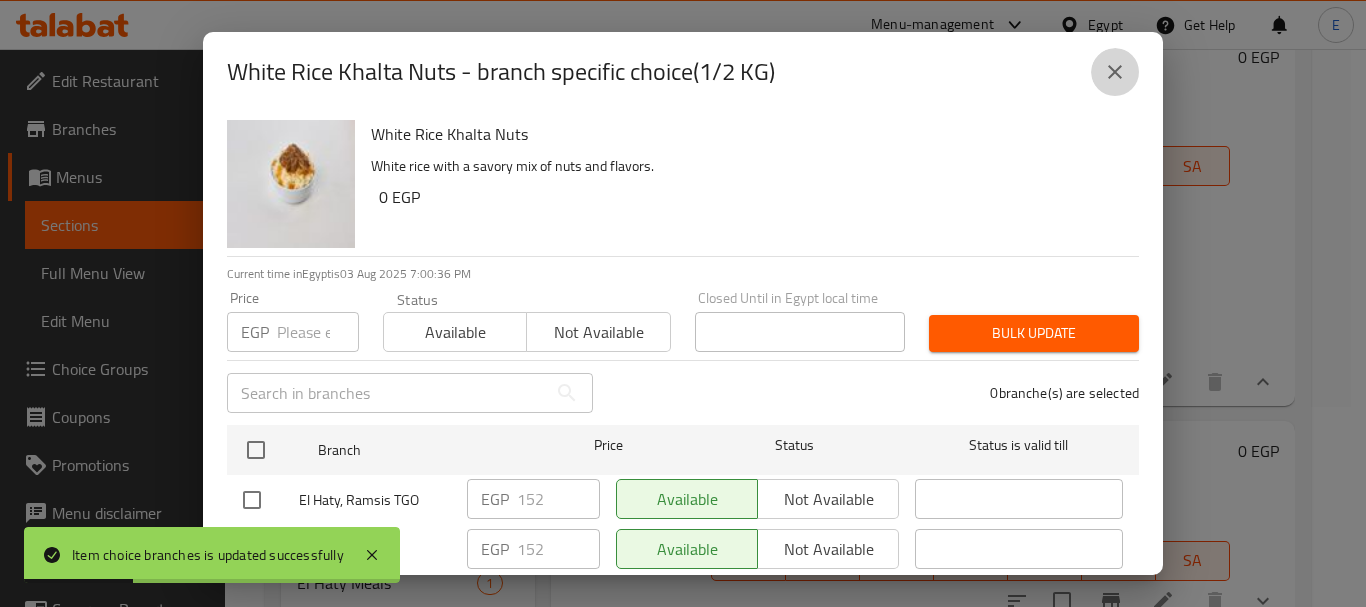 click 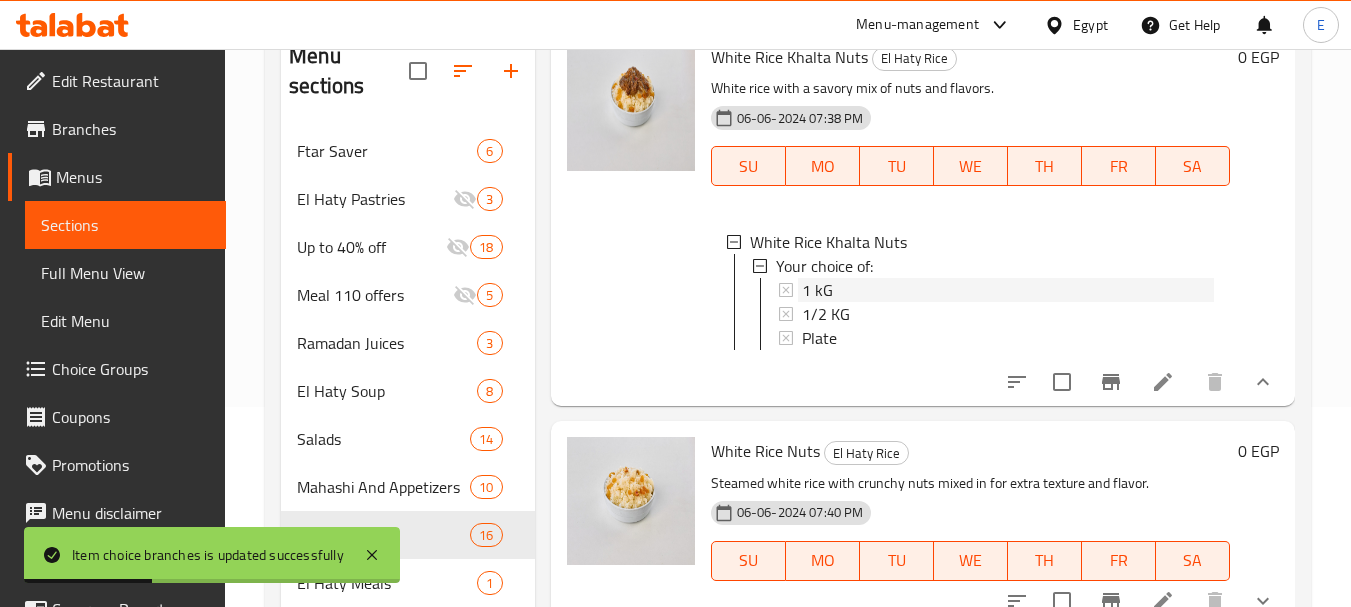 click on "1 kG" at bounding box center (817, 290) 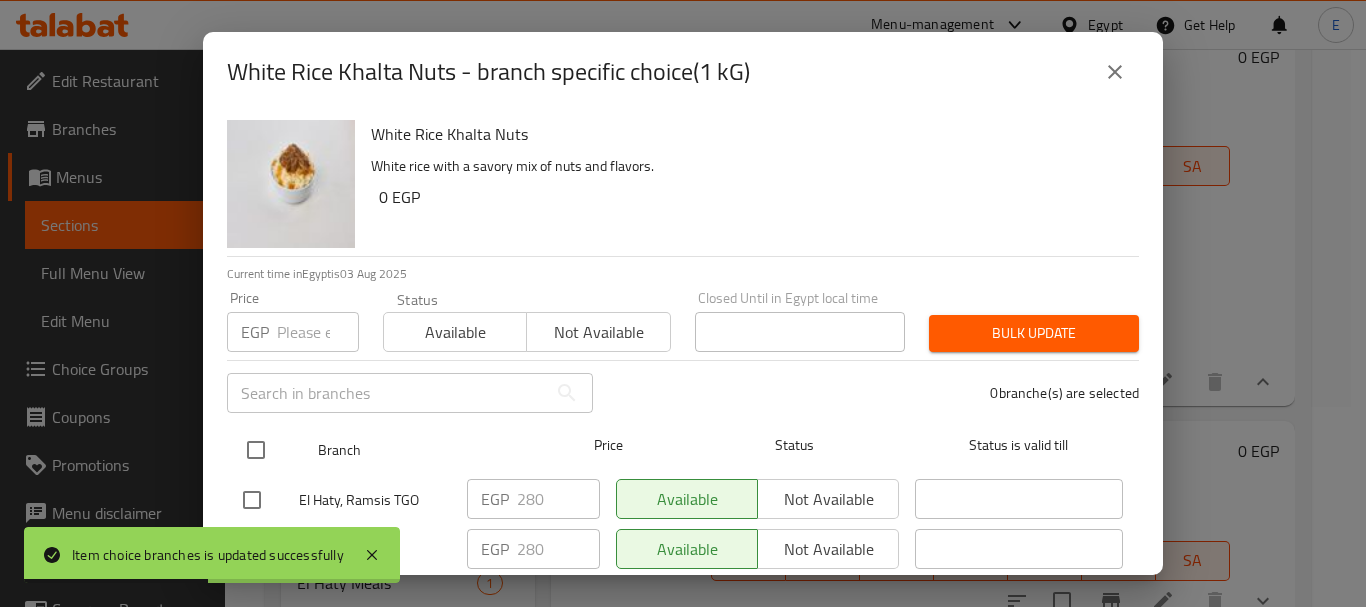 click at bounding box center [256, 450] 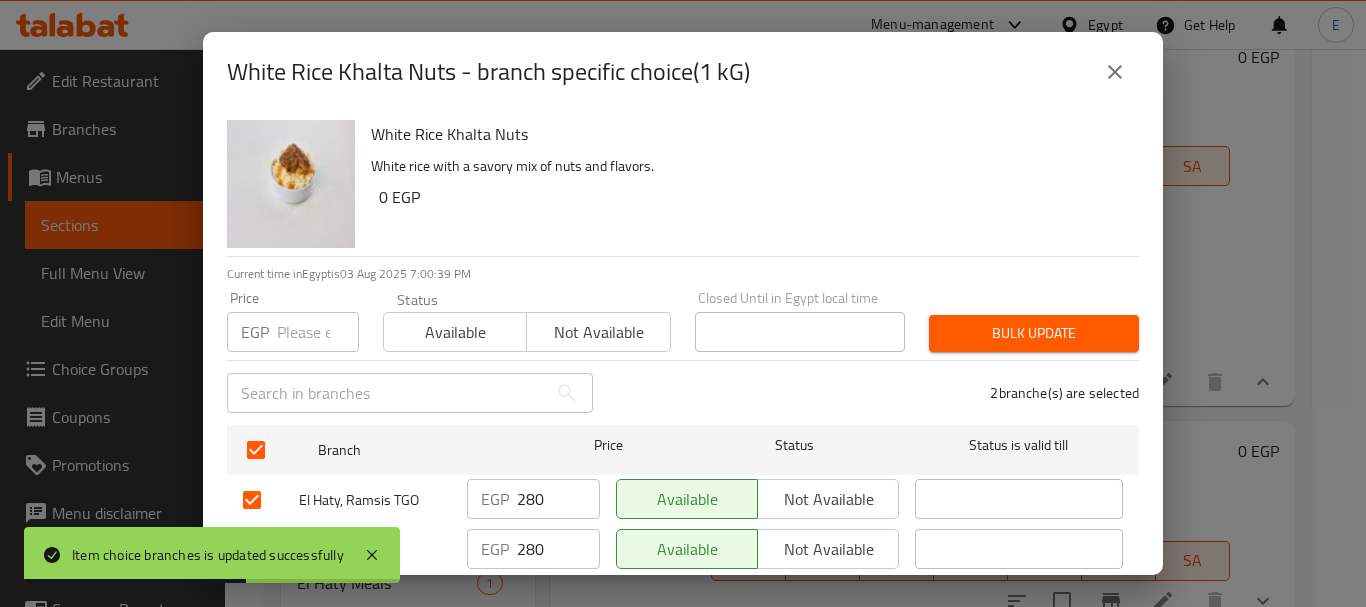 click at bounding box center [318, 332] 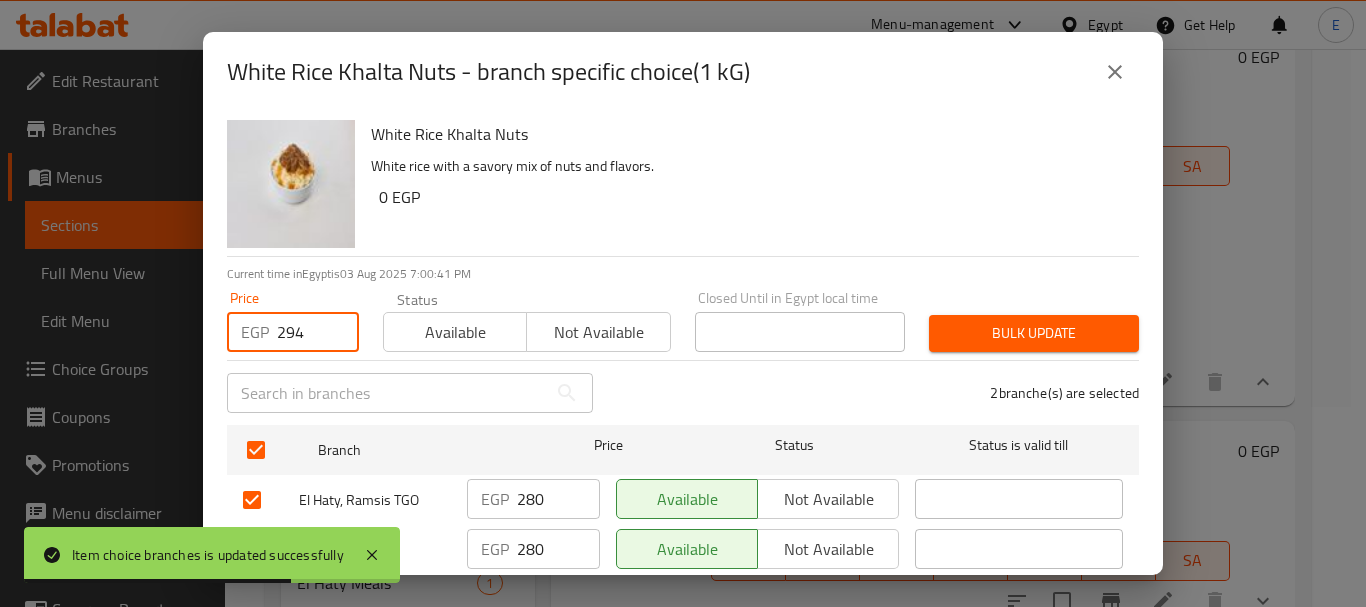 type on "294" 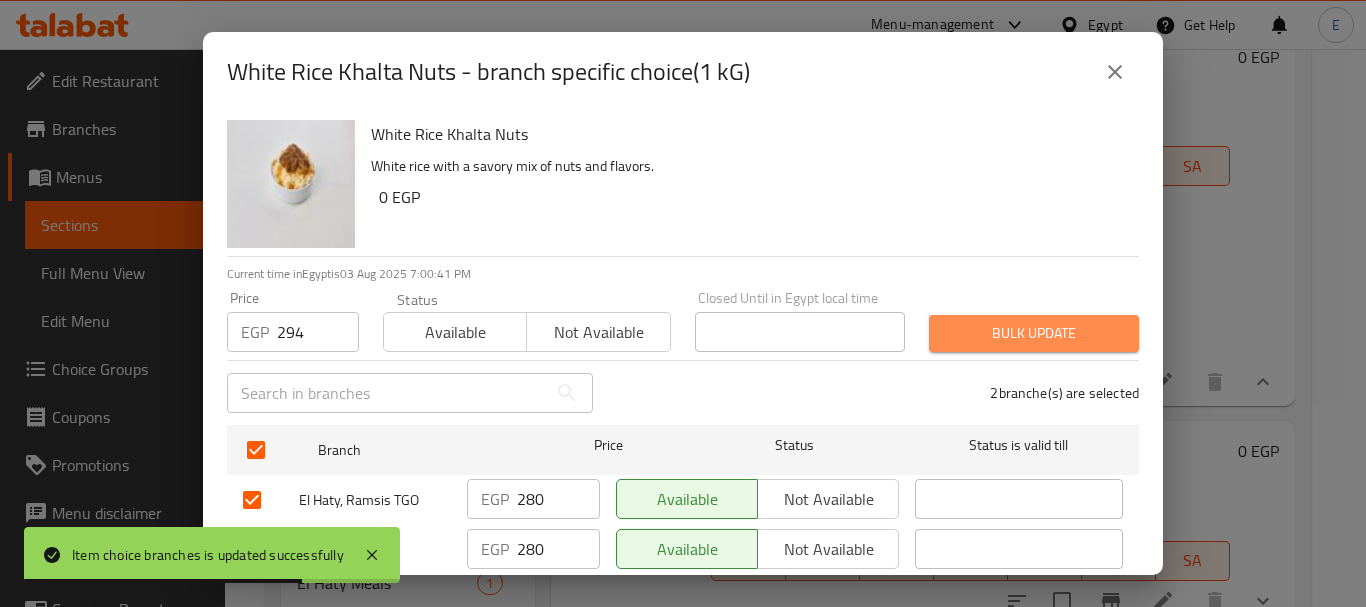 click on "Bulk update" at bounding box center (1034, 333) 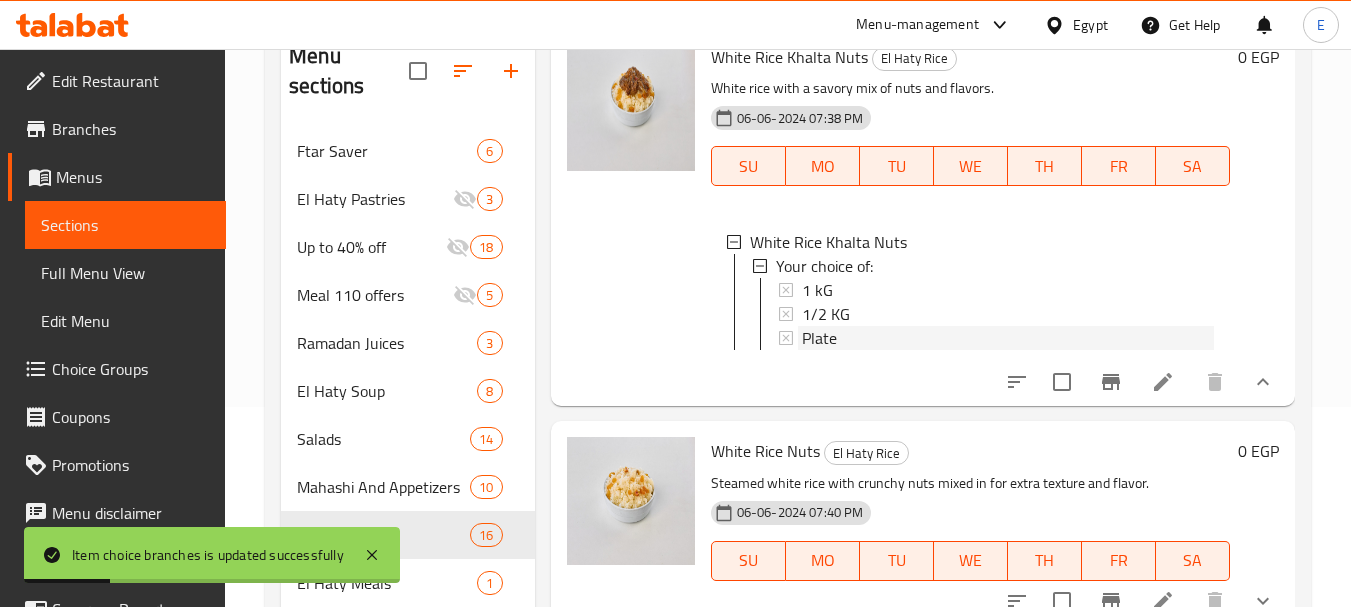 click on "Plate" at bounding box center (819, 338) 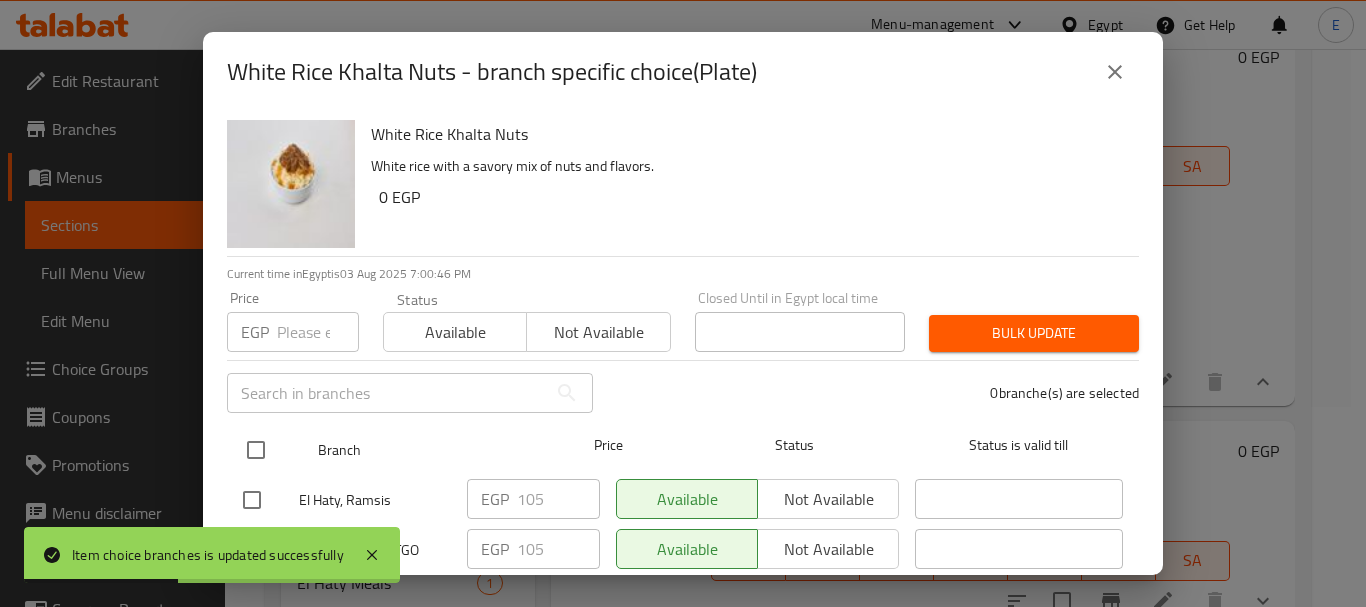 click at bounding box center (256, 450) 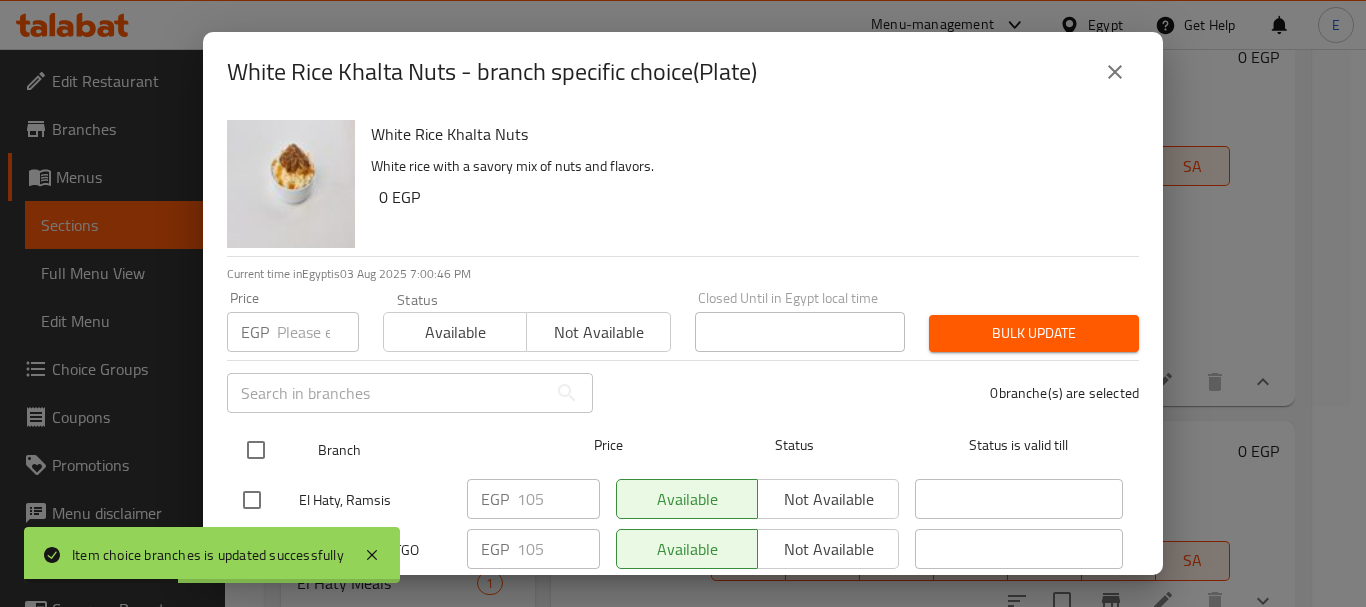 checkbox on "true" 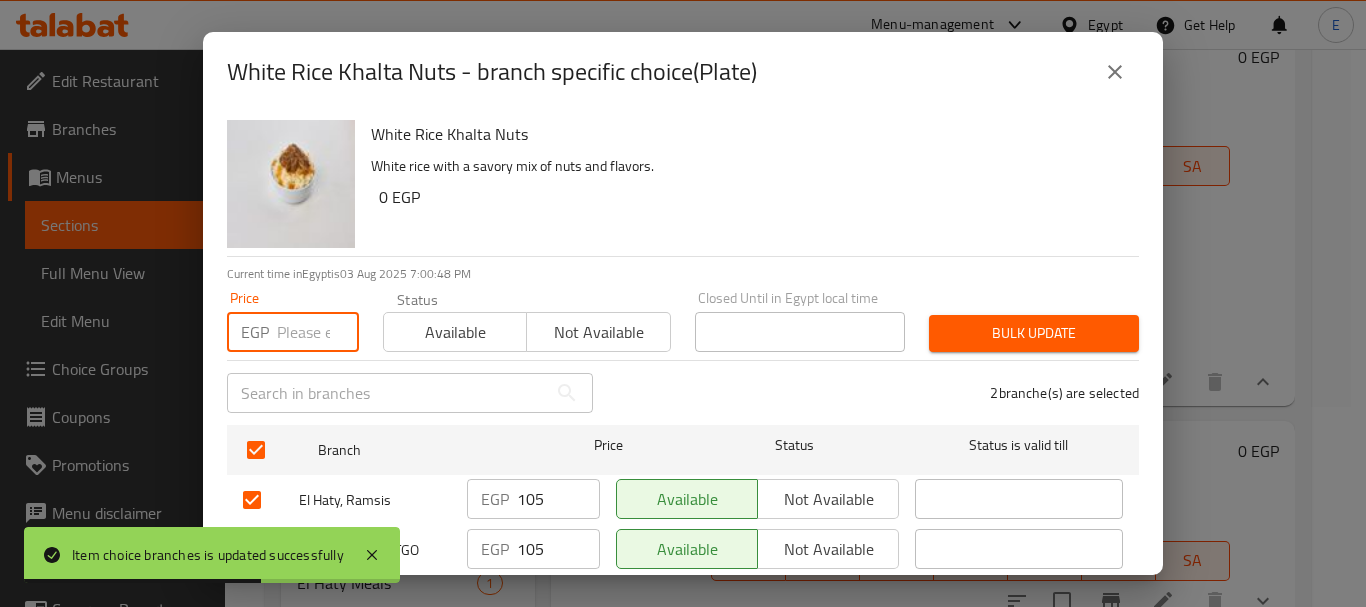 click at bounding box center [318, 332] 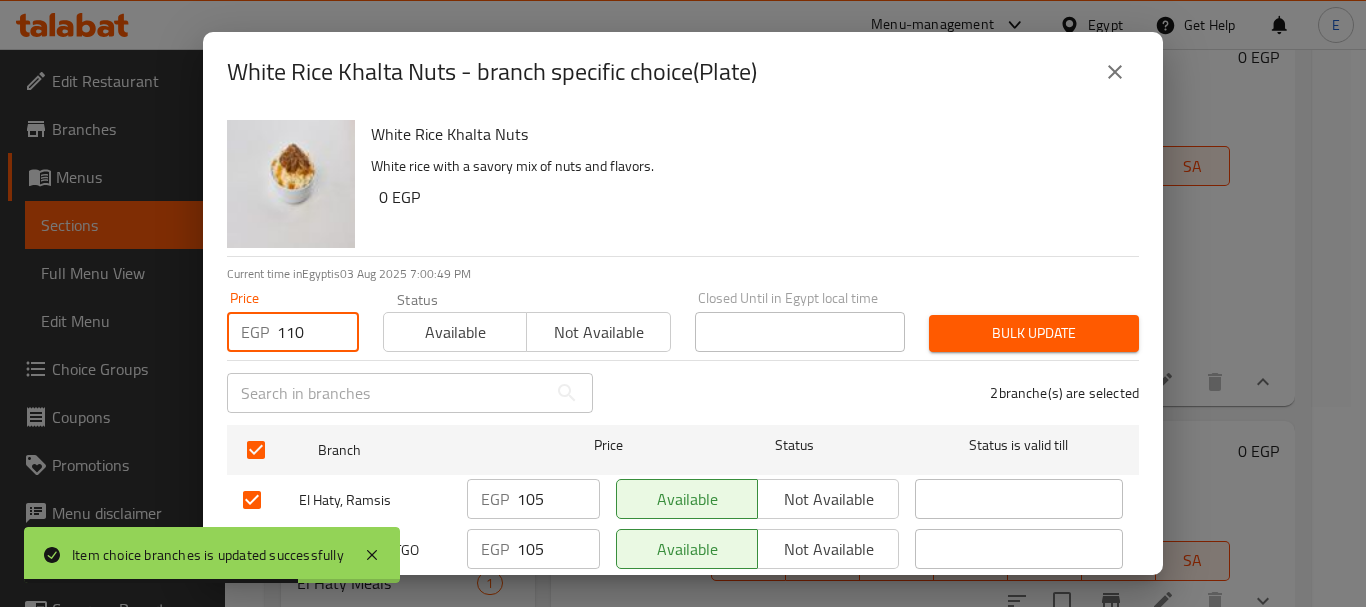 type on "110" 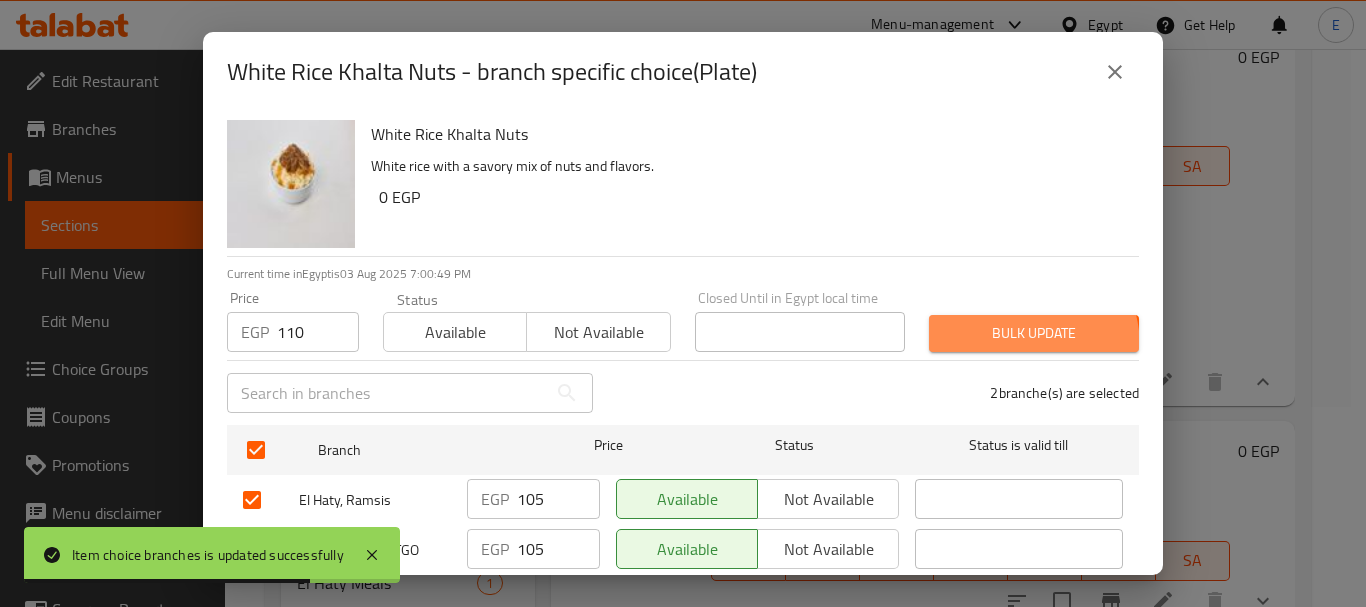 click on "Bulk update" at bounding box center (1034, 333) 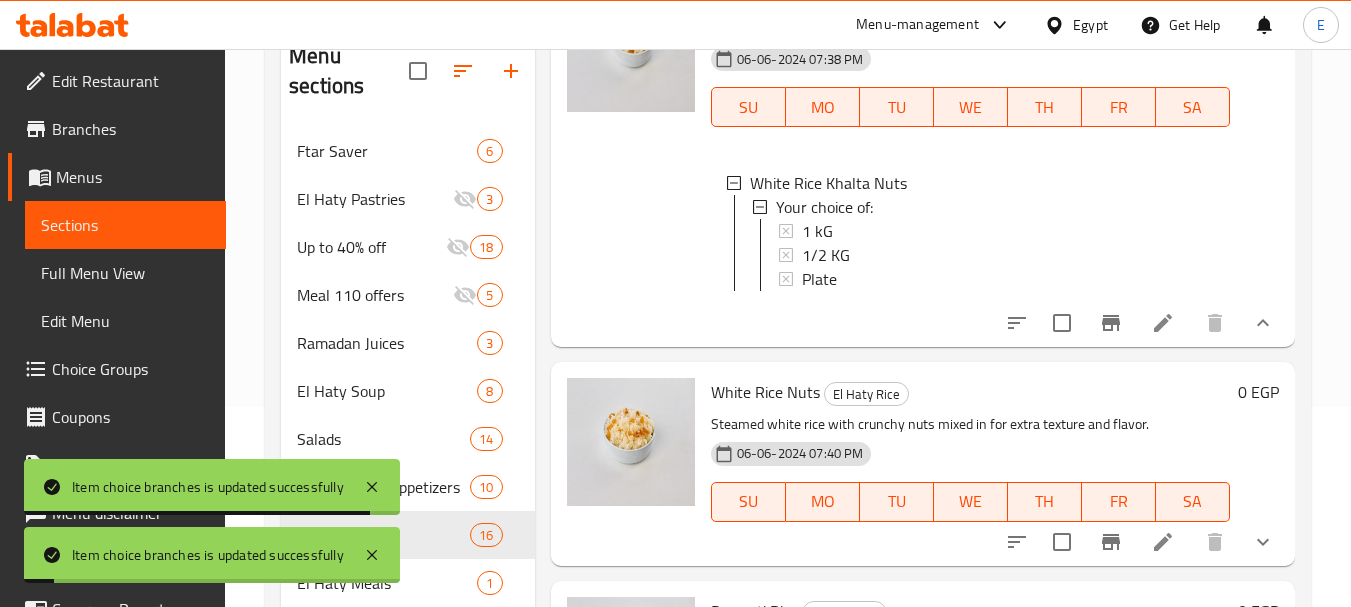 scroll, scrollTop: 1900, scrollLeft: 0, axis: vertical 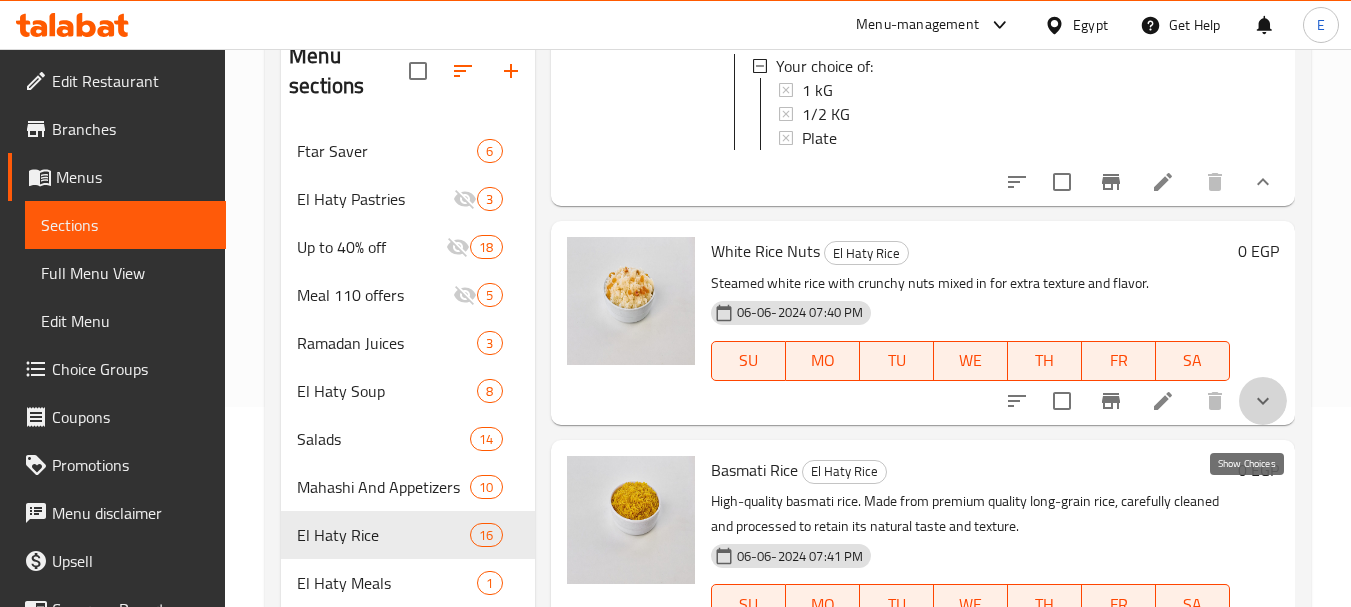 click 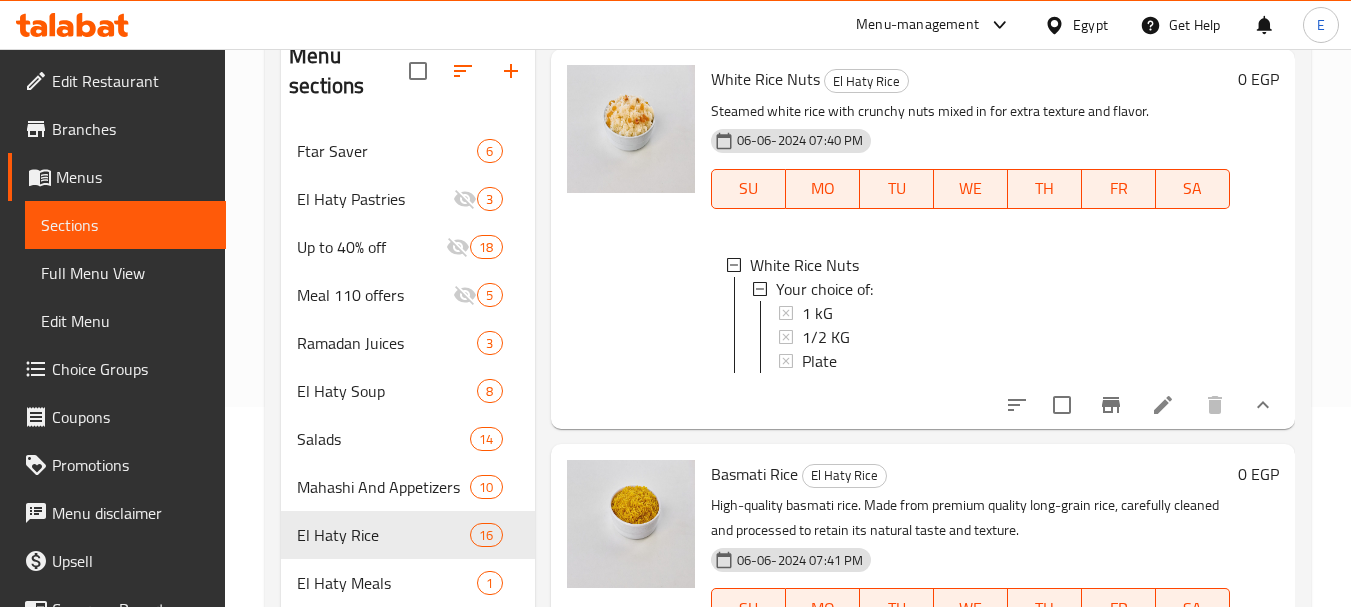 scroll, scrollTop: 2200, scrollLeft: 0, axis: vertical 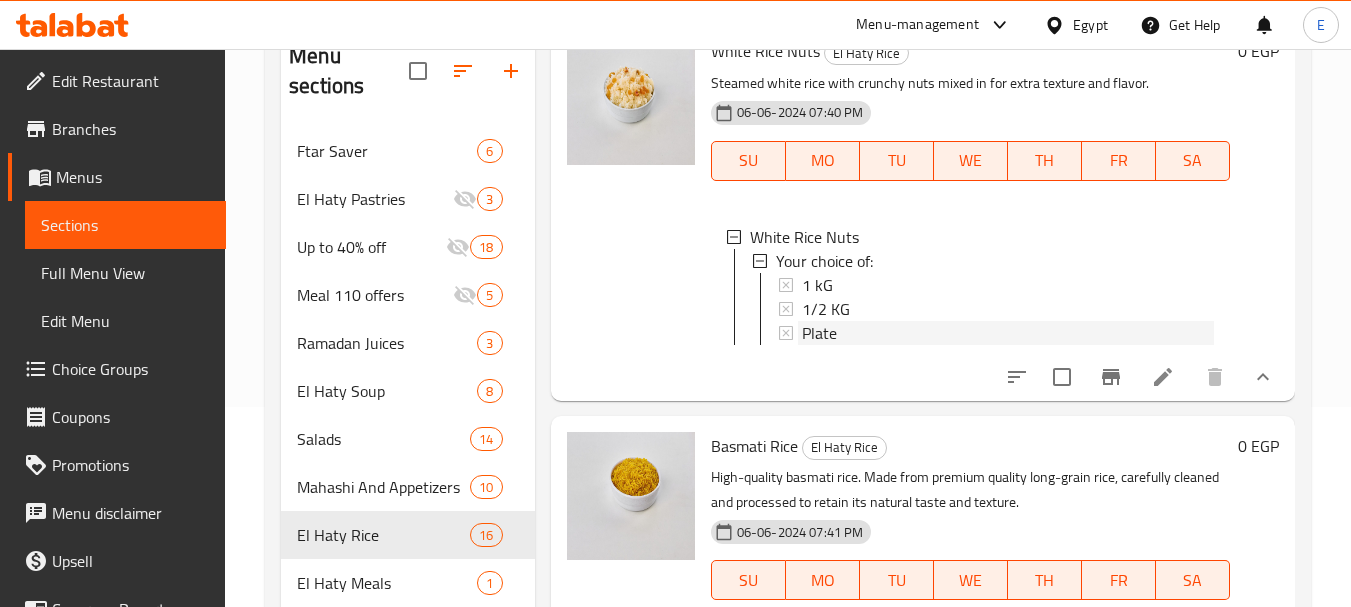 click on "Plate" at bounding box center (819, 333) 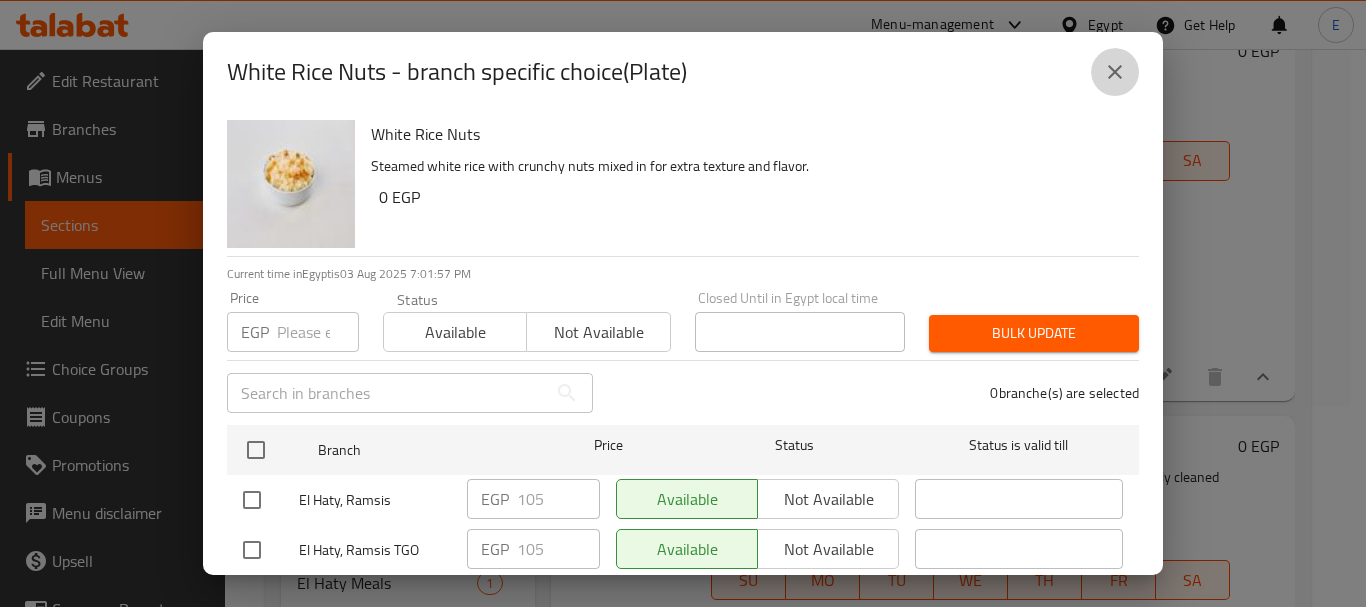 click 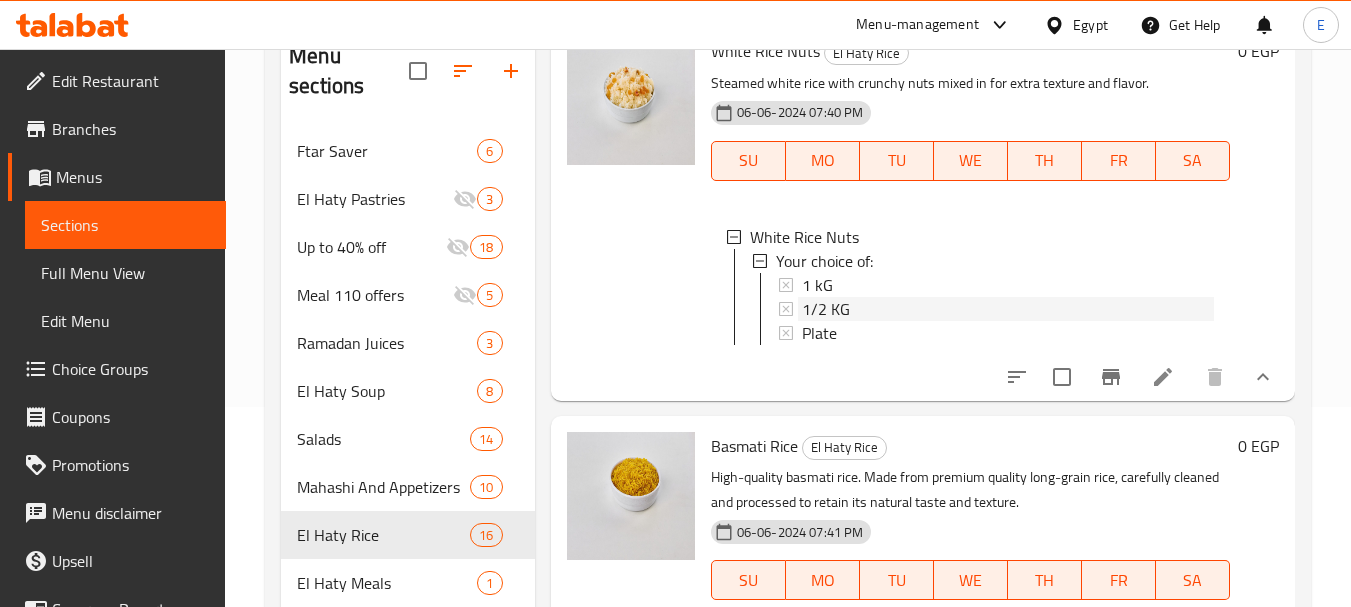 click on "1/2 KG" at bounding box center (826, 309) 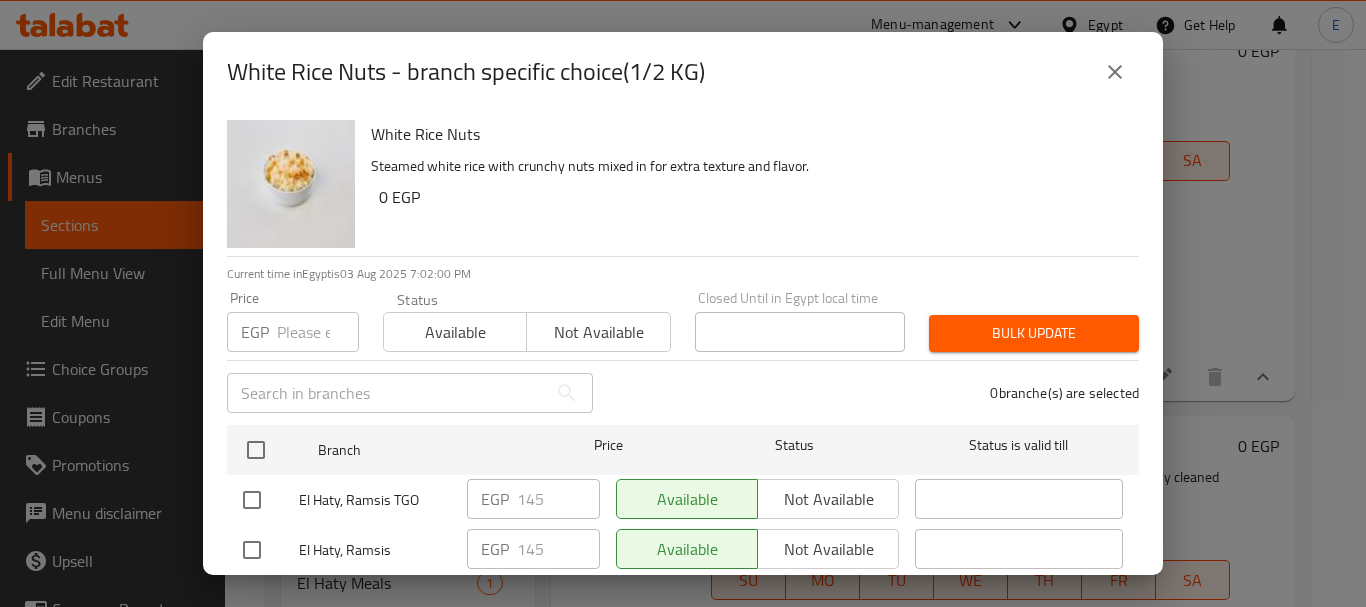click 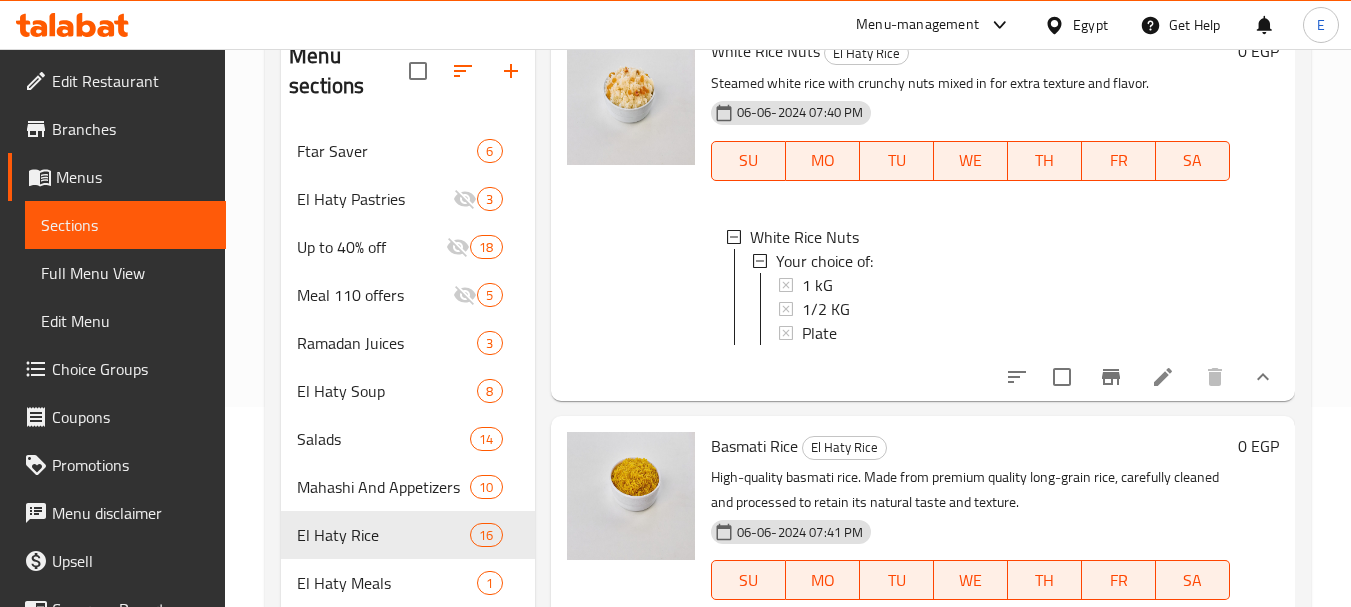 click on "1/2 KG" at bounding box center (1008, 309) 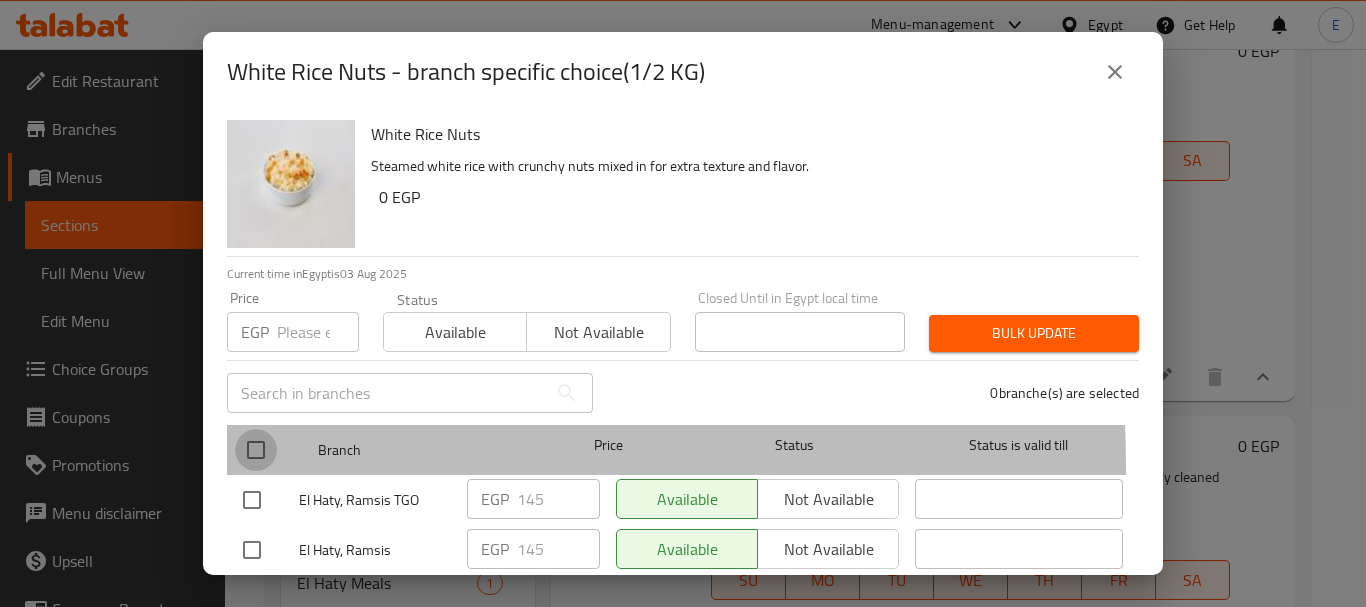 click at bounding box center (256, 450) 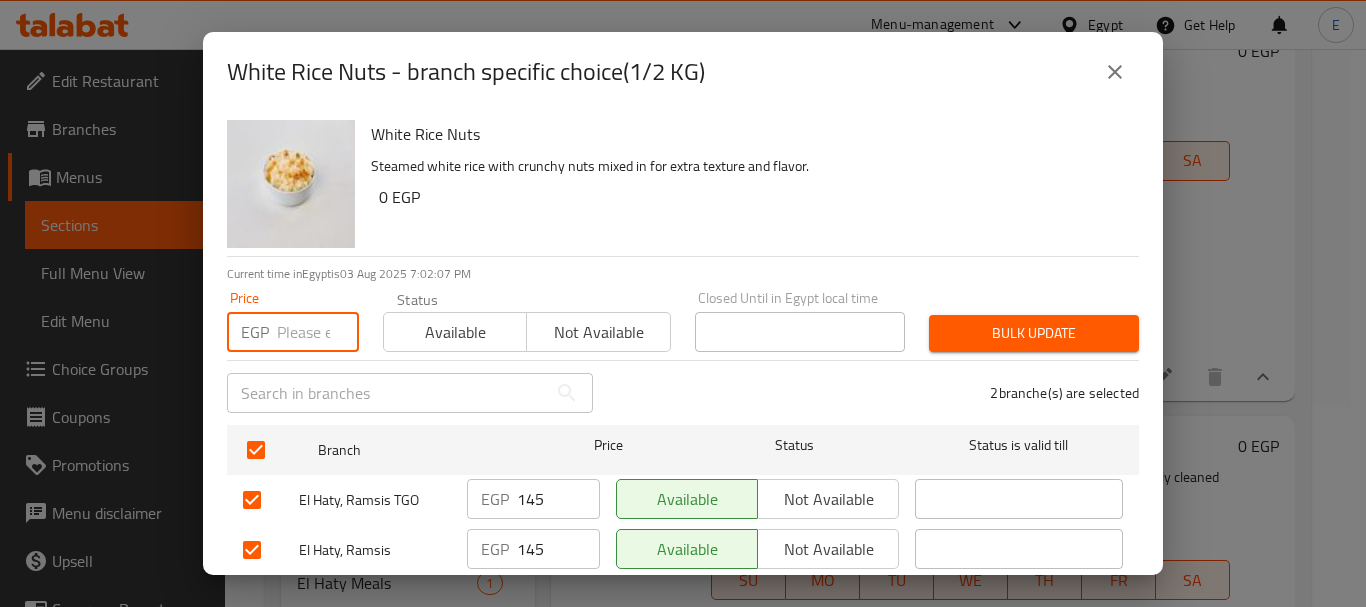 click at bounding box center (318, 332) 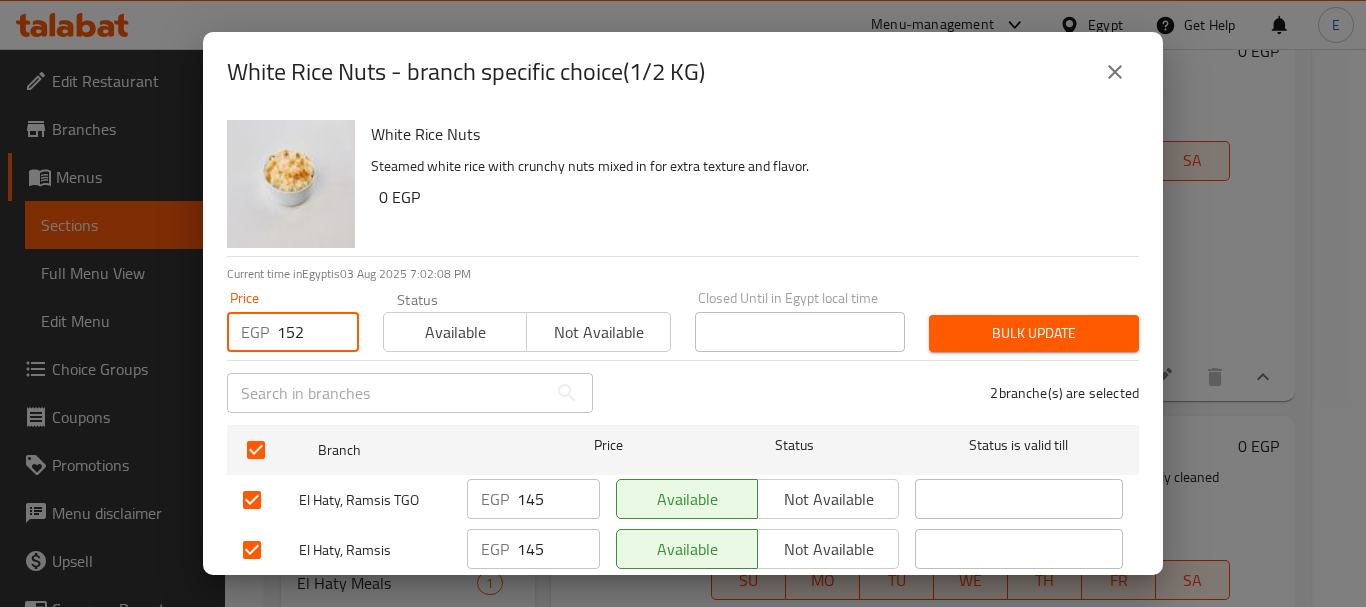 type on "152" 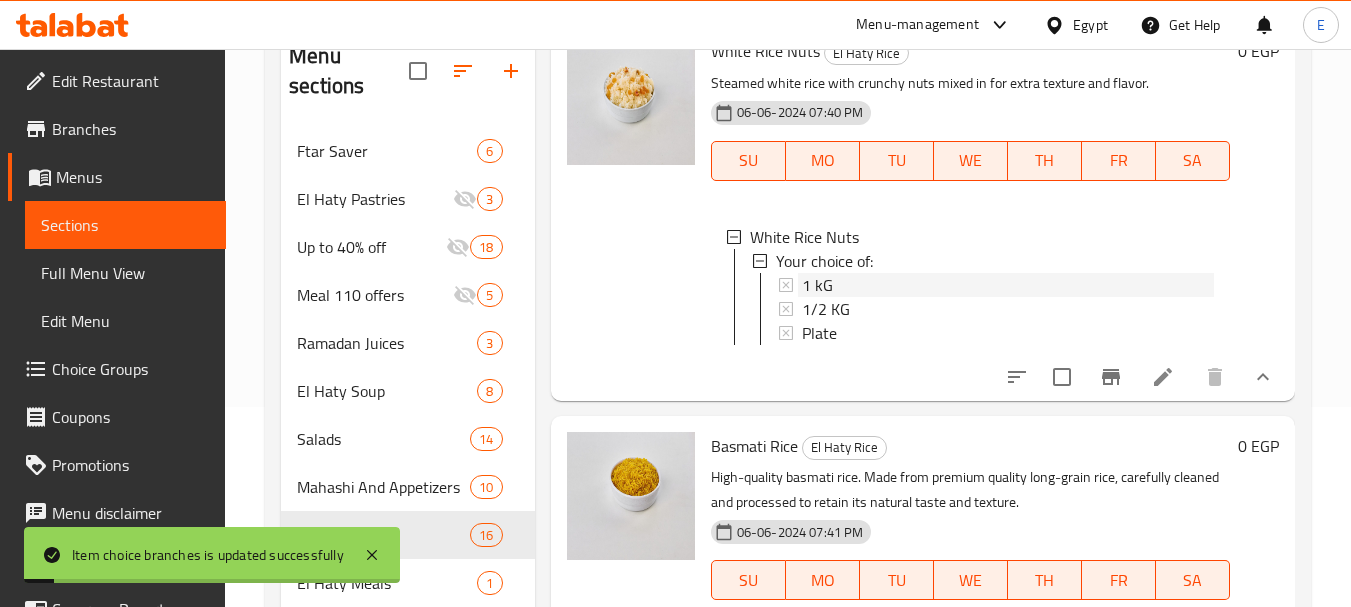 click on "1 kG" at bounding box center [996, 285] 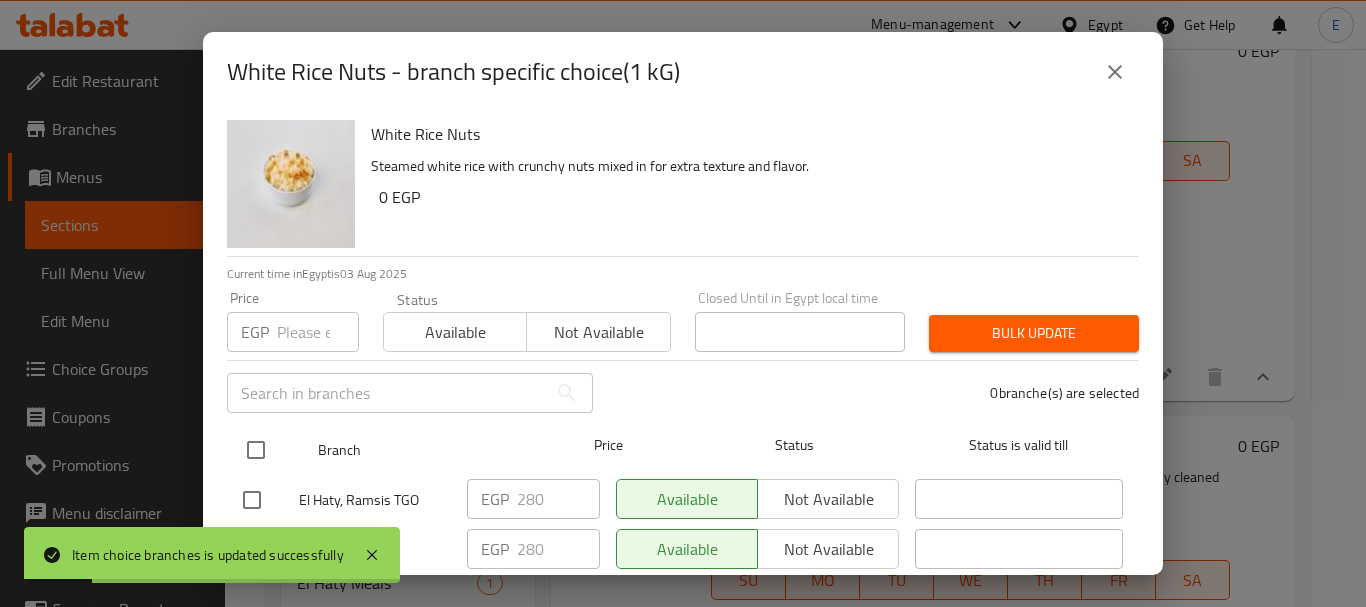 click at bounding box center (256, 450) 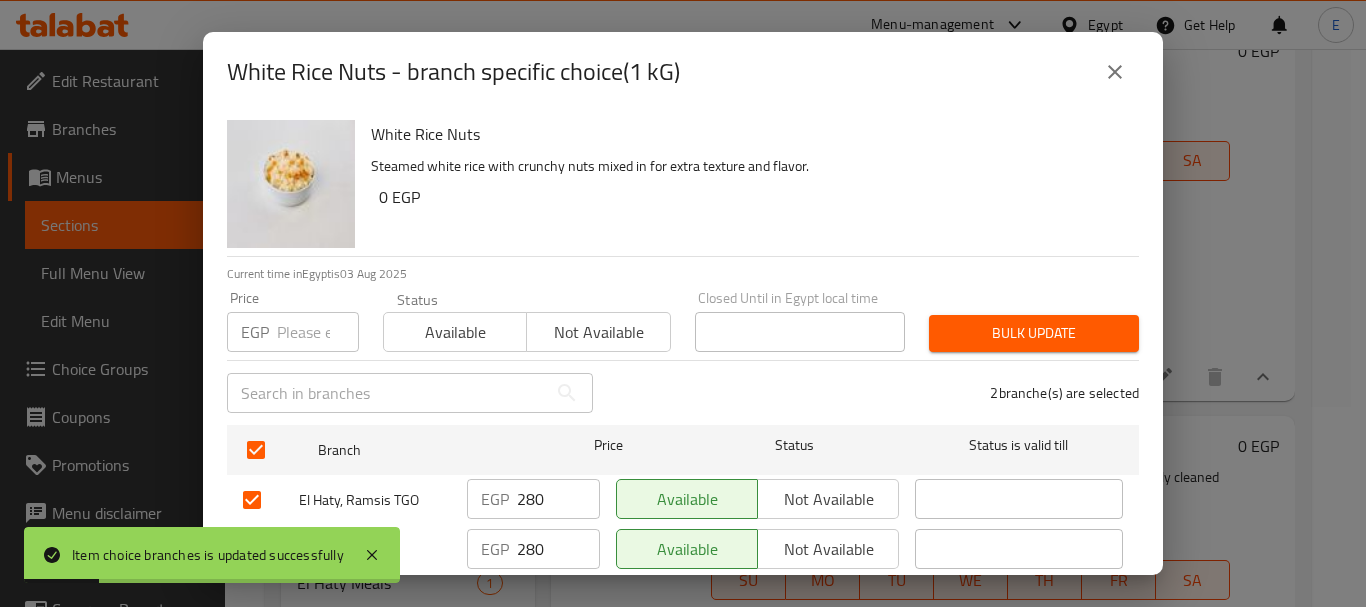 checkbox on "true" 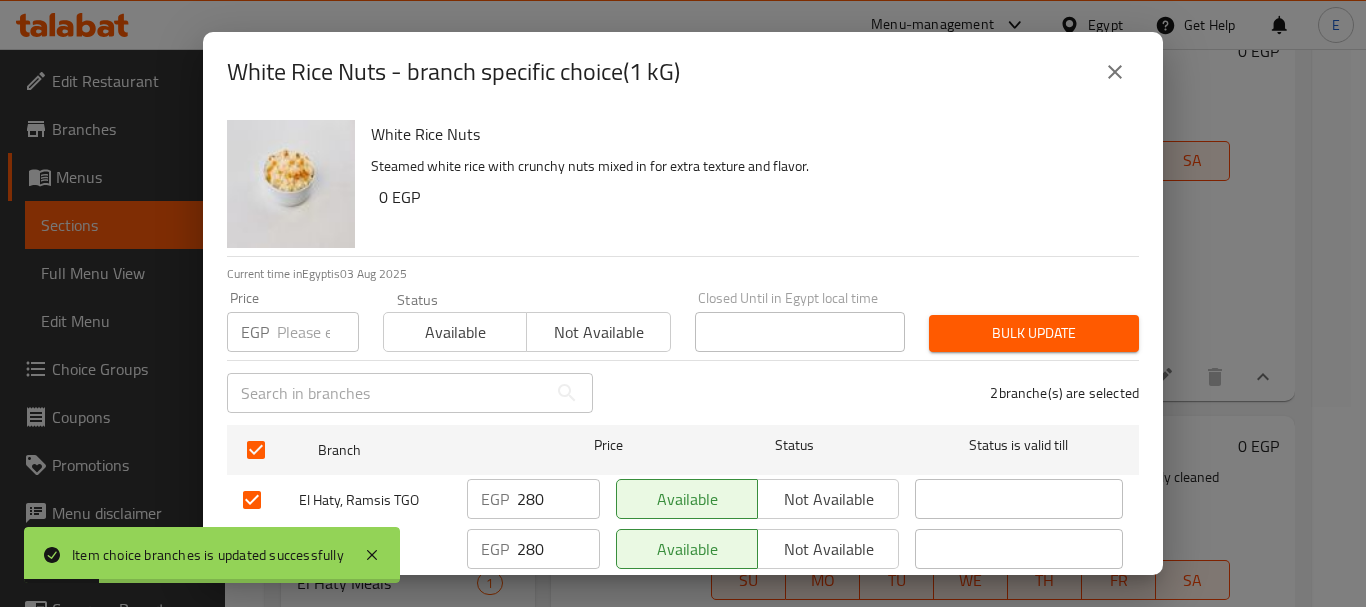 checkbox on "true" 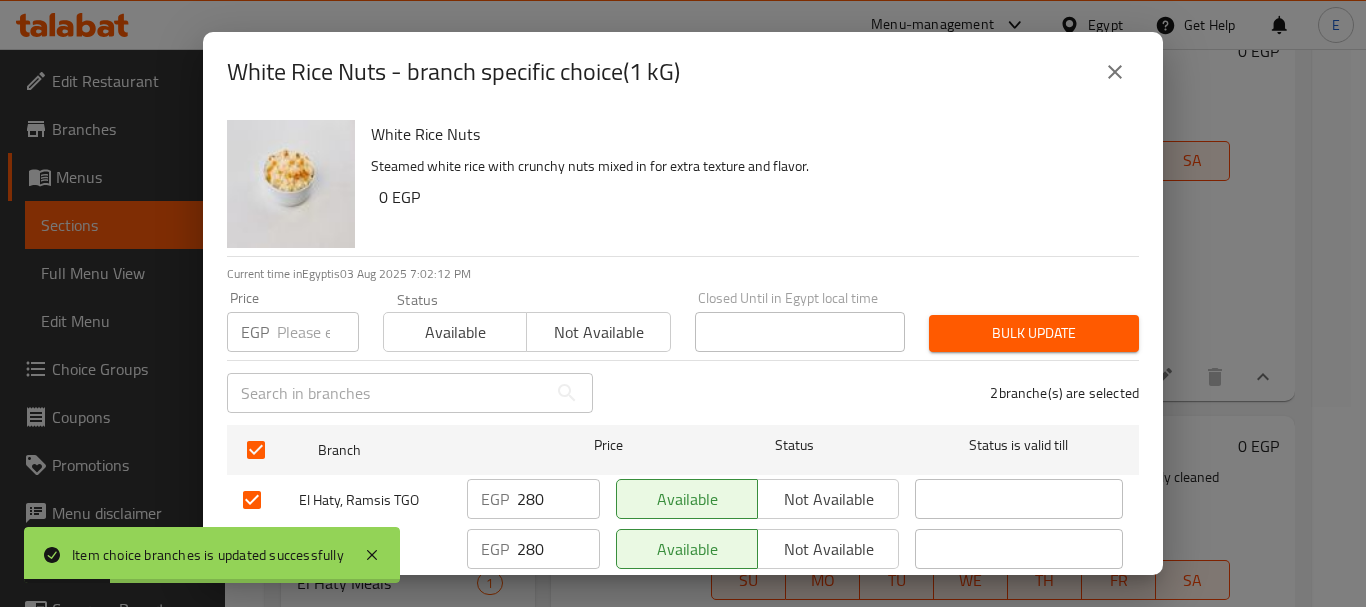 click at bounding box center (318, 332) 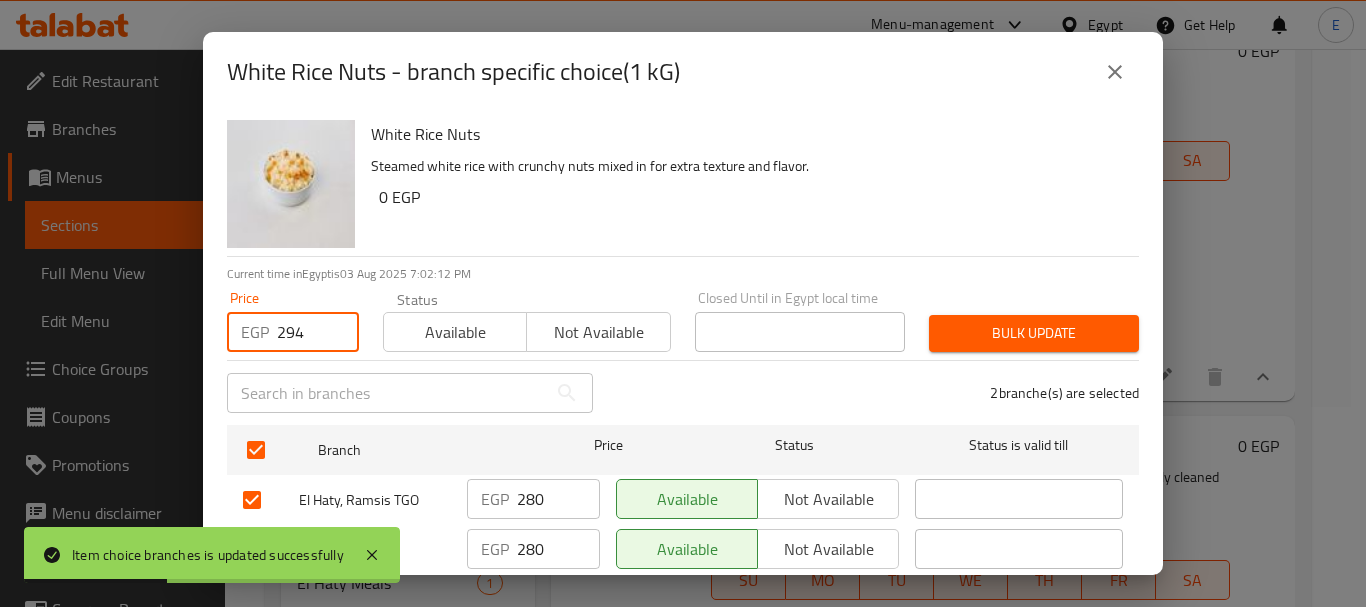 type on "294" 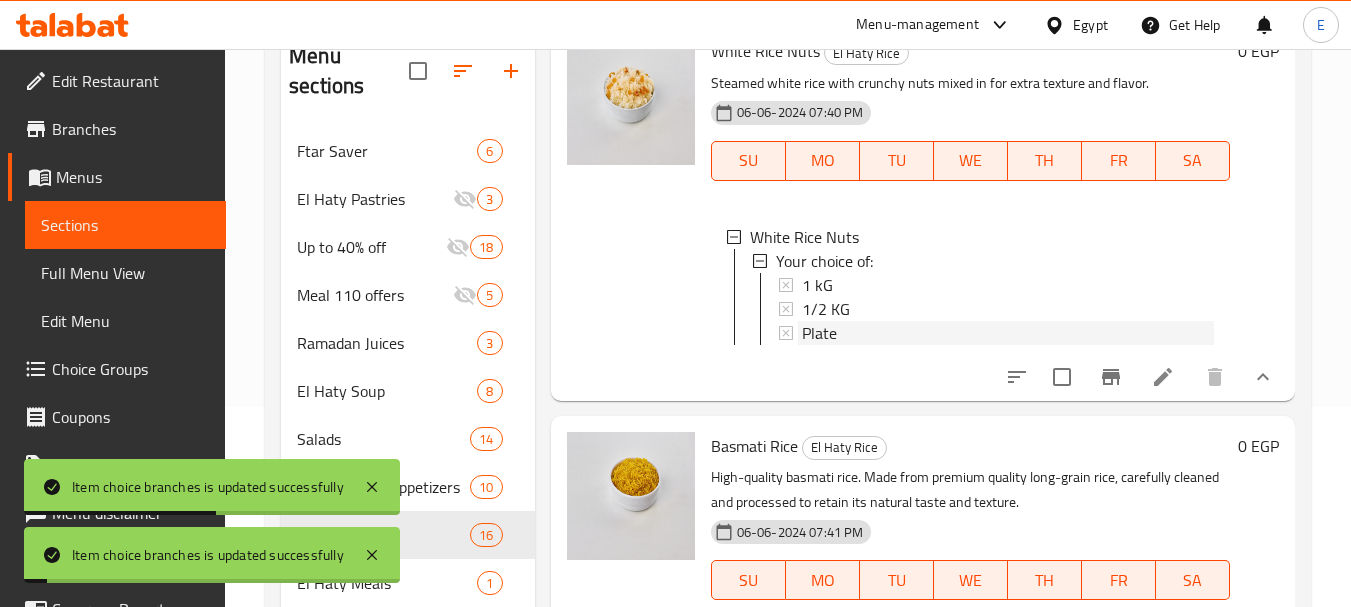 click on "Plate" at bounding box center (819, 333) 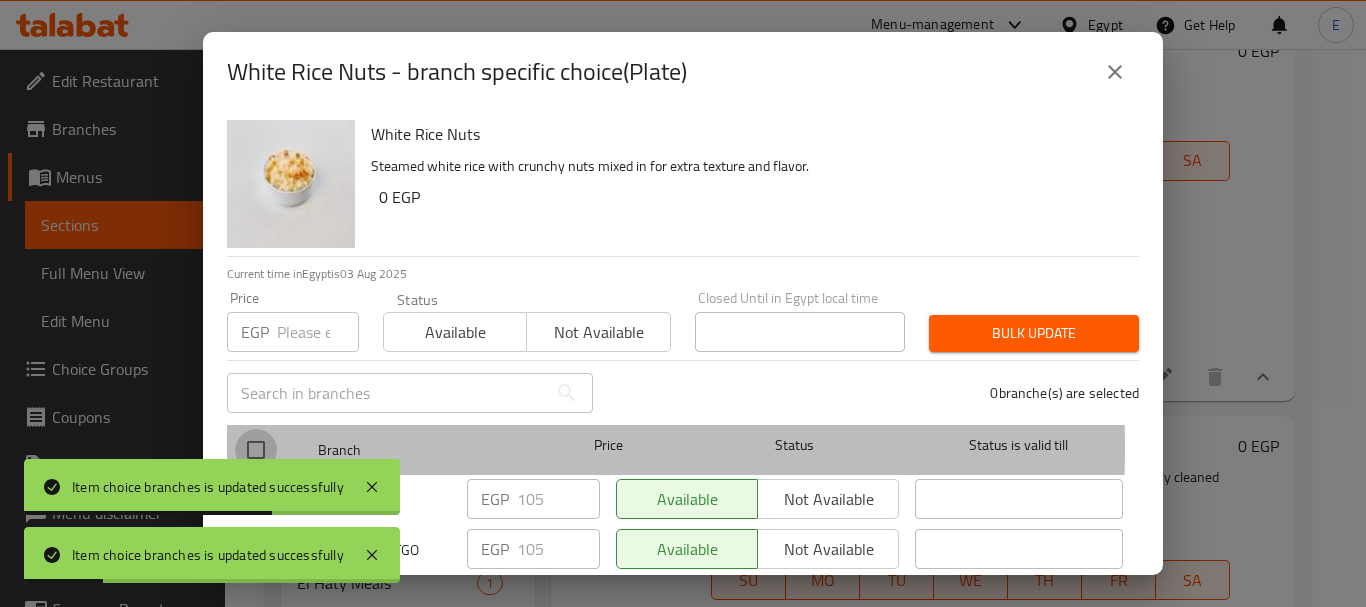 click at bounding box center (256, 450) 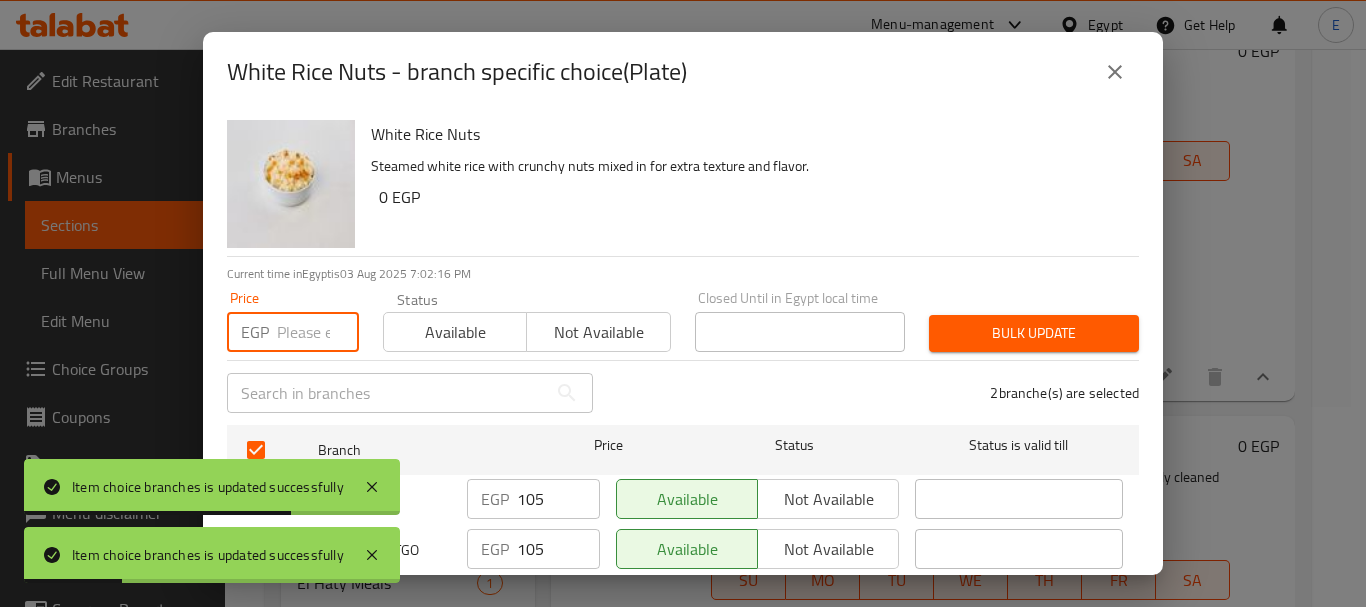 click at bounding box center (318, 332) 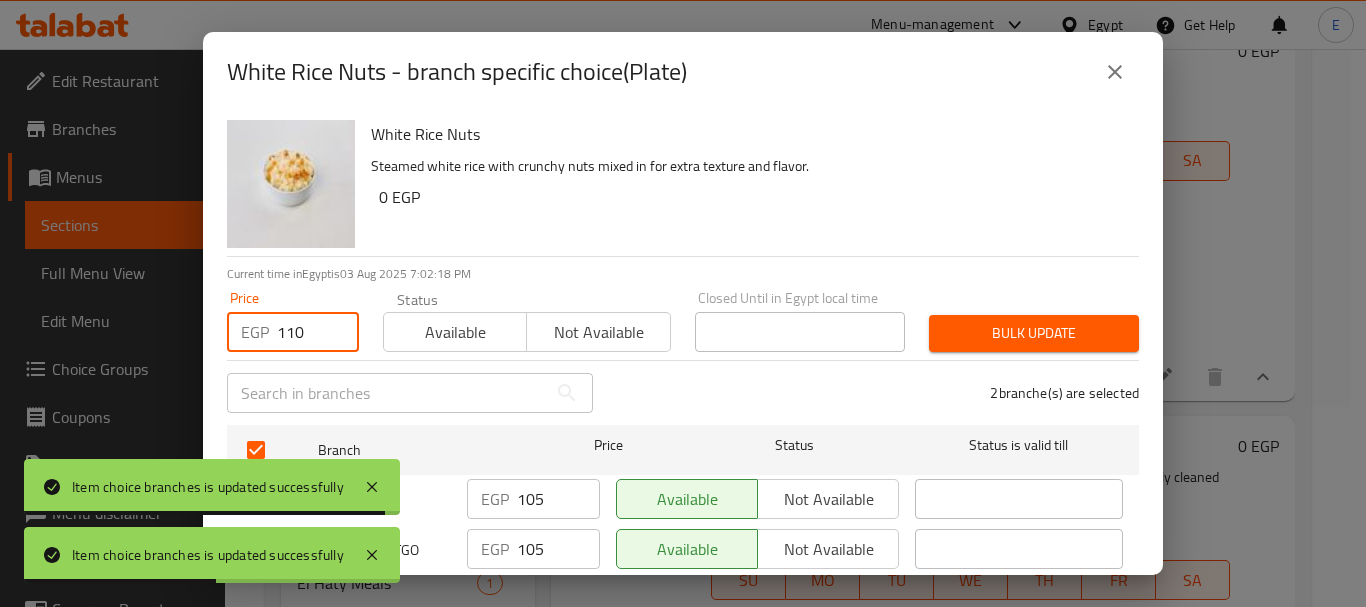 type on "110" 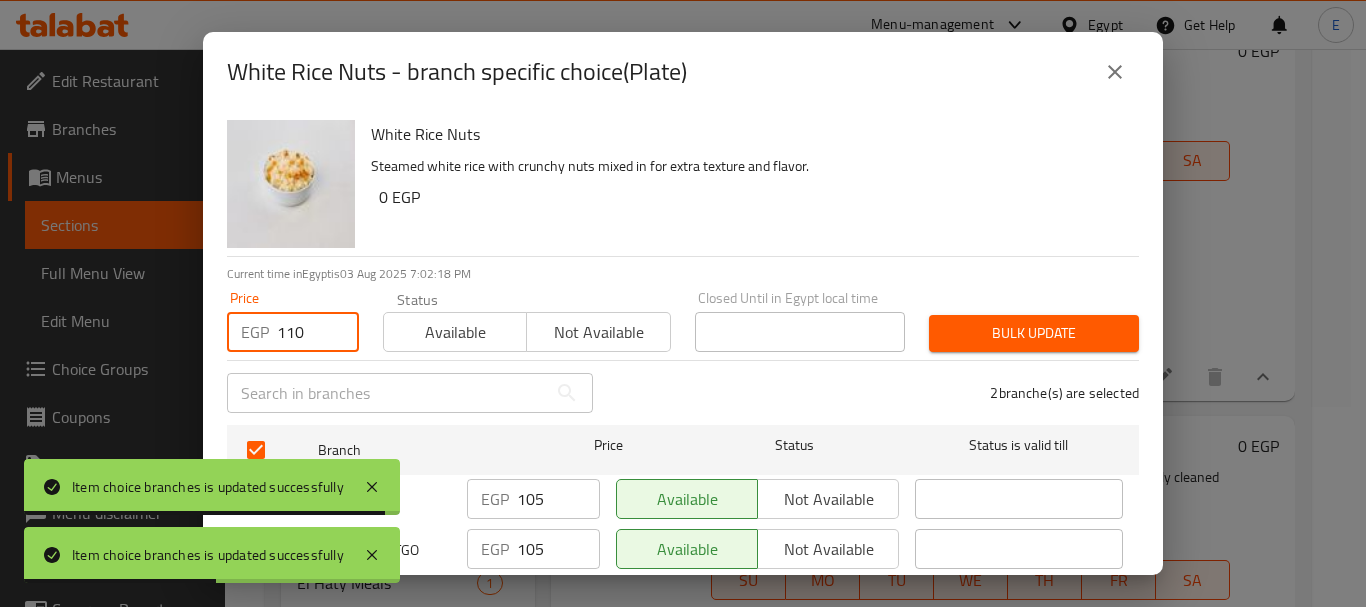 click on "Bulk update" at bounding box center (1034, 333) 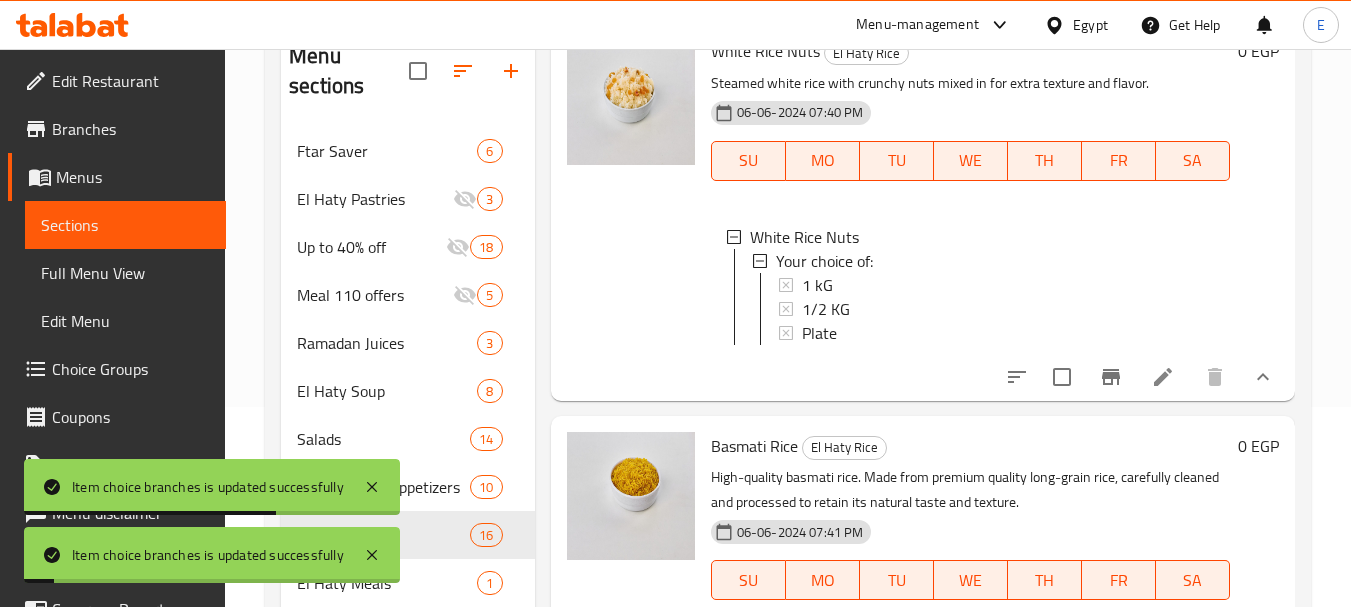 scroll, scrollTop: 3, scrollLeft: 0, axis: vertical 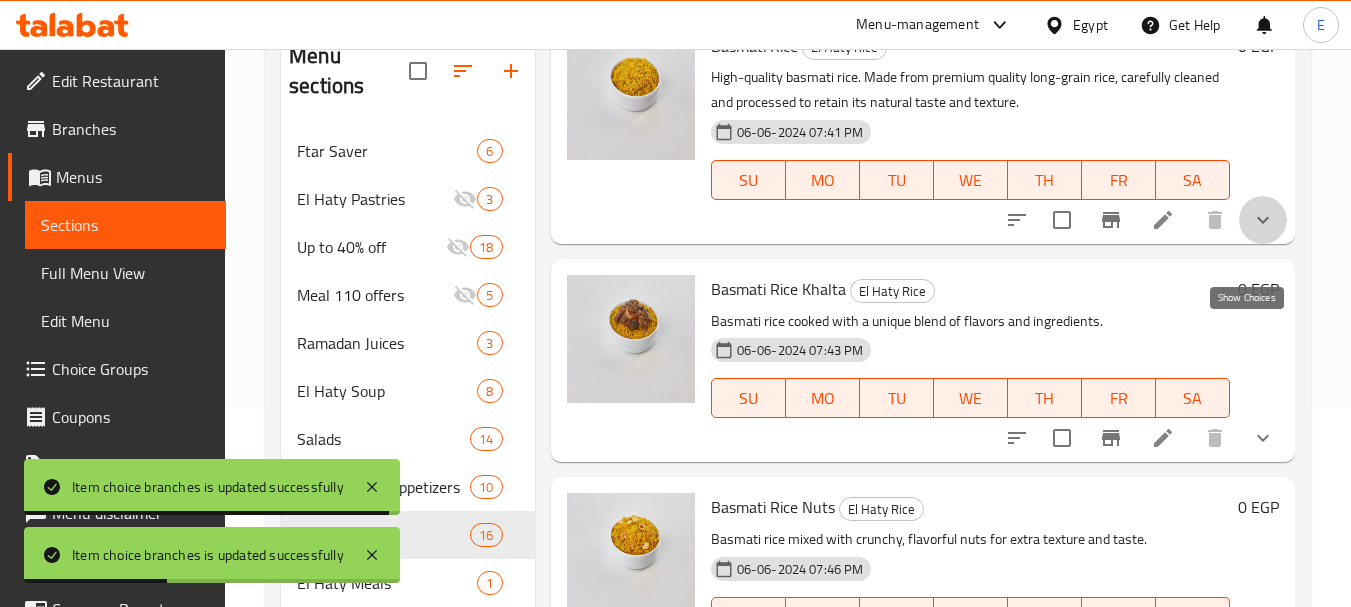 click 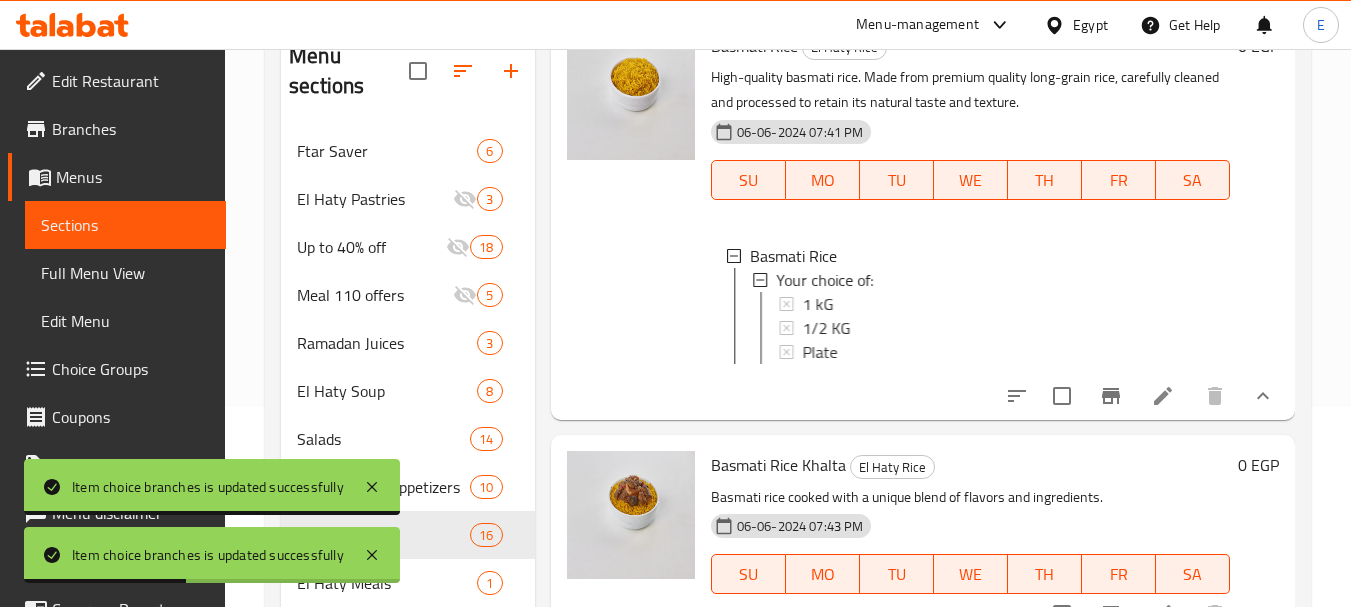 scroll, scrollTop: 2800, scrollLeft: 0, axis: vertical 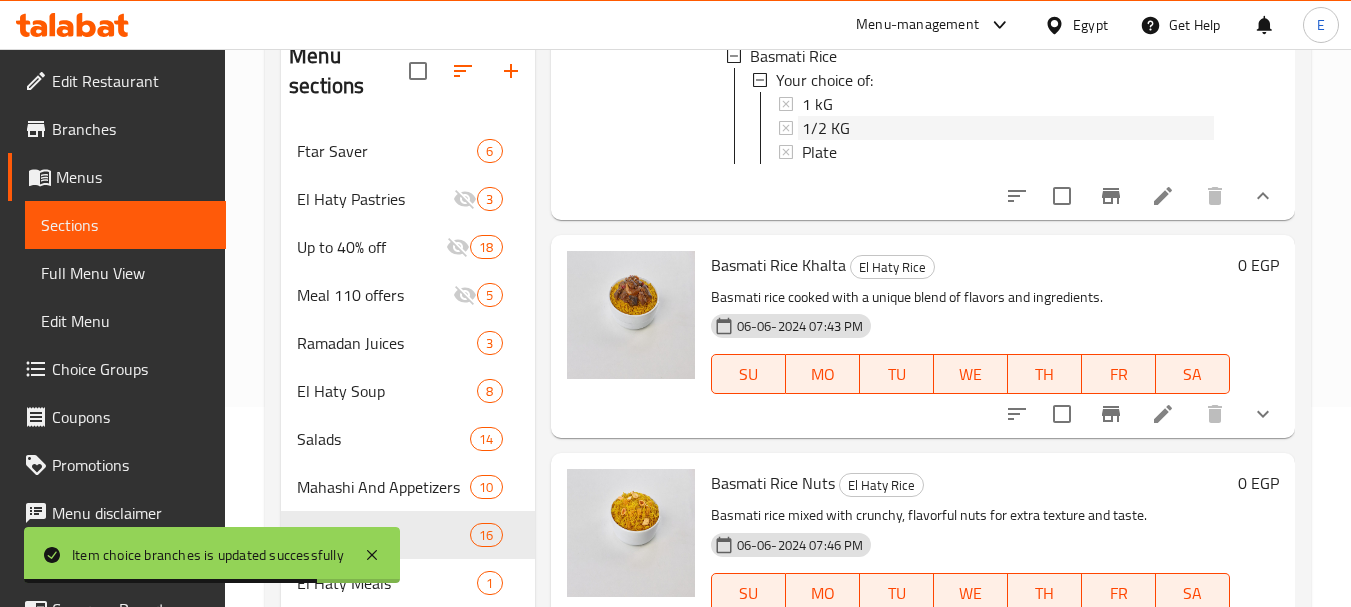 click on "1/2 KG" at bounding box center (826, 128) 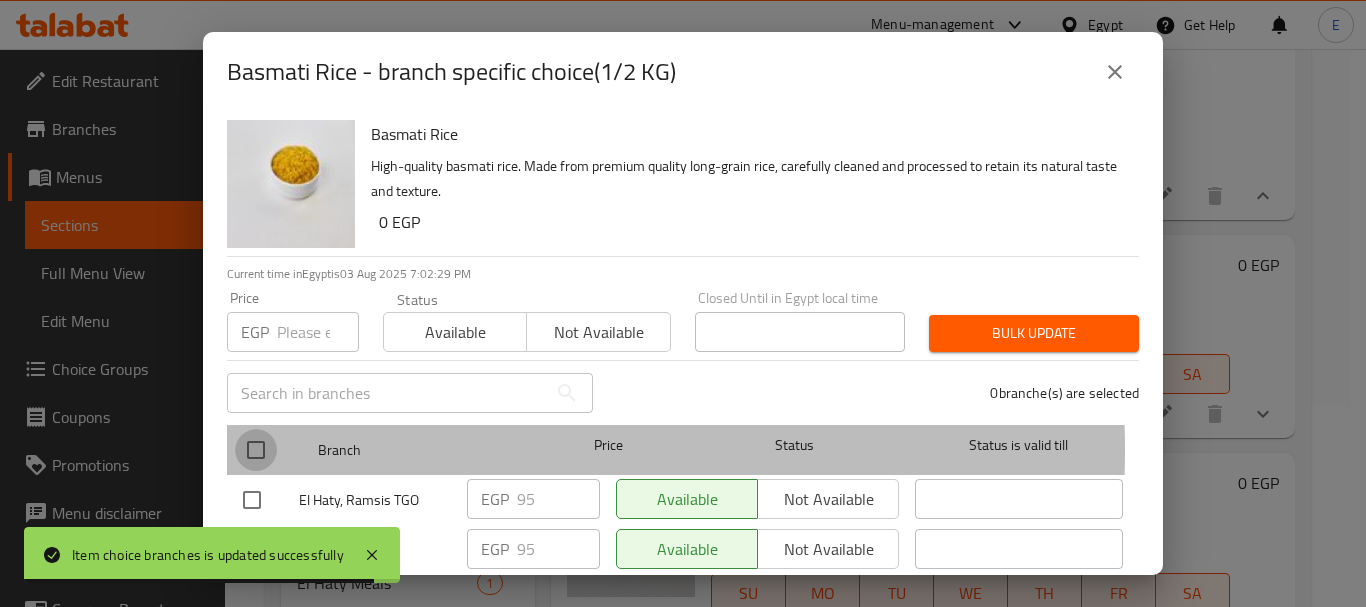 click at bounding box center [256, 450] 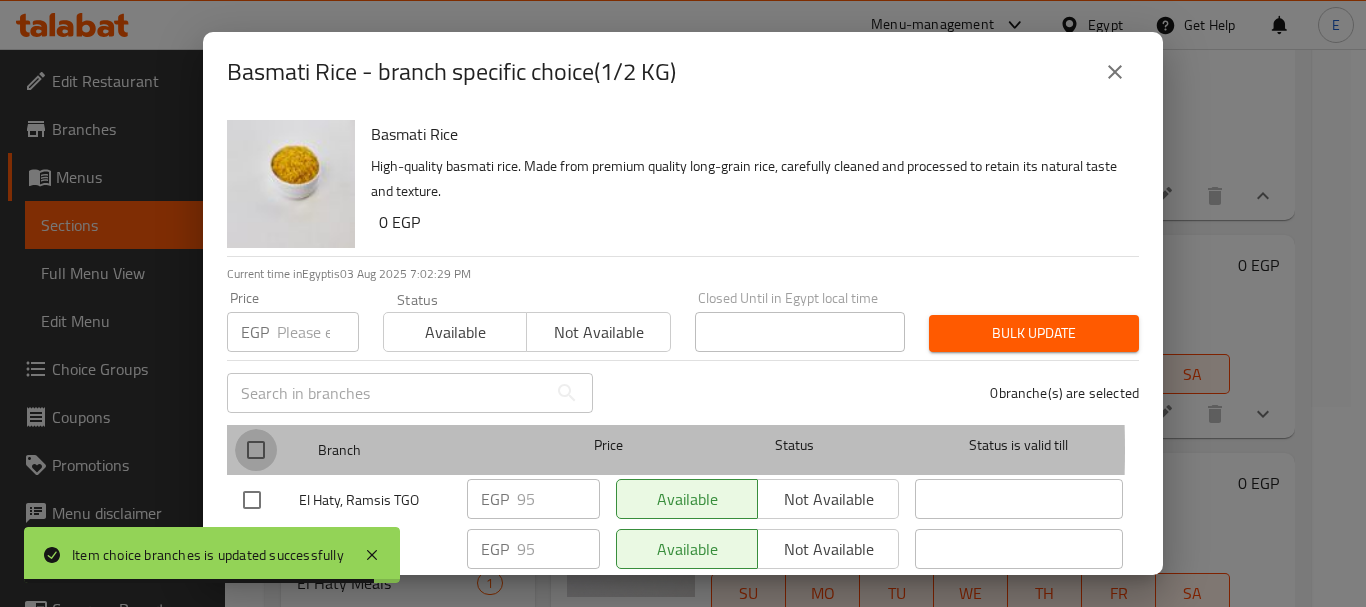 checkbox on "true" 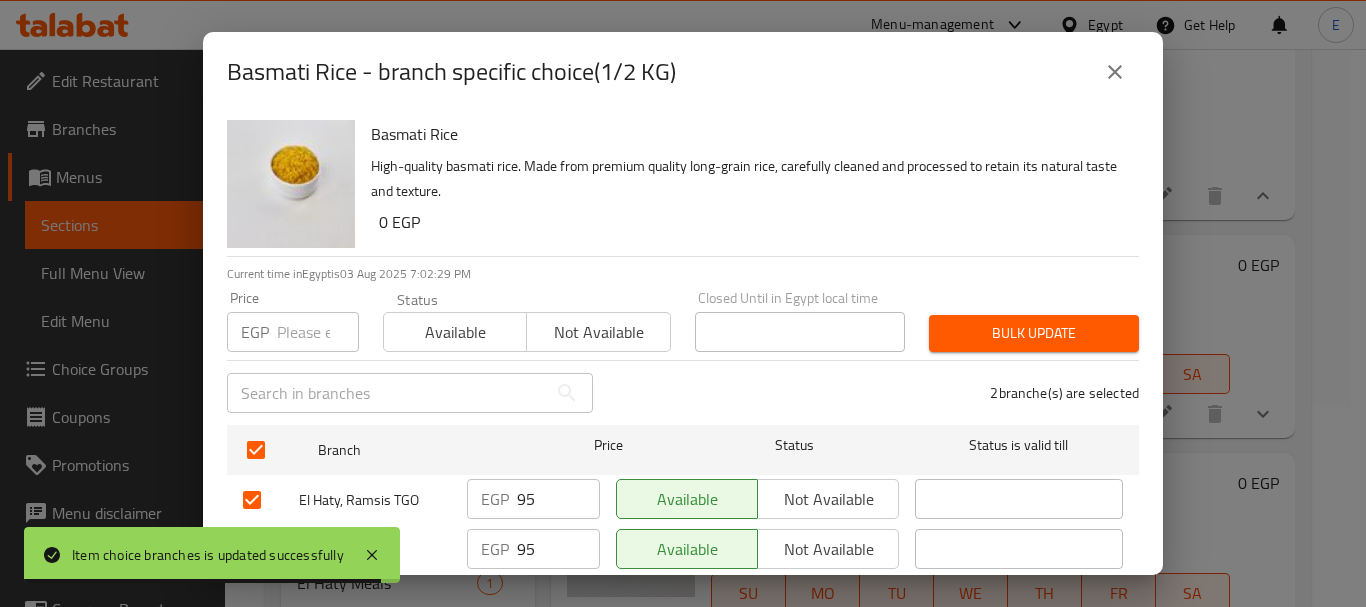 click at bounding box center [318, 332] 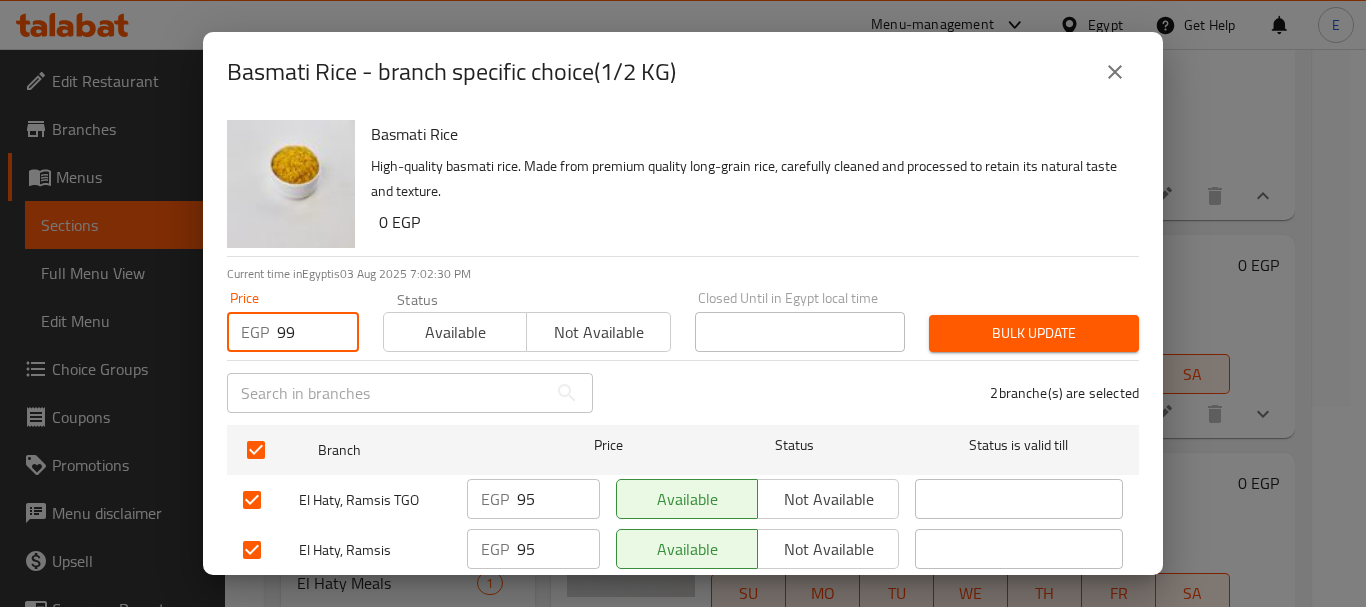 type on "99" 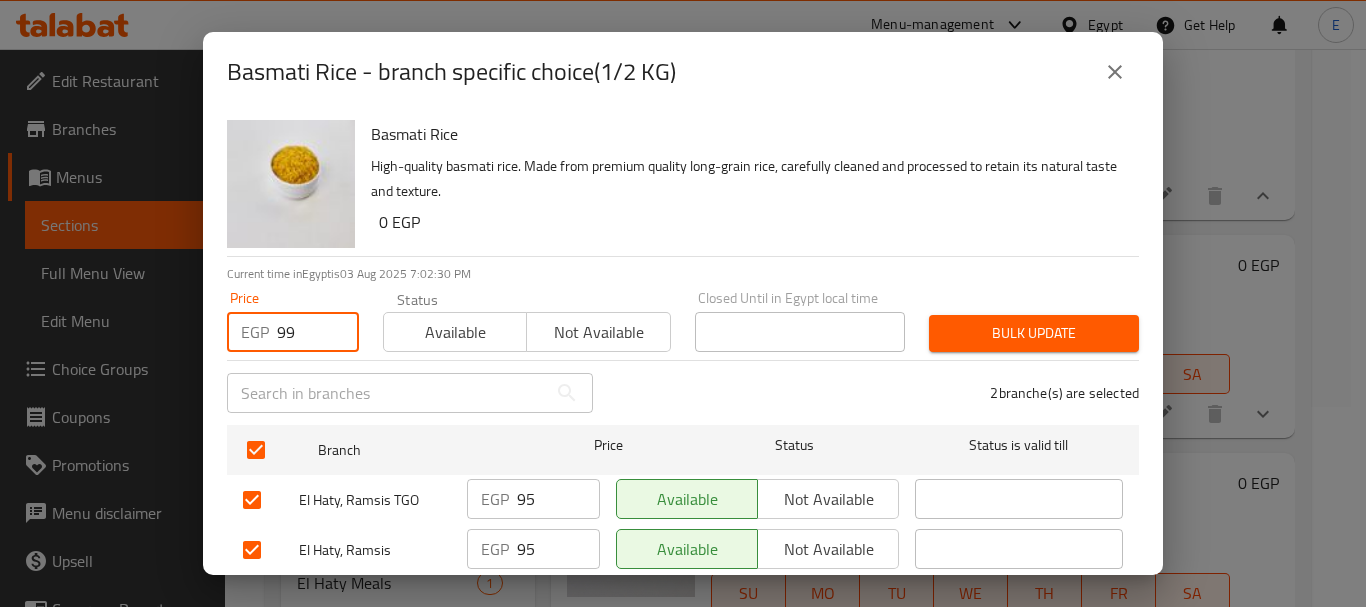 click on "Bulk update" at bounding box center (1034, 333) 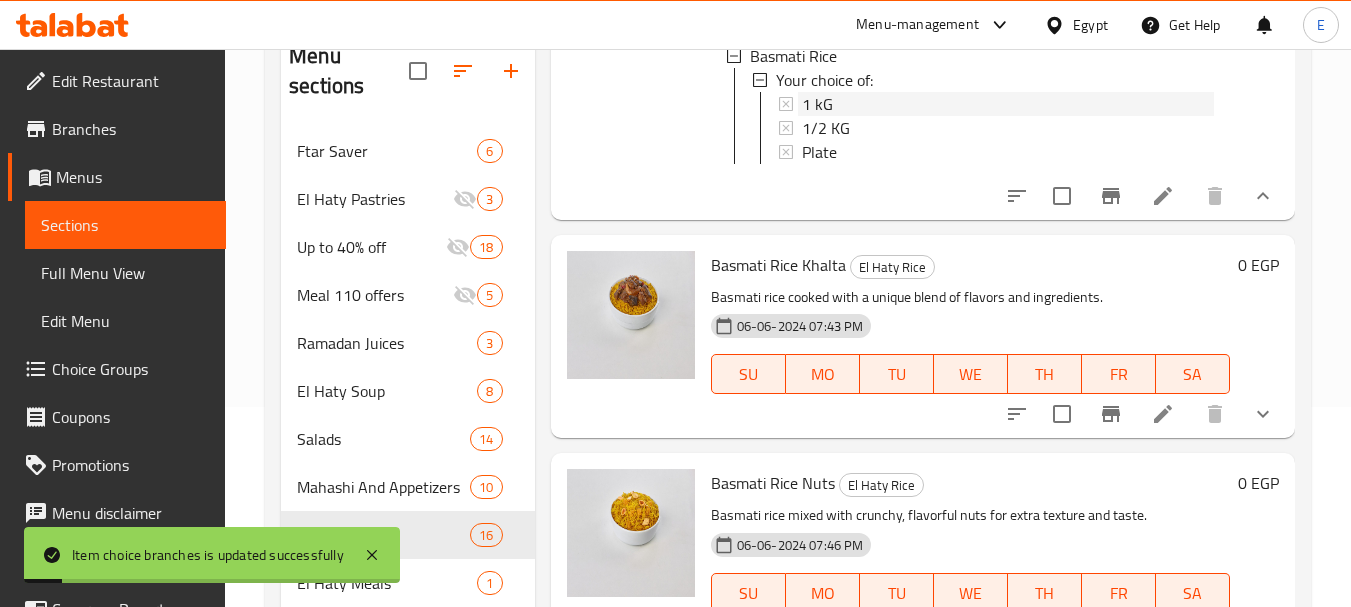 click on "1 kG" at bounding box center (817, 104) 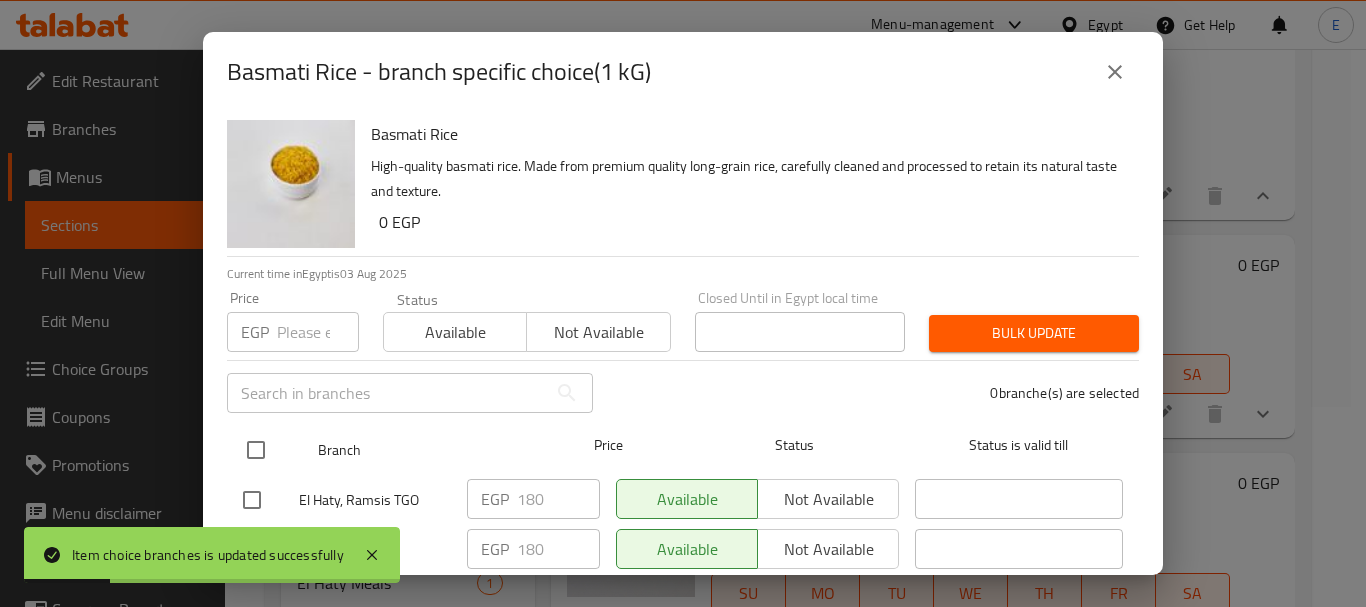 click at bounding box center (256, 450) 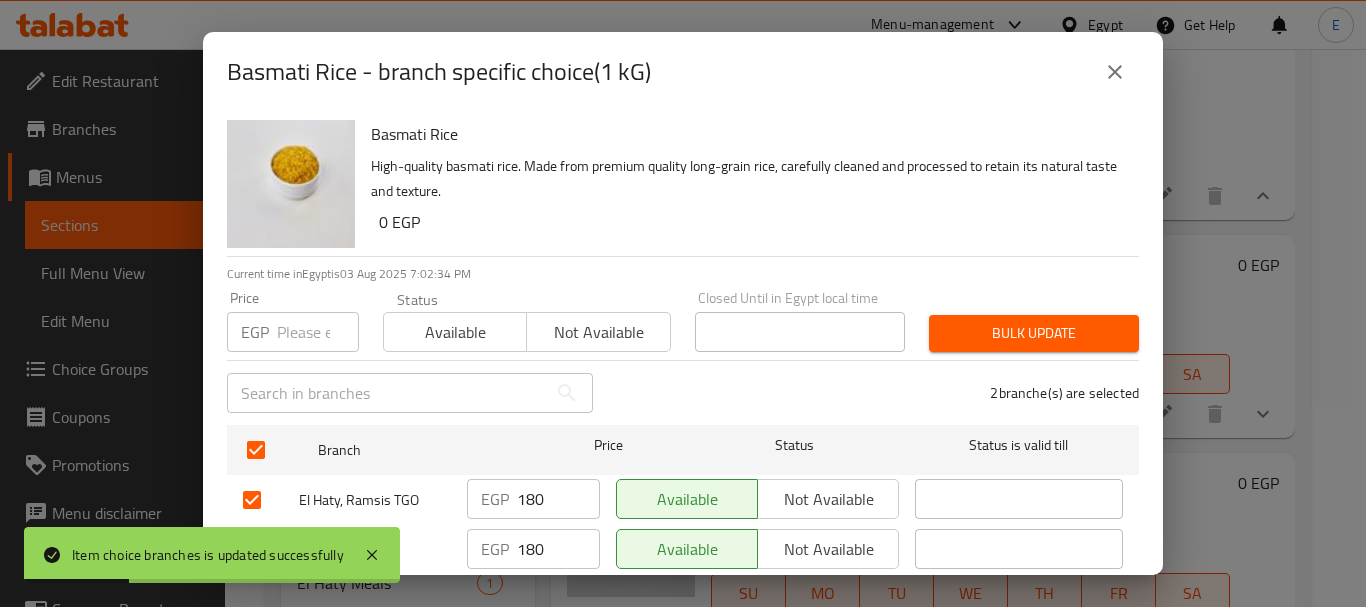 click at bounding box center (318, 332) 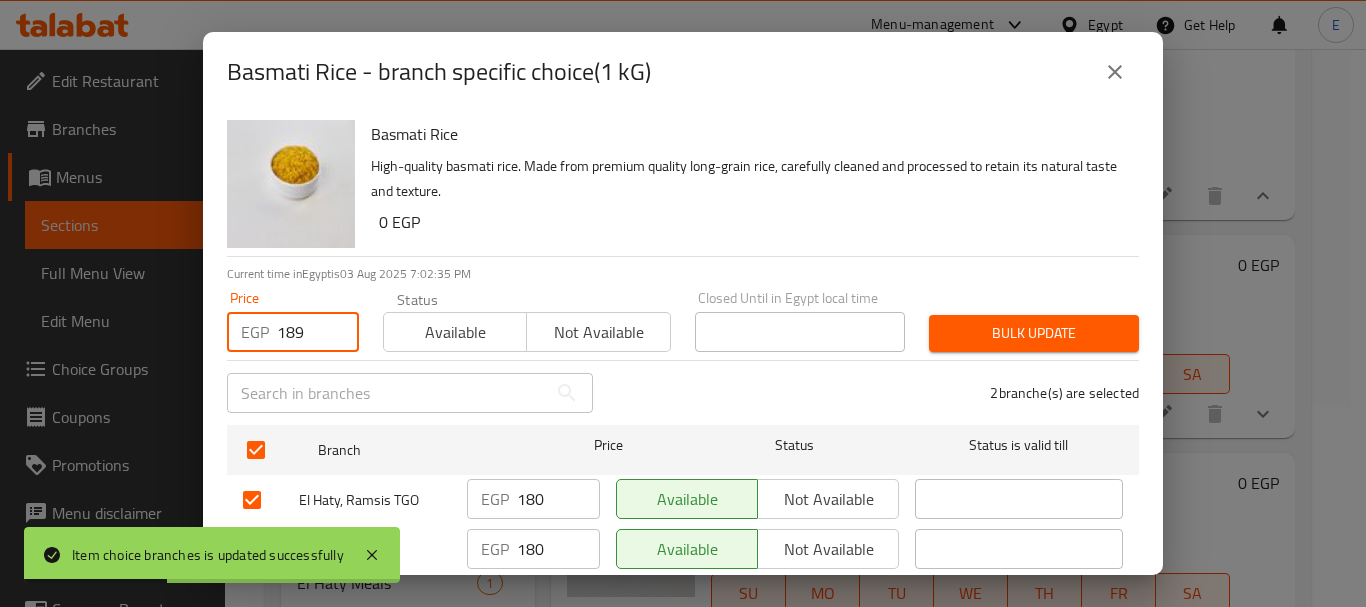 type on "189" 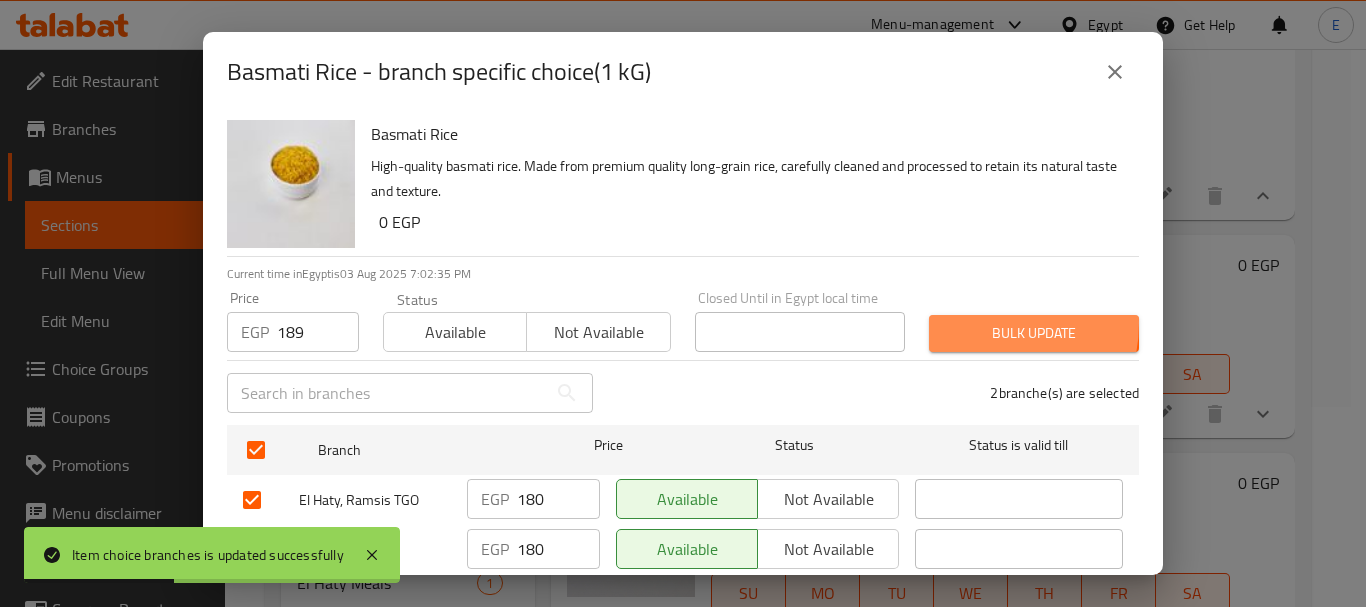 click on "Bulk update" at bounding box center [1034, 333] 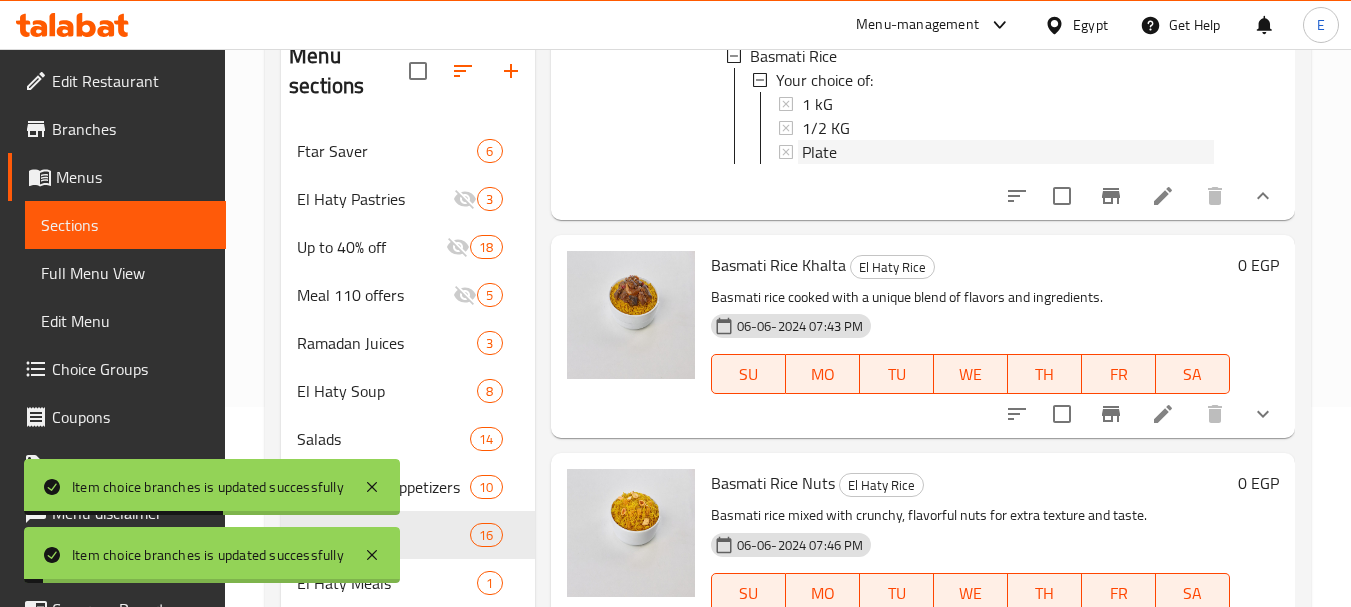 click on "Plate" at bounding box center [819, 152] 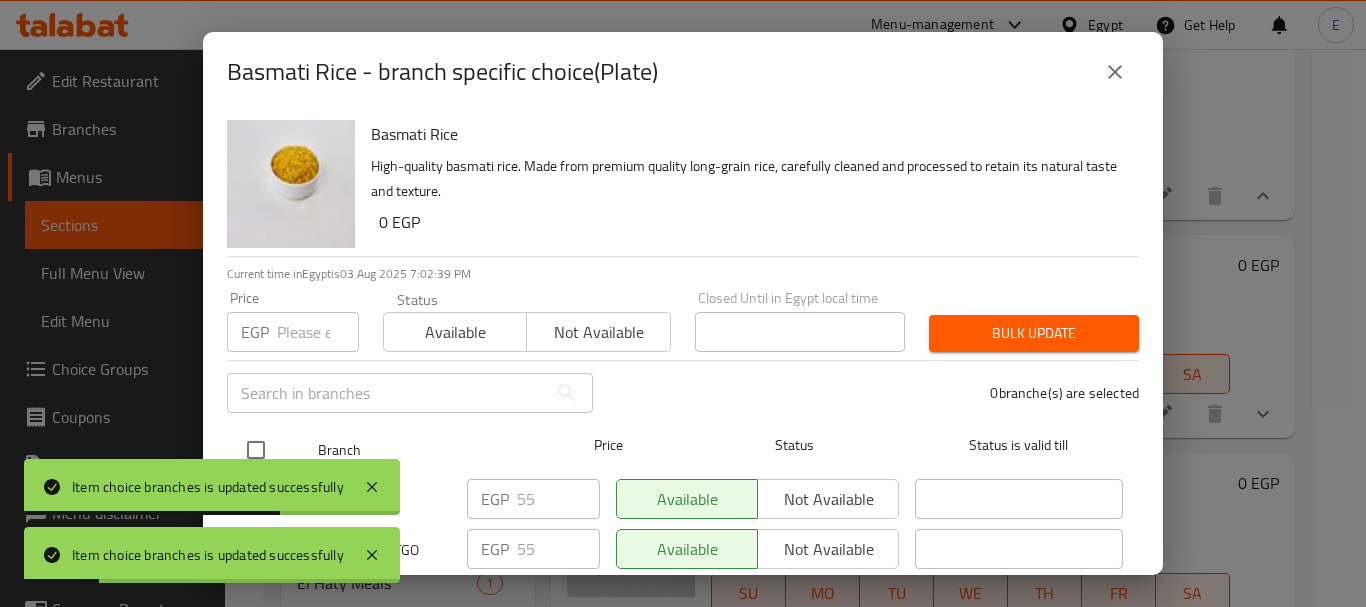 click at bounding box center (256, 450) 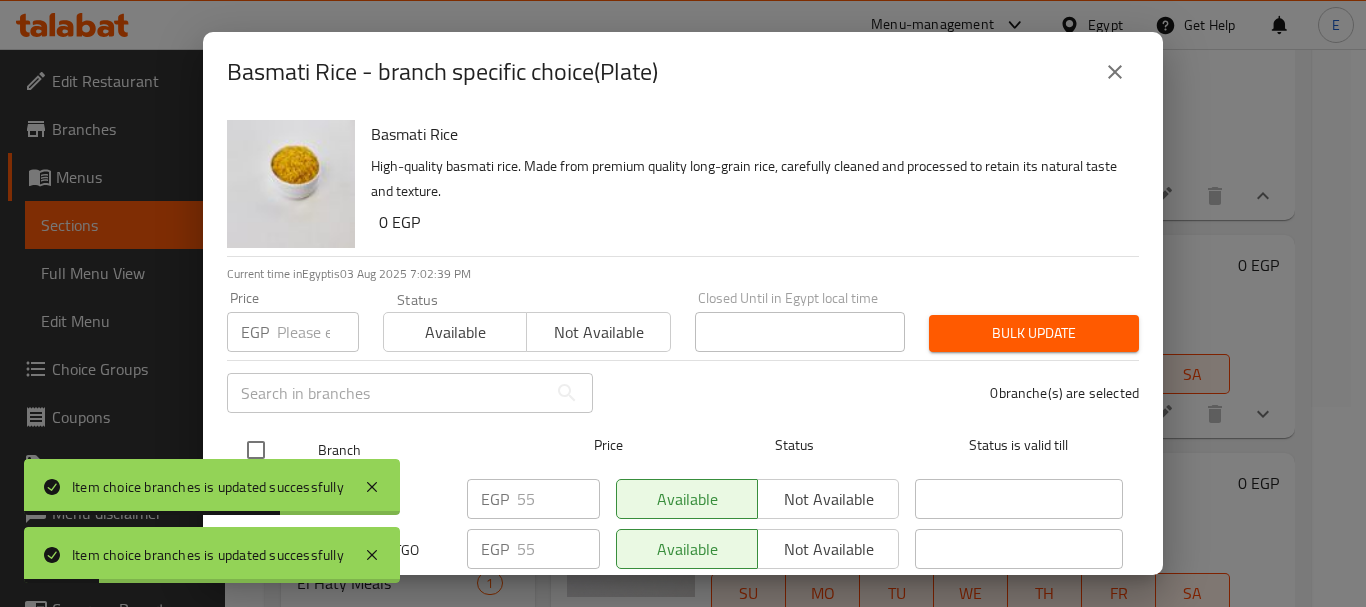 checkbox on "true" 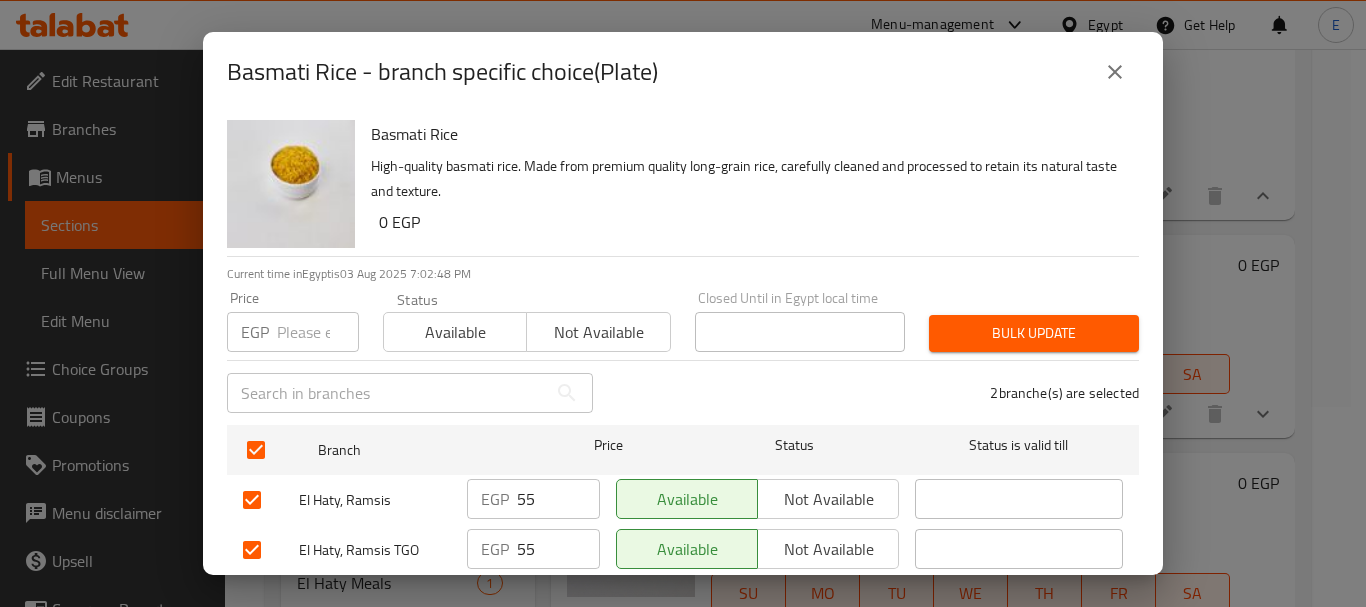 click at bounding box center (318, 332) 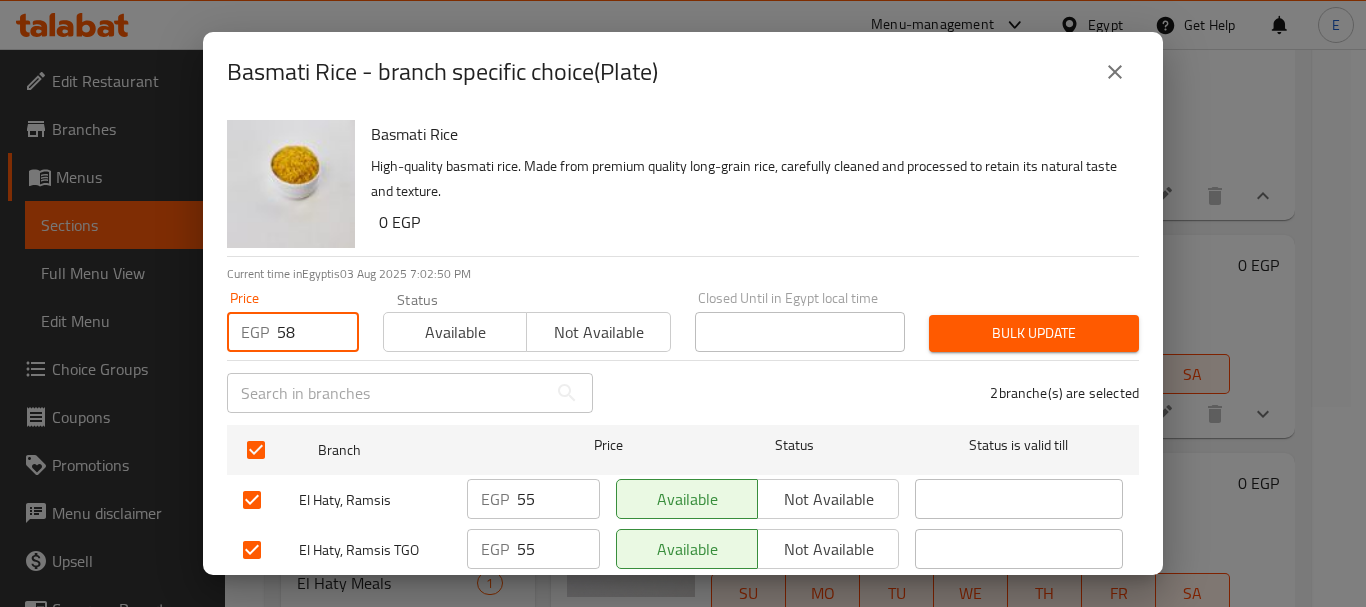 type on "58" 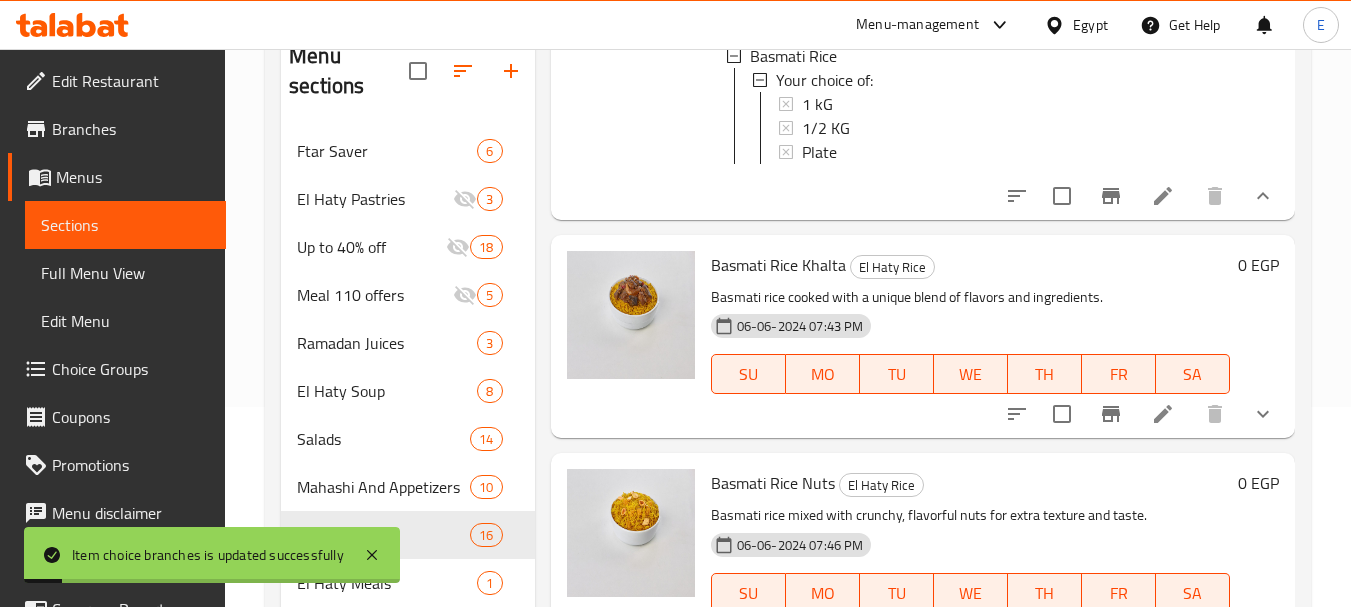 scroll, scrollTop: 3, scrollLeft: 0, axis: vertical 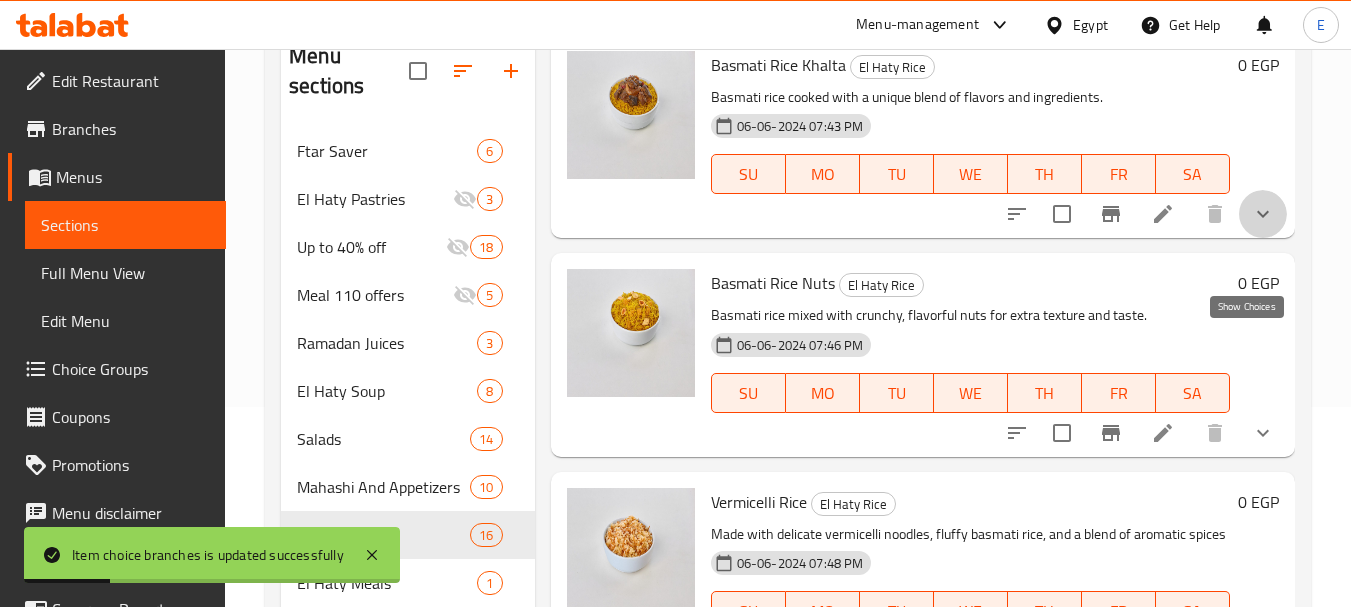 click 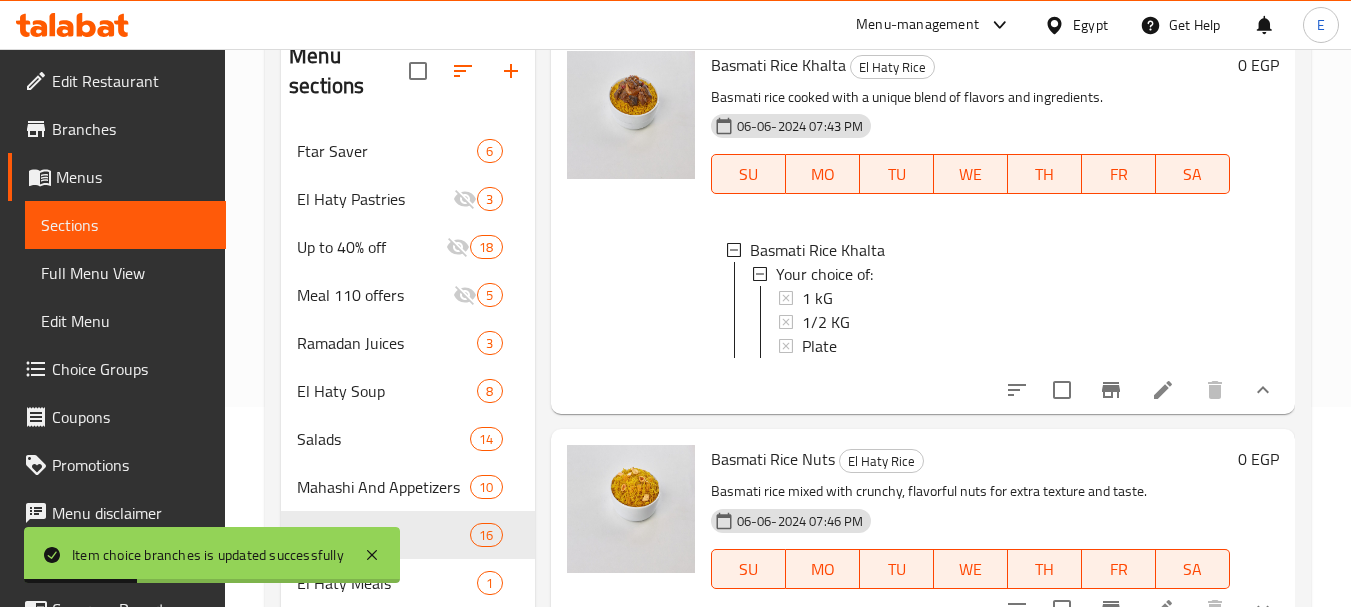 scroll, scrollTop: 3100, scrollLeft: 0, axis: vertical 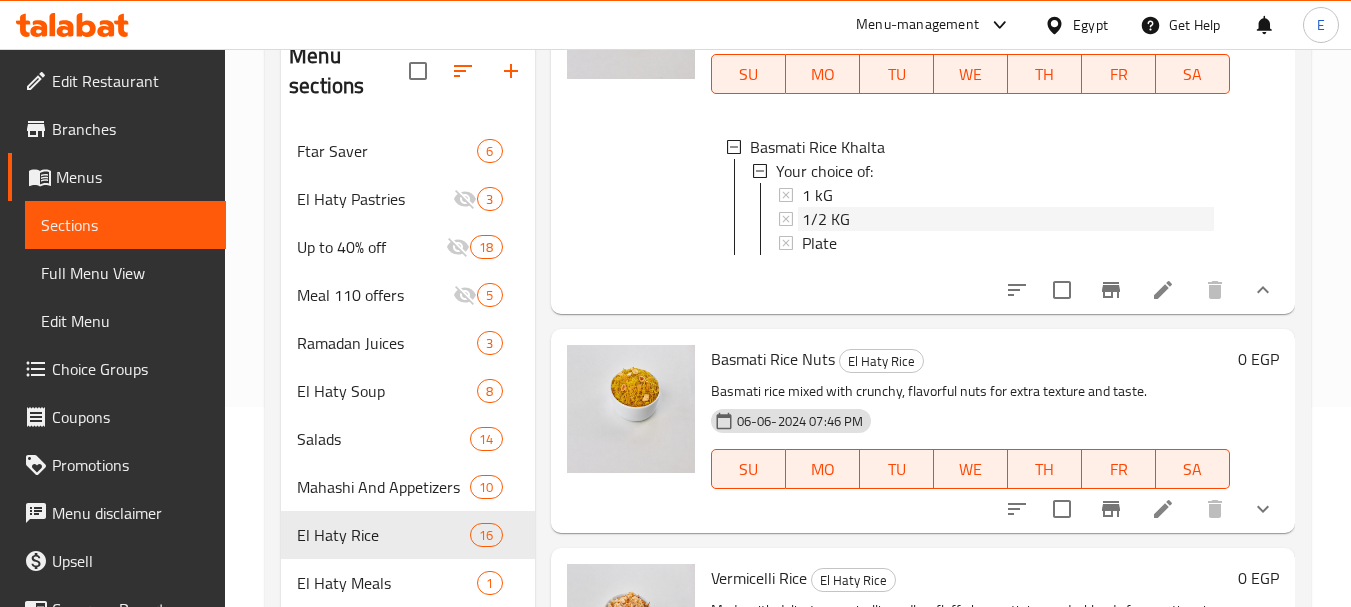 click on "1/2 KG" at bounding box center [826, 219] 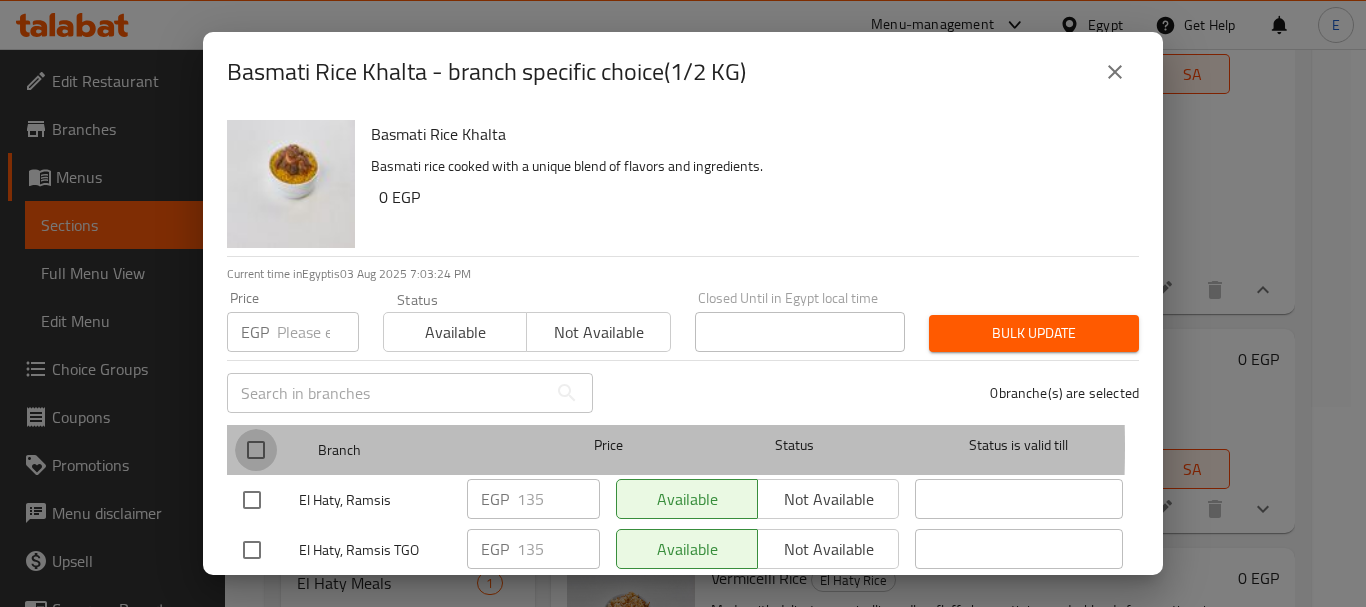 click at bounding box center [256, 450] 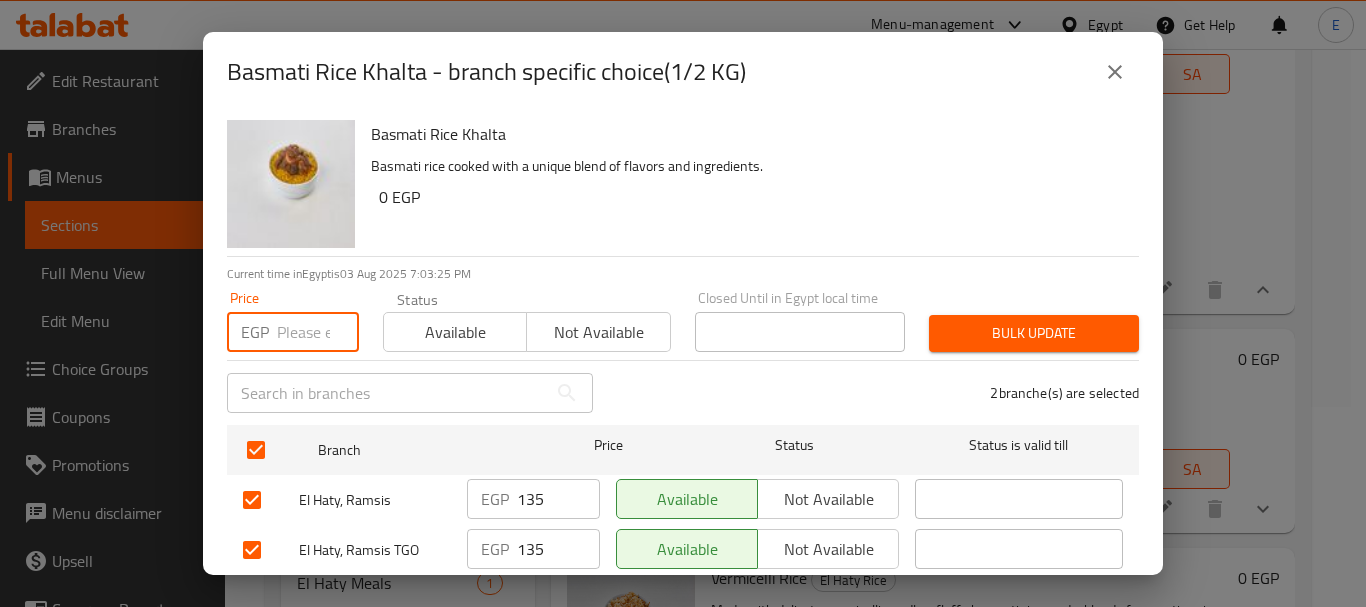 click at bounding box center (318, 332) 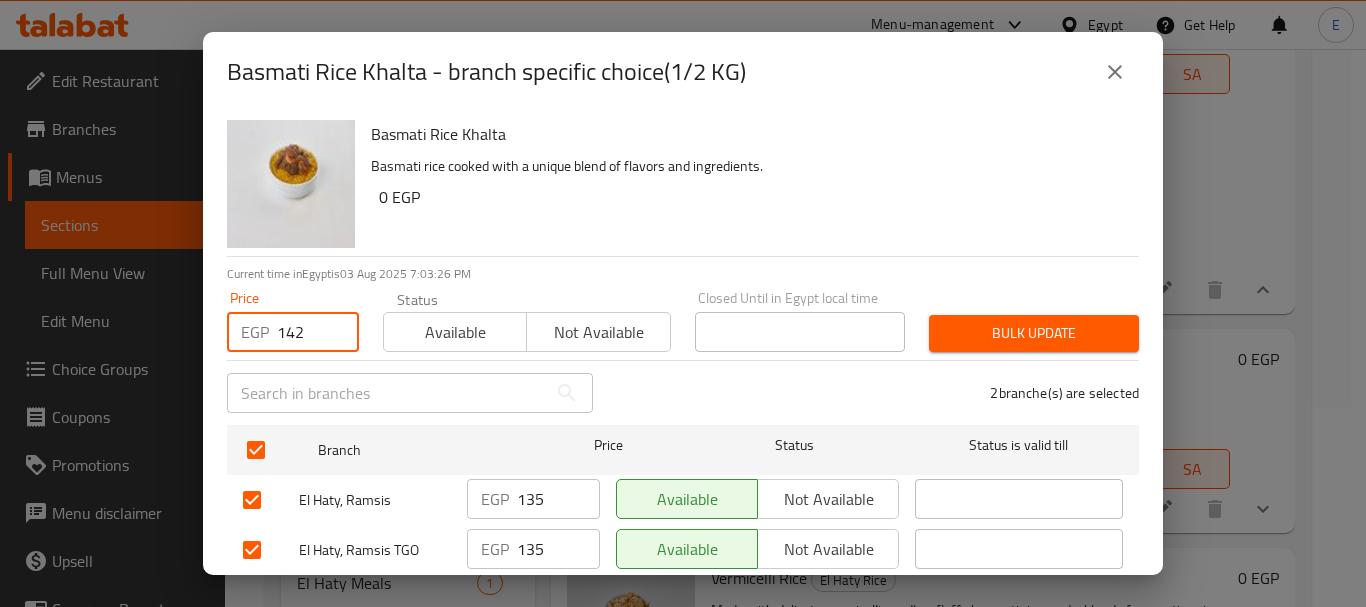 type on "142" 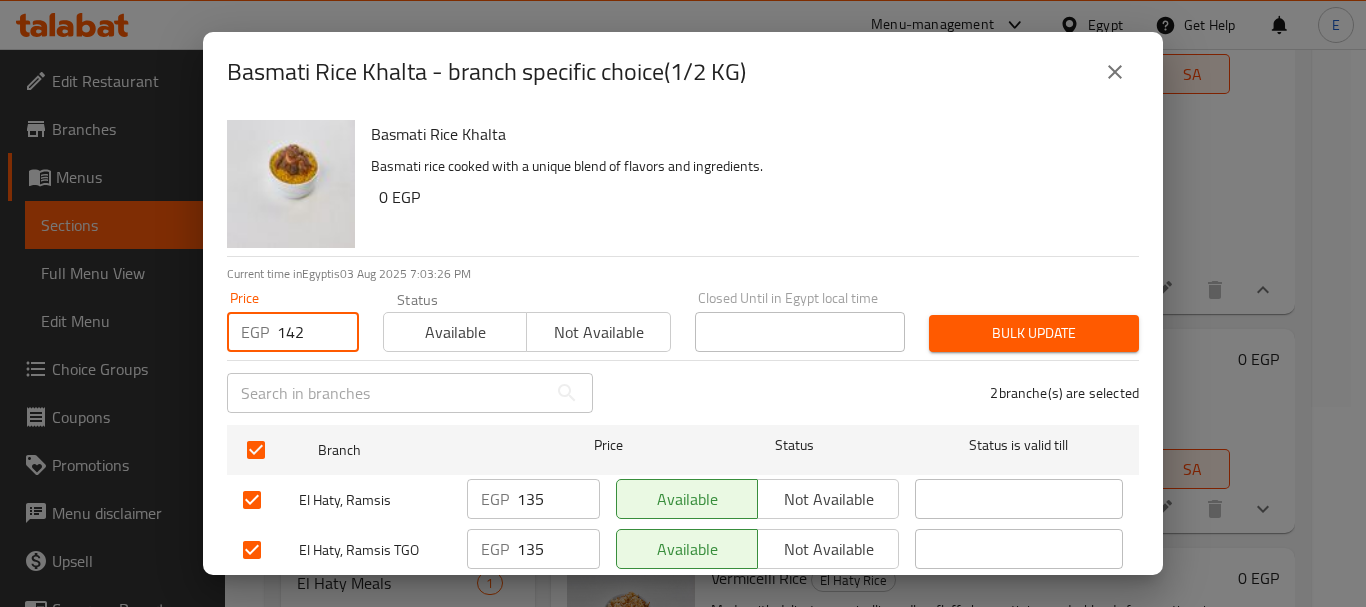 click on "Bulk update" at bounding box center [1034, 333] 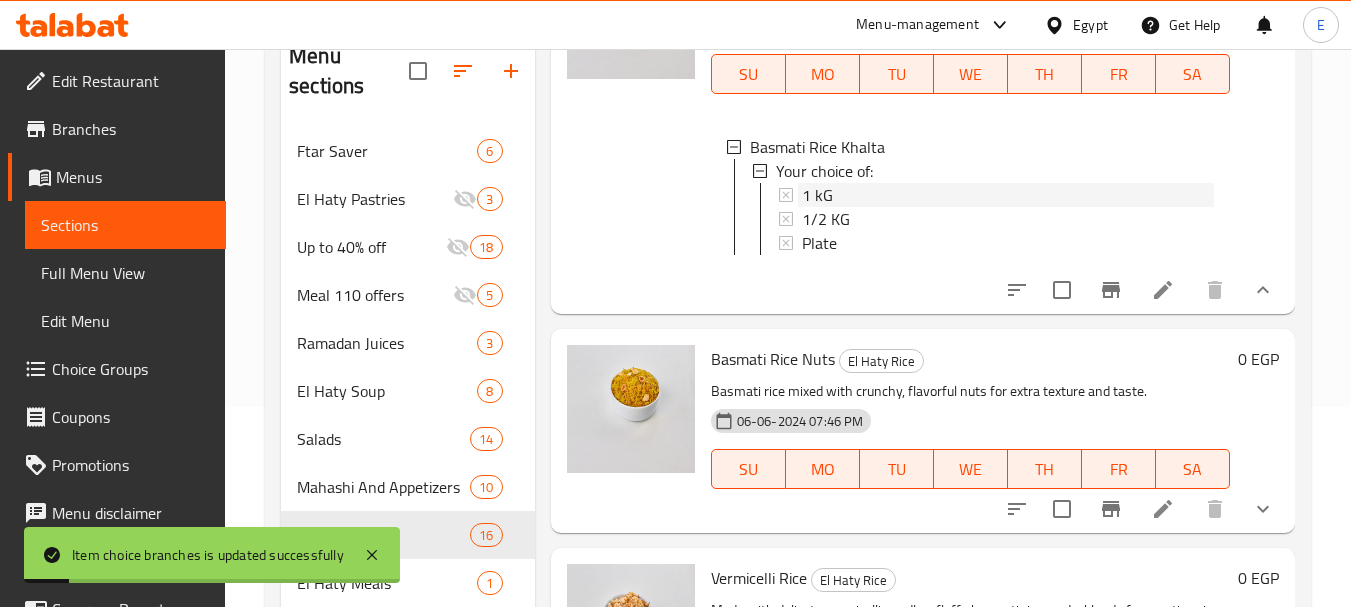click on "1 kG" at bounding box center (817, 195) 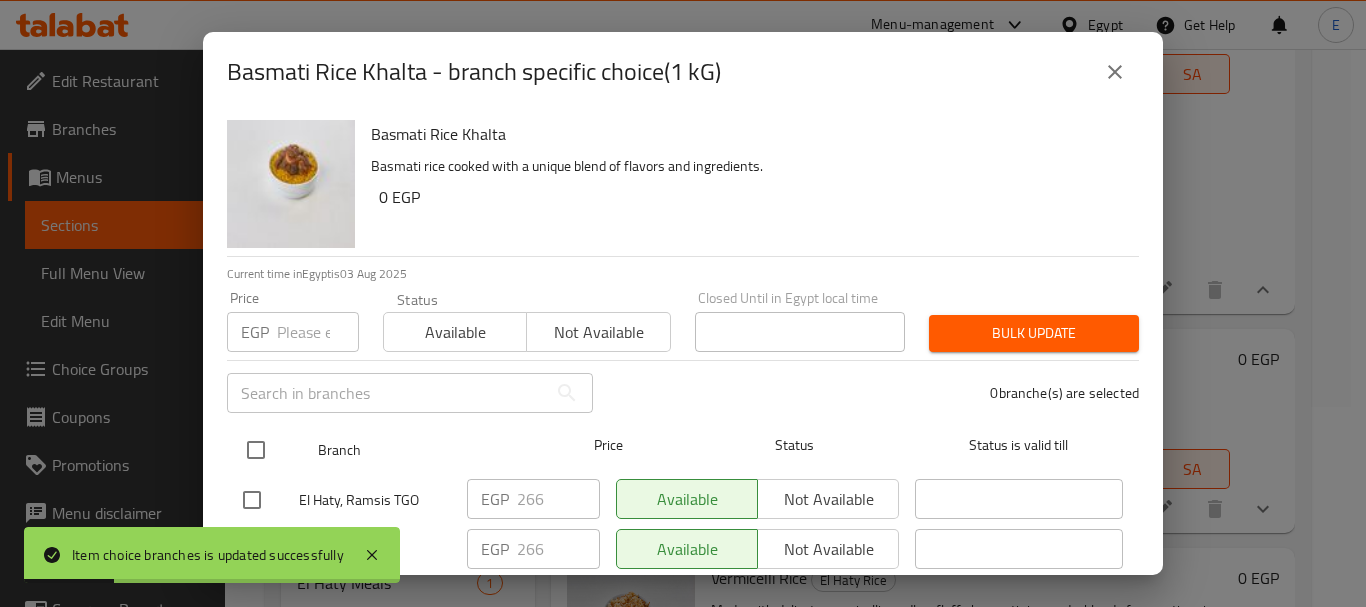 click at bounding box center [256, 450] 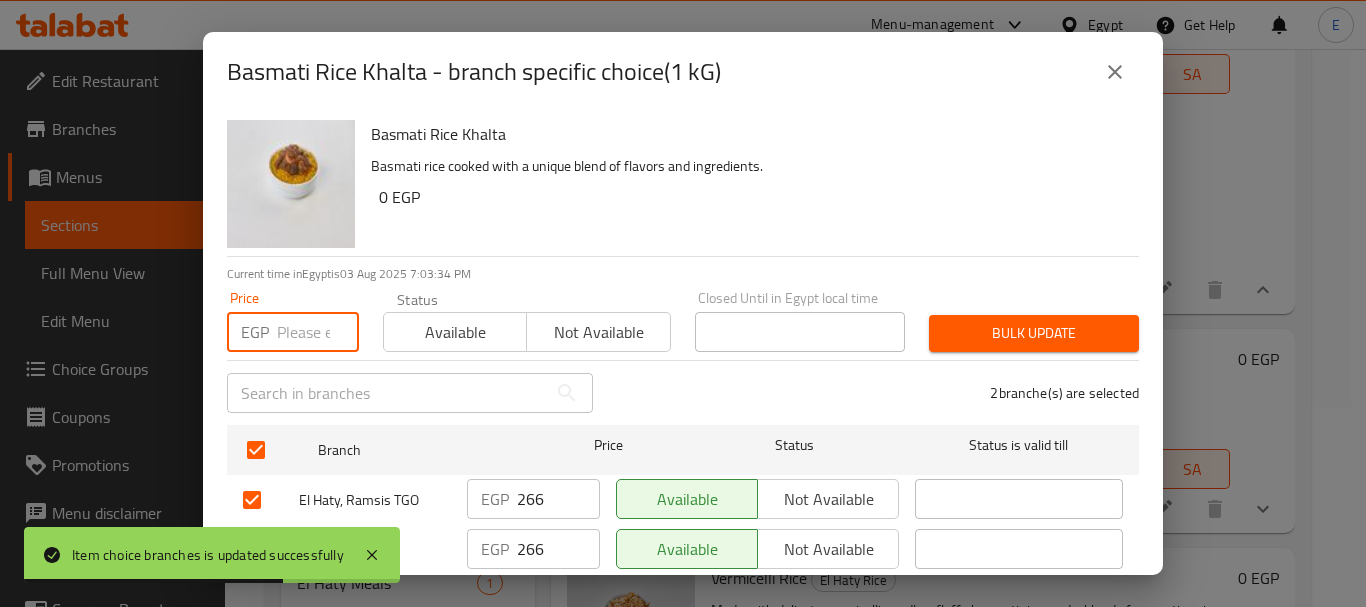 click at bounding box center (318, 332) 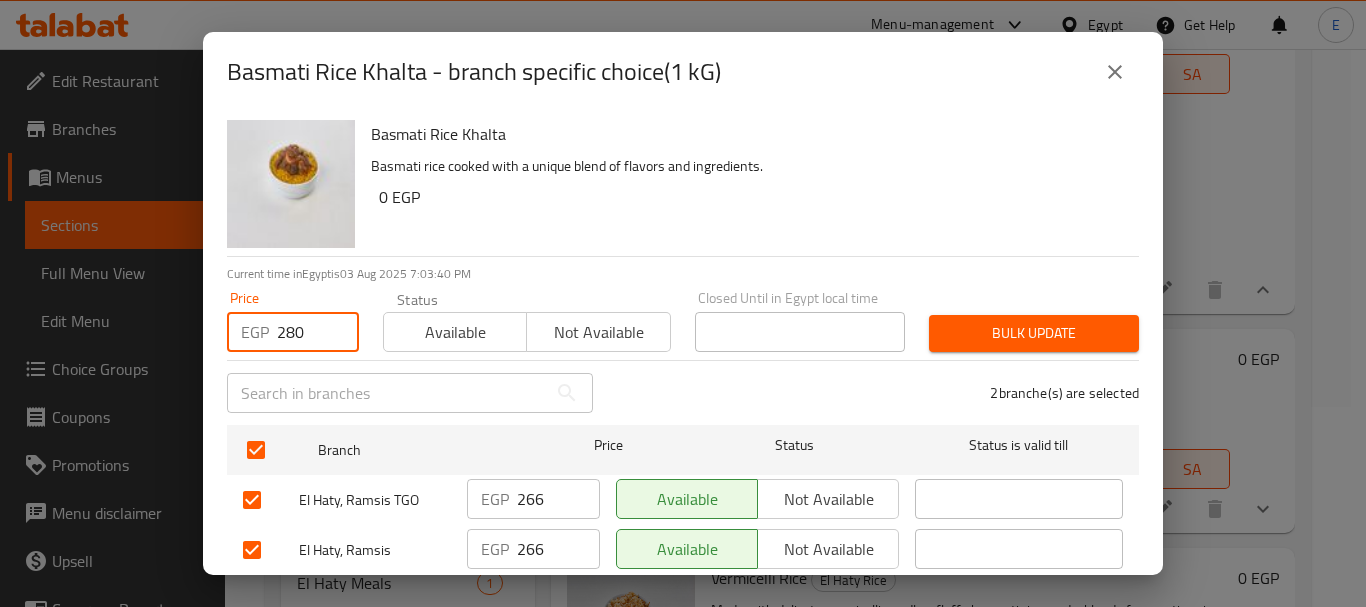 type on "280" 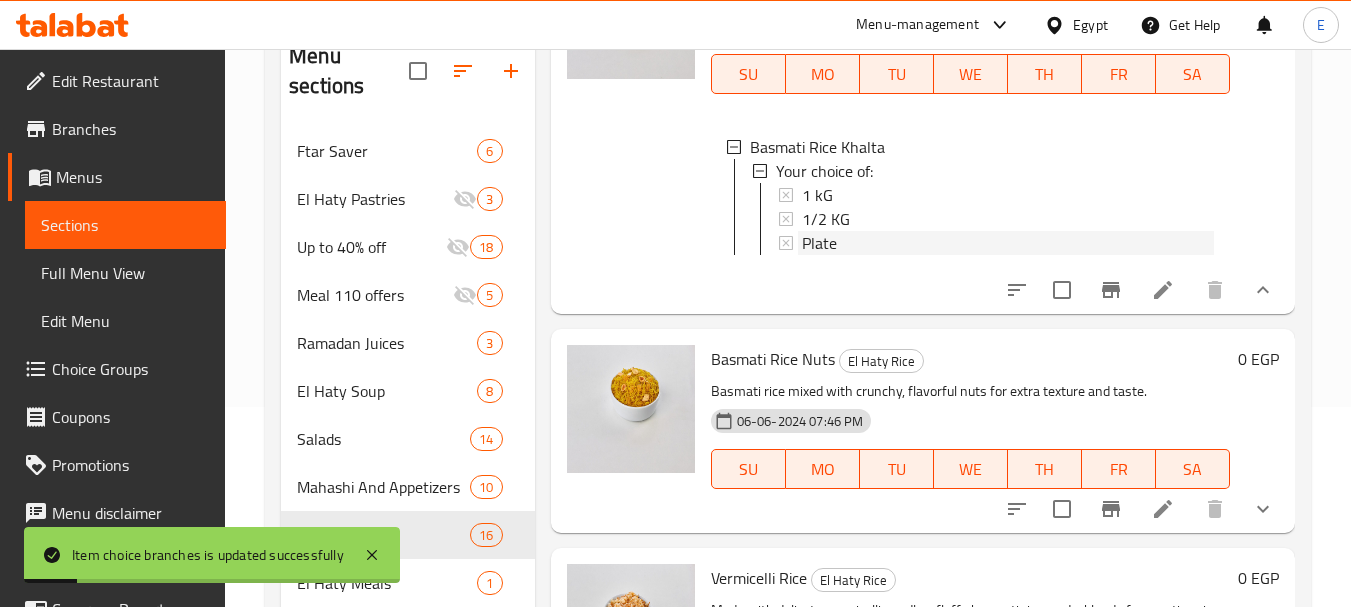 click on "Plate" at bounding box center [819, 243] 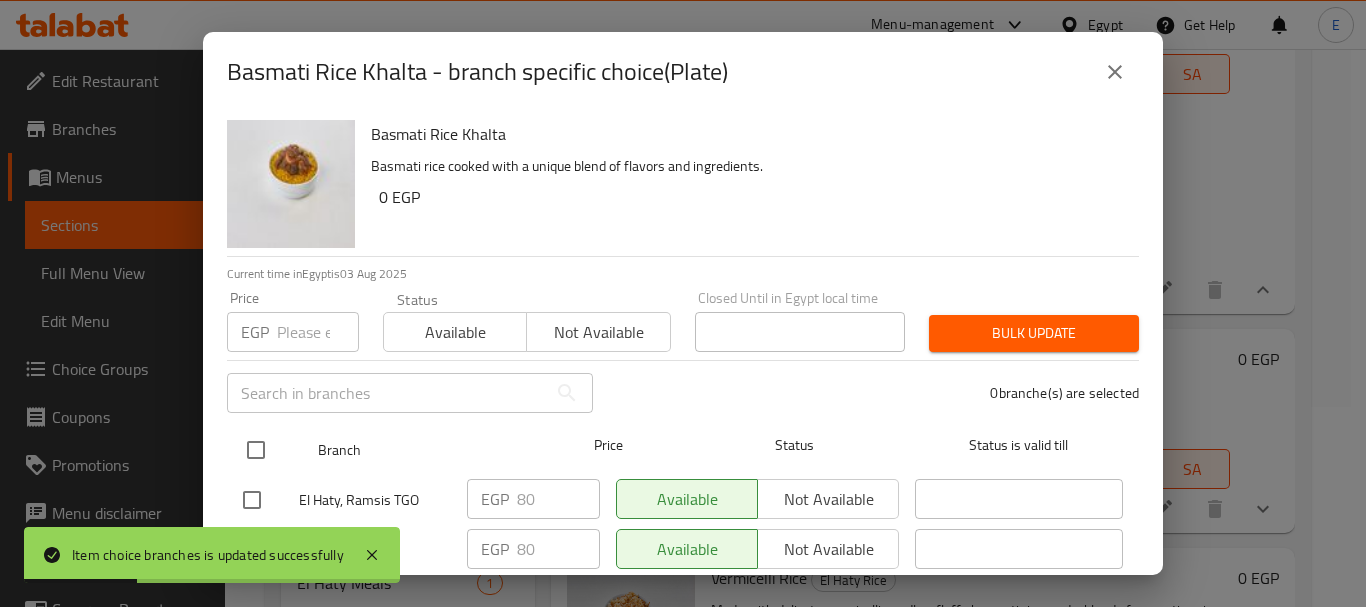 click at bounding box center [256, 450] 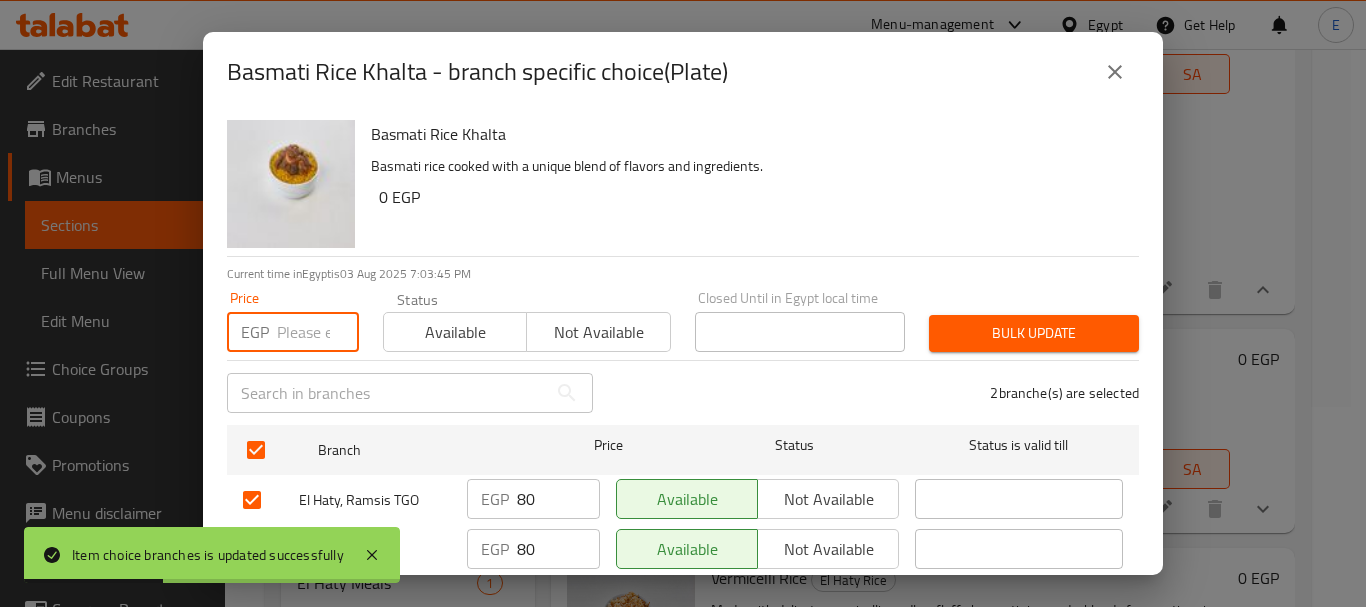 click at bounding box center (318, 332) 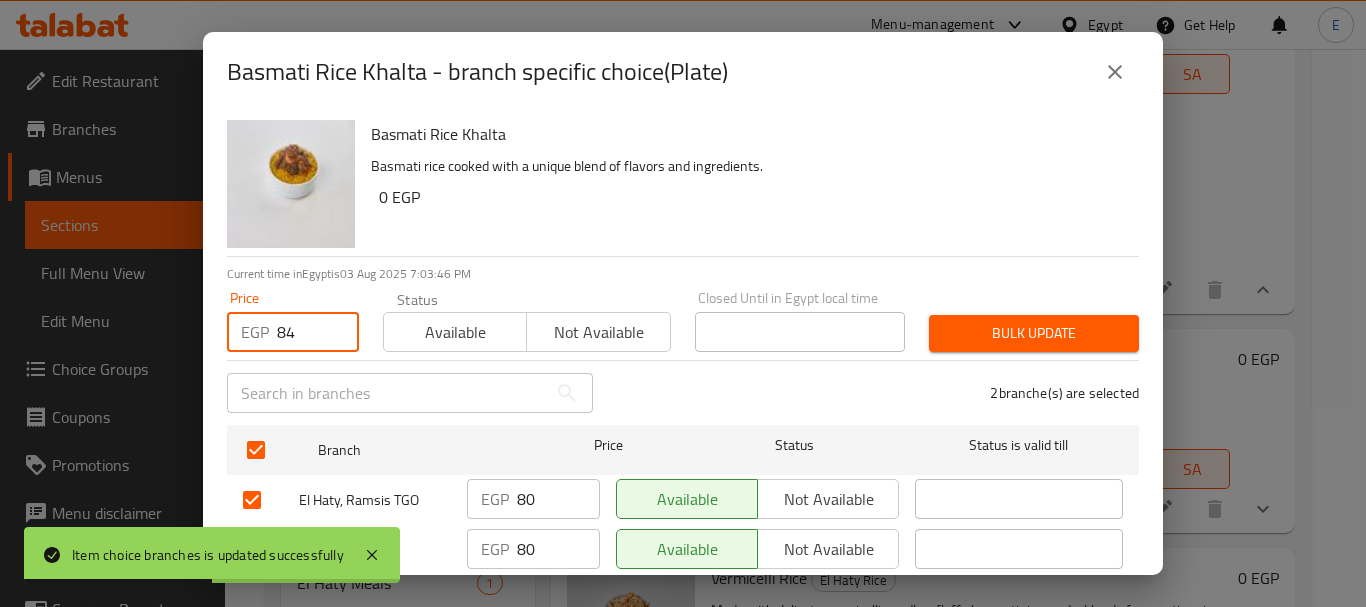type on "84" 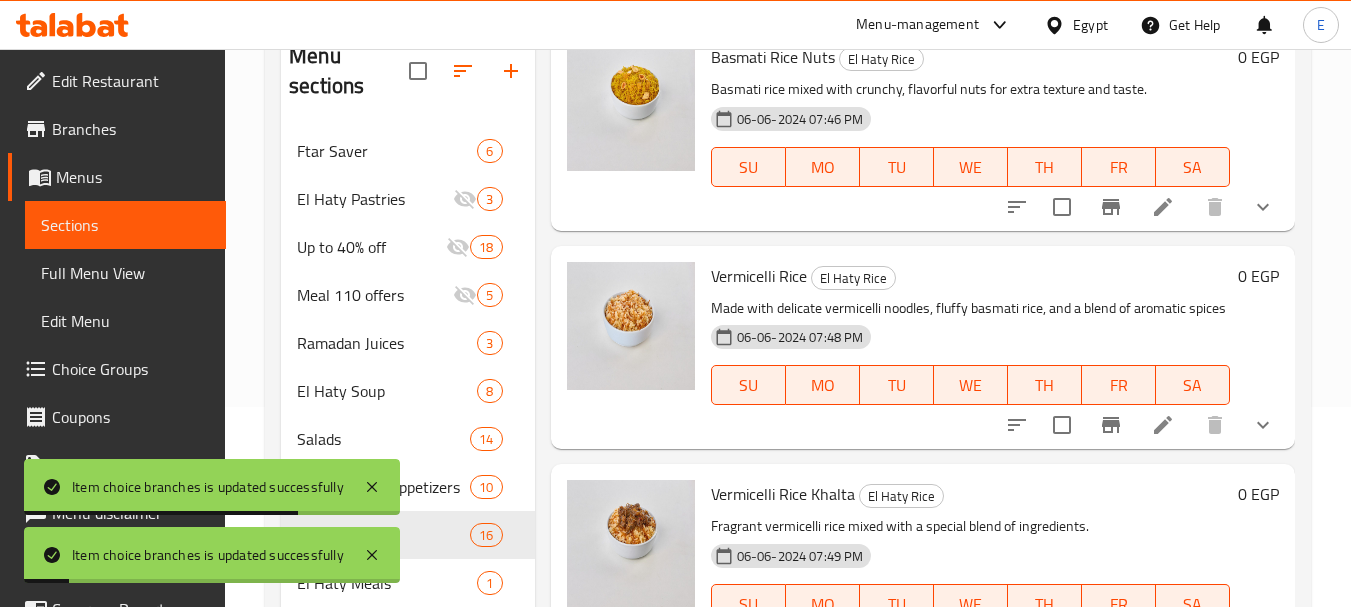 scroll, scrollTop: 3500, scrollLeft: 0, axis: vertical 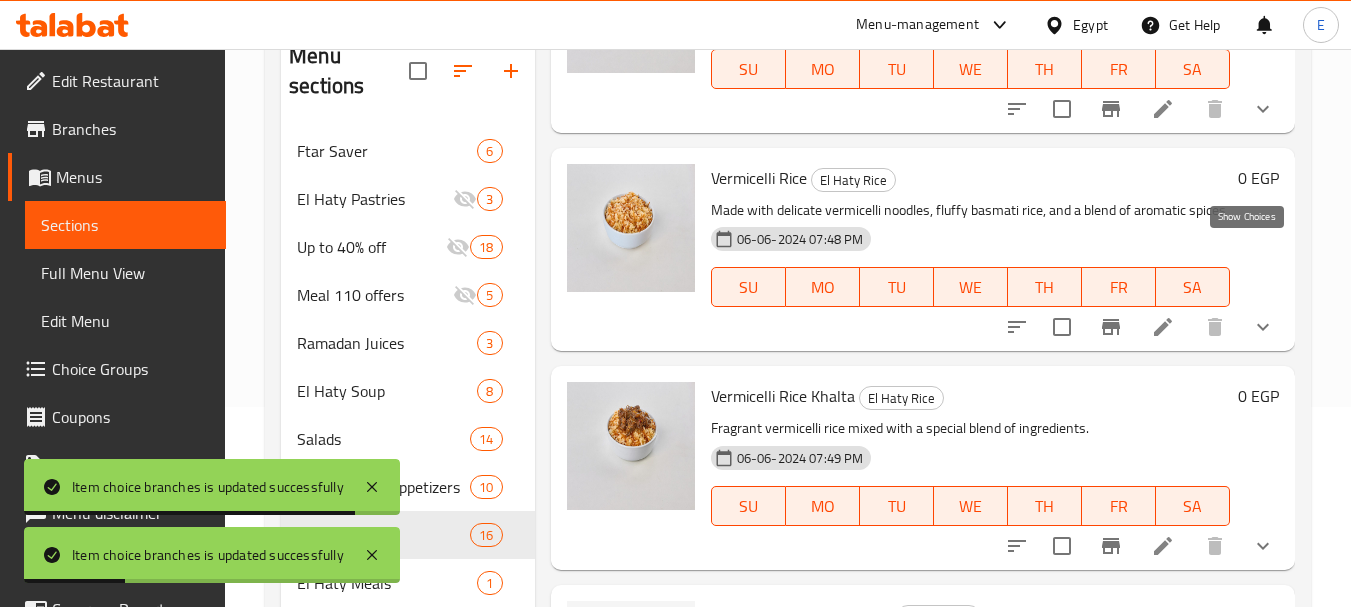 click 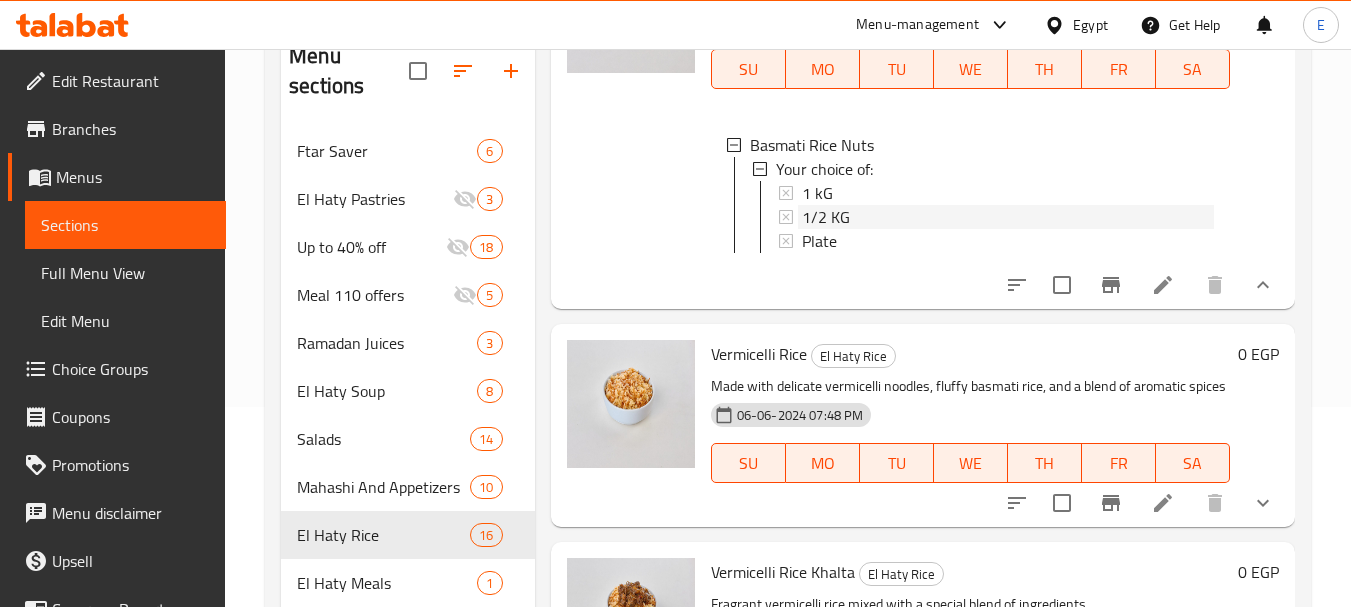 click on "1/2 KG" at bounding box center [826, 217] 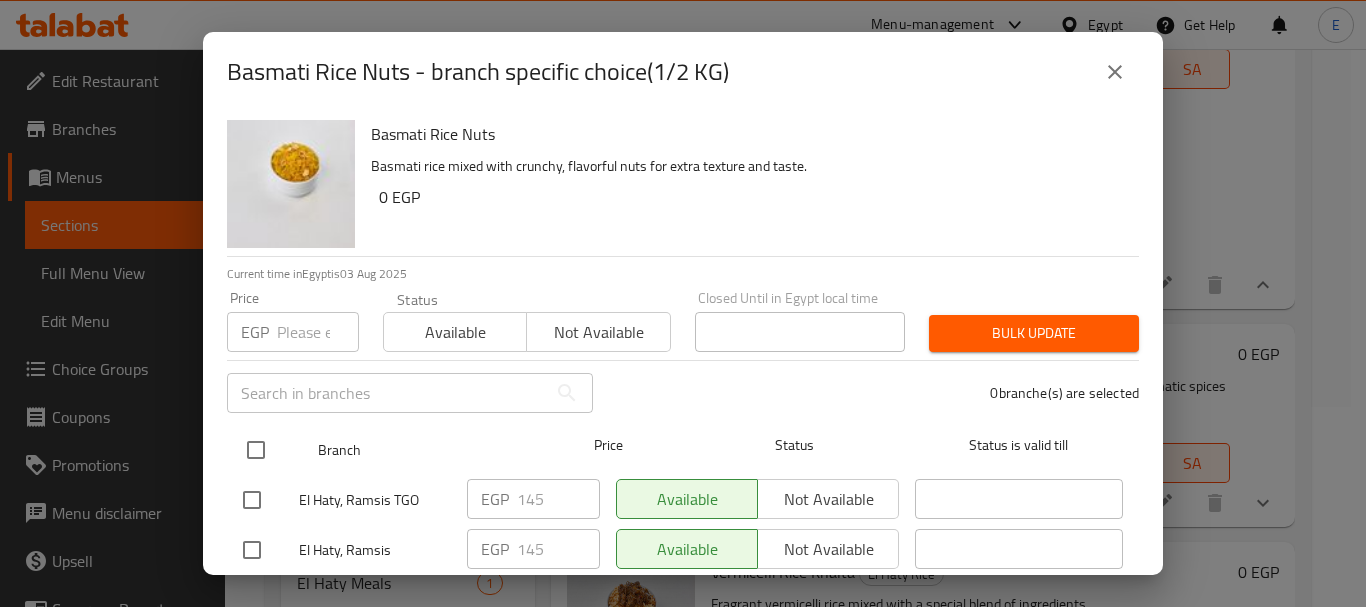 click at bounding box center [256, 450] 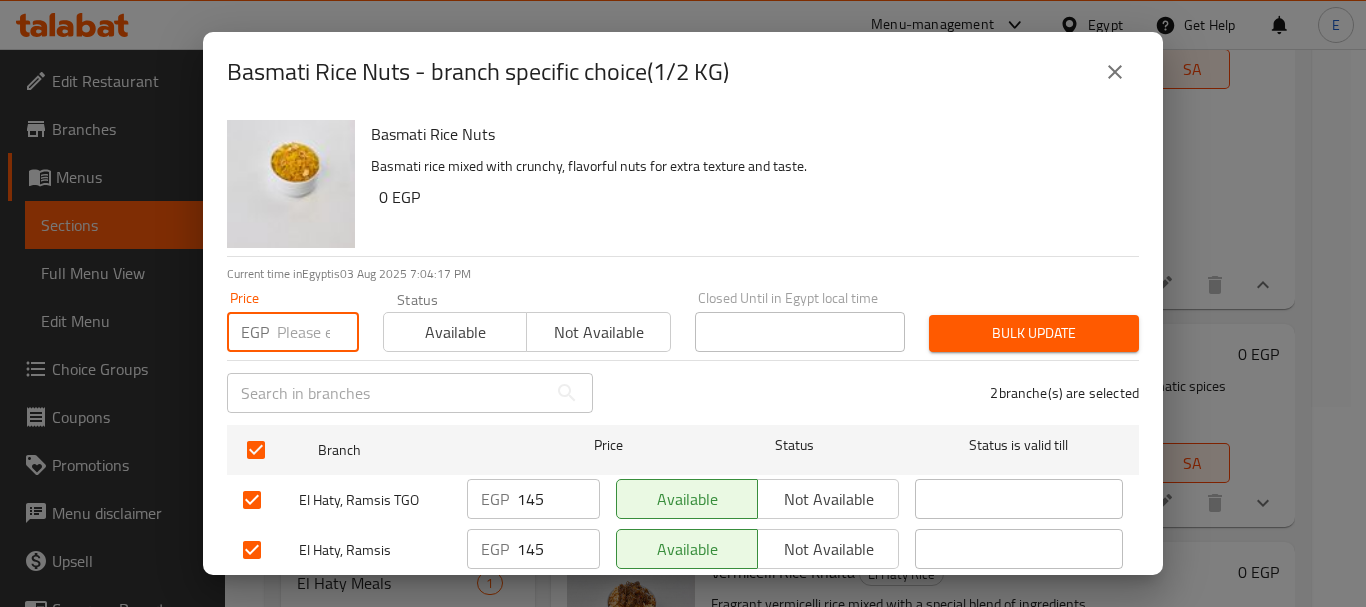 click at bounding box center (318, 332) 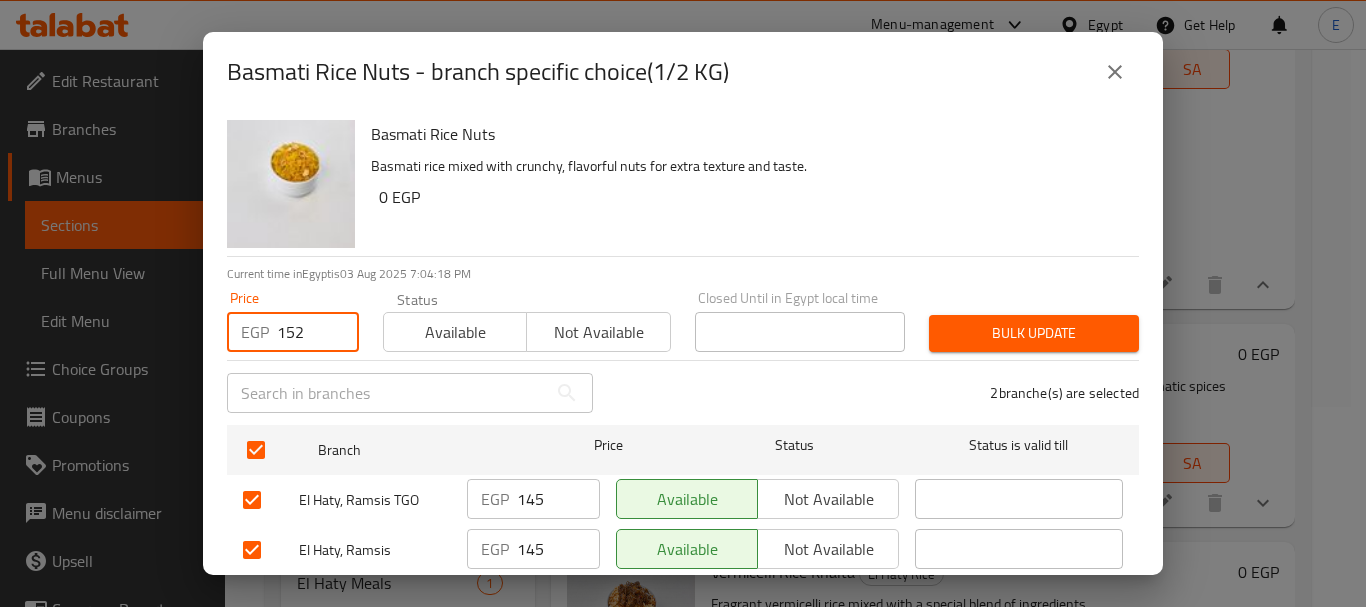 type on "152" 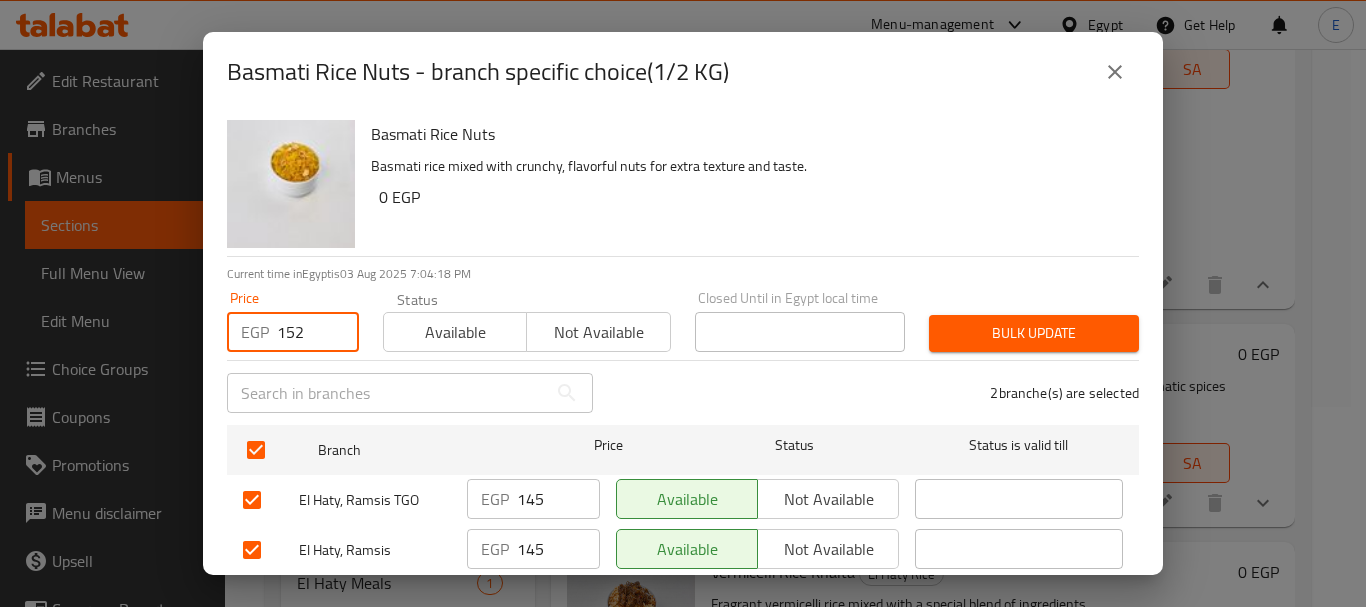 click on "Bulk update" at bounding box center (1034, 333) 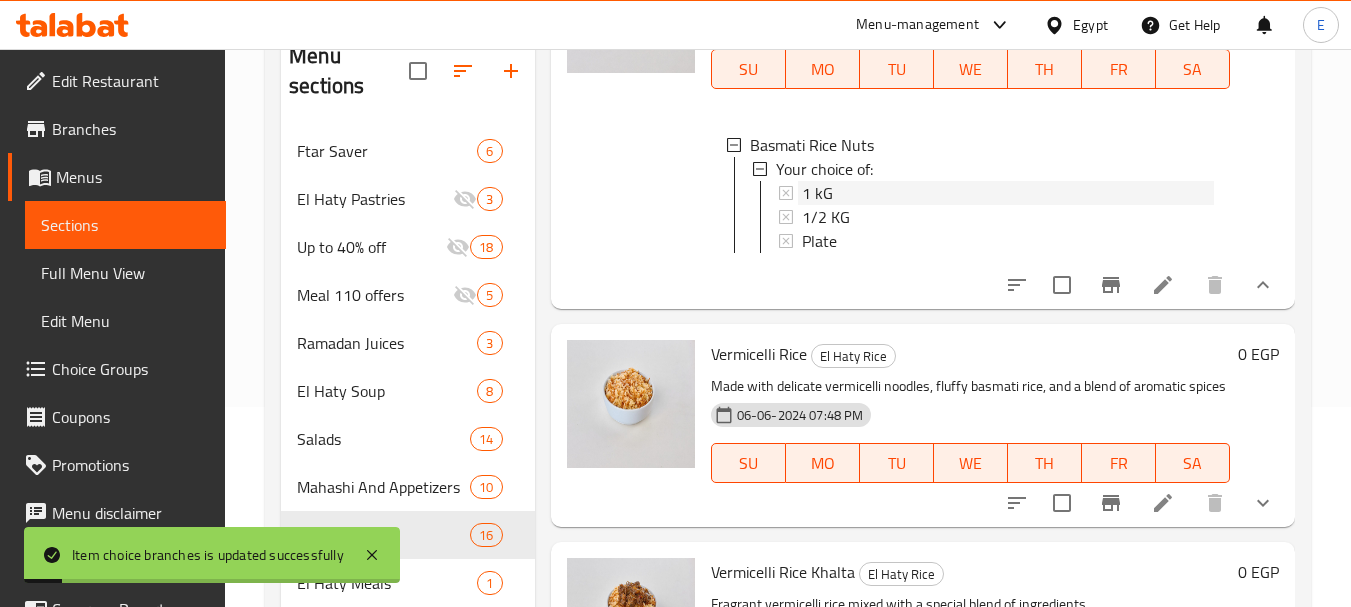 click on "1 kG" at bounding box center (817, 193) 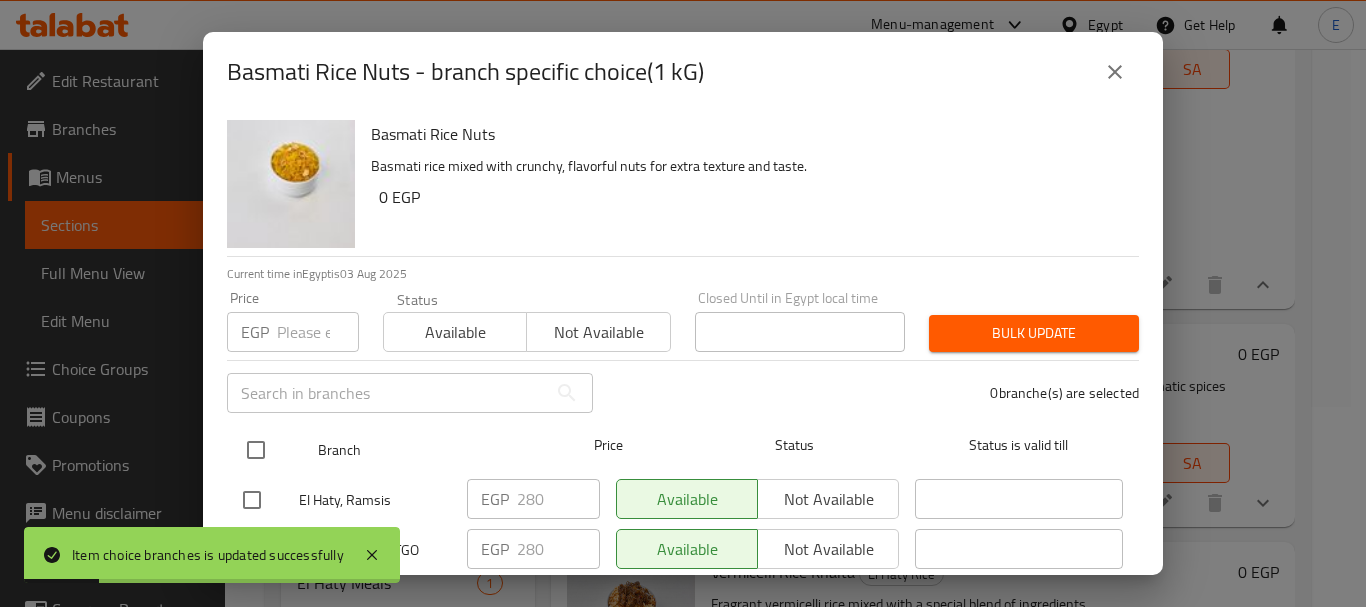 click at bounding box center (256, 450) 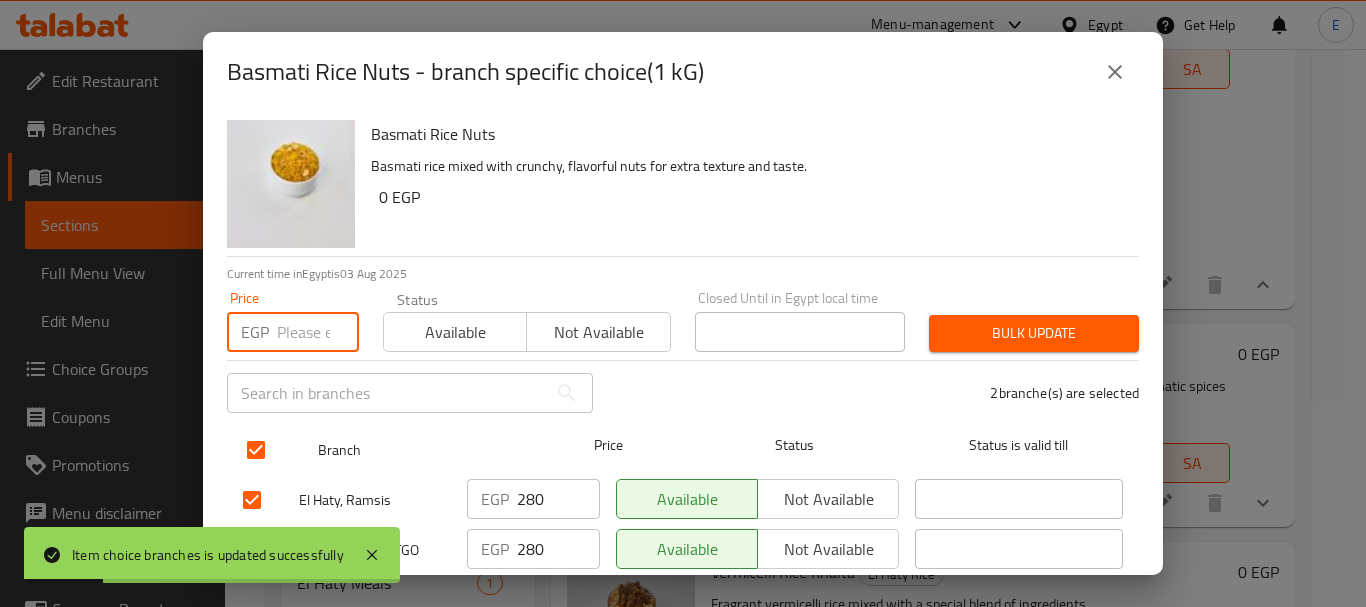checkbox on "true" 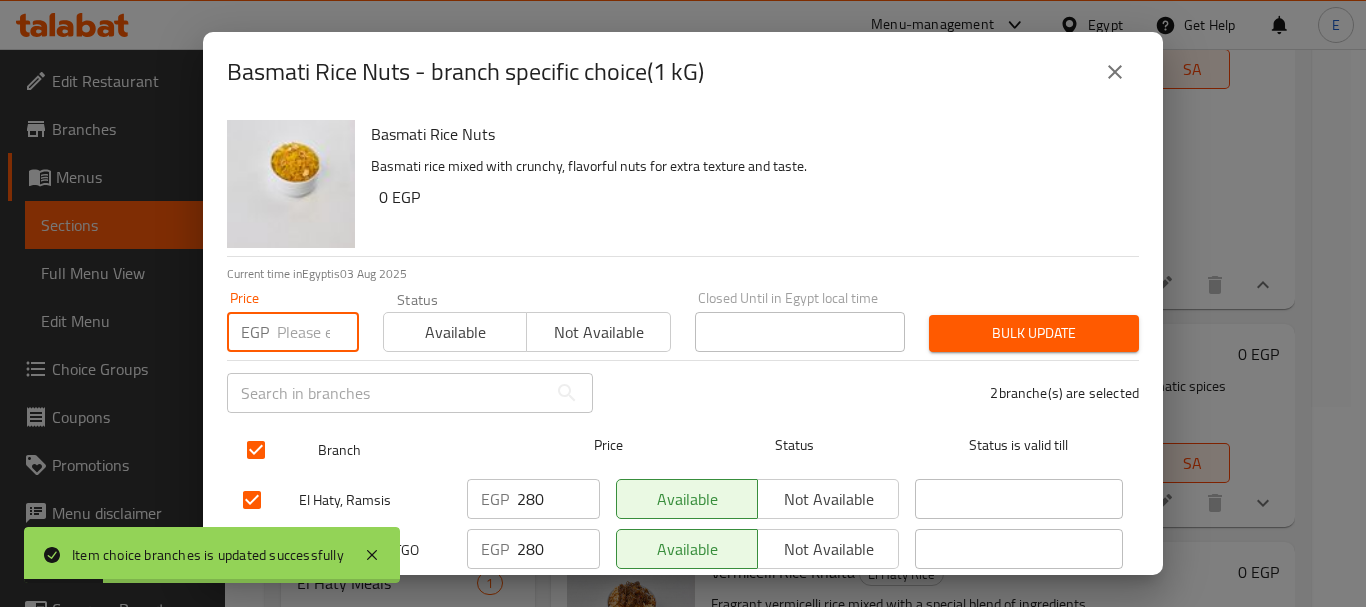 type 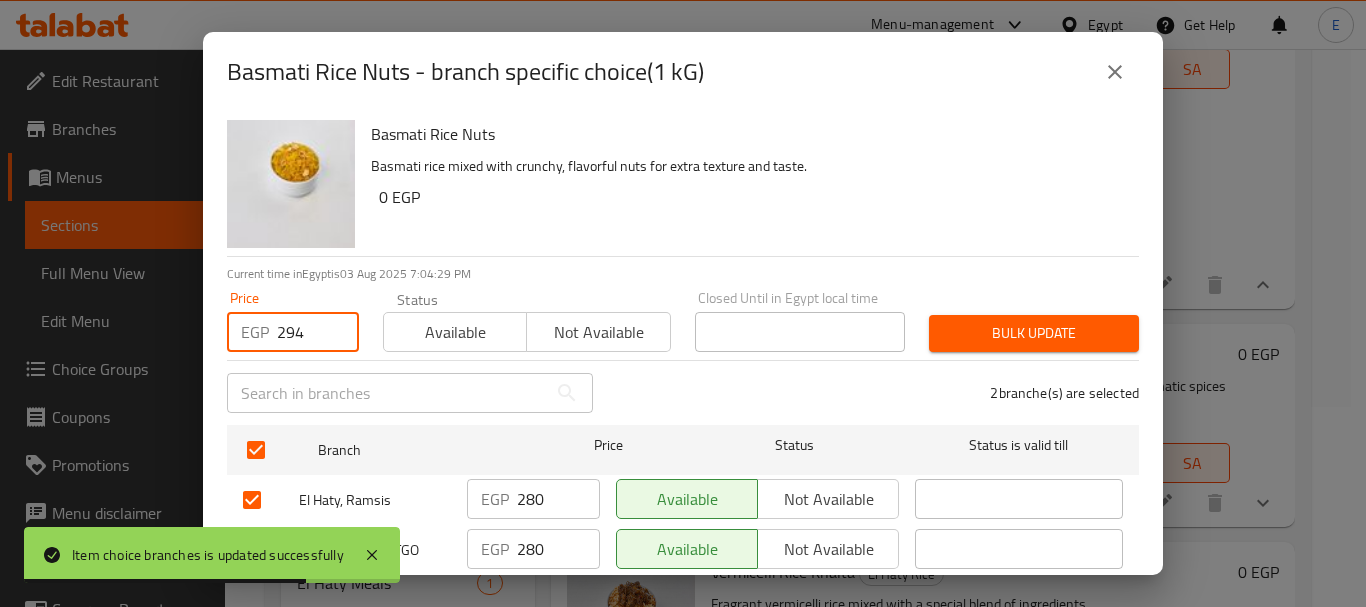 click on "Bulk update" at bounding box center [1034, 333] 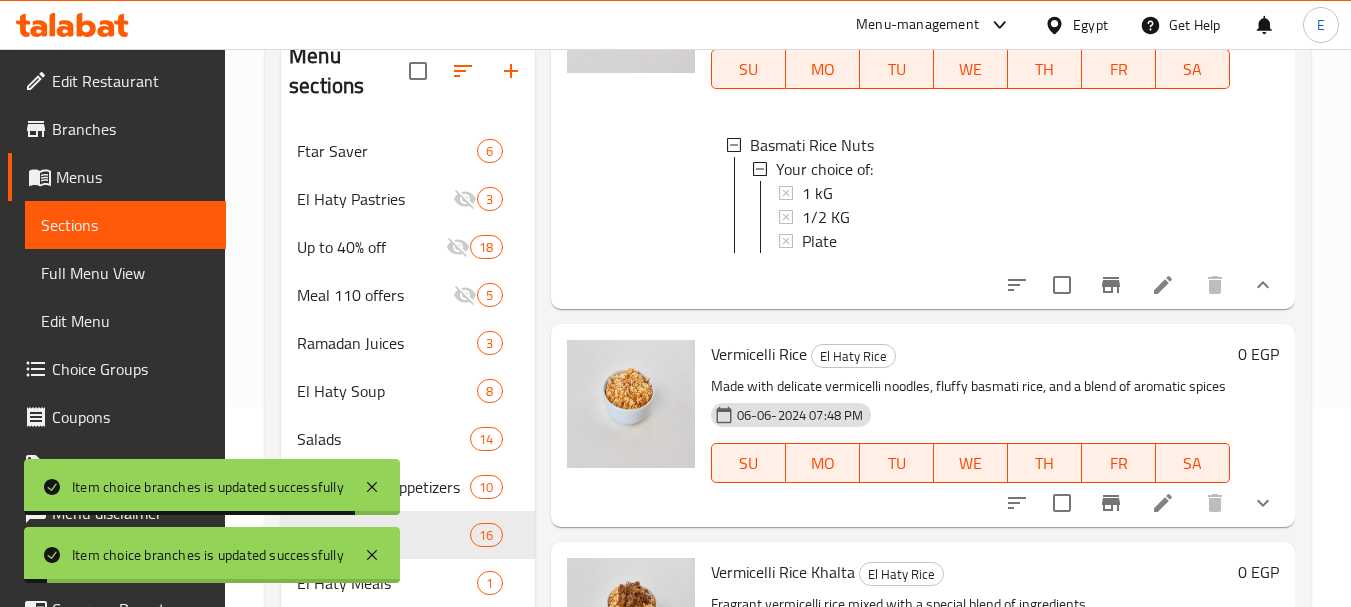 scroll, scrollTop: 3600, scrollLeft: 0, axis: vertical 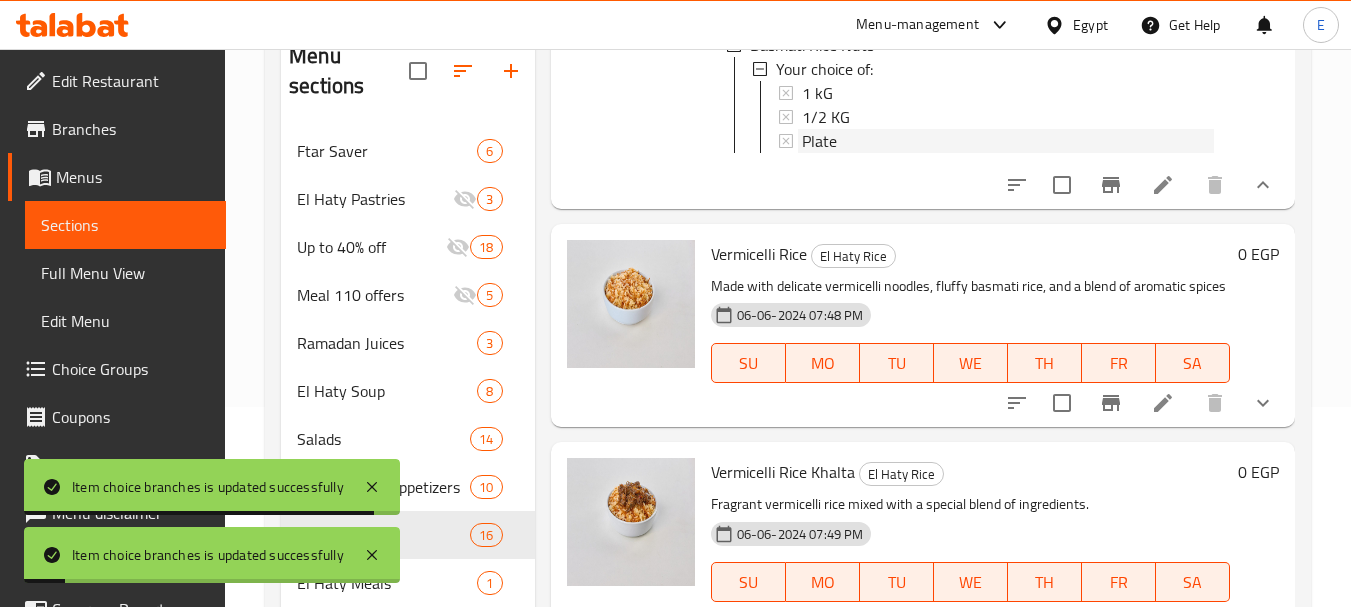 click on "Plate" at bounding box center [819, 141] 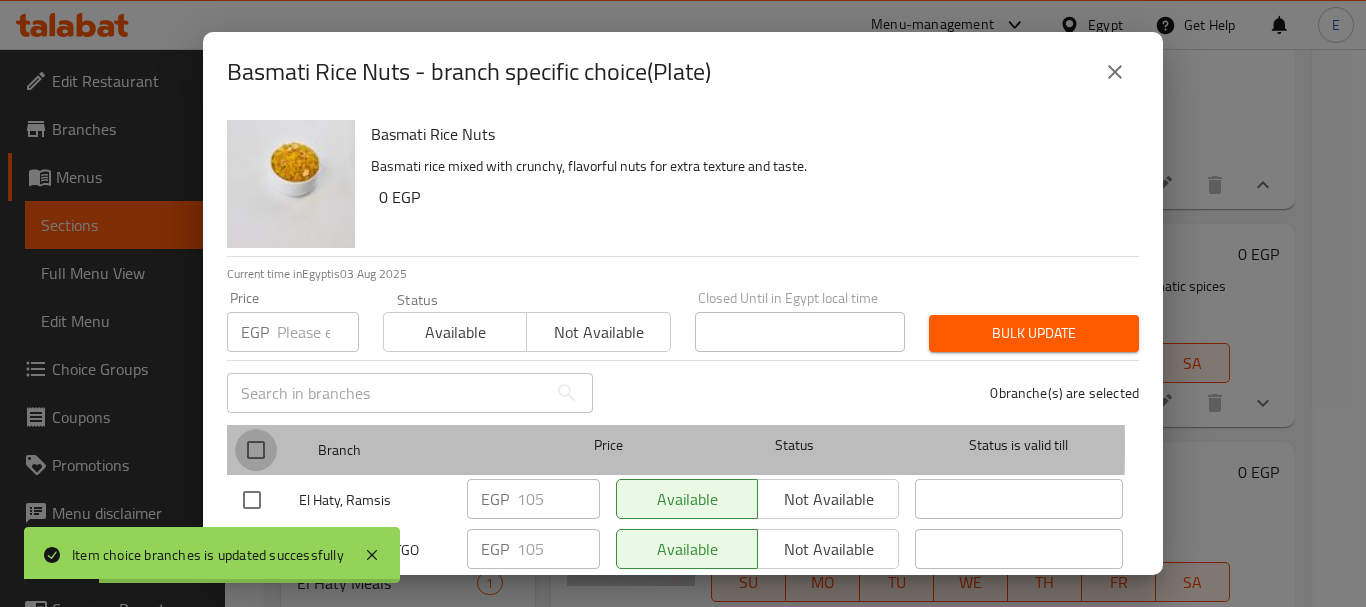 click at bounding box center (256, 450) 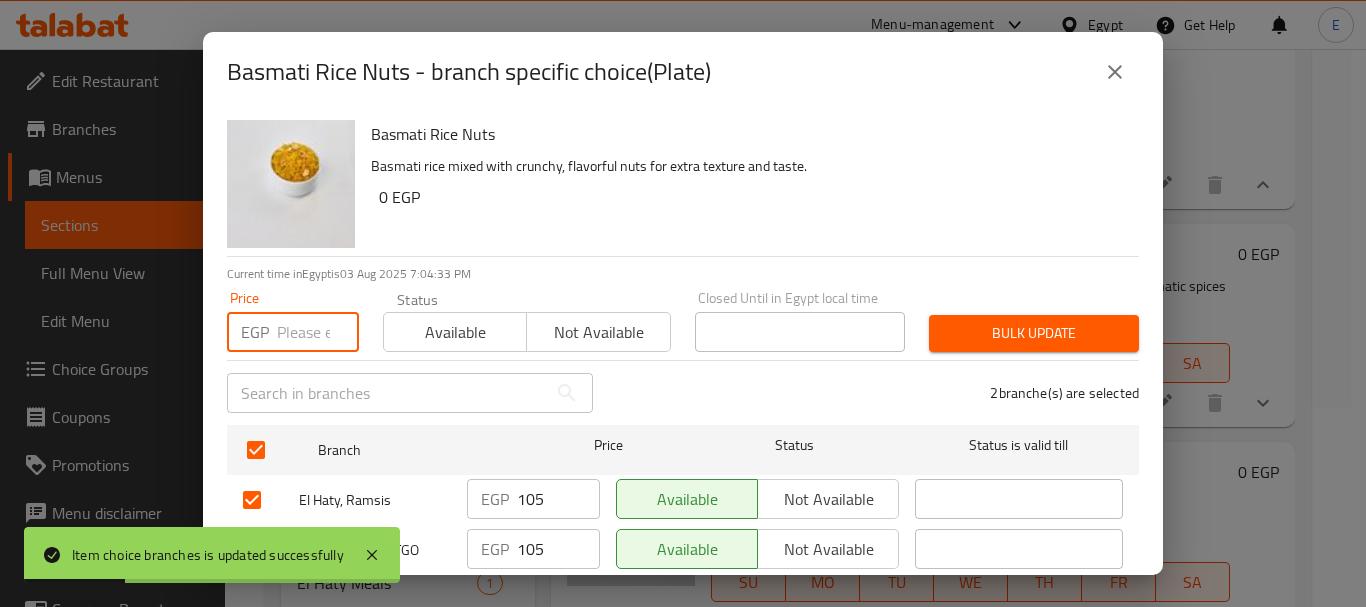 click at bounding box center [318, 332] 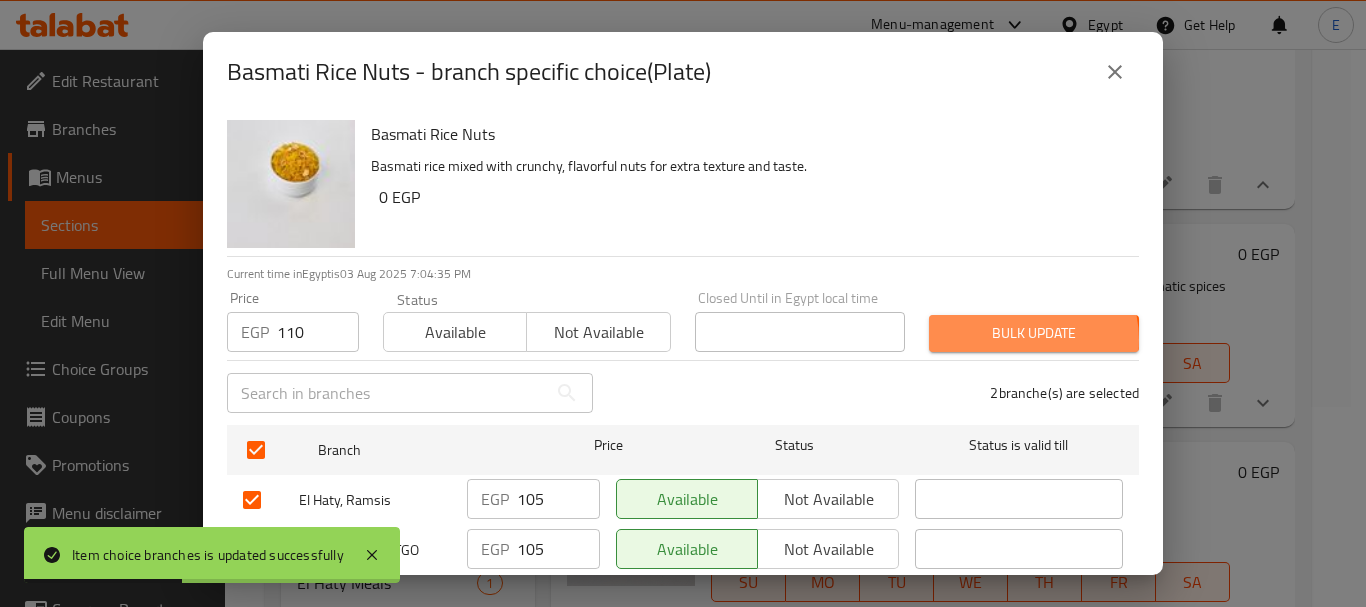 click on "Bulk update" at bounding box center (1034, 333) 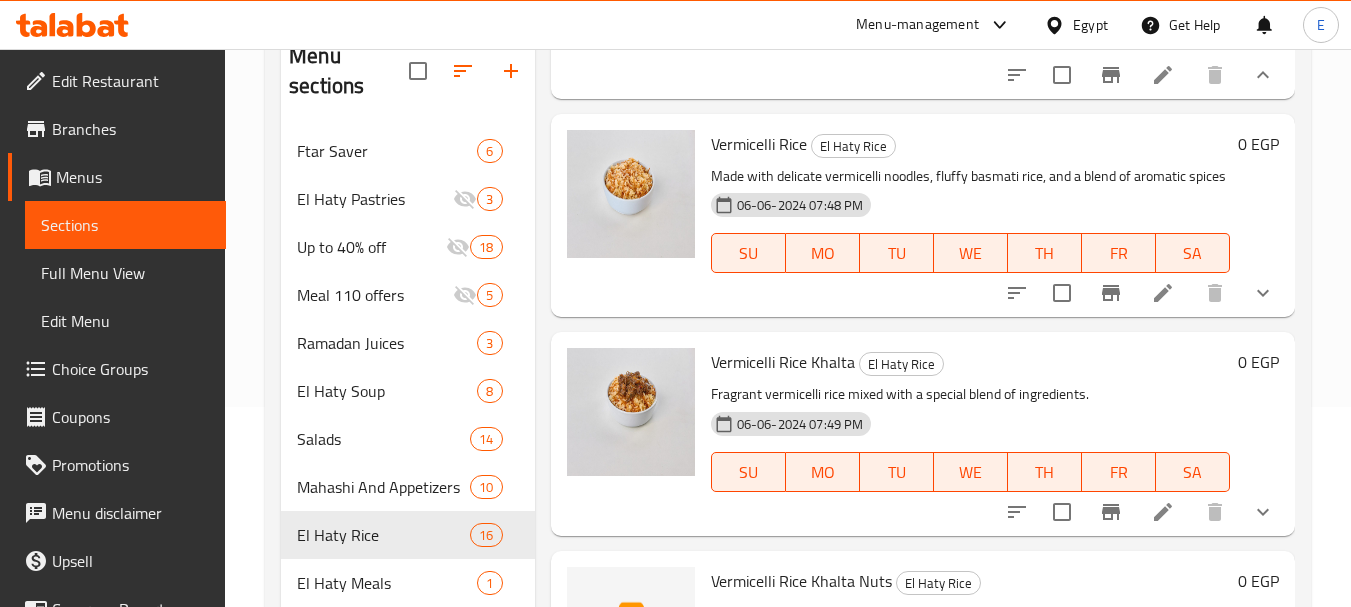 scroll, scrollTop: 3895, scrollLeft: 0, axis: vertical 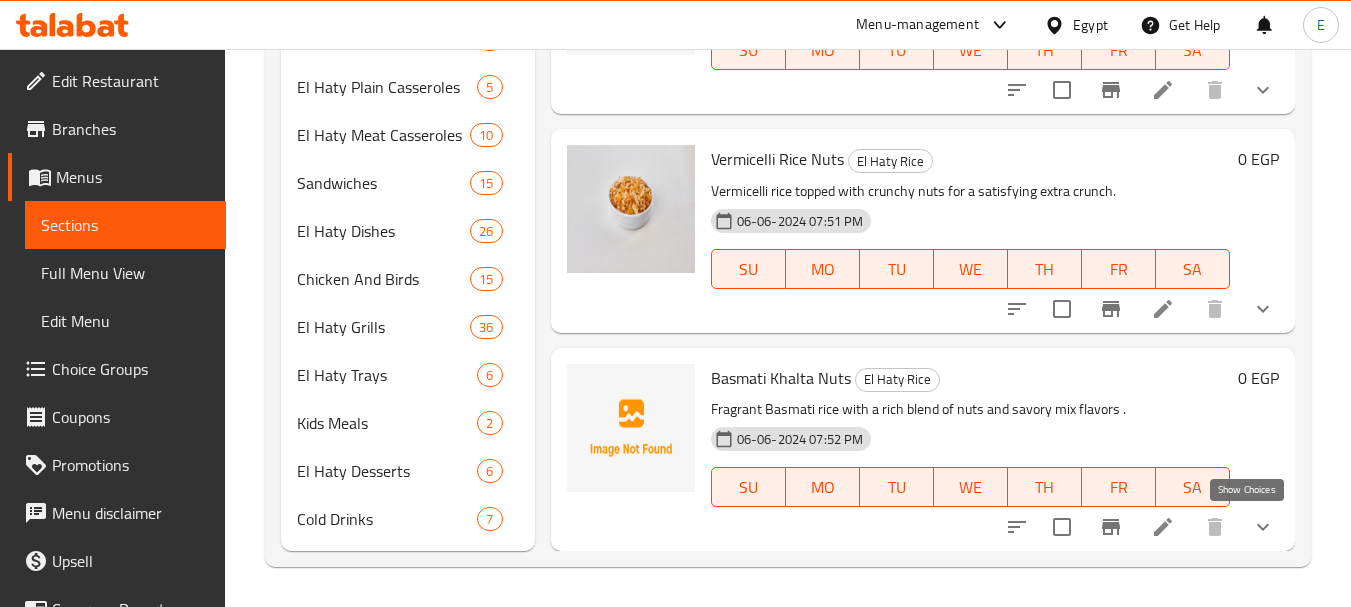 click 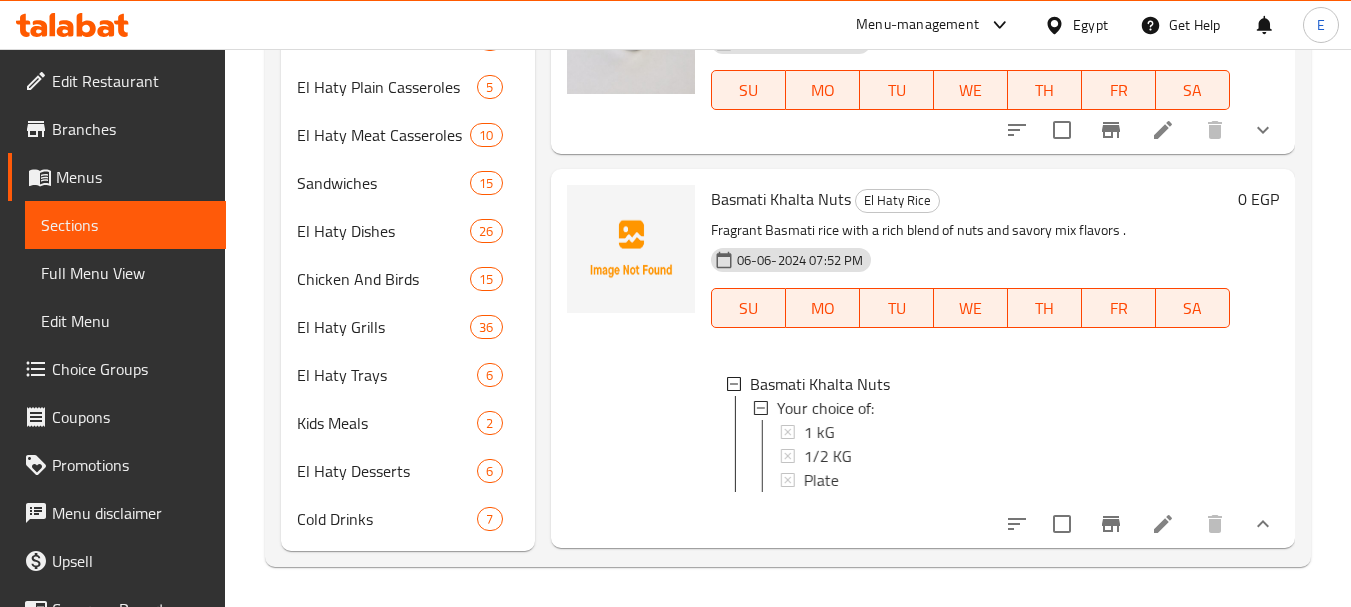 scroll, scrollTop: 4082, scrollLeft: 0, axis: vertical 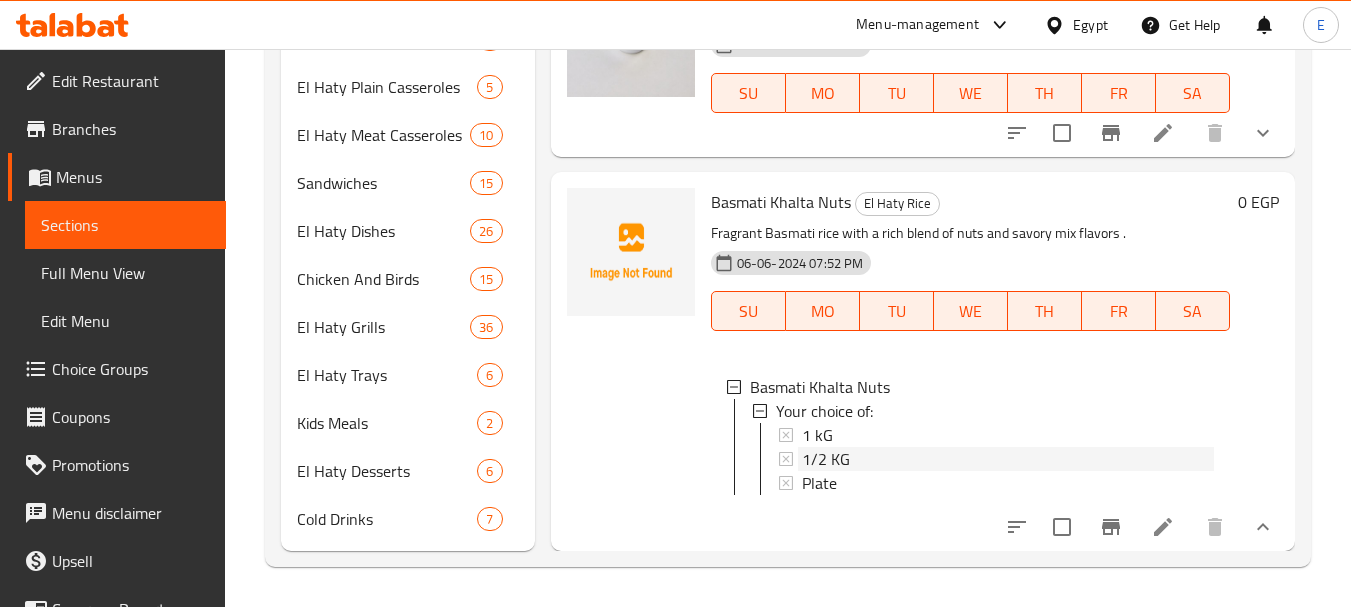 click on "1/2 KG" at bounding box center (826, 459) 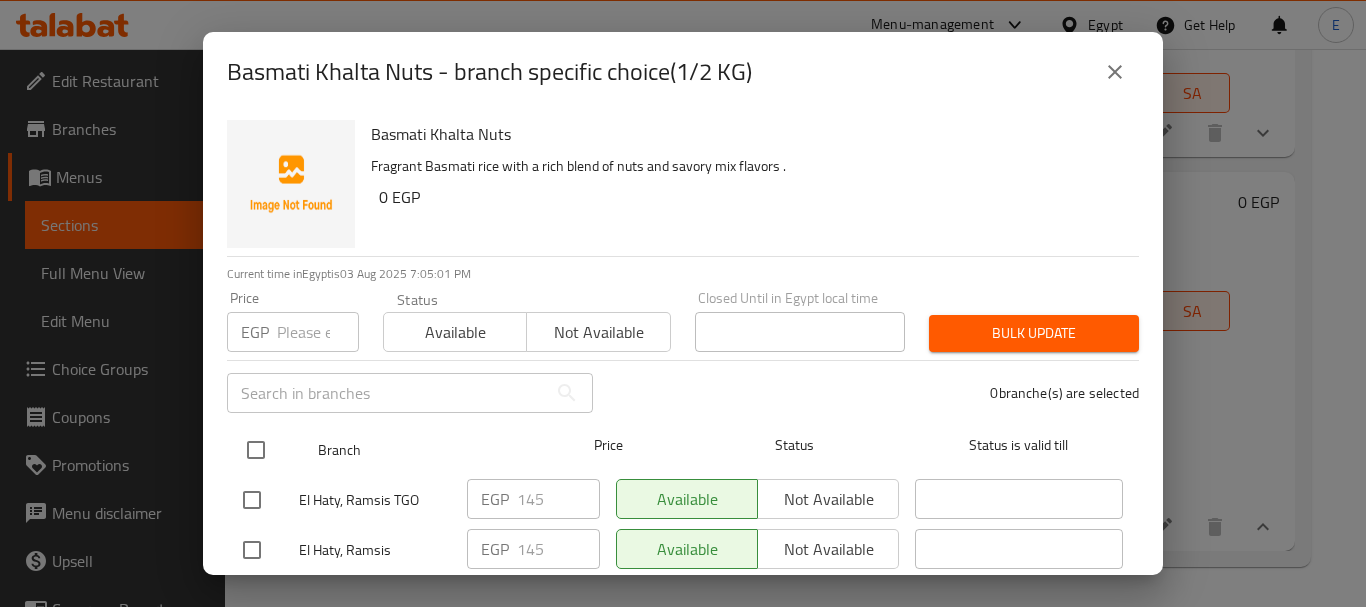 click at bounding box center [256, 450] 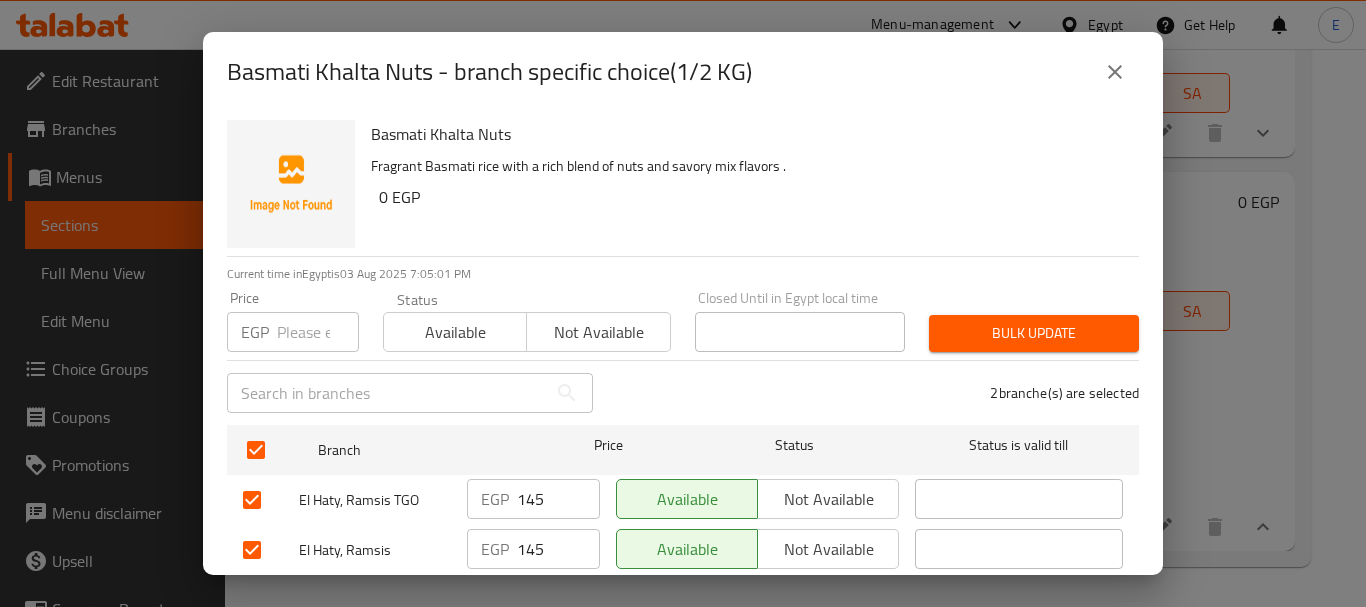click at bounding box center [318, 332] 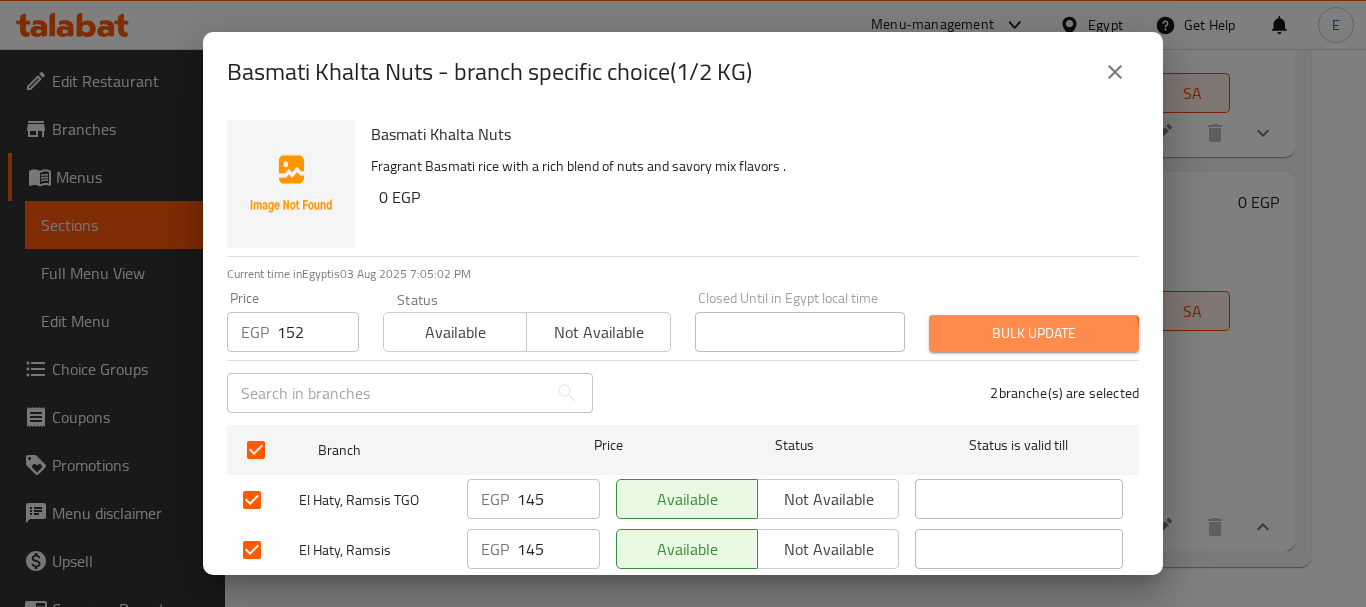 click on "Bulk update" at bounding box center (1034, 333) 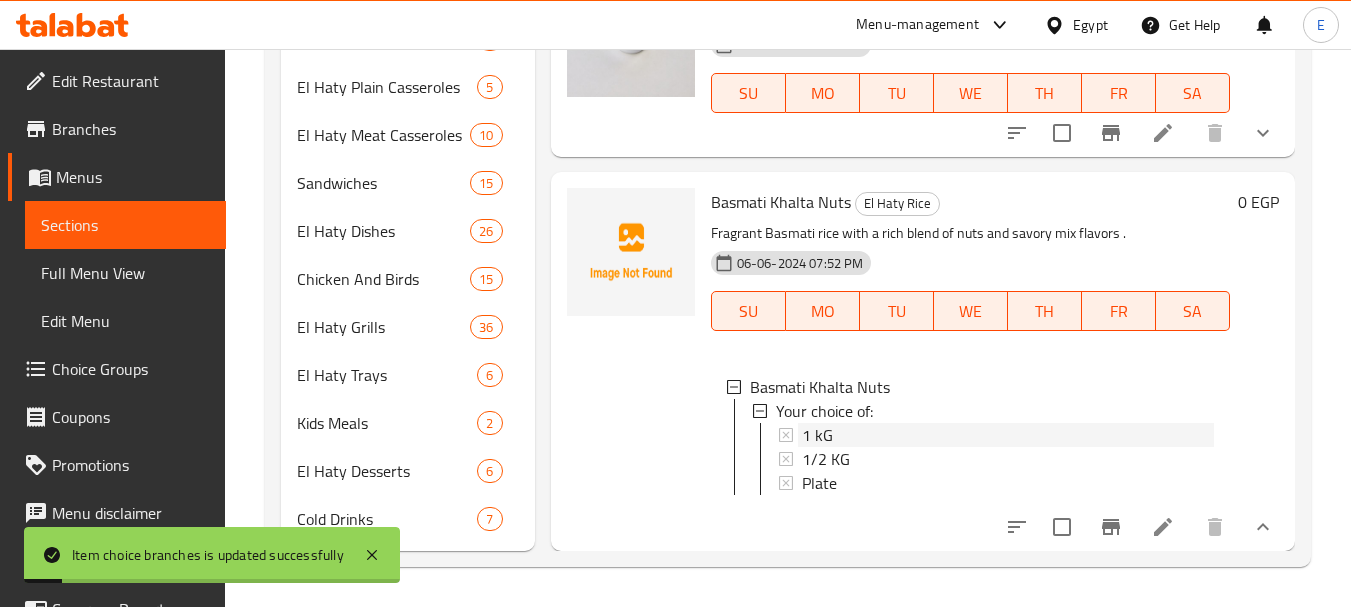 click on "1 kG" at bounding box center [817, 435] 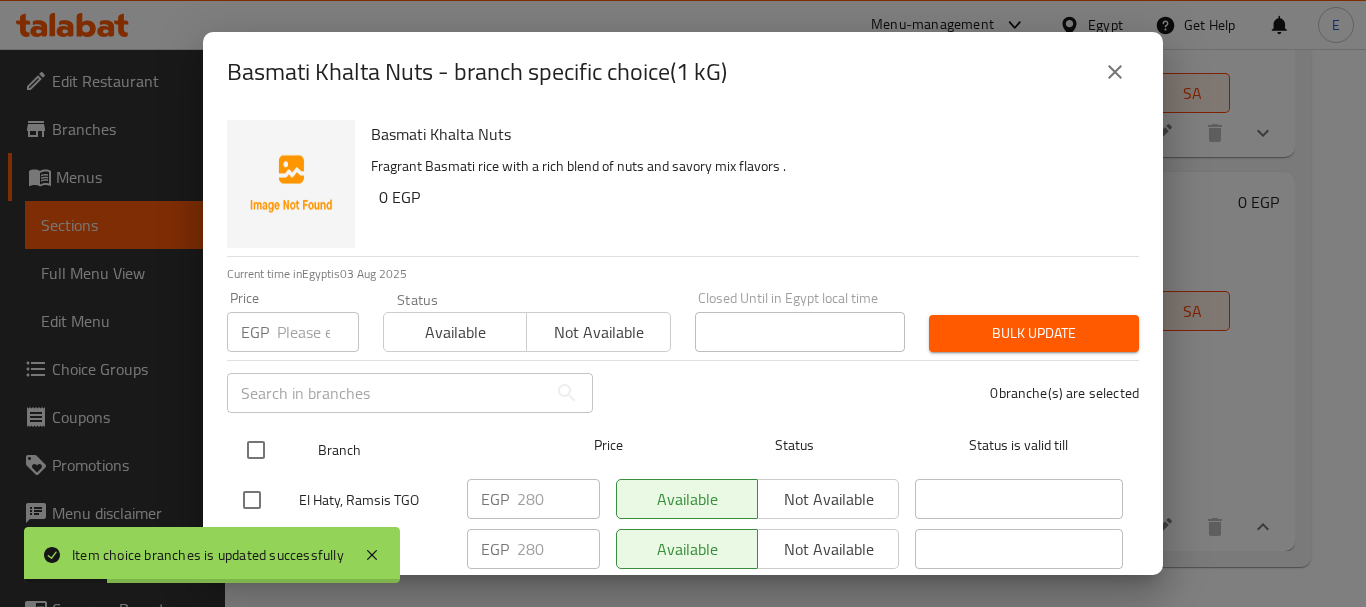 click at bounding box center (256, 450) 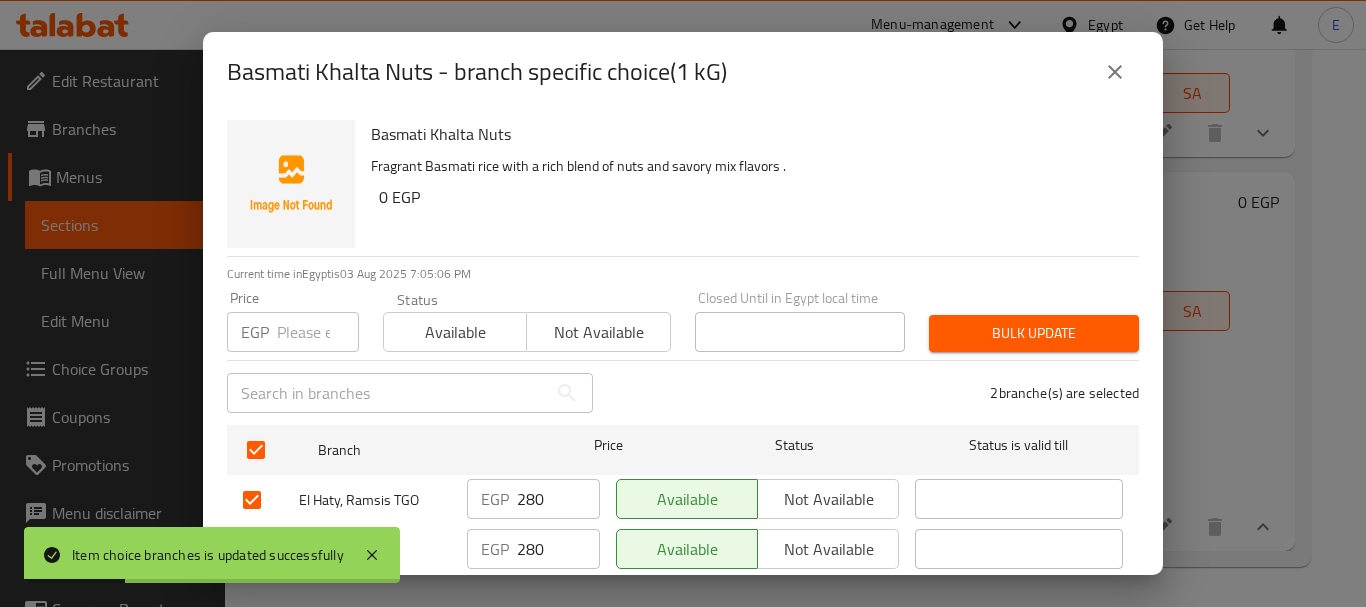 click at bounding box center [318, 332] 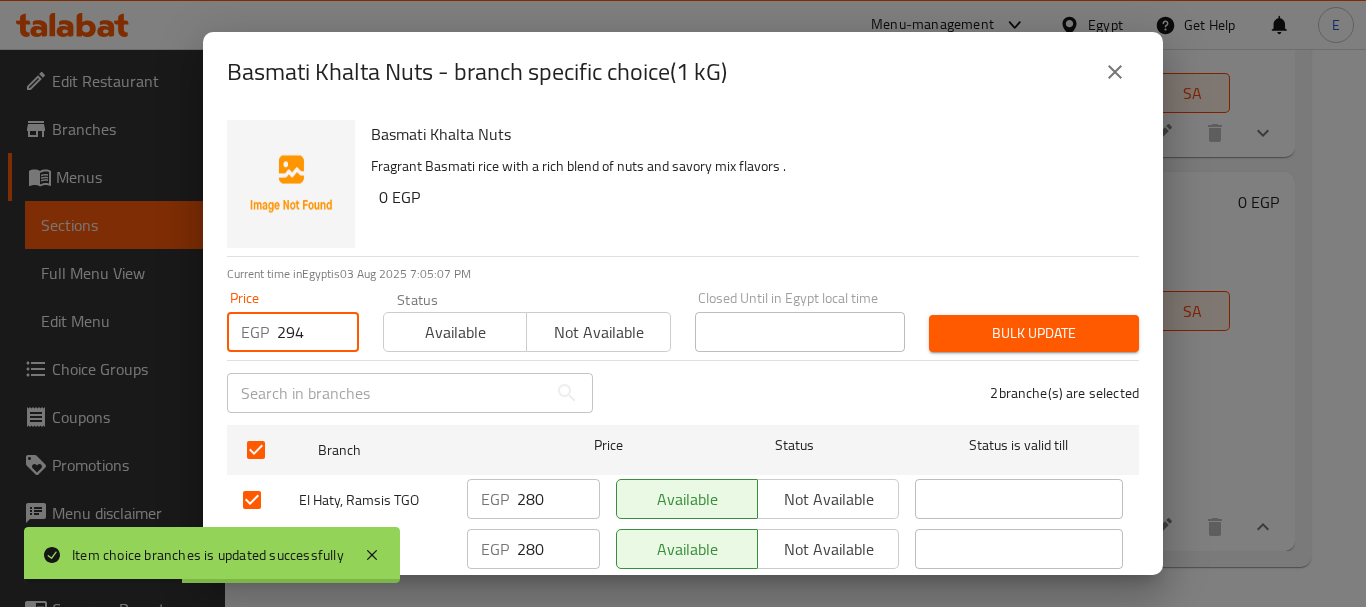 click on "Bulk update" at bounding box center (1034, 333) 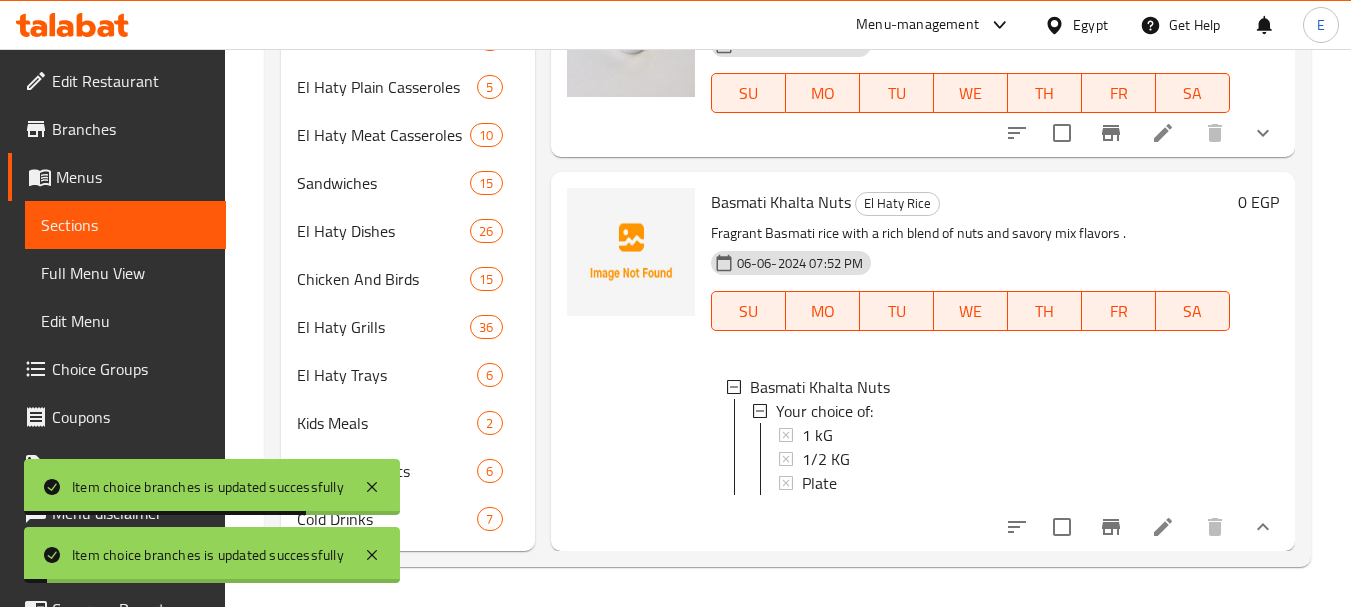 scroll, scrollTop: 3, scrollLeft: 0, axis: vertical 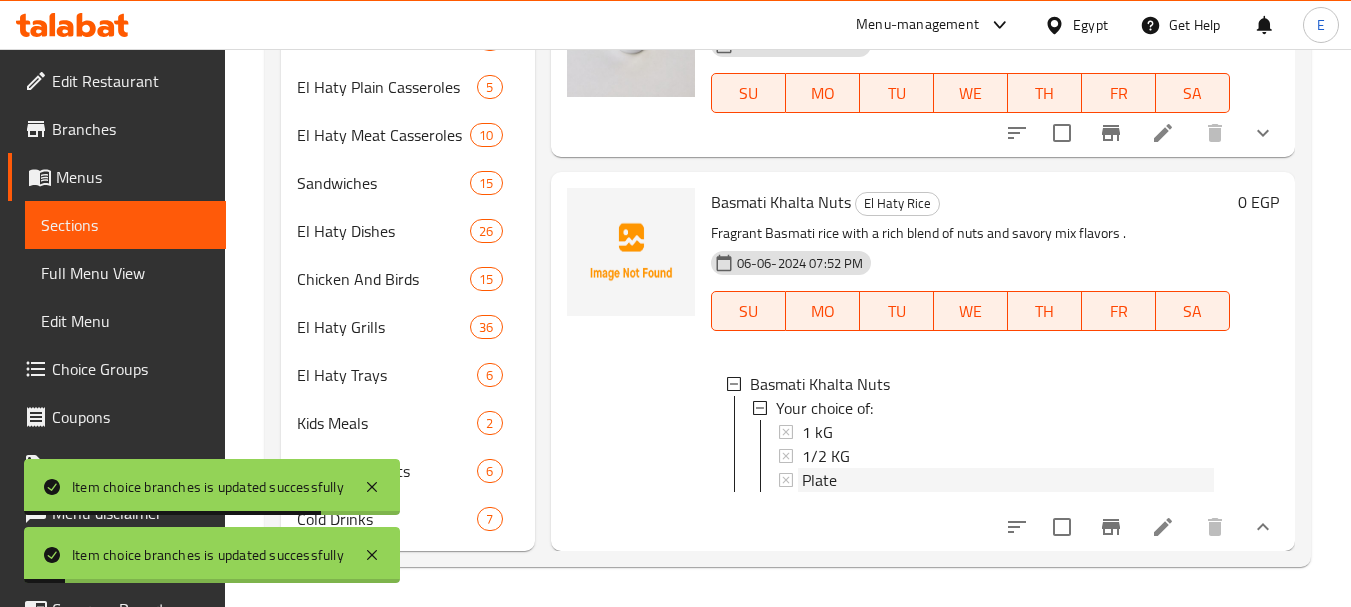 click on "Plate" at bounding box center [819, 480] 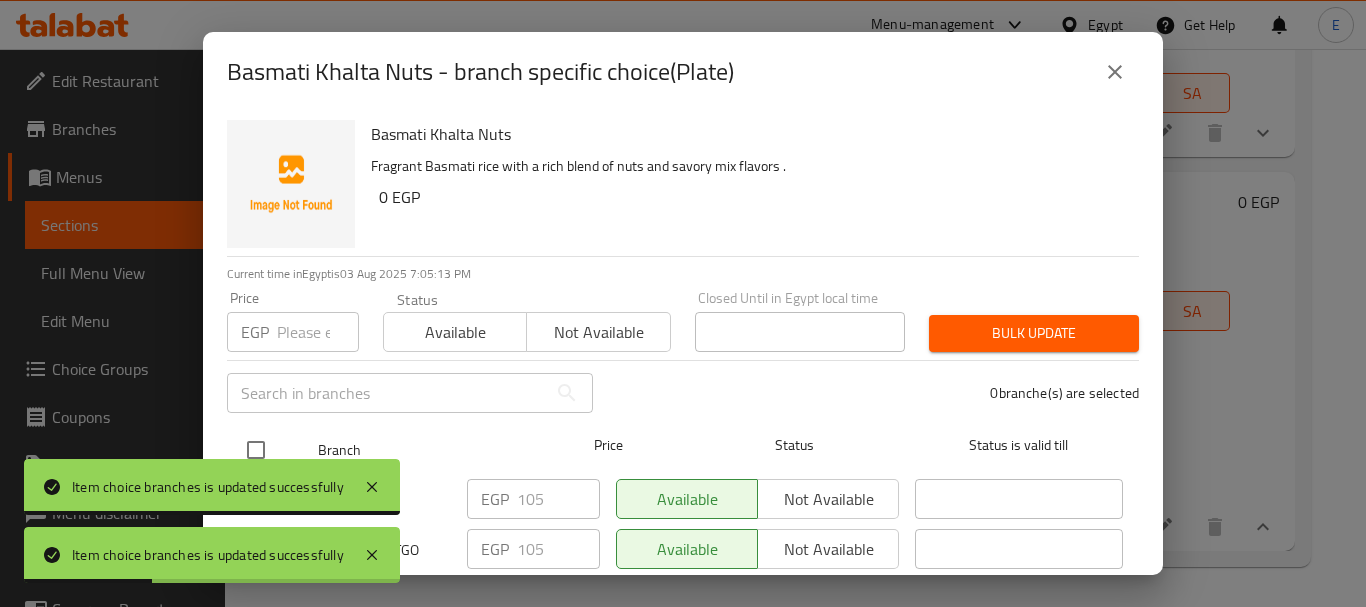 click at bounding box center [256, 450] 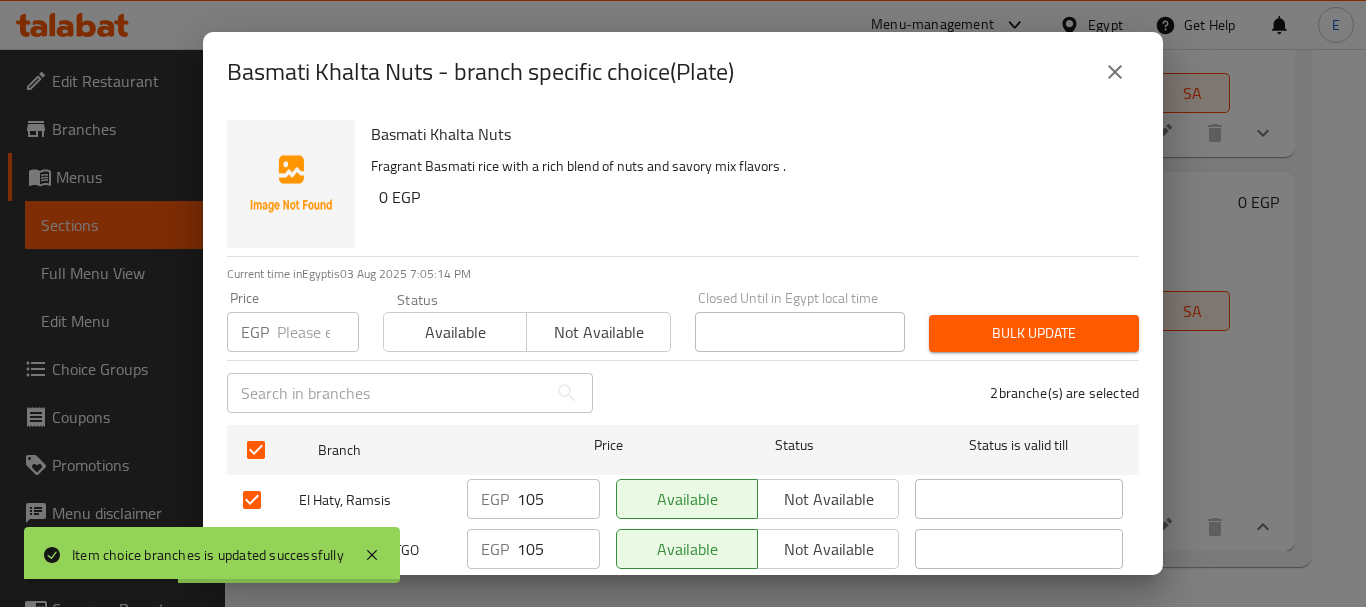 click at bounding box center (318, 332) 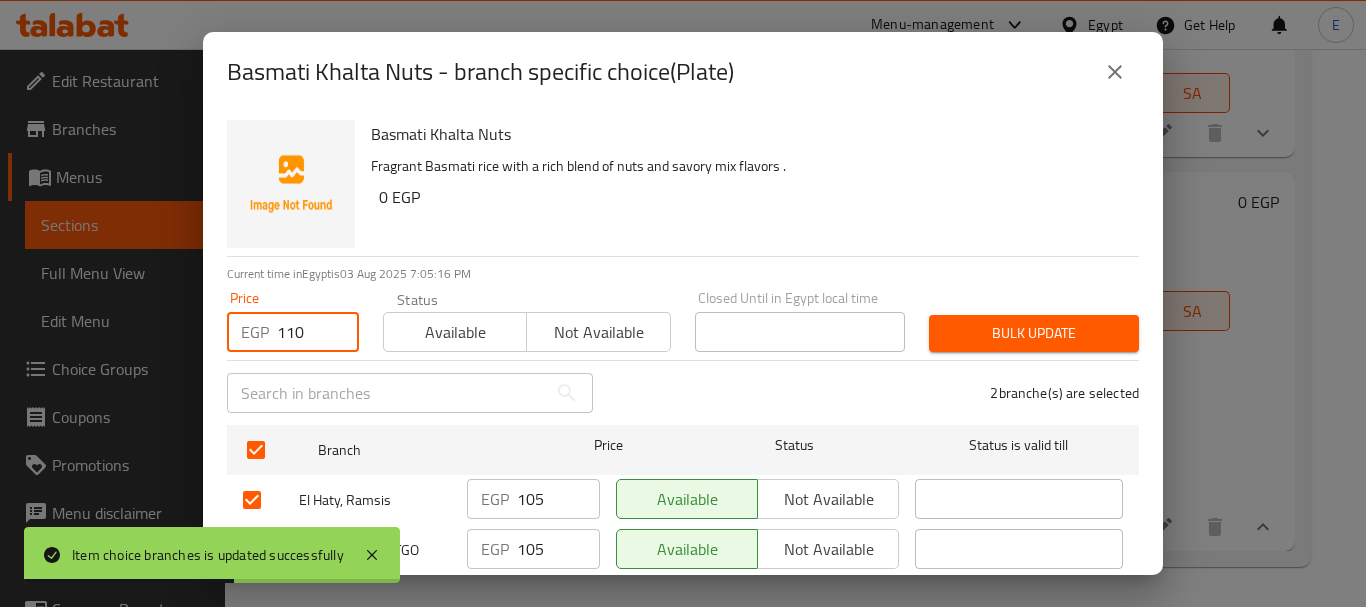 click on "Bulk update" at bounding box center [1034, 333] 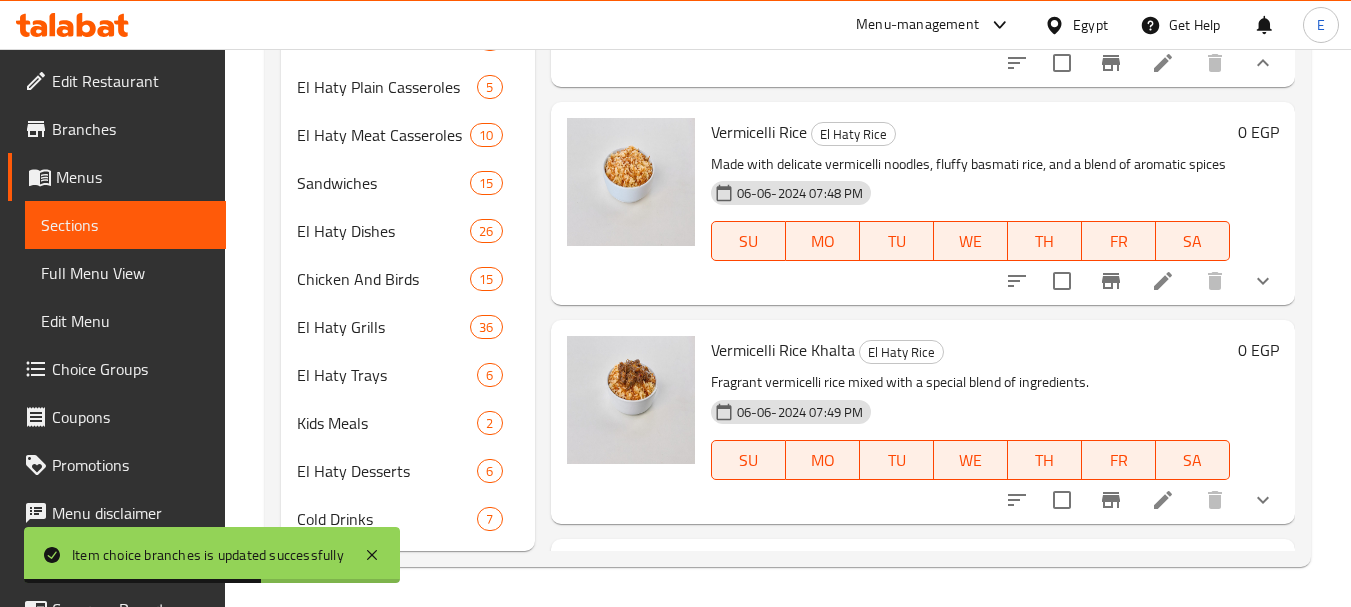 scroll, scrollTop: 3182, scrollLeft: 0, axis: vertical 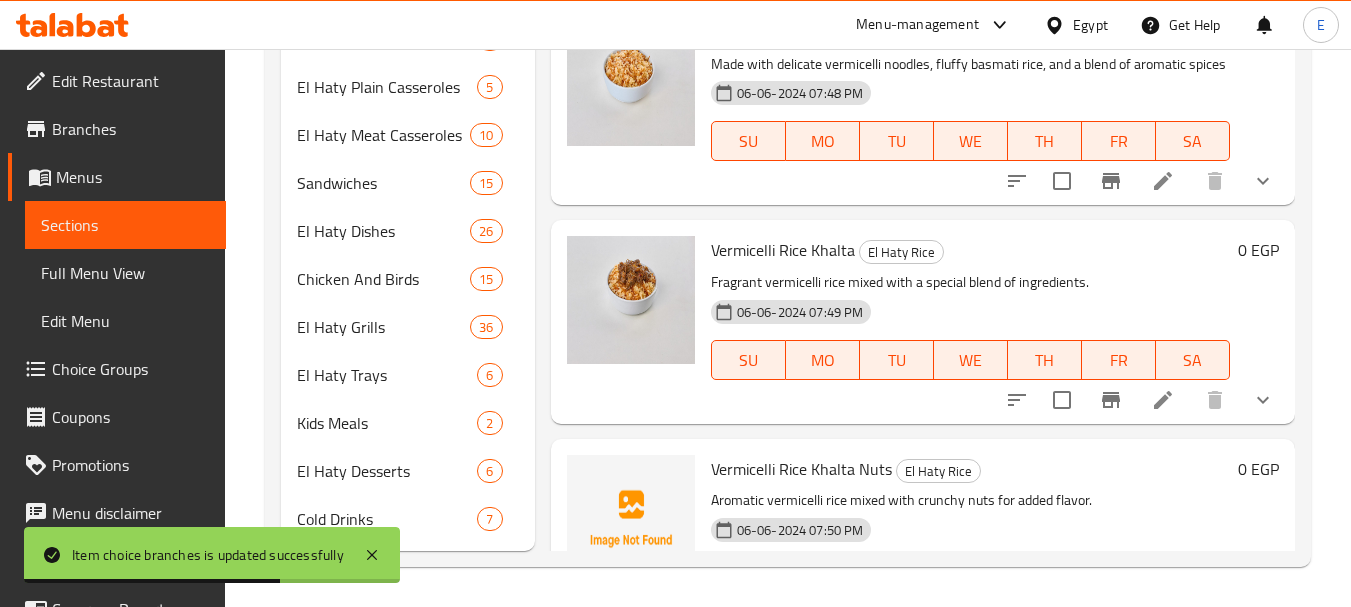 click 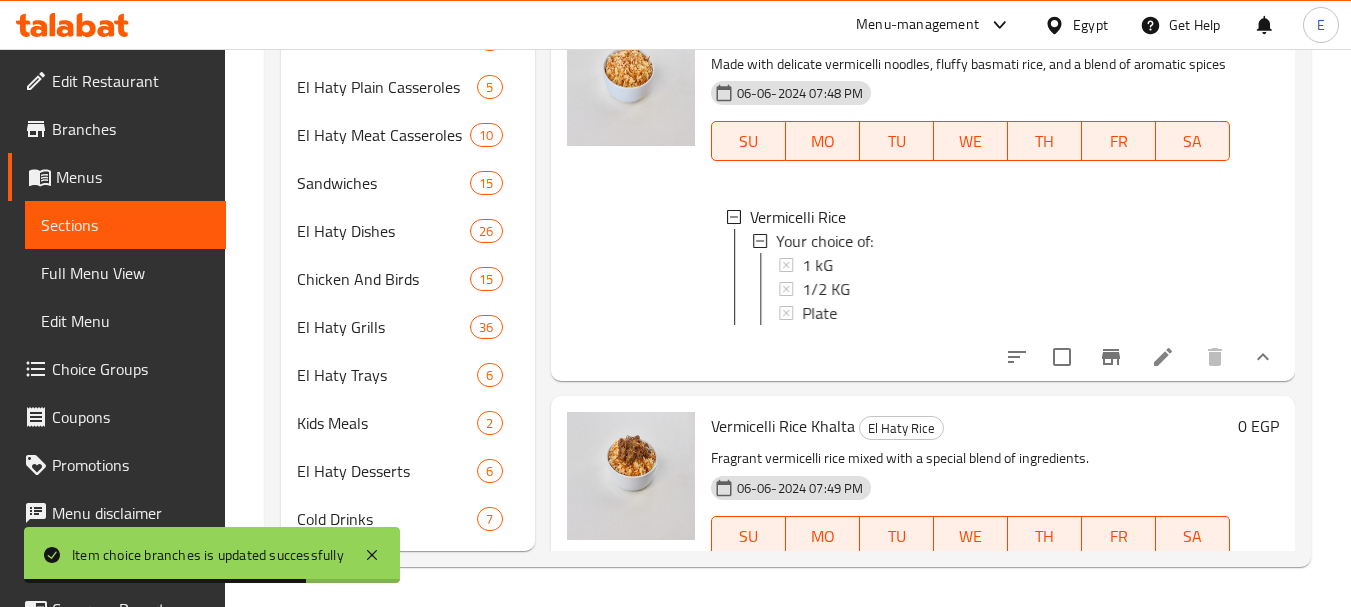 scroll, scrollTop: 3382, scrollLeft: 0, axis: vertical 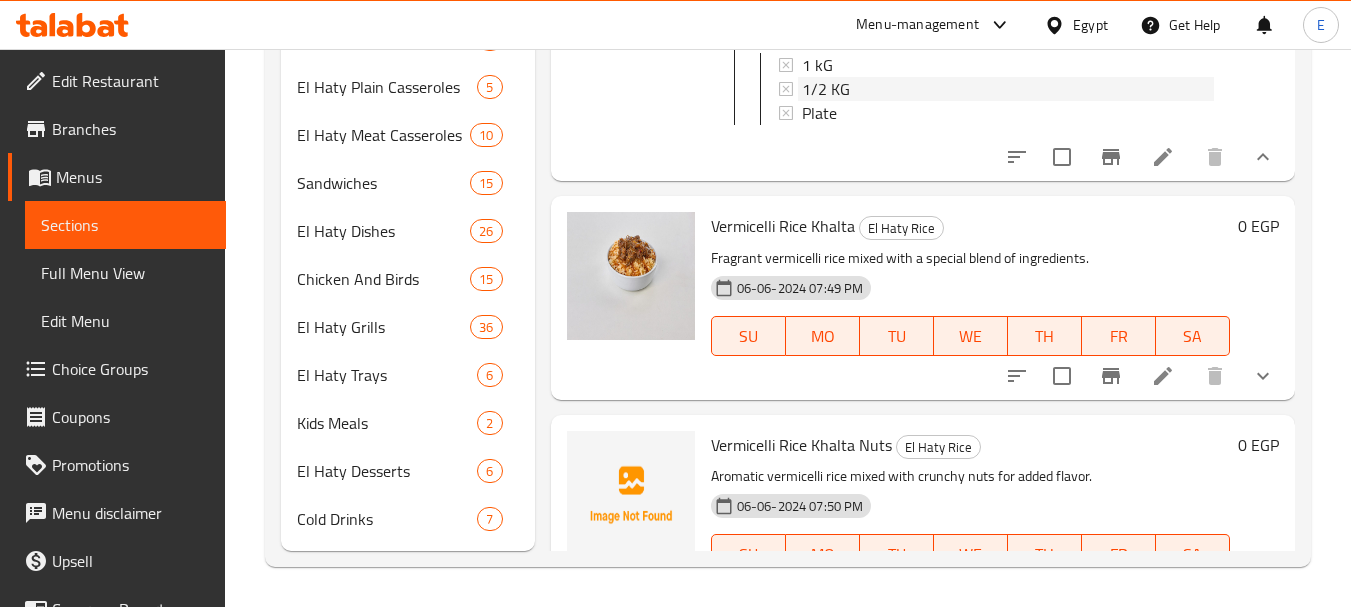 click on "1/2 KG" at bounding box center [826, 89] 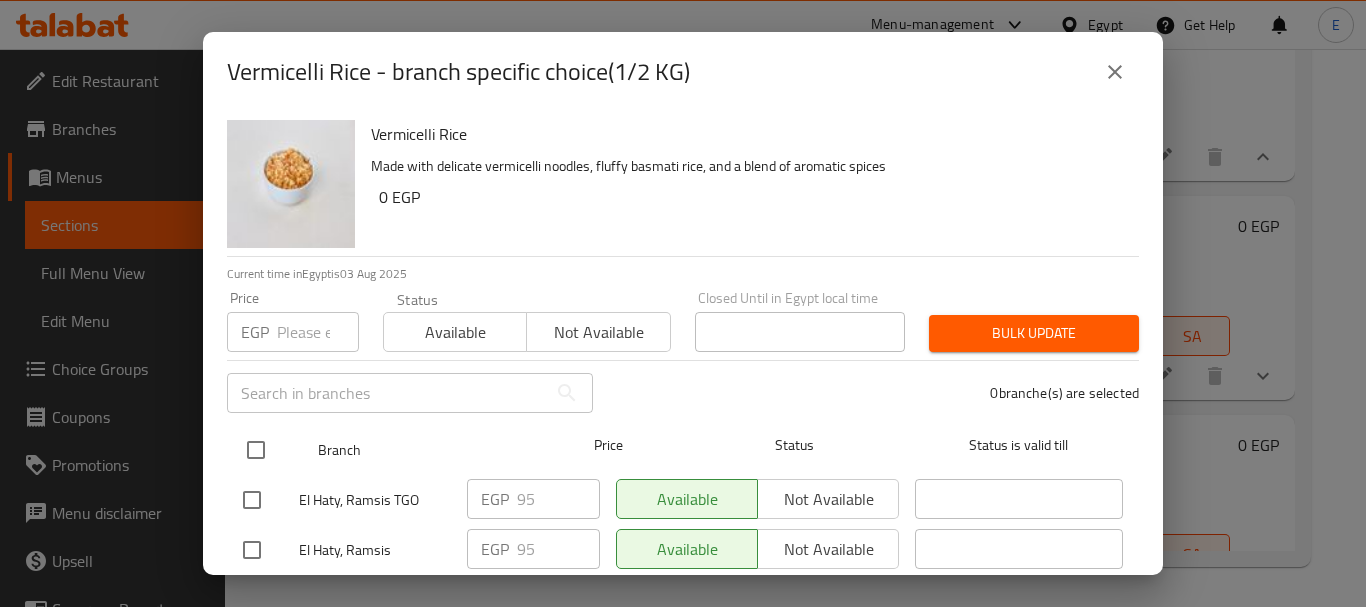 click at bounding box center [256, 450] 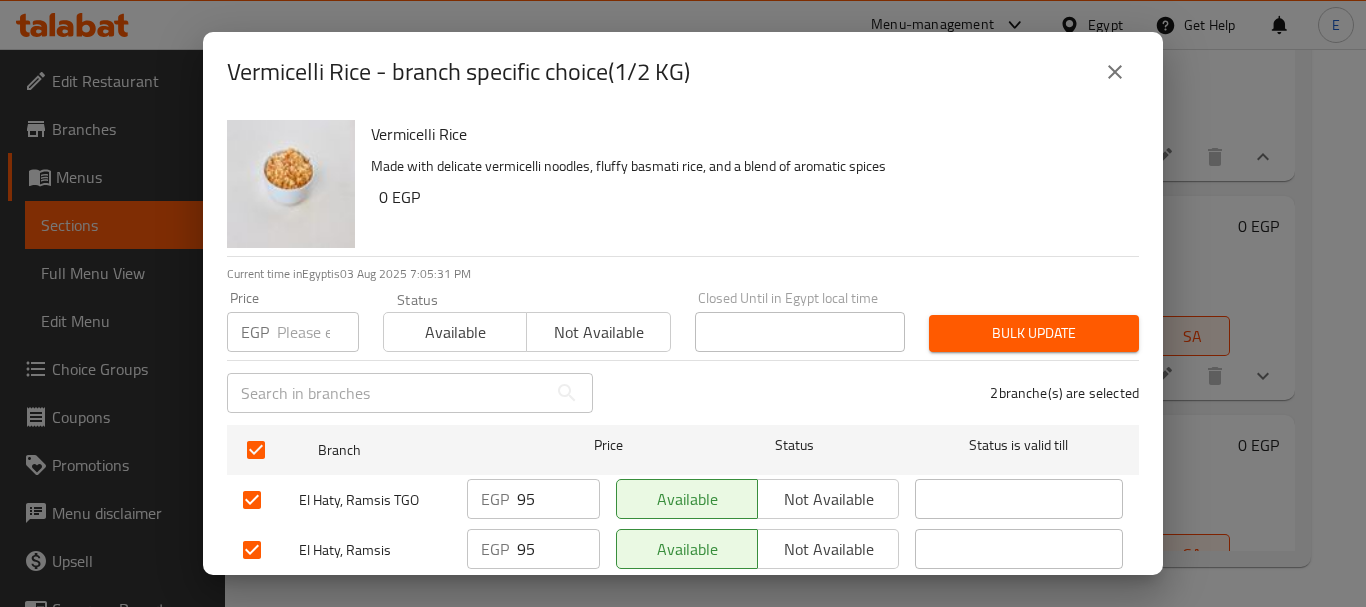 click at bounding box center [318, 332] 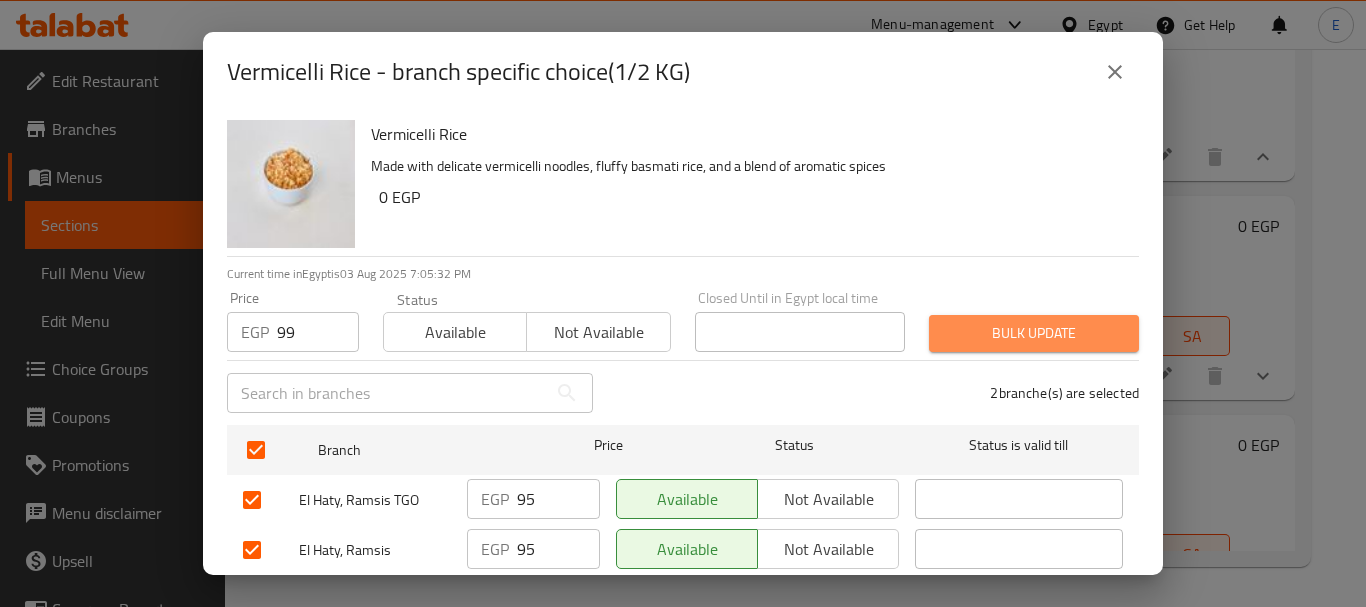 click on "Bulk update" at bounding box center (1034, 333) 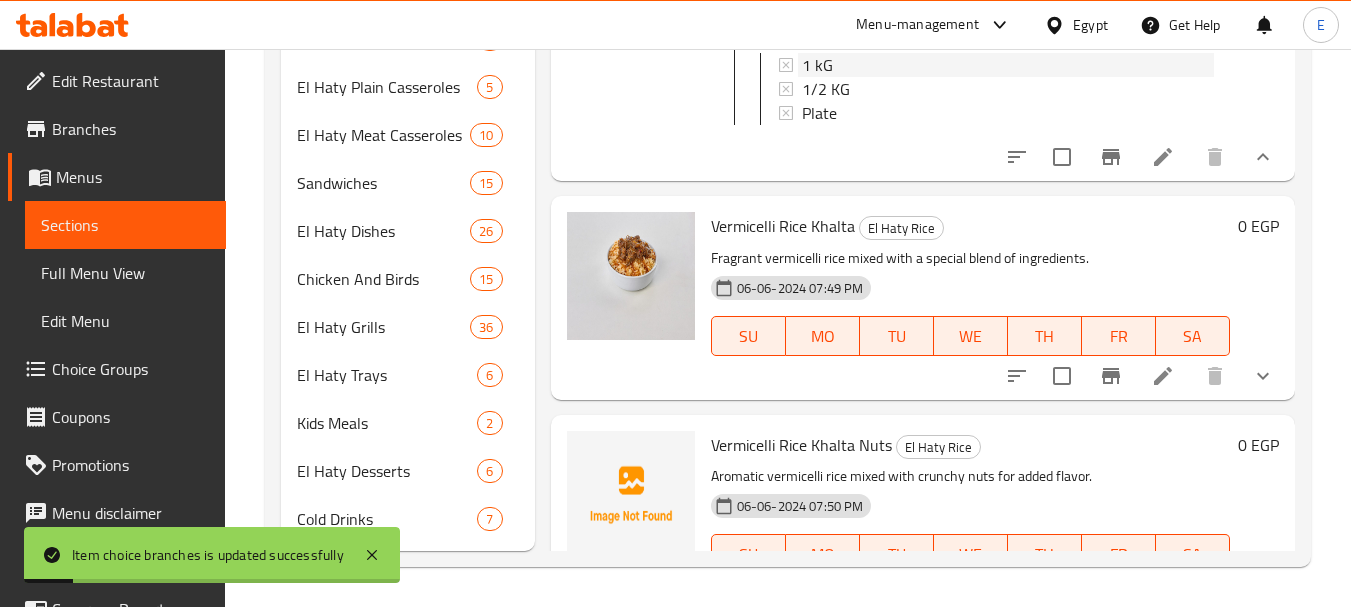 click on "1 kG" at bounding box center (817, 65) 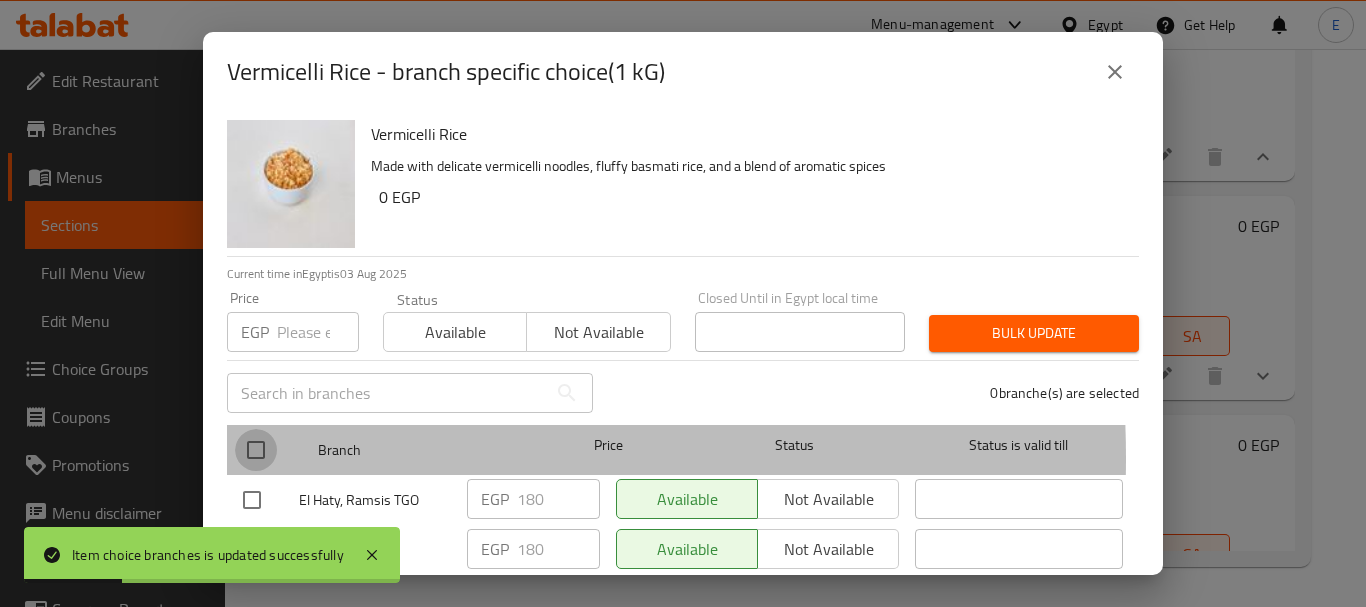 click at bounding box center [256, 450] 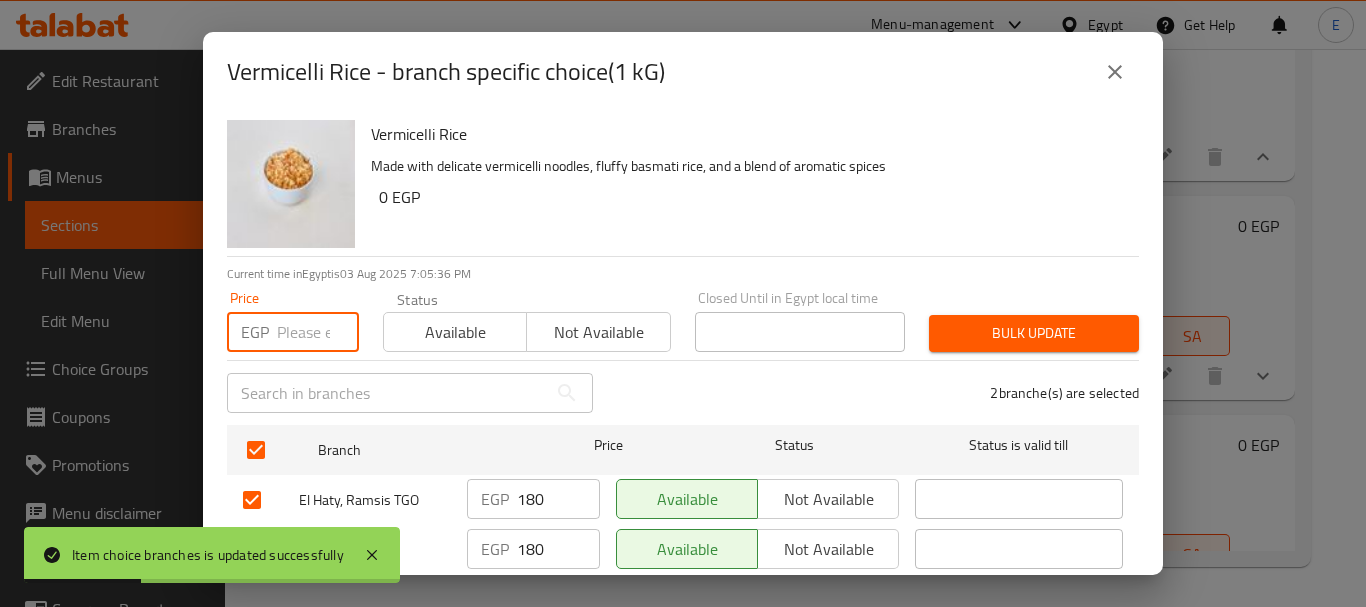 click at bounding box center [318, 332] 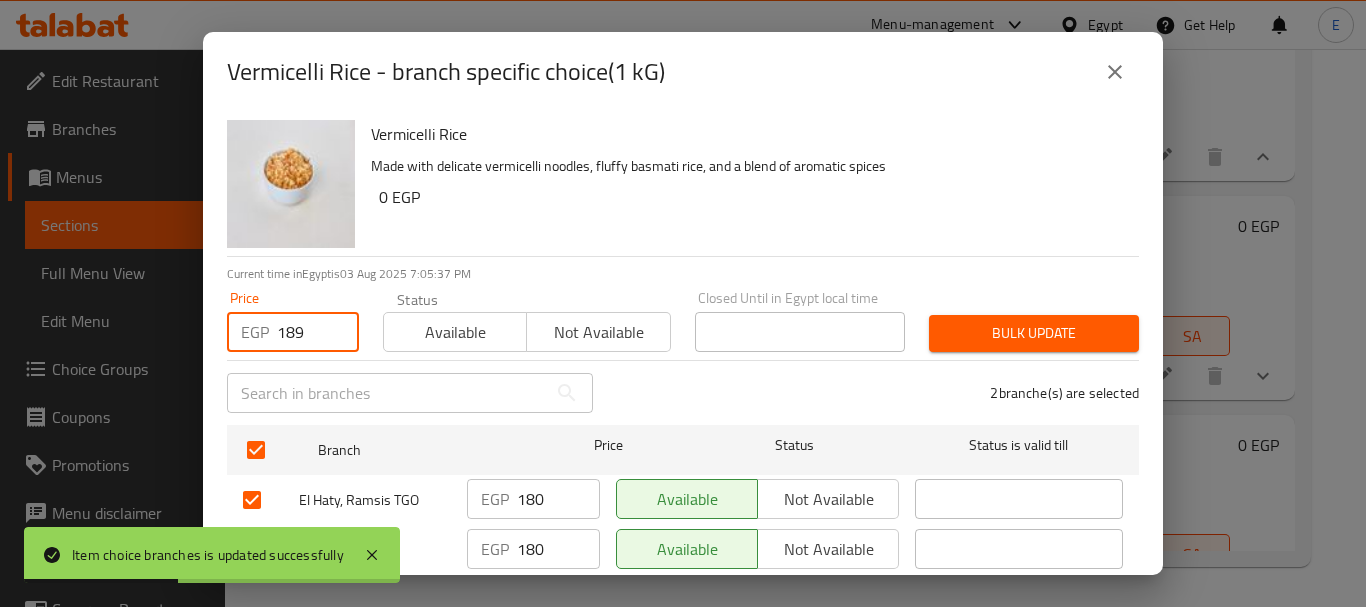 click on "Bulk update" at bounding box center (1034, 333) 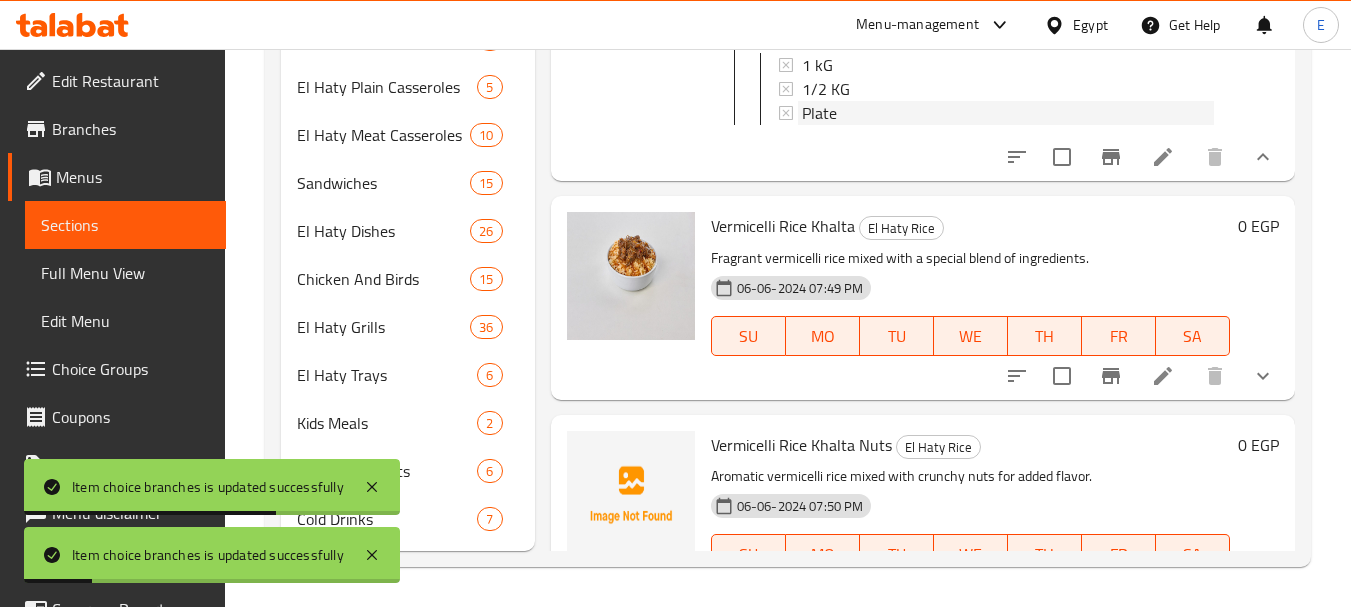 click on "Plate" at bounding box center (819, 113) 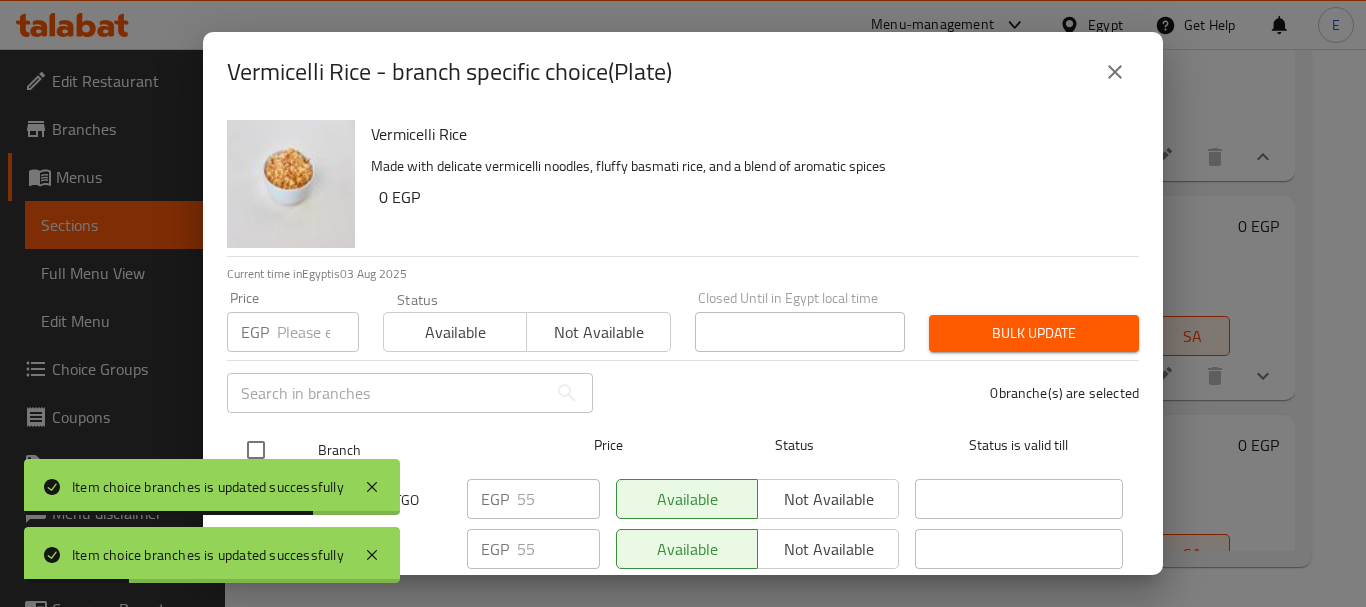 click at bounding box center (256, 450) 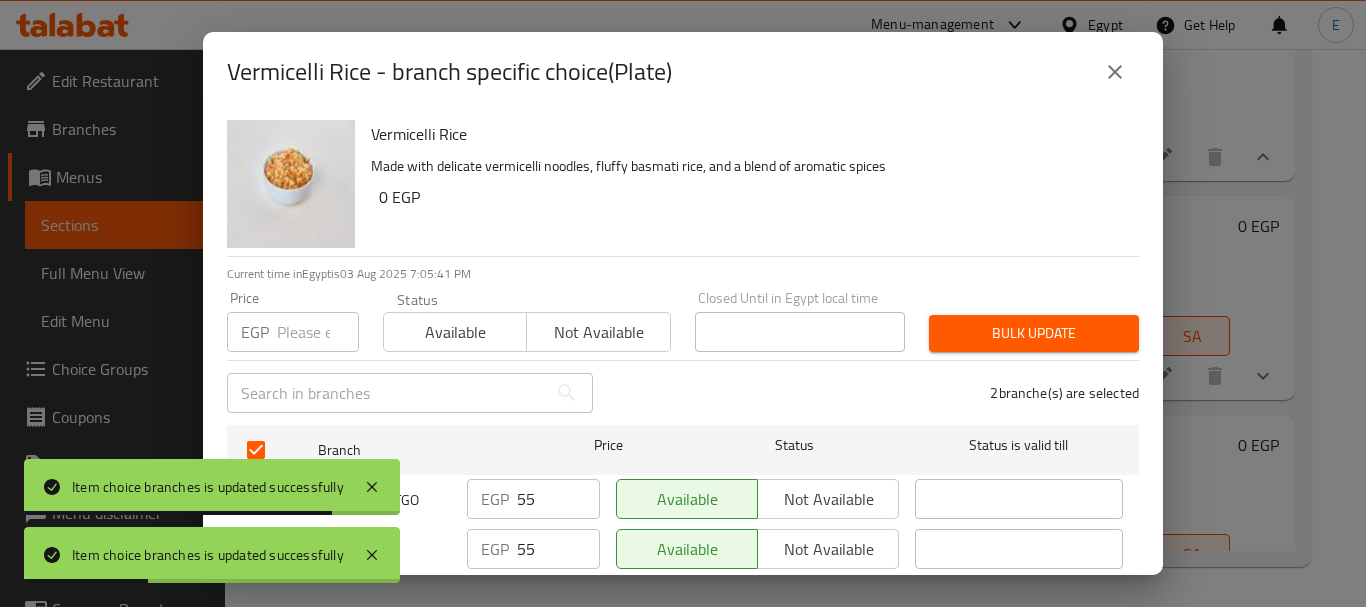click at bounding box center [318, 332] 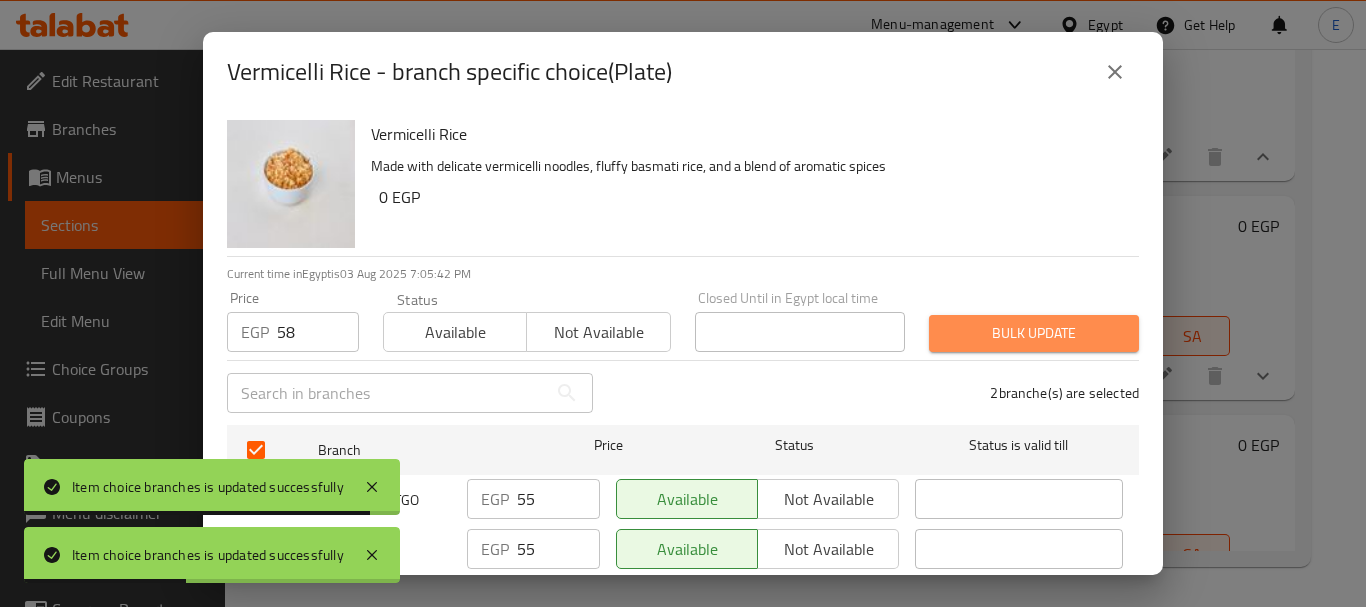 click on "Bulk update" at bounding box center [1034, 333] 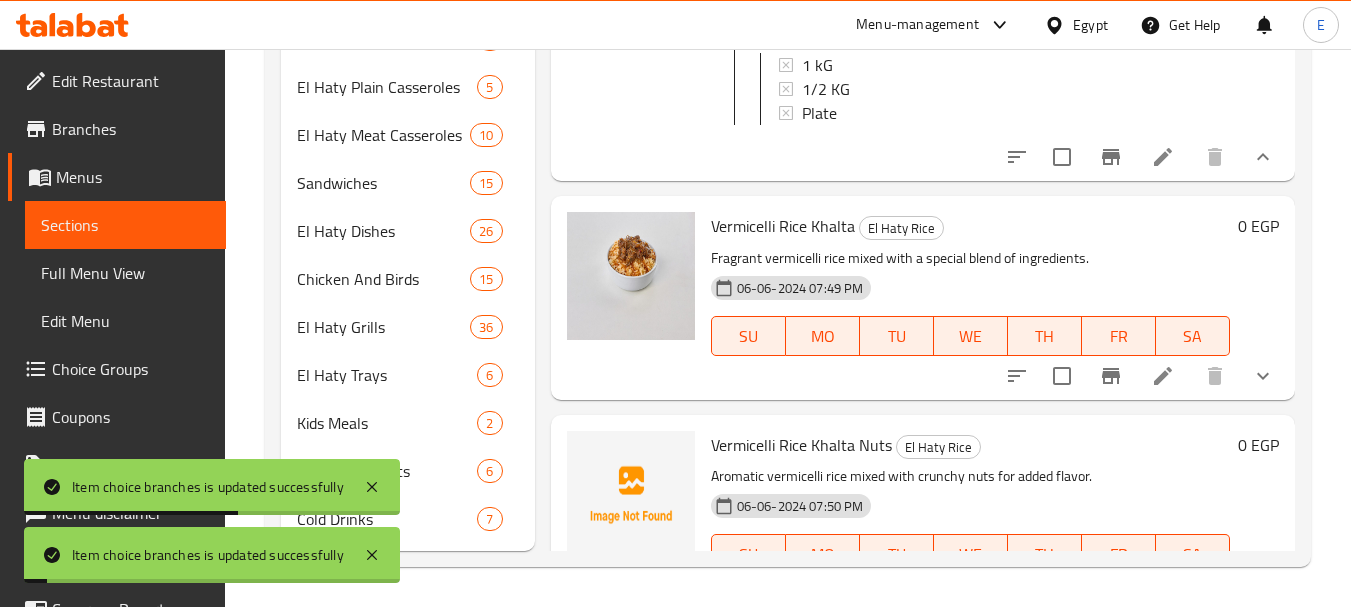 scroll, scrollTop: 3, scrollLeft: 0, axis: vertical 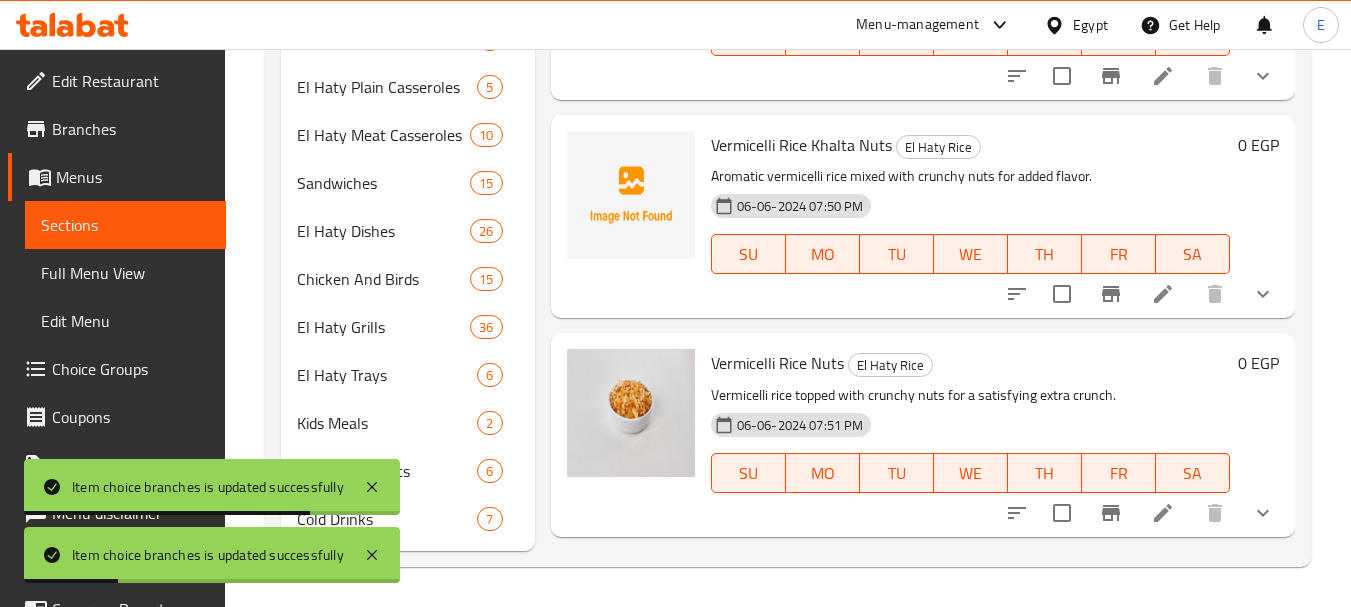click 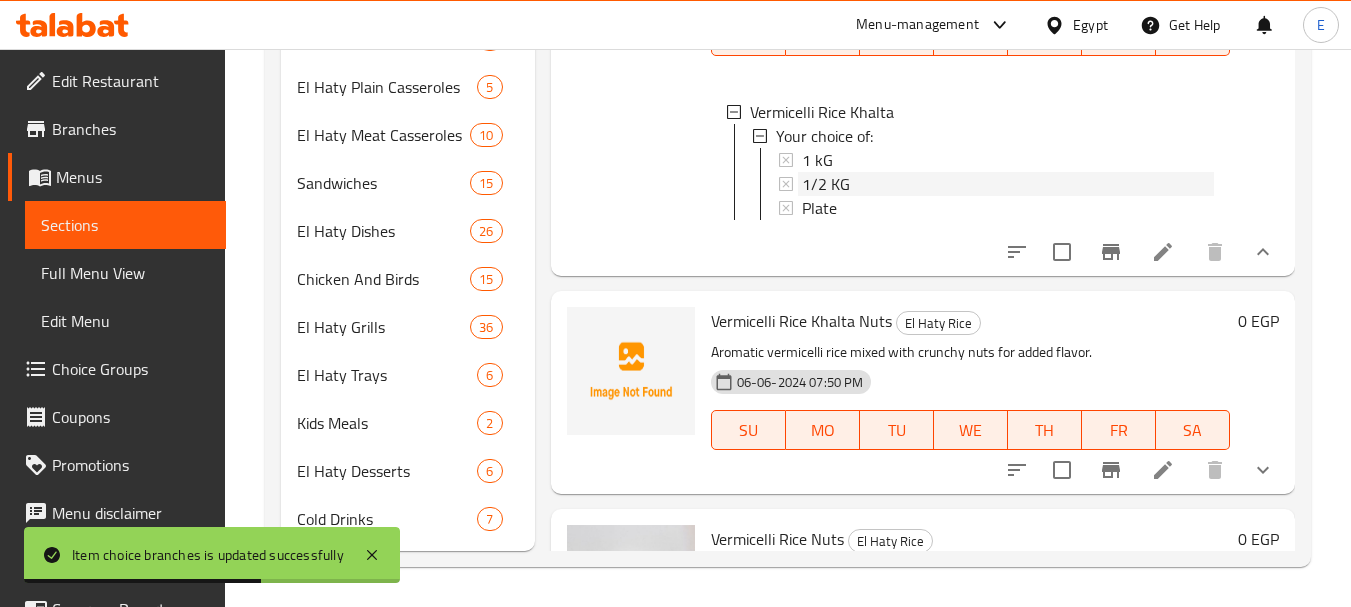 click on "1/2 KG" at bounding box center [826, 184] 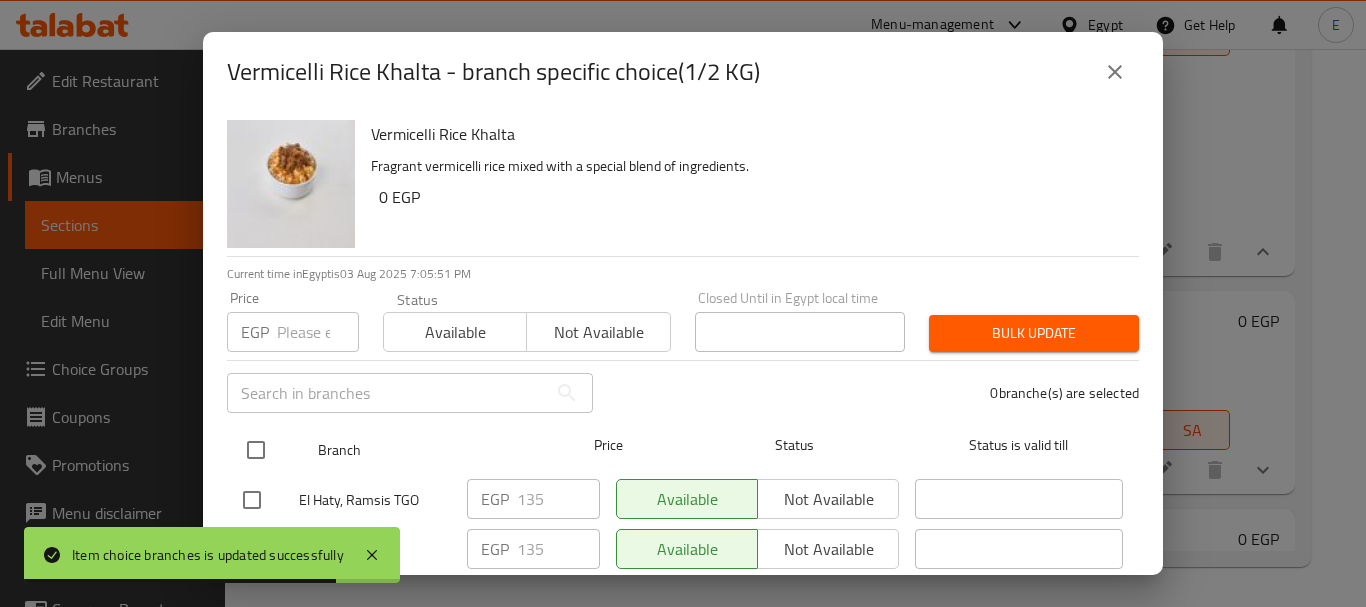 click at bounding box center (256, 450) 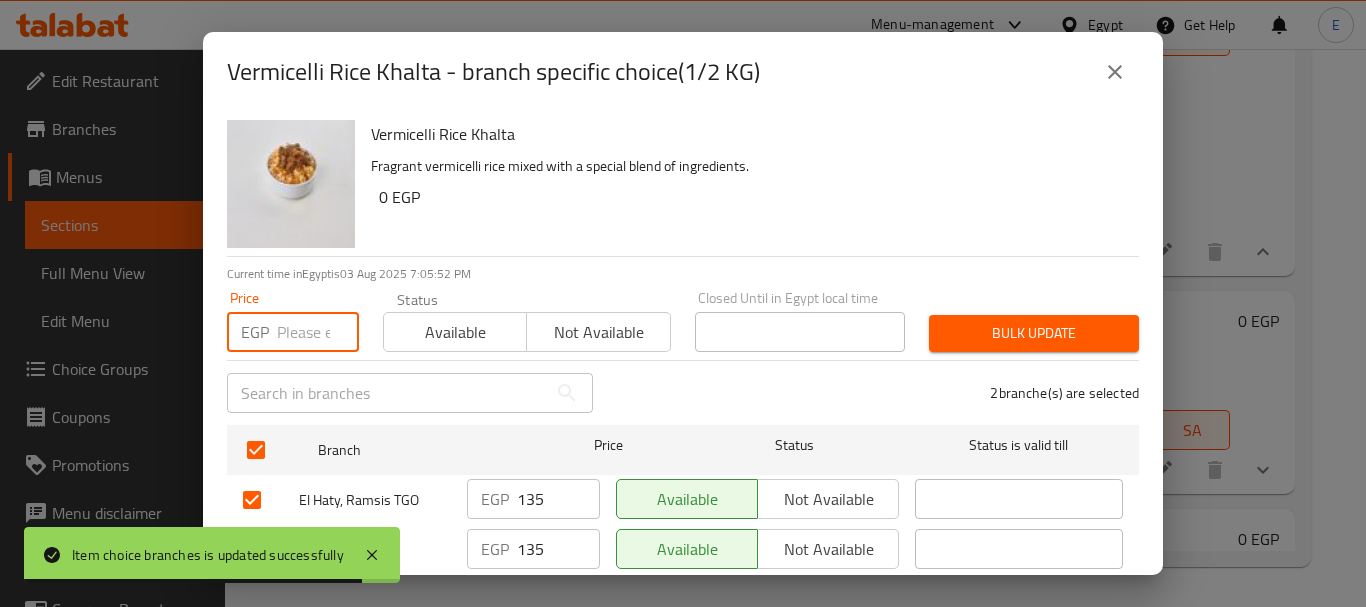 click at bounding box center (318, 332) 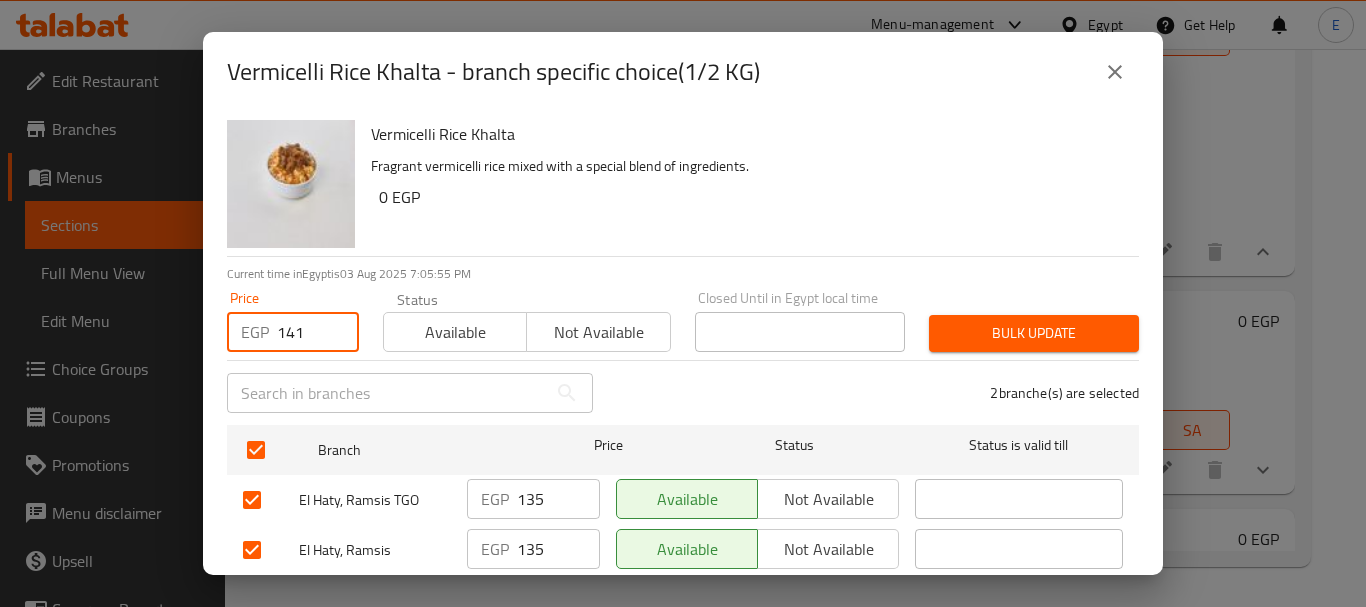 click on "Bulk update" at bounding box center (1034, 333) 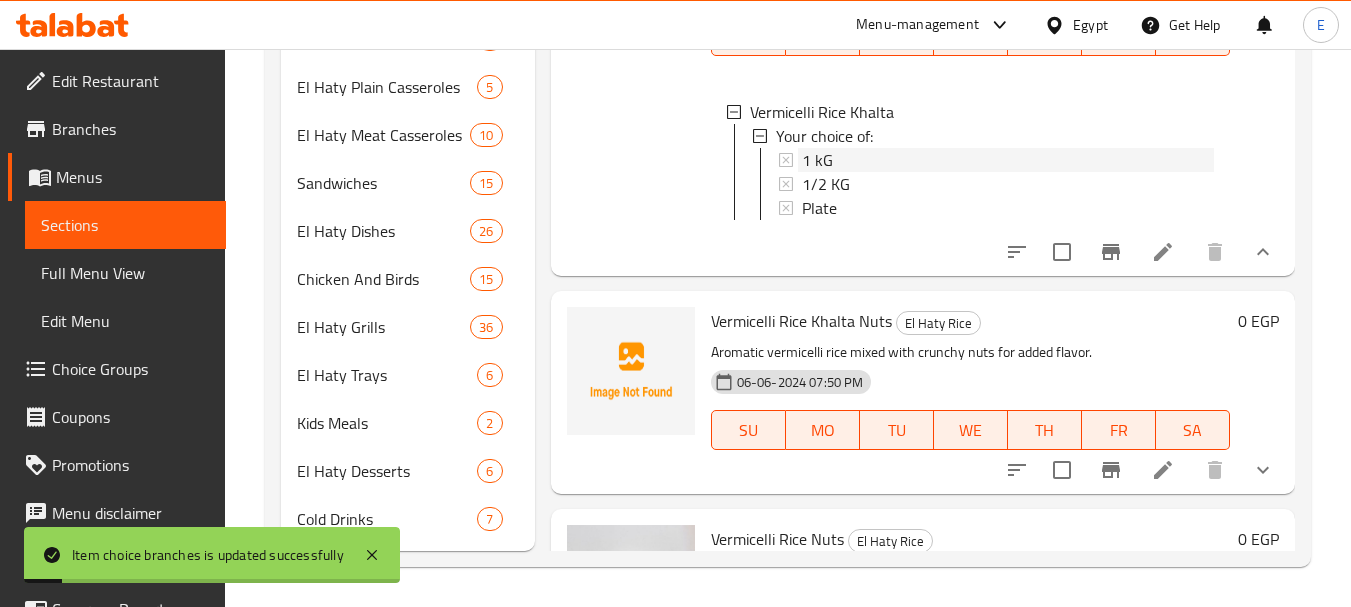 click on "1 kG" at bounding box center [817, 160] 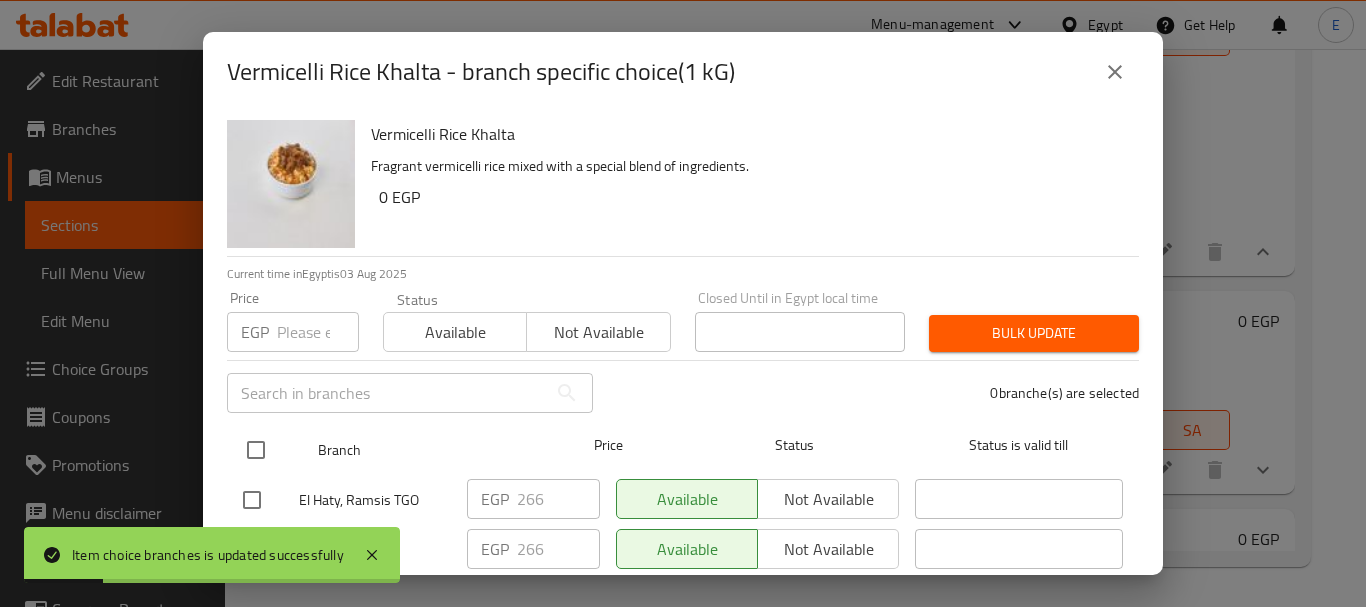 click at bounding box center [256, 450] 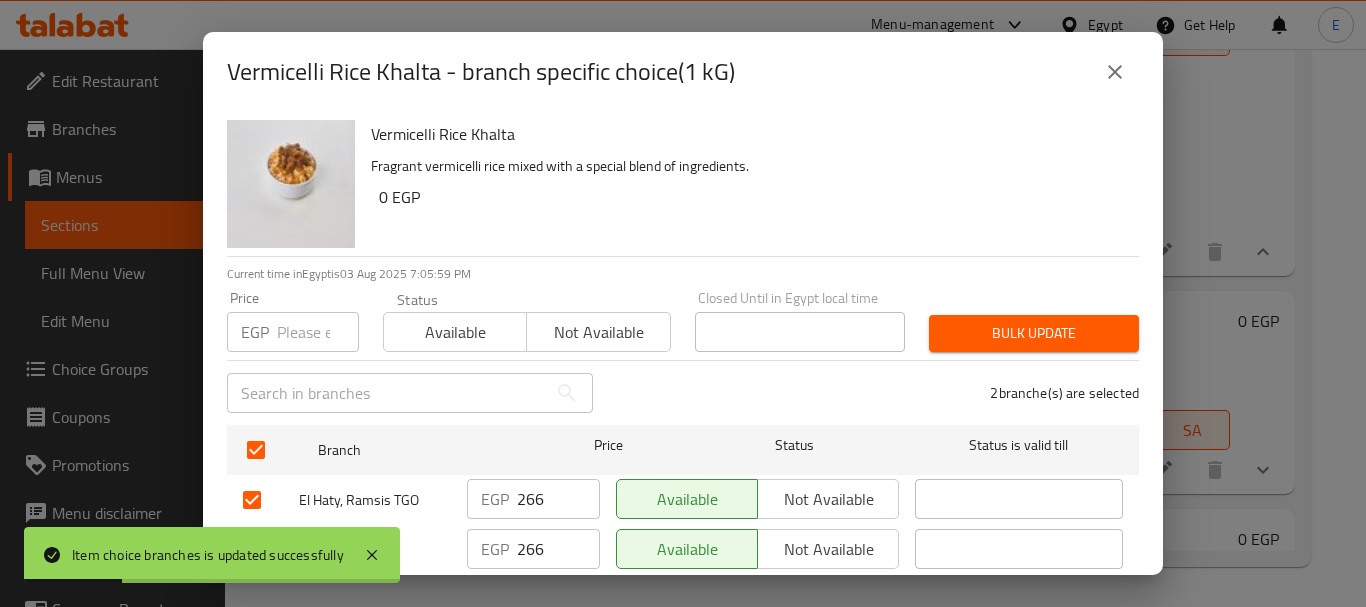 click at bounding box center [318, 332] 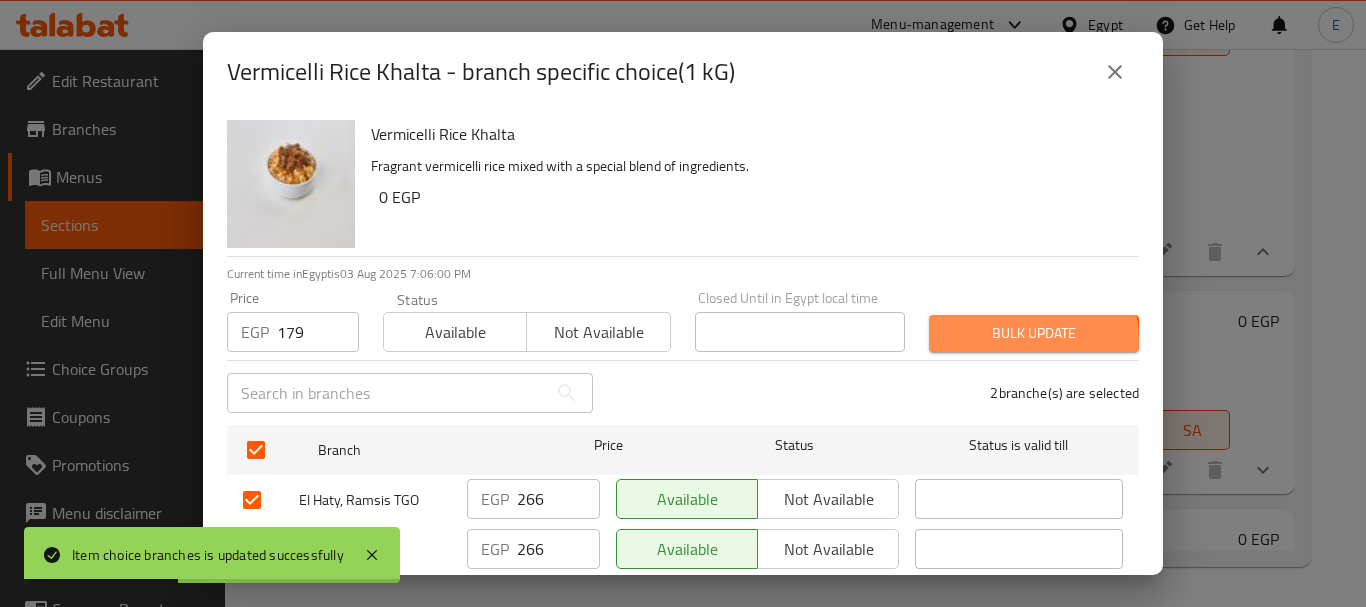 click on "Bulk update" at bounding box center (1034, 333) 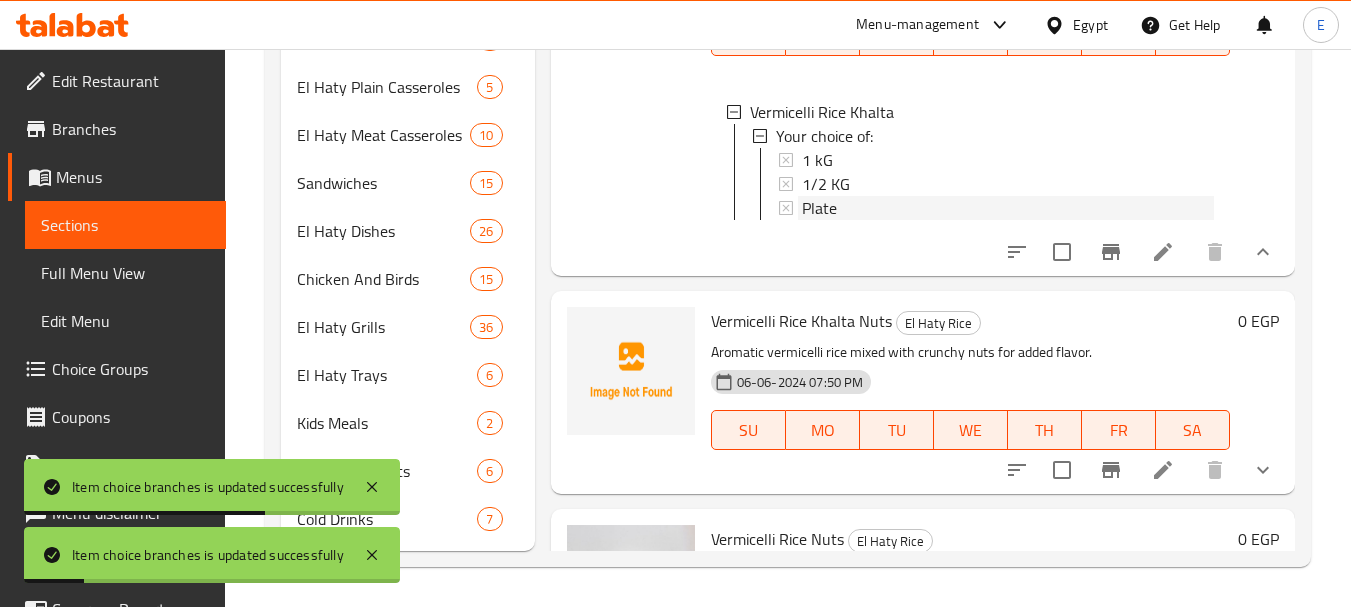 click on "Plate" at bounding box center [819, 208] 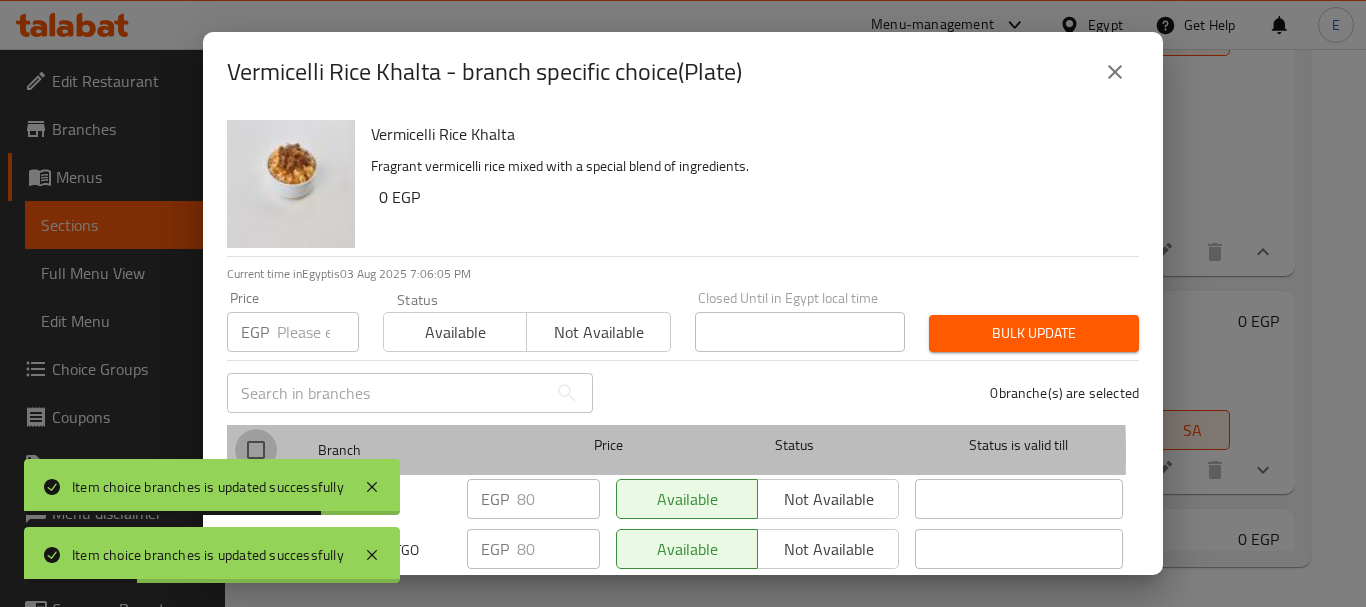 click at bounding box center [256, 450] 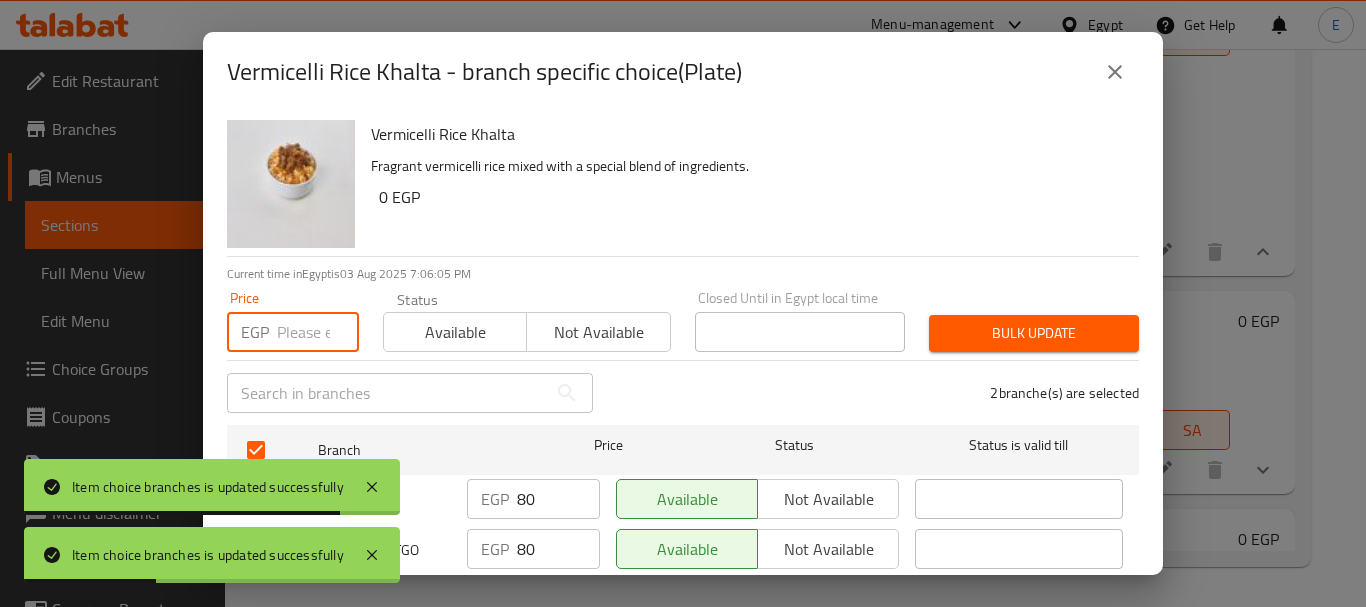 click at bounding box center [318, 332] 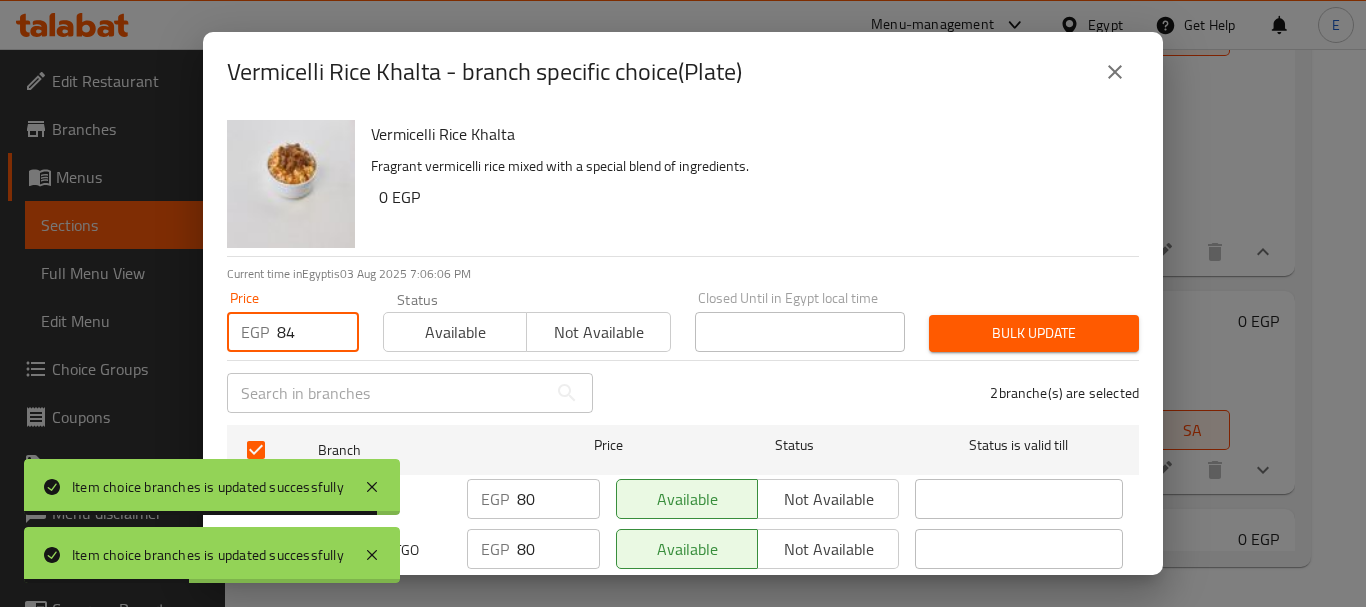 click on "Bulk update" at bounding box center (1034, 333) 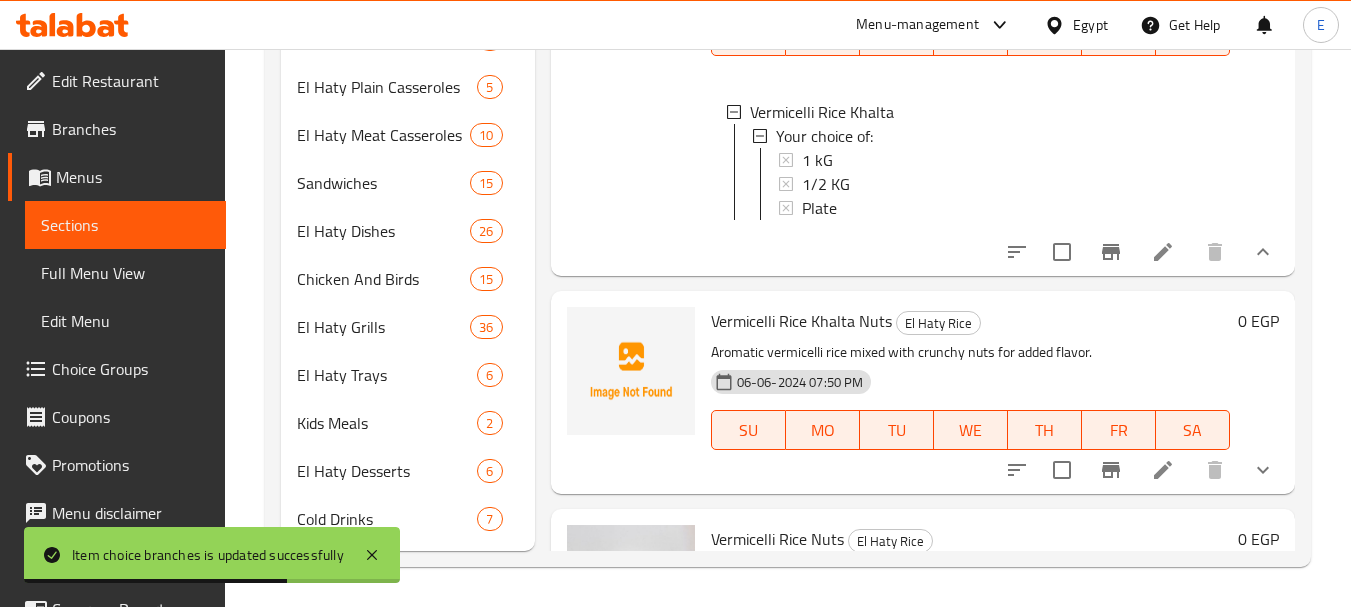 scroll, scrollTop: 3, scrollLeft: 0, axis: vertical 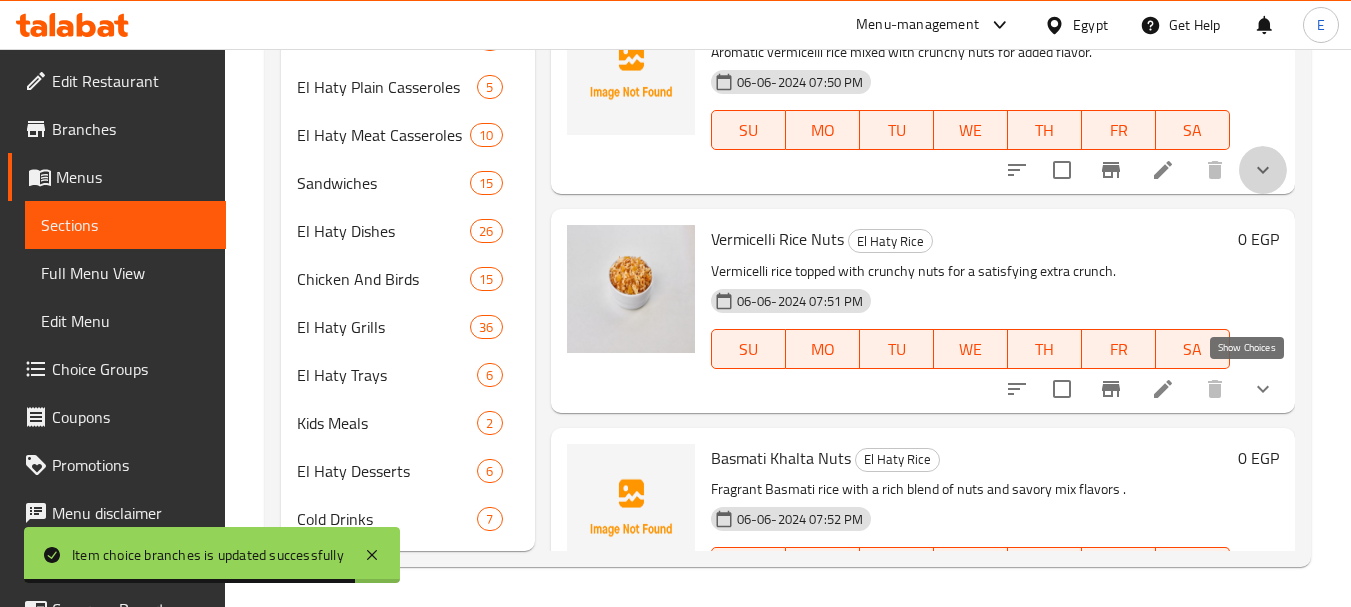 click 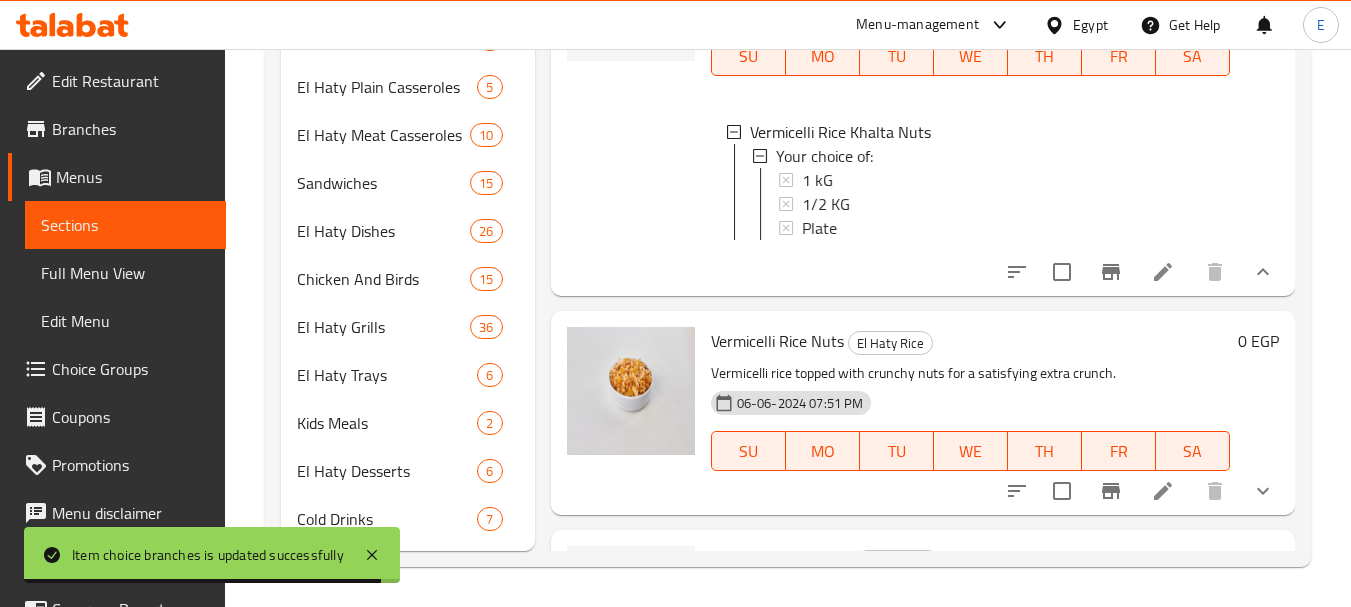 scroll, scrollTop: 4082, scrollLeft: 0, axis: vertical 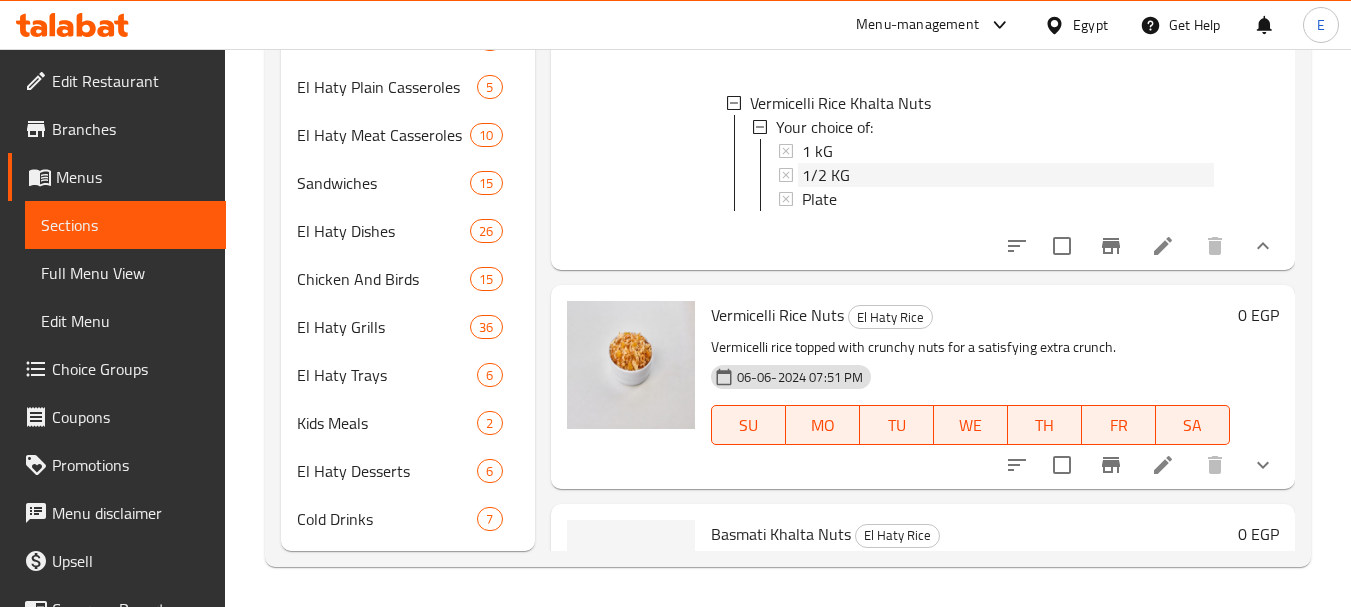 click on "1/2 KG" at bounding box center (826, 175) 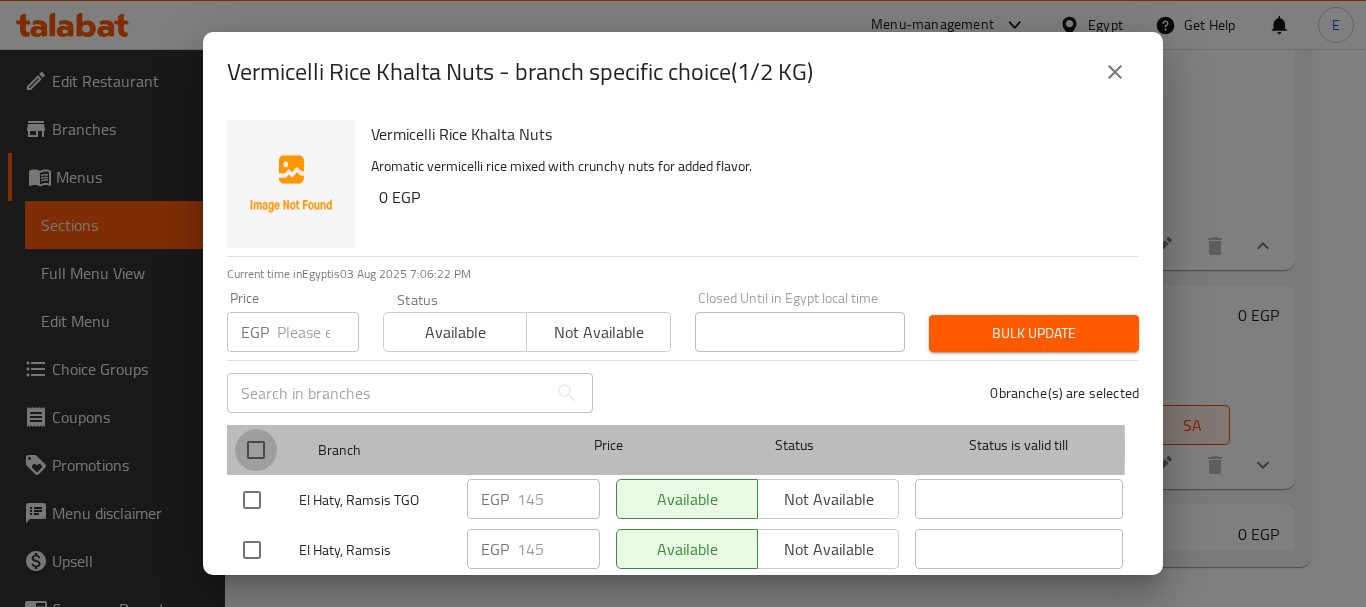 click at bounding box center (256, 450) 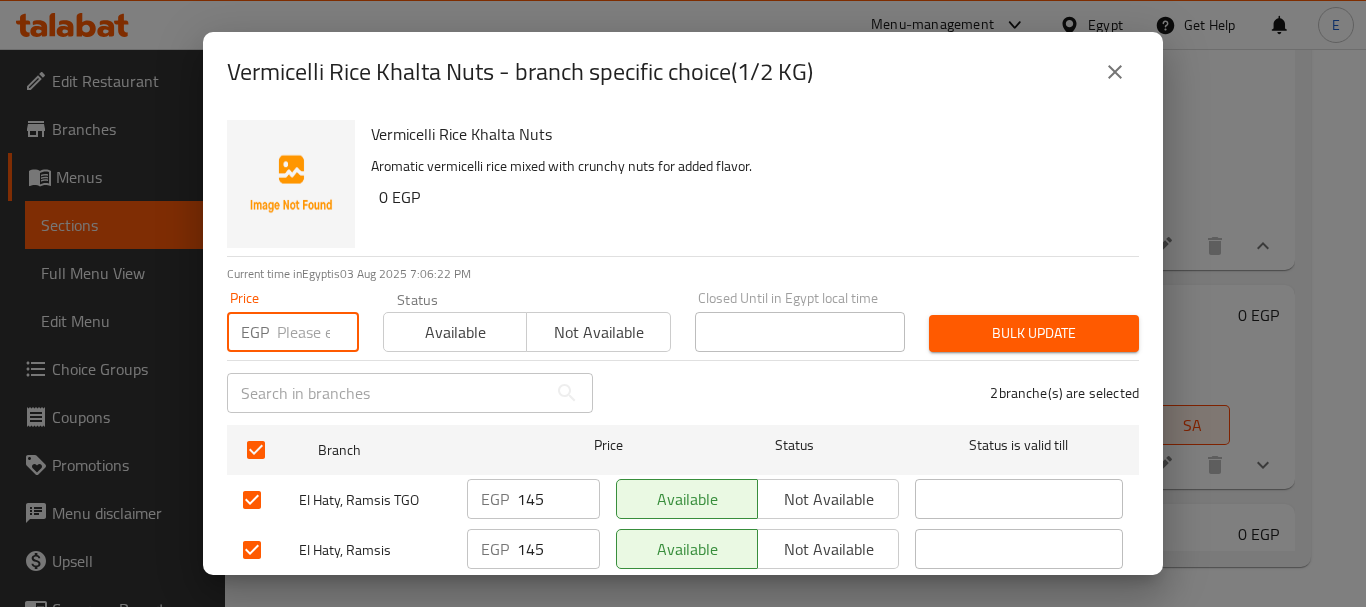 click at bounding box center (318, 332) 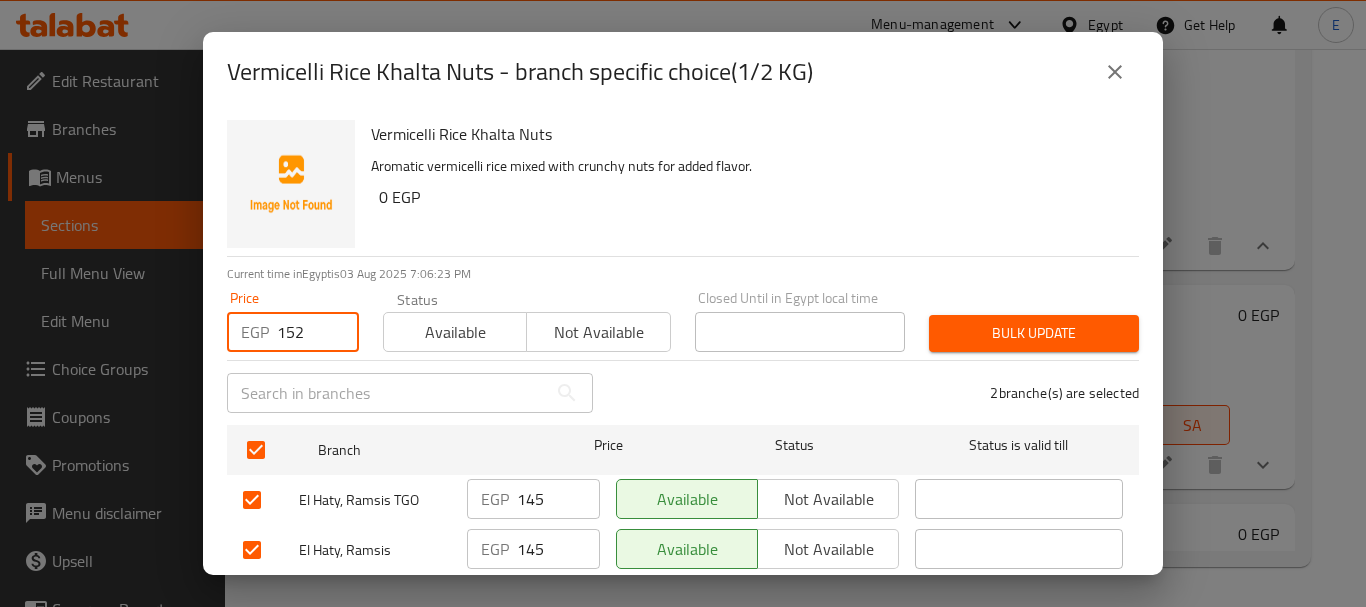 click on "Bulk update" at bounding box center [1034, 333] 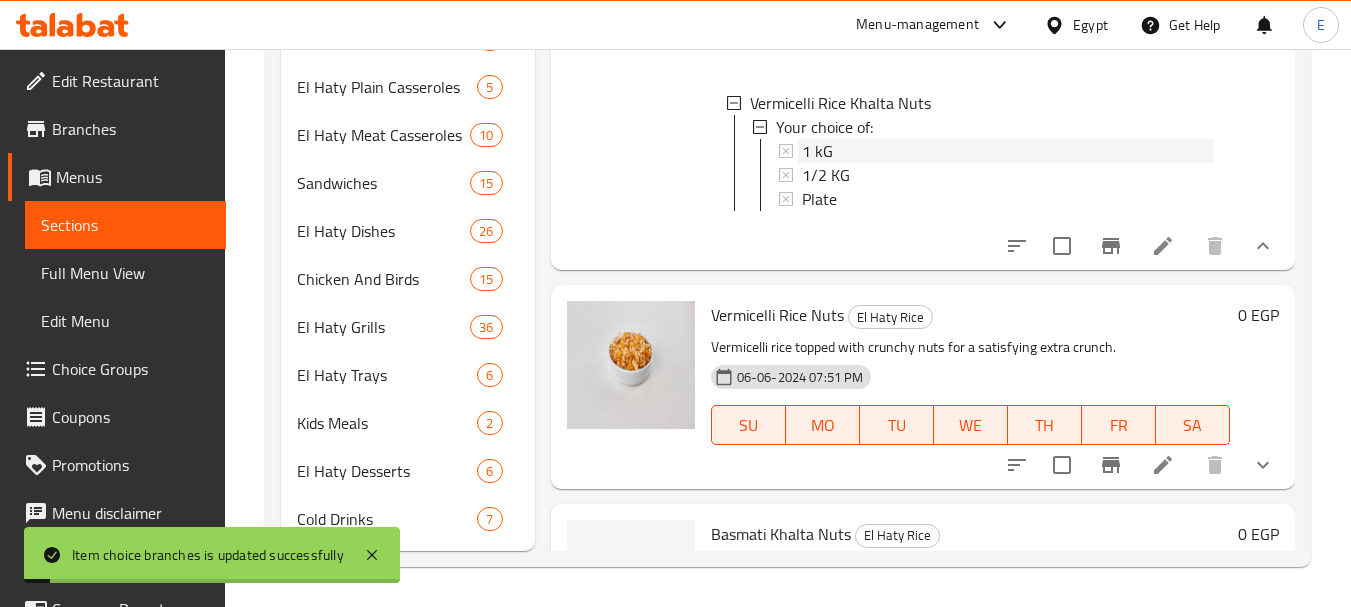 click on "1 kG" at bounding box center [817, 151] 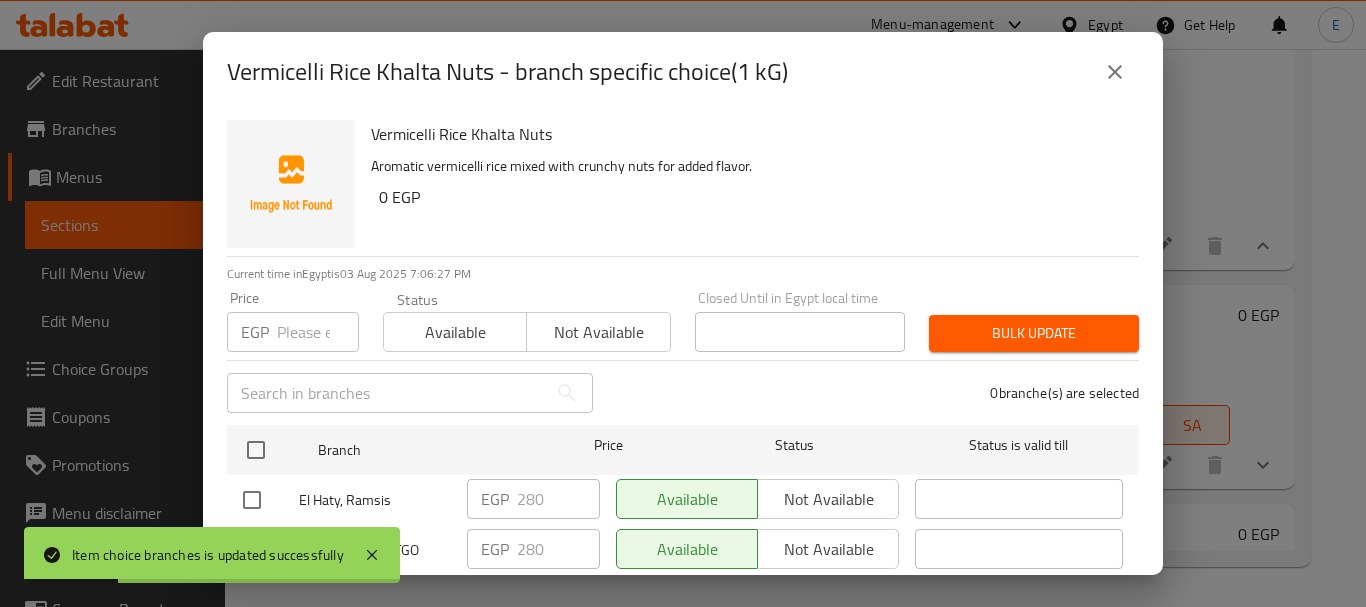 click at bounding box center [256, 450] 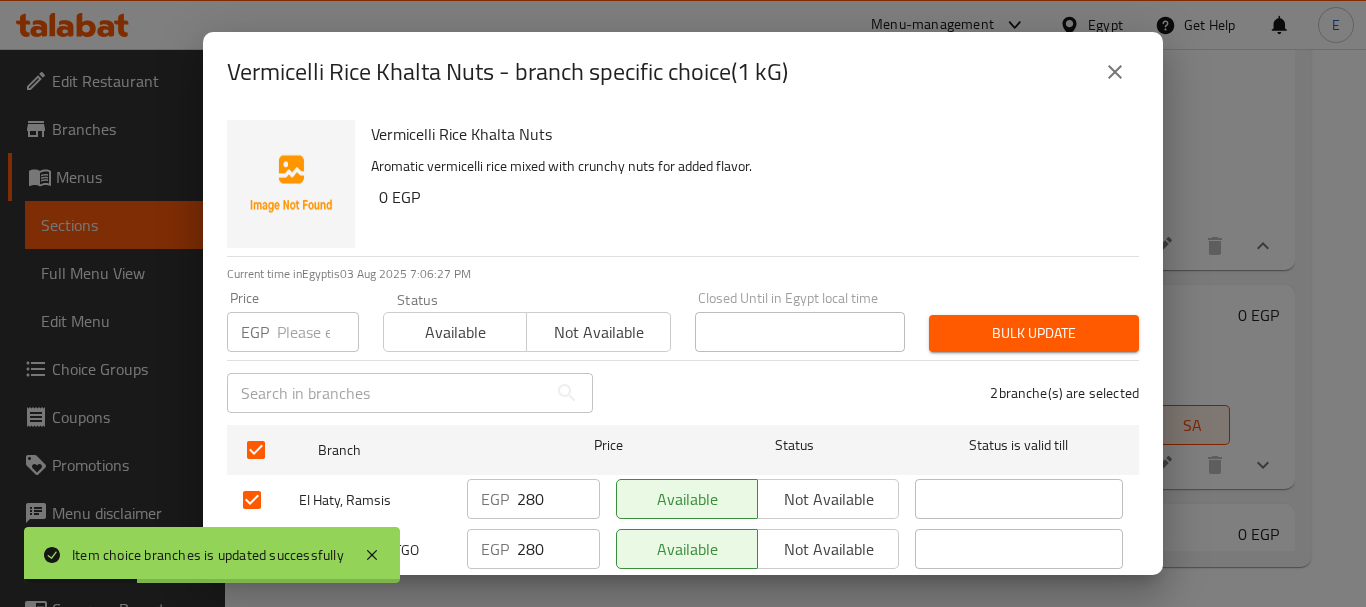 click at bounding box center (318, 332) 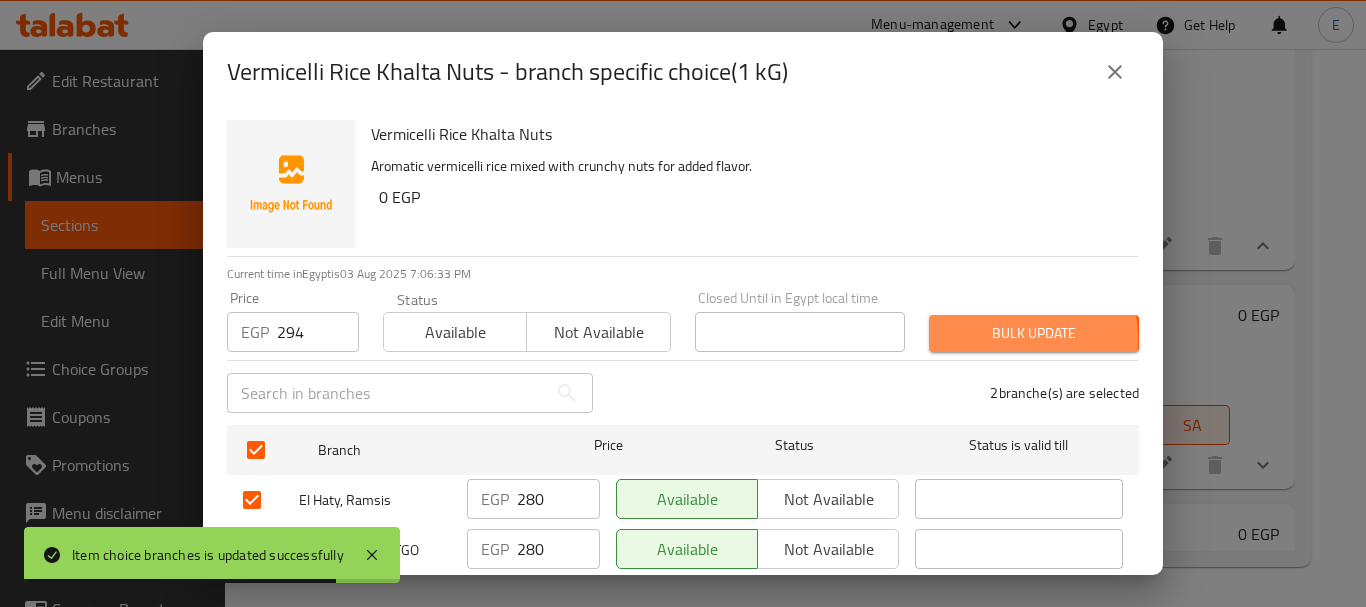 click on "Bulk update" at bounding box center (1034, 333) 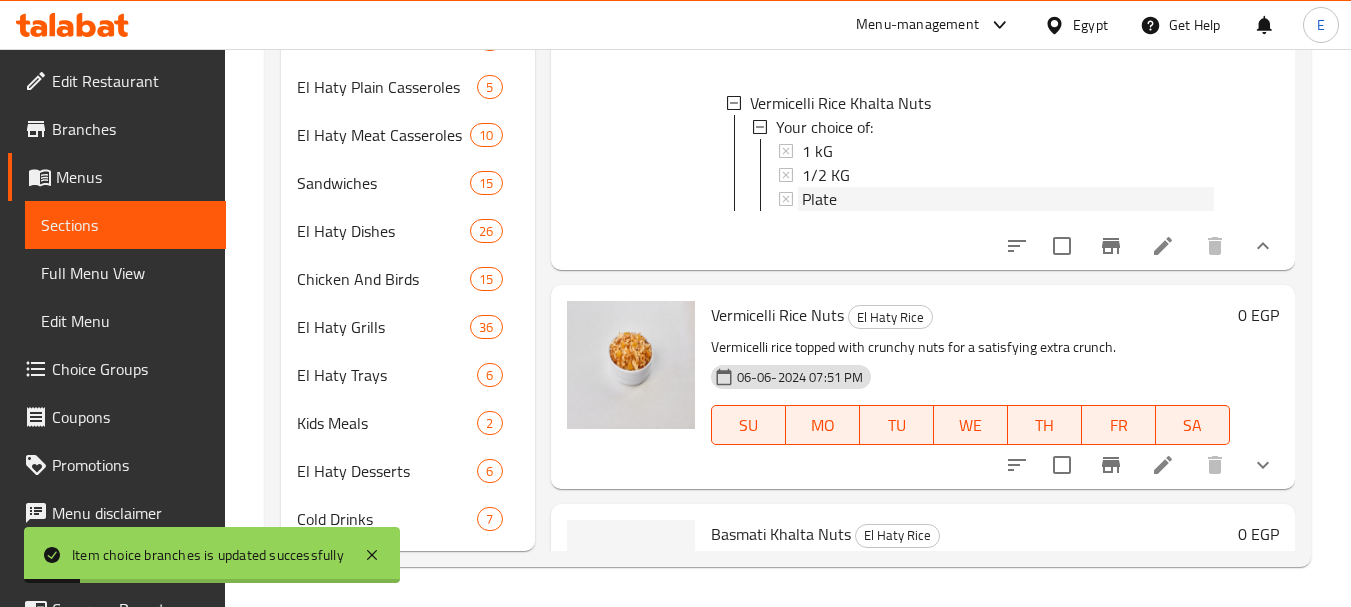 click on "Plate" at bounding box center (819, 199) 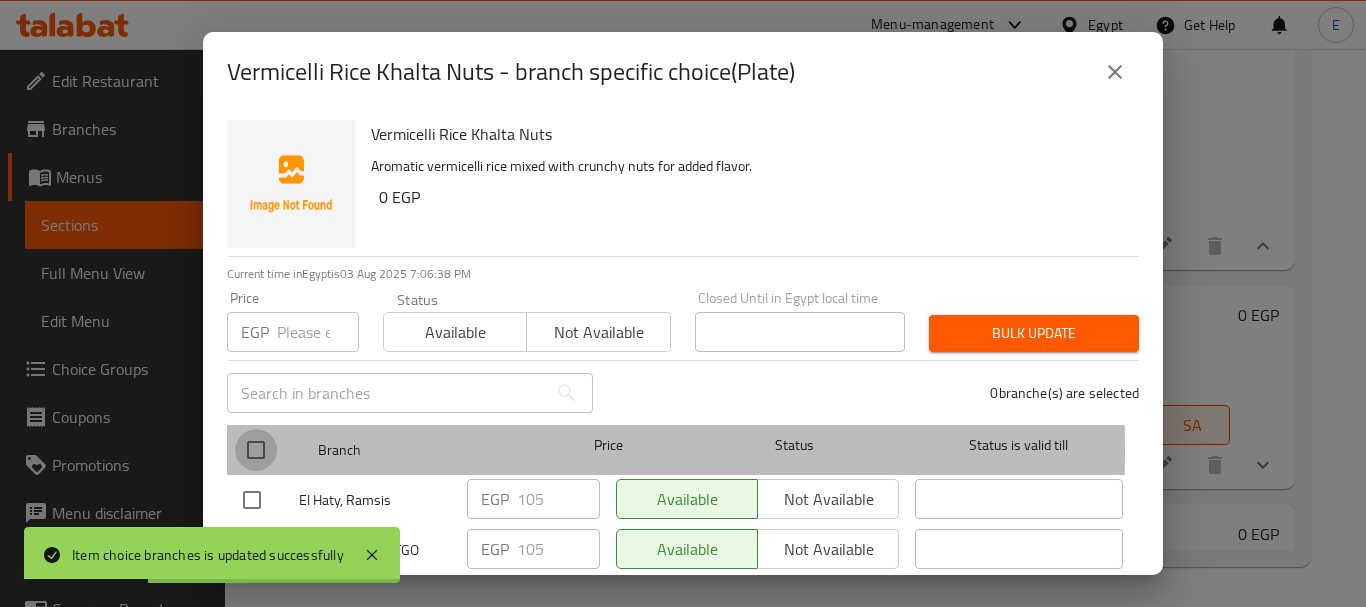 click at bounding box center [256, 450] 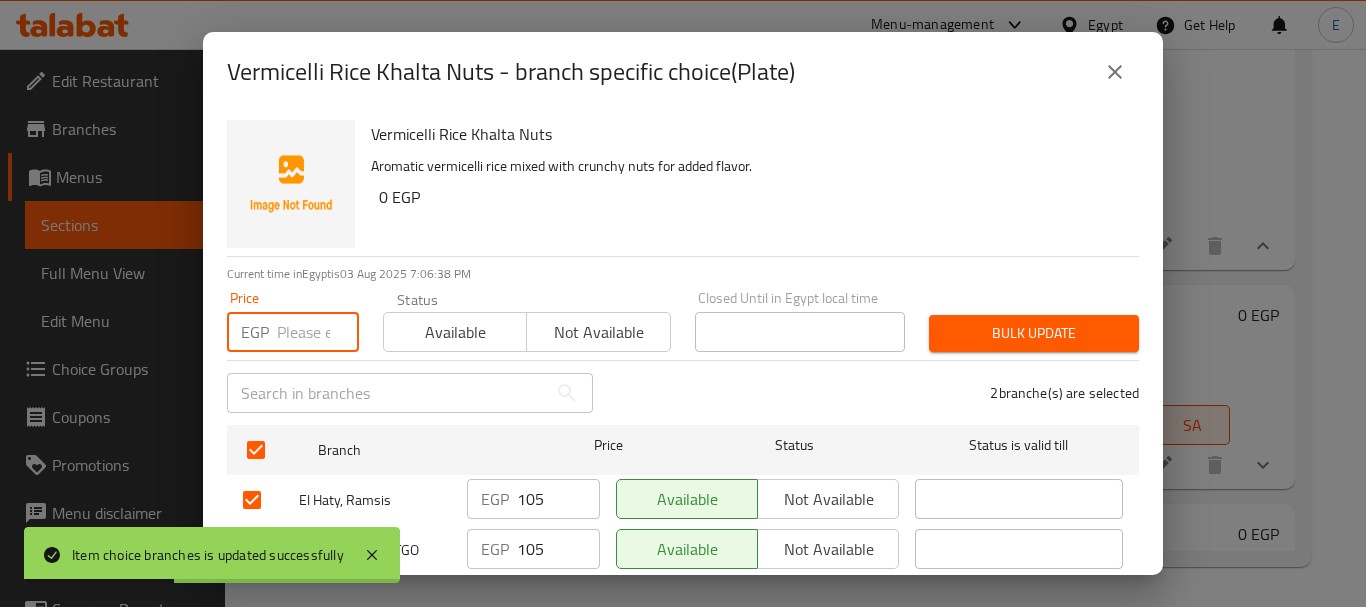 click at bounding box center [318, 332] 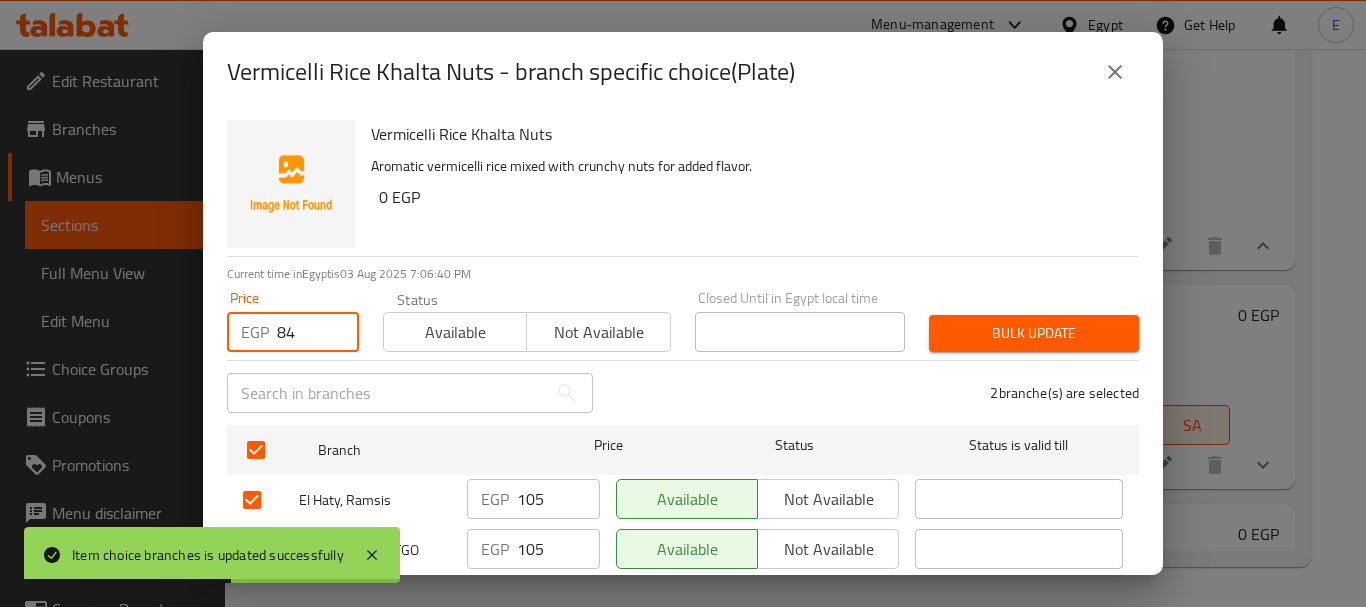 click on "Bulk update" at bounding box center [1034, 333] 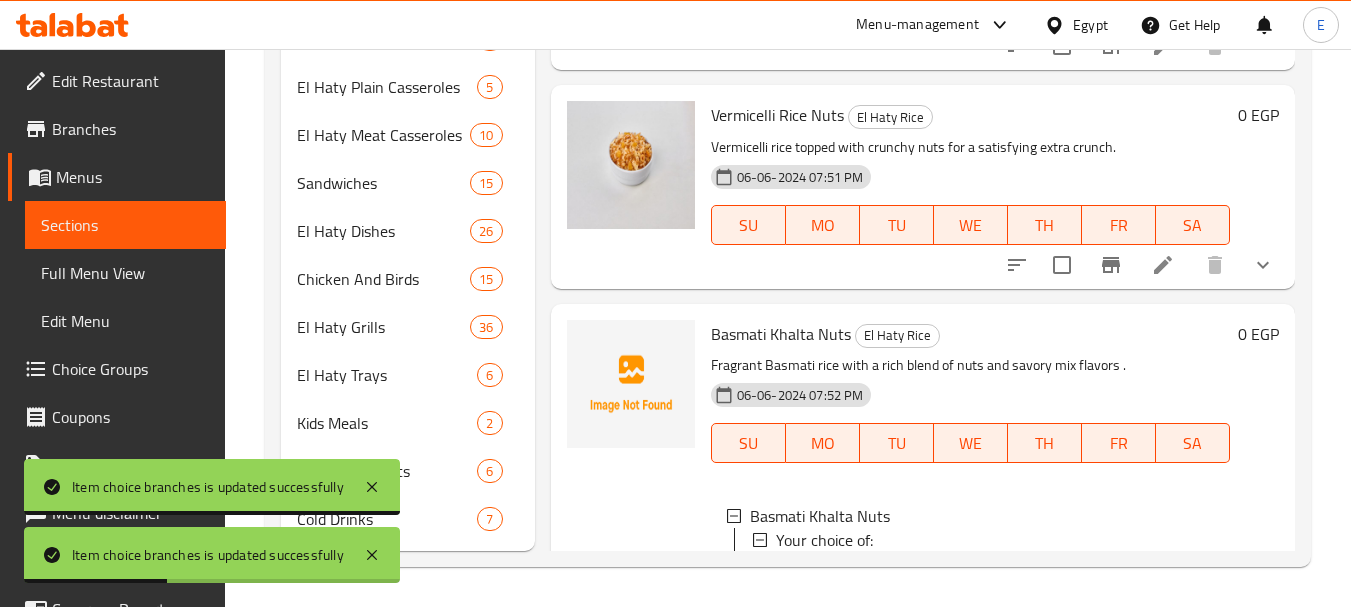 scroll, scrollTop: 4382, scrollLeft: 0, axis: vertical 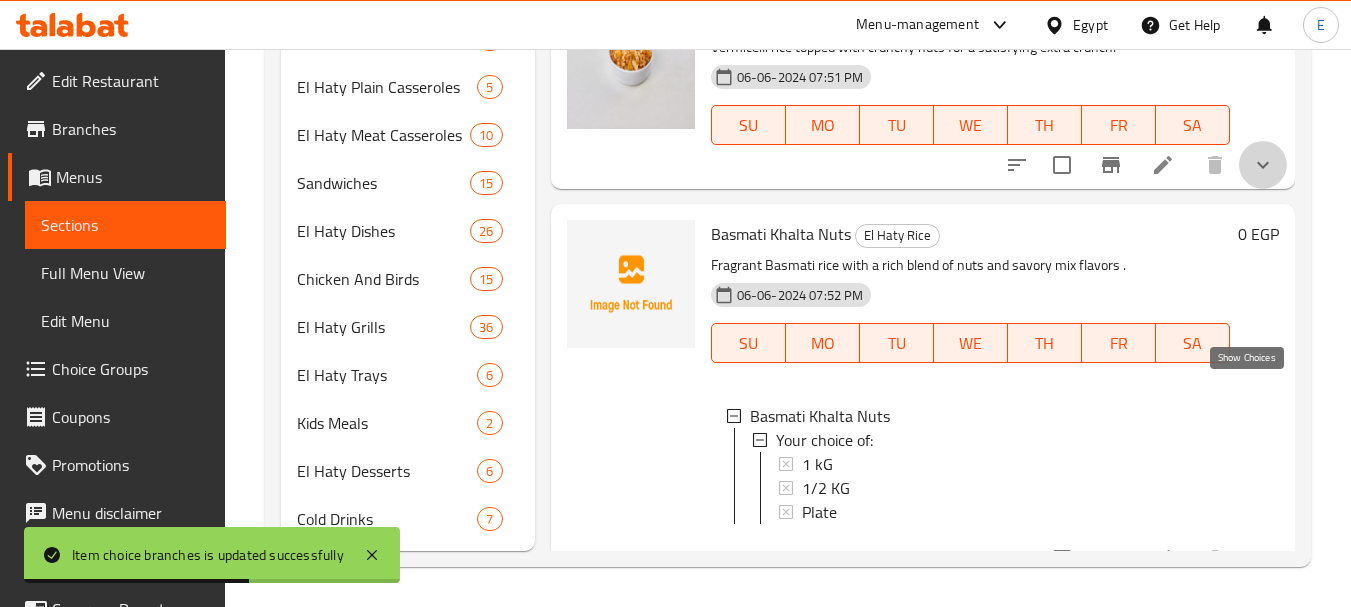 click 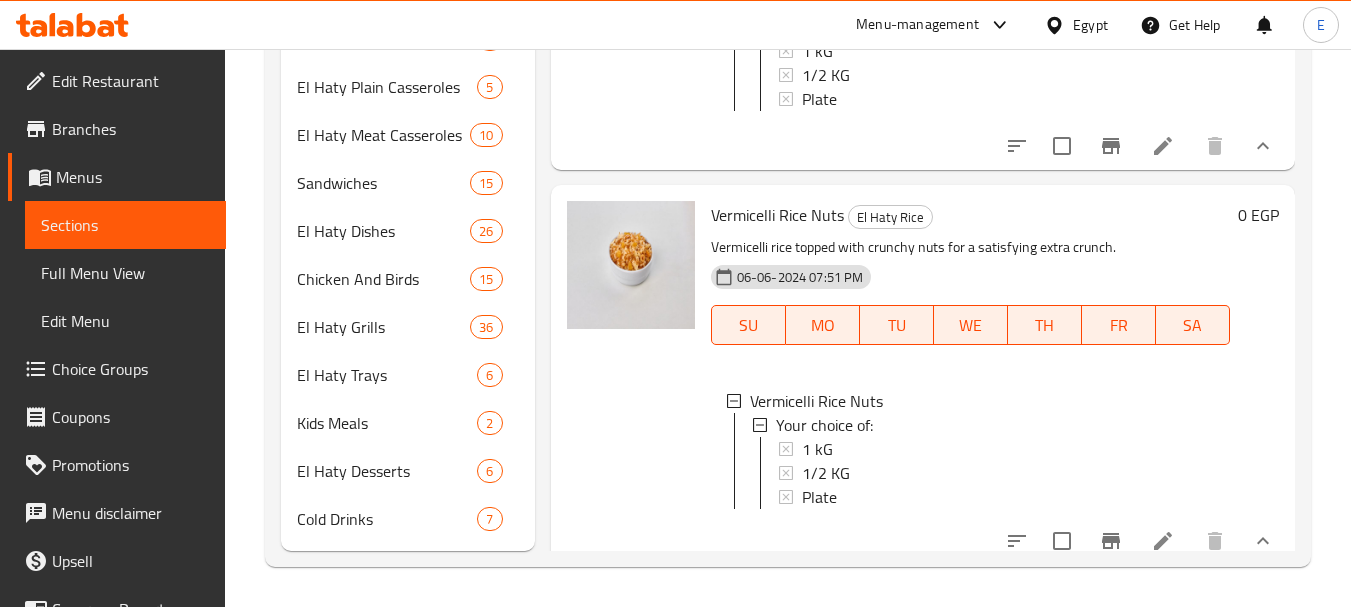scroll, scrollTop: 4082, scrollLeft: 0, axis: vertical 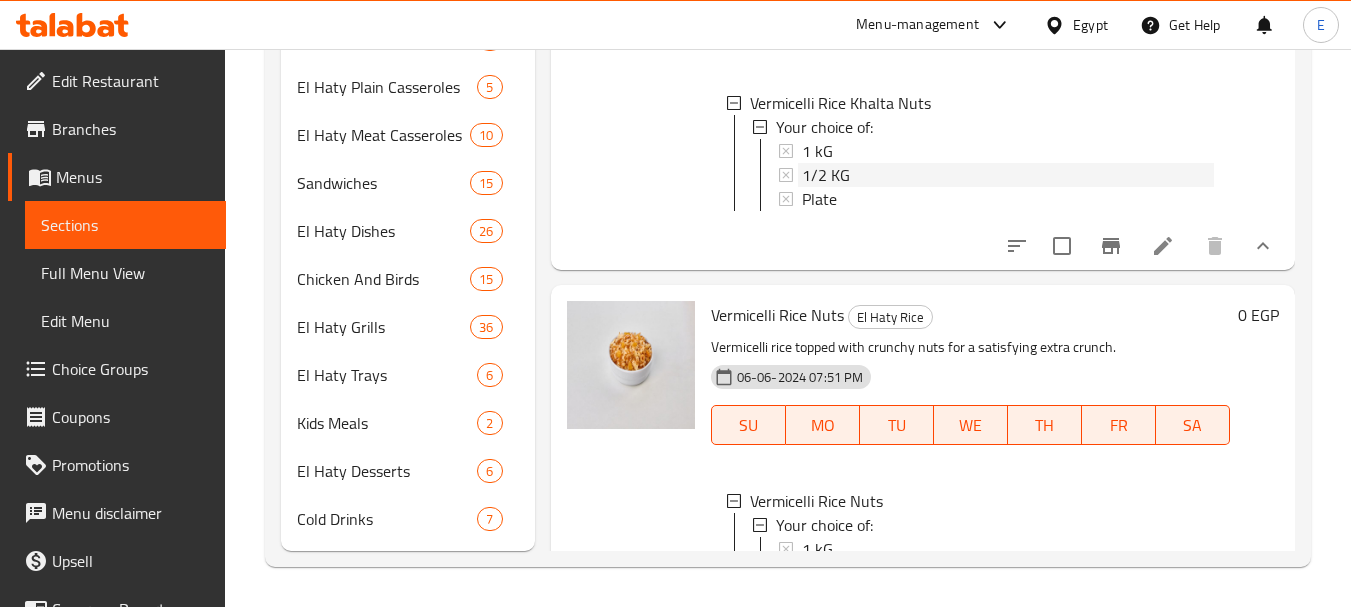 click on "1/2 KG" at bounding box center [1008, 175] 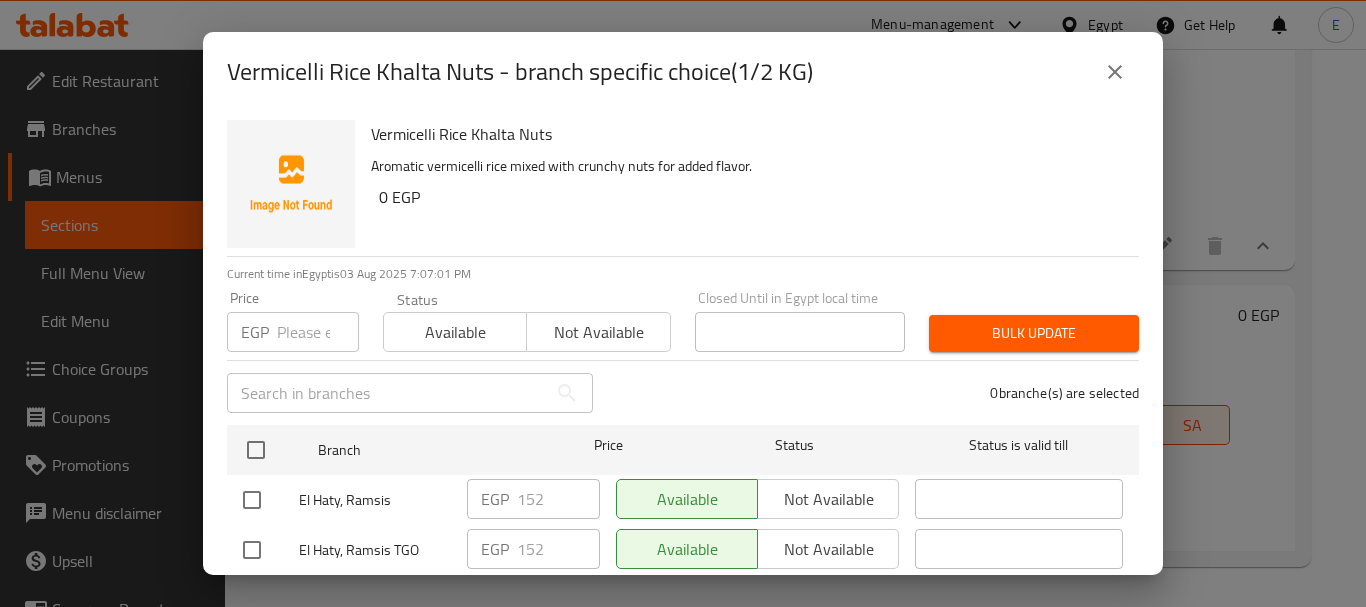 click 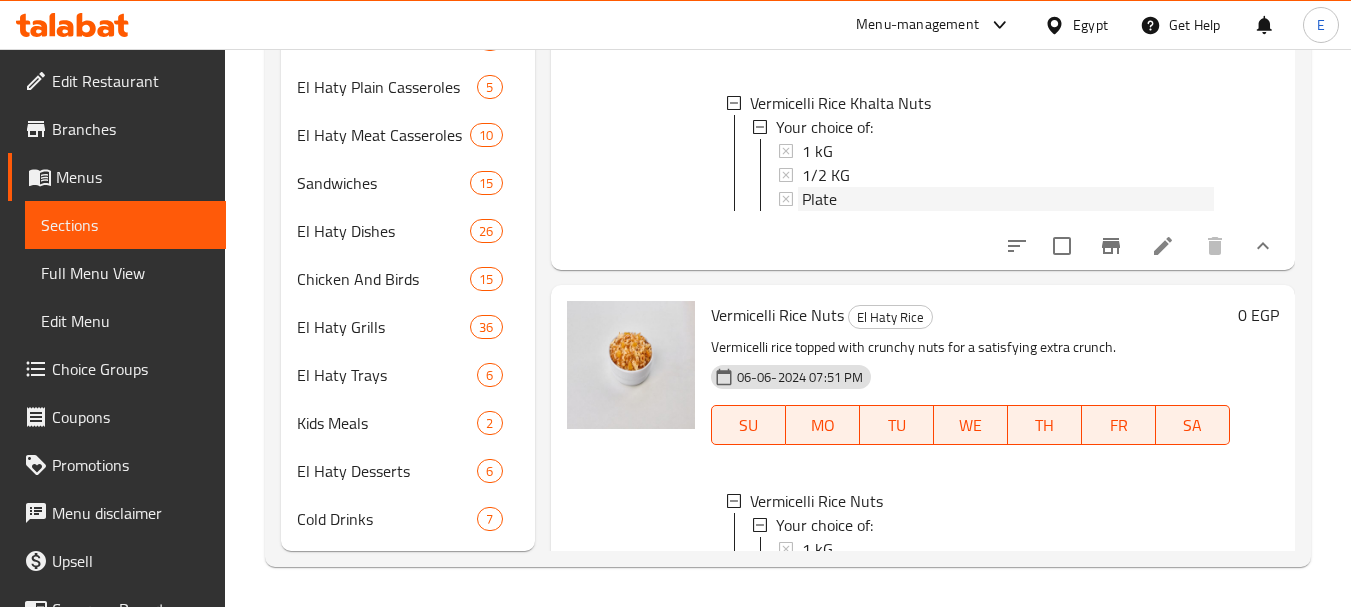 click on "Plate" at bounding box center (1008, 199) 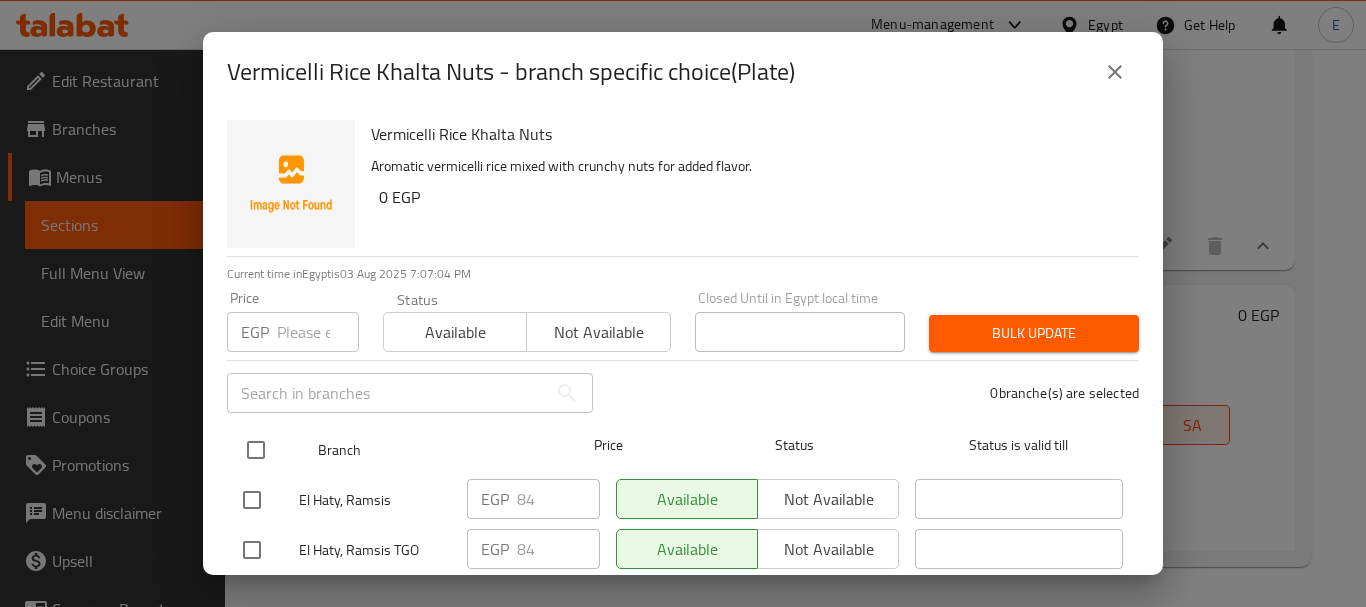 click at bounding box center [256, 450] 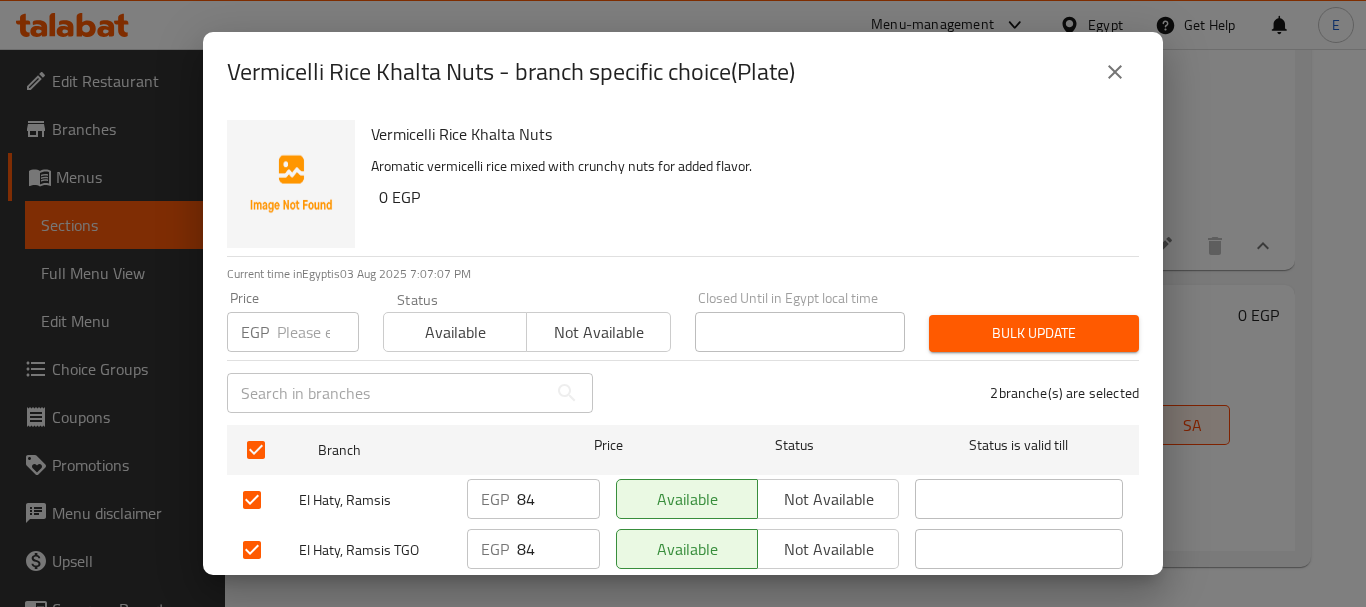 click at bounding box center (318, 332) 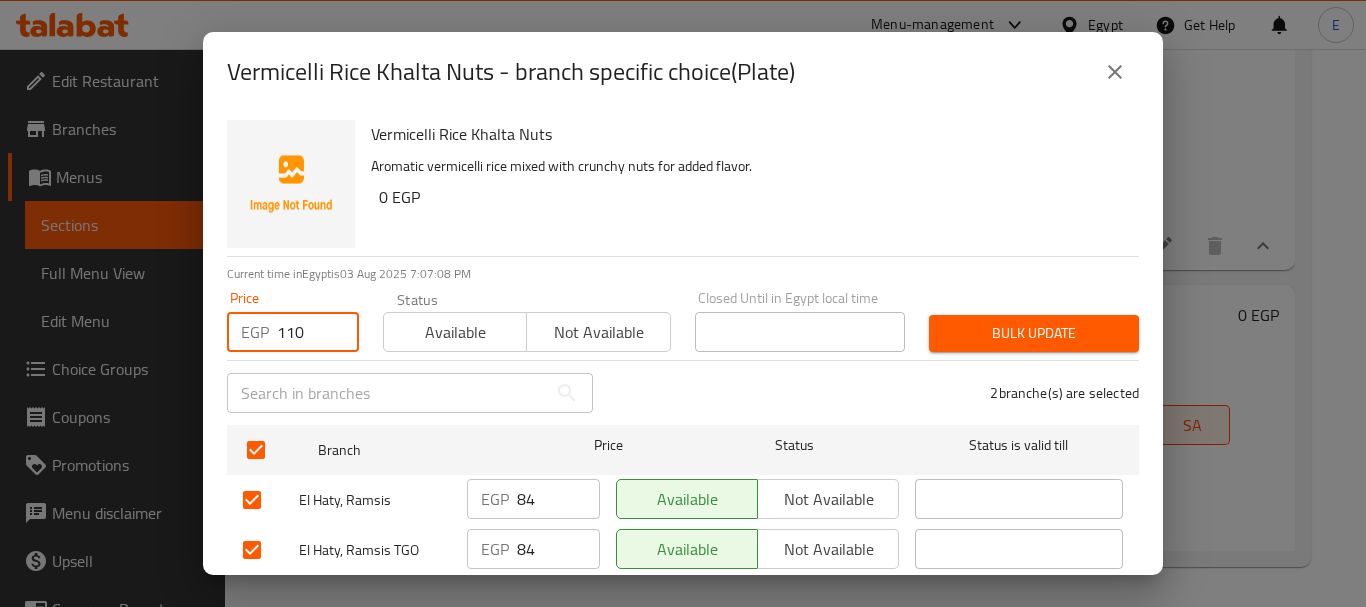 click on "Bulk update" at bounding box center (1034, 333) 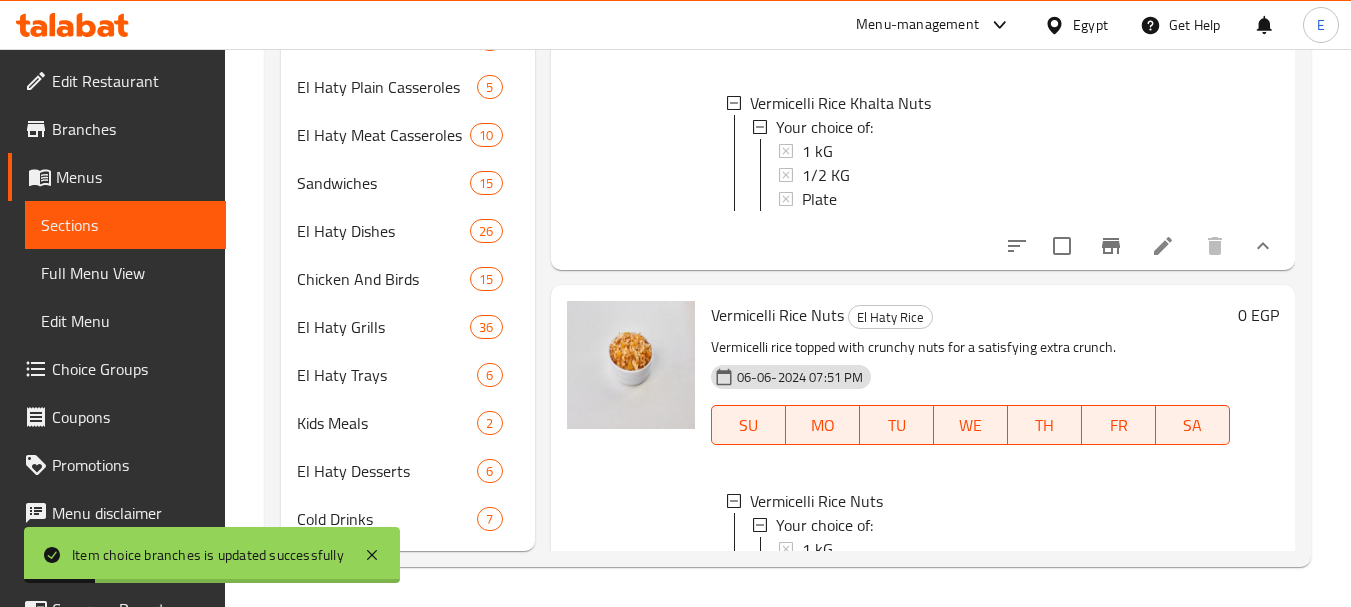 scroll, scrollTop: 0, scrollLeft: 0, axis: both 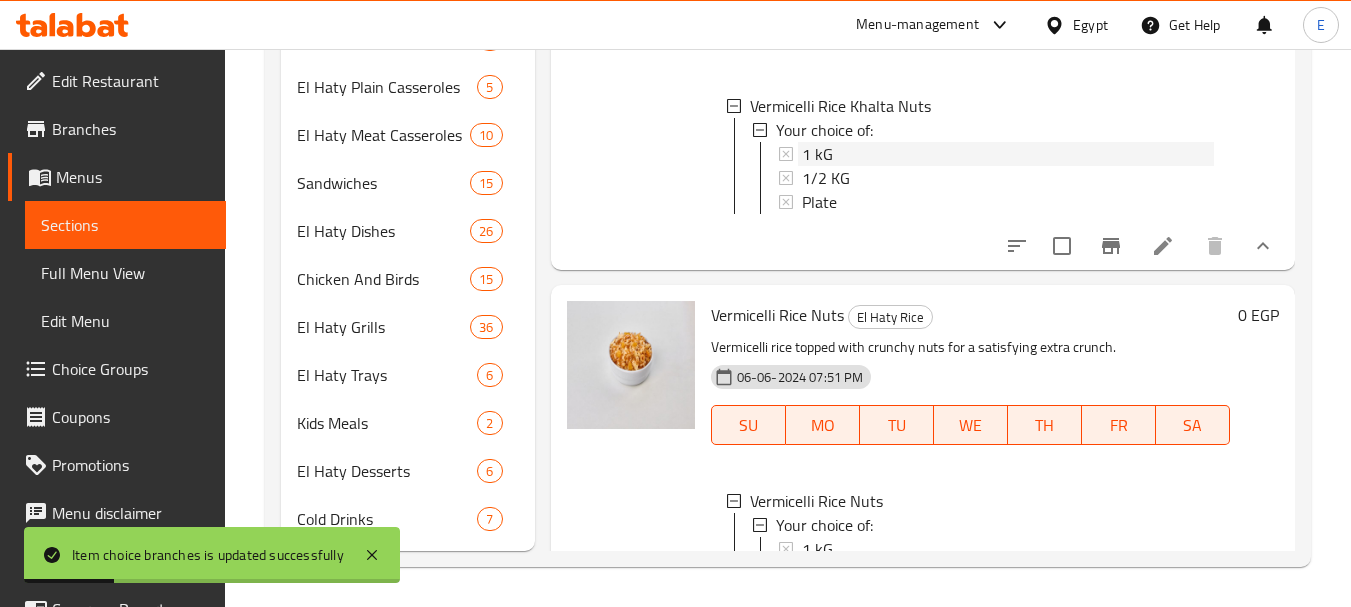 click on "1 kG" at bounding box center (817, 154) 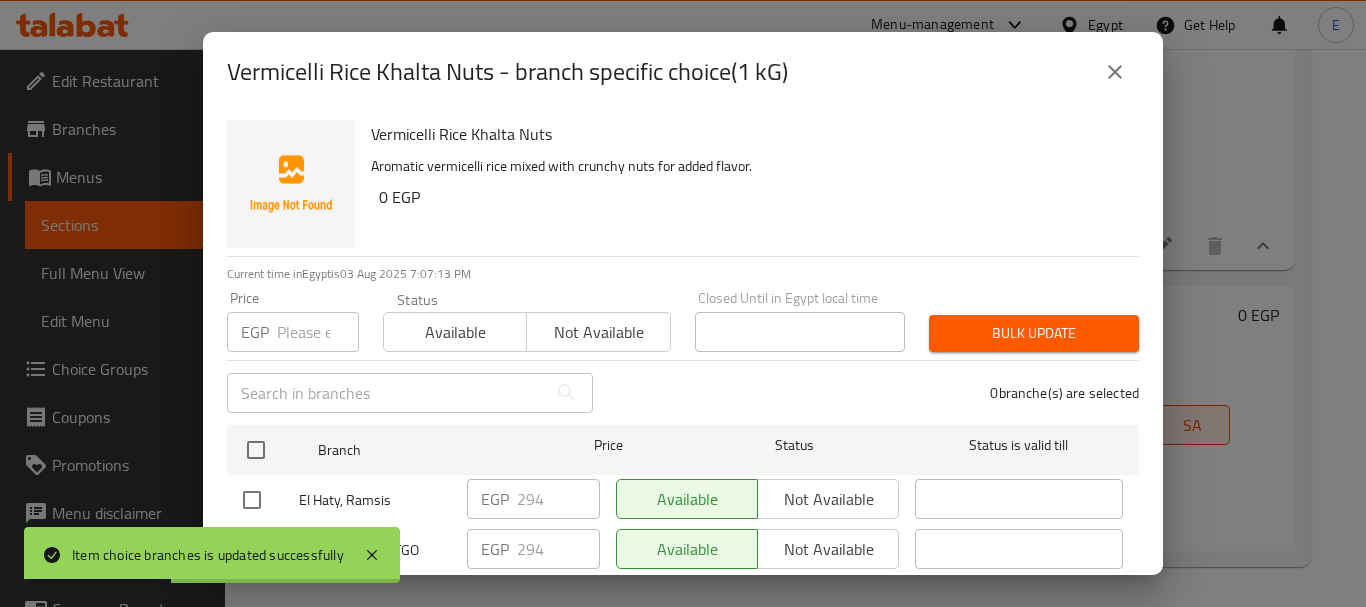 click 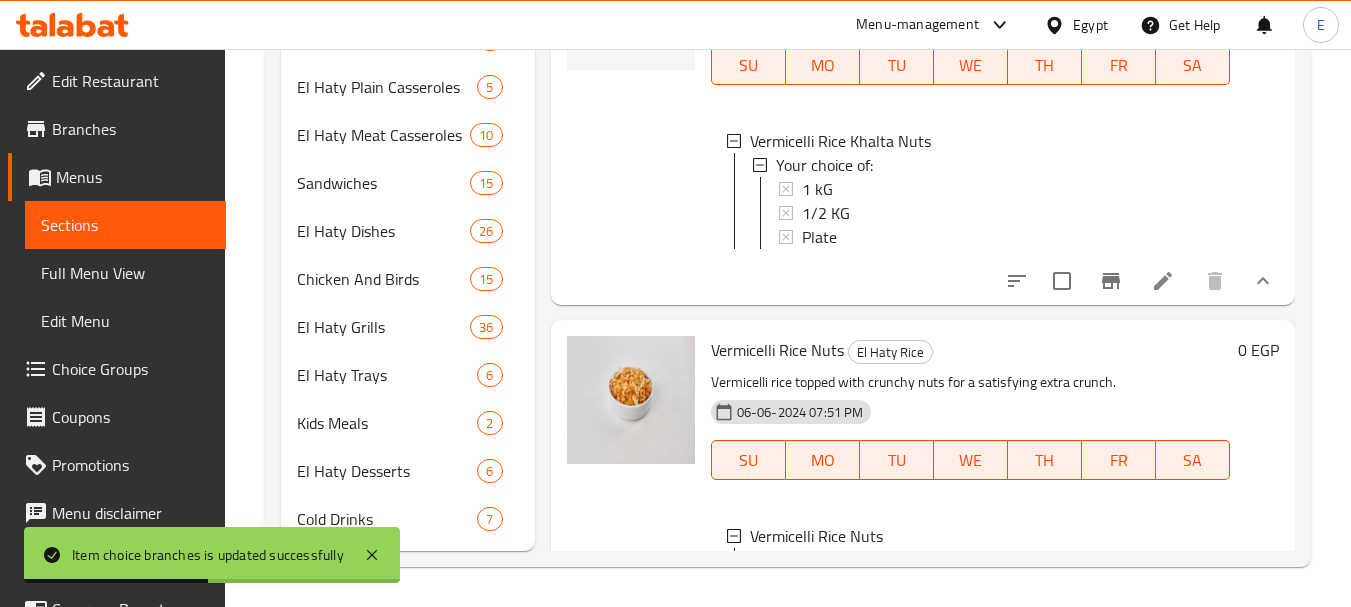 scroll, scrollTop: 3782, scrollLeft: 0, axis: vertical 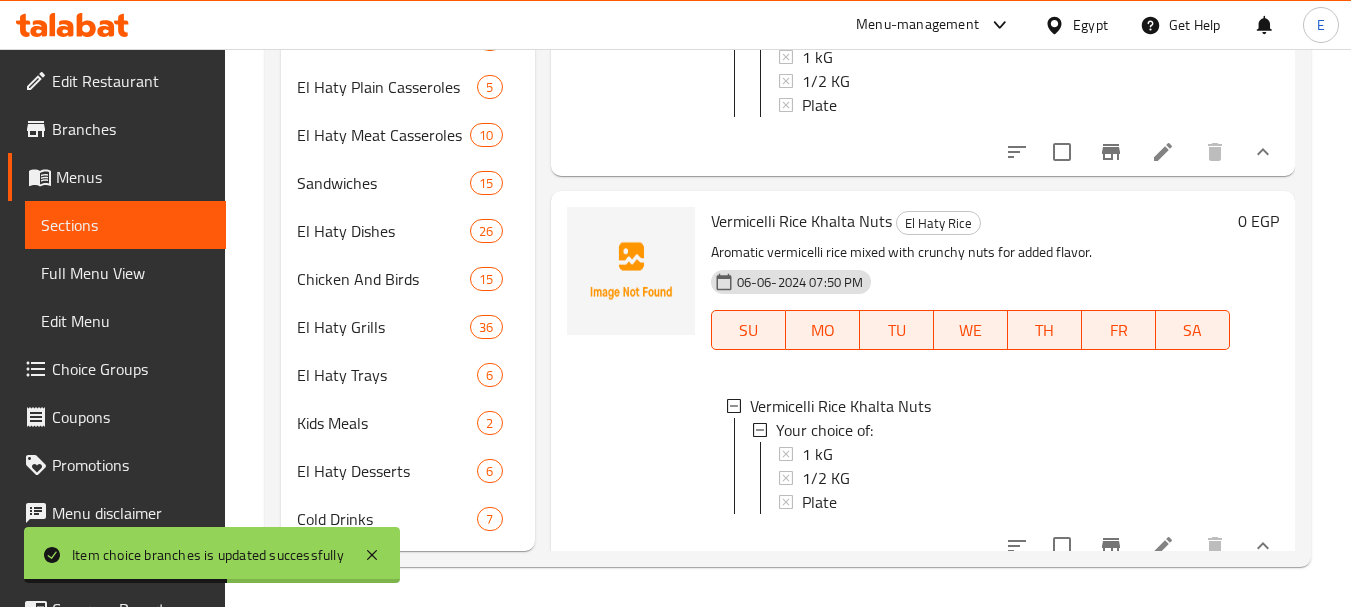 click on "Plate" at bounding box center [819, 105] 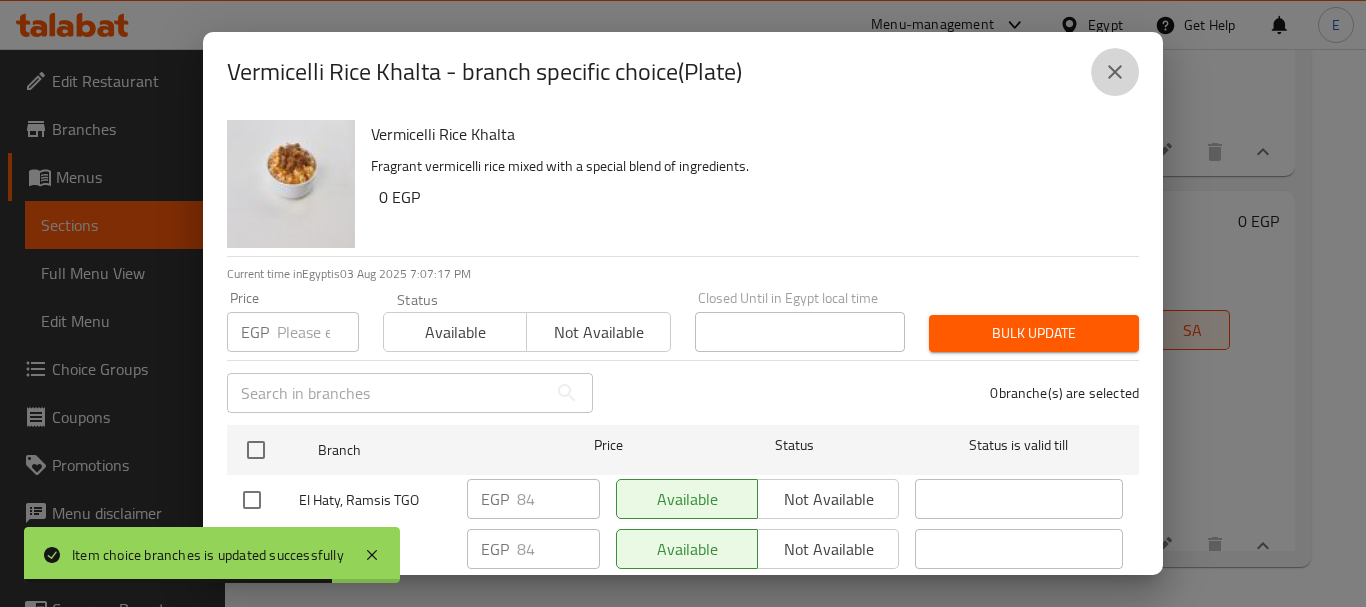 click 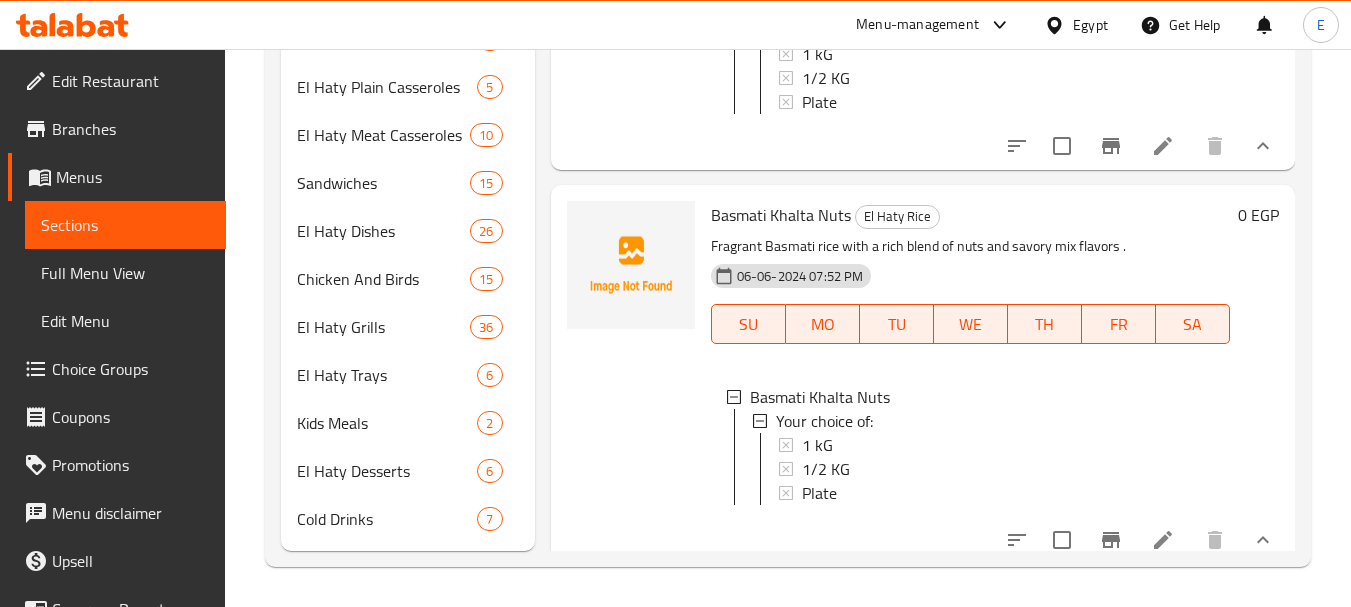 scroll, scrollTop: 4582, scrollLeft: 0, axis: vertical 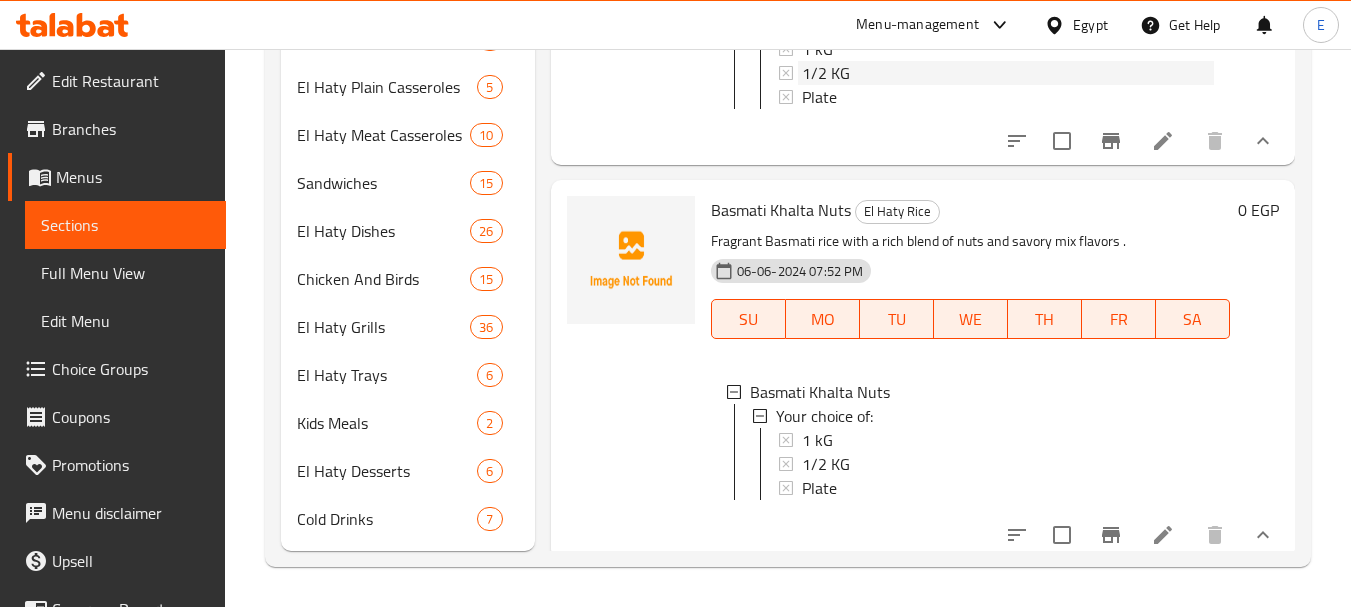 click on "1/2 KG" at bounding box center (826, 73) 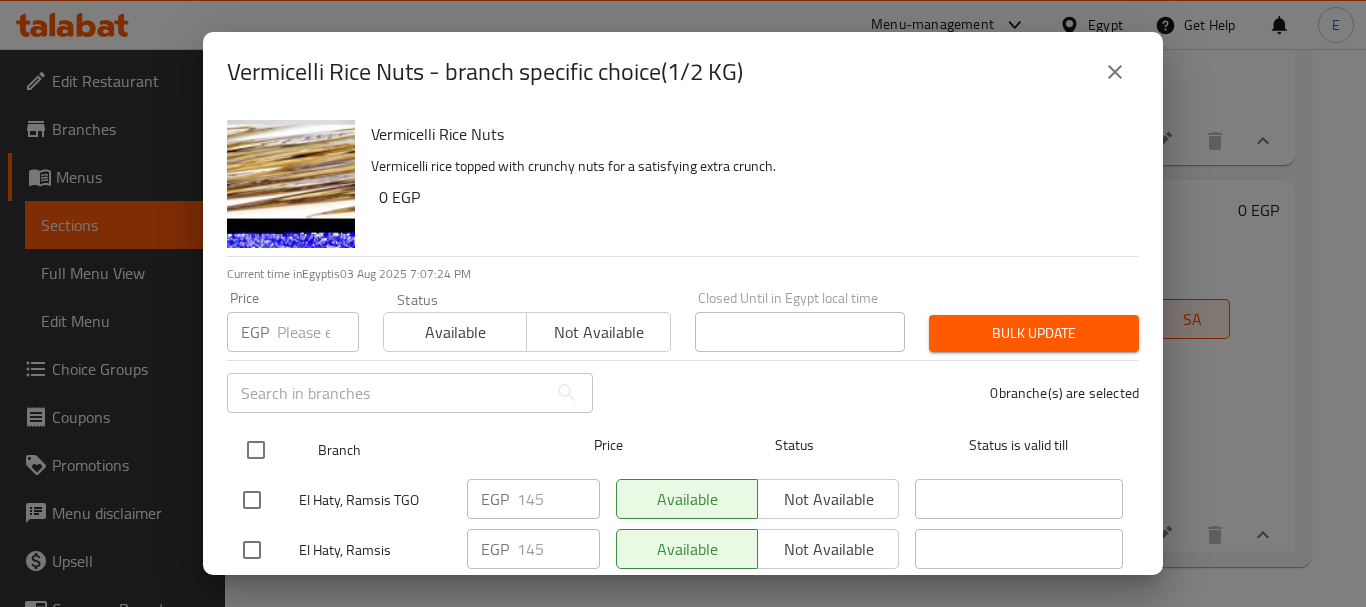 click at bounding box center [256, 450] 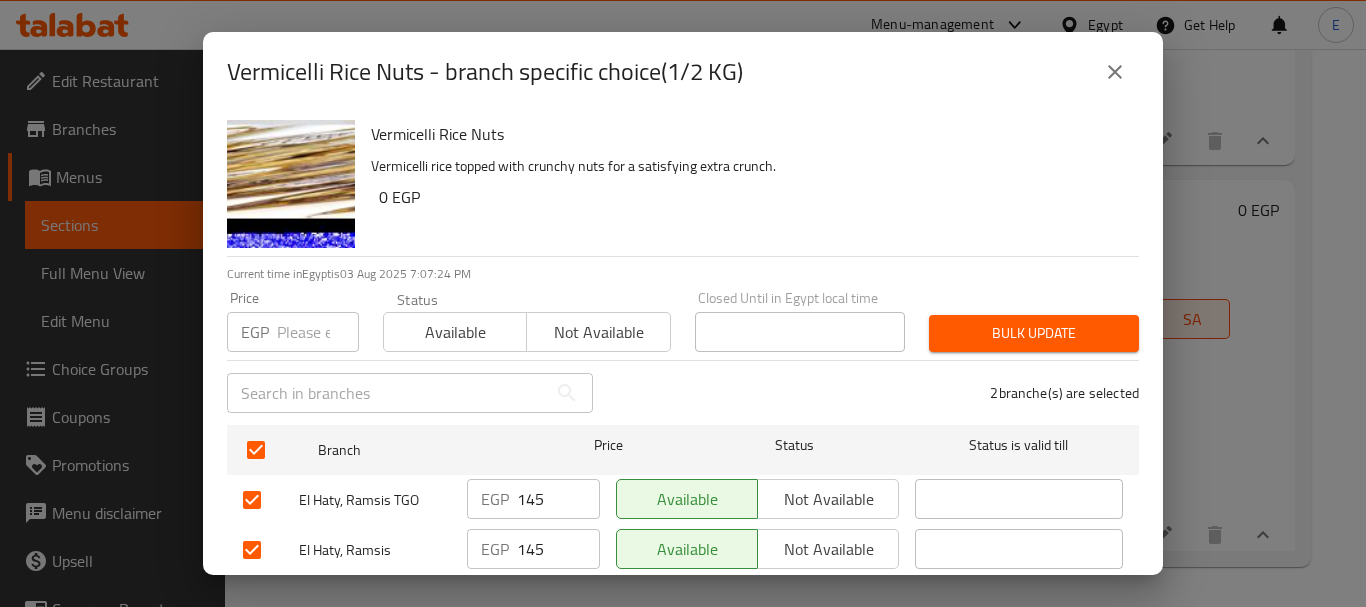 click at bounding box center (318, 332) 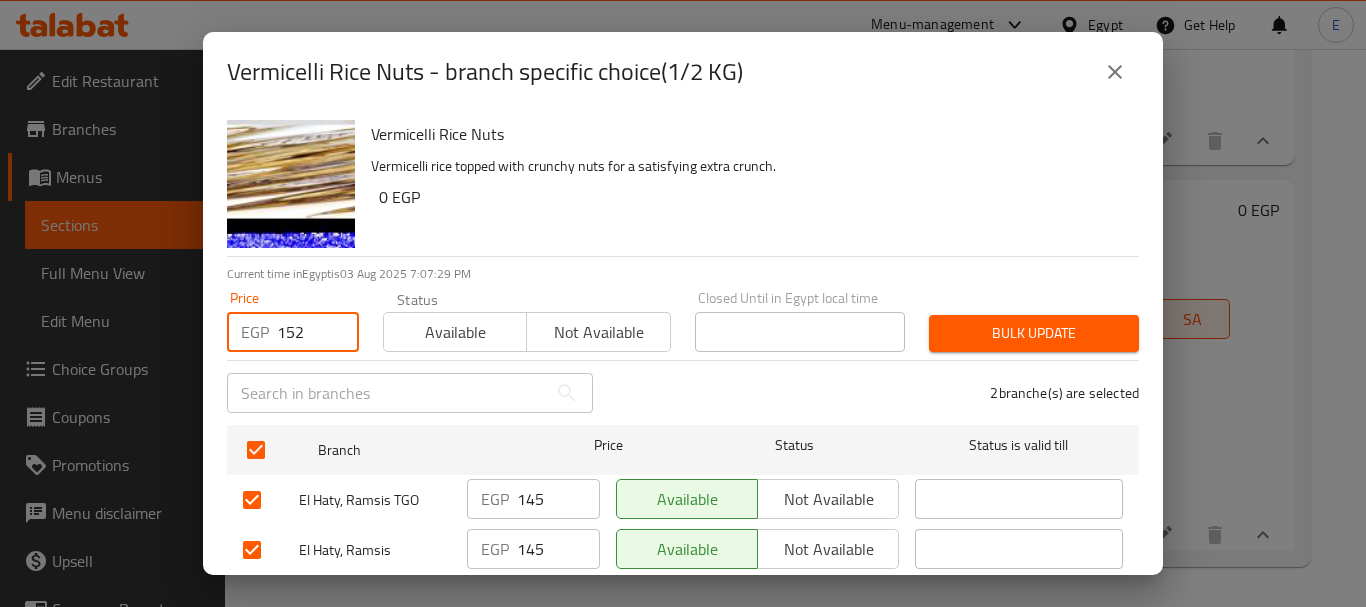 click on "Bulk update" at bounding box center [1034, 333] 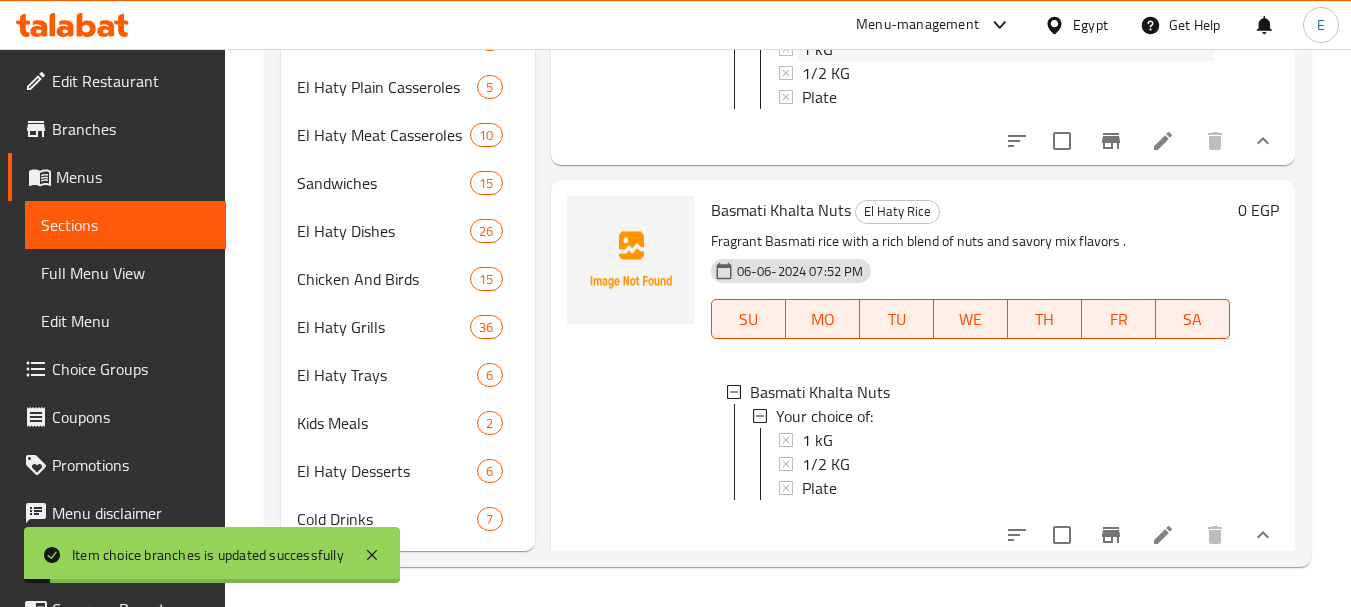 click on "1 kG" at bounding box center [817, 49] 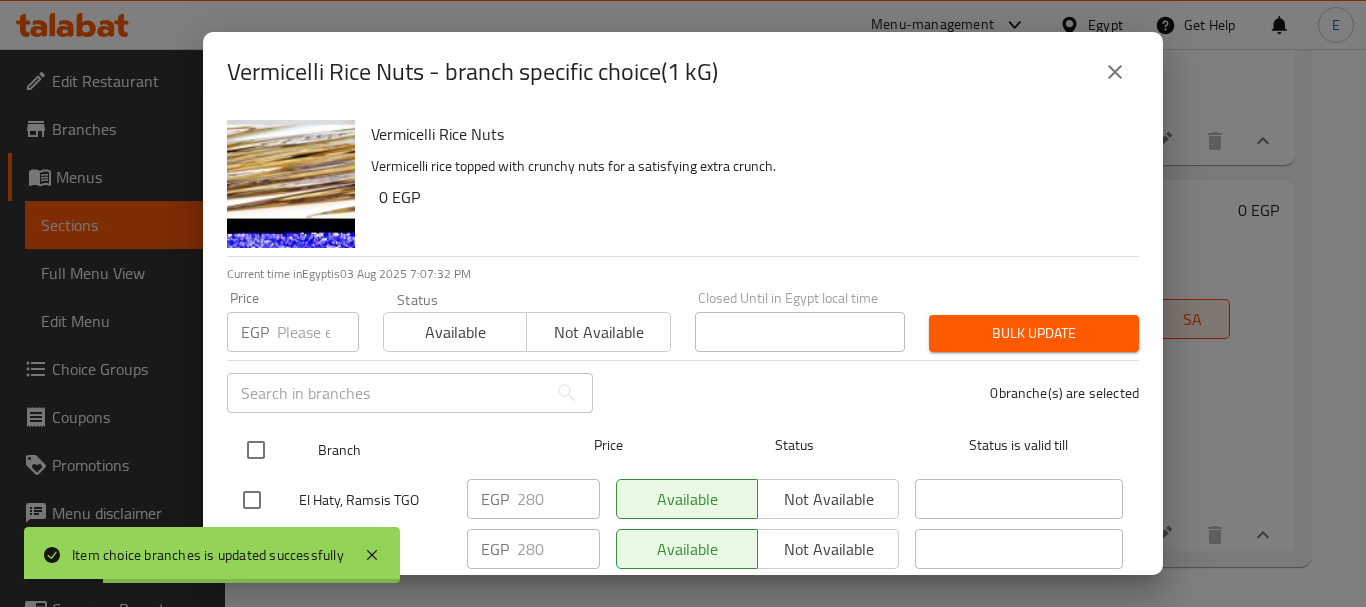 click at bounding box center (256, 450) 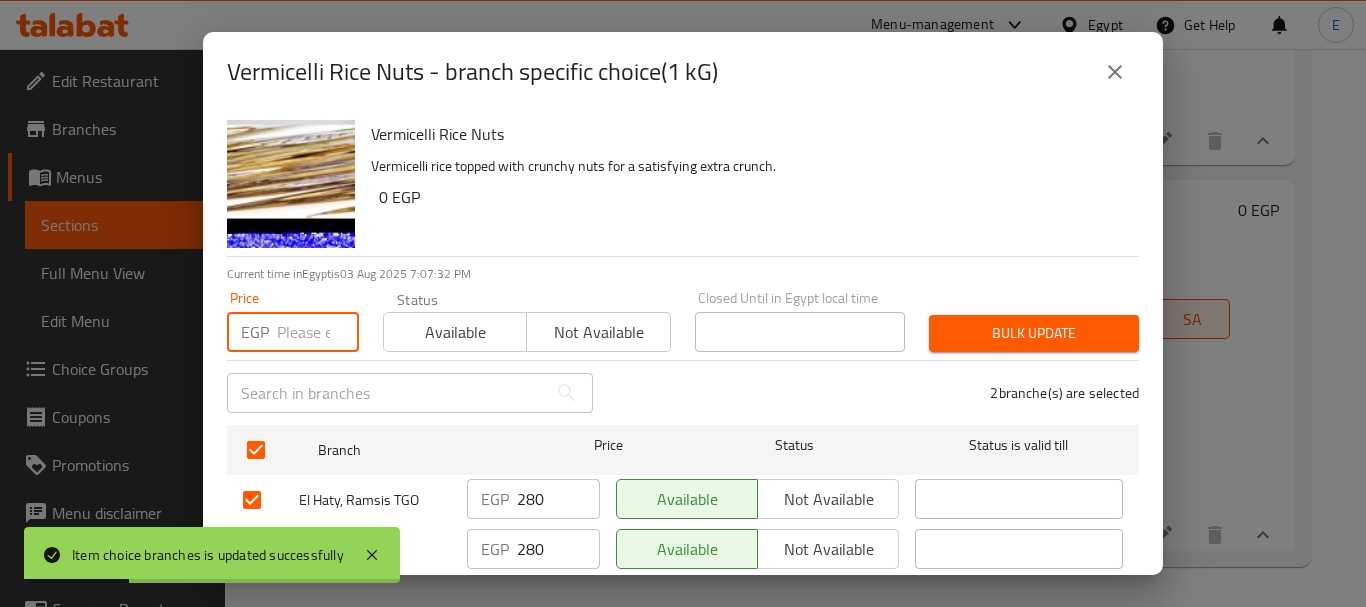 click at bounding box center [318, 332] 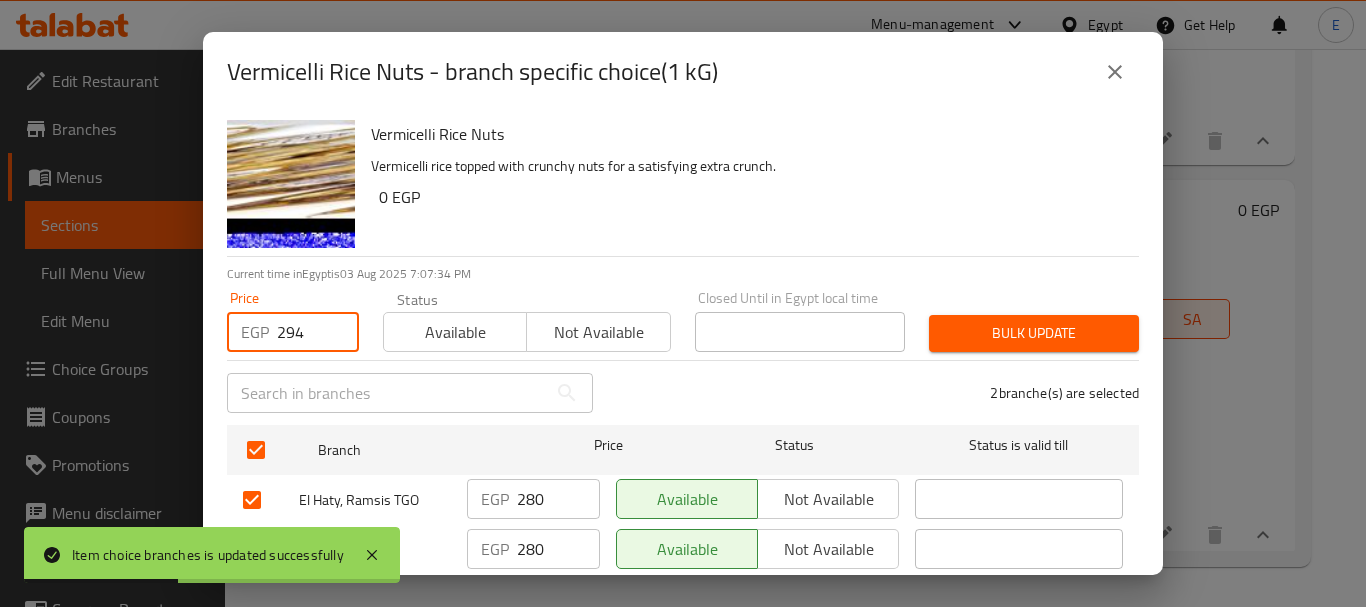 click on "Bulk update" at bounding box center (1034, 333) 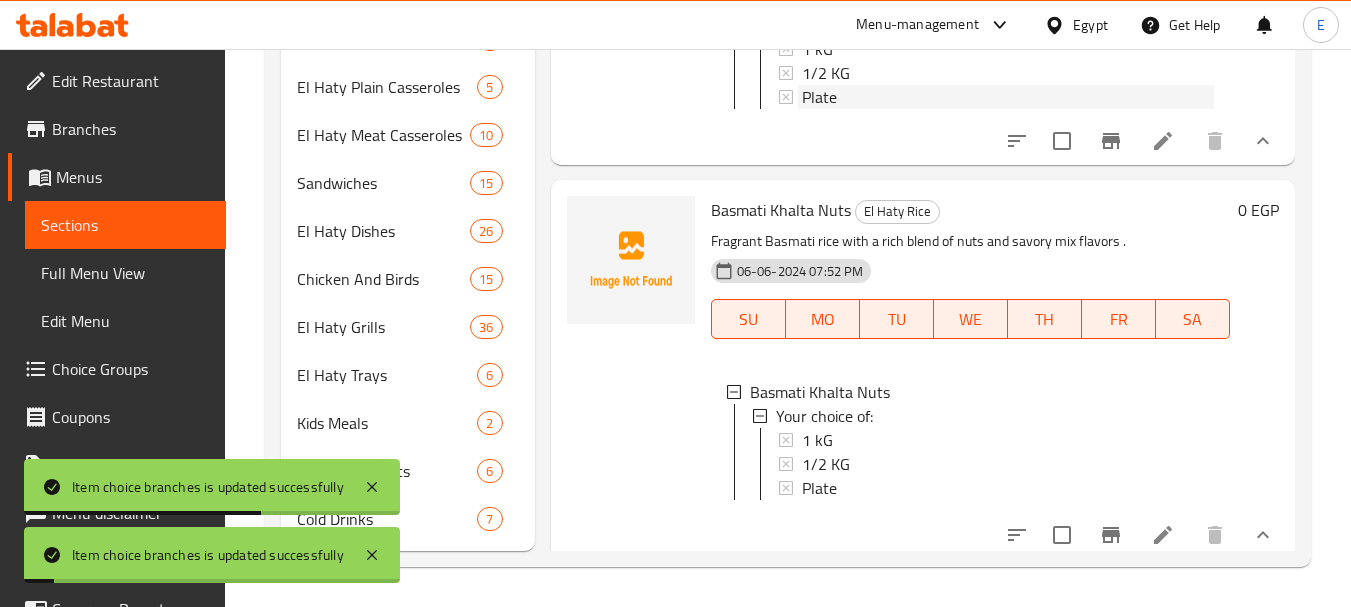 click on "Plate" at bounding box center (819, 97) 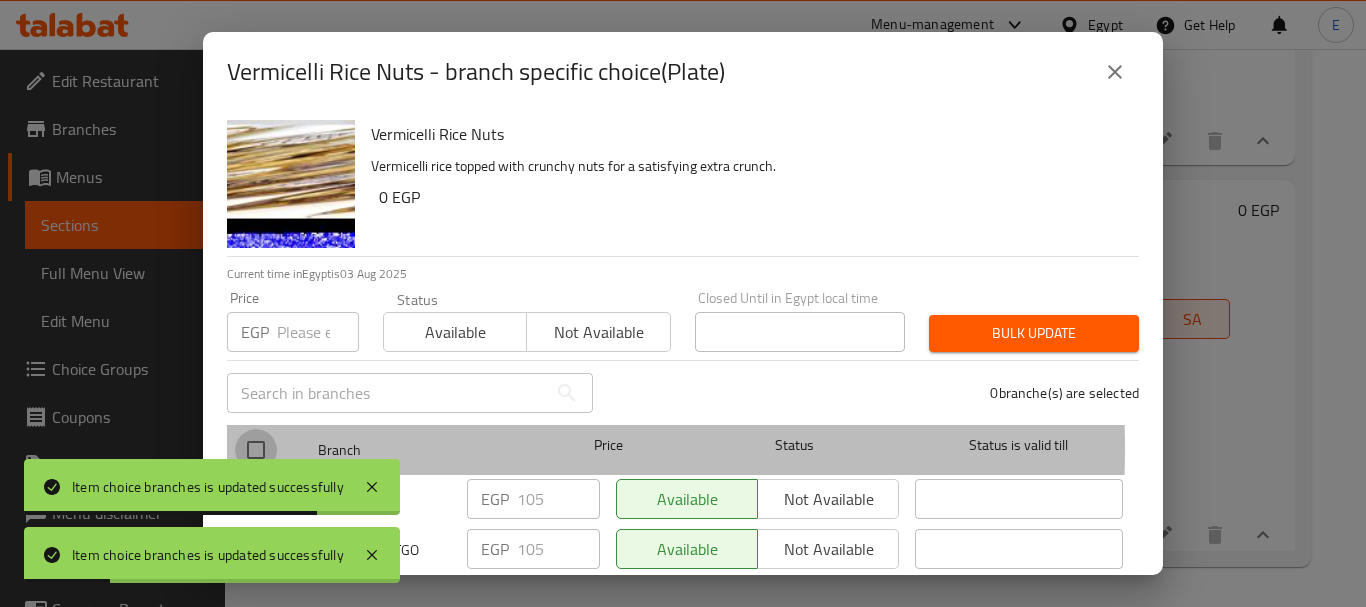 click at bounding box center [256, 450] 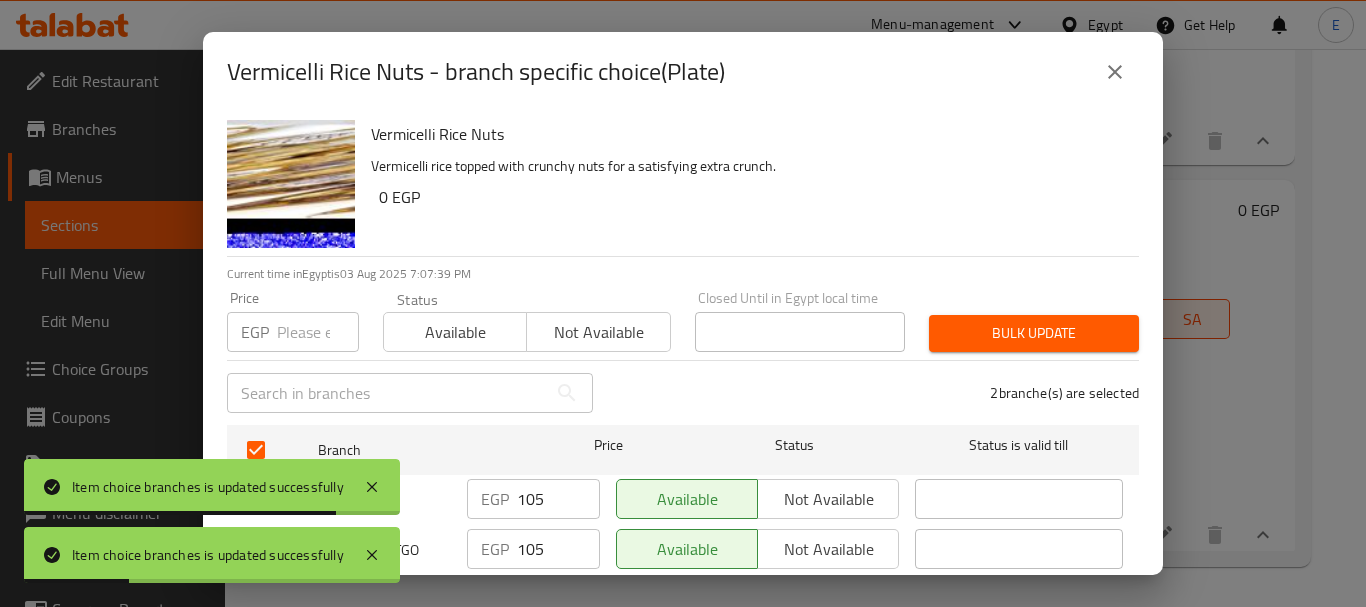 click at bounding box center (318, 332) 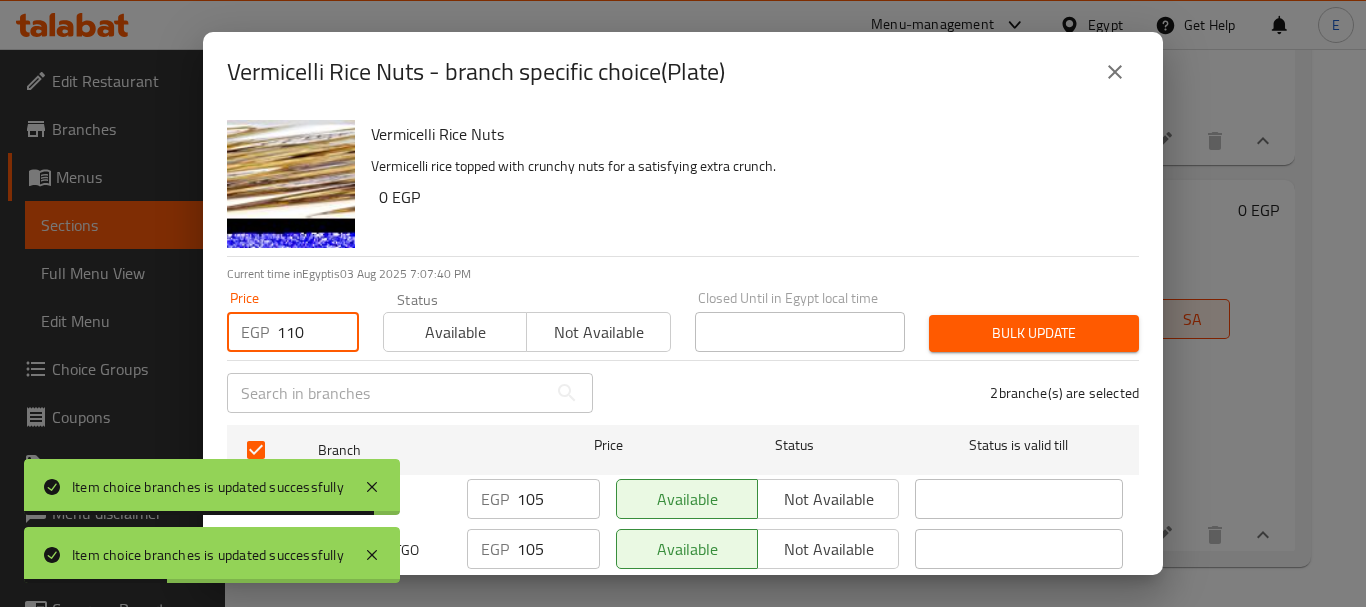 click on "Bulk update" at bounding box center (1034, 333) 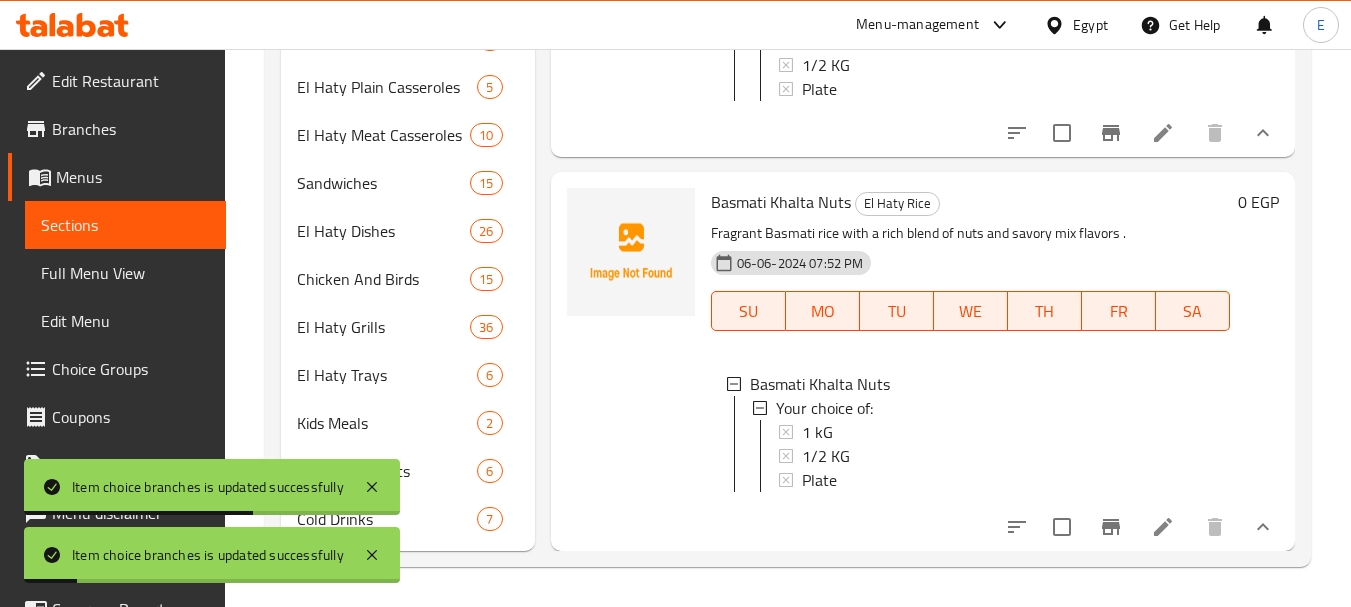 scroll, scrollTop: 4850, scrollLeft: 0, axis: vertical 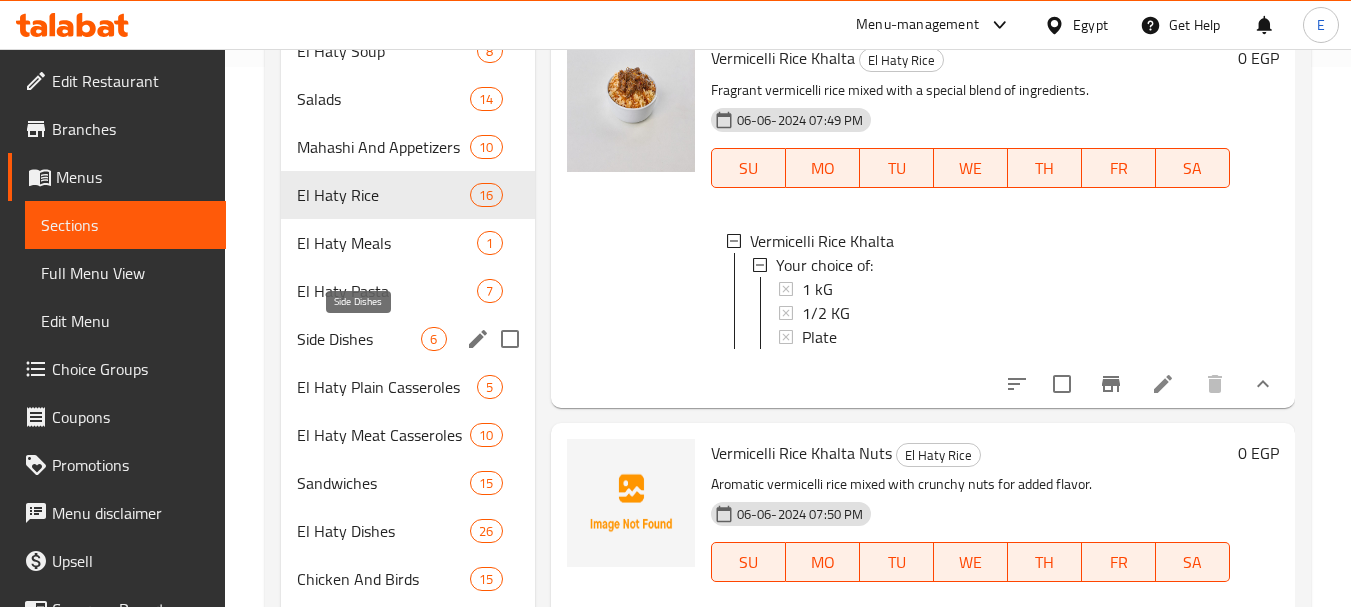 click on "Side Dishes" at bounding box center (359, 339) 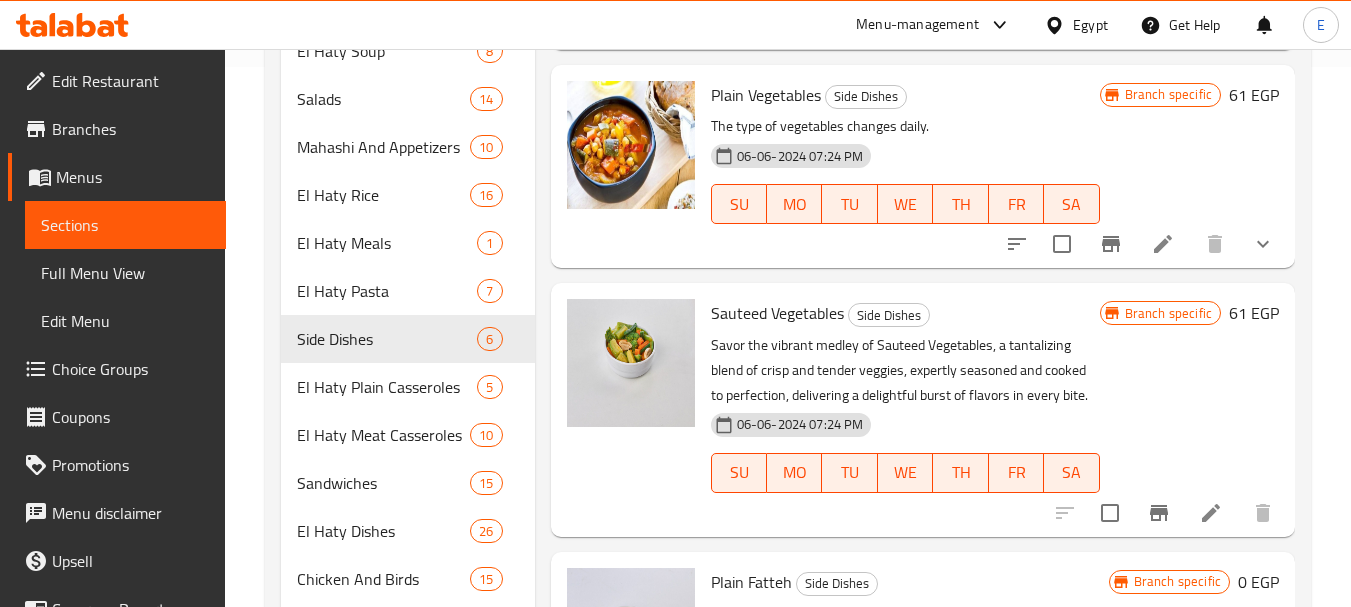 scroll, scrollTop: 0, scrollLeft: 0, axis: both 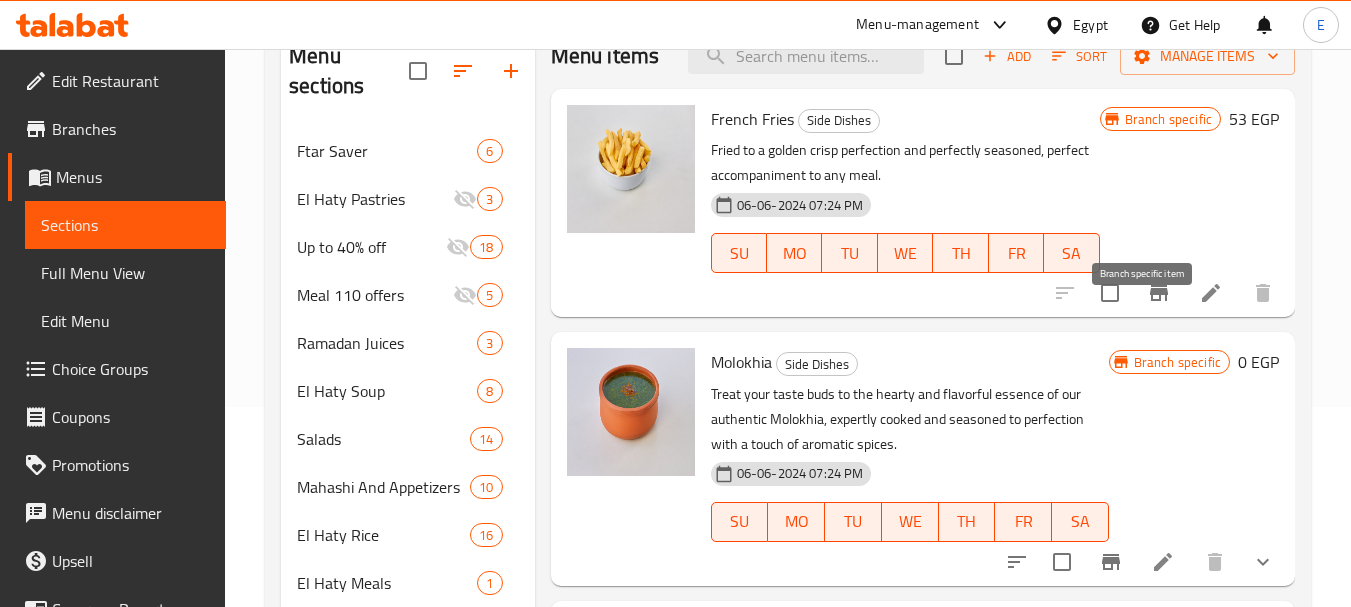 click 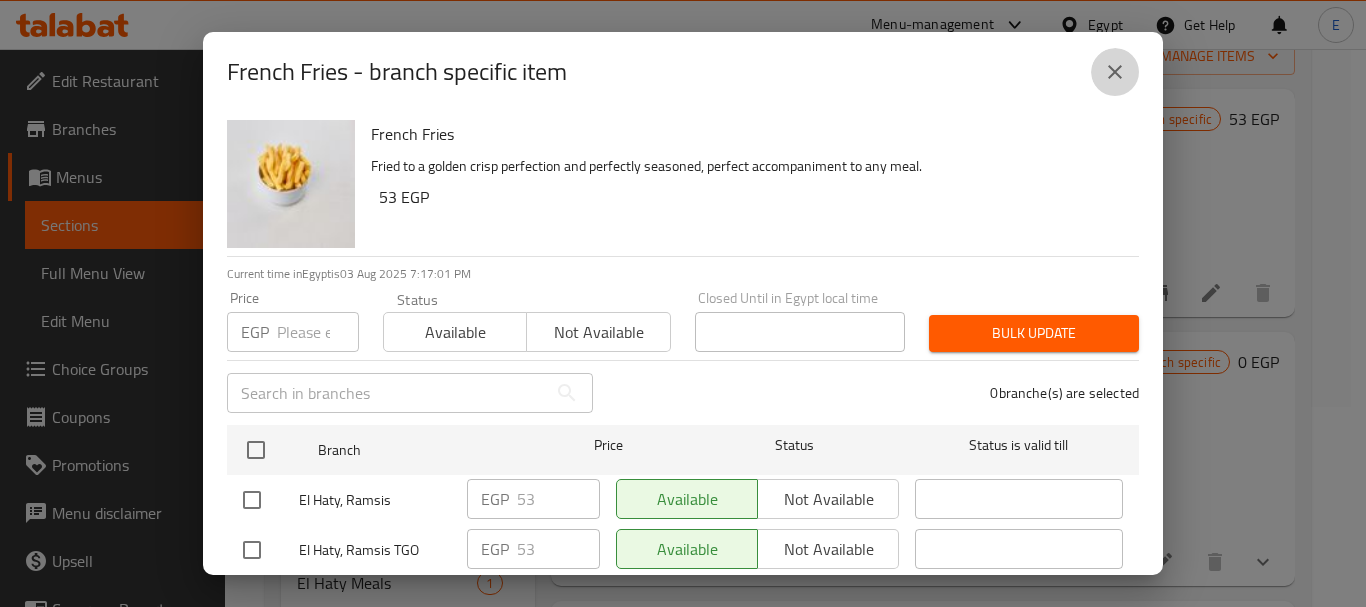 click 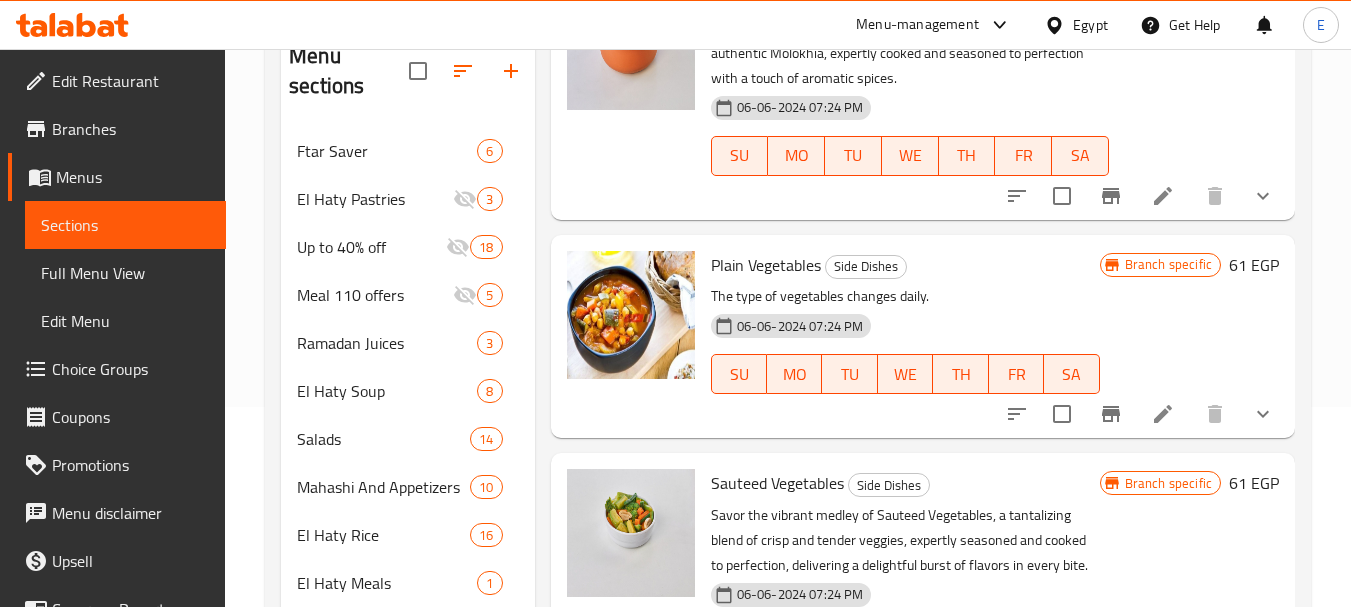 scroll, scrollTop: 399, scrollLeft: 0, axis: vertical 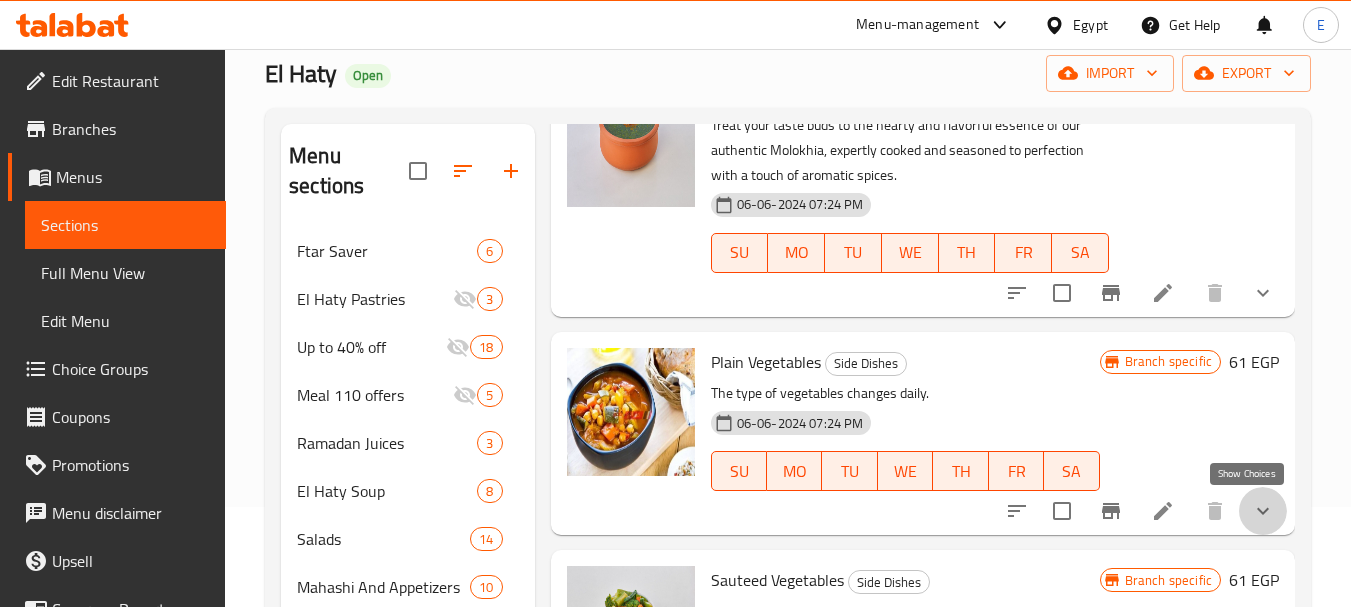 click 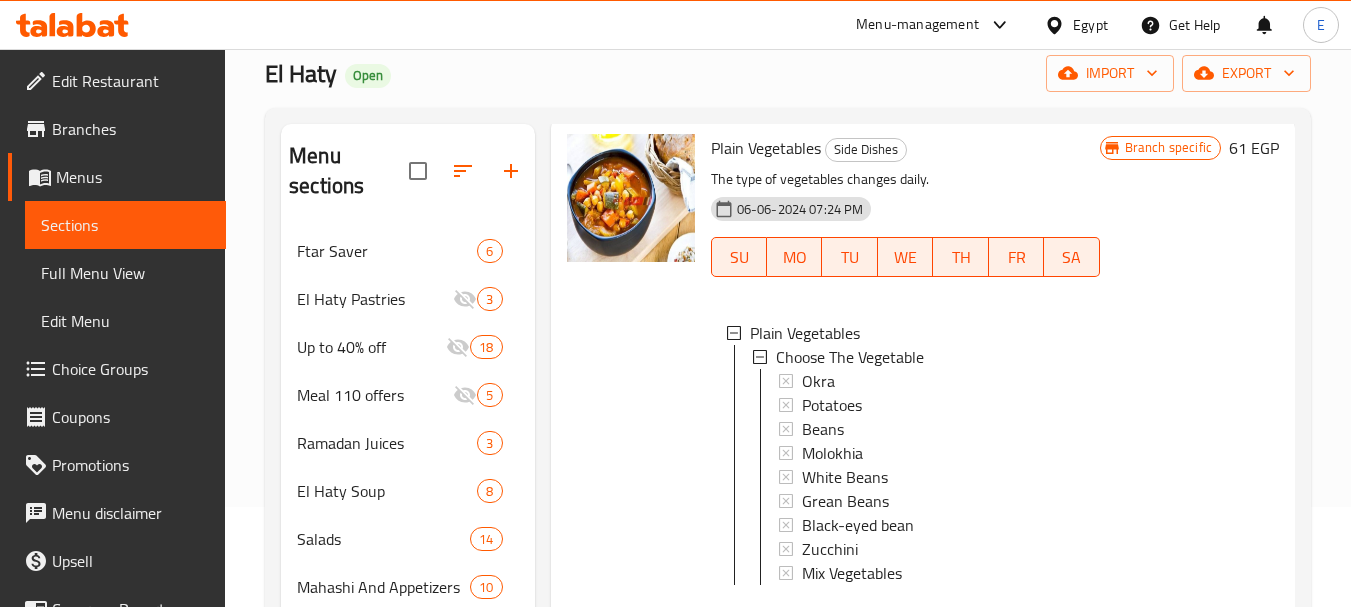 scroll, scrollTop: 599, scrollLeft: 0, axis: vertical 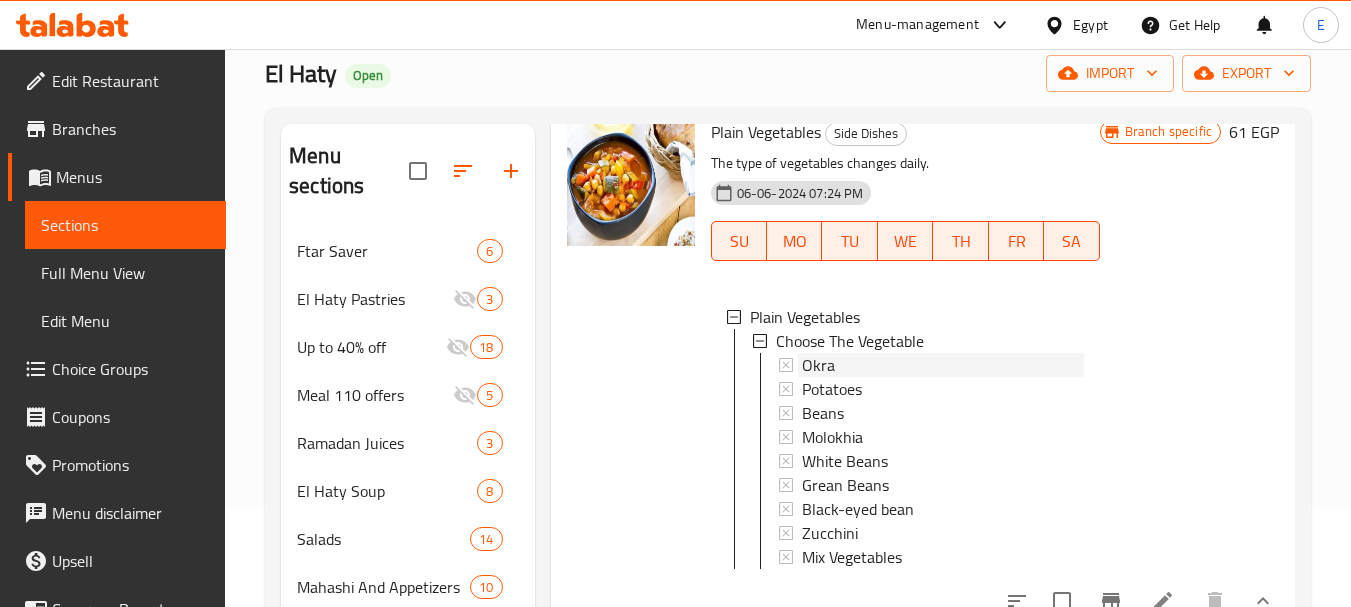 click on "Okra" at bounding box center [943, 365] 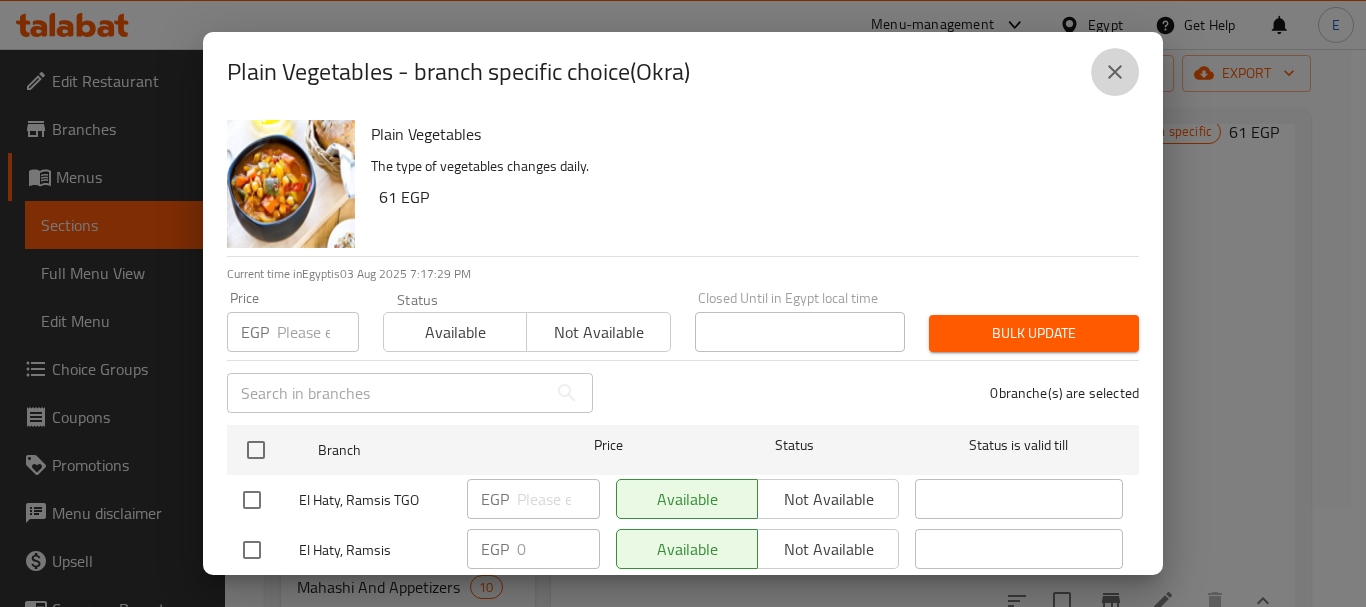 click at bounding box center [1115, 72] 